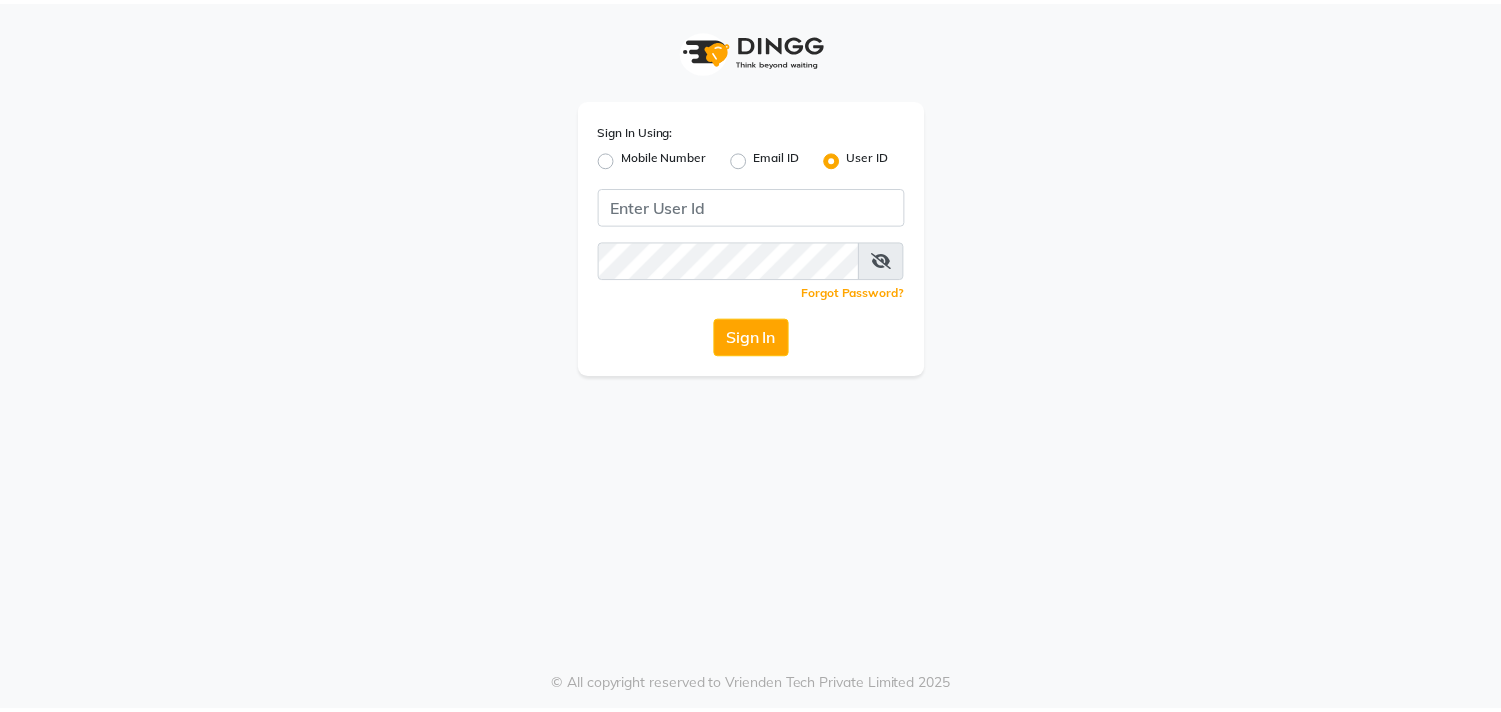 scroll, scrollTop: 0, scrollLeft: 0, axis: both 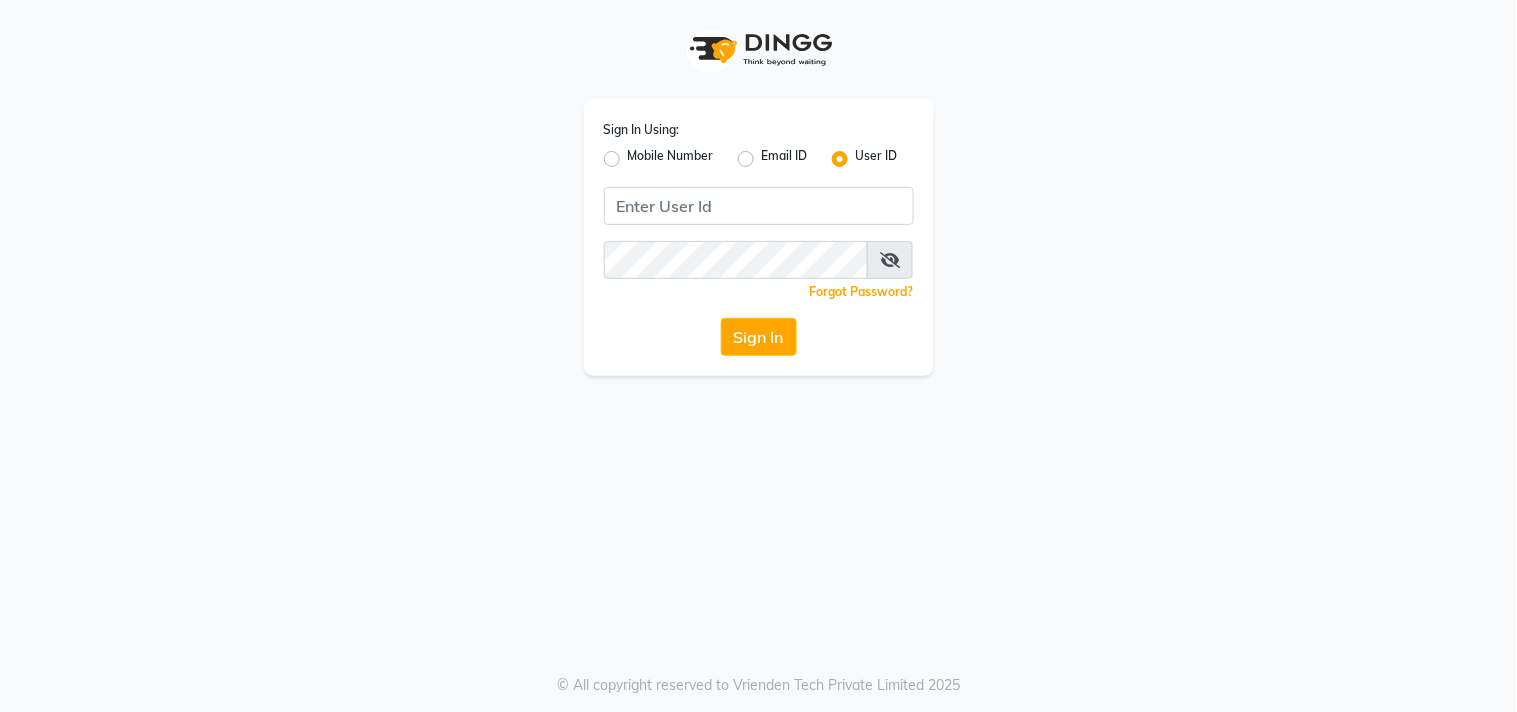 type on "ecoluxe" 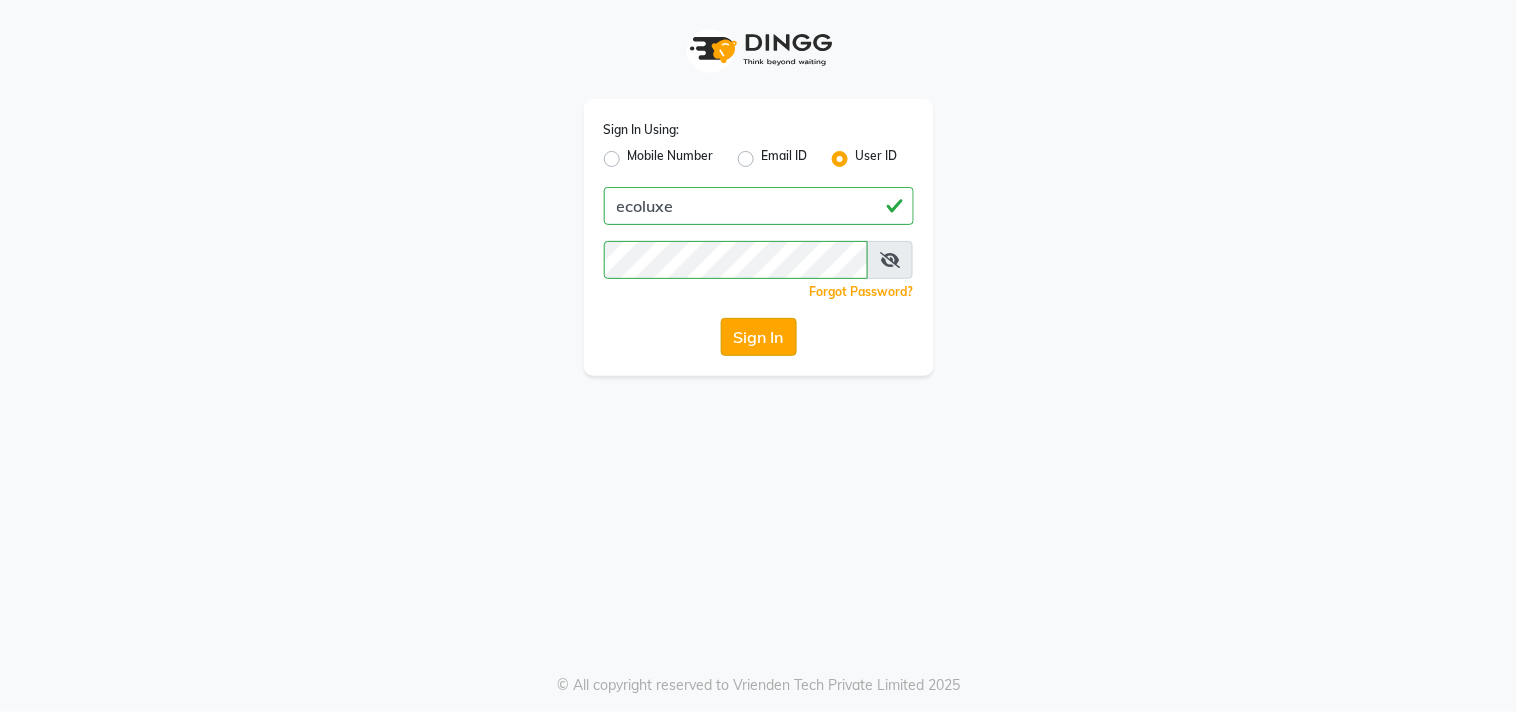 click on "Sign In" 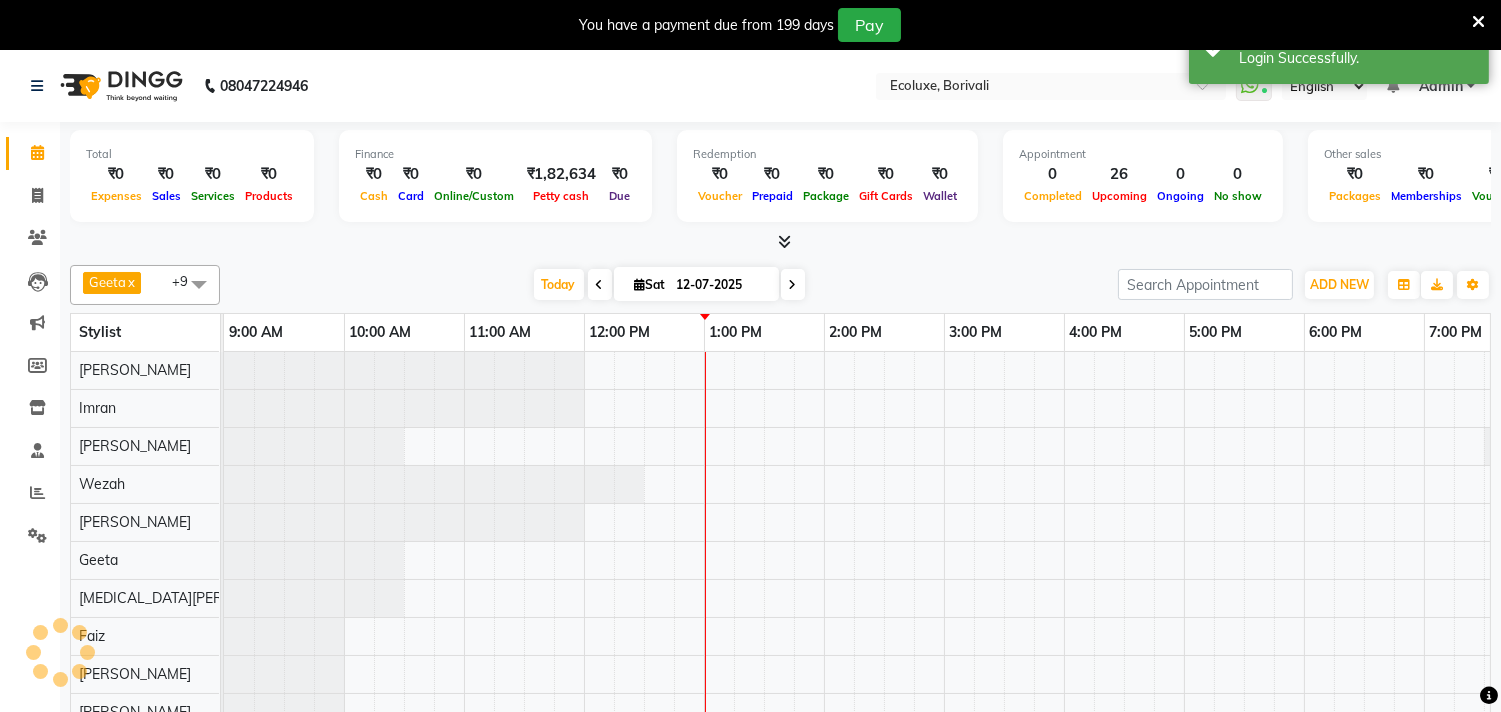 select on "en" 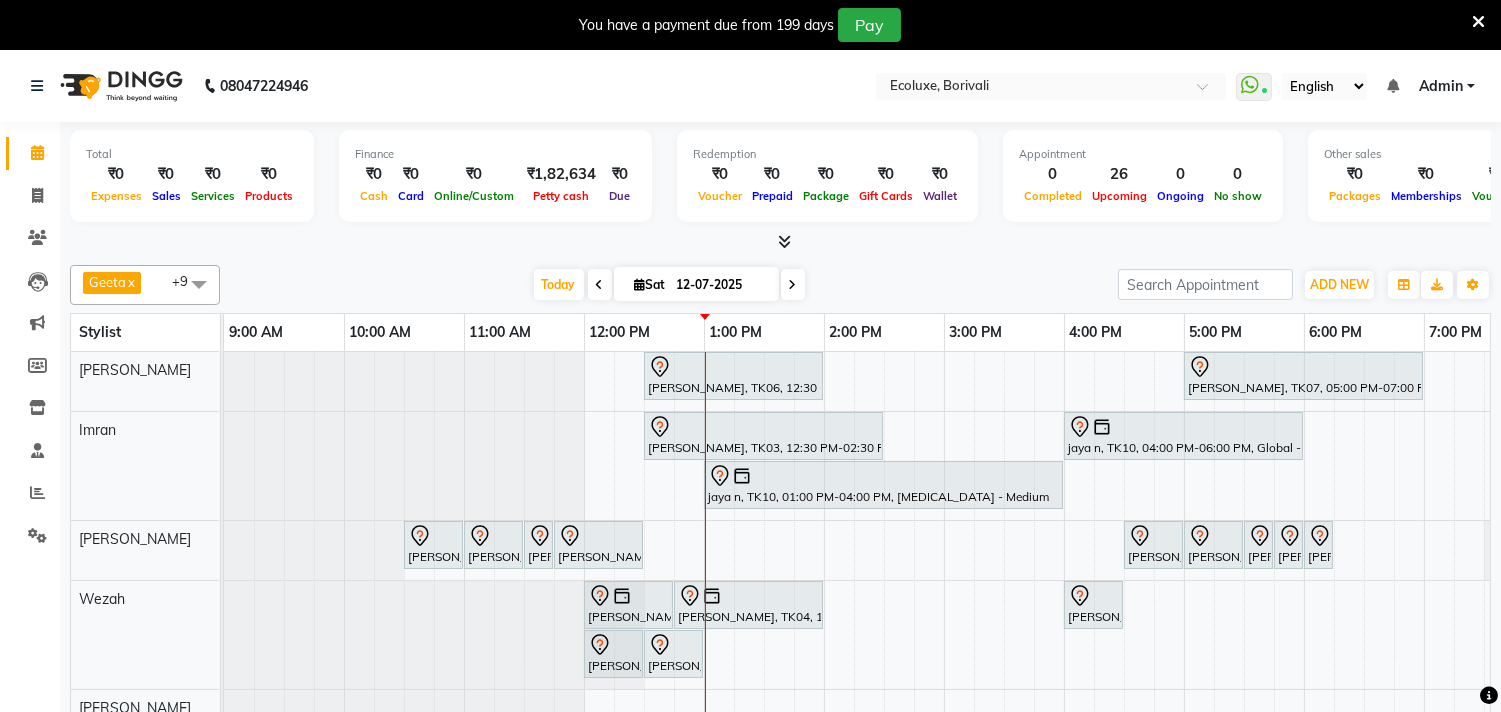 scroll, scrollTop: 0, scrollLeft: 0, axis: both 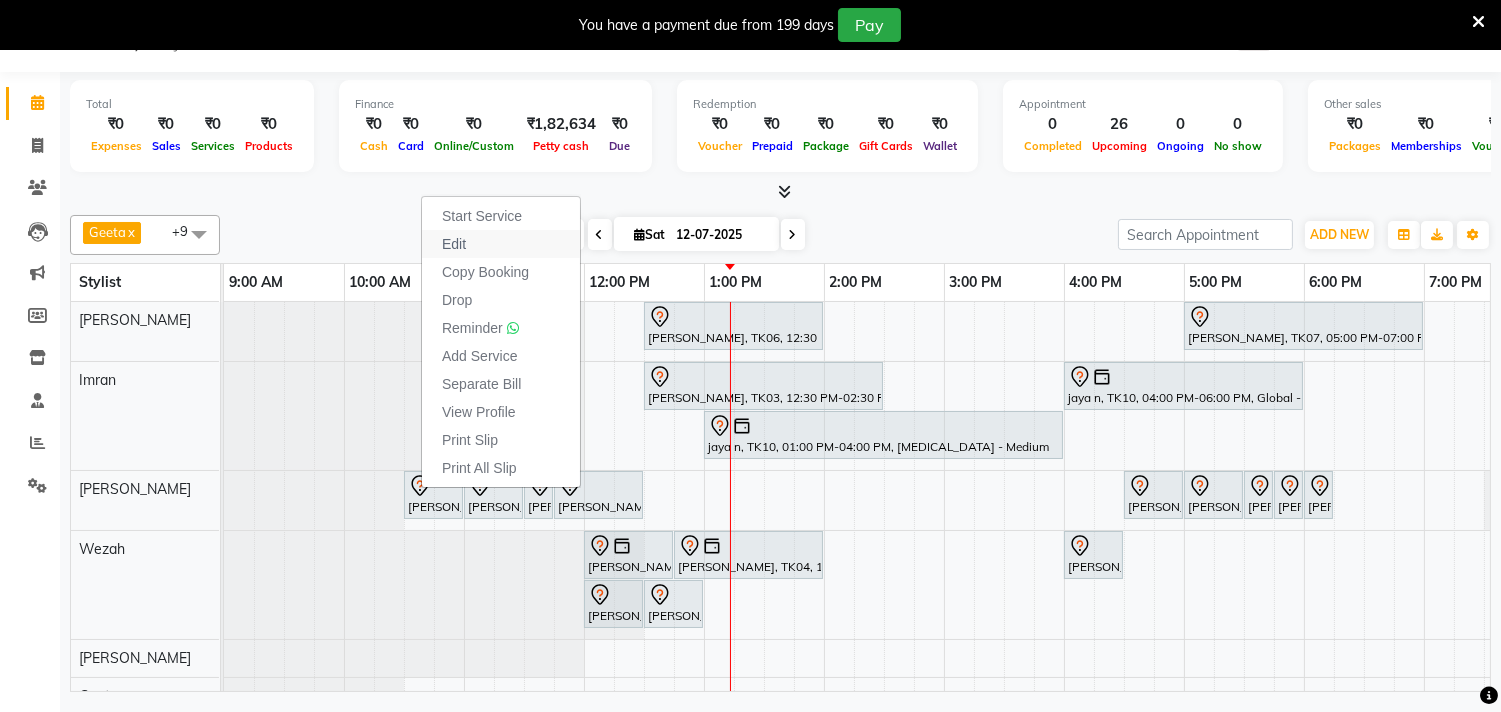 click on "Edit" at bounding box center [454, 244] 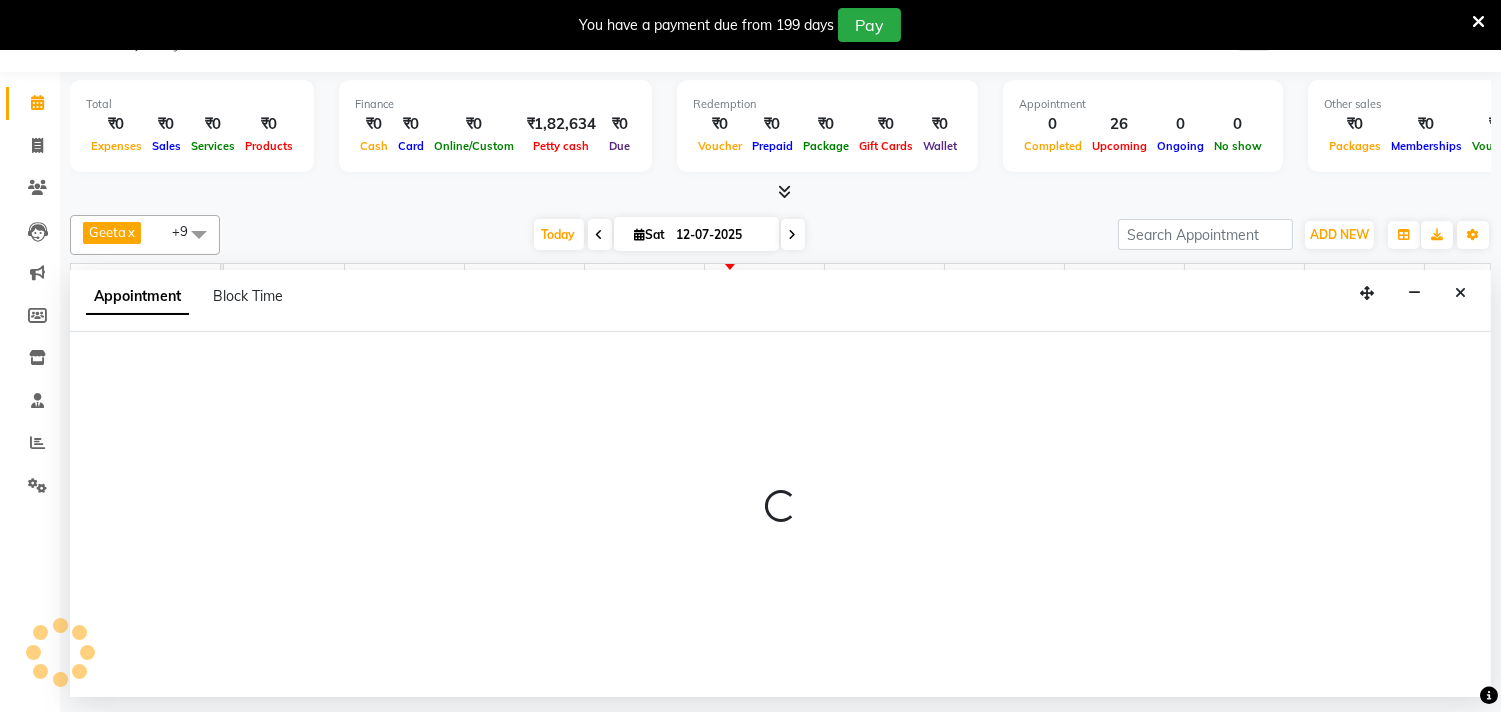 select on "tentative" 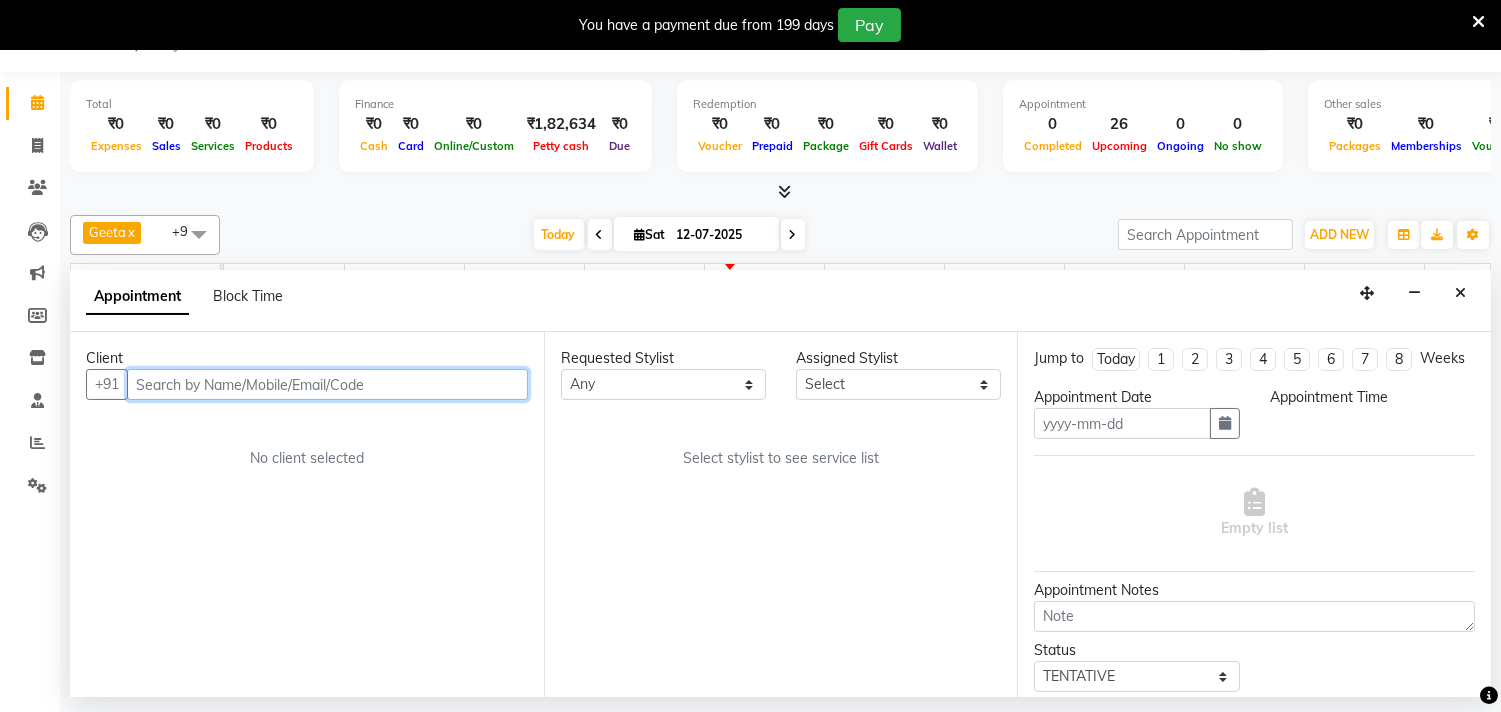 type on "12-07-2025" 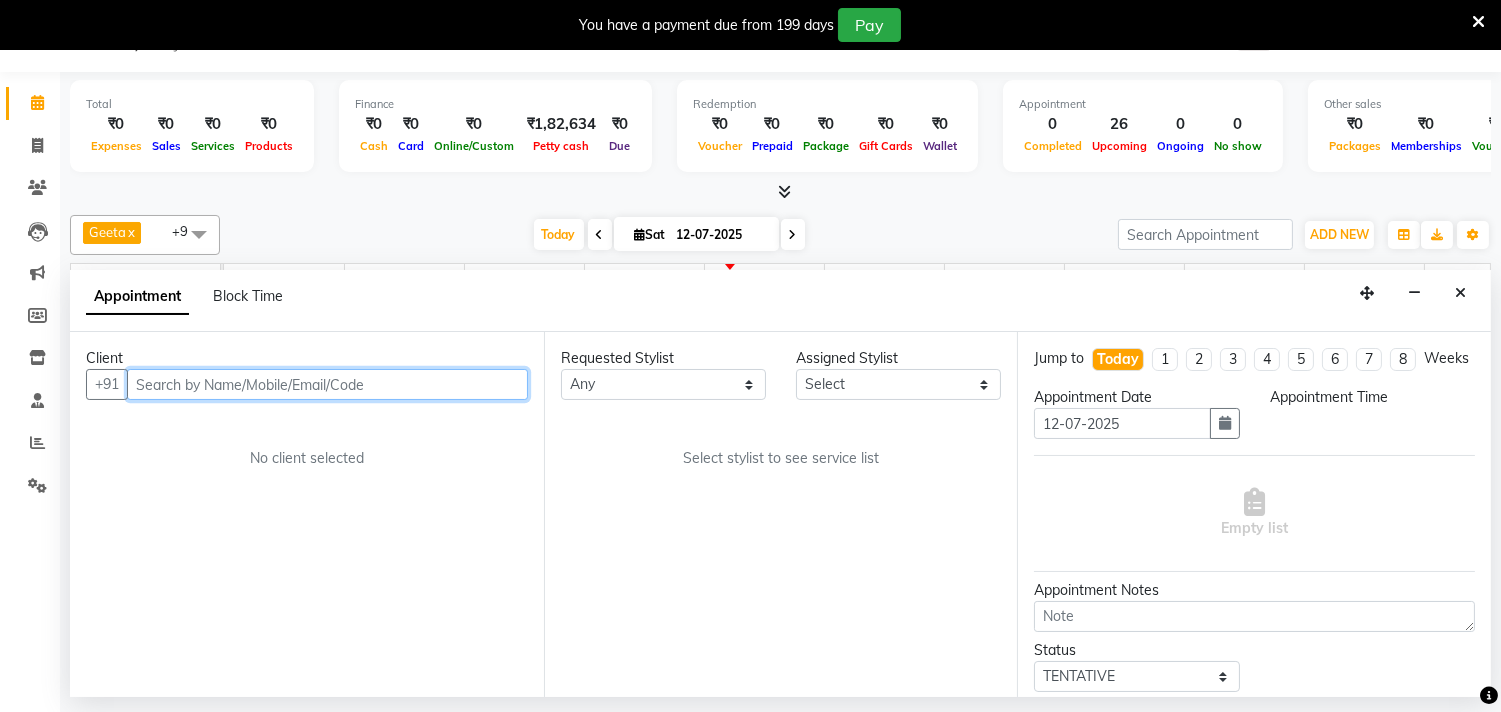 select on "36344" 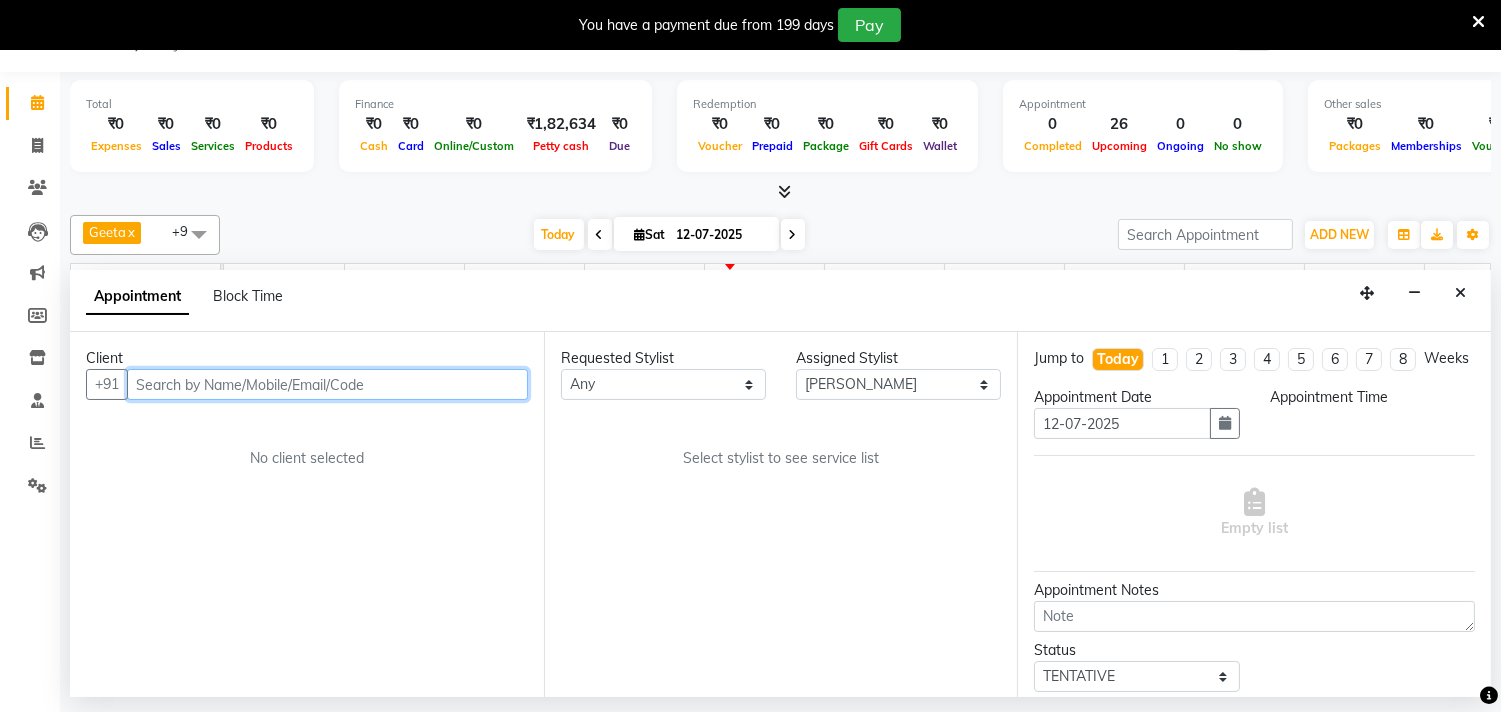 scroll, scrollTop: 0, scrollLeft: 414, axis: horizontal 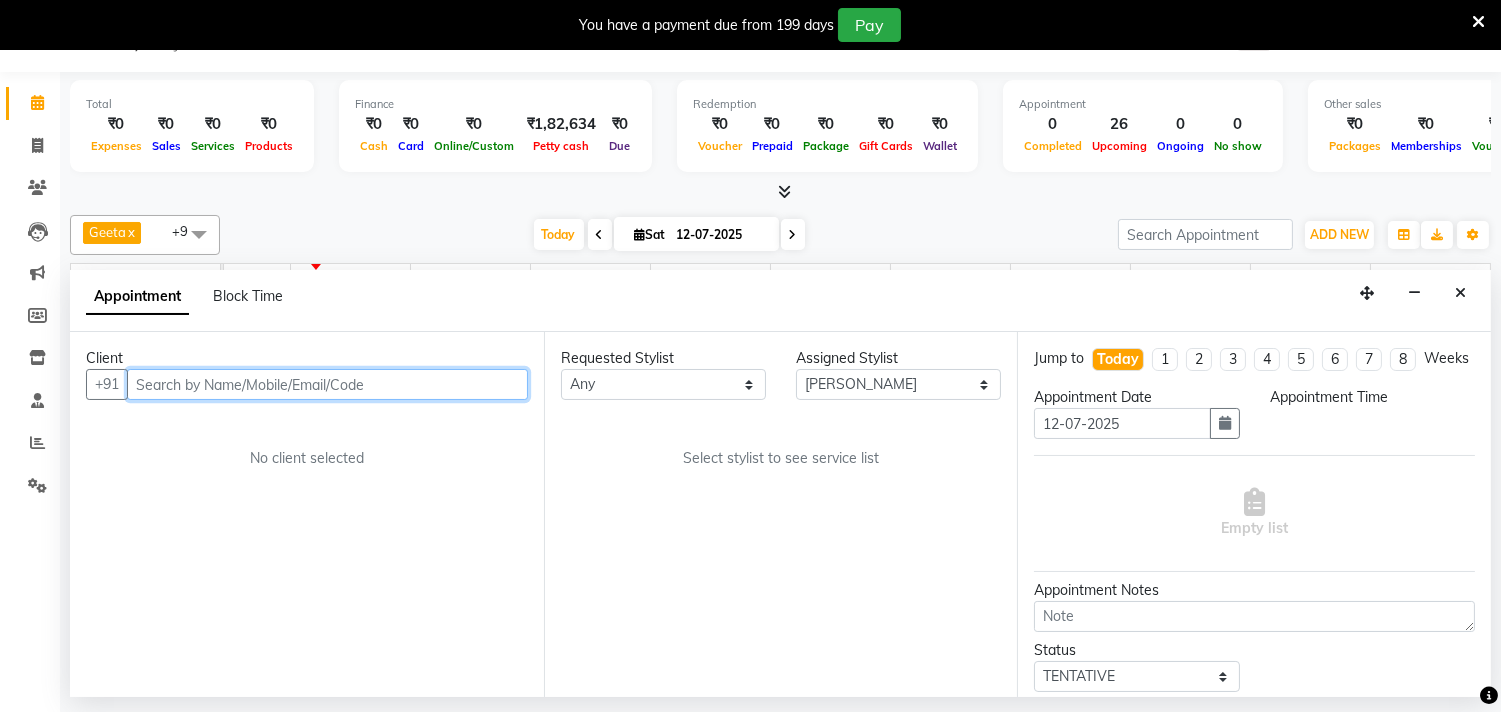 select on "630" 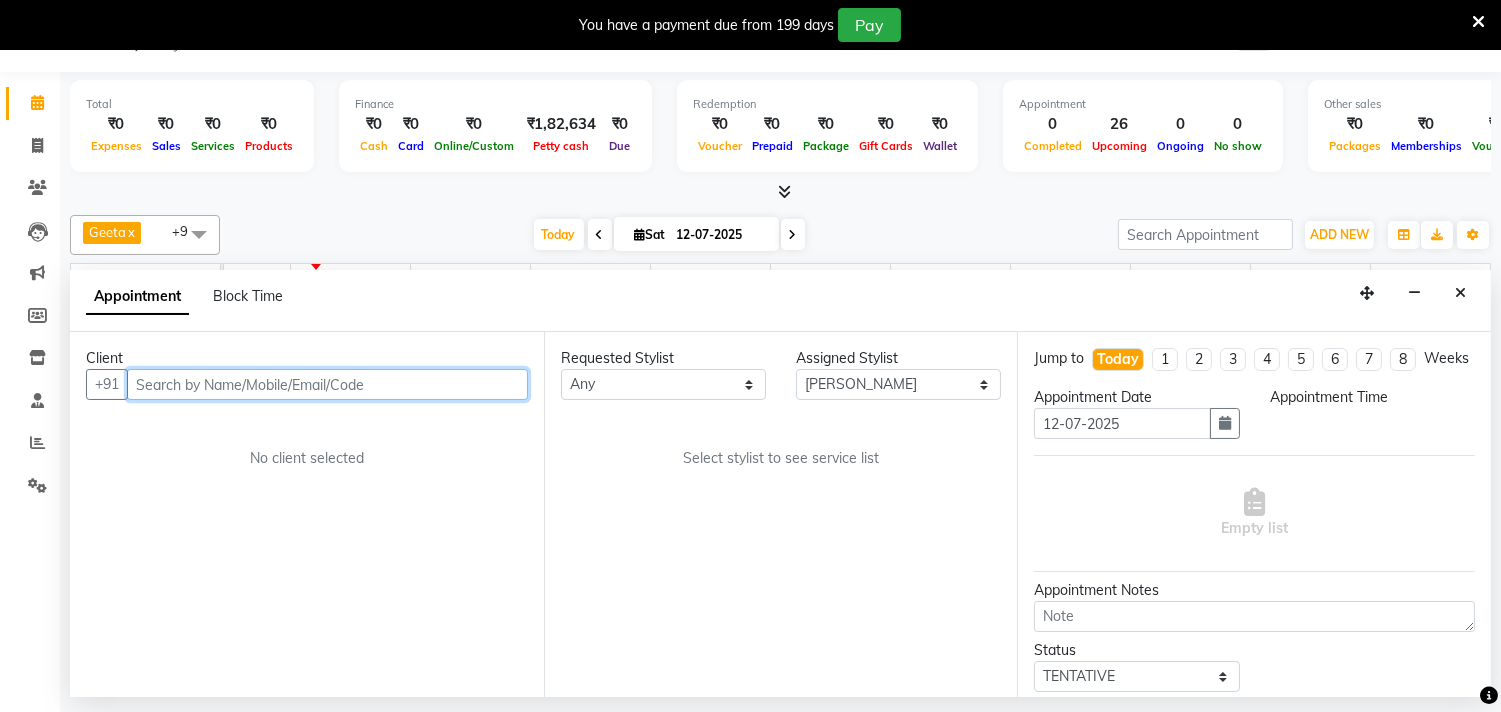 select on "2487" 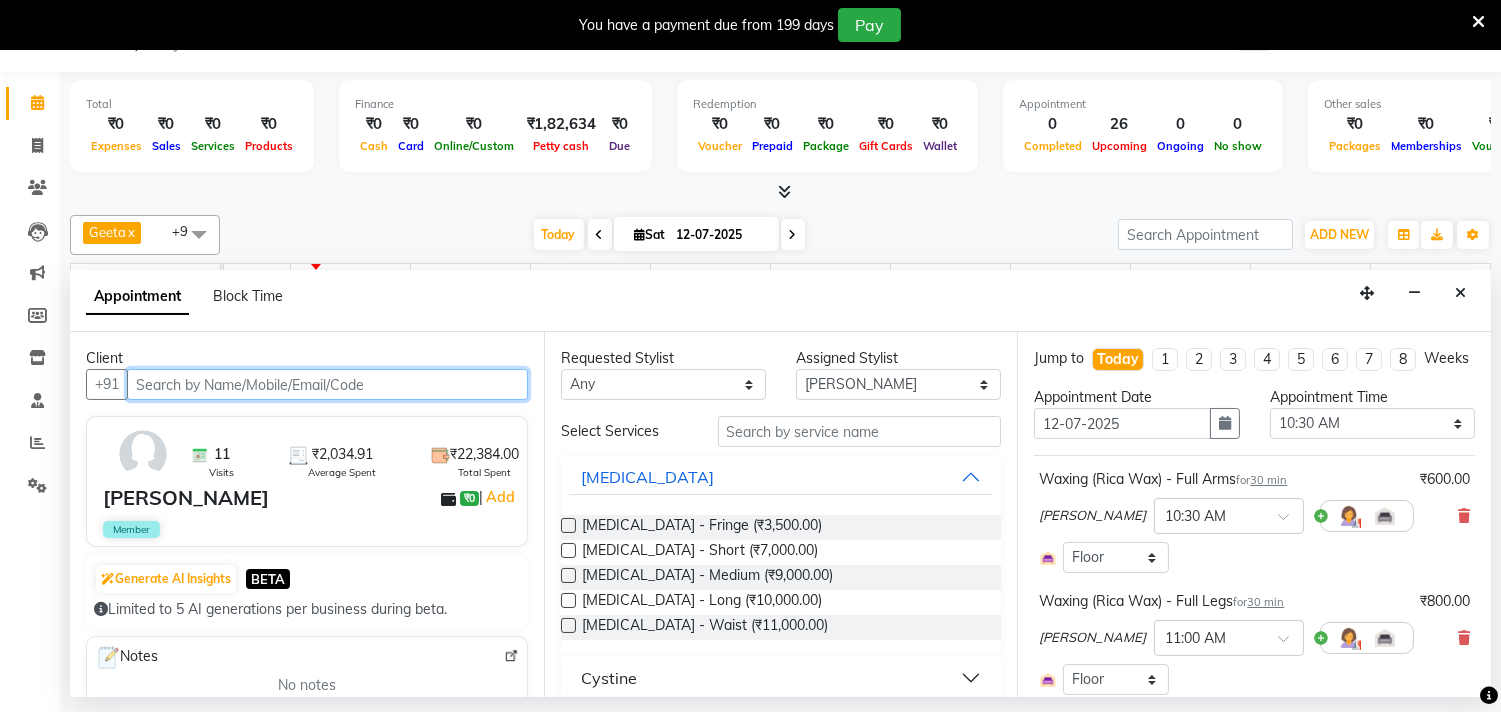 select on "2487" 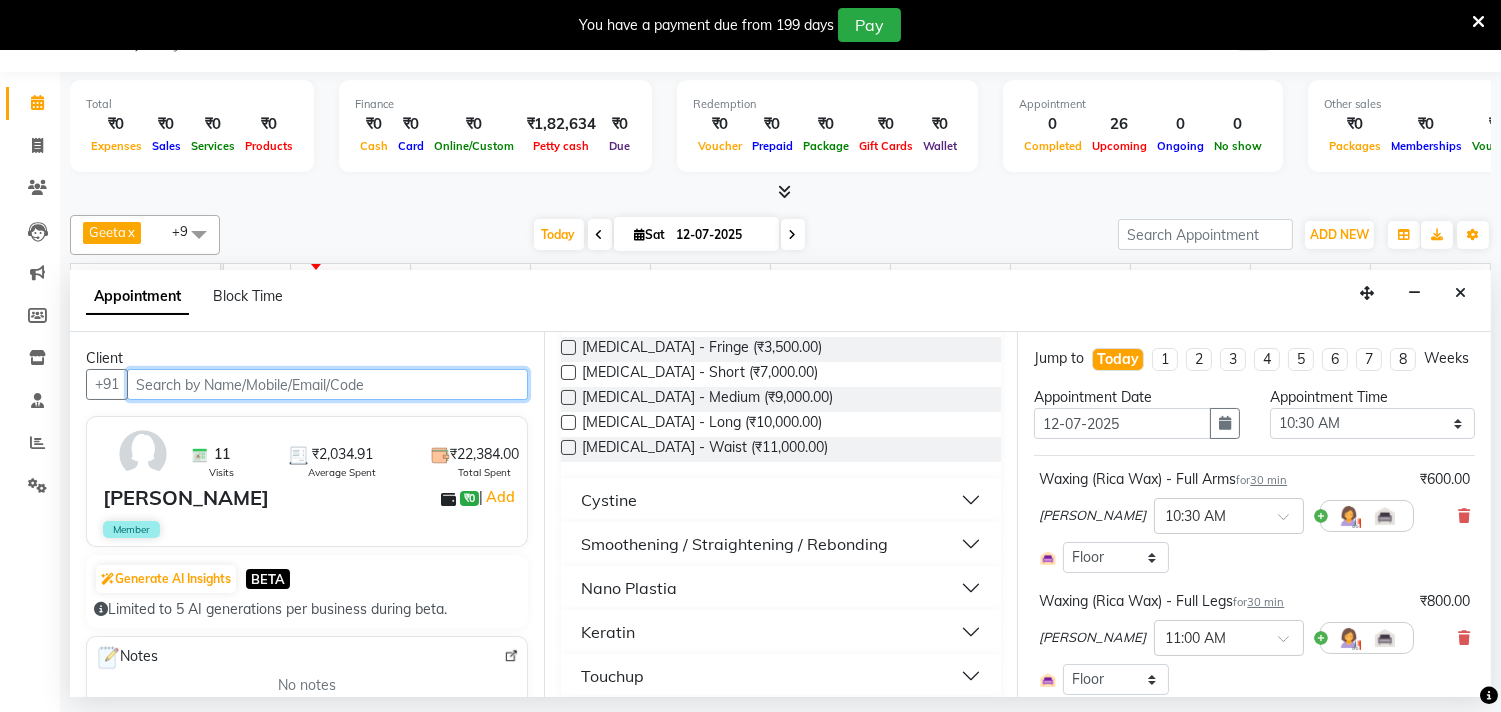 scroll, scrollTop: 333, scrollLeft: 0, axis: vertical 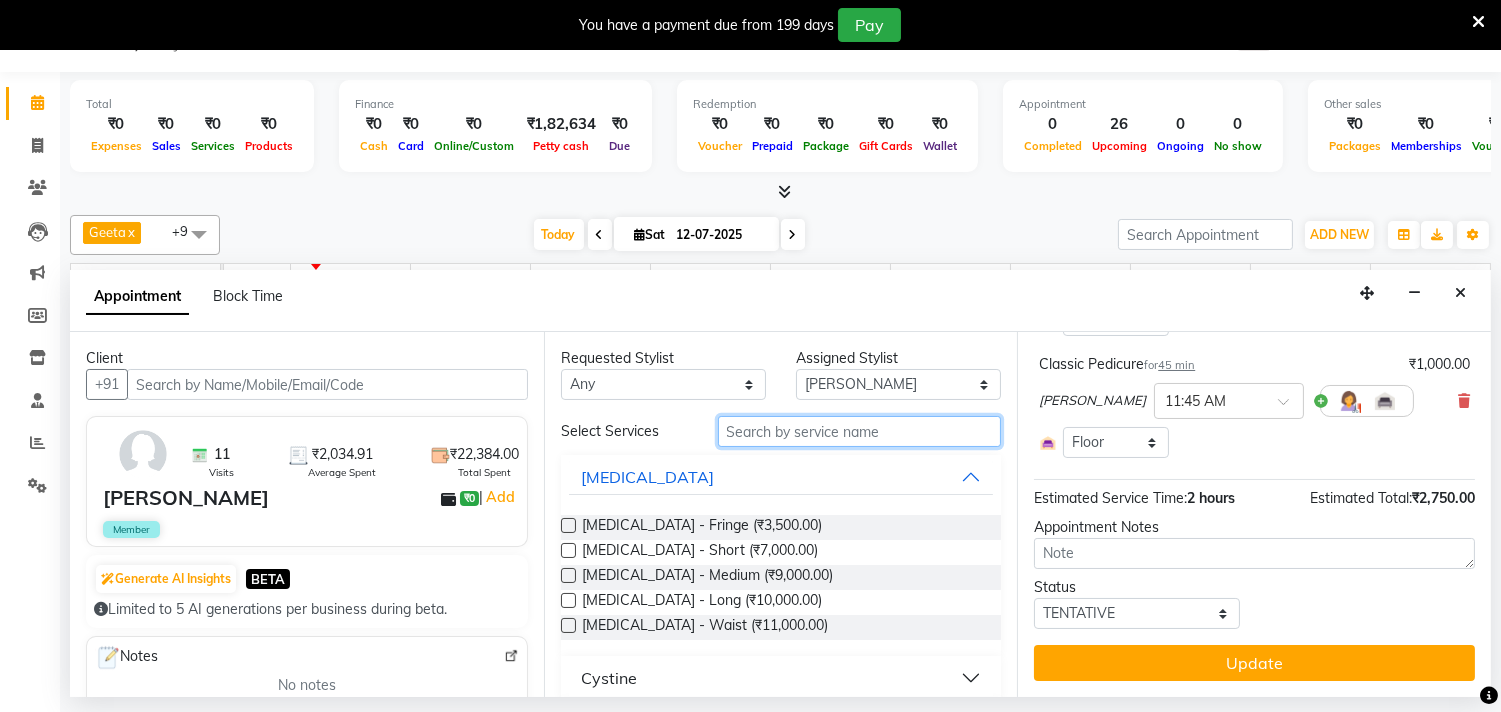 click at bounding box center [860, 431] 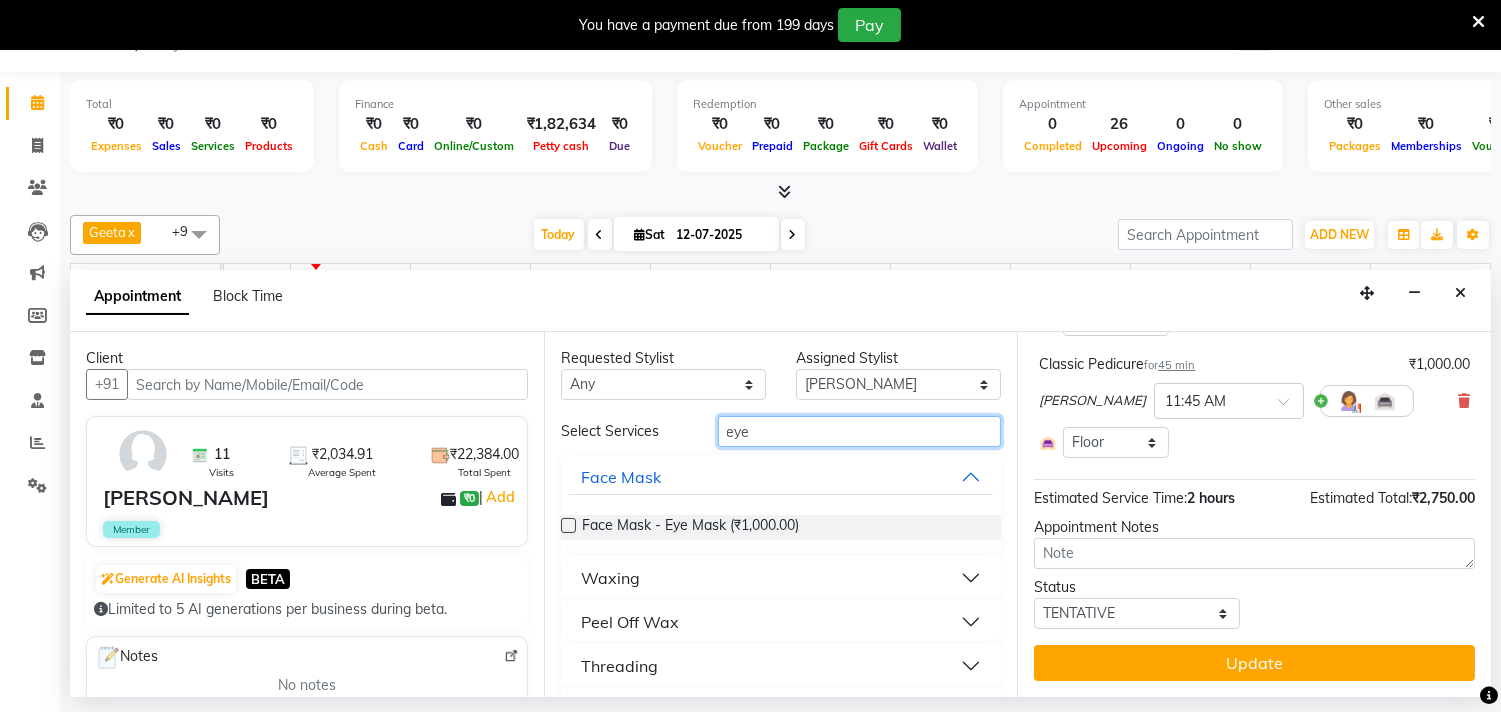 type on "eye" 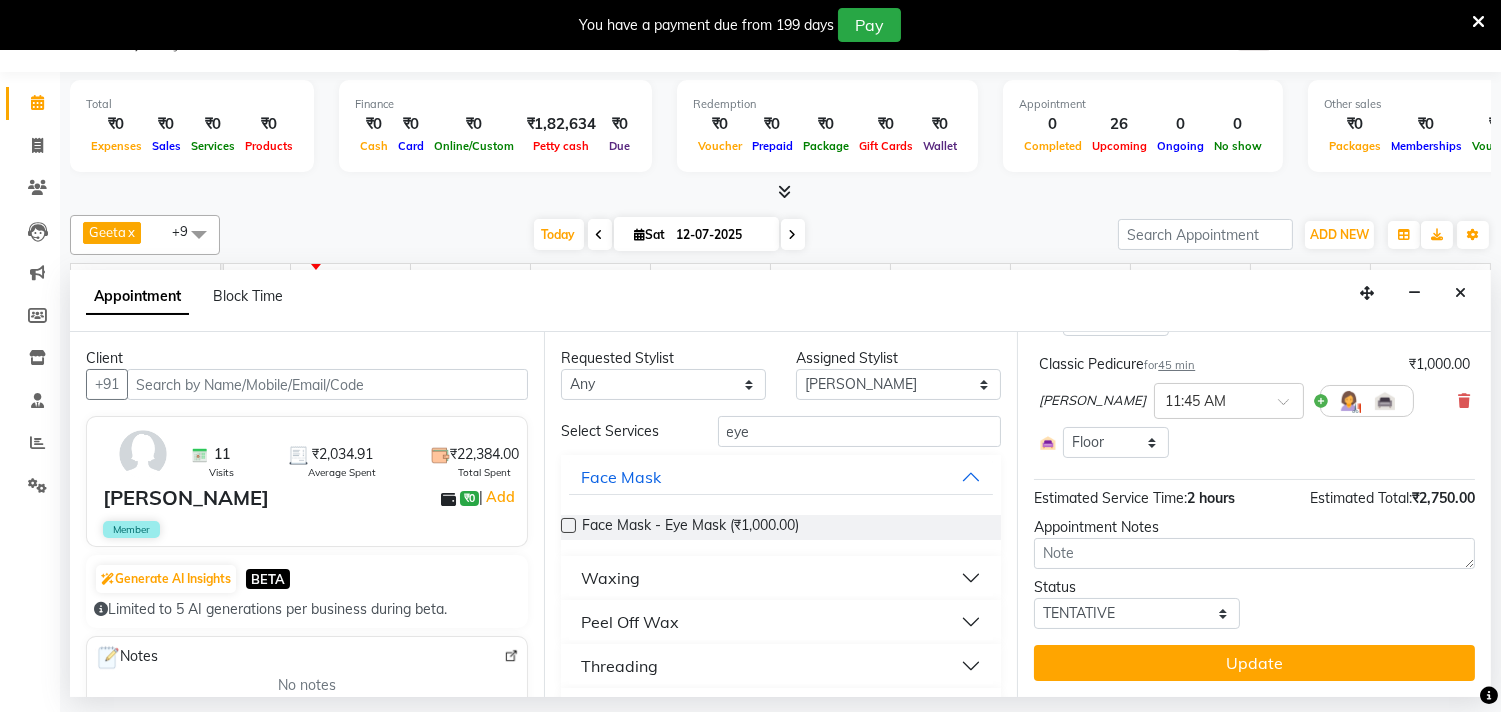 click on "Threading" at bounding box center (781, 666) 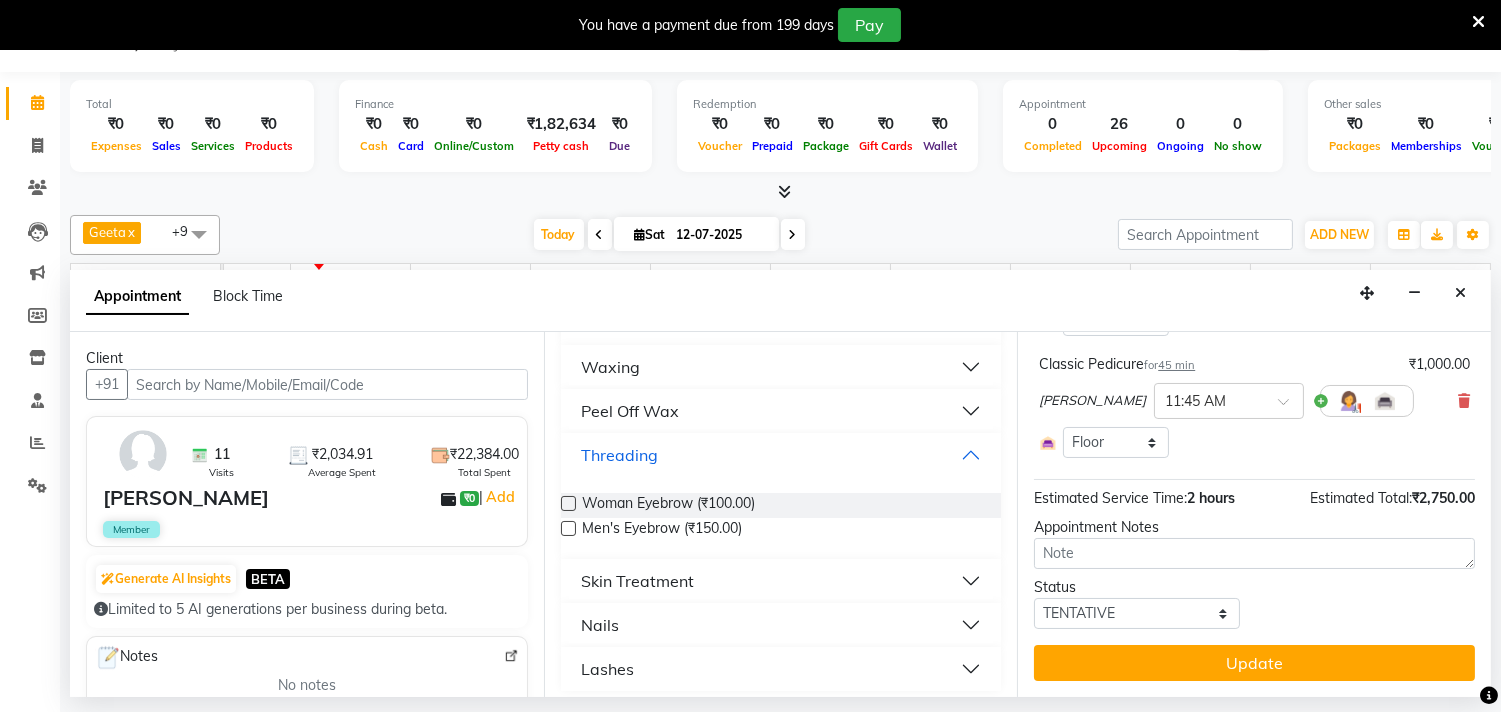 scroll, scrollTop: 220, scrollLeft: 0, axis: vertical 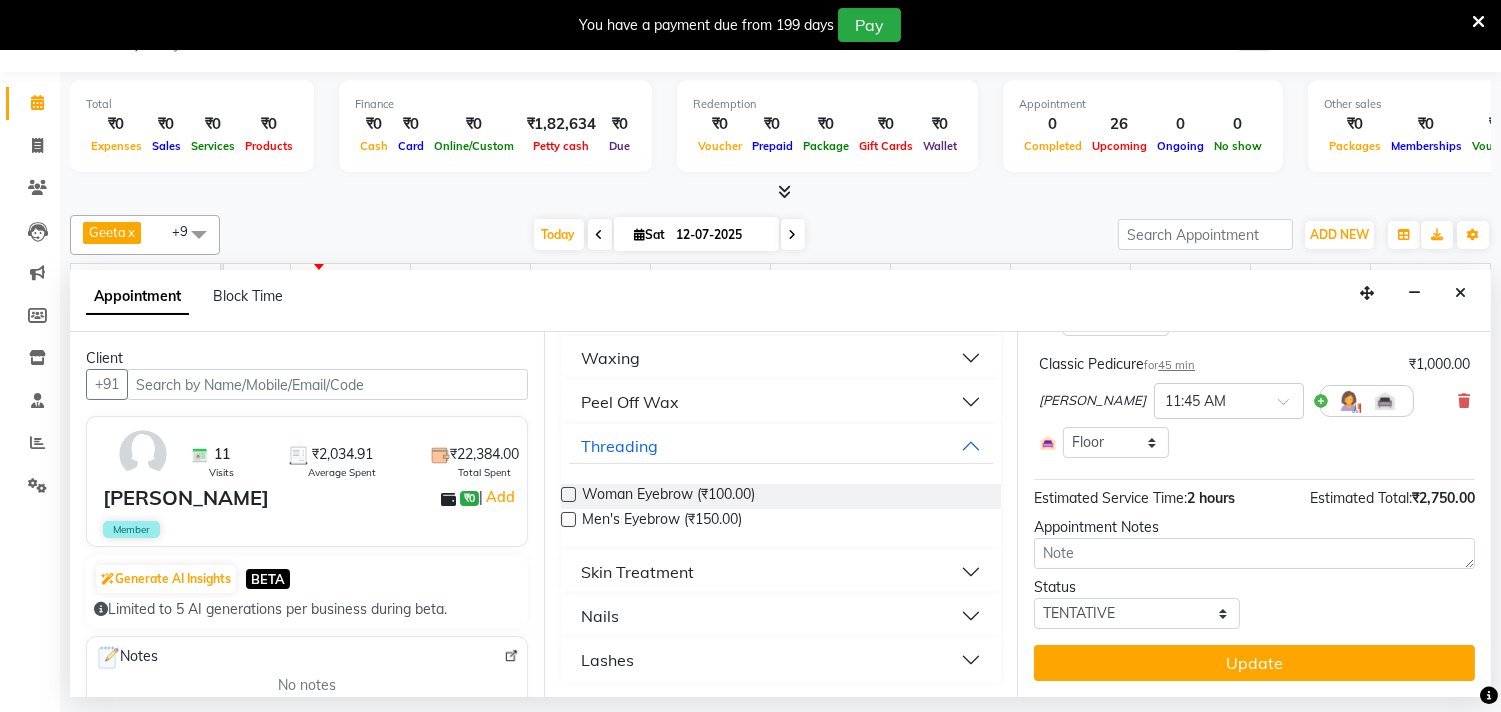 click at bounding box center (568, 494) 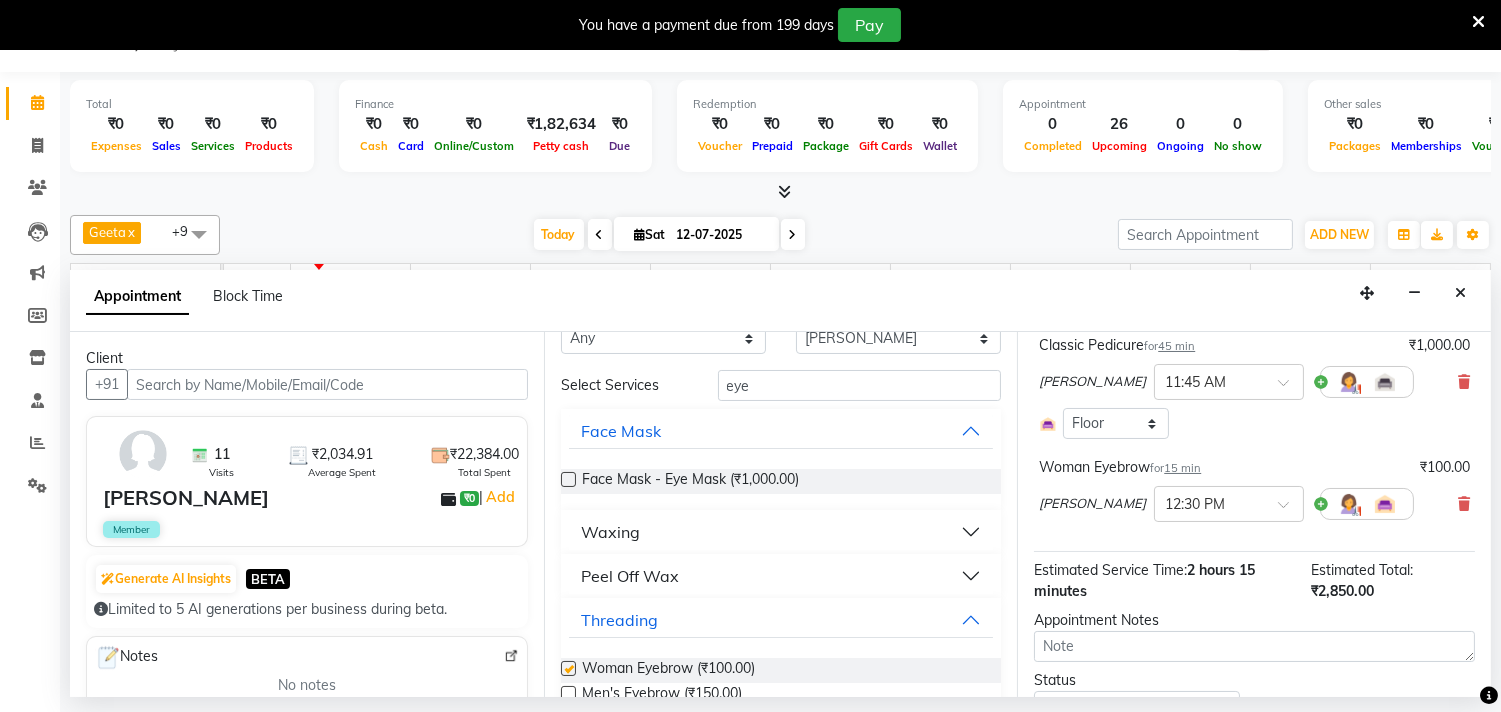 scroll, scrollTop: 0, scrollLeft: 0, axis: both 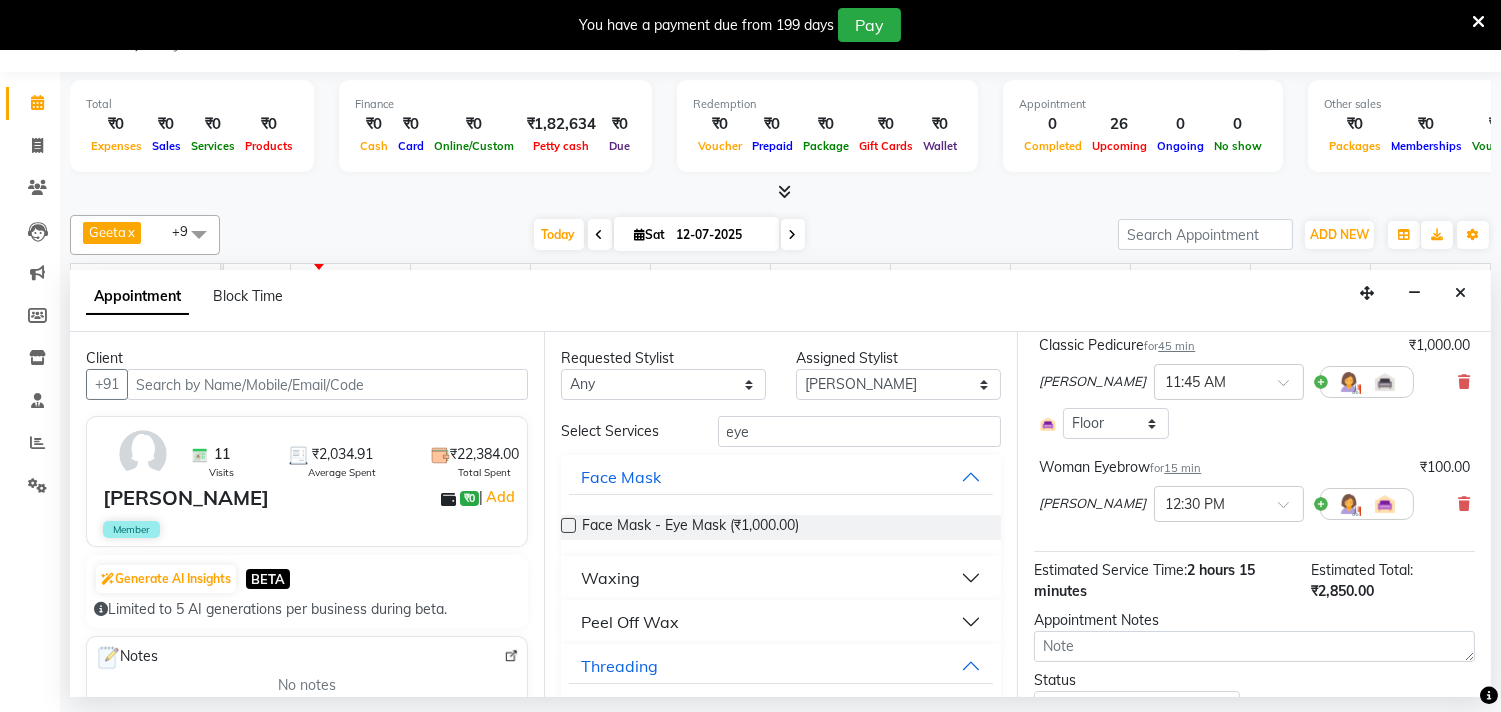 checkbox on "false" 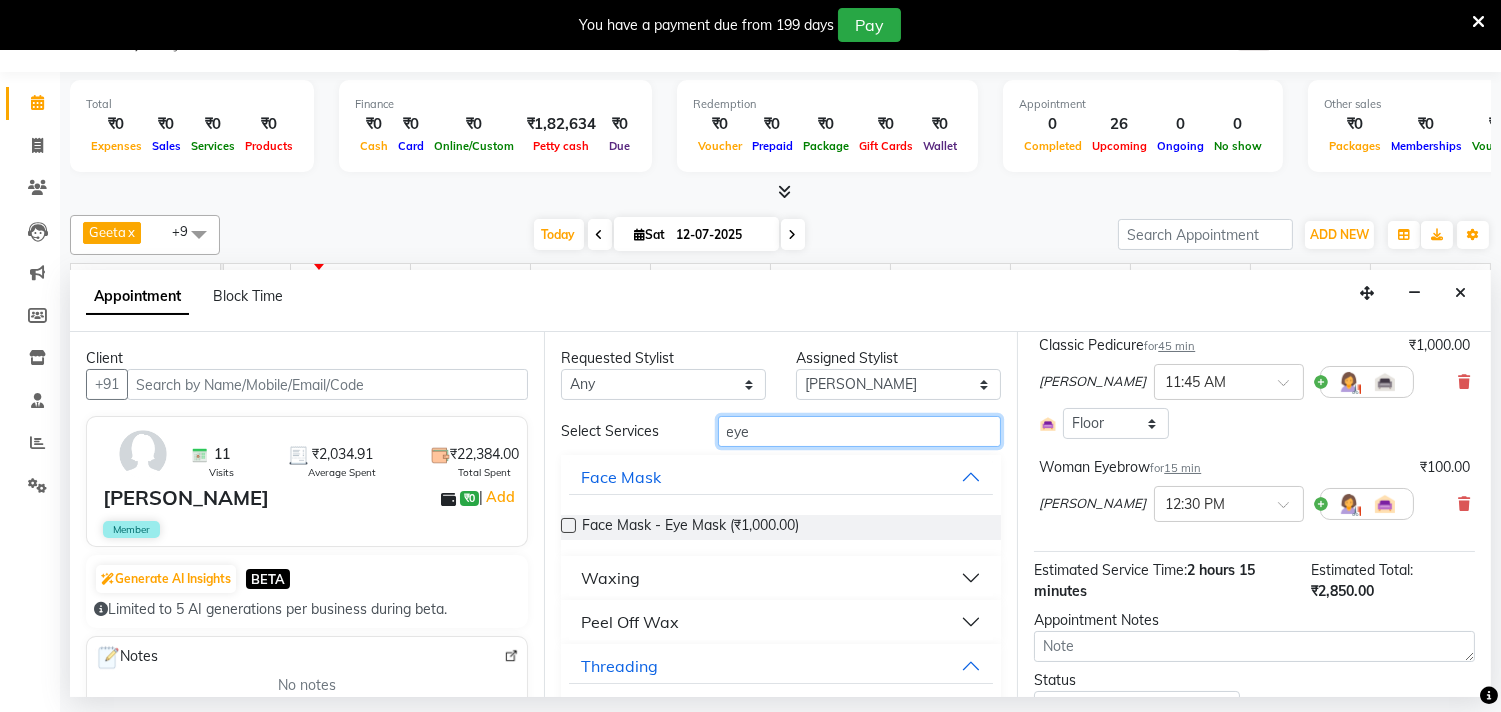 drag, startPoint x: 762, startPoint y: 434, endPoint x: 696, endPoint y: 416, distance: 68.41052 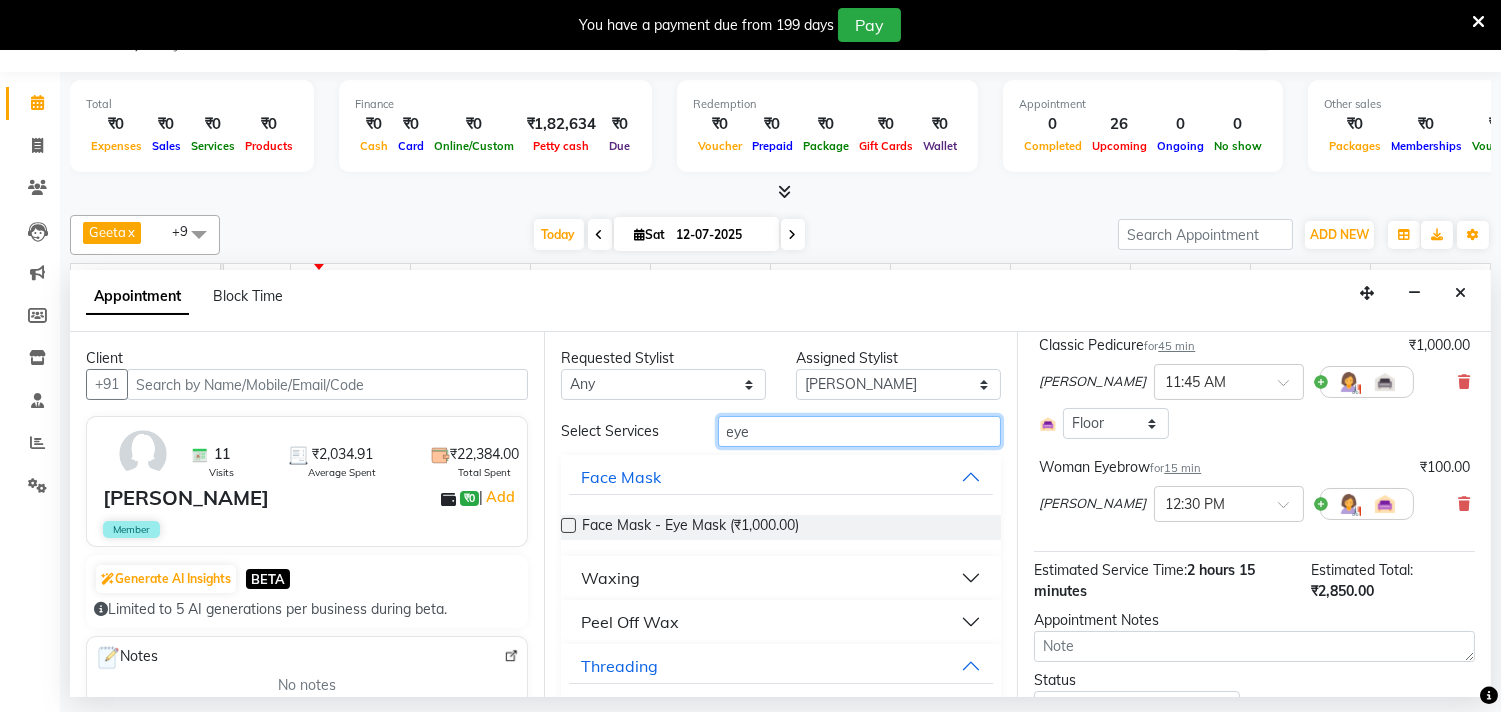 click on "eye" at bounding box center (860, 431) 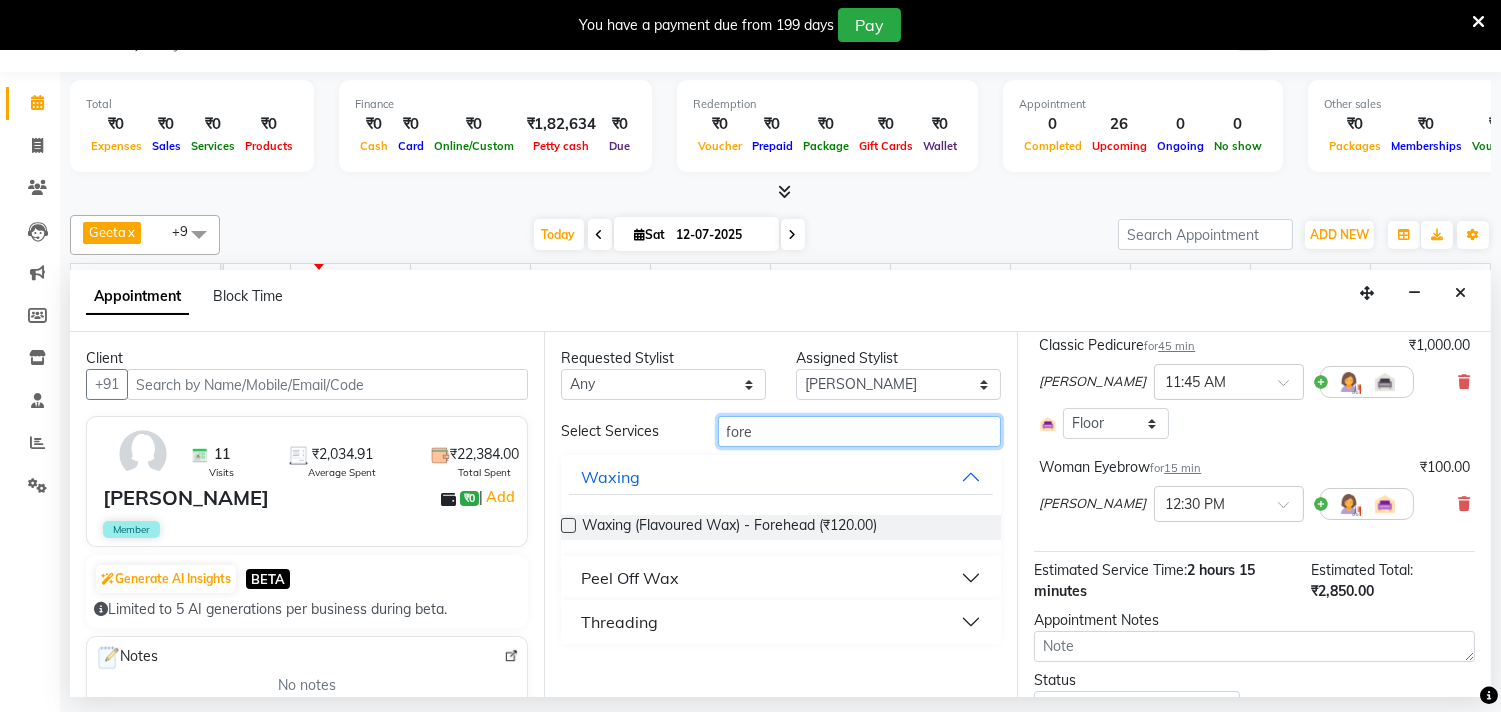 type on "fore" 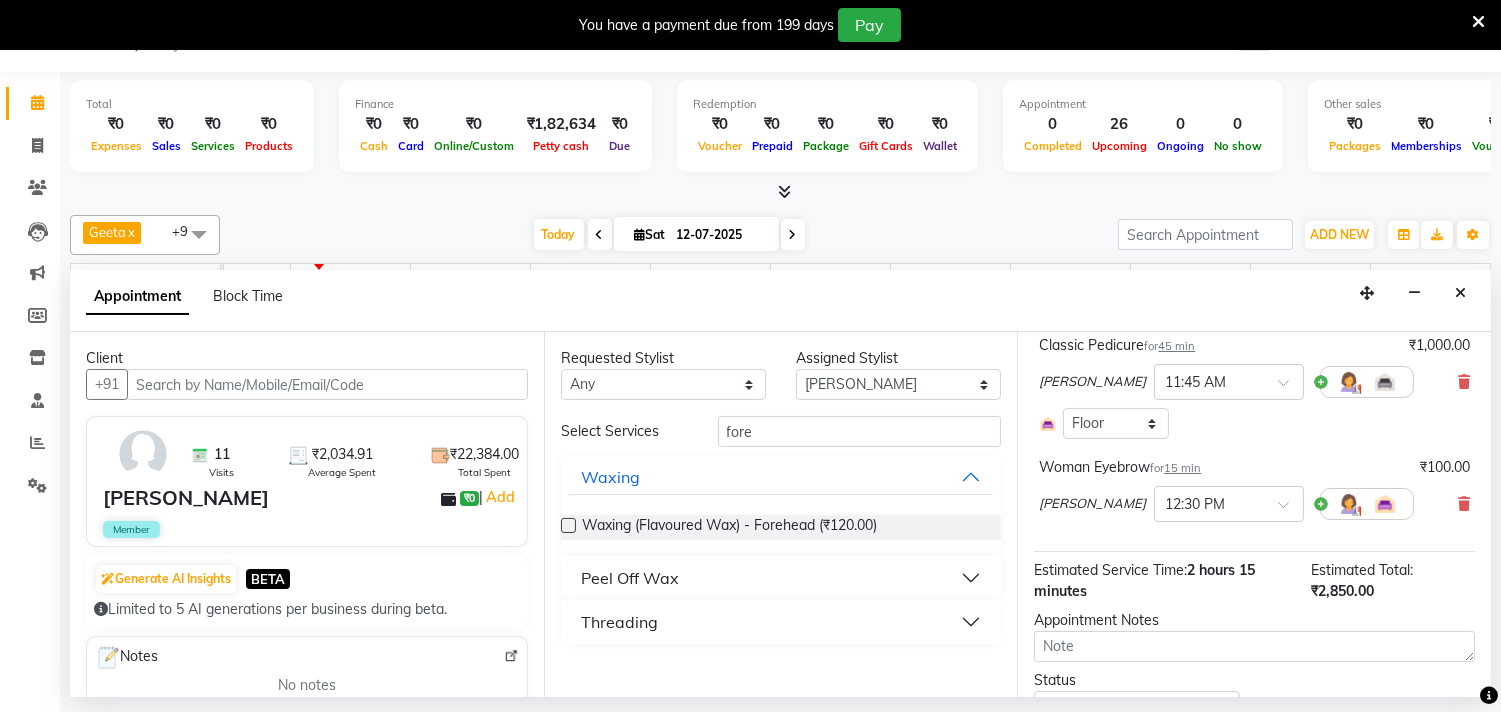 click on "Threading" at bounding box center (781, 622) 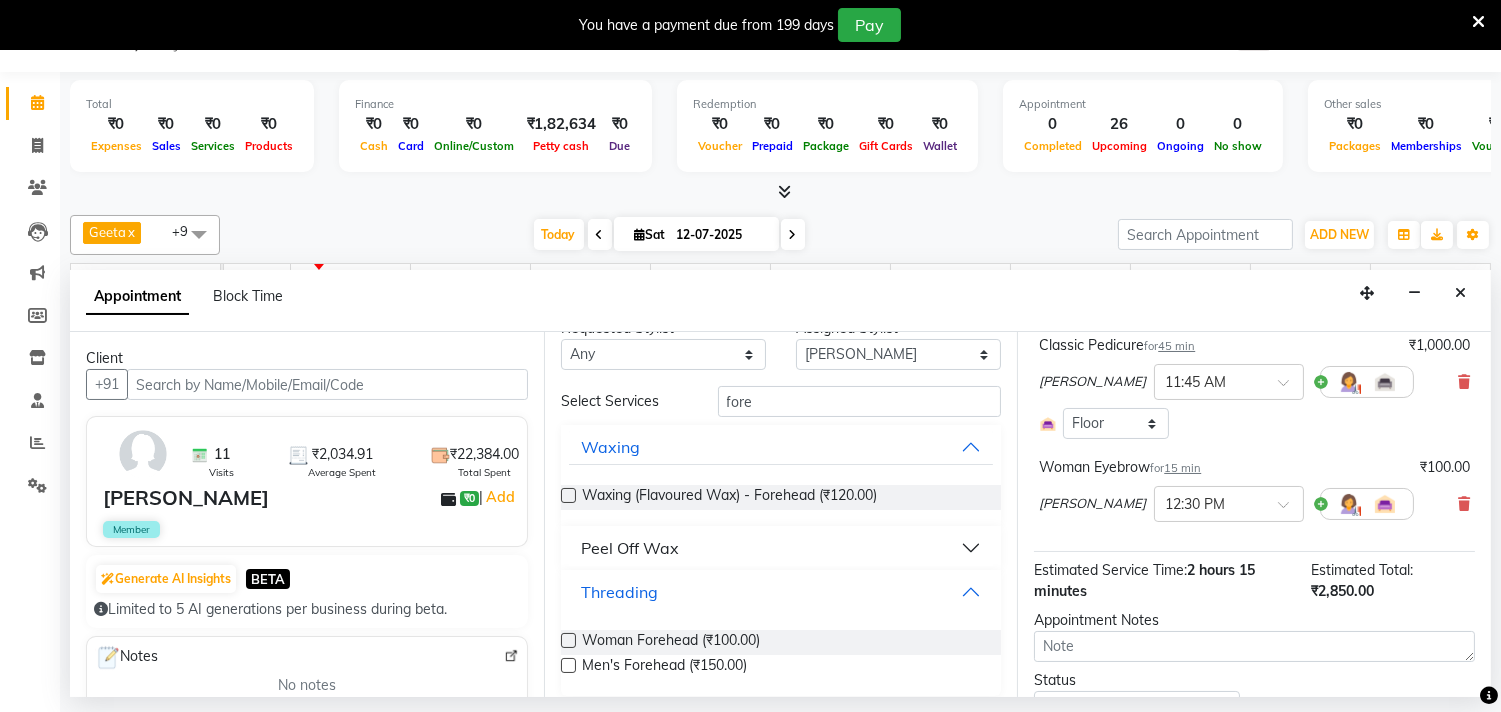 scroll, scrollTop: 36, scrollLeft: 0, axis: vertical 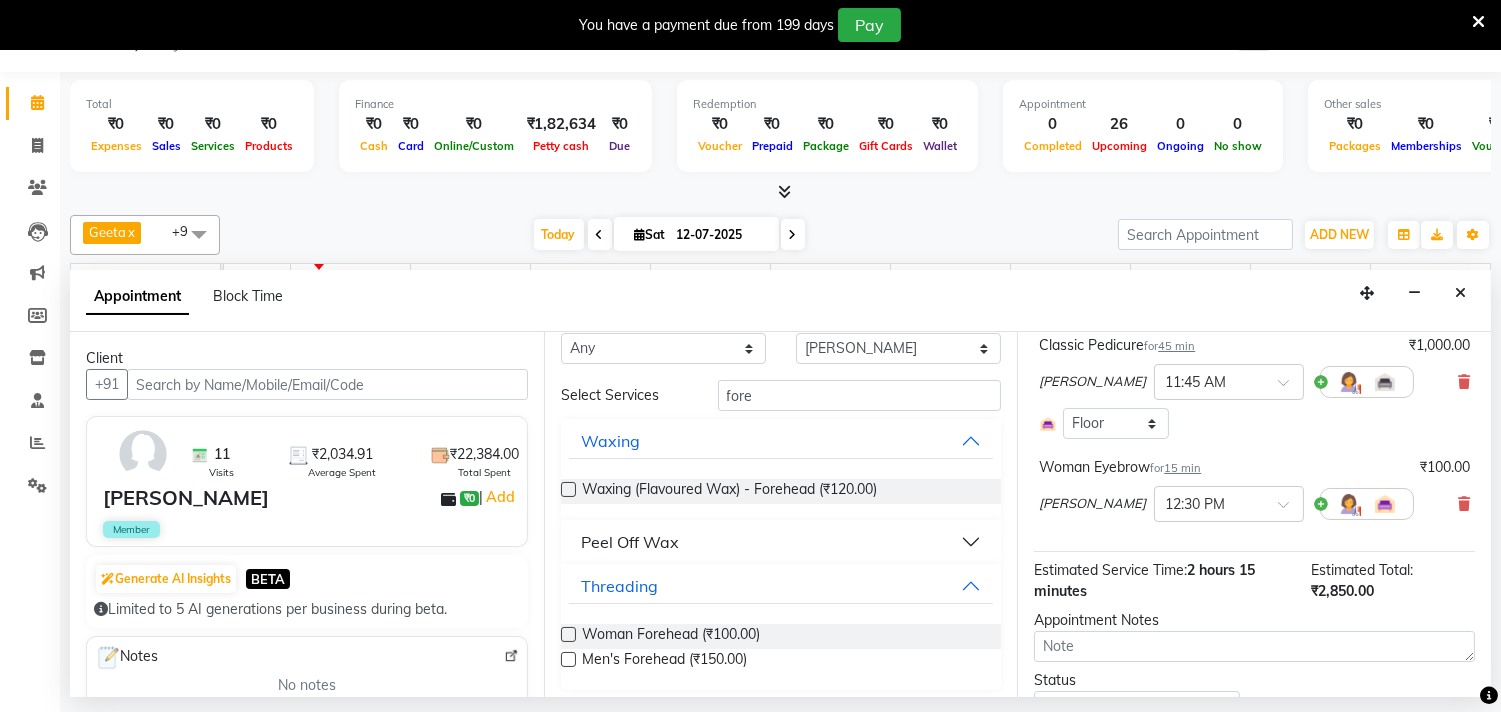 click at bounding box center (568, 634) 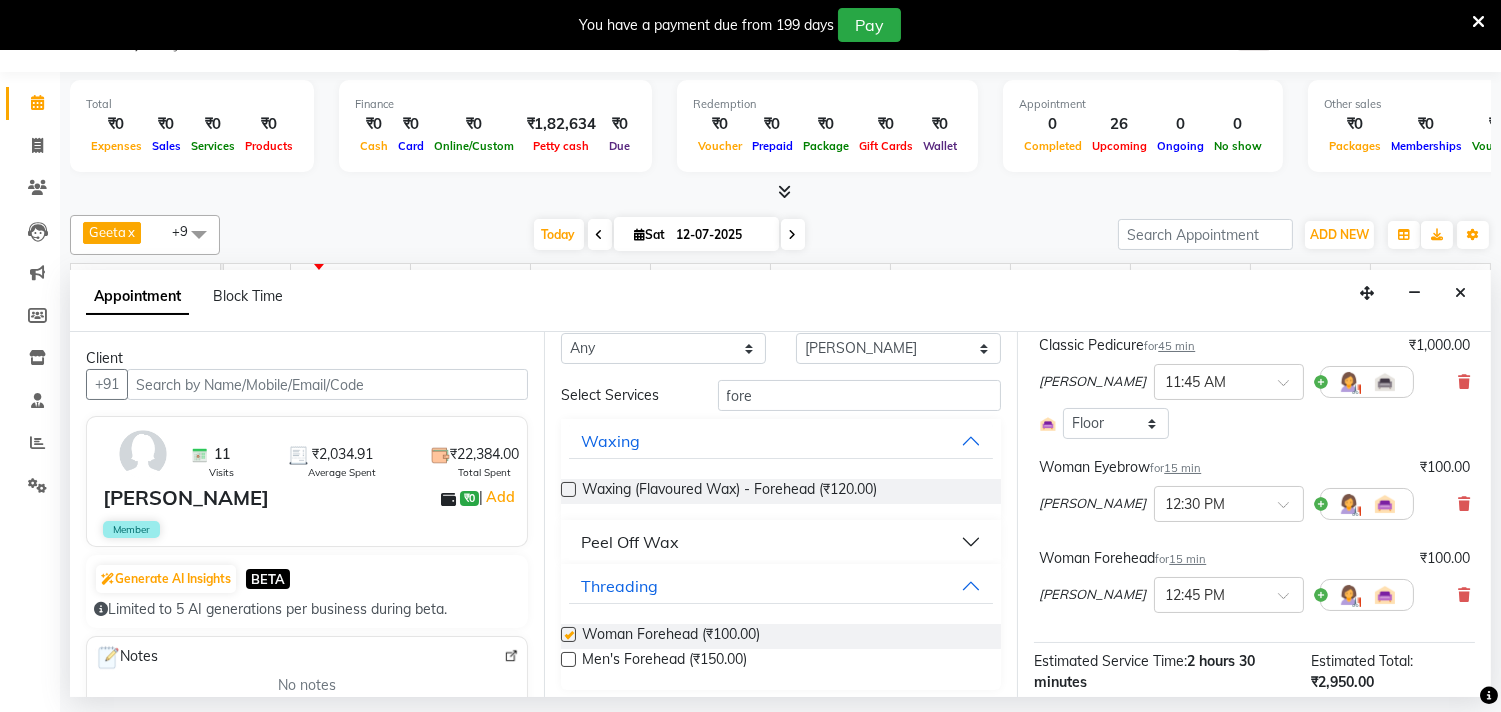 scroll, scrollTop: 0, scrollLeft: 0, axis: both 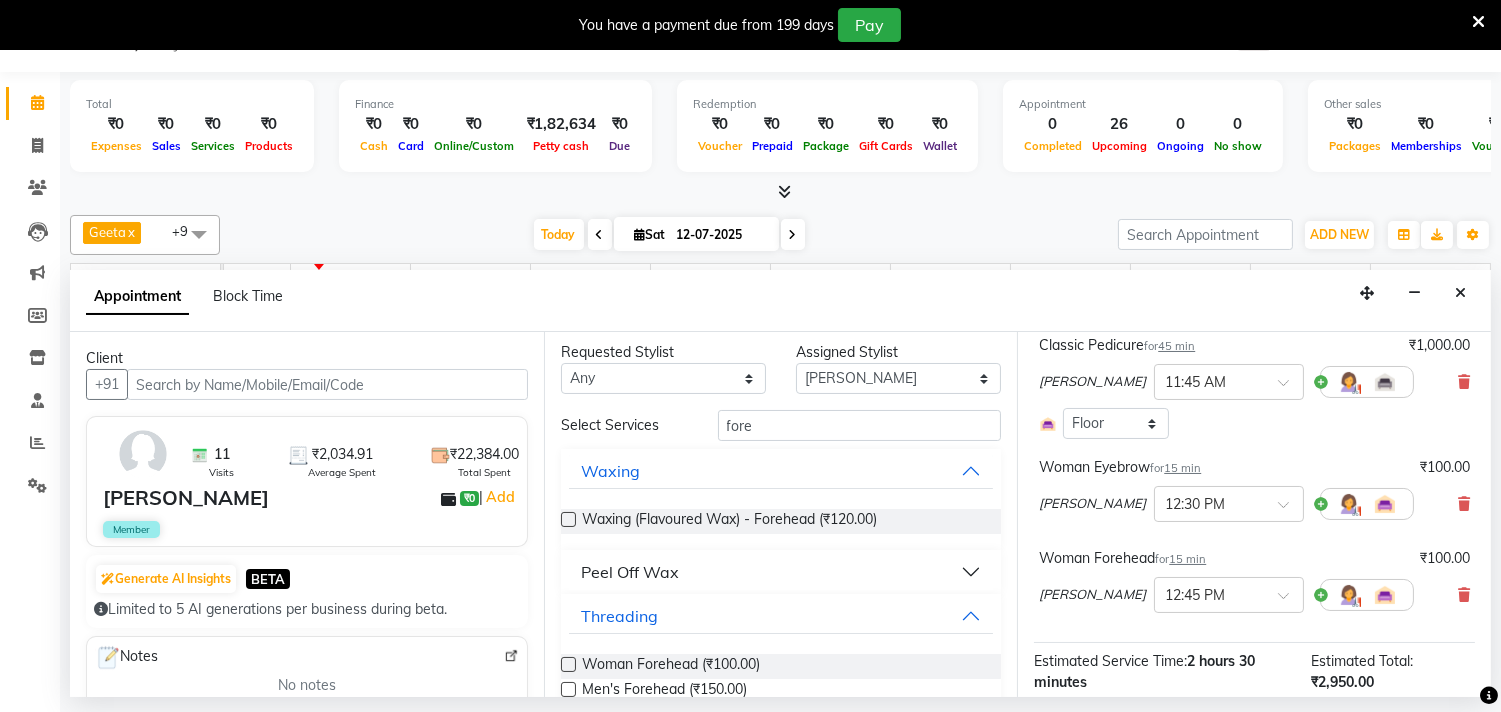 checkbox on "false" 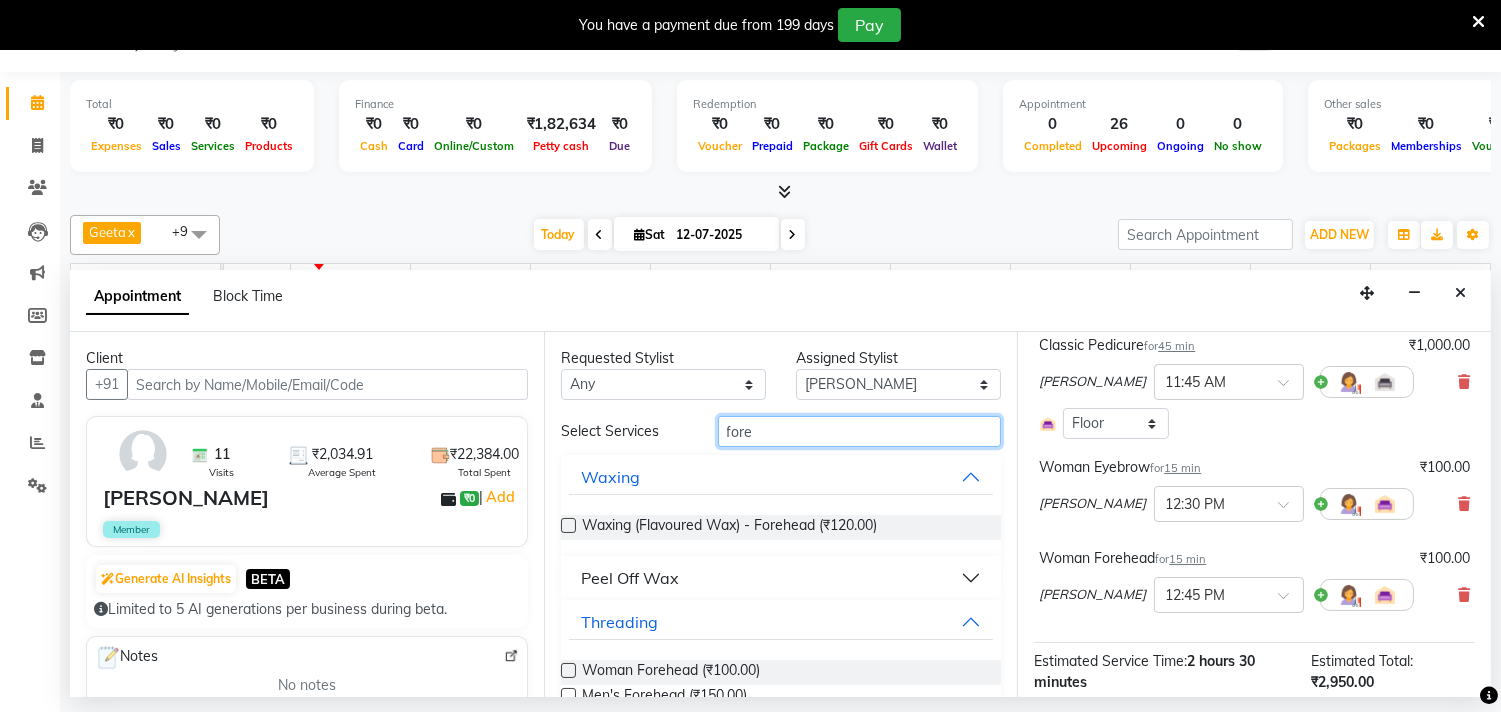 drag, startPoint x: 794, startPoint y: 437, endPoint x: 744, endPoint y: 421, distance: 52.49762 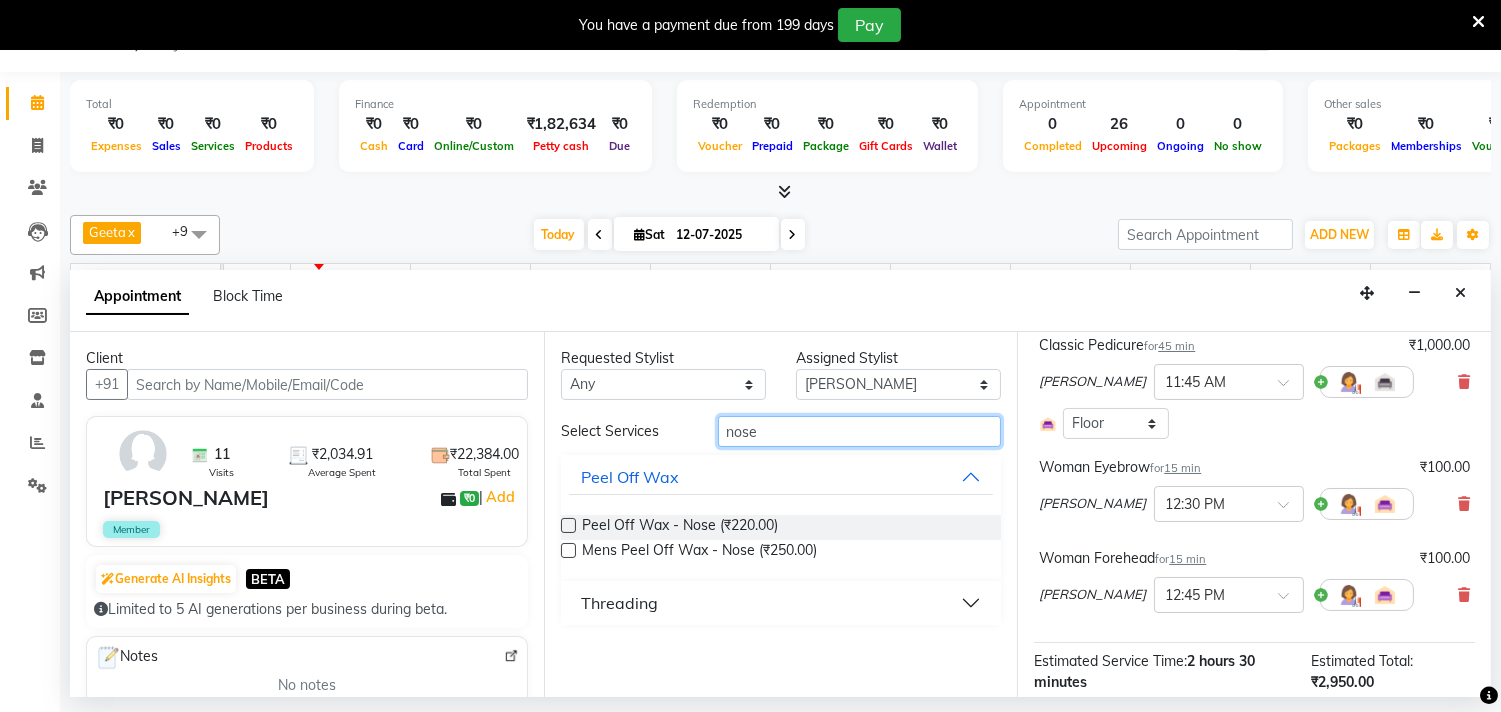 type on "nose" 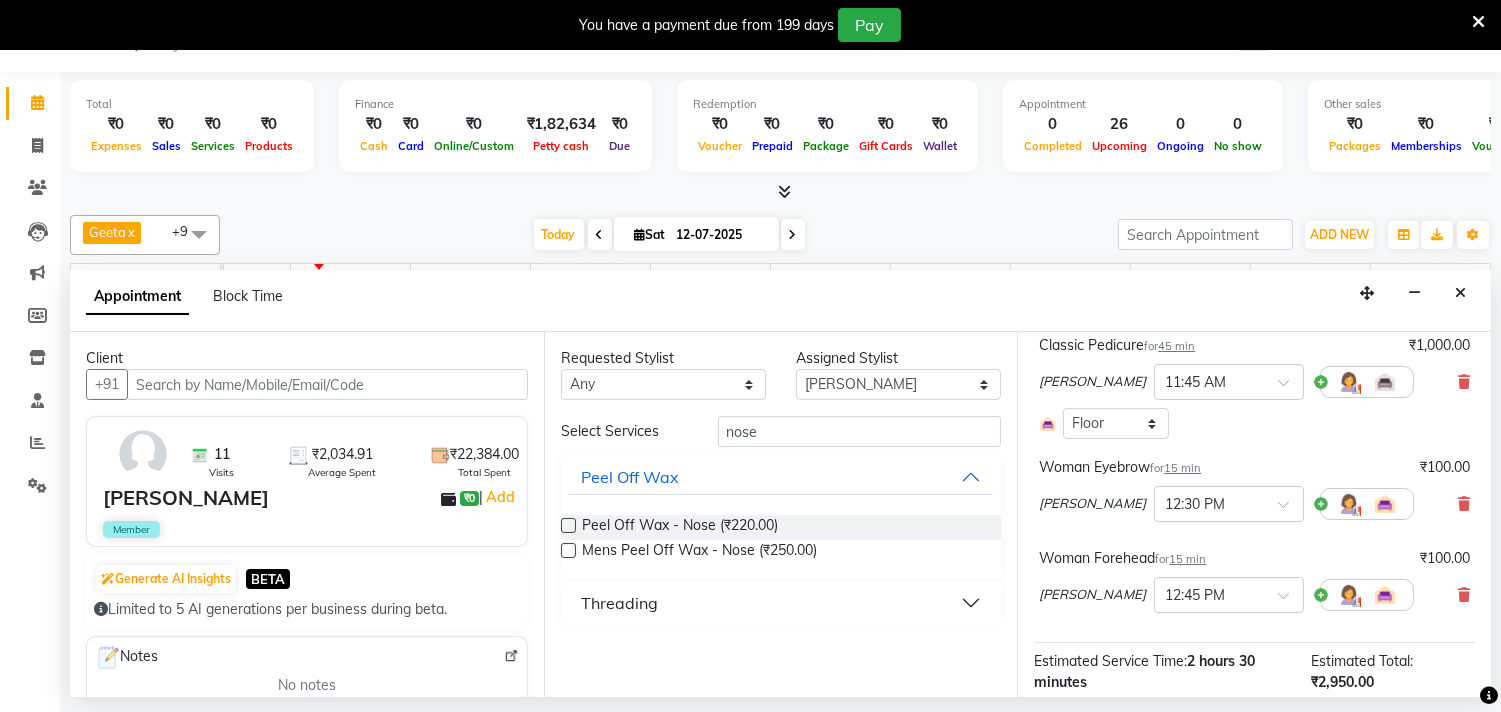 click at bounding box center [568, 525] 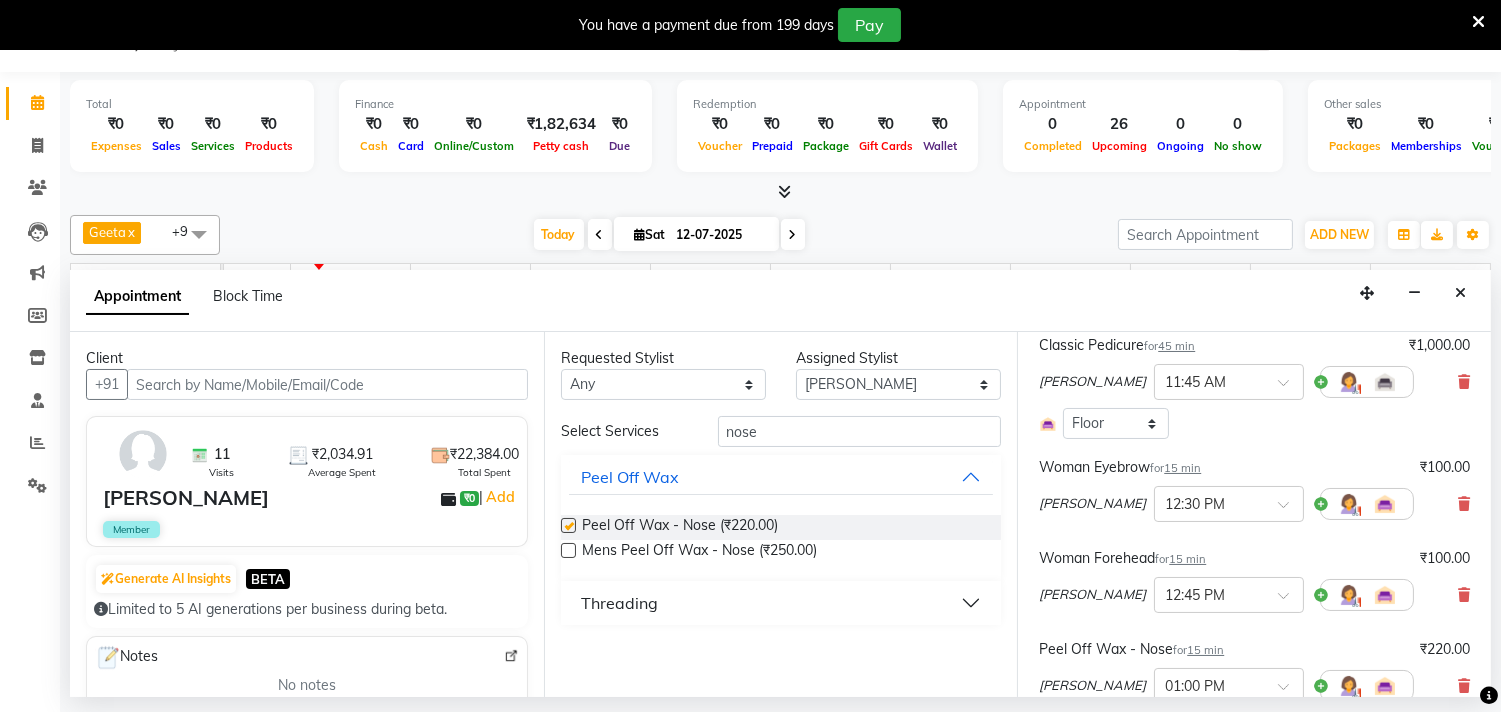checkbox on "false" 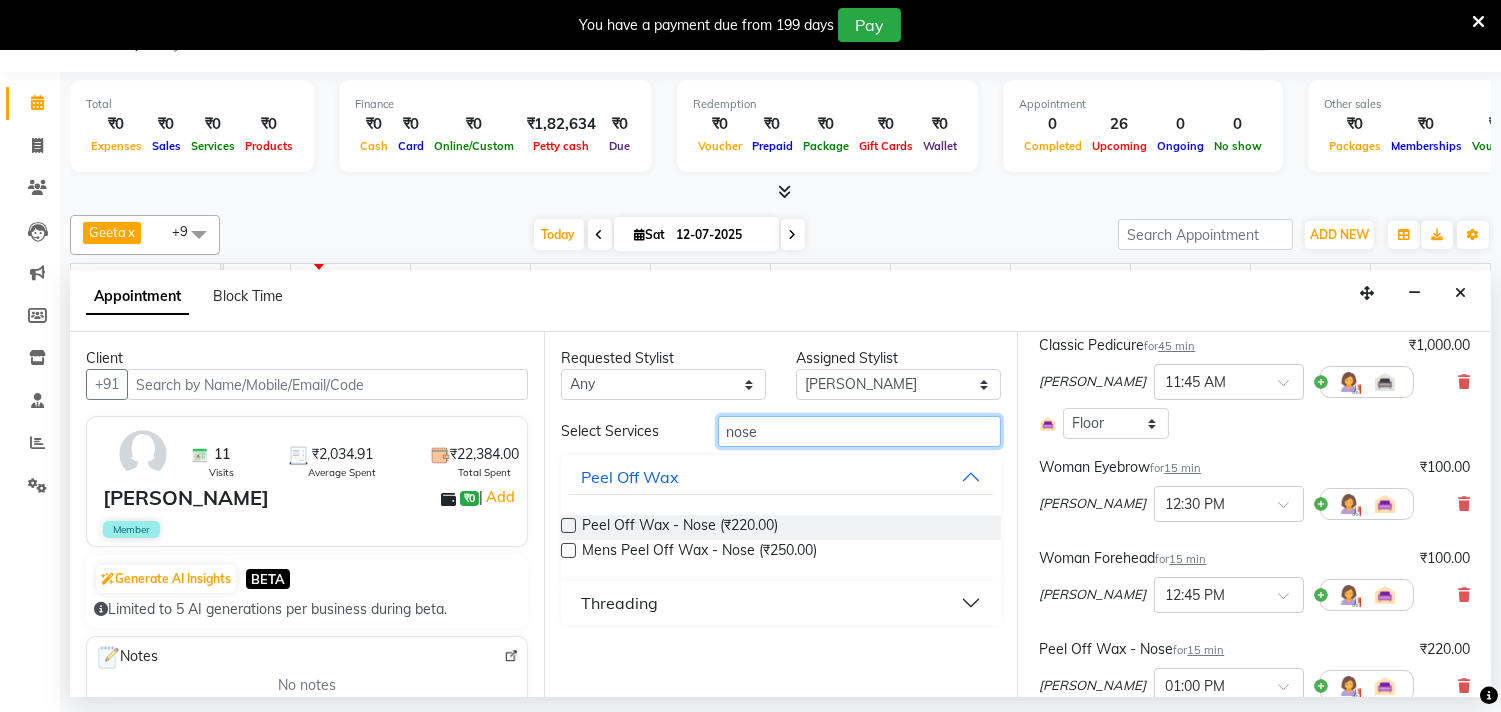 drag, startPoint x: 746, startPoint y: 435, endPoint x: 714, endPoint y: 434, distance: 32.01562 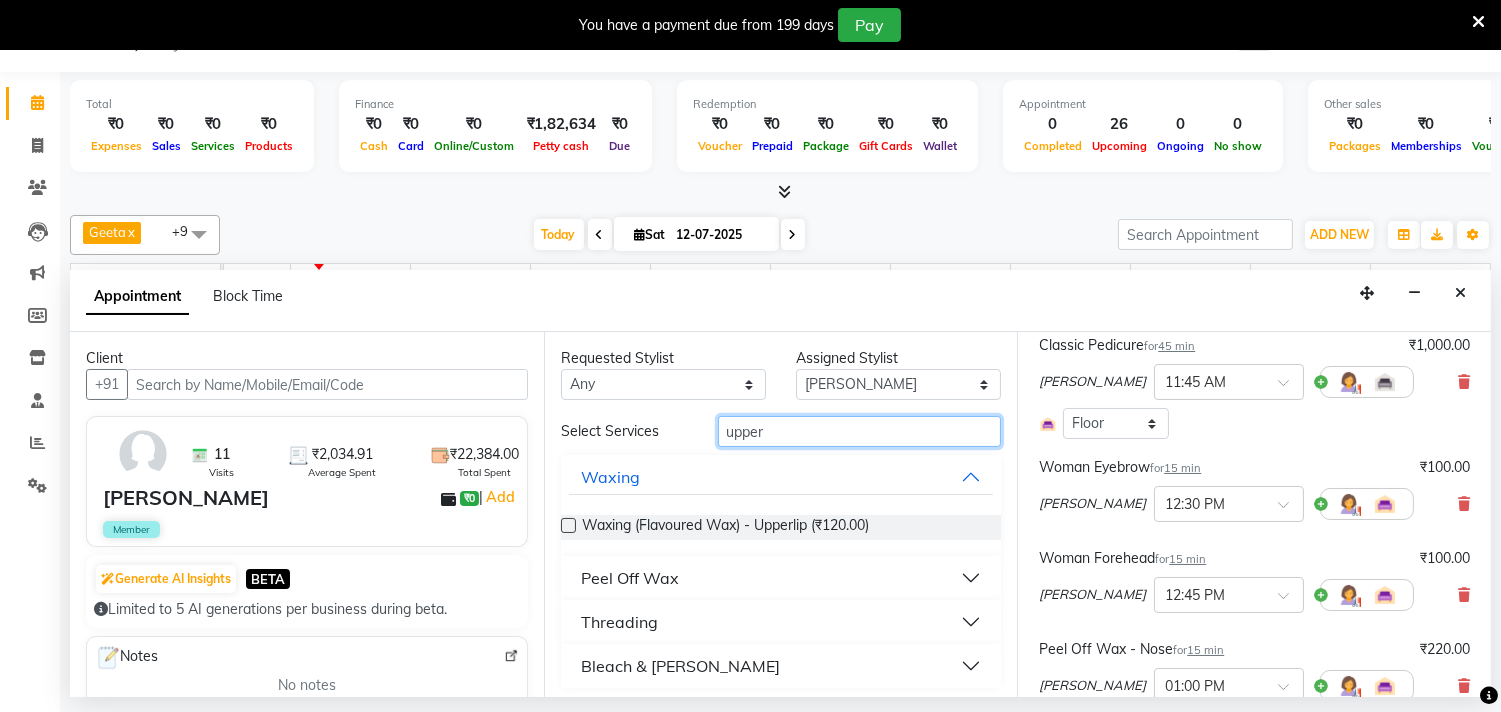 scroll, scrollTop: 6, scrollLeft: 0, axis: vertical 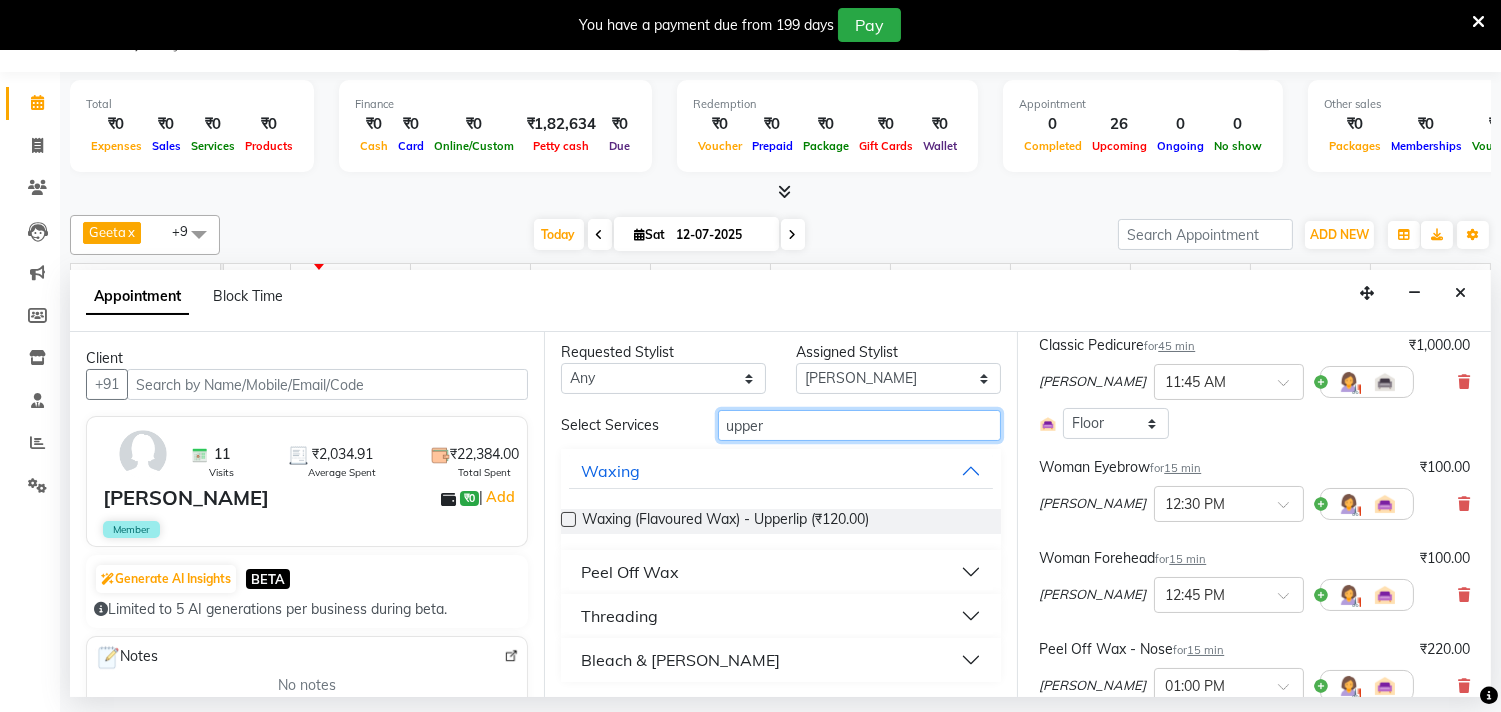 type on "upper" 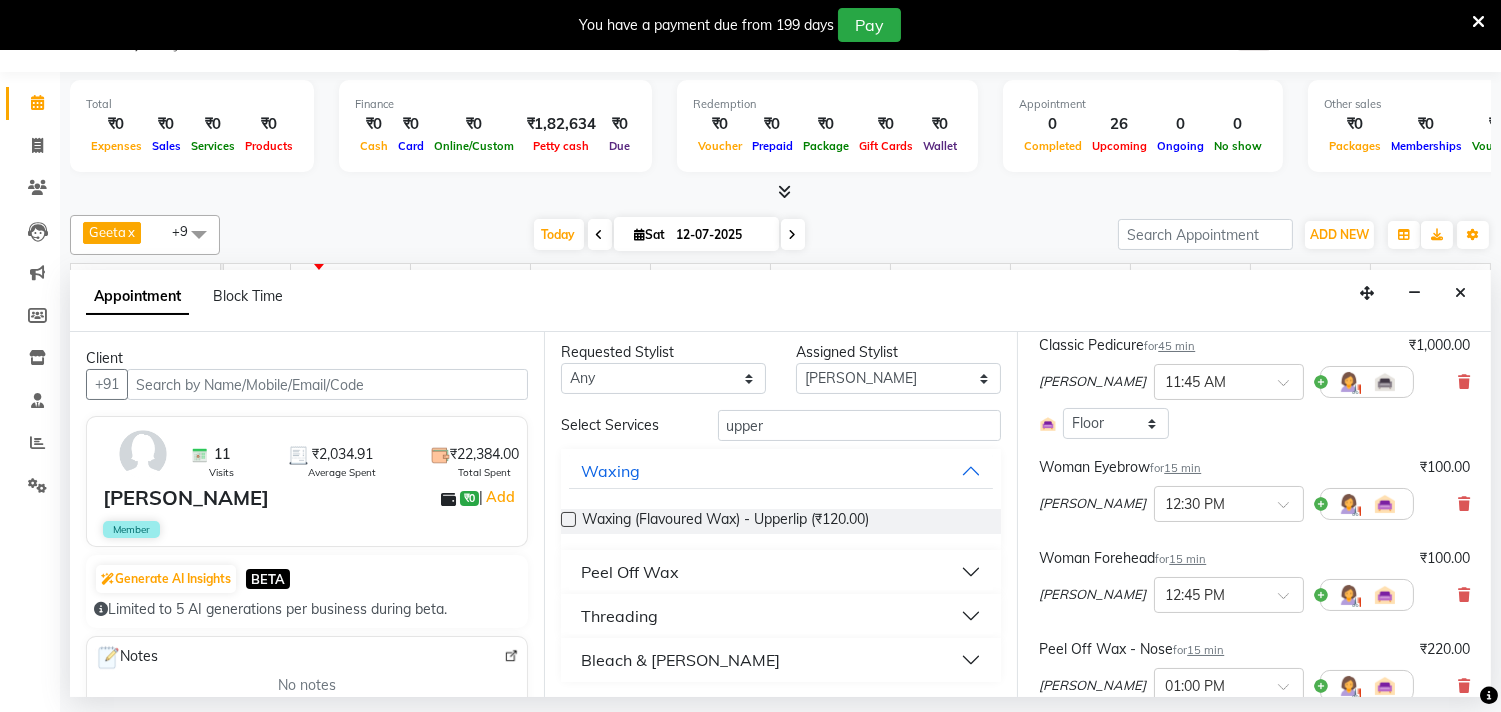 click on "Threading" at bounding box center [619, 616] 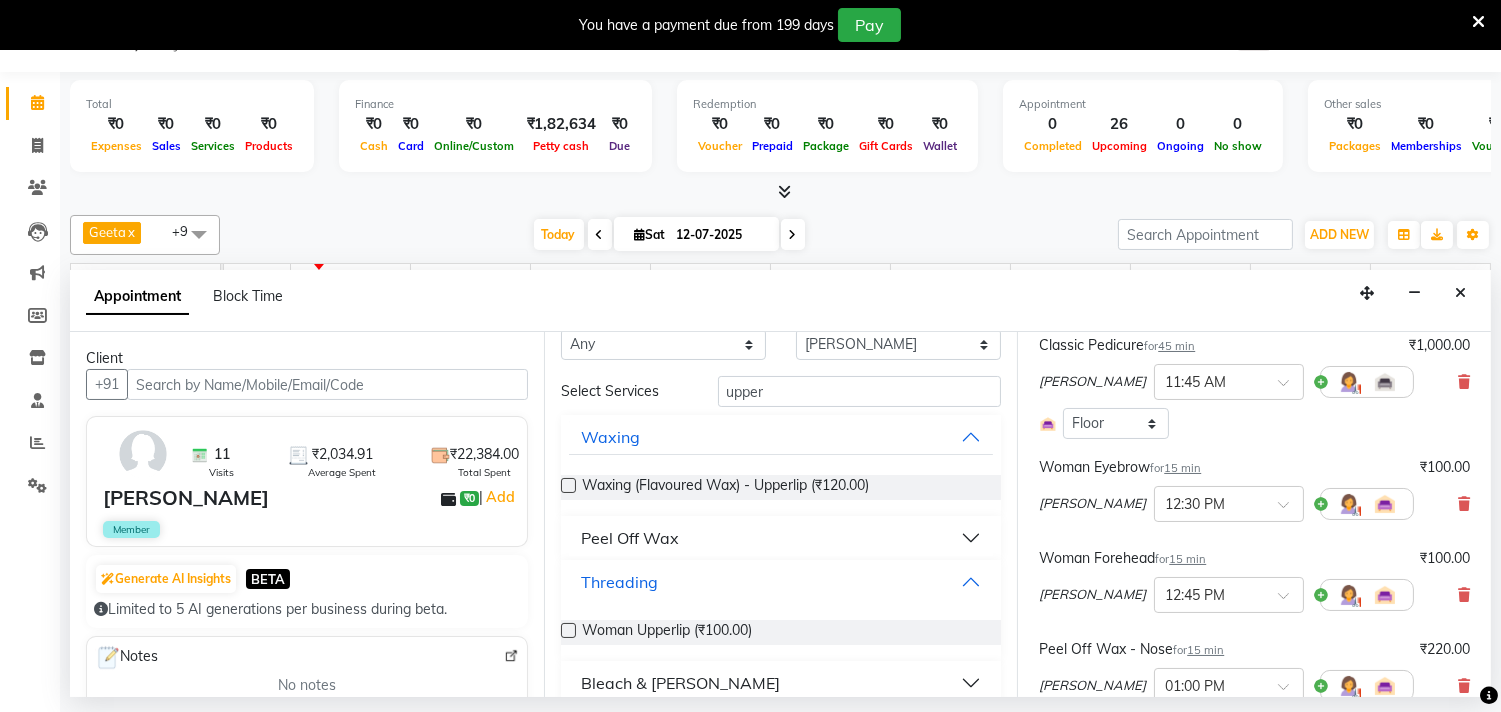 scroll, scrollTop: 62, scrollLeft: 0, axis: vertical 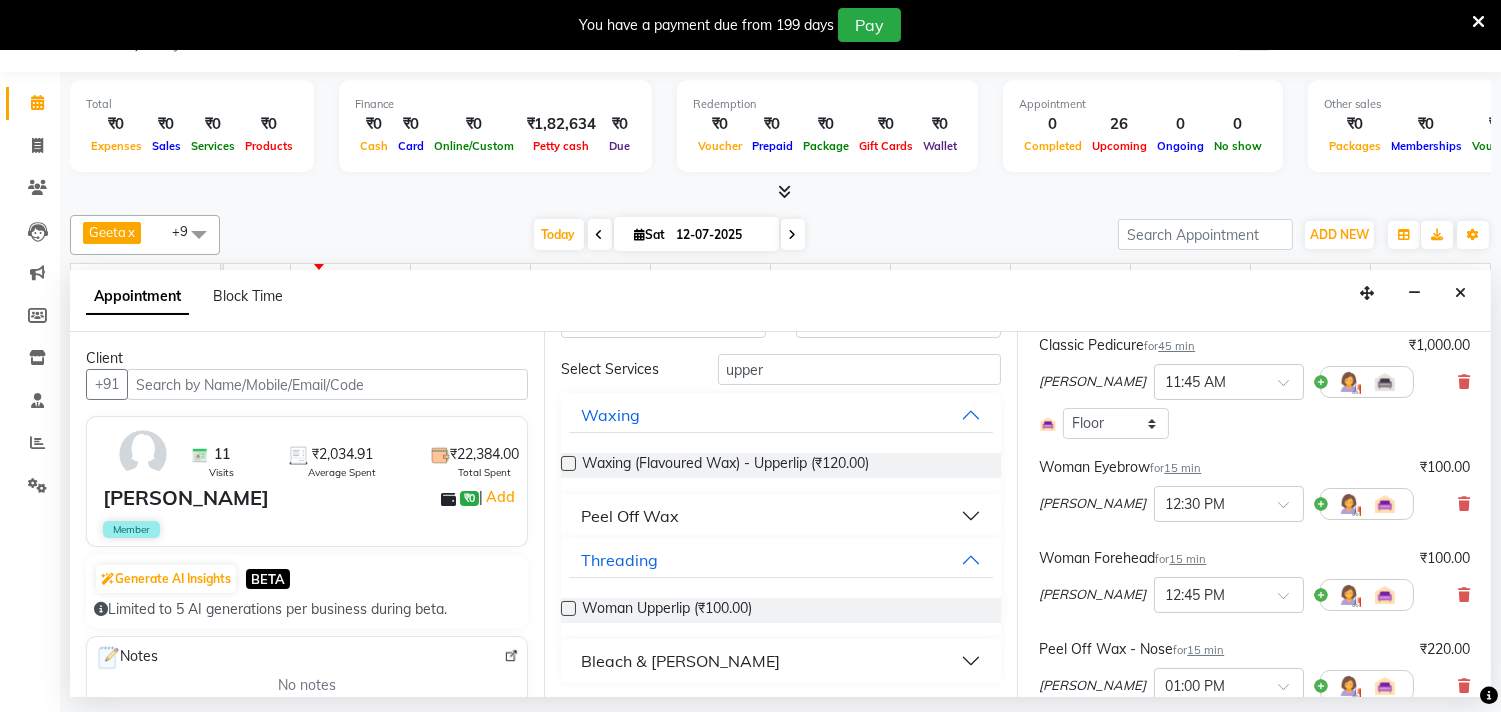 click at bounding box center [568, 608] 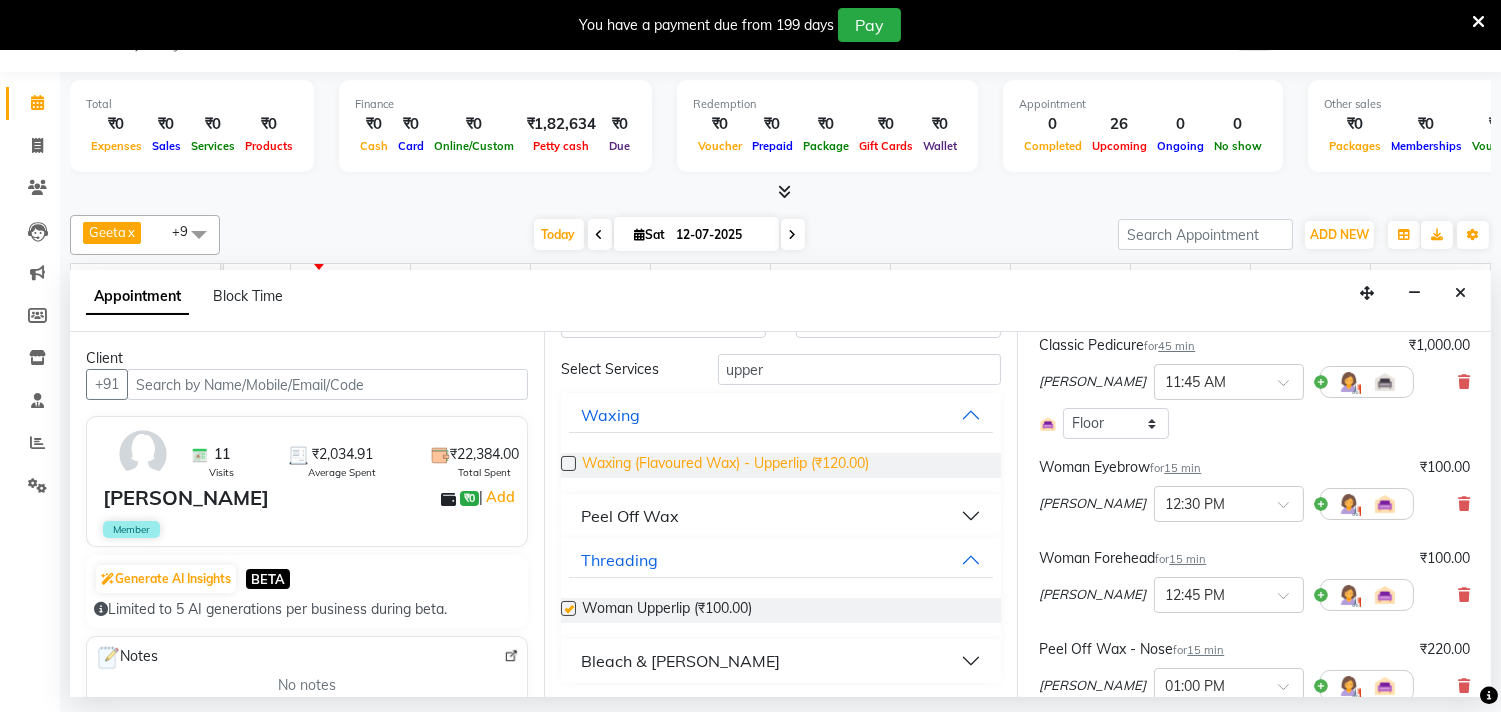 scroll, scrollTop: 0, scrollLeft: 0, axis: both 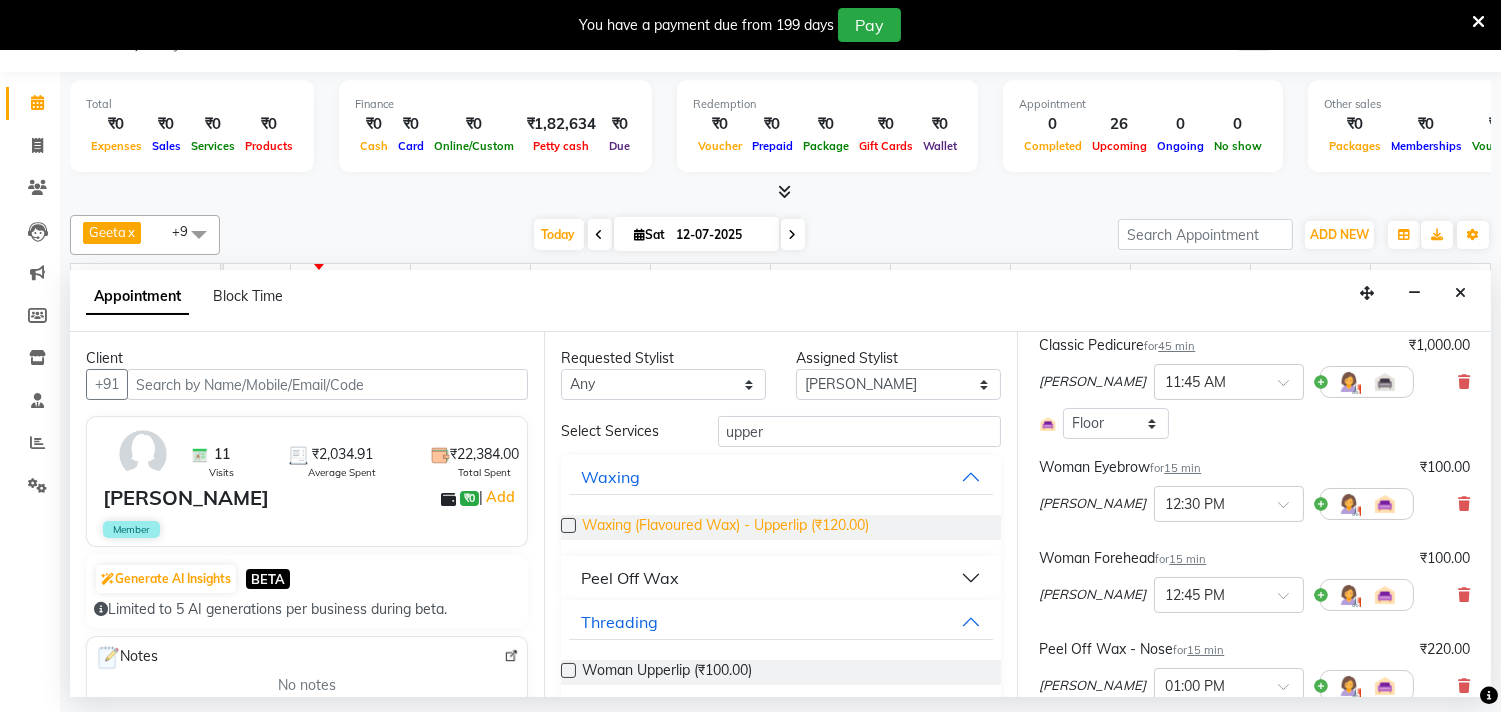 checkbox on "false" 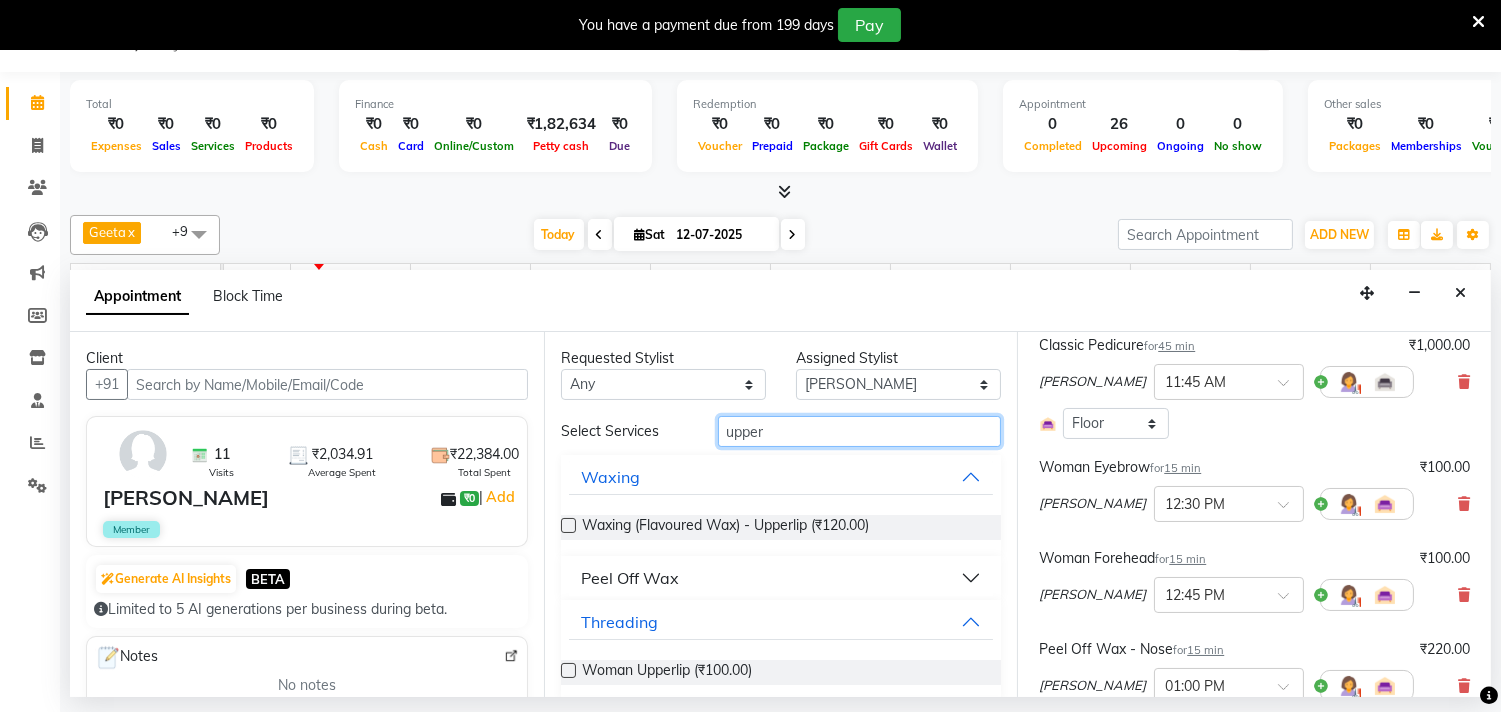 drag, startPoint x: 785, startPoint y: 427, endPoint x: 703, endPoint y: 424, distance: 82.05486 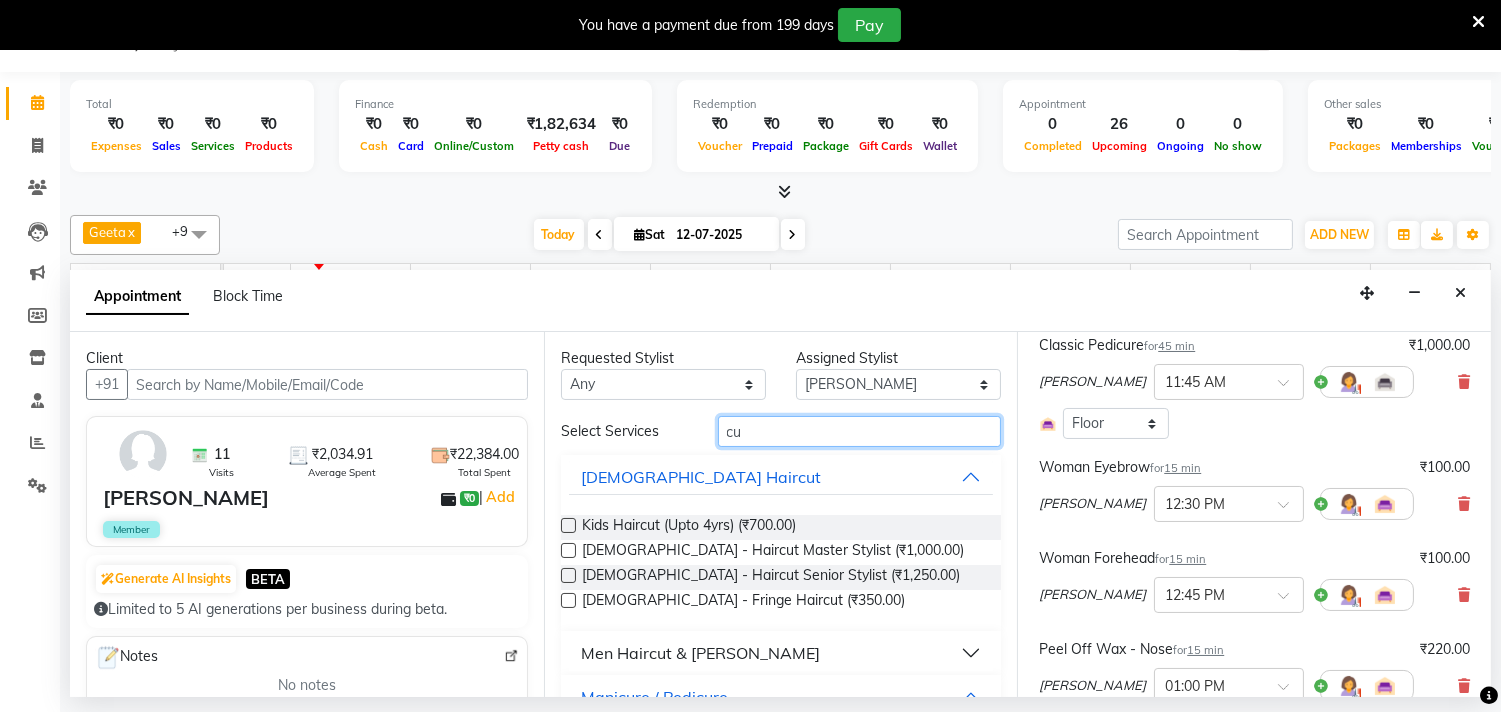type on "c" 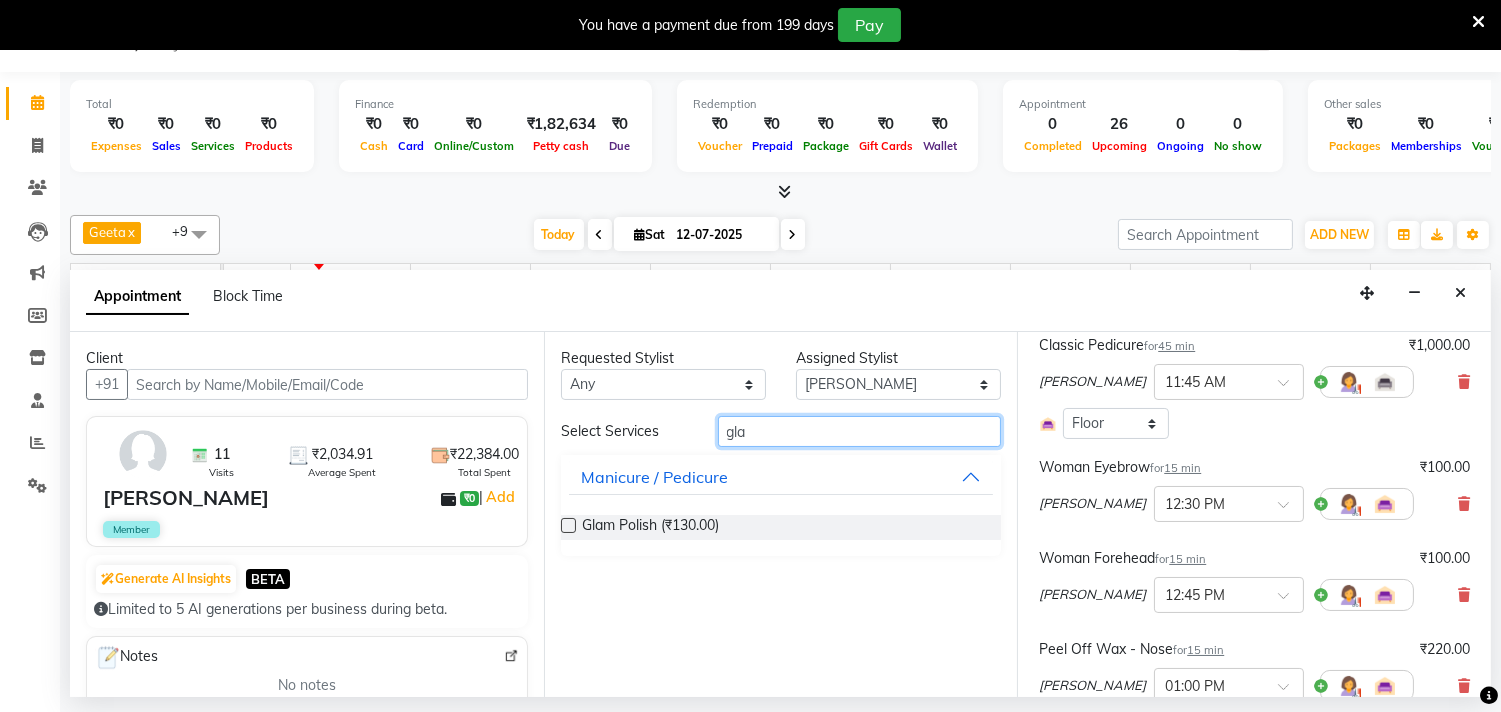 type on "gla" 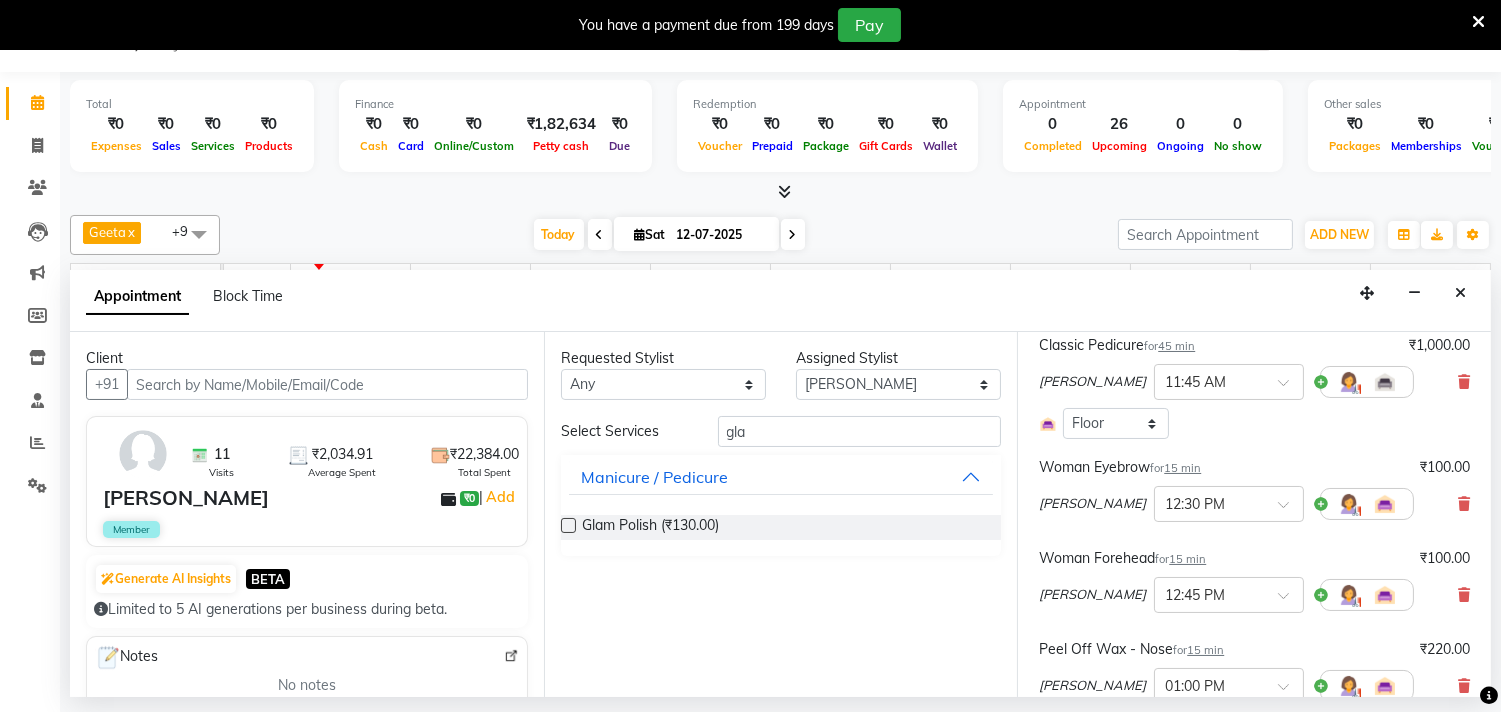 click at bounding box center [568, 525] 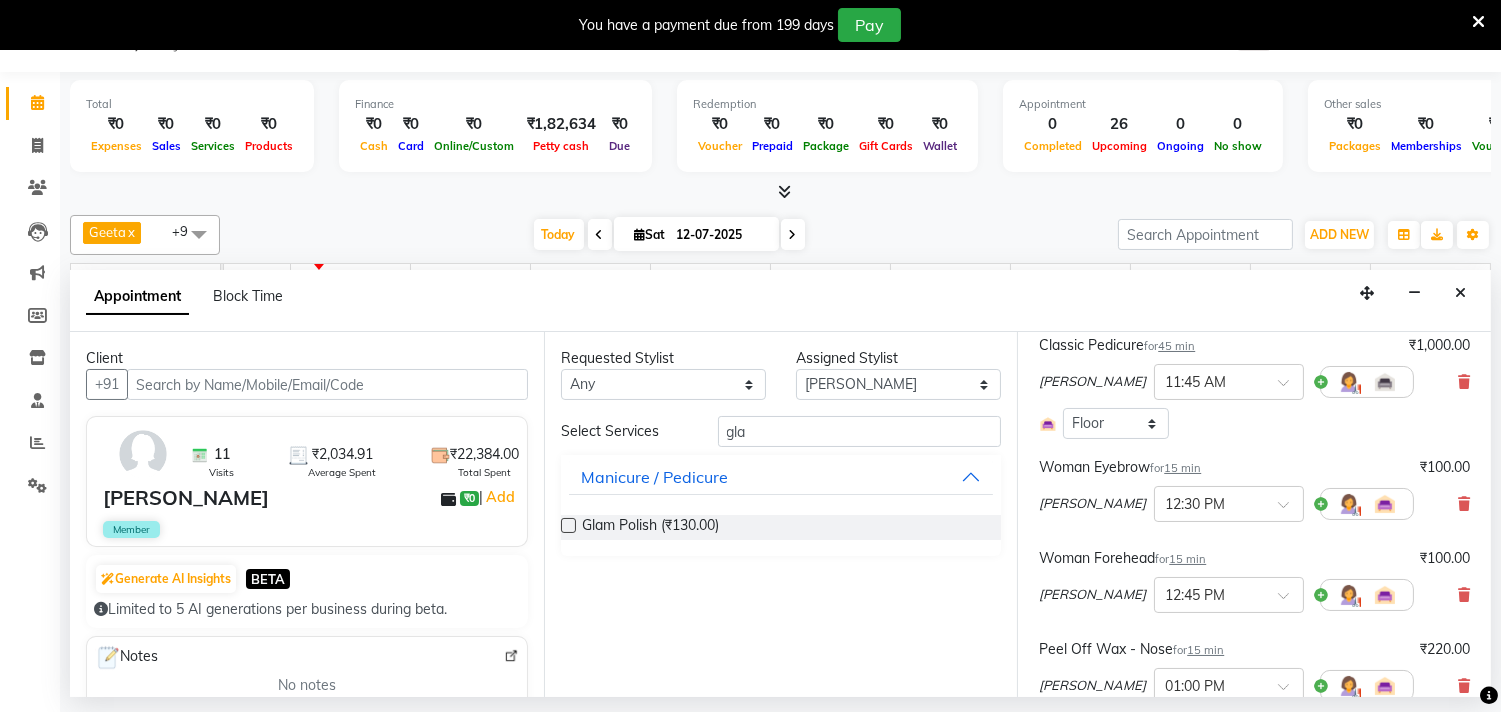 click at bounding box center [567, 527] 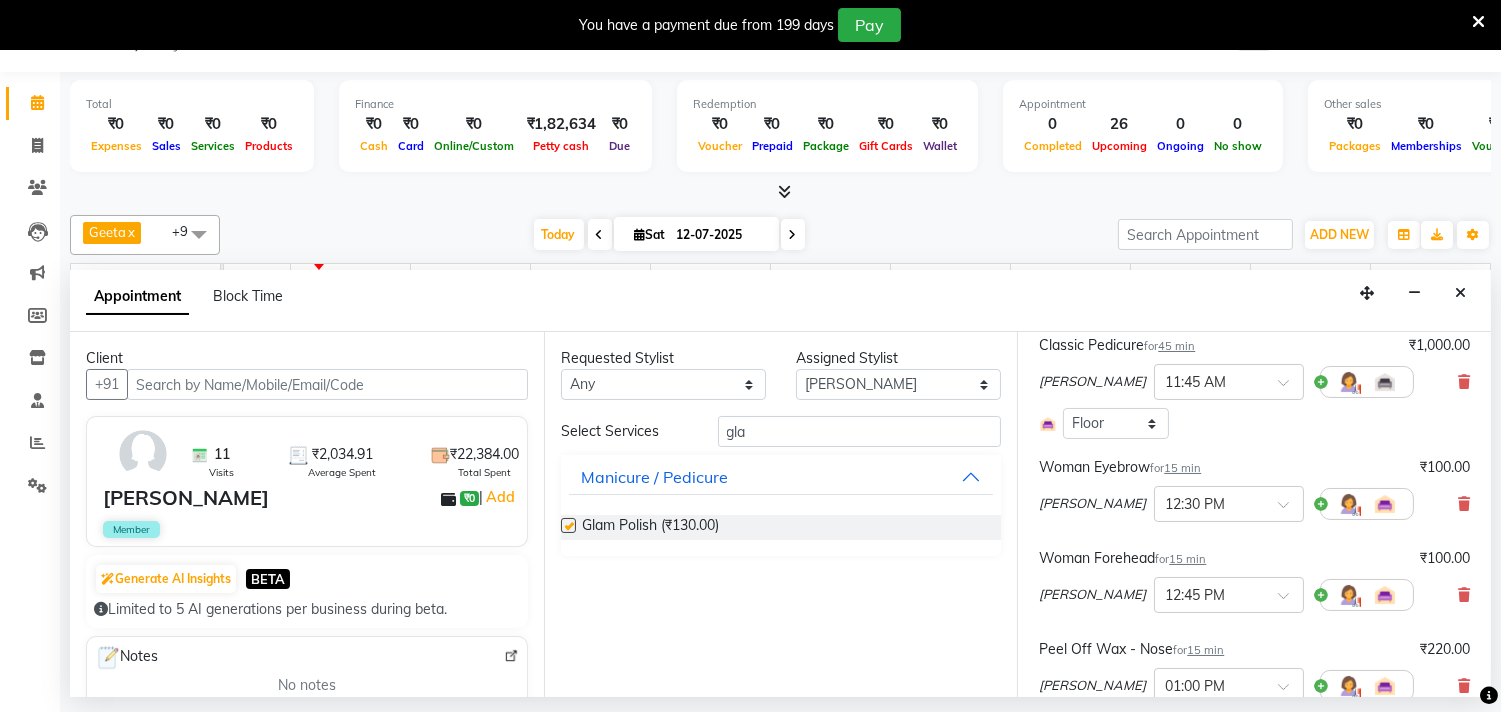 checkbox on "false" 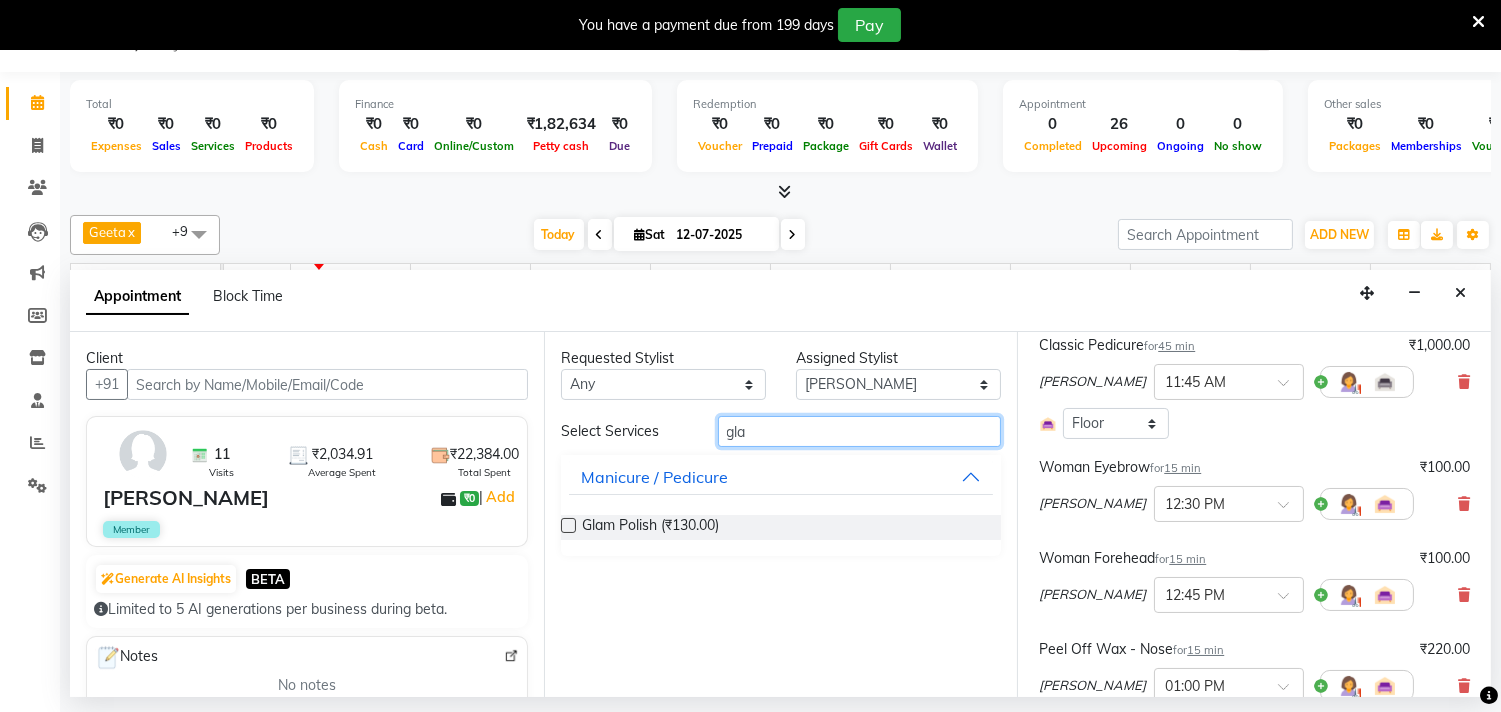 drag, startPoint x: 757, startPoint y: 426, endPoint x: 717, endPoint y: 426, distance: 40 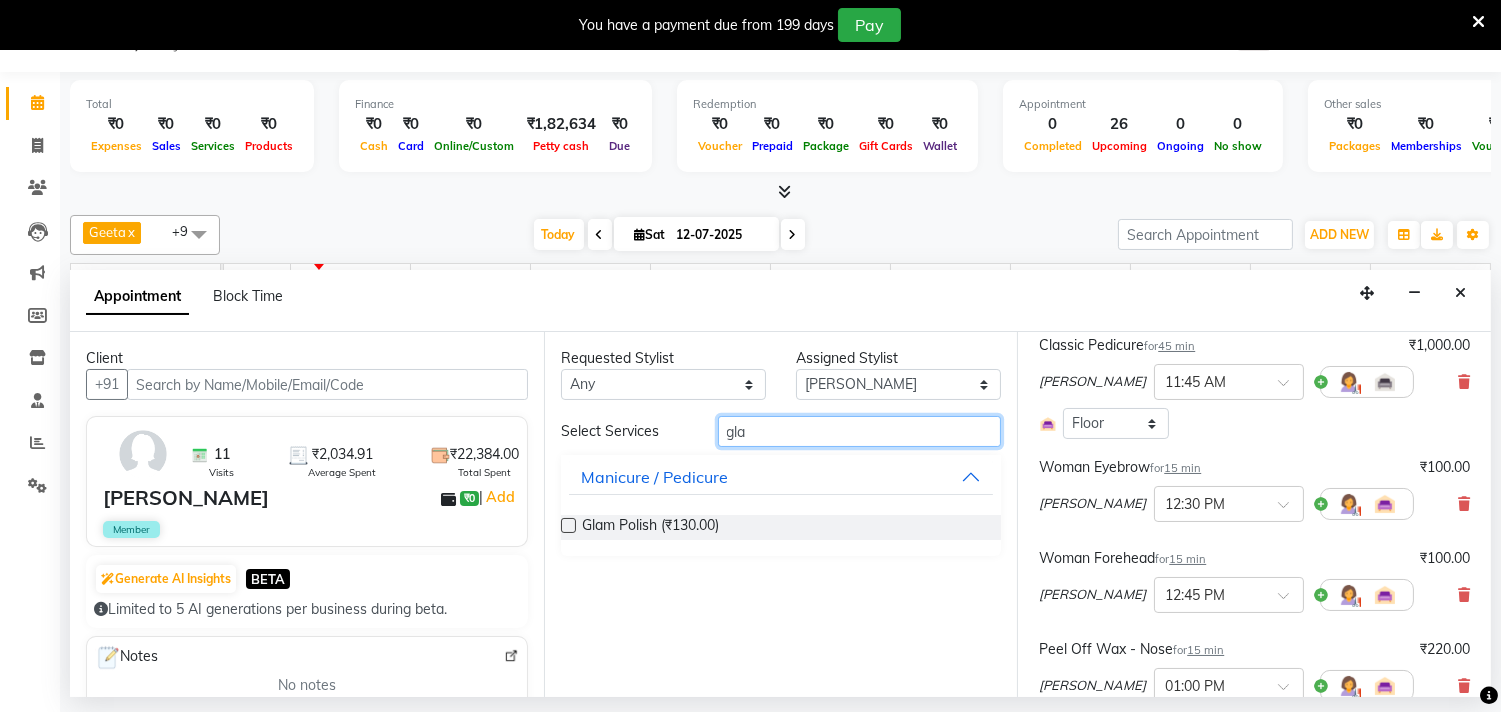 click on "gla" at bounding box center (860, 431) 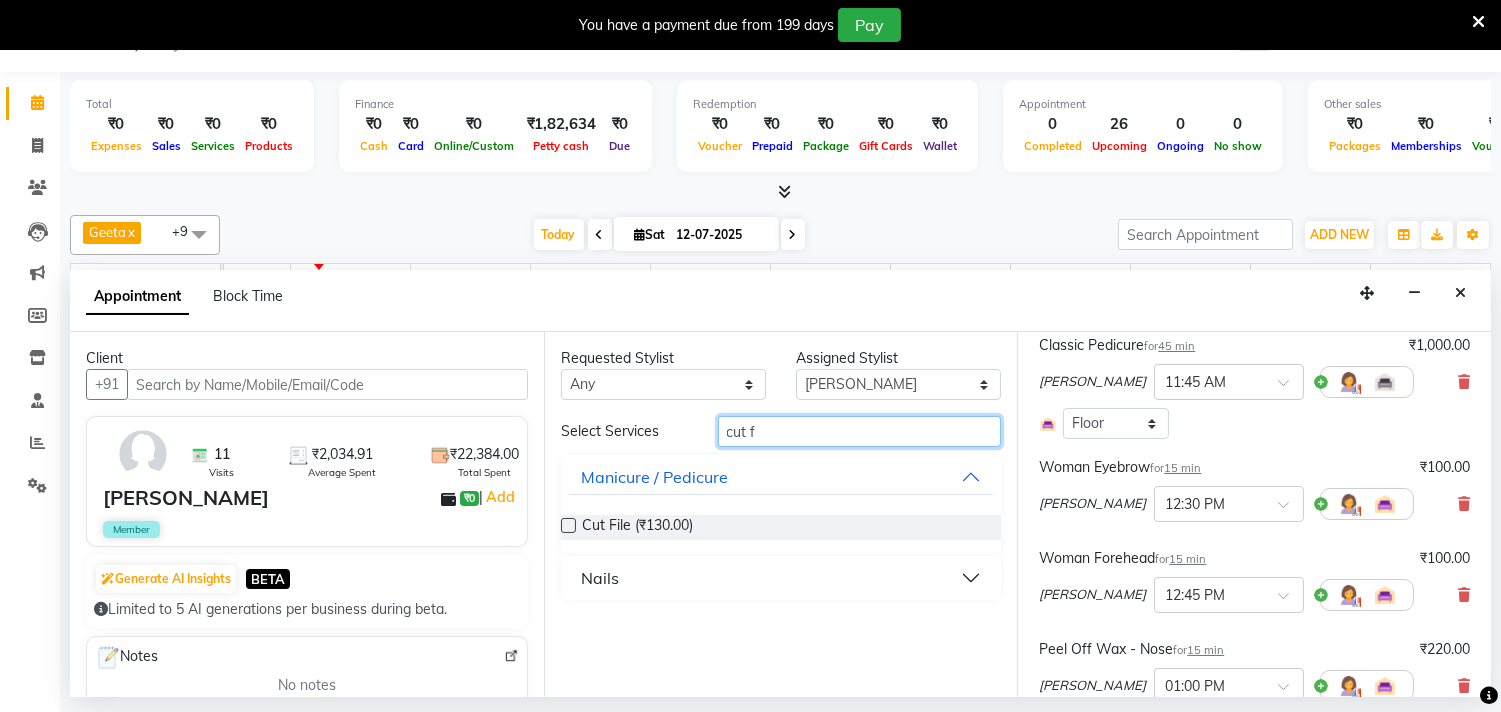 type on "cut f" 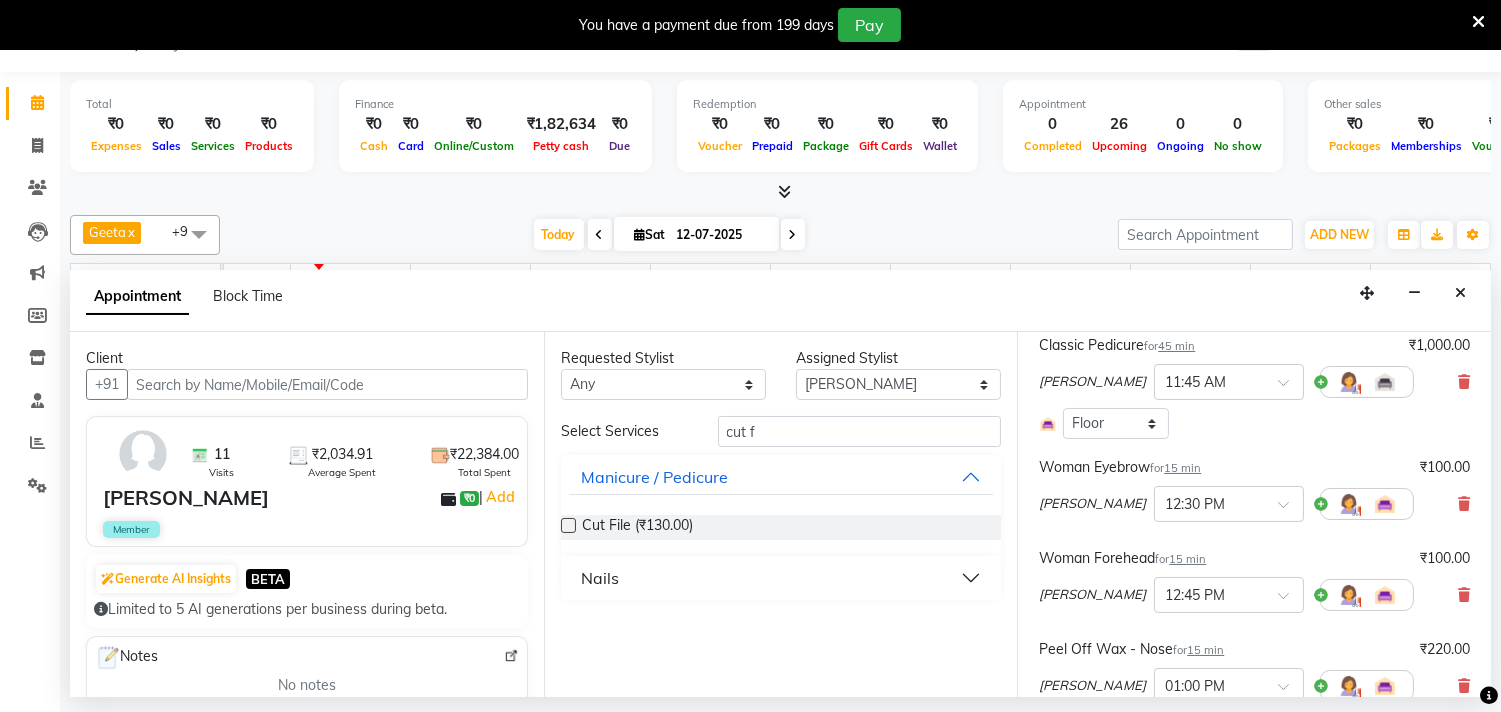 click at bounding box center [568, 525] 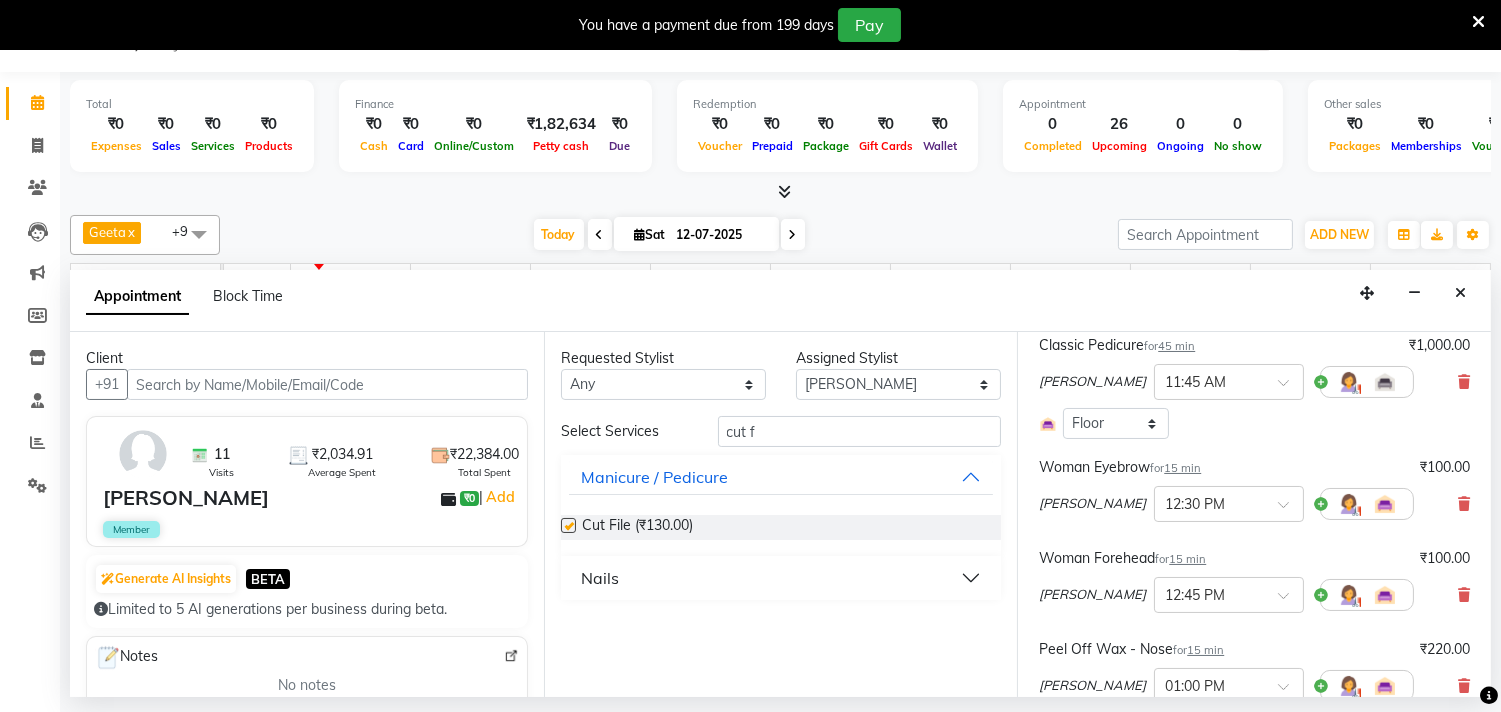 checkbox on "false" 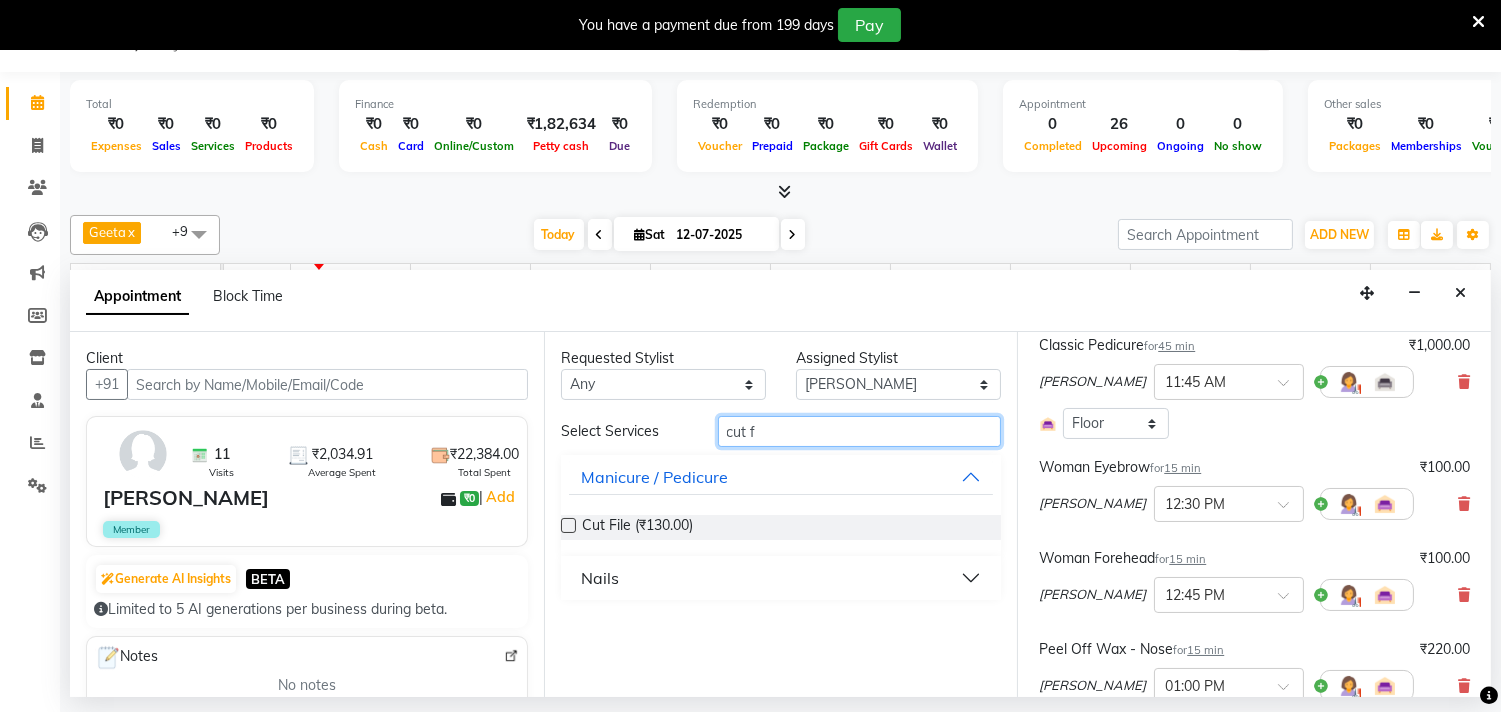 drag, startPoint x: 790, startPoint y: 423, endPoint x: 704, endPoint y: 427, distance: 86.09297 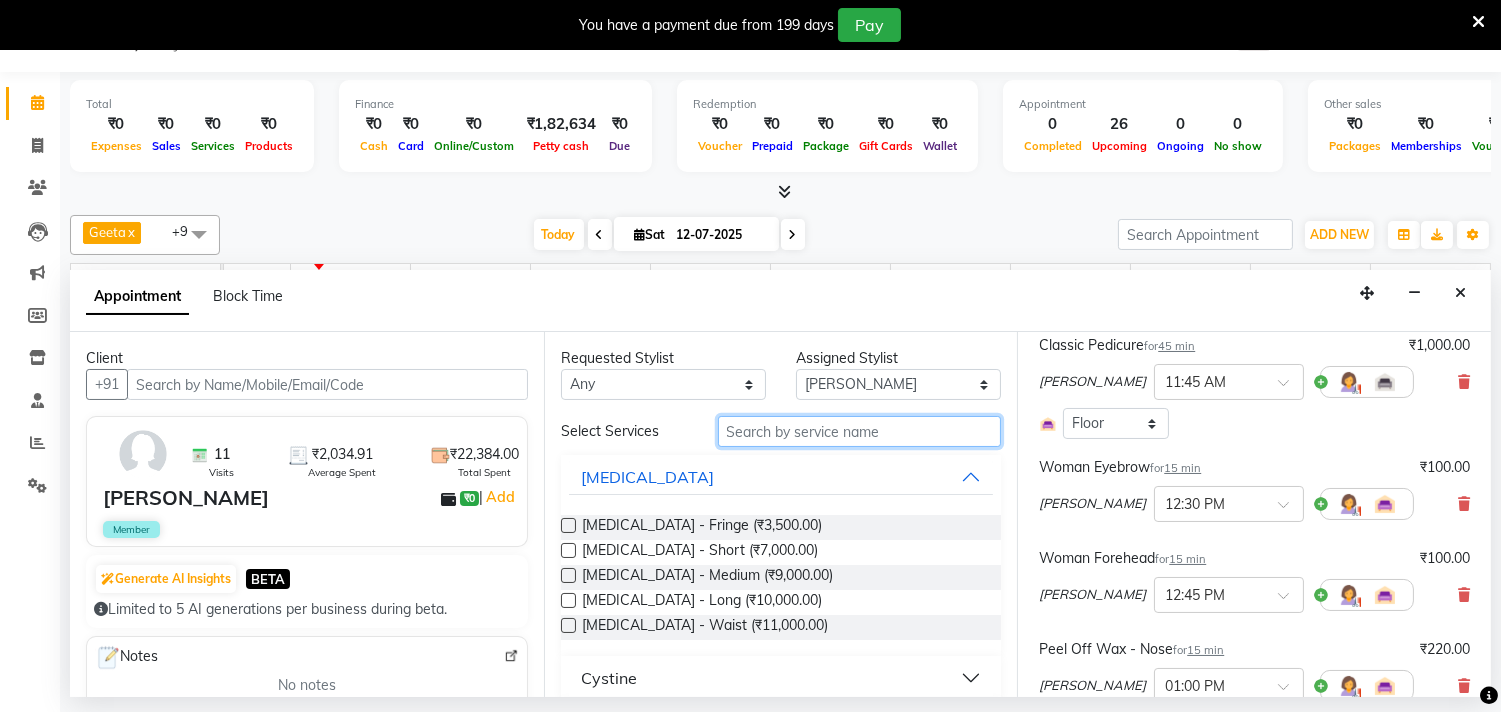 click at bounding box center (860, 431) 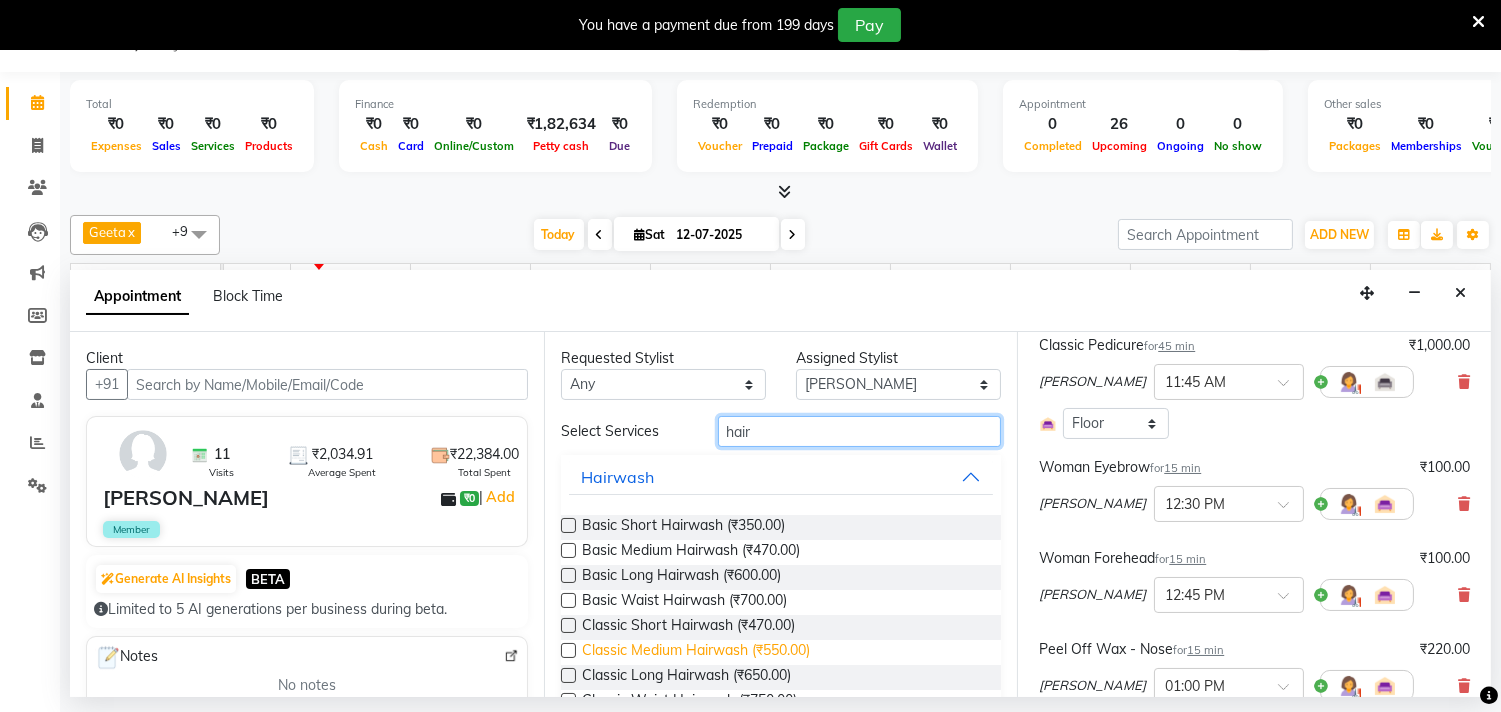 scroll, scrollTop: 111, scrollLeft: 0, axis: vertical 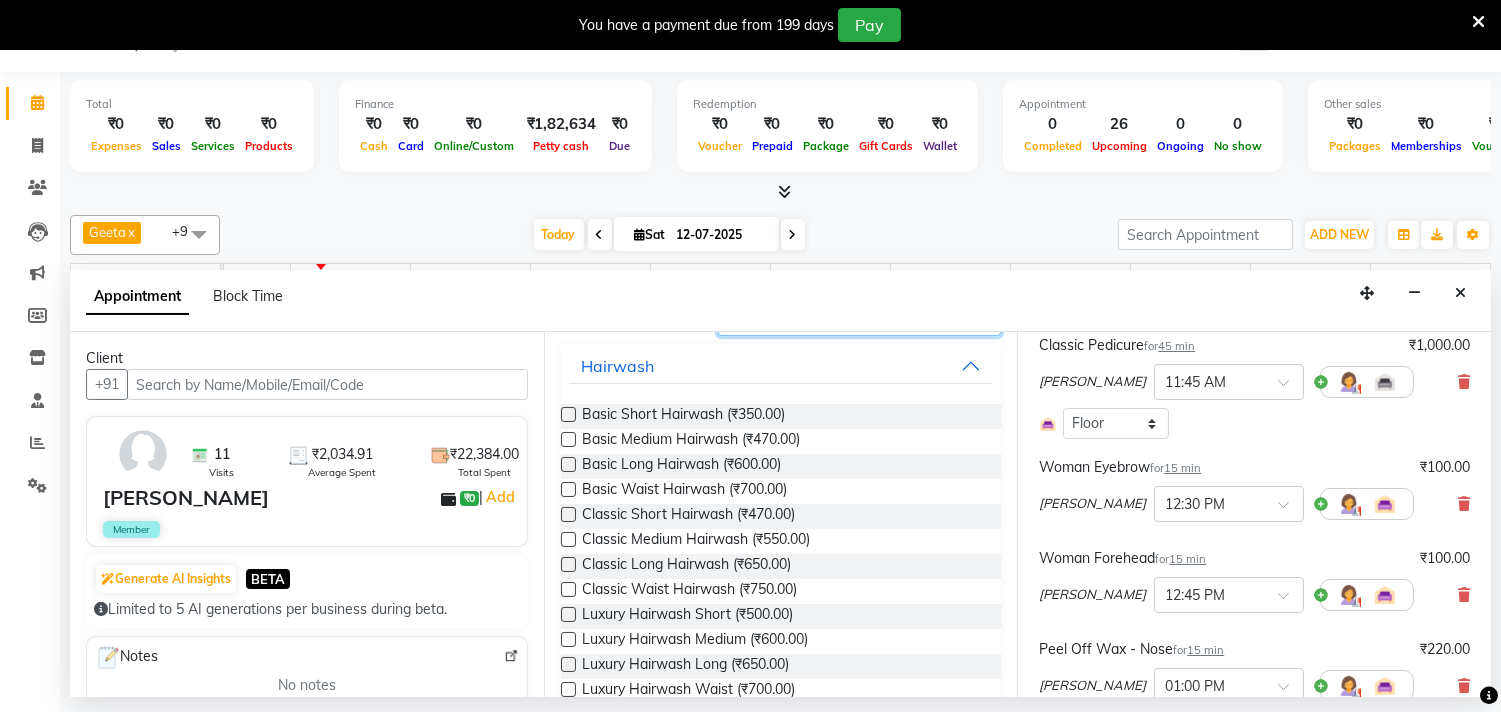 type on "hair" 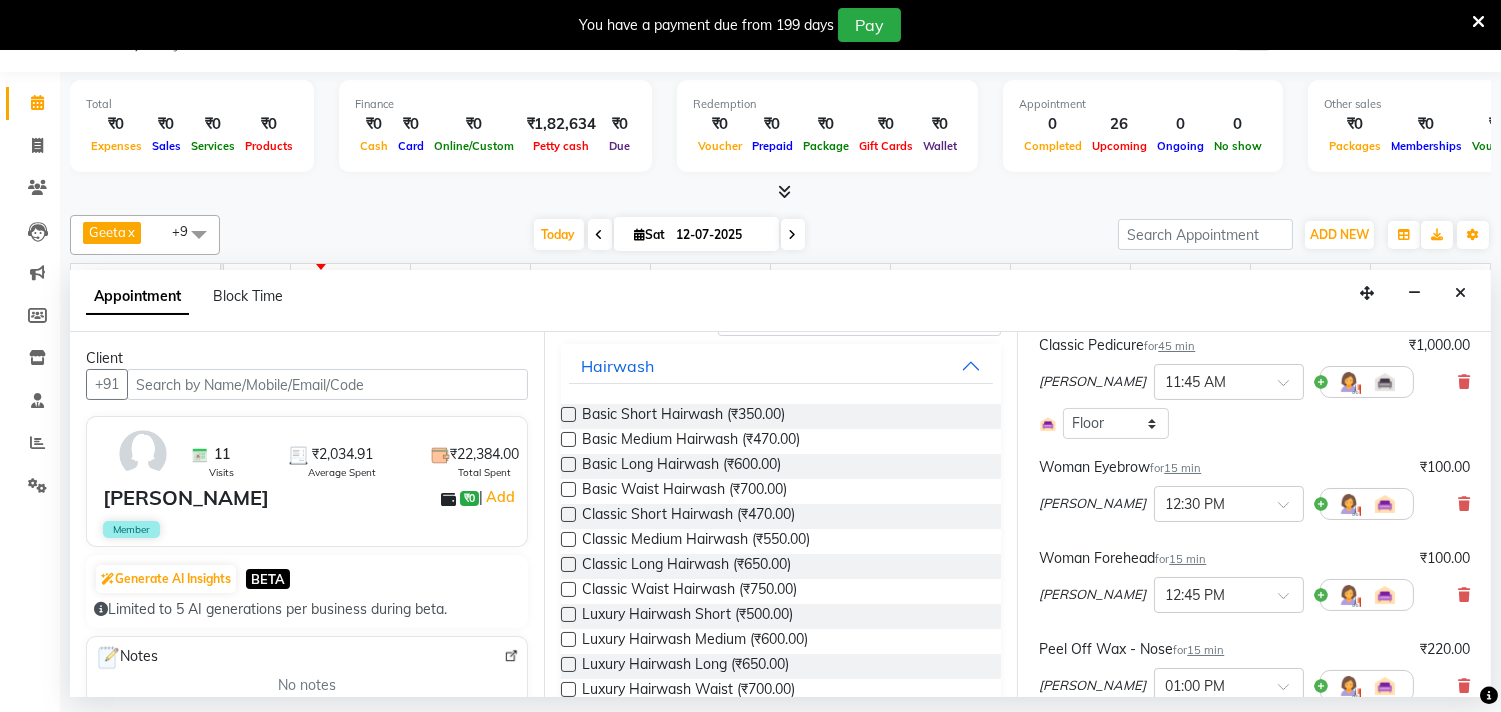 click at bounding box center [568, 564] 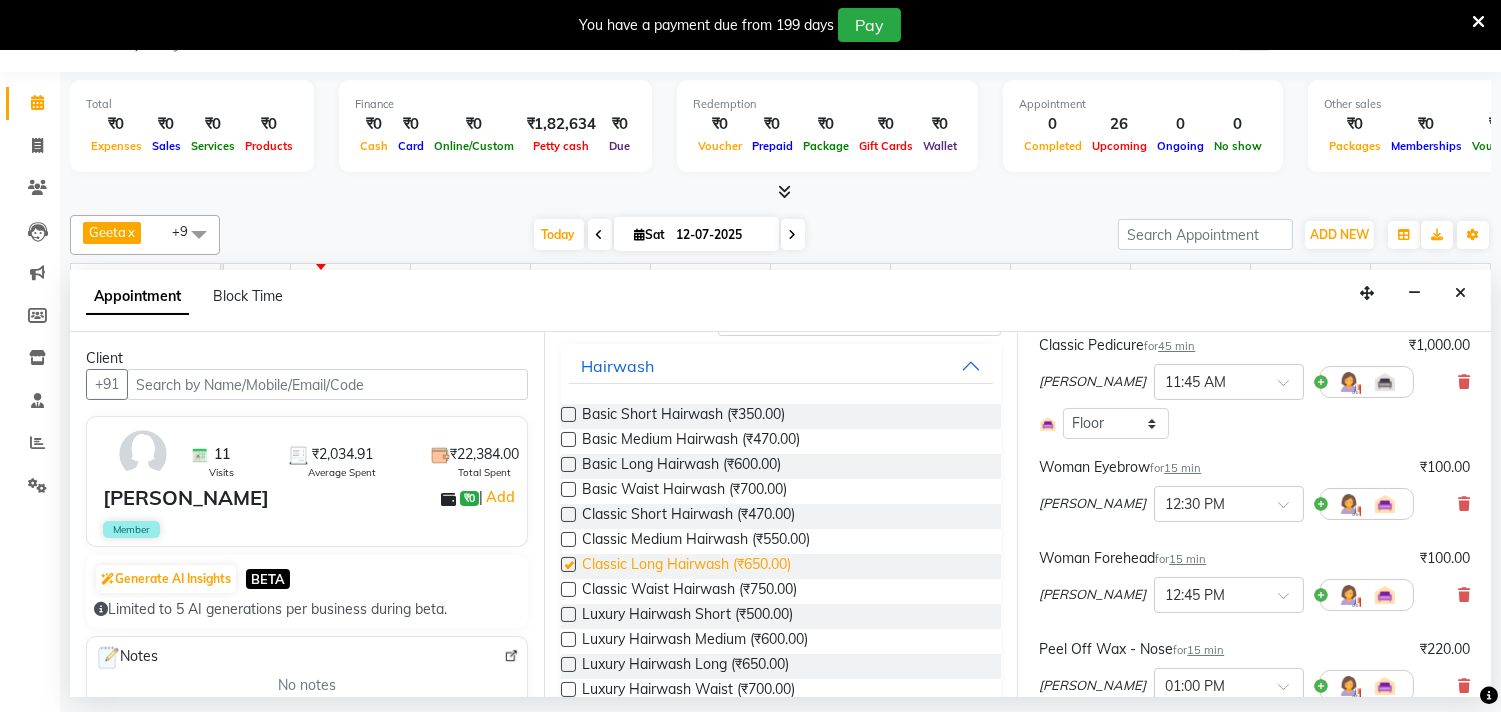 checkbox on "false" 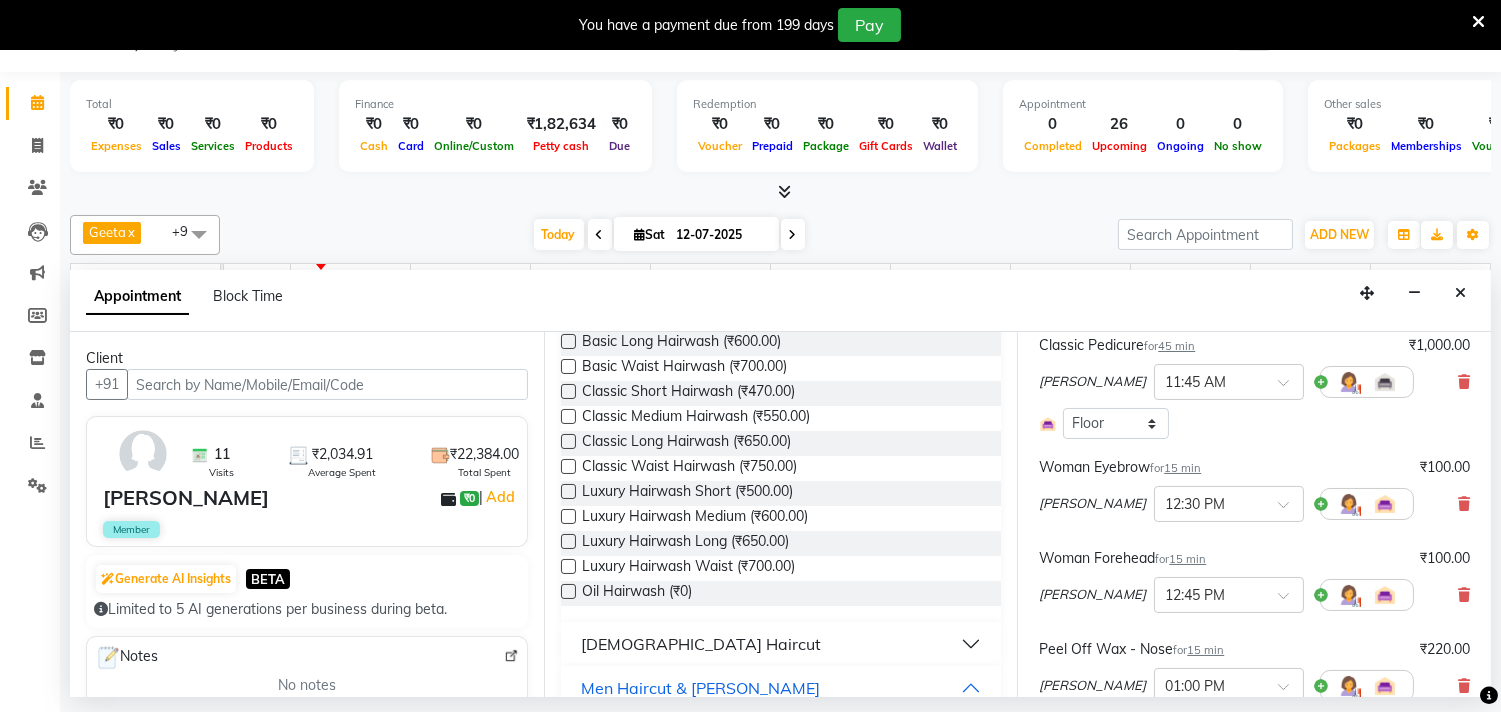 scroll, scrollTop: 444, scrollLeft: 0, axis: vertical 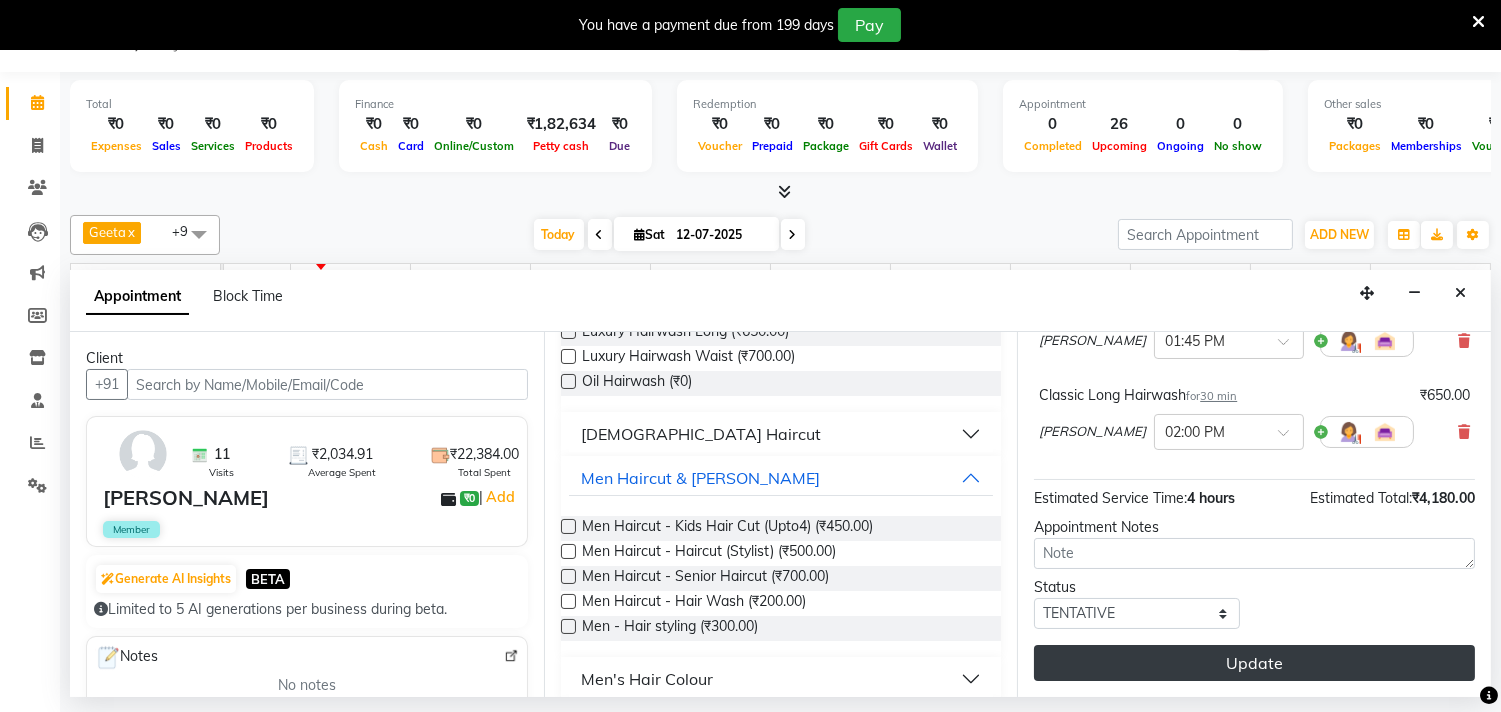 click on "Update" at bounding box center [1254, 663] 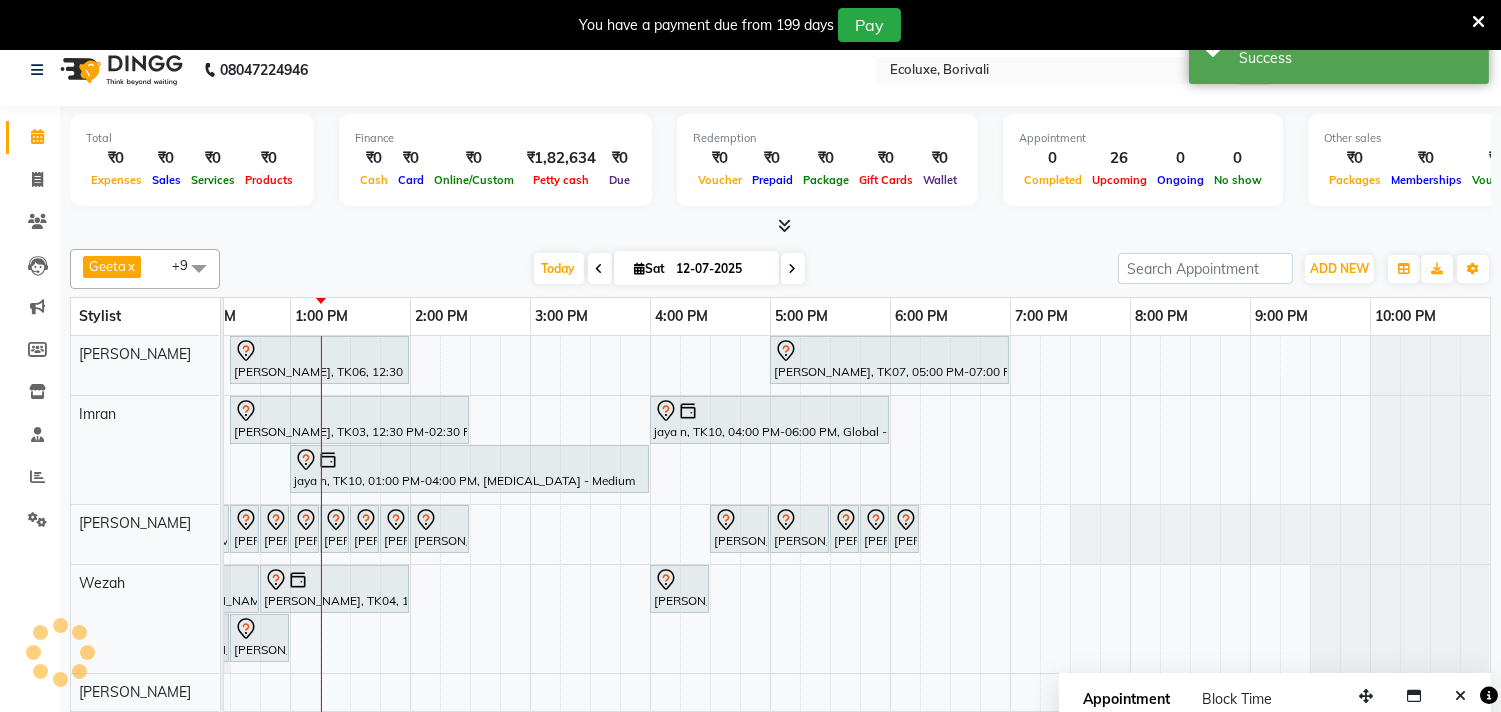 scroll, scrollTop: 0, scrollLeft: 0, axis: both 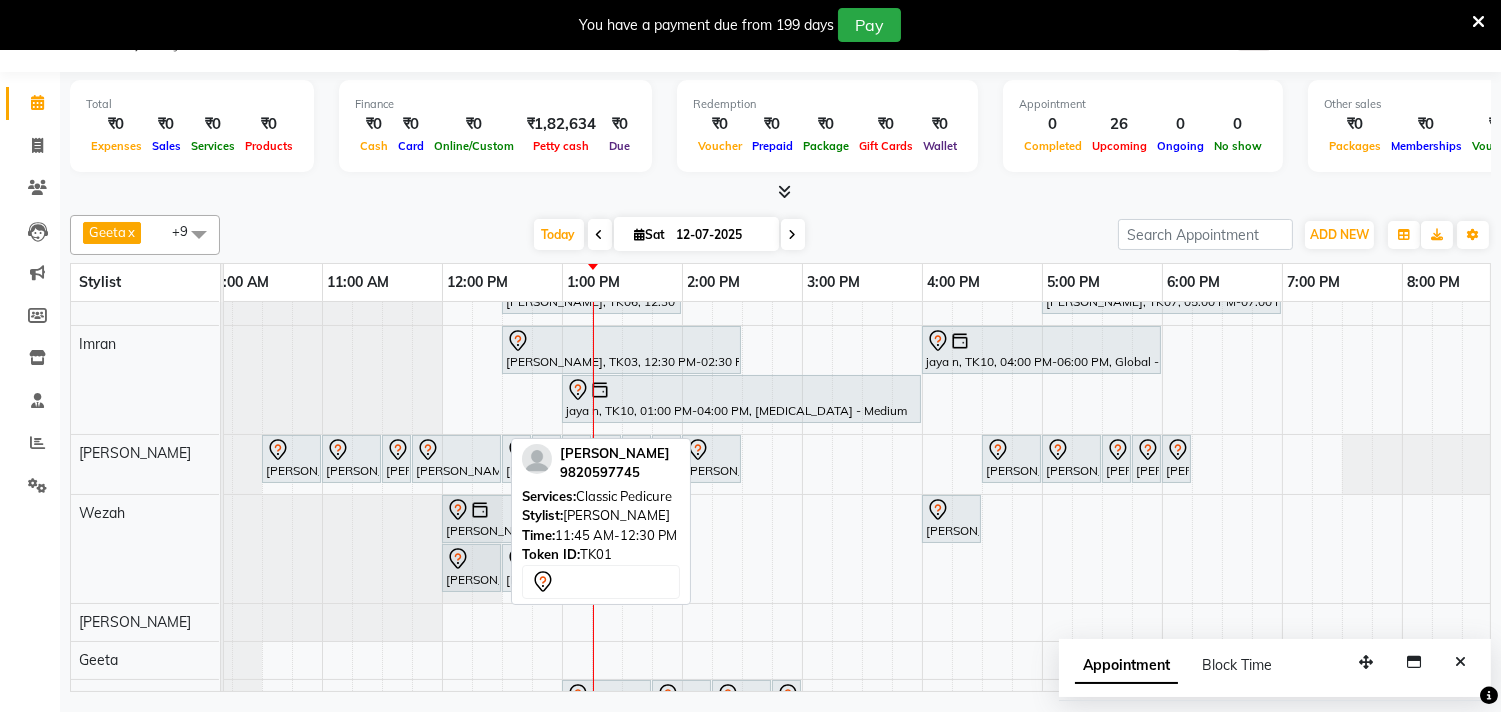 click at bounding box center (456, 450) 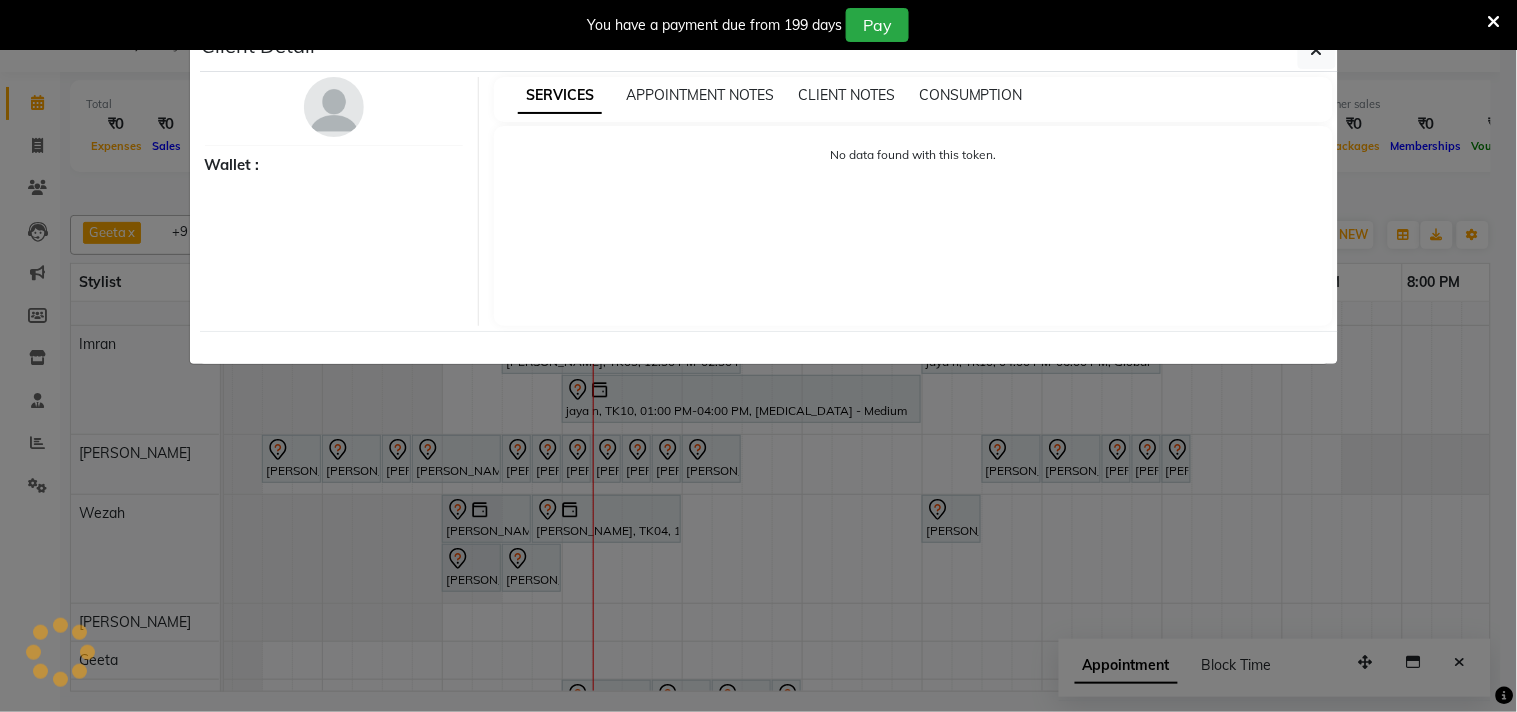 select on "7" 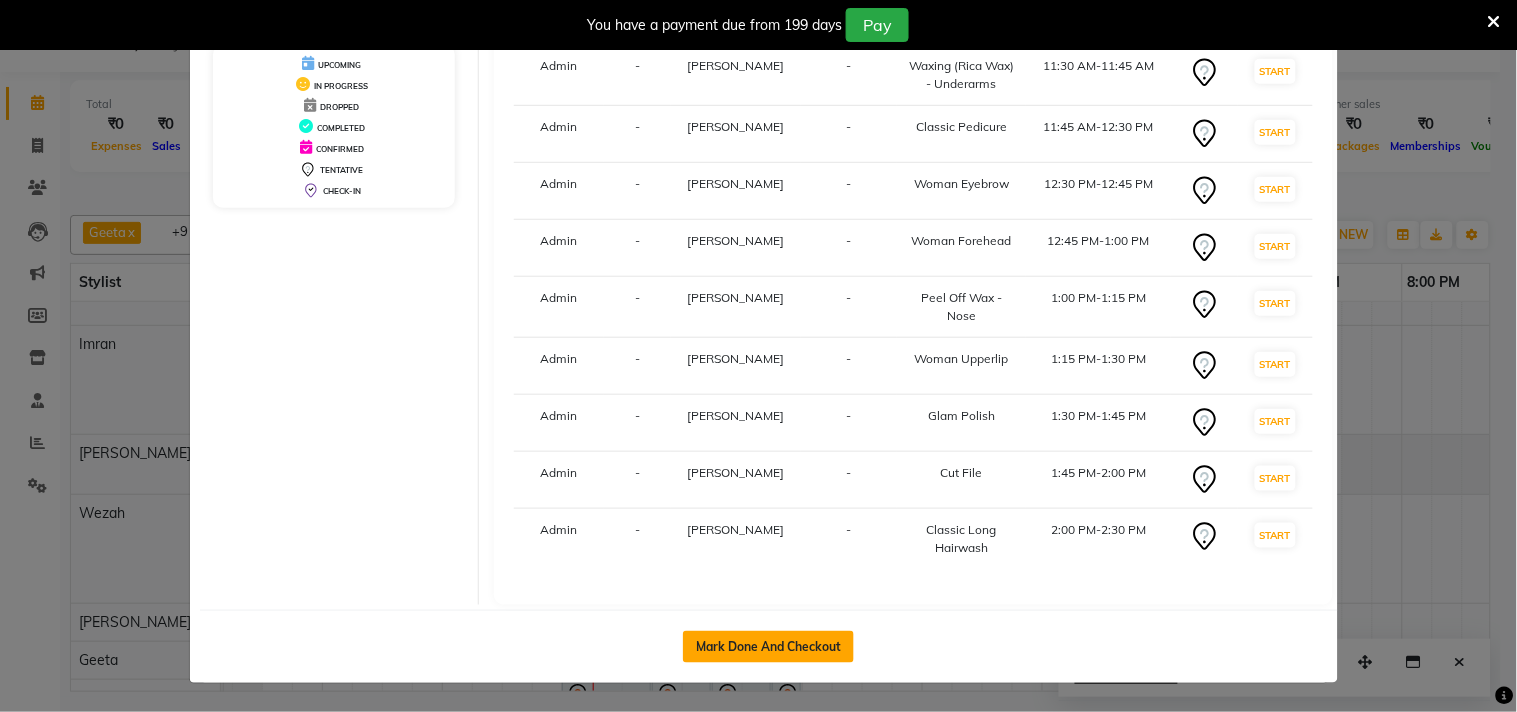click on "Mark Done And Checkout" 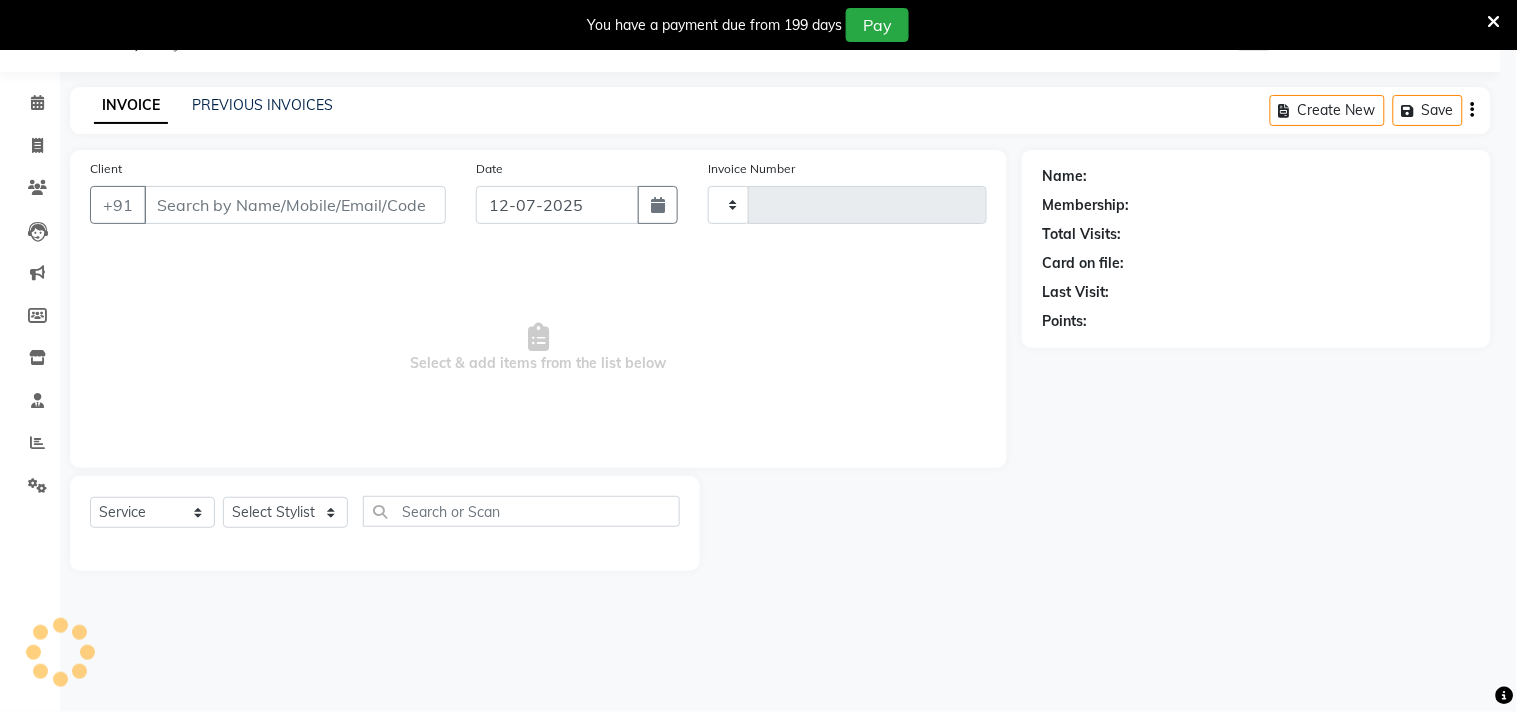 type on "1287" 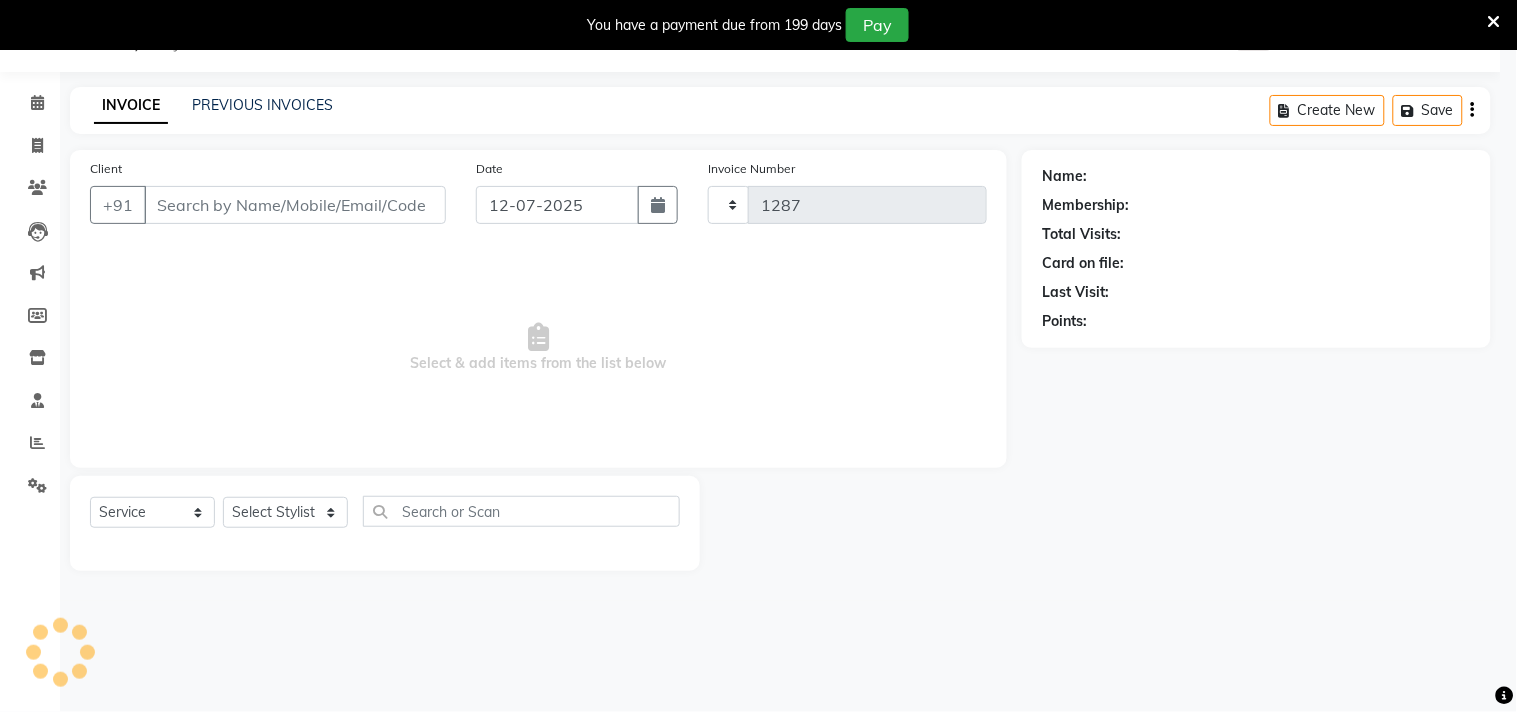 select on "5386" 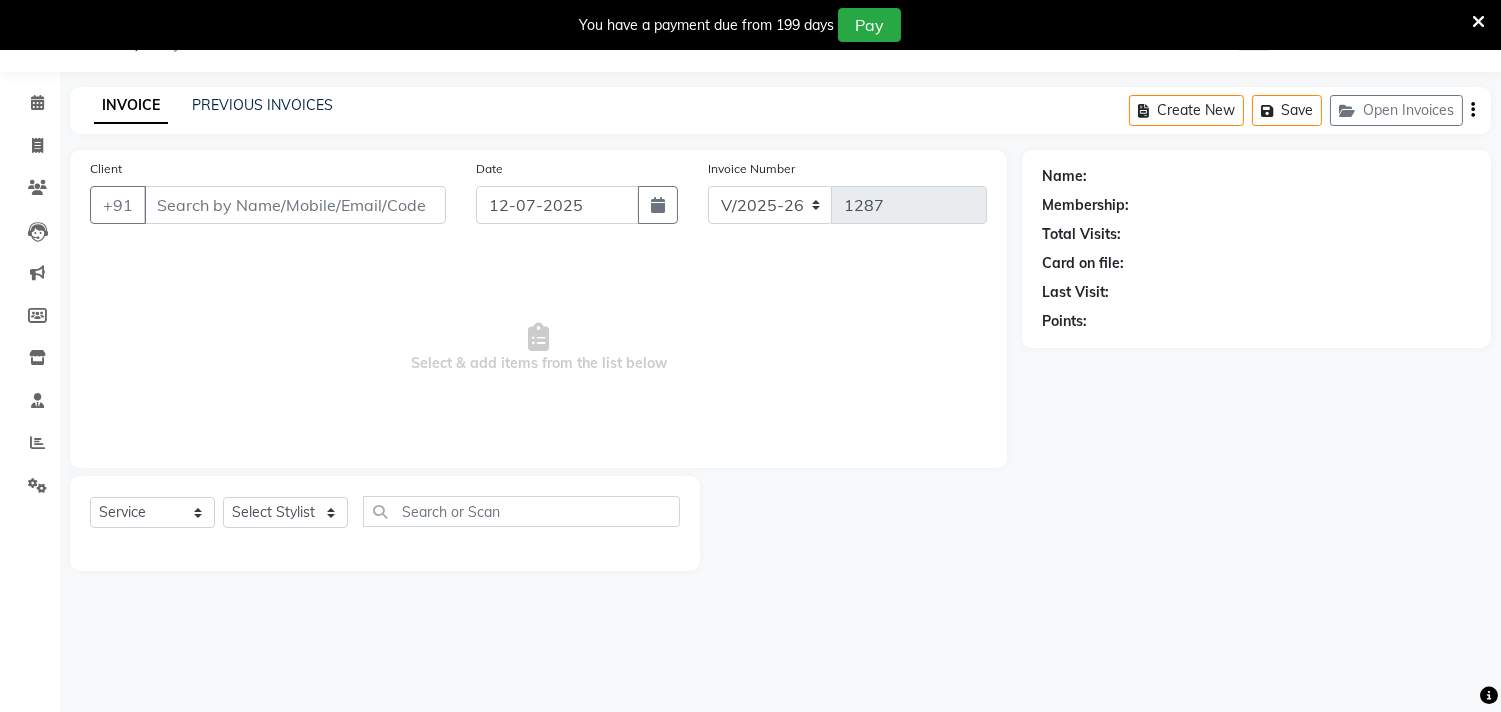 type on "9820597745" 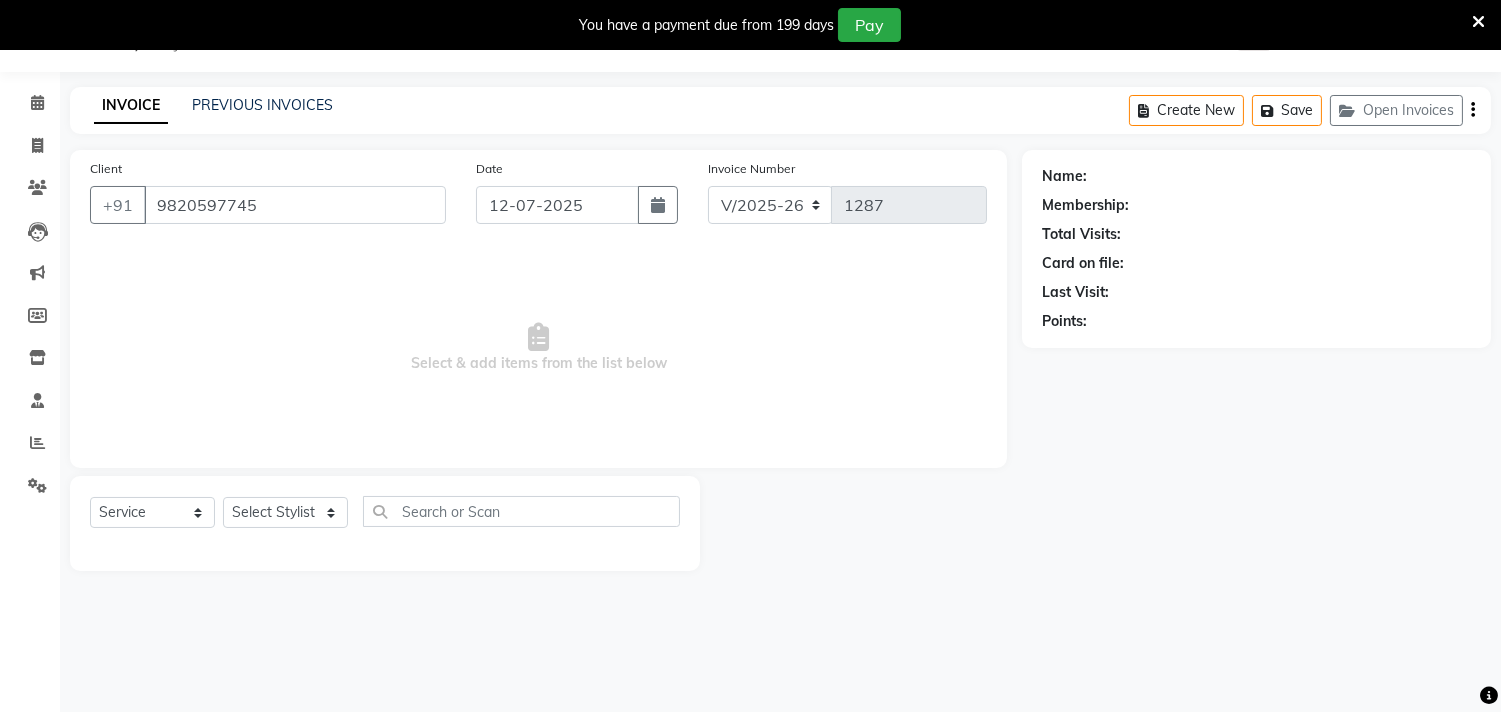 select on "36344" 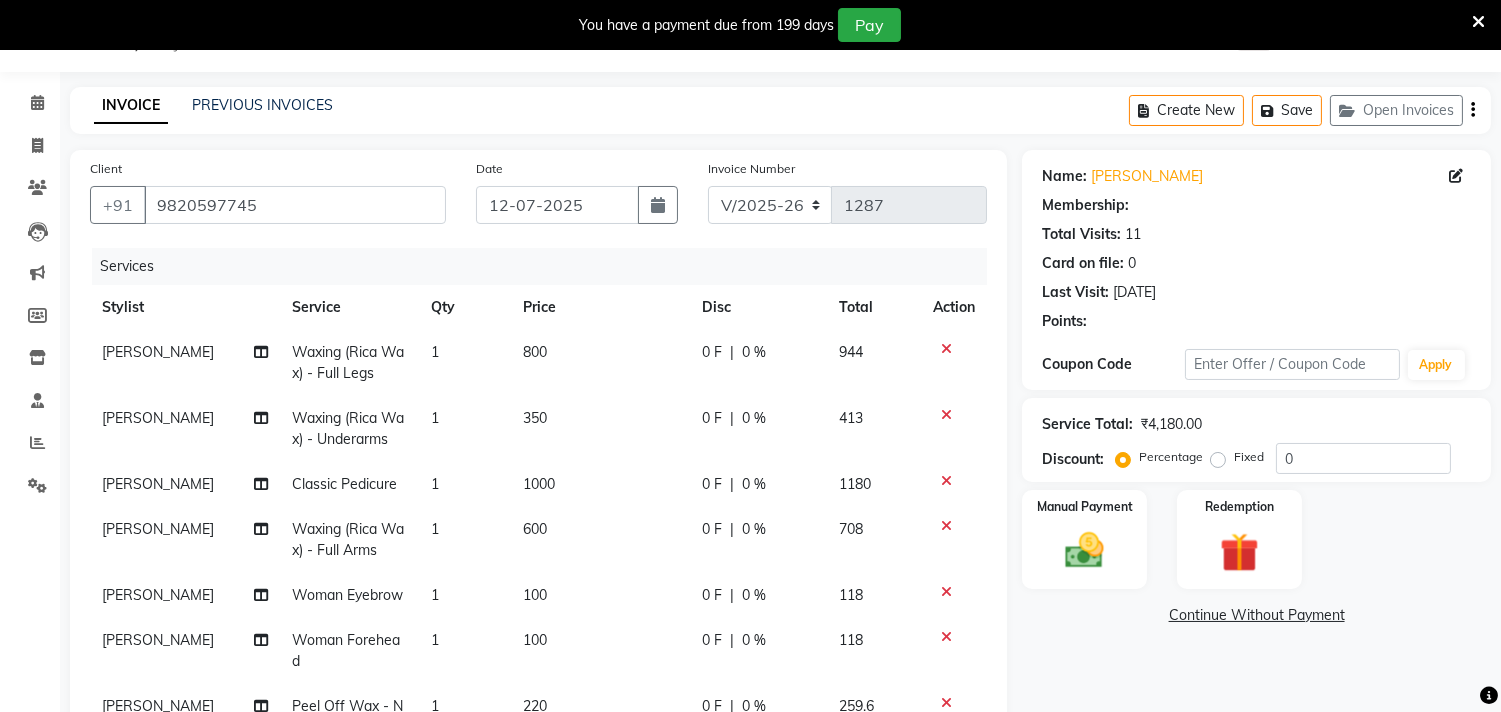 select on "1: Object" 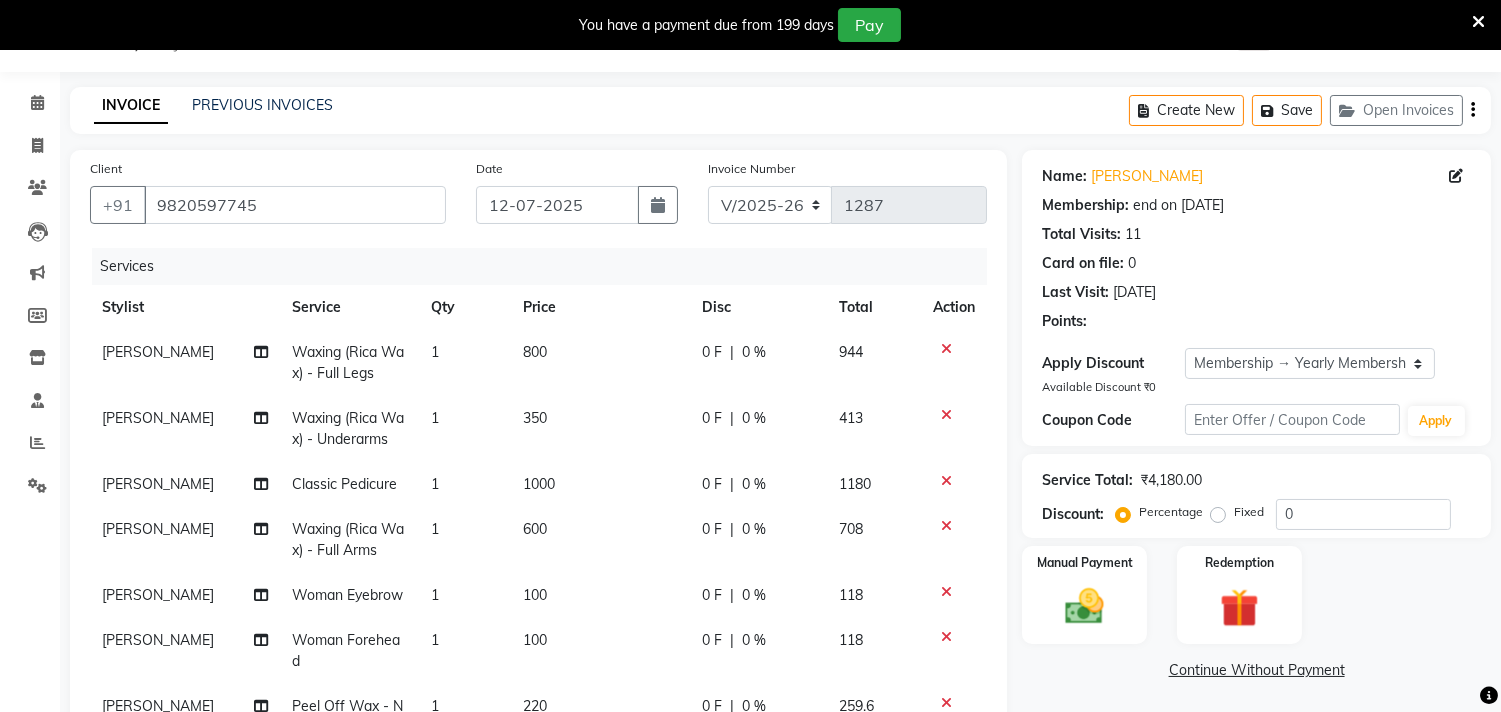 type on "20" 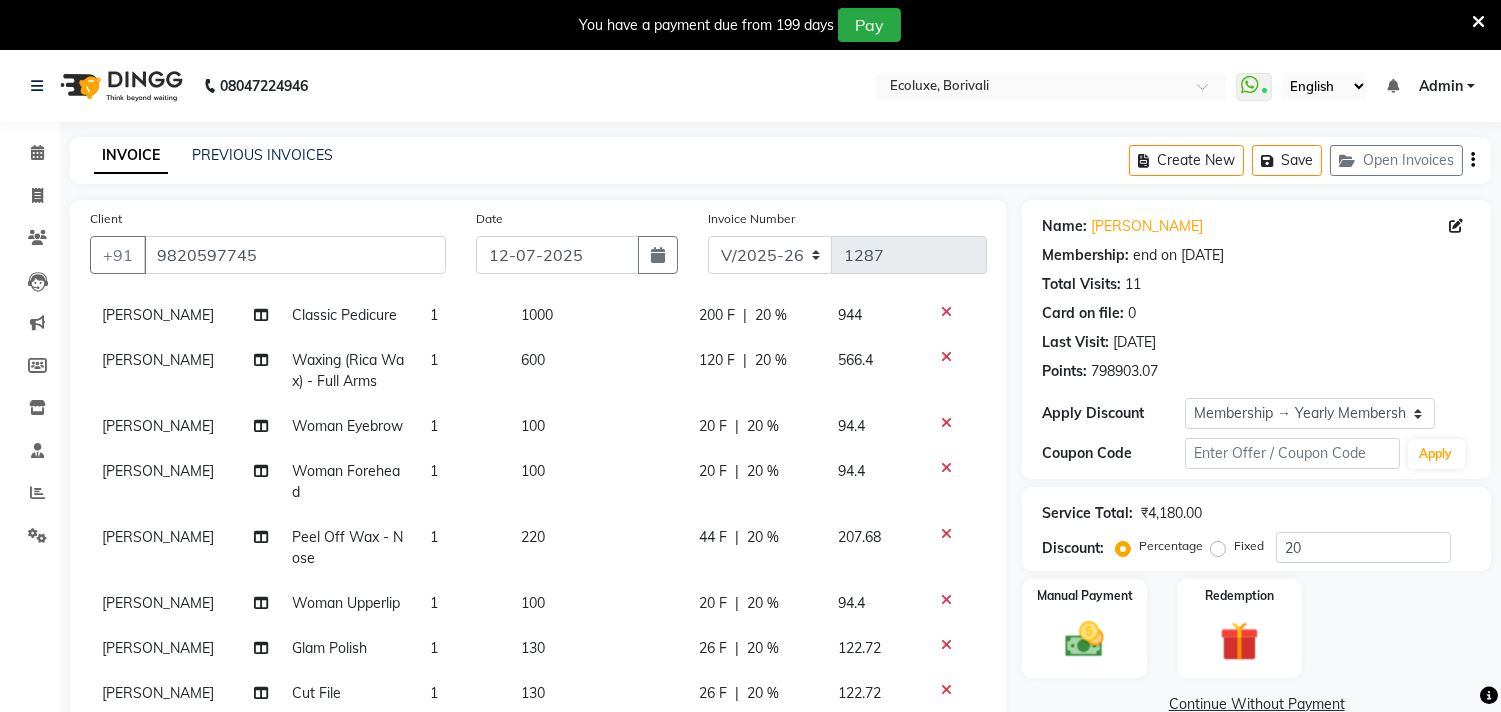 click on "Create New   Save   Open Invoices" 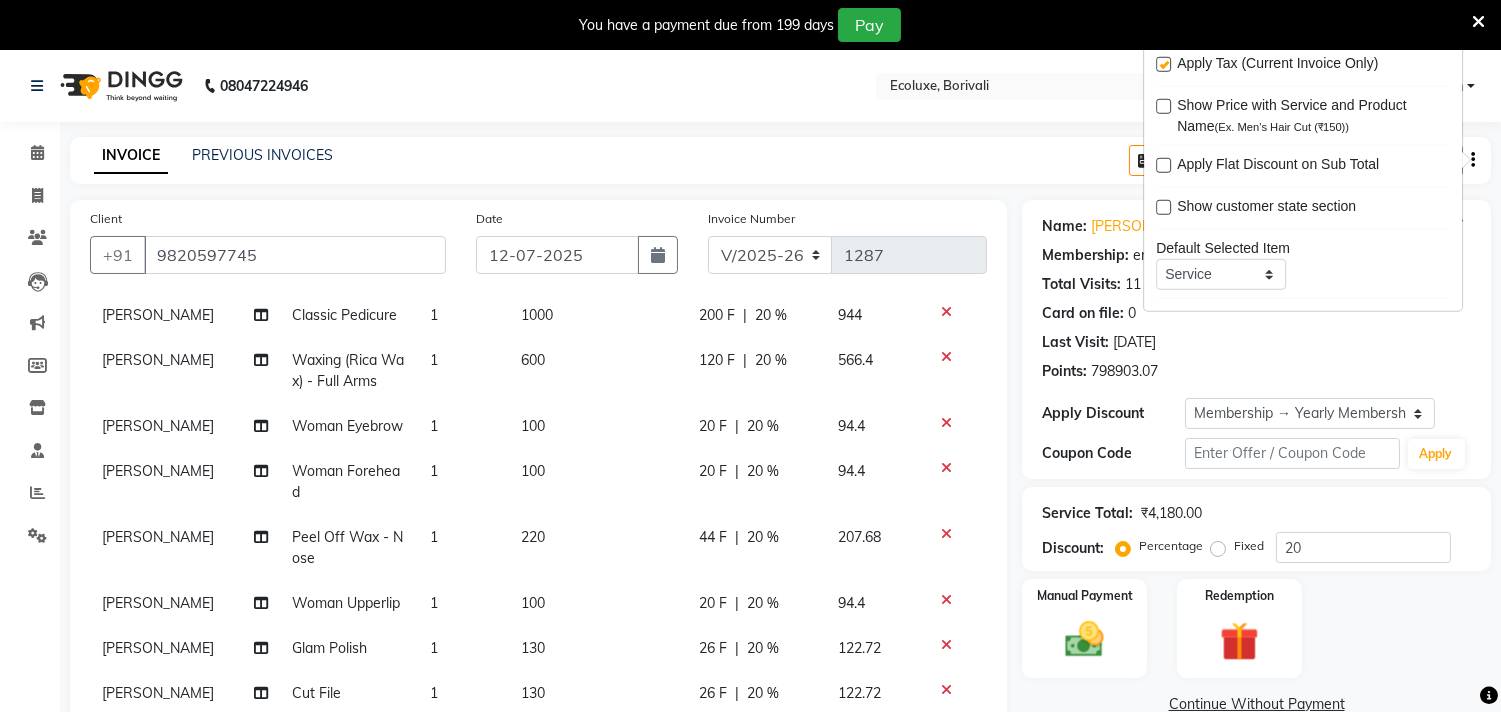 click at bounding box center [1163, 64] 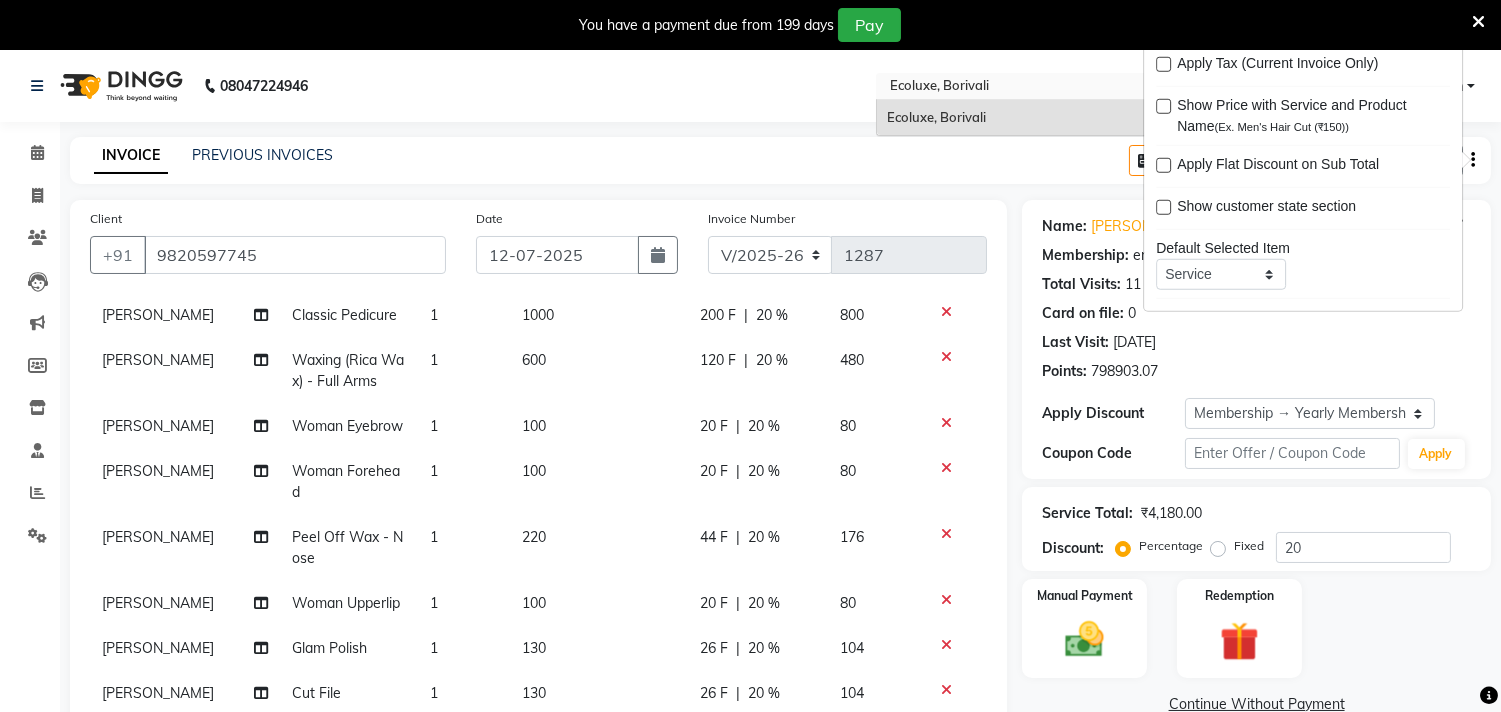 click on "Select Location × Ecoluxe, [GEOGRAPHIC_DATA]" at bounding box center (1035, 86) 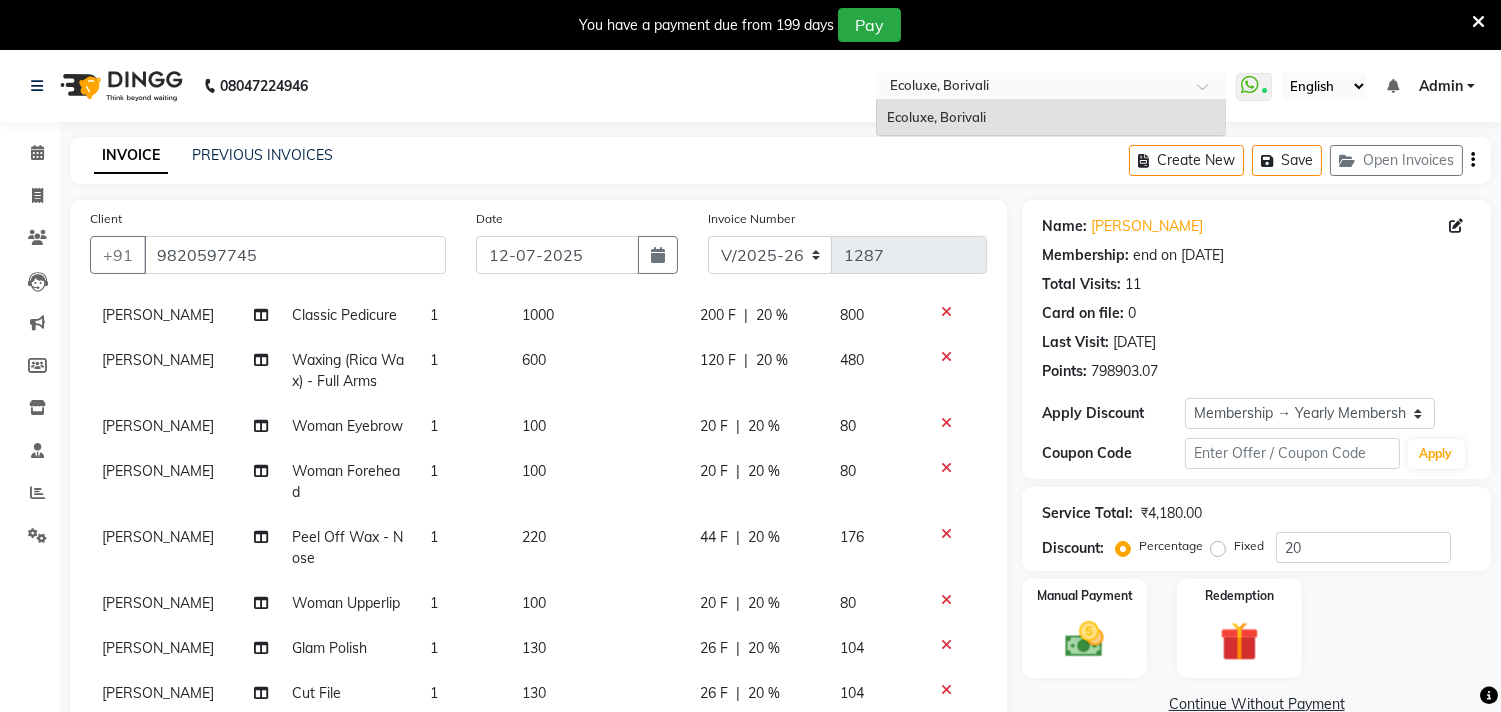 click on "Total Visits:  11" 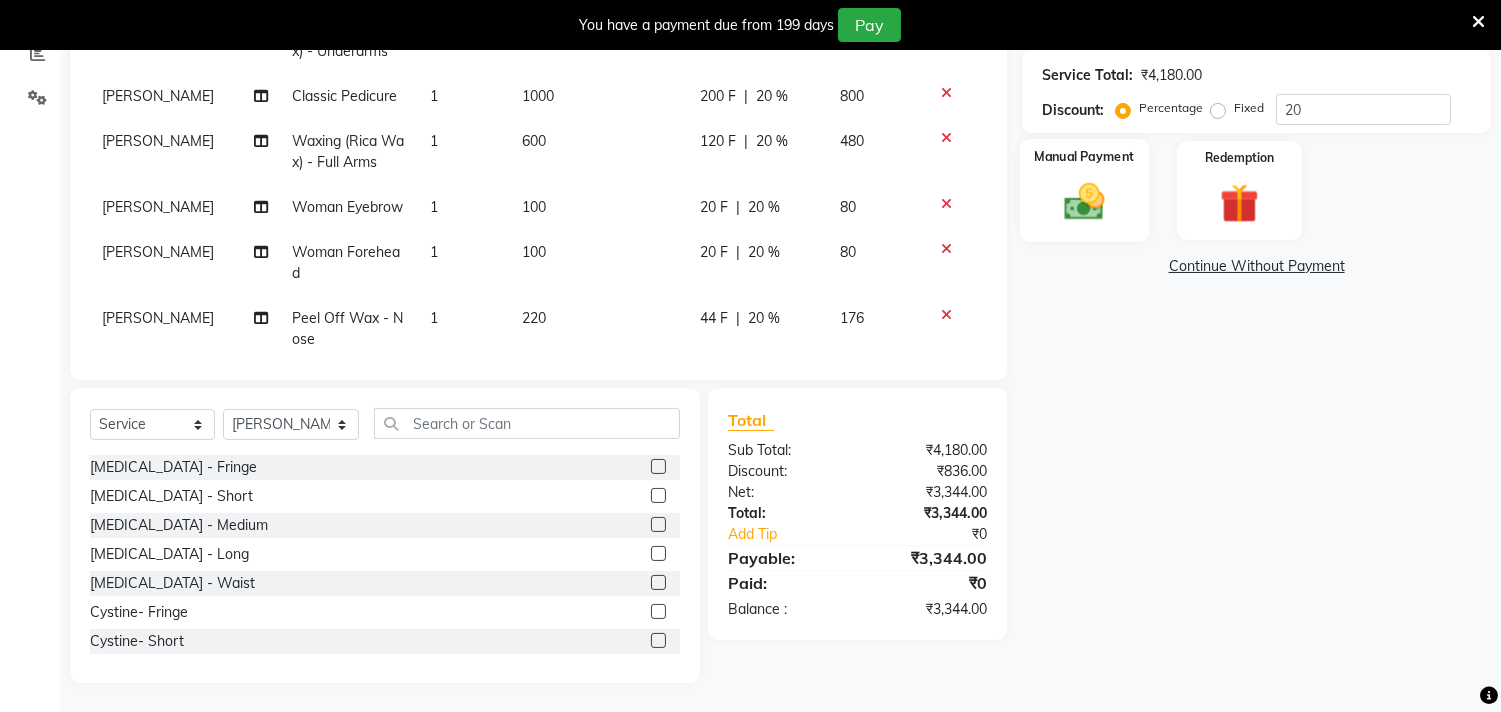 click 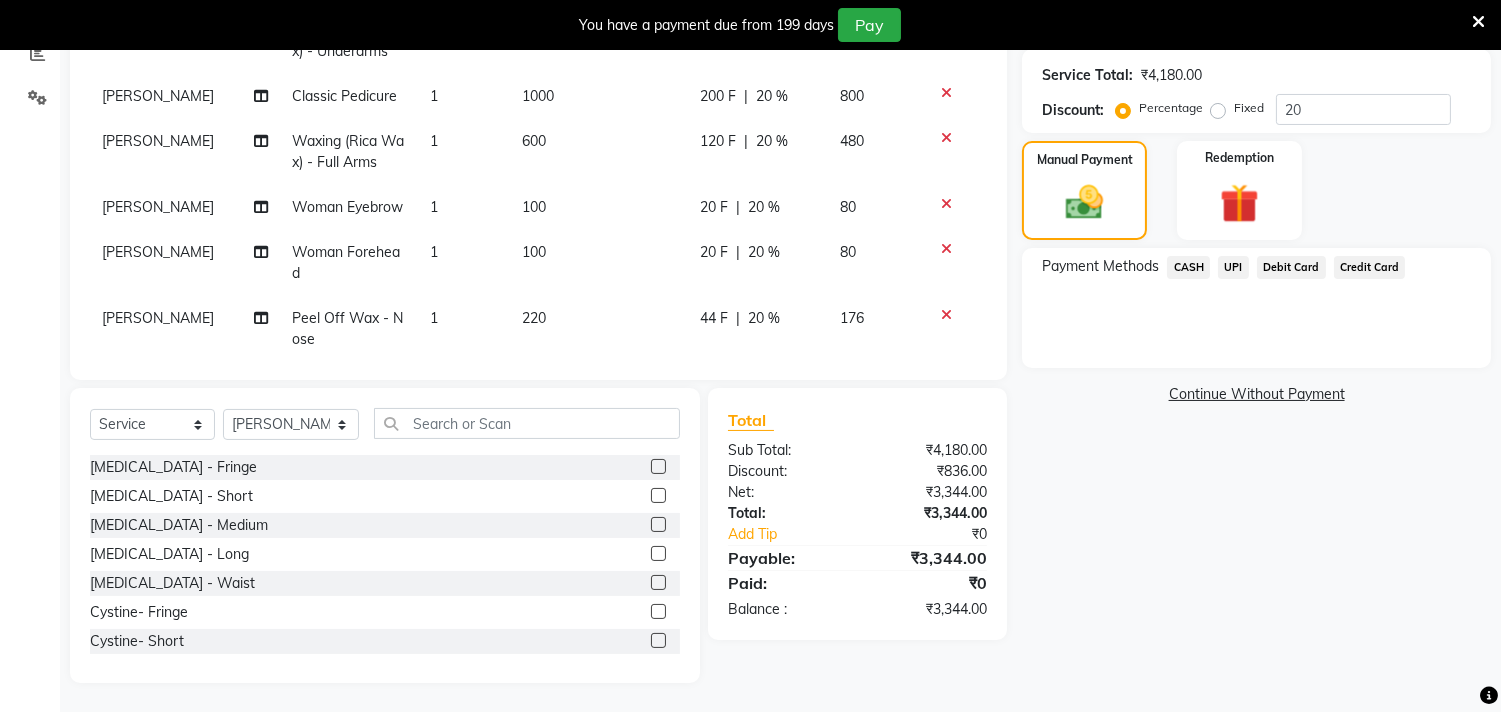click on "CASH" 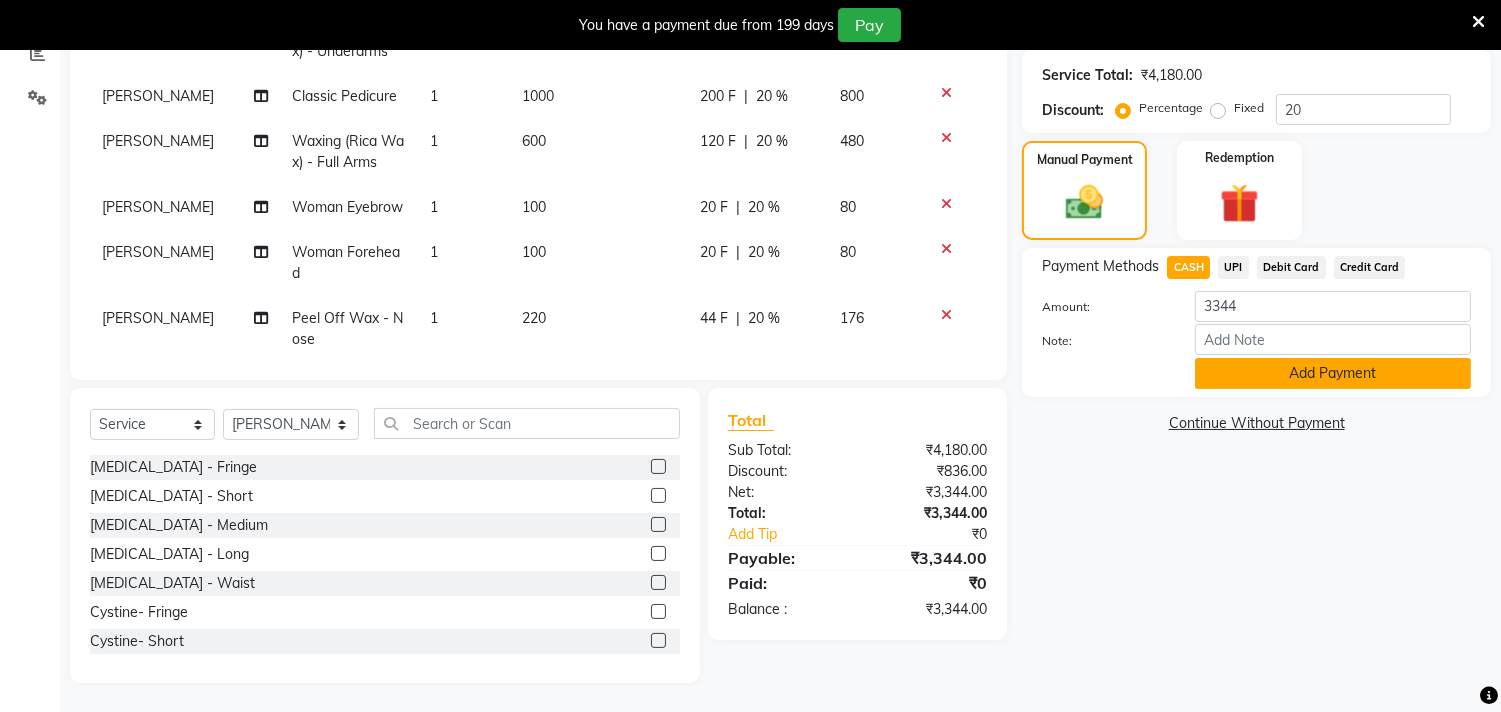 click on "Add Payment" 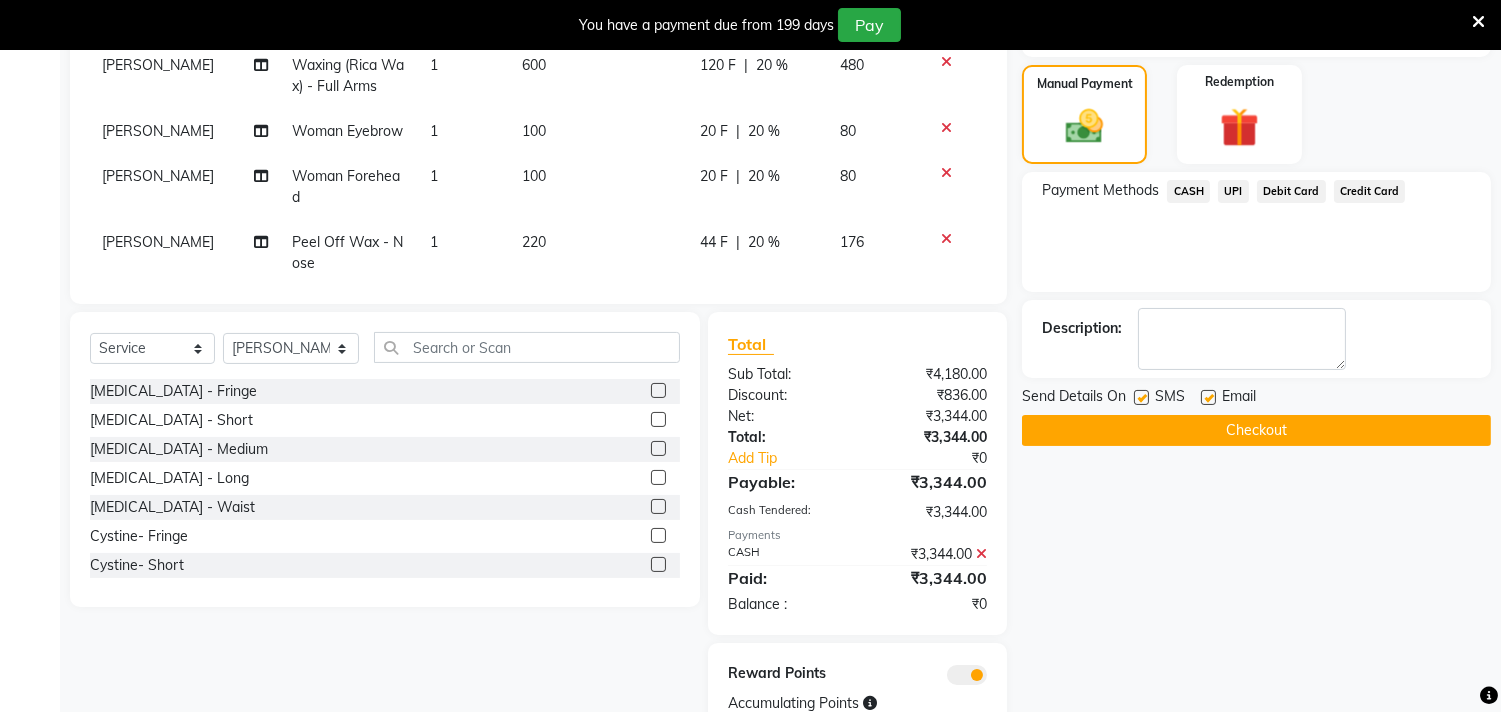 scroll, scrollTop: 586, scrollLeft: 0, axis: vertical 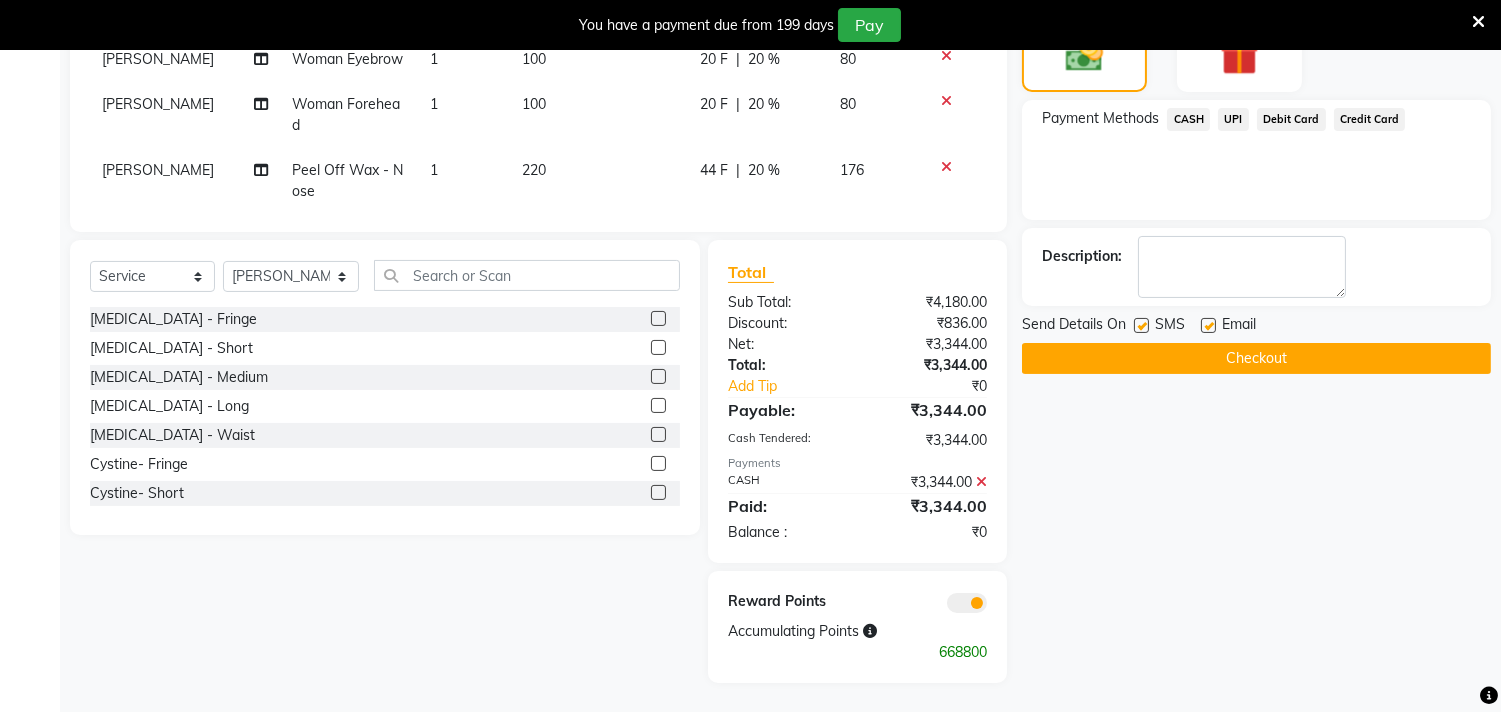 click on "Checkout" 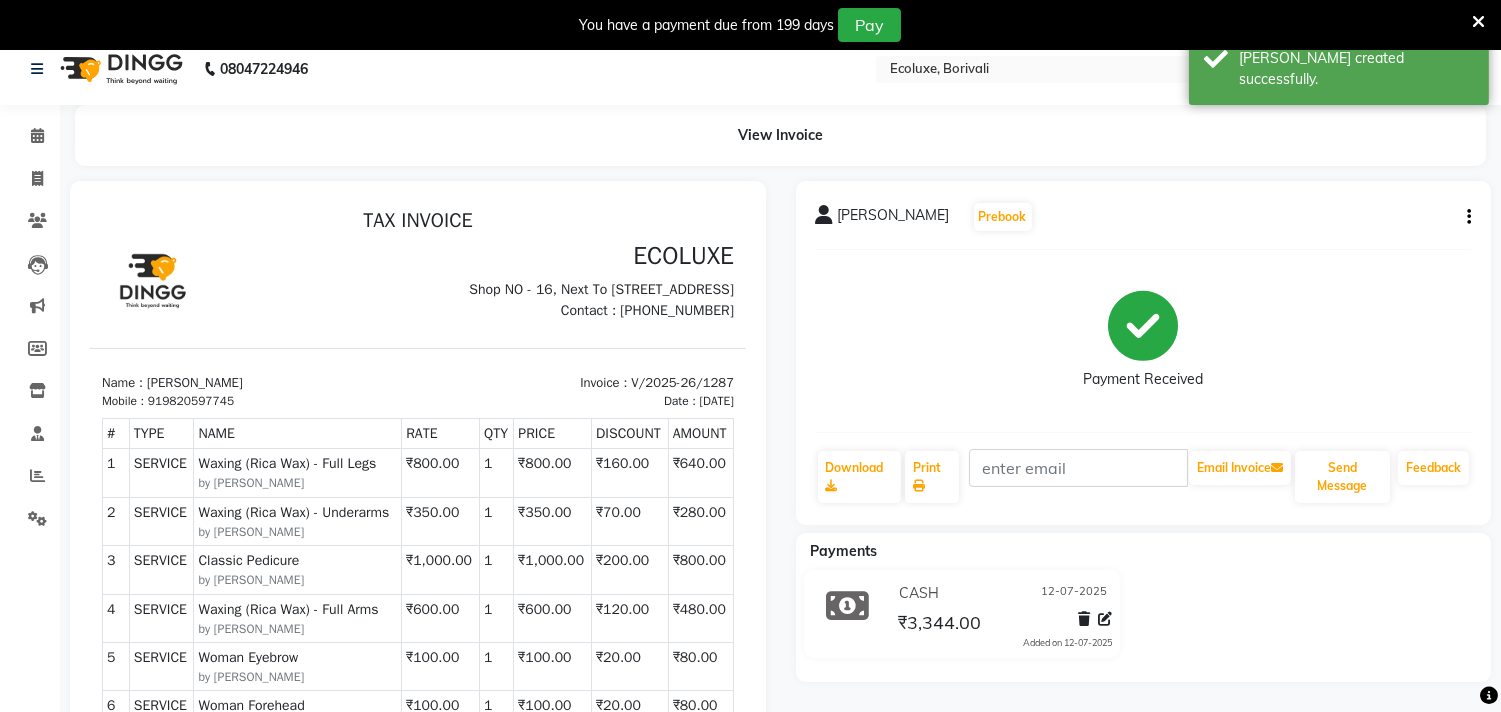 scroll, scrollTop: 0, scrollLeft: 0, axis: both 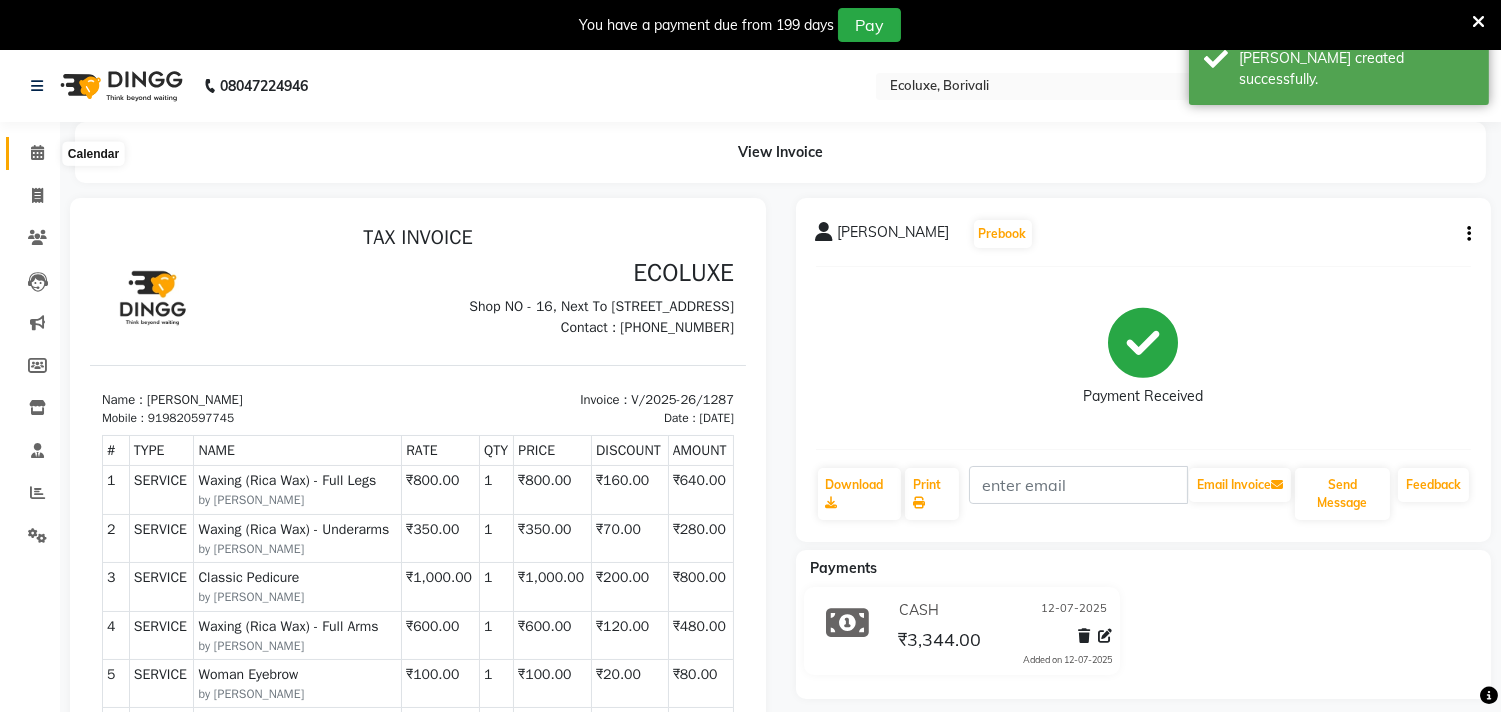click 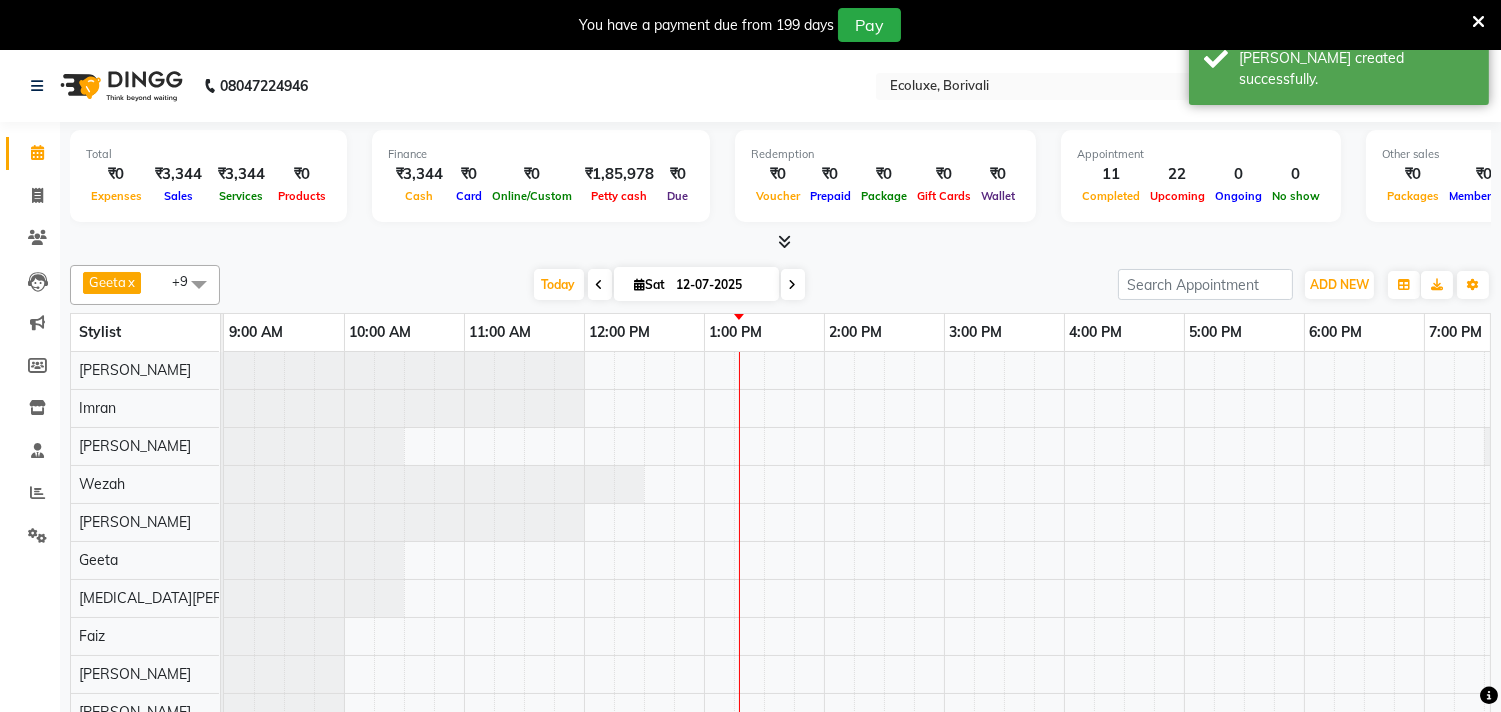 scroll, scrollTop: 0, scrollLeft: 0, axis: both 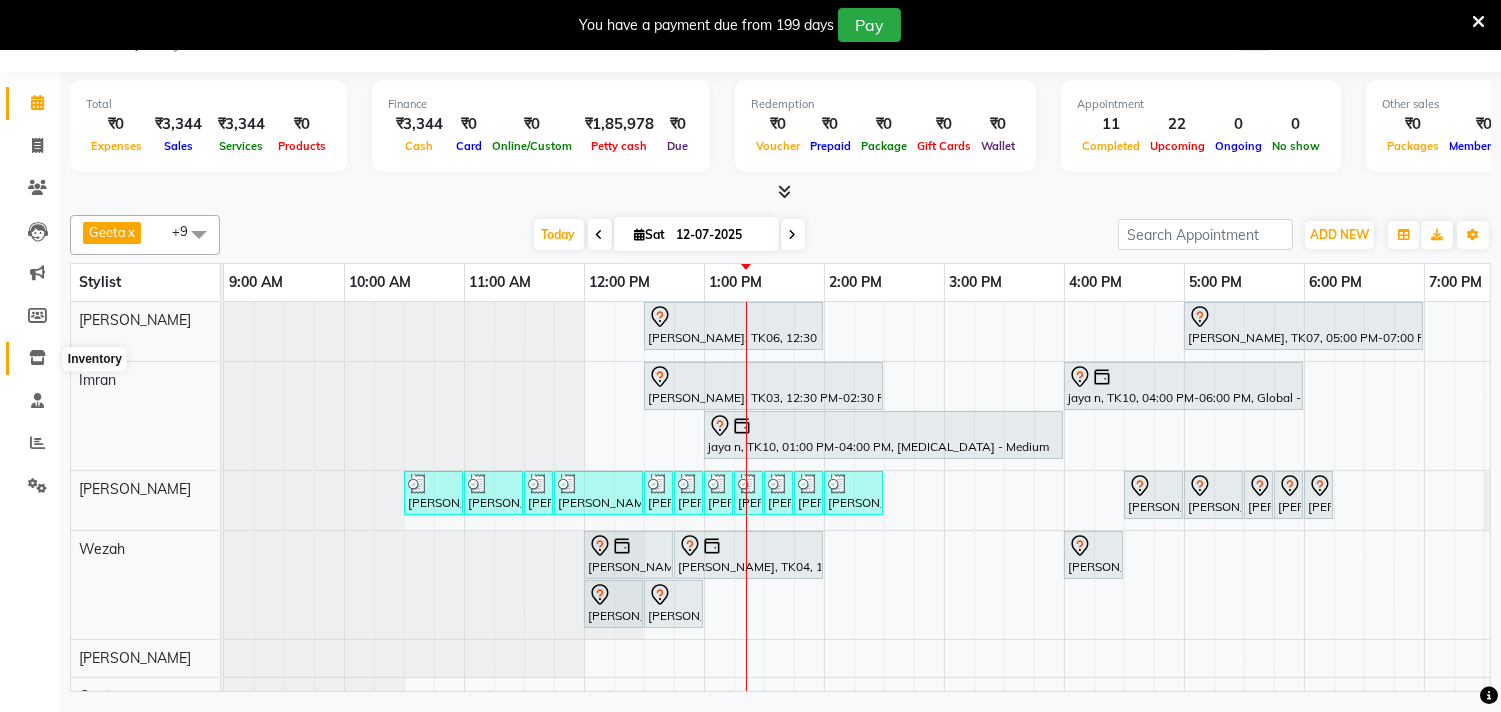 click 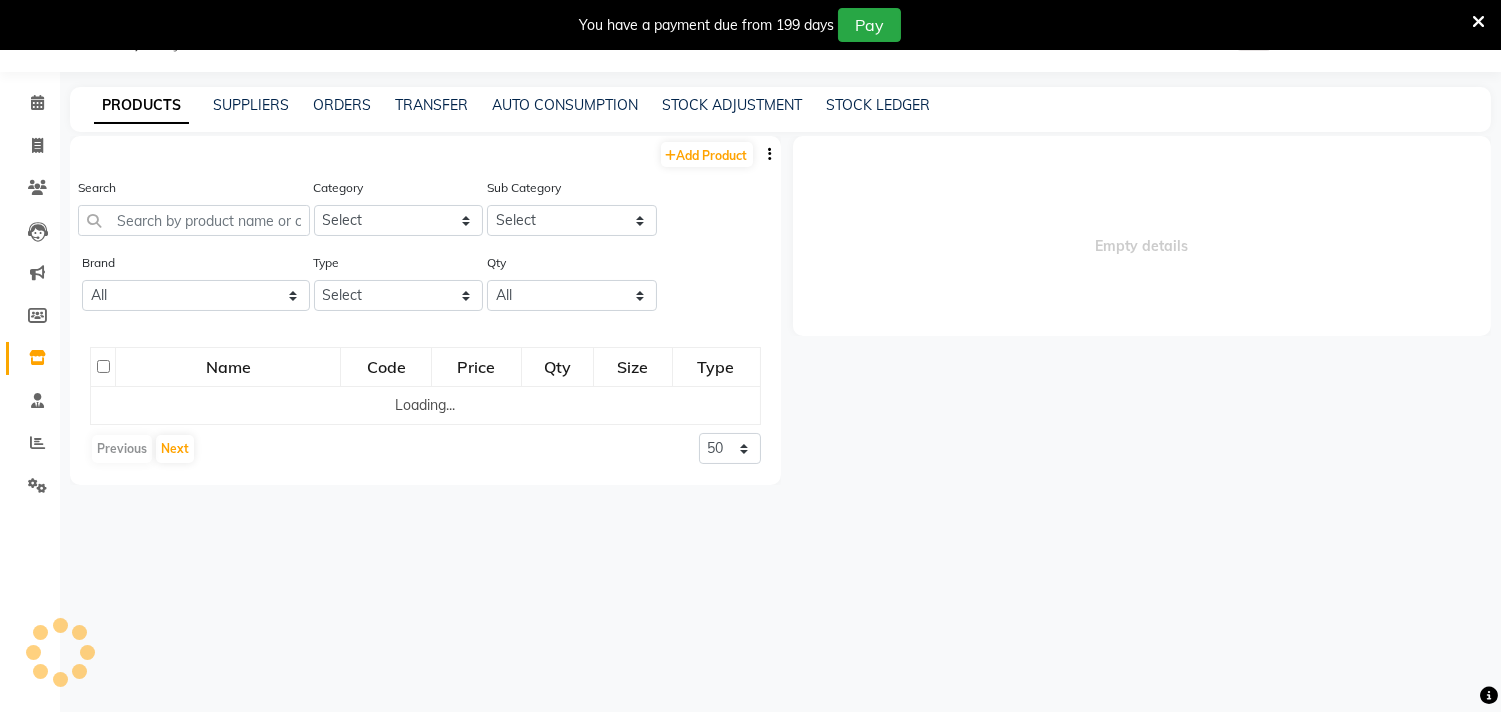 select 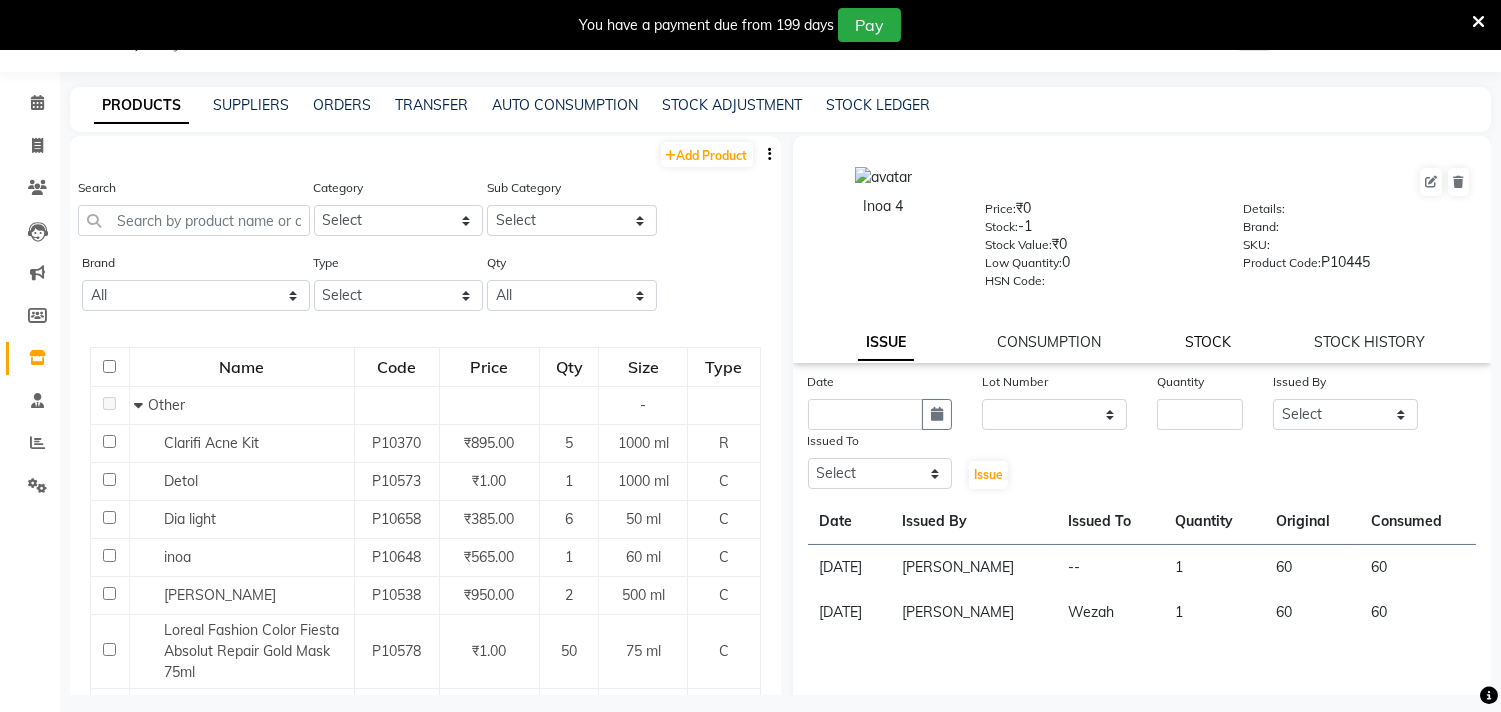click on "STOCK" 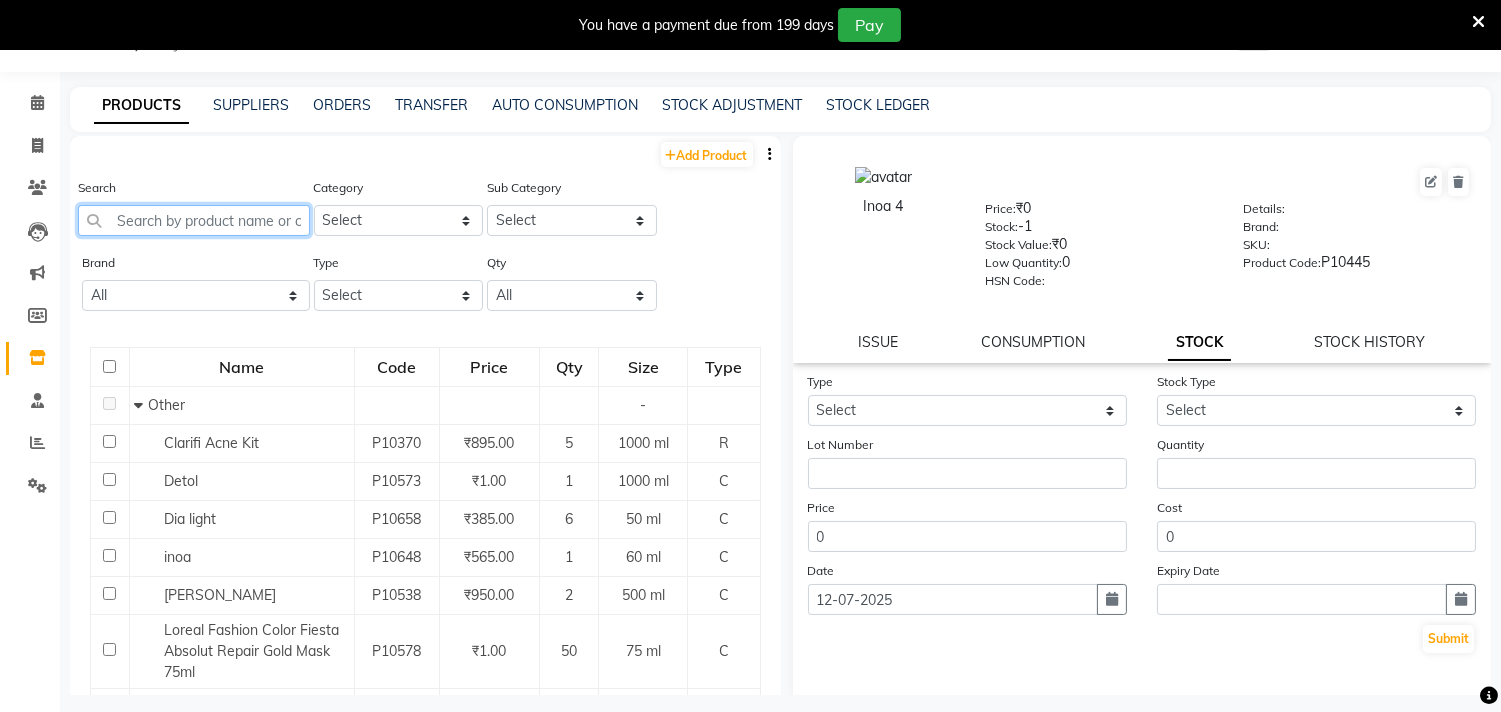 click 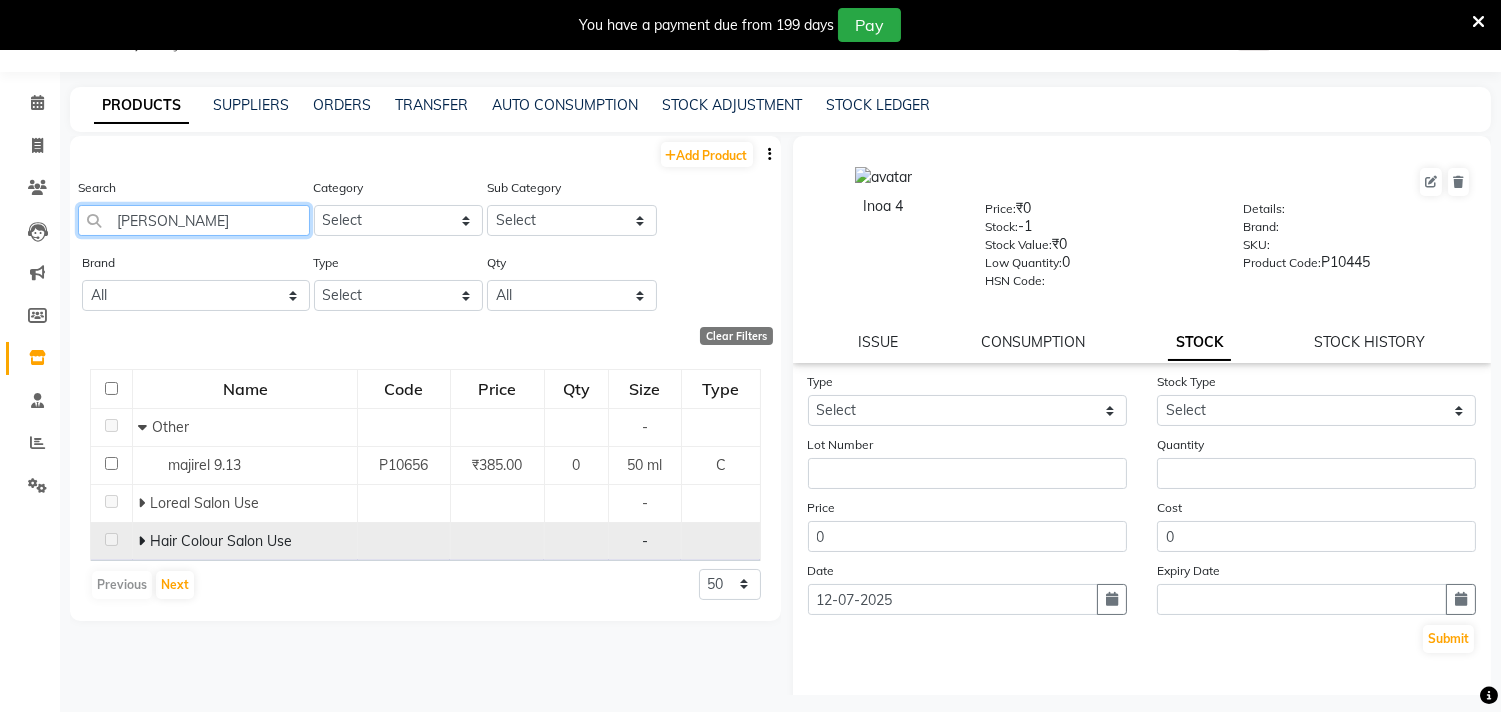 type on "[PERSON_NAME]" 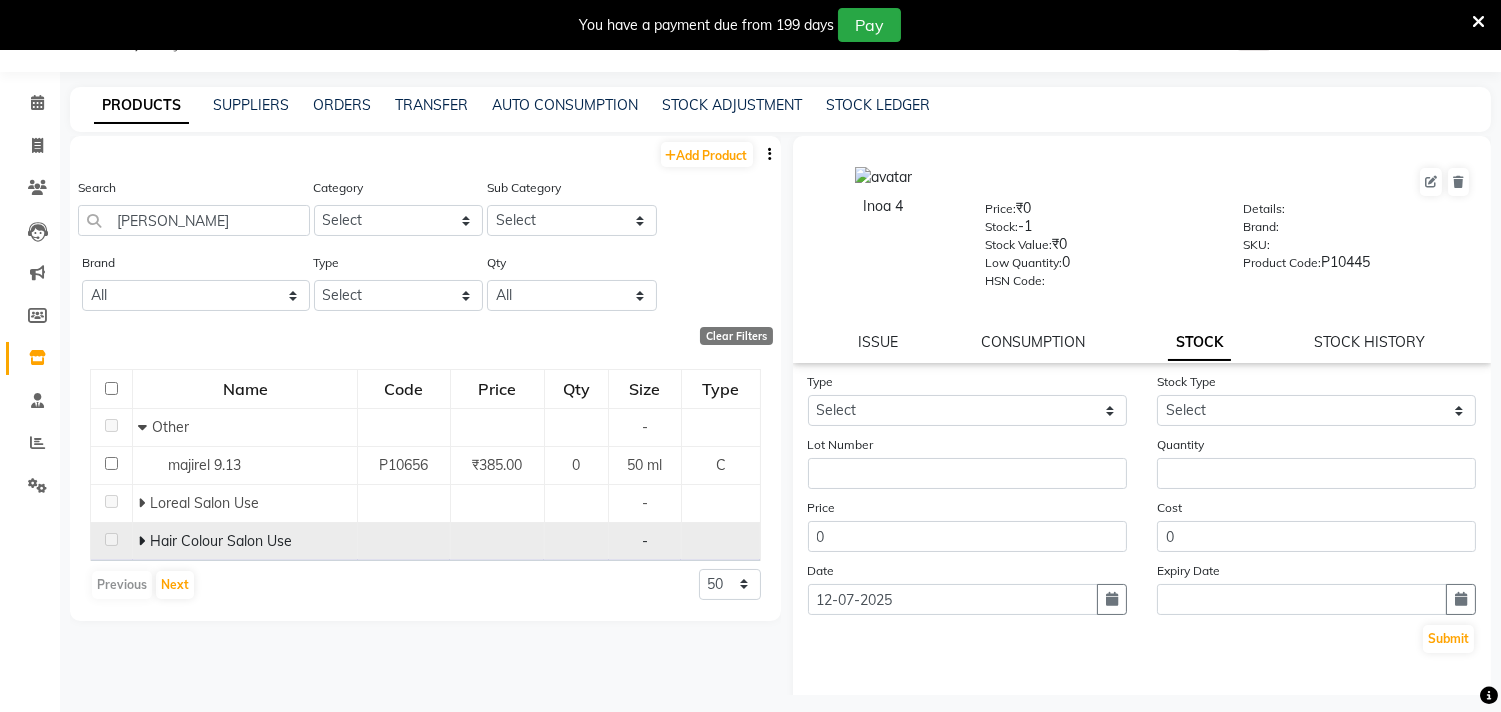 click 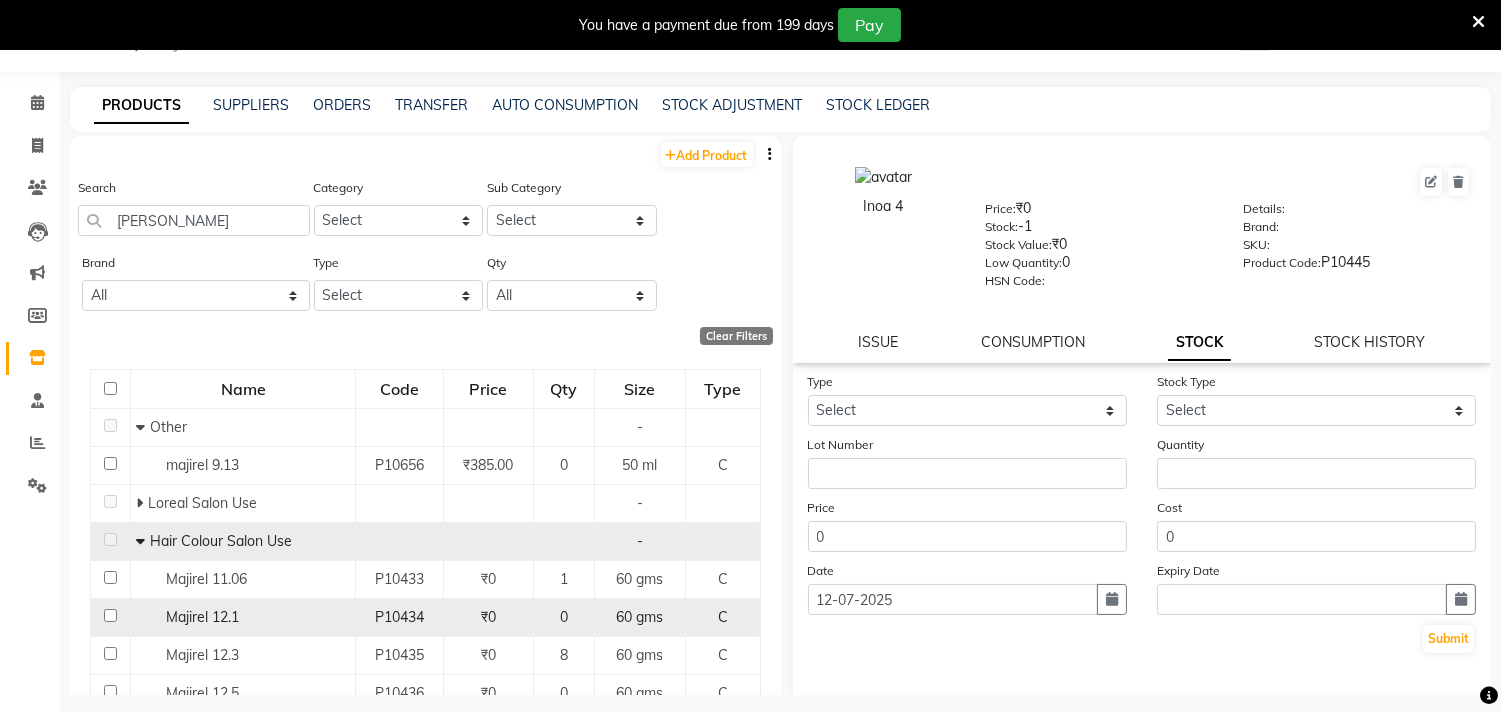 scroll, scrollTop: 111, scrollLeft: 0, axis: vertical 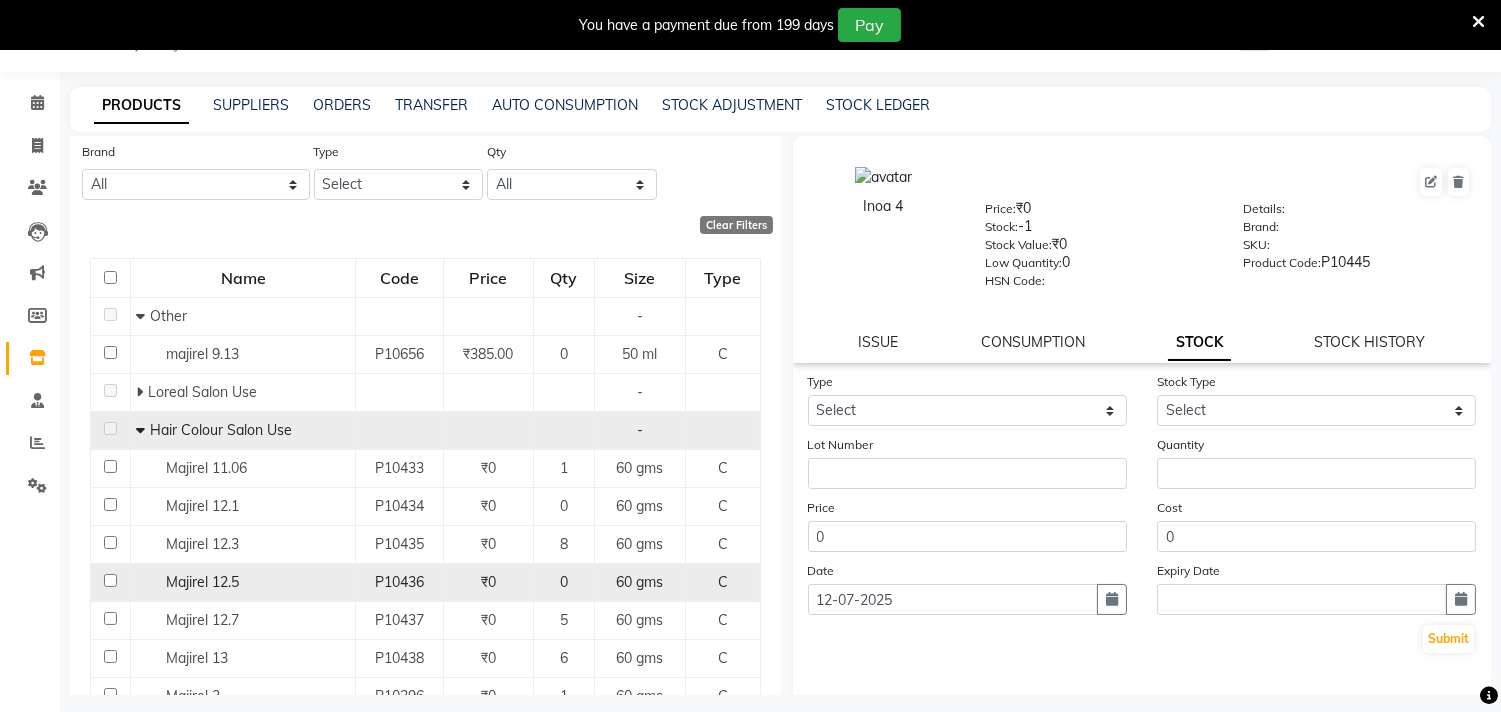 click 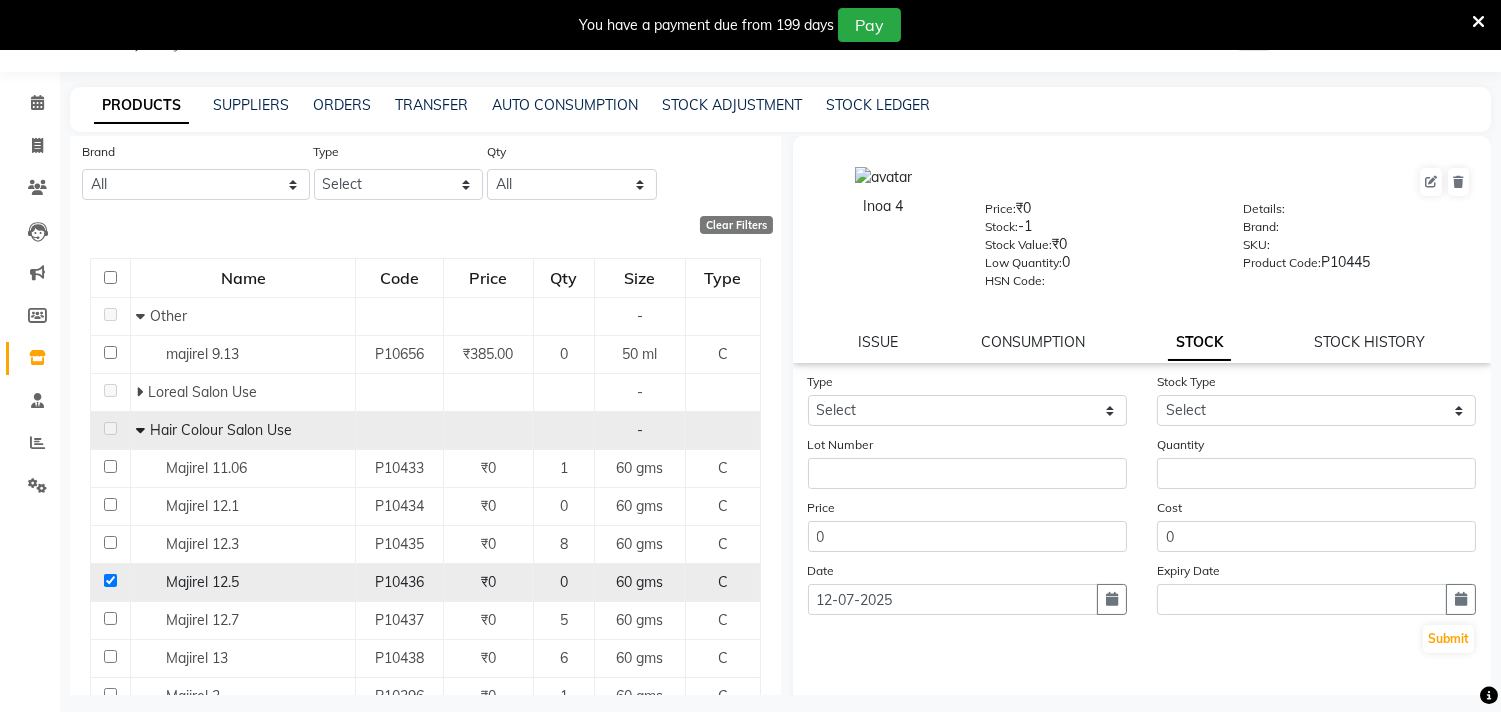 checkbox on "true" 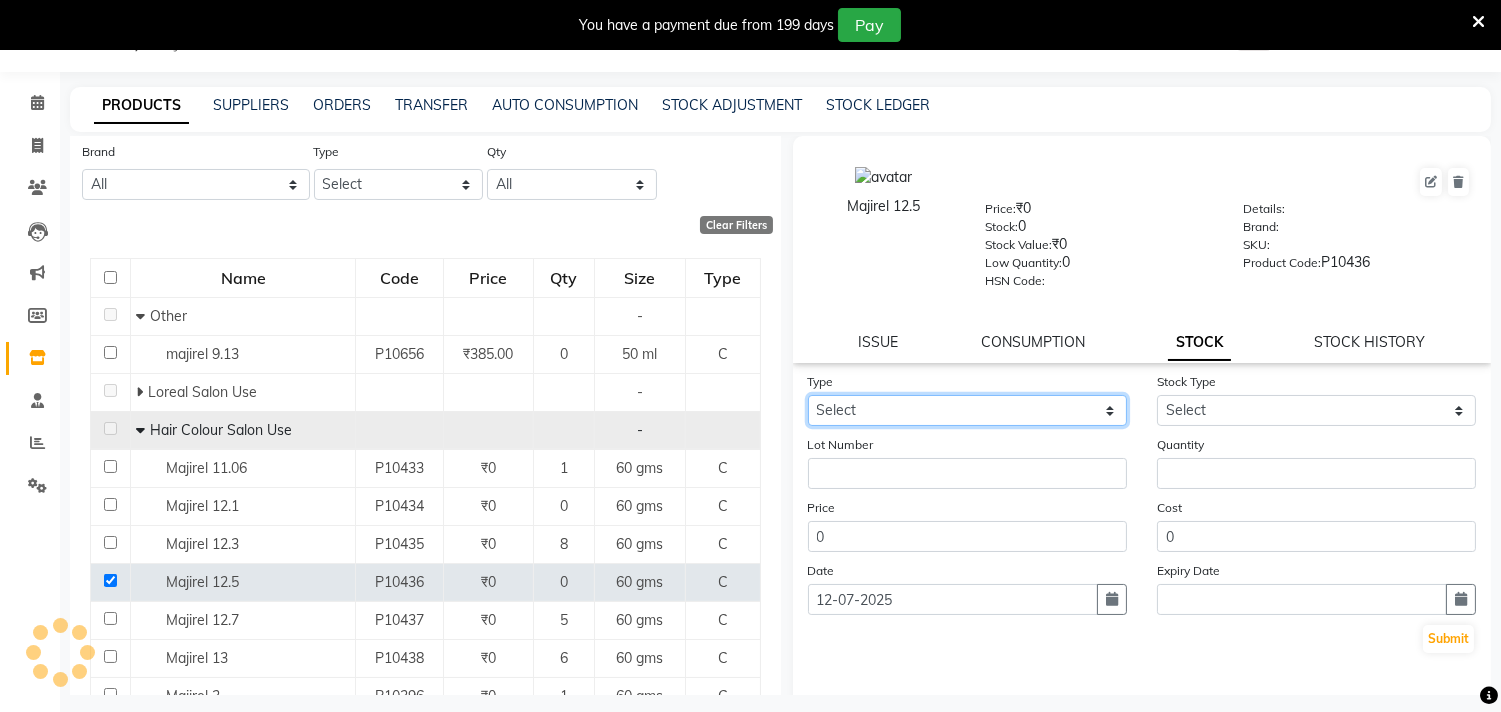 click on "Select In Out" 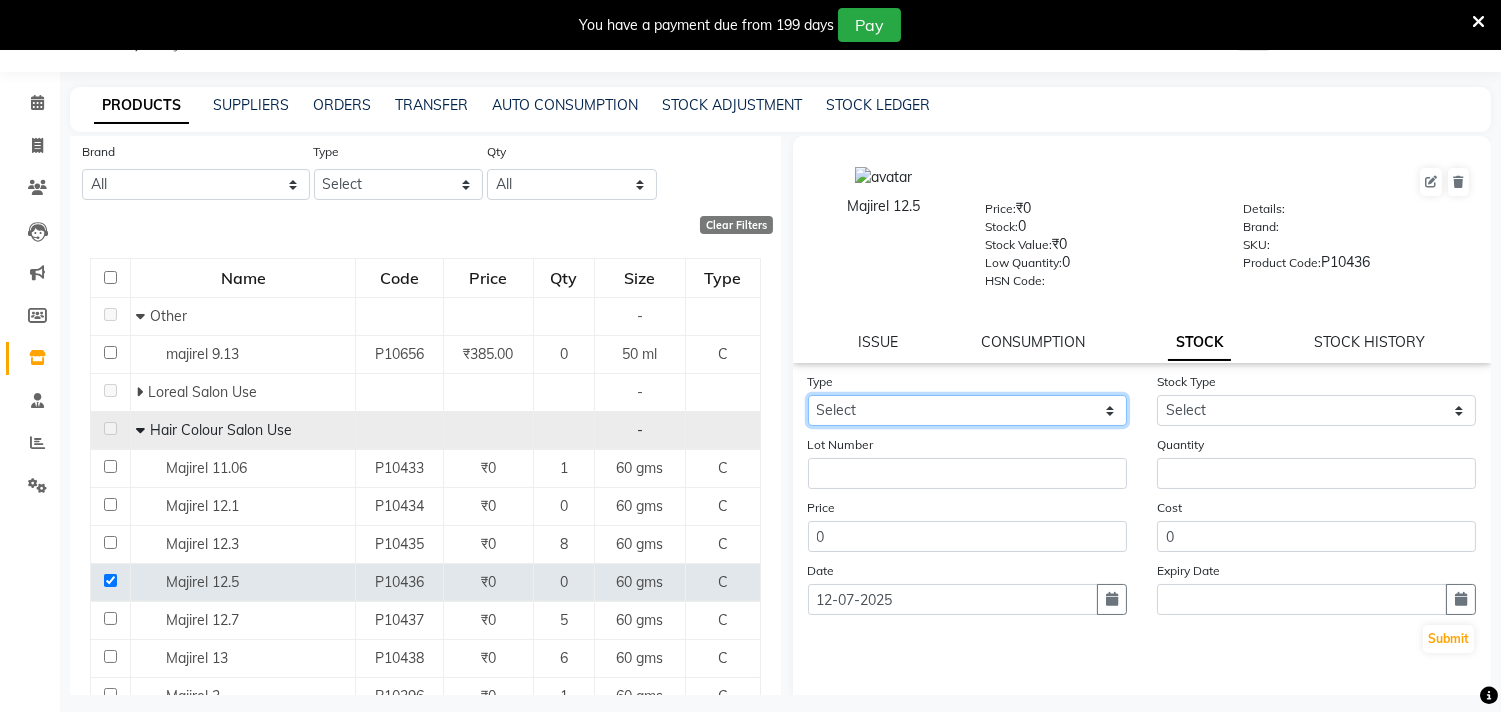 select on "out" 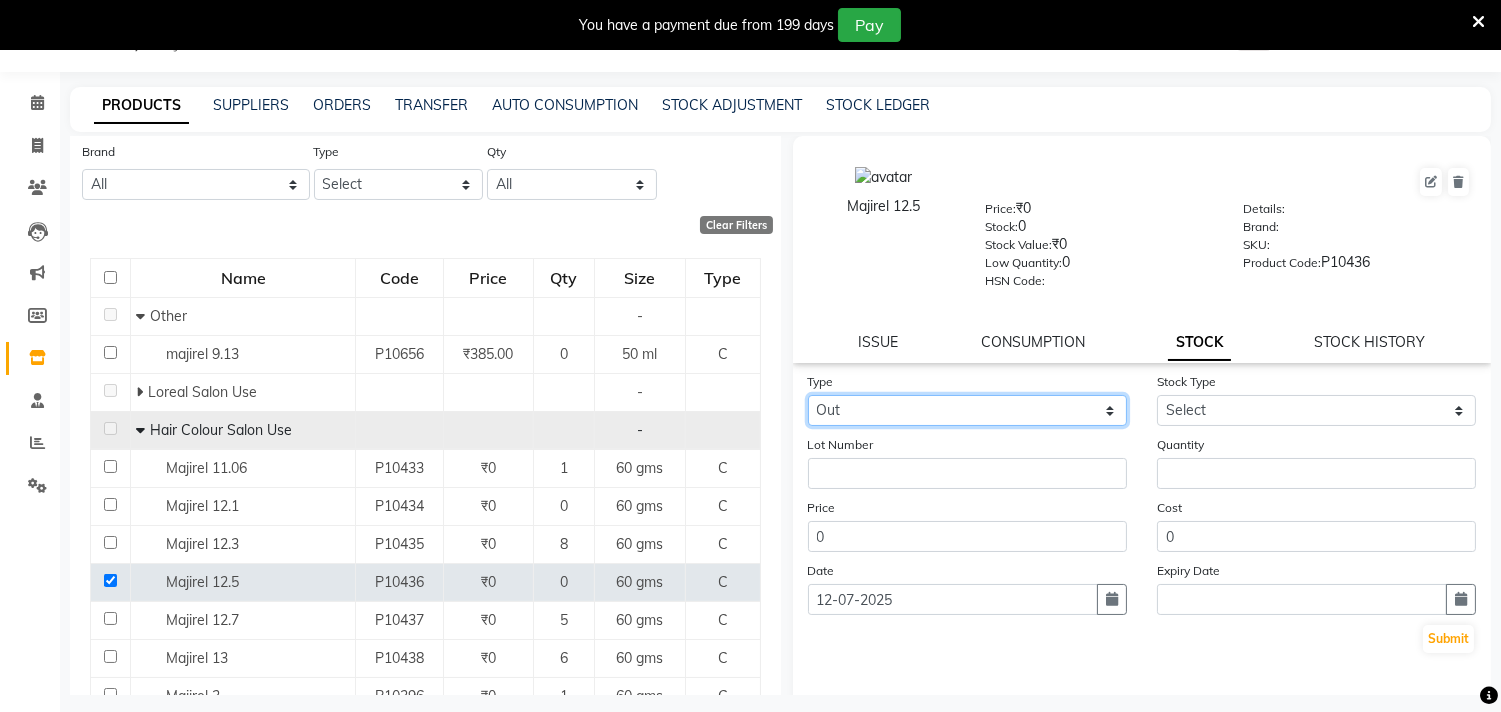 click on "Select In Out" 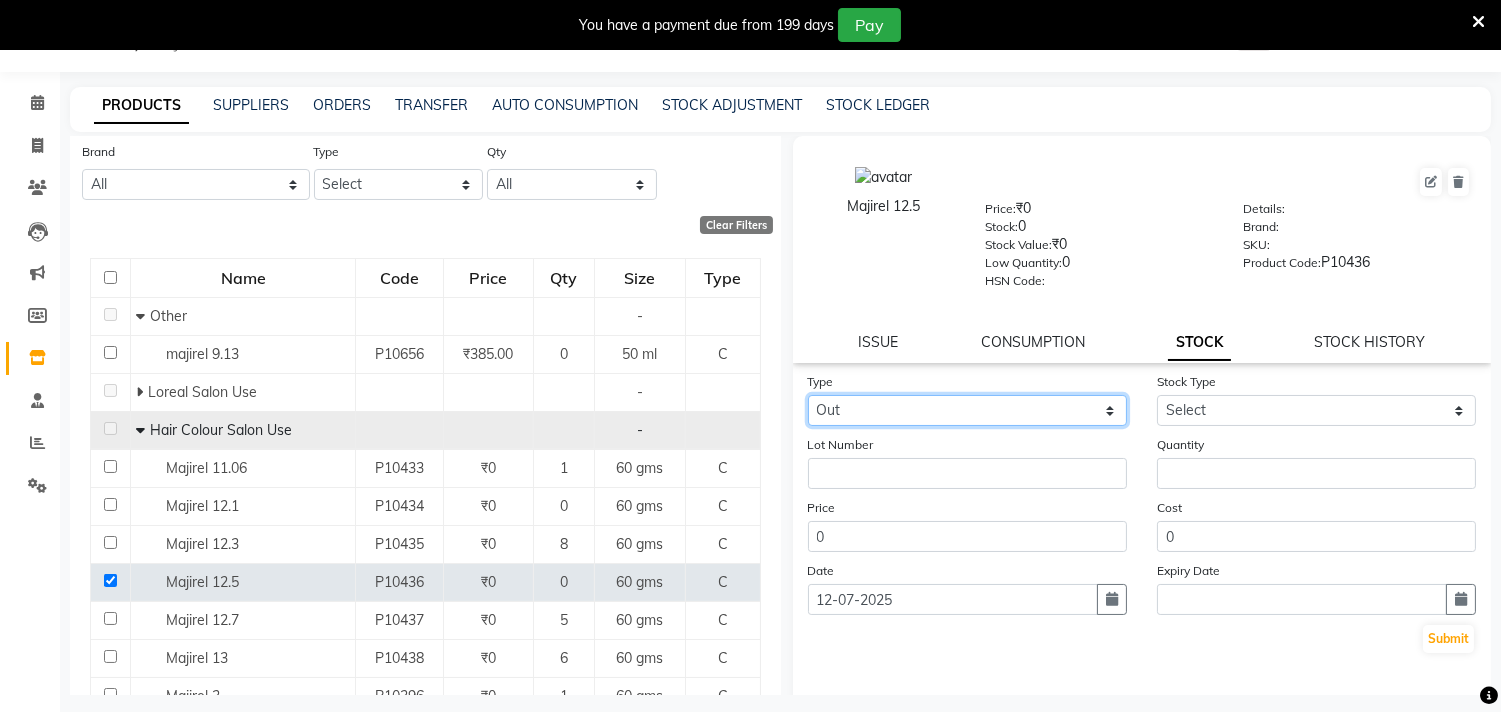 select 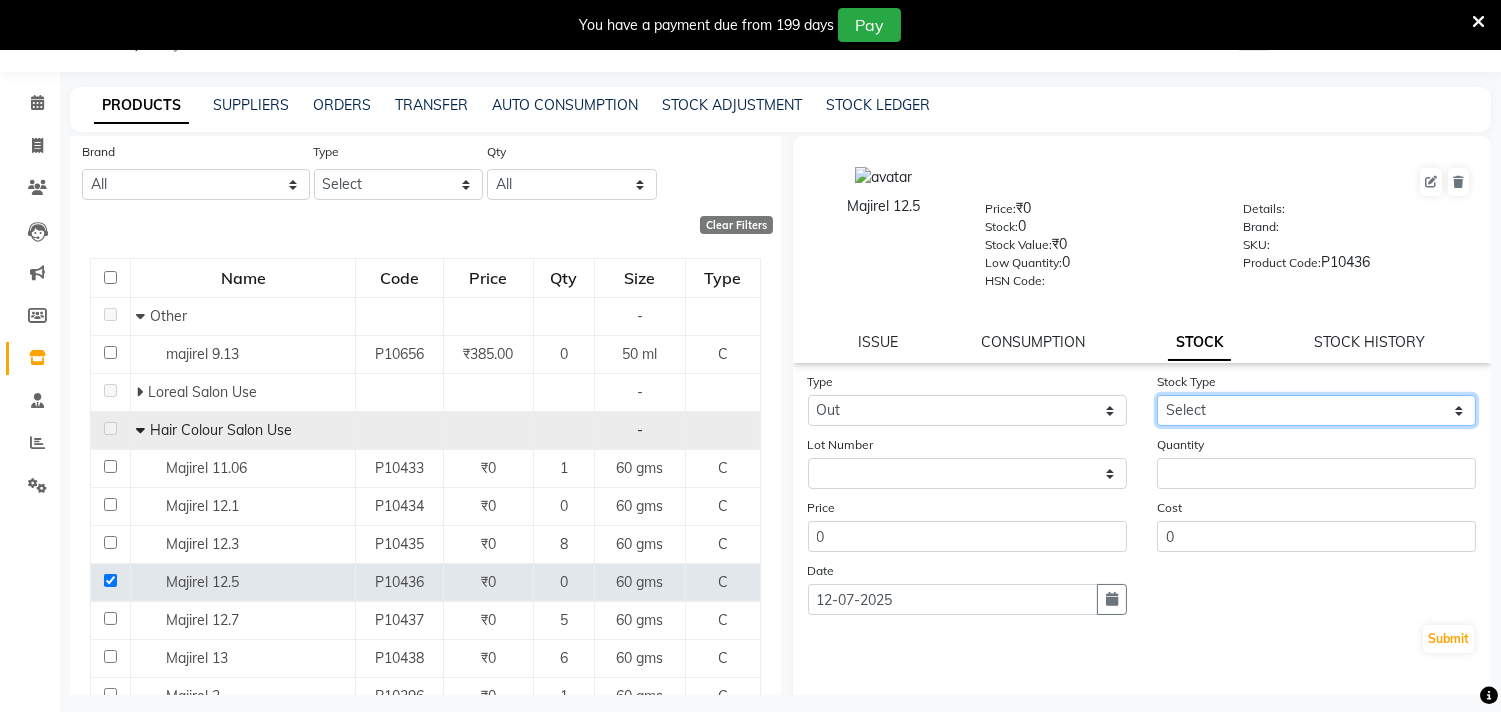 click on "Select Internal Use Damaged Expired Adjustment Return Other" 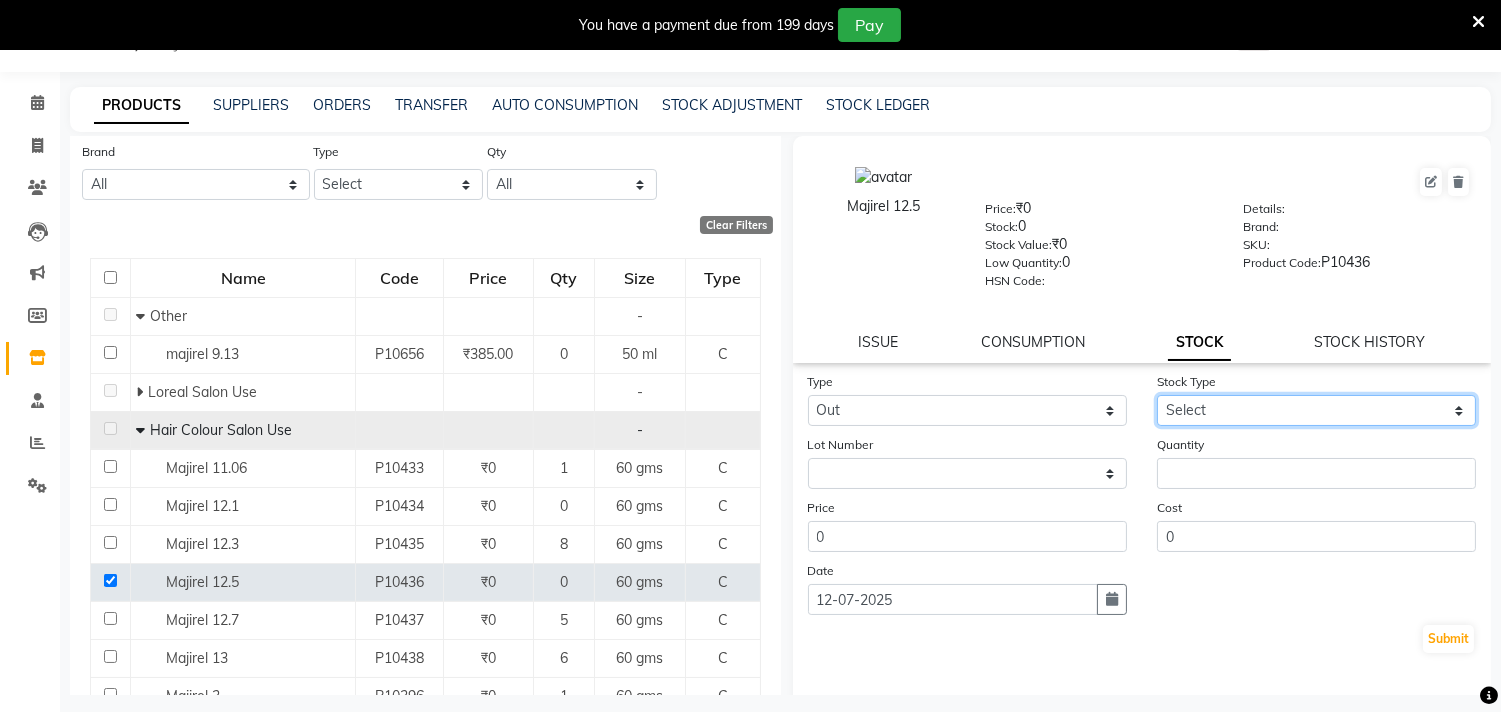 select on "internal use" 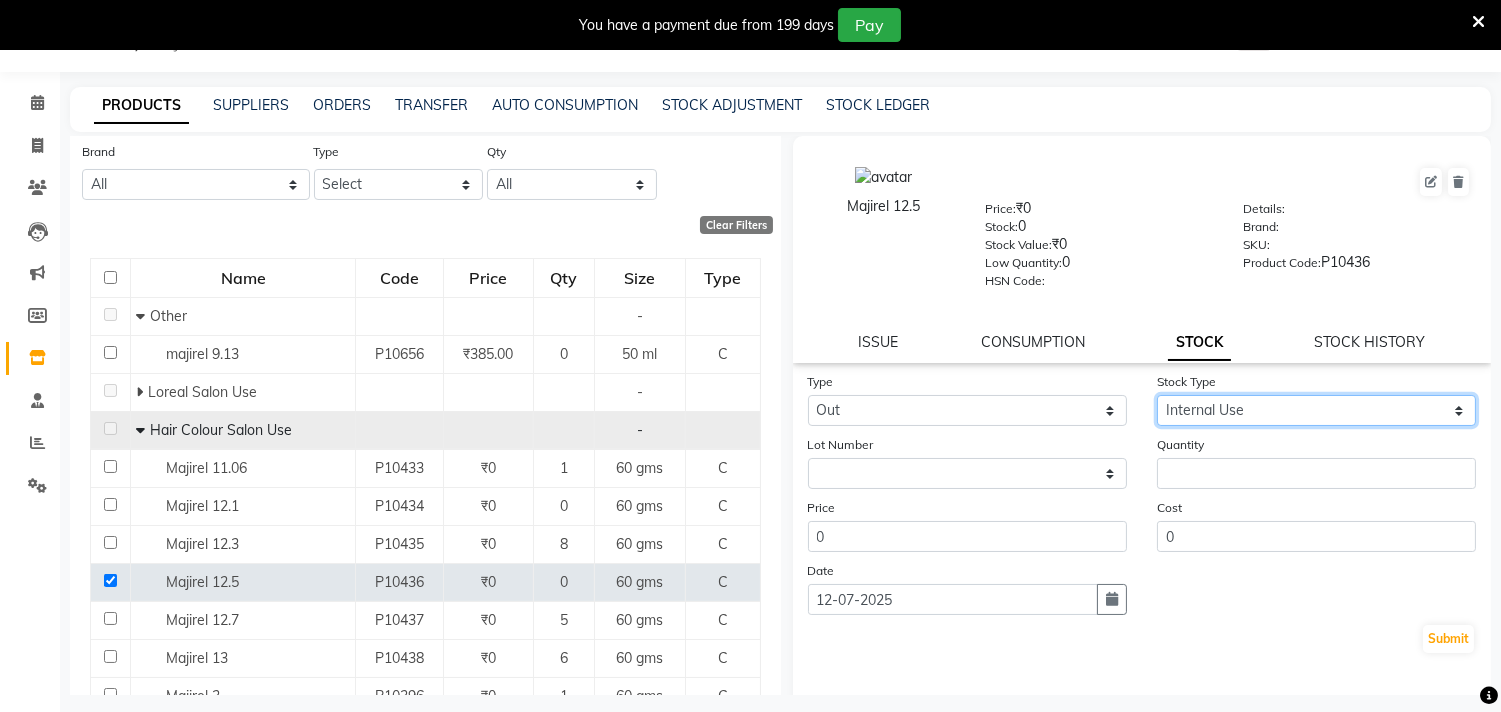 click on "Select Internal Use Damaged Expired Adjustment Return Other" 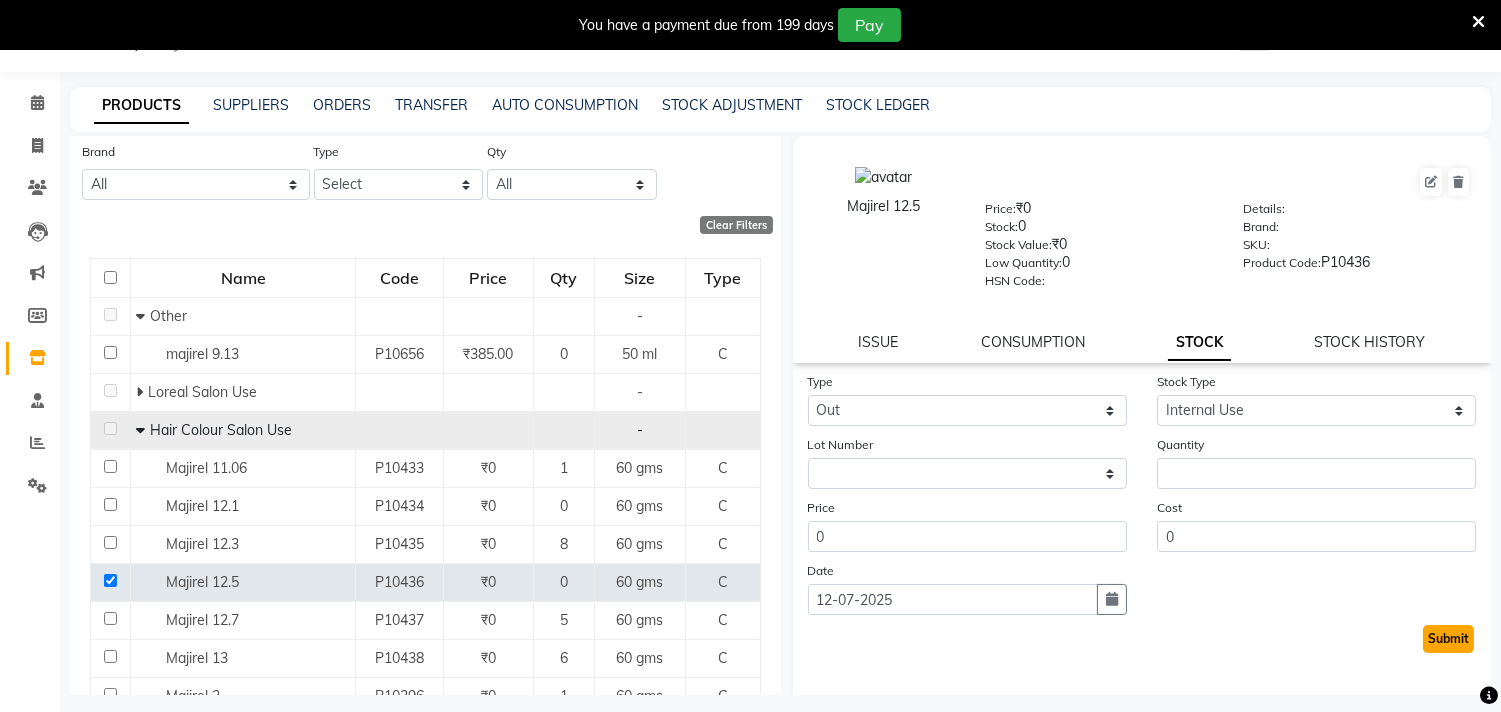 click on "Submit" 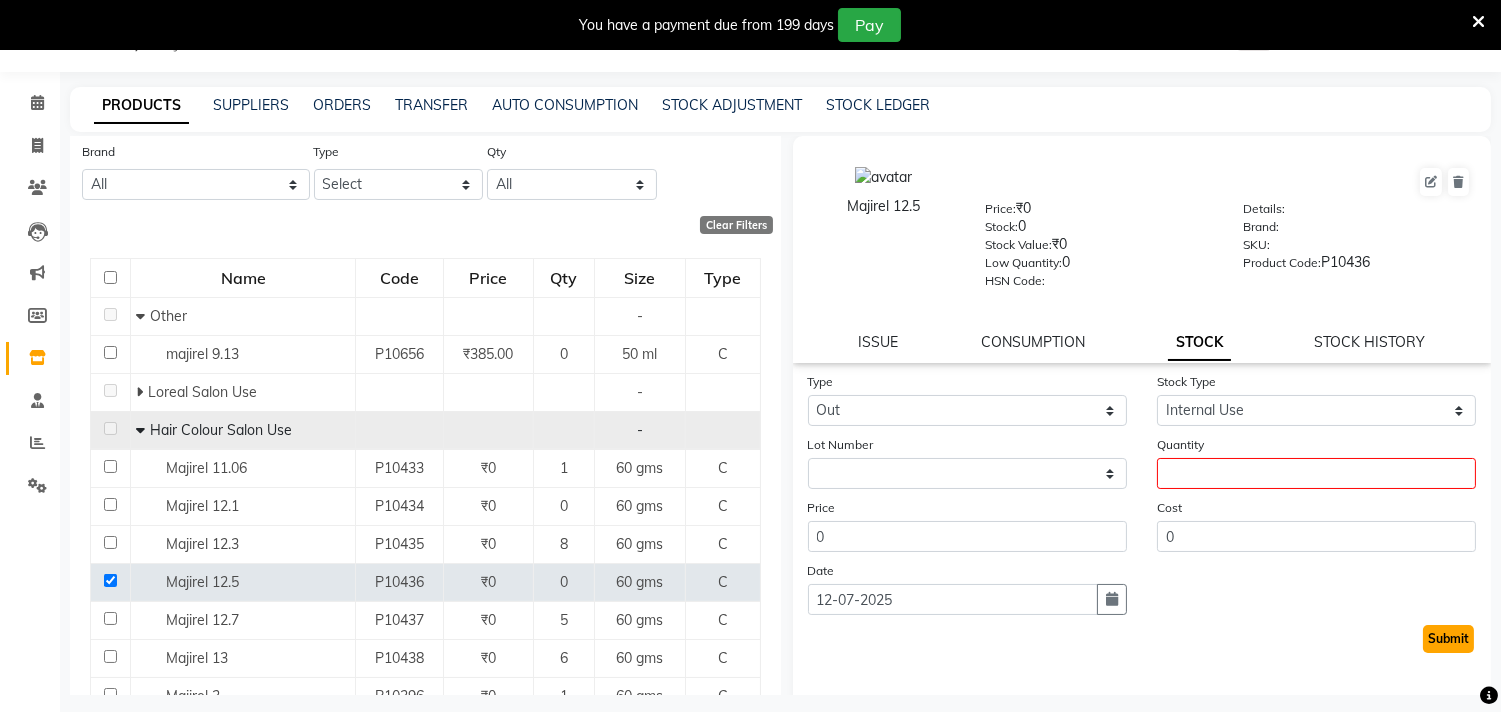 click on "Submit" 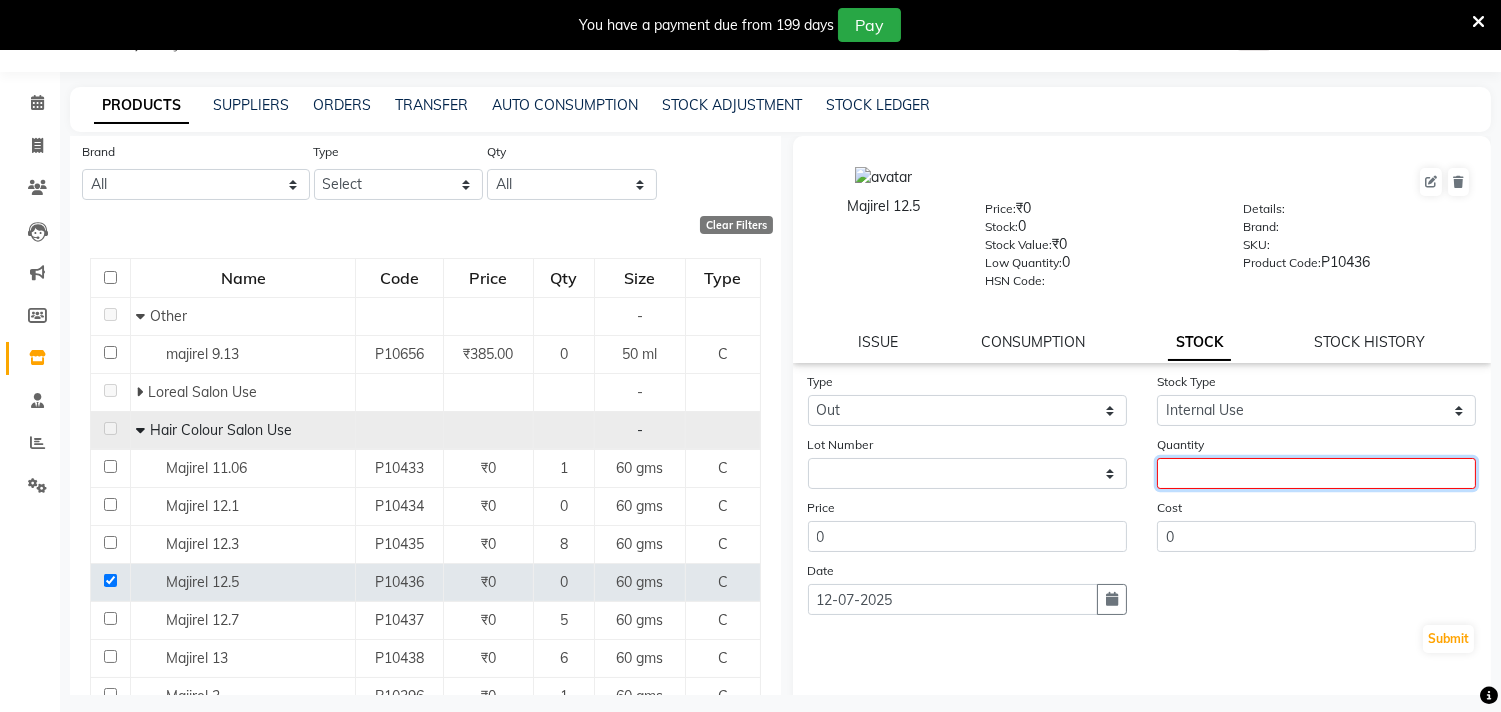 click 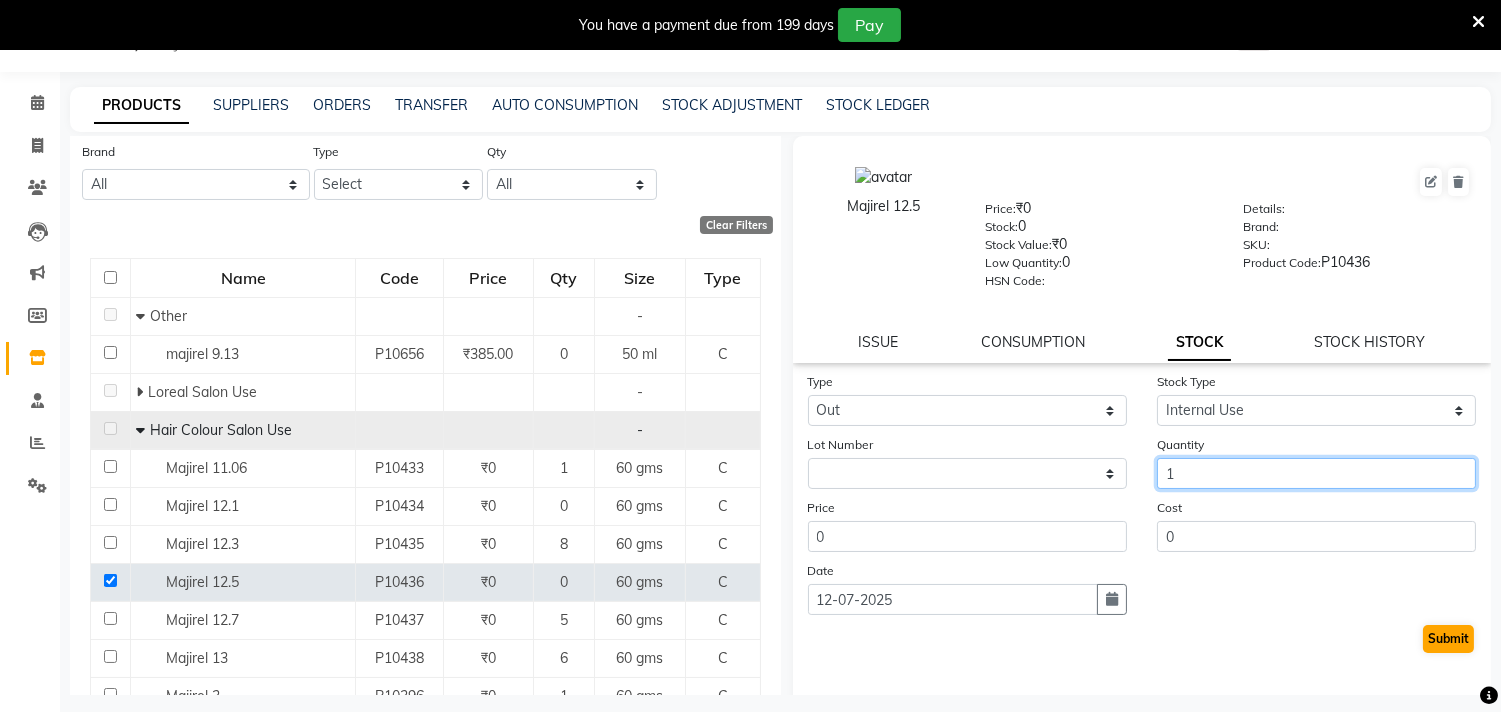 type on "1" 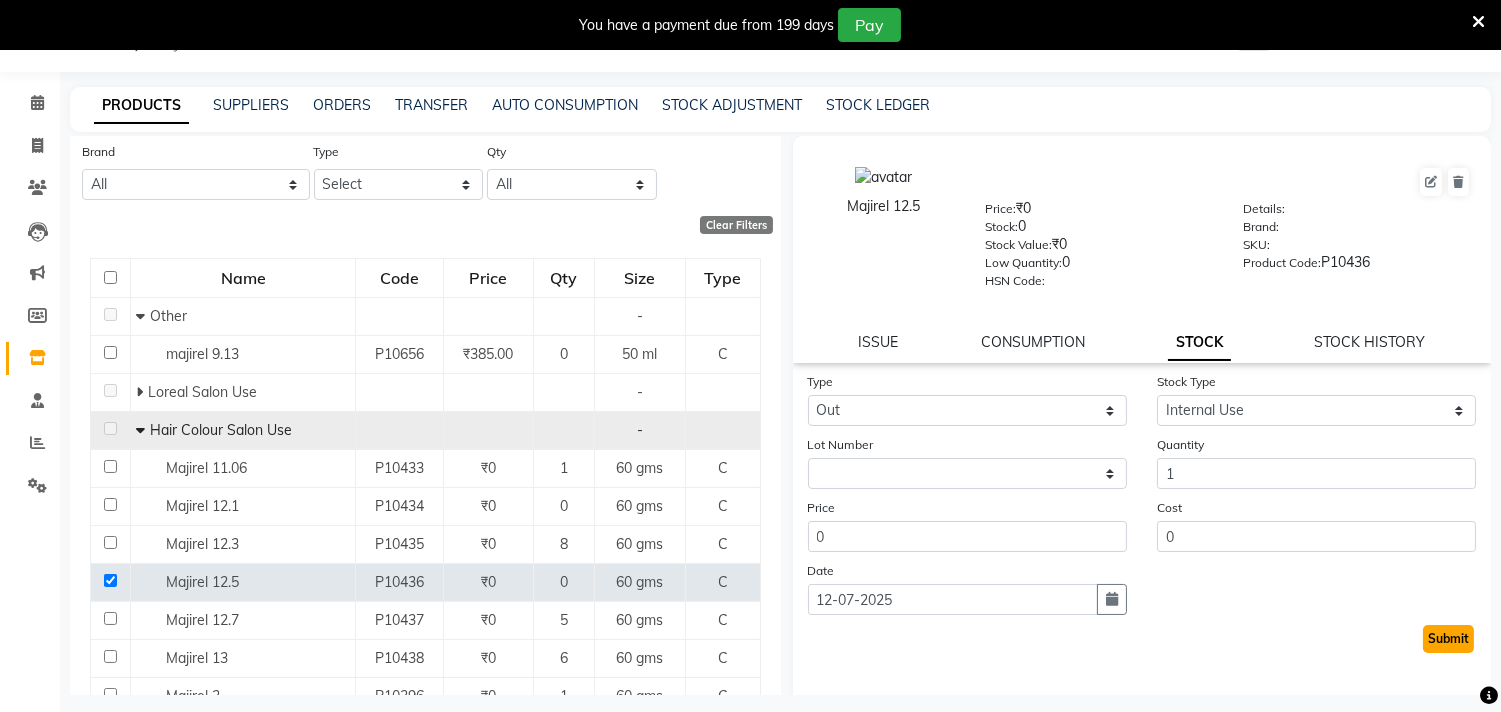 click on "Submit" 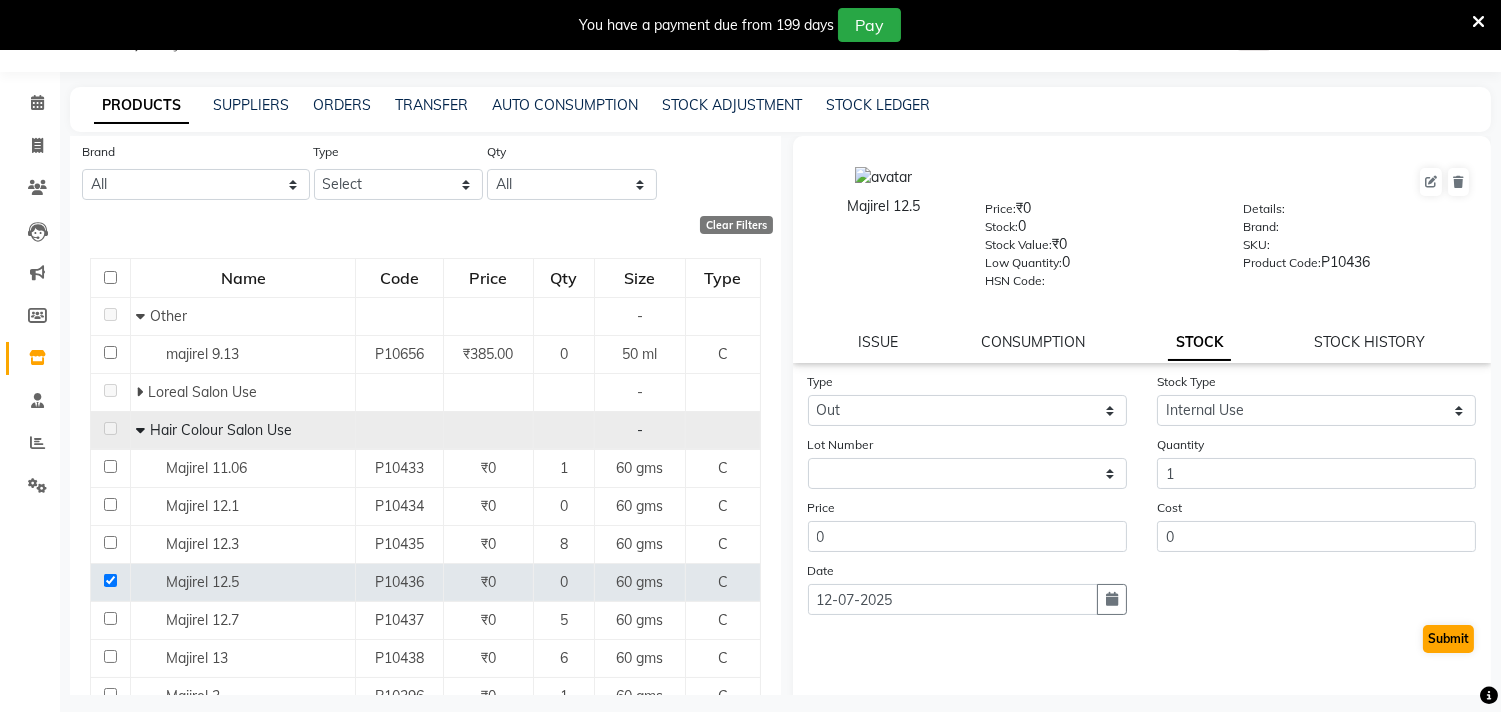 select 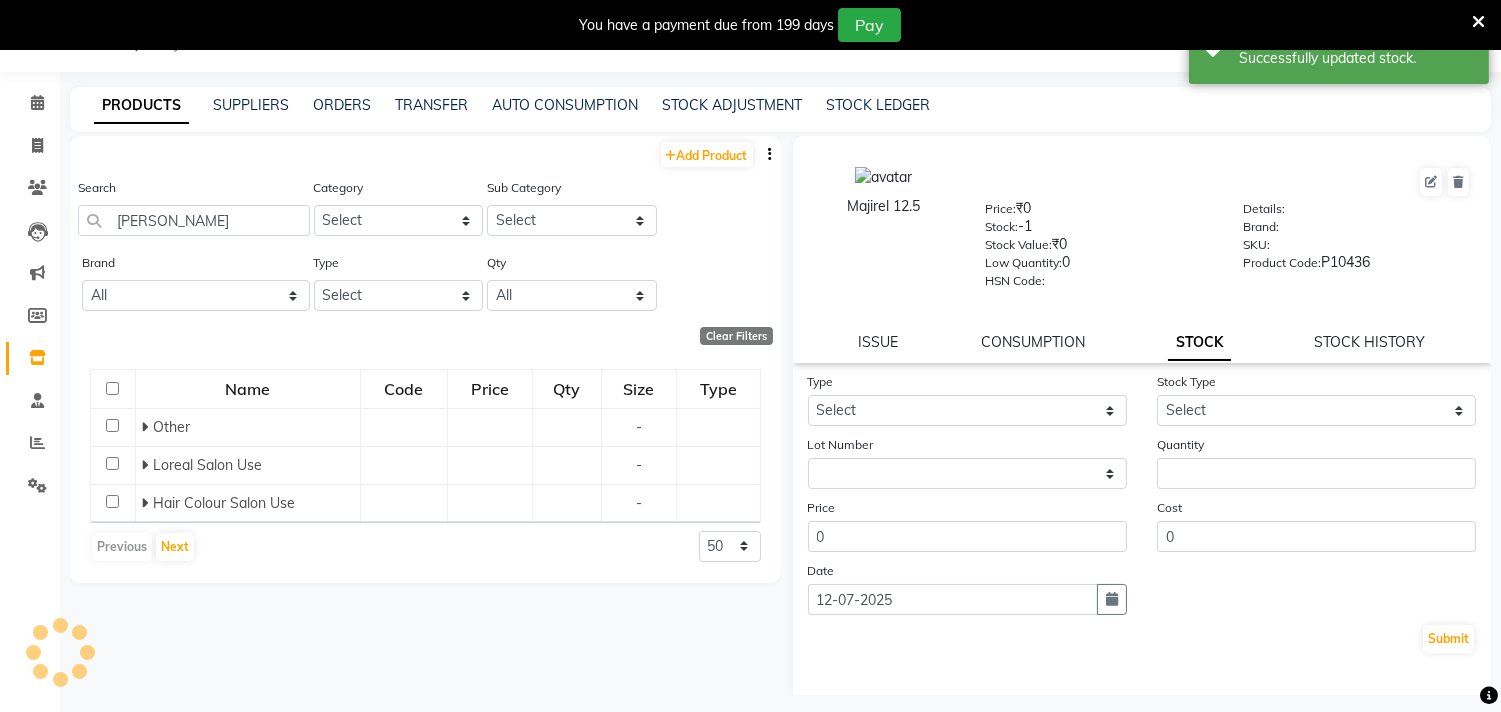 scroll, scrollTop: 0, scrollLeft: 0, axis: both 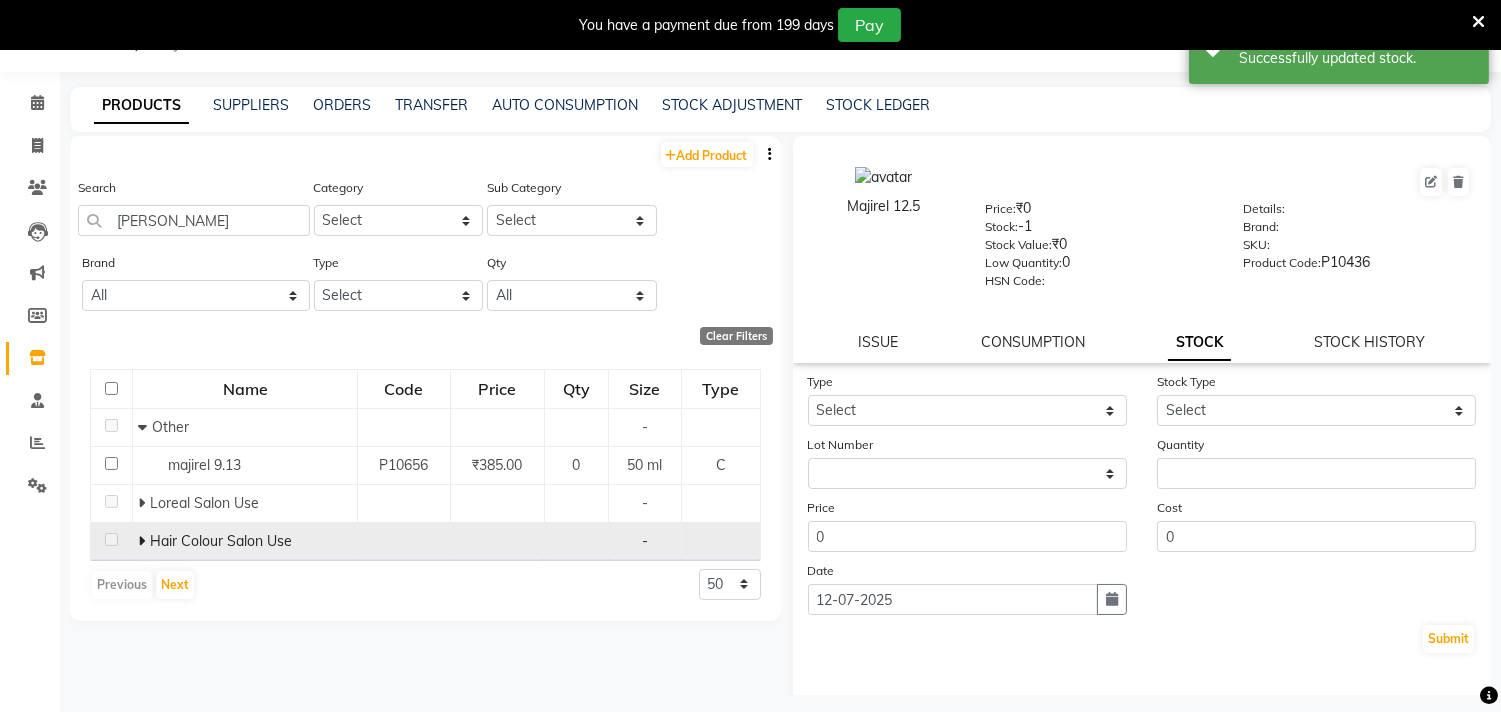 click 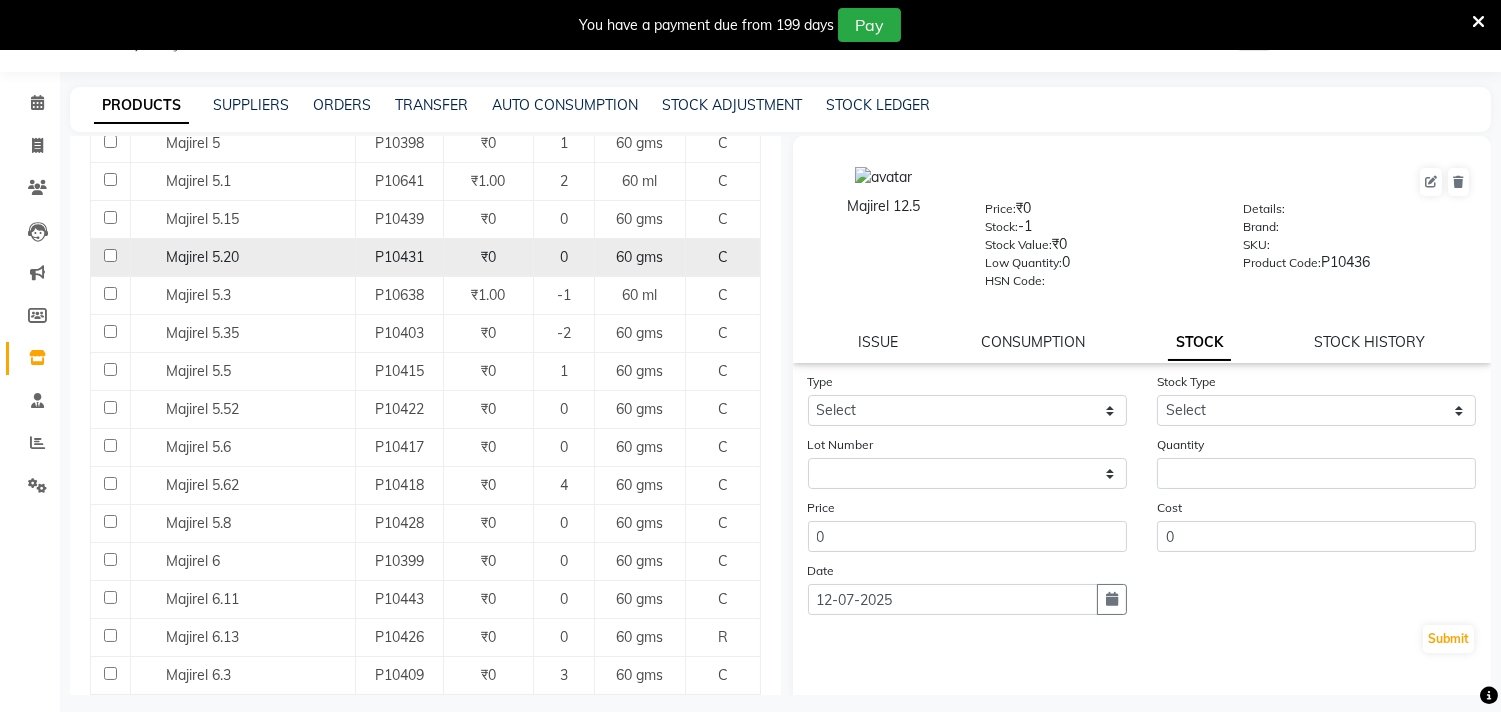 scroll, scrollTop: 1111, scrollLeft: 0, axis: vertical 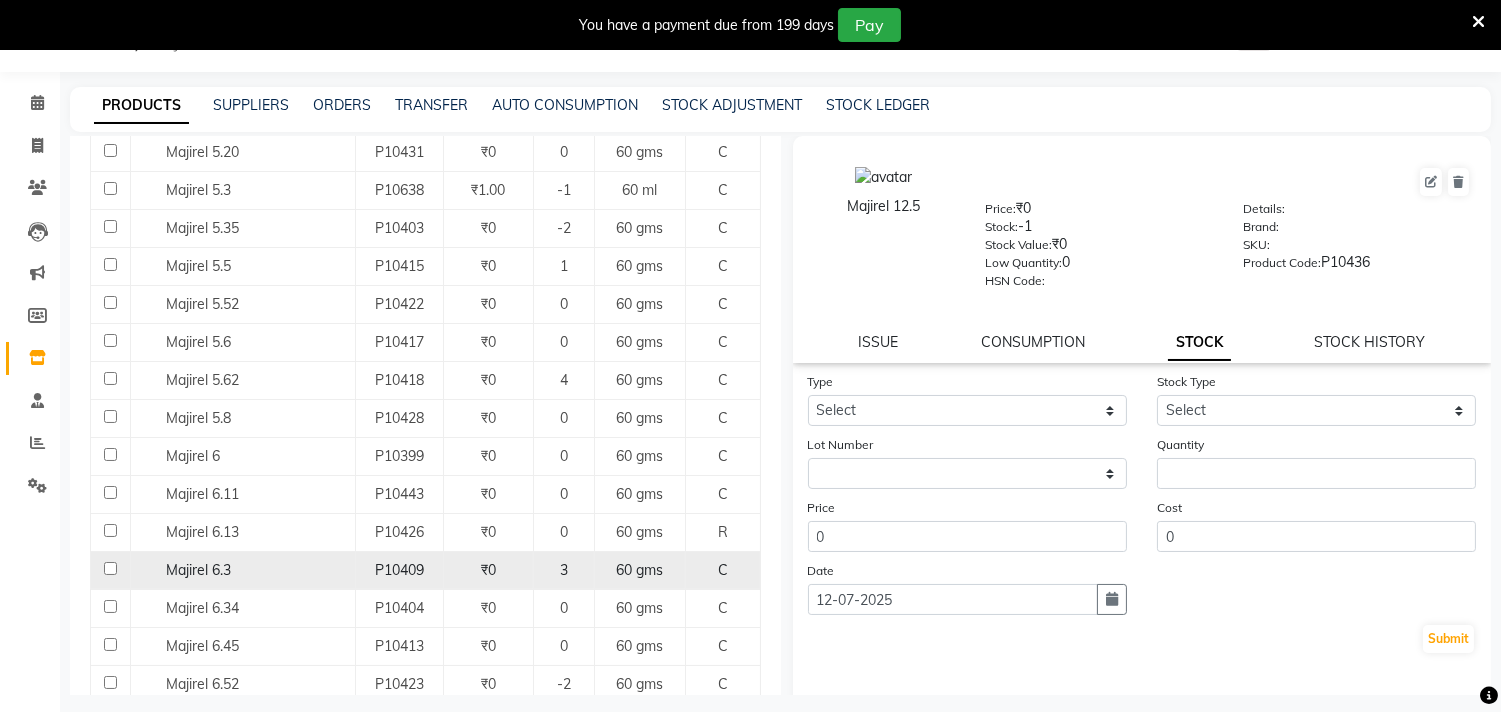 click 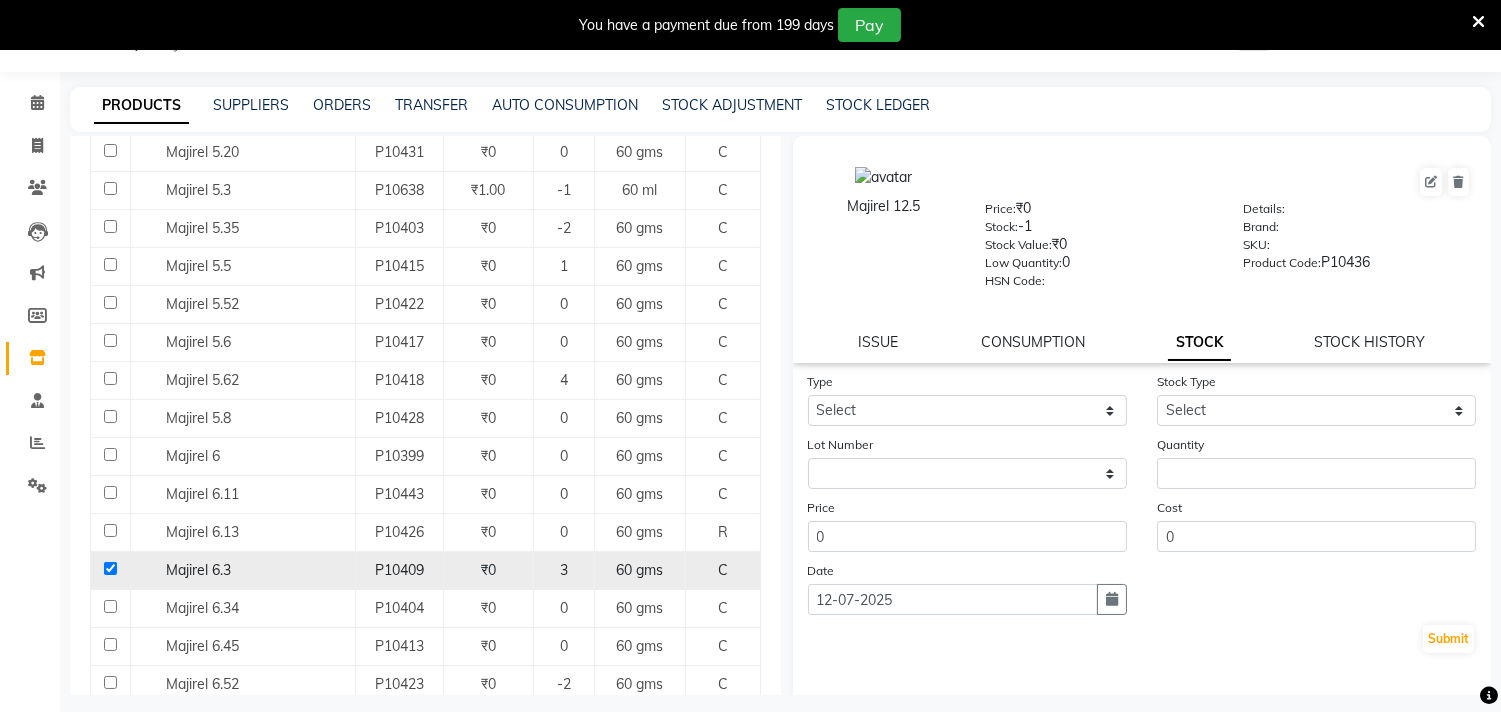 checkbox on "true" 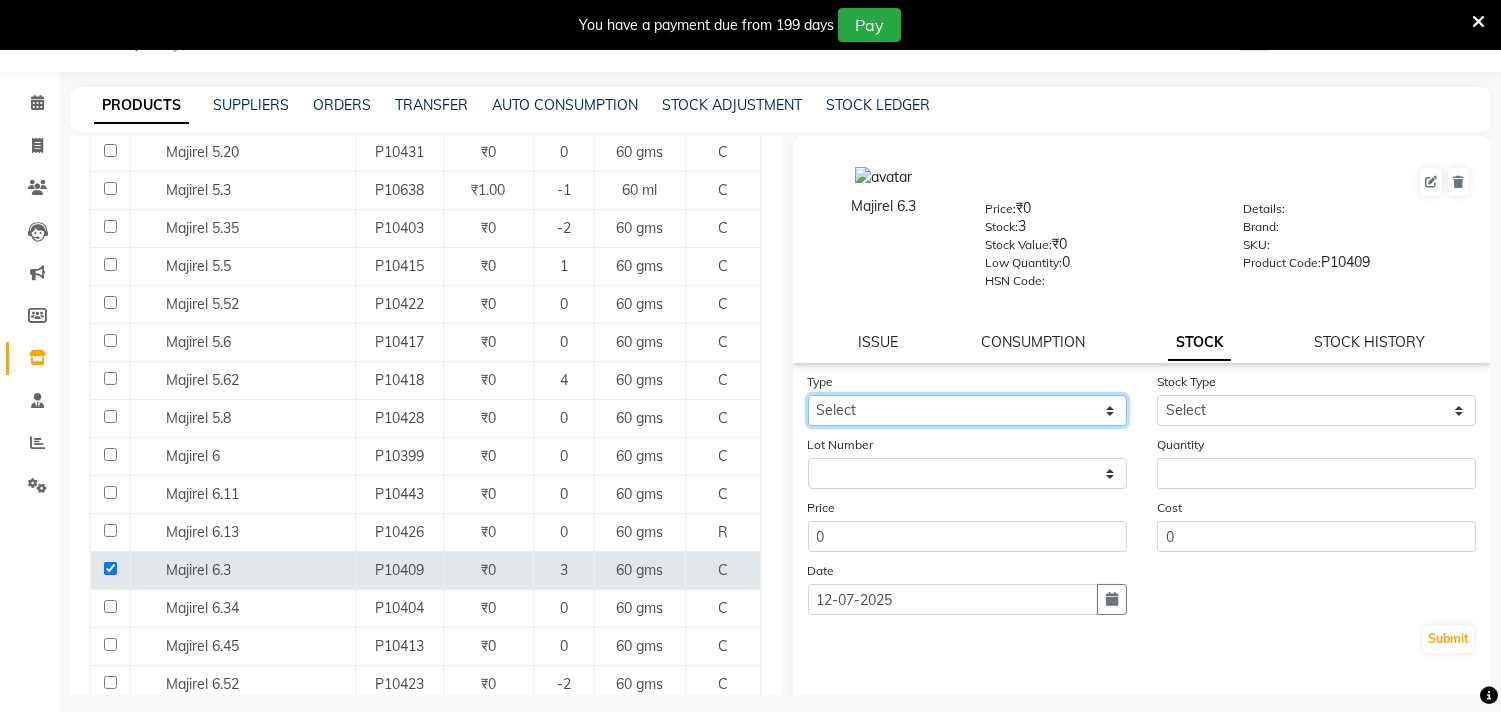 click on "Select In Out" 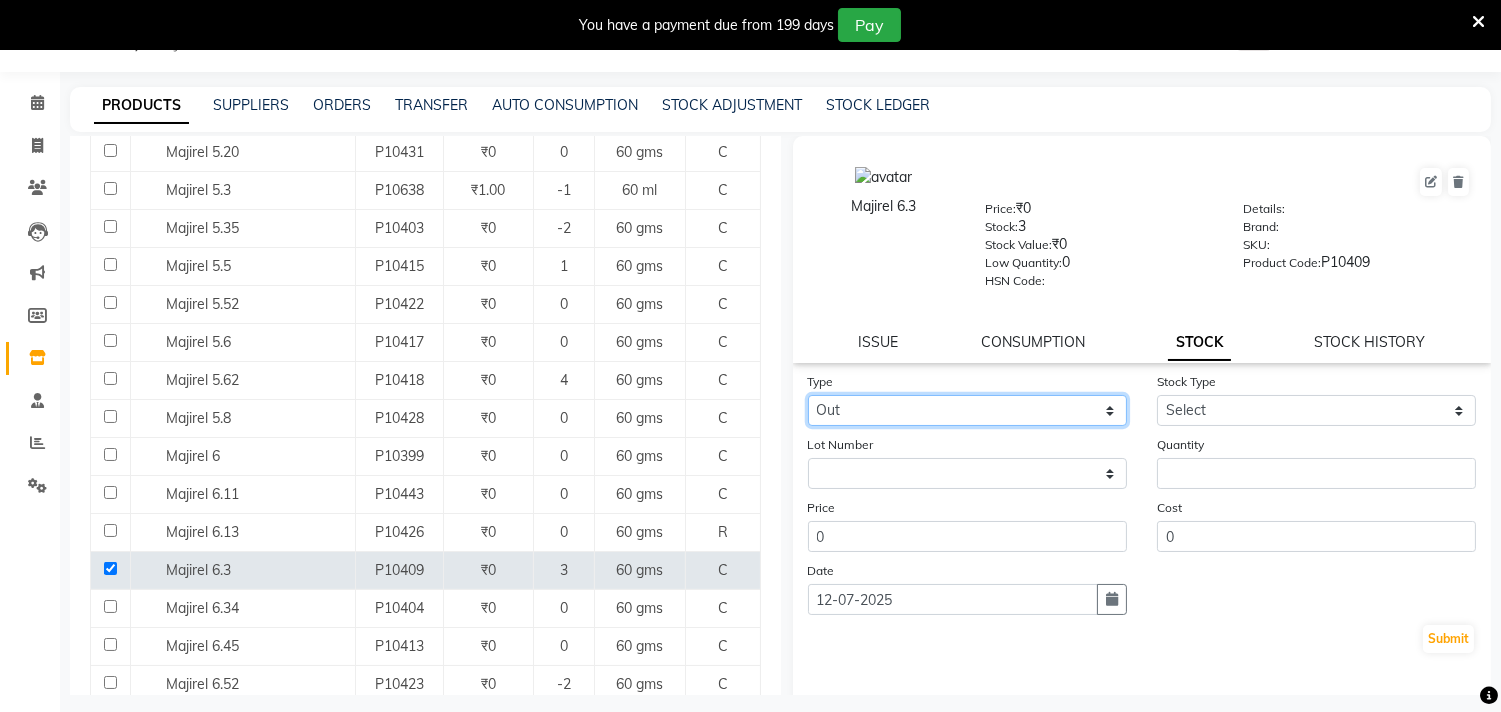 click on "Select In Out" 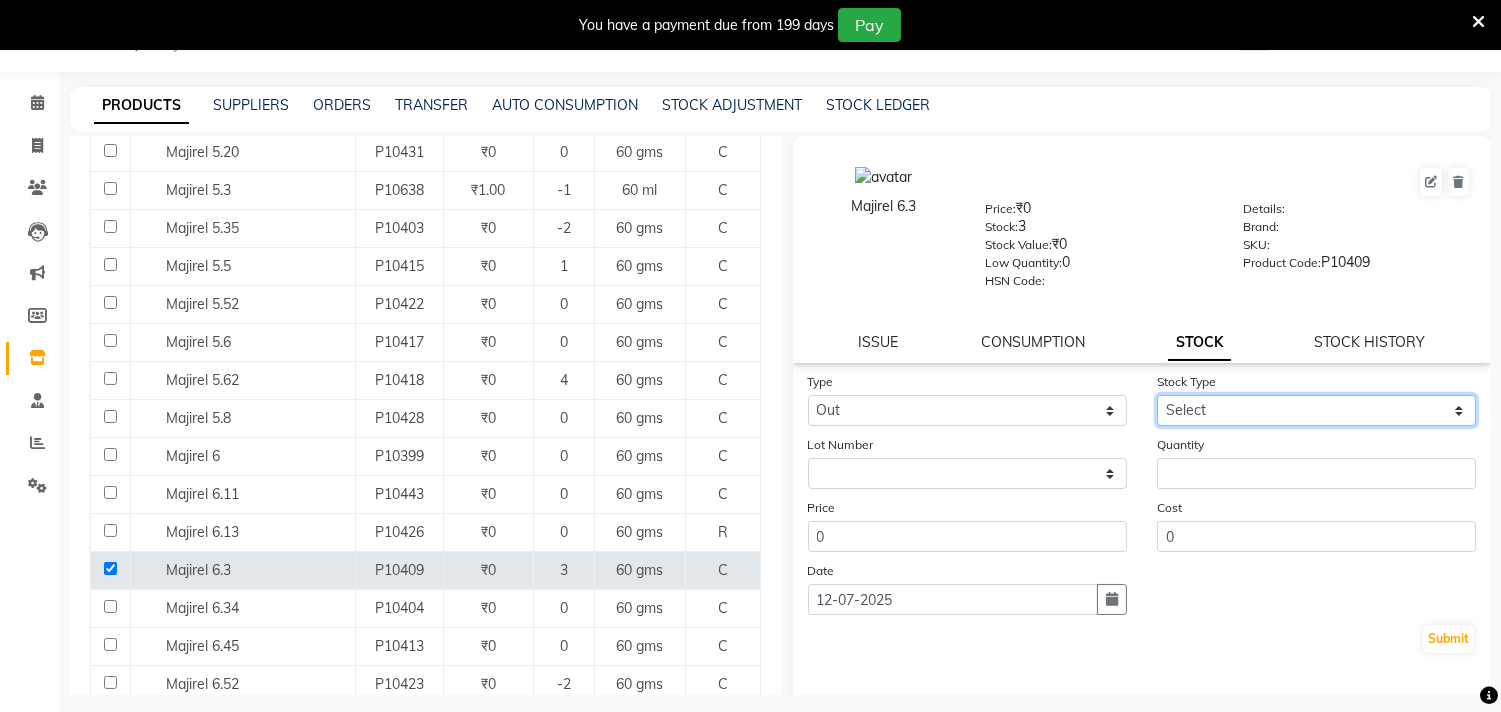click on "Select Internal Use Damaged Expired Adjustment Return Other" 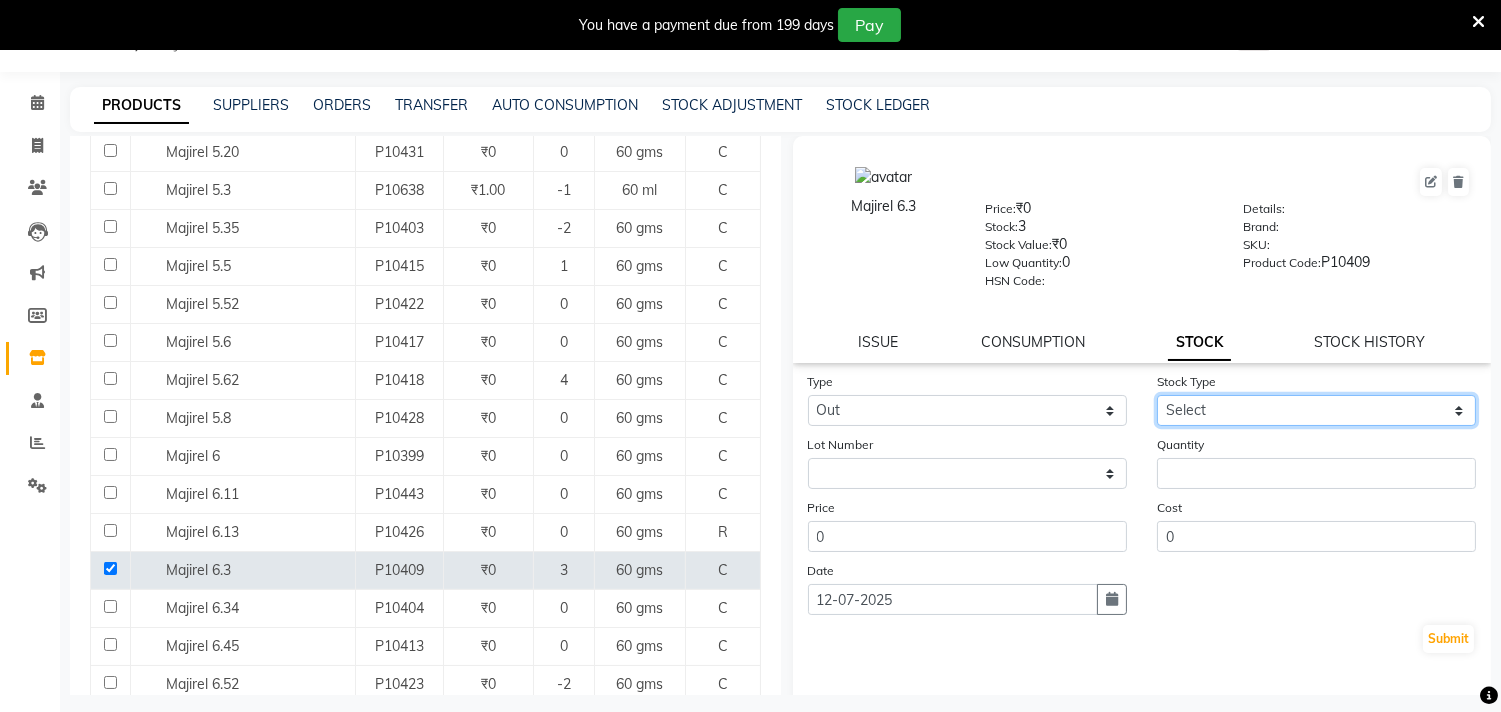 select on "internal use" 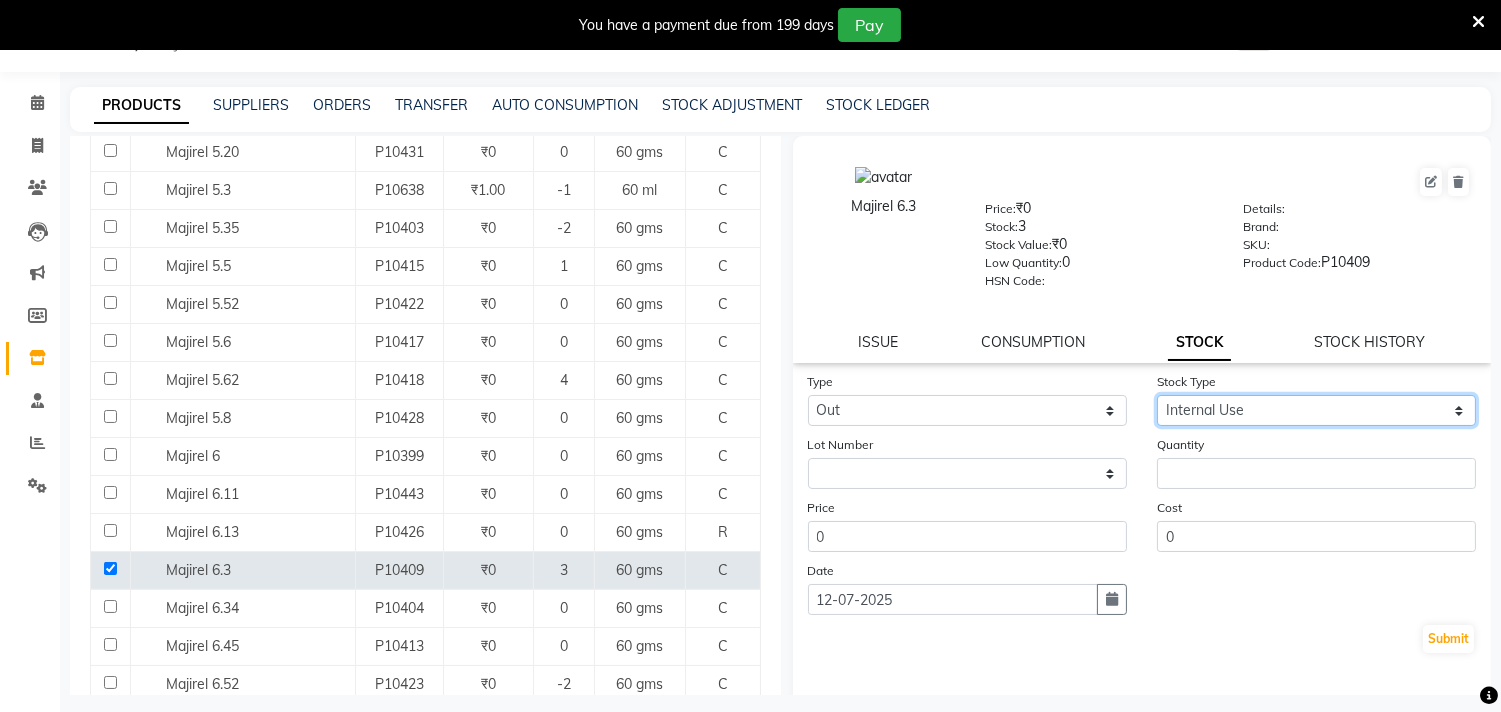 click on "Select Internal Use Damaged Expired Adjustment Return Other" 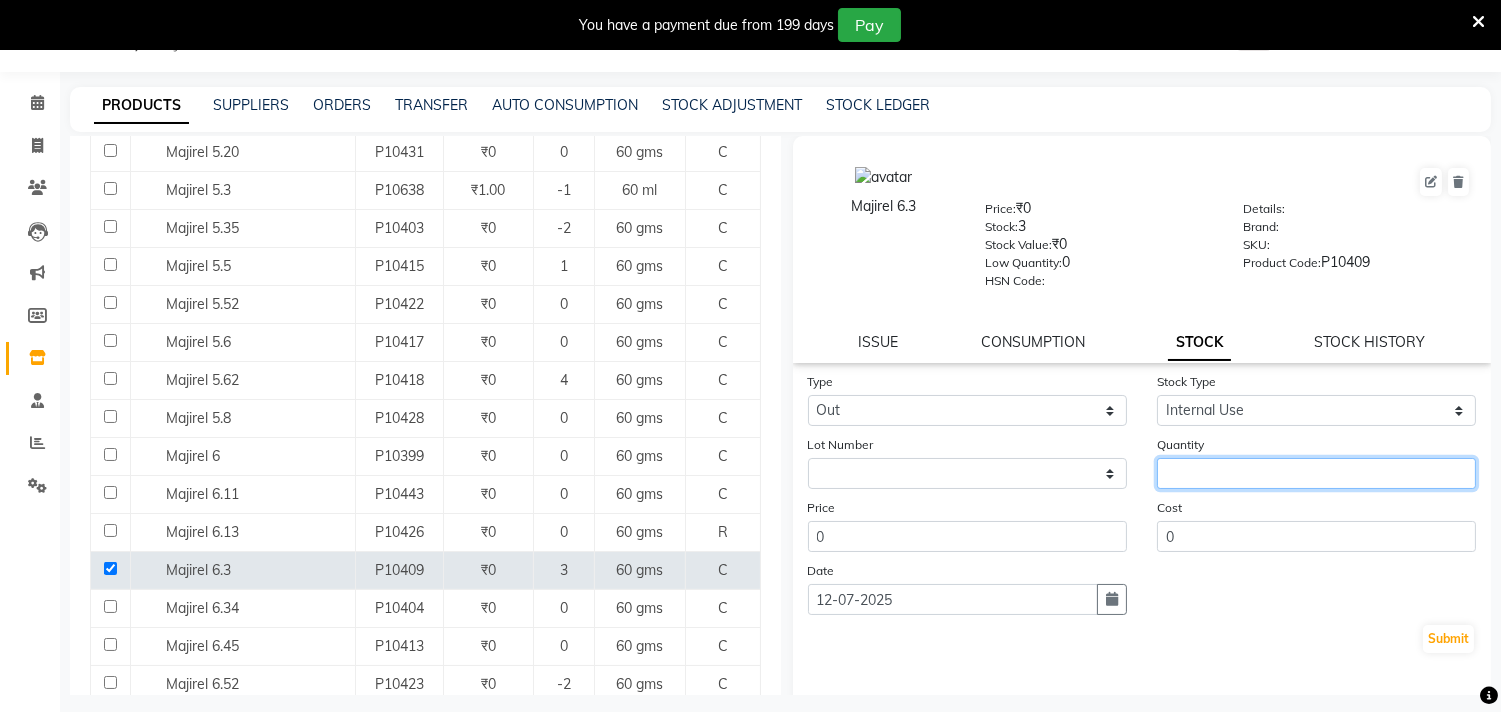 click 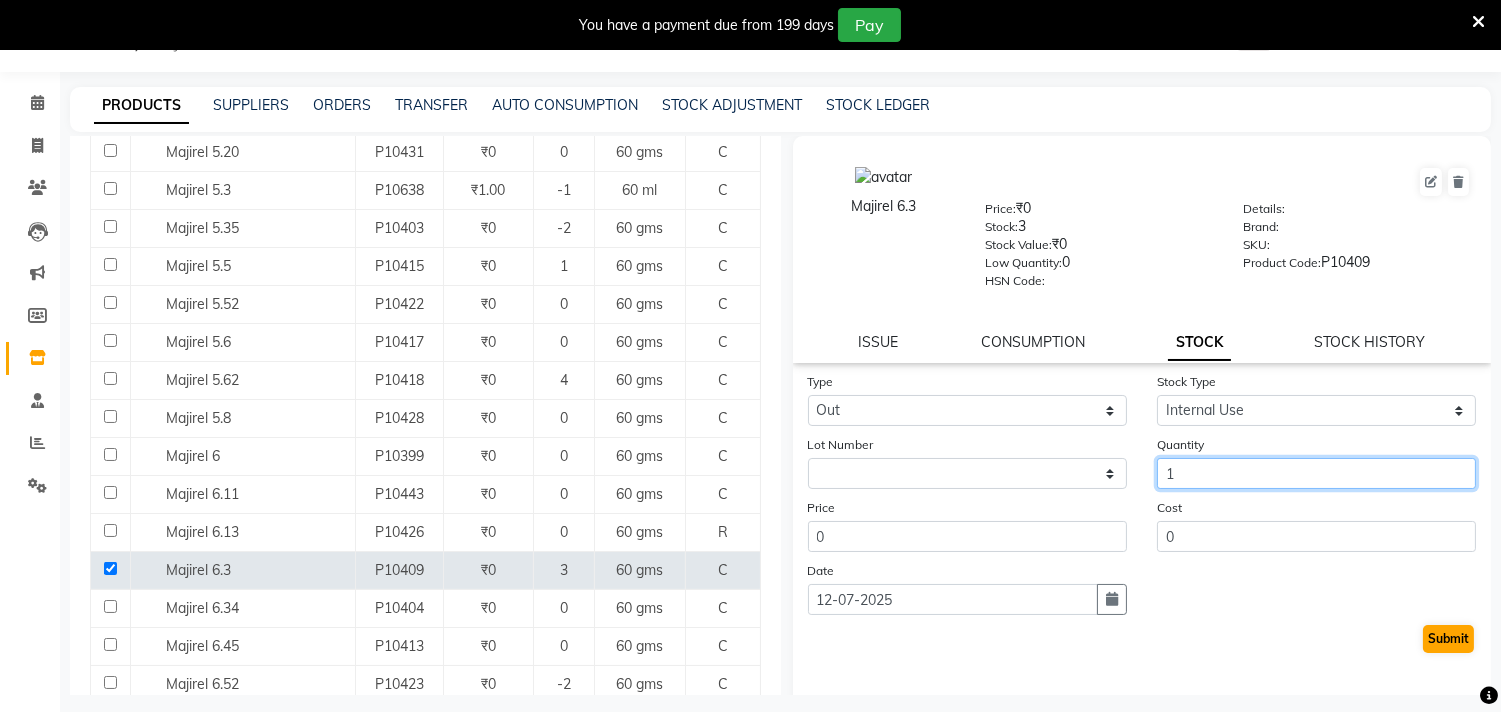 type on "1" 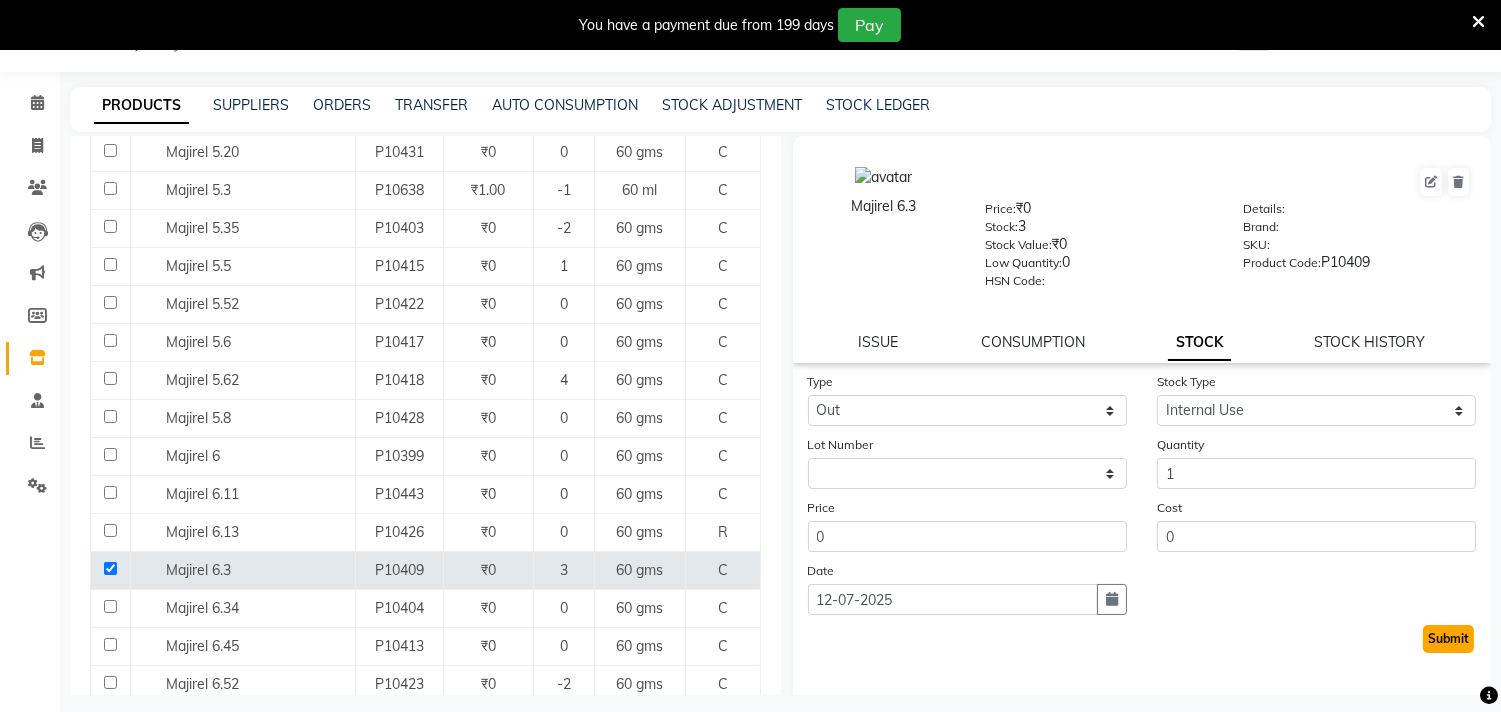click on "Submit" 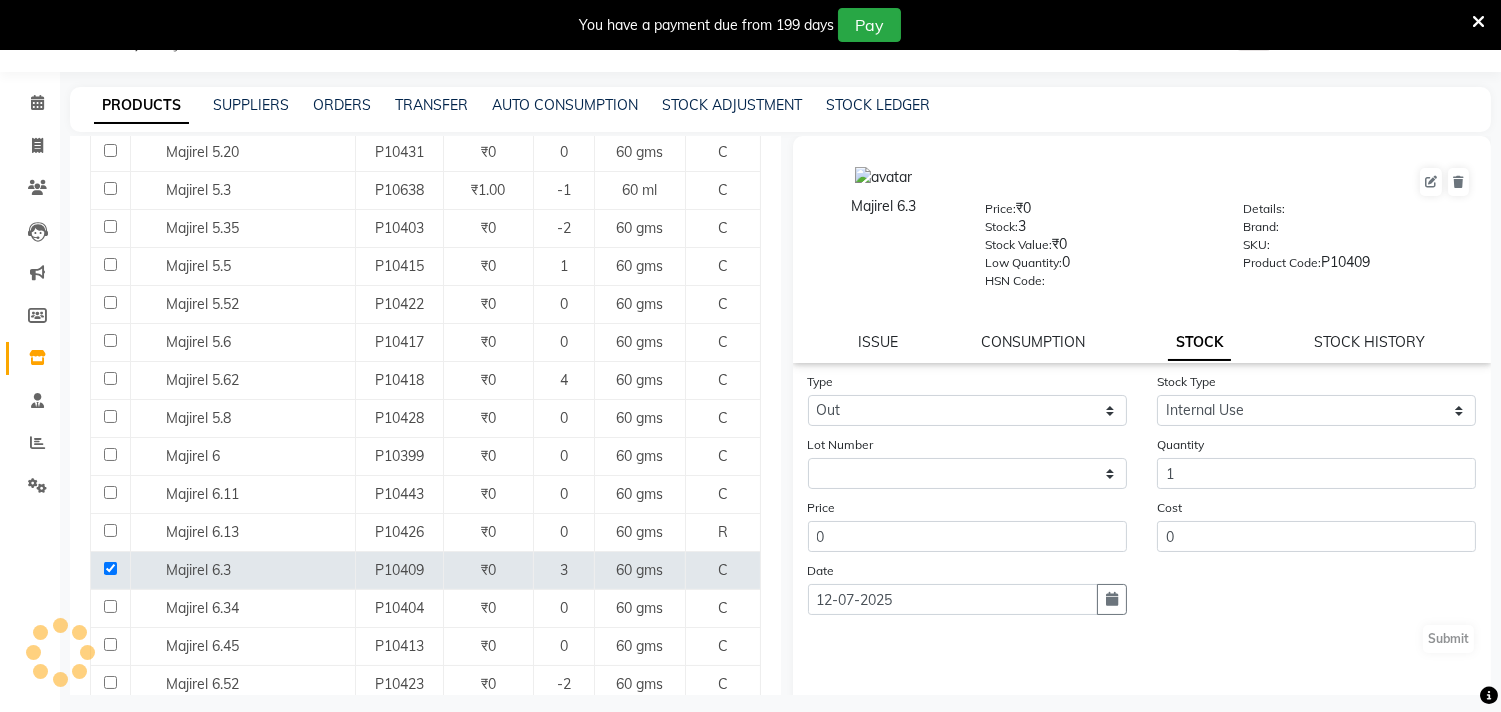 select 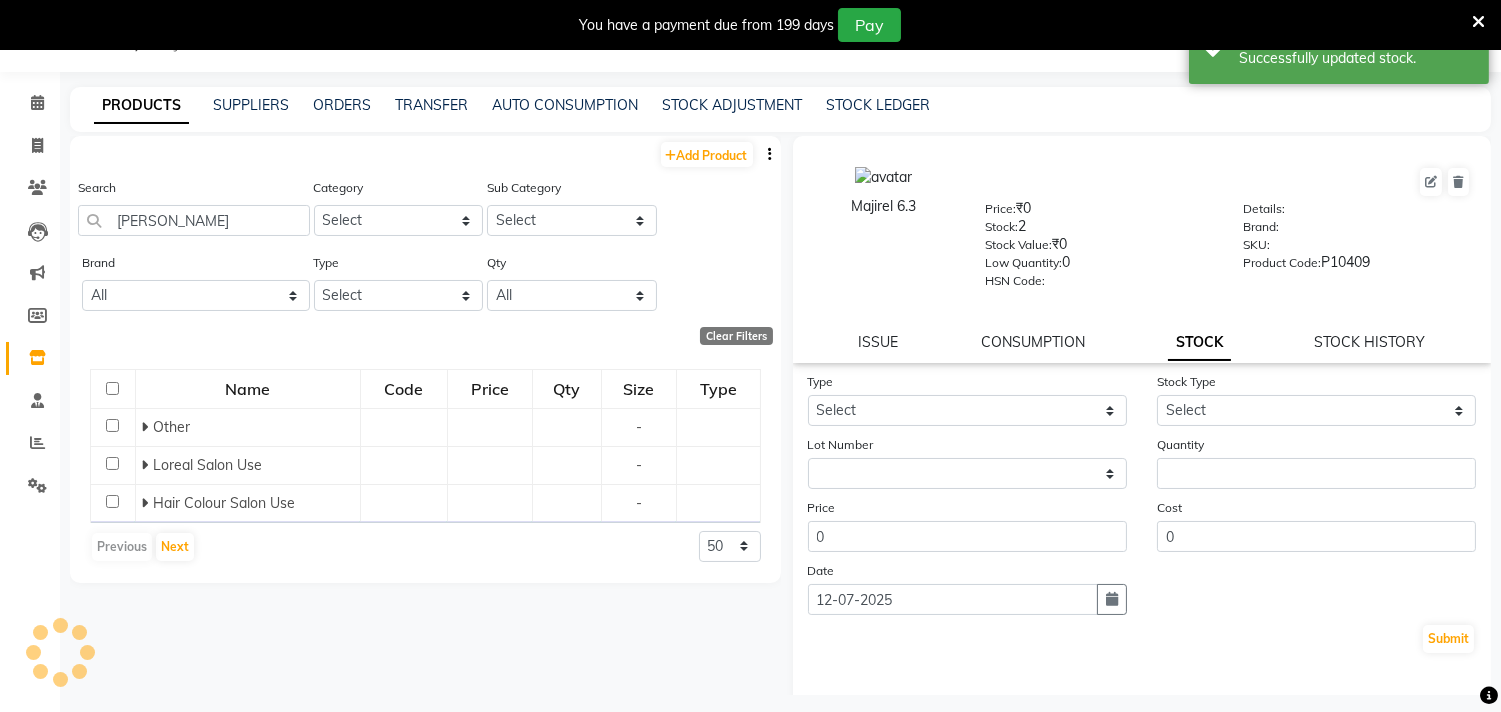 scroll, scrollTop: 0, scrollLeft: 0, axis: both 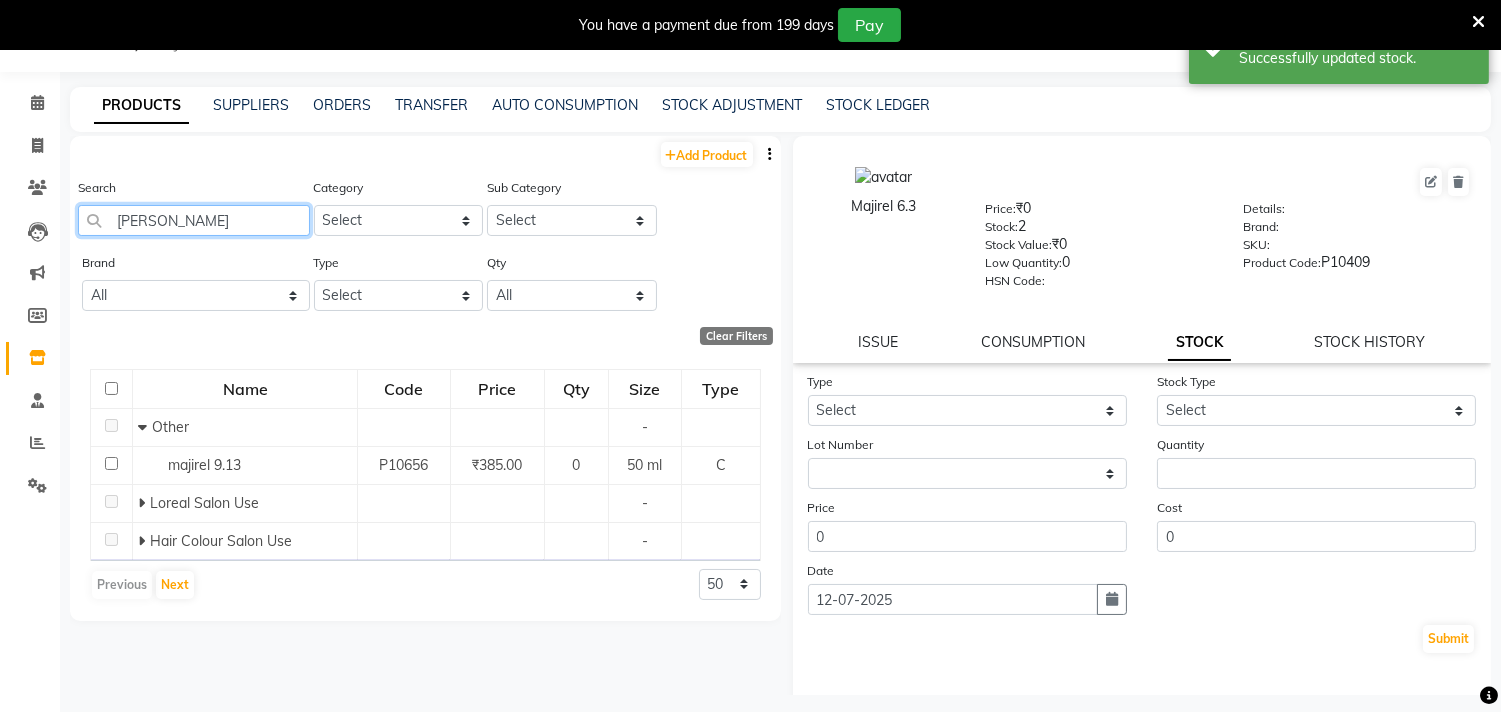 click on "[PERSON_NAME]" 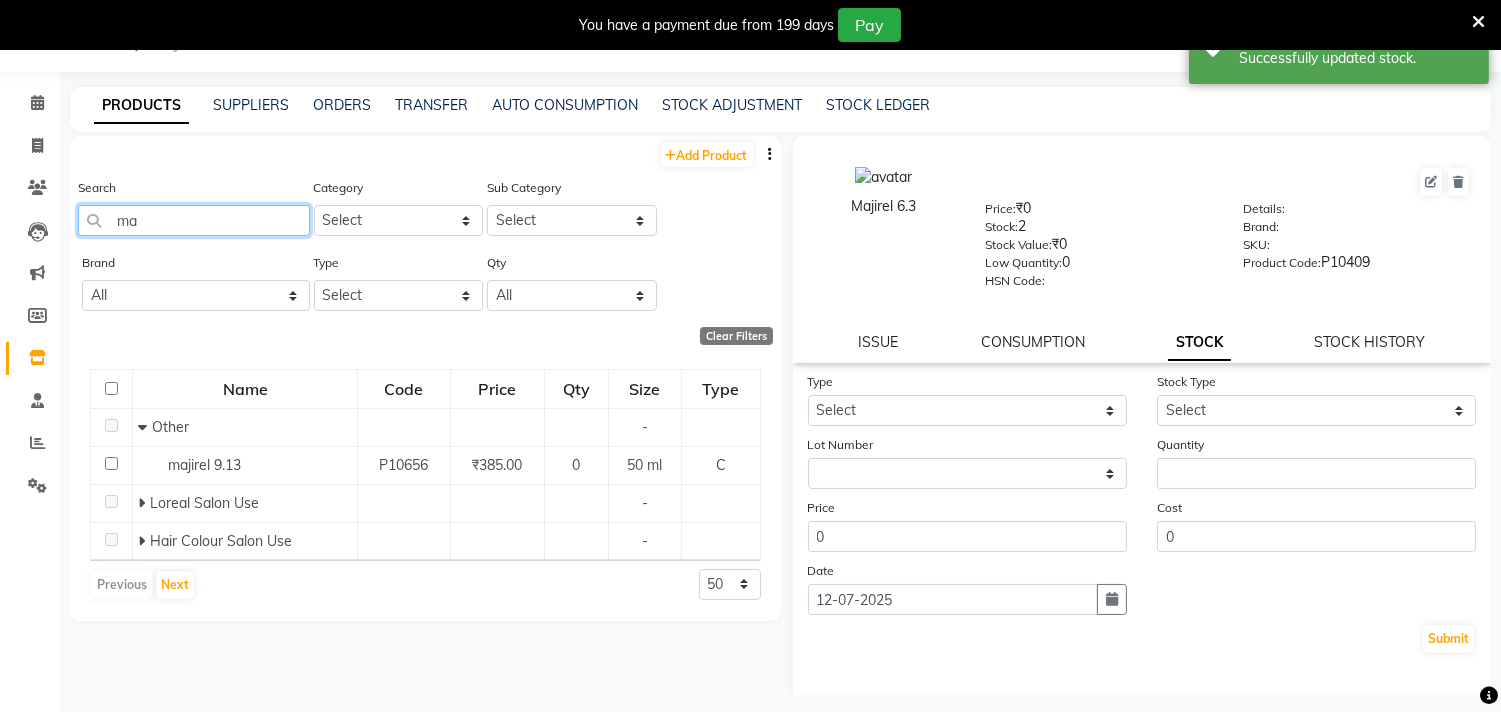 type on "m" 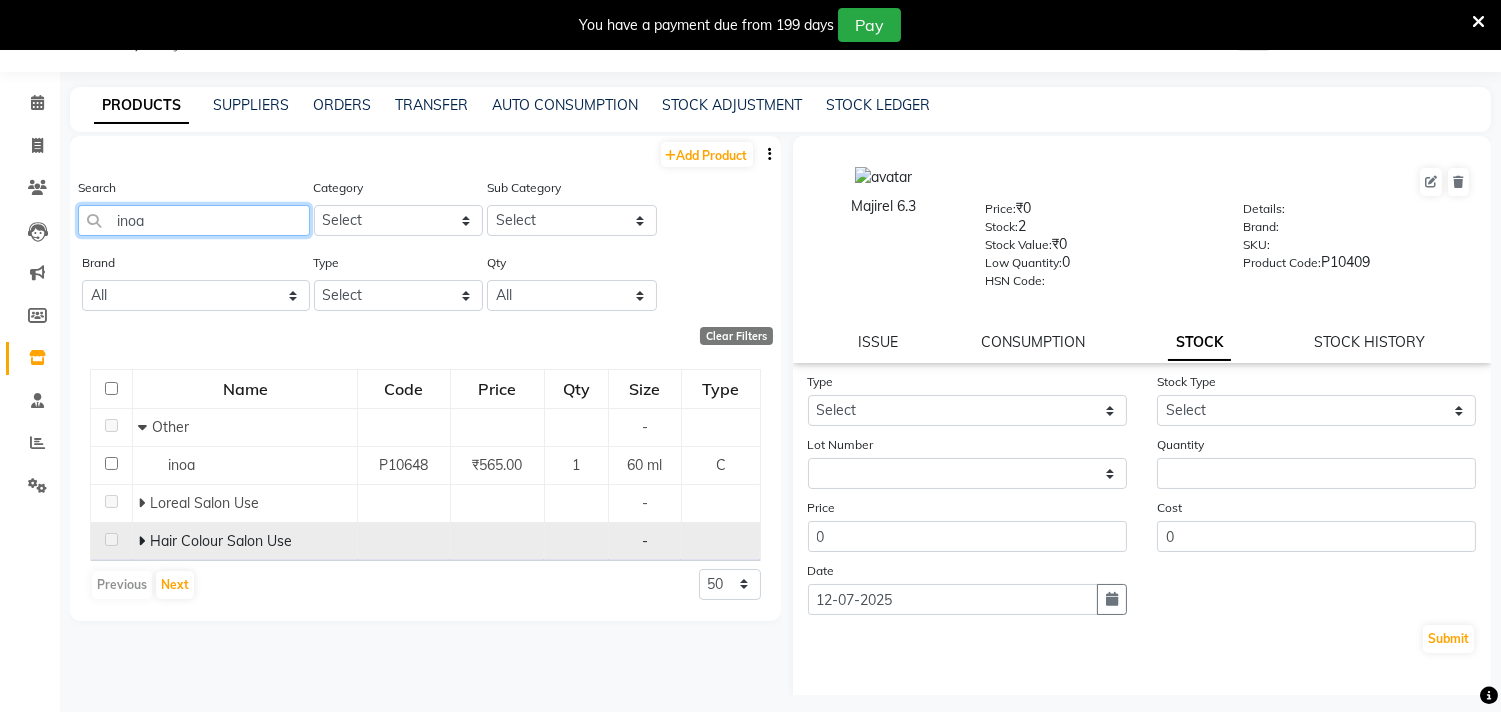 type on "inoa" 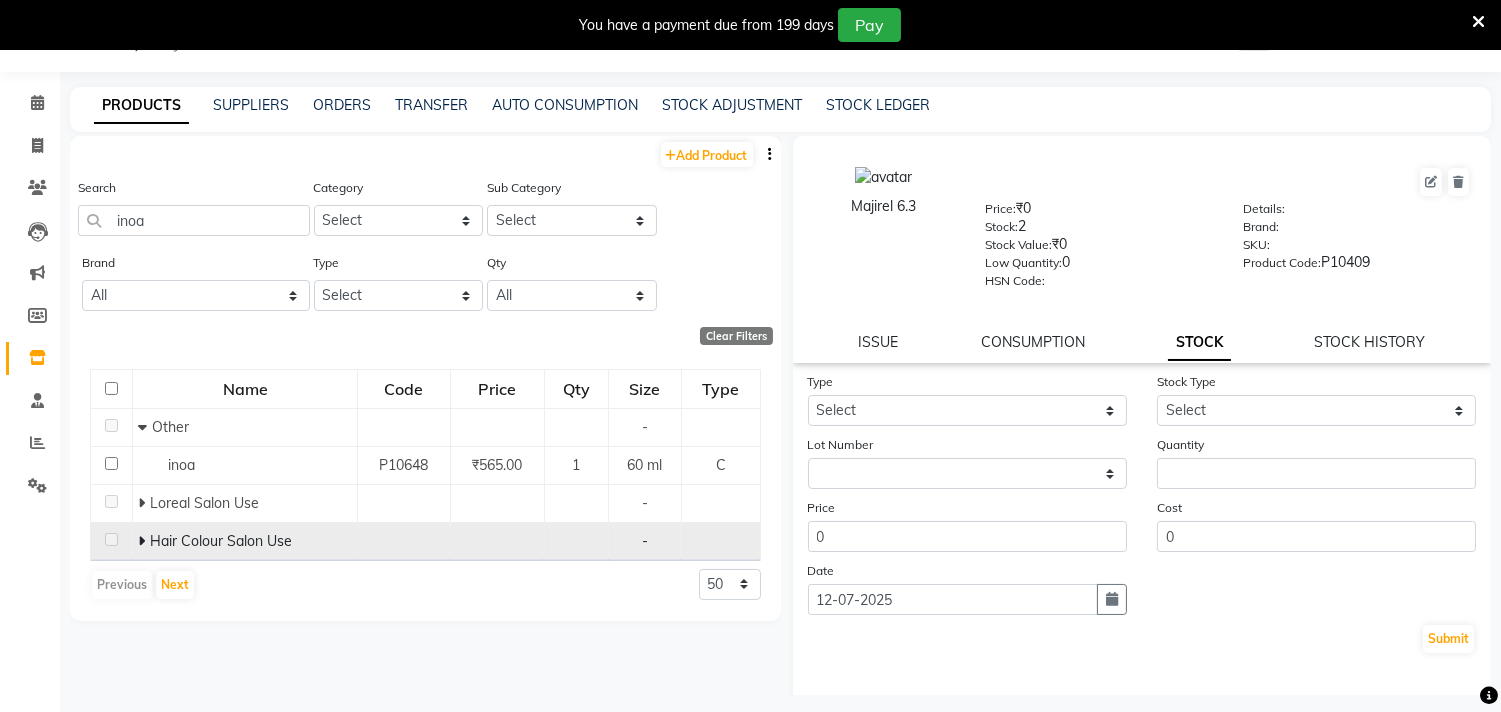 click 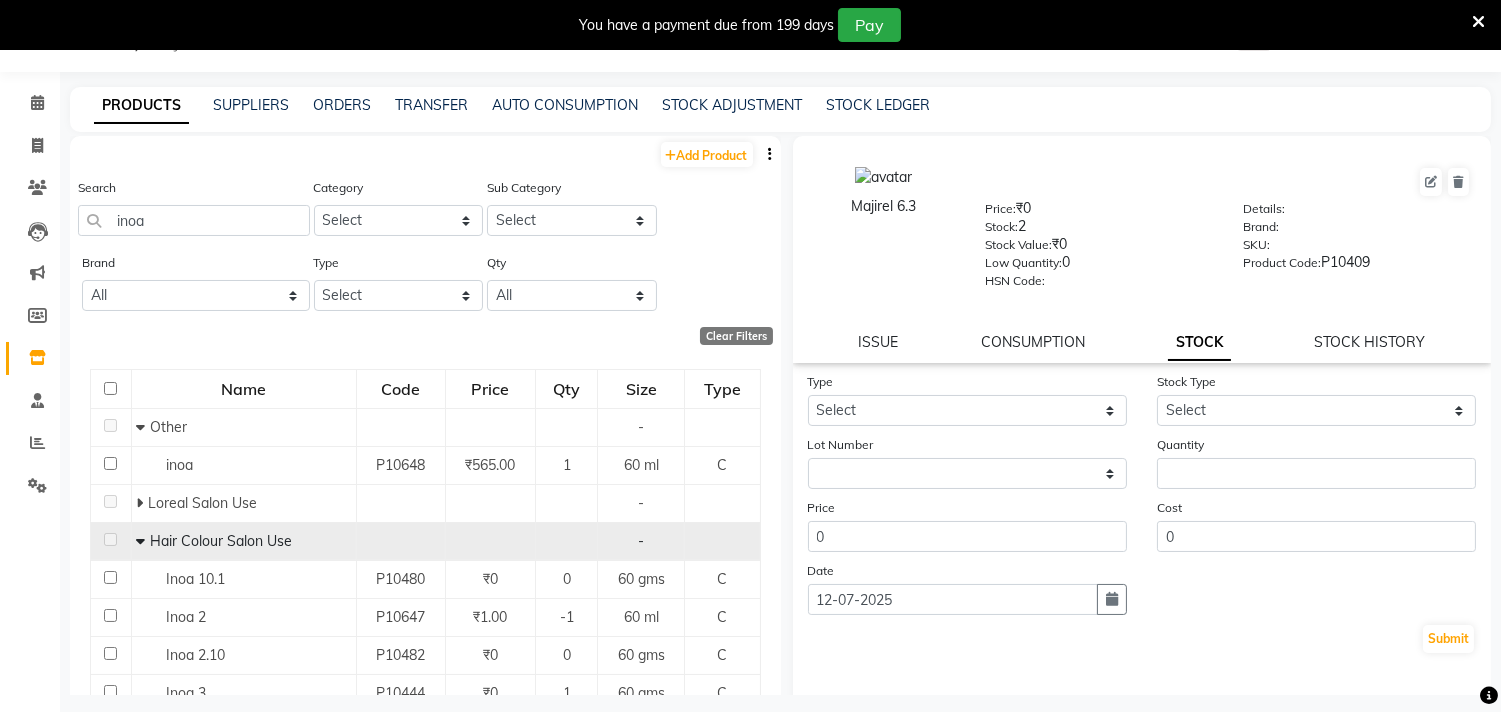 scroll, scrollTop: 111, scrollLeft: 0, axis: vertical 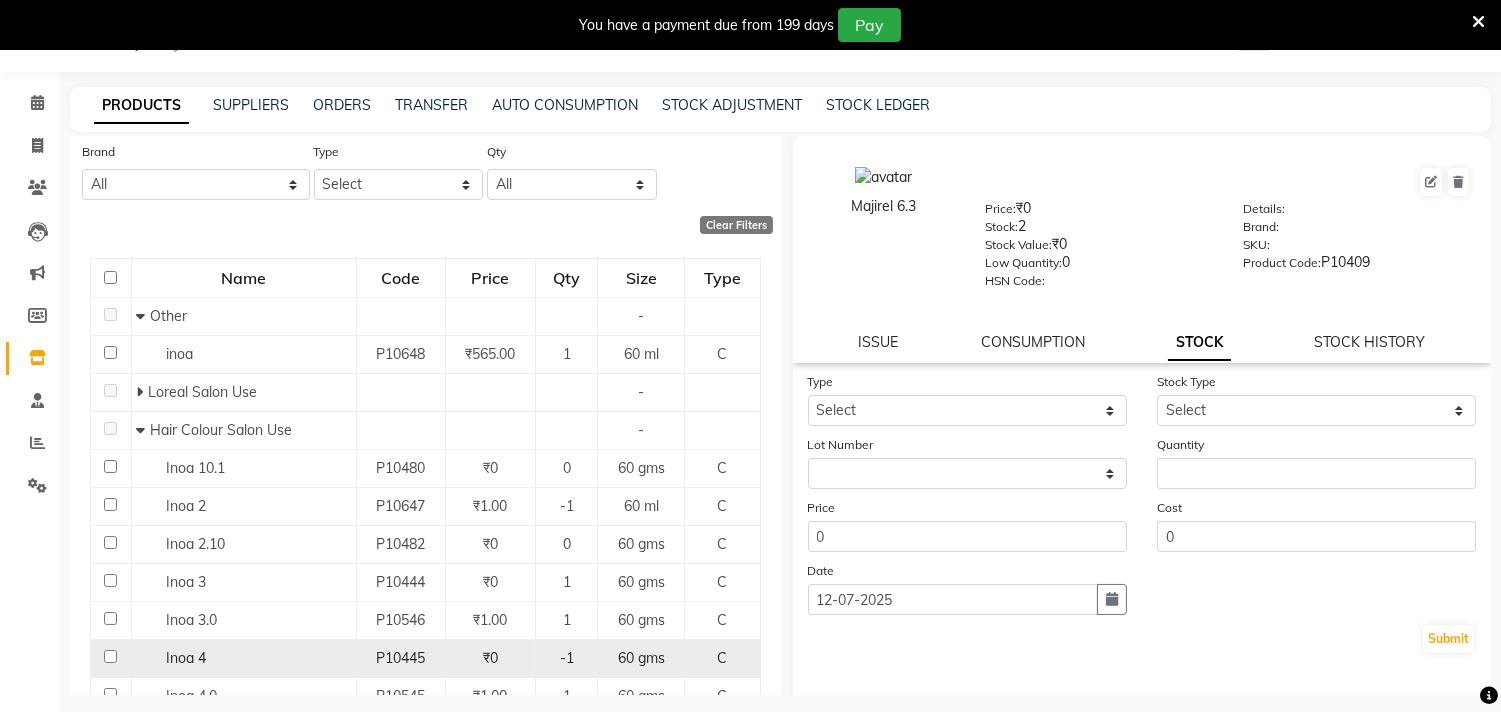 click on "Inoa 4" 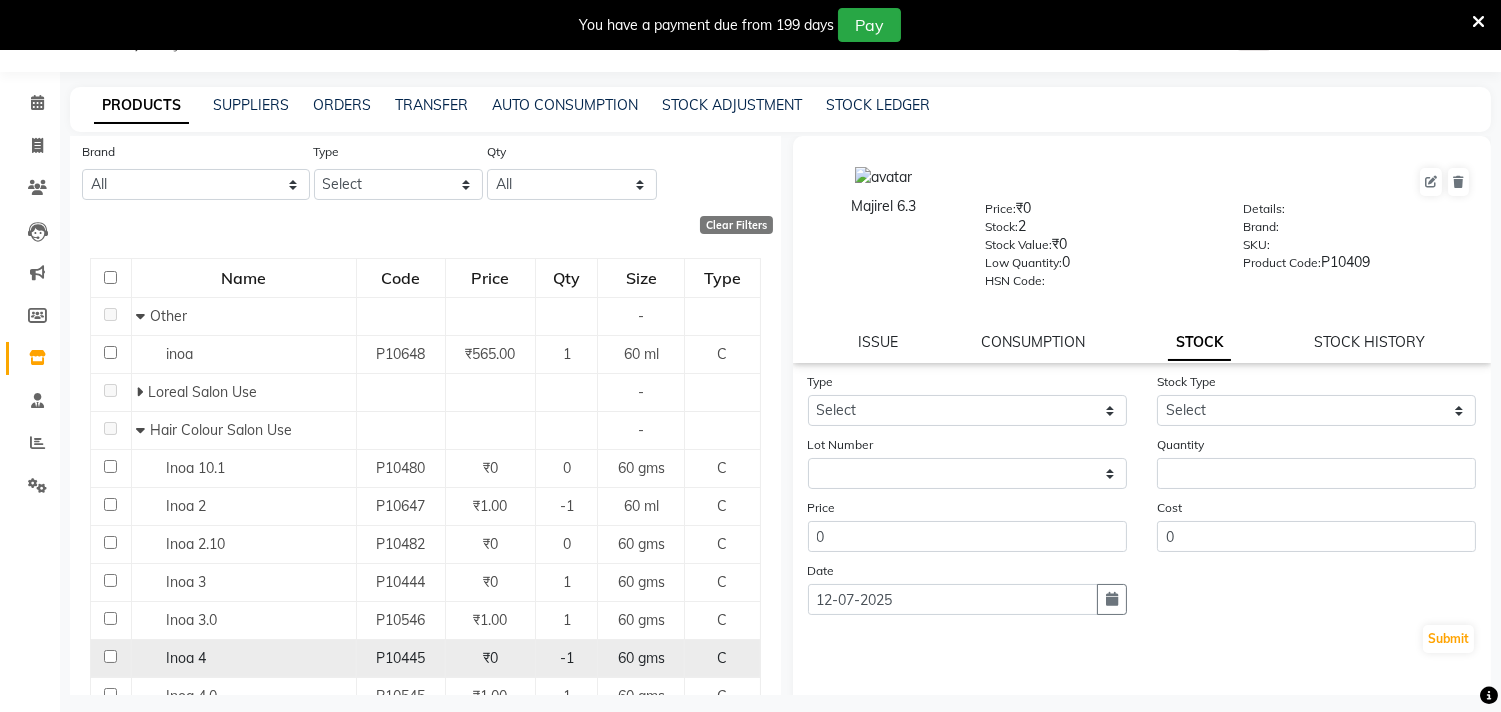 select 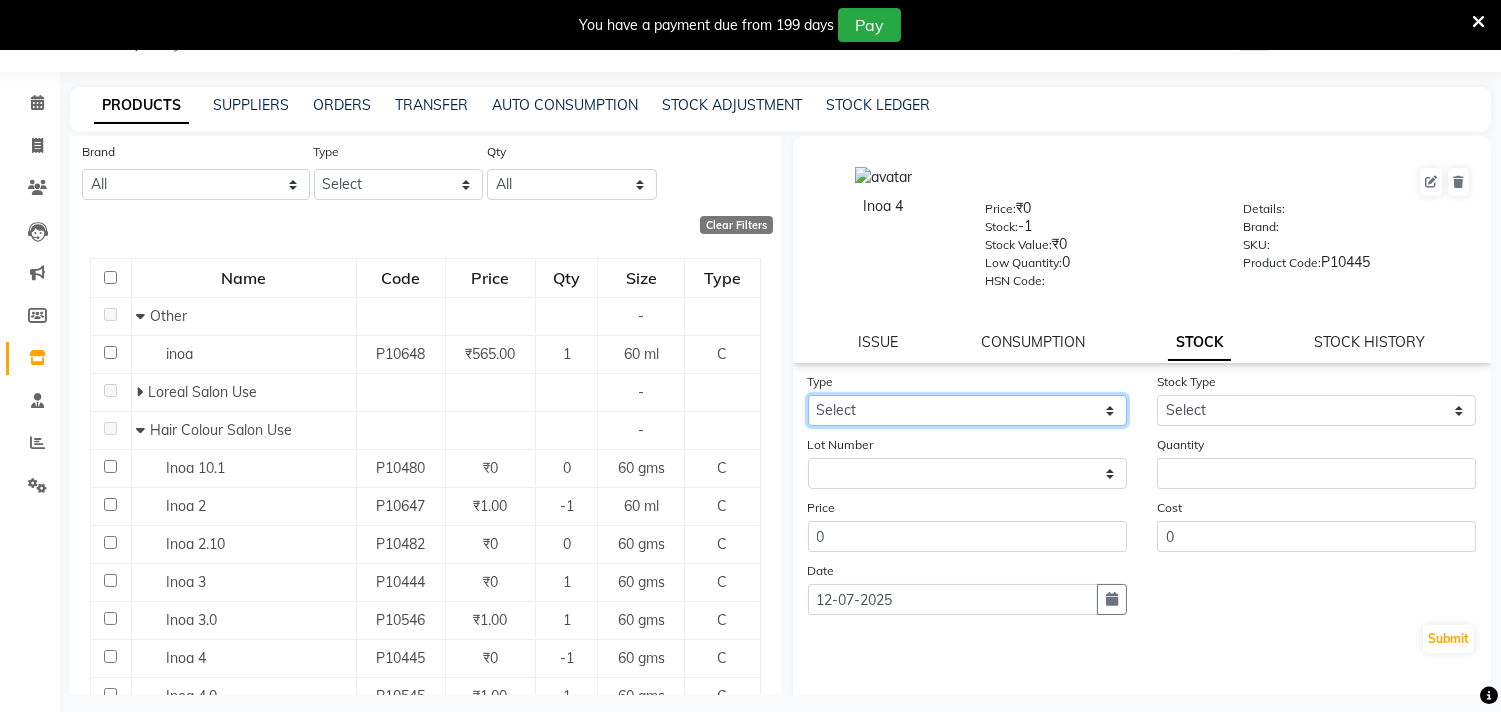 click on "Select In Out" 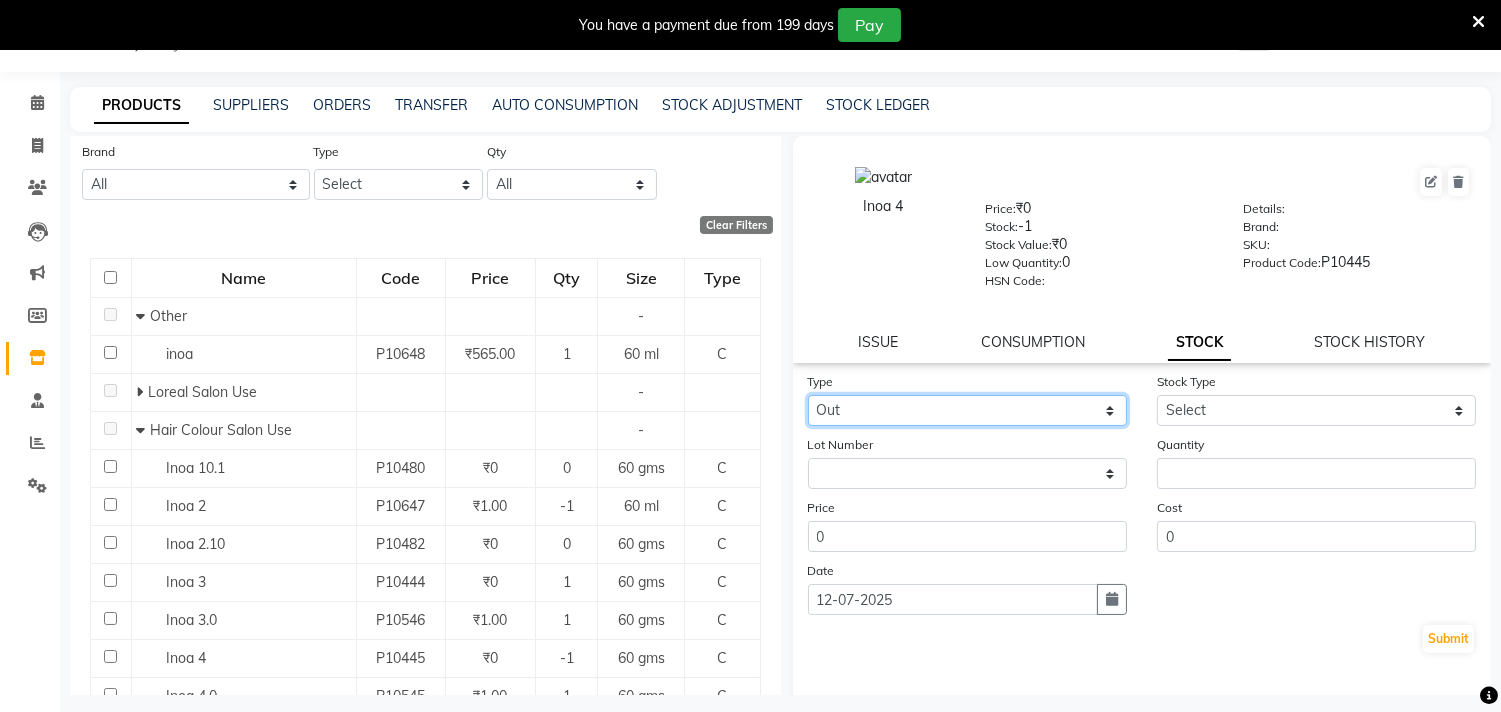 click on "Select In Out" 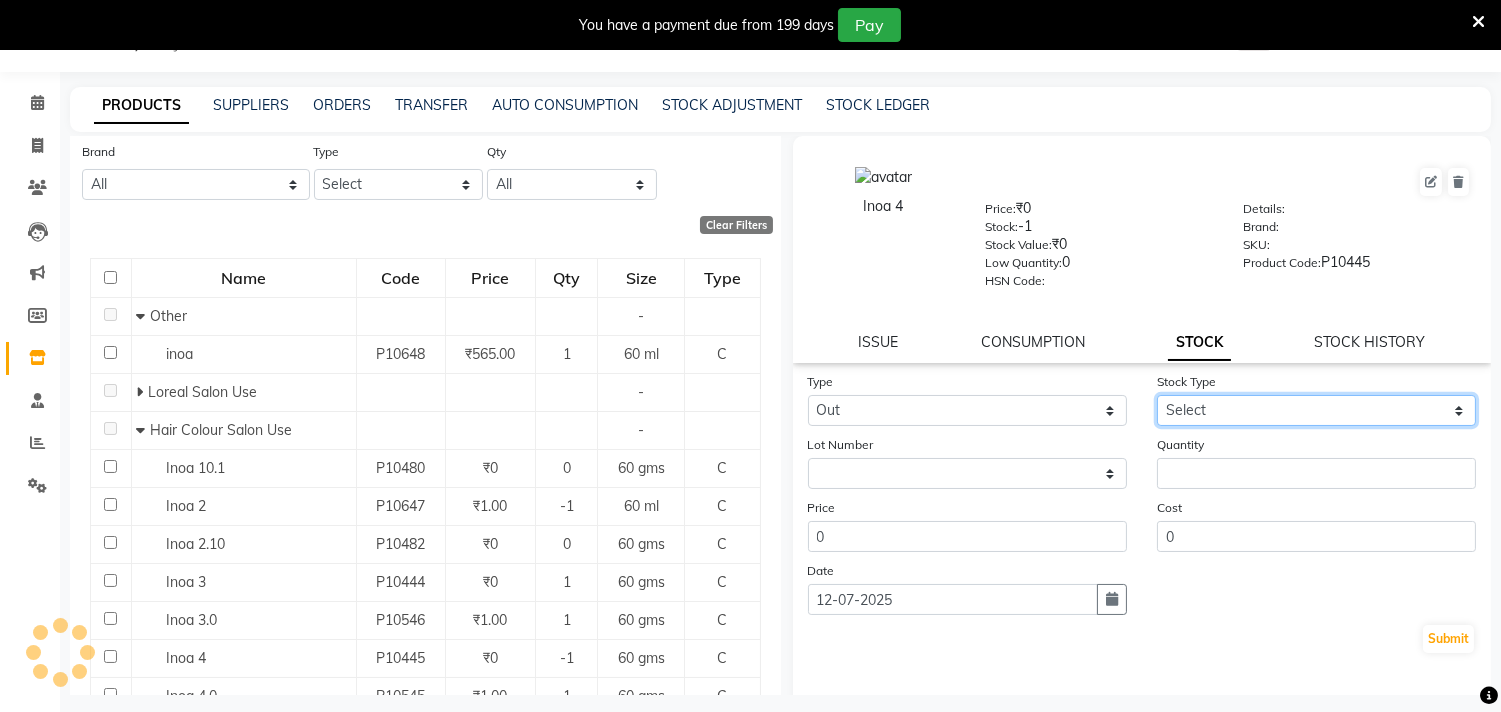 click on "Select Internal Use Damaged Expired Adjustment Return Other" 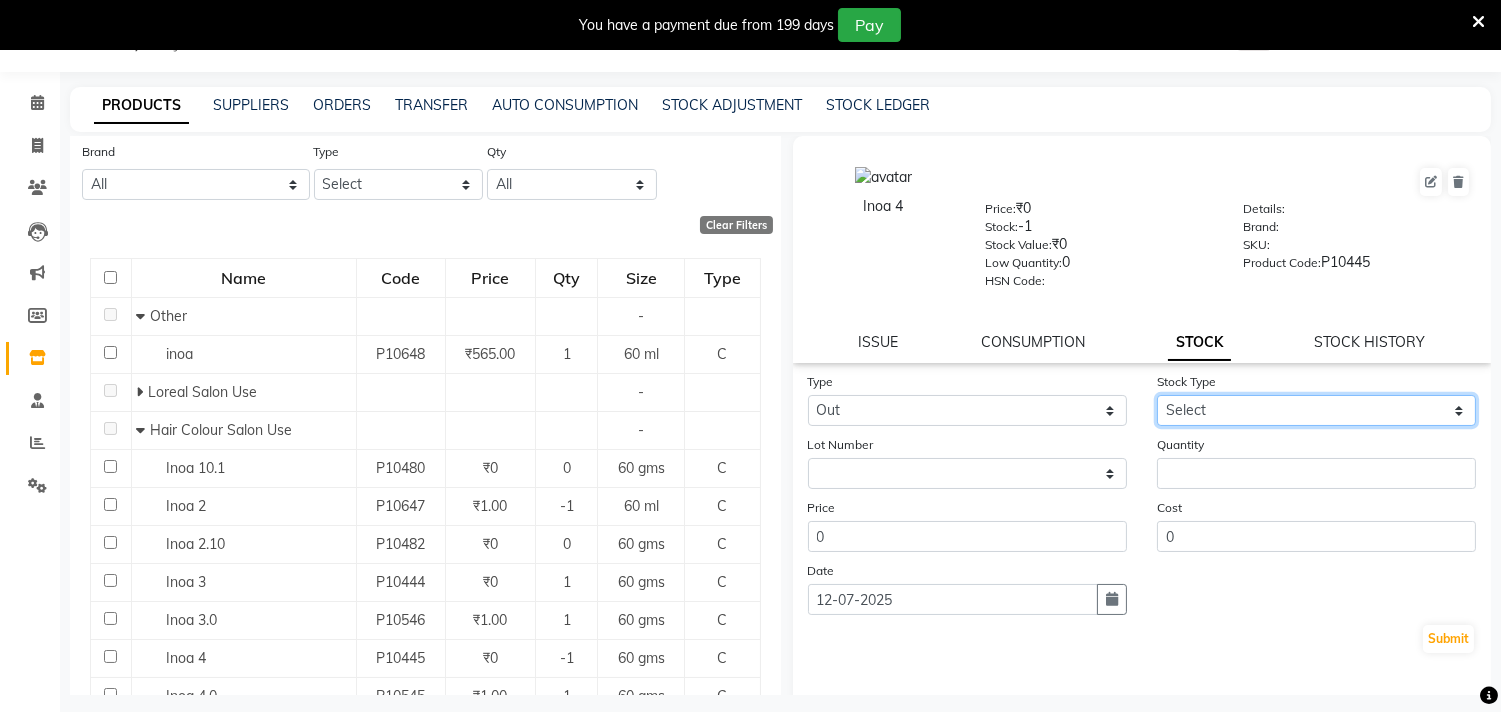 select on "internal use" 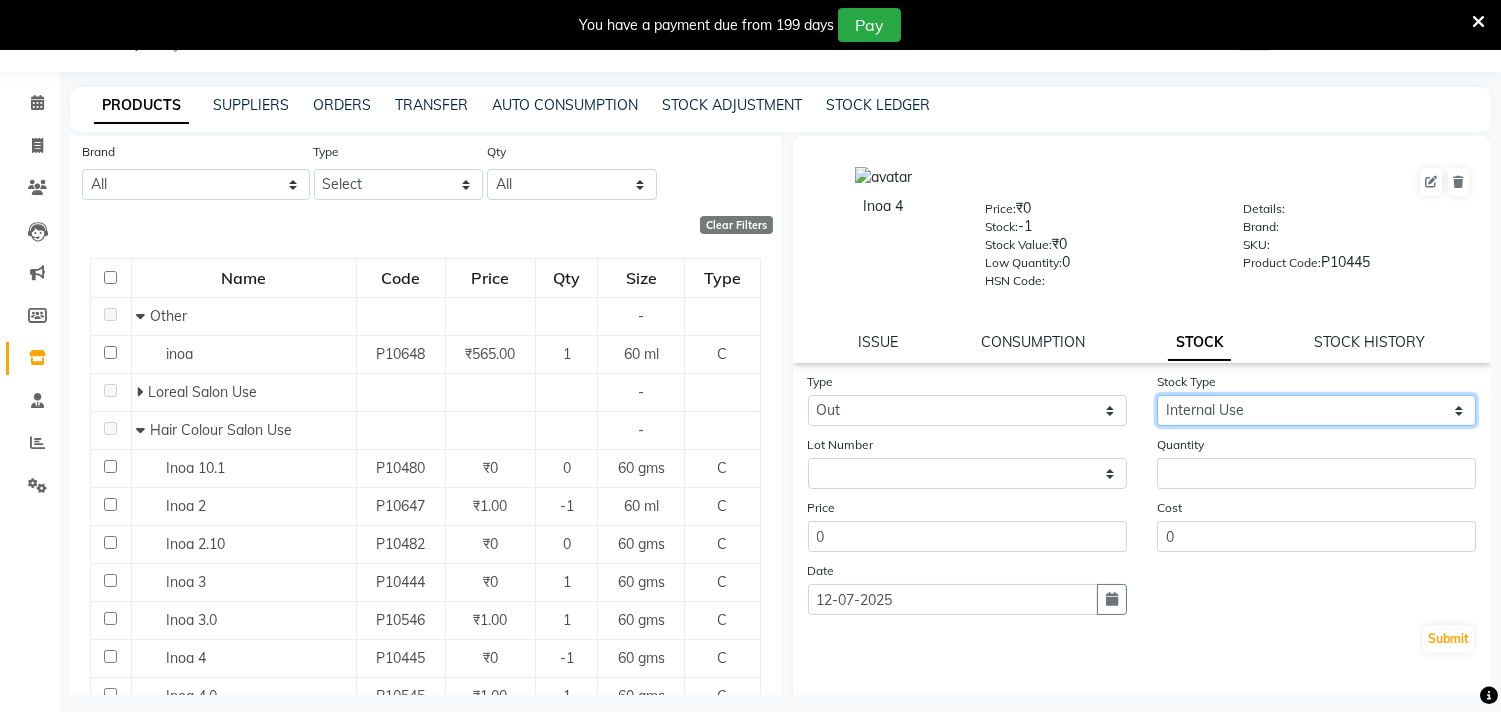 click on "Select Internal Use Damaged Expired Adjustment Return Other" 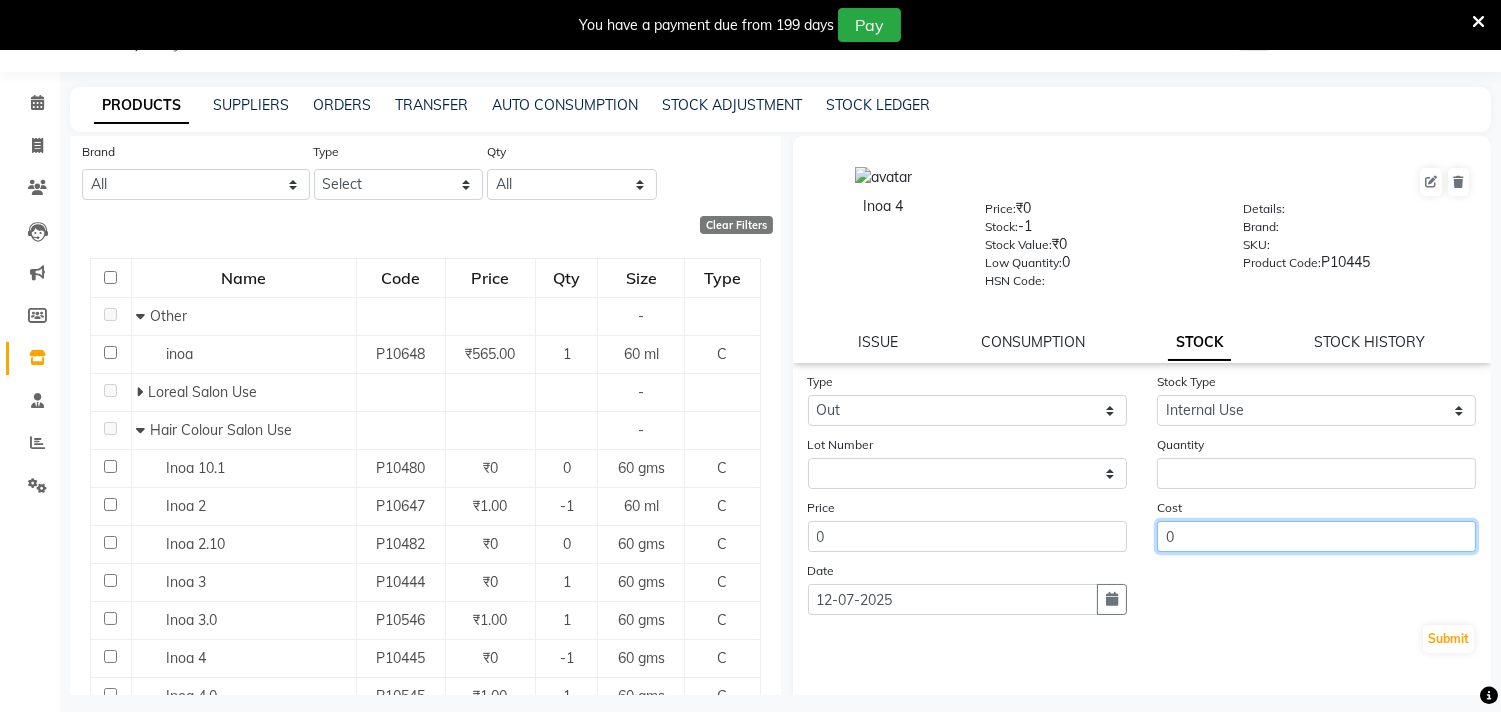 click on "0" 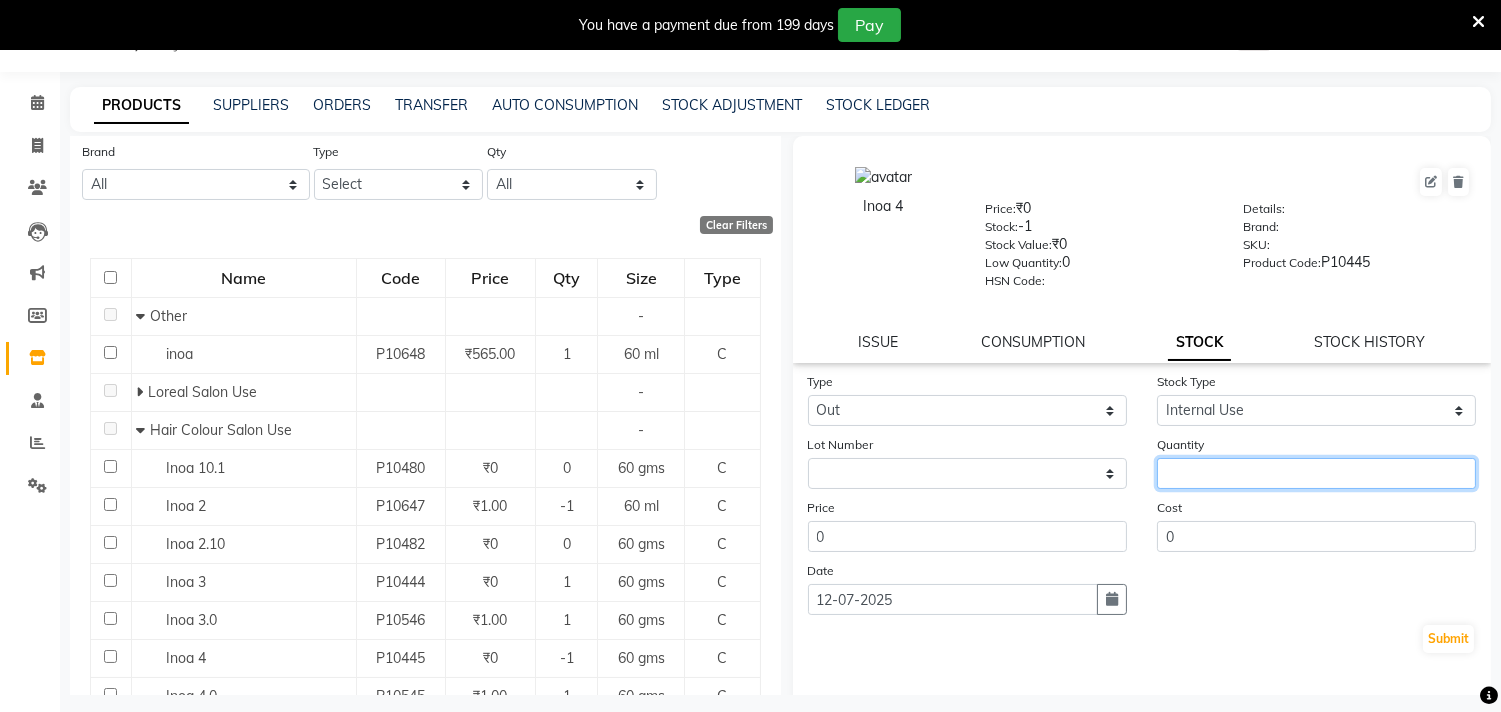 drag, startPoint x: 1236, startPoint y: 460, endPoint x: 1233, endPoint y: 473, distance: 13.341664 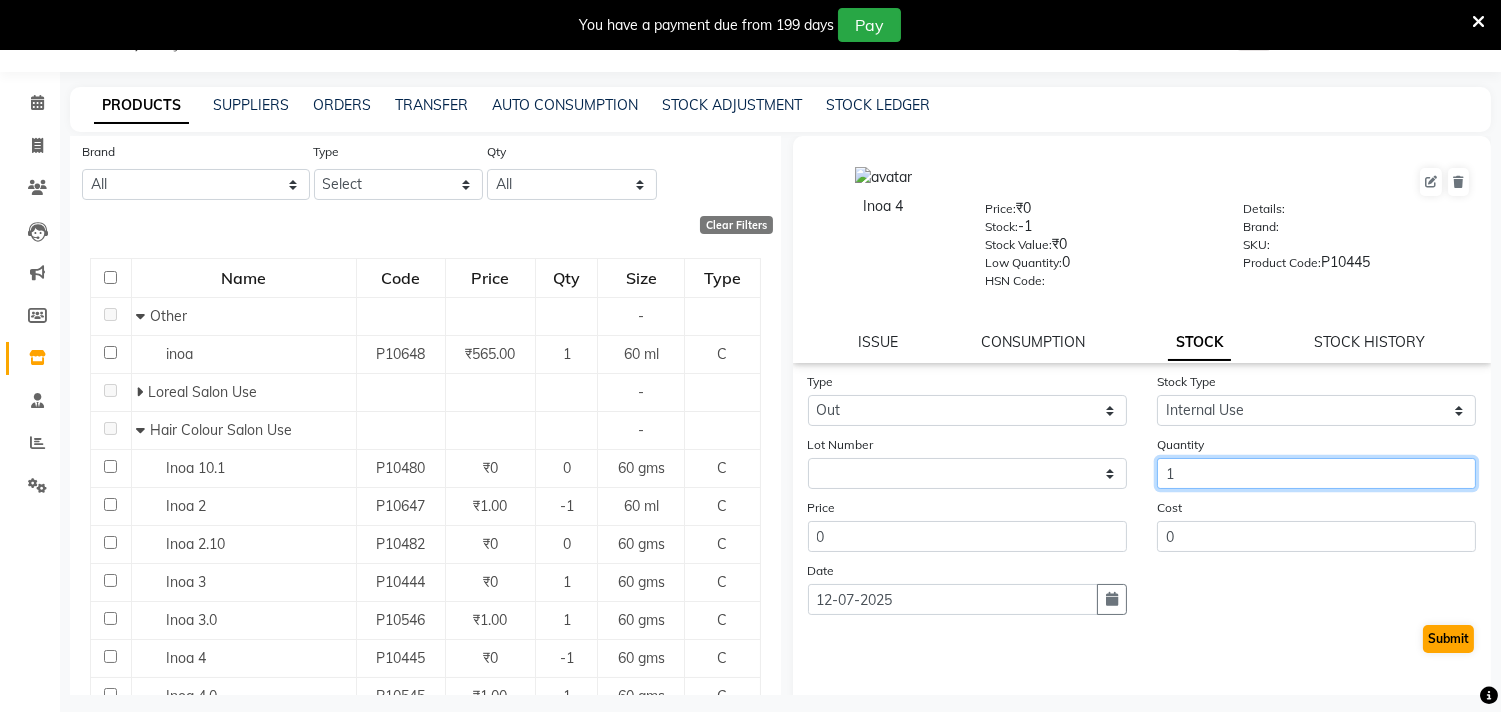 type on "1" 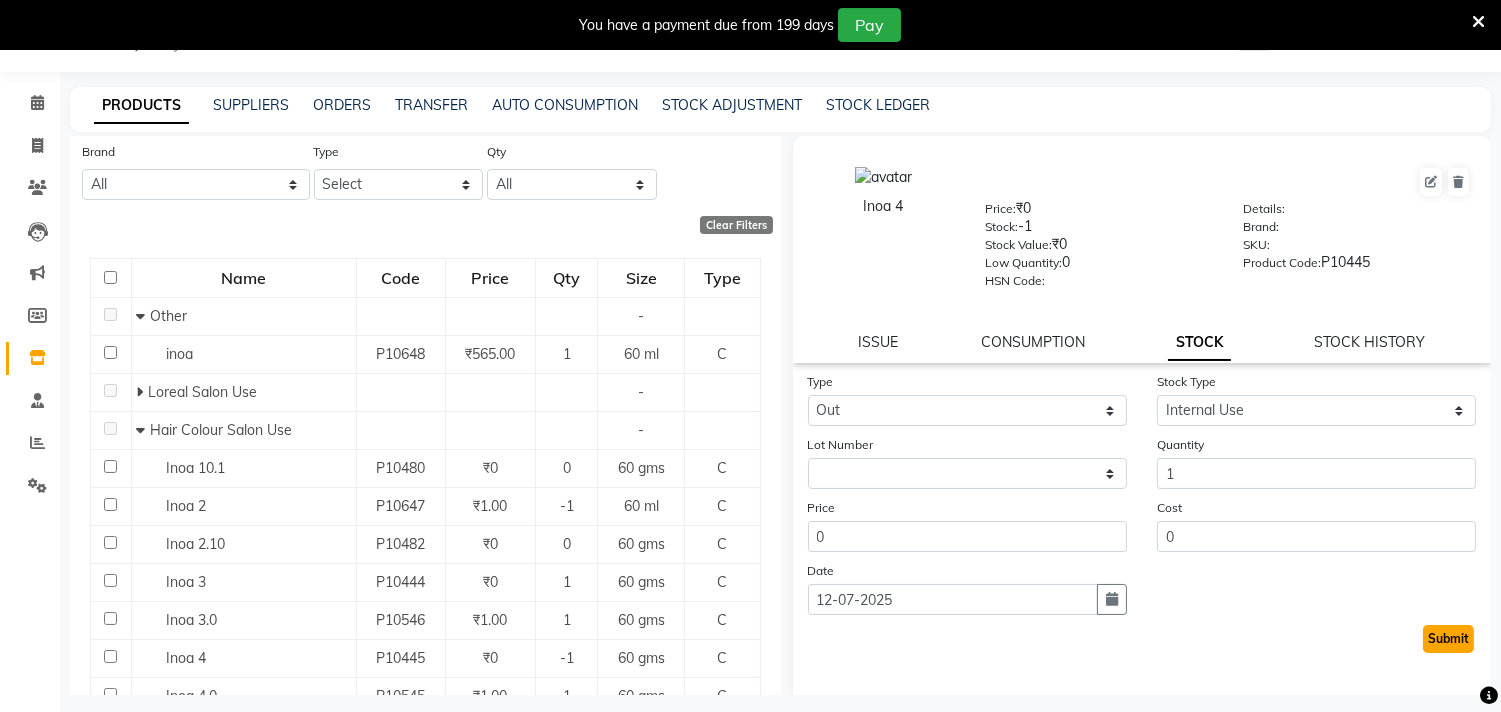 click on "Submit" 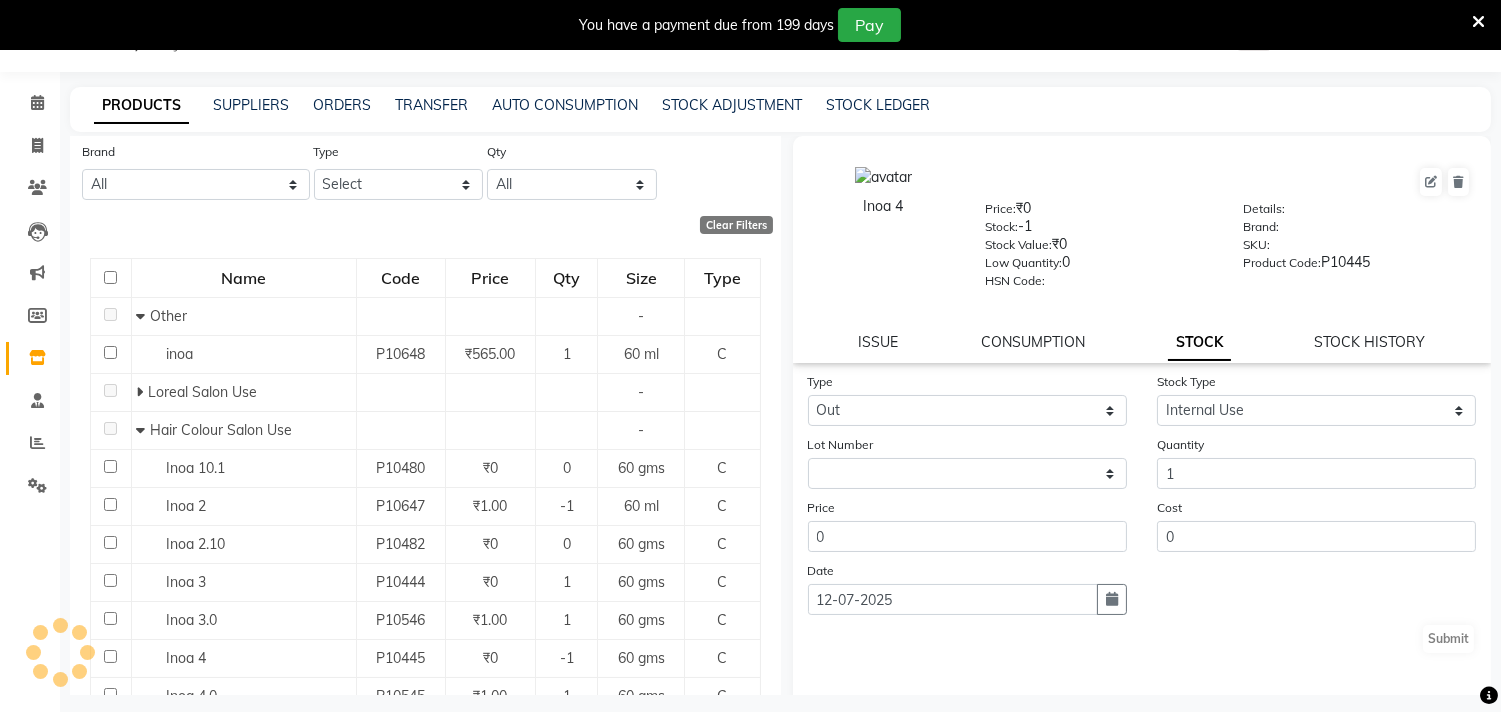 select 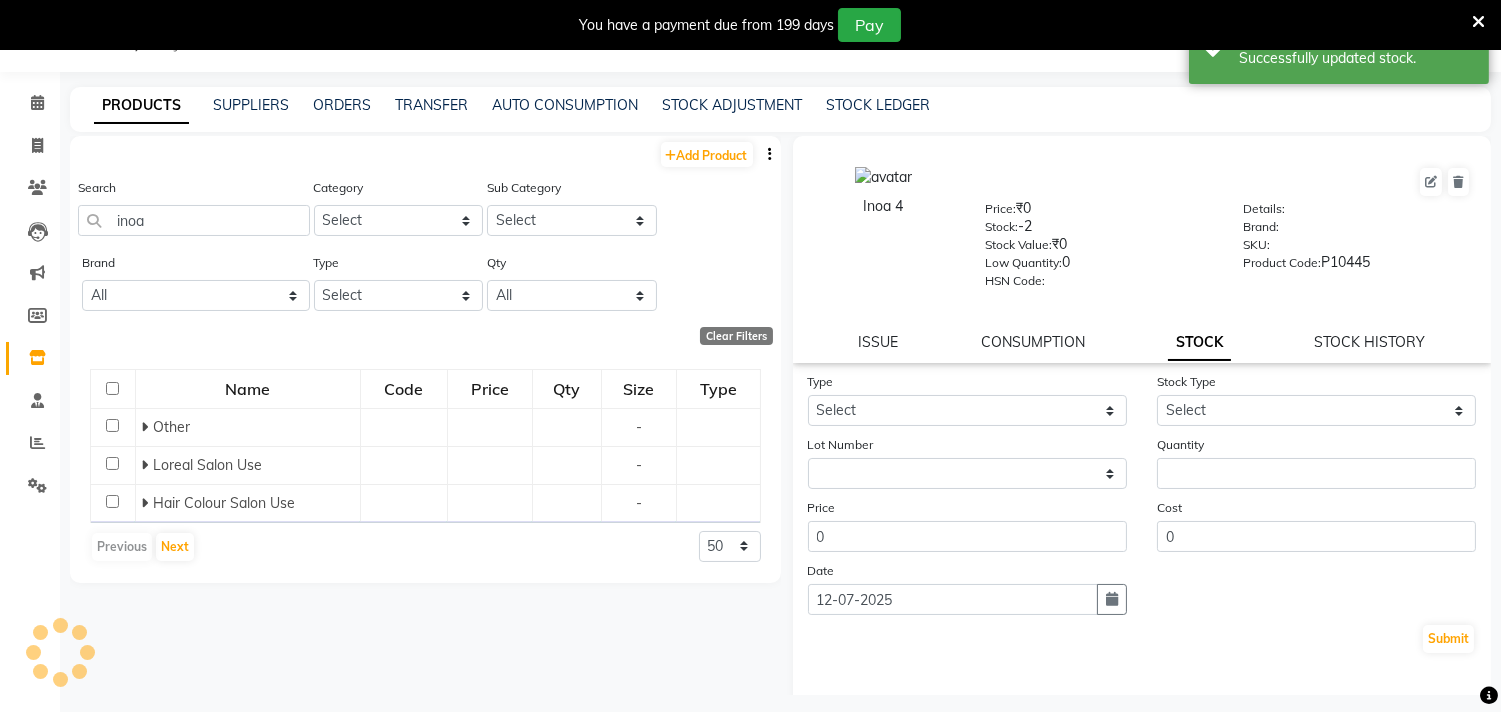 scroll, scrollTop: 0, scrollLeft: 0, axis: both 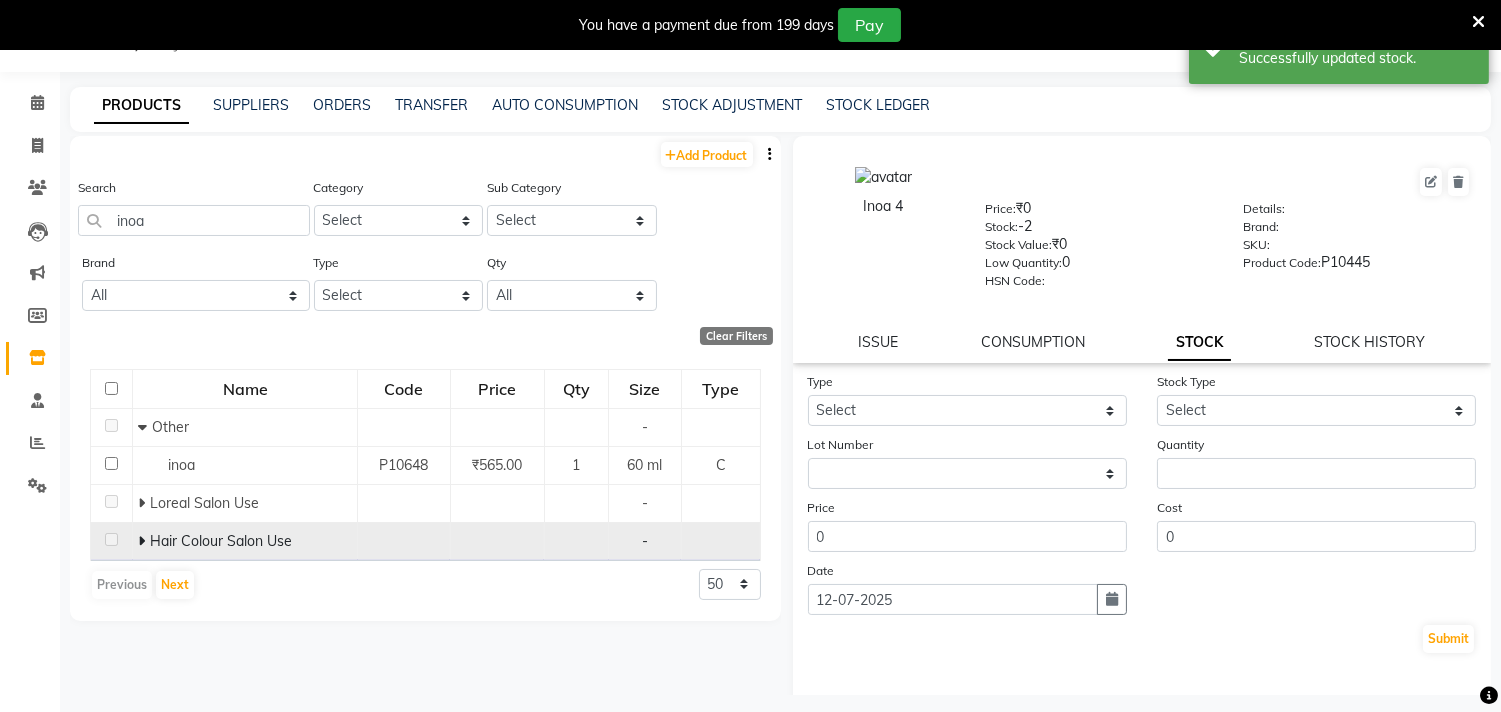 click 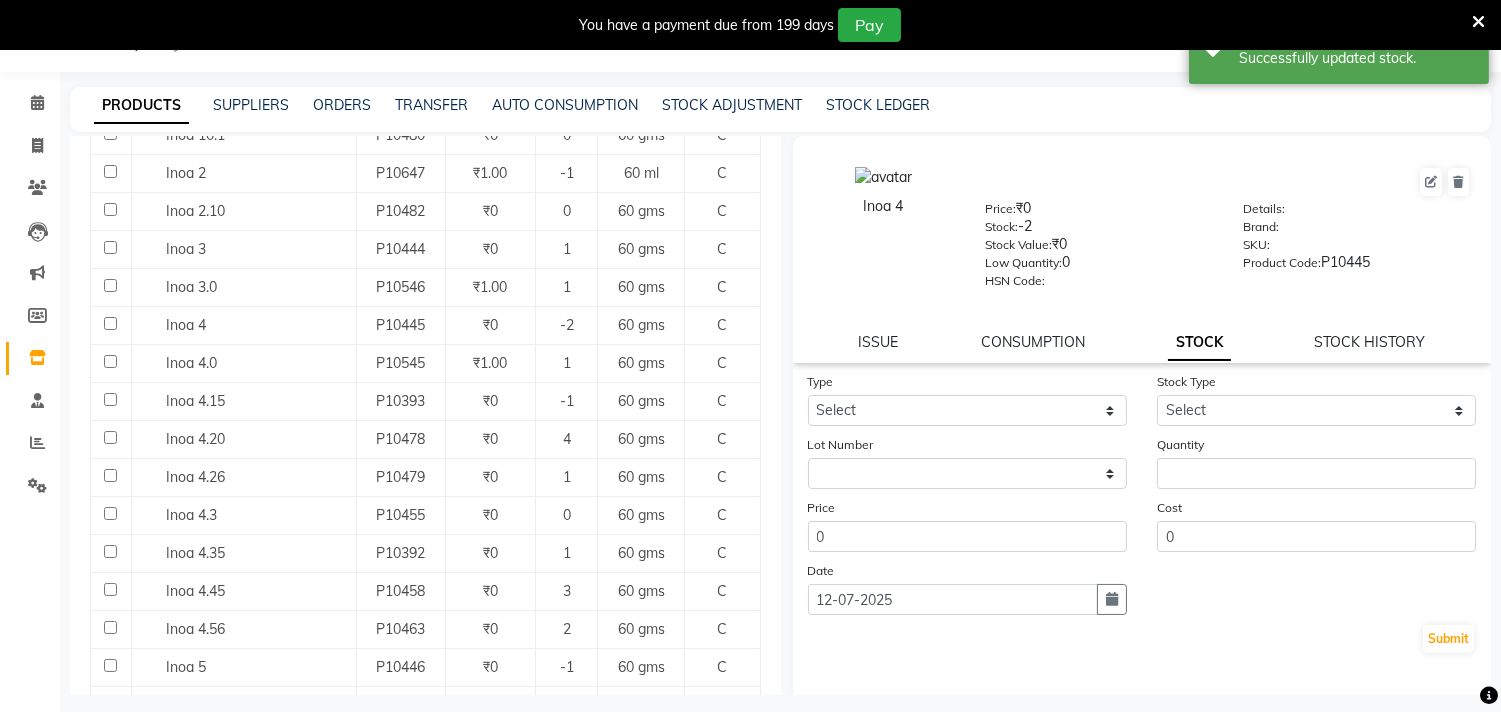 scroll, scrollTop: 555, scrollLeft: 0, axis: vertical 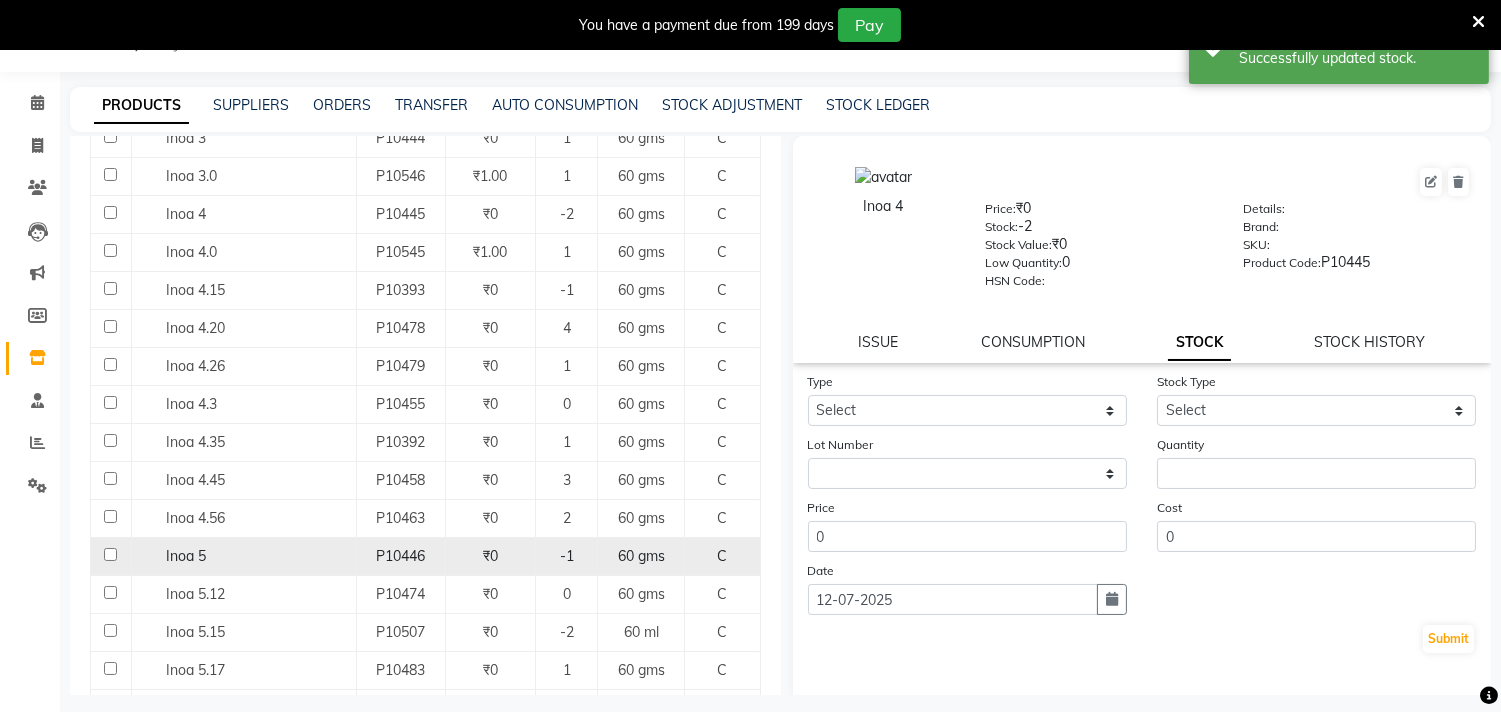 click on "Inoa 5" 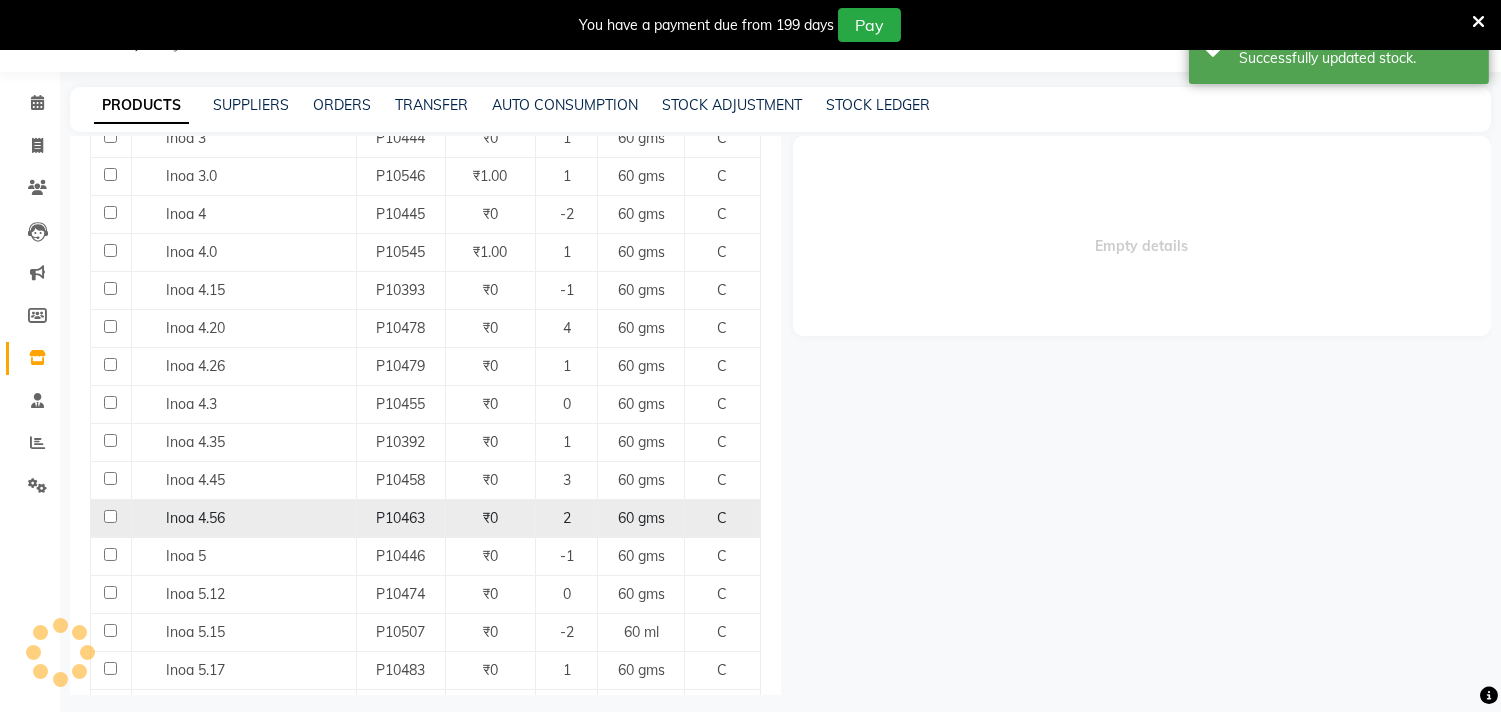 select 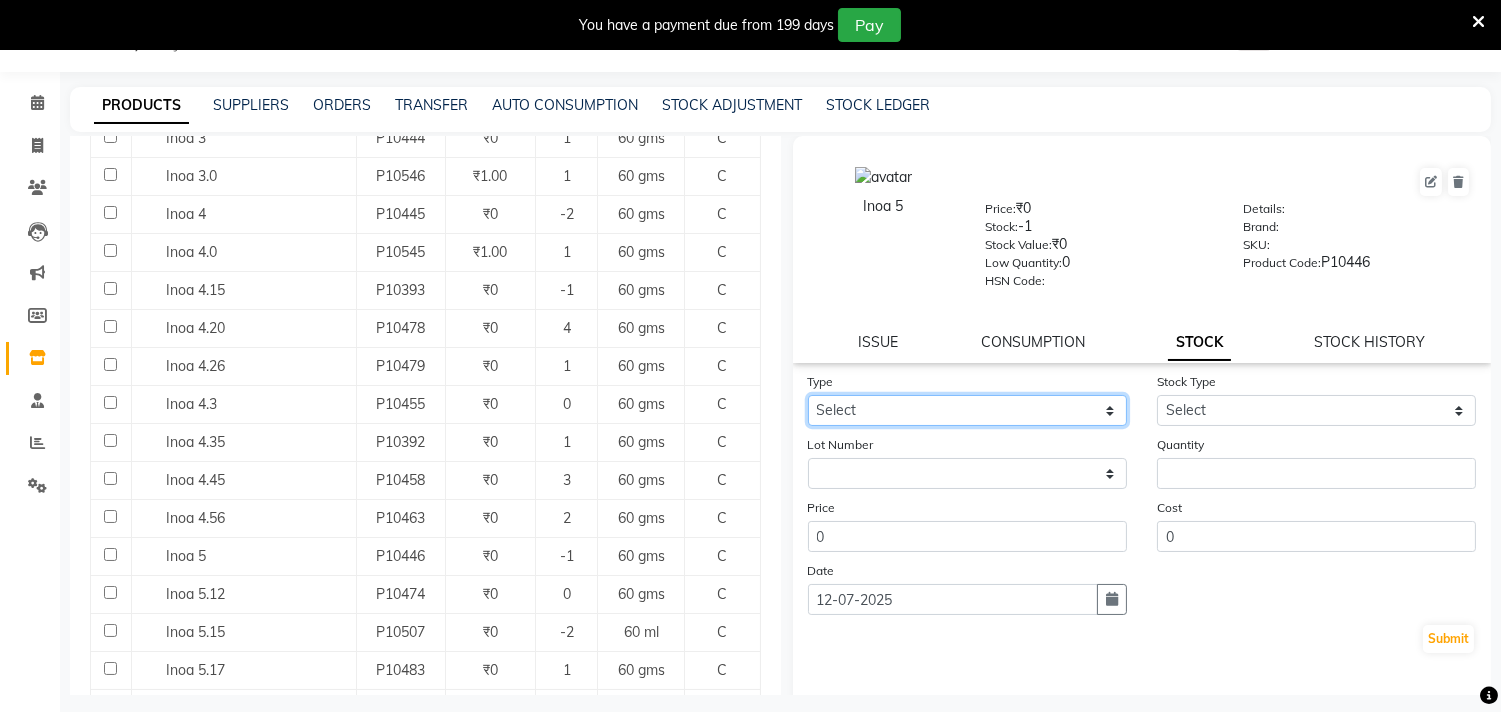 click on "Select In Out" 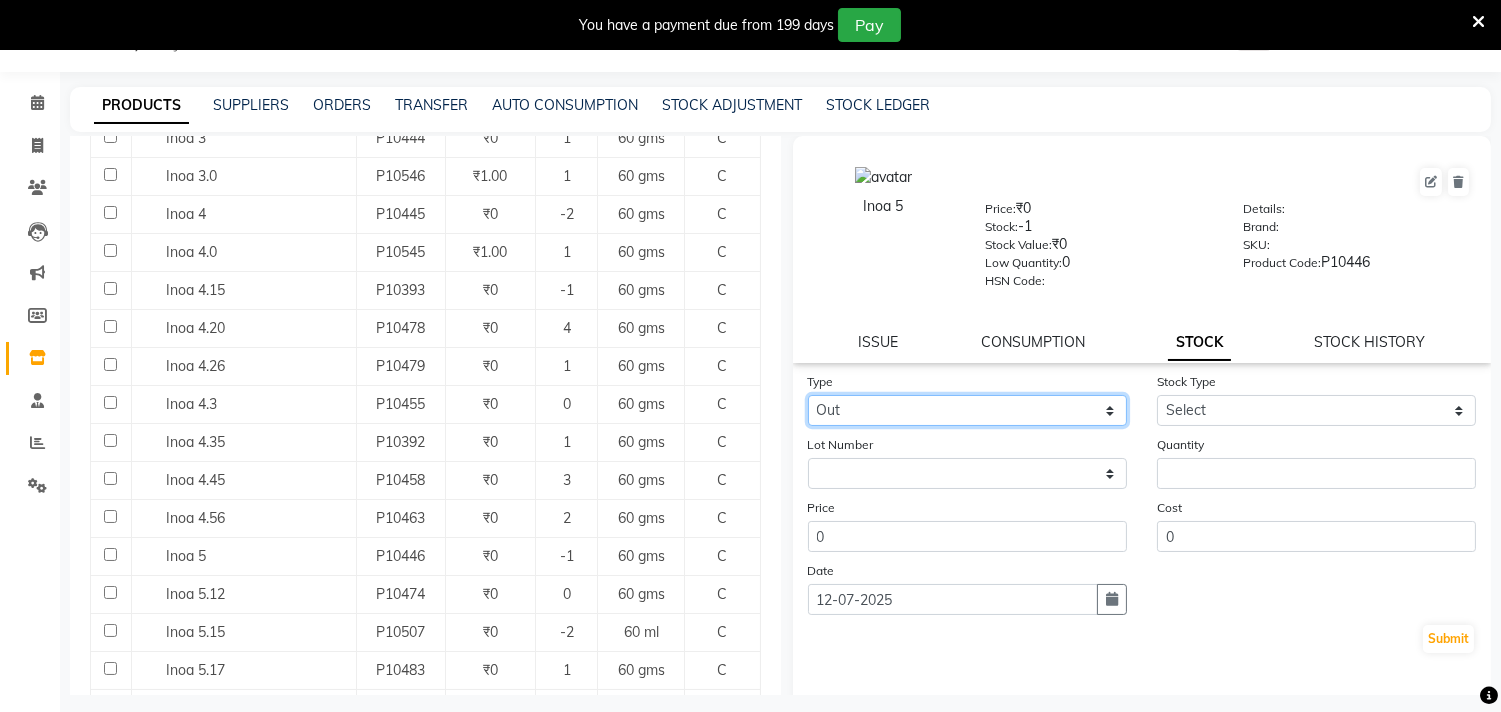 click on "Select In Out" 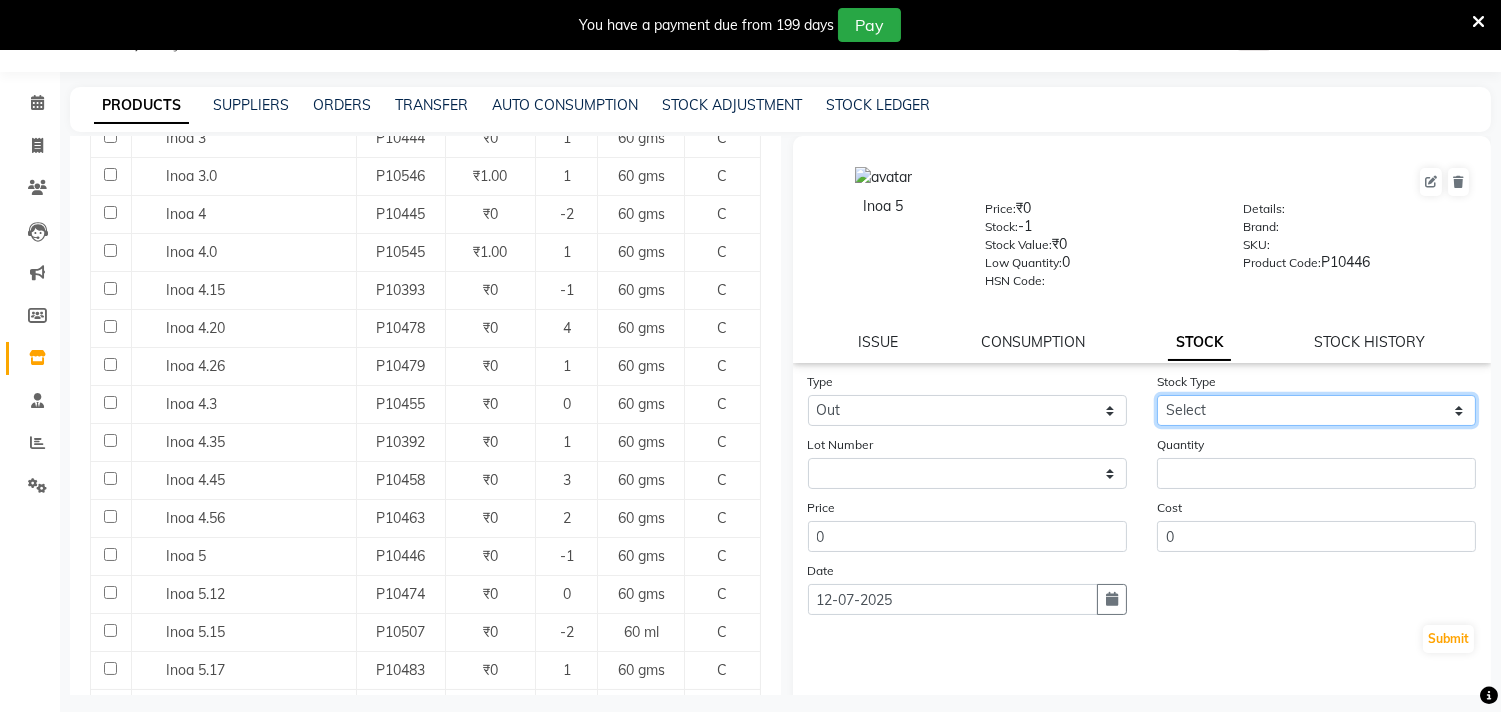 click on "Select Internal Use Damaged Expired Adjustment Return Other" 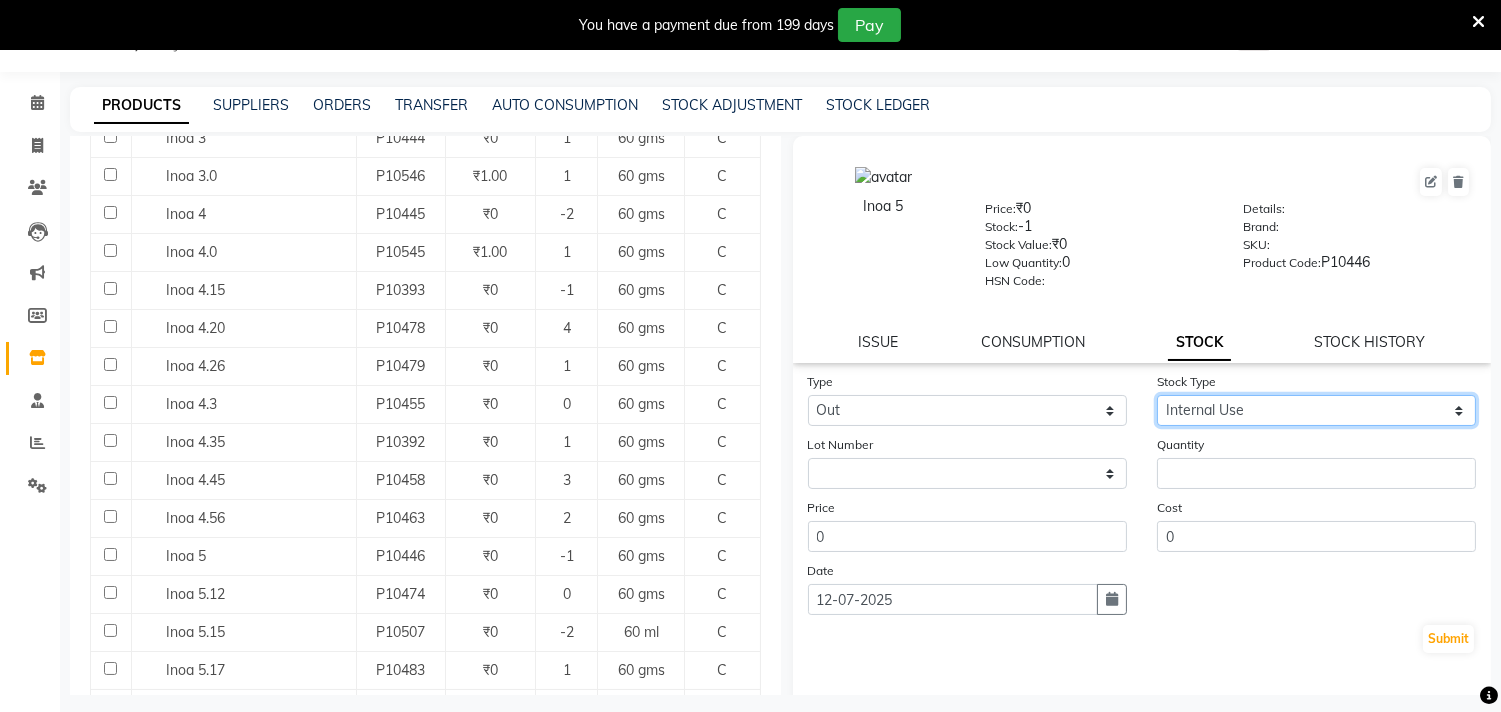 click on "Select Internal Use Damaged Expired Adjustment Return Other" 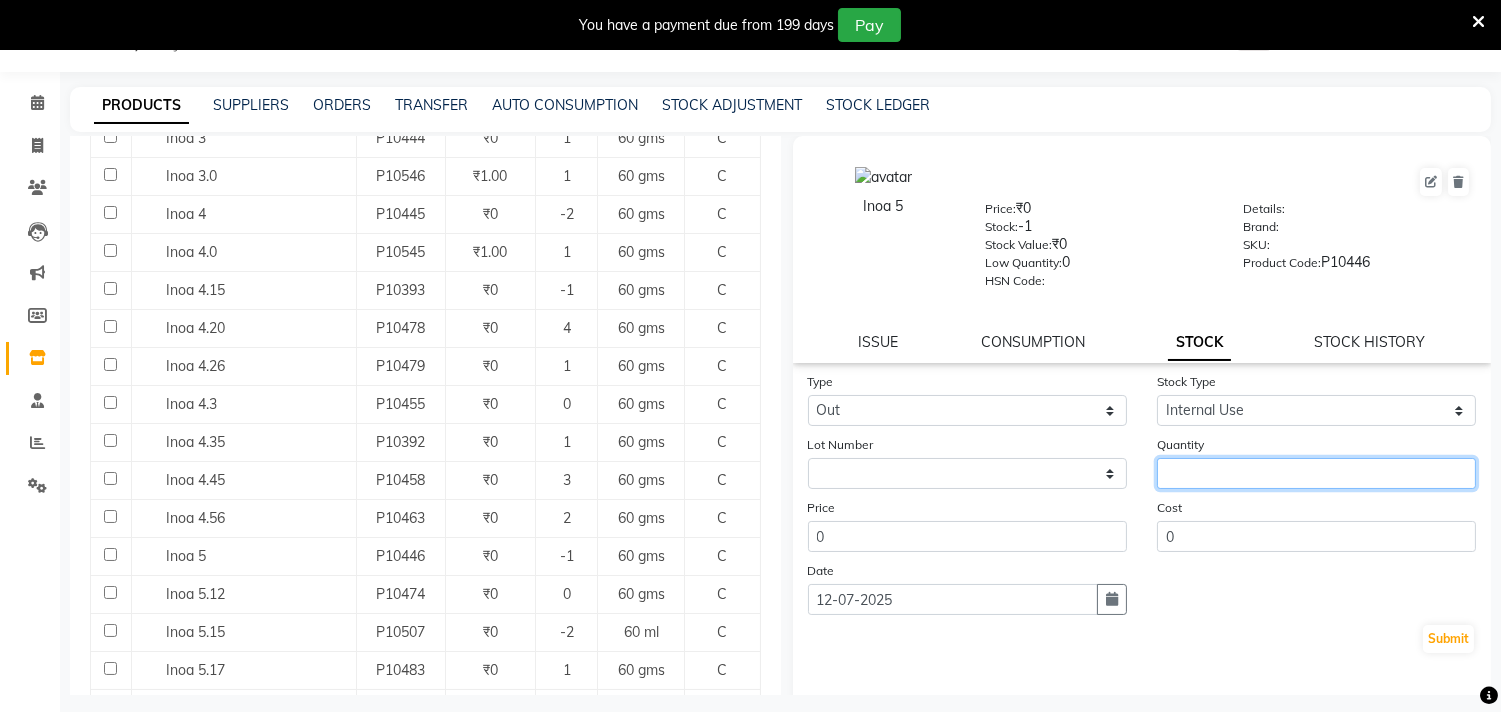 click 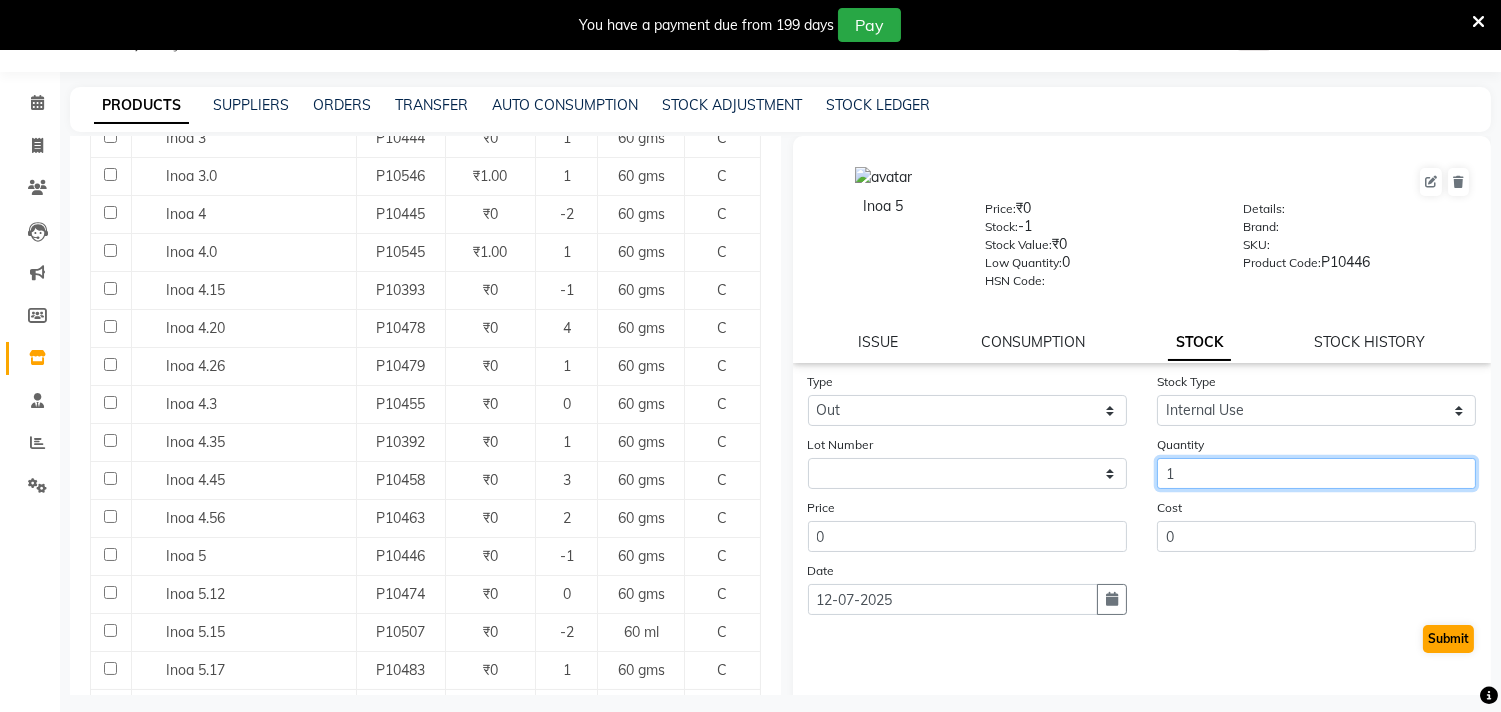 type on "1" 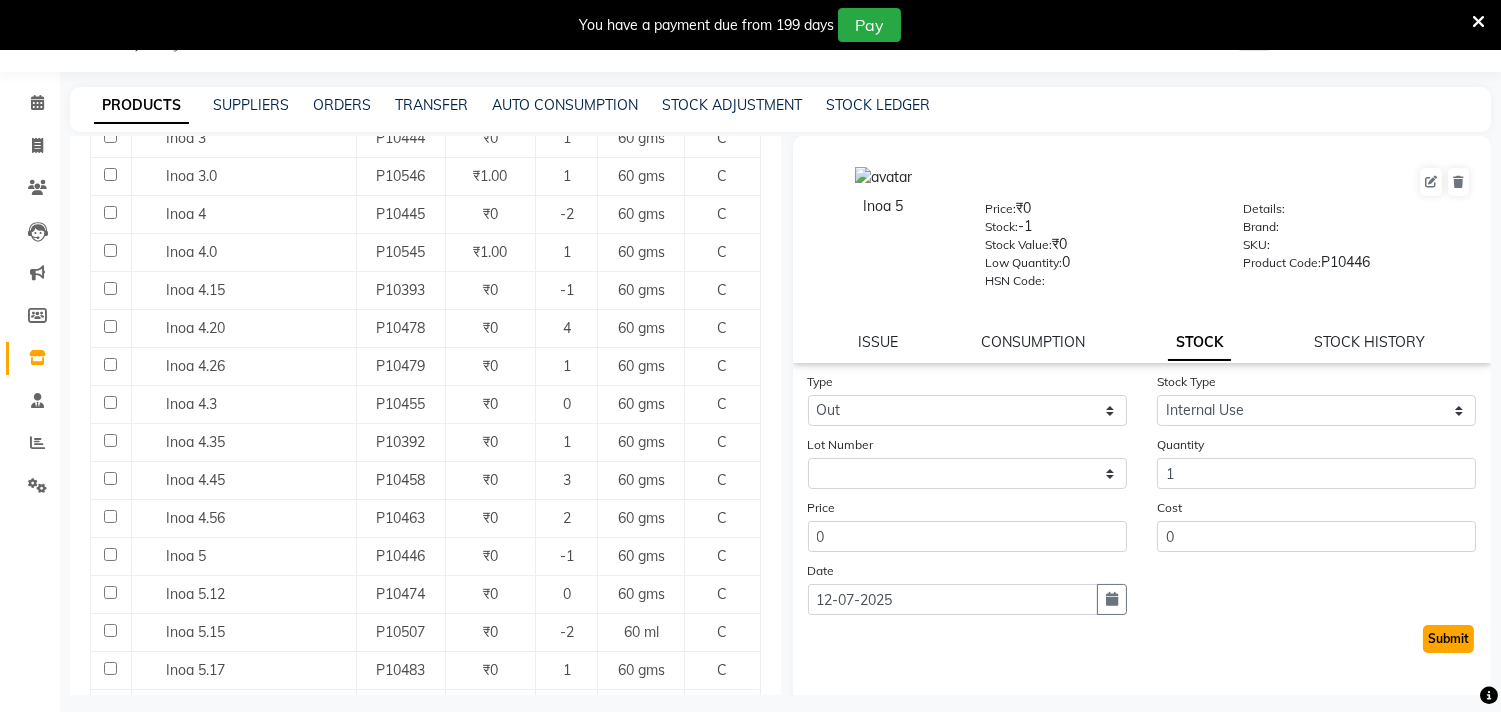 click on "Submit" 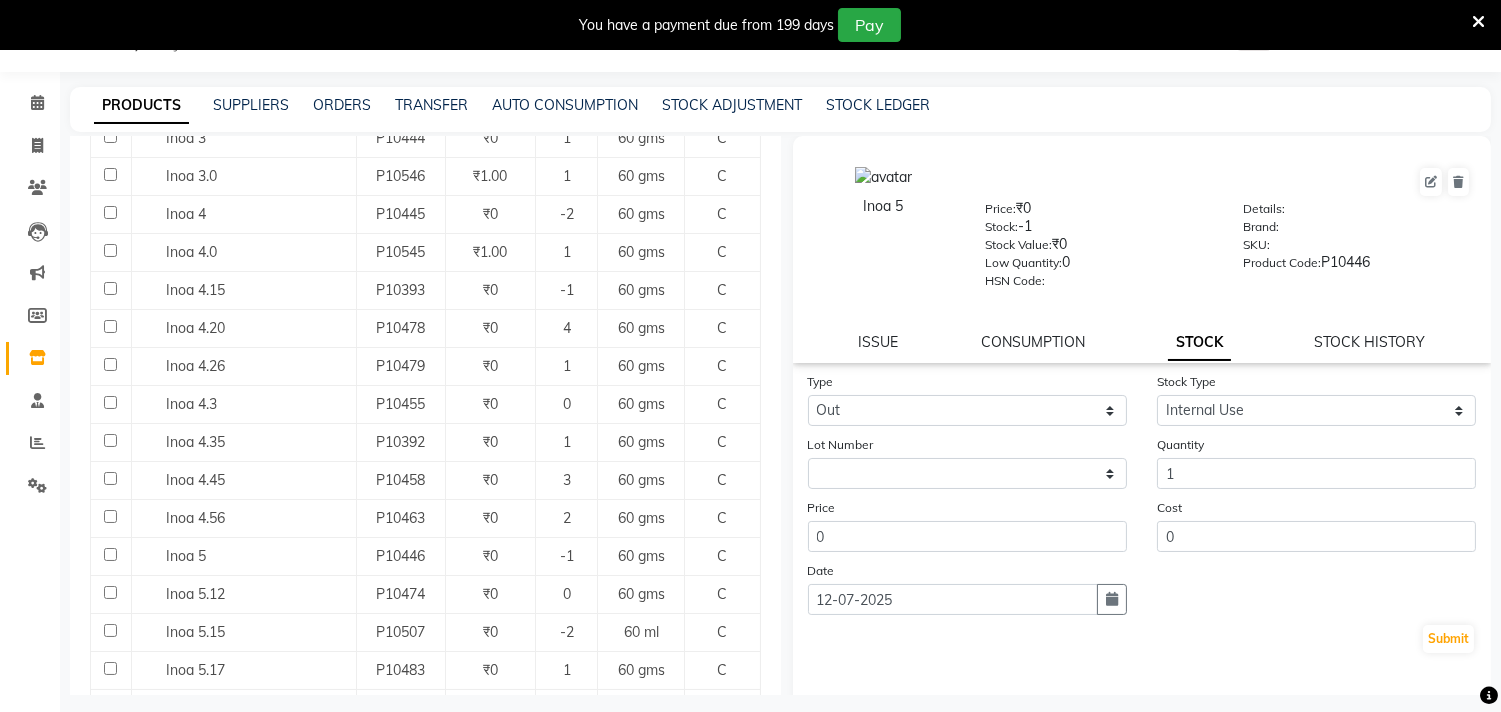 select 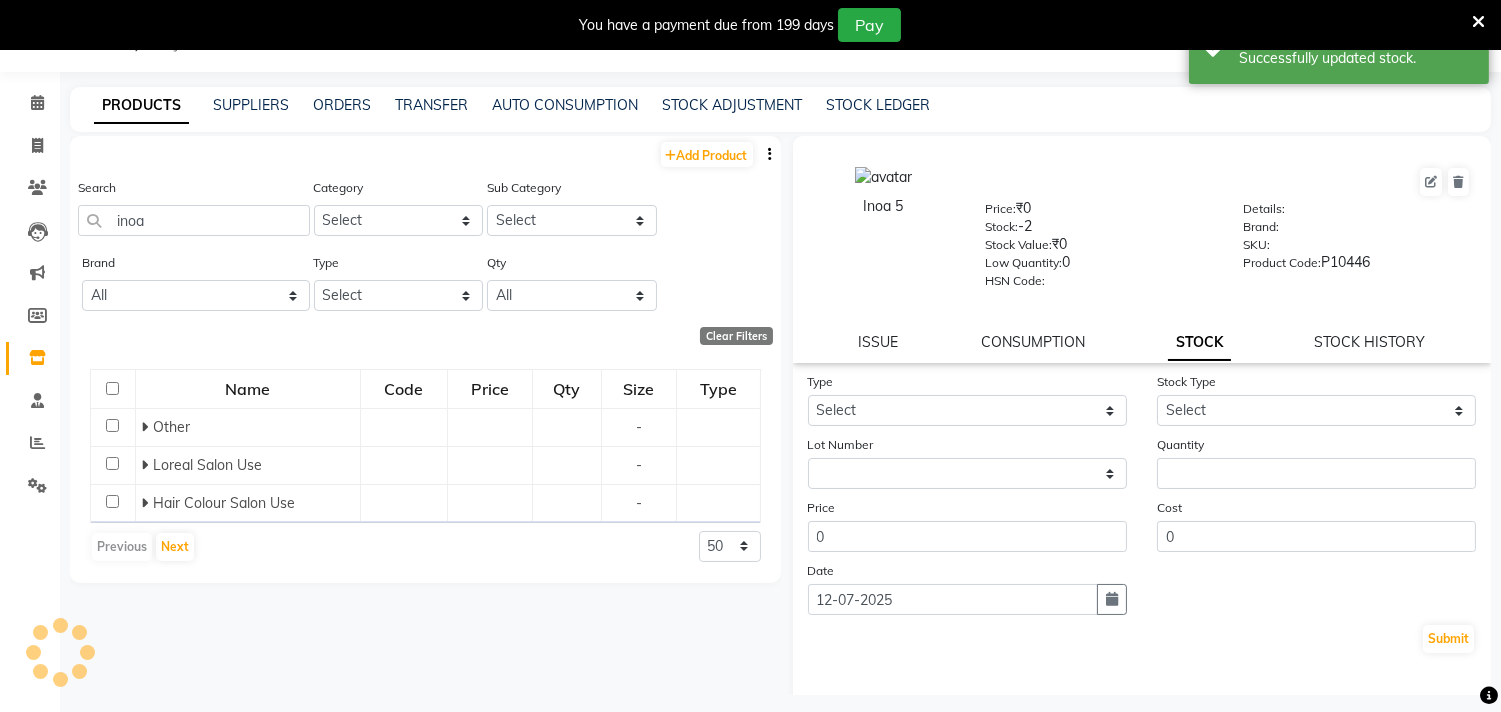 scroll, scrollTop: 0, scrollLeft: 0, axis: both 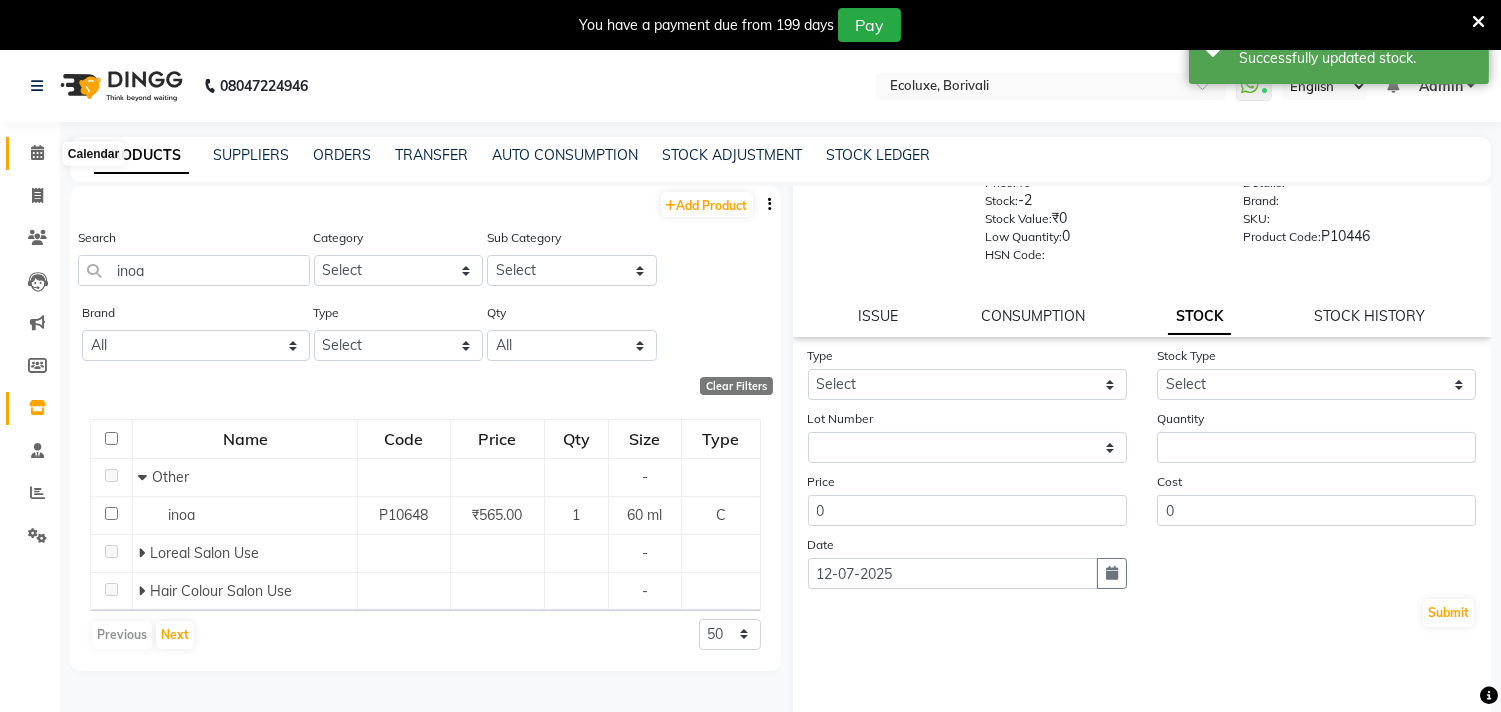 click 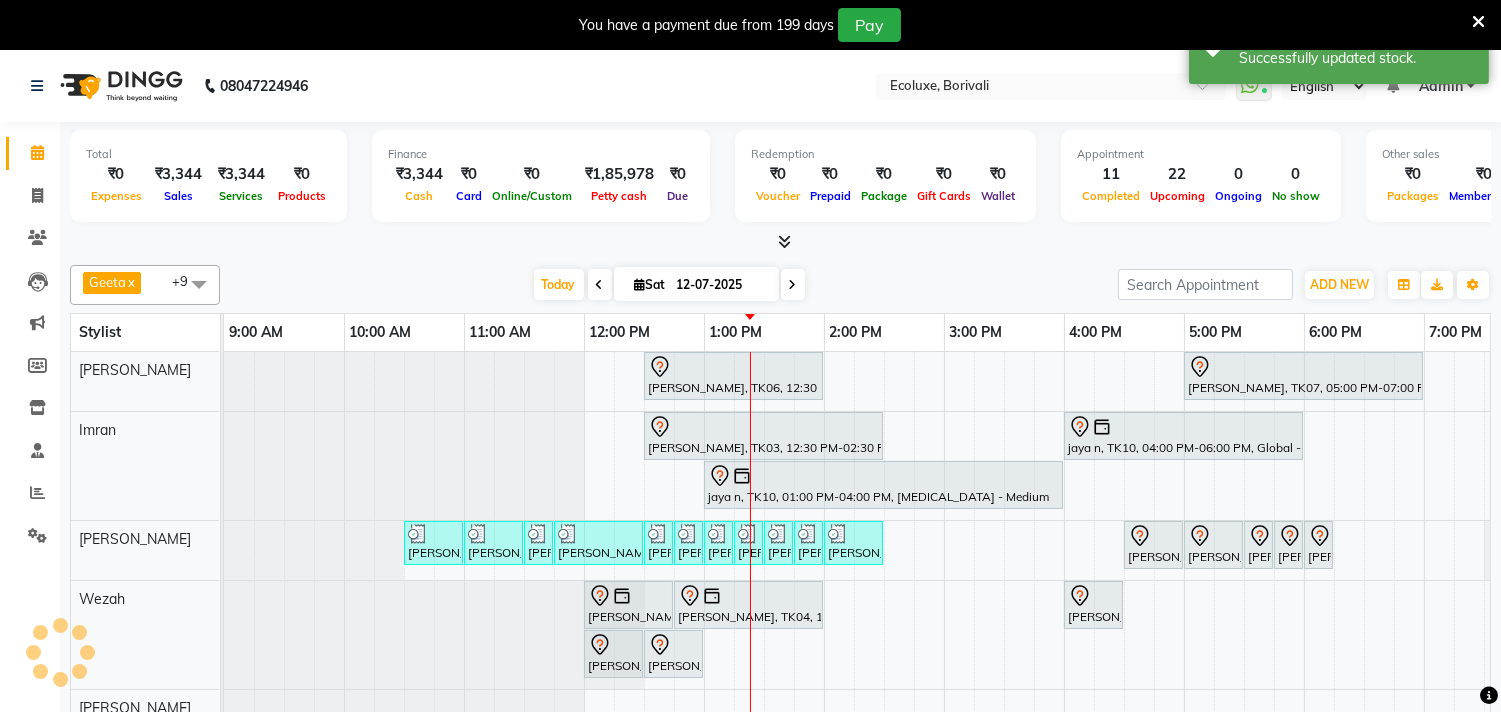 scroll, scrollTop: 7, scrollLeft: 0, axis: vertical 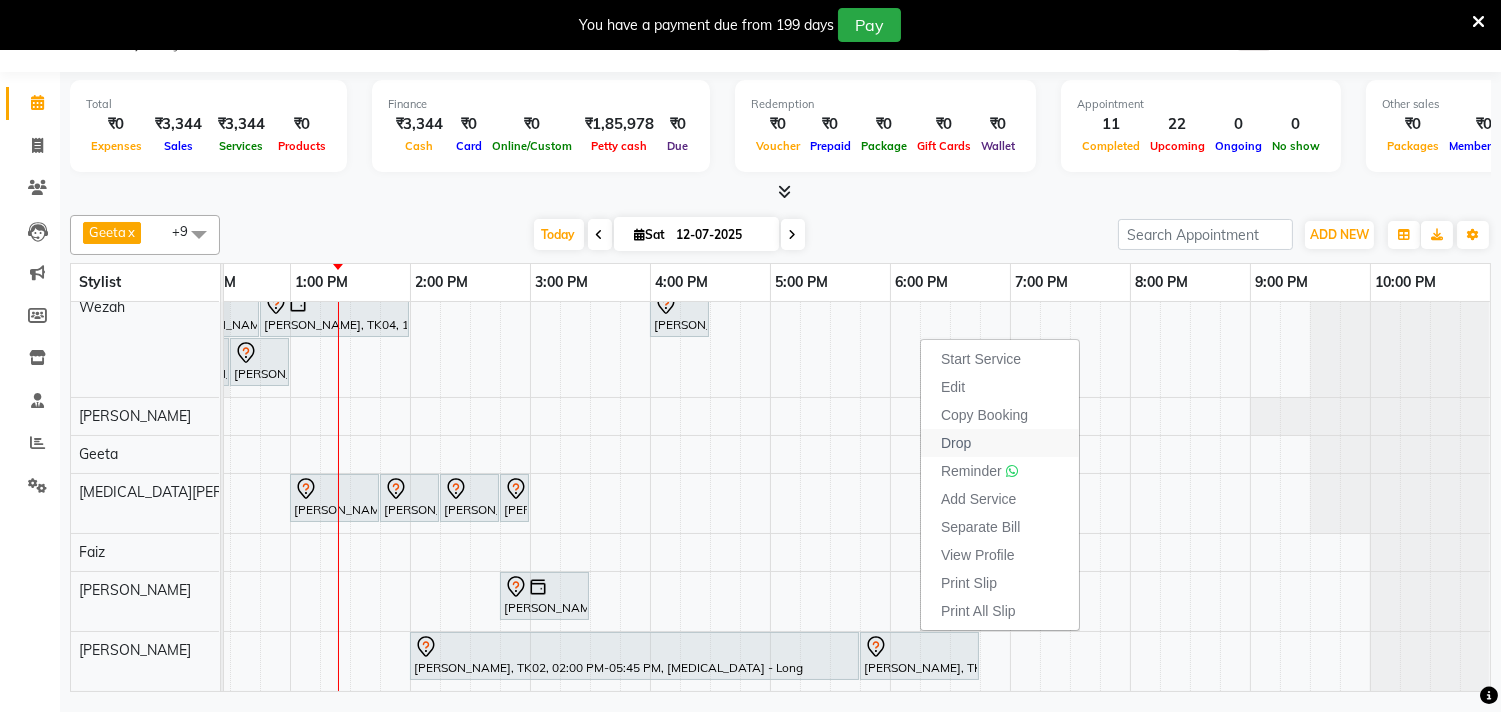 click on "Drop" at bounding box center [956, 443] 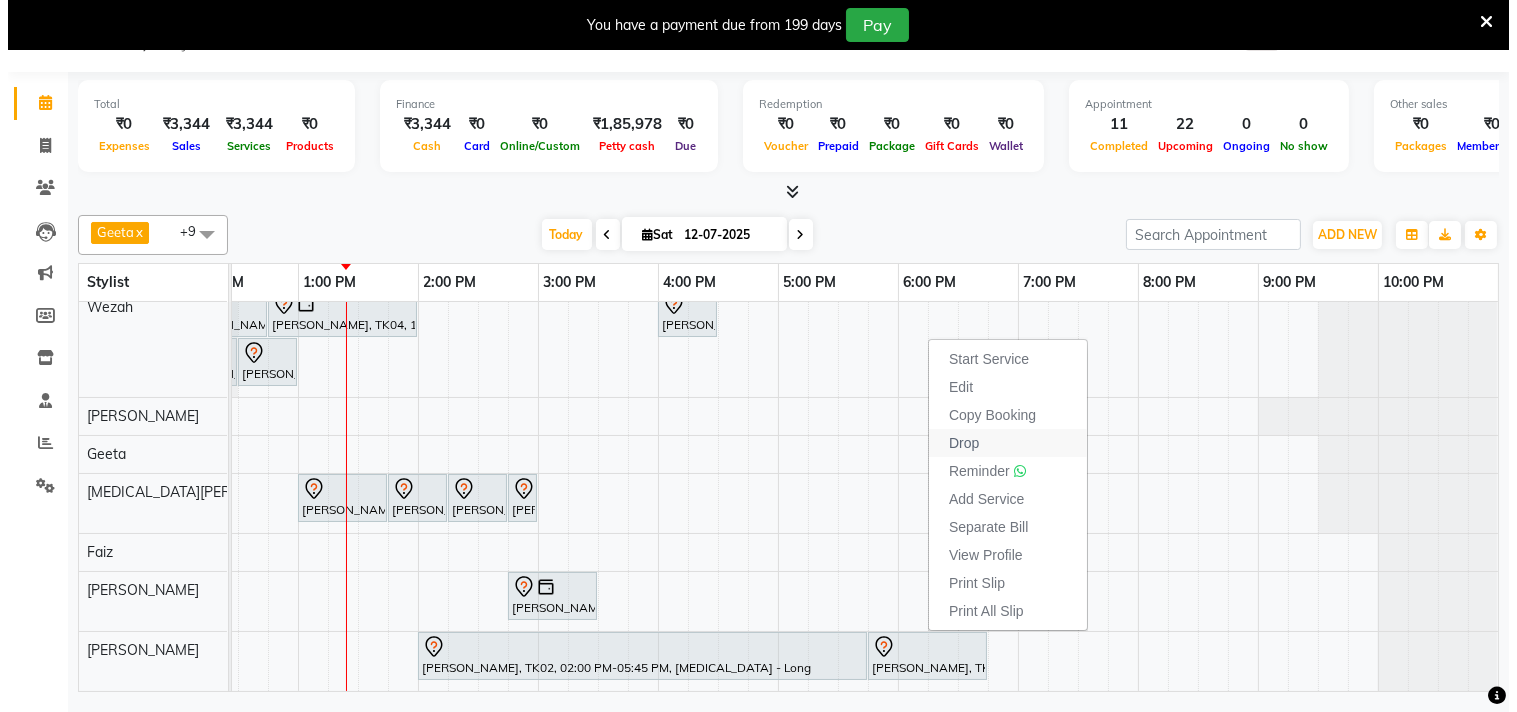 scroll, scrollTop: 34, scrollLeft: 0, axis: vertical 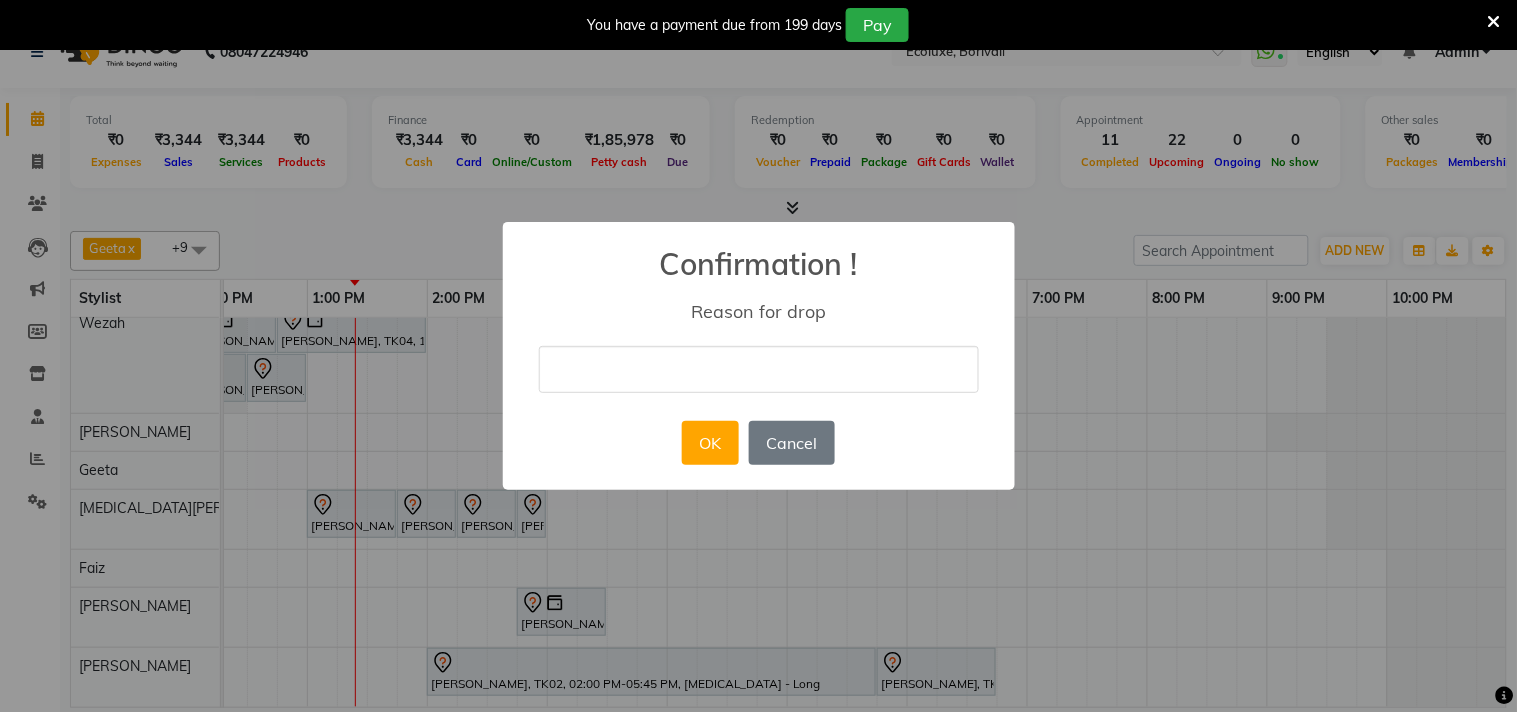 click at bounding box center (759, 369) 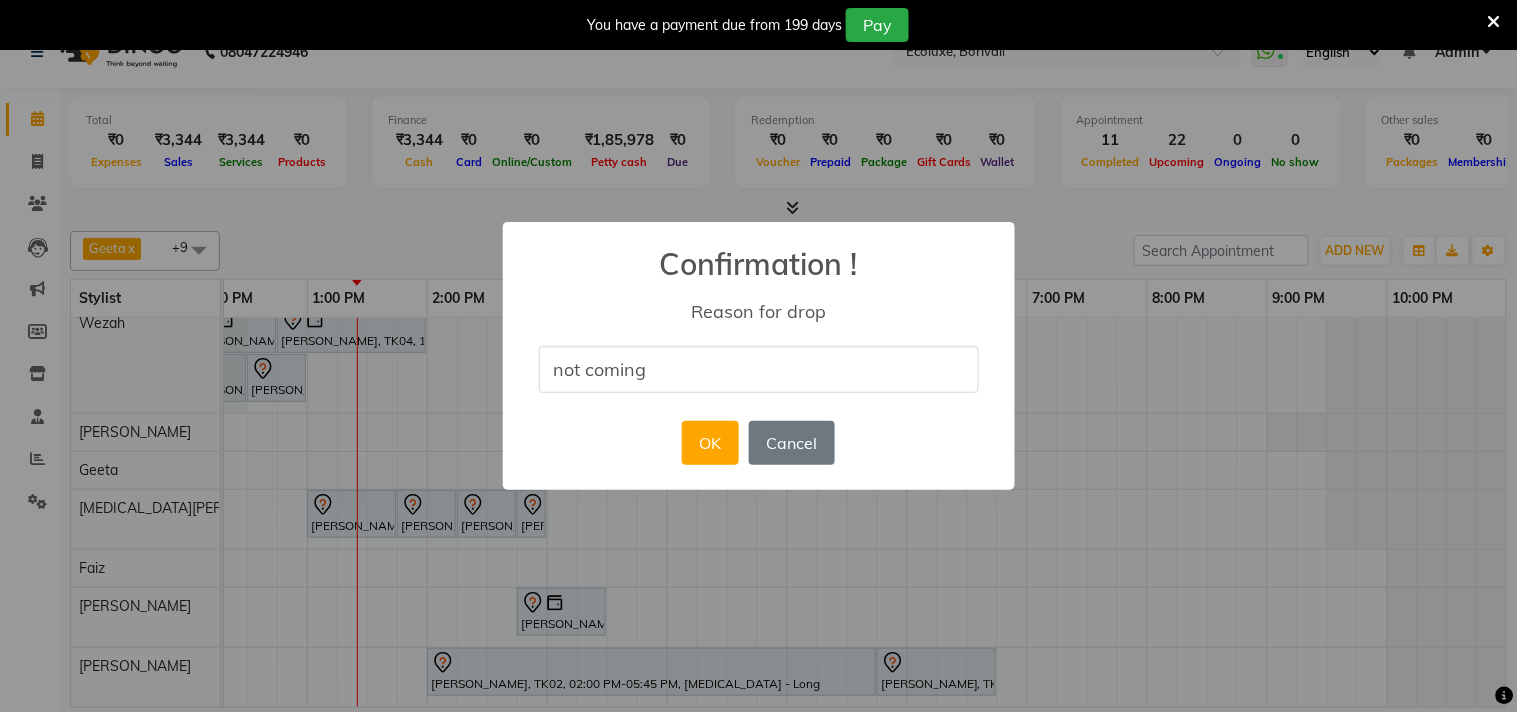click on "OK No Cancel" at bounding box center [758, 443] 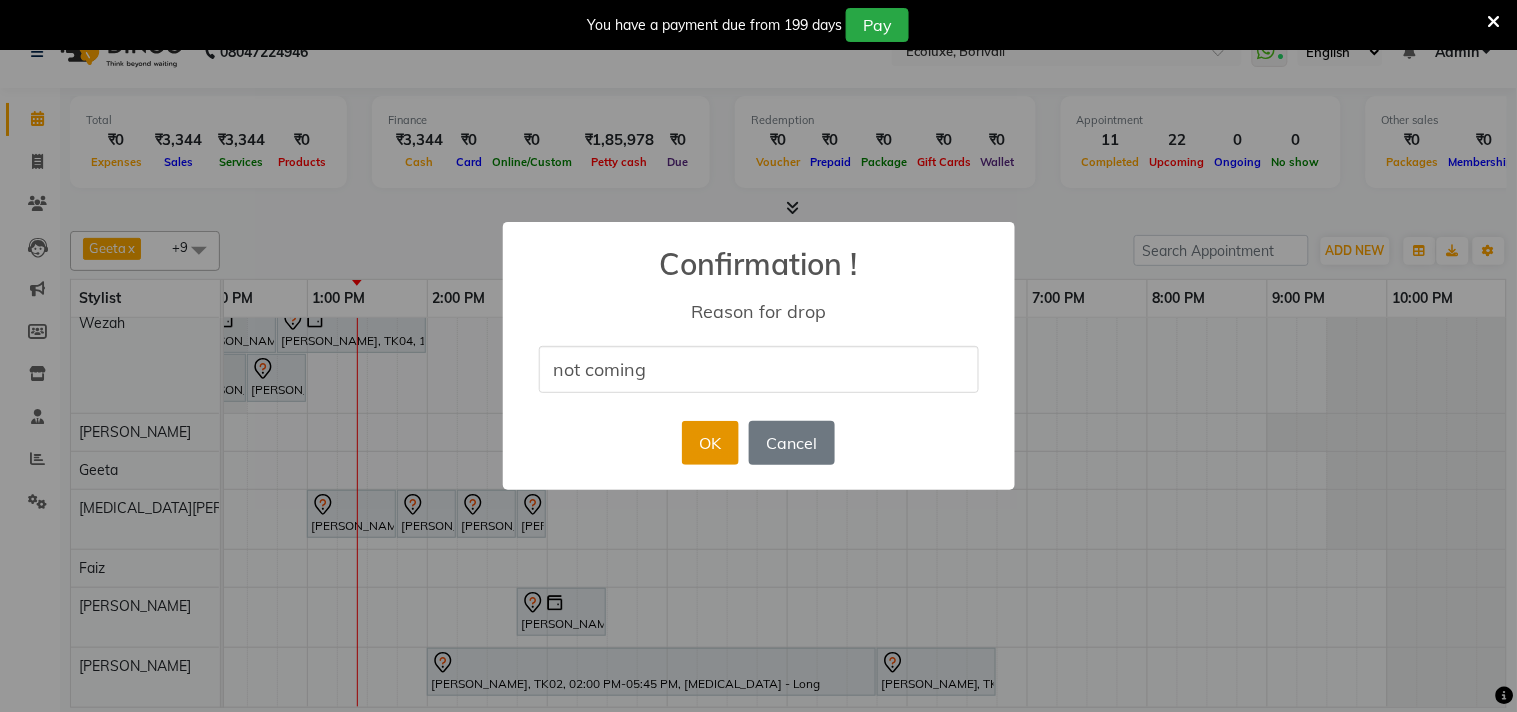 click on "OK" at bounding box center [710, 443] 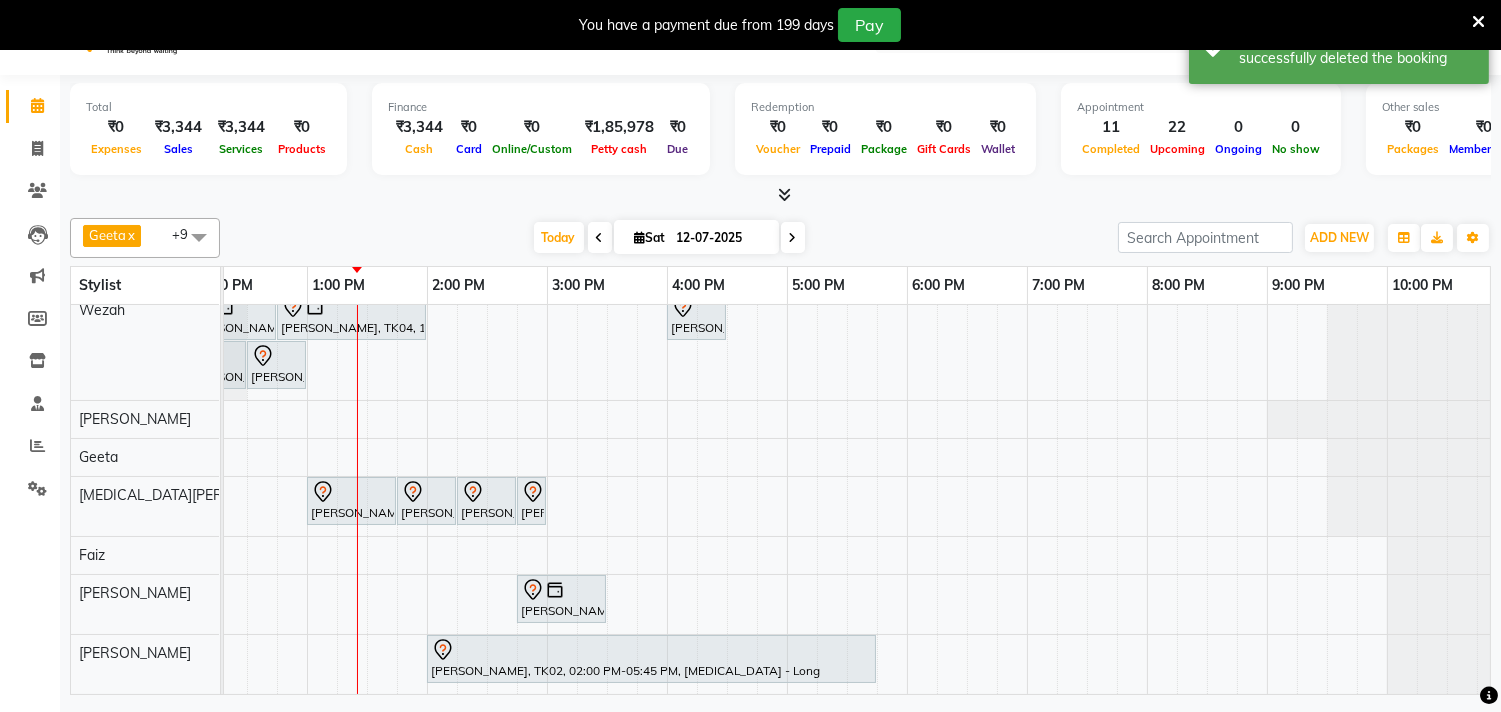 scroll, scrollTop: 50, scrollLeft: 0, axis: vertical 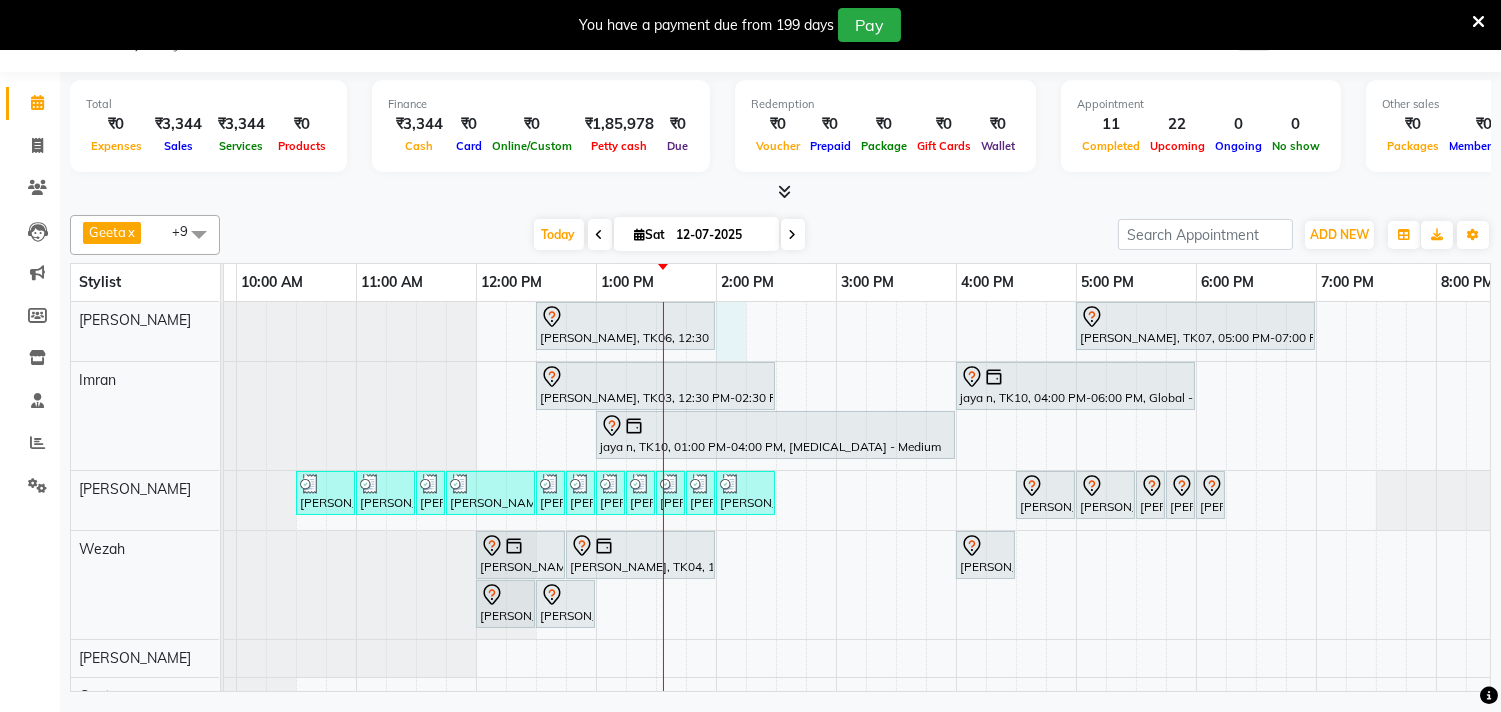click on "[PERSON_NAME], TK06, 12:30 PM-02:00 PM, Touchup - Root Touch (Up To 2 Inch) Inoa             Priya Korhale, TK07, 05:00 PM-07:00 PM, Touchup - Root Touch (Up To 2 Inch) Inoa             [PERSON_NAME], TK03, 12:30 PM-02:30 PM, Touchup - Root Touch (Up To 2 Inch) Inoa             jaya n, TK10, 04:00 PM-06:00 PM, Global - Medium (Inoa)             jaya n, TK10, 01:00 PM-04:00 PM, [MEDICAL_DATA] - Medium     [PERSON_NAME], TK01, 10:30 AM-11:00 AM, Waxing (Rica Wax) - Full Arms      [PERSON_NAME], TK01, 11:00 AM-11:30 AM, Waxing (Rica Wax) - Full Legs     [PERSON_NAME], TK01, 11:30 AM-11:45 AM, Waxing (Rica Wax) - Underarms     [PERSON_NAME], TK01, 11:45 AM-12:30 PM, Classic Pedicure     [PERSON_NAME], TK01, 12:30 PM-12:45 PM, Woman Eyebrow     [PERSON_NAME], TK01, 12:45 PM-01:00 PM, Woman Forehead     [PERSON_NAME], TK01, 01:00 PM-01:15 PM, Peel Off Wax - Nose     [PERSON_NAME], TK01, 01:15 PM-01:30 PM, Woman [GEOGRAPHIC_DATA][PERSON_NAME], 01:30 PM-01:45 PM, Glam Polish" at bounding box center [956, 617] 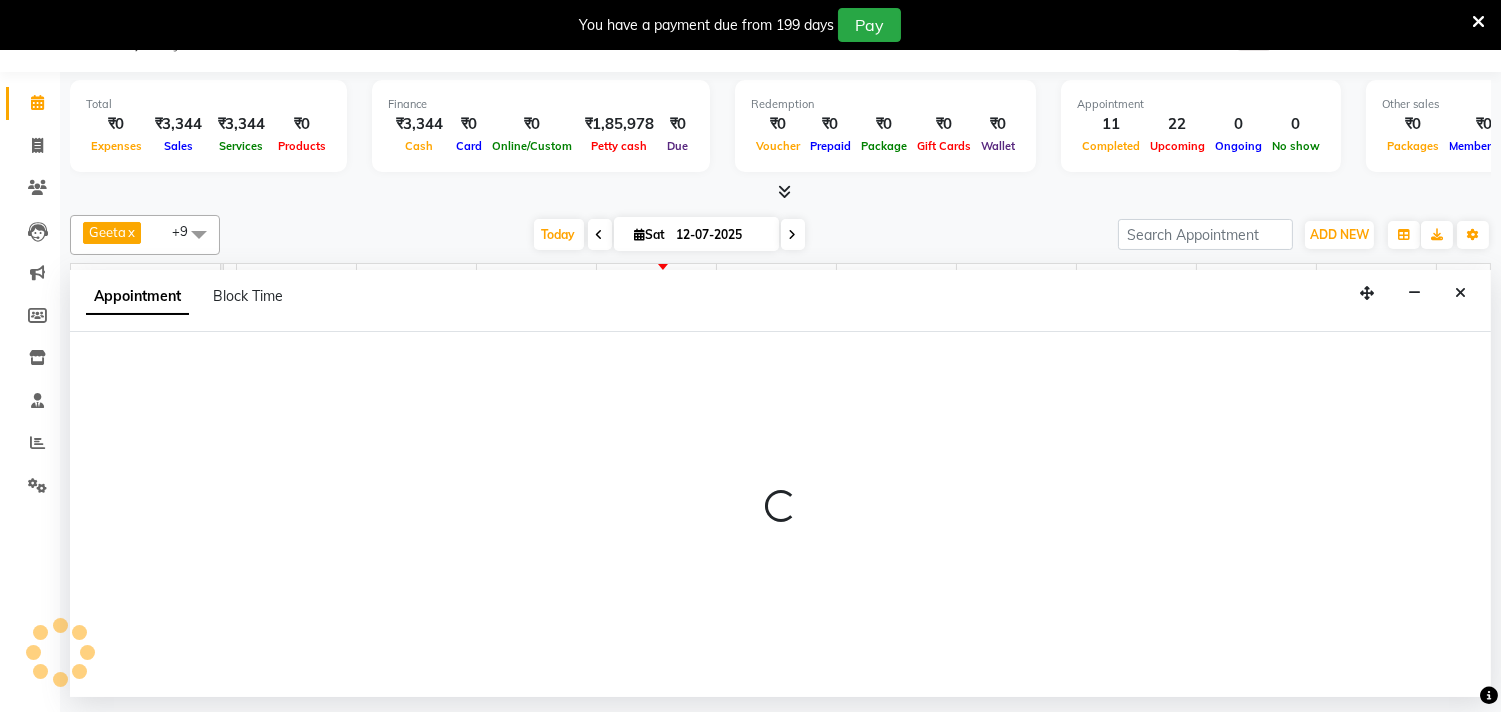 select on "35738" 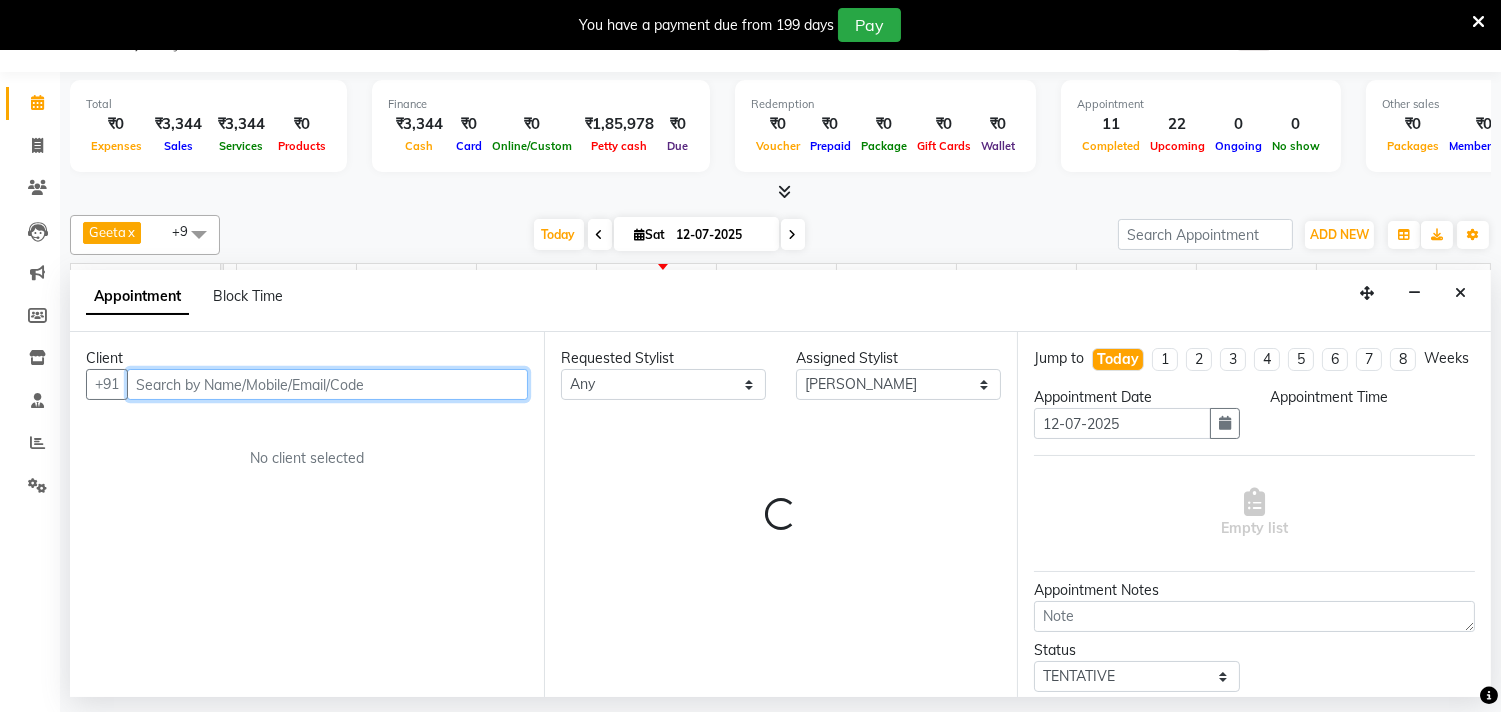select on "840" 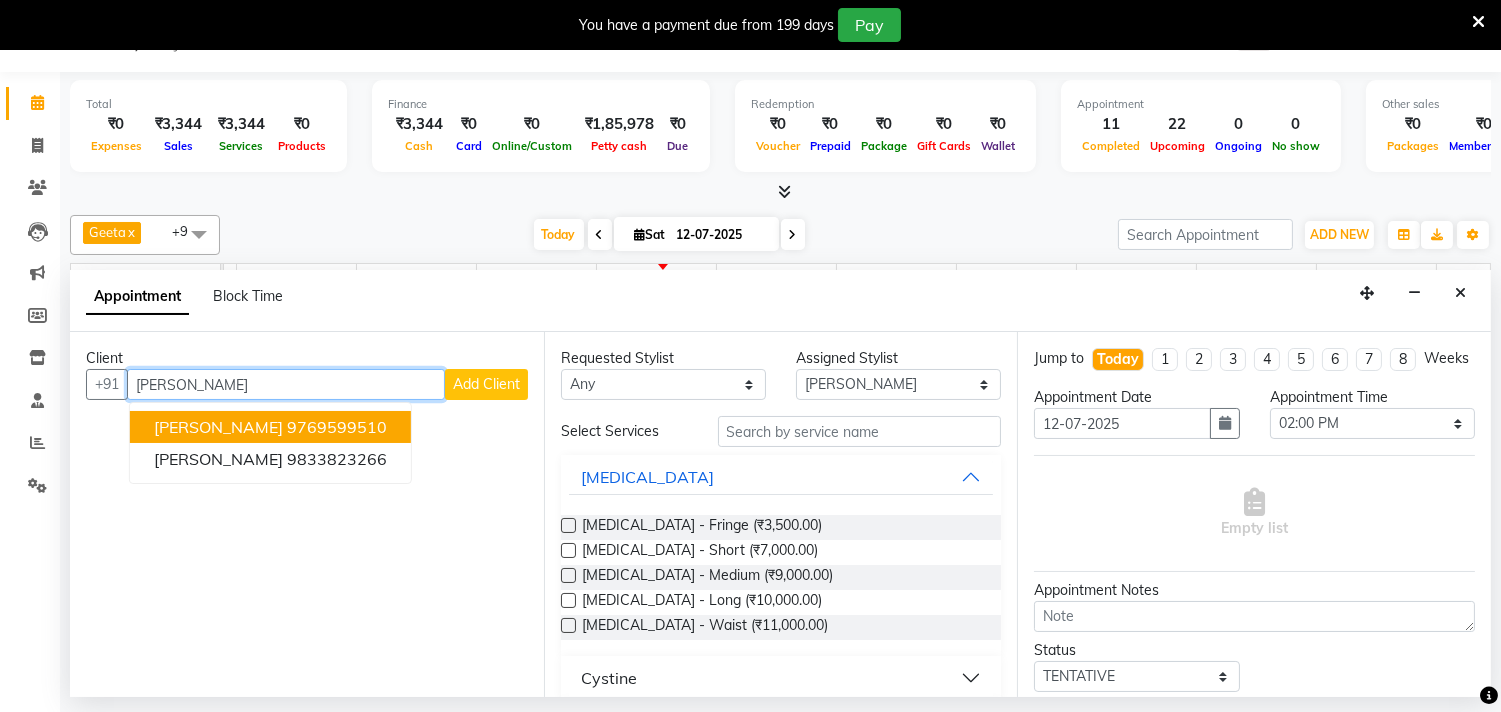 click on "9769599510" at bounding box center (337, 427) 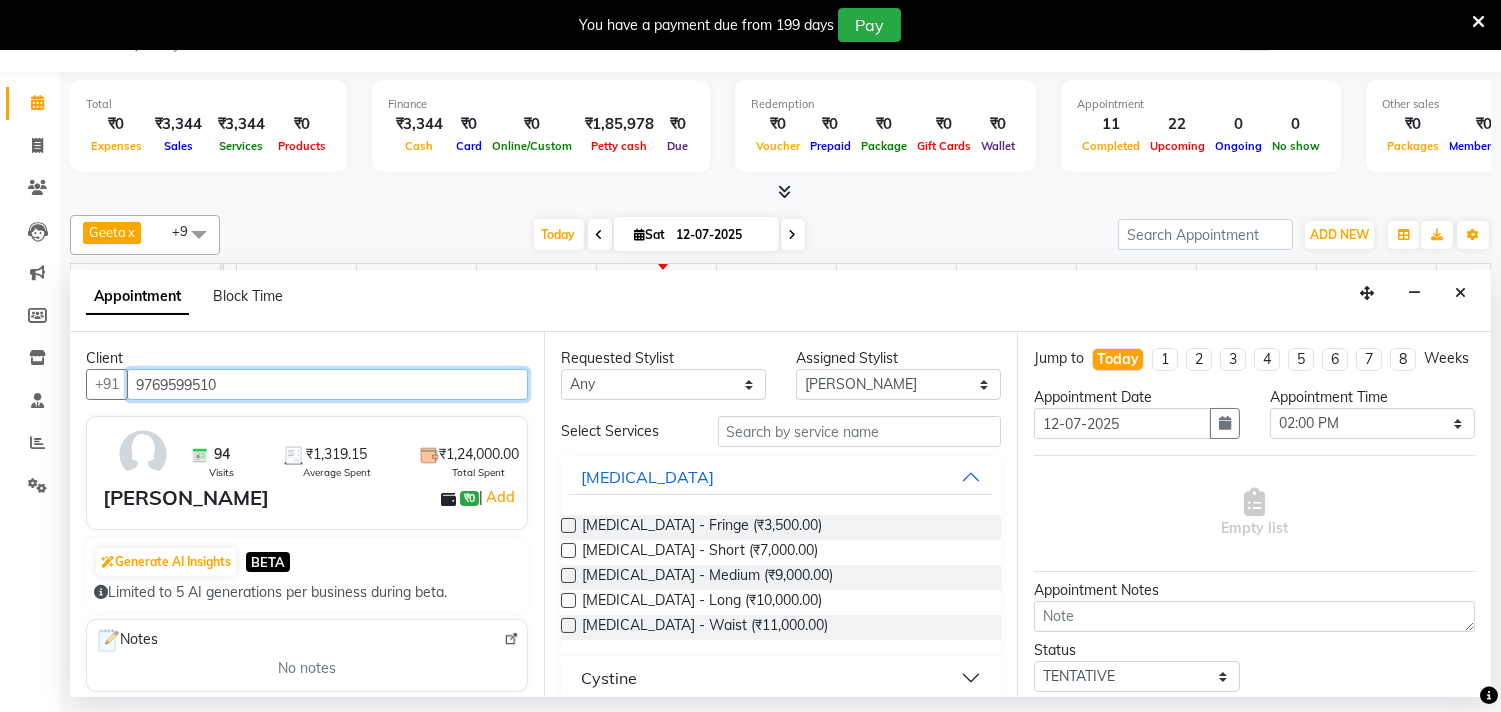 type on "9769599510" 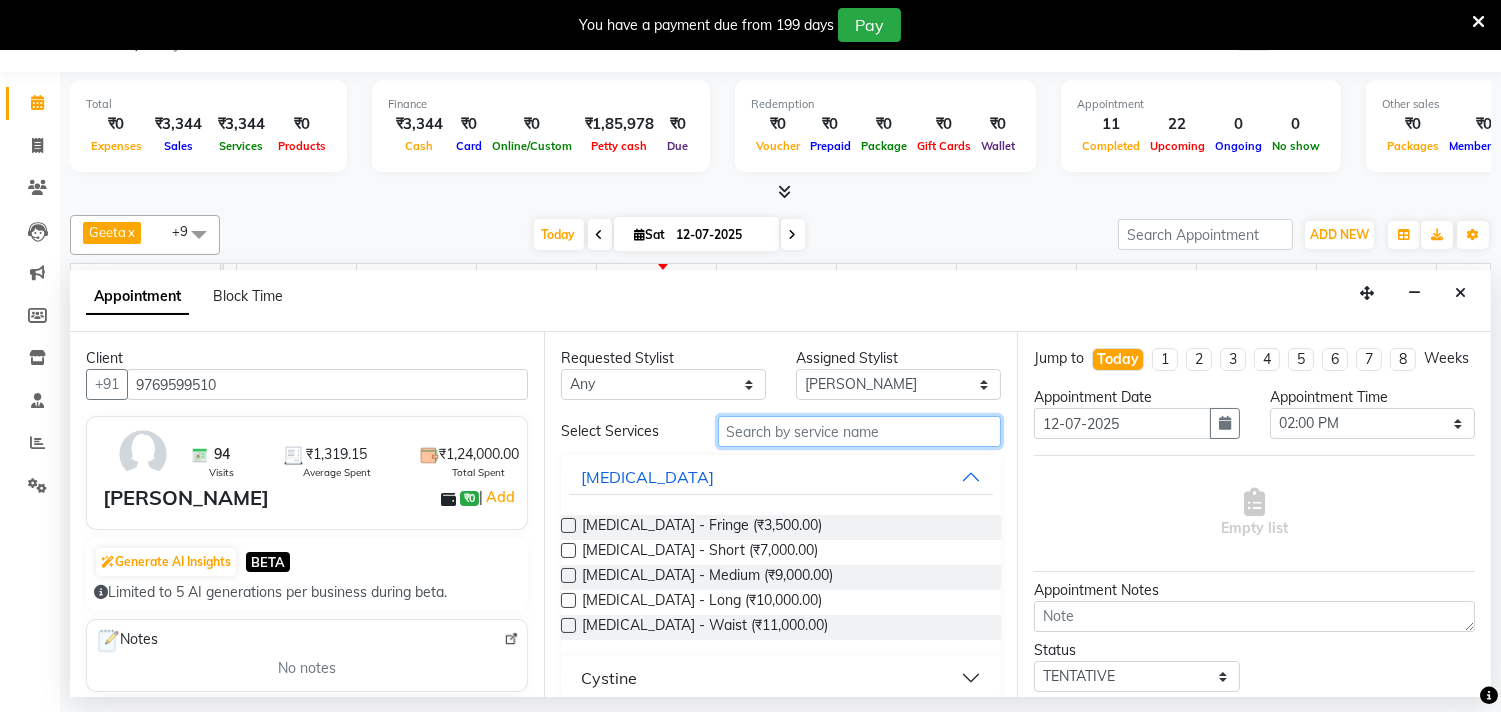 click at bounding box center (860, 431) 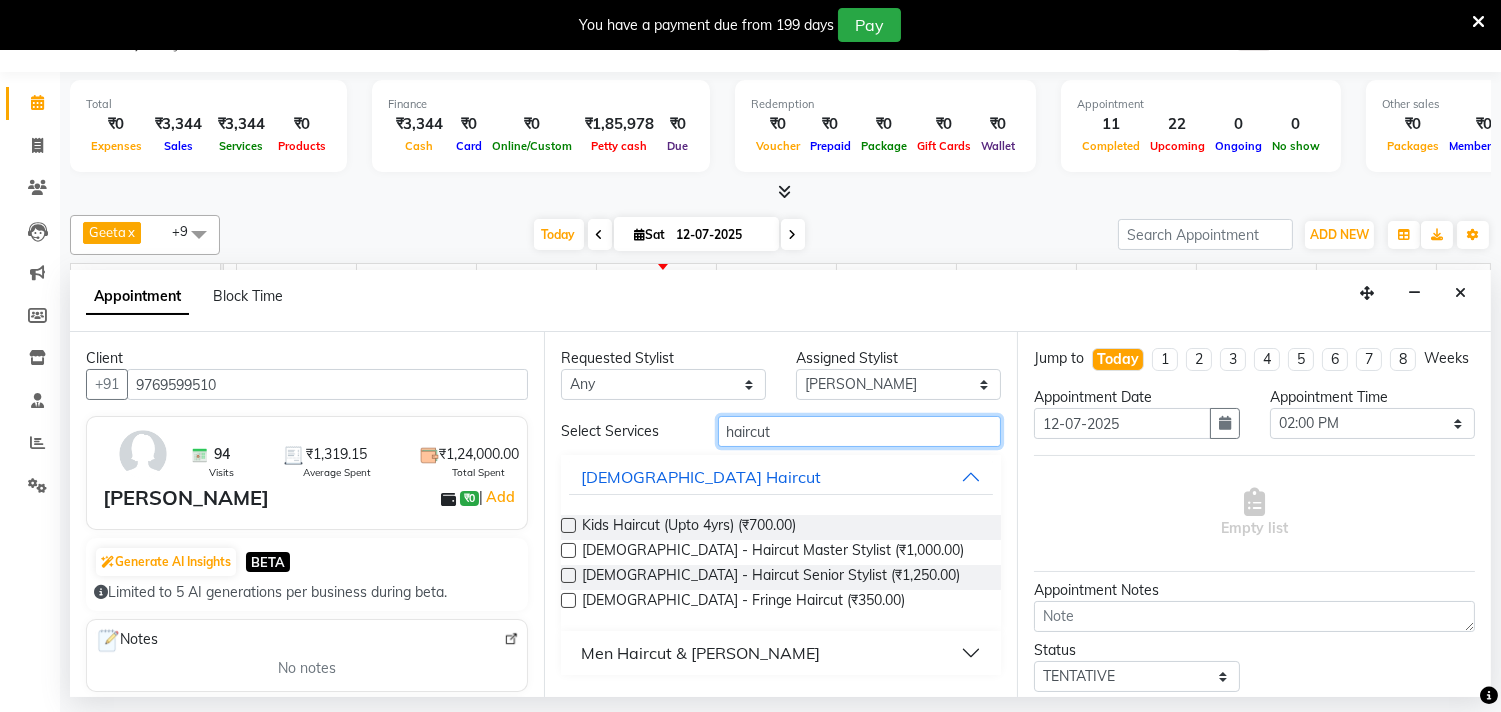 type on "haircut" 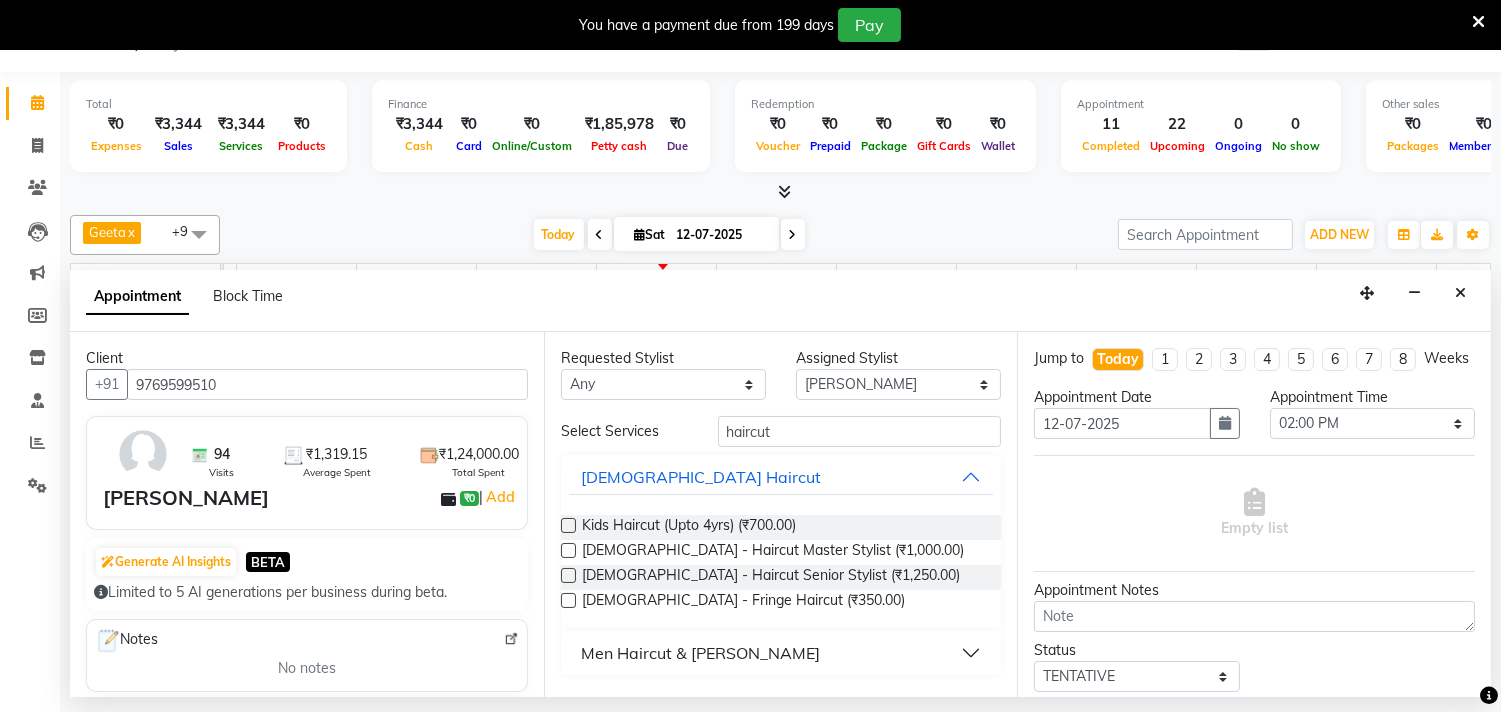 click on "Men Haircut & [PERSON_NAME]" at bounding box center [700, 653] 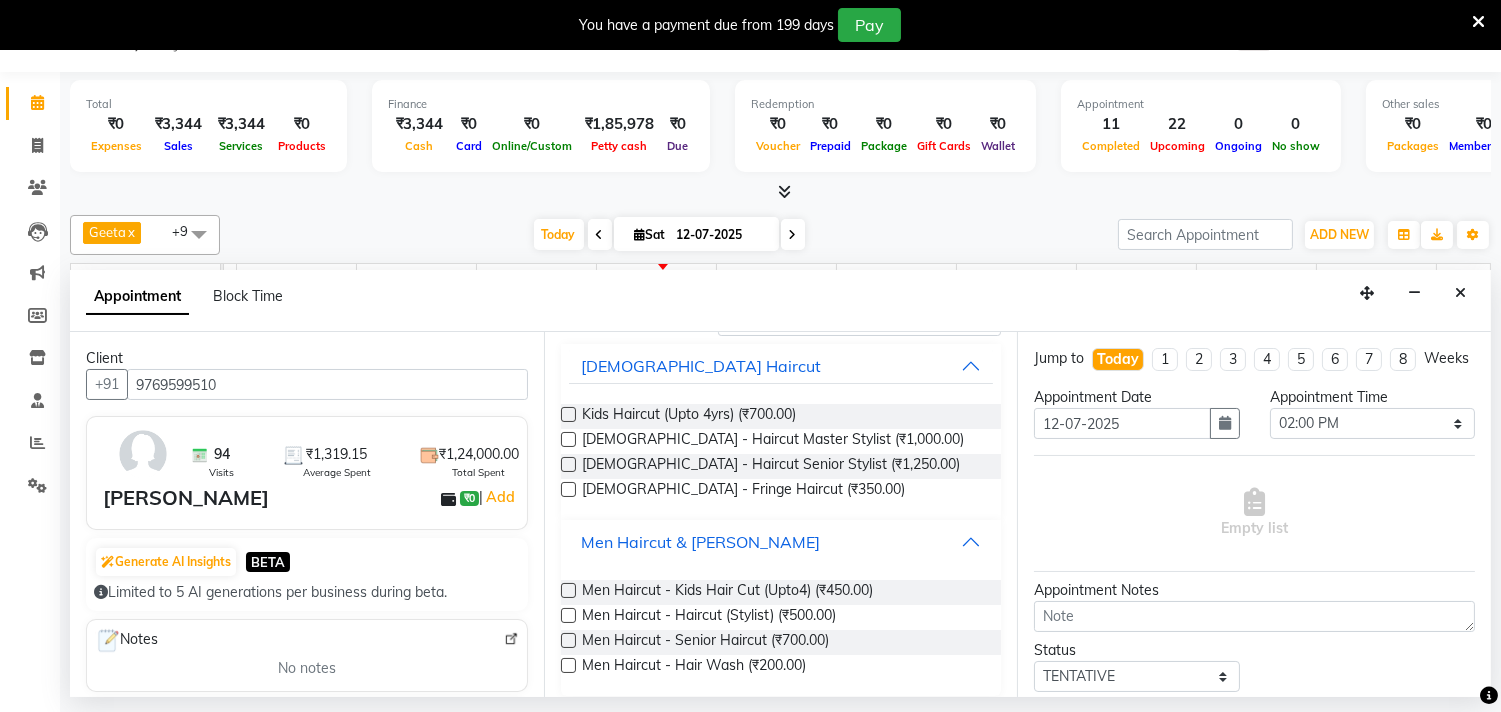 scroll, scrollTop: 125, scrollLeft: 0, axis: vertical 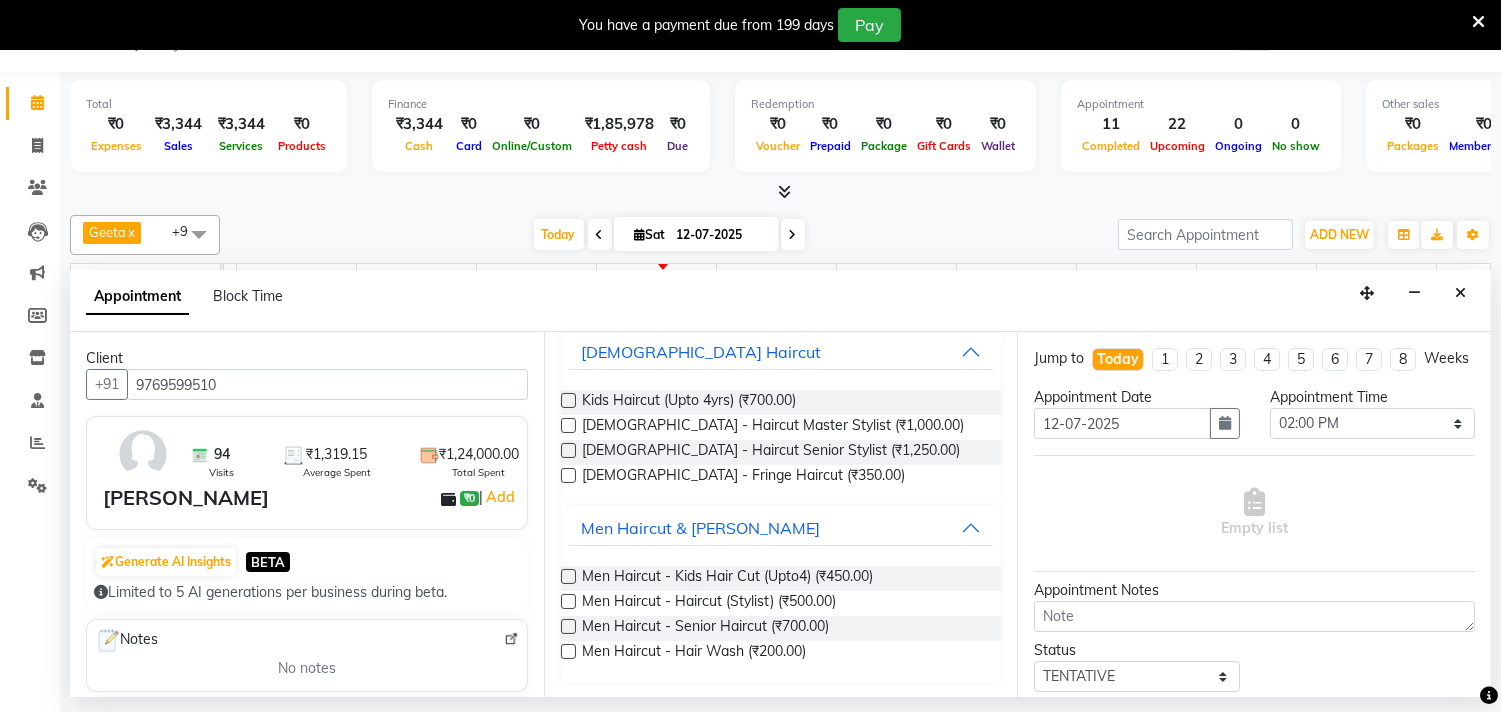 click at bounding box center (568, 626) 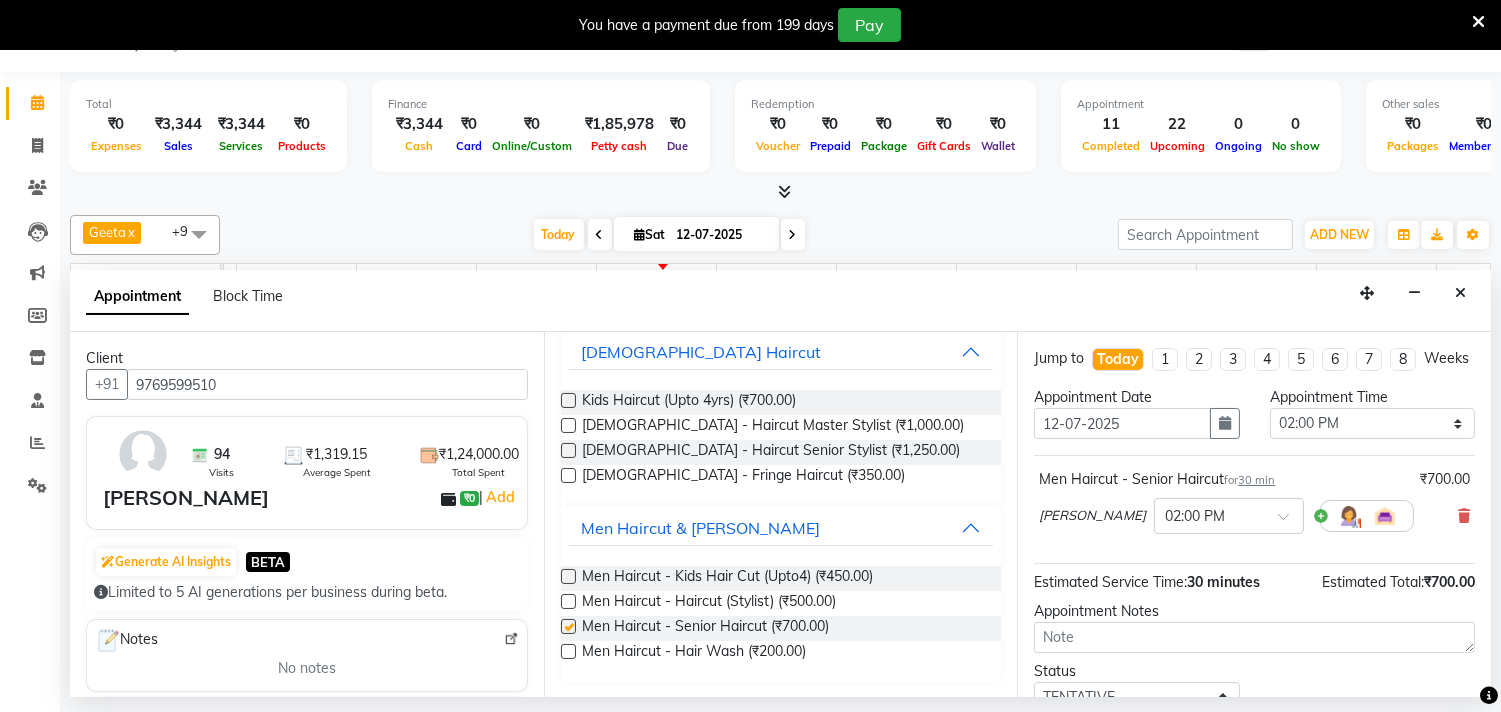 checkbox on "false" 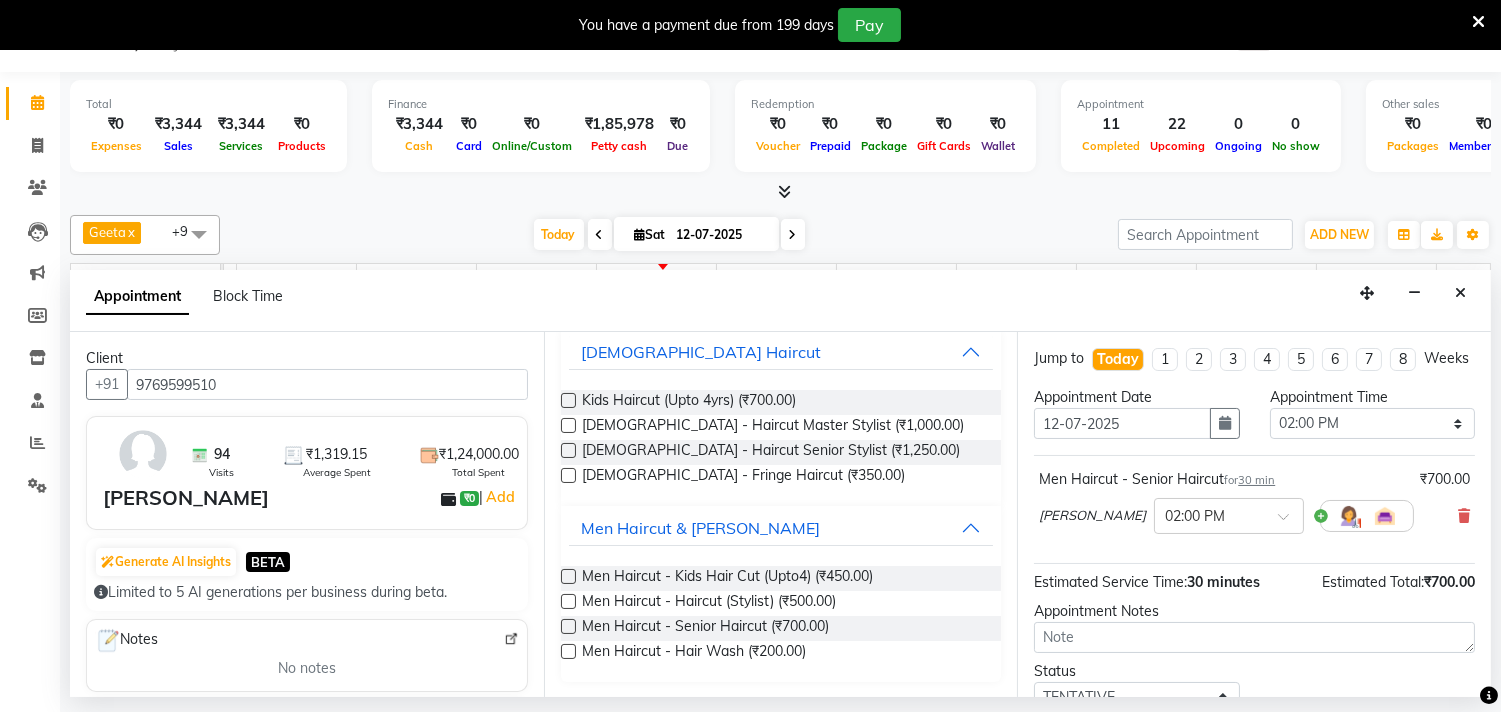 scroll, scrollTop: 161, scrollLeft: 0, axis: vertical 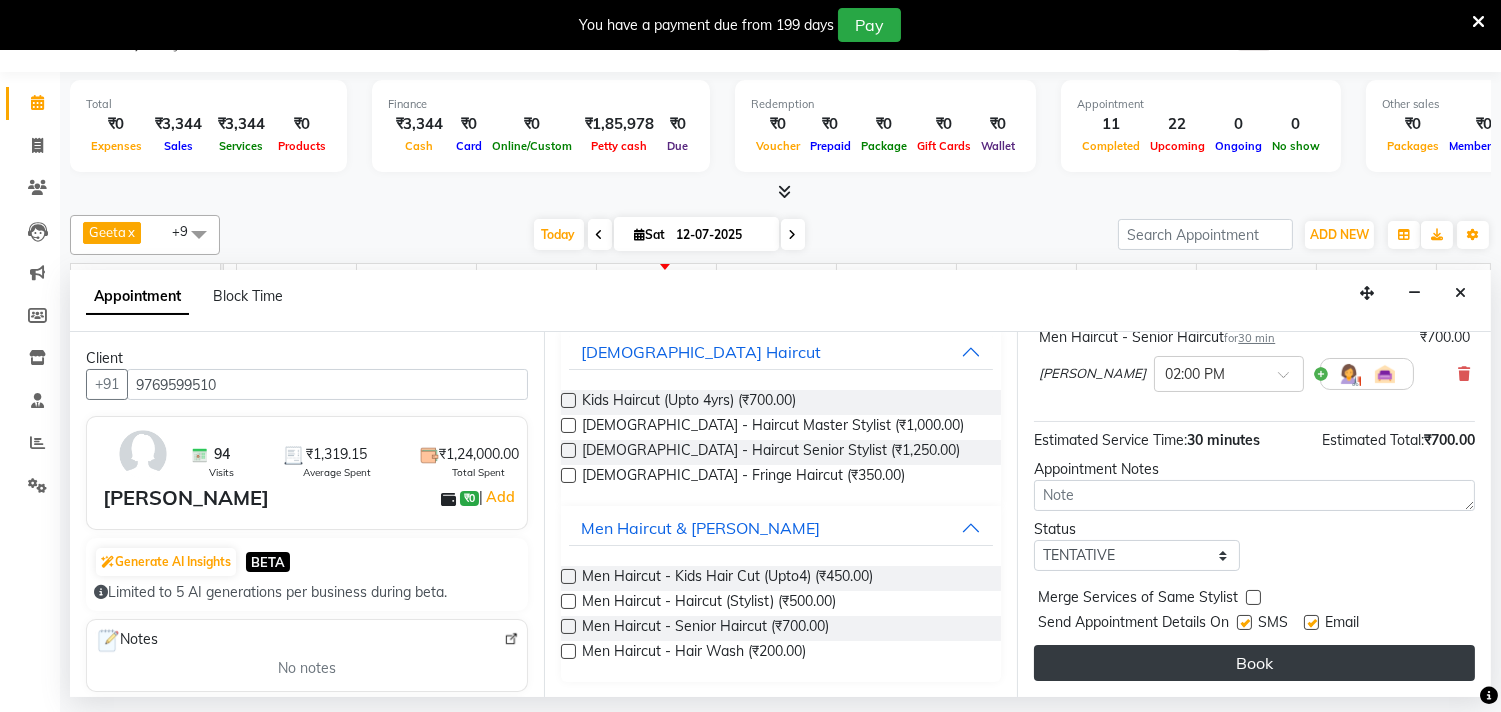 click on "Book" at bounding box center (1254, 663) 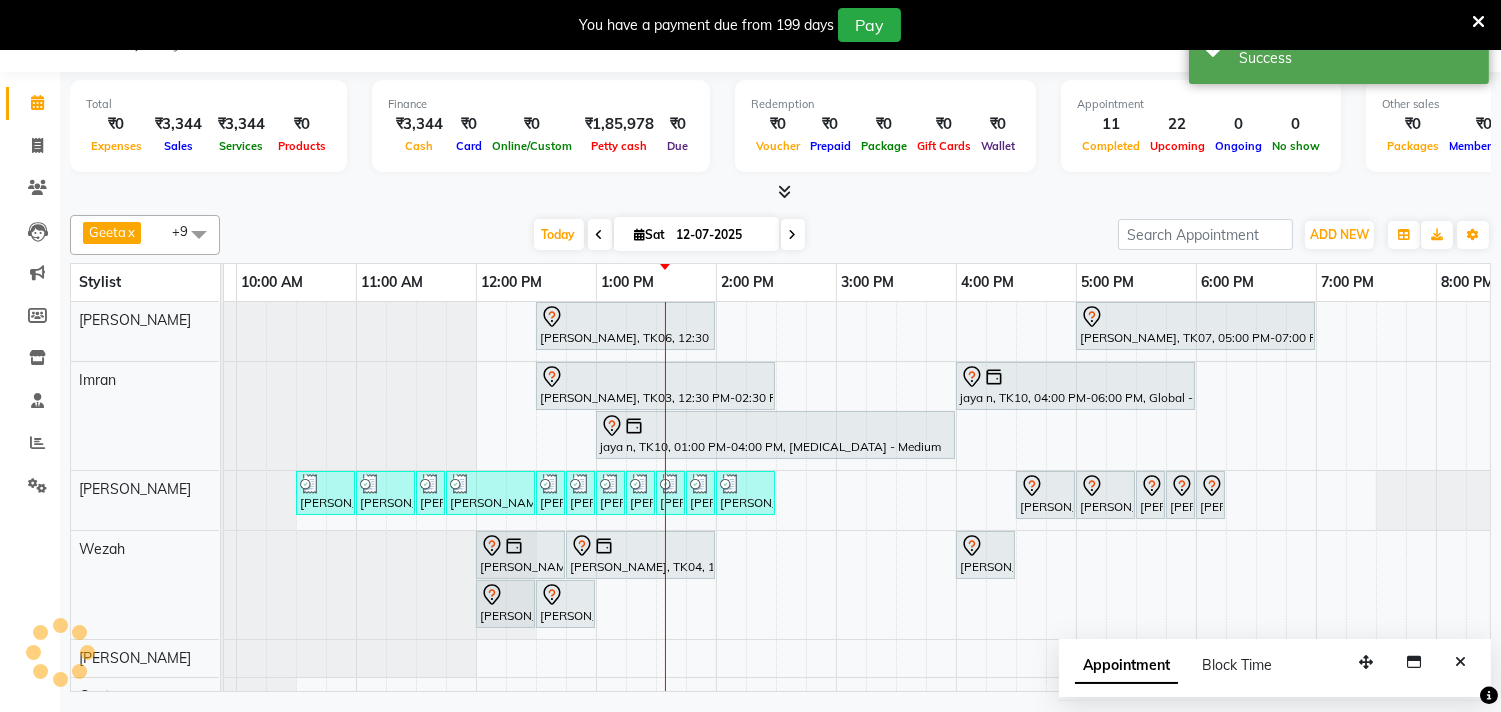 scroll, scrollTop: 0, scrollLeft: 0, axis: both 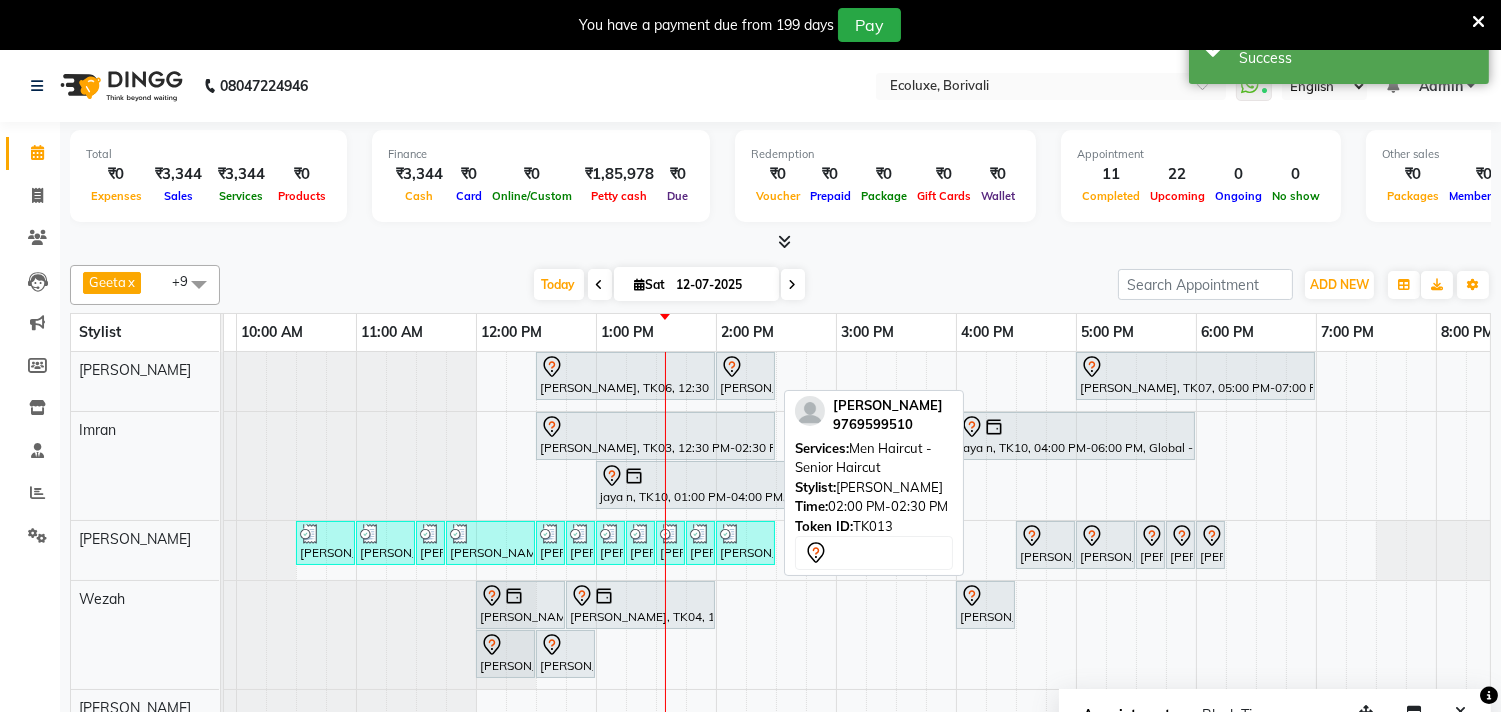 click on "[PERSON_NAME], TK13, 02:00 PM-02:30 PM, Men Haircut - Senior Haircut" at bounding box center [745, 376] 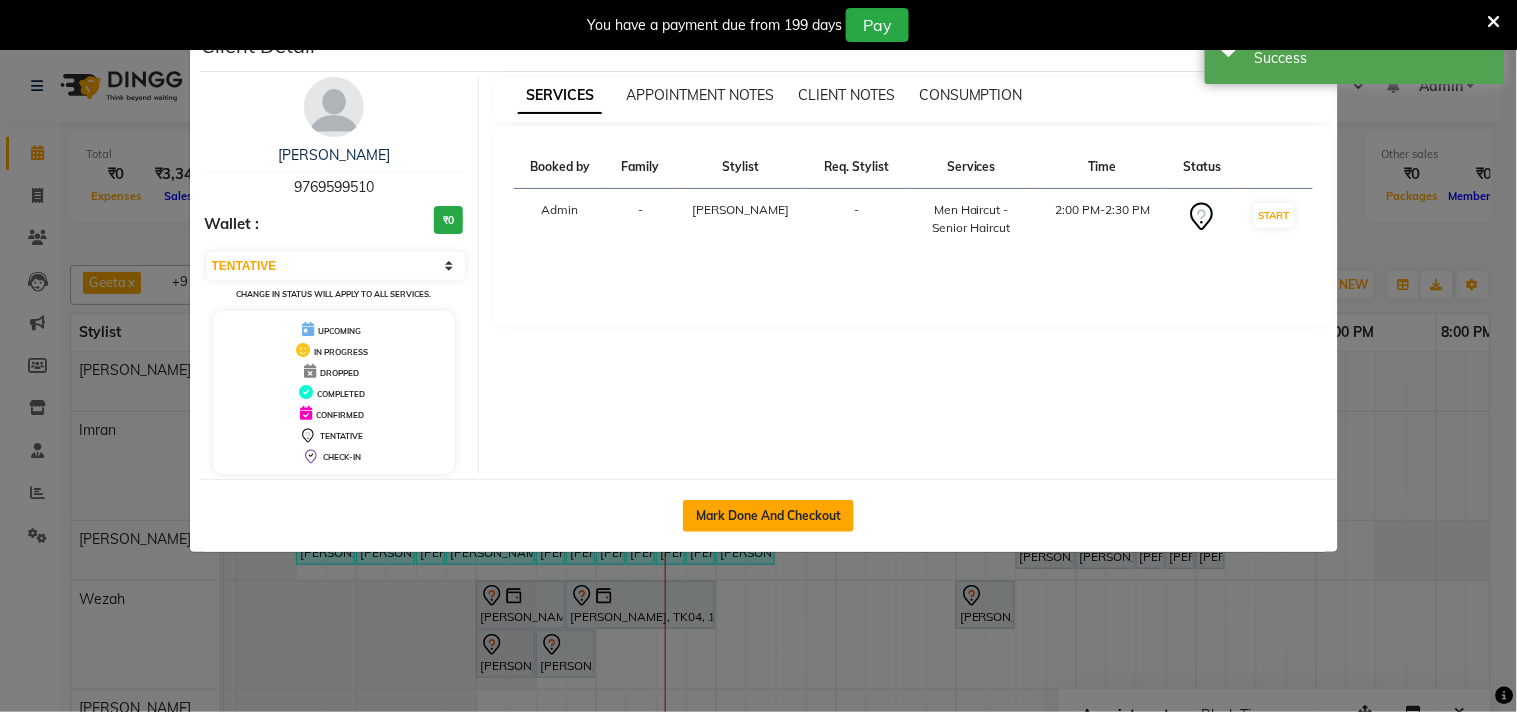 click on "Mark Done And Checkout" 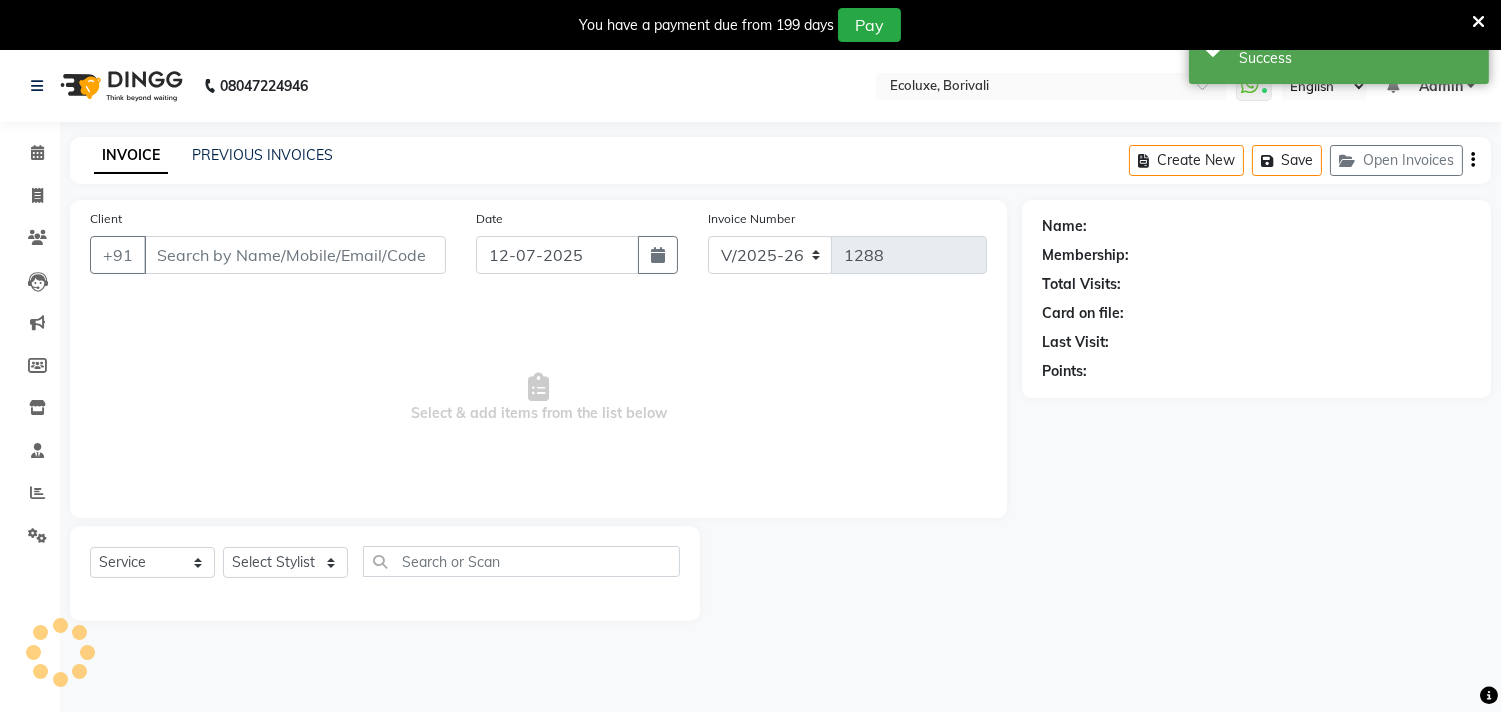 type on "9769599510" 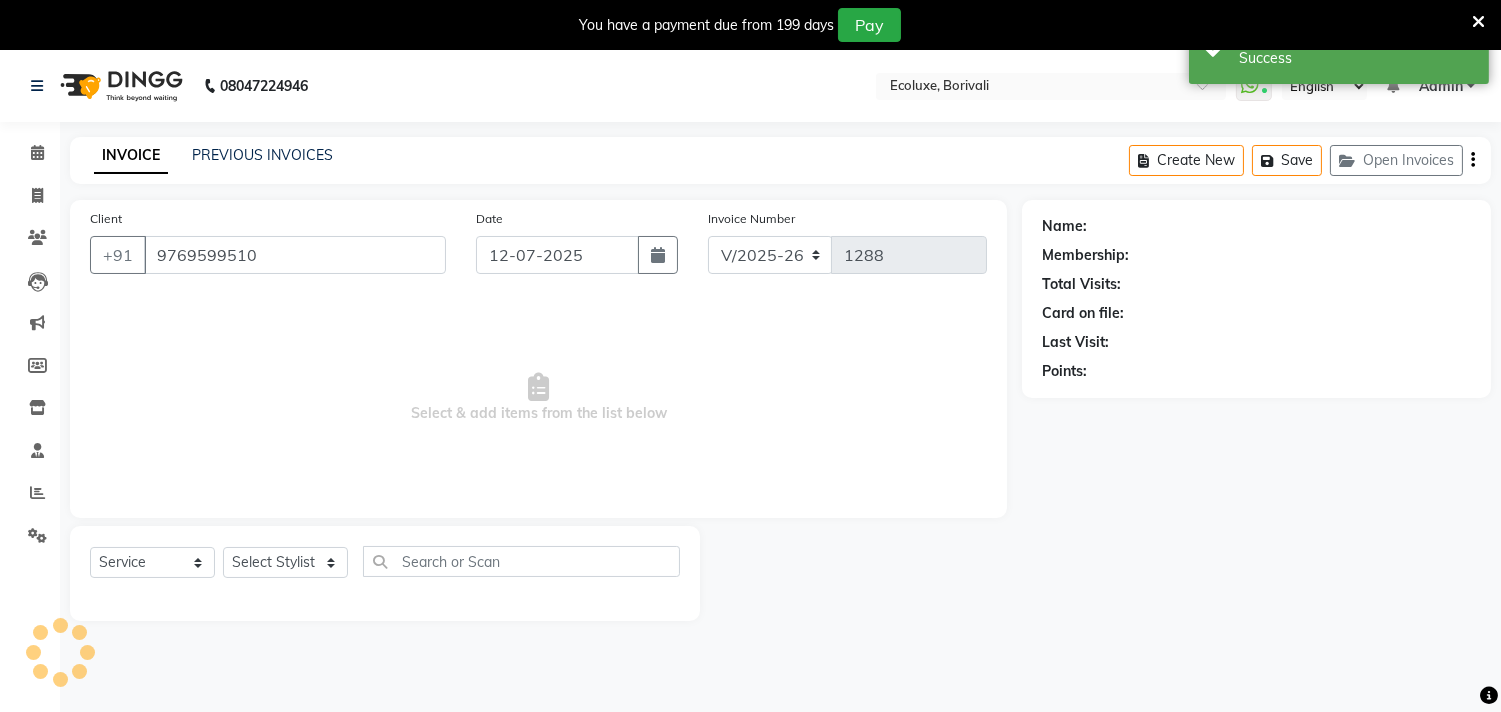 select on "35738" 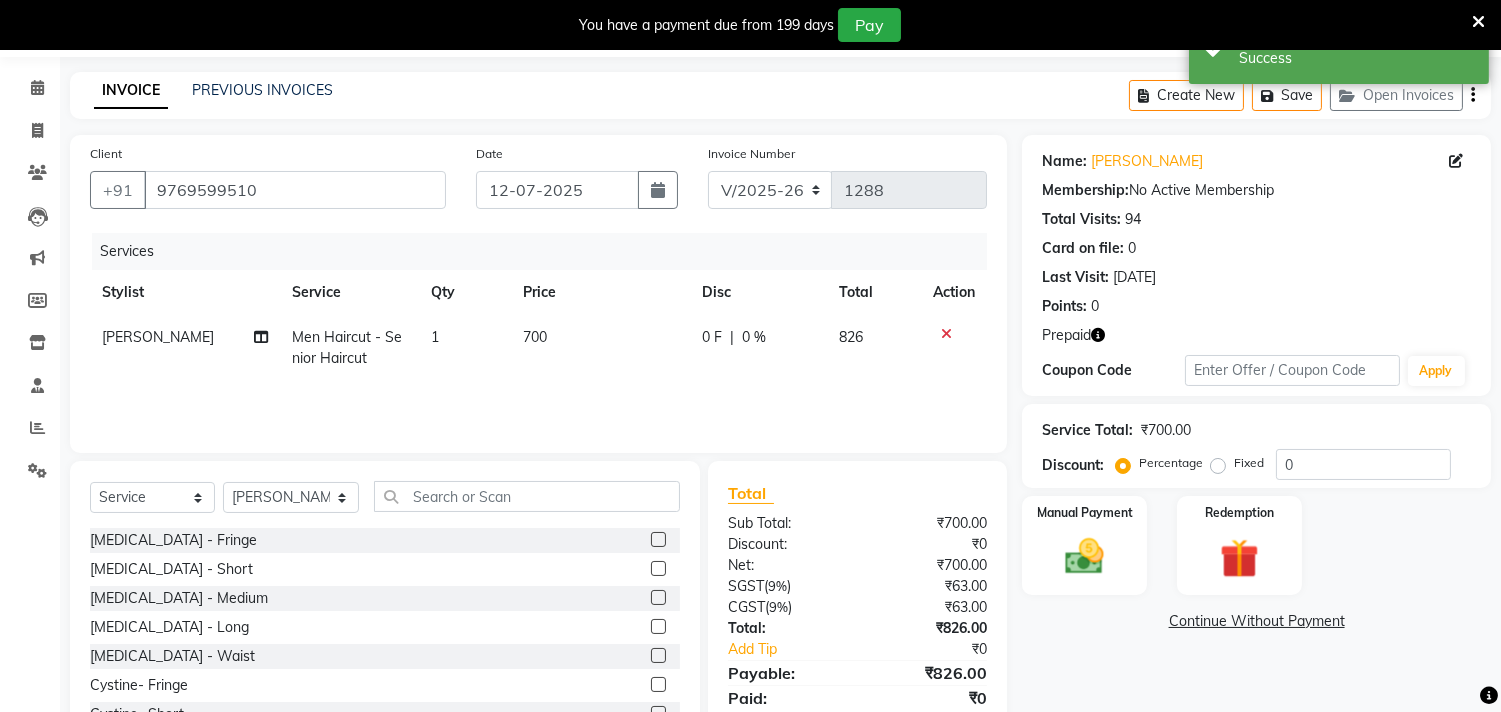 scroll, scrollTop: 0, scrollLeft: 0, axis: both 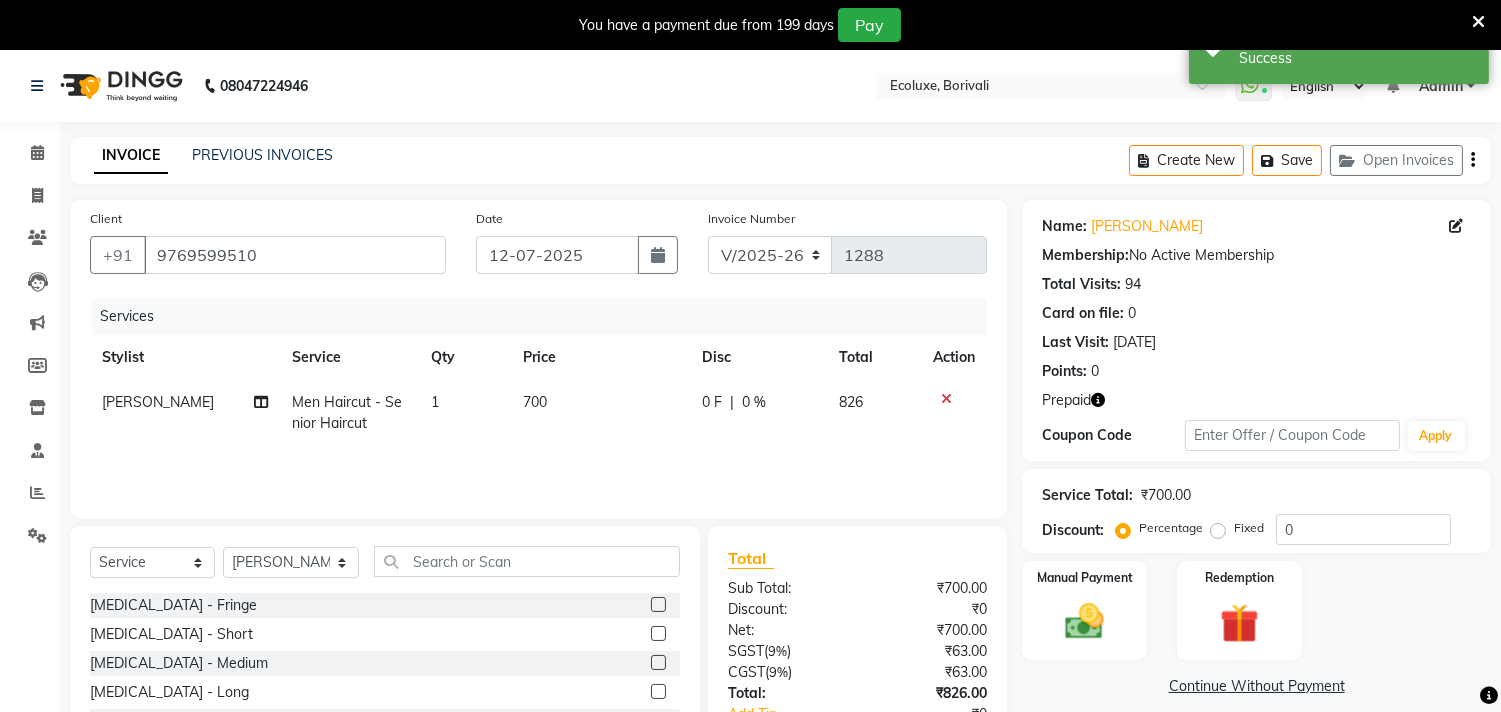 click on "Create New   Save   Open Invoices" 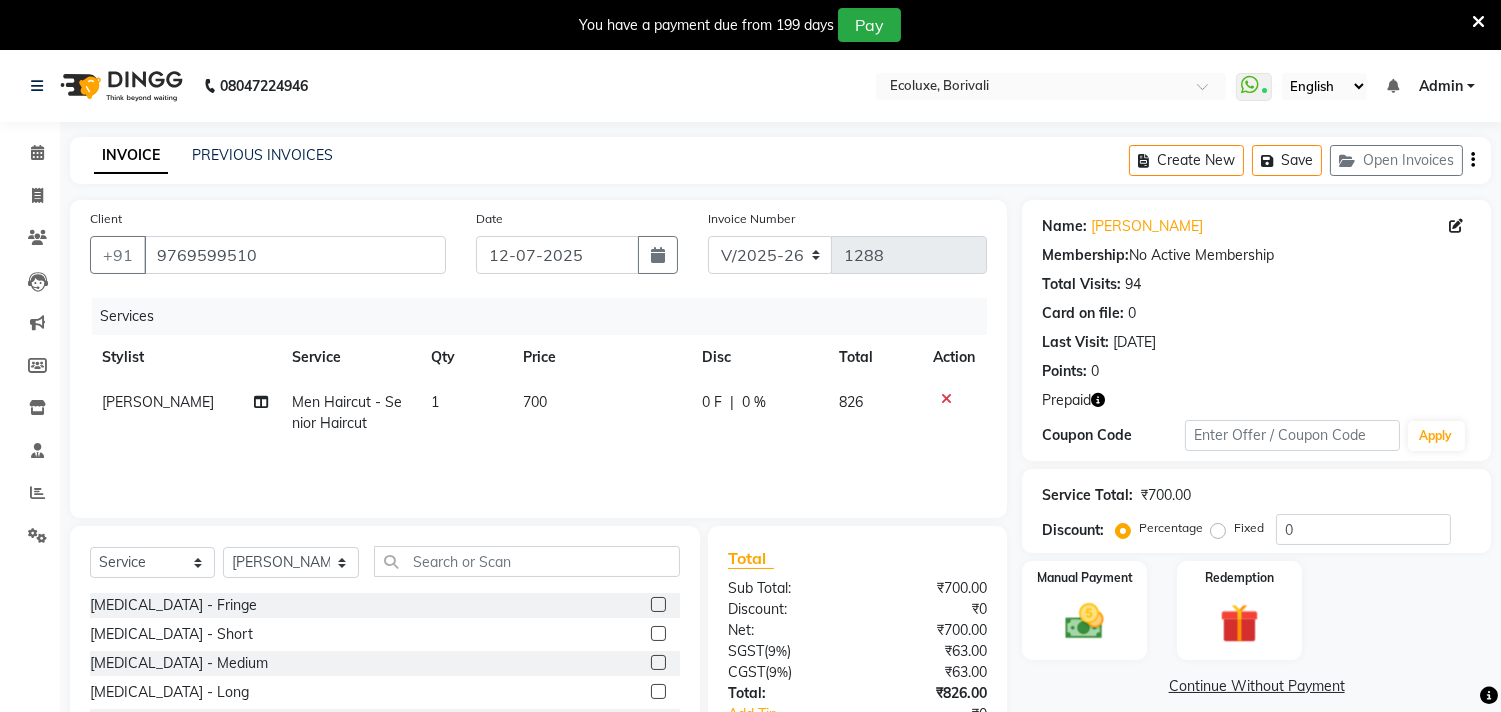 click 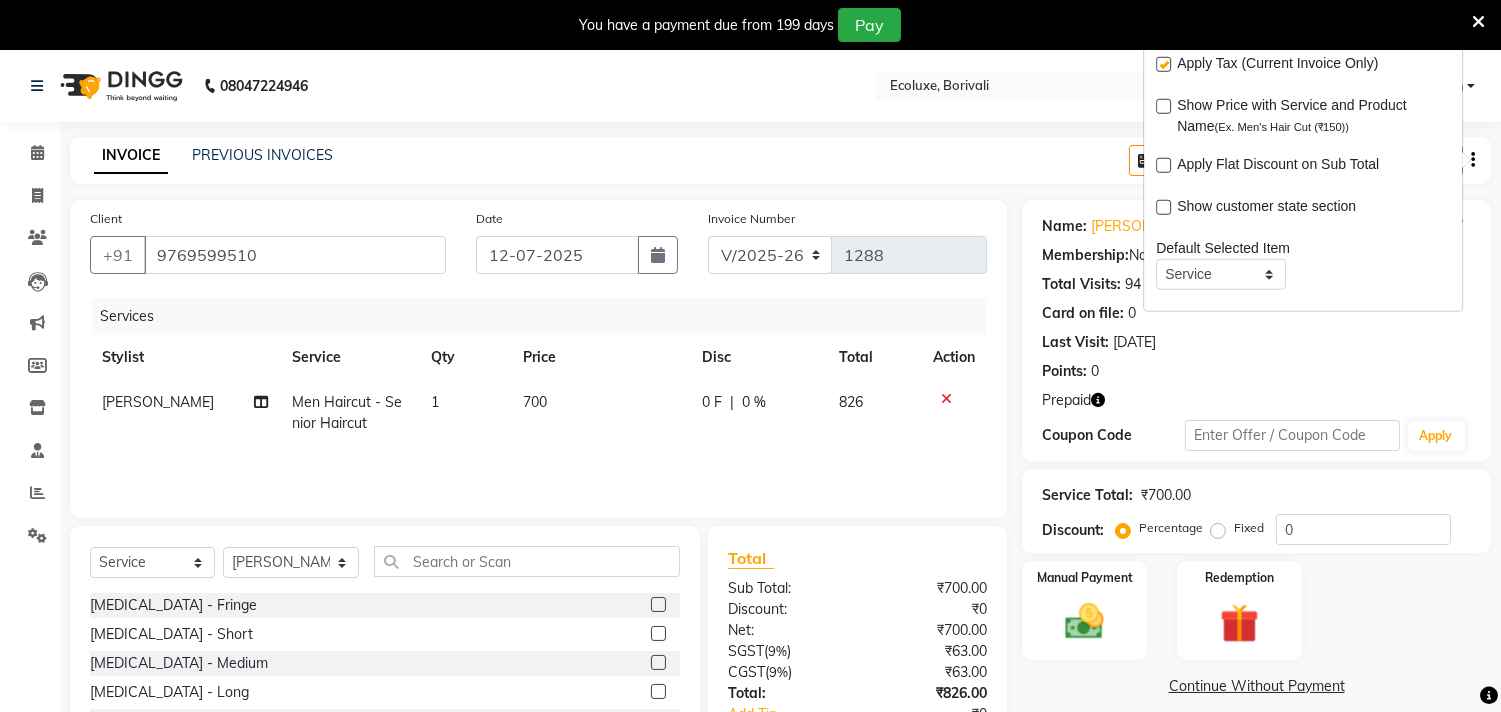 click at bounding box center [1163, 64] 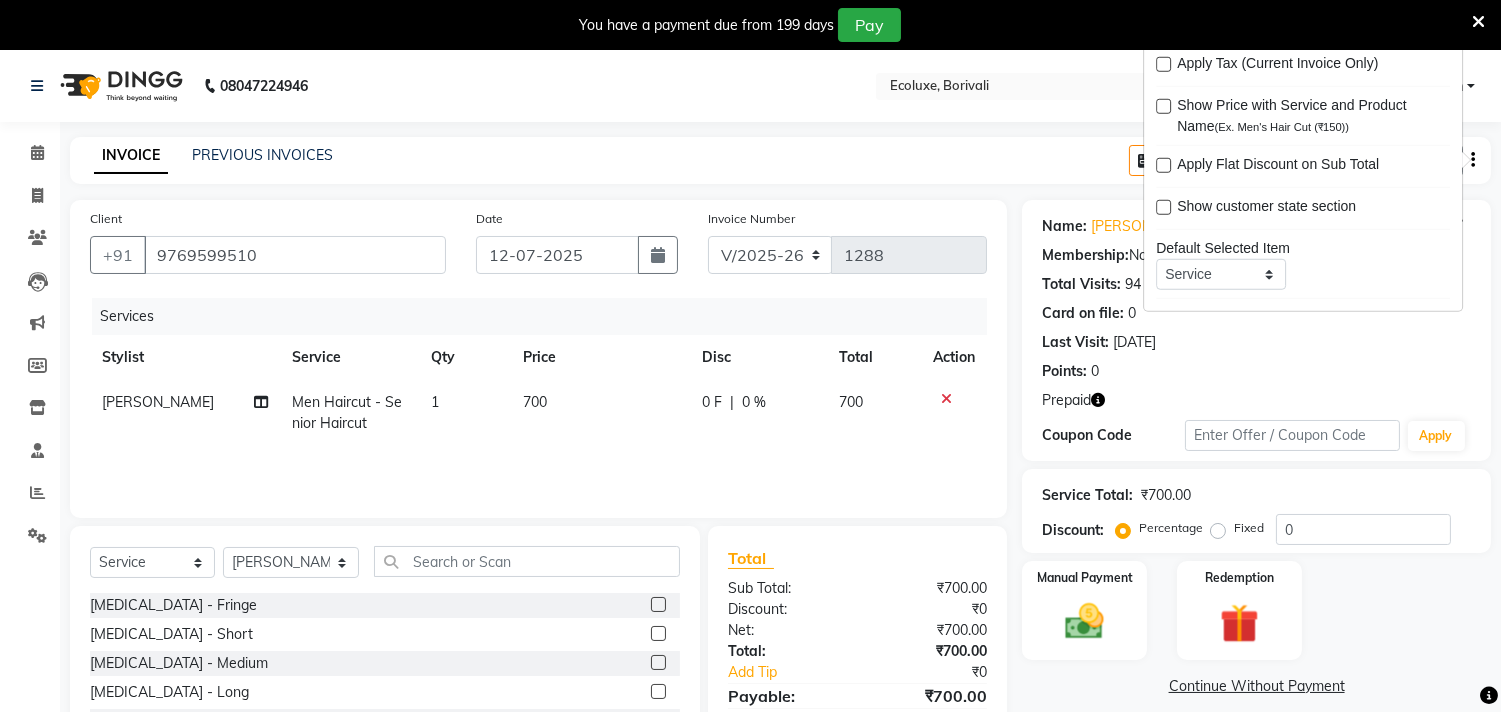 click on "08047224946 Select Location × Ecoluxe, Borivali  WhatsApp Status  ✕ Status:  Connected Most Recent Message: 12-07-2025     12:46 PM Recent Service Activity: 12-07-2025     01:01 PM English ENGLISH Español العربية मराठी हिंदी ગુજરાતી தமிழ் 中文 Notifications nothing to show Admin Manage Profile Change Password Sign out  Version:3.15.4" 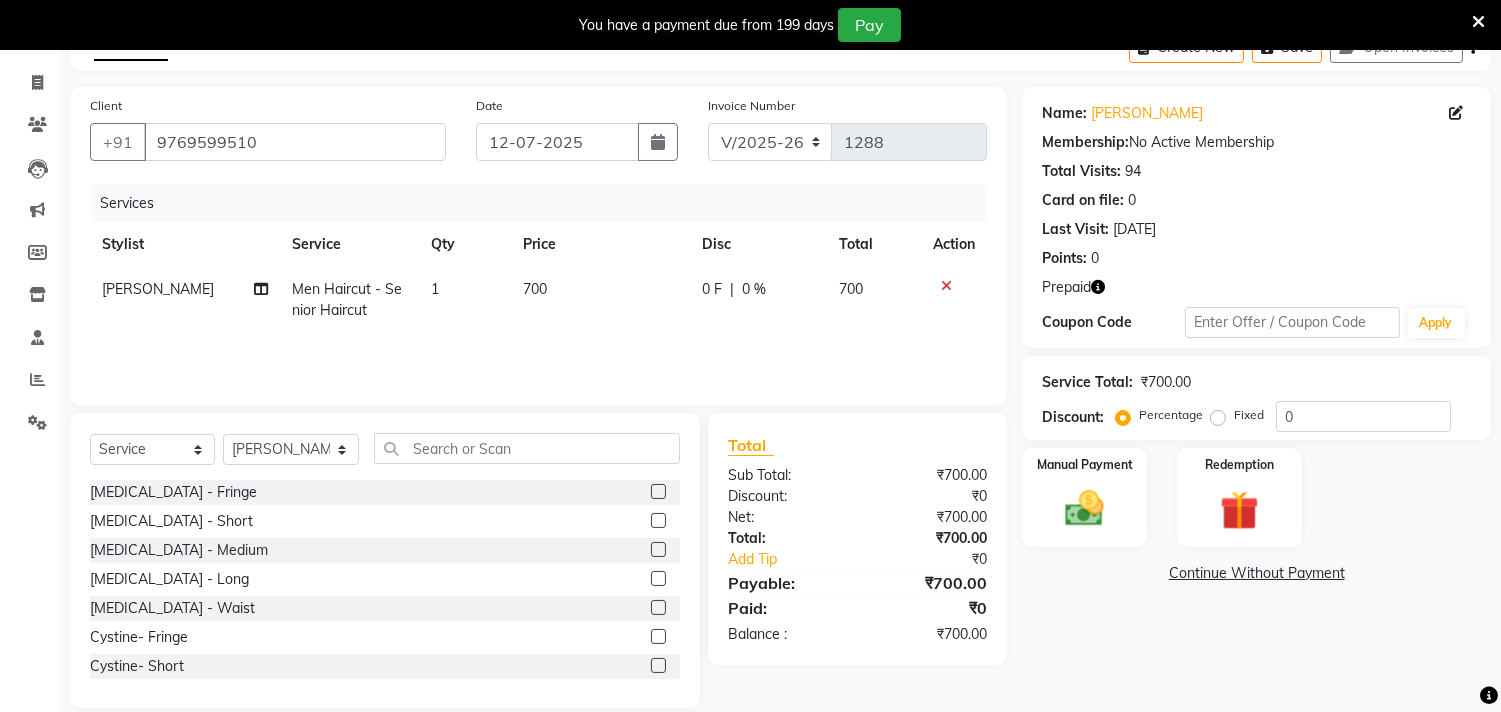 scroll, scrollTop: 138, scrollLeft: 0, axis: vertical 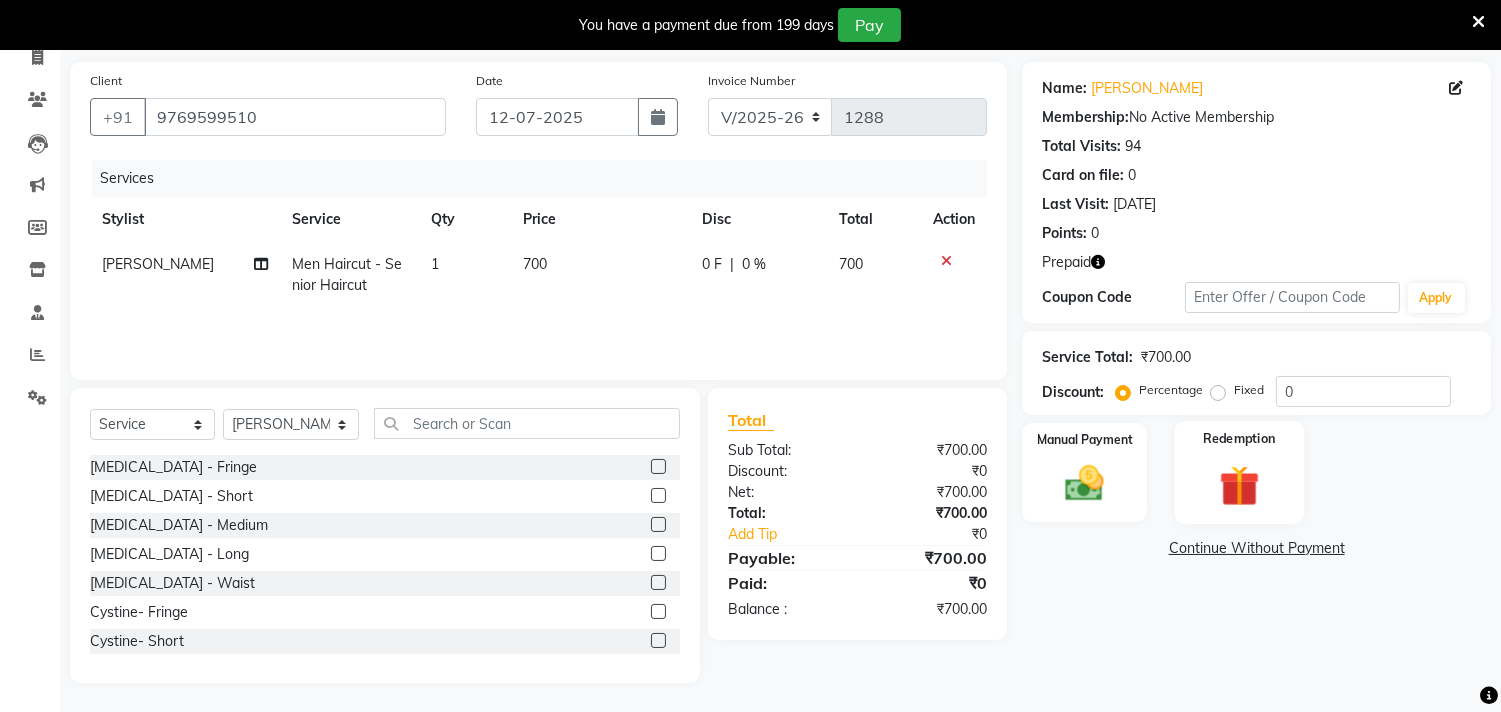 click 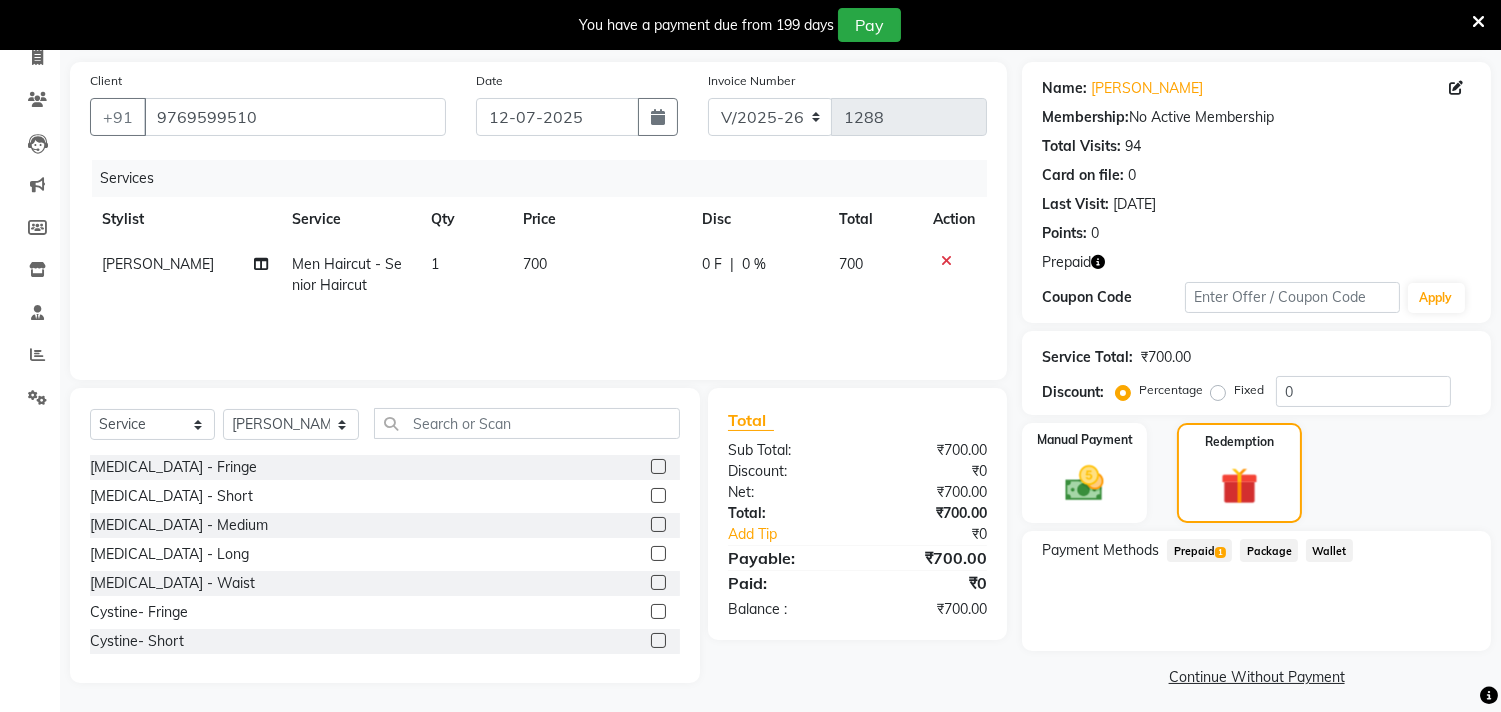 click on "Prepaid  1" 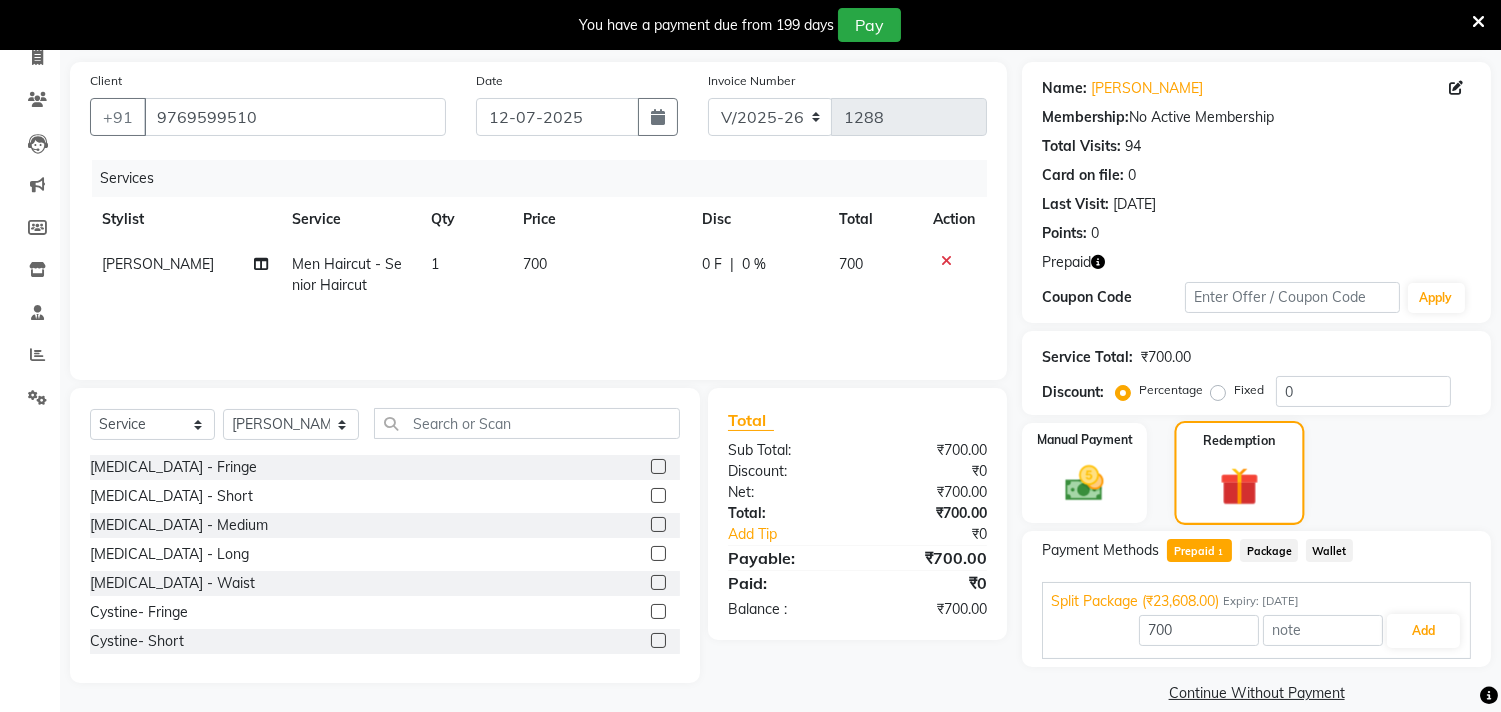 scroll, scrollTop: 163, scrollLeft: 0, axis: vertical 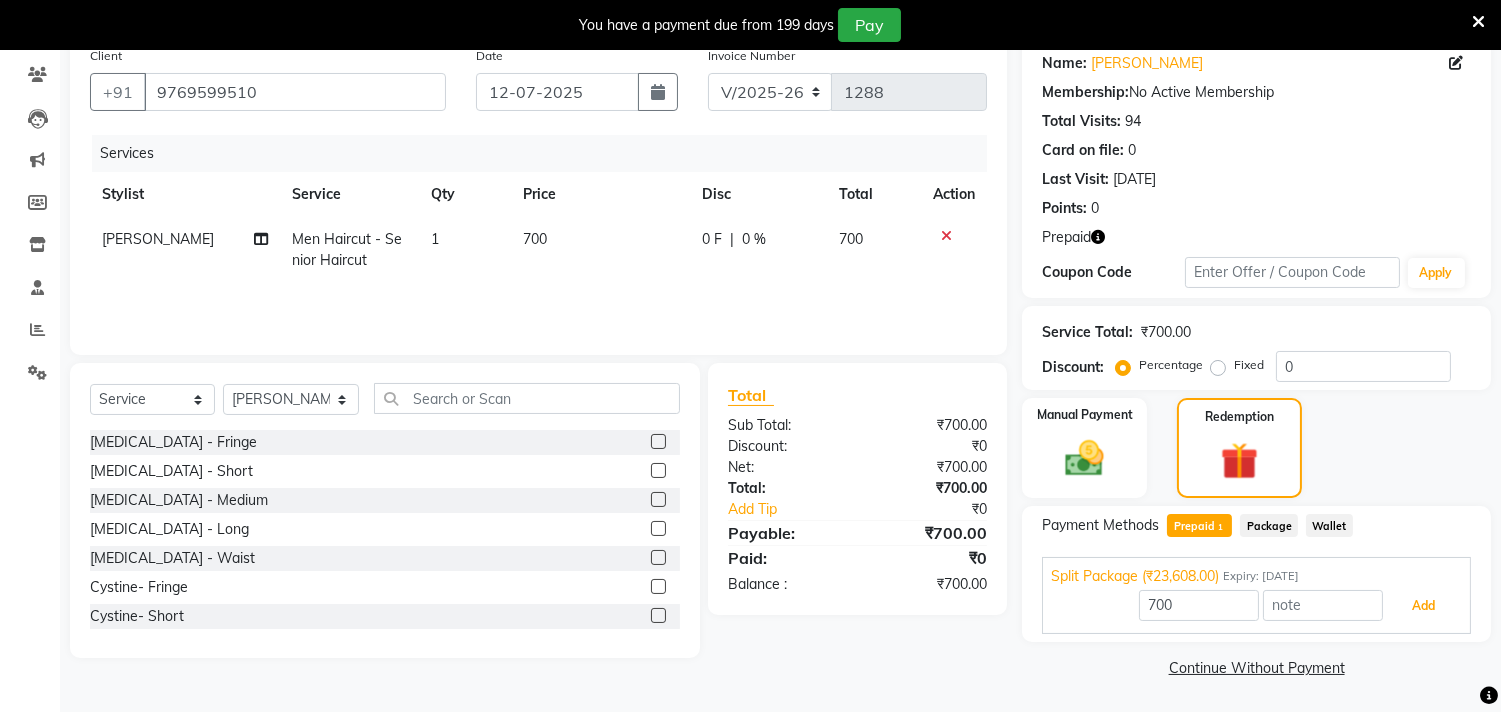 click on "Add" at bounding box center [1423, 606] 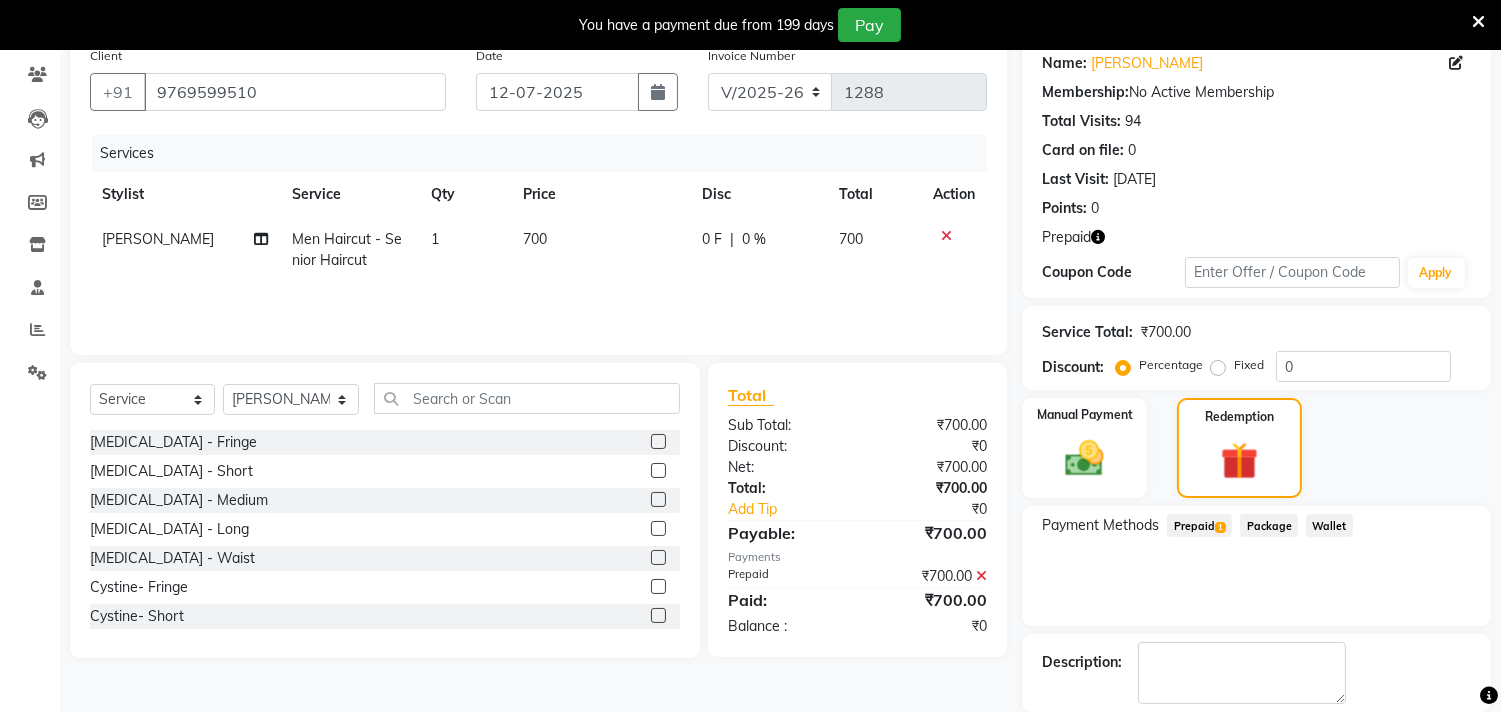 scroll, scrollTop: 260, scrollLeft: 0, axis: vertical 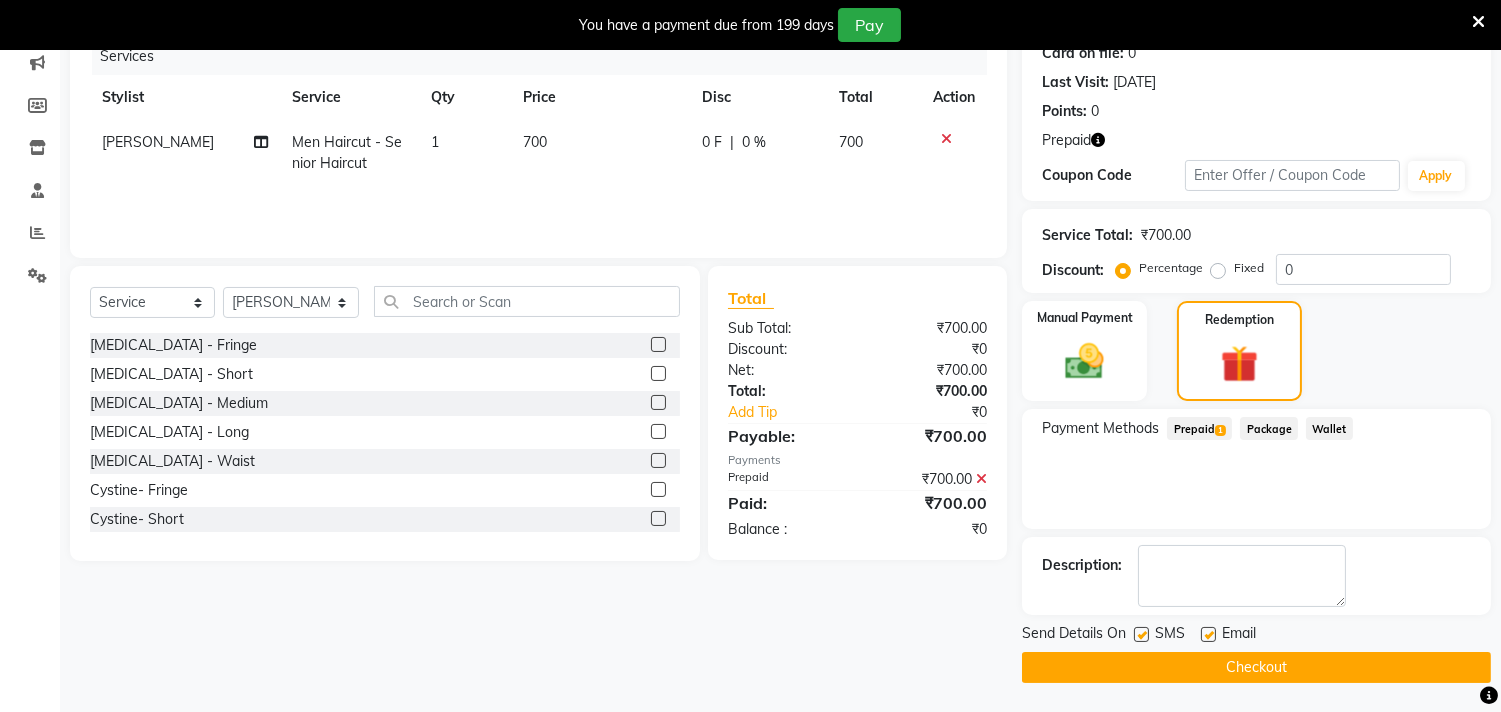 click on "Checkout" 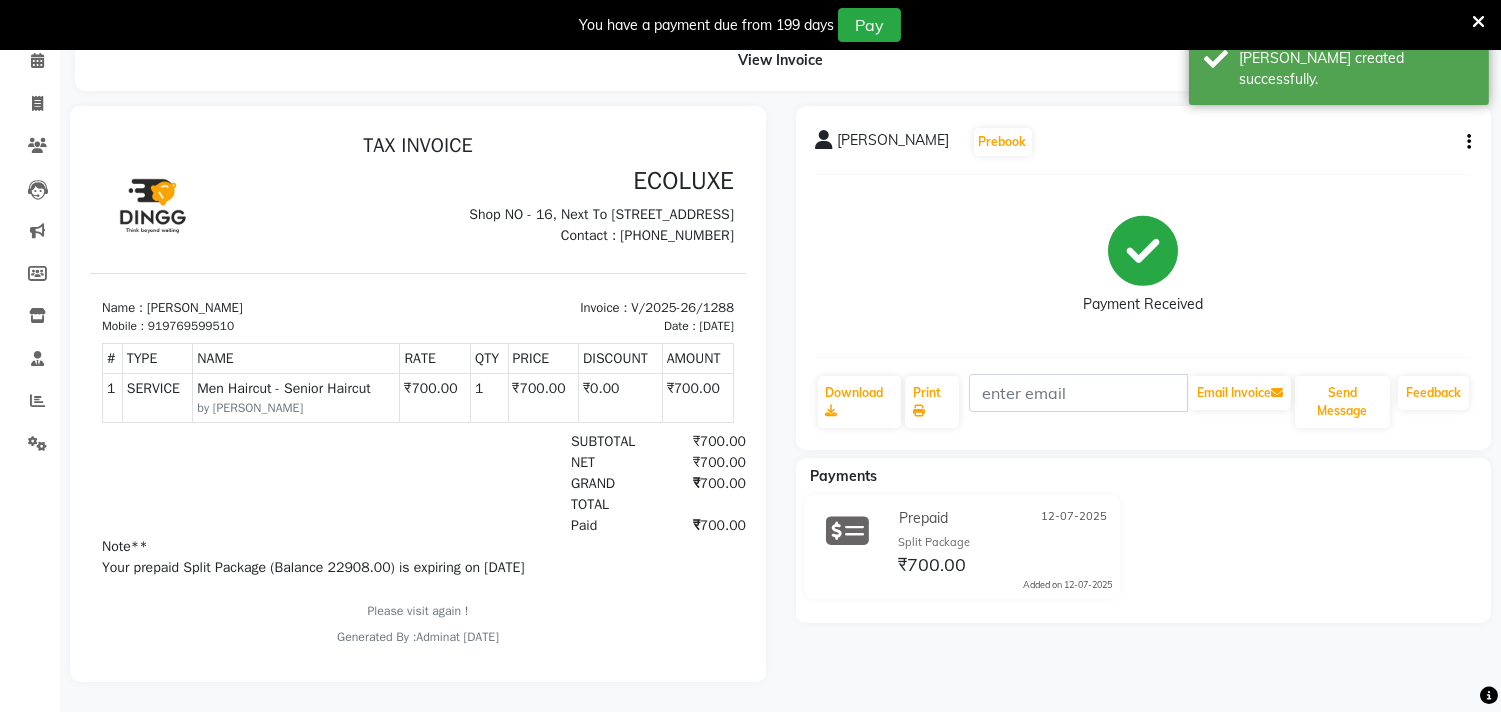 scroll, scrollTop: 0, scrollLeft: 0, axis: both 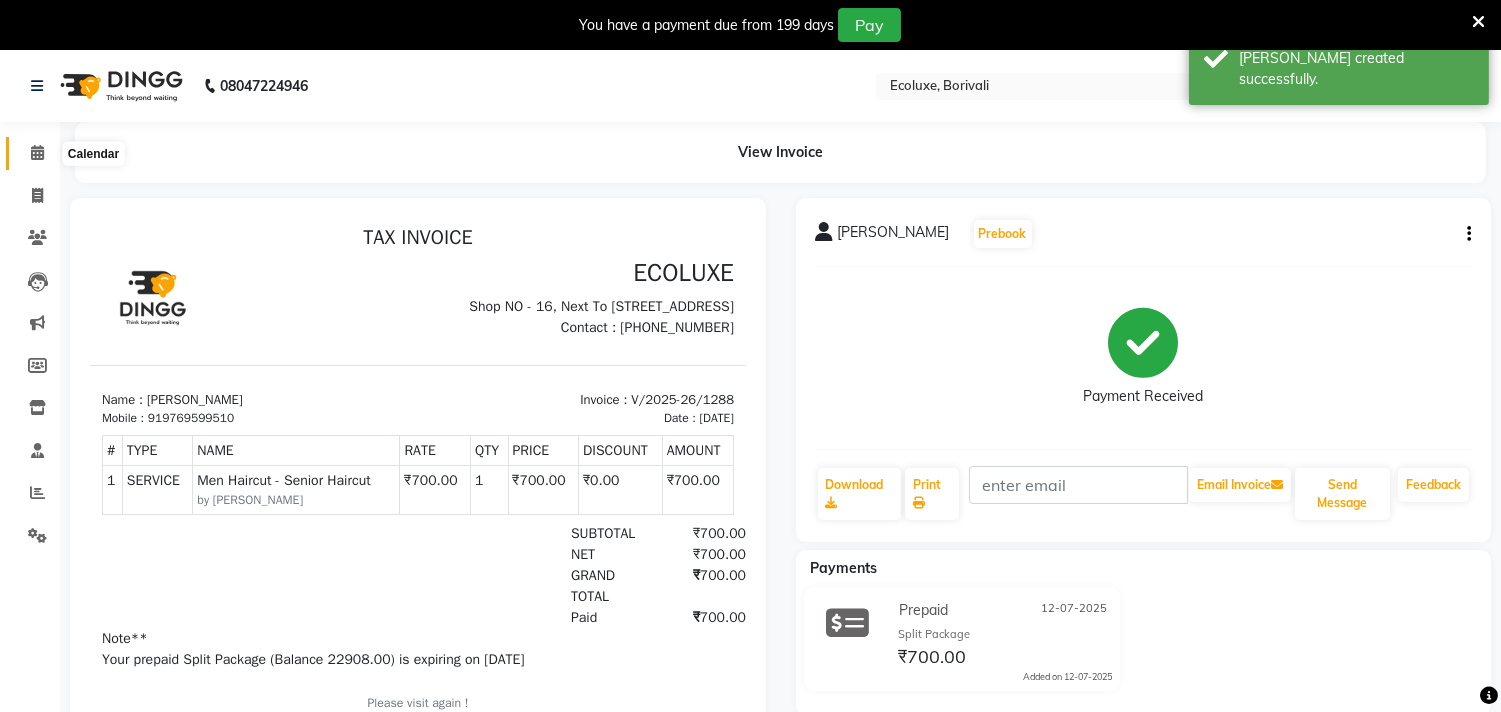 click 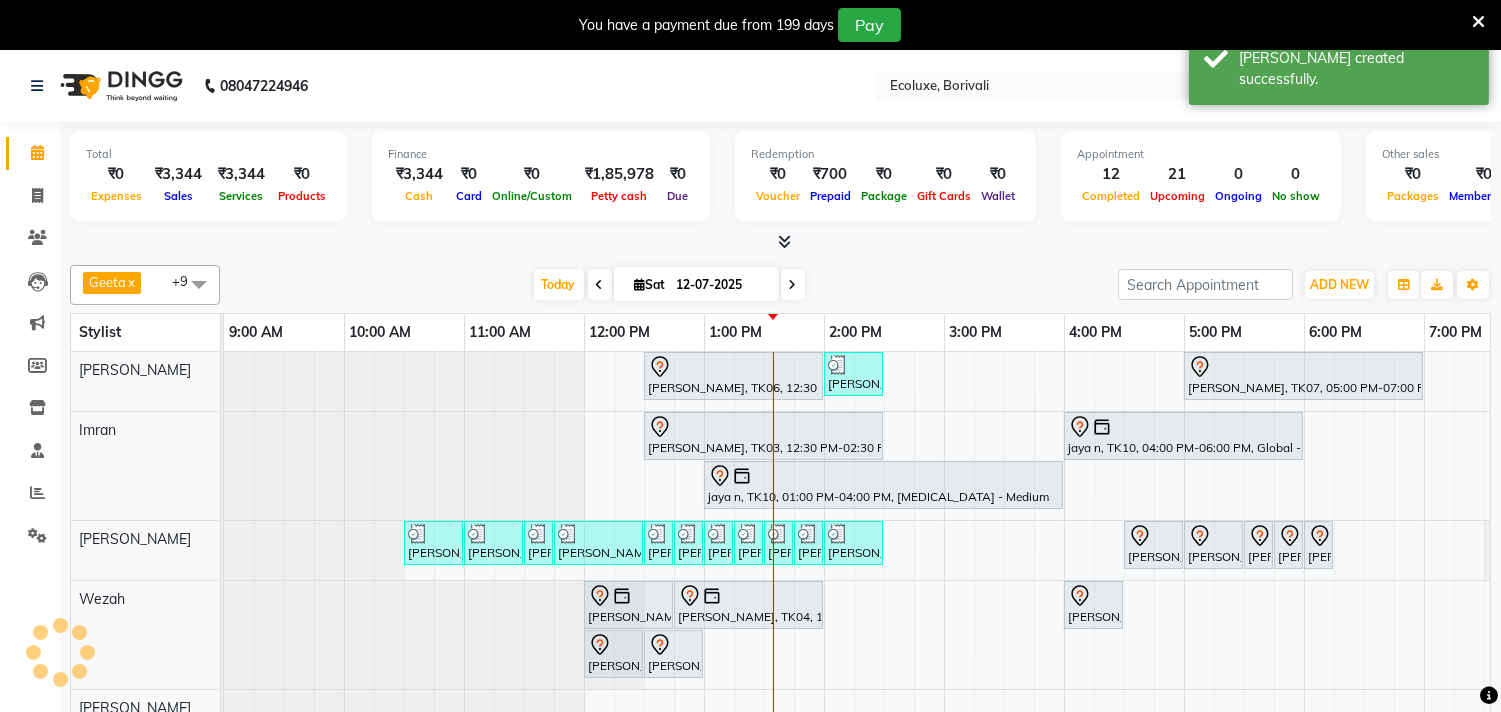 scroll, scrollTop: 7, scrollLeft: 0, axis: vertical 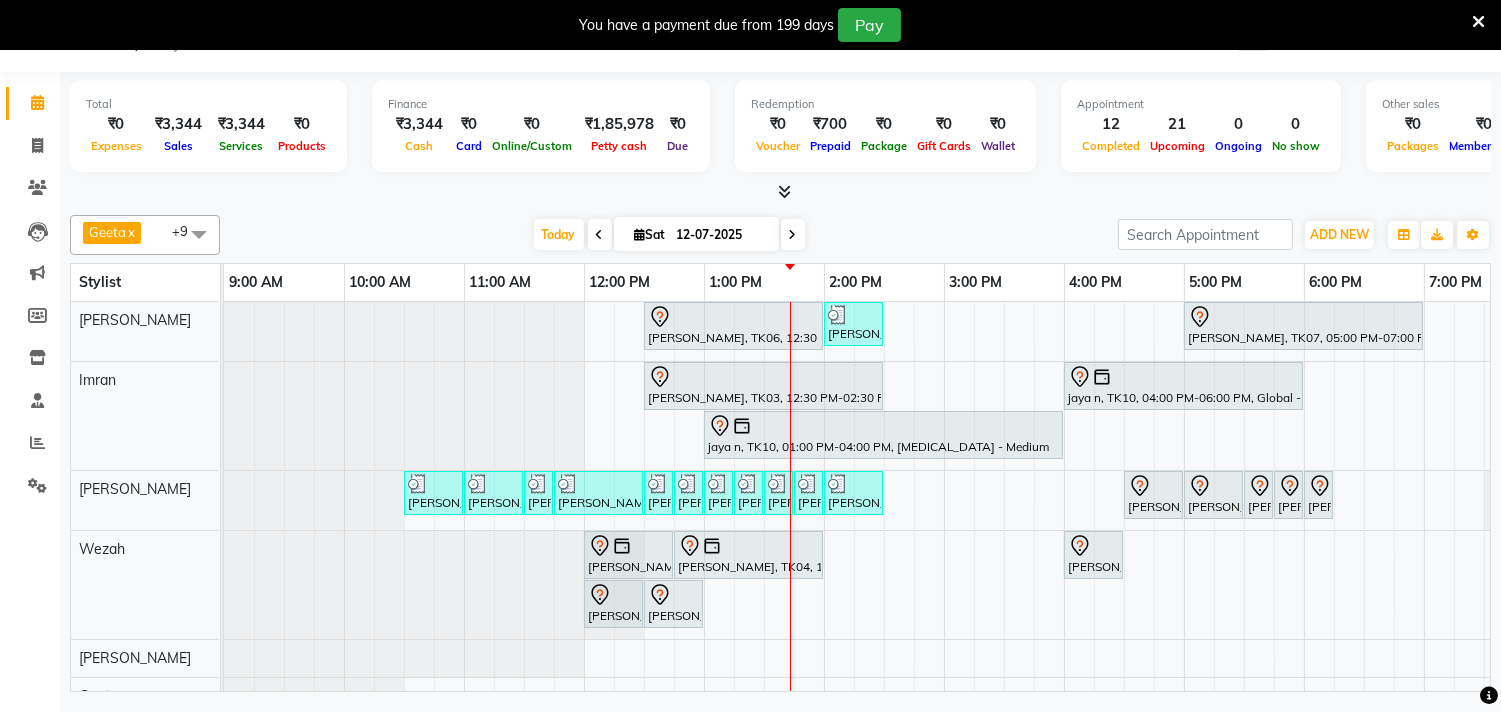 click at bounding box center (314, 500) 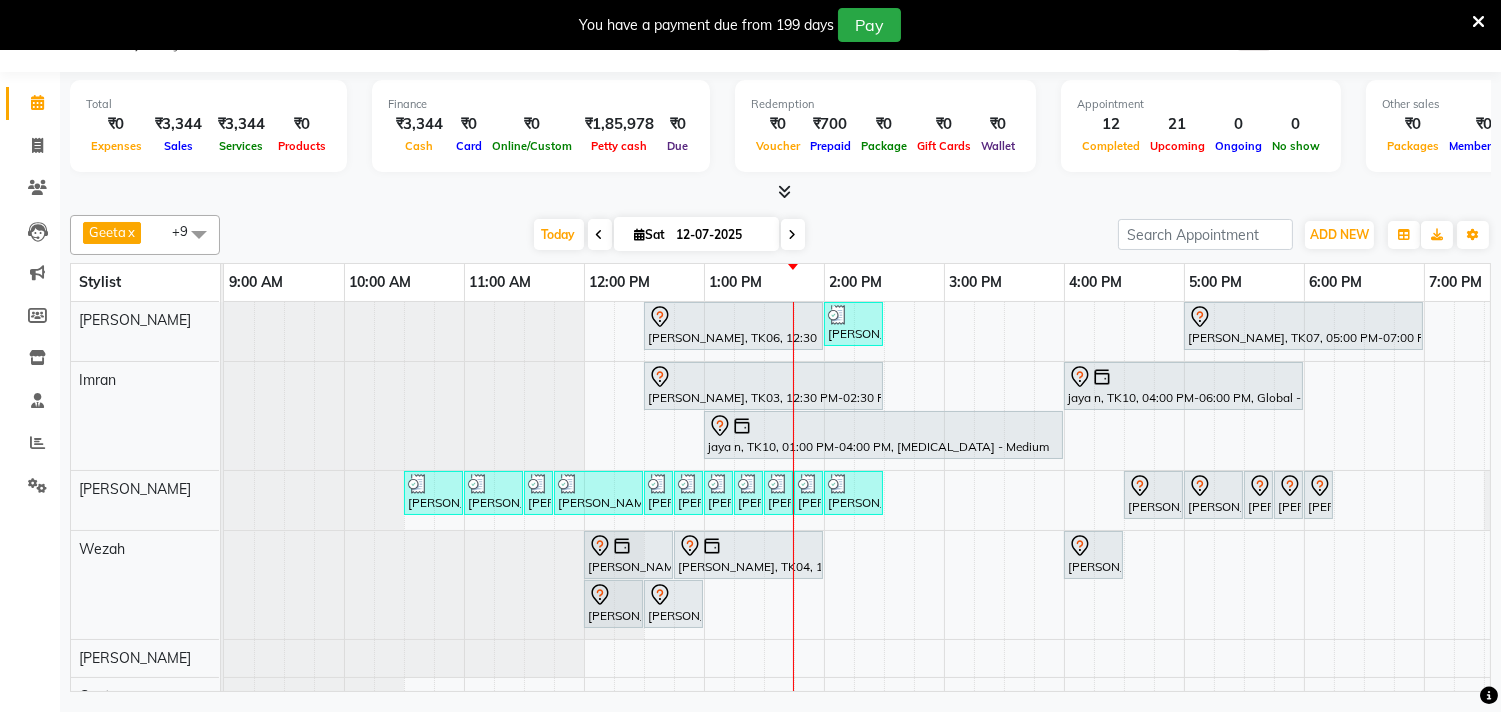 click at bounding box center (224, 500) 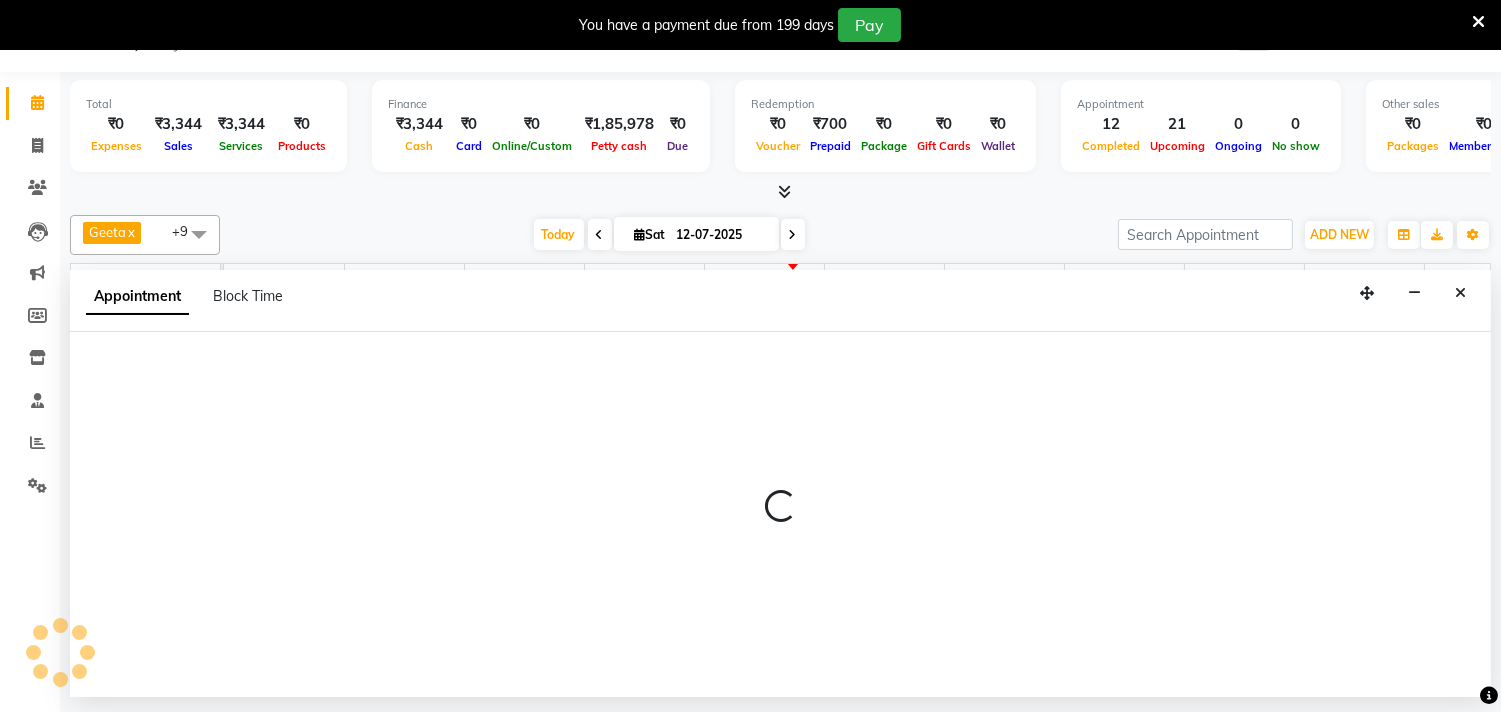 select on "36344" 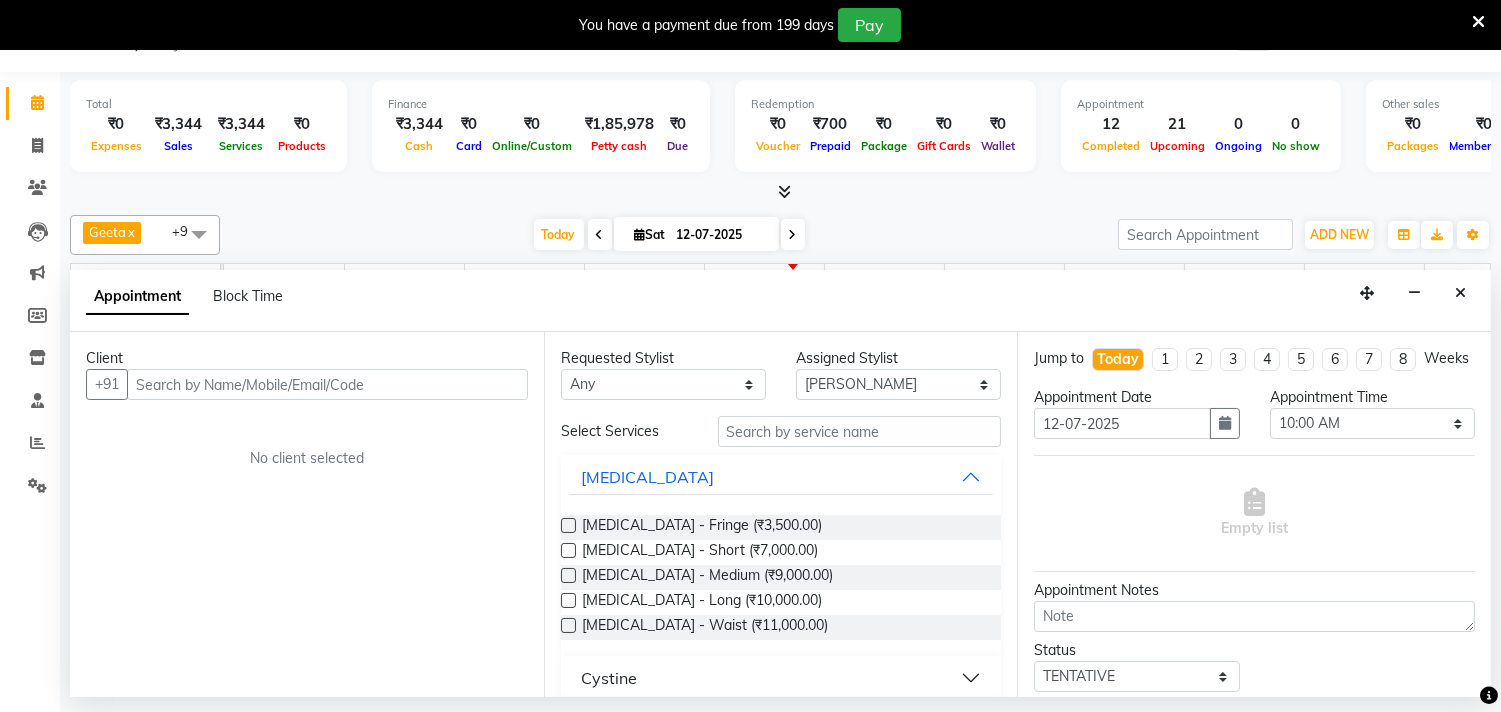 click at bounding box center [327, 384] 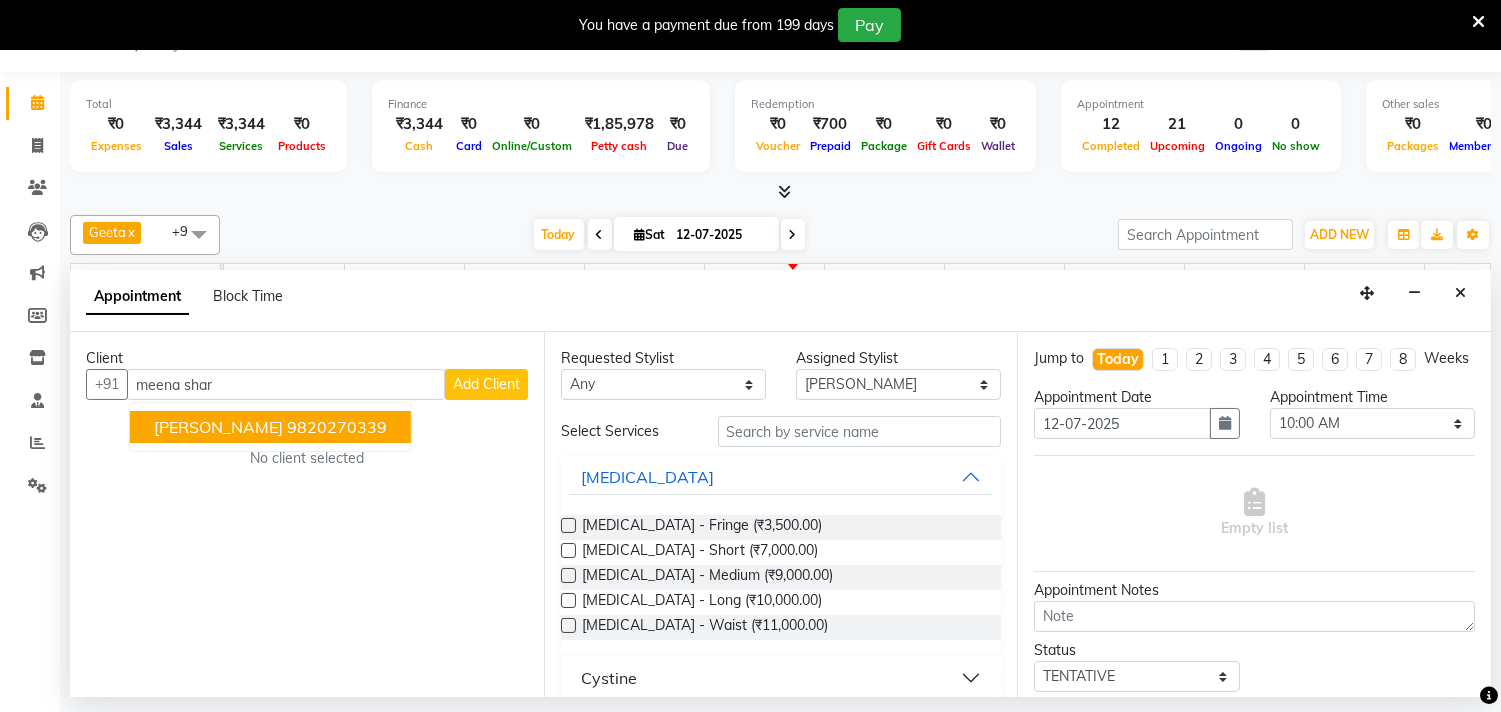 click on "9820270339" at bounding box center [337, 427] 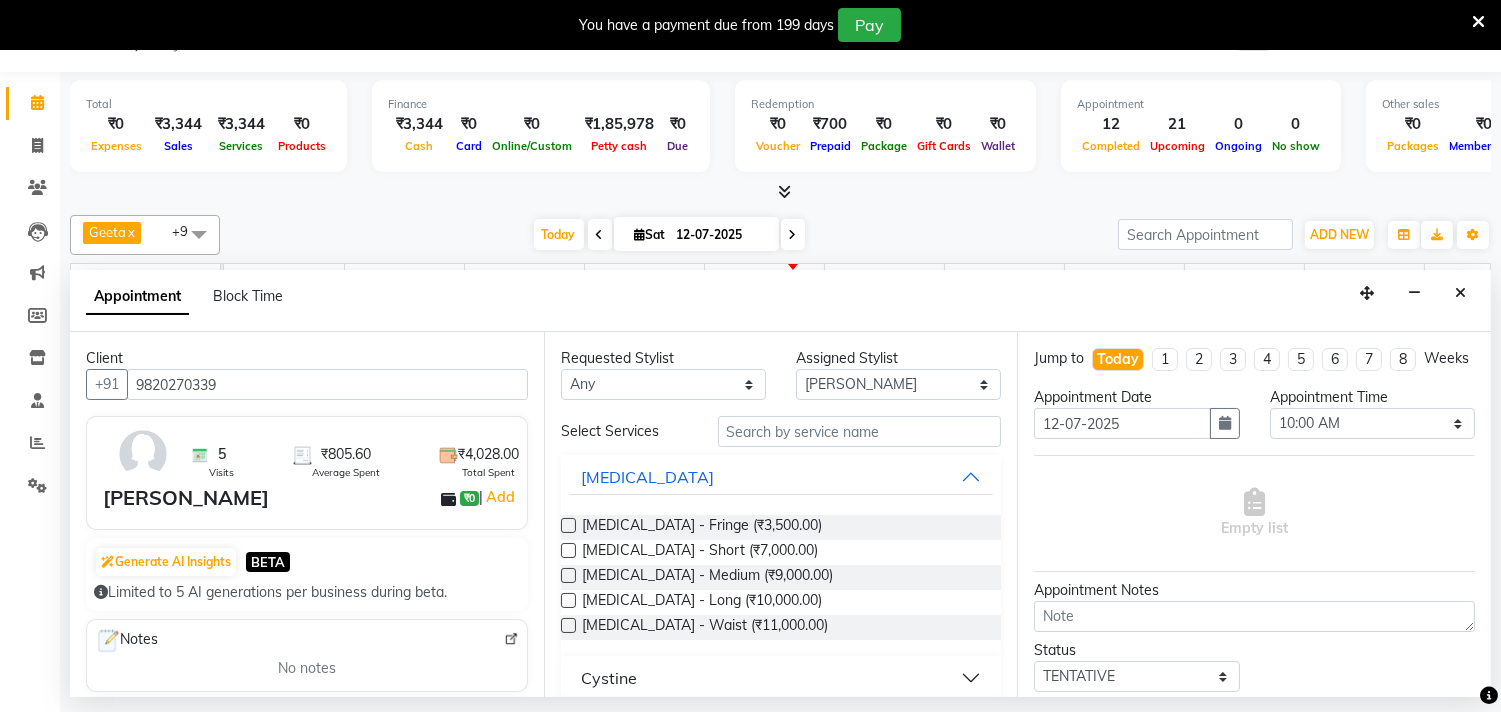 type on "9820270339" 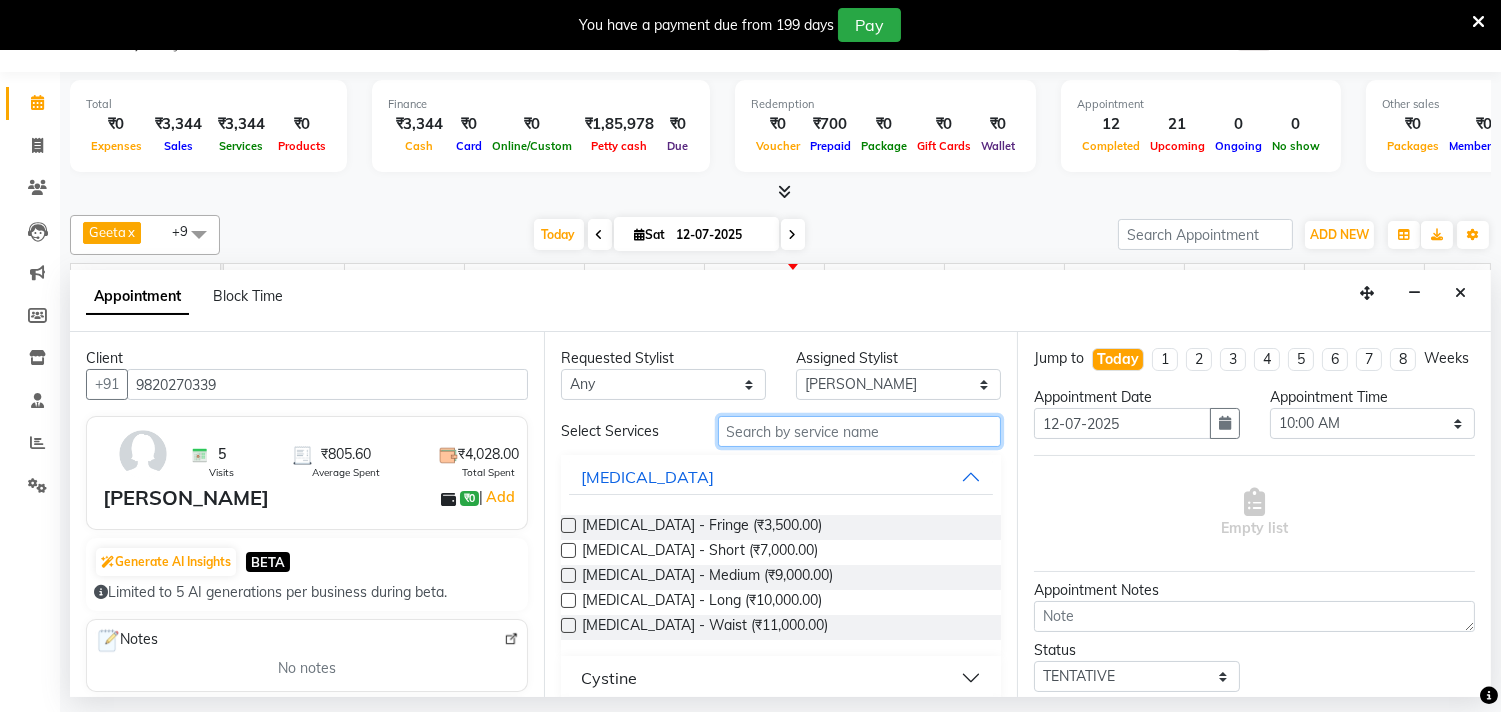 click at bounding box center [860, 431] 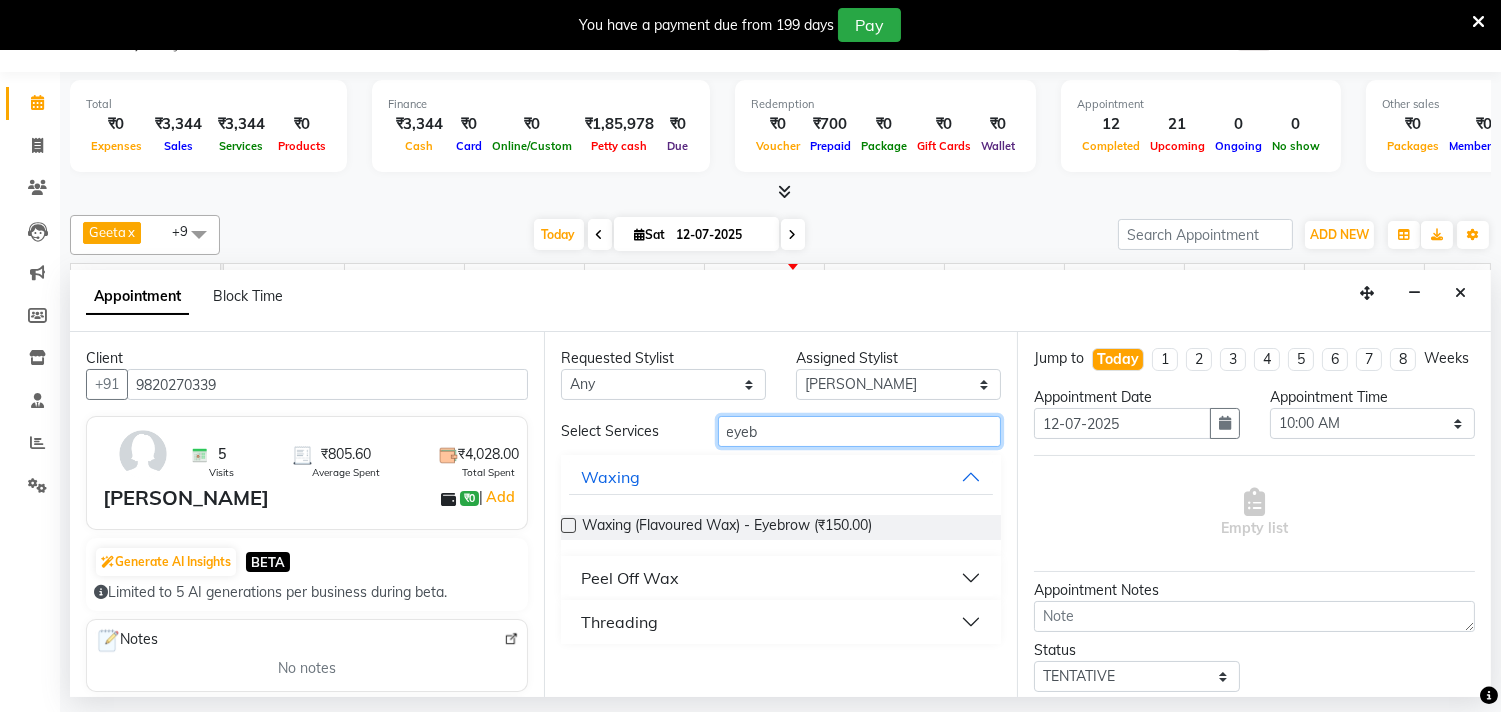 type on "eyeb" 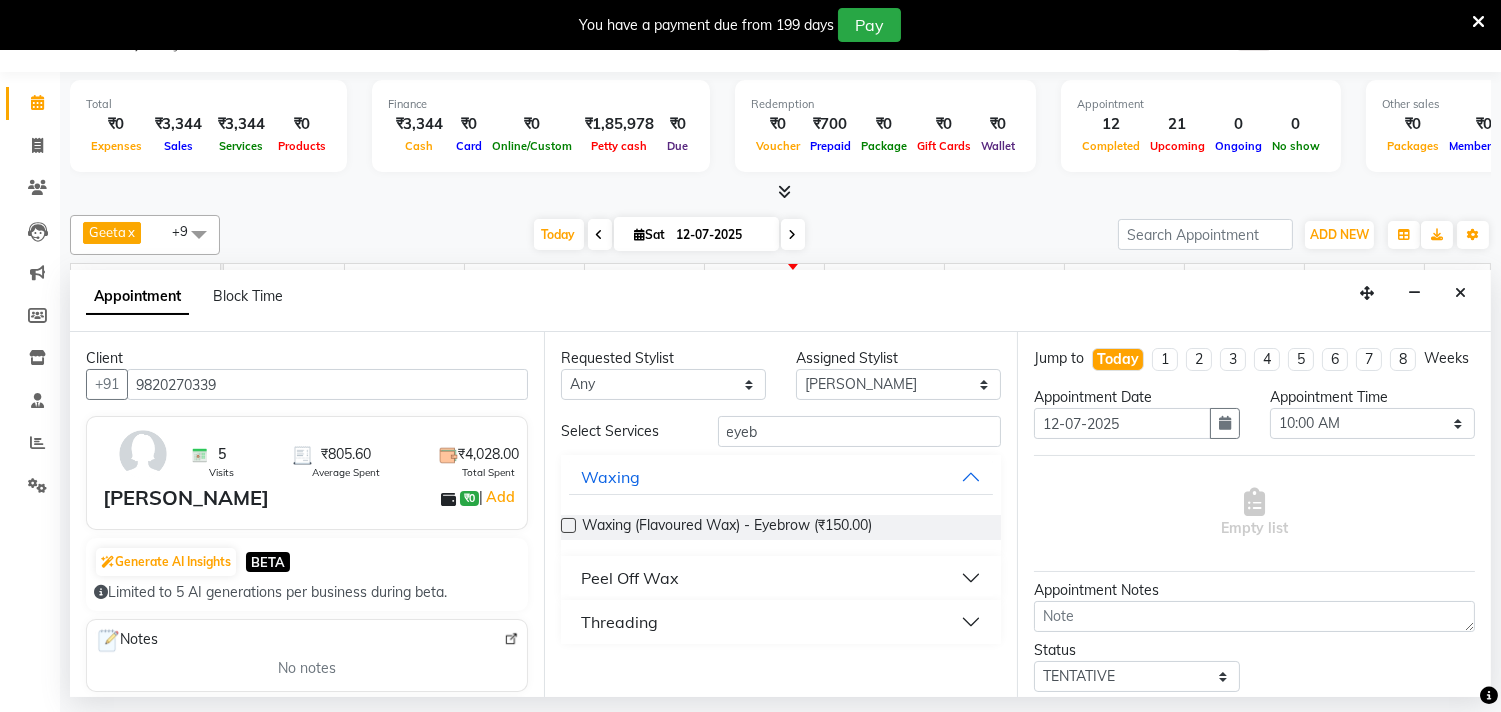click on "Threading" at bounding box center [619, 622] 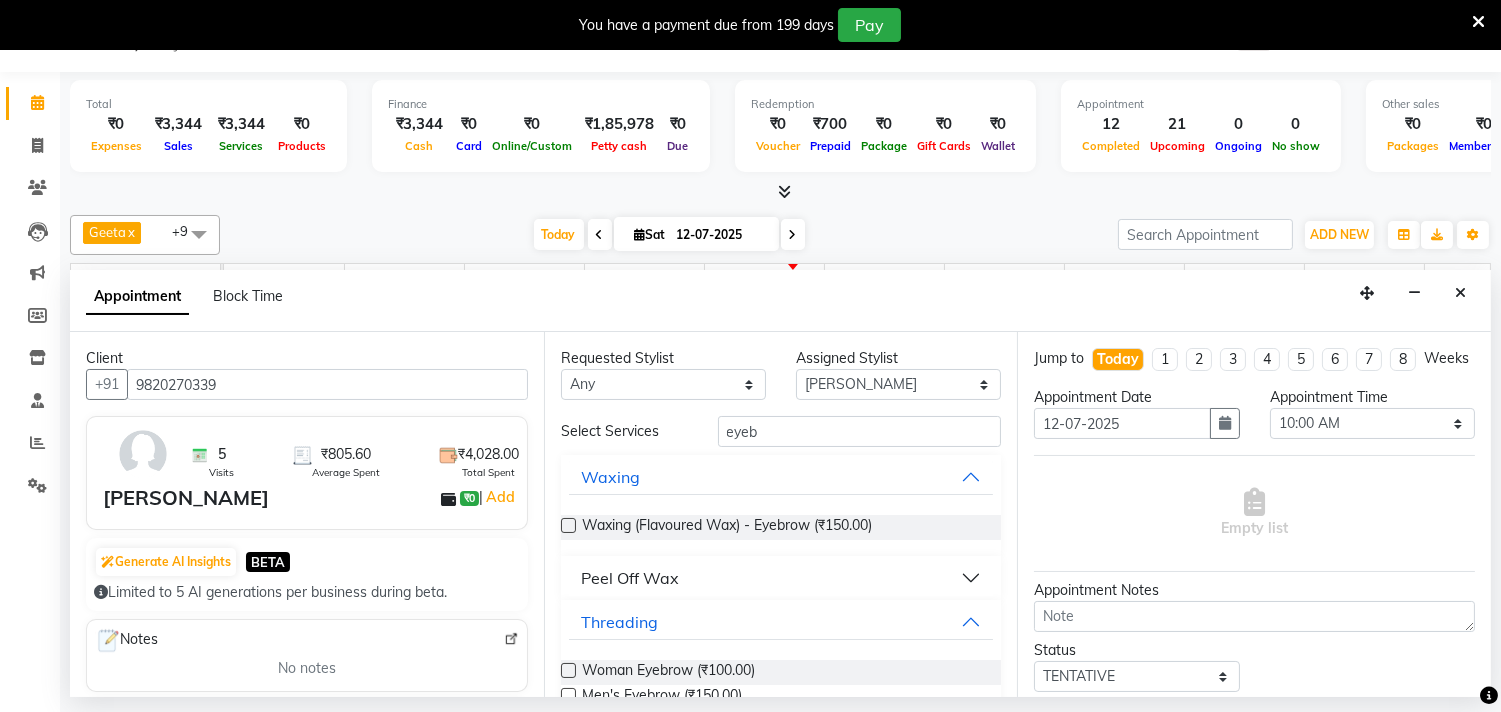 click on "Woman Eyebrow (₹100.00)" at bounding box center (781, 672) 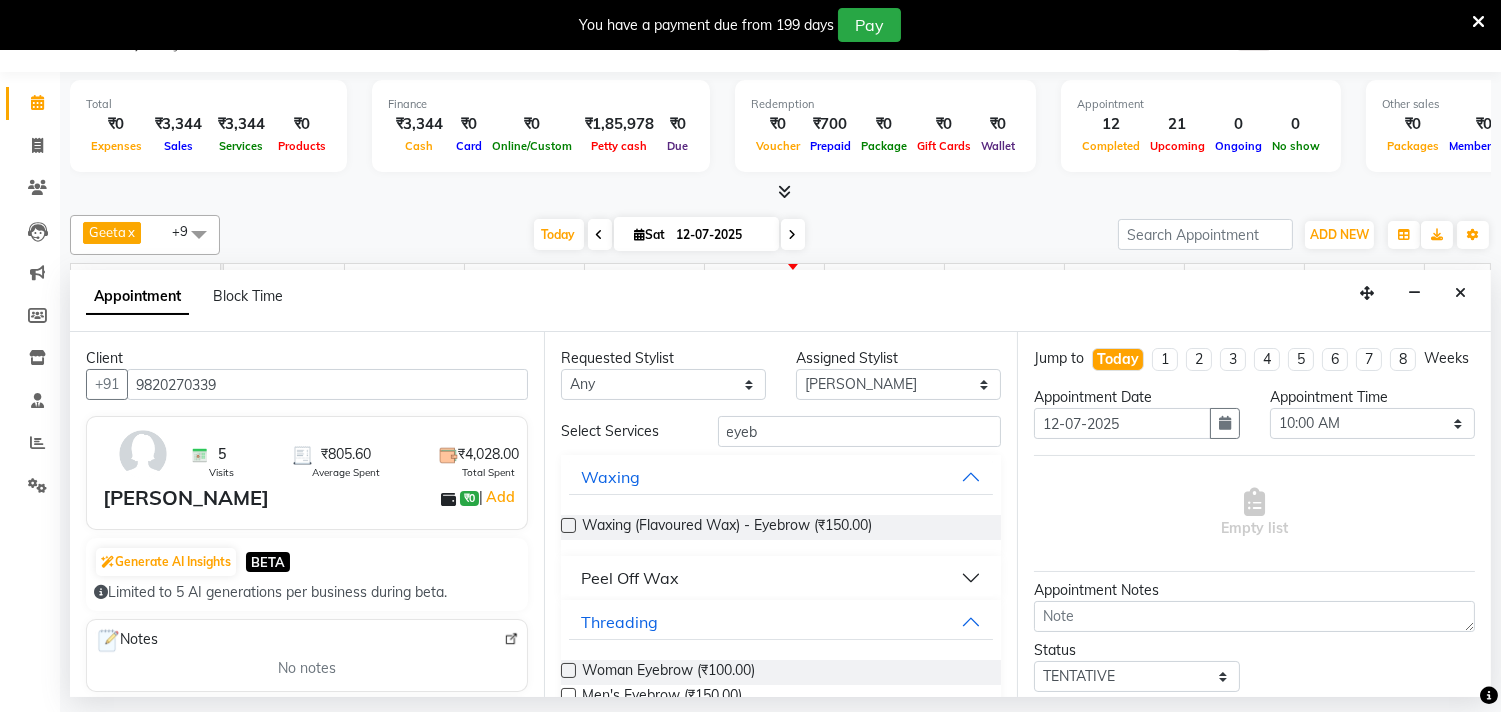 click at bounding box center (568, 670) 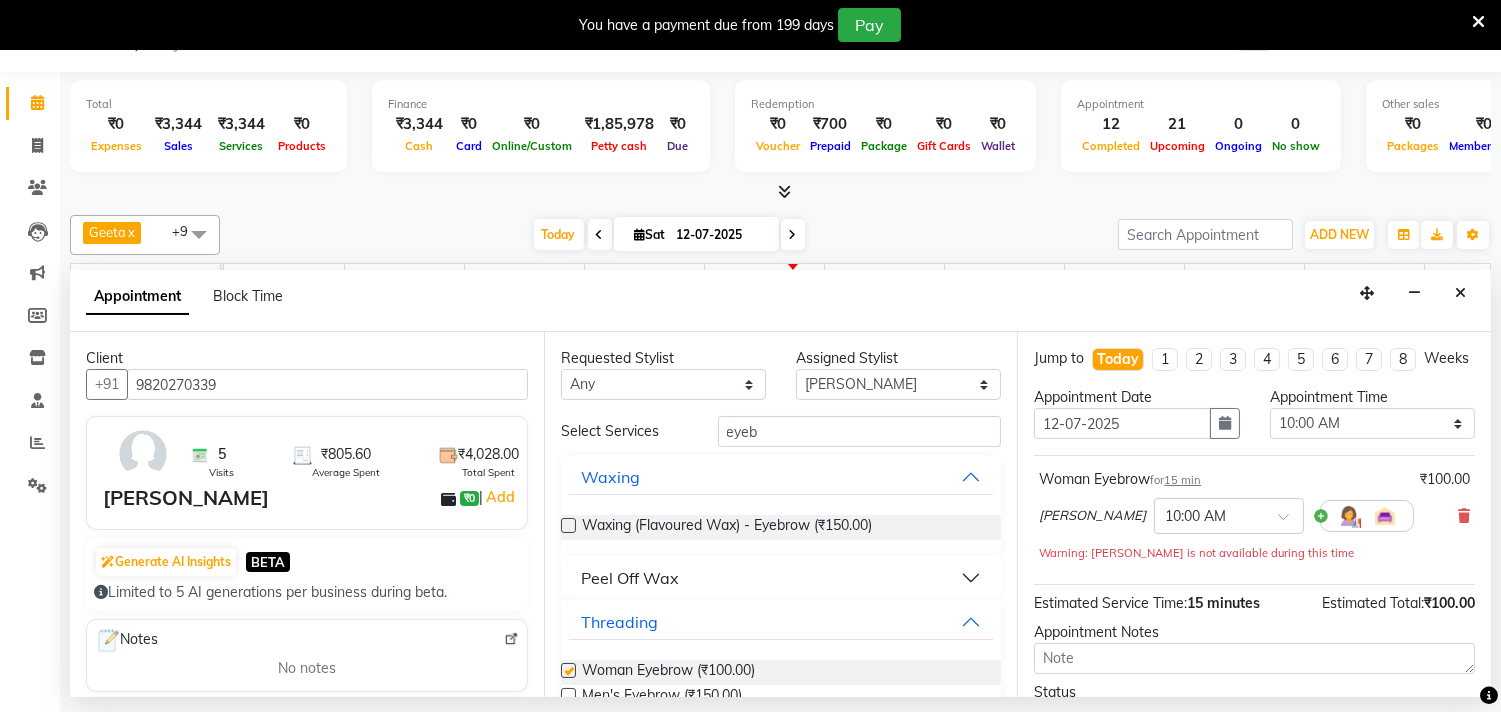 checkbox on "false" 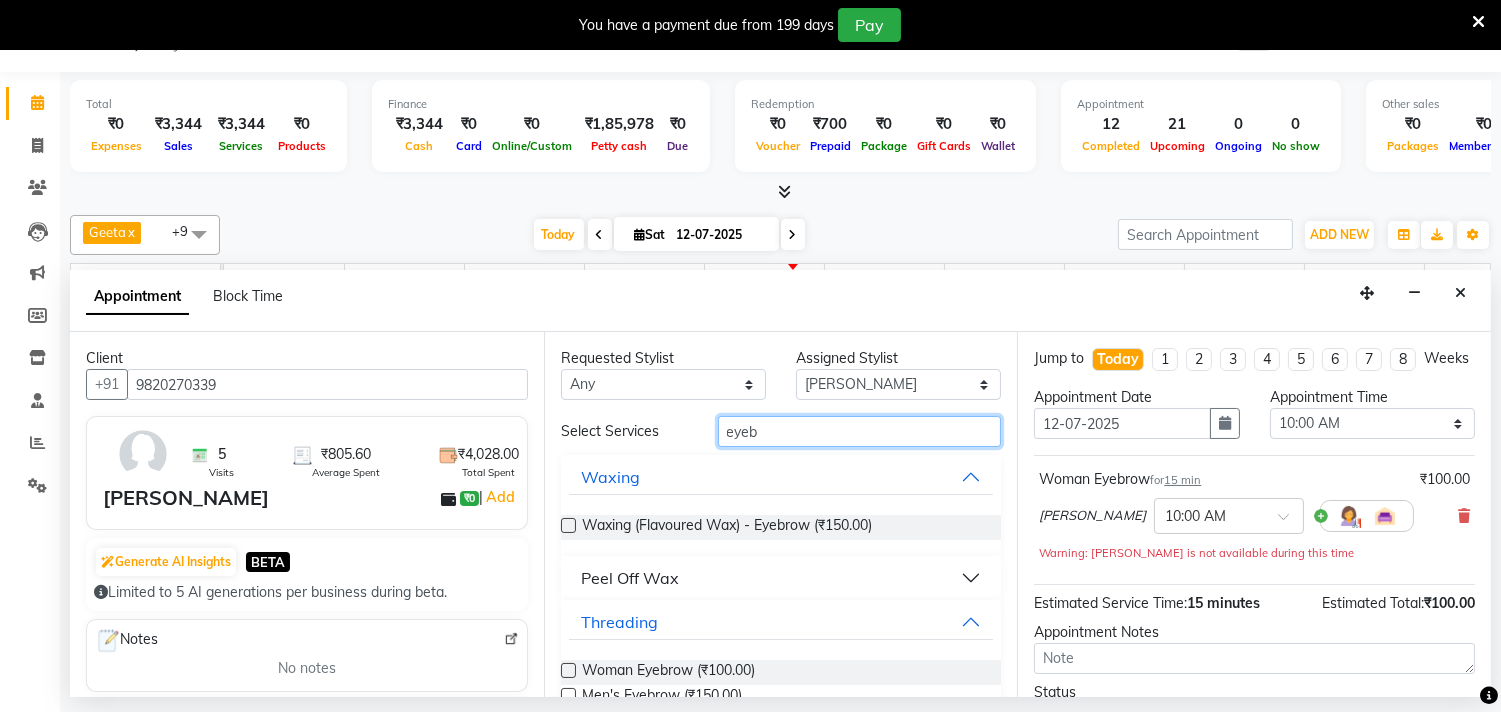 click on "eyeb" at bounding box center (860, 431) 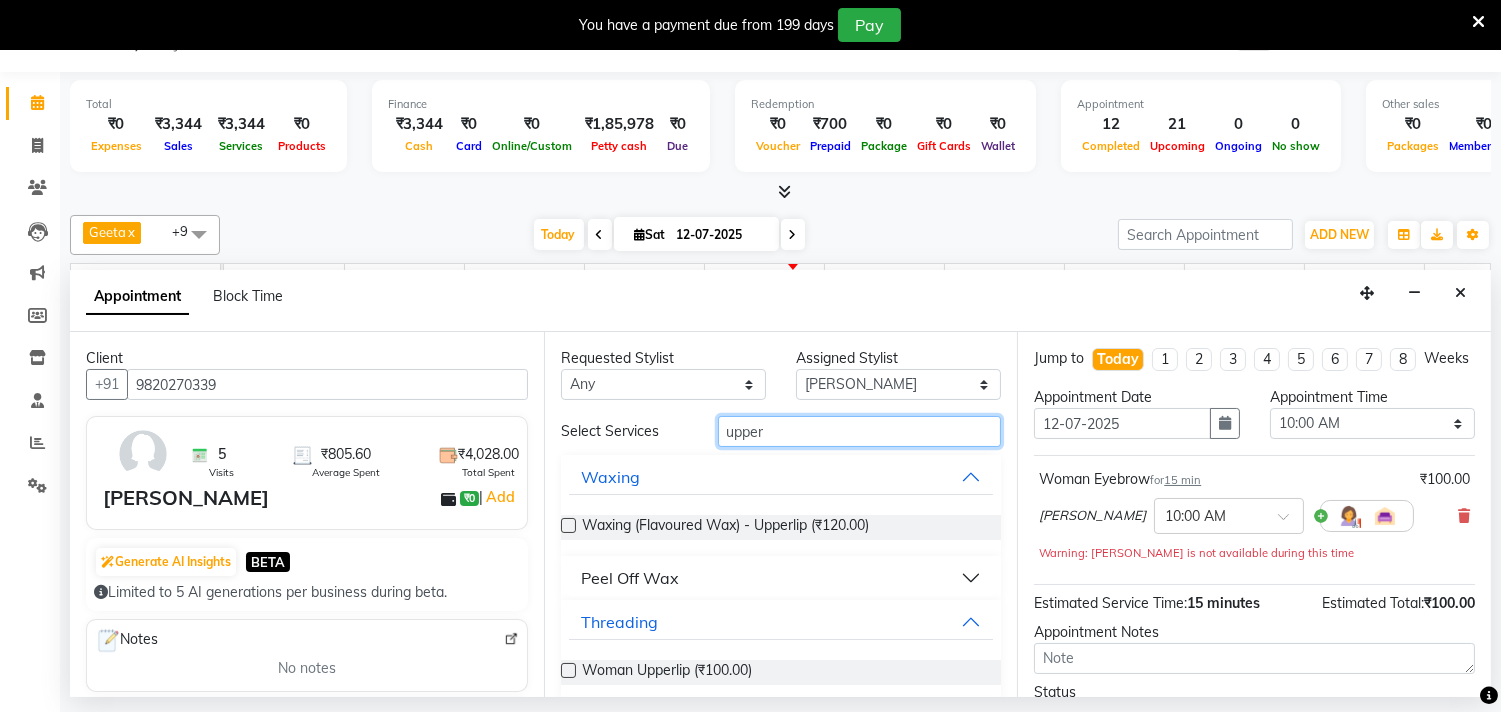 type on "upper" 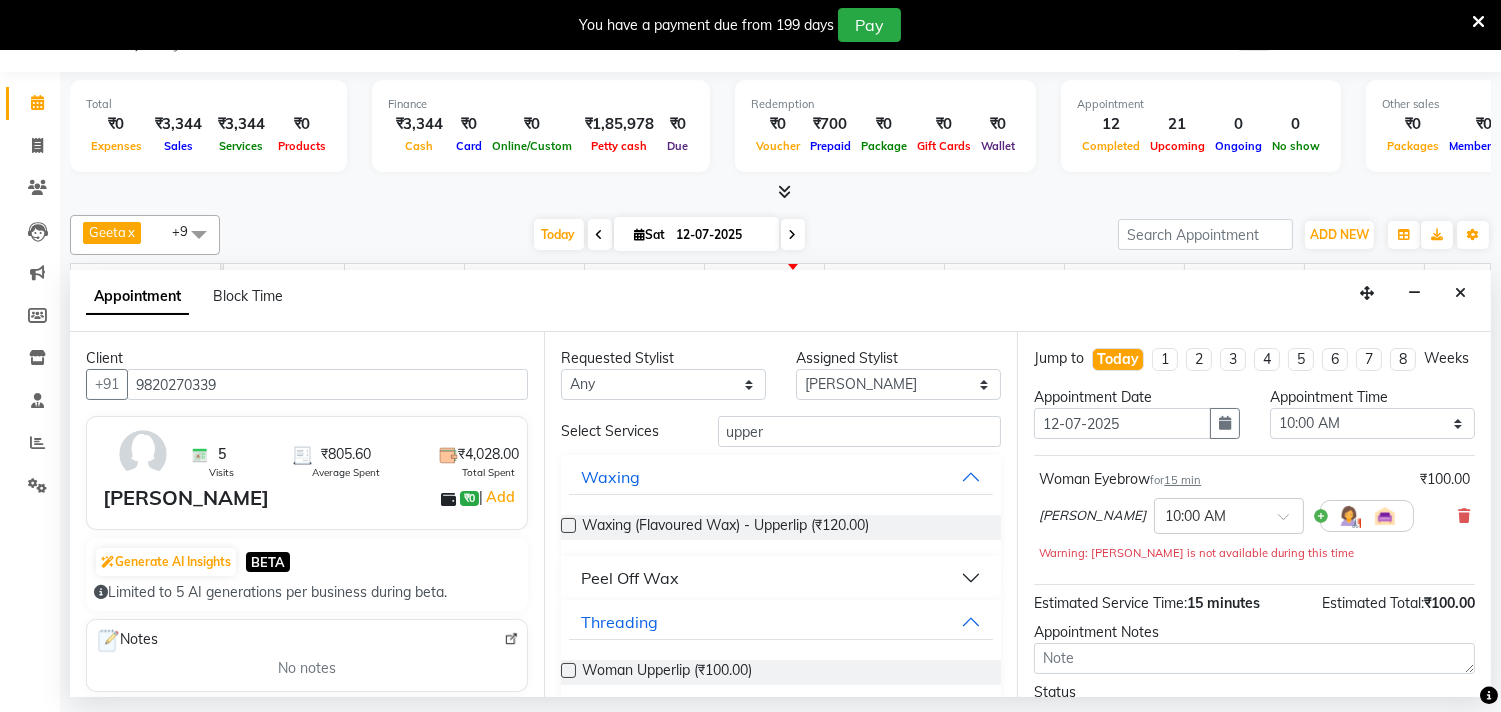 click at bounding box center [568, 670] 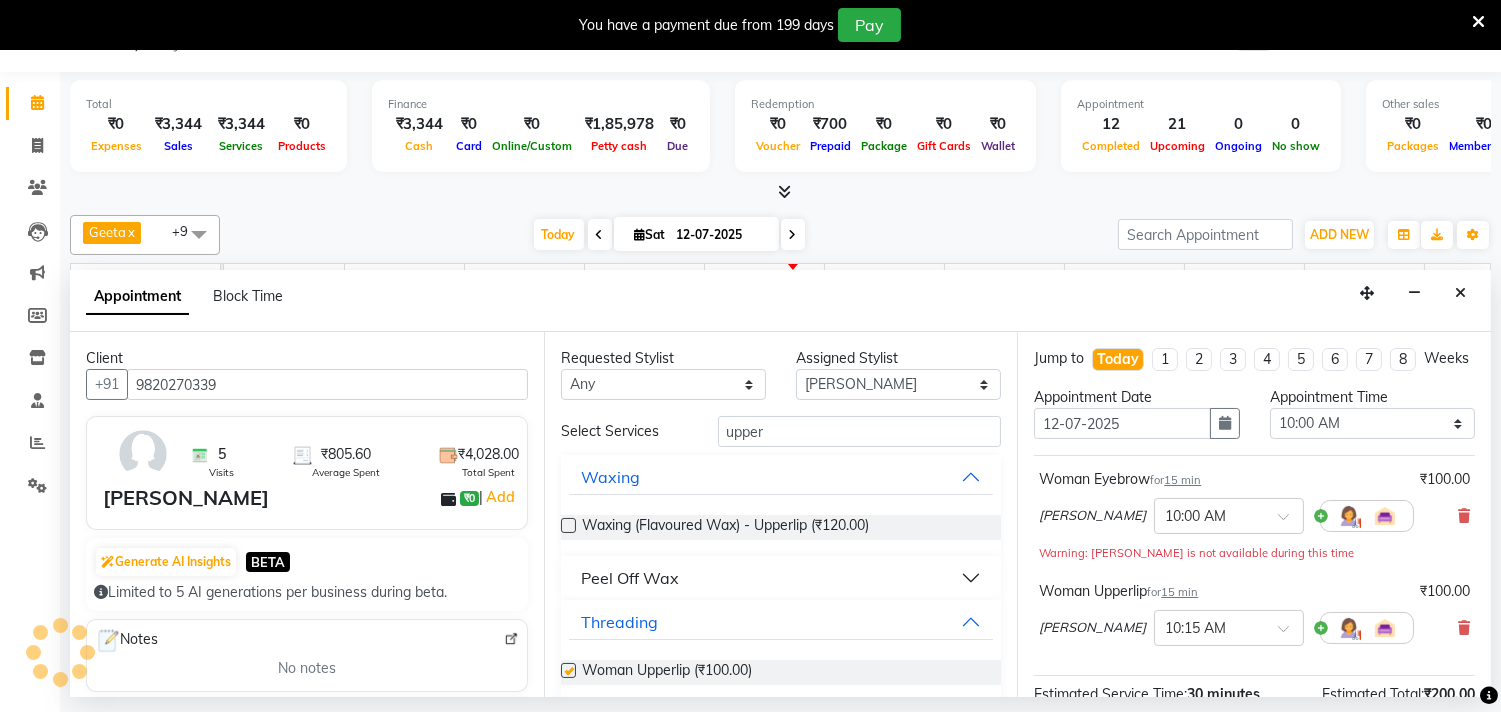 checkbox on "false" 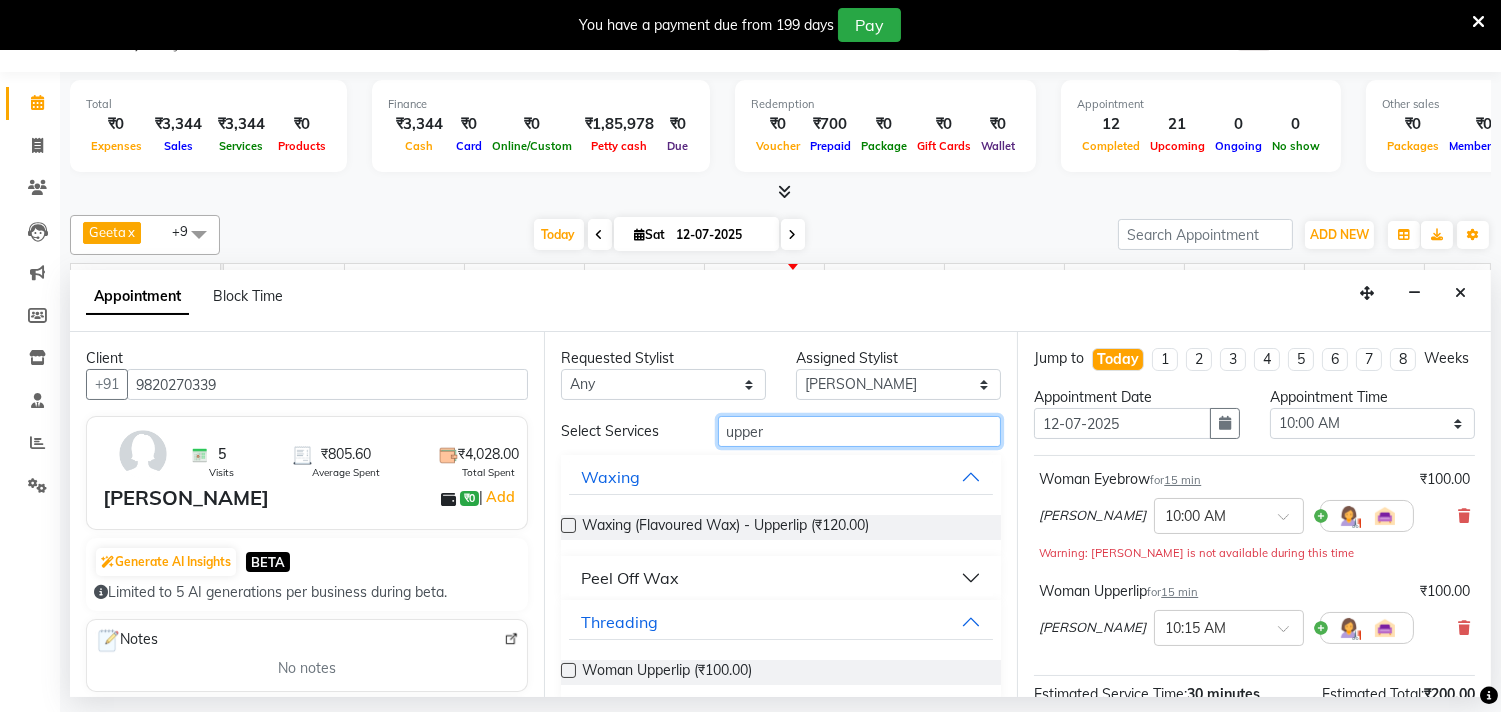 click on "upper" at bounding box center (860, 431) 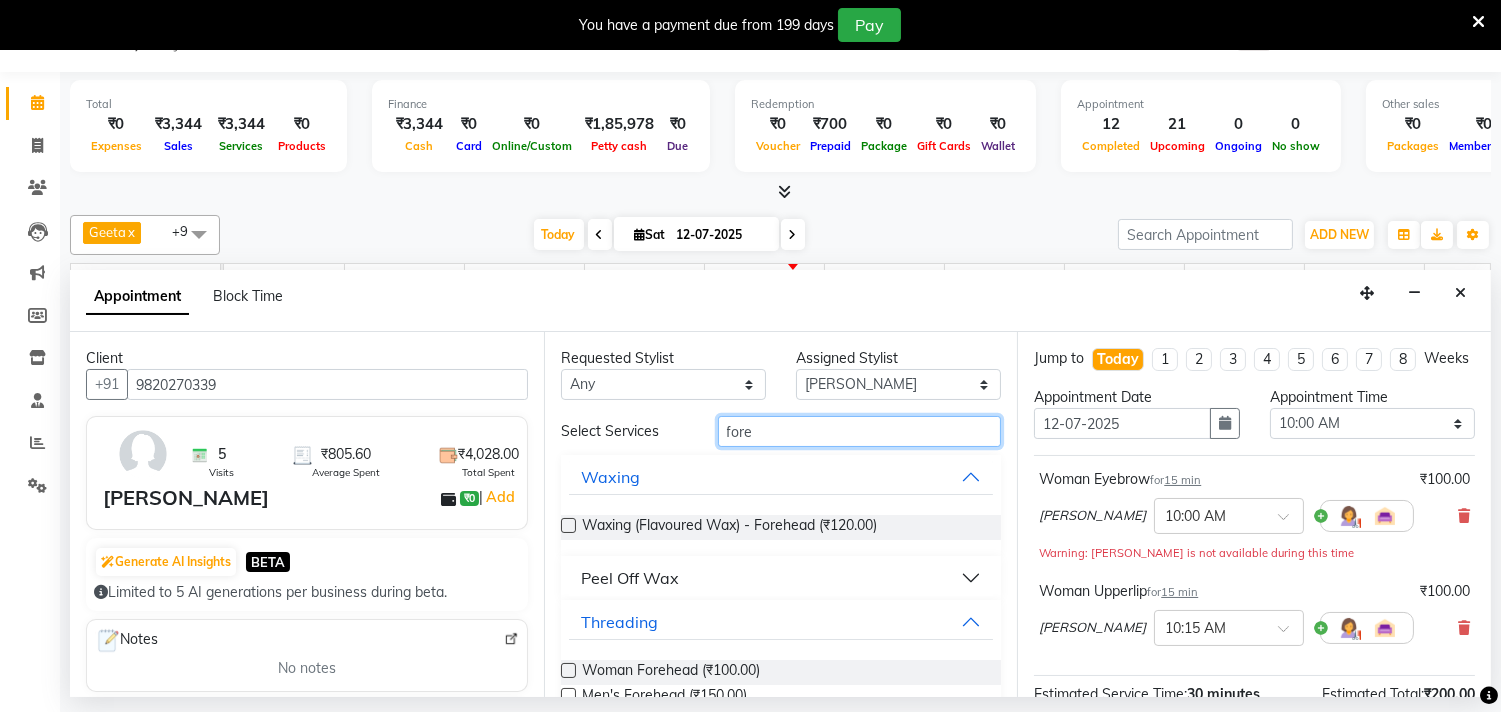 type on "fore" 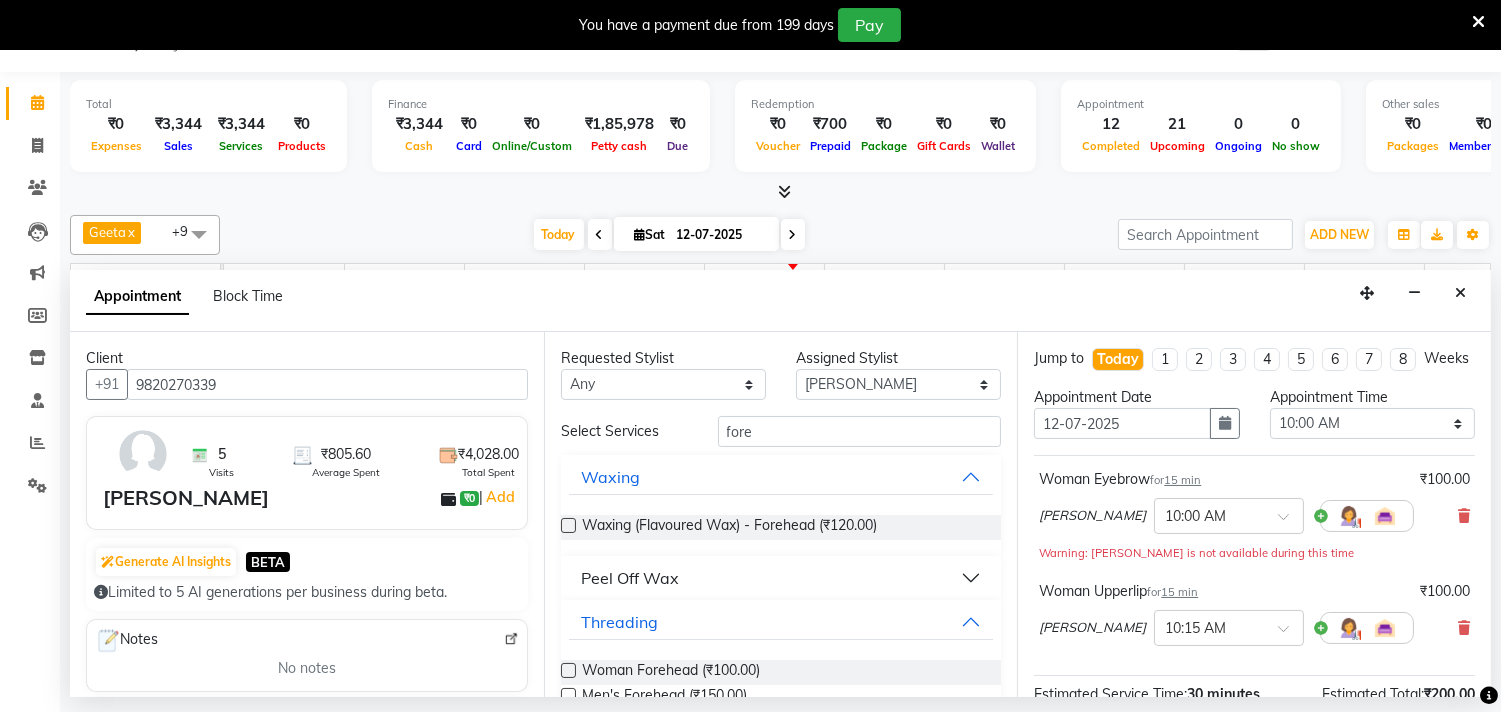 click at bounding box center (568, 670) 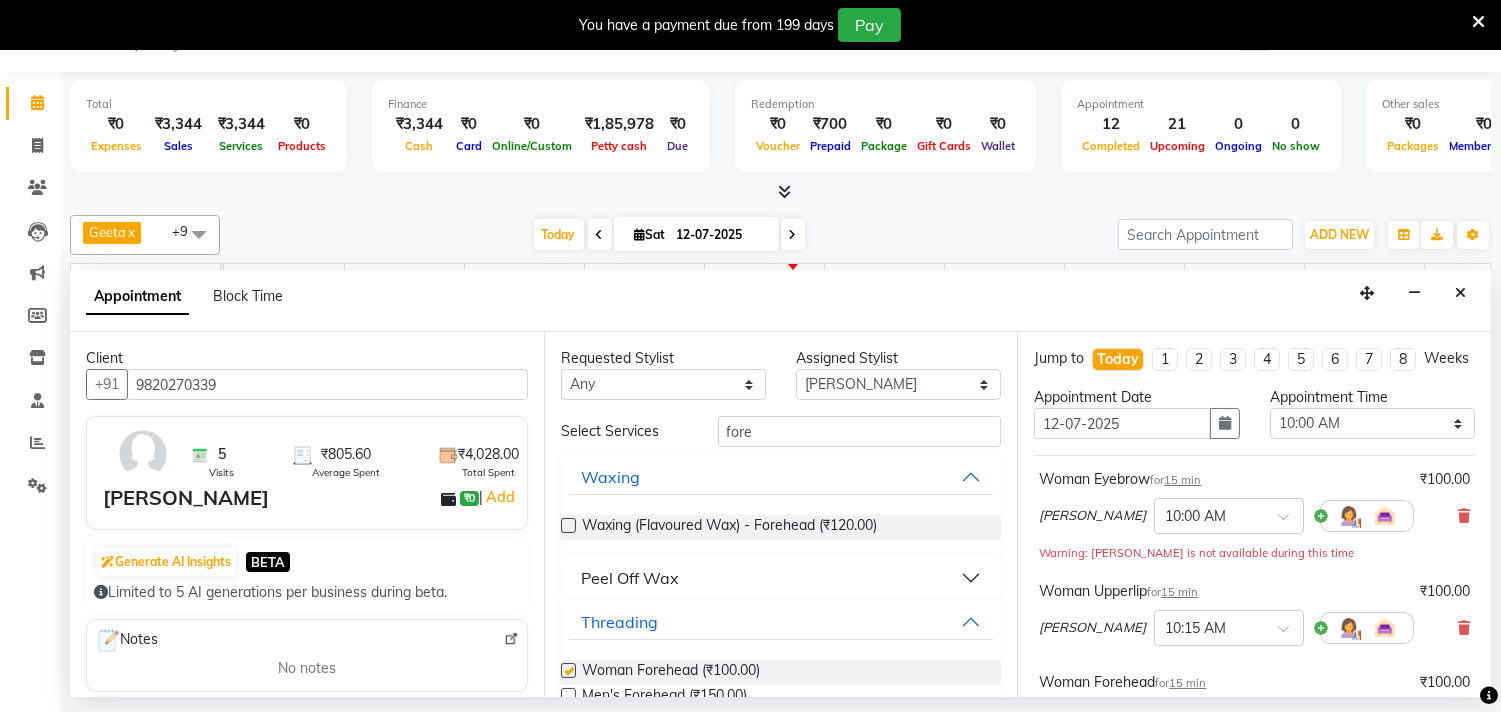 checkbox on "false" 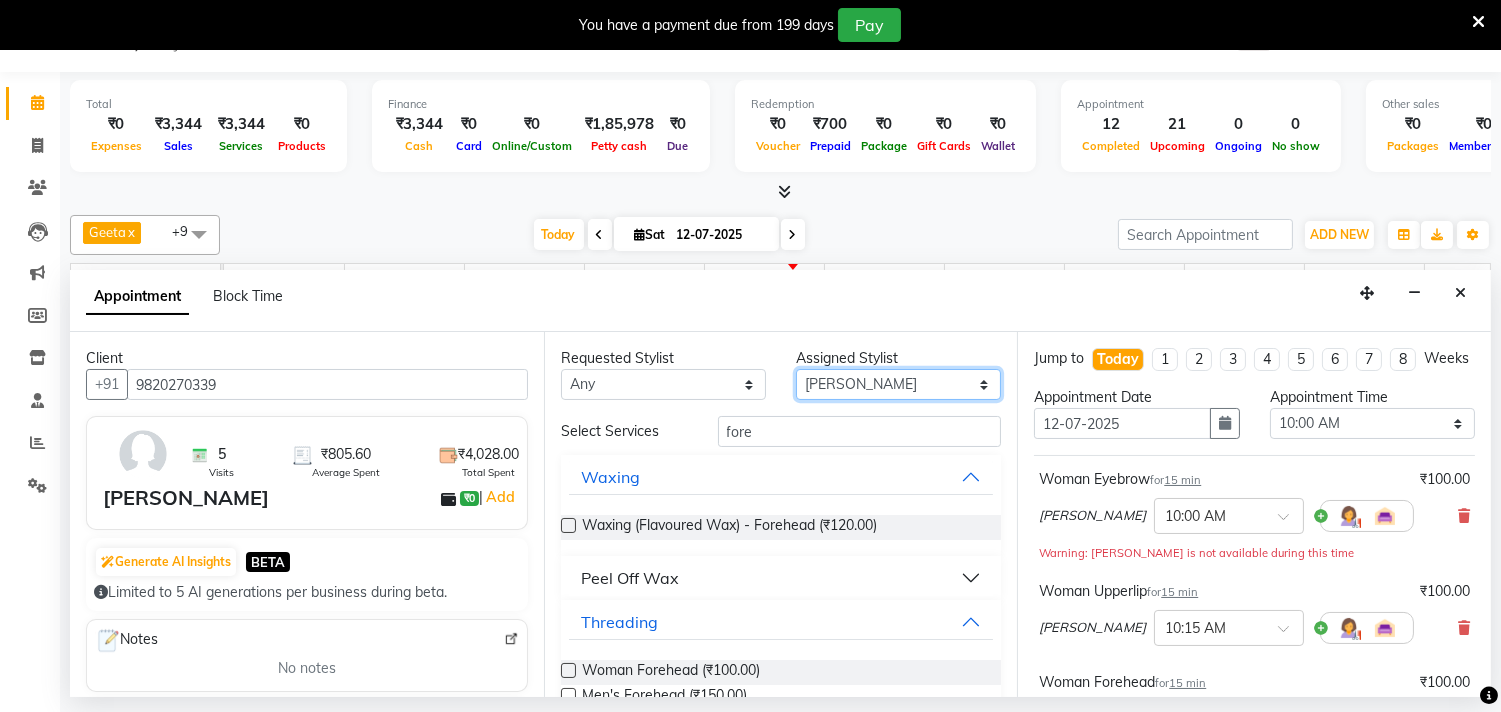 click on "Select Alisha Sasankar Faiz Geeta Harshada Pawar   Imran  Kamal Khende Mohammad Faisal  Neelu Nikita Raut Sakina Shafique Sonal Sawant  Umar Shaikh Wezah" at bounding box center (898, 384) 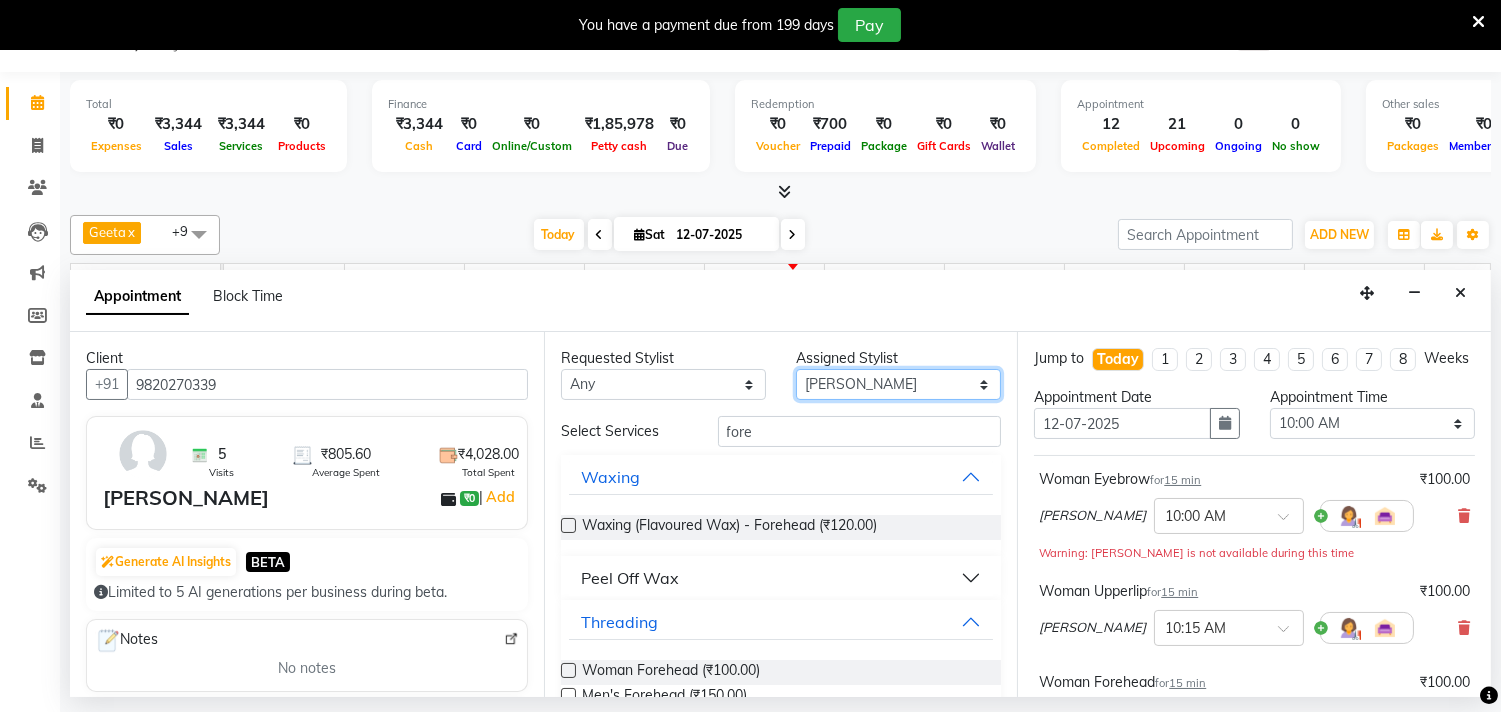 select on "50362" 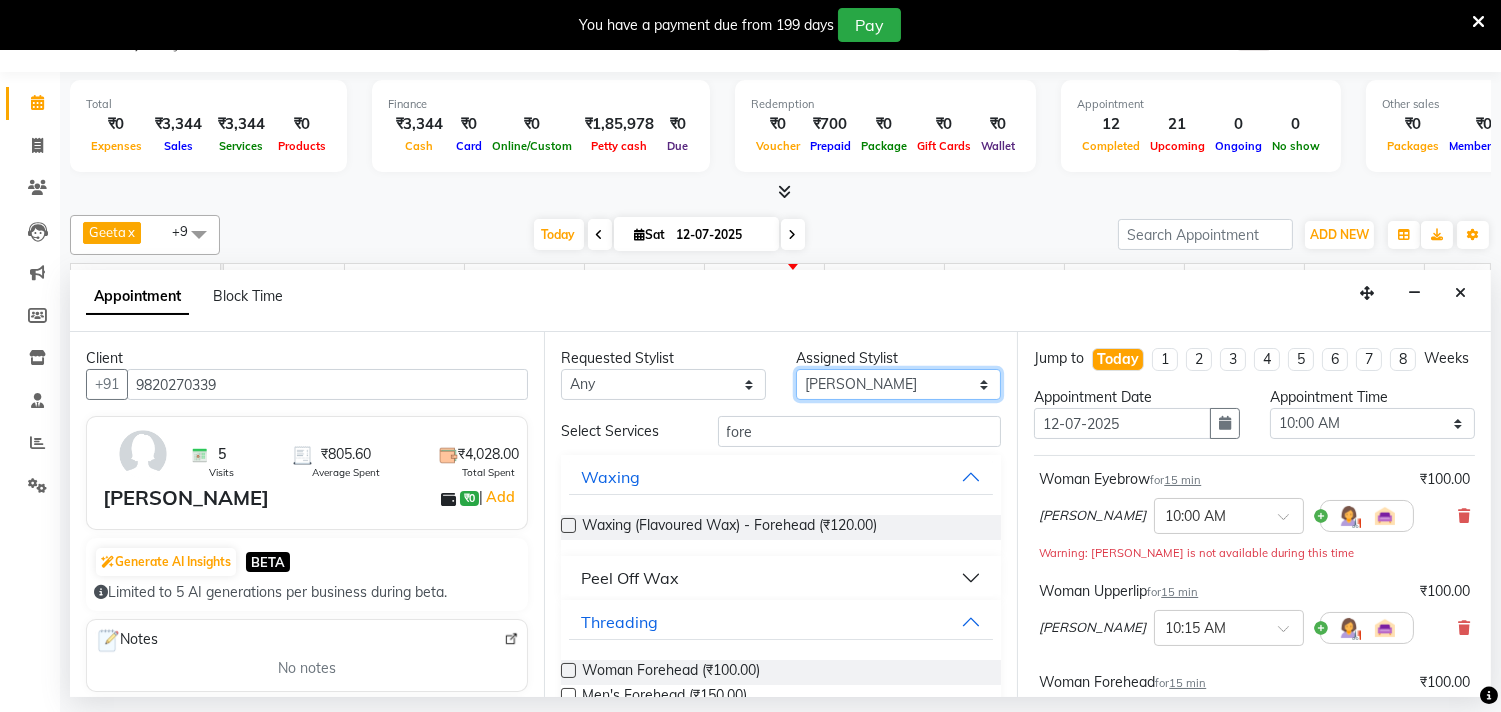 click on "Select Alisha Sasankar Faiz Geeta Harshada Pawar   Imran  Kamal Khende Mohammad Faisal  Neelu Nikita Raut Sakina Shafique Sonal Sawant  Umar Shaikh Wezah" at bounding box center [898, 384] 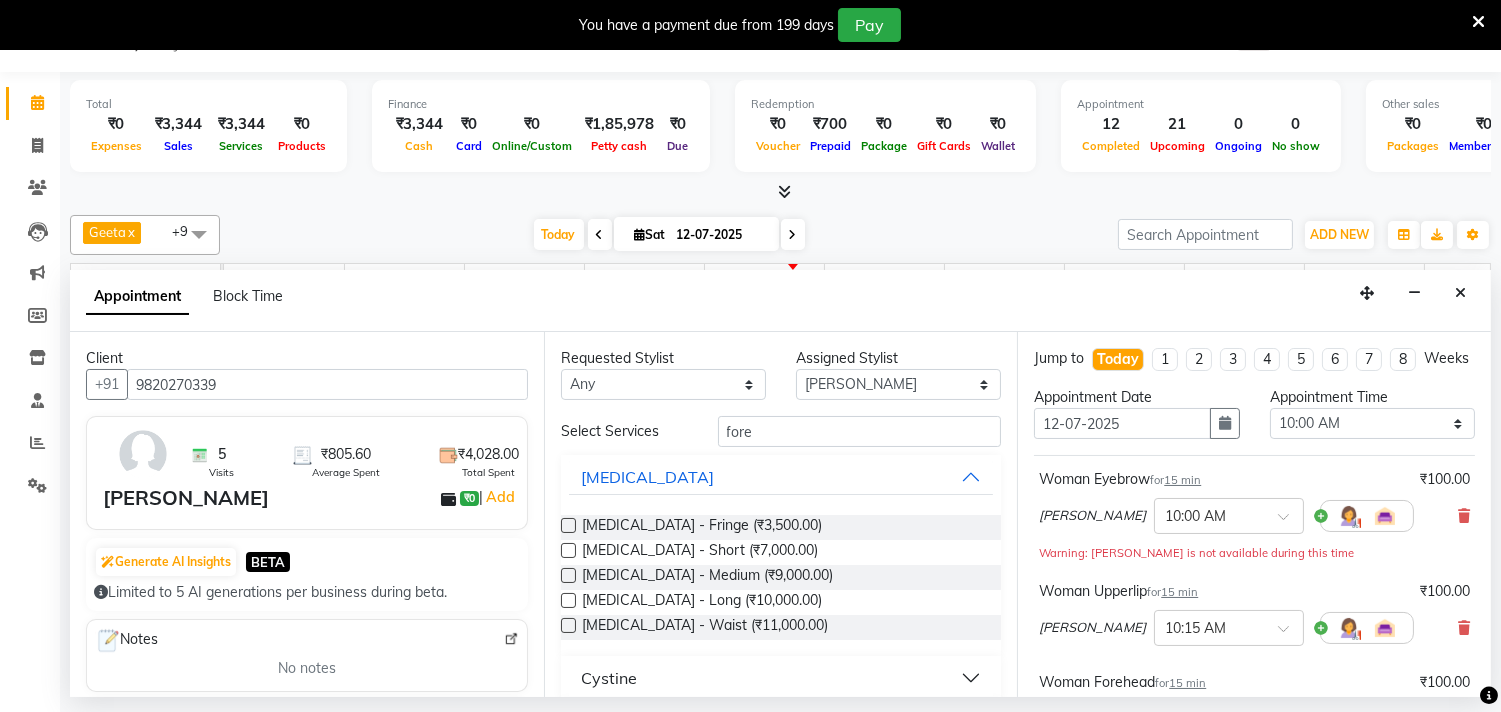 click on "Select Services fore    Botox Botox - Fringe (₹3,500.00) Botox - Short (₹7,000.00) Botox - Medium (₹9,000.00) Botox - Long (₹10,000.00) Botox - Waist (₹11,000.00)    Cystine    Smoothening / Straightening / Rebonding    Nano Plastia    Keratin    Touchup    Global    Highlights    Hairwash    Female Haircut    Men Haircut & Beard    Men's Hair Colour    Hair Rituals    Hair Treatment    Scalp Treatment    Hair Extentions    Styling    Head Massage    Facial / Cleanup    Face Mask    Black Mask    Waxing     Peel Off Wax    Threading    Skin Treatment    Bleach & D.Tan    Manicure / Pedicure    Body Massage    QOD     Nails    Lashes     Make Up" at bounding box center [781, 1218] 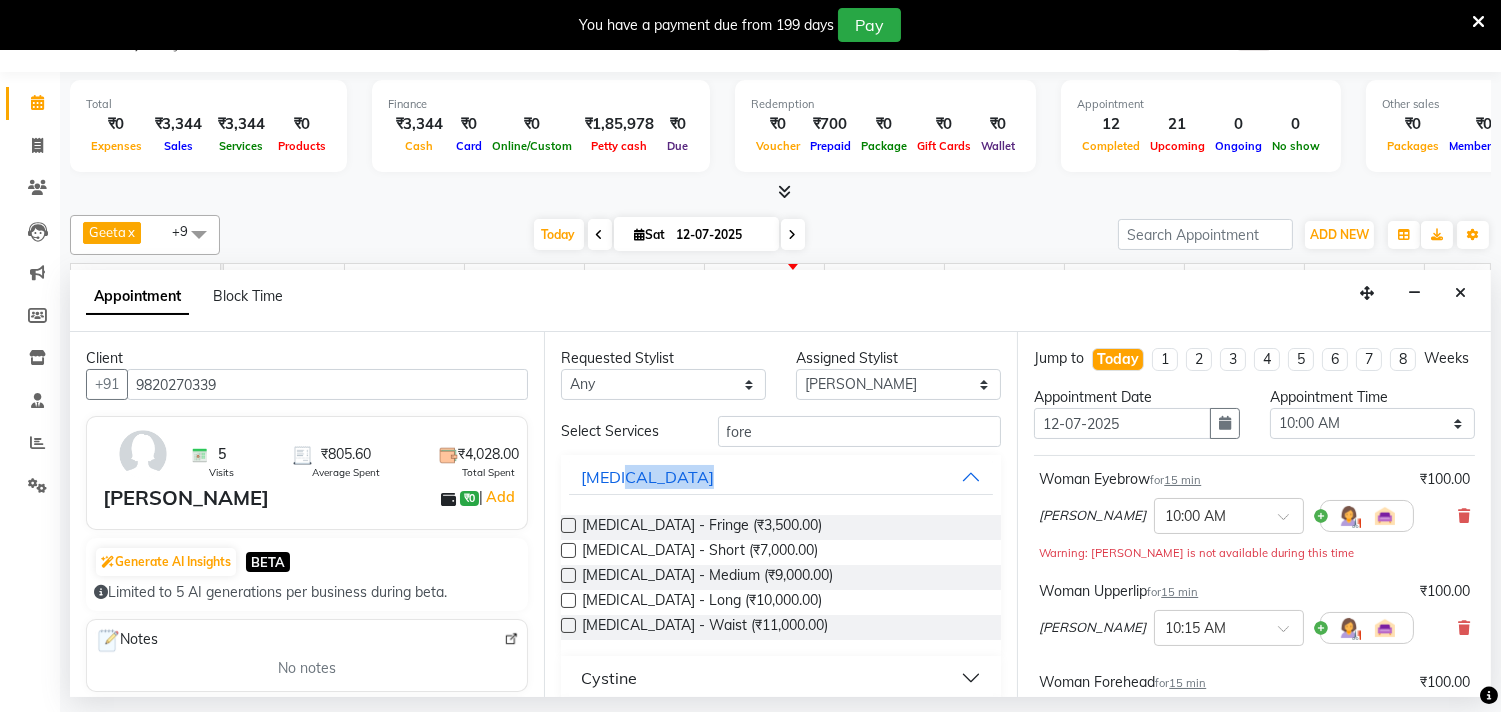 click on "Select Services fore    Botox Botox - Fringe (₹3,500.00) Botox - Short (₹7,000.00) Botox - Medium (₹9,000.00) Botox - Long (₹10,000.00) Botox - Waist (₹11,000.00)    Cystine    Smoothening / Straightening / Rebonding    Nano Plastia    Keratin    Touchup    Global    Highlights    Hairwash    Female Haircut    Men Haircut & Beard    Men's Hair Colour    Hair Rituals    Hair Treatment    Scalp Treatment    Hair Extentions    Styling    Head Massage    Facial / Cleanup    Face Mask    Black Mask    Waxing     Peel Off Wax    Threading    Skin Treatment    Bleach & D.Tan    Manicure / Pedicure    Body Massage    QOD     Nails    Lashes     Make Up" at bounding box center [781, 1218] 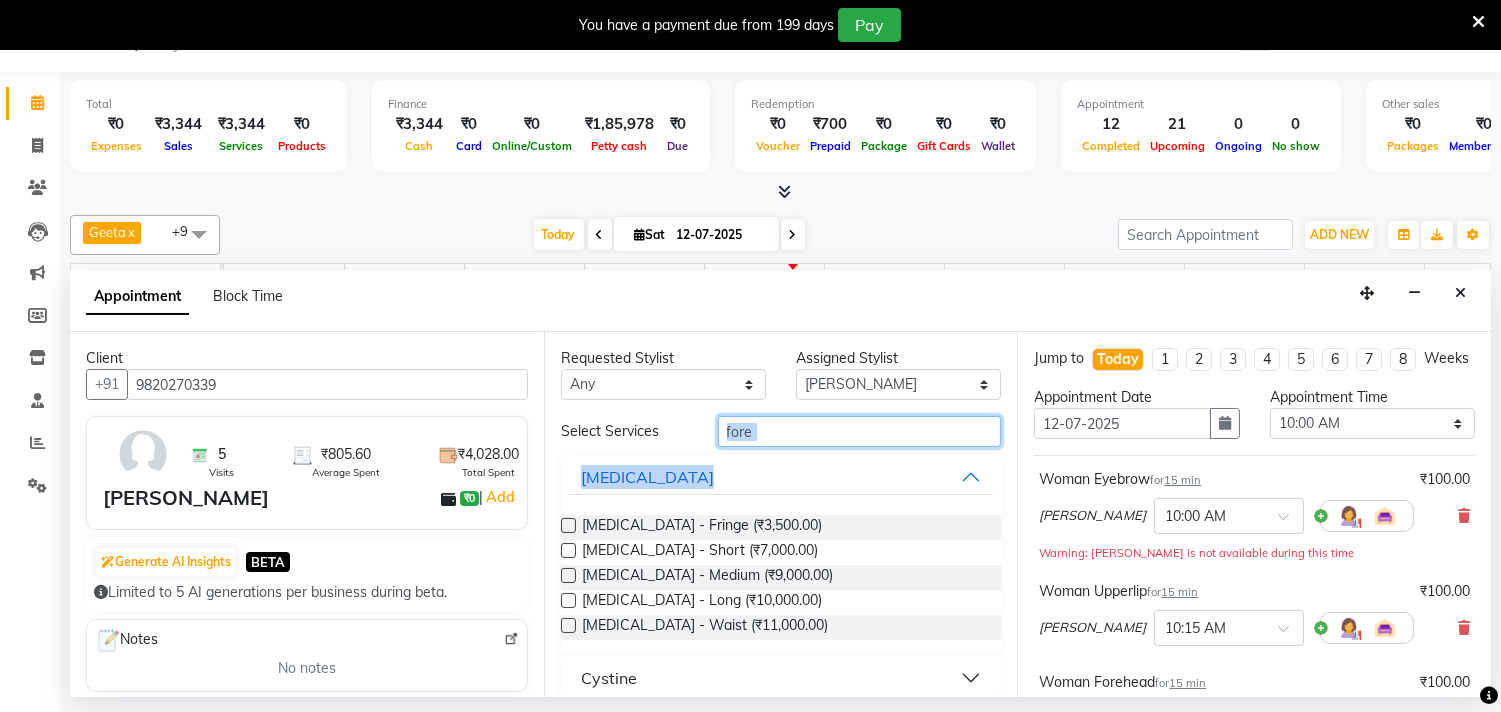 click on "fore" at bounding box center (860, 431) 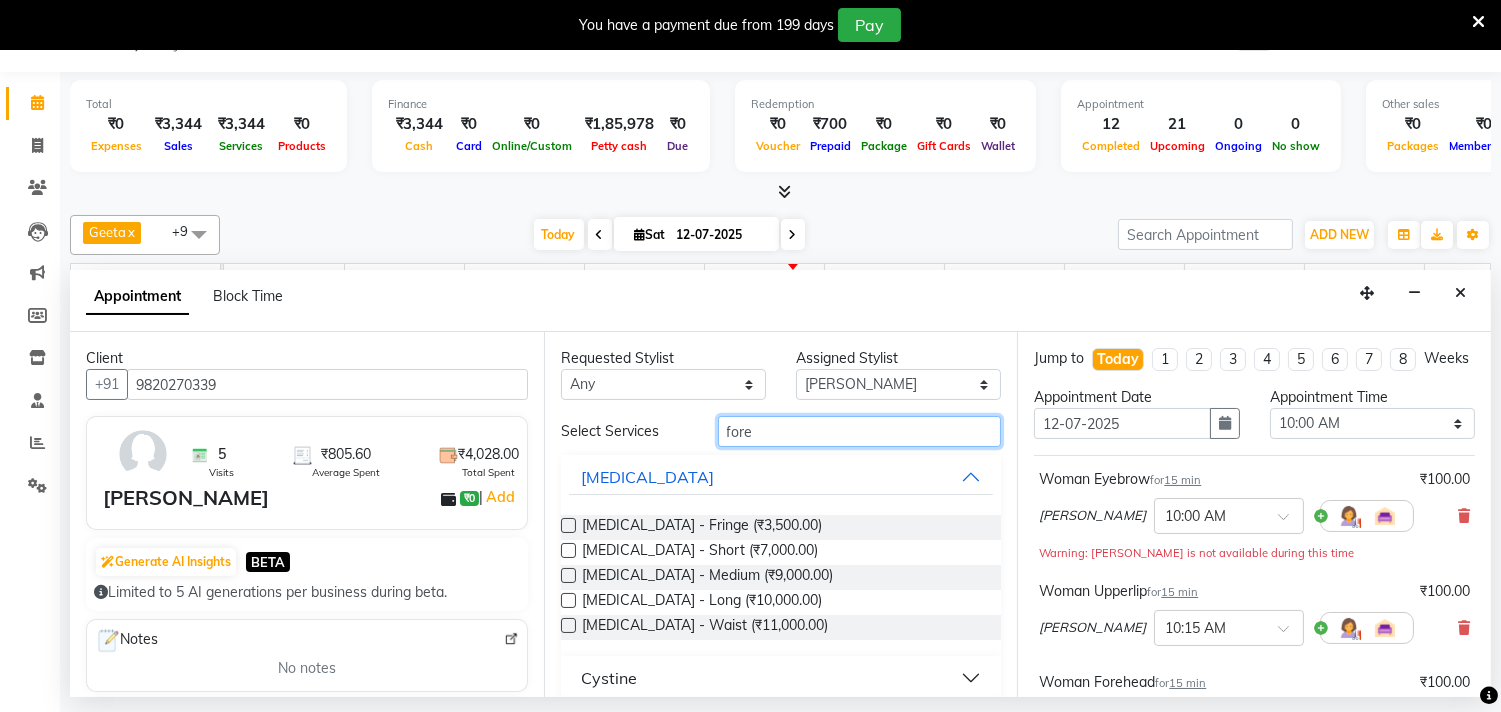 click on "fore" at bounding box center [860, 431] 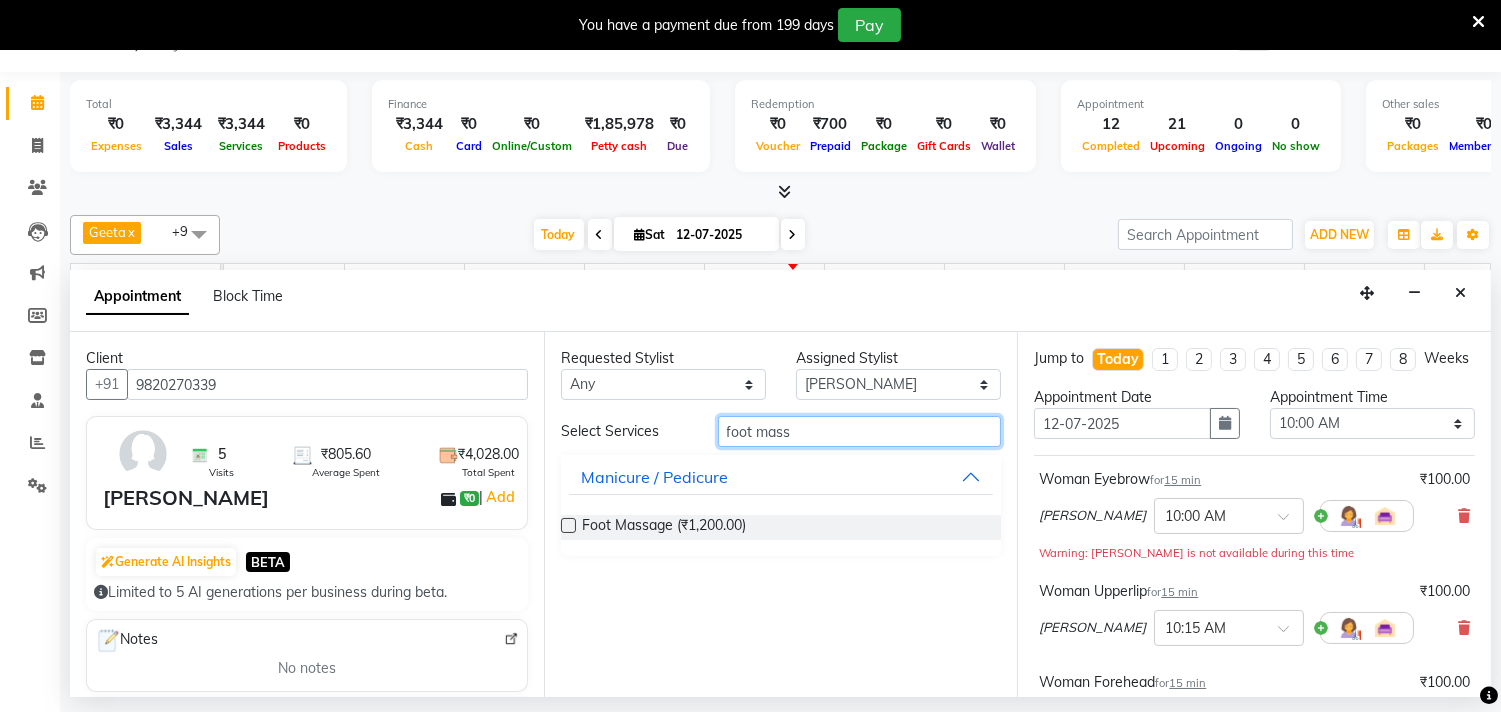 type on "foot mass" 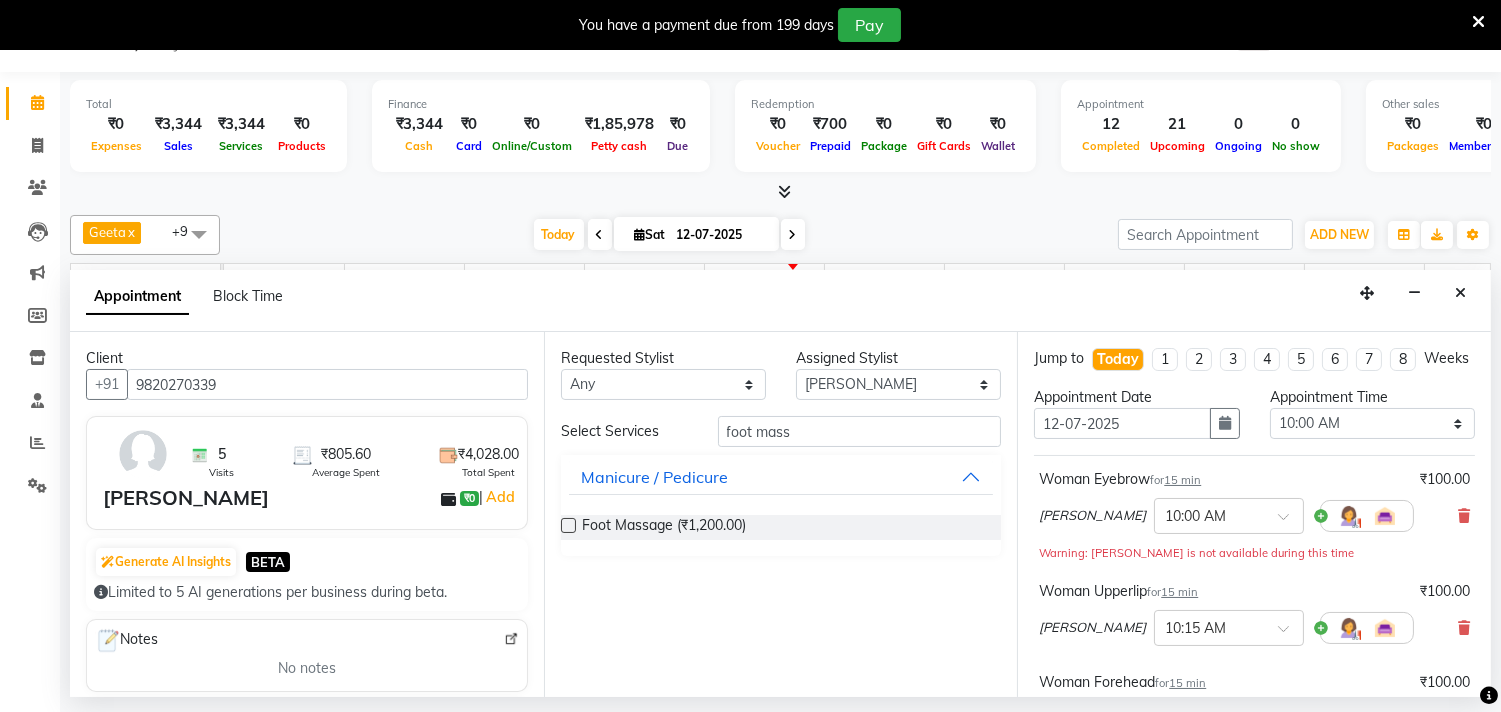 click at bounding box center (568, 525) 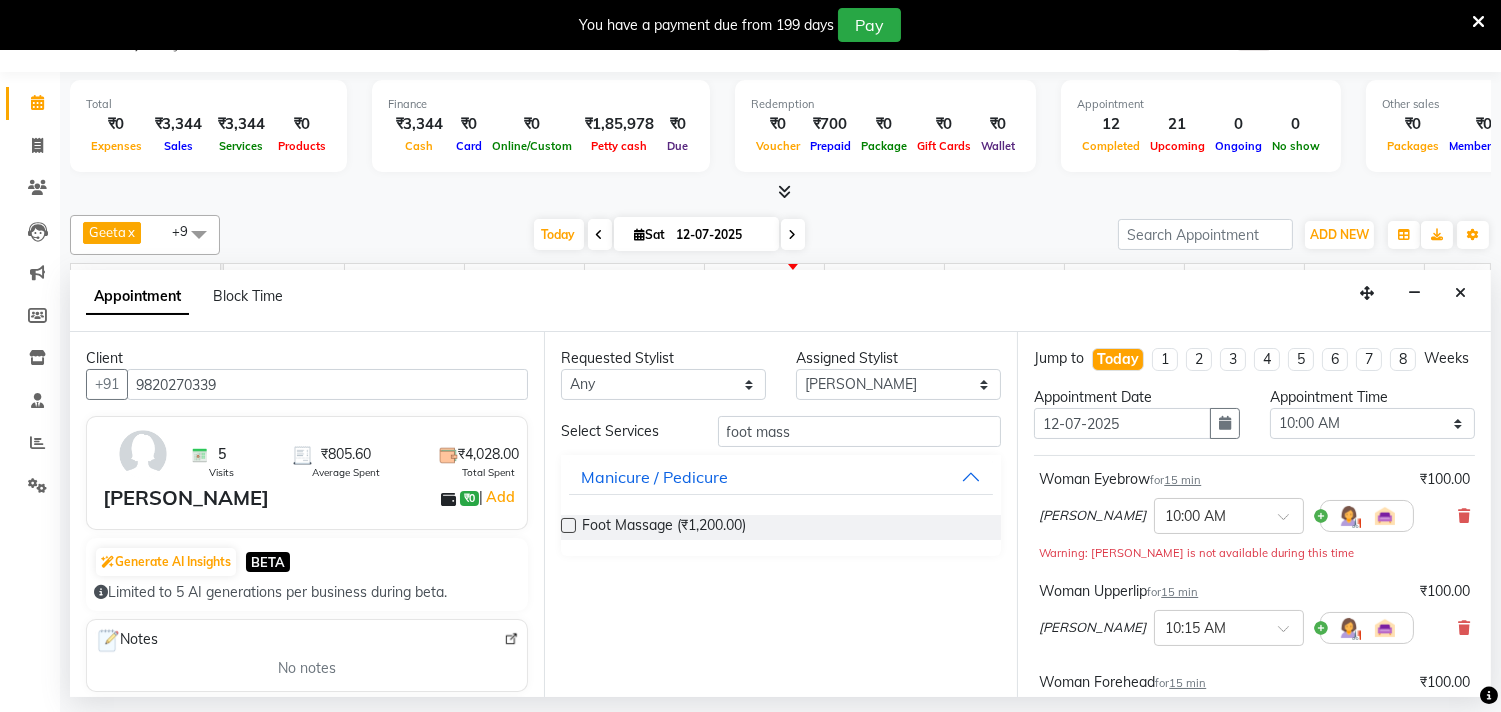 click at bounding box center (567, 527) 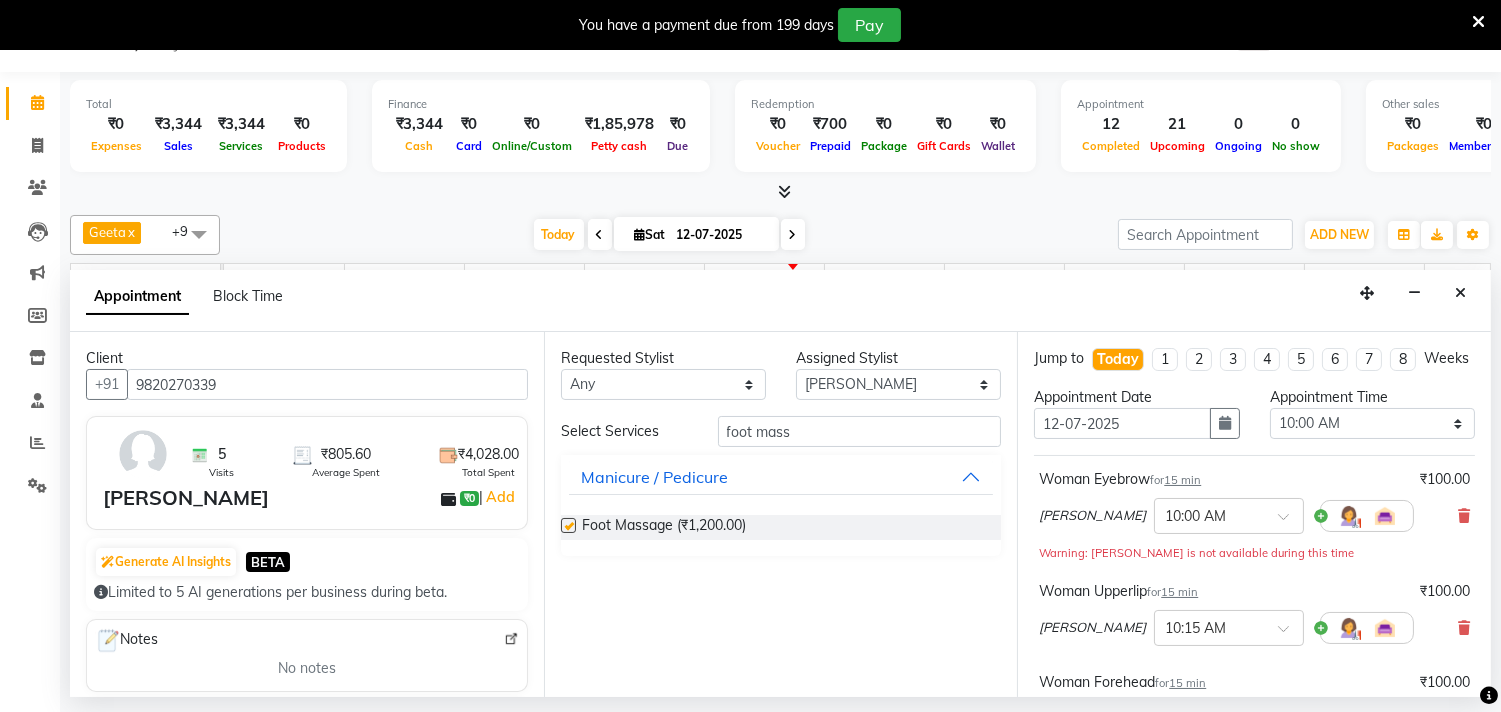 checkbox on "false" 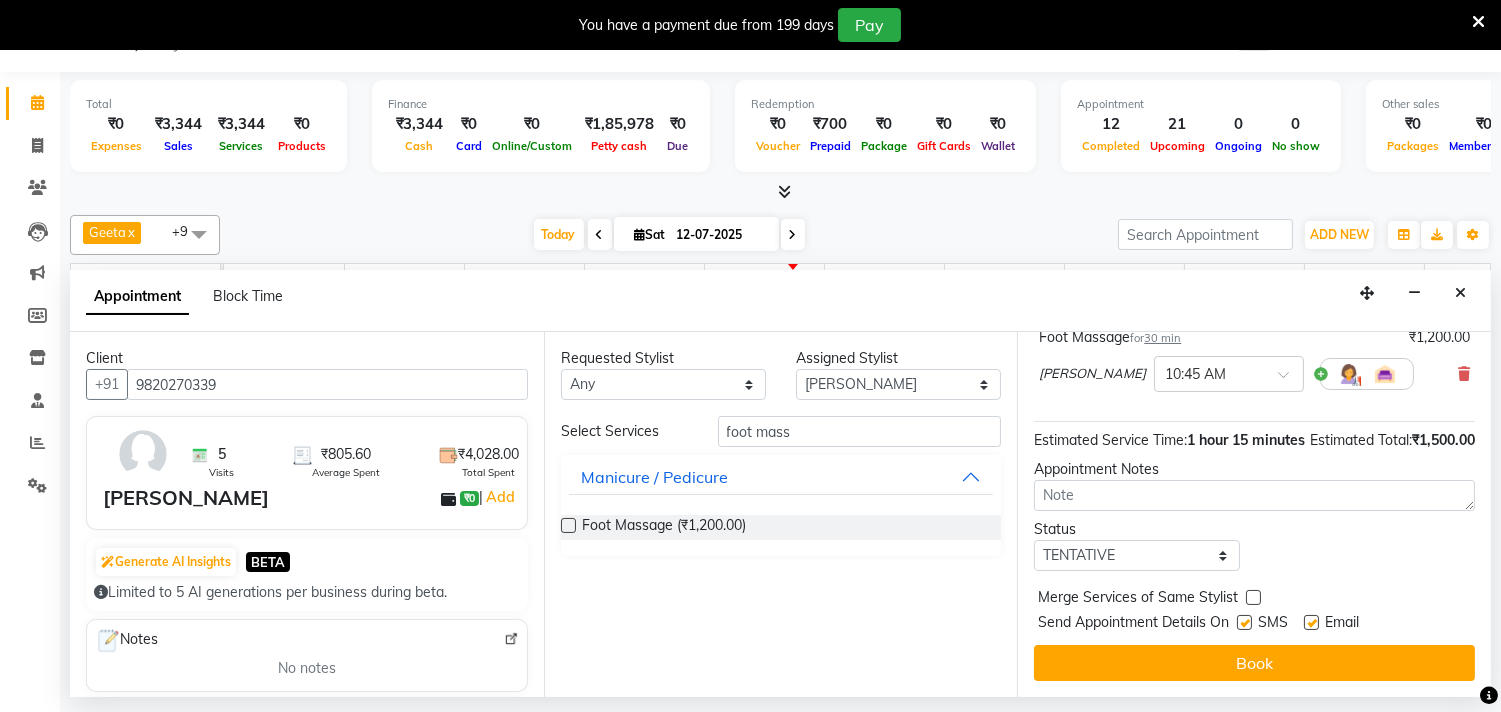 scroll, scrollTop: 475, scrollLeft: 0, axis: vertical 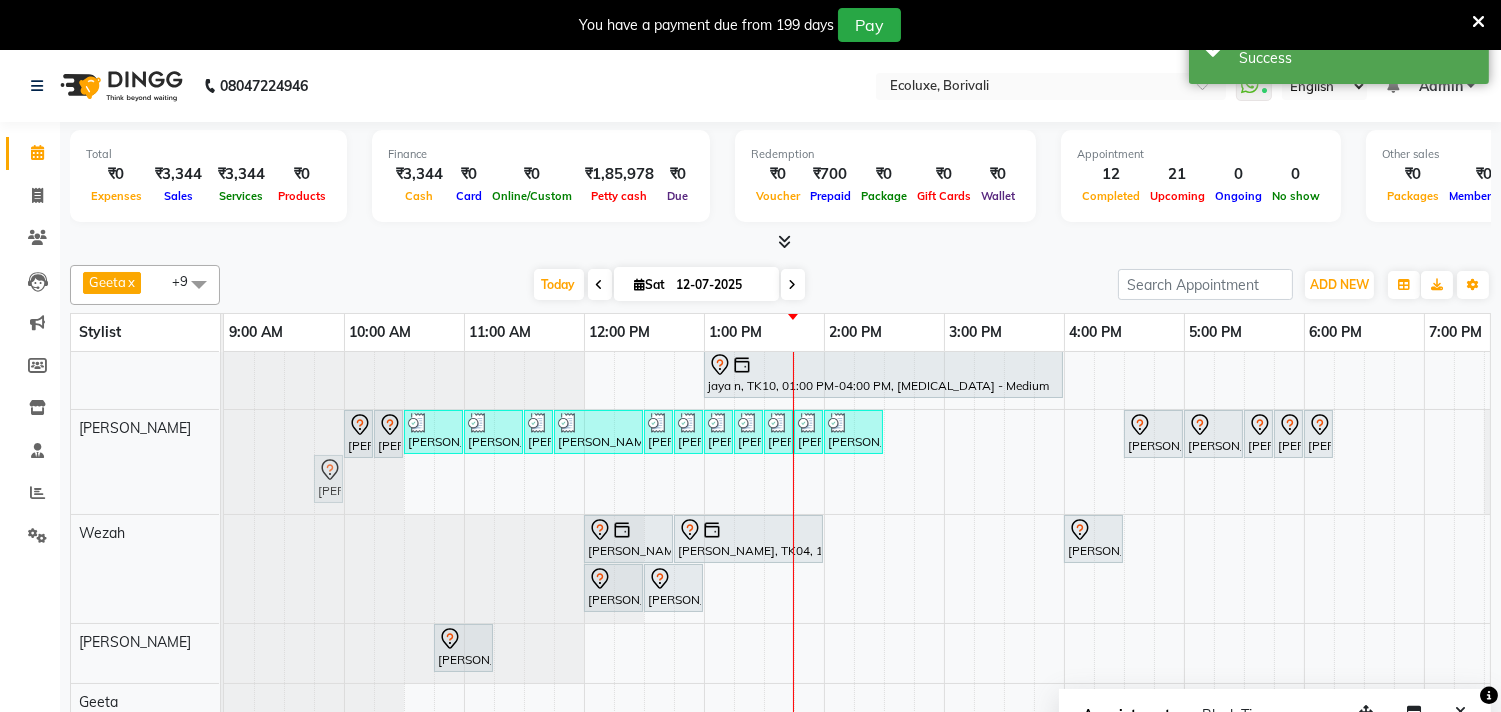 drag, startPoint x: 414, startPoint y: 472, endPoint x: 326, endPoint y: 435, distance: 95.462036 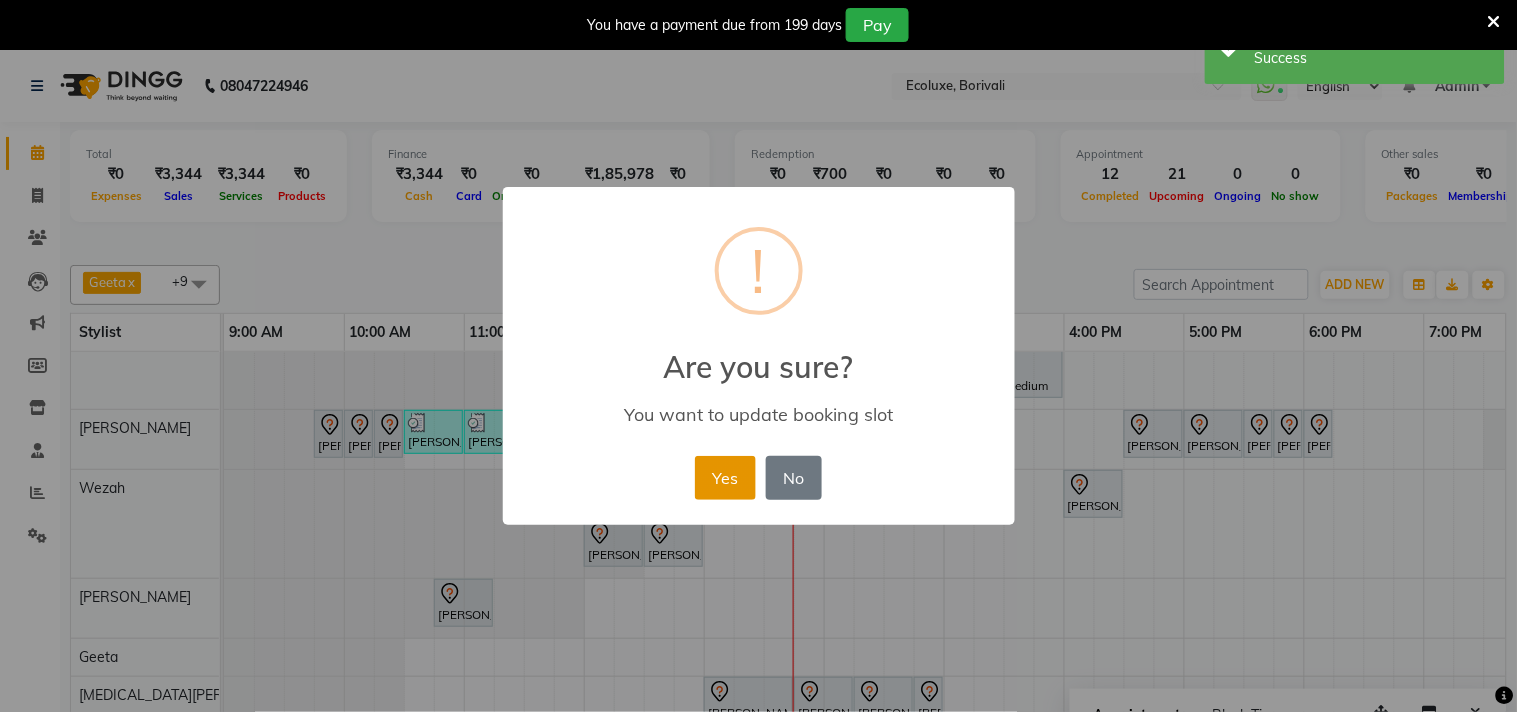 drag, startPoint x: 740, startPoint y: 475, endPoint x: 727, endPoint y: 480, distance: 13.928389 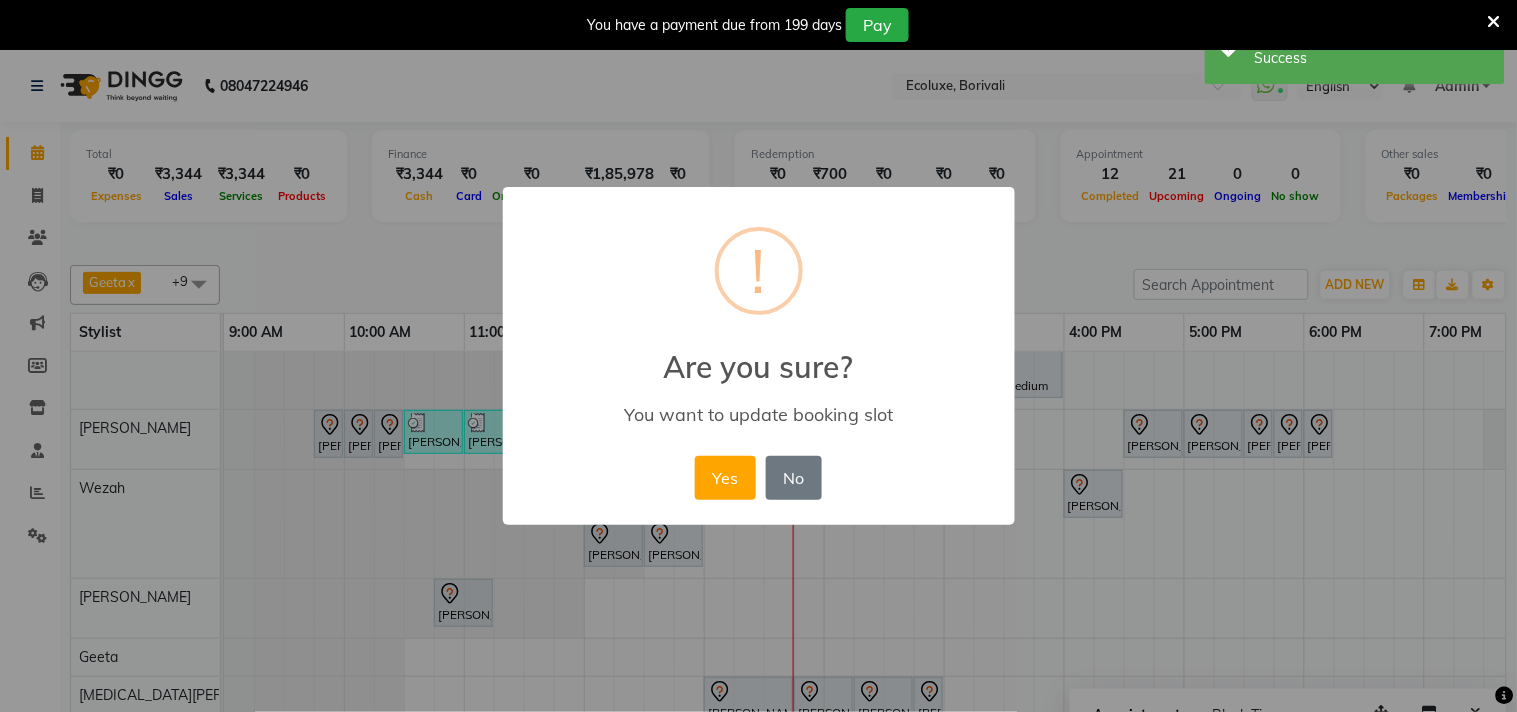 click on "Yes" at bounding box center [725, 478] 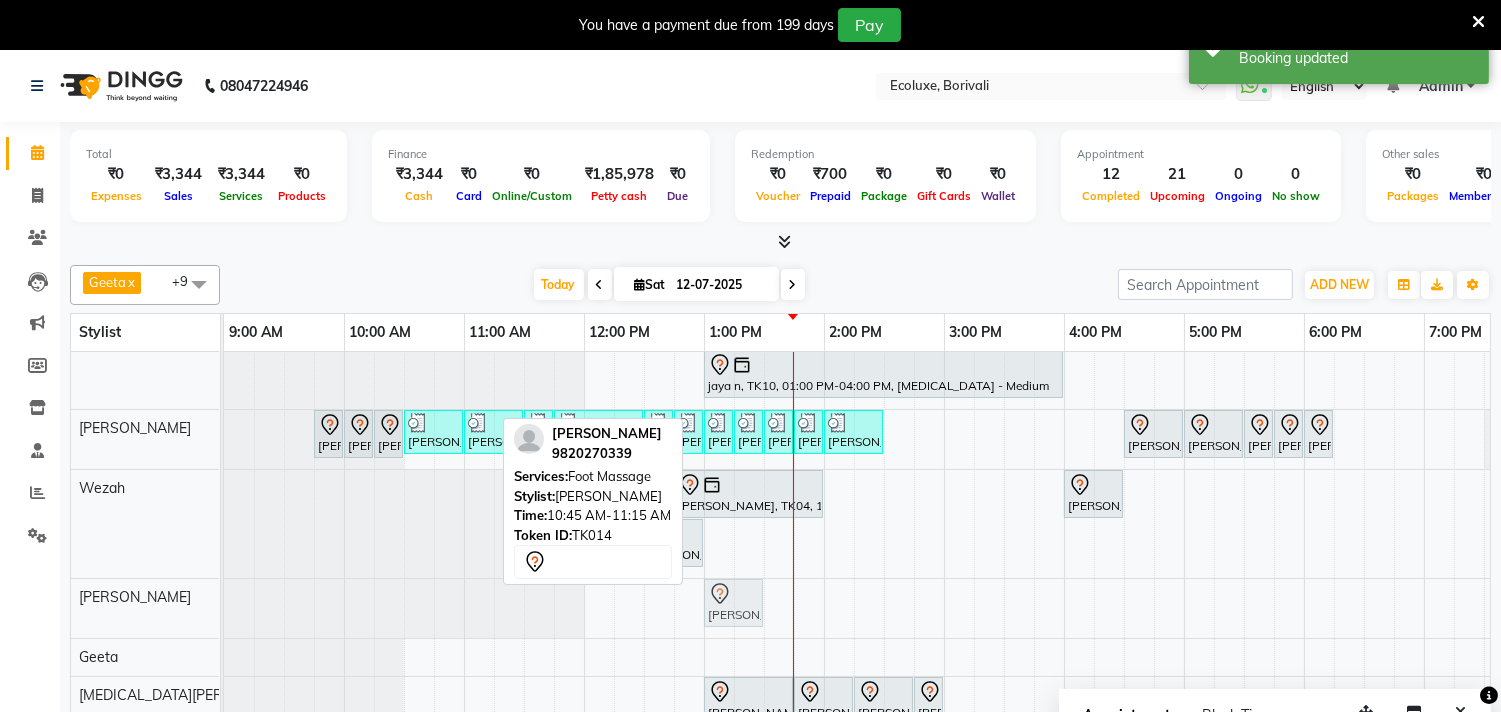 drag, startPoint x: 482, startPoint y: 605, endPoint x: 758, endPoint y: 614, distance: 276.1467 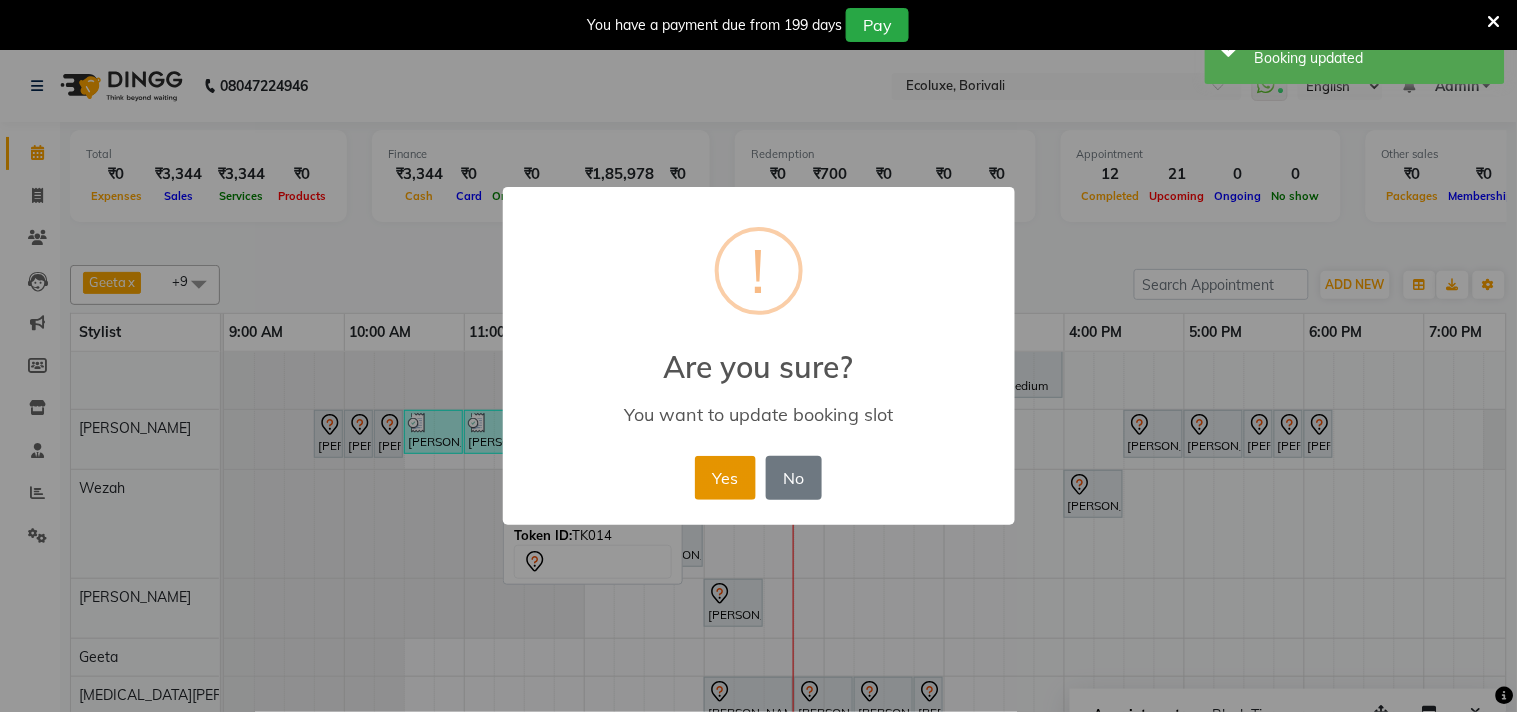click on "Yes" at bounding box center (725, 478) 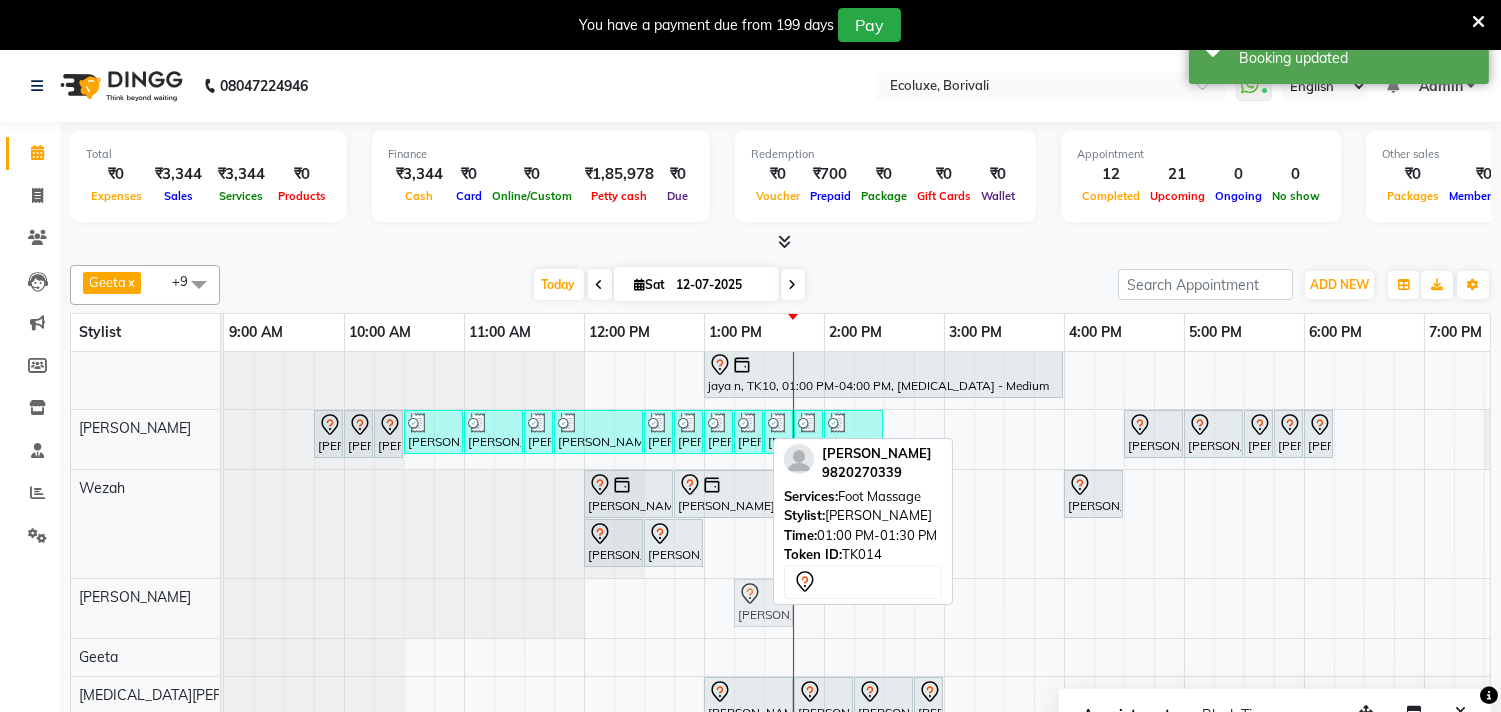 drag, startPoint x: 737, startPoint y: 605, endPoint x: 768, endPoint y: 613, distance: 32.01562 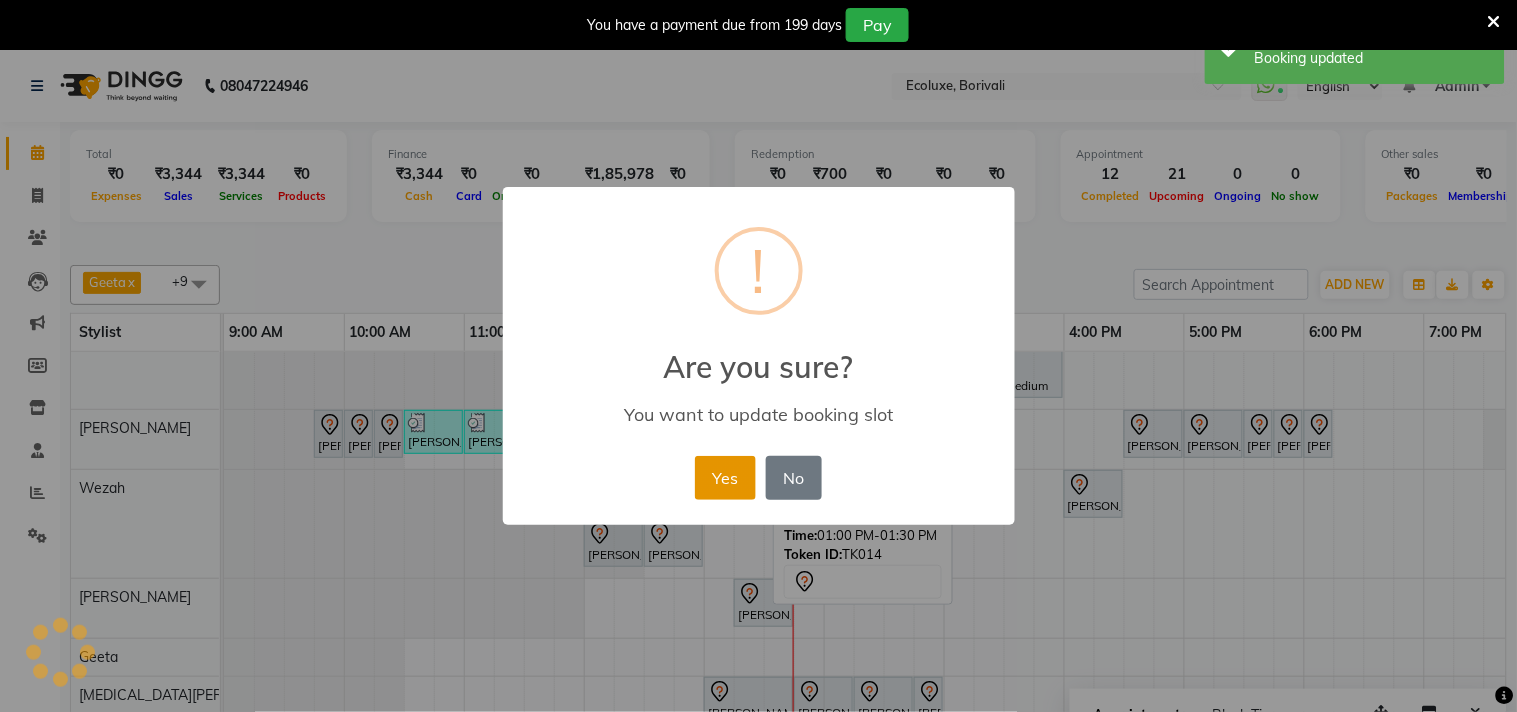 click on "Yes" at bounding box center [725, 478] 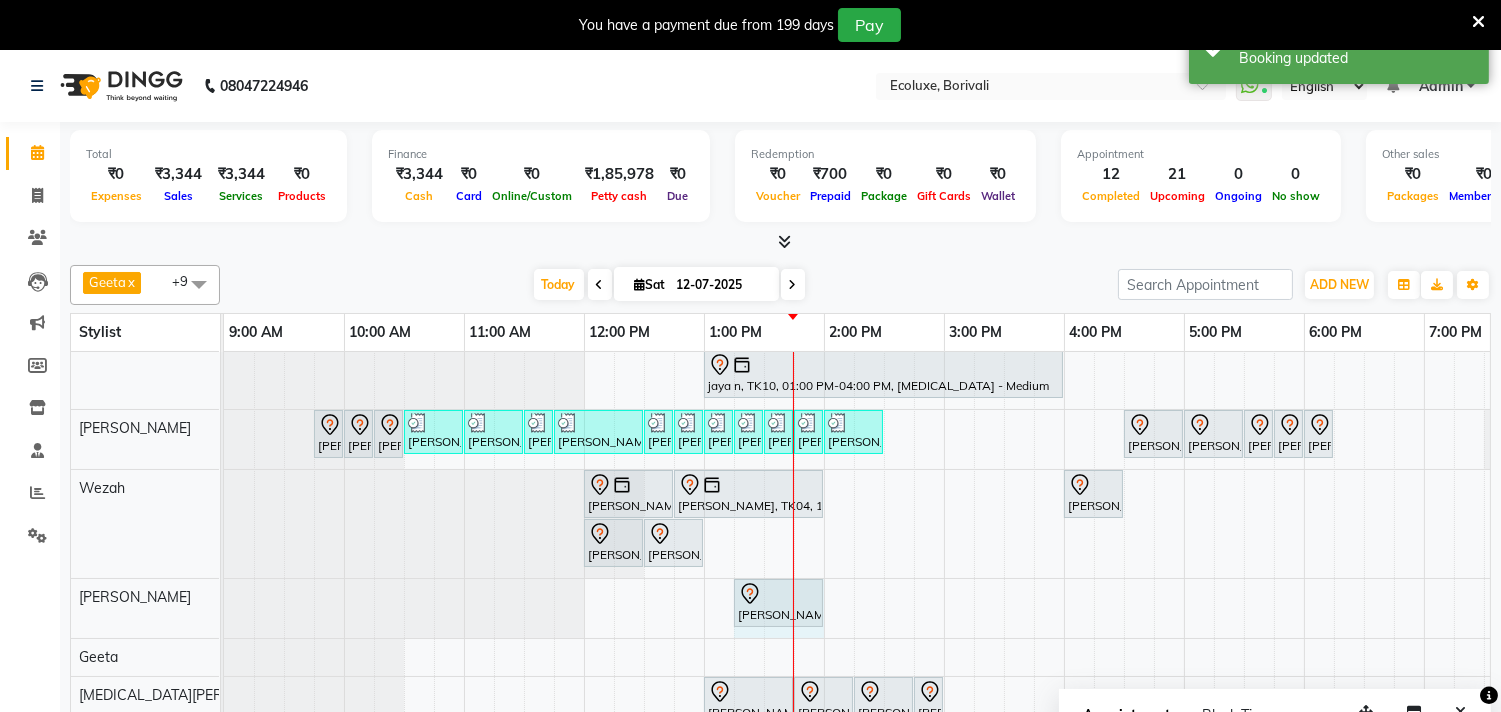 click on "Meena Sharma, TK14, 01:15 PM-01:45 PM, Foot Massage              Meena Sharma, TK14, 01:15 PM-01:45 PM, Foot Massage" at bounding box center (224, 608) 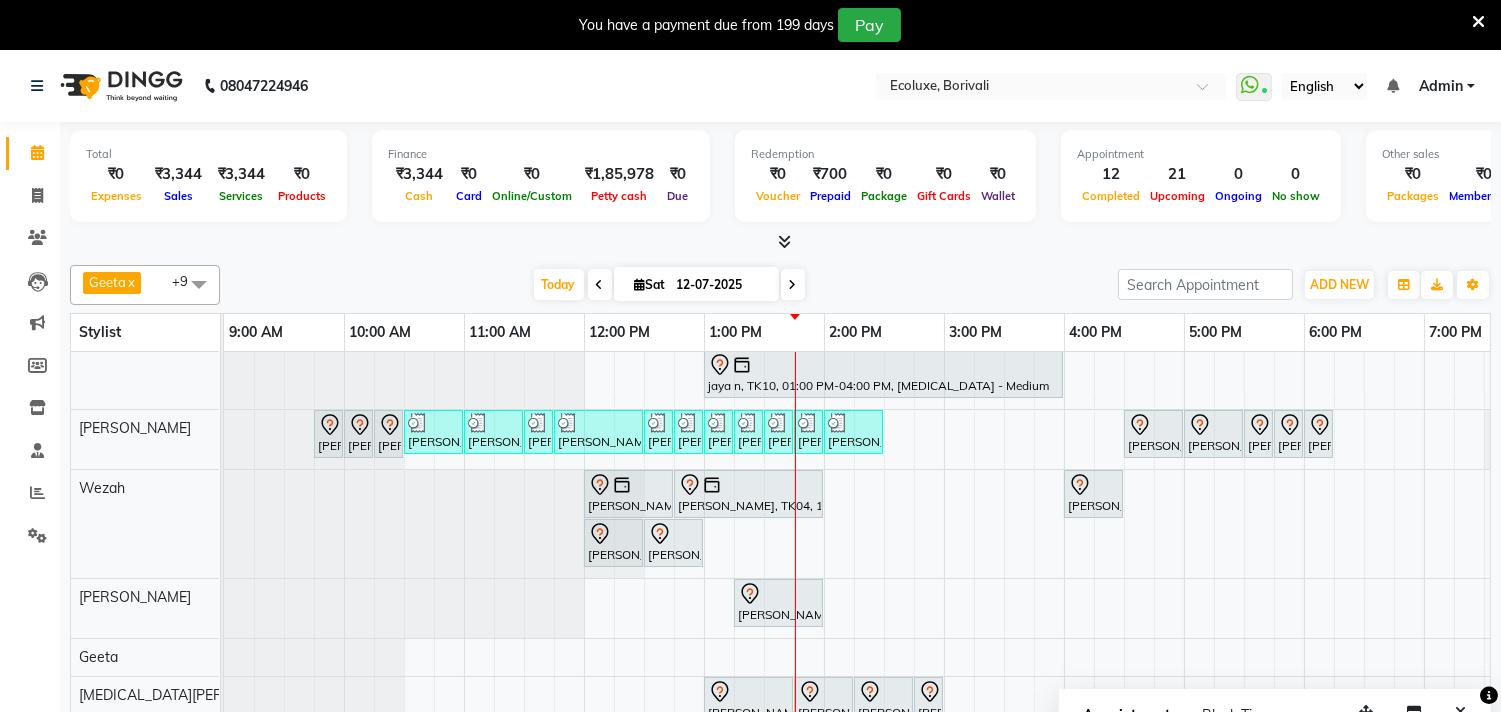click at bounding box center [1478, 22] 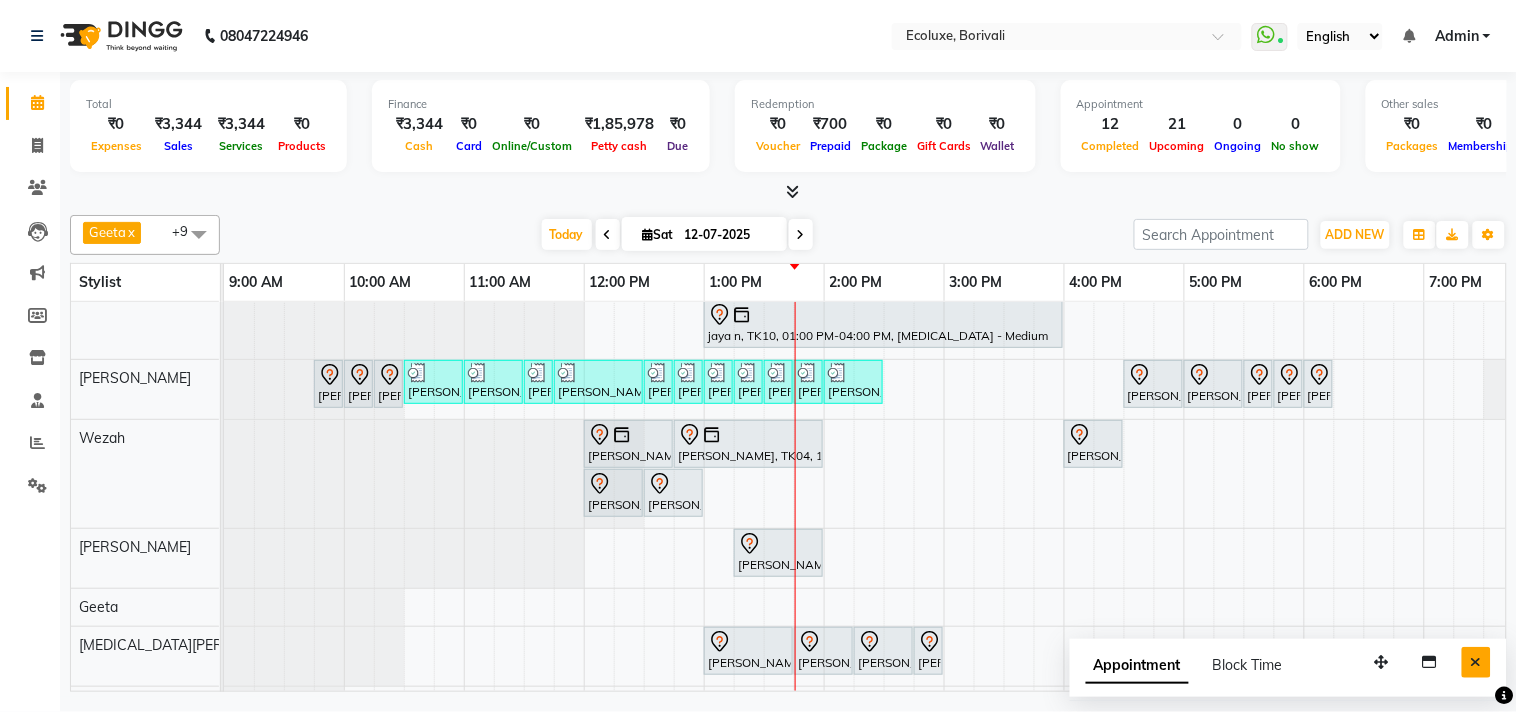 click at bounding box center (1476, 662) 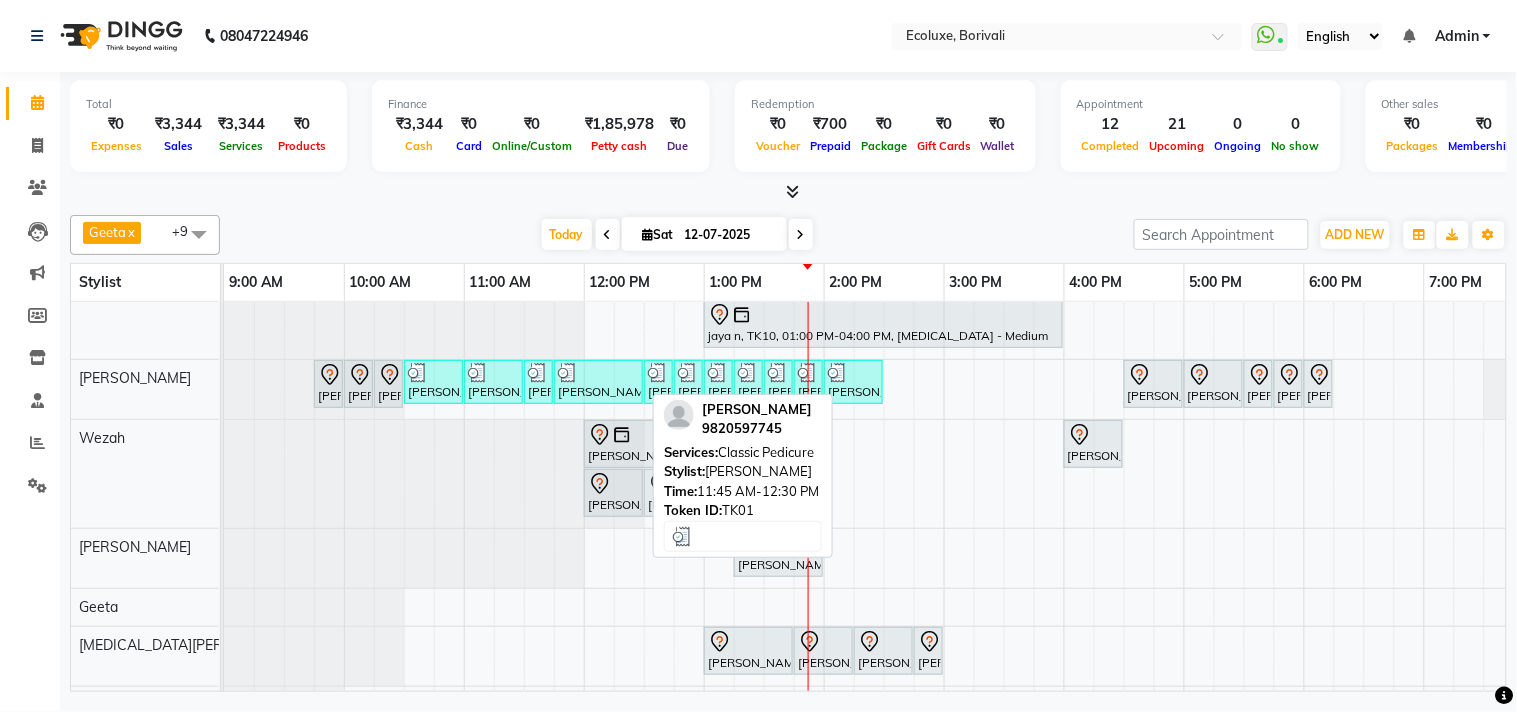 click on "[PERSON_NAME], TK01, 11:45 AM-12:30 PM, Classic Pedicure" at bounding box center (598, 382) 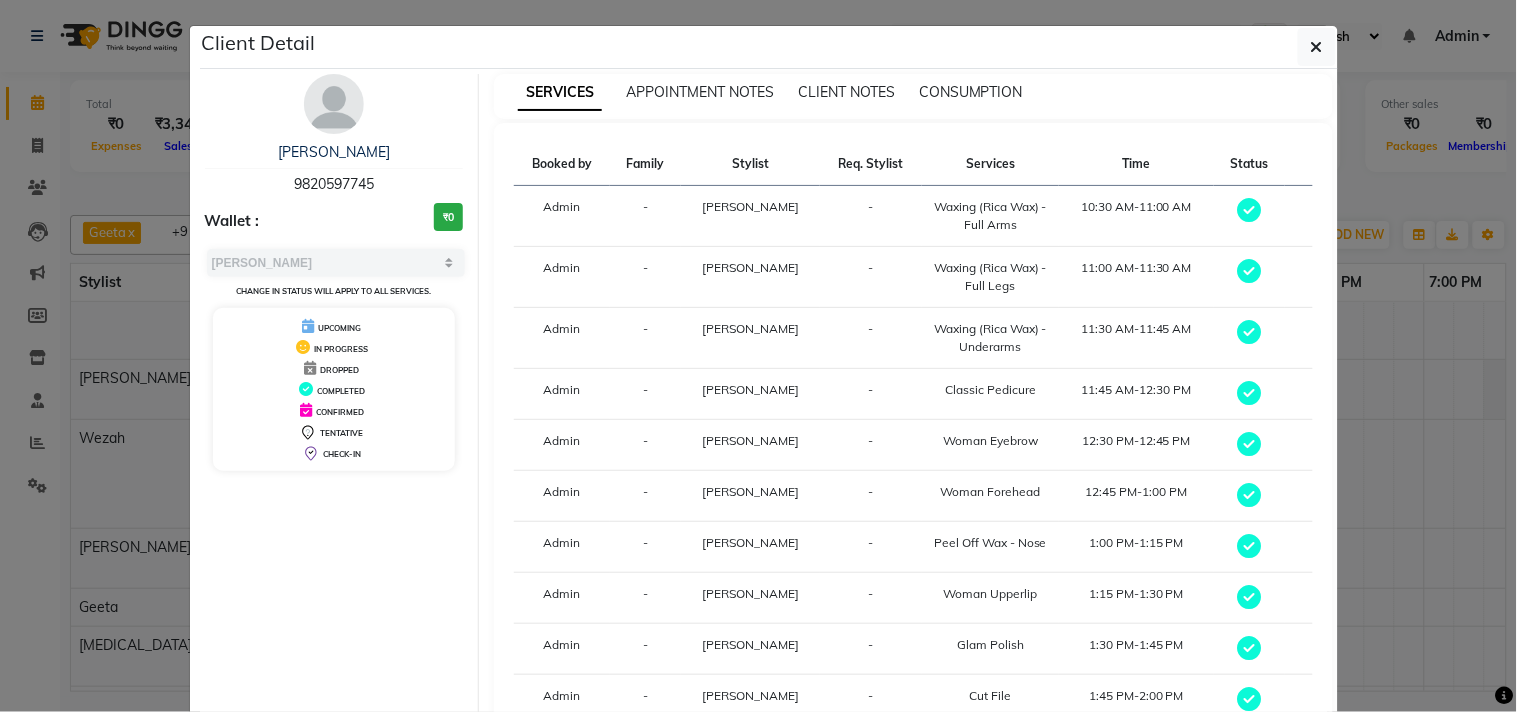scroll, scrollTop: 0, scrollLeft: 0, axis: both 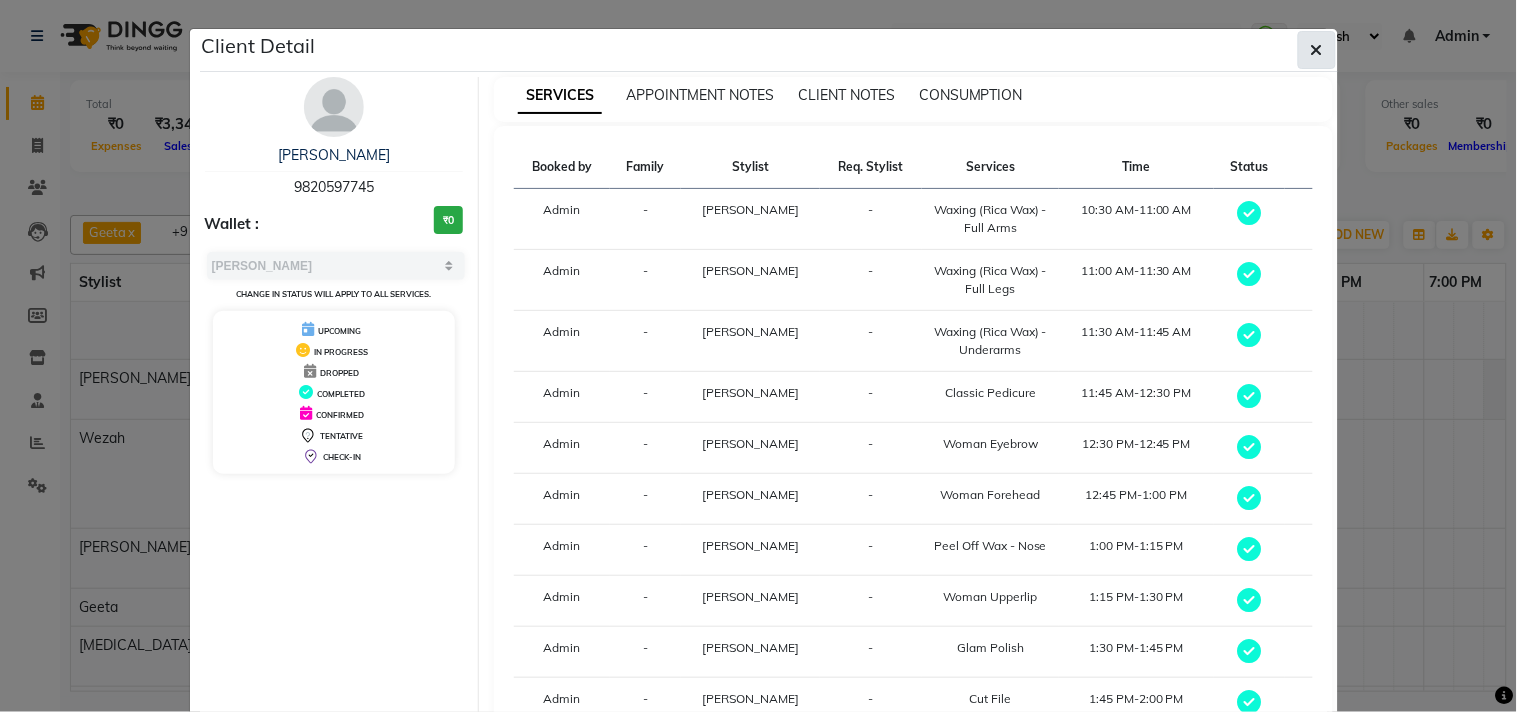 click 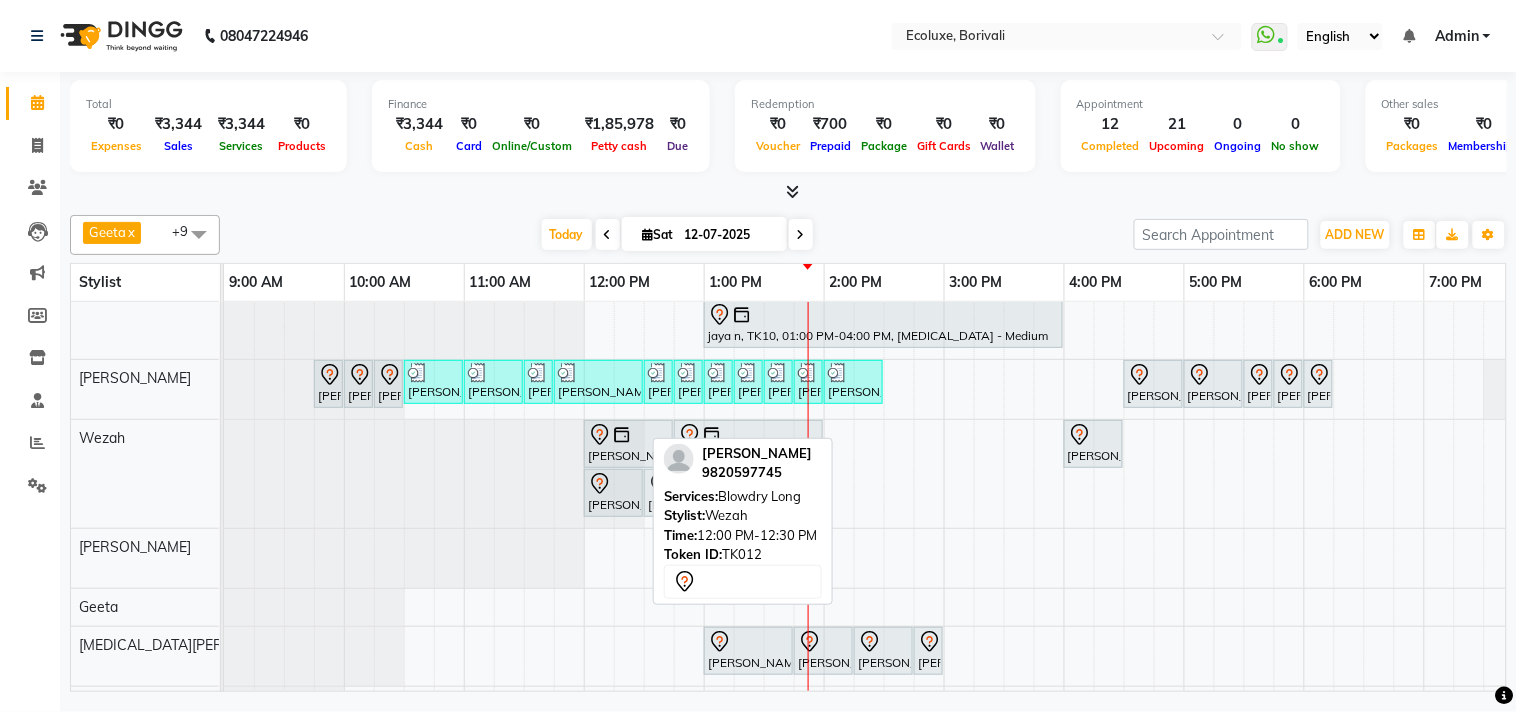 click at bounding box center [613, 484] 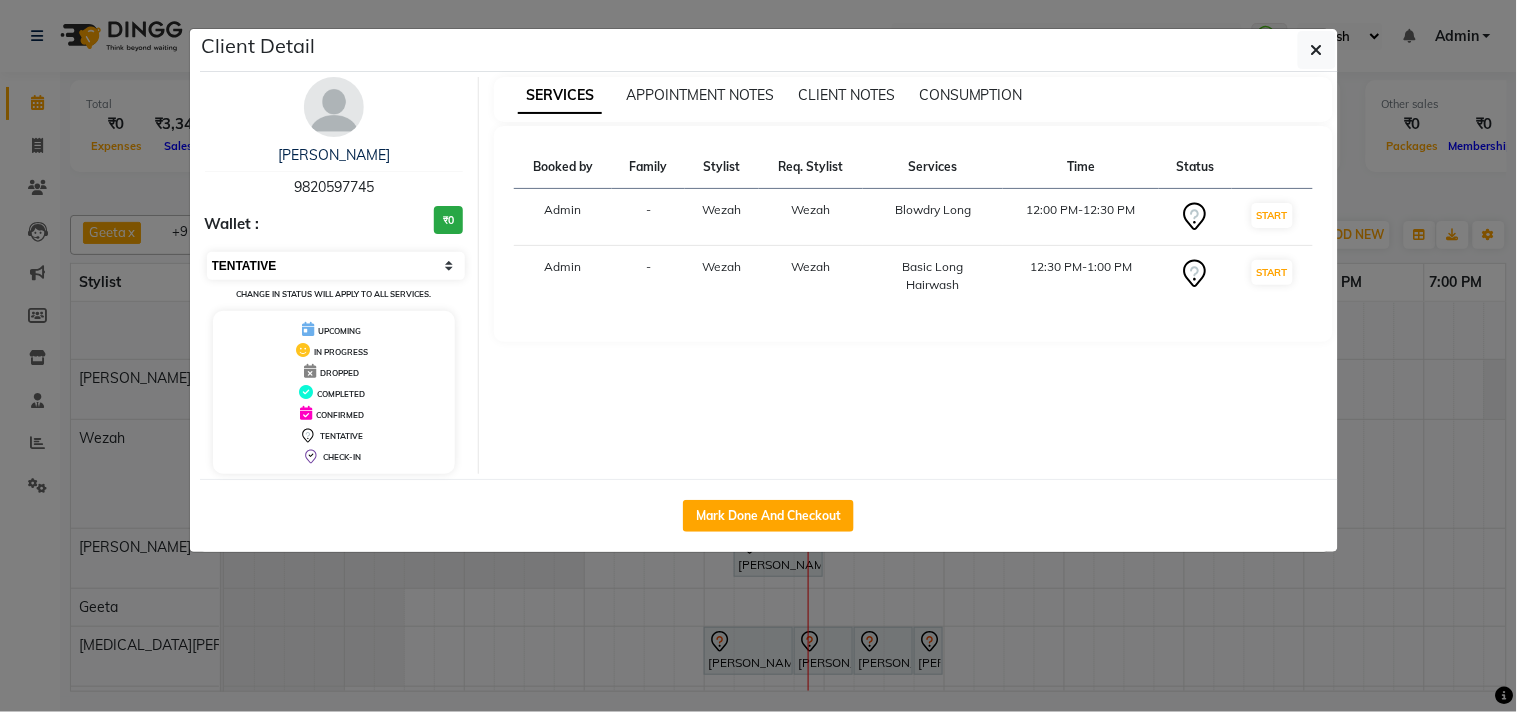 click on "Select IN SERVICE CONFIRMED TENTATIVE CHECK IN MARK DONE DROPPED UPCOMING" at bounding box center (336, 266) 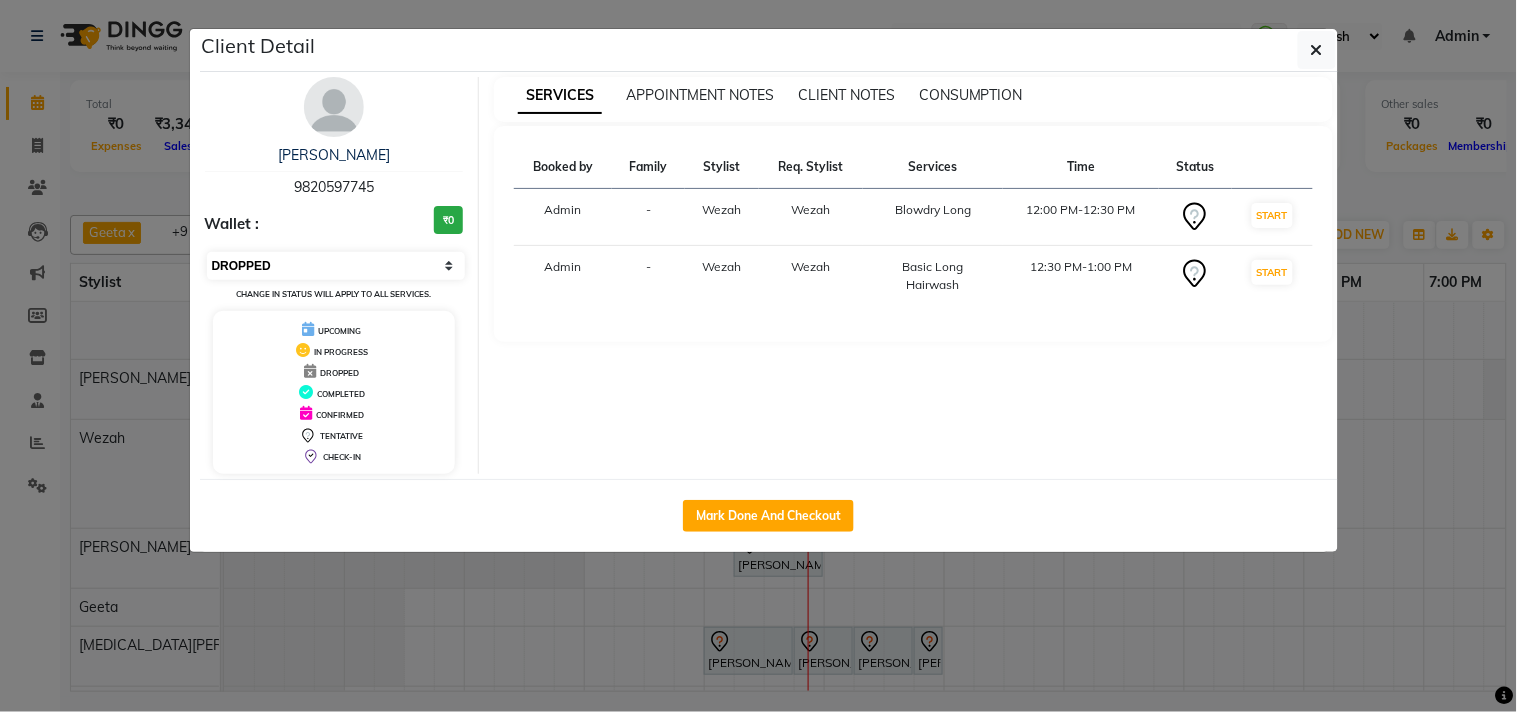 click on "Select IN SERVICE CONFIRMED TENTATIVE CHECK IN MARK DONE DROPPED UPCOMING" at bounding box center [336, 266] 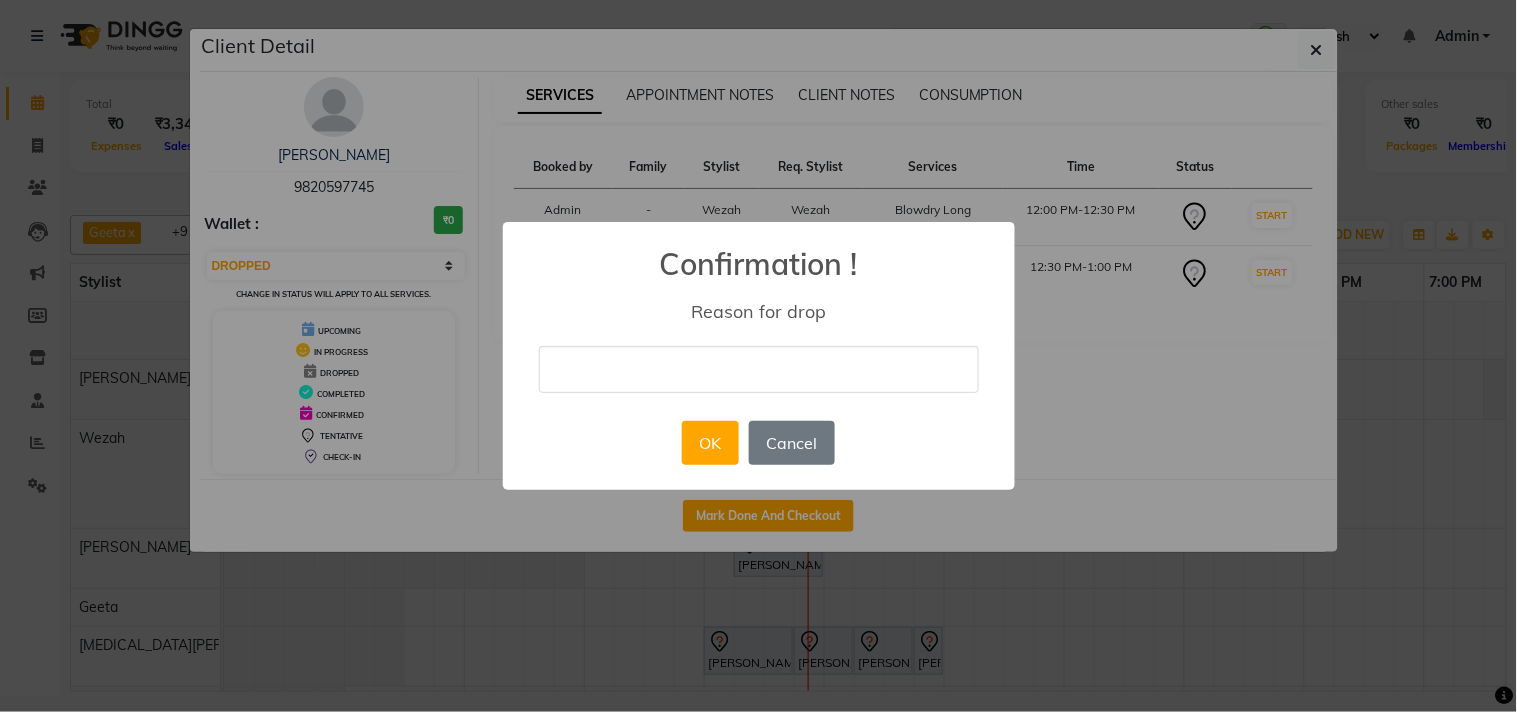 click at bounding box center (759, 369) 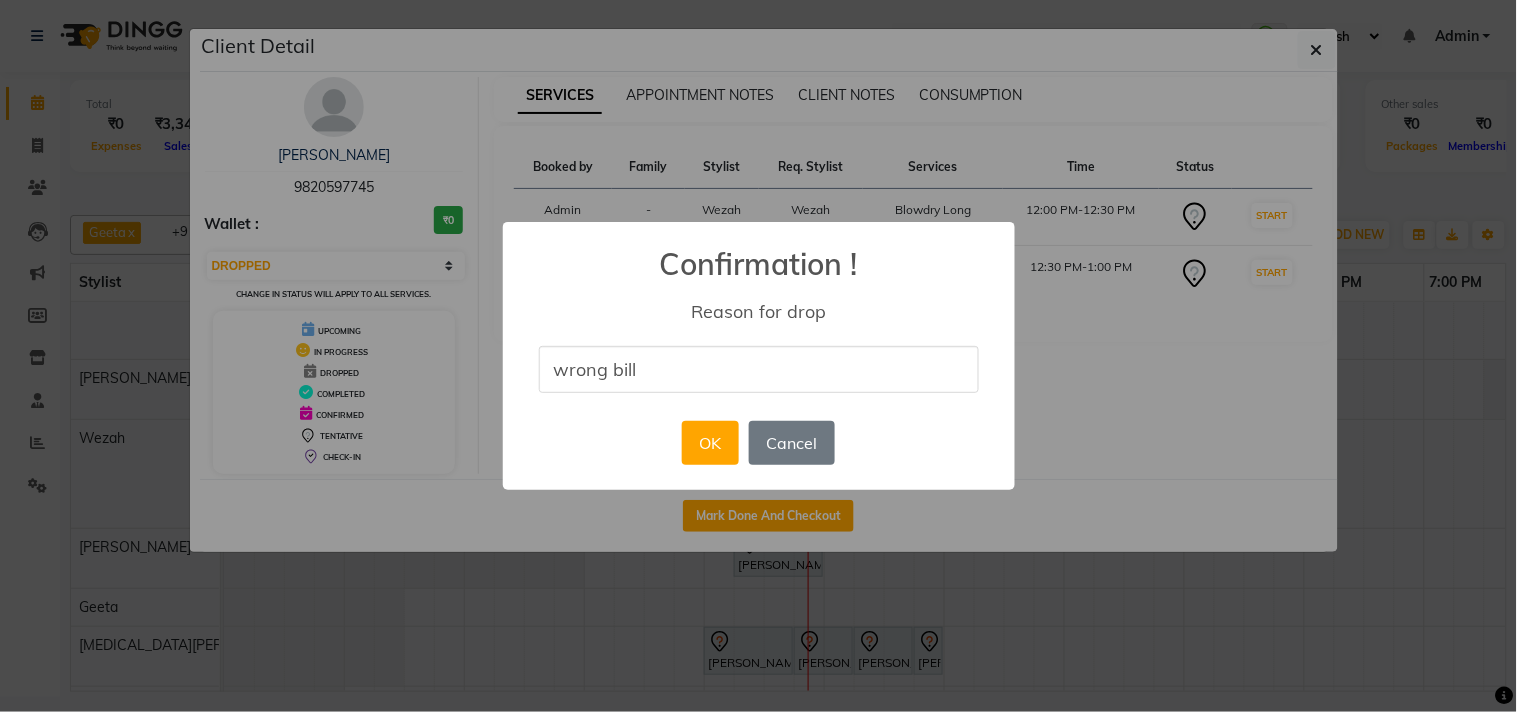 click on "OK No Cancel" at bounding box center [758, 443] 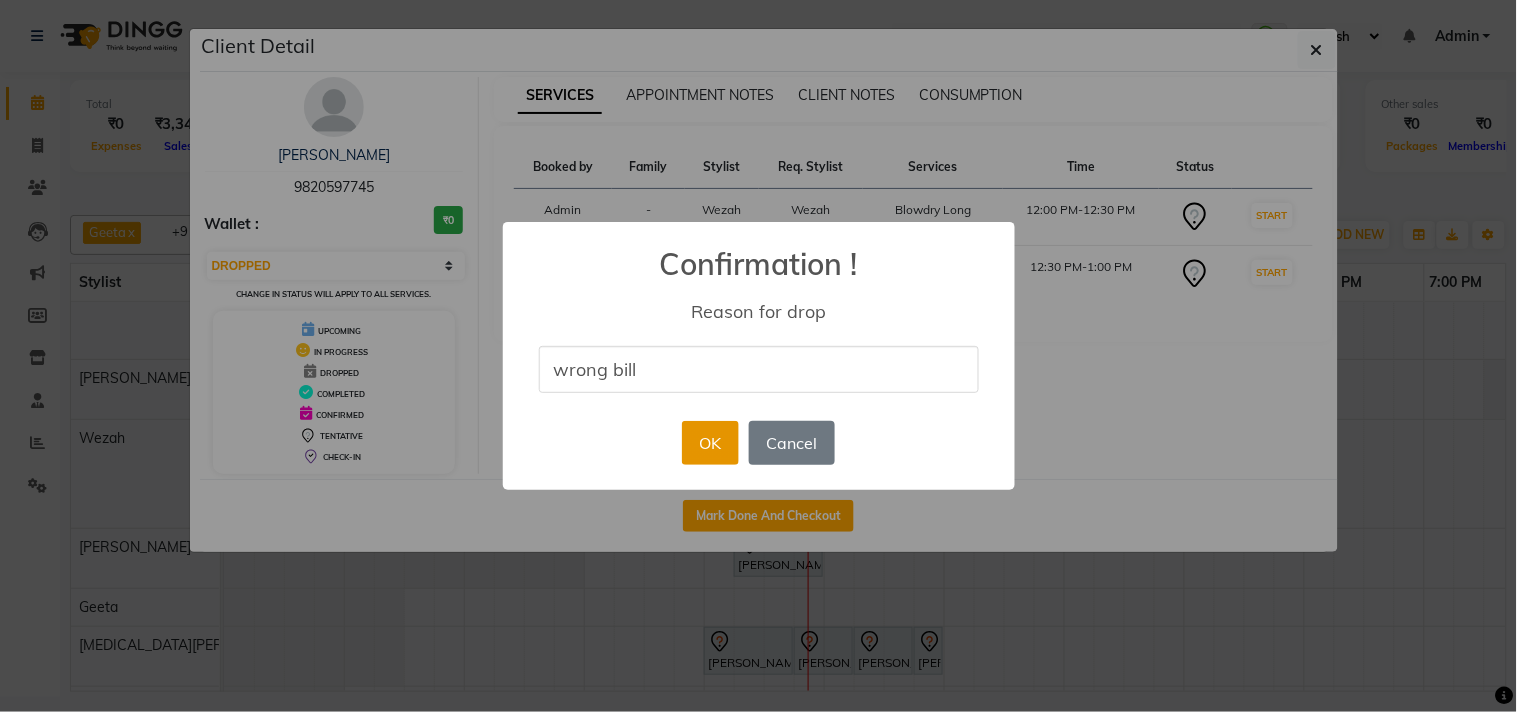 click on "OK" at bounding box center [710, 443] 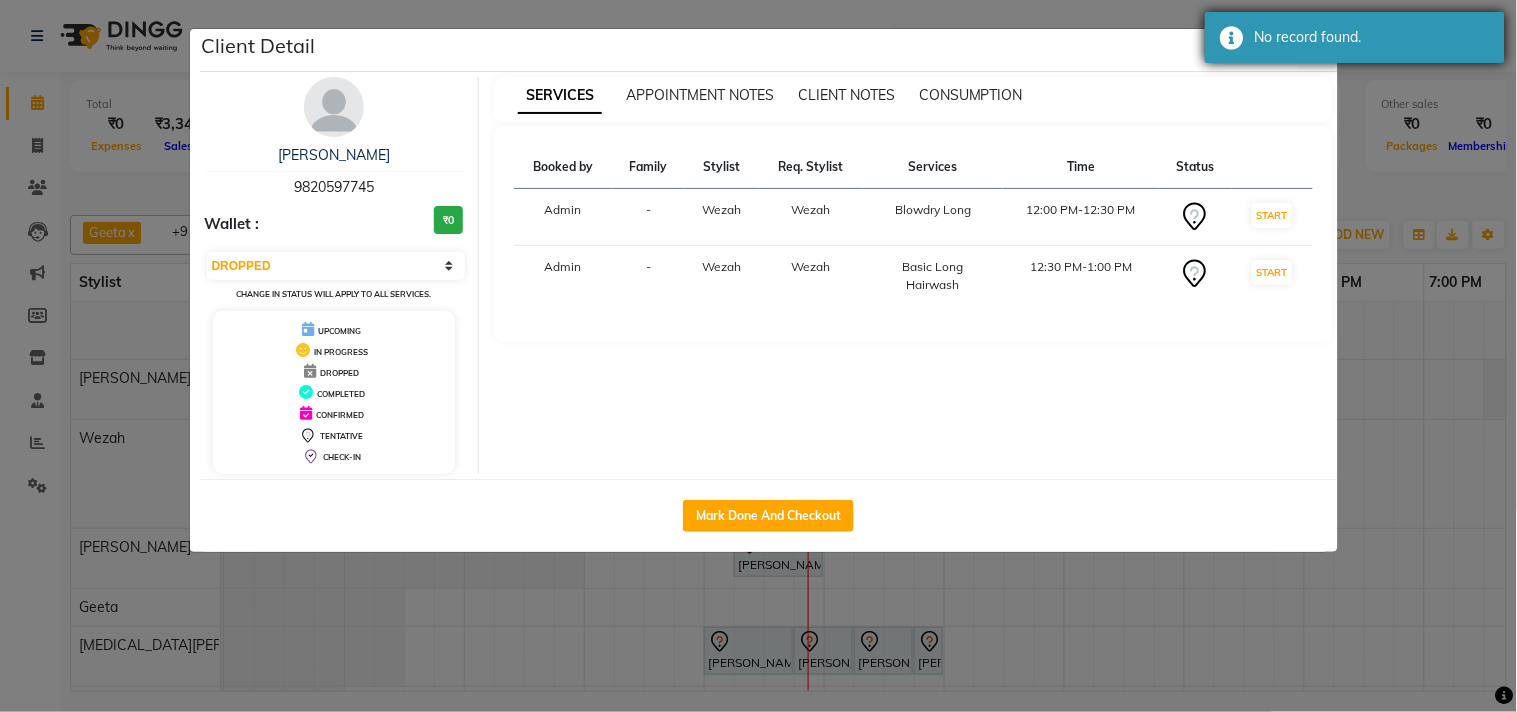 click on "No record found." at bounding box center [1372, 37] 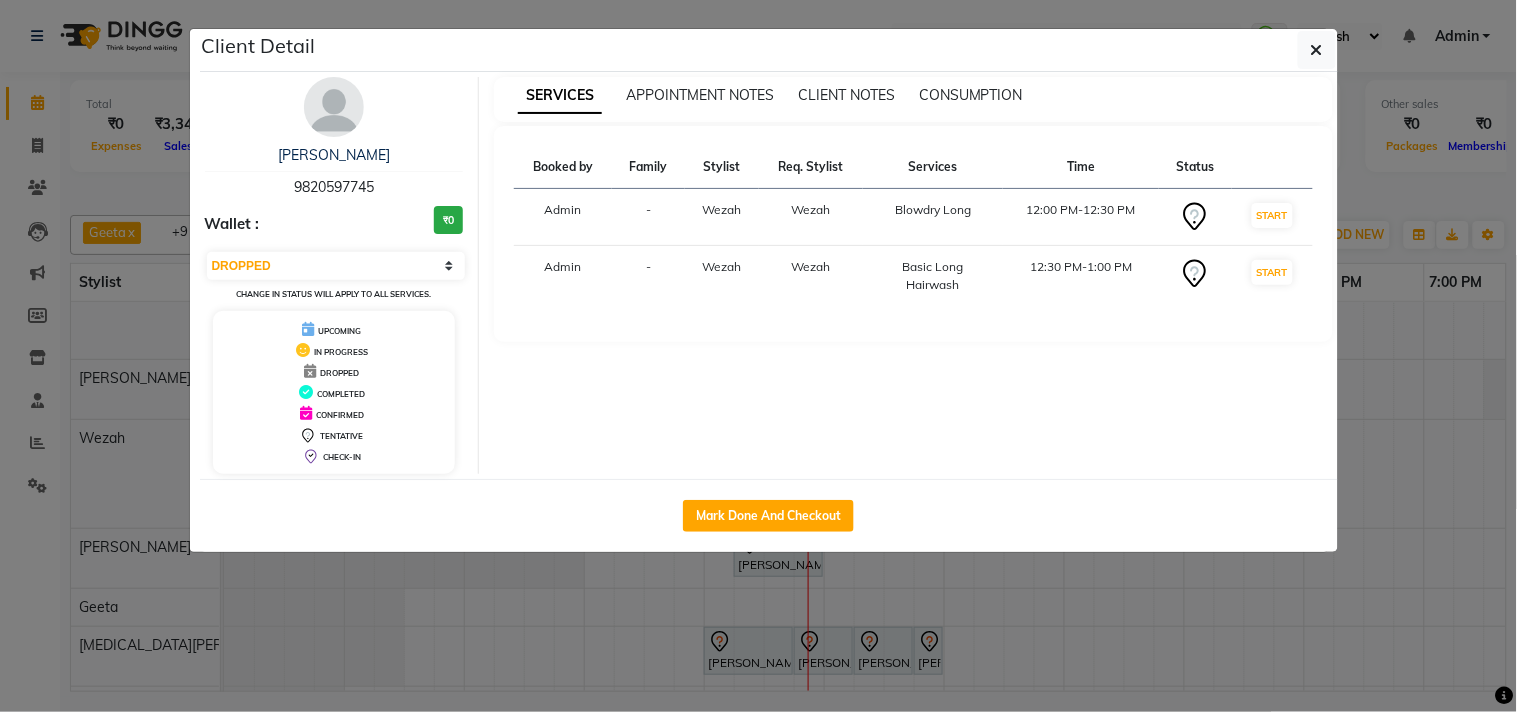 click 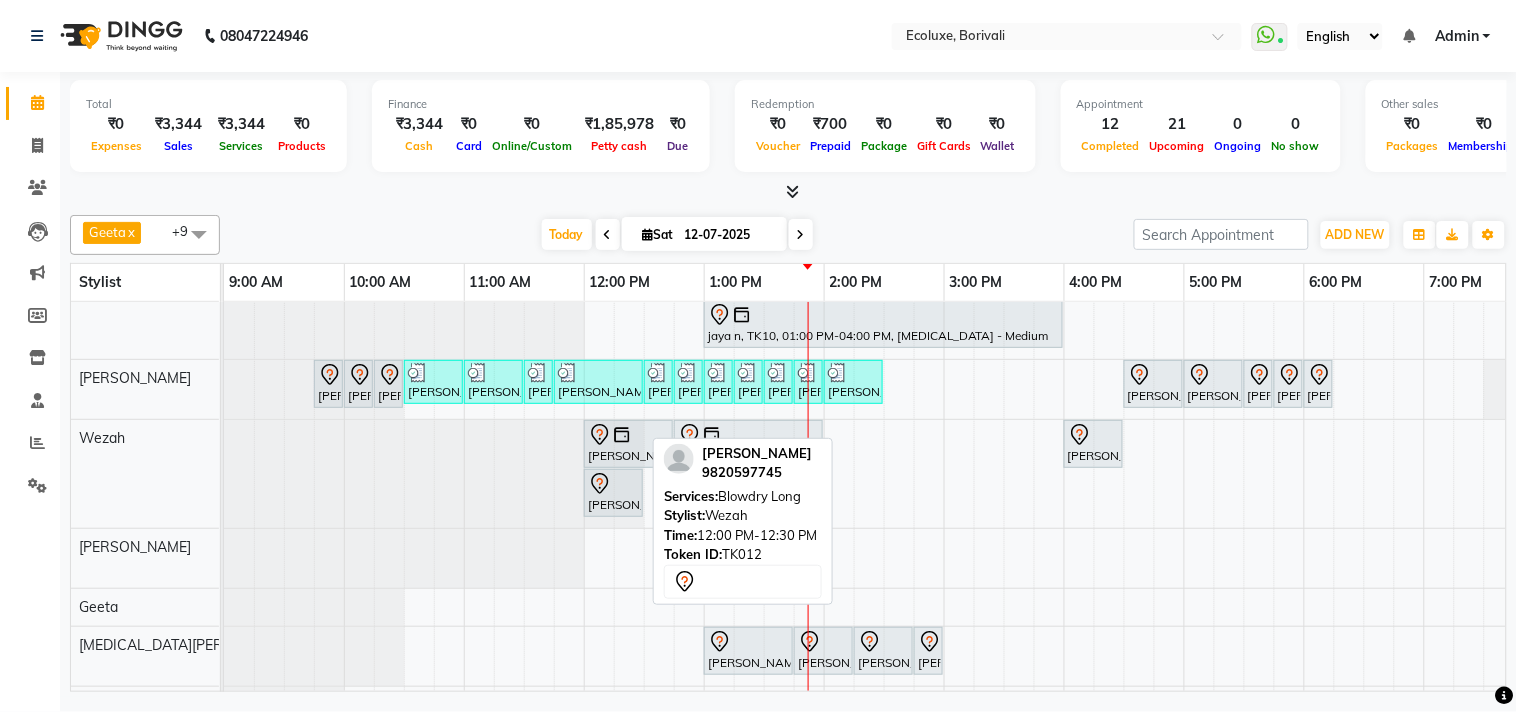 click 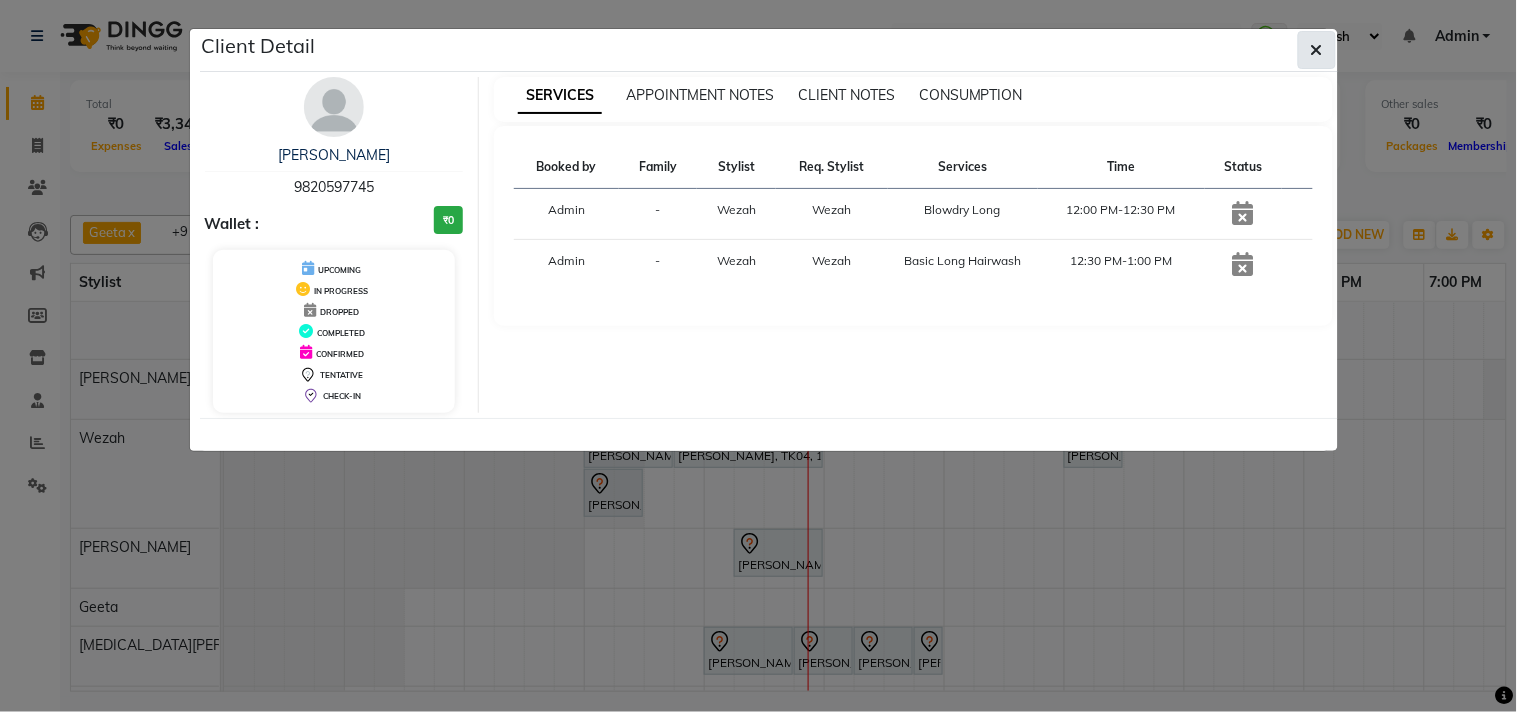 click 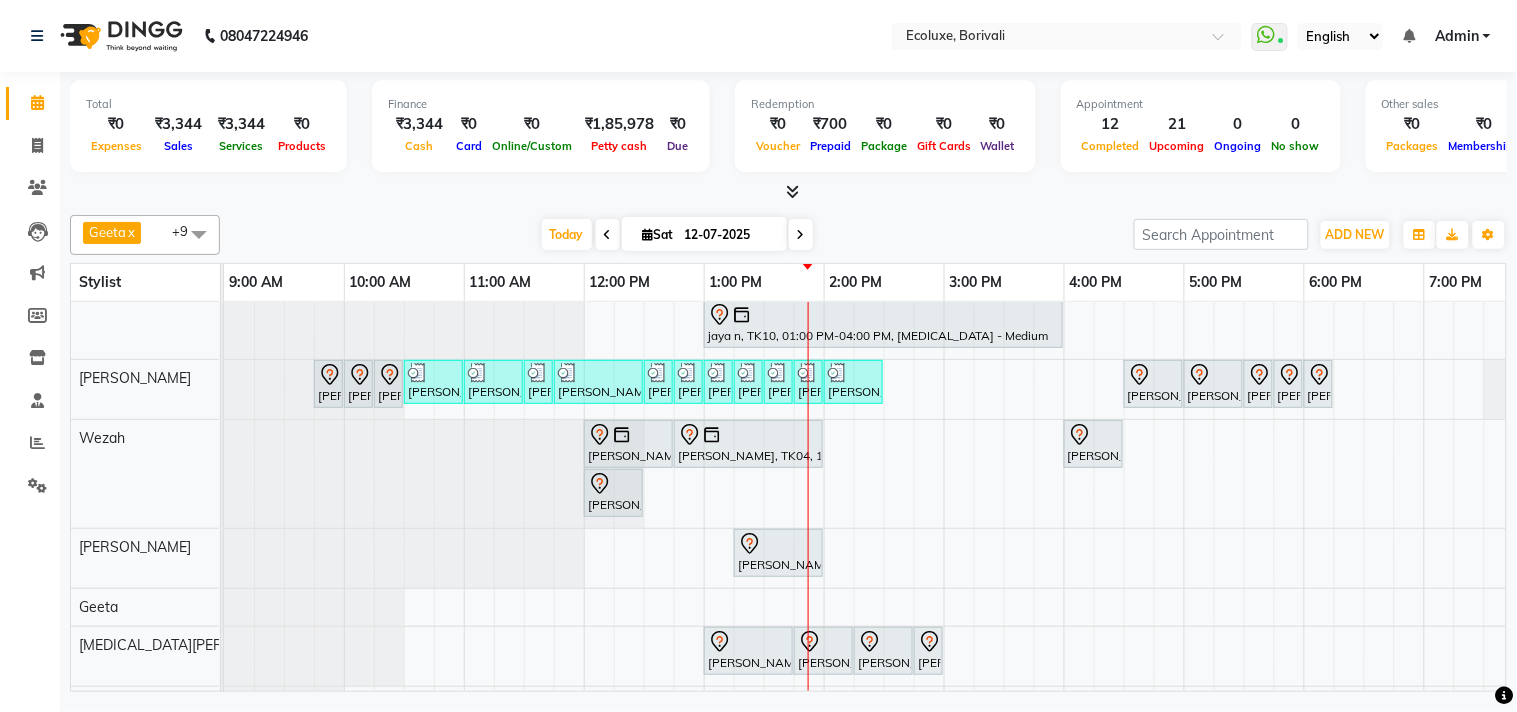 click at bounding box center (801, 234) 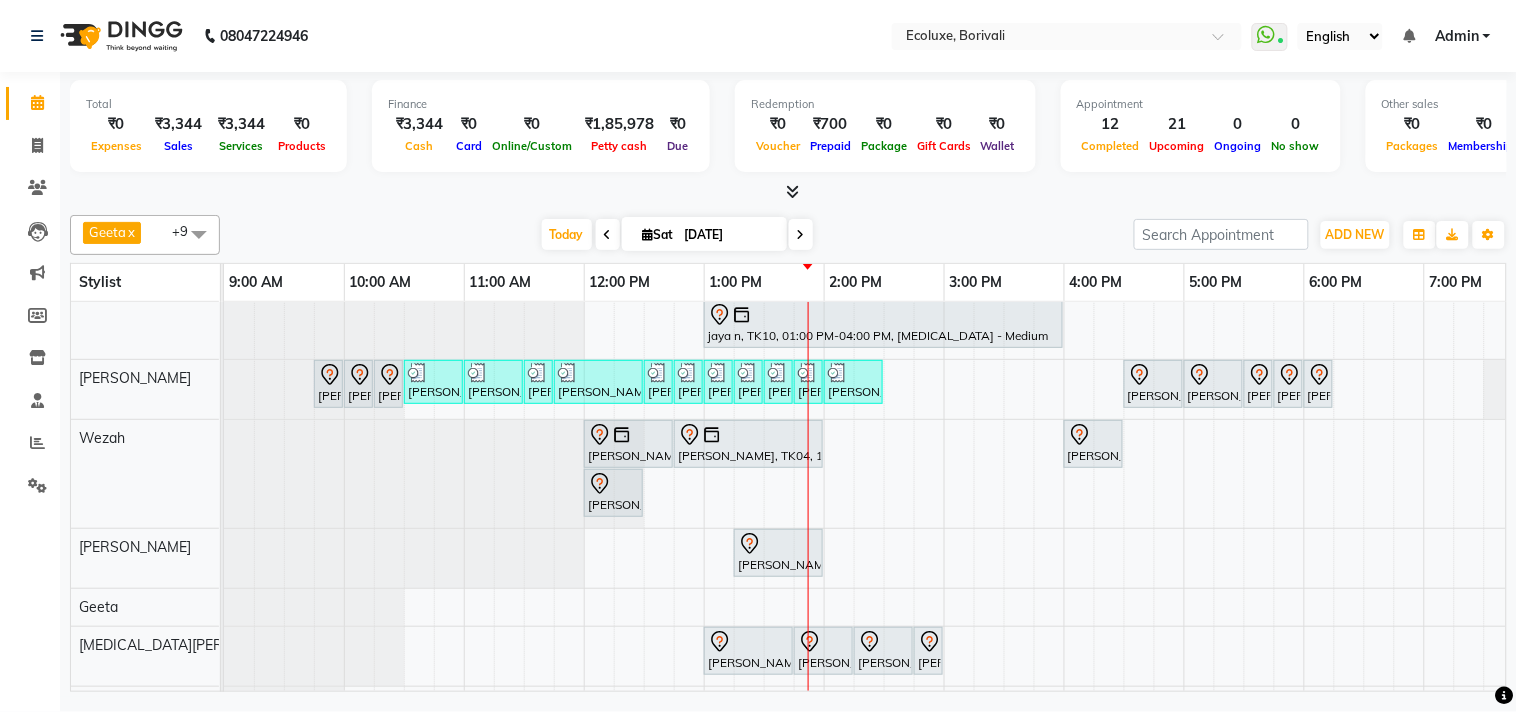 scroll, scrollTop: 7, scrollLeft: 0, axis: vertical 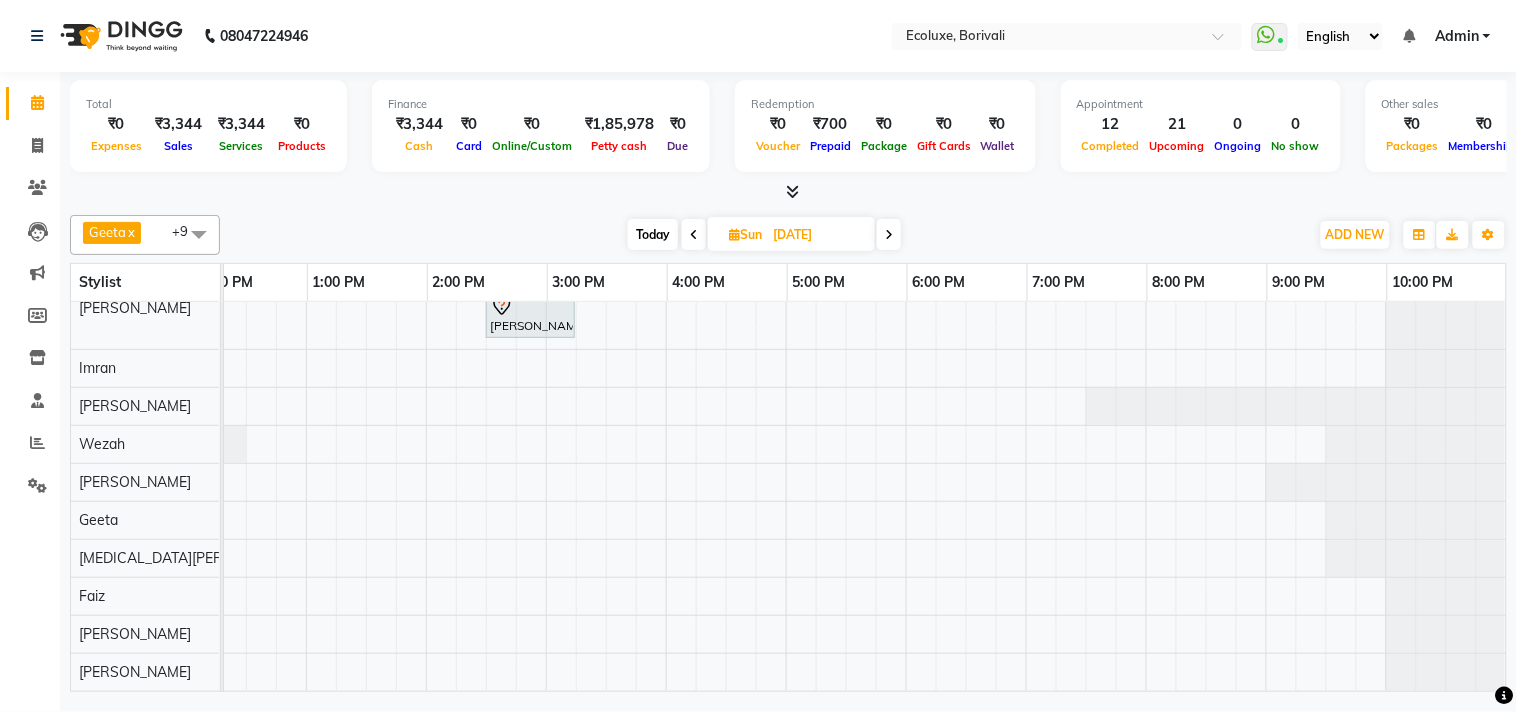 click at bounding box center [694, 234] 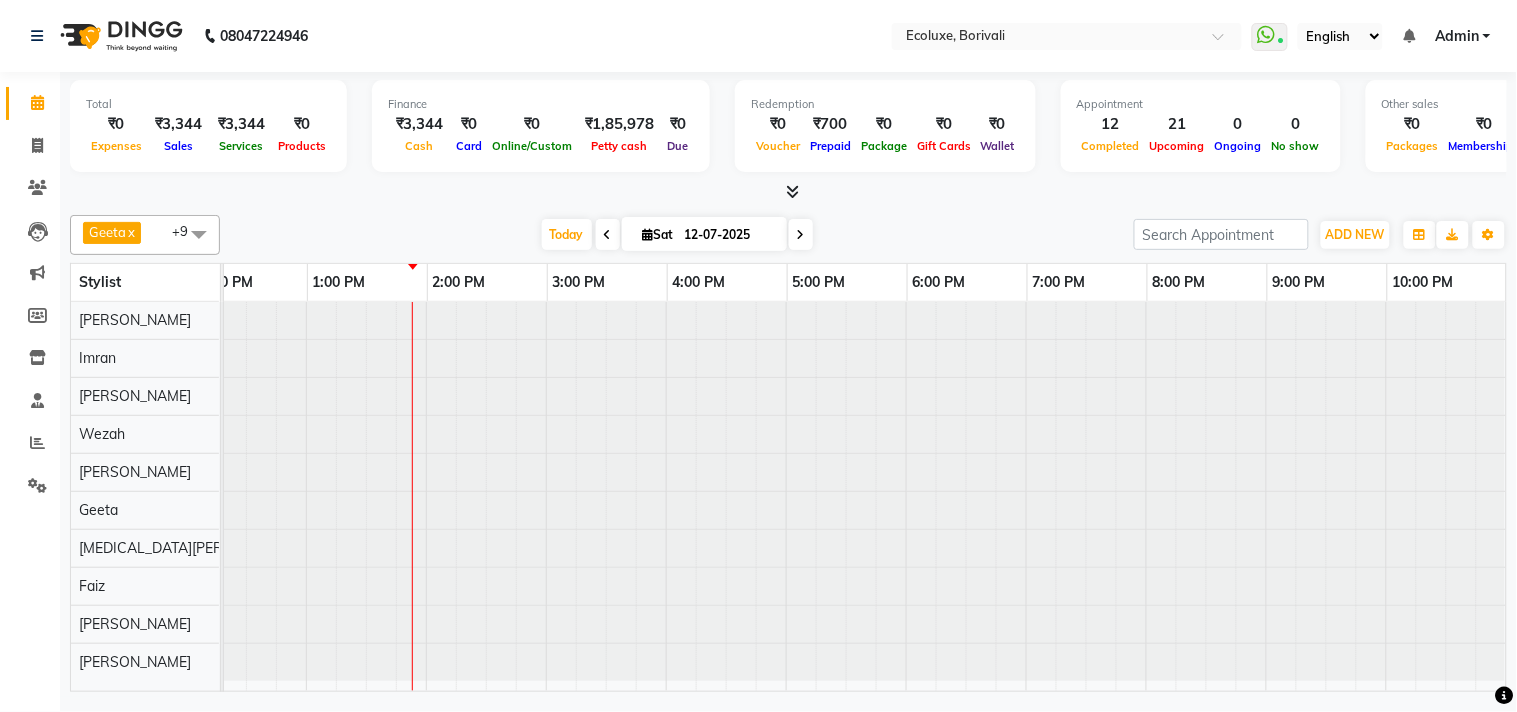 scroll, scrollTop: 0, scrollLeft: 0, axis: both 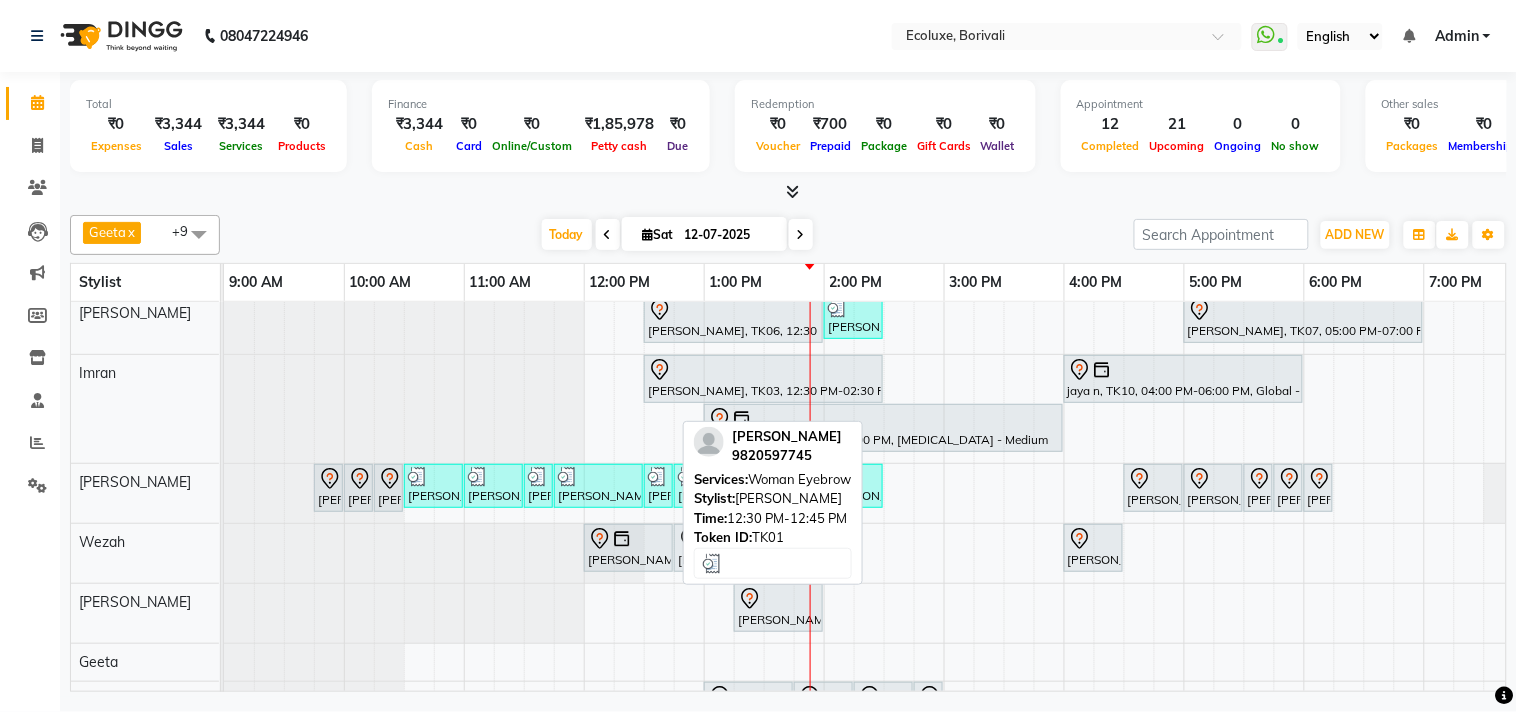click on "[PERSON_NAME], TK01, 12:30 PM-12:45 PM, Woman Eyebrow" at bounding box center [658, 486] 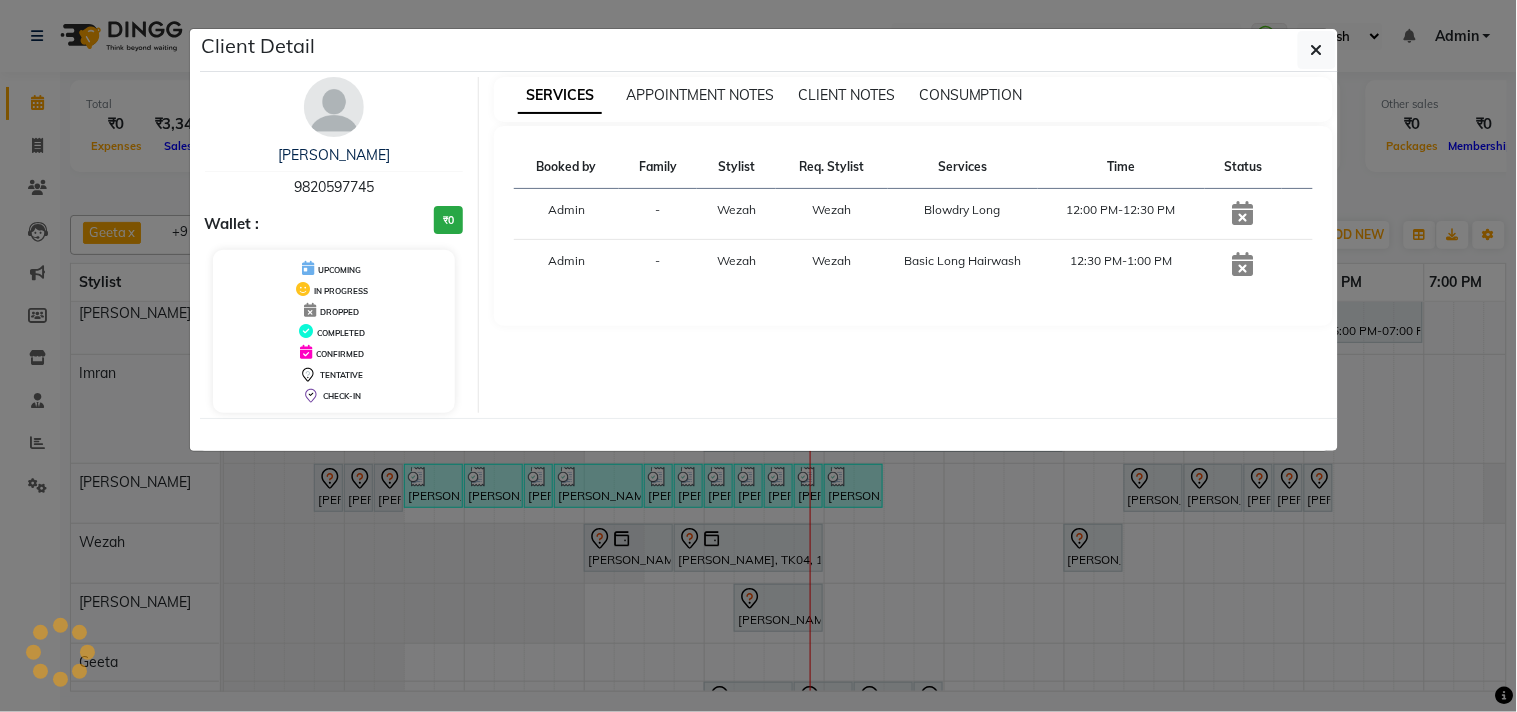 select on "3" 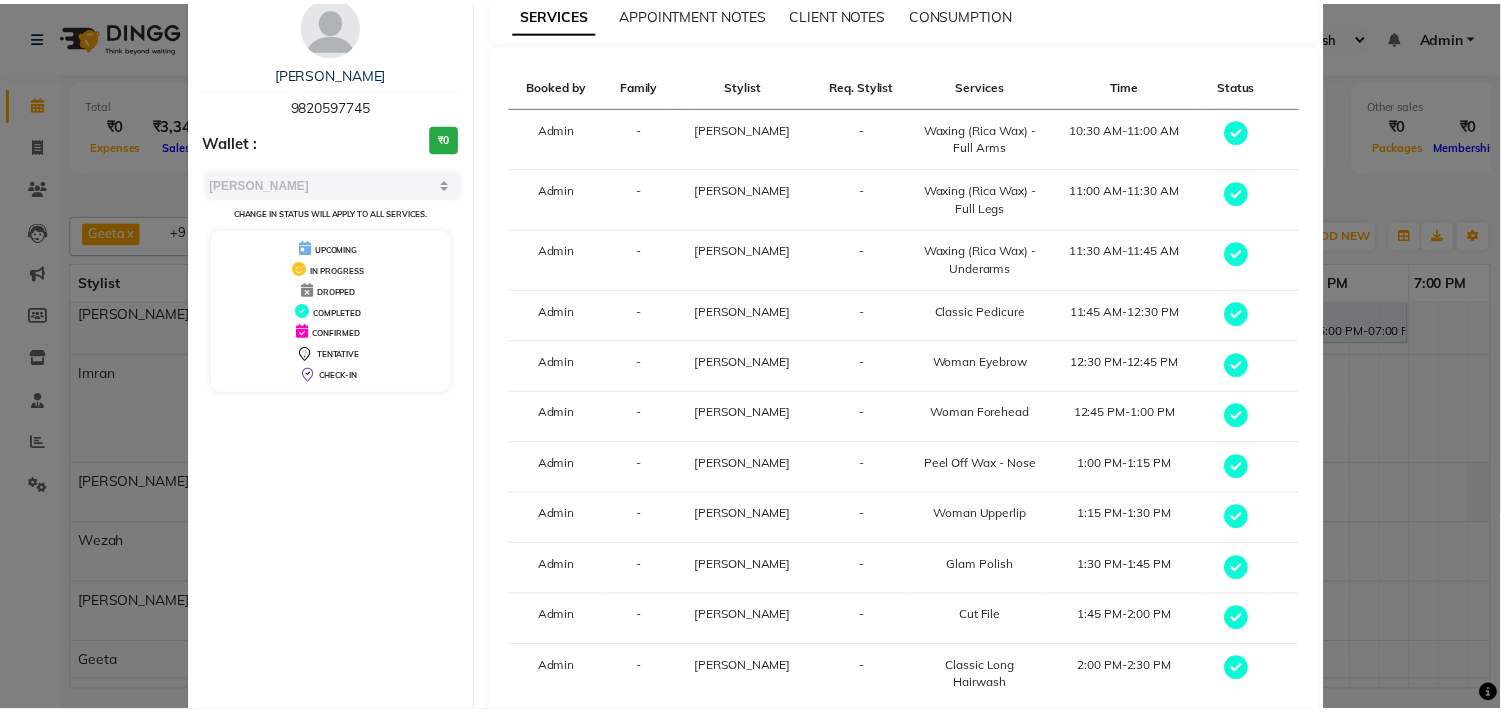 scroll, scrollTop: 212, scrollLeft: 0, axis: vertical 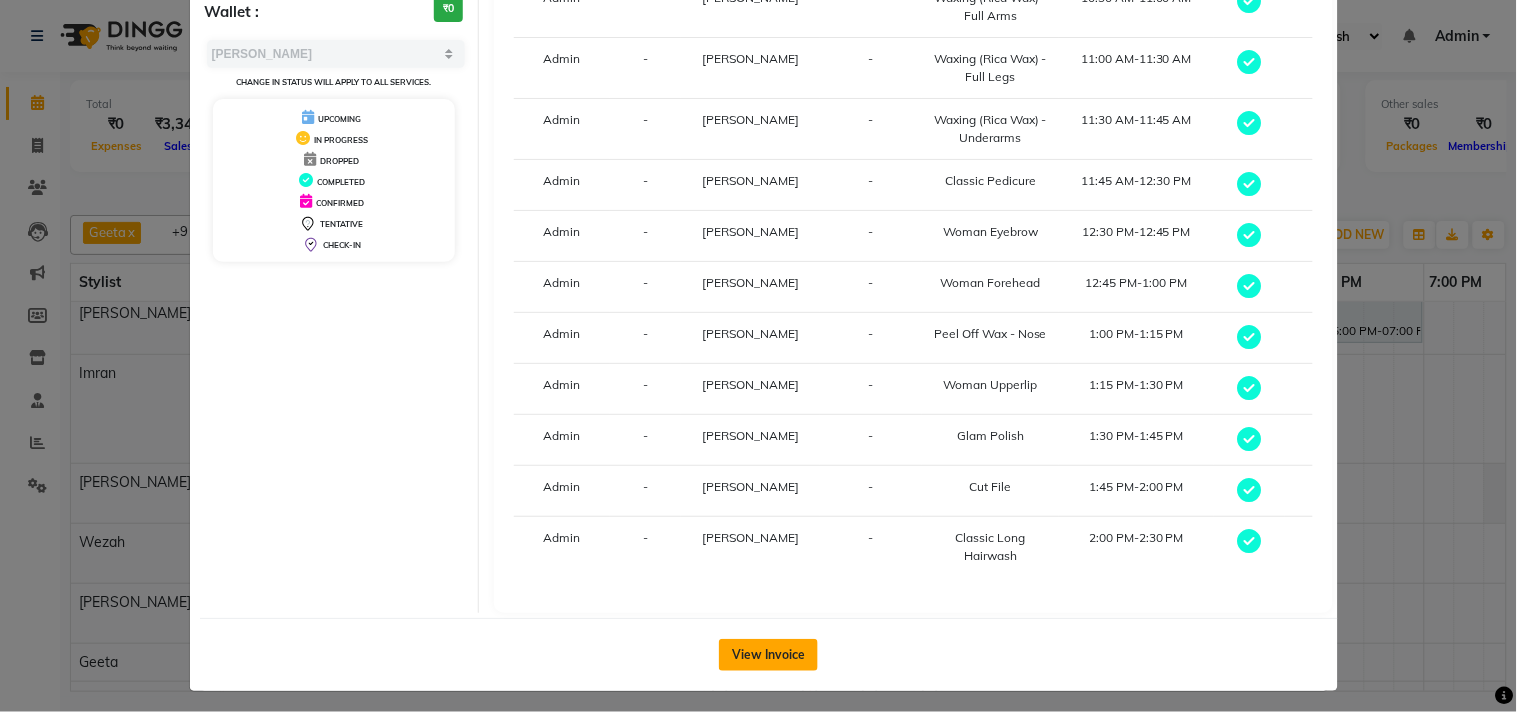 click on "View Invoice" 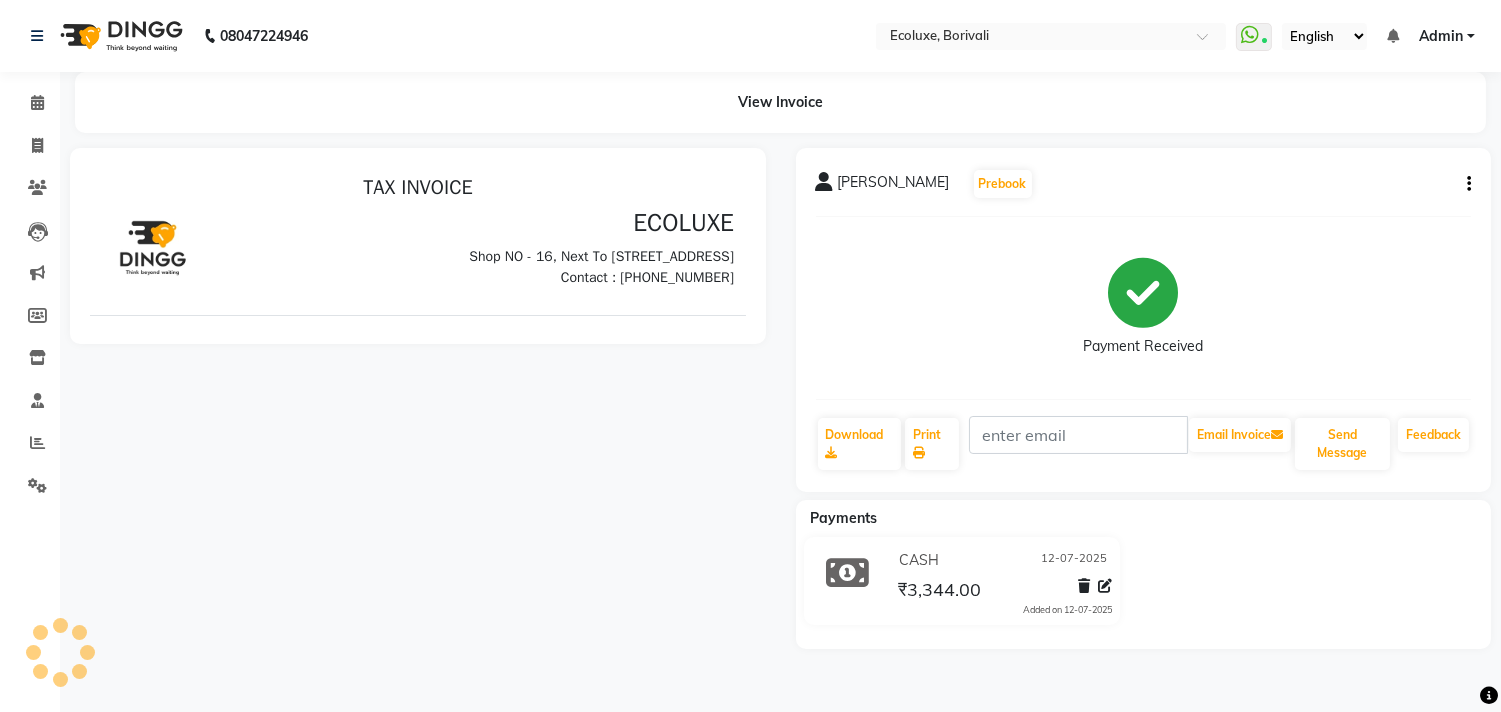 scroll, scrollTop: 0, scrollLeft: 0, axis: both 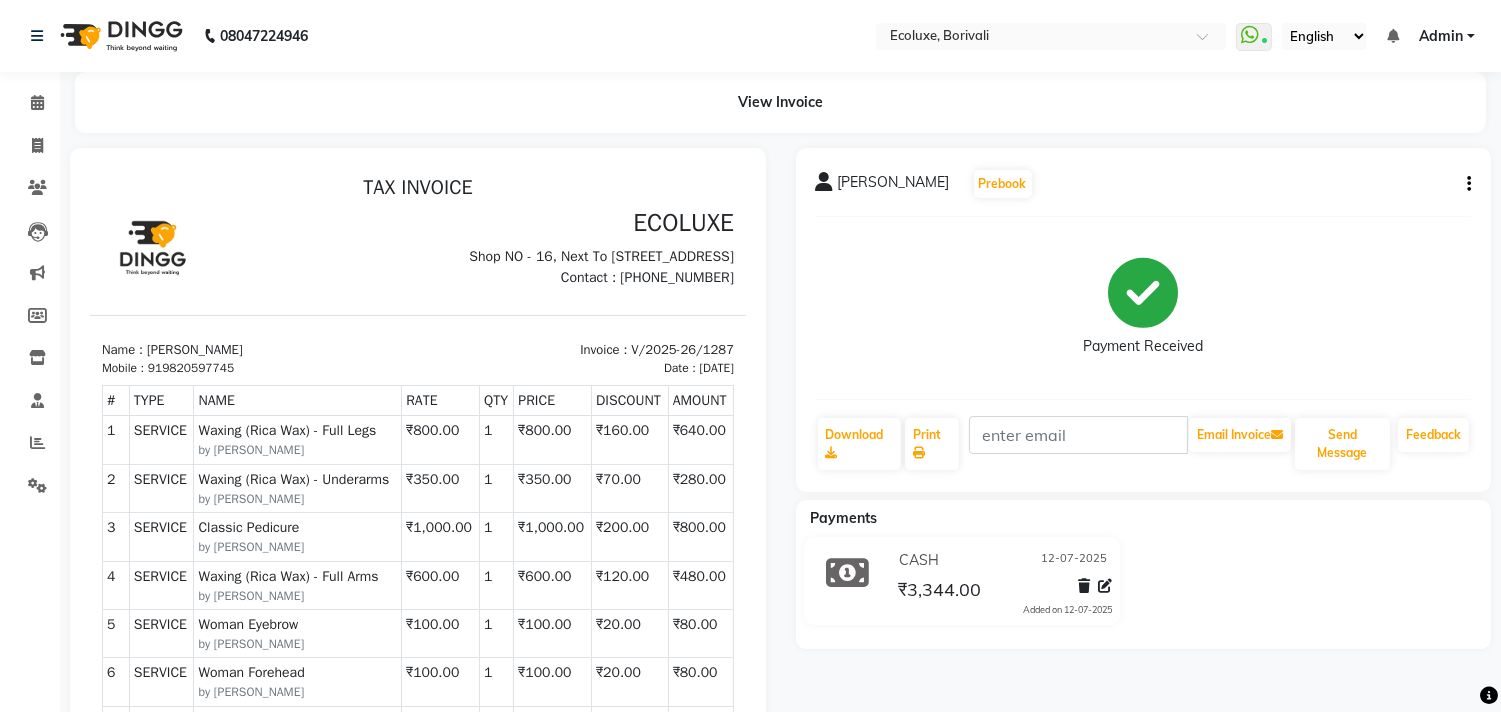 click 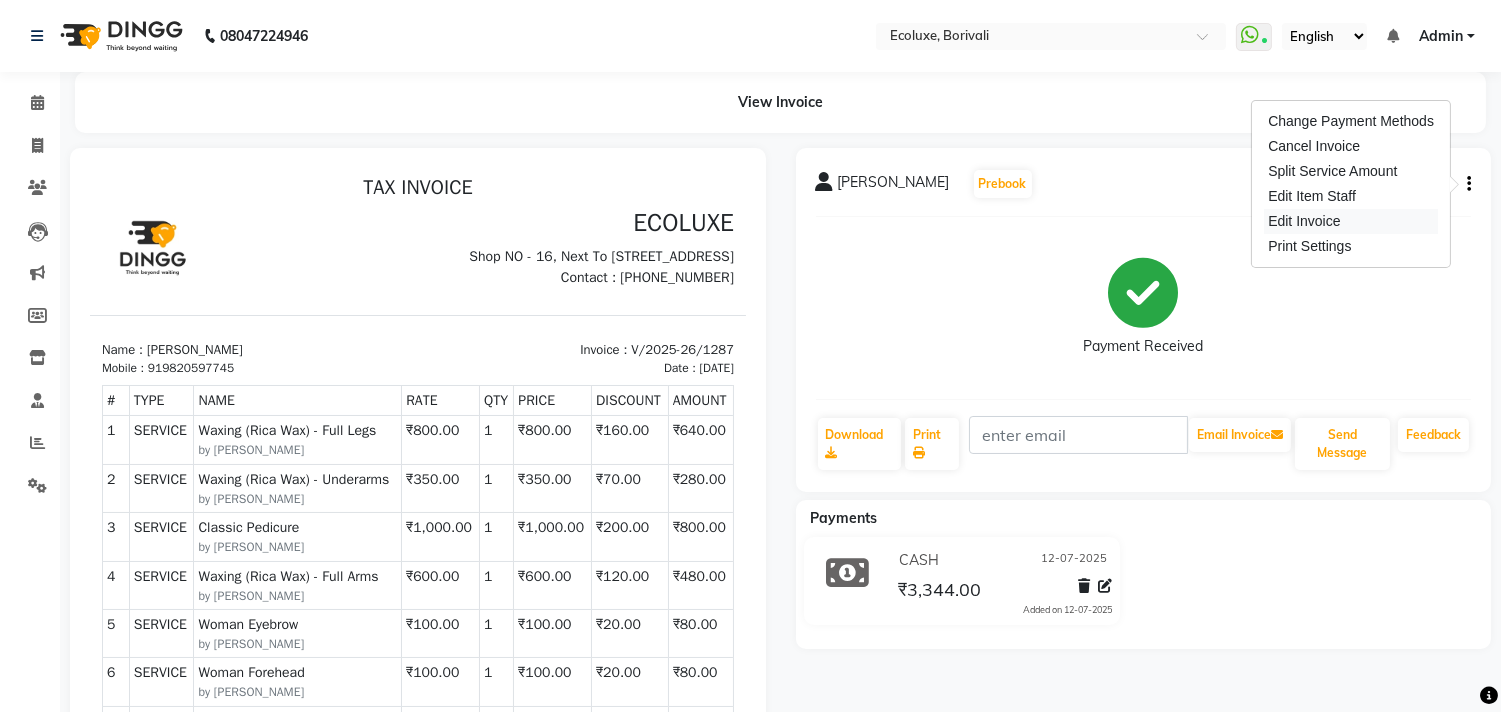 click on "Edit Invoice" at bounding box center (1351, 221) 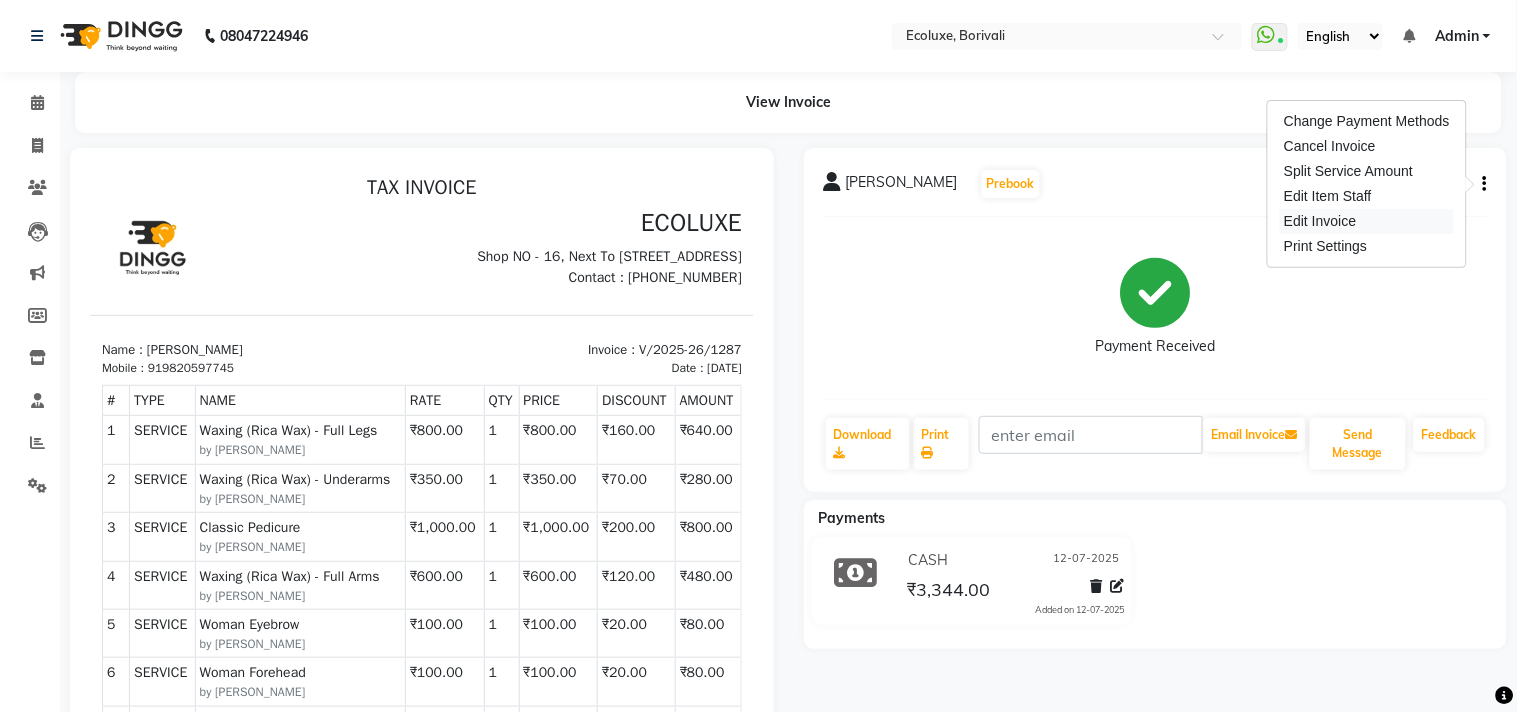 select on "service" 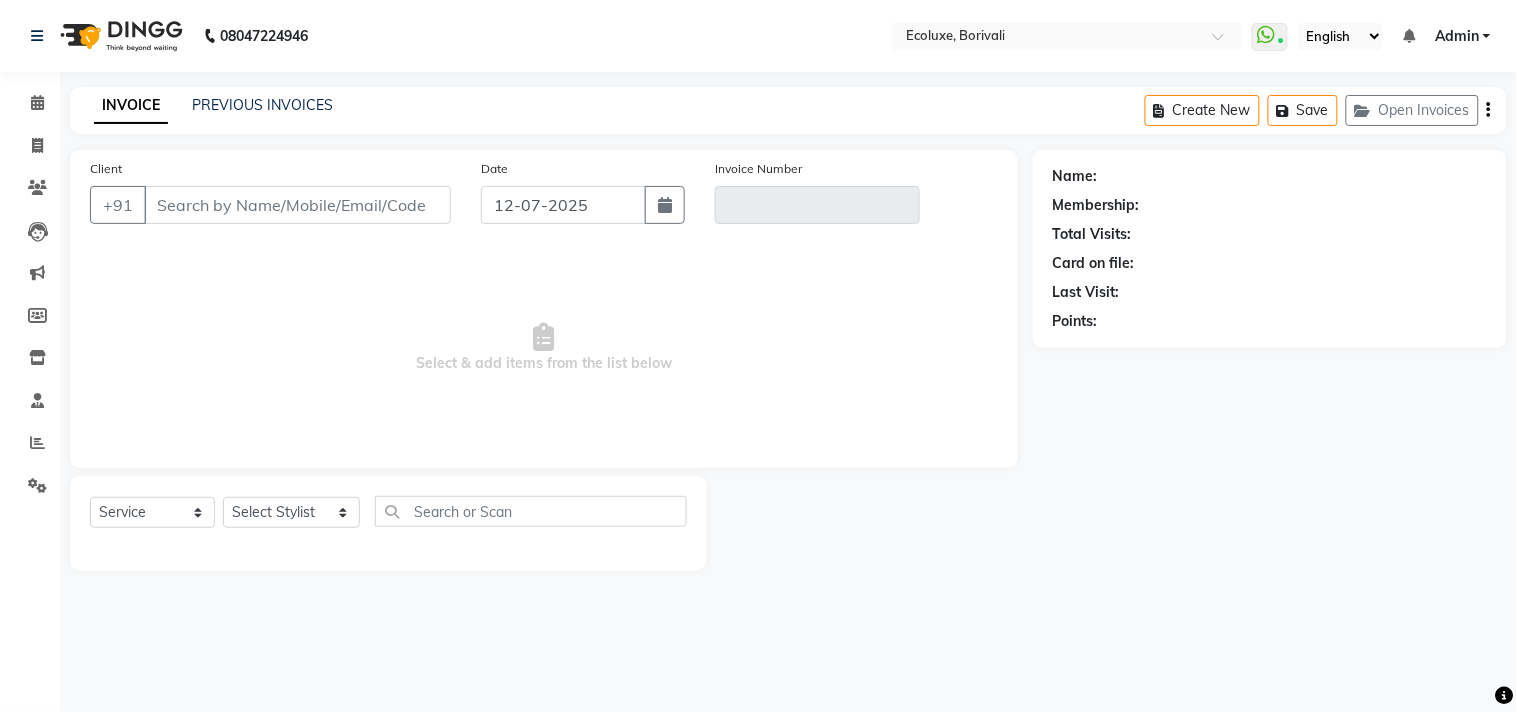 type on "9820597745" 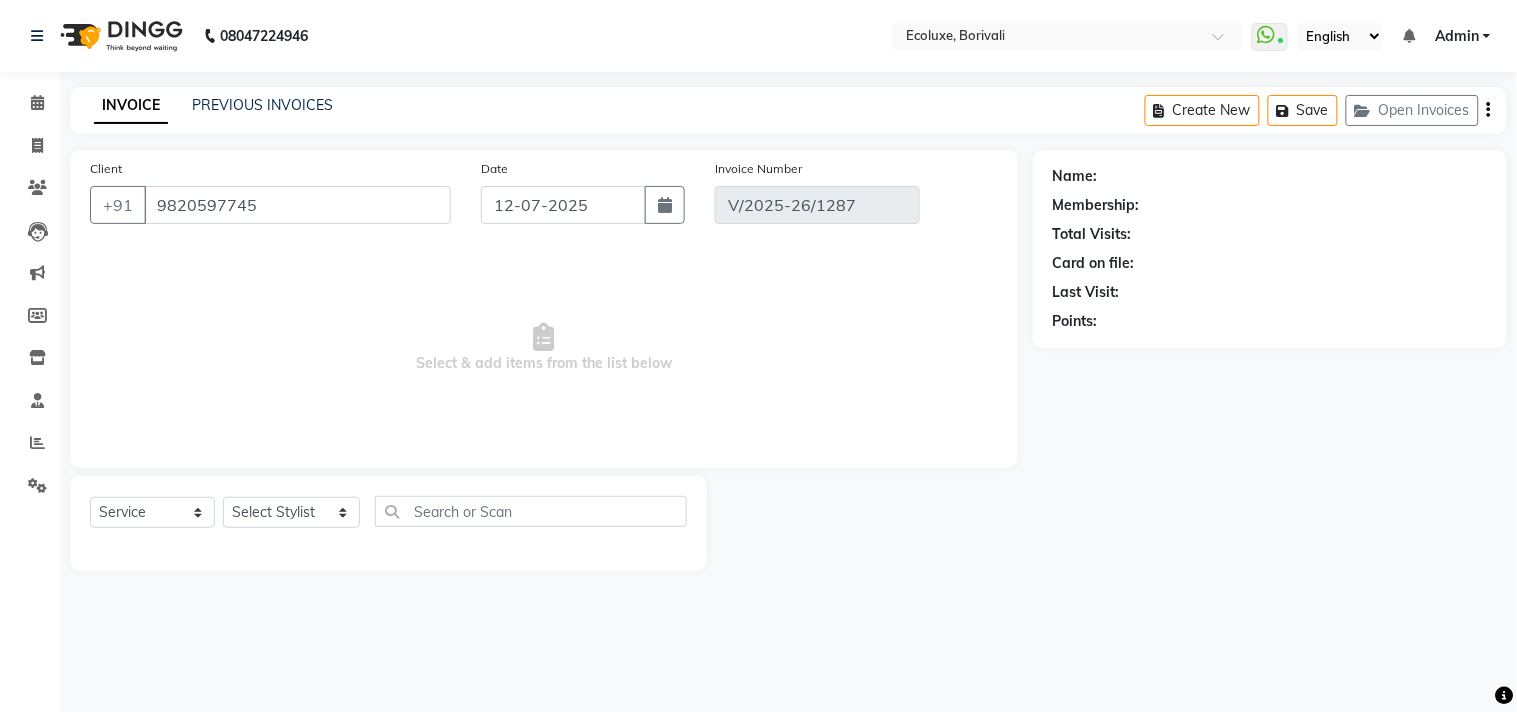 select on "1: Object" 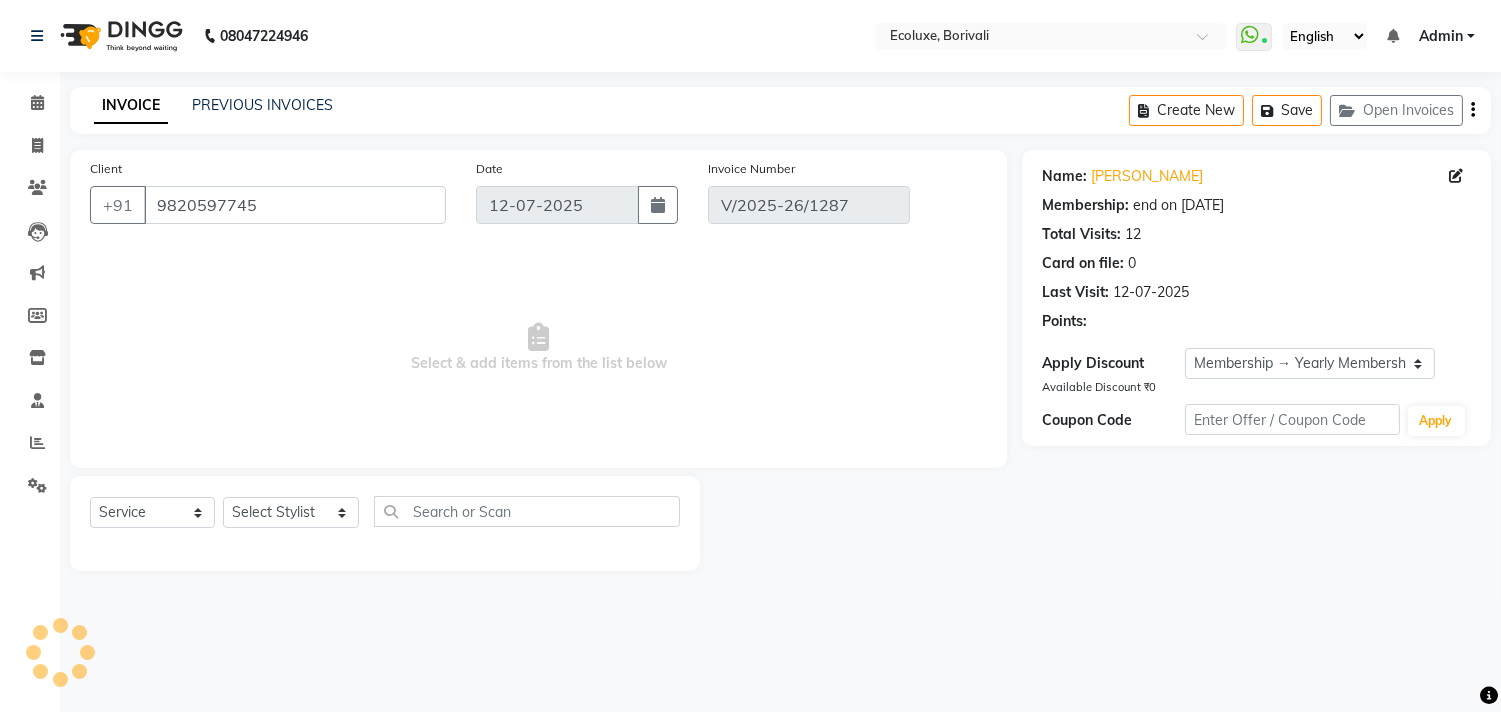 select on "select" 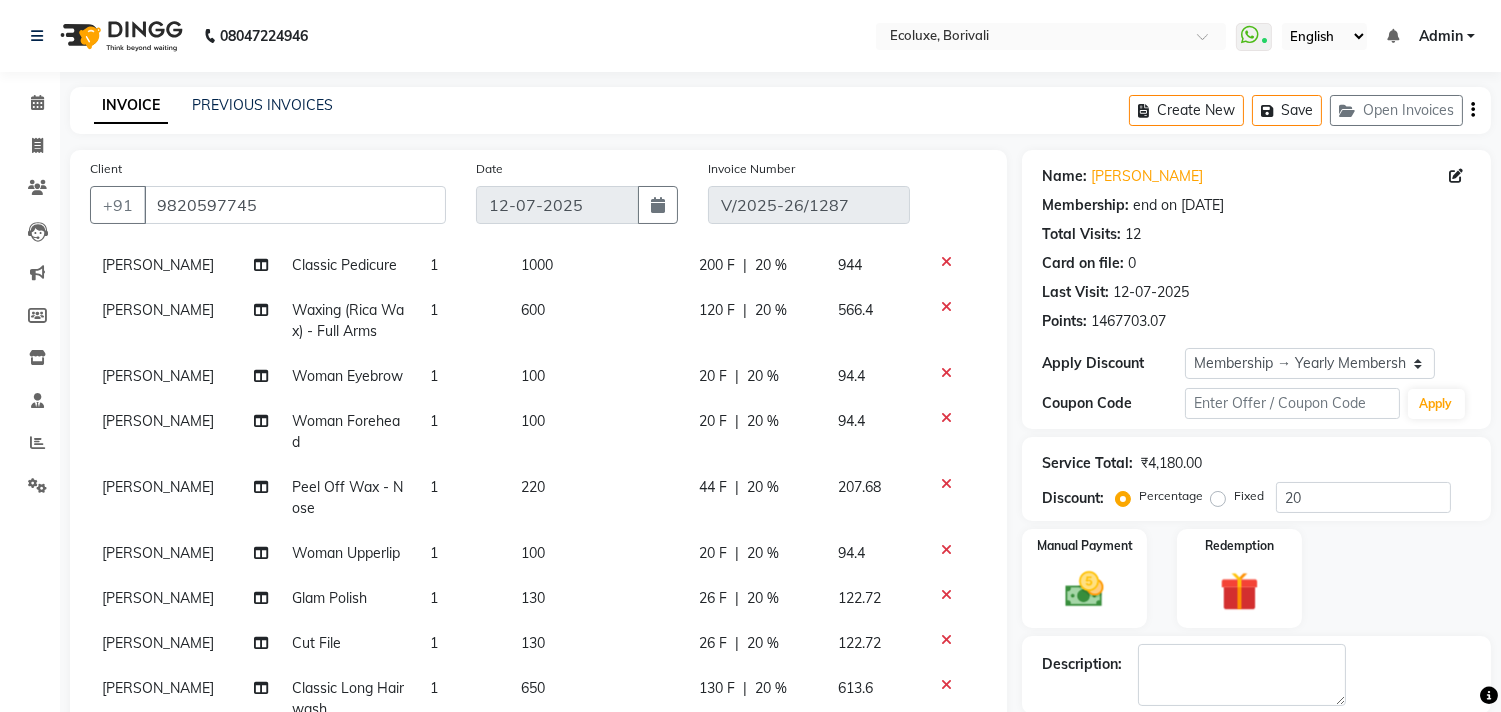 scroll, scrollTop: 235, scrollLeft: 0, axis: vertical 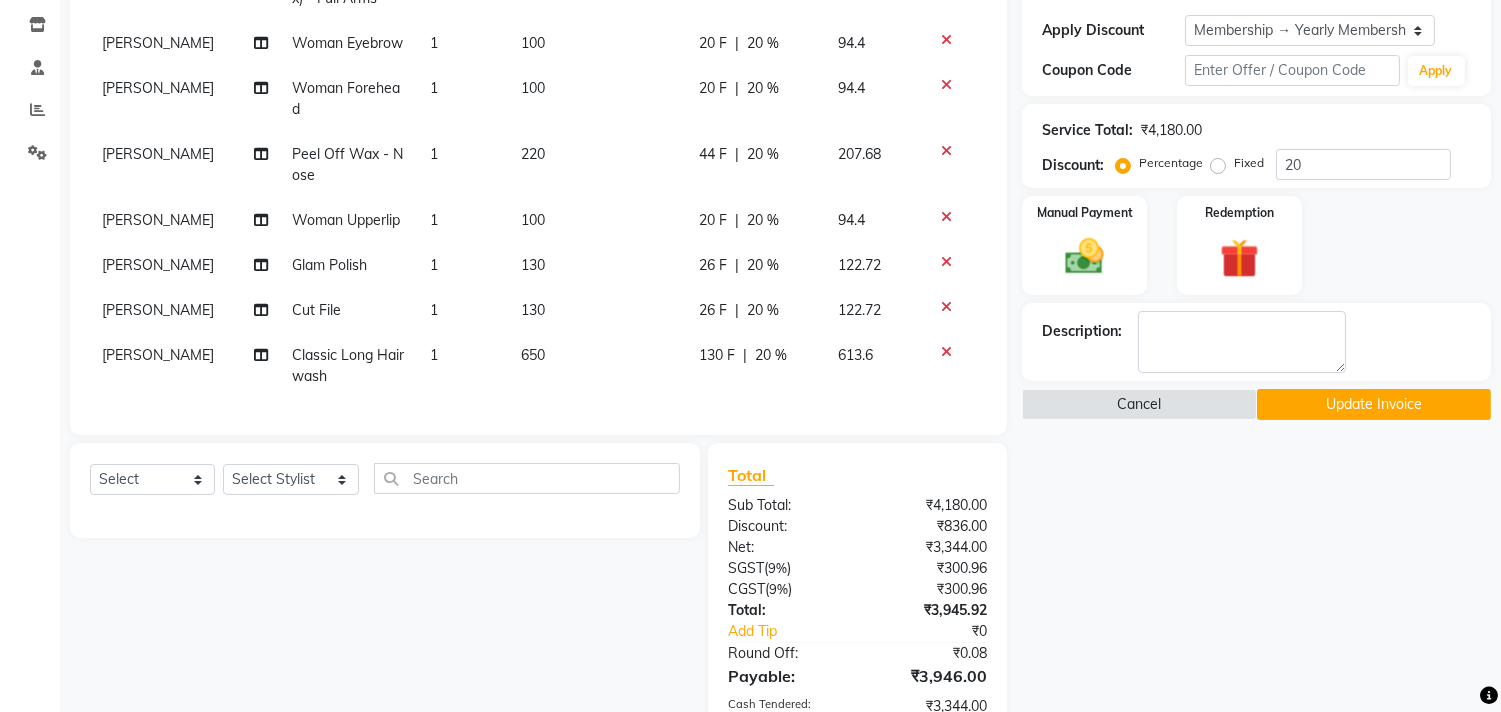 click on "[PERSON_NAME]" 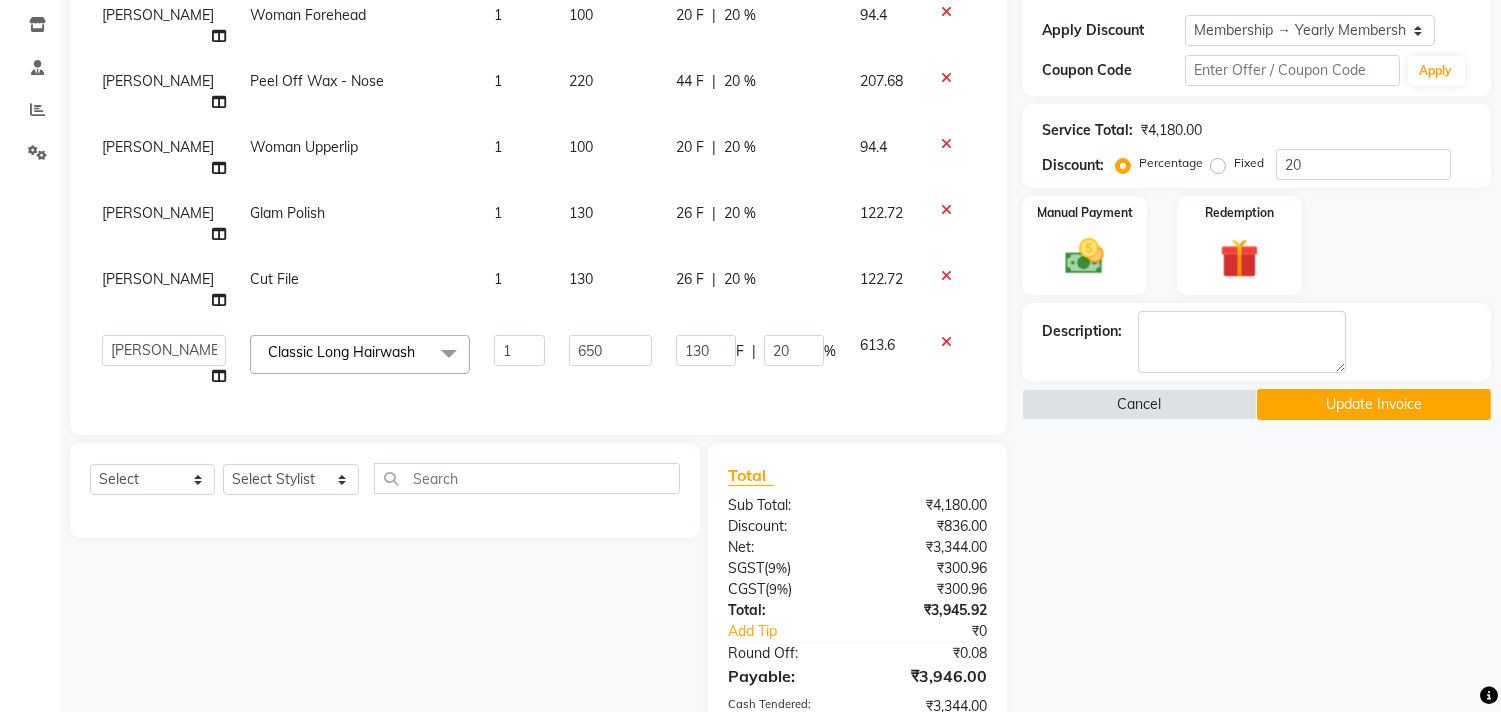 scroll, scrollTop: 350, scrollLeft: 0, axis: vertical 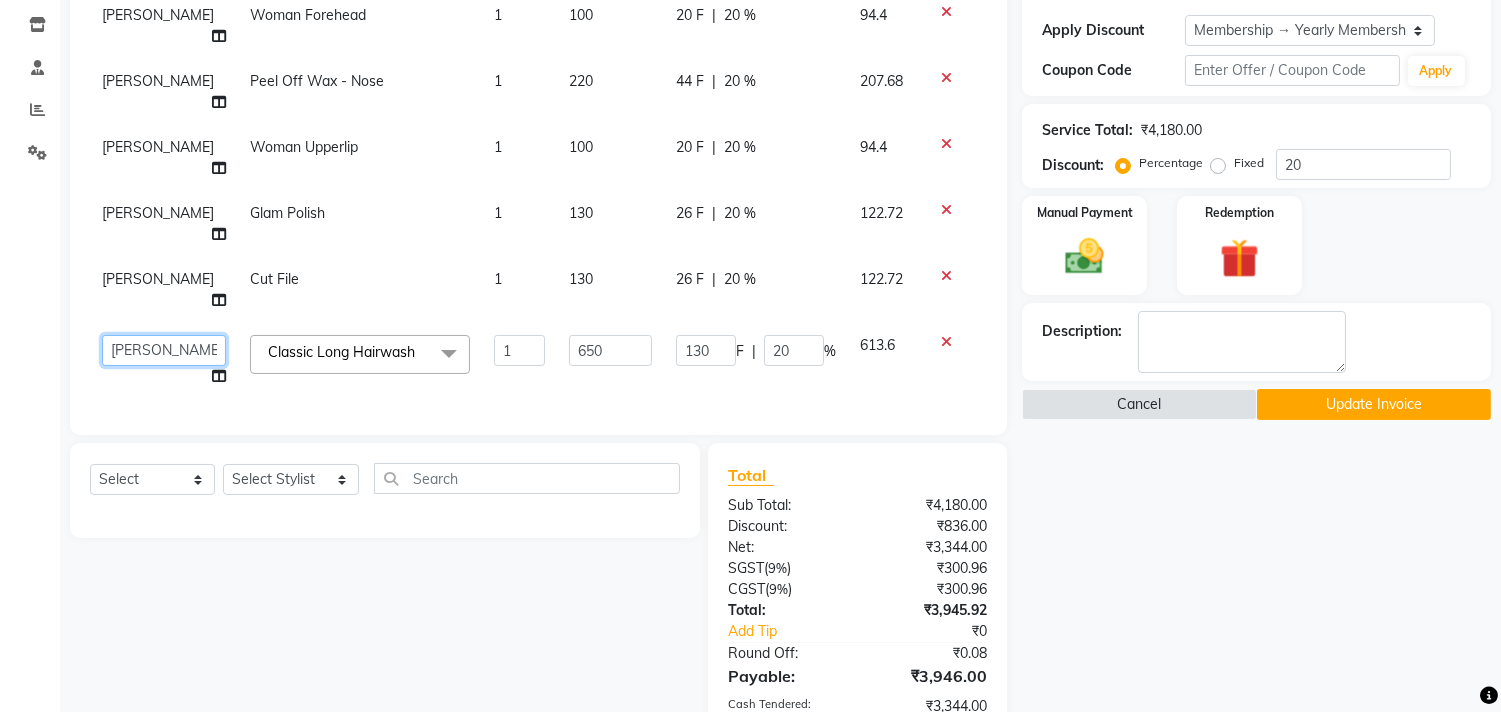 click on "Alisha Sasankar   Aparna Acharekar   Faiz   Geeta   Harshada Pawar     Imran    Kamal Khende   Mohammad Faisal    Neelu   Nikita Raut   Roshan   Sakina   Shafique   Sonal Sawant    Umar Shaikh   Wezah" 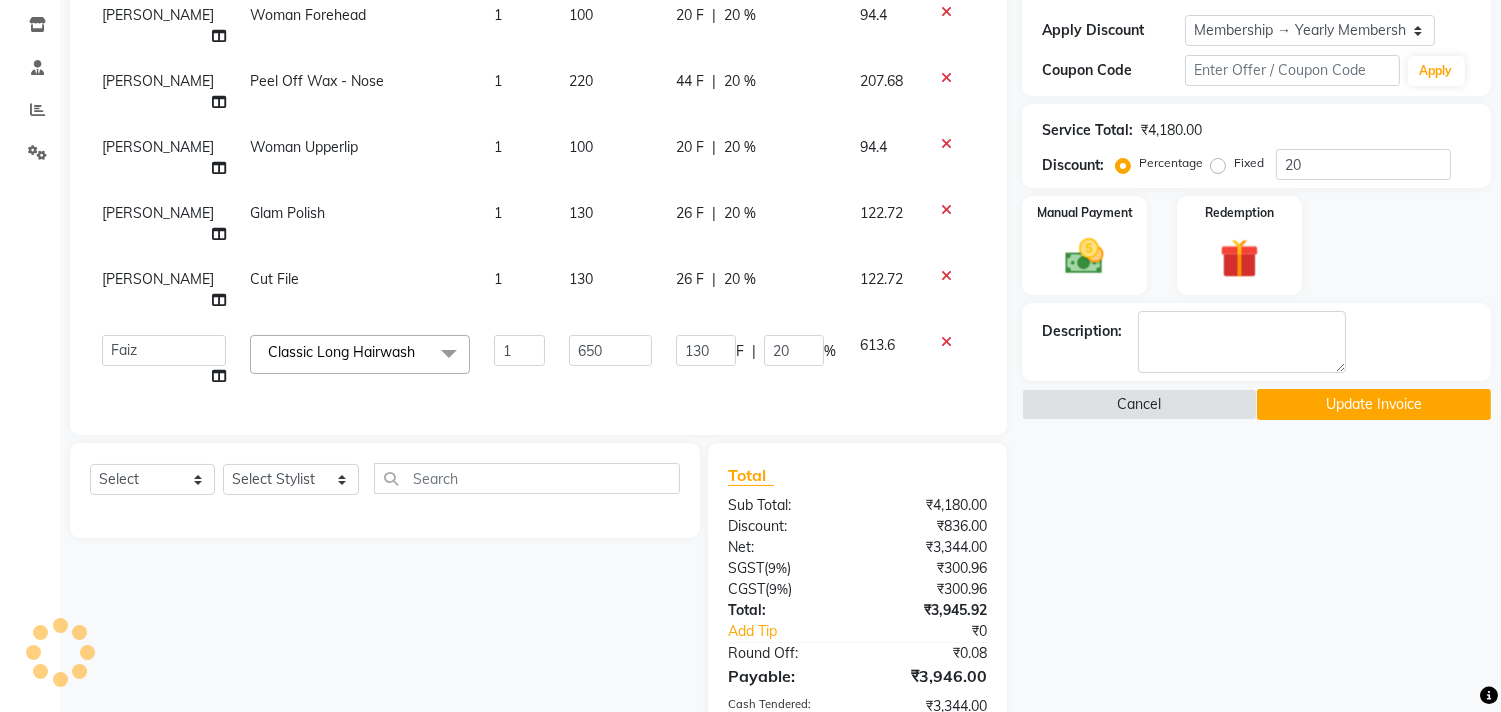 select on "67913" 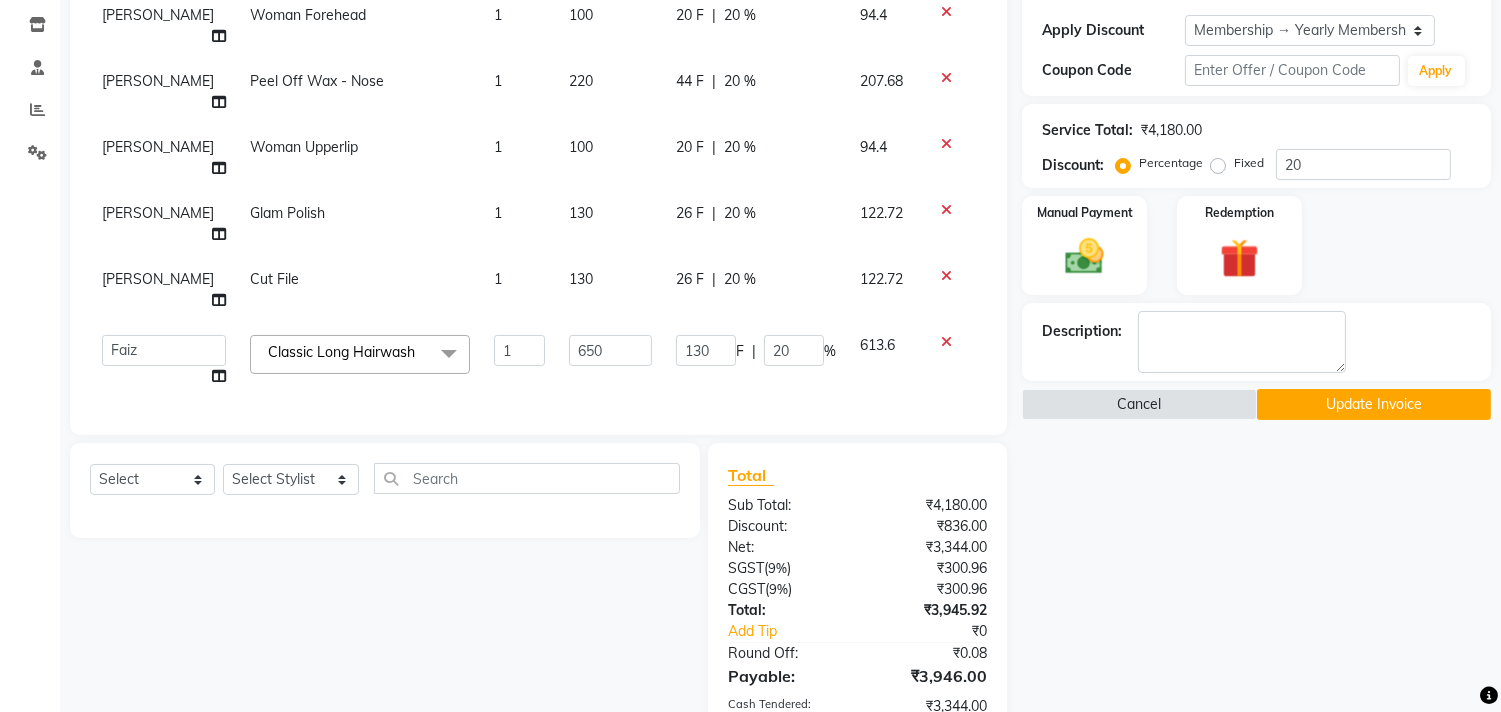 click on "Calendar  Invoice  Clients  Leads   Marketing  Members  Inventory  Staff  Reports  Settings Completed InProgress Upcoming Dropped Tentative Check-In Confirm Bookings Generate Report Segments Page Builder" 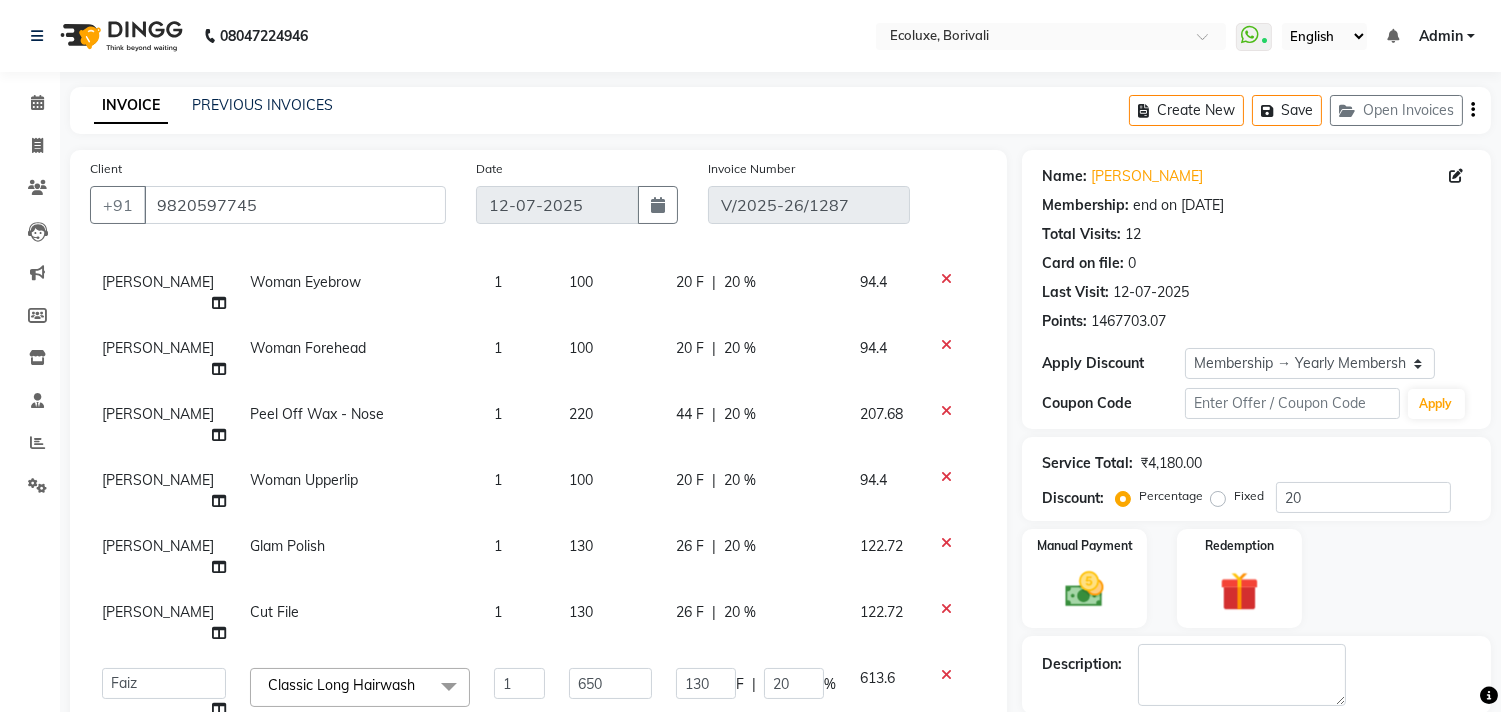 click 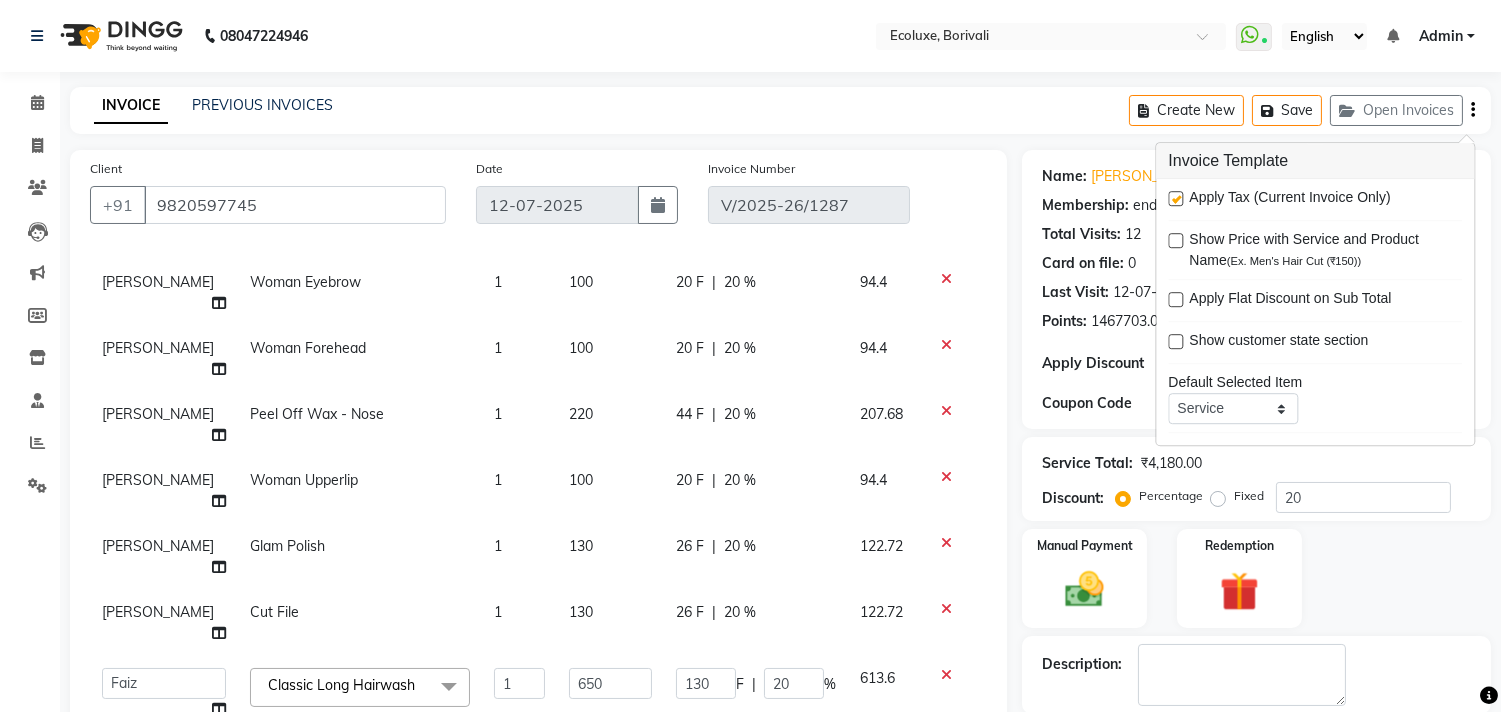 click at bounding box center [1175, 198] 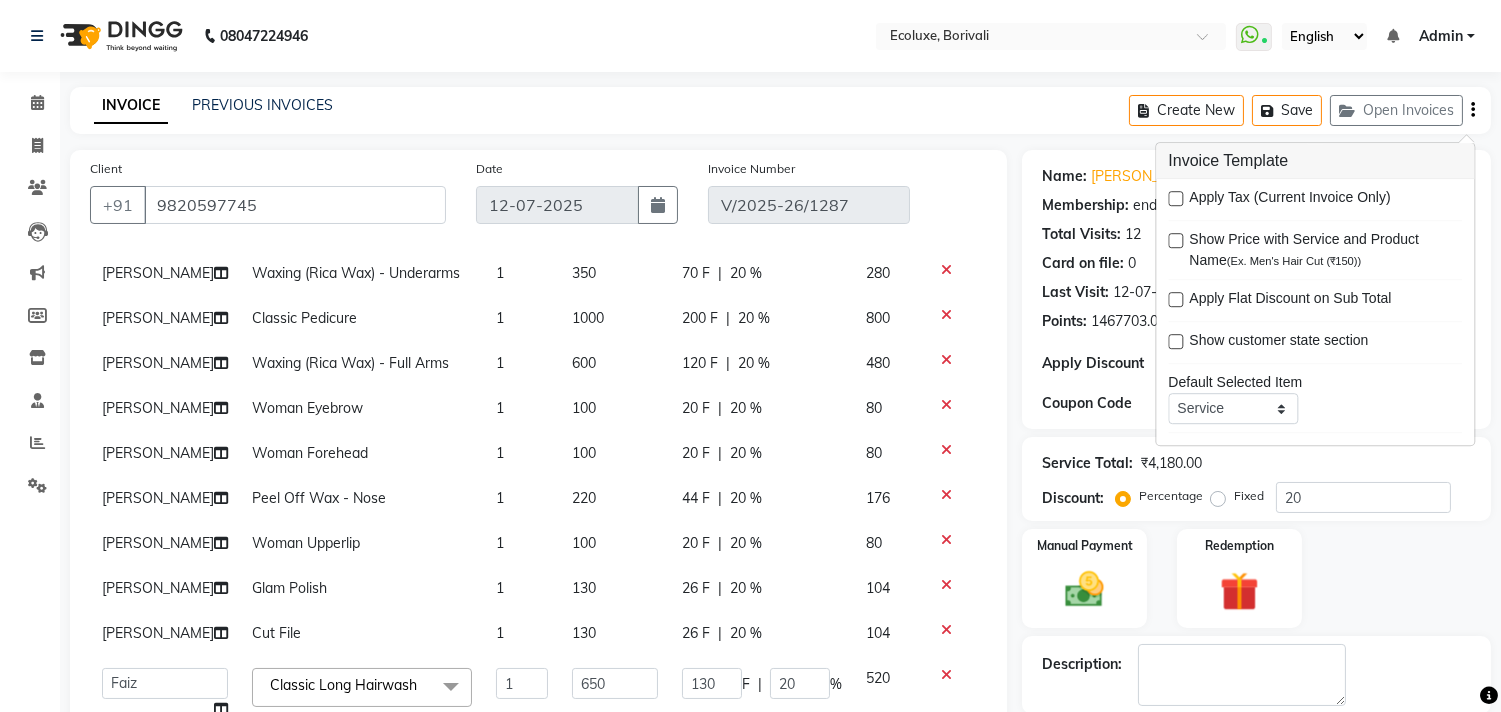 click on "INVOICE PREVIOUS INVOICES Create New   Save   Open Invoices" 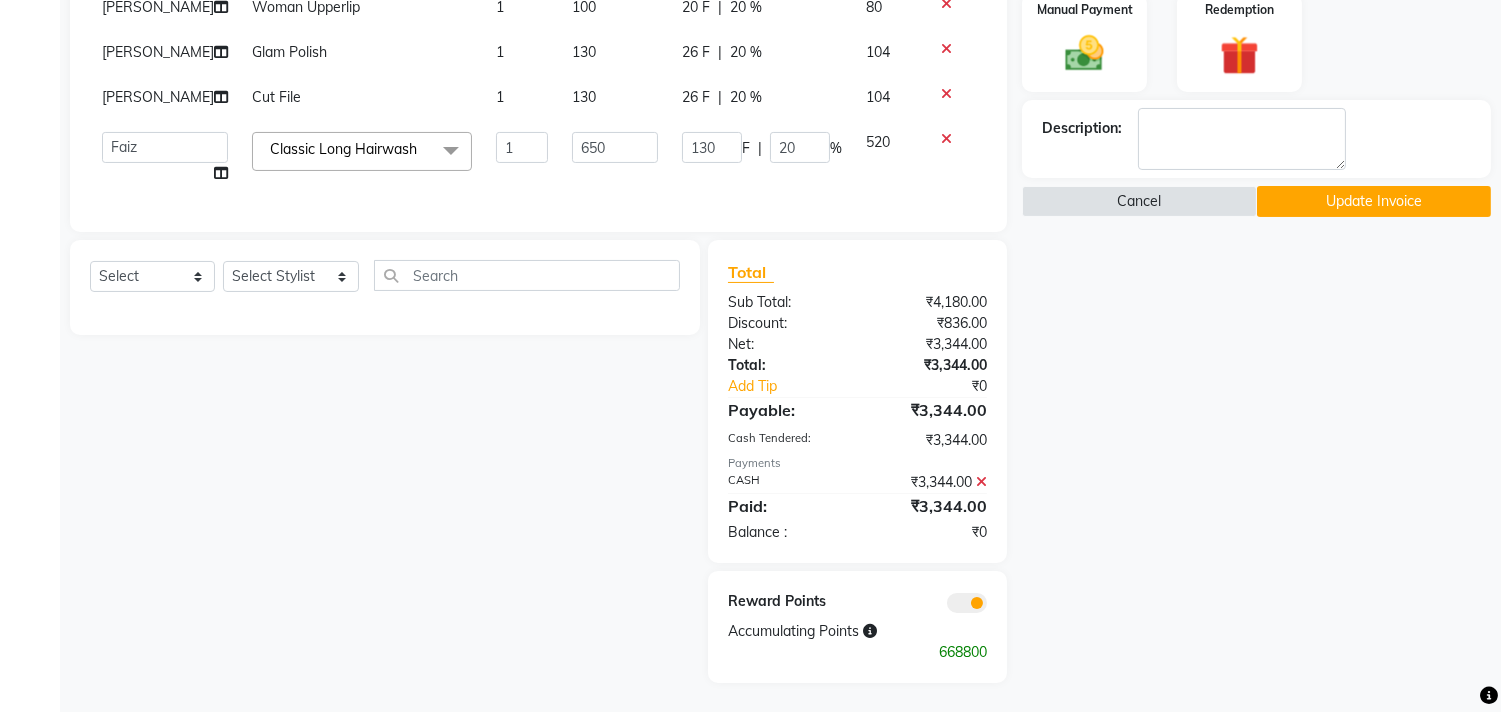 click on "Update Invoice" 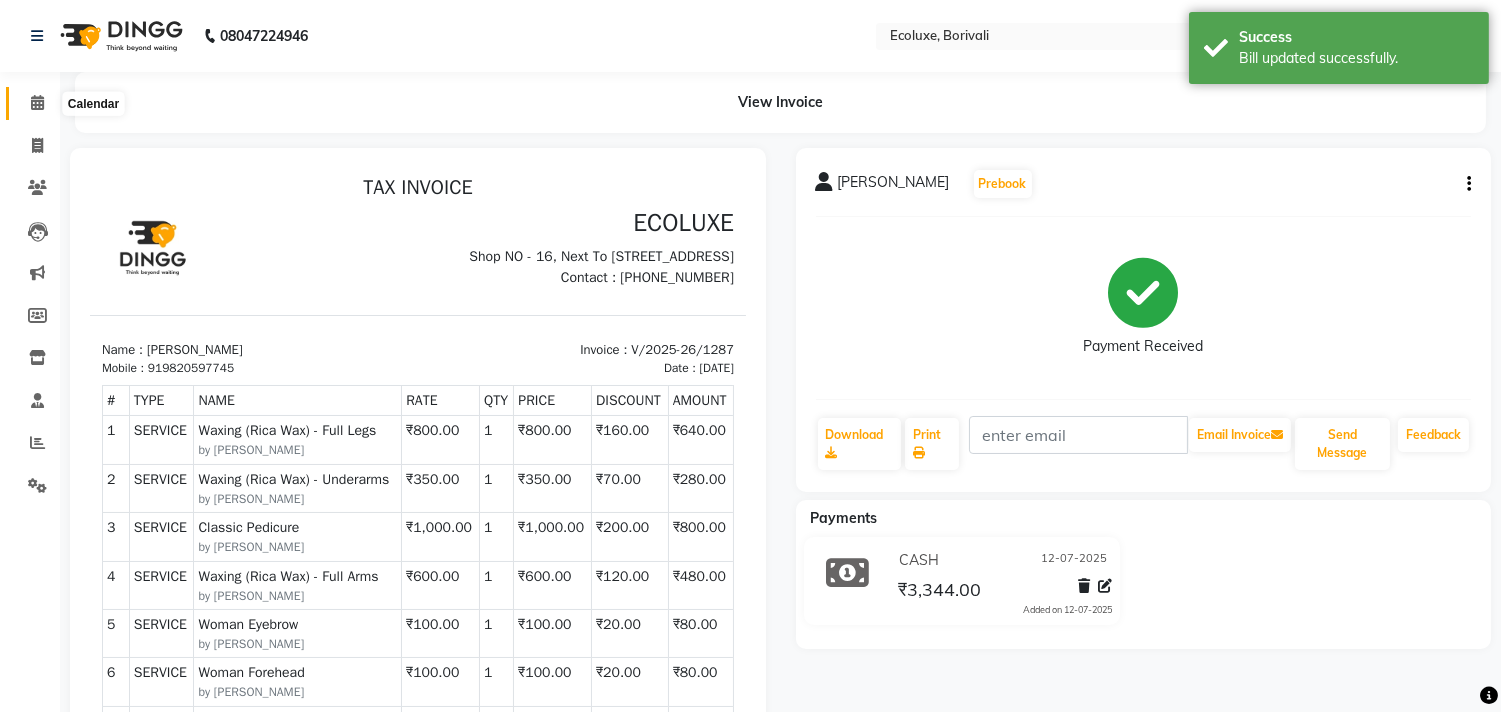 click 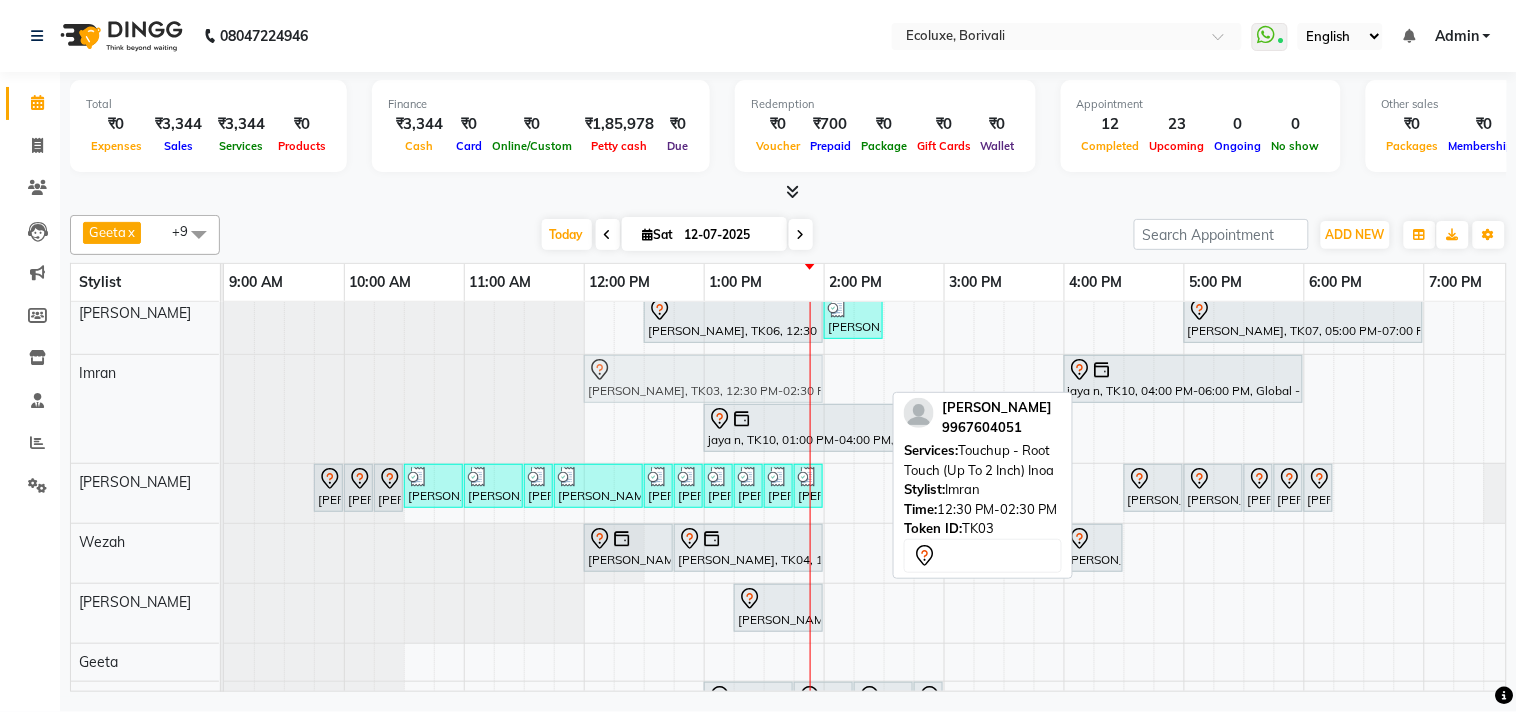 drag, startPoint x: 740, startPoint y: 376, endPoint x: 690, endPoint y: 375, distance: 50.01 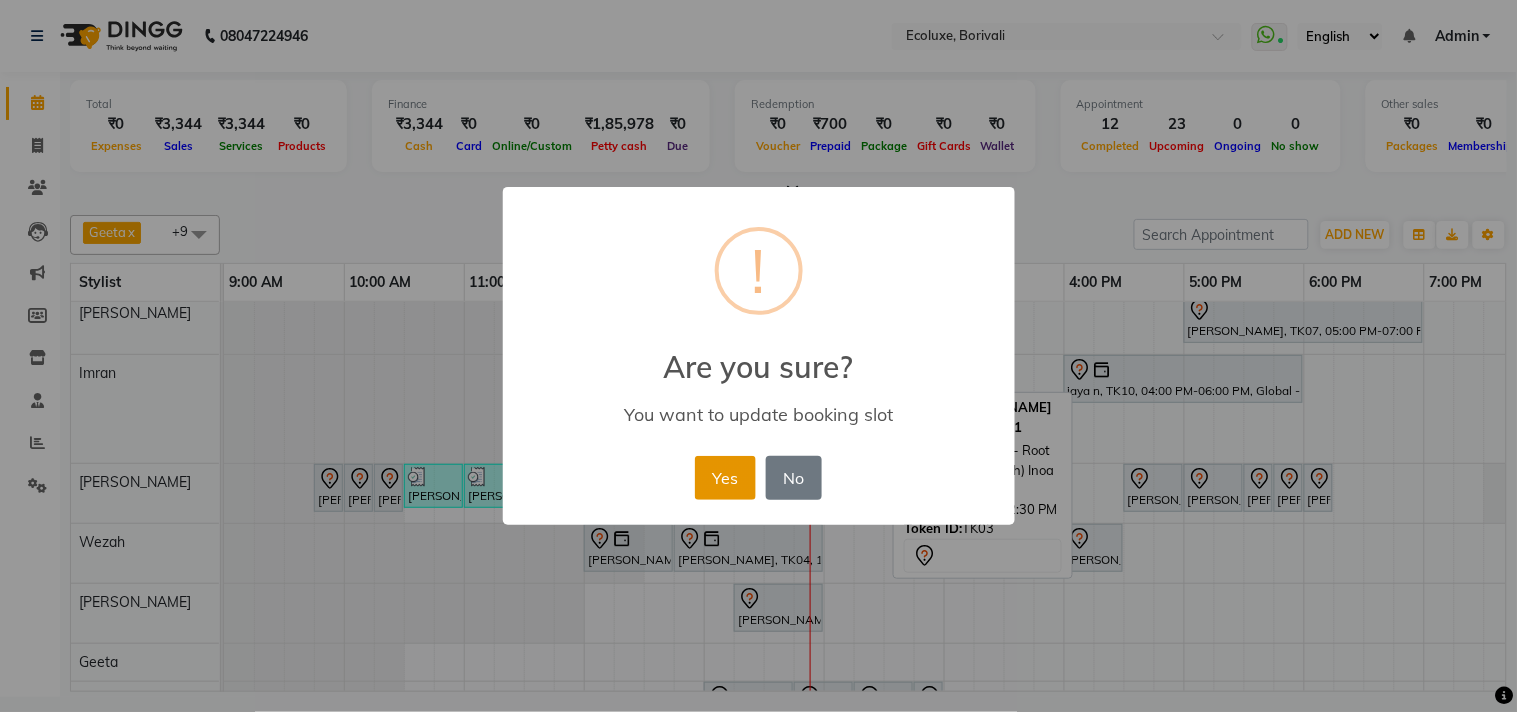drag, startPoint x: 710, startPoint y: 484, endPoint x: 724, endPoint y: 477, distance: 15.652476 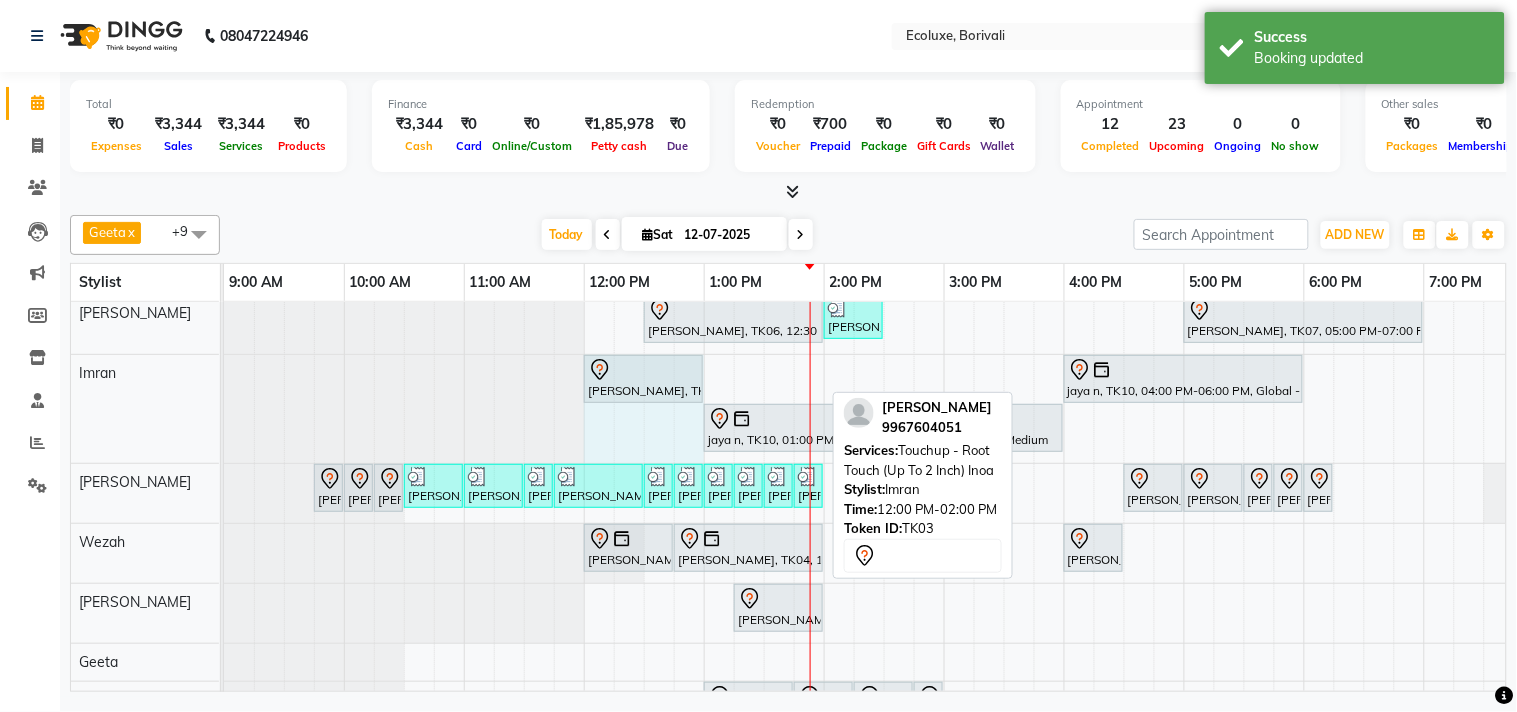 drag, startPoint x: 821, startPoint y: 377, endPoint x: 692, endPoint y: 368, distance: 129.31357 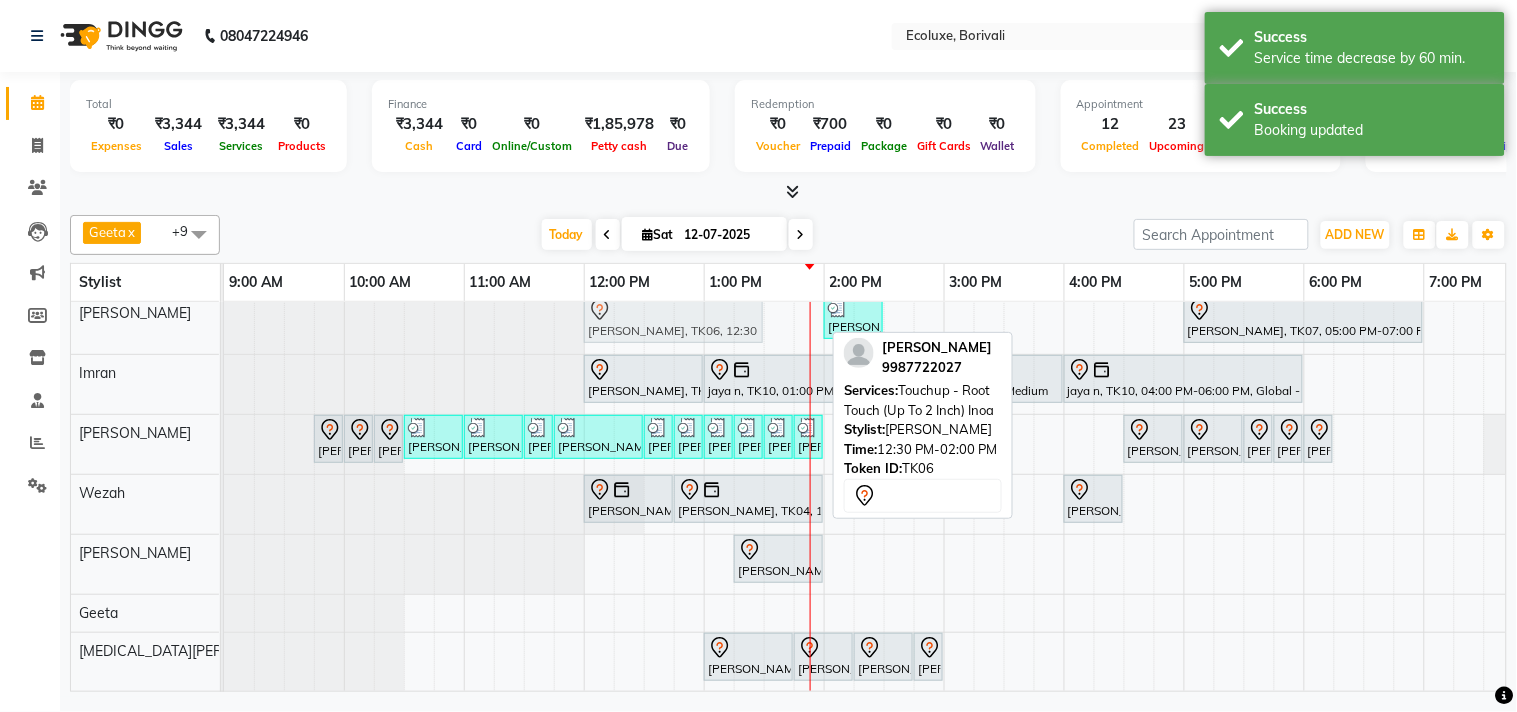 drag, startPoint x: 717, startPoint y: 322, endPoint x: 648, endPoint y: 322, distance: 69 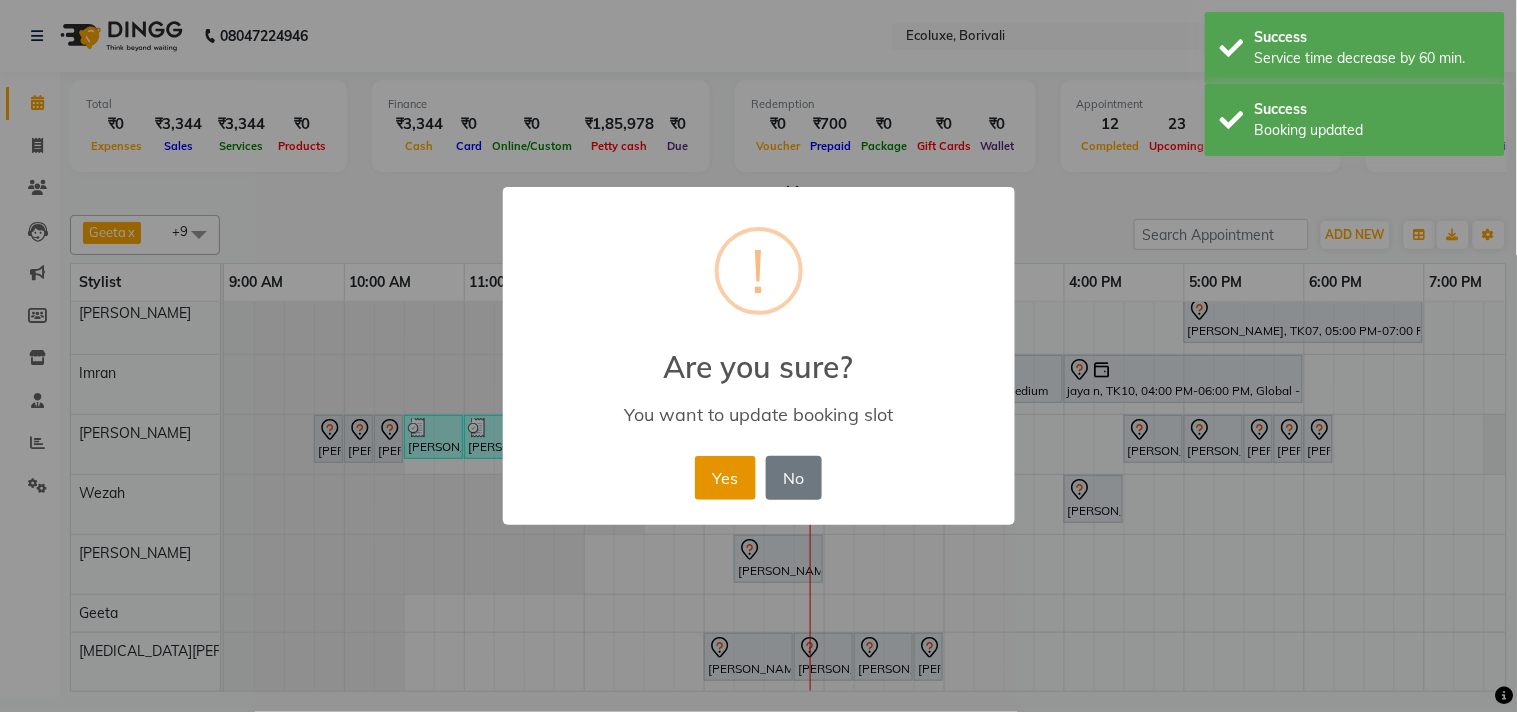 click on "Yes" at bounding box center [725, 478] 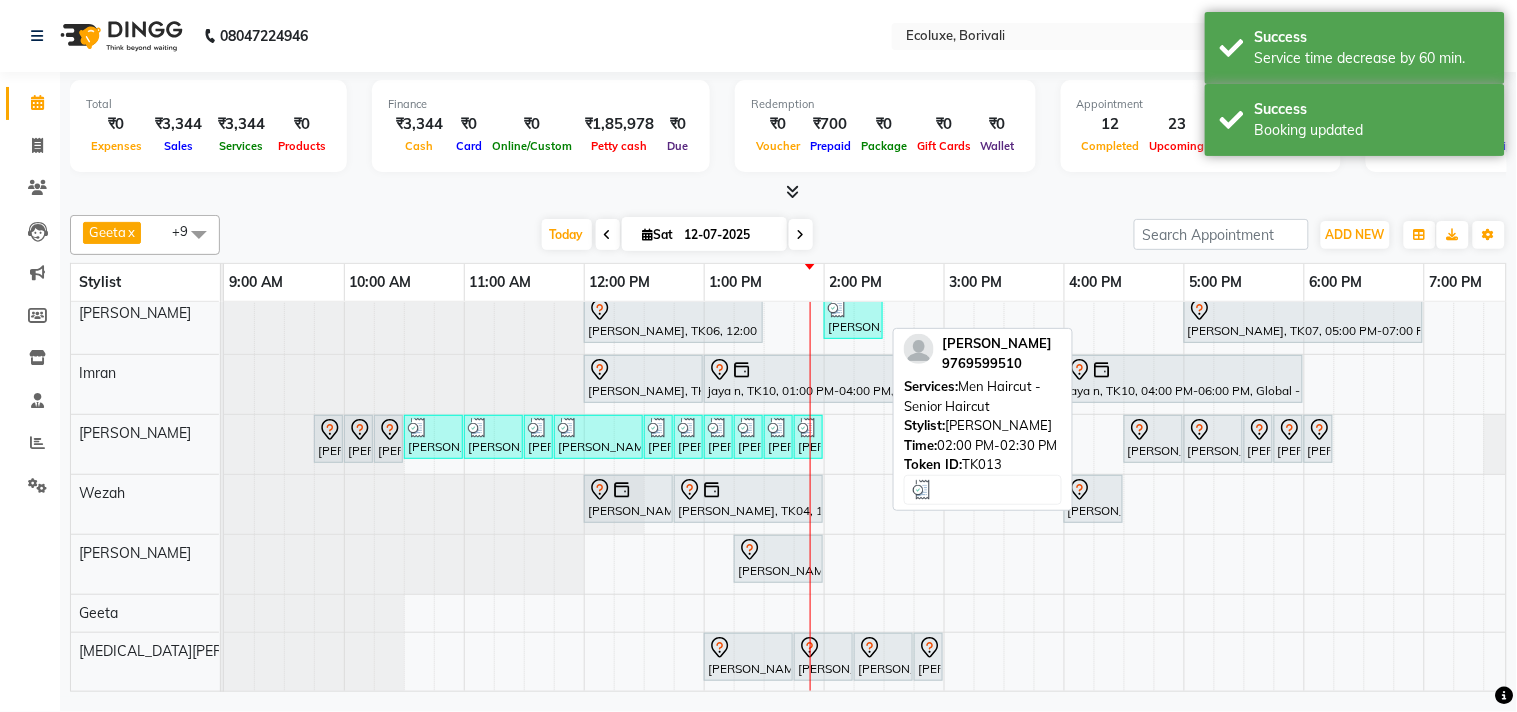 click at bounding box center [853, 308] 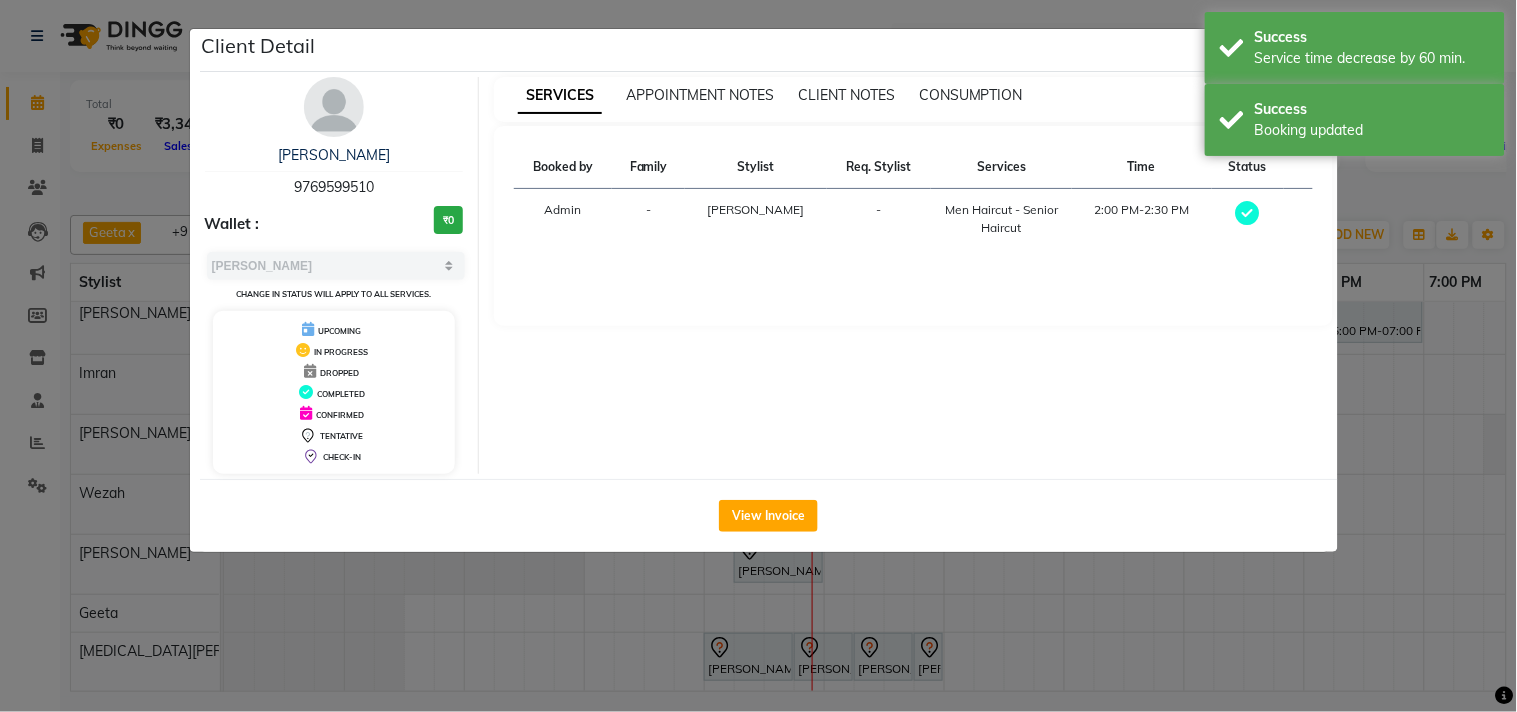 click on "View Invoice" 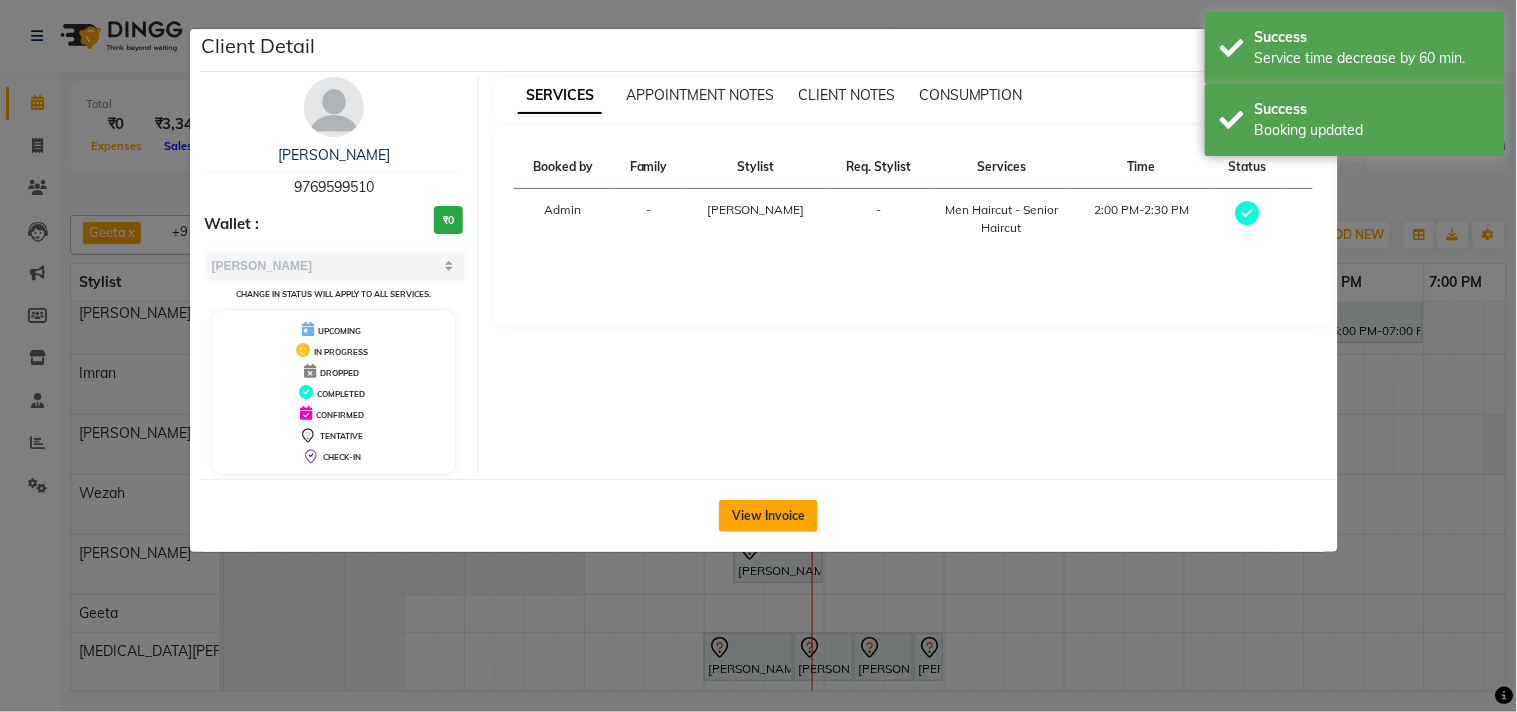 click on "View Invoice" 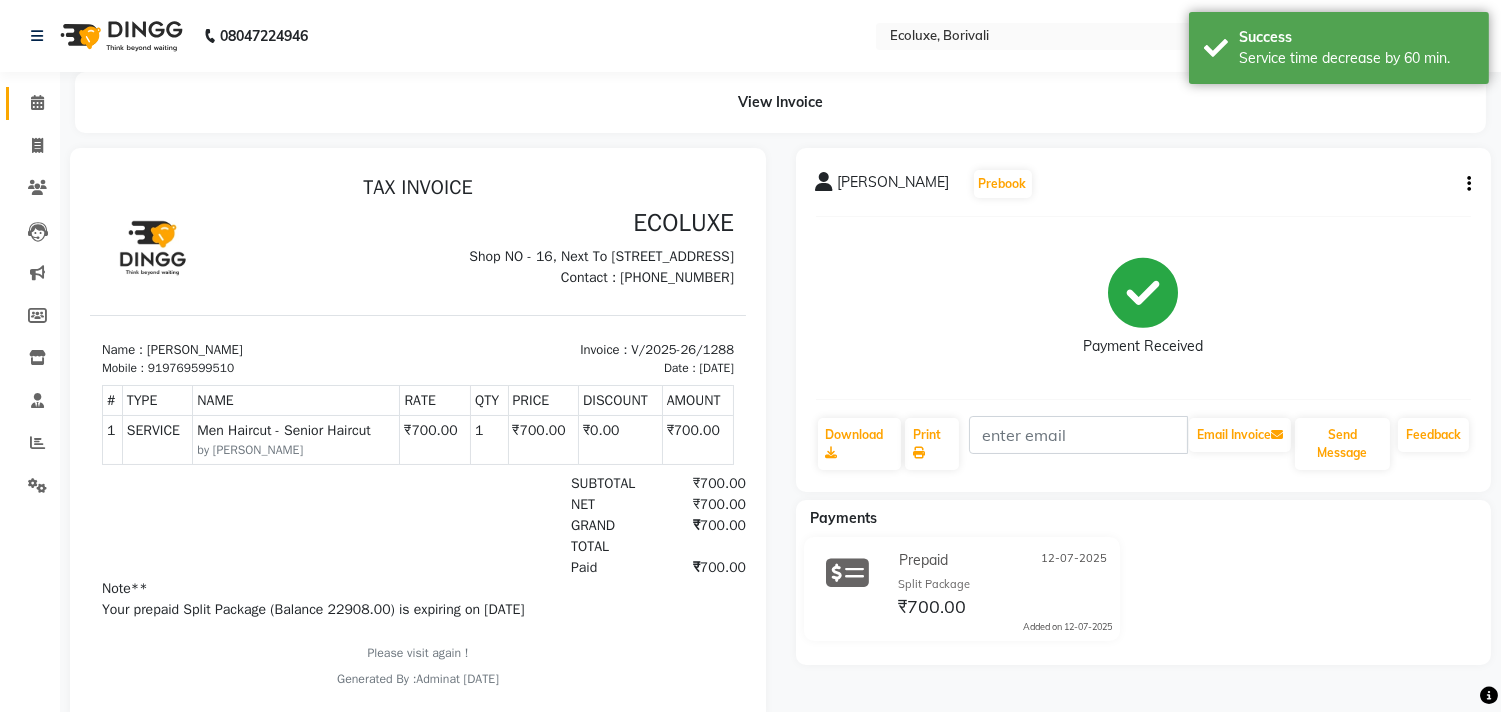 scroll, scrollTop: 0, scrollLeft: 0, axis: both 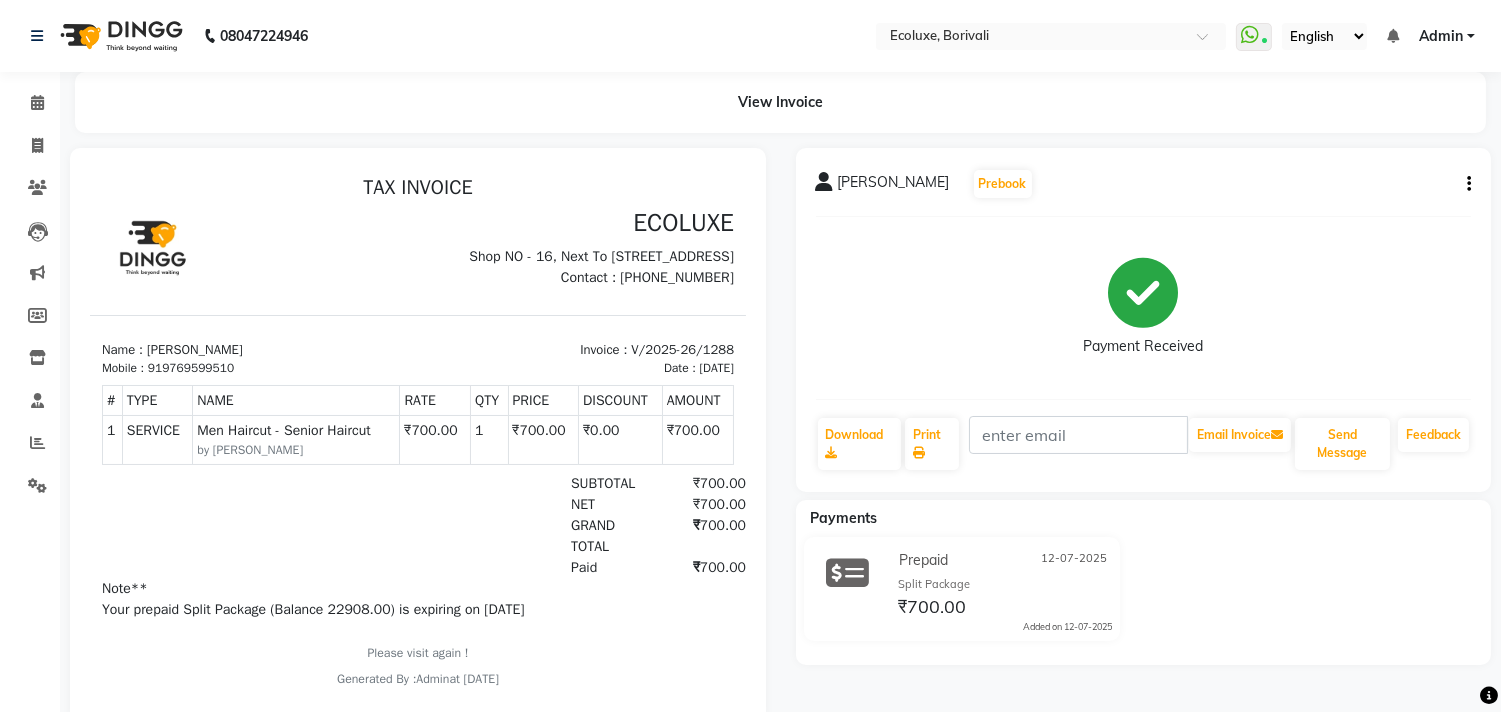 click 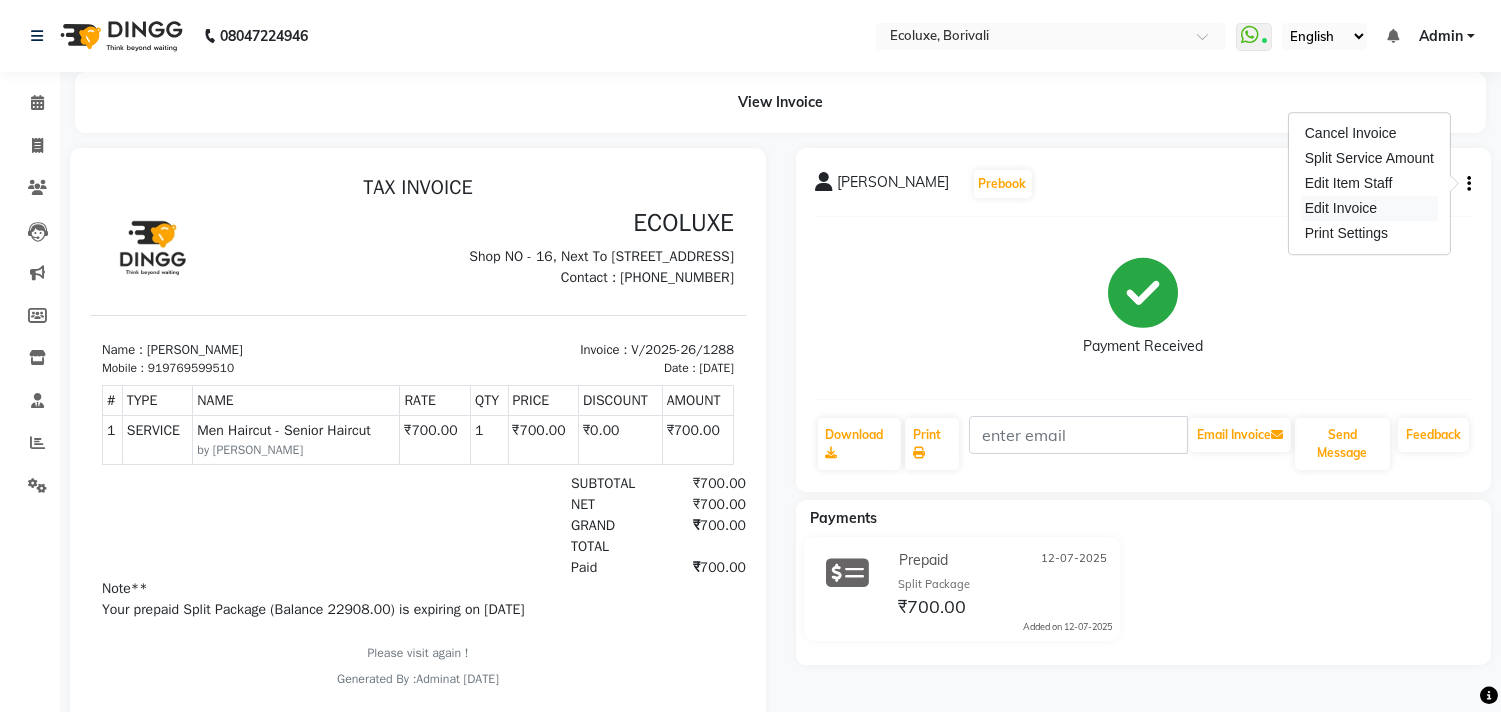 click on "Edit Invoice" at bounding box center [1369, 208] 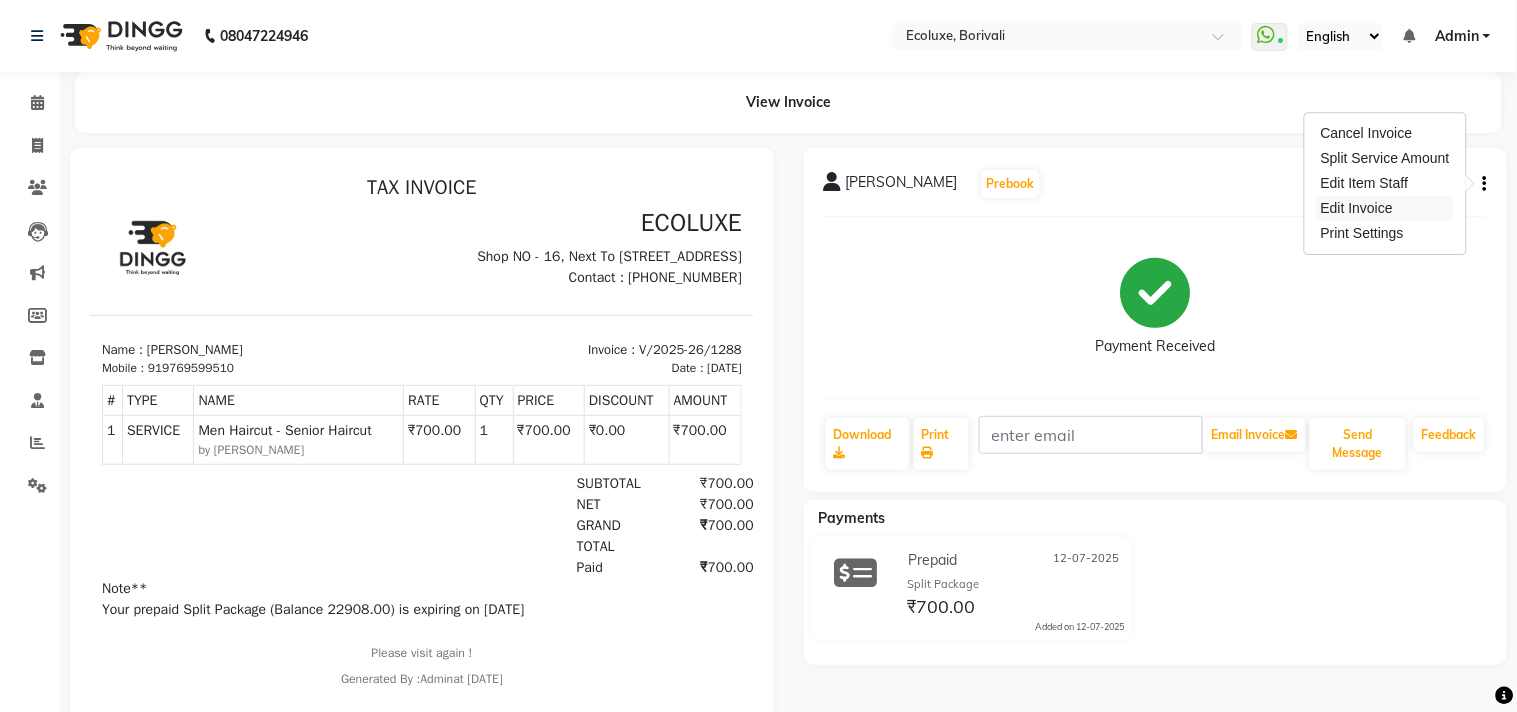 select on "service" 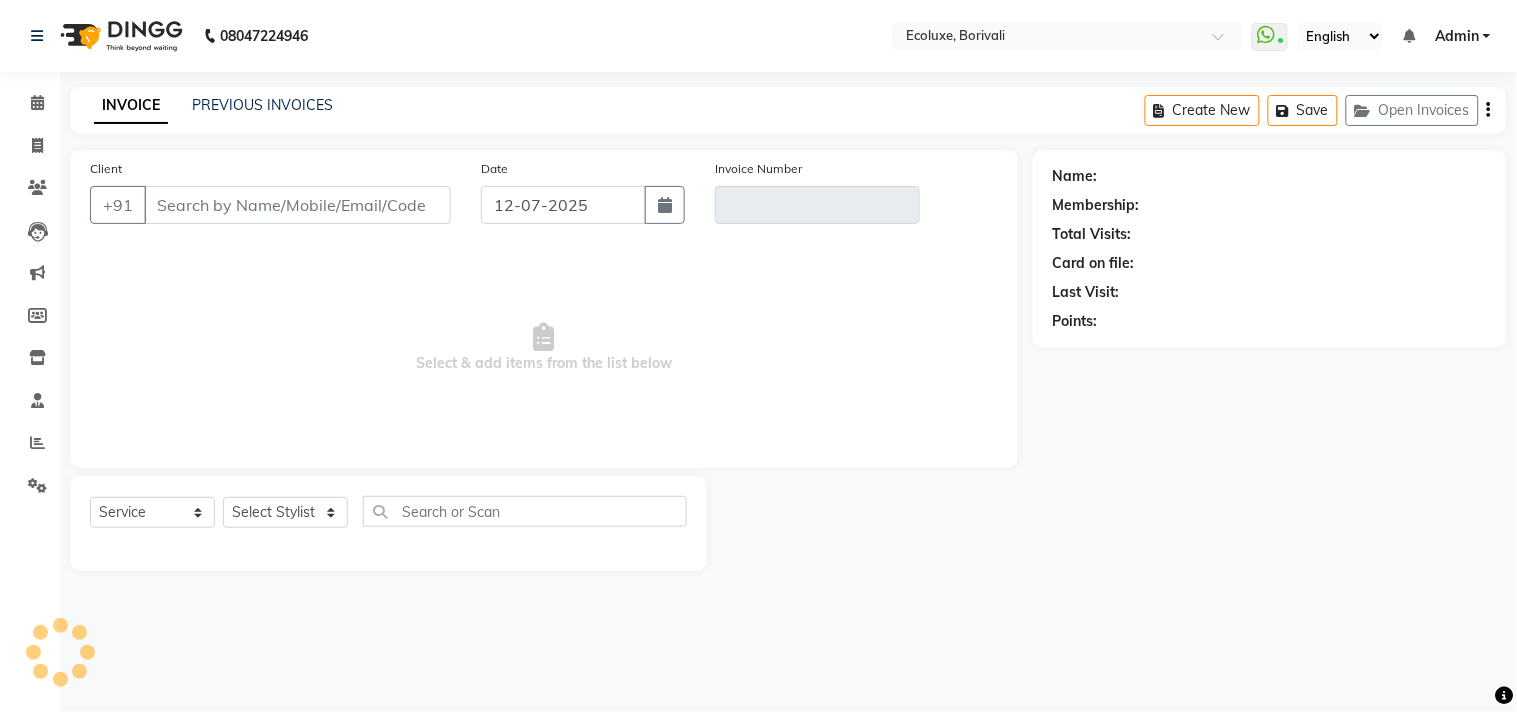 type on "9769599510" 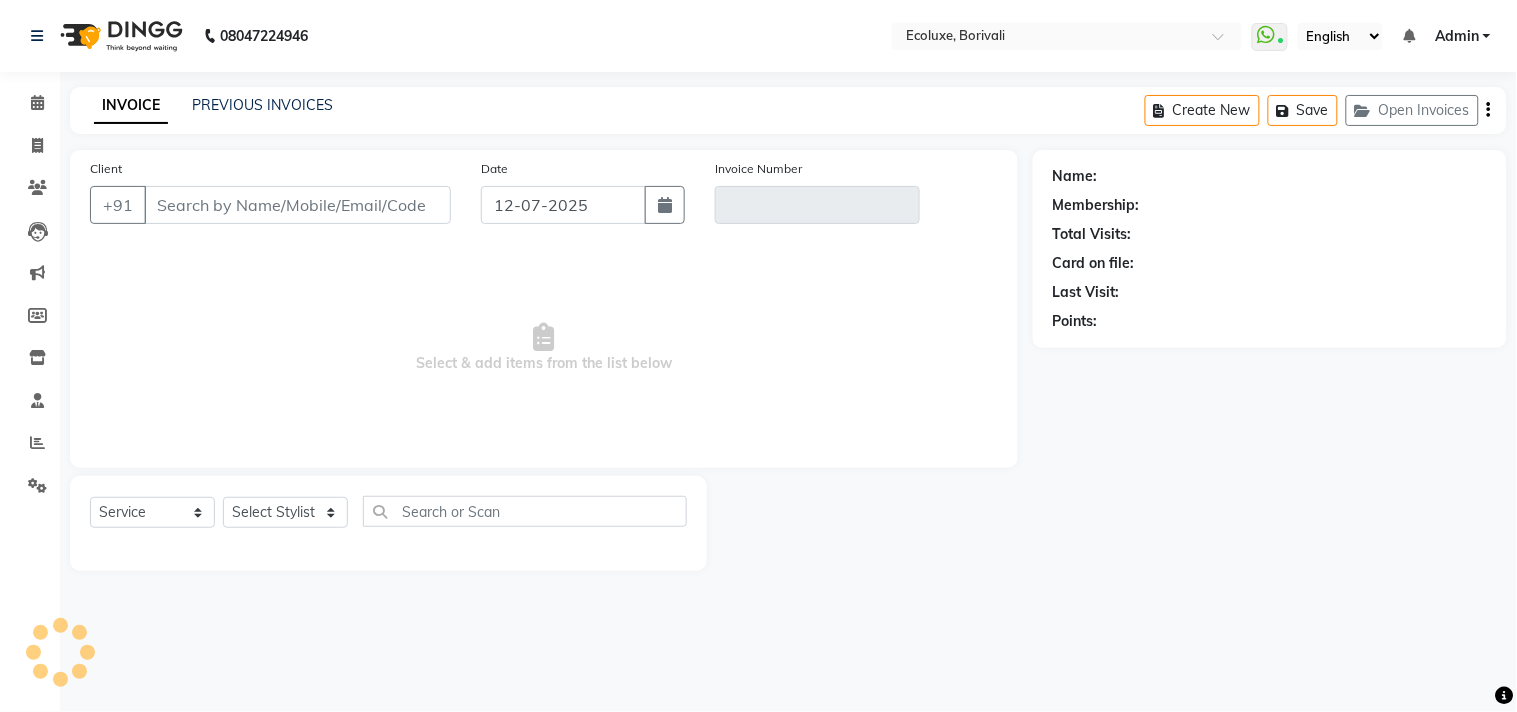 type on "V/2025-26/1288" 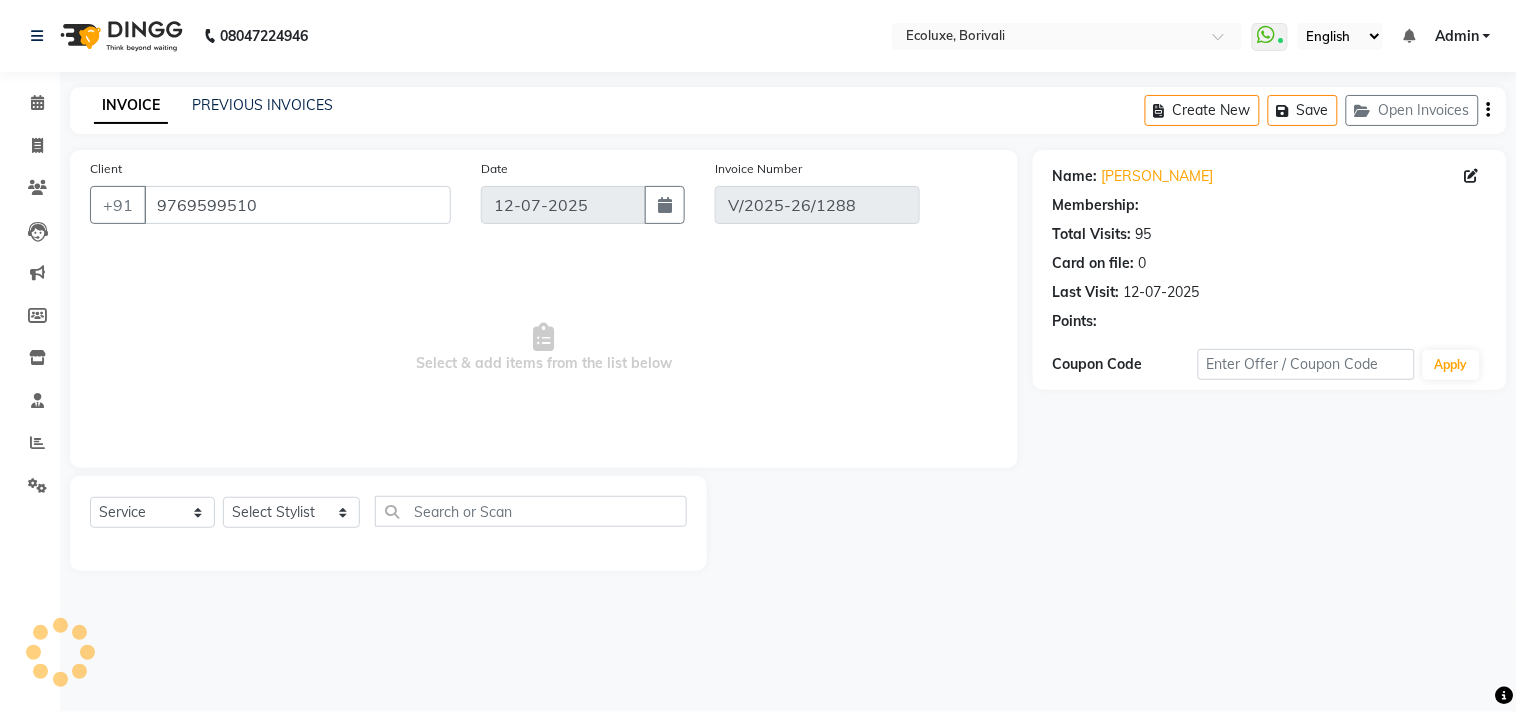 select on "select" 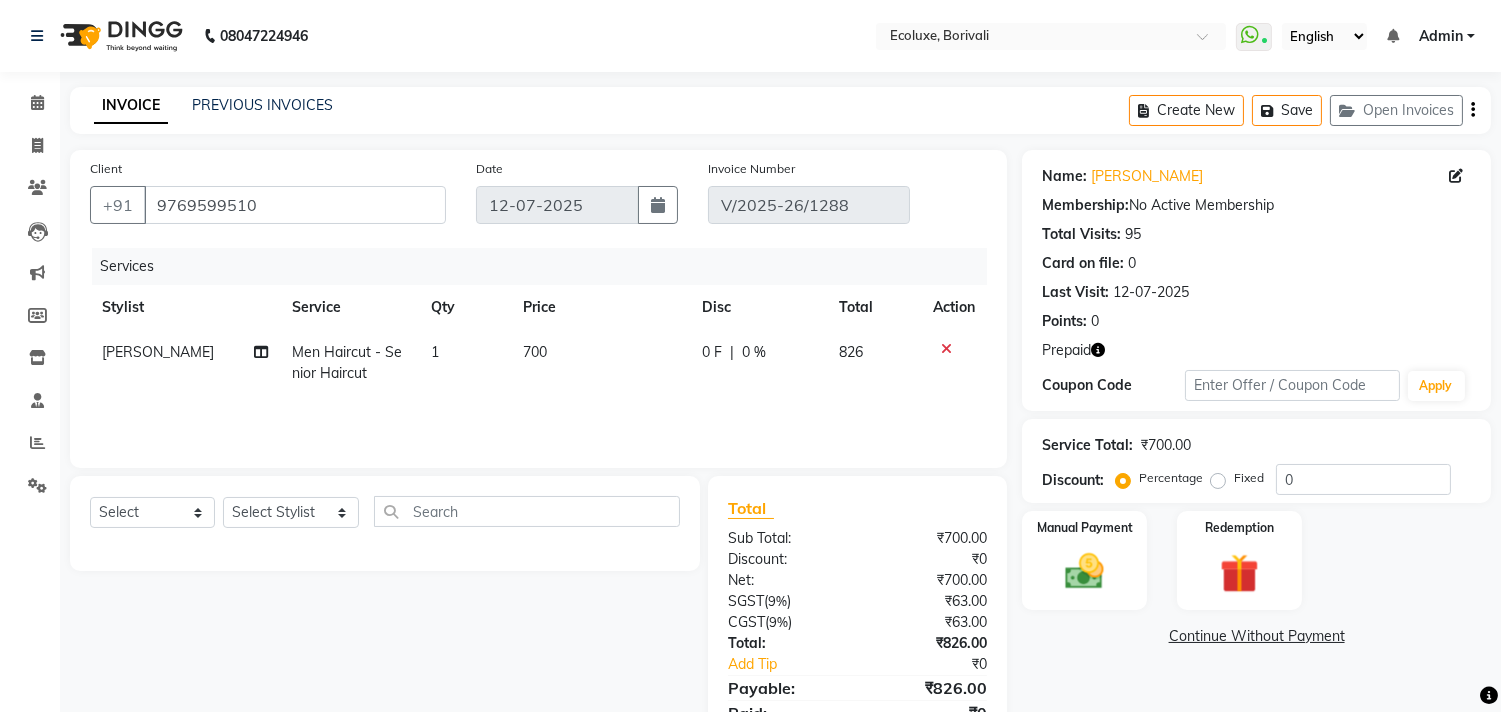 click 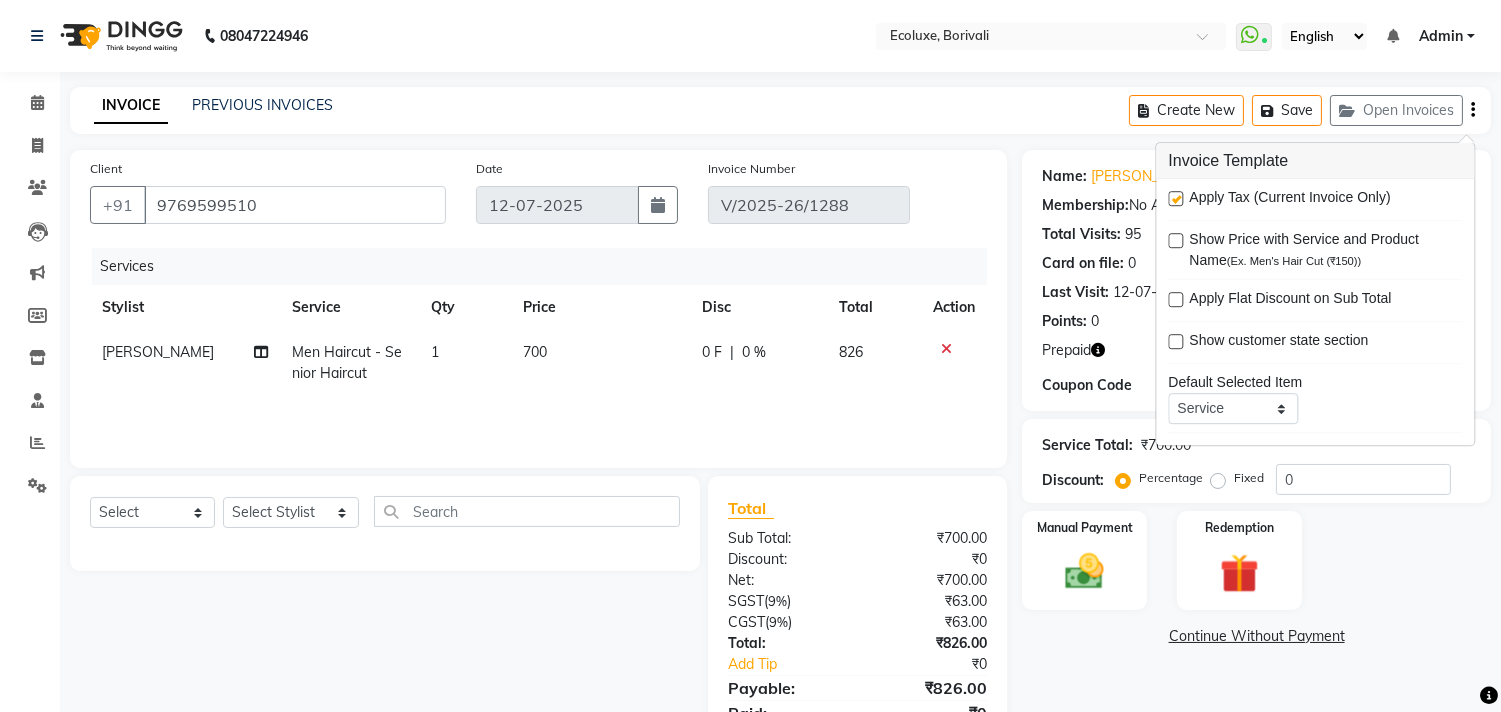 click at bounding box center (1175, 198) 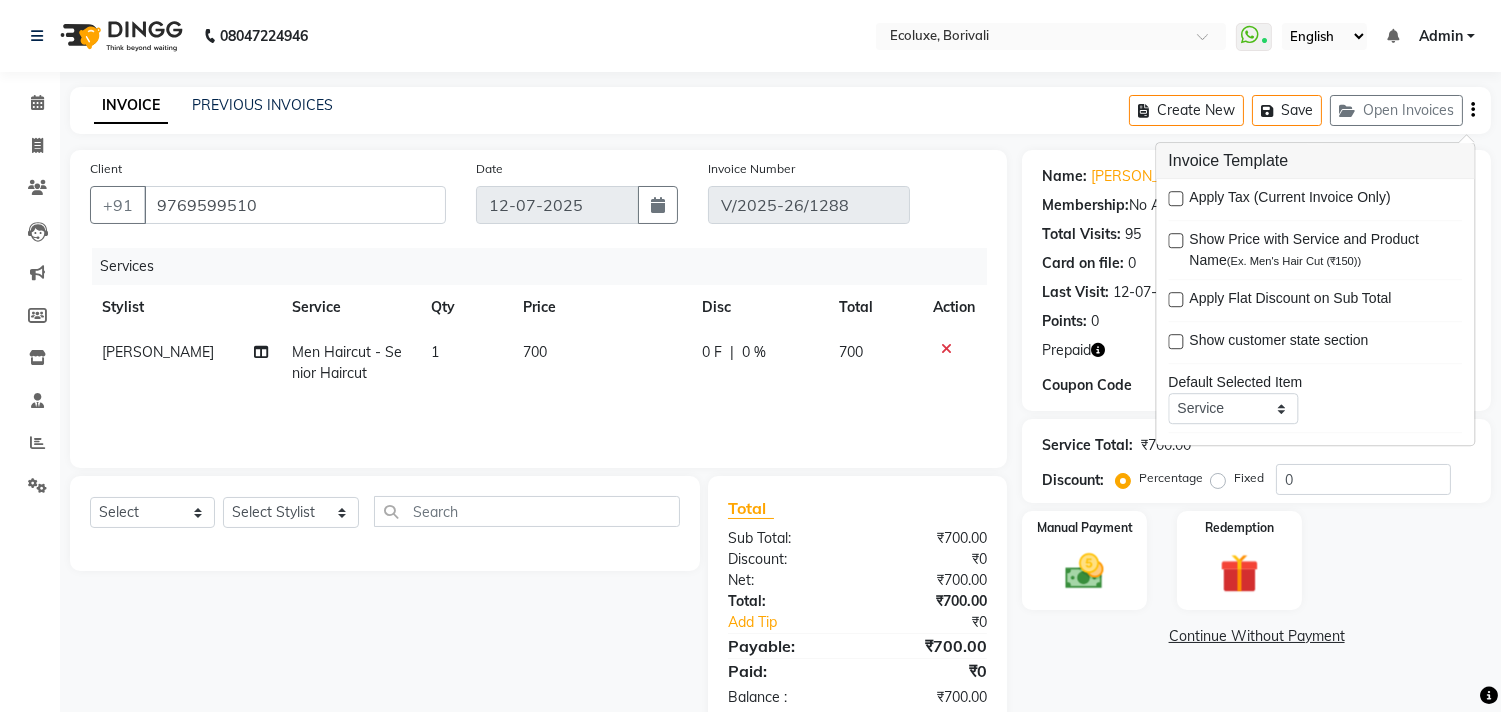 drag, startPoint x: 535, startPoint y: 343, endPoint x: 553, endPoint y: 340, distance: 18.248287 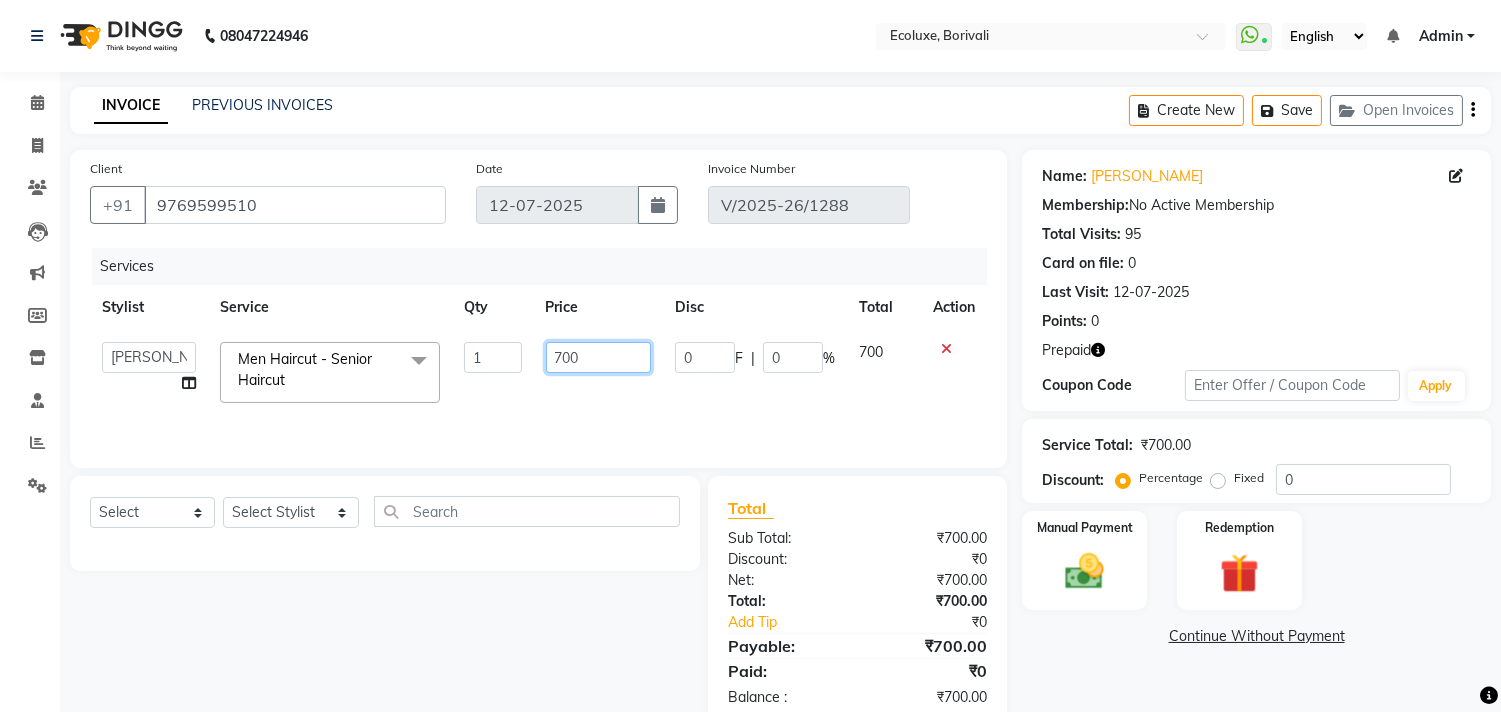 drag, startPoint x: 636, startPoint y: 362, endPoint x: 466, endPoint y: 361, distance: 170.00294 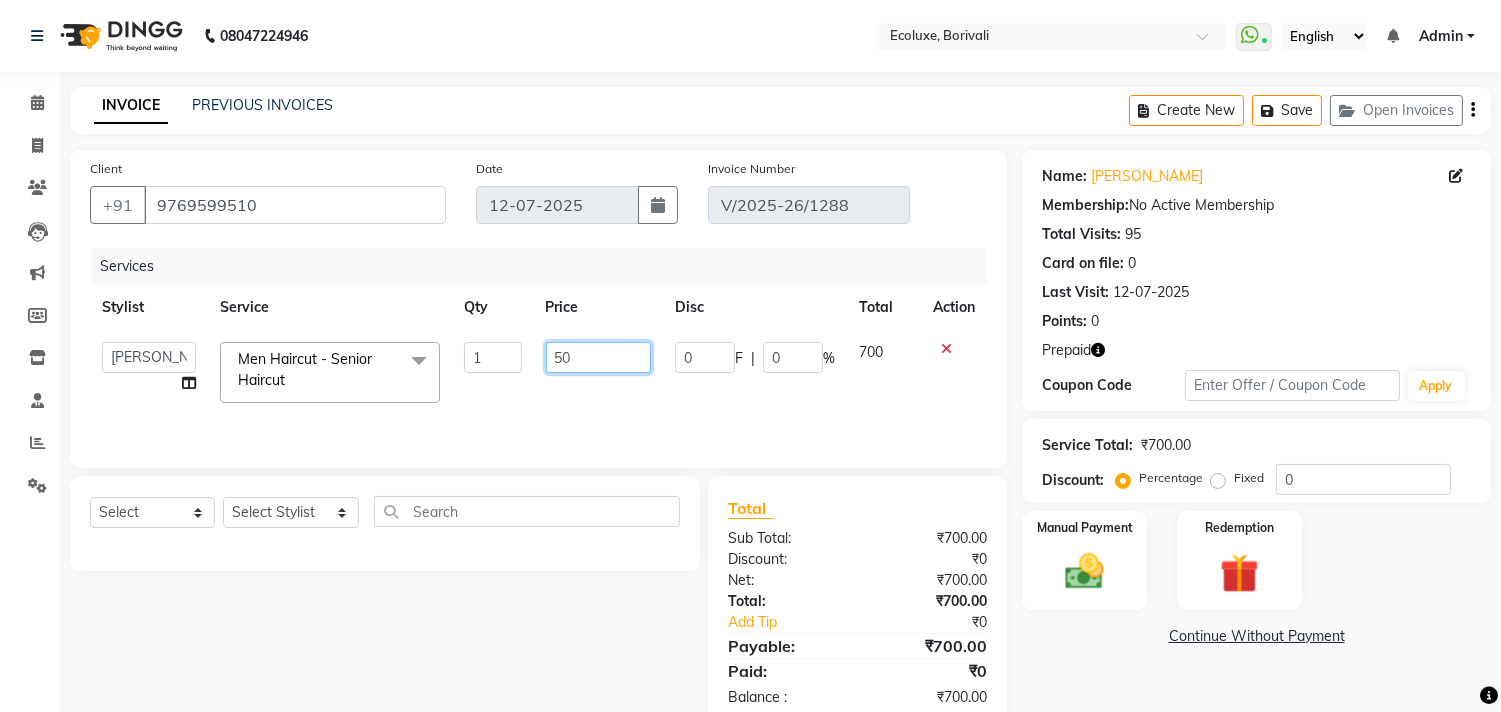 type on "500" 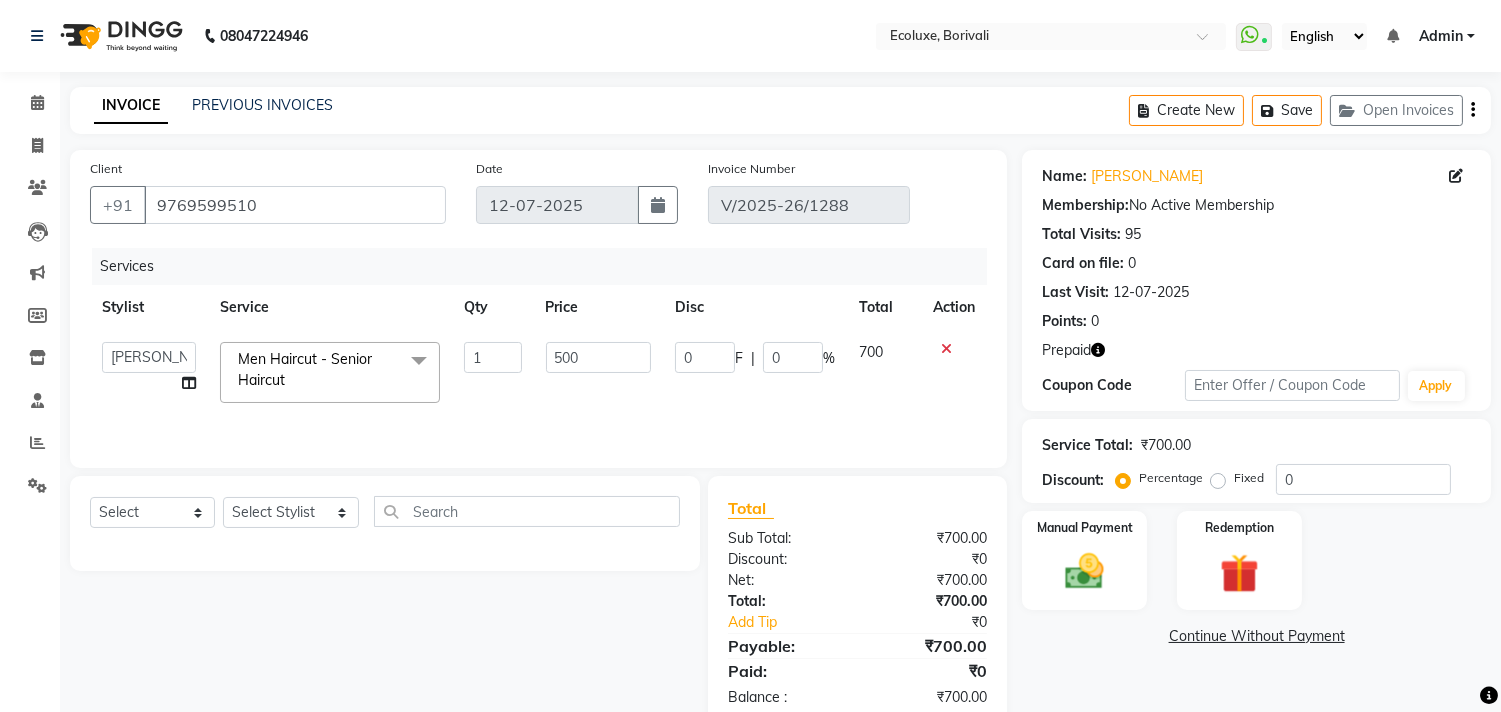 click on "08047224946 Select Location × Ecoluxe, Borivali  WhatsApp Status  ✕ Status:  Connected Most Recent Message: 12-07-2025     12:46 PM Recent Service Activity: 12-07-2025     01:01 PM English ENGLISH Español العربية मराठी हिंदी ગુજરાતી தமிழ் 中文 Notifications nothing to show Admin Manage Profile Change Password Sign out  Version:3.15.4" 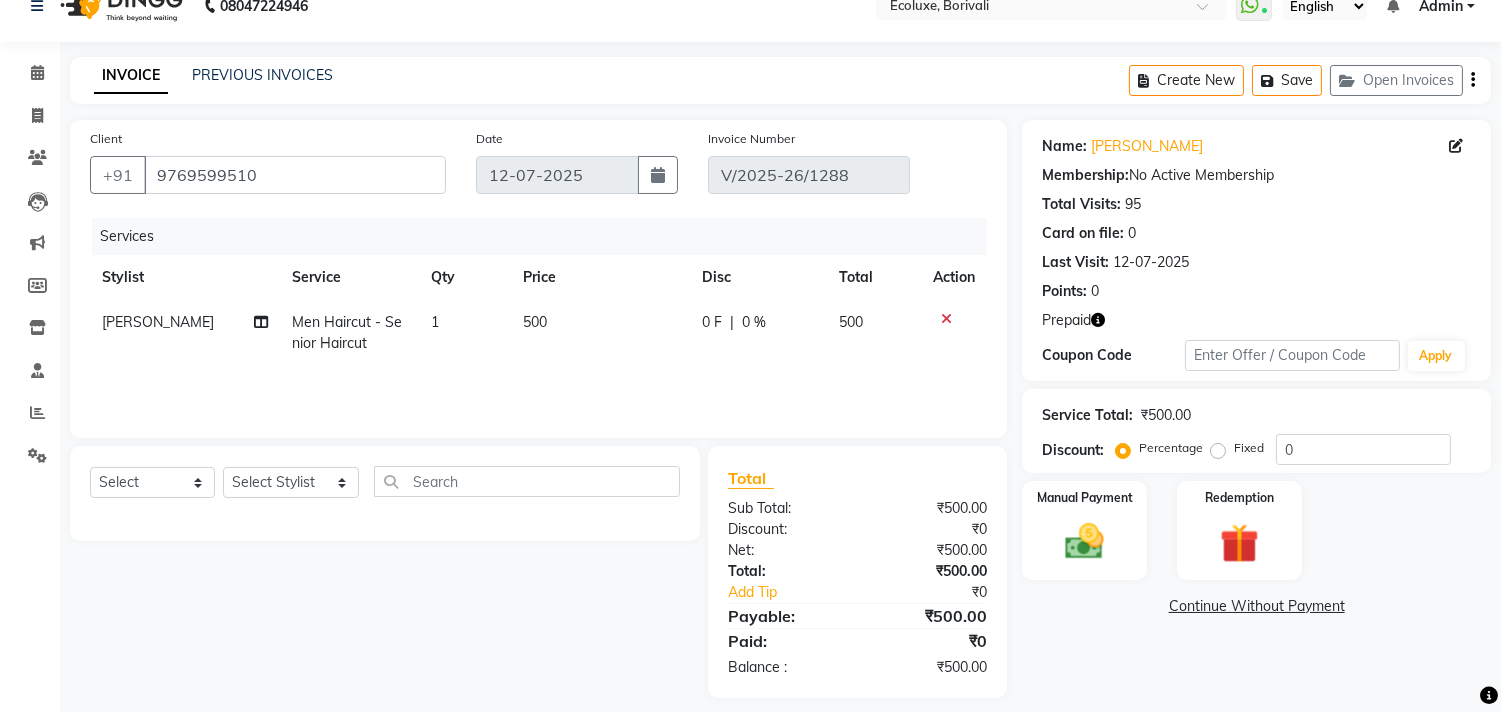 scroll, scrollTop: 46, scrollLeft: 0, axis: vertical 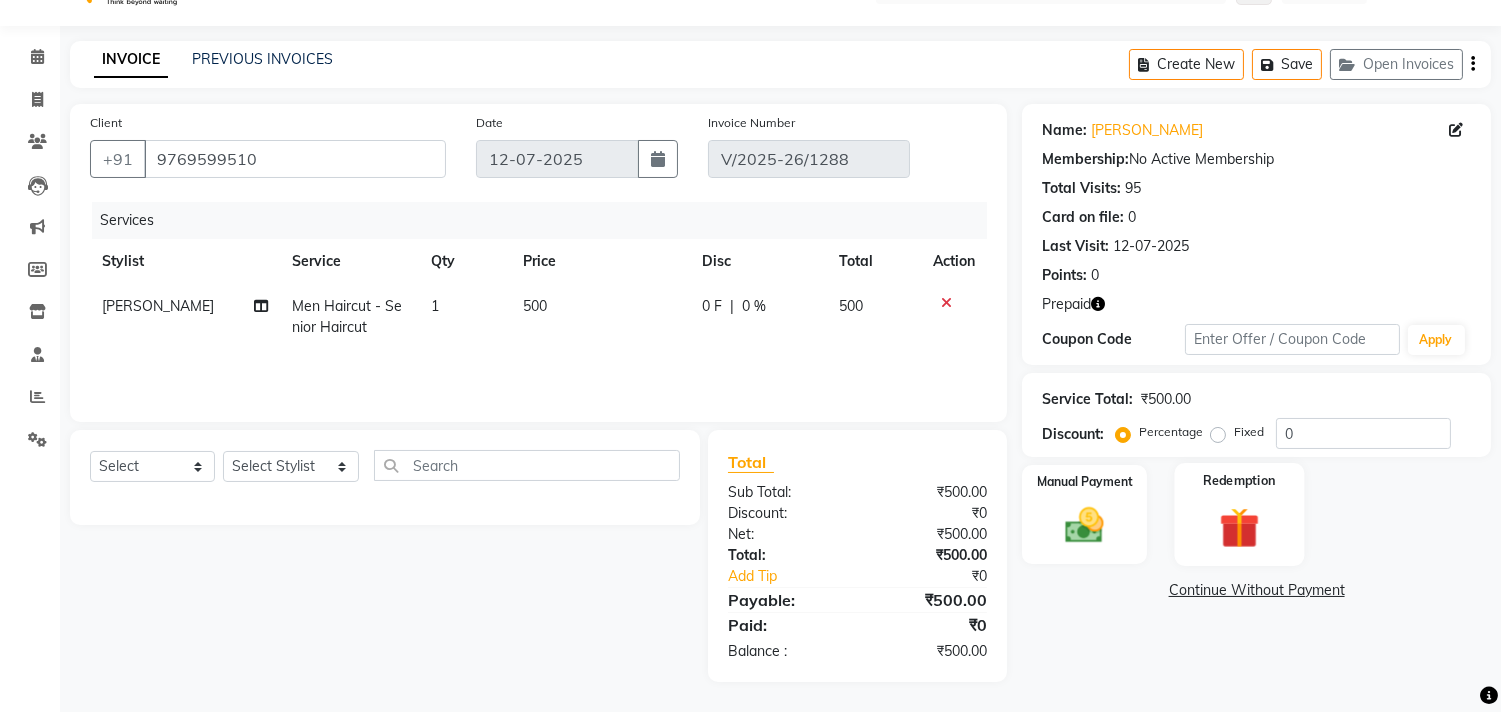 click on "Redemption" 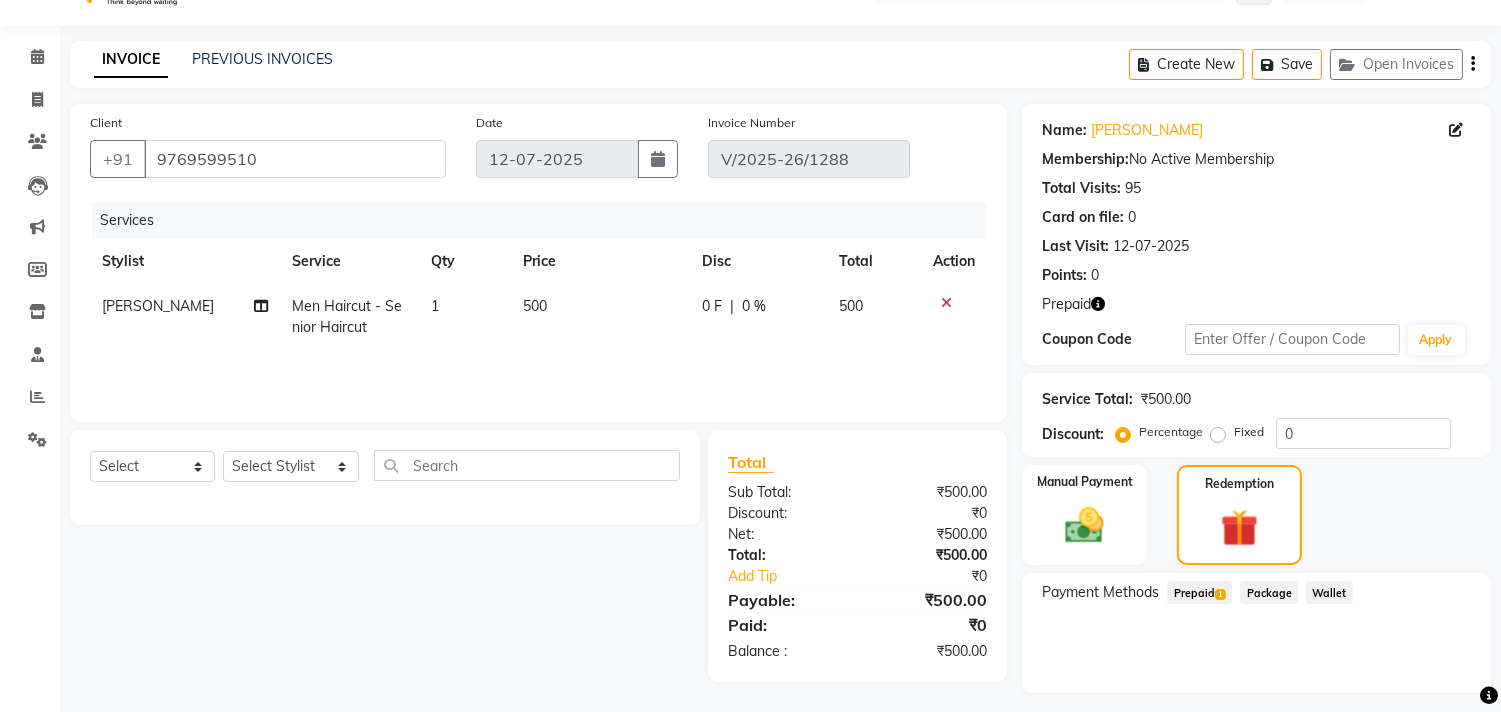click on "Prepaid  1" 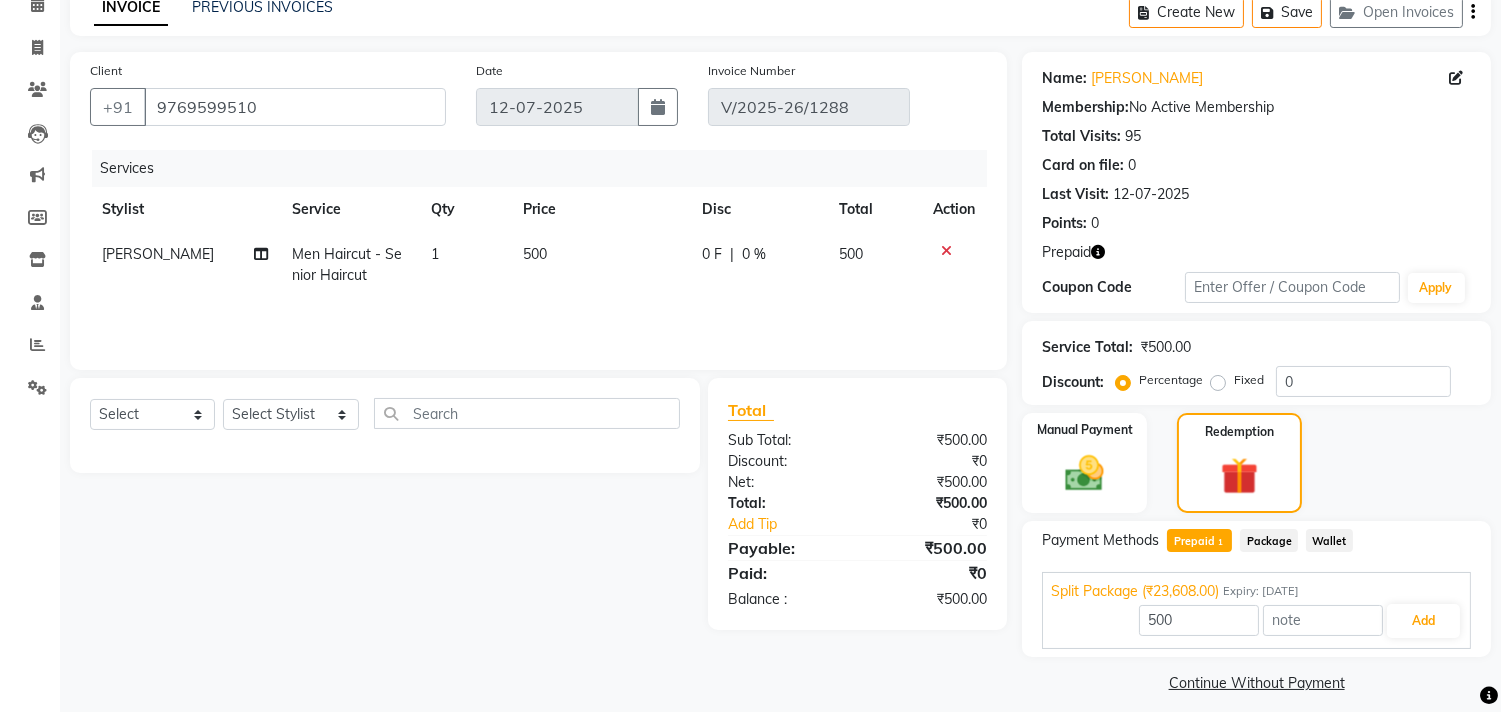 scroll, scrollTop: 113, scrollLeft: 0, axis: vertical 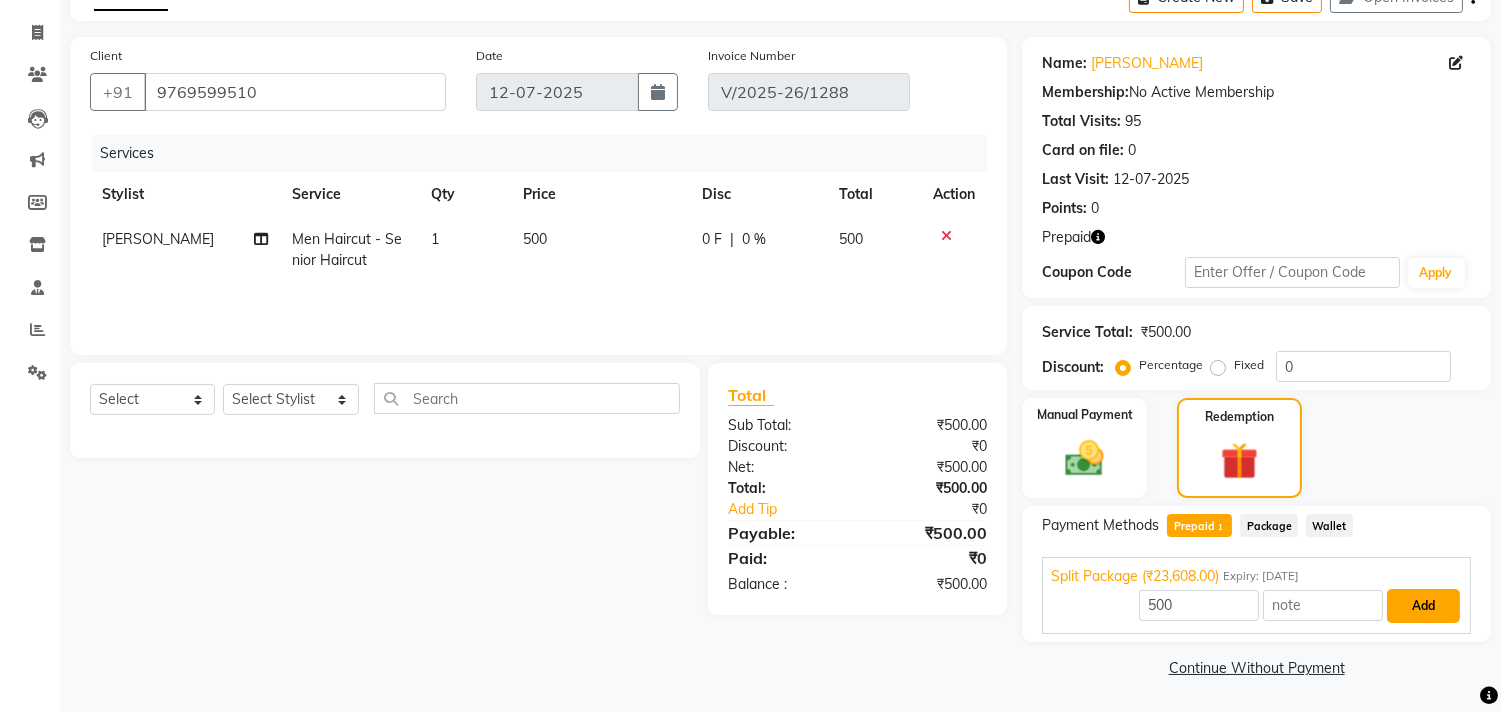 click on "Add" at bounding box center [1423, 606] 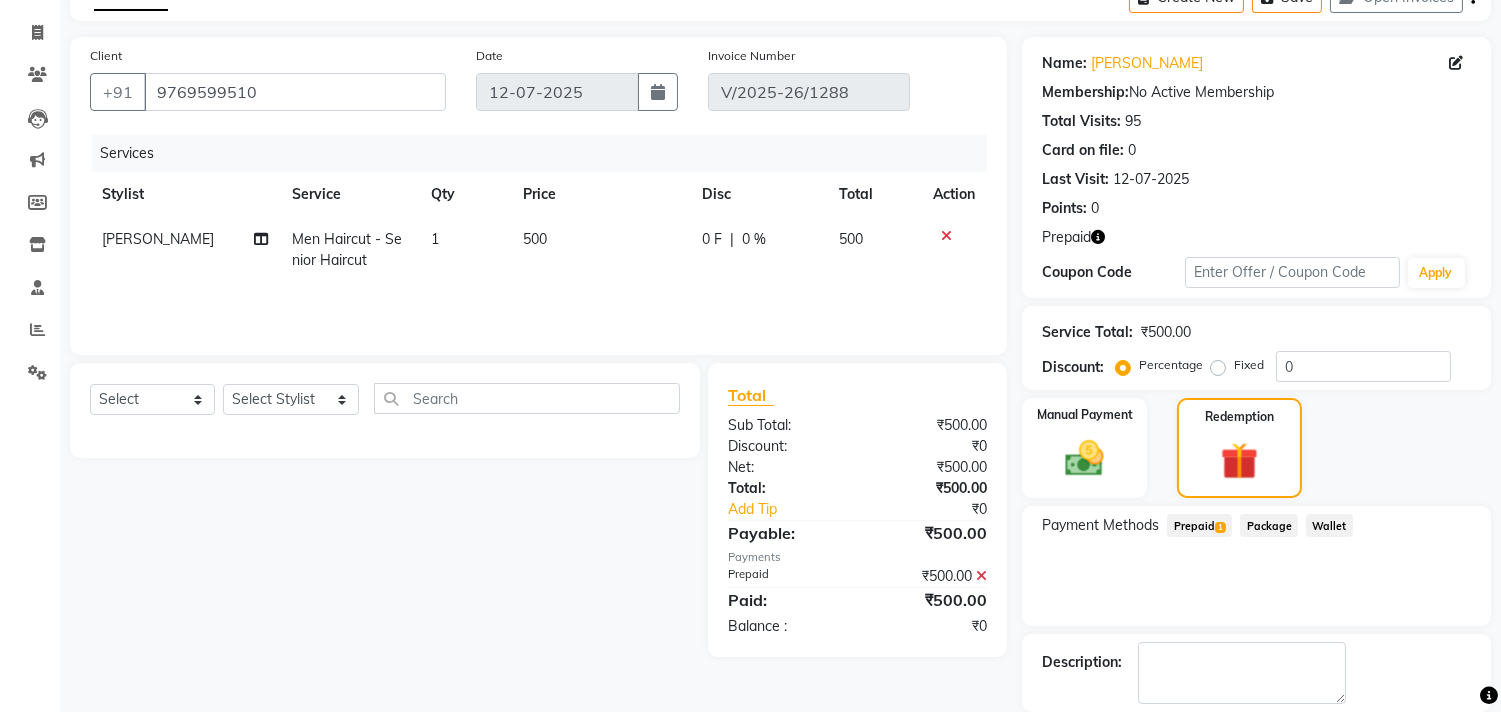 scroll, scrollTop: 181, scrollLeft: 0, axis: vertical 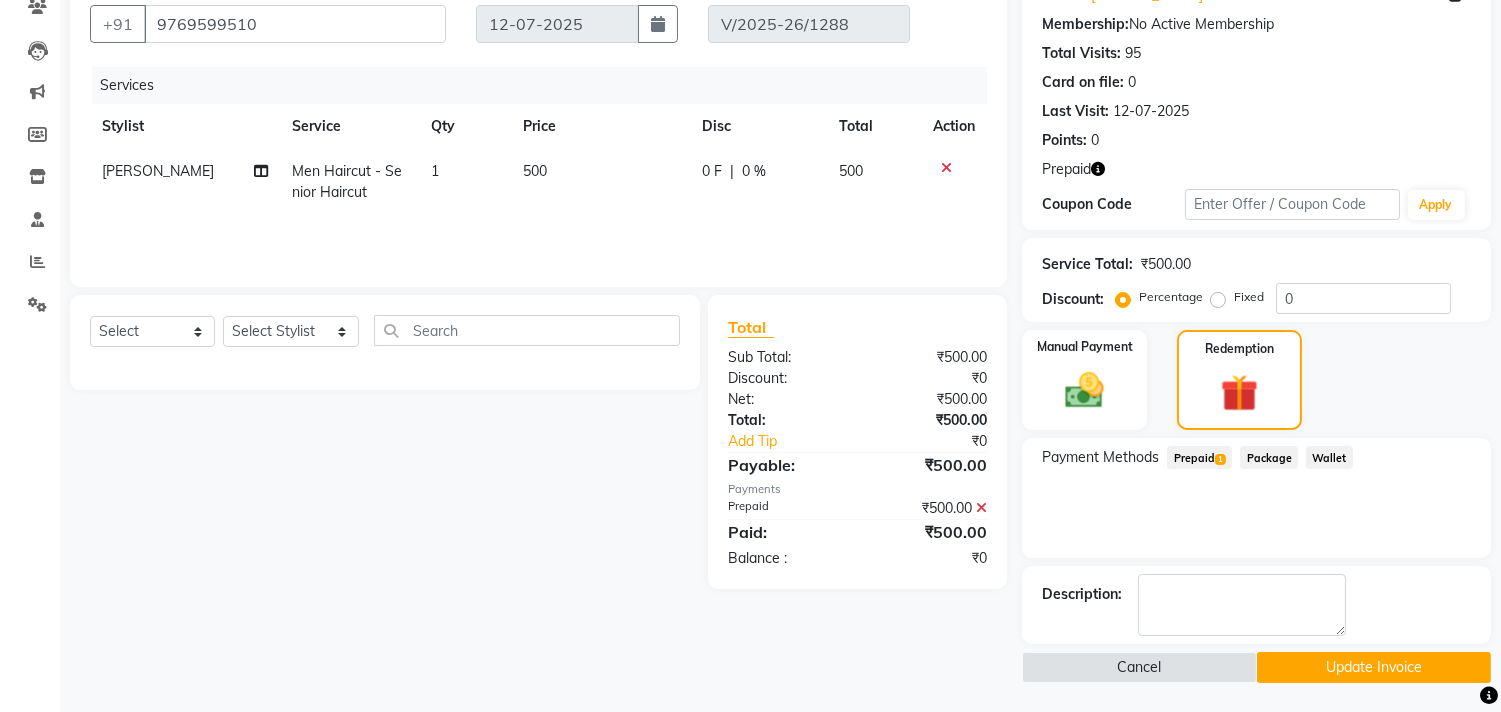 click on "Update Invoice" 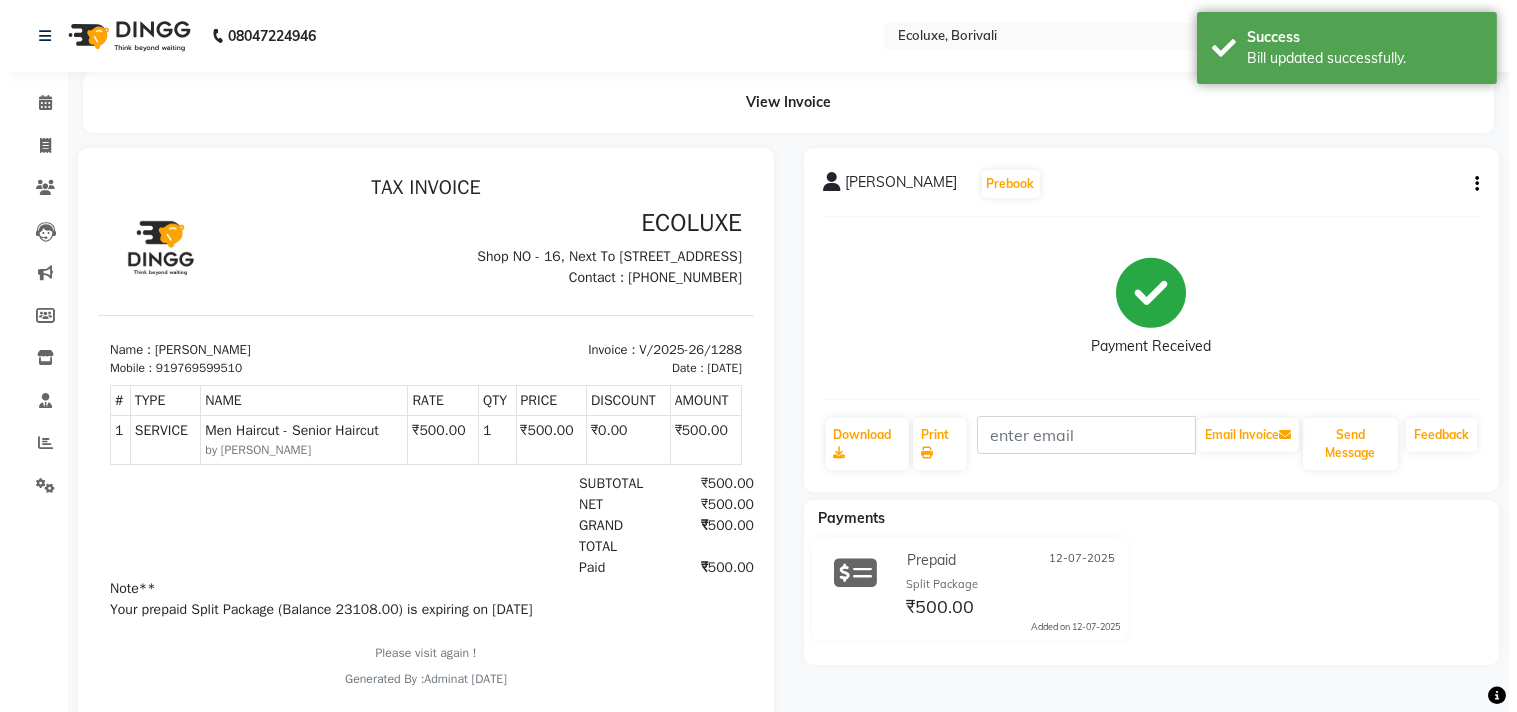 scroll, scrollTop: 0, scrollLeft: 0, axis: both 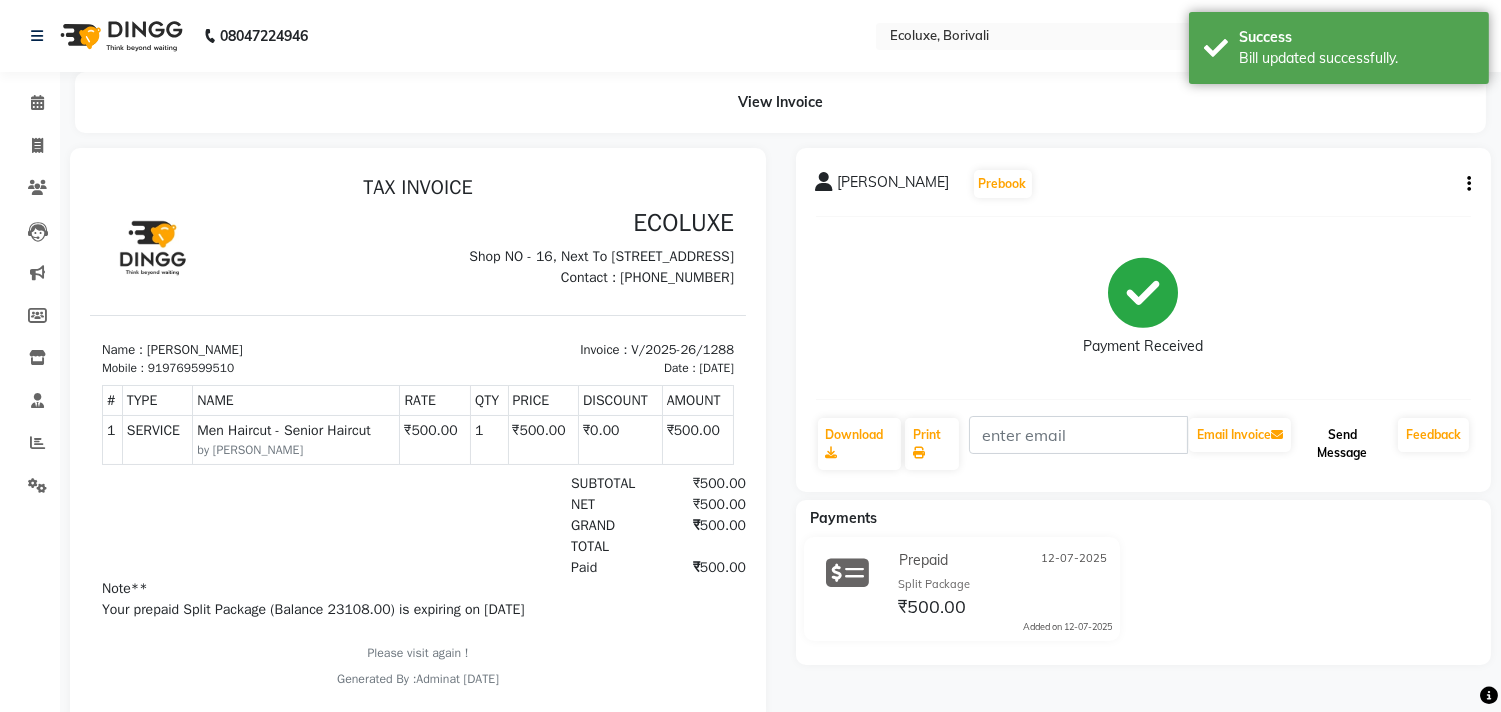 click on "Send Message" 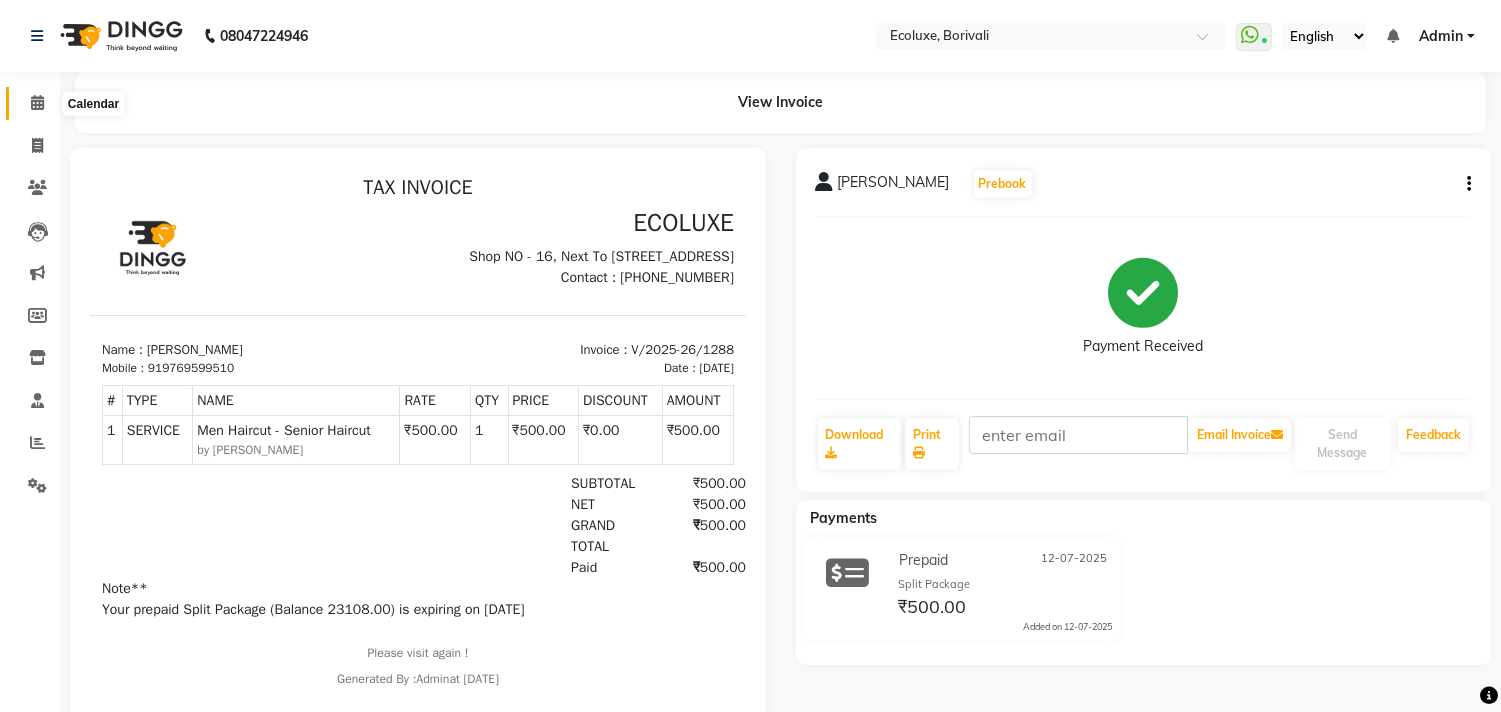 click 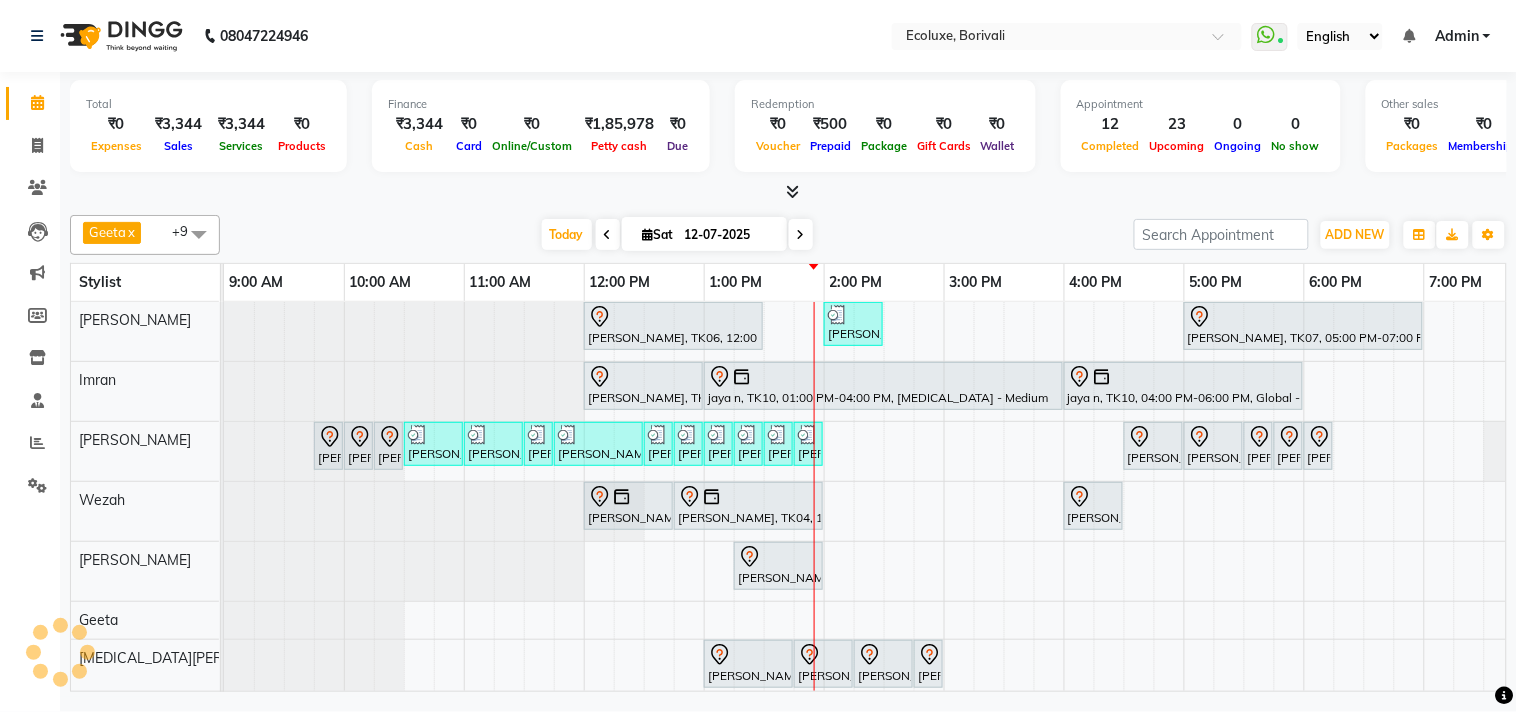 scroll, scrollTop: 7, scrollLeft: 0, axis: vertical 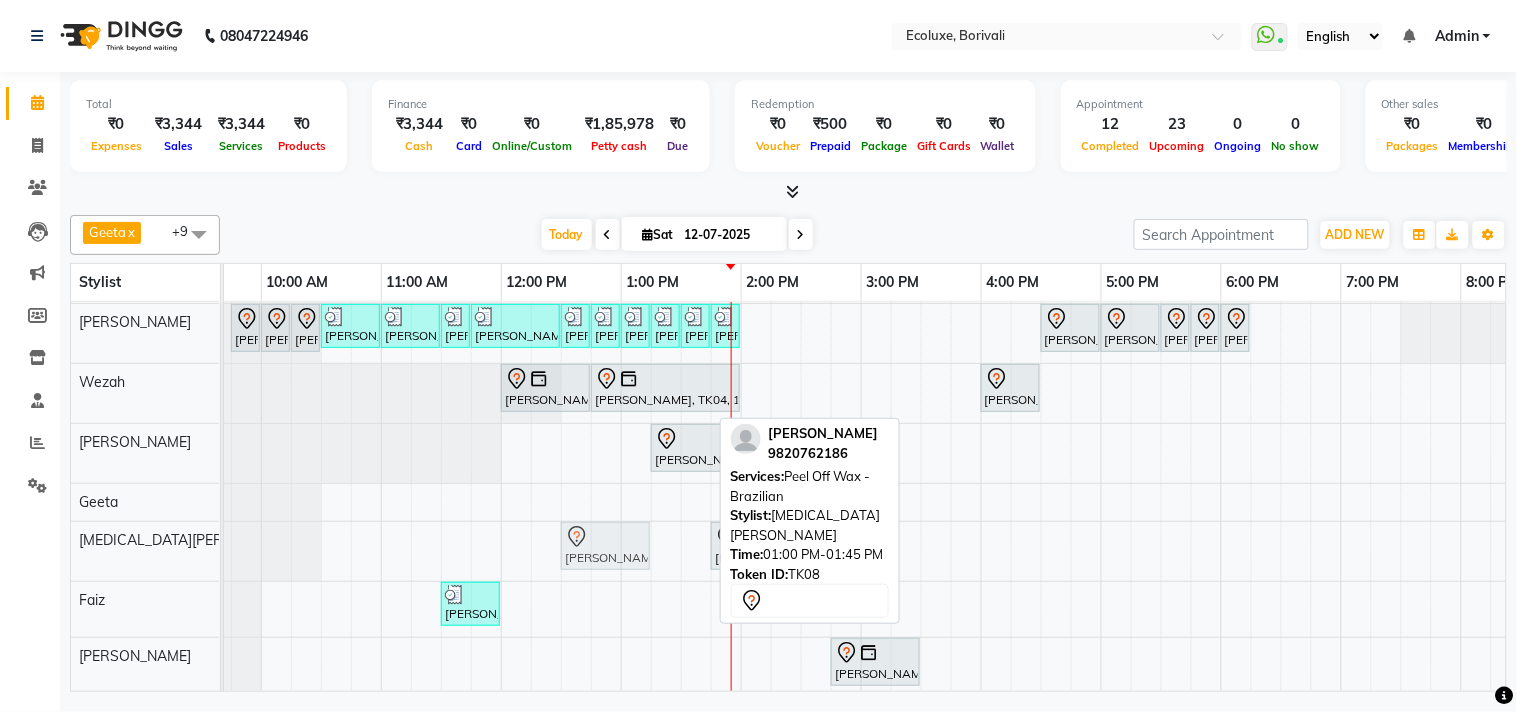 drag, startPoint x: 678, startPoint y: 547, endPoint x: 621, endPoint y: 538, distance: 57.706154 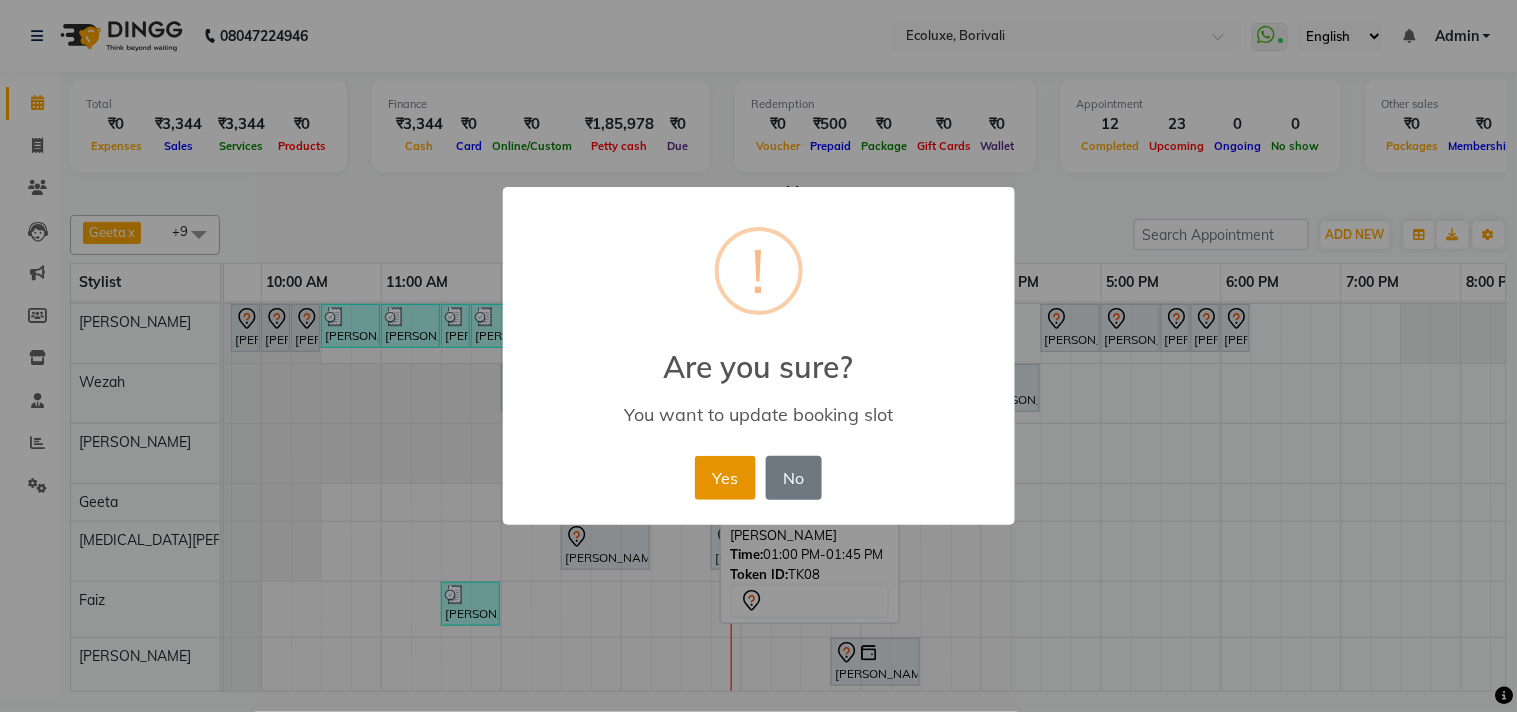 click on "Yes" at bounding box center [725, 478] 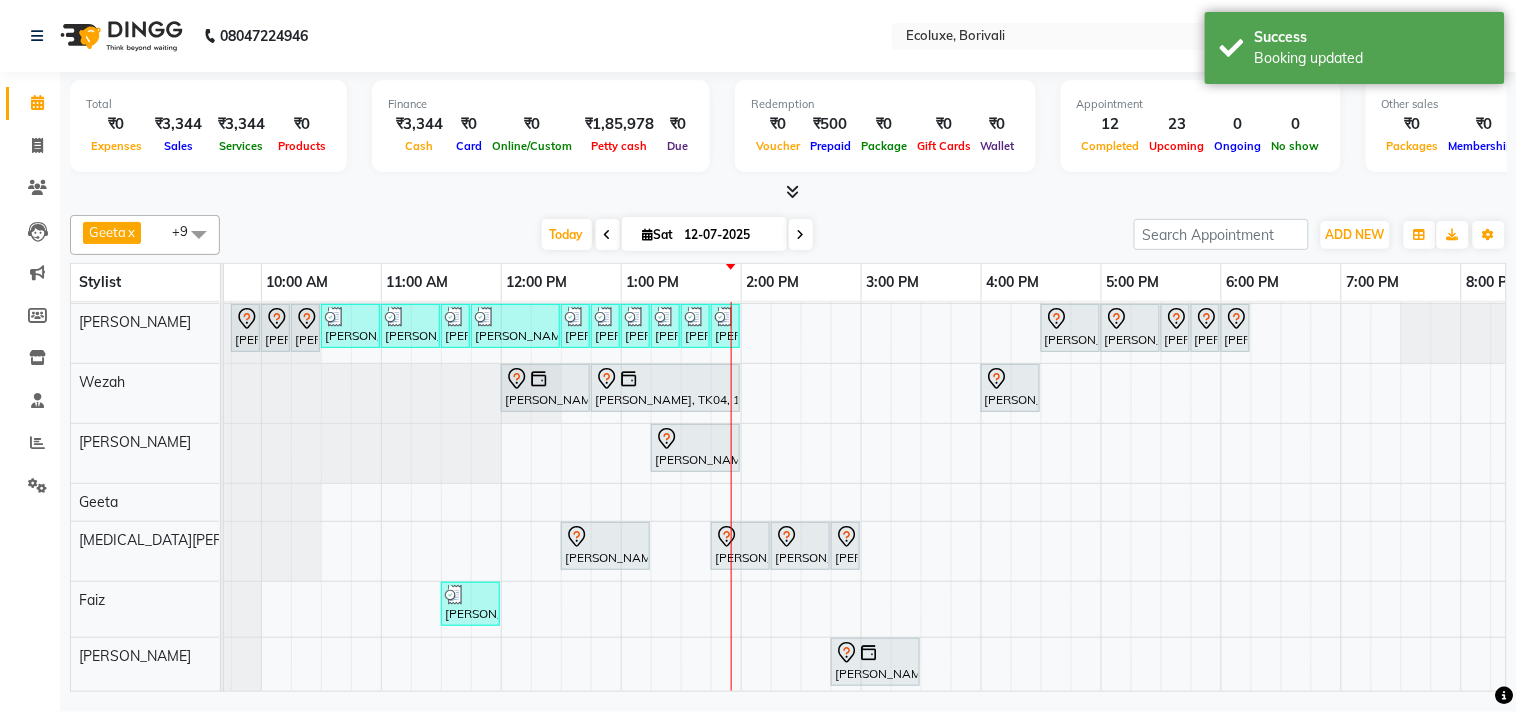 scroll, scrollTop: 176, scrollLeft: 83, axis: both 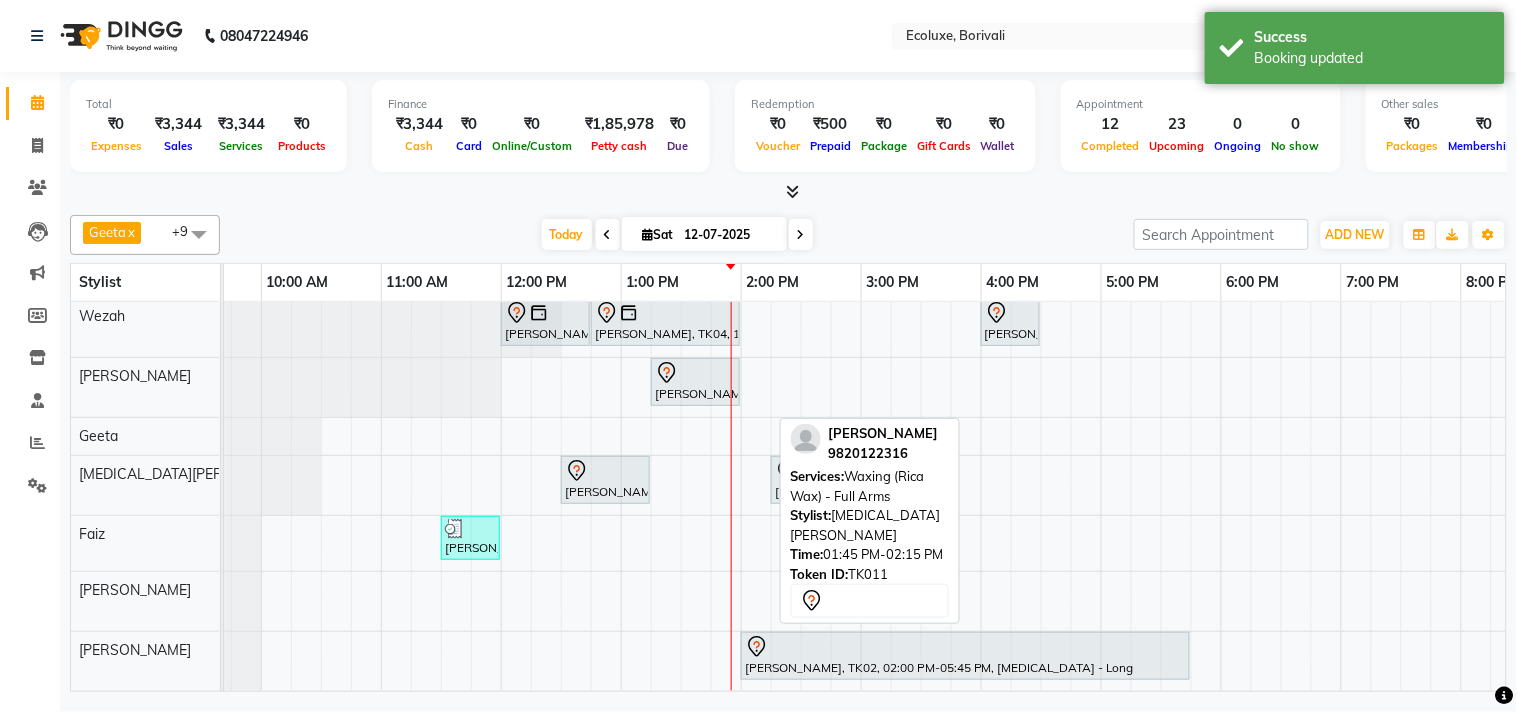 drag, startPoint x: 741, startPoint y: 471, endPoint x: 898, endPoint y: 477, distance: 157.11461 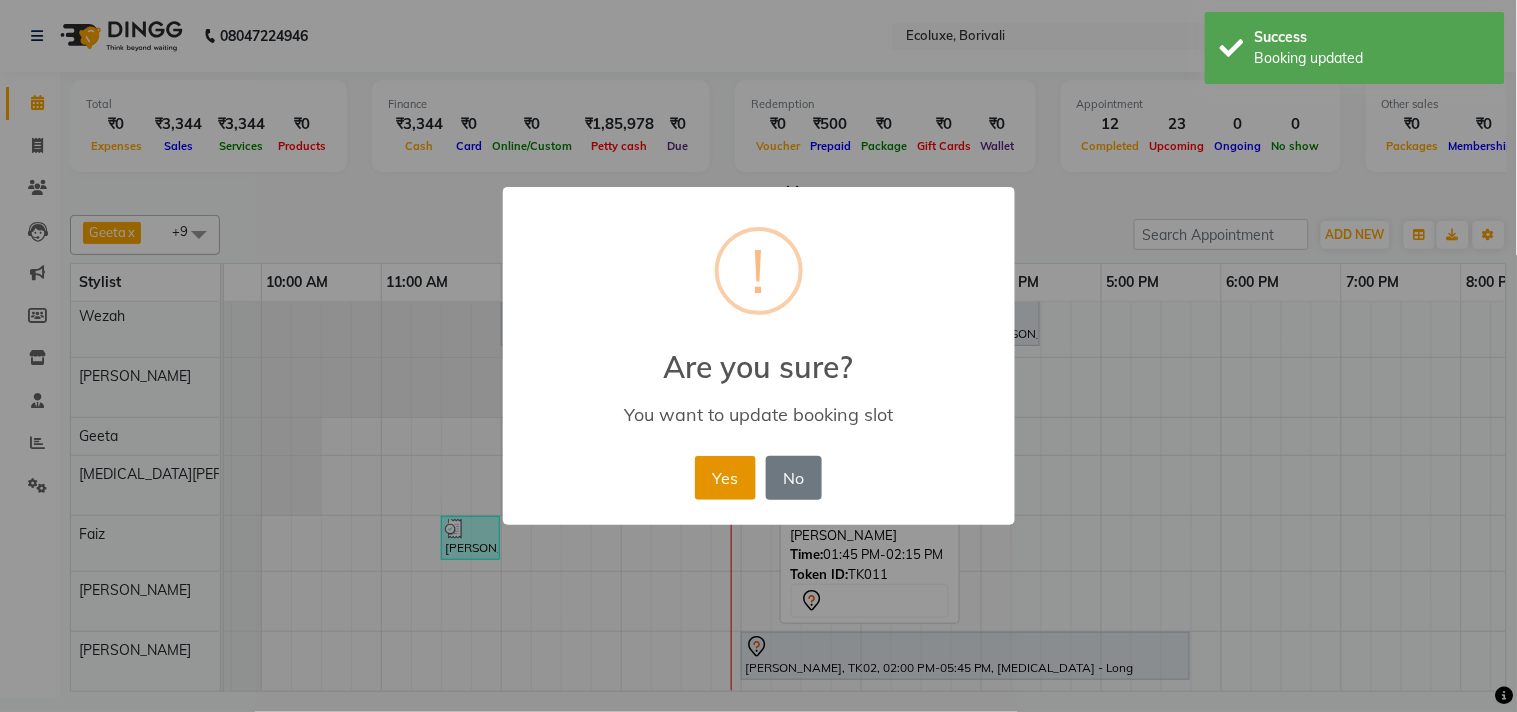 click on "Yes" at bounding box center [725, 478] 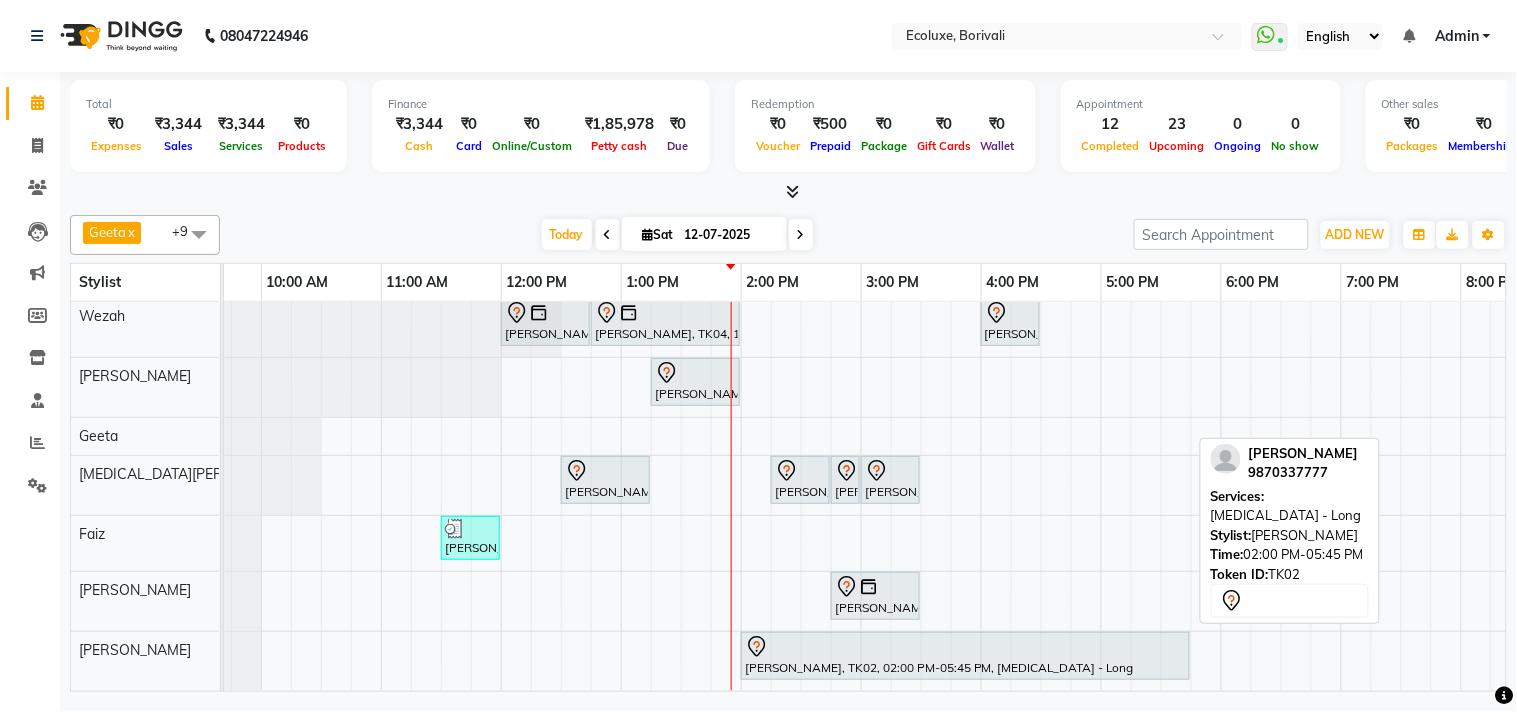 scroll, scrollTop: 133, scrollLeft: 83, axis: both 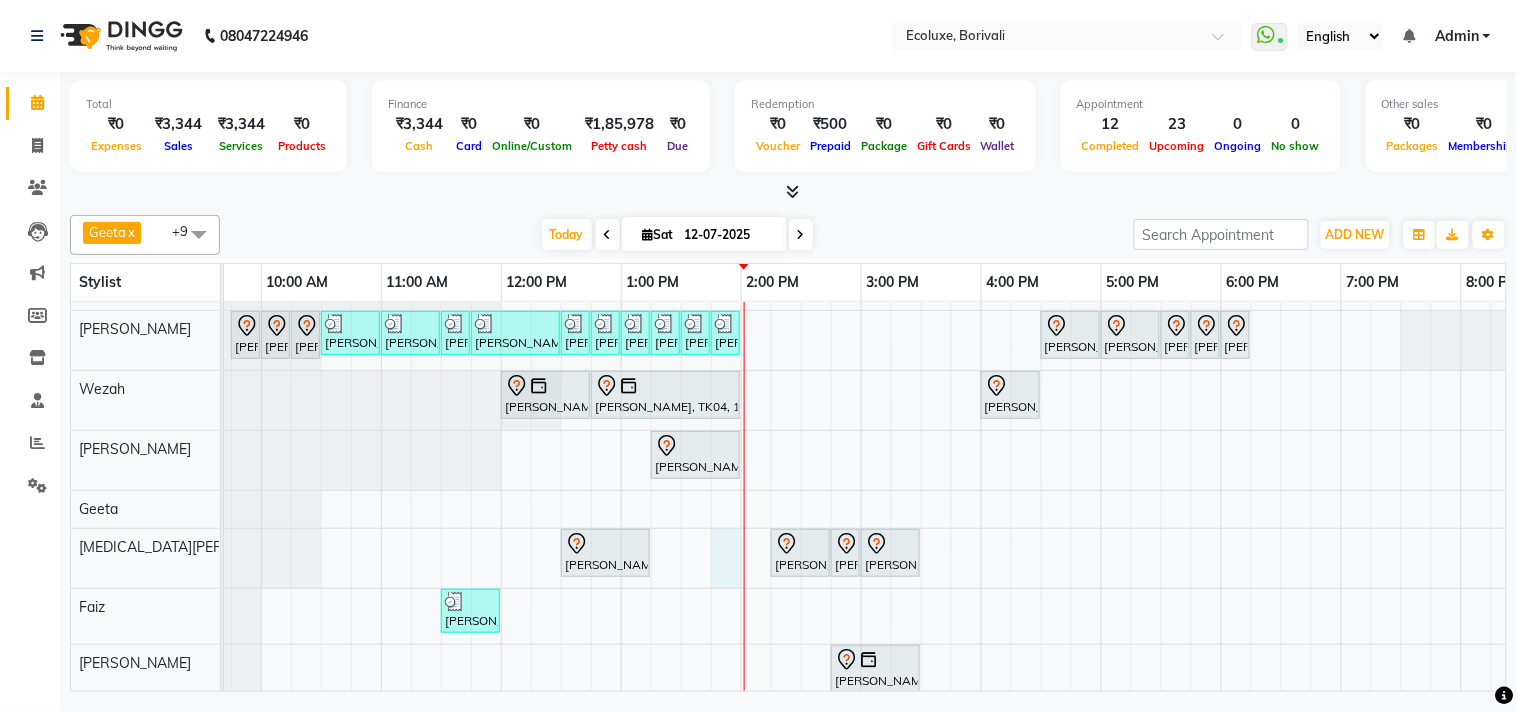 click on "Akruti Makwana, TK06, 12:00 PM-01:30 PM, Touchup - Root Touch (Up To 2 Inch) Inoa     Shaily Kediya, TK13, 02:00 PM-02:30 PM, Men Haircut - Senior Haircut             Priya Korhale, TK07, 05:00 PM-07:00 PM, Touchup - Root Touch (Up To 2 Inch) Inoa             dimple makwana, TK03, 12:00 PM-01:00 PM, Touchup - Root Touch (Up To 2 Inch) Inoa             jaya n, TK10, 01:00 PM-04:00 PM, Botox - Medium             jaya n, TK10, 04:00 PM-06:00 PM, Global - Medium (Inoa)             Meena Sharma, TK14, 09:45 AM-10:00 AM, Woman Forehead             Meena Sharma, TK14, 10:00 AM-10:15 AM, Woman Eyebrow             Meena Sharma, TK14, 10:15 AM-10:30 AM, Woman Upperlip      Shefali Gandhi, TK01, 10:30 AM-11:00 AM, Waxing (Rica Wax) - Full Arms      Shefali Gandhi, TK01, 11:00 AM-11:30 AM, Waxing (Rica Wax) - Full Legs     Shefali Gandhi, TK01, 11:30 AM-11:45 AM, Waxing (Rica Wax) - Underarms     Shefali Gandhi, TK01, 11:45 AM-12:30 PM, Classic Pedicure" at bounding box center (981, 477) 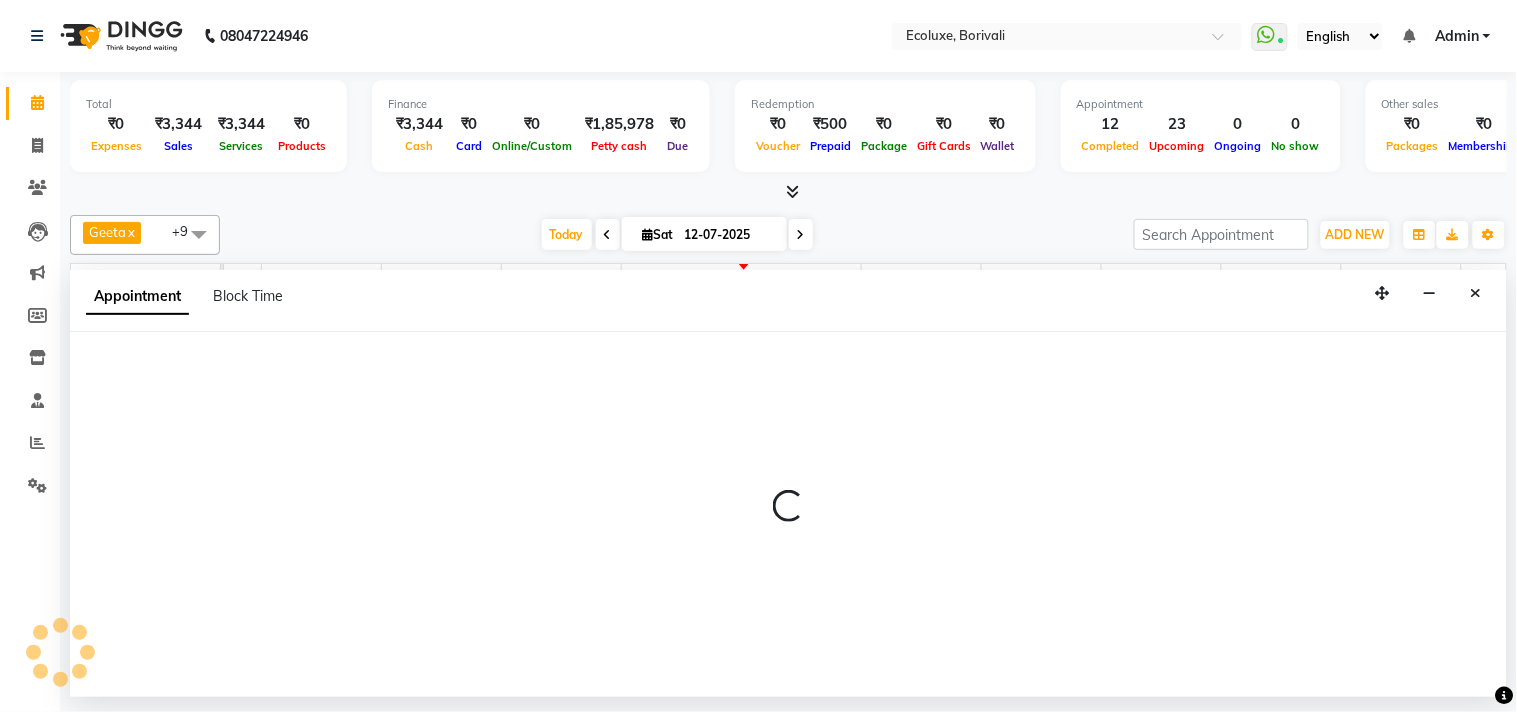select on "61798" 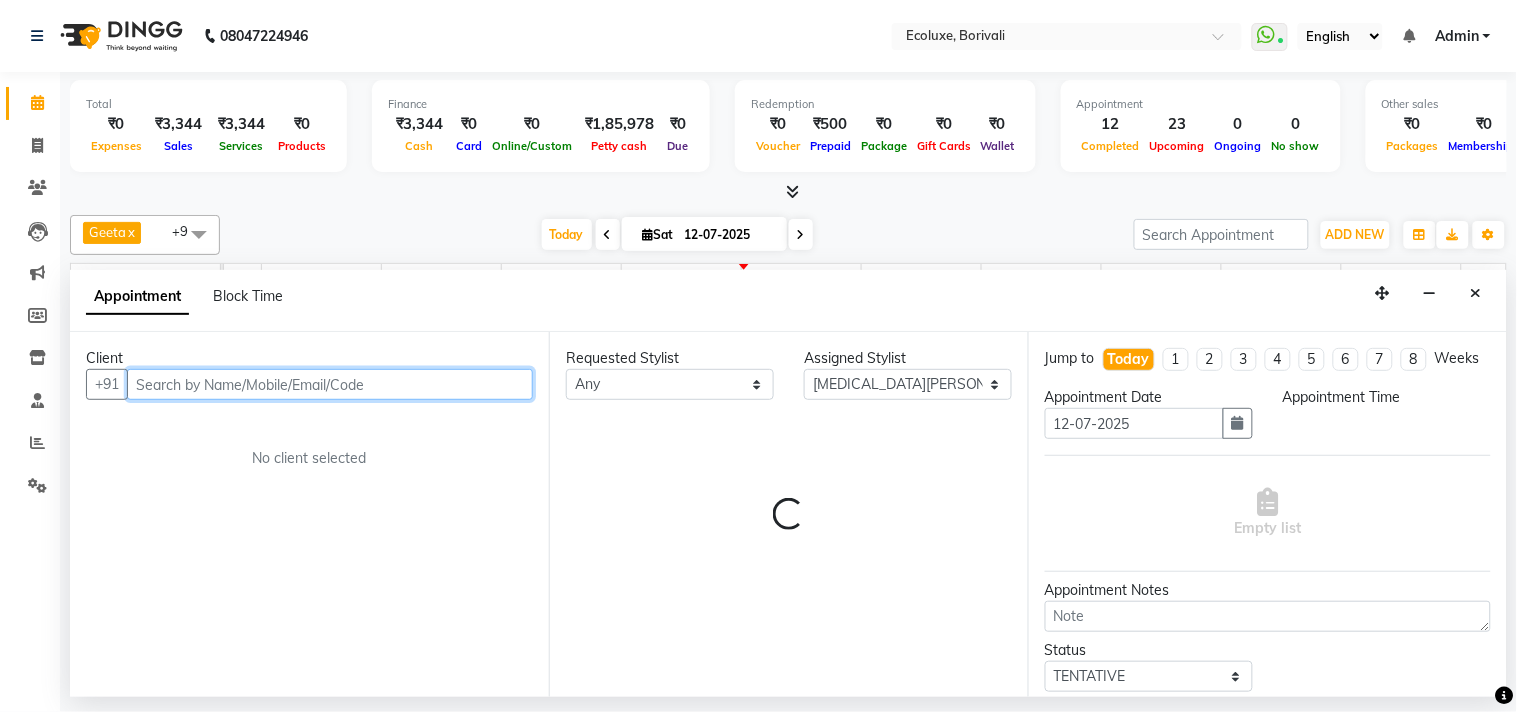 select on "825" 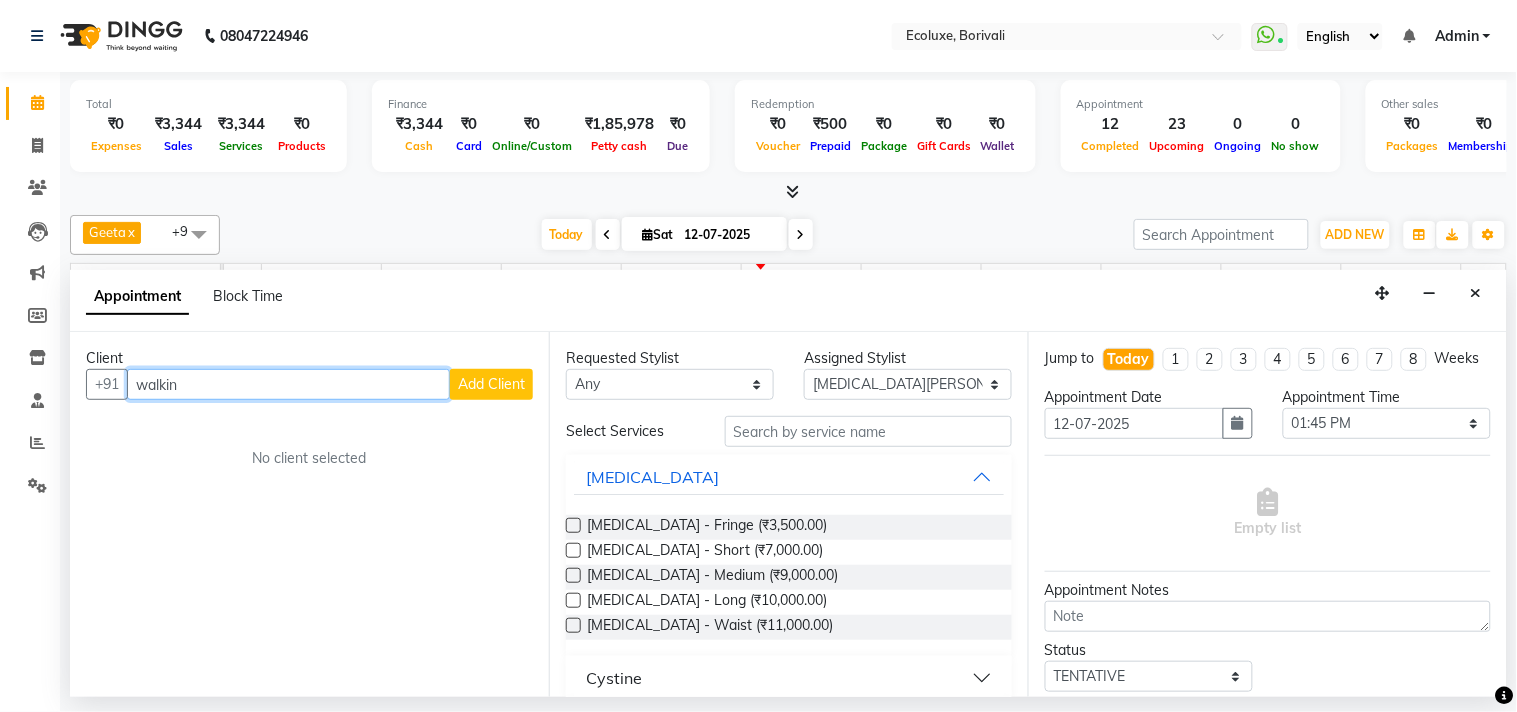 click on "walkin" at bounding box center [288, 384] 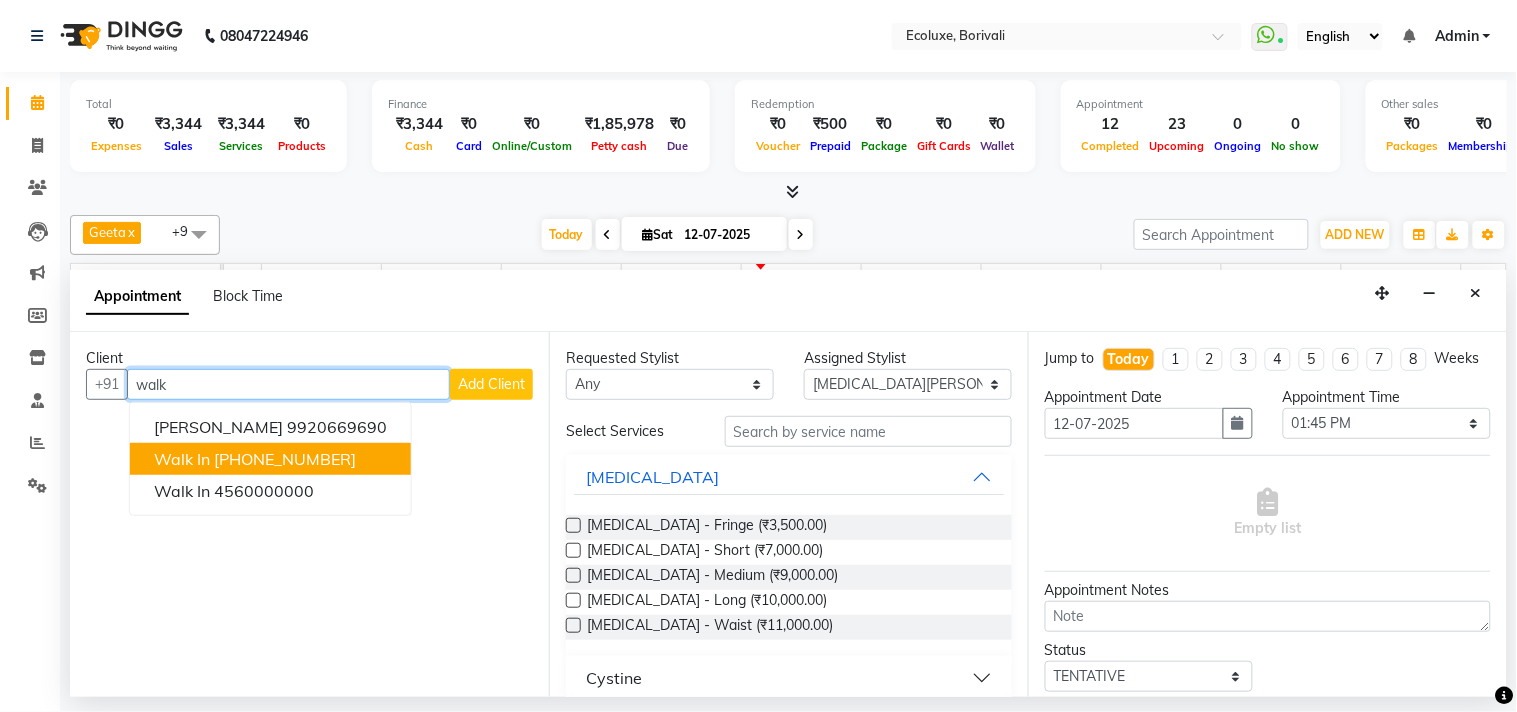 click on "Walk In +91  12300000000" at bounding box center (270, 459) 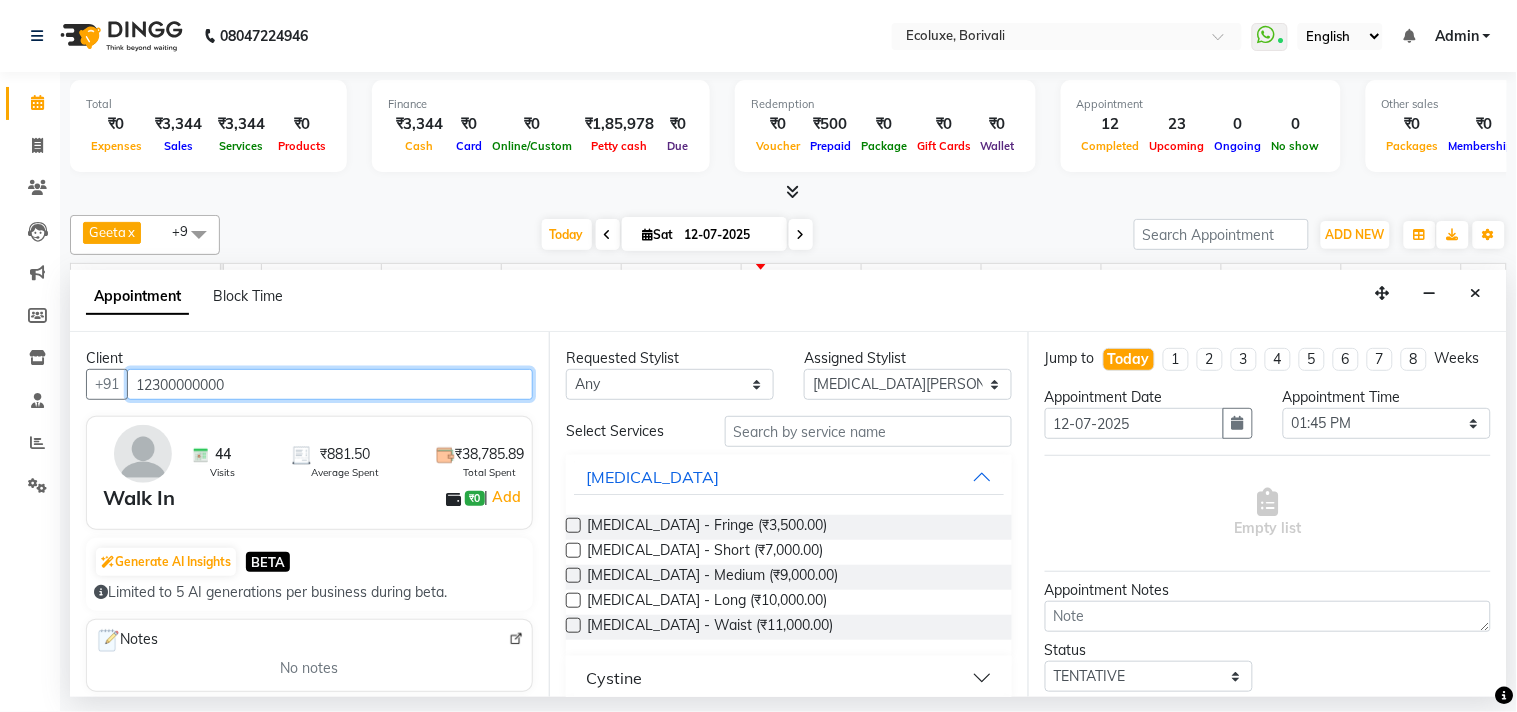 type on "12300000000" 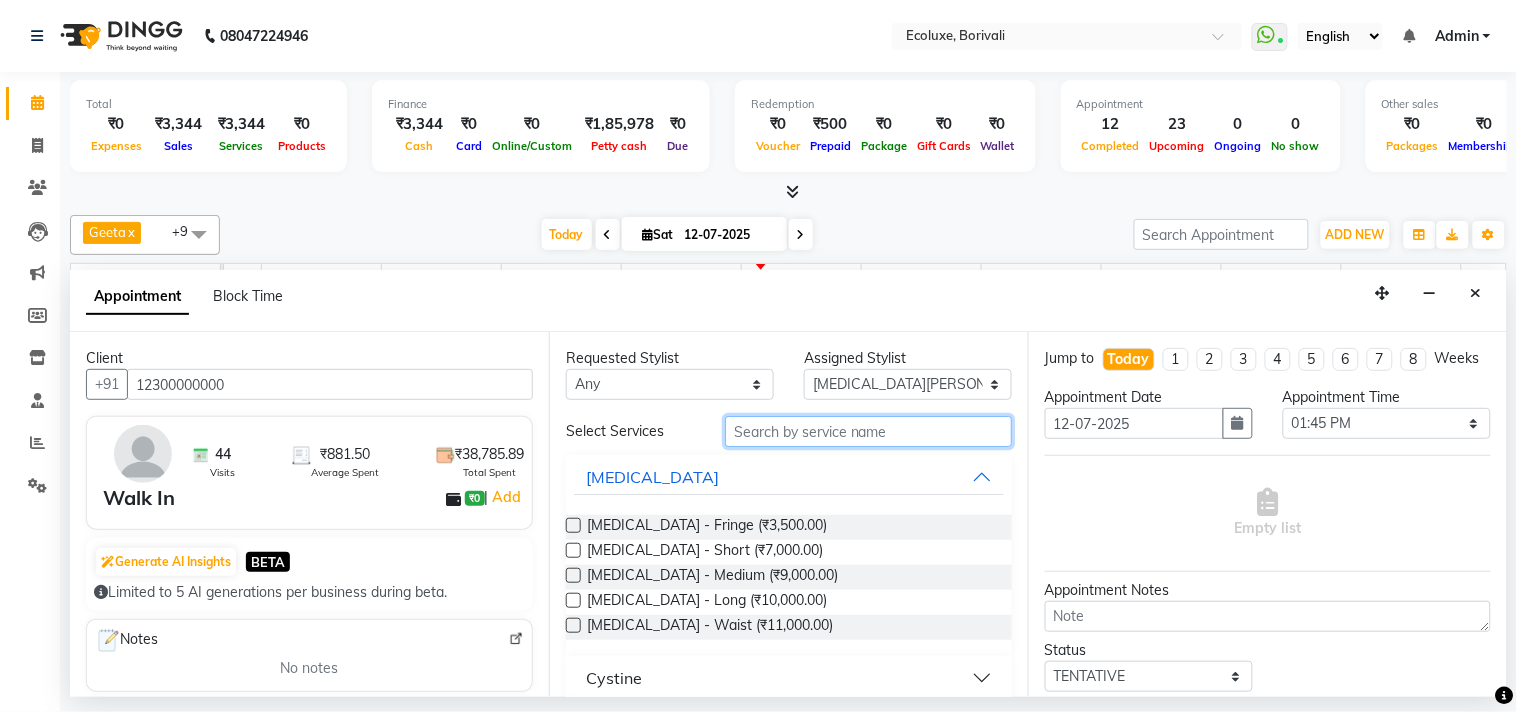 click at bounding box center [868, 431] 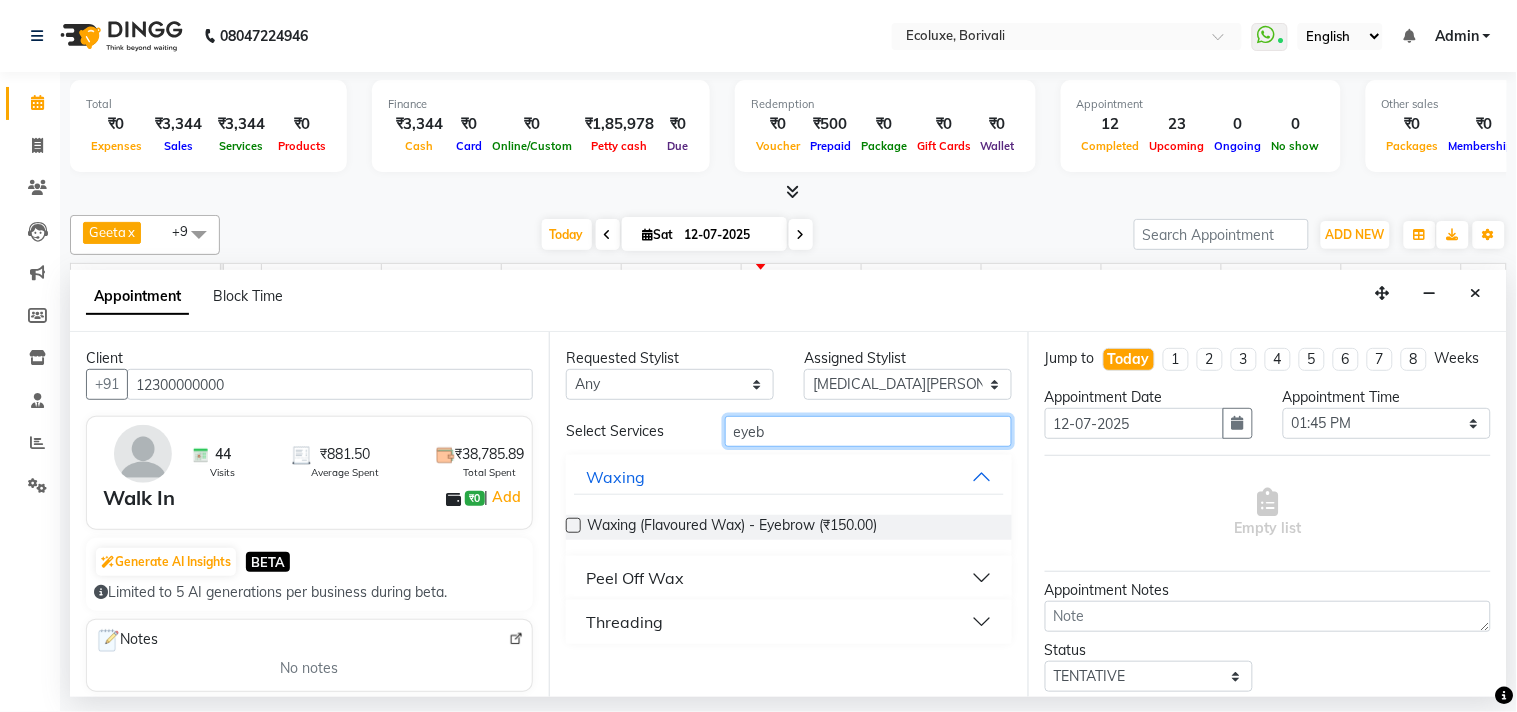 type on "eyeb" 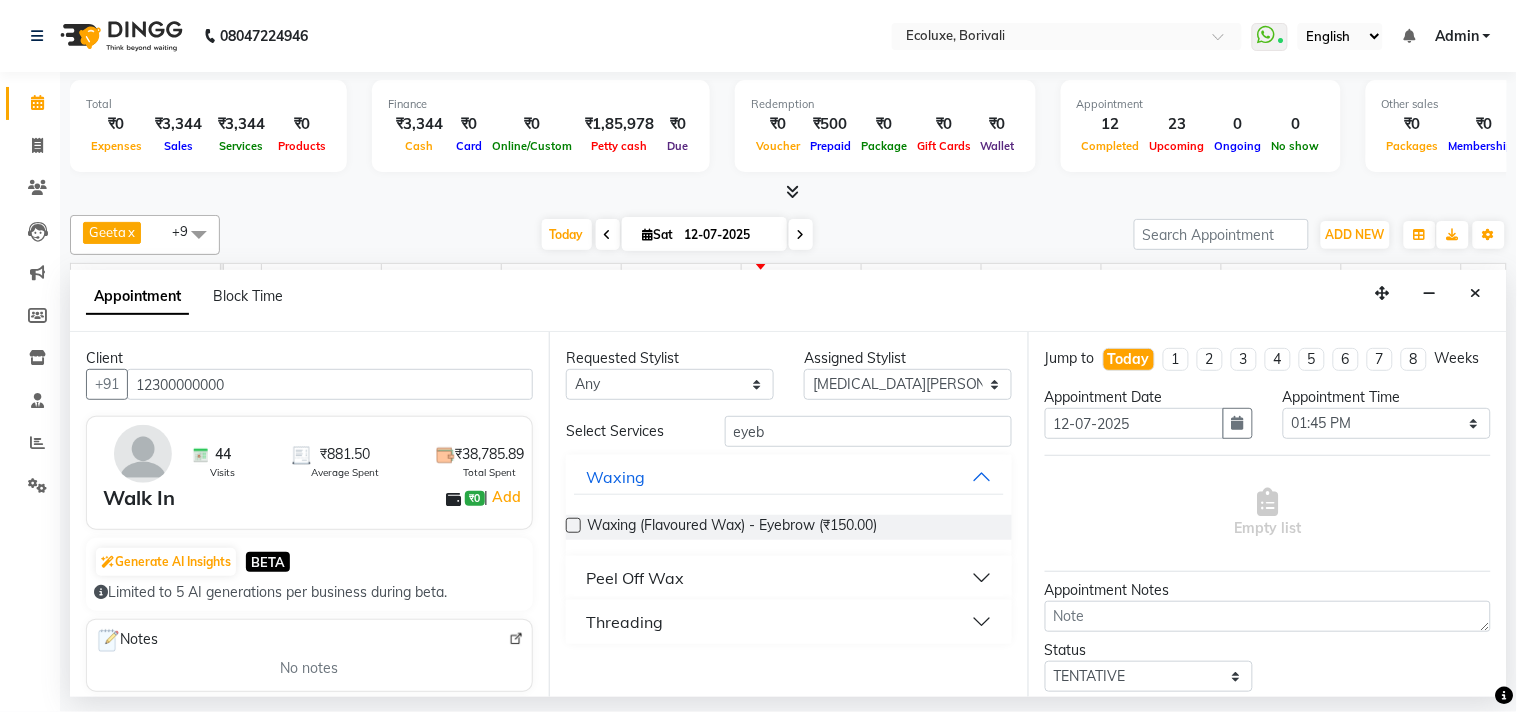 click on "Threading" at bounding box center (624, 622) 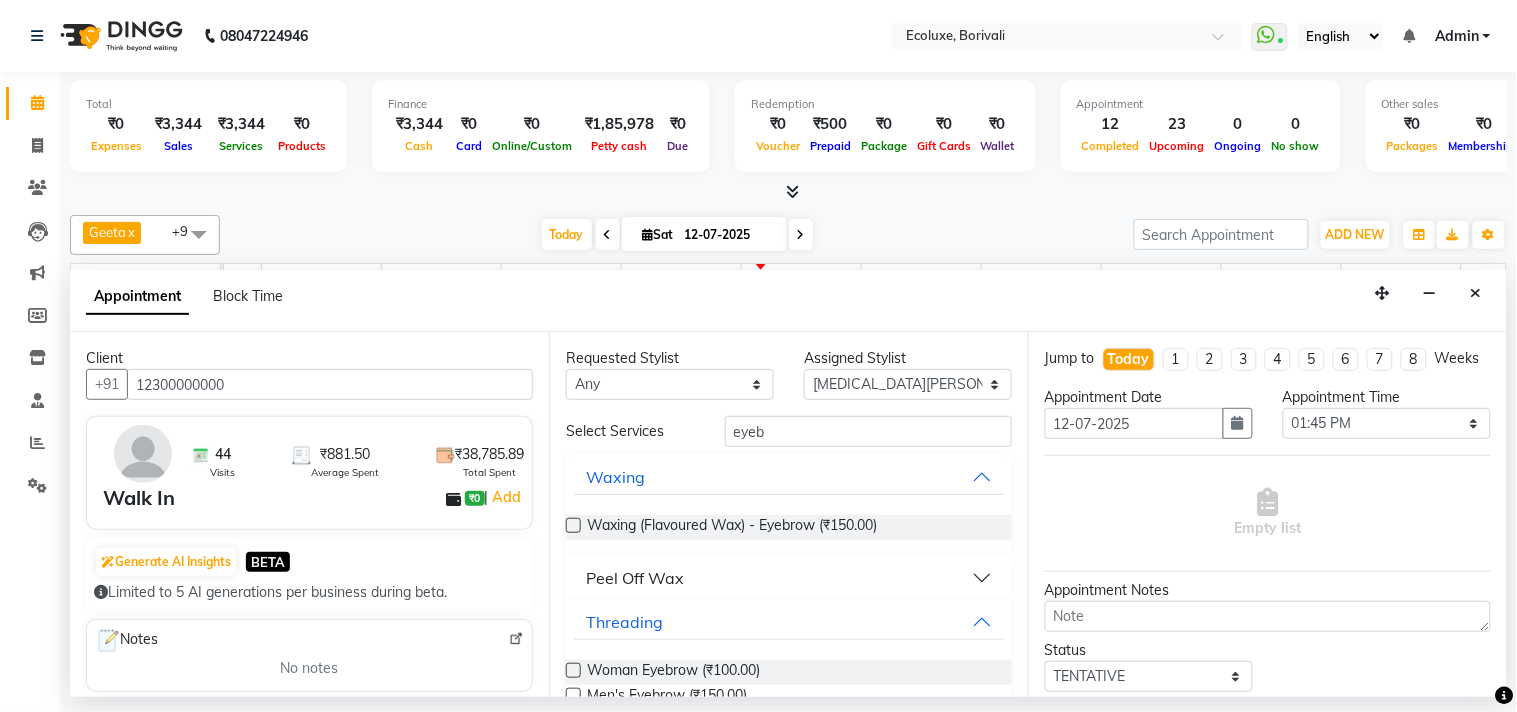 click at bounding box center [573, 670] 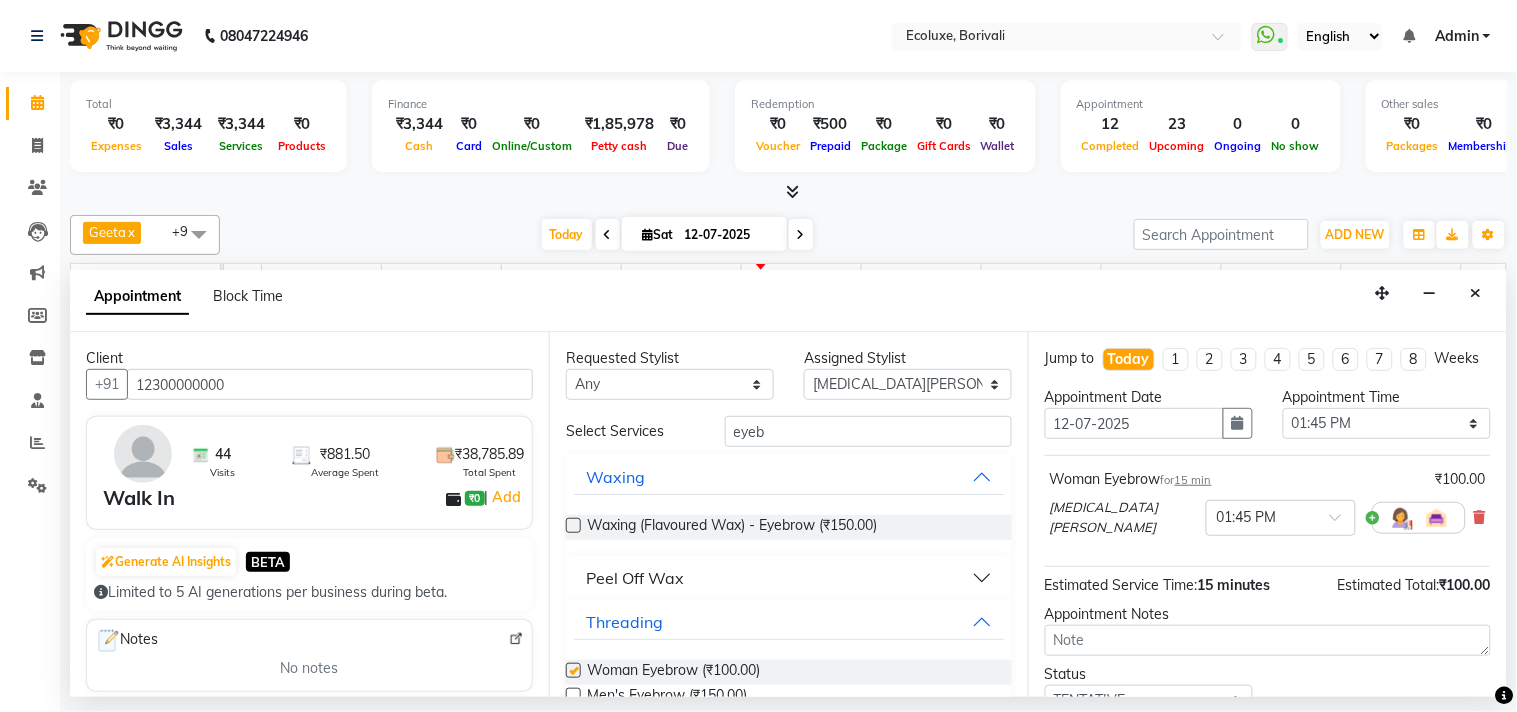 checkbox on "false" 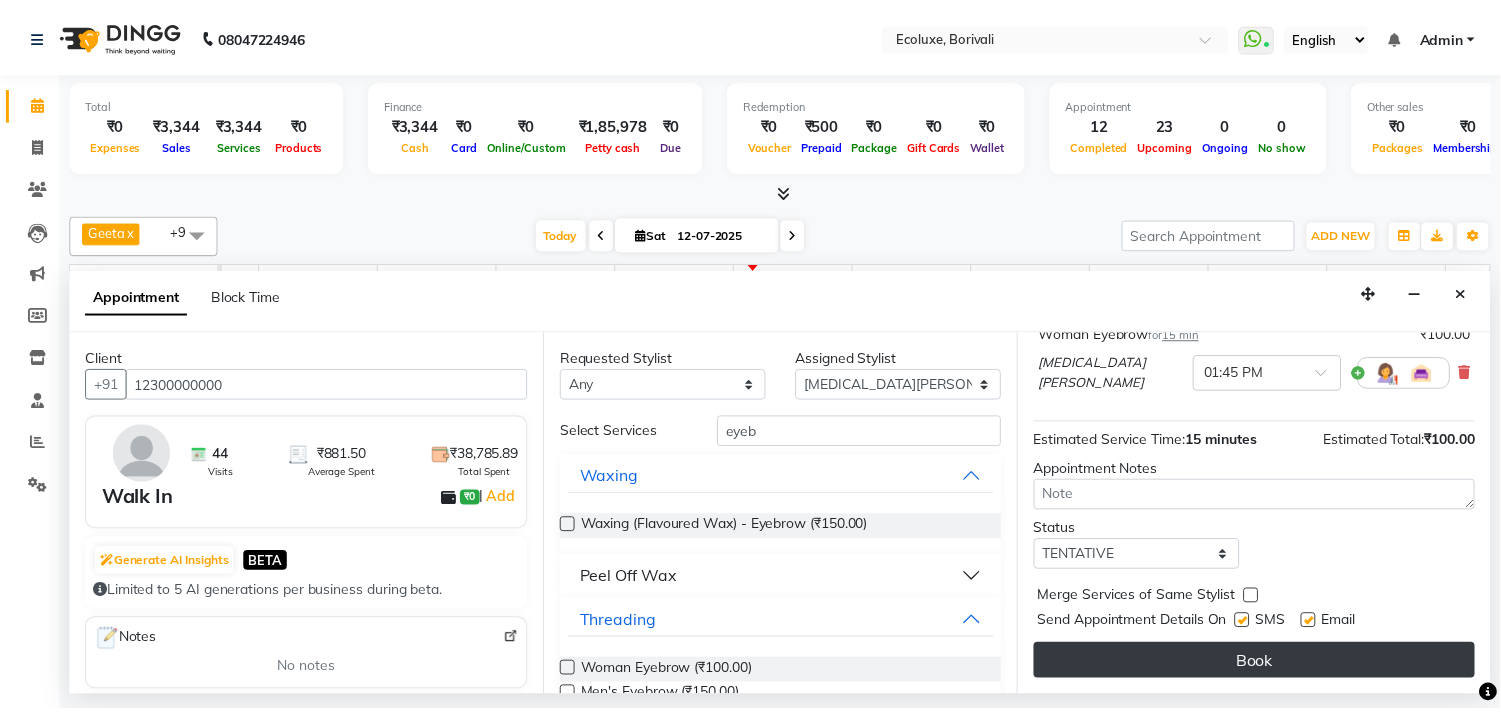 scroll, scrollTop: 161, scrollLeft: 0, axis: vertical 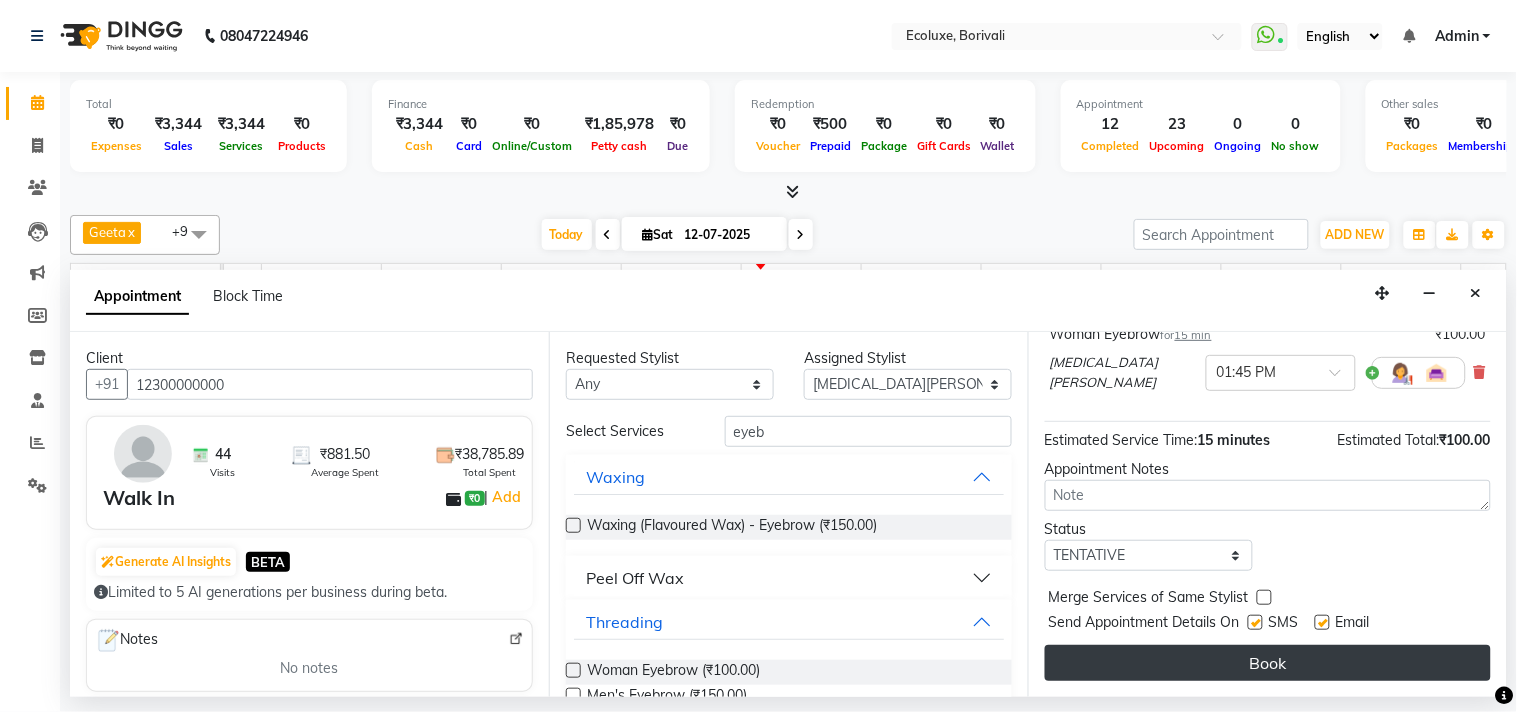 click on "Book" at bounding box center (1268, 663) 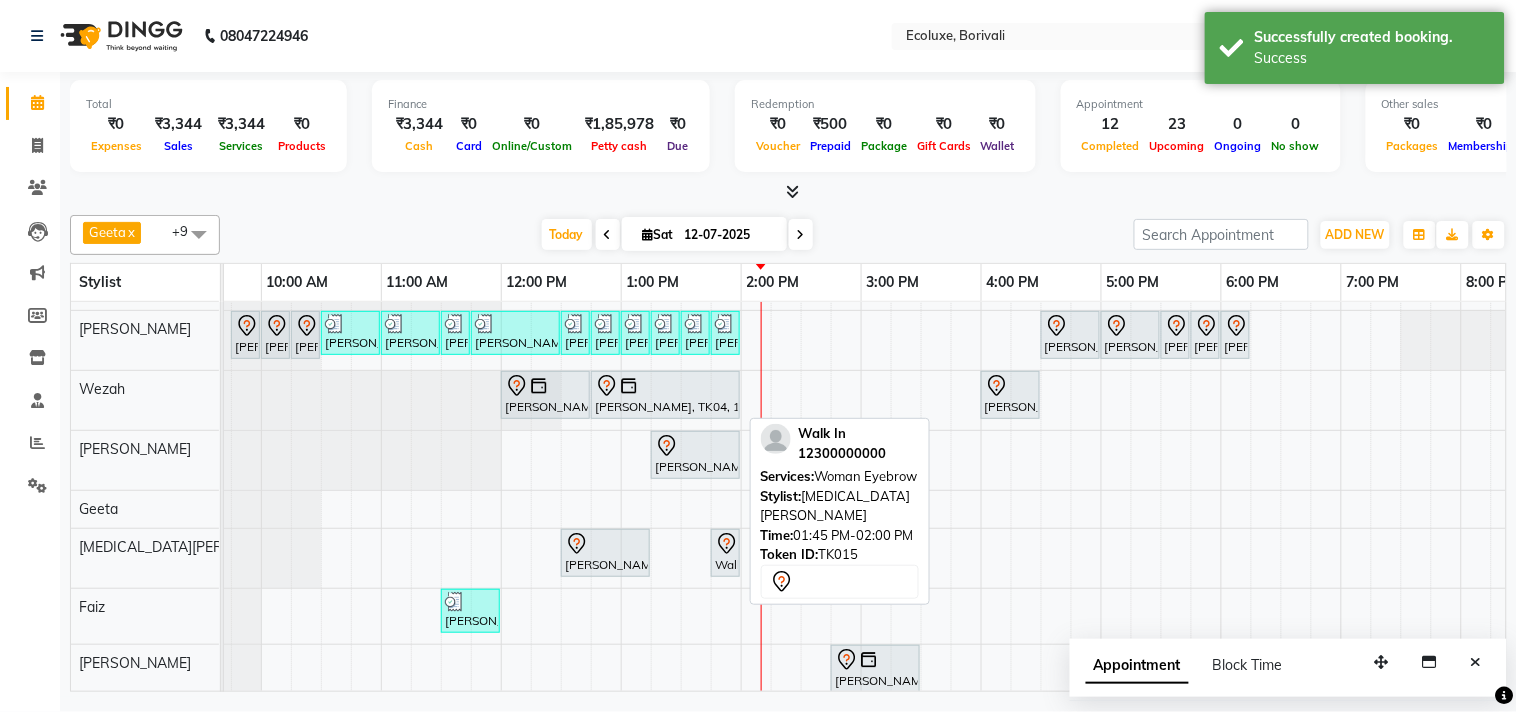 click on "Walk In, TK15, 01:45 PM-02:00 PM, Woman Eyebrow" at bounding box center (725, 553) 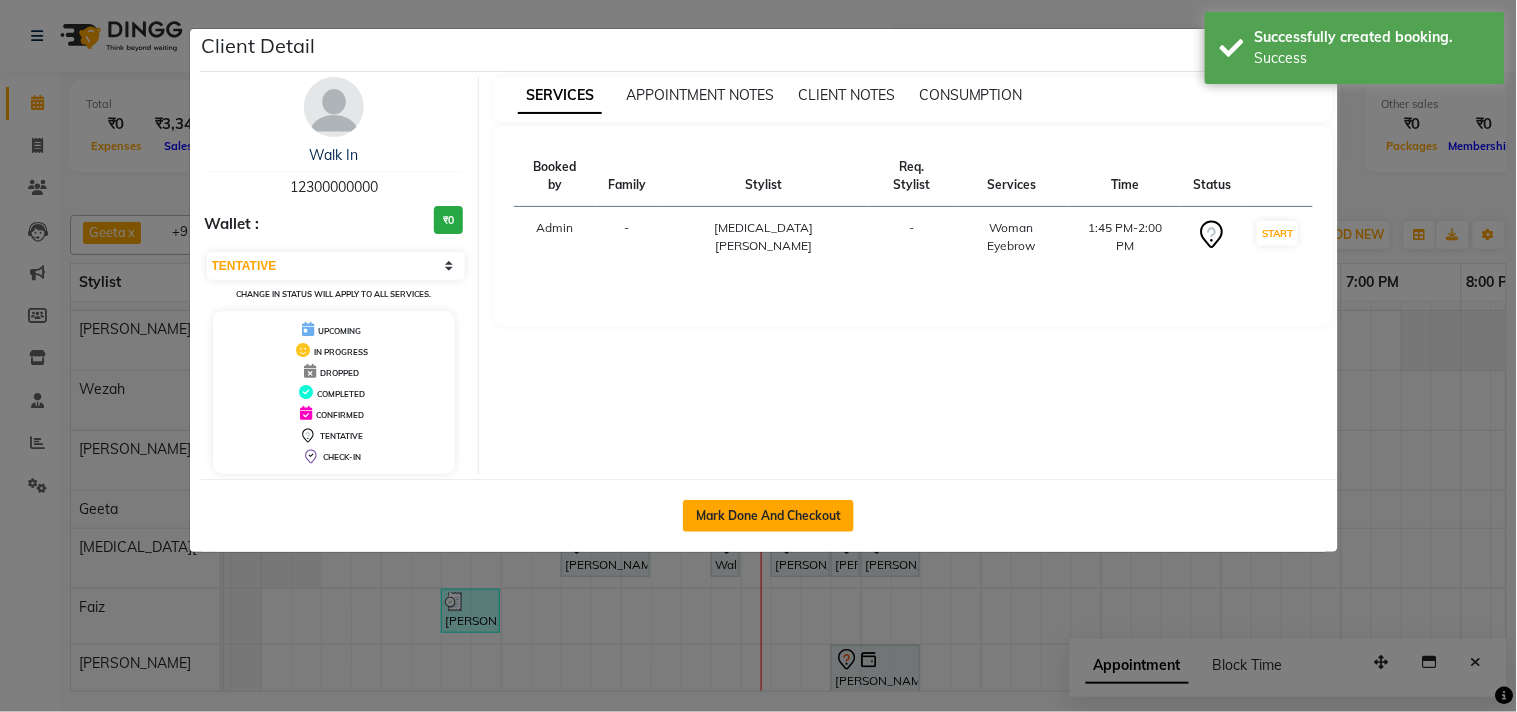 click on "Mark Done And Checkout" 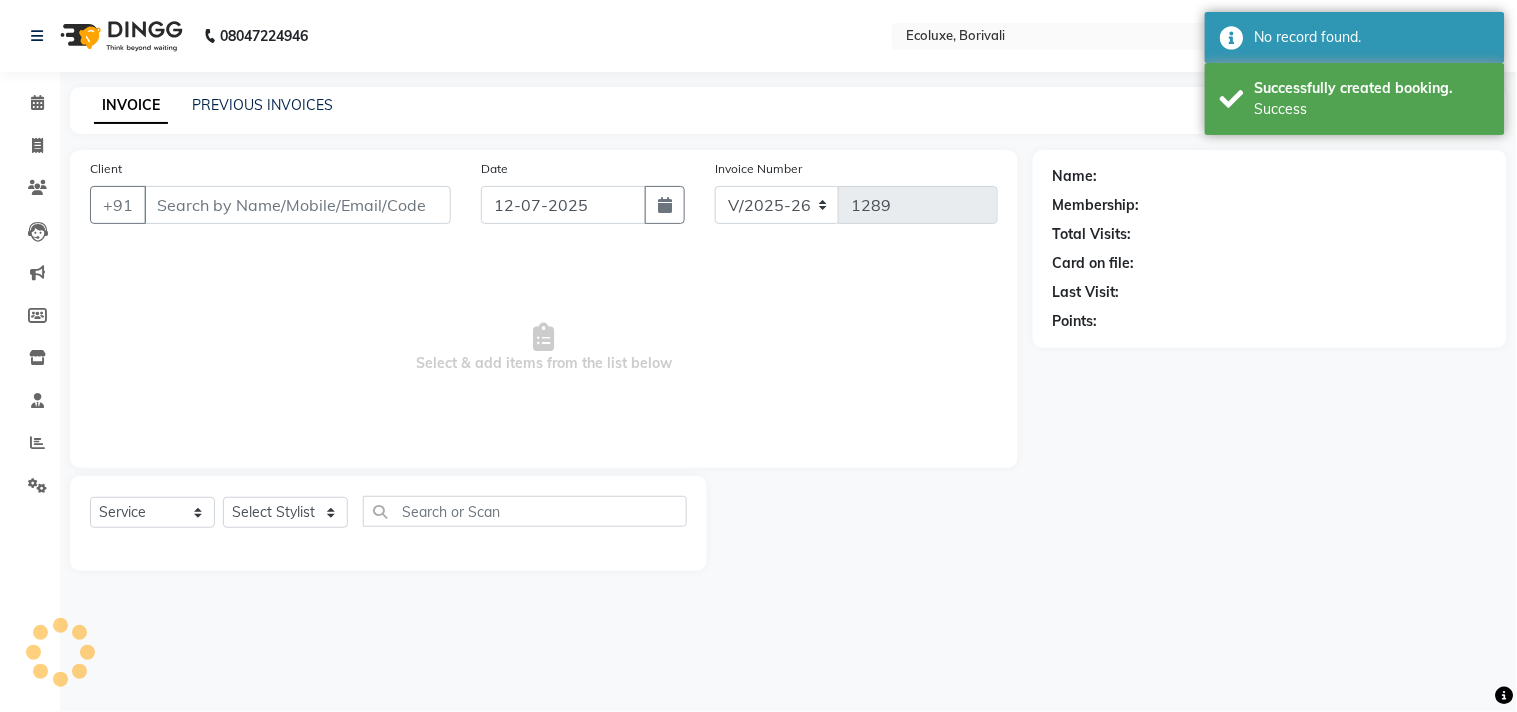 type on "12300000000" 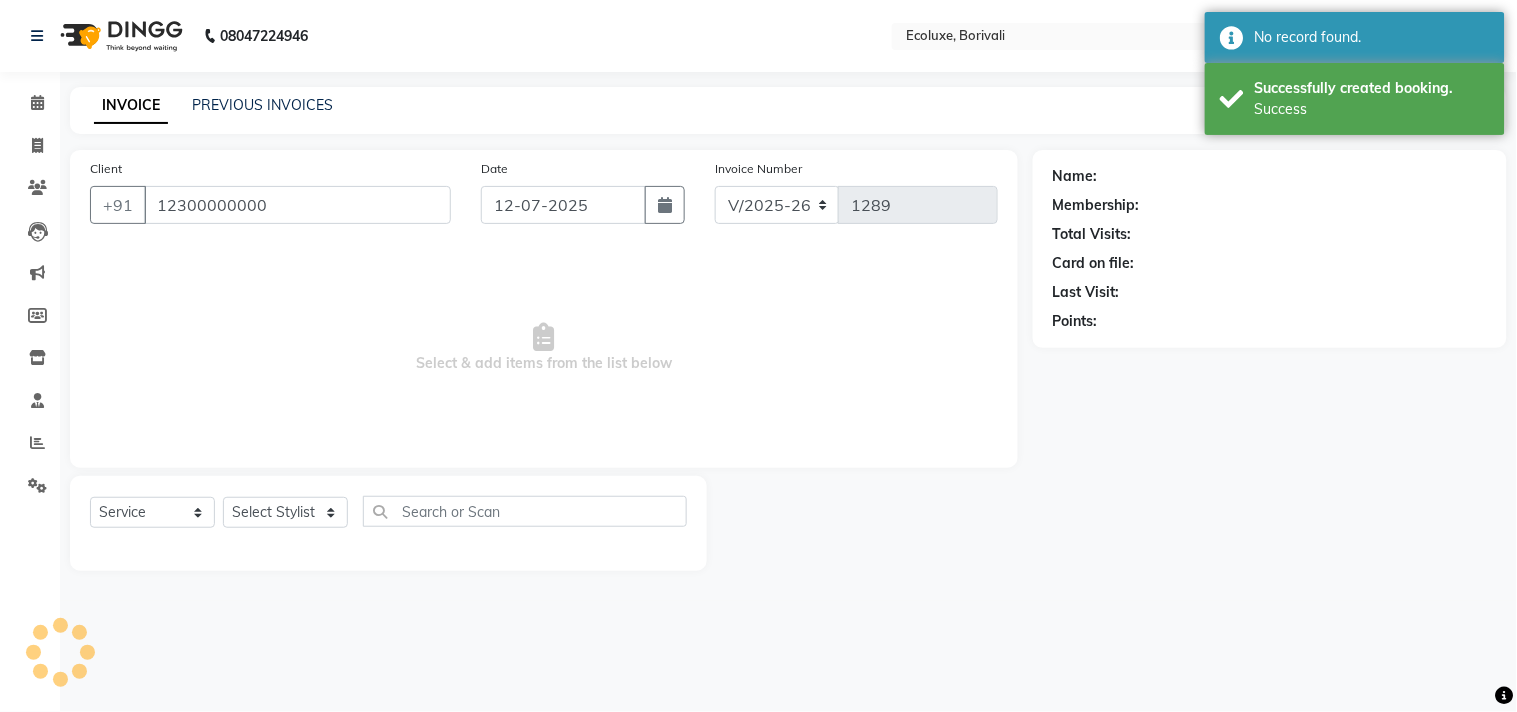 select on "61798" 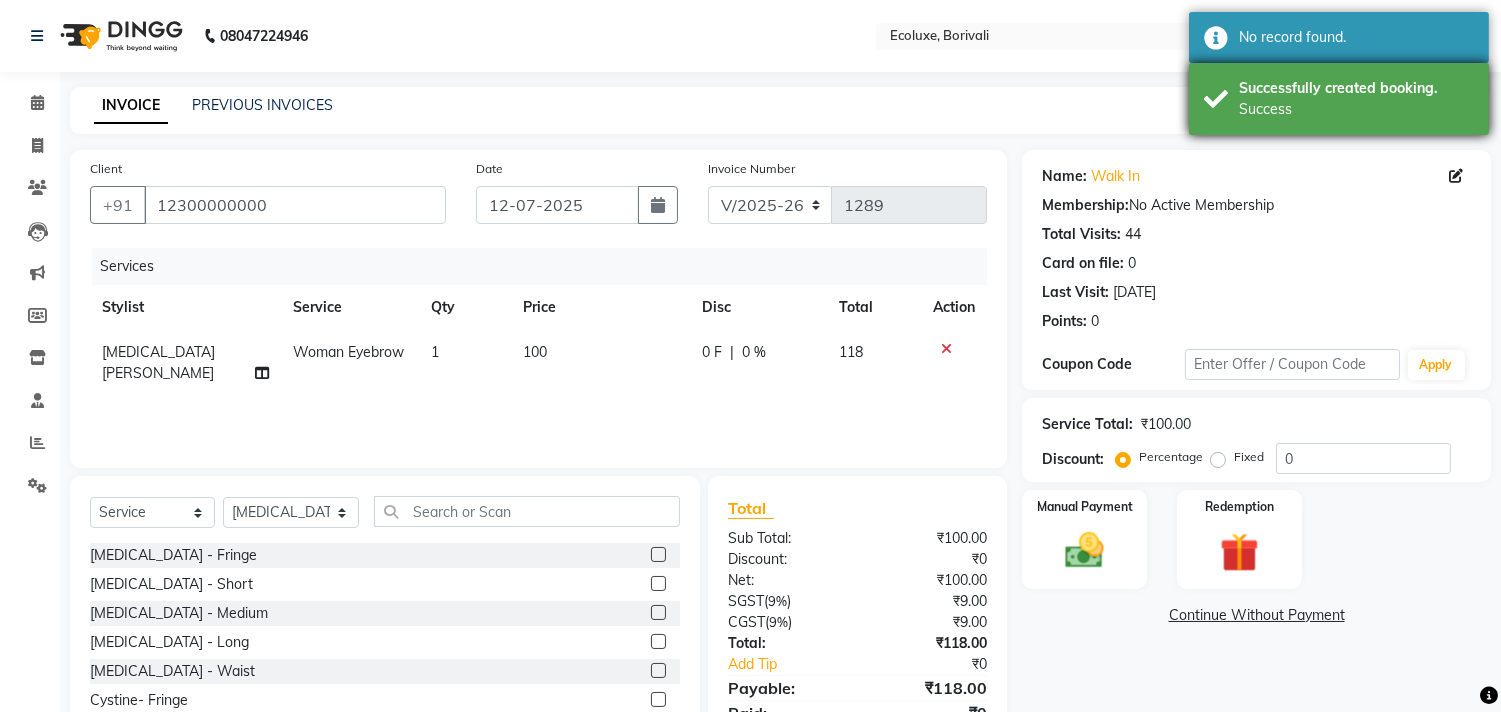 click on "Successfully created booking." at bounding box center (1356, 88) 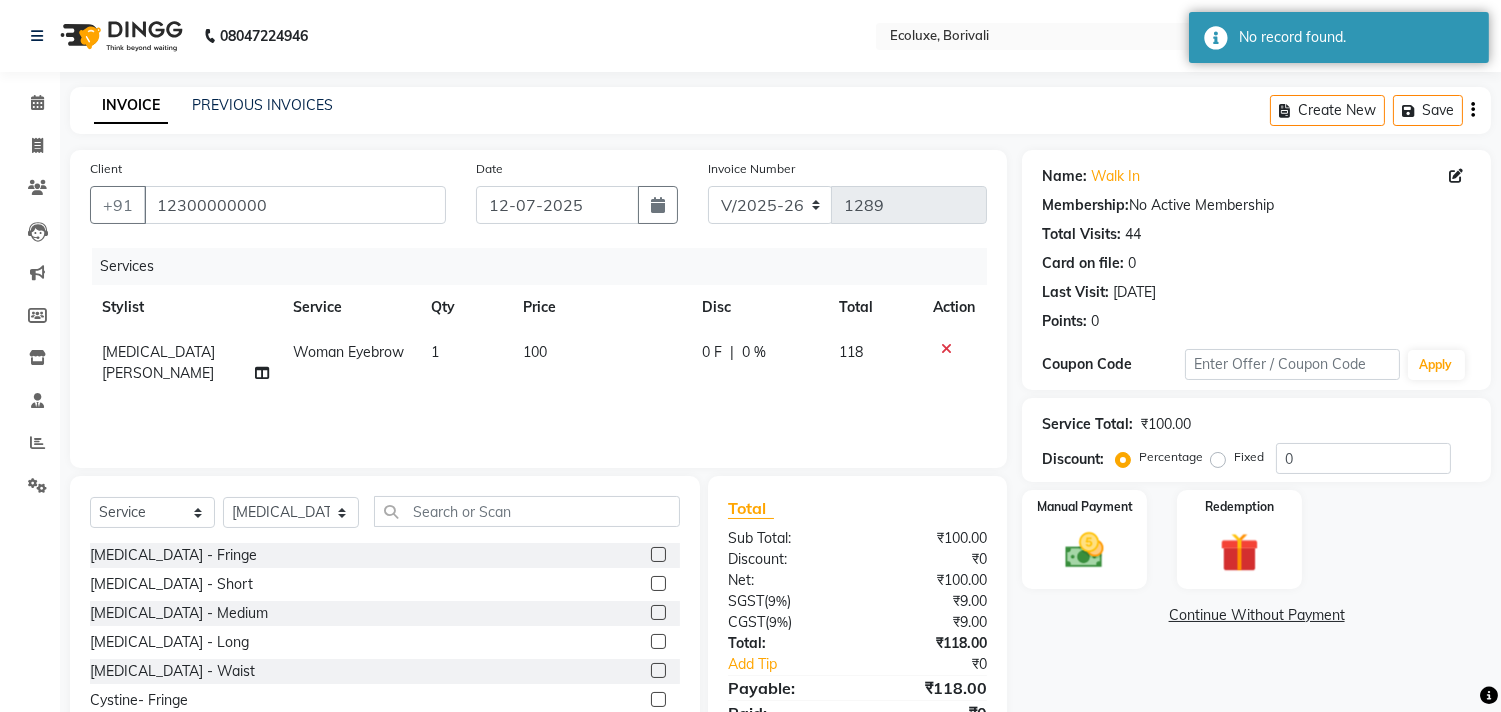 click 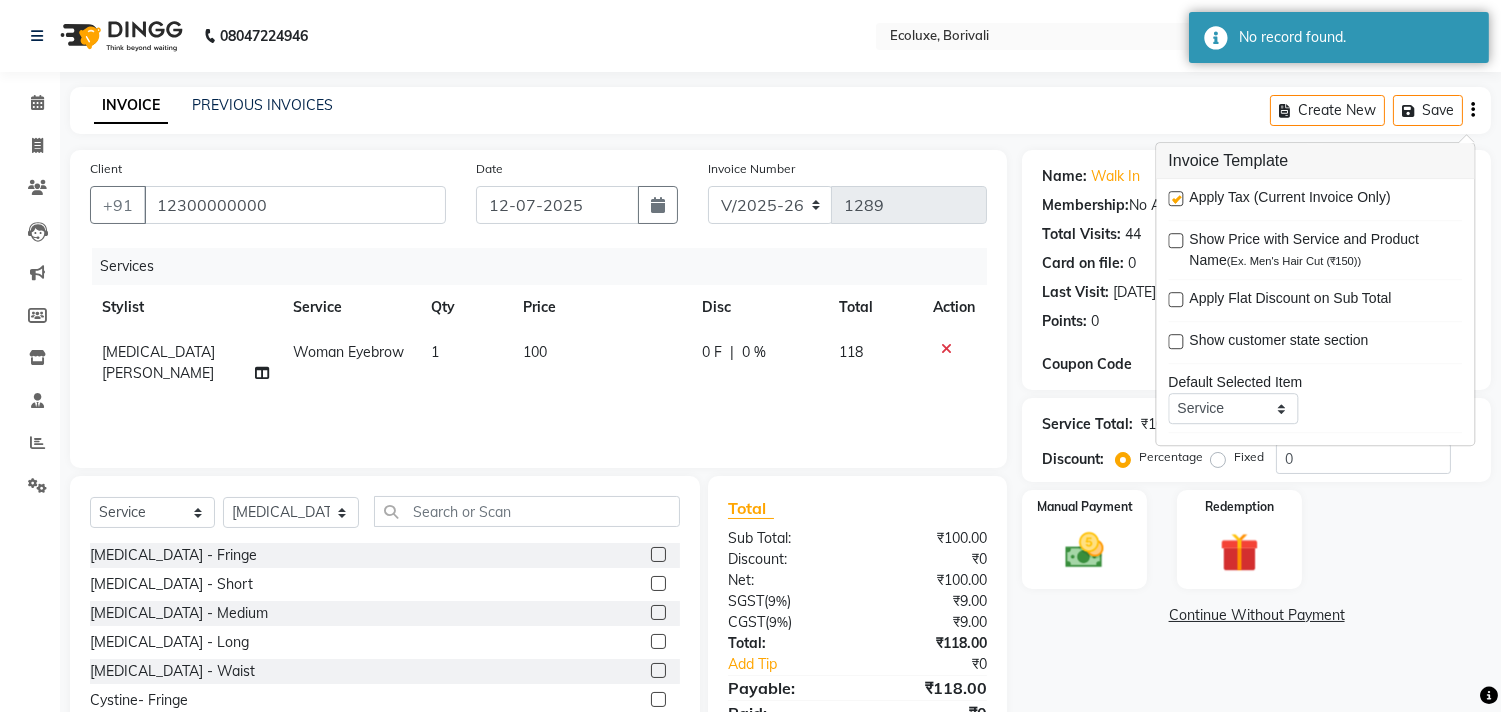 click on "Apply Tax (Current Invoice Only) Show Price with Service and Product Name  (Ex. Men's Hair Cut (₹150)) Apply Flat Discount on Sub Total Show customer state section Default Selected Item Service Product Membership Package Voucher Prepaid Gift Card Default Selected Stylist Select Not Set Alisha Sasankar Aparna Acharekar Faiz Geeta Harshada Pawar   Imran  Kamal Khende Mohammad Faisal  Neelu Nikita Raut Roshan Sakina Shafique Sonal Sawant  Umar Shaikh Wezah Scan Items" at bounding box center [1315, 312] 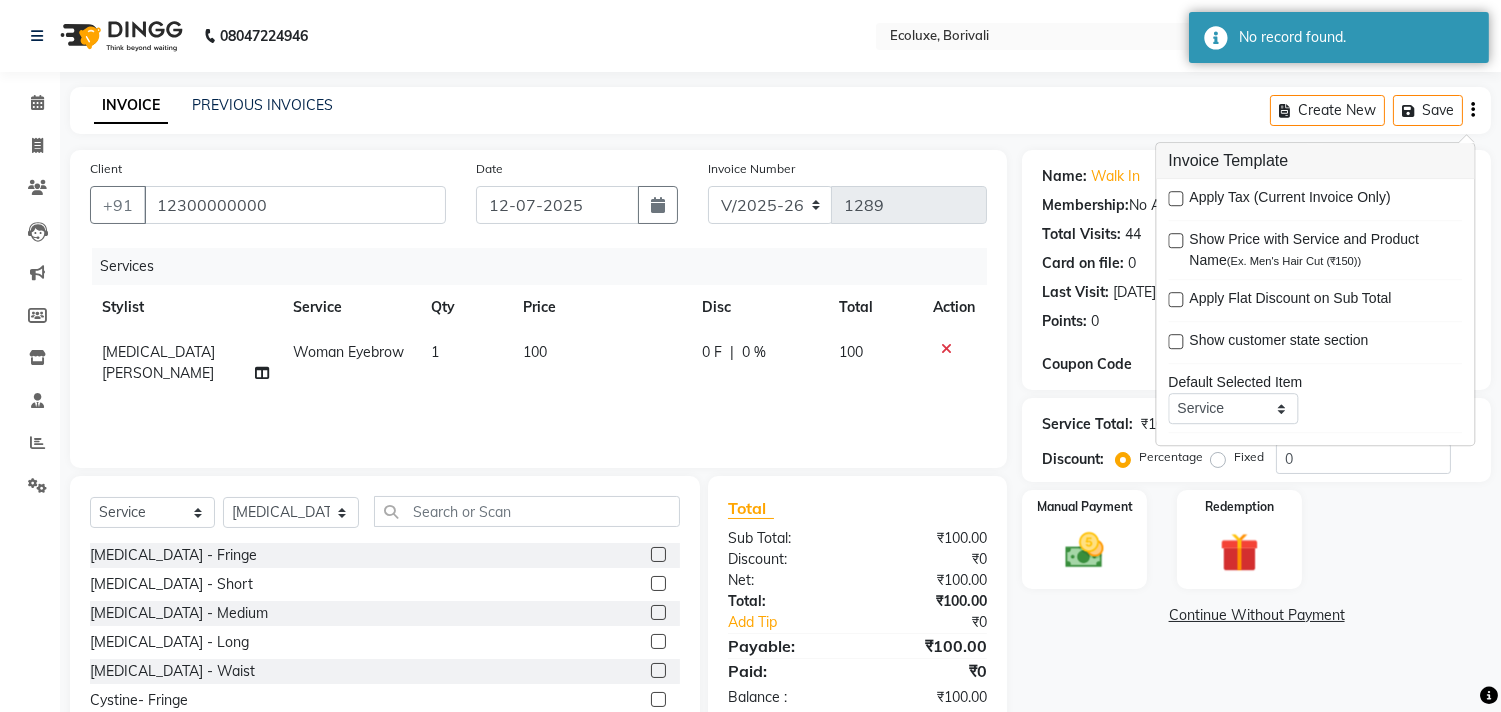 click on "INVOICE PREVIOUS INVOICES Create New   Save  Client +91 12300000000 Date 12-07-2025 Invoice Number V/2025 V/2025-26 1289 Services Stylist Service Qty Price Disc Total Action Nikita Raut Woman Eyebrow 1 100 0 F | 0 % 100 Select  Service  Product  Membership  Package Voucher Prepaid Gift Card  Select Stylist Alisha Sasankar Aparna Acharekar Faiz Geeta Harshada Pawar   Imran  Kamal Khende Mohammad Faisal  Neelu Nikita Raut Roshan Sakina Shafique Sonal Sawant  Umar Shaikh Wezah Botox - Fringe  Botox - Short  Botox - Medium  Botox - Long  Botox - Waist  Cystine- Fringe  Cystine- Short  Cystine- Medium  Cystine- Long  Cystine- Waist  Smoothening / Straightening / Rebonding - Fringe  Smoothening / Straightening / Rebonding - Short  Smoothening / Straightening / Rebonding - Medium  Smoothening / Straightening / Rebonding - Long  Smoothening / Straightening / Rebonding - Waist  Nano Plastia - Small    Nano Plastia - Small    Nano Plastia - Medium  Nano Plastia - Long  Nano Plastia - Waist  Keratin - Small  Hair patch" 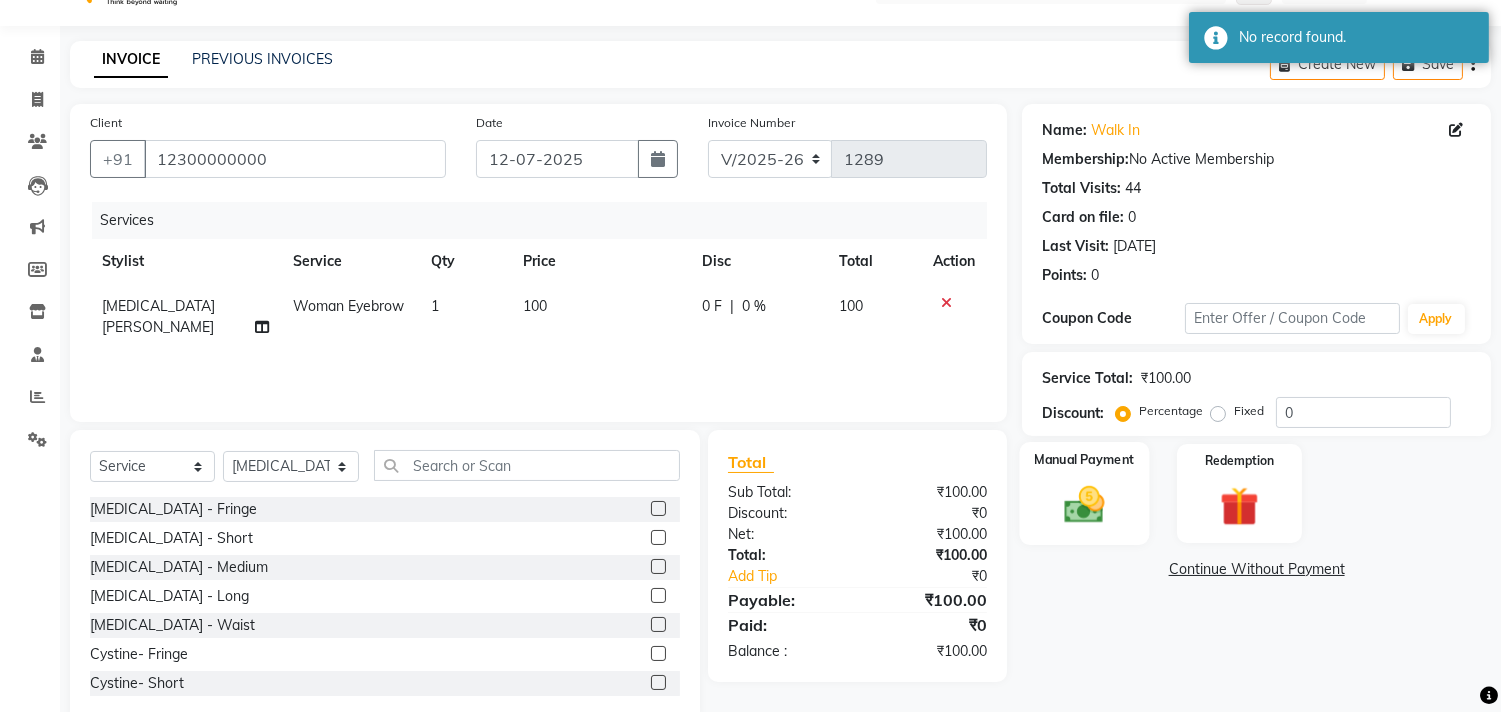 scroll, scrollTop: 88, scrollLeft: 0, axis: vertical 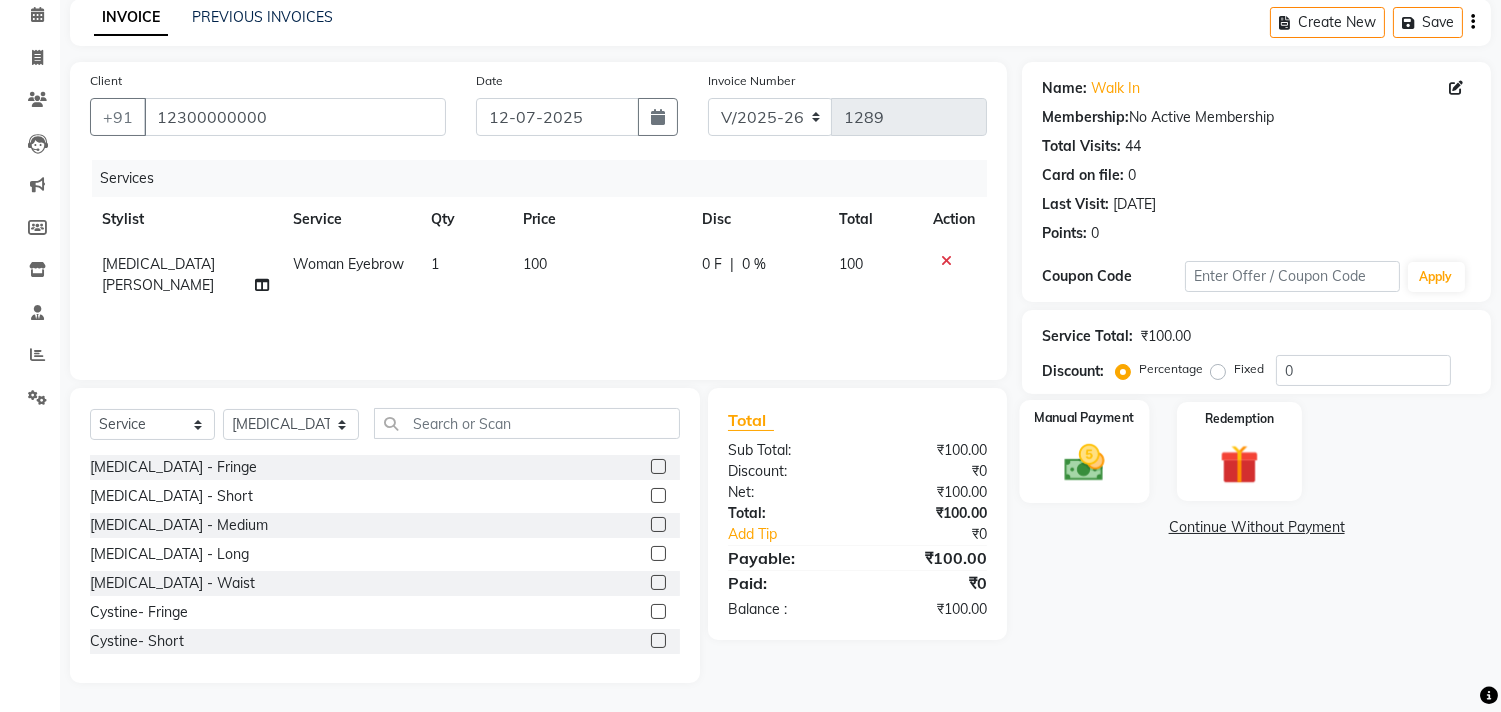 click on "Manual Payment" 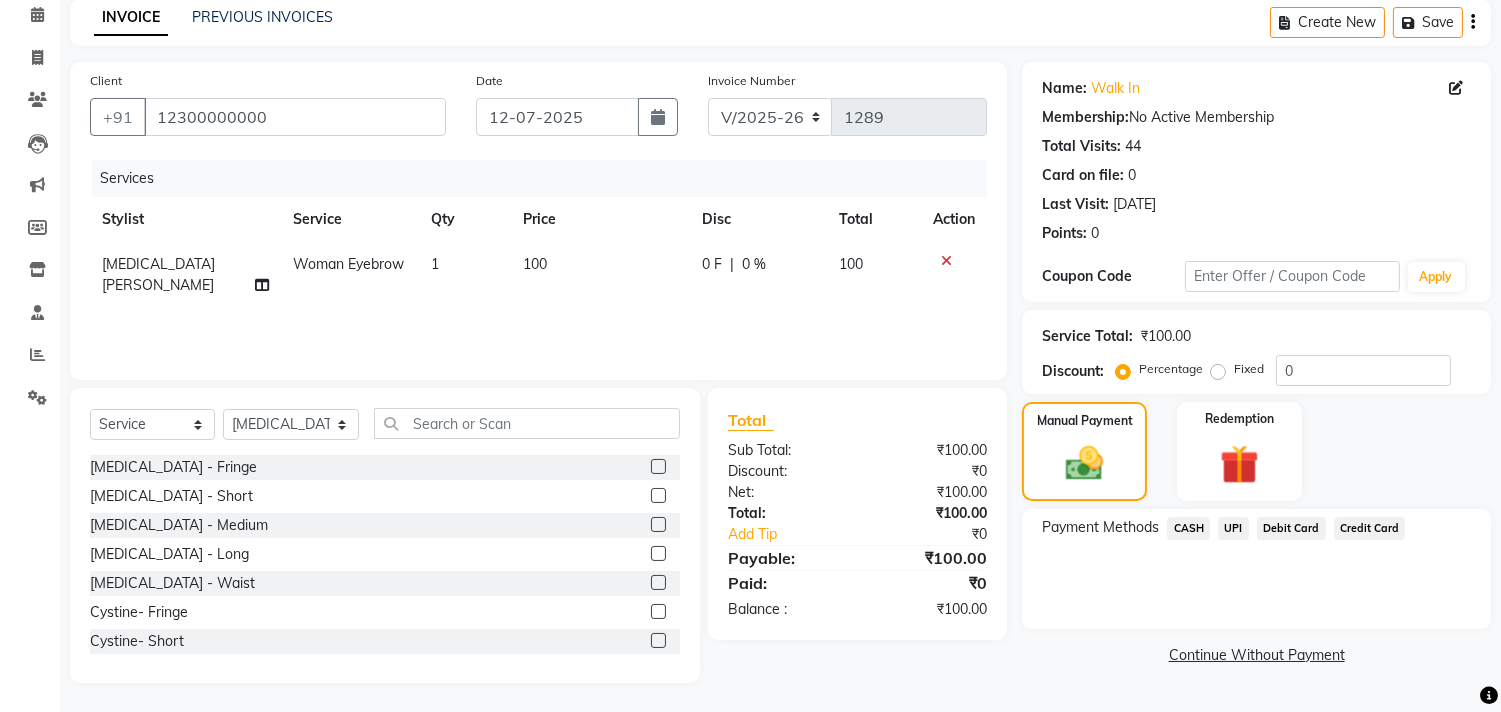 click on "CASH" 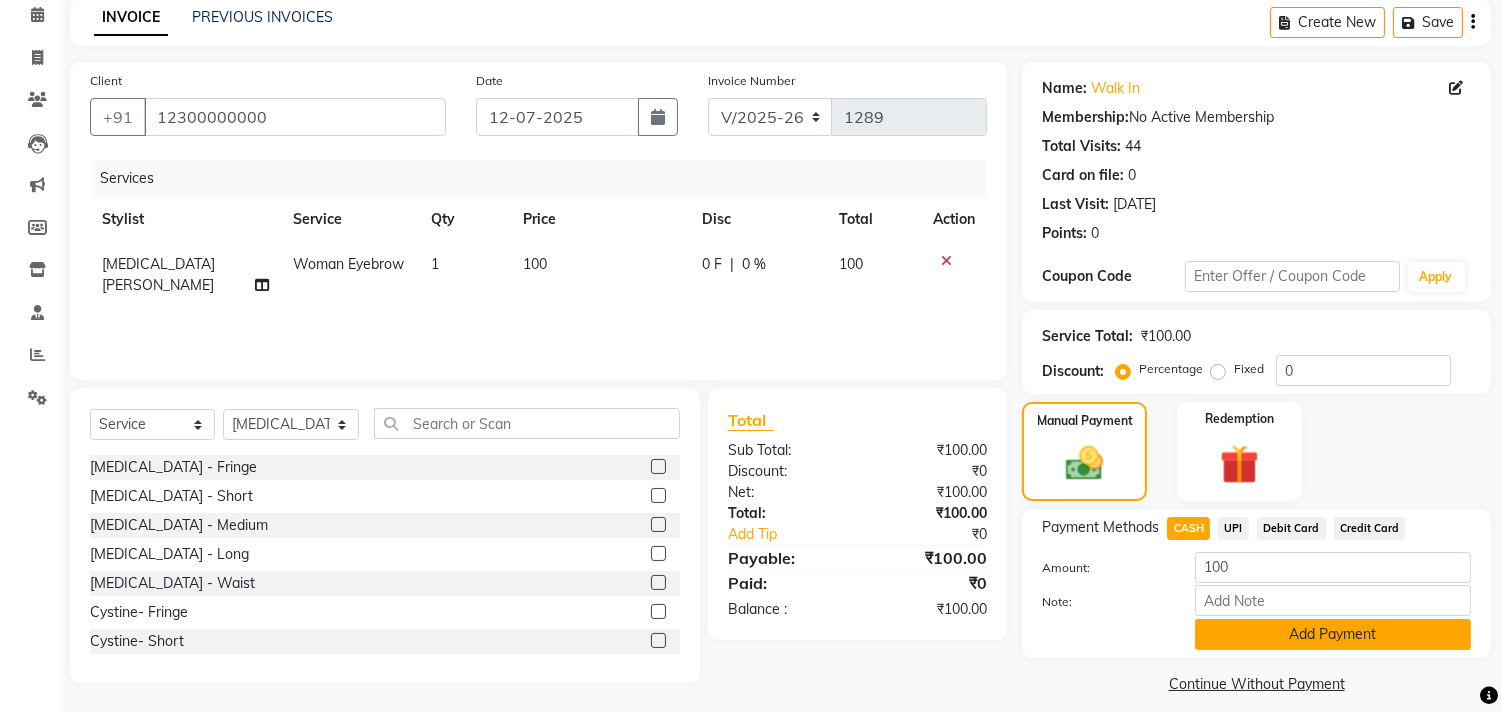 click on "Add Payment" 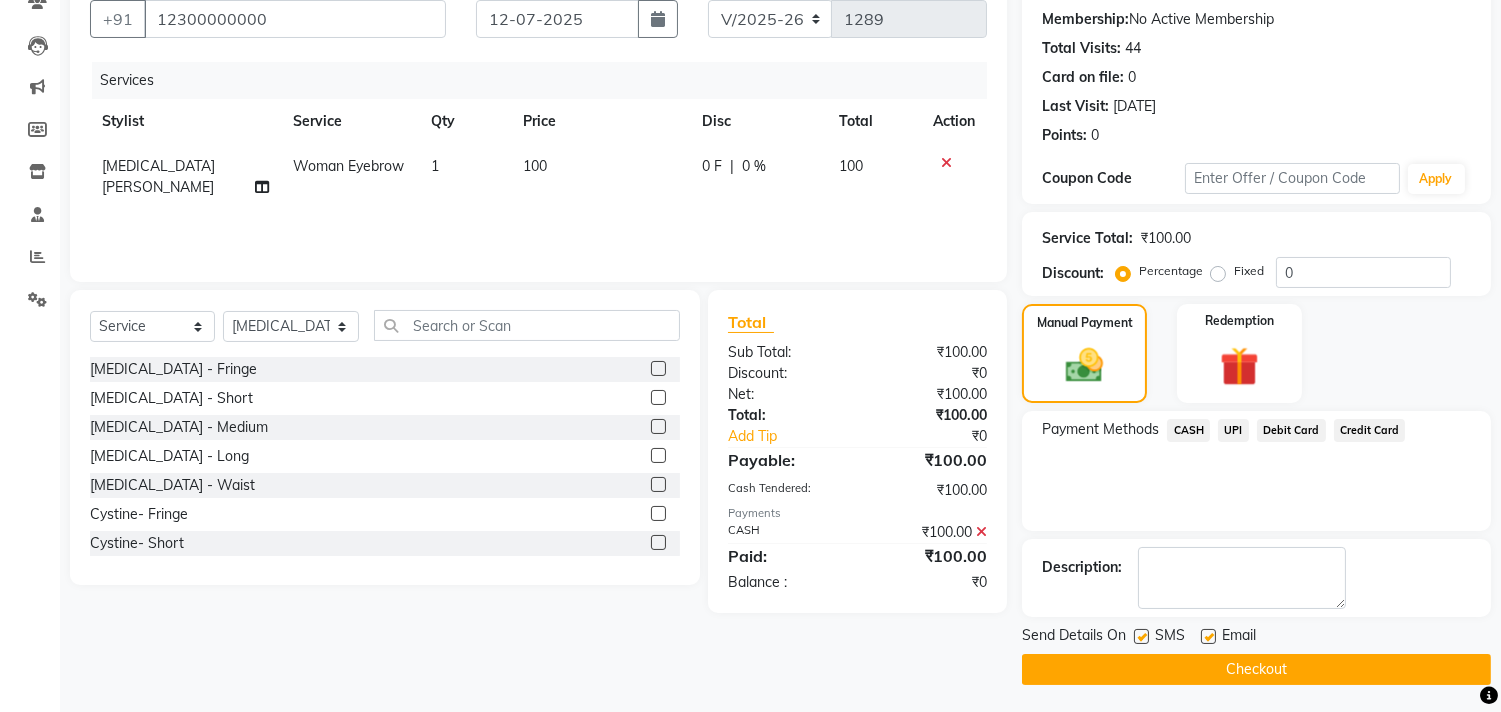 scroll, scrollTop: 187, scrollLeft: 0, axis: vertical 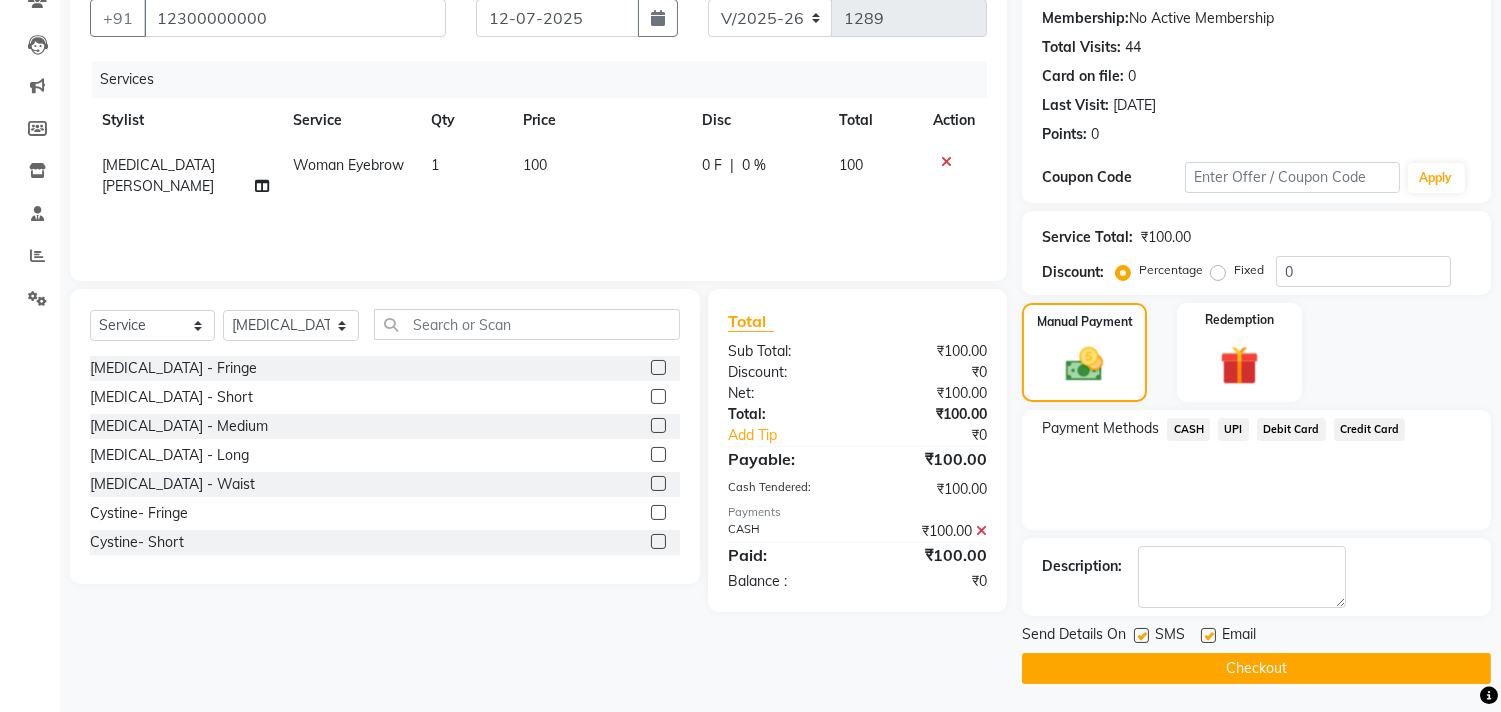 click on "Checkout" 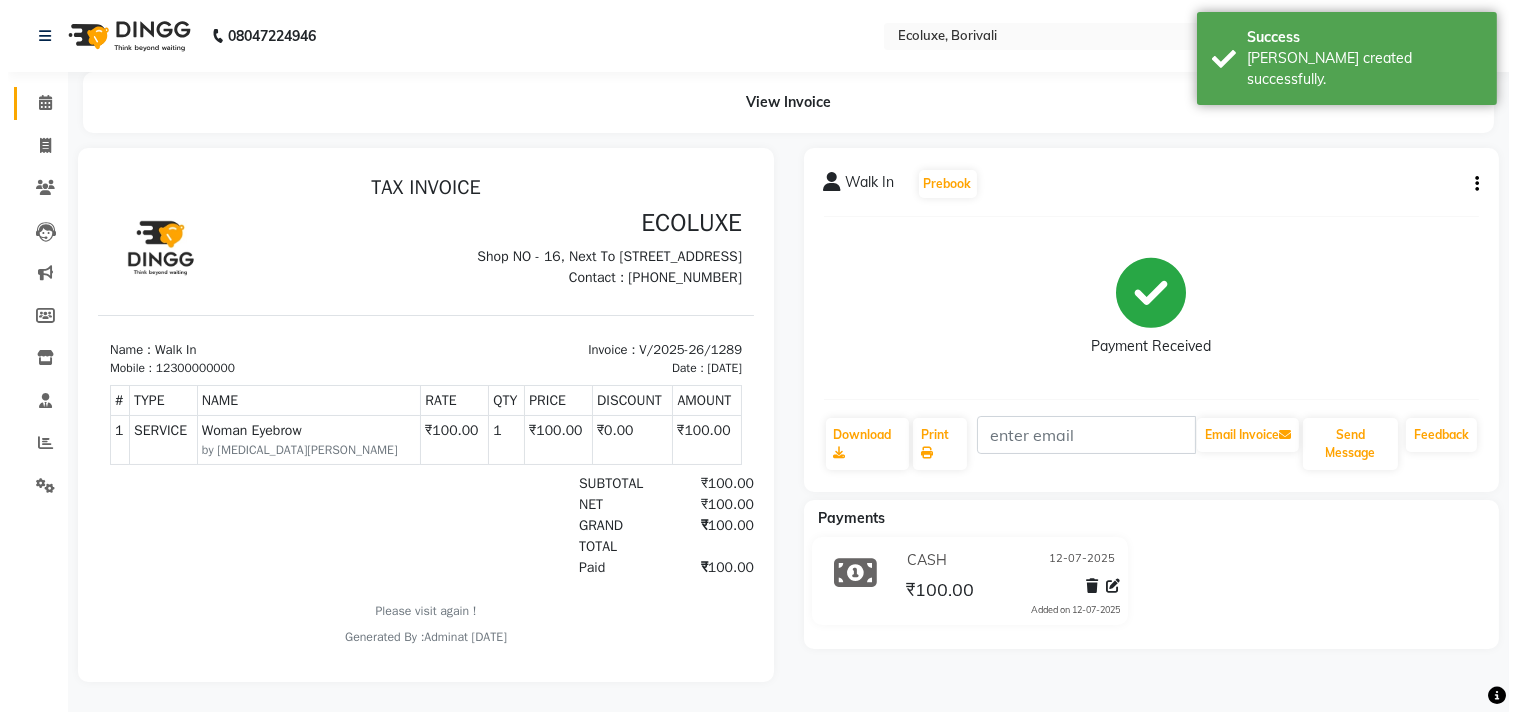 scroll, scrollTop: 0, scrollLeft: 0, axis: both 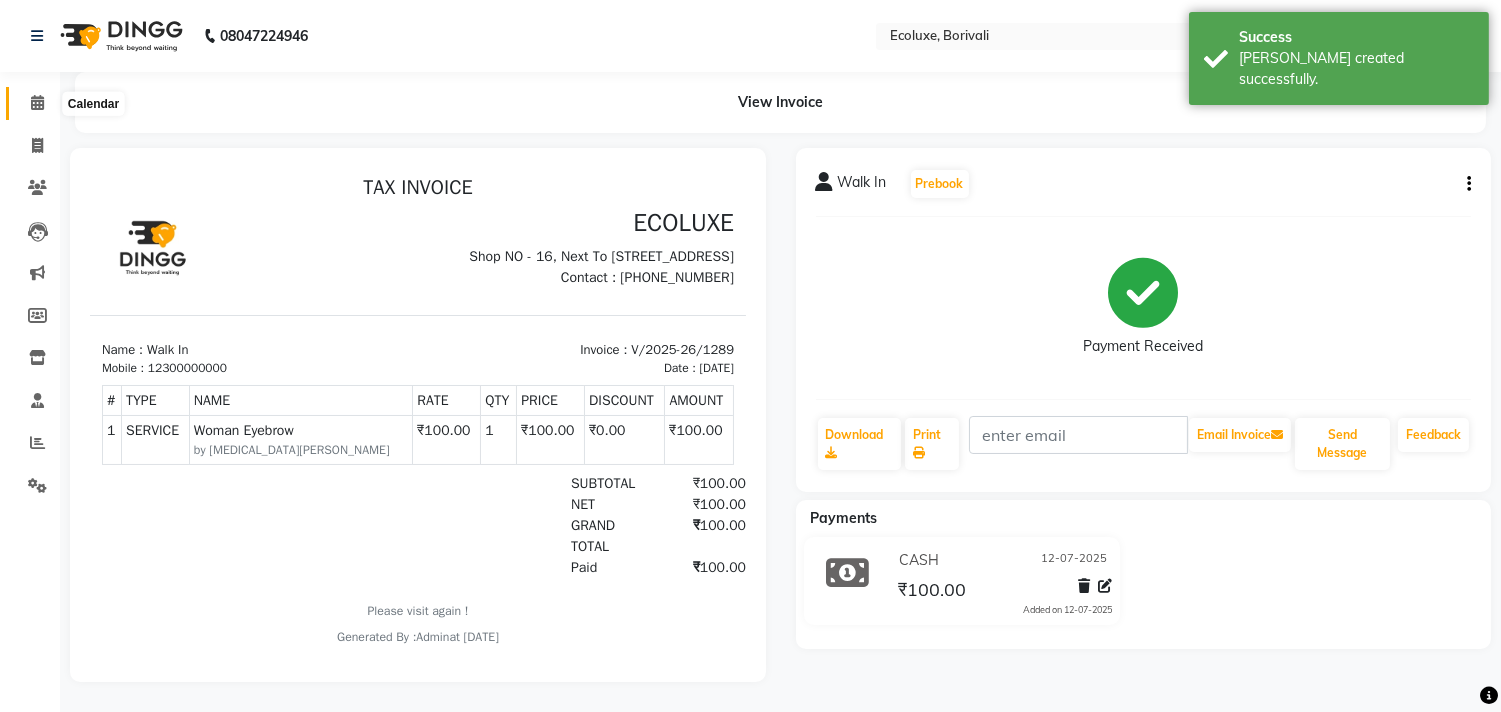 click 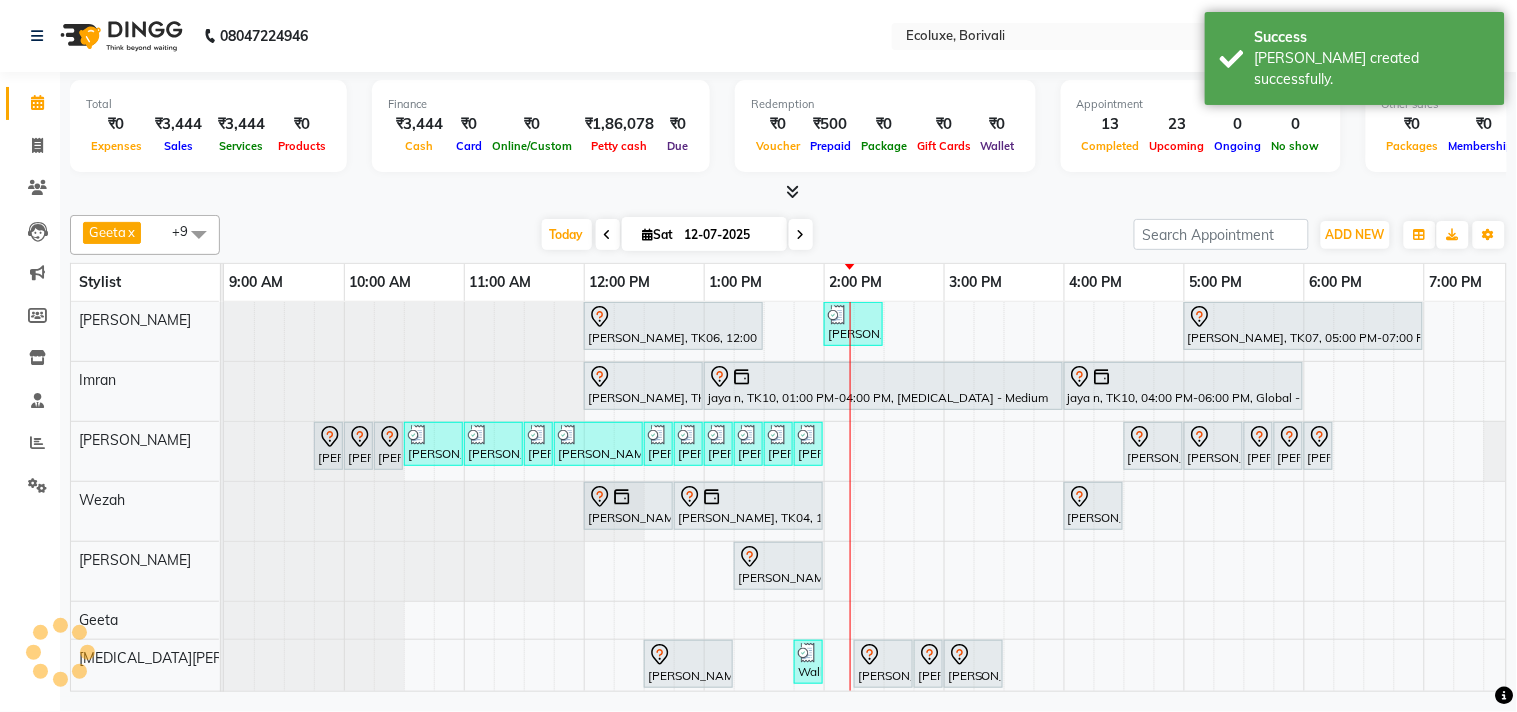 scroll, scrollTop: 0, scrollLeft: 0, axis: both 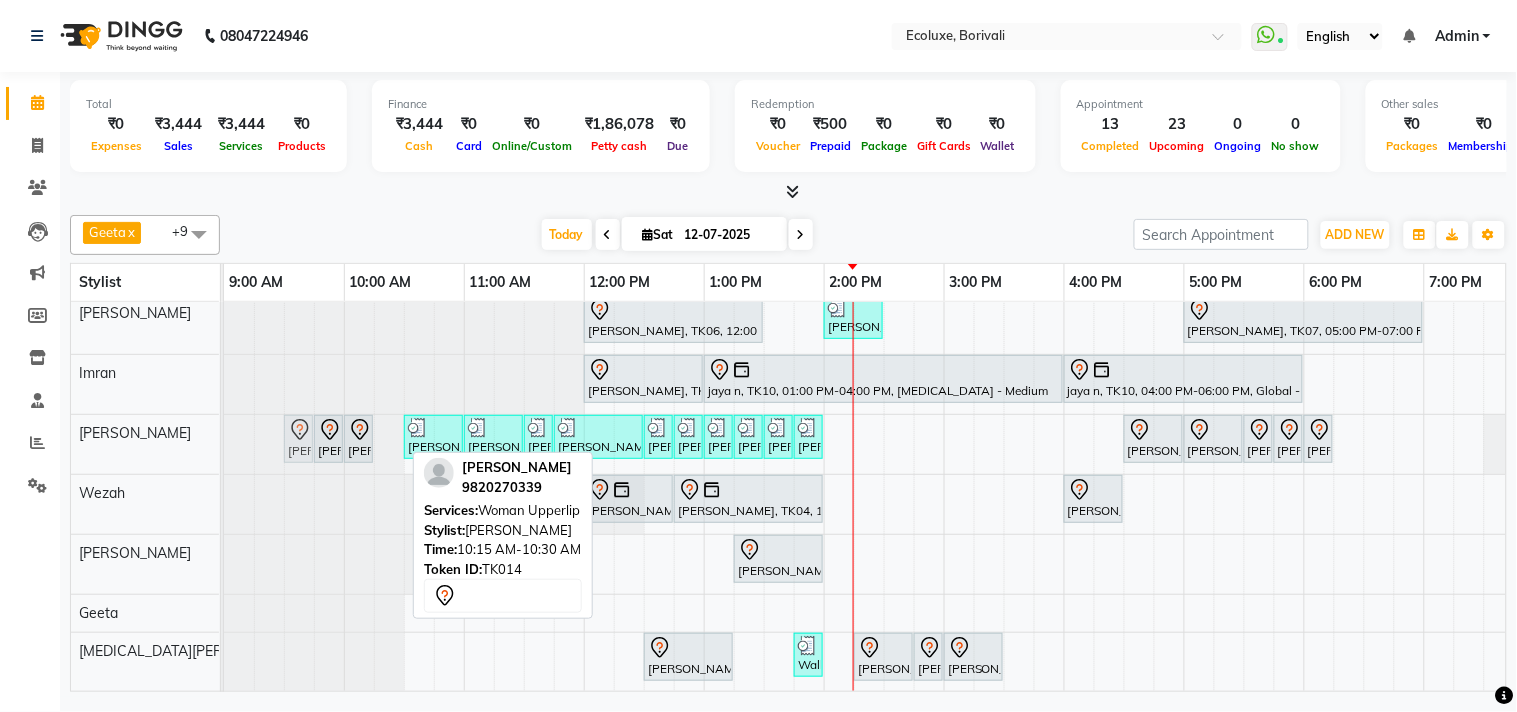 drag, startPoint x: 392, startPoint y: 441, endPoint x: 306, endPoint y: 438, distance: 86.05231 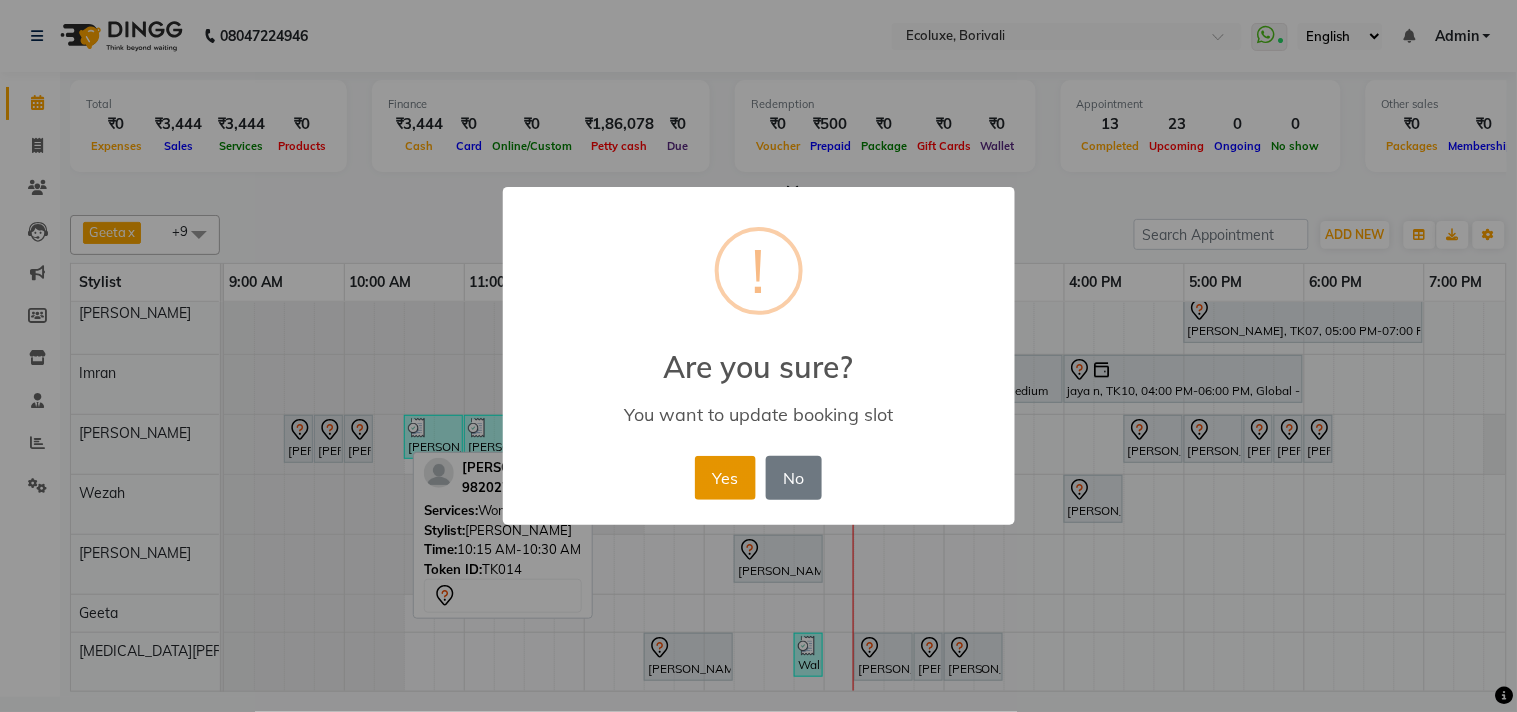 click on "Yes" at bounding box center (725, 478) 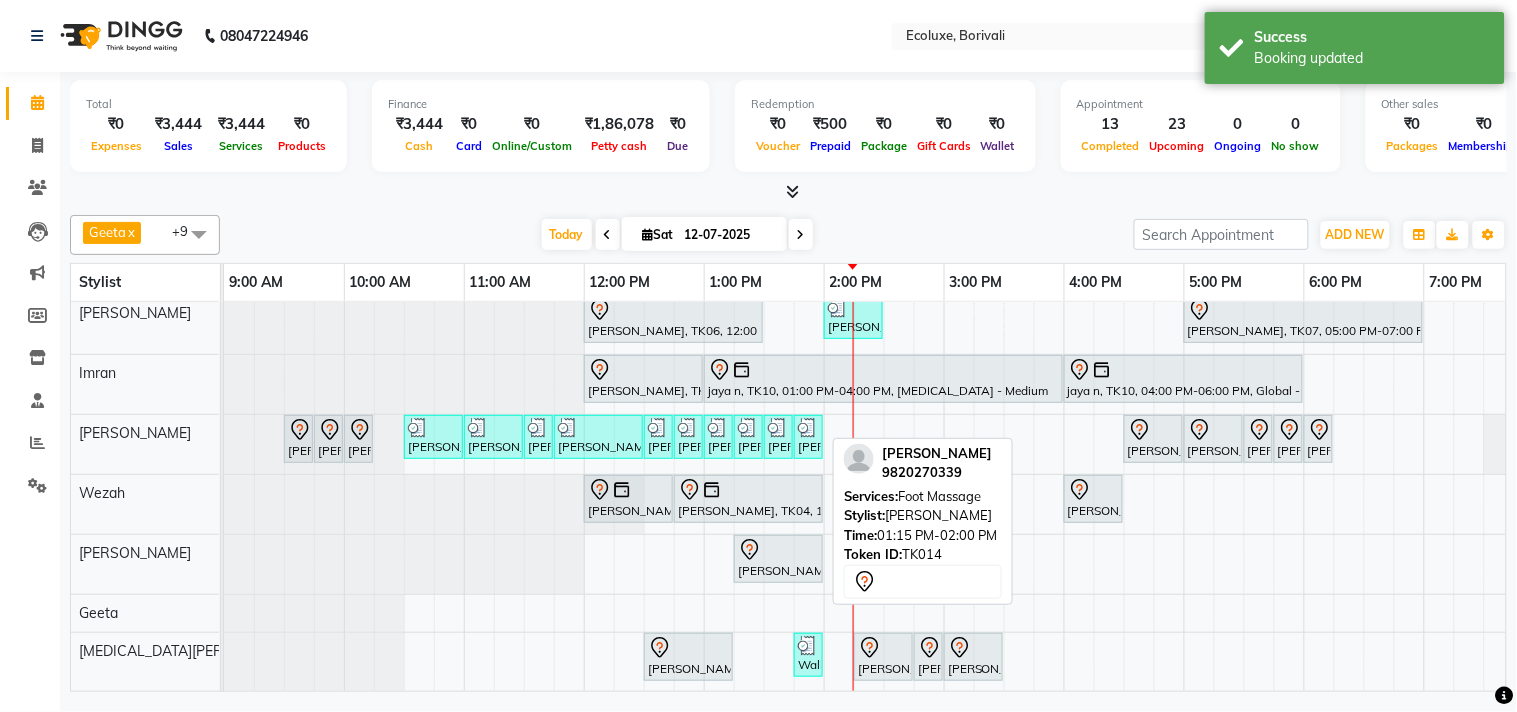 click on "Meena Sharma, TK14, 01:15 PM-02:00 PM, Foot Massage" at bounding box center (778, 559) 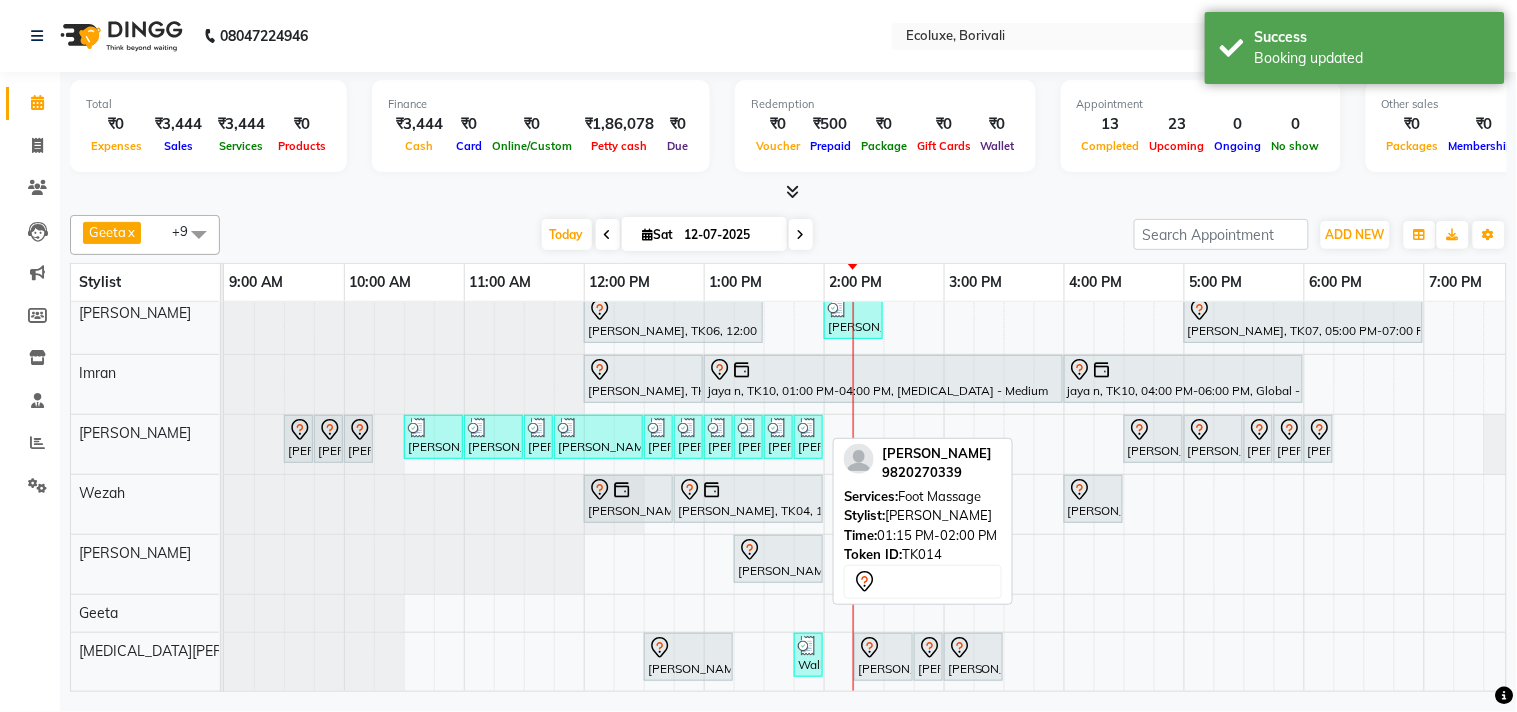 click on "Meena Sharma, TK14, 01:15 PM-02:00 PM, Foot Massage" at bounding box center [778, 559] 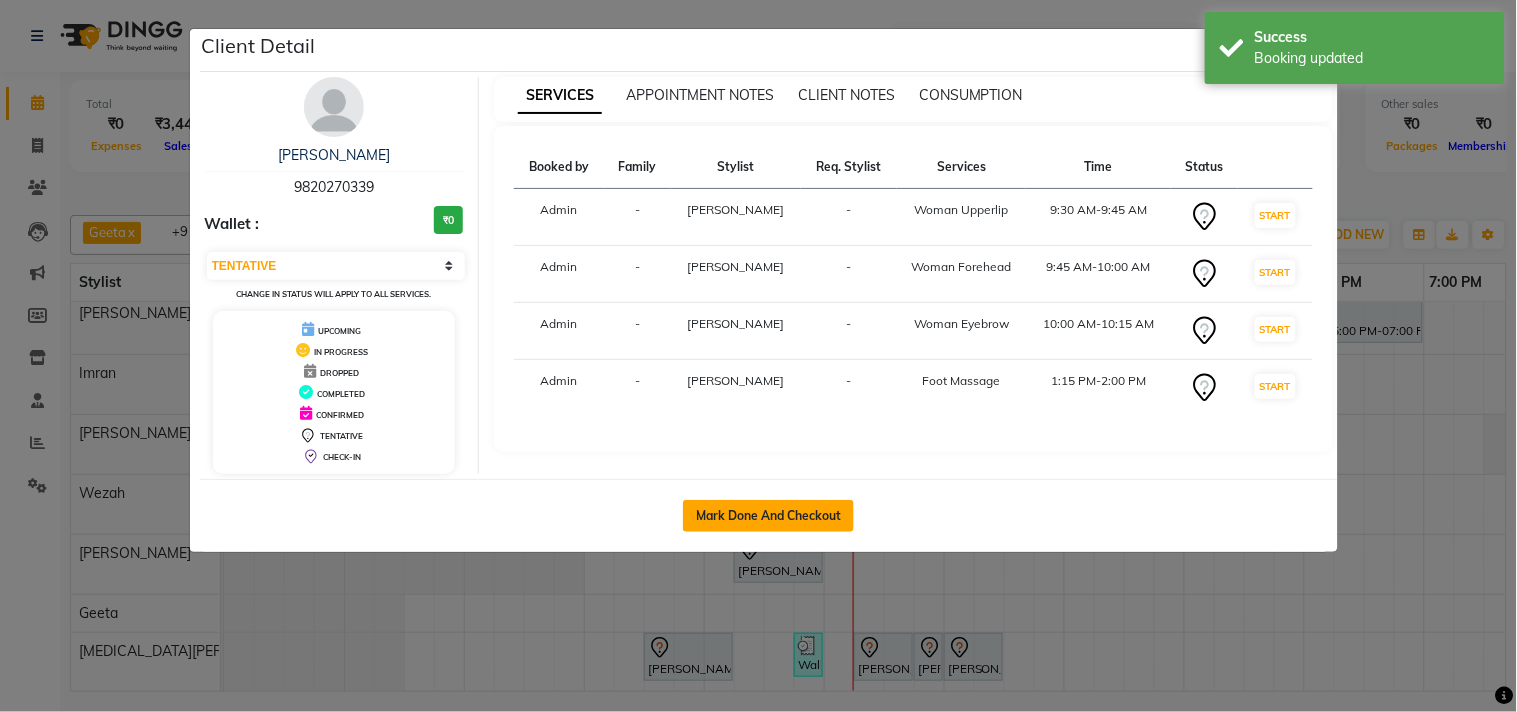 click on "Mark Done And Checkout" 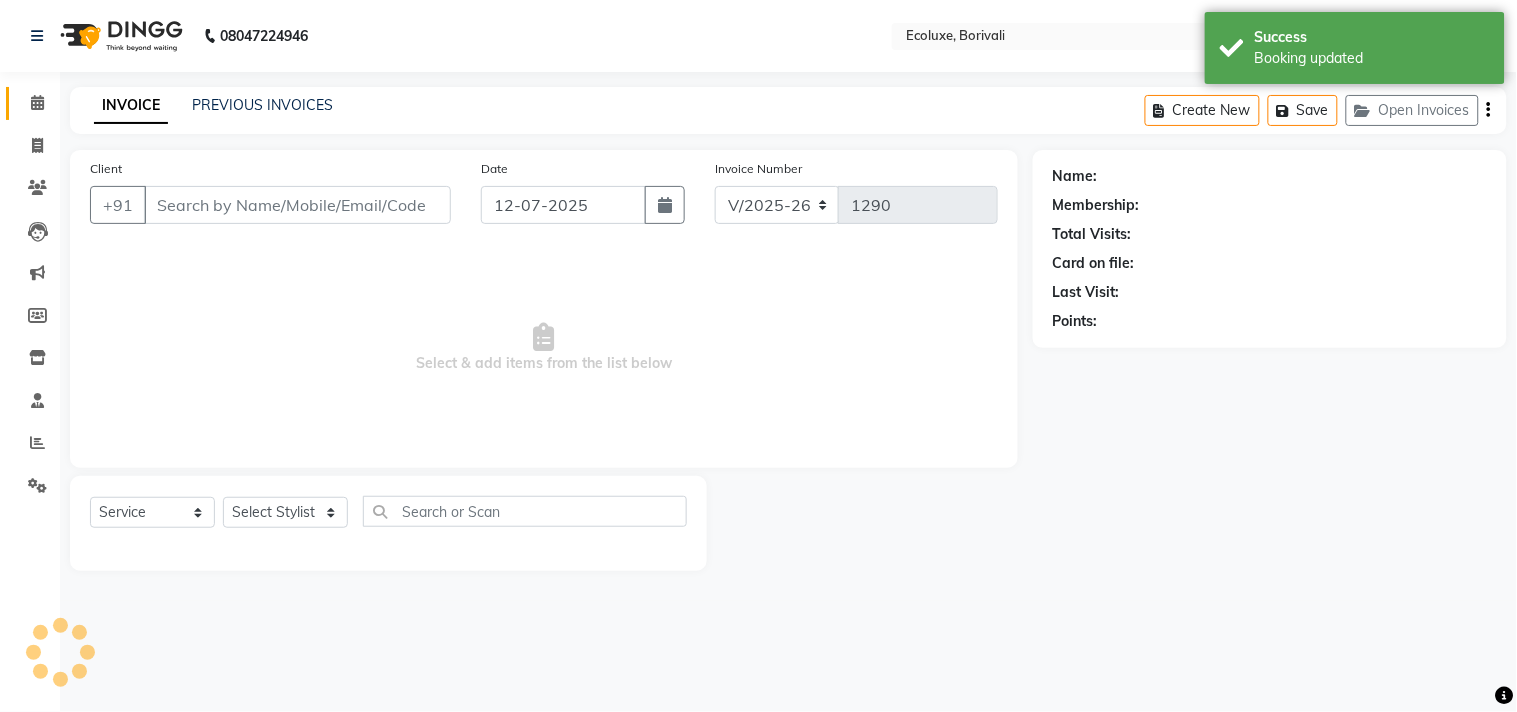 type on "9820270339" 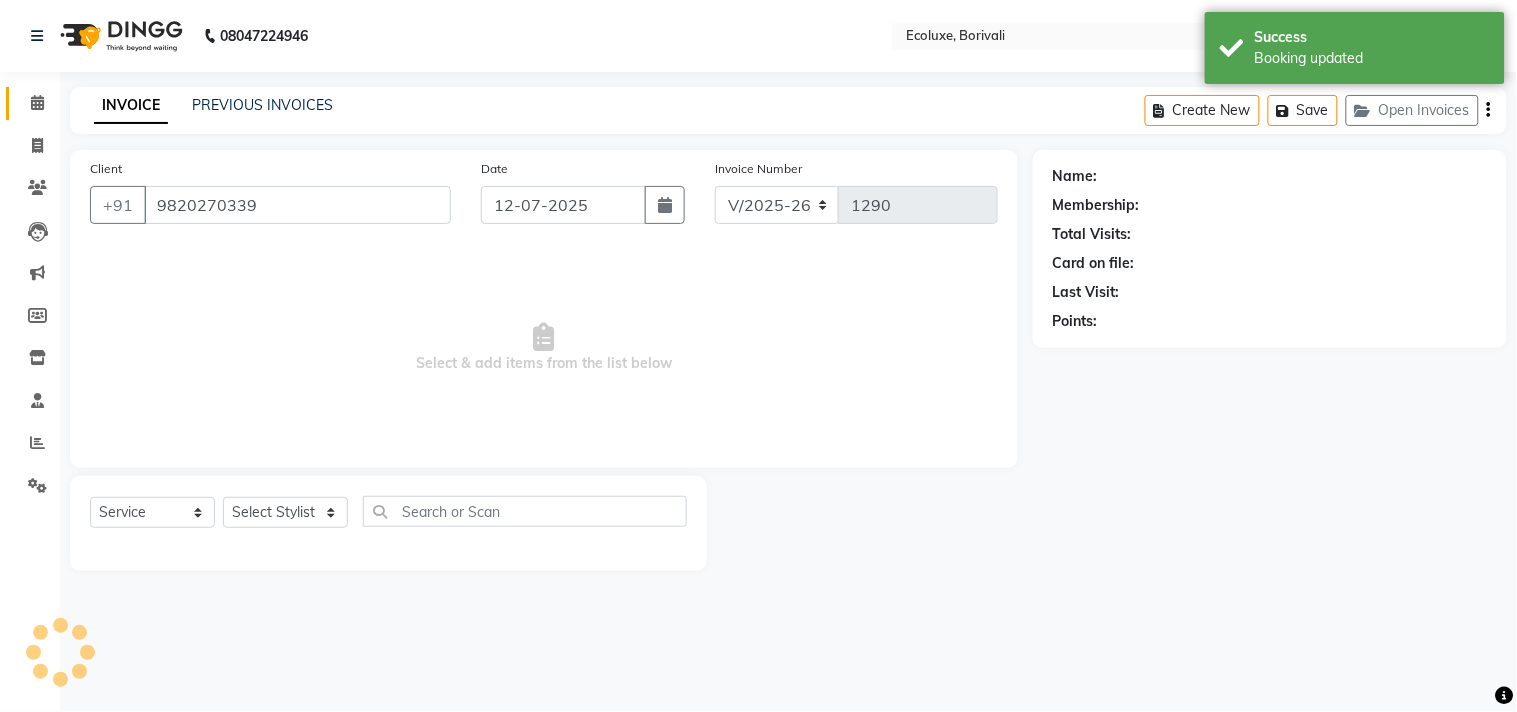 select on "50362" 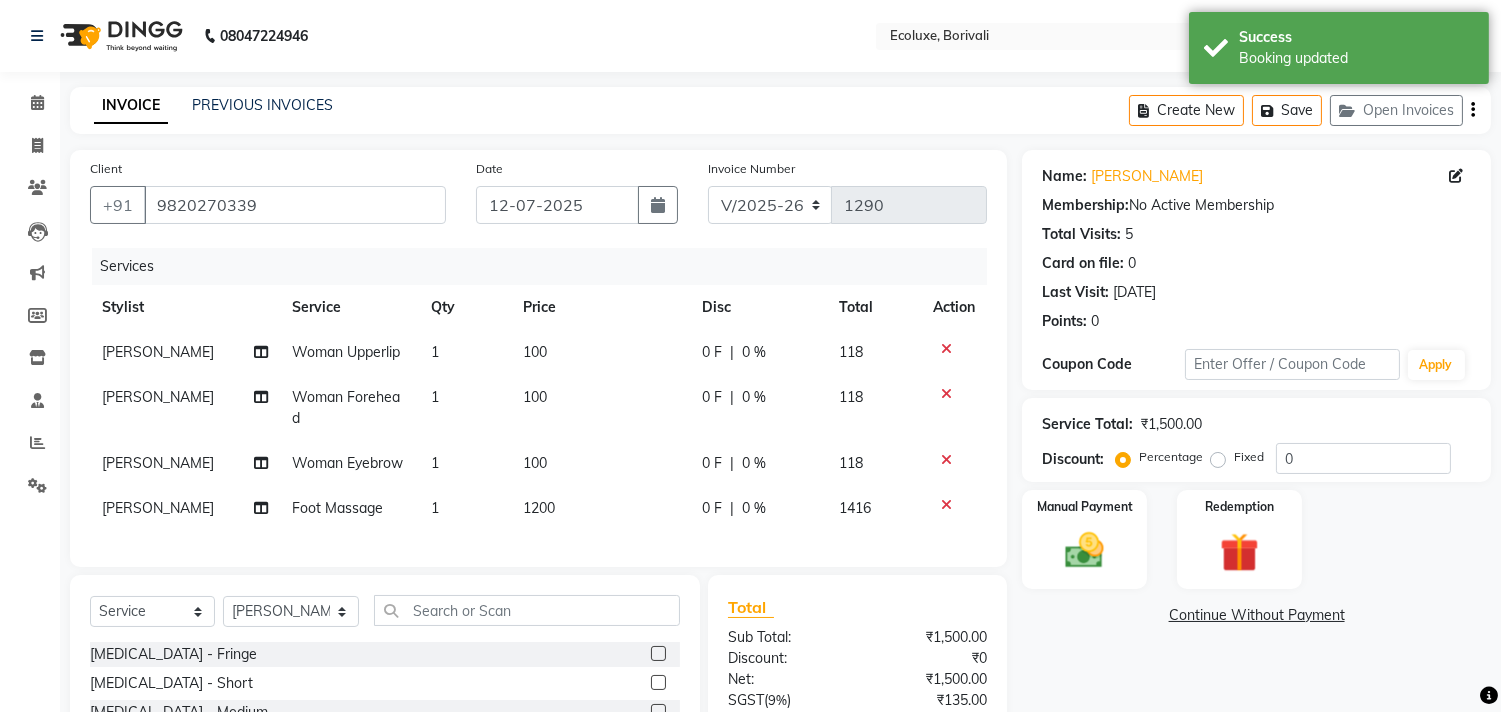 click 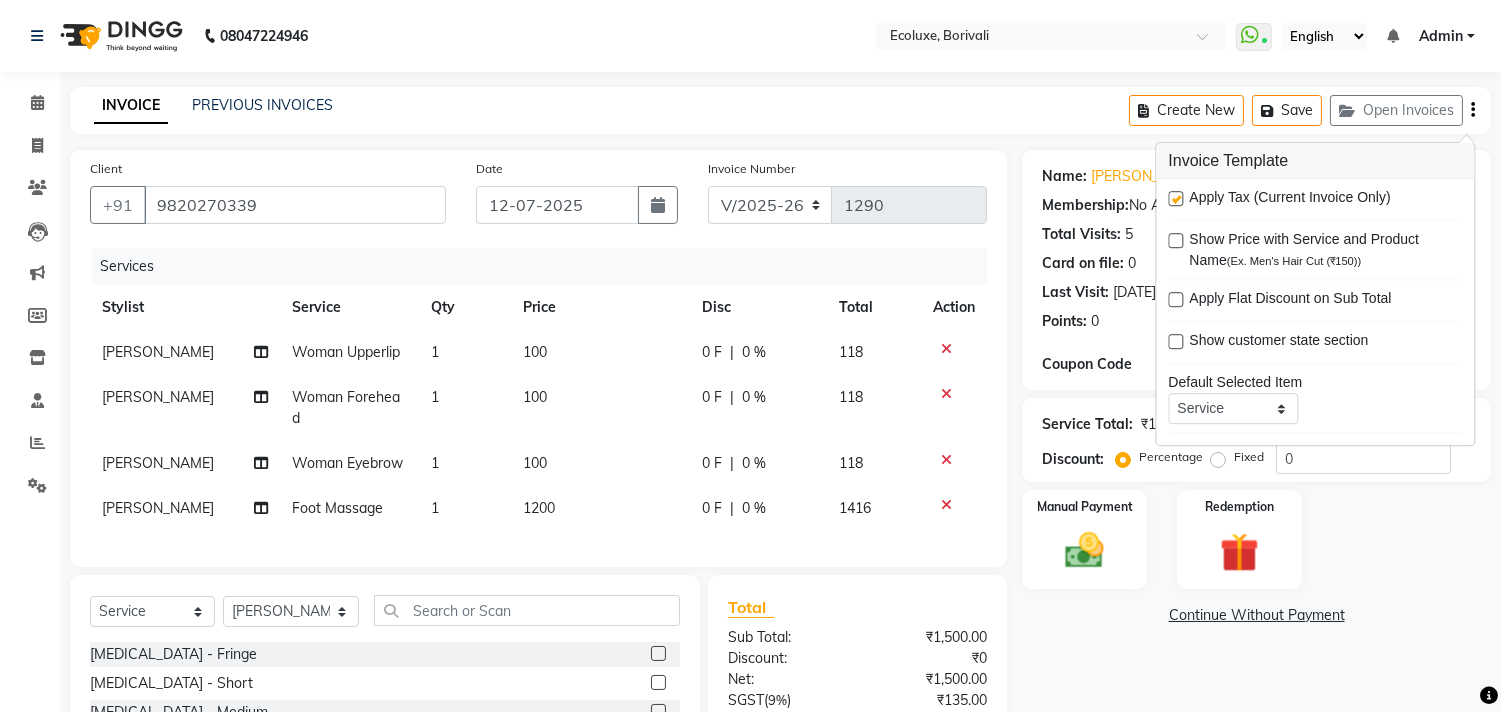 click at bounding box center [1175, 198] 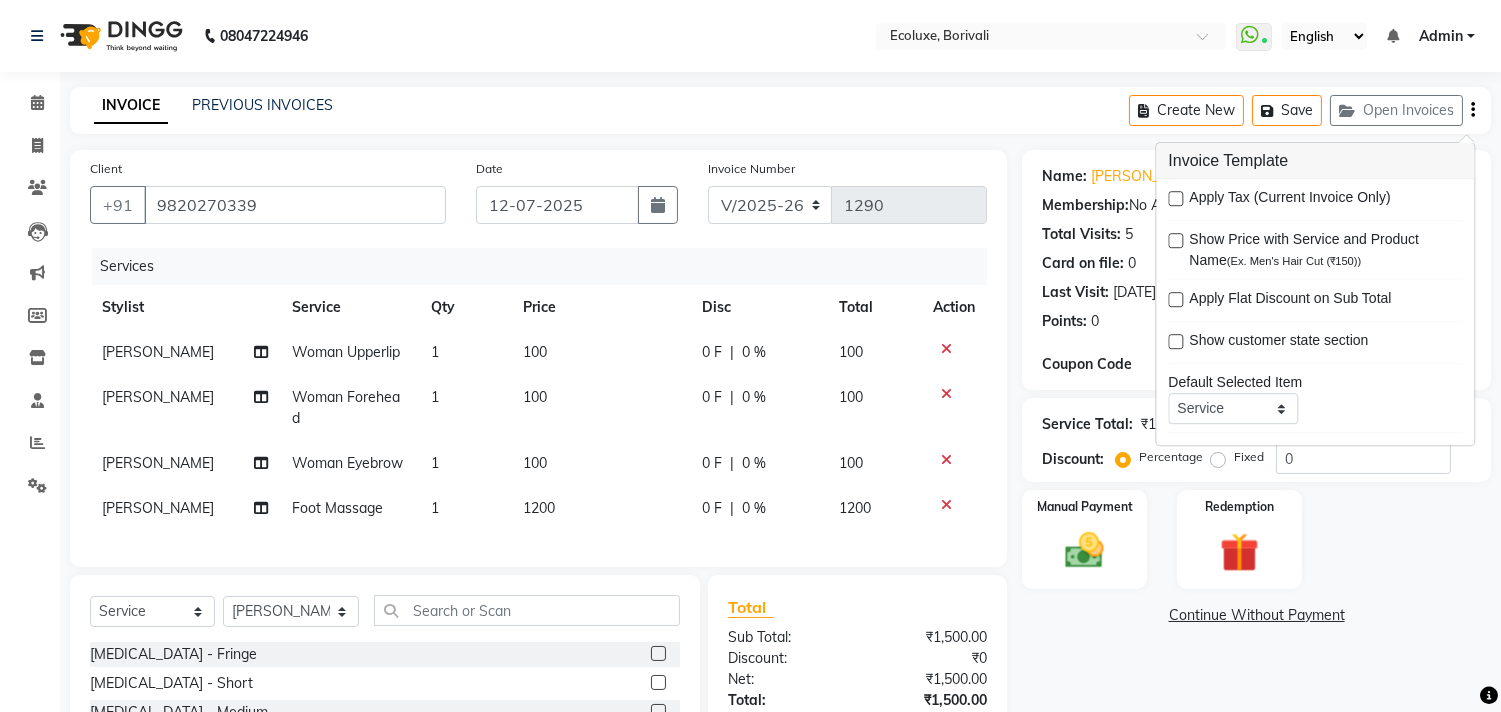 click on "INVOICE PREVIOUS INVOICES Create New   Save   Open Invoices" 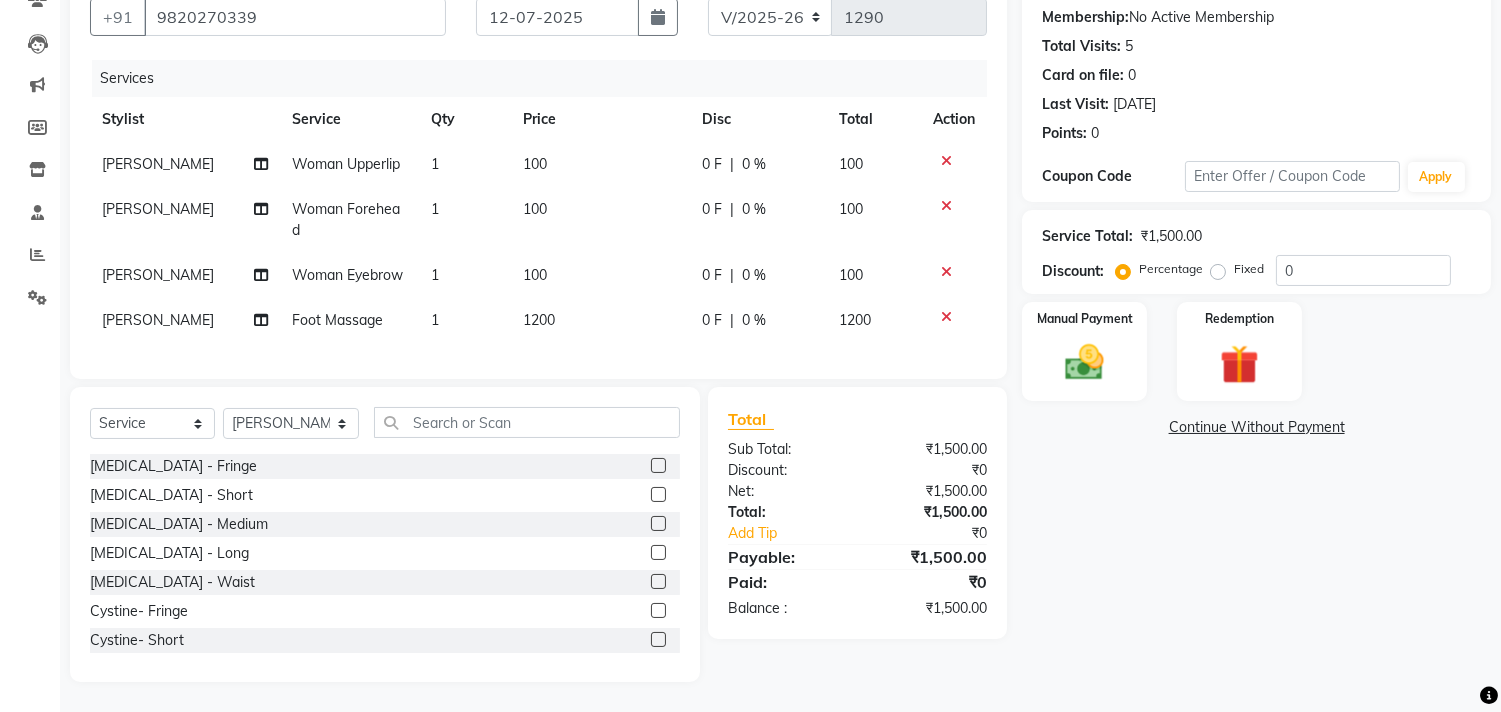 scroll, scrollTop: 204, scrollLeft: 0, axis: vertical 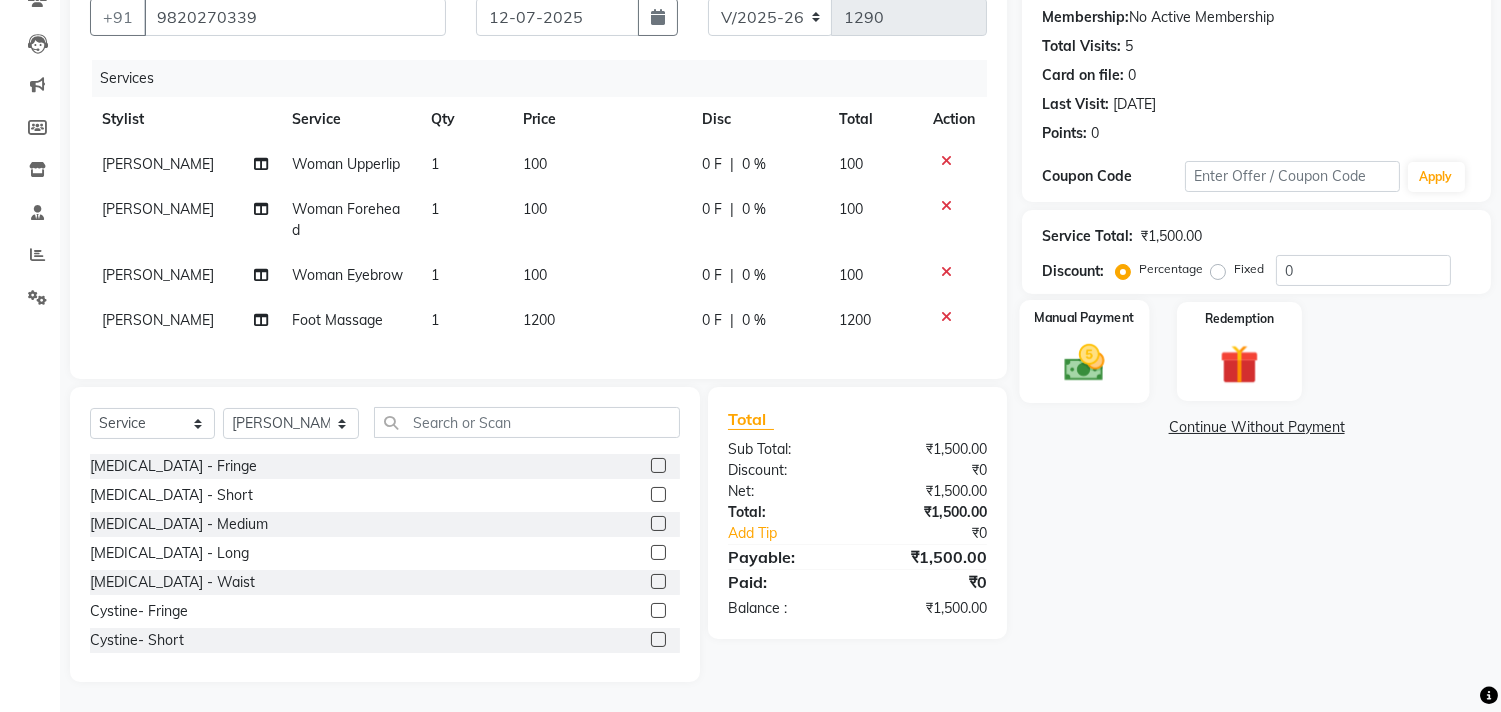click on "Manual Payment" 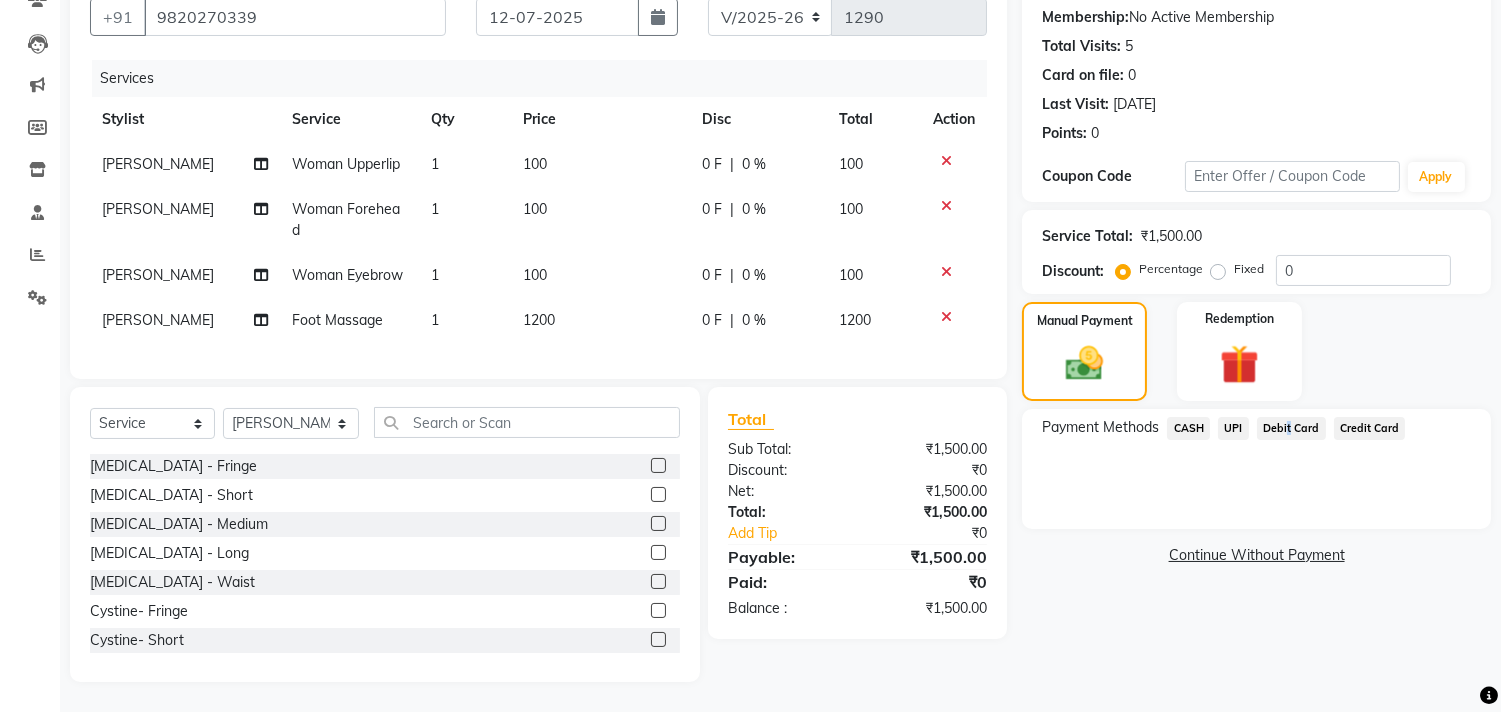 click on "Debit Card" 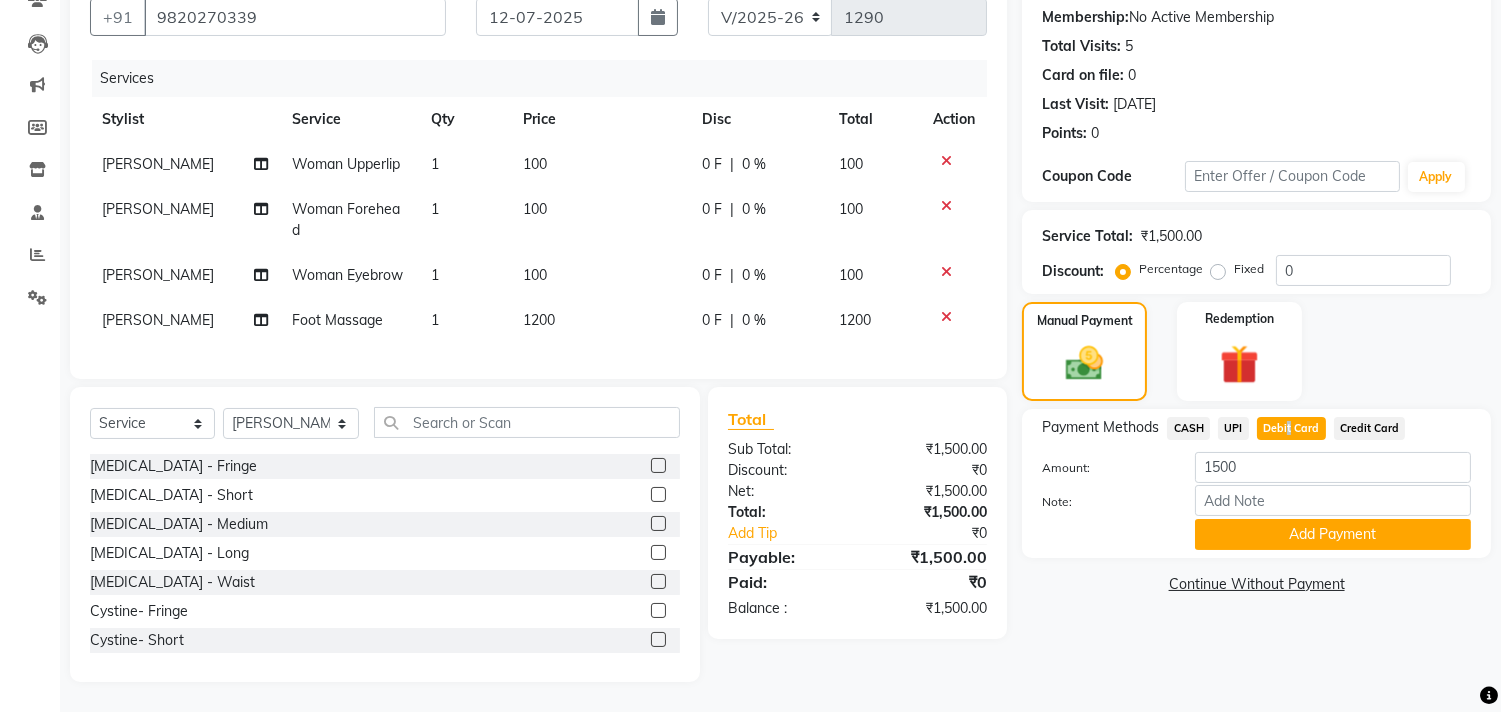 click on "Add Payment" 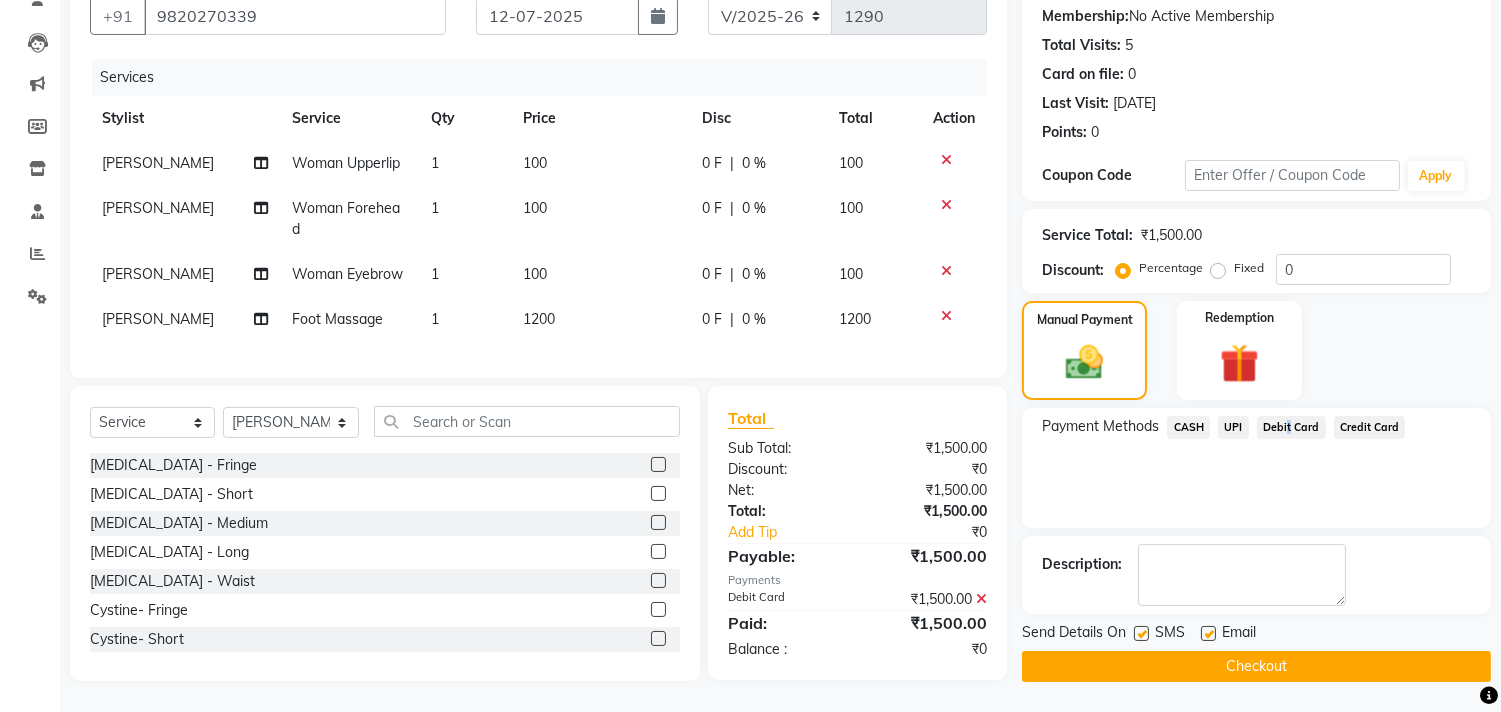 click on "Checkout" 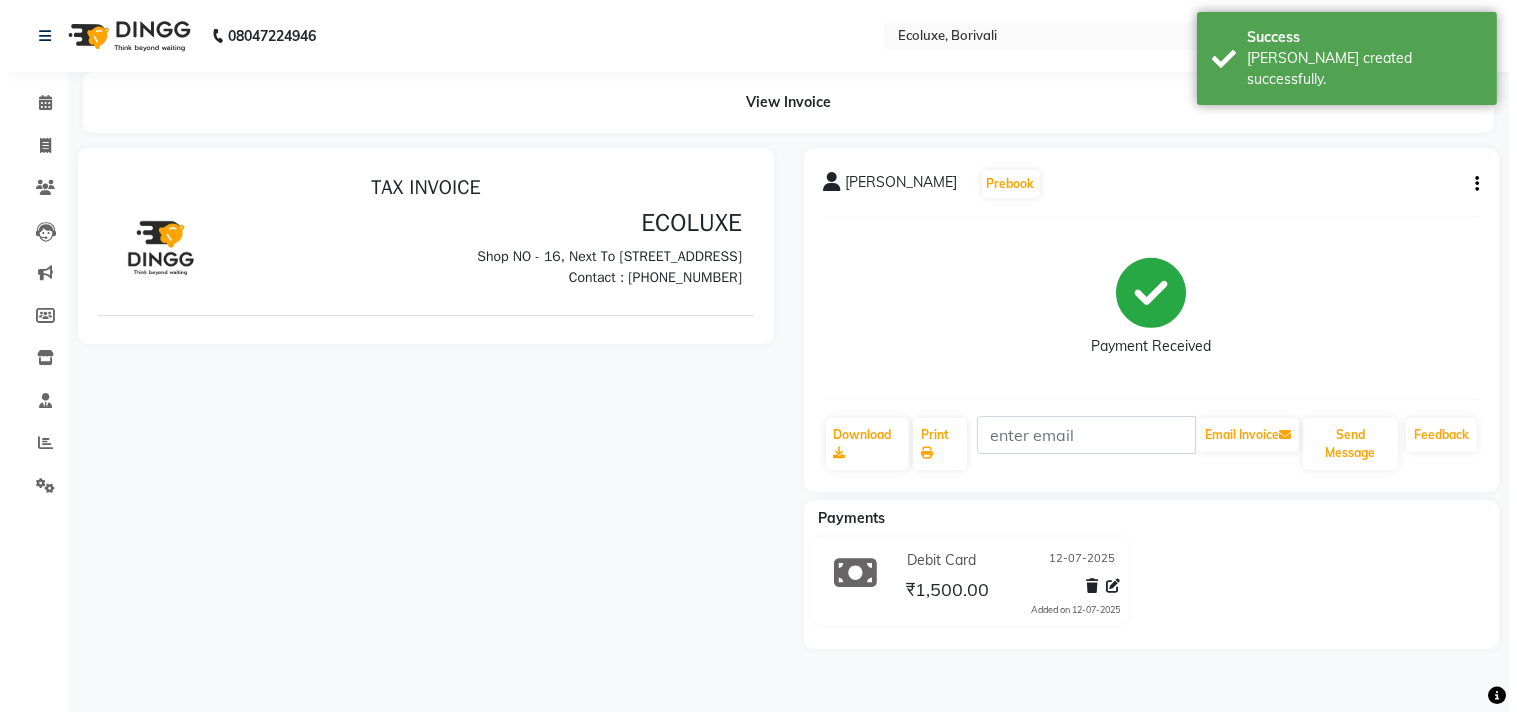 scroll, scrollTop: 0, scrollLeft: 0, axis: both 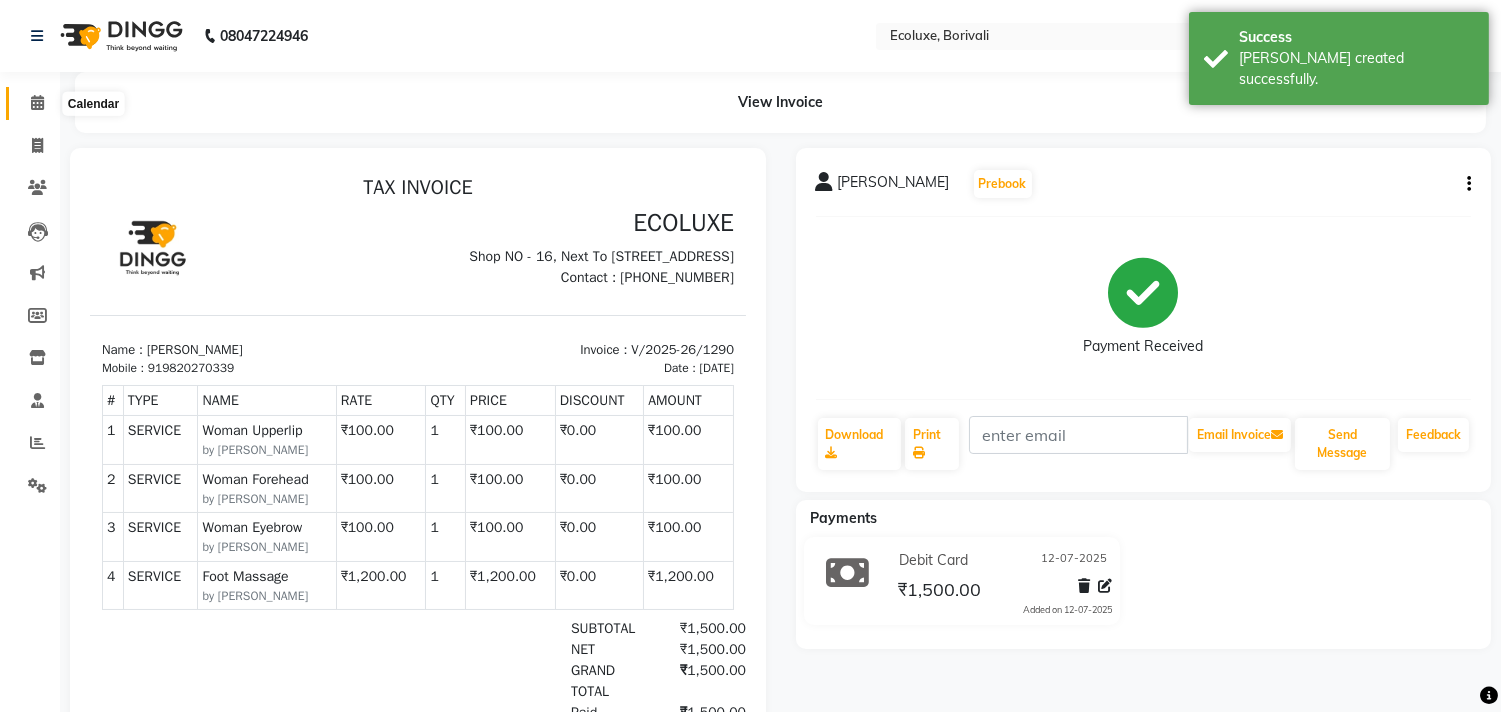 click 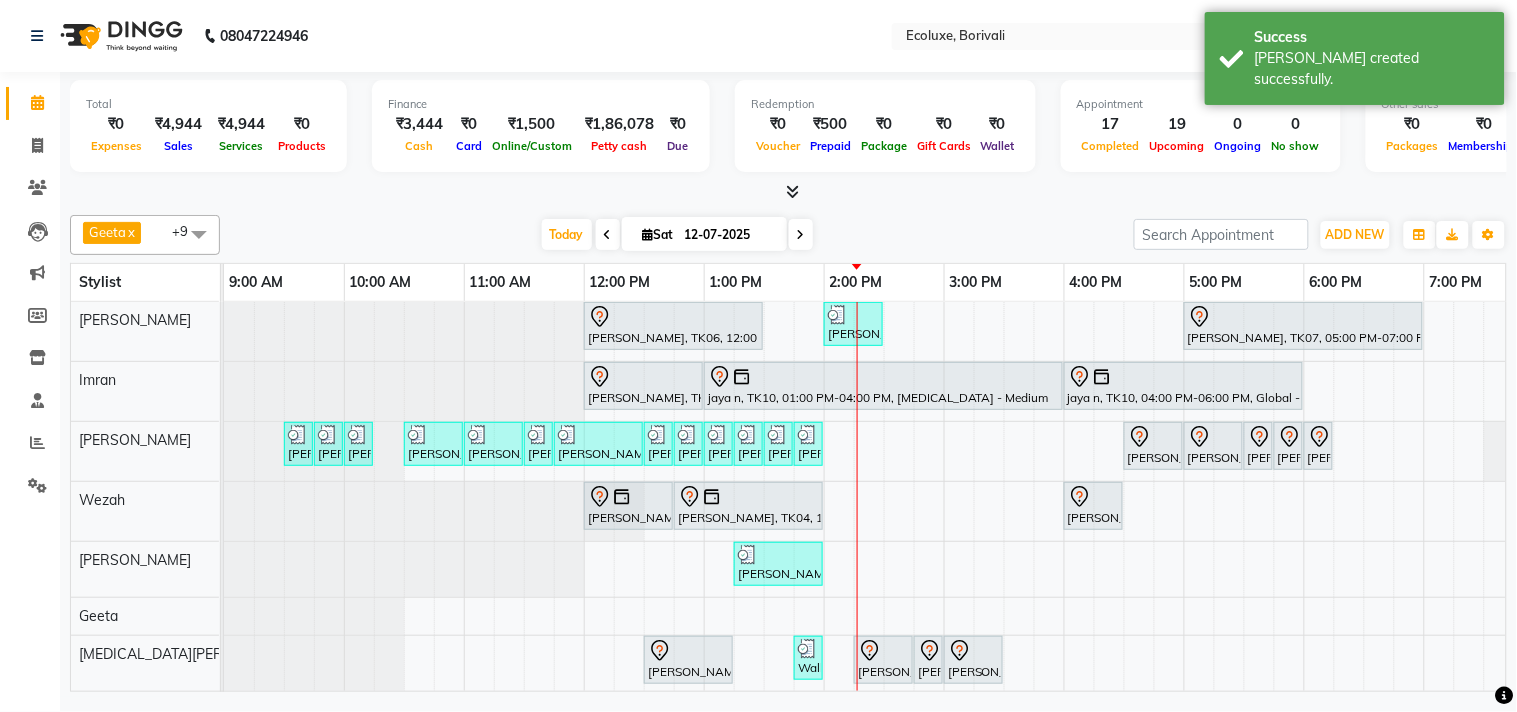 scroll, scrollTop: 102, scrollLeft: 0, axis: vertical 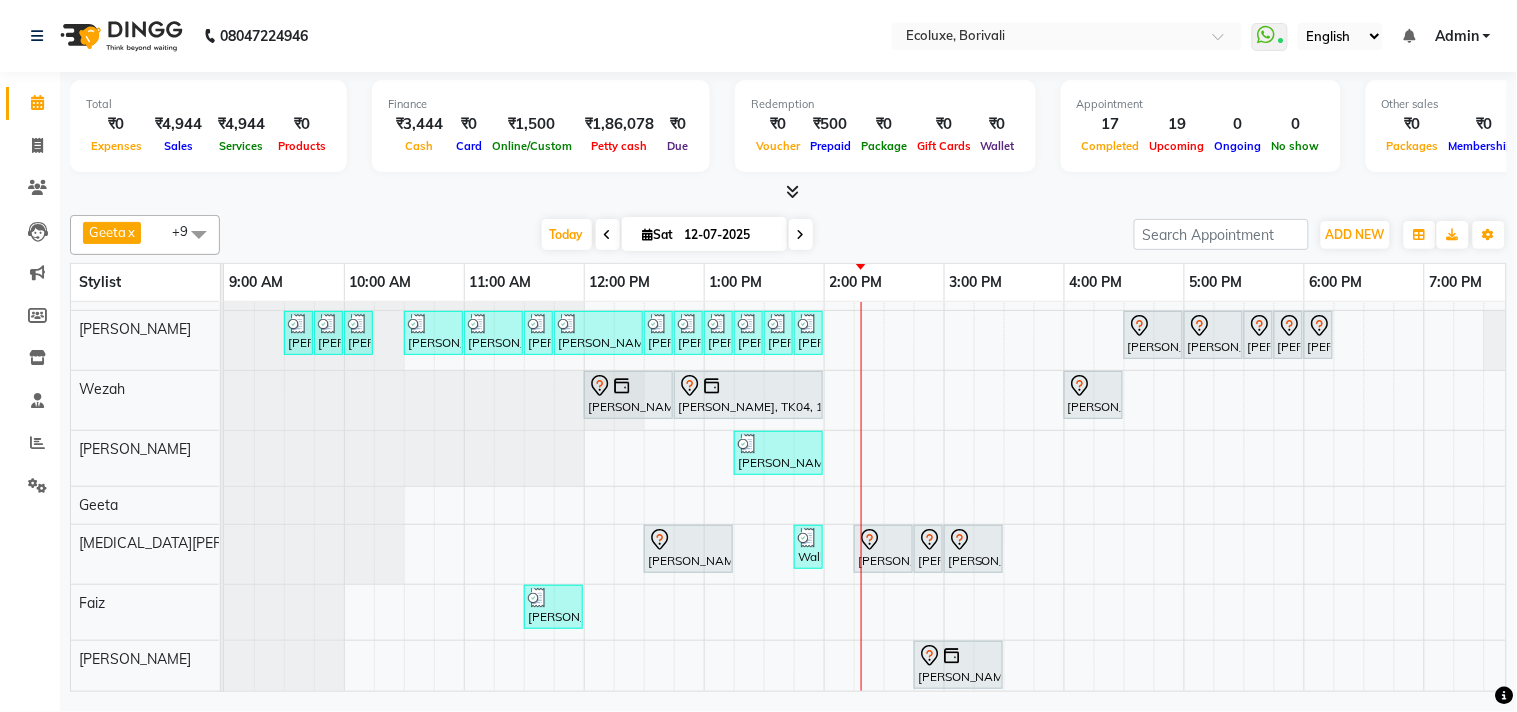 click on "Today  Sat 12-07-2025" at bounding box center (677, 235) 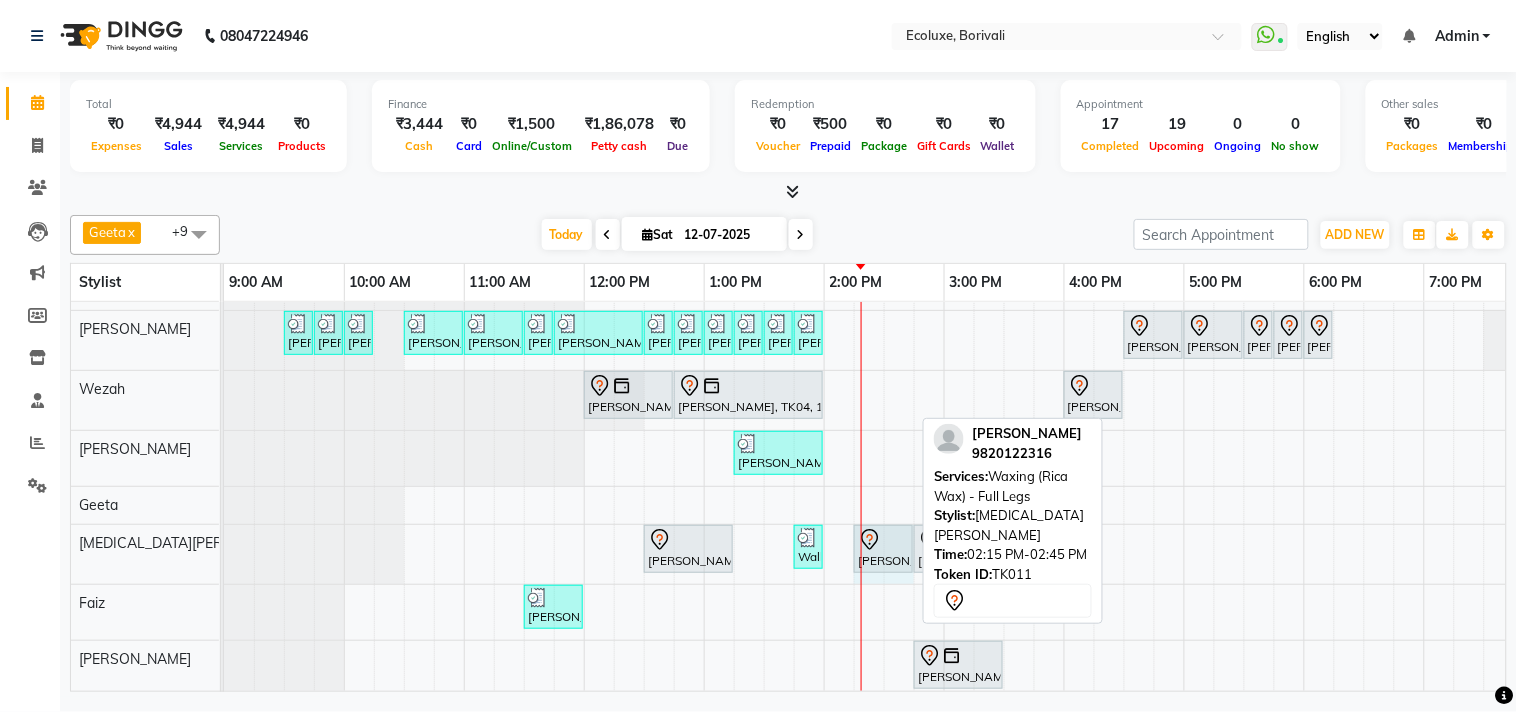 drag, startPoint x: 911, startPoint y: 537, endPoint x: 891, endPoint y: 533, distance: 20.396078 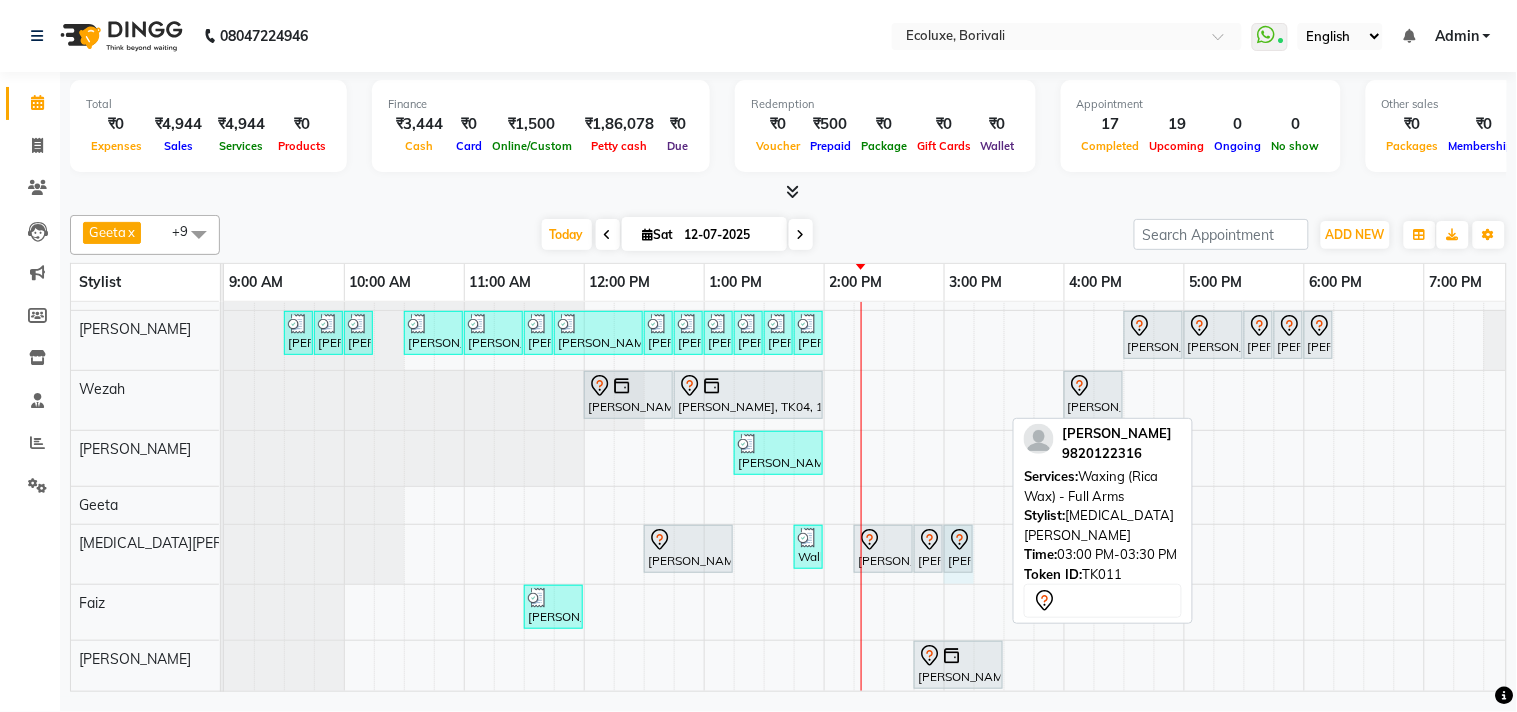 drag, startPoint x: 1004, startPoint y: 545, endPoint x: 963, endPoint y: 541, distance: 41.19466 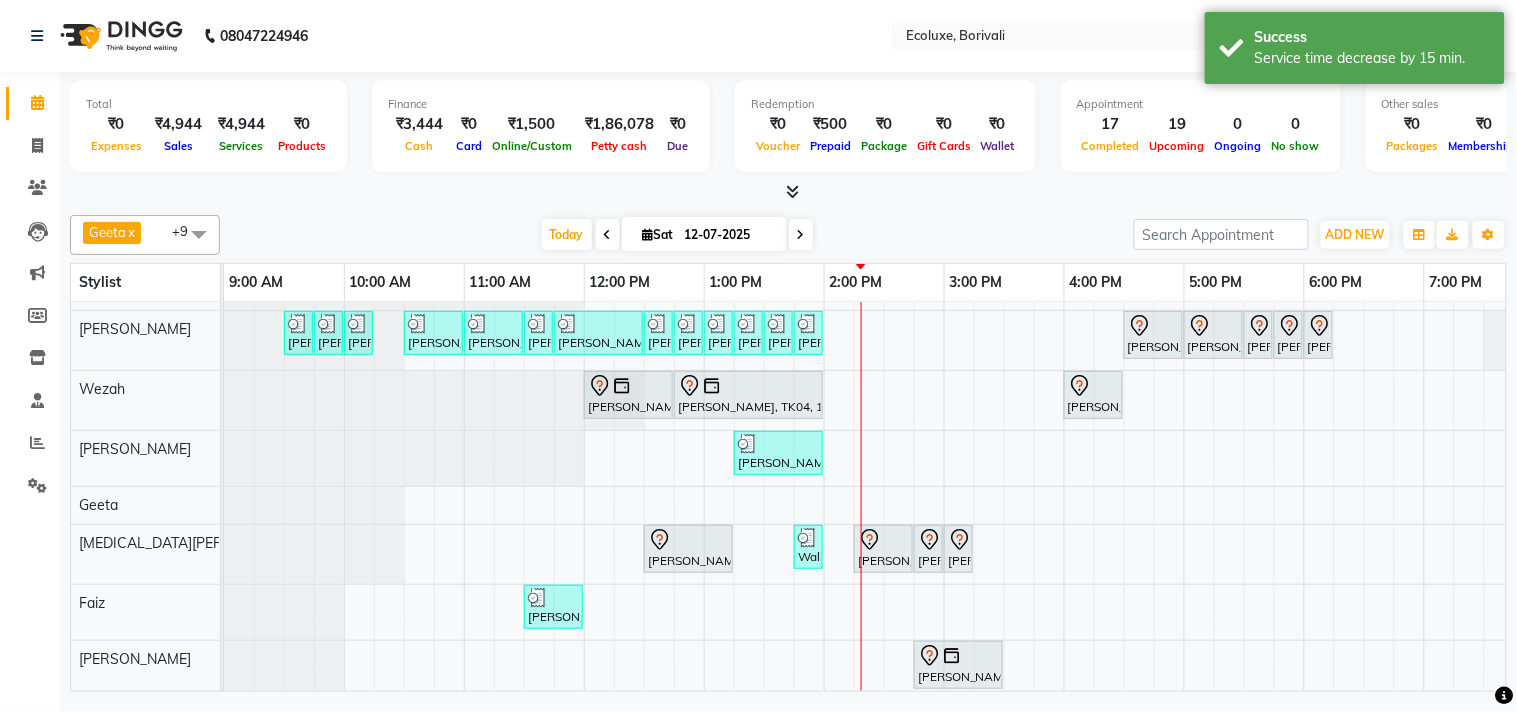 click on "Akruti Makwana, TK06, 12:00 PM-01:30 PM, Touchup - Root Touch (Up To 2 Inch) Inoa     Shaily Kediya, TK13, 02:00 PM-02:30 PM, Men Haircut - Senior Haircut             Priya Korhale, TK07, 05:00 PM-07:00 PM, Touchup - Root Touch (Up To 2 Inch) Inoa             dimple makwana, TK03, 12:00 PM-01:00 PM, Touchup - Root Touch (Up To 2 Inch) Inoa             jaya n, TK10, 01:00 PM-04:00 PM, Botox - Medium             jaya n, TK10, 04:00 PM-06:00 PM, Global - Medium (Inoa)     Meena Sharma, TK14, 09:30 AM-09:45 AM, Woman Upperlip      Meena Sharma, TK14, 09:45 AM-10:00 AM, Woman Forehead     Meena Sharma, TK14, 10:00 AM-10:15 AM, Woman Eyebrow     Shefali Gandhi, TK01, 10:30 AM-11:00 AM, Waxing (Rica Wax) - Full Arms      Shefali Gandhi, TK01, 11:00 AM-11:30 AM, Waxing (Rica Wax) - Full Legs     Shefali Gandhi, TK01, 11:30 AM-11:45 AM, Waxing (Rica Wax) - Underarms     Shefali Gandhi, TK01, 11:45 AM-12:30 PM, Classic Pedicure     Shefali Gandhi, TK01, 12:30 PM-12:45 PM, Woman Eyebrow" at bounding box center [1064, 475] 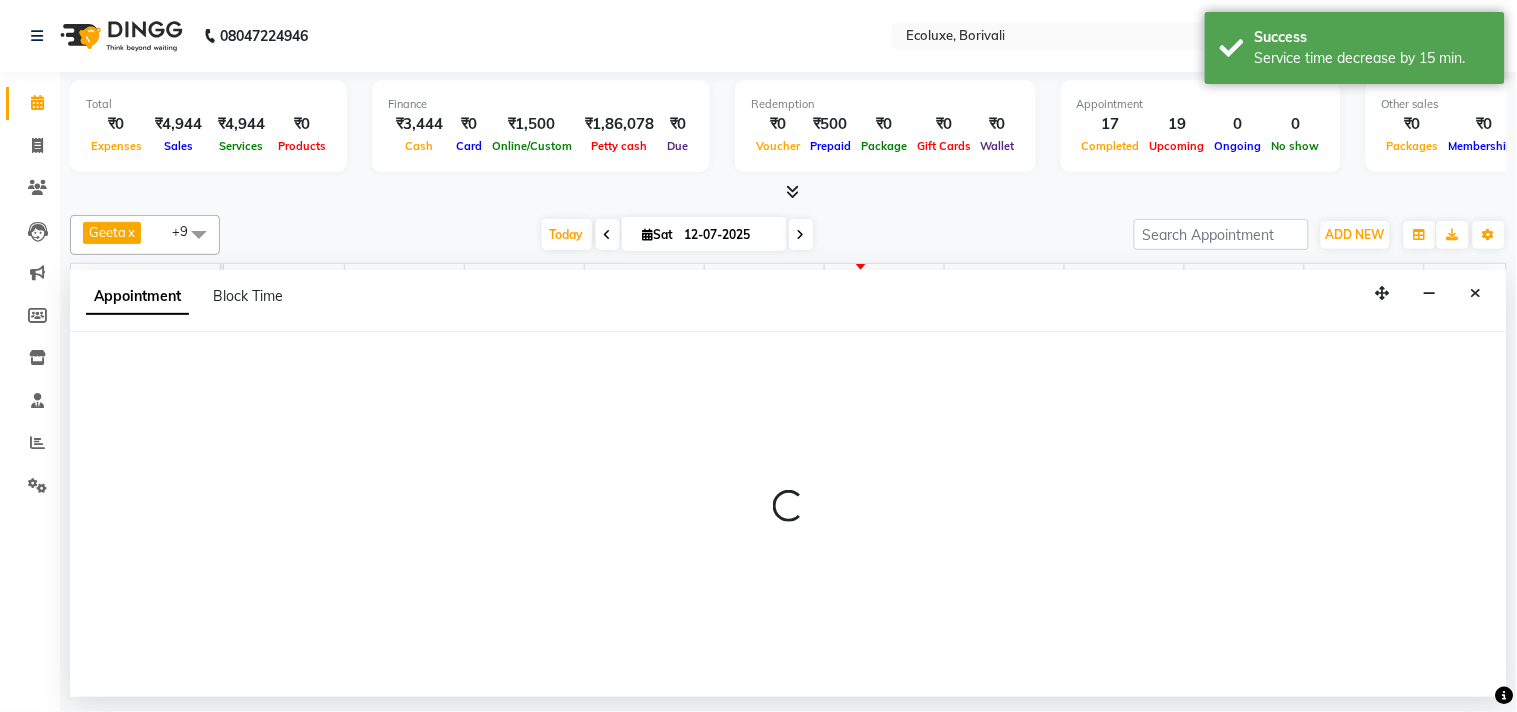select on "61798" 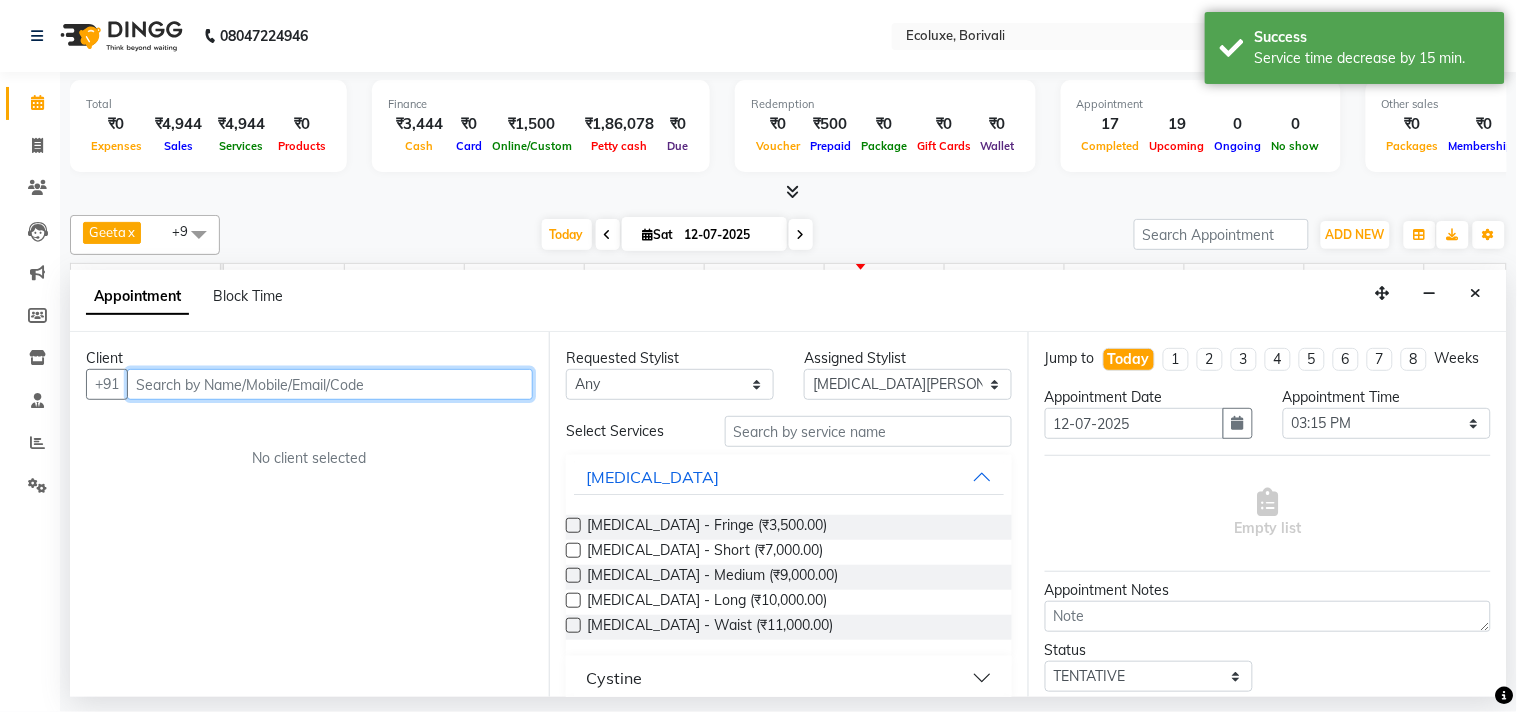 click at bounding box center (330, 384) 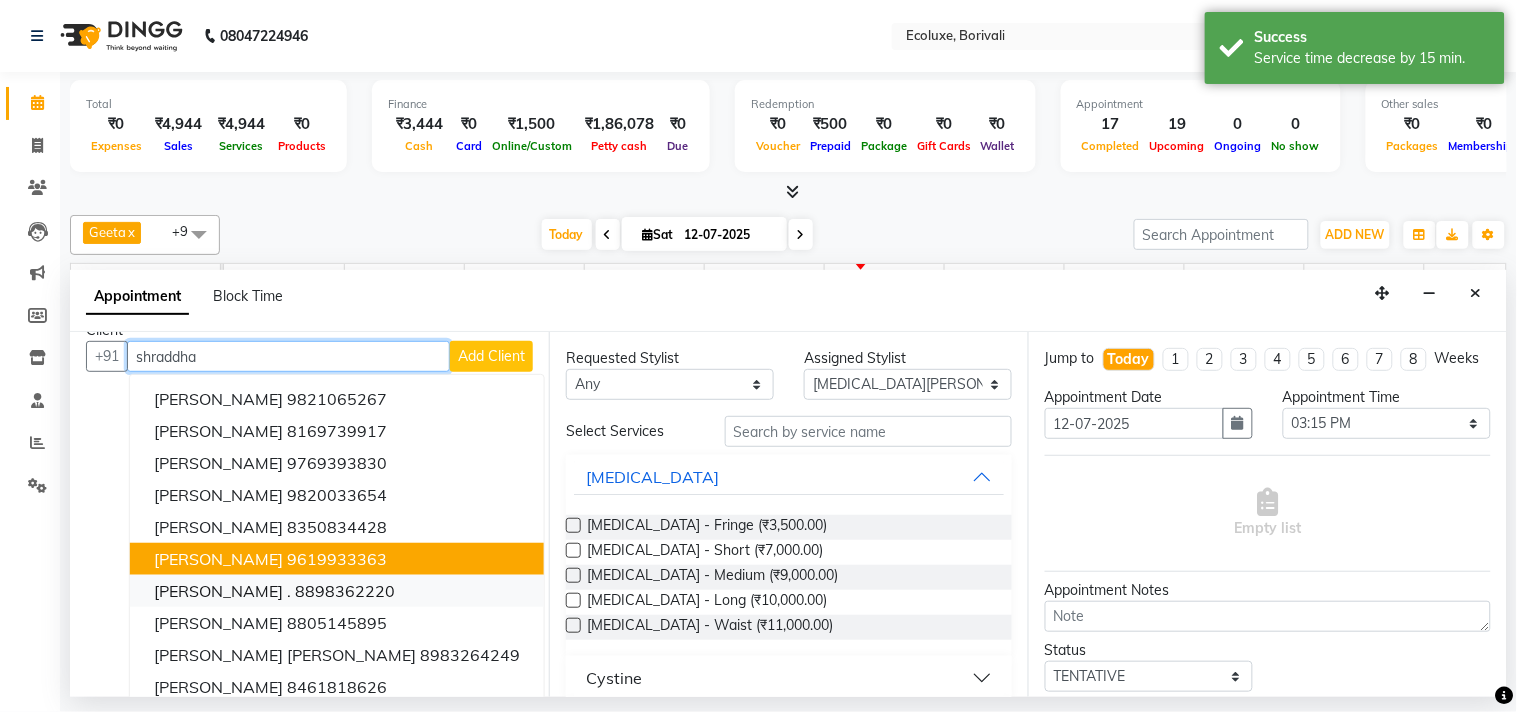 scroll, scrollTop: 42, scrollLeft: 0, axis: vertical 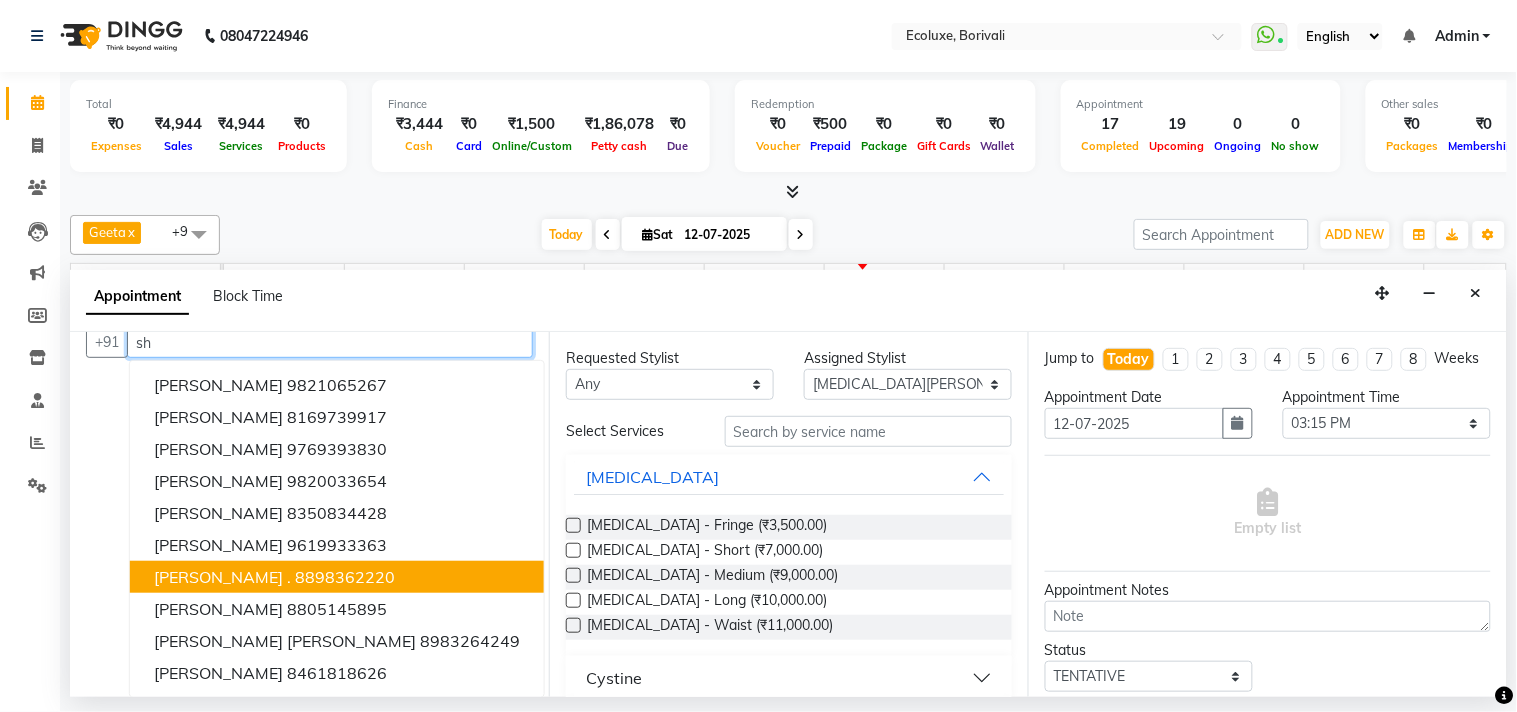 type on "s" 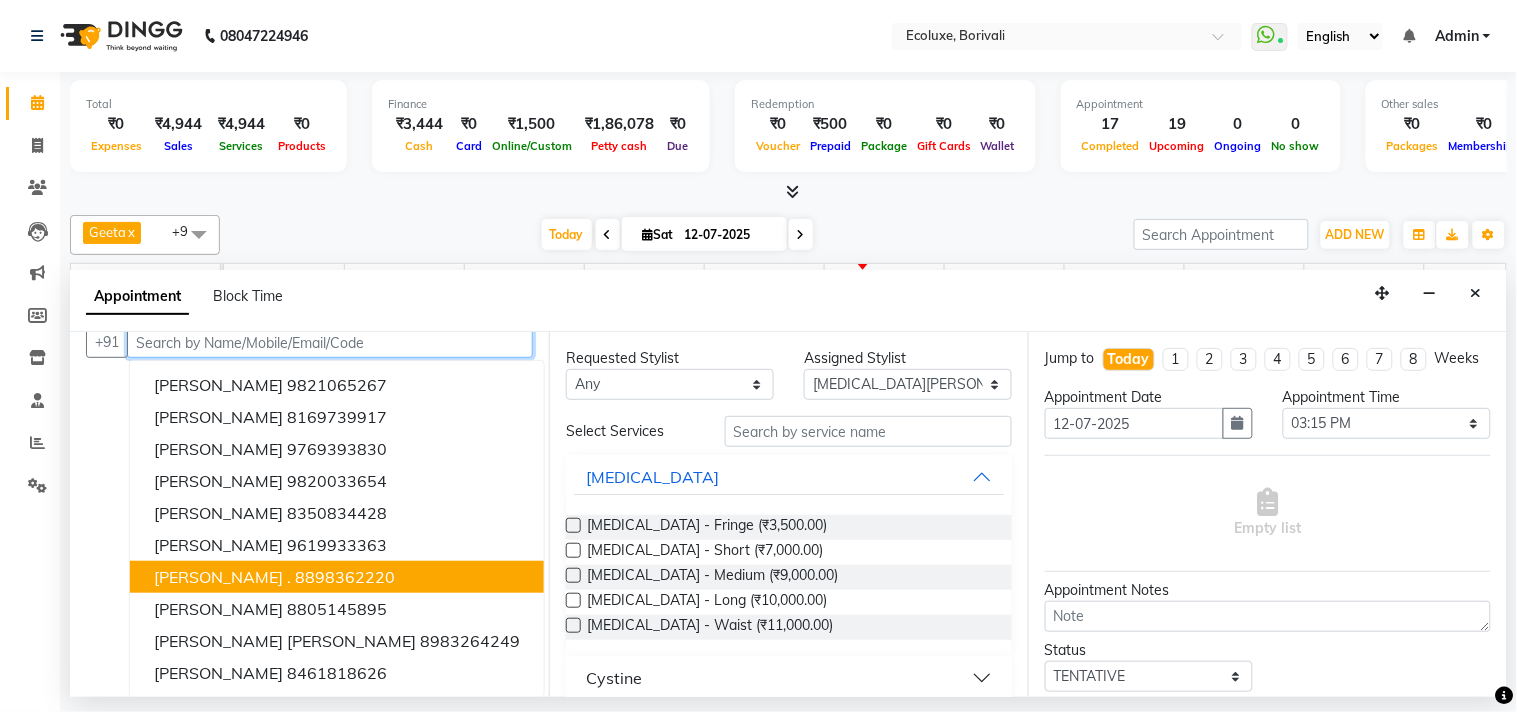 scroll, scrollTop: 0, scrollLeft: 0, axis: both 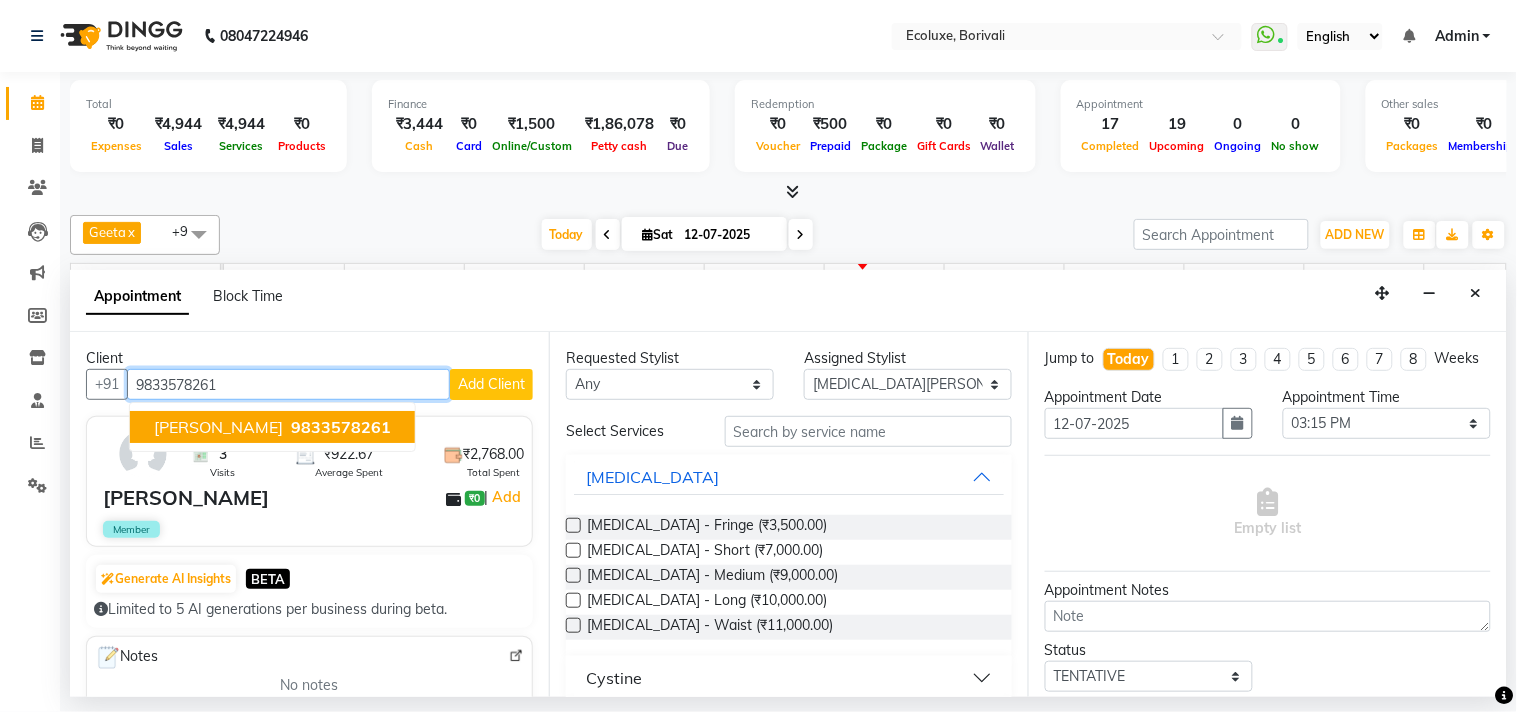 click on "Shraddha Halvadiya" at bounding box center [218, 427] 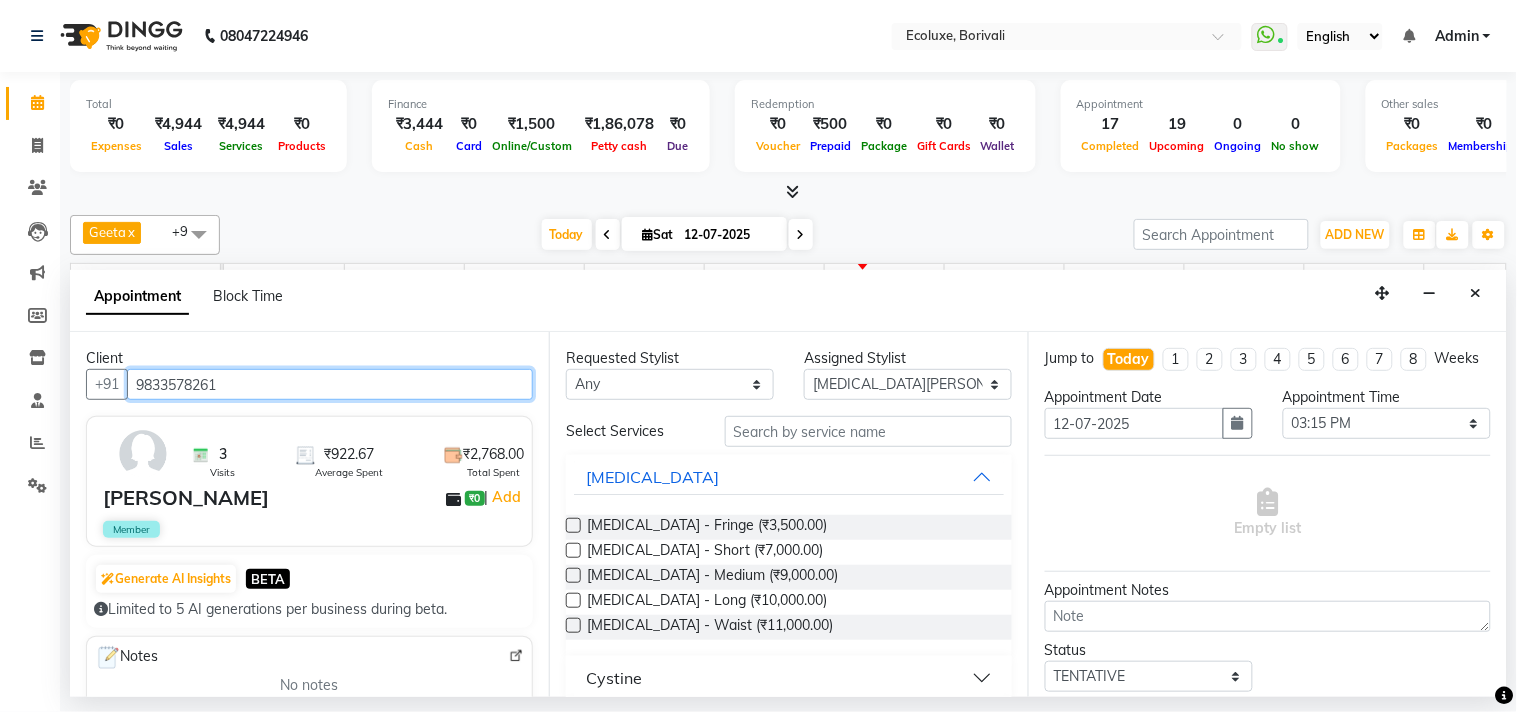 type on "9833578261" 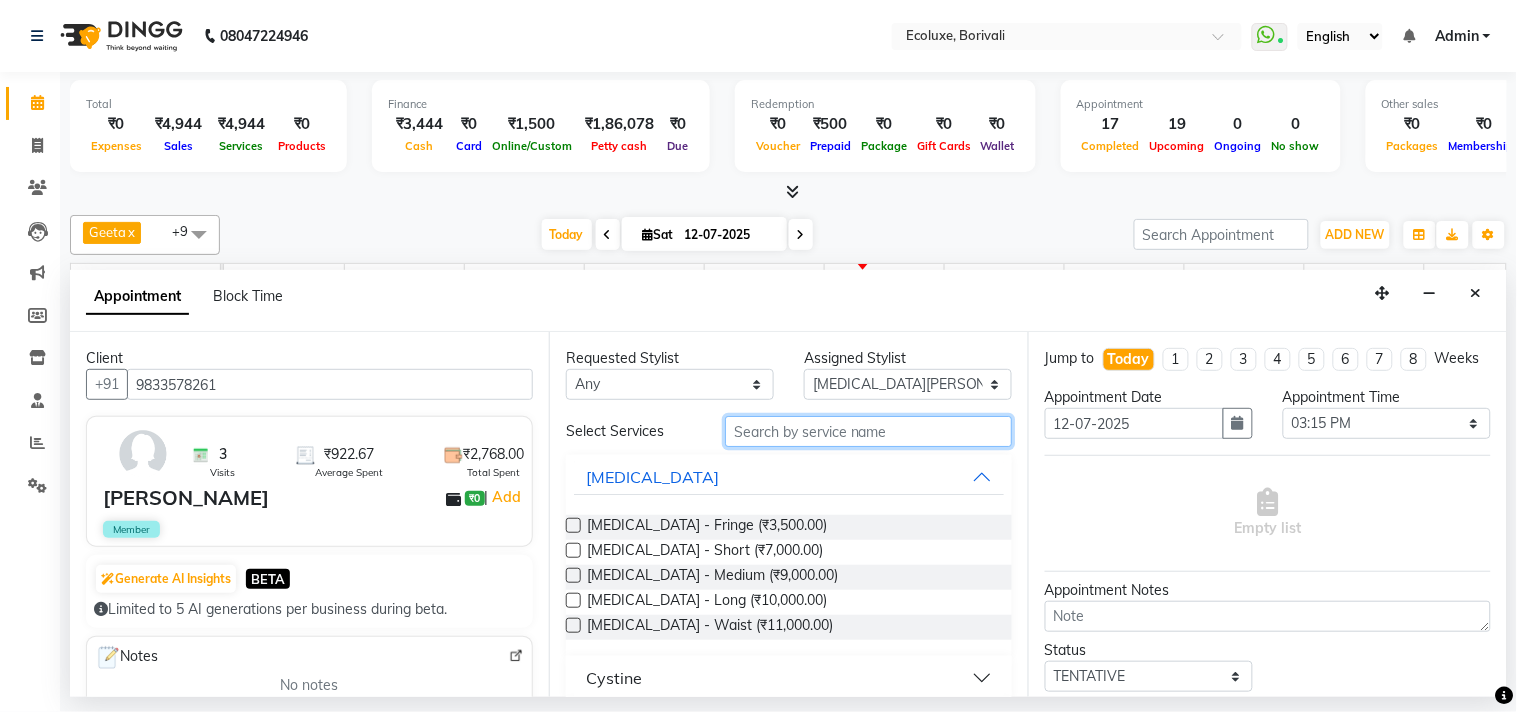 click at bounding box center [868, 431] 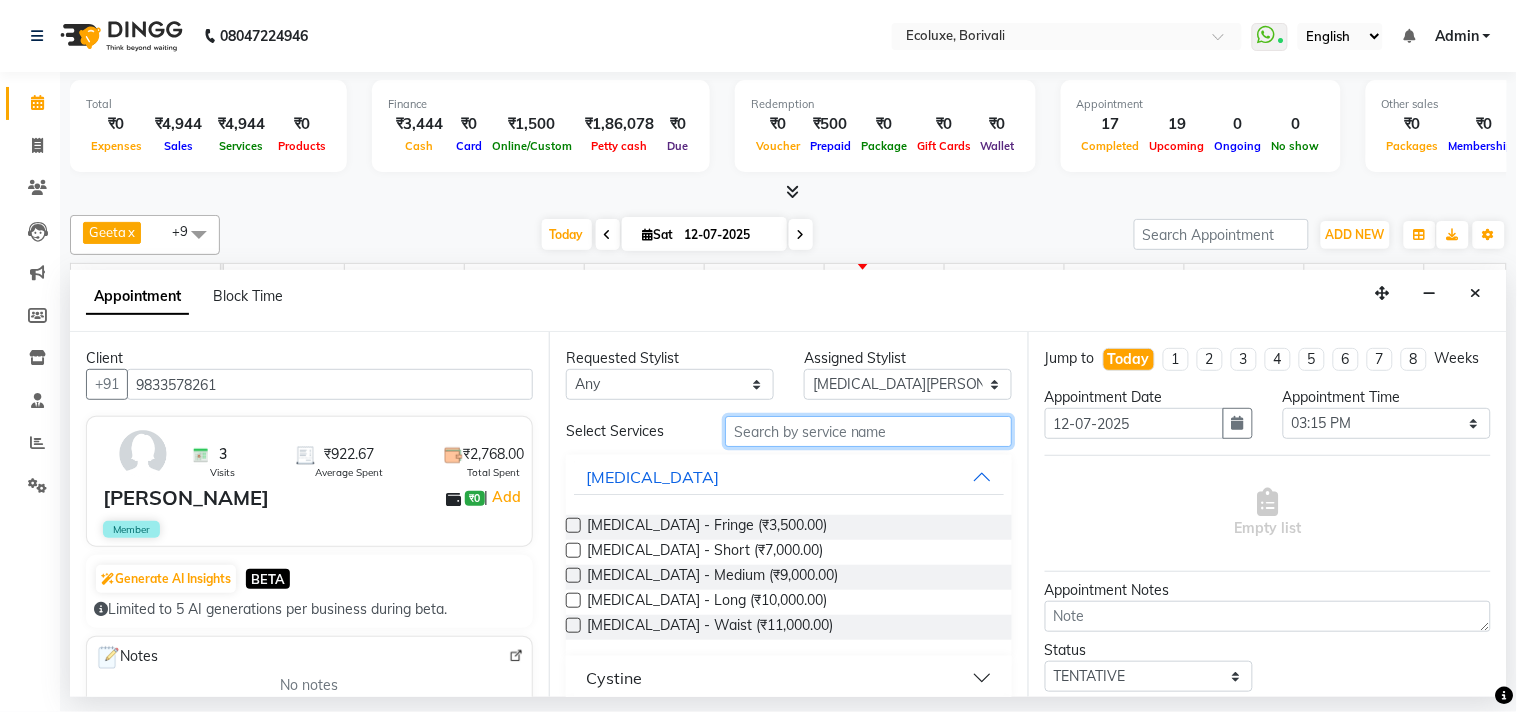 click at bounding box center (868, 431) 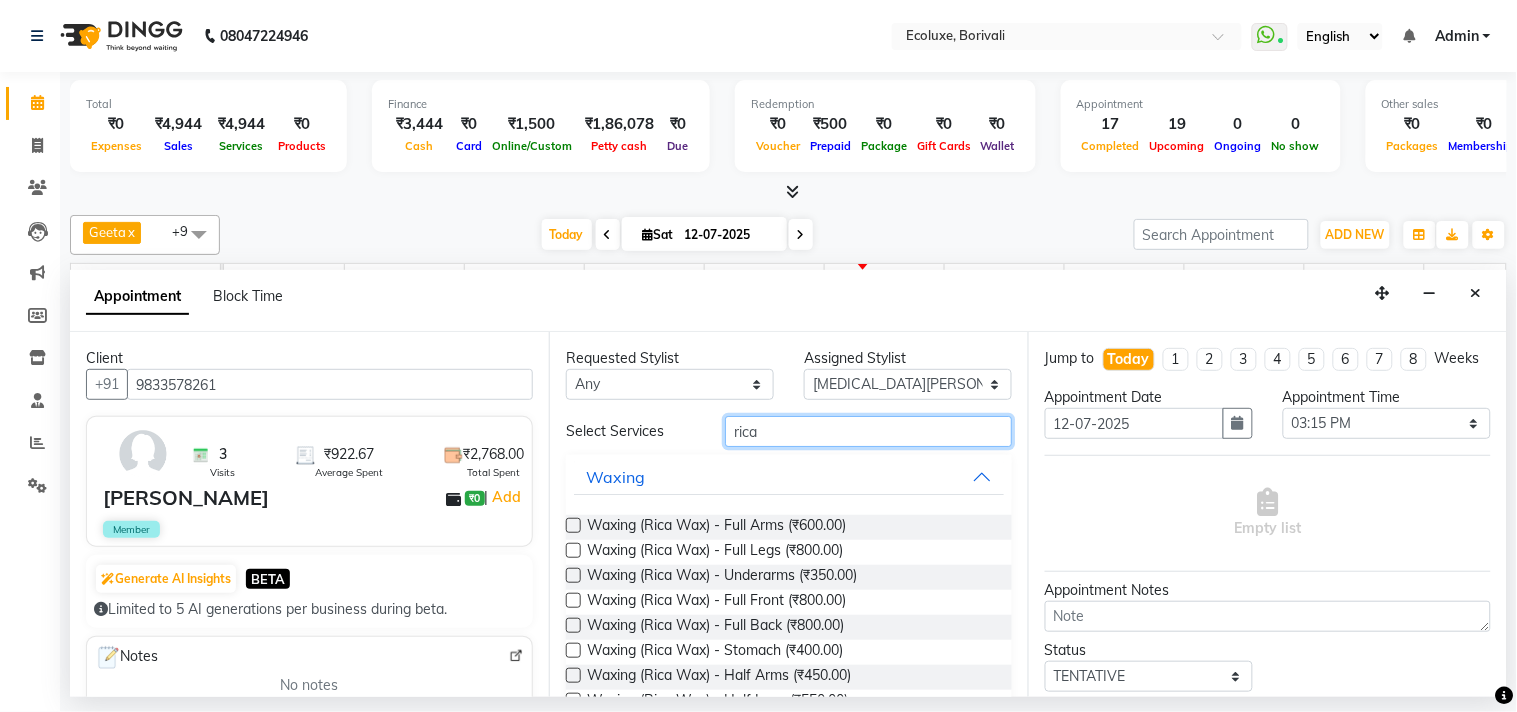 type on "rica" 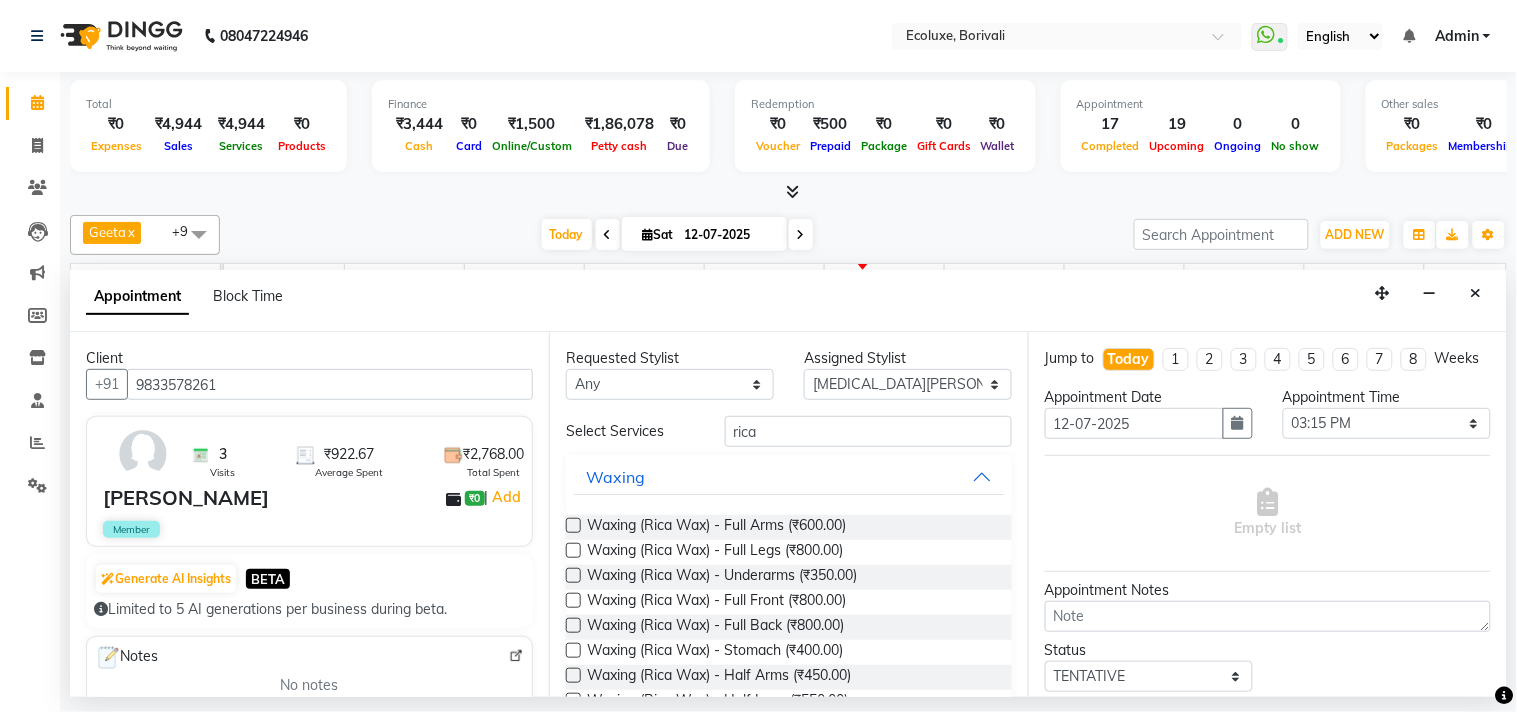 click at bounding box center (573, 525) 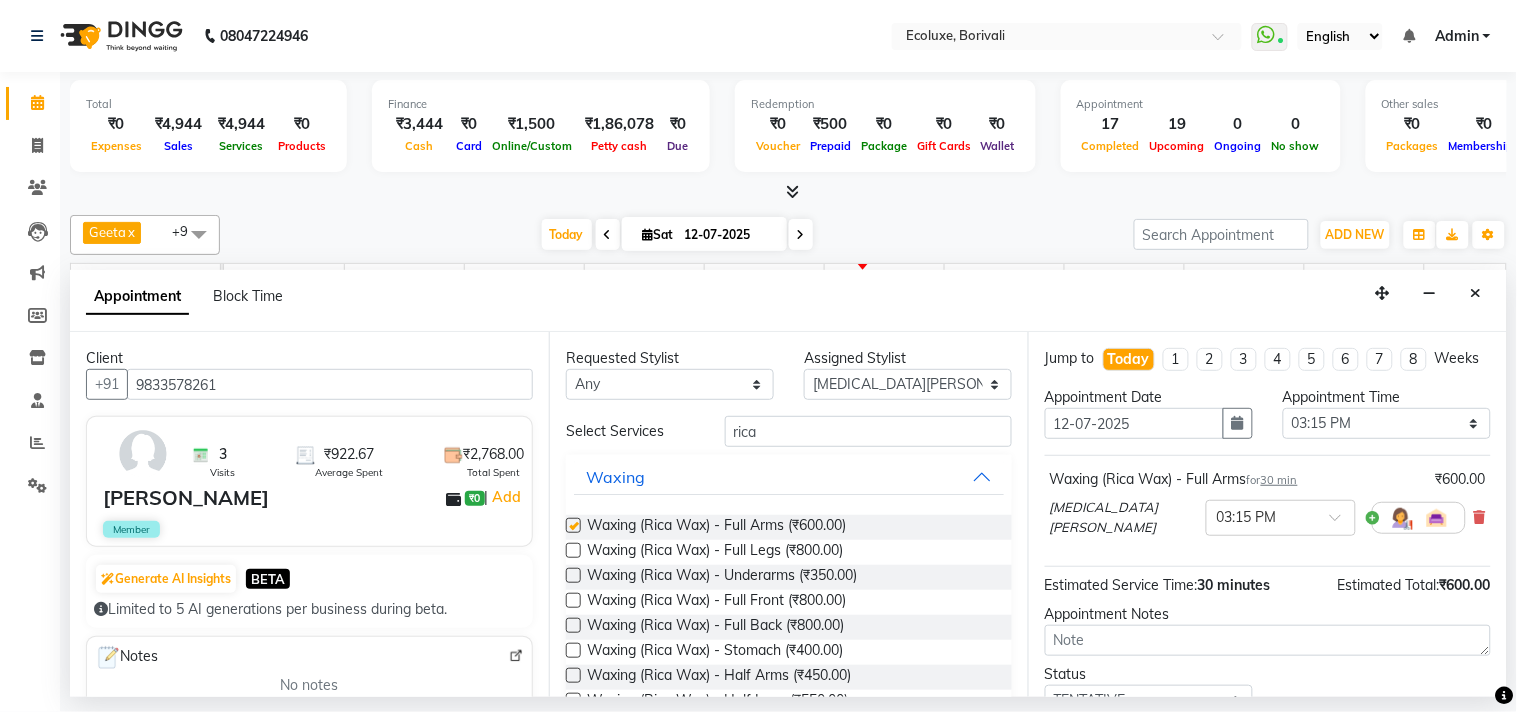 click at bounding box center (573, 550) 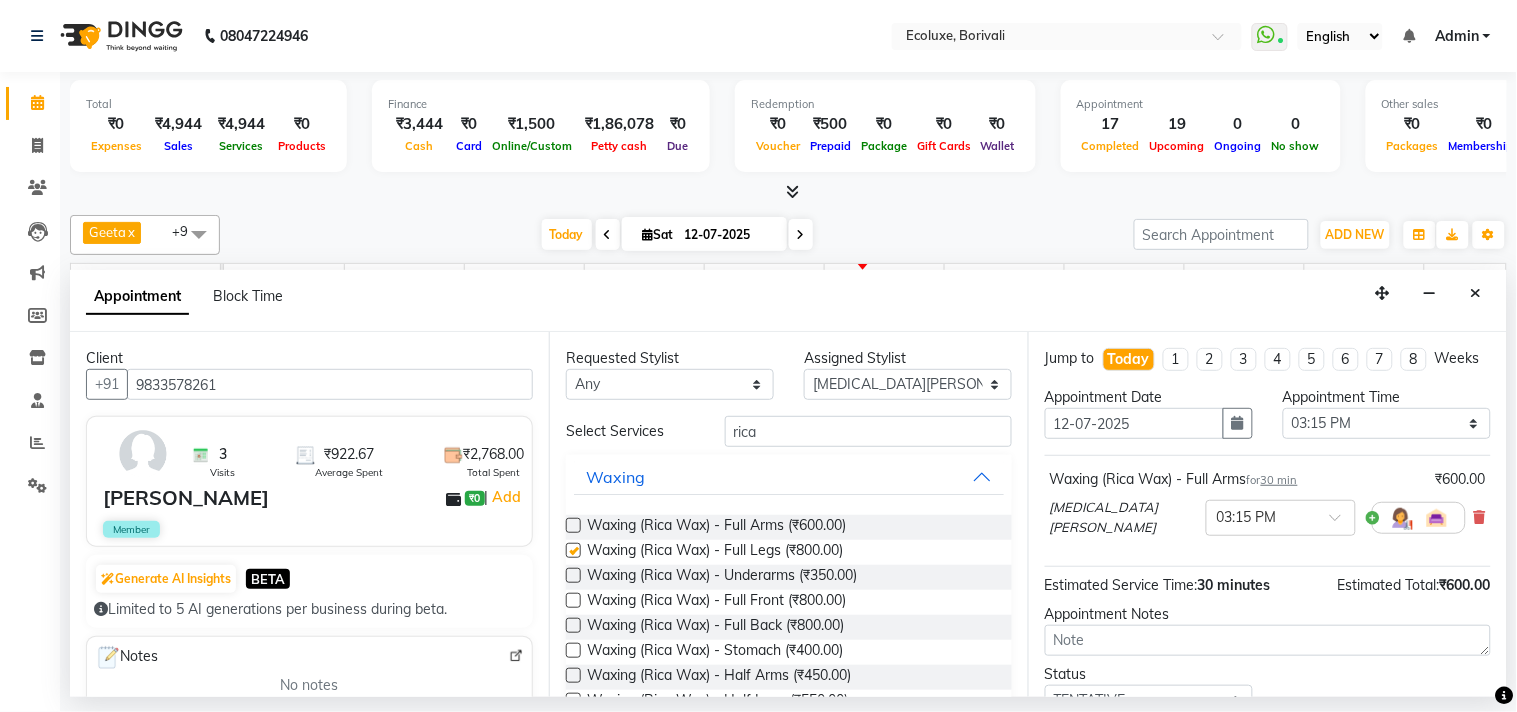 checkbox on "false" 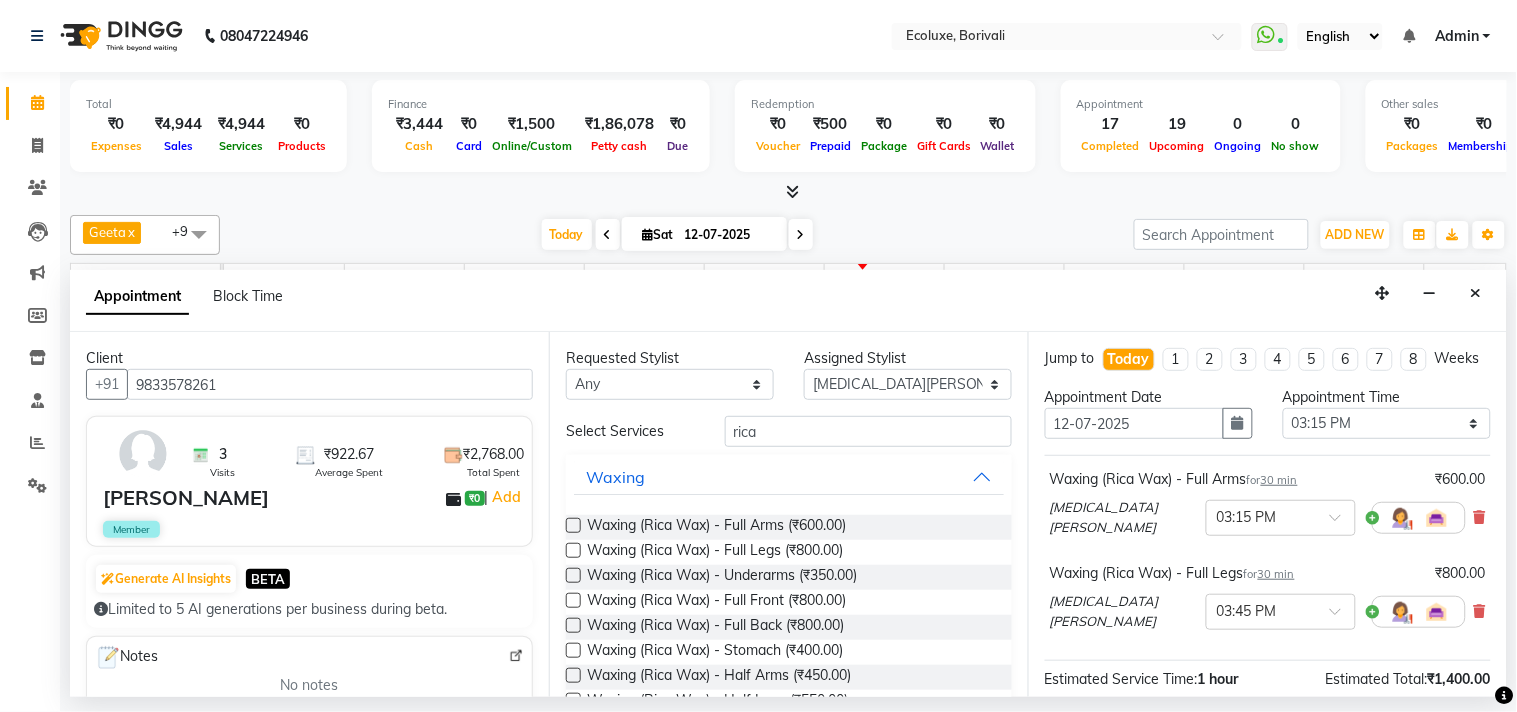 checkbox on "false" 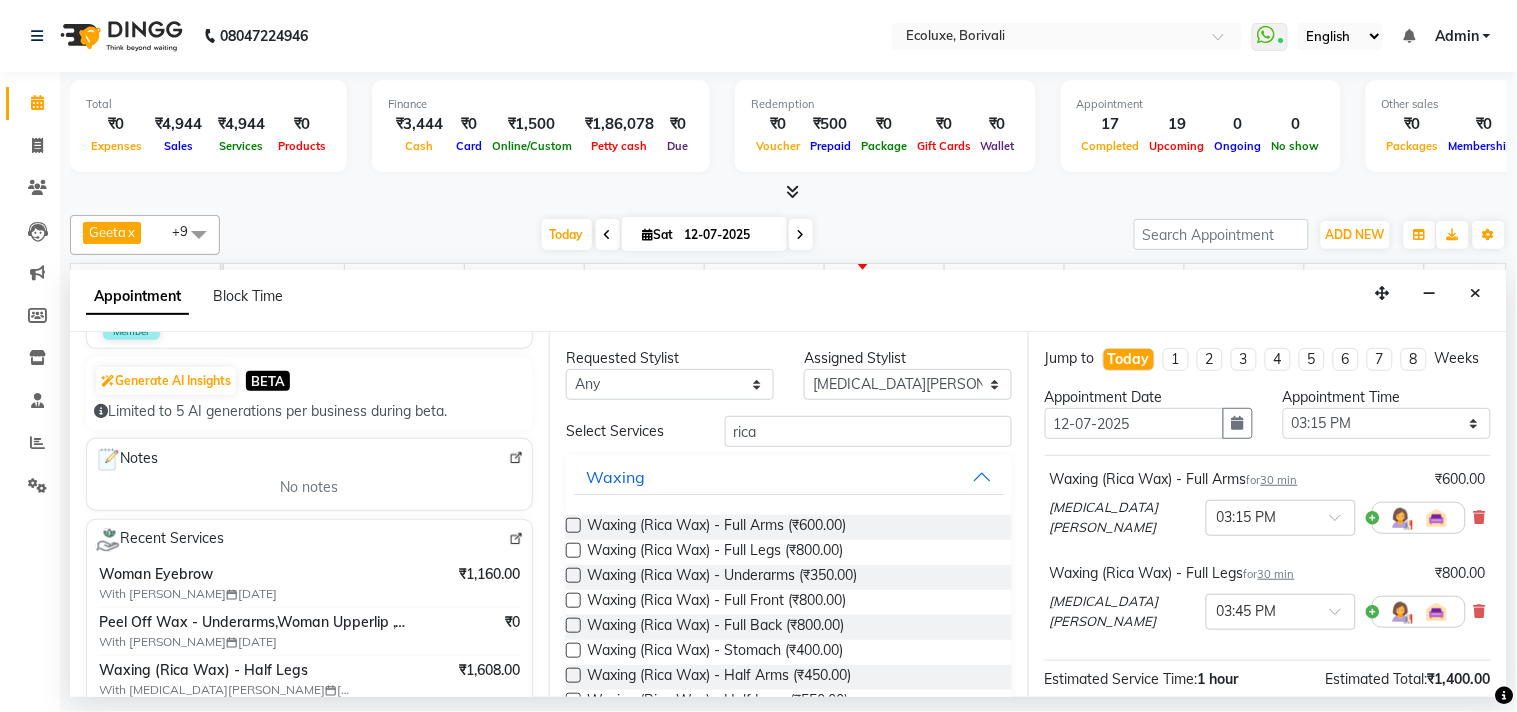 scroll, scrollTop: 222, scrollLeft: 0, axis: vertical 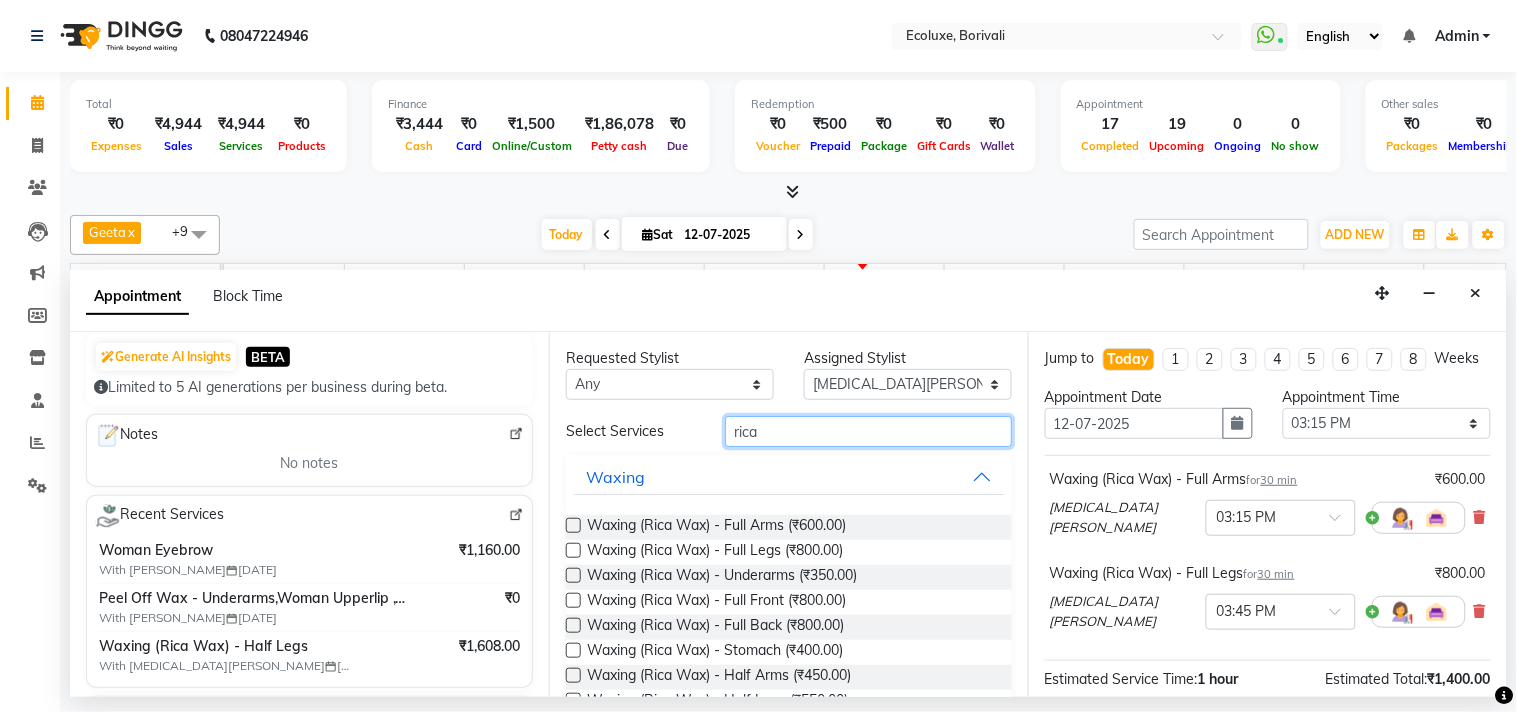 click on "rica" at bounding box center (868, 431) 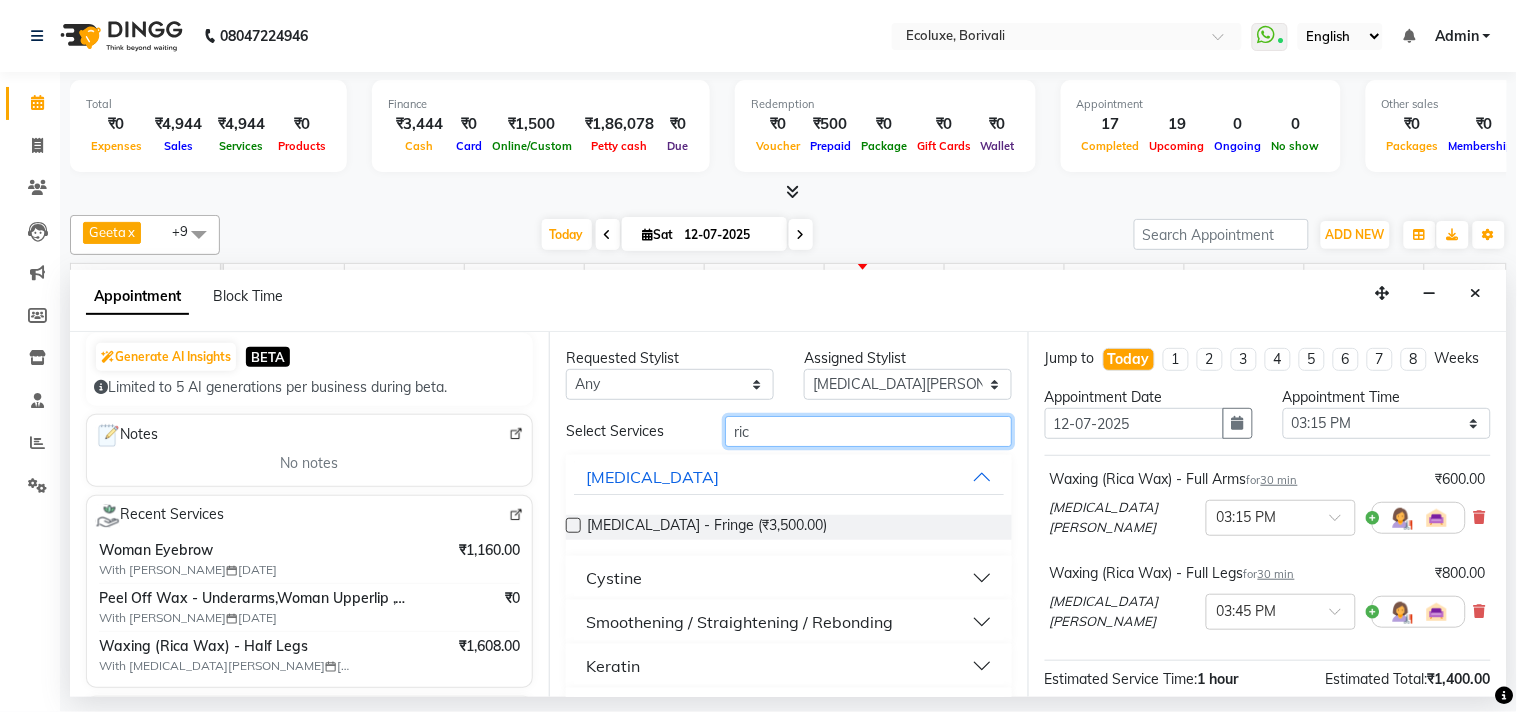 type on "rica" 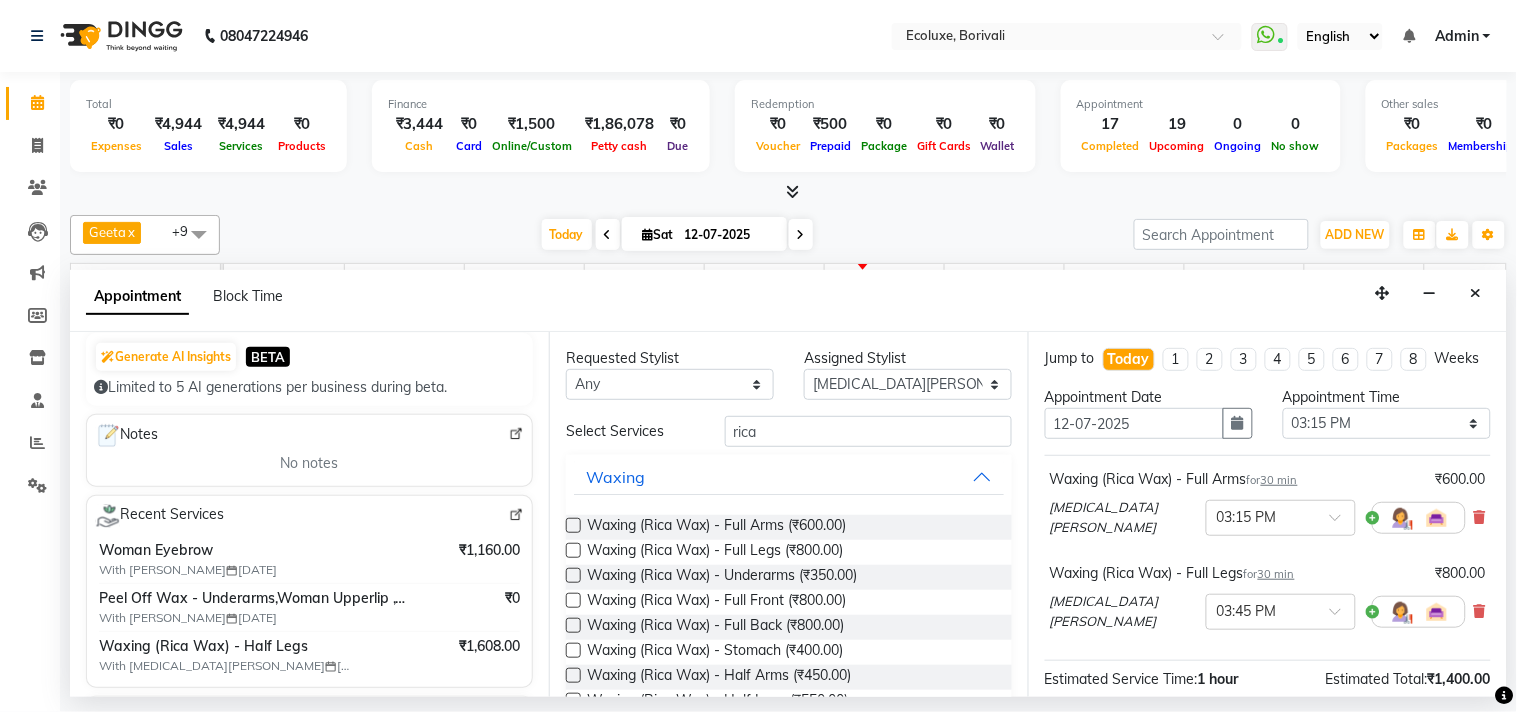 click at bounding box center (573, 575) 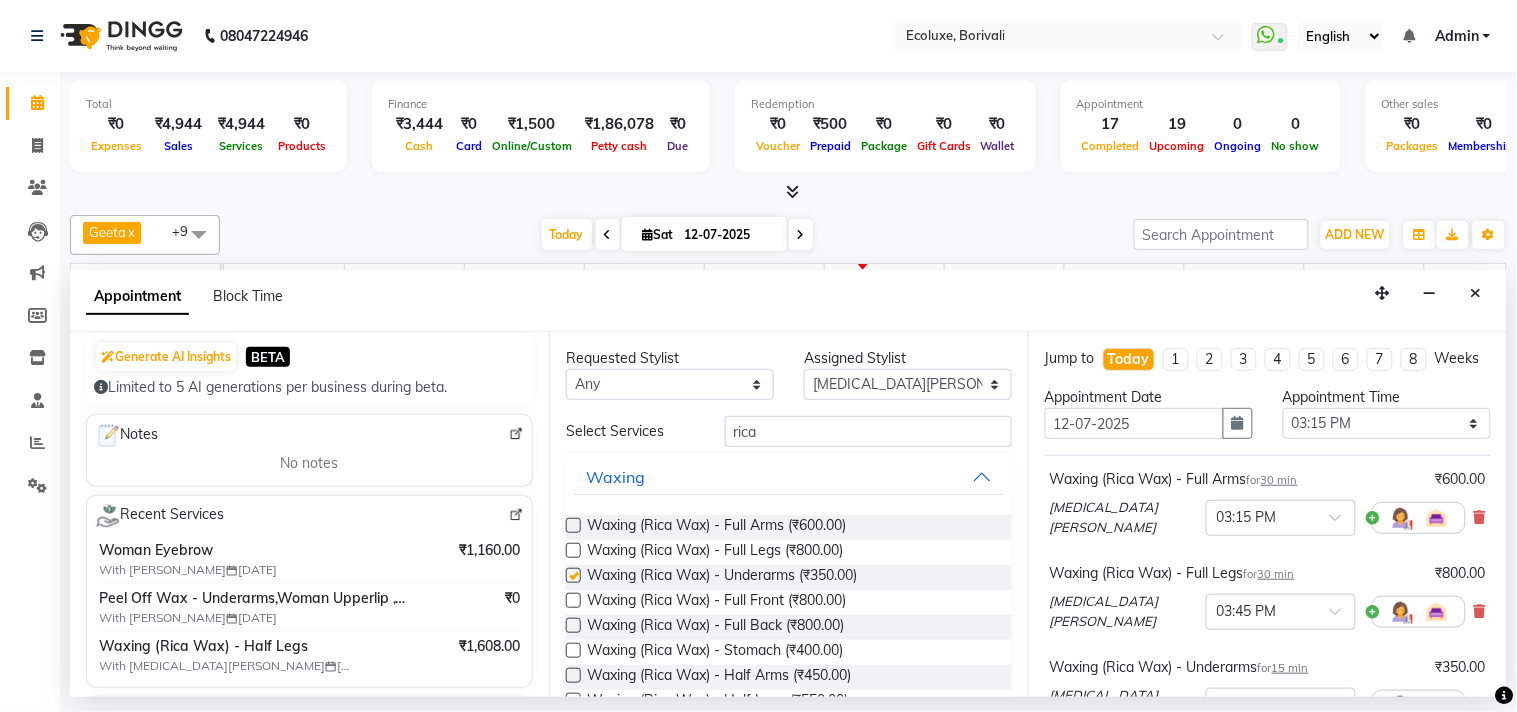 checkbox on "false" 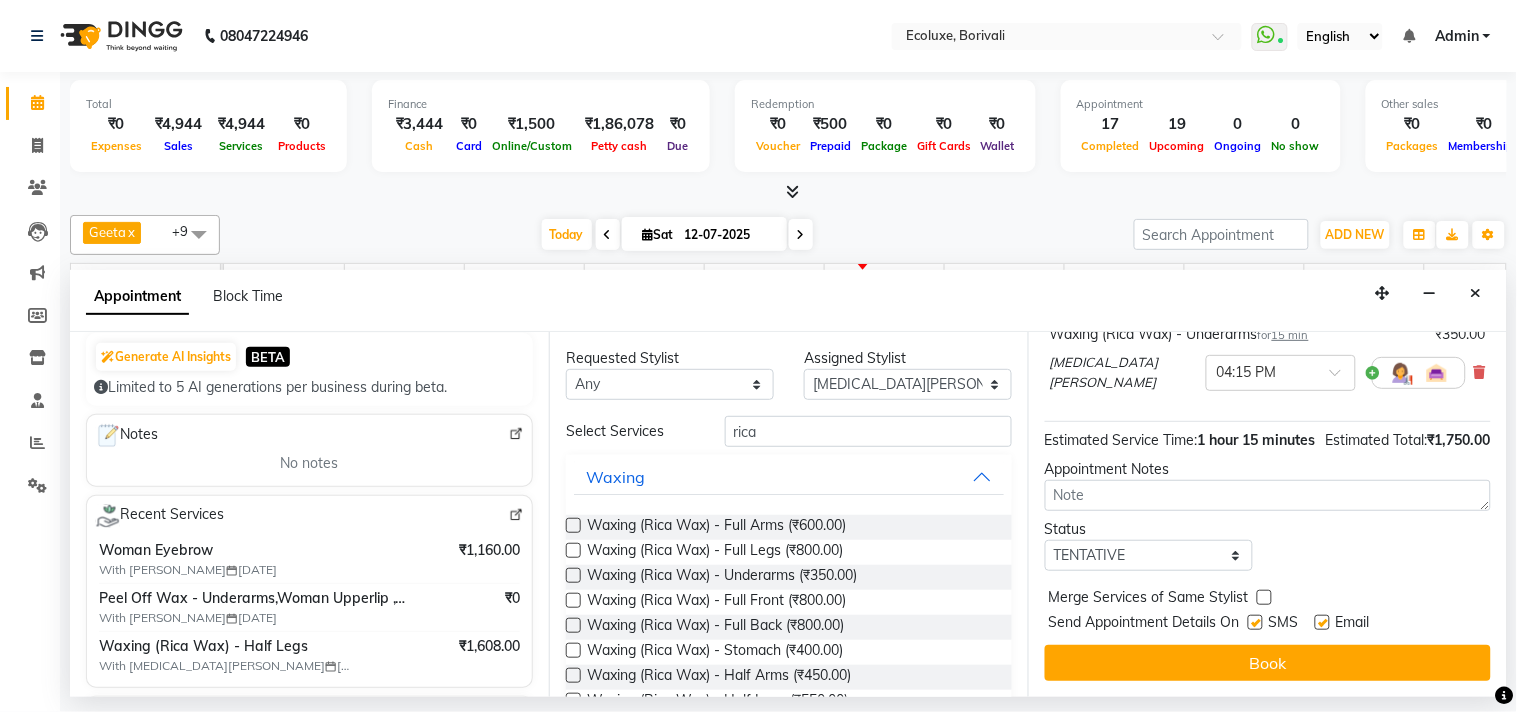 scroll, scrollTop: 363, scrollLeft: 0, axis: vertical 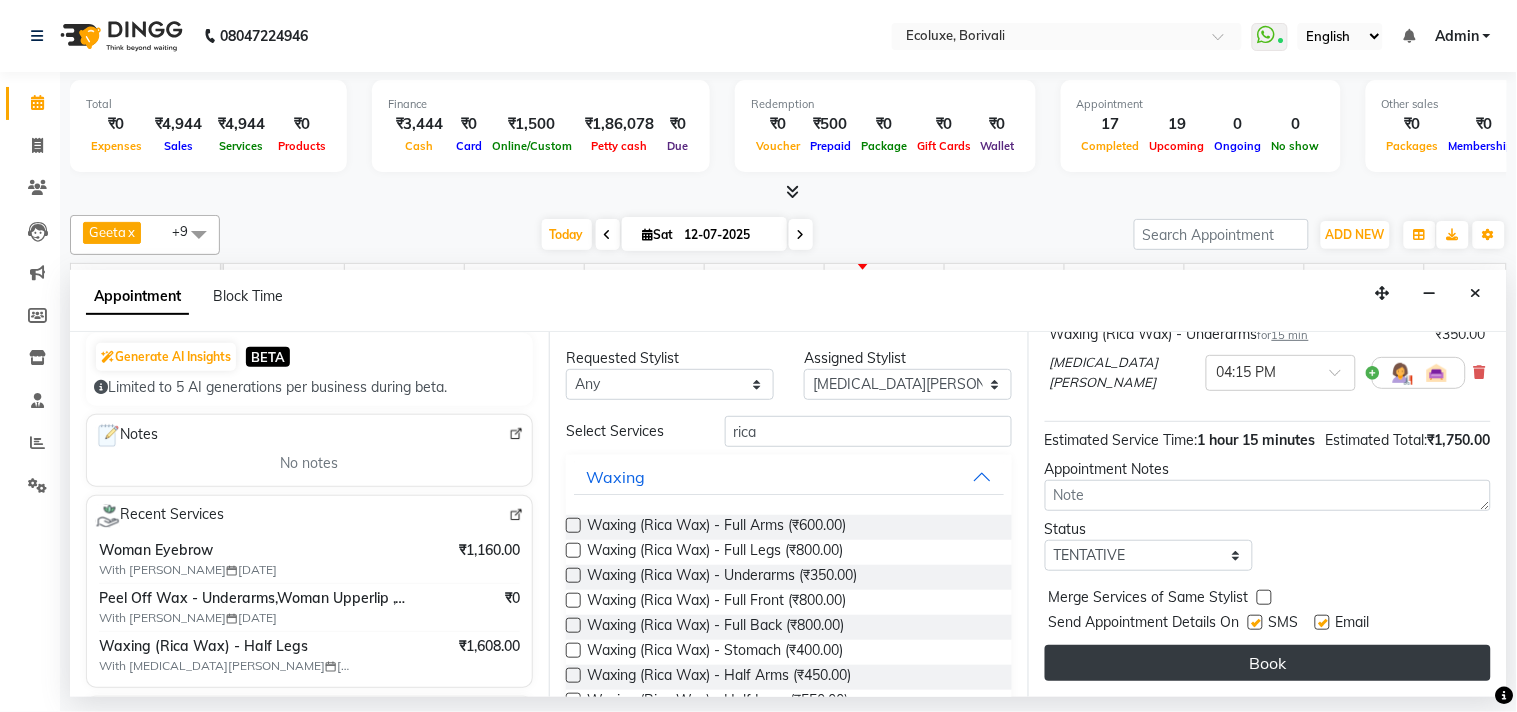 click on "Book" at bounding box center [1268, 663] 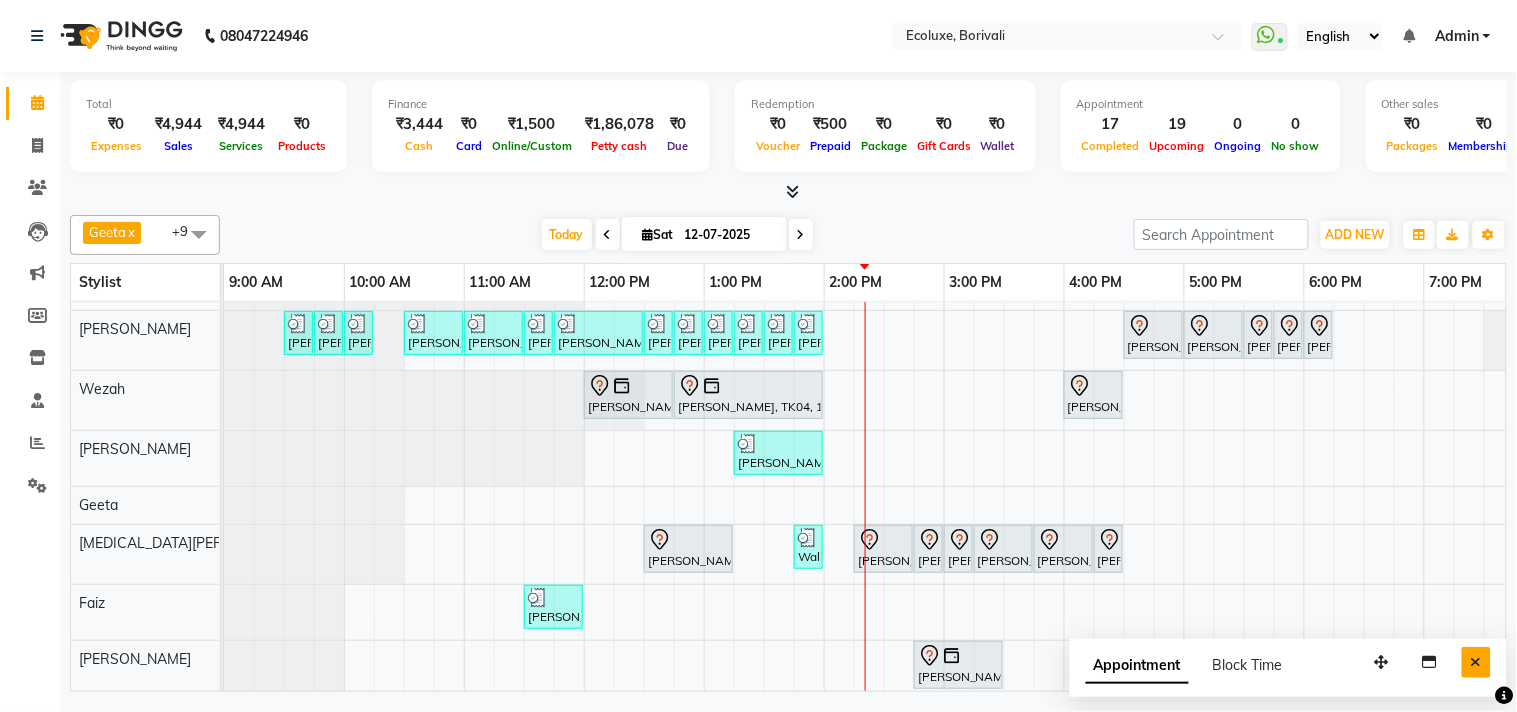 click at bounding box center [1476, 662] 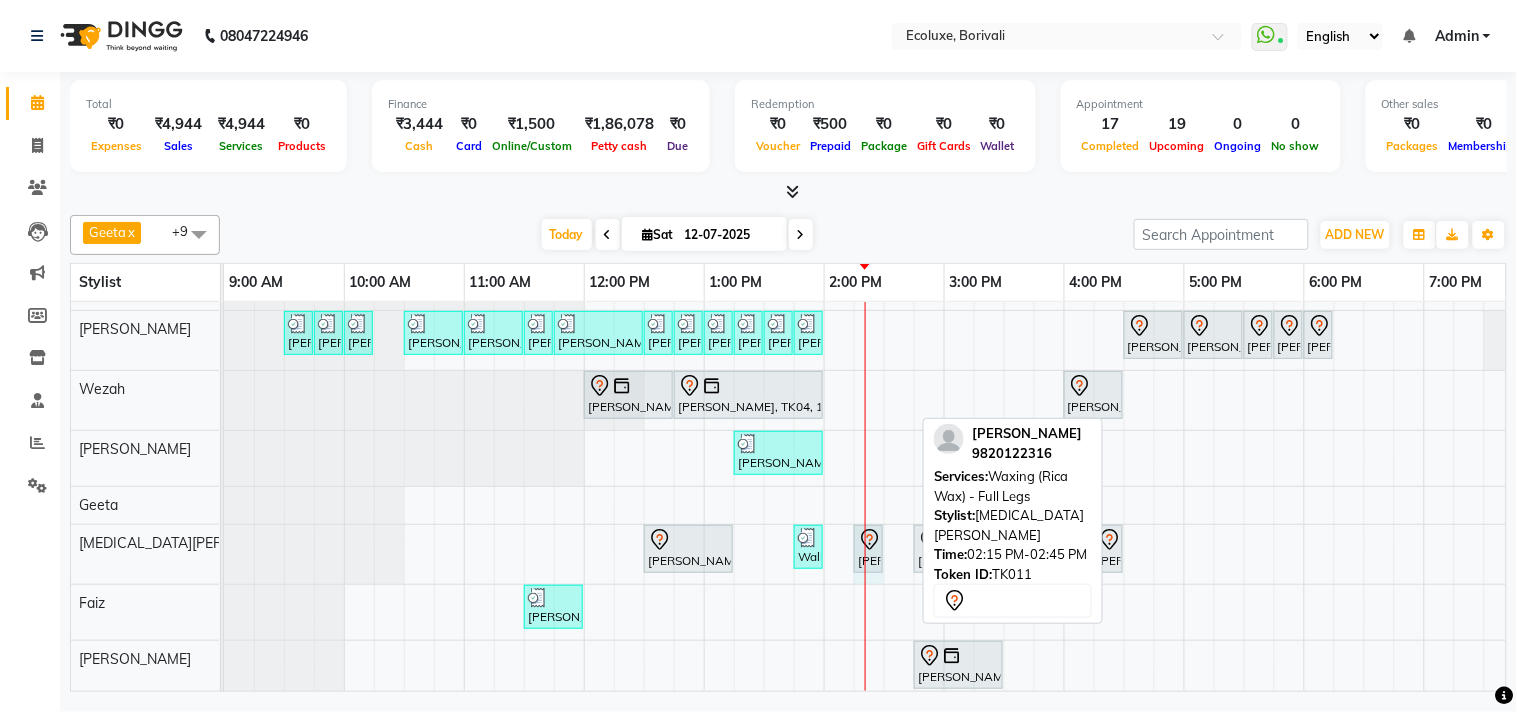 drag, startPoint x: 911, startPoint y: 555, endPoint x: 878, endPoint y: 544, distance: 34.785053 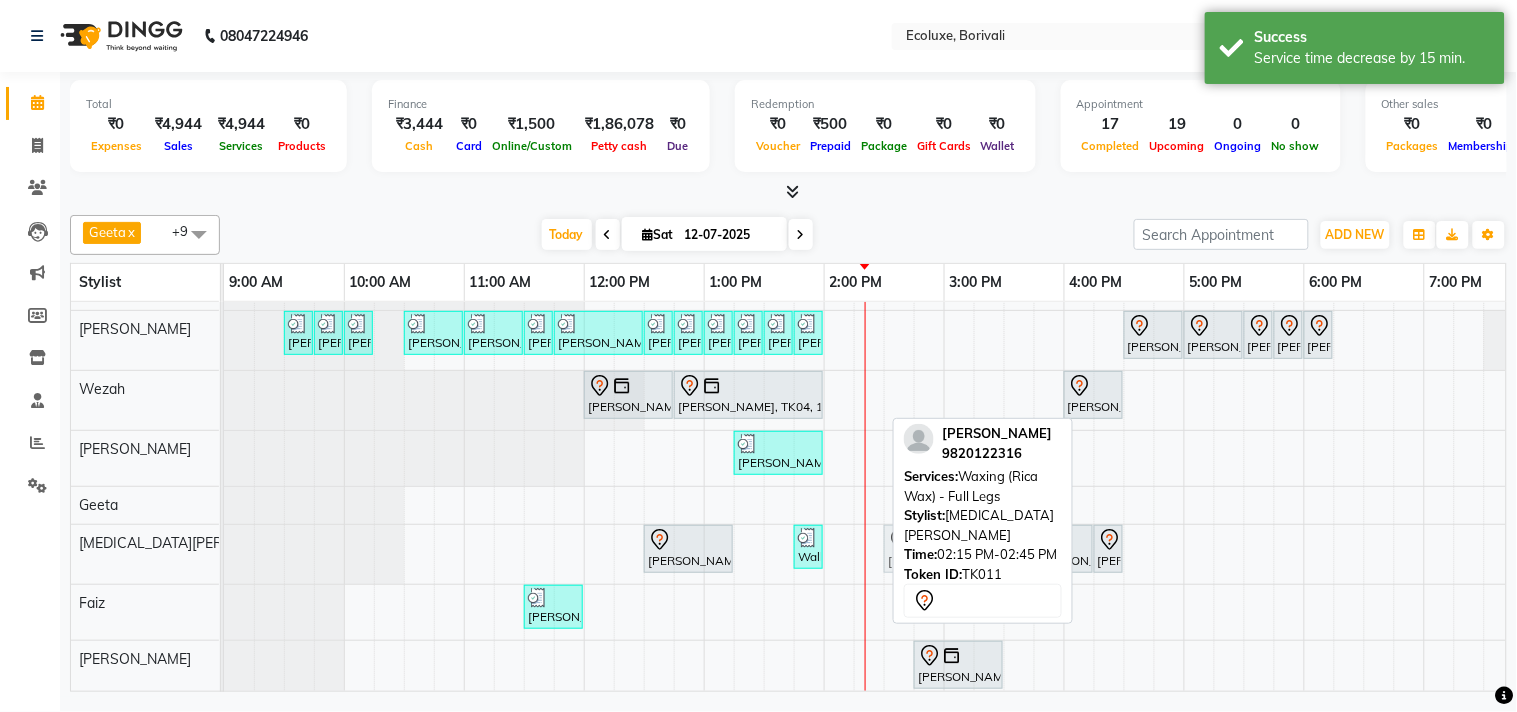drag, startPoint x: 870, startPoint y: 551, endPoint x: 892, endPoint y: 555, distance: 22.36068 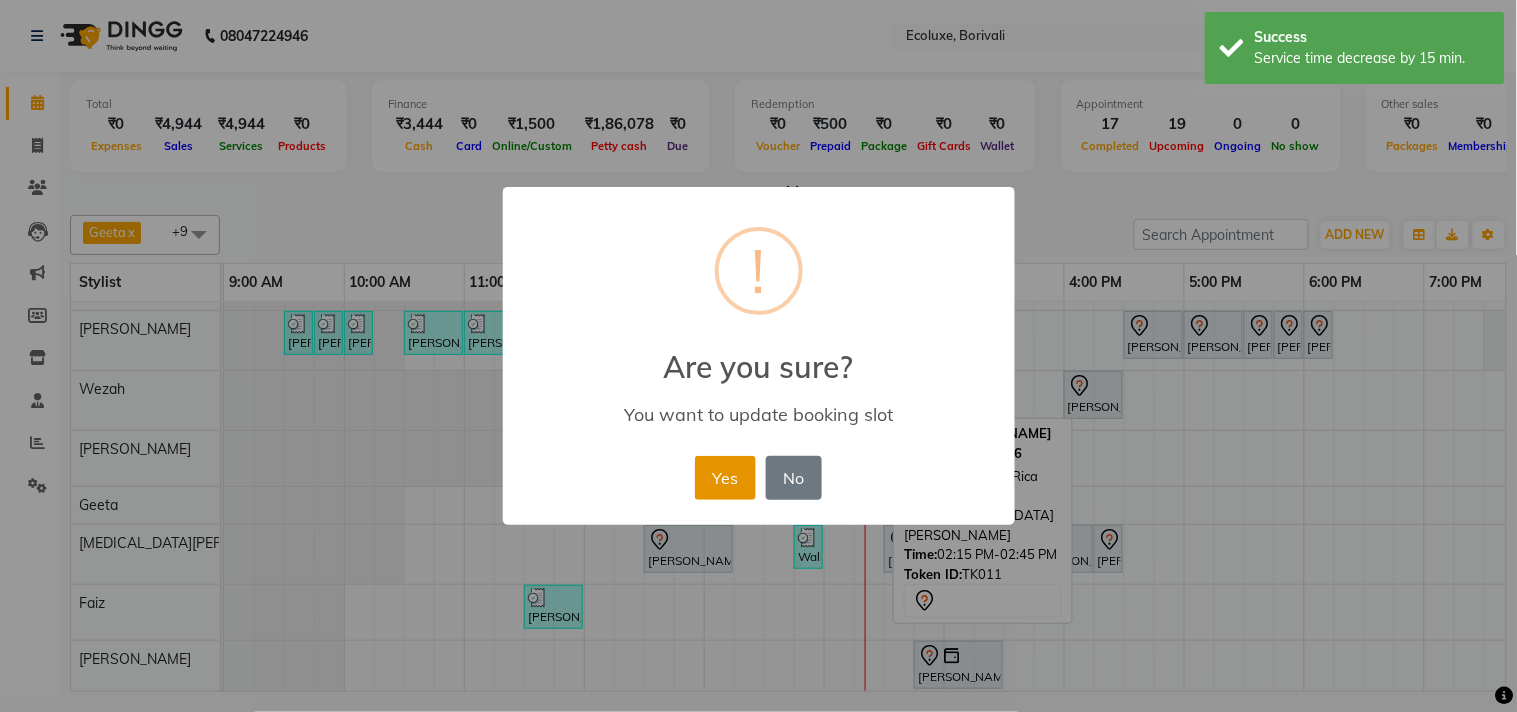 click on "Yes" at bounding box center [725, 478] 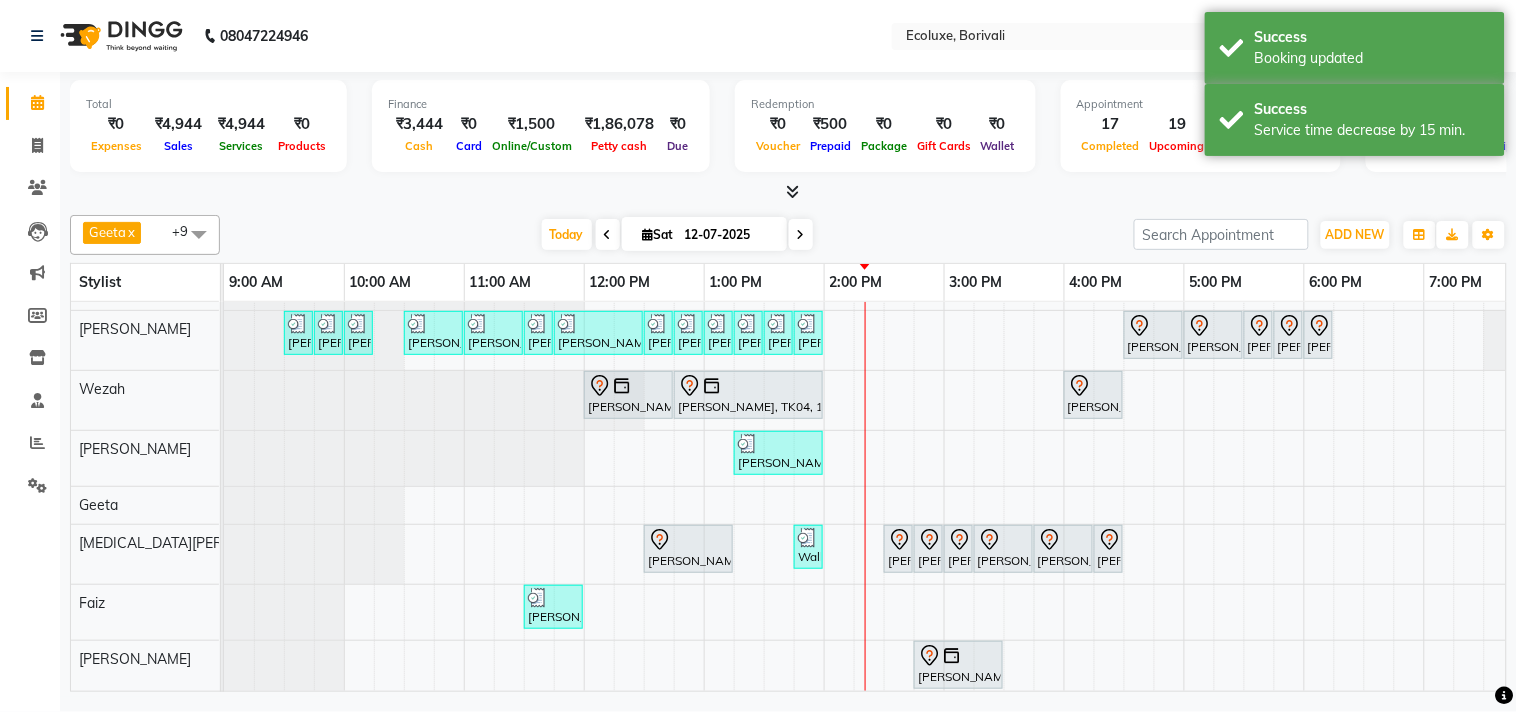 scroll, scrollTop: 36, scrollLeft: 0, axis: vertical 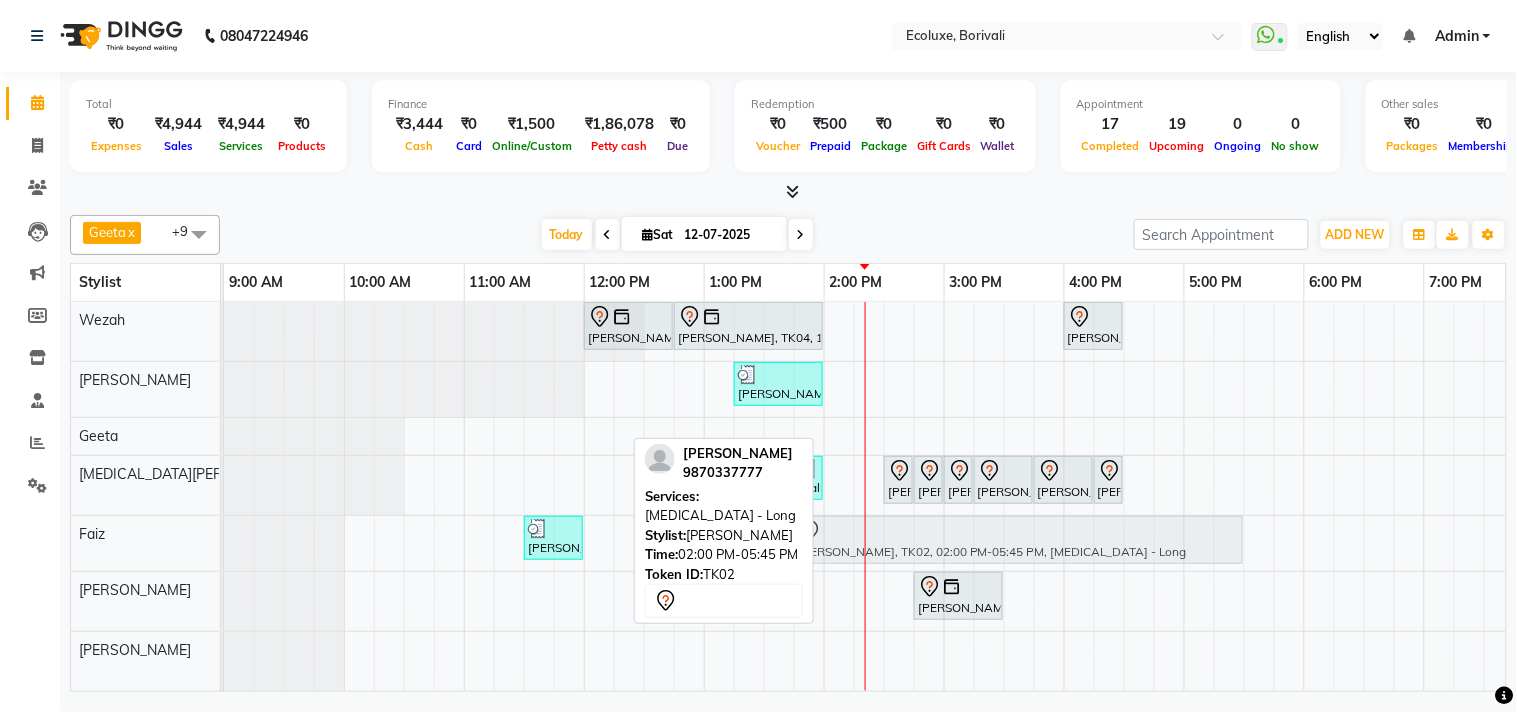 drag, startPoint x: 983, startPoint y: 648, endPoint x: 946, endPoint y: 537, distance: 117.00427 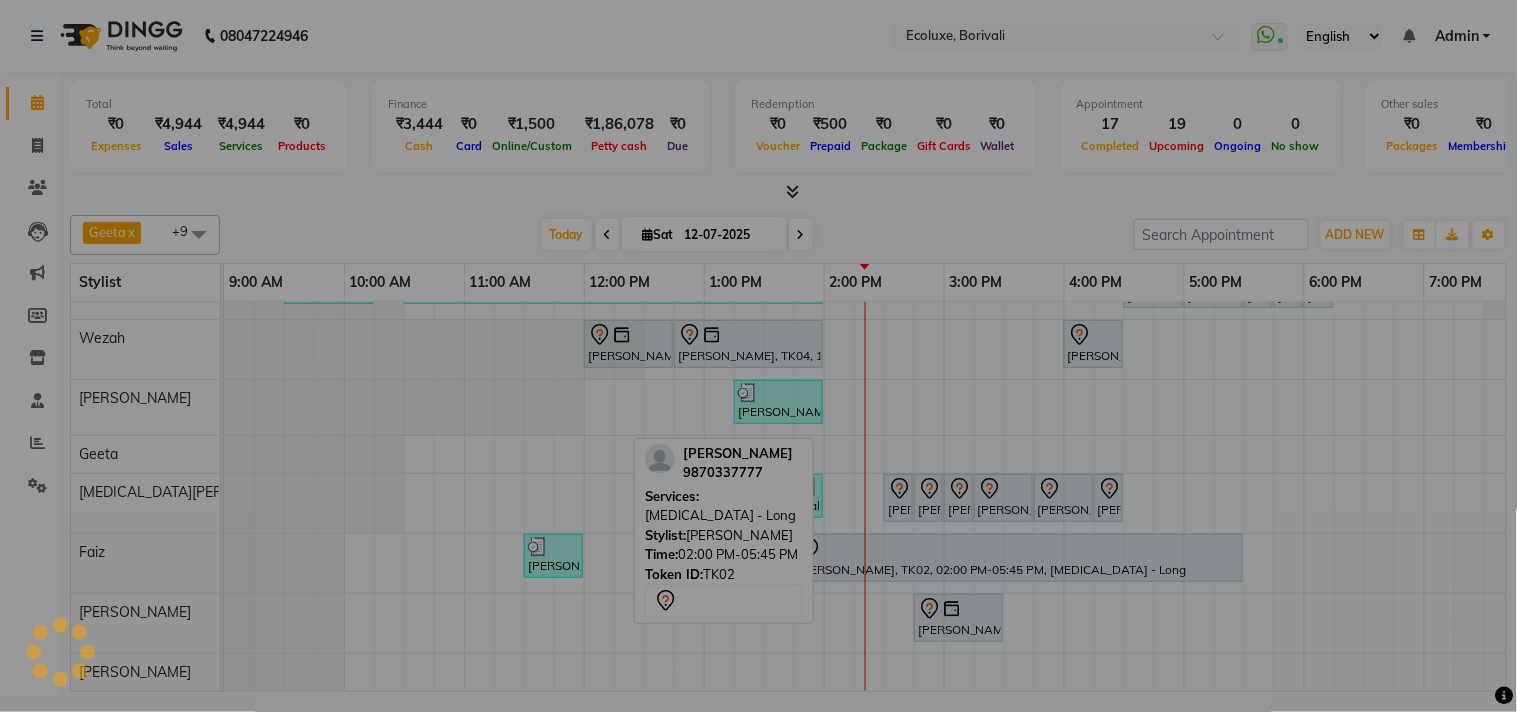 scroll, scrollTop: 180, scrollLeft: 0, axis: vertical 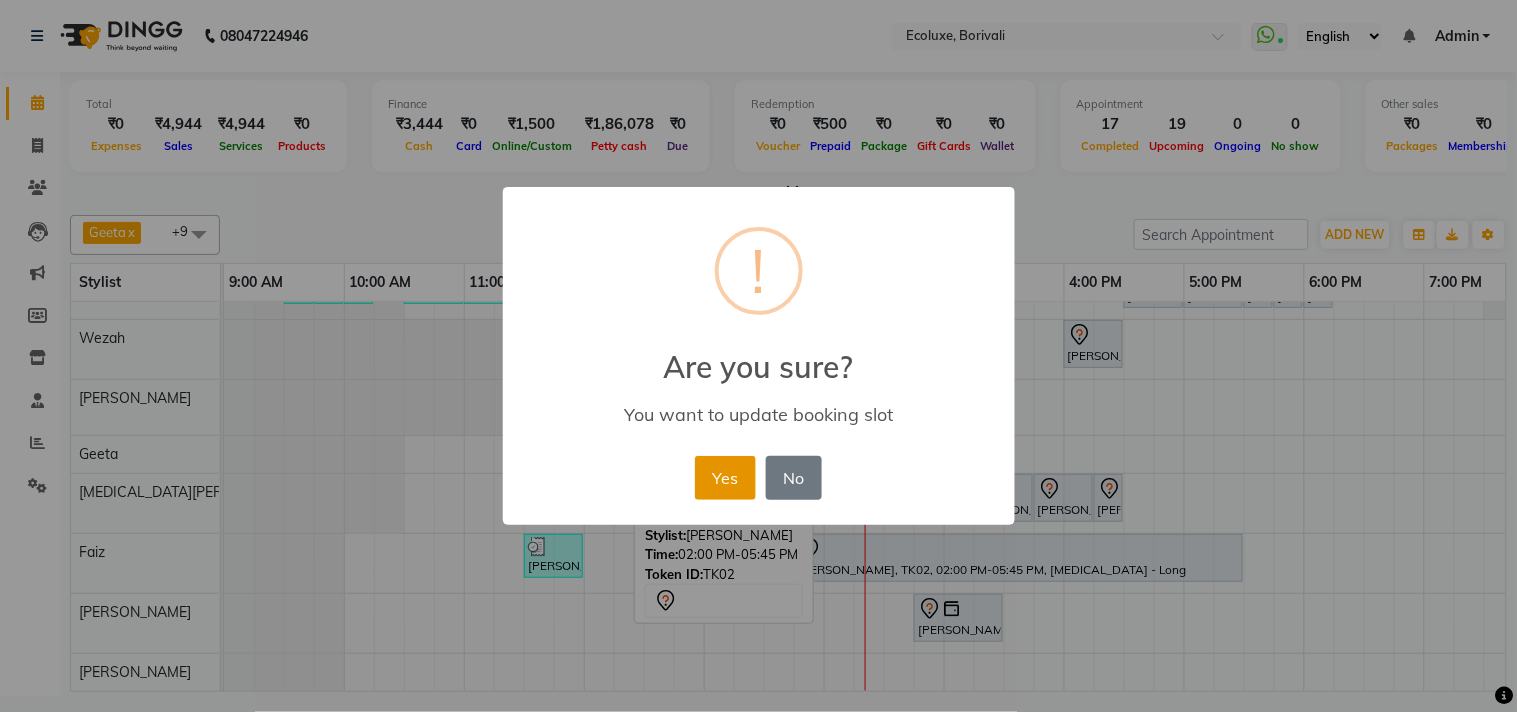 click on "Yes" at bounding box center (725, 478) 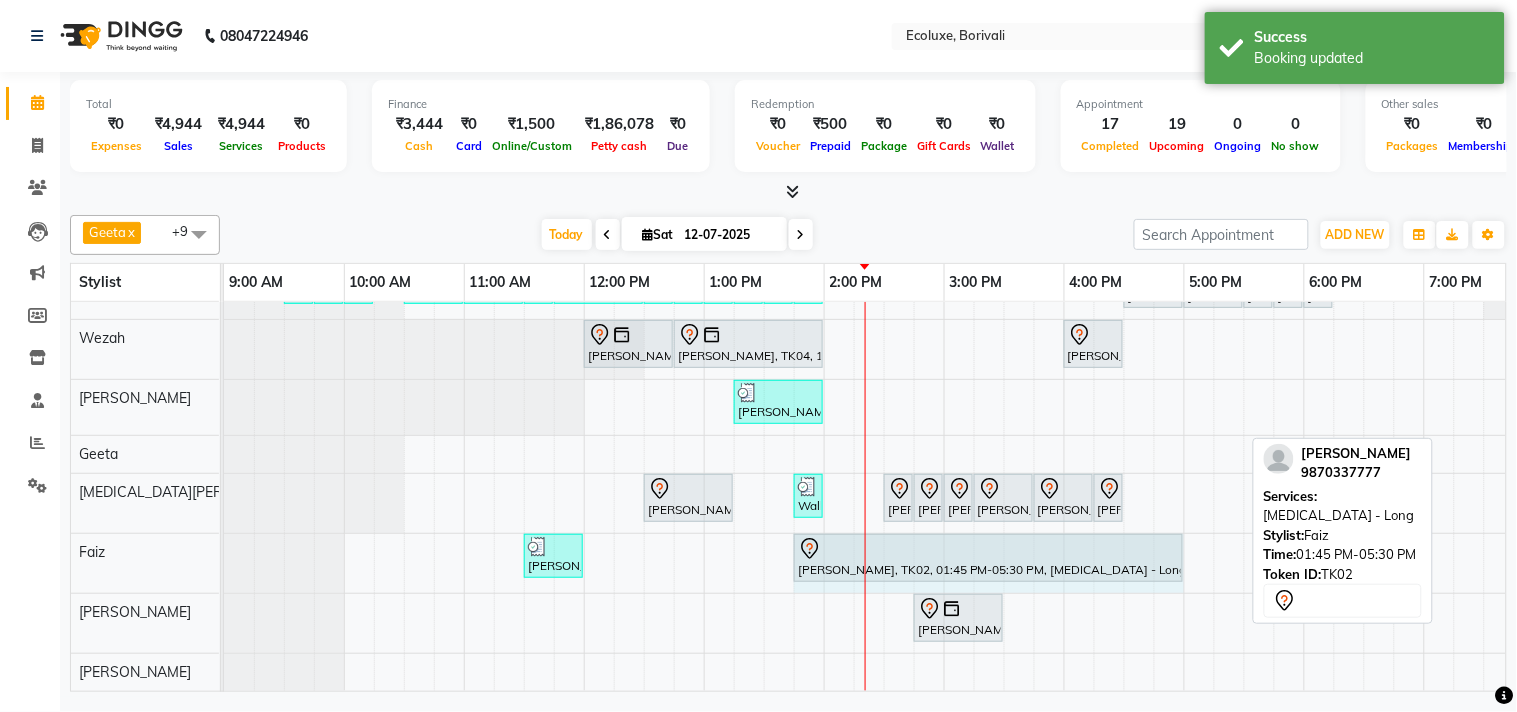 drag, startPoint x: 1245, startPoint y: 547, endPoint x: 1190, endPoint y: 553, distance: 55.326305 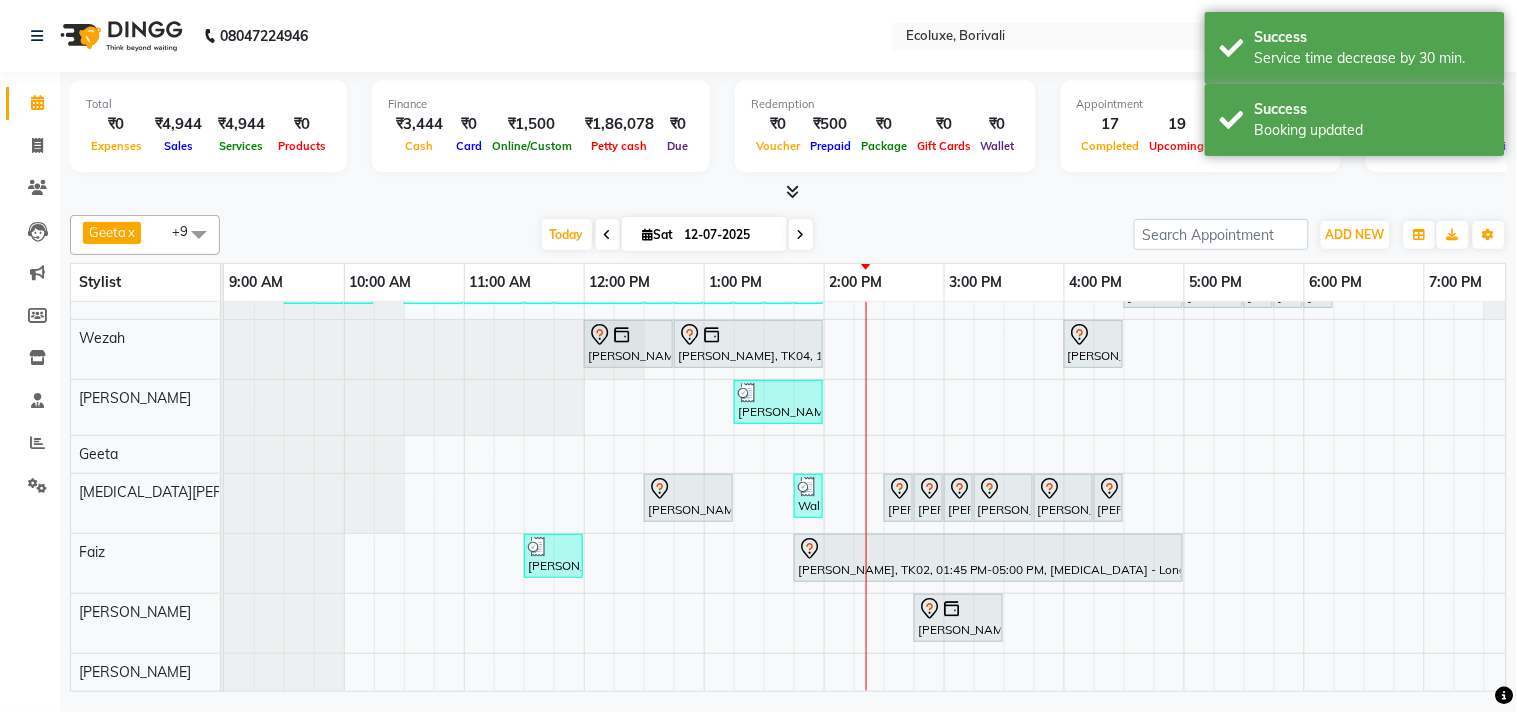 scroll, scrollTop: 0, scrollLeft: 0, axis: both 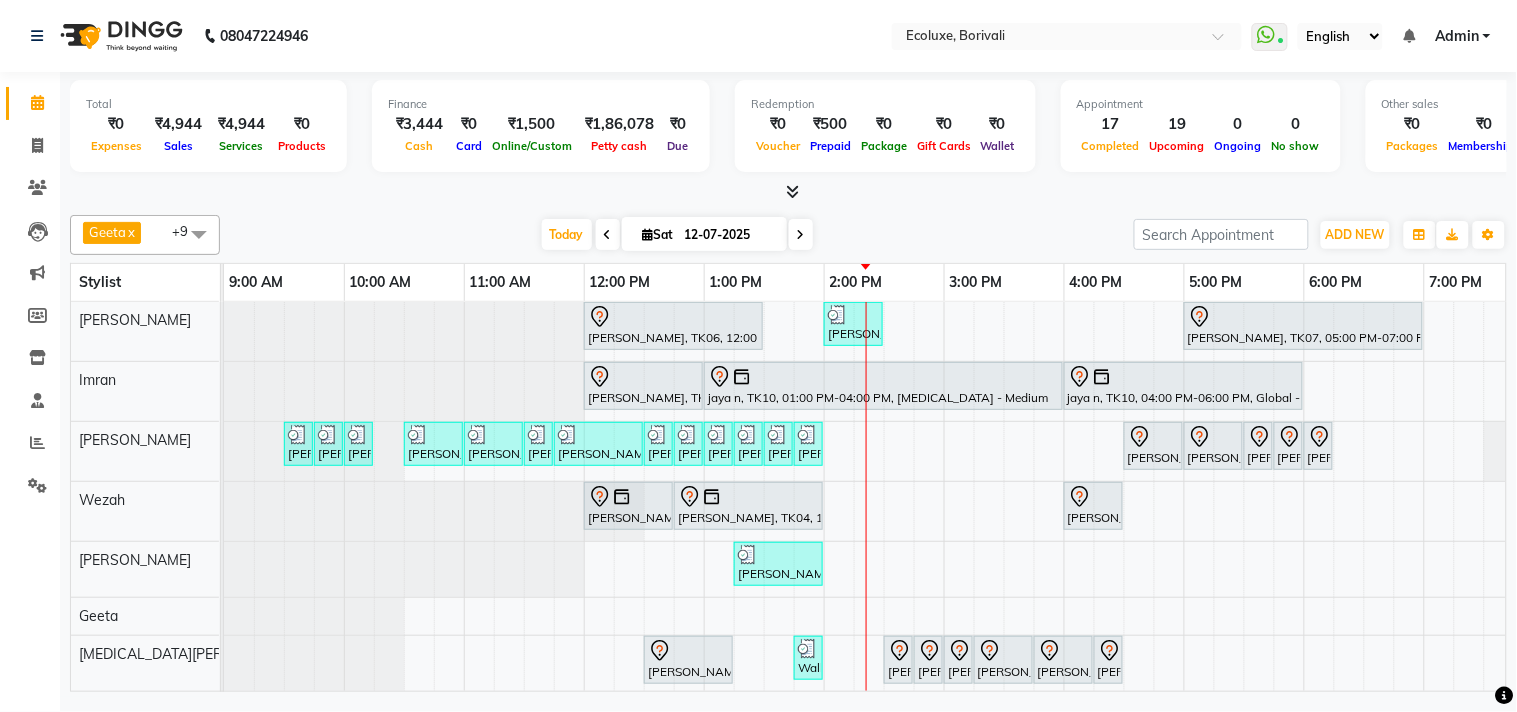 click on "Today  Sat 12-07-2025" at bounding box center (677, 235) 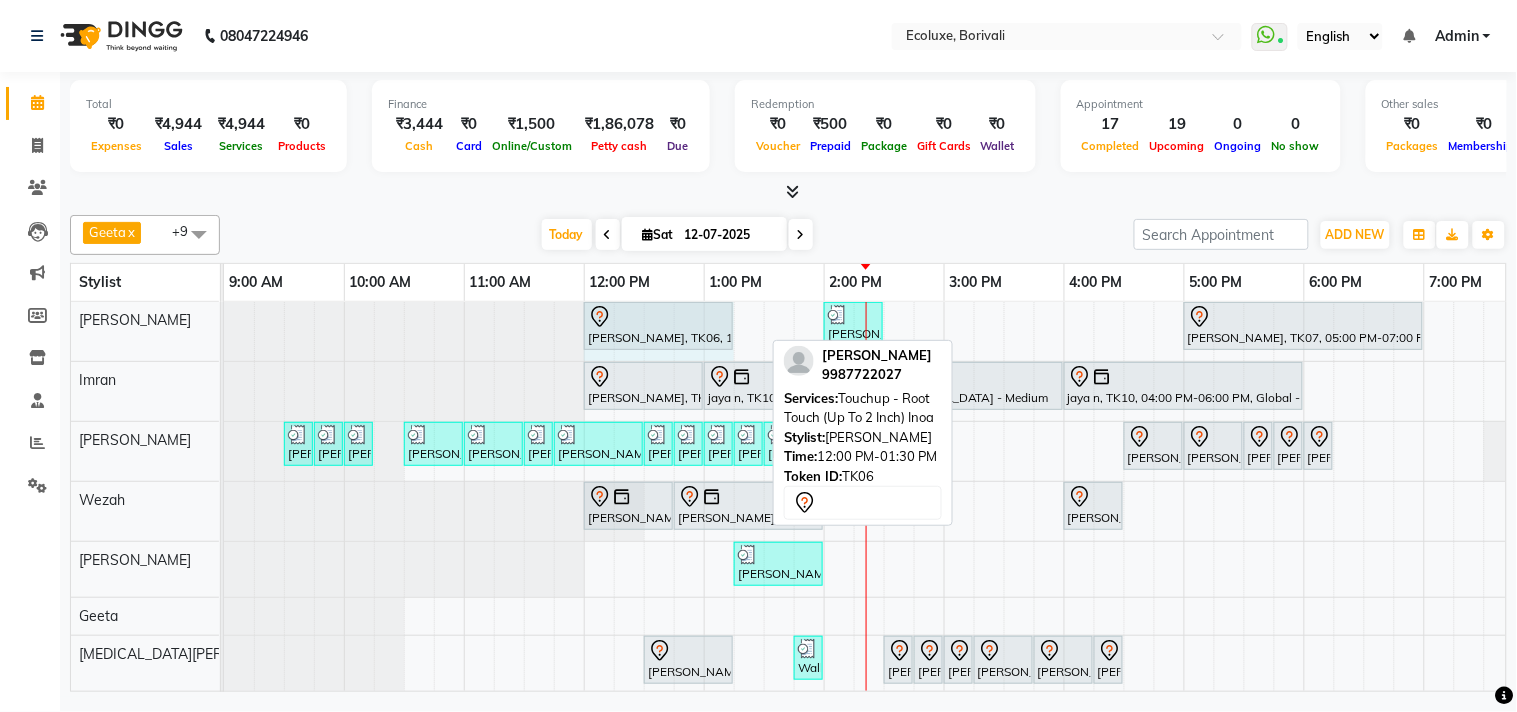 drag, startPoint x: 762, startPoint y: 310, endPoint x: 734, endPoint y: 314, distance: 28.284271 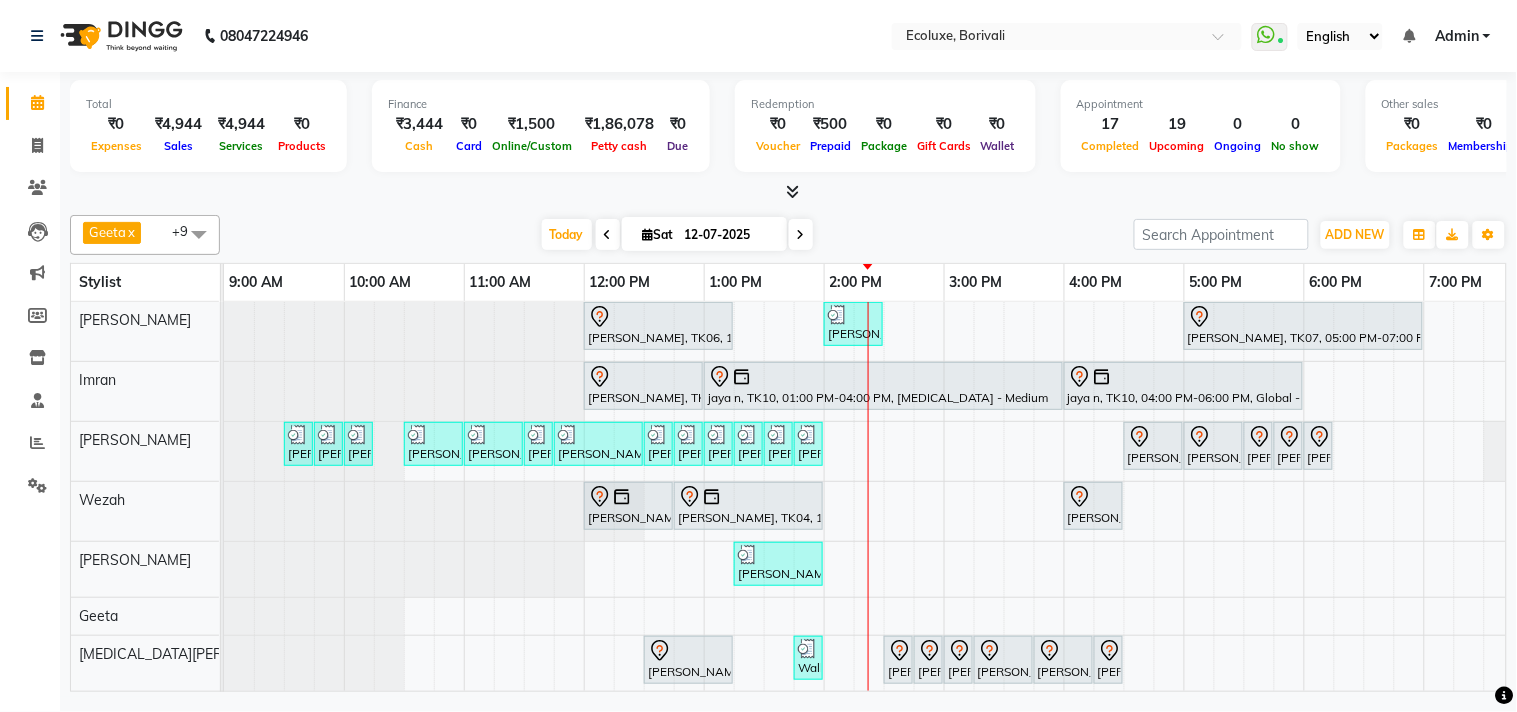 scroll, scrollTop: 0, scrollLeft: 102, axis: horizontal 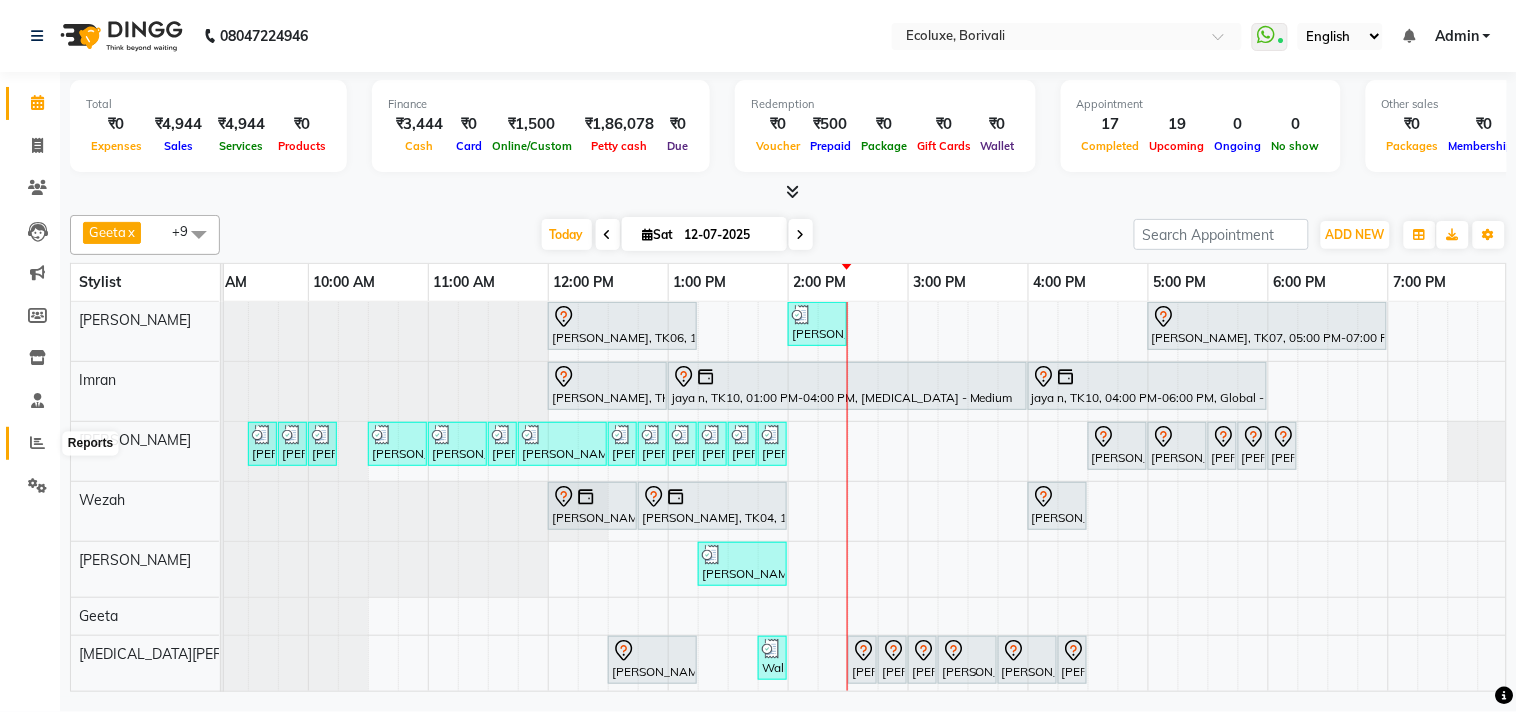 click 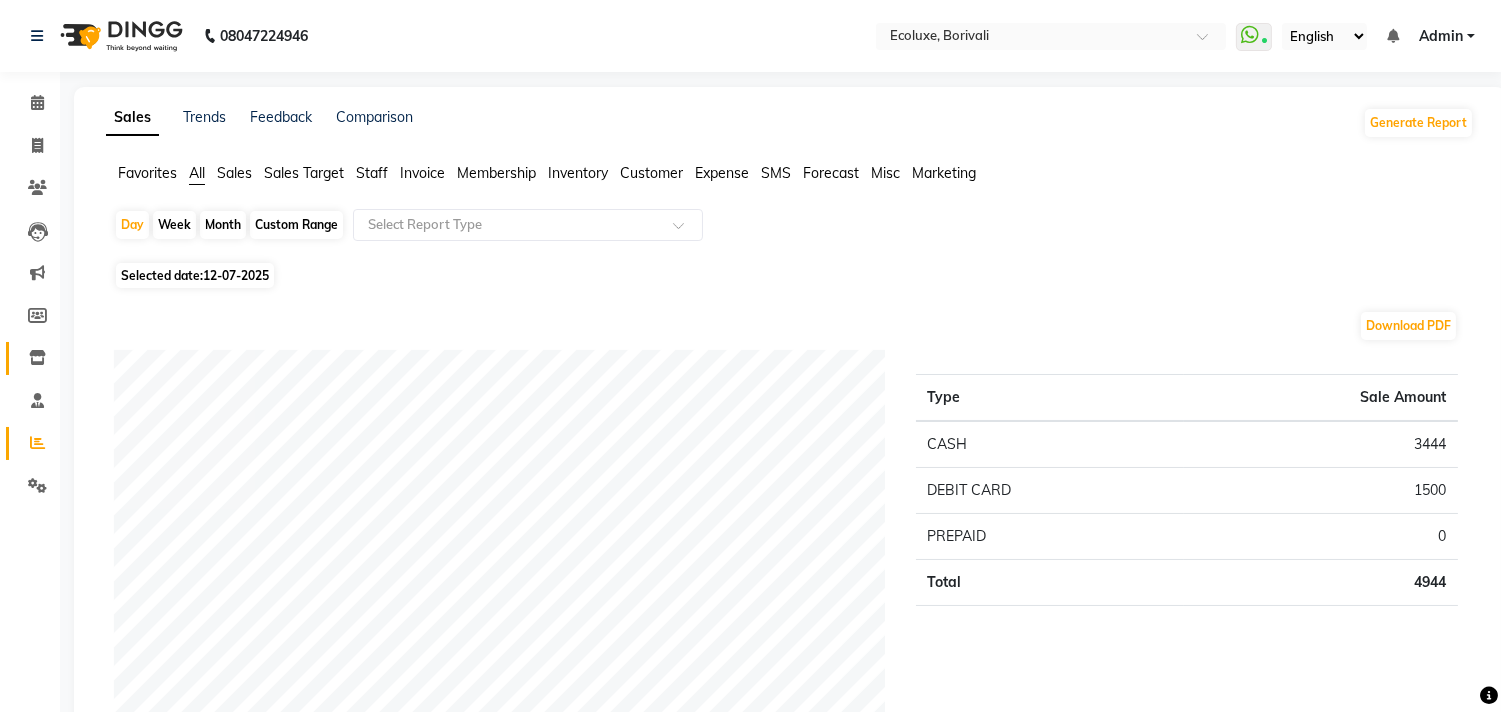 click on "Inventory" 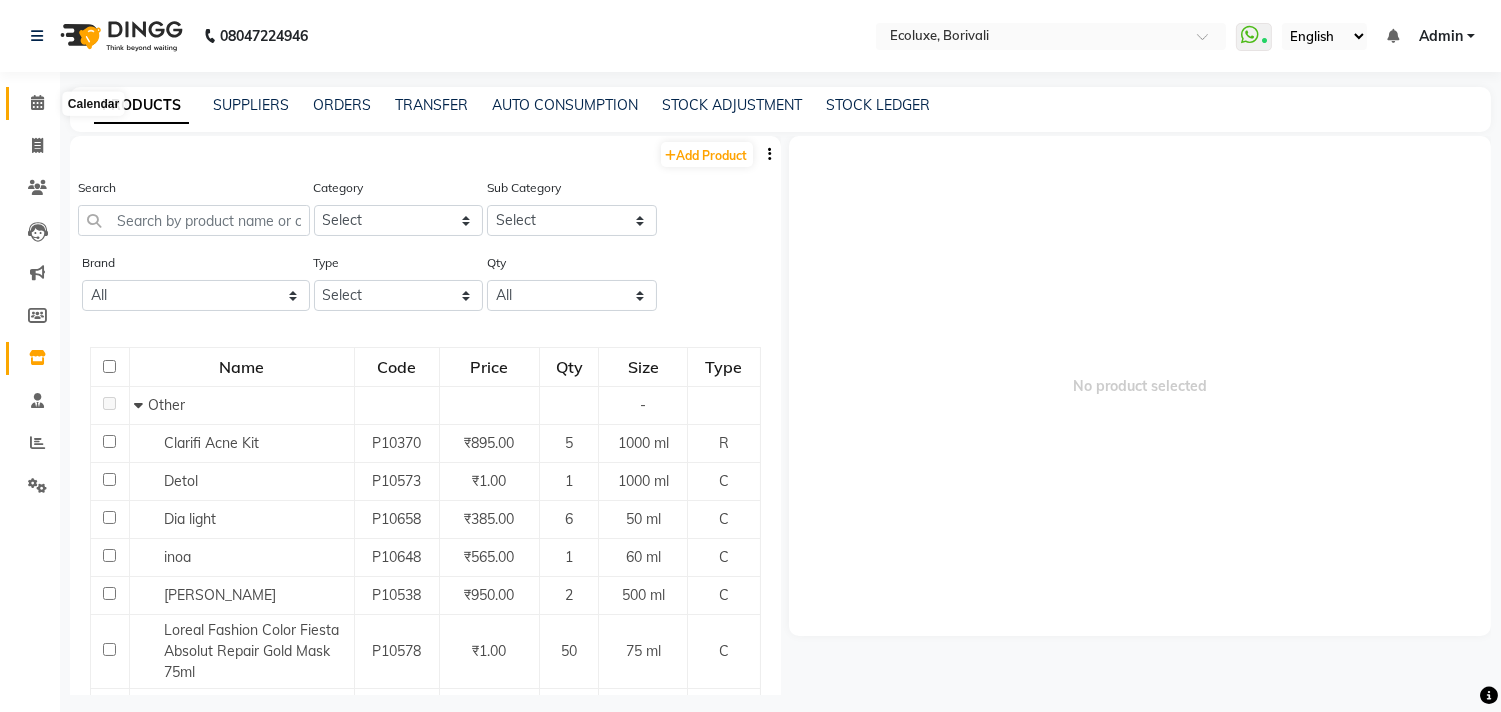 drag, startPoint x: 37, startPoint y: 101, endPoint x: 0, endPoint y: 2, distance: 105.68822 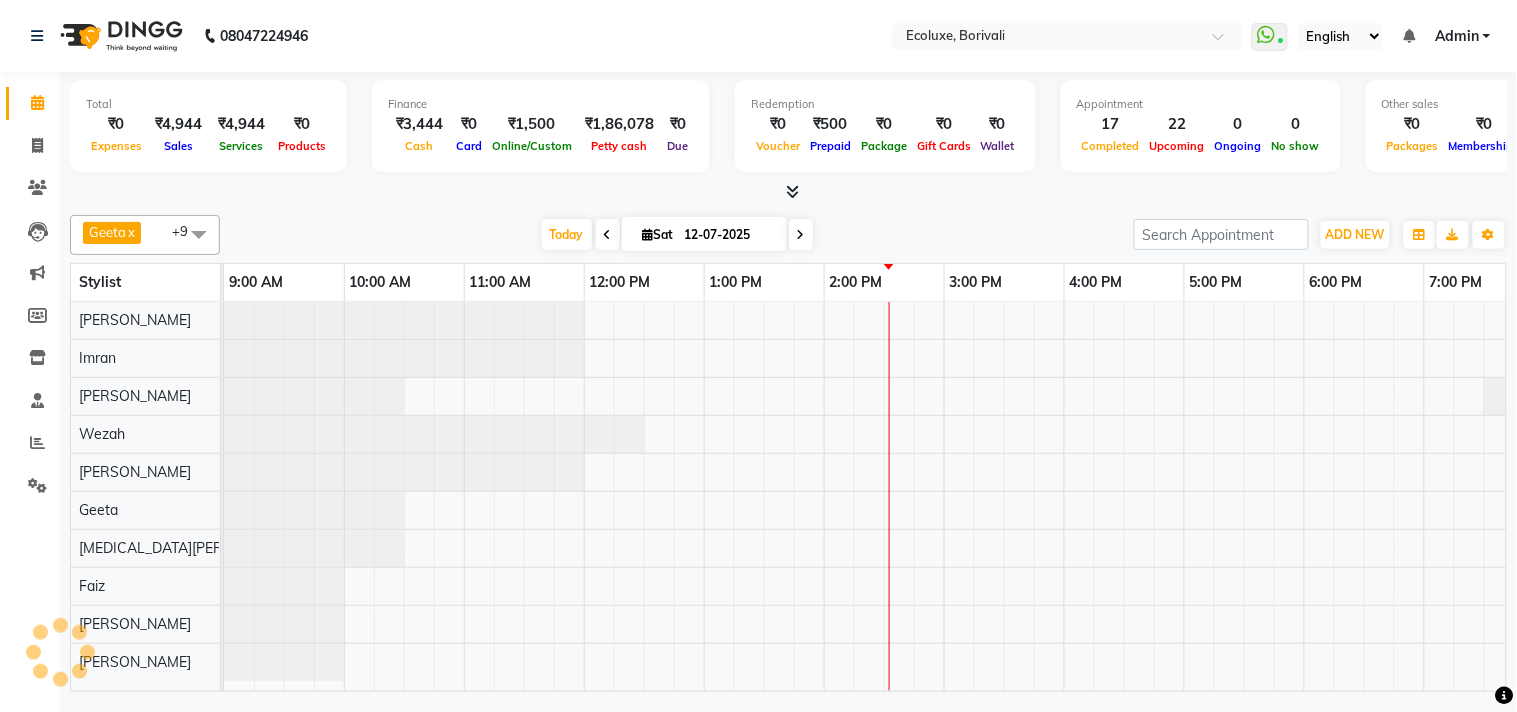 scroll, scrollTop: 0, scrollLeft: 397, axis: horizontal 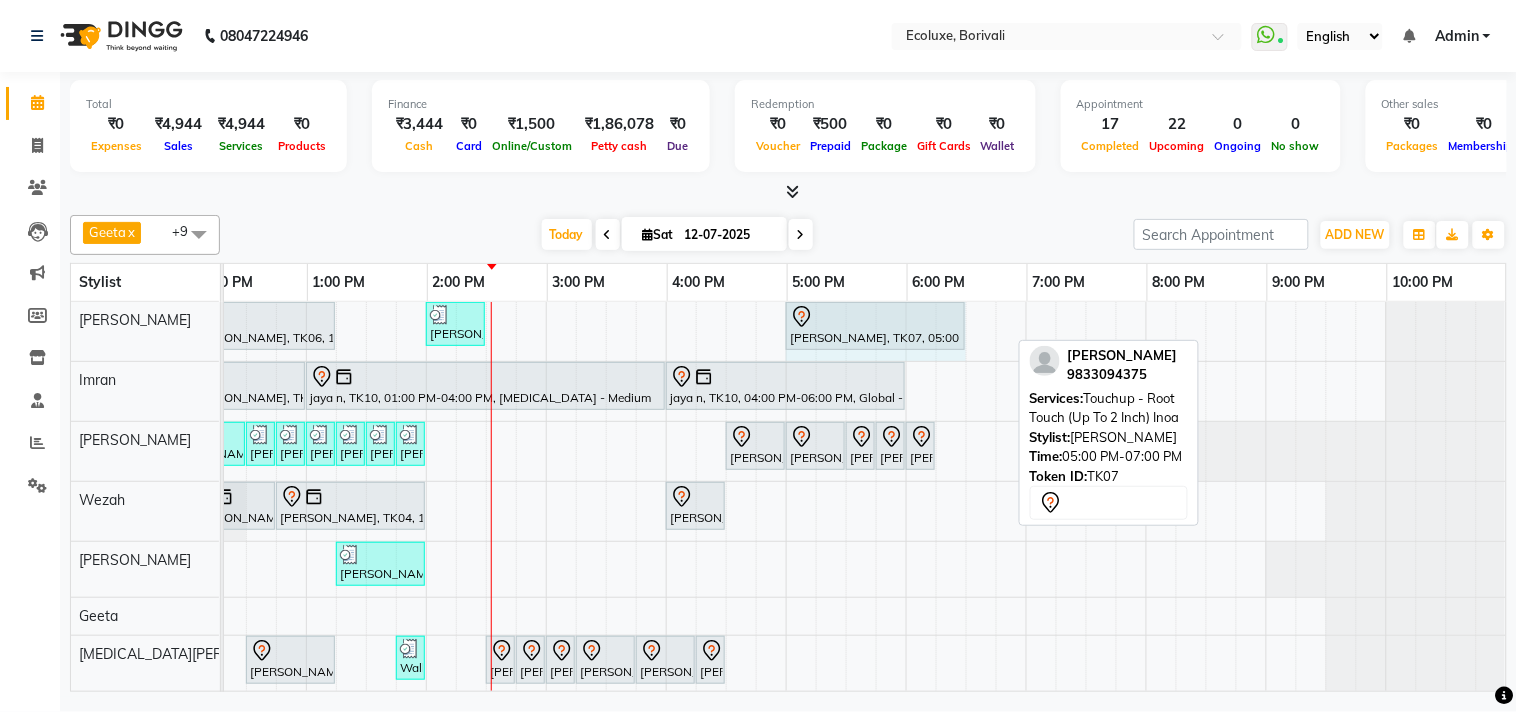 drag, startPoint x: 1010, startPoint y: 324, endPoint x: 952, endPoint y: 312, distance: 59.22837 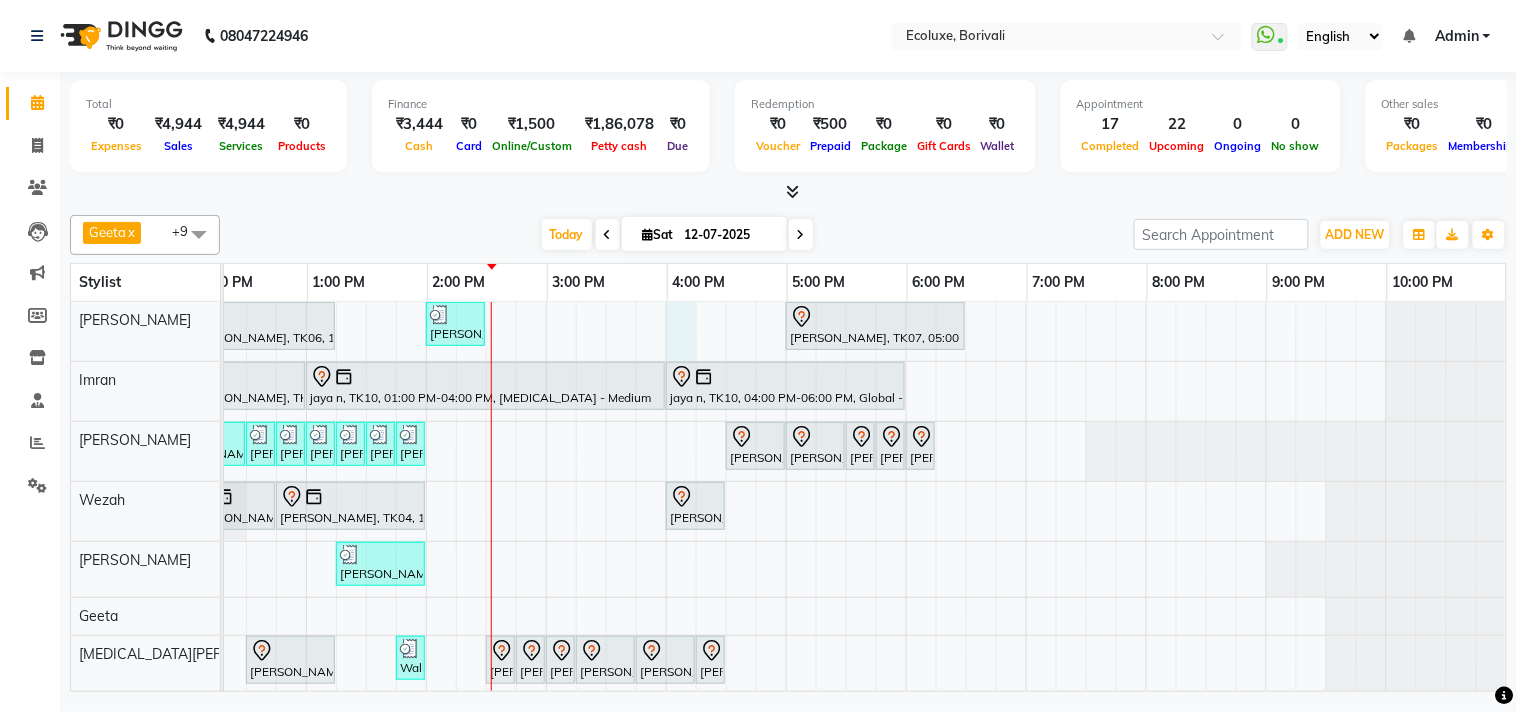 click on "Akruti Makwana, TK06, 12:00 PM-01:15 PM, Touchup - Root Touch (Up To 2 Inch) Inoa     Shaily Kediya, TK13, 02:00 PM-02:30 PM, Men Haircut - Senior Haircut             Priya Korhale, TK07, 05:00 PM-06:30 PM, Touchup - Root Touch (Up To 2 Inch) Inoa             dimple makwana, TK03, 12:00 PM-01:00 PM, Touchup - Root Touch (Up To 2 Inch) Inoa             jaya n, TK10, 01:00 PM-04:00 PM, Botox - Medium             jaya n, TK10, 04:00 PM-06:00 PM, Global - Medium (Inoa)     Meena Sharma, TK14, 09:30 AM-09:45 AM, Woman Upperlip      Meena Sharma, TK14, 09:45 AM-10:00 AM, Woman Forehead     Meena Sharma, TK14, 10:00 AM-10:15 AM, Woman Eyebrow     Shefali Gandhi, TK01, 10:30 AM-11:00 AM, Waxing (Rica Wax) - Full Arms      Shefali Gandhi, TK01, 11:00 AM-11:30 AM, Waxing (Rica Wax) - Full Legs     Shefali Gandhi, TK01, 11:30 AM-11:45 AM, Waxing (Rica Wax) - Underarms     Shefali Gandhi, TK01, 11:45 AM-12:30 PM, Classic Pedicure     Shefali Gandhi, TK01, 12:30 PM-12:45 PM, Woman Eyebrow" at bounding box center [666, 577] 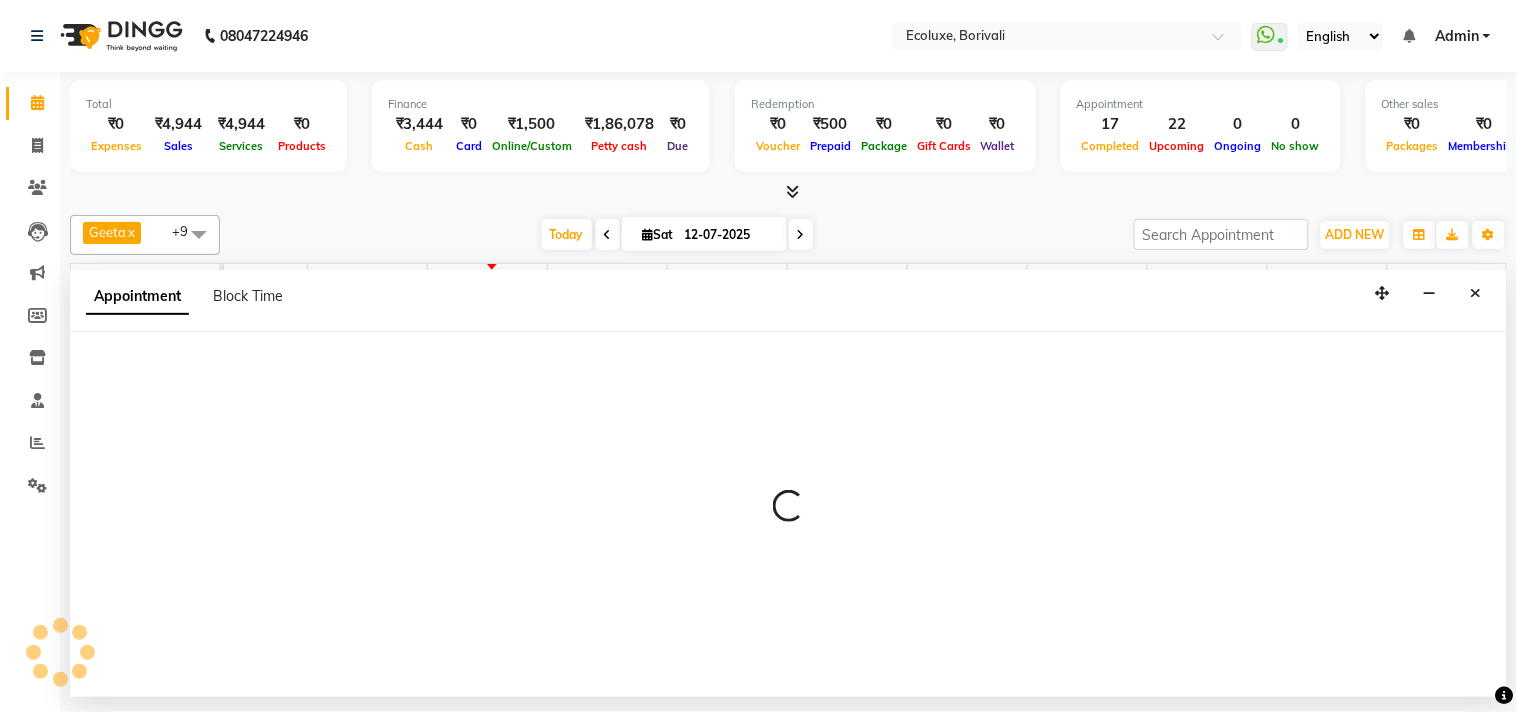 select on "35738" 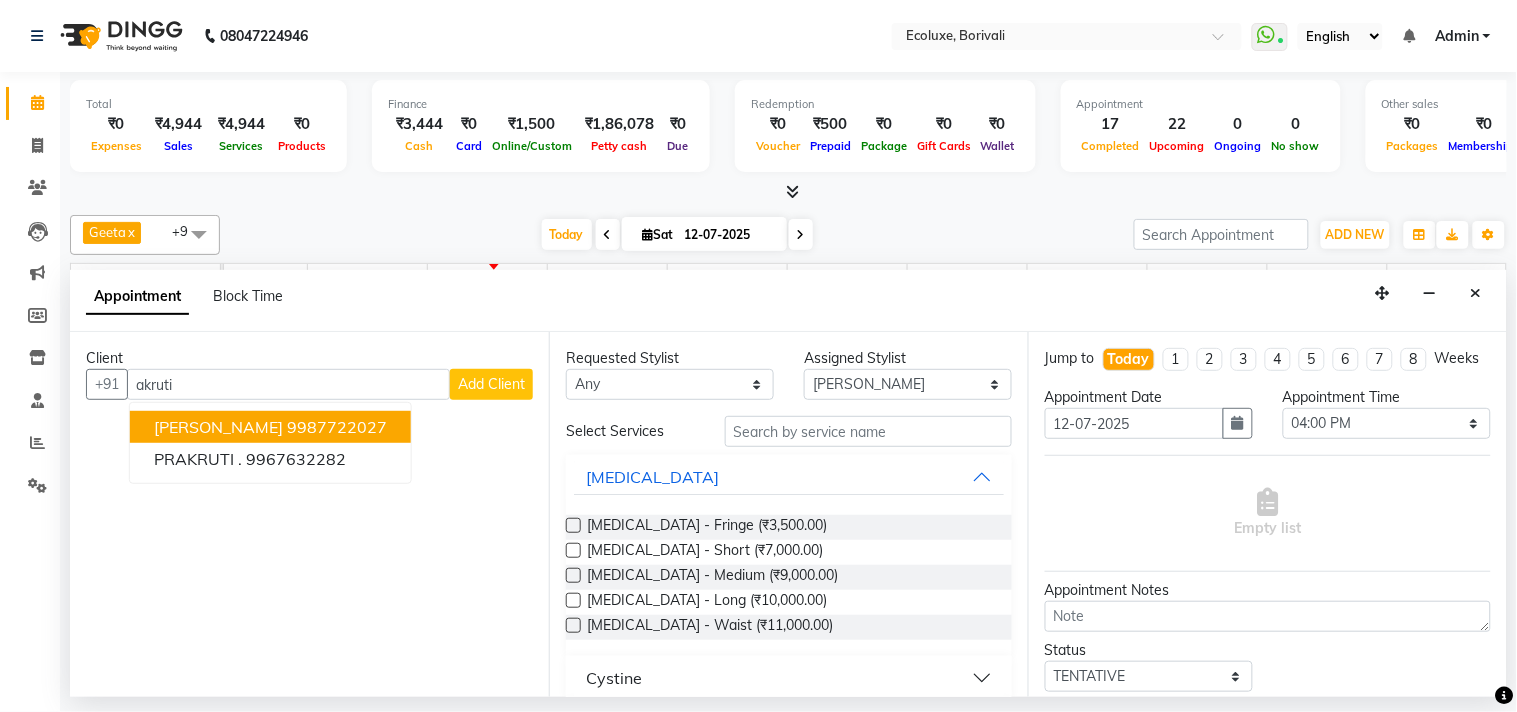 click on "9987722027" at bounding box center (337, 427) 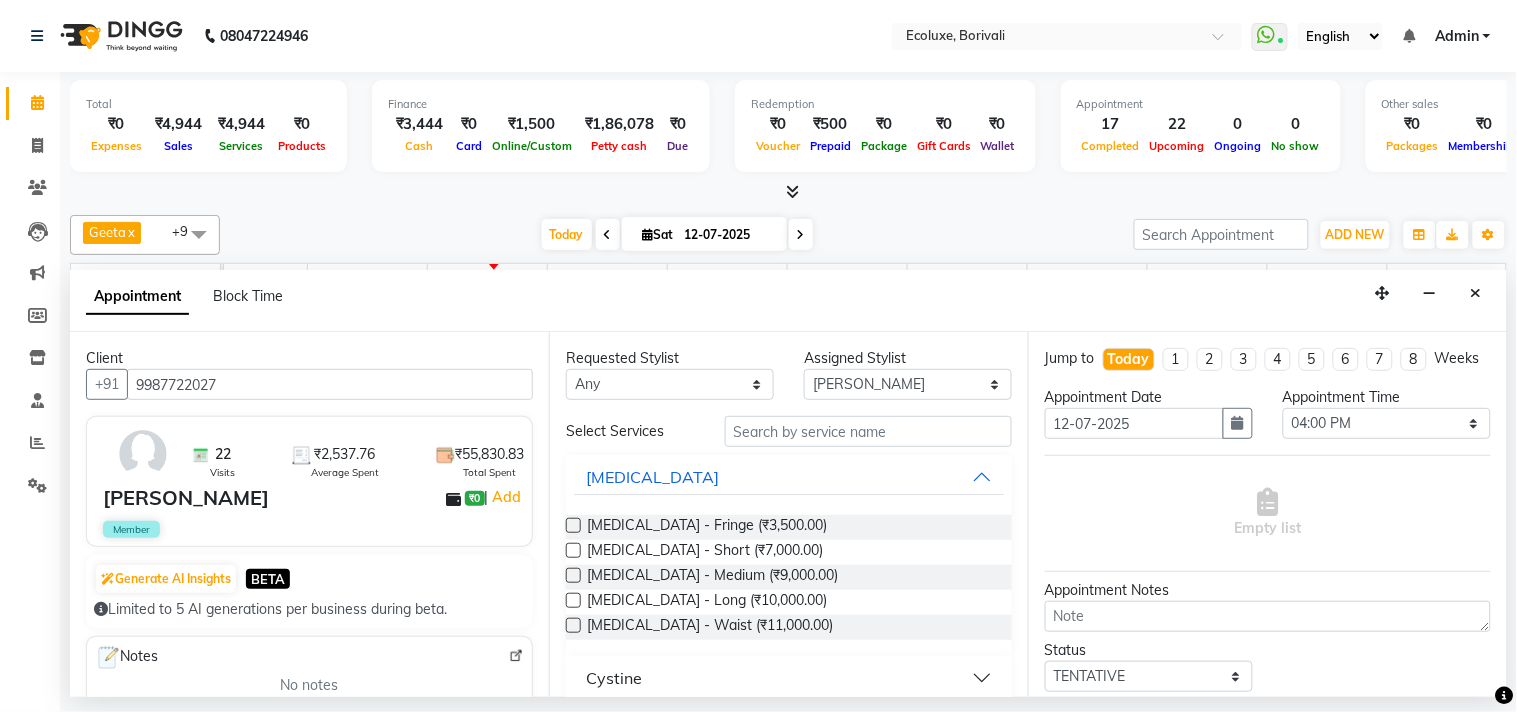 type on "9987722027" 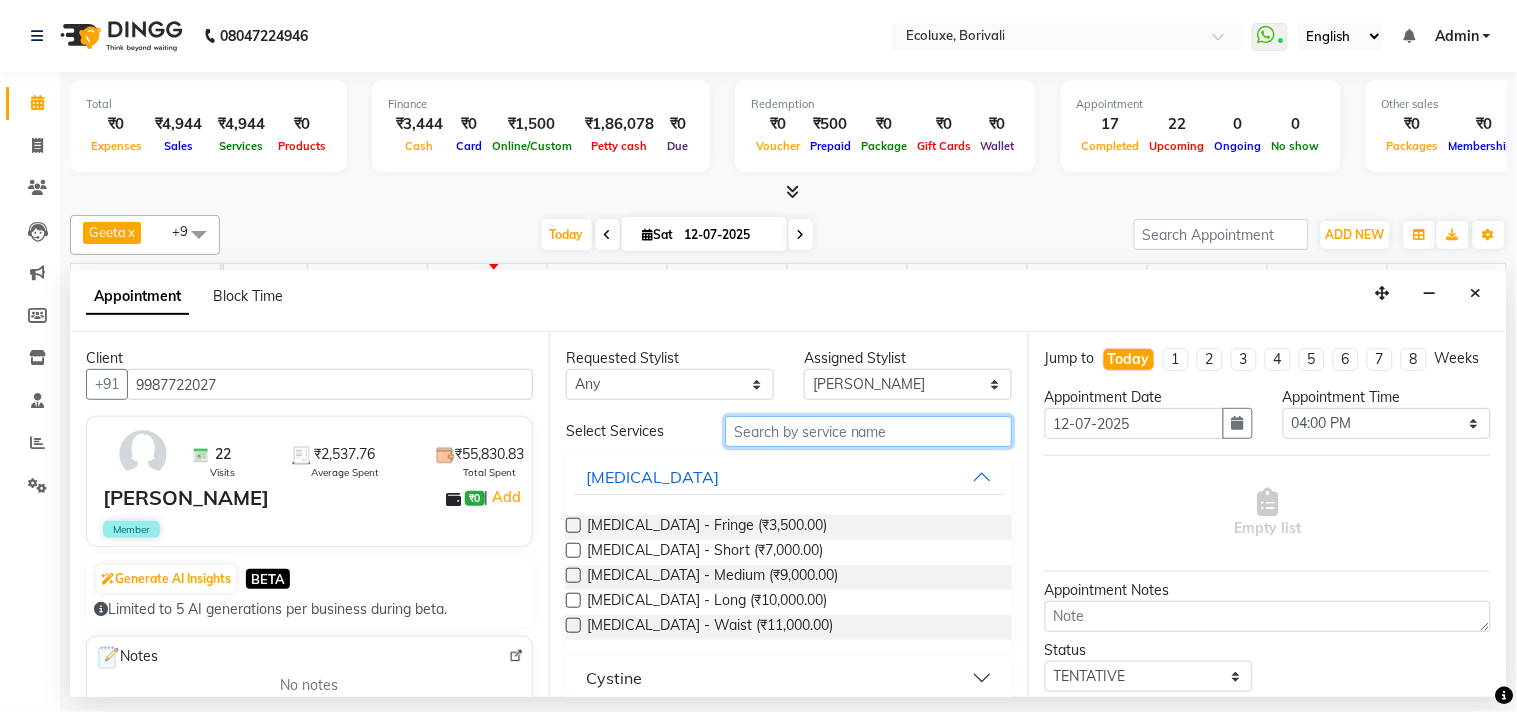 click at bounding box center [868, 431] 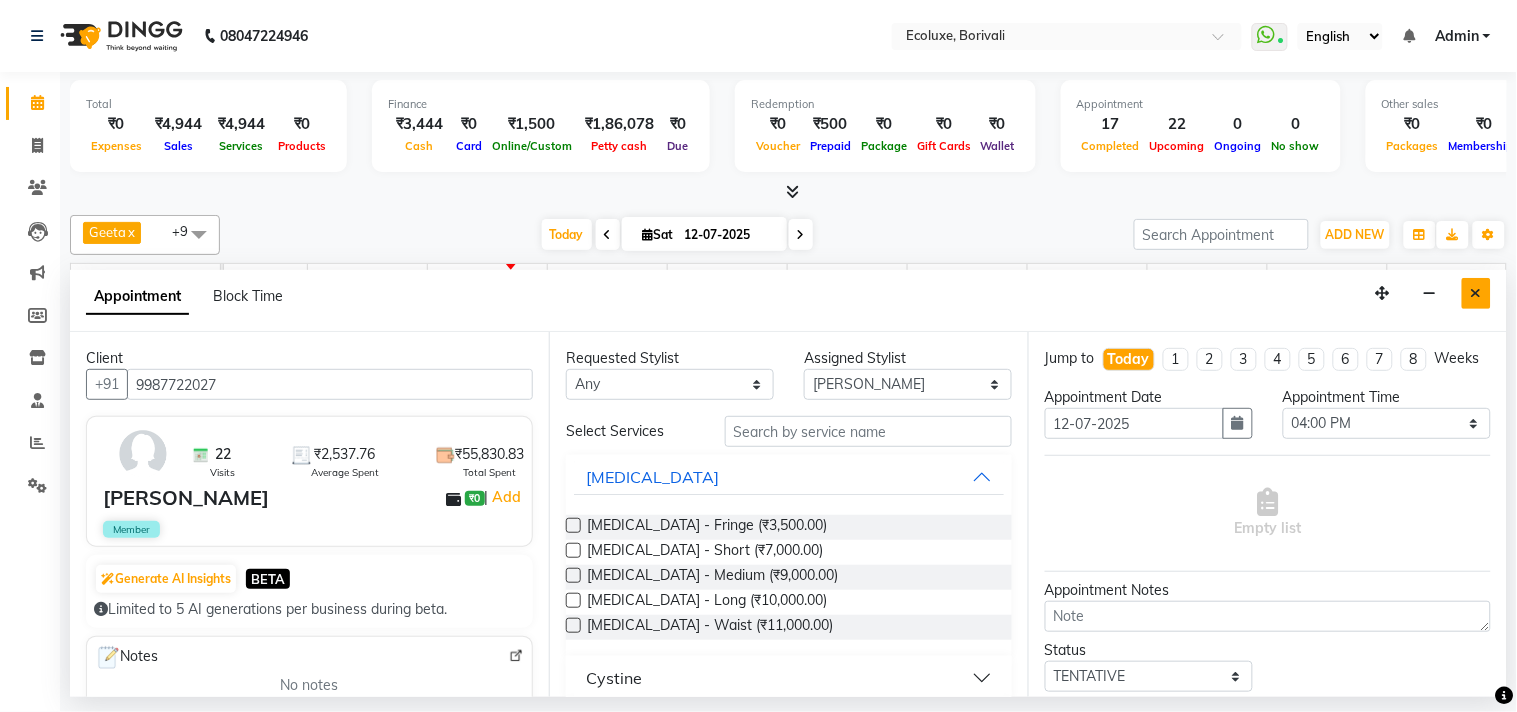 click at bounding box center (1476, 293) 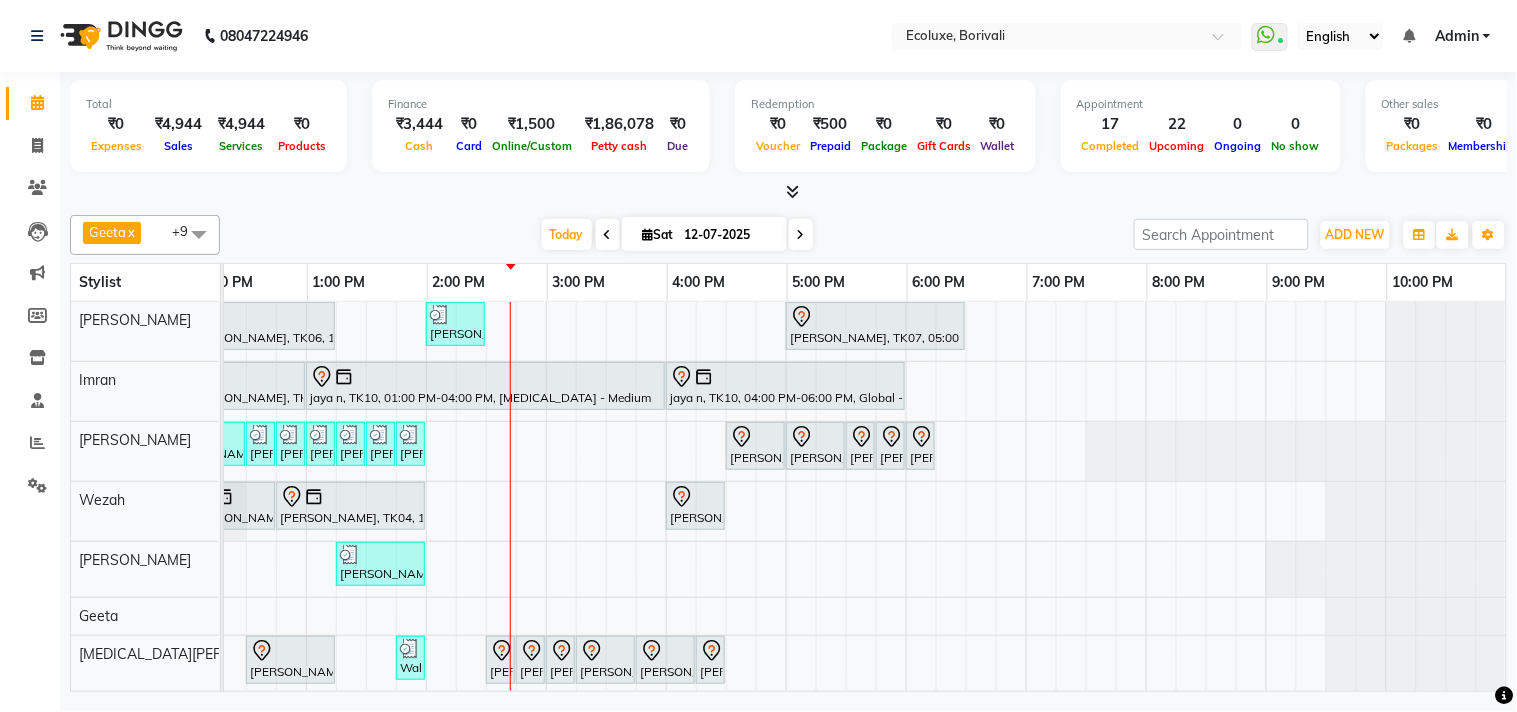 scroll, scrollTop: 0, scrollLeft: 0, axis: both 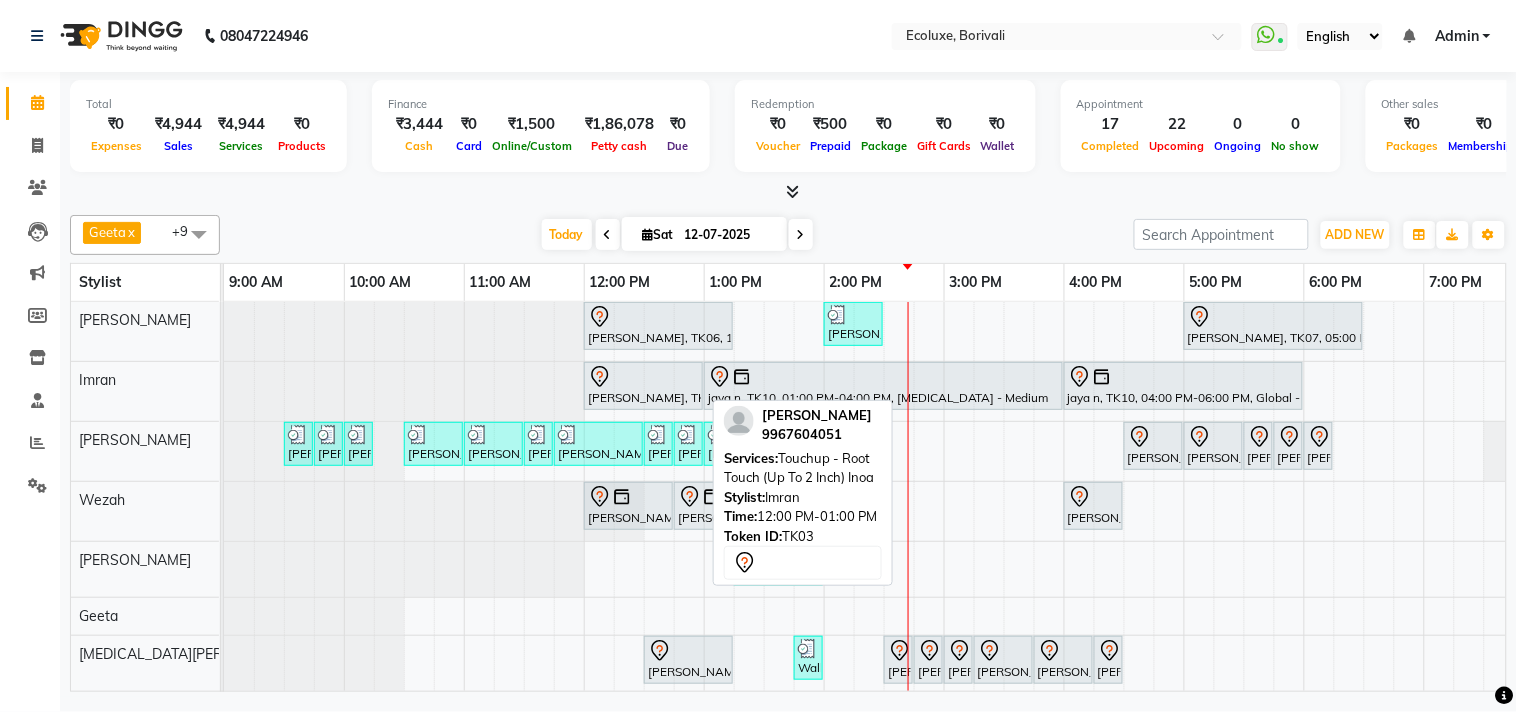 click at bounding box center [643, 377] 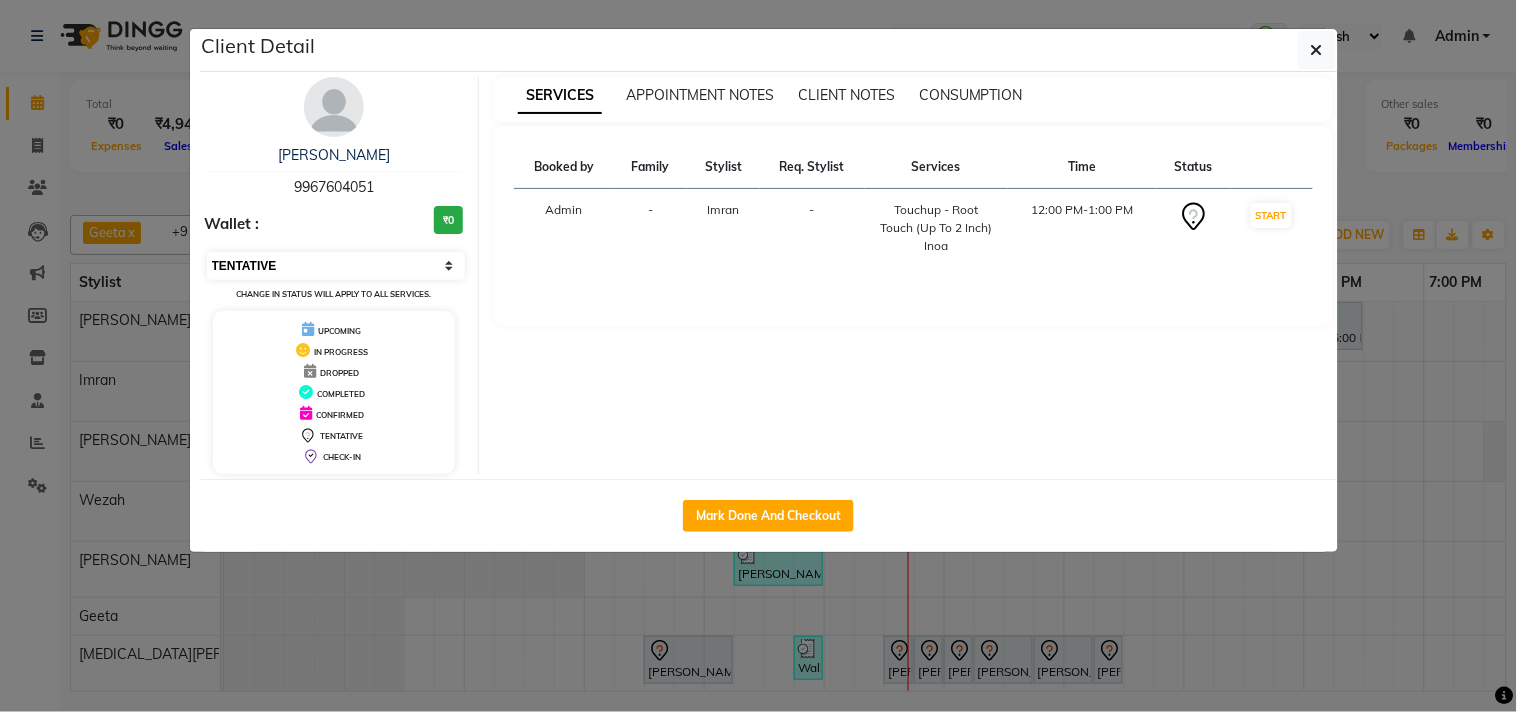 click on "Select IN SERVICE CONFIRMED TENTATIVE CHECK IN MARK DONE DROPPED UPCOMING" at bounding box center (336, 266) 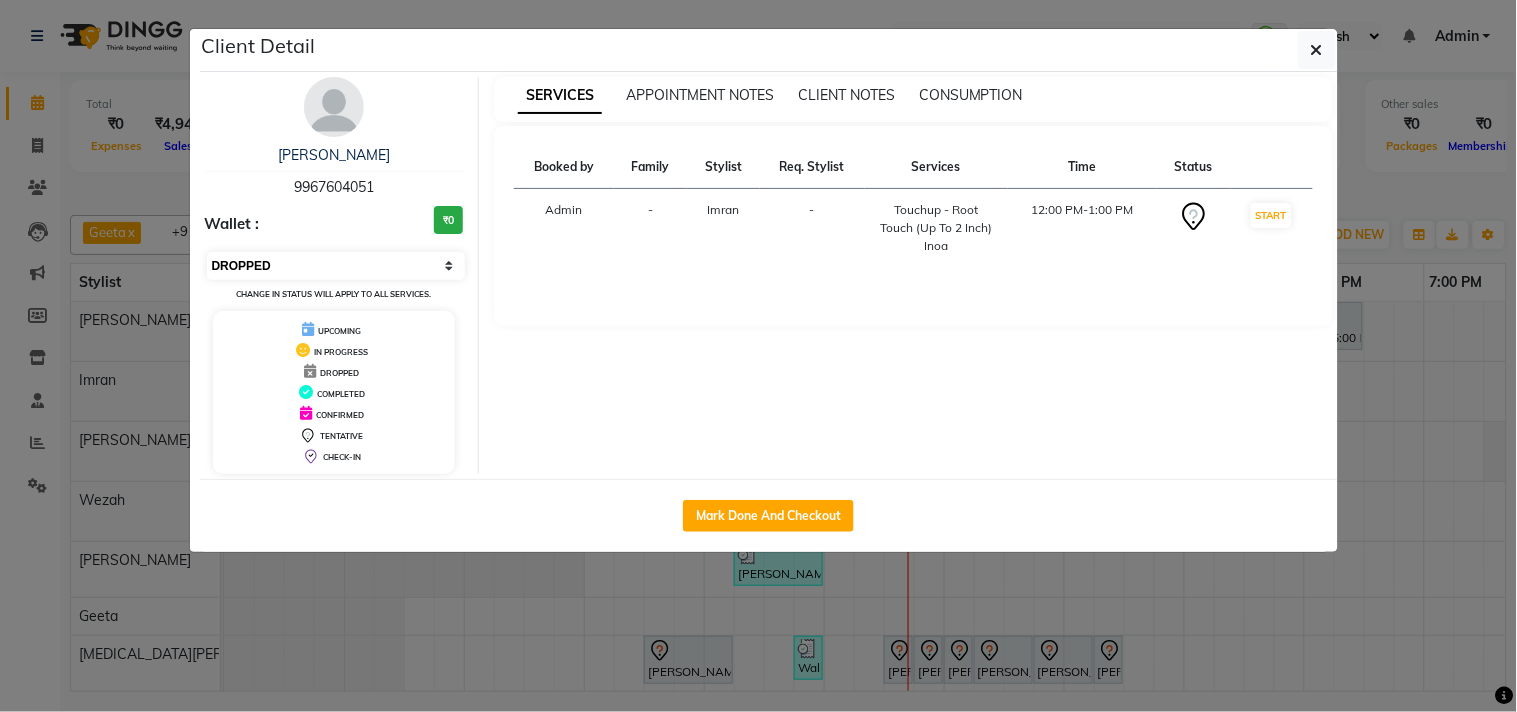 click on "Select IN SERVICE CONFIRMED TENTATIVE CHECK IN MARK DONE DROPPED UPCOMING" at bounding box center [336, 266] 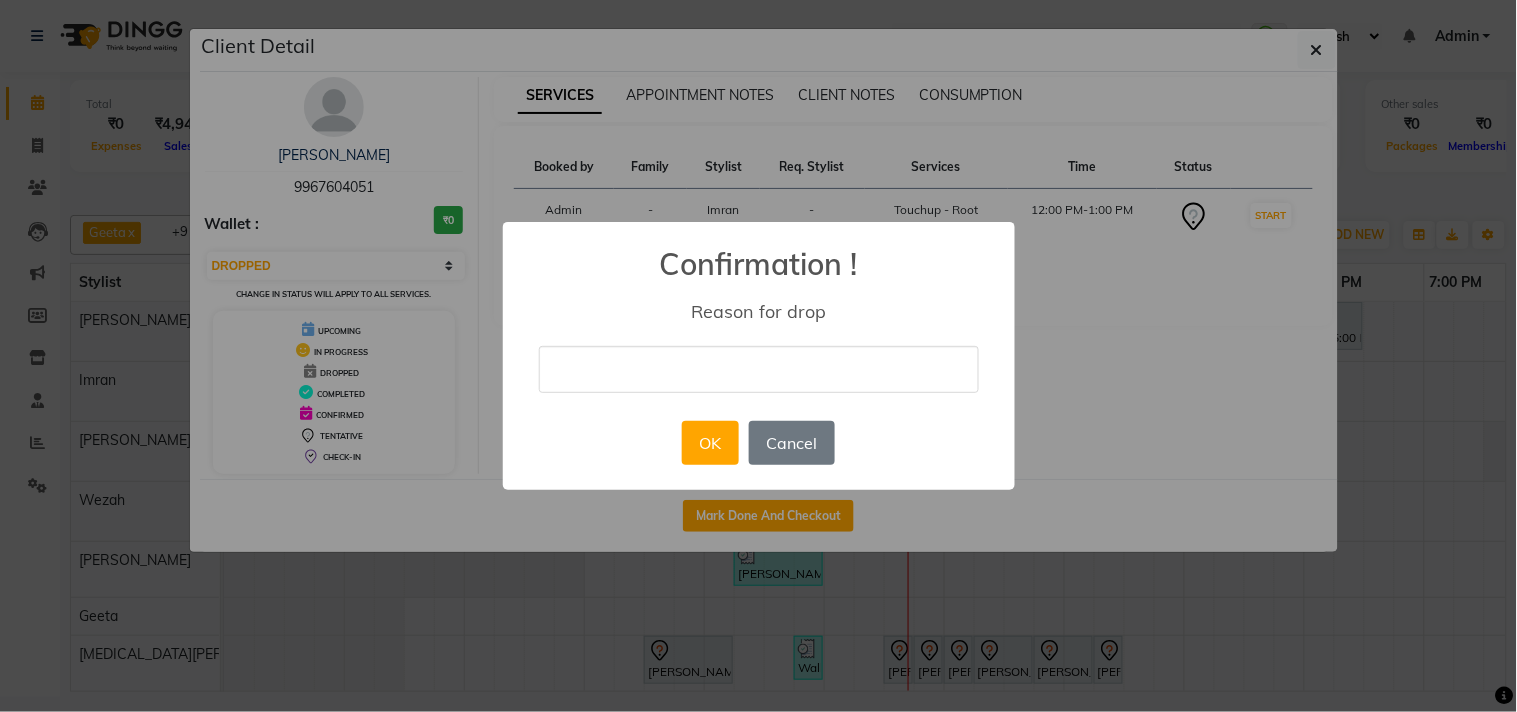 click at bounding box center (759, 369) 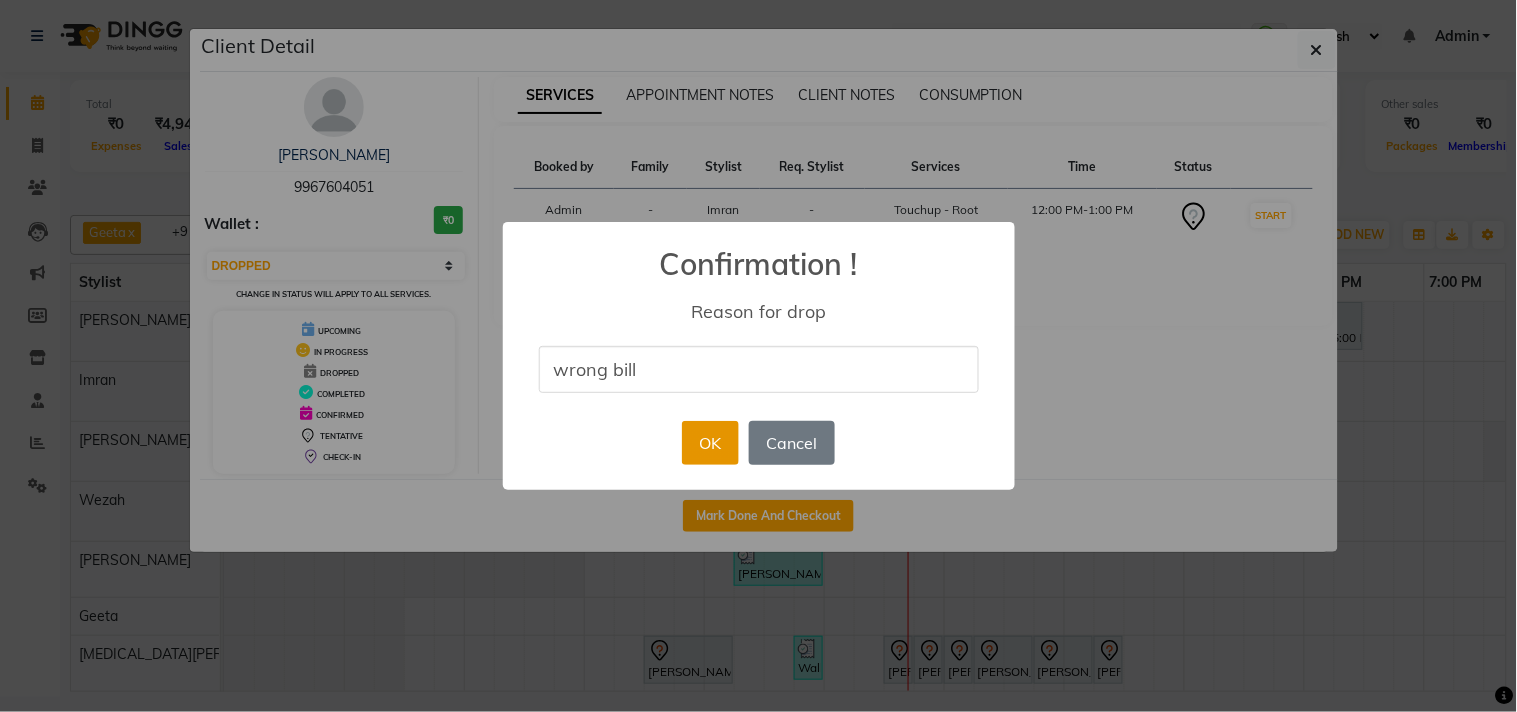 click on "OK" at bounding box center [710, 443] 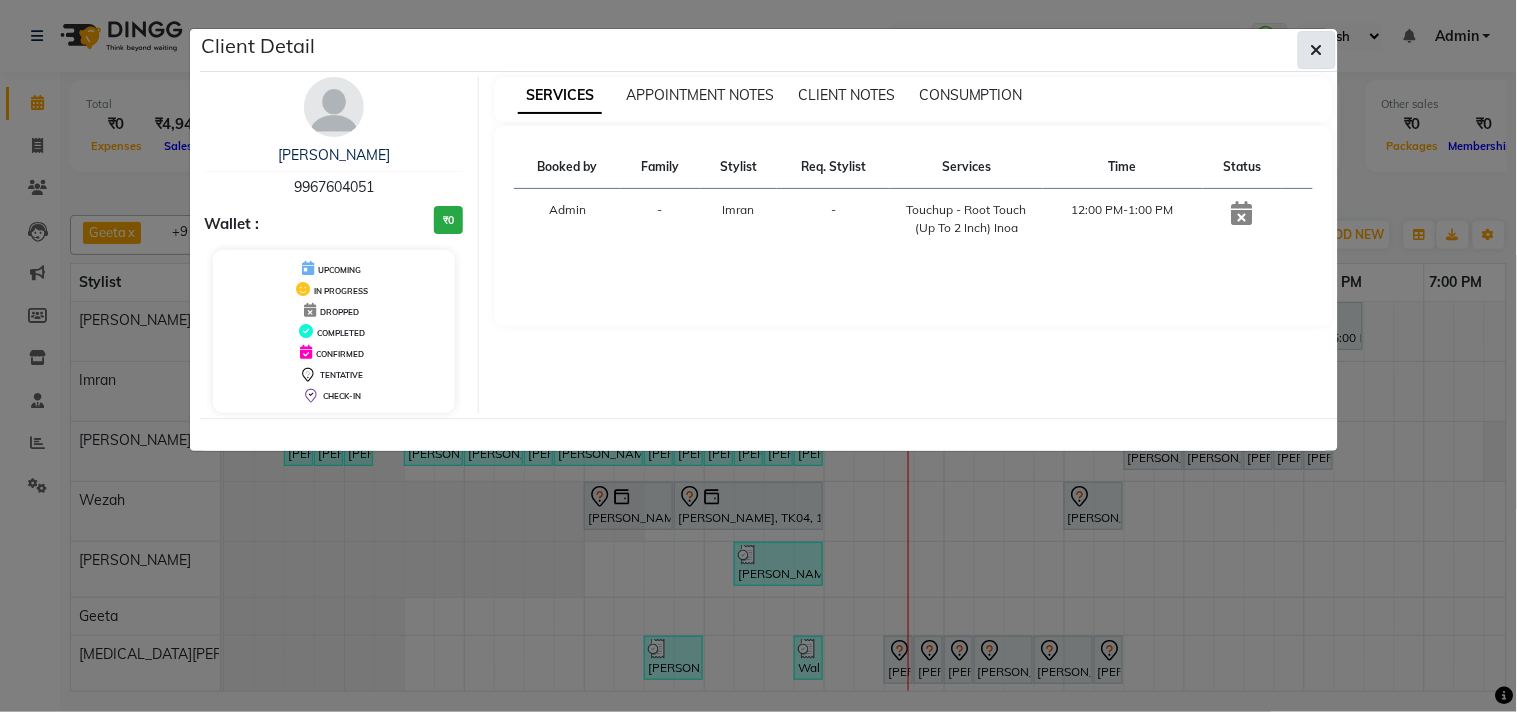 click 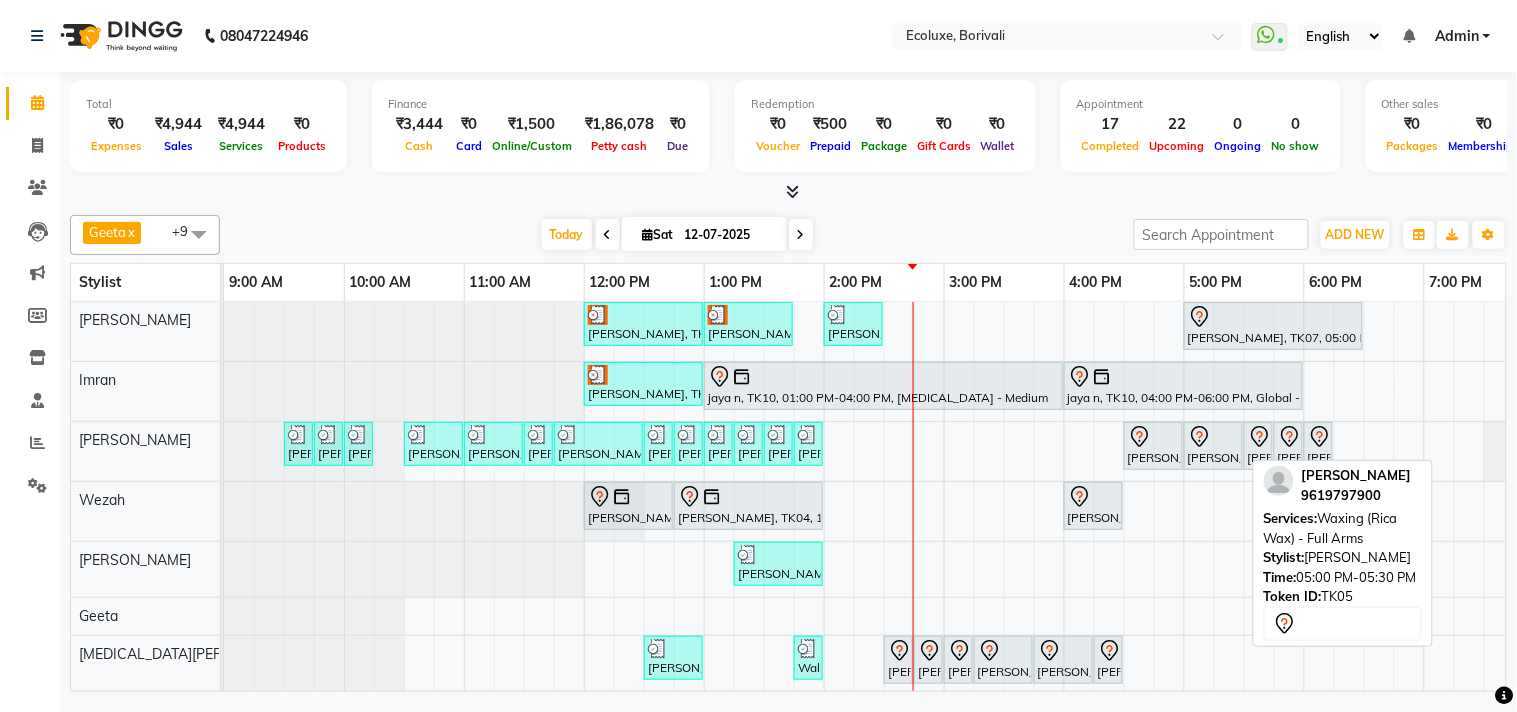 click 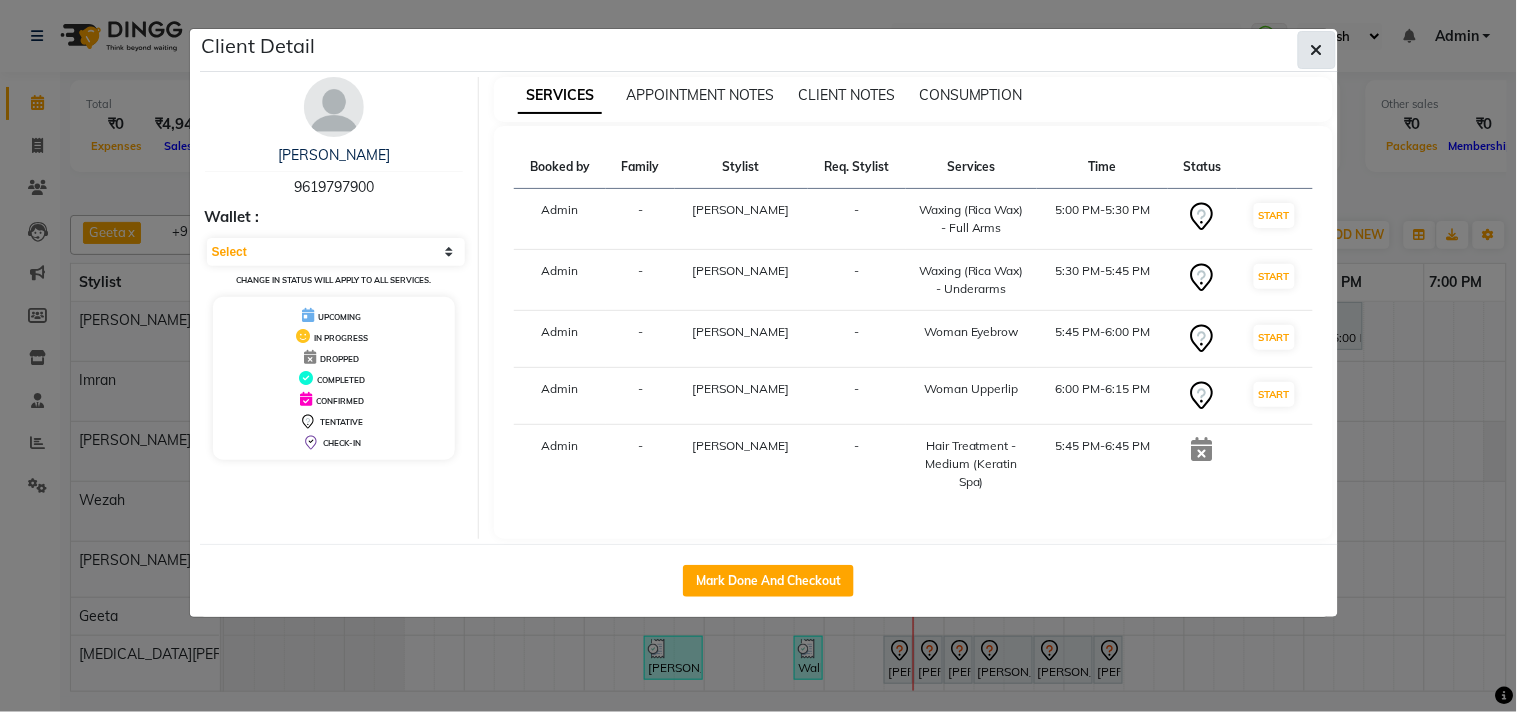 click 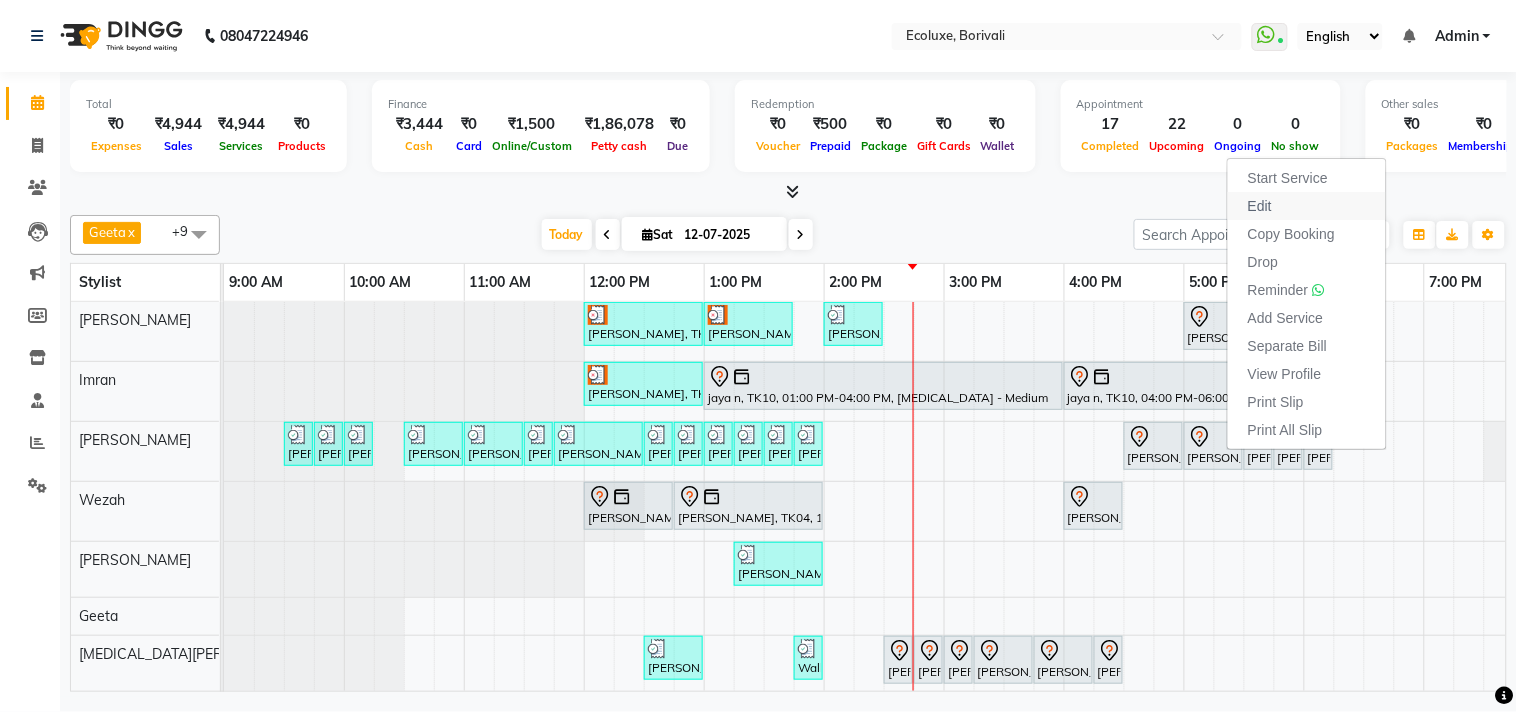 click on "Edit" at bounding box center (1260, 206) 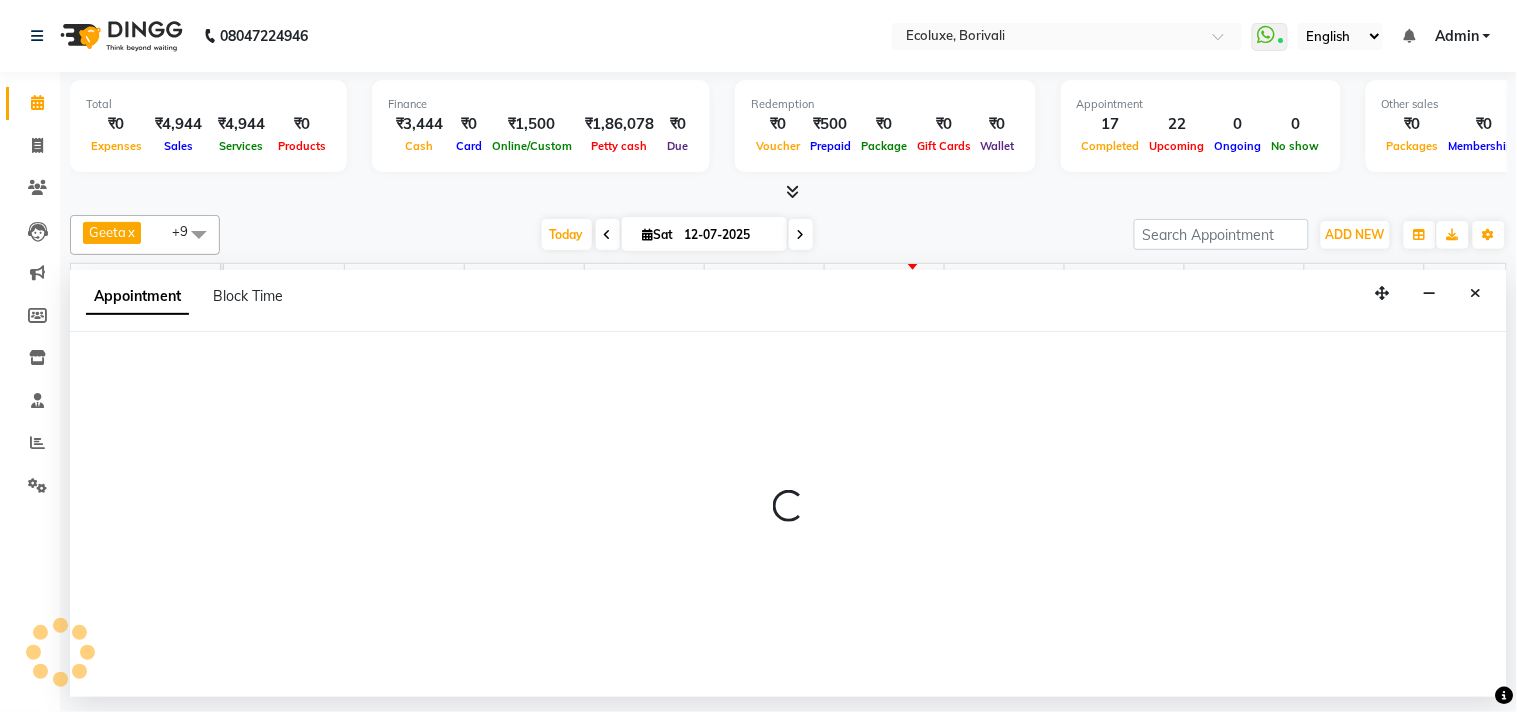 select on "tentative" 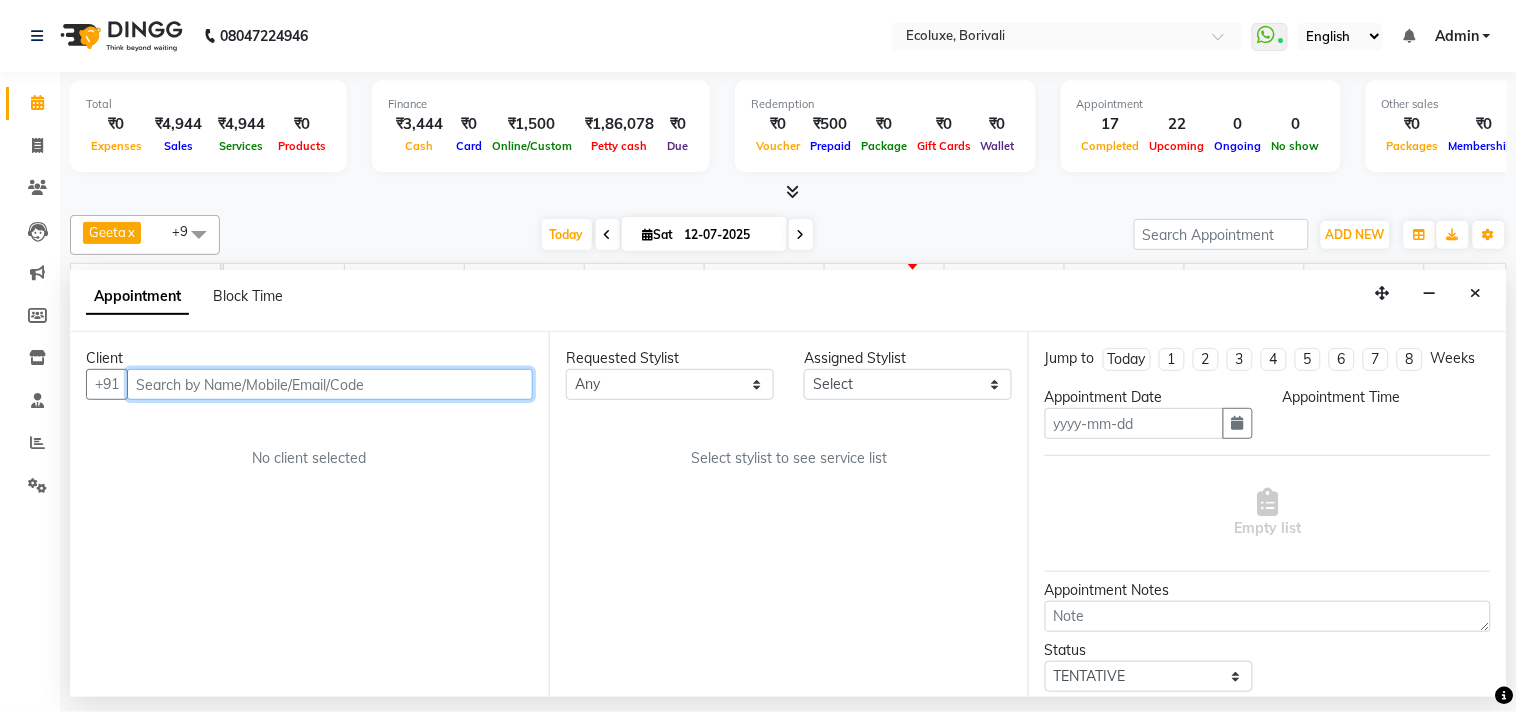 type on "12-07-2025" 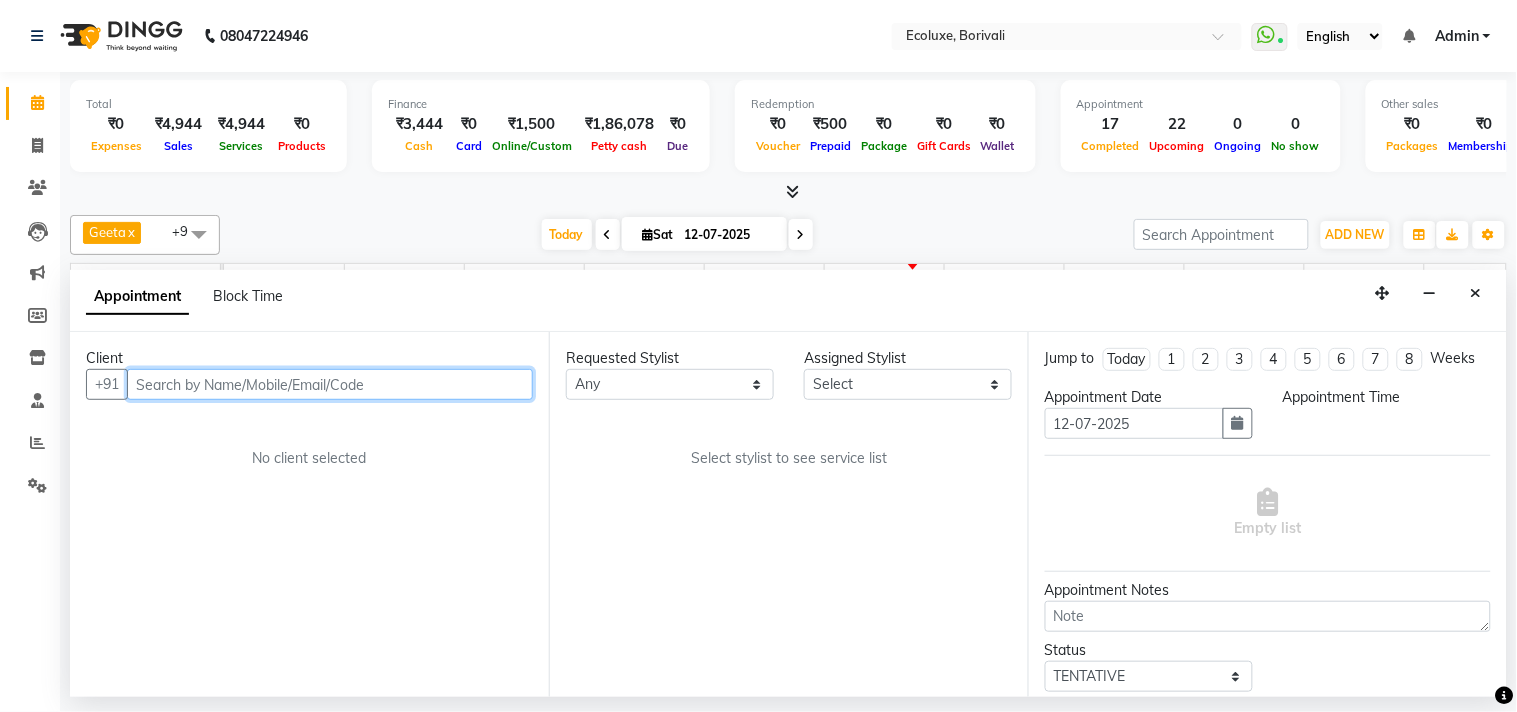 select on "36344" 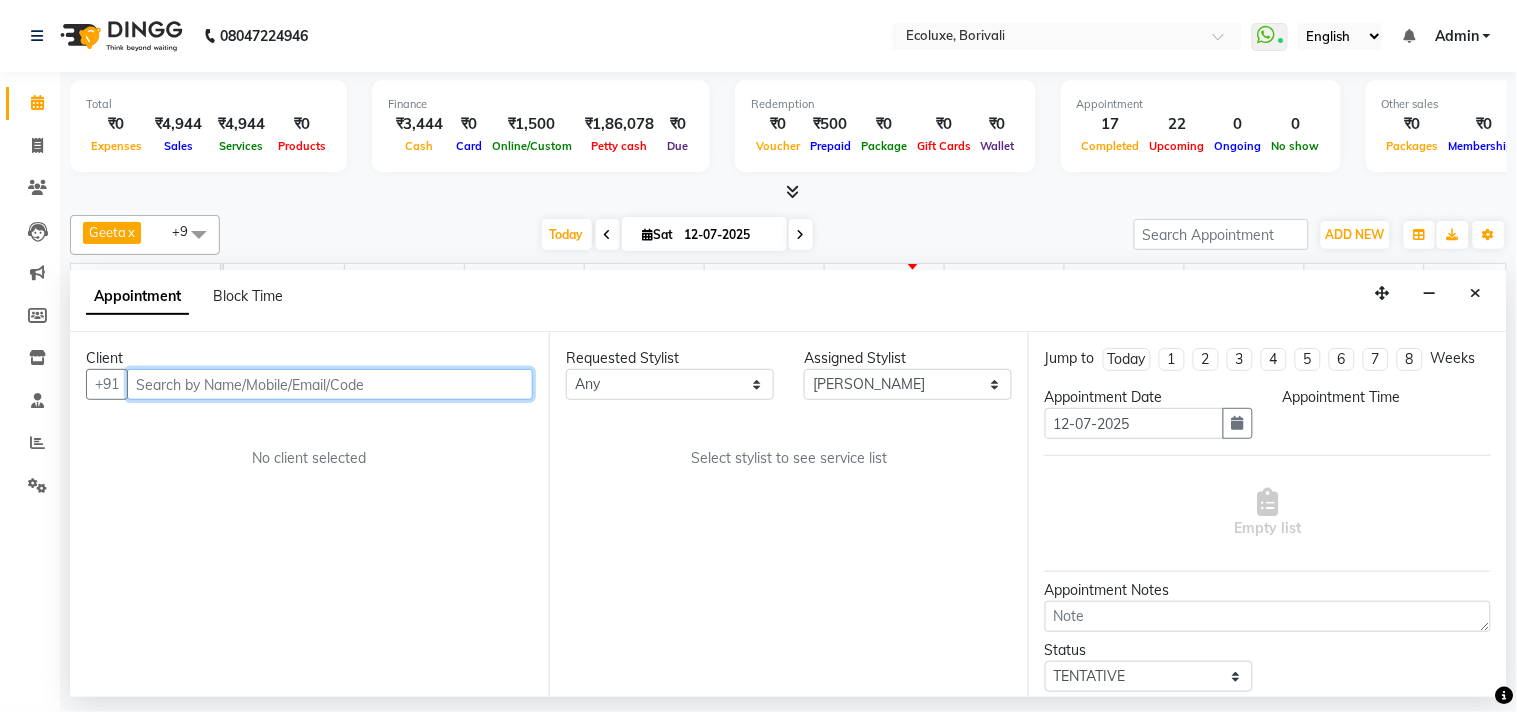 scroll, scrollTop: 0, scrollLeft: 397, axis: horizontal 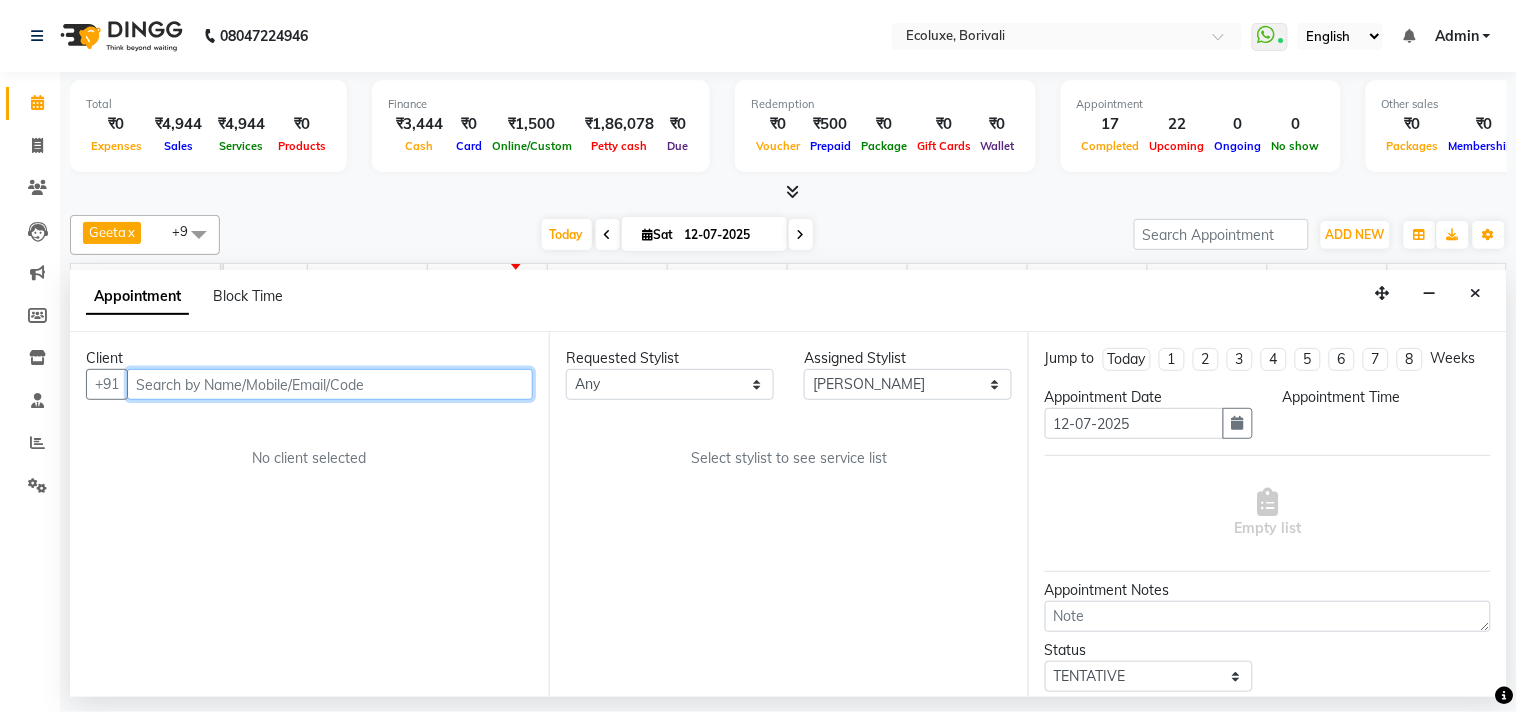 select on "1020" 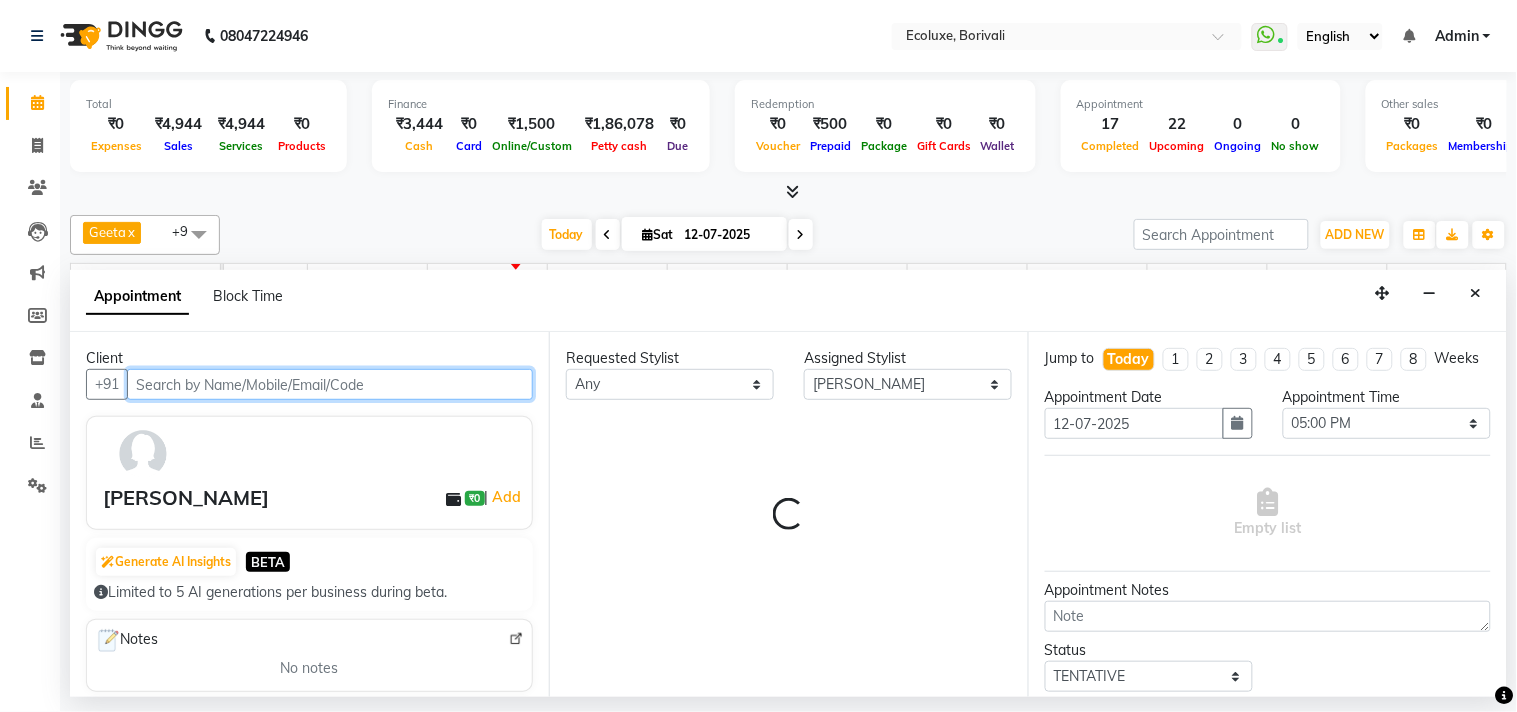 select on "2487" 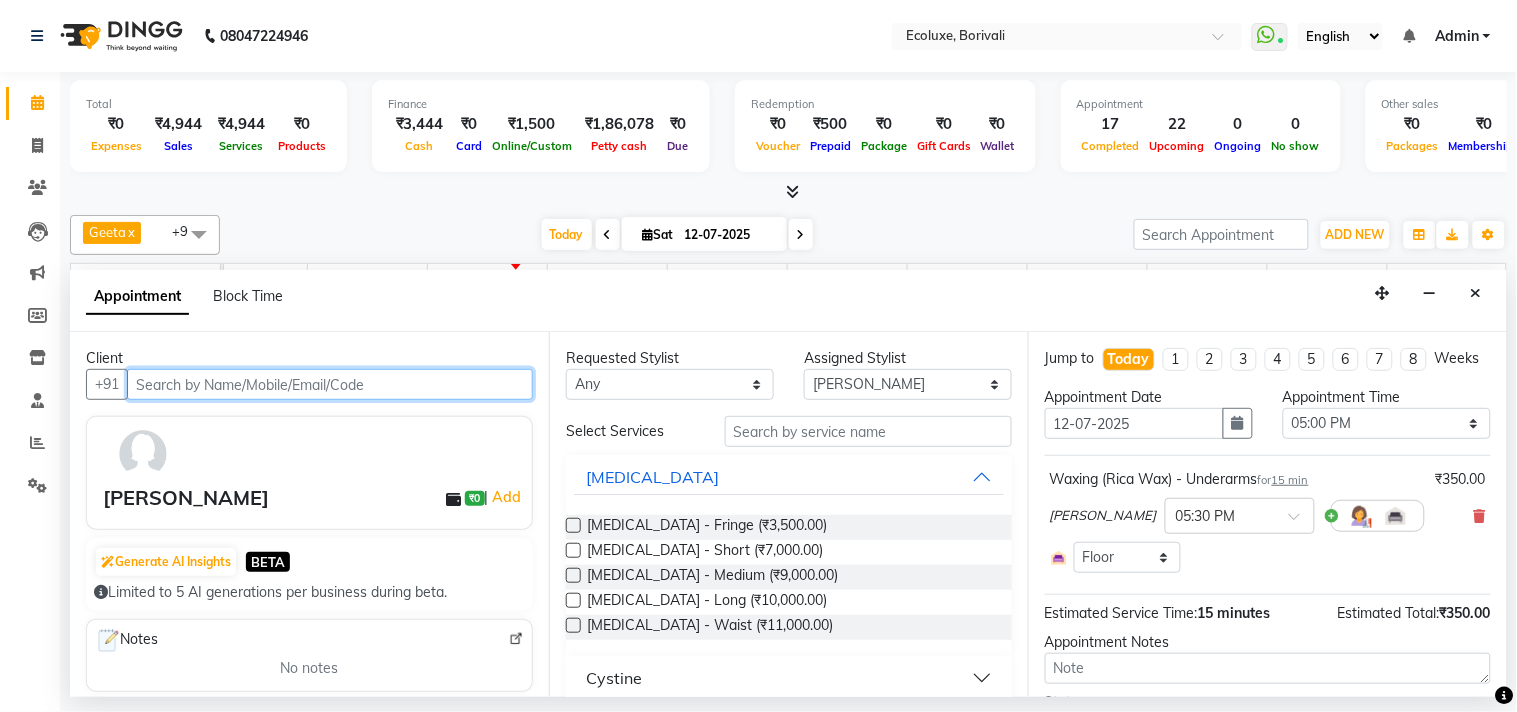select on "2487" 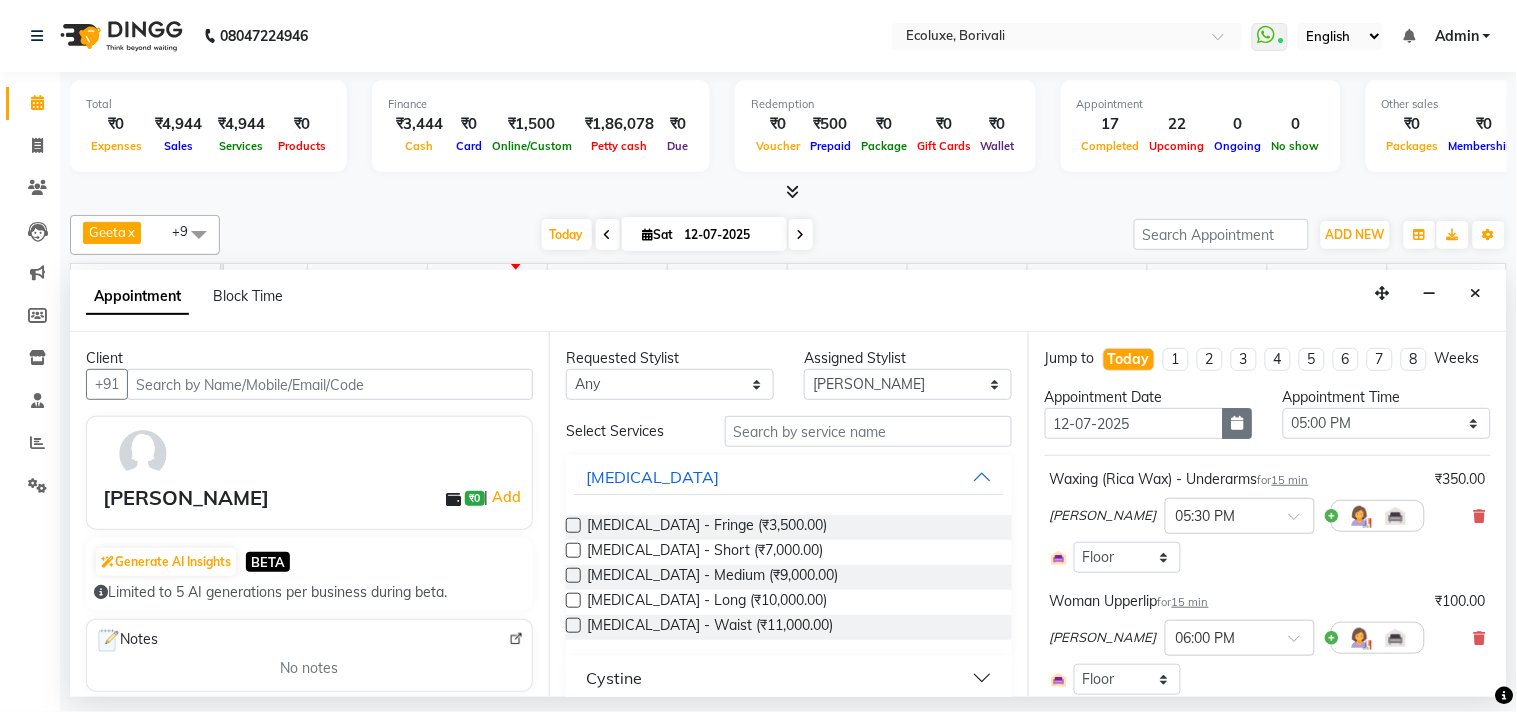 click at bounding box center (1238, 423) 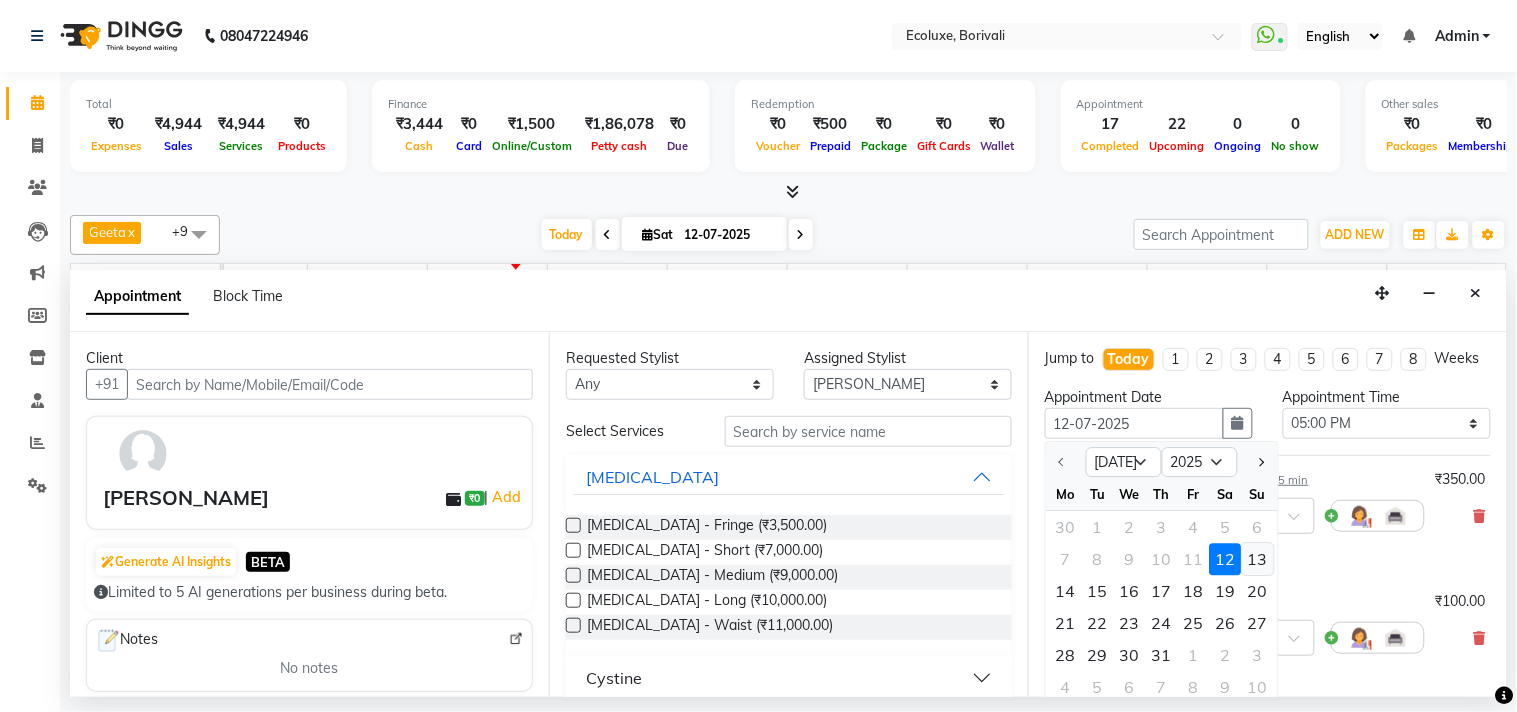 click on "13" at bounding box center [1258, 559] 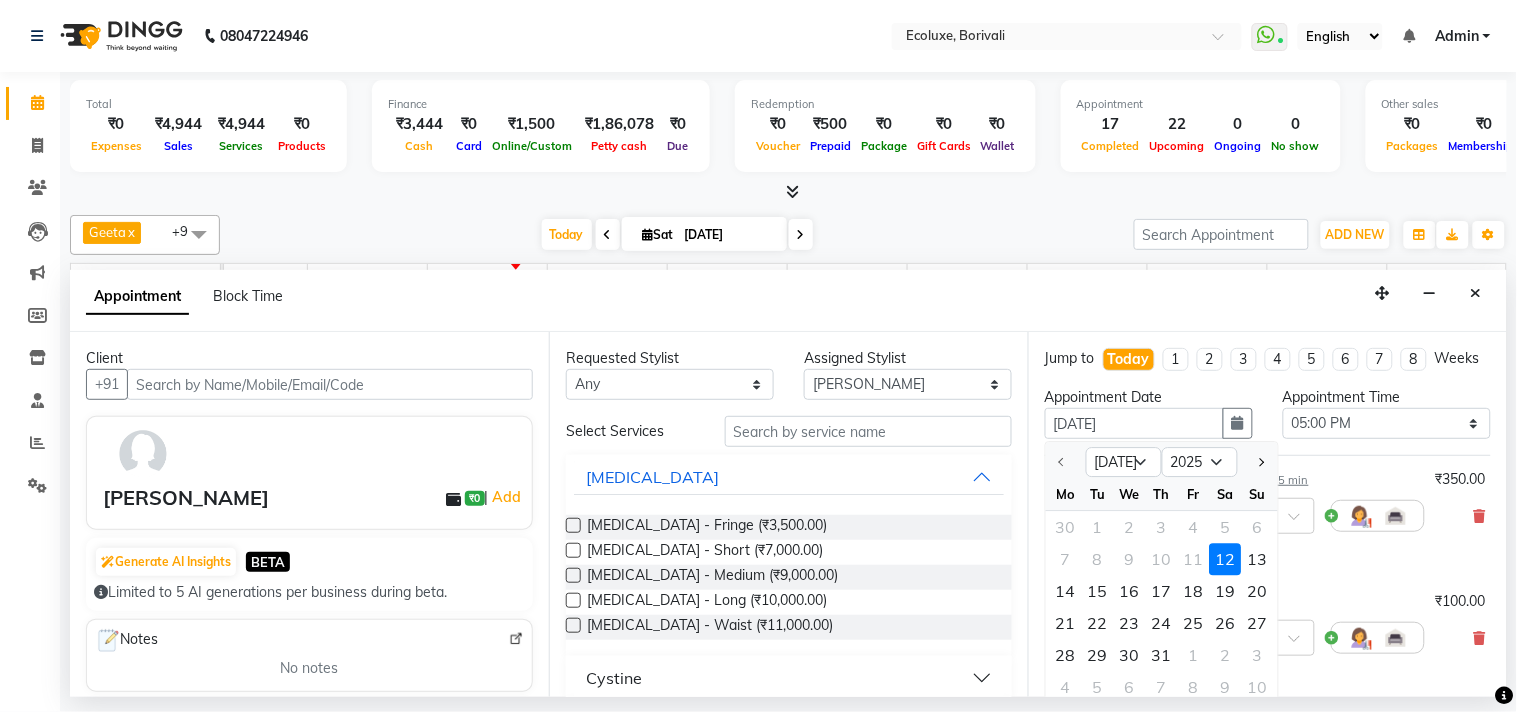 scroll, scrollTop: 0, scrollLeft: 0, axis: both 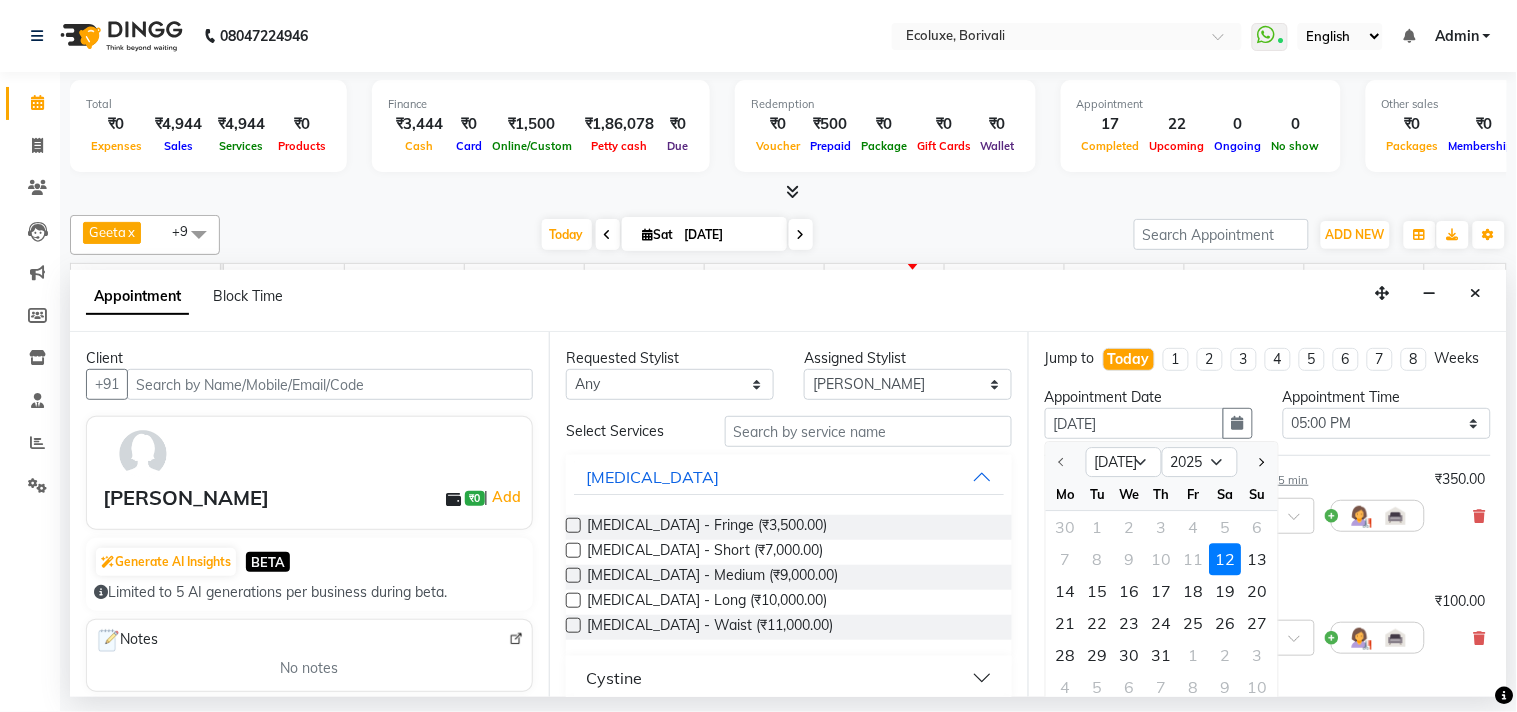 select on "1020" 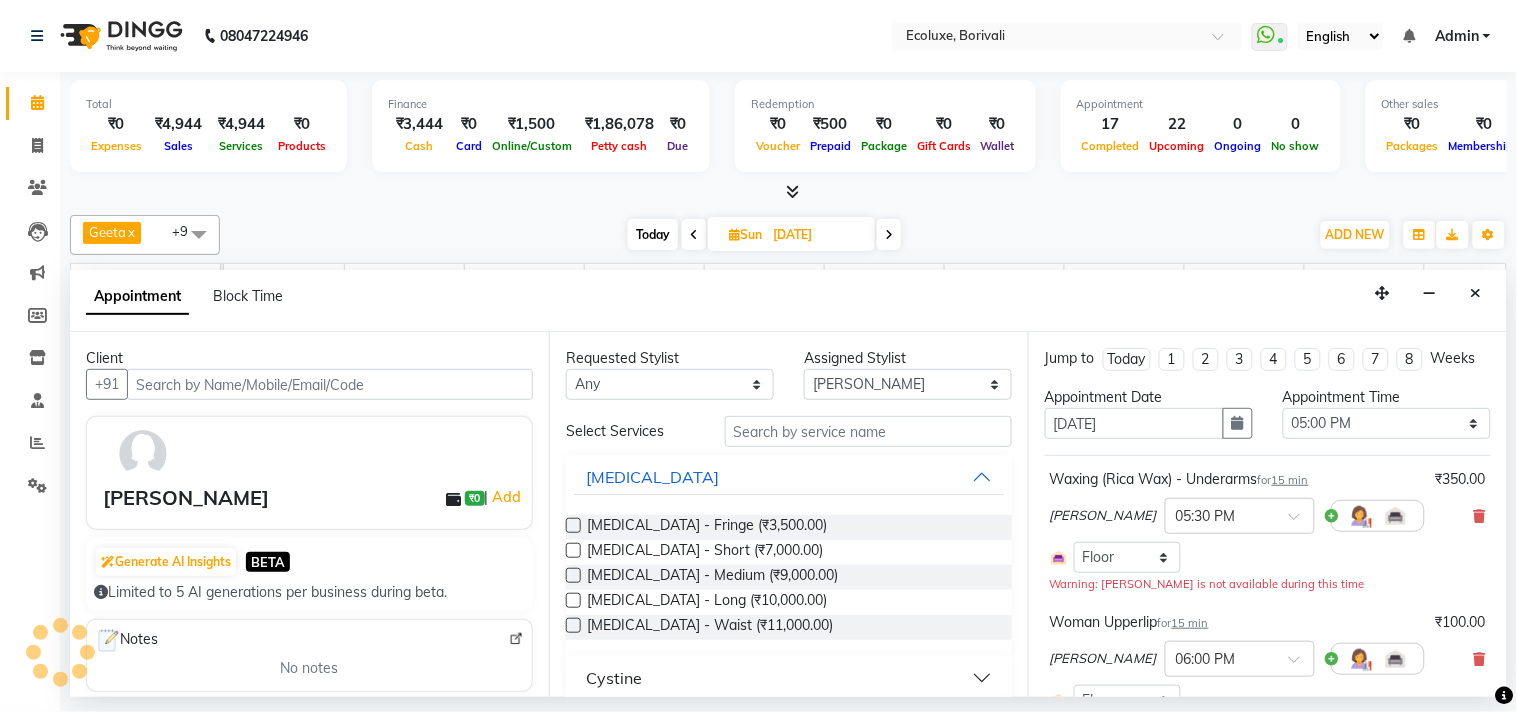 scroll, scrollTop: 0, scrollLeft: 397, axis: horizontal 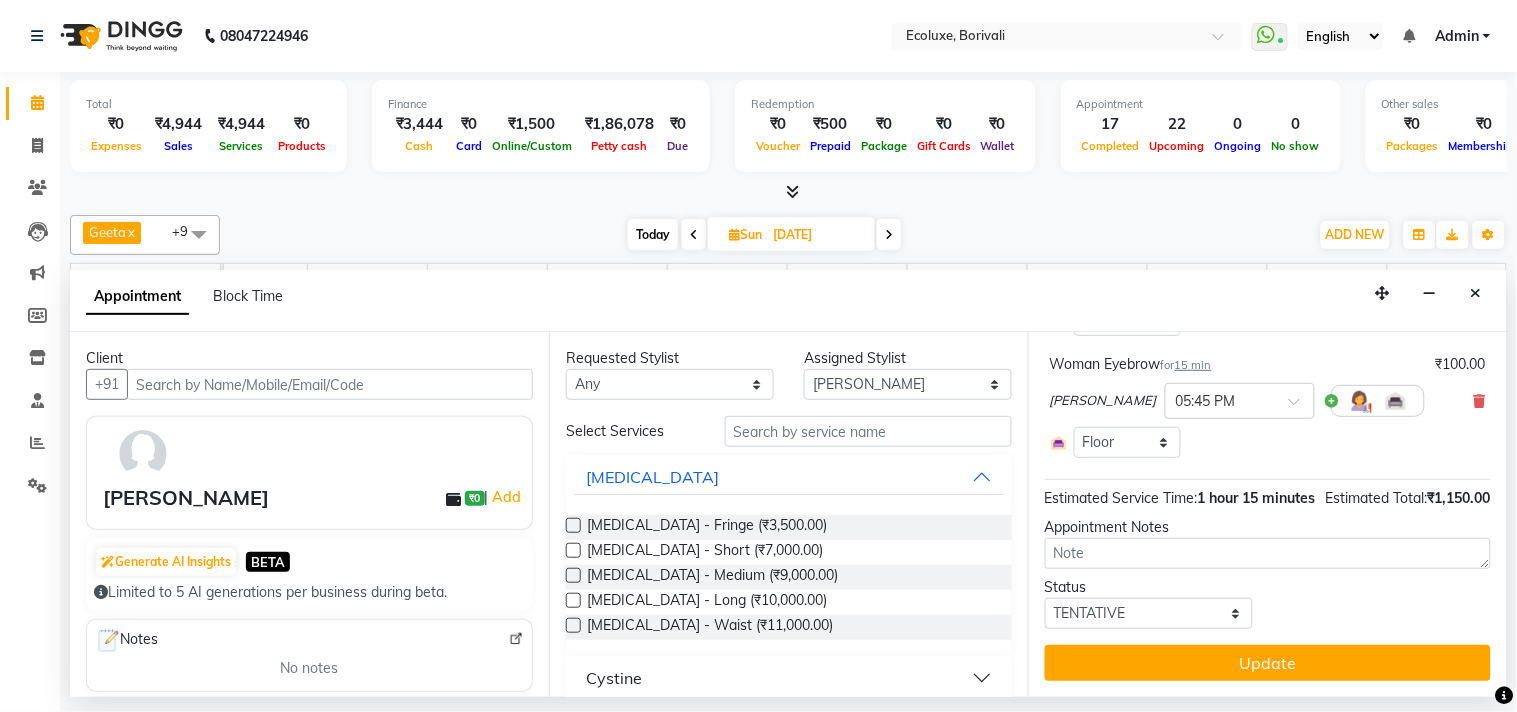 click on "Update" at bounding box center [1268, 663] 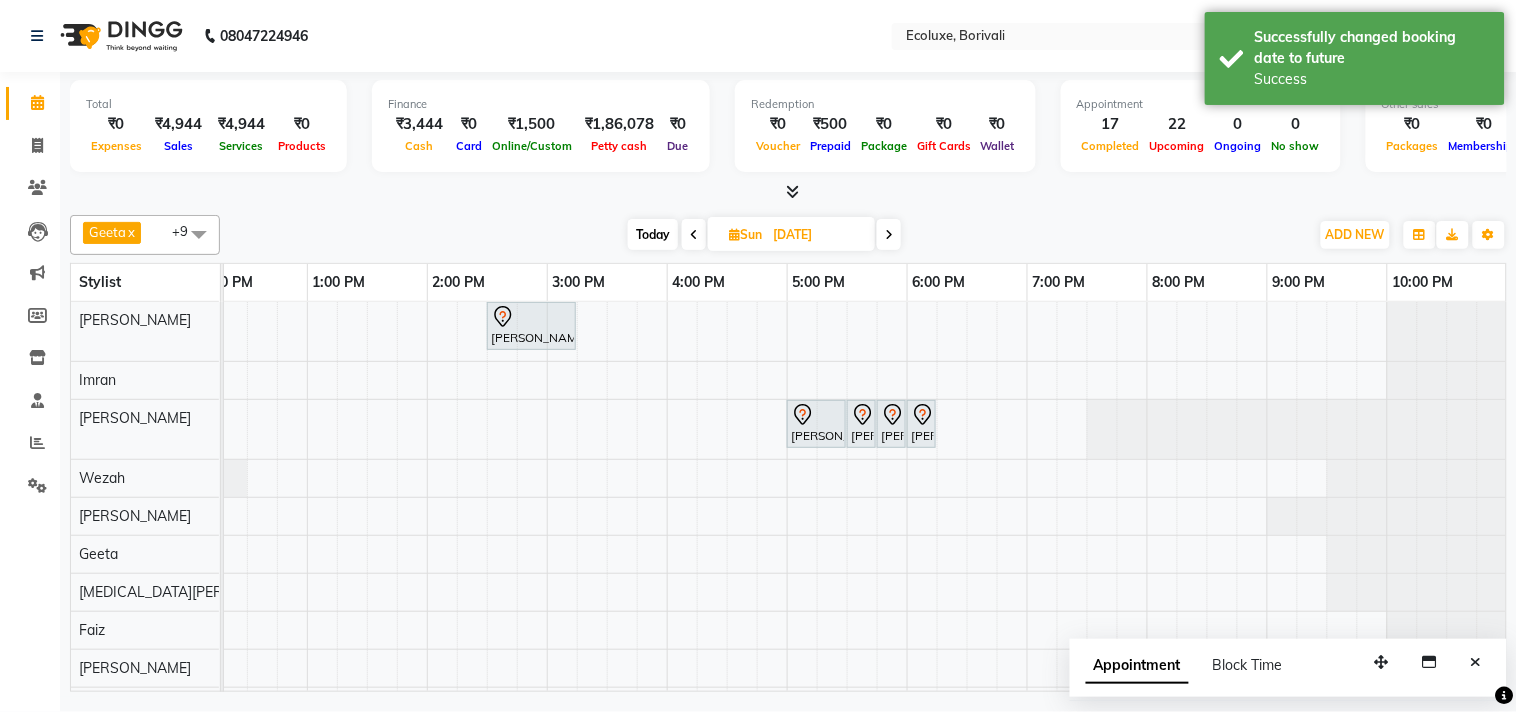 scroll, scrollTop: 41, scrollLeft: 397, axis: both 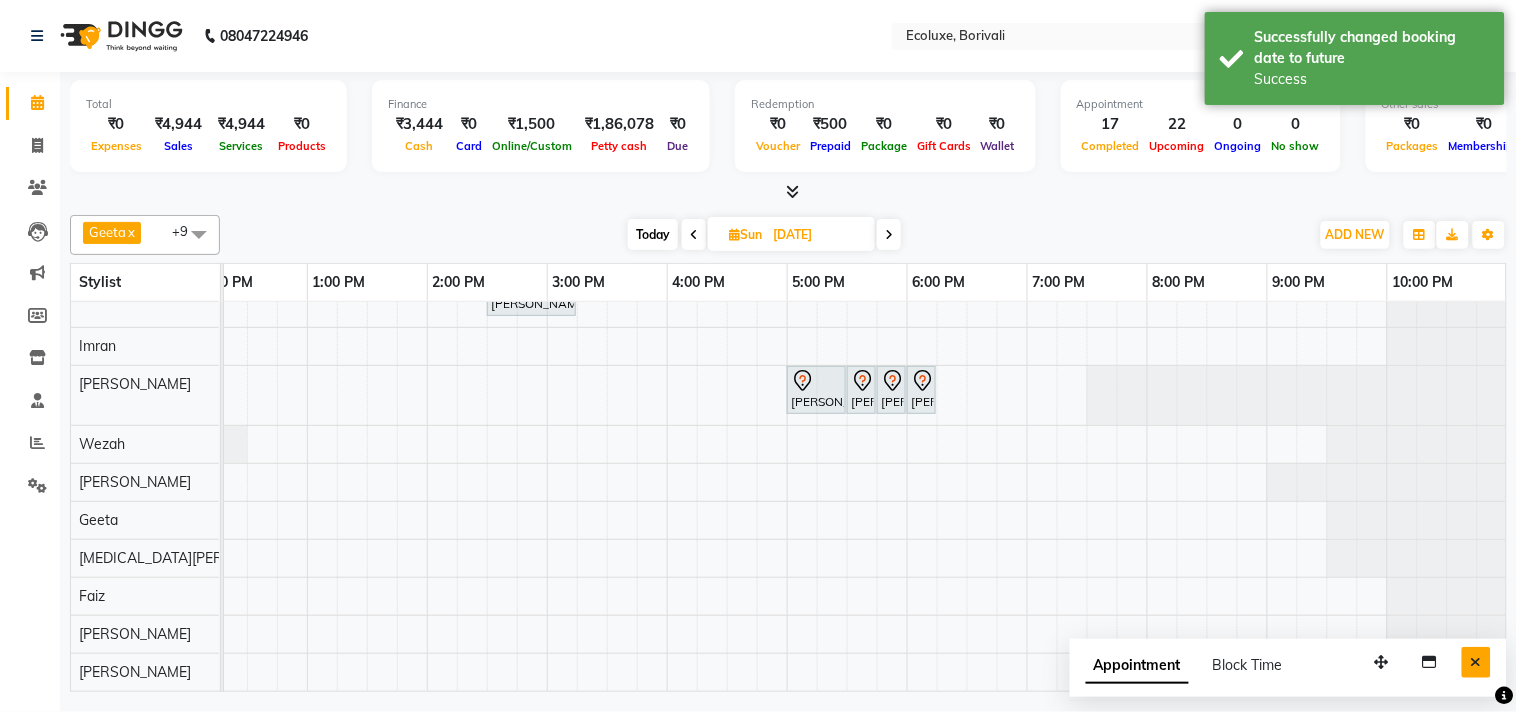 click at bounding box center (1476, 662) 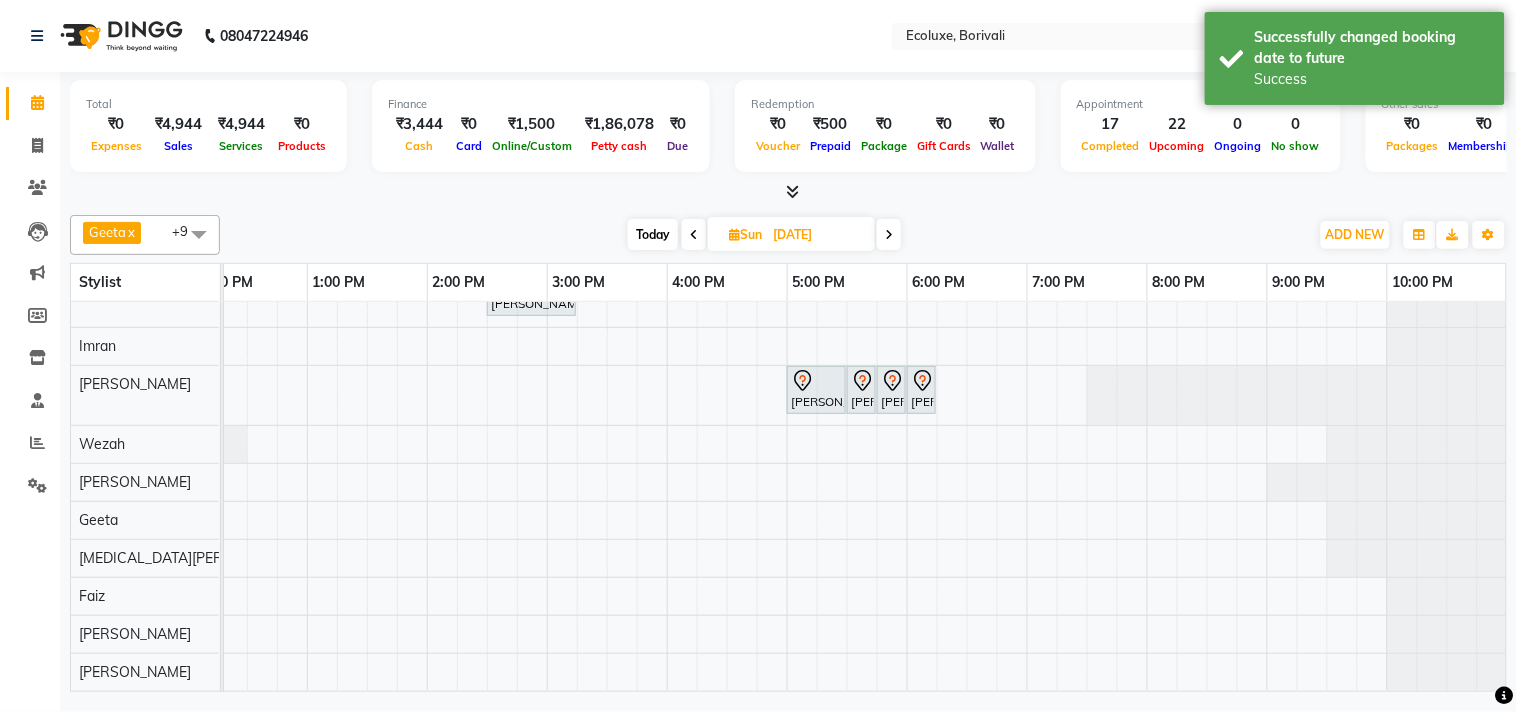click on "Today" at bounding box center (653, 234) 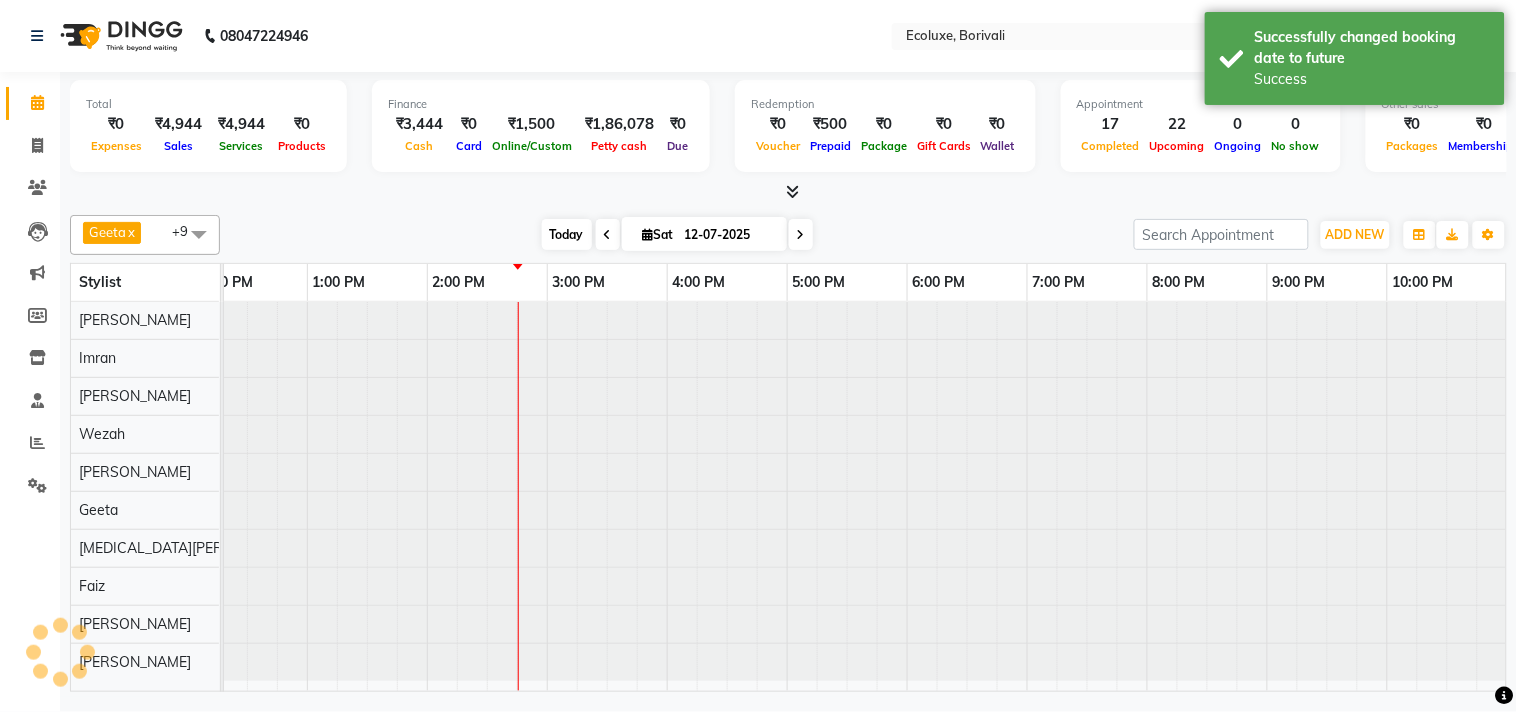 scroll, scrollTop: 0, scrollLeft: 397, axis: horizontal 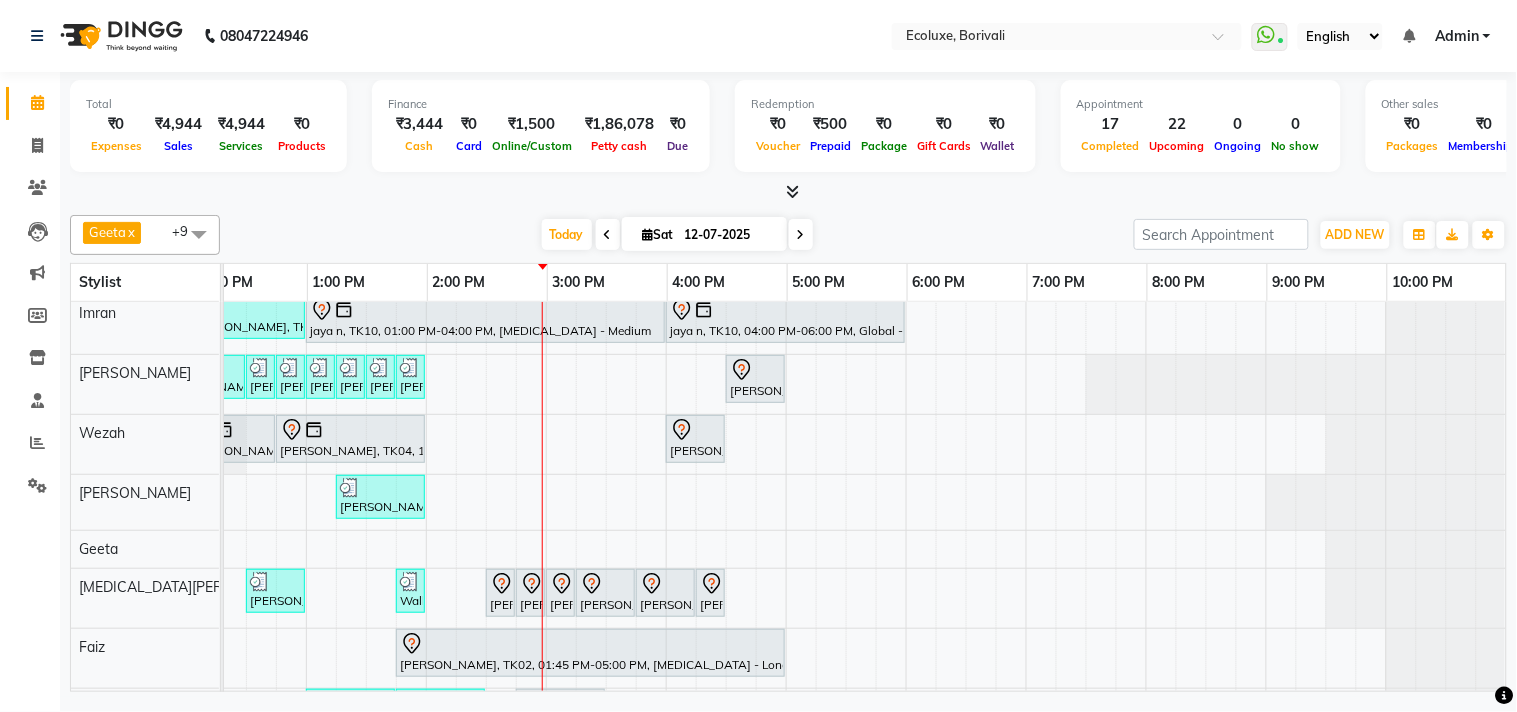 click on "Akruti Makwana, TK06, 12:00 PM-01:00 PM, Touchup - Root Touch (Up To 2 Inch) Inoa     Akruti Makwana, TK06, 01:00 PM-01:45 PM, Female - Haircut Senior Stylist     Shaily Kediya, TK13, 02:00 PM-02:30 PM, Men Haircut - Senior Haircut             Priya Korhale, TK07, 05:00 PM-06:30 PM, Touchup - Root Touch (Up To 2 Inch) Inoa     Akruti Makwana, TK06, 12:00 PM-01:00 PM, Touchup - Root Touch (Up To 2 Inch) Inoa             jaya n, TK10, 01:00 PM-04:00 PM, Botox - Medium             jaya n, TK10, 04:00 PM-06:00 PM, Global - Medium (Inoa)     Meena Sharma, TK14, 09:30 AM-09:45 AM, Woman Upperlip      Meena Sharma, TK14, 09:45 AM-10:00 AM, Woman Forehead     Meena Sharma, TK14, 10:00 AM-10:15 AM, Woman Eyebrow     Shefali Gandhi, TK01, 10:30 AM-11:00 AM, Waxing (Rica Wax) - Full Arms      Shefali Gandhi, TK01, 11:00 AM-11:30 AM, Waxing (Rica Wax) - Full Legs     Shefali Gandhi, TK01, 11:30 AM-11:45 AM, Waxing (Rica Wax) - Underarms     Shefali Gandhi, TK01, 11:45 AM-12:30 PM, Classic Pedicure" at bounding box center [666, 510] 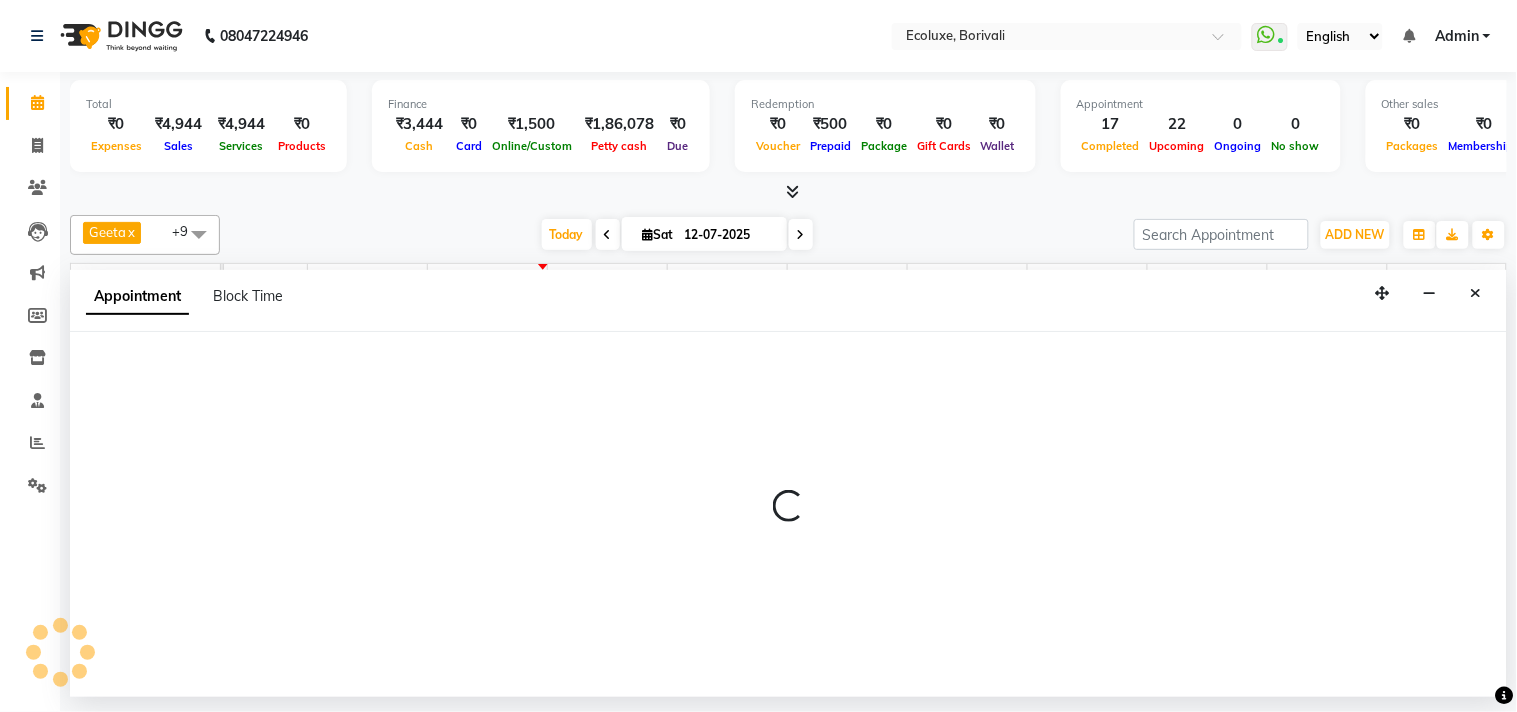 select on "36344" 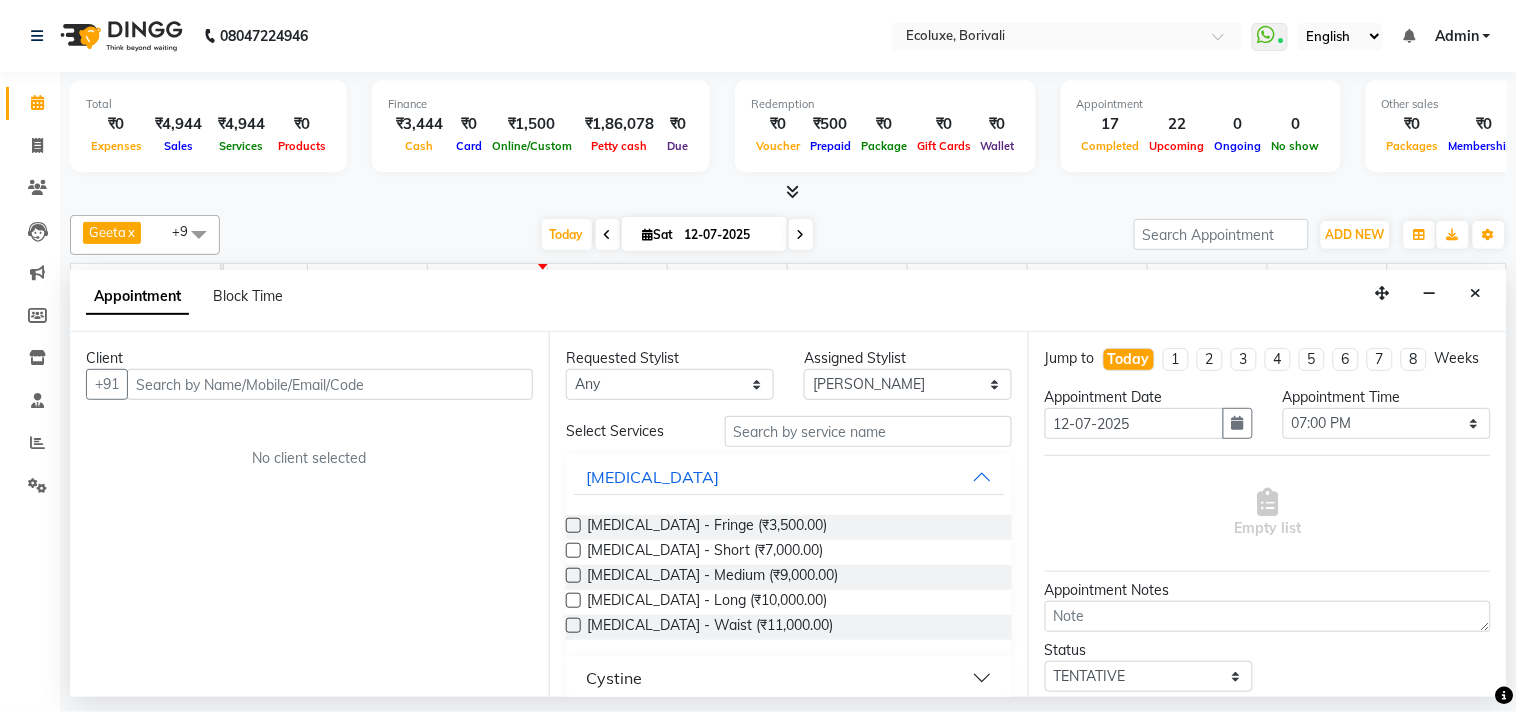 click at bounding box center [330, 384] 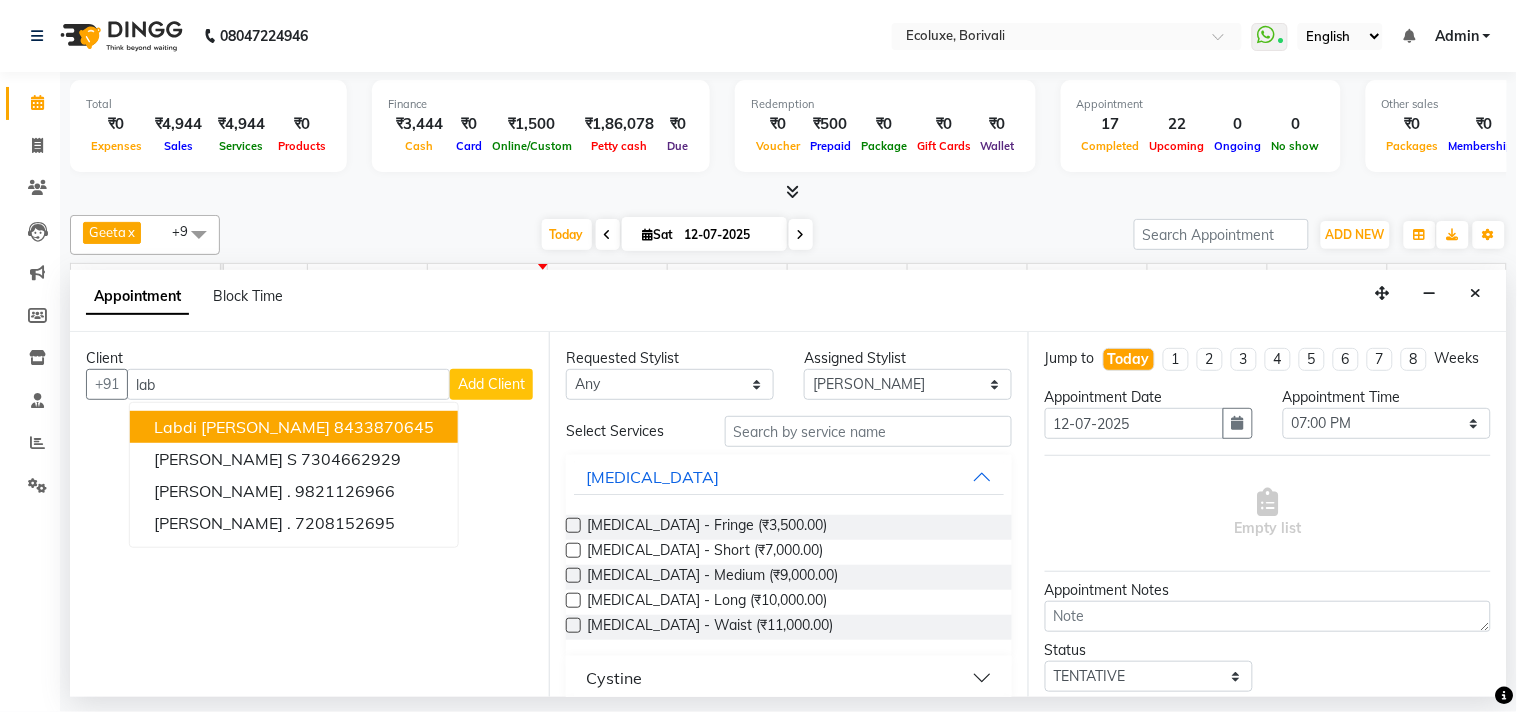 click on "8433870645" at bounding box center (384, 427) 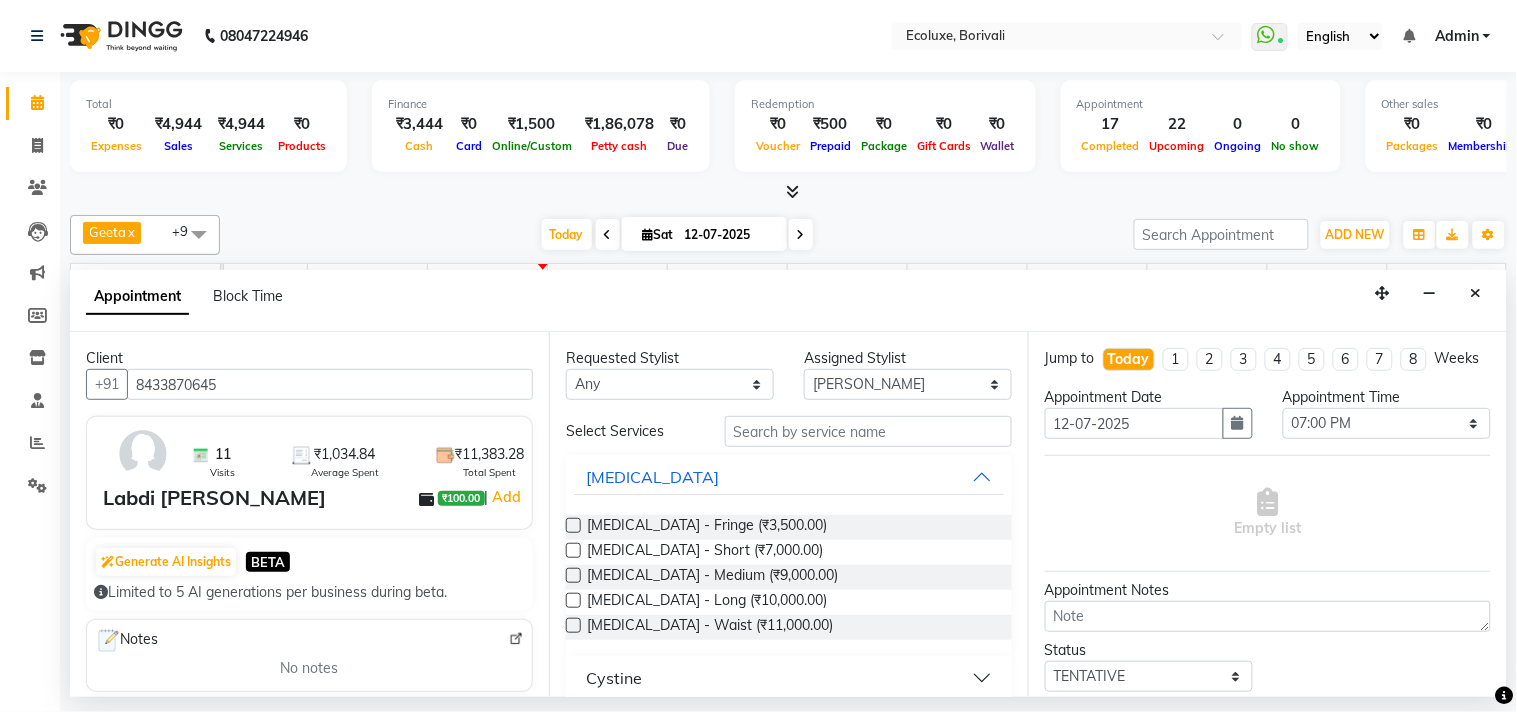 type on "8433870645" 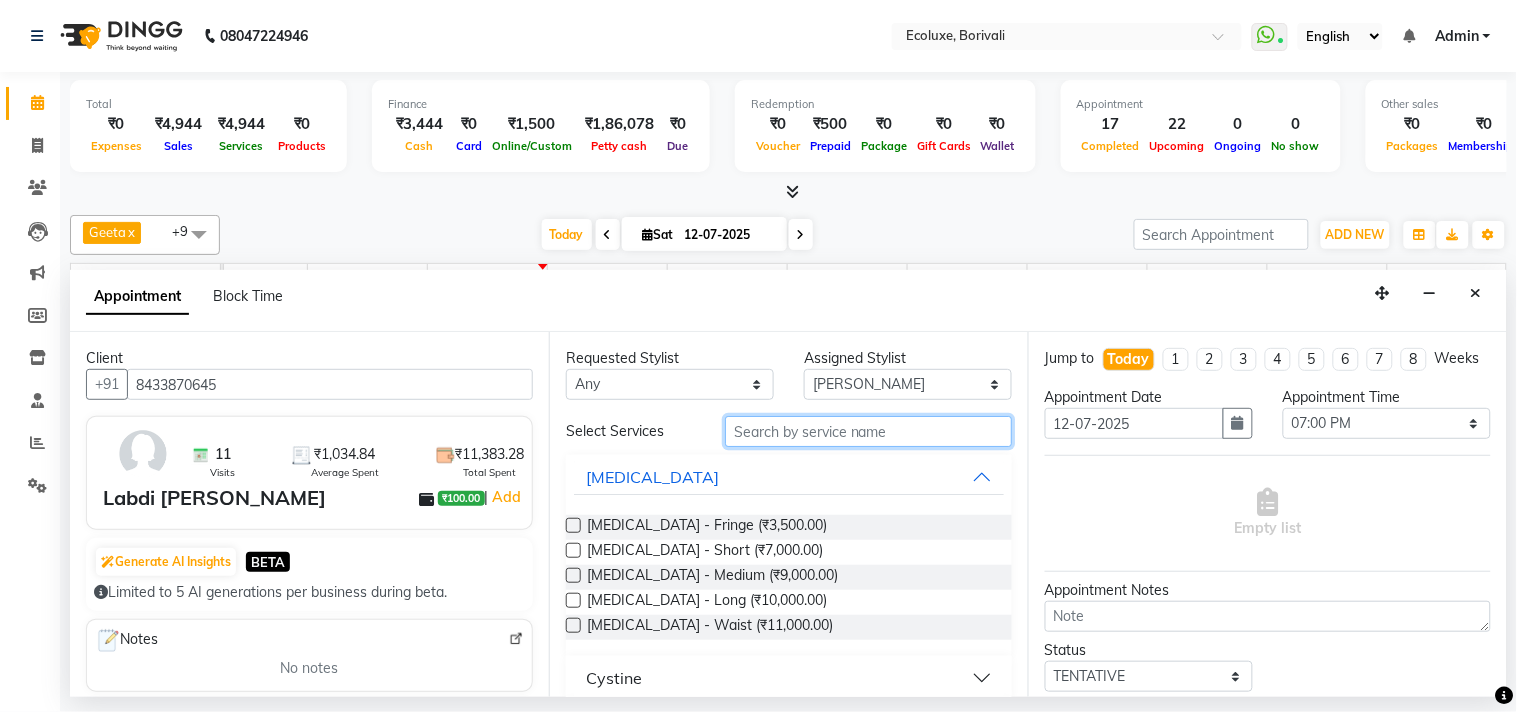 click at bounding box center (868, 431) 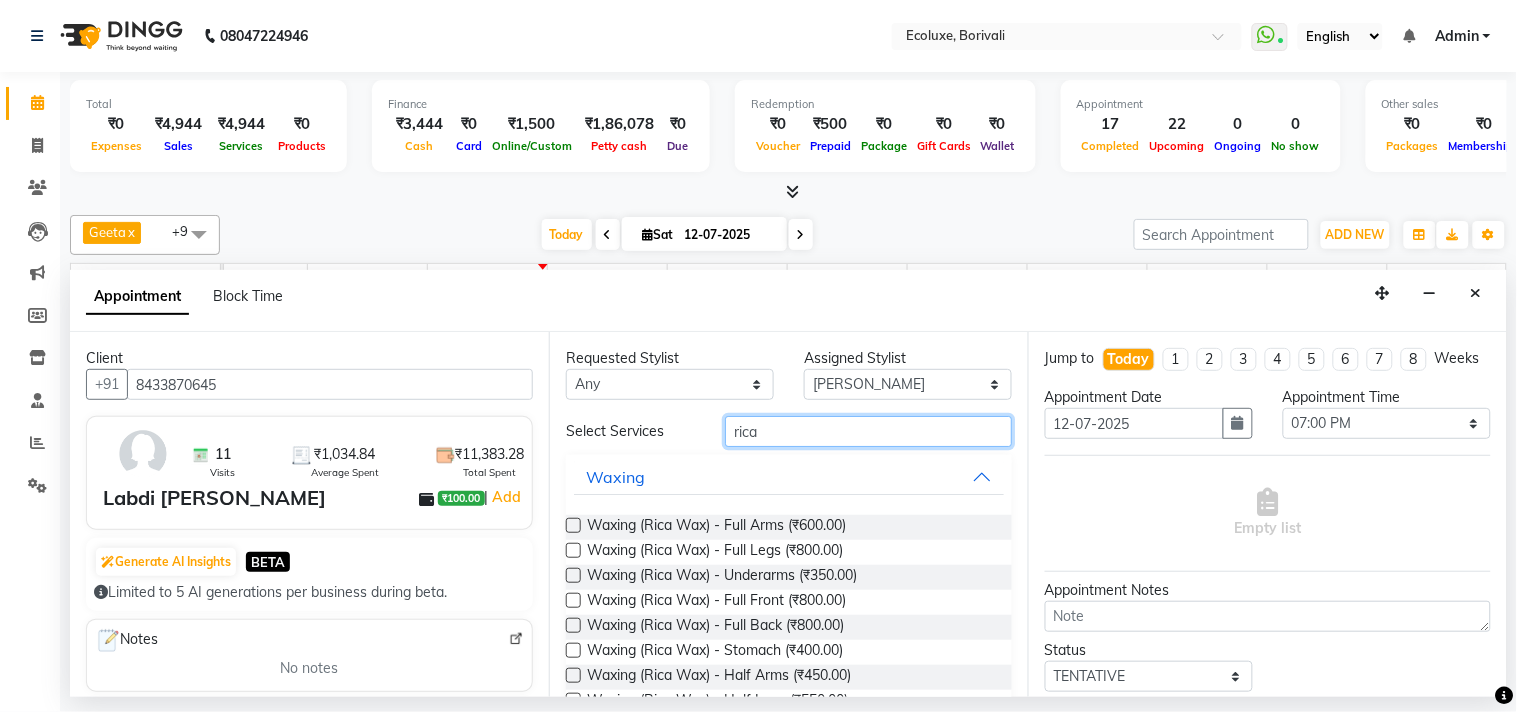 type on "rica" 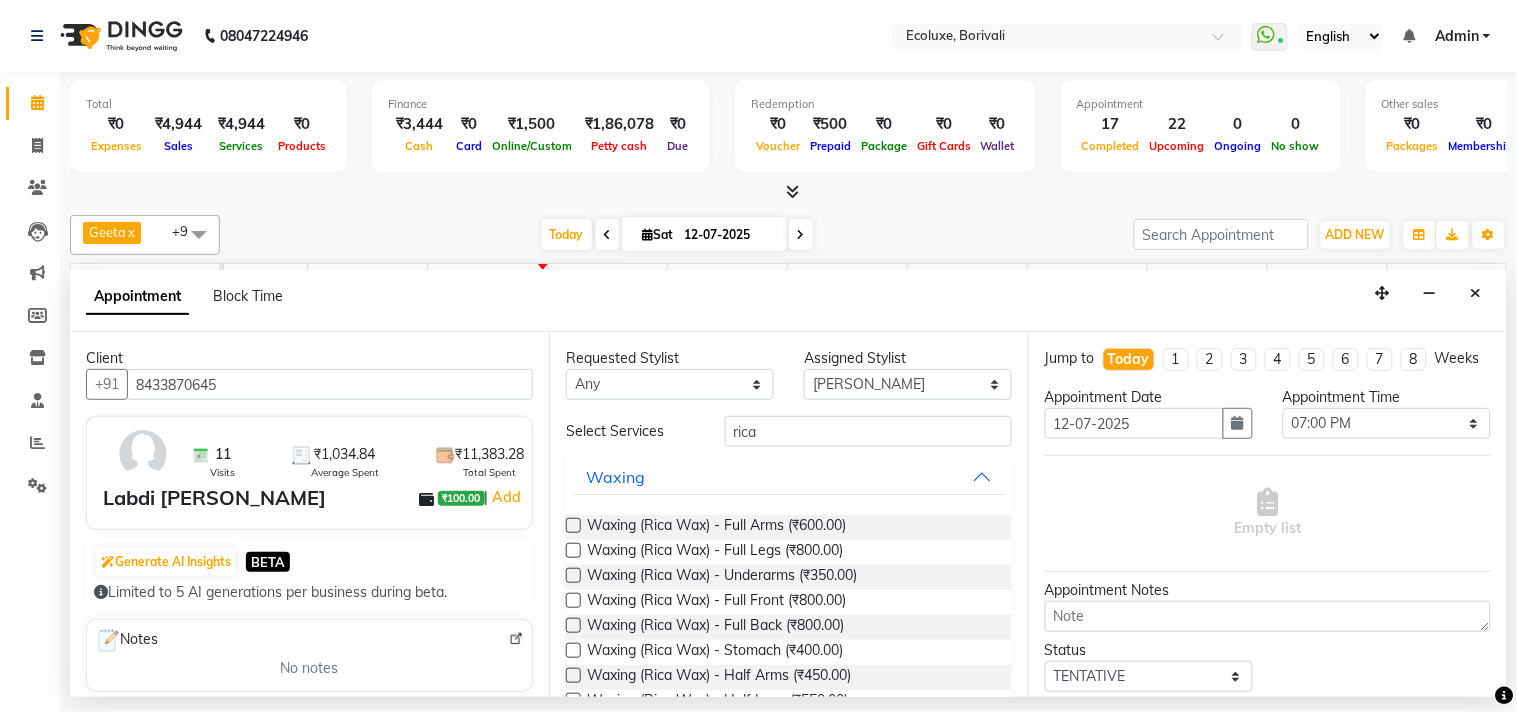 click at bounding box center [573, 525] 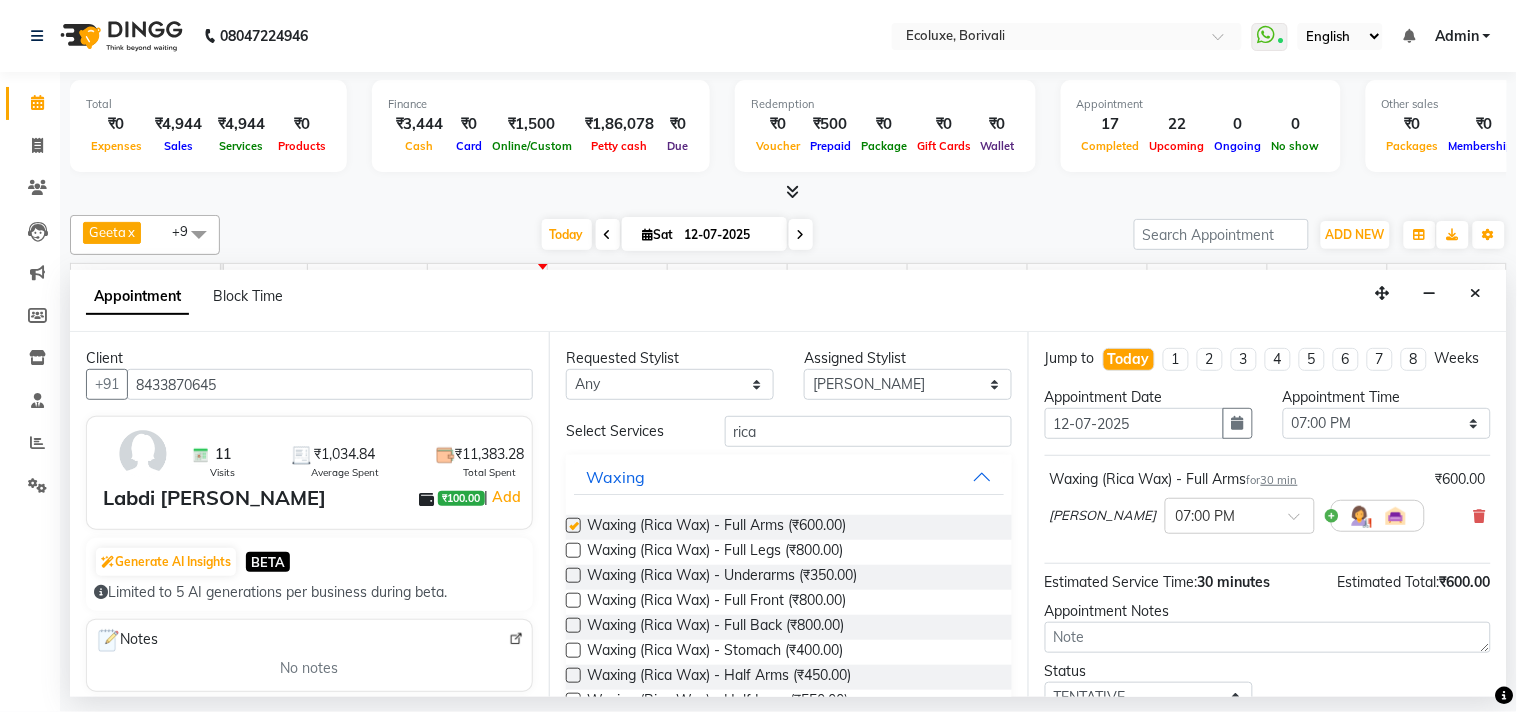 checkbox on "false" 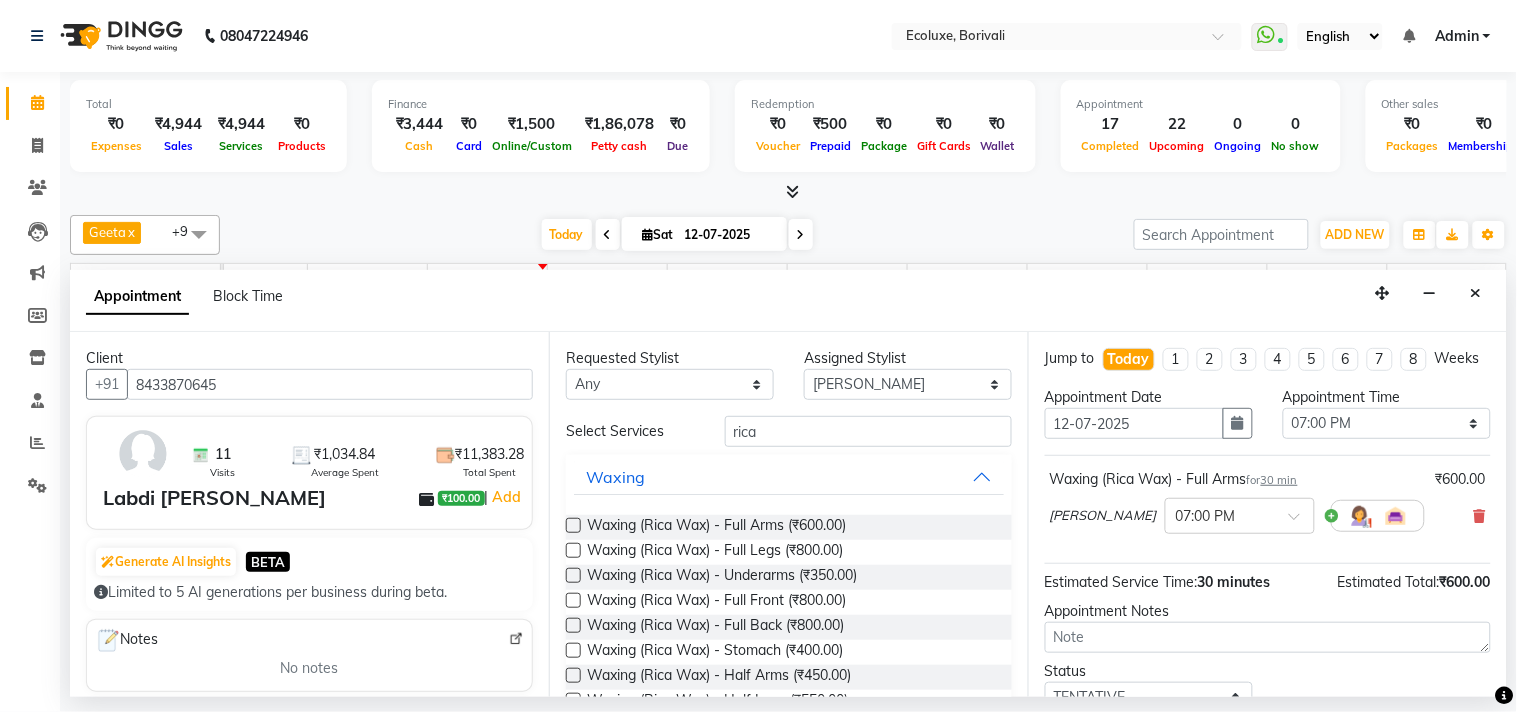 click at bounding box center [573, 550] 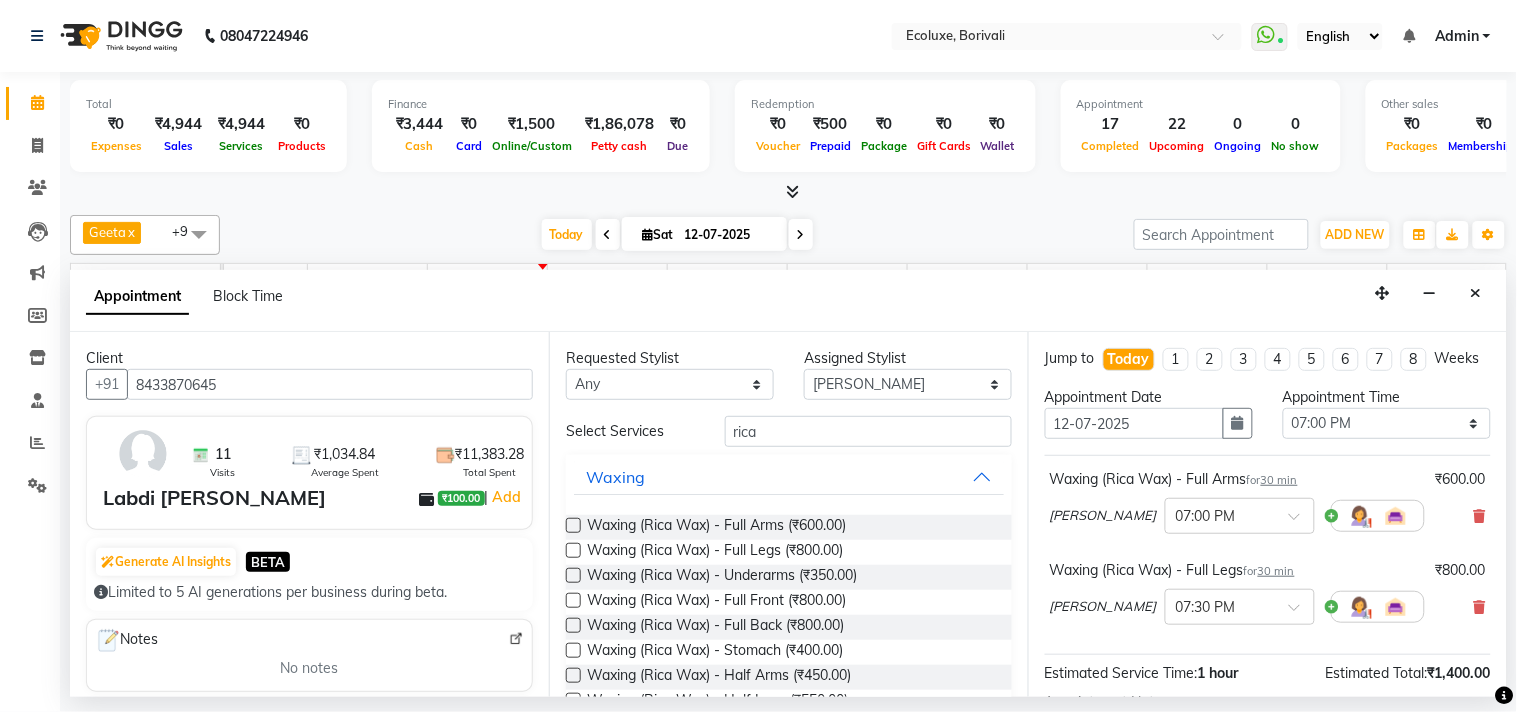 checkbox on "false" 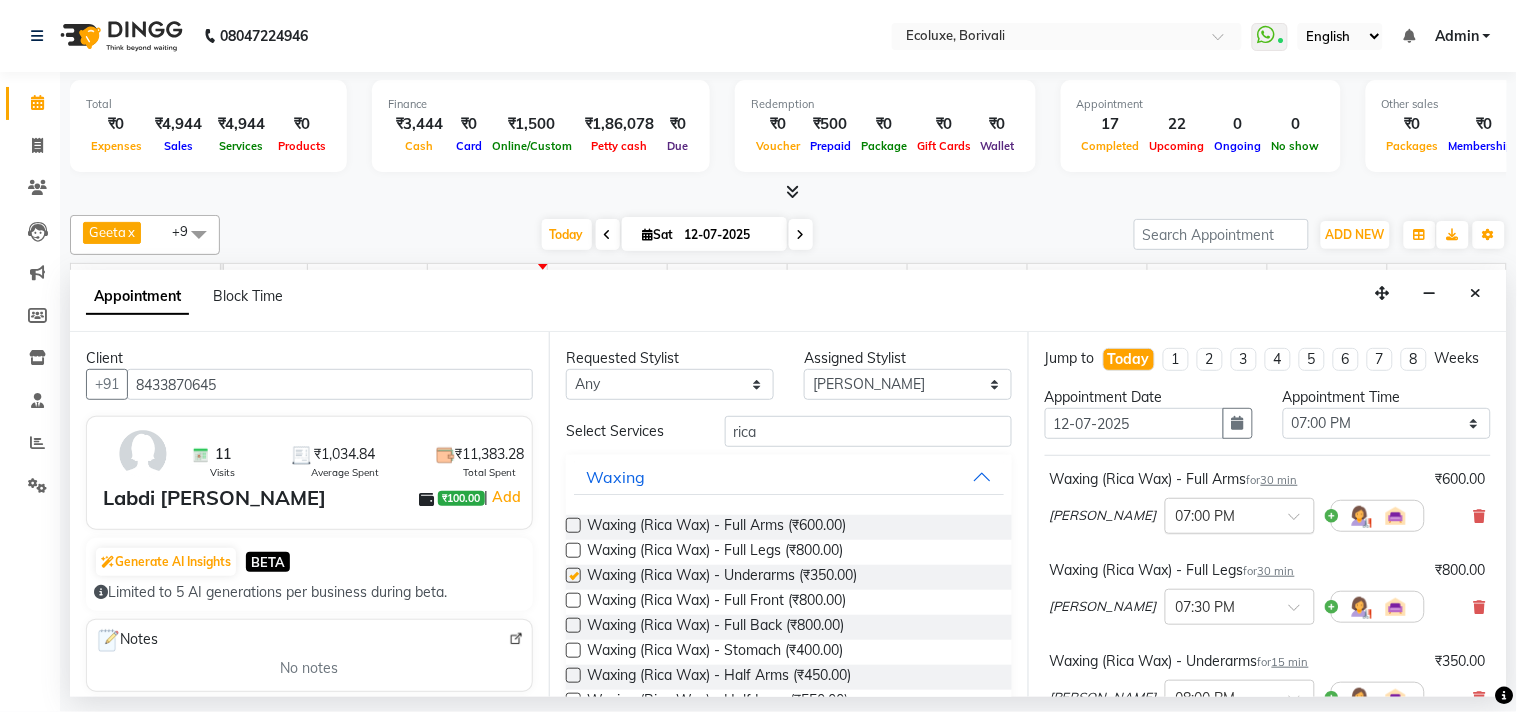 checkbox on "false" 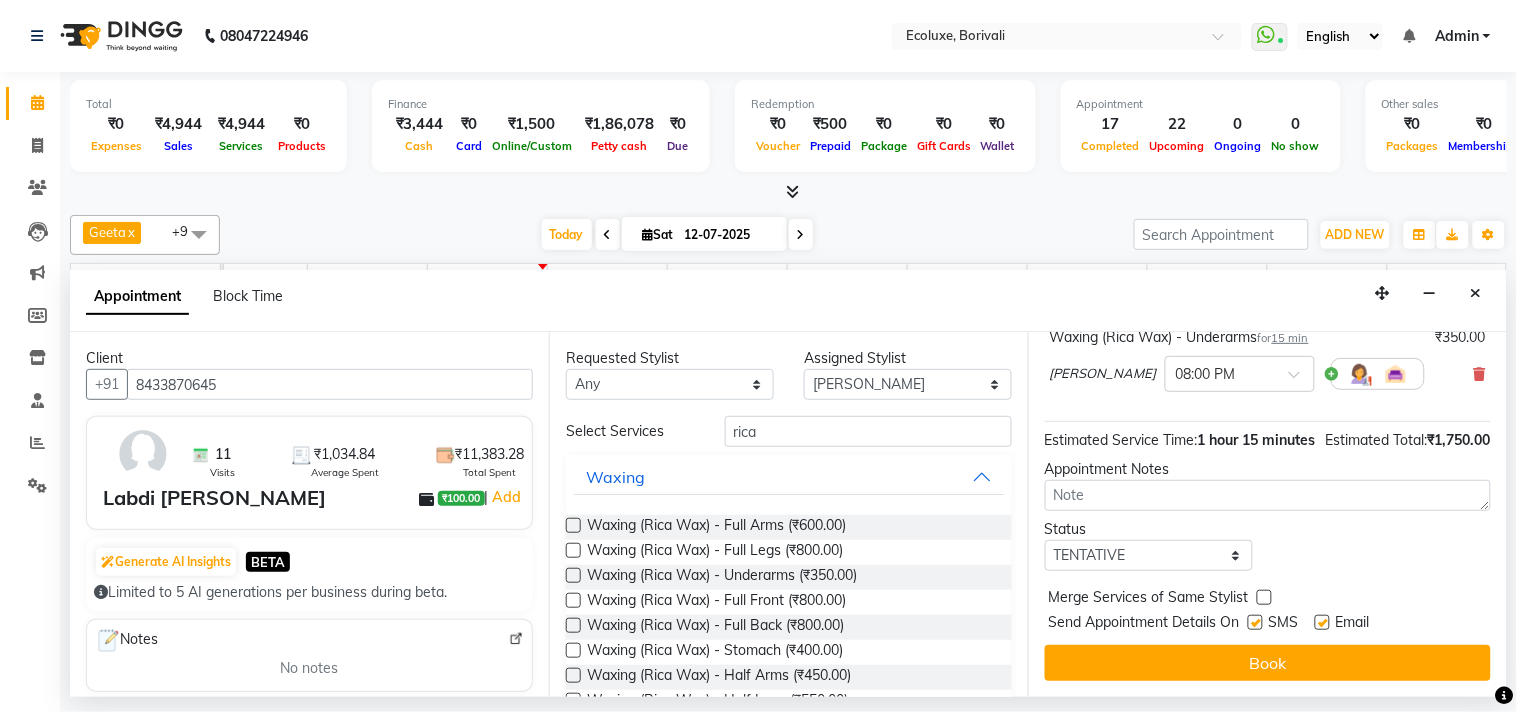 scroll, scrollTop: 363, scrollLeft: 0, axis: vertical 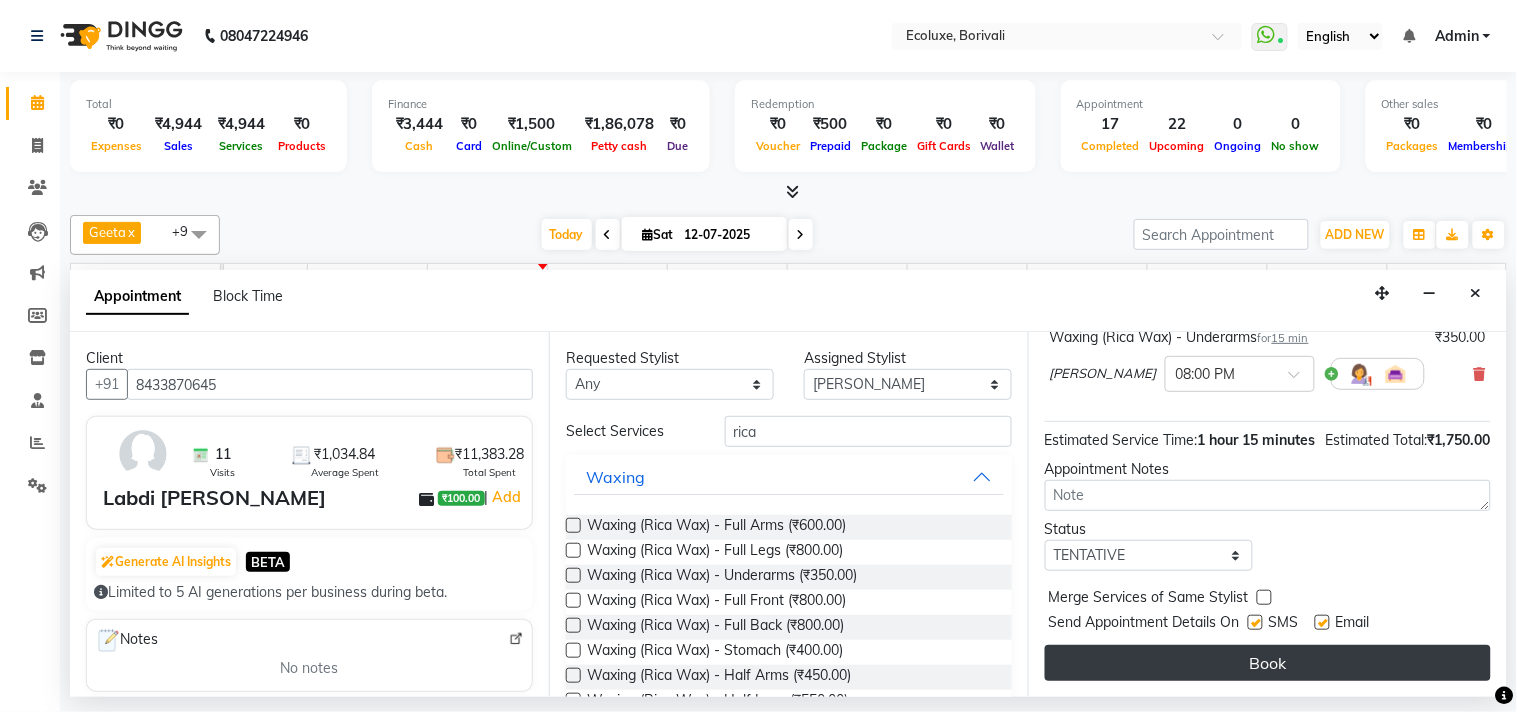 click on "Book" at bounding box center [1268, 663] 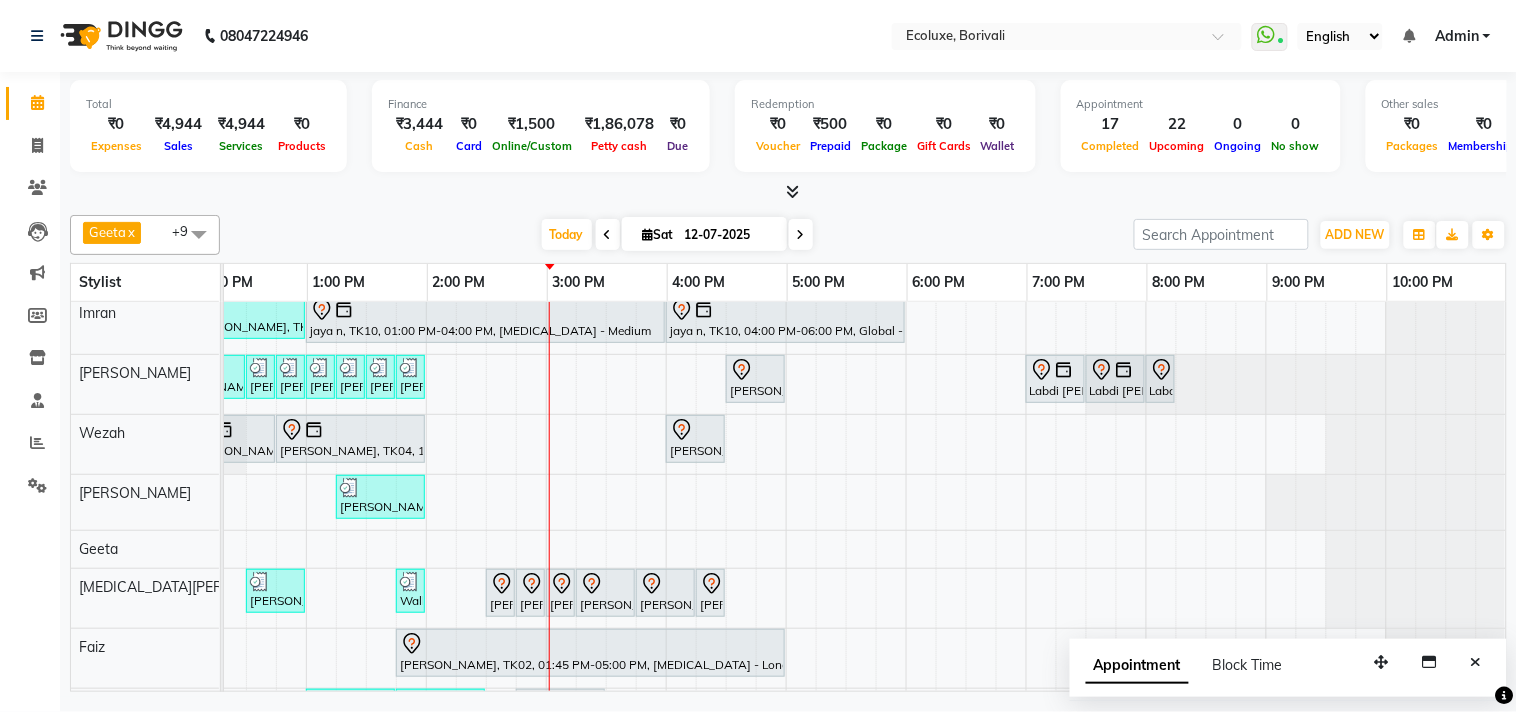 scroll, scrollTop: 67, scrollLeft: 303, axis: both 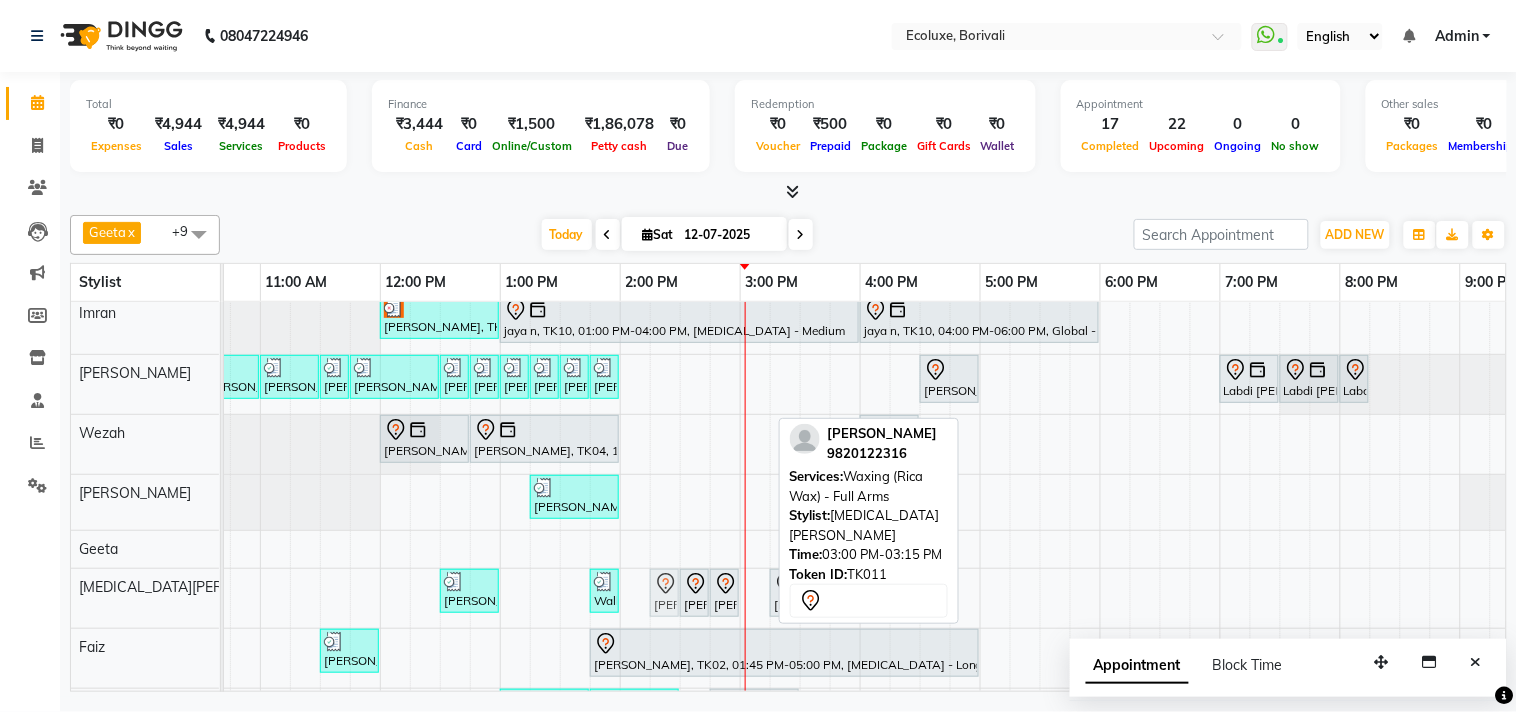 drag, startPoint x: 756, startPoint y: 595, endPoint x: 666, endPoint y: 604, distance: 90.44888 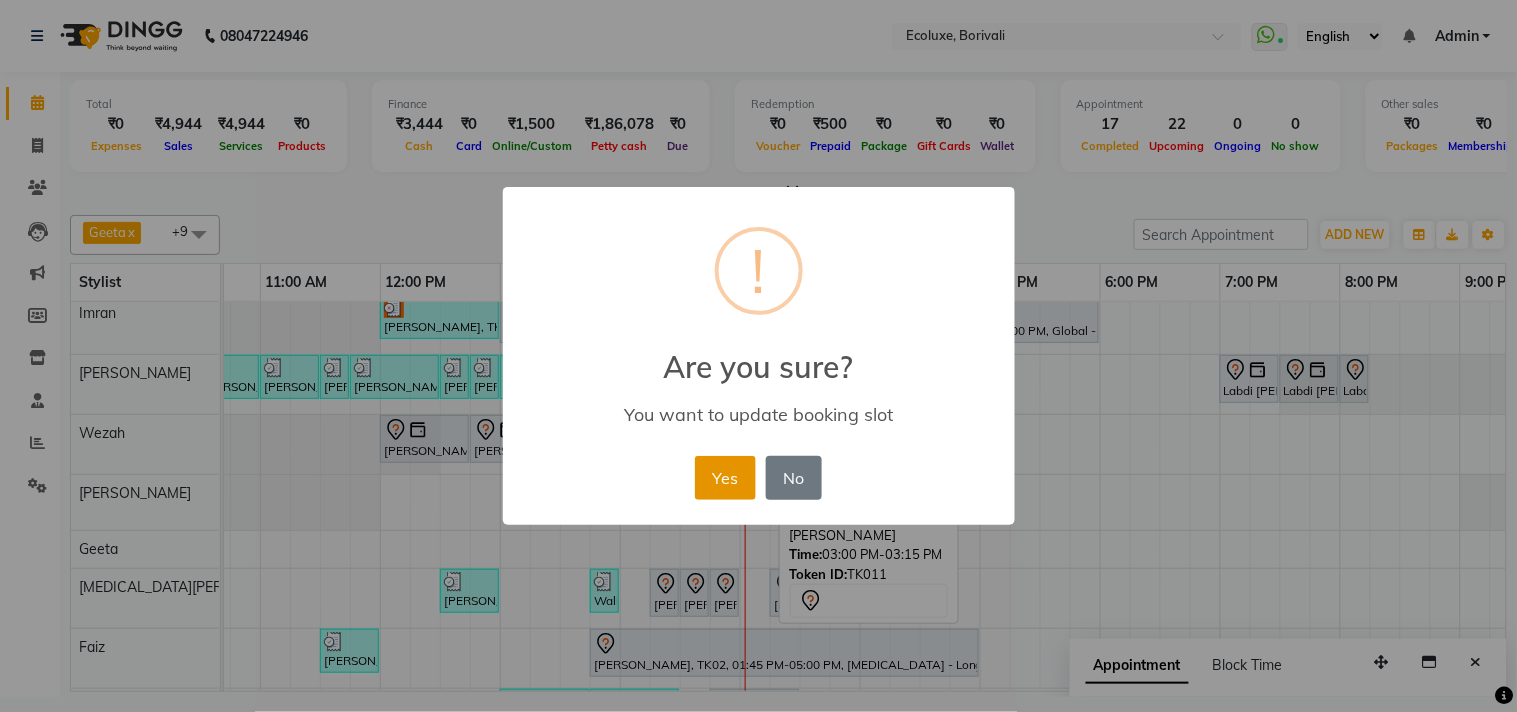 click on "Yes" at bounding box center (725, 478) 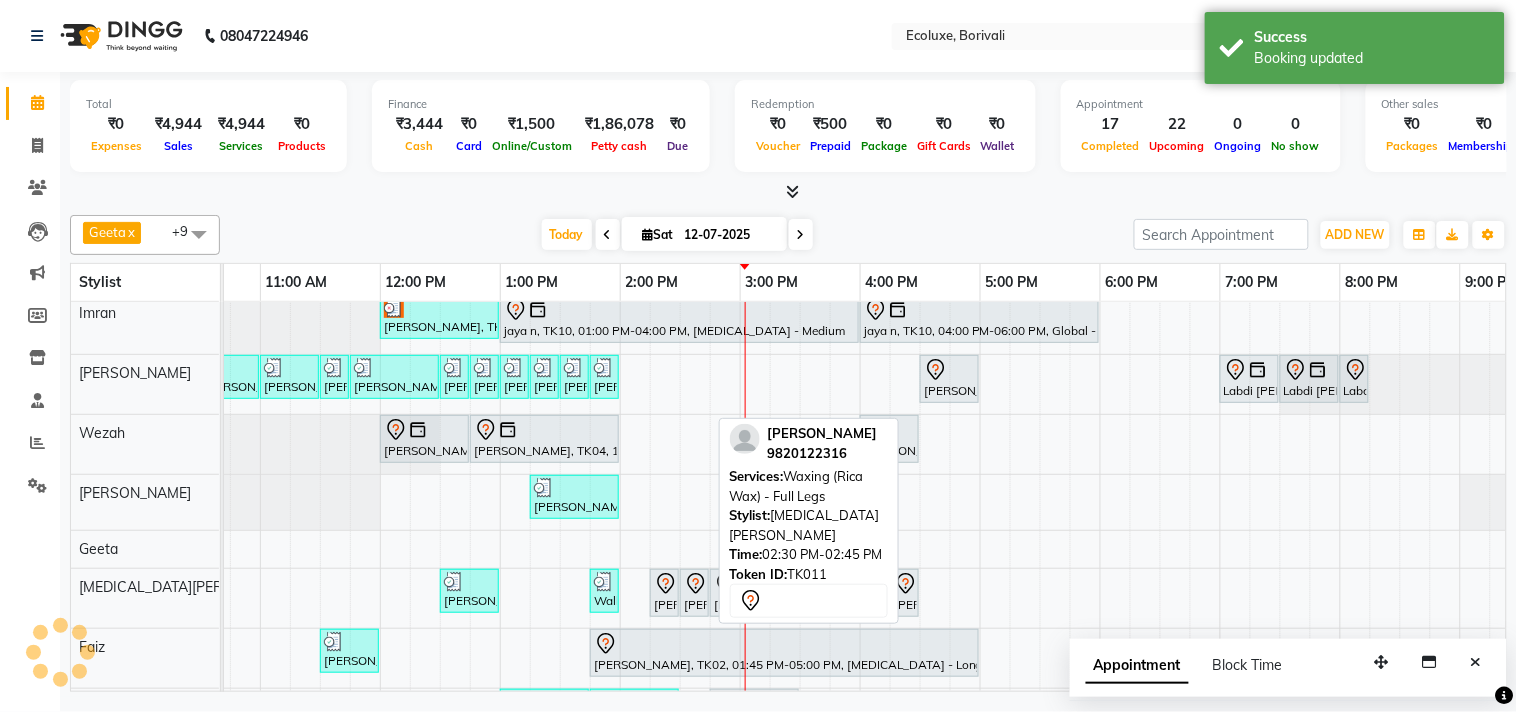 click on "Neelima Mehta, TK11, 02:30 PM-02:45 PM, Waxing (Rica Wax) - Full Legs" at bounding box center [694, 593] 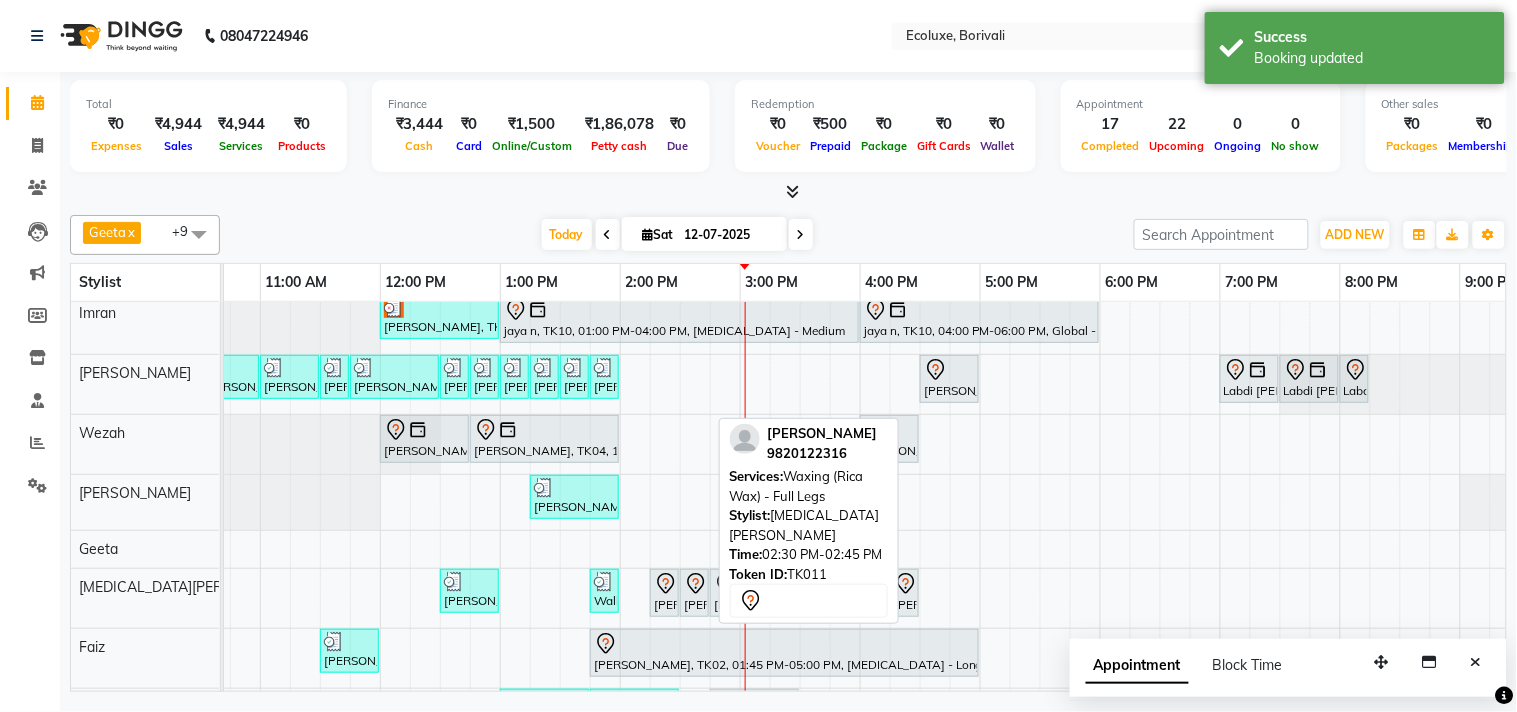 click on "Neelima Mehta, TK11, 02:30 PM-02:45 PM, Waxing (Rica Wax) - Full Legs" at bounding box center (694, 593) 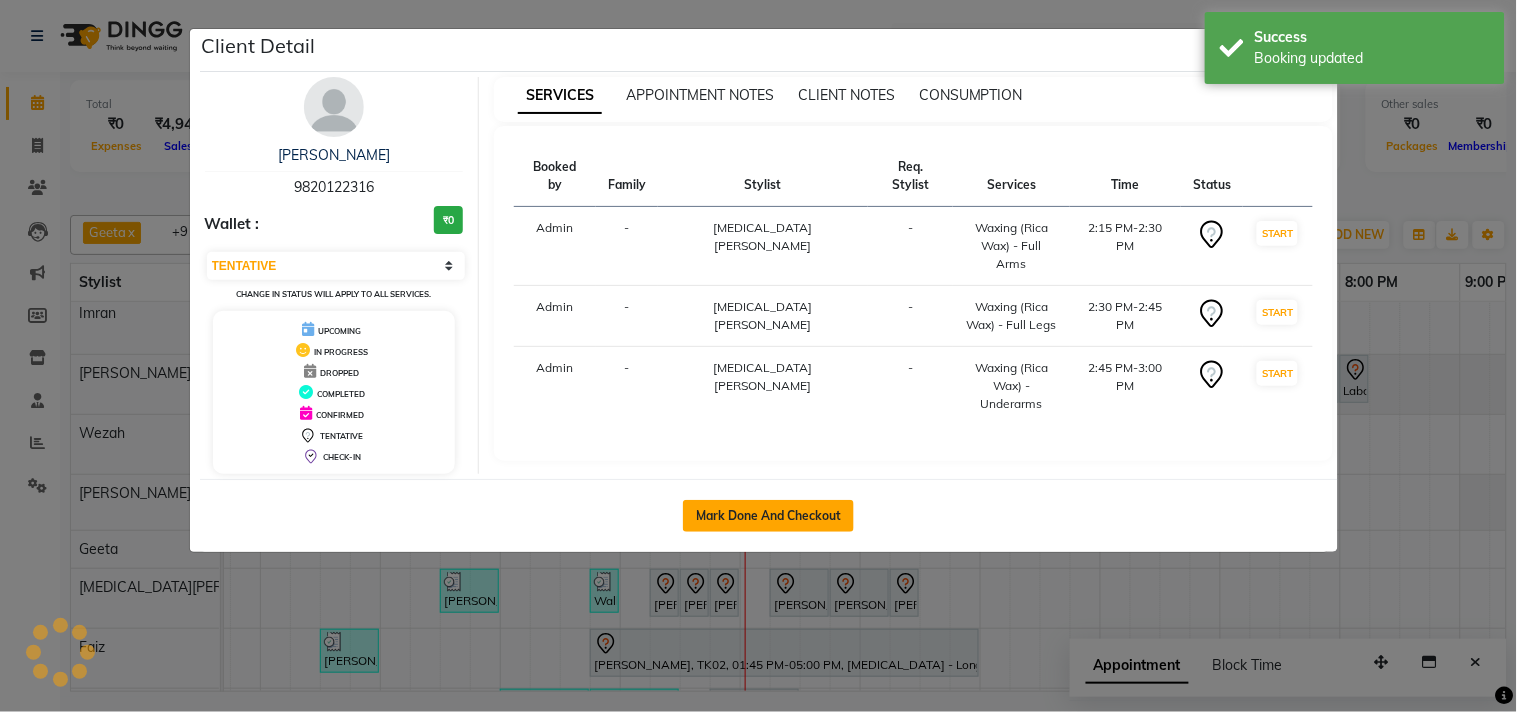 click on "Mark Done And Checkout" 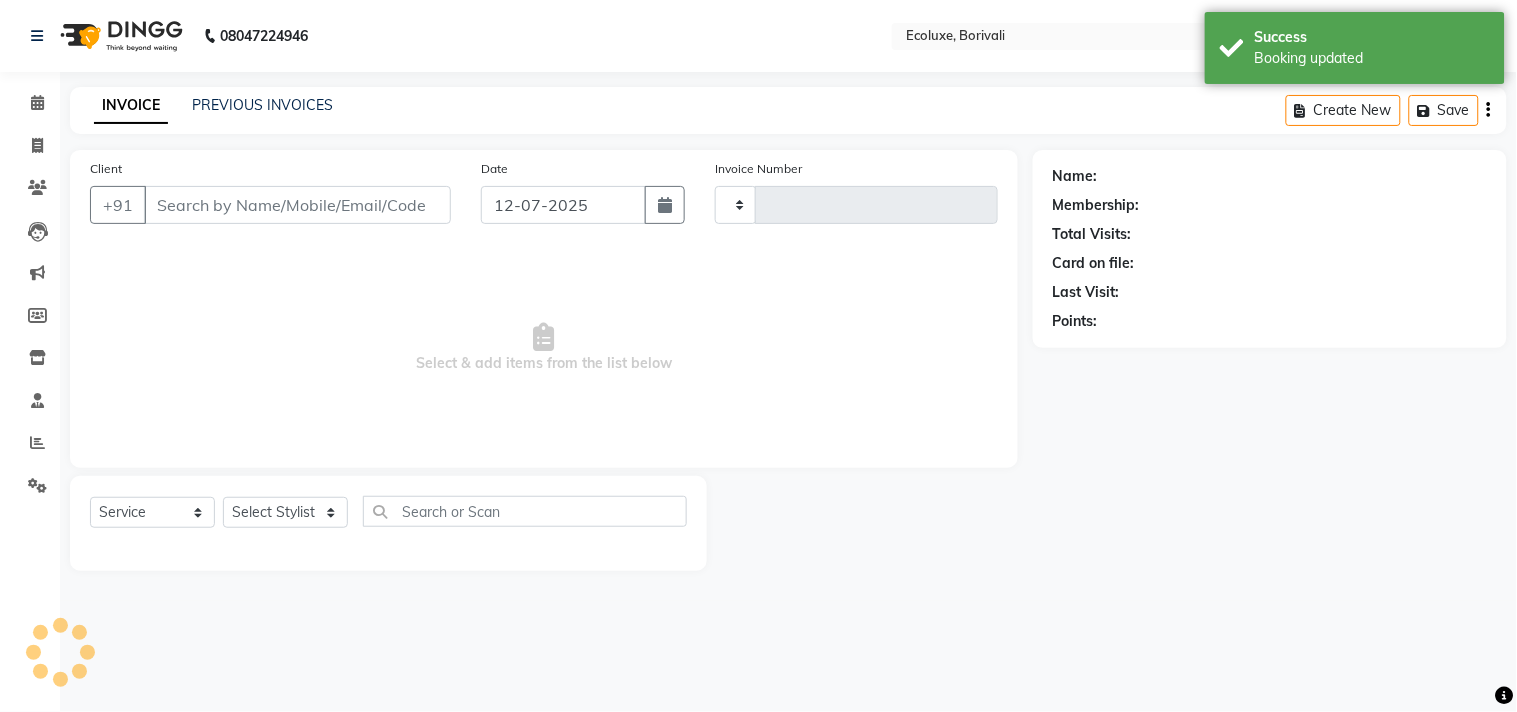 type on "1292" 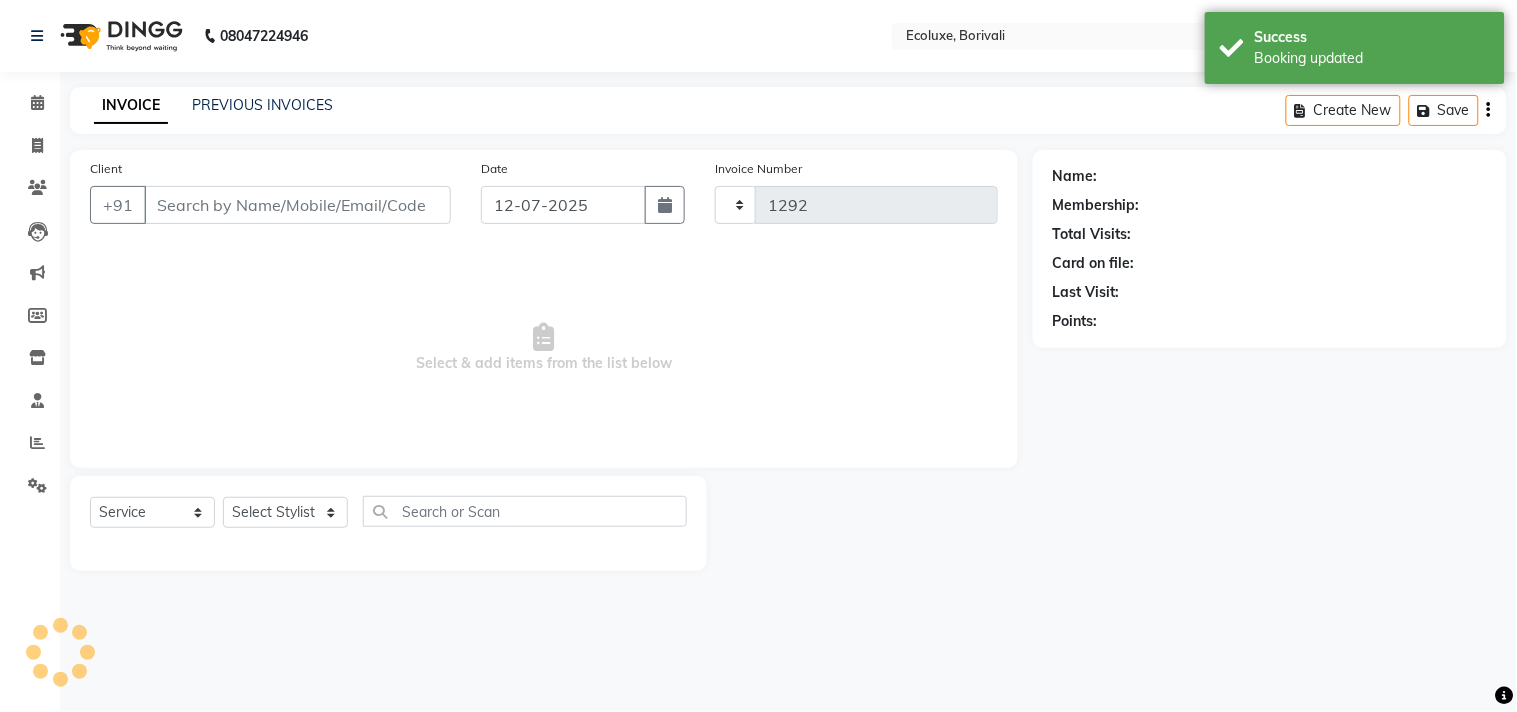 select on "5386" 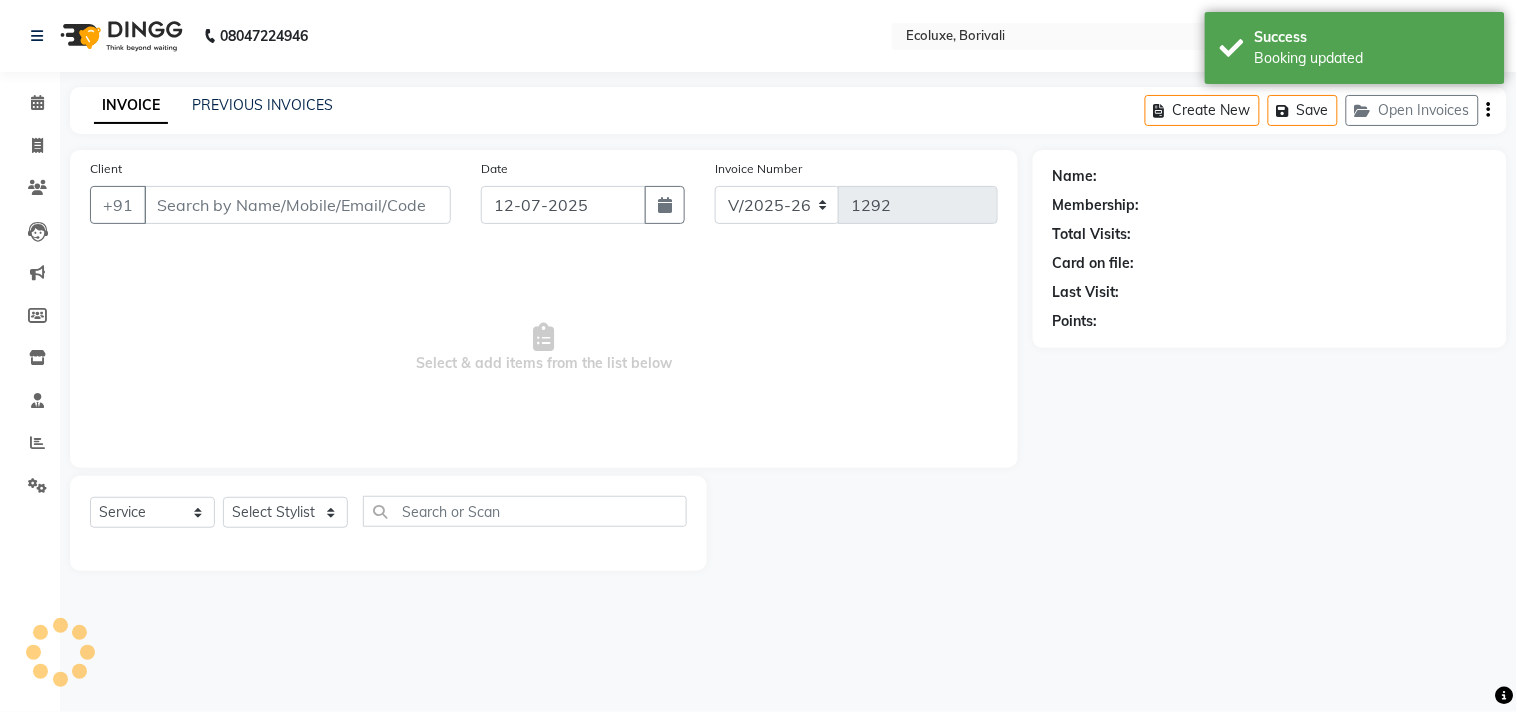 type on "9820122316" 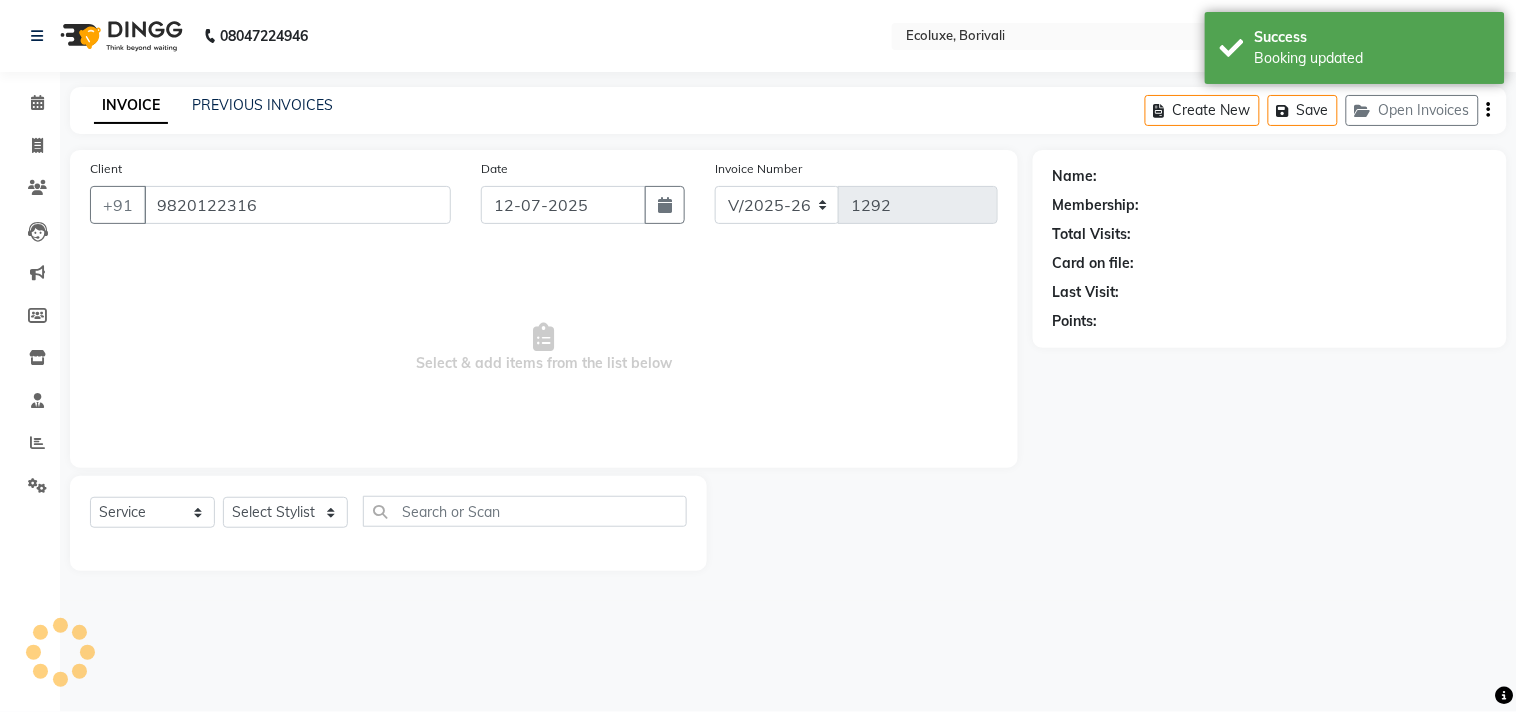 select on "61798" 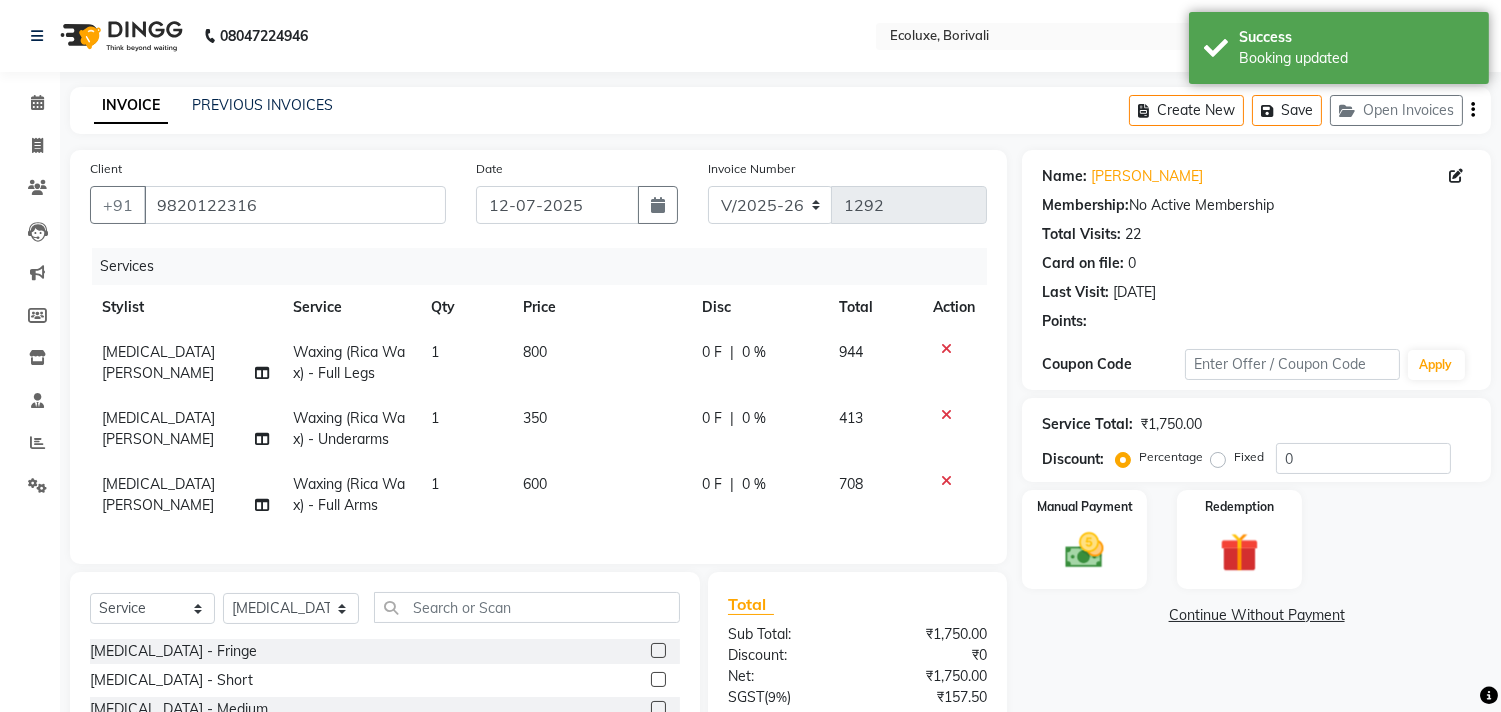 click on "Waxing (Rica Wax) - Underarms" 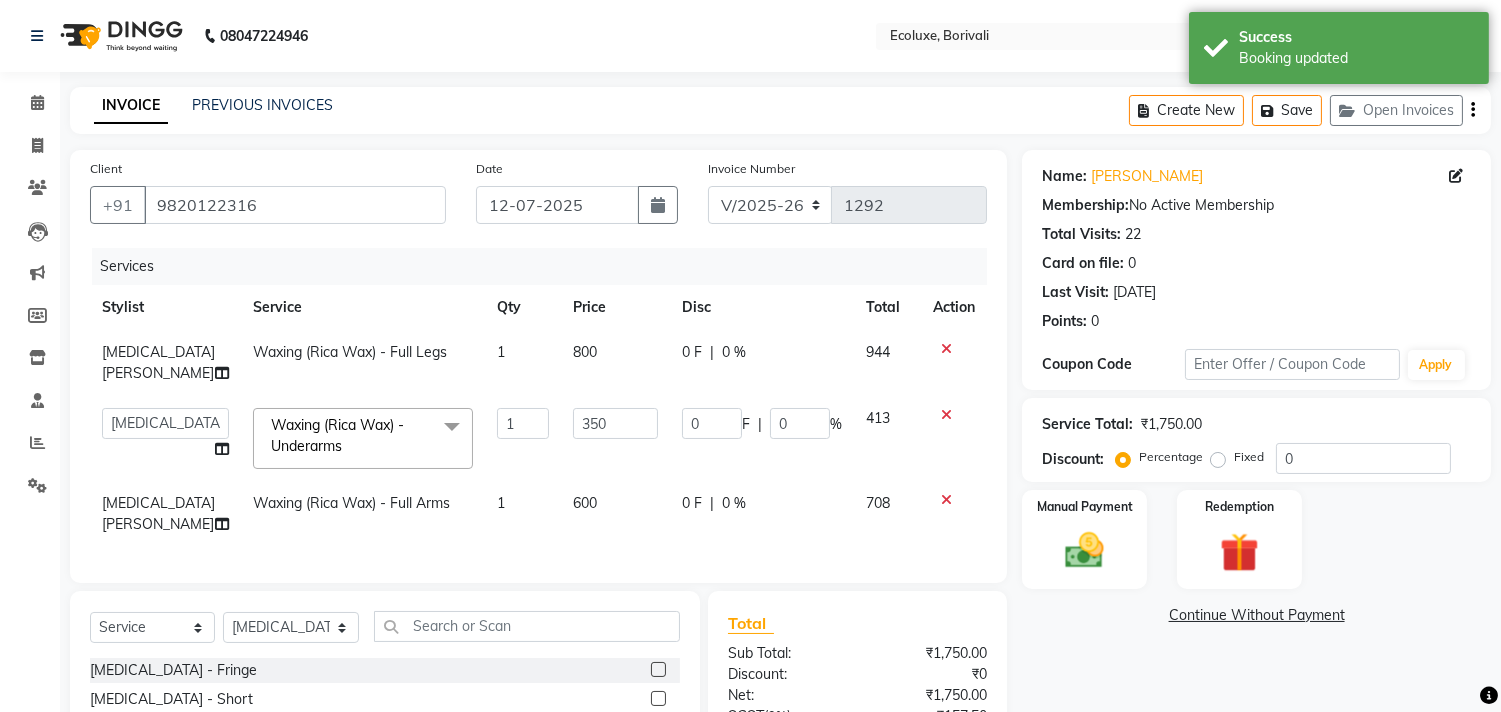 click on "Waxing (Rica Wax) - Underarms  x" 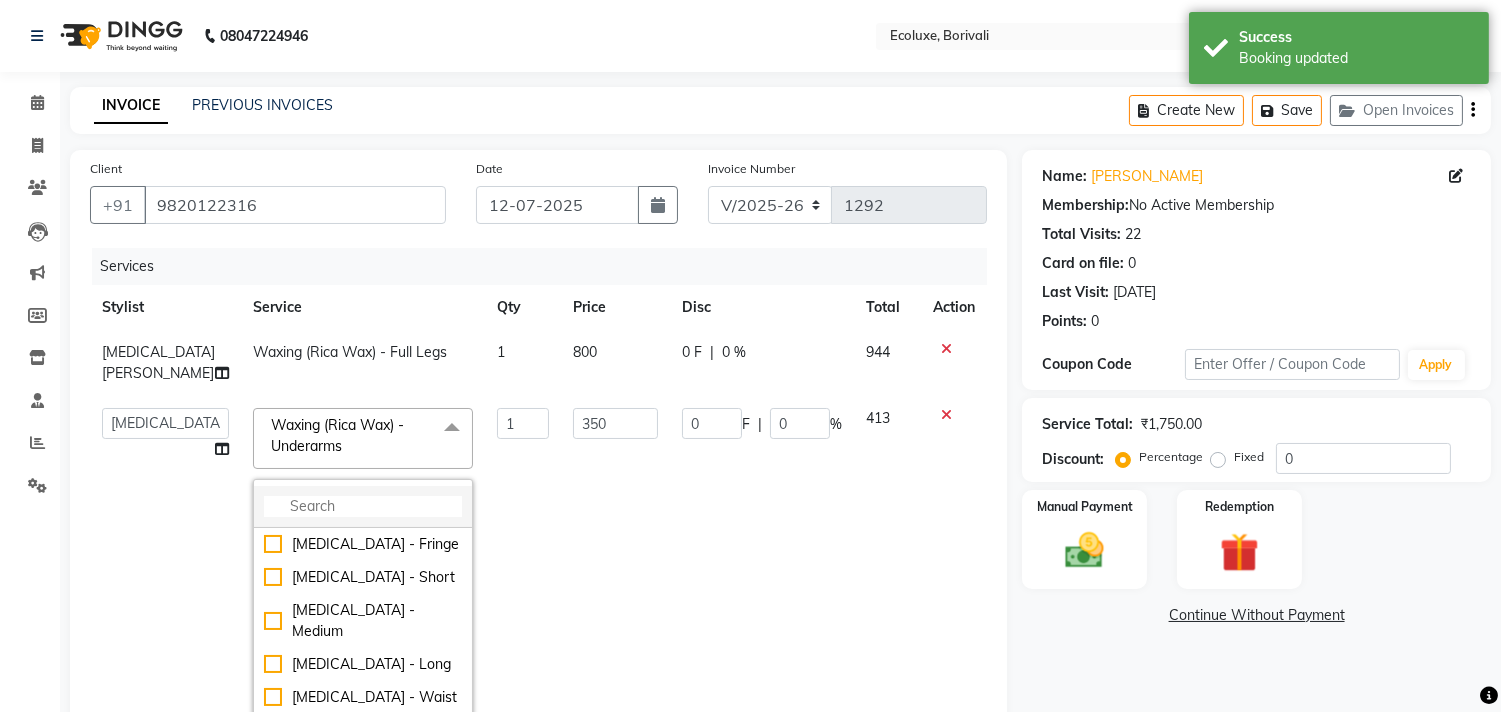 click 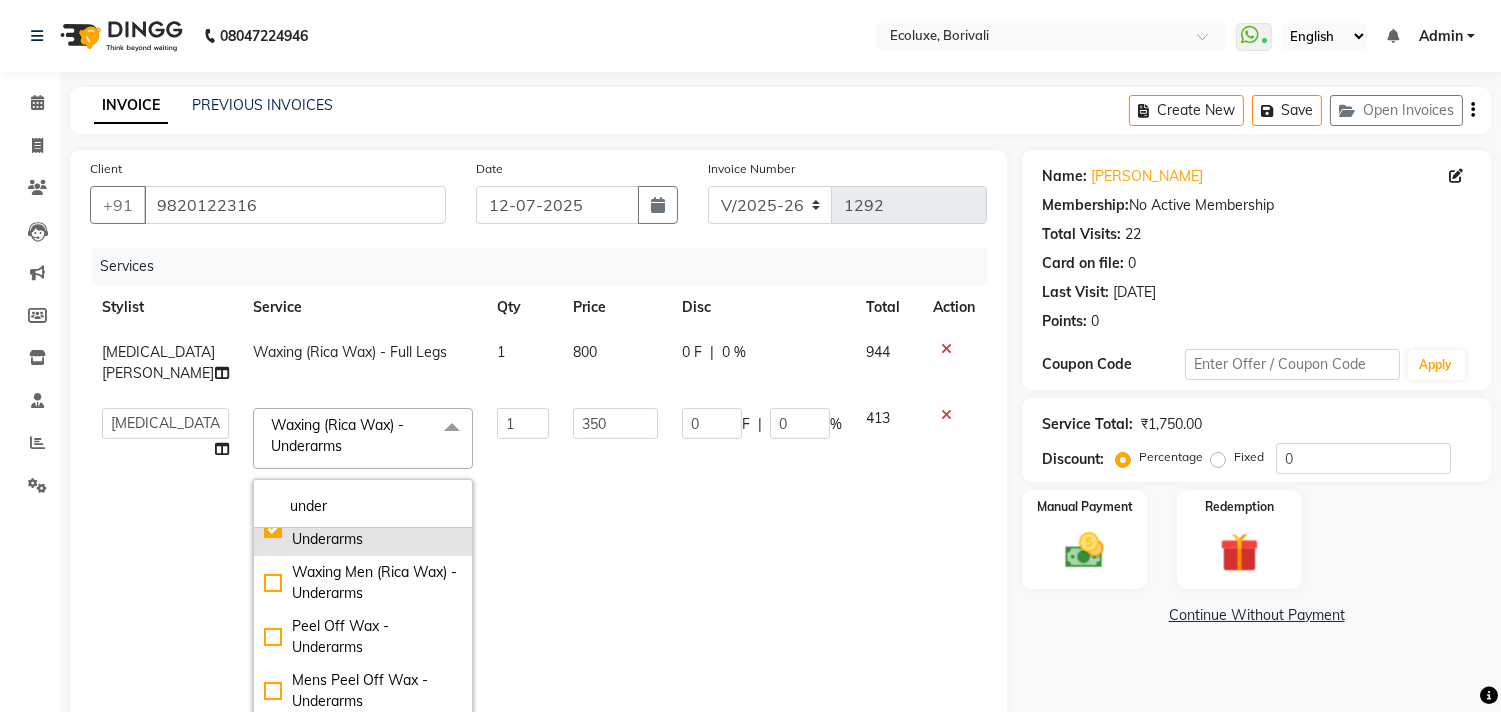 scroll, scrollTop: 222, scrollLeft: 0, axis: vertical 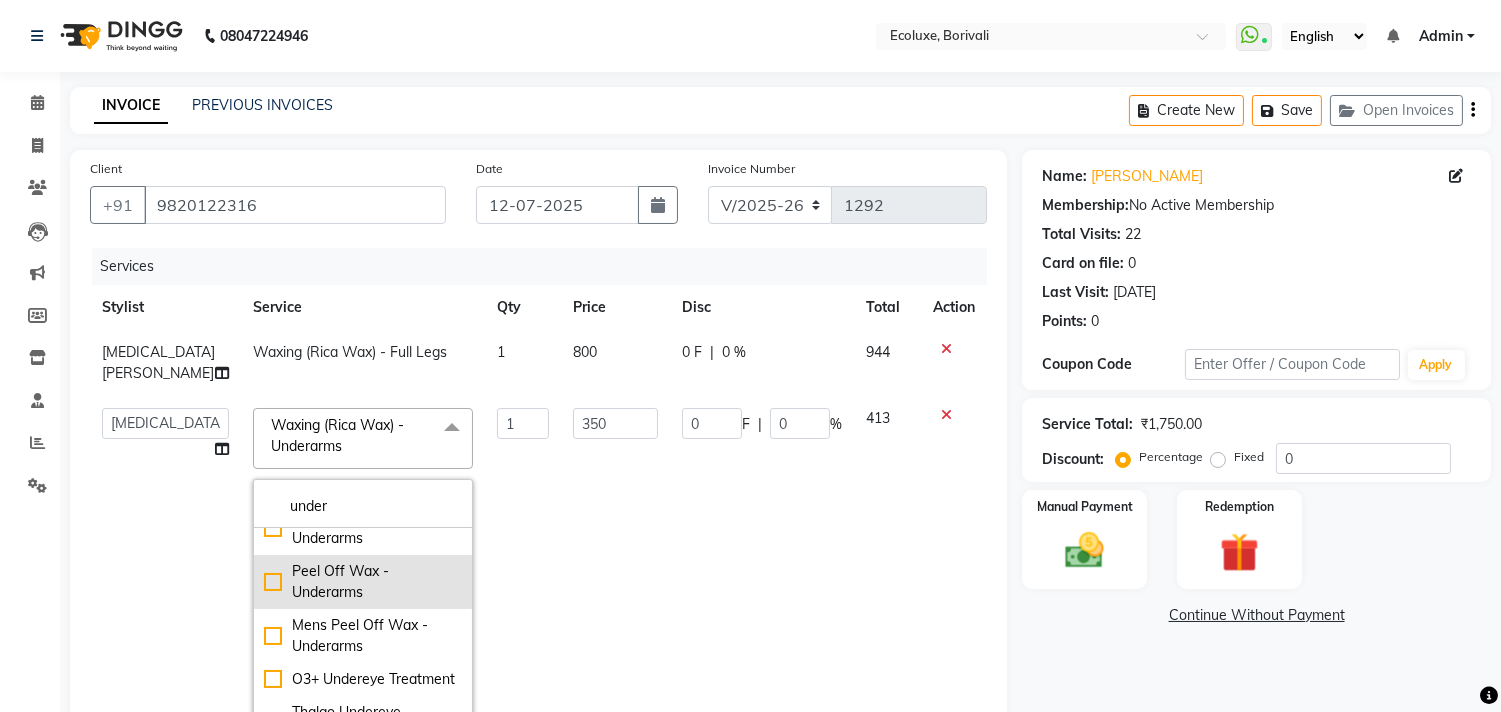 type on "under" 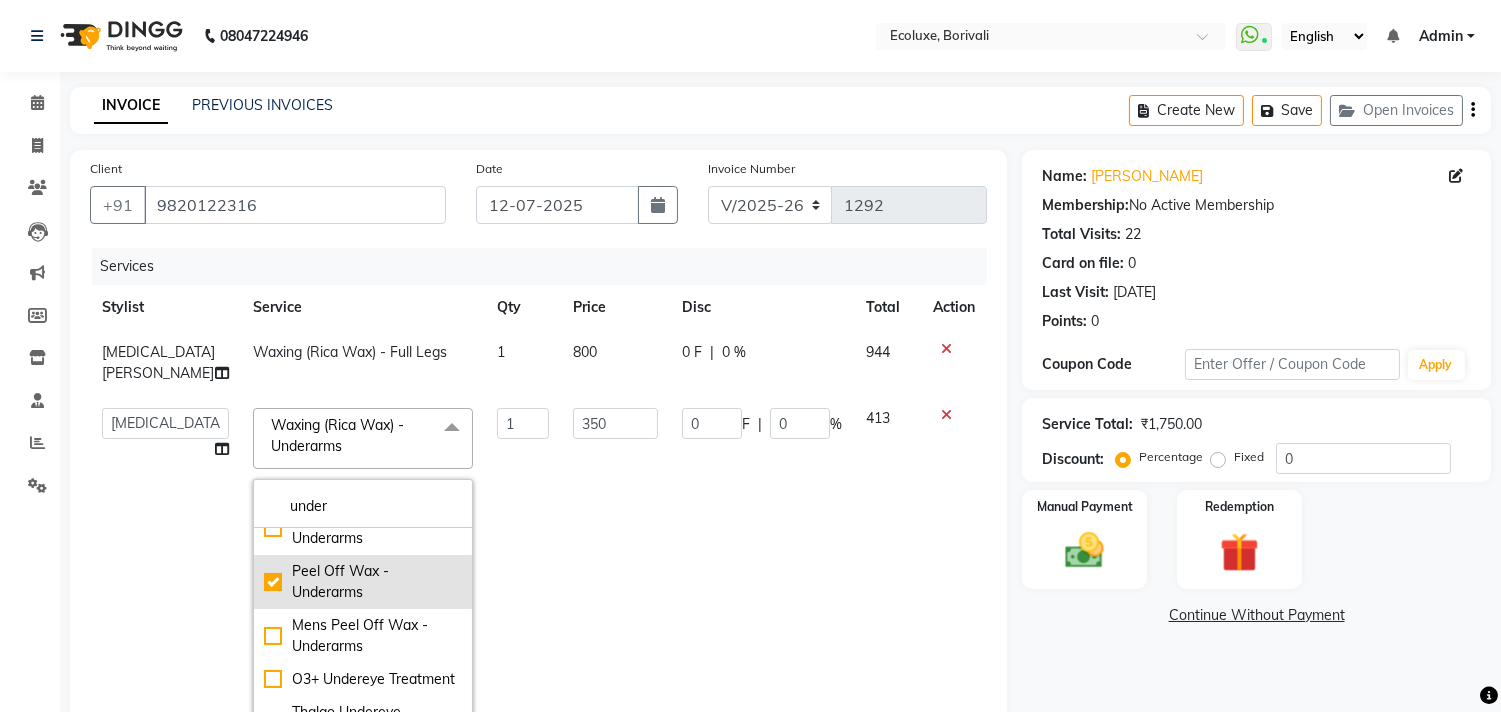 type on "550" 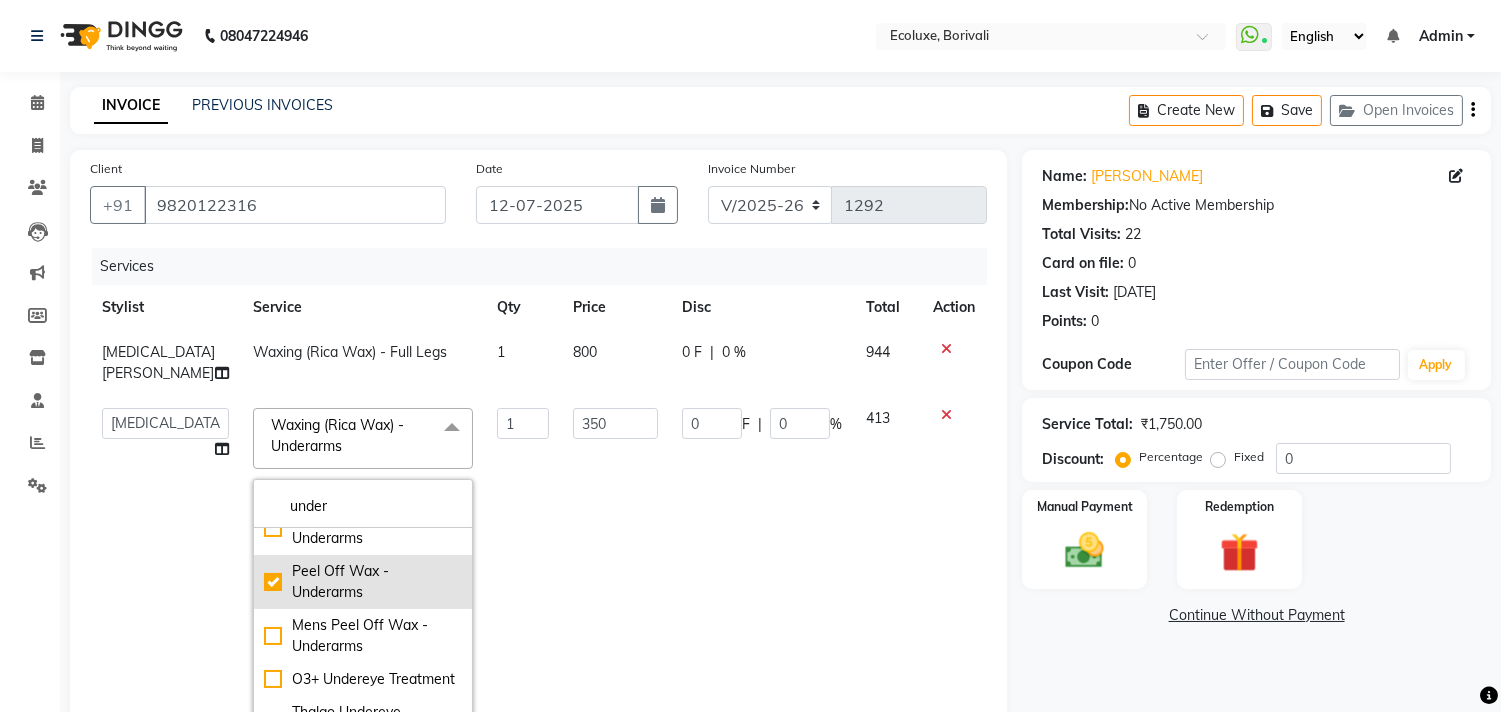 checkbox on "false" 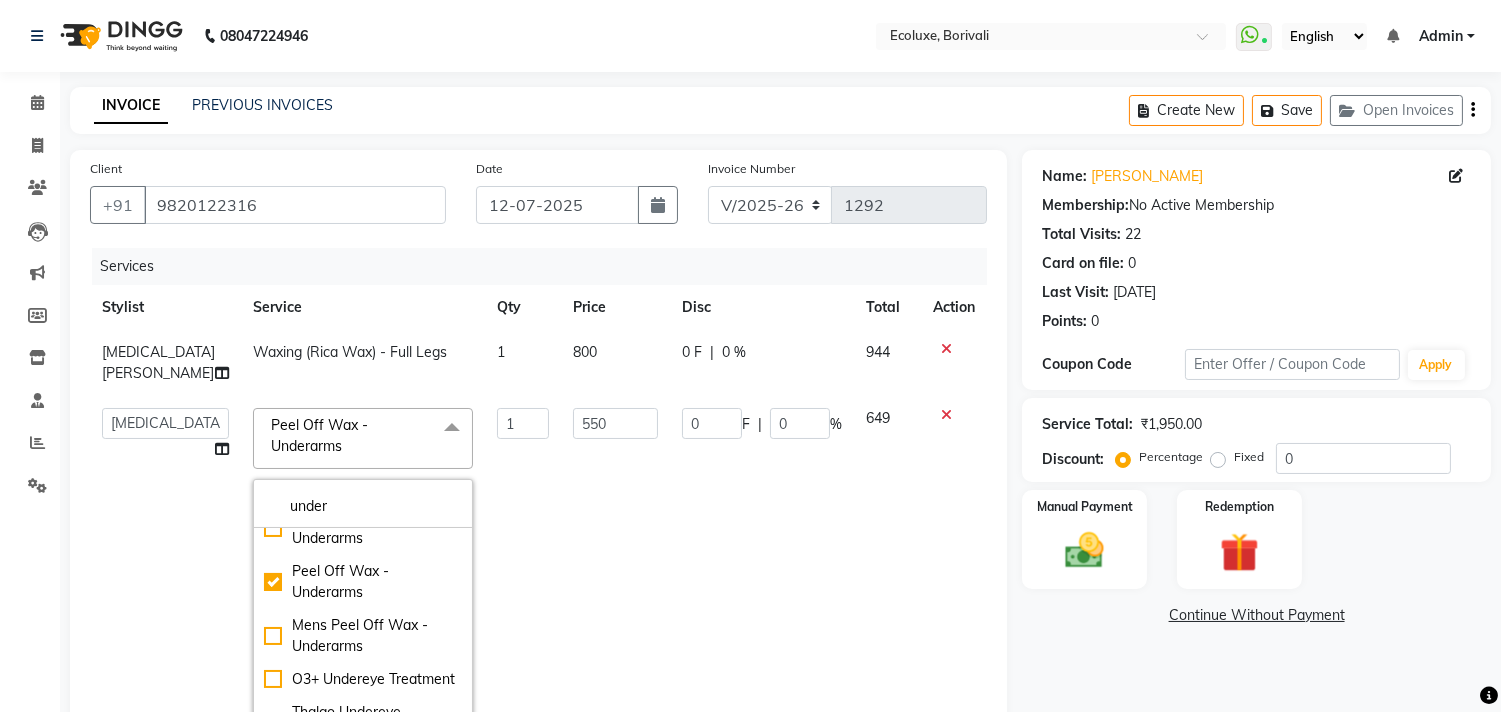 click on "Calendar  Invoice  Clients  Leads   Marketing  Members  Inventory  Staff  Reports  Settings Completed InProgress Upcoming Dropped Tentative Check-In Confirm Bookings Generate Report Segments Page Builder" 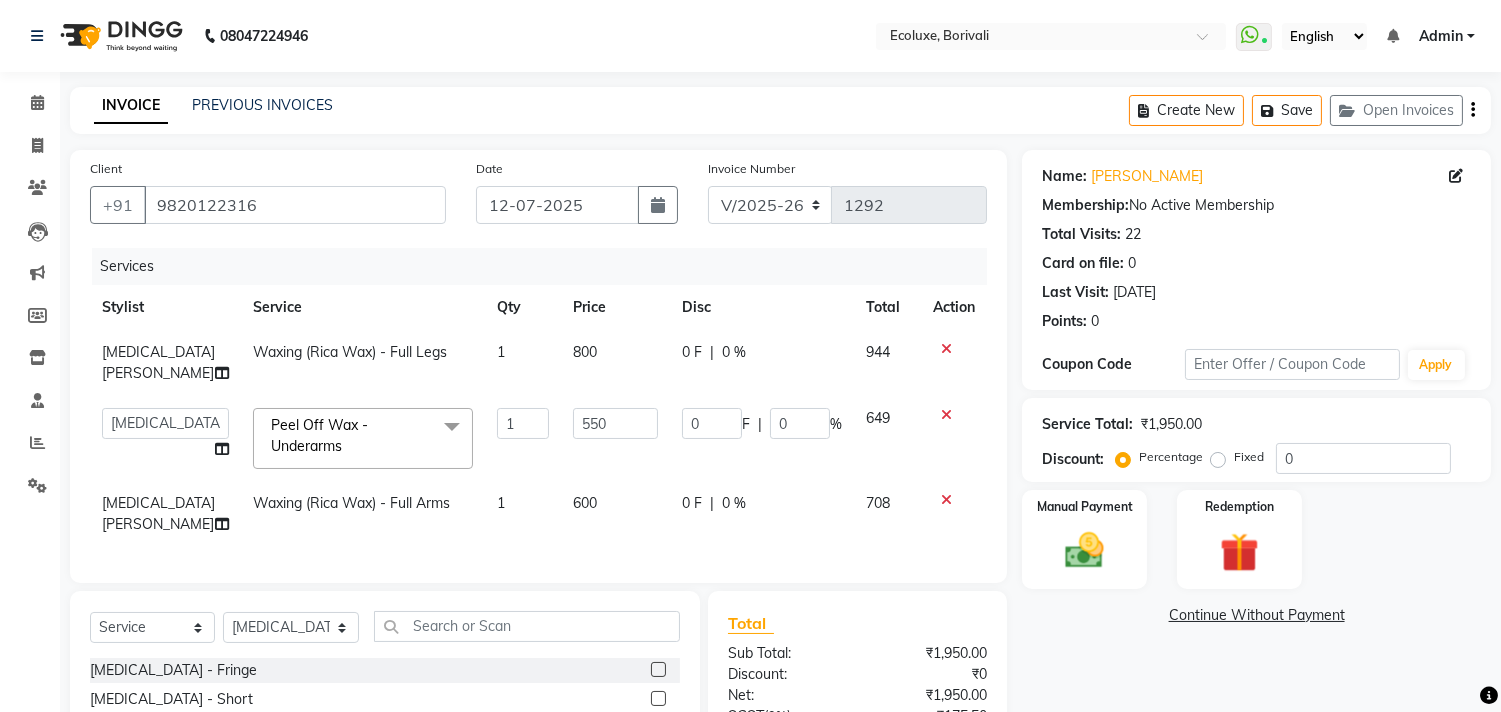 click 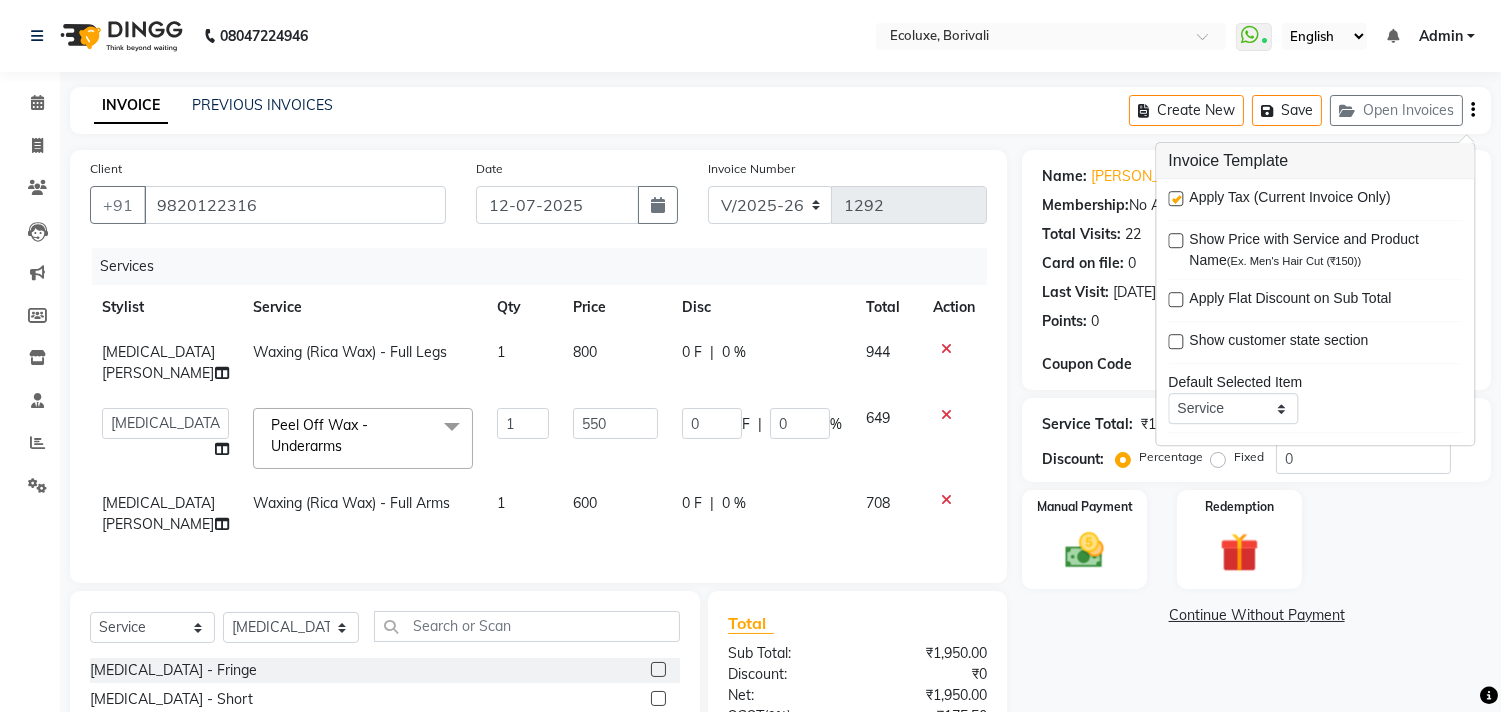 click at bounding box center (1175, 198) 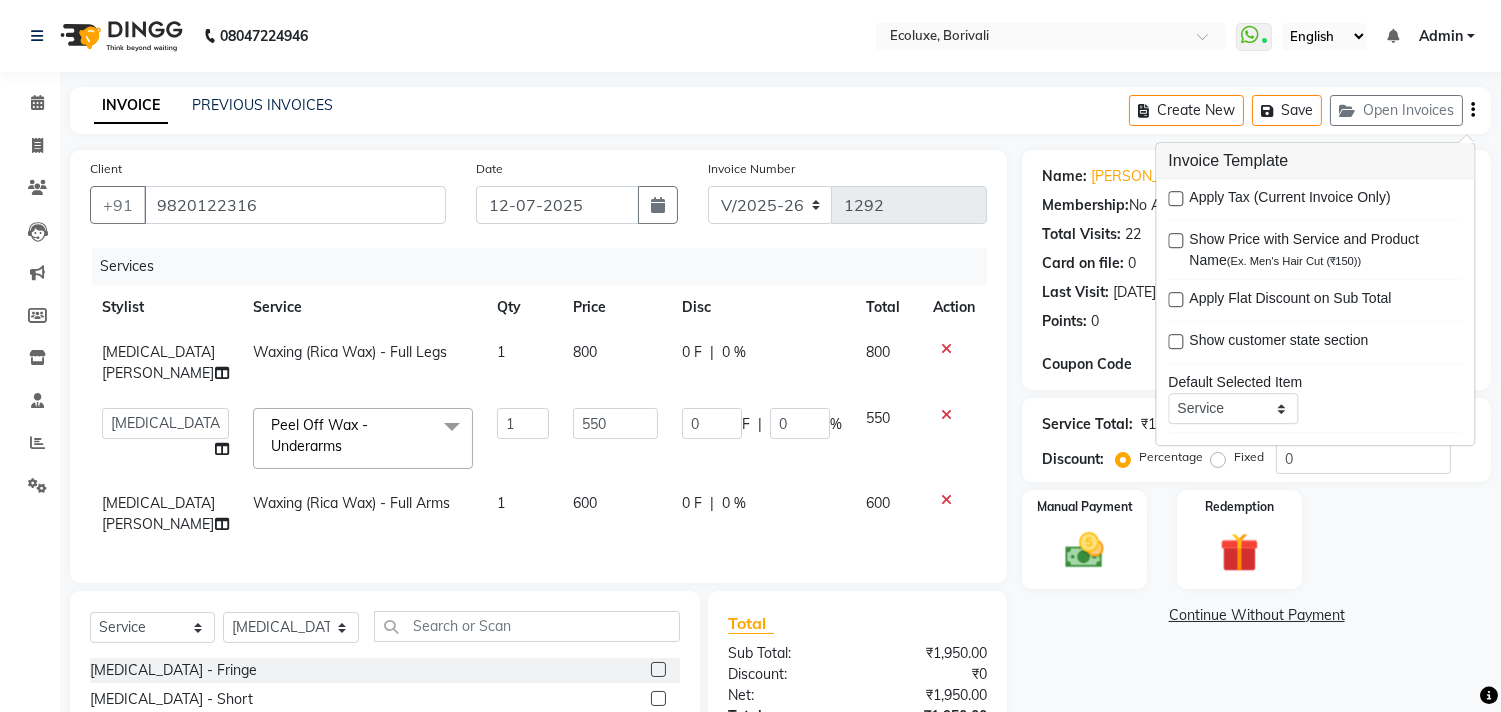 click on "INVOICE PREVIOUS INVOICES Create New   Save   Open Invoices" 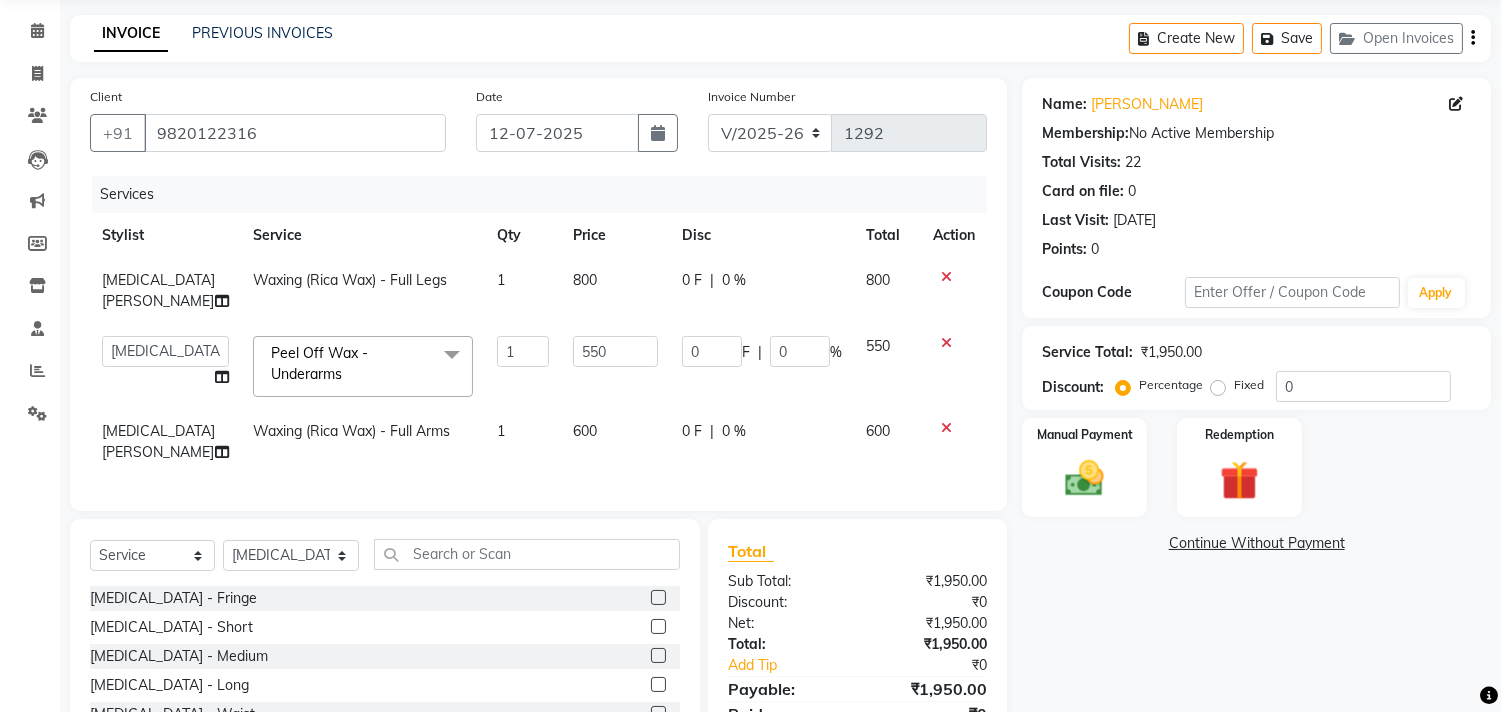 scroll, scrollTop: 111, scrollLeft: 0, axis: vertical 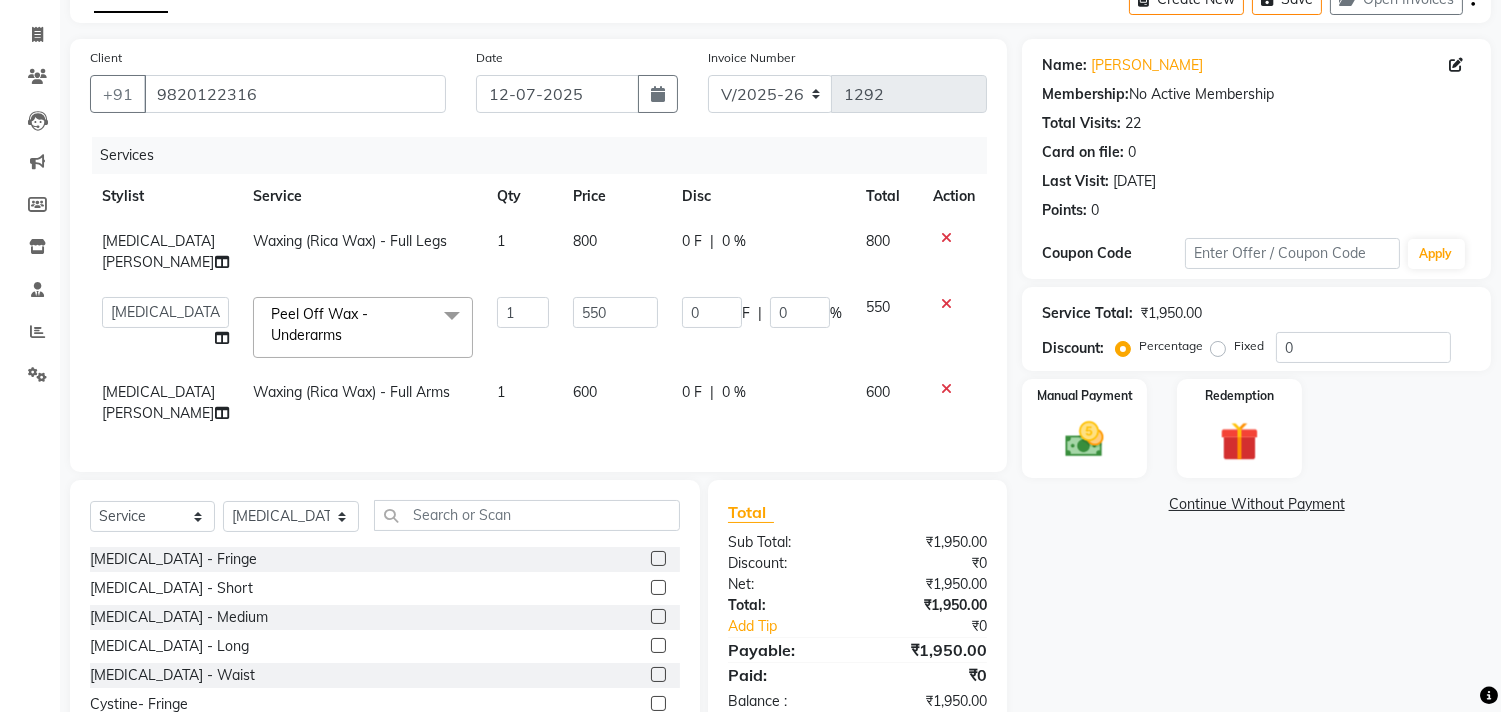 click on "Name: Neelima Mehta Membership:  No Active Membership  Total Visits:  22 Card on file:  0 Last Visit:   30-06-2025 Points:   0  Coupon Code Apply Service Total:  ₹1,950.00  Discount:  Percentage   Fixed  0 Manual Payment Redemption  Continue Without Payment" 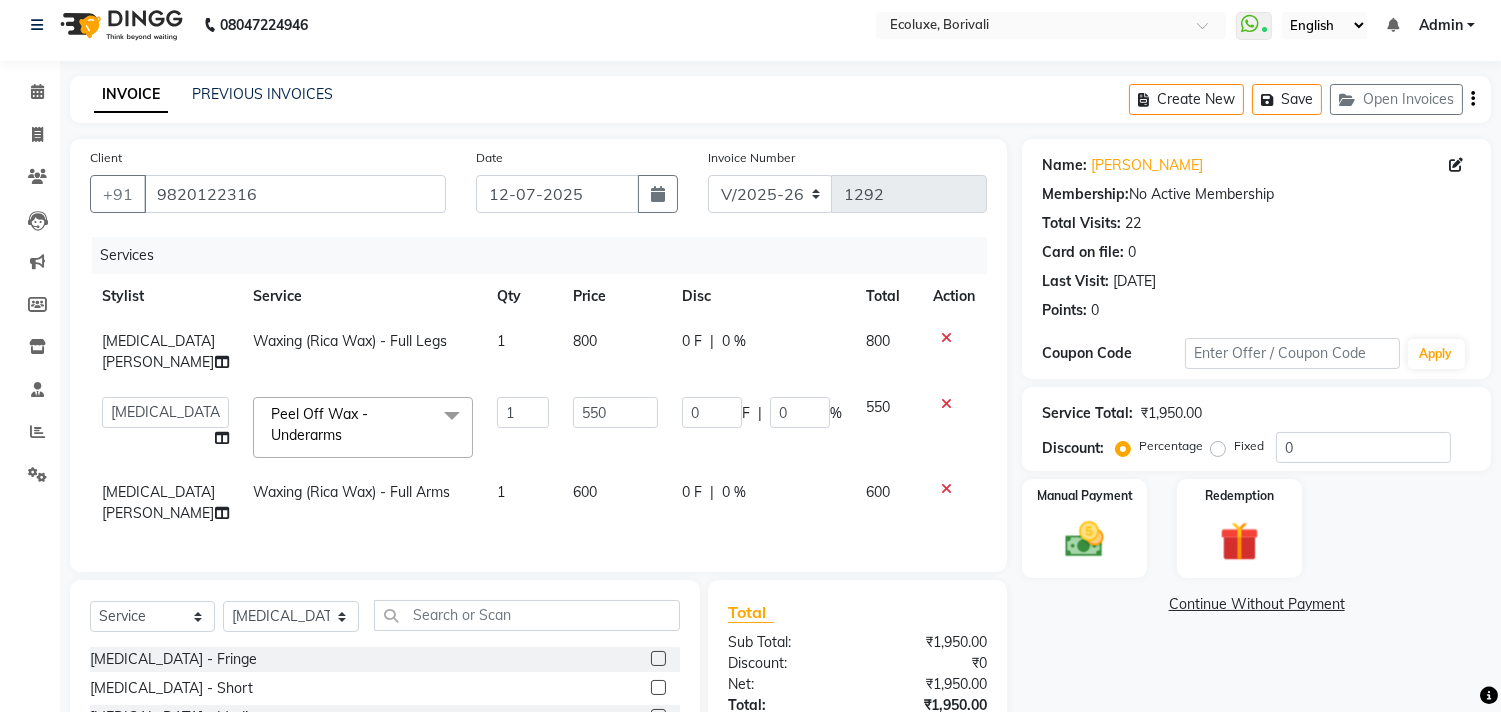 scroll, scrollTop: 0, scrollLeft: 0, axis: both 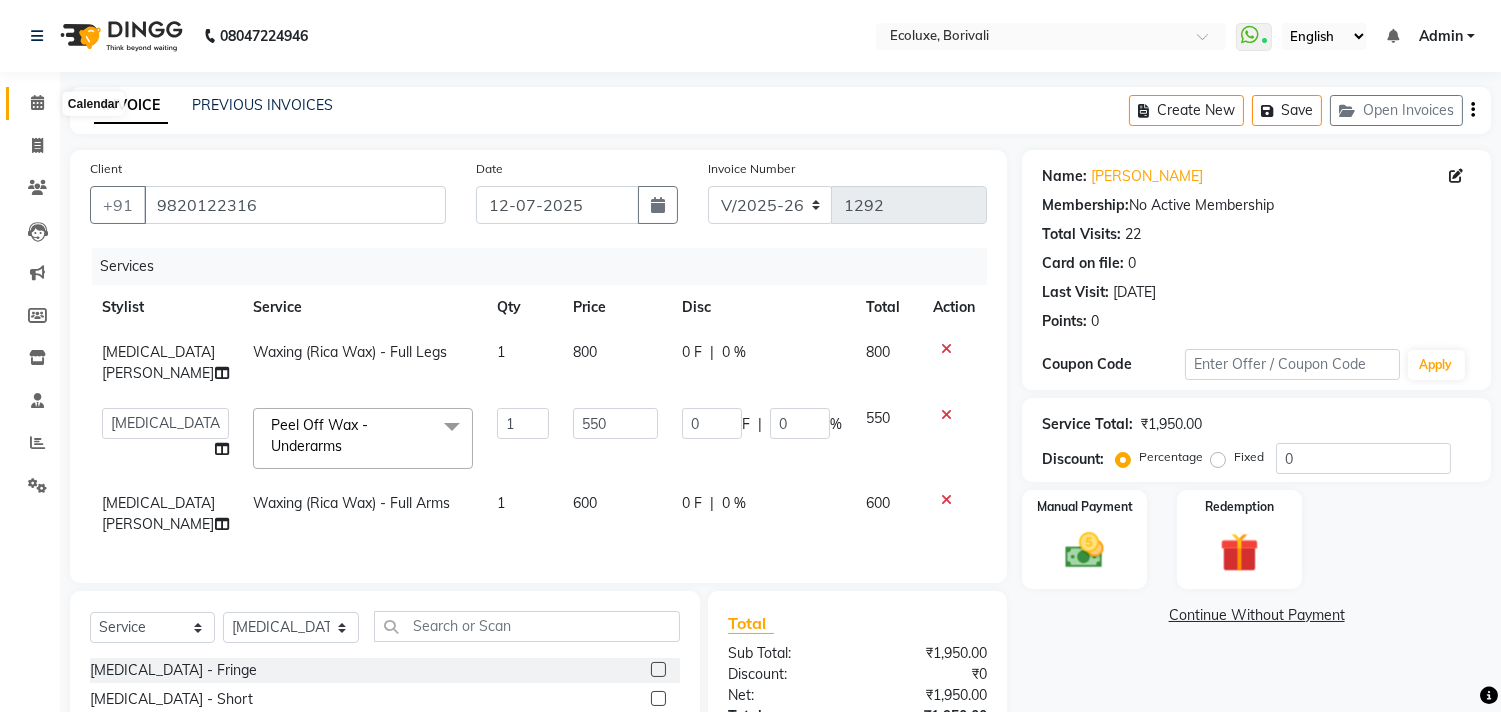 click 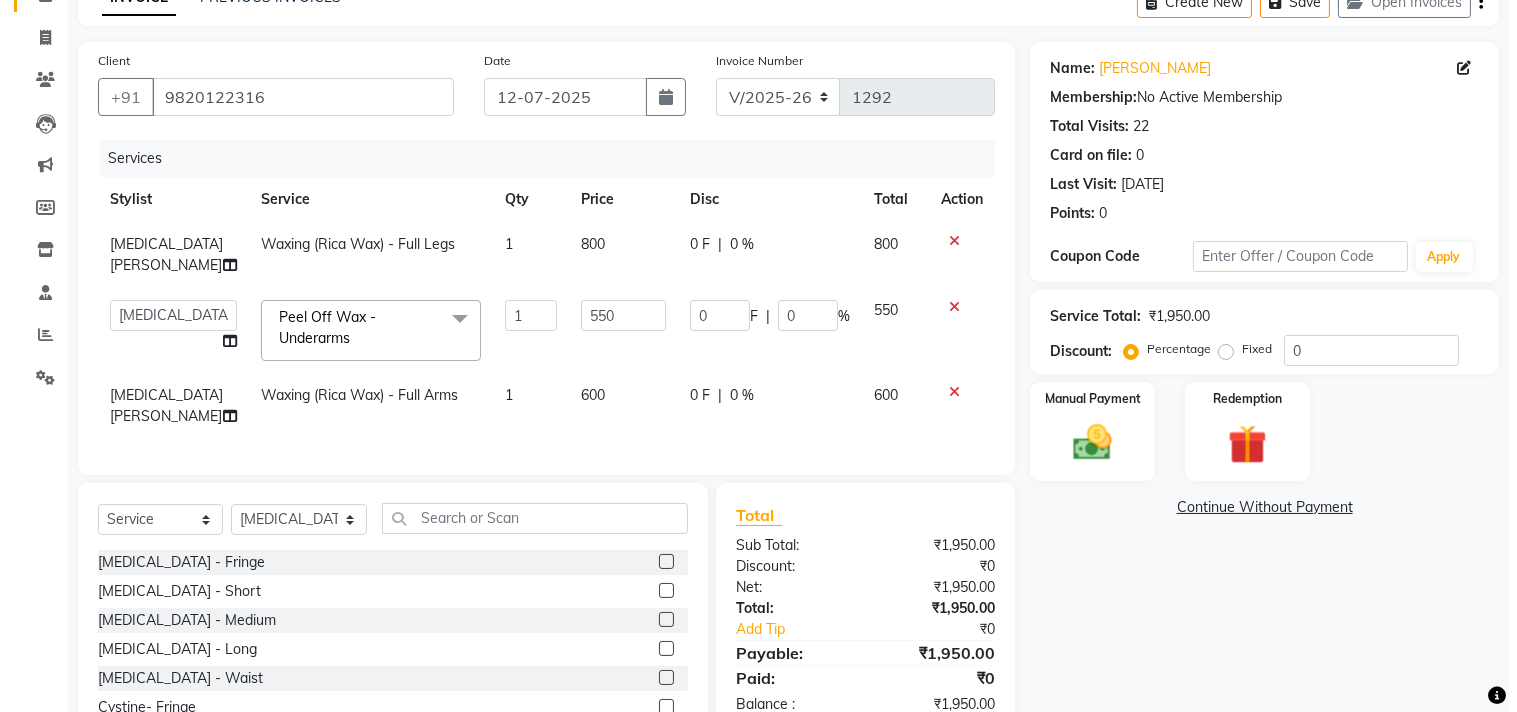 scroll, scrollTop: 0, scrollLeft: 0, axis: both 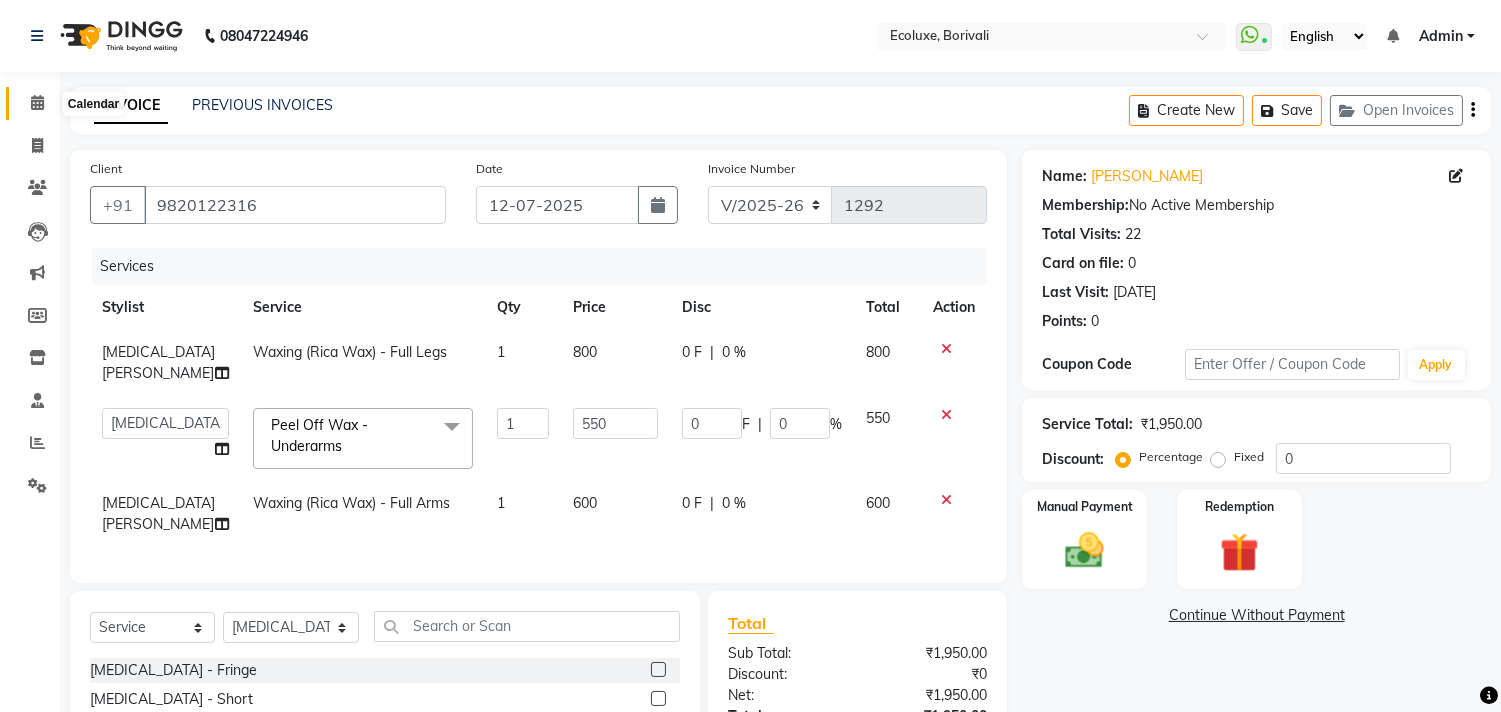 click 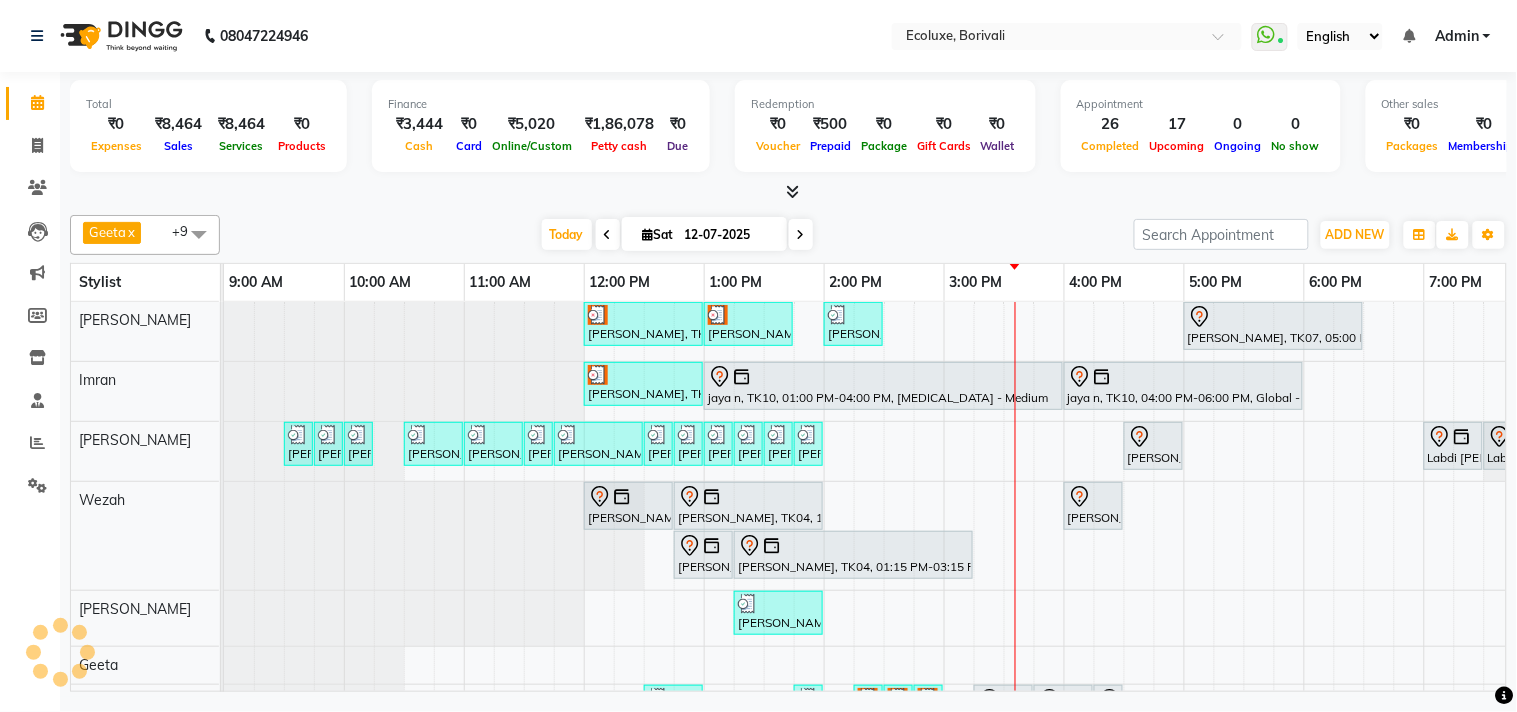 scroll, scrollTop: 7, scrollLeft: 0, axis: vertical 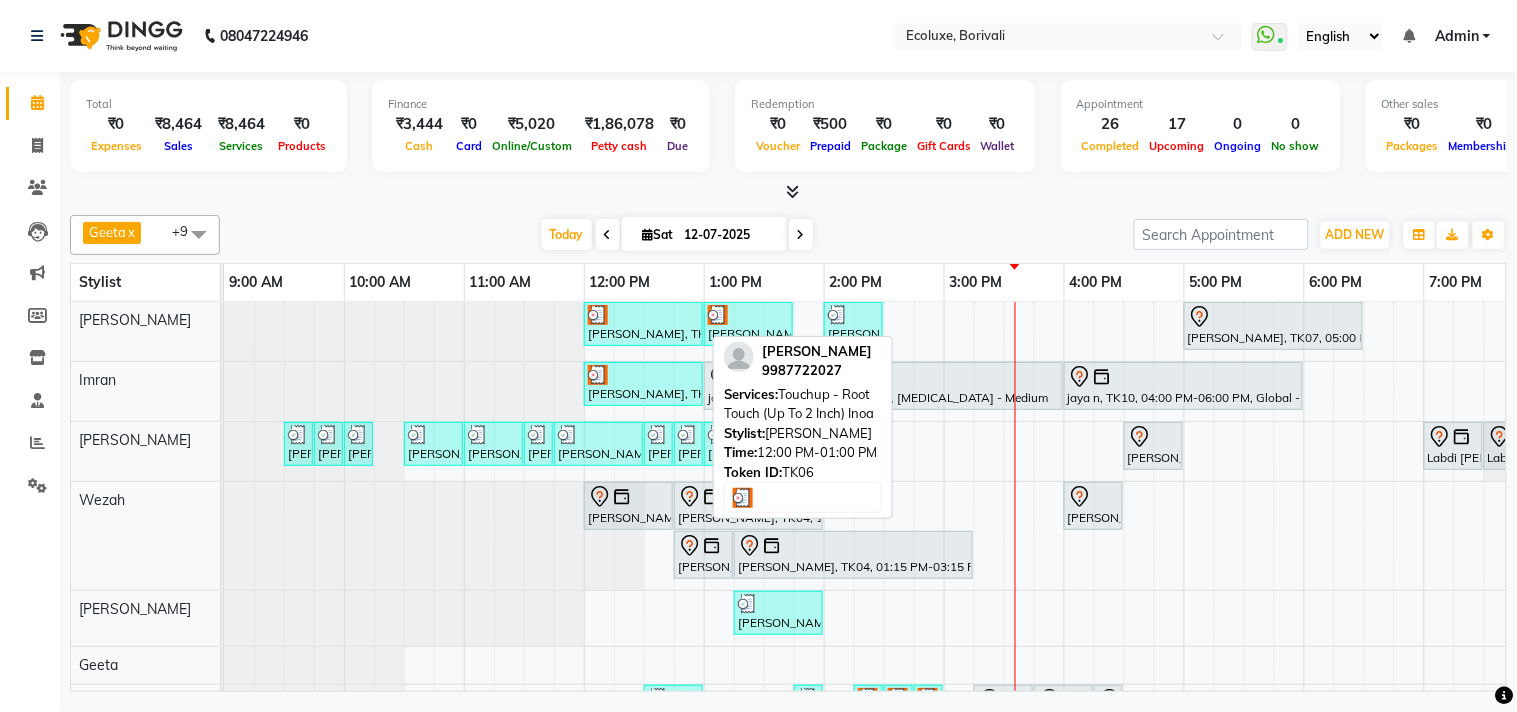 click at bounding box center [643, 315] 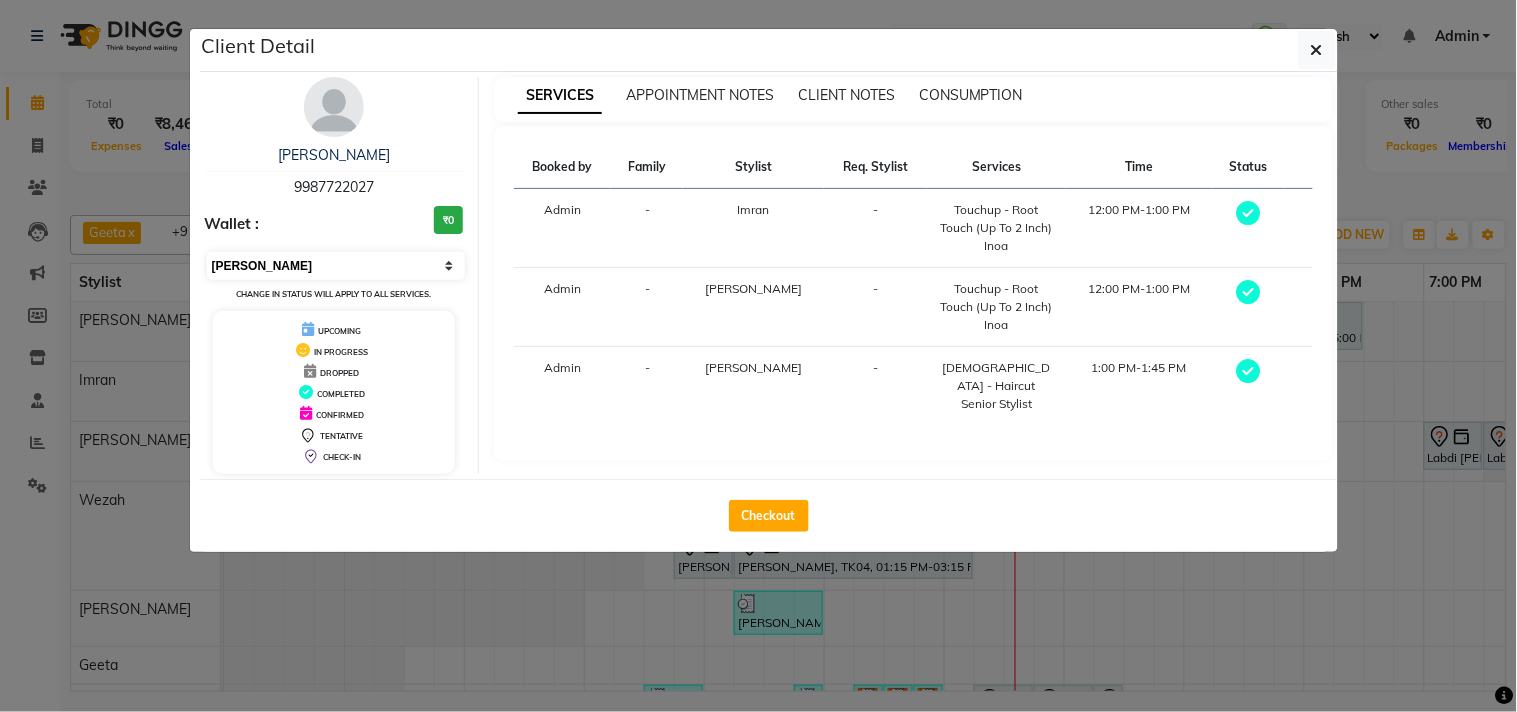 click on "Select MARK DONE UPCOMING" at bounding box center (336, 266) 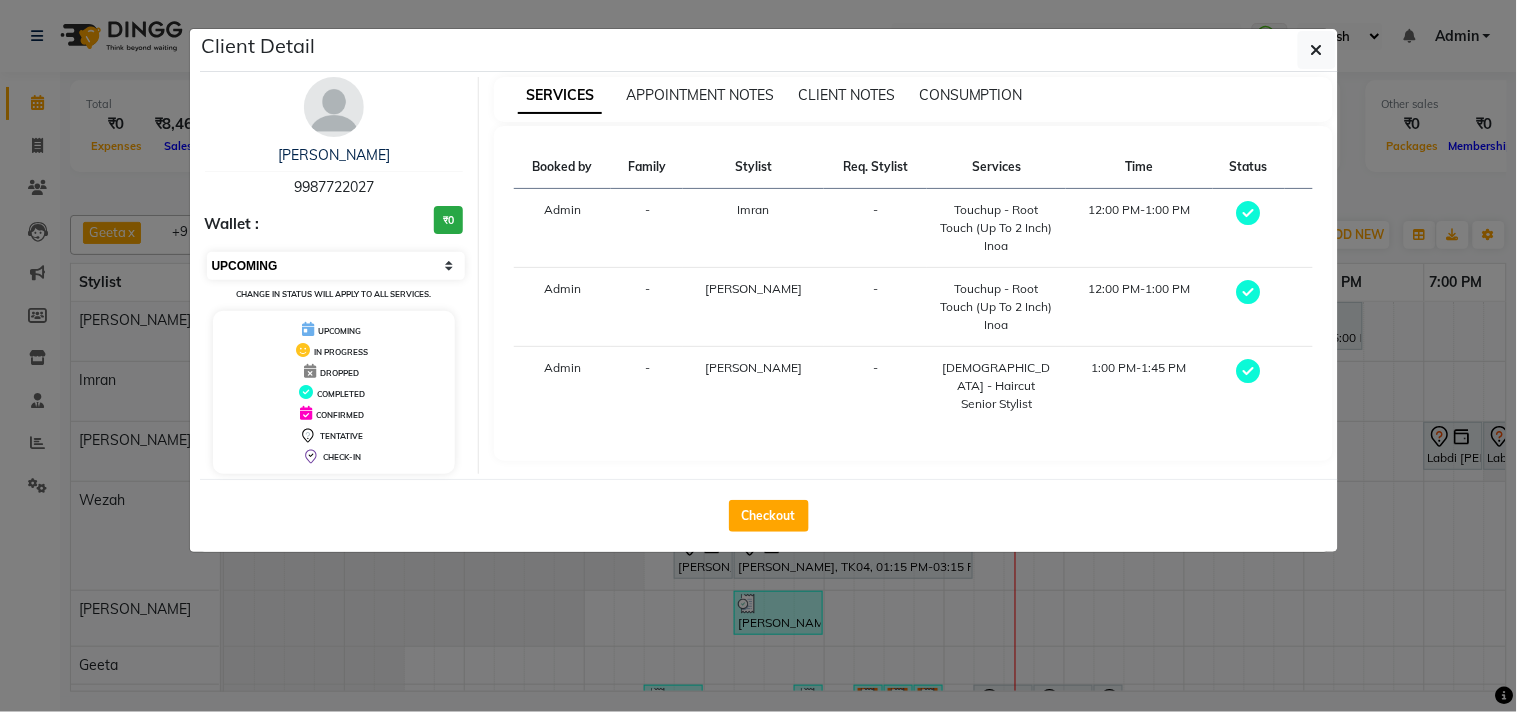 click on "Select MARK DONE UPCOMING" at bounding box center (336, 266) 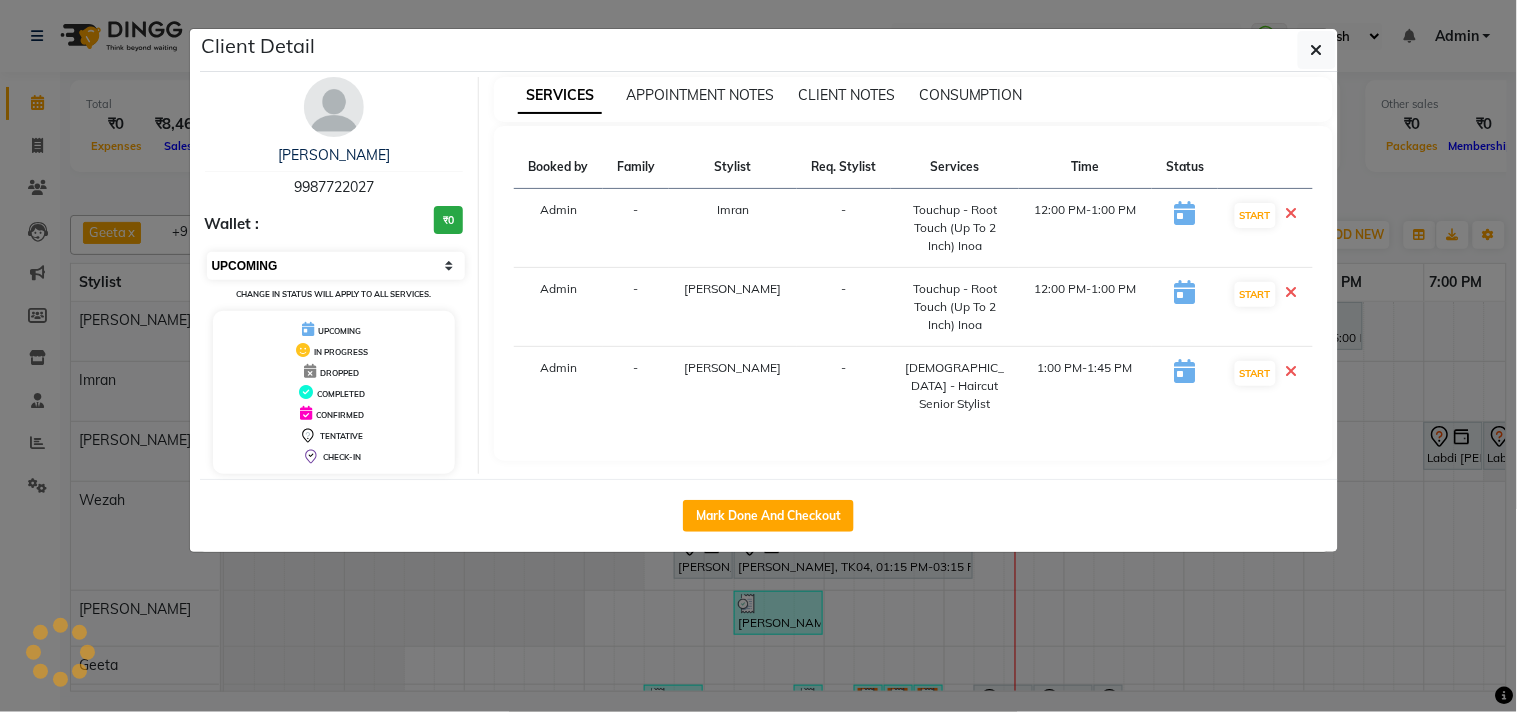 click on "Select IN SERVICE CONFIRMED TENTATIVE CHECK IN MARK DONE DROPPED UPCOMING" at bounding box center [336, 266] 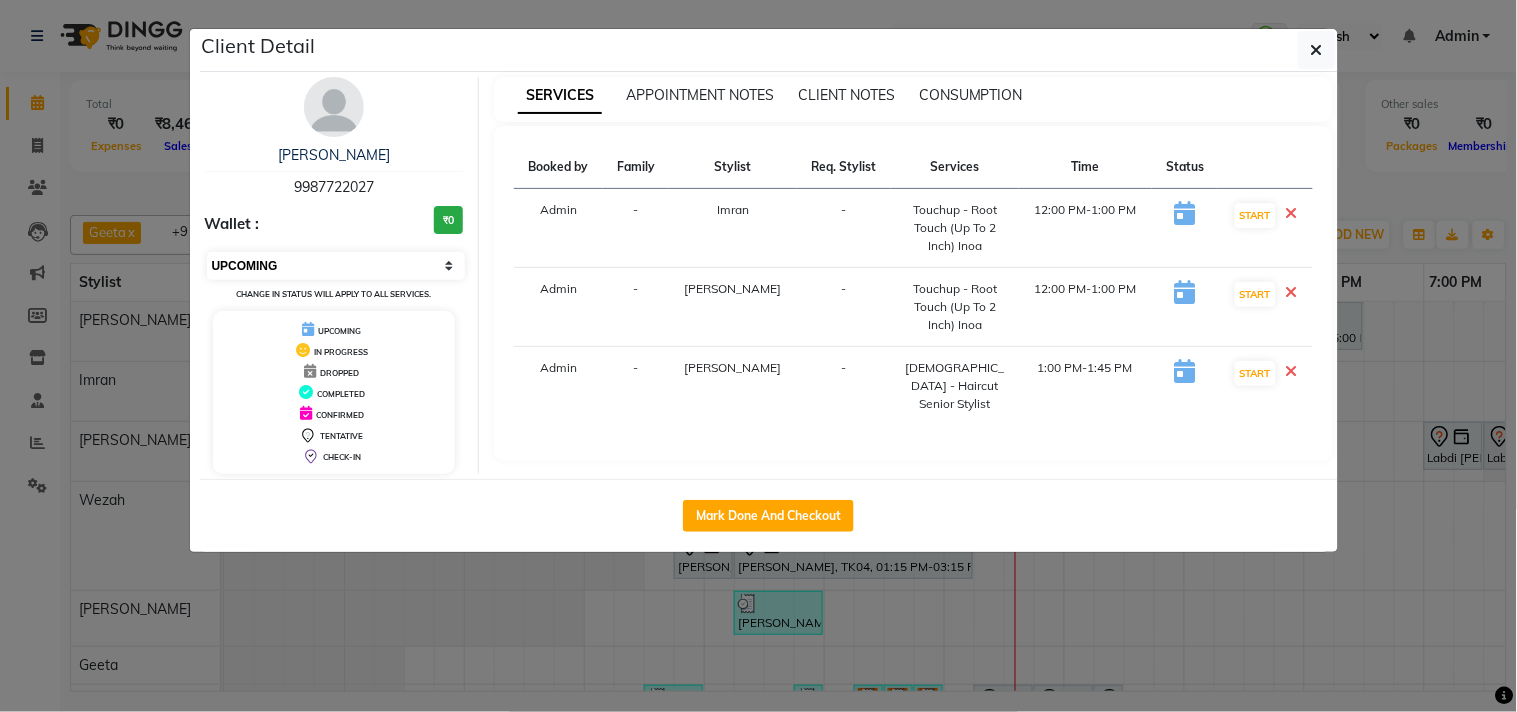 select on "2" 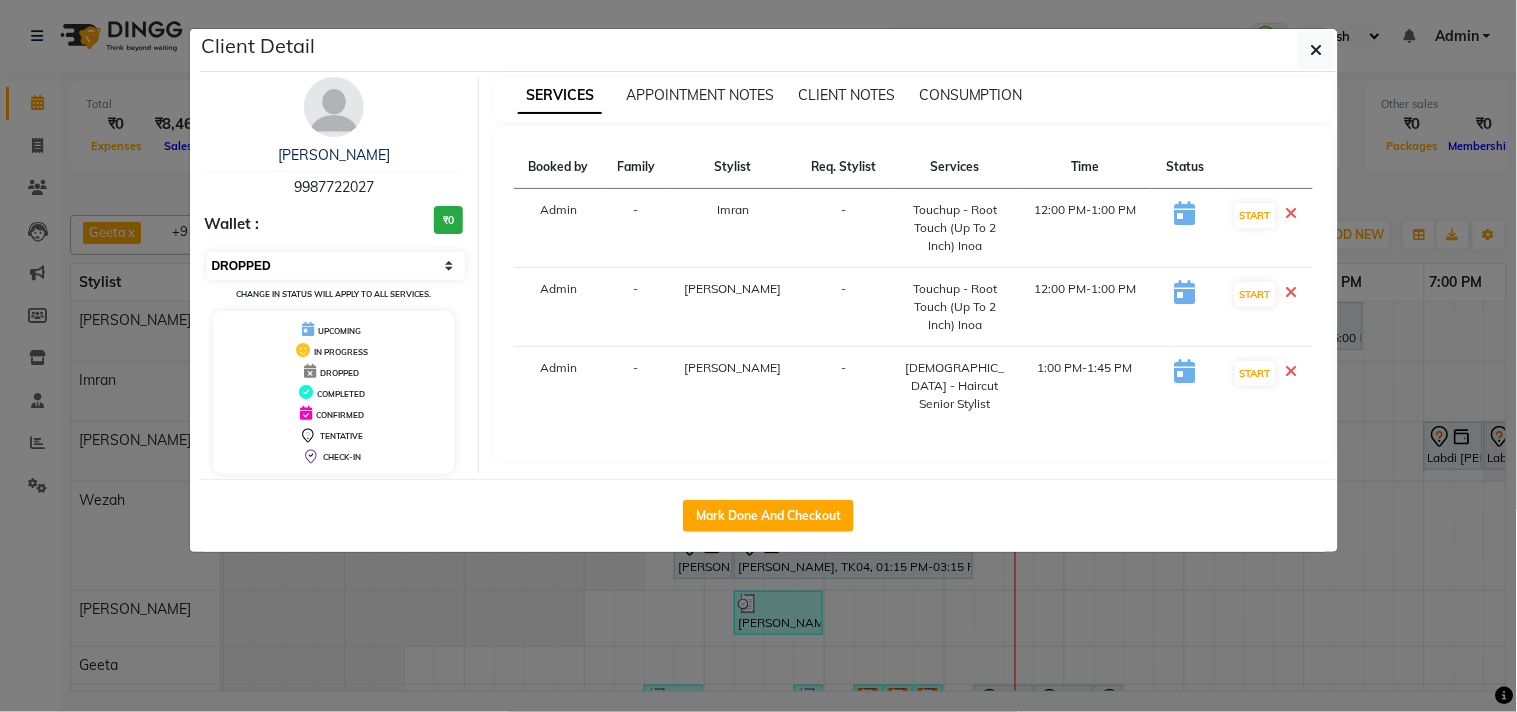 click on "Select IN SERVICE CONFIRMED TENTATIVE CHECK IN MARK DONE DROPPED UPCOMING" at bounding box center [336, 266] 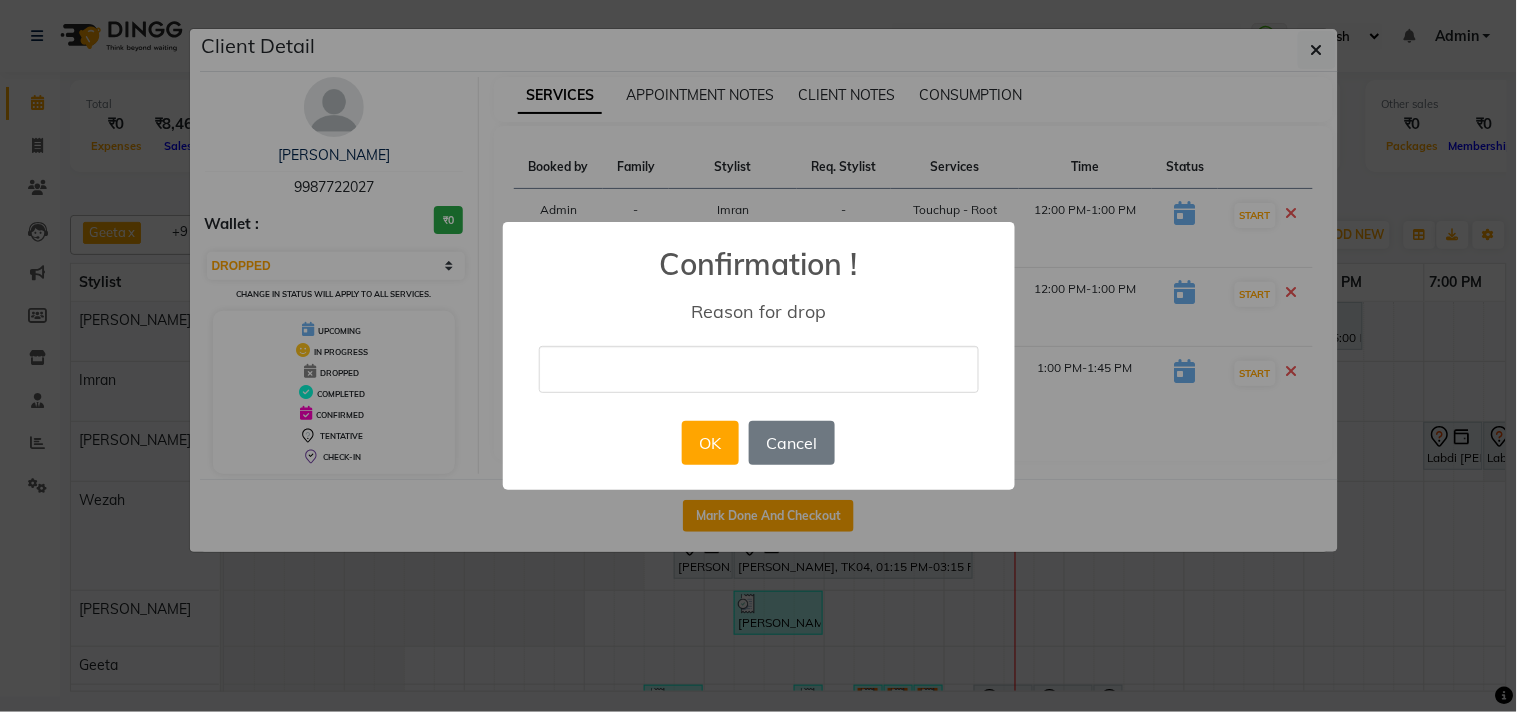 click at bounding box center (759, 369) 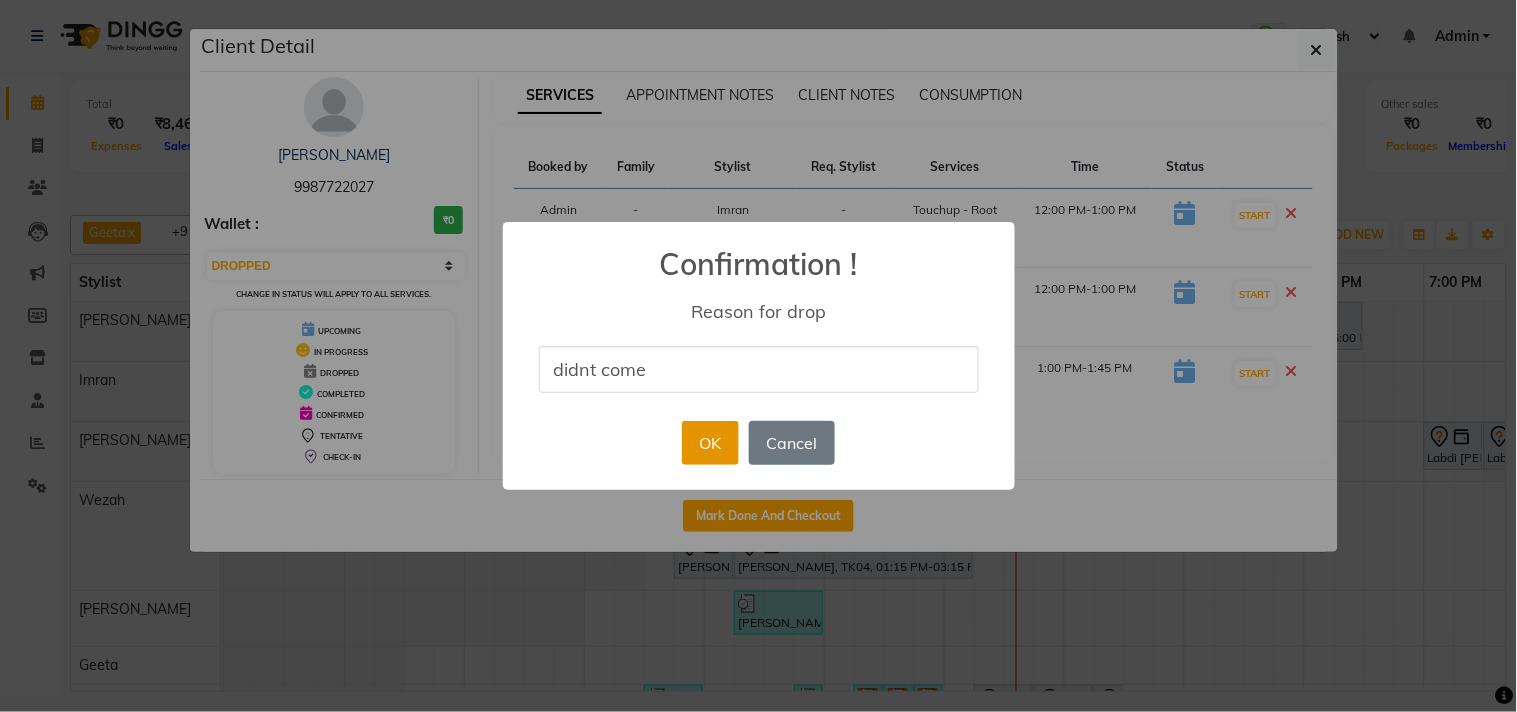 click on "OK" at bounding box center (710, 443) 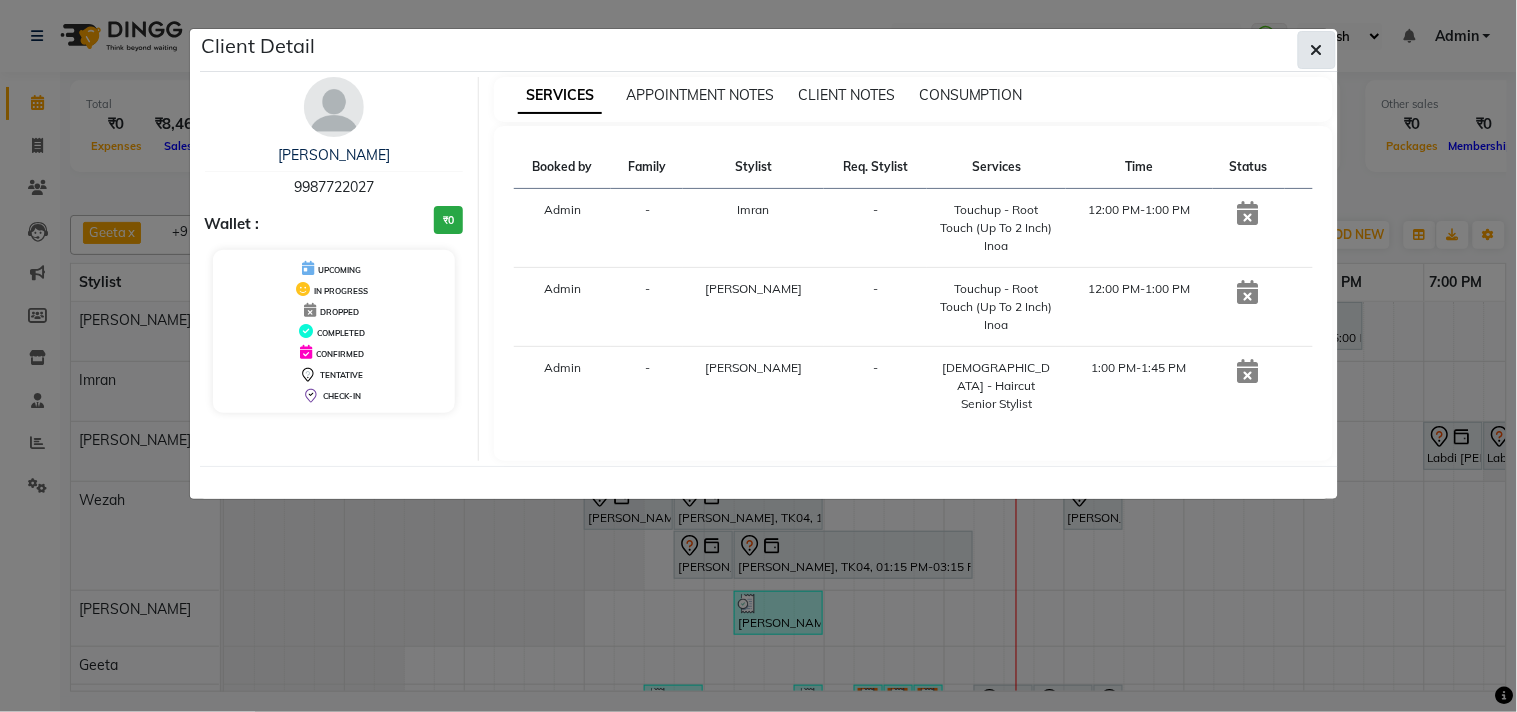 click 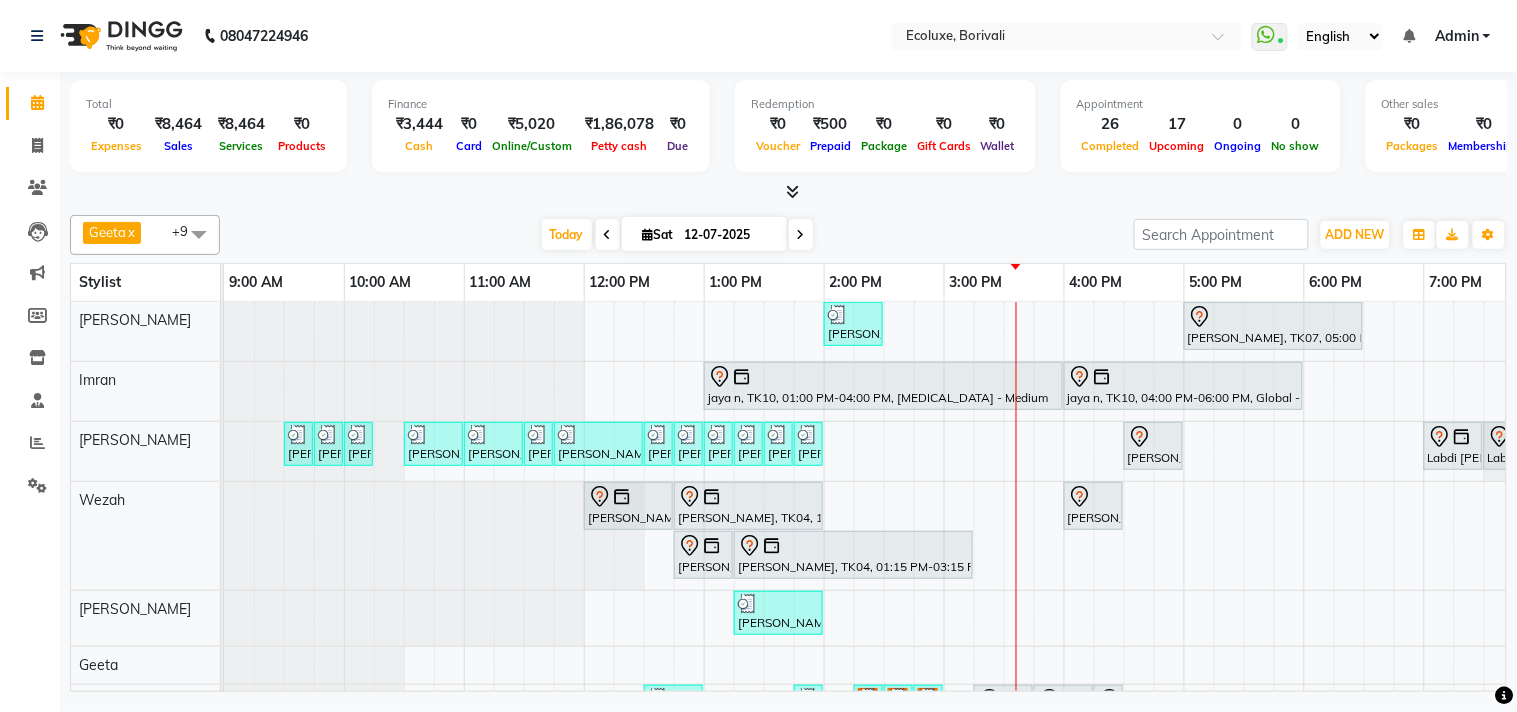 scroll, scrollTop: 226, scrollLeft: 0, axis: vertical 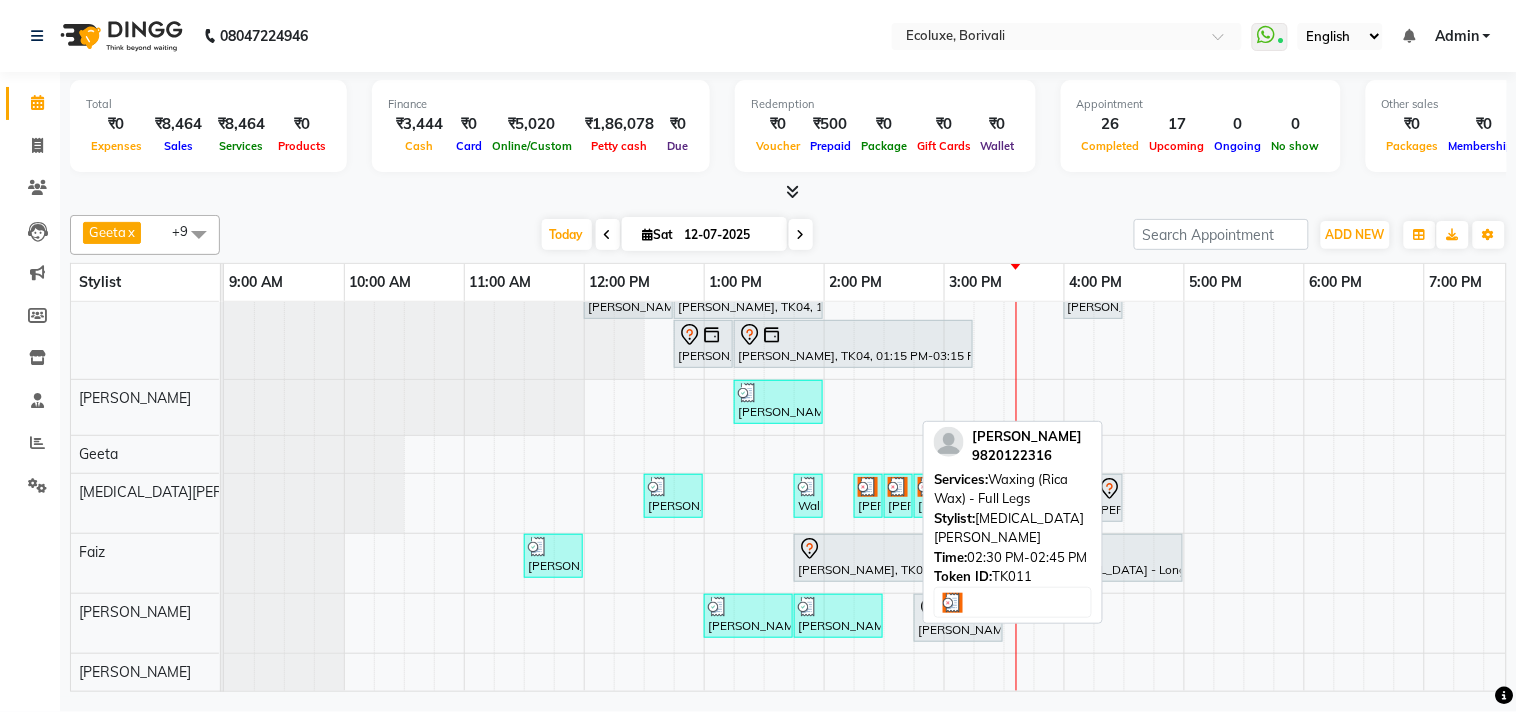 click at bounding box center (898, 487) 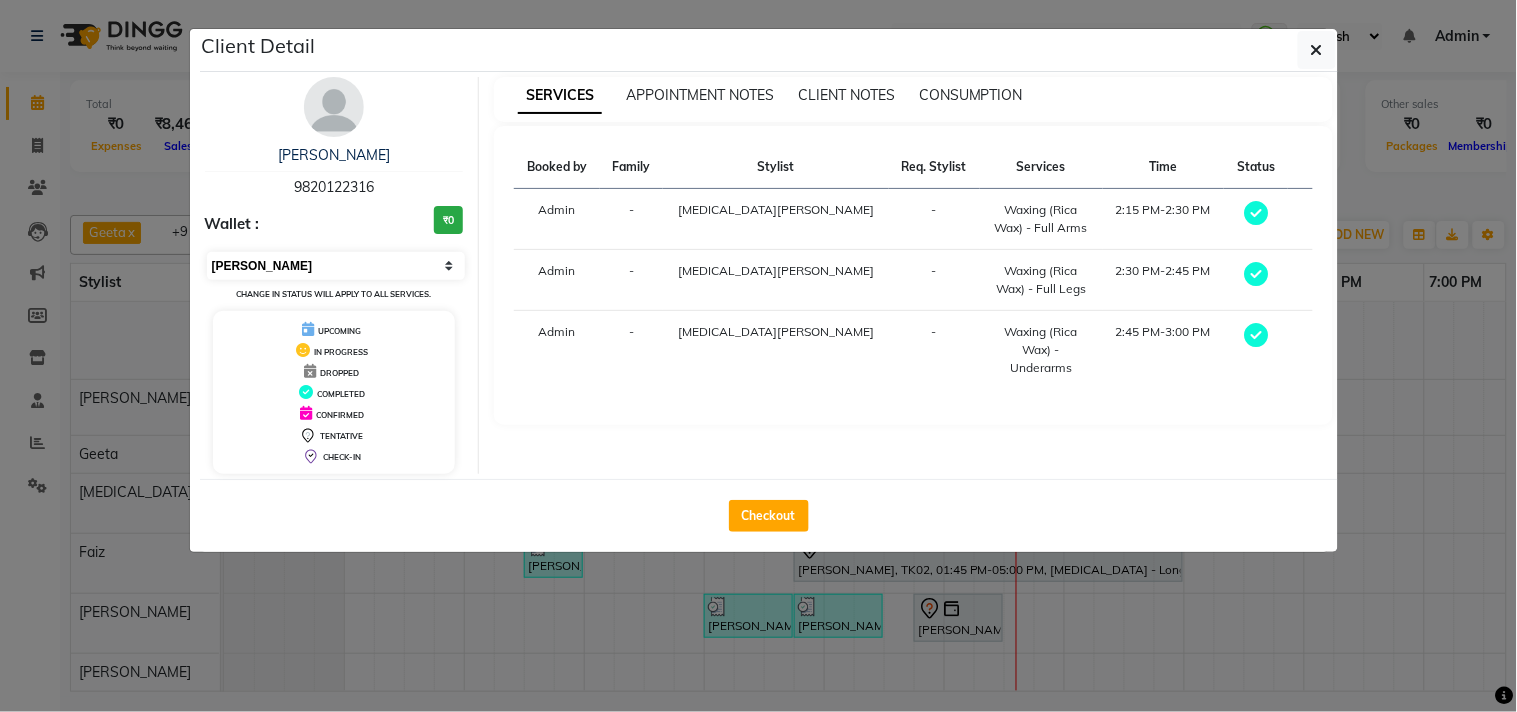 click on "Select MARK DONE UPCOMING" at bounding box center (336, 266) 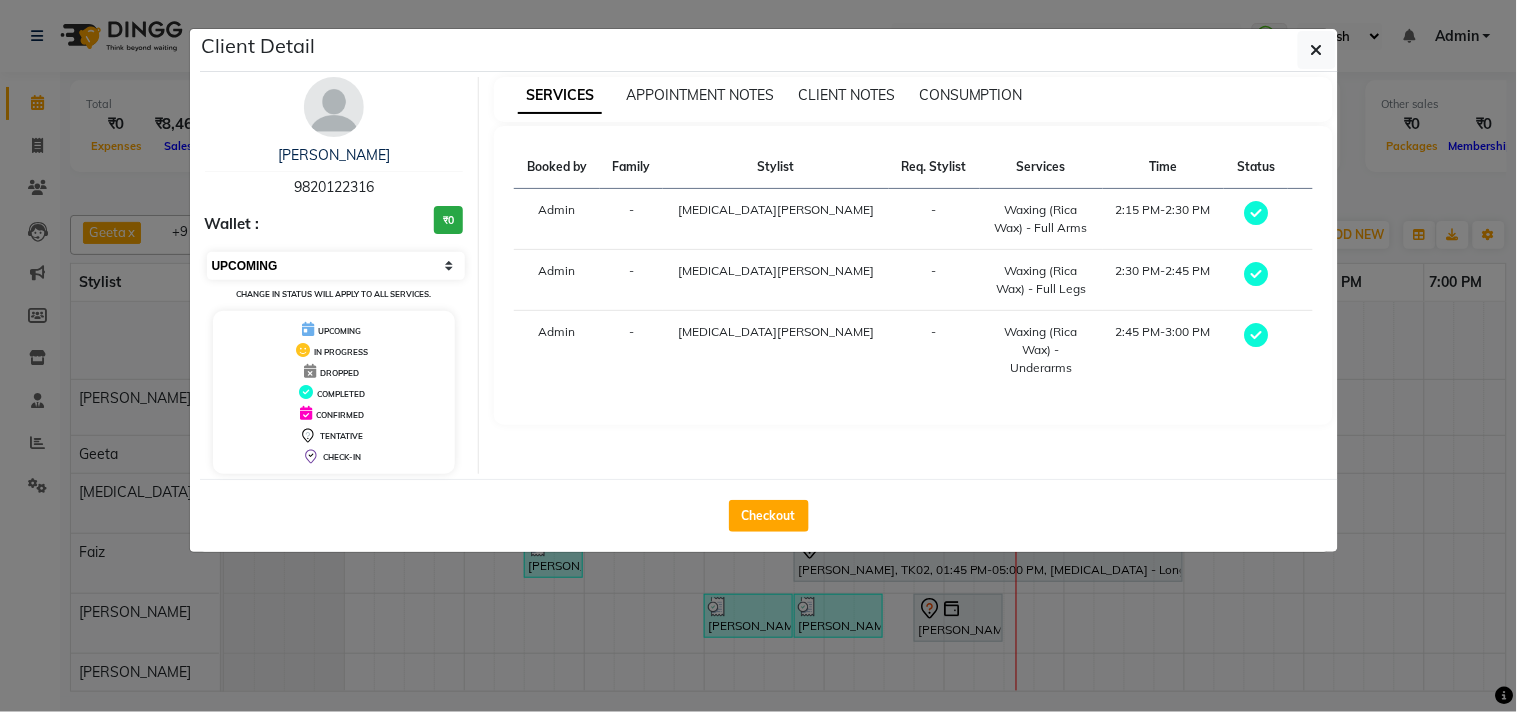 click on "Select MARK DONE UPCOMING" at bounding box center (336, 266) 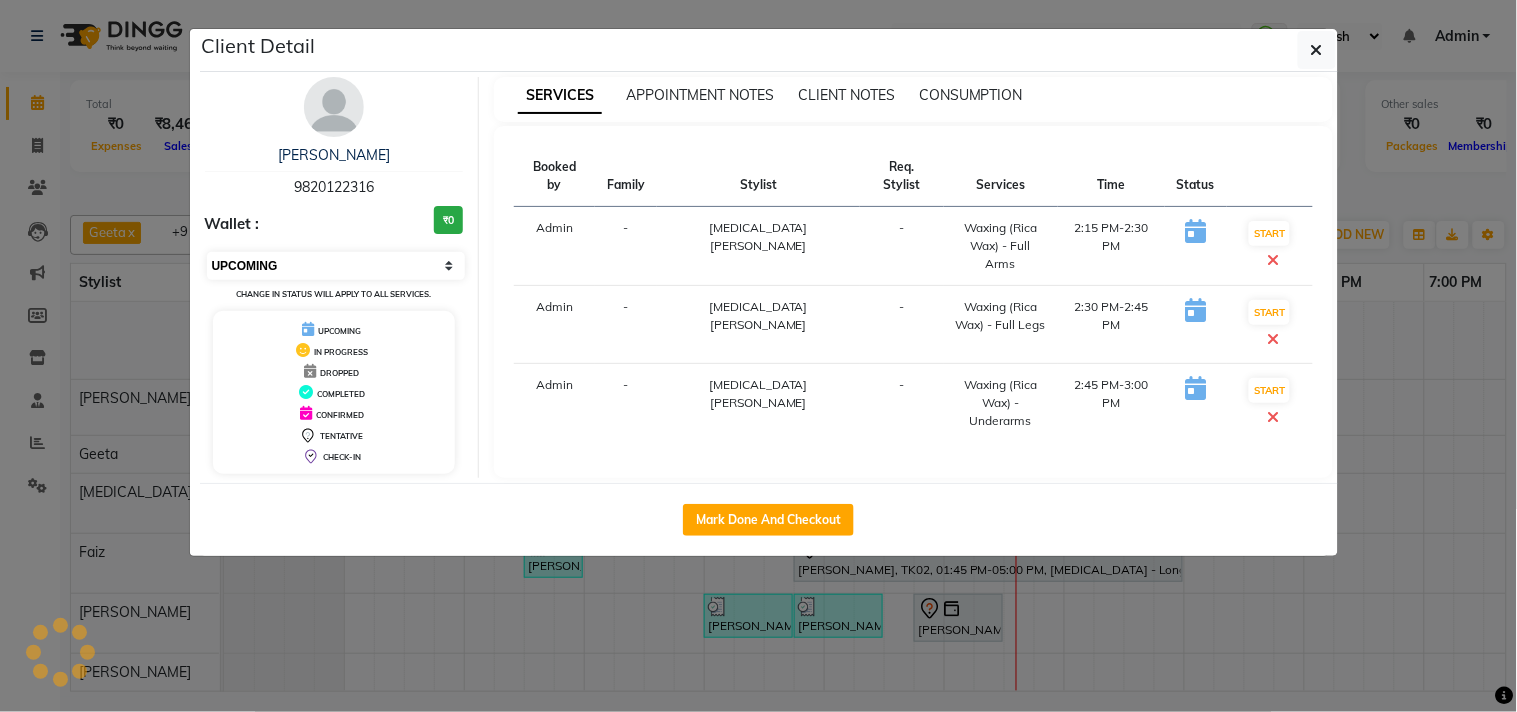 click on "Select IN SERVICE CONFIRMED TENTATIVE CHECK IN MARK DONE DROPPED UPCOMING" at bounding box center (336, 266) 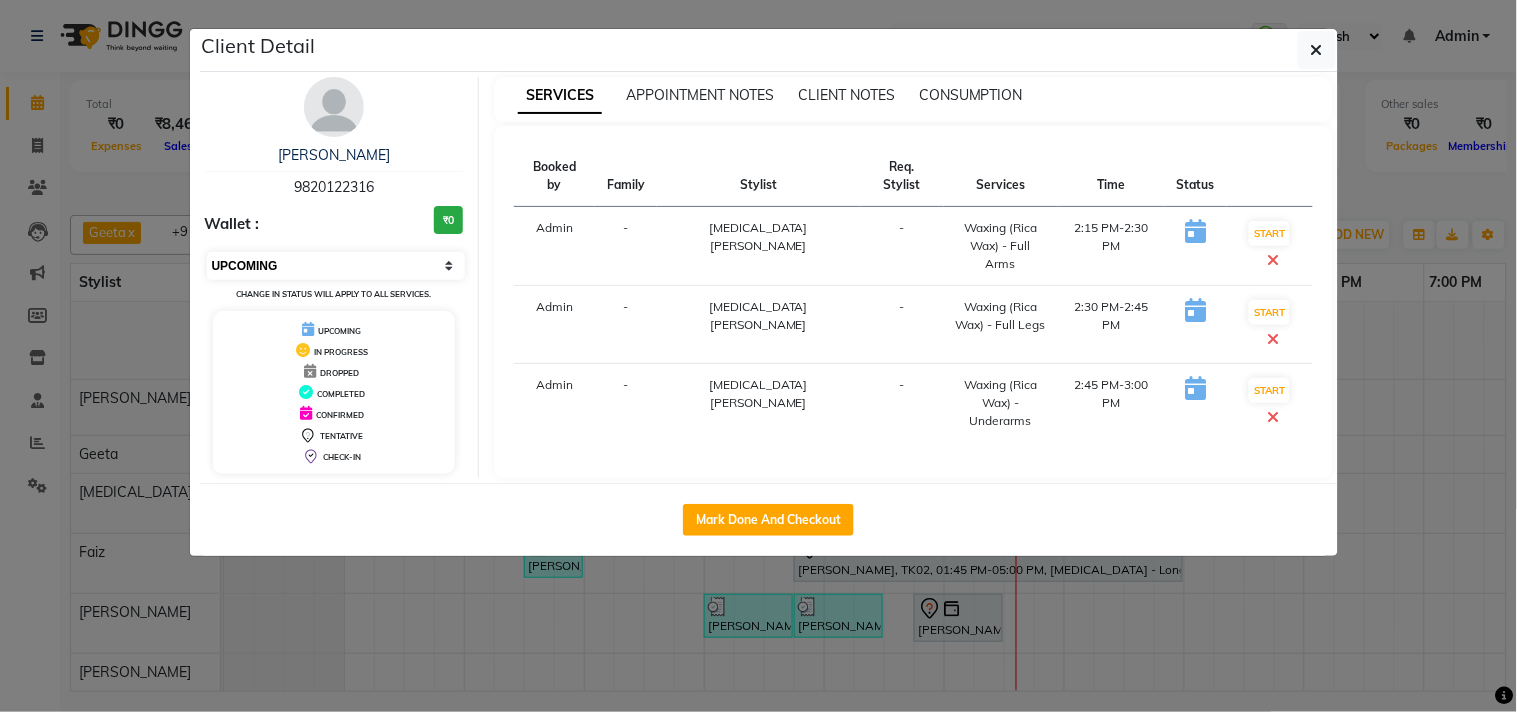 select on "2" 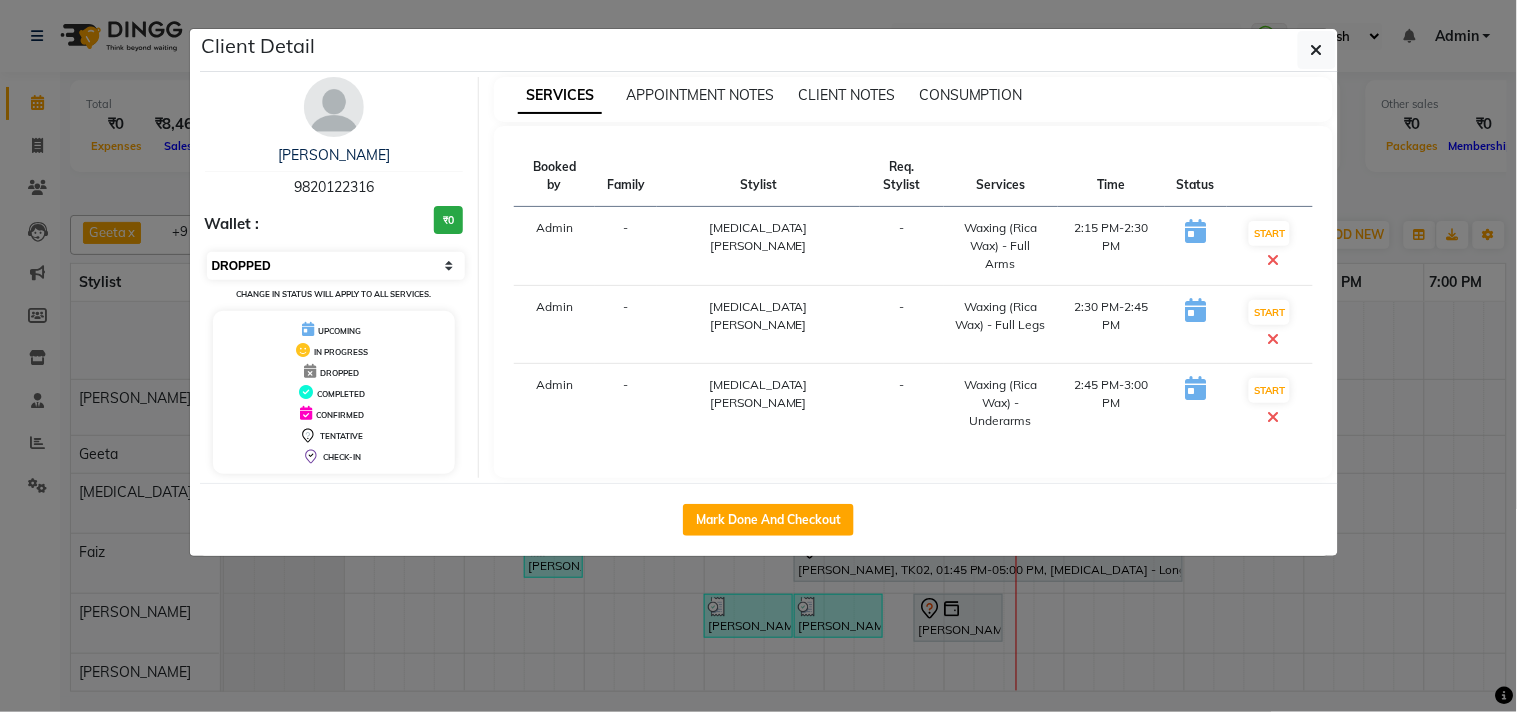 click on "Select IN SERVICE CONFIRMED TENTATIVE CHECK IN MARK DONE DROPPED UPCOMING" at bounding box center [336, 266] 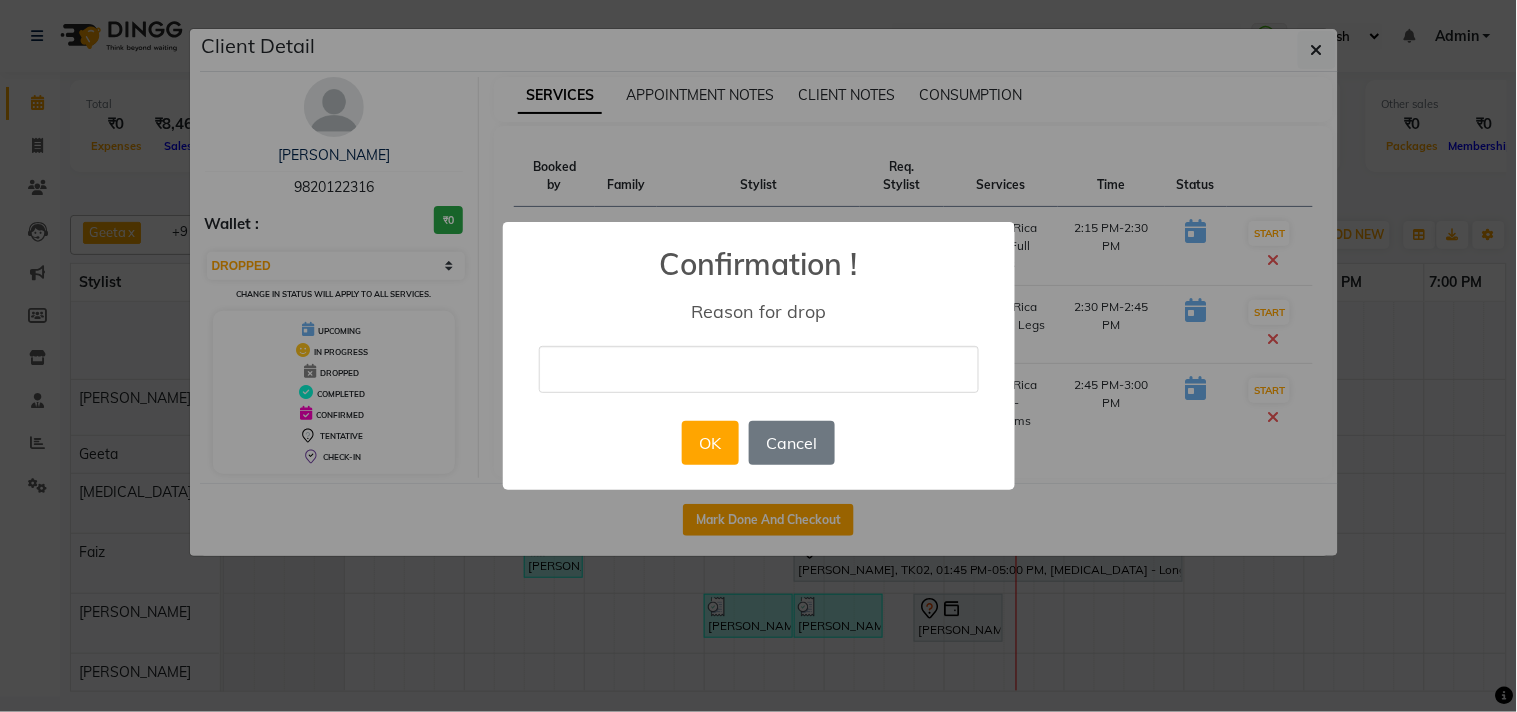 click at bounding box center (759, 369) 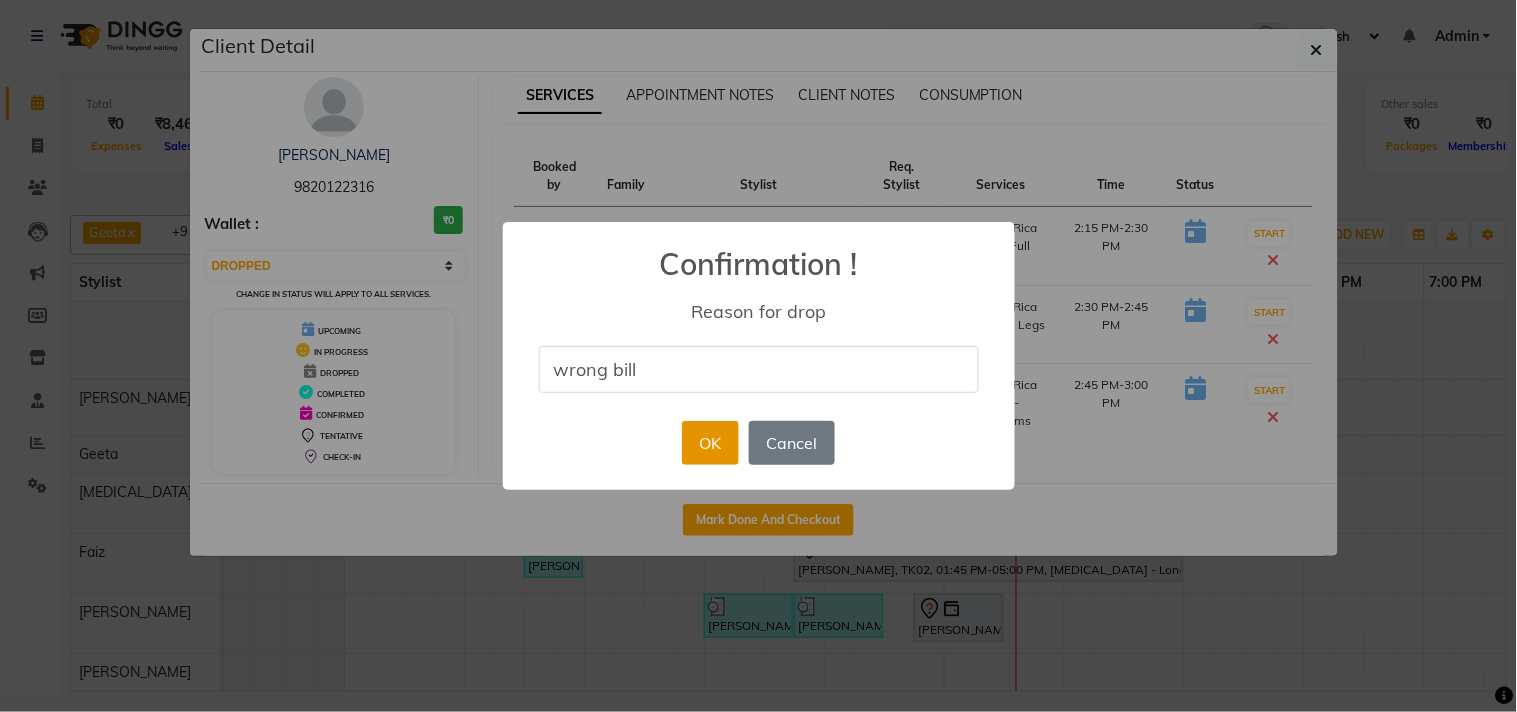 click on "OK" at bounding box center (710, 443) 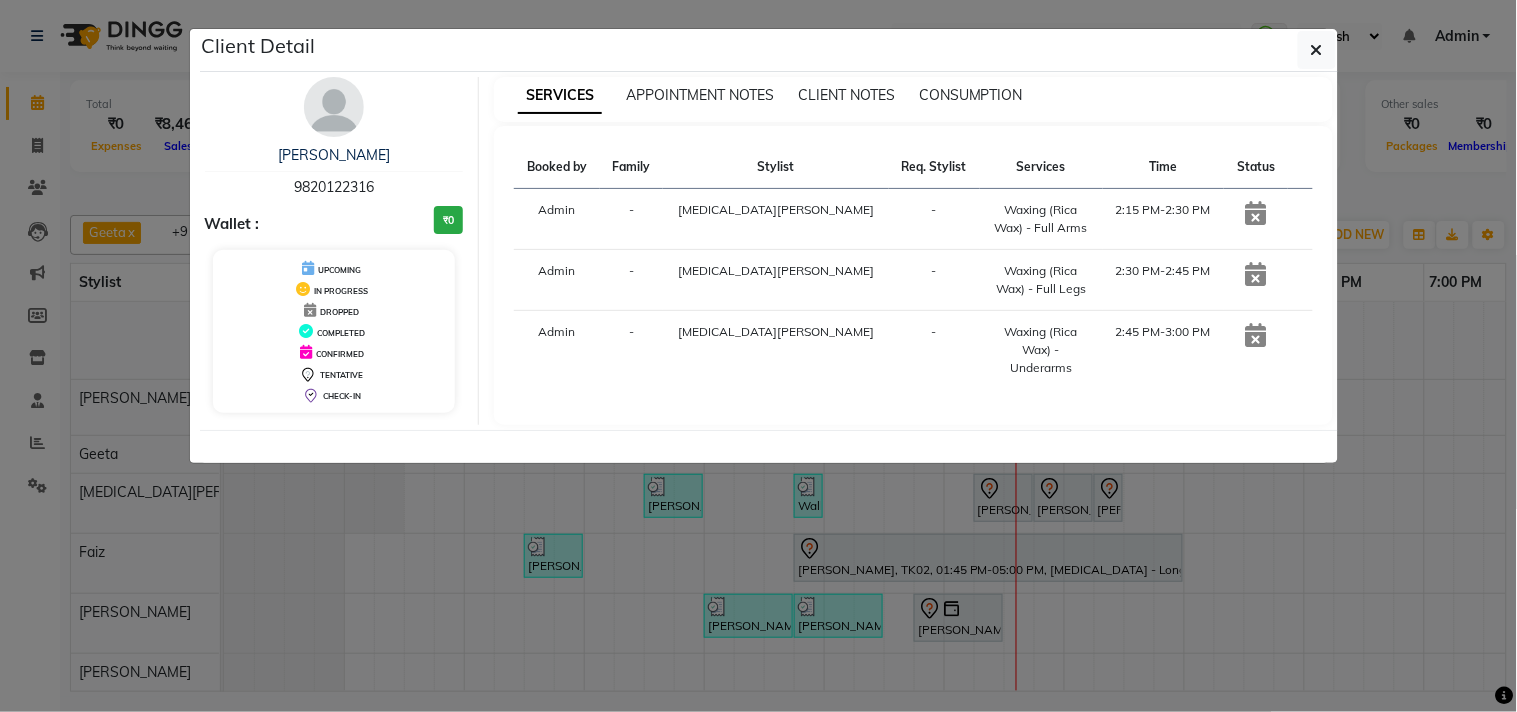 drag, startPoint x: 1331, startPoint y: 45, endPoint x: 1318, endPoint y: 45, distance: 13 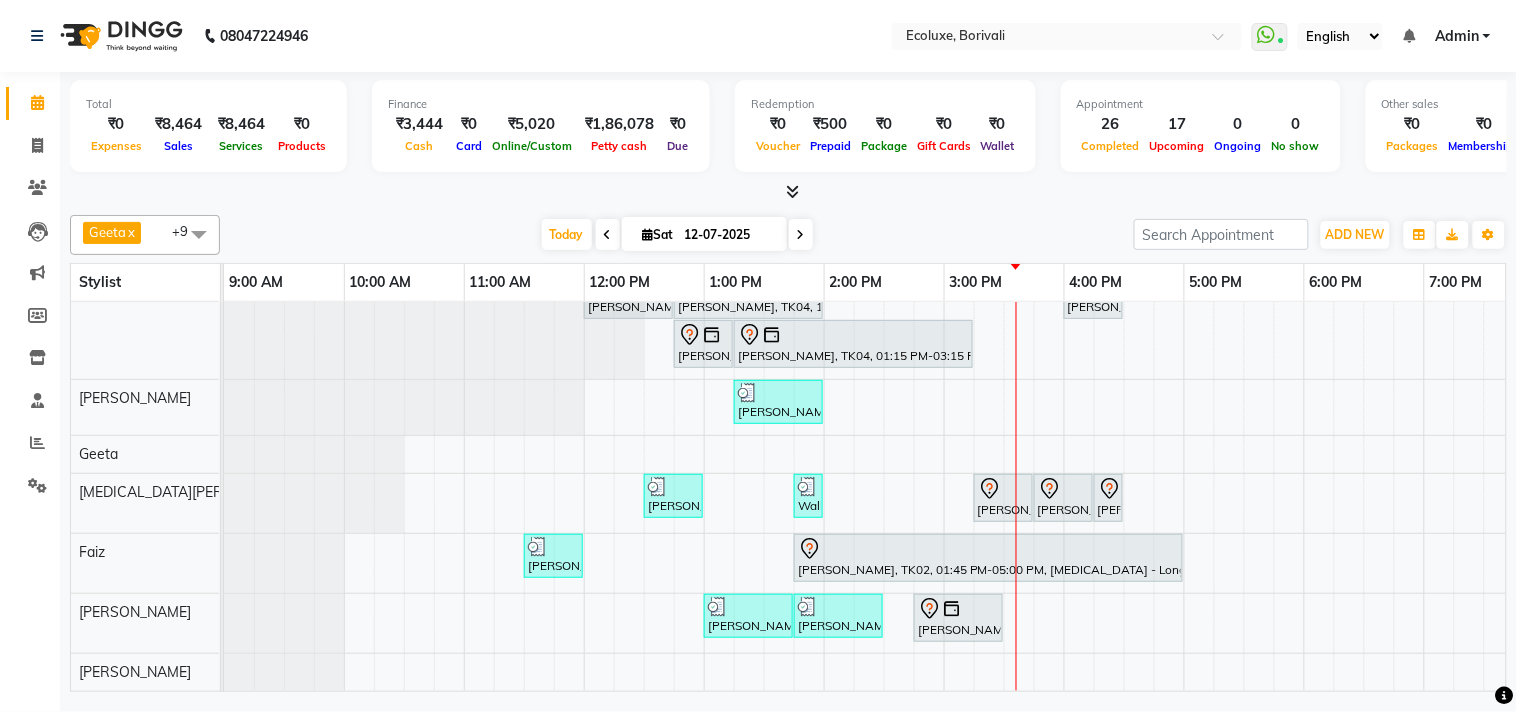 scroll, scrollTop: 84, scrollLeft: 0, axis: vertical 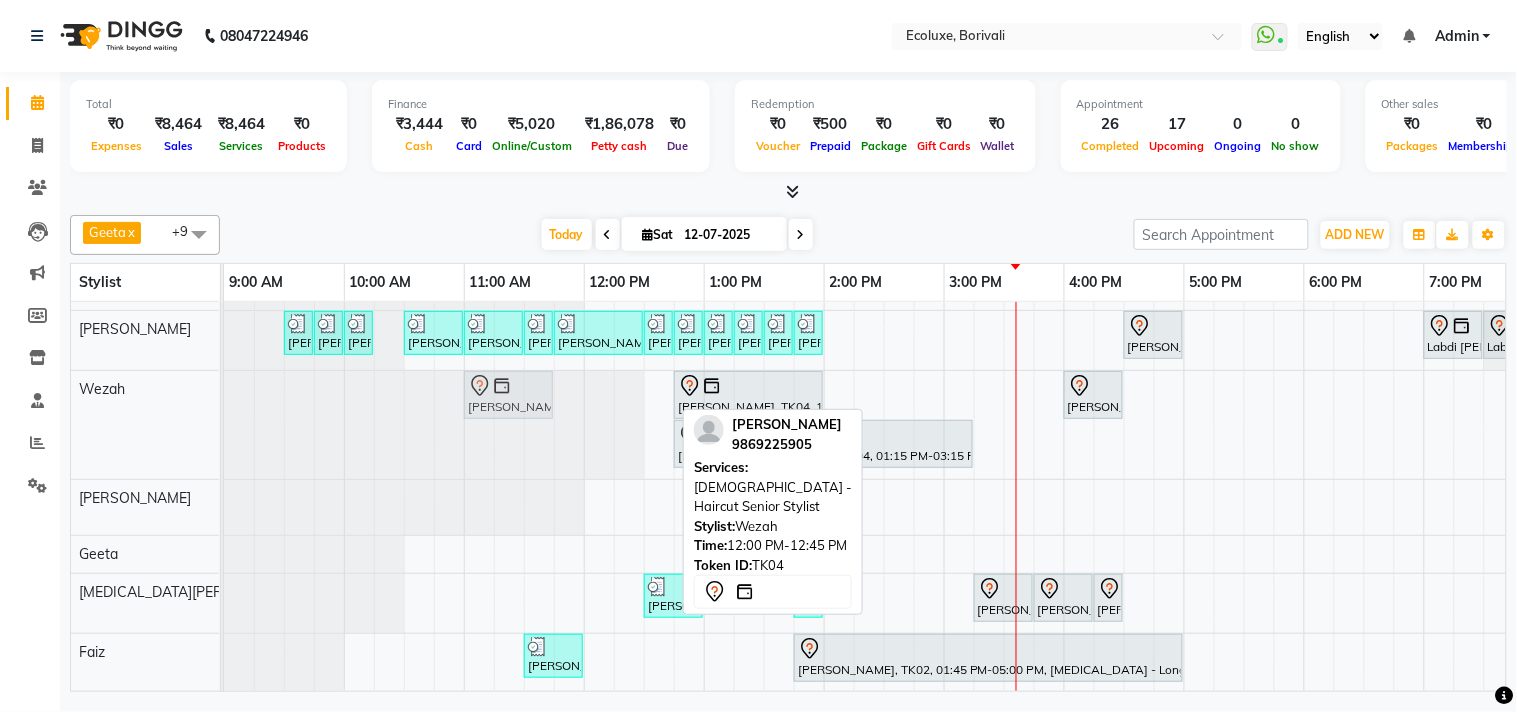 drag, startPoint x: 614, startPoint y: 391, endPoint x: 490, endPoint y: 391, distance: 124 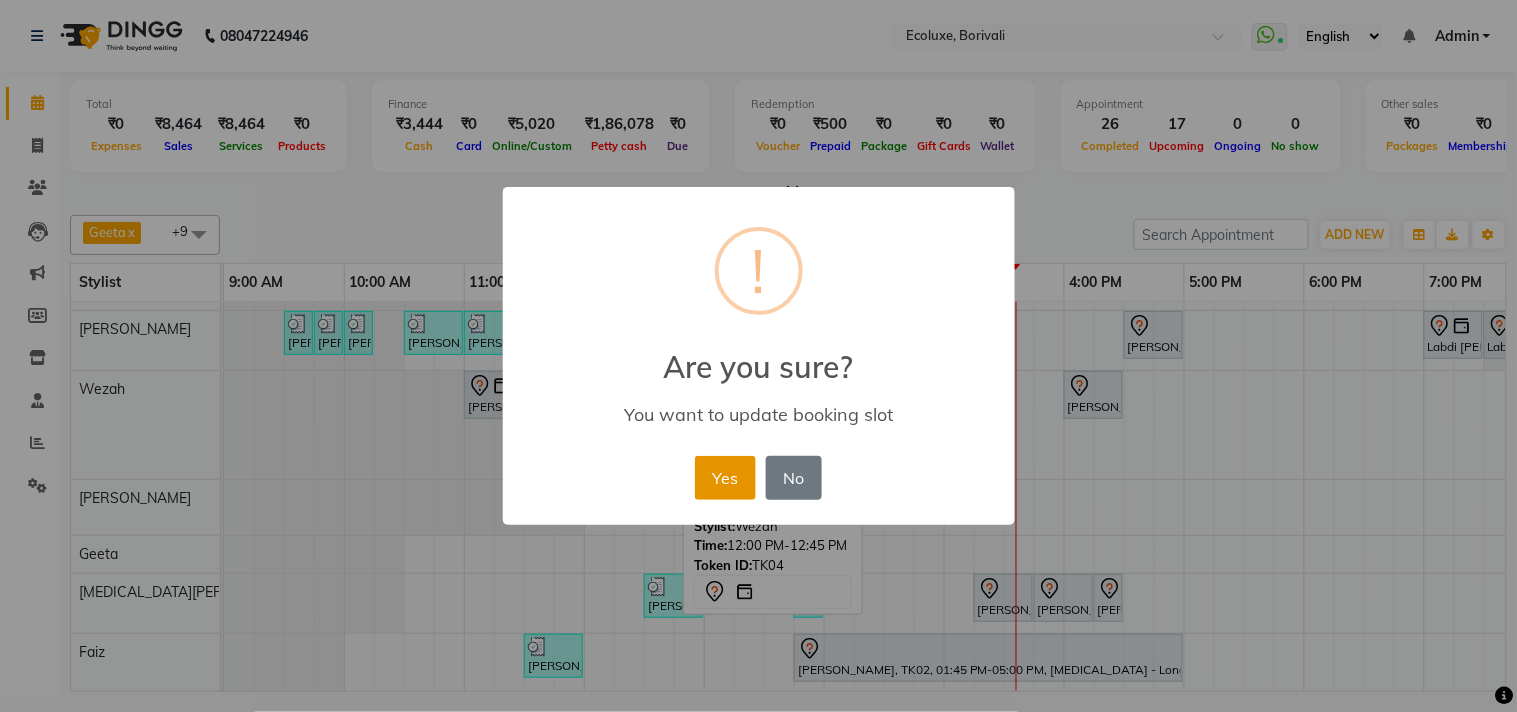 click on "Yes" at bounding box center [725, 478] 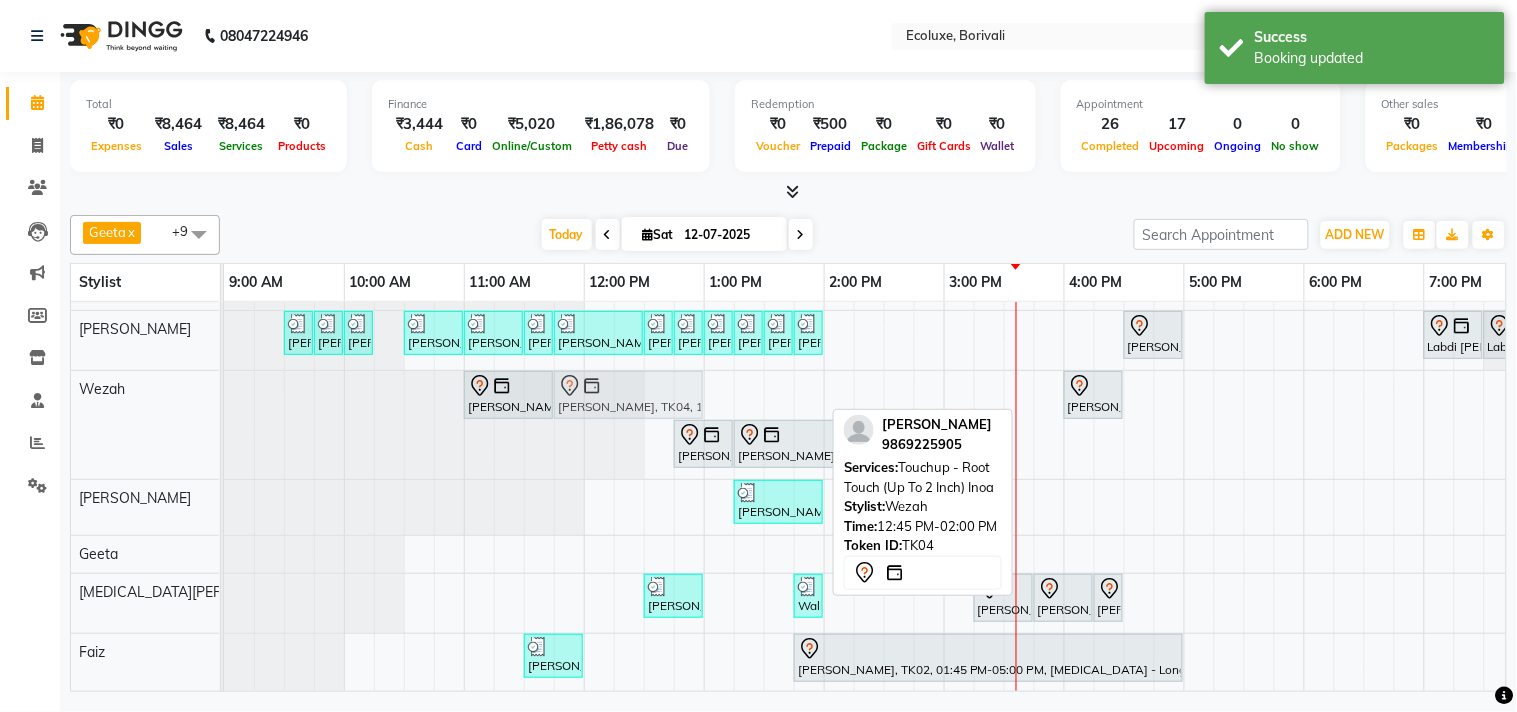 drag, startPoint x: 771, startPoint y: 393, endPoint x: 648, endPoint y: 392, distance: 123.00407 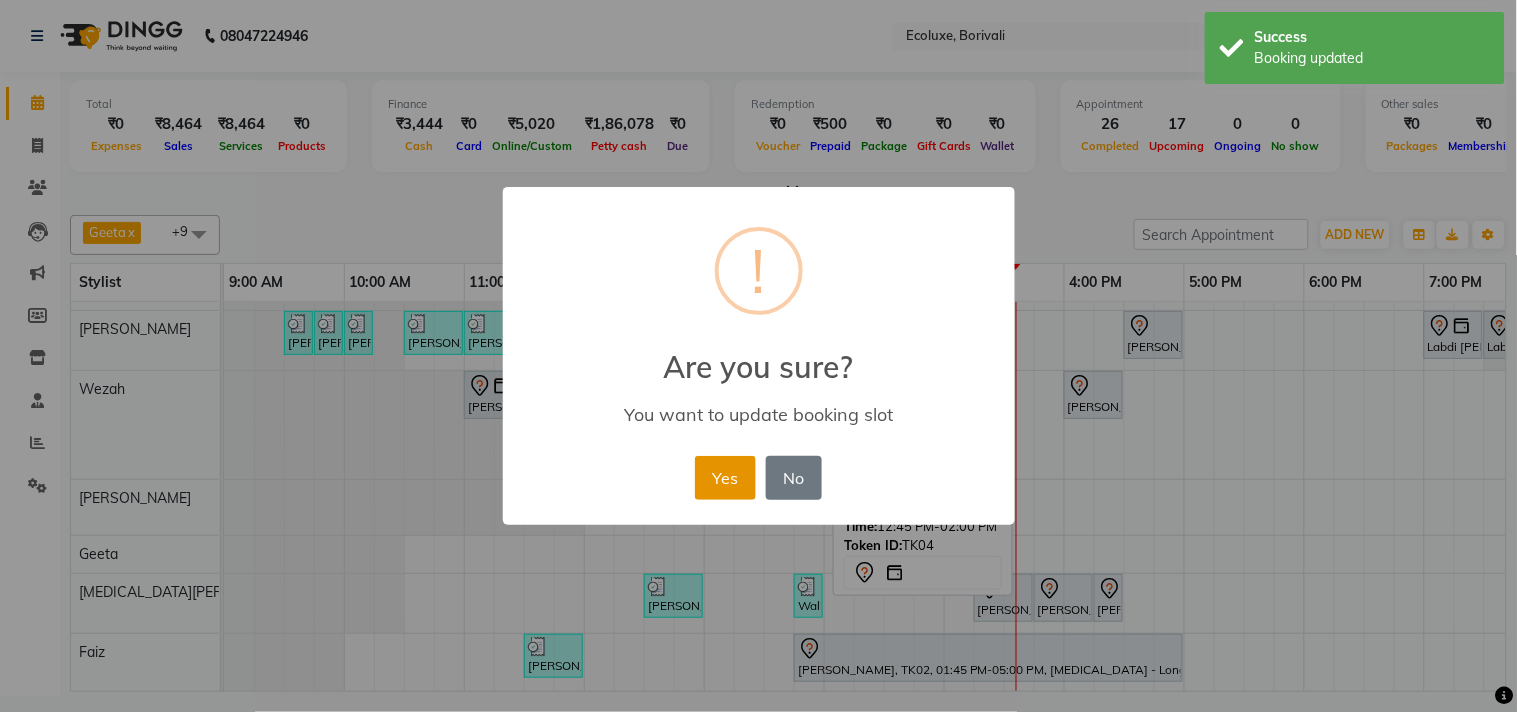 click on "Yes" at bounding box center [725, 478] 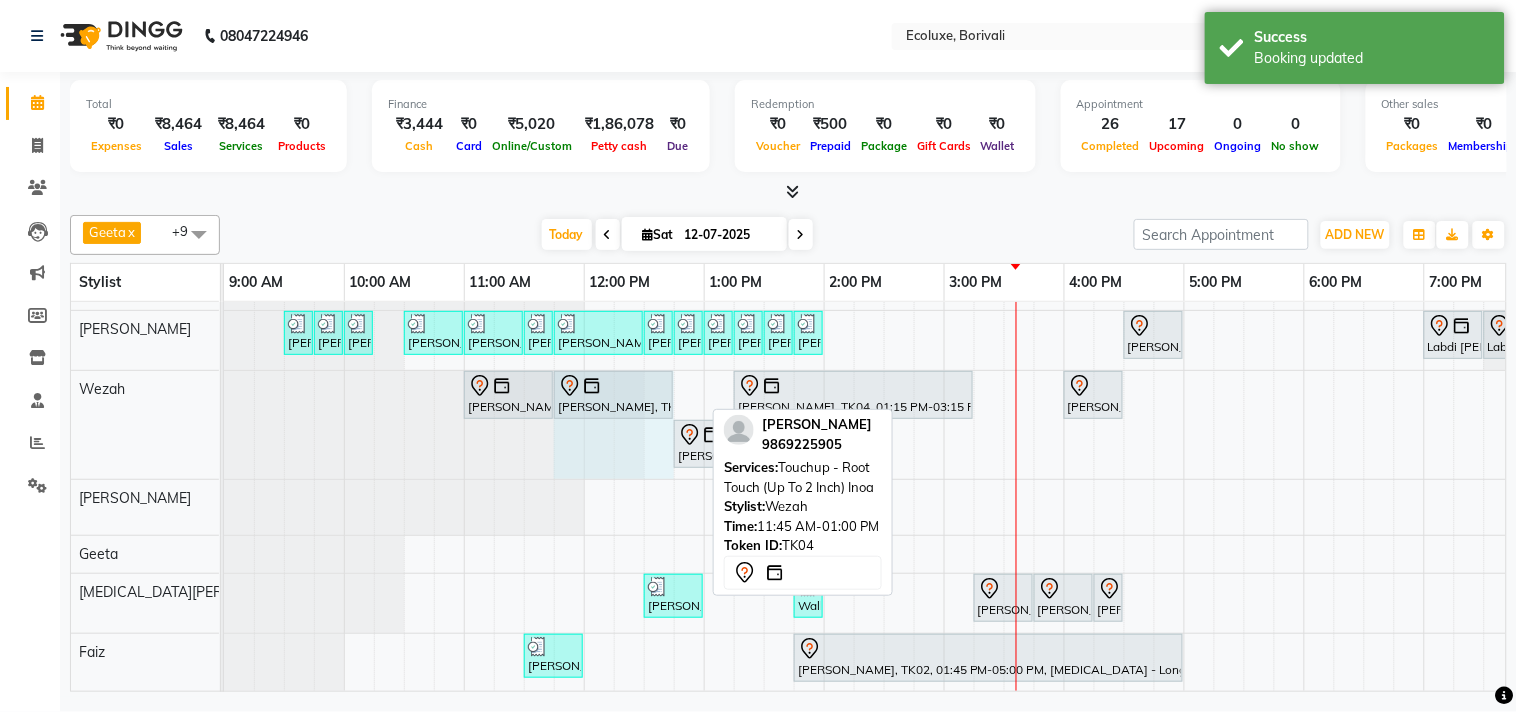 drag, startPoint x: 697, startPoint y: 396, endPoint x: 665, endPoint y: 392, distance: 32.24903 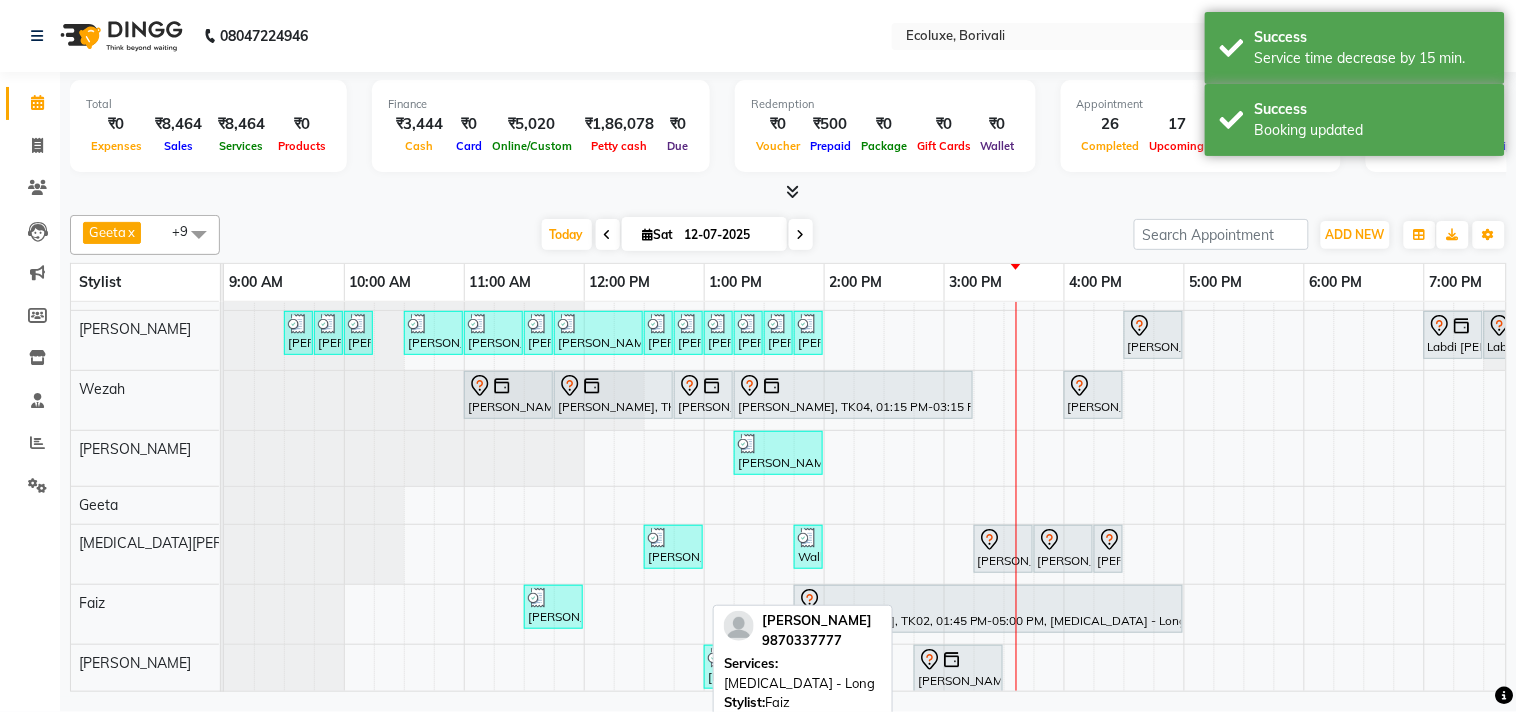 scroll, scrollTop: 162, scrollLeft: 0, axis: vertical 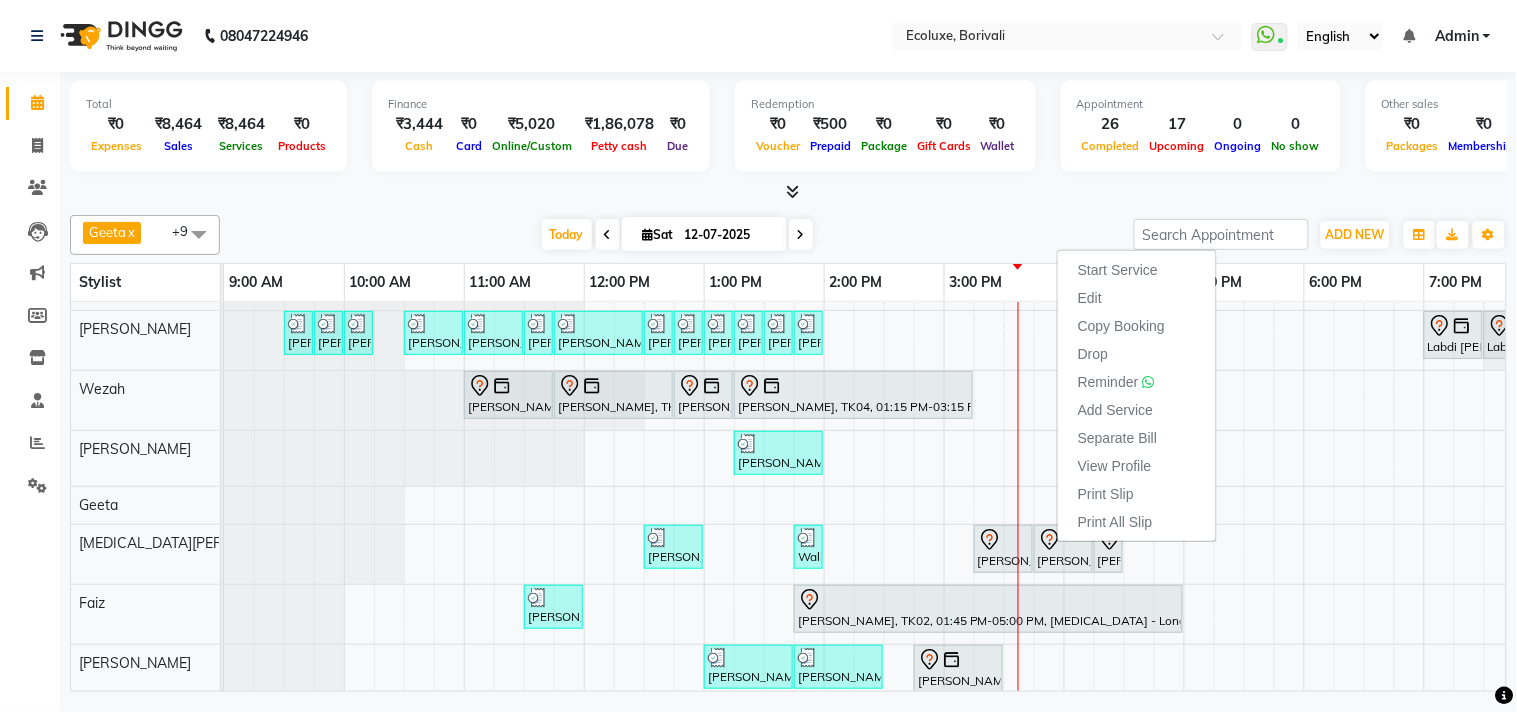 drag, startPoint x: 885, startPoint y: 195, endPoint x: 982, endPoint y: 352, distance: 184.5481 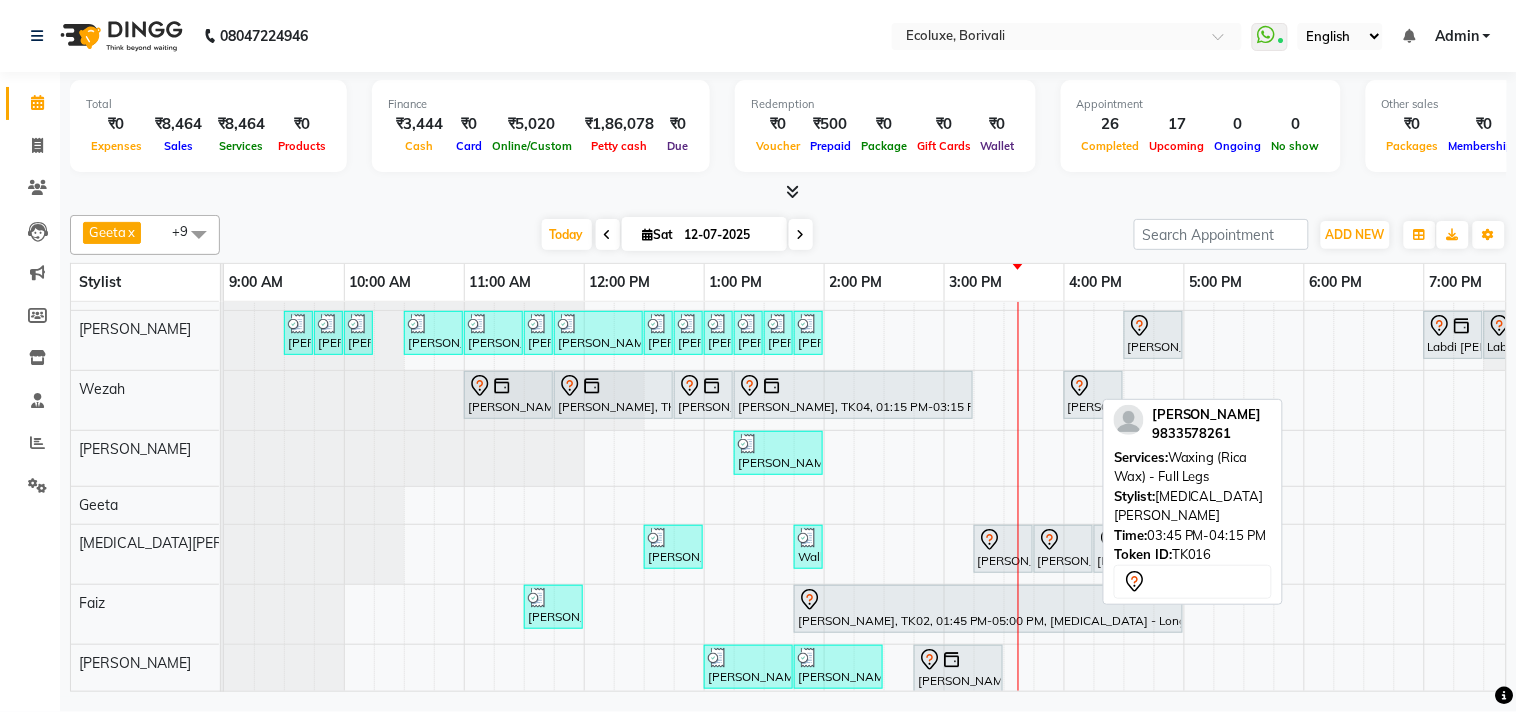 click 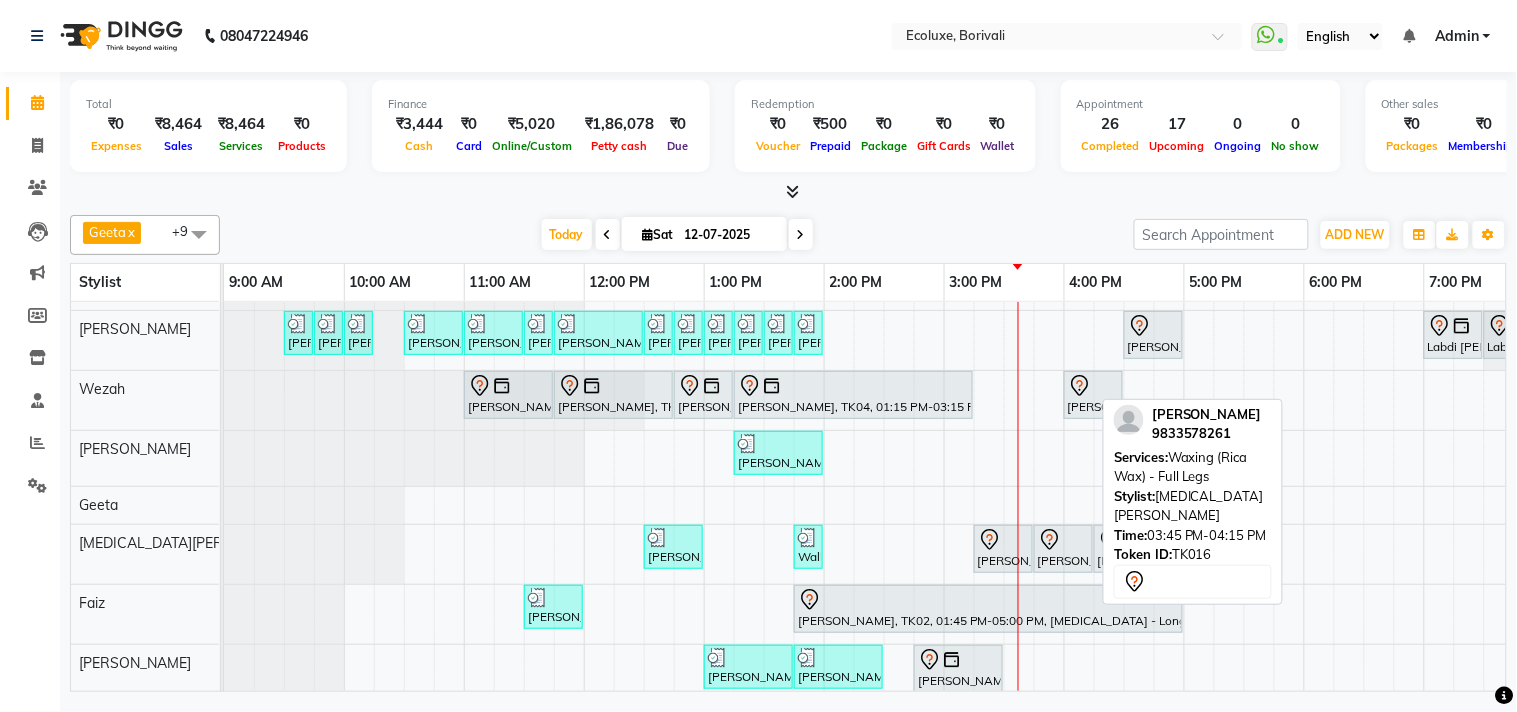 click at bounding box center (1063, 540) 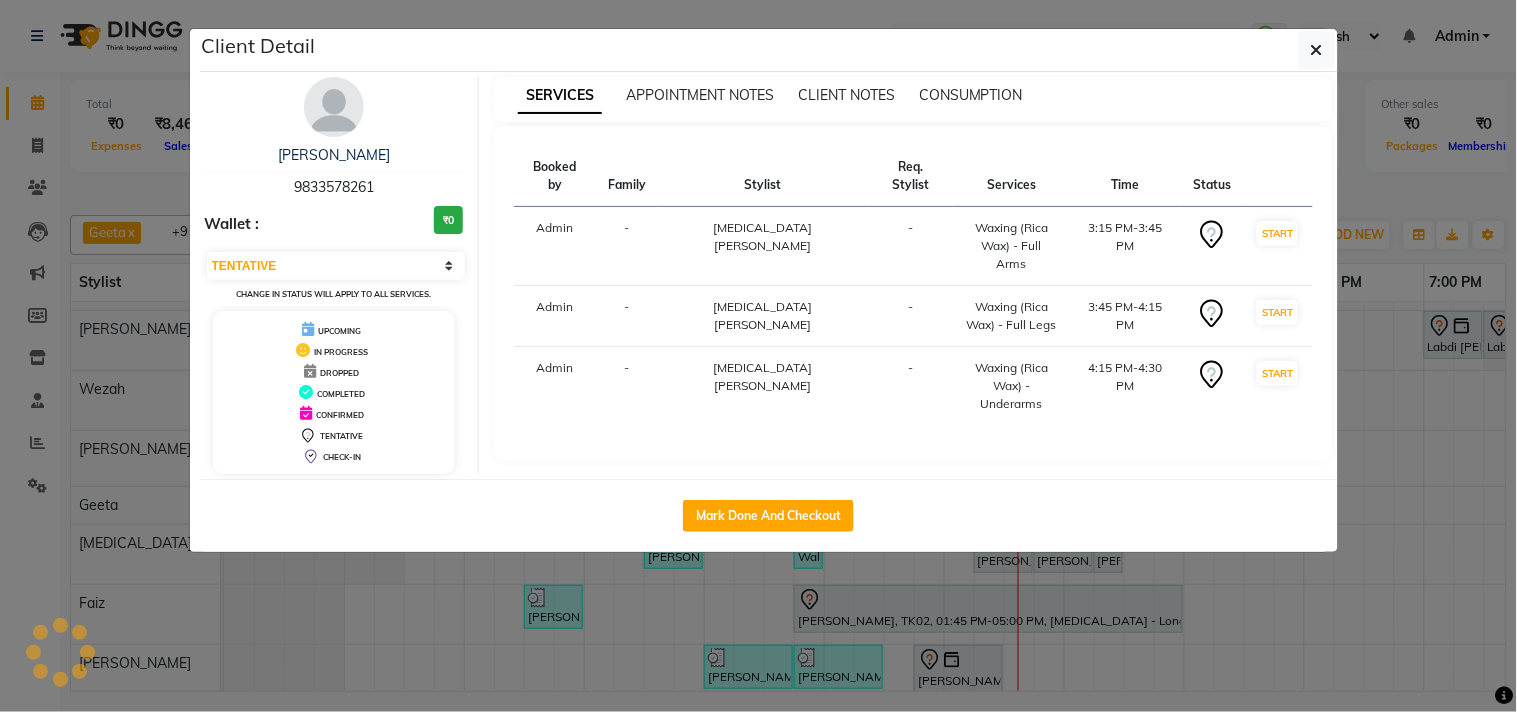 click on "9833578261" at bounding box center [334, 187] 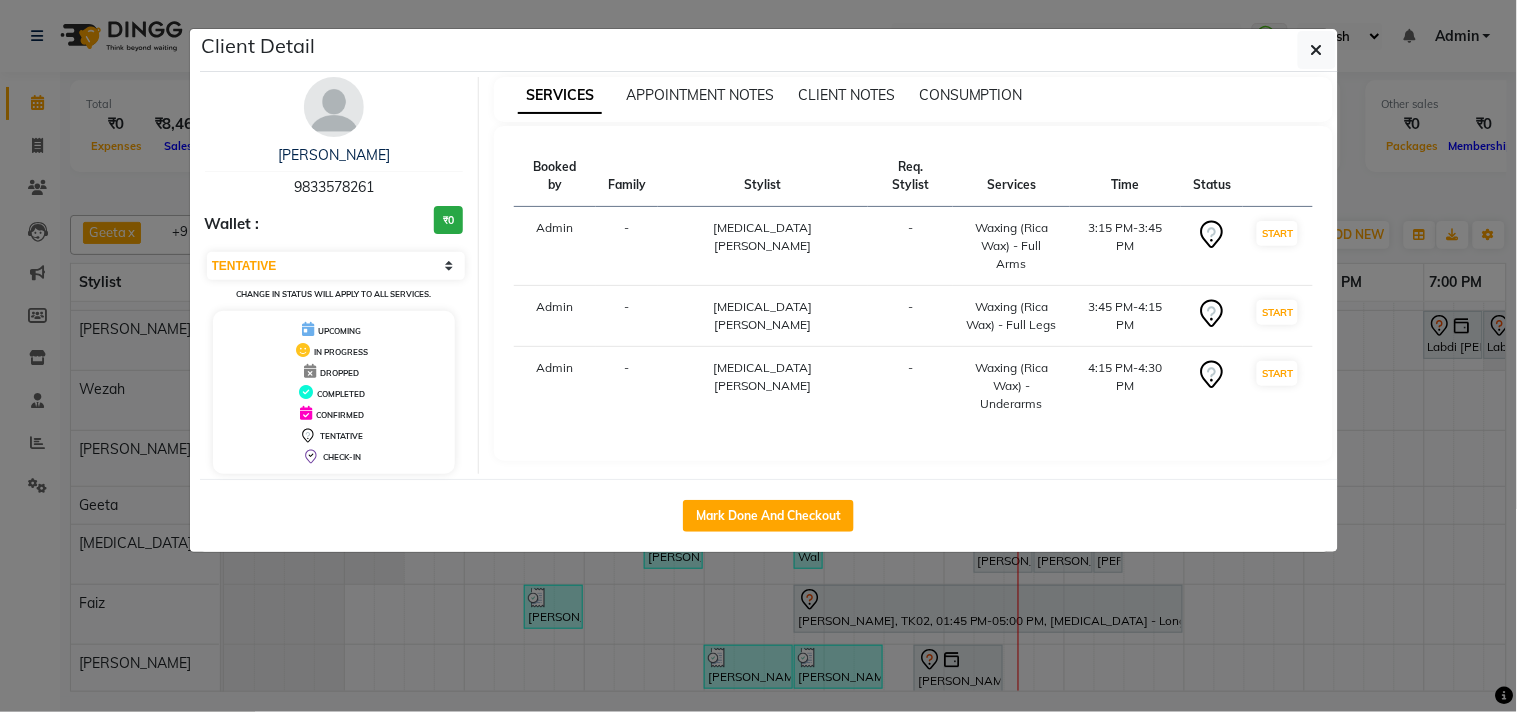 click on "9833578261" at bounding box center [334, 187] 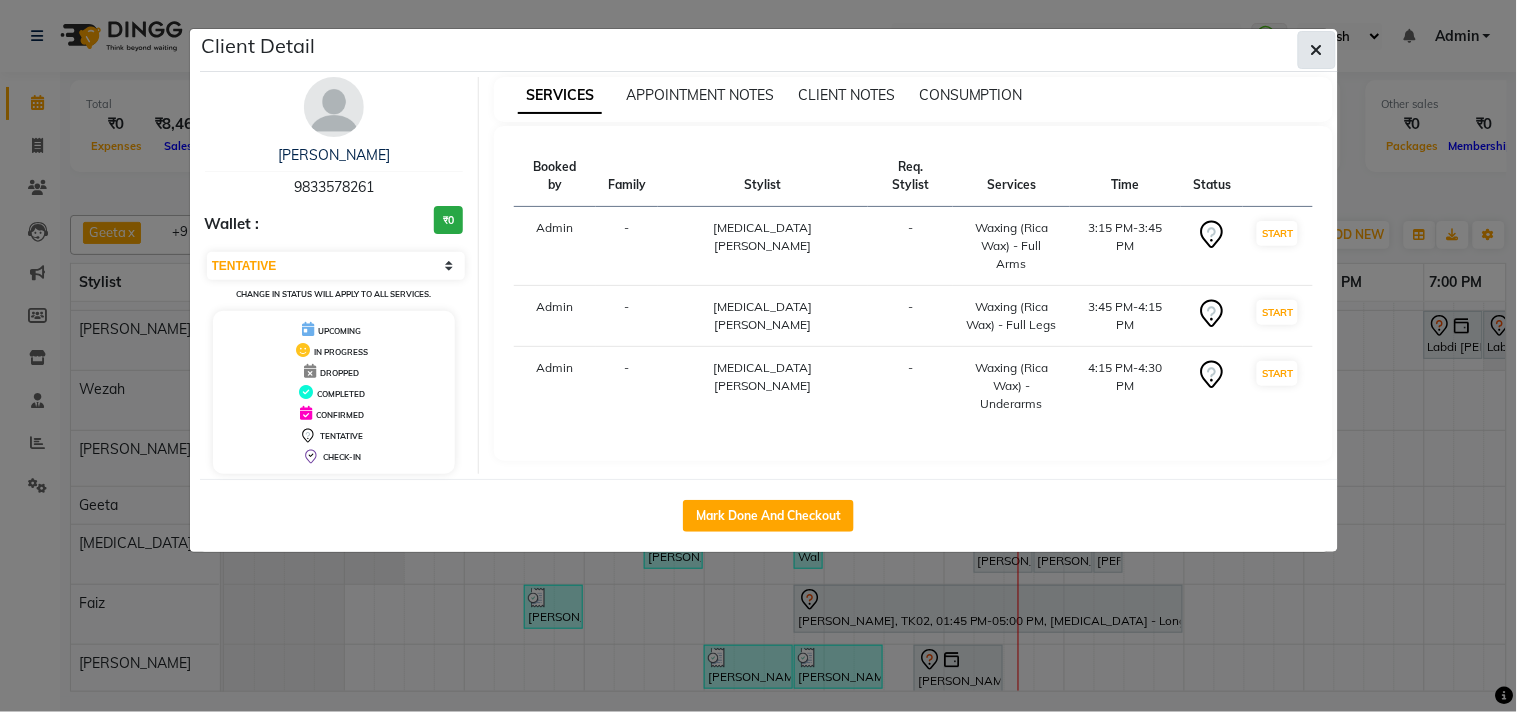 click 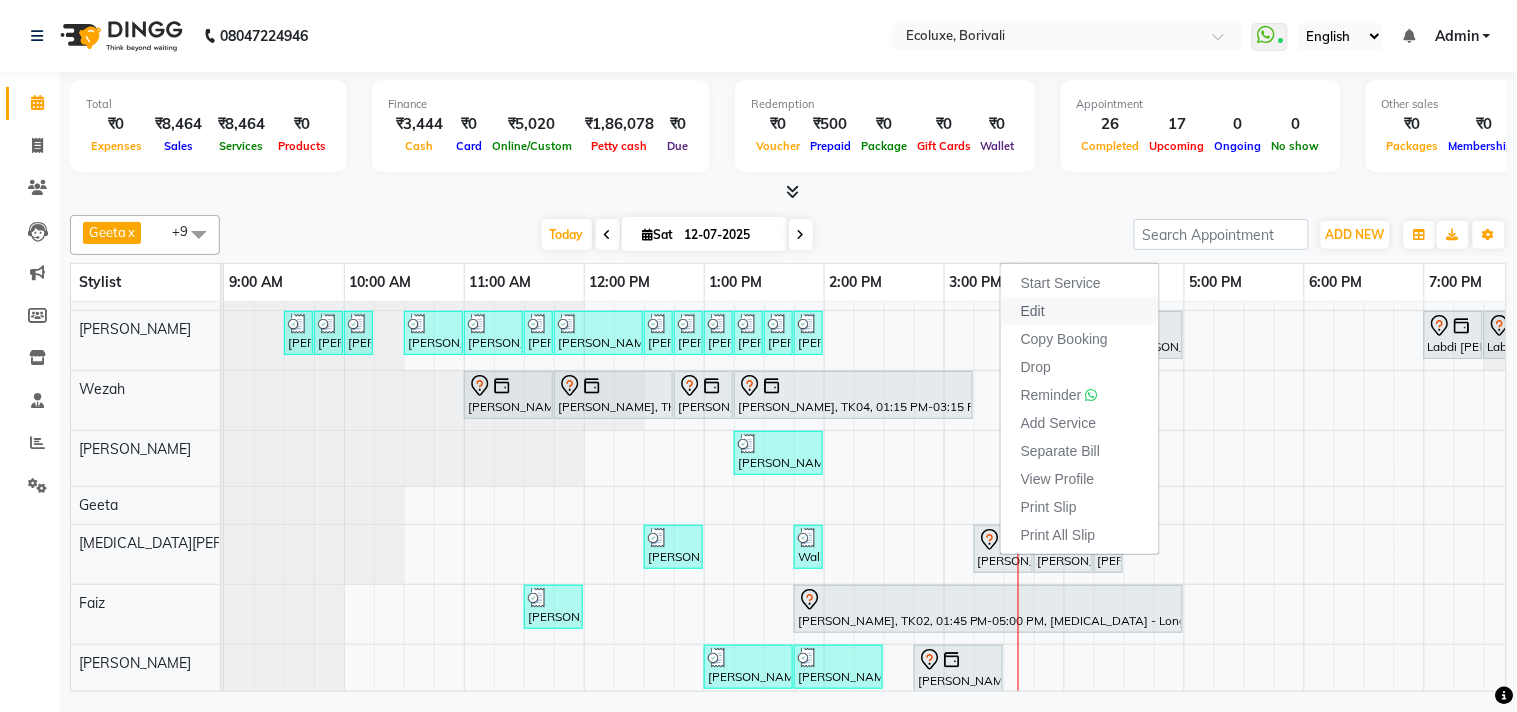 click on "Edit" at bounding box center [1080, 311] 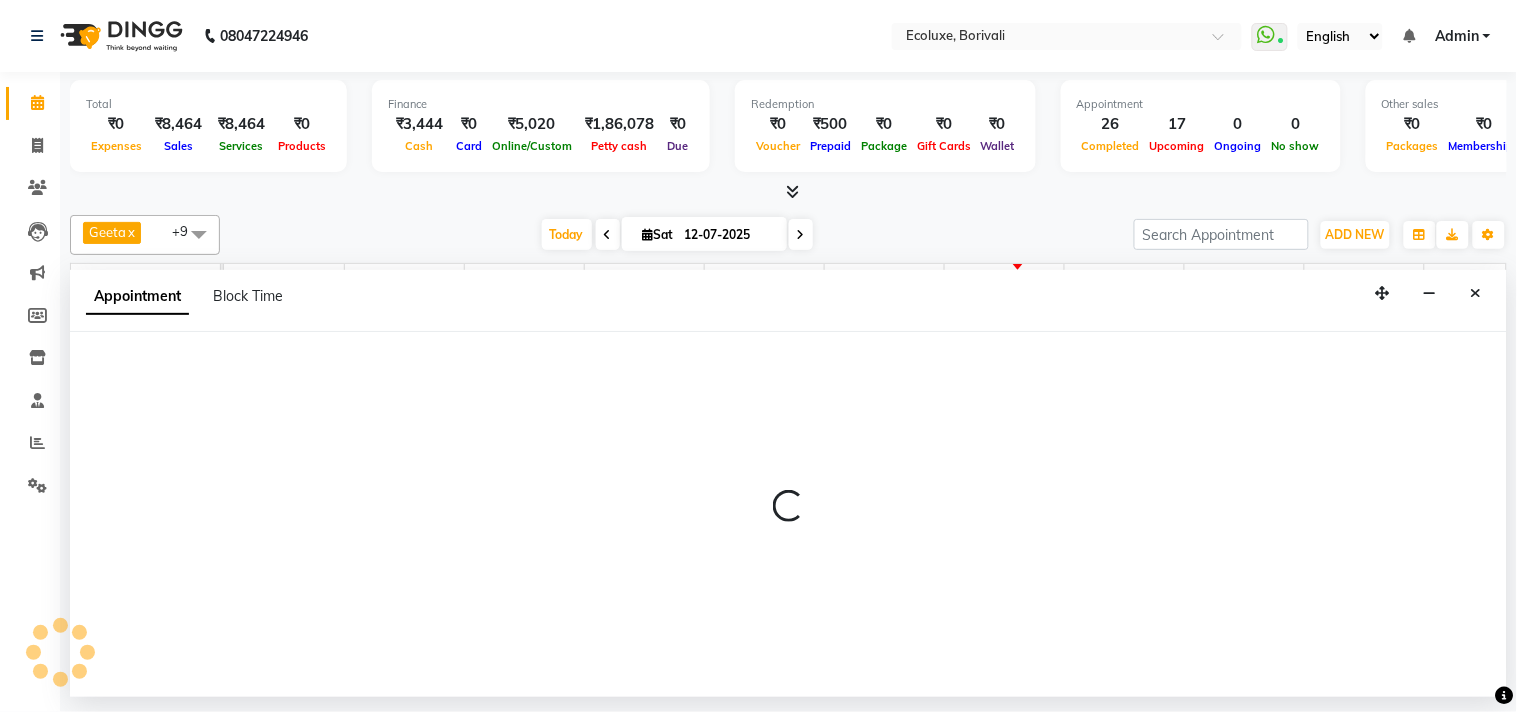 select on "tentative" 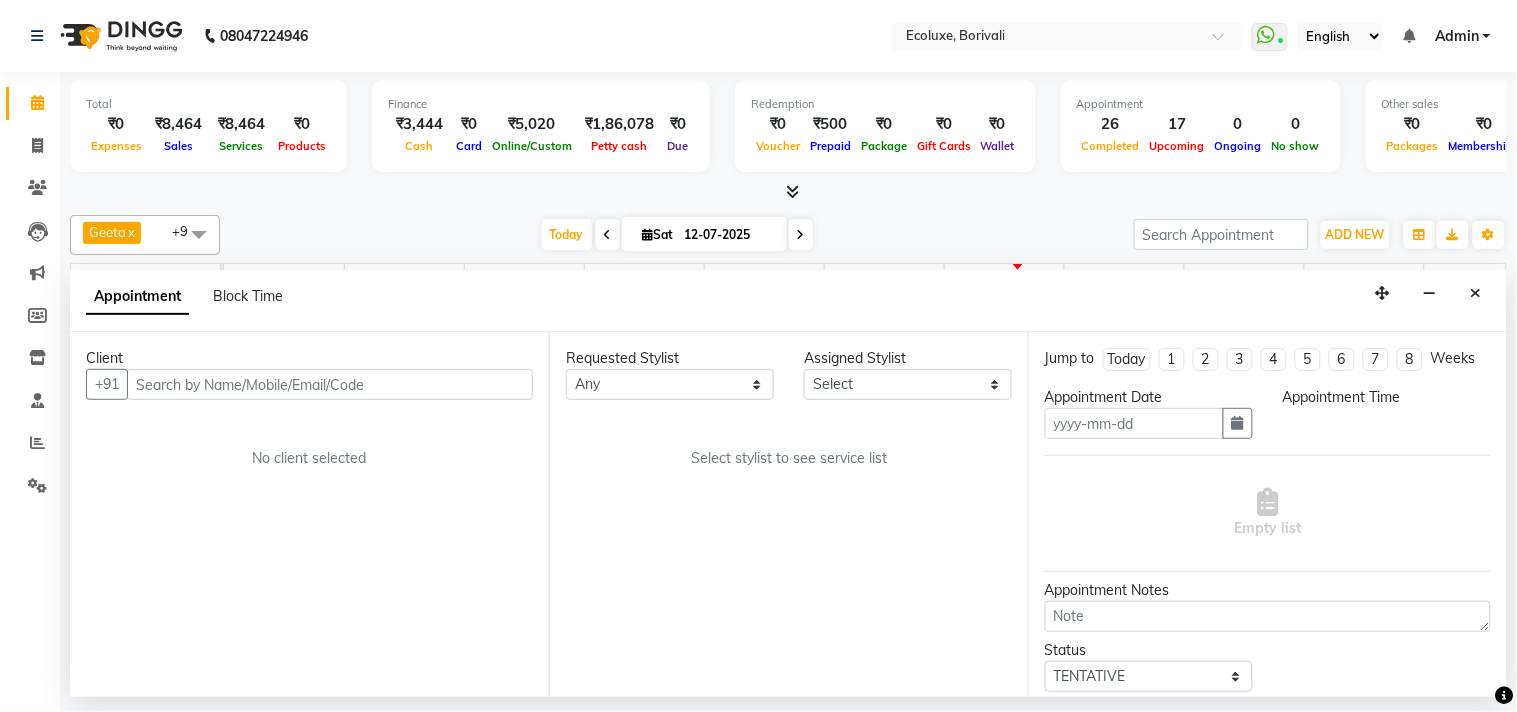 type on "12-07-2025" 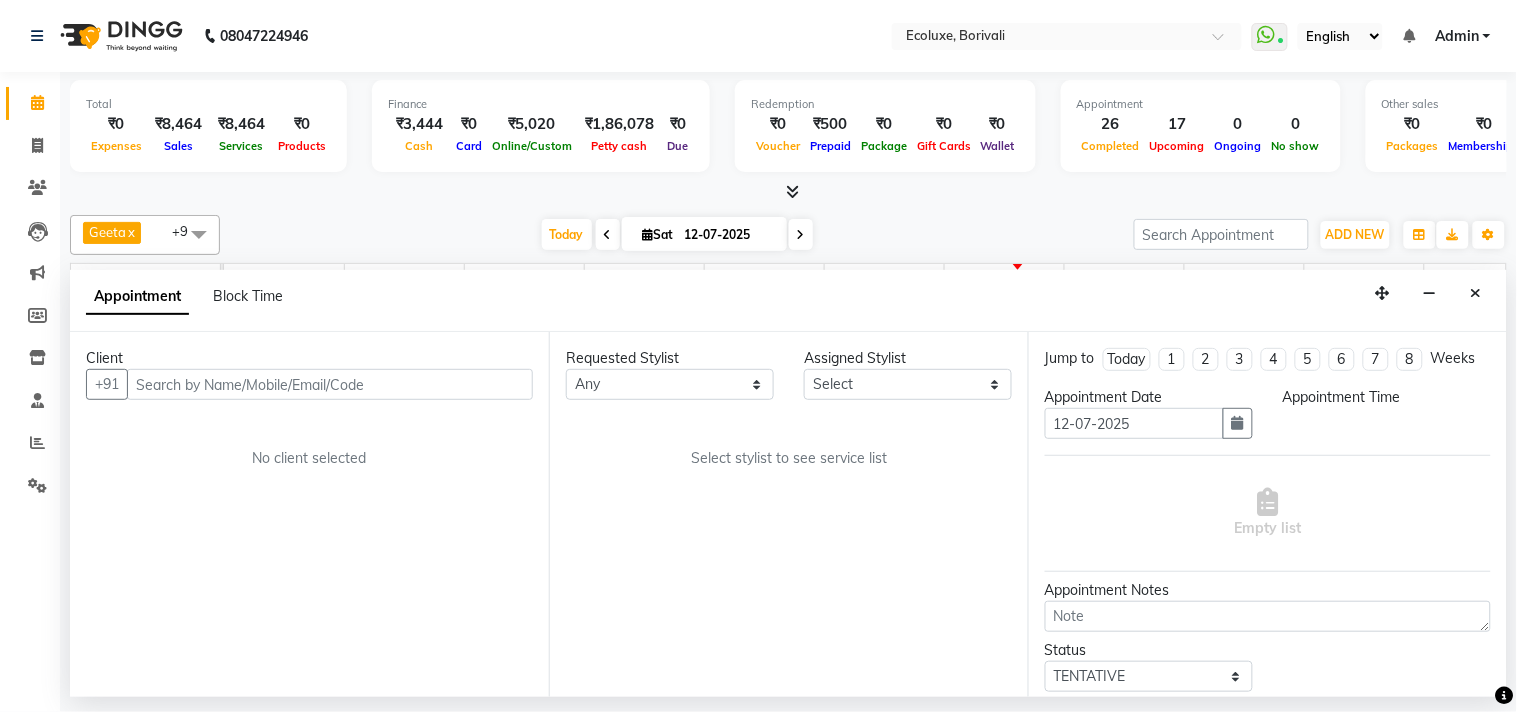 select on "61798" 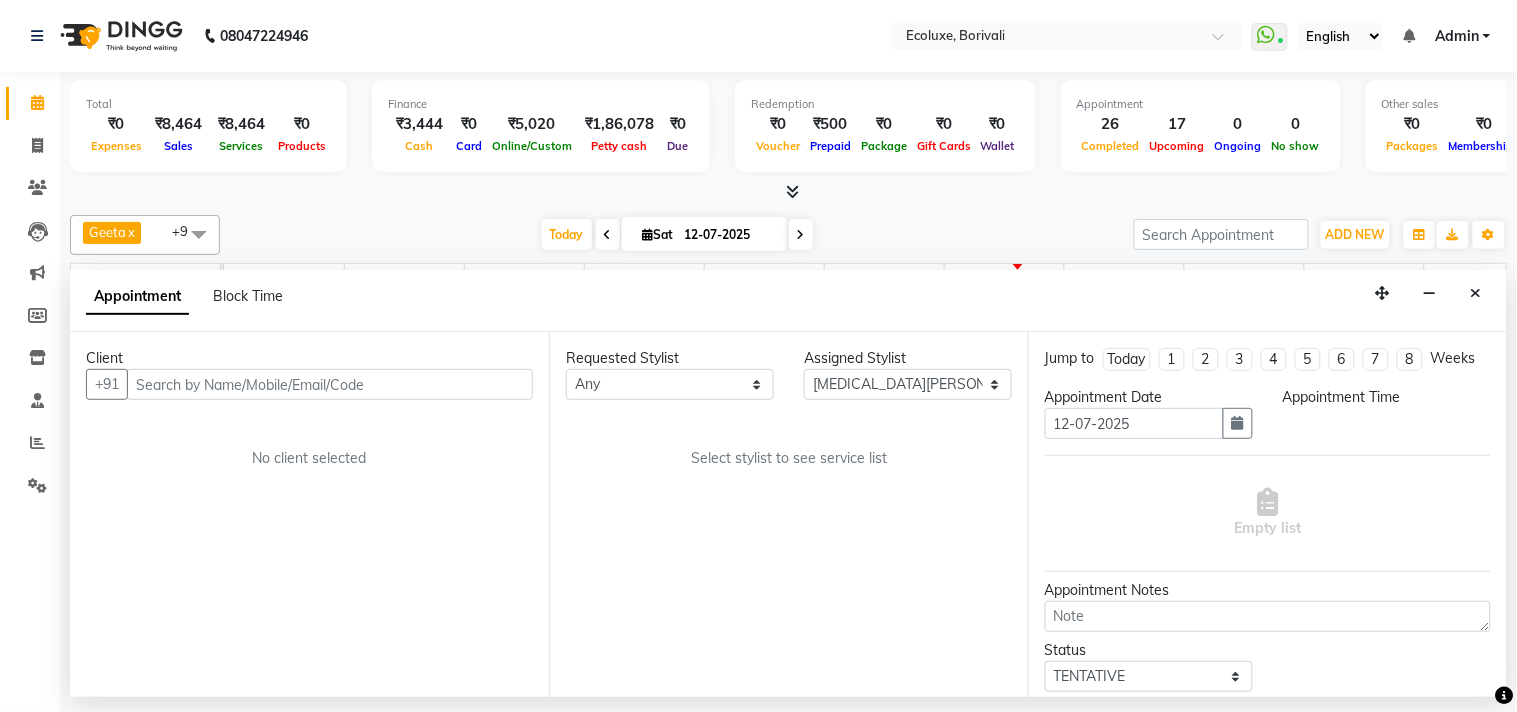 select on "915" 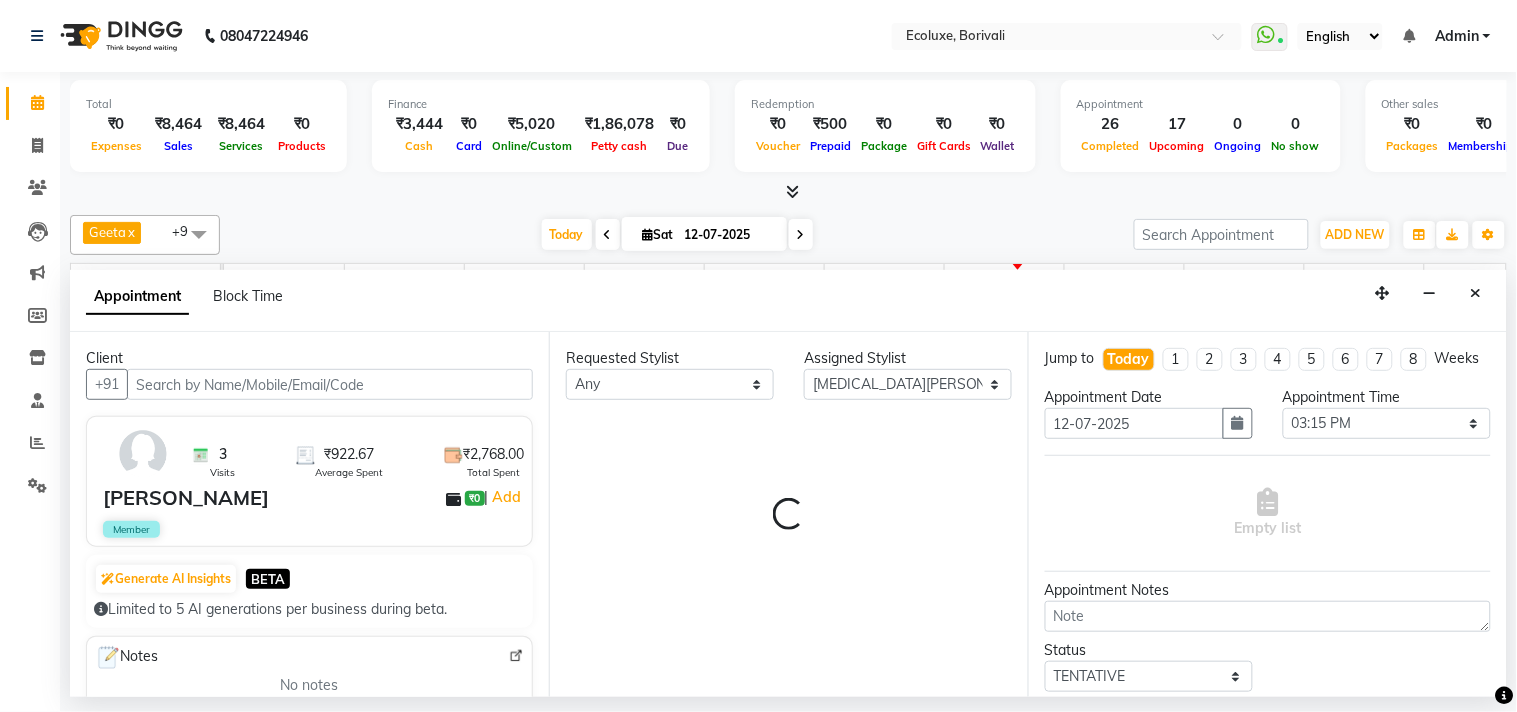 scroll, scrollTop: 0, scrollLeft: 397, axis: horizontal 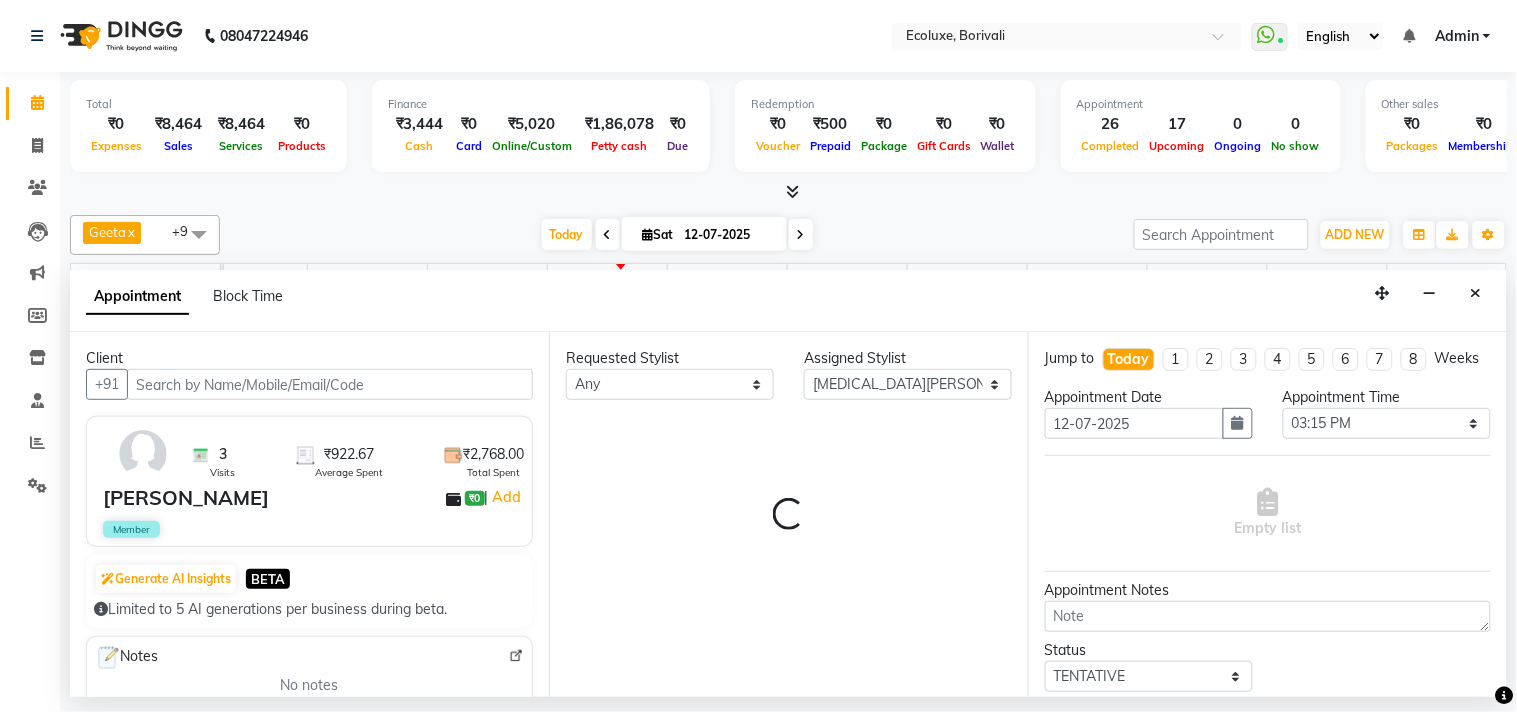 select on "2487" 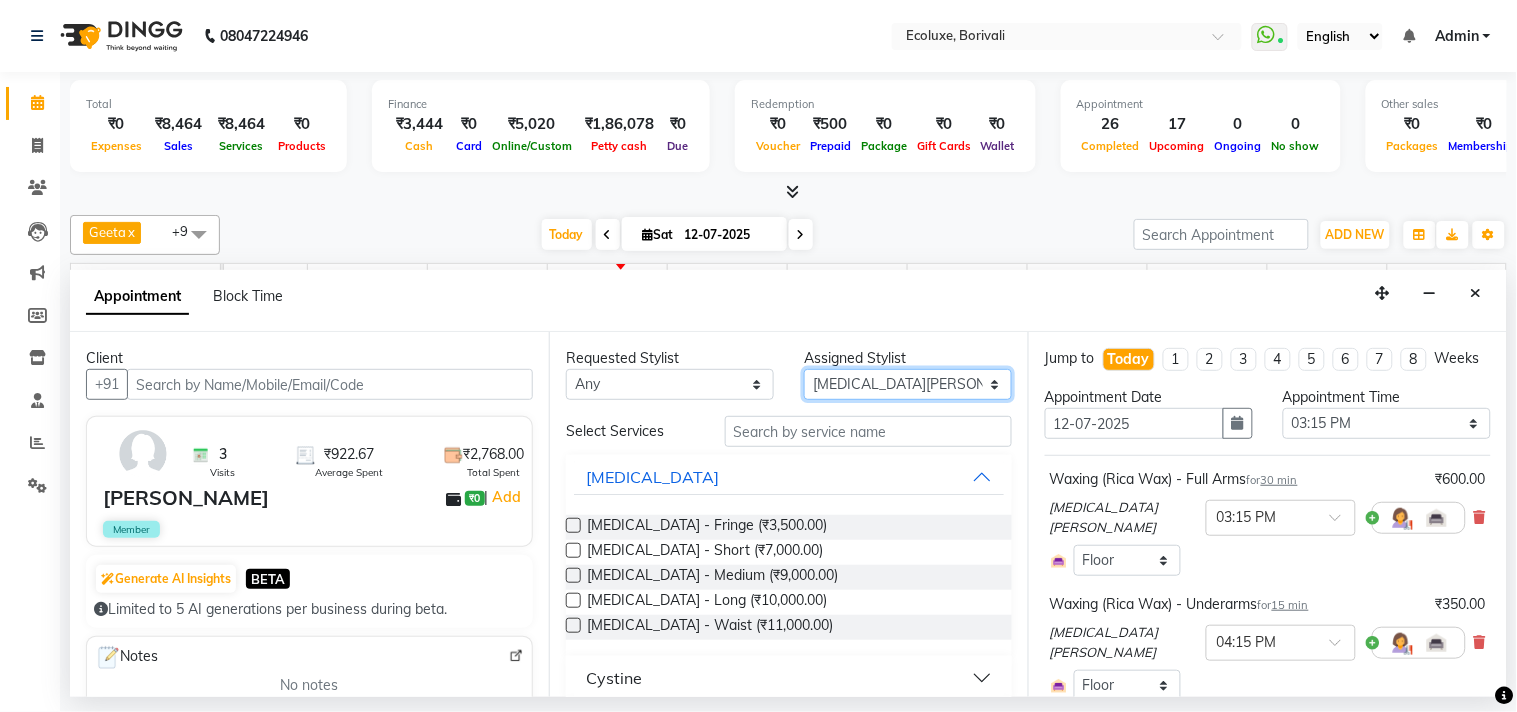 click on "Select [PERSON_NAME] Faiz Geeta [PERSON_NAME]   [PERSON_NAME] Khende [PERSON_NAME]  [PERSON_NAME] [MEDICAL_DATA][PERSON_NAME] [PERSON_NAME] [PERSON_NAME]  [PERSON_NAME] Wezah" at bounding box center (908, 384) 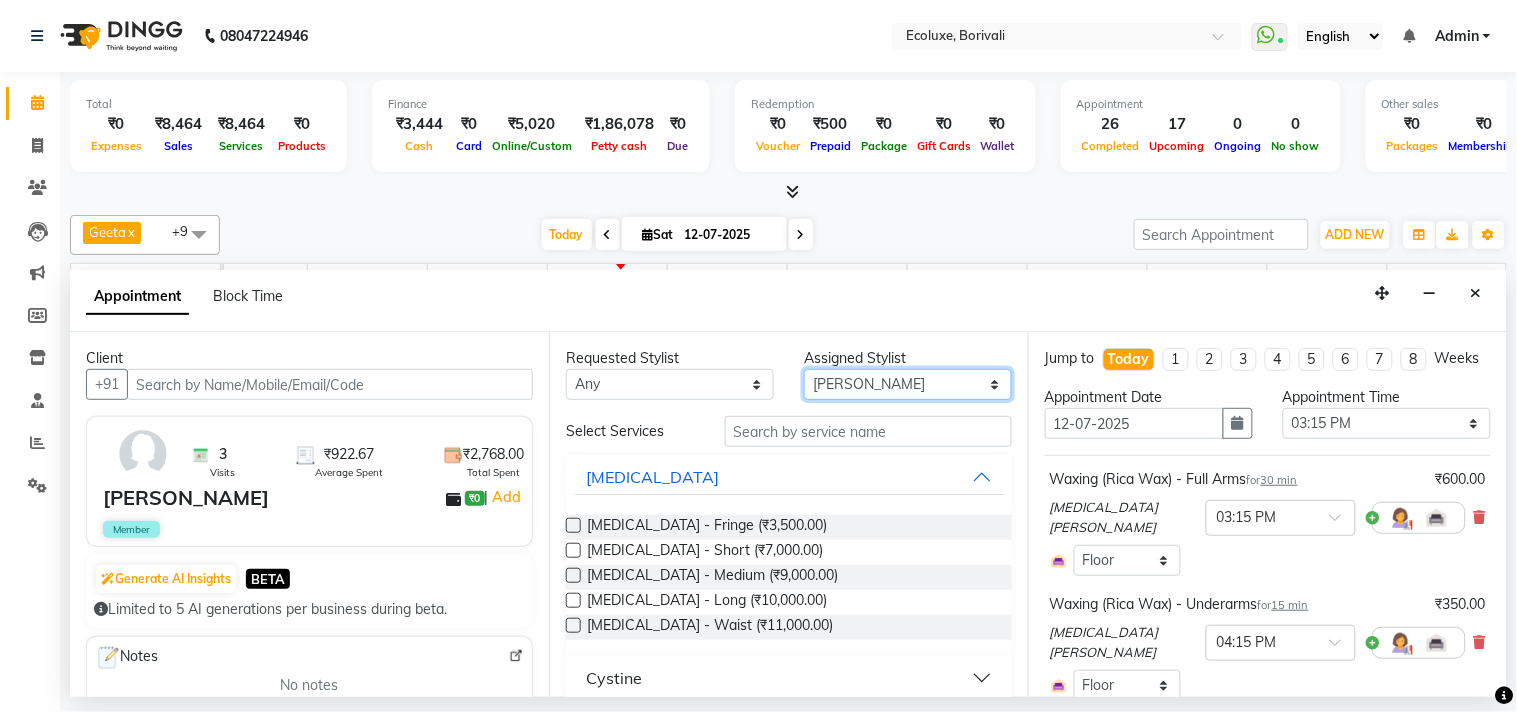 click on "Select [PERSON_NAME] Faiz Geeta [PERSON_NAME]   [PERSON_NAME] Khende [PERSON_NAME]  [PERSON_NAME] [MEDICAL_DATA][PERSON_NAME] [PERSON_NAME] [PERSON_NAME]  [PERSON_NAME] Wezah" at bounding box center [908, 384] 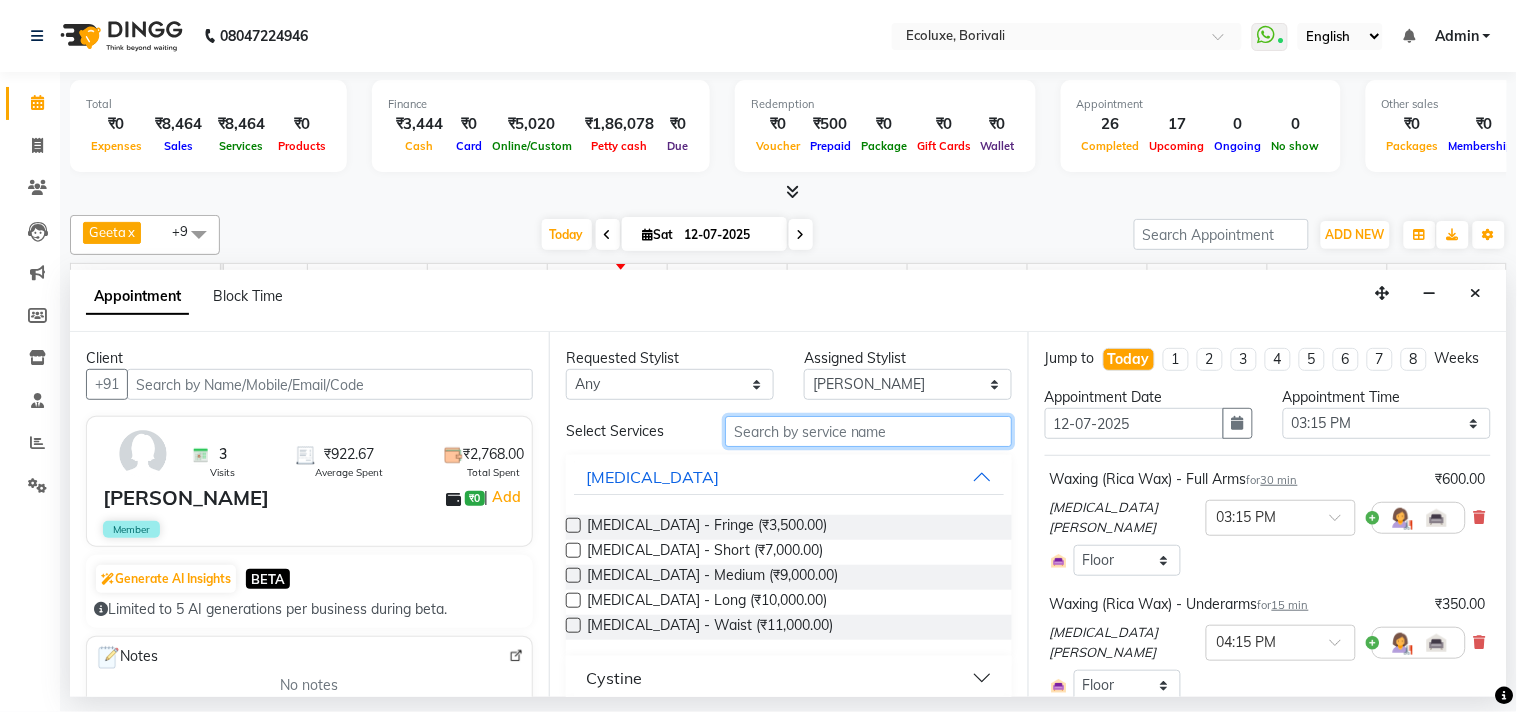 click at bounding box center [868, 431] 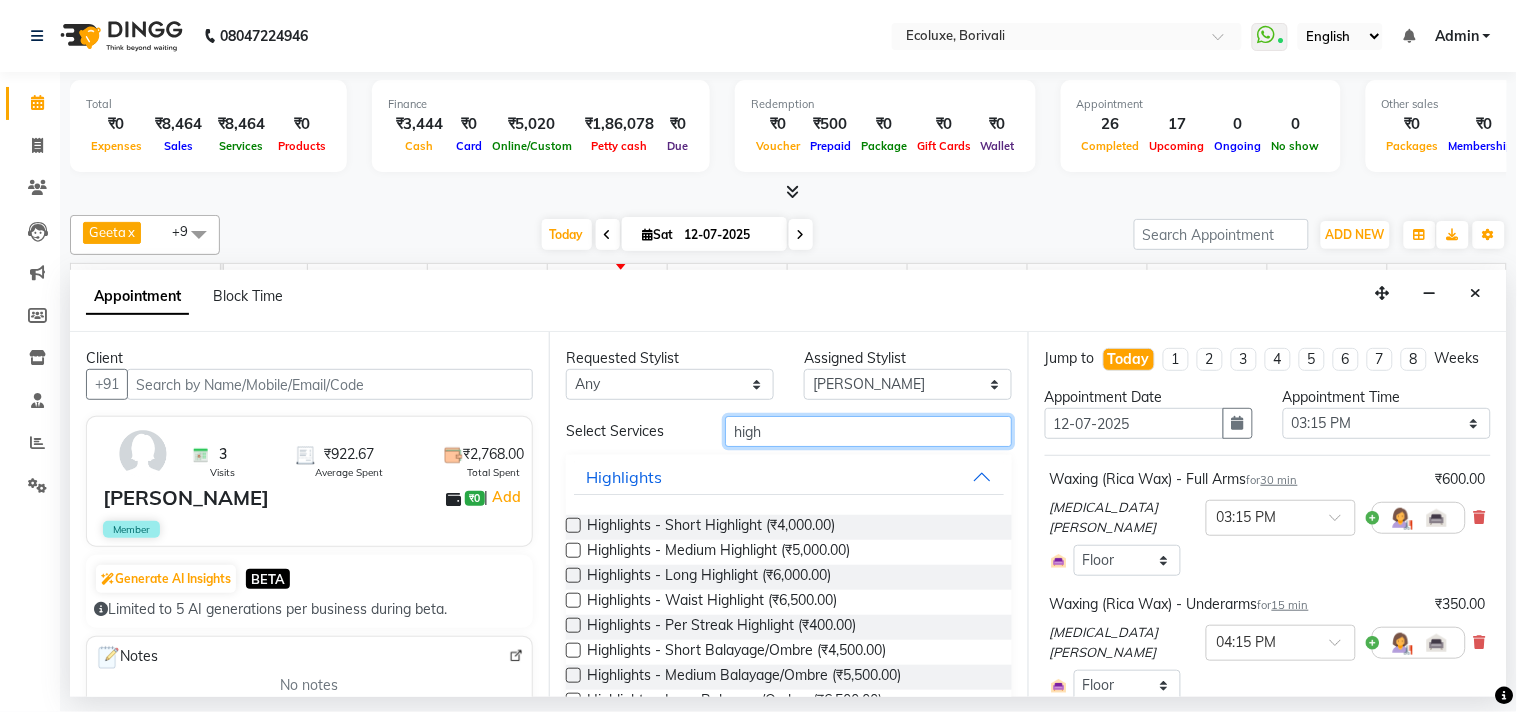 type on "high" 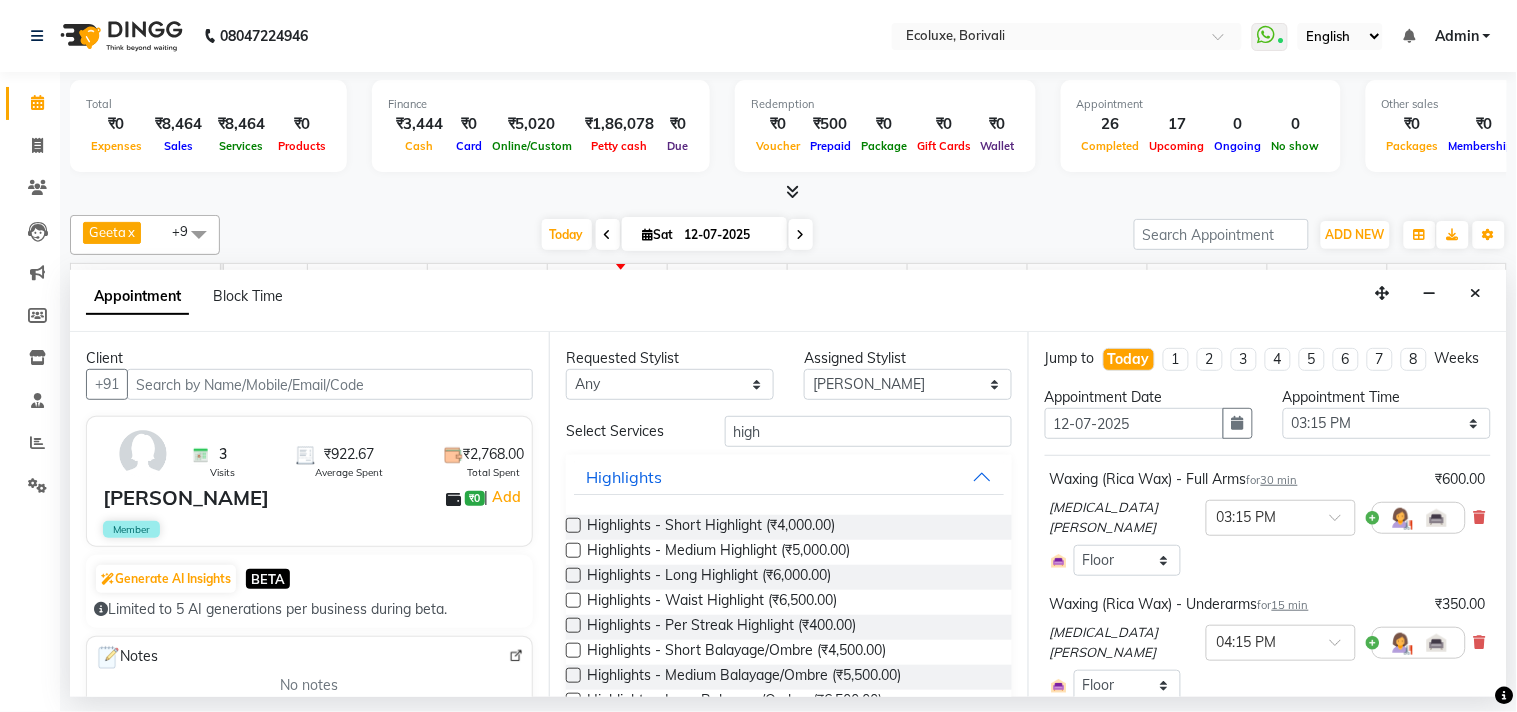 click at bounding box center (573, 550) 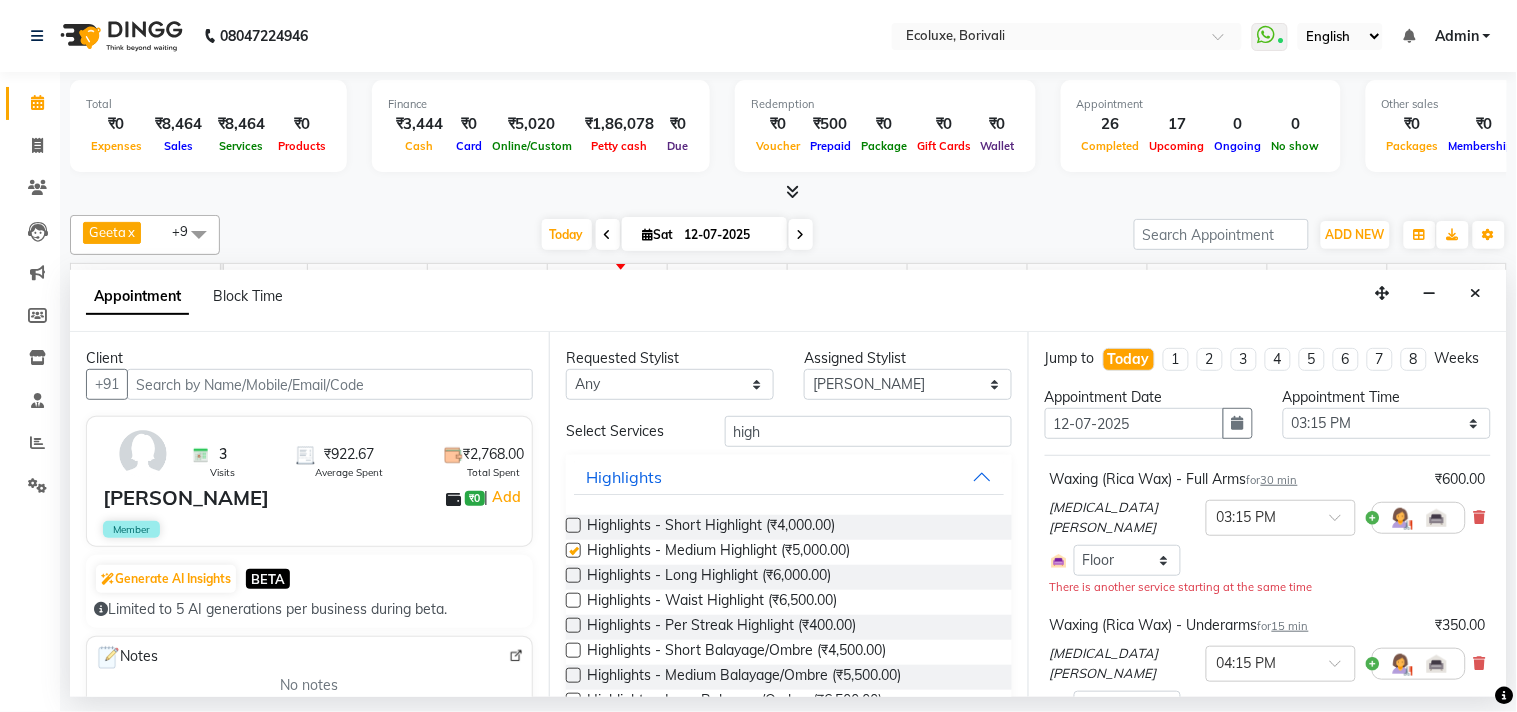 checkbox on "false" 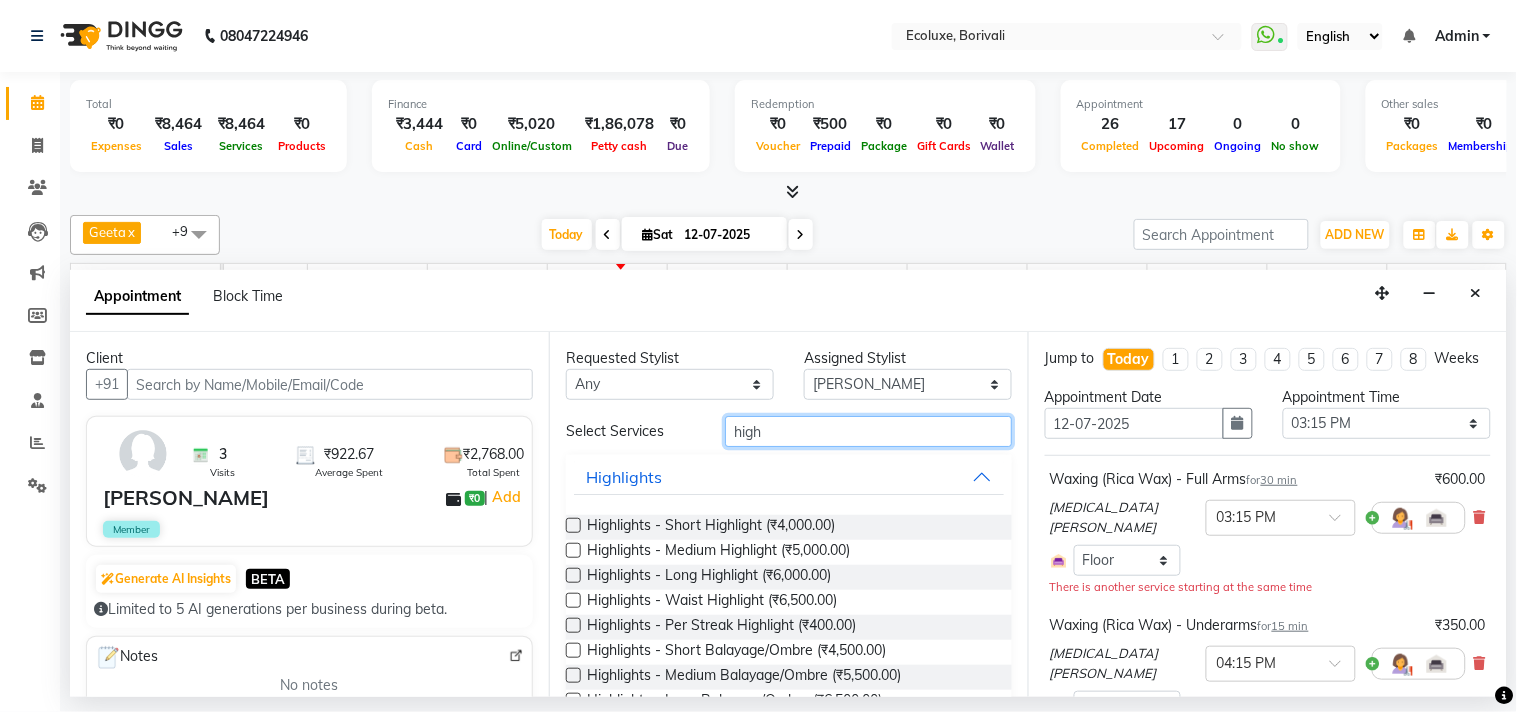 click on "high" at bounding box center [868, 431] 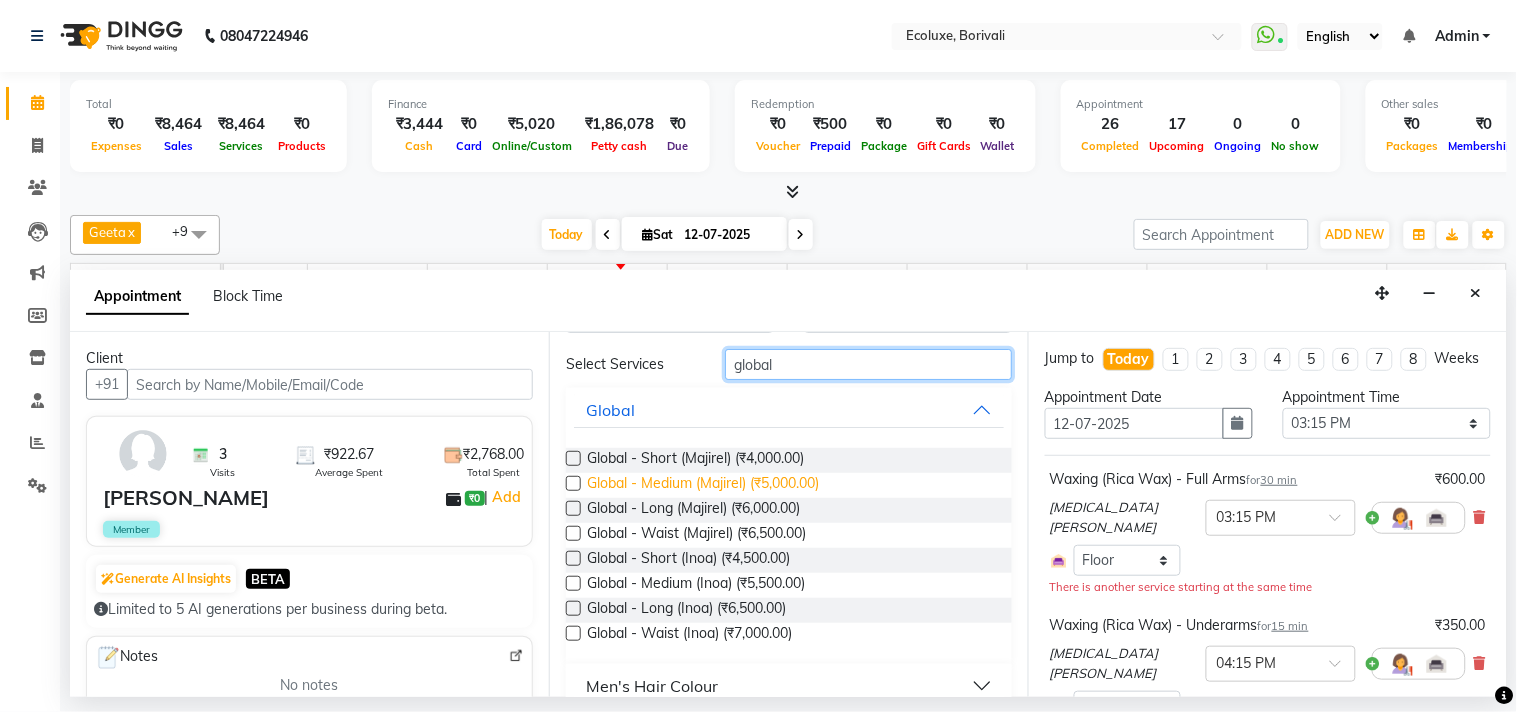 scroll, scrollTop: 93, scrollLeft: 0, axis: vertical 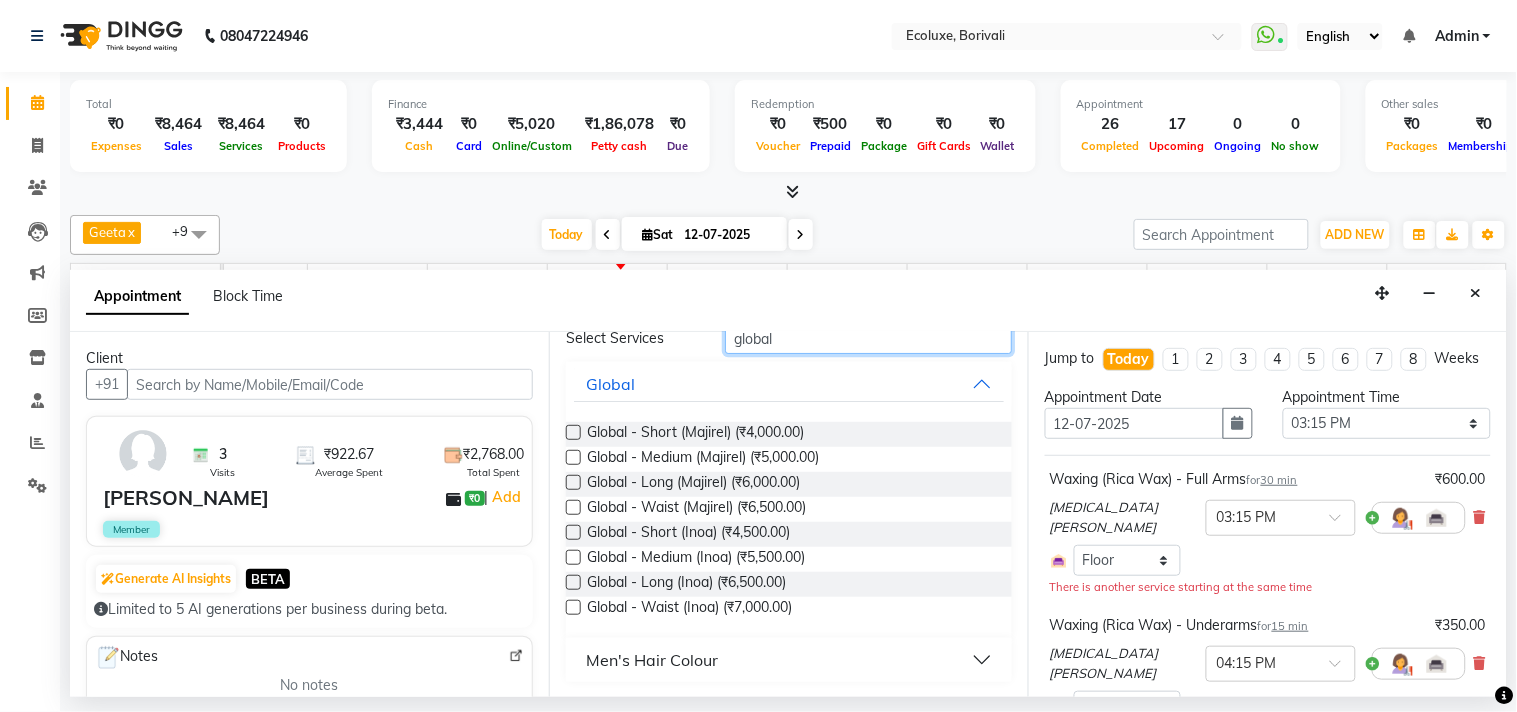 type on "global" 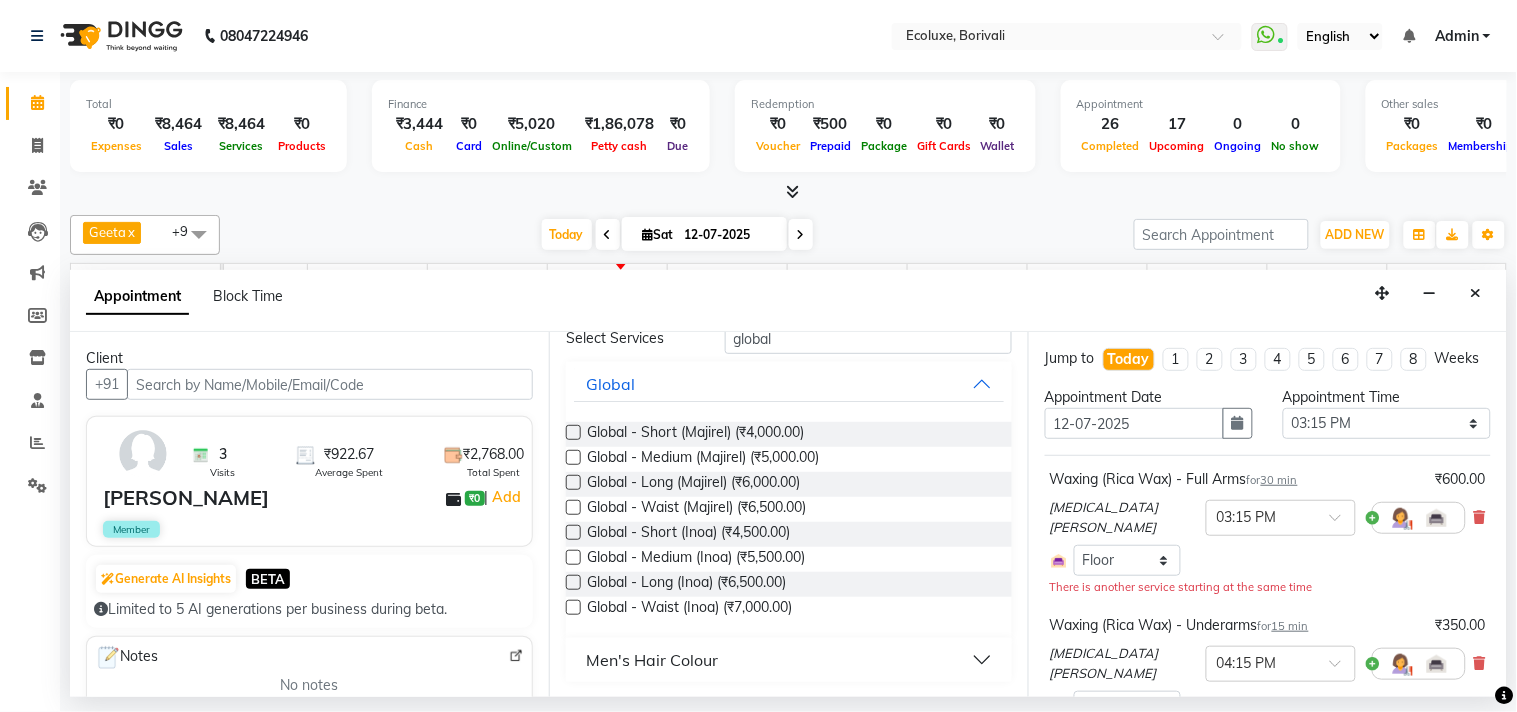 click at bounding box center [573, 557] 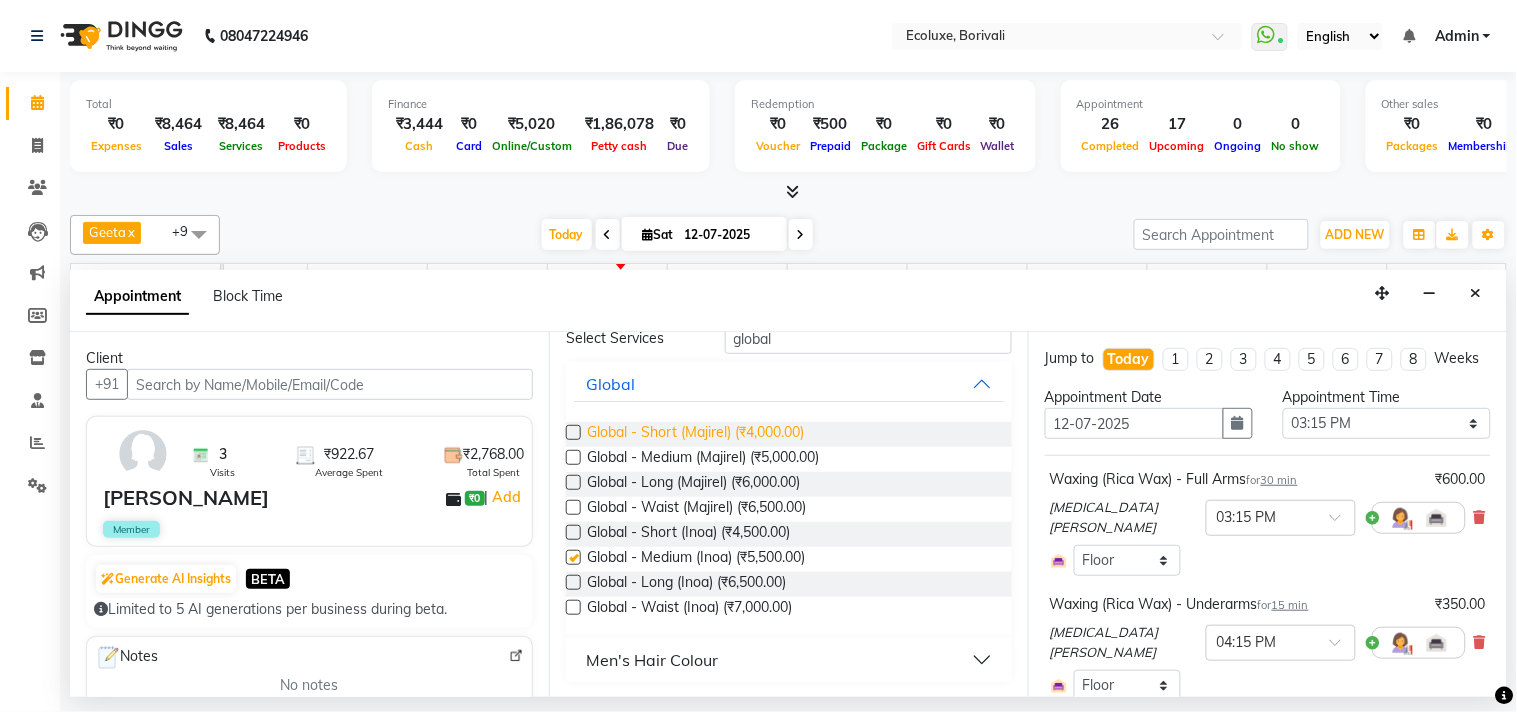 scroll, scrollTop: 43, scrollLeft: 0, axis: vertical 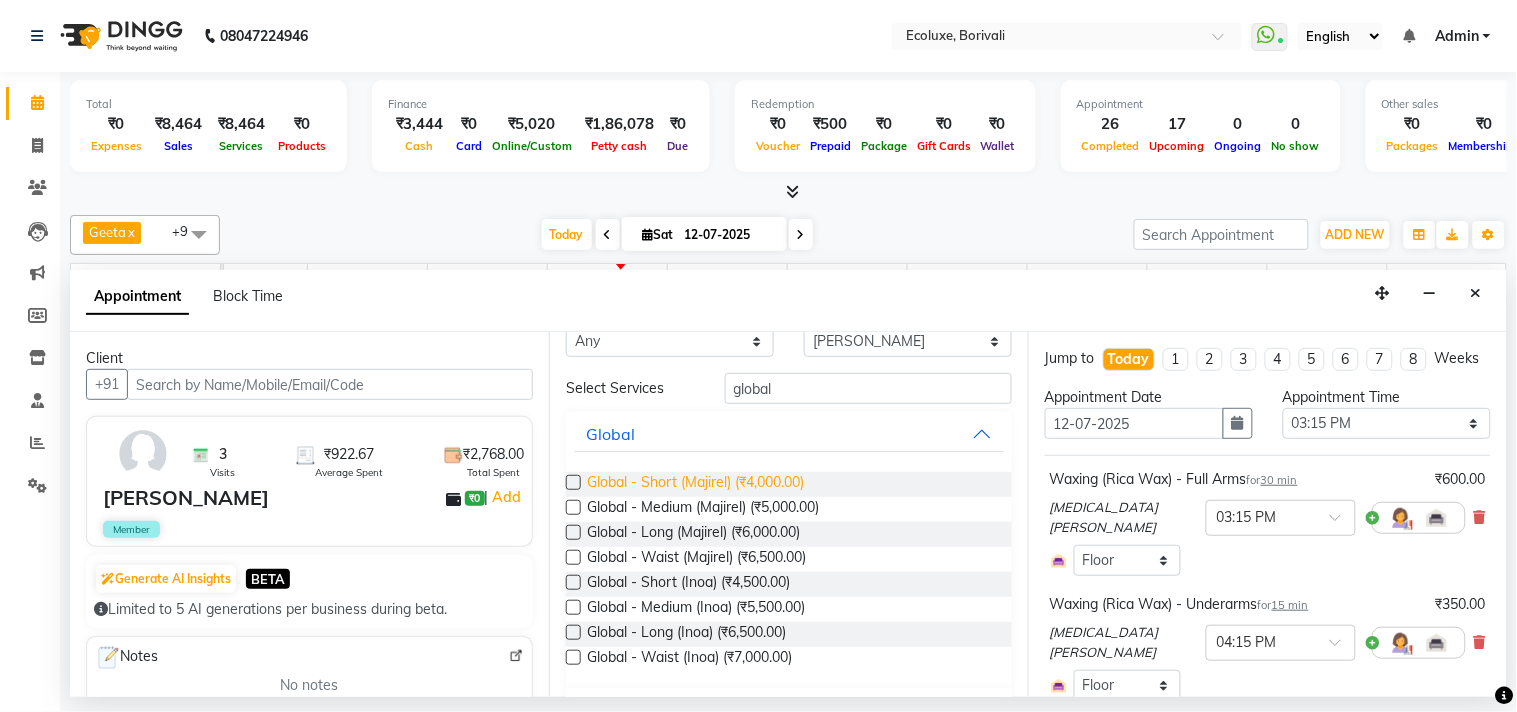 checkbox on "false" 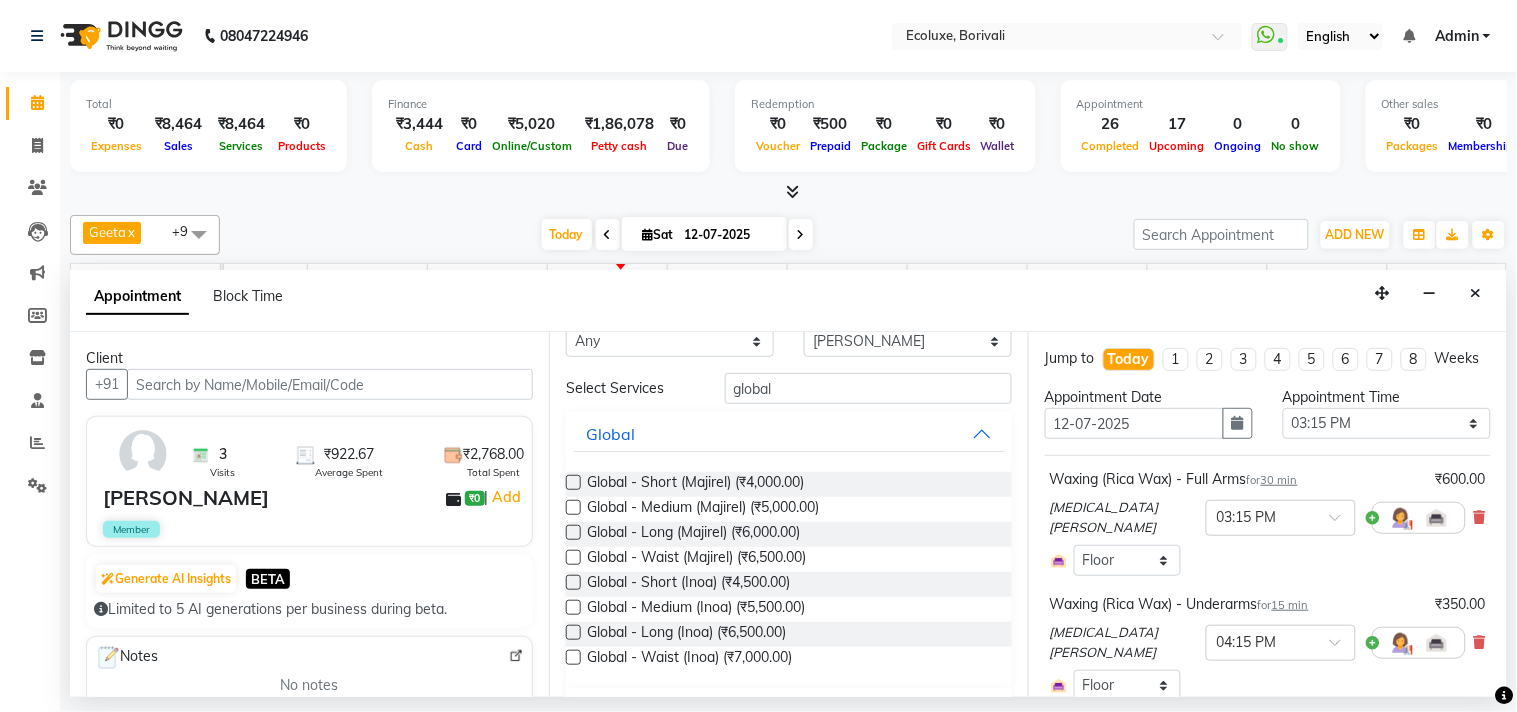 scroll, scrollTop: 0, scrollLeft: 0, axis: both 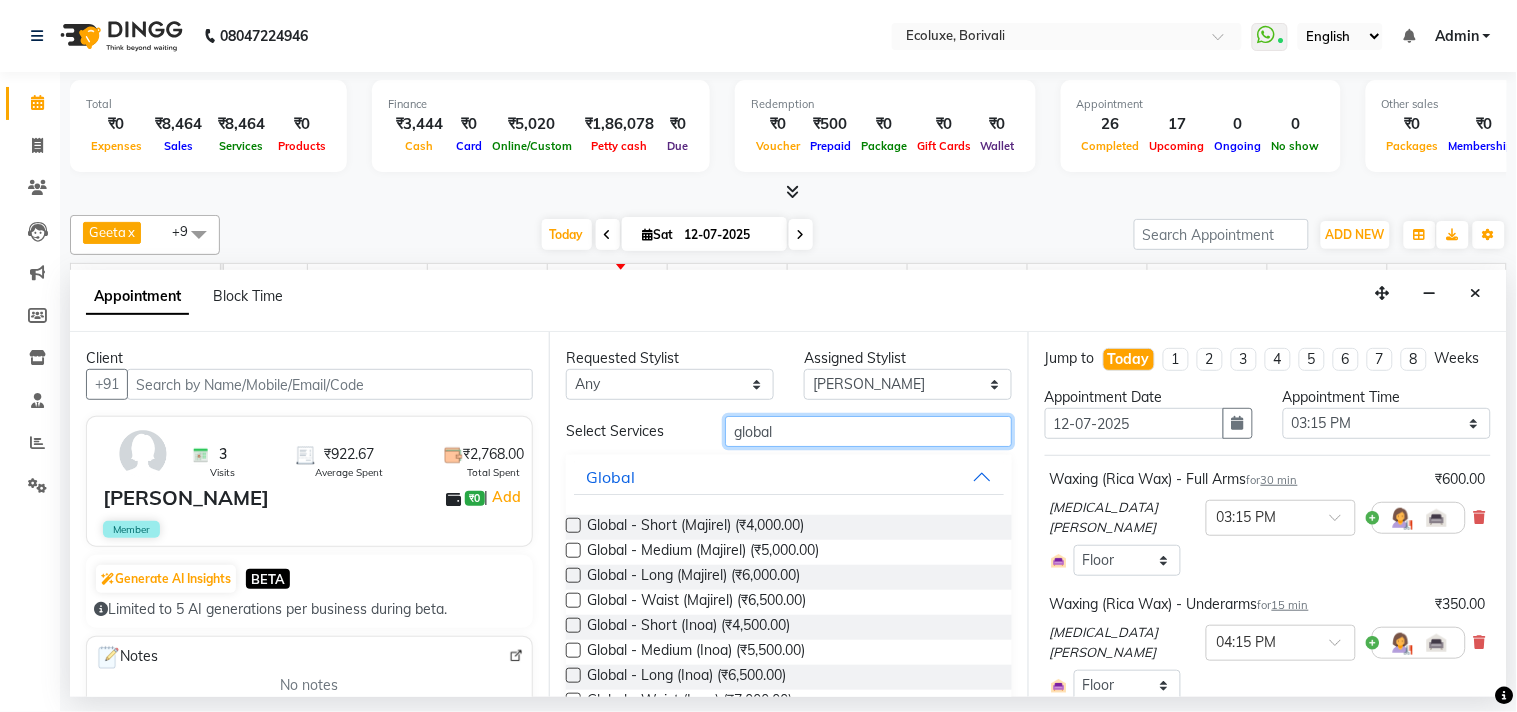 click on "global" at bounding box center [868, 431] 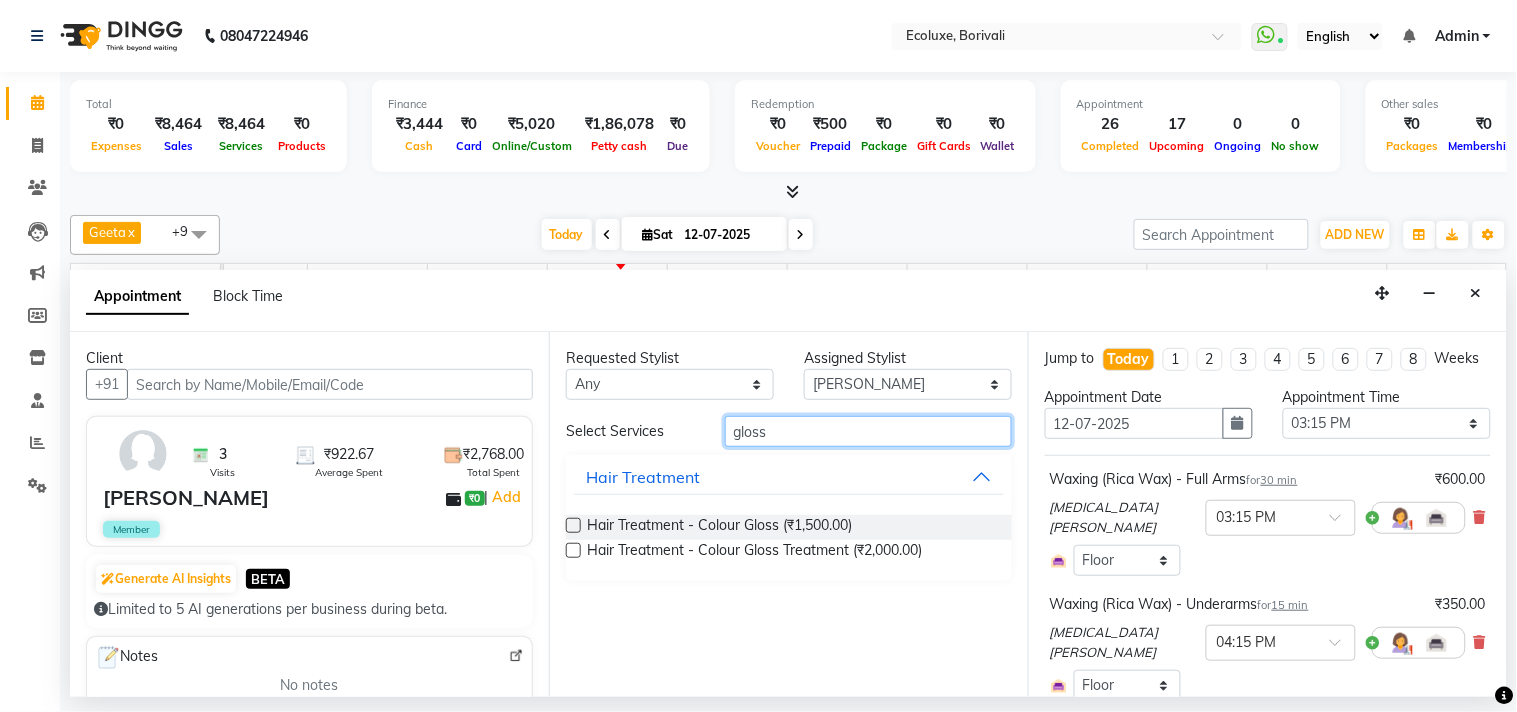 type on "gloss" 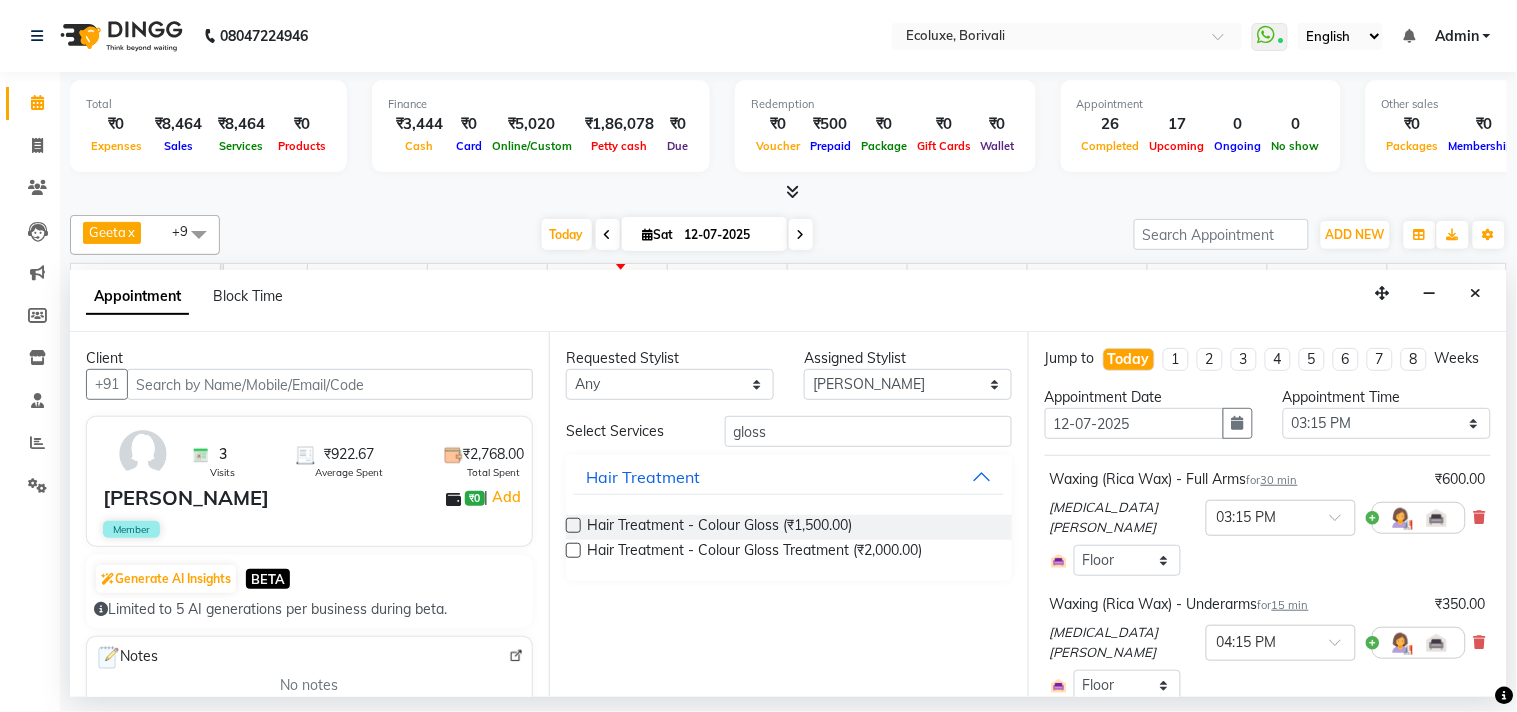 click at bounding box center [573, 550] 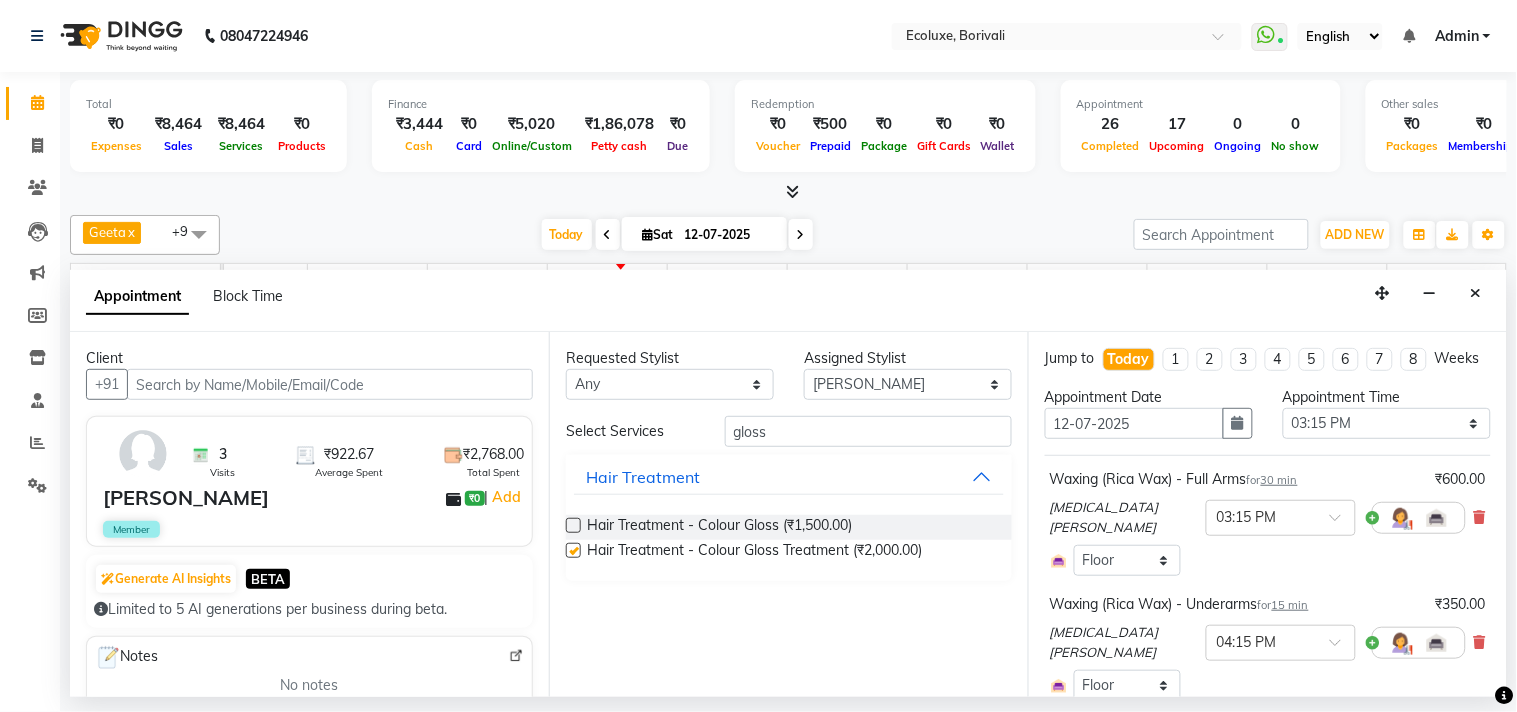 checkbox on "false" 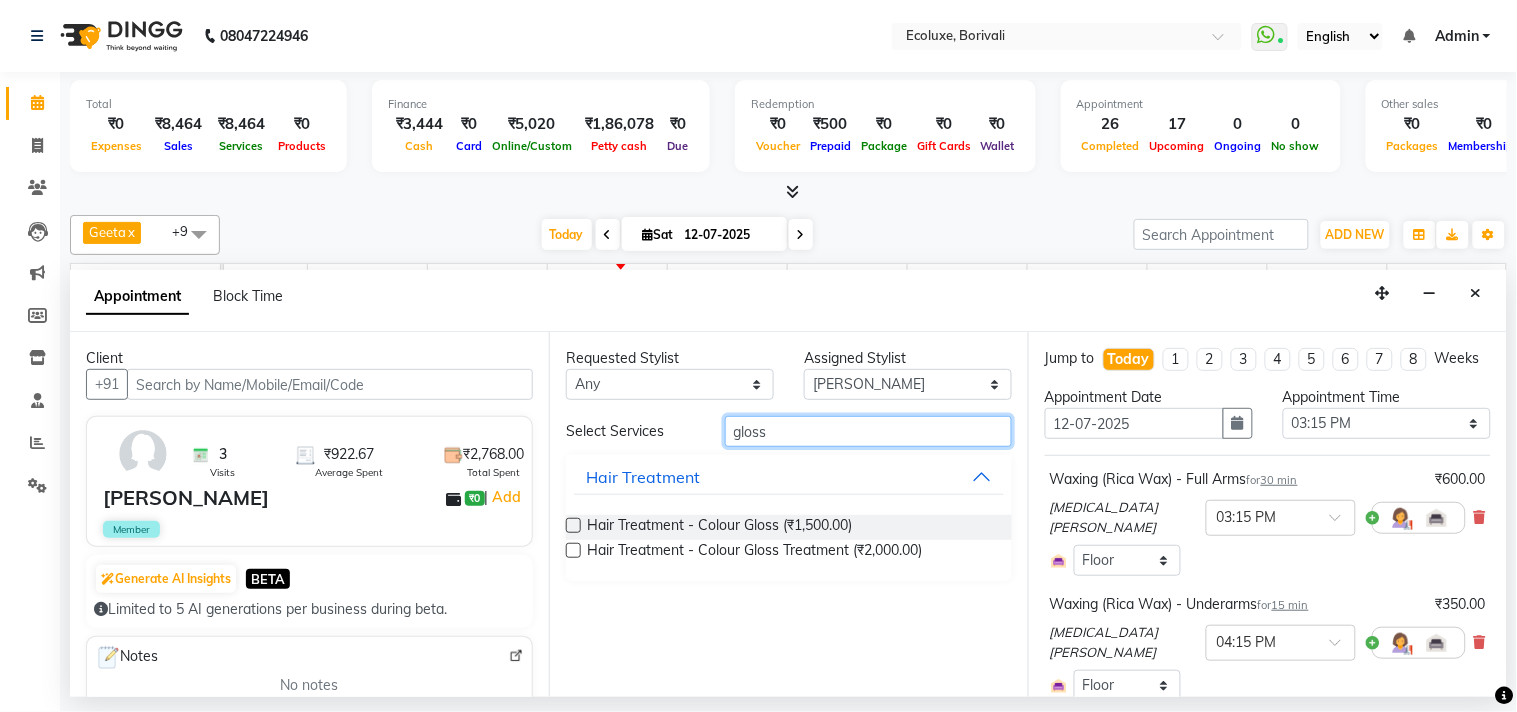 click on "gloss" at bounding box center (868, 431) 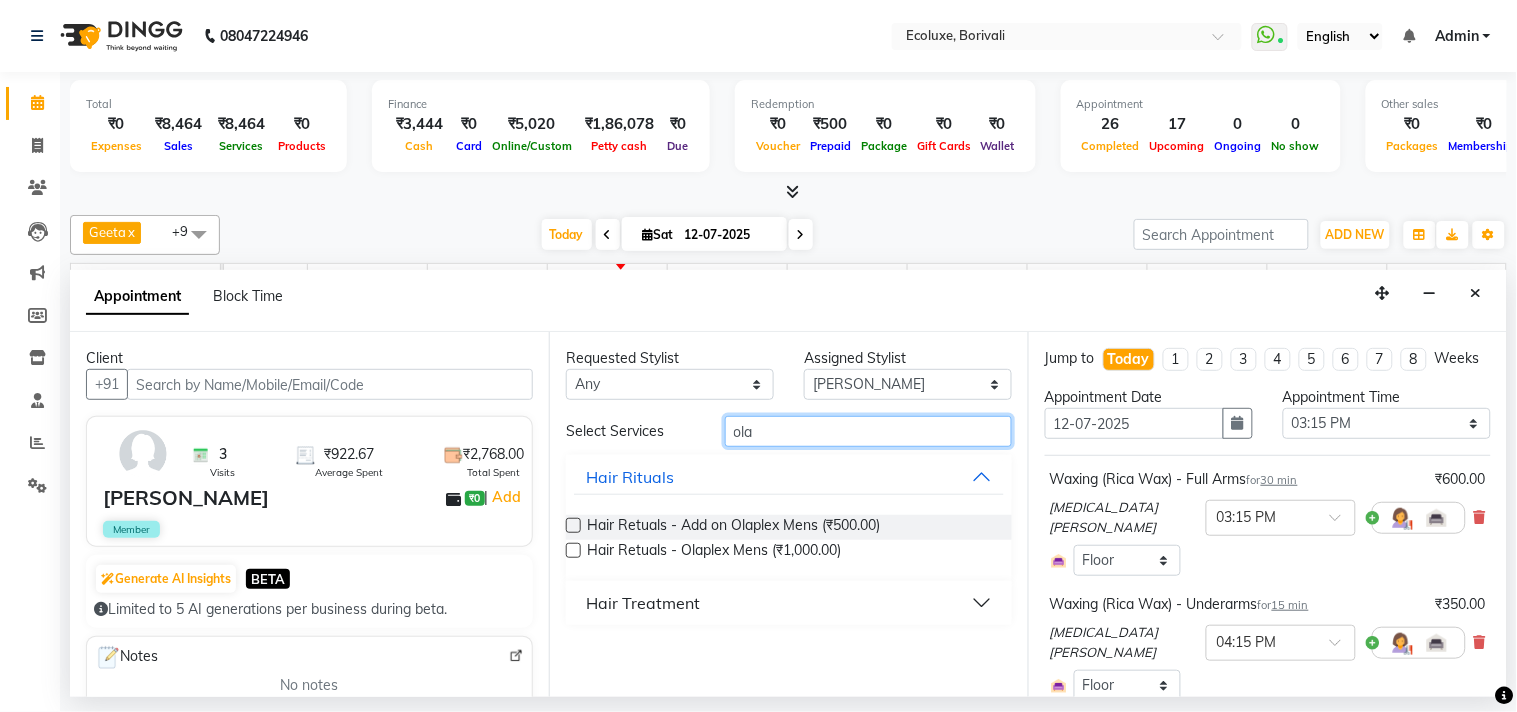 type on "ola" 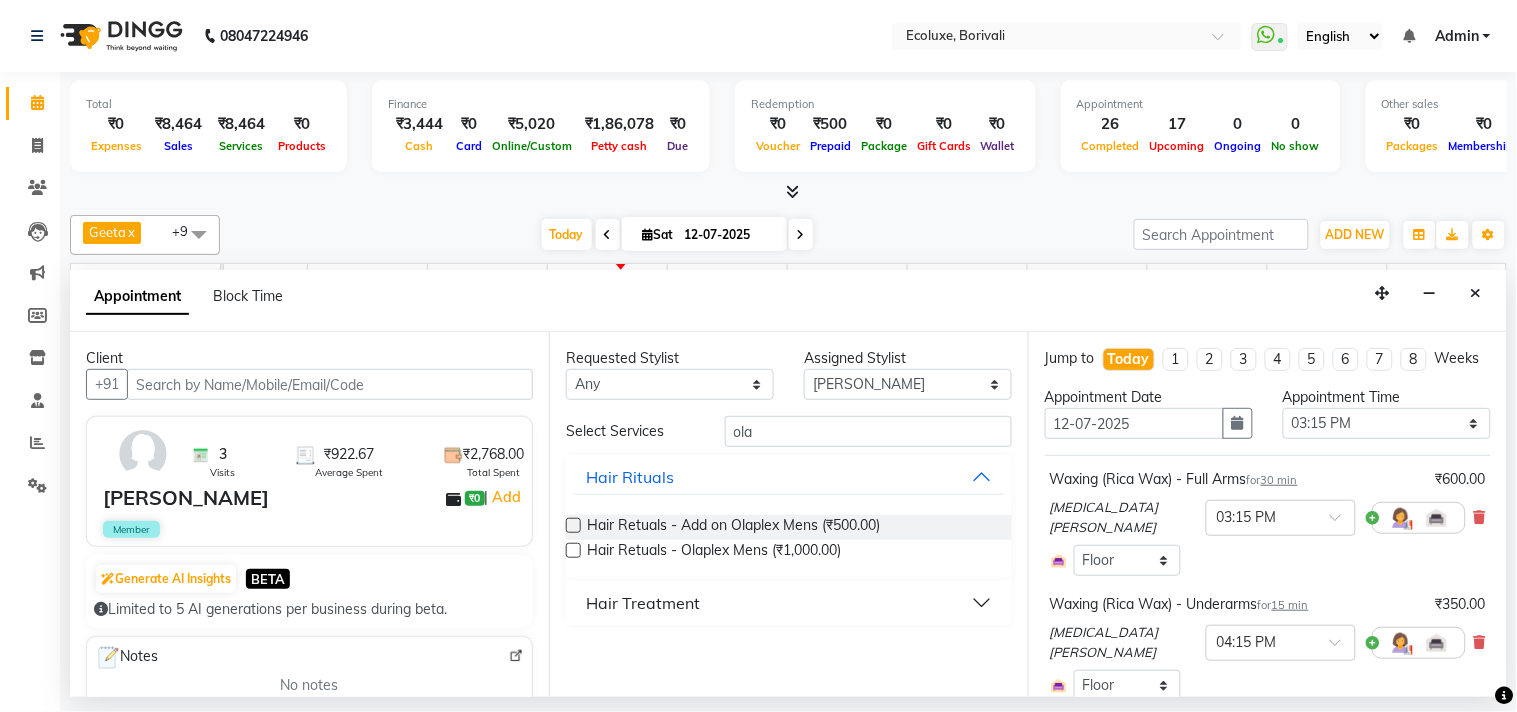click on "Hair Treatment" at bounding box center [643, 603] 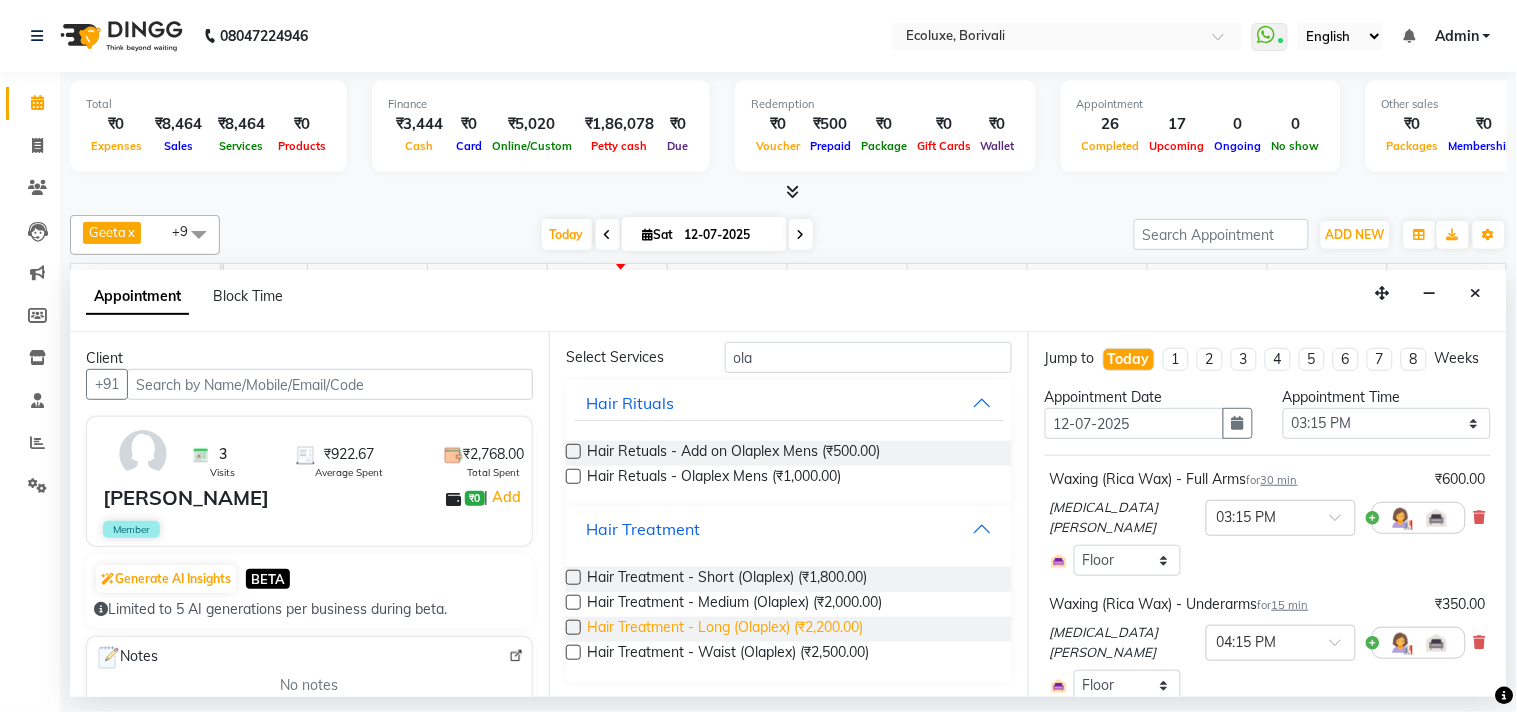 scroll, scrollTop: 75, scrollLeft: 0, axis: vertical 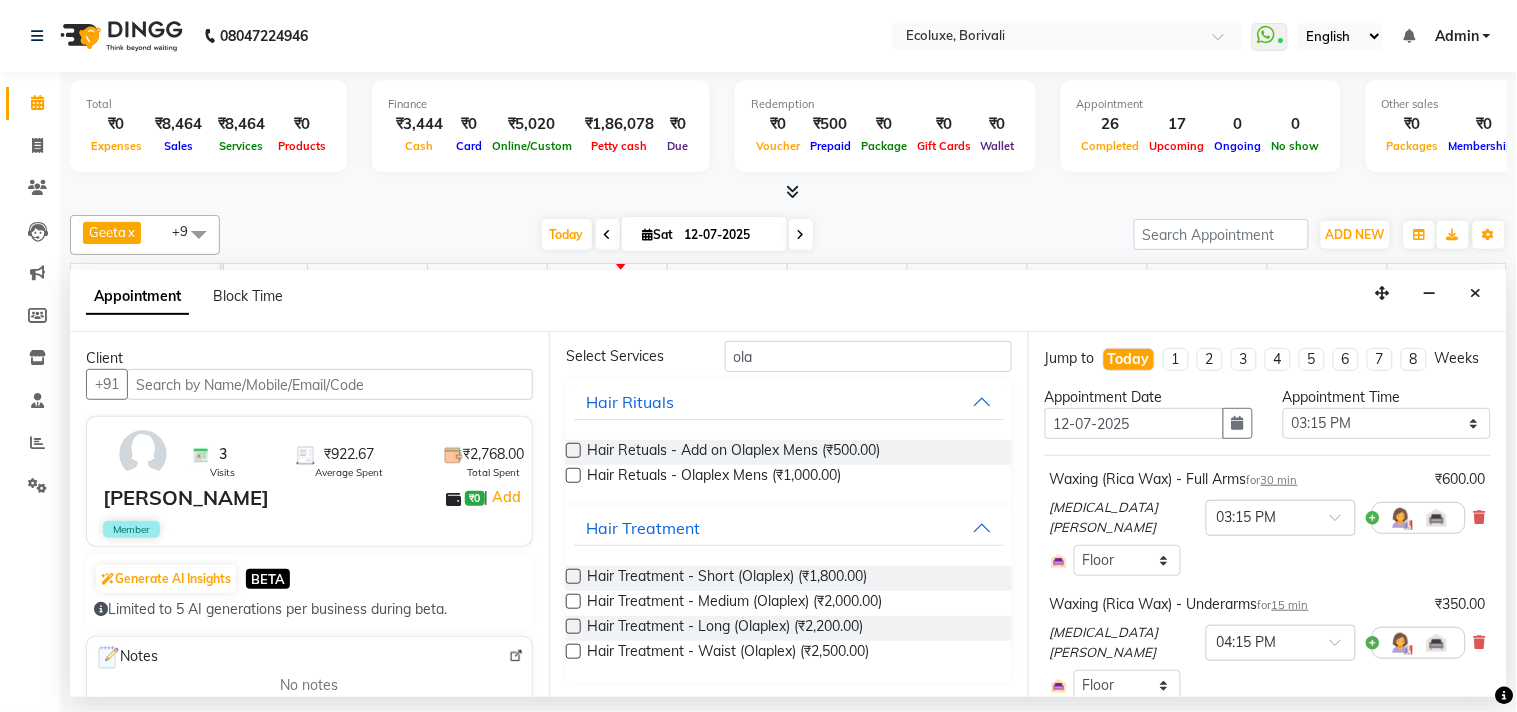 click at bounding box center (573, 601) 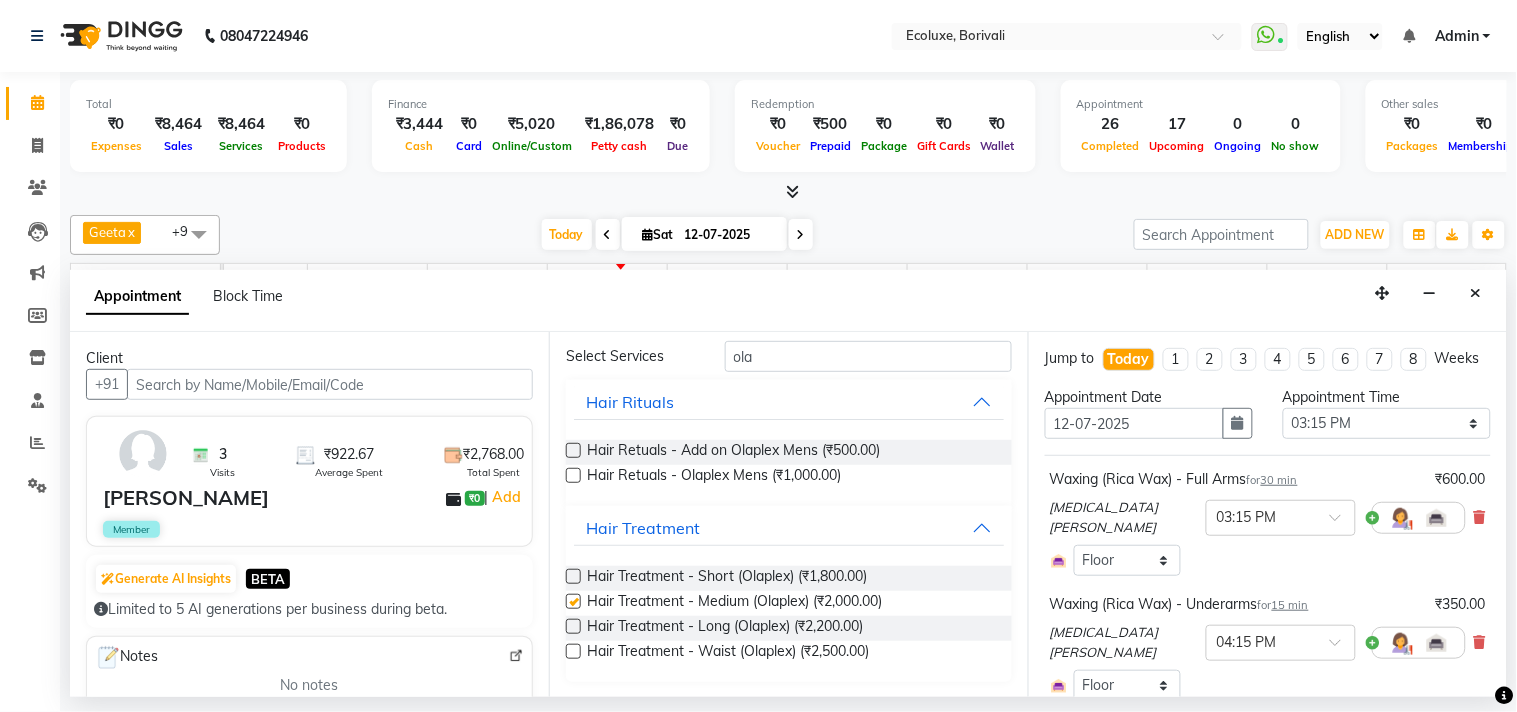 scroll, scrollTop: 0, scrollLeft: 0, axis: both 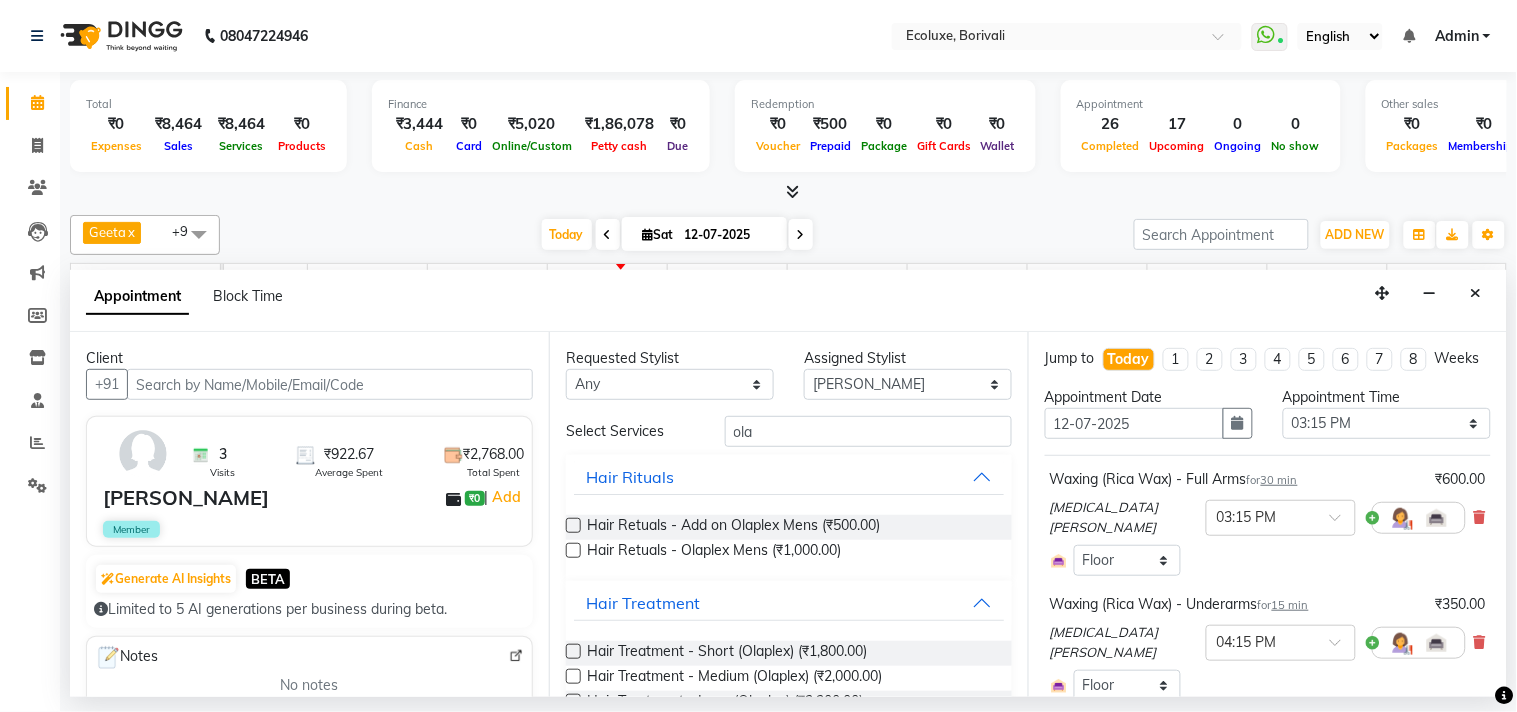 checkbox on "false" 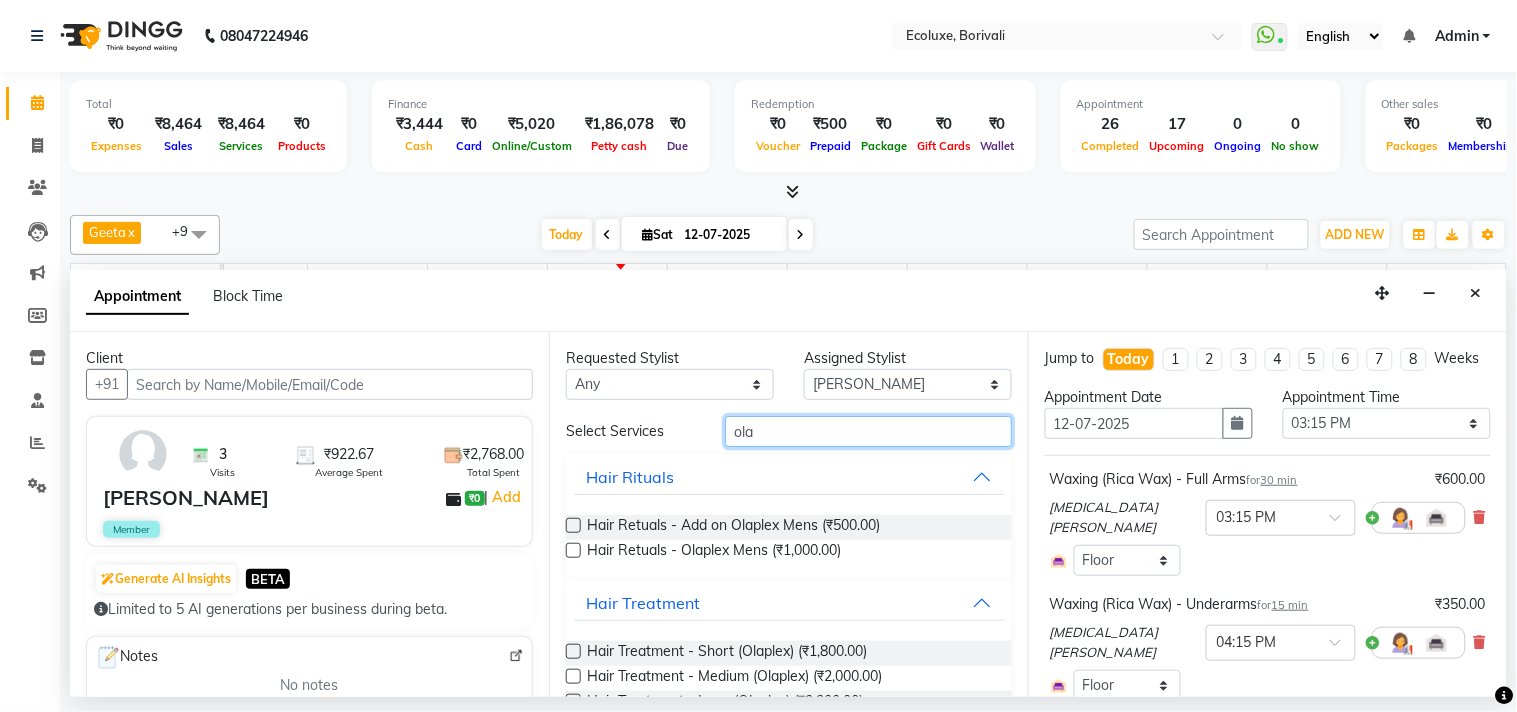 click on "ola" at bounding box center [868, 431] 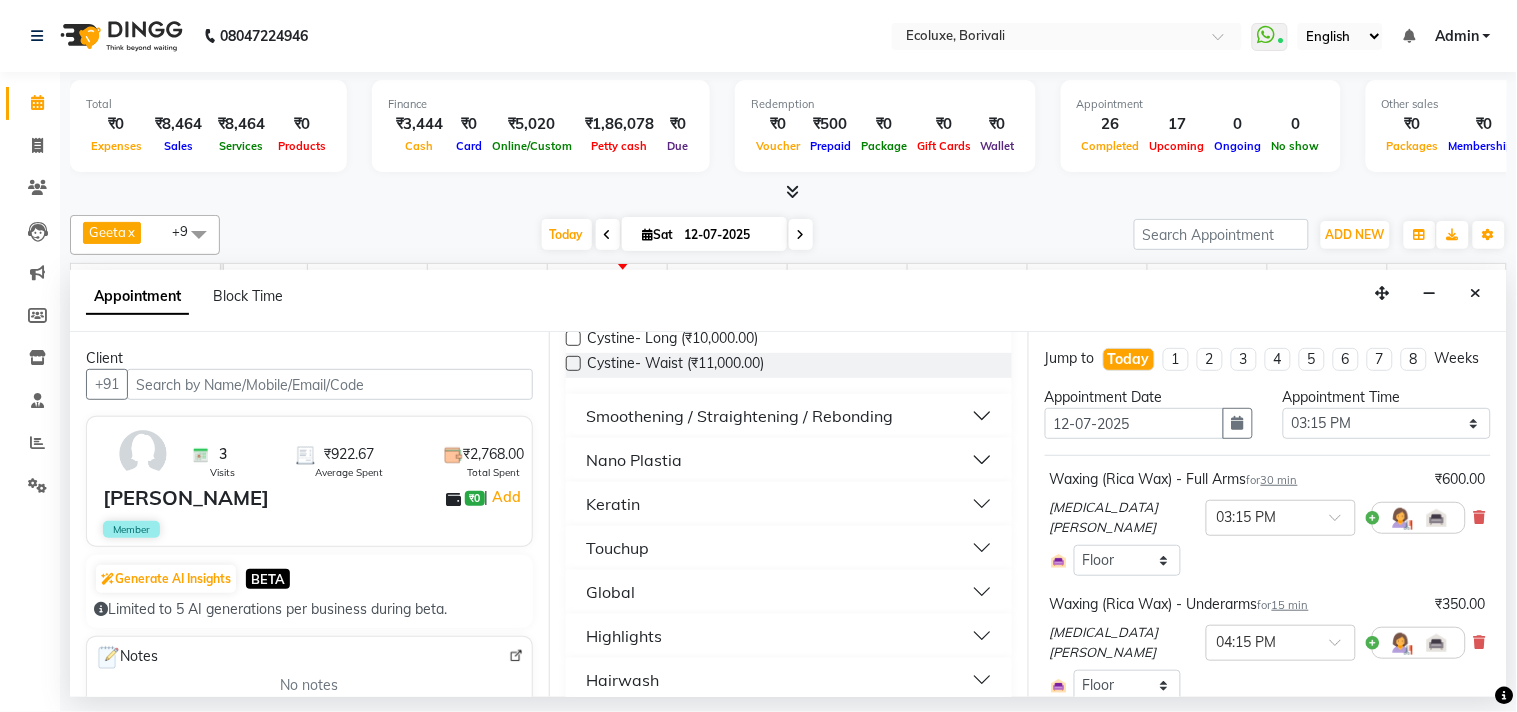 scroll, scrollTop: 555, scrollLeft: 0, axis: vertical 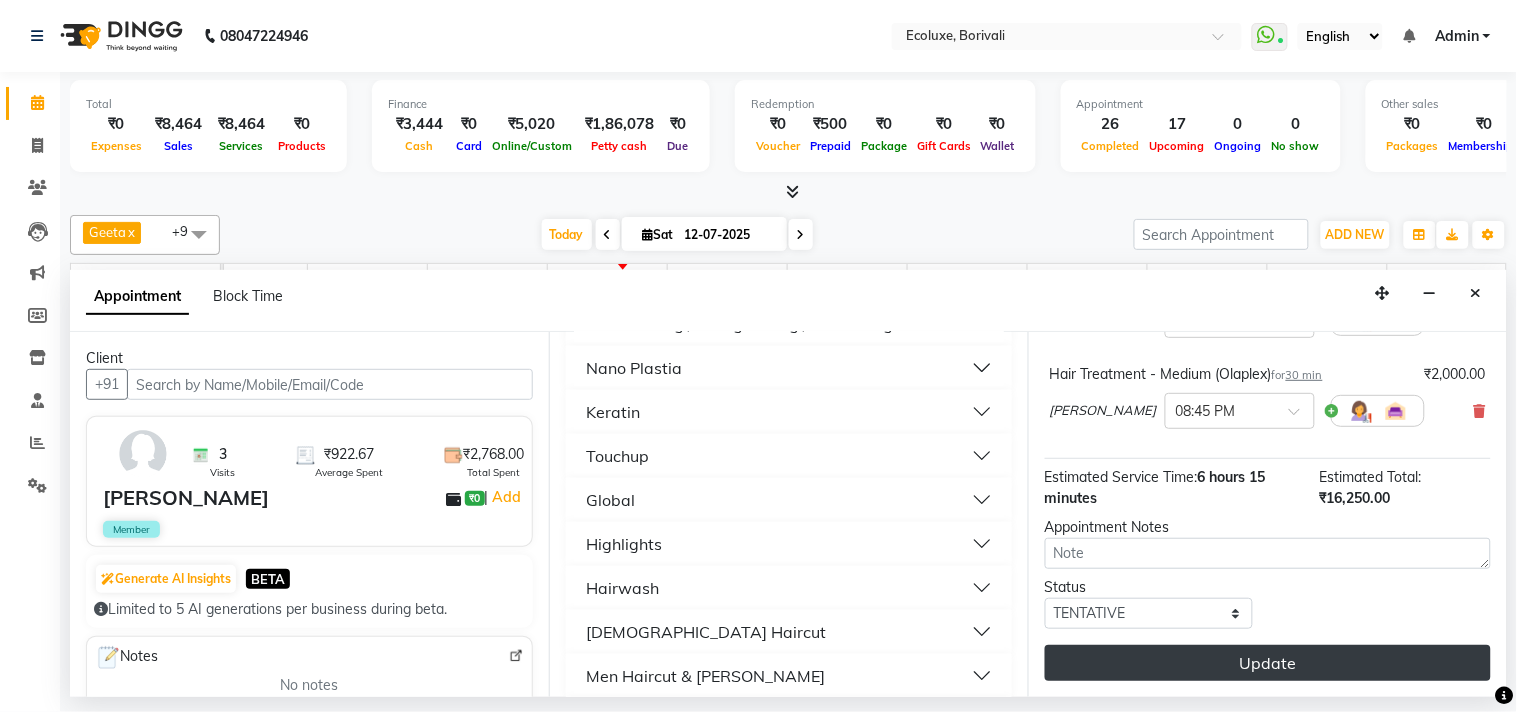 type 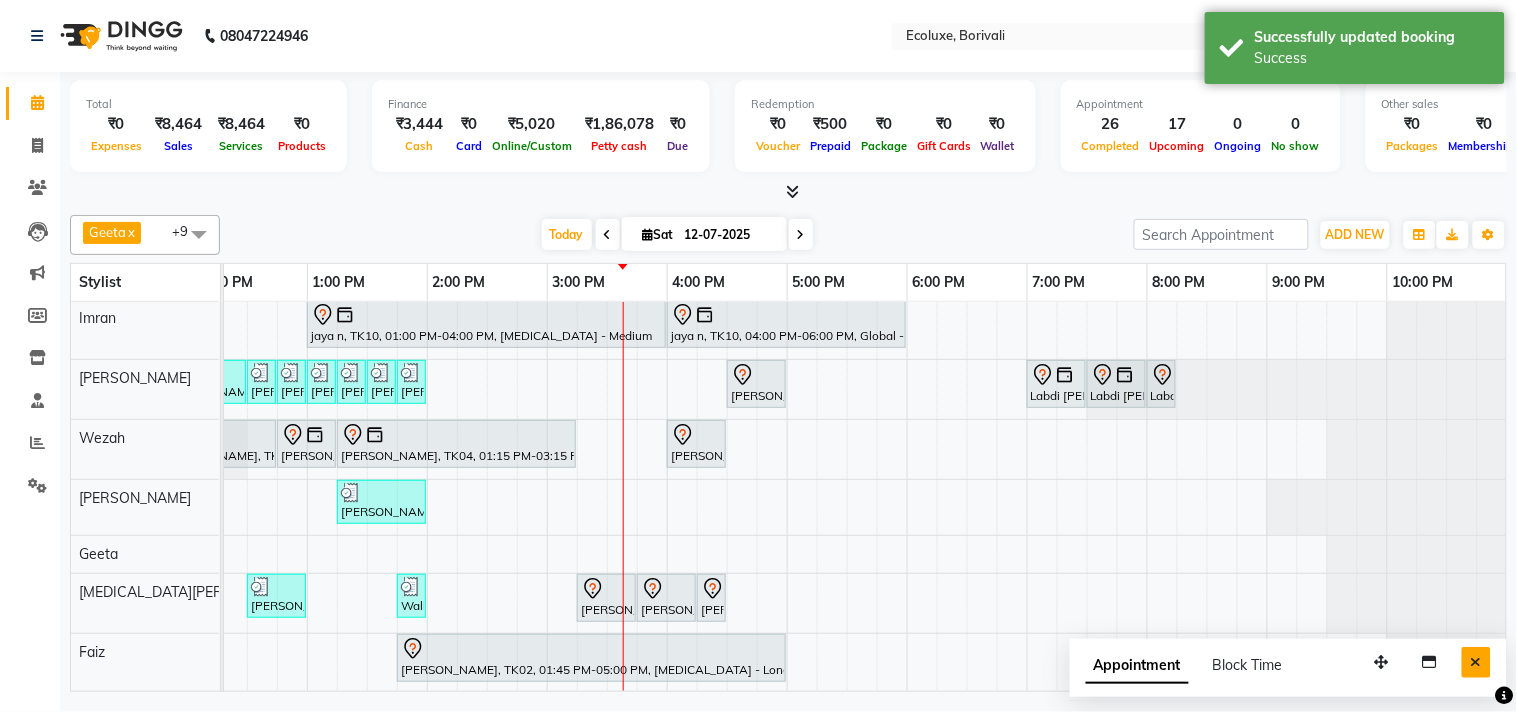 click at bounding box center [1476, 662] 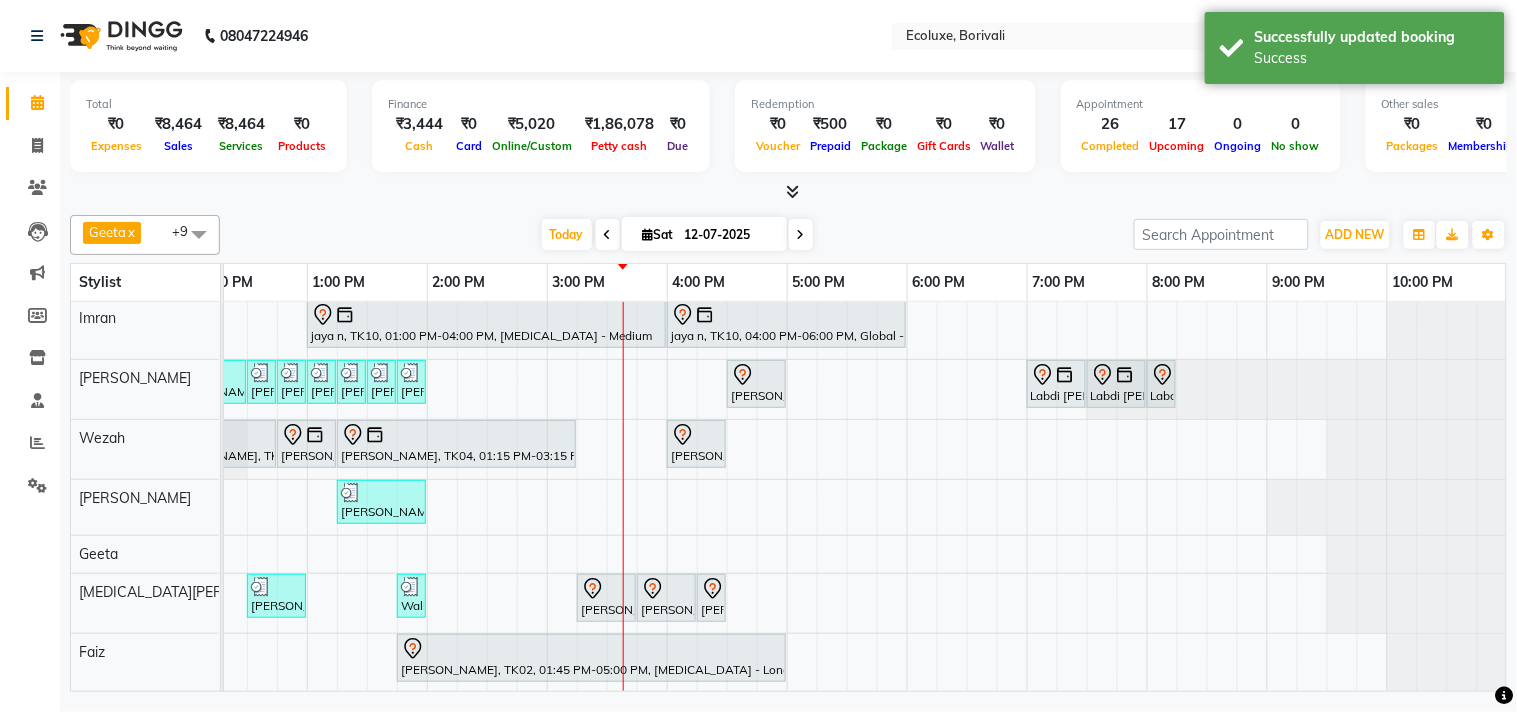 scroll, scrollTop: 222, scrollLeft: 397, axis: both 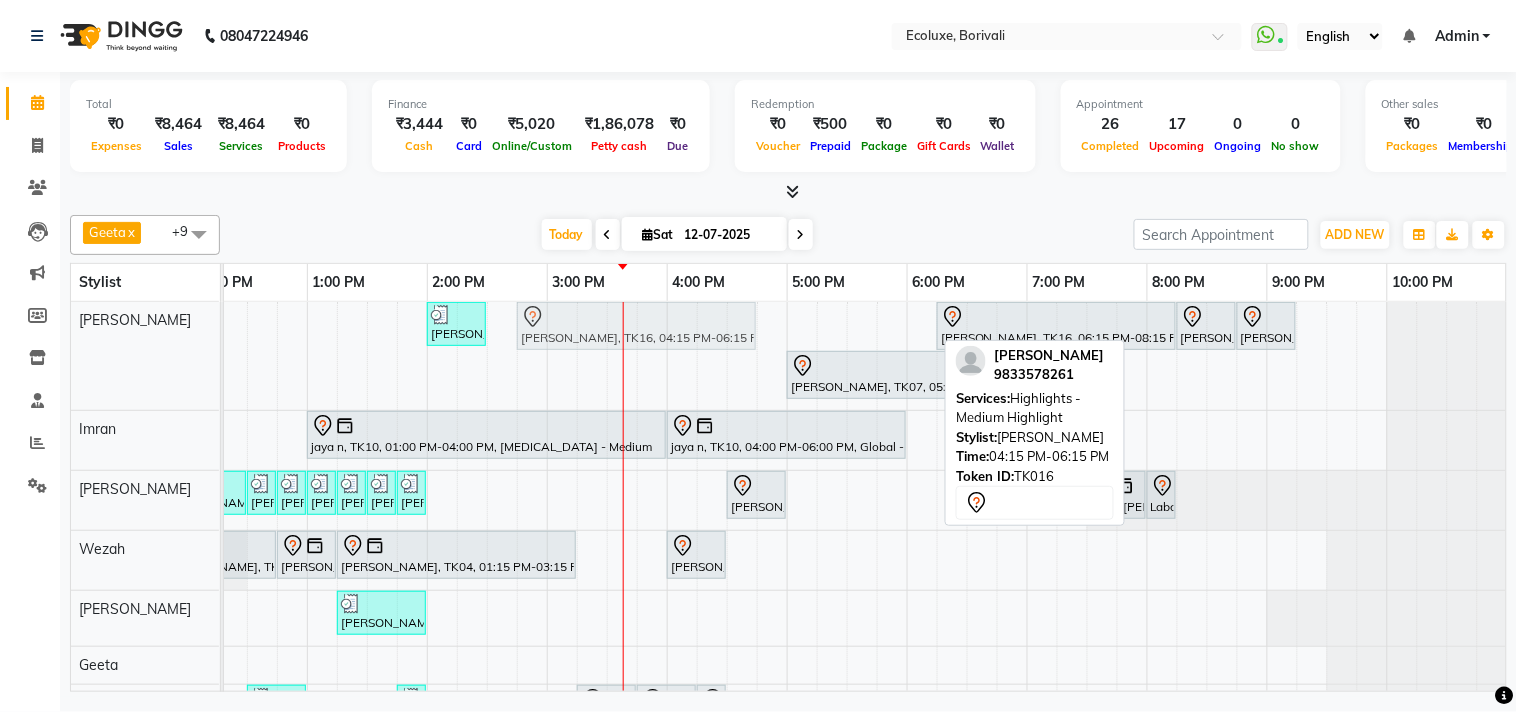 drag, startPoint x: 806, startPoint y: 315, endPoint x: 642, endPoint y: 323, distance: 164.195 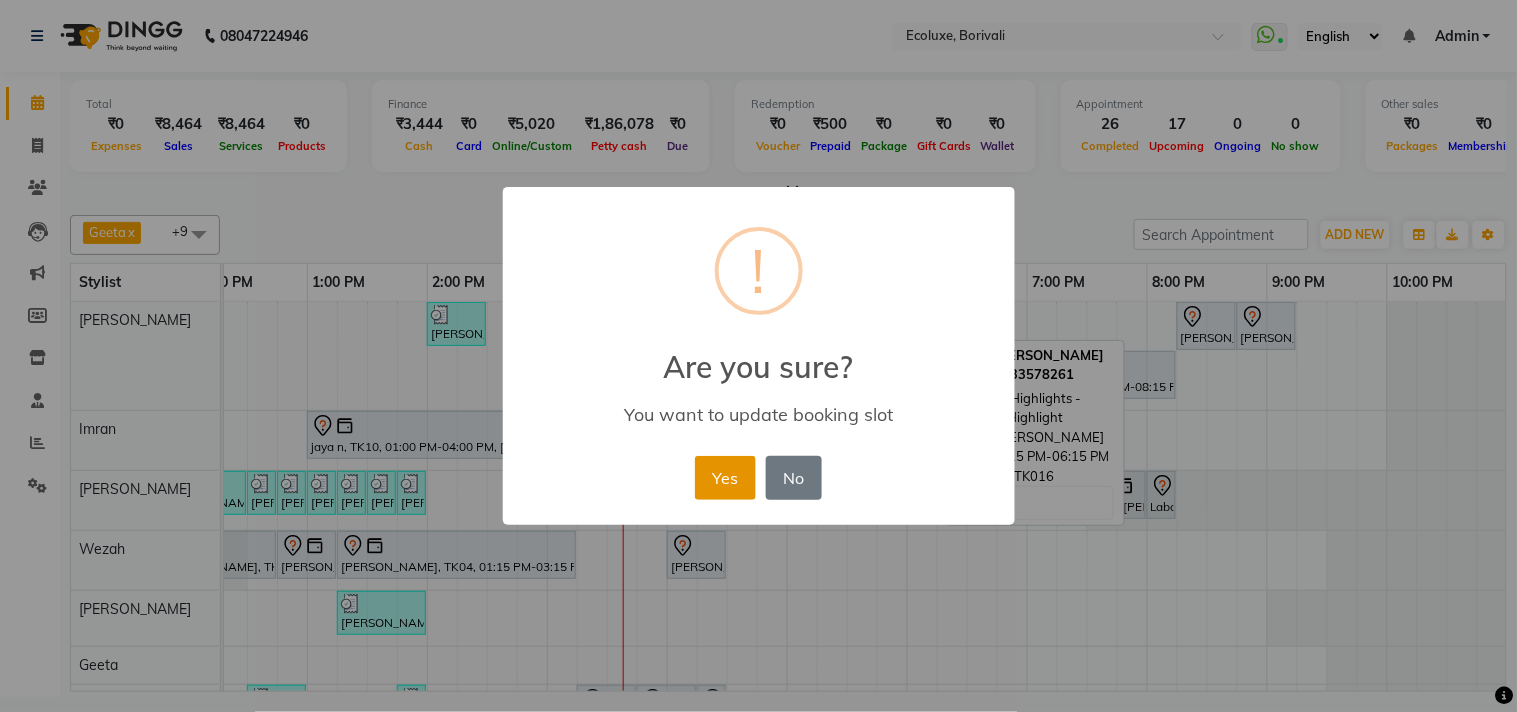 click on "Yes" at bounding box center (725, 478) 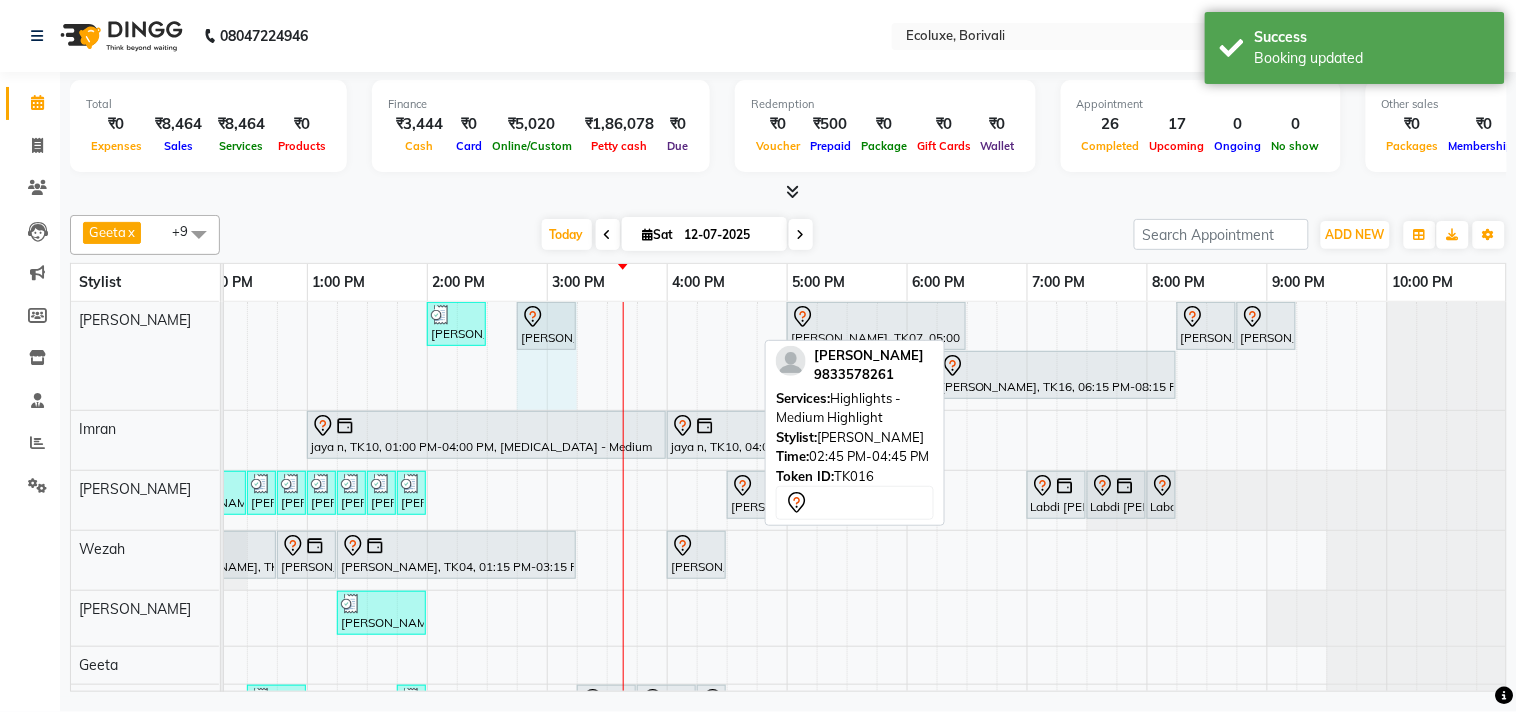 drag, startPoint x: 751, startPoint y: 326, endPoint x: 573, endPoint y: 321, distance: 178.0702 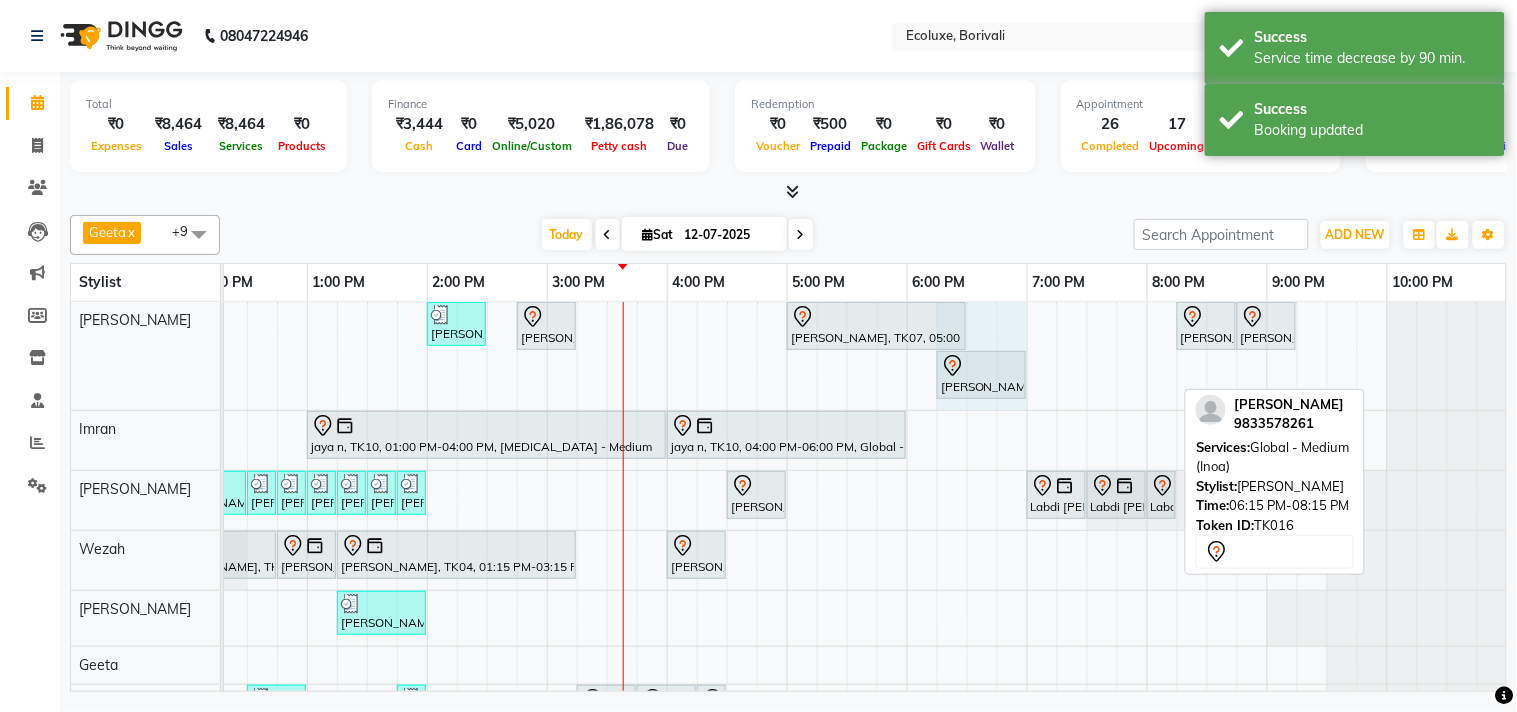 drag, startPoint x: 1172, startPoint y: 371, endPoint x: 1022, endPoint y: 371, distance: 150 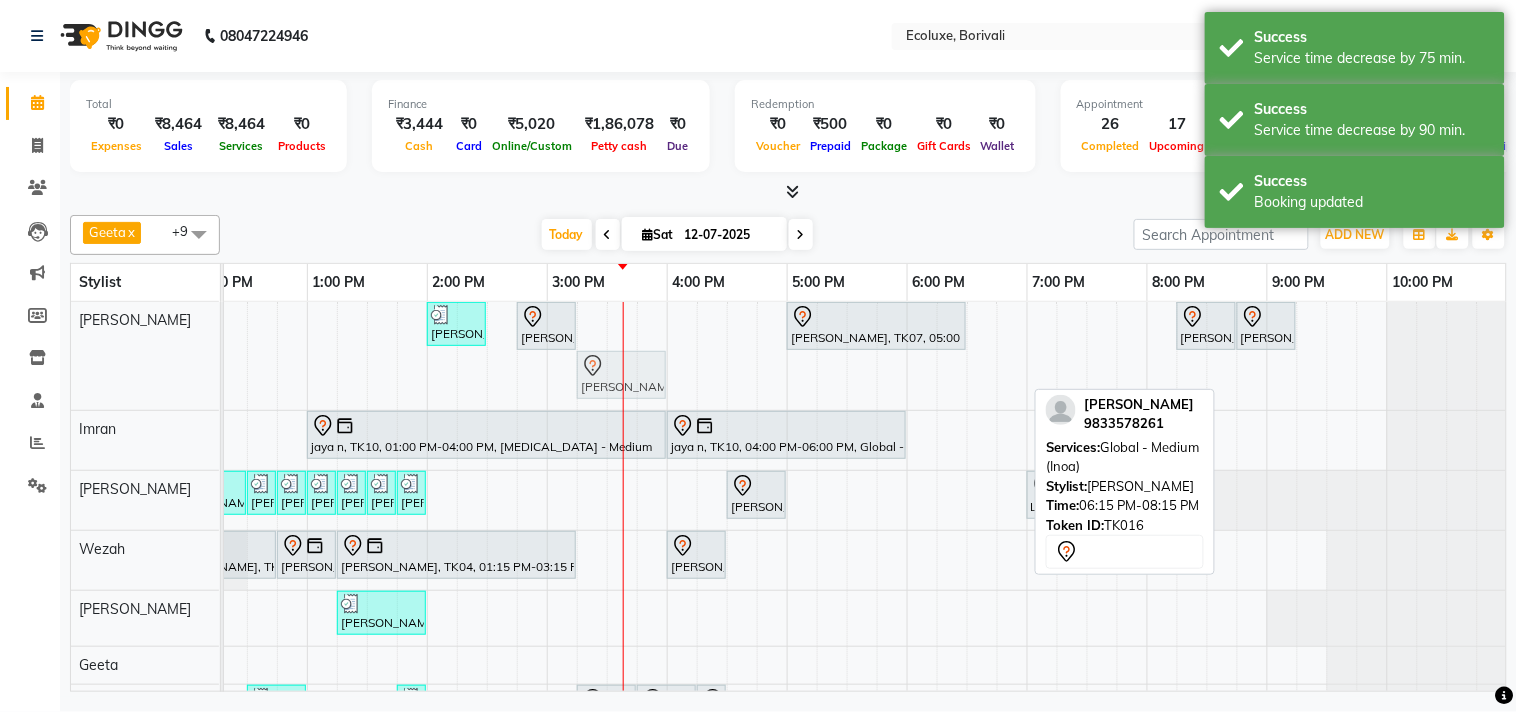 drag, startPoint x: 971, startPoint y: 382, endPoint x: 621, endPoint y: 341, distance: 352.39325 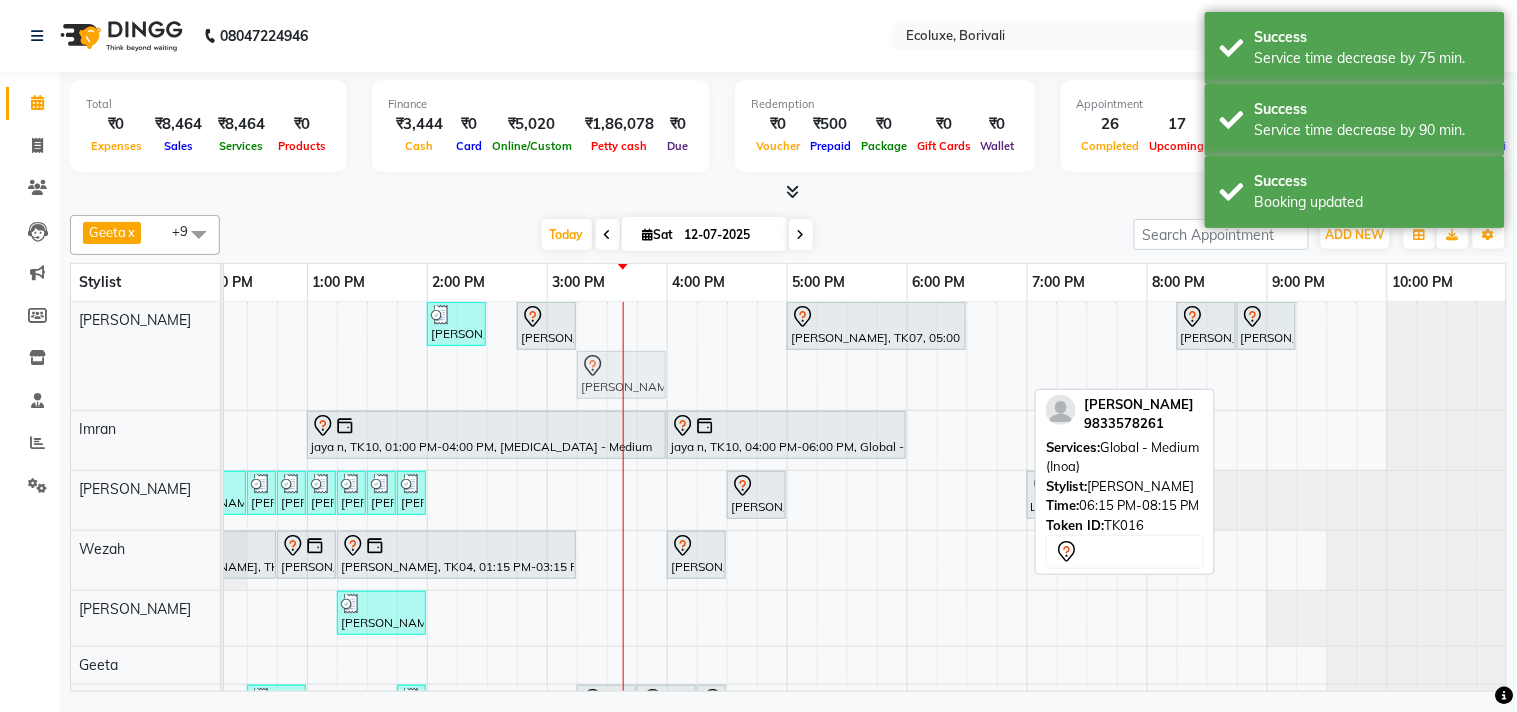 click on "Shaily Kediya, TK13, 02:00 PM-02:30 PM, Men Haircut - Senior Haircut             Shraddha Halvadiya, TK16, 02:45 PM-03:15 PM, Highlights - Medium Highlight             Priya Korhale, TK07, 05:00 PM-06:30 PM, Touchup - Root Touch (Up To 2 Inch) Inoa             Shraddha Halvadiya, TK16, 08:15 PM-08:45 PM, Hair Treatment - Colour Gloss Treatment             Shraddha Halvadiya, TK16, 08:45 PM-09:15 PM, Hair Treatment - Medium (Olaplex)             Shraddha Halvadiya, TK16, 06:15 PM-07:00 PM, Global - Medium (Inoa)             Shraddha Halvadiya, TK16, 06:15 PM-07:00 PM, Global - Medium (Inoa)             jaya n, TK10, 01:00 PM-04:00 PM, Botox - Medium             jaya n, TK10, 04:00 PM-06:00 PM, Global - Medium (Inoa)     Meena Sharma, TK14, 09:30 AM-09:45 AM, Woman Upperlip      Meena Sharma, TK14, 09:45 AM-10:00 AM, Woman Forehead     Meena Sharma, TK14, 10:00 AM-10:15 AM, Woman Eyebrow     Shefali Gandhi, TK01, 10:30 AM-11:00 AM, Waxing (Rica Wax) - Full Arms" at bounding box center (667, 602) 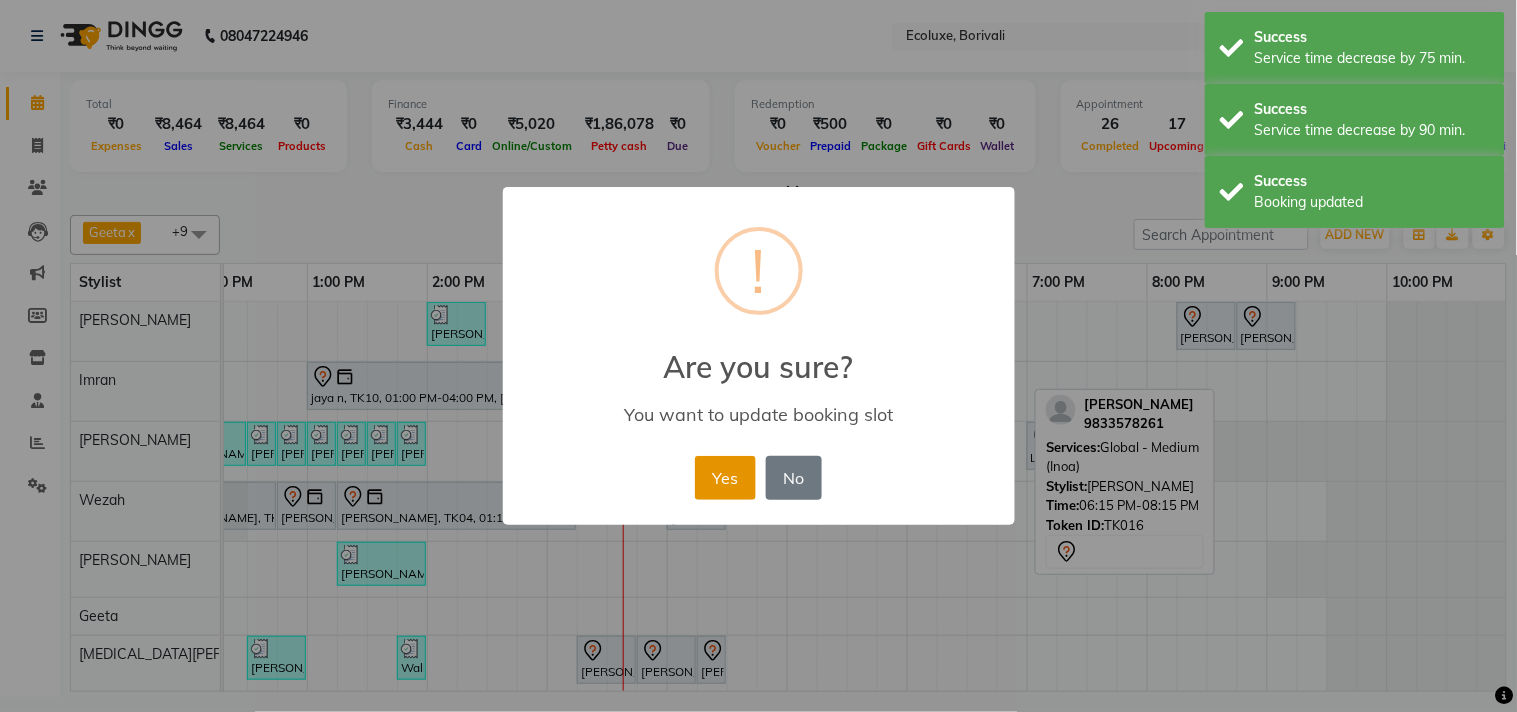 click on "Yes" at bounding box center (725, 478) 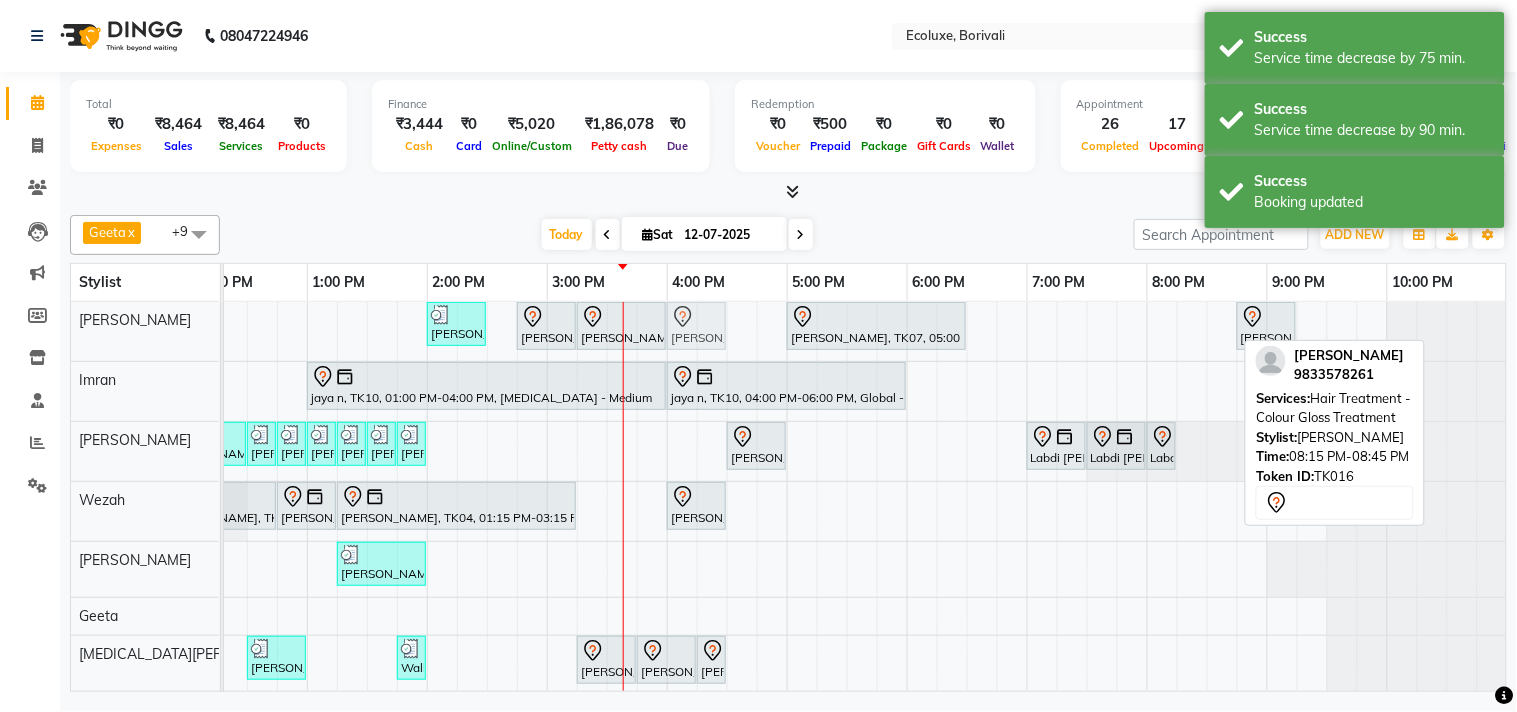 drag, startPoint x: 1204, startPoint y: 328, endPoint x: 698, endPoint y: 332, distance: 506.0158 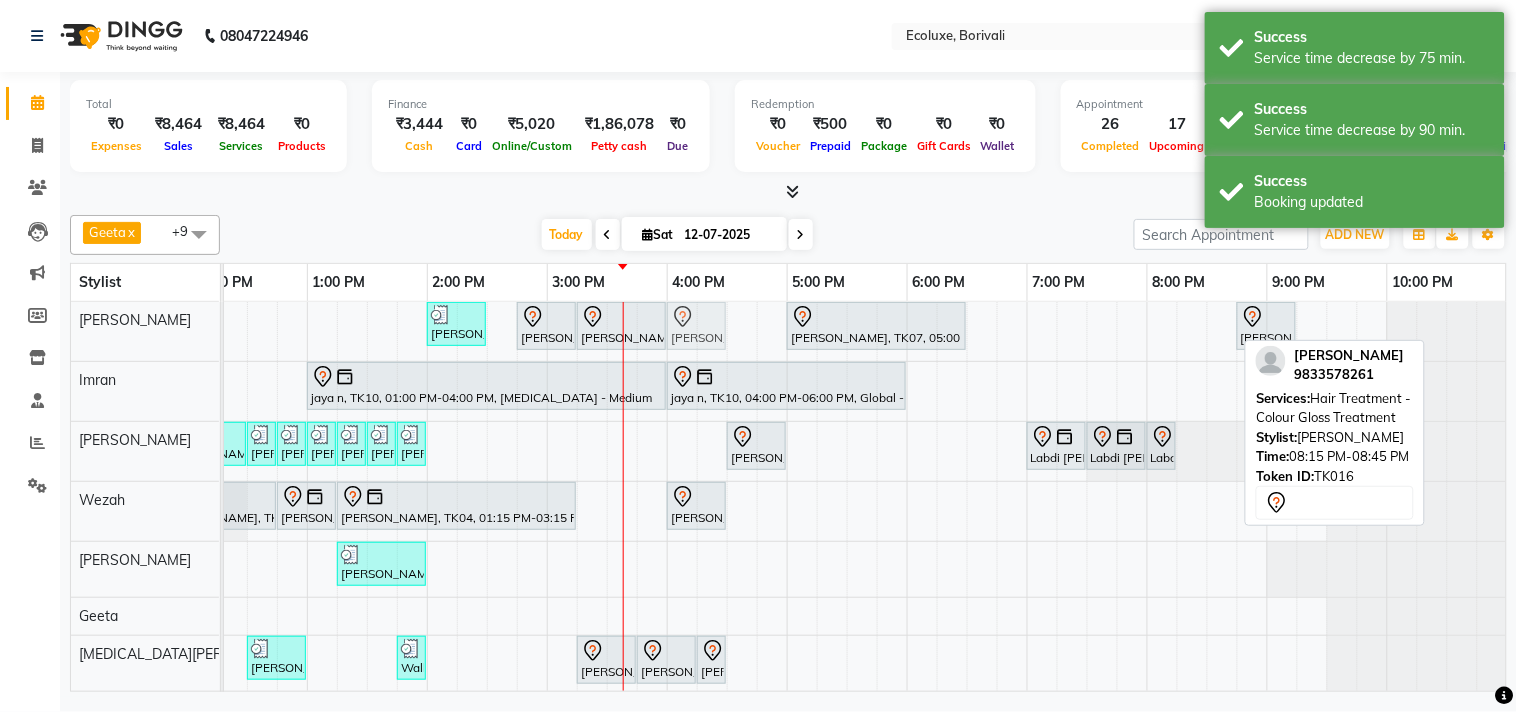 click on "Shaily Kediya, TK13, 02:00 PM-02:30 PM, Men Haircut - Senior Haircut             Shraddha Halvadiya, TK16, 02:45 PM-03:15 PM, Highlights - Medium Highlight             Shraddha Halvadiya, TK16, 03:15 PM-04:00 PM, Global - Medium (Inoa)             Priya Korhale, TK07, 05:00 PM-06:30 PM, Touchup - Root Touch (Up To 2 Inch) Inoa             Shraddha Halvadiya, TK16, 08:15 PM-08:45 PM, Hair Treatment - Colour Gloss Treatment             Shraddha Halvadiya, TK16, 08:45 PM-09:15 PM, Hair Treatment - Medium (Olaplex)             Shraddha Halvadiya, TK16, 08:15 PM-08:45 PM, Hair Treatment - Colour Gloss Treatment" at bounding box center [-173, 331] 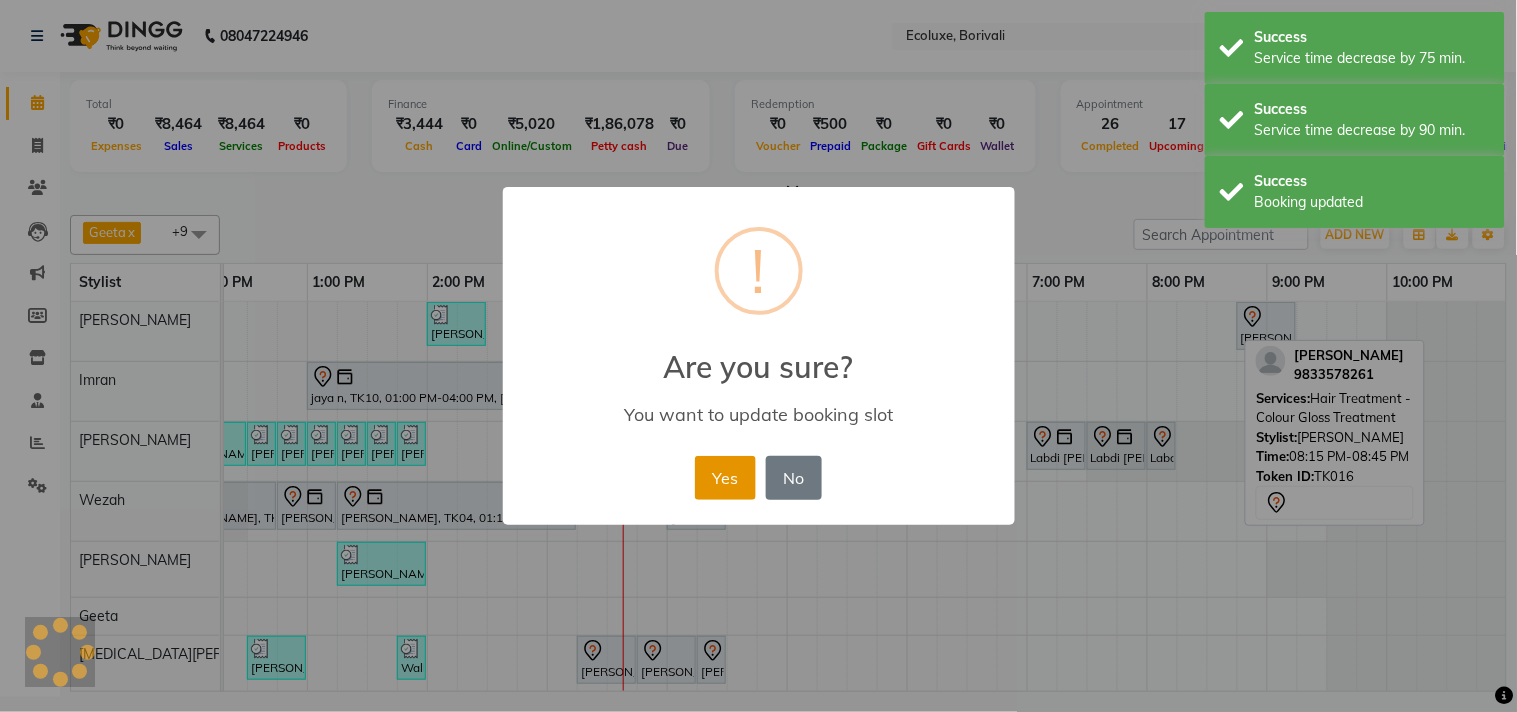 click on "Yes" at bounding box center (725, 478) 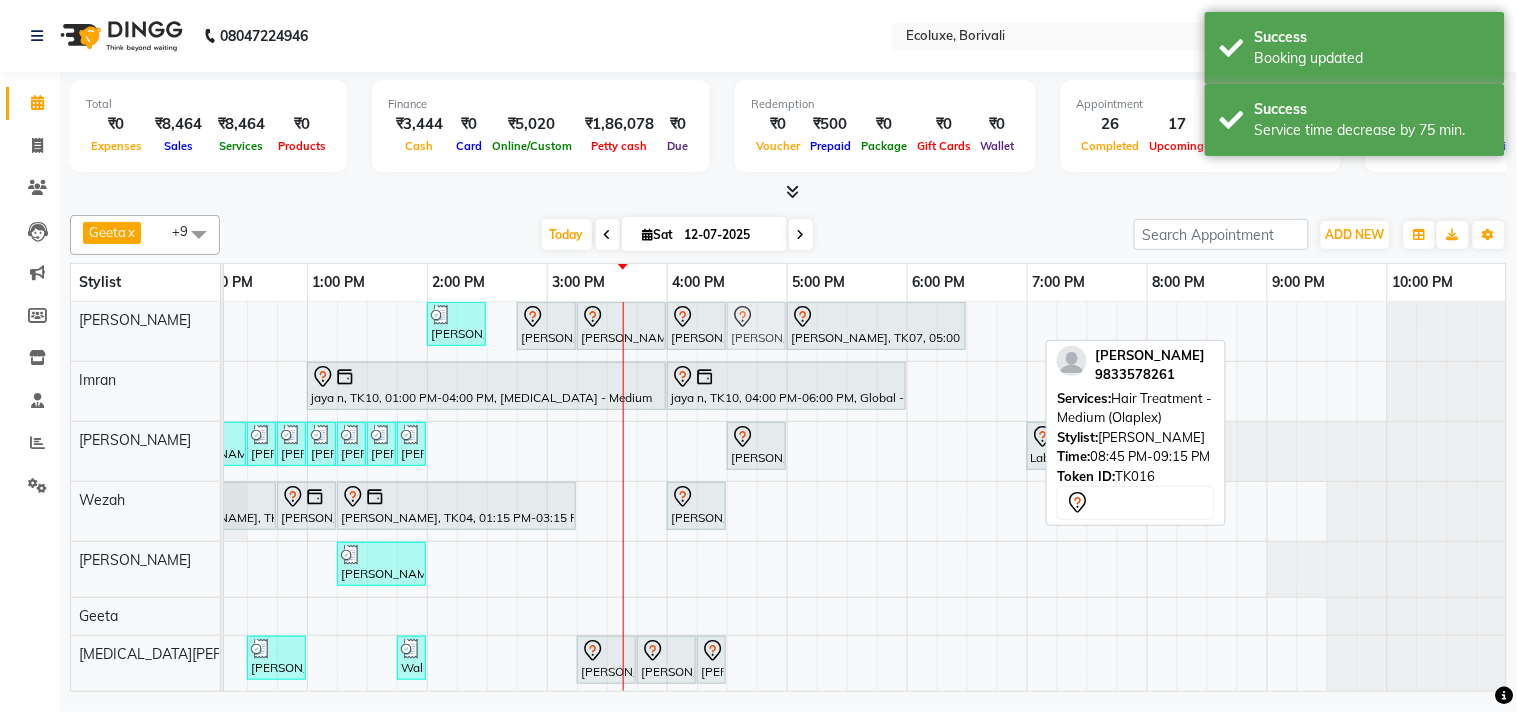 drag, startPoint x: 1260, startPoint y: 332, endPoint x: 761, endPoint y: 335, distance: 499.00903 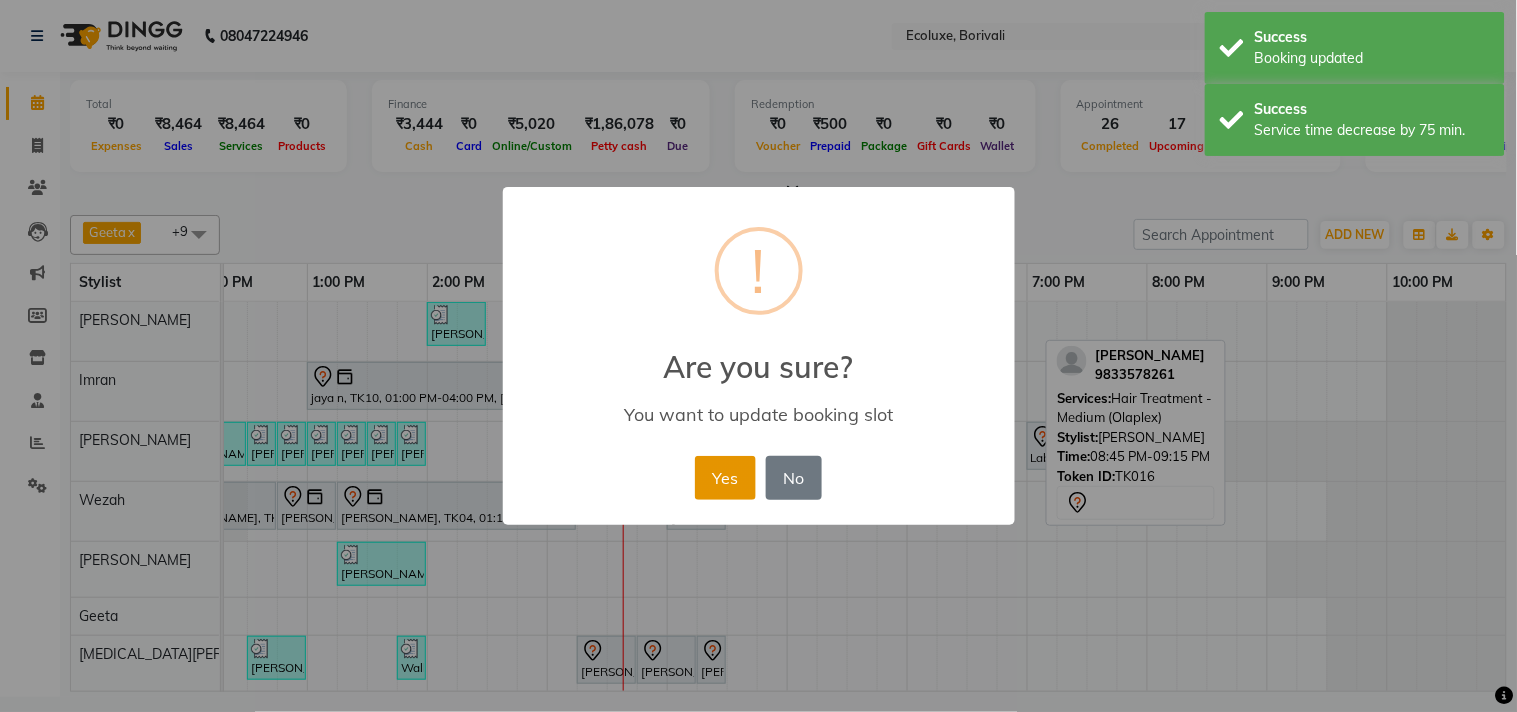 click on "Yes" at bounding box center (725, 478) 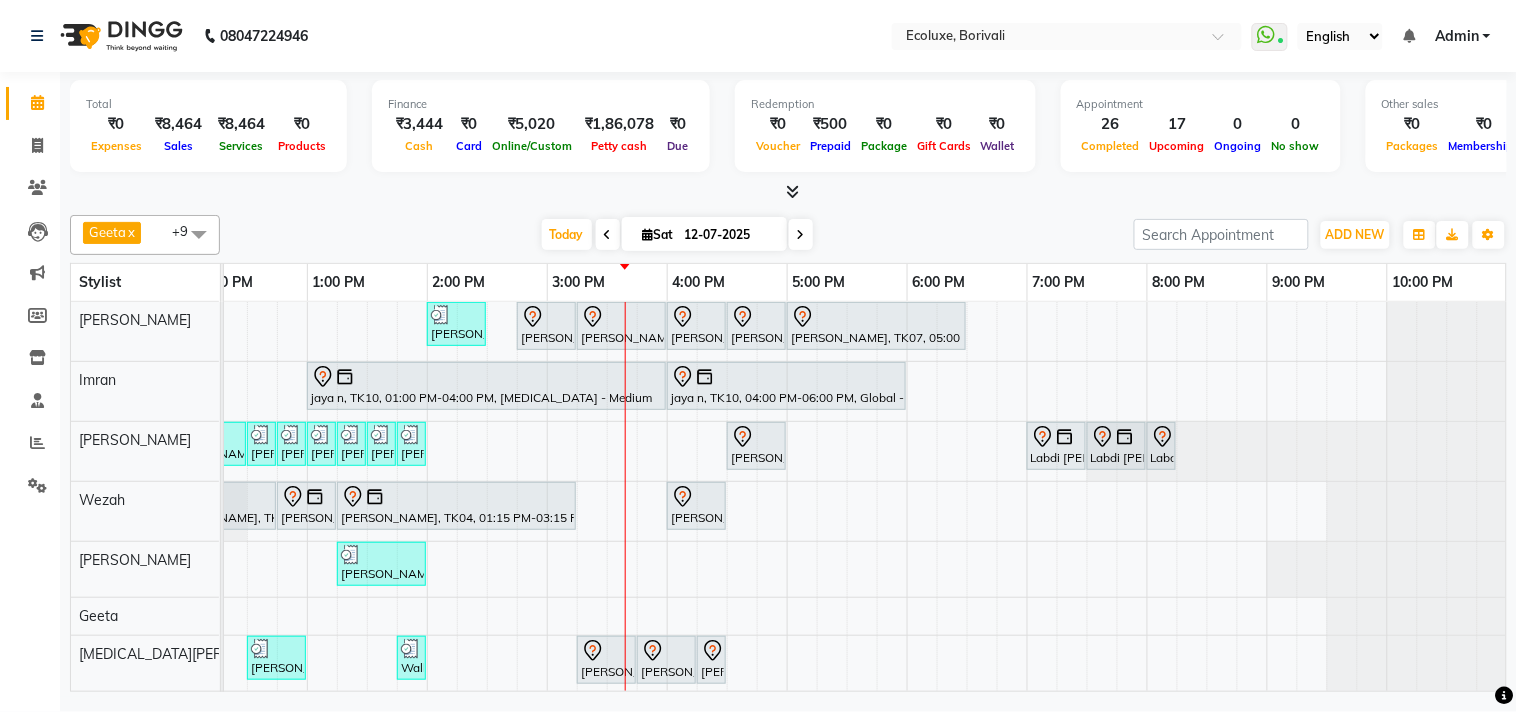 scroll, scrollTop: 0, scrollLeft: 273, axis: horizontal 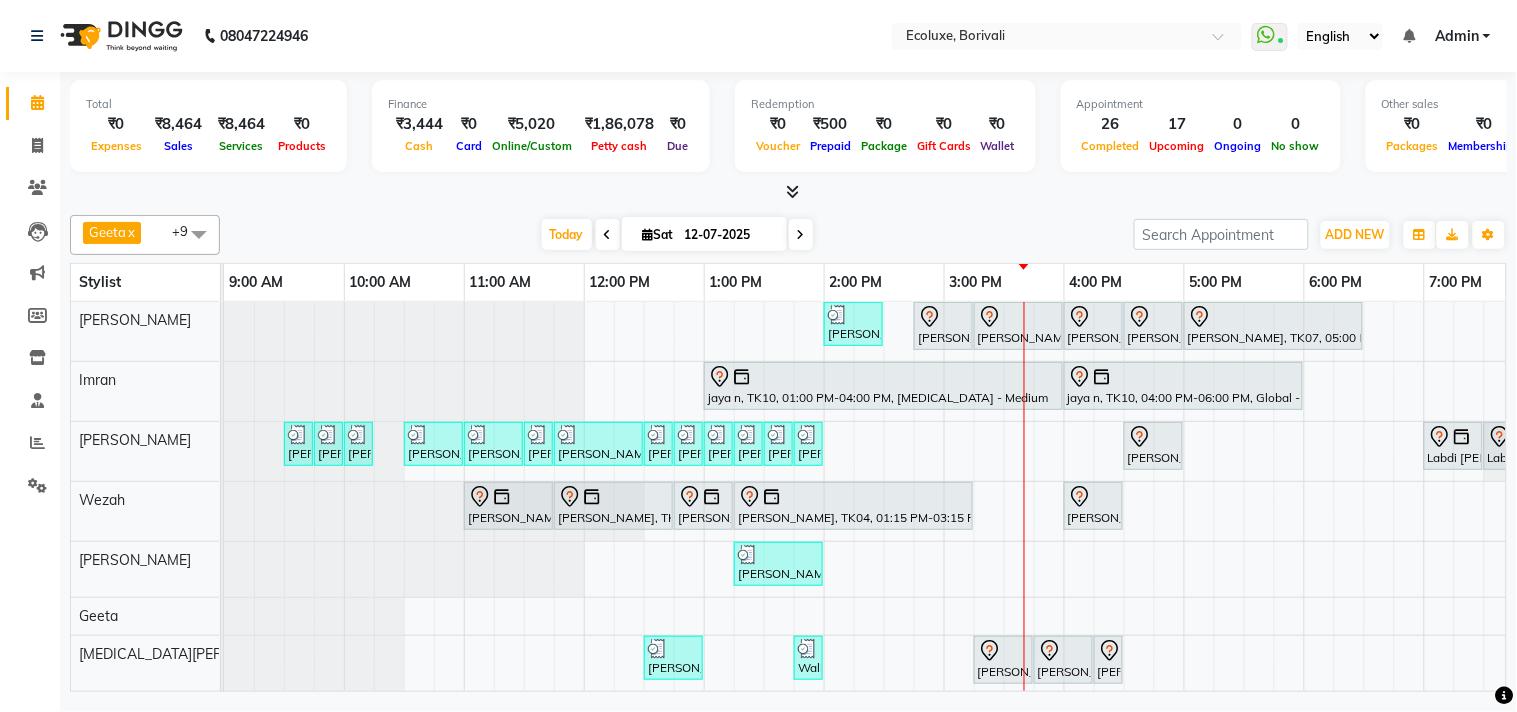 click on "Today  Sat 12-07-2025" at bounding box center [677, 235] 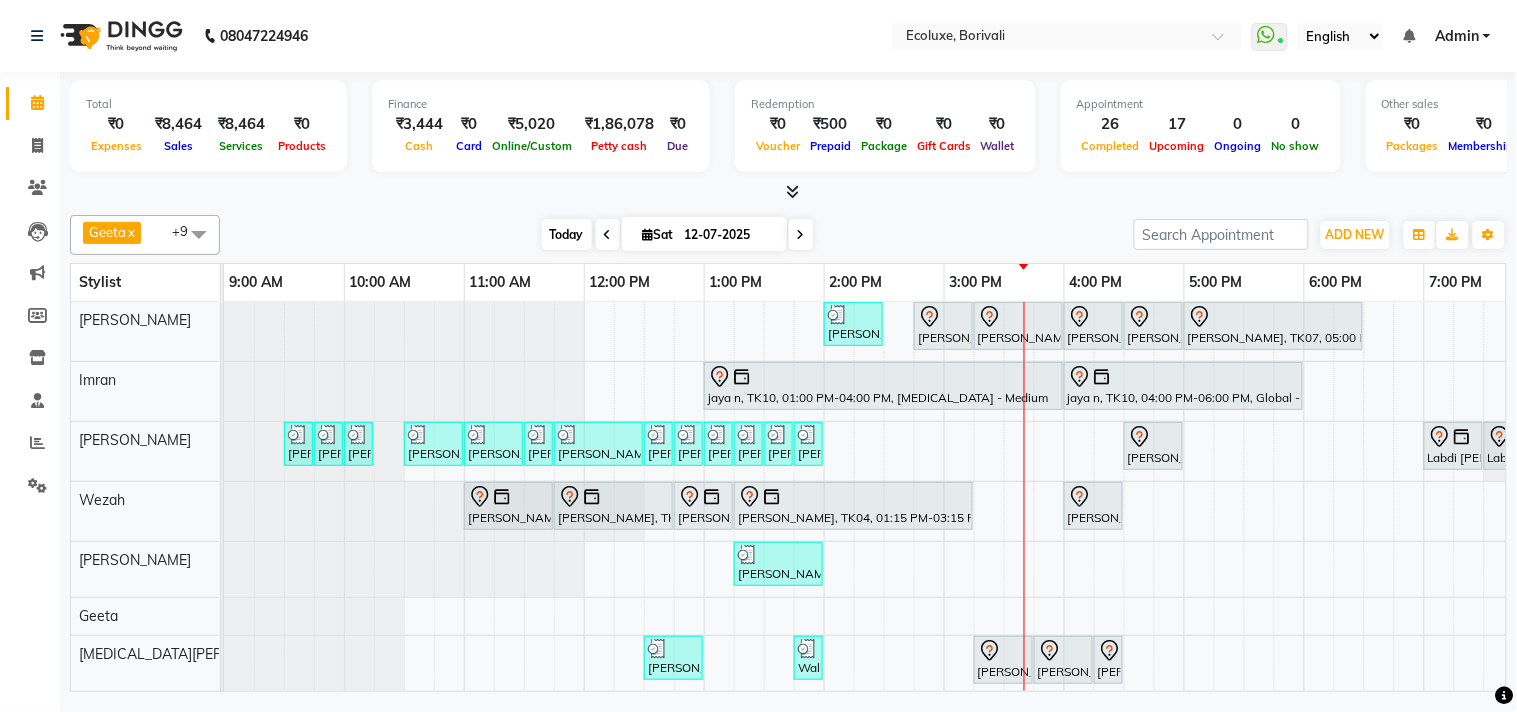 click on "Today" at bounding box center (567, 234) 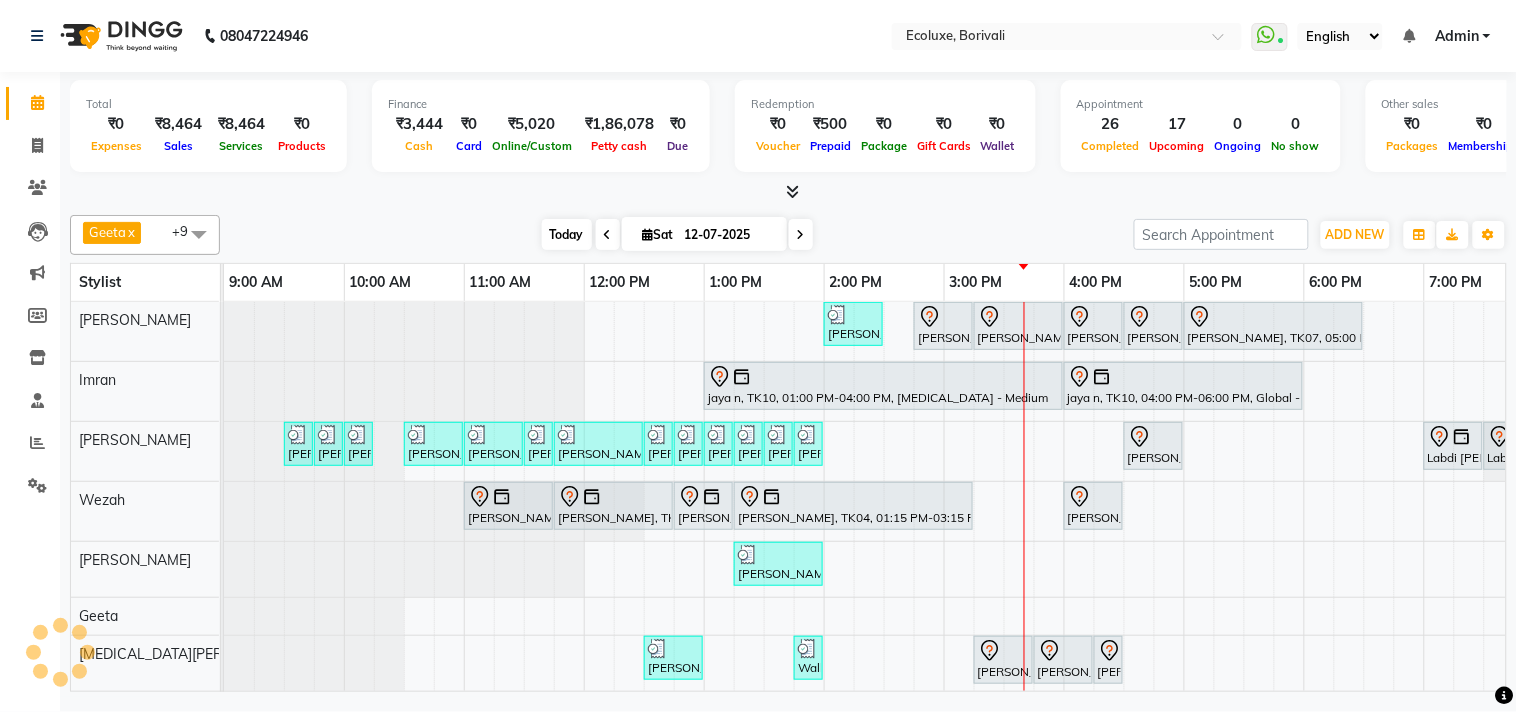 scroll, scrollTop: 0, scrollLeft: 397, axis: horizontal 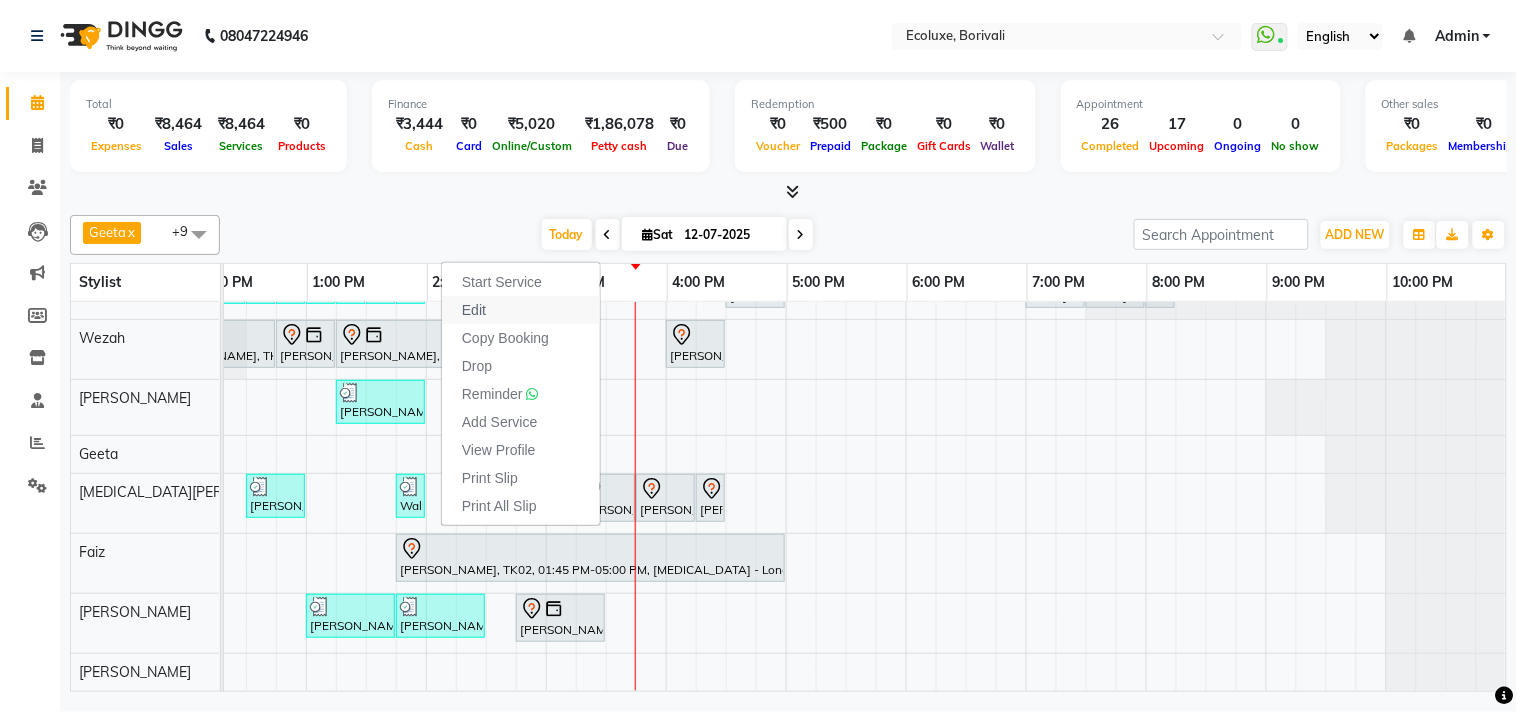 click on "Edit" at bounding box center [474, 310] 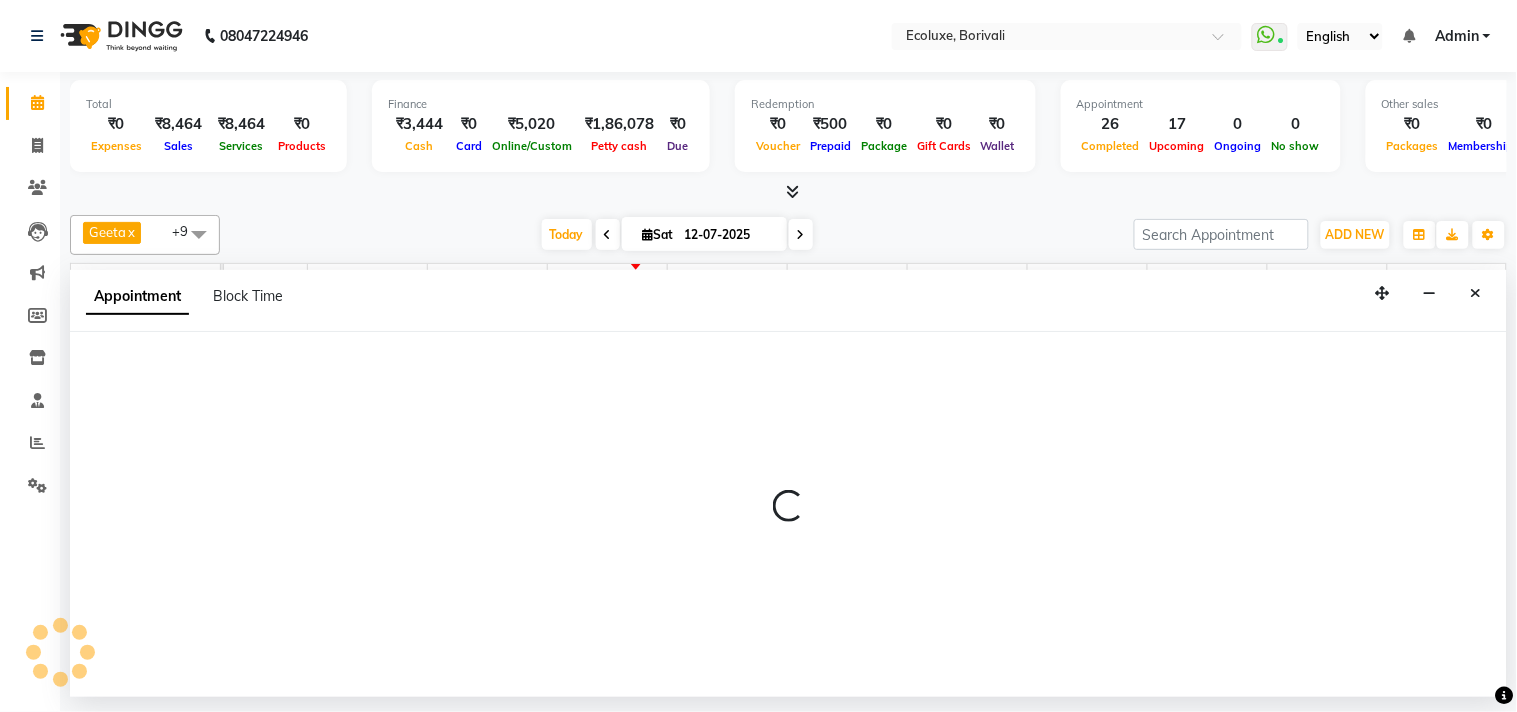 scroll, scrollTop: 0, scrollLeft: 397, axis: horizontal 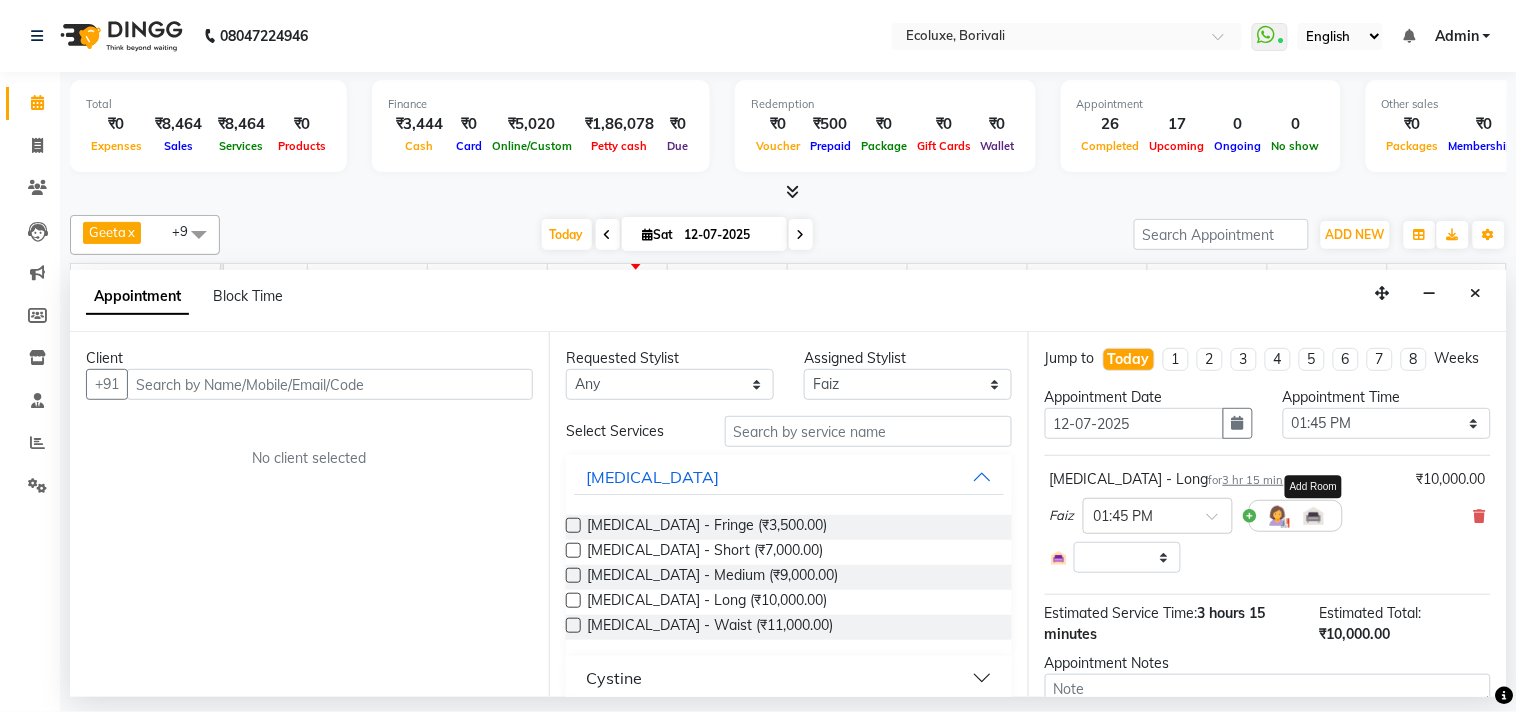 type 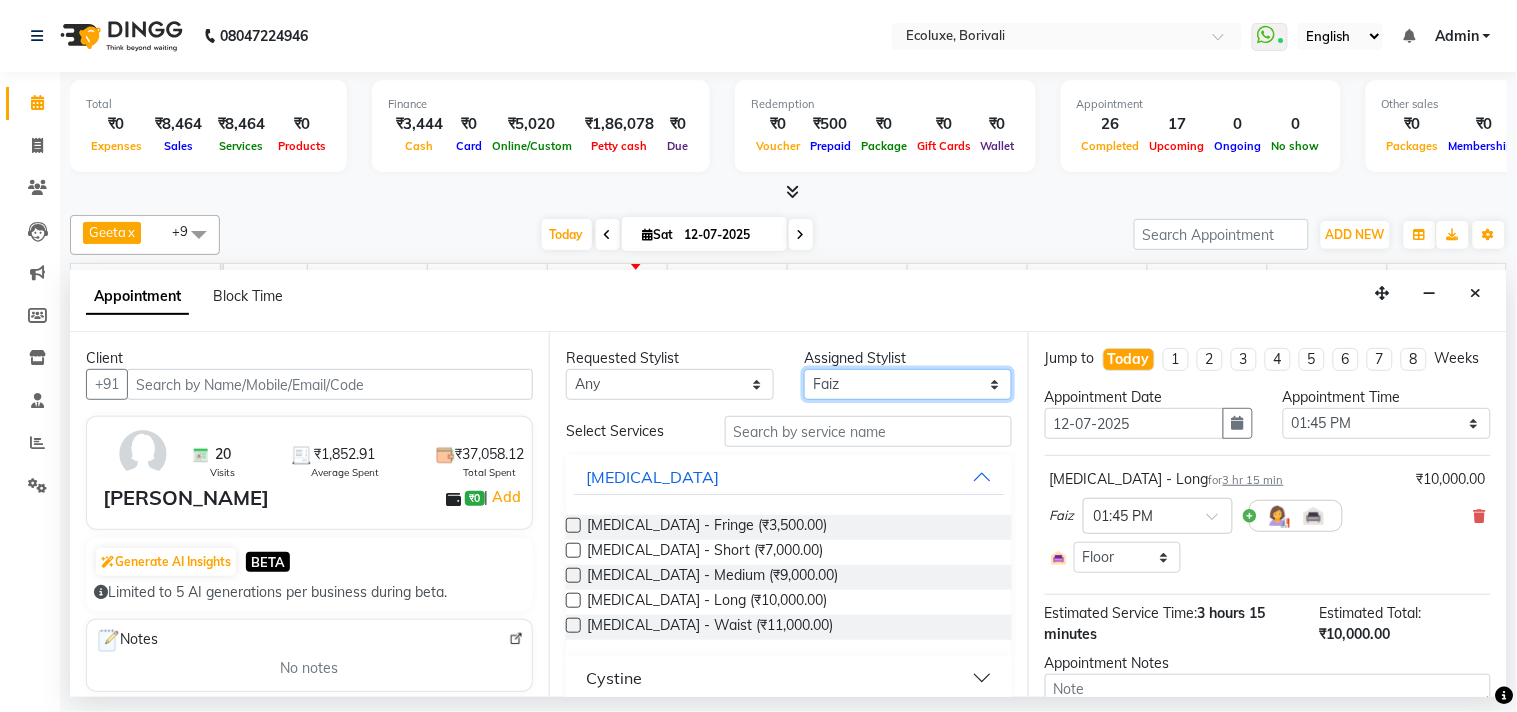 click on "Select [PERSON_NAME] Faiz Geeta [PERSON_NAME]   [PERSON_NAME] Khende [PERSON_NAME]  [PERSON_NAME] [MEDICAL_DATA][PERSON_NAME] [PERSON_NAME] [PERSON_NAME]  [PERSON_NAME] Wezah" at bounding box center [908, 384] 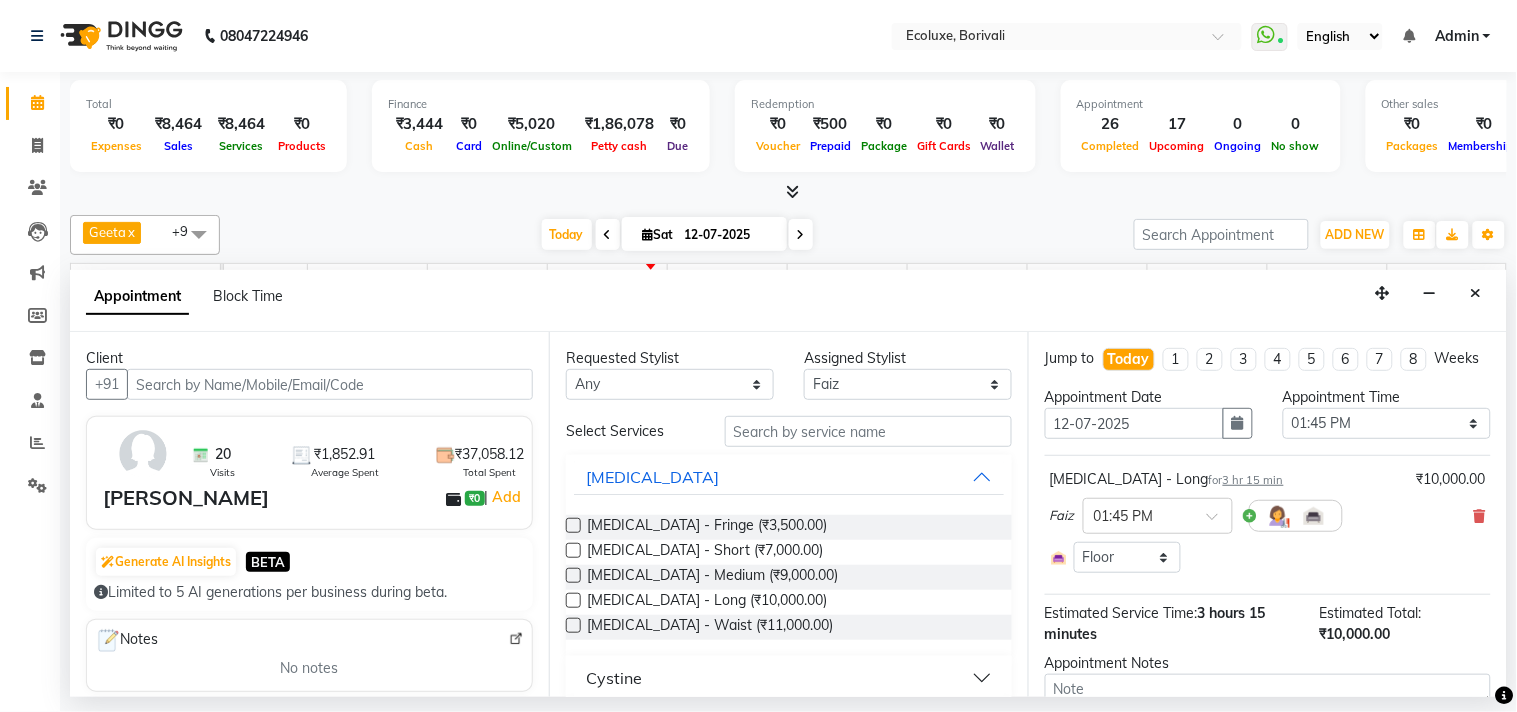 click on "Today  Sat 12-07-2025" at bounding box center (677, 235) 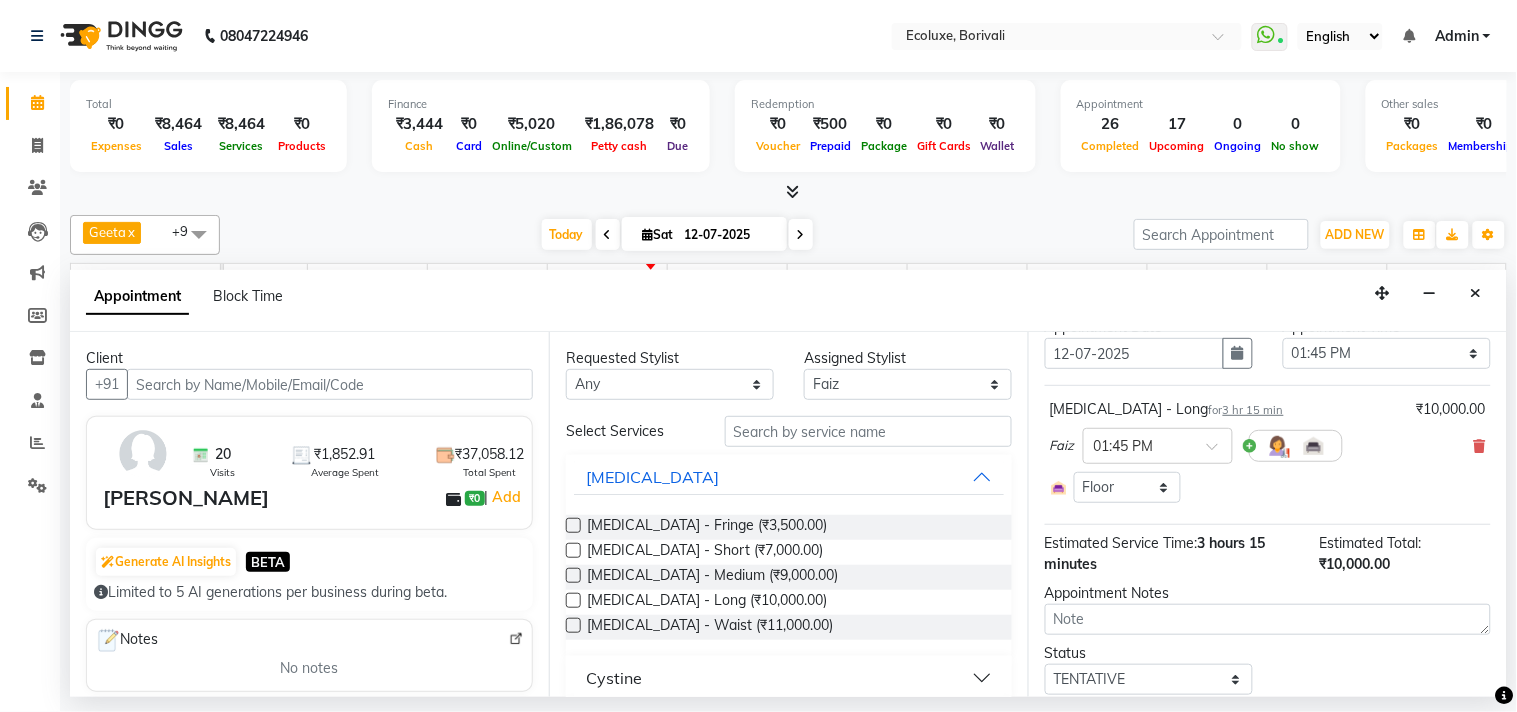 scroll, scrollTop: 0, scrollLeft: 0, axis: both 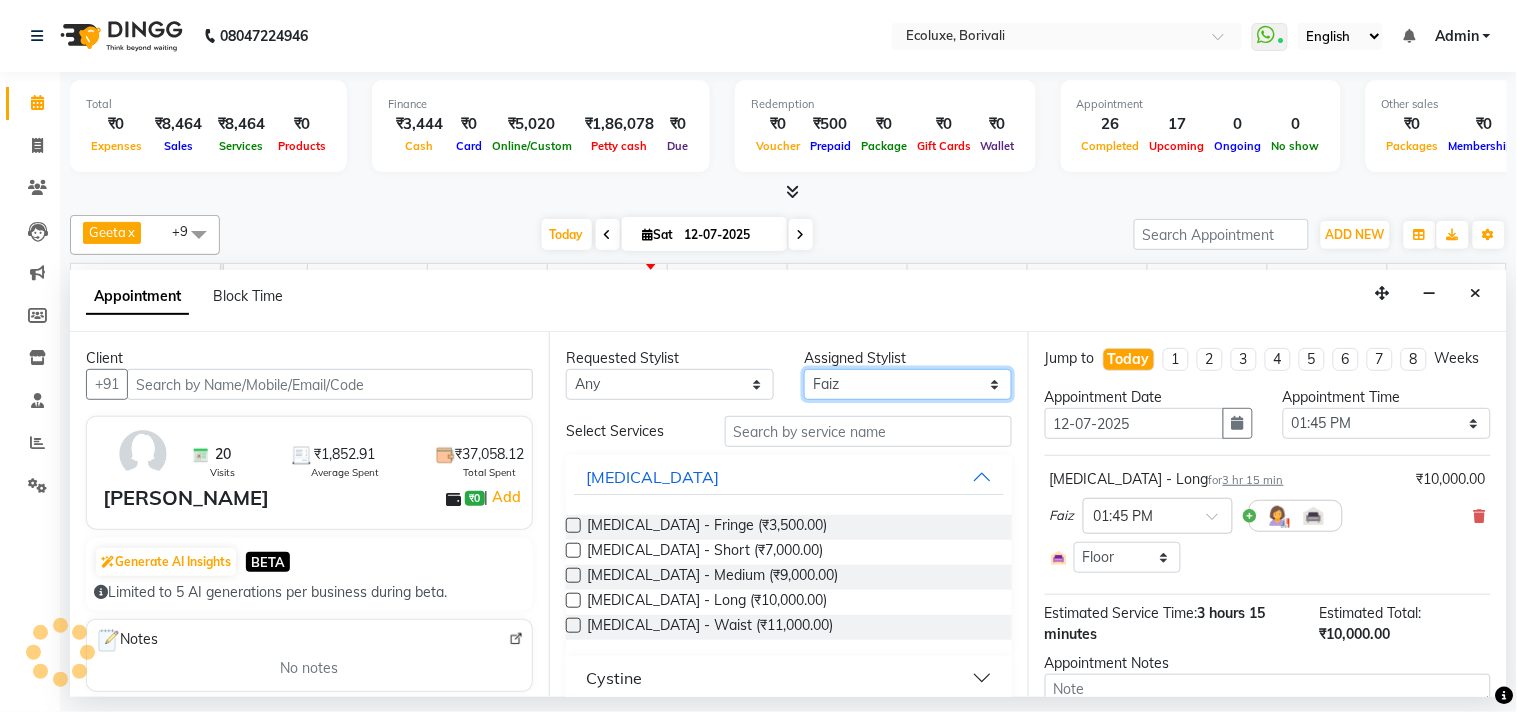 click on "Select [PERSON_NAME] Faiz Geeta [PERSON_NAME]   [PERSON_NAME] Khende [PERSON_NAME]  [PERSON_NAME] [MEDICAL_DATA][PERSON_NAME] [PERSON_NAME] [PERSON_NAME]  [PERSON_NAME] Wezah" at bounding box center [908, 384] 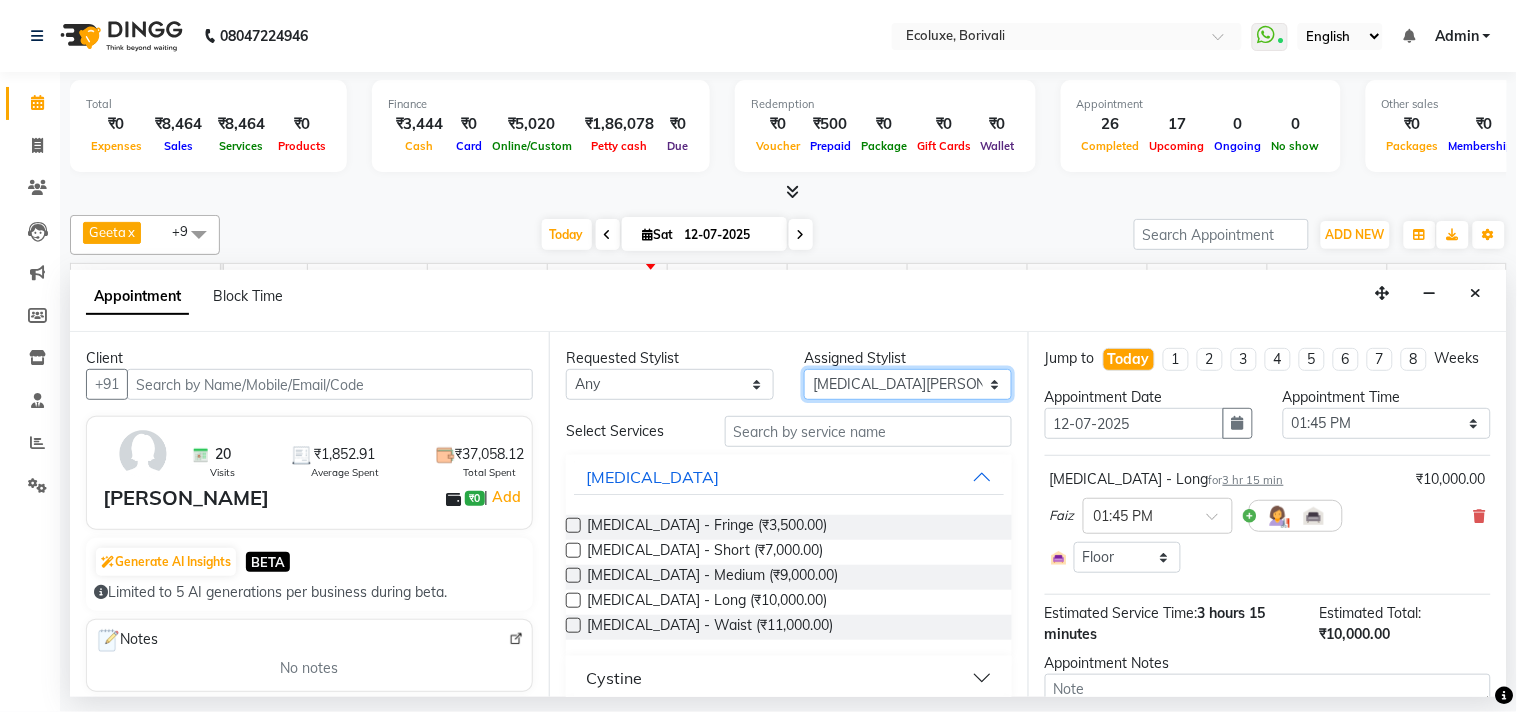 click on "Select [PERSON_NAME] Faiz Geeta [PERSON_NAME]   [PERSON_NAME] Khende [PERSON_NAME]  [PERSON_NAME] [MEDICAL_DATA][PERSON_NAME] [PERSON_NAME] [PERSON_NAME]  [PERSON_NAME] Wezah" at bounding box center [908, 384] 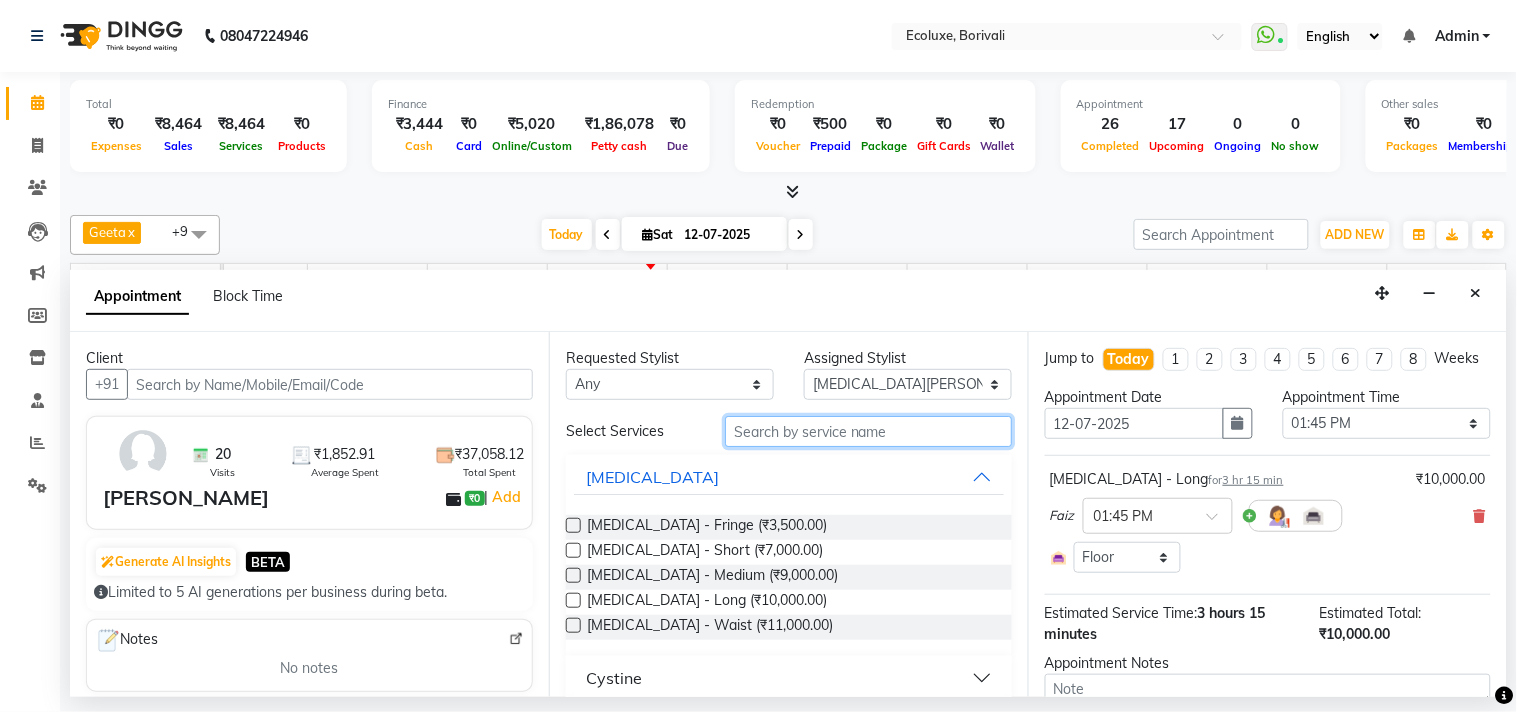 click at bounding box center (868, 431) 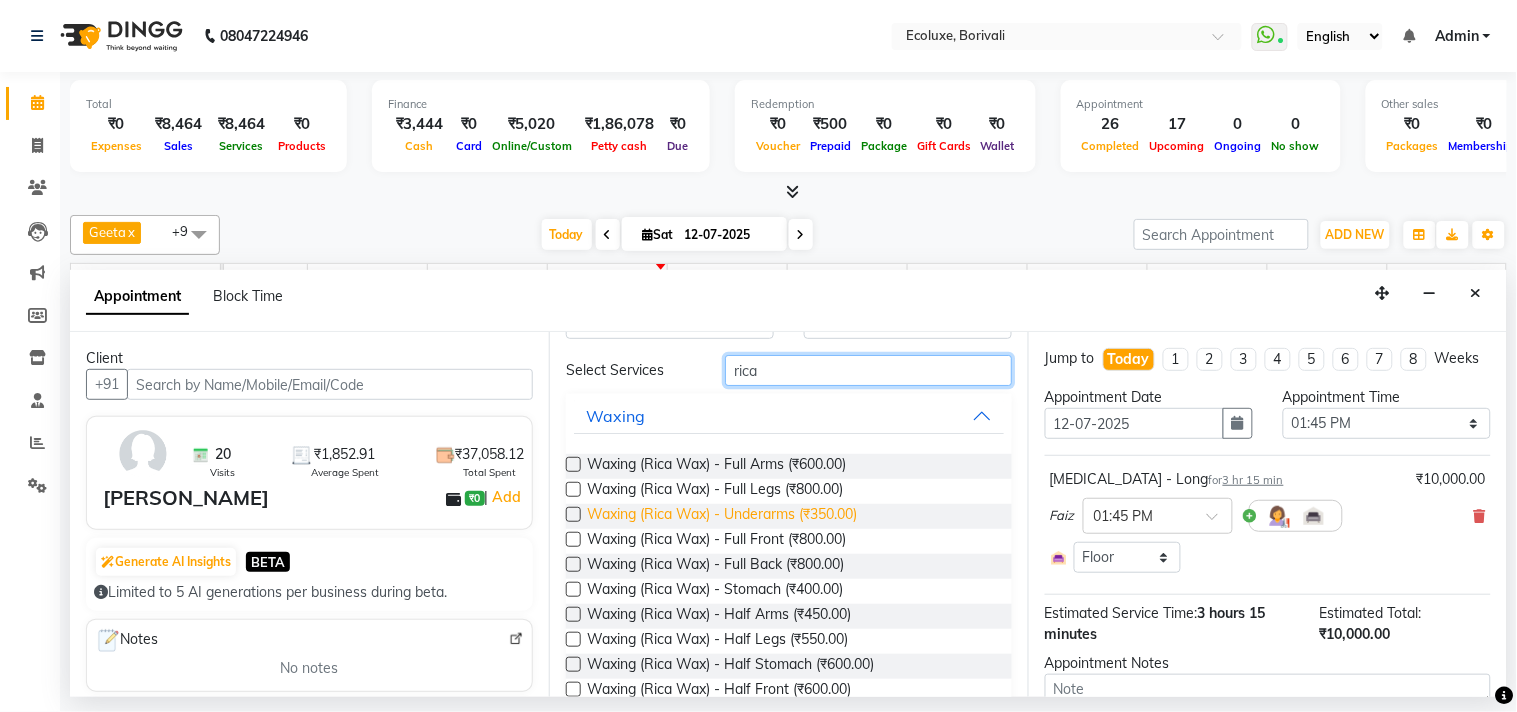 scroll, scrollTop: 111, scrollLeft: 0, axis: vertical 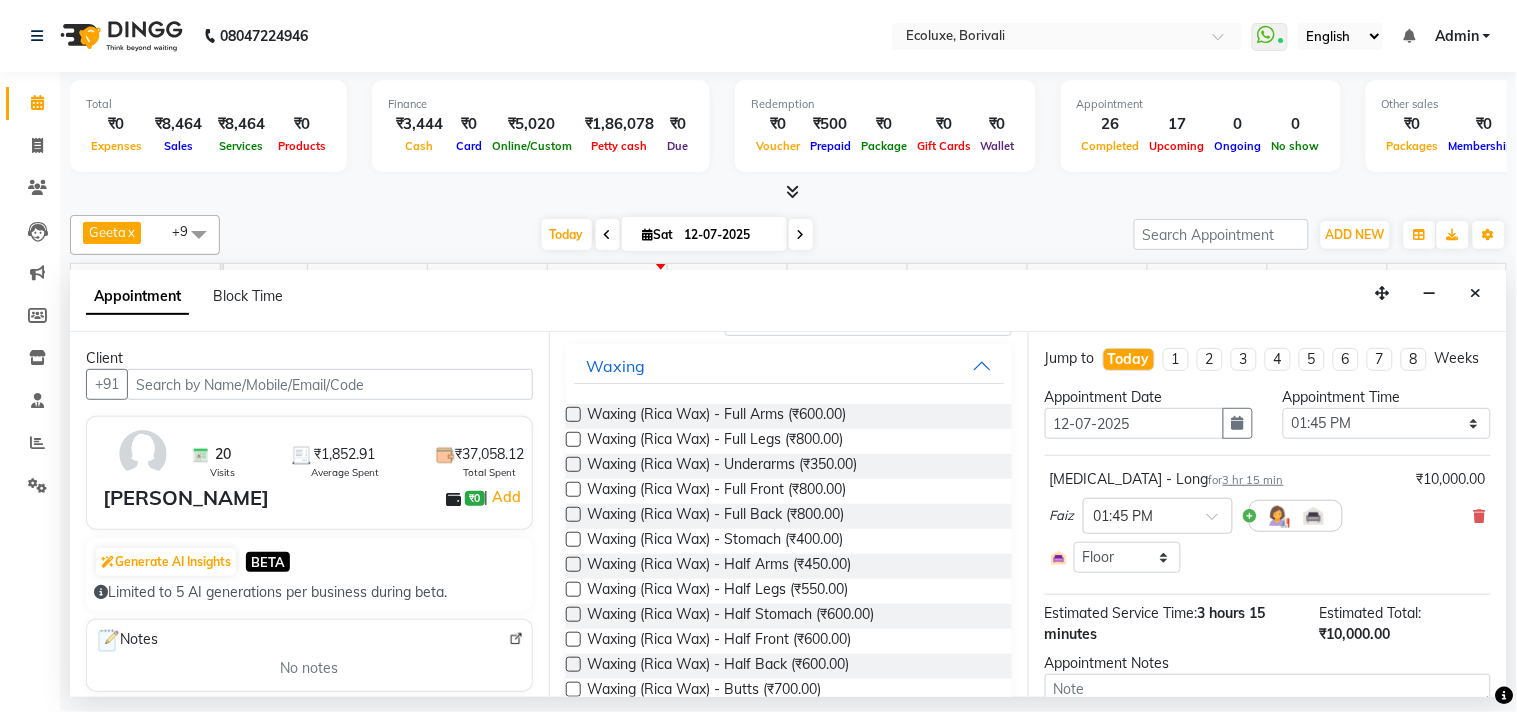 click at bounding box center [573, 589] 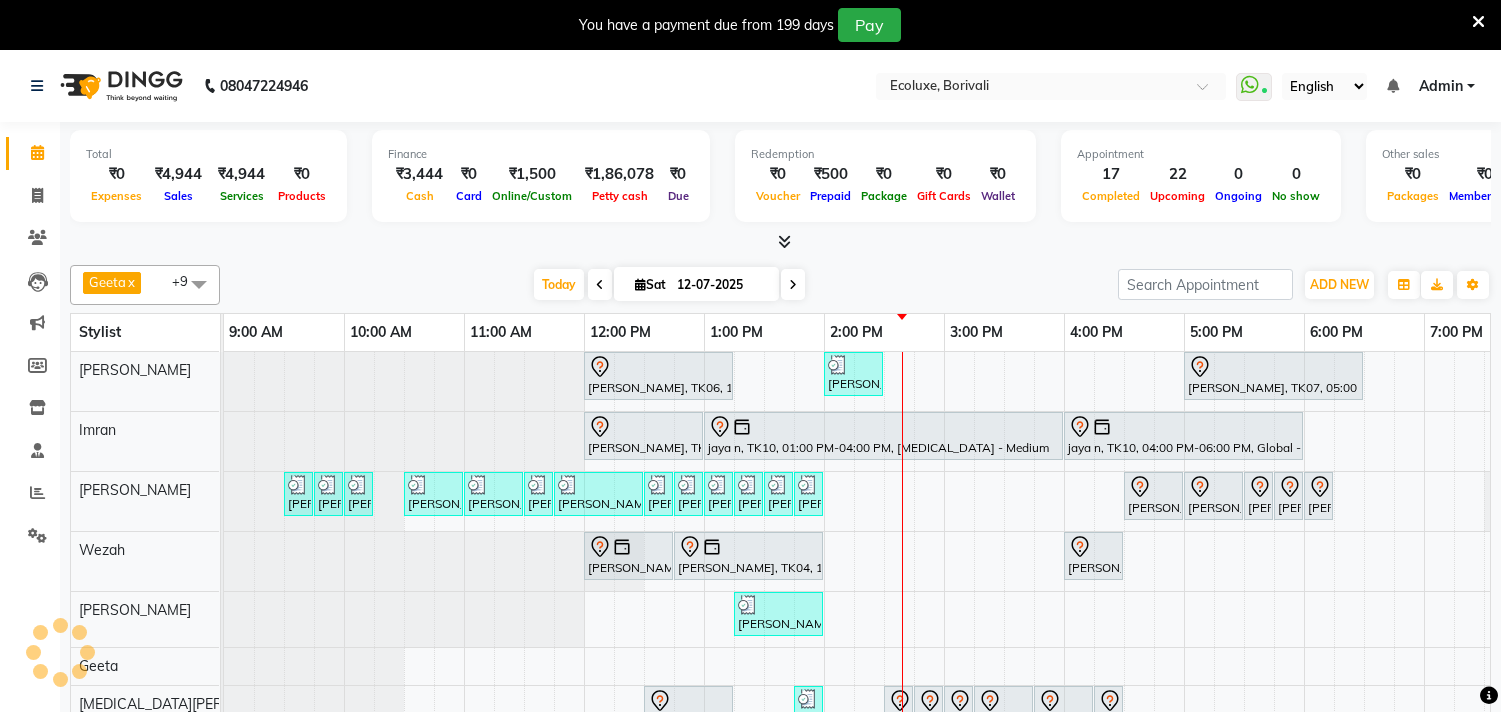 scroll, scrollTop: 0, scrollLeft: 0, axis: both 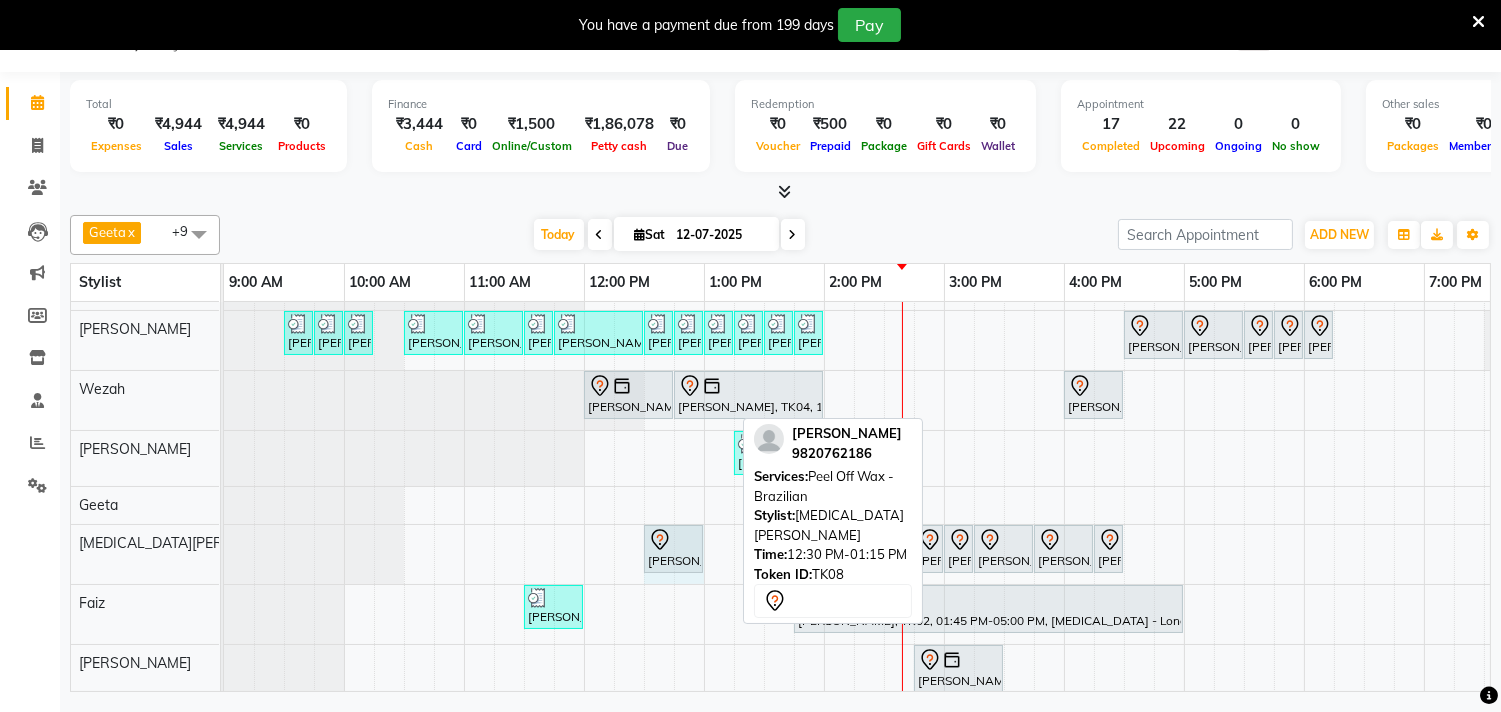 drag, startPoint x: 732, startPoint y: 540, endPoint x: 688, endPoint y: 537, distance: 44.102154 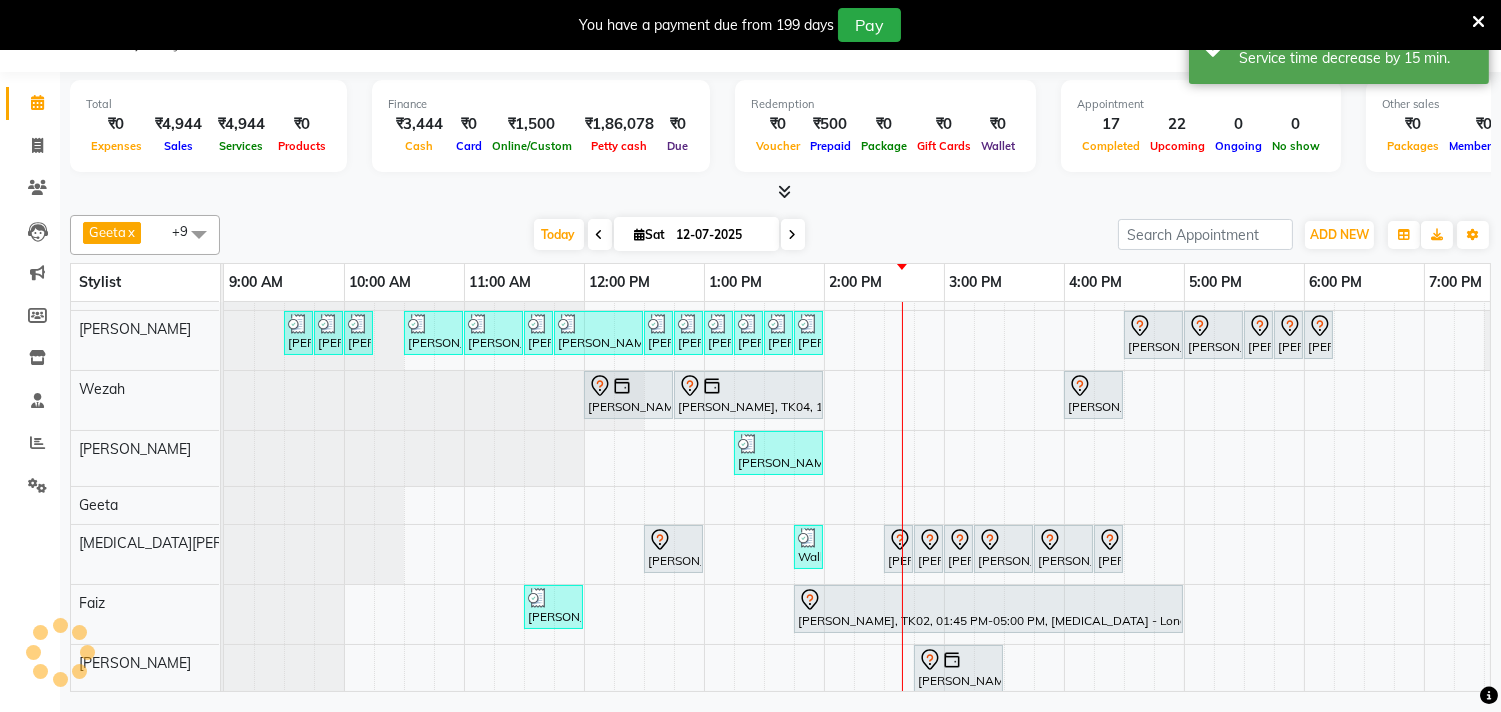scroll, scrollTop: 178, scrollLeft: 0, axis: vertical 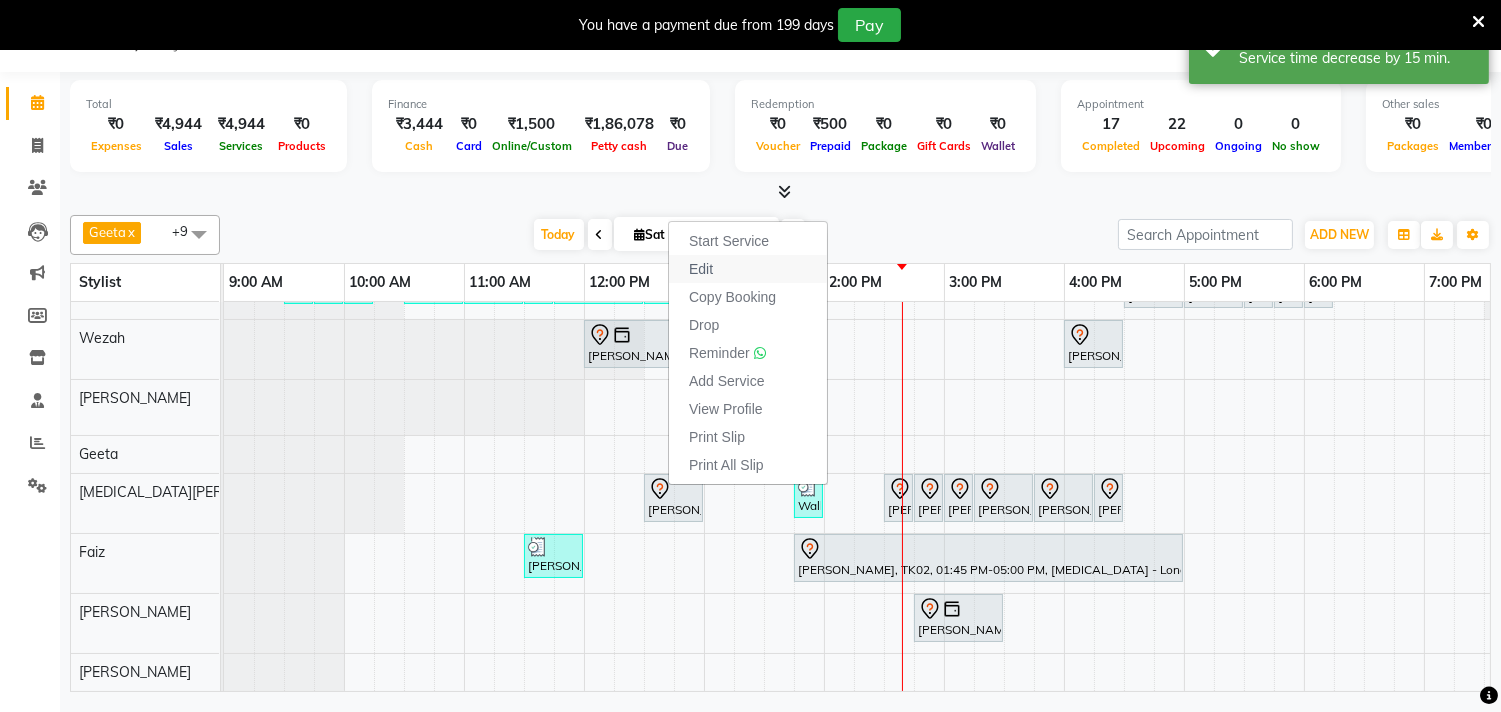 click on "Edit" at bounding box center [701, 269] 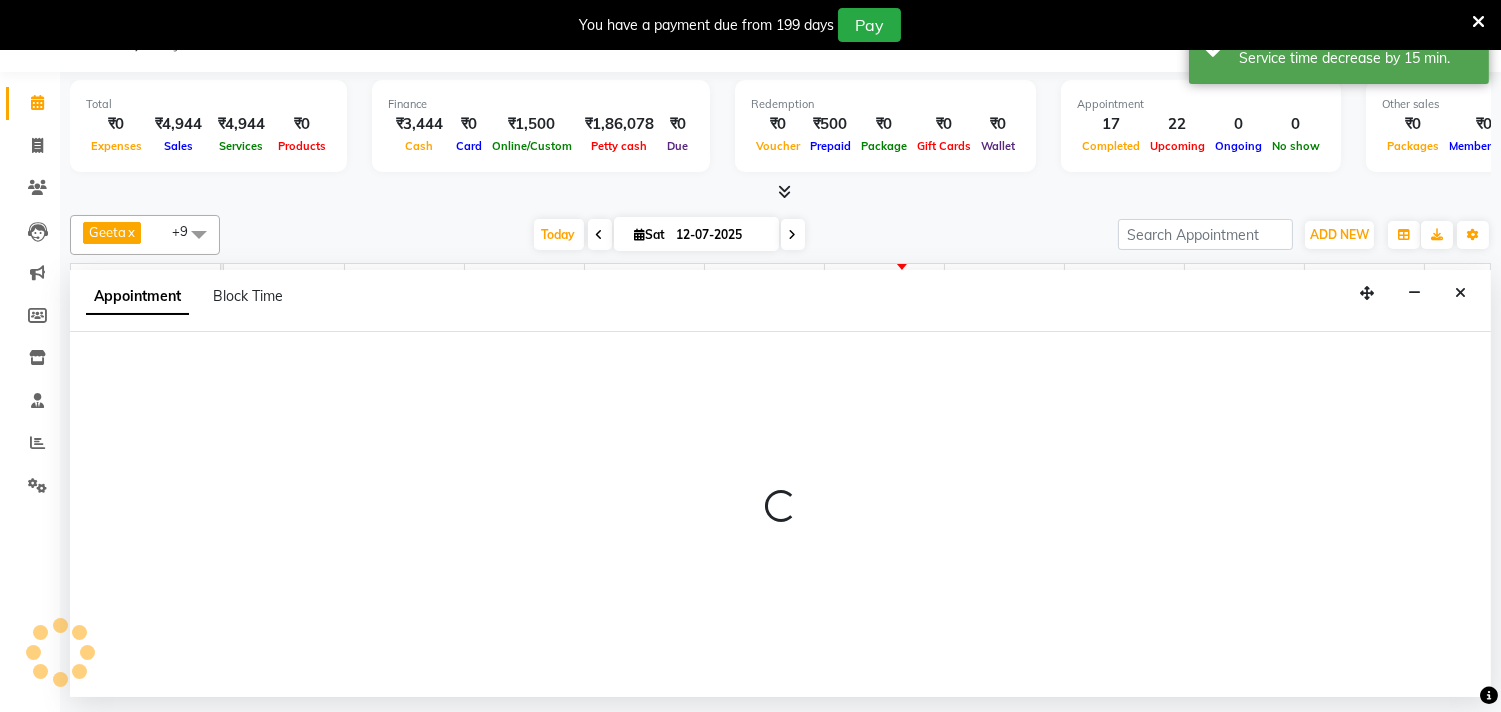 select on "tentative" 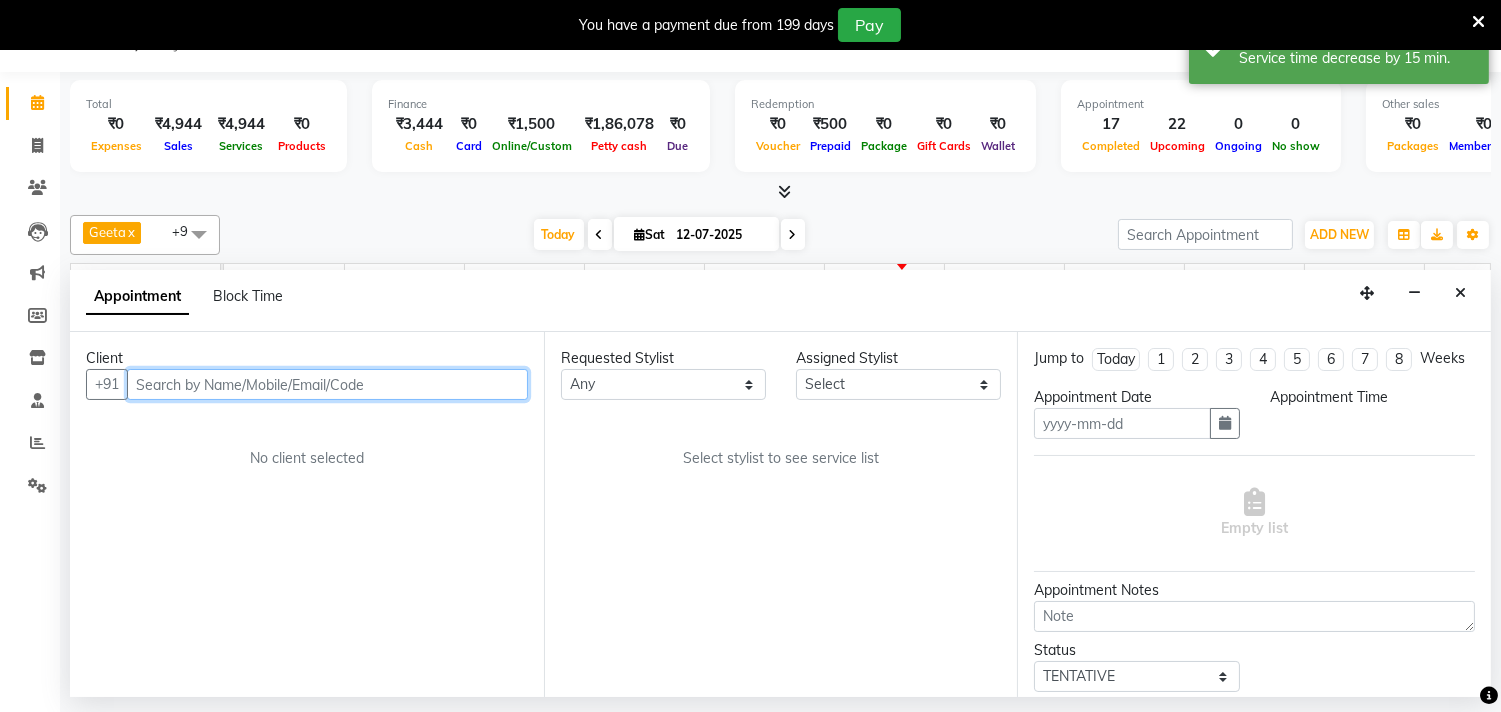 type on "12-07-2025" 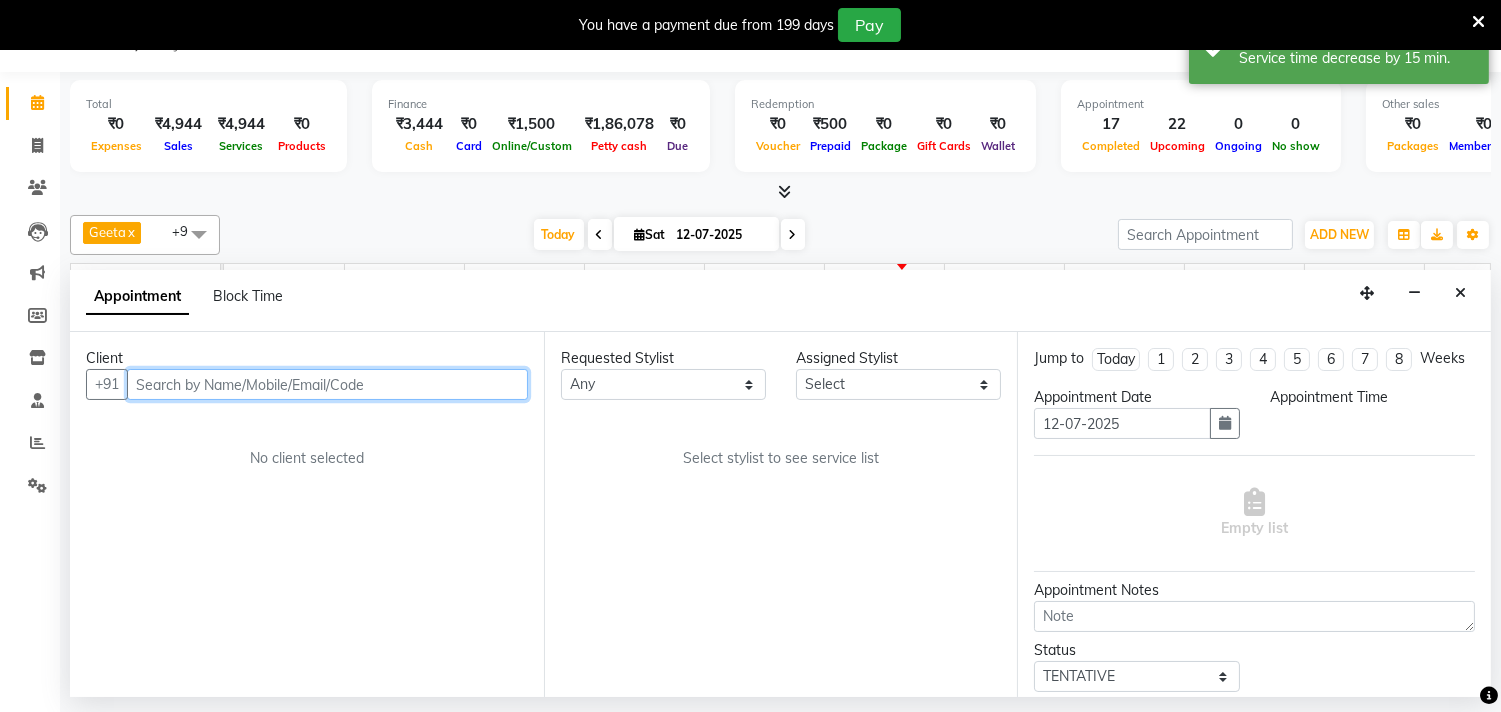 select on "61798" 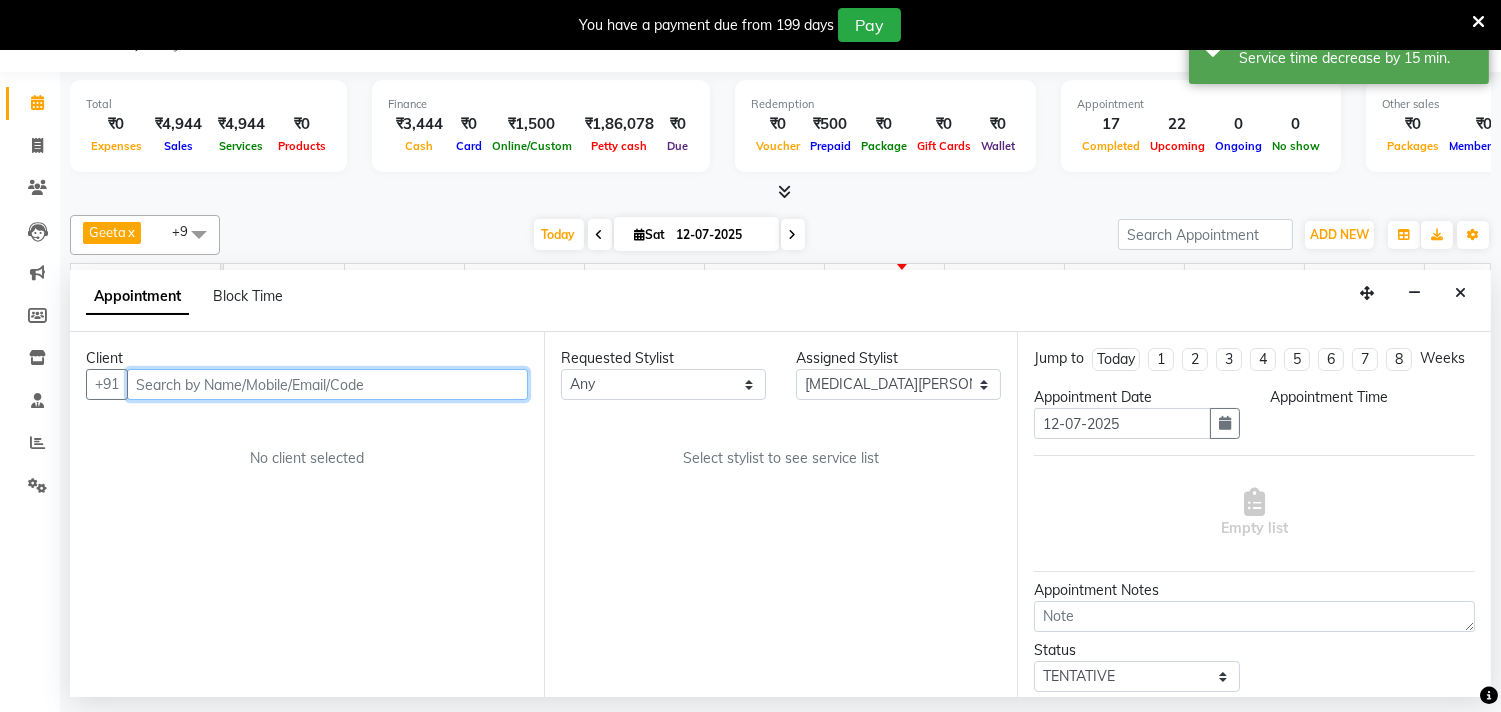 select on "750" 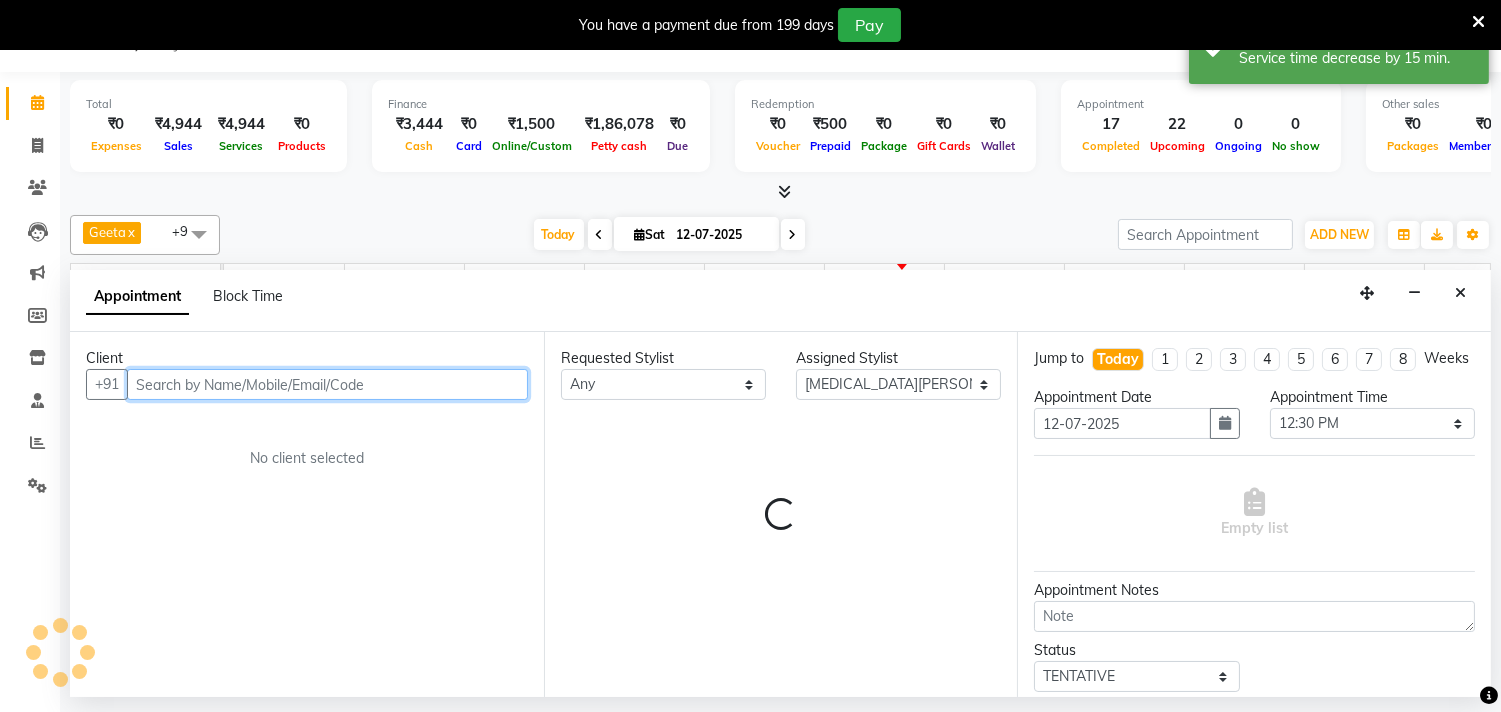 scroll, scrollTop: 0, scrollLeft: 414, axis: horizontal 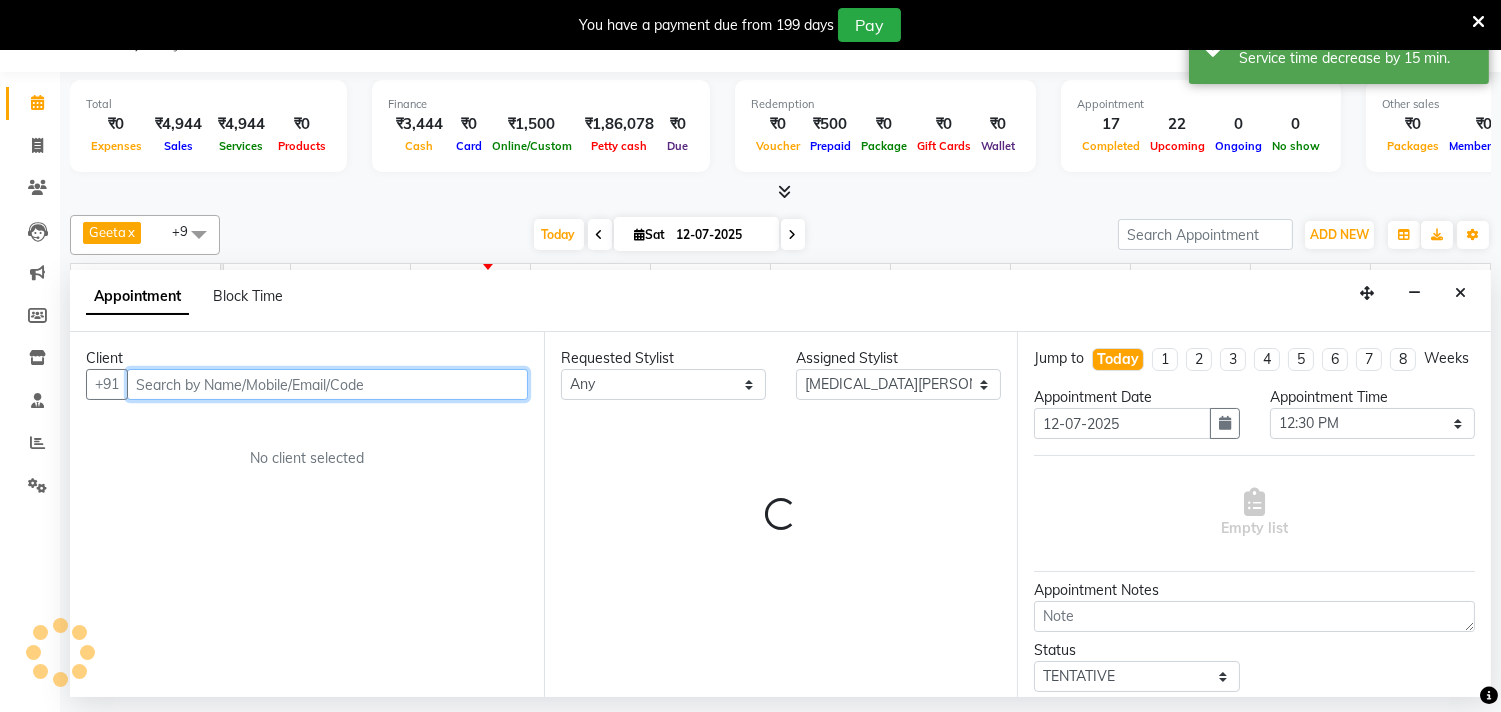 select on "2487" 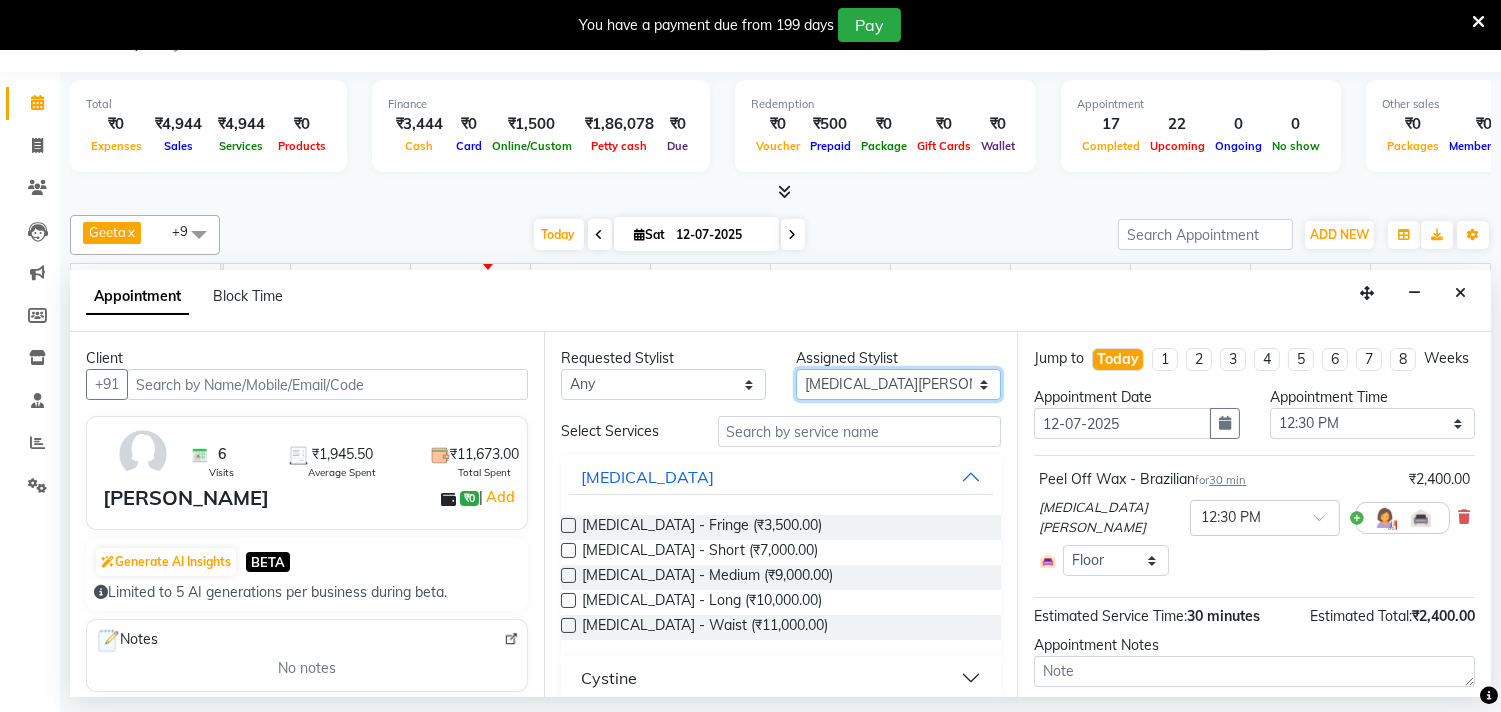 click on "Select [PERSON_NAME] Faiz Geeta [PERSON_NAME]   [PERSON_NAME] Khende [PERSON_NAME]  [PERSON_NAME] [MEDICAL_DATA][PERSON_NAME] [PERSON_NAME] [PERSON_NAME]  [PERSON_NAME] Wezah" at bounding box center (898, 384) 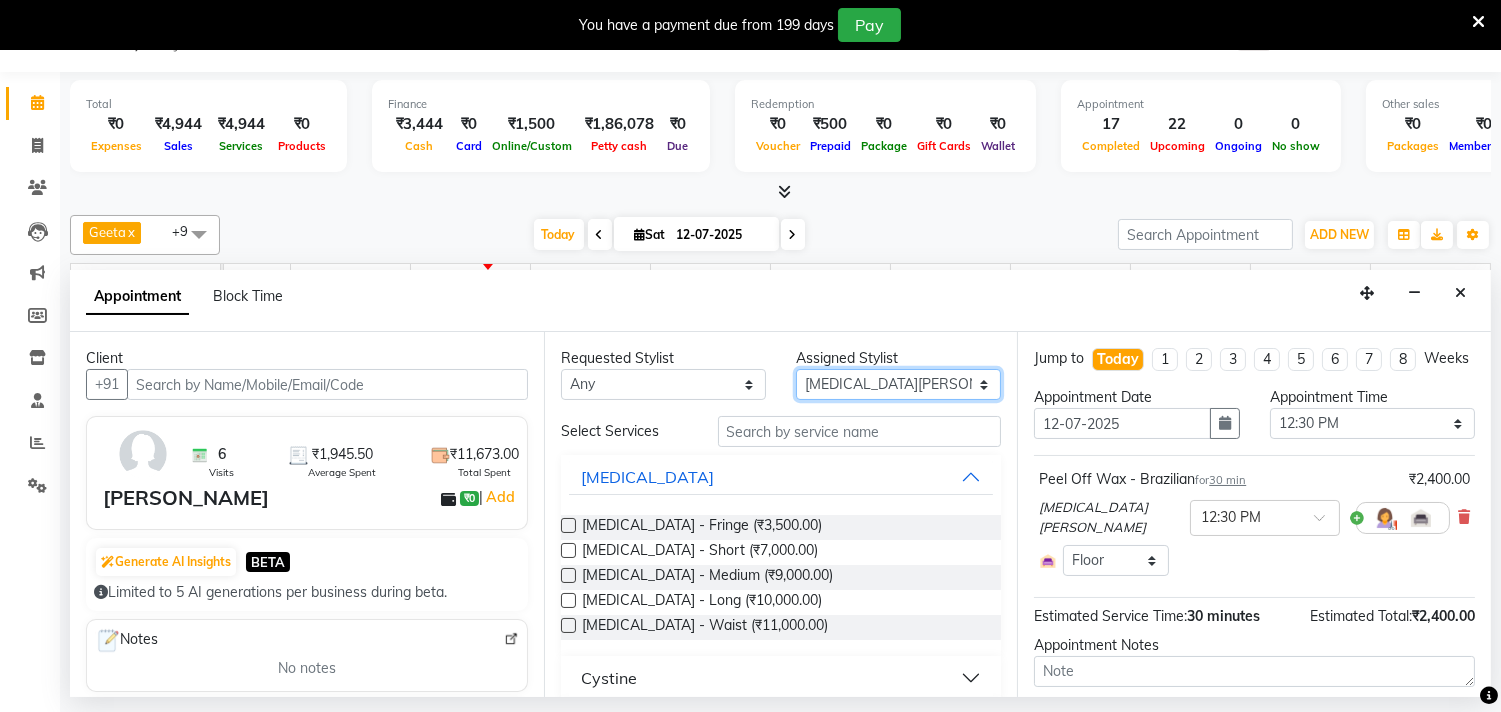 select on "75670" 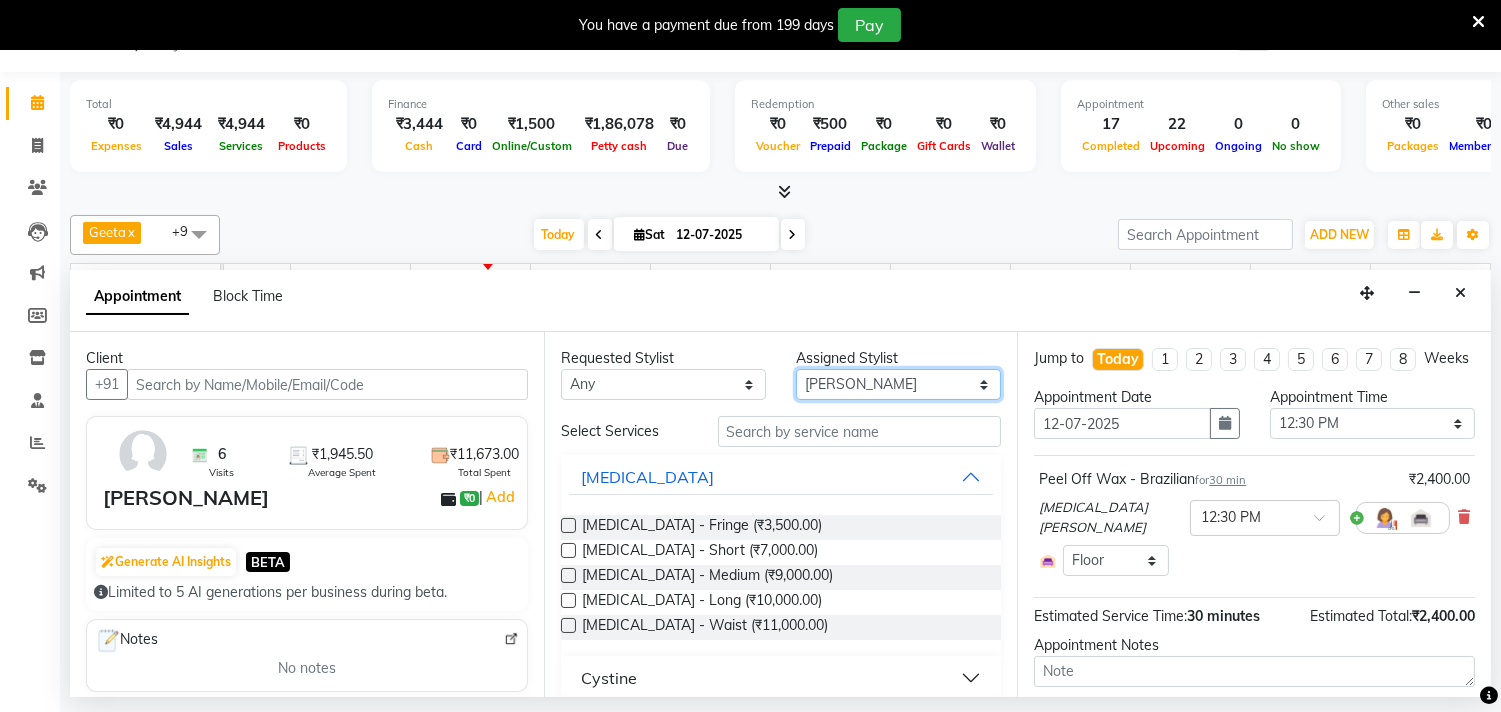 click on "Select [PERSON_NAME] Faiz Geeta [PERSON_NAME]   [PERSON_NAME] Khende [PERSON_NAME]  [PERSON_NAME] [MEDICAL_DATA][PERSON_NAME] [PERSON_NAME] [PERSON_NAME]  [PERSON_NAME] Wezah" at bounding box center (898, 384) 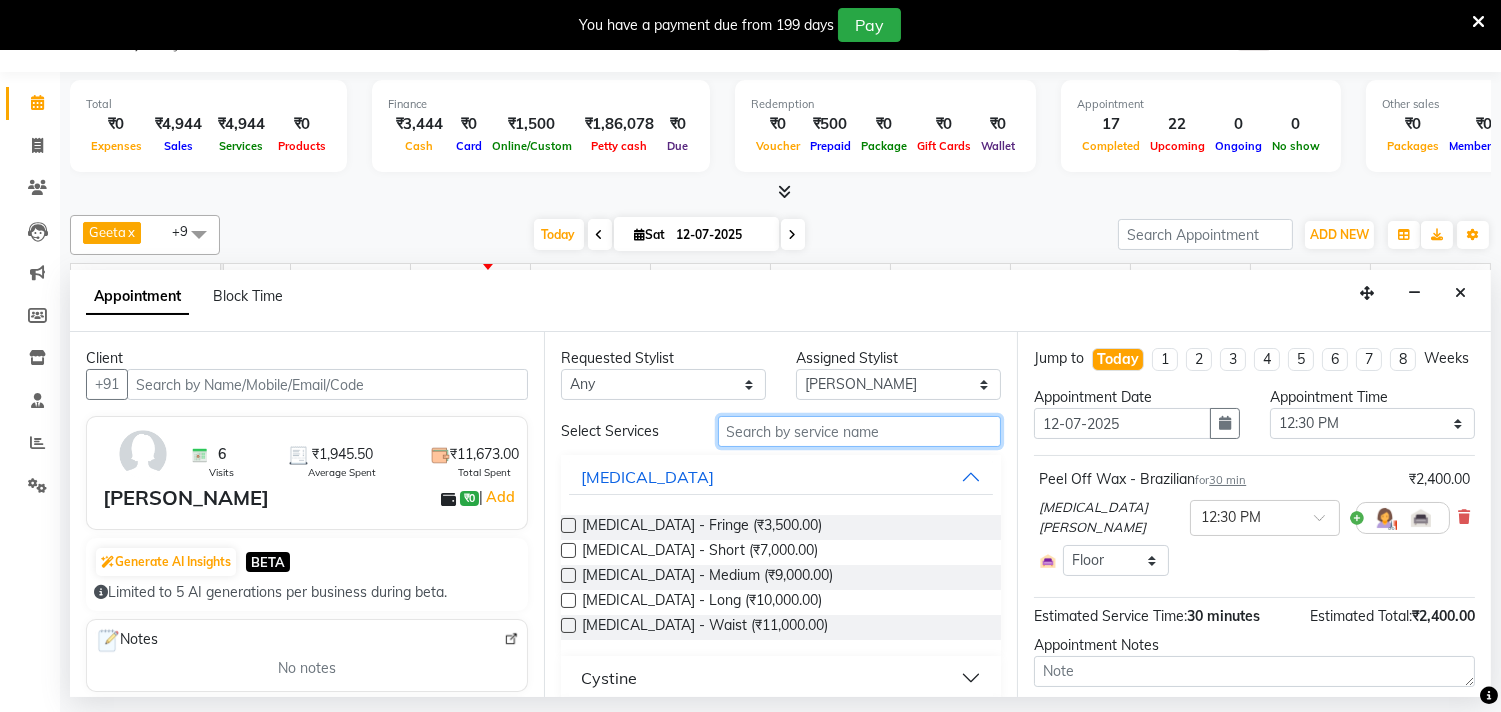 click at bounding box center (860, 431) 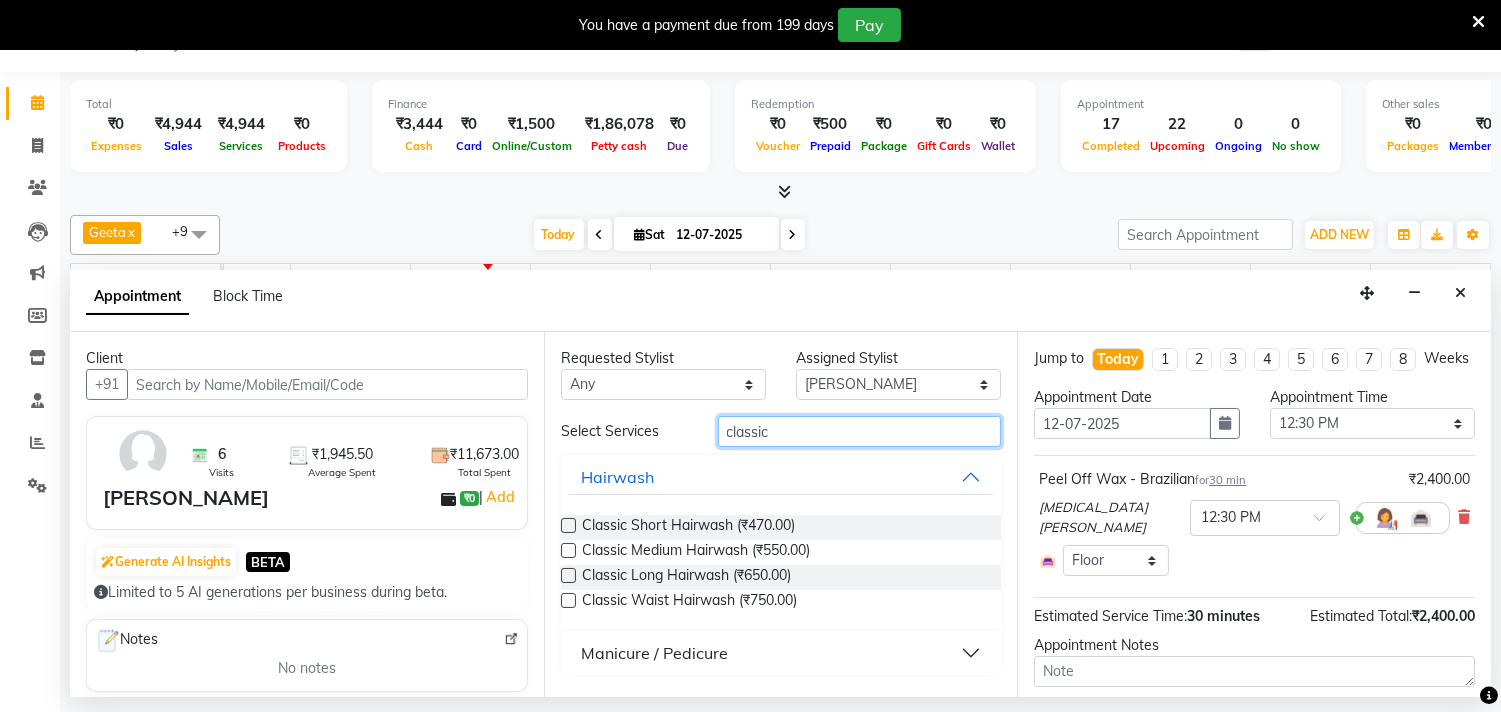 type on "classic" 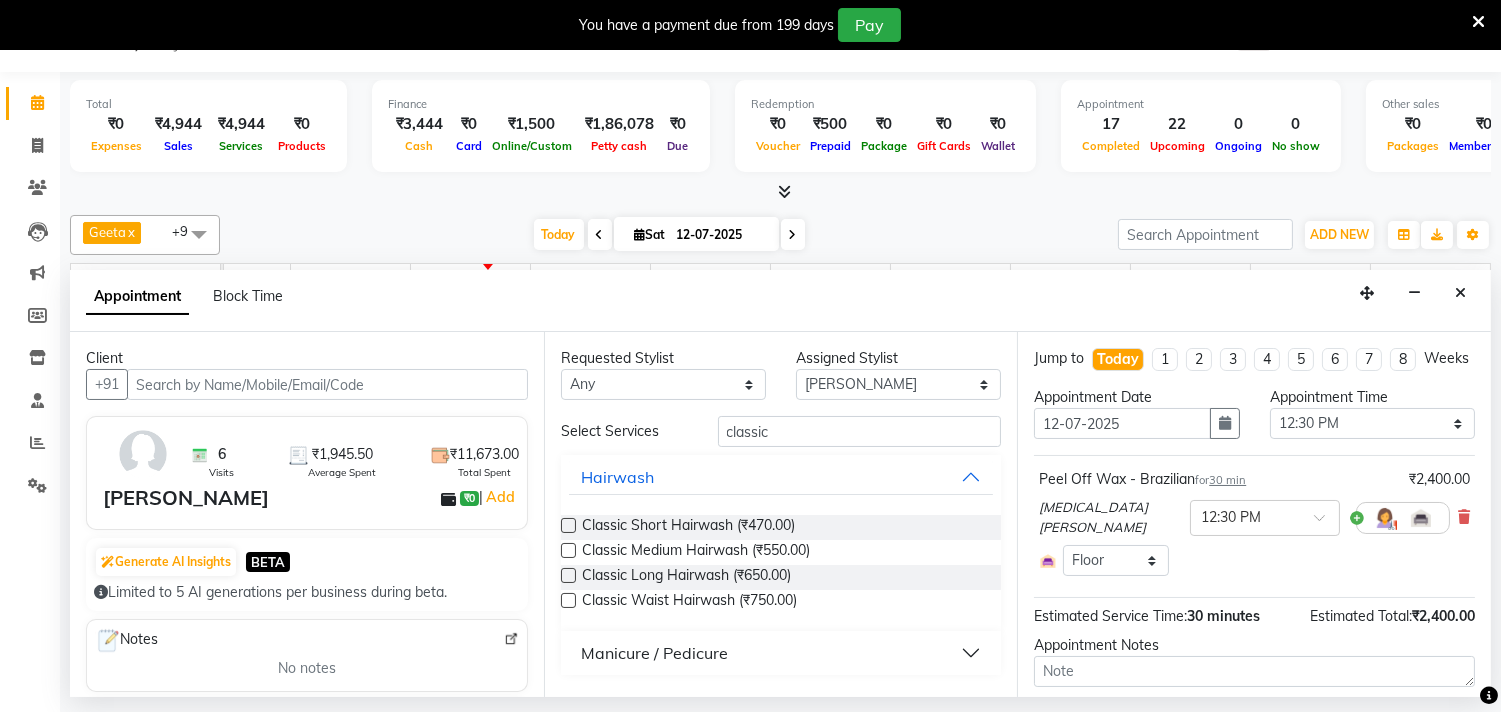 click on "Manicure / Pedicure" at bounding box center [654, 653] 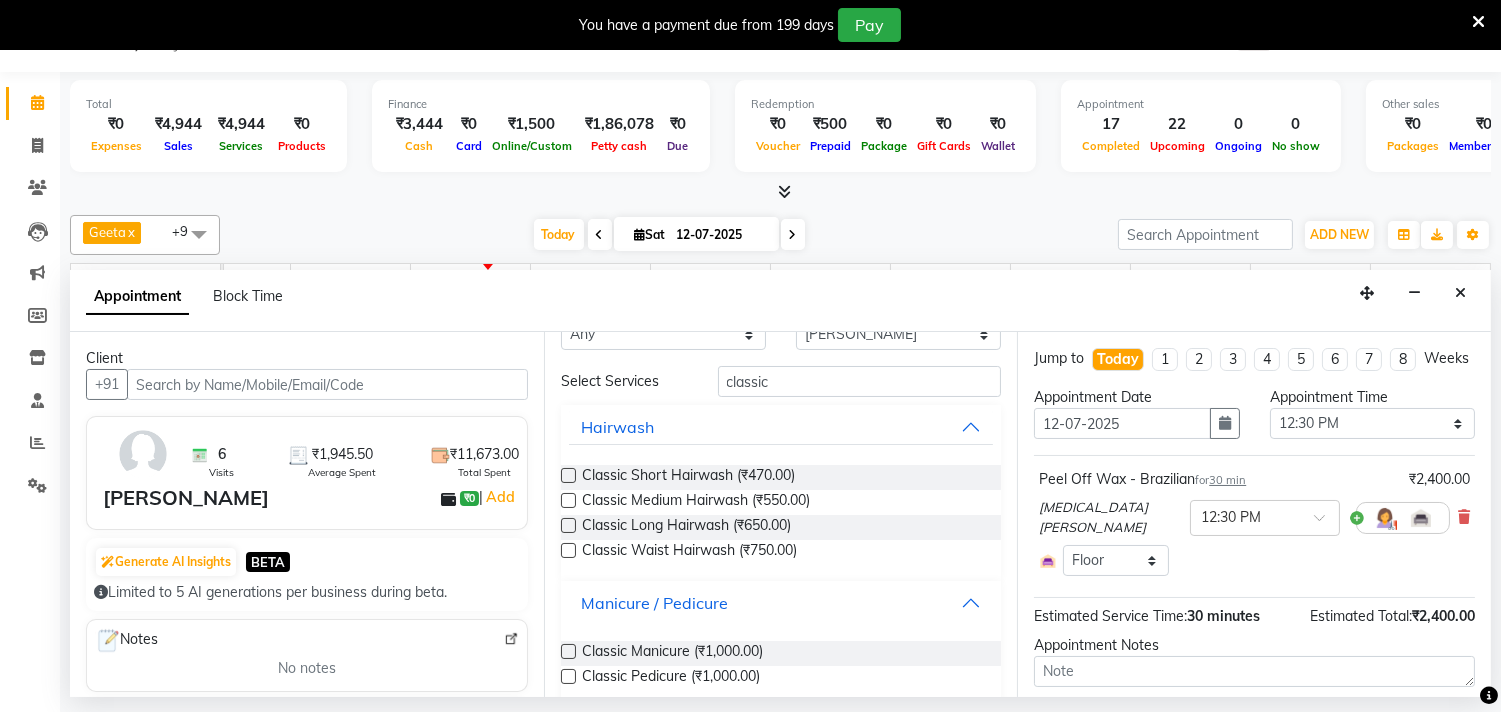 scroll, scrollTop: 75, scrollLeft: 0, axis: vertical 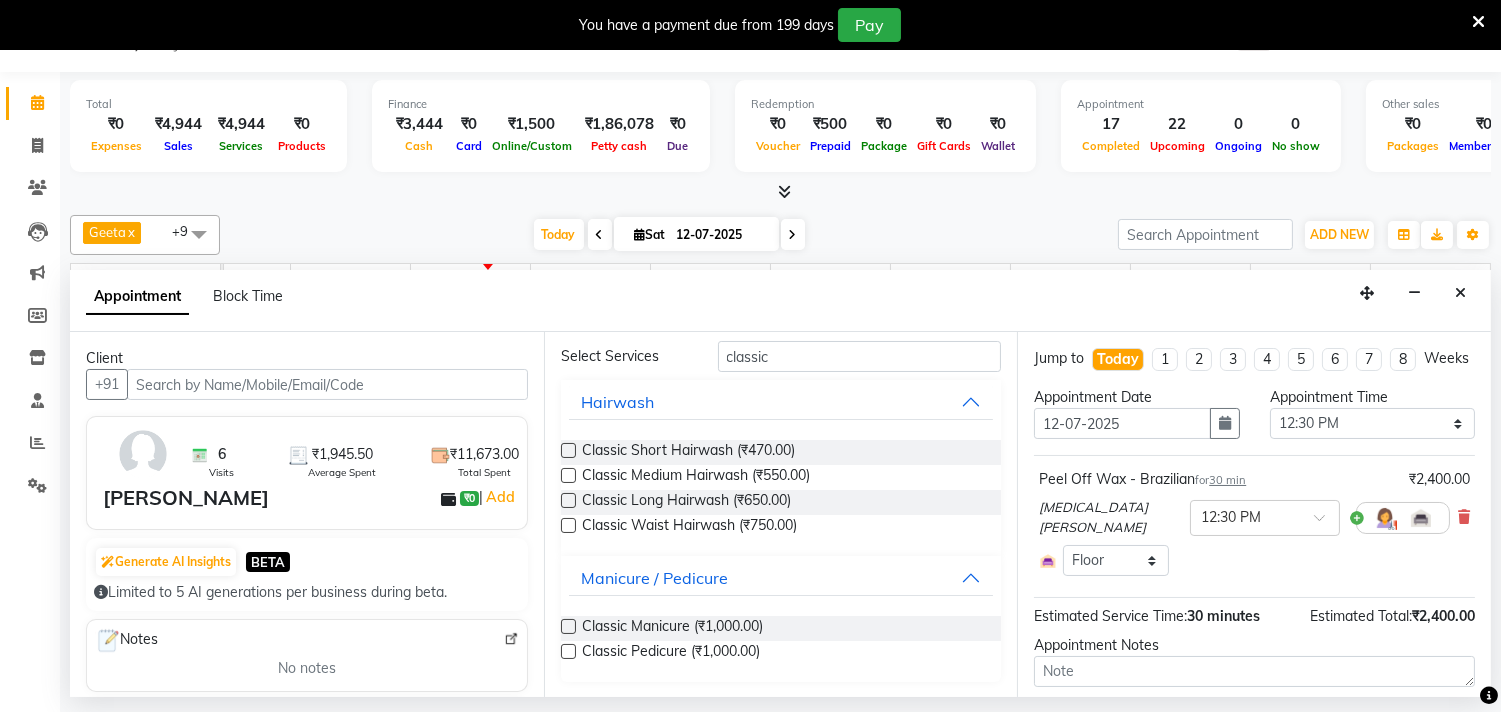 click at bounding box center [568, 626] 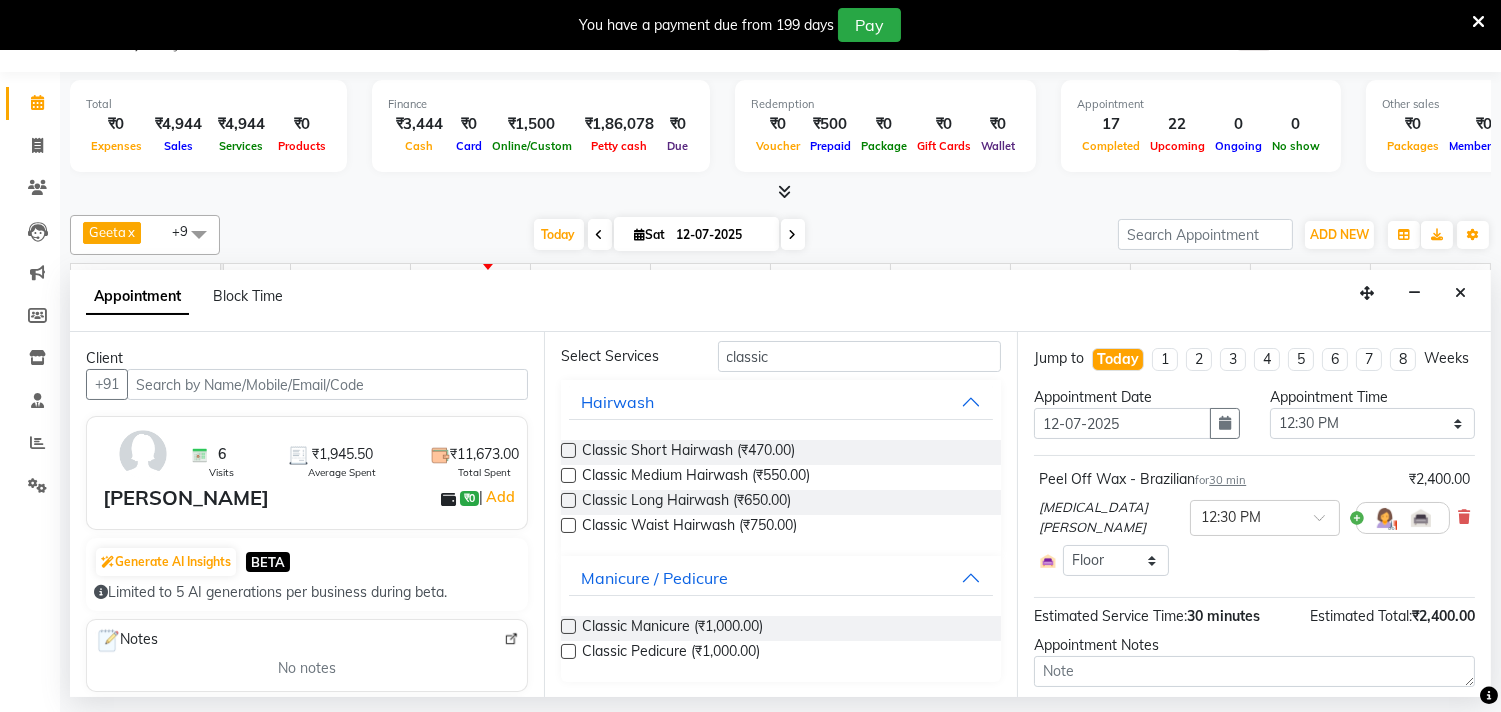 click at bounding box center (567, 628) 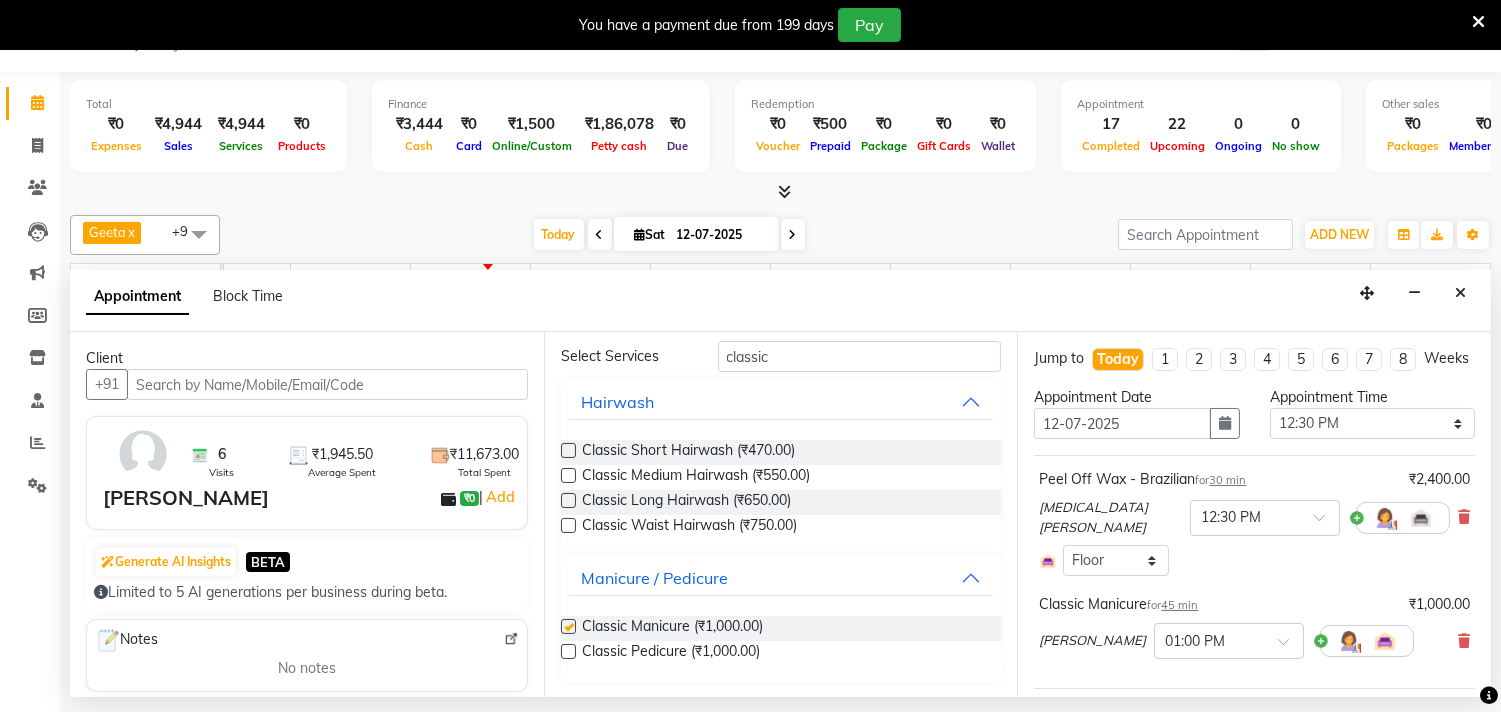 click at bounding box center (568, 651) 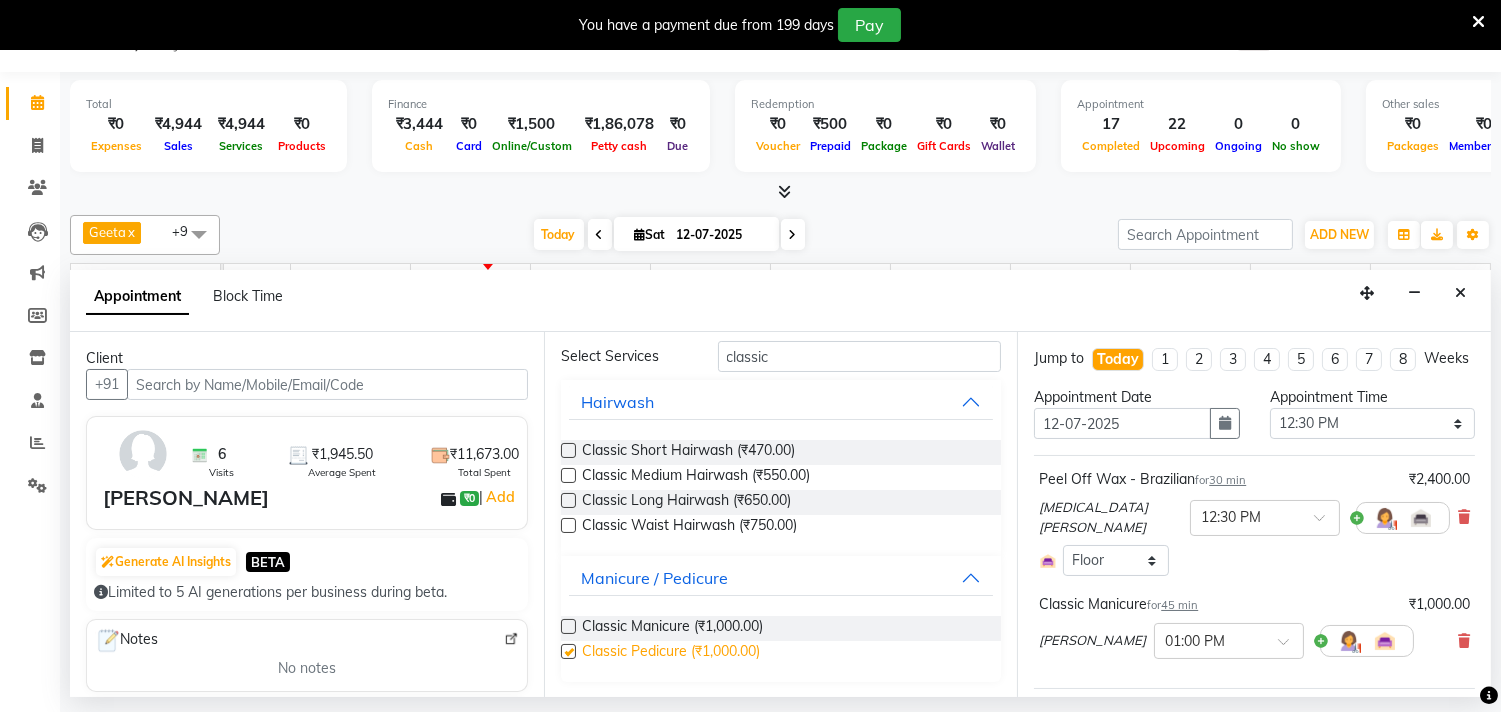 checkbox on "false" 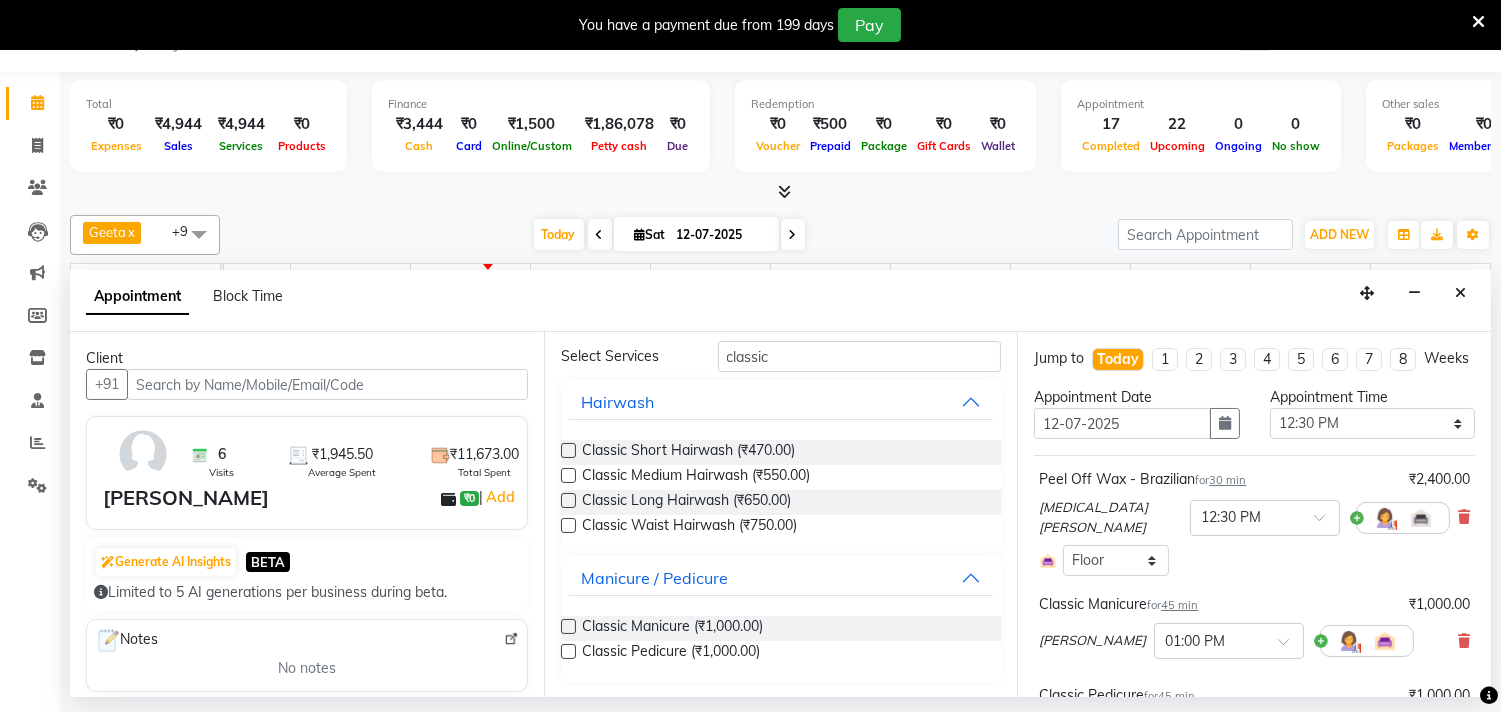 checkbox on "false" 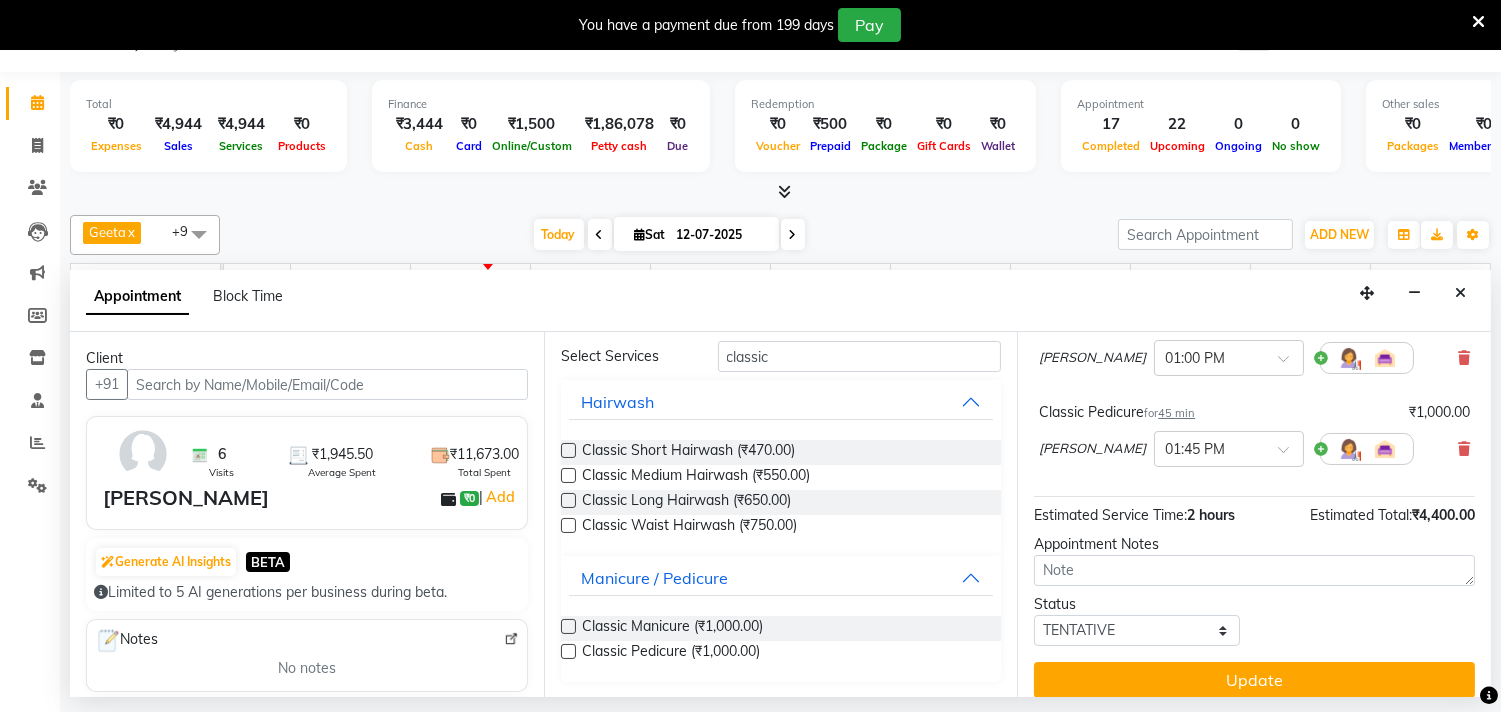 scroll, scrollTop: 315, scrollLeft: 0, axis: vertical 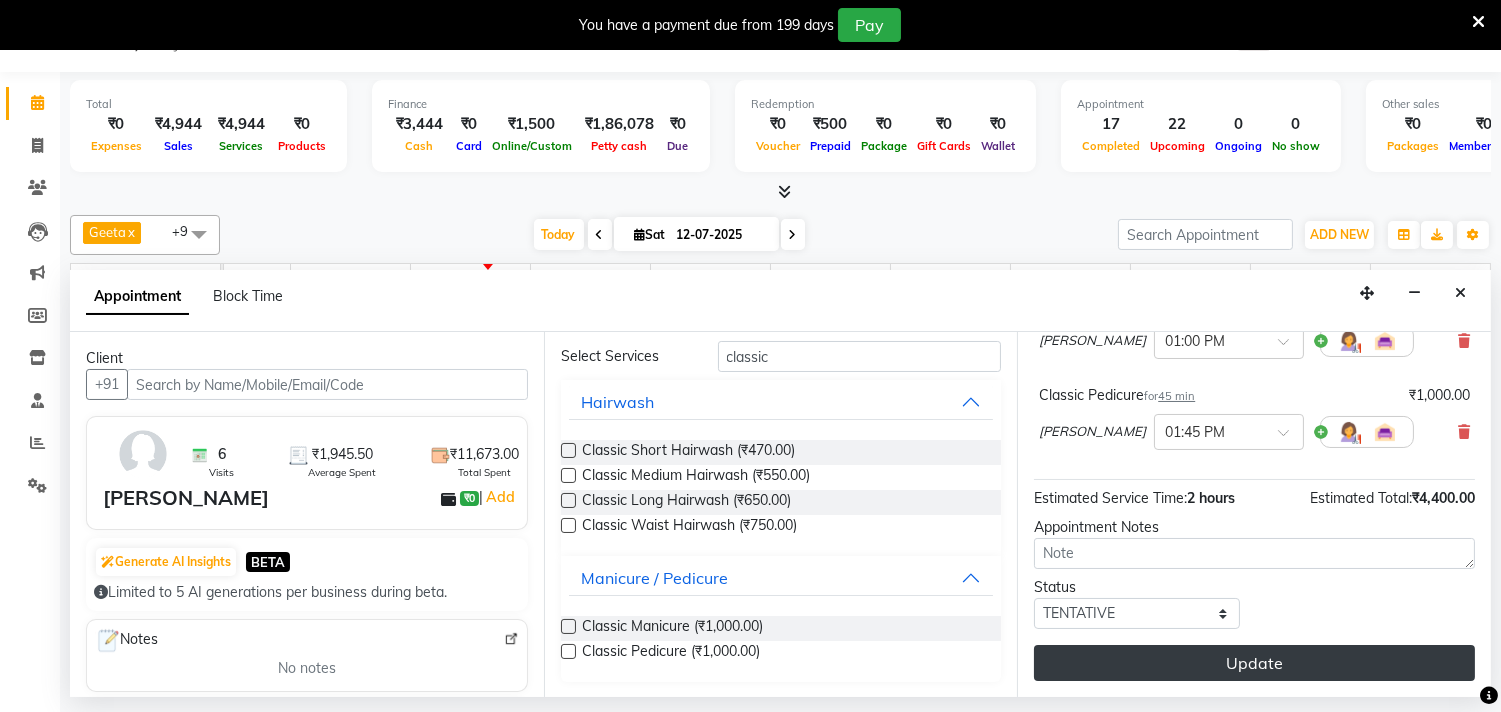 click on "Update" at bounding box center (1254, 663) 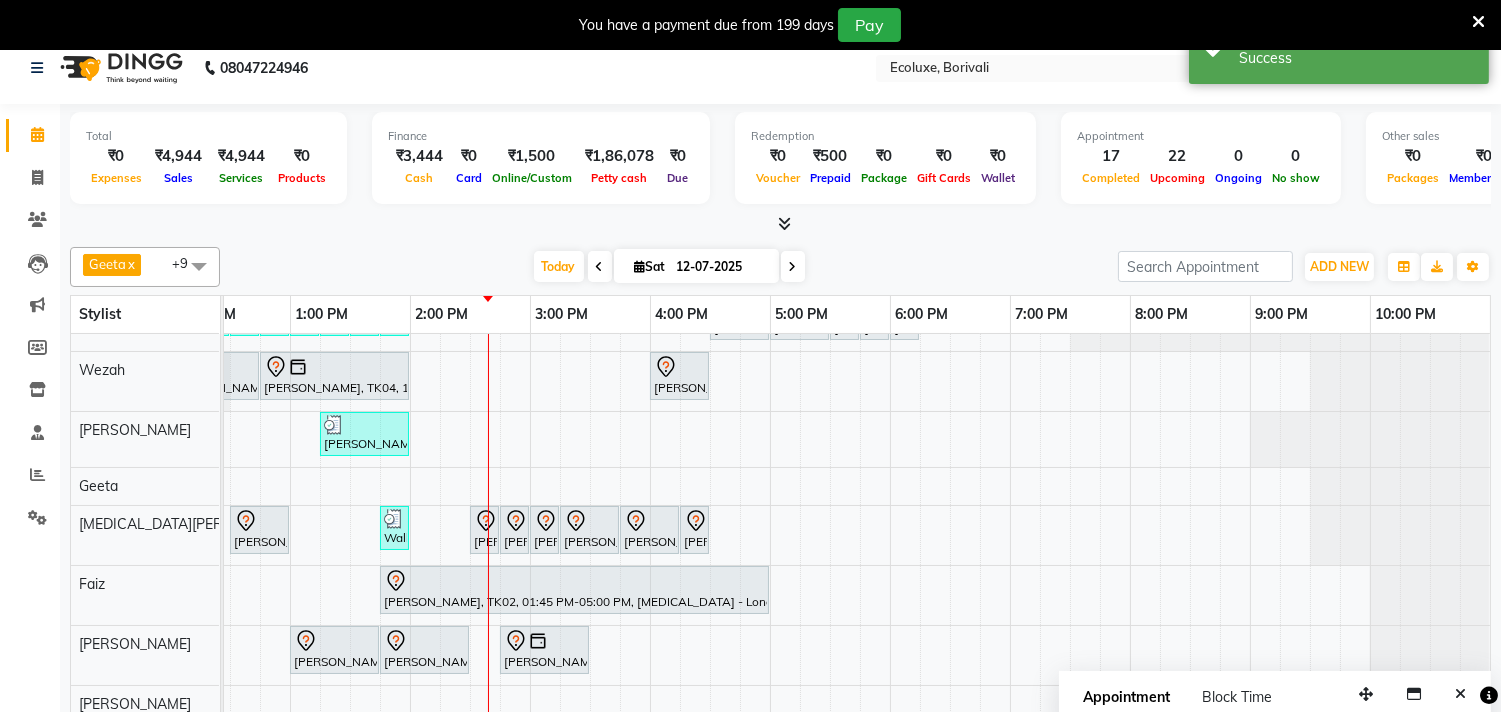 scroll, scrollTop: 50, scrollLeft: 0, axis: vertical 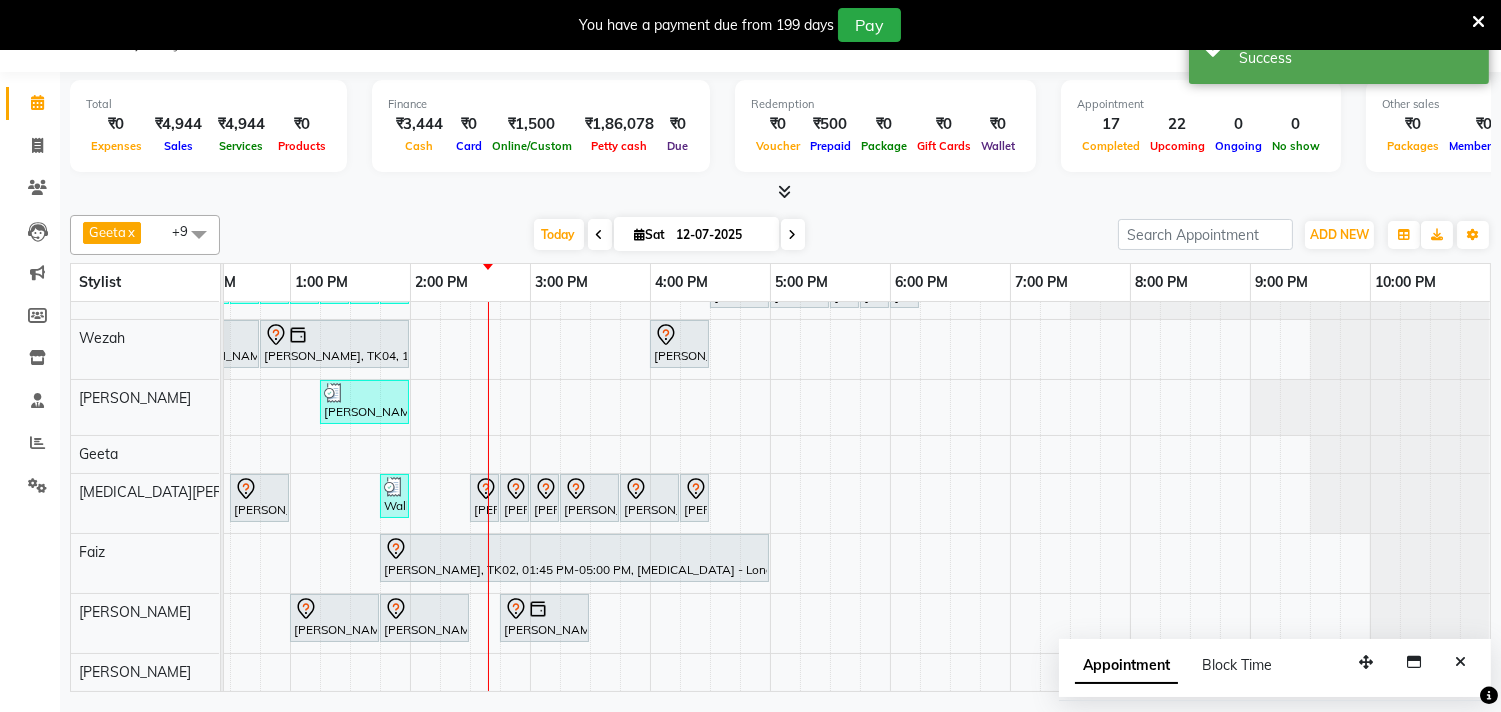 click on "[PERSON_NAME], TK06, 12:00 PM-01:15 PM, Touchup - Root Touch (Up To 2 Inch) [PERSON_NAME] Kediya, TK13, 02:00 PM-02:30 PM, Men Haircut - Senior Haircut             Priya Korhale, TK07, 05:00 PM-06:30 PM, Touchup - Root Touch (Up To 2 Inch) Inoa             [PERSON_NAME], TK03, 12:00 PM-01:00 PM, Touchup - Root Touch (Up To 2 Inch) [GEOGRAPHIC_DATA] n, TK10, 01:00 PM-04:00 PM, [MEDICAL_DATA] - Medium             jaya n, TK10, 04:00 PM-06:00 PM, Global - Medium (Inoa)     [PERSON_NAME], TK14, 09:30 AM-09:45 AM, Woman Upperlip      [PERSON_NAME], TK14, 09:45 AM-10:00 AM, Woman Forehead     [PERSON_NAME], TK14, 10:00 AM-10:15 AM, Woman Eyebrow     [PERSON_NAME], TK01, 10:30 AM-11:00 AM, Waxing (Rica Wax) - Full Arms      [PERSON_NAME], TK01, 11:00 AM-11:30 AM, Waxing (Rica Wax) - Full Legs     [PERSON_NAME], TK01, 11:30 AM-11:45 AM, Waxing (Rica Wax) - Underarms     [PERSON_NAME], TK01, 11:45 AM-12:30 PM, Classic Pedicure     [PERSON_NAME], TK01, 12:30 PM-12:45 PM, Woman Eyebrow" at bounding box center [650, 415] 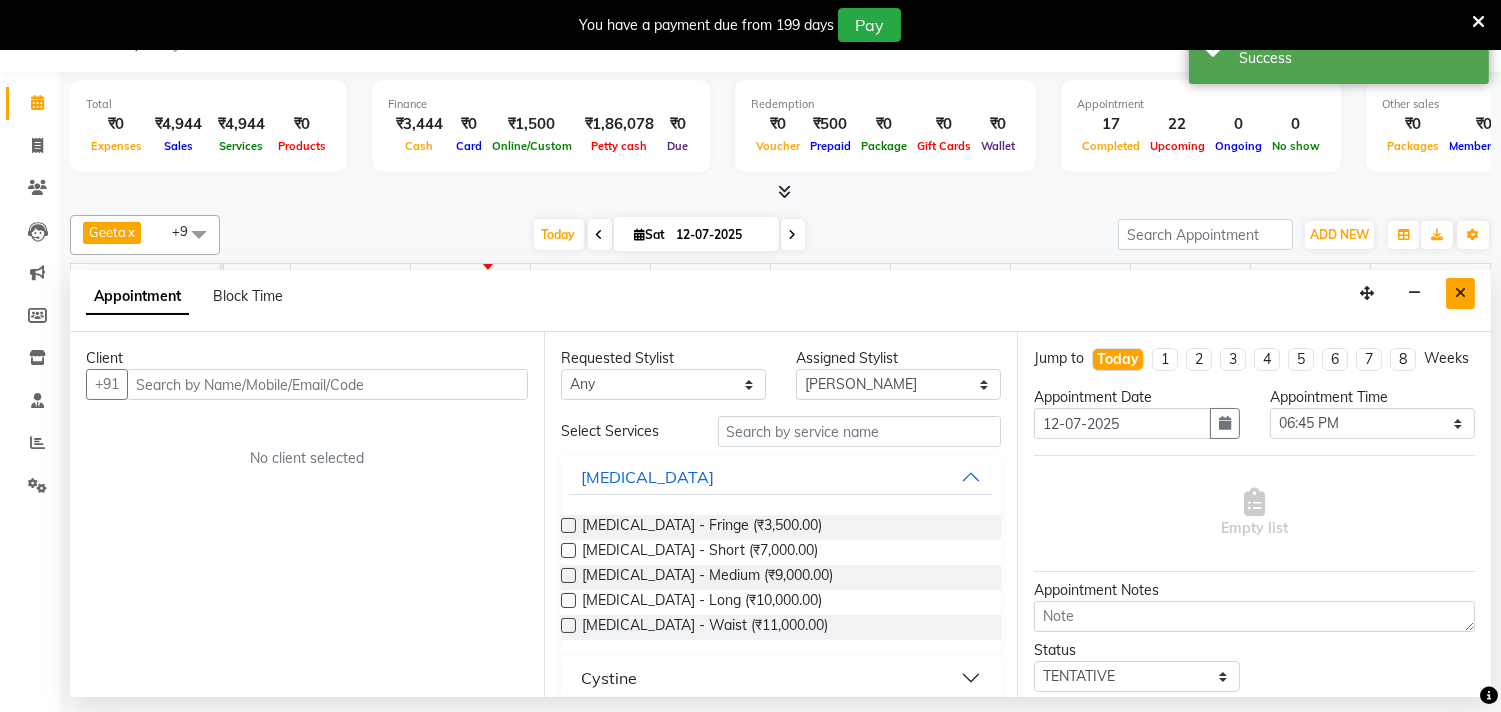 click at bounding box center [1460, 293] 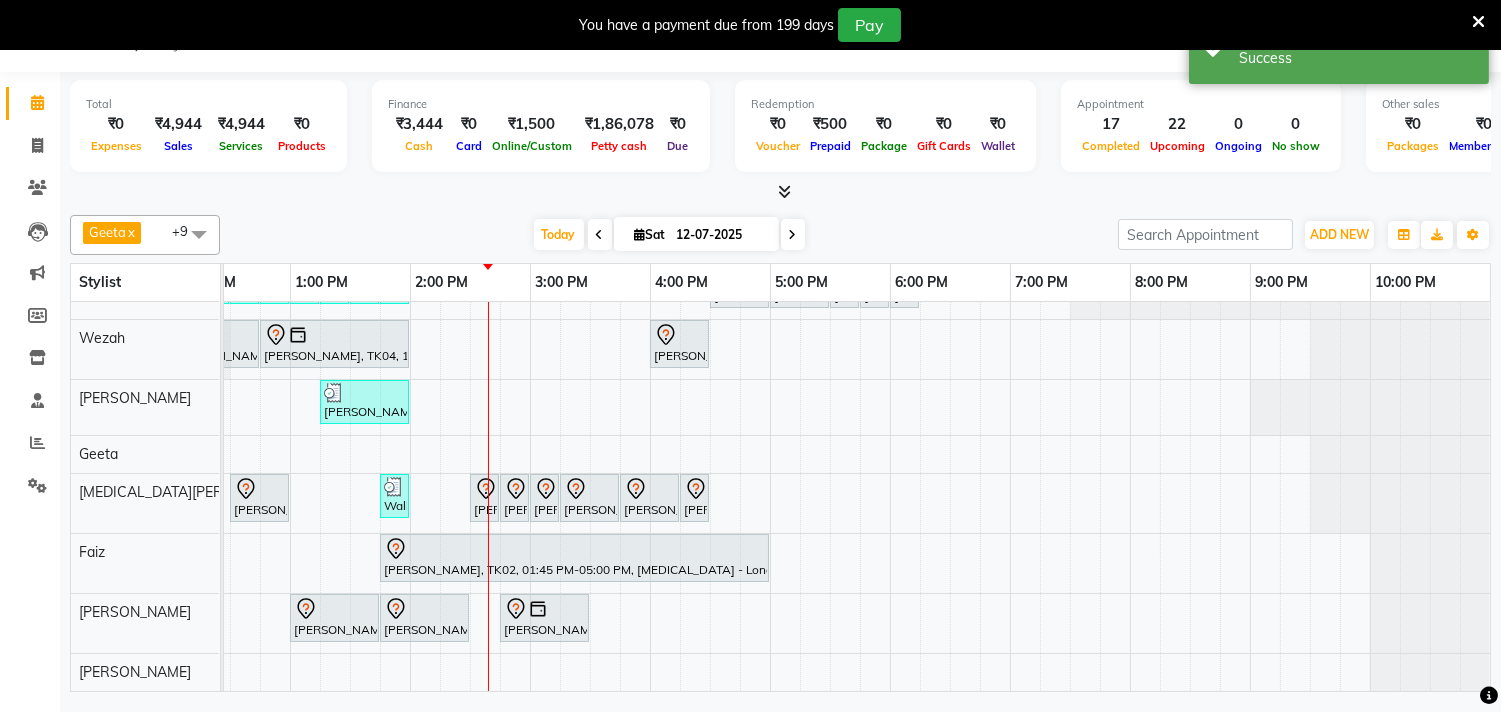 scroll, scrollTop: 178, scrollLeft: 0, axis: vertical 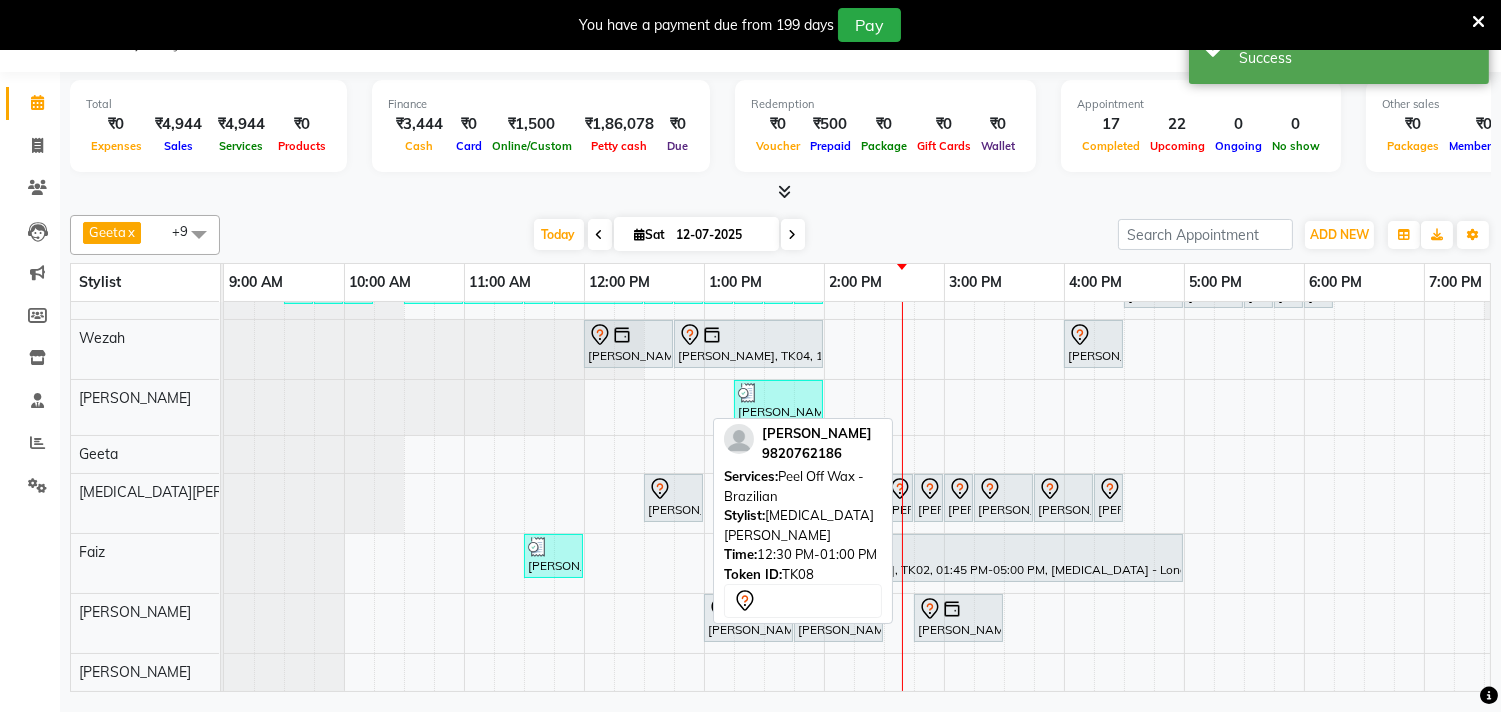 click at bounding box center [673, 489] 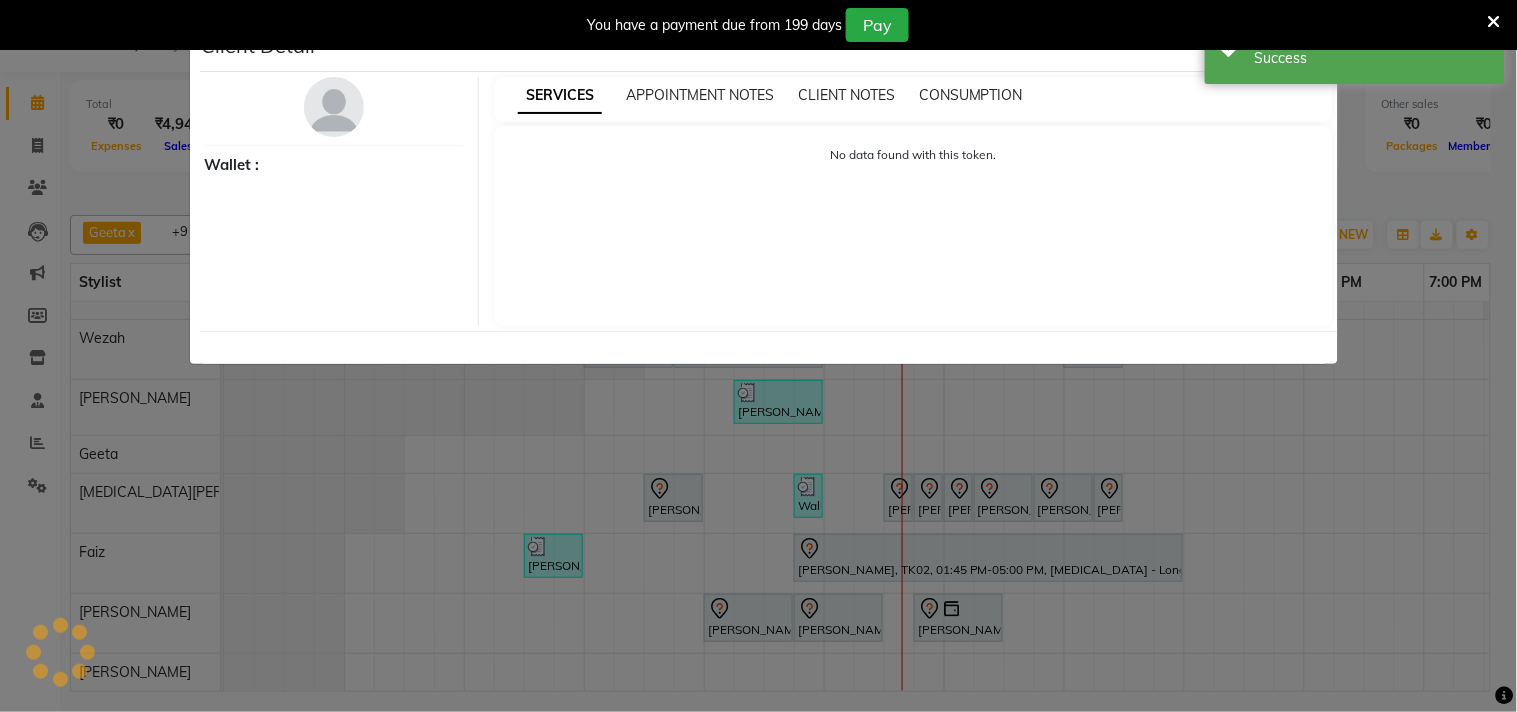 select on "7" 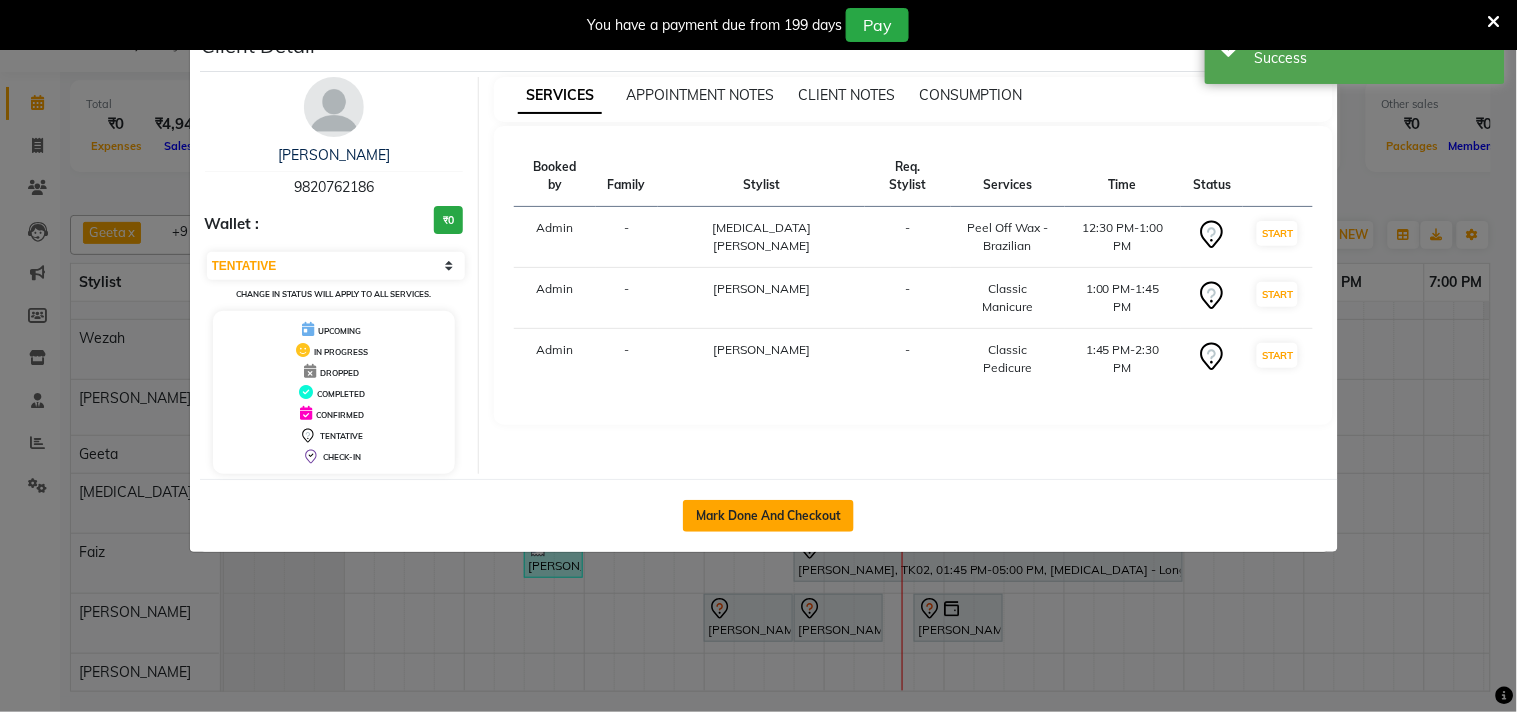 click on "Mark Done And Checkout" 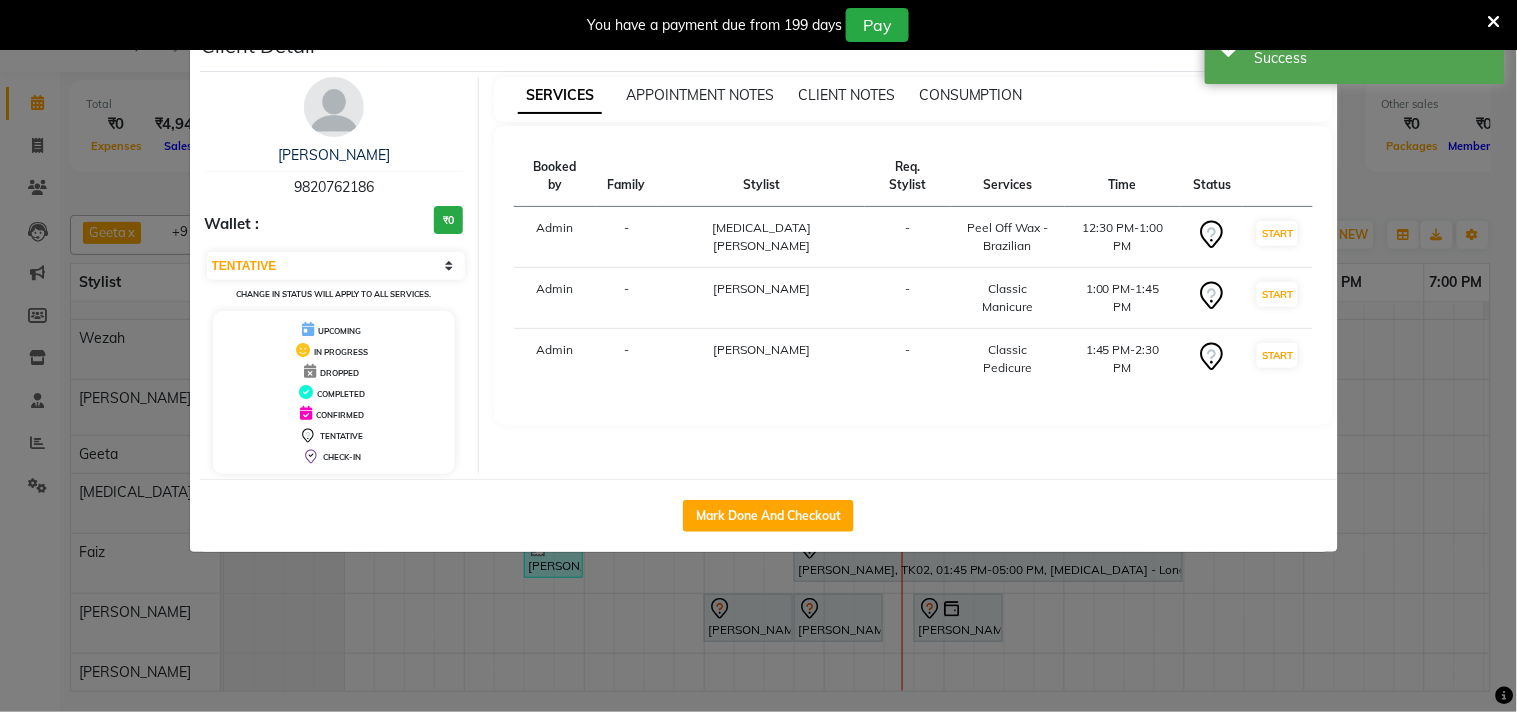 select on "5386" 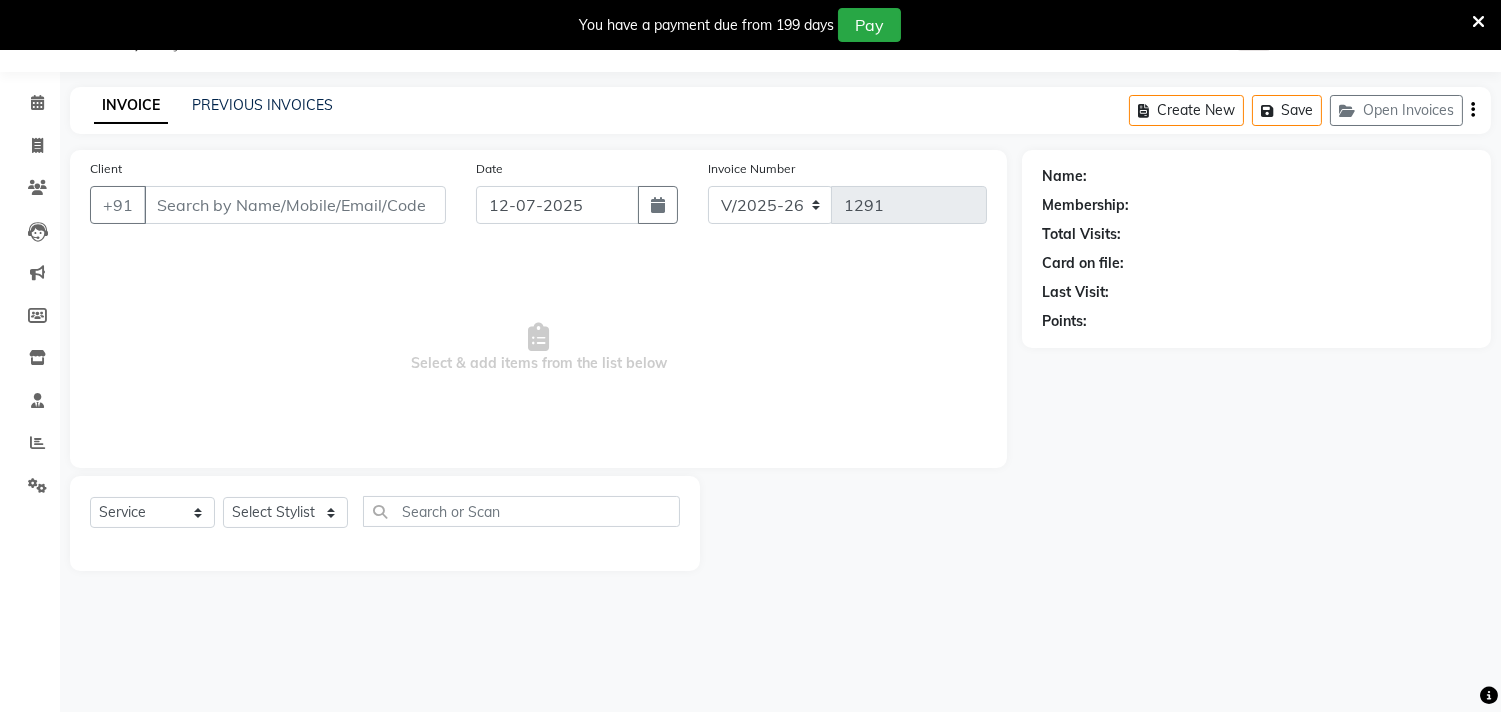 type on "9820762186" 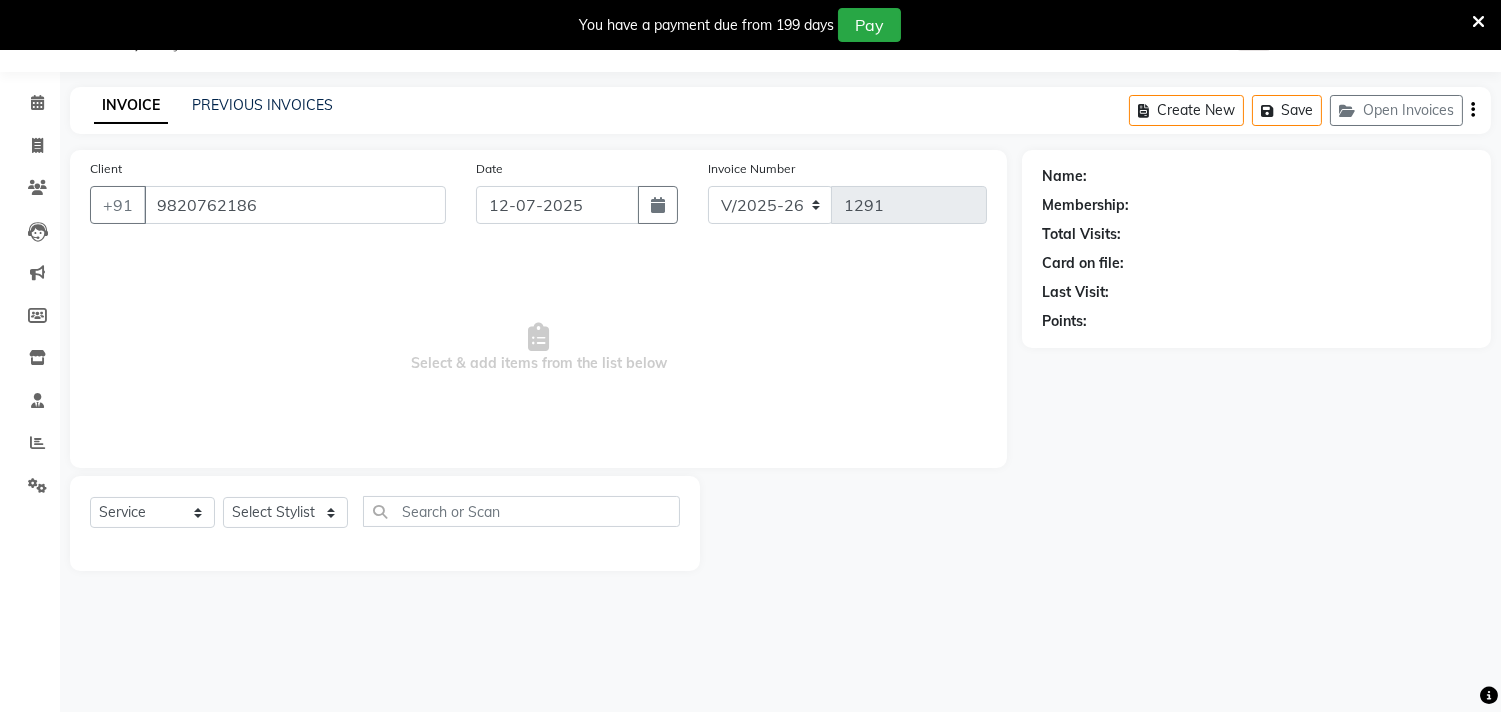 select on "75670" 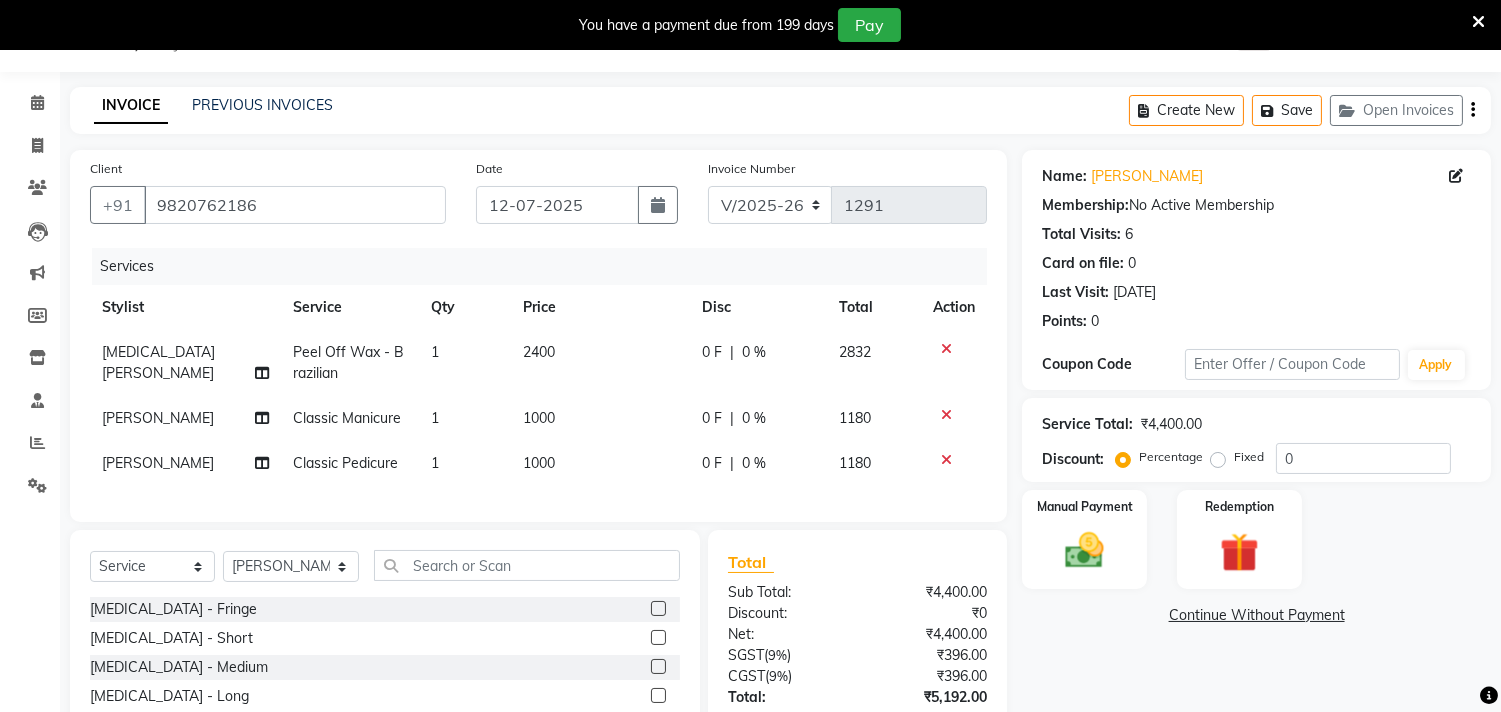 click 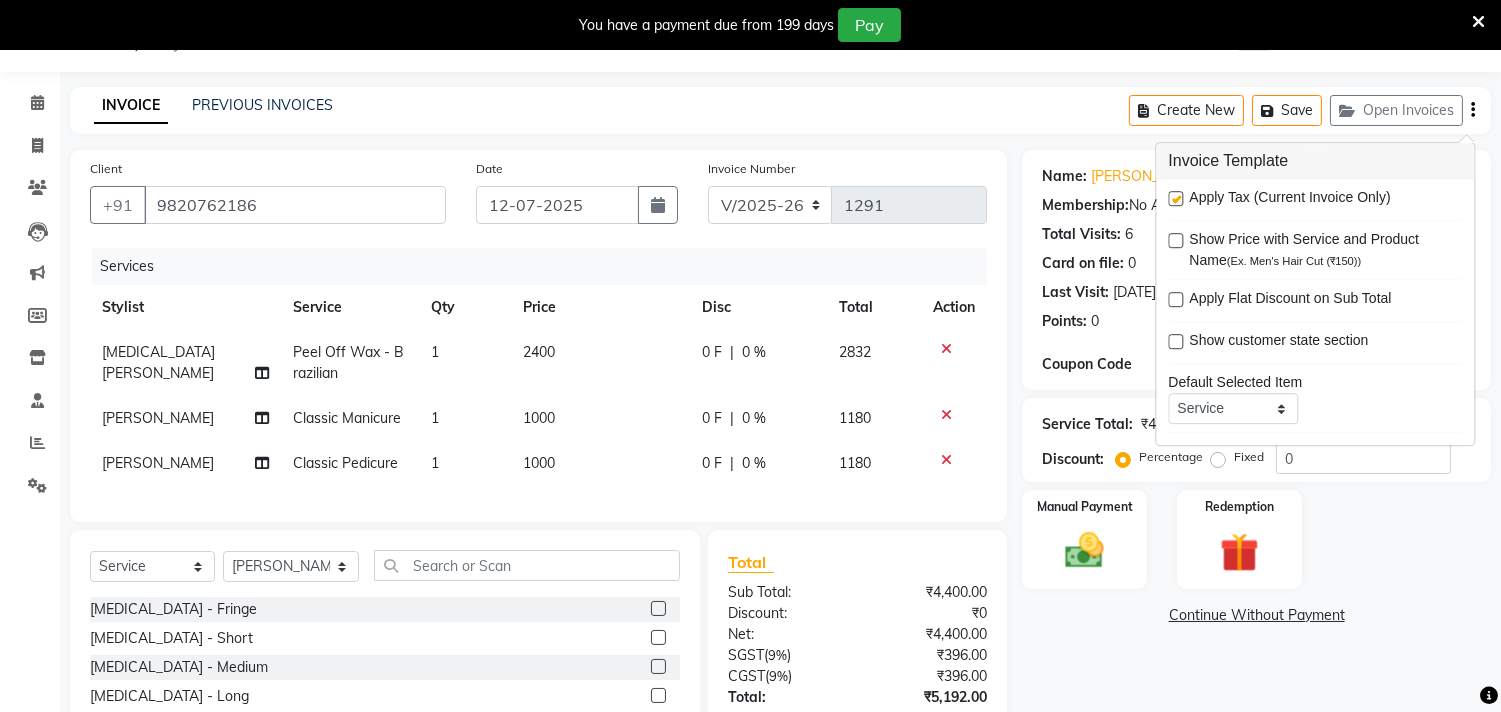 click at bounding box center (1175, 198) 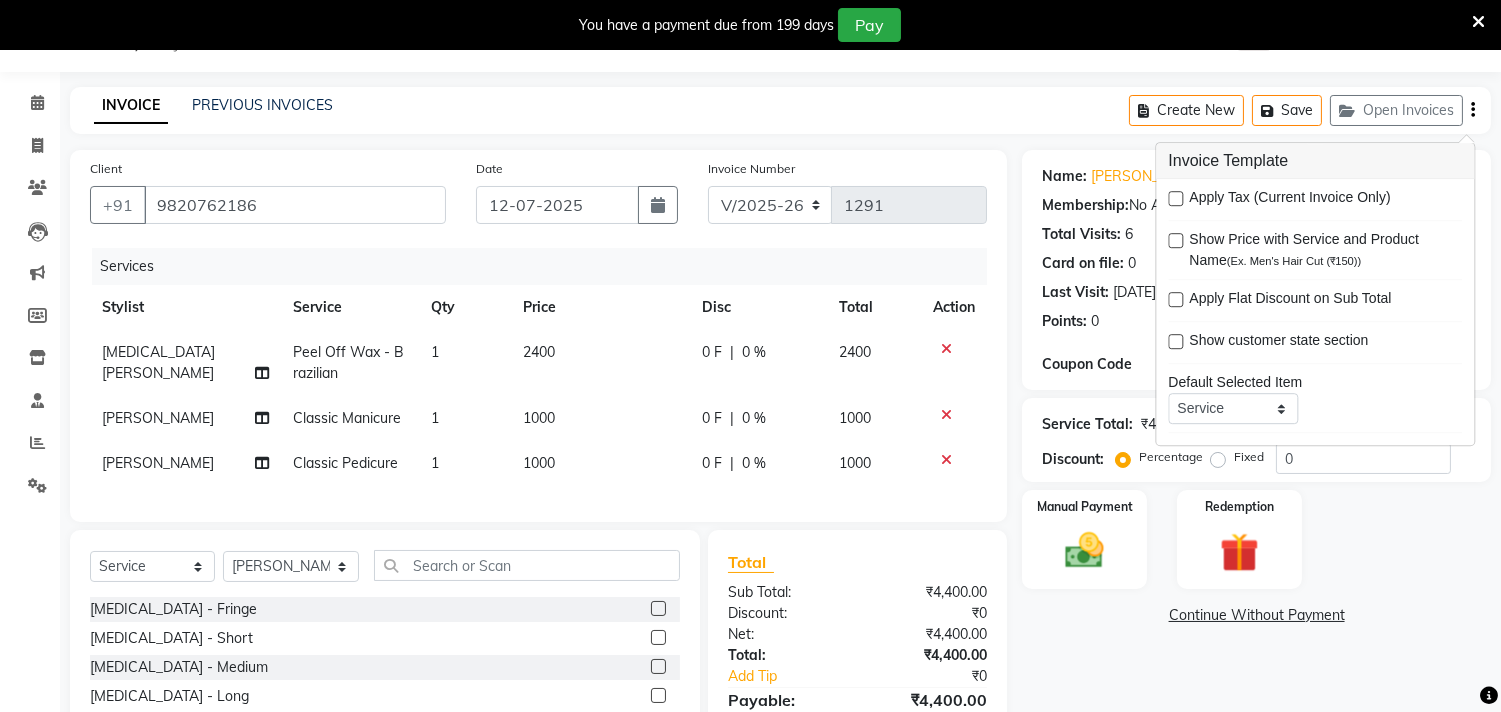 click on "INVOICE PREVIOUS INVOICES Create New   Save   Open Invoices" 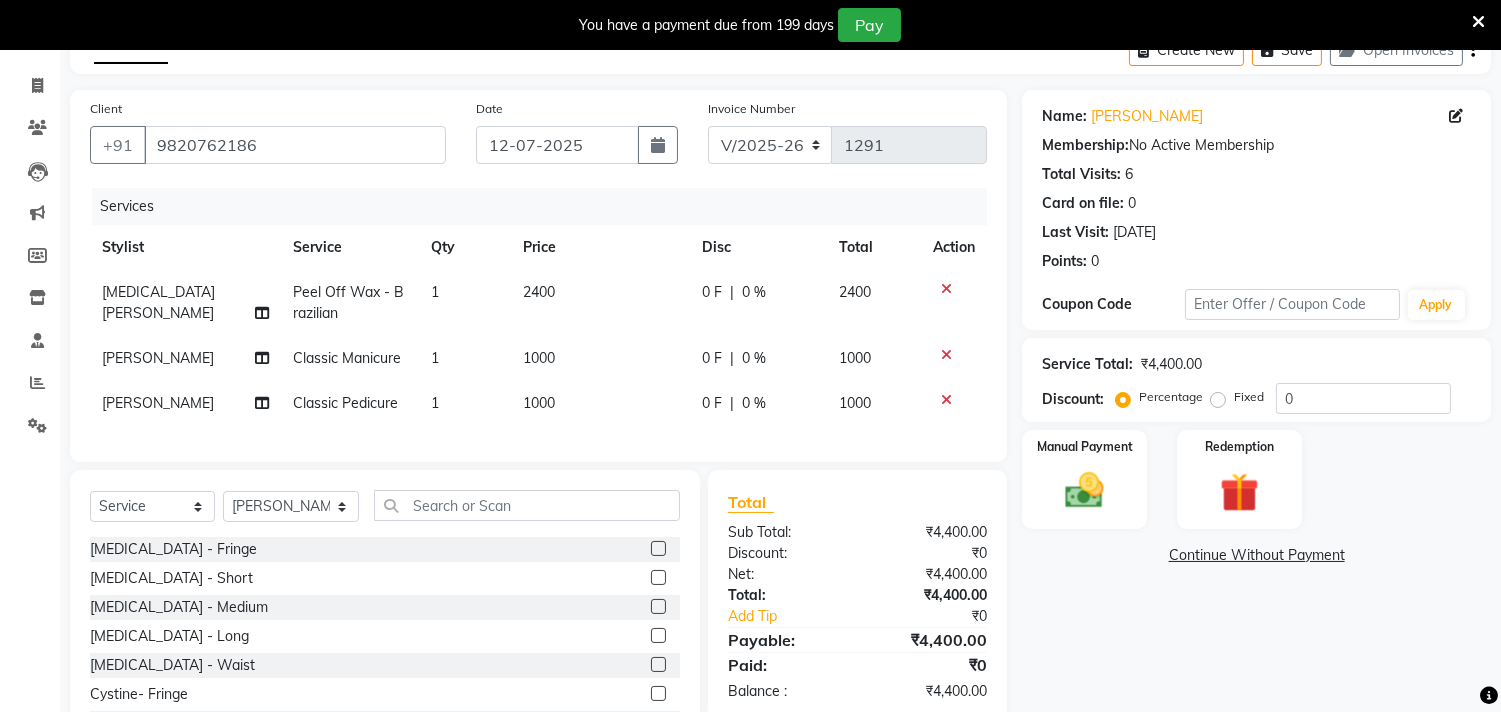 scroll, scrollTop: 210, scrollLeft: 0, axis: vertical 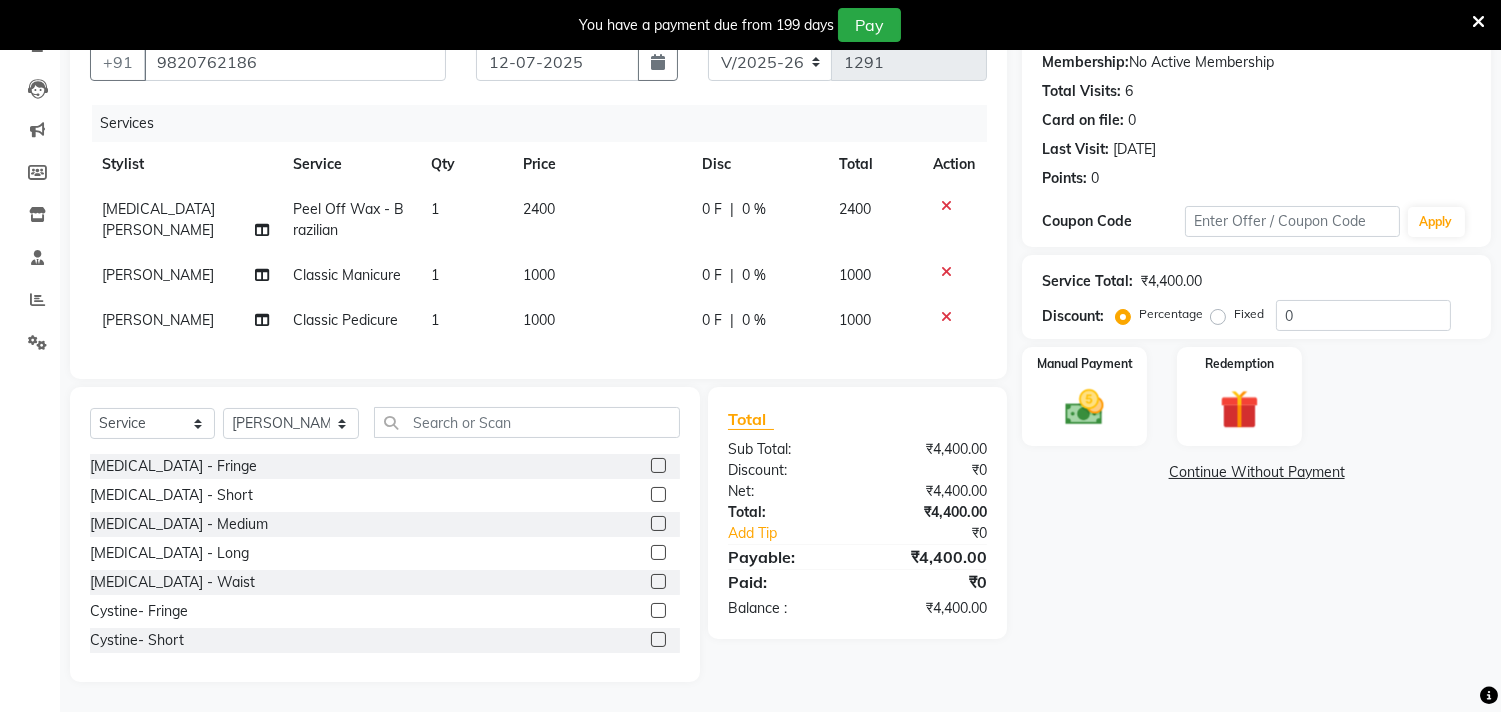 click at bounding box center (1478, 22) 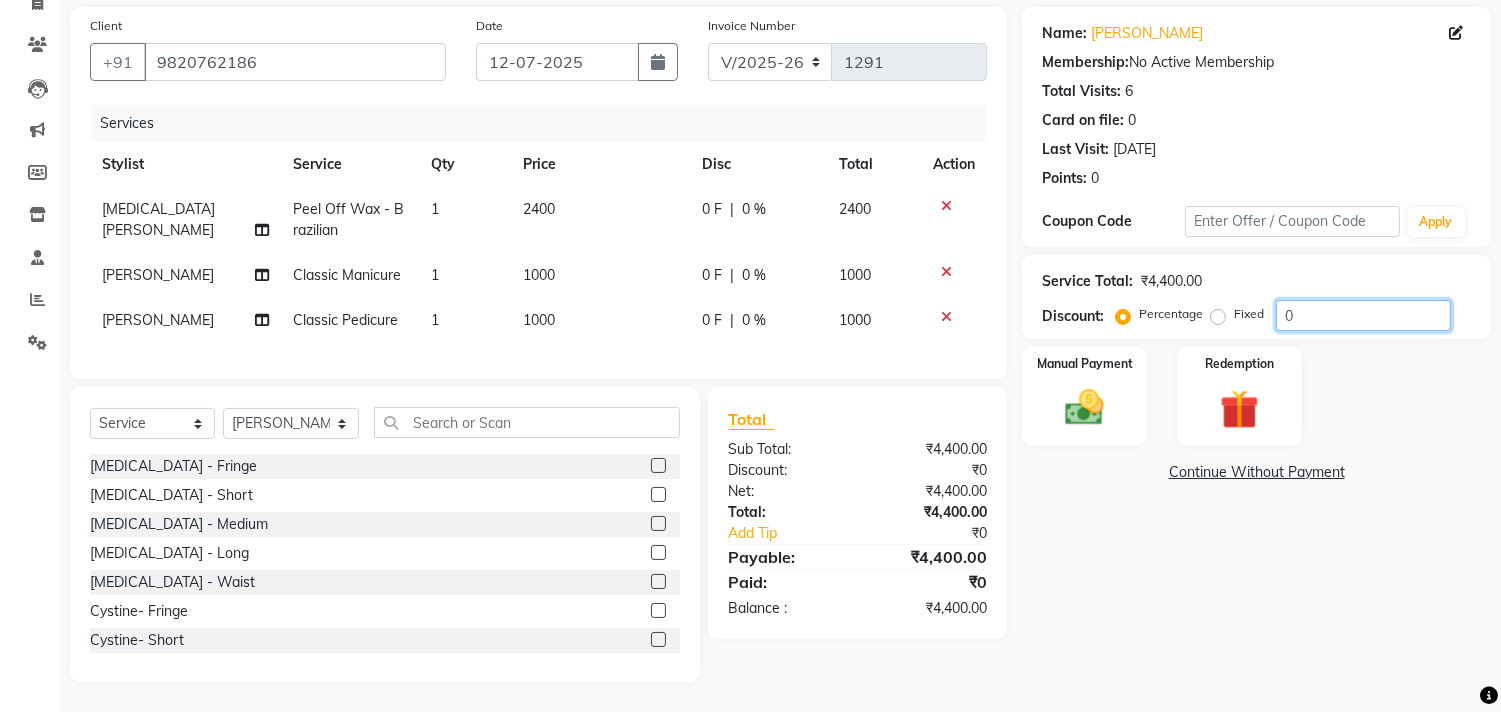 click on "0" 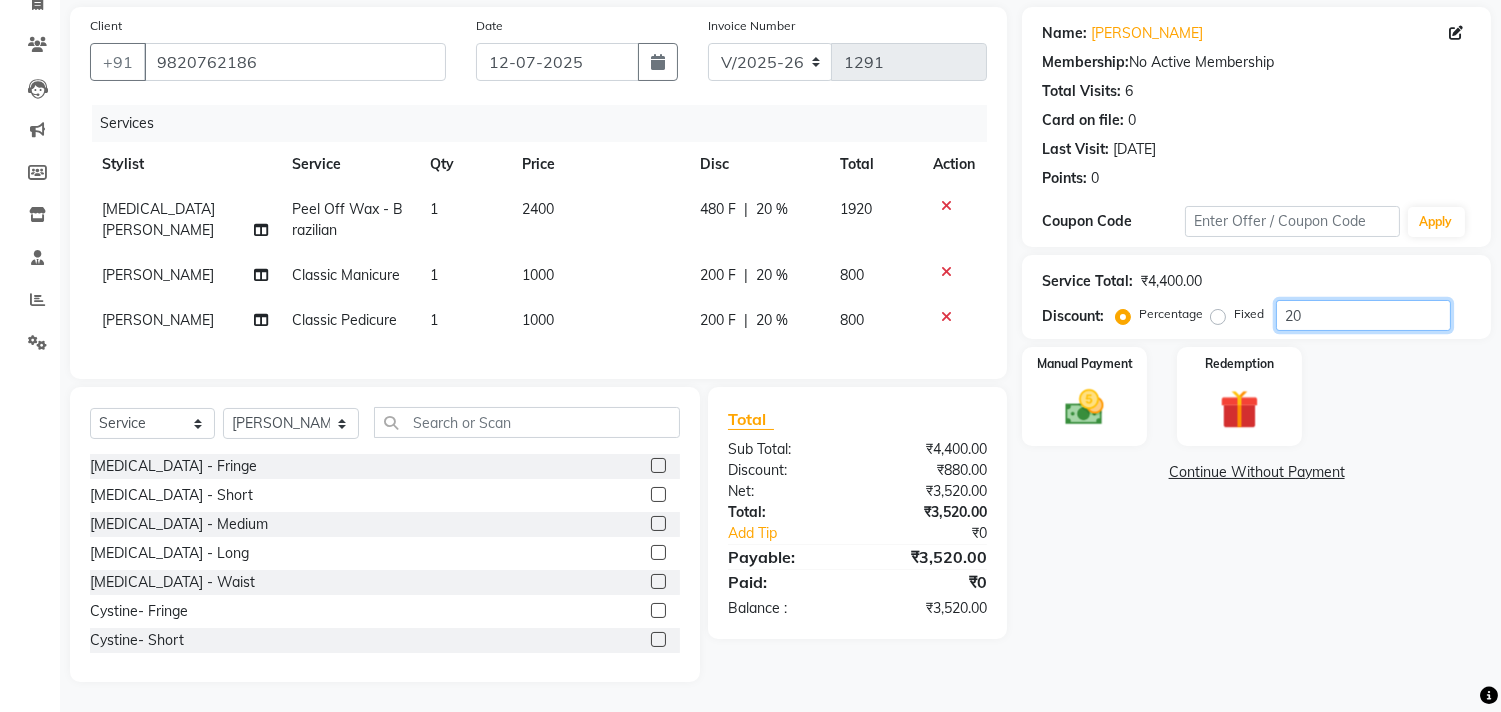 type on "20" 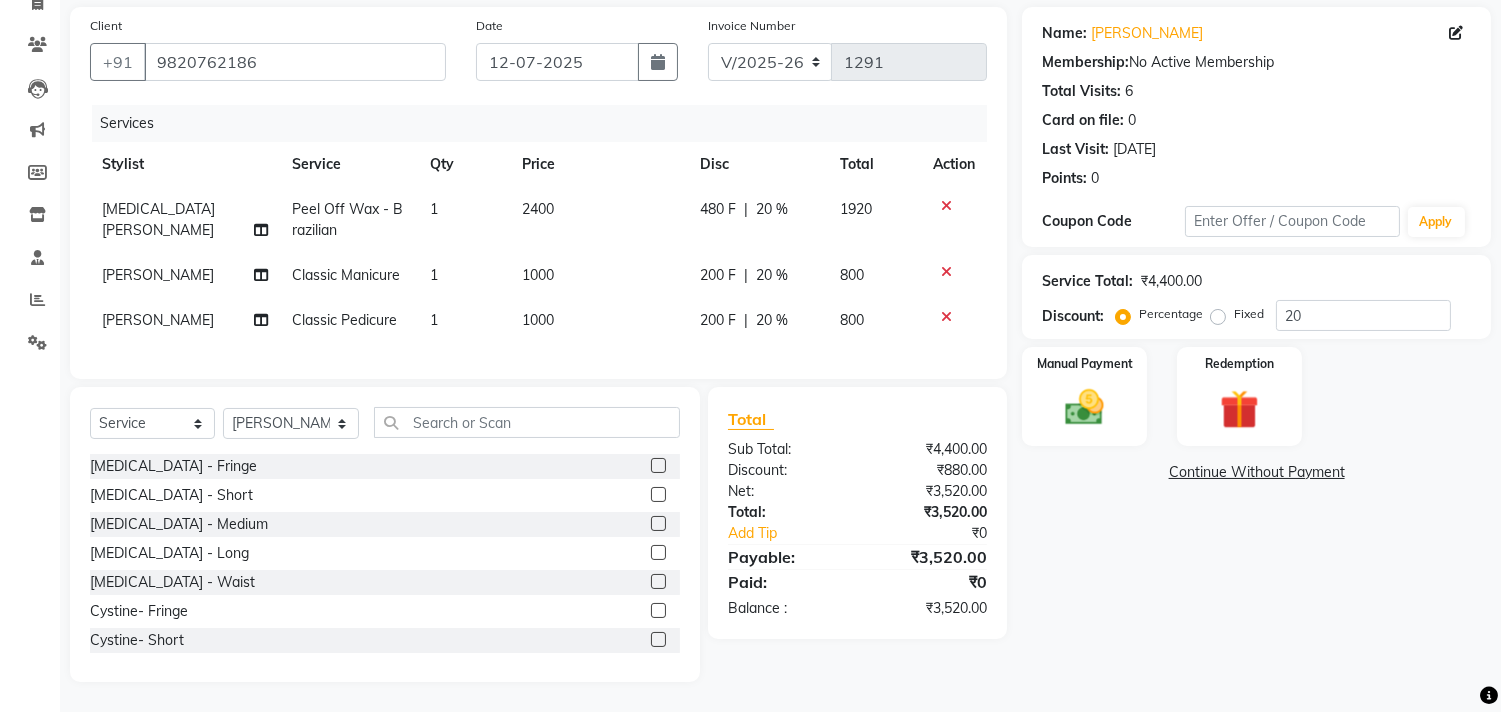 click on "Points:   0" 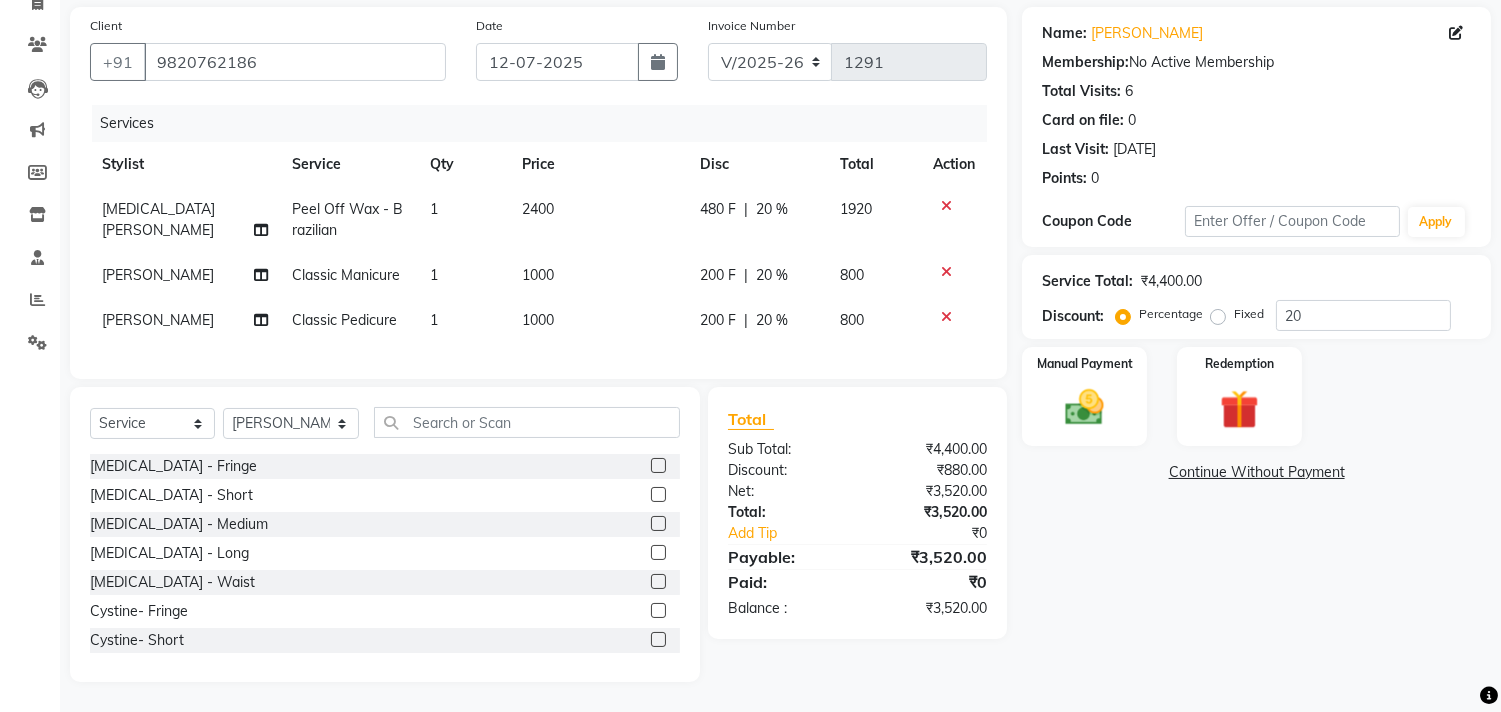 click on "Name: Sonia Pereira Membership:  No Active Membership  Total Visits:  6 Card on file:  0 Last Visit:   17-05-2025 Points:   0  Coupon Code Apply Service Total:  ₹4,400.00  Discount:  Percentage   Fixed  20 Manual Payment Redemption  Continue Without Payment" 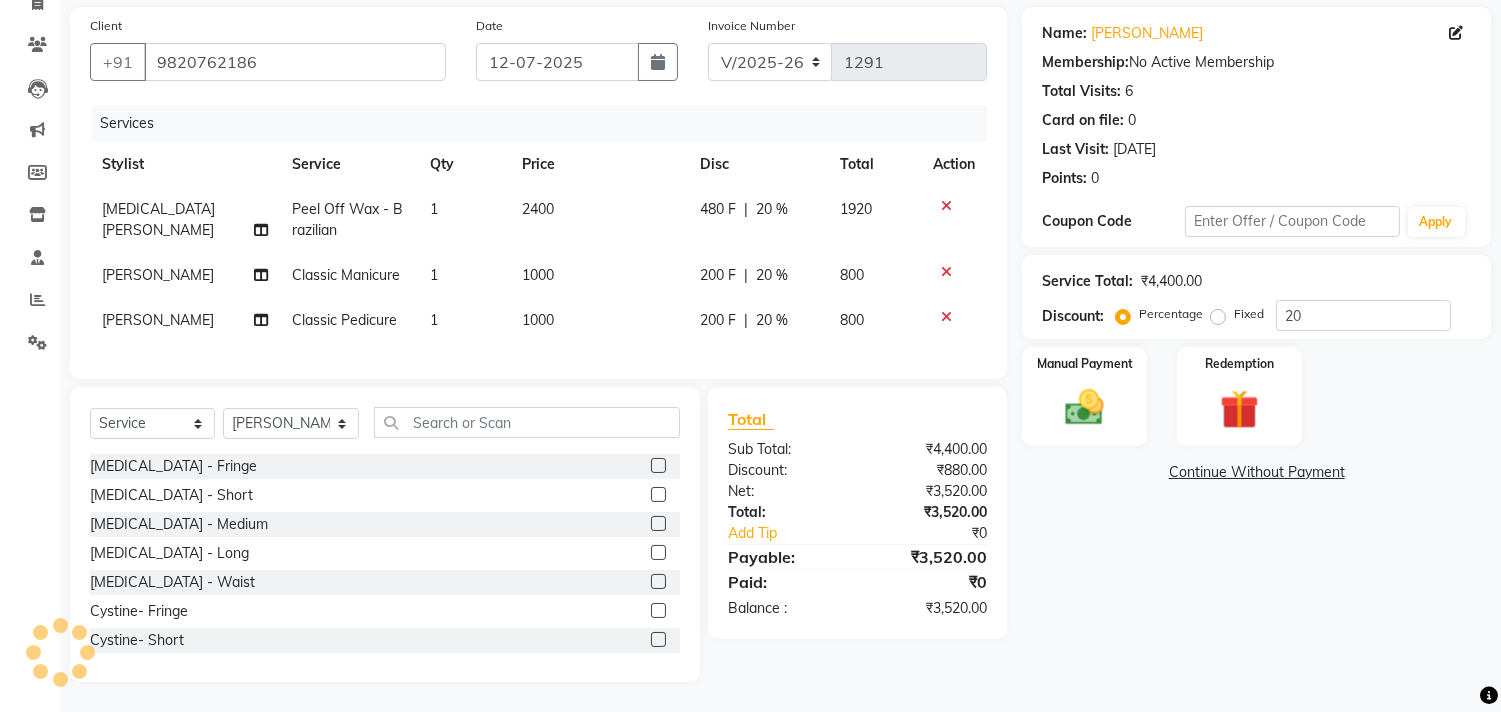click on "Name: Sonia Pereira Membership:  No Active Membership  Total Visits:  6 Card on file:  0 Last Visit:   17-05-2025 Points:   0  Coupon Code Apply Service Total:  ₹4,400.00  Discount:  Percentage   Fixed  20 Manual Payment Redemption  Continue Without Payment" 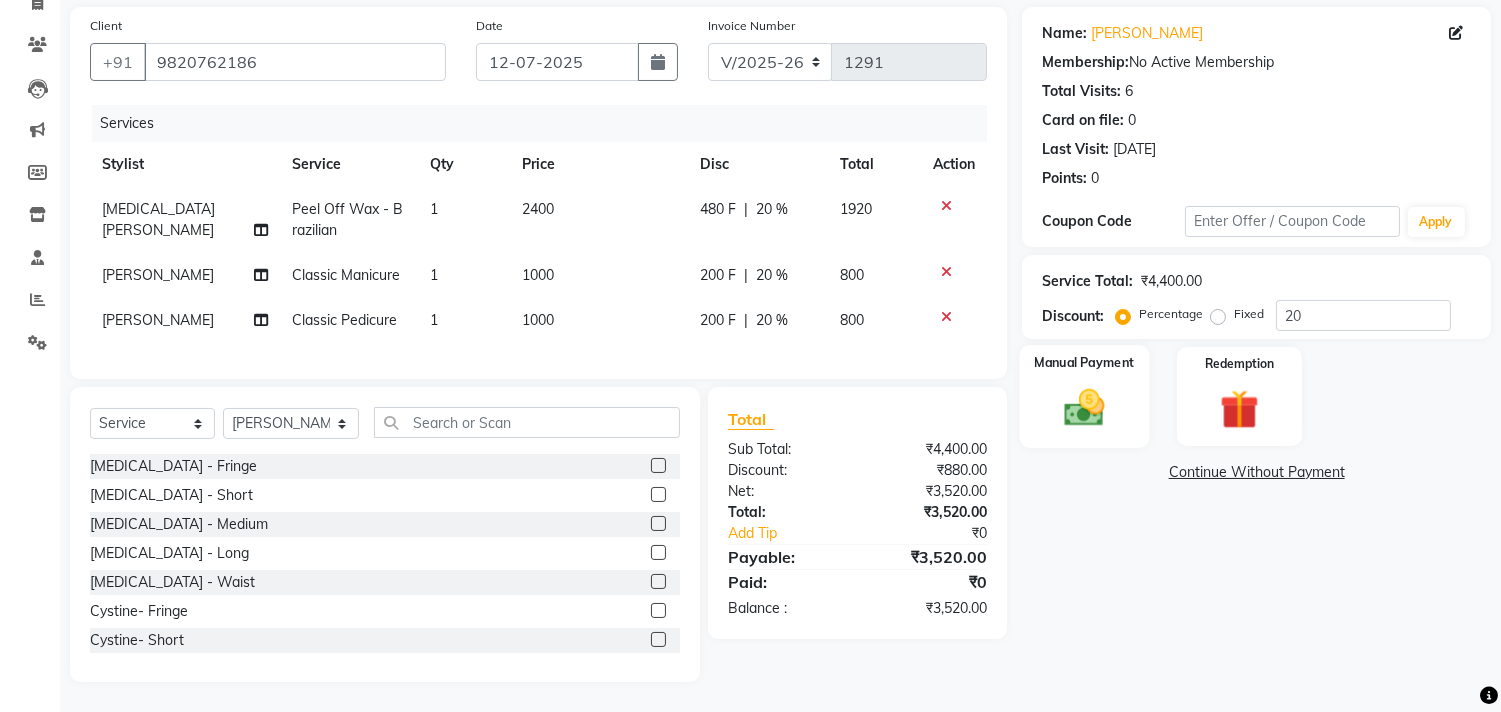 click 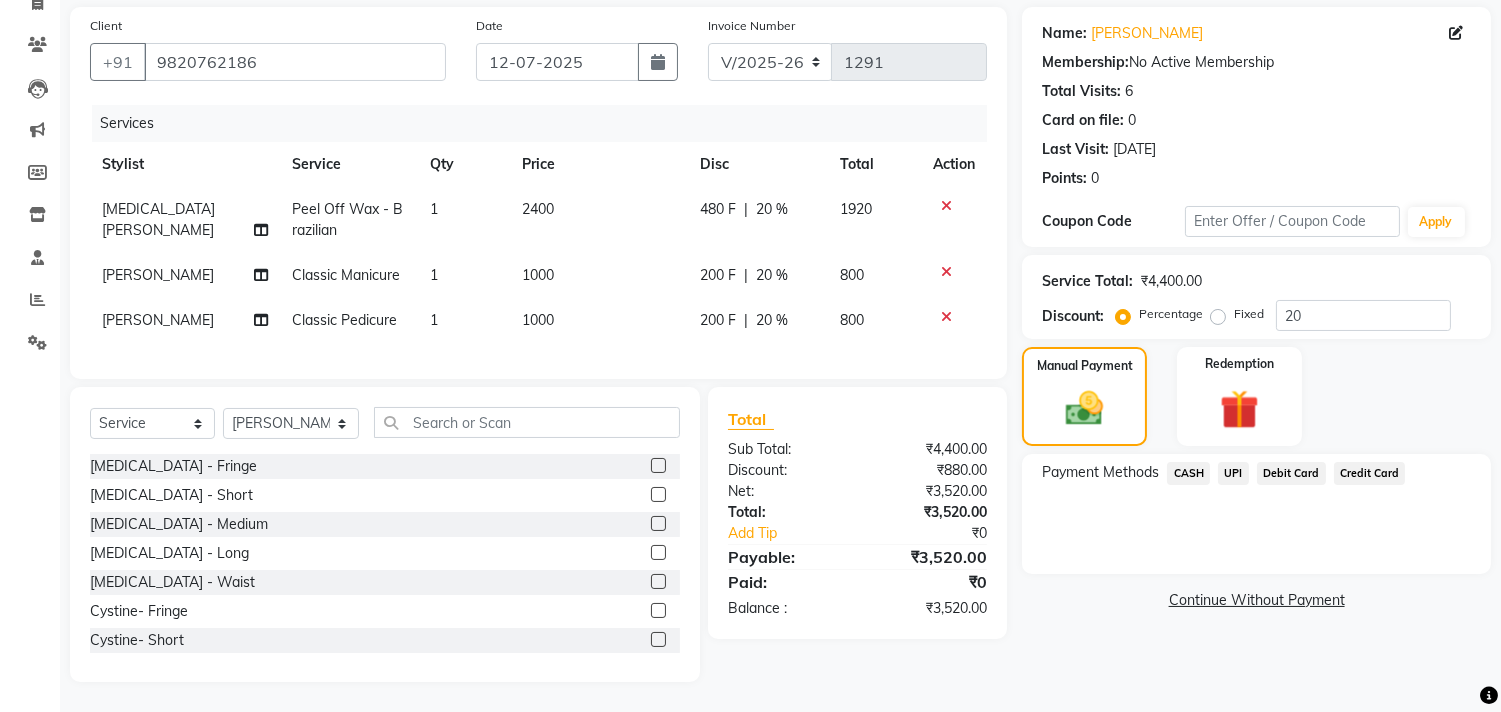 click on "Name: Sonia Pereira Membership:  No Active Membership  Total Visits:  6 Card on file:  0 Last Visit:   17-05-2025 Points:   0  Coupon Code Apply Service Total:  ₹4,400.00  Discount:  Percentage   Fixed  20 Manual Payment Redemption Payment Methods  CASH   UPI   Debit Card   Credit Card   Continue Without Payment" 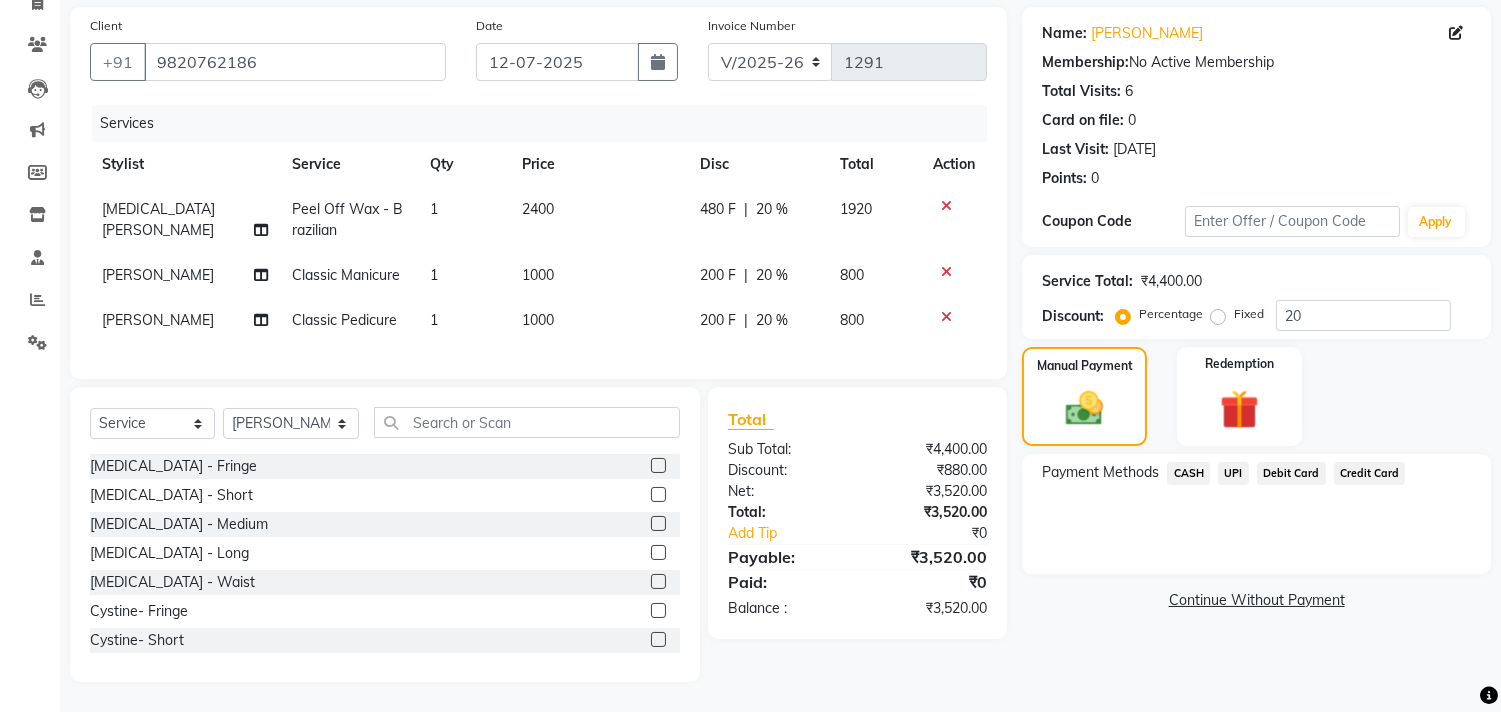 click on "UPI" 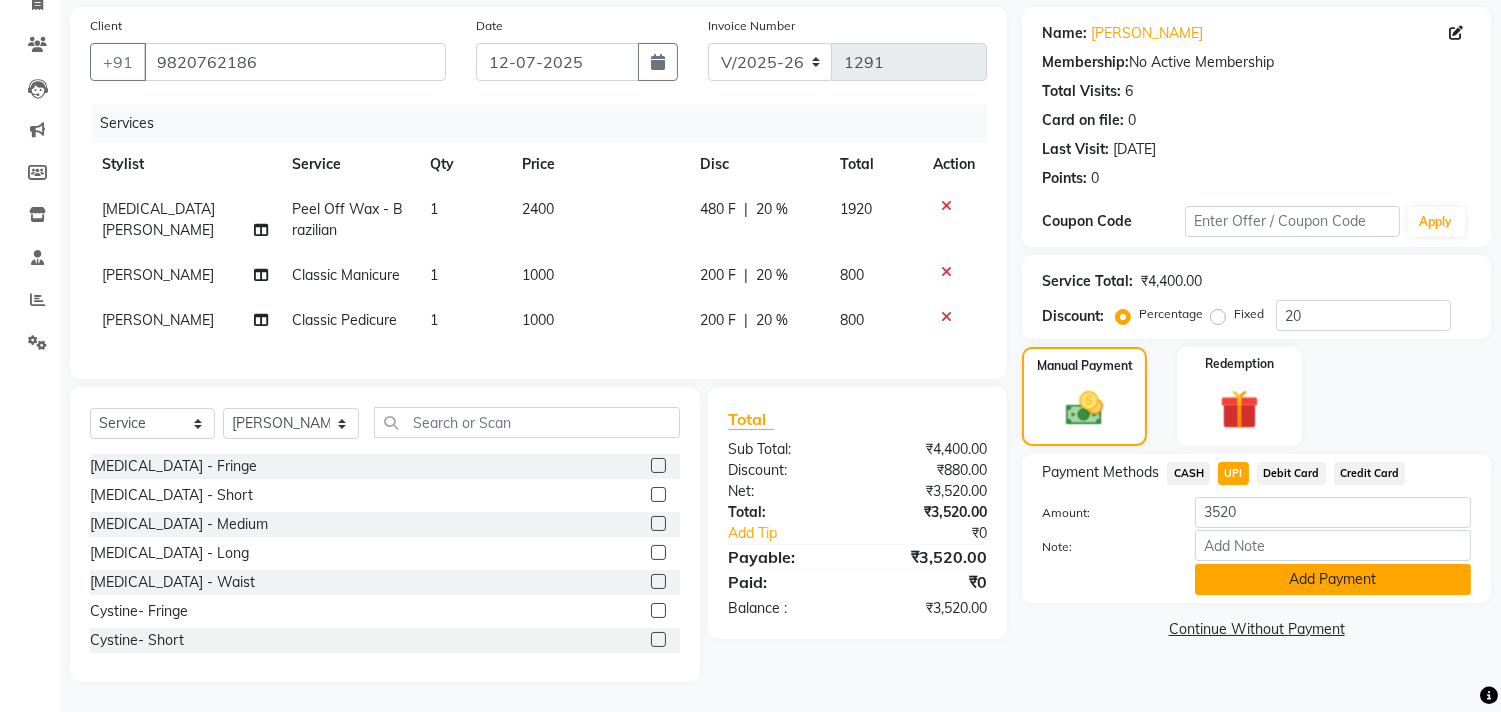 click on "Add Payment" 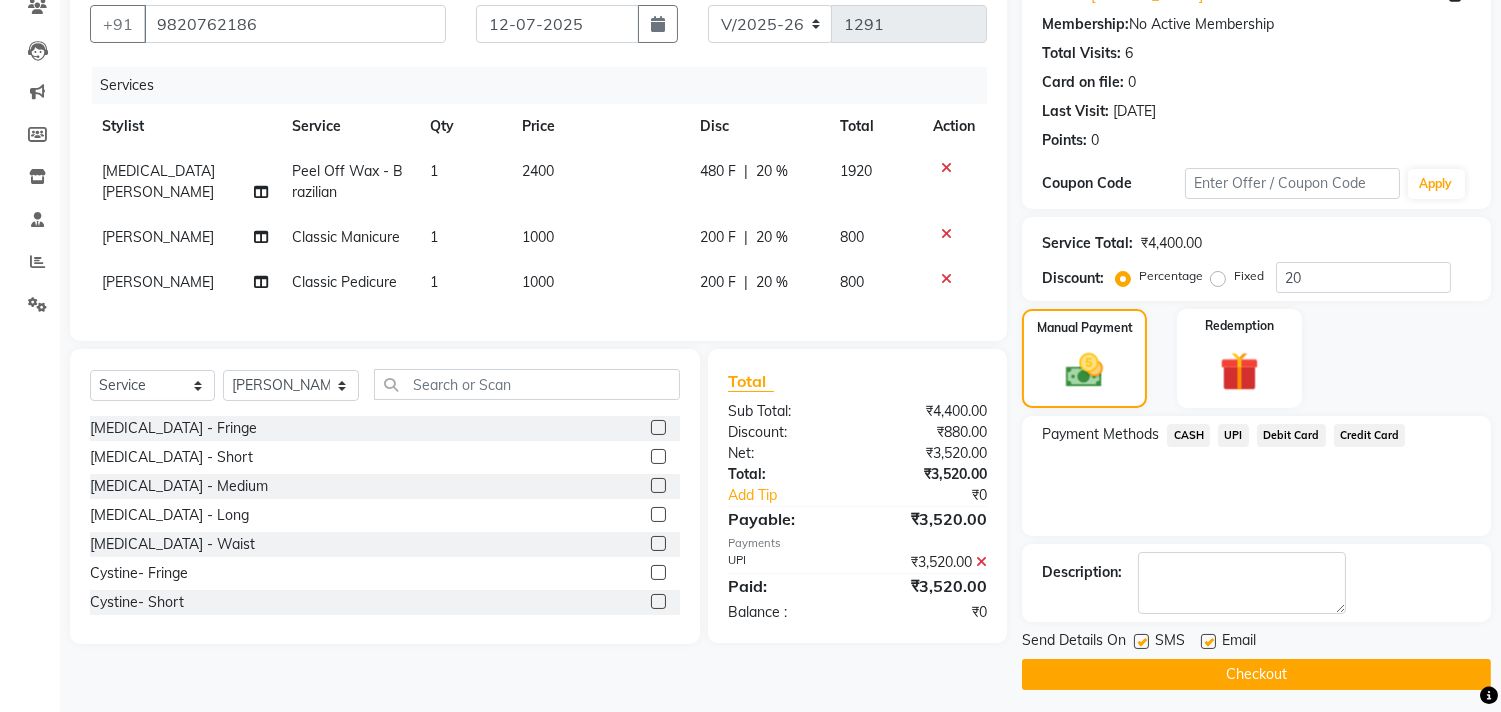 scroll, scrollTop: 187, scrollLeft: 0, axis: vertical 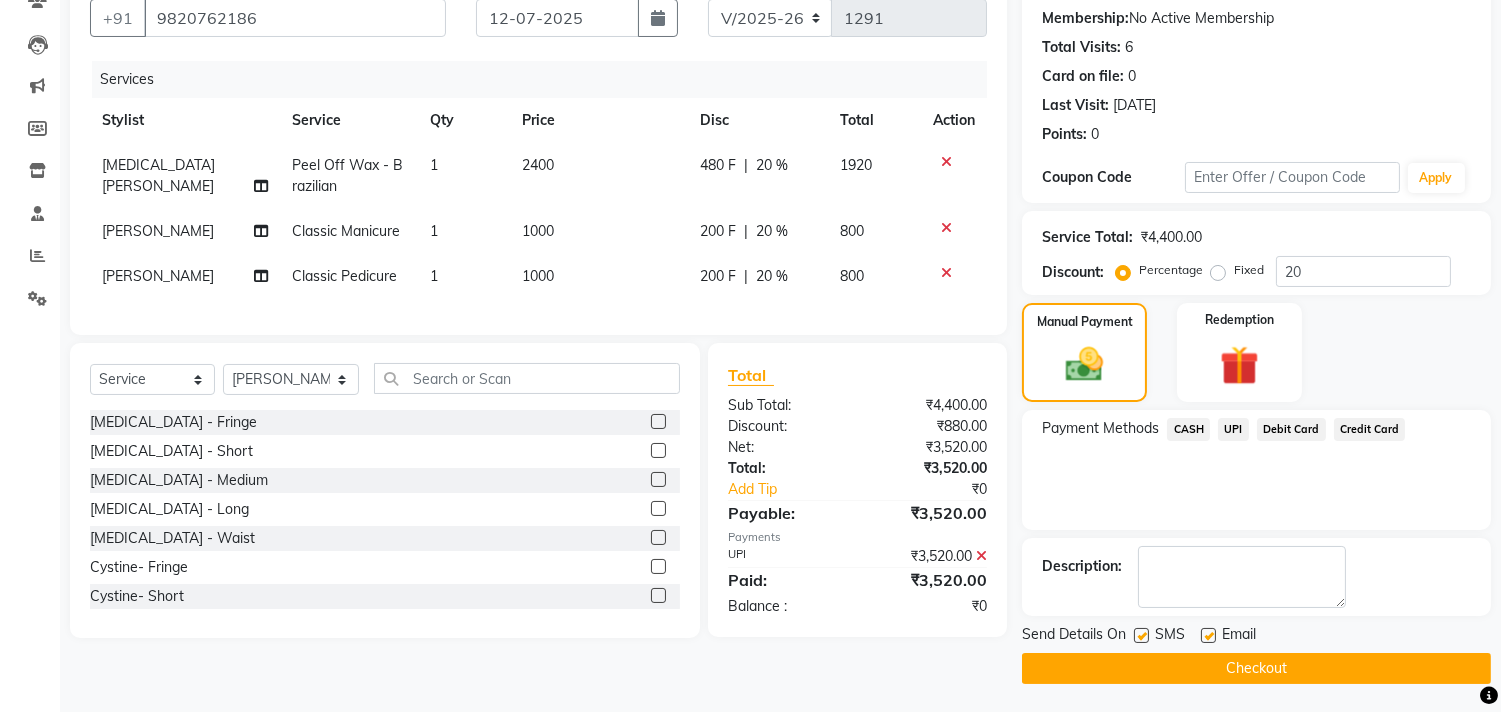 click on "Checkout" 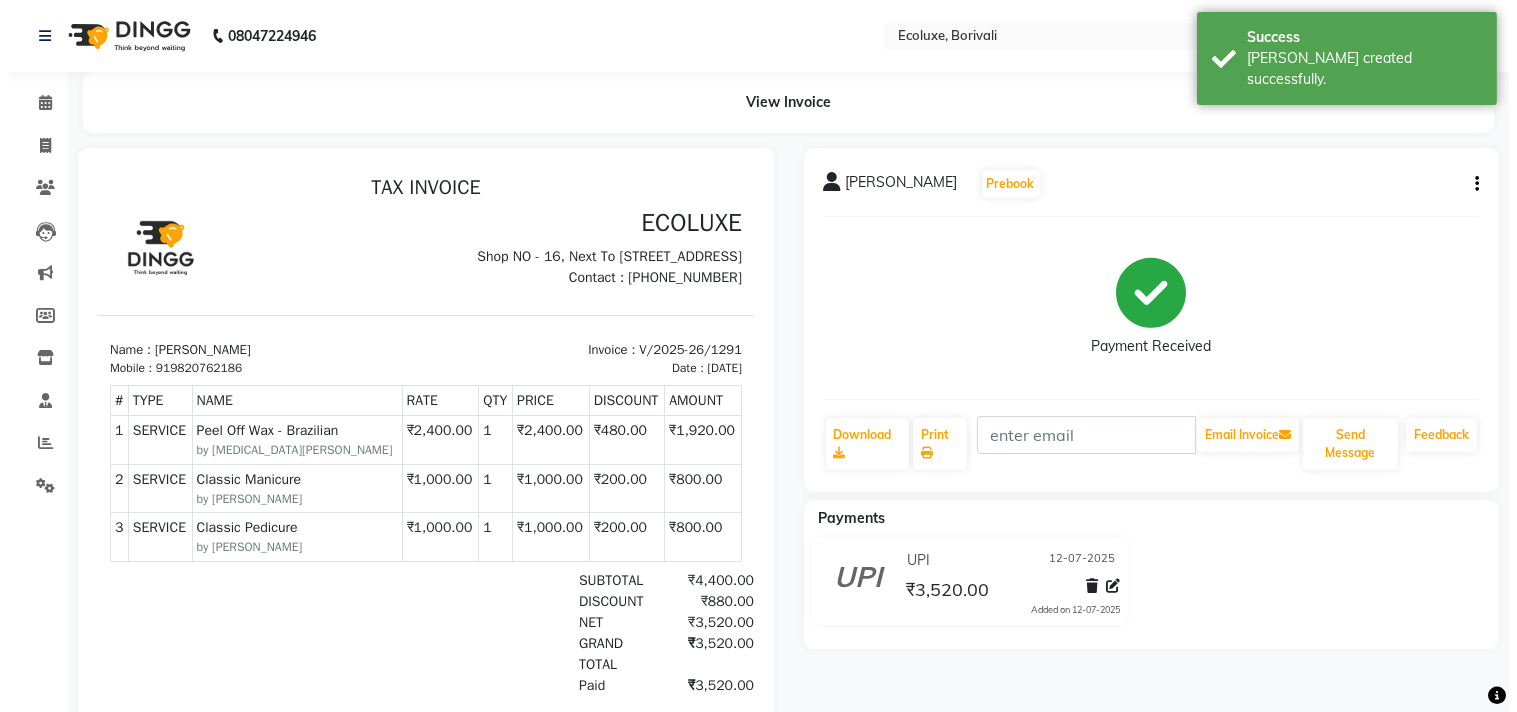scroll, scrollTop: 0, scrollLeft: 0, axis: both 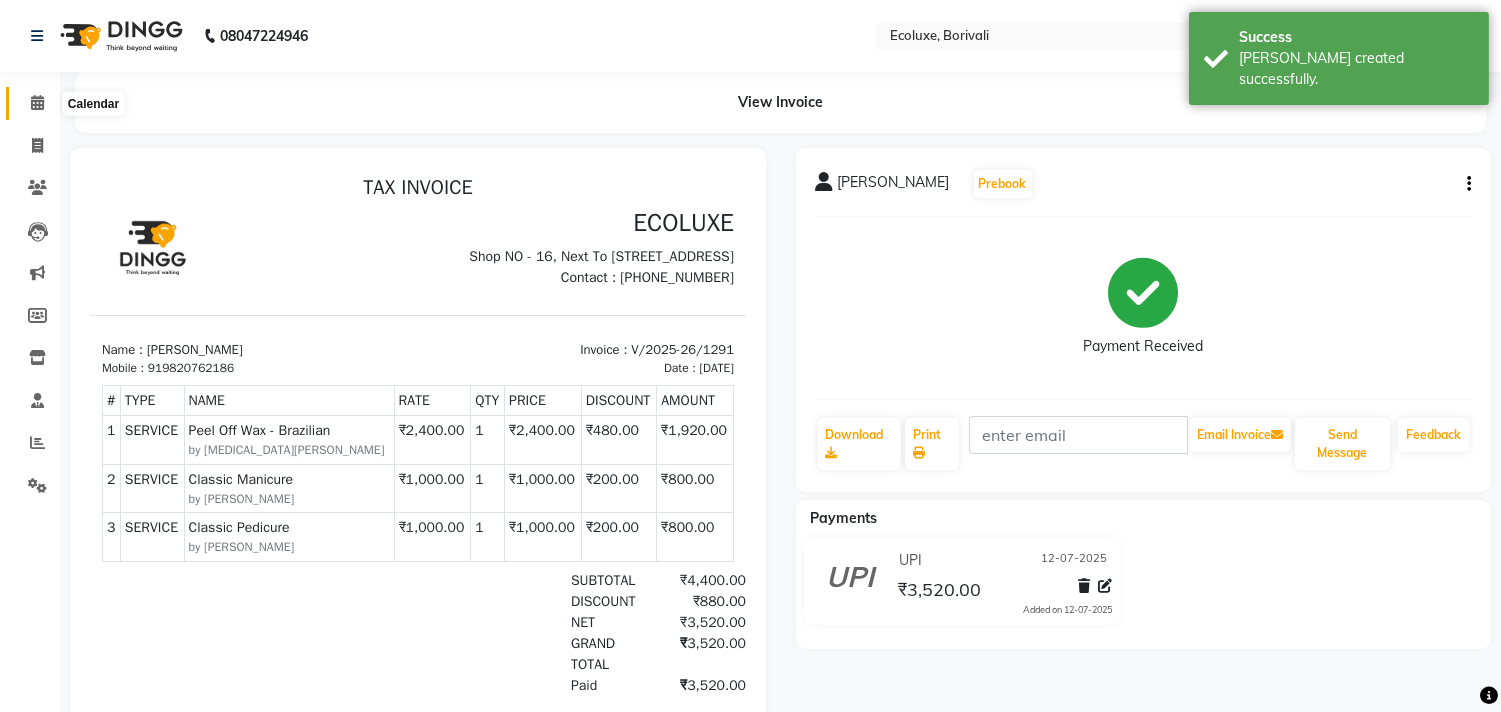 click 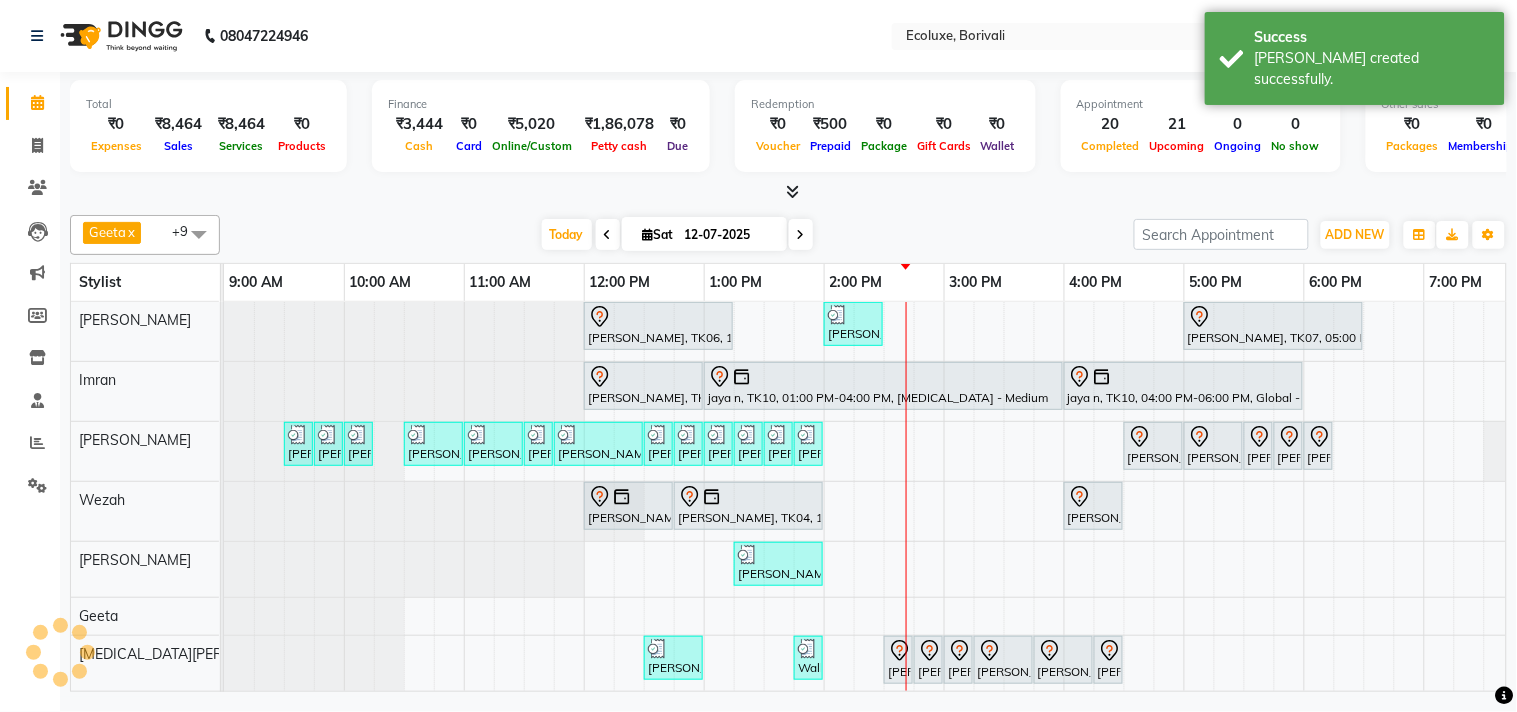 scroll, scrollTop: 7, scrollLeft: 0, axis: vertical 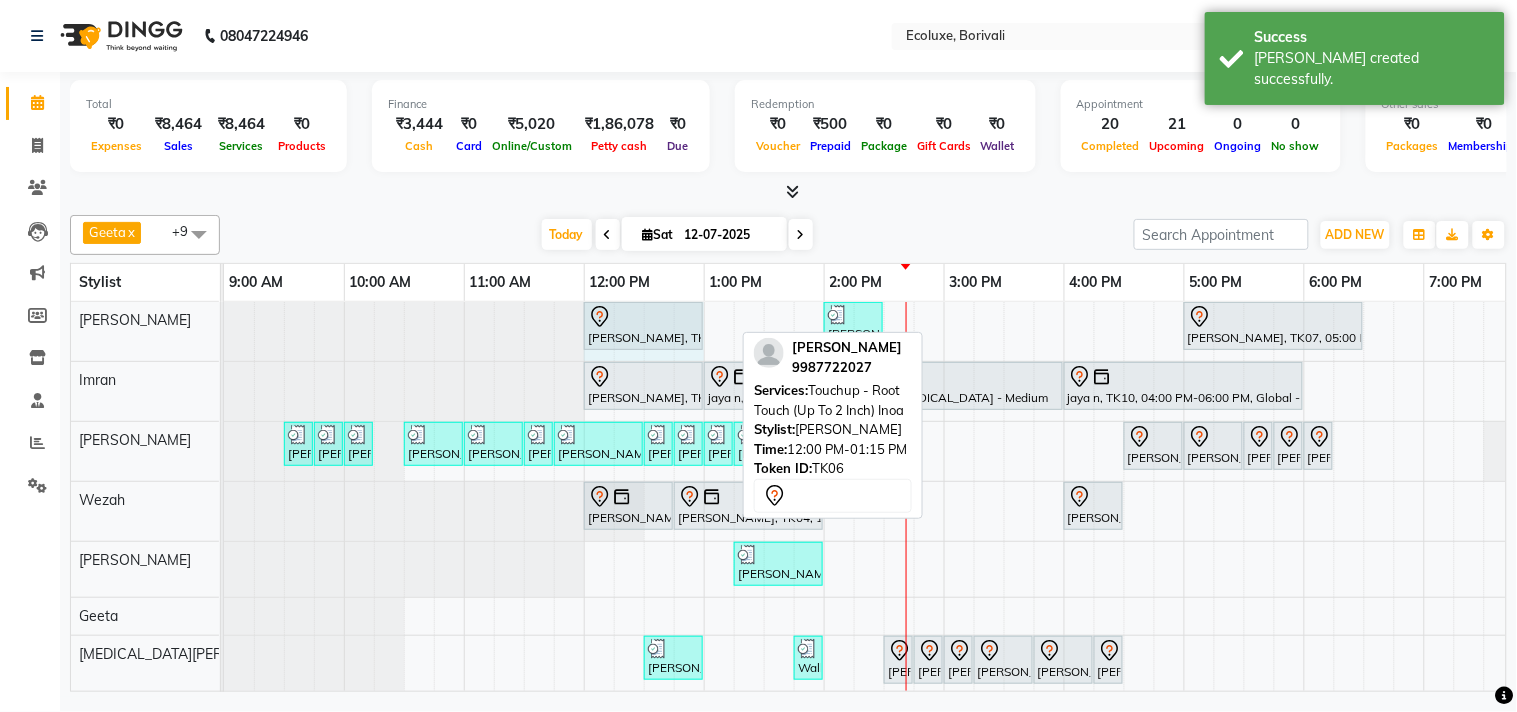 drag, startPoint x: 731, startPoint y: 323, endPoint x: 694, endPoint y: 321, distance: 37.054016 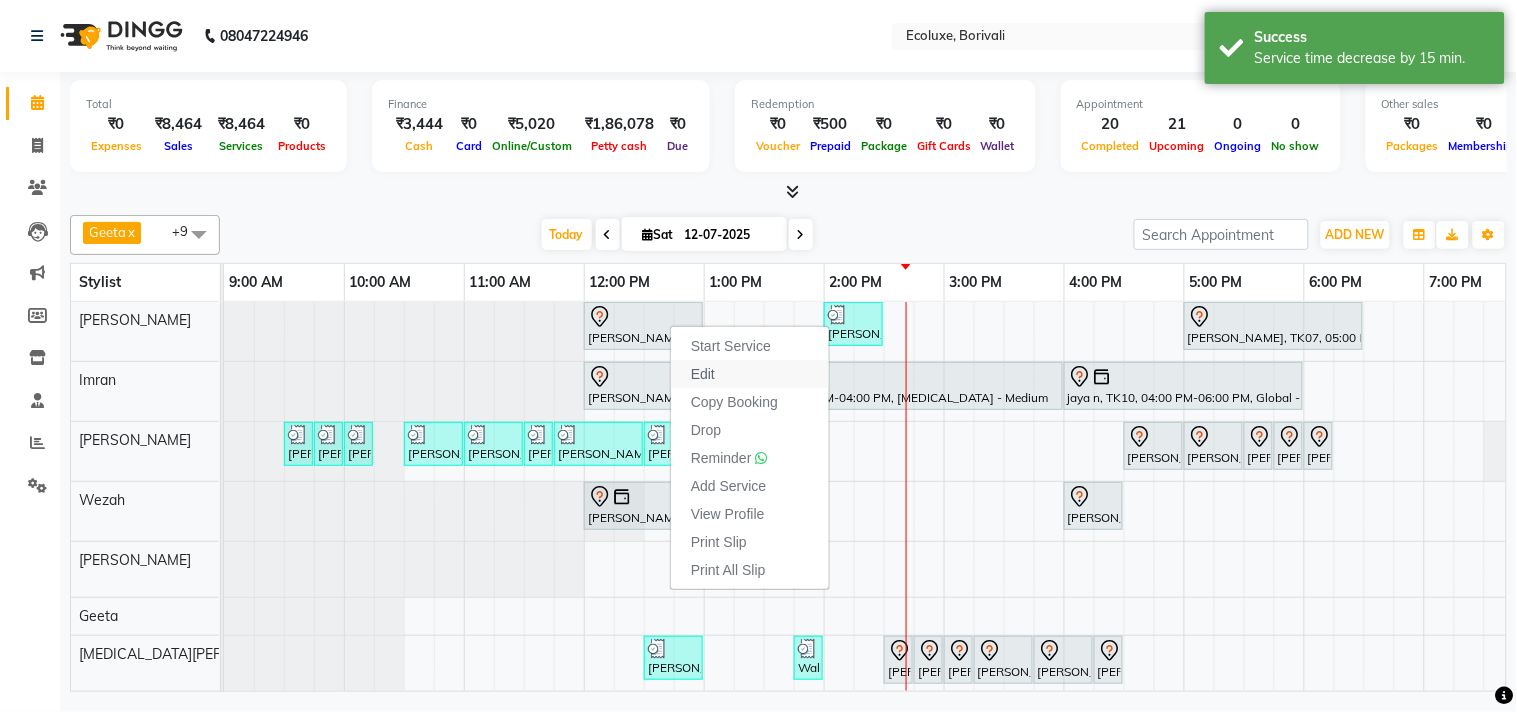 click on "Edit" at bounding box center [750, 374] 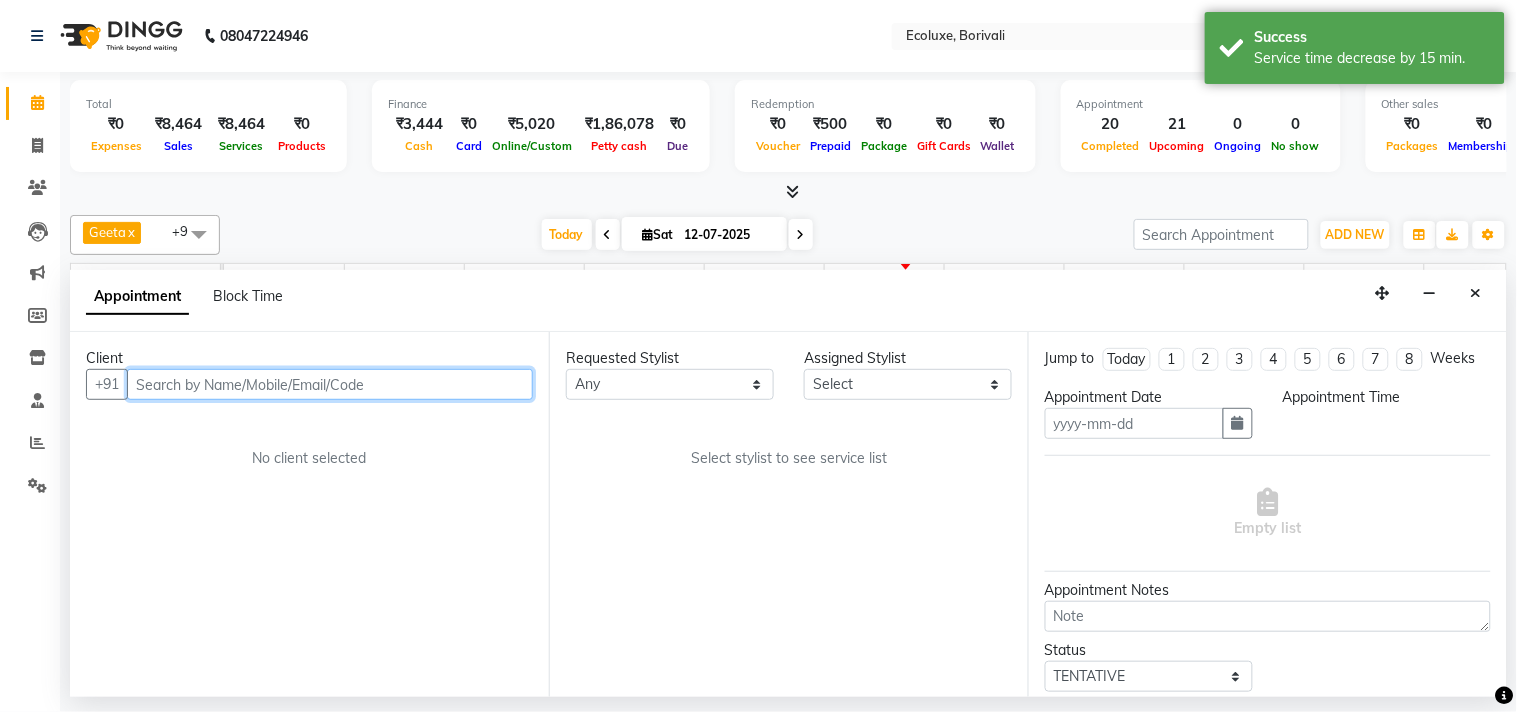 type on "12-07-2025" 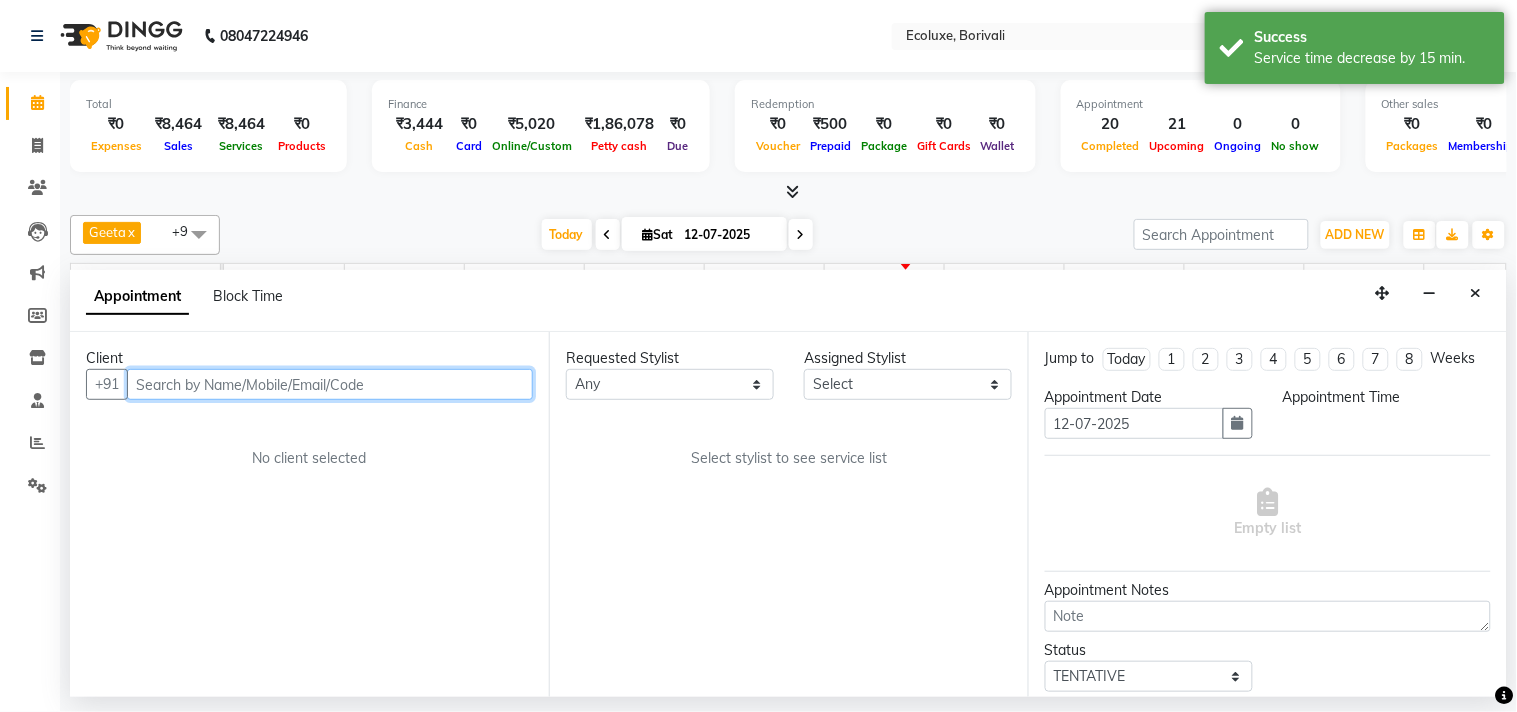select on "35738" 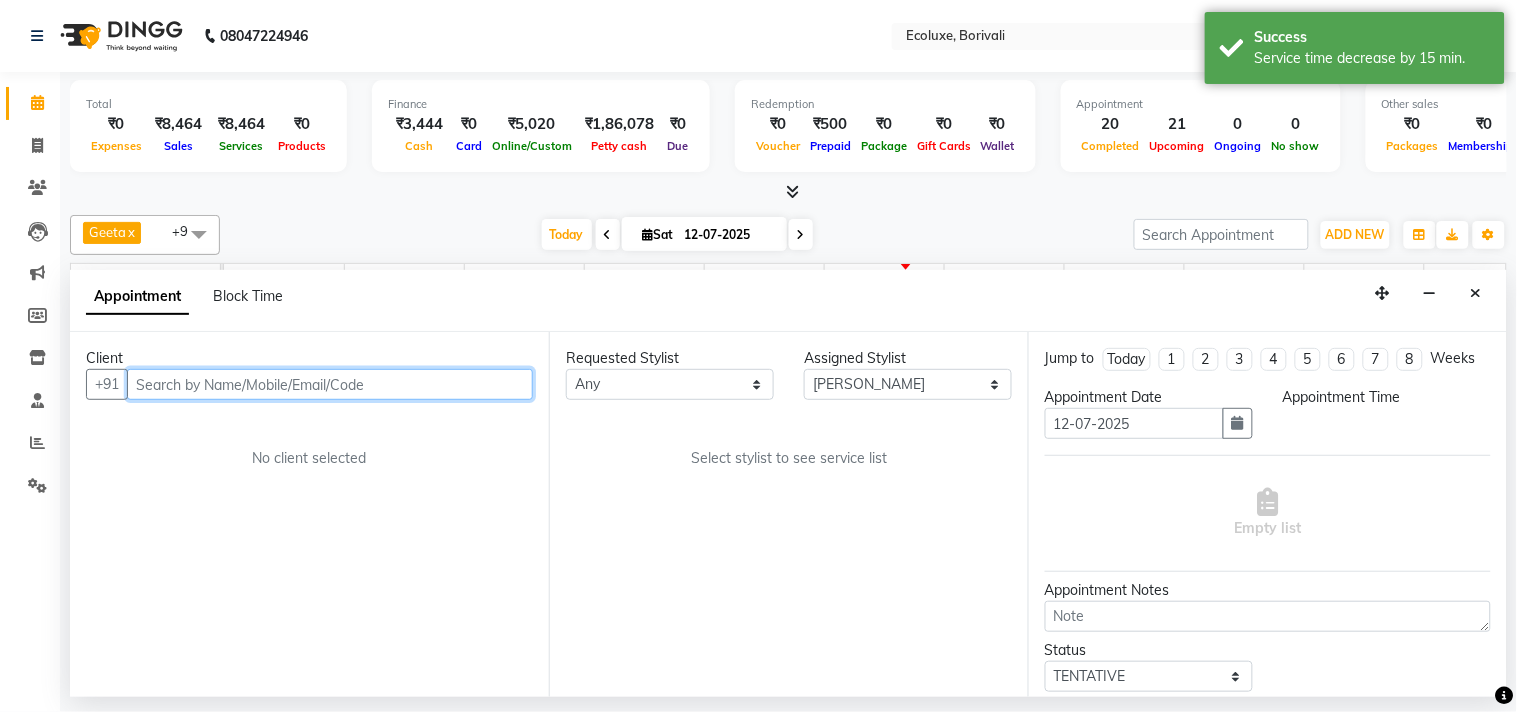 select on "720" 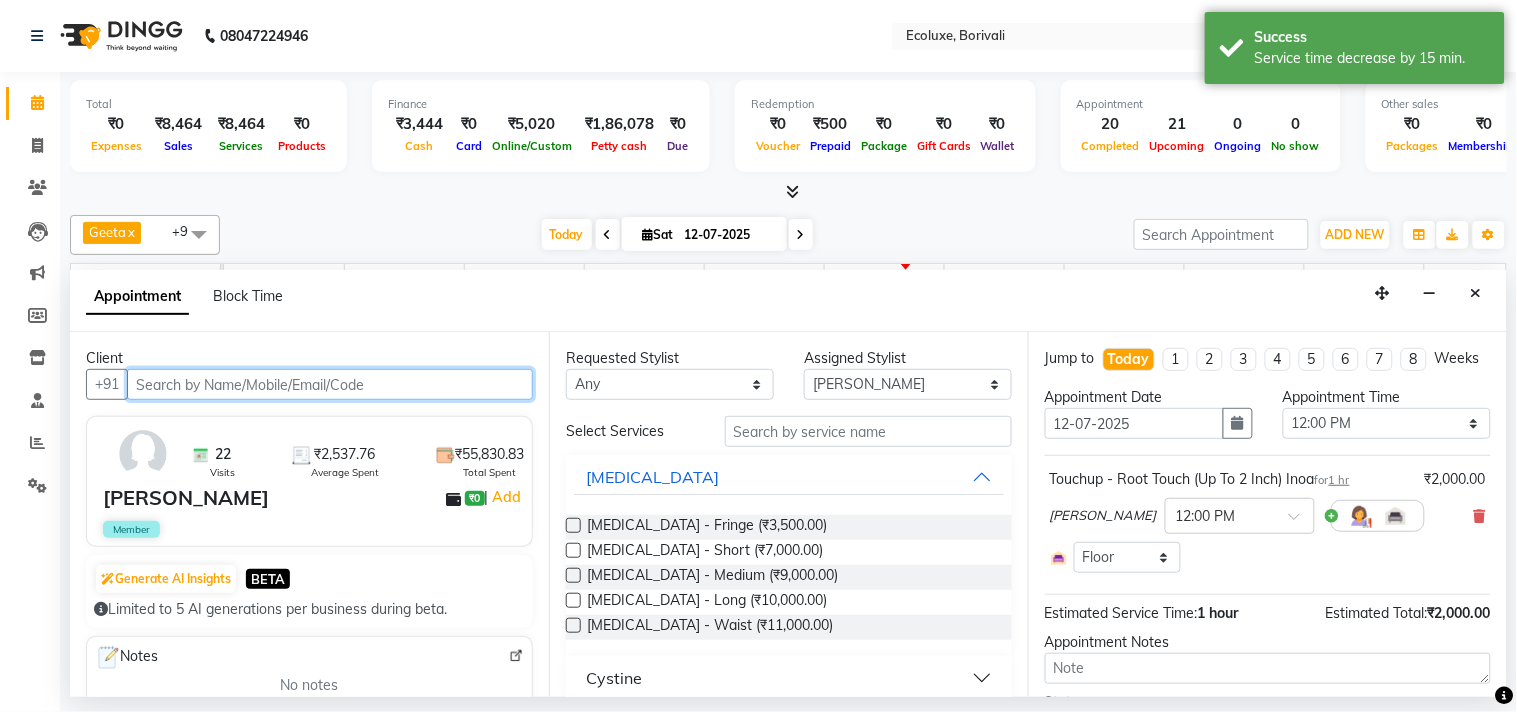 scroll, scrollTop: 0, scrollLeft: 397, axis: horizontal 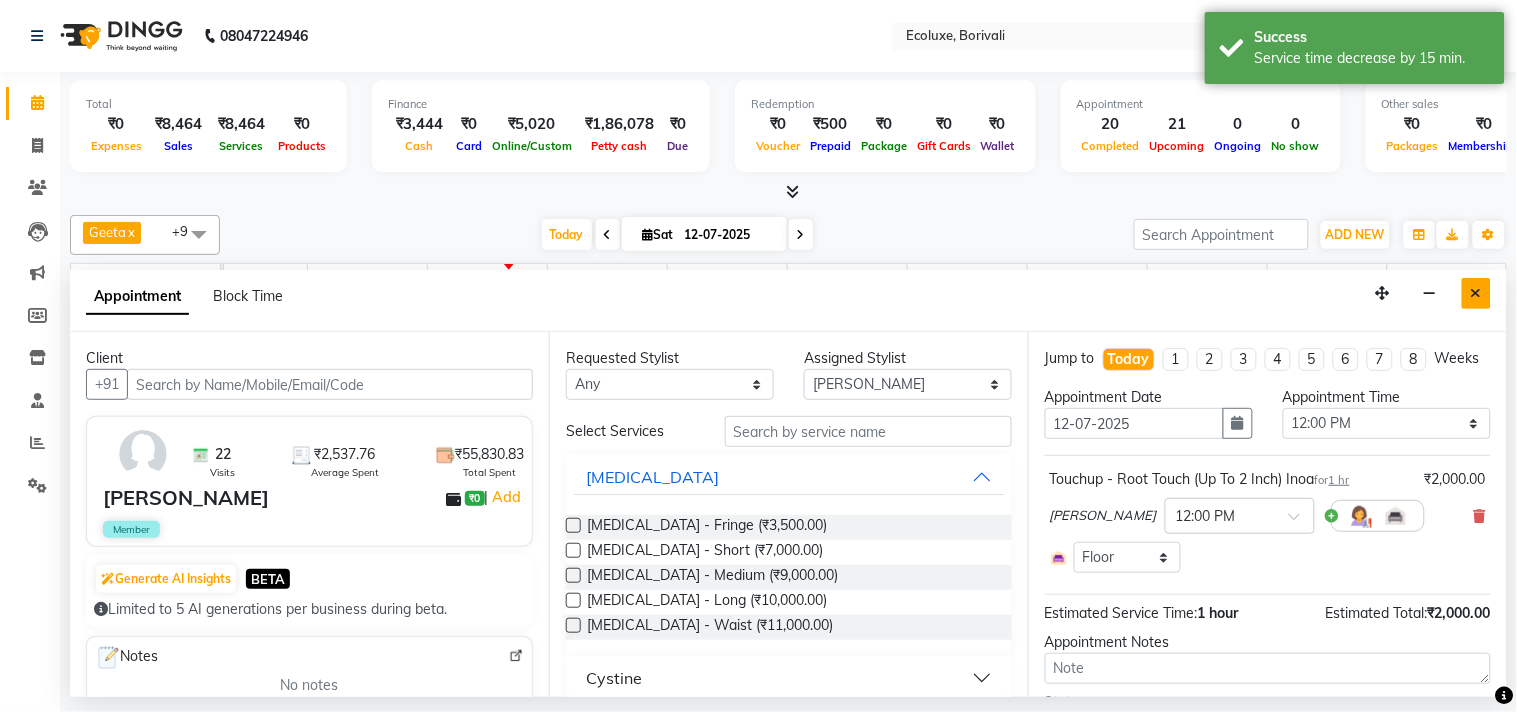 click at bounding box center (1476, 293) 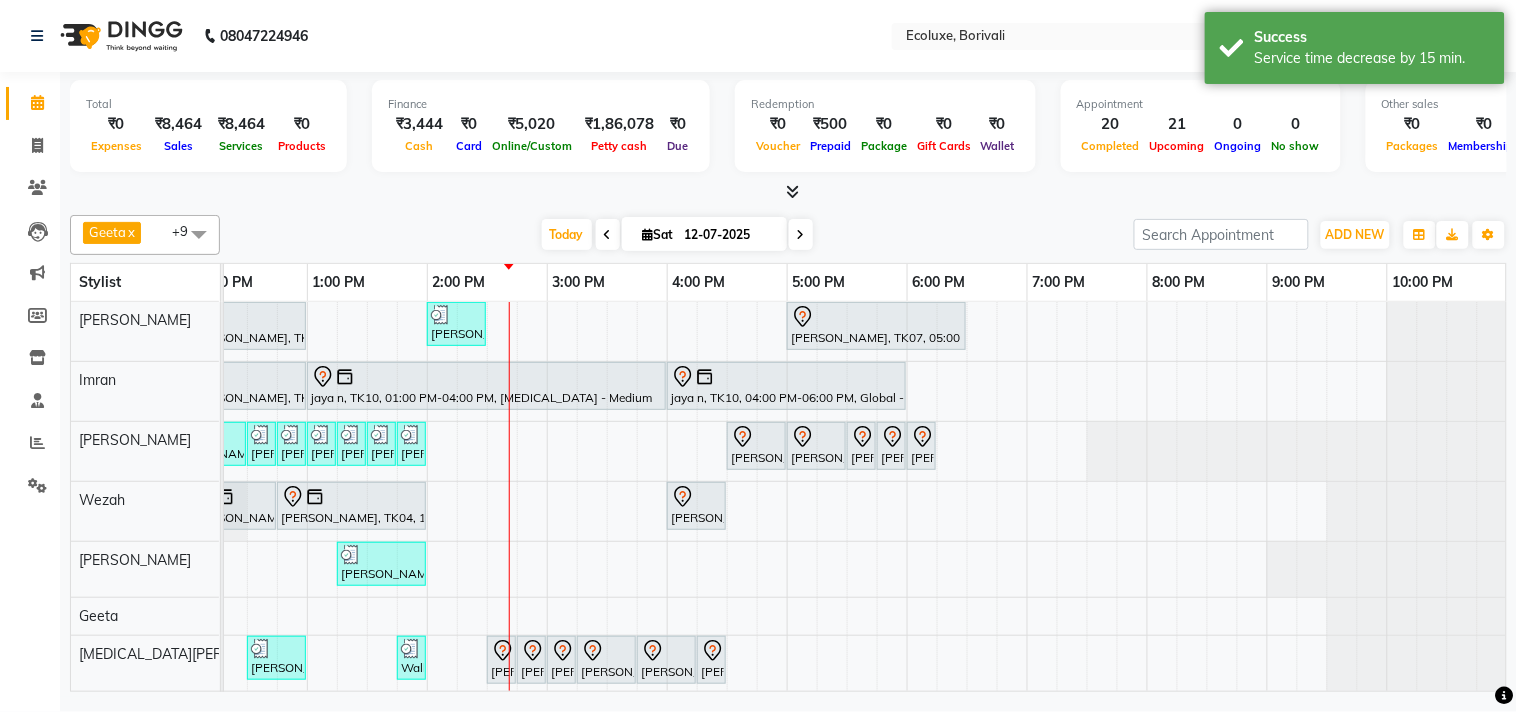 scroll, scrollTop: 0, scrollLeft: 154, axis: horizontal 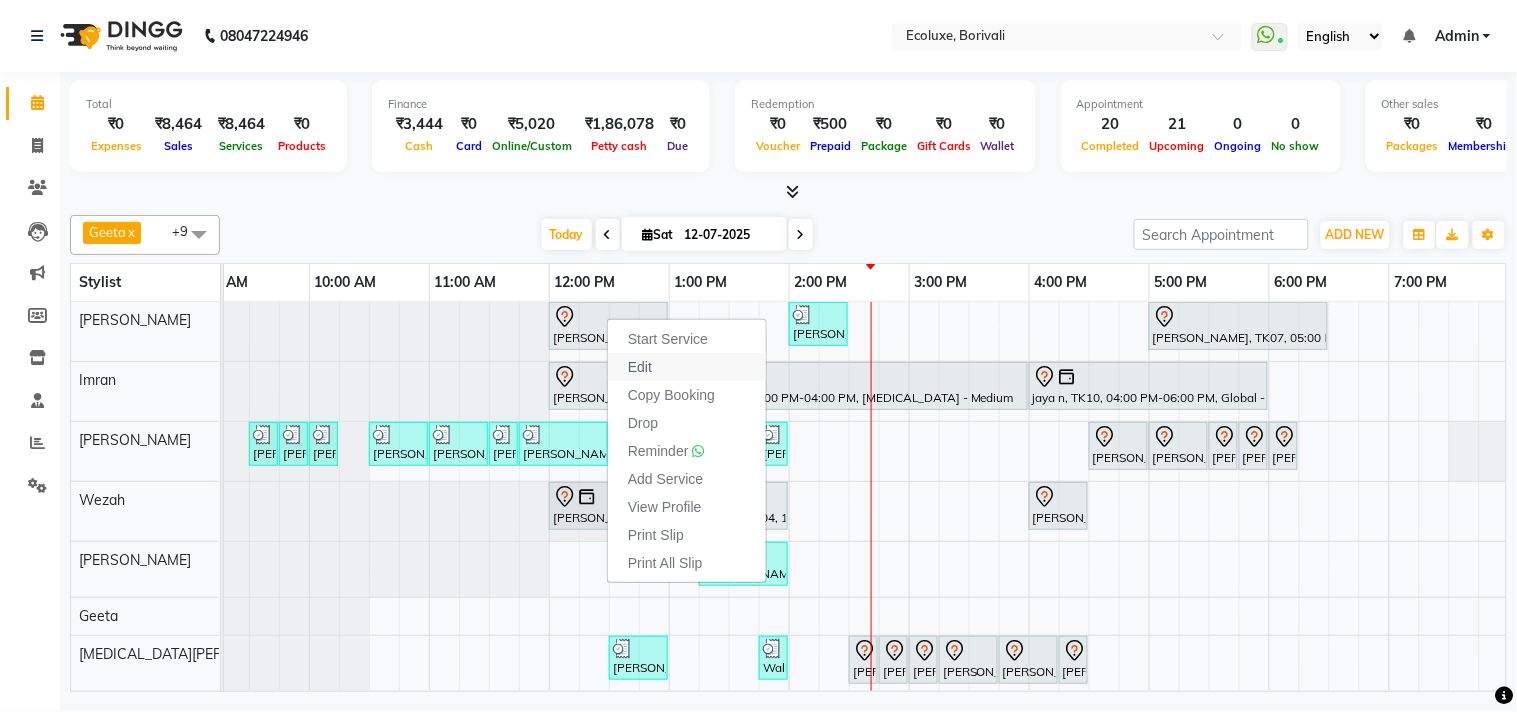 click on "Edit" at bounding box center (687, 367) 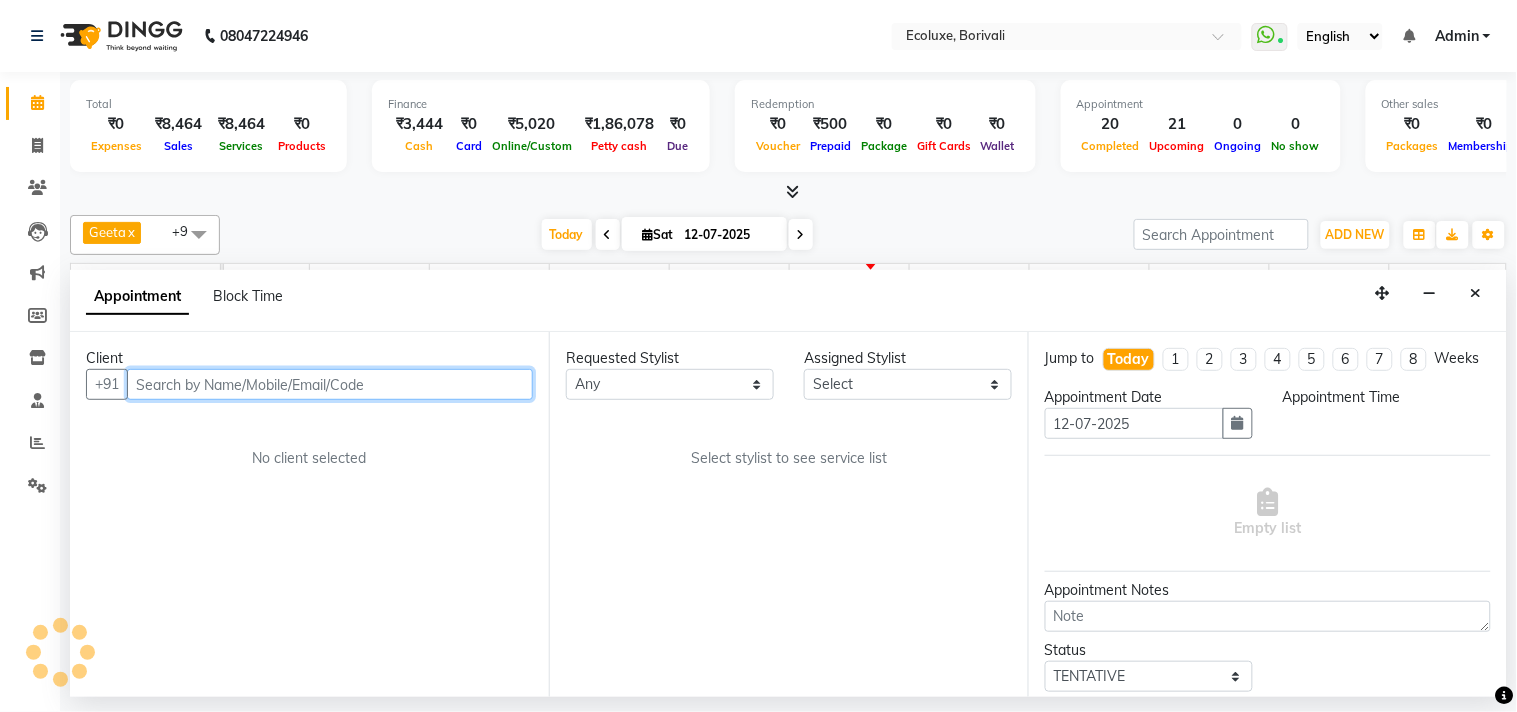 select on "35738" 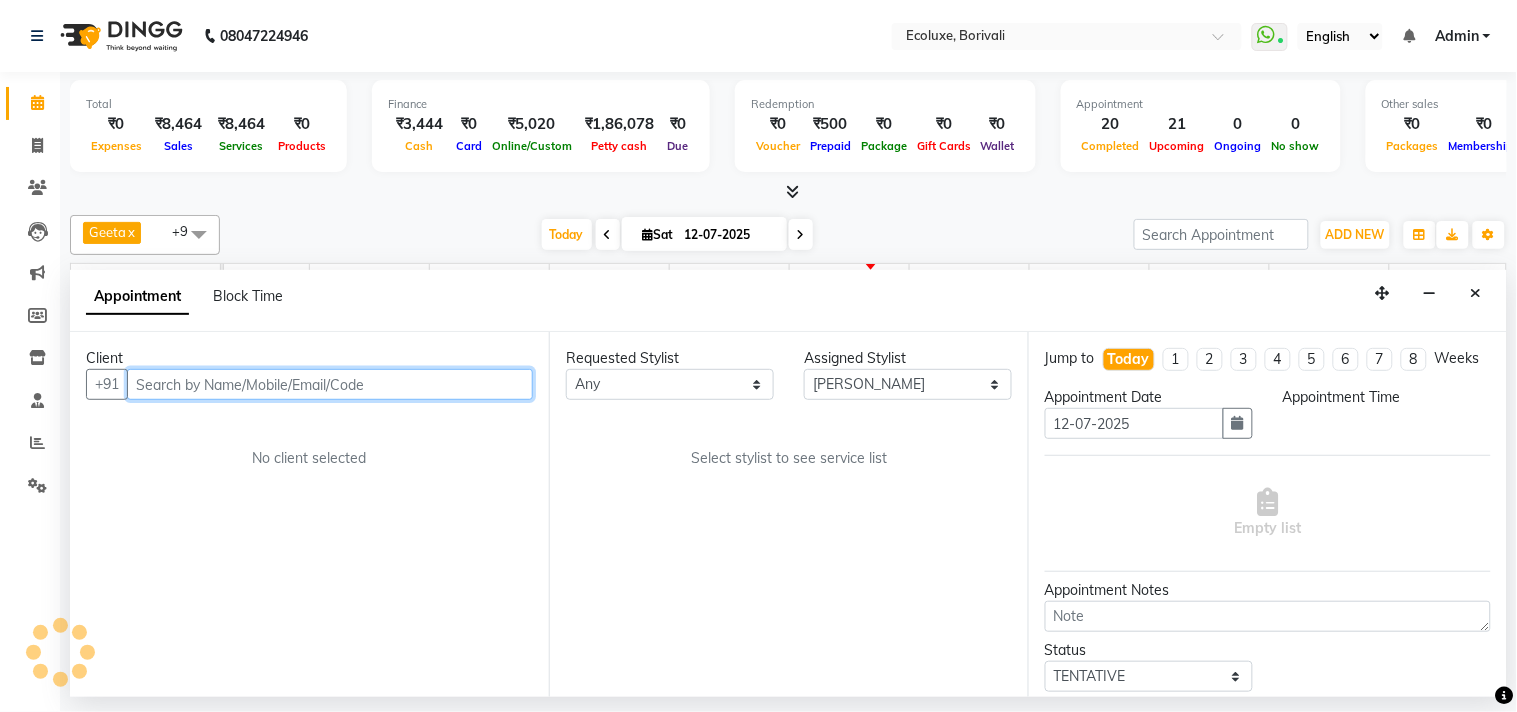 scroll, scrollTop: 0, scrollLeft: 397, axis: horizontal 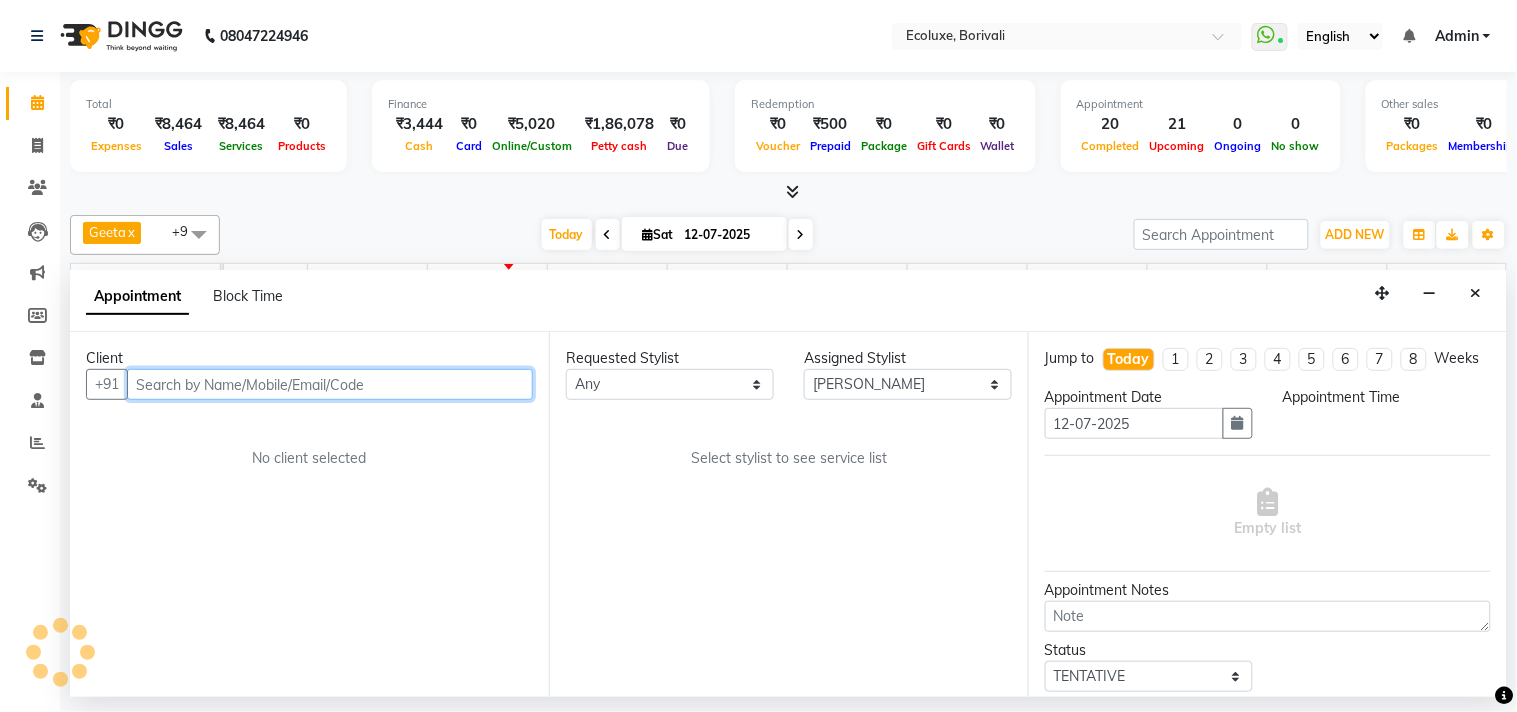 select on "720" 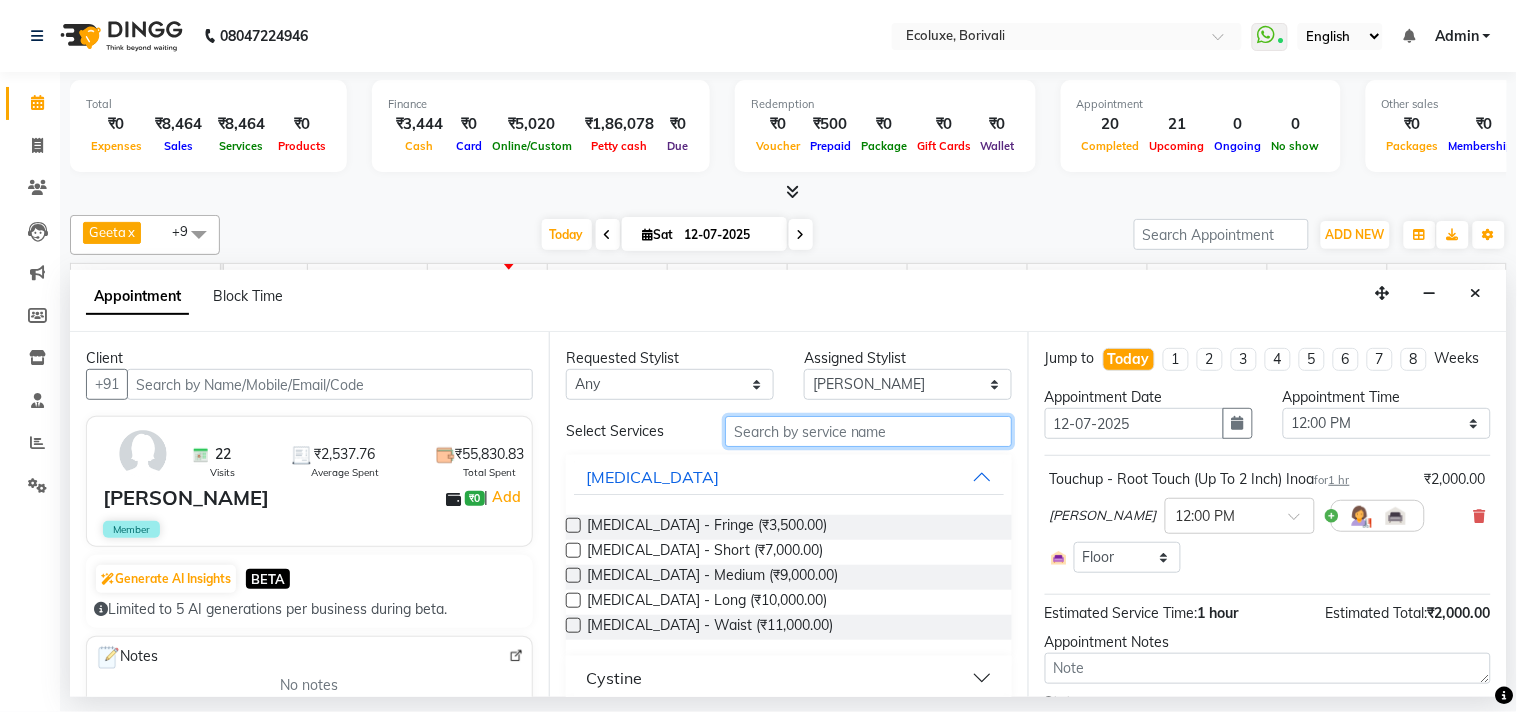 click at bounding box center (868, 431) 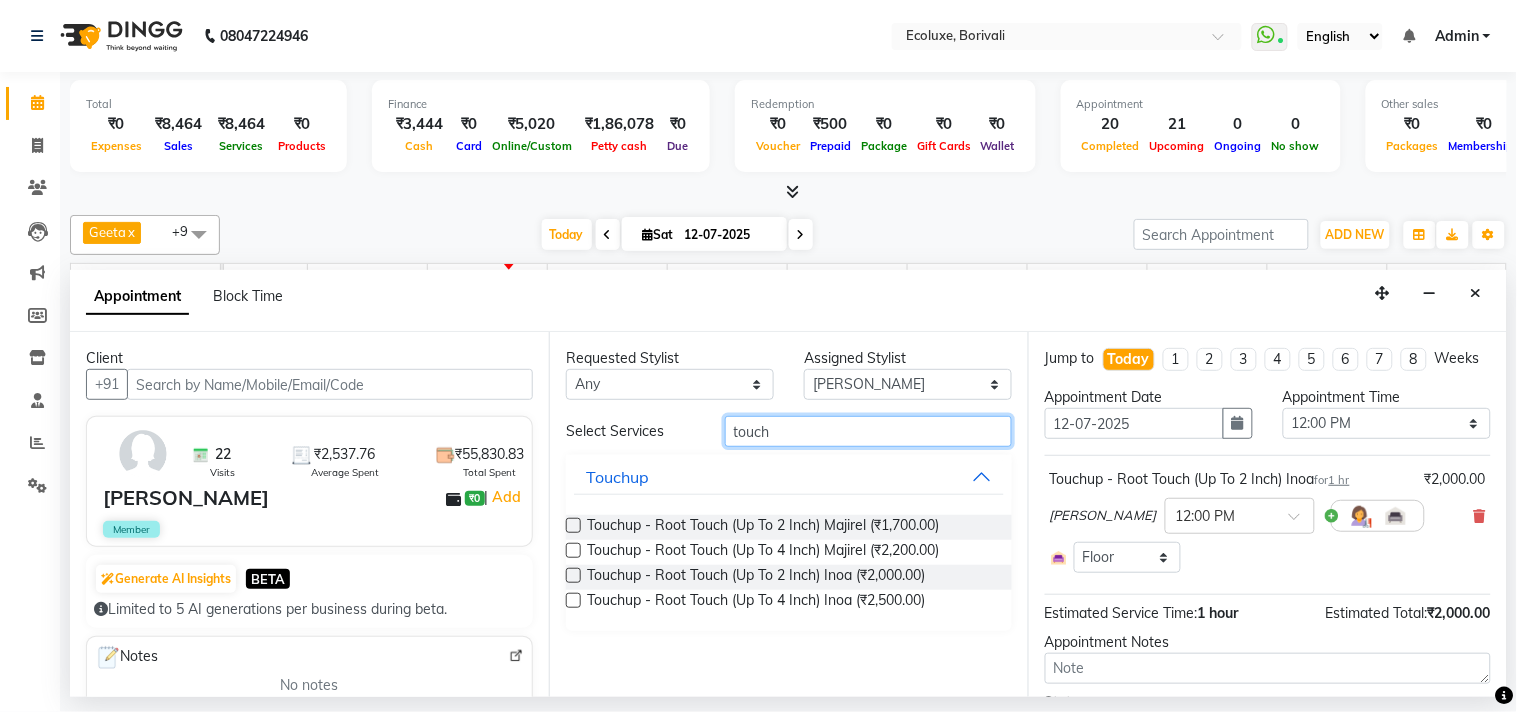 type on "touch" 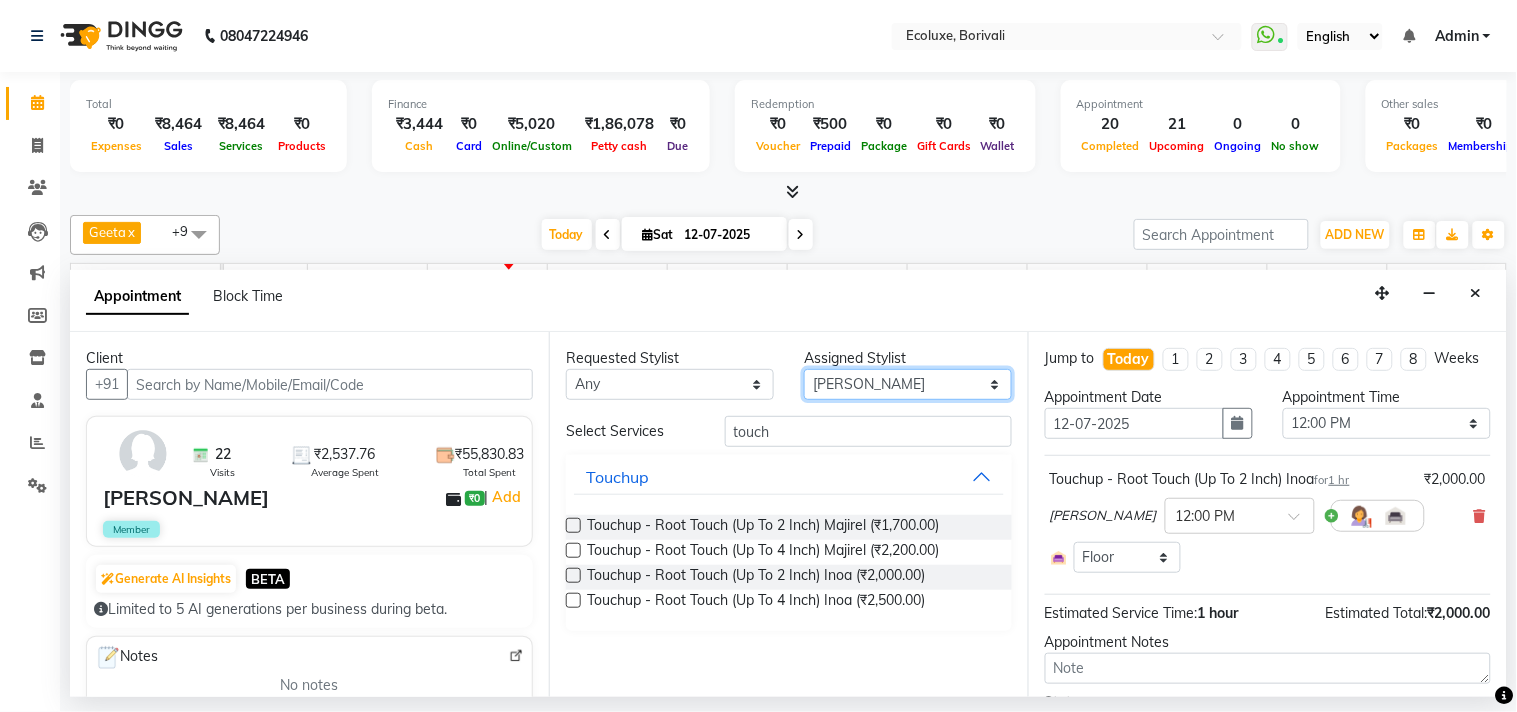 click on "Select [PERSON_NAME] Faiz Geeta [PERSON_NAME]   [PERSON_NAME] Khende [PERSON_NAME]  [PERSON_NAME] [MEDICAL_DATA][PERSON_NAME] [PERSON_NAME] [PERSON_NAME]  [PERSON_NAME] Wezah" at bounding box center (908, 384) 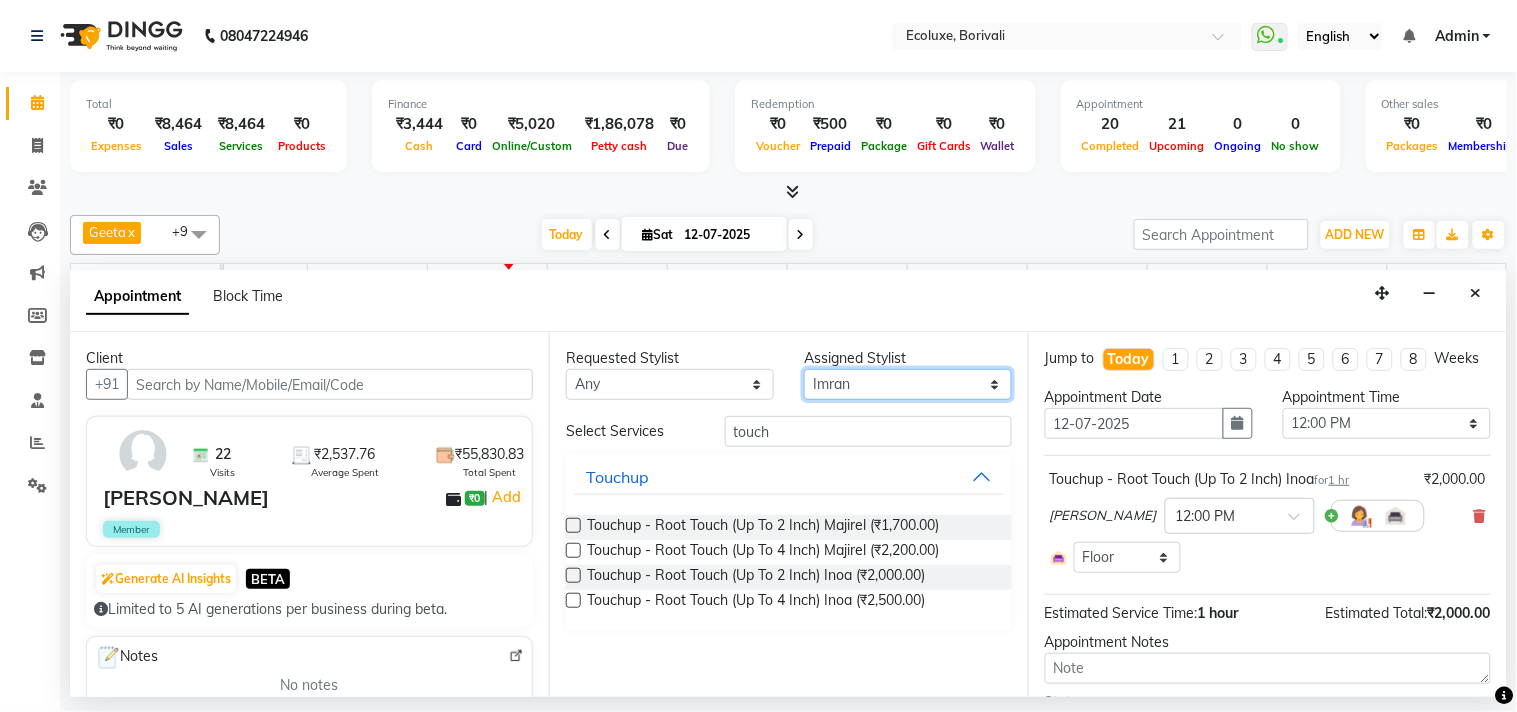click on "Select [PERSON_NAME] Faiz Geeta [PERSON_NAME]   [PERSON_NAME] Khende [PERSON_NAME]  [PERSON_NAME] [MEDICAL_DATA][PERSON_NAME] [PERSON_NAME] [PERSON_NAME]  [PERSON_NAME] Wezah" at bounding box center [908, 384] 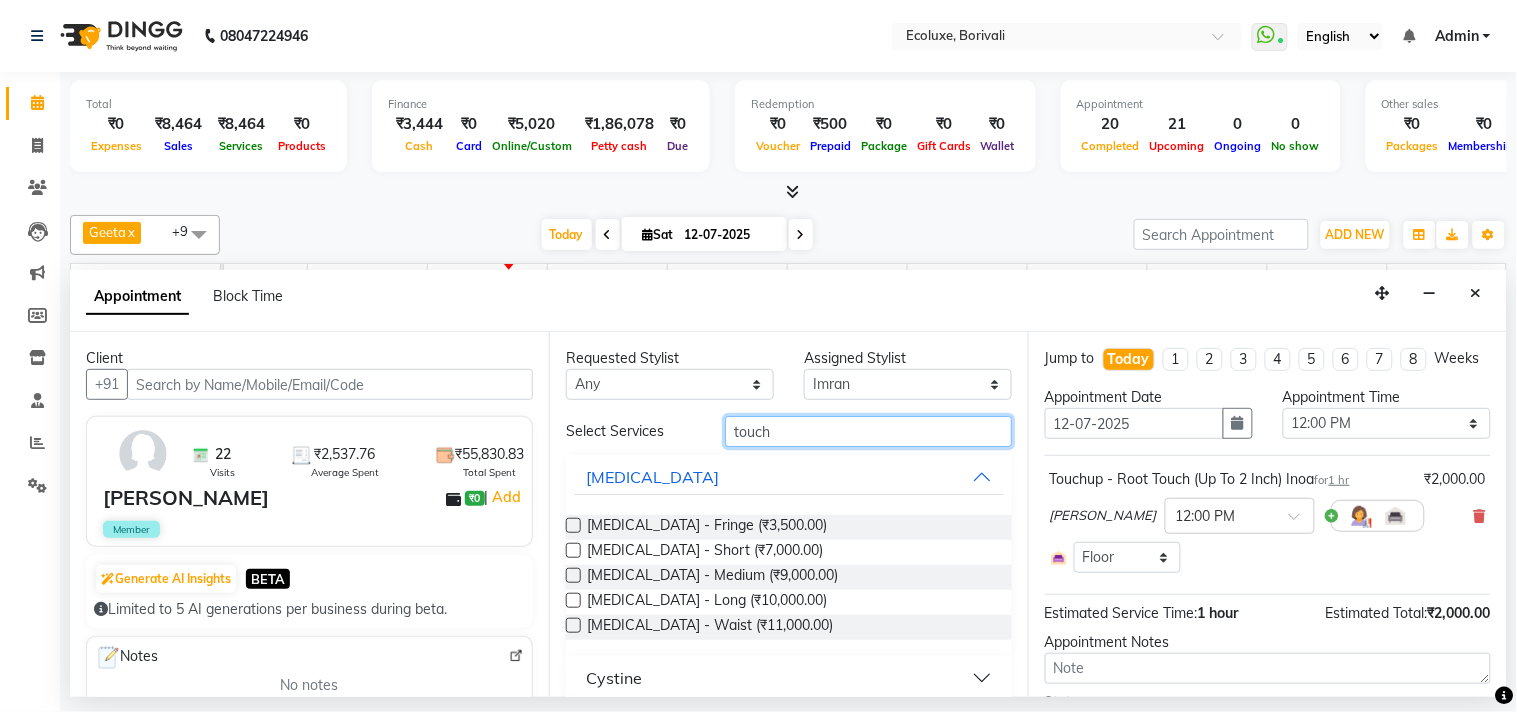 click on "touch" at bounding box center (868, 431) 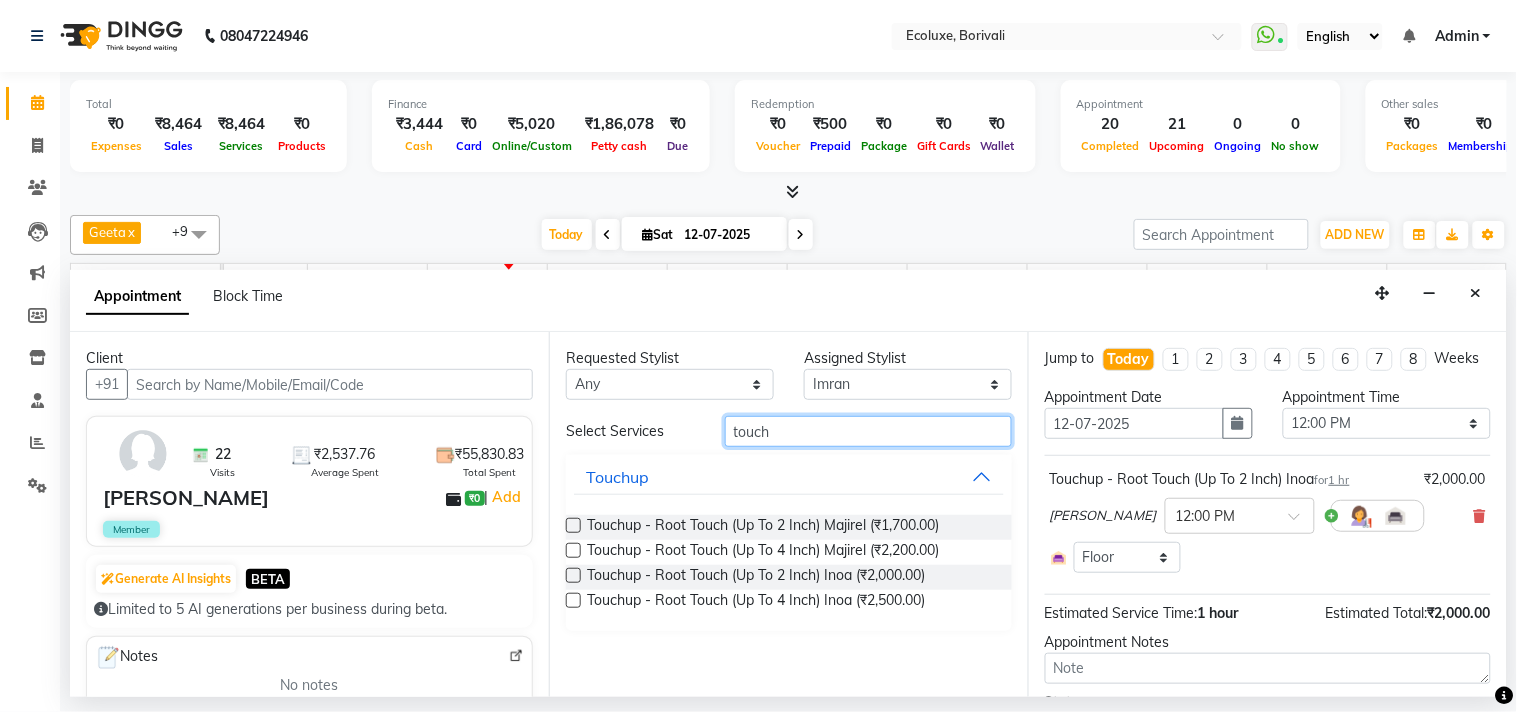 type on "touch" 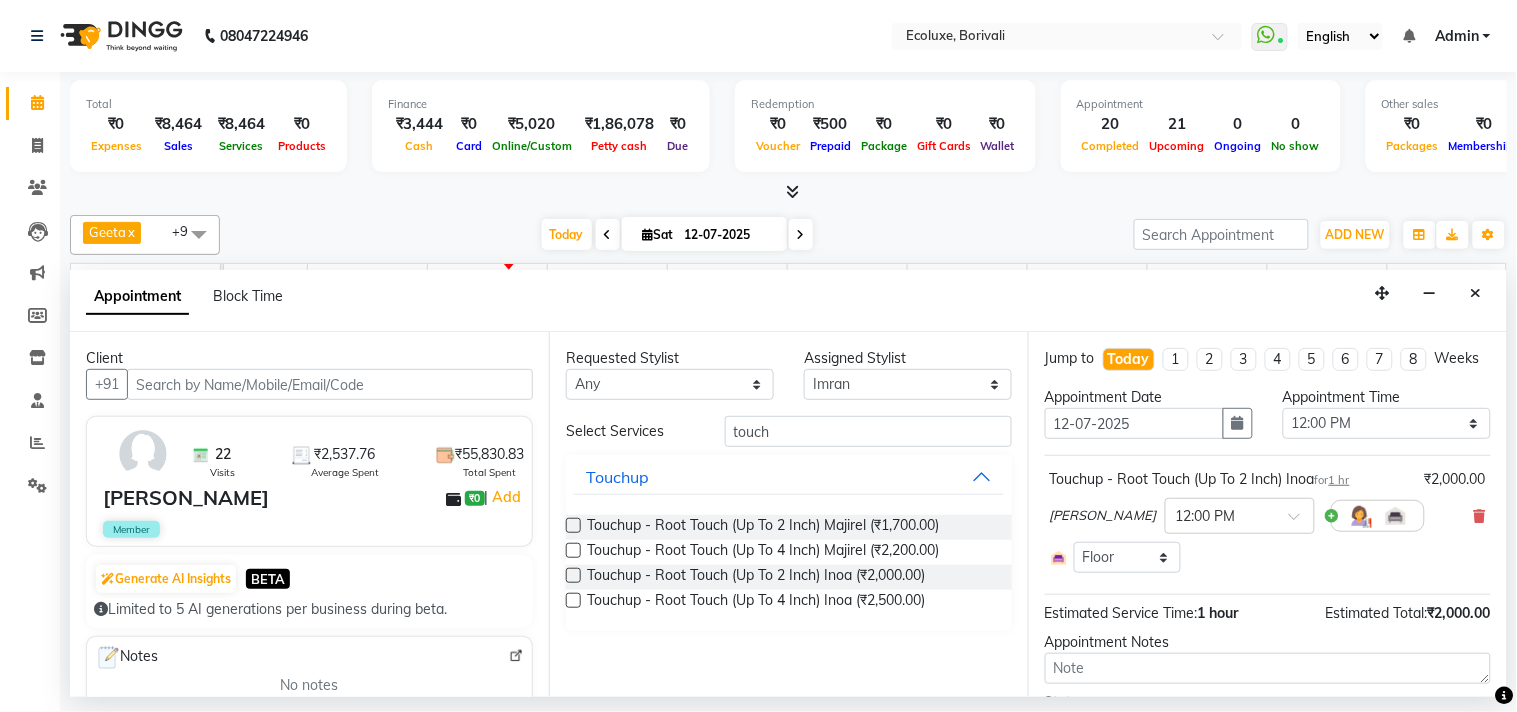 click at bounding box center (573, 575) 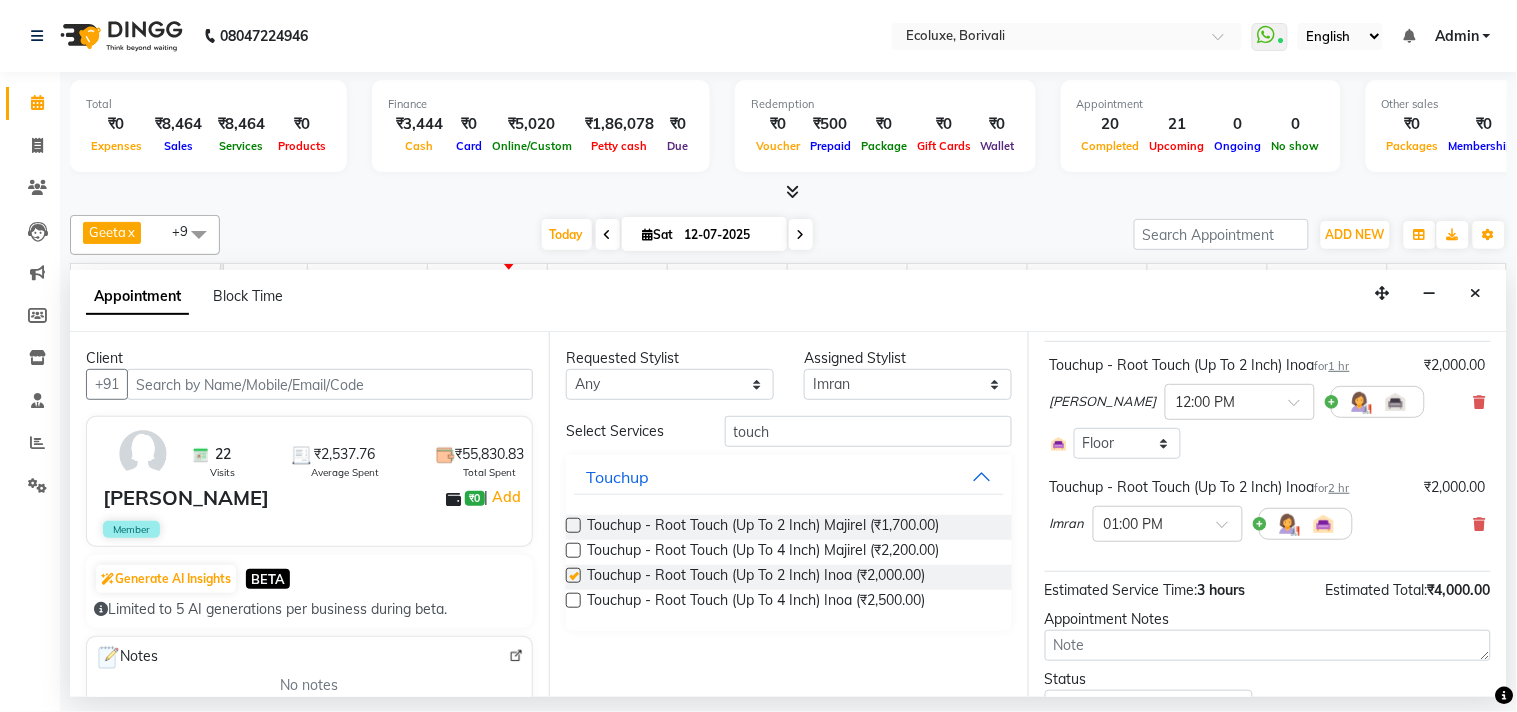 checkbox on "false" 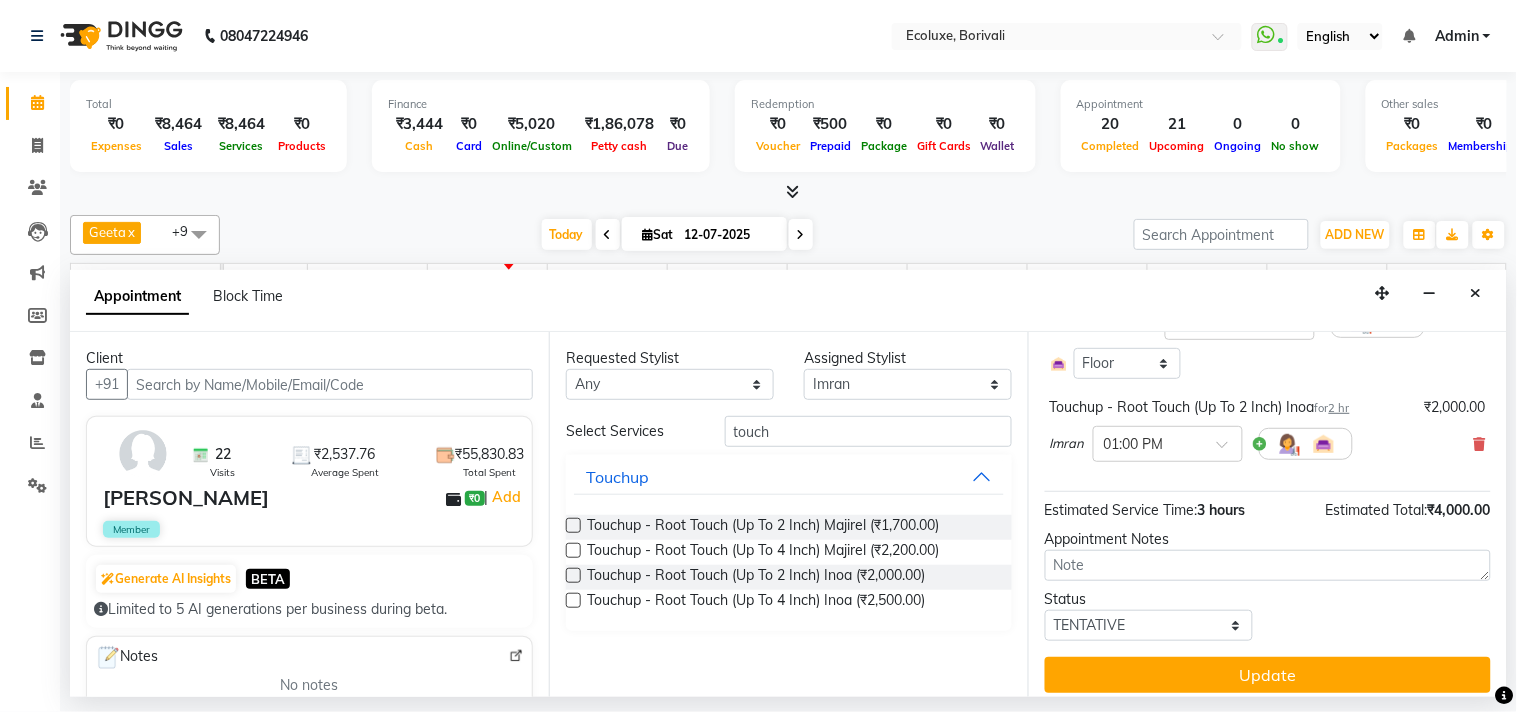 scroll, scrollTop: 114, scrollLeft: 0, axis: vertical 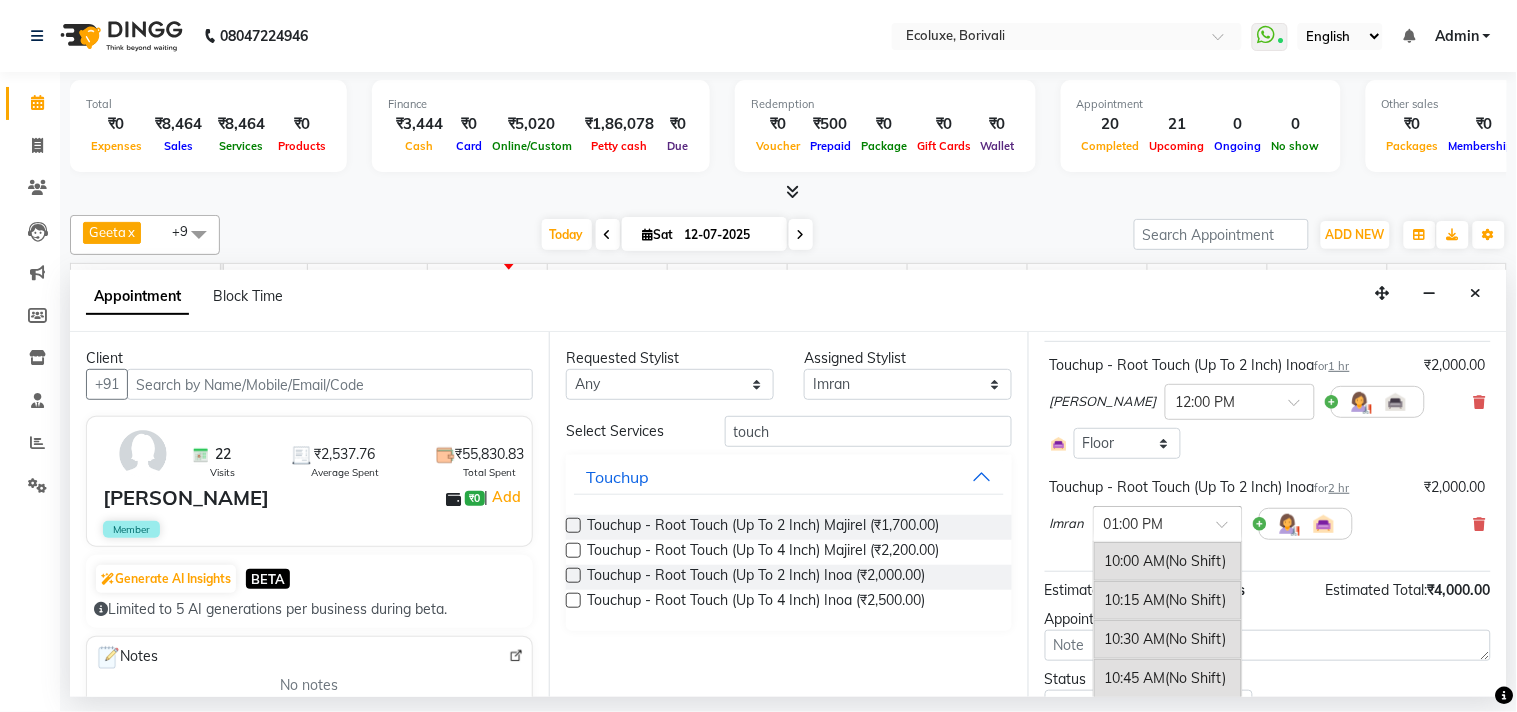 click at bounding box center (1148, 522) 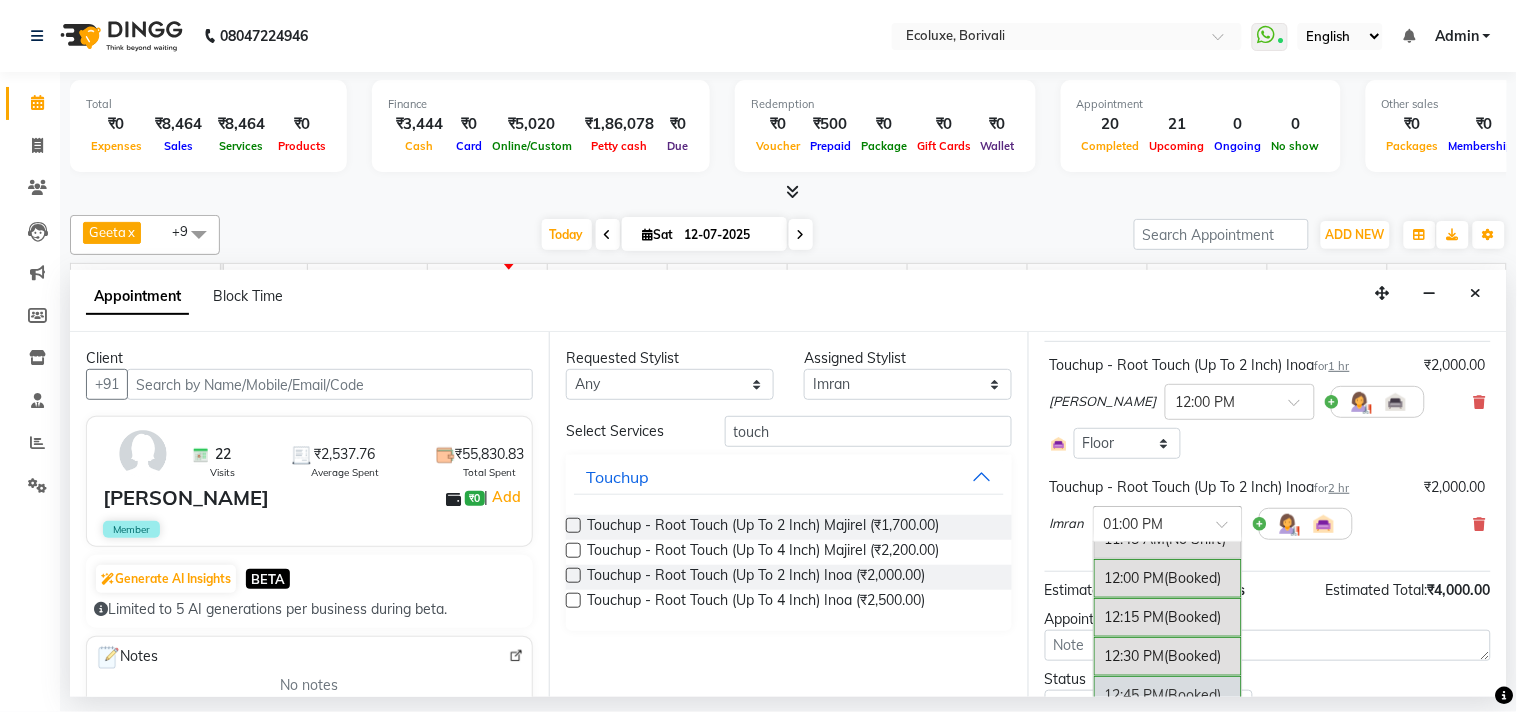 scroll, scrollTop: 247, scrollLeft: 0, axis: vertical 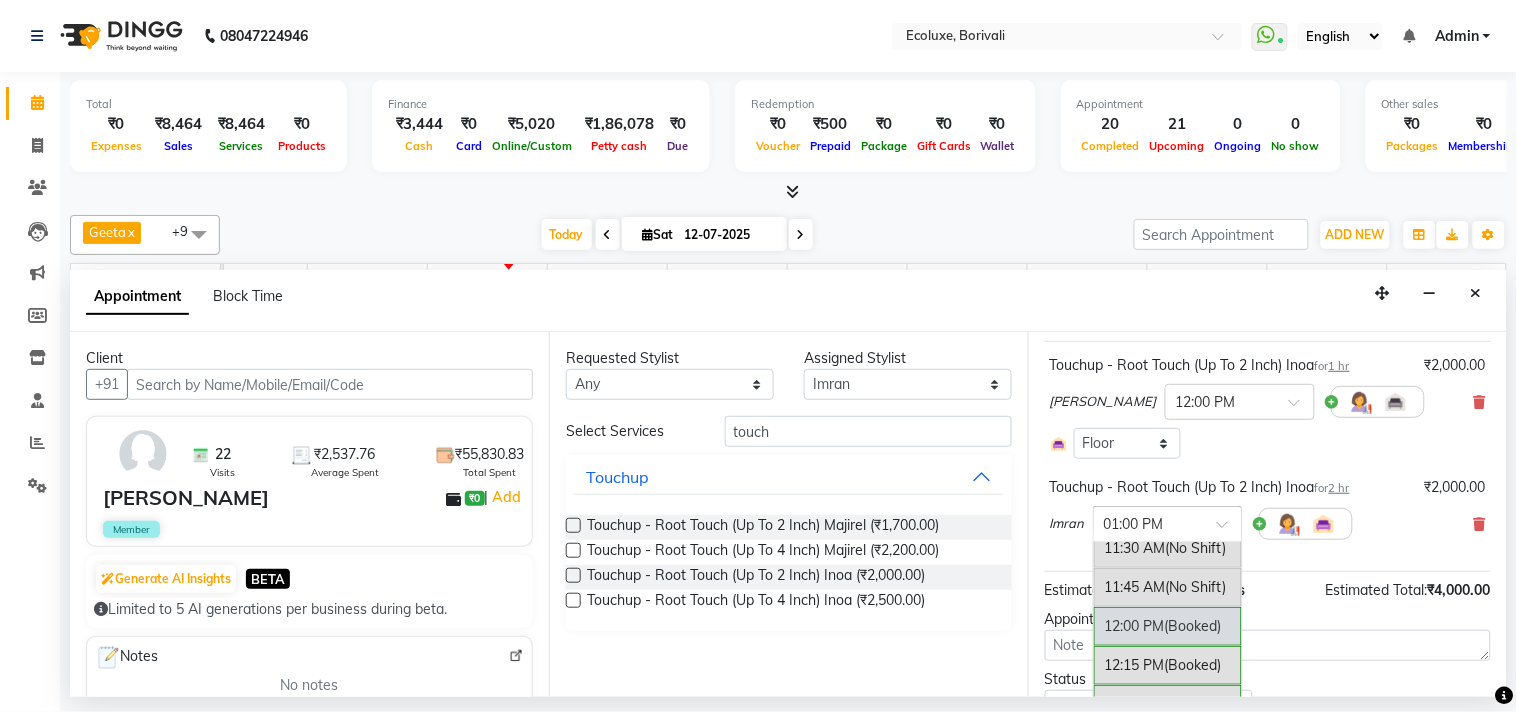 click on "(Booked)" at bounding box center (1193, 626) 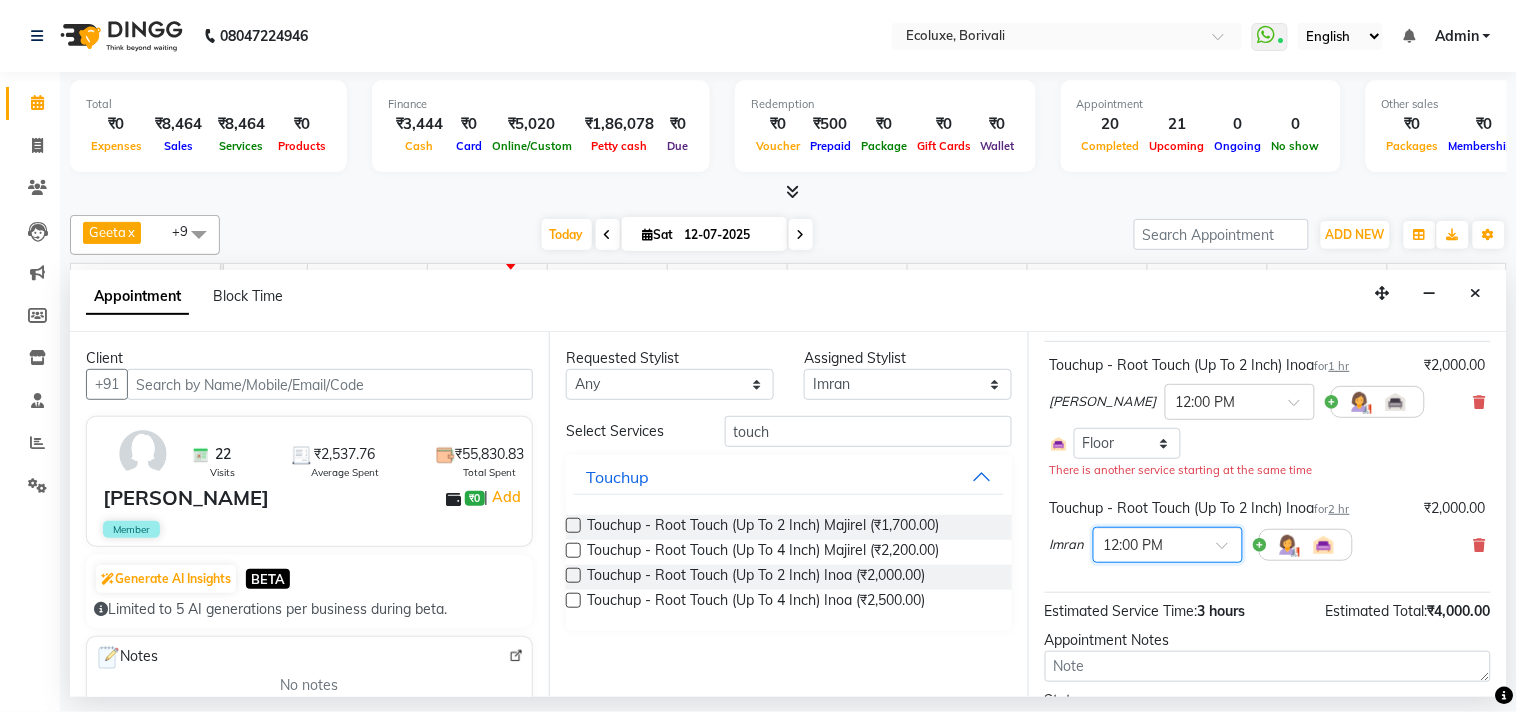 scroll, scrollTop: 245, scrollLeft: 0, axis: vertical 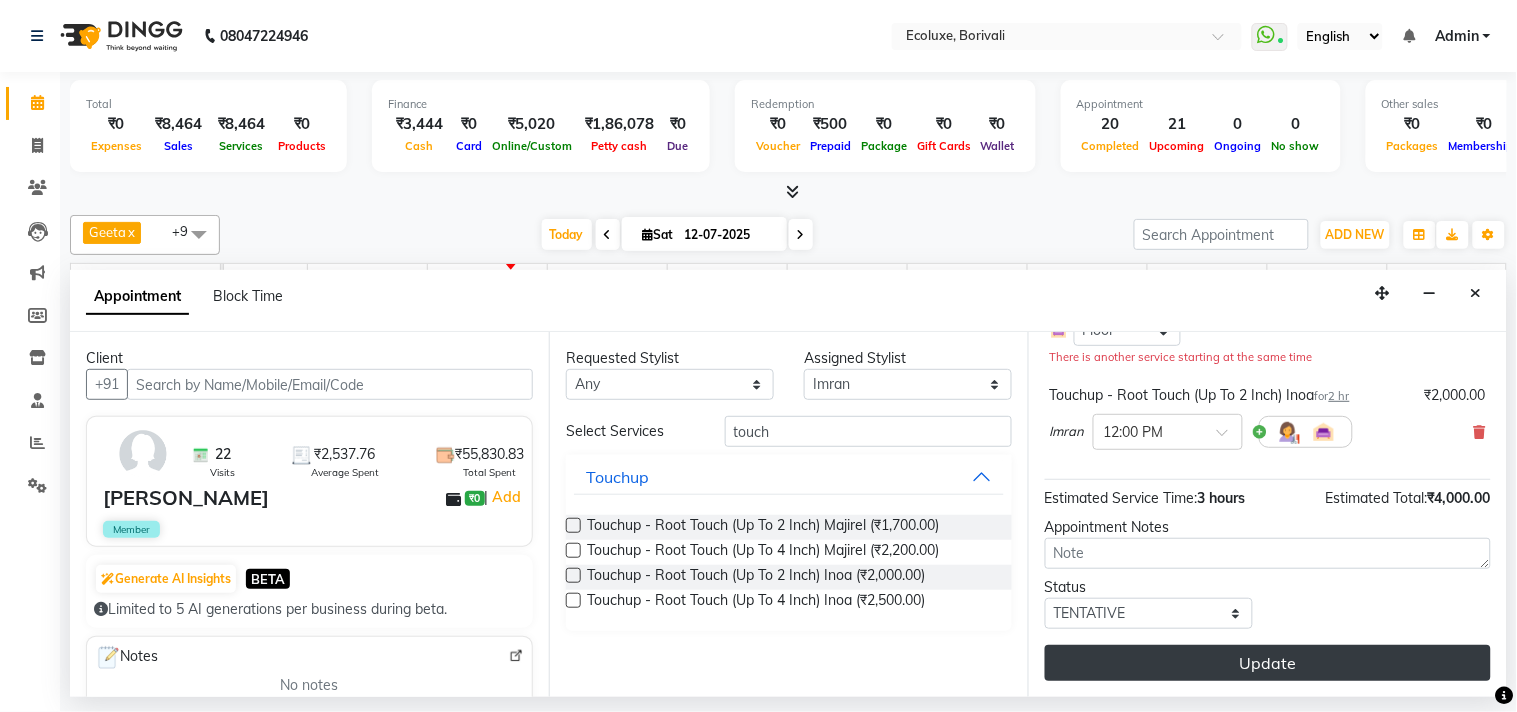 click on "Update" at bounding box center [1268, 663] 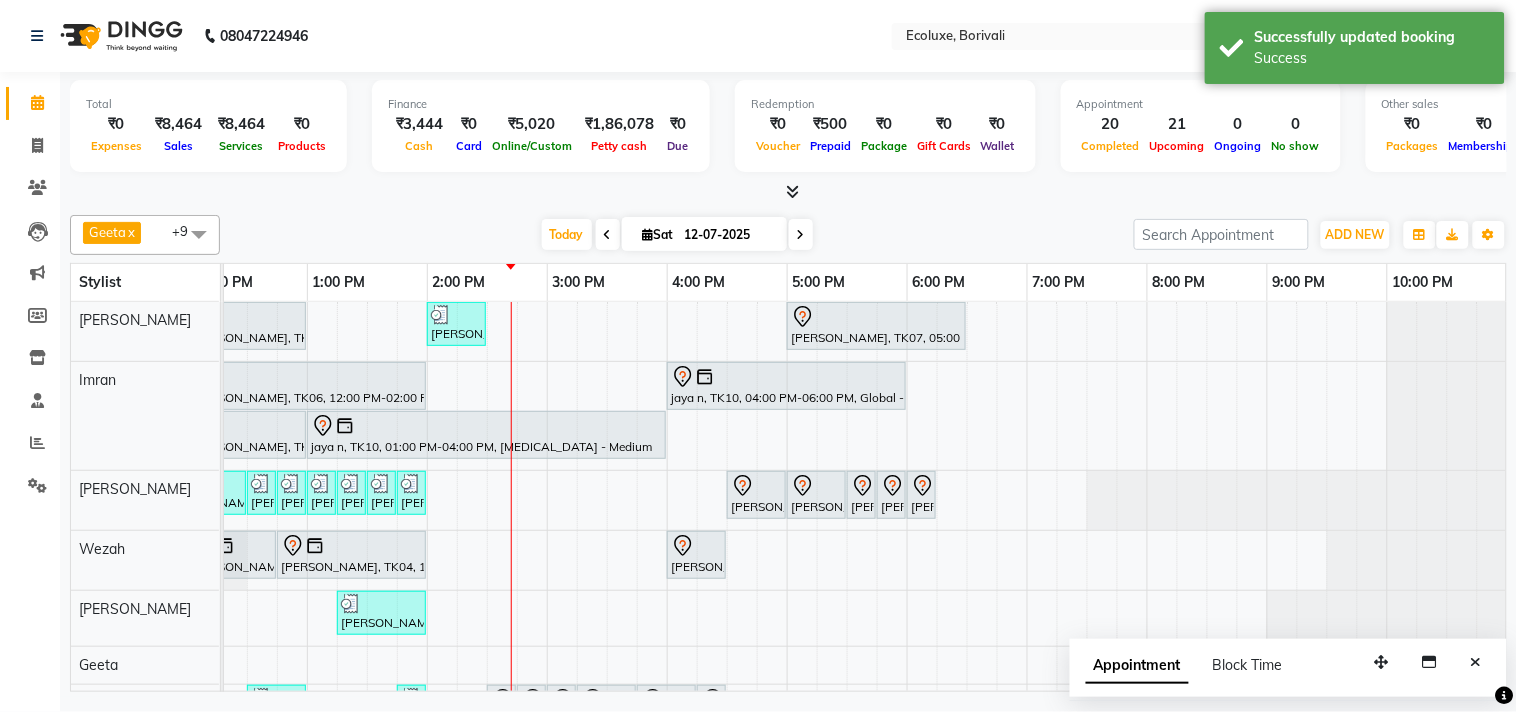 scroll, scrollTop: 0, scrollLeft: 92, axis: horizontal 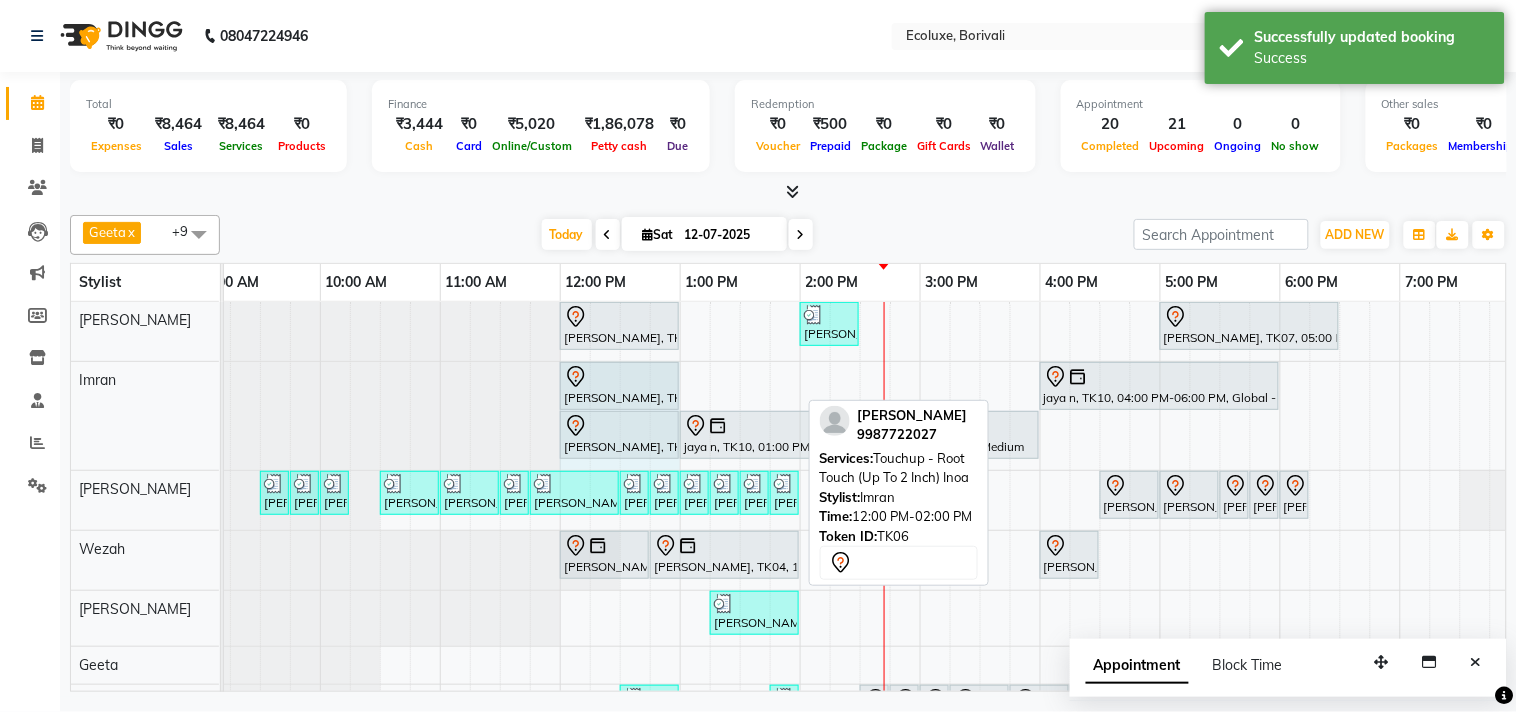 drag, startPoint x: 793, startPoint y: 383, endPoint x: 655, endPoint y: 393, distance: 138.36185 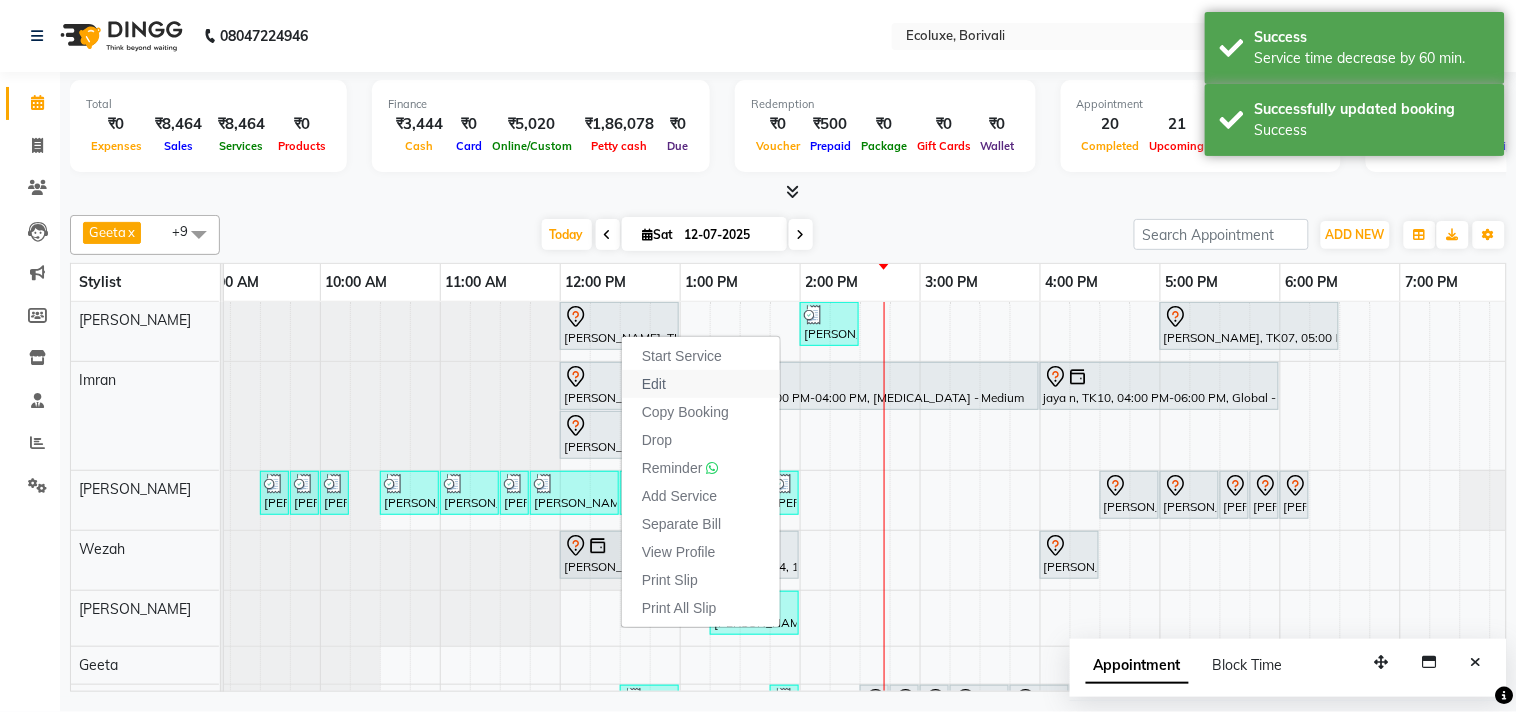 click on "Edit" at bounding box center (654, 384) 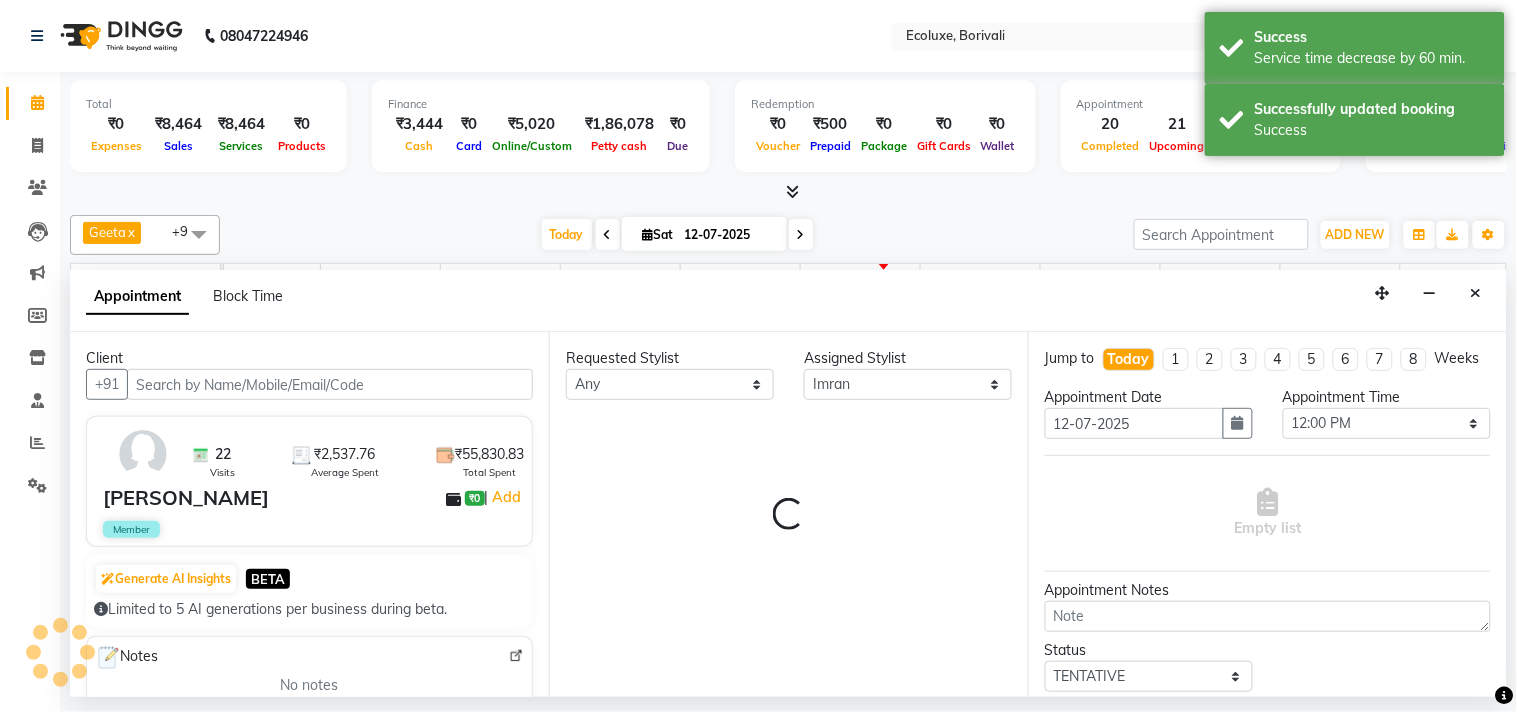 scroll 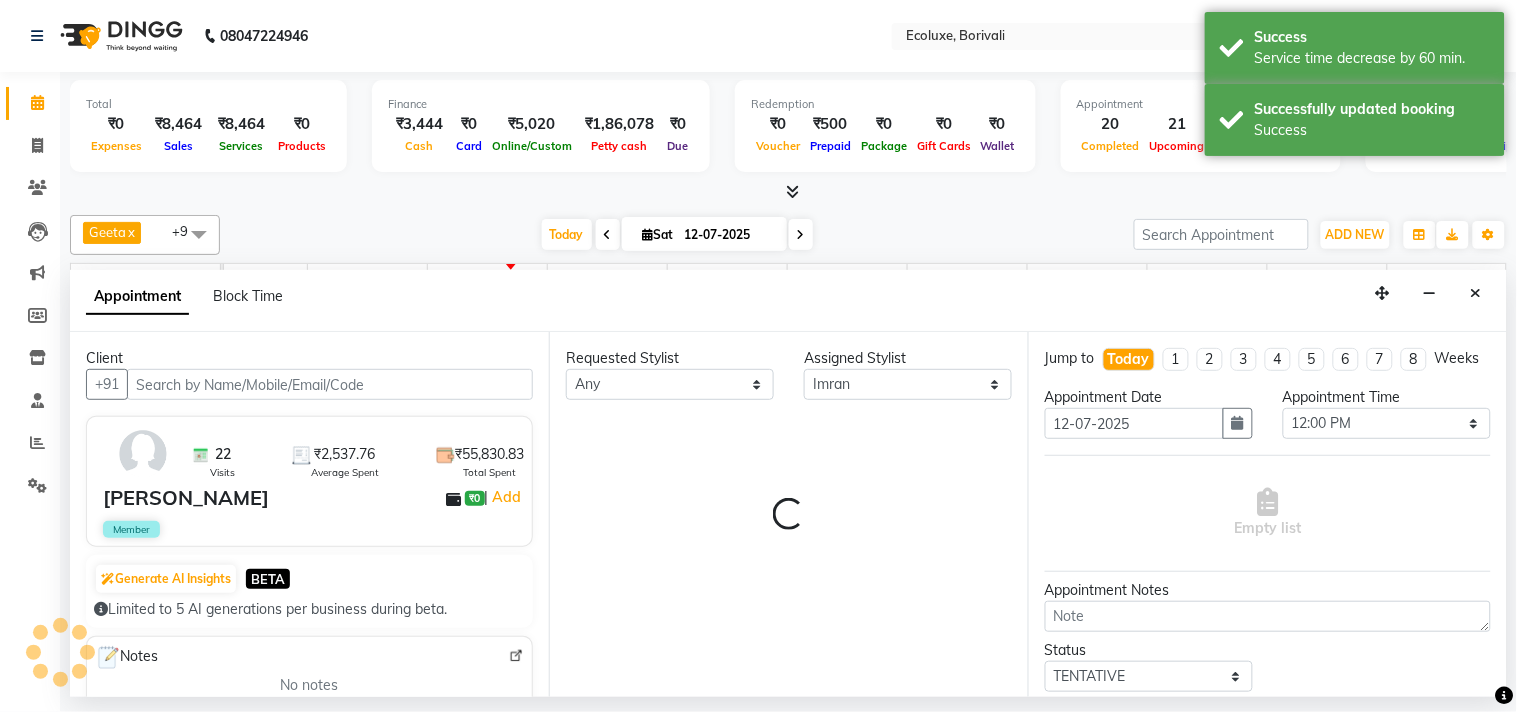 select on "2487" 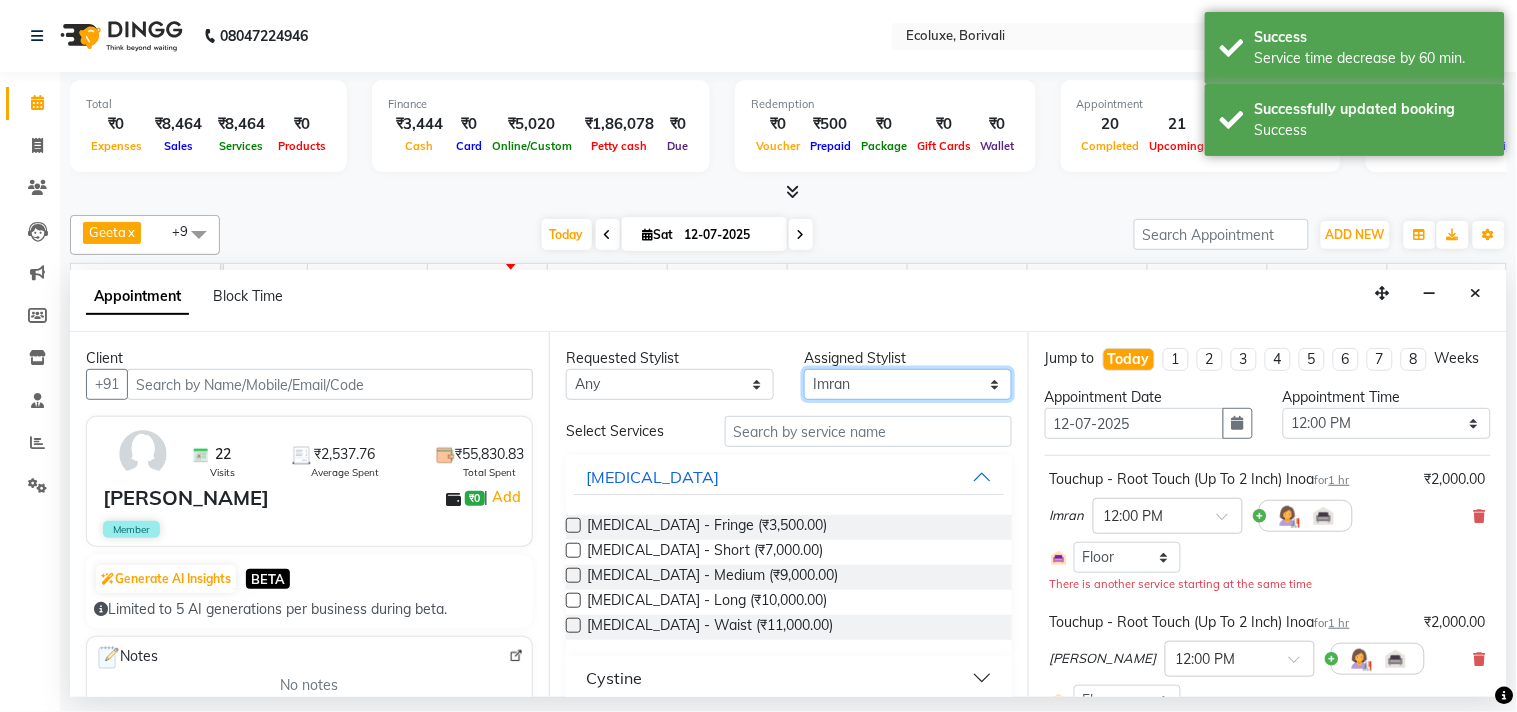 click on "Select [PERSON_NAME] Faiz Geeta [PERSON_NAME]   [PERSON_NAME] Khende [PERSON_NAME]  [PERSON_NAME] [MEDICAL_DATA][PERSON_NAME] [PERSON_NAME] [PERSON_NAME]  [PERSON_NAME] Wezah" at bounding box center [908, 384] 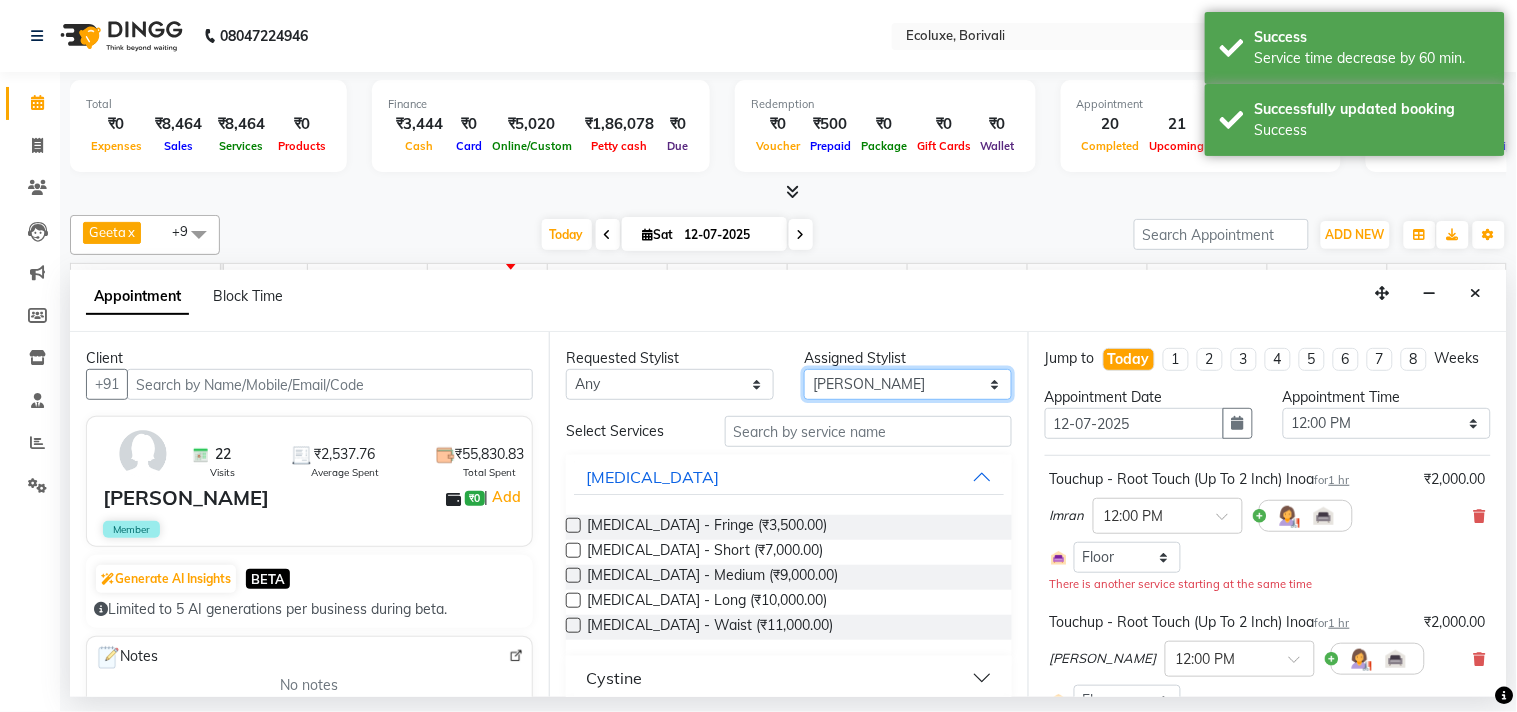 click on "Select [PERSON_NAME] Faiz Geeta [PERSON_NAME]   [PERSON_NAME] Khende [PERSON_NAME]  [PERSON_NAME] [MEDICAL_DATA][PERSON_NAME] [PERSON_NAME] [PERSON_NAME]  [PERSON_NAME] Wezah" at bounding box center [908, 384] 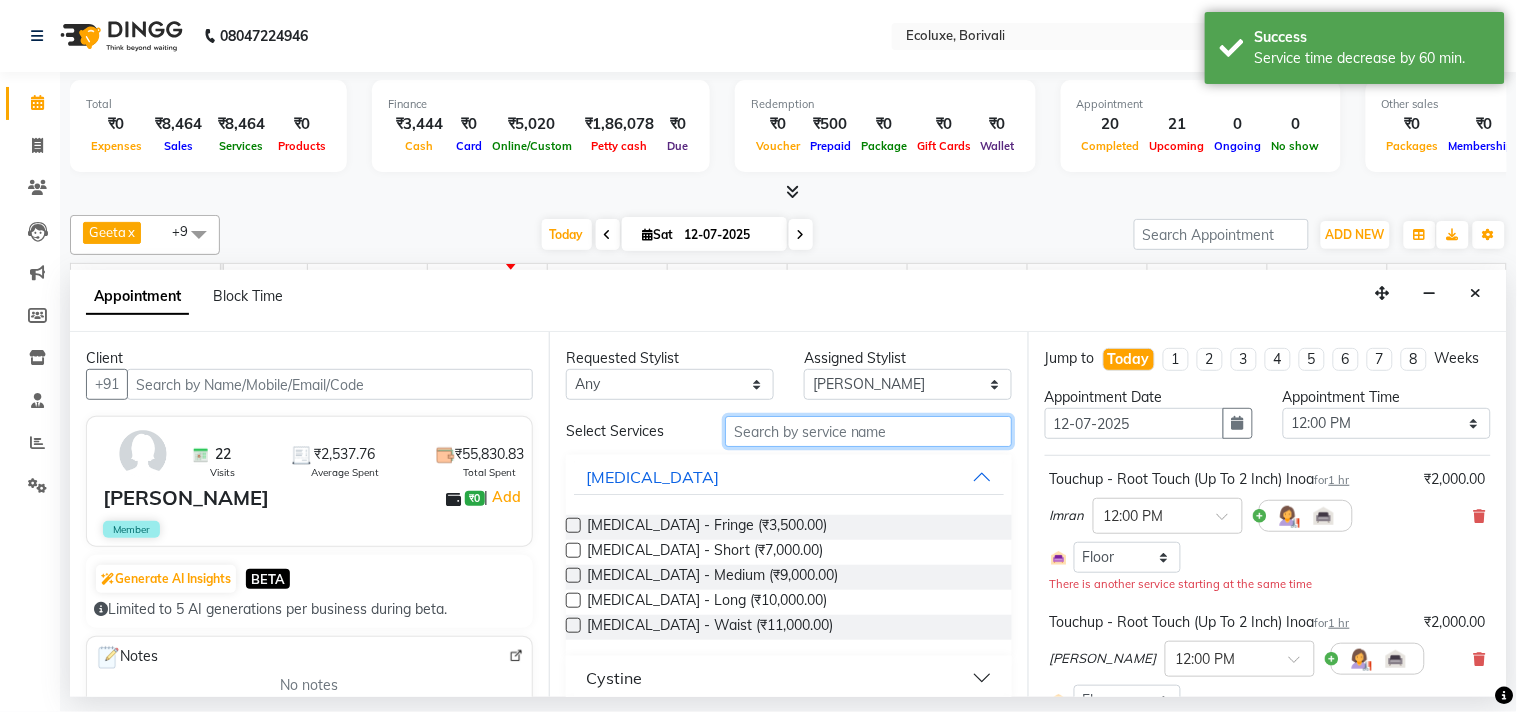 click at bounding box center (868, 431) 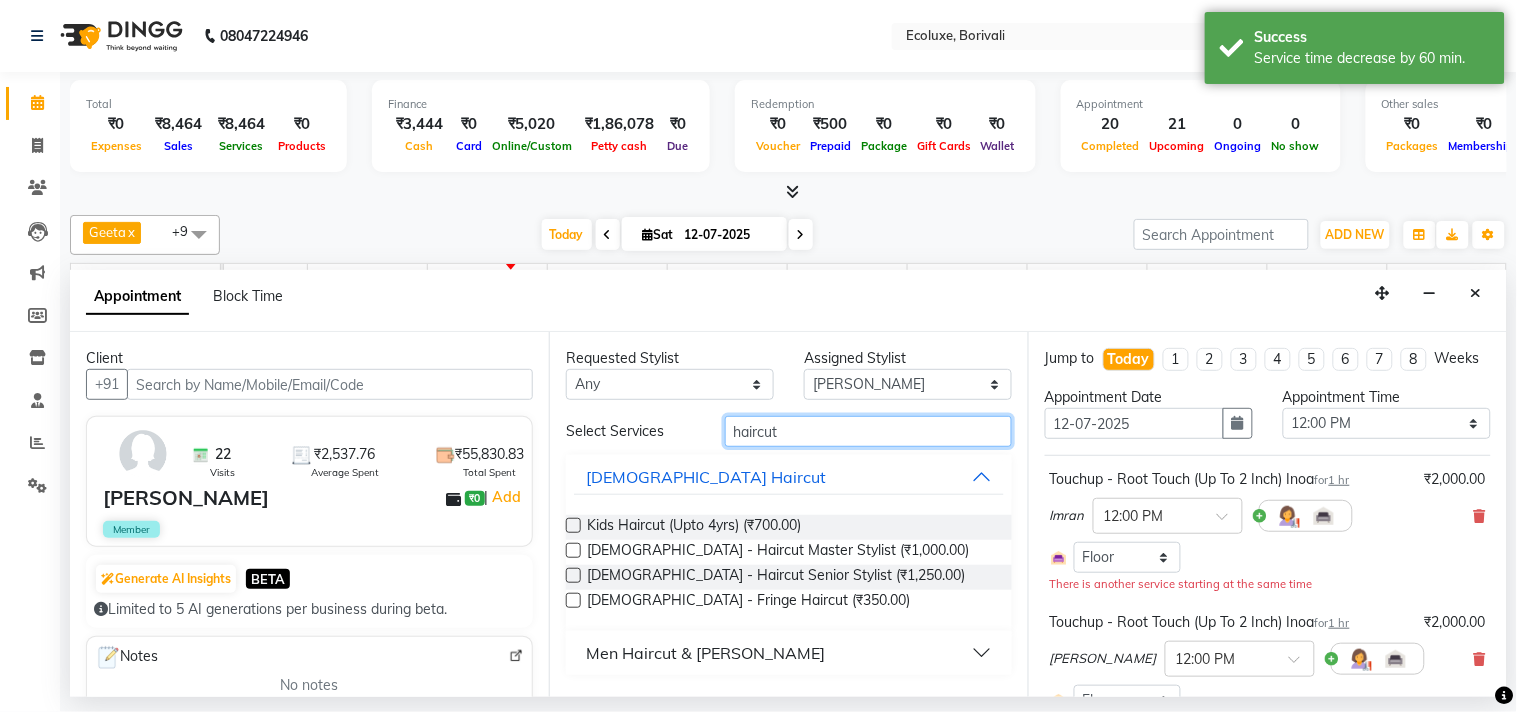 type on "haircut" 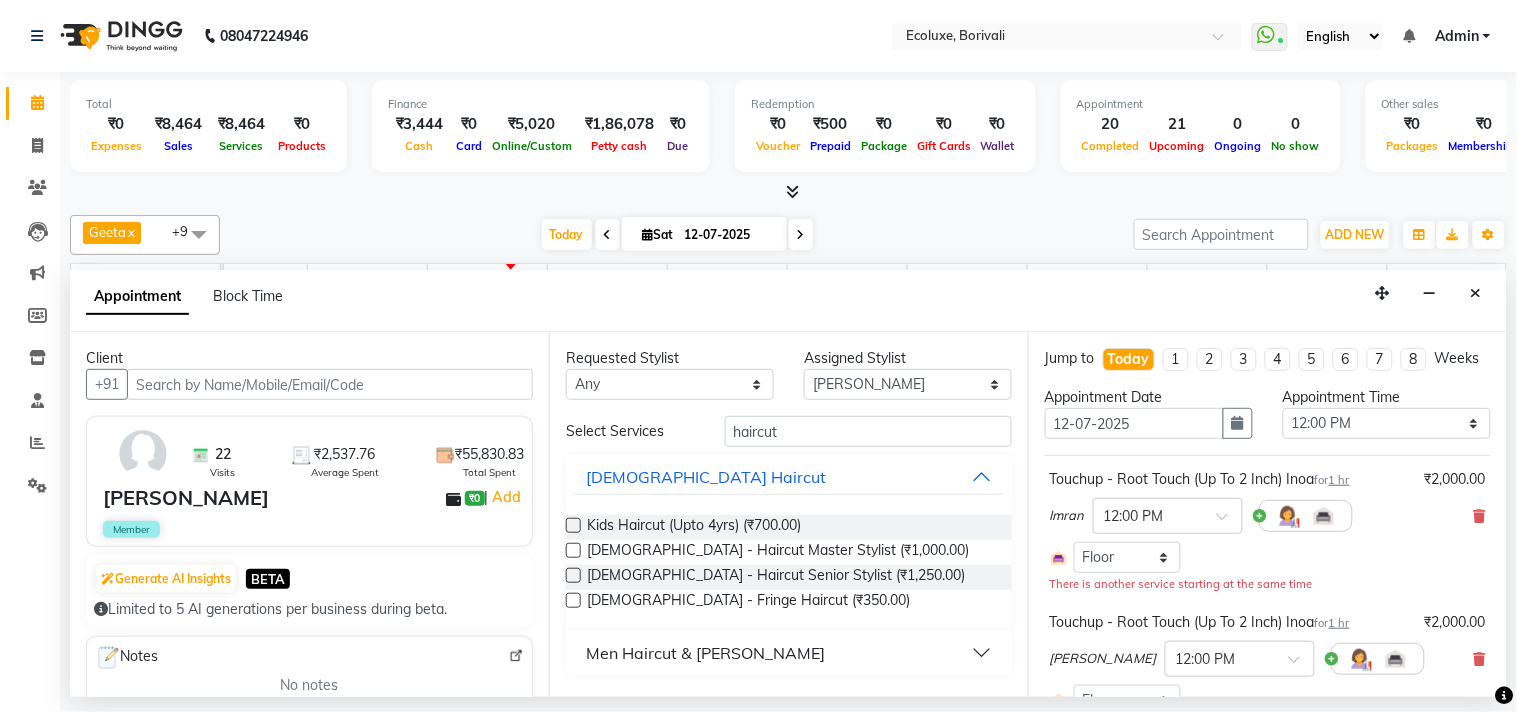 click at bounding box center [573, 575] 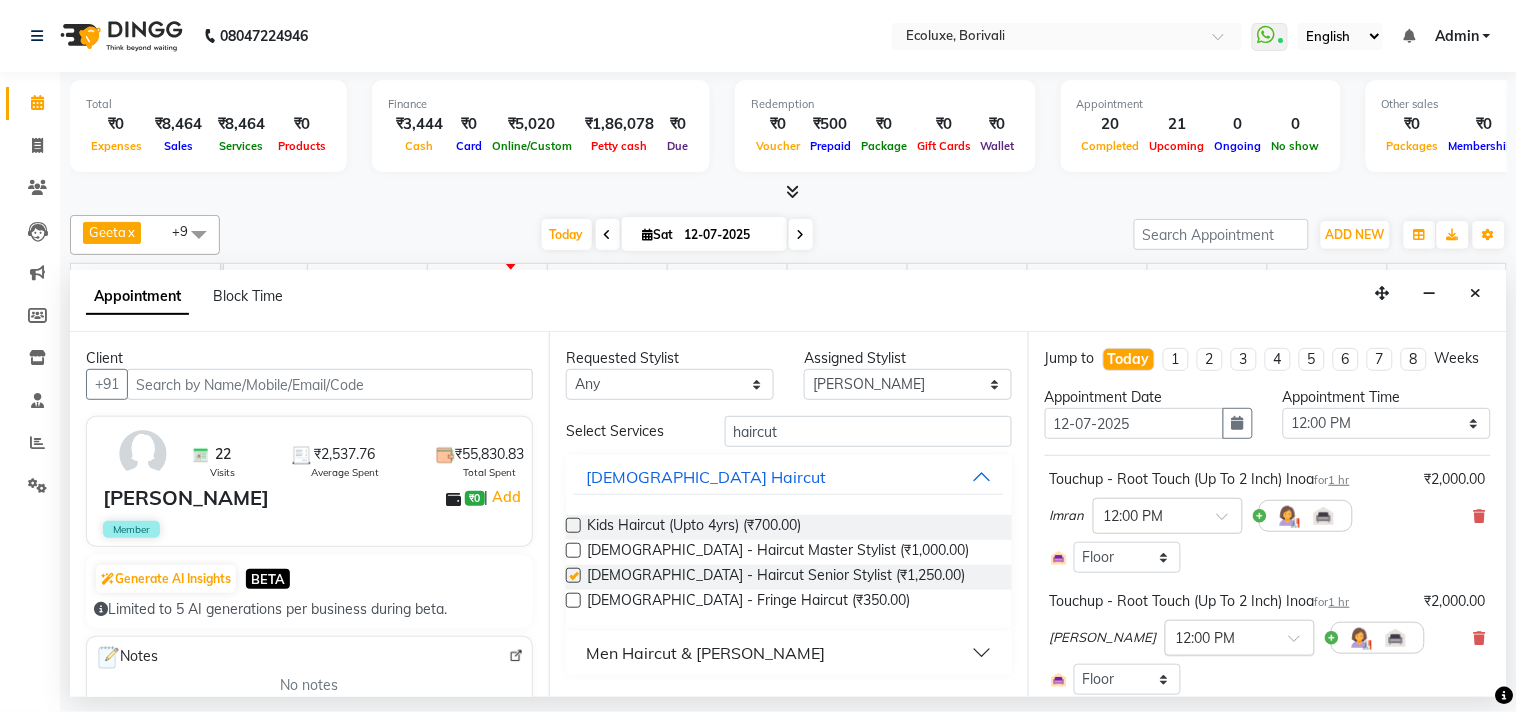 checkbox on "false" 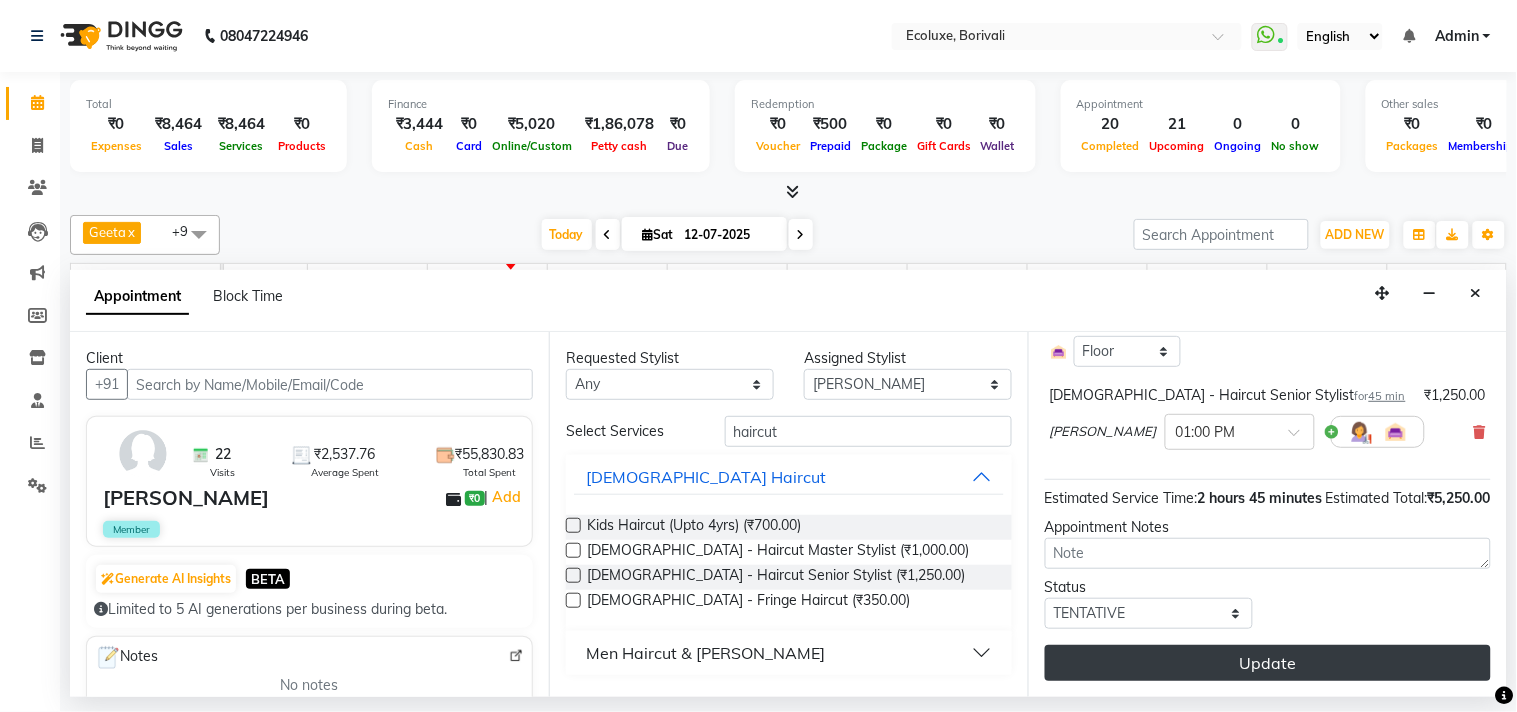 click on "Update" at bounding box center [1268, 663] 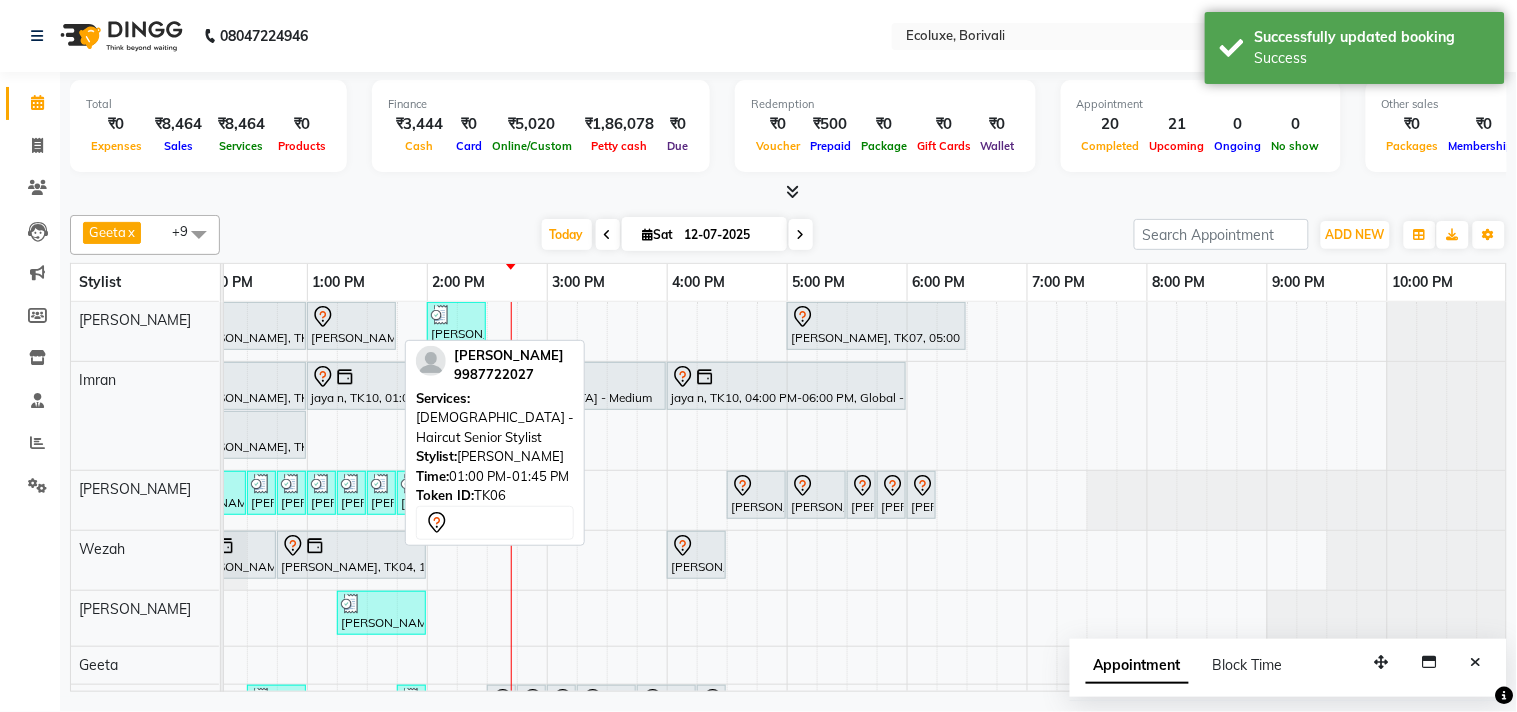 click at bounding box center [351, 317] 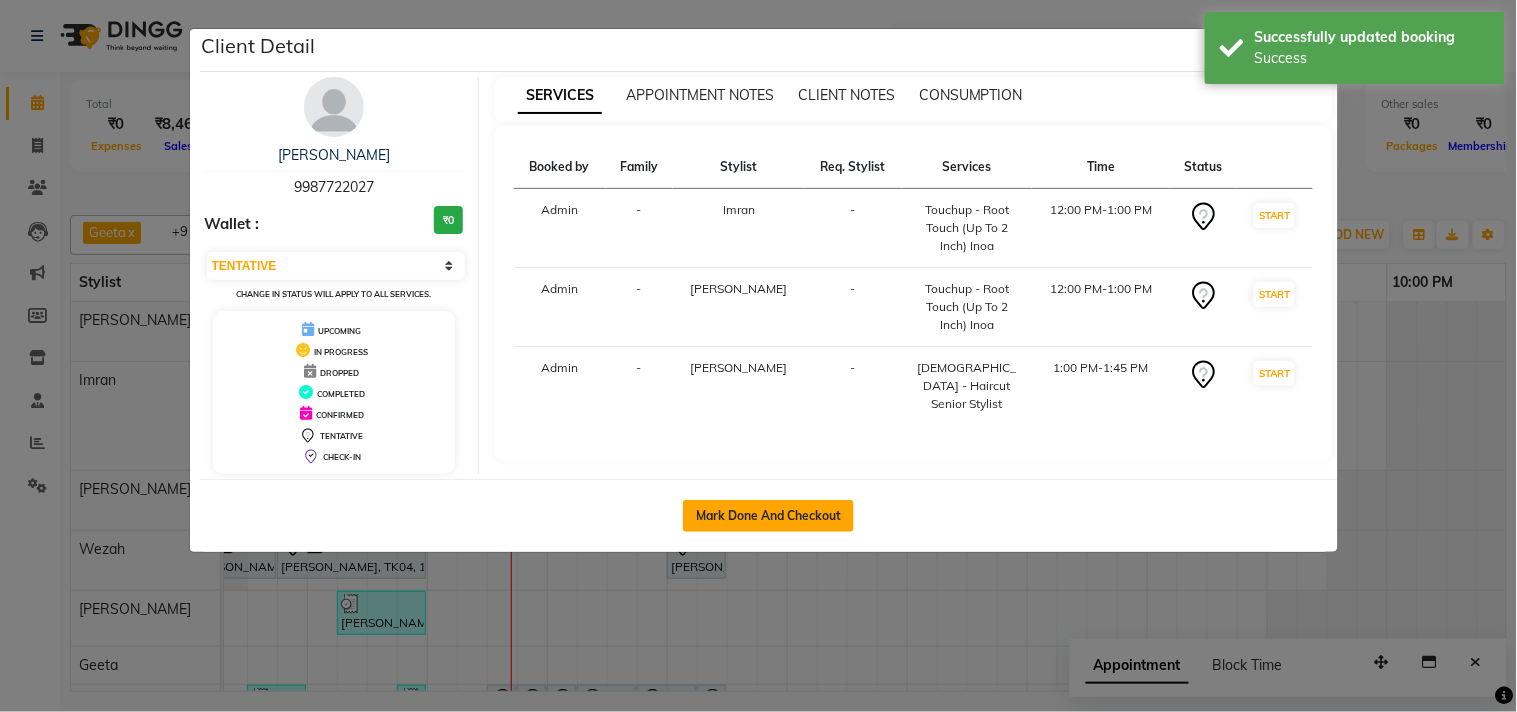 click on "Mark Done And Checkout" 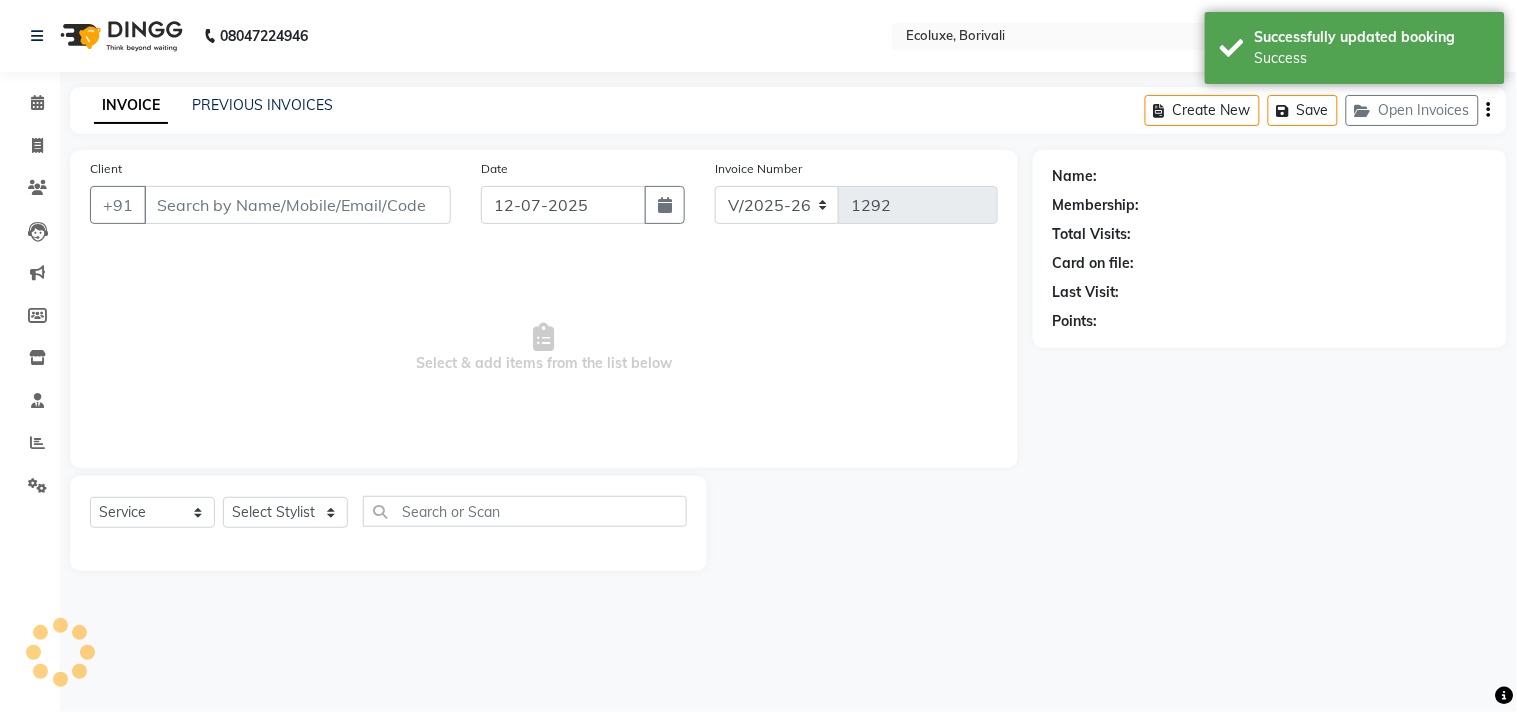 type on "9987722027" 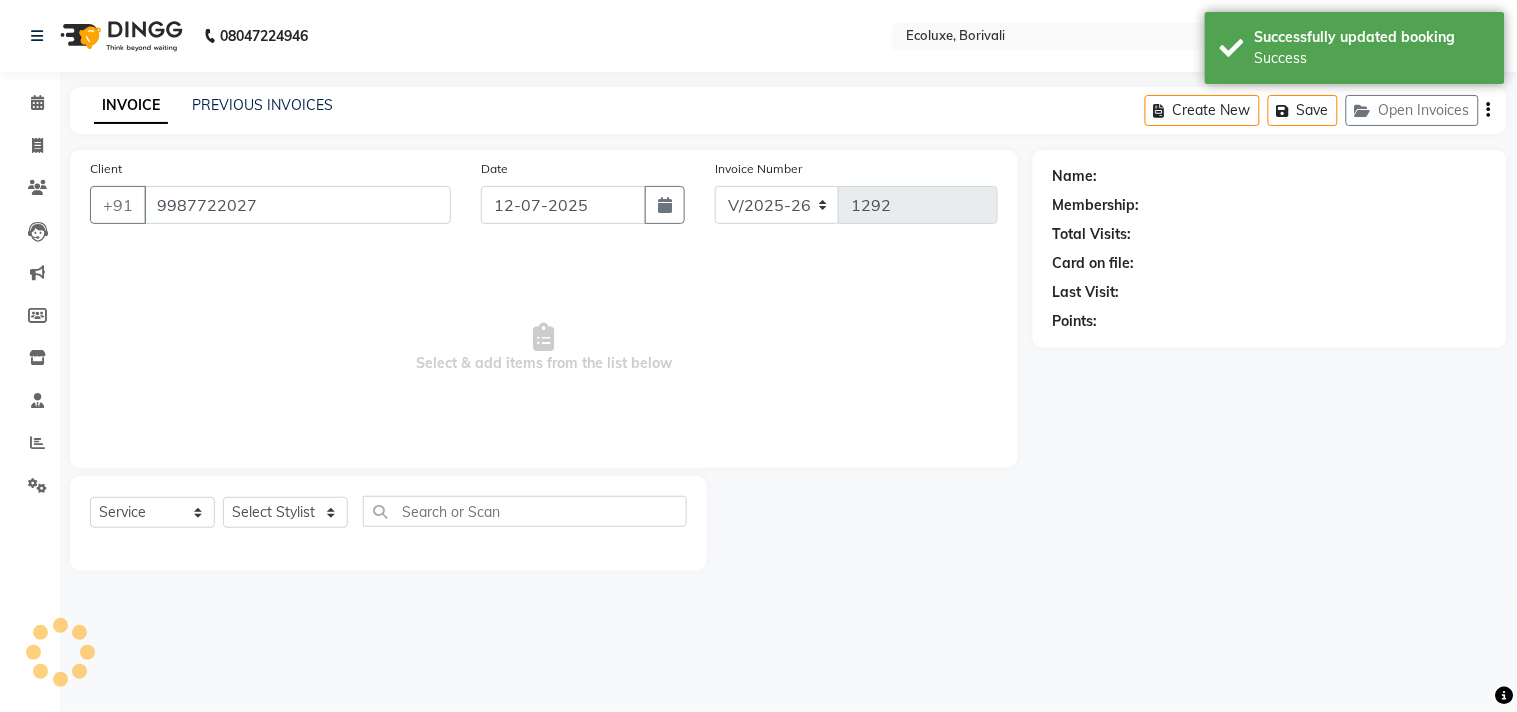 select on "35738" 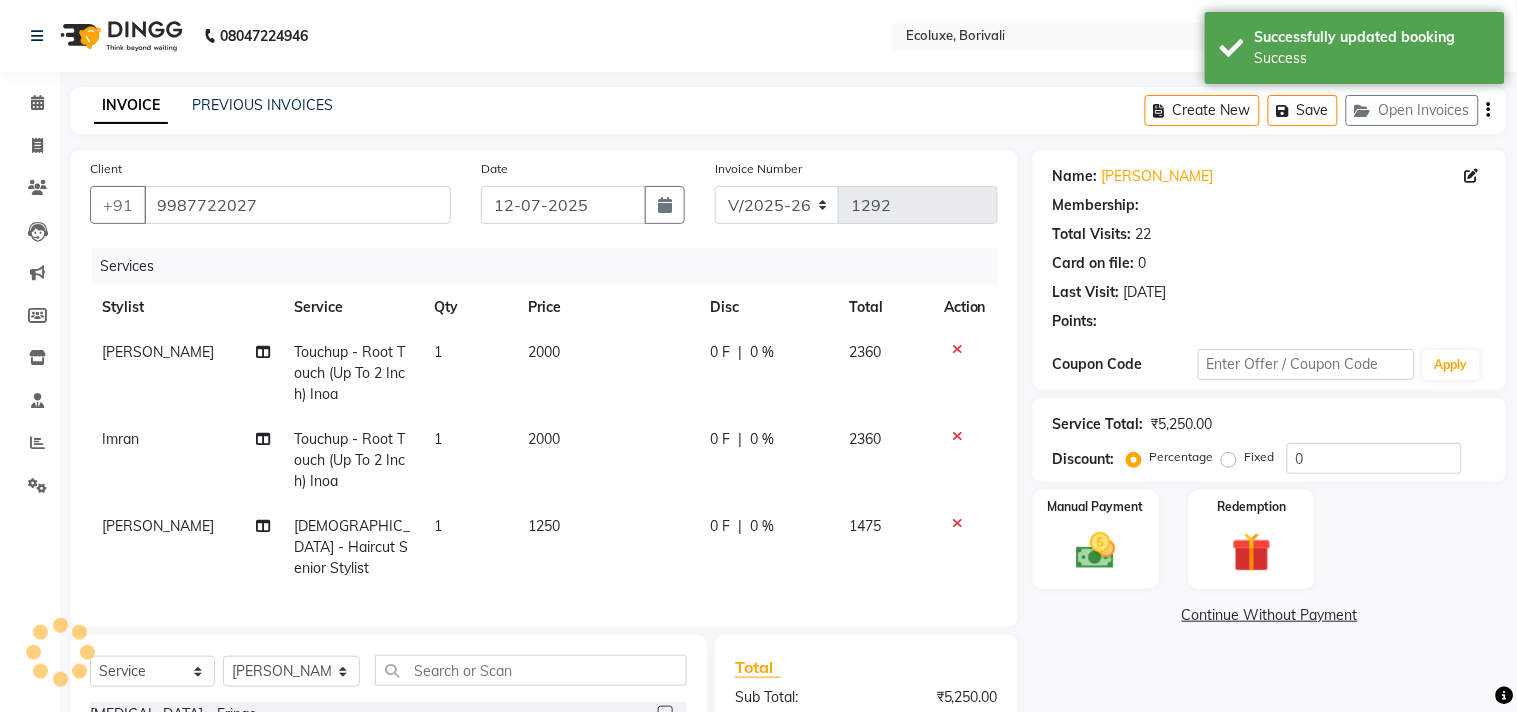 select on "1: Object" 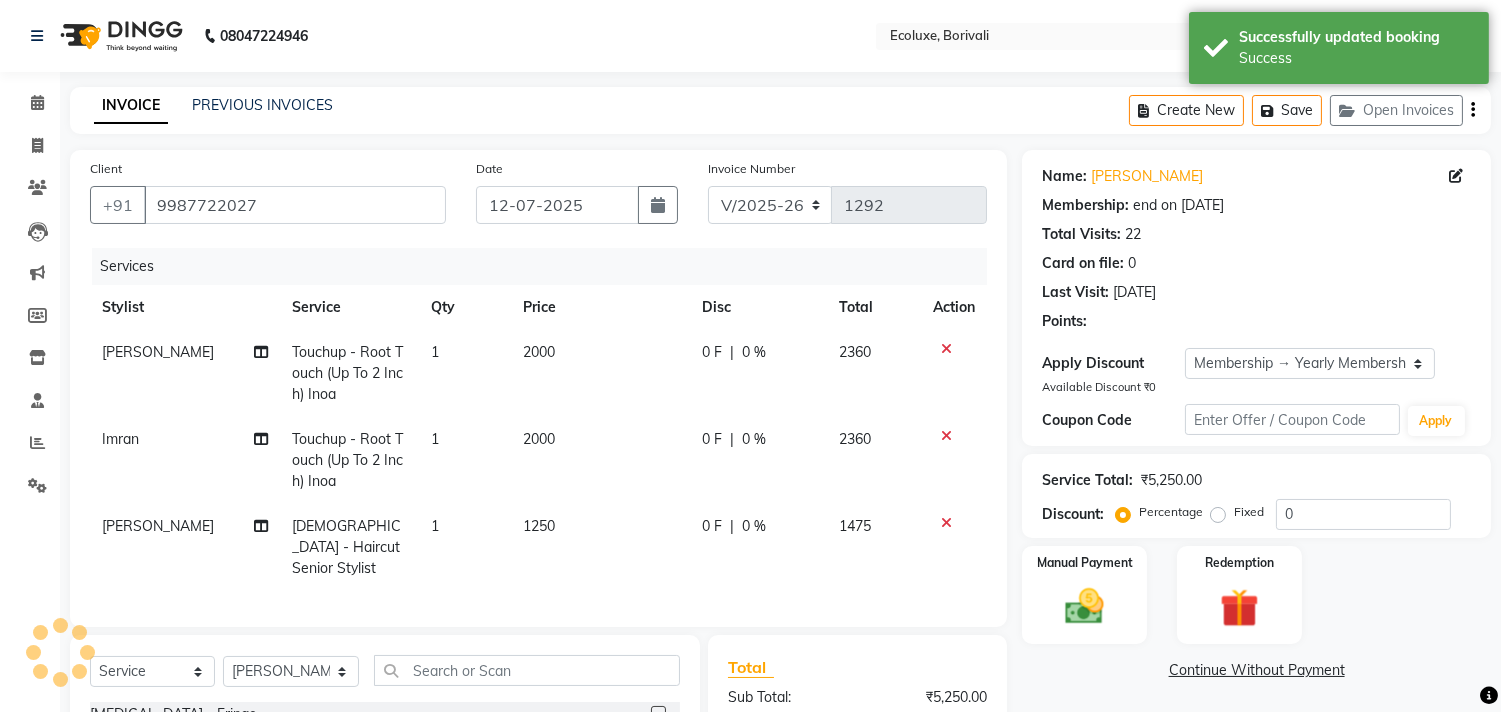 type on "20" 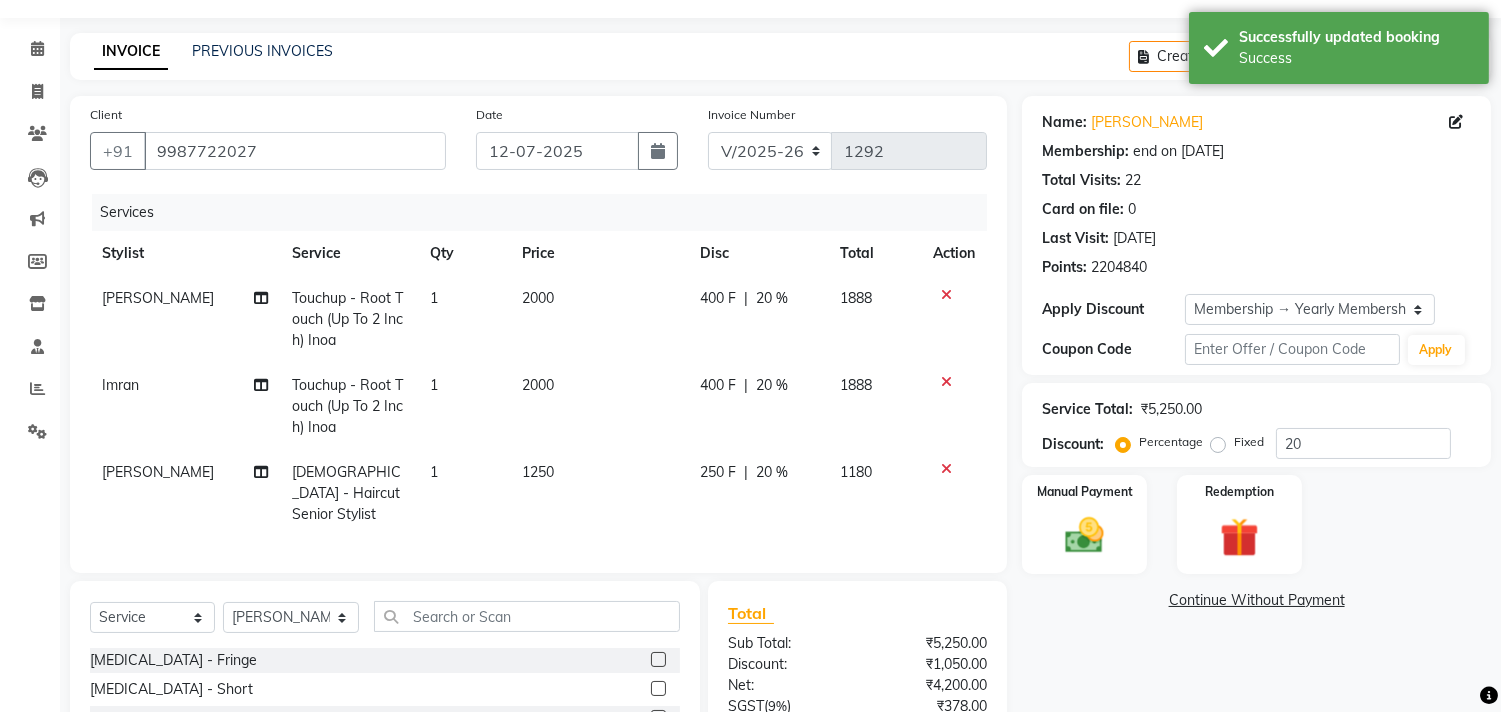 scroll, scrollTop: 0, scrollLeft: 0, axis: both 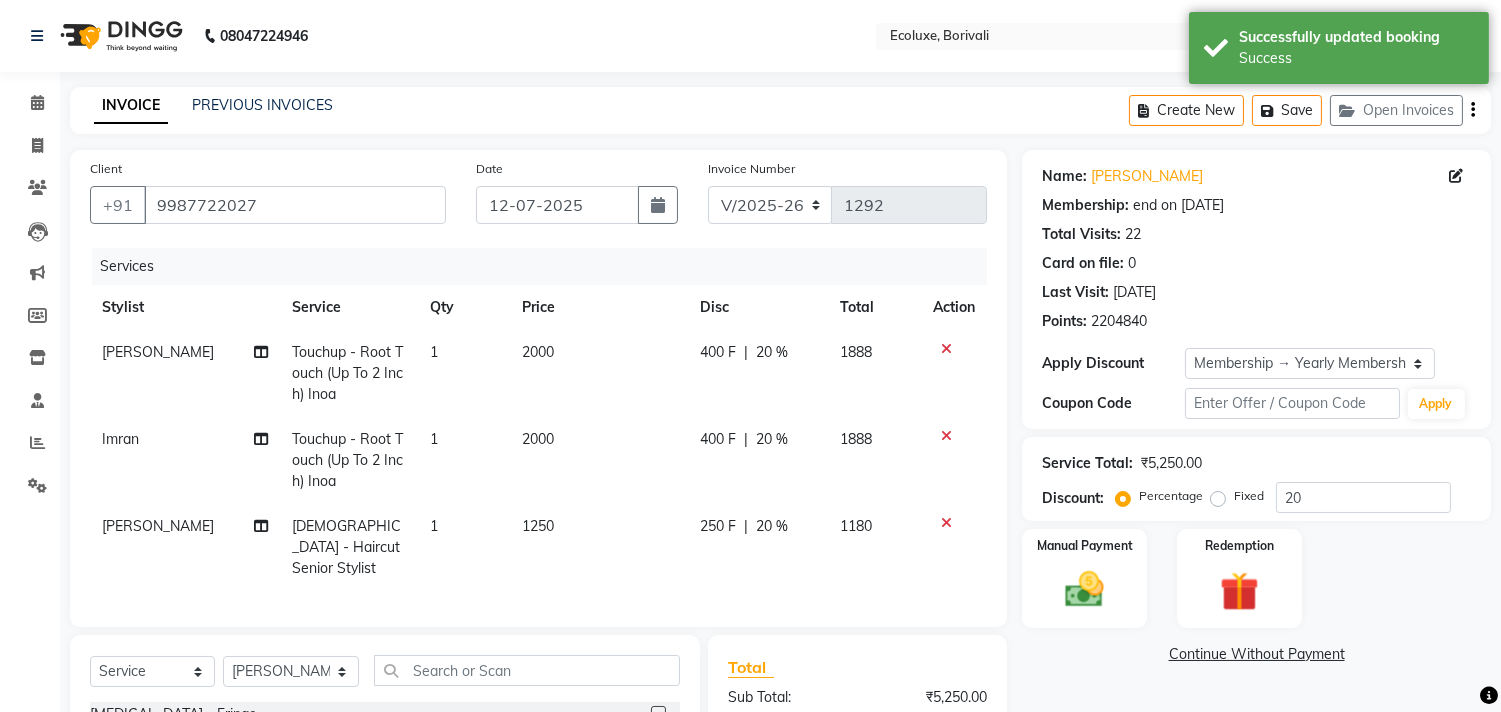 click 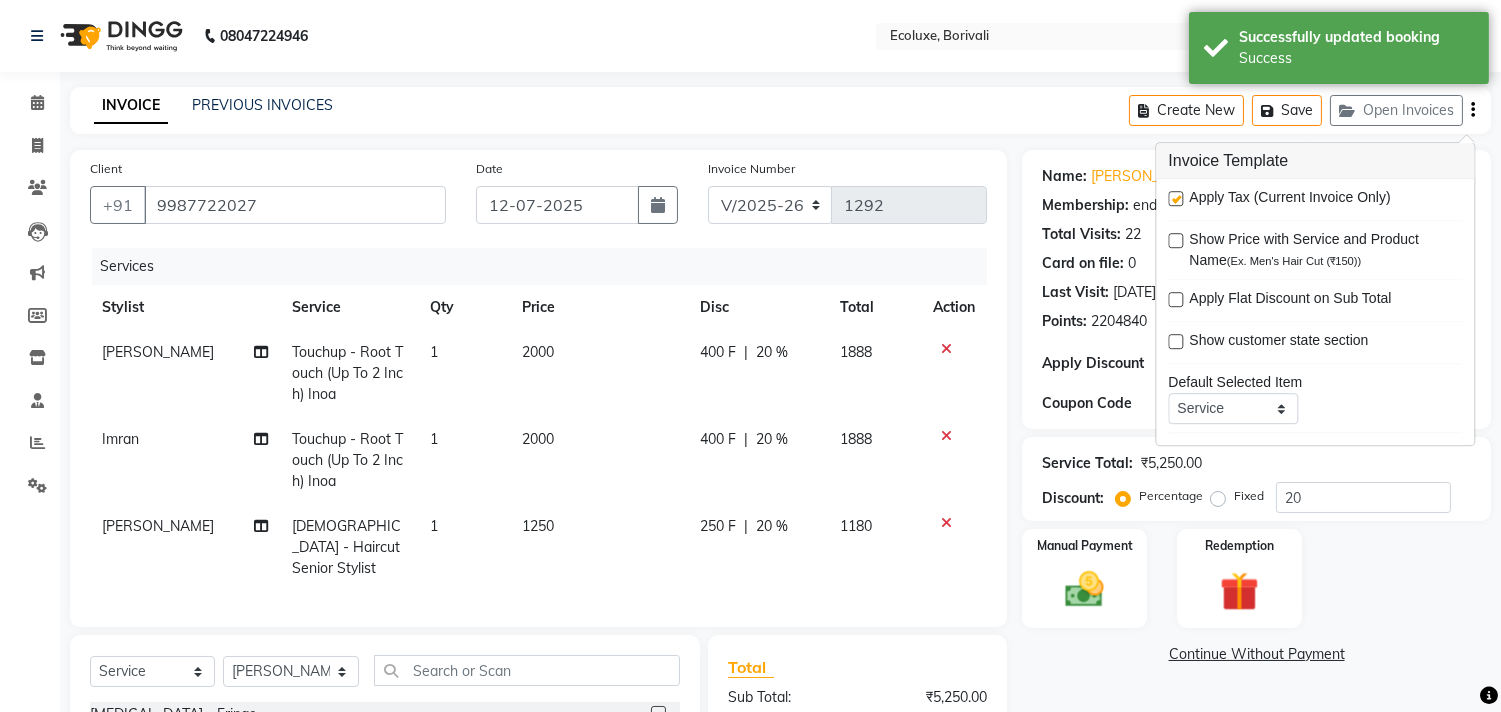 click at bounding box center [1175, 198] 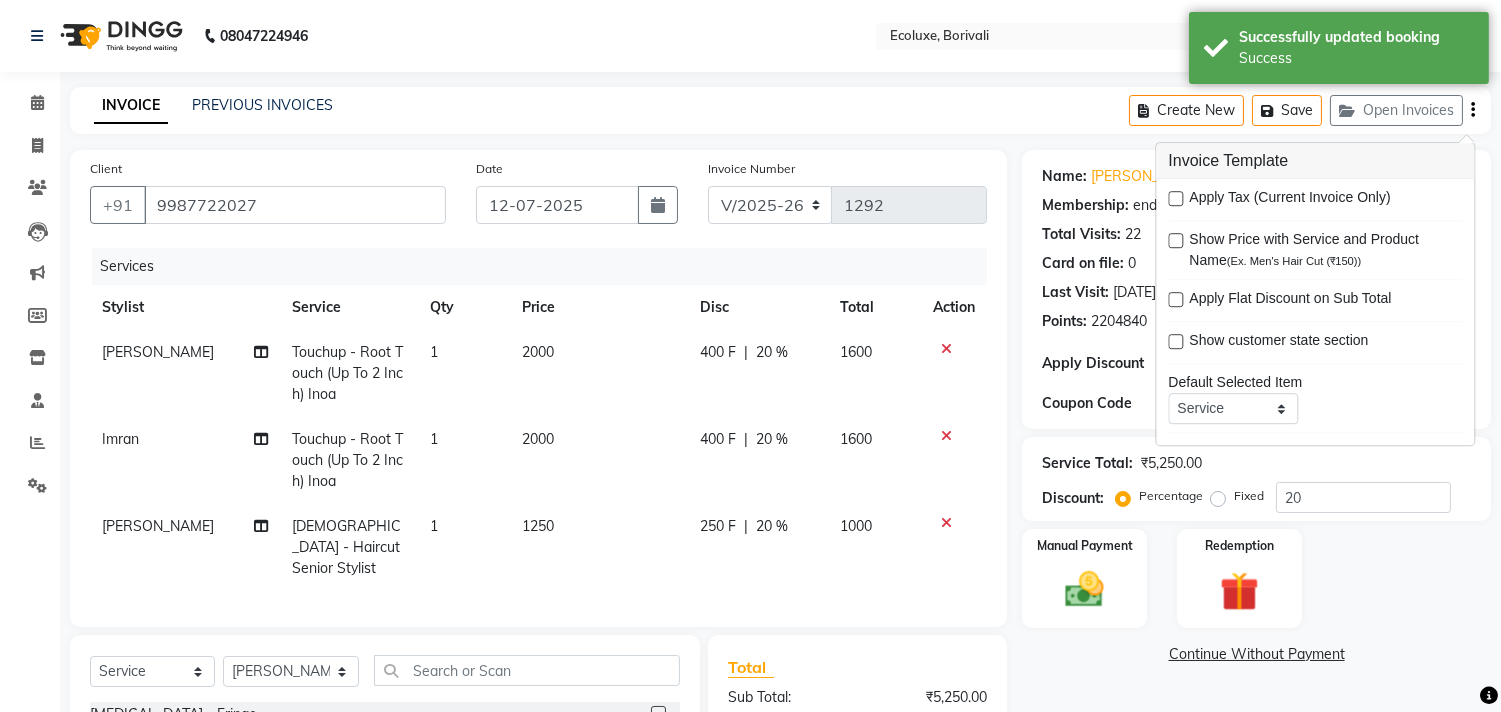click on "08047224946 Select Location × Ecoluxe, Borivali  WhatsApp Status  ✕ Status:  Connected Most Recent Message: 12-07-2025     02:21 PM Recent Service Activity: 12-07-2025     02:40 PM English ENGLISH Español العربية मराठी हिंदी ગુજરાતી தமிழ் 中文 Notifications nothing to show Admin Manage Profile Change Password Sign out  Version:3.15.4  ☀ ECOLUXE, Borivali  Calendar  Invoice  Clients  Leads   Marketing  Members  Inventory  Staff  Reports  Settings Completed InProgress Upcoming Dropped Tentative Check-In Confirm Bookings Generate Report Segments Page Builder INVOICE PREVIOUS INVOICES Create New   Save   Open Invoices  Client +91 9987722027 Date 12-07-2025 Invoice Number V/2025 V/2025-26 1292 Services Stylist Service Qty Price Disc Total Action Shafique Touchup - Root Touch (Up To 2 Inch) Inoa 1 2000 400 F | 20 % 1600  Imran  Touchup - Root Touch (Up To 2 Inch) Inoa 1 2000 400 F | 20 % 1600 Shafique Female - Haircut Senior Stylist 1 1250 250 F |" at bounding box center (750, 480) 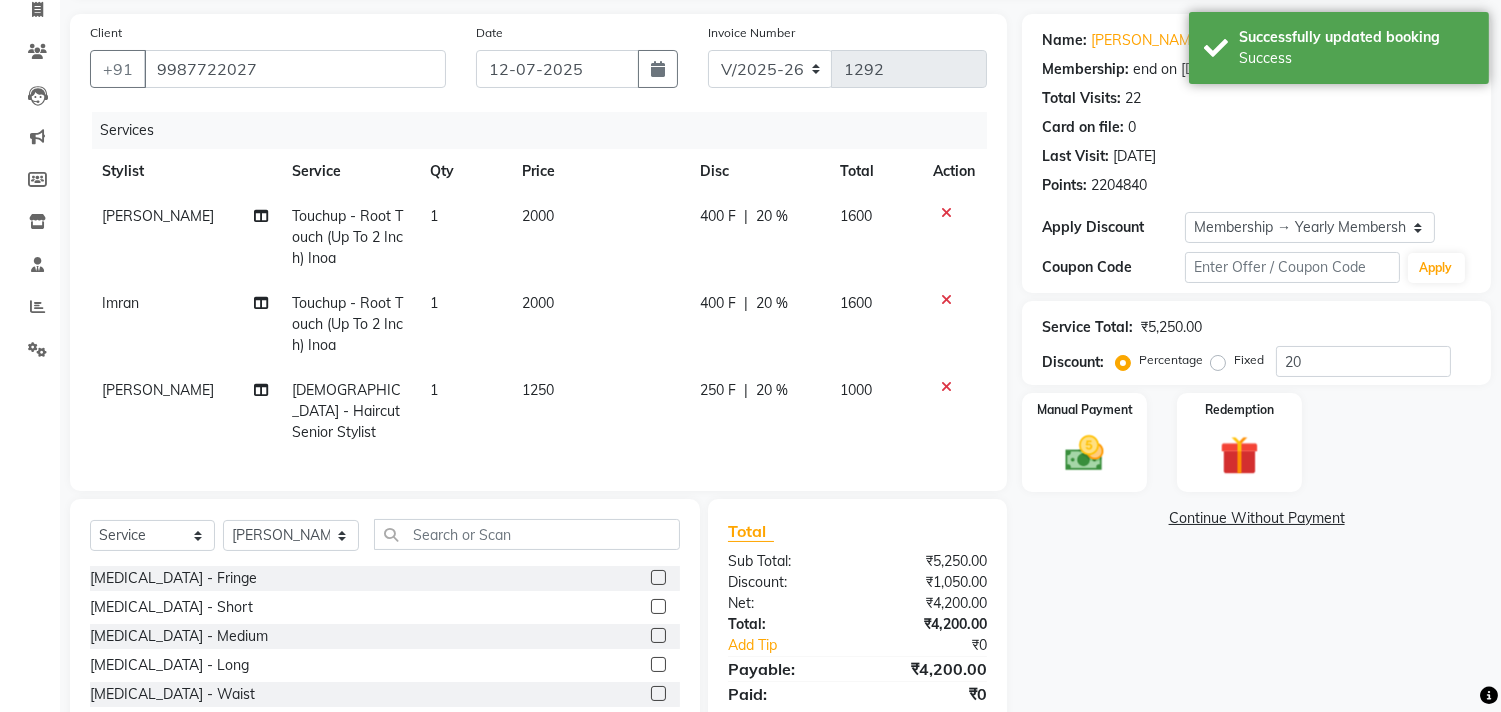 scroll, scrollTop: 243, scrollLeft: 0, axis: vertical 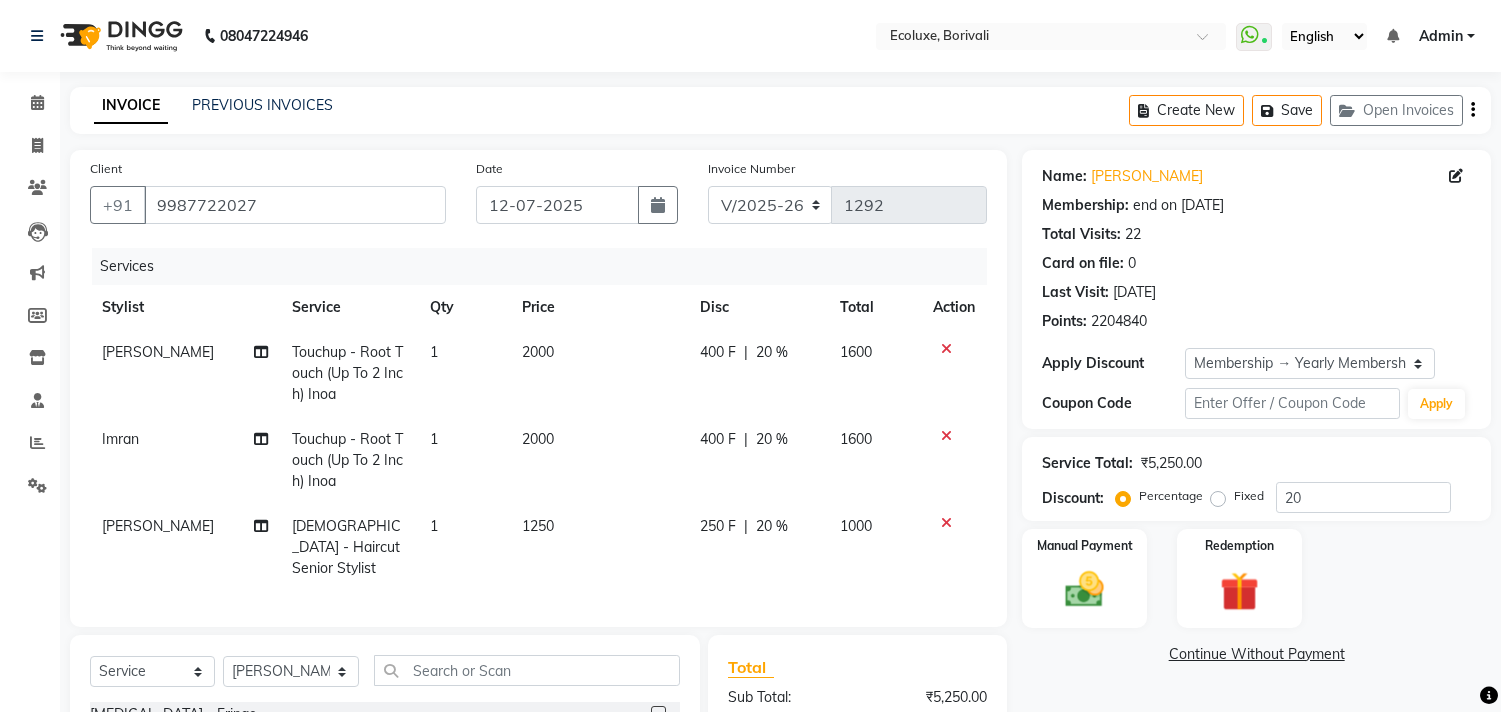 select on "5386" 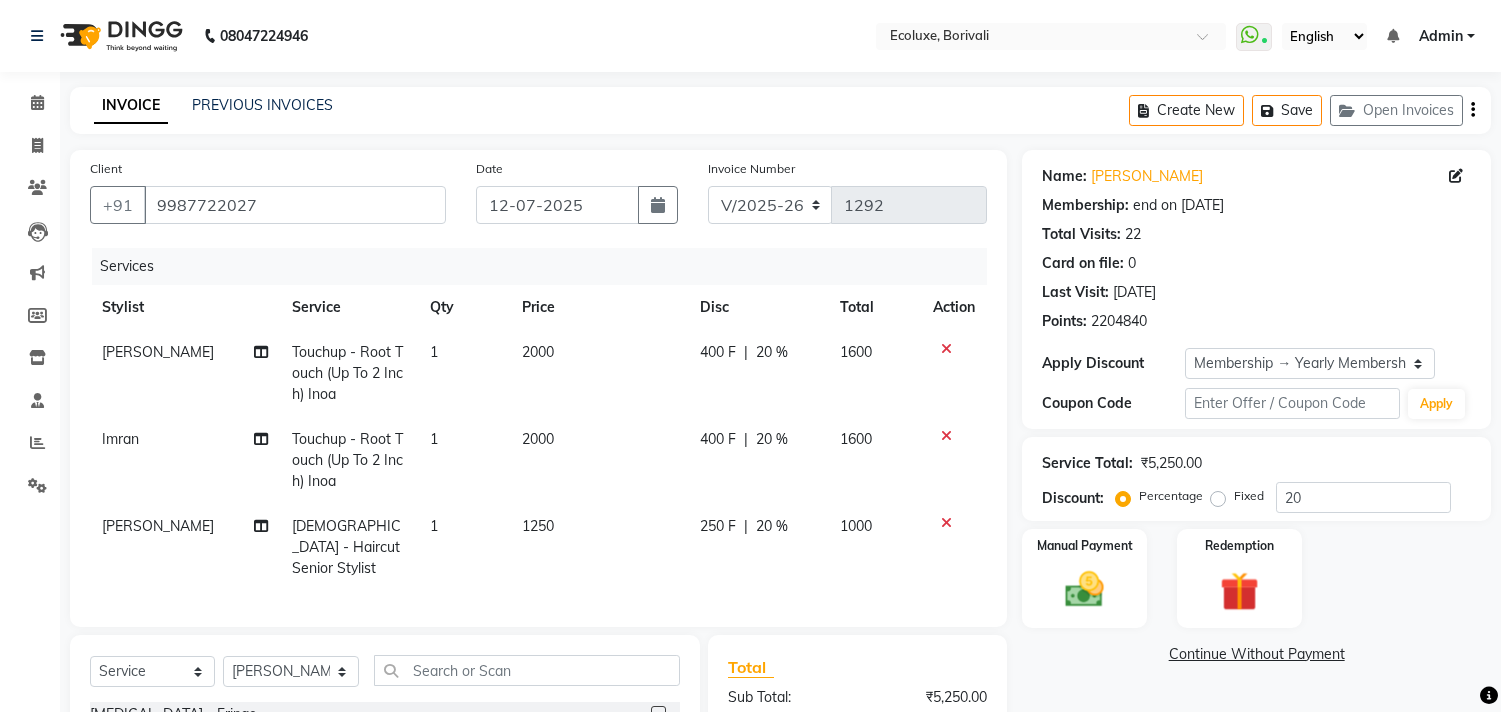 scroll, scrollTop: 243, scrollLeft: 0, axis: vertical 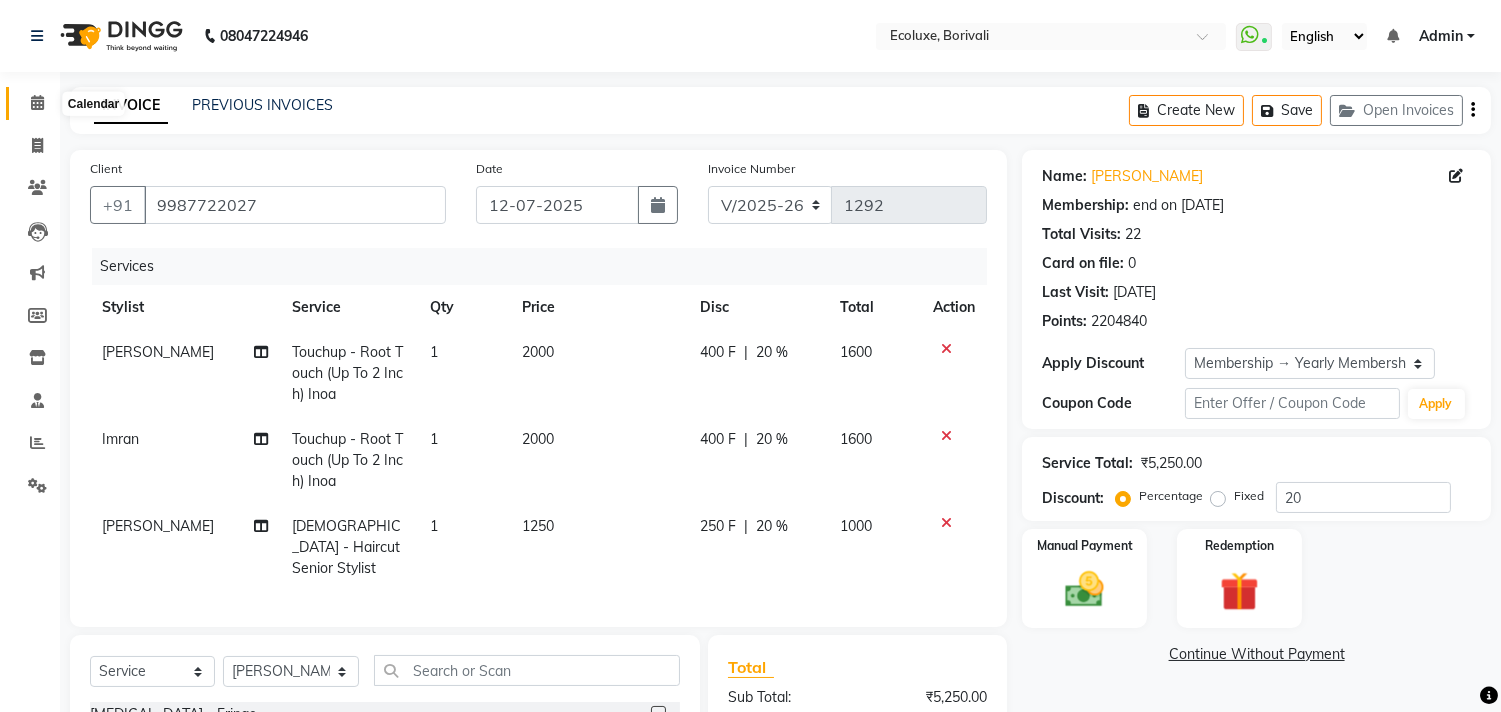 click 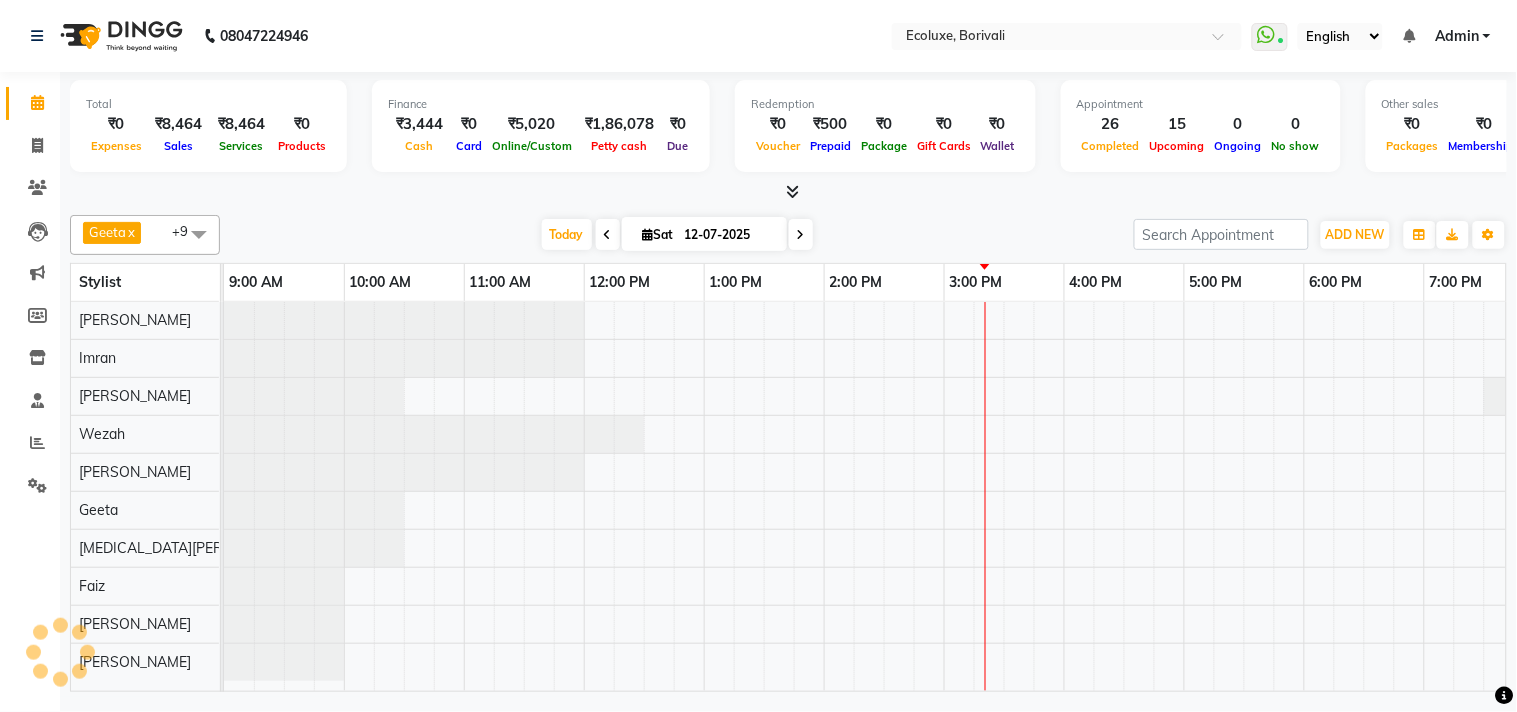 scroll, scrollTop: 0, scrollLeft: 0, axis: both 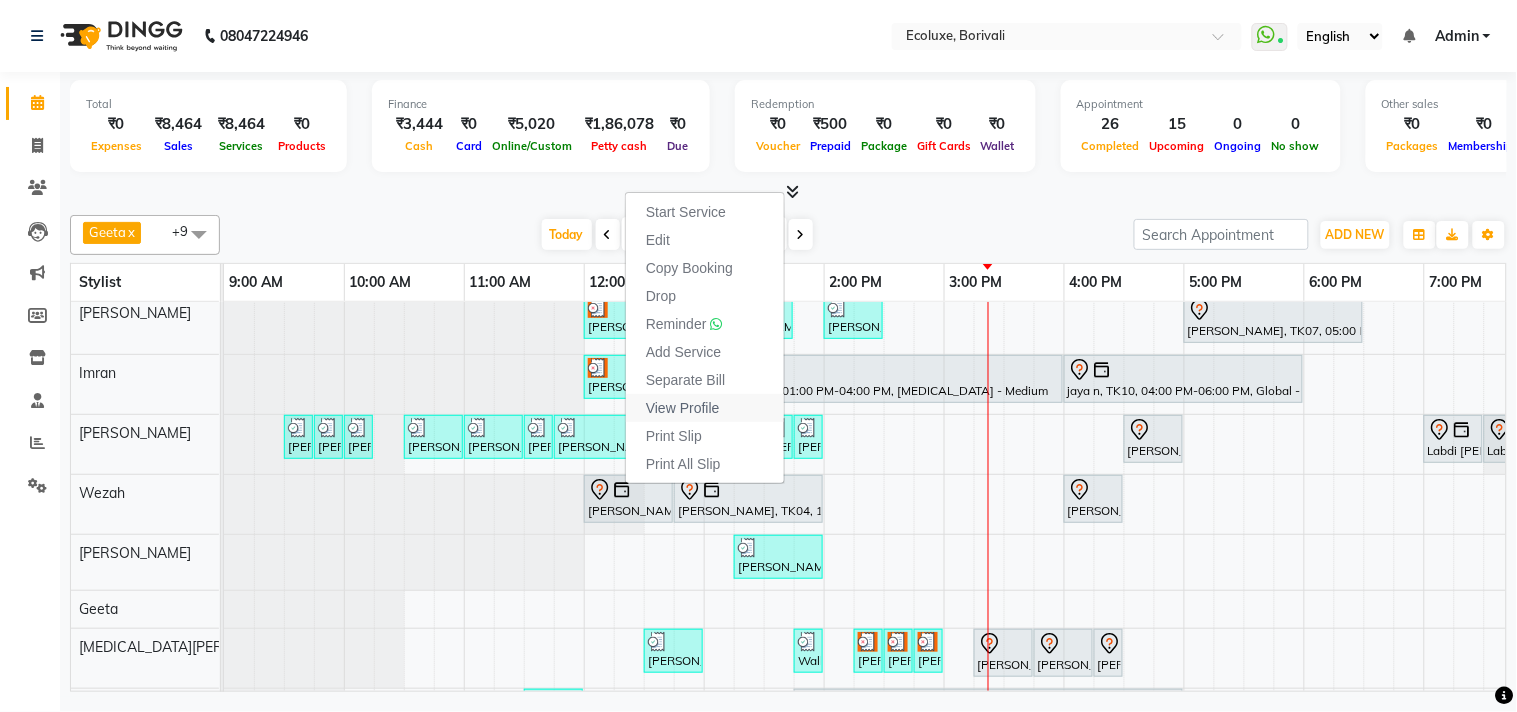 click on "View Profile" at bounding box center [683, 408] 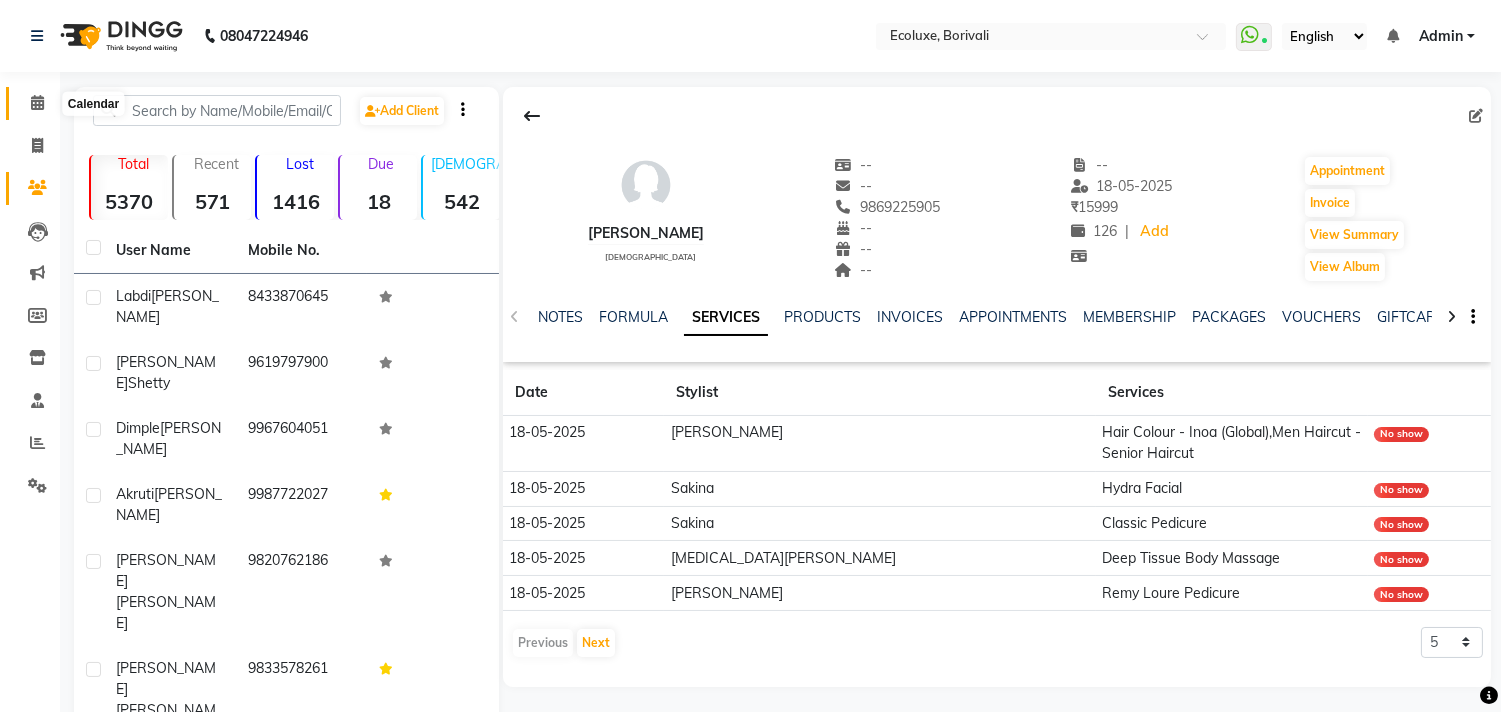 click 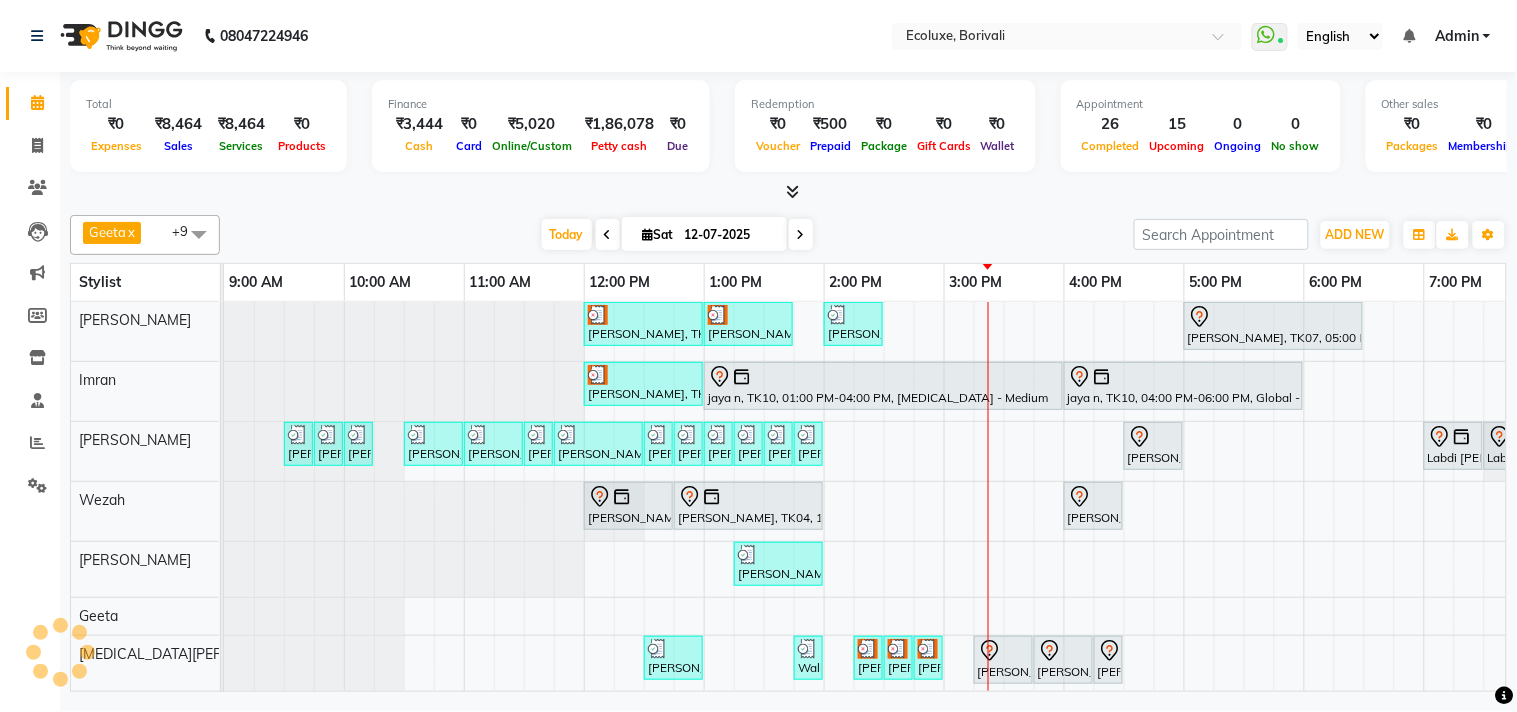 scroll, scrollTop: 7, scrollLeft: 0, axis: vertical 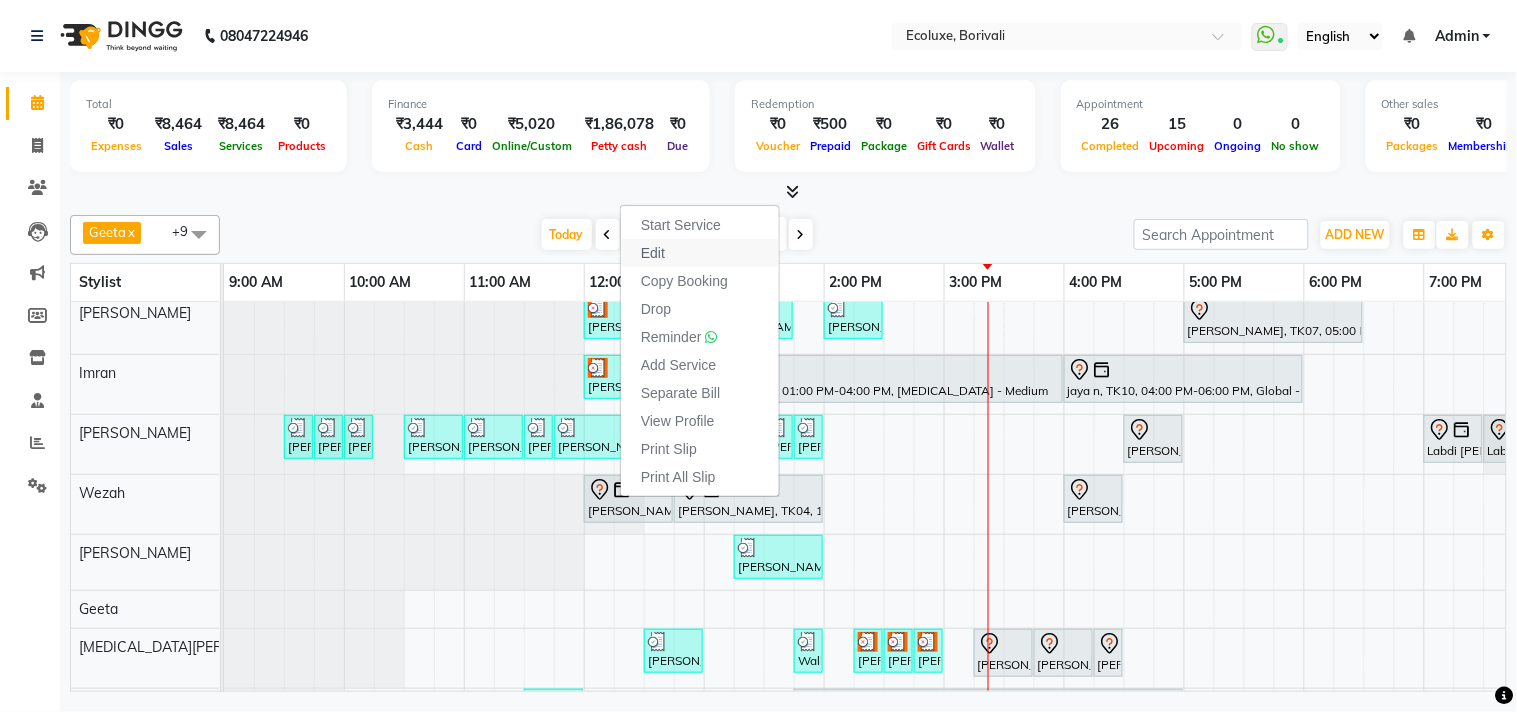 click on "Edit" at bounding box center (653, 253) 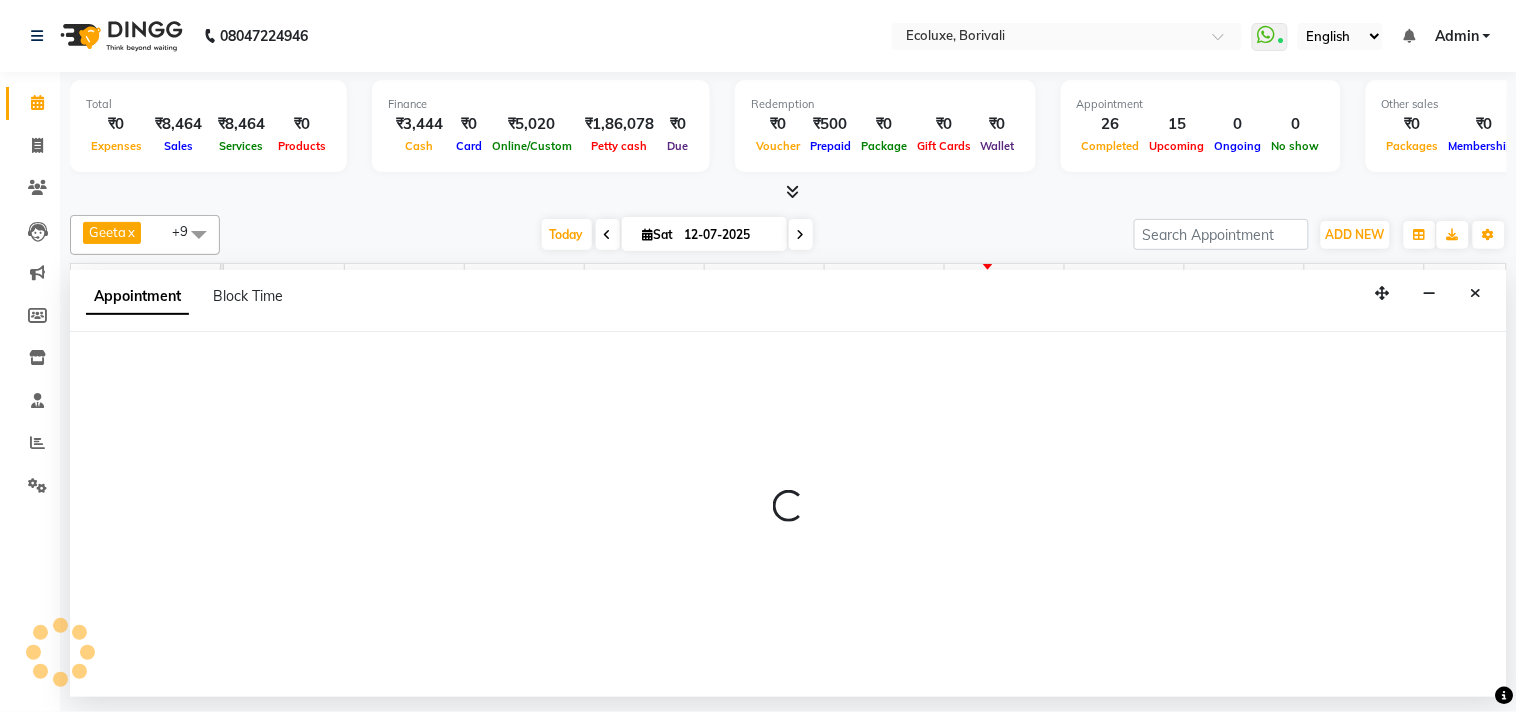 select on "tentative" 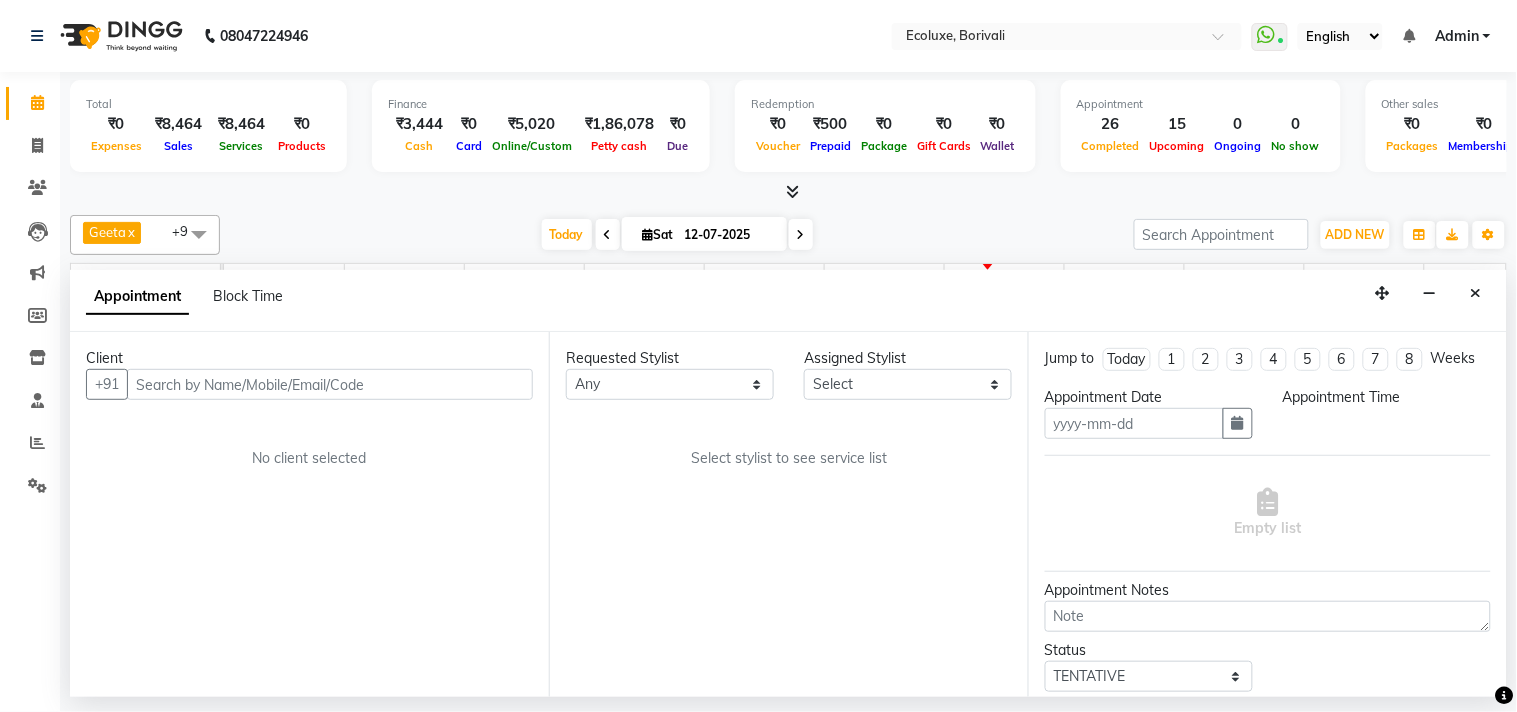 type on "12-07-2025" 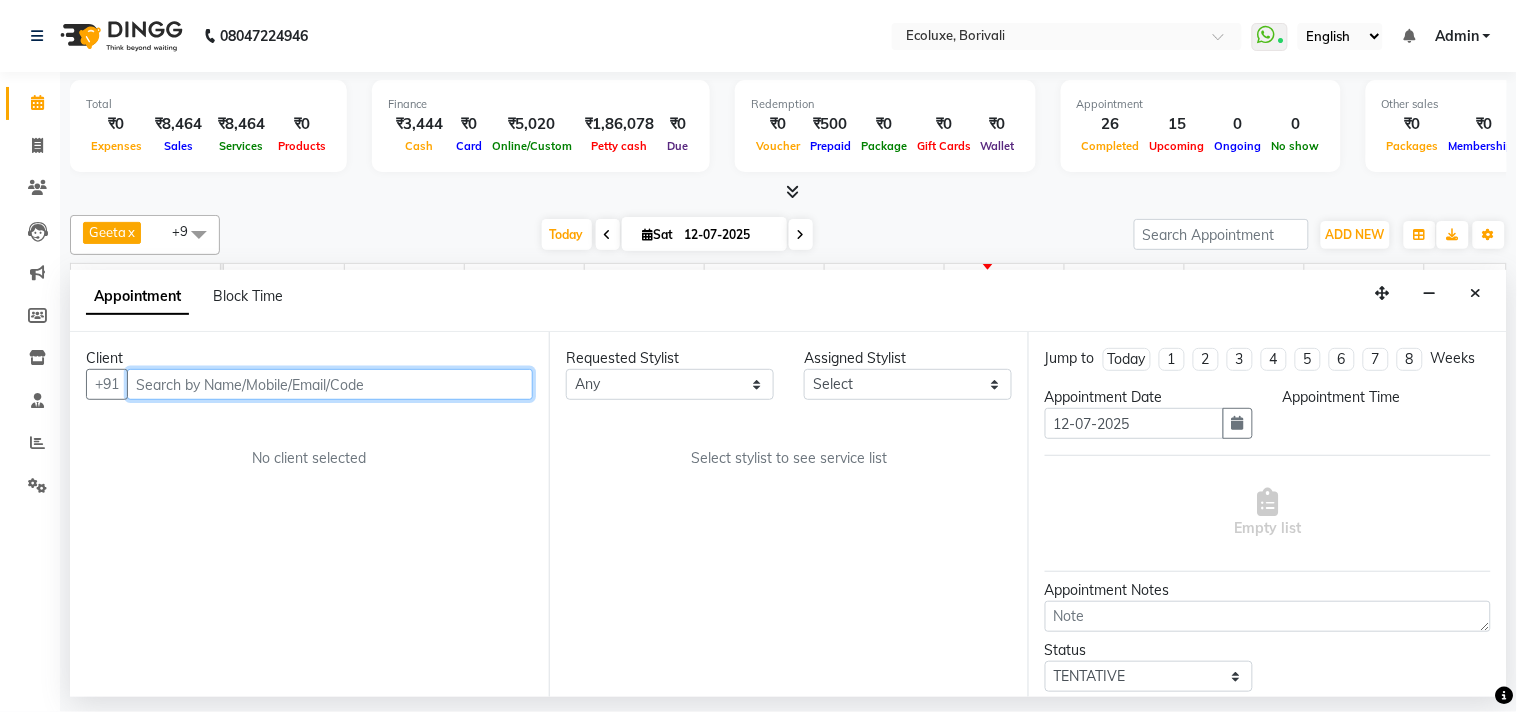 select on "75670" 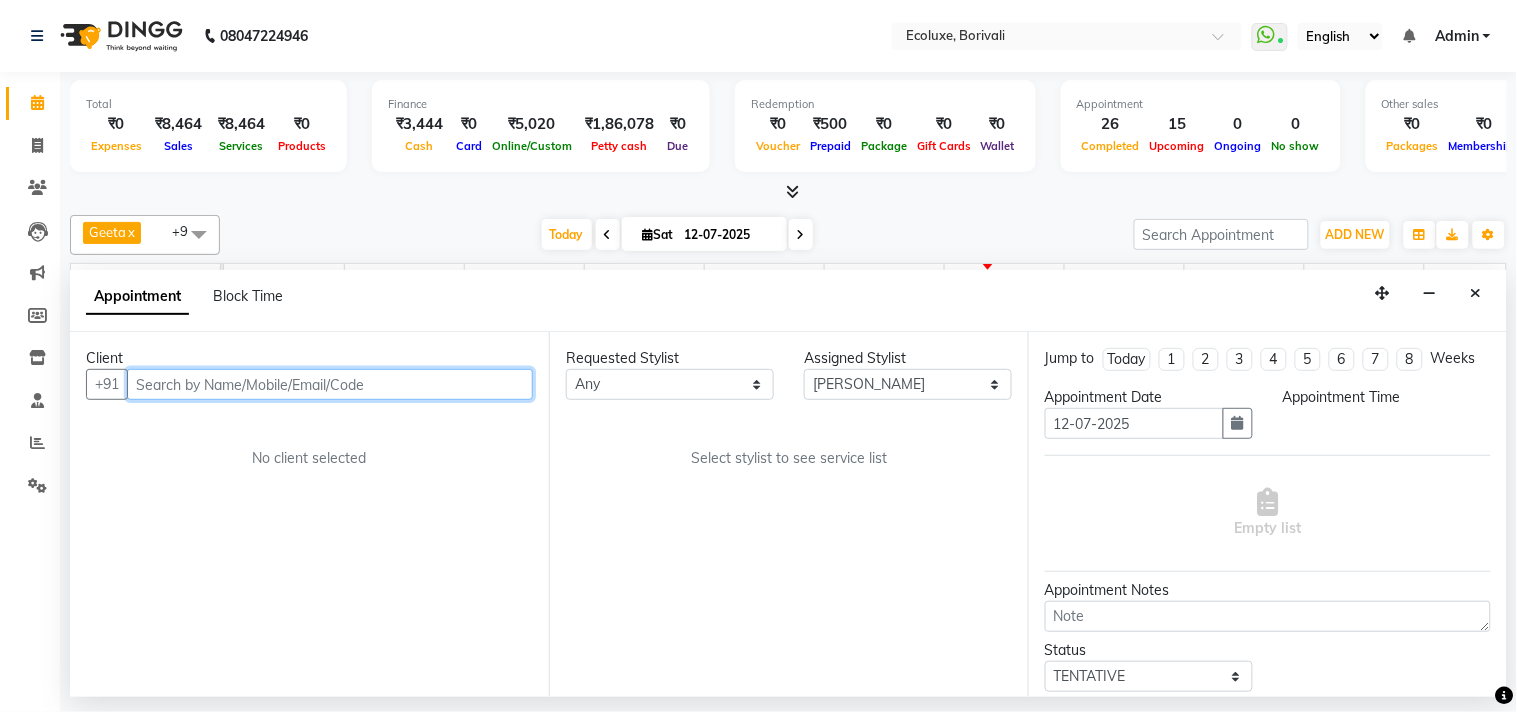 select on "720" 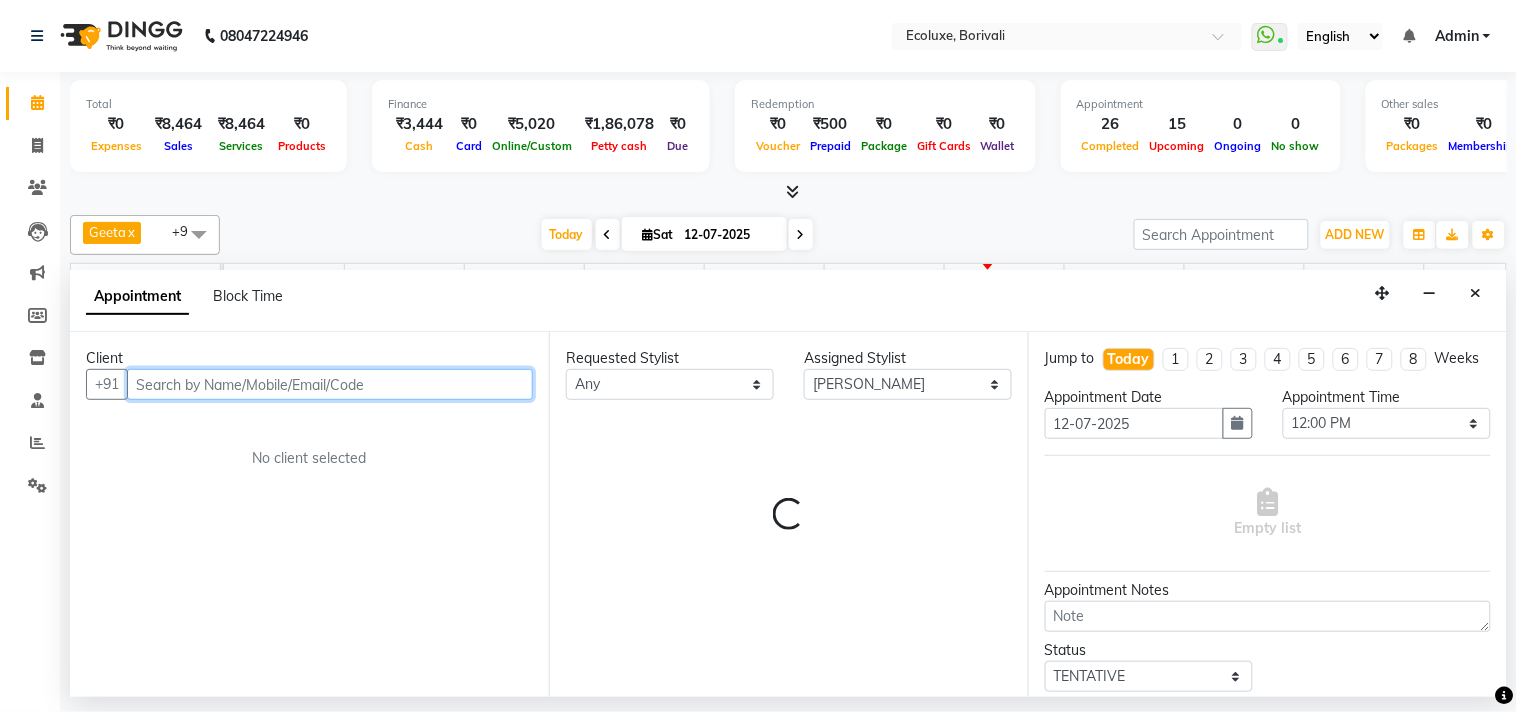 scroll, scrollTop: 0, scrollLeft: 397, axis: horizontal 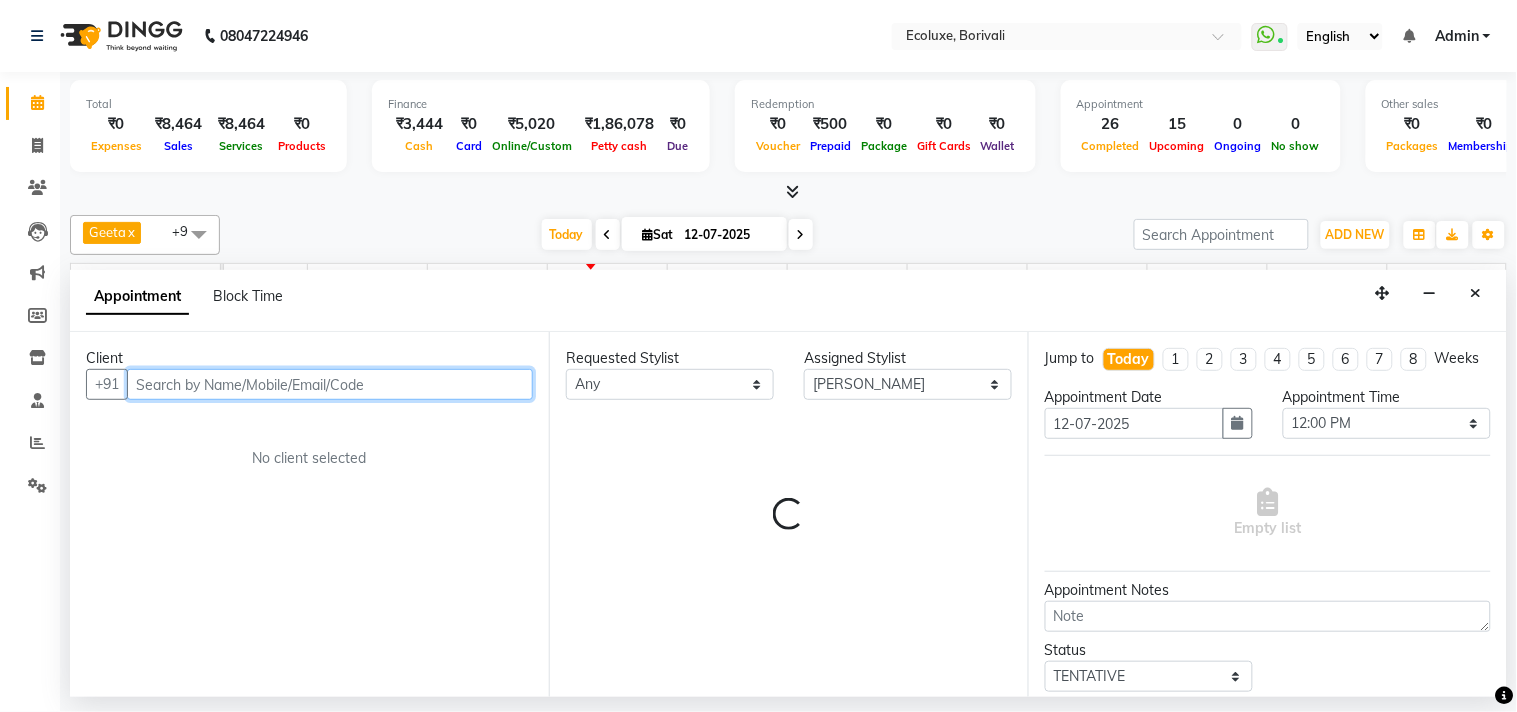 select on "2487" 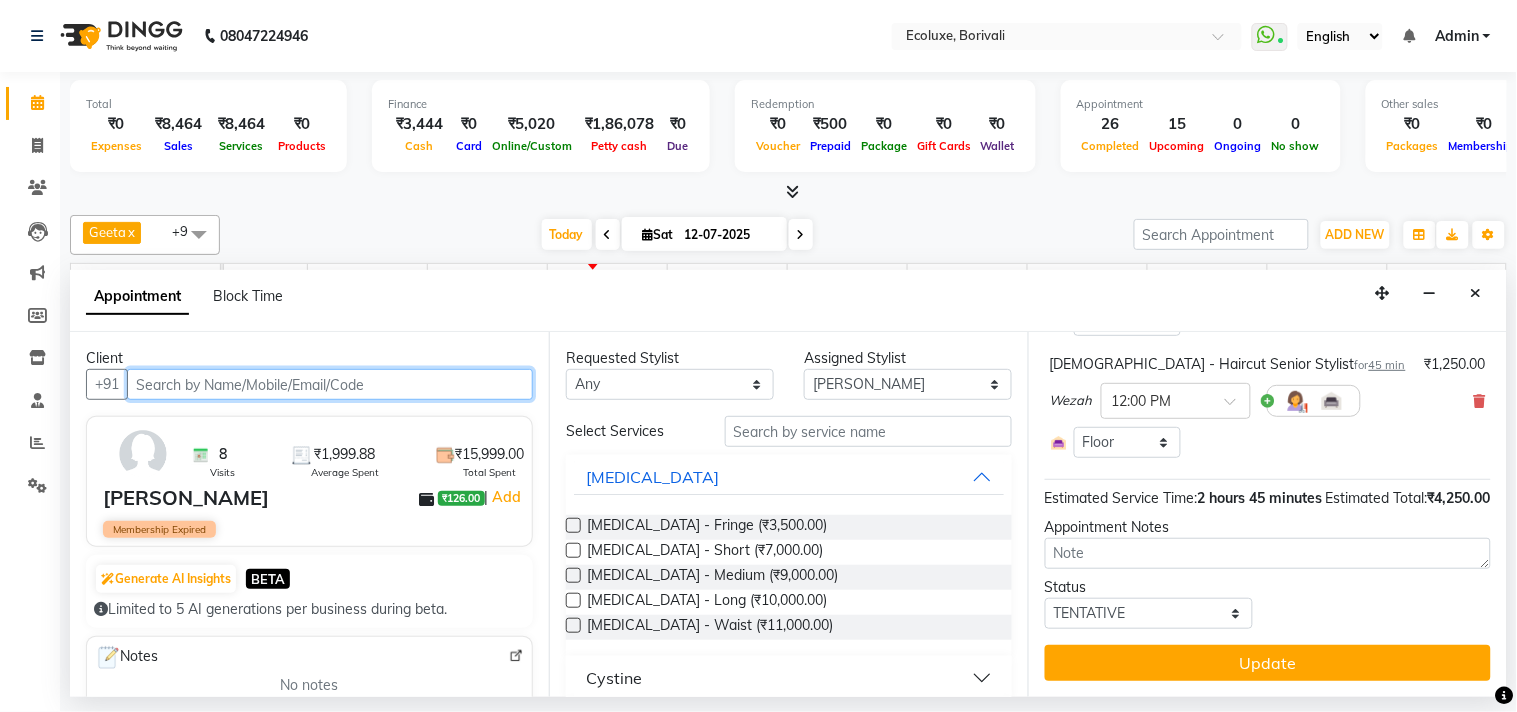 scroll, scrollTop: 398, scrollLeft: 0, axis: vertical 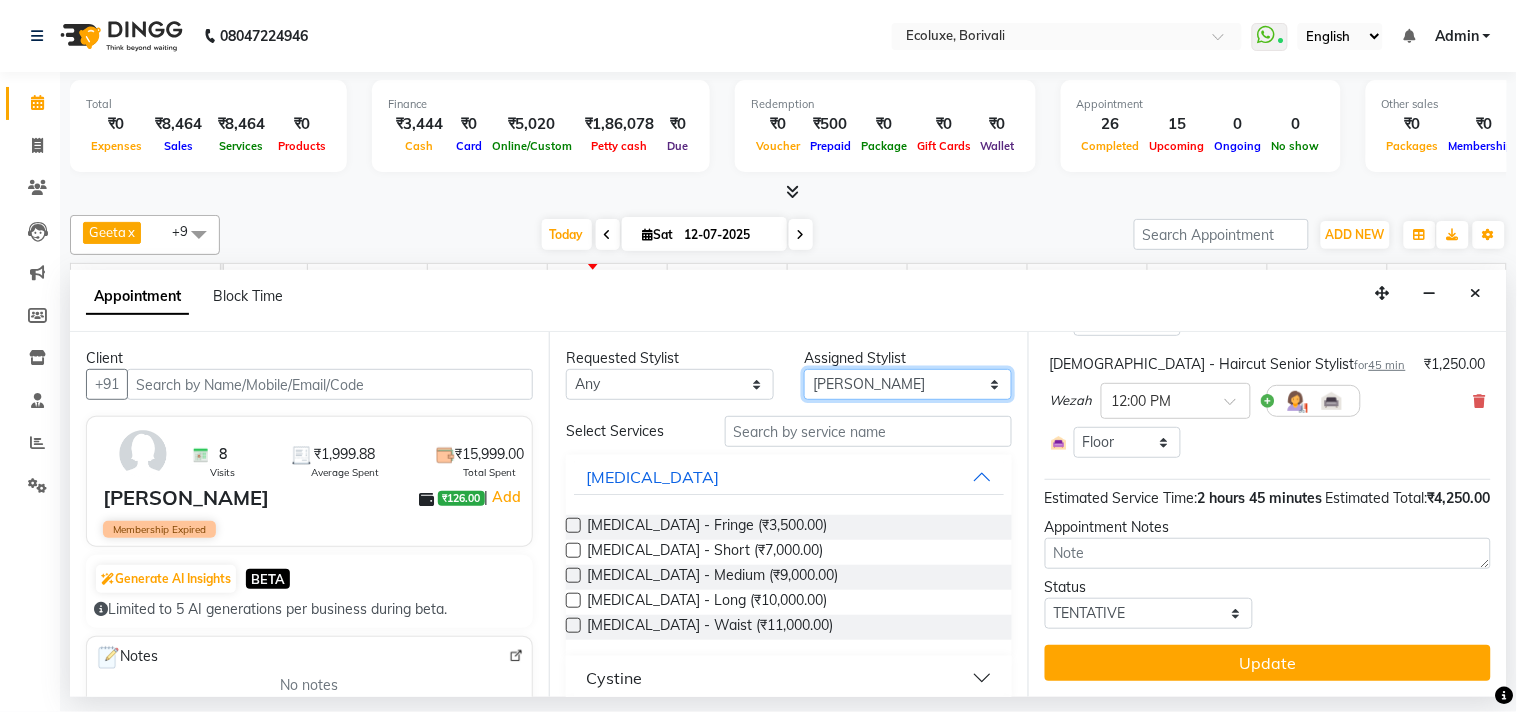 click on "Select [PERSON_NAME] Faiz Geeta [PERSON_NAME]   [PERSON_NAME] Khende [PERSON_NAME]  [PERSON_NAME] [MEDICAL_DATA][PERSON_NAME] [PERSON_NAME] [PERSON_NAME]  [PERSON_NAME] Wezah" at bounding box center (908, 384) 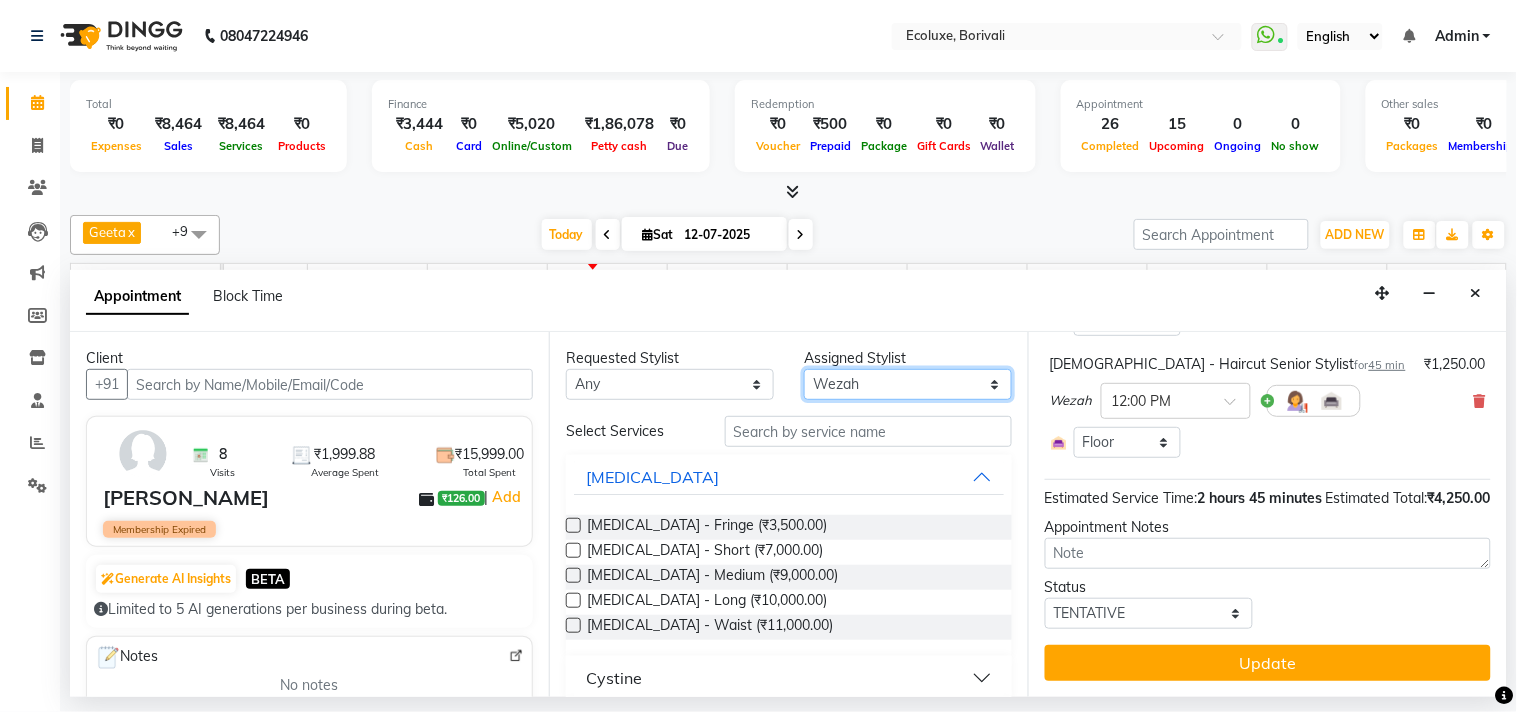 click on "Select [PERSON_NAME] Faiz Geeta [PERSON_NAME]   [PERSON_NAME] Khende [PERSON_NAME]  [PERSON_NAME] [MEDICAL_DATA][PERSON_NAME] [PERSON_NAME] [PERSON_NAME]  [PERSON_NAME] Wezah" at bounding box center (908, 384) 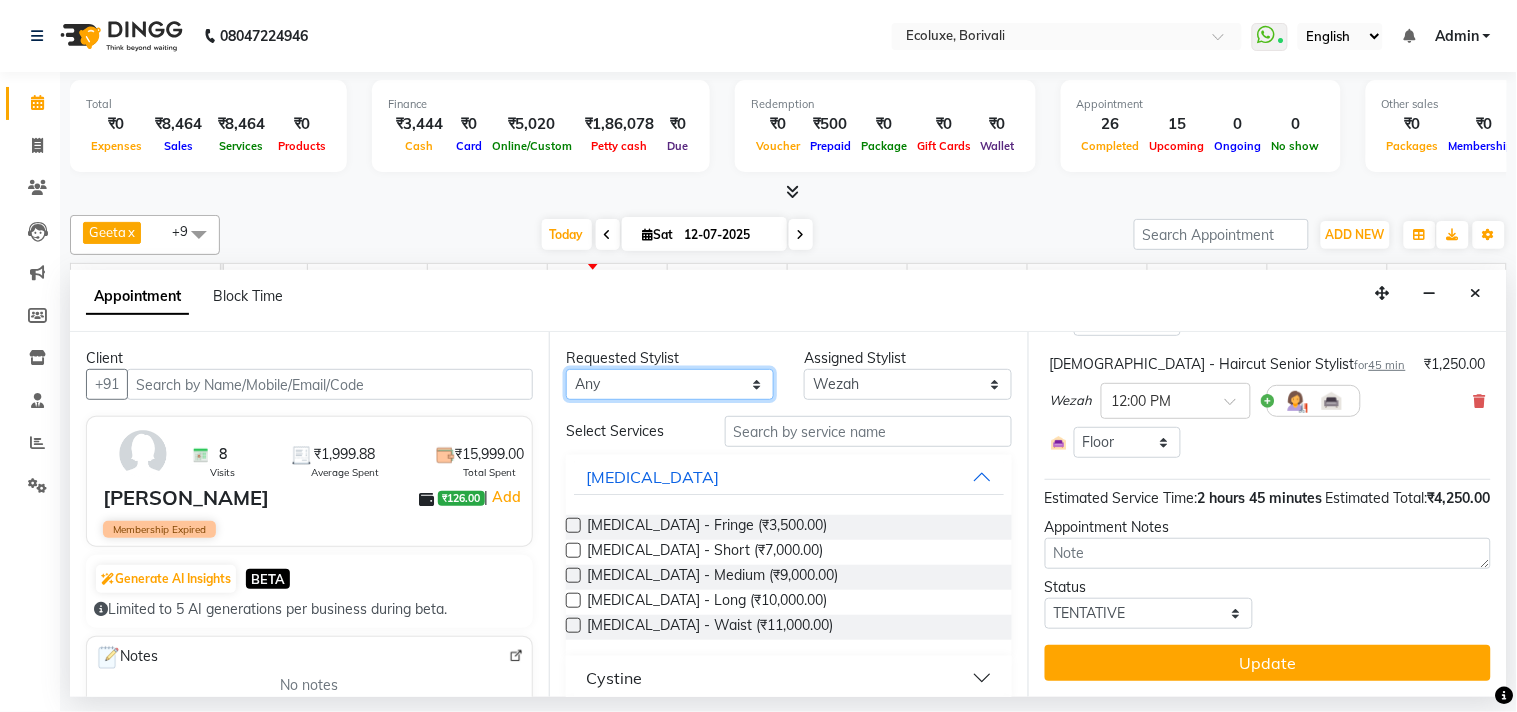 click on "Any Alisha Sasankar Faiz Geeta Harshada Pawar   Imran  Kamal Khende Mohammad Faisal  Neelu Nikita Raut Sakina Shafique Sonal Sawant  Umar Shaikh Wezah" at bounding box center (670, 384) 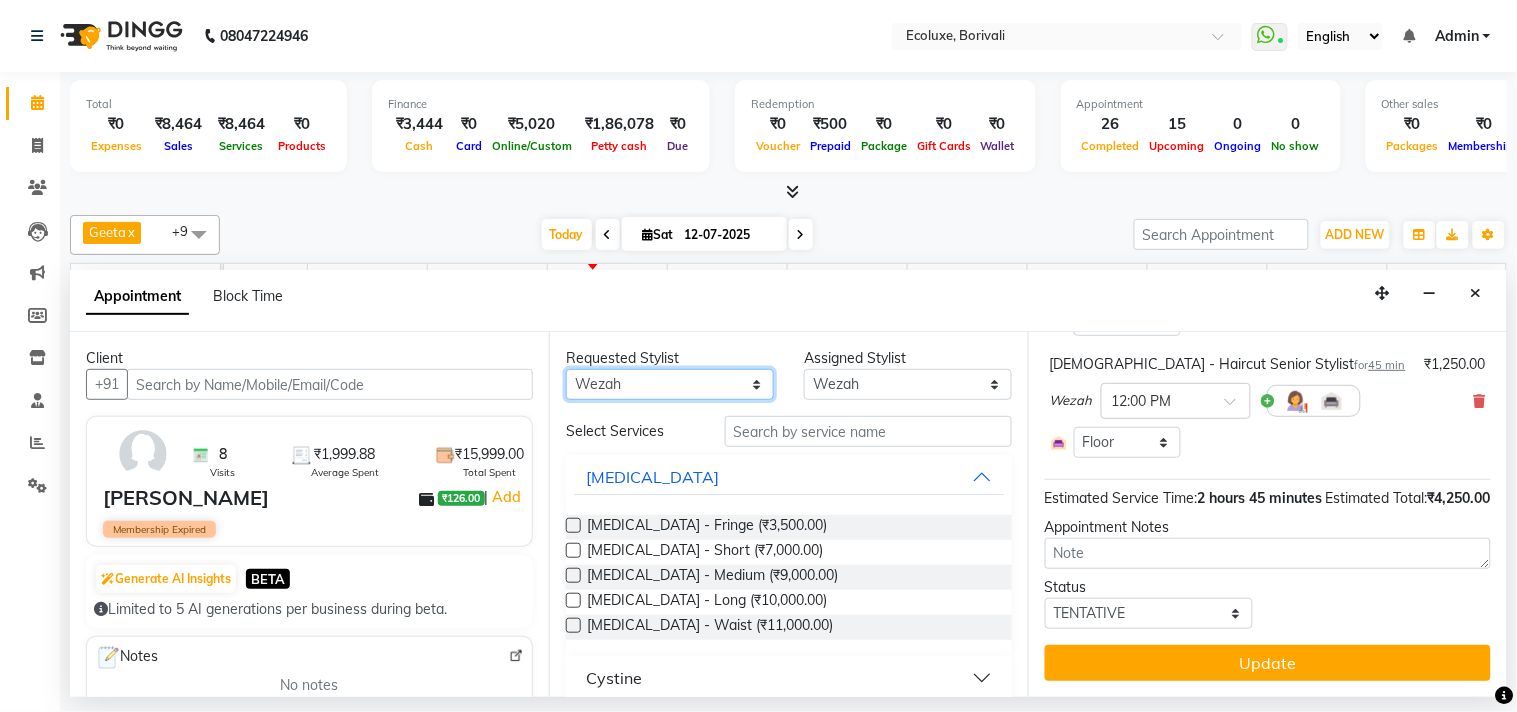 click on "Any Alisha Sasankar Faiz Geeta Harshada Pawar   Imran  Kamal Khende Mohammad Faisal  Neelu Nikita Raut Sakina Shafique Sonal Sawant  Umar Shaikh Wezah" at bounding box center [670, 384] 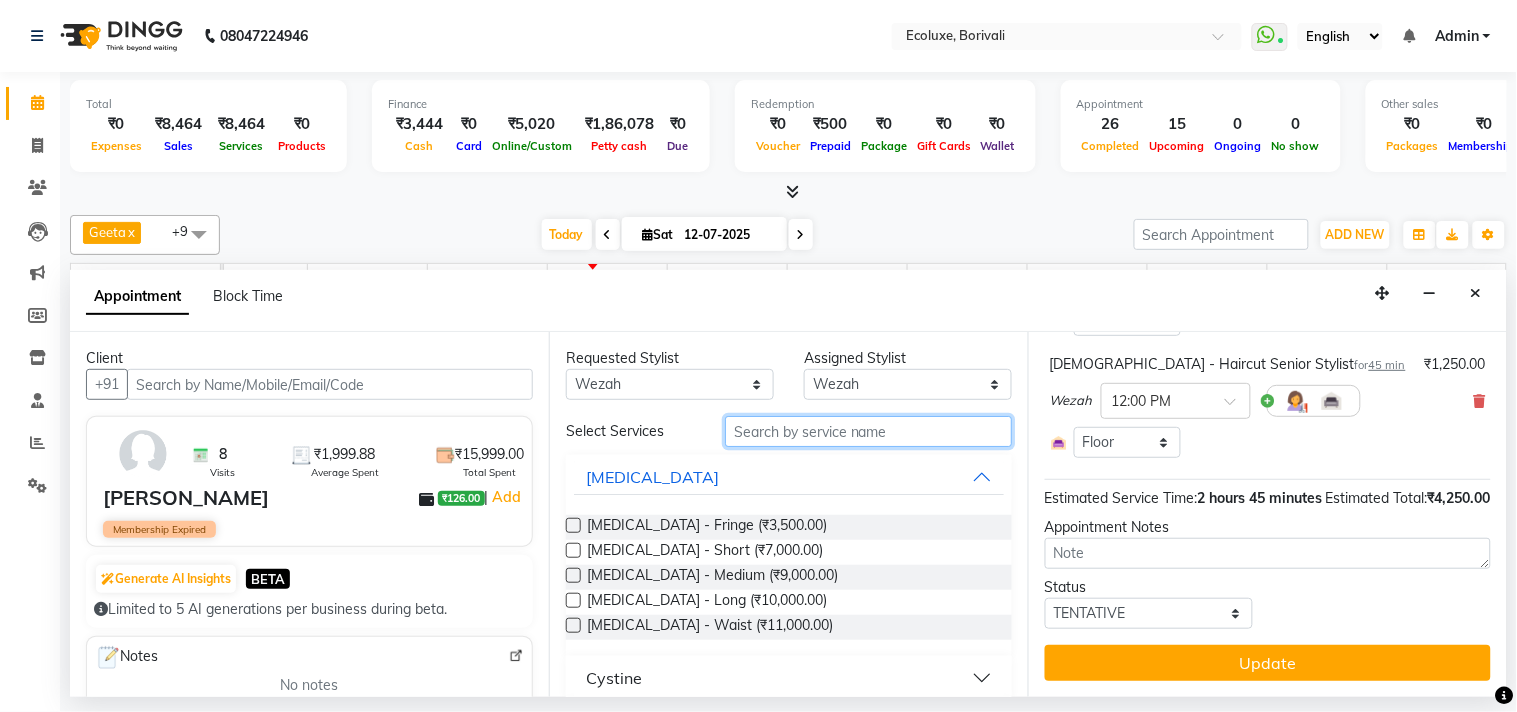 click at bounding box center [868, 431] 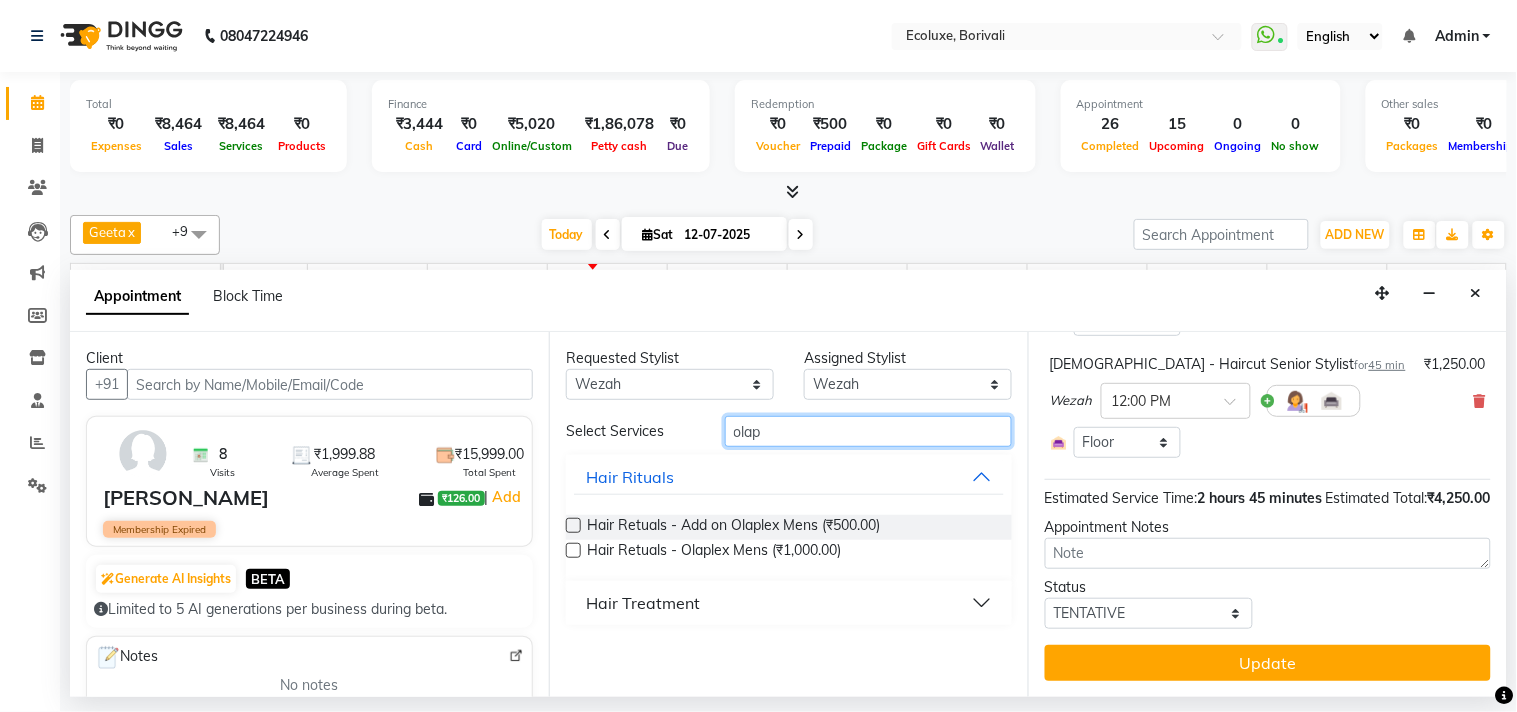 type on "olap" 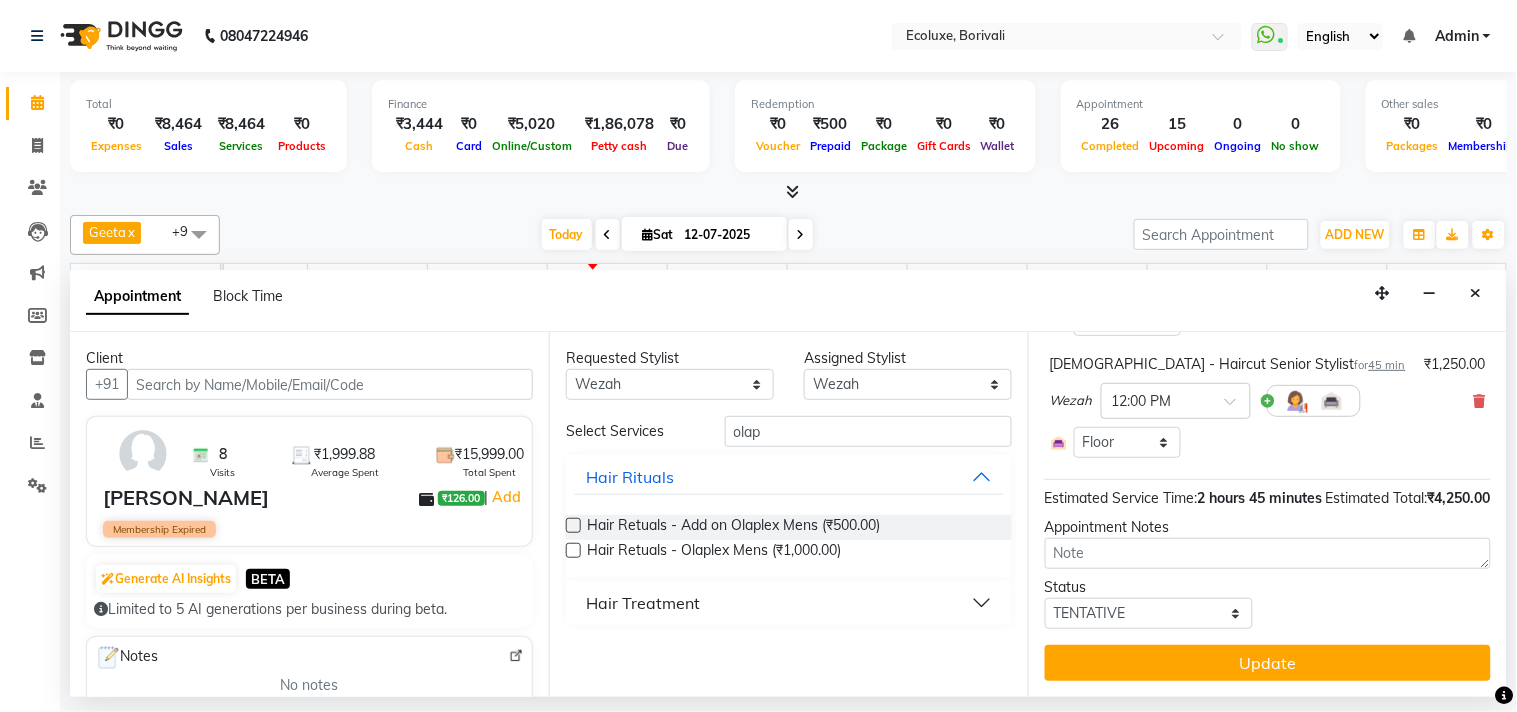 click on "Hair Treatment" at bounding box center (643, 603) 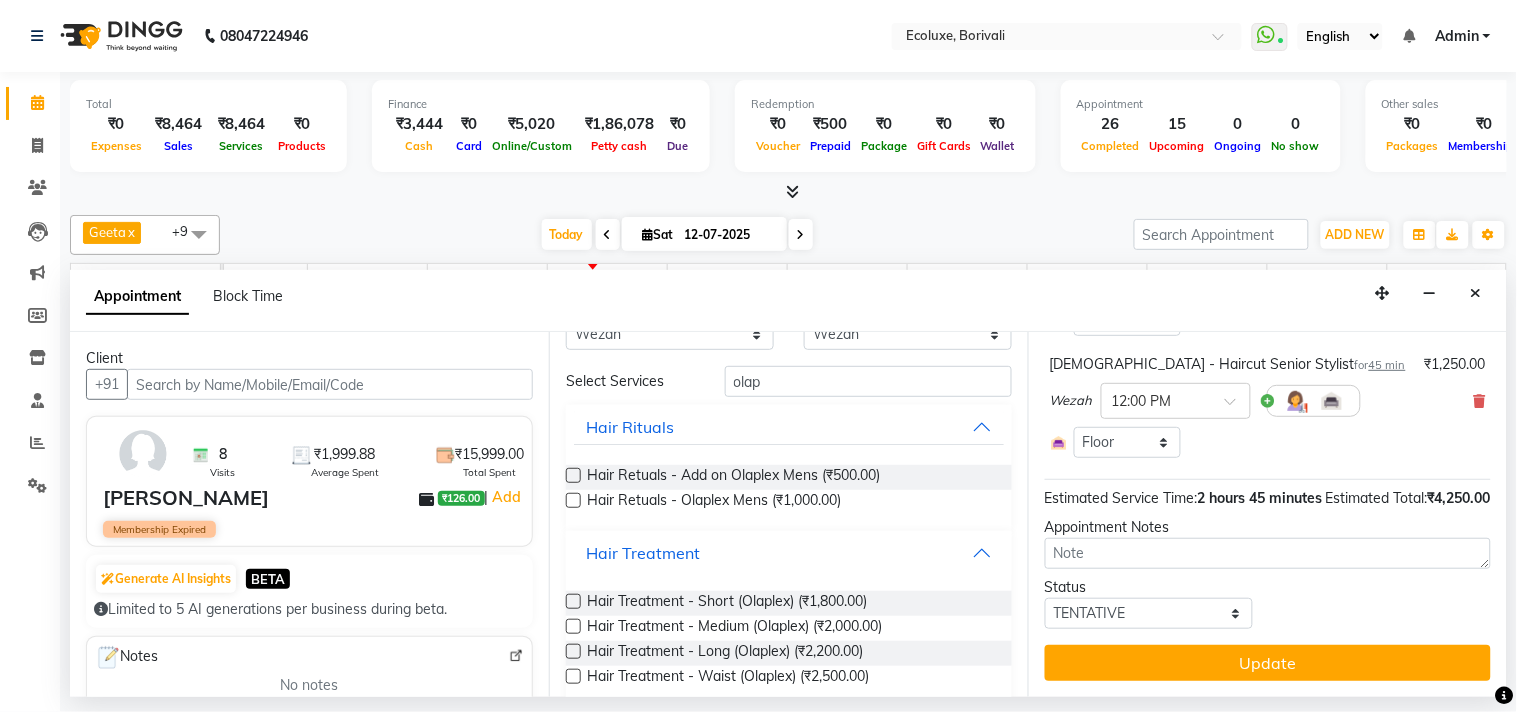 scroll, scrollTop: 75, scrollLeft: 0, axis: vertical 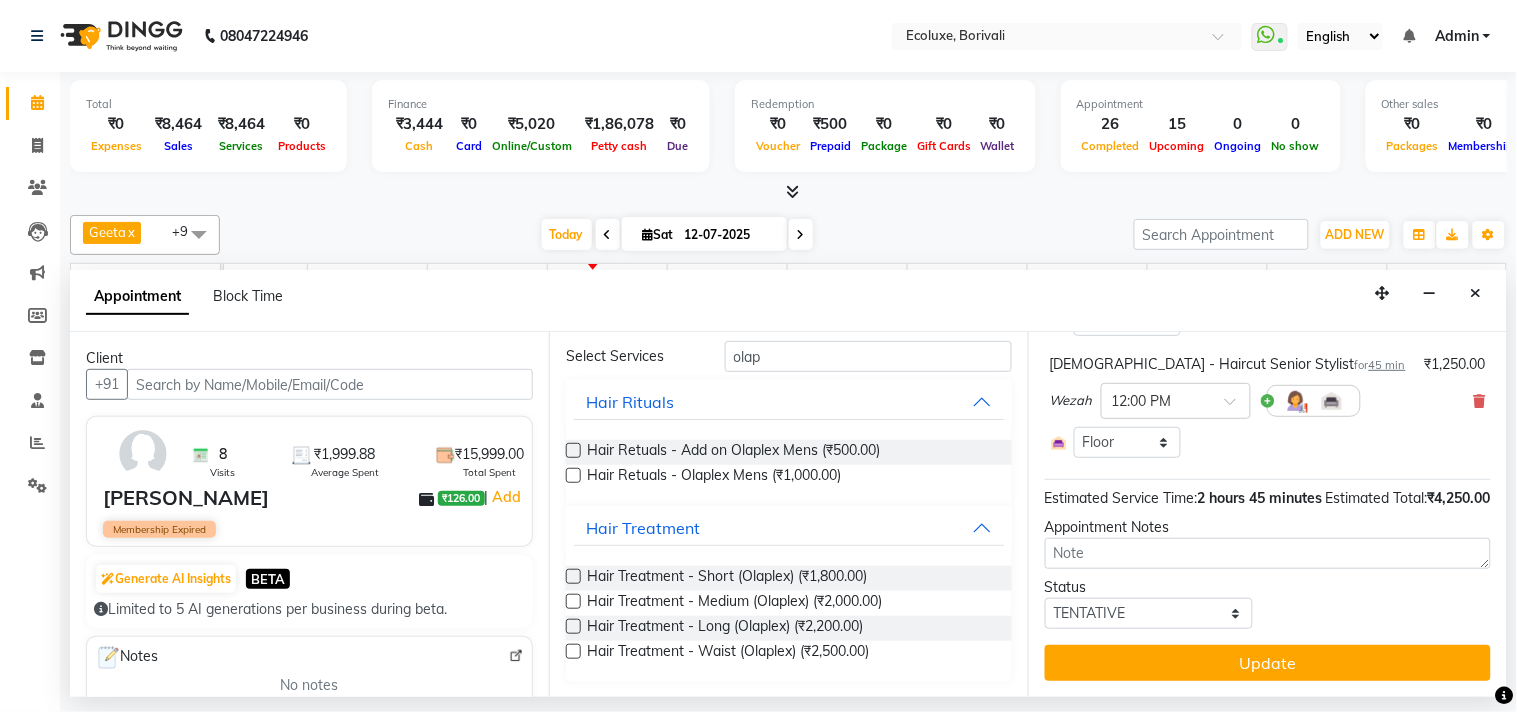 click at bounding box center [573, 601] 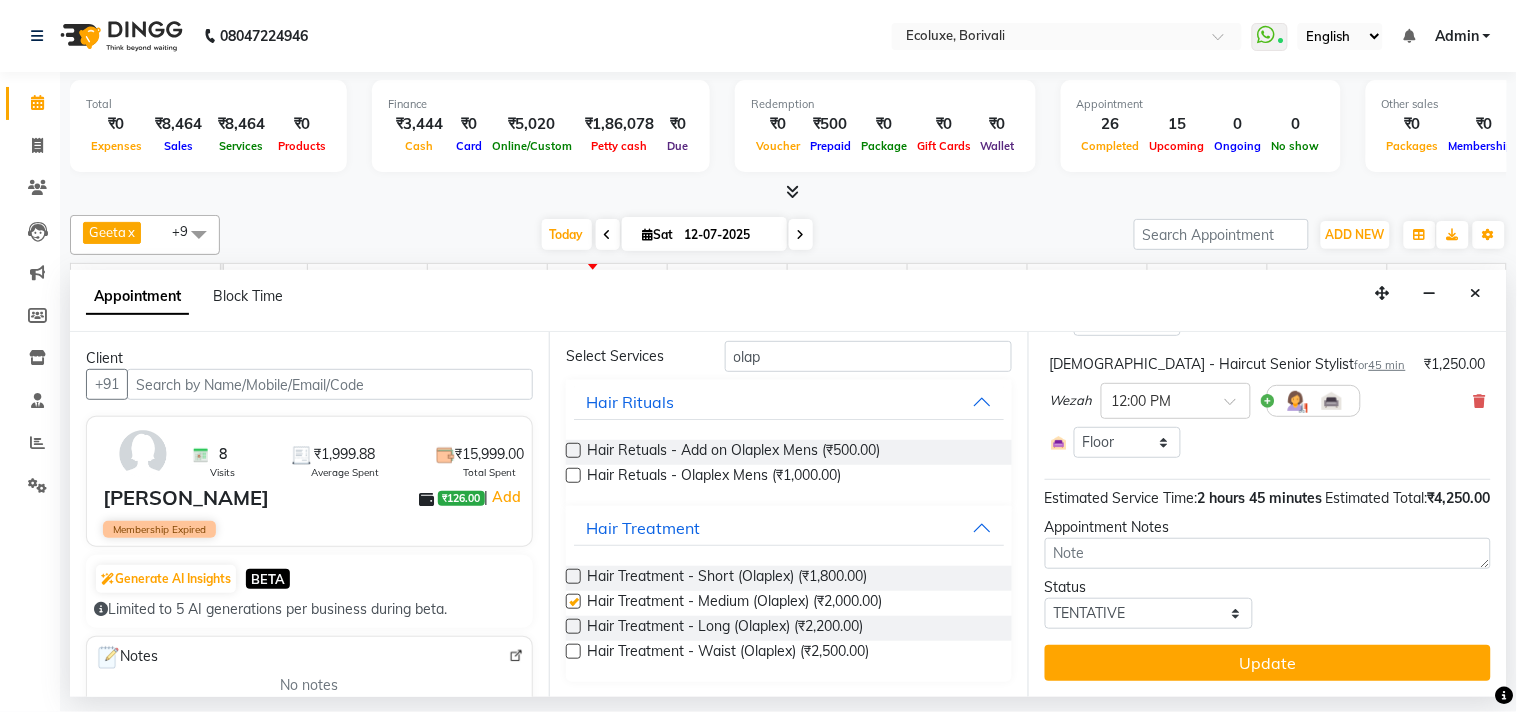 scroll, scrollTop: 420, scrollLeft: 0, axis: vertical 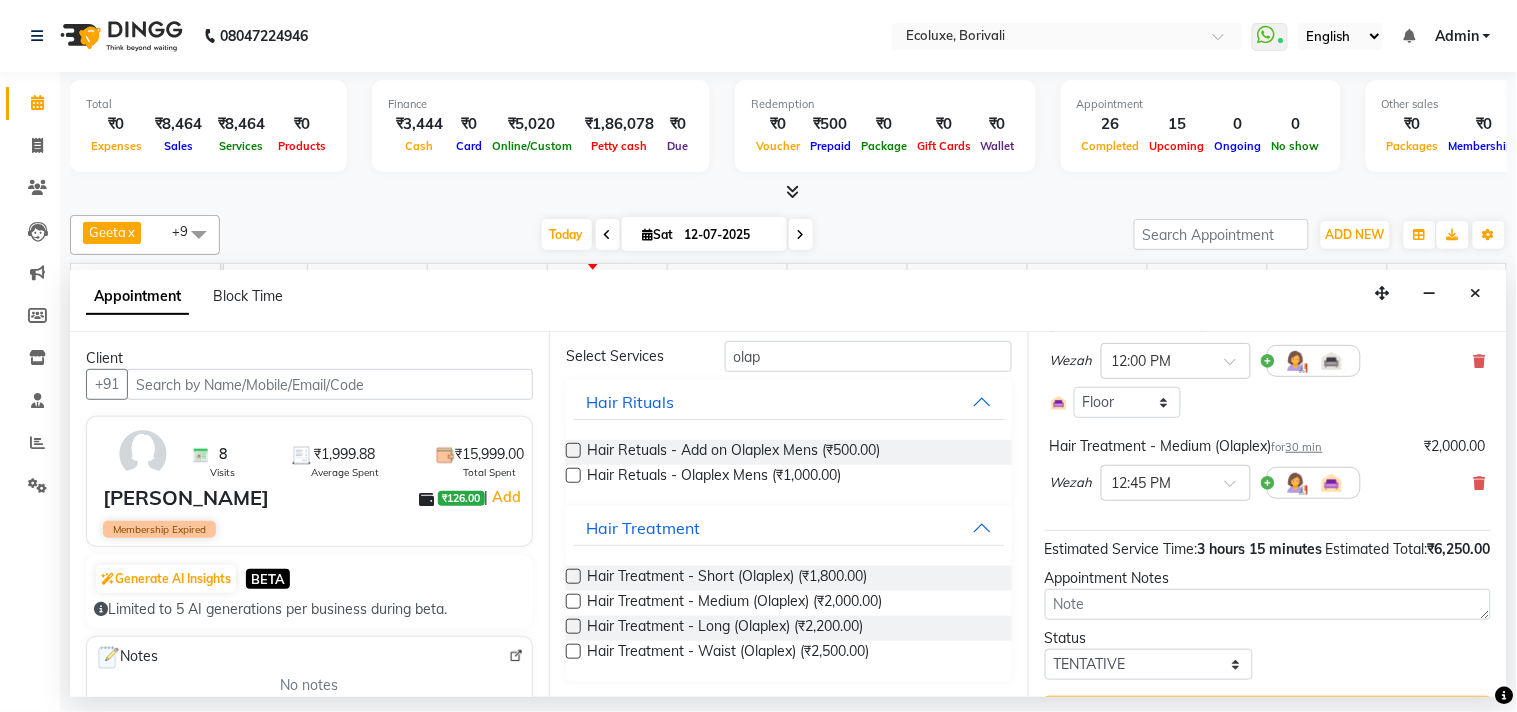 checkbox on "false" 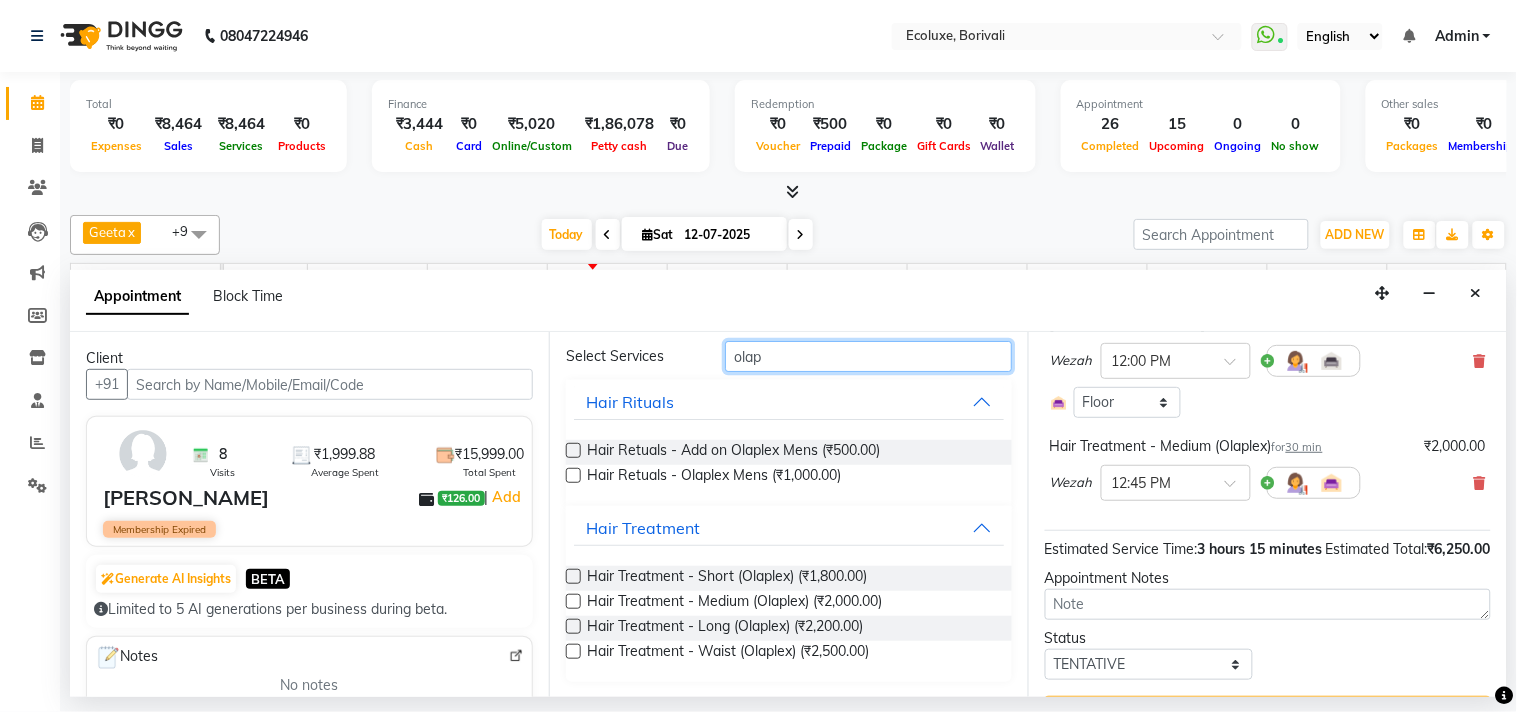click on "olap" at bounding box center (868, 356) 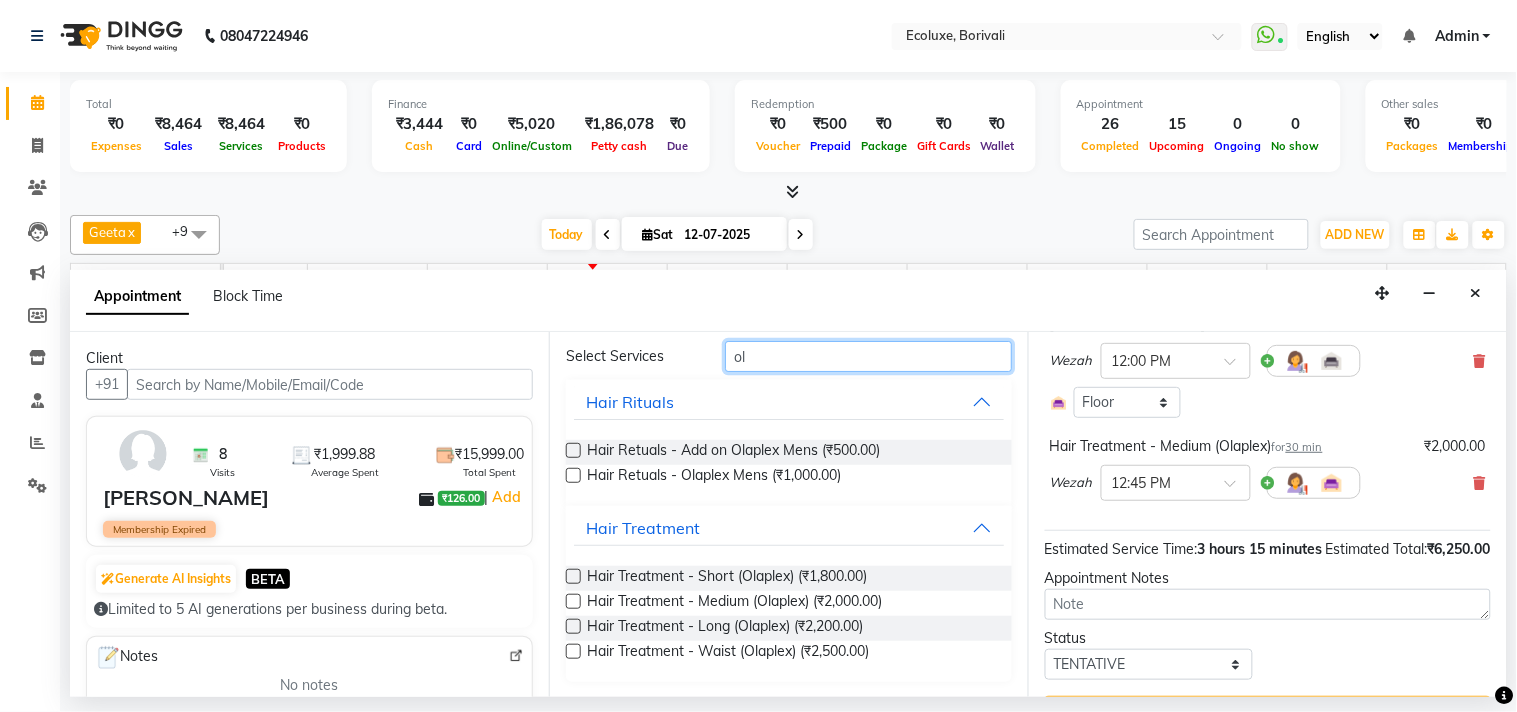 type on "o" 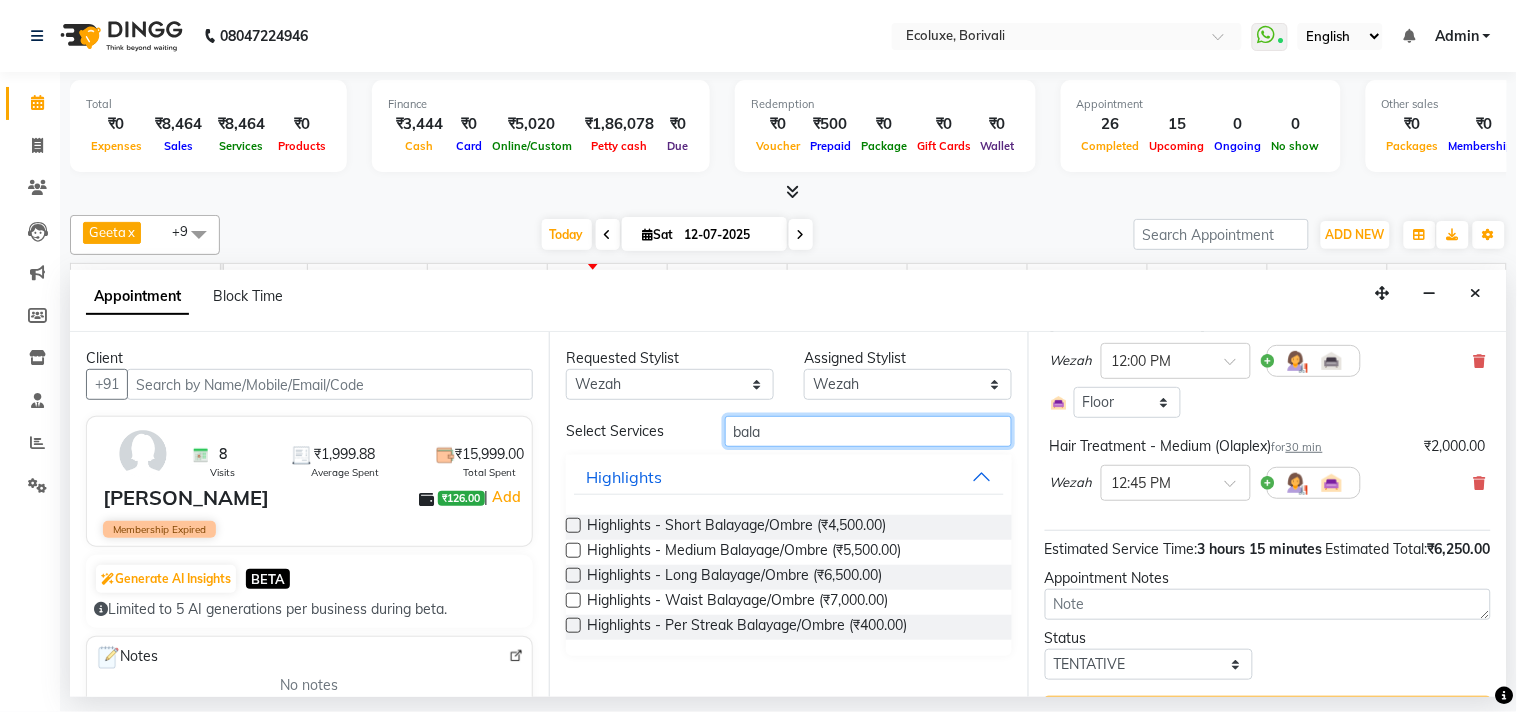 scroll, scrollTop: 0, scrollLeft: 0, axis: both 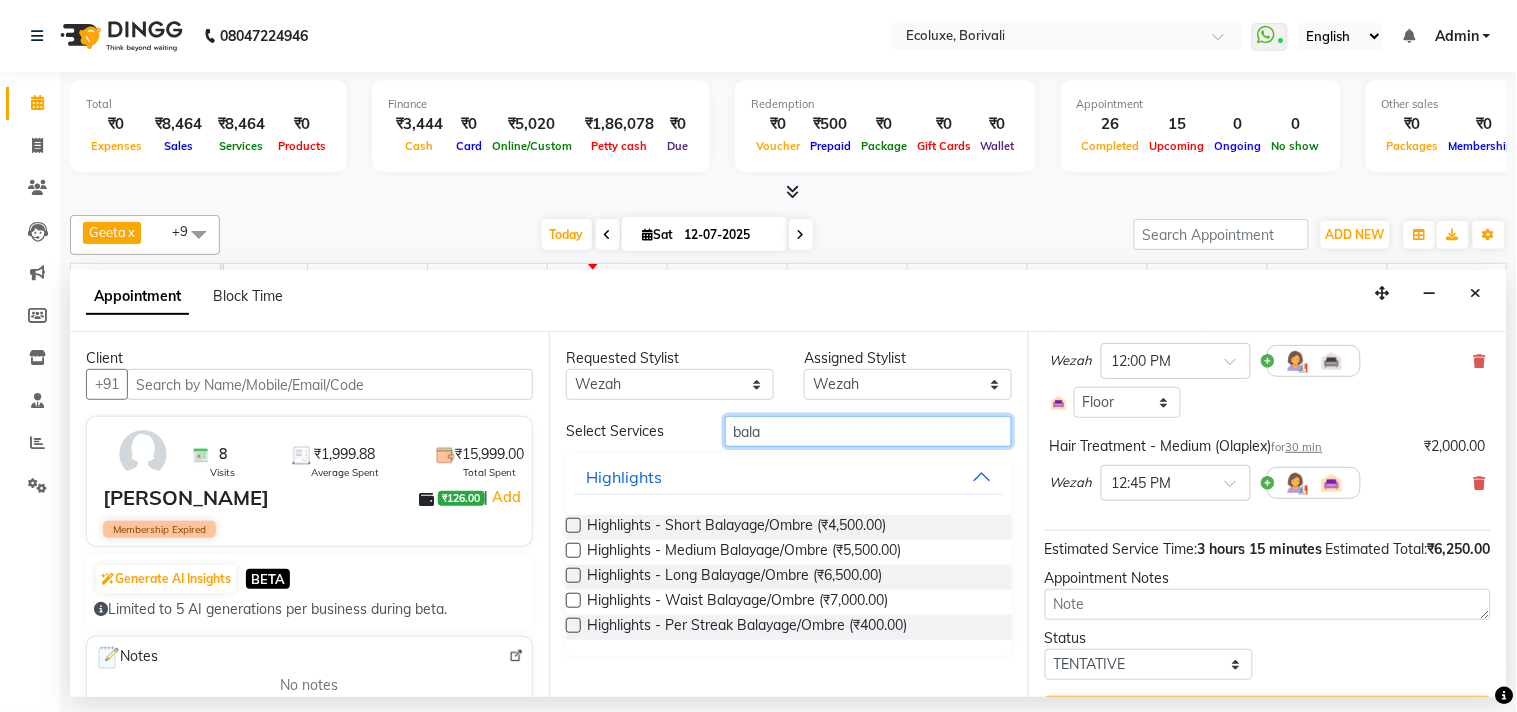 type on "bala" 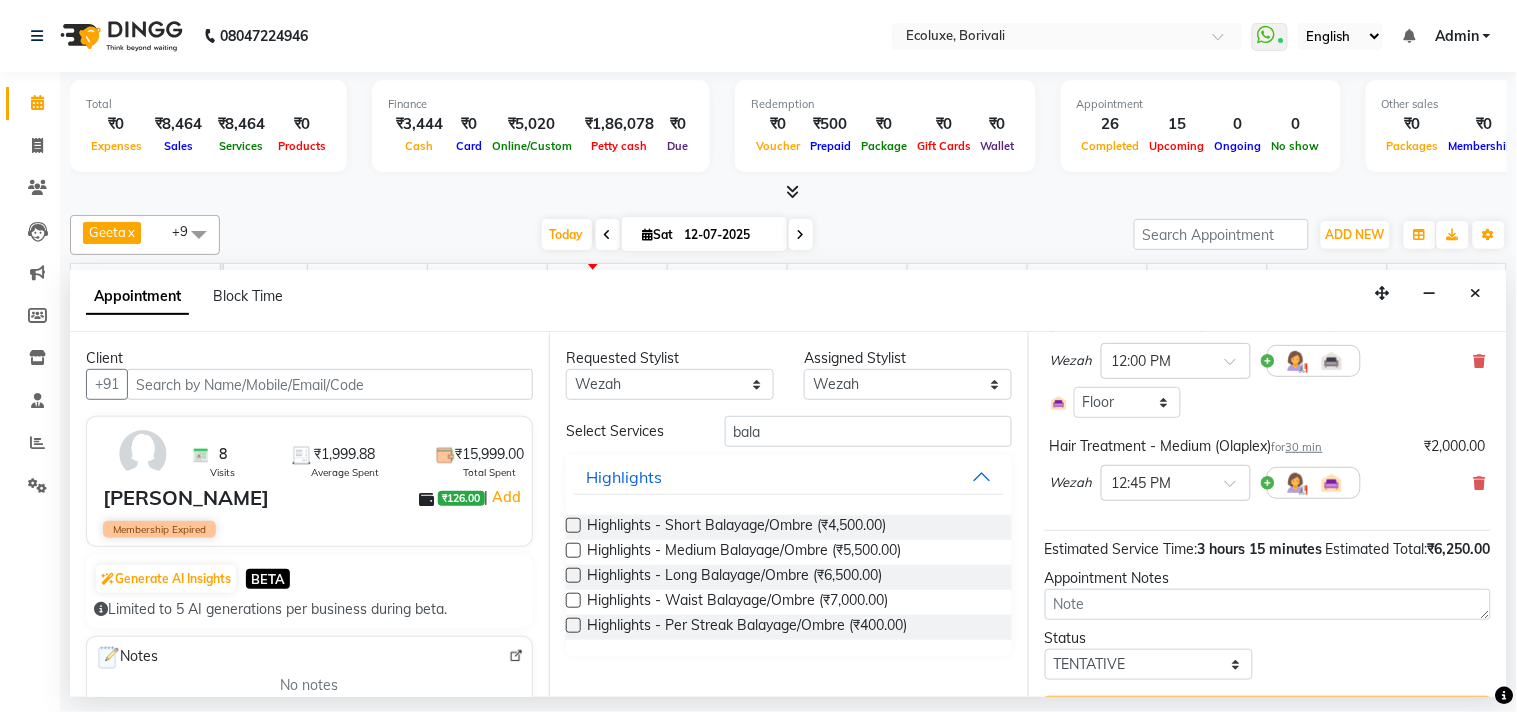 click at bounding box center (573, 550) 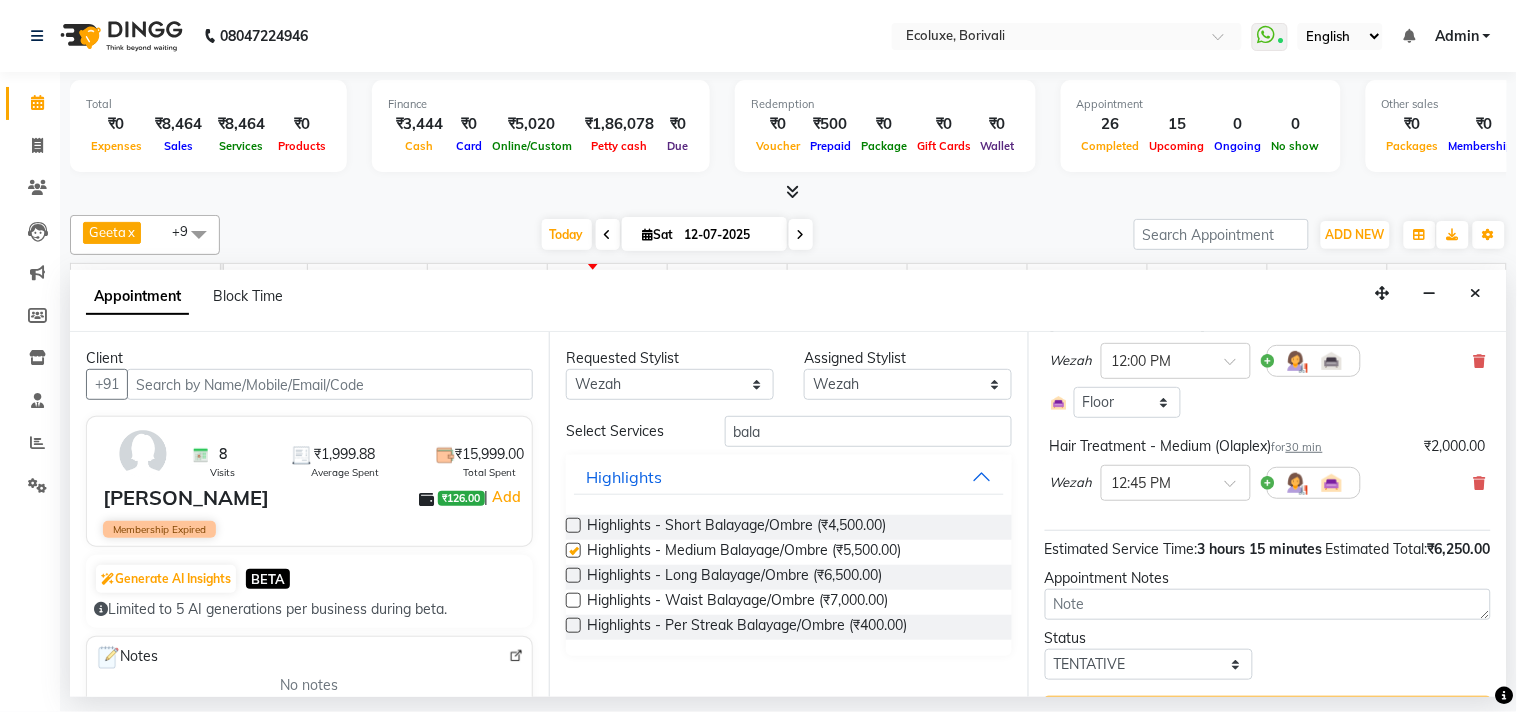 scroll, scrollTop: 398, scrollLeft: 0, axis: vertical 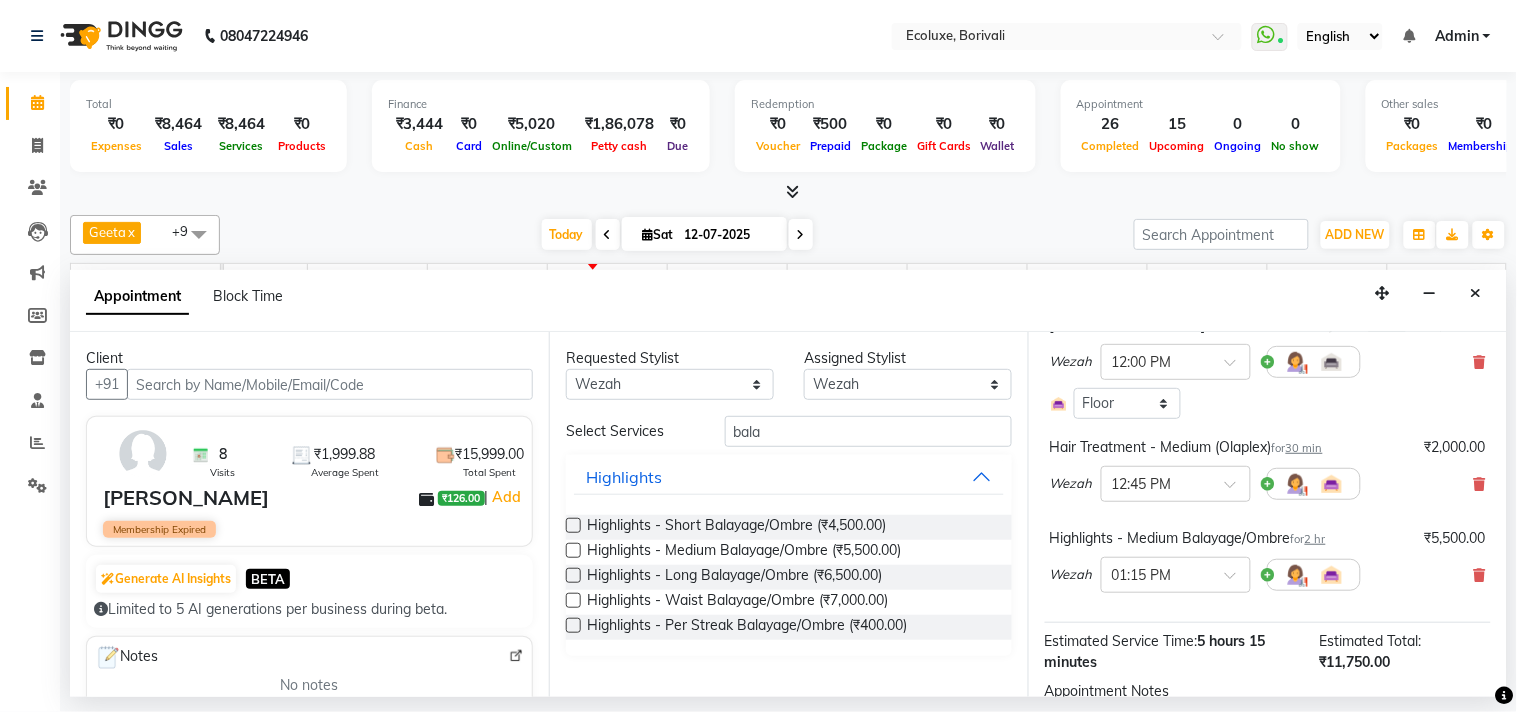 checkbox on "false" 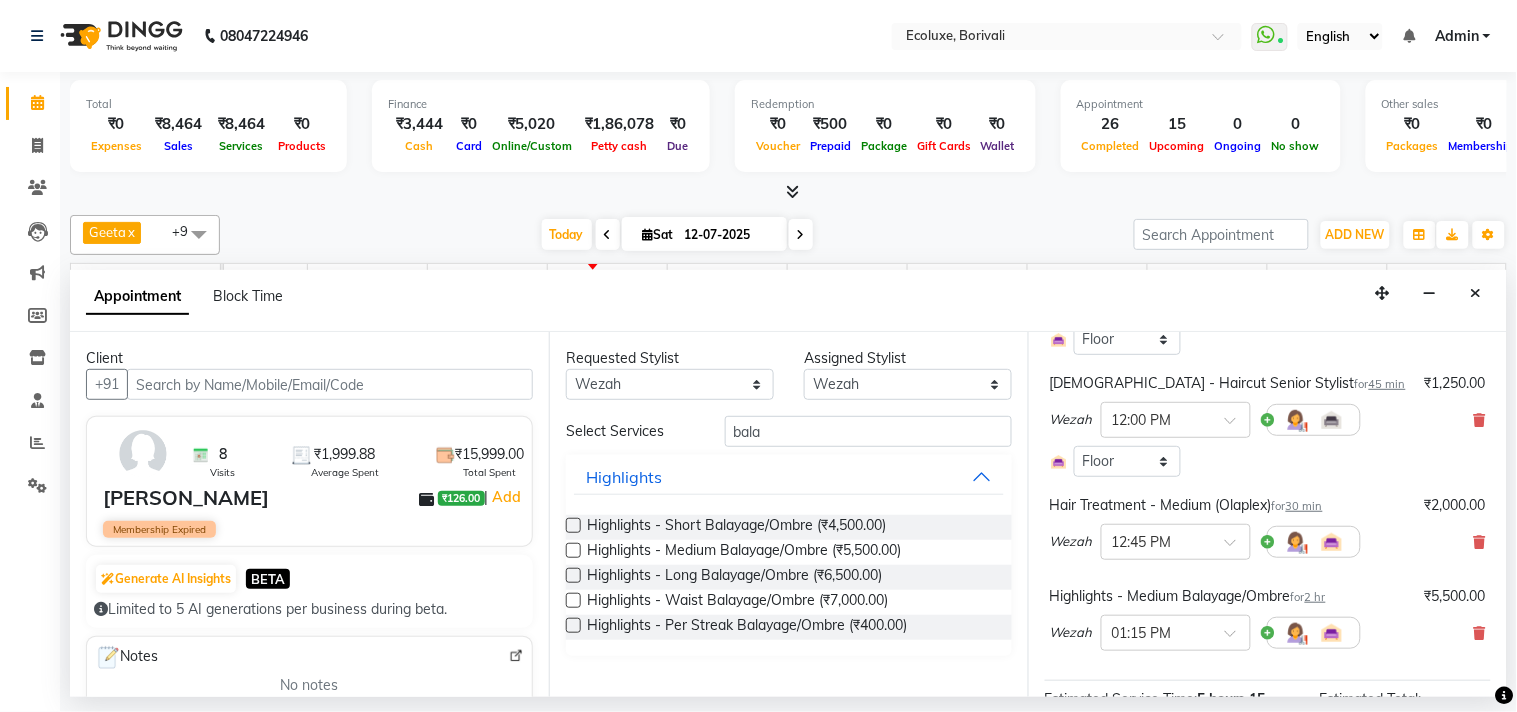 scroll, scrollTop: 580, scrollLeft: 0, axis: vertical 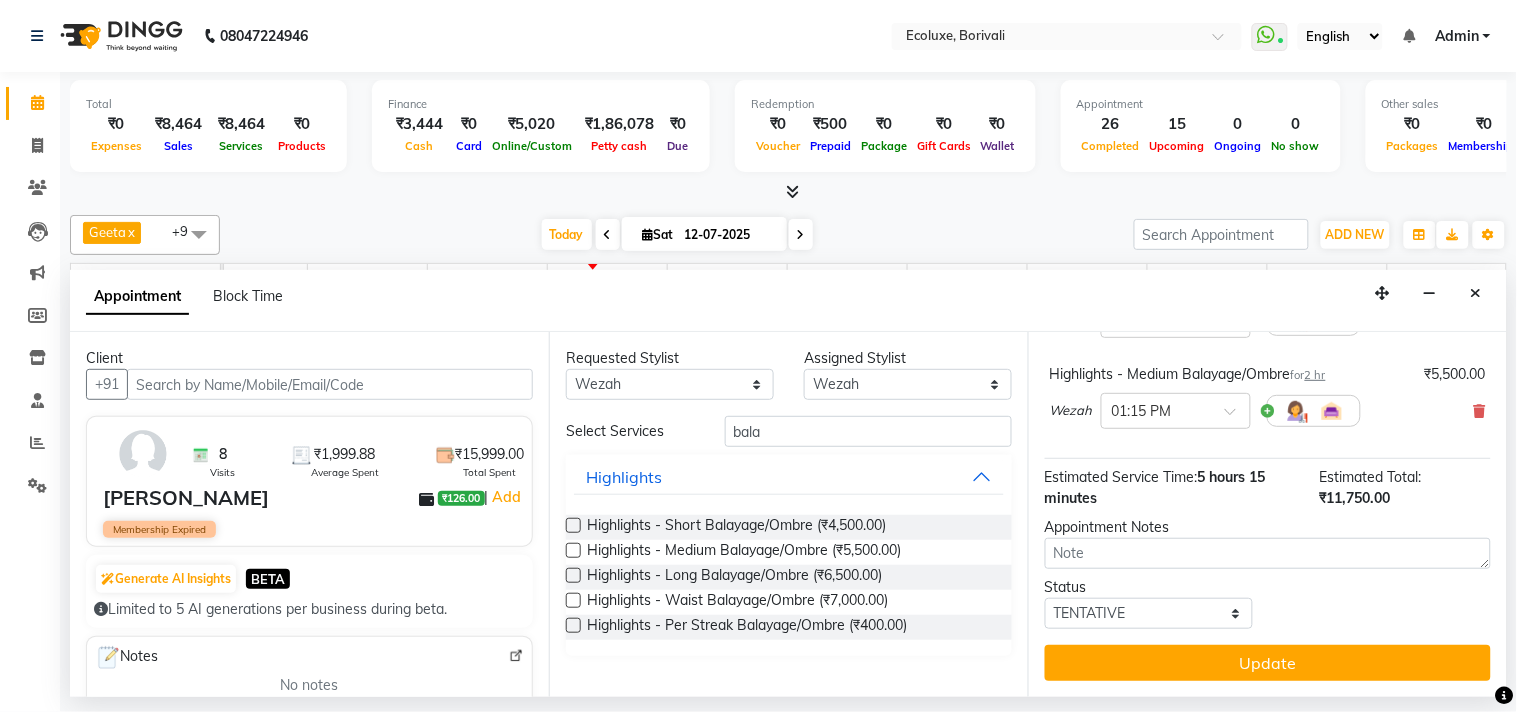 click on "Update" at bounding box center [1268, 663] 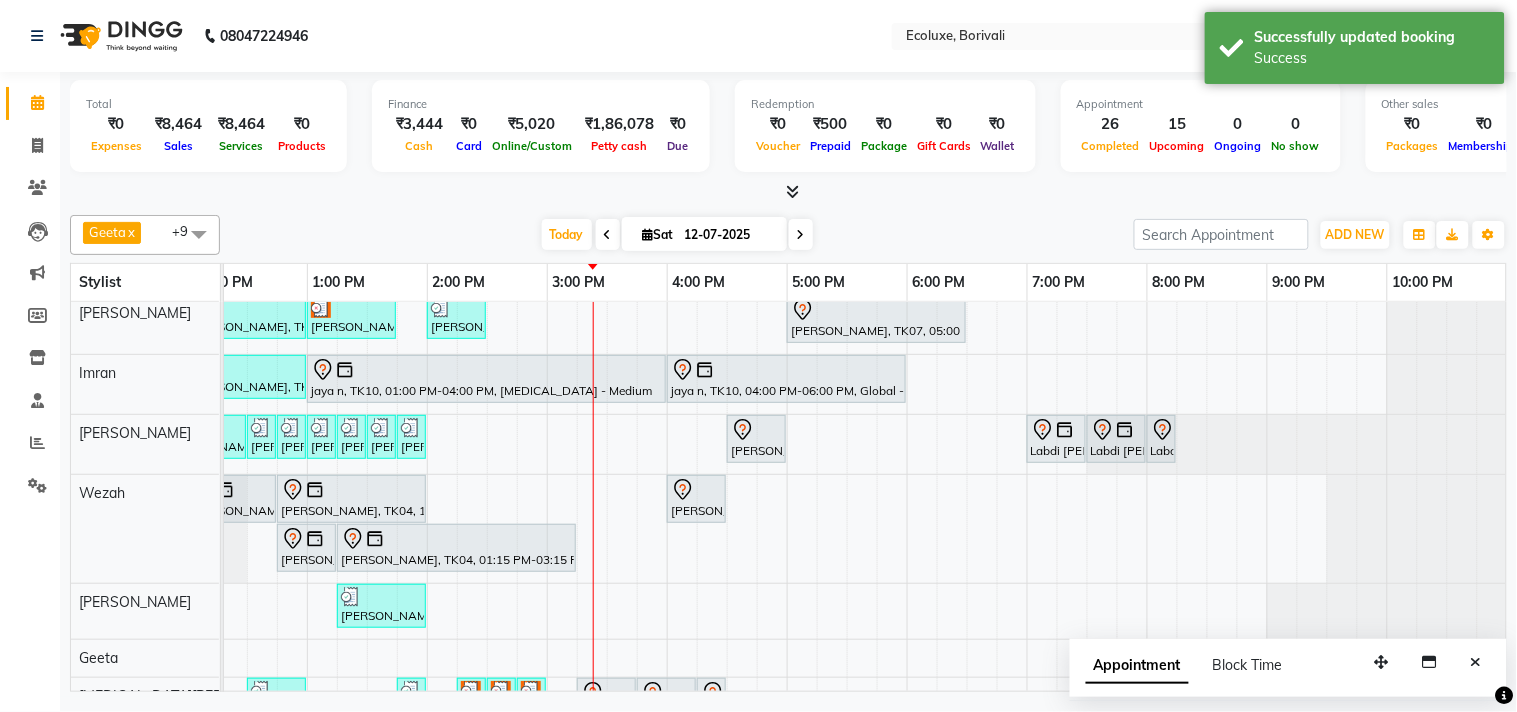 scroll, scrollTop: 7, scrollLeft: 0, axis: vertical 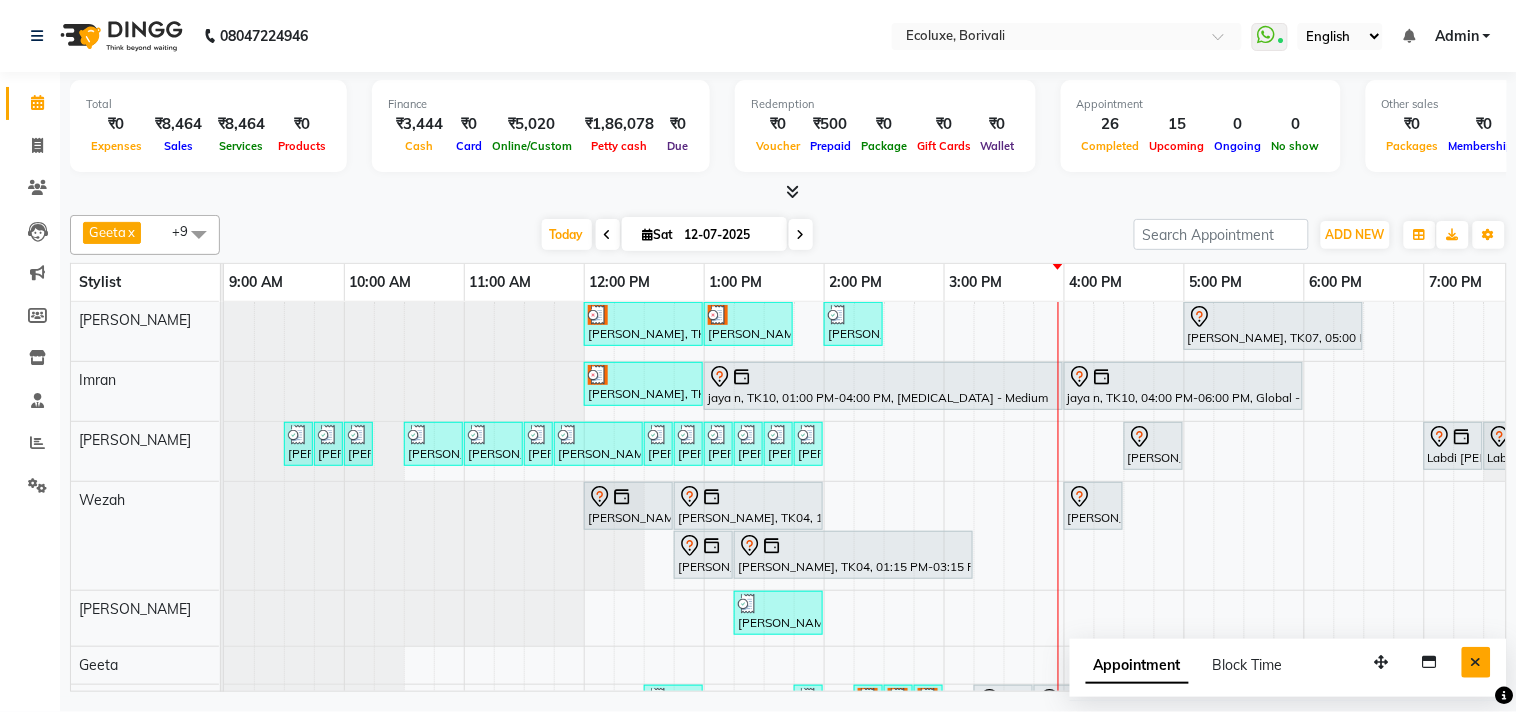 click at bounding box center [1476, 662] 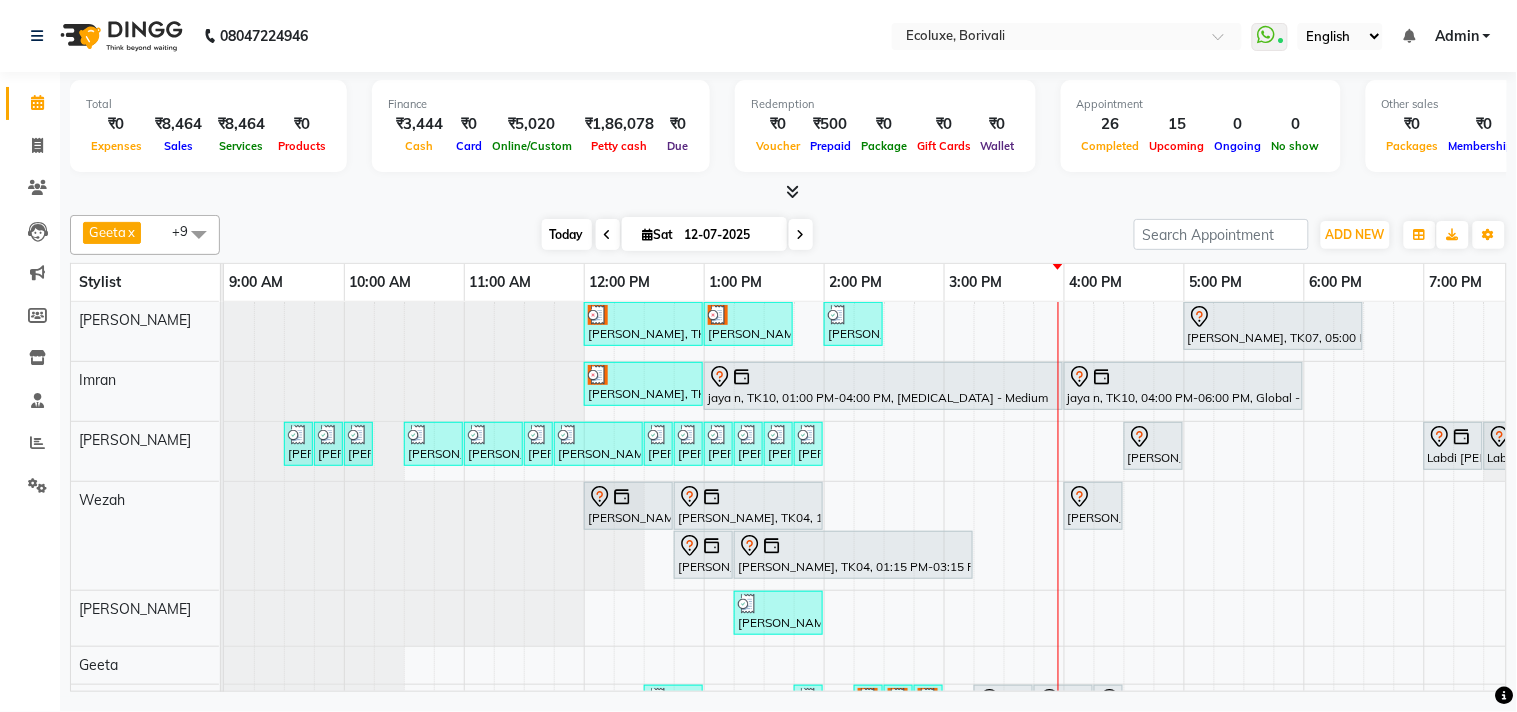 click on "Today" at bounding box center (567, 234) 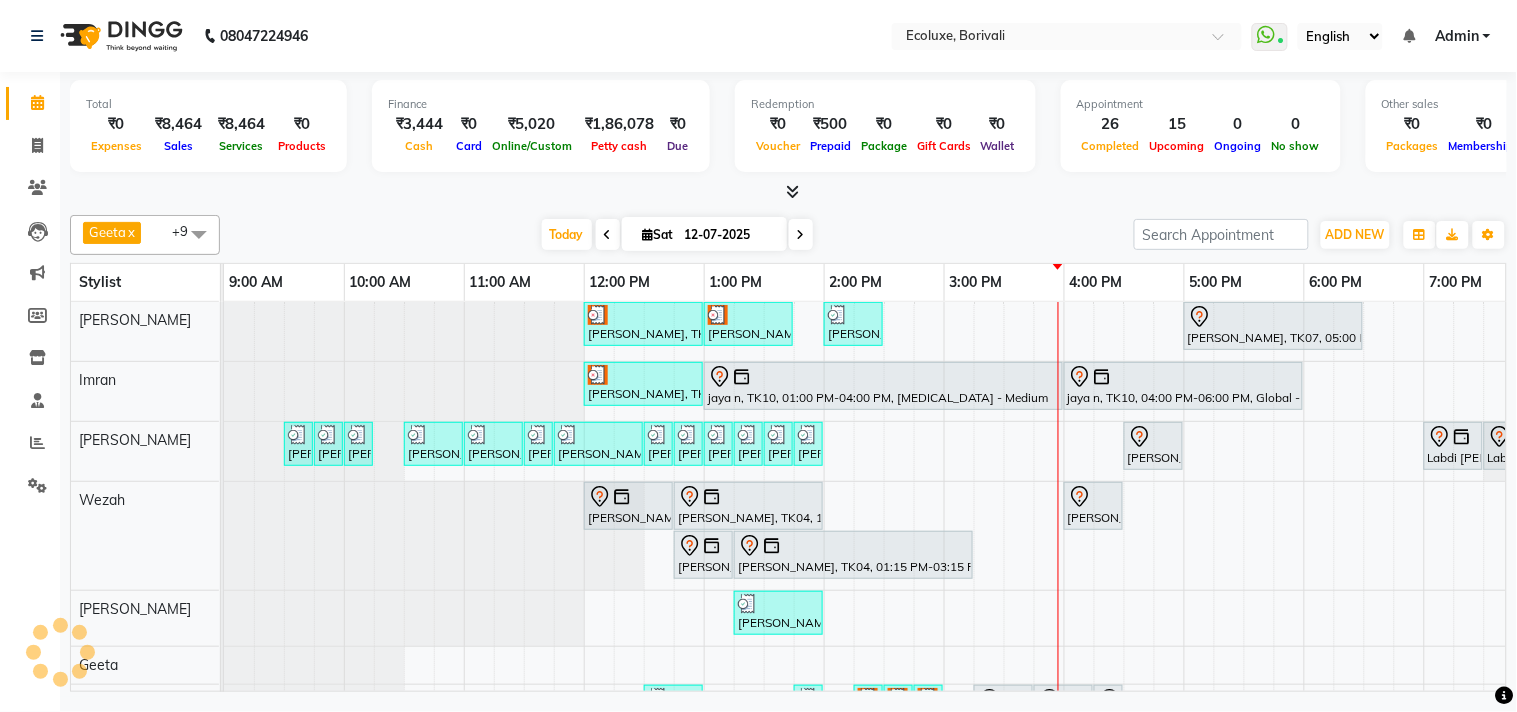 scroll, scrollTop: 0, scrollLeft: 397, axis: horizontal 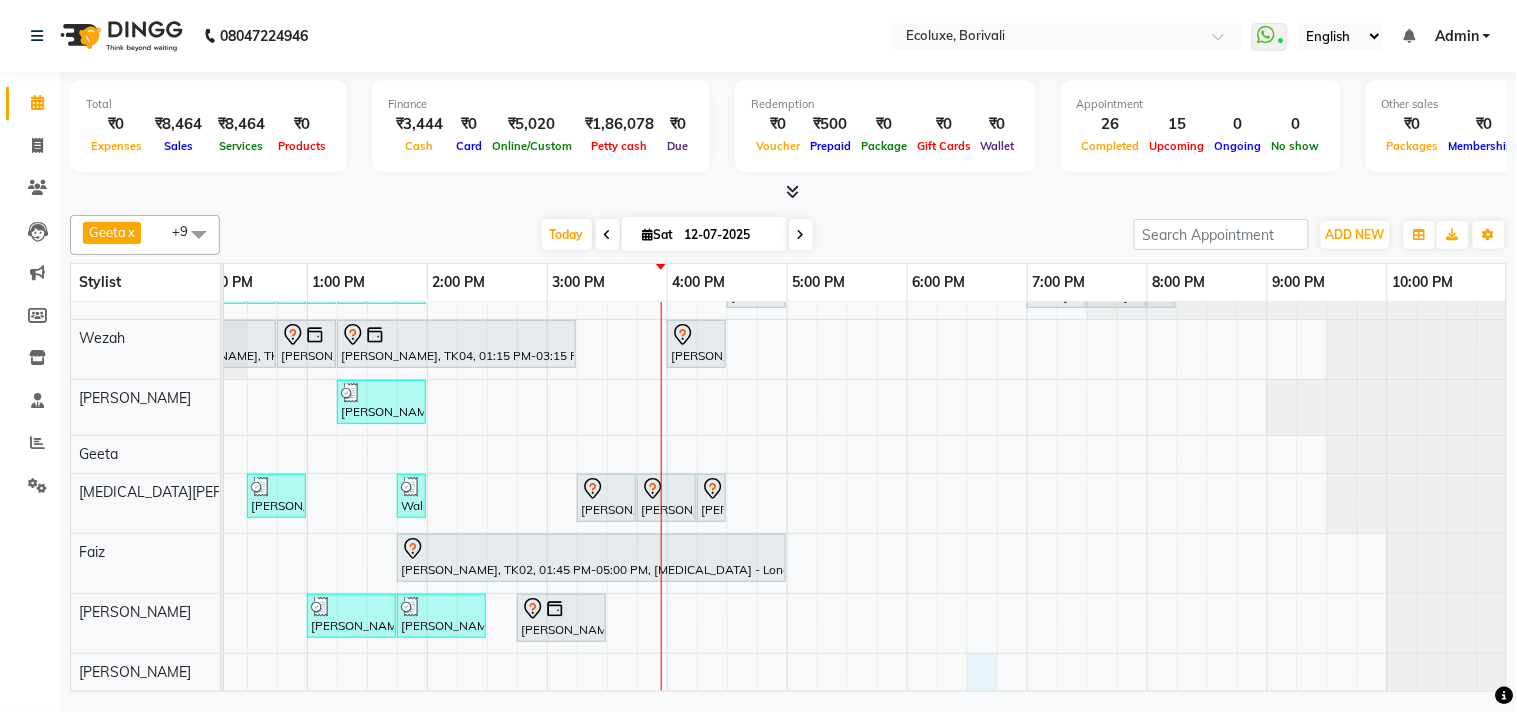 click on "Shaily Kediya, TK13, 02:00 PM-02:30 PM, Men Haircut - Senior Haircut             Shraddha Halvadiya, TK16, 02:45 PM-03:15 PM, Highlights - Medium Highlight             Shraddha Halvadiya, TK16, 03:15 PM-04:00 PM, Global - Medium (Inoa)             Shraddha Halvadiya, TK16, 04:00 PM-04:30 PM, Hair Treatment - Colour Gloss Treatment             Shraddha Halvadiya, TK16, 04:30 PM-05:00 PM, Hair Treatment - Medium (Olaplex)             Priya Korhale, TK07, 05:00 PM-06:30 PM, Touchup - Root Touch (Up To 2 Inch) Inoa             jaya n, TK10, 01:00 PM-04:00 PM, Botox - Medium             jaya n, TK10, 04:00 PM-06:00 PM, Global - Medium (Inoa)     Meena Sharma, TK14, 09:30 AM-09:45 AM, Woman Upperlip      Meena Sharma, TK14, 09:45 AM-10:00 AM, Woman Forehead     Meena Sharma, TK14, 10:00 AM-10:15 AM, Woman Eyebrow     Shefali Gandhi, TK01, 10:30 AM-11:00 AM, Waxing (Rica Wax) - Full Arms      Shefali Gandhi, TK01, 11:00 AM-11:30 AM, Waxing (Rica Wax) - Full Legs" at bounding box center [667, 415] 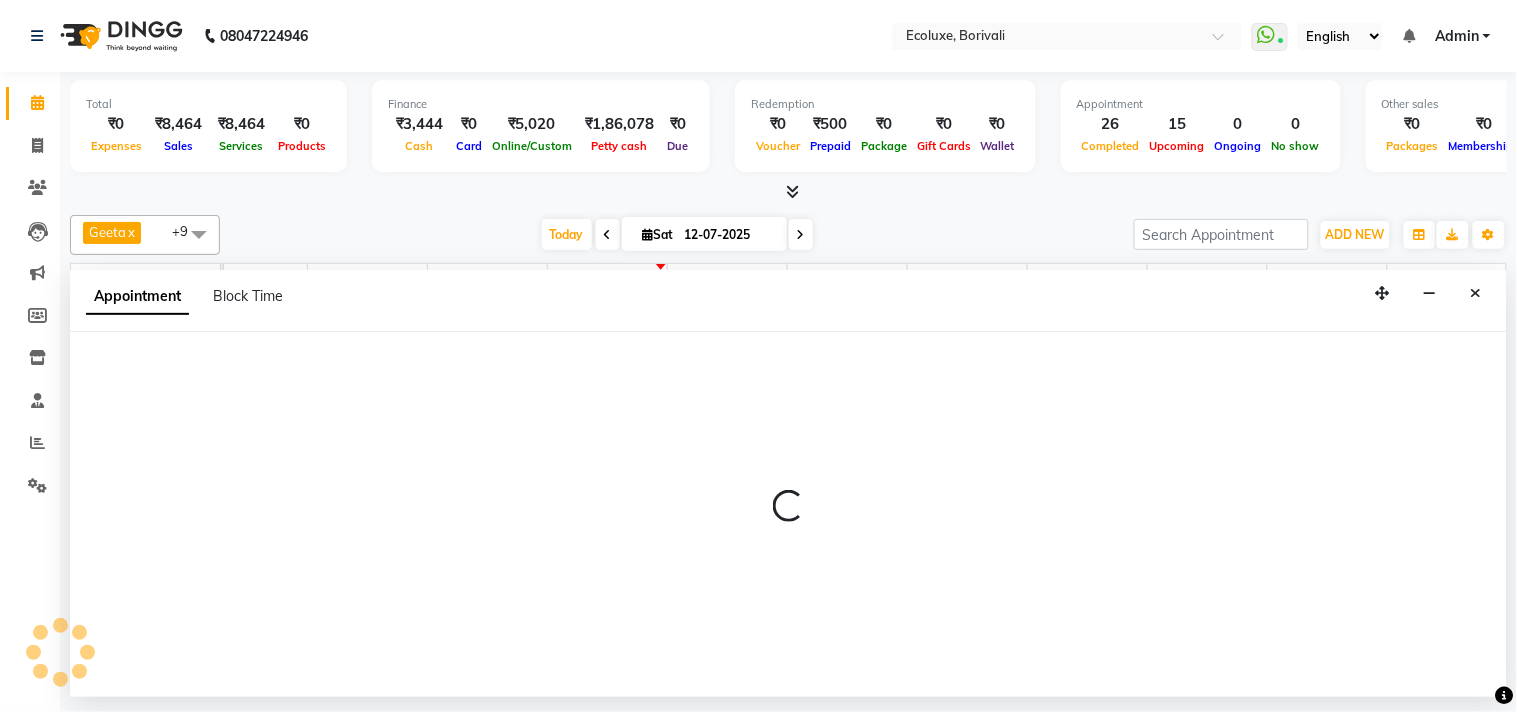select on "83550" 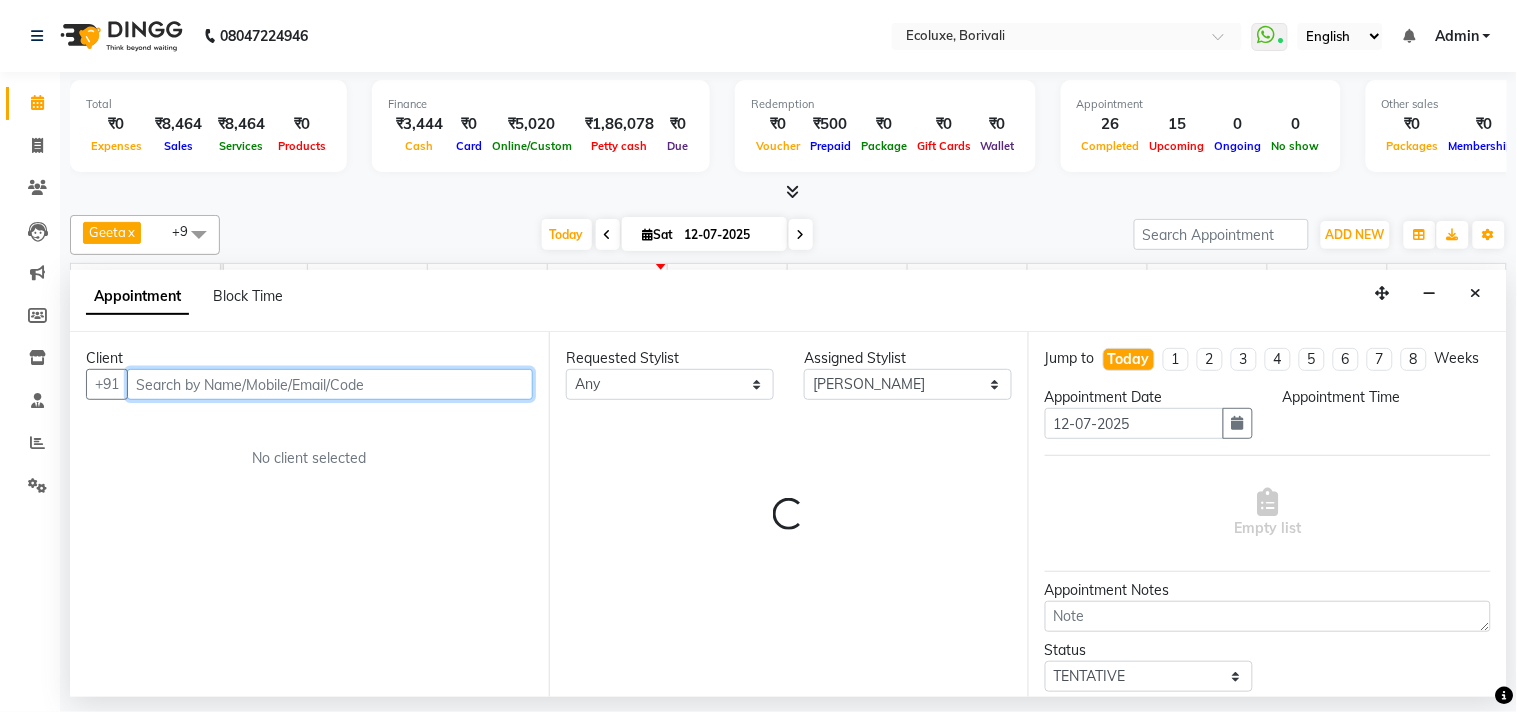 select on "1110" 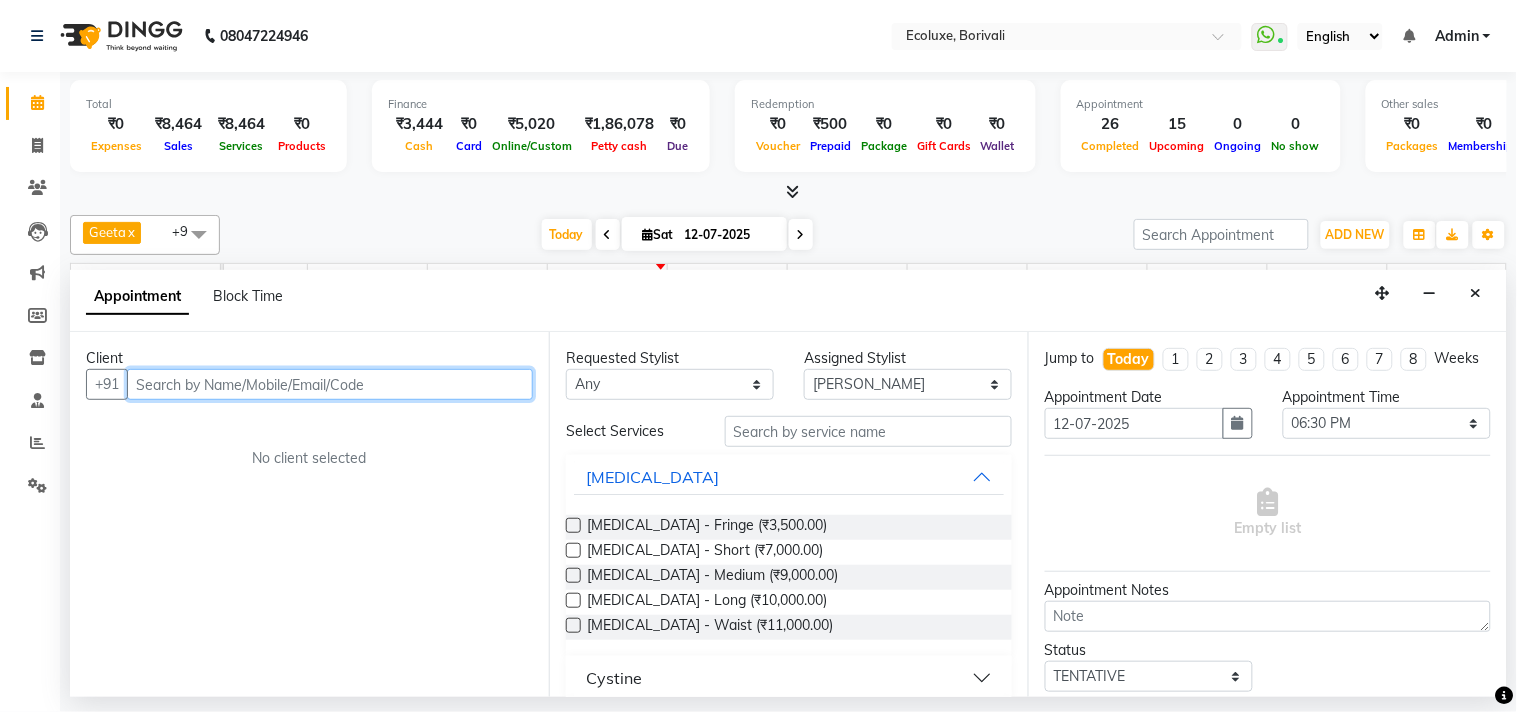 click at bounding box center [330, 384] 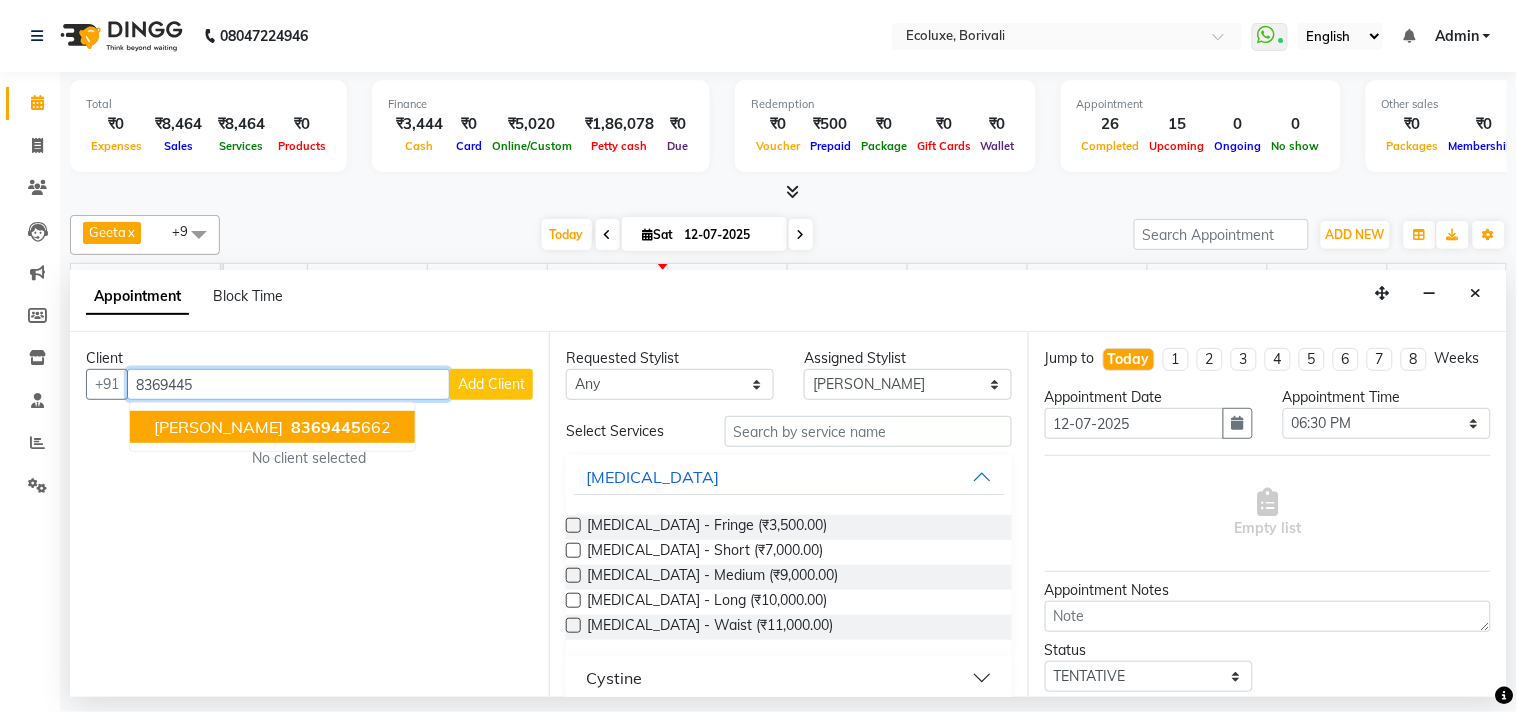 click on "8369445" at bounding box center (326, 427) 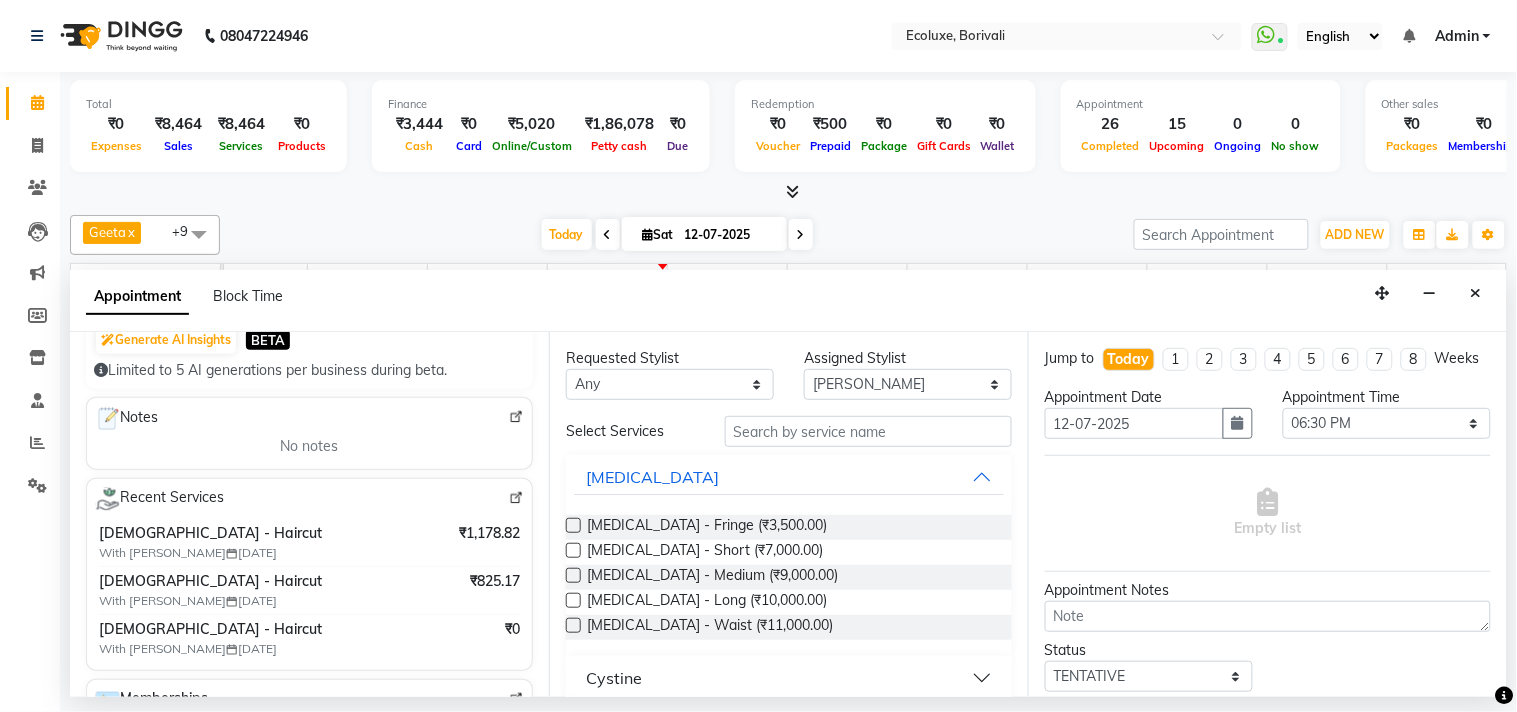 scroll, scrollTop: 333, scrollLeft: 0, axis: vertical 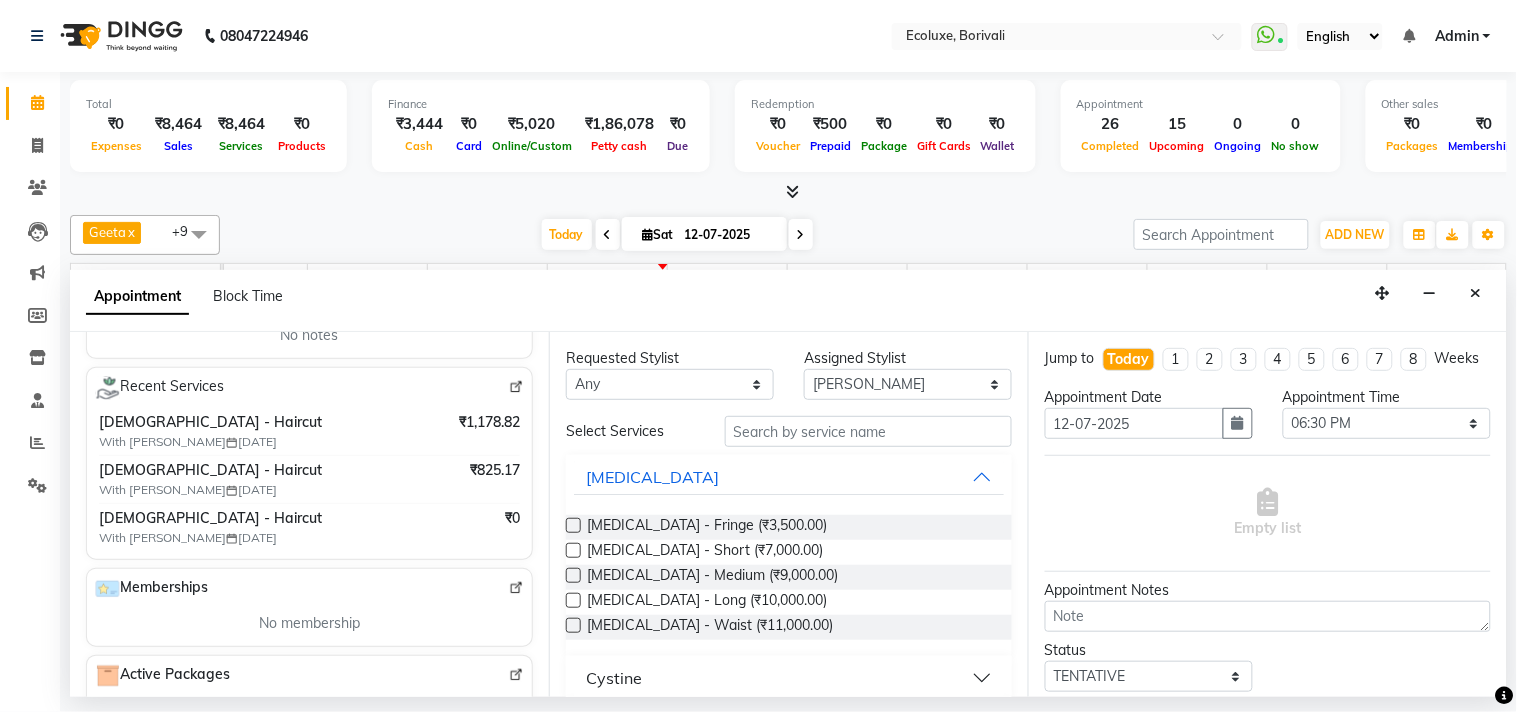 type on "8369445662" 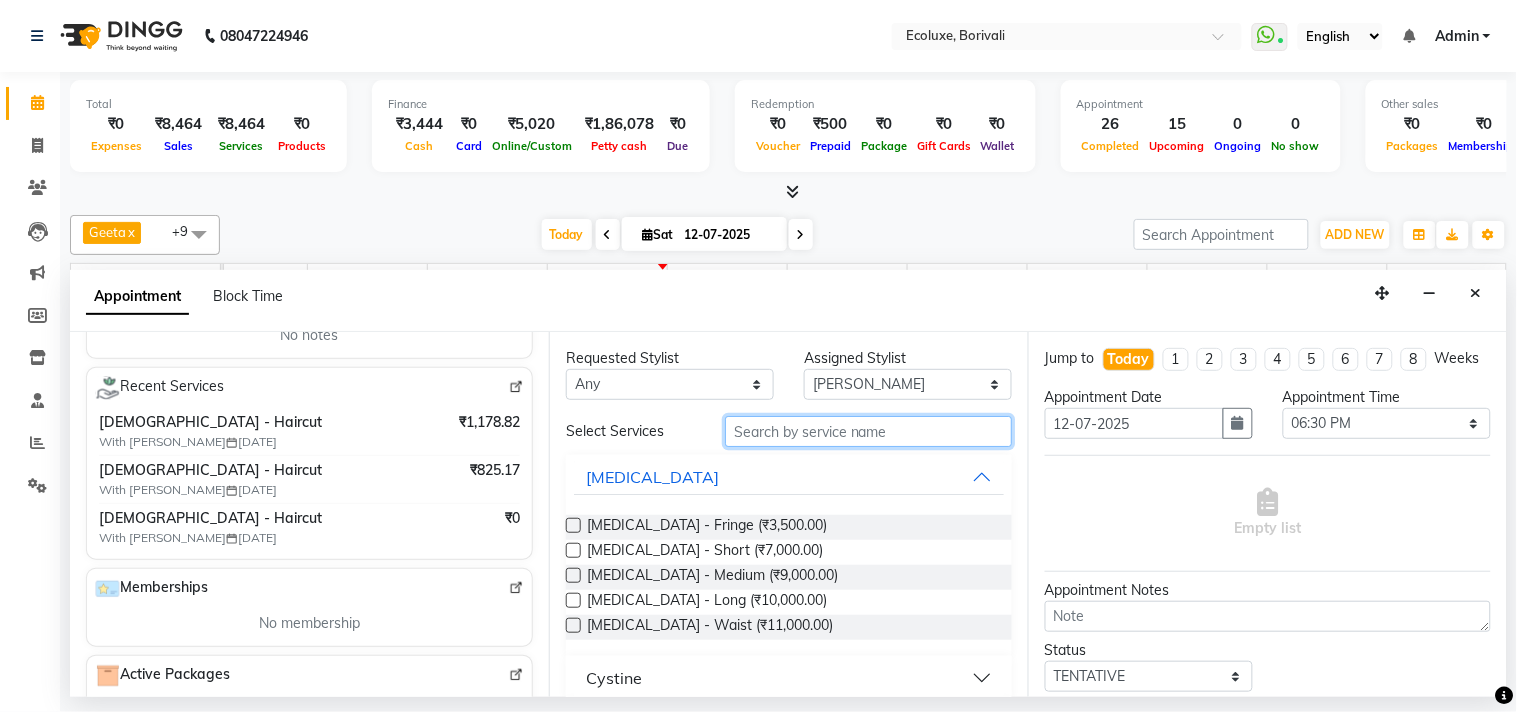 click at bounding box center (868, 431) 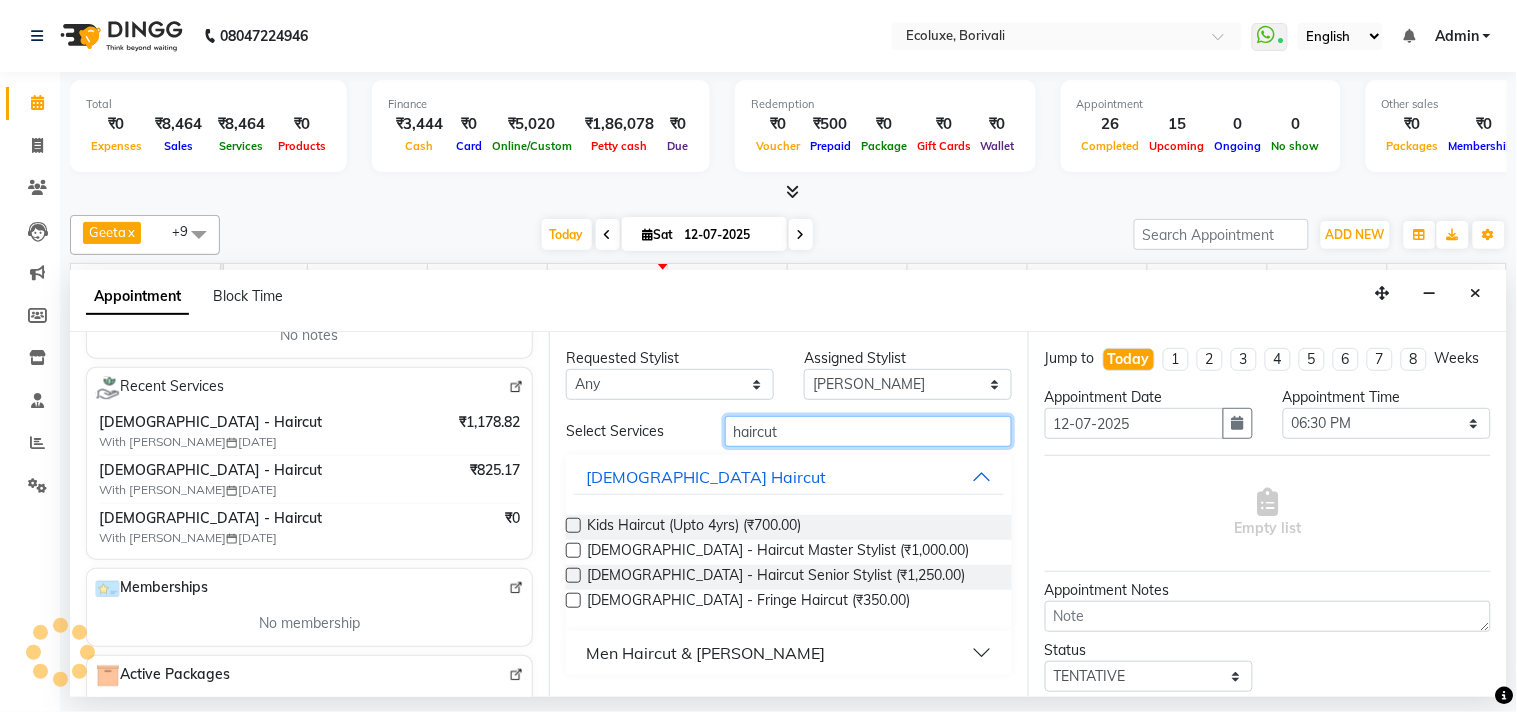 type on "haircut" 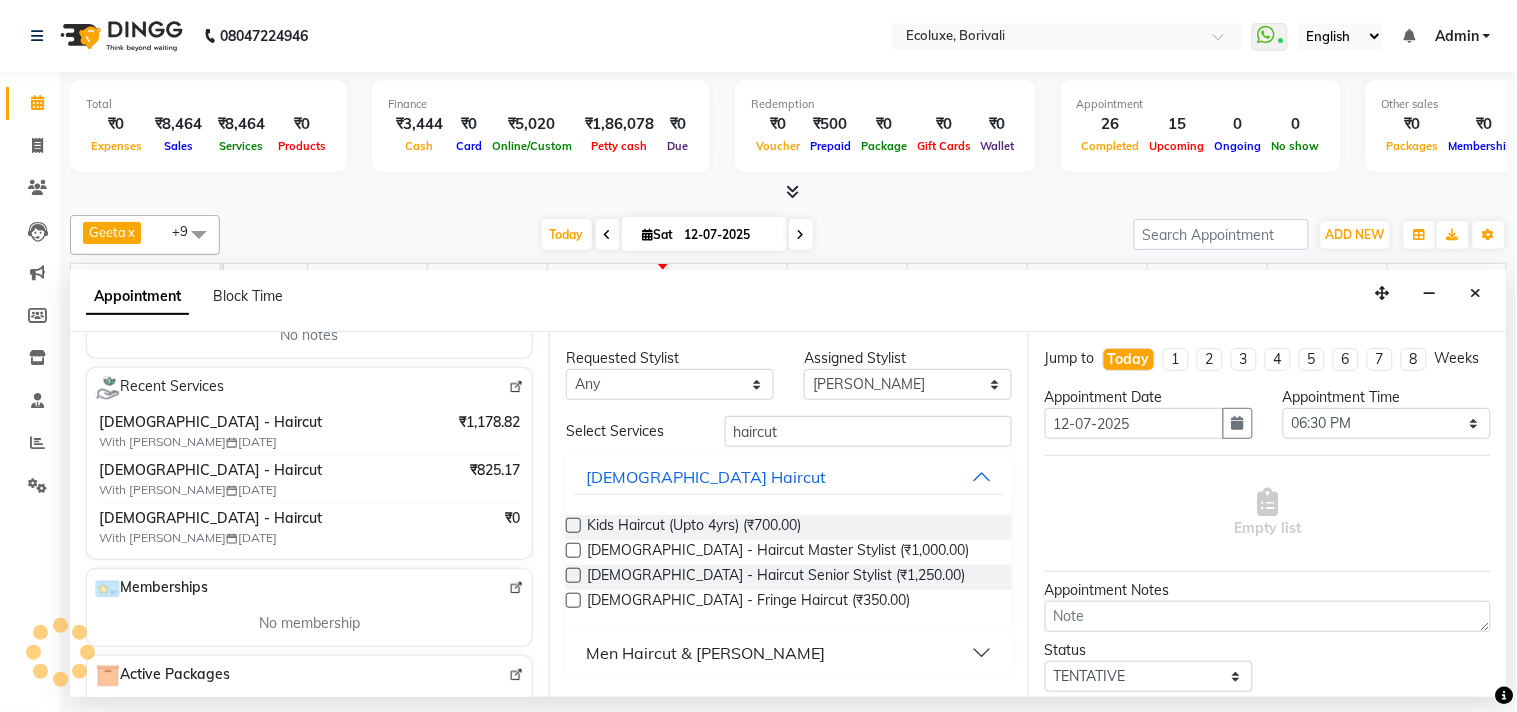 click at bounding box center (573, 575) 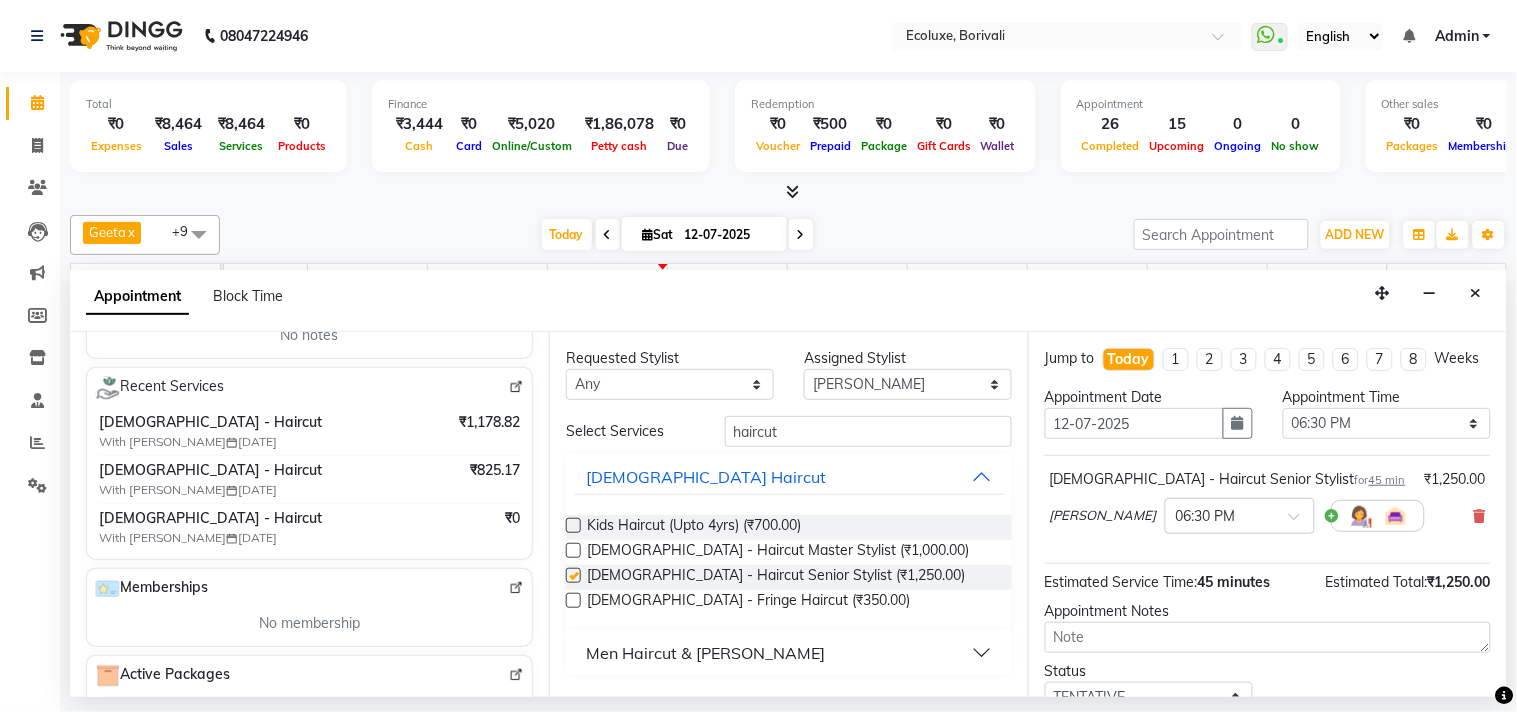 checkbox on "false" 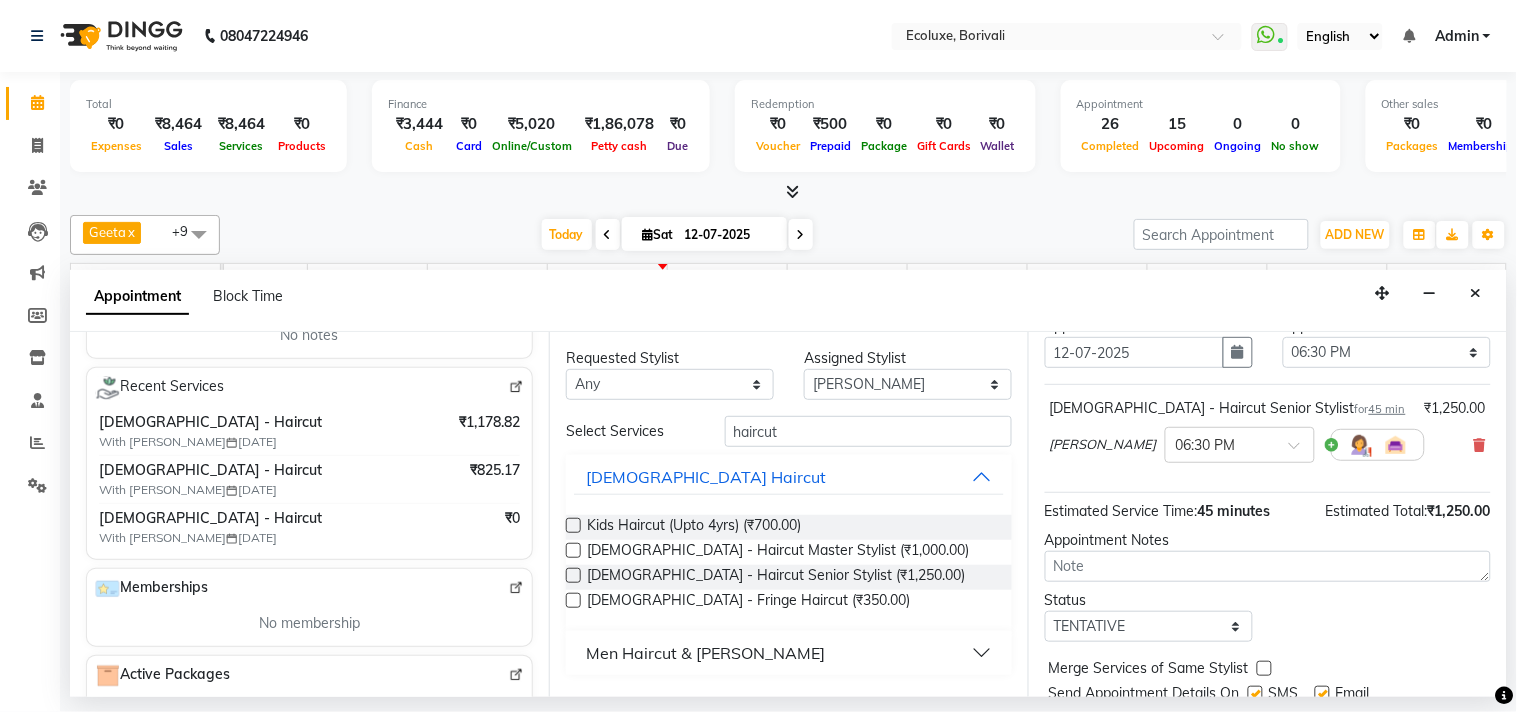 scroll, scrollTop: 161, scrollLeft: 0, axis: vertical 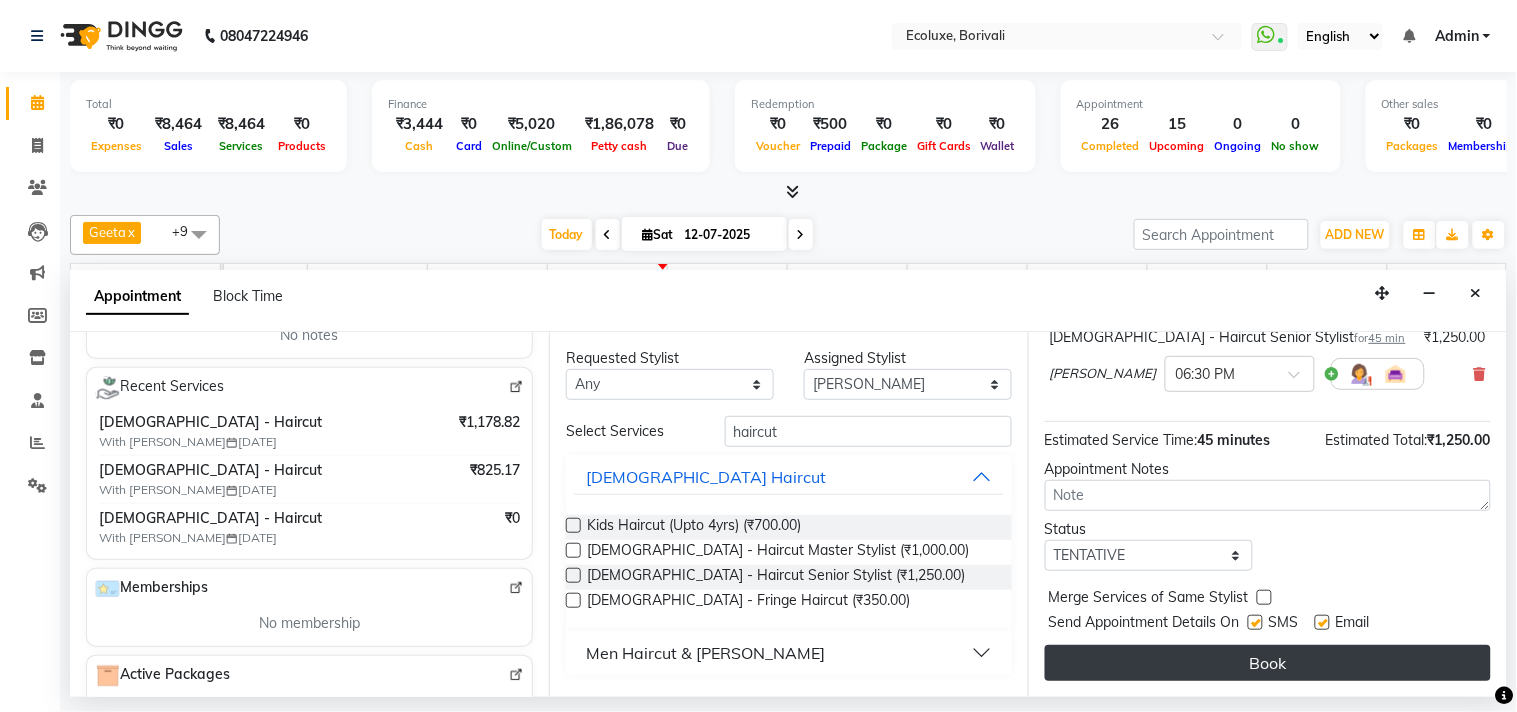 click on "Book" at bounding box center (1268, 663) 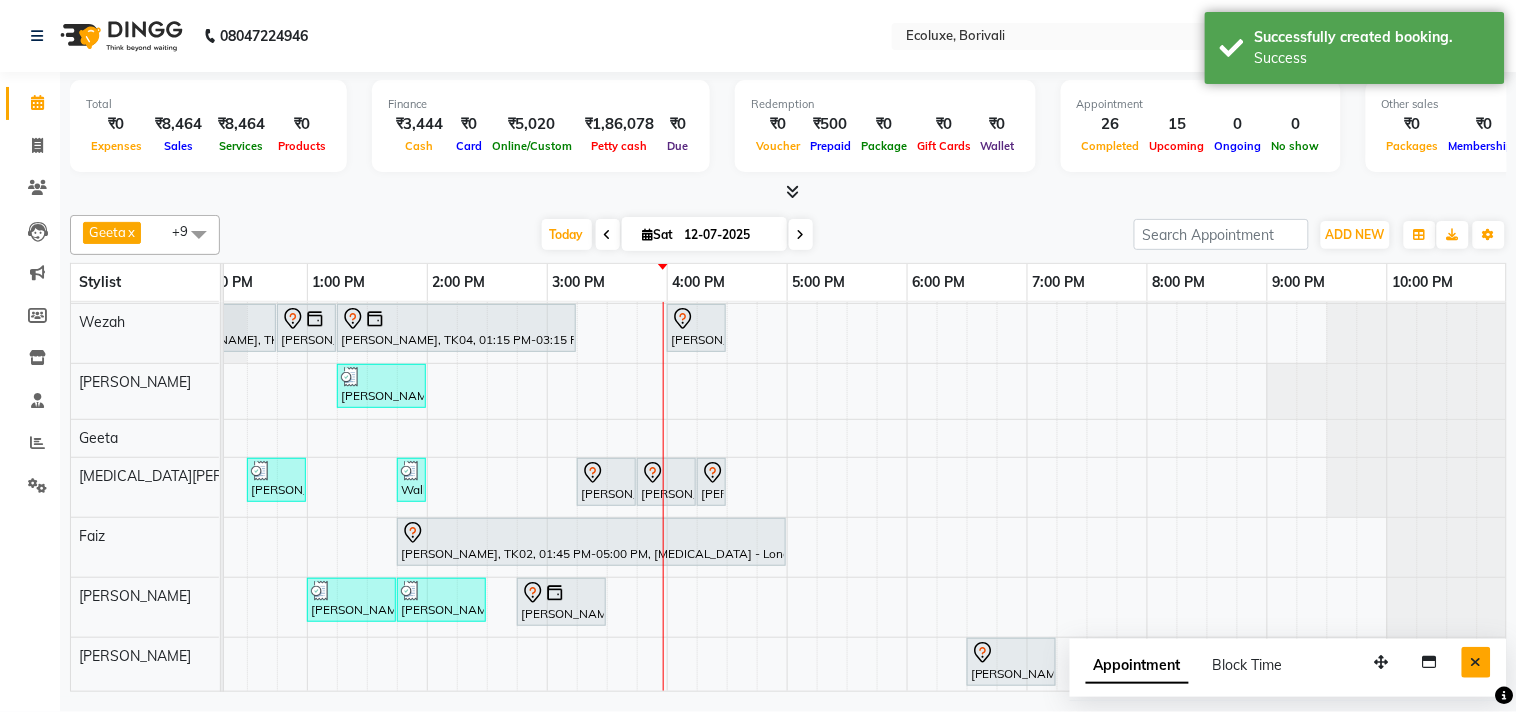 click at bounding box center (1476, 662) 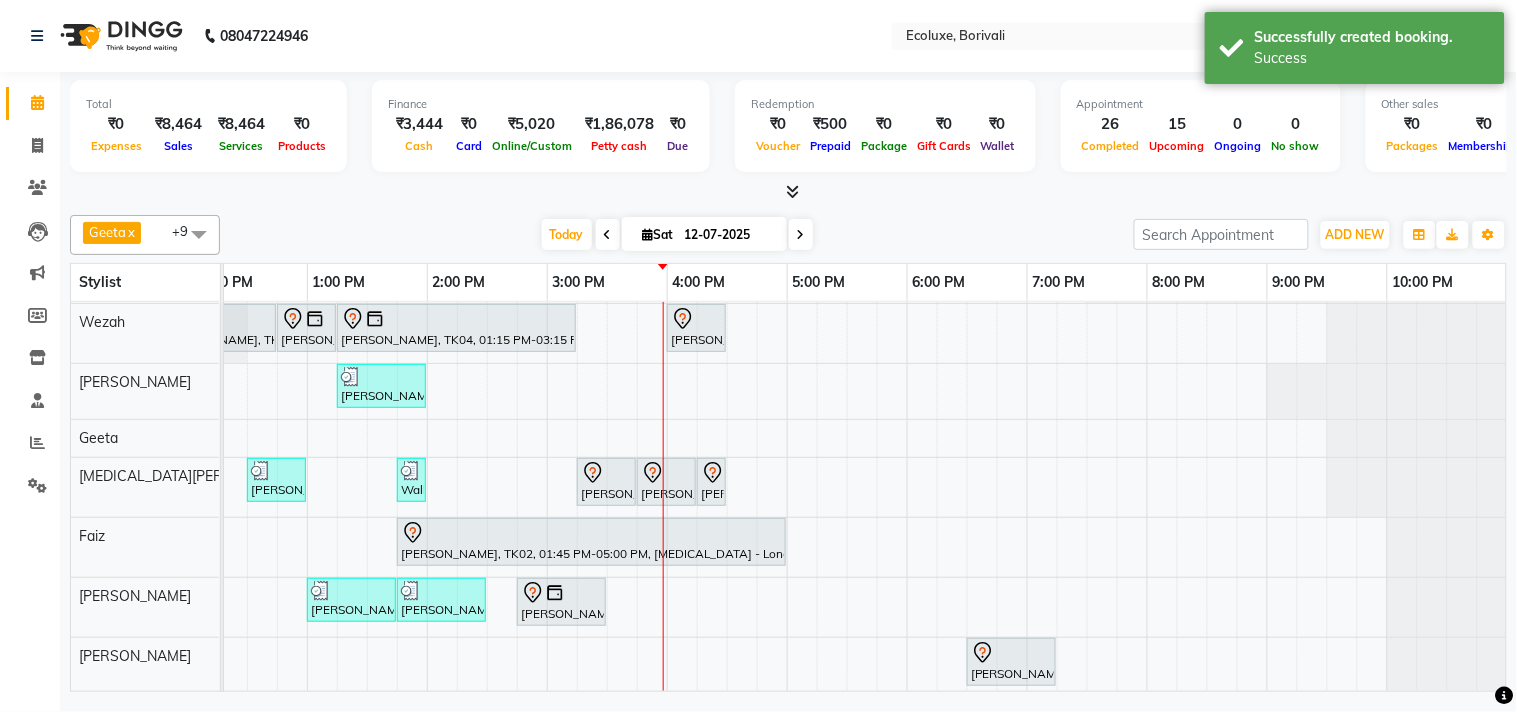 scroll, scrollTop: 197, scrollLeft: 397, axis: both 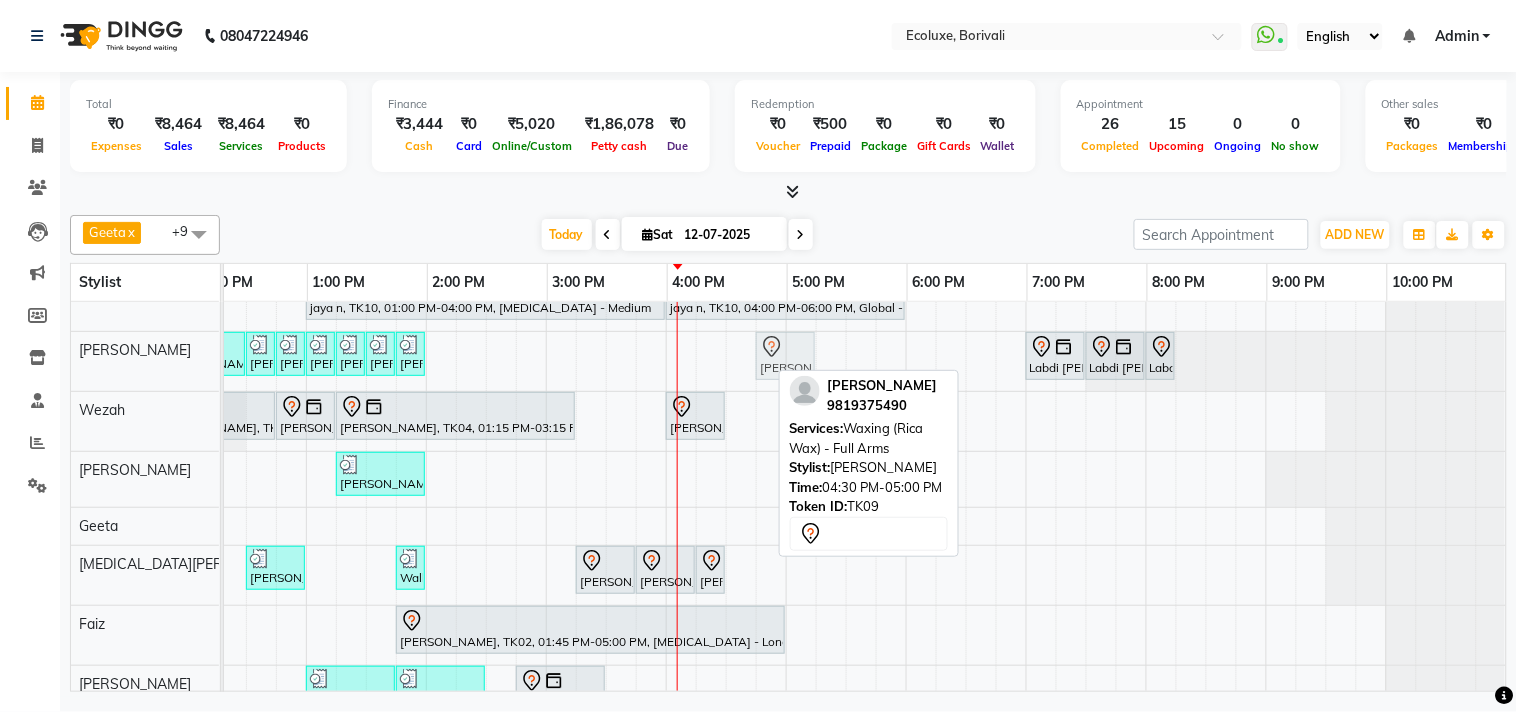 click on "Meena Sharma, TK14, 09:30 AM-09:45 AM, Woman Upperlip      Meena Sharma, TK14, 09:45 AM-10:00 AM, Woman Forehead     Meena Sharma, TK14, 10:00 AM-10:15 AM, Woman Eyebrow     Shefali Gandhi, TK01, 10:30 AM-11:00 AM, Waxing (Rica Wax) - Full Arms      Shefali Gandhi, TK01, 11:00 AM-11:30 AM, Waxing (Rica Wax) - Full Legs     Shefali Gandhi, TK01, 11:30 AM-11:45 AM, Waxing (Rica Wax) - Underarms     Shefali Gandhi, TK01, 11:45 AM-12:30 PM, Classic Pedicure     Shefali Gandhi, TK01, 12:30 PM-12:45 PM, Woman Eyebrow     Shefali Gandhi, TK01, 12:45 PM-01:00 PM, Woman Forehead     Shefali Gandhi, TK01, 01:00 PM-01:15 PM, Peel Off Wax - Nose     Shefali Gandhi, TK01, 01:15 PM-01:30 PM, Woman Upperlip      Shefali Gandhi, TK01, 01:30 PM-01:45 PM, Glam Polish     Shefali Gandhi, TK01, 01:45 PM-02:00 PM, Cut File              Harshita Morvekar, TK09, 04:30 PM-05:00 PM, Waxing (Rica Wax) - Full Arms              Labdi Savla, TK17, 07:00 PM-07:30 PM, Waxing (Rica Wax) - Full Arms" at bounding box center [-174, 361] 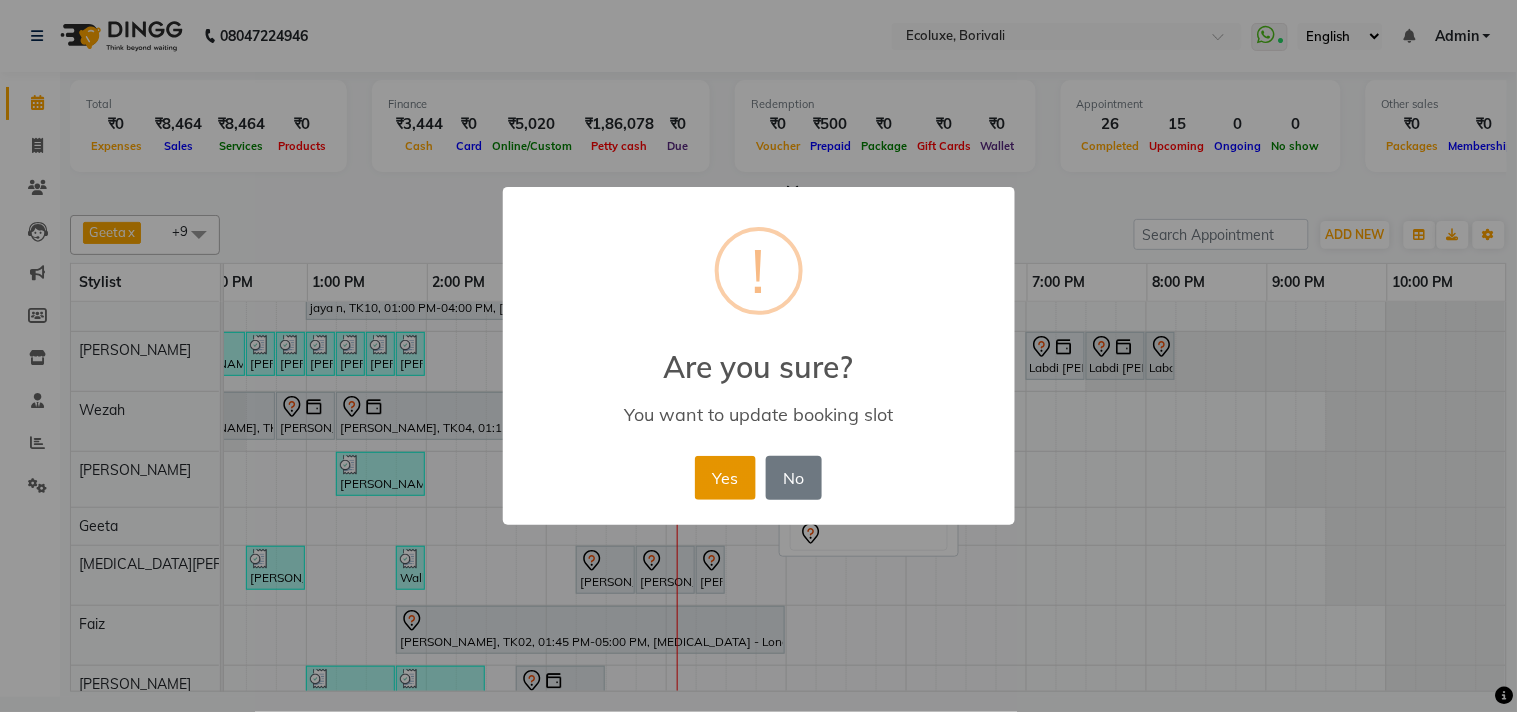 click on "Yes" at bounding box center (725, 478) 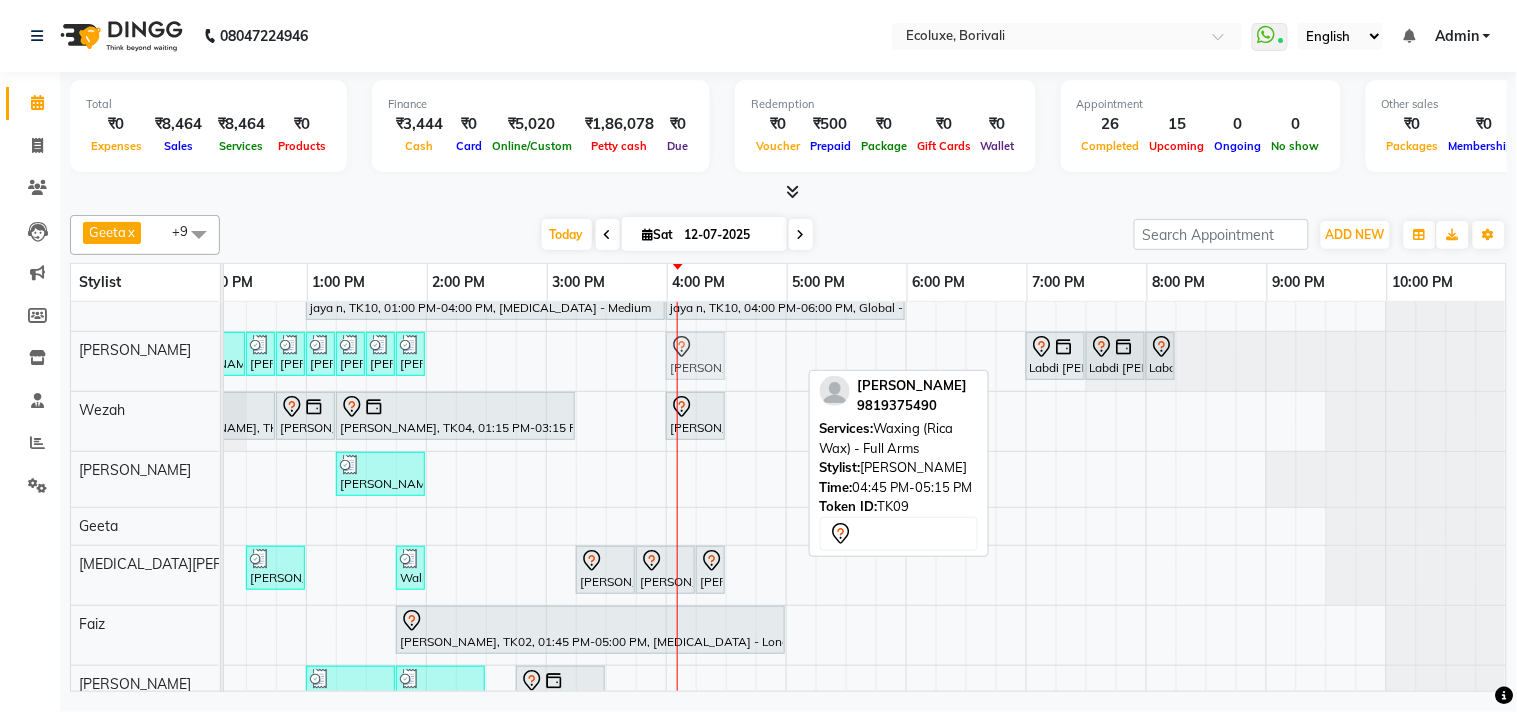 drag, startPoint x: 773, startPoint y: 365, endPoint x: 688, endPoint y: 361, distance: 85.09406 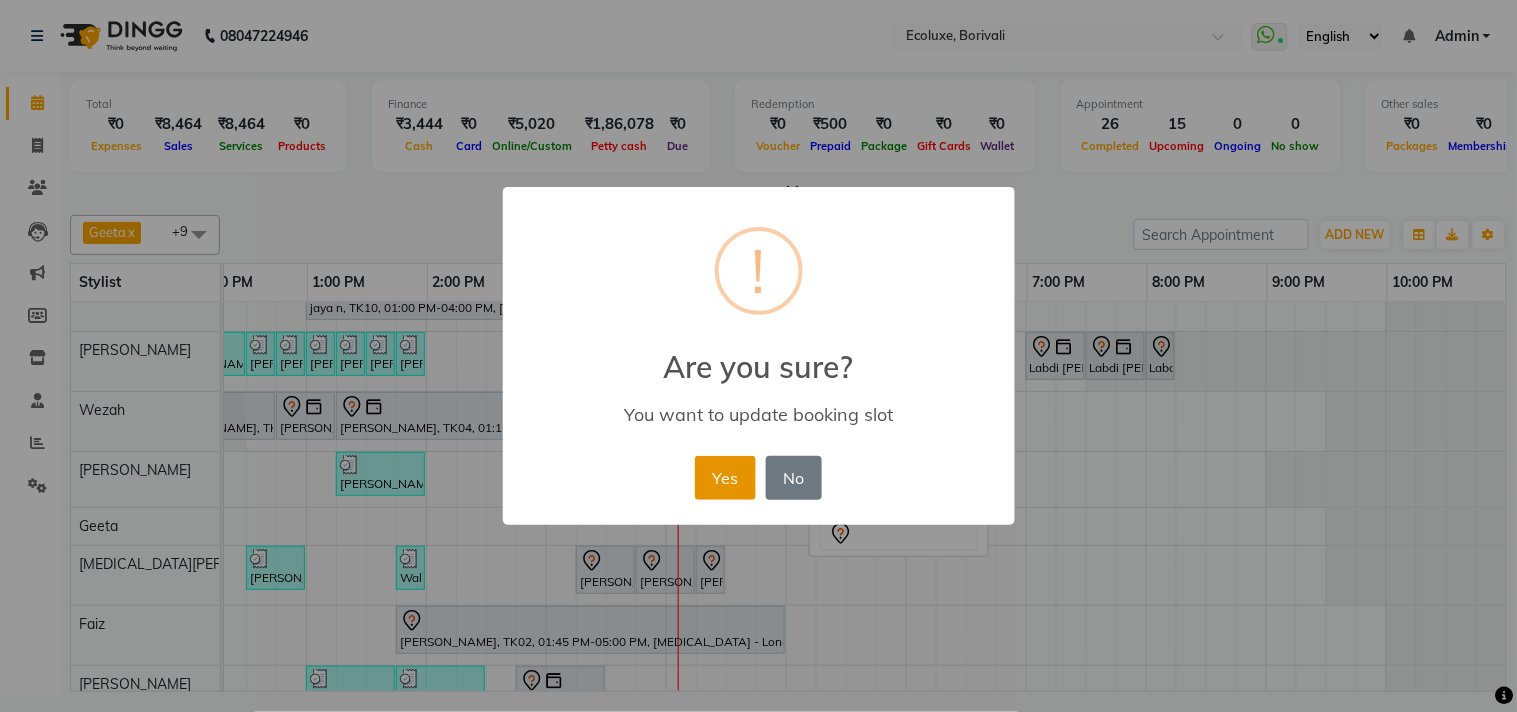 click on "Yes" at bounding box center (725, 478) 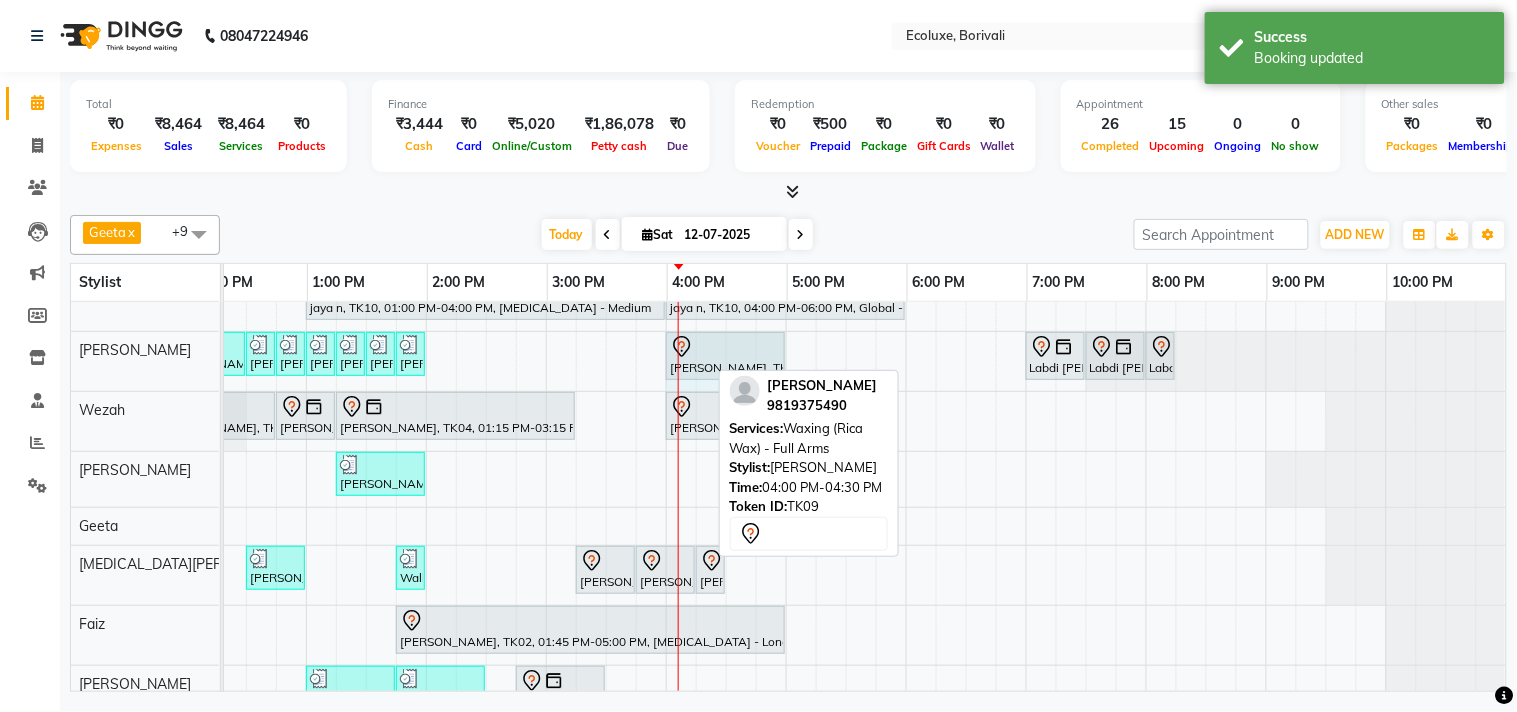 drag, startPoint x: 705, startPoint y: 347, endPoint x: 754, endPoint y: 347, distance: 49 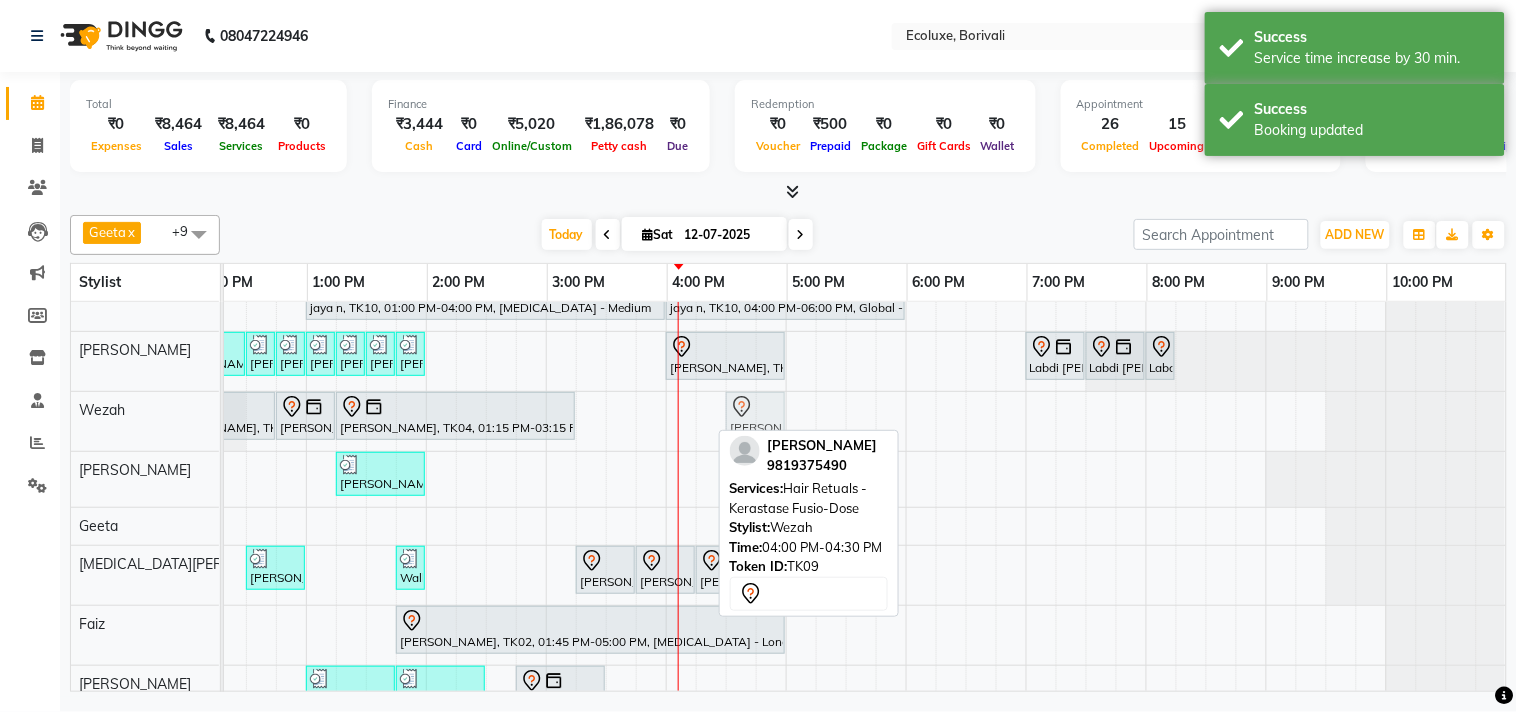 drag, startPoint x: 692, startPoint y: 410, endPoint x: 746, endPoint y: 414, distance: 54.147945 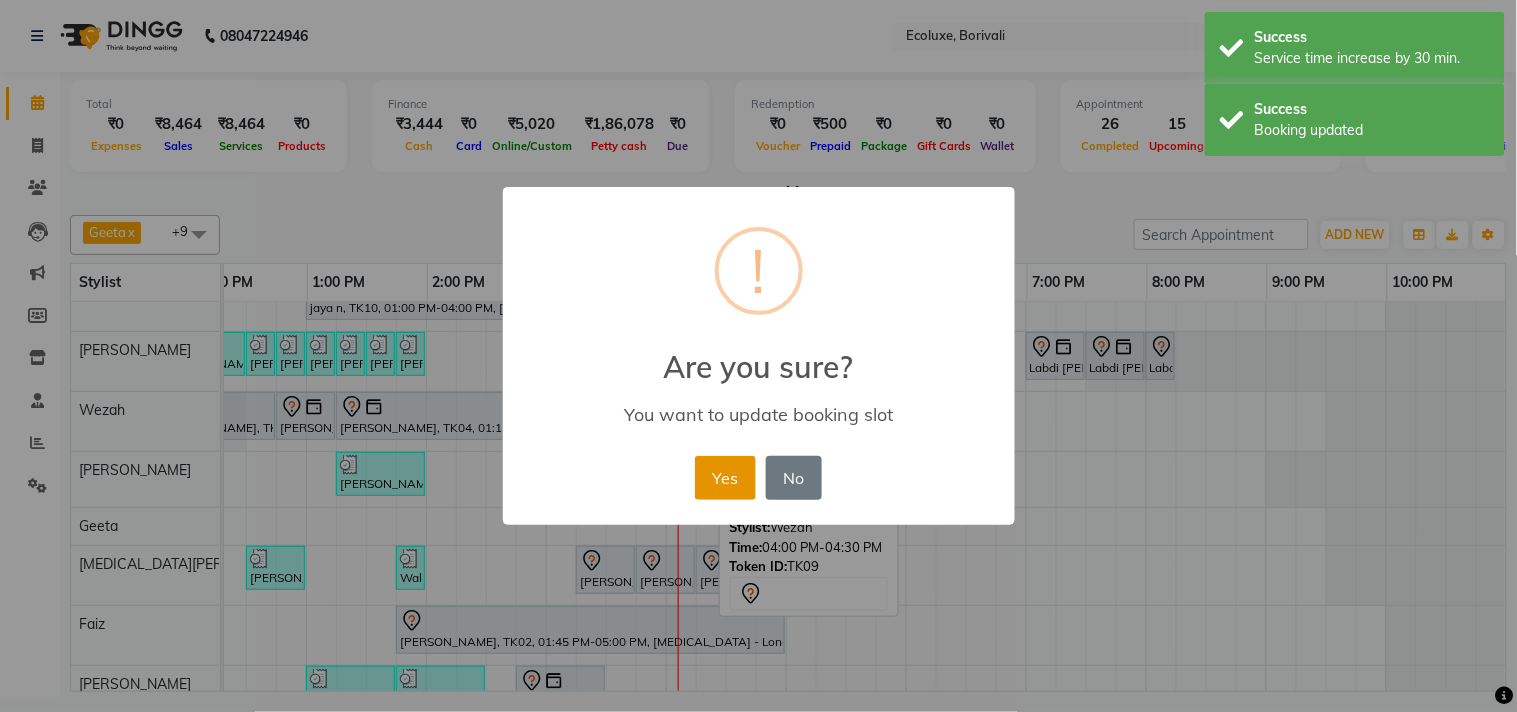 click on "Yes" at bounding box center [725, 478] 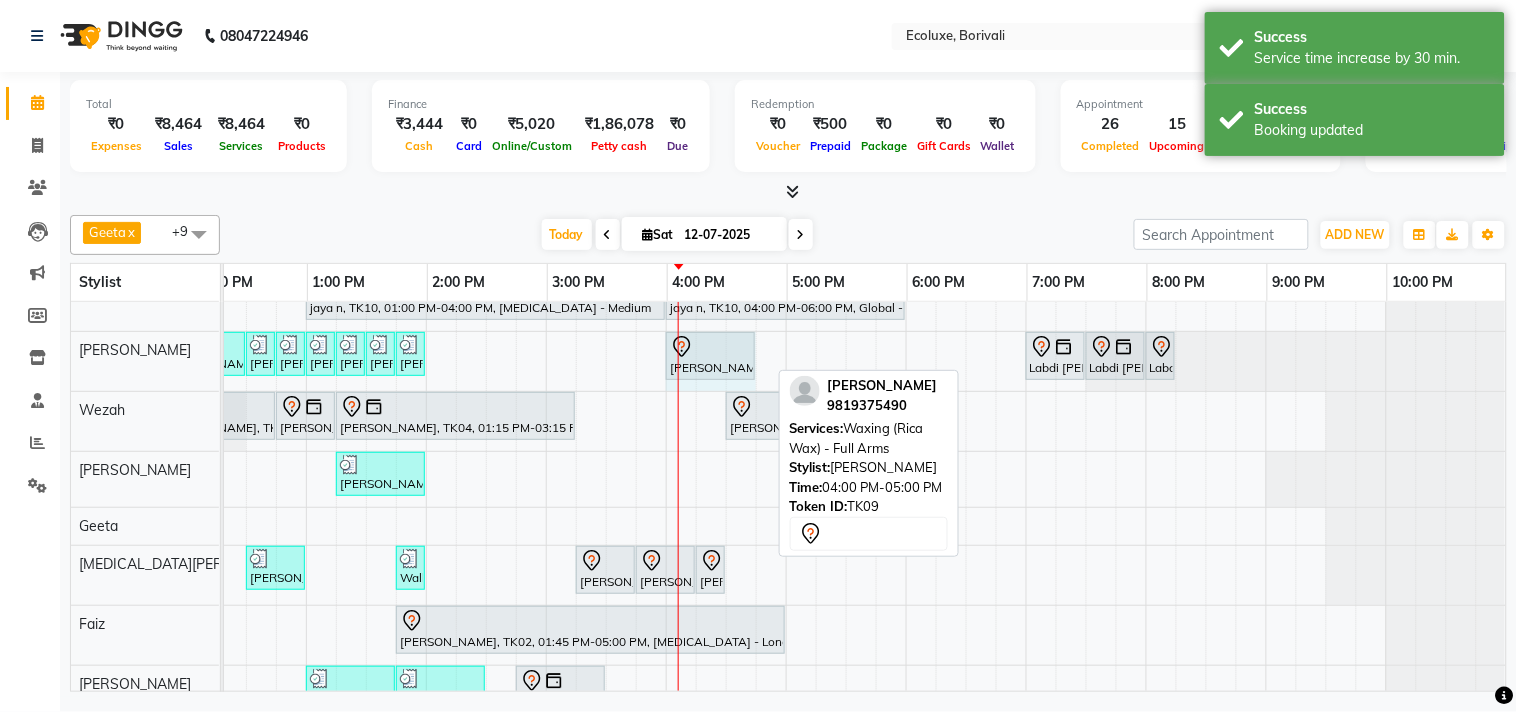 drag, startPoint x: 767, startPoint y: 356, endPoint x: 717, endPoint y: 352, distance: 50.159744 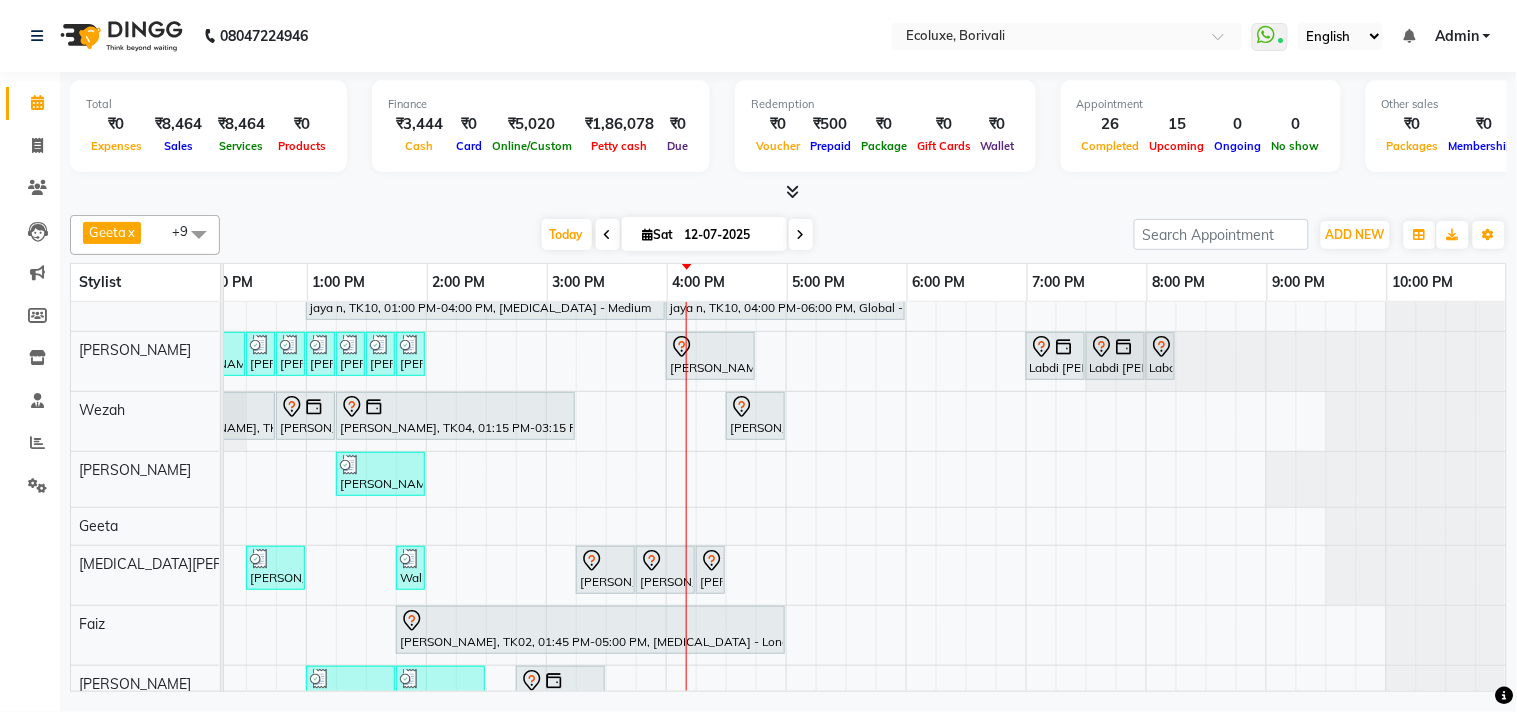 scroll, scrollTop: 0, scrollLeft: 414, axis: horizontal 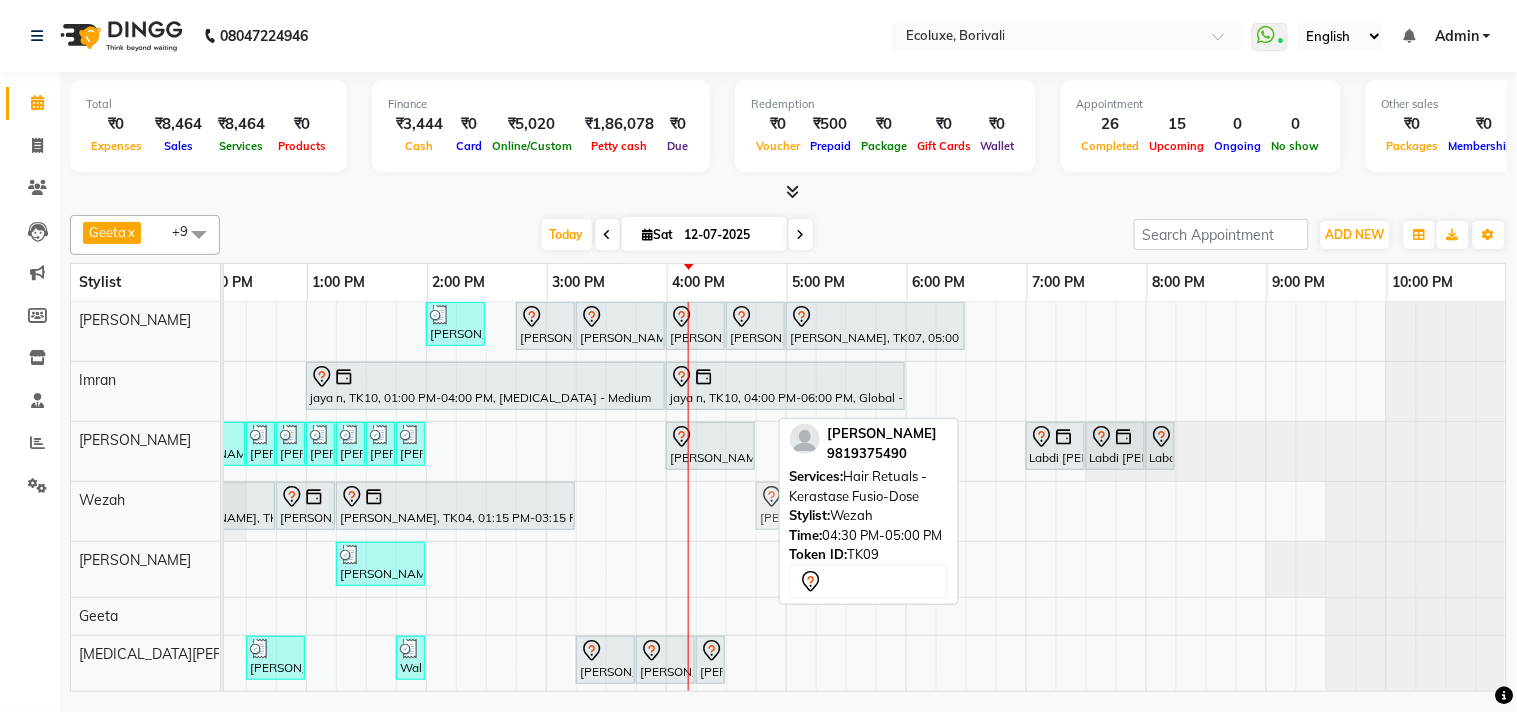 drag, startPoint x: 726, startPoint y: 516, endPoint x: 753, endPoint y: 517, distance: 27.018513 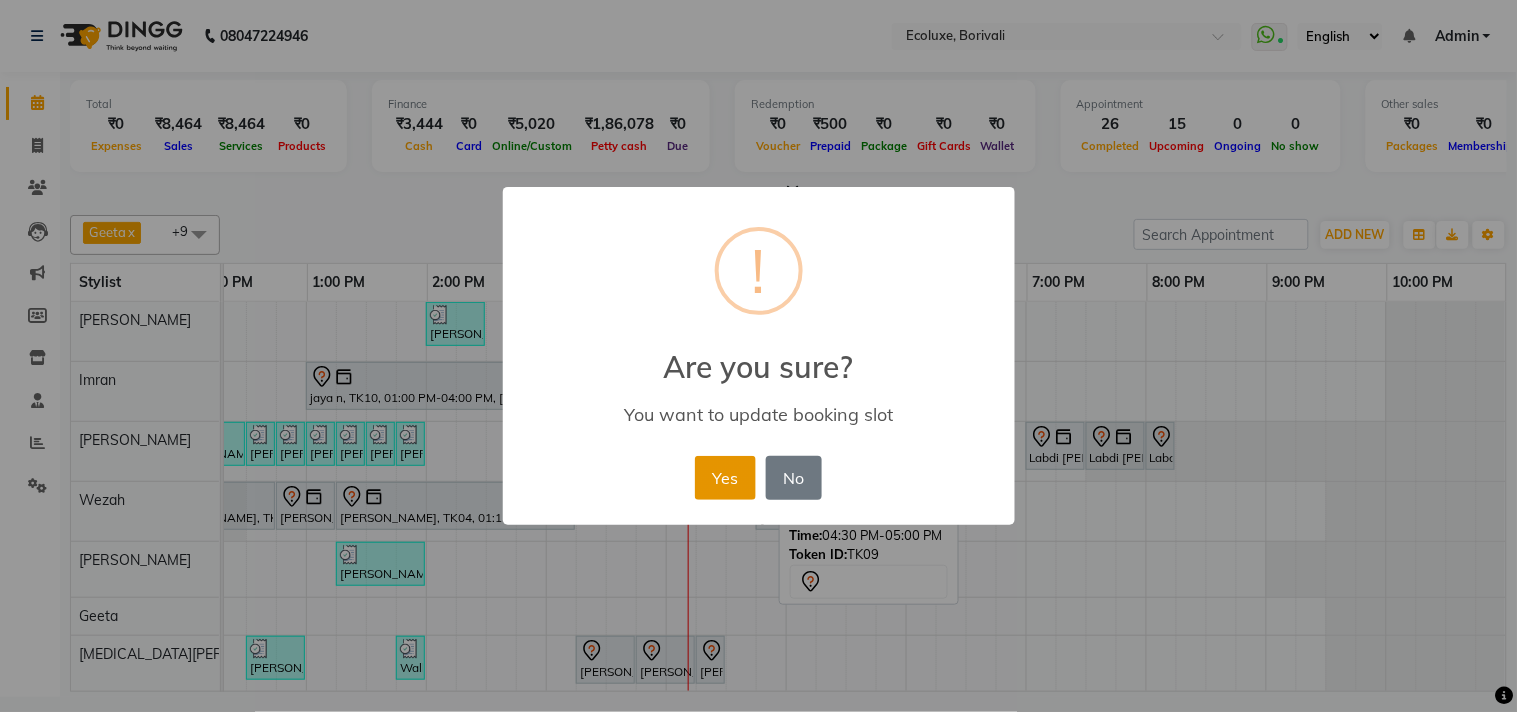 click on "Yes" at bounding box center [725, 478] 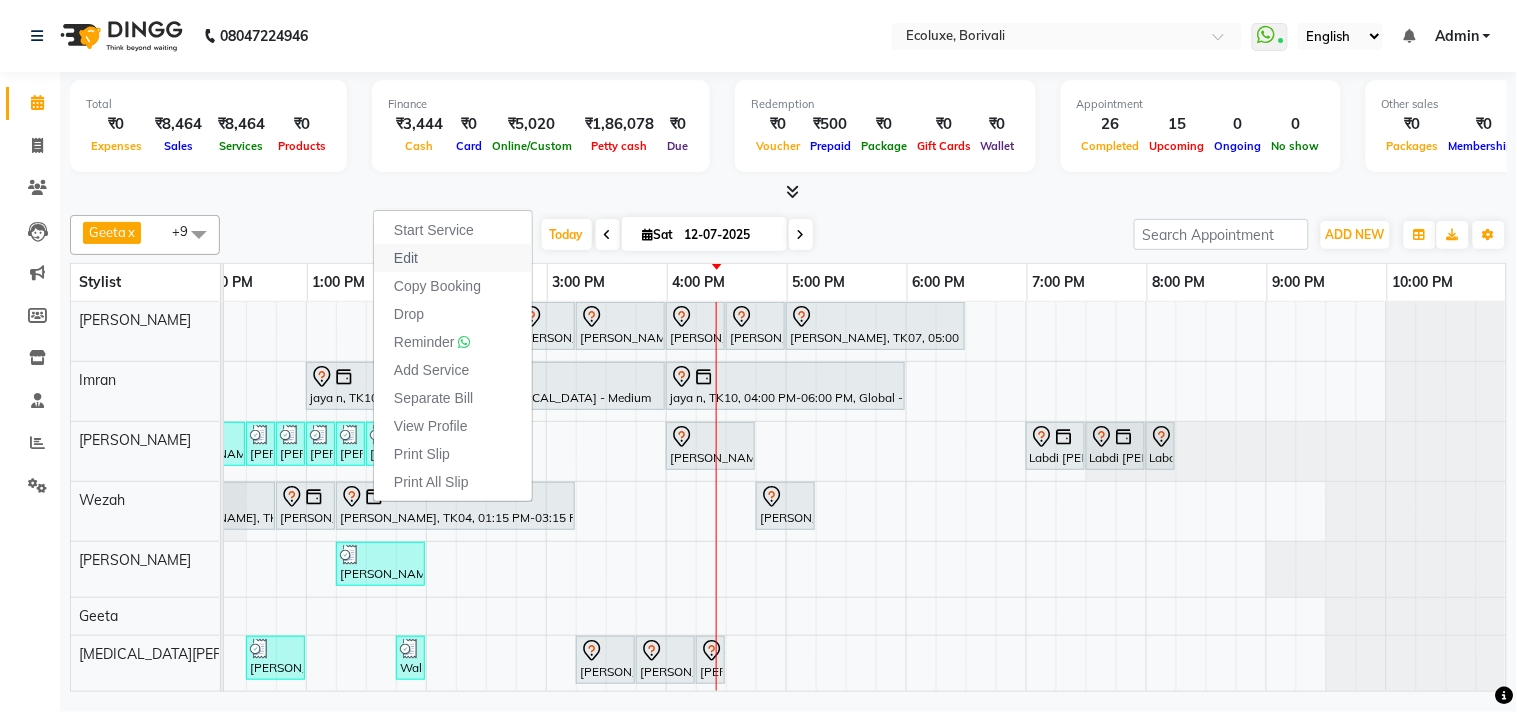 click on "Edit" at bounding box center [453, 258] 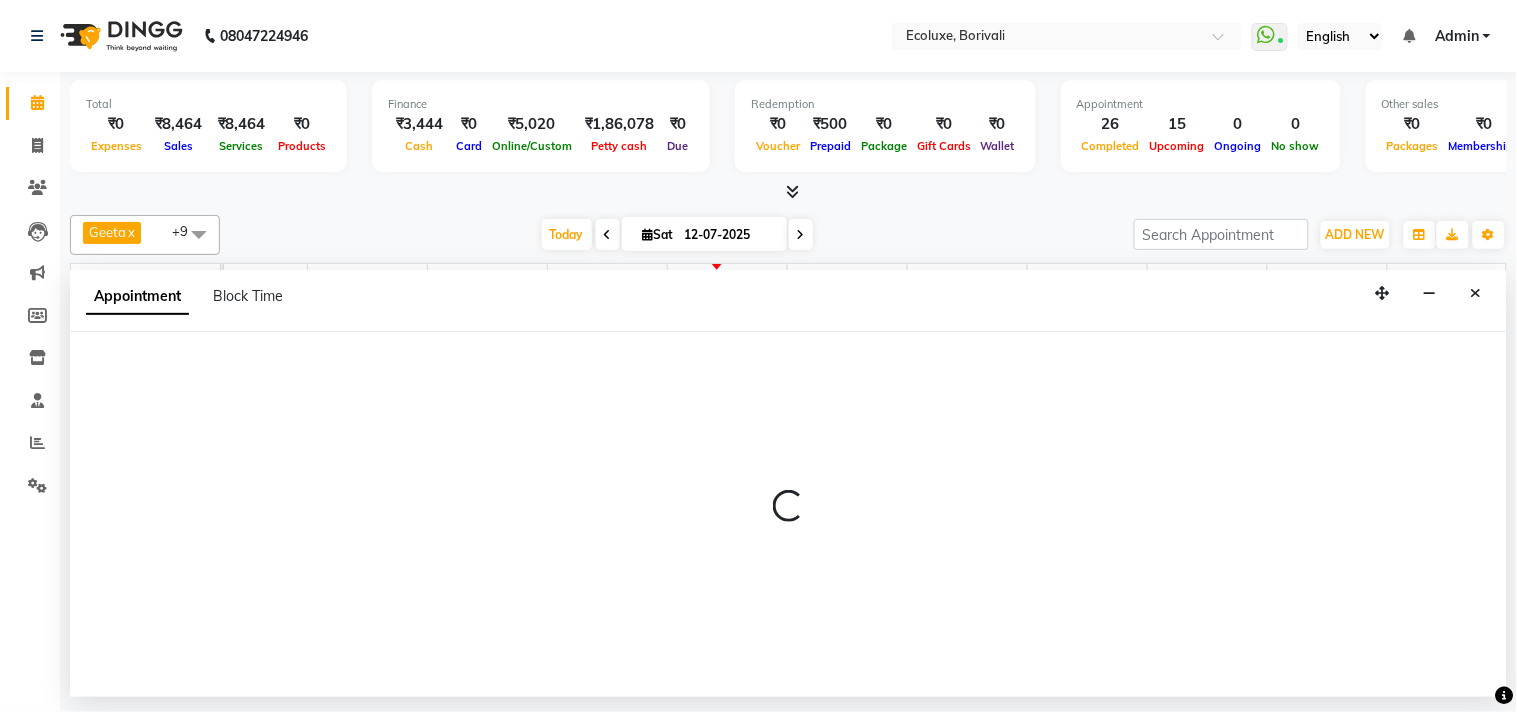 select on "tentative" 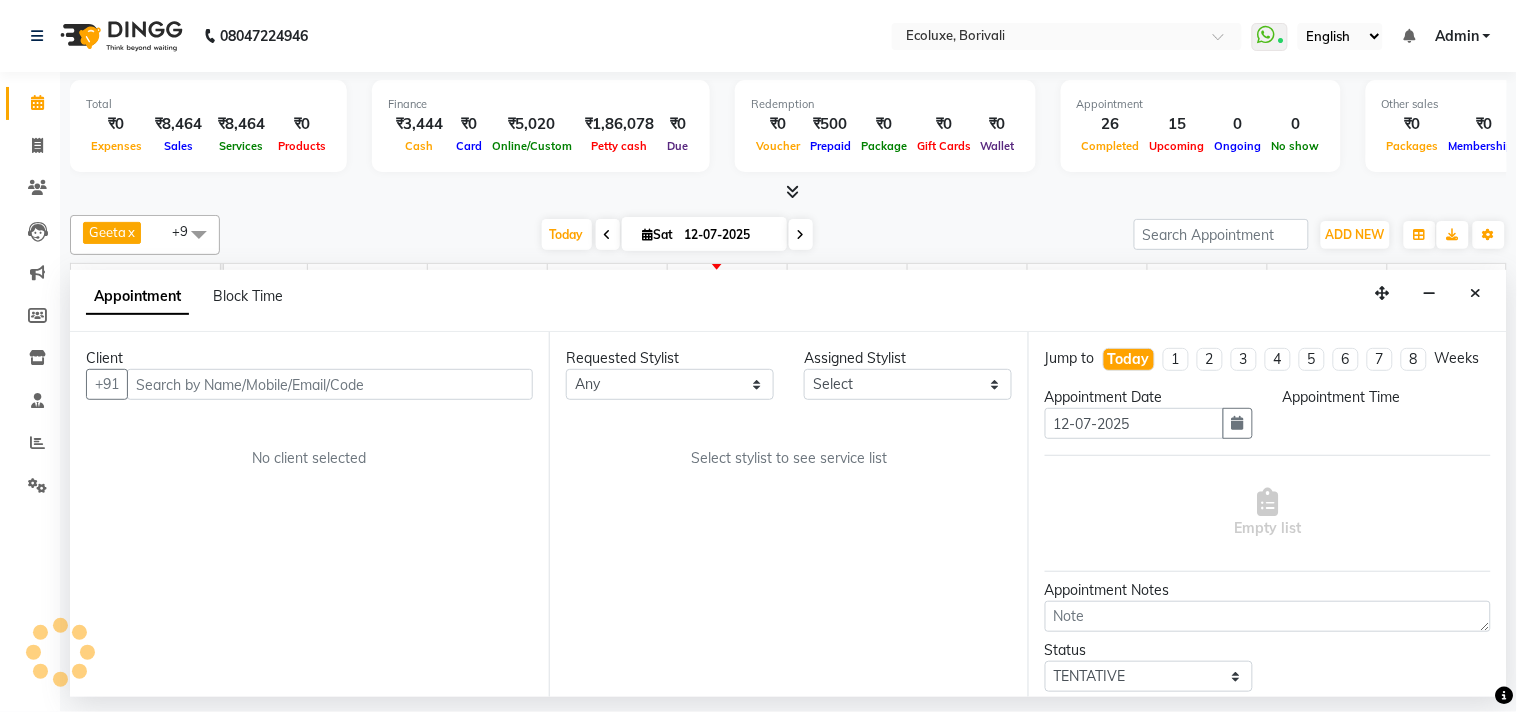 select on "75670" 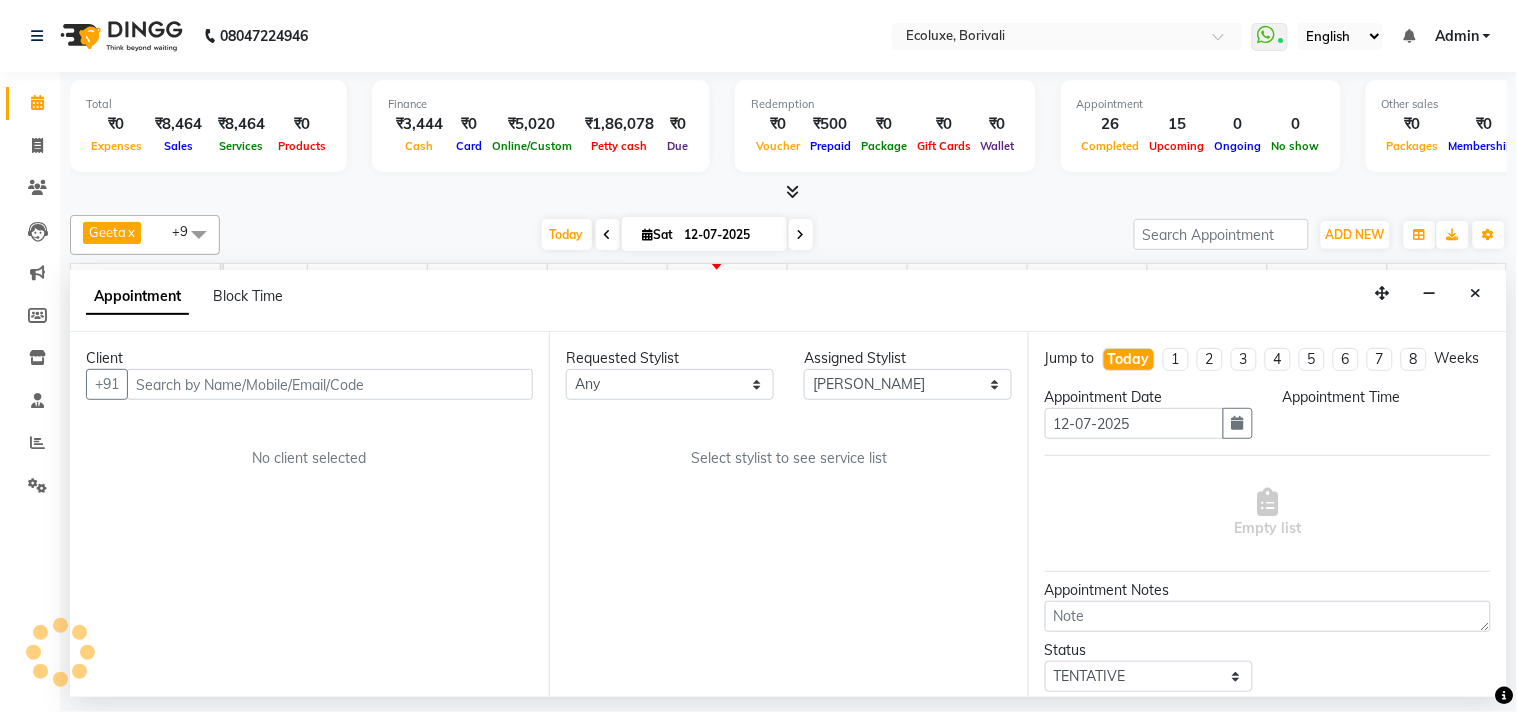 scroll, scrollTop: 0, scrollLeft: 397, axis: horizontal 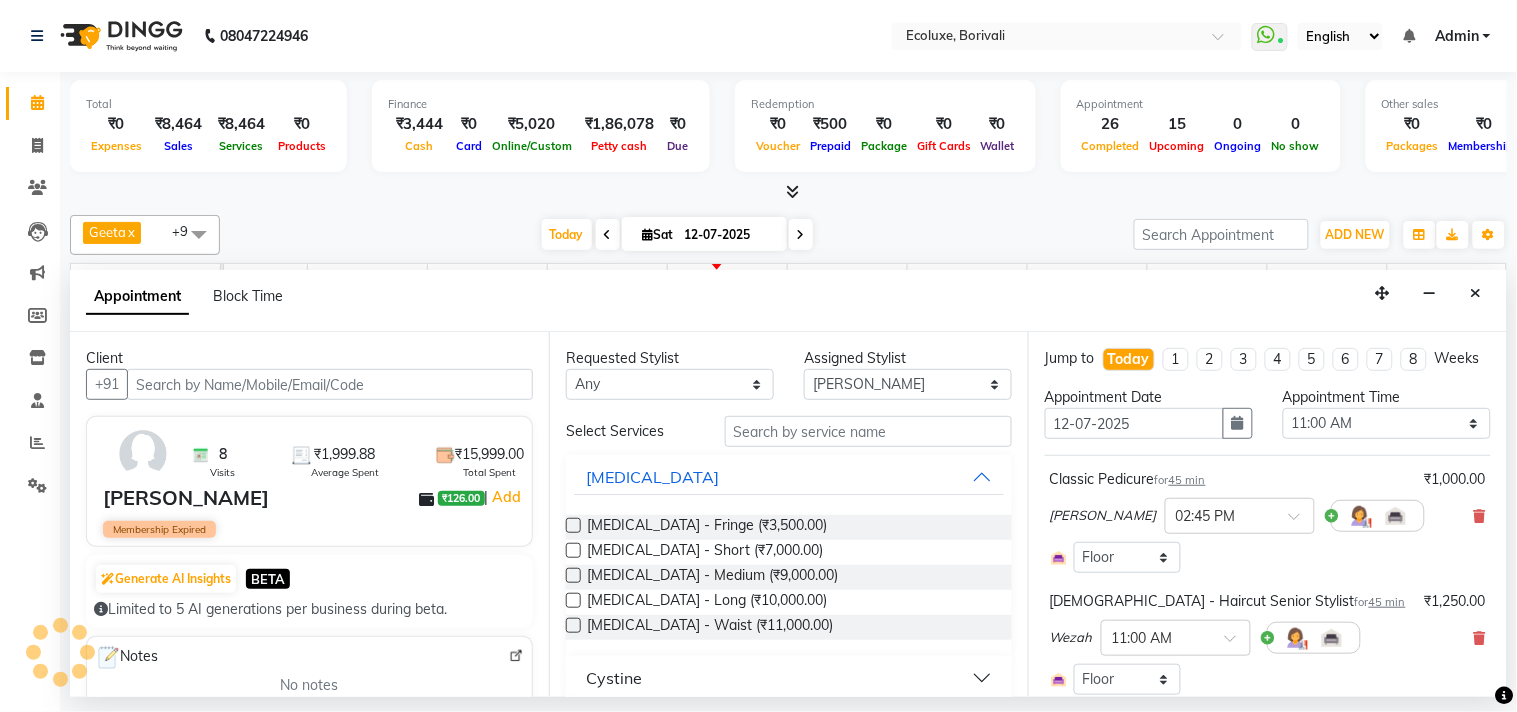 select on "2487" 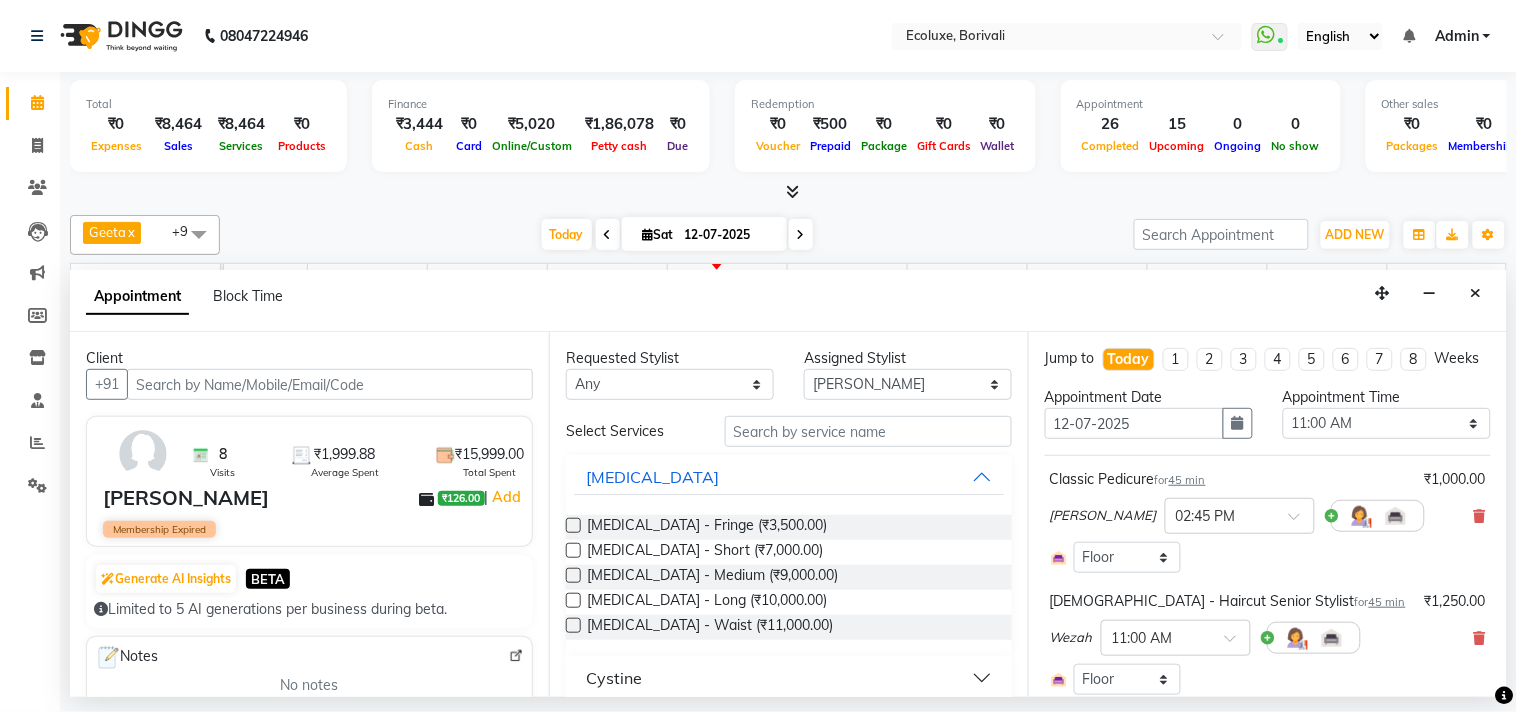 click at bounding box center [1480, 516] 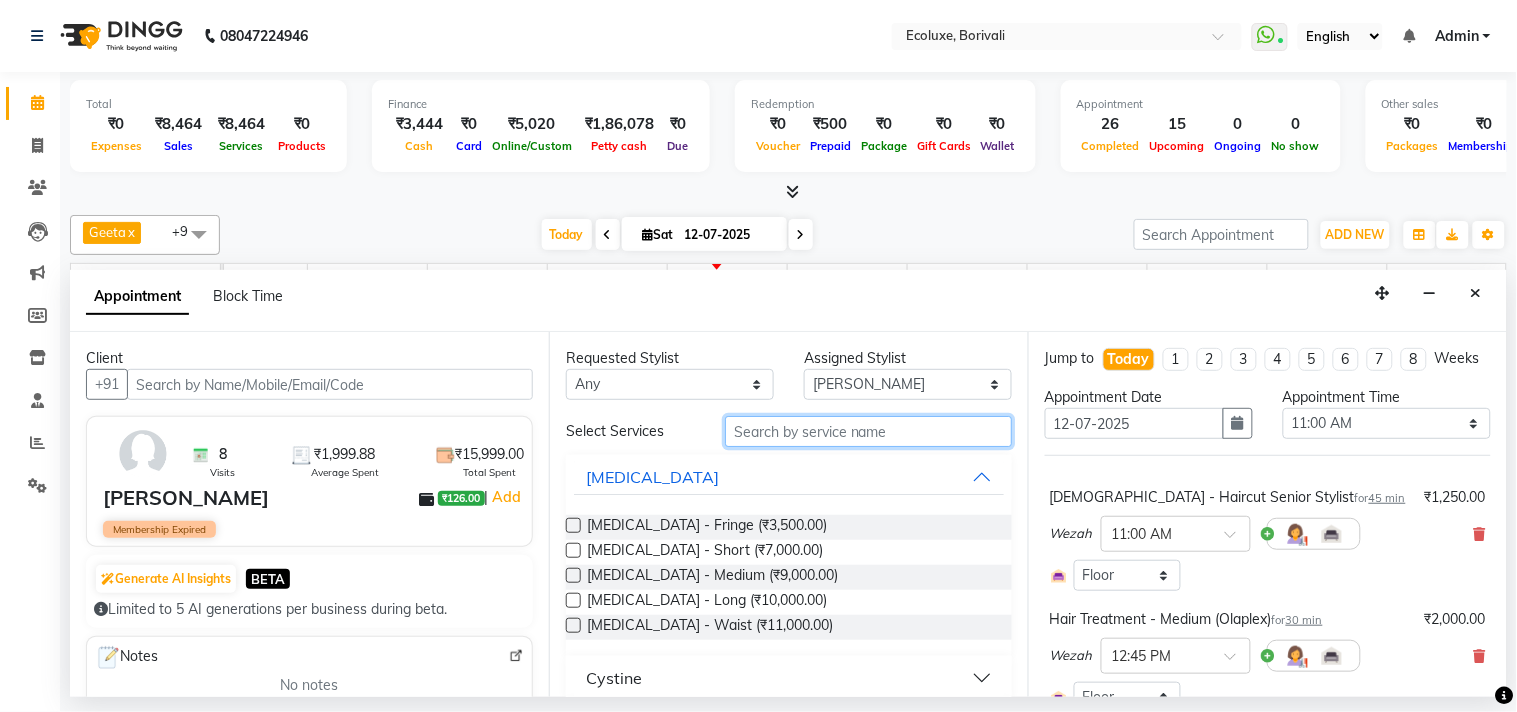 click at bounding box center [868, 431] 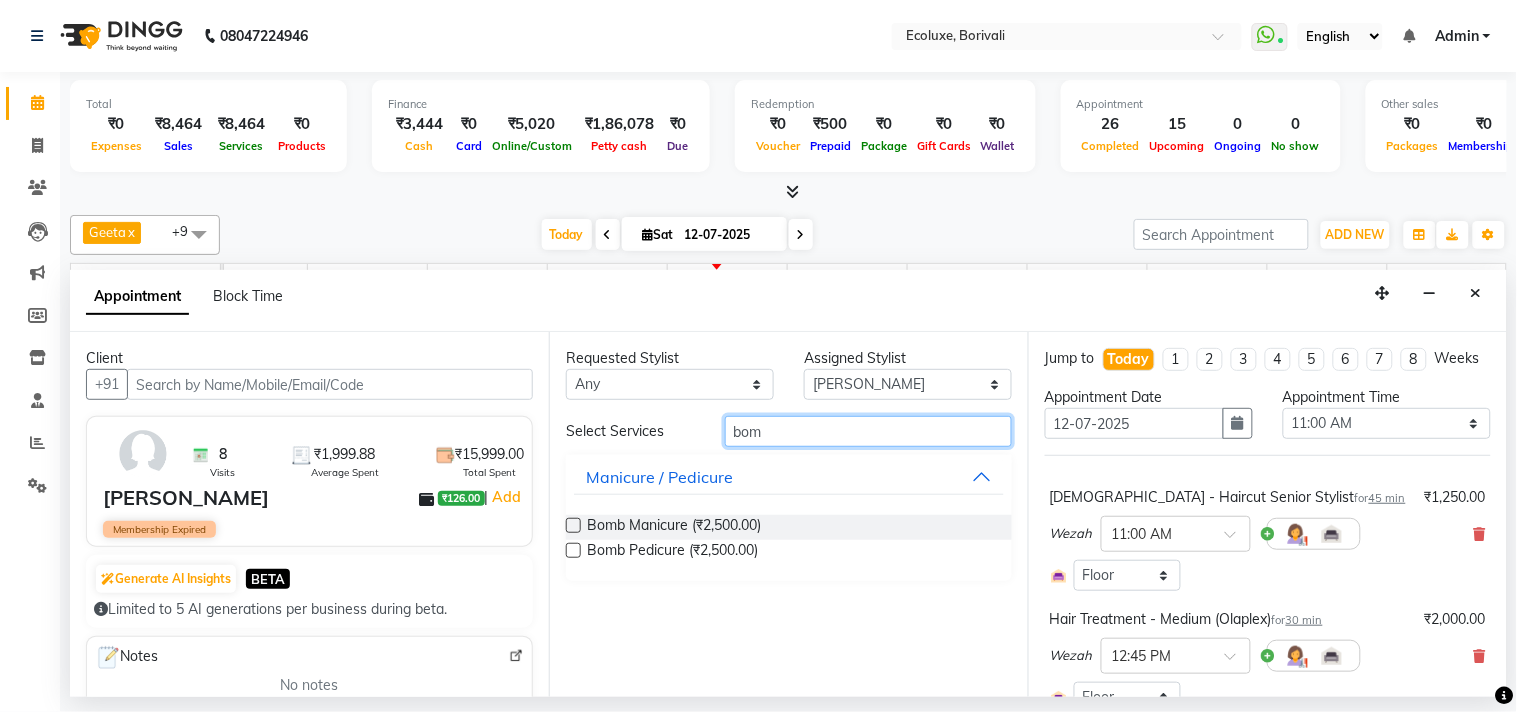 type on "bom" 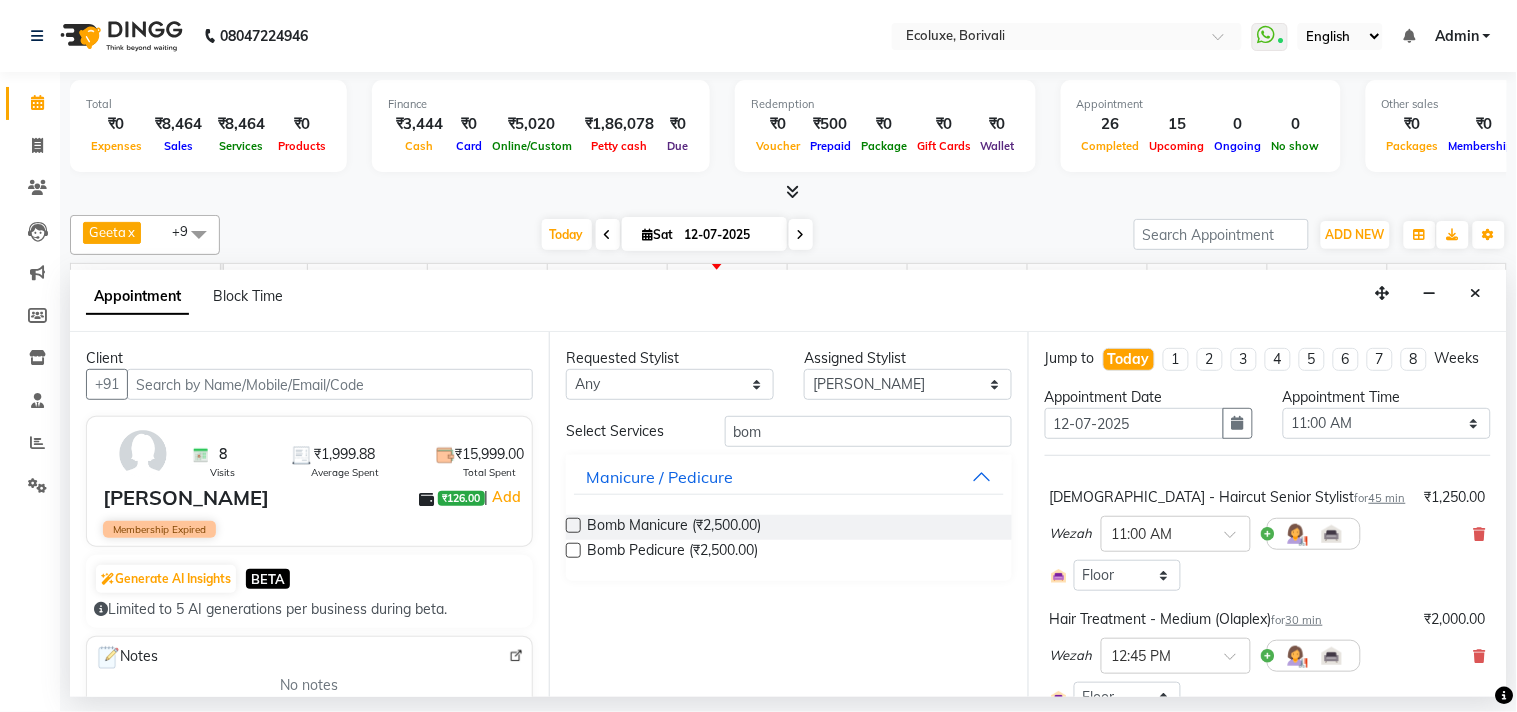 click at bounding box center (573, 550) 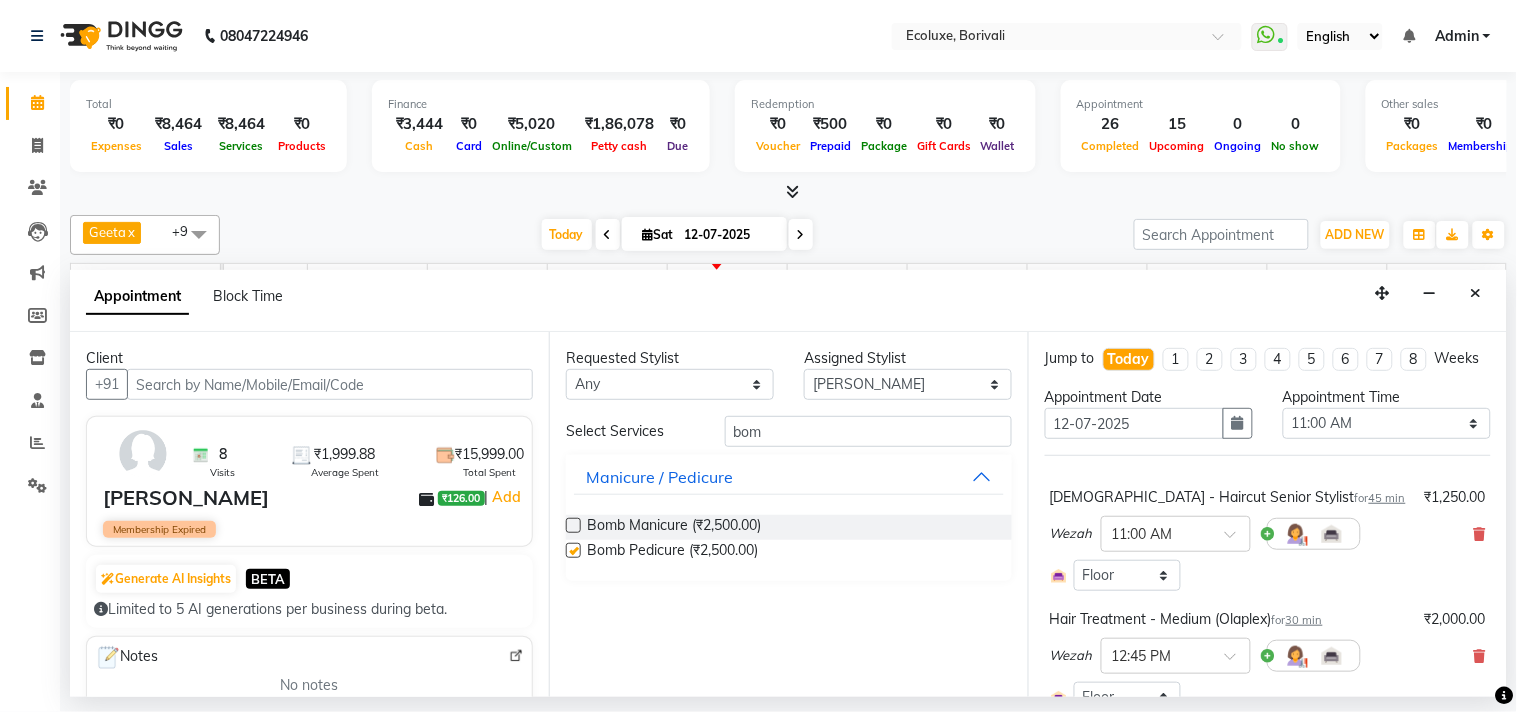 checkbox on "false" 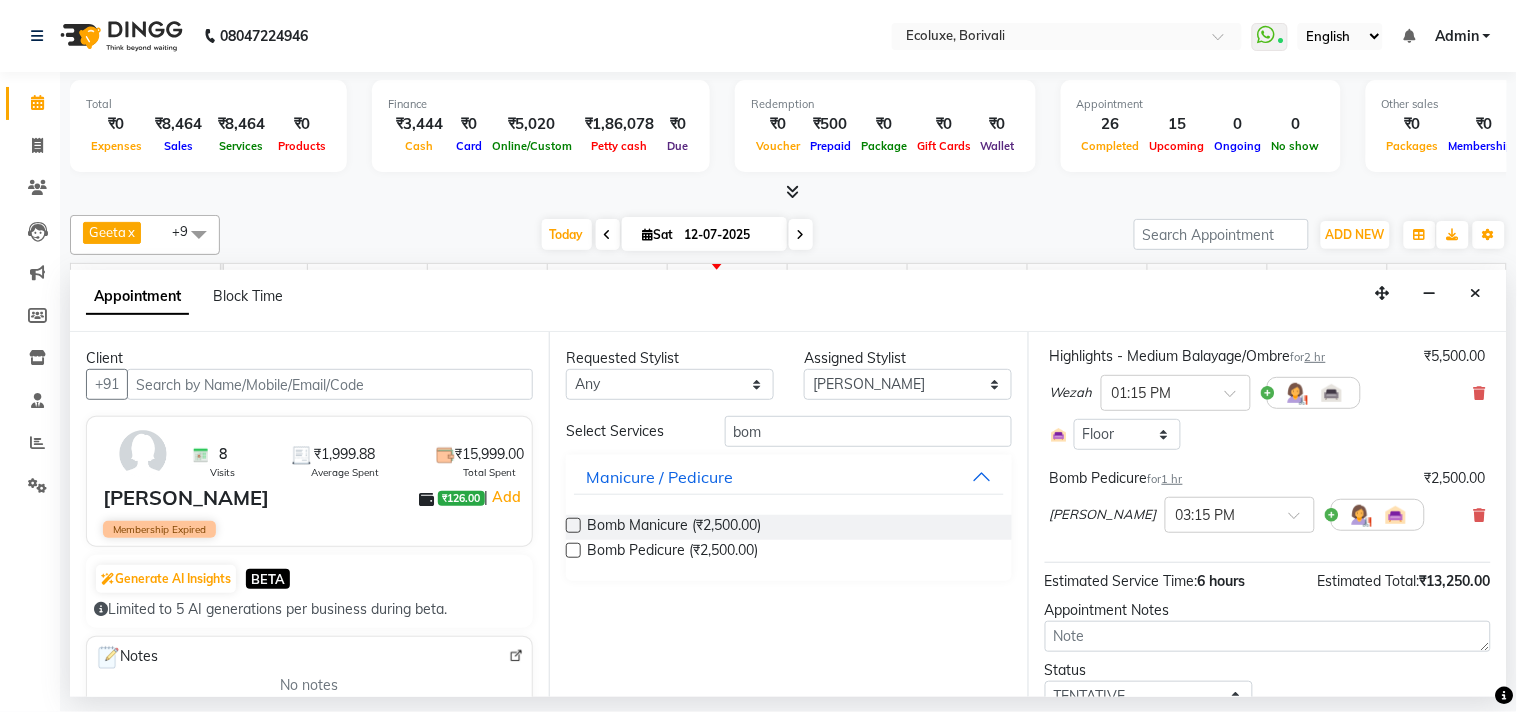 scroll, scrollTop: 608, scrollLeft: 0, axis: vertical 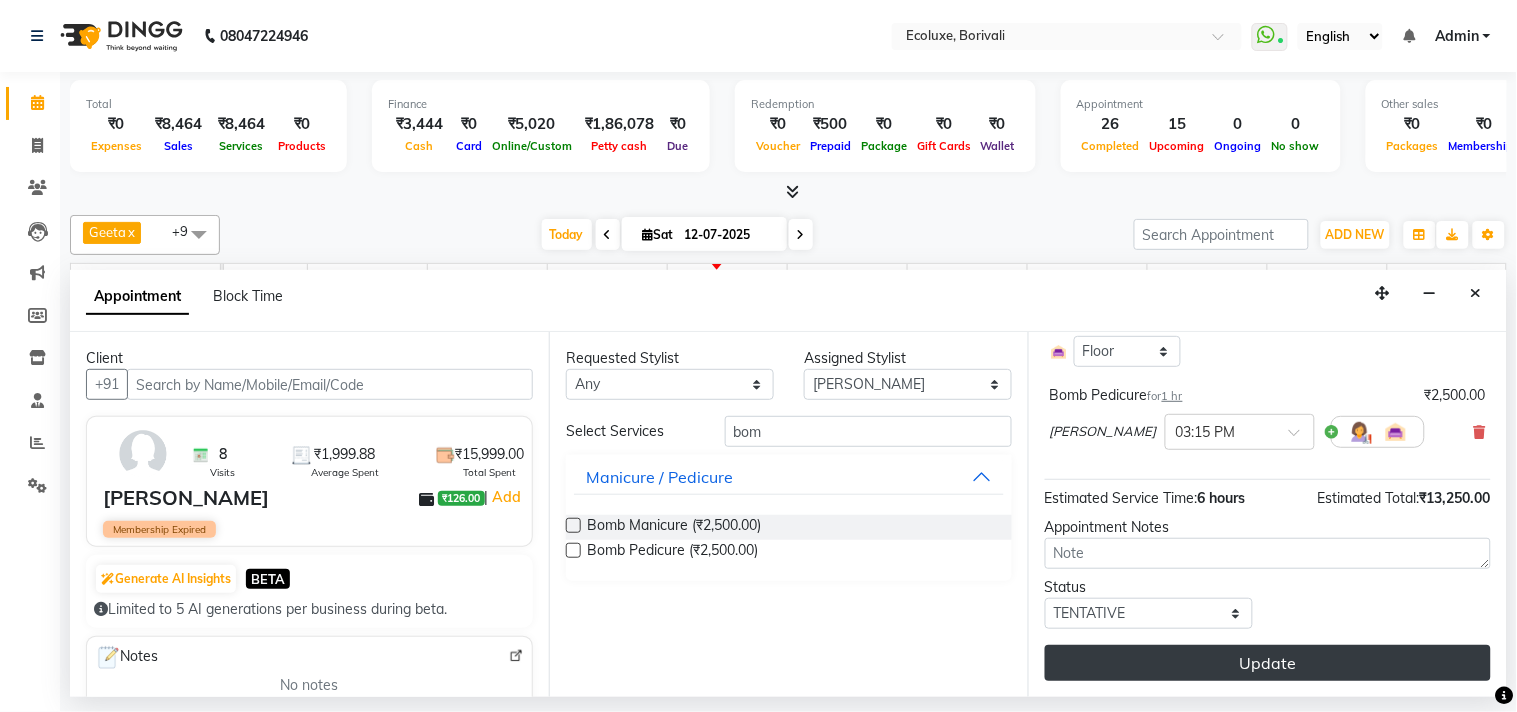 click on "Update" at bounding box center (1268, 663) 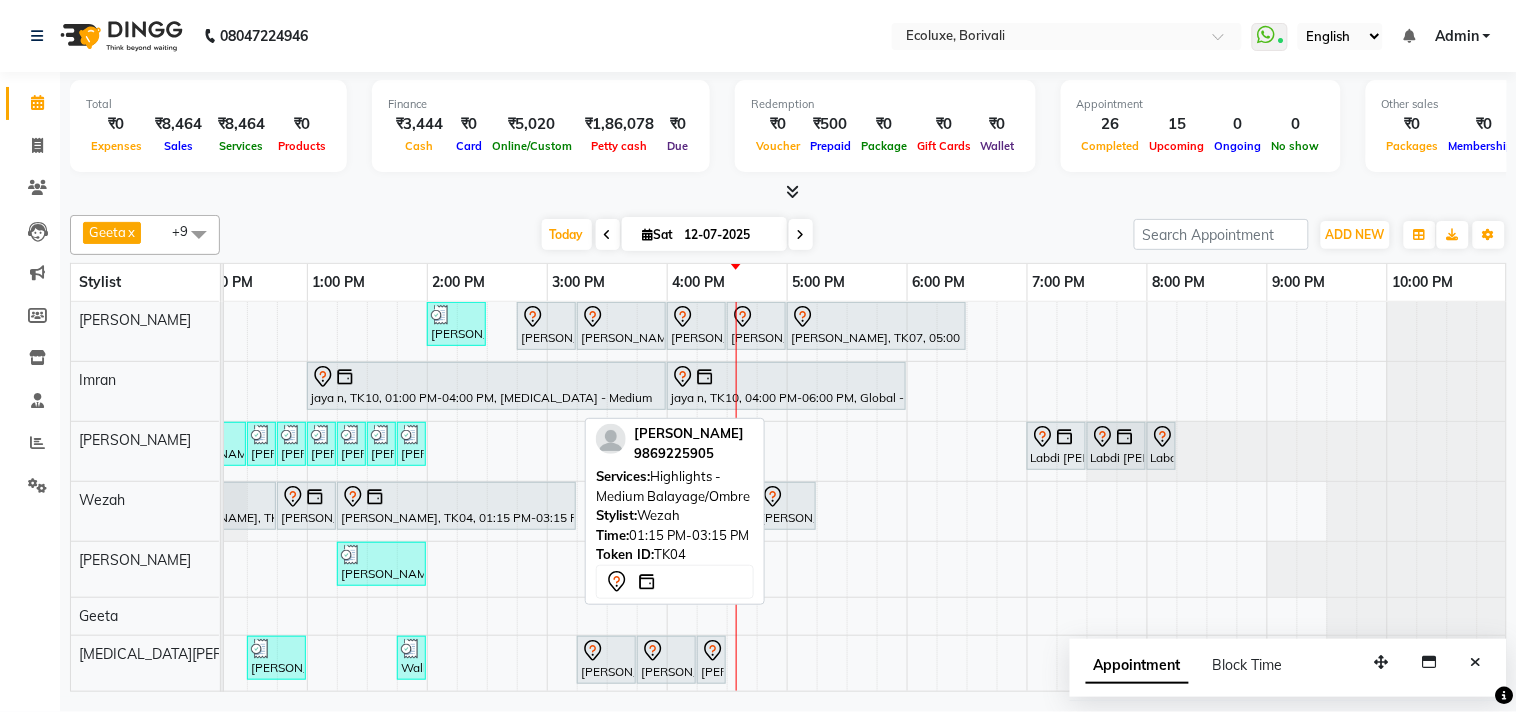 scroll, scrollTop: 147, scrollLeft: 397, axis: both 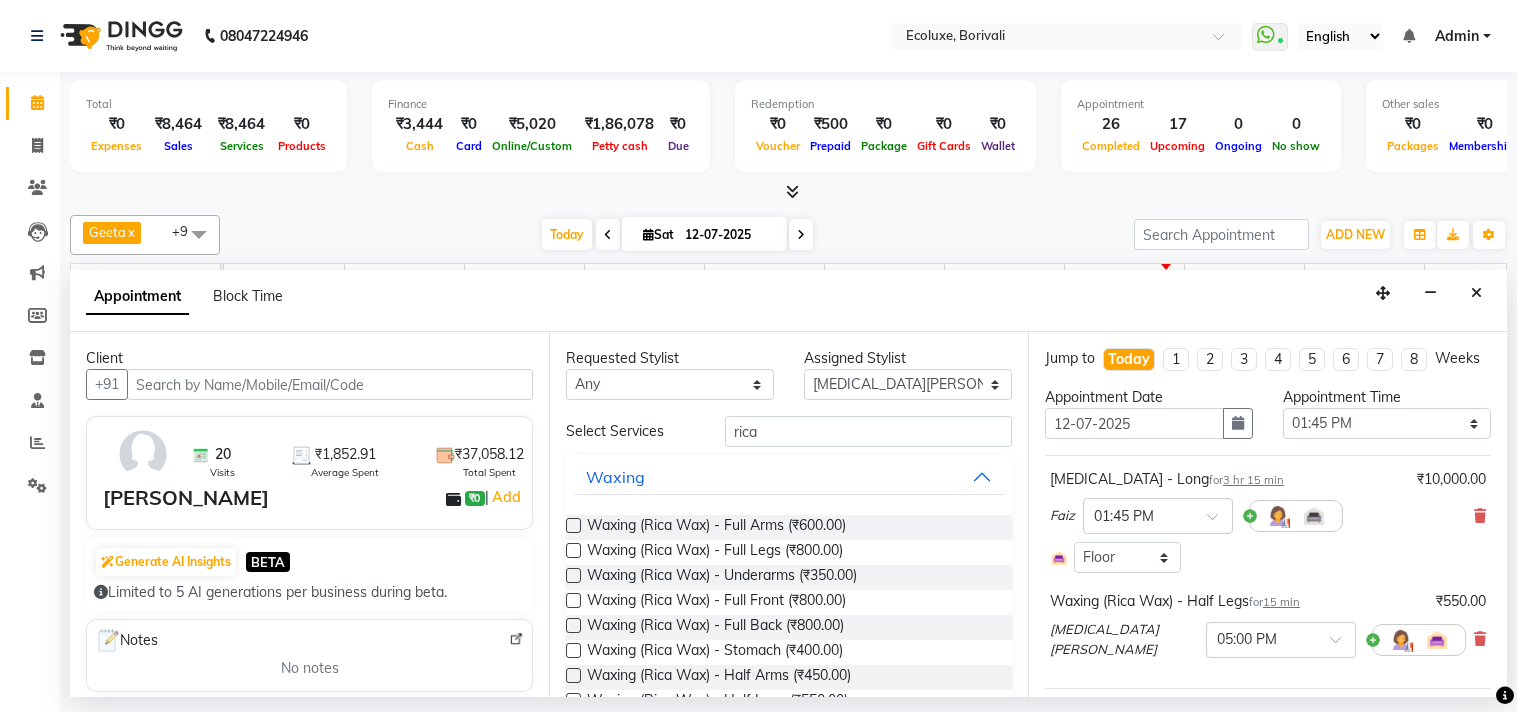 select on "61798" 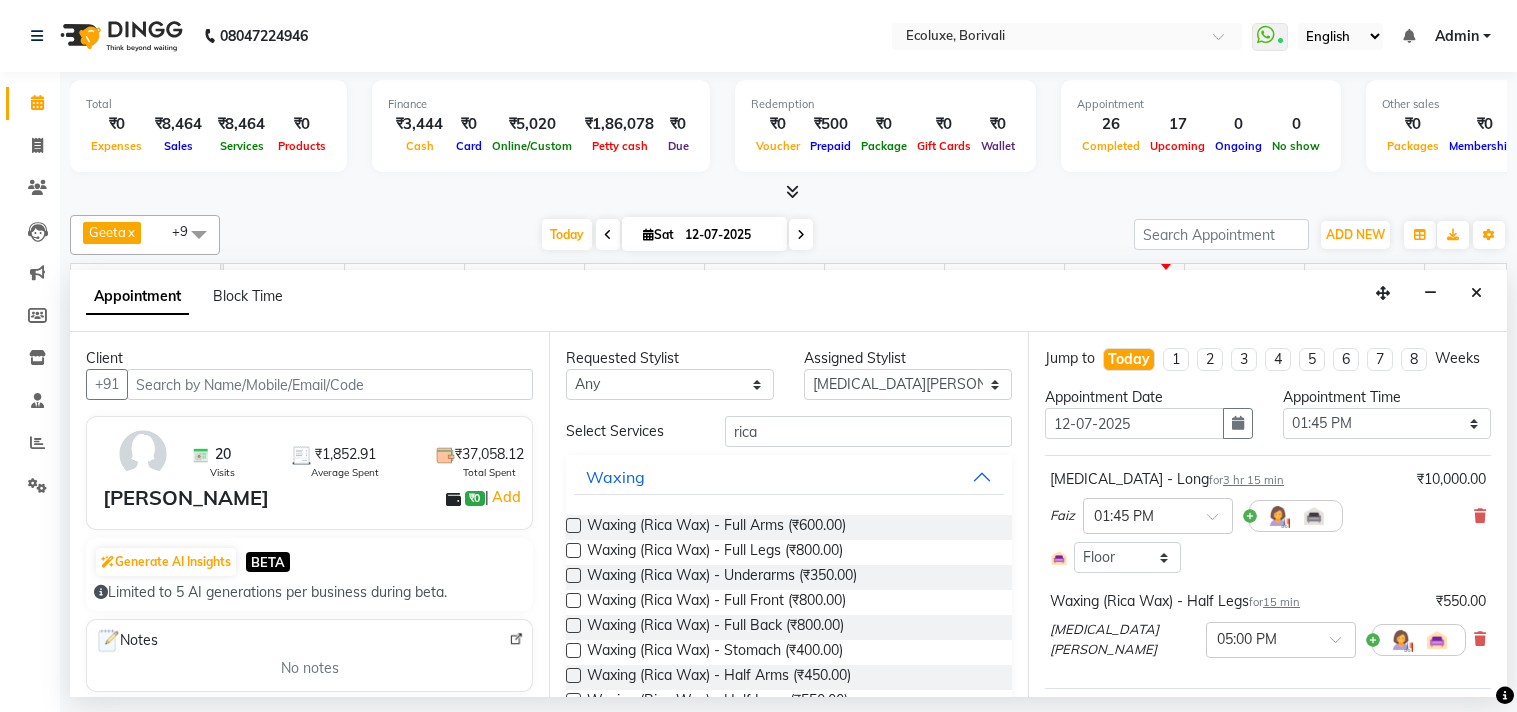 scroll, scrollTop: 0, scrollLeft: 0, axis: both 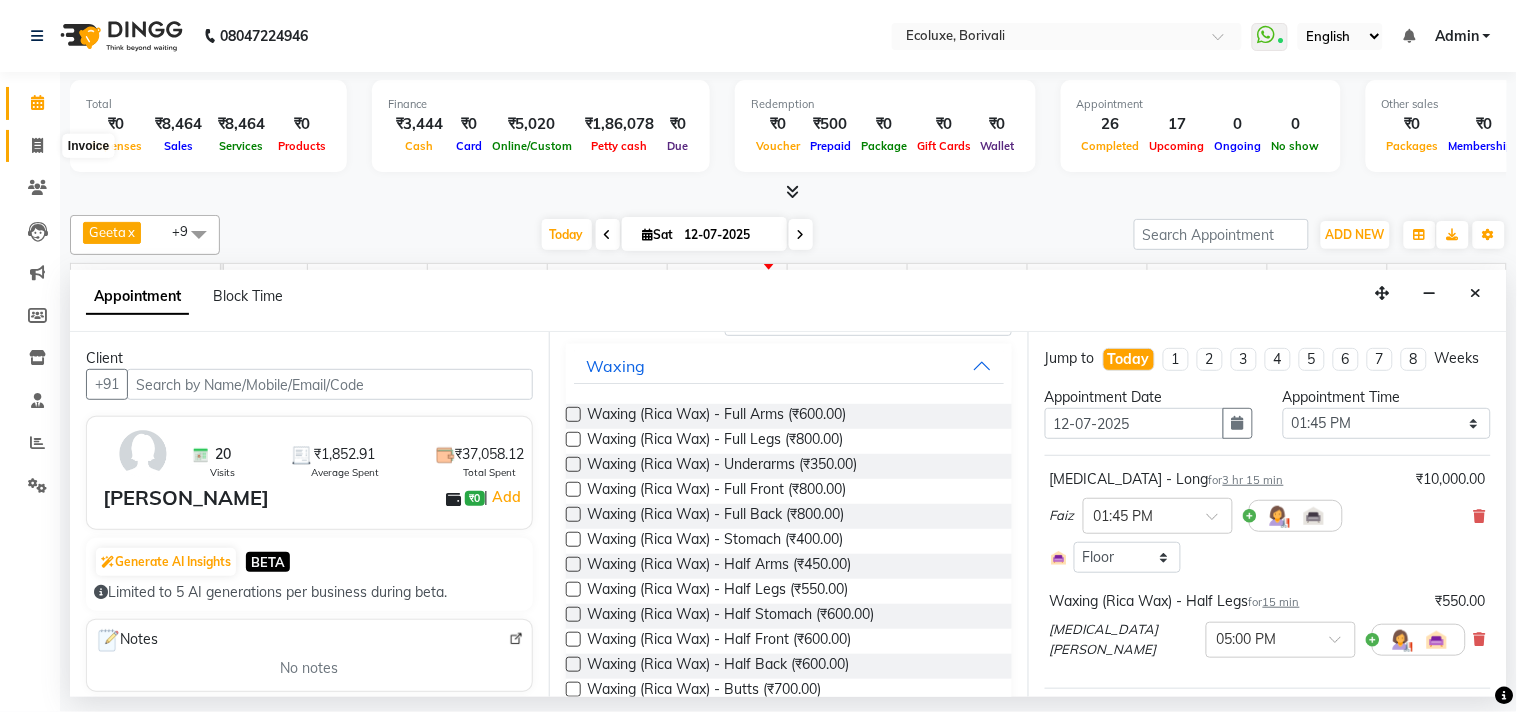 click 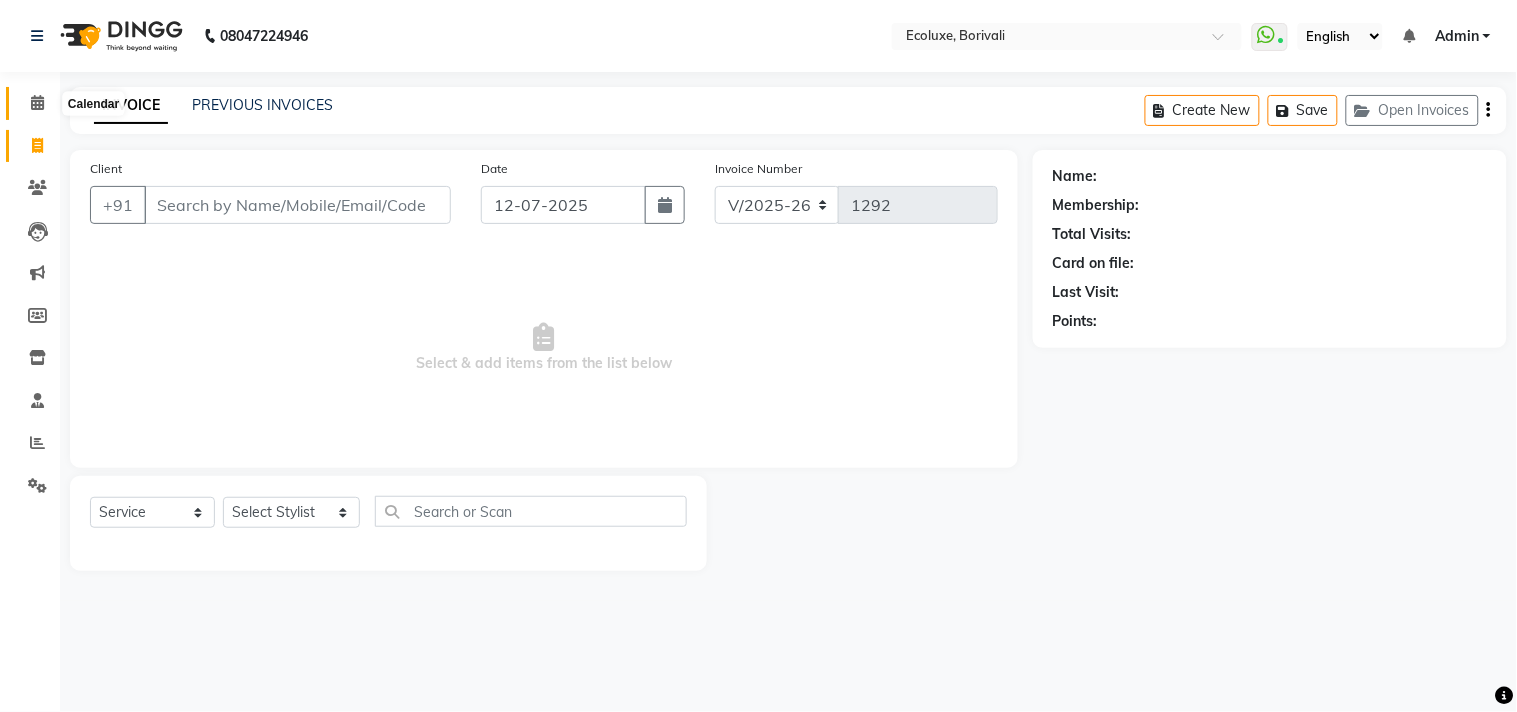 click 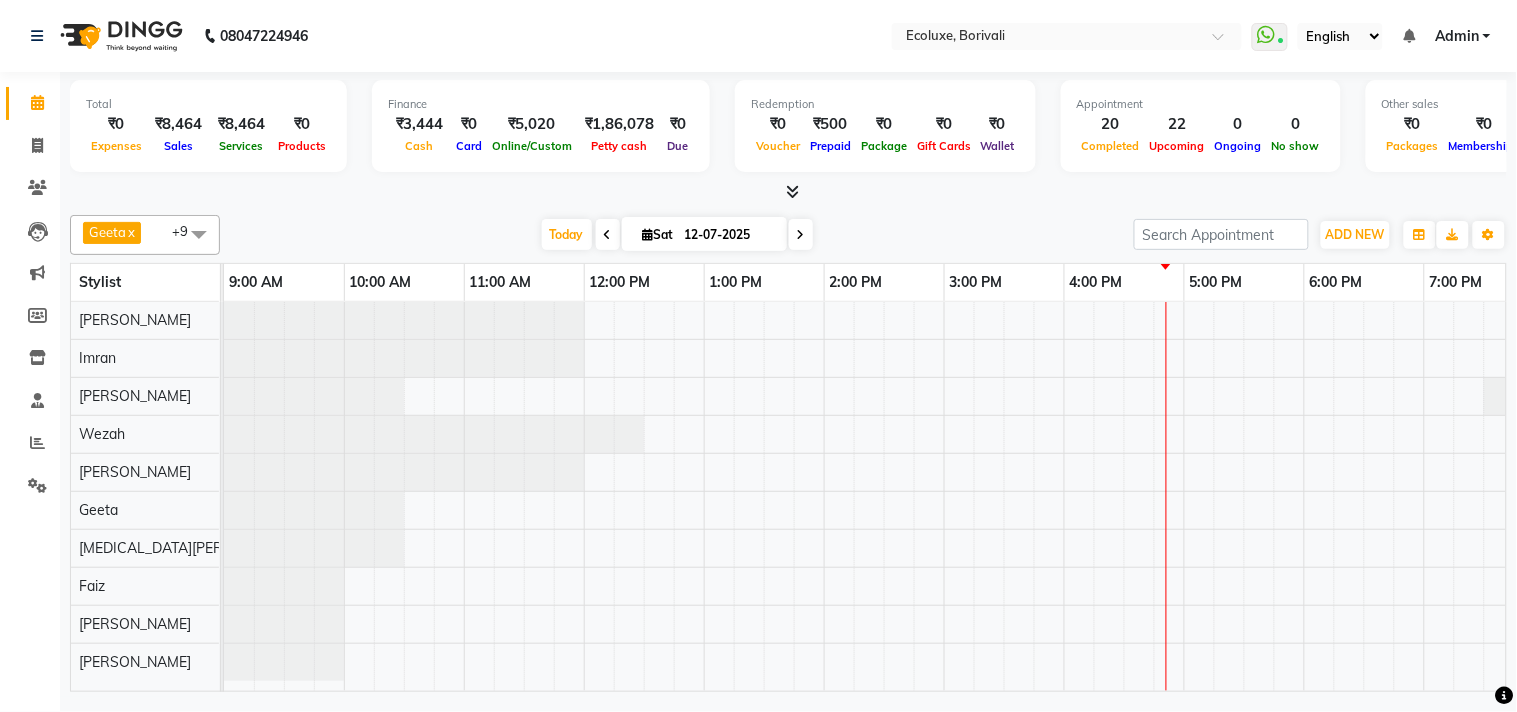 scroll, scrollTop: 0, scrollLeft: 0, axis: both 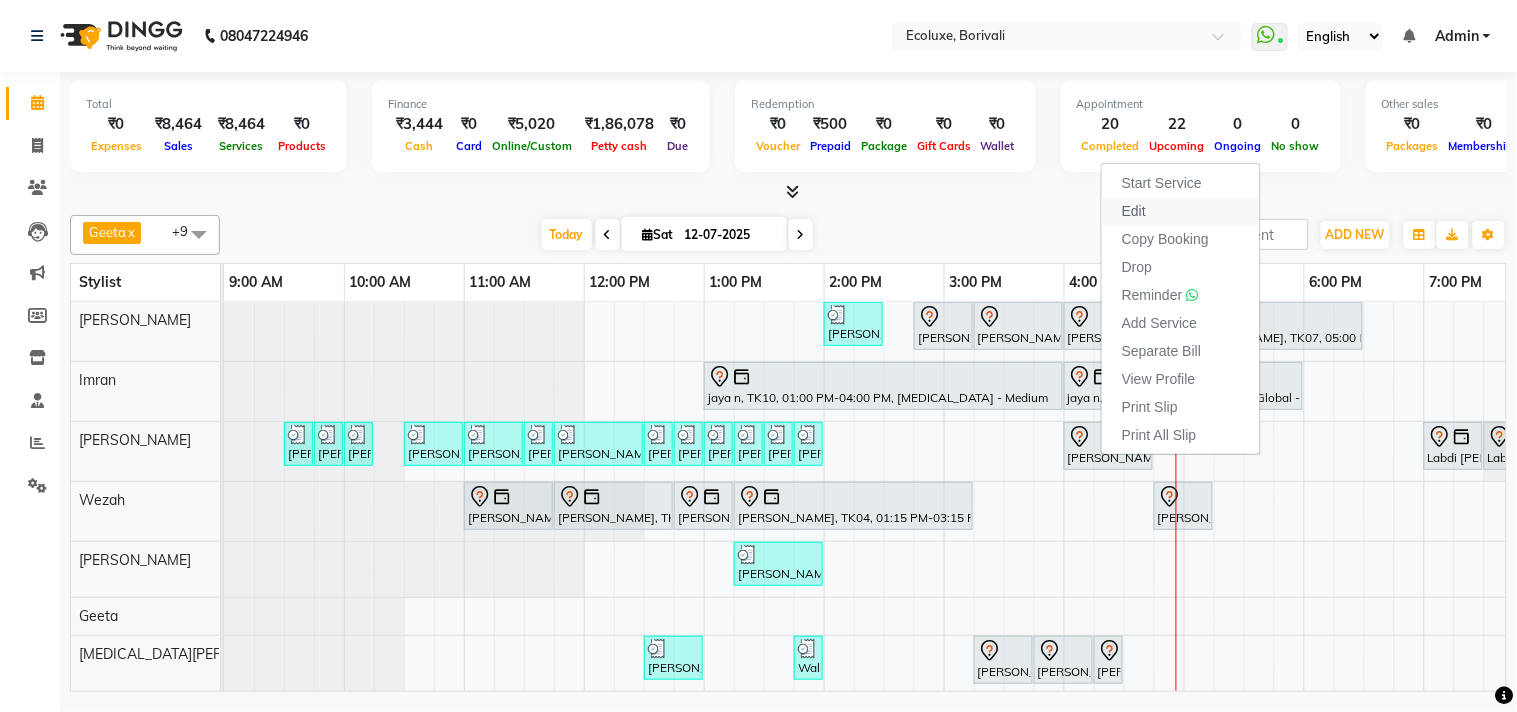 click on "Edit" at bounding box center (1181, 211) 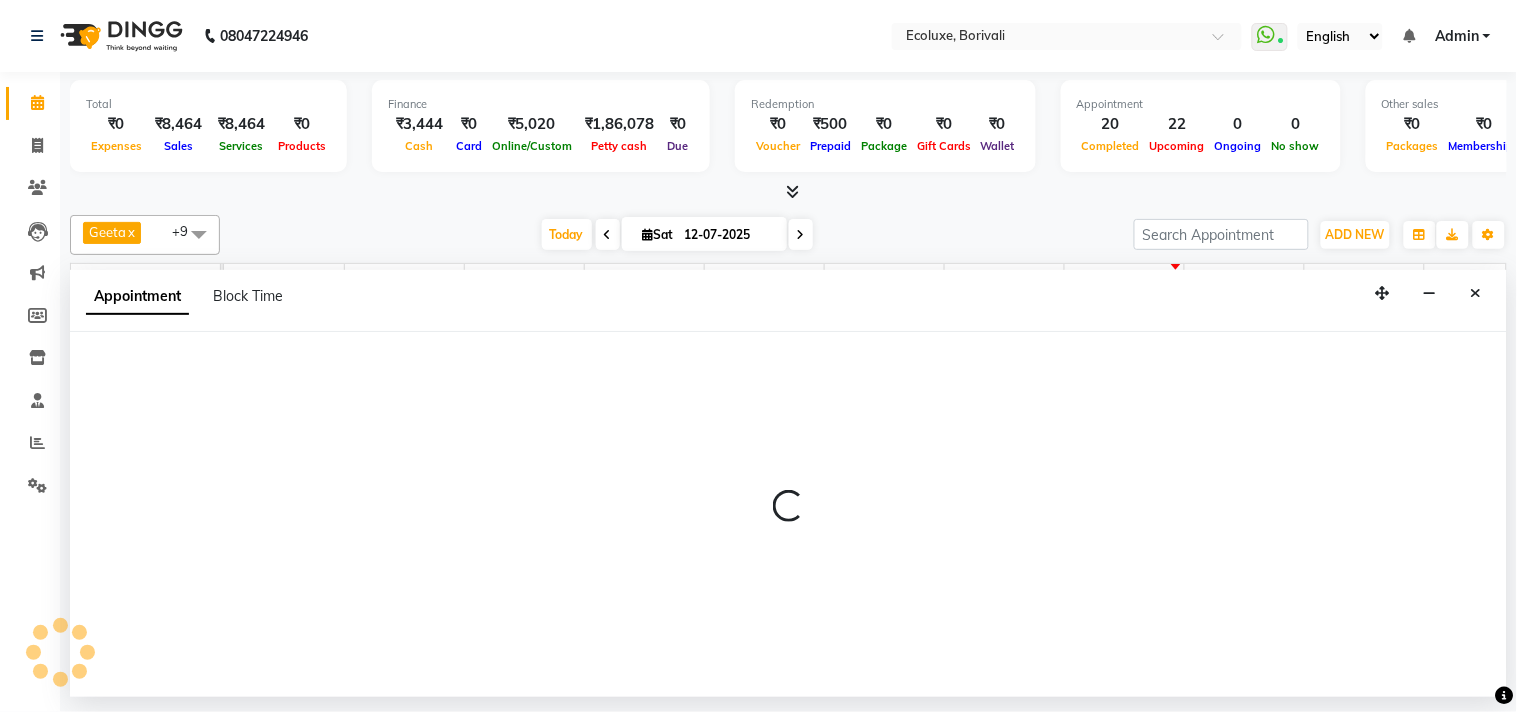 select on "tentative" 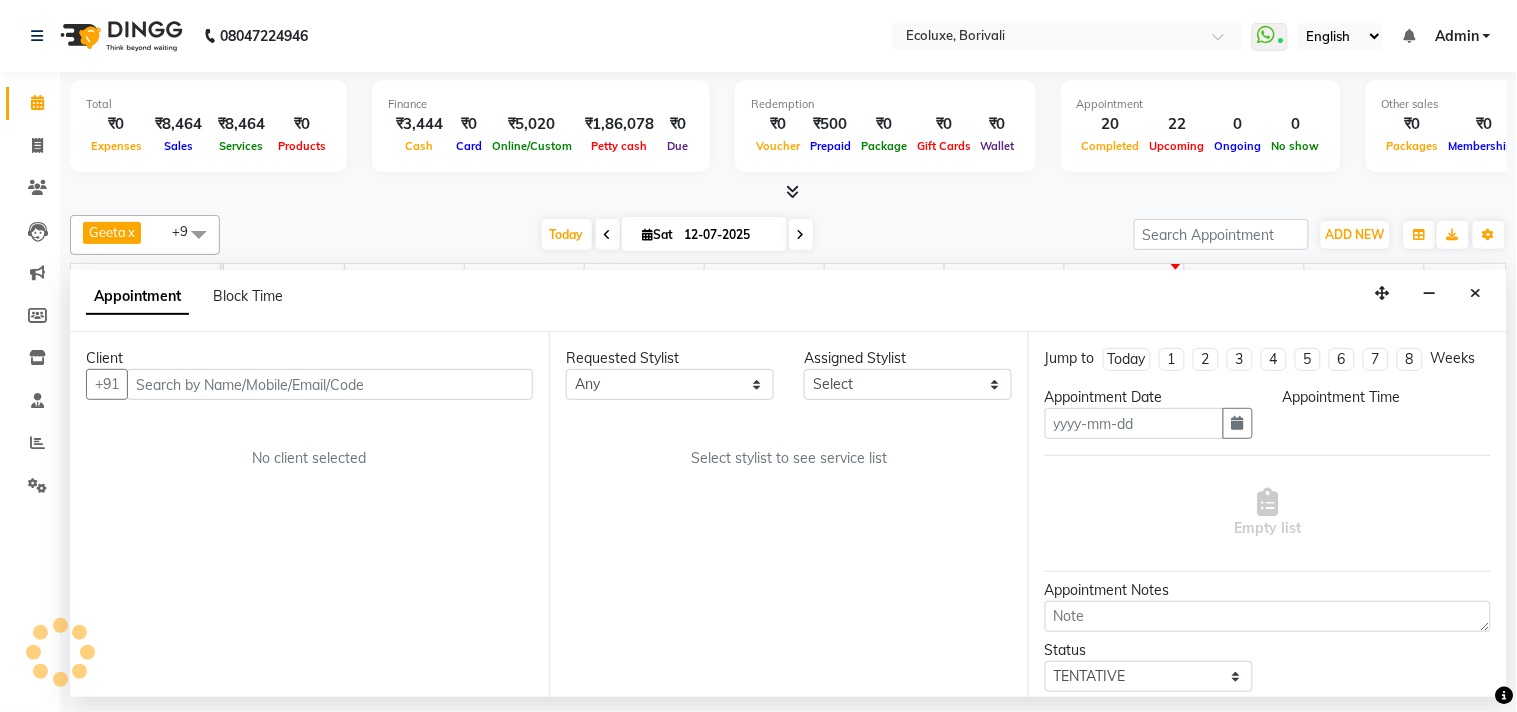 type on "12-07-2025" 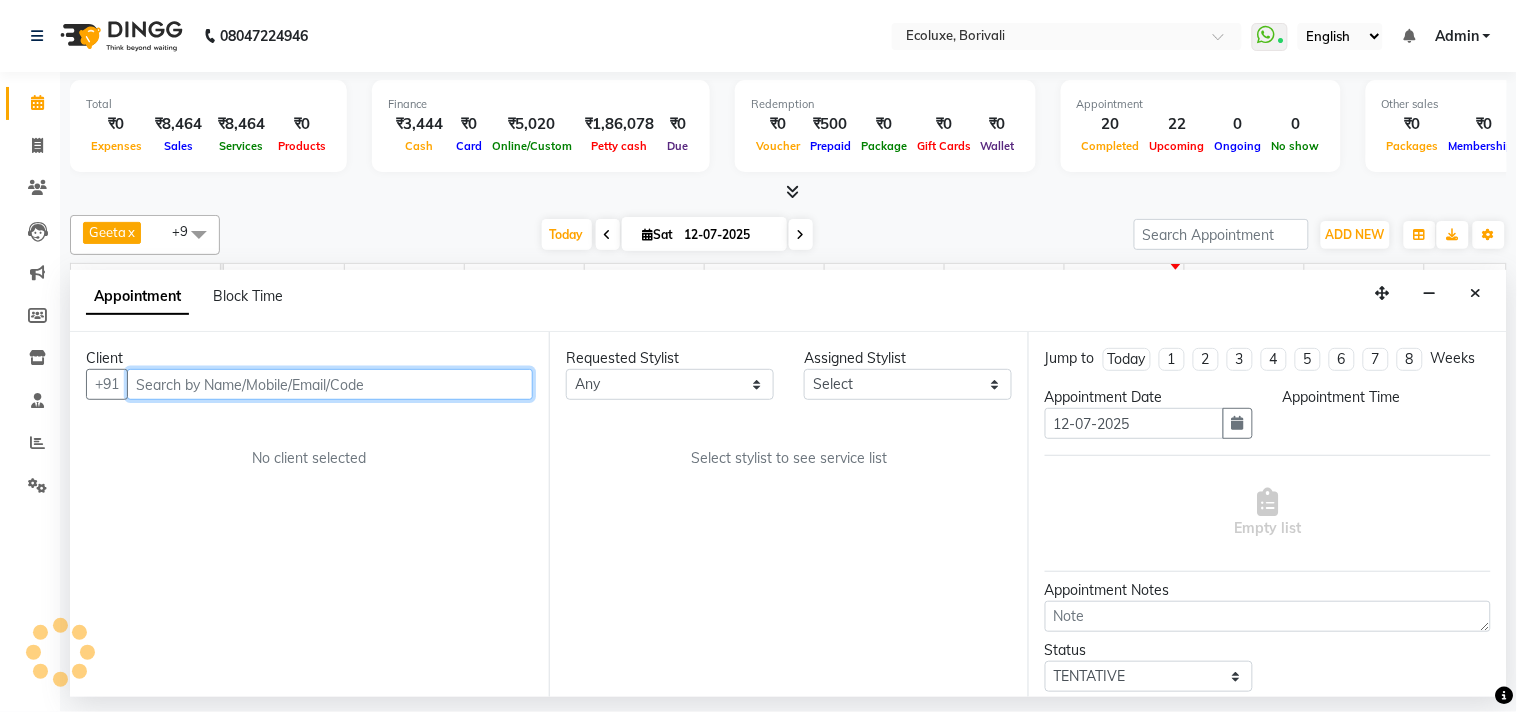 select on "37822" 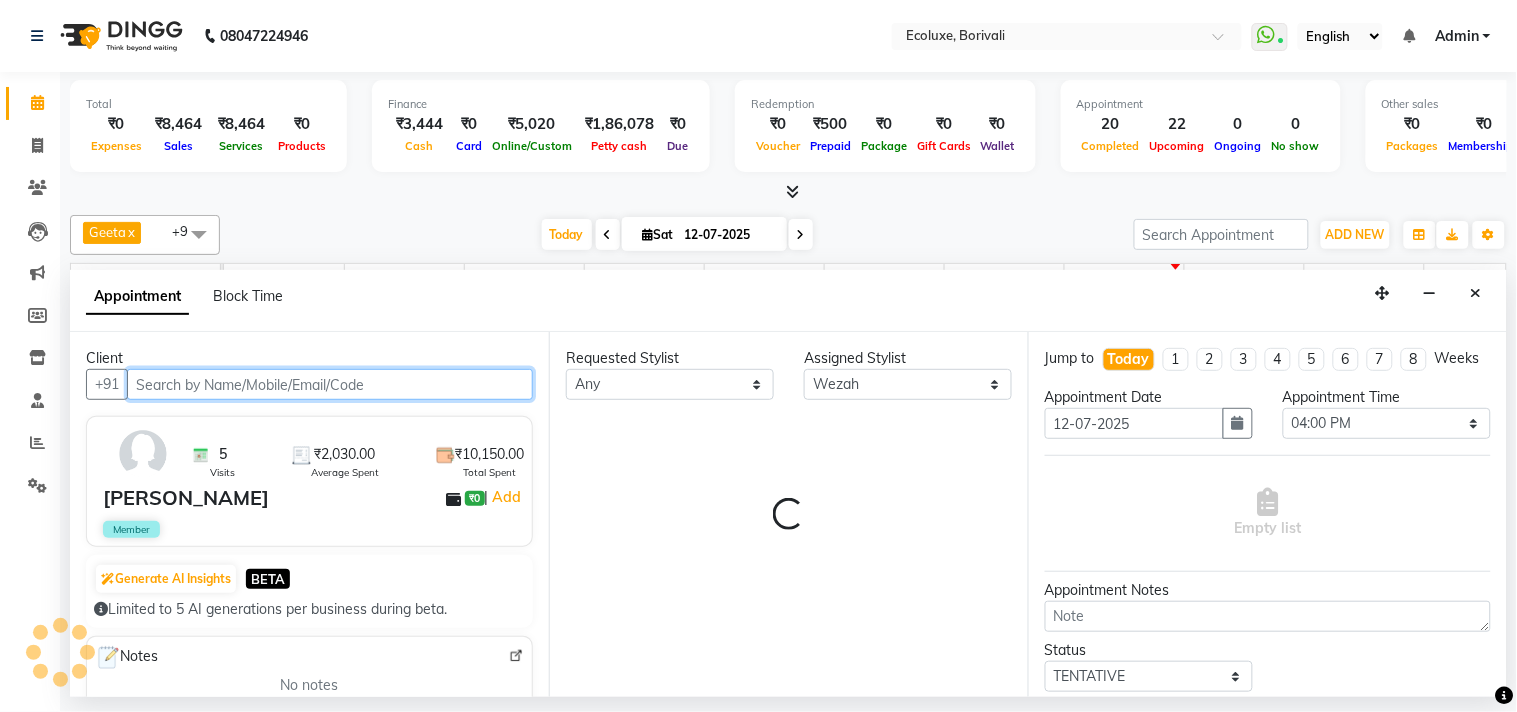 scroll, scrollTop: 0, scrollLeft: 397, axis: horizontal 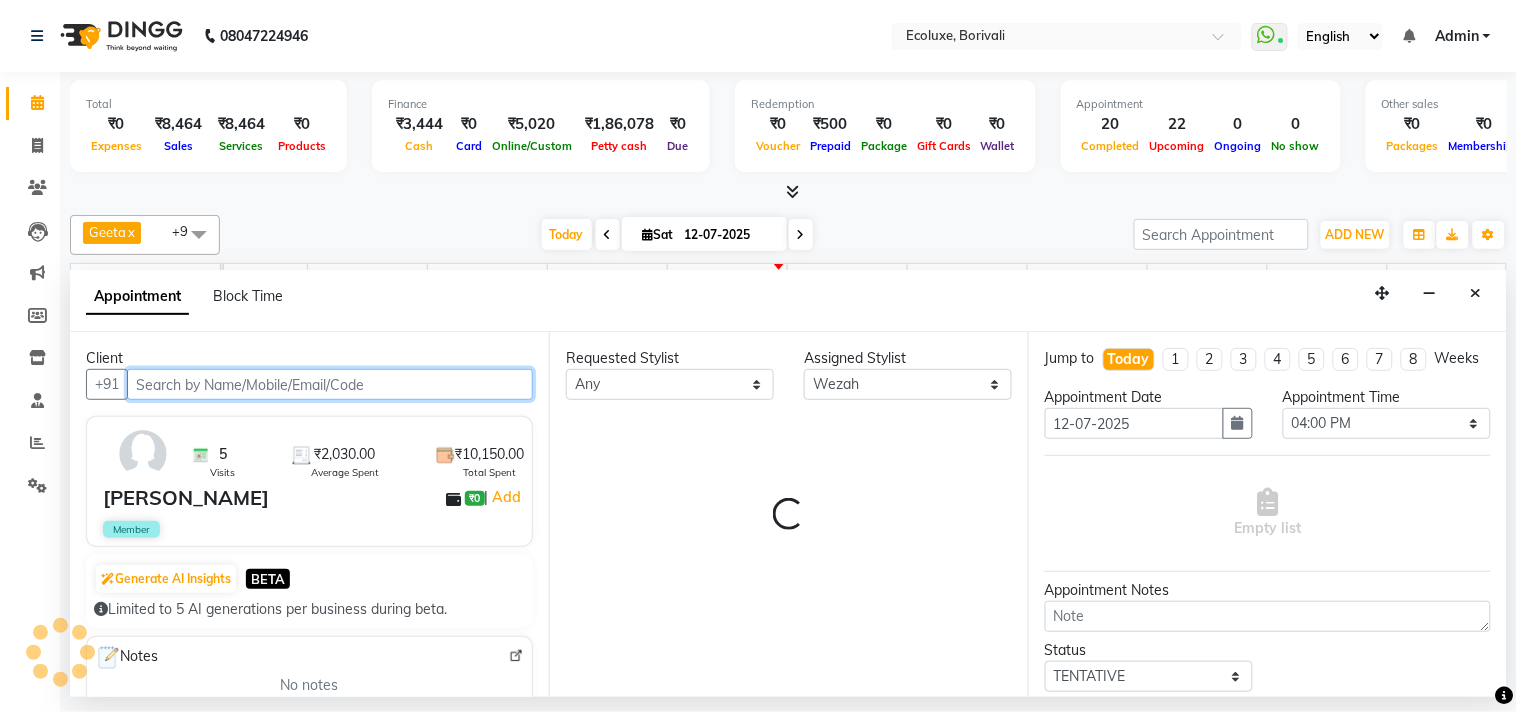 select on "2487" 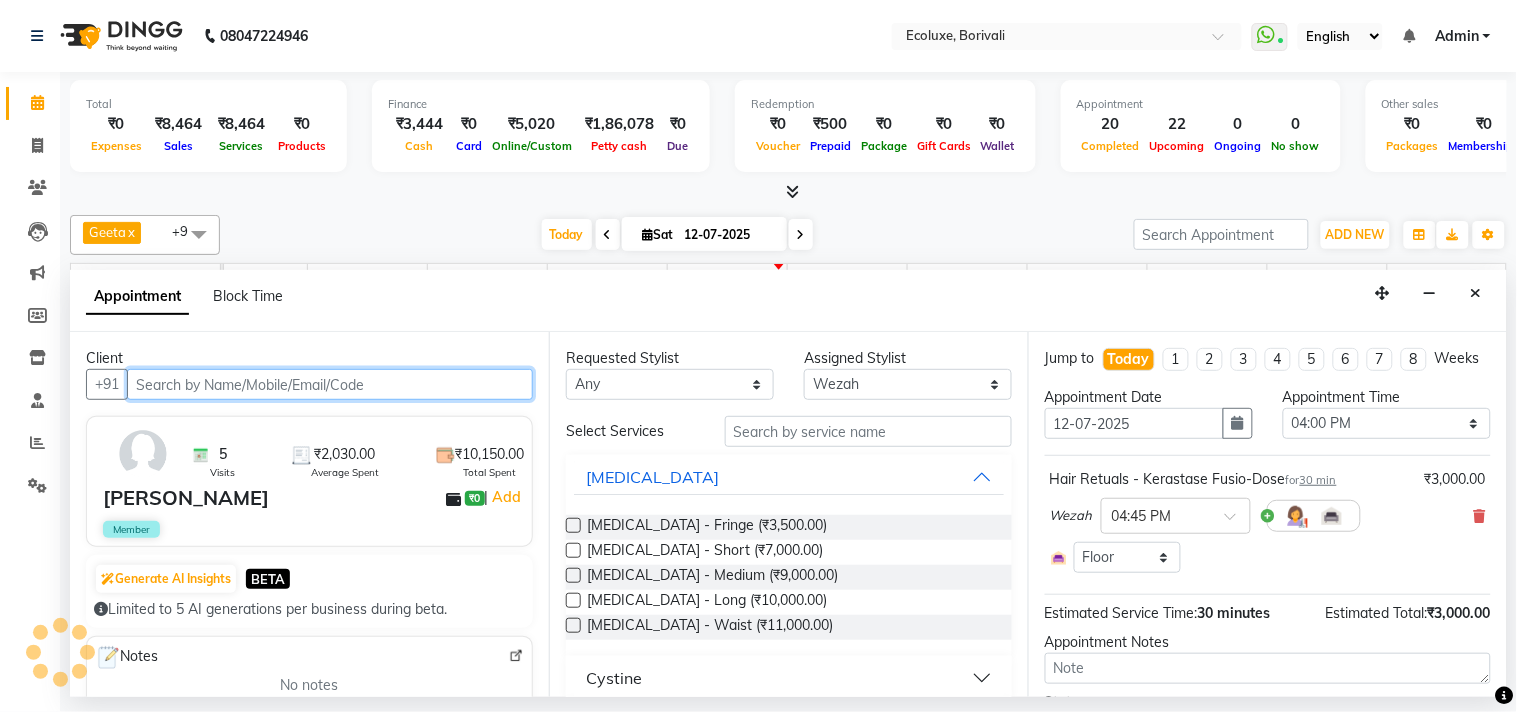 select on "2487" 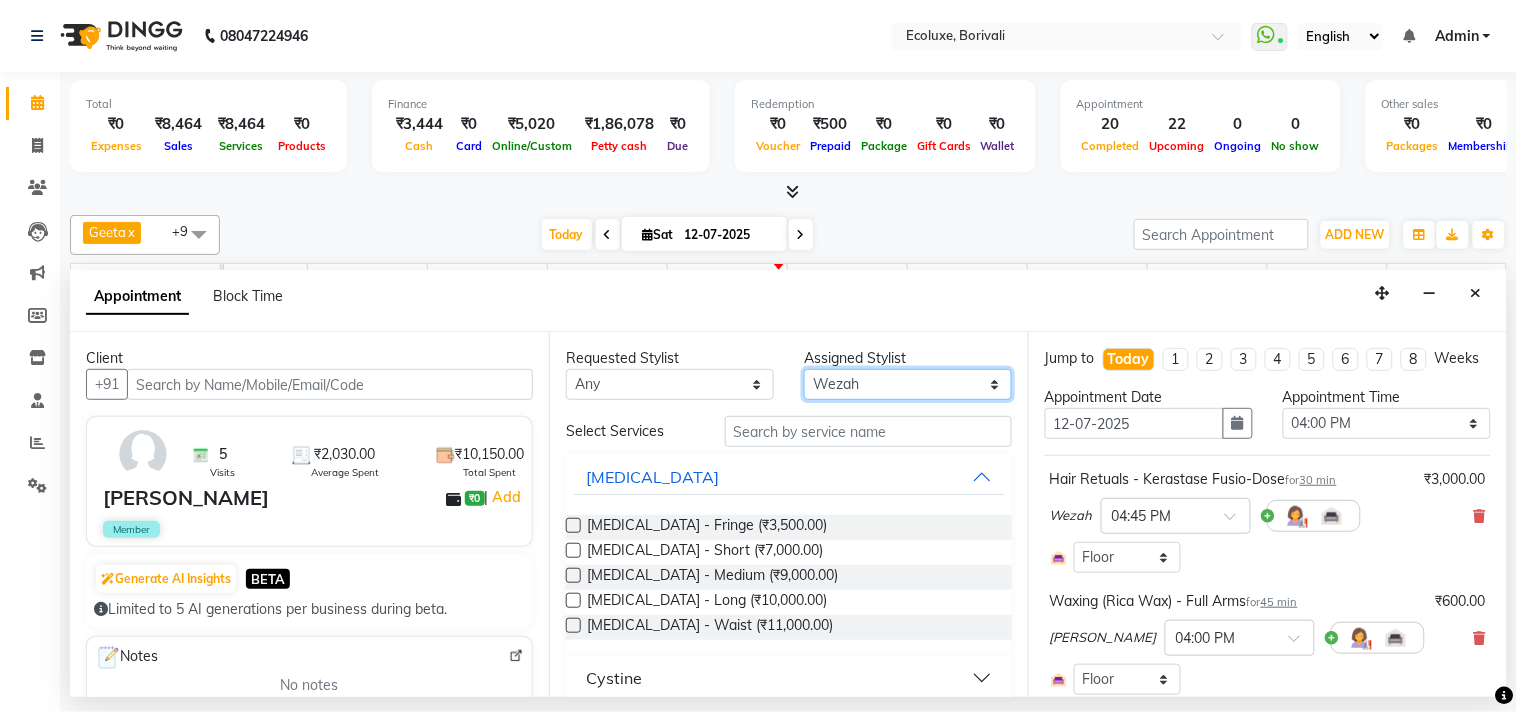 click on "Select [PERSON_NAME] Faiz Geeta [PERSON_NAME]   [PERSON_NAME] Khende [PERSON_NAME]  [PERSON_NAME] [MEDICAL_DATA][PERSON_NAME] [PERSON_NAME] [PERSON_NAME]  [PERSON_NAME] Wezah" at bounding box center [908, 384] 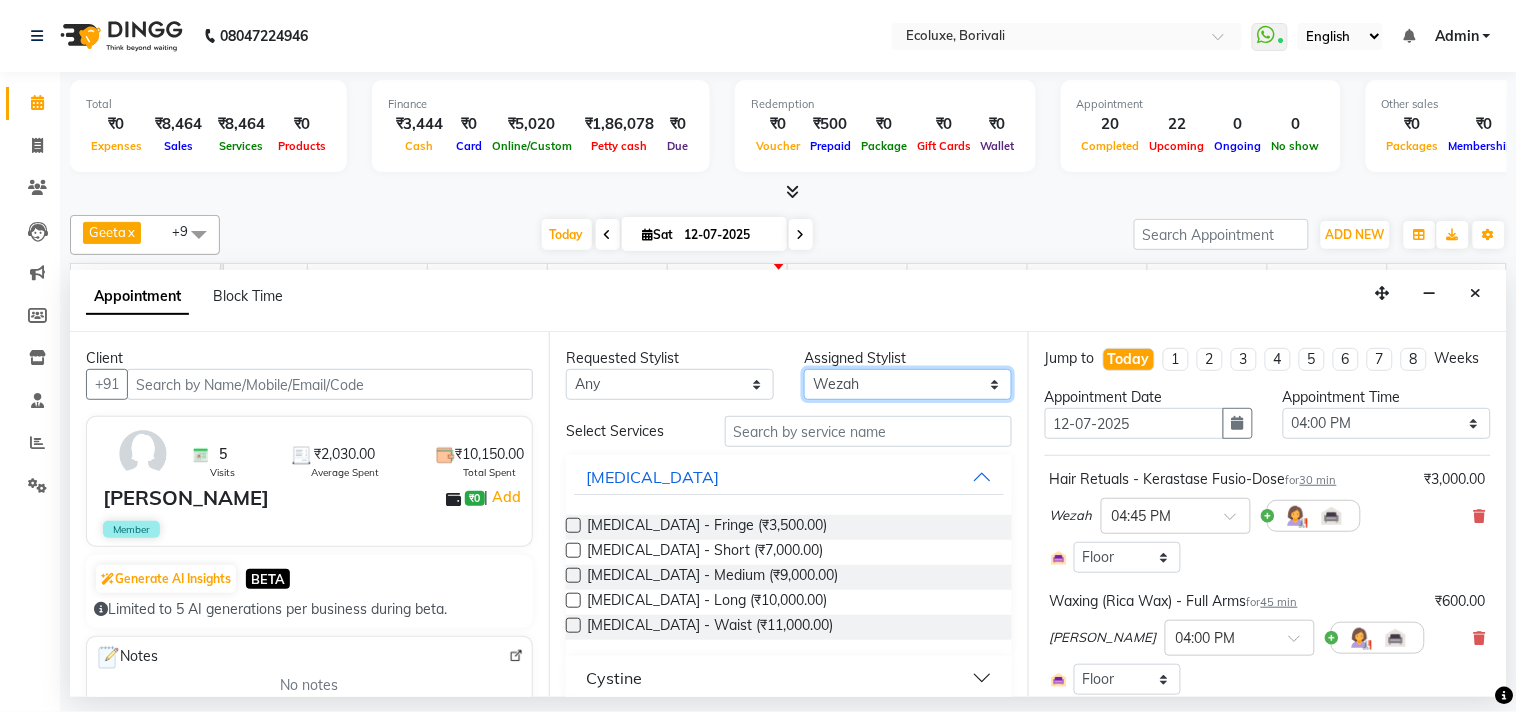 select on "36344" 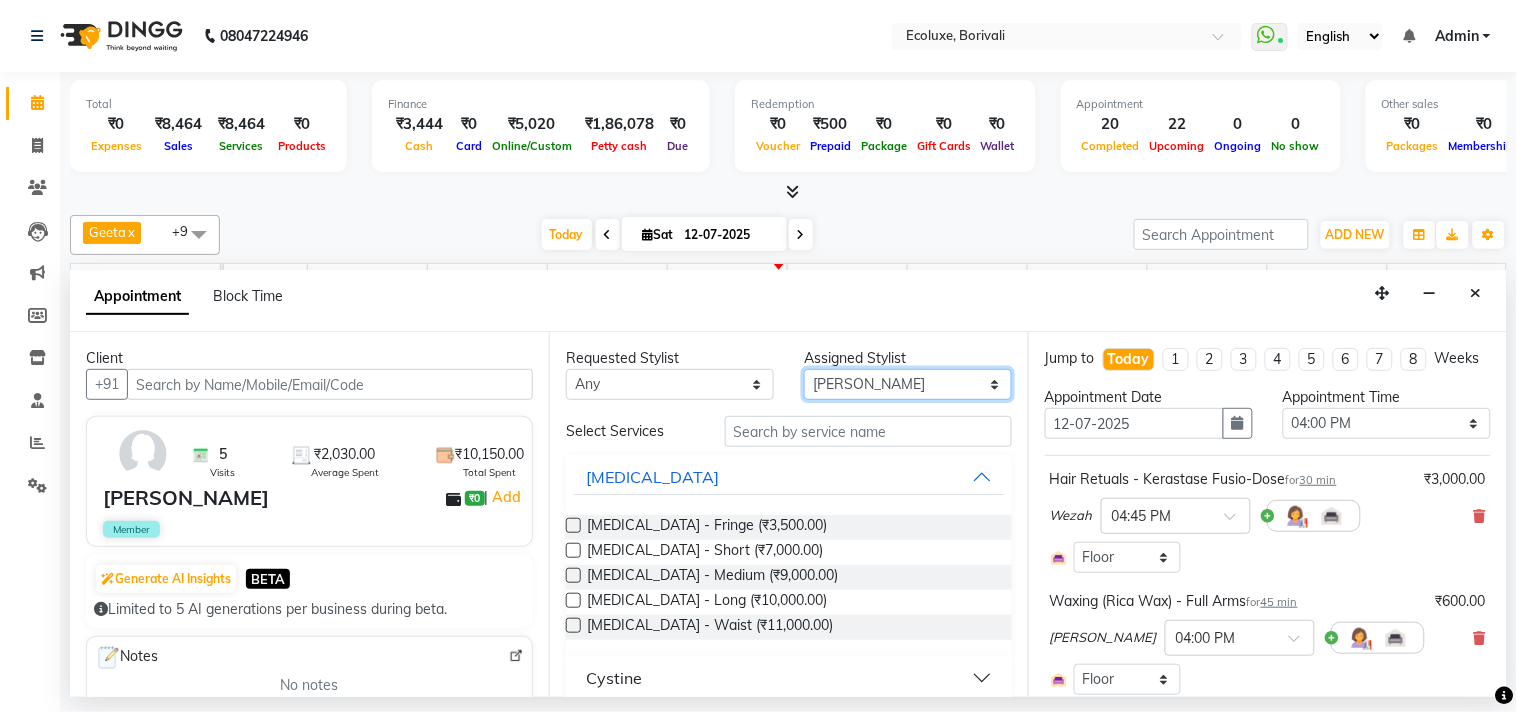 click on "Select [PERSON_NAME] Faiz Geeta [PERSON_NAME]   [PERSON_NAME] Khende [PERSON_NAME]  [PERSON_NAME] [MEDICAL_DATA][PERSON_NAME] [PERSON_NAME] [PERSON_NAME]  [PERSON_NAME] Wezah" at bounding box center (908, 384) 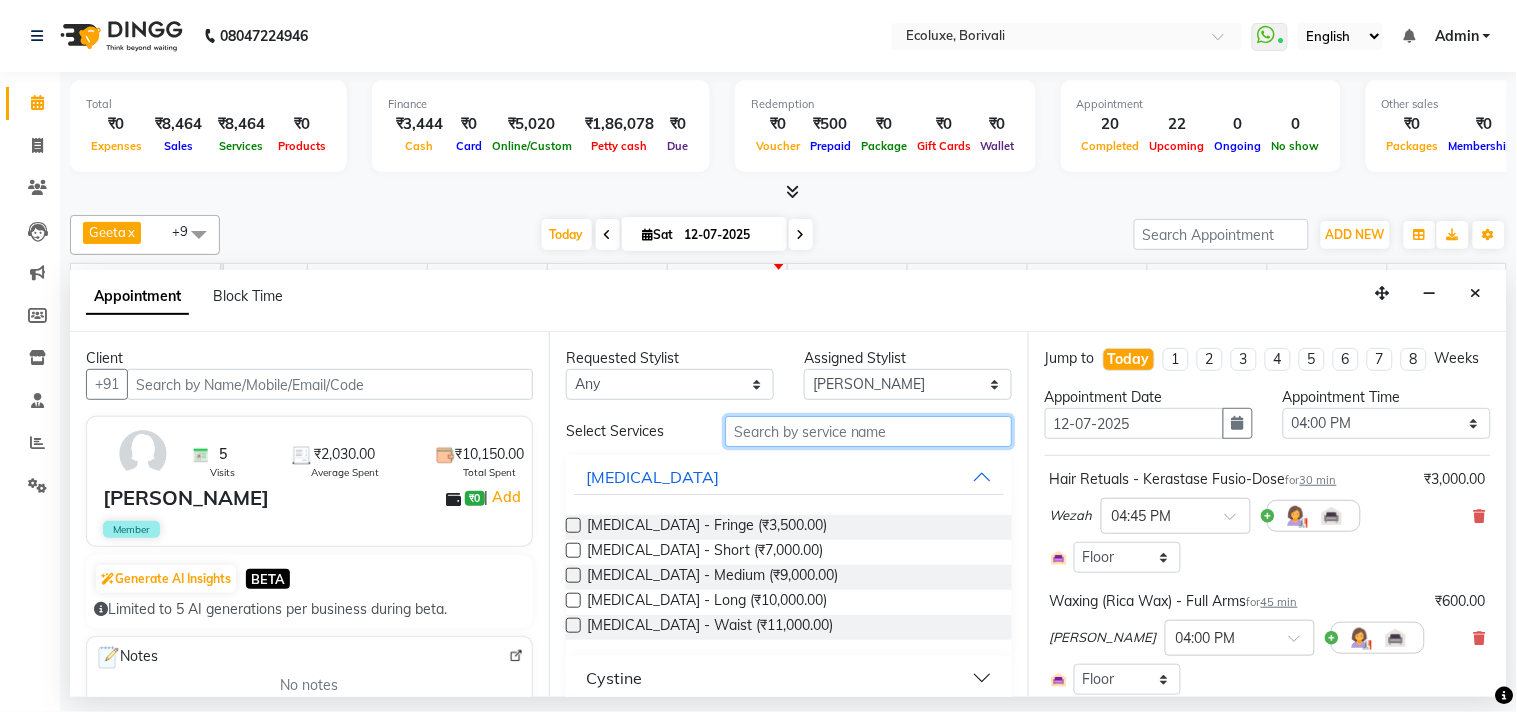 click at bounding box center (868, 431) 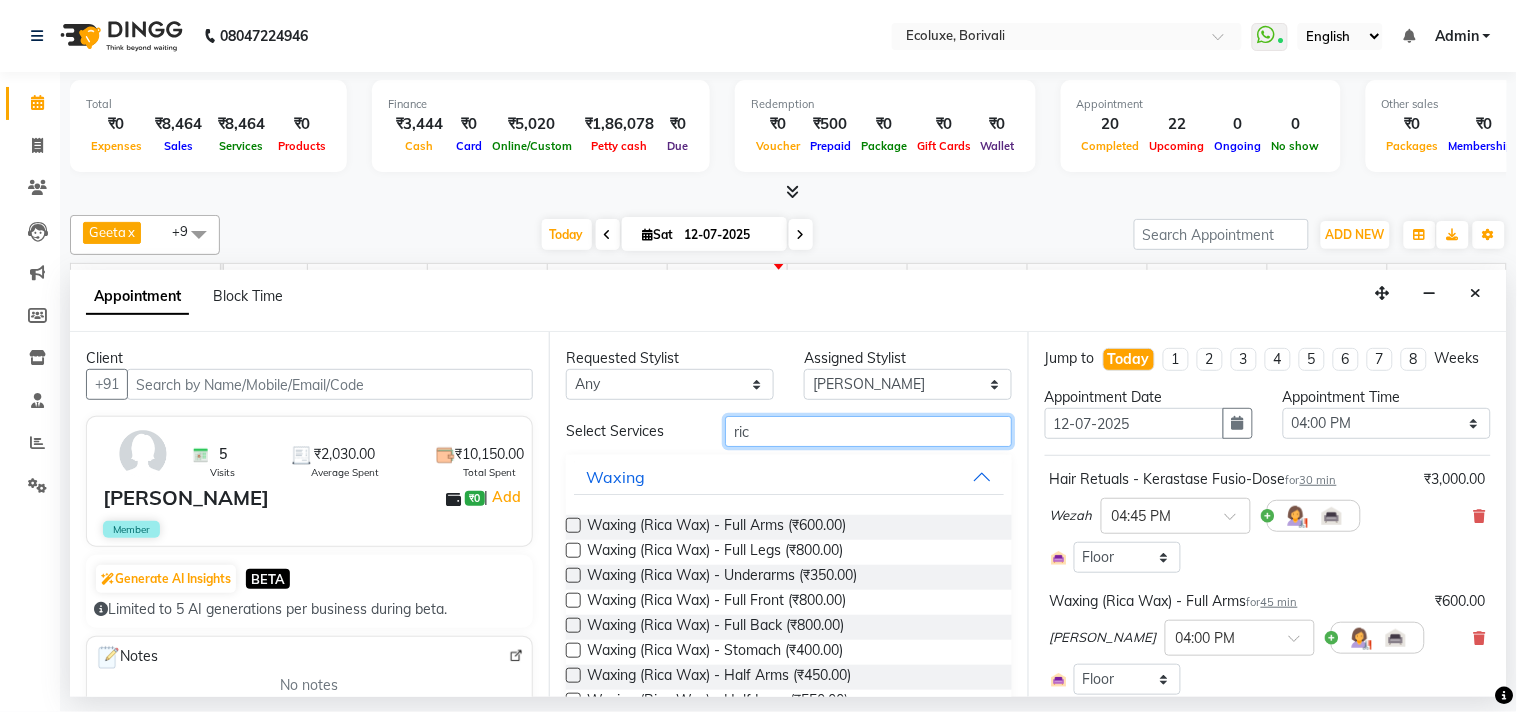 type on "ric" 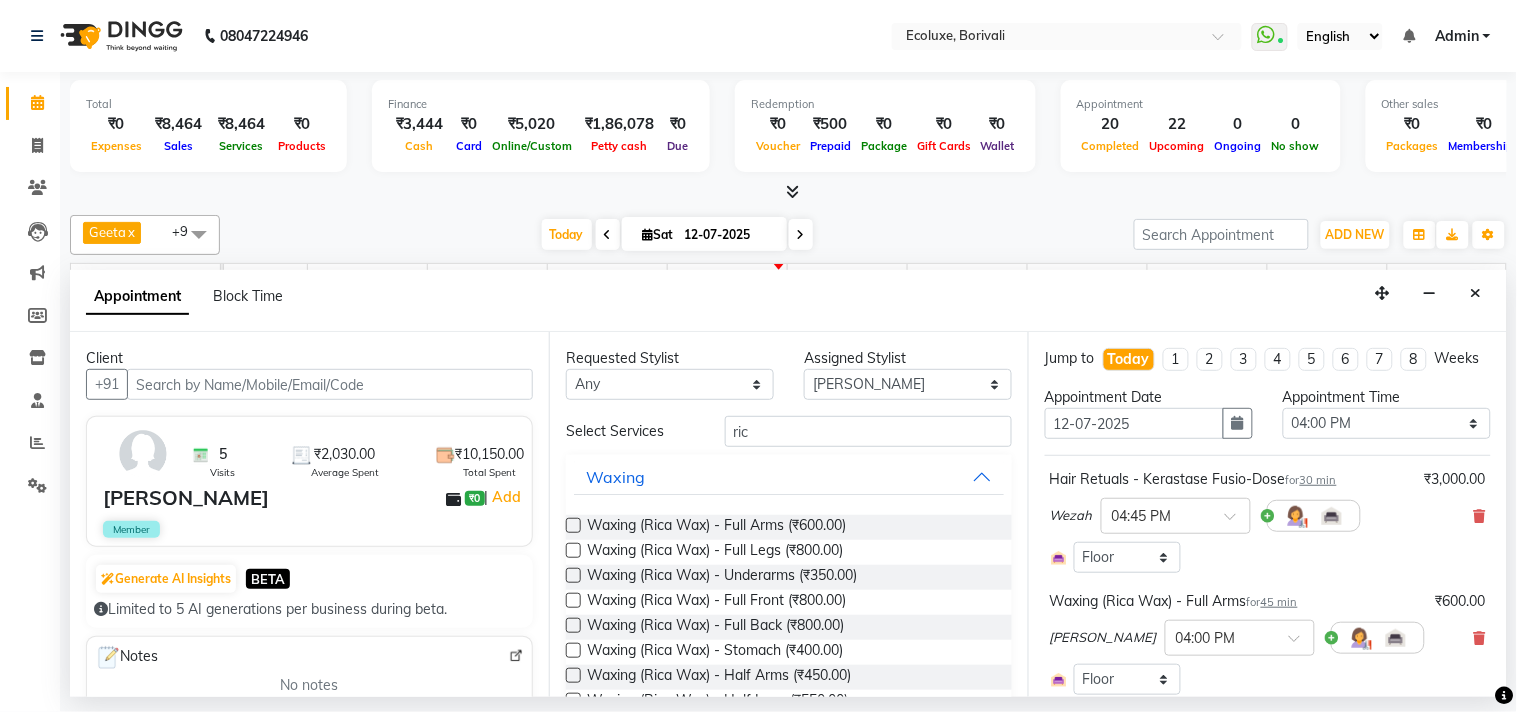 click at bounding box center [573, 525] 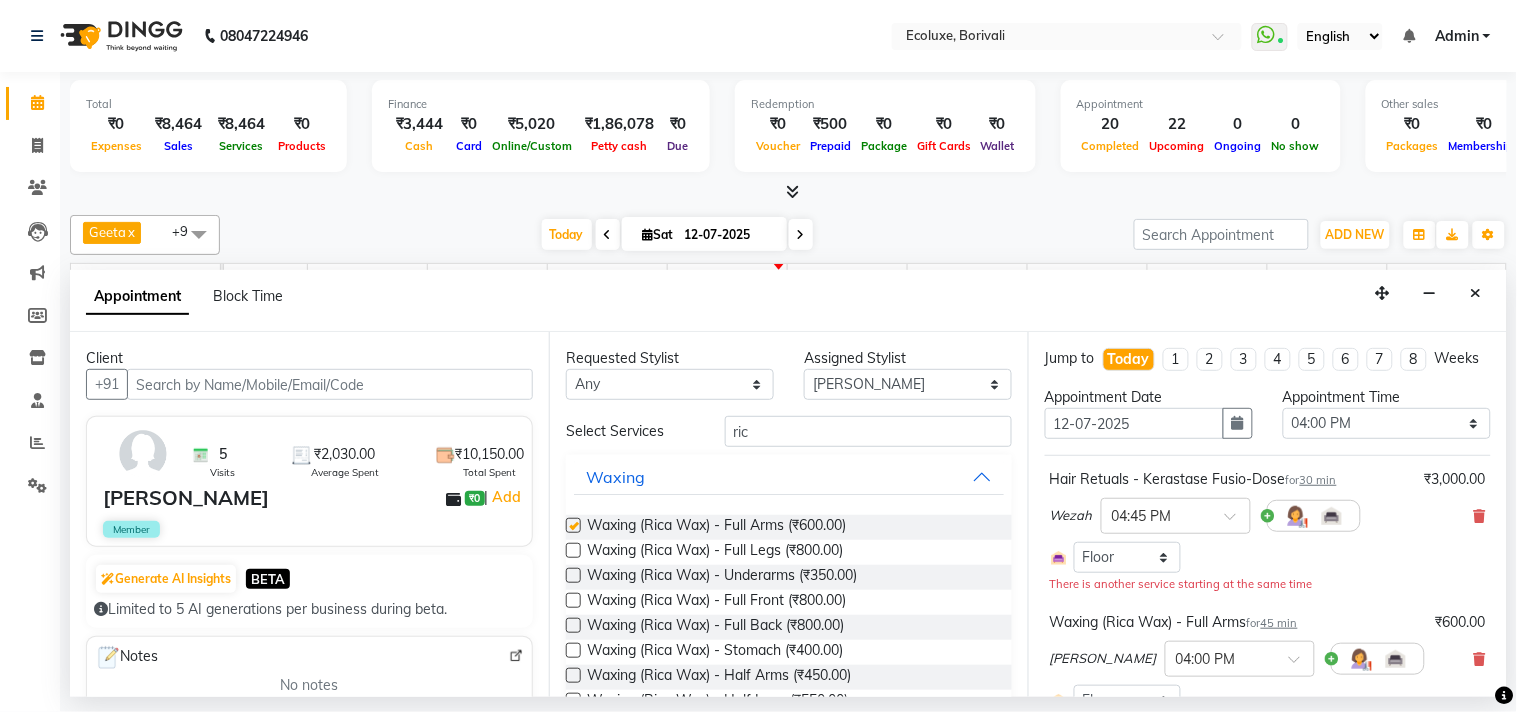 checkbox on "false" 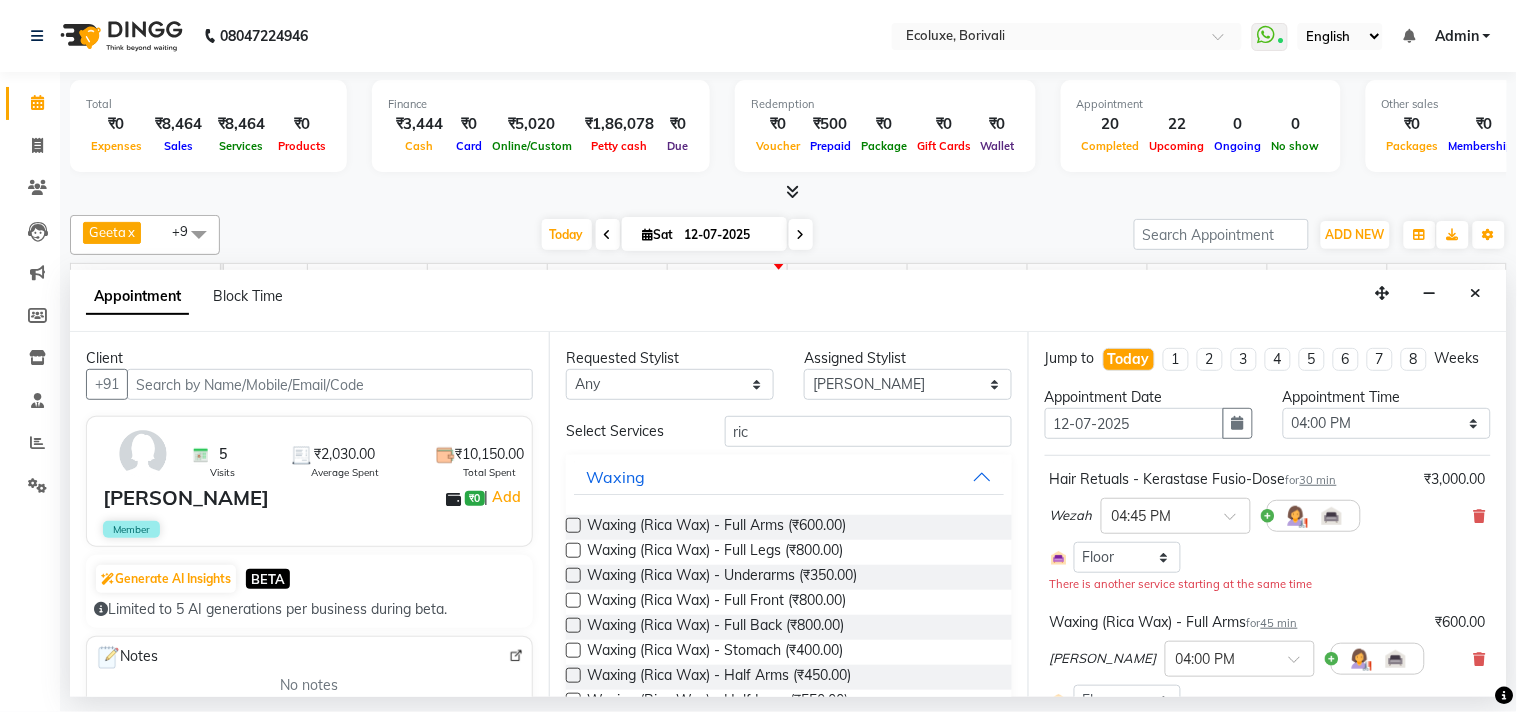 click at bounding box center [573, 550] 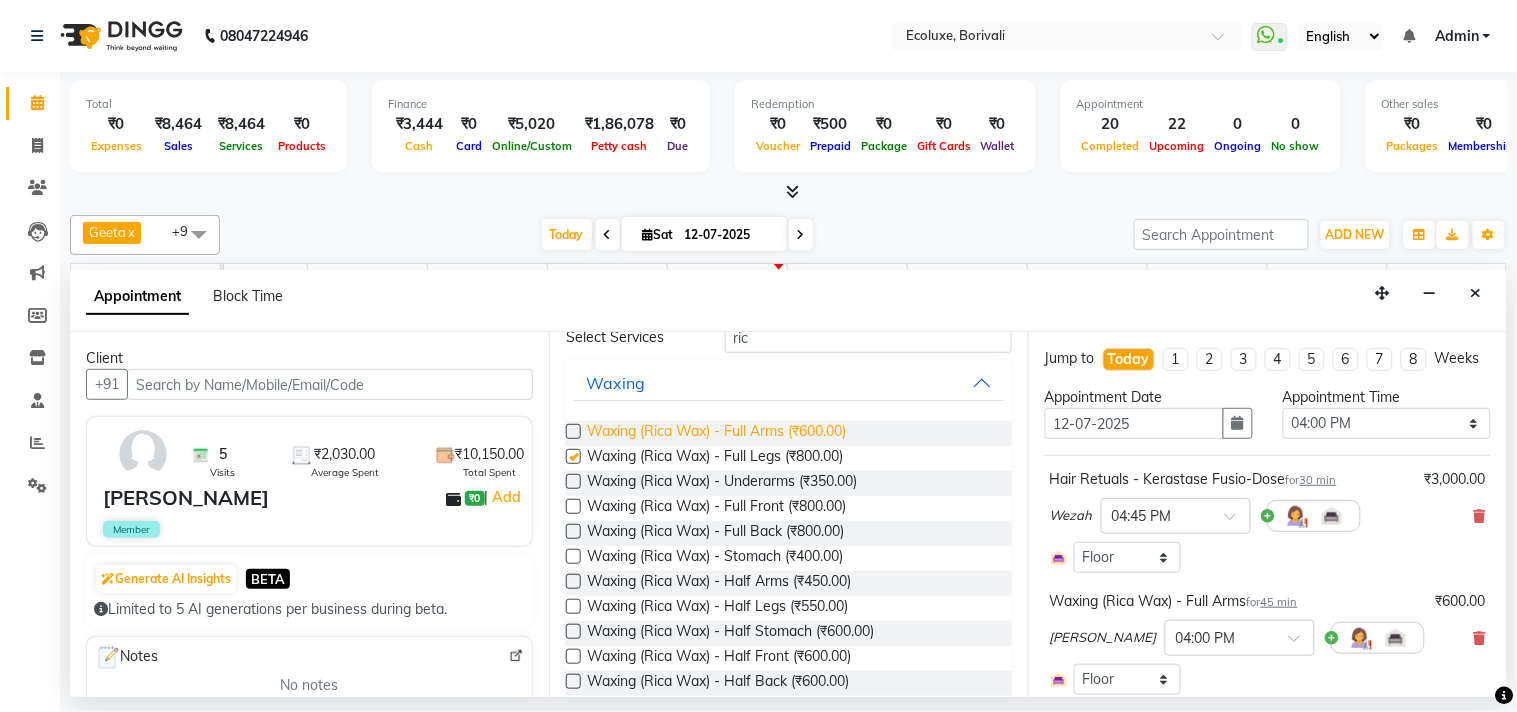 checkbox on "false" 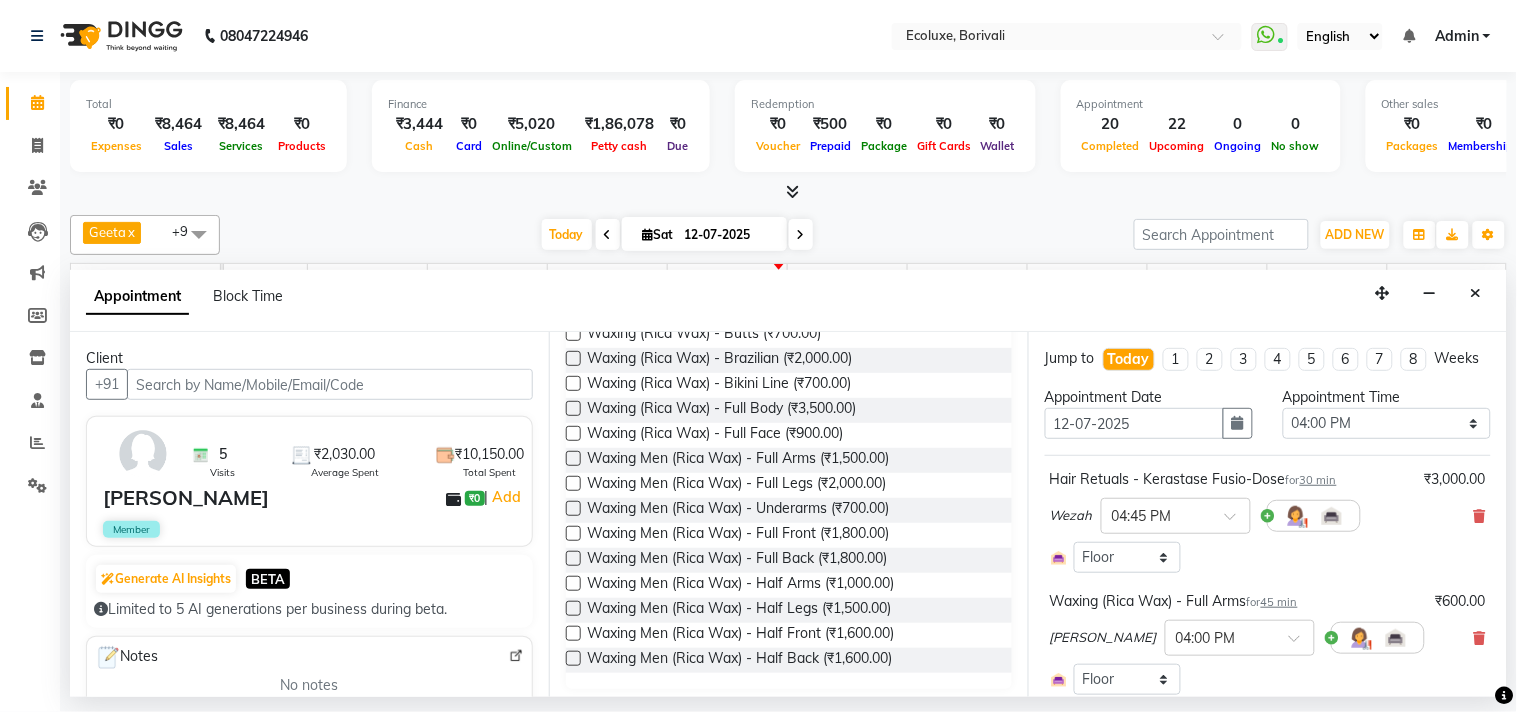 scroll, scrollTop: 474, scrollLeft: 0, axis: vertical 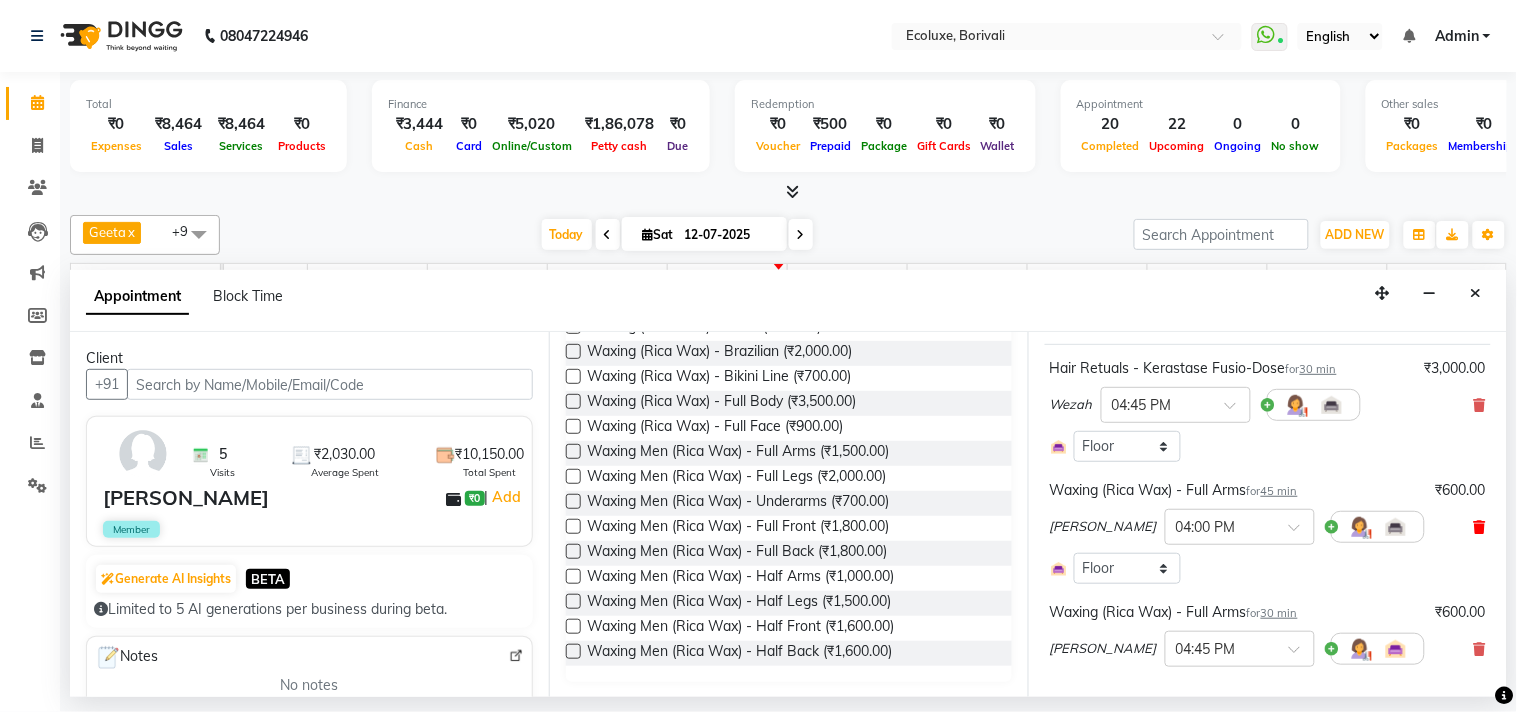 click at bounding box center (1480, 527) 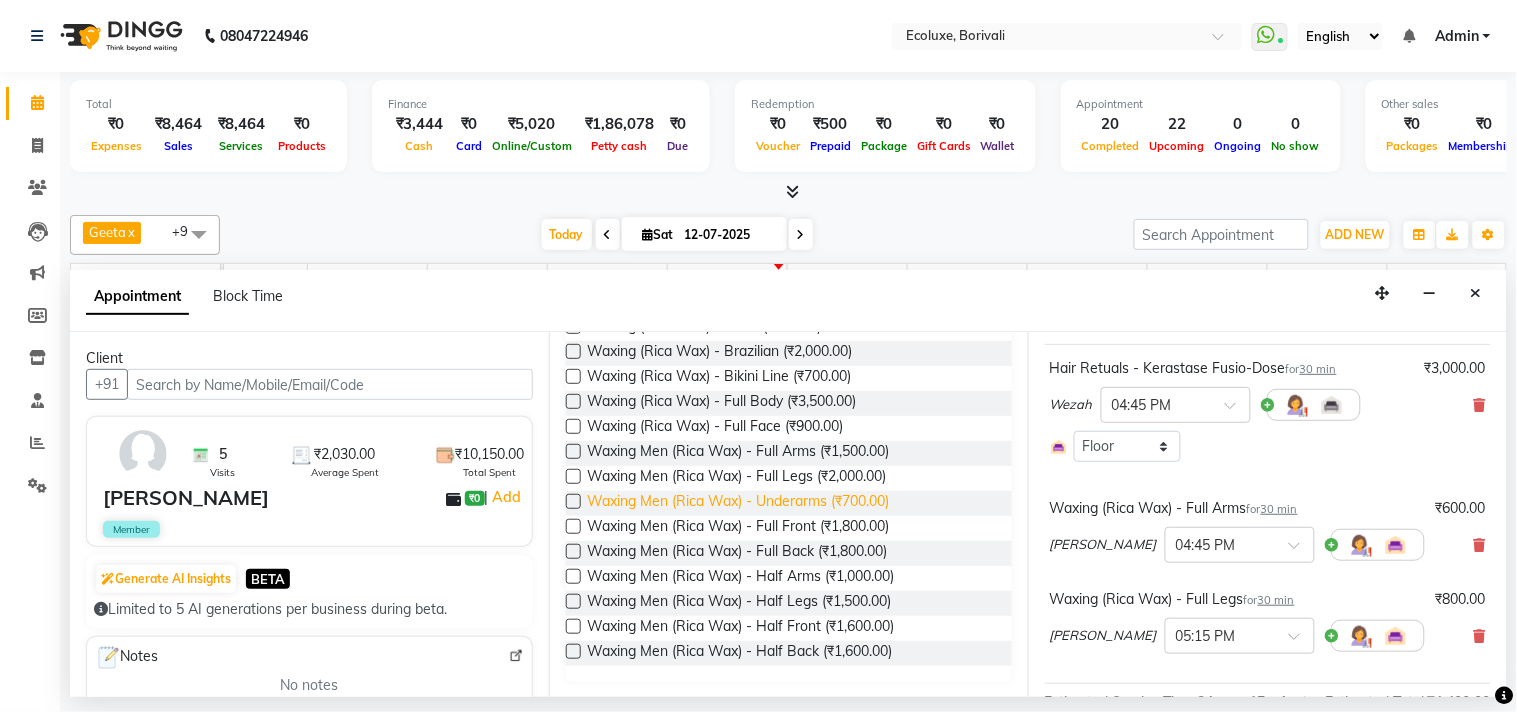 scroll, scrollTop: 30, scrollLeft: 0, axis: vertical 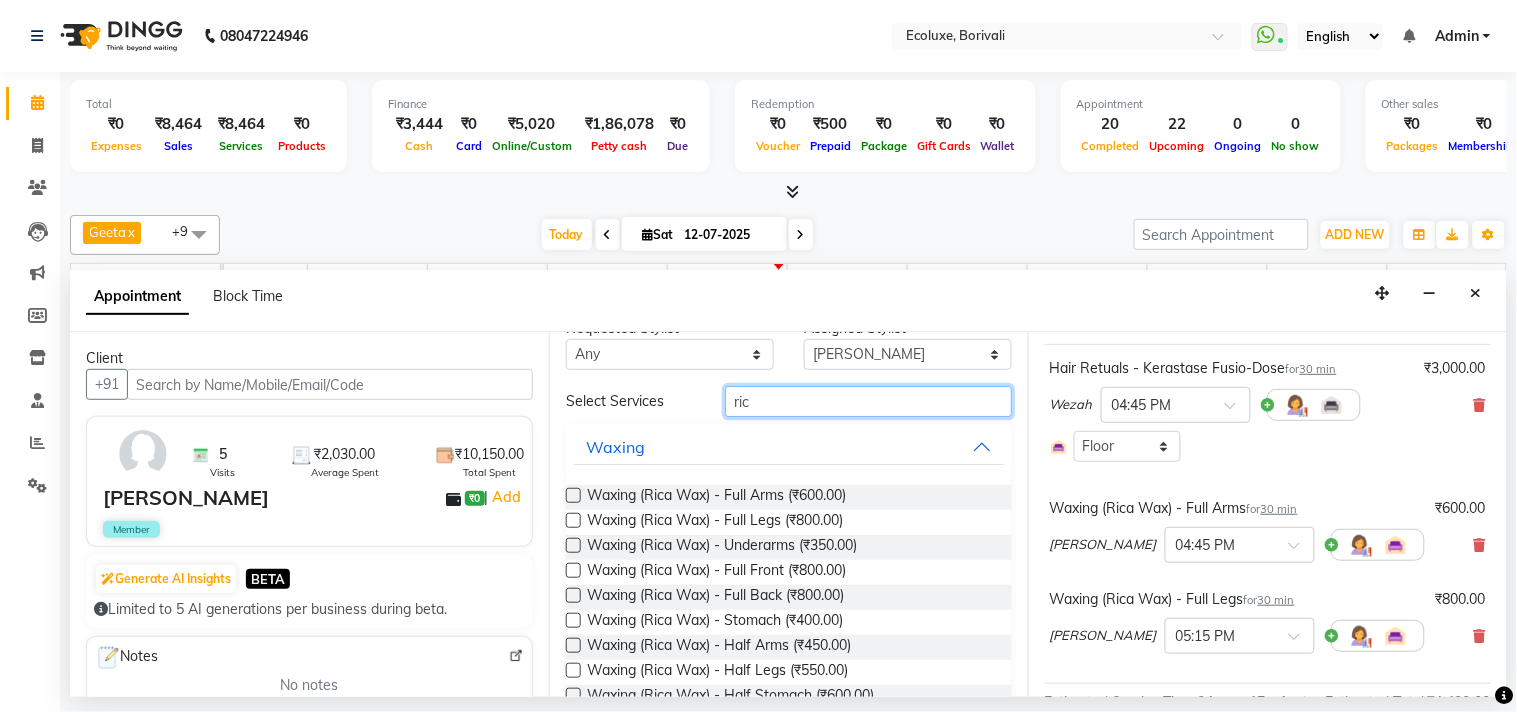 drag, startPoint x: 768, startPoint y: 393, endPoint x: 717, endPoint y: 383, distance: 51.971146 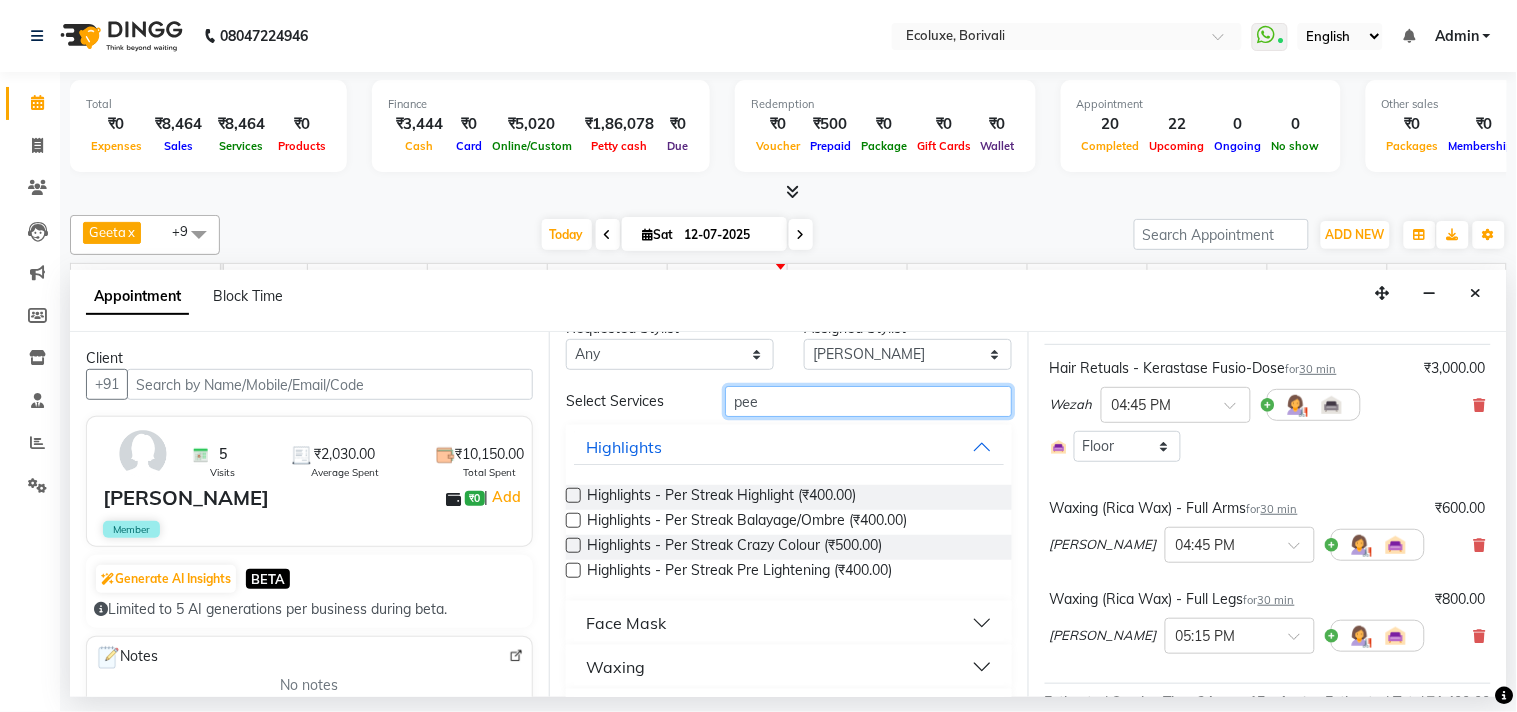scroll, scrollTop: 0, scrollLeft: 0, axis: both 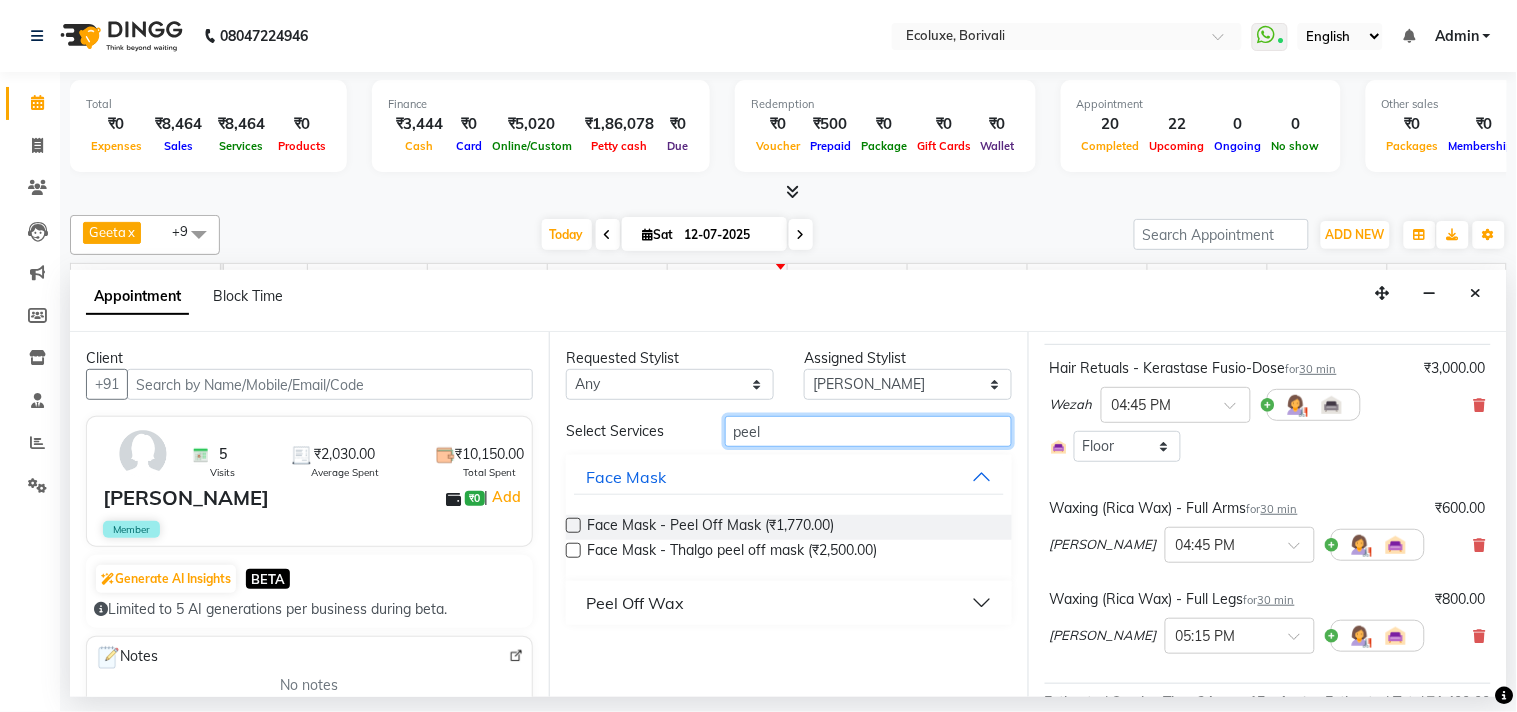 type on "peel" 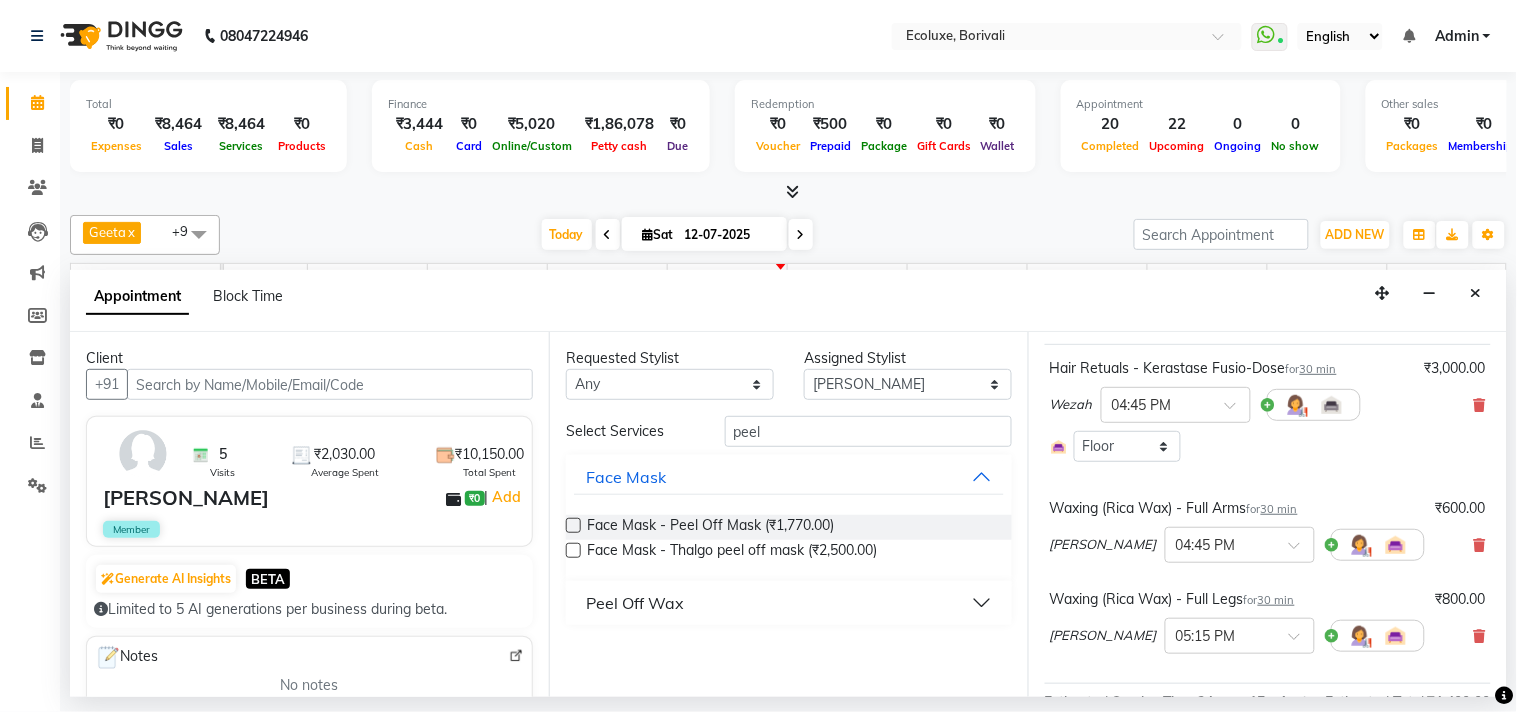 click on "Peel Off Wax" at bounding box center (635, 603) 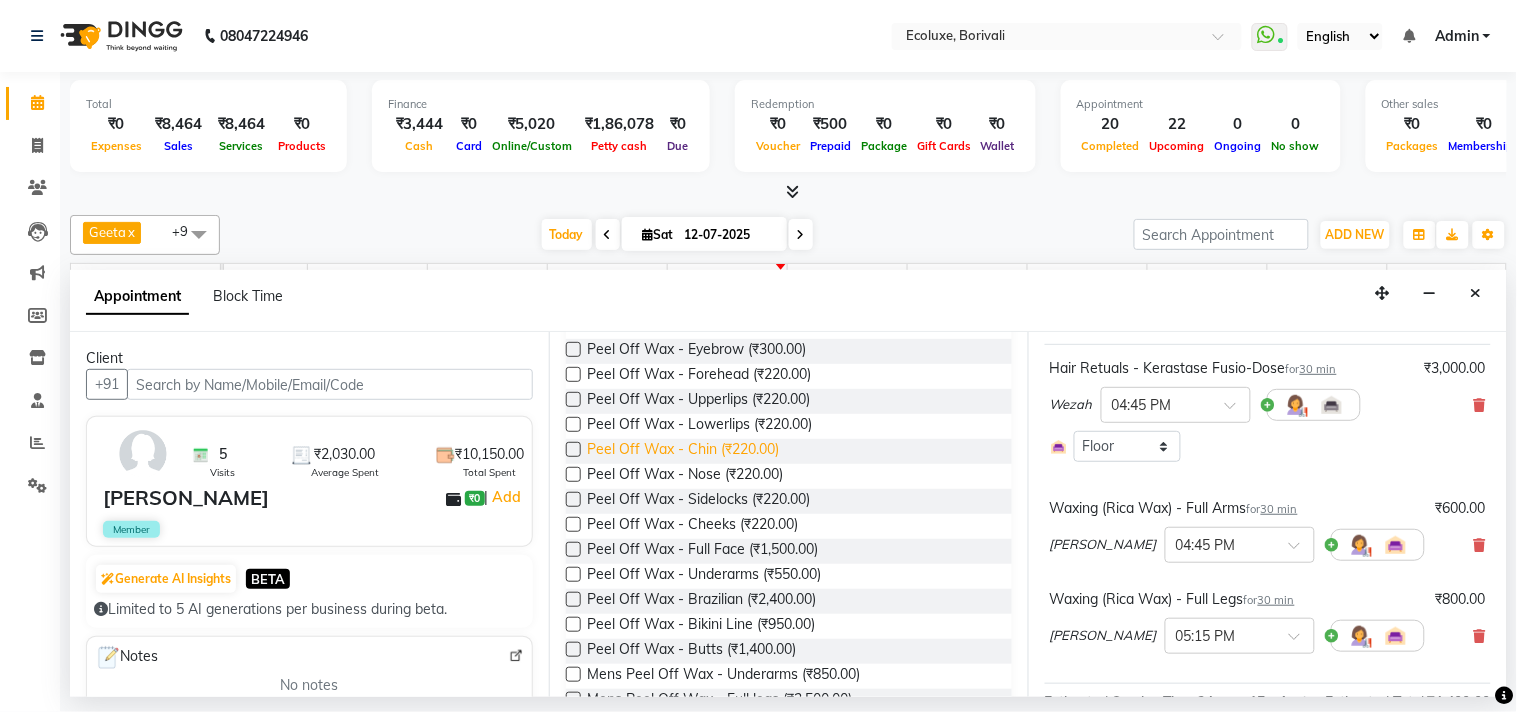 scroll, scrollTop: 333, scrollLeft: 0, axis: vertical 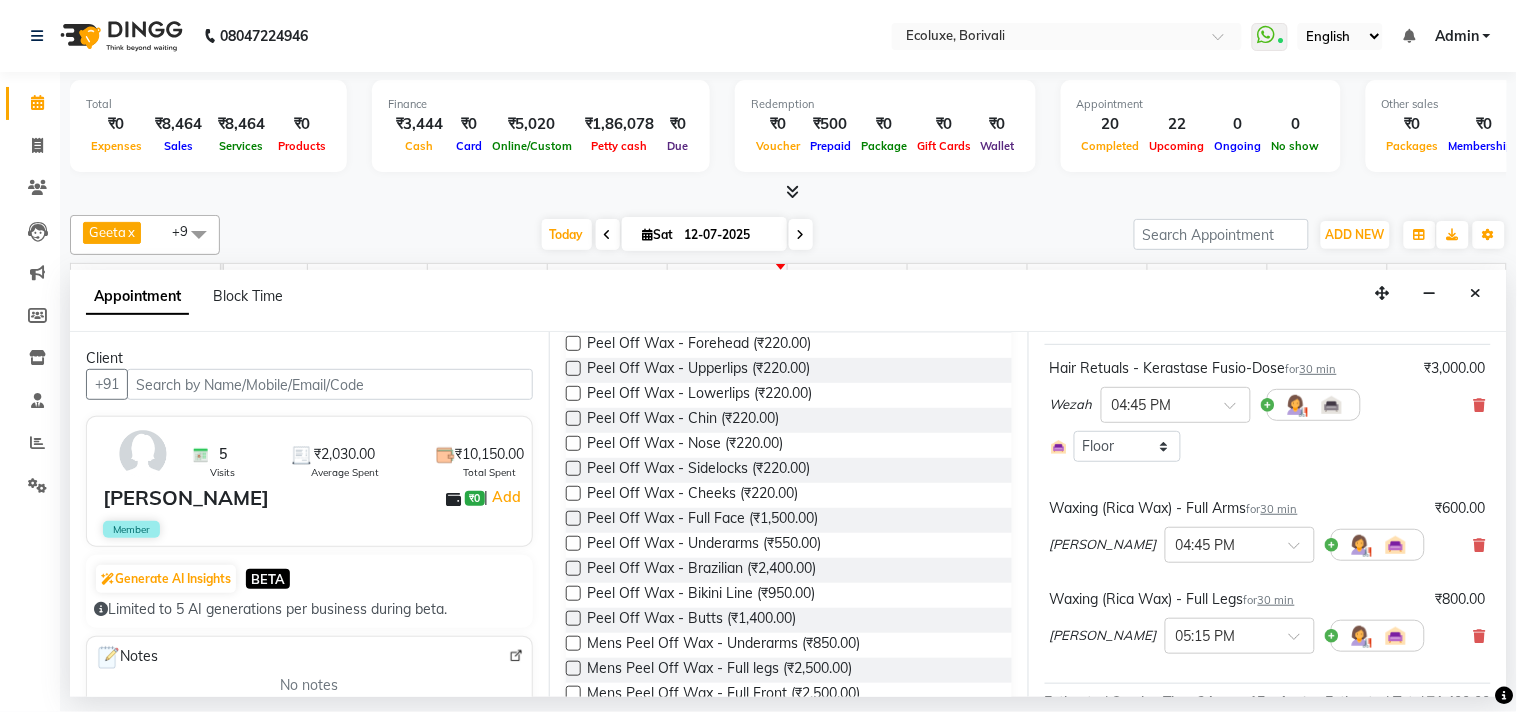 click at bounding box center [573, 543] 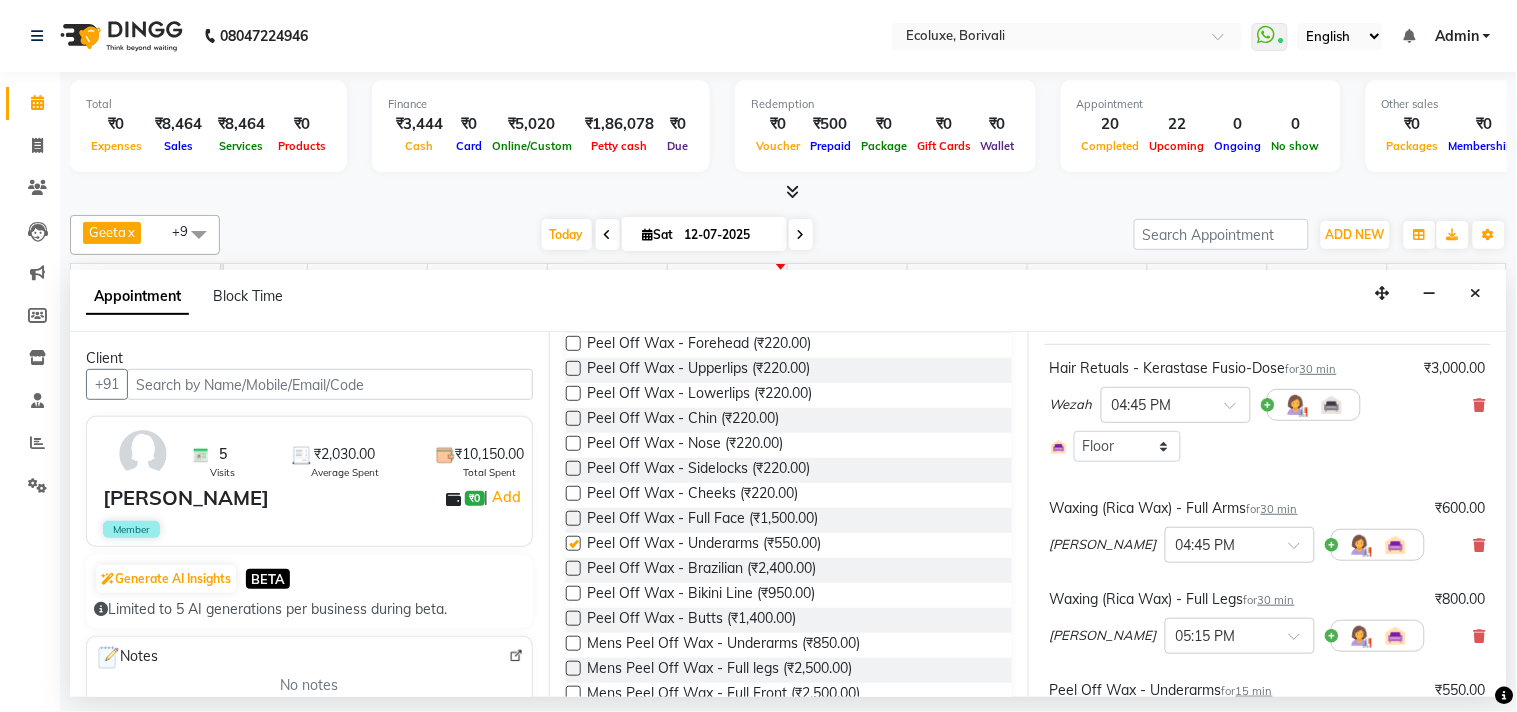checkbox on "false" 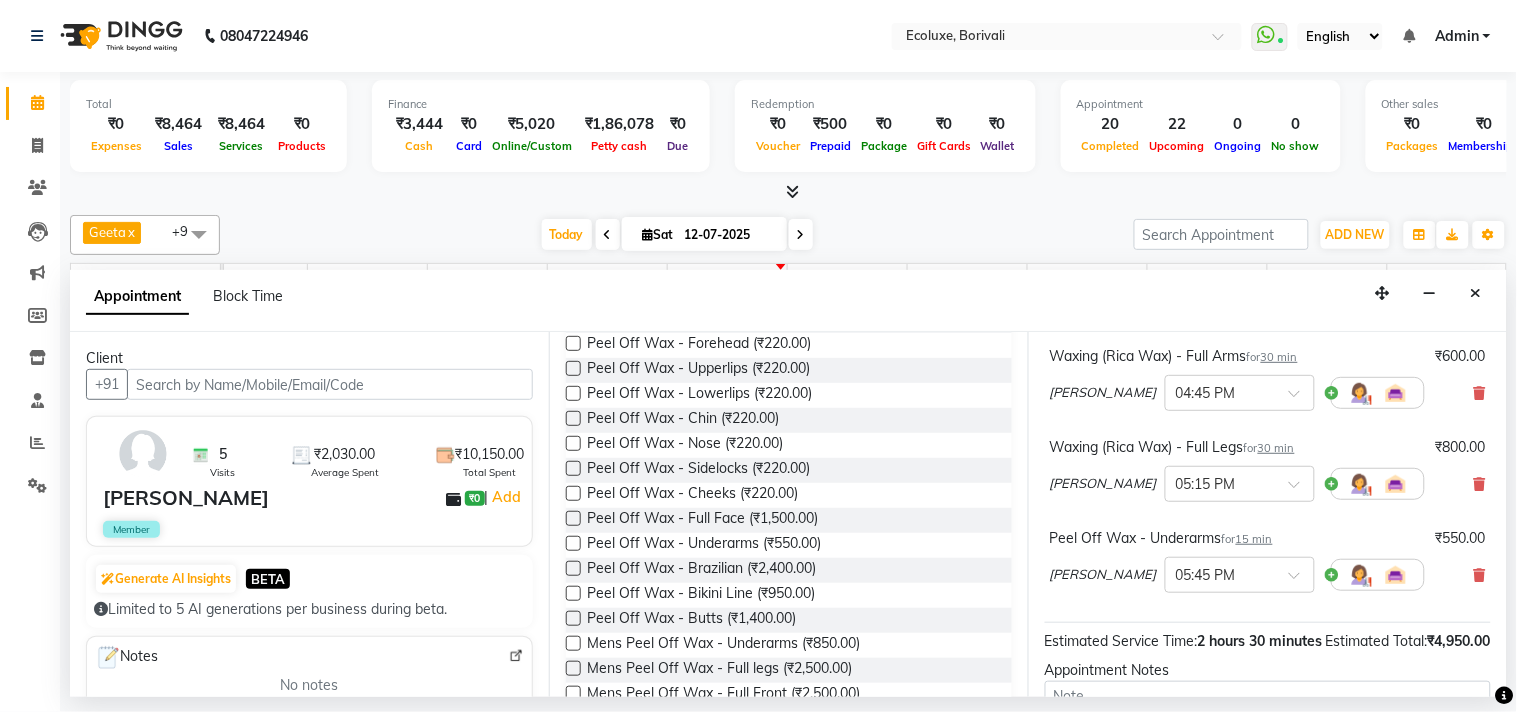 scroll, scrollTop: 445, scrollLeft: 0, axis: vertical 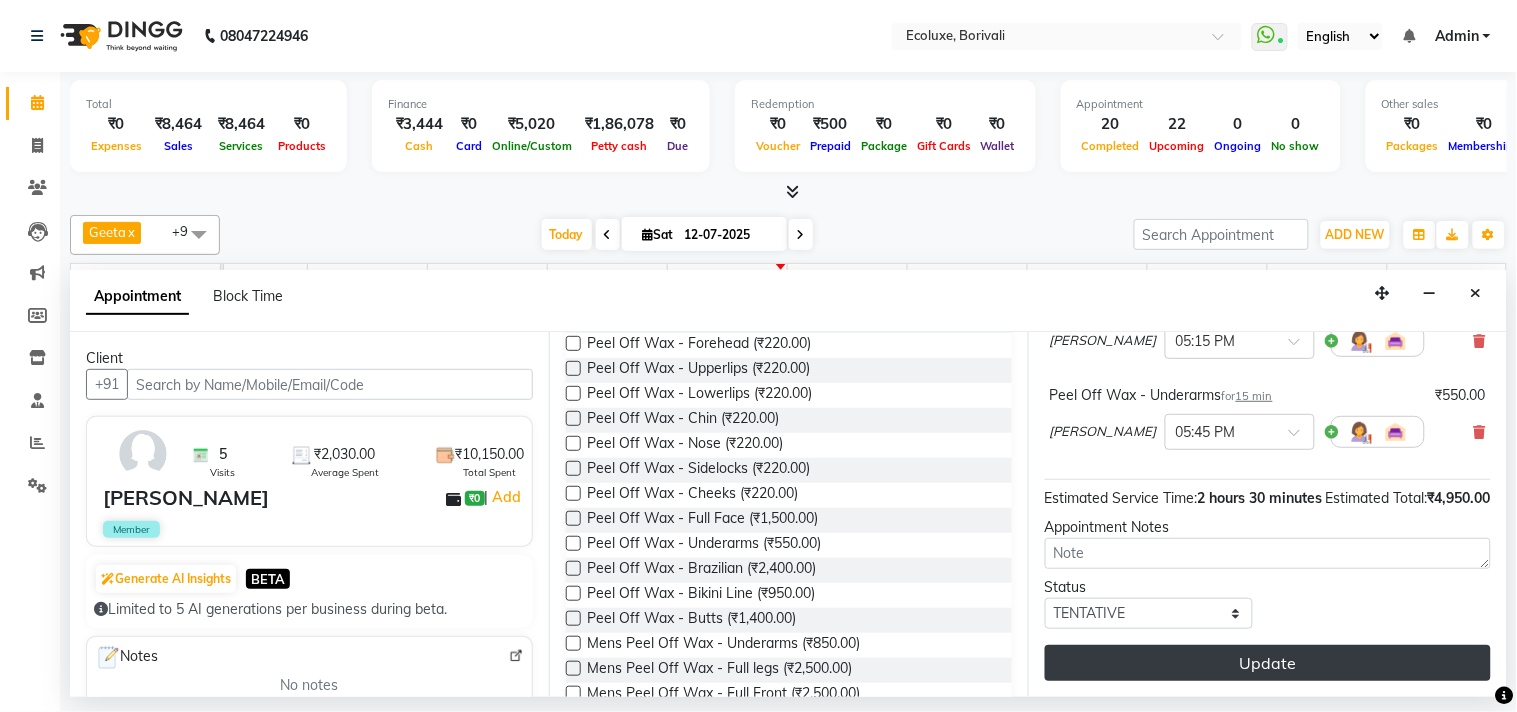 click on "Update" at bounding box center [1268, 663] 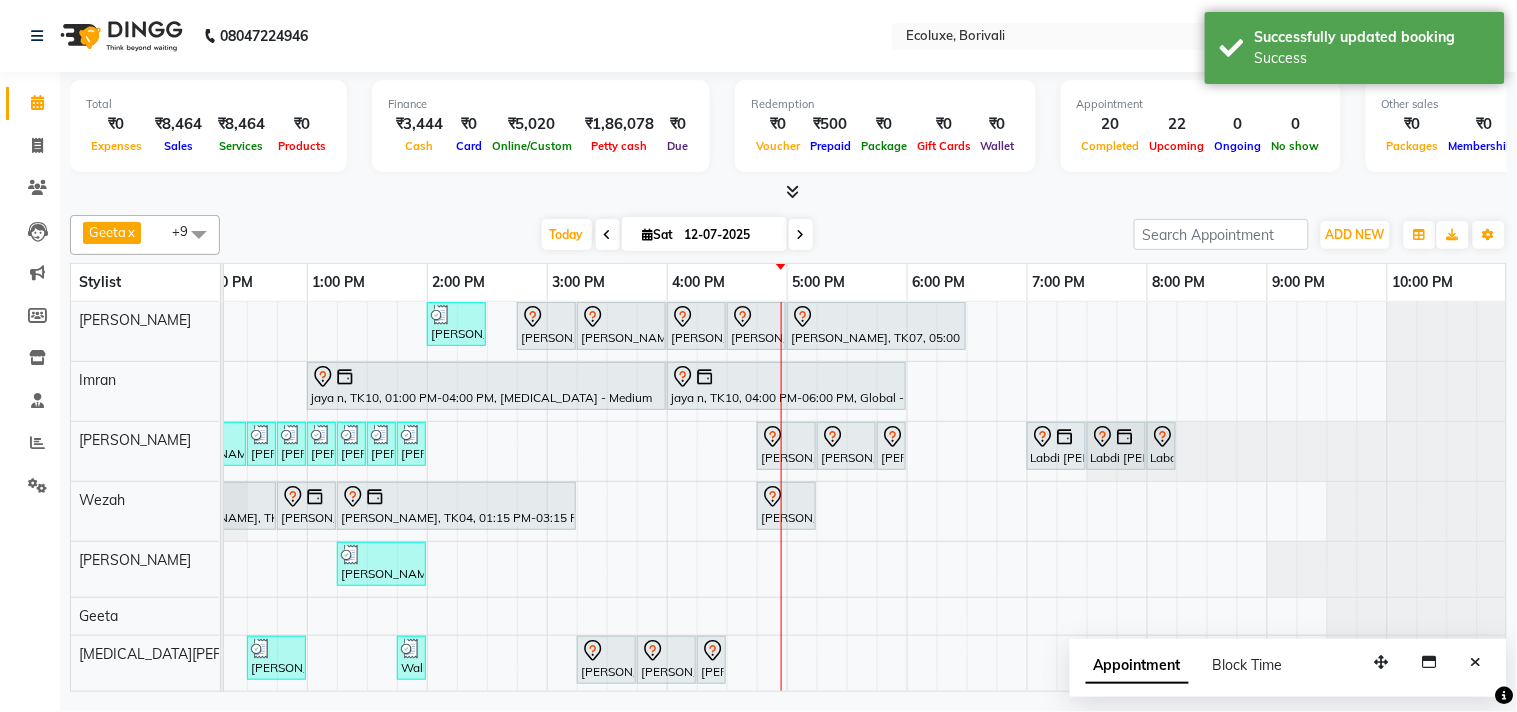scroll, scrollTop: 110, scrollLeft: 397, axis: both 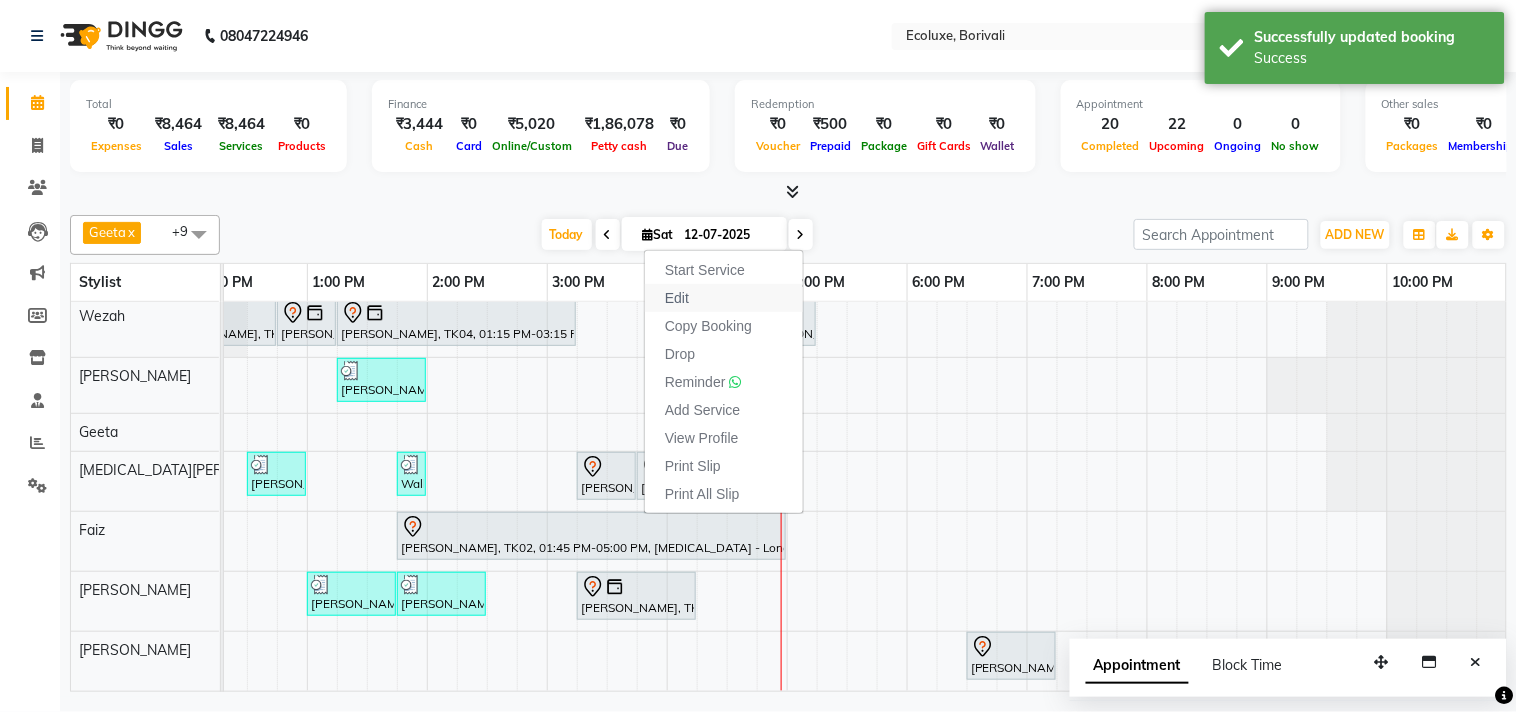 click on "Edit" at bounding box center (724, 298) 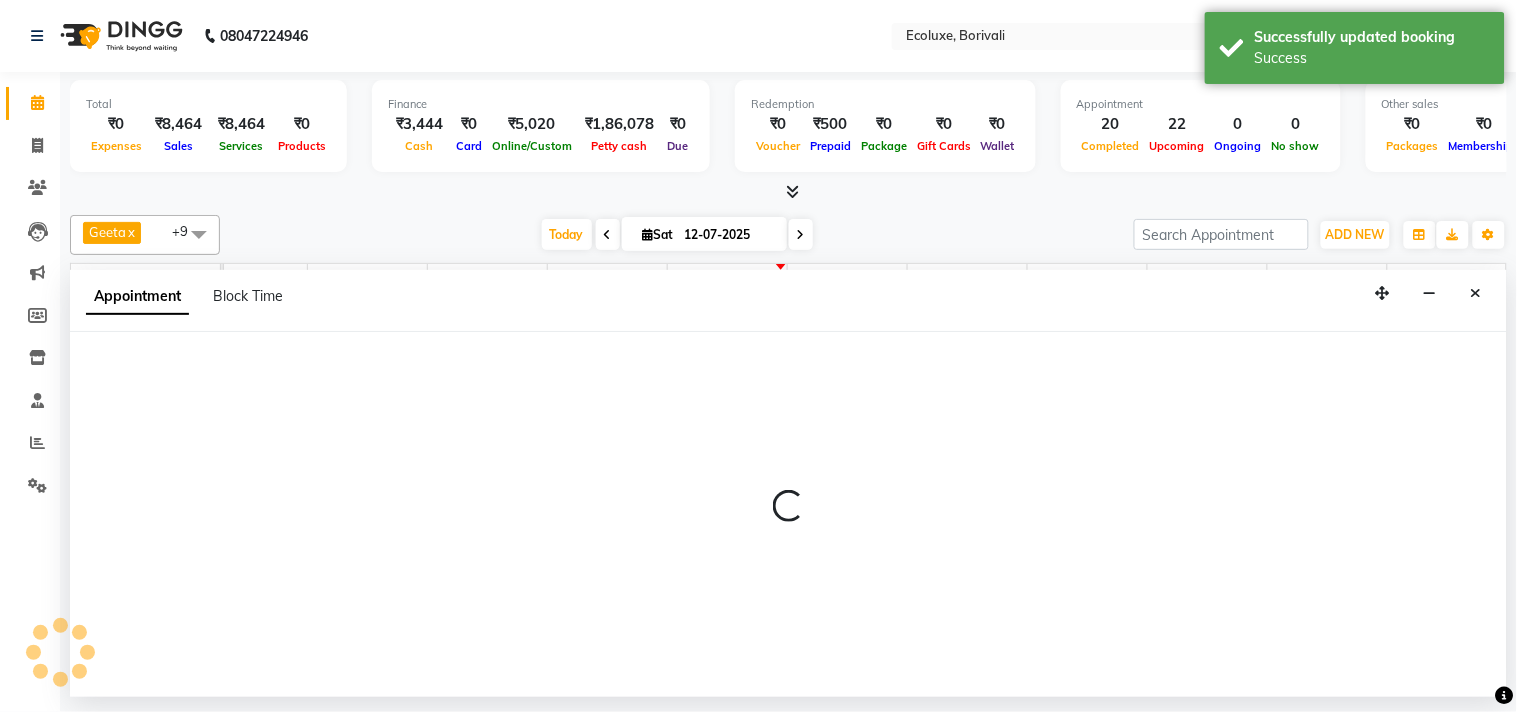 select on "tentative" 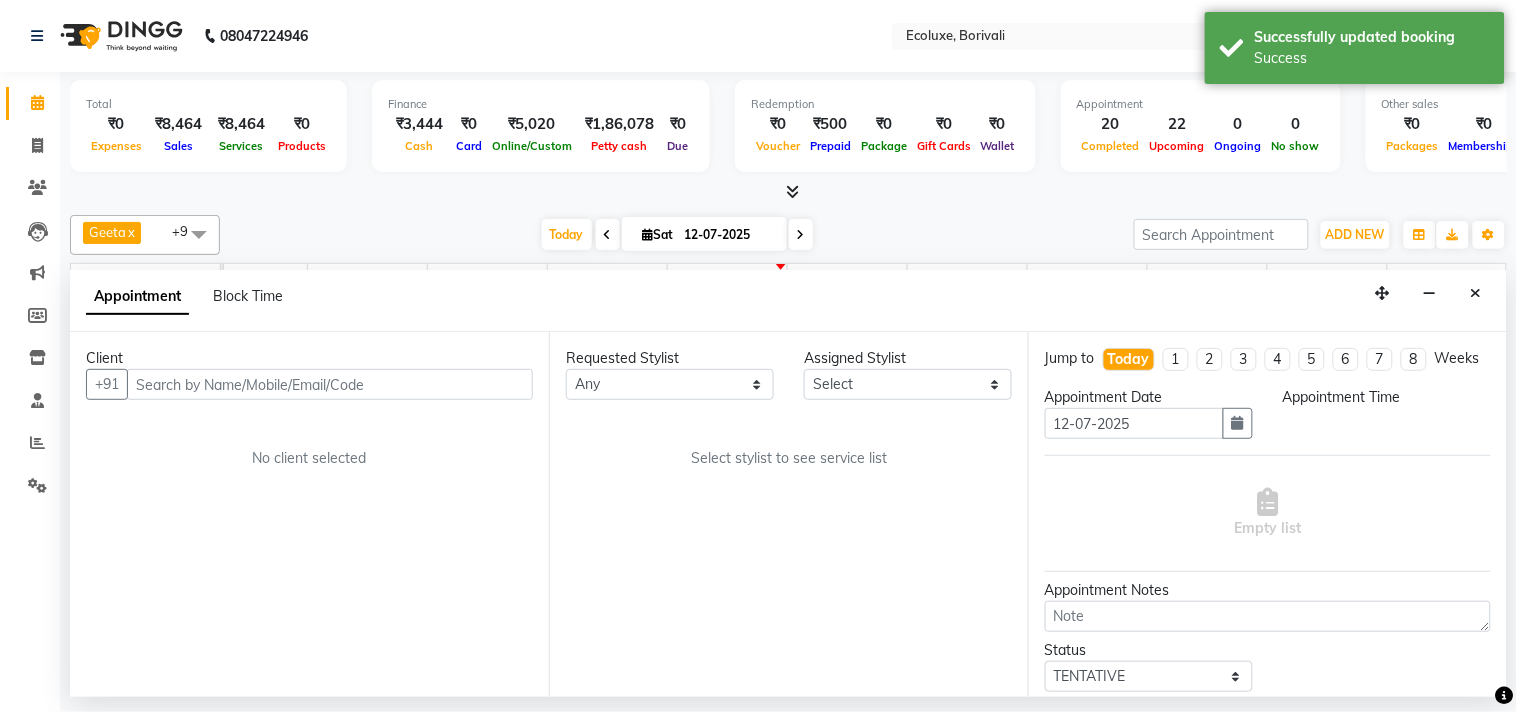 select on "67913" 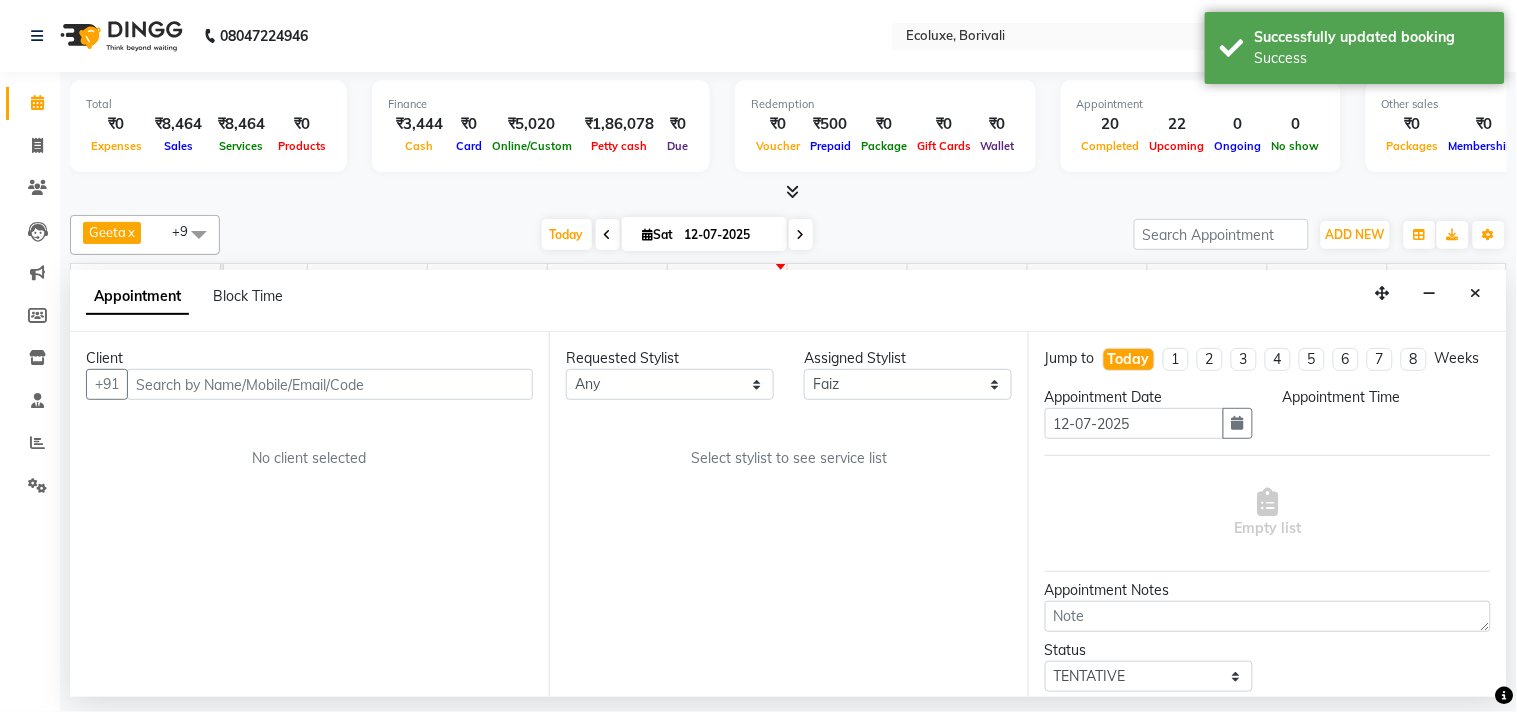 scroll, scrollTop: 0, scrollLeft: 0, axis: both 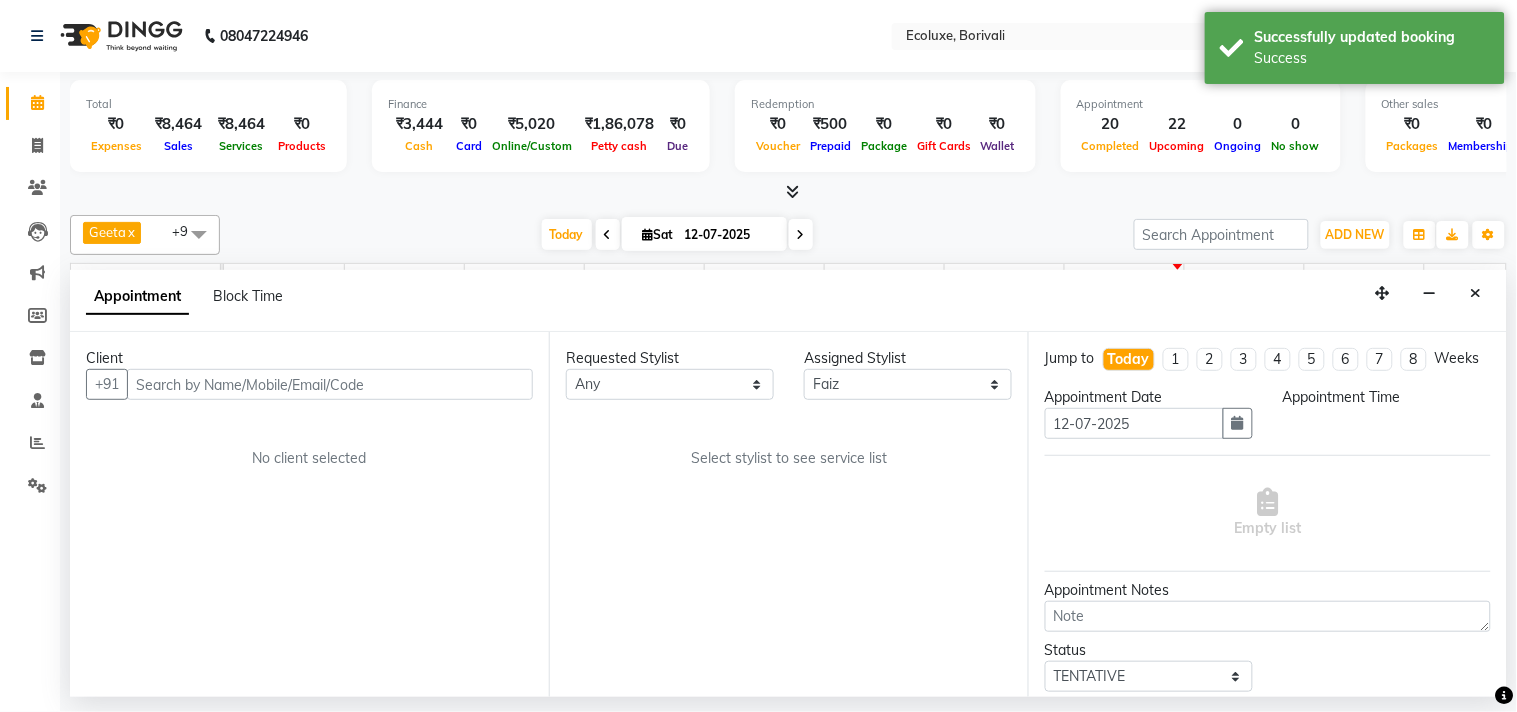 select on "825" 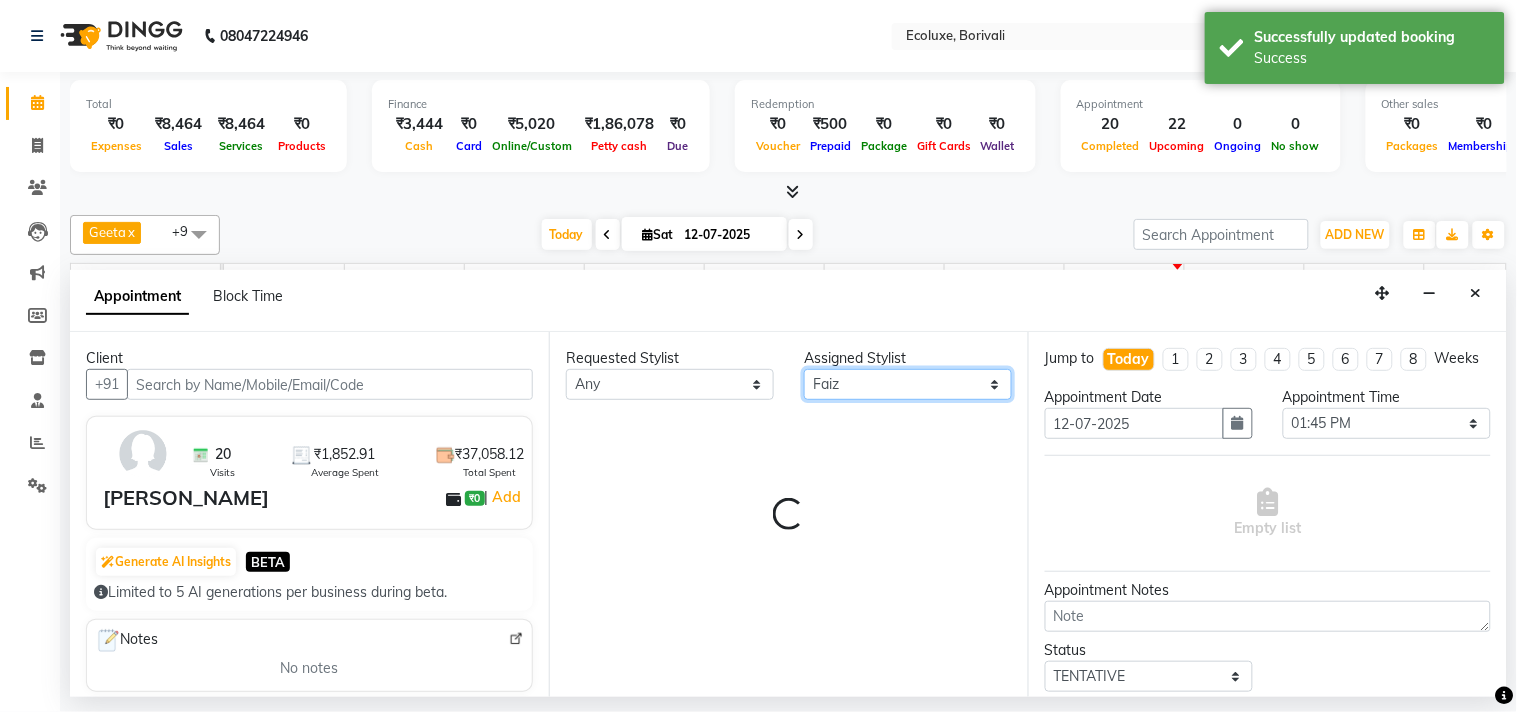 select on "2487" 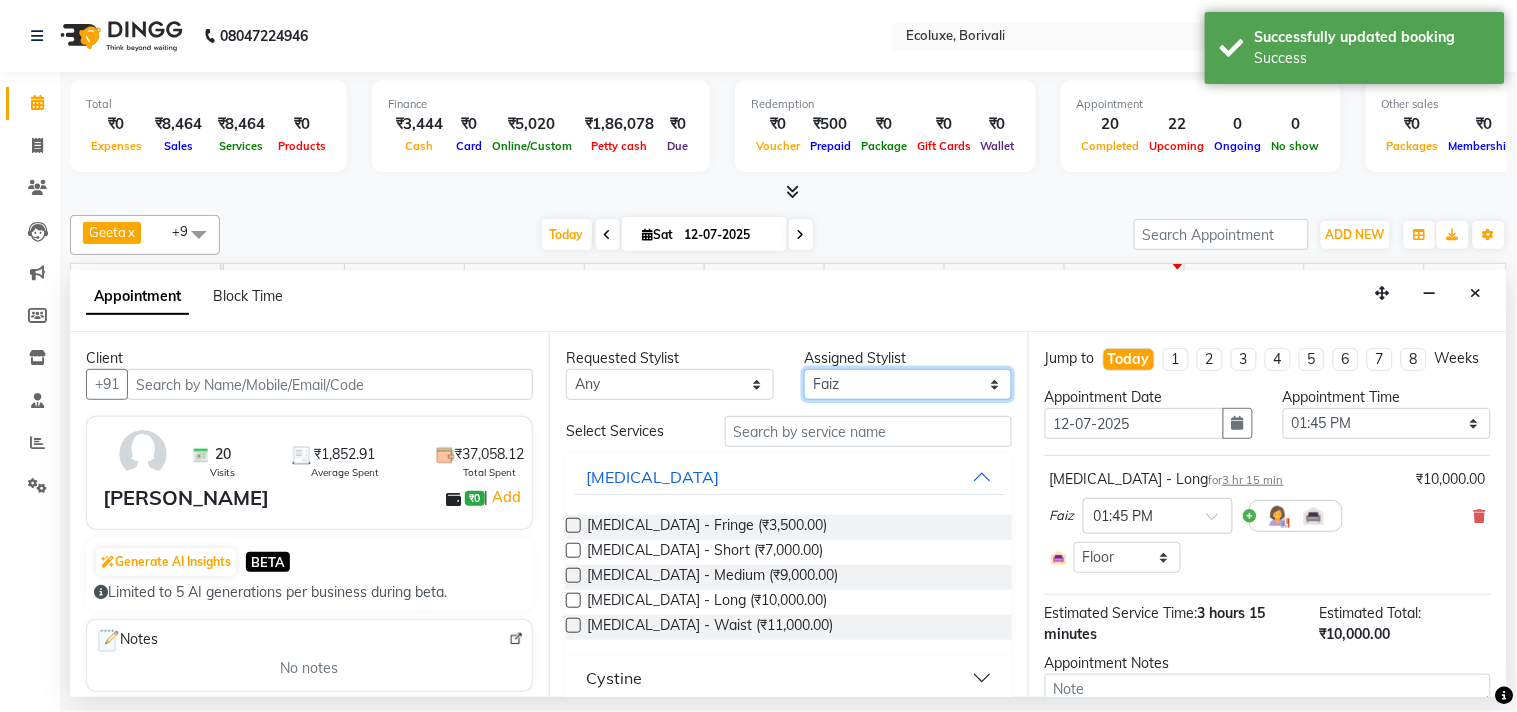 click on "Select [PERSON_NAME] Faiz Geeta [PERSON_NAME]   [PERSON_NAME] Khende [PERSON_NAME]  [PERSON_NAME] [MEDICAL_DATA][PERSON_NAME] [PERSON_NAME] [PERSON_NAME]  [PERSON_NAME] Wezah" at bounding box center [908, 384] 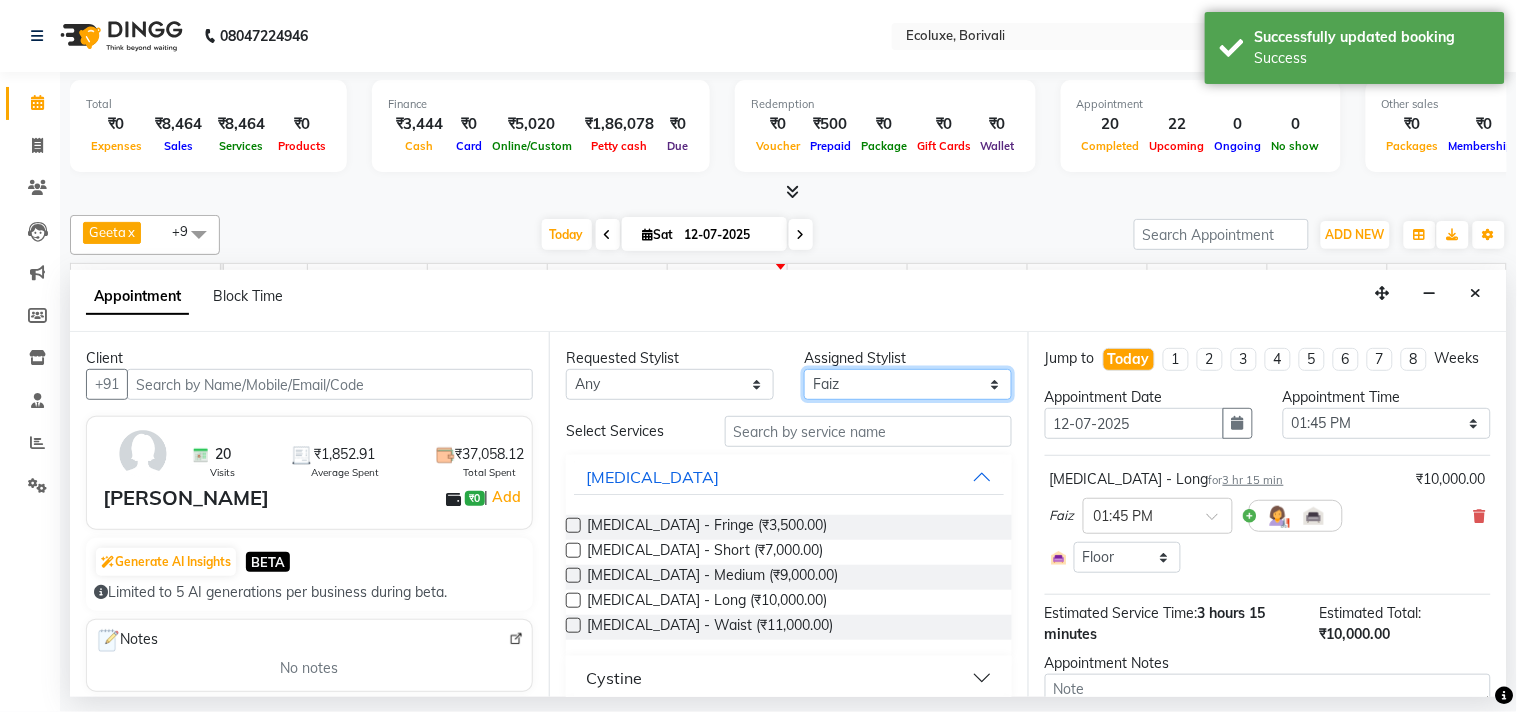scroll, scrollTop: 201, scrollLeft: 397, axis: both 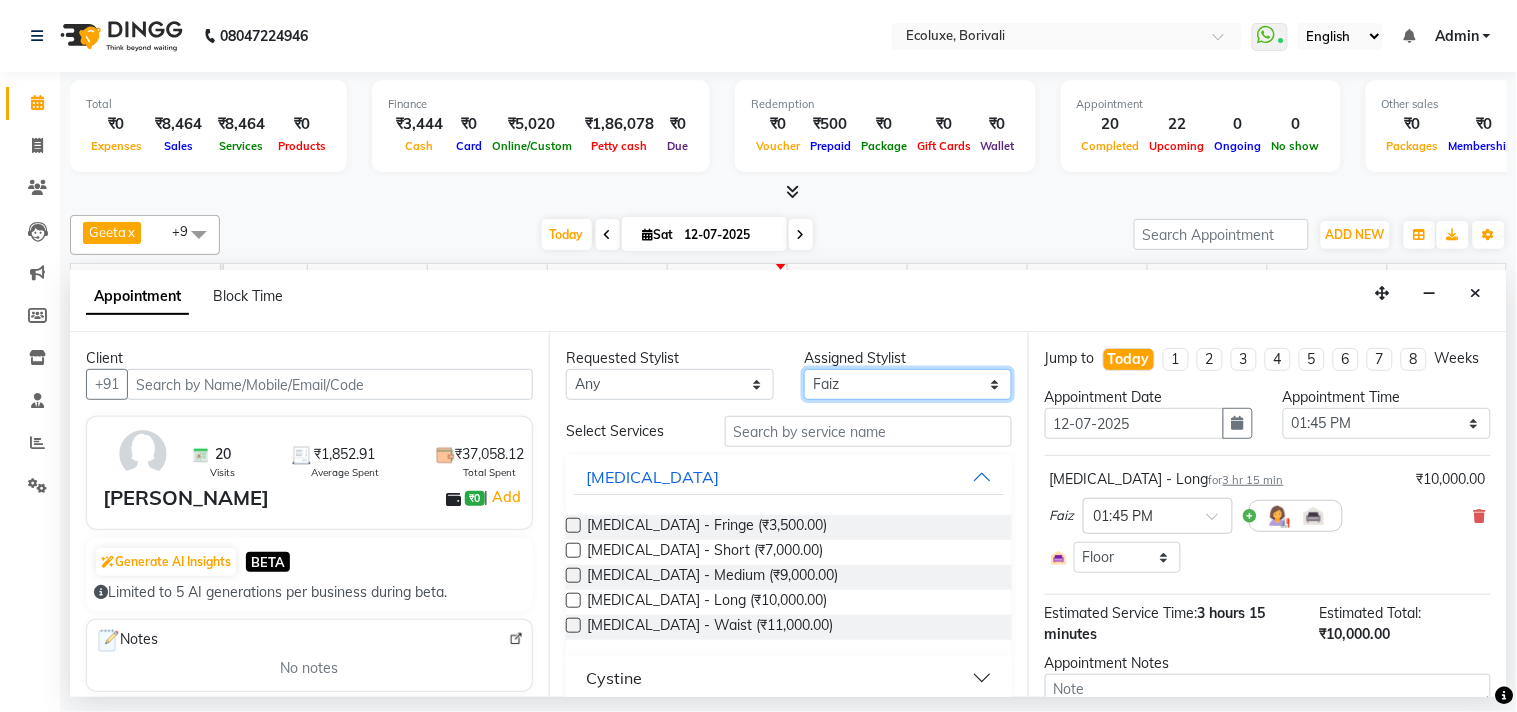 select on "36344" 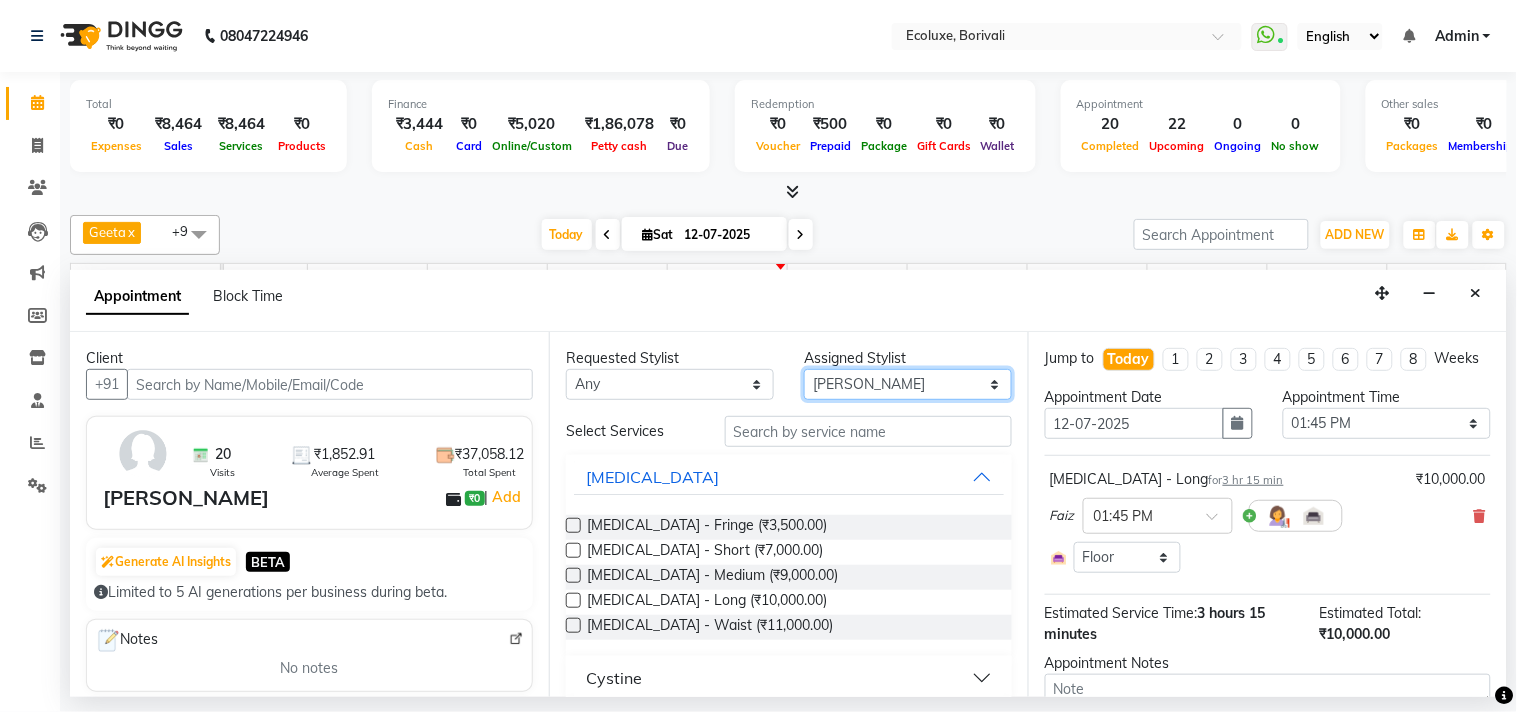 click on "Select [PERSON_NAME] Faiz Geeta [PERSON_NAME]   [PERSON_NAME] Khende [PERSON_NAME]  [PERSON_NAME] [MEDICAL_DATA][PERSON_NAME] [PERSON_NAME] [PERSON_NAME]  [PERSON_NAME] Wezah" at bounding box center [908, 384] 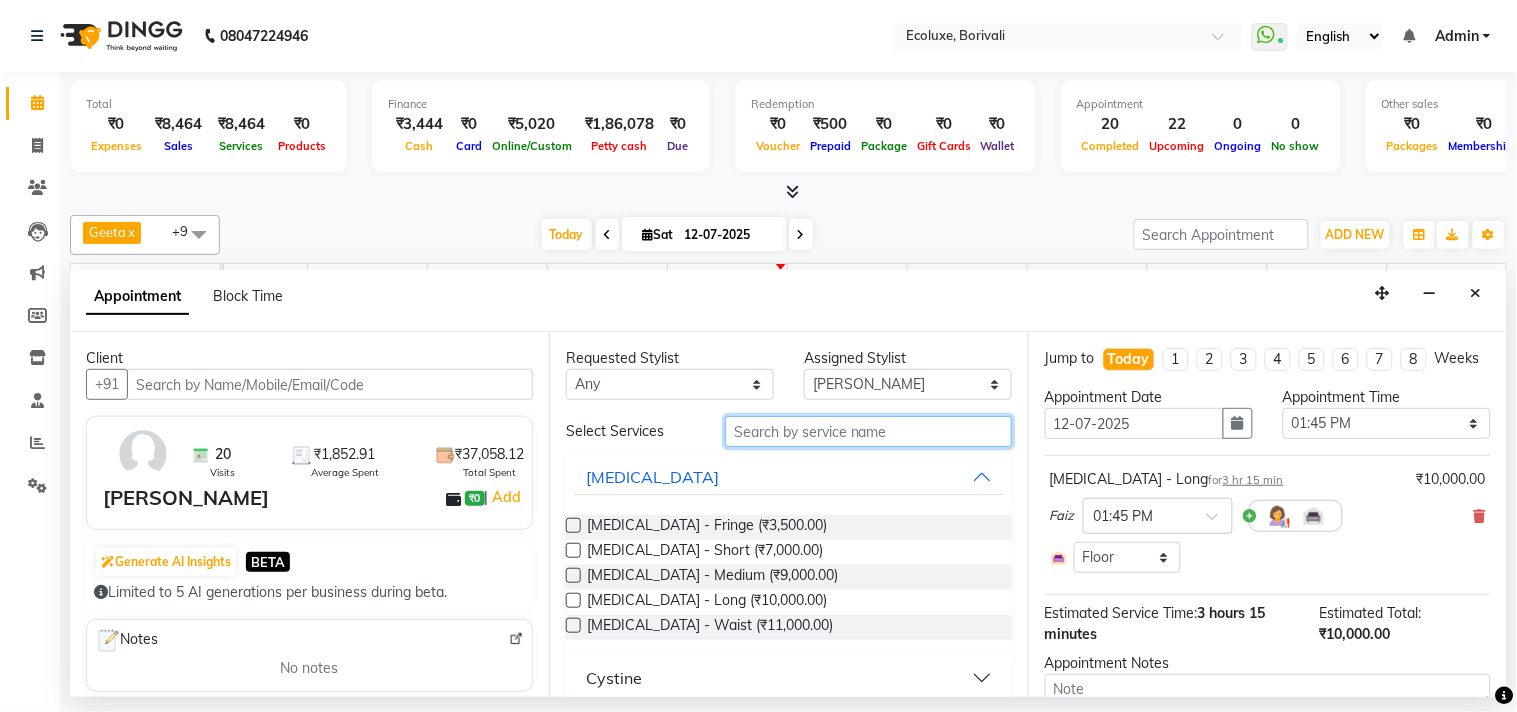 click at bounding box center [868, 431] 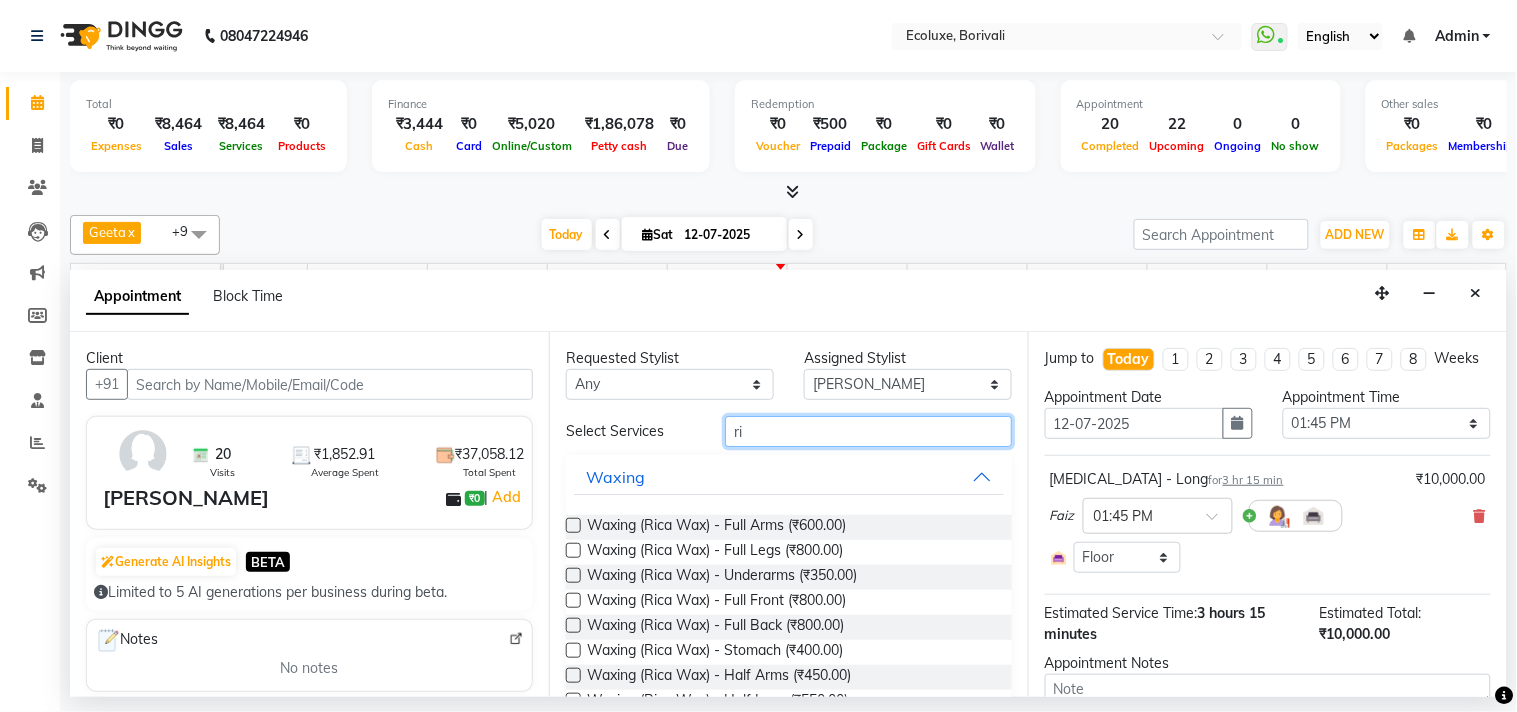 type on "r" 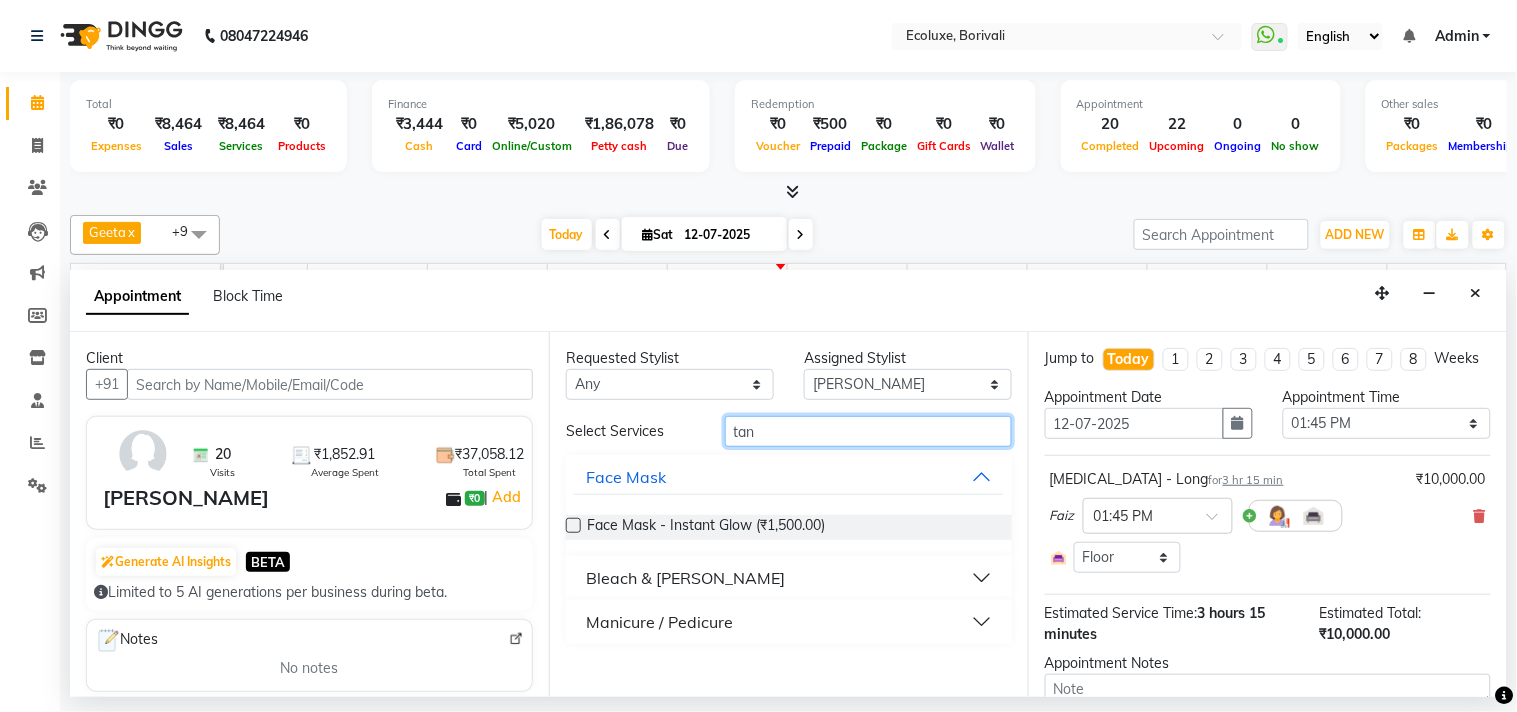 type on "tan" 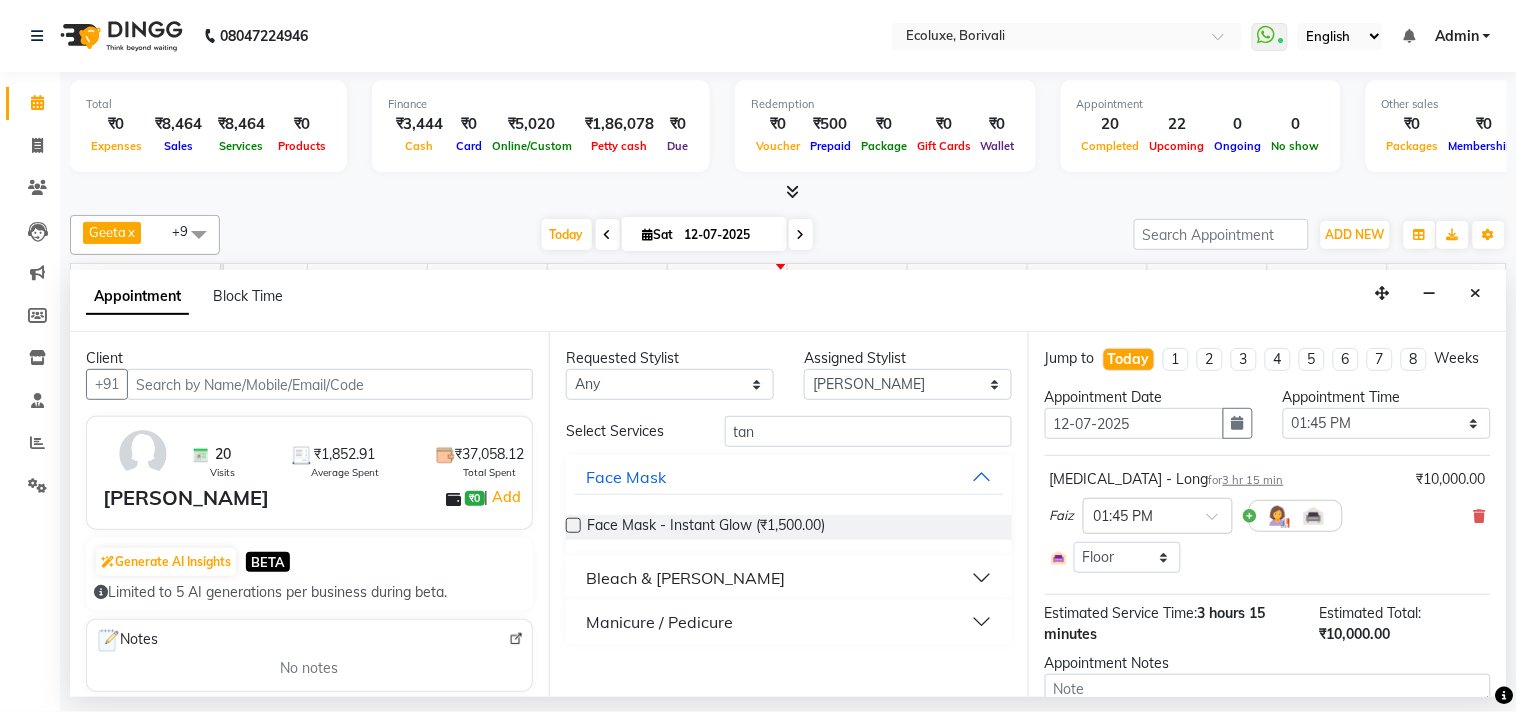 click on "Bleach & [PERSON_NAME]" at bounding box center [685, 578] 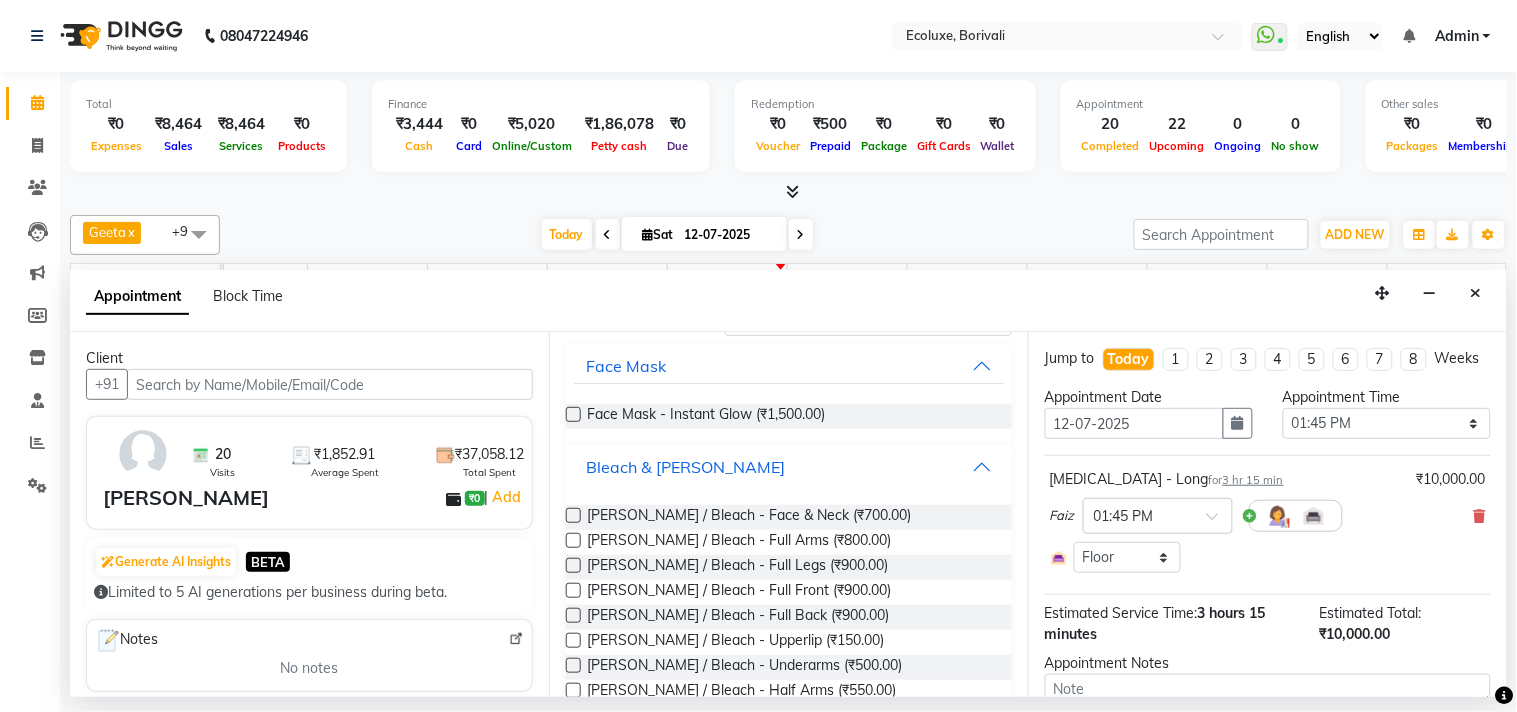 scroll, scrollTop: 222, scrollLeft: 0, axis: vertical 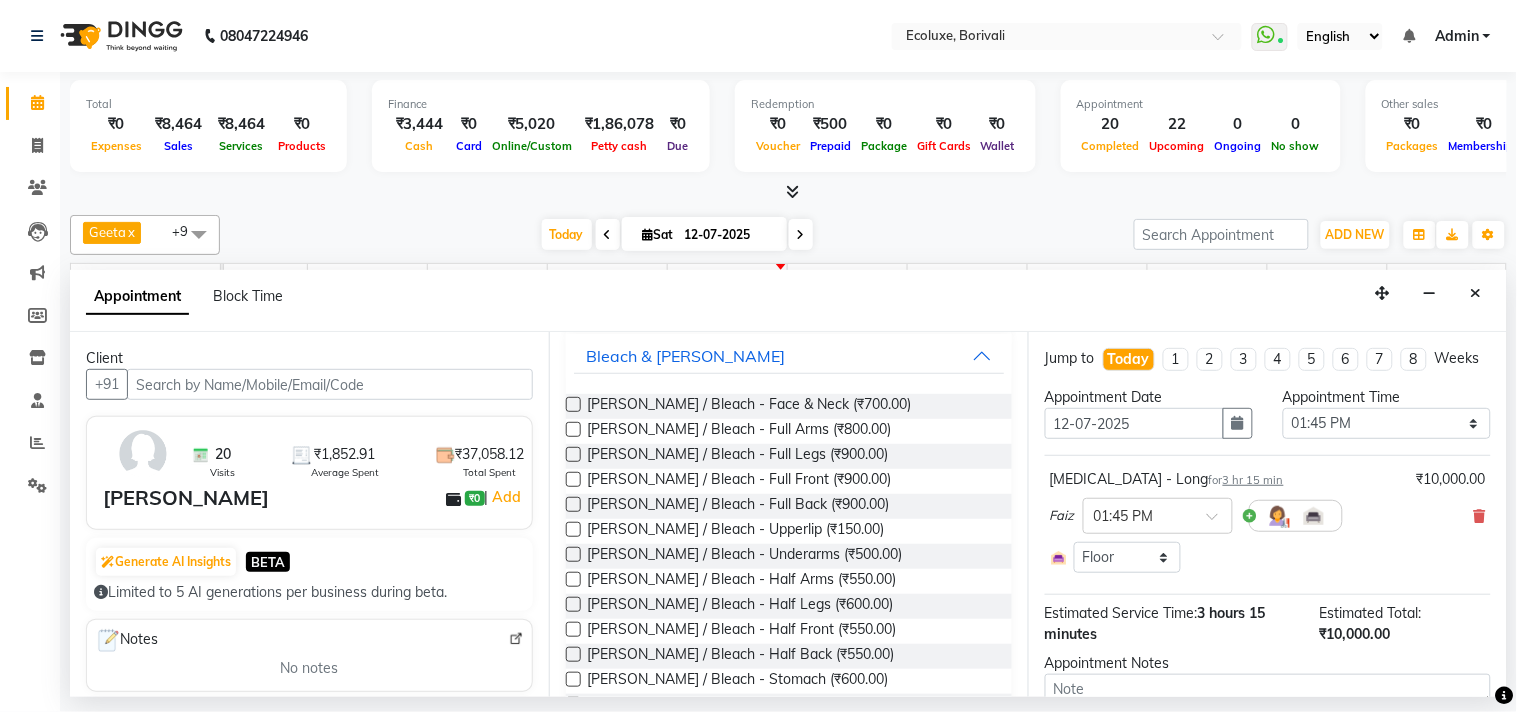 click at bounding box center [573, 504] 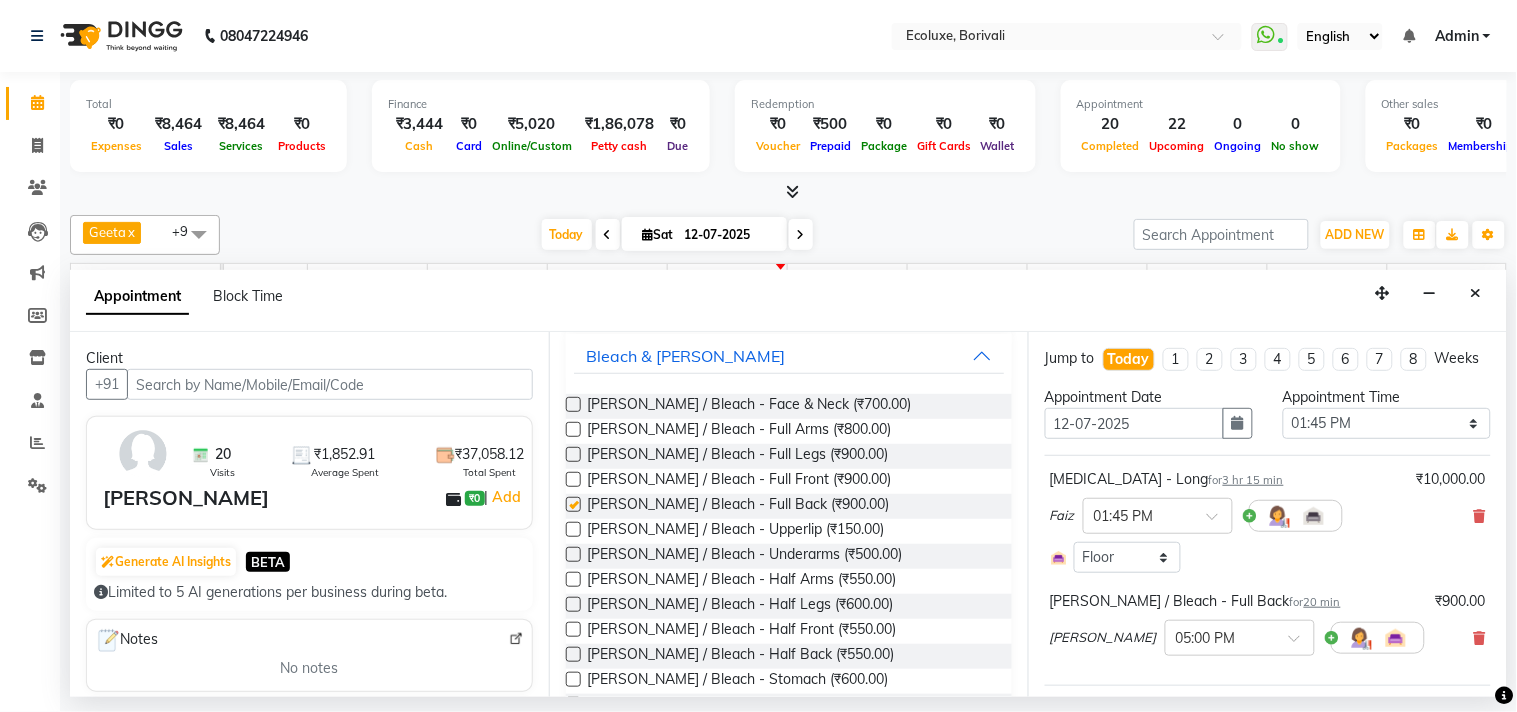 checkbox on "false" 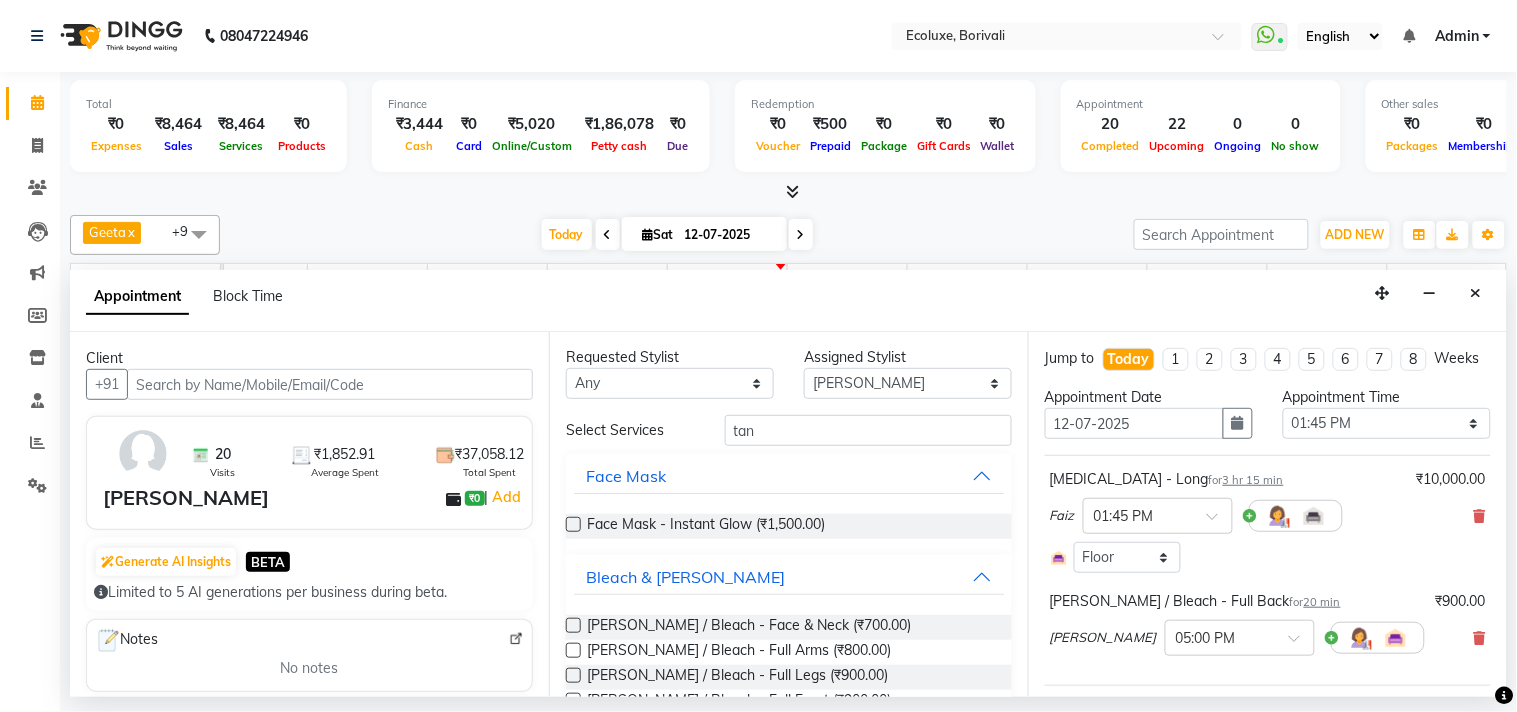 scroll, scrollTop: 0, scrollLeft: 0, axis: both 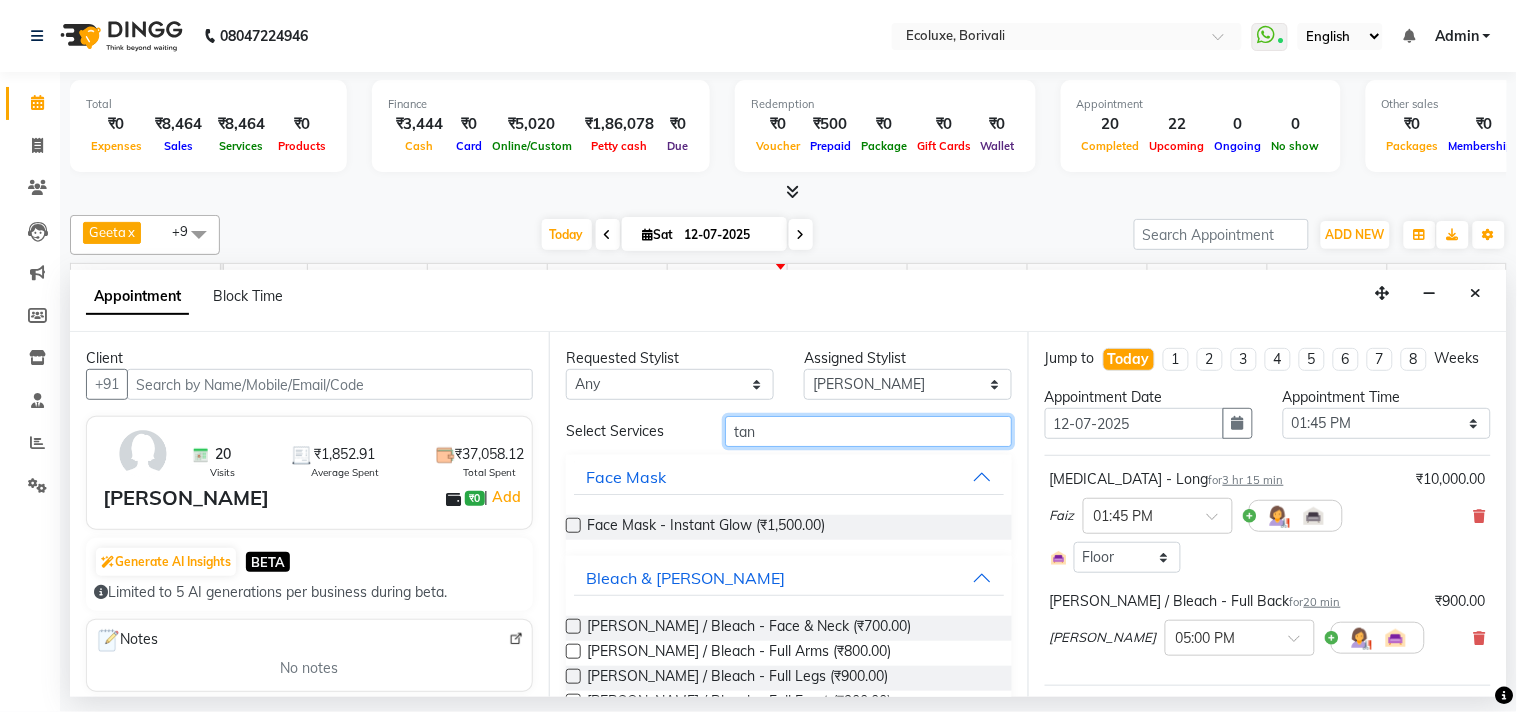 drag, startPoint x: 773, startPoint y: 427, endPoint x: 704, endPoint y: 421, distance: 69.260376 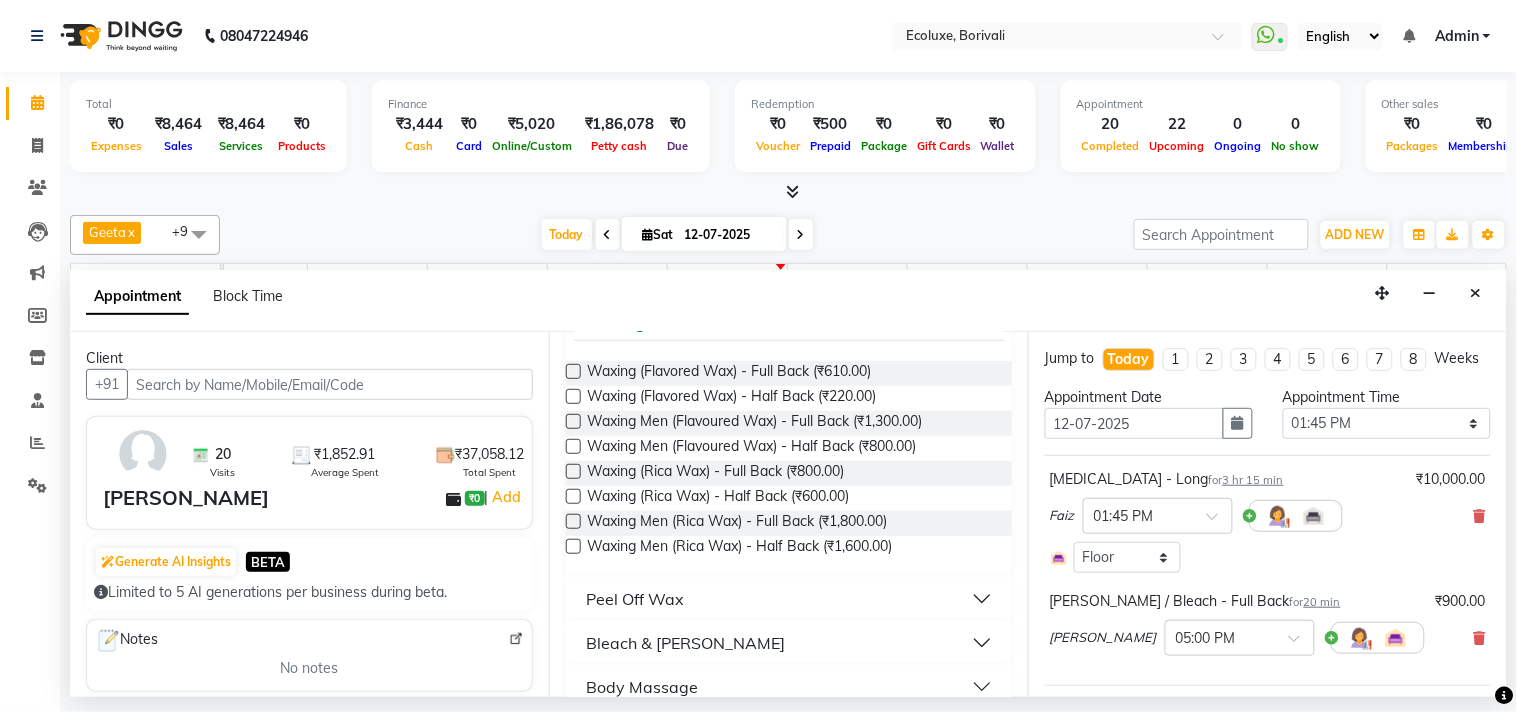scroll, scrollTop: 306, scrollLeft: 0, axis: vertical 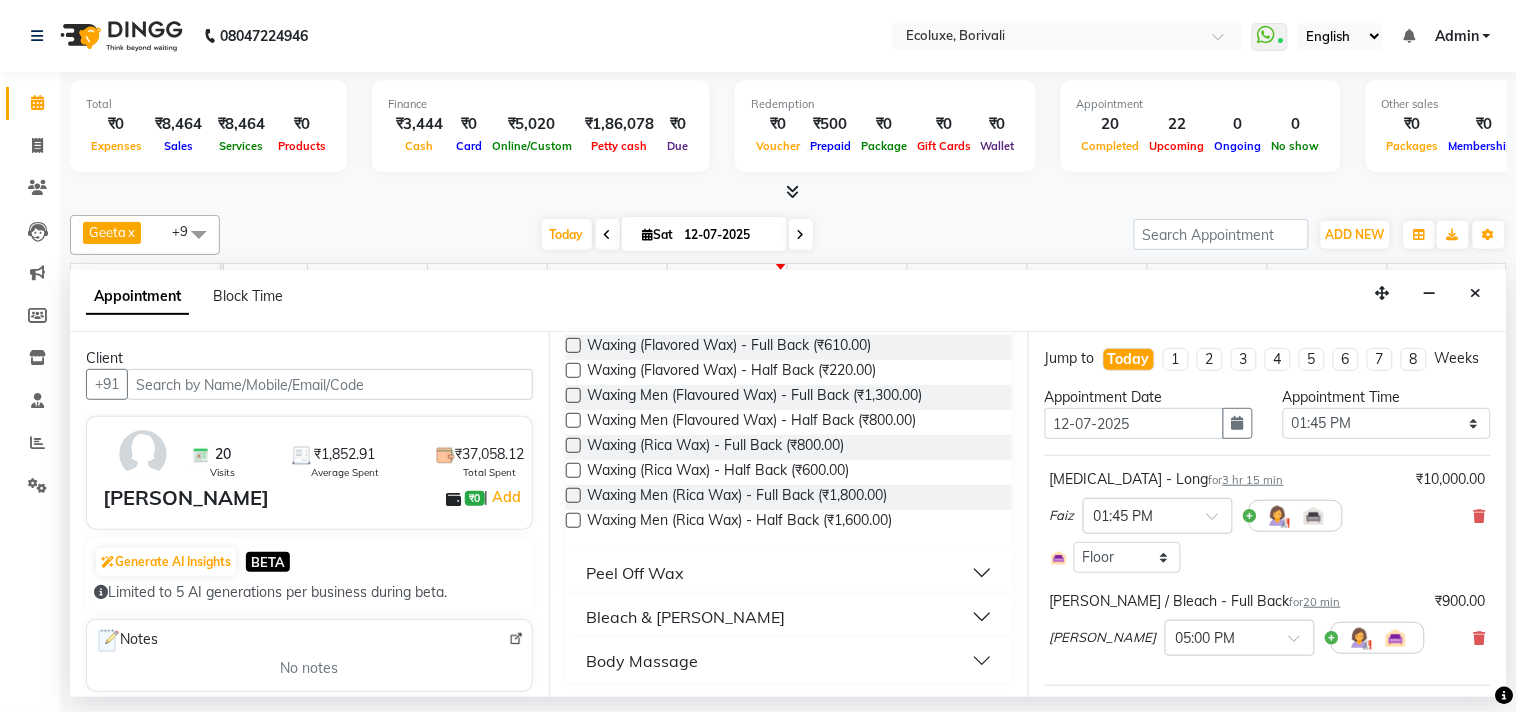 type on "bac" 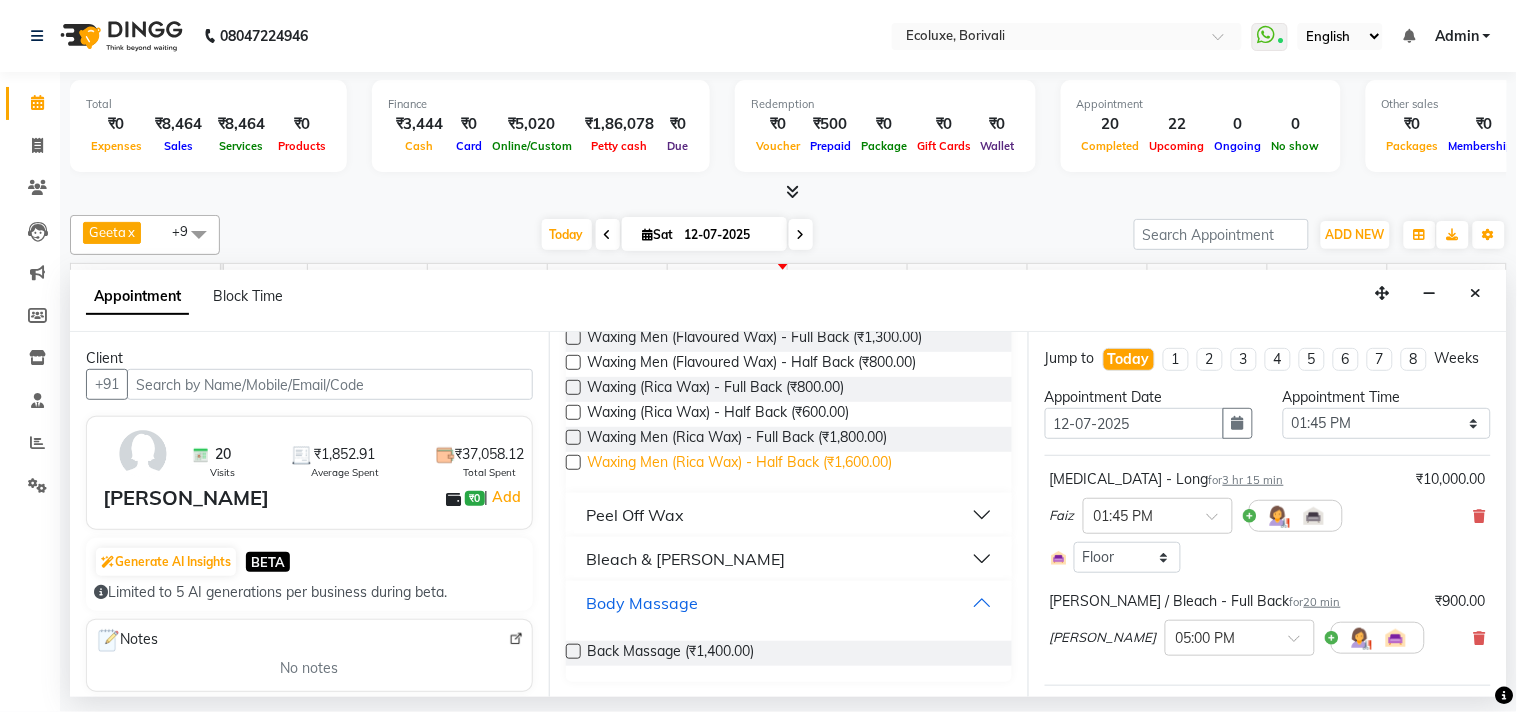 scroll, scrollTop: 0, scrollLeft: 0, axis: both 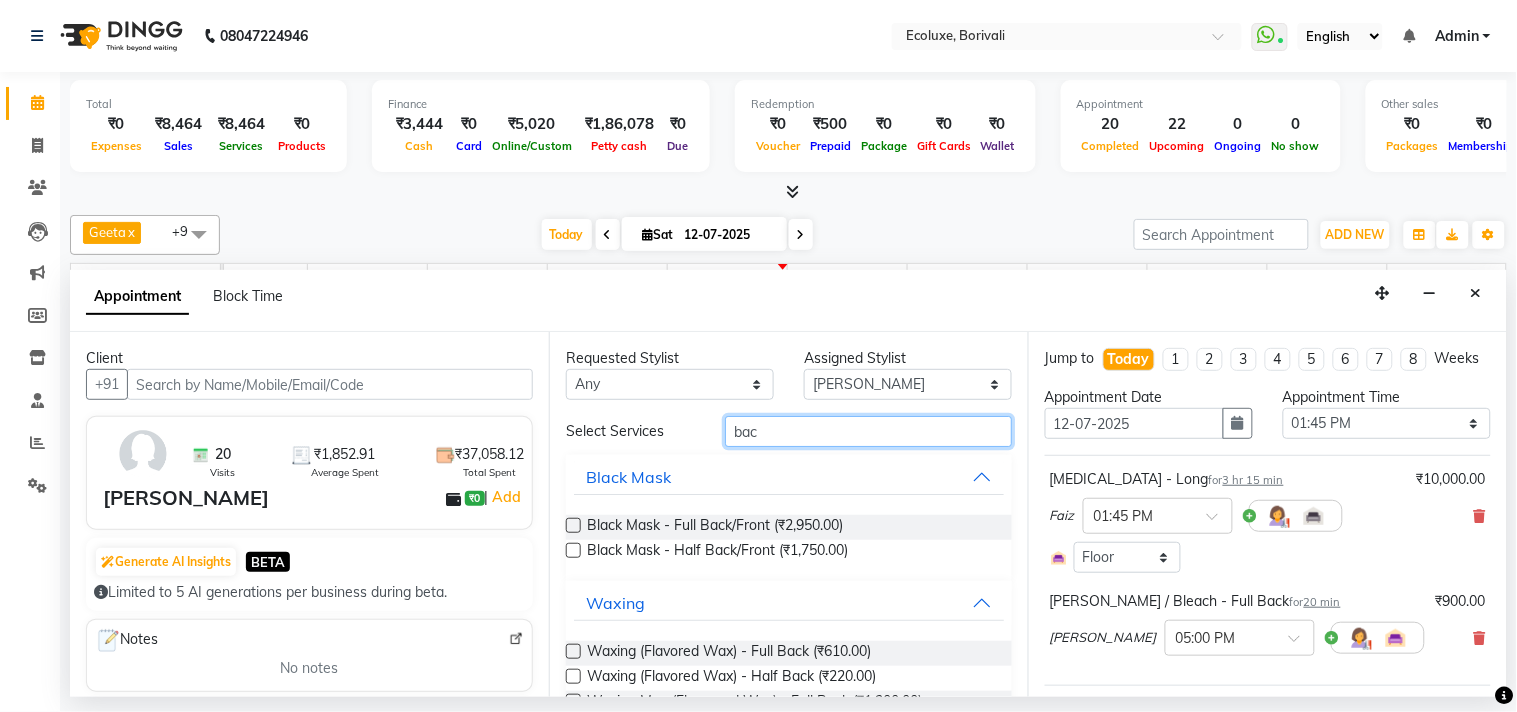 drag, startPoint x: 794, startPoint y: 420, endPoint x: 704, endPoint y: 420, distance: 90 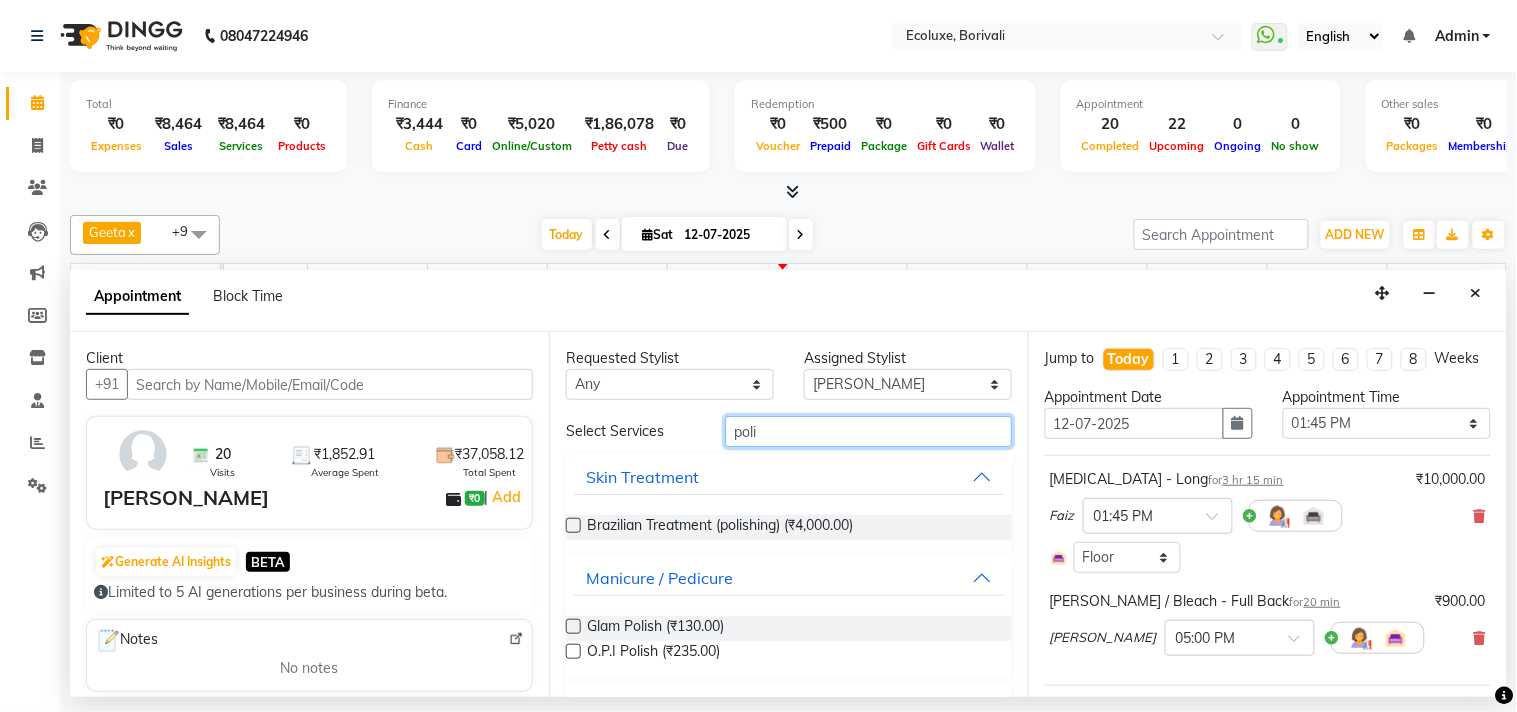 scroll, scrollTop: 87, scrollLeft: 0, axis: vertical 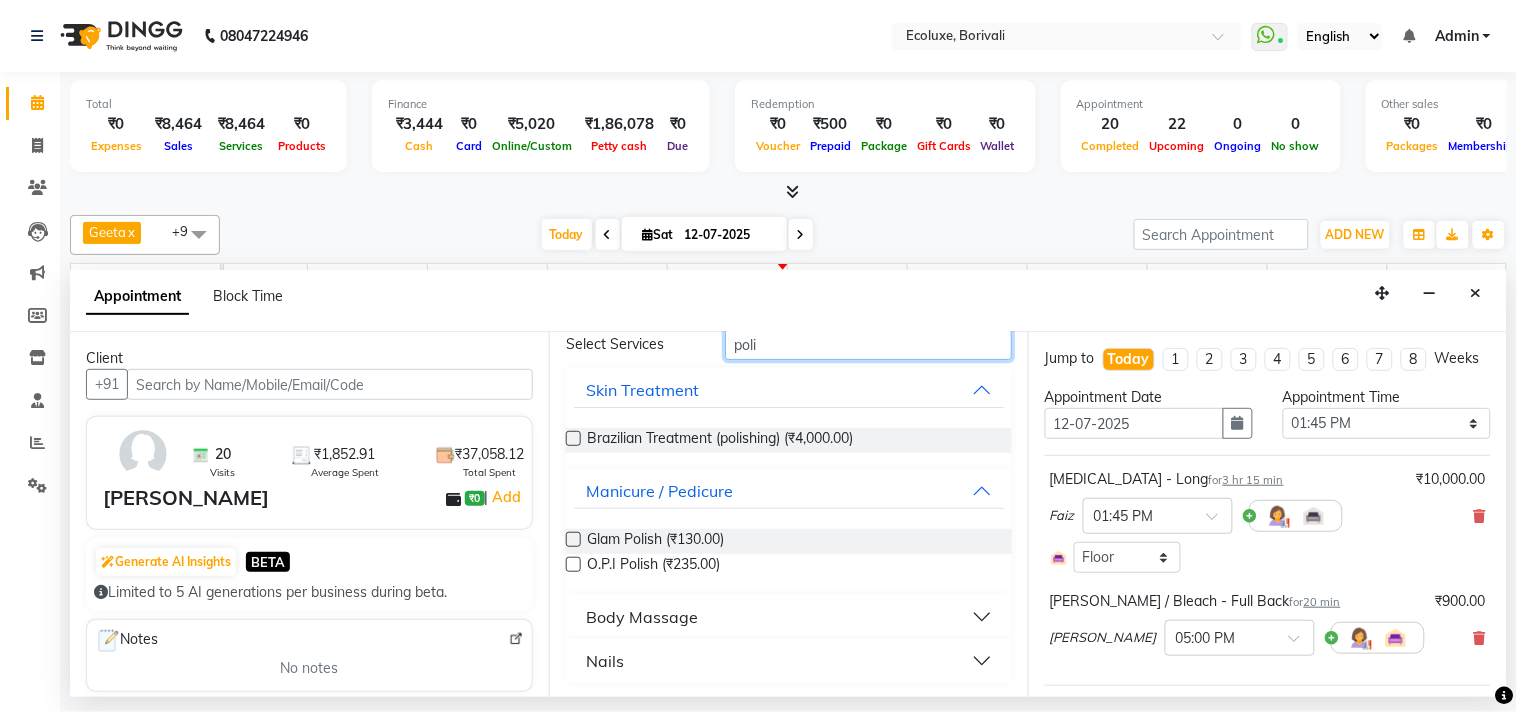 type on "poli" 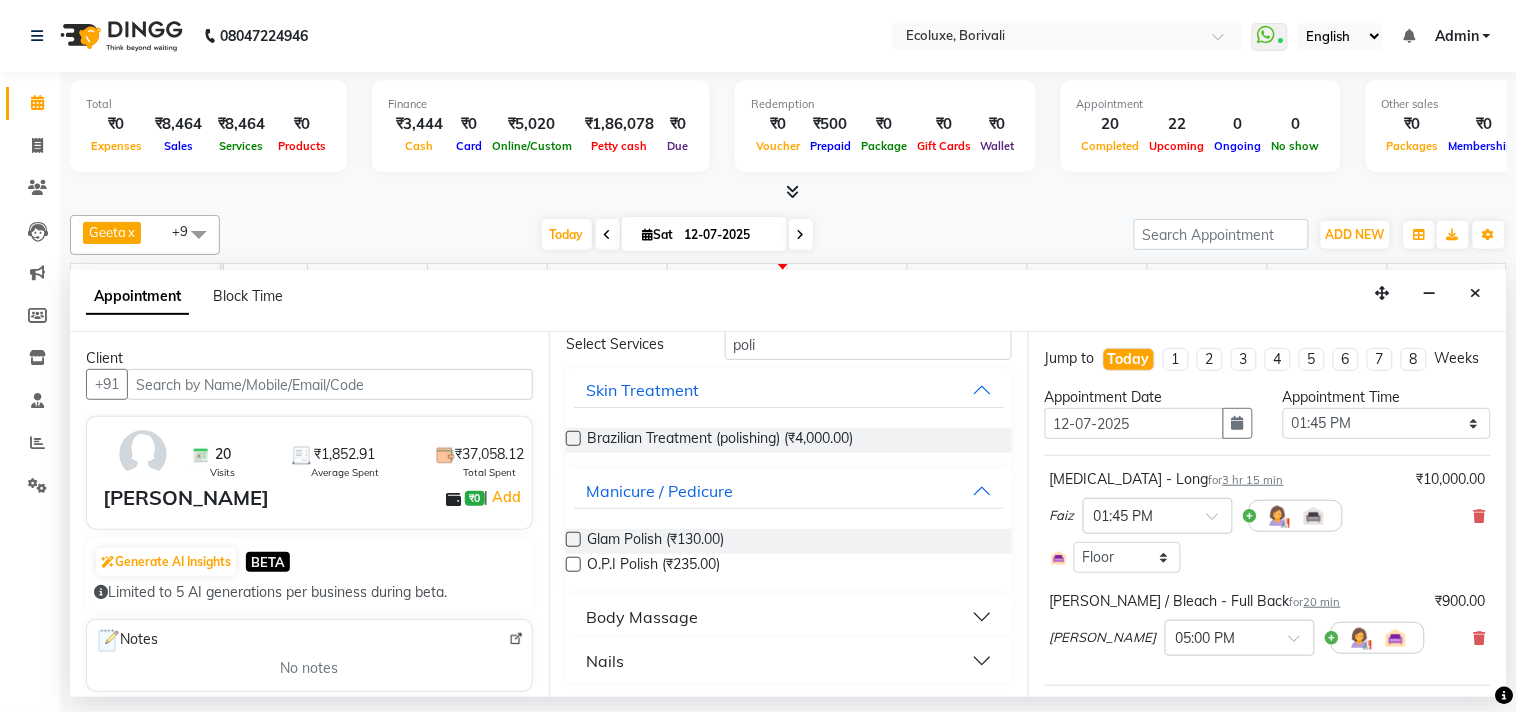 click on "Body Massage" at bounding box center [642, 617] 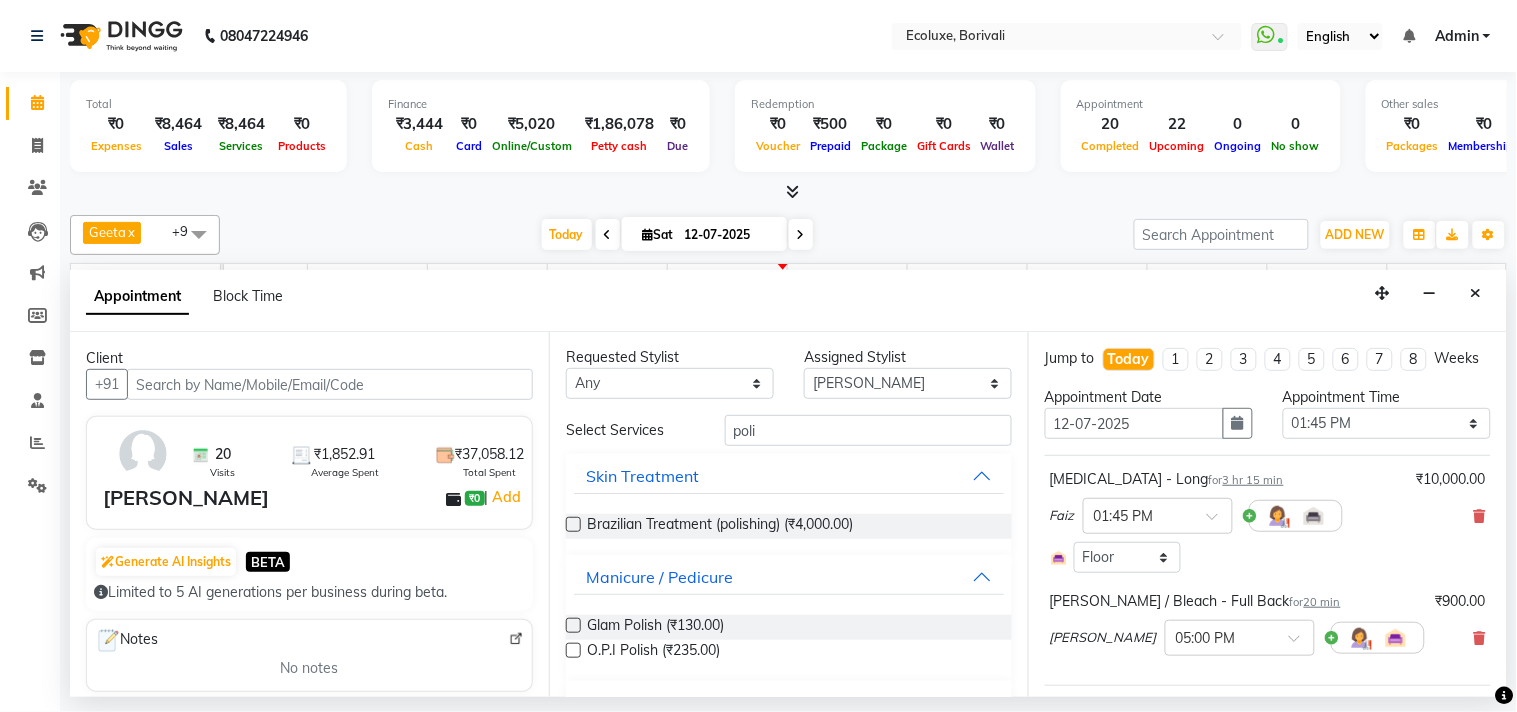 scroll, scrollTop: 0, scrollLeft: 0, axis: both 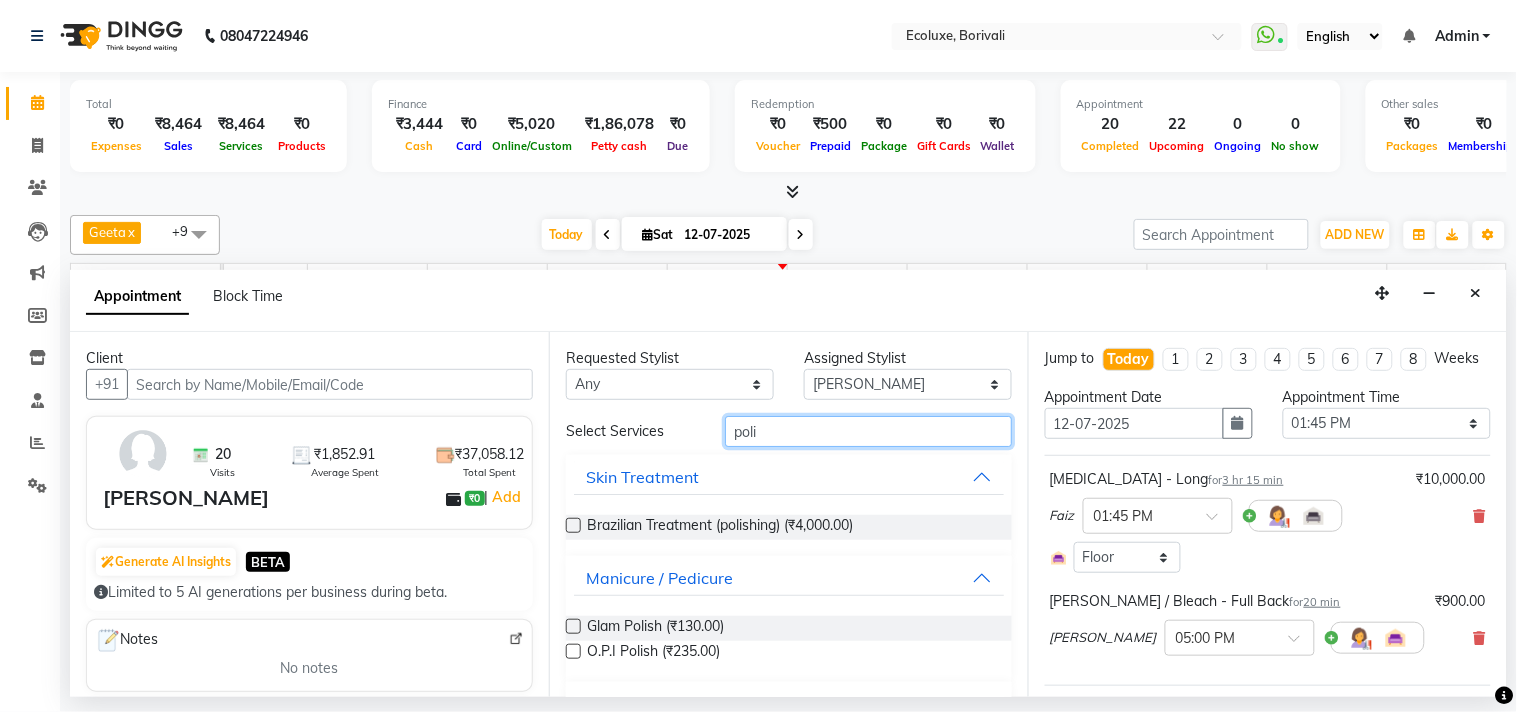 drag, startPoint x: 814, startPoint y: 424, endPoint x: 678, endPoint y: 415, distance: 136.29747 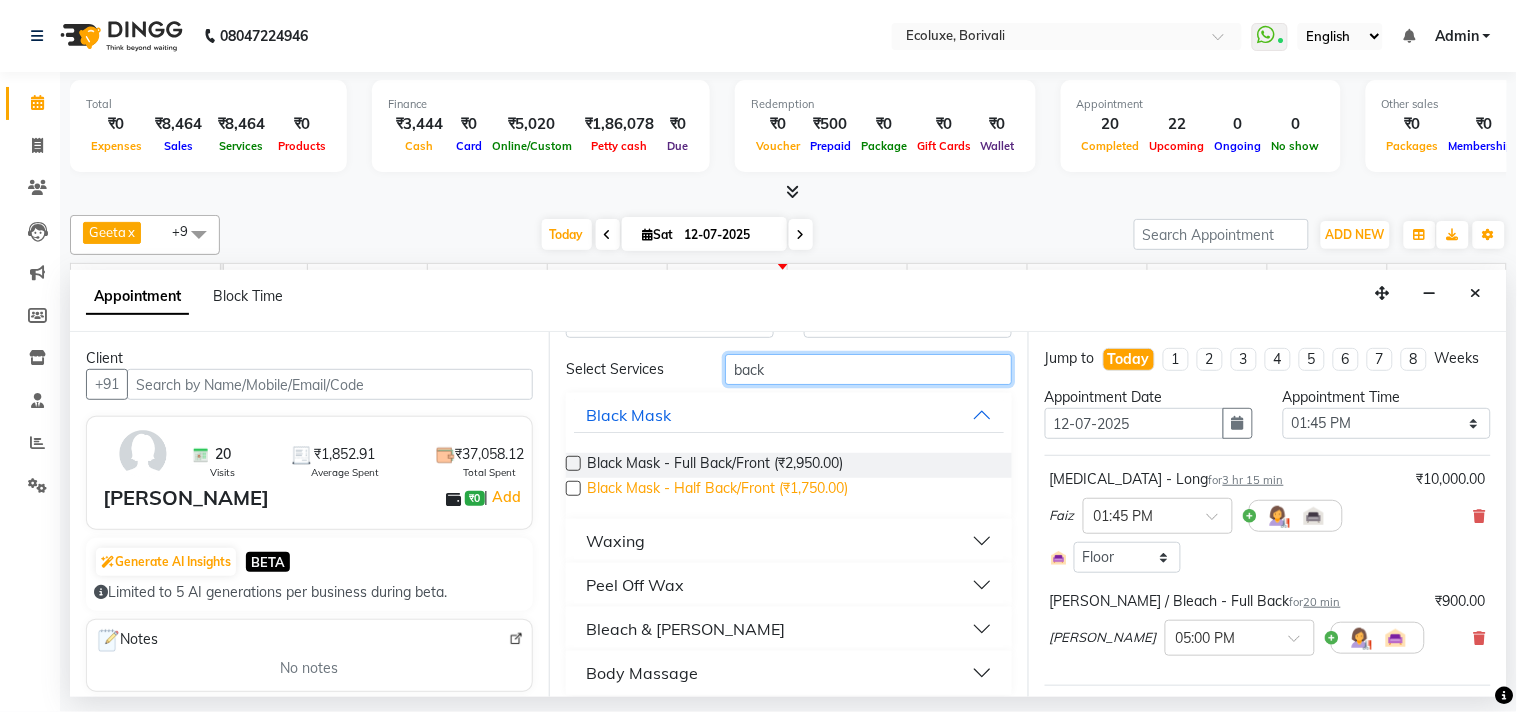 scroll, scrollTop: 75, scrollLeft: 0, axis: vertical 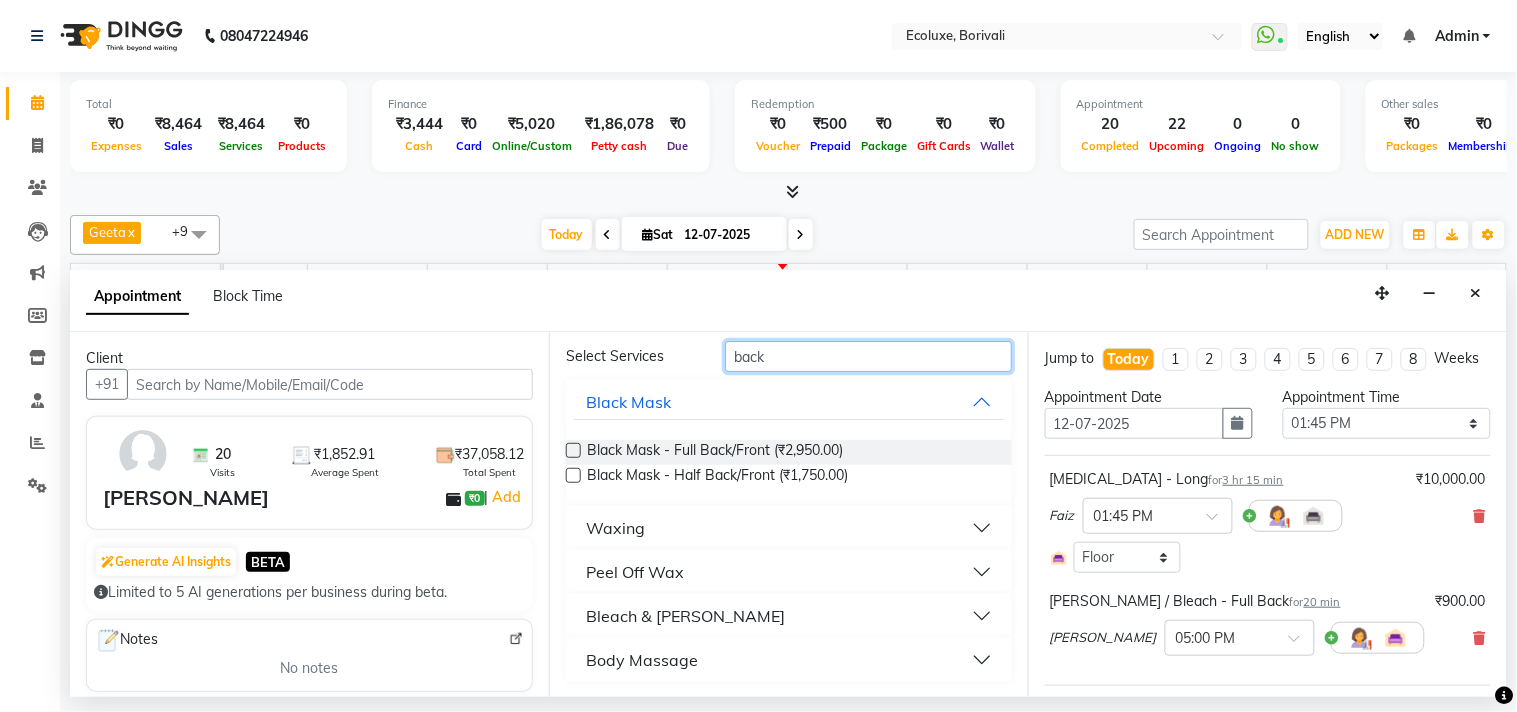 type on "back" 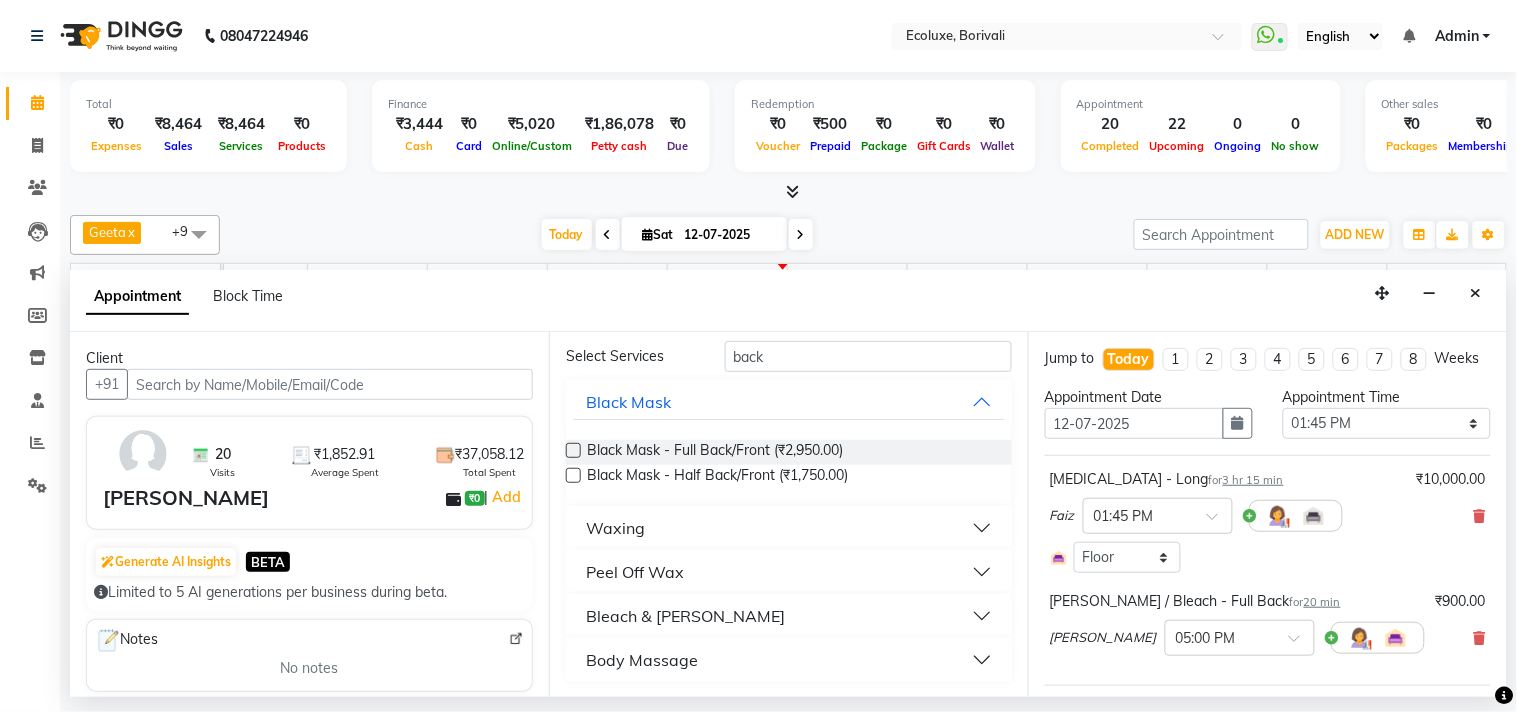 click on "Body Massage" at bounding box center (642, 660) 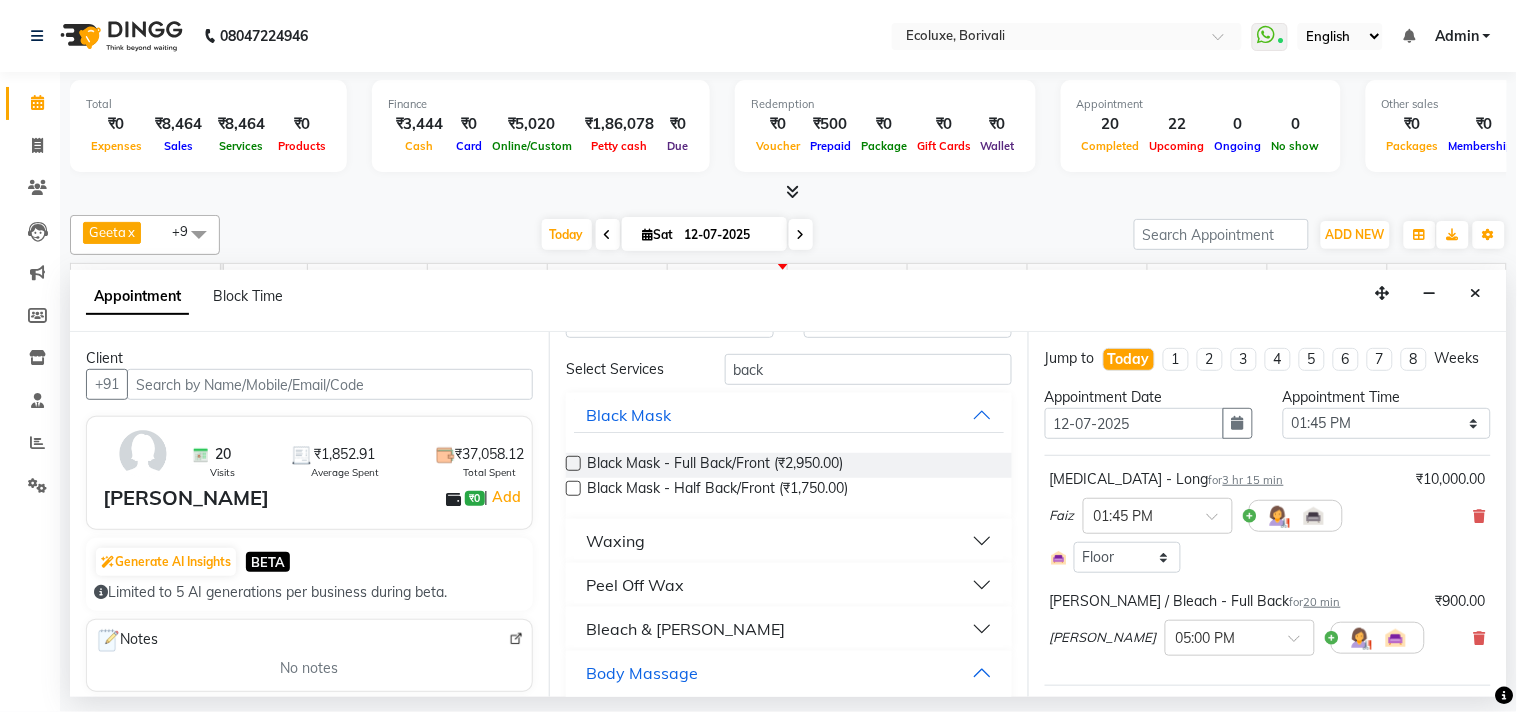 scroll, scrollTop: 0, scrollLeft: 0, axis: both 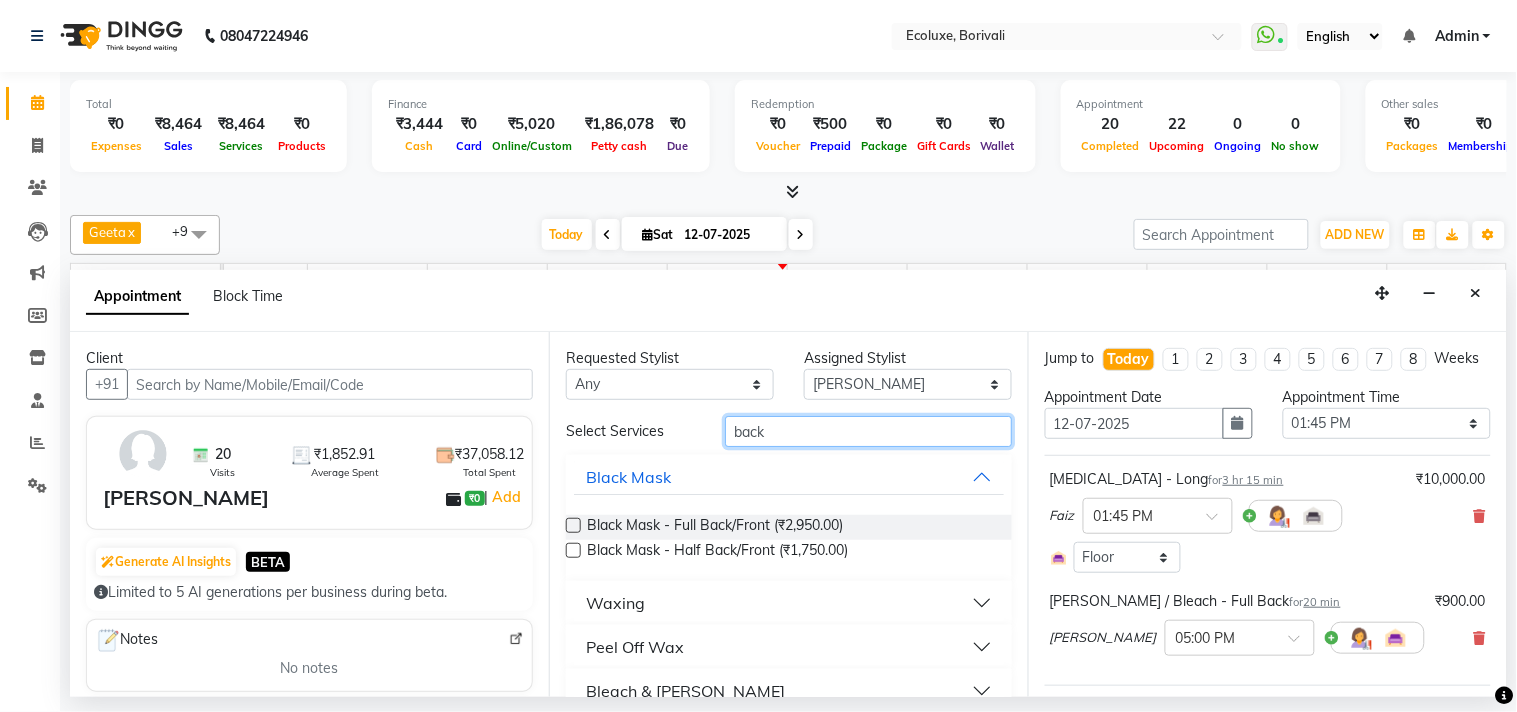 drag, startPoint x: 748, startPoint y: 428, endPoint x: 715, endPoint y: 428, distance: 33 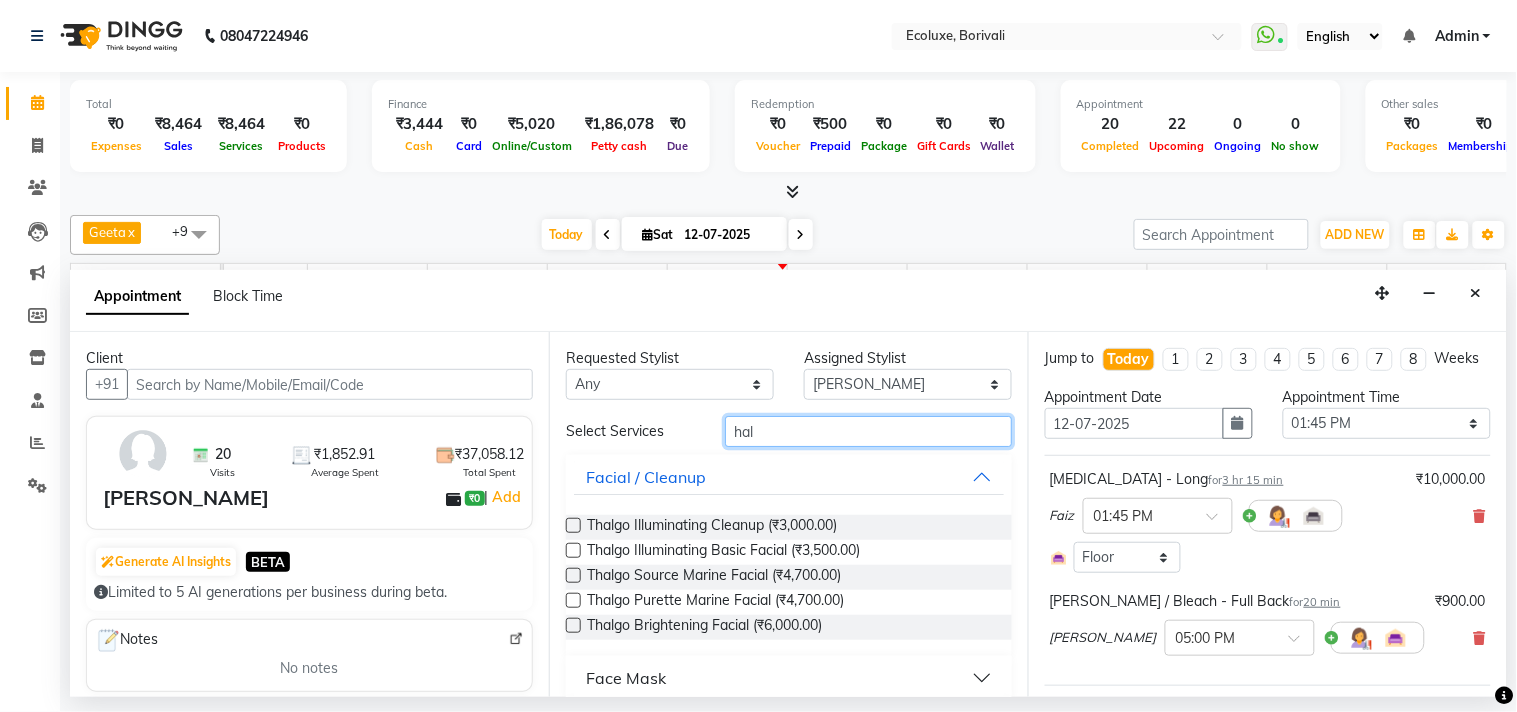 type on "half" 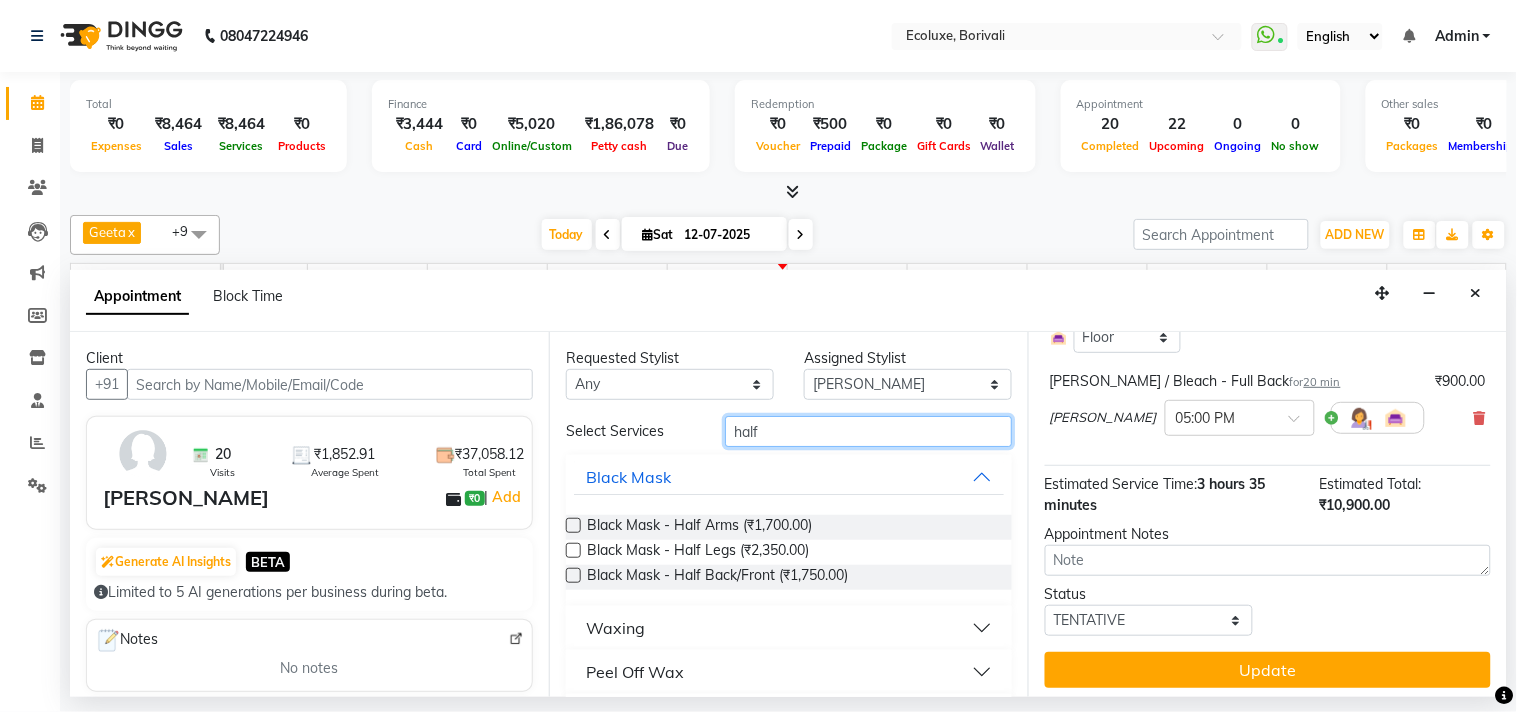 scroll, scrollTop: 222, scrollLeft: 0, axis: vertical 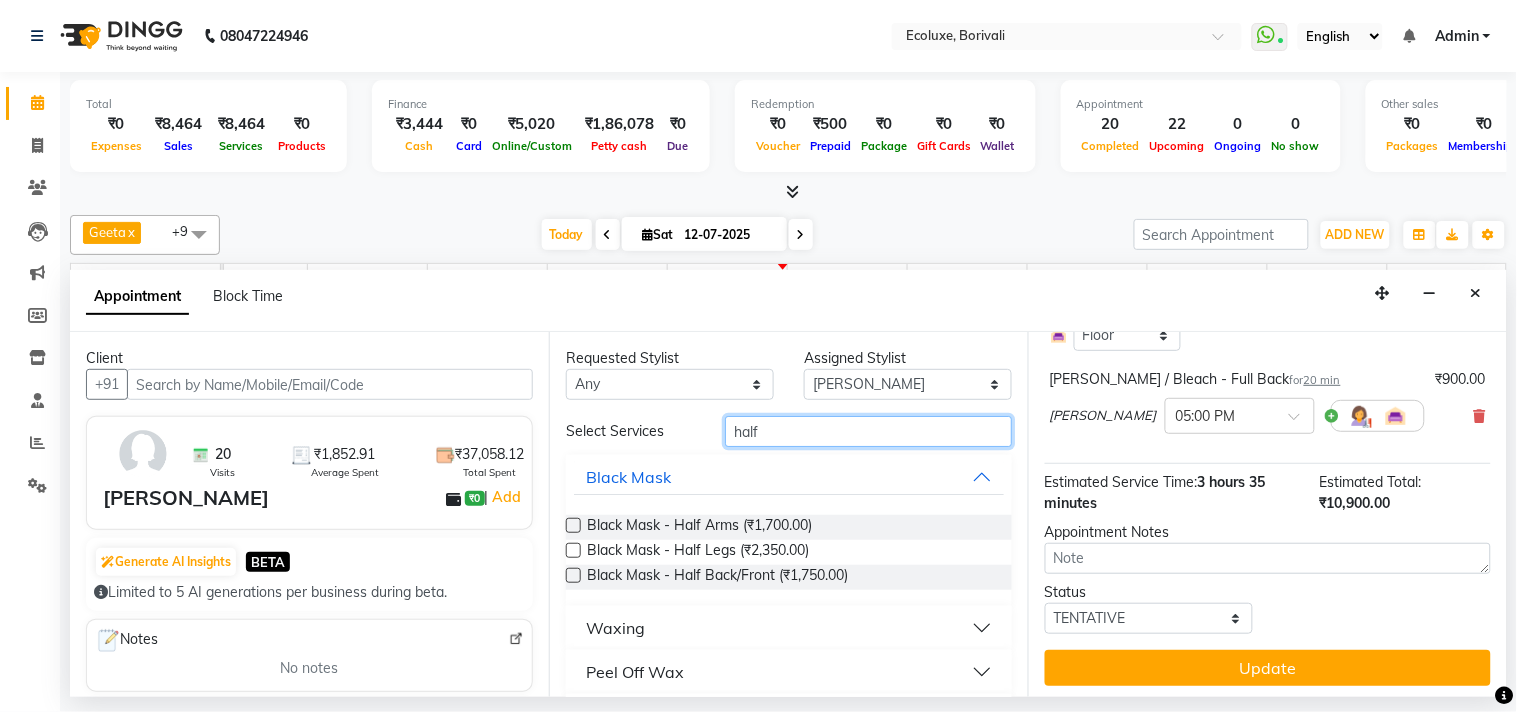 drag, startPoint x: 792, startPoint y: 437, endPoint x: 683, endPoint y: 396, distance: 116.456 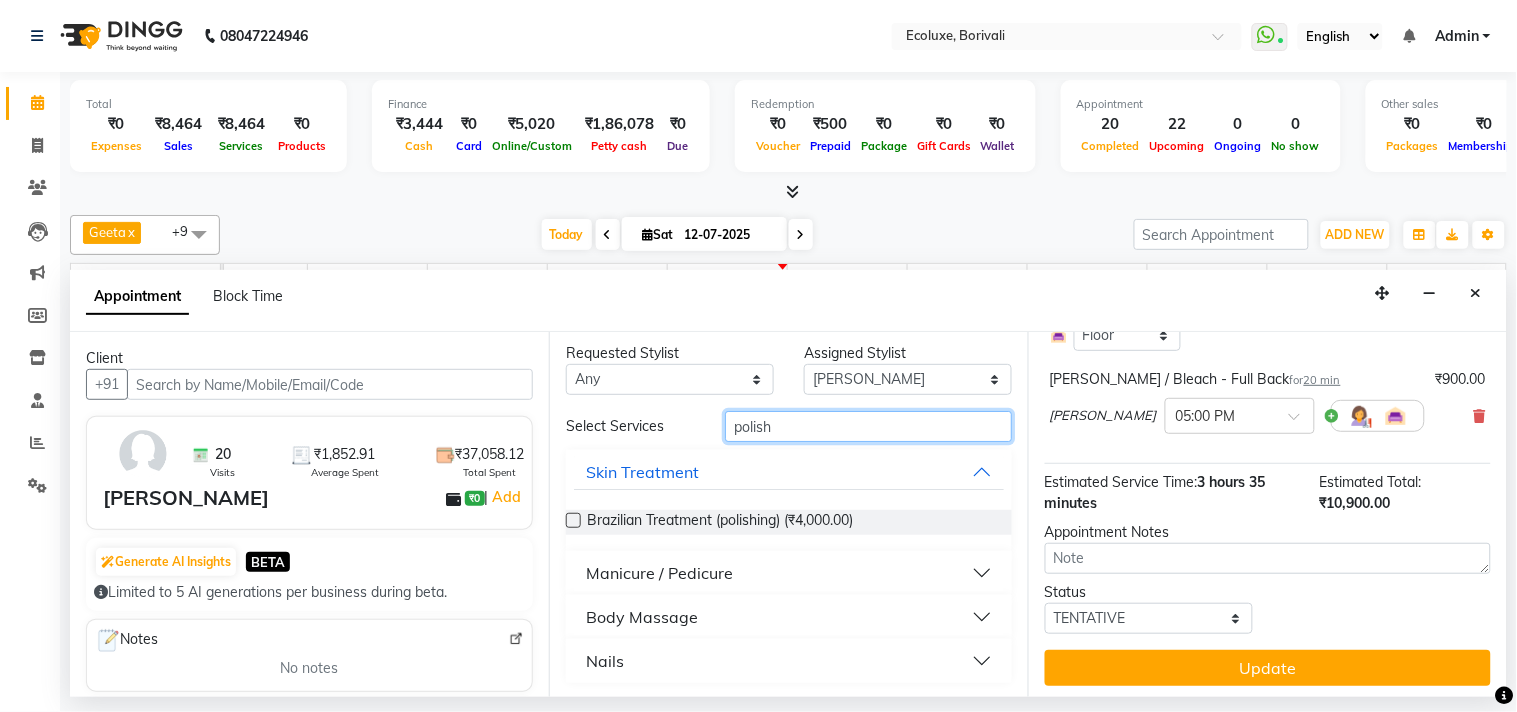 scroll, scrollTop: 6, scrollLeft: 0, axis: vertical 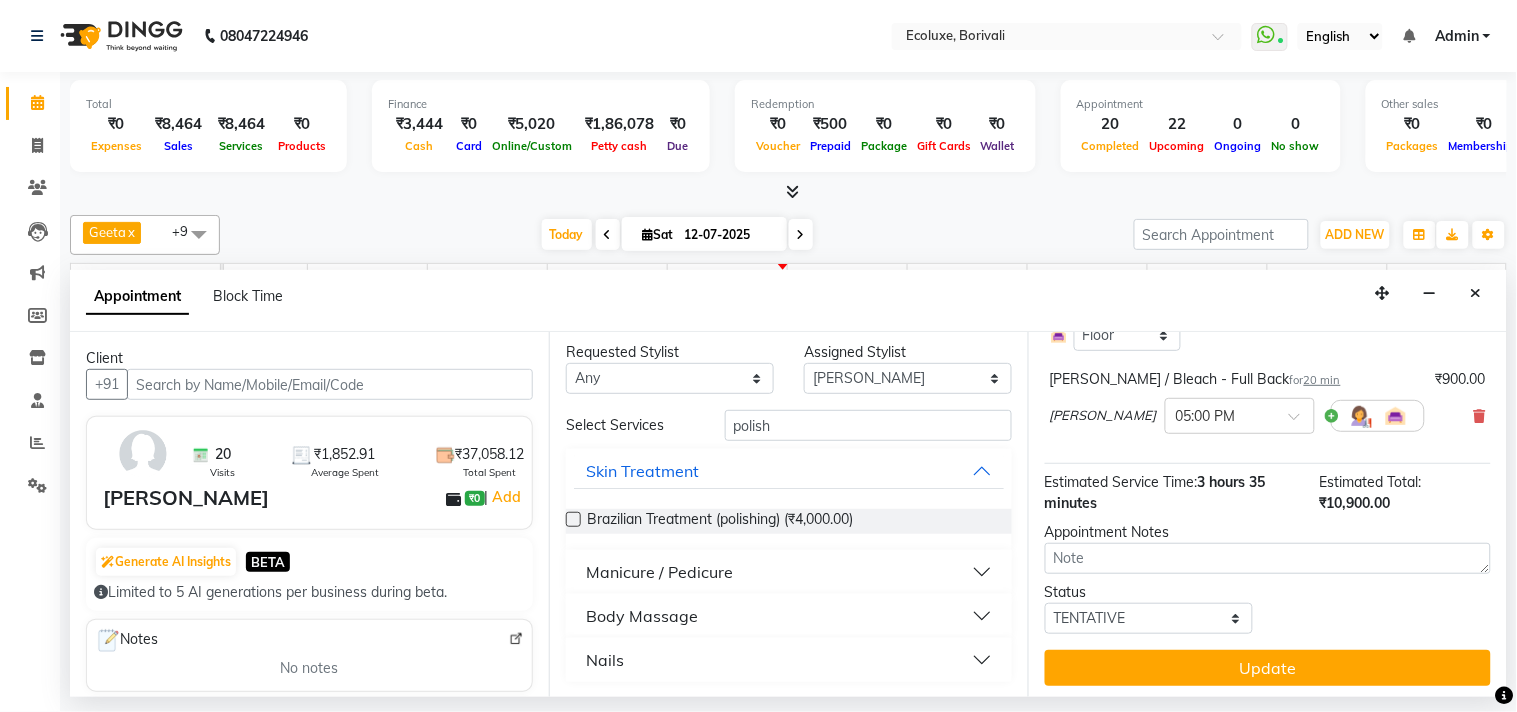click on "Body Massage" at bounding box center [789, 616] 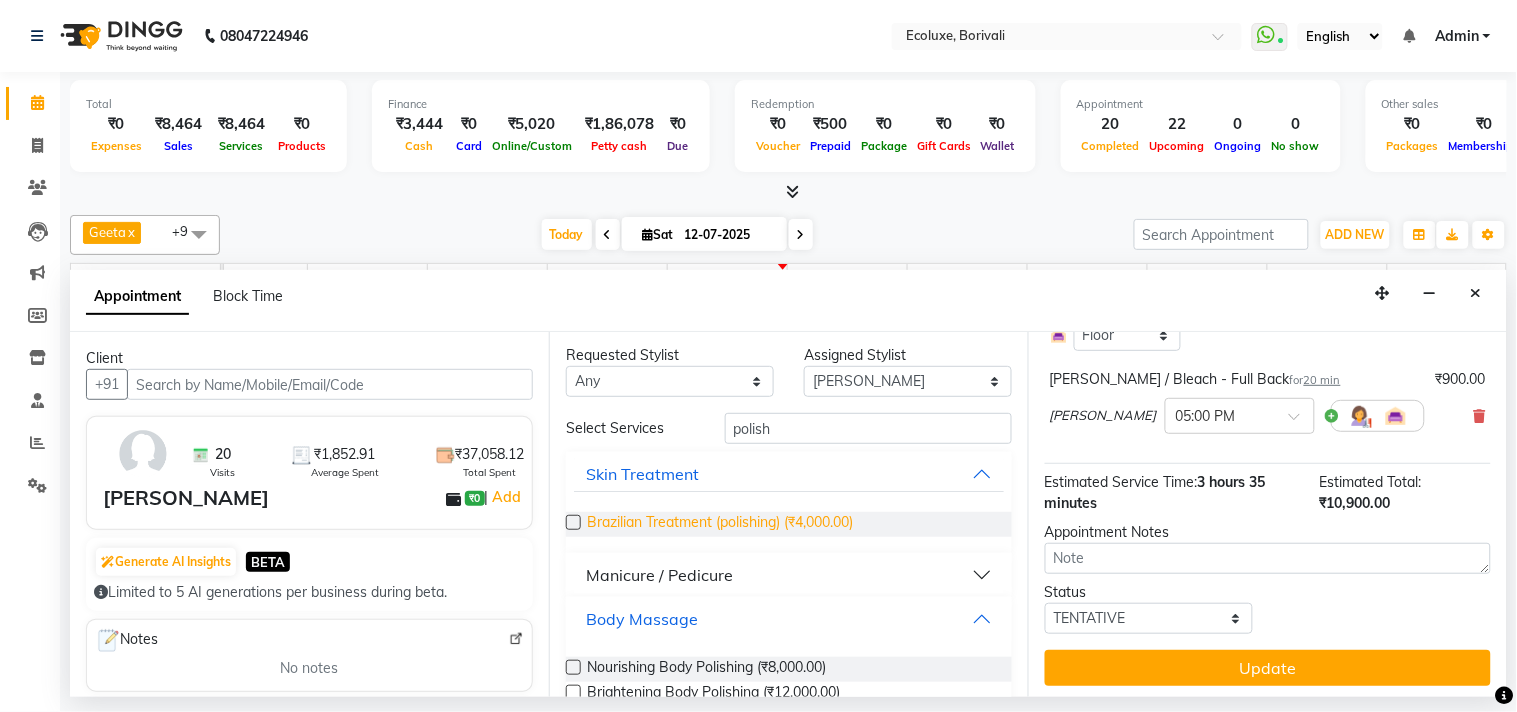 scroll, scrollTop: 0, scrollLeft: 0, axis: both 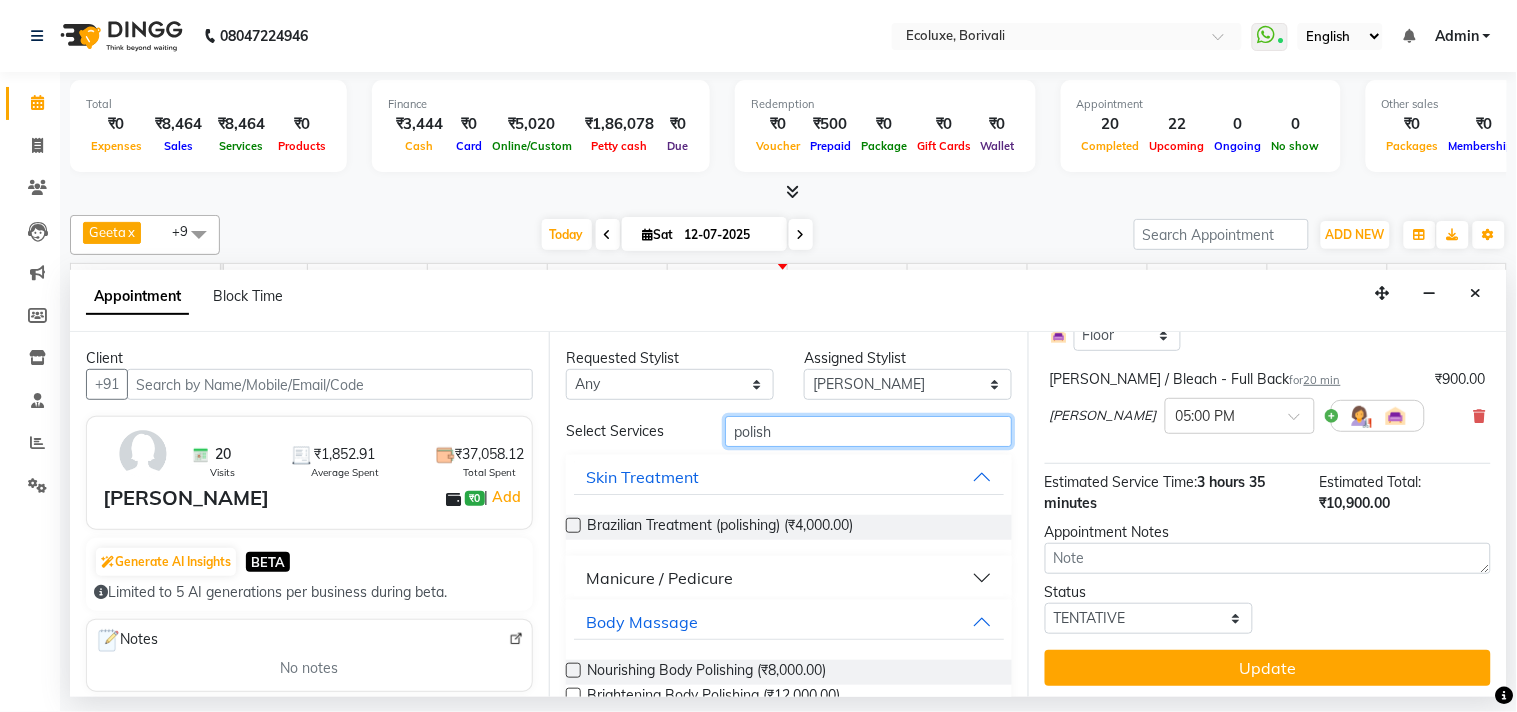 click on "polish" at bounding box center (868, 431) 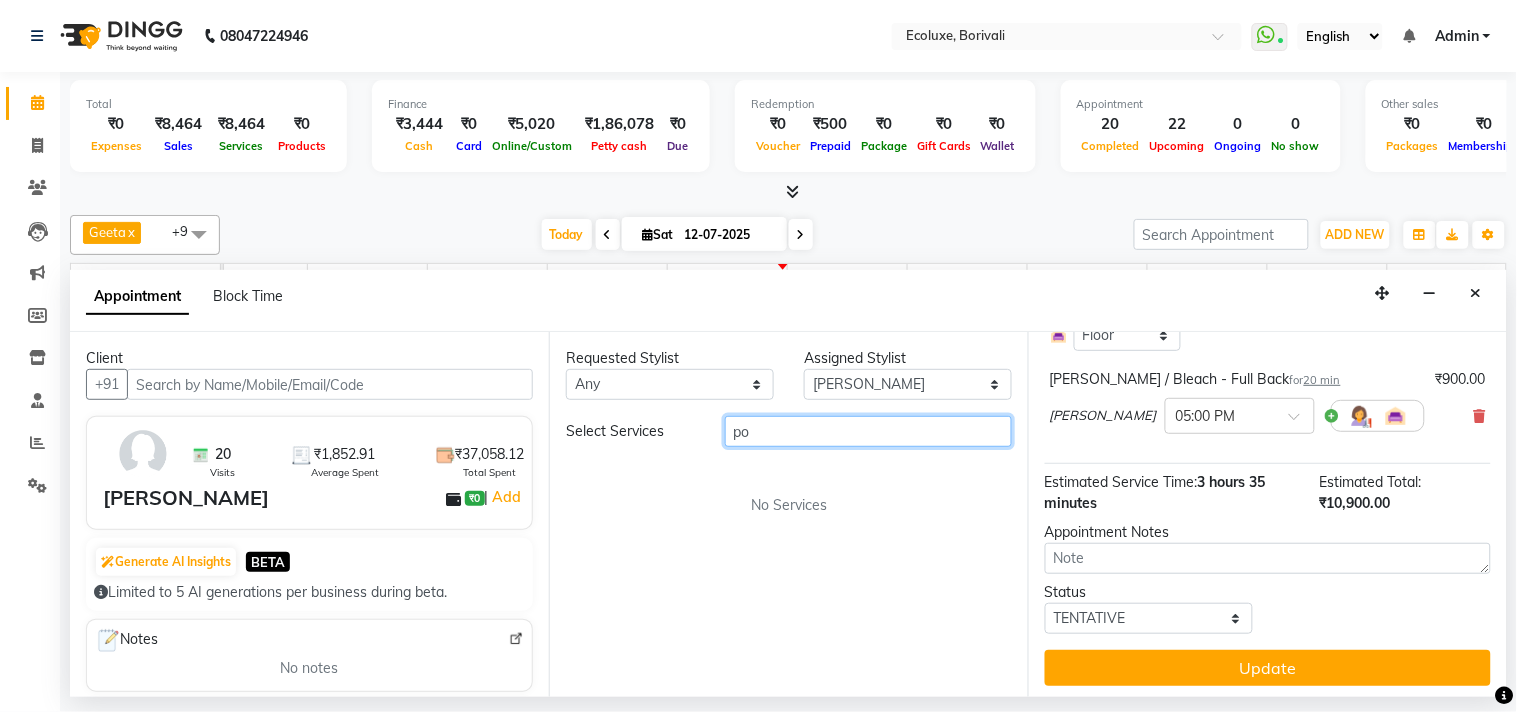 type on "p" 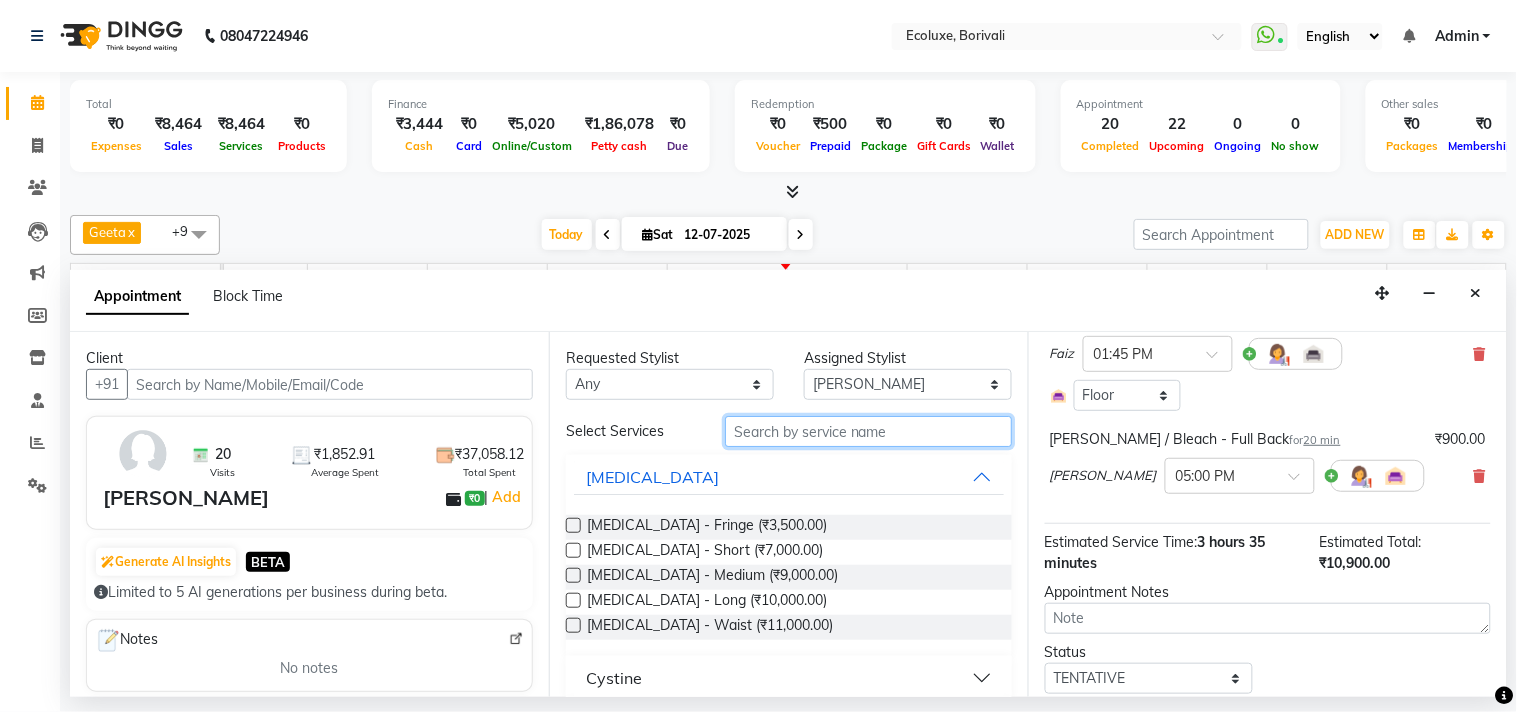 scroll, scrollTop: 245, scrollLeft: 0, axis: vertical 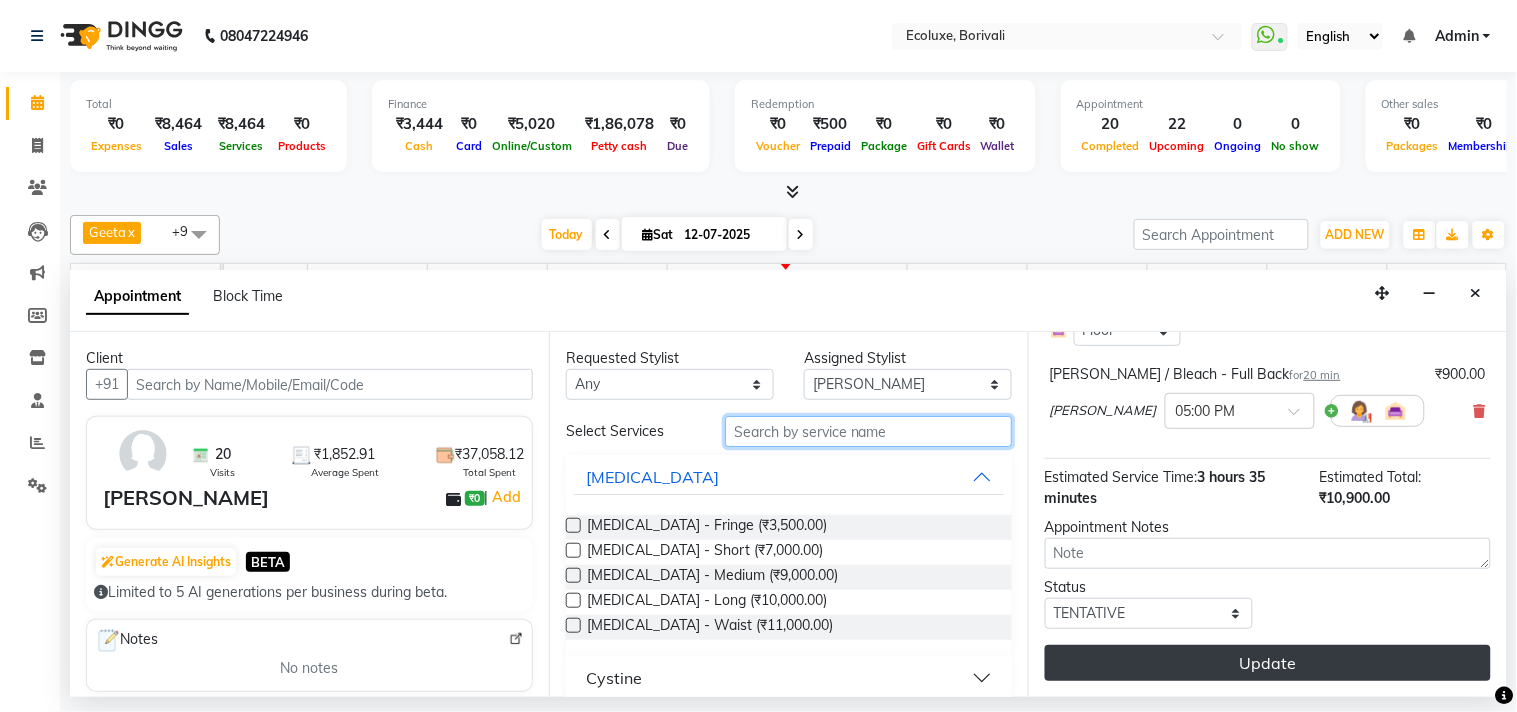 type 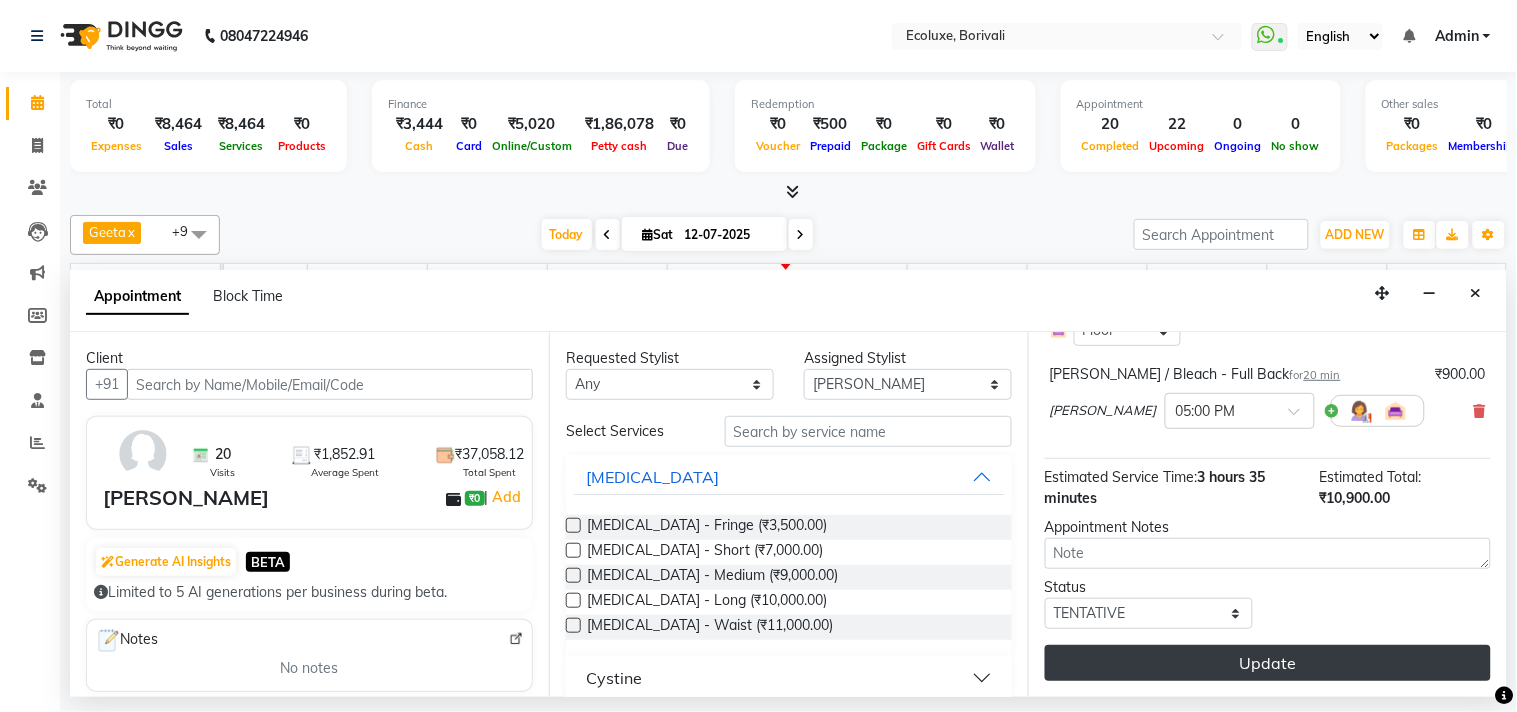 click on "Update" at bounding box center (1268, 663) 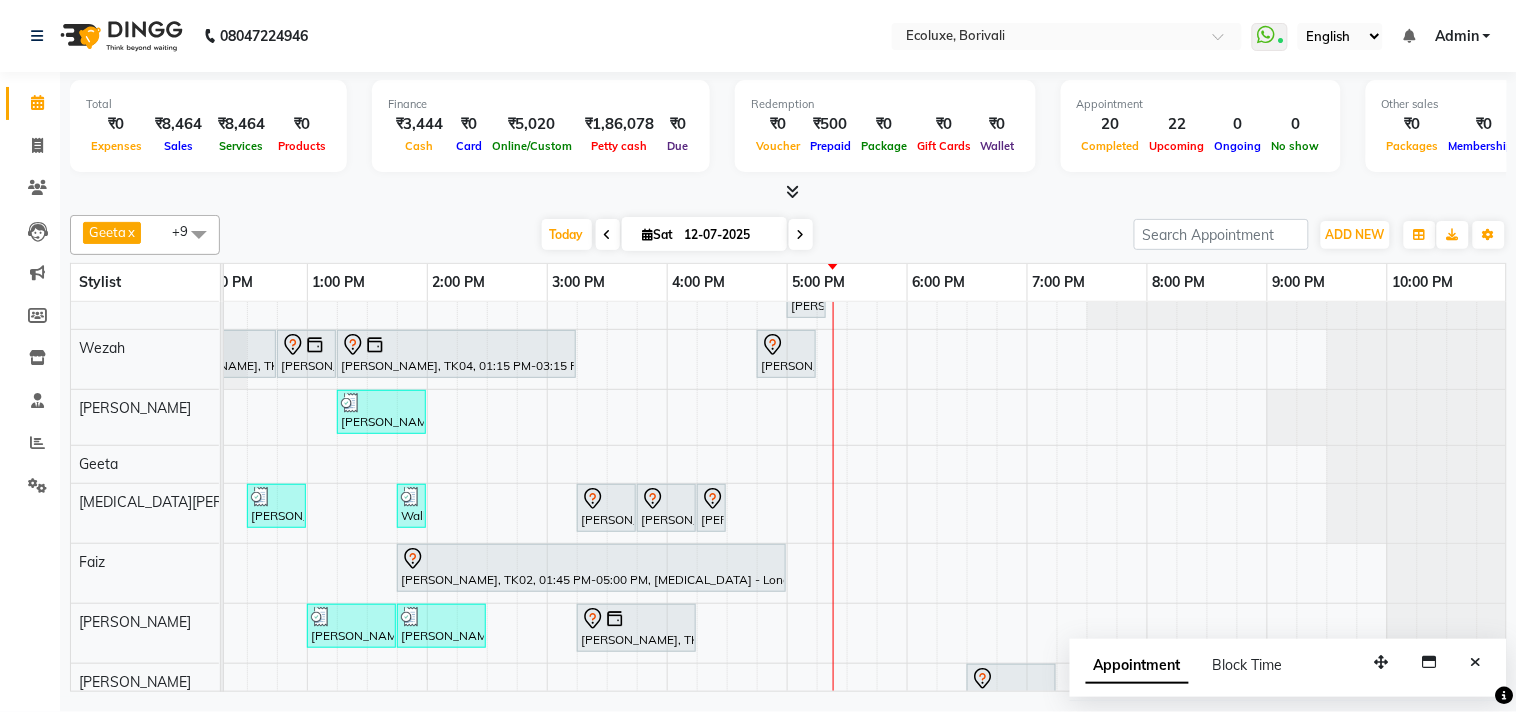 scroll, scrollTop: 201, scrollLeft: 0, axis: vertical 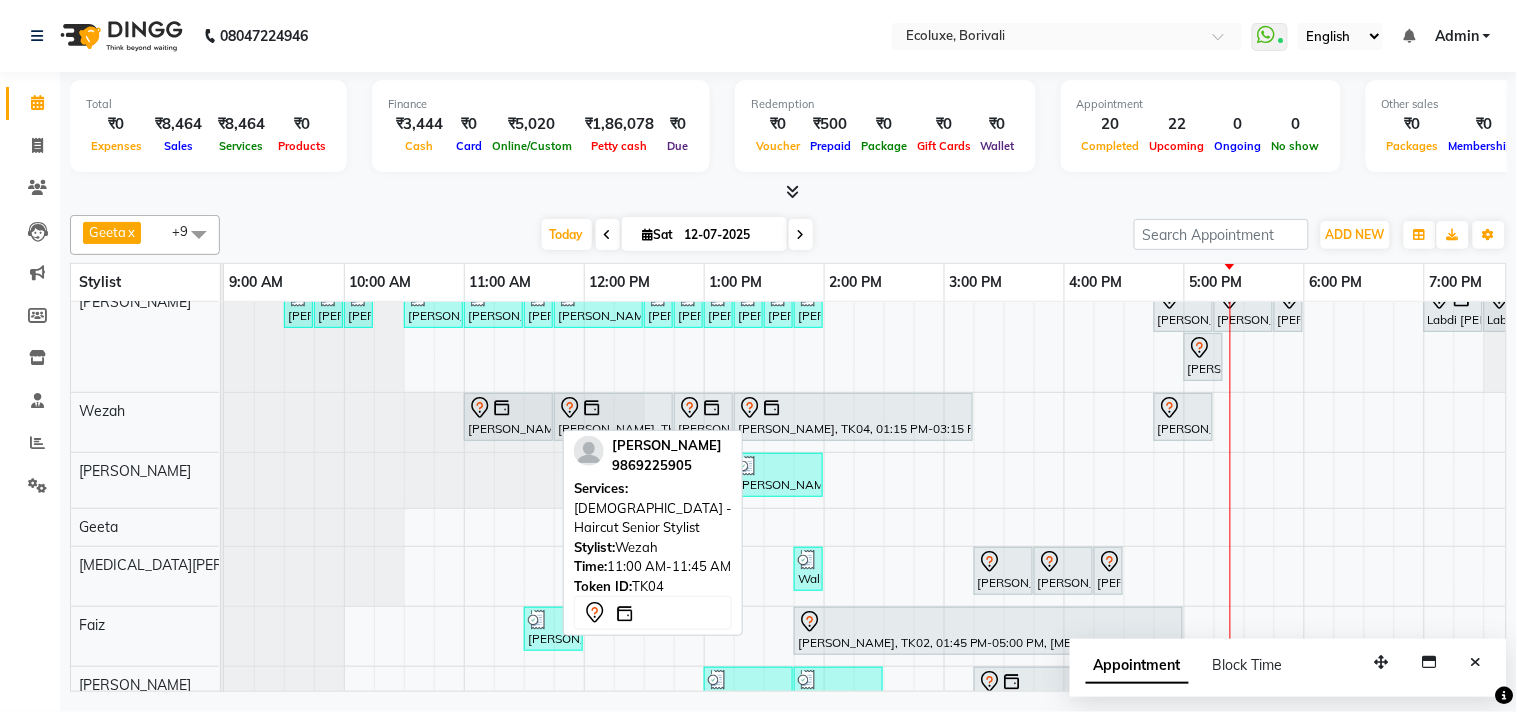 click at bounding box center (508, 408) 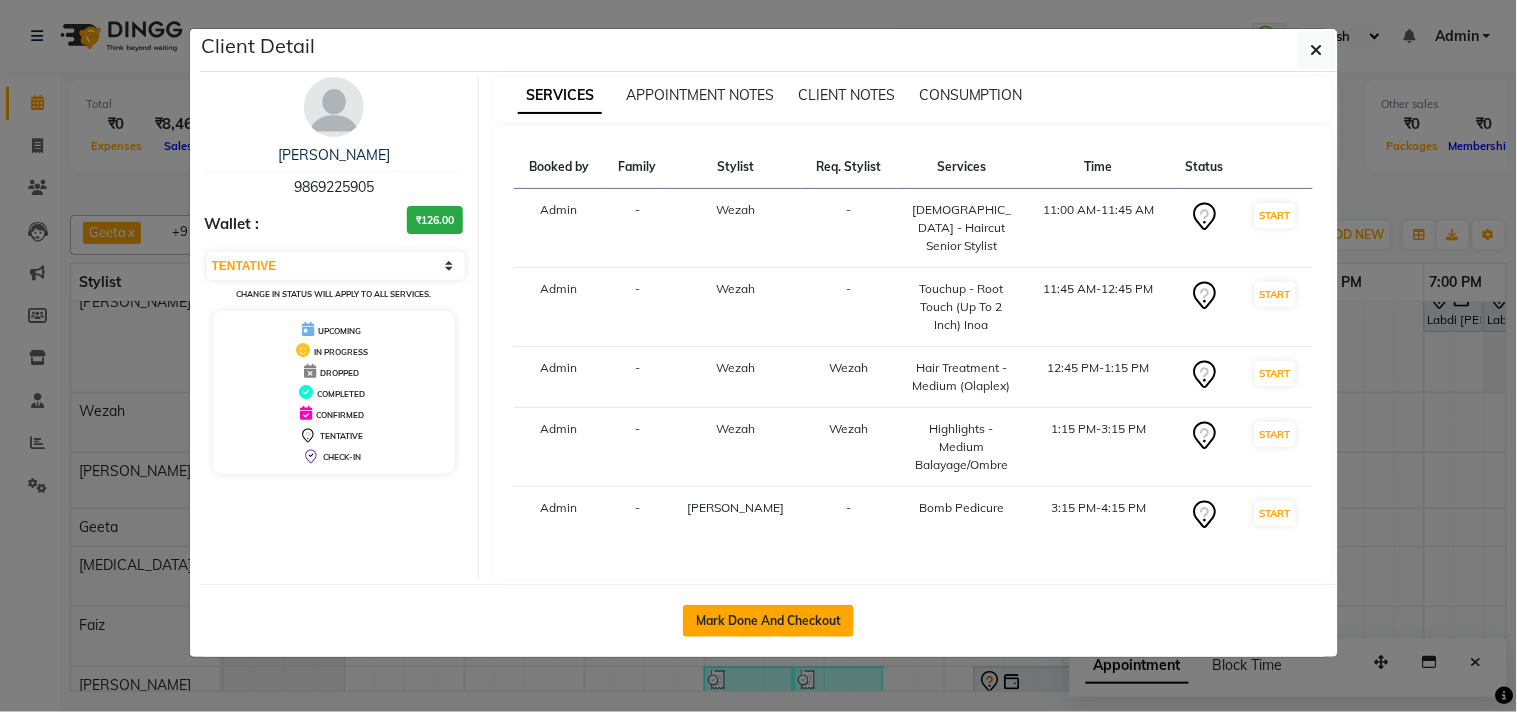 click on "Mark Done And Checkout" 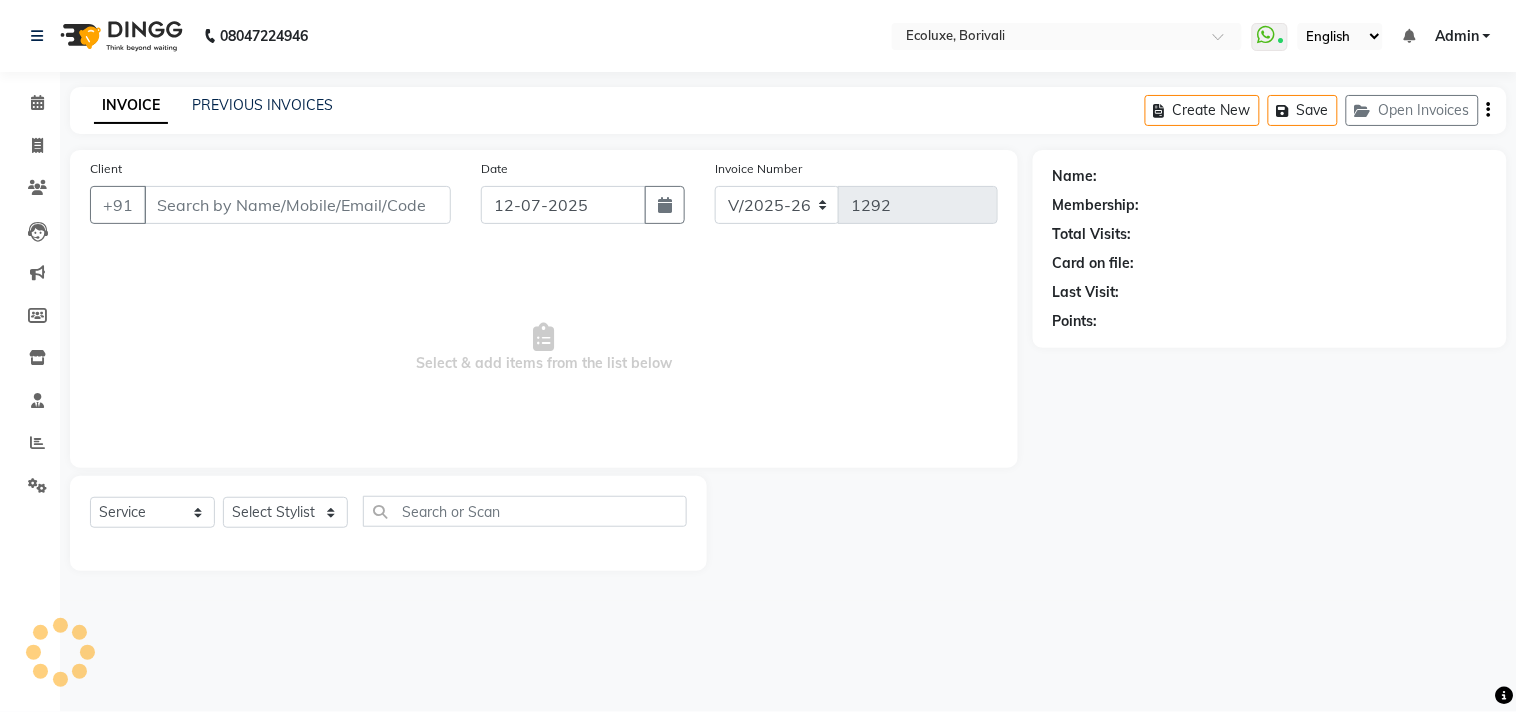 type on "9869225905" 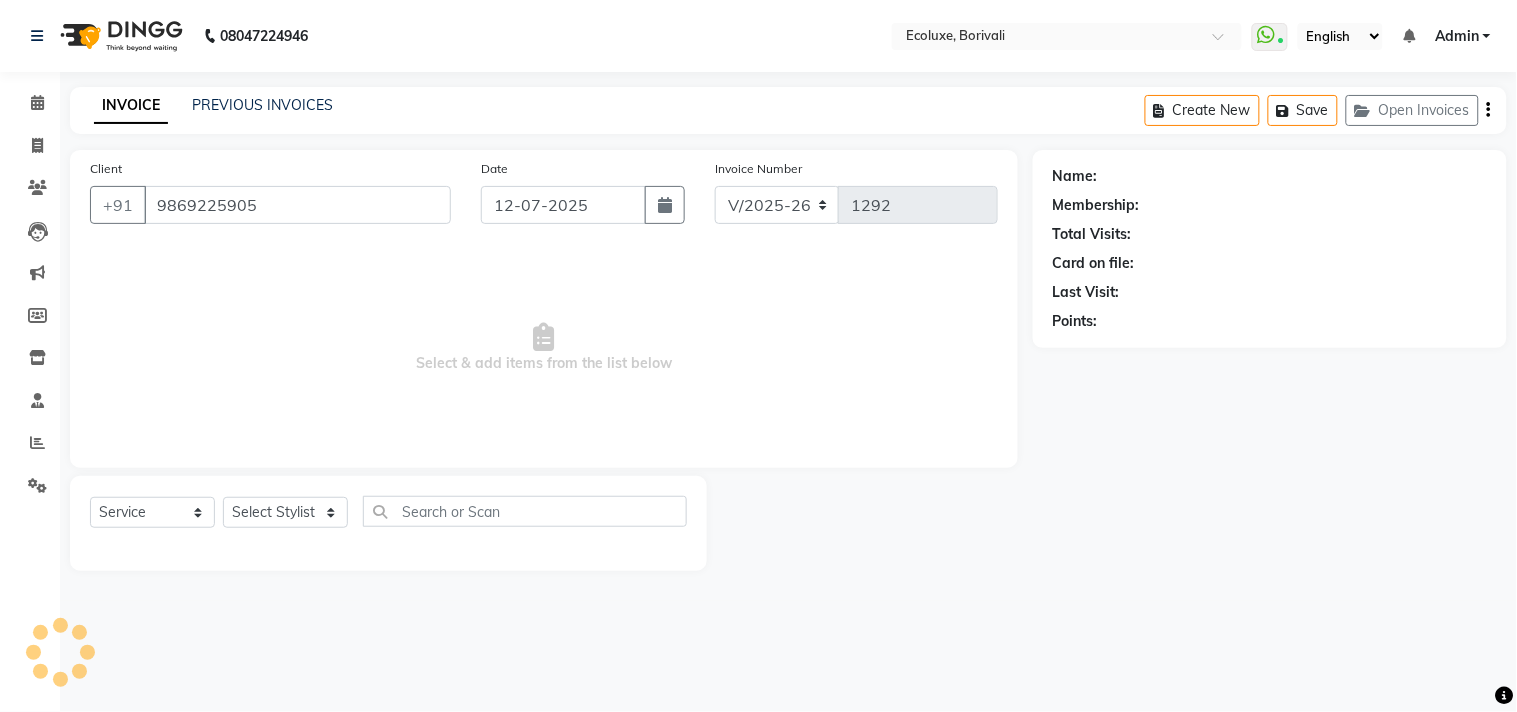 select on "75670" 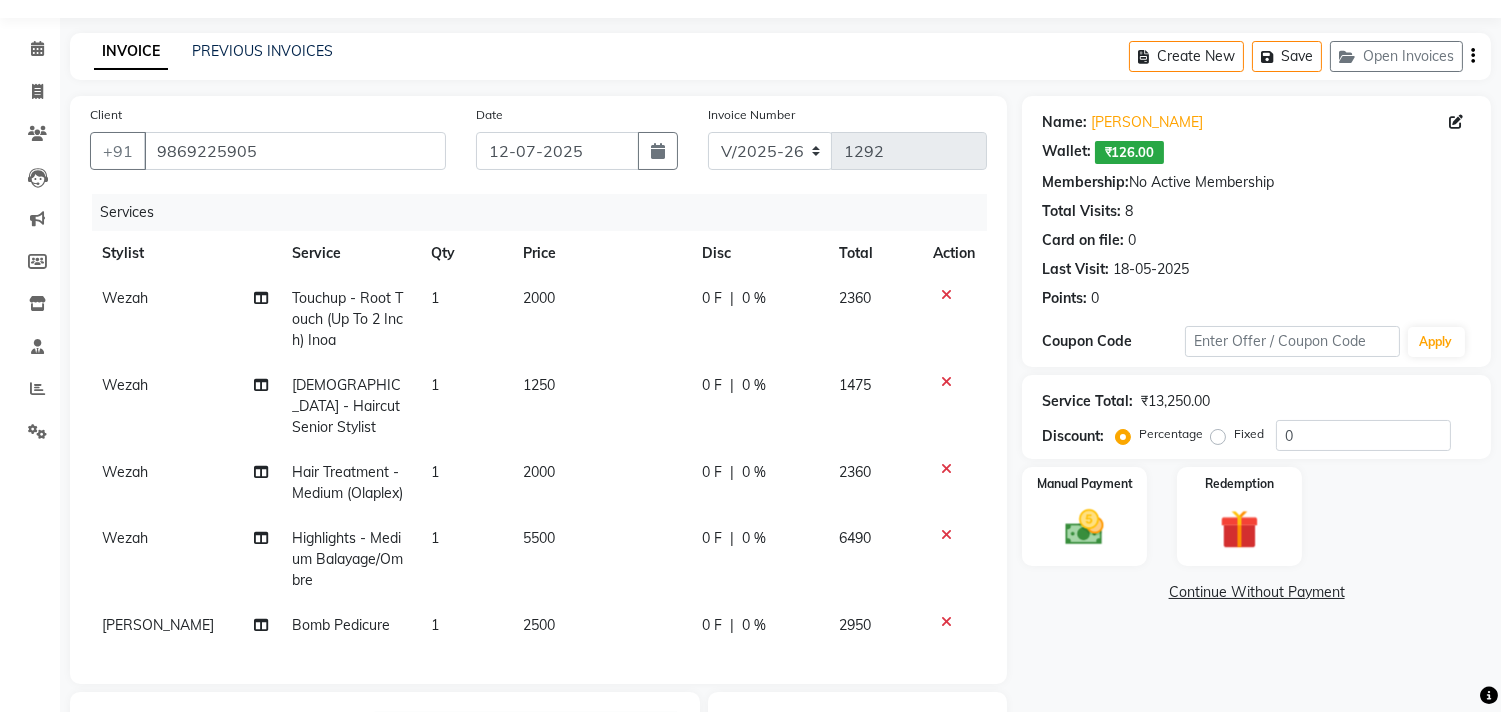 scroll, scrollTop: 0, scrollLeft: 0, axis: both 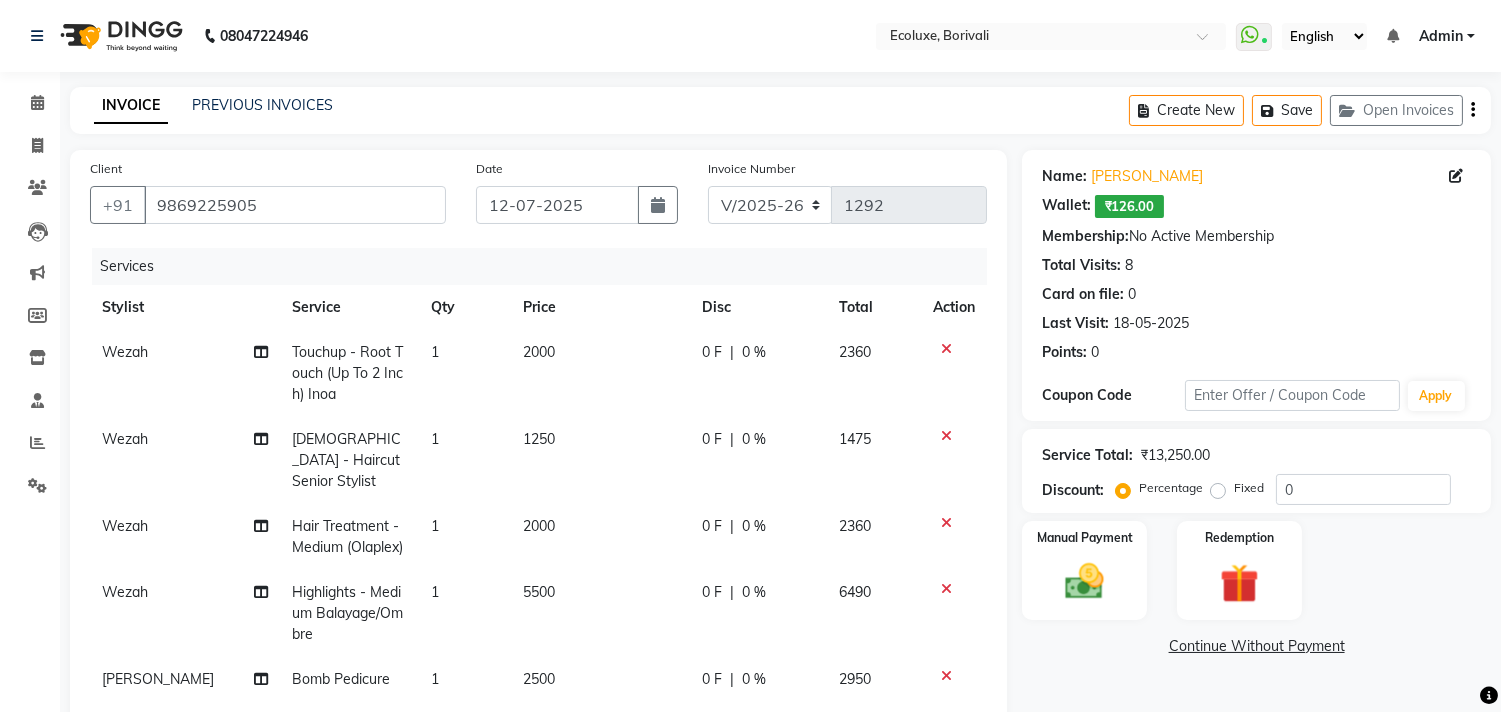 click 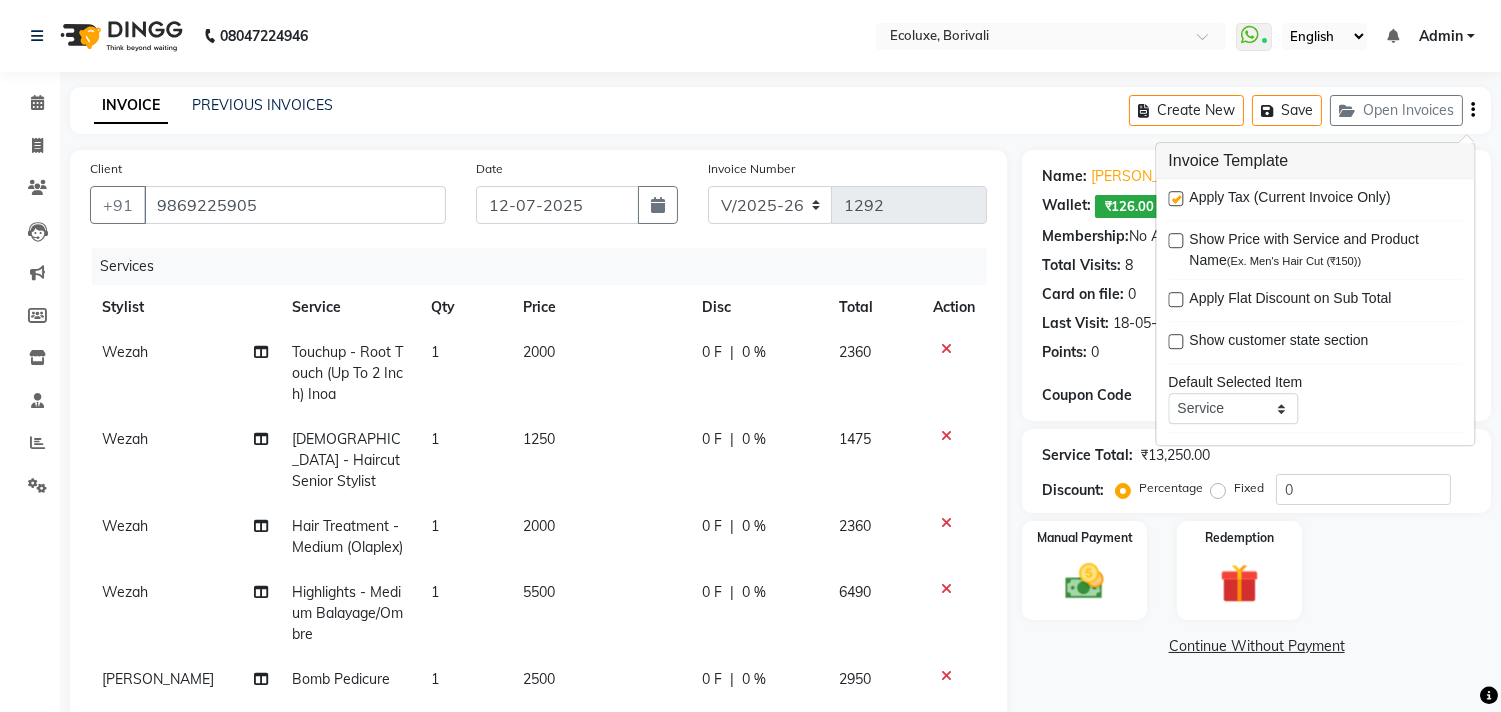 click on "INVOICE PREVIOUS INVOICES Create New   Save   Open Invoices" 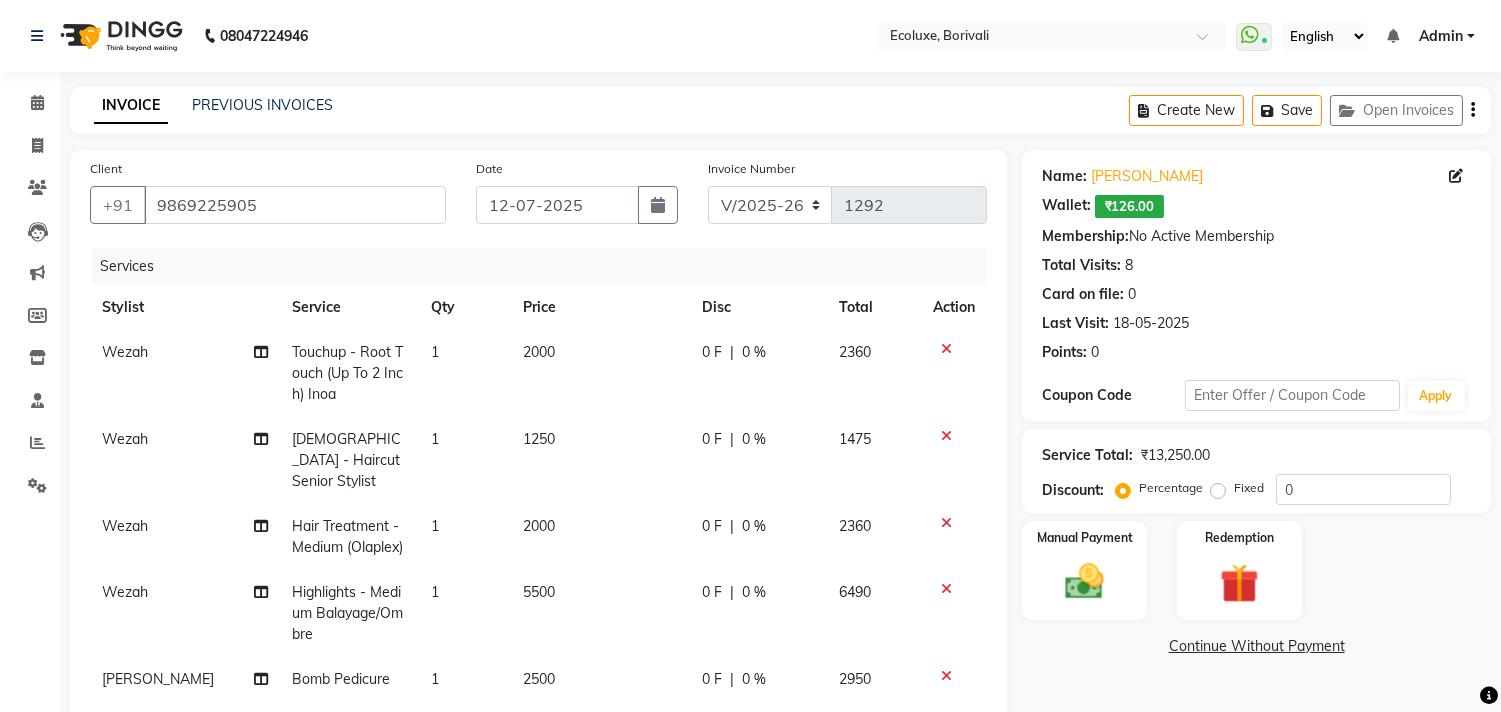 click 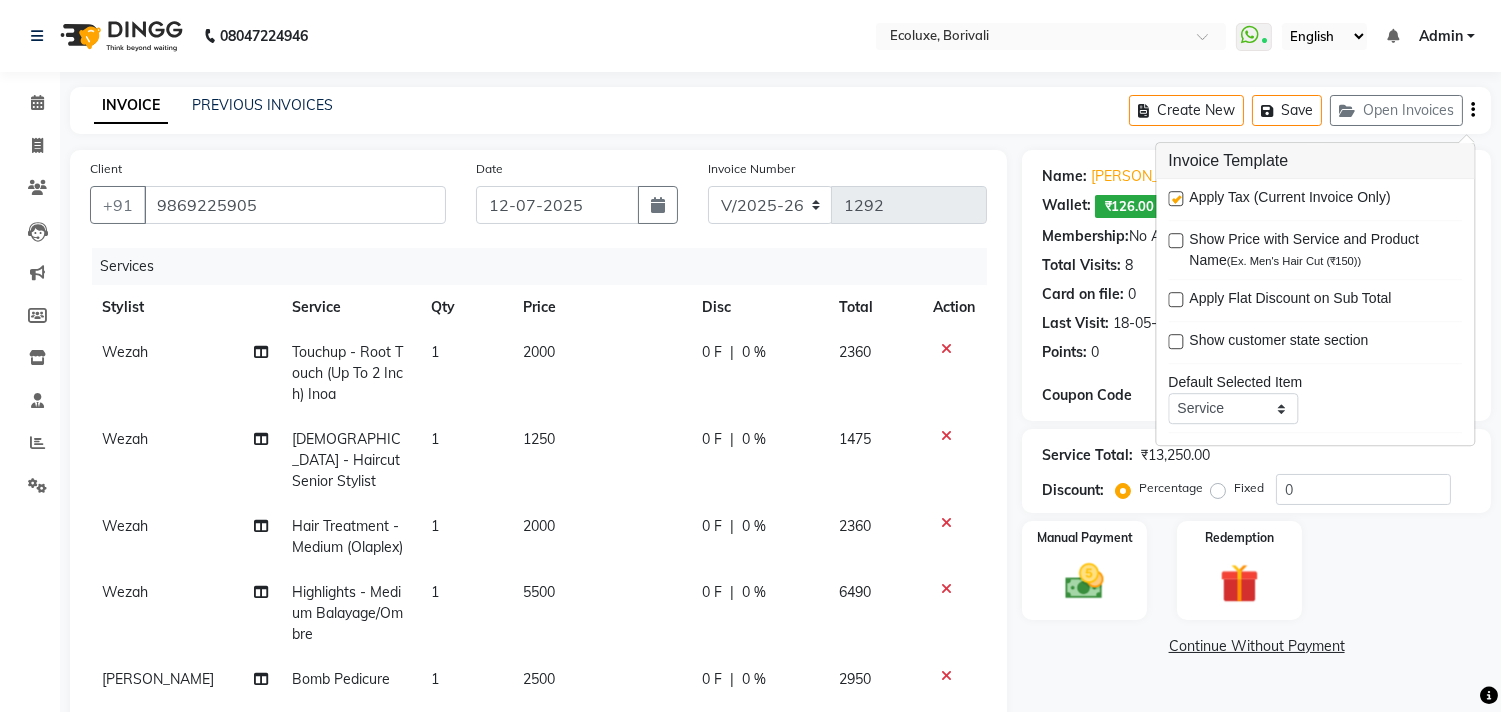click at bounding box center (1175, 198) 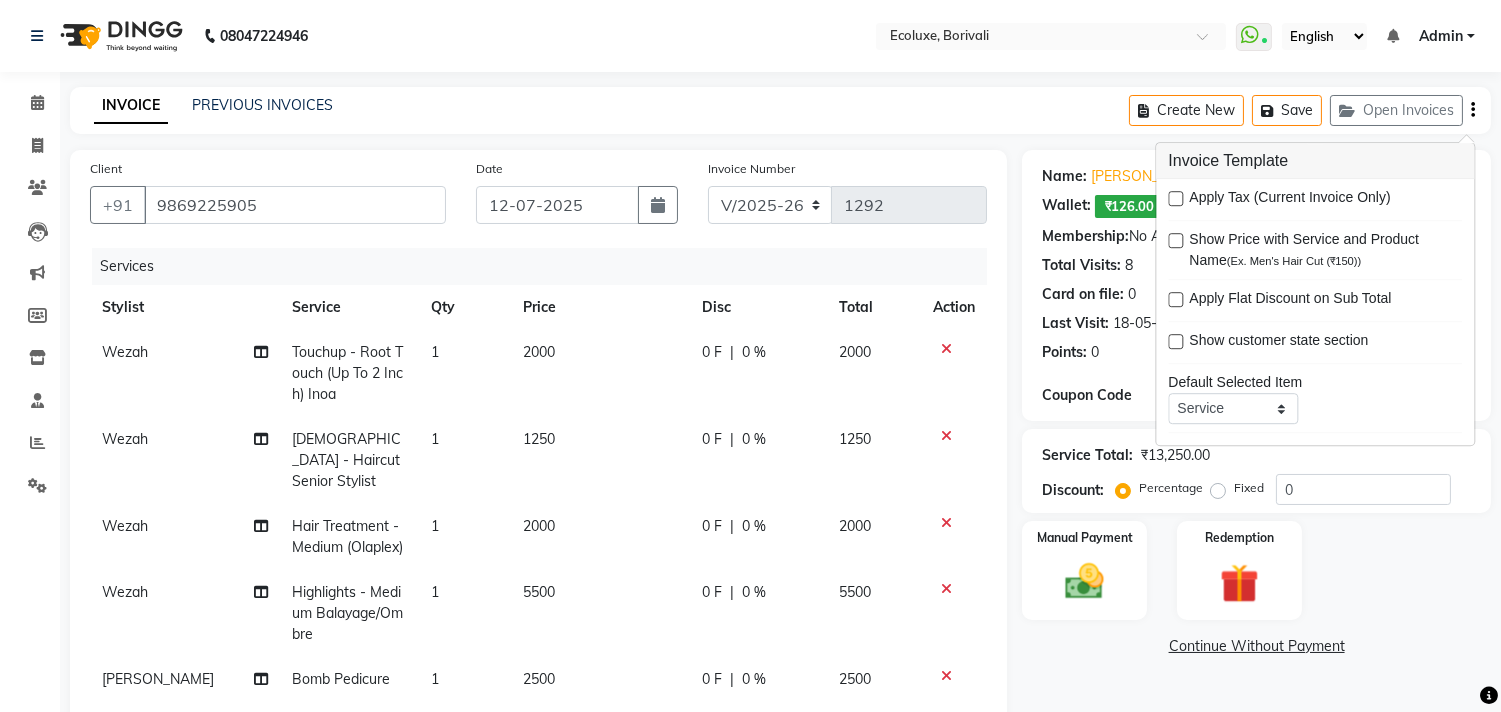 click on "08047224946 Select Location × Ecoluxe, Borivali  WhatsApp Status  ✕ Status:  Connected Most Recent Message: 12-07-2025     12:46 PM Recent Service Activity: 12-07-2025     01:01 PM English ENGLISH Español العربية मराठी हिंदी ગુજરાતી தமிழ் 中文 Notifications nothing to show Admin Manage Profile Change Password Sign out  Version:3.15.4  ☀ ECOLUXE, Borivali  Calendar  Invoice  Clients  Leads   Marketing  Members  Inventory  Staff  Reports  Settings Completed InProgress Upcoming Dropped Tentative Check-In Confirm Bookings Generate Report Segments Page Builder INVOICE PREVIOUS INVOICES Create New   Save   Open Invoices  Client +91 9869225905 Date 12-07-2025 Invoice Number V/2025 V/2025-26 1292 Services Stylist Service Qty Price Disc Total Action Wezah Touchup - Root Touch (Up To 2 Inch) Inoa 1 2000 0 F | 0 % 2000 Wezah Female - Haircut Senior Stylist 1 1250 0 F | 0 % 1250 Wezah Hair Treatment - Medium (Olaplex) 1 2000 0 F | 0 % 2000 Wezah 1 5500 |" at bounding box center [750, 535] 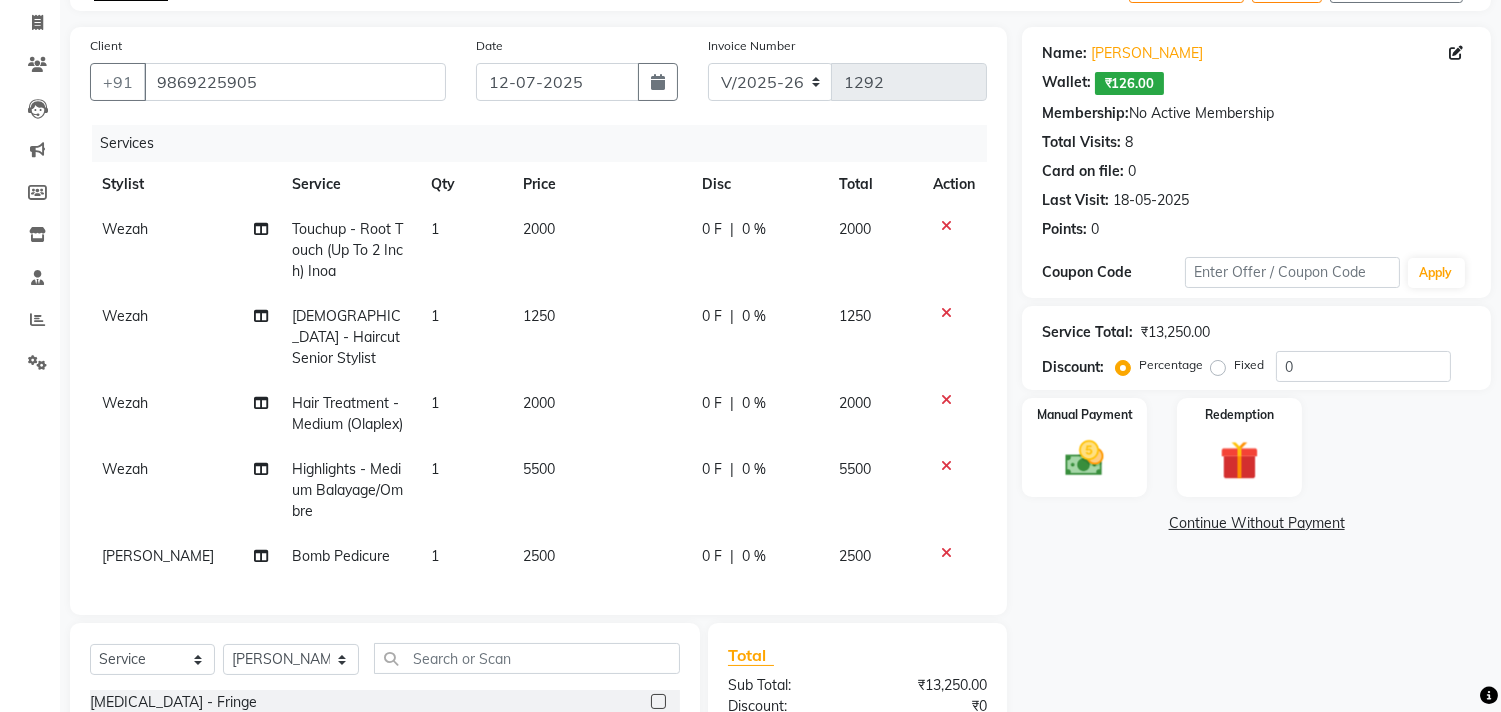 scroll, scrollTop: 333, scrollLeft: 0, axis: vertical 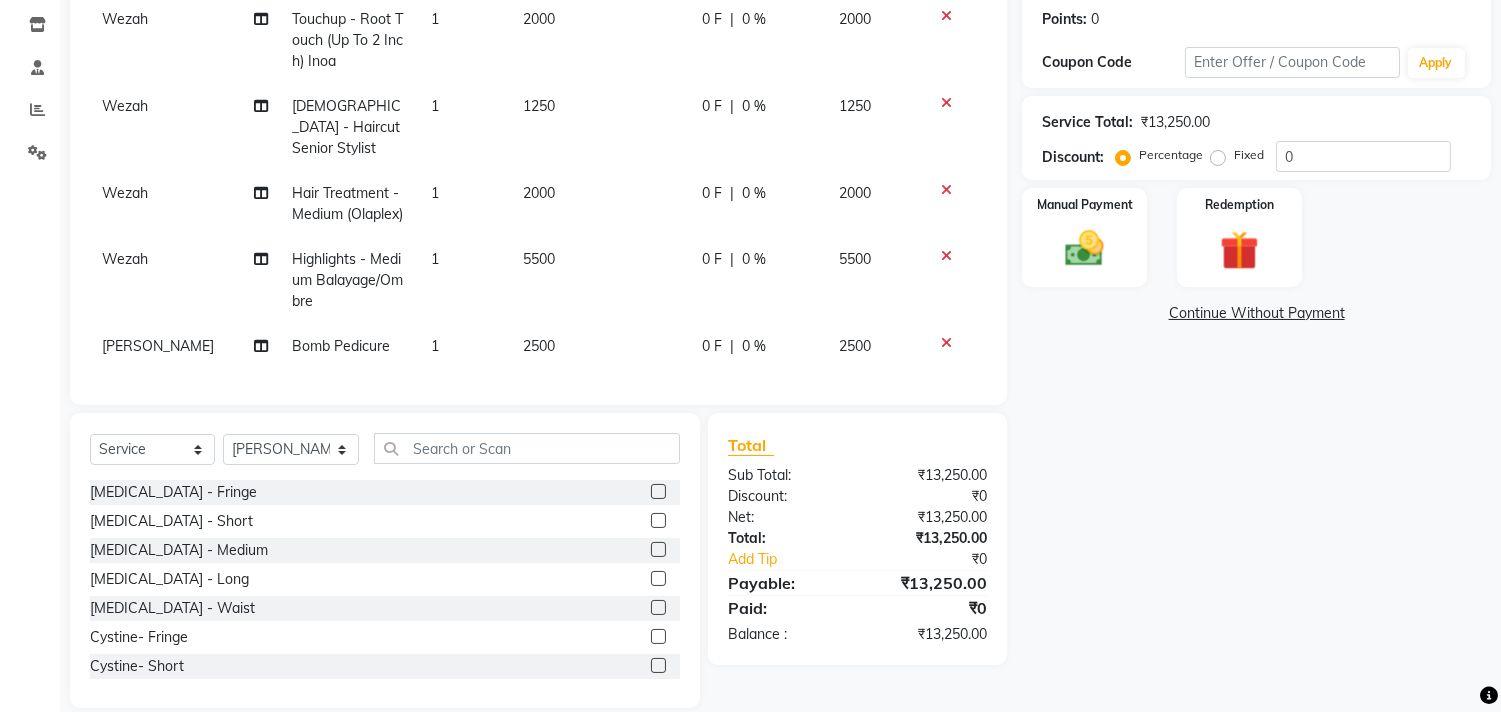 click on "Name: Jyoti Bhabal  Wallet:   ₹126.00  Membership:  No Active Membership  Total Visits:  8 Card on file:  0 Last Visit:   18-05-2025 Points:   0  Coupon Code Apply Service Total:  ₹13,250.00  Discount:  Percentage   Fixed  0 Manual Payment Redemption  Continue Without Payment" 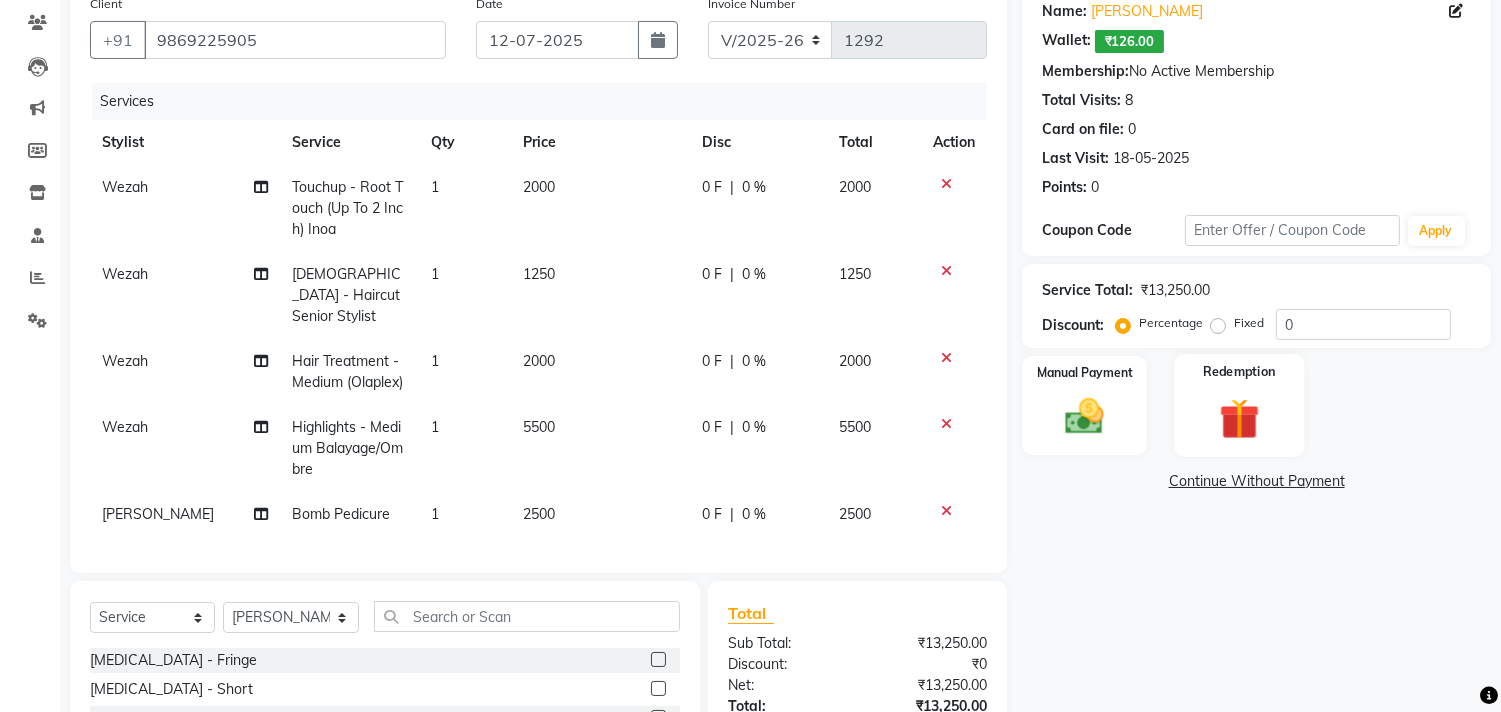 scroll, scrollTop: 111, scrollLeft: 0, axis: vertical 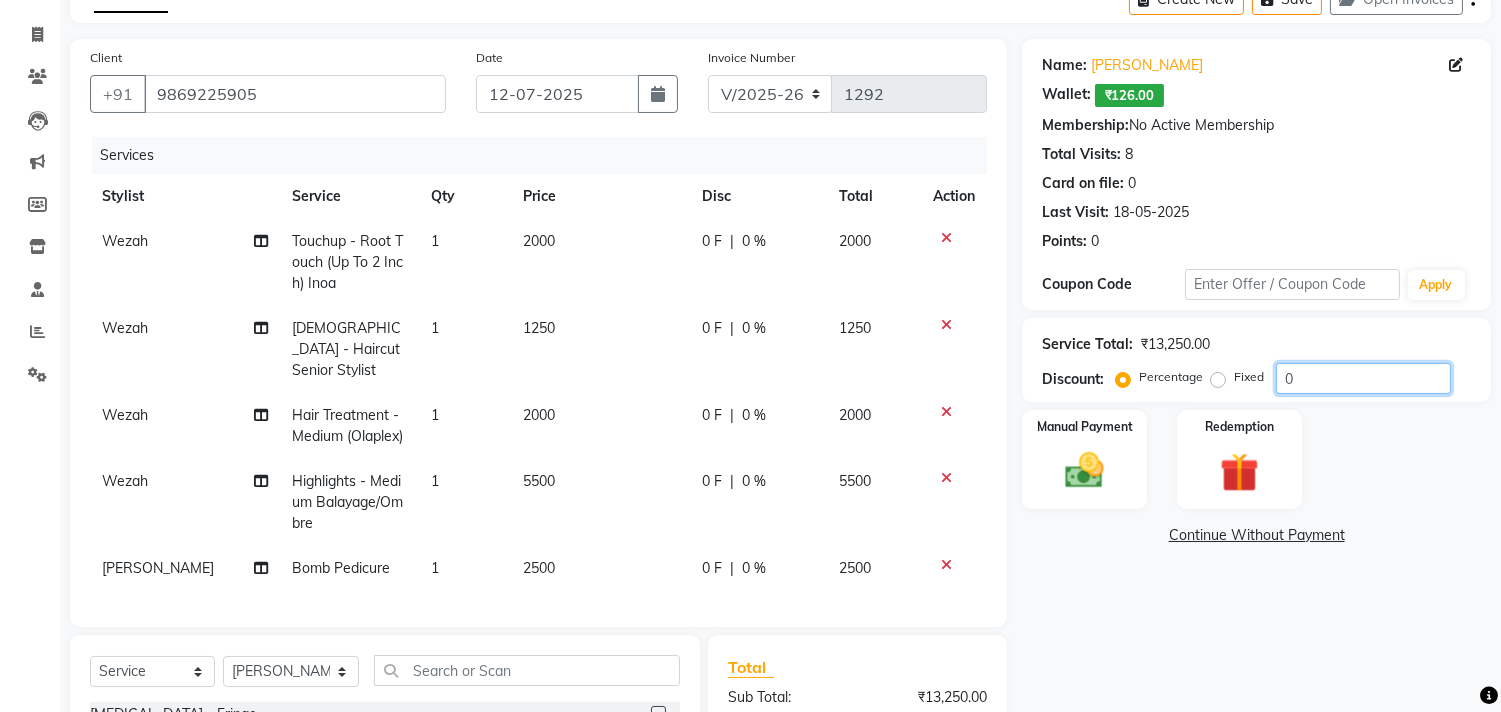 click on "0" 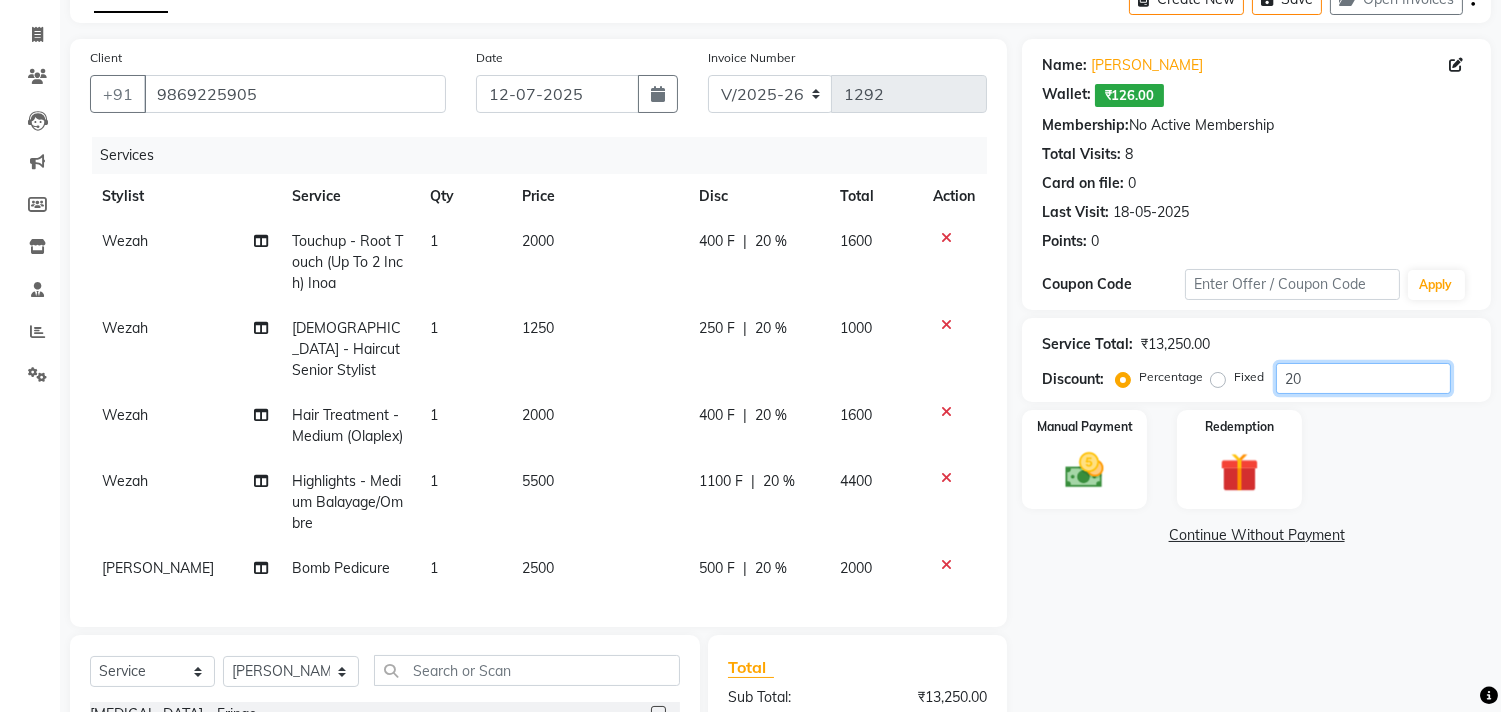 type on "20" 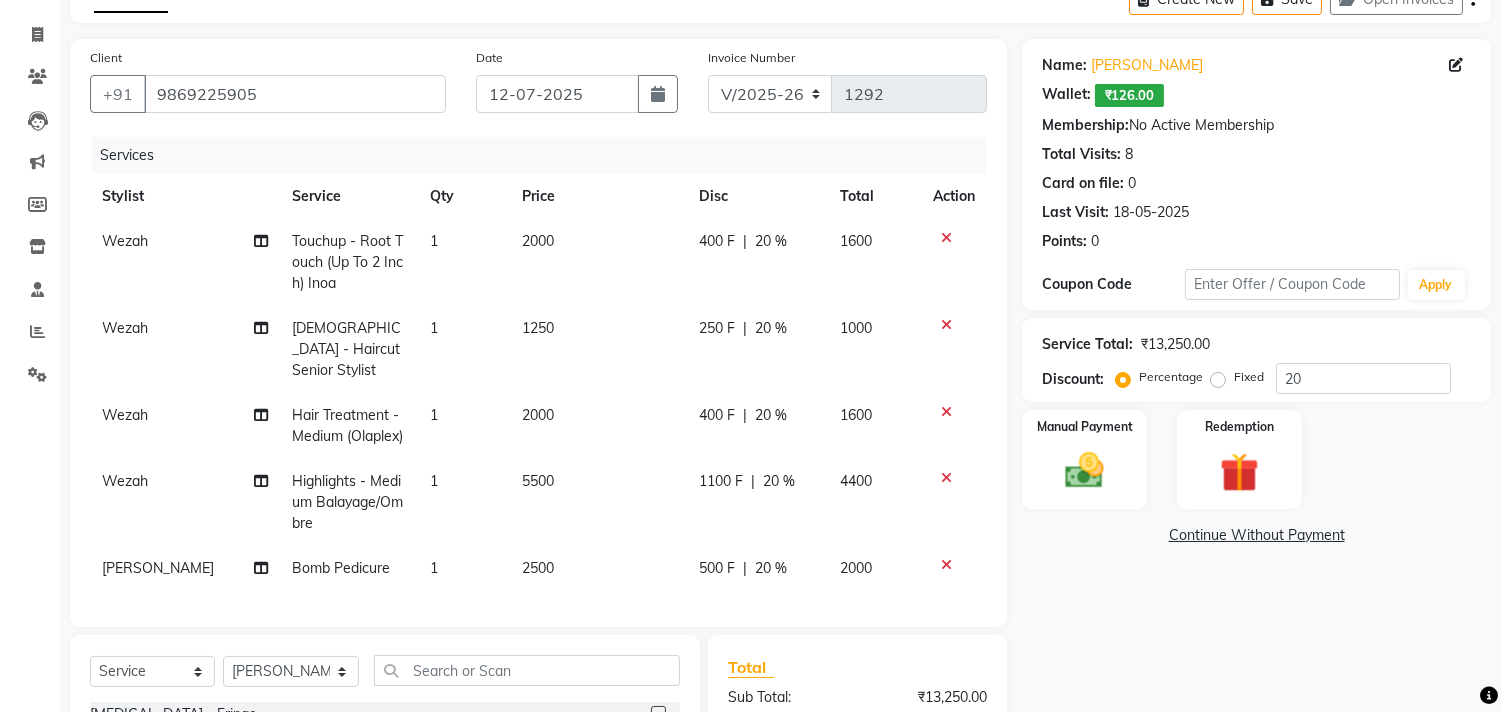 click on "Continue Without Payment" 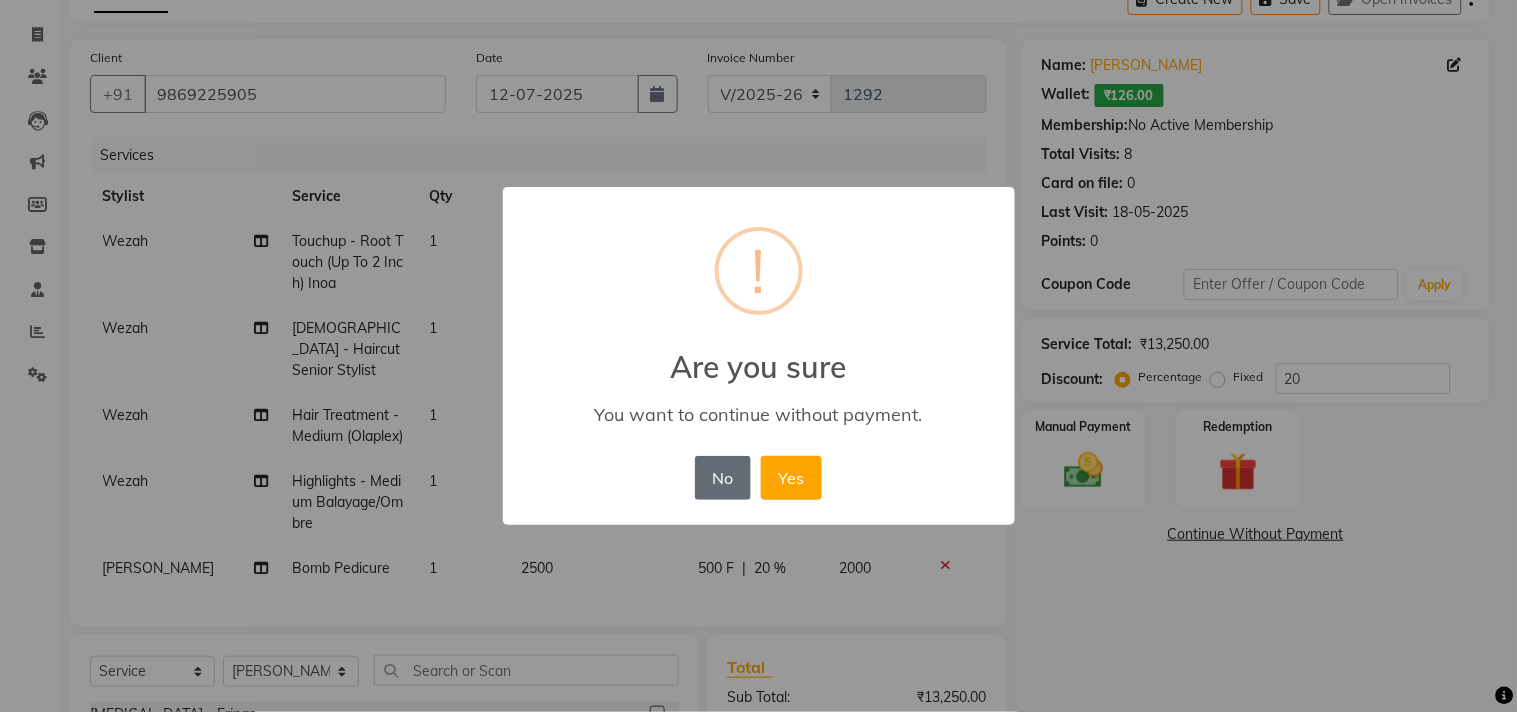 click on "No" at bounding box center (723, 478) 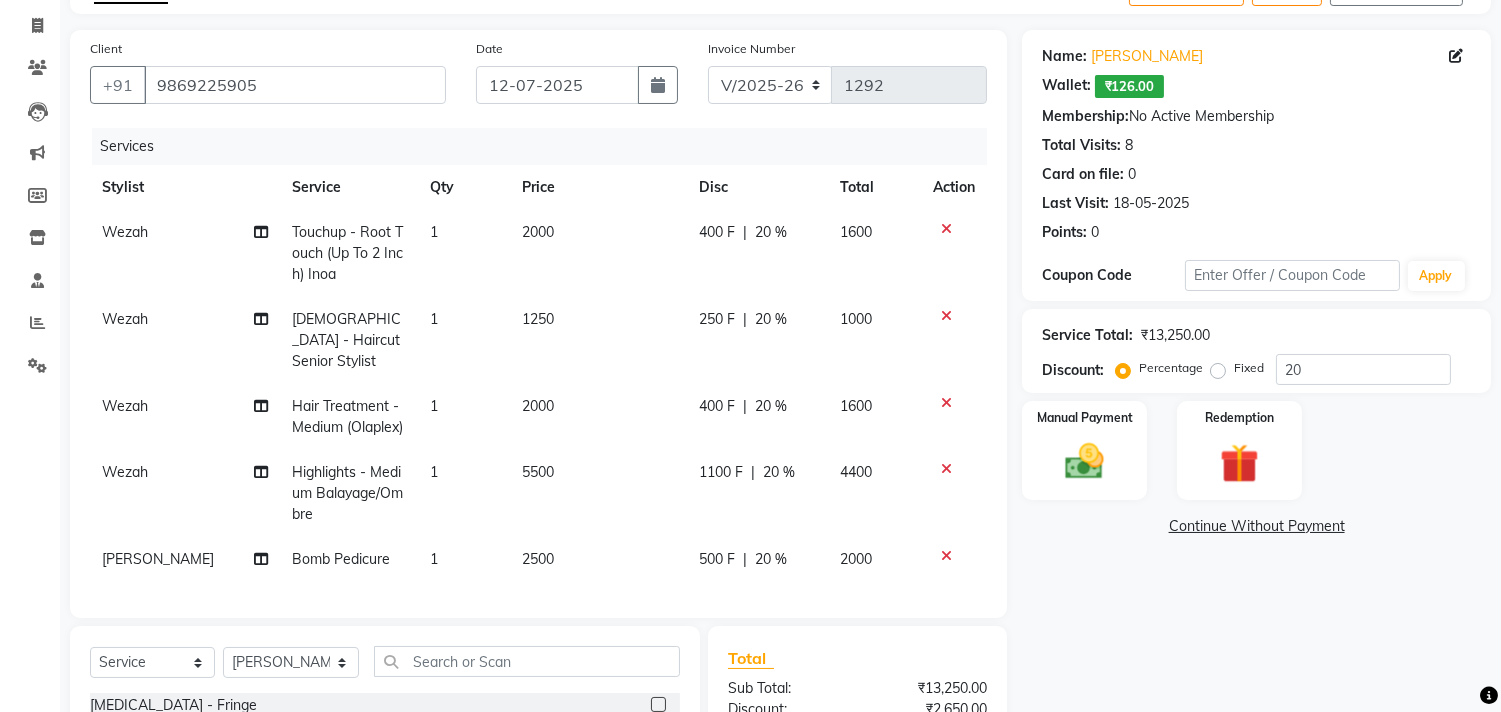 scroll, scrollTop: 111, scrollLeft: 0, axis: vertical 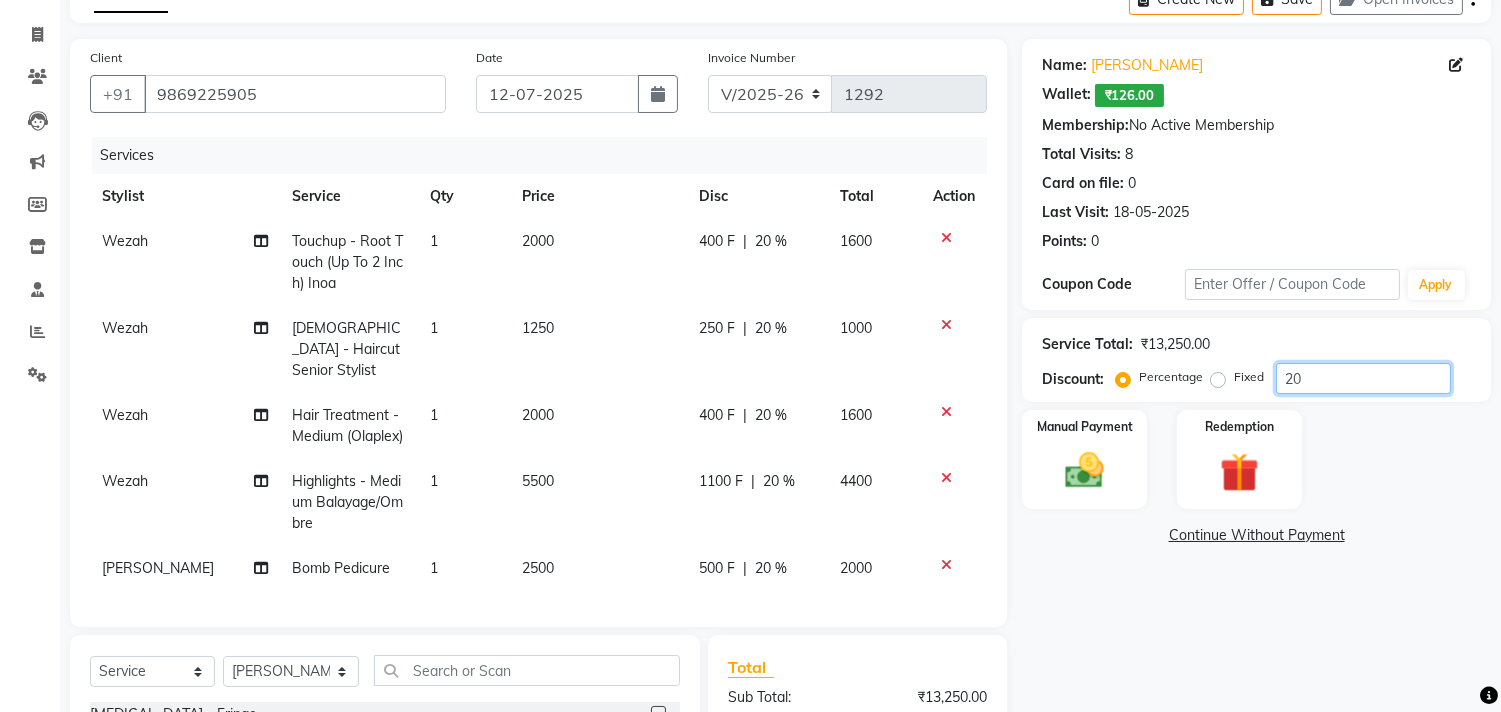 drag, startPoint x: 1362, startPoint y: 382, endPoint x: 1057, endPoint y: 347, distance: 307.00162 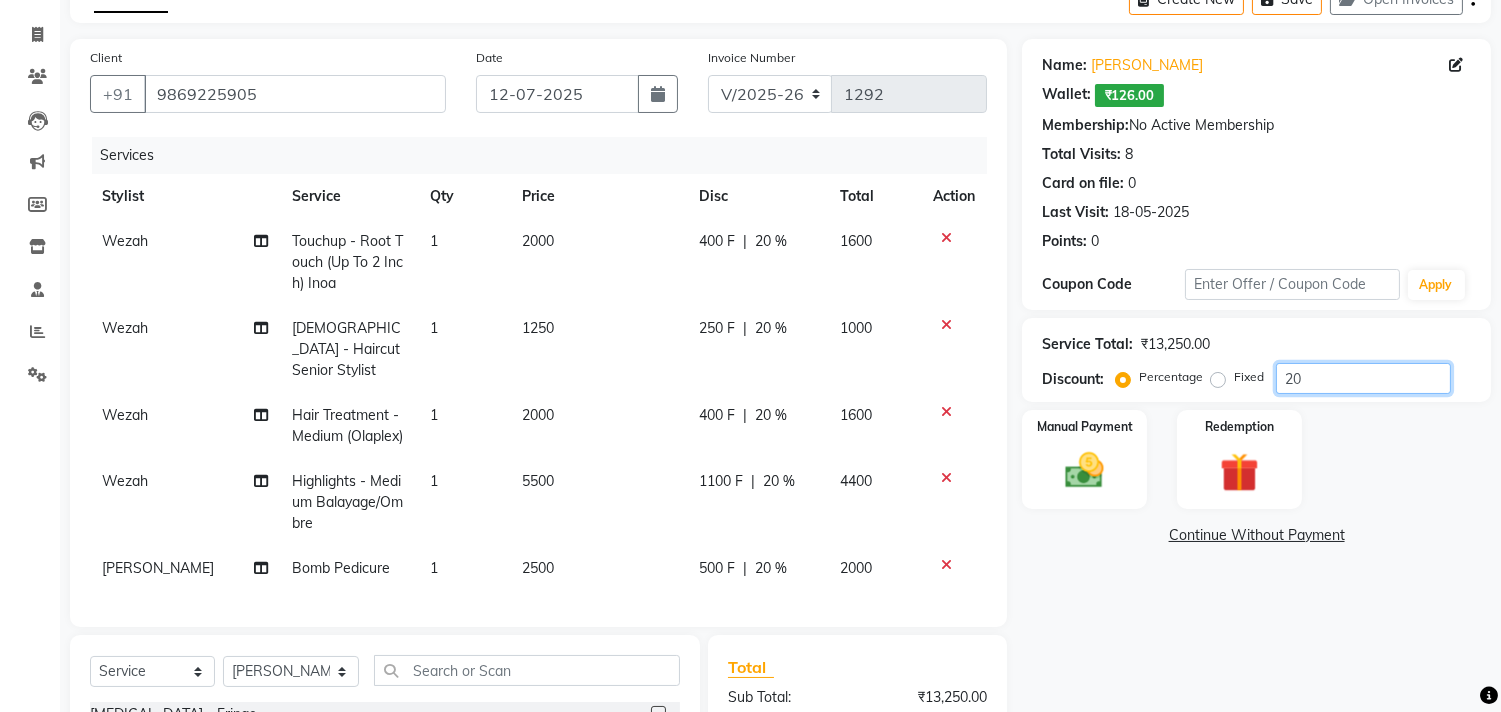 click on "Service Total:  ₹13,250.00  Discount:  Percentage   Fixed  20" 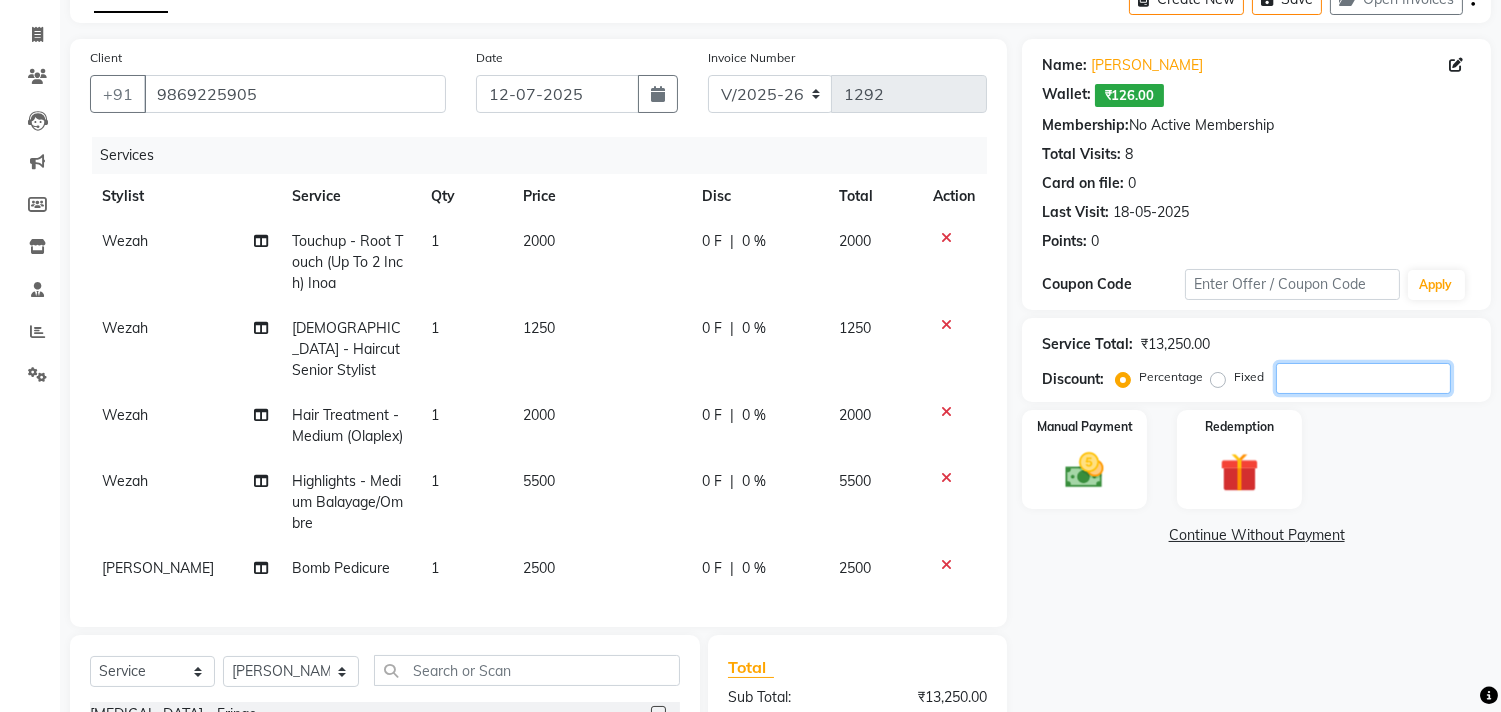type 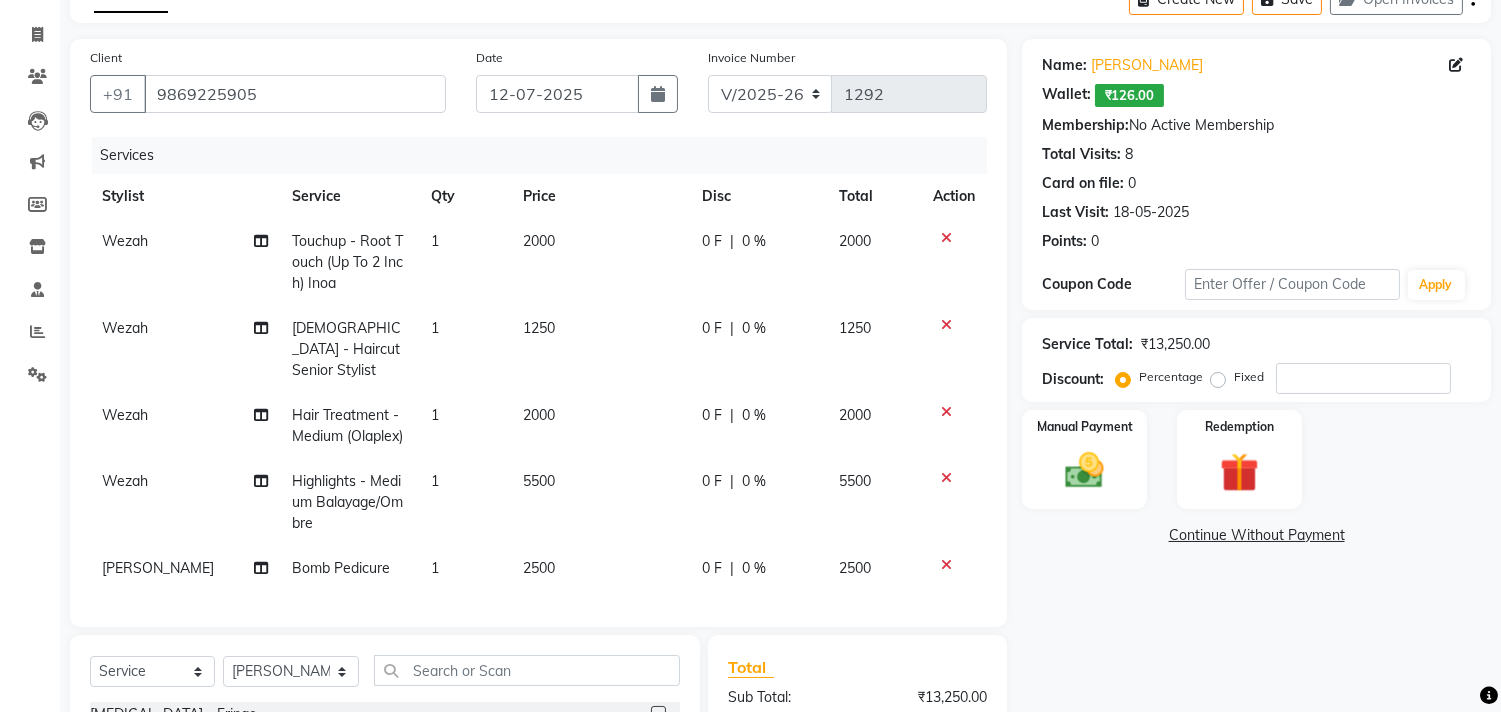 click on "Membership:  No Active Membership" 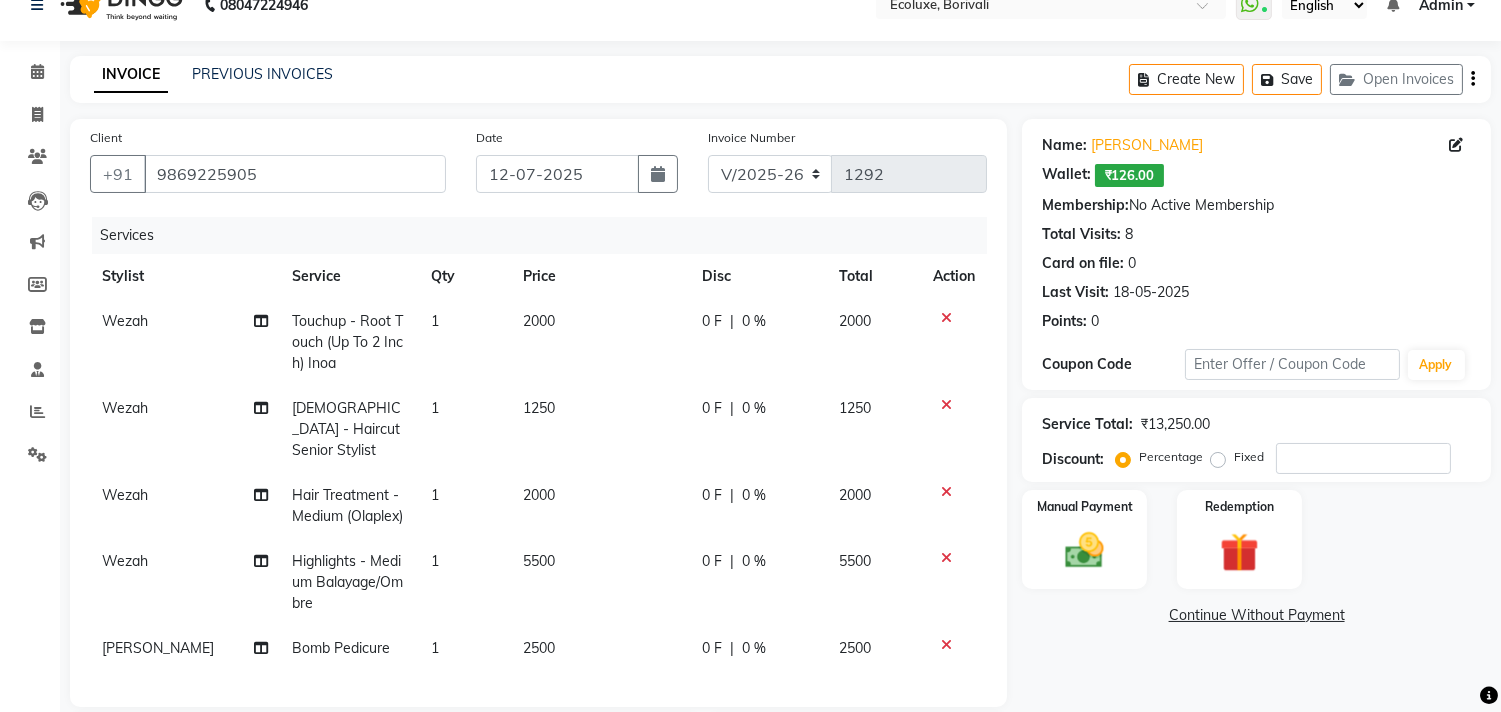 scroll, scrollTop: 21, scrollLeft: 0, axis: vertical 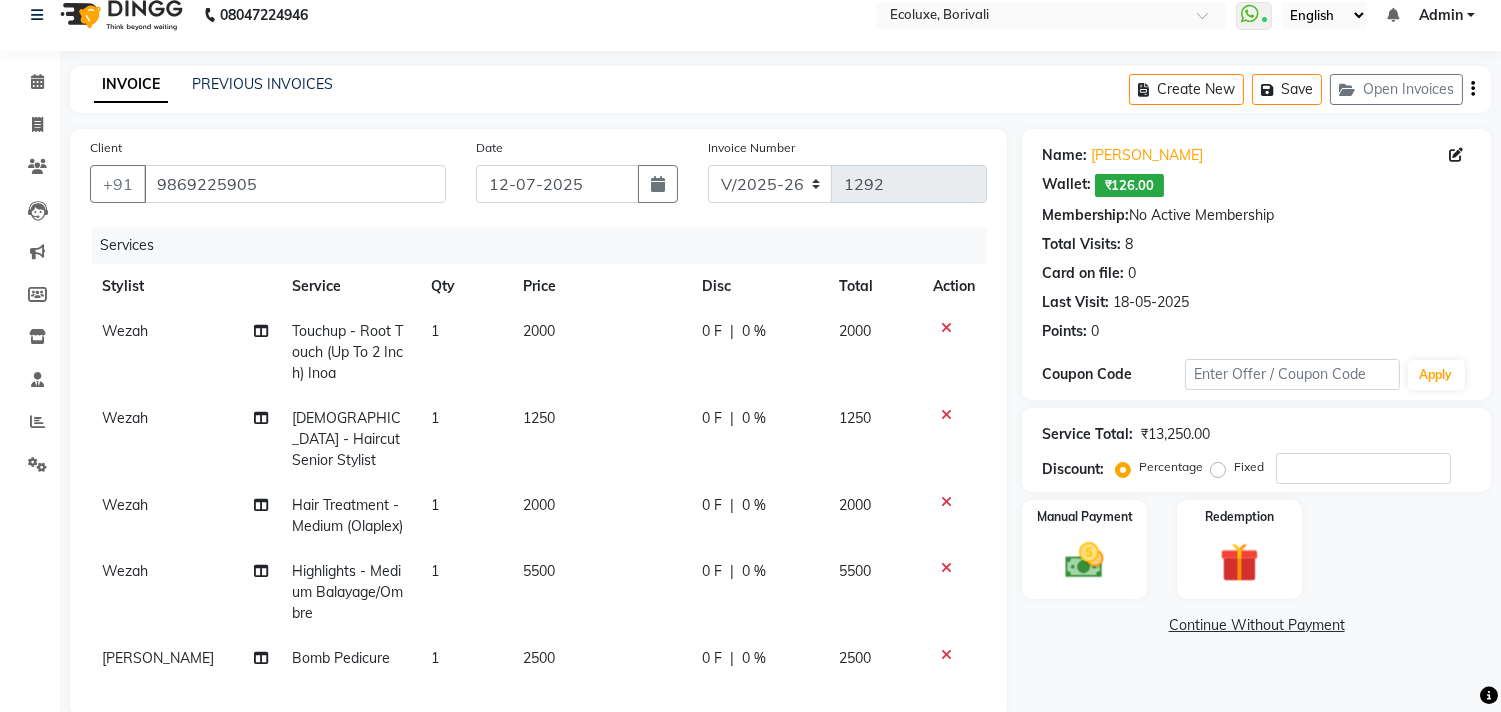 click 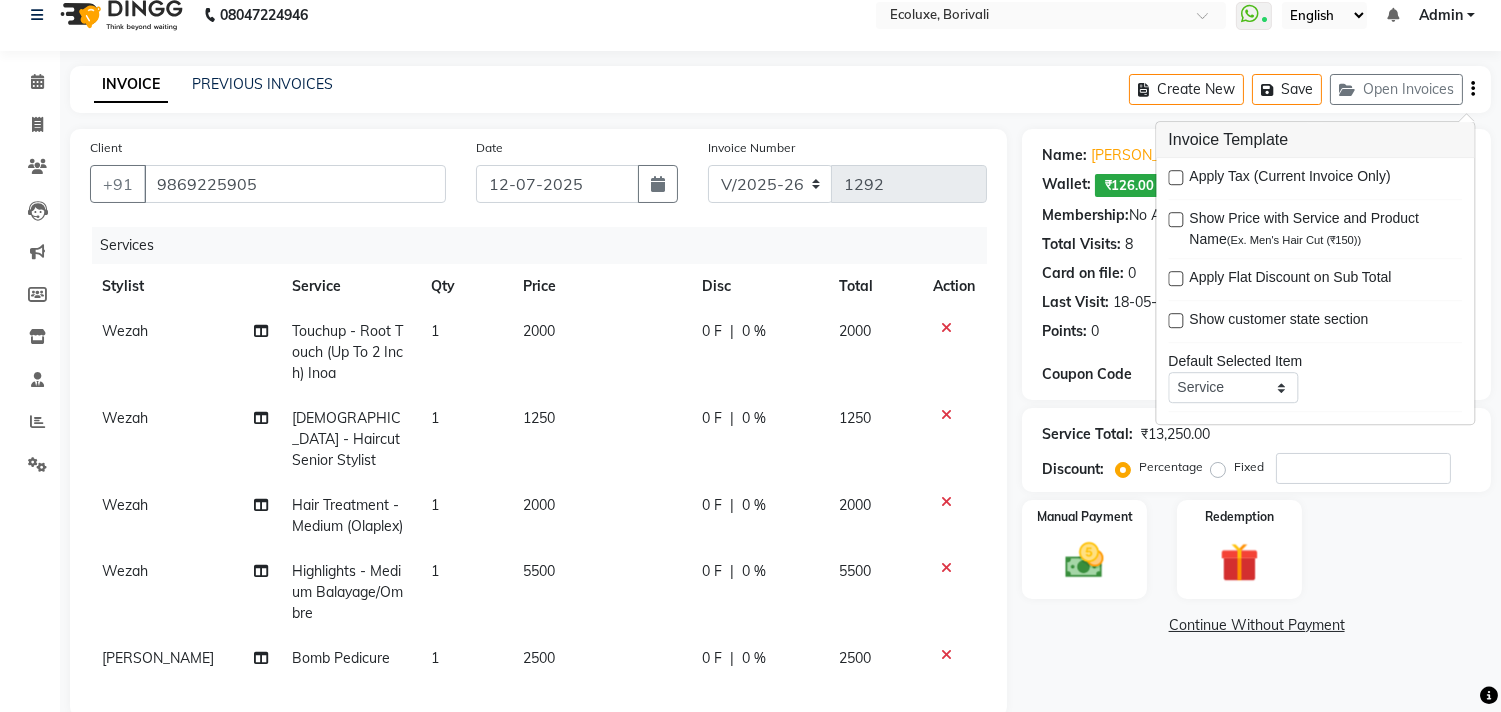 click at bounding box center (1175, 177) 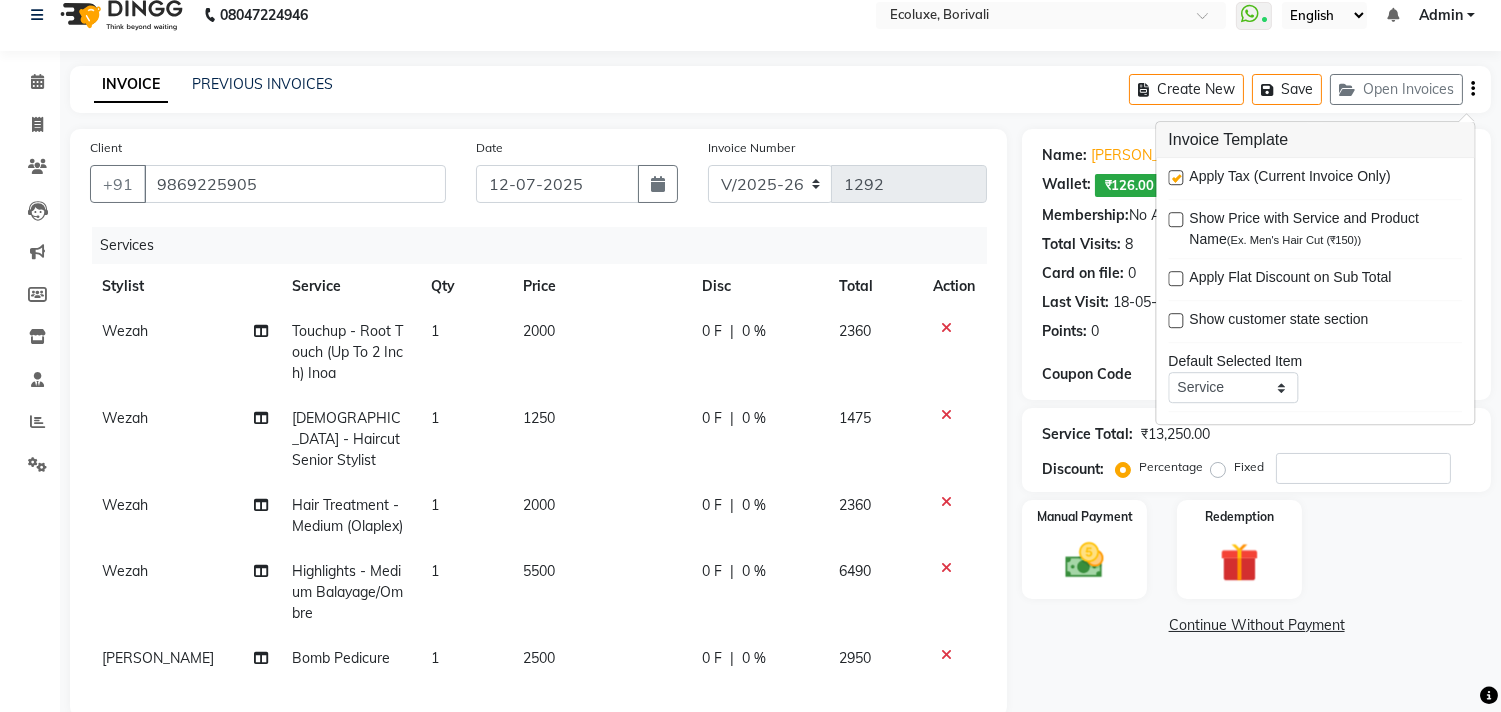 click on "08047224946 Select Location × Ecoluxe, Borivali  WhatsApp Status  ✕ Status:  Connected Most Recent Message: 12-07-2025     12:46 PM Recent Service Activity: 12-07-2025     01:01 PM English ENGLISH Español العربية मराठी हिंदी ગુજરાતી தமிழ் 中文 Notifications nothing to show Admin Manage Profile Change Password Sign out  Version:3.15.4  ☀ ECOLUXE, Borivali  Calendar  Invoice  Clients  Leads   Marketing  Members  Inventory  Staff  Reports  Settings Completed InProgress Upcoming Dropped Tentative Check-In Confirm Bookings Generate Report Segments Page Builder INVOICE PREVIOUS INVOICES Create New   Save   Open Invoices  Client +91 9869225905 Date 12-07-2025 Invoice Number V/2025 V/2025-26 1292 Services Stylist Service Qty Price Disc Total Action Wezah Touchup - Root Touch (Up To 2 Inch) Inoa 1 2000 0 F | 0 % 2360 Wezah Female - Haircut Senior Stylist 1 1250 0 F | 0 % 1475 Wezah Hair Treatment - Medium (Olaplex) 1 2000 0 F | 0 % 2360 Wezah 1 5500 |" at bounding box center (750, 514) 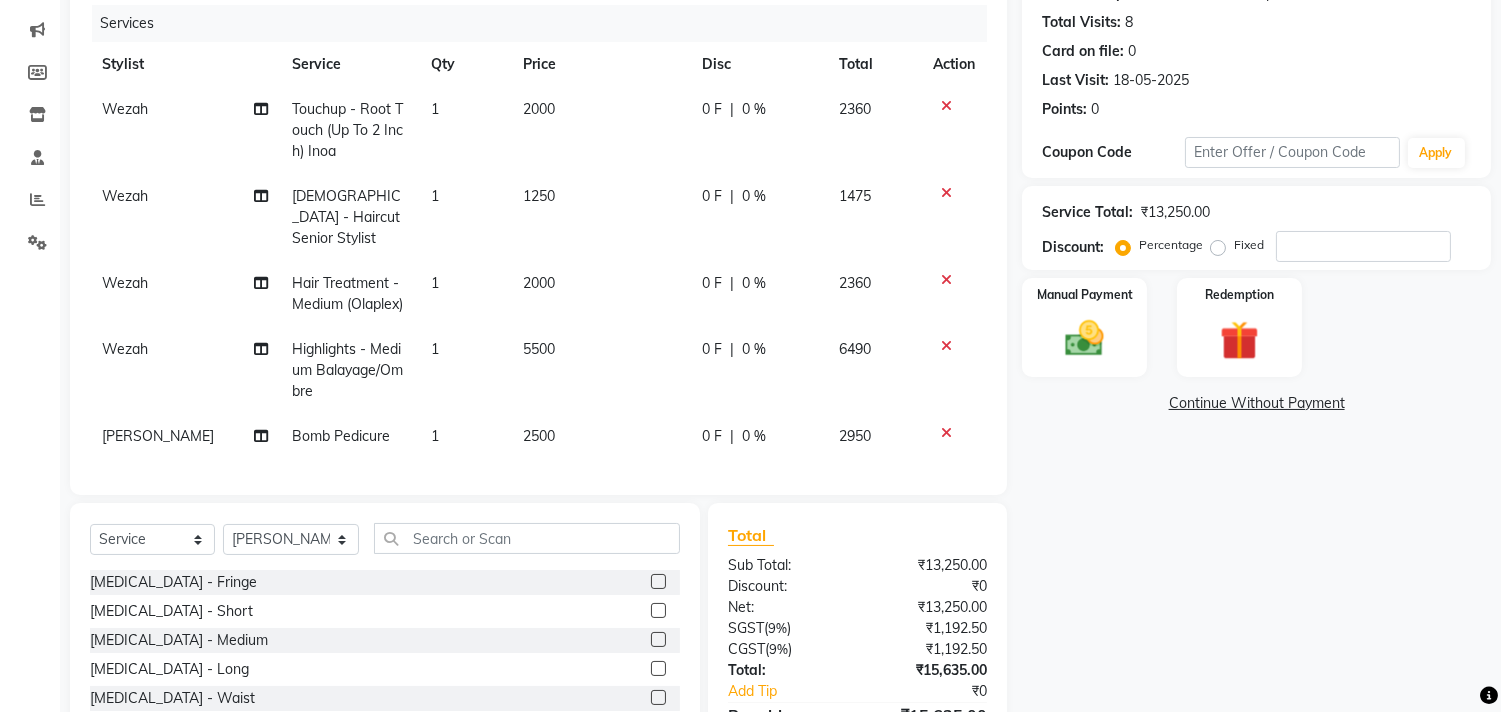 scroll, scrollTop: 132, scrollLeft: 0, axis: vertical 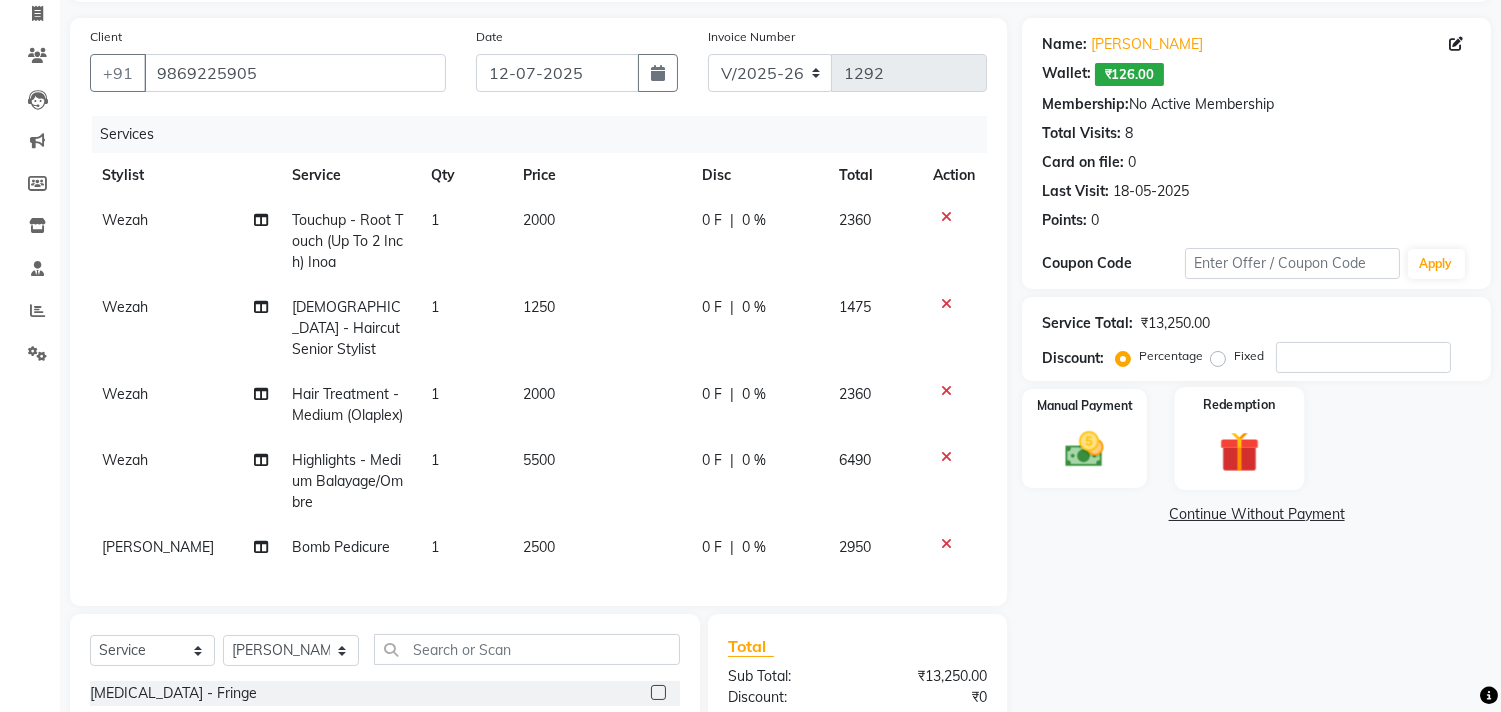 click on "Redemption" 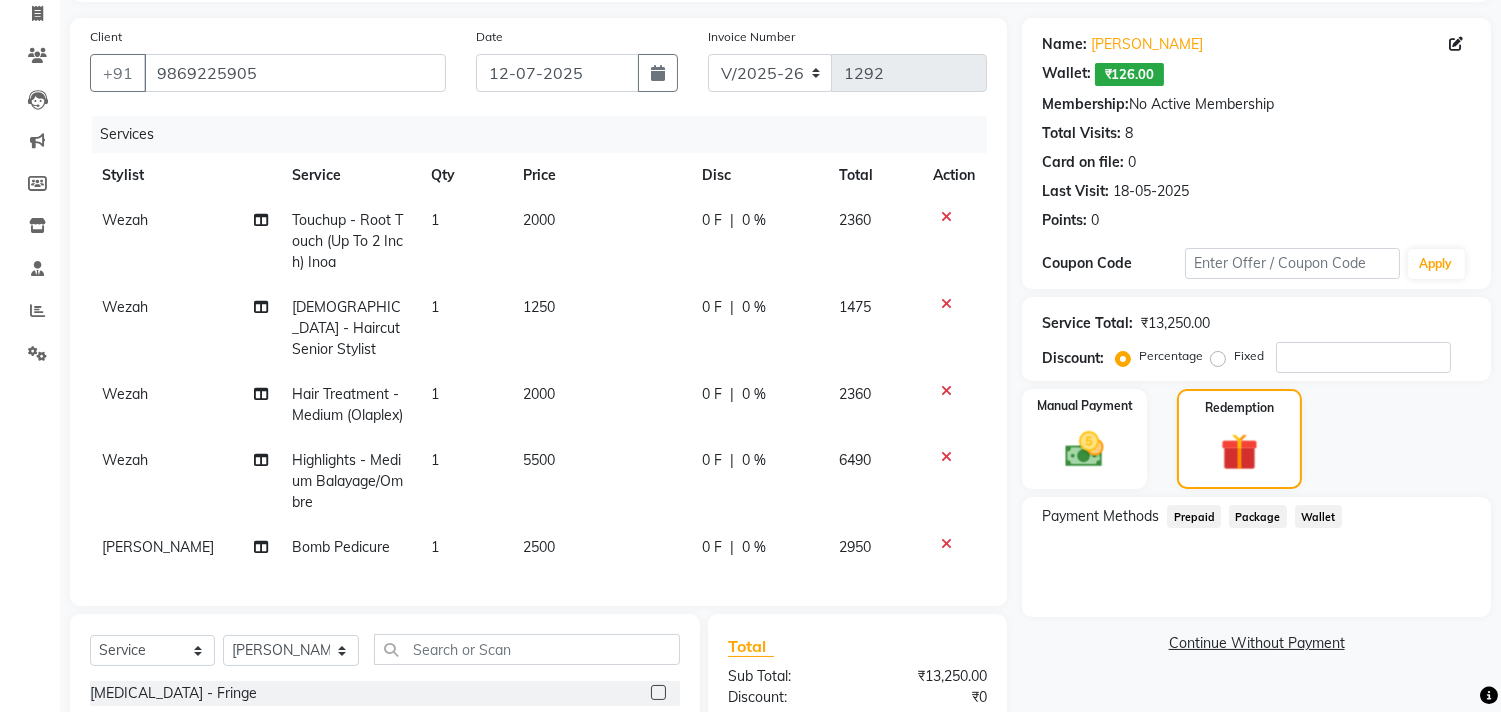 click on "Wallet" 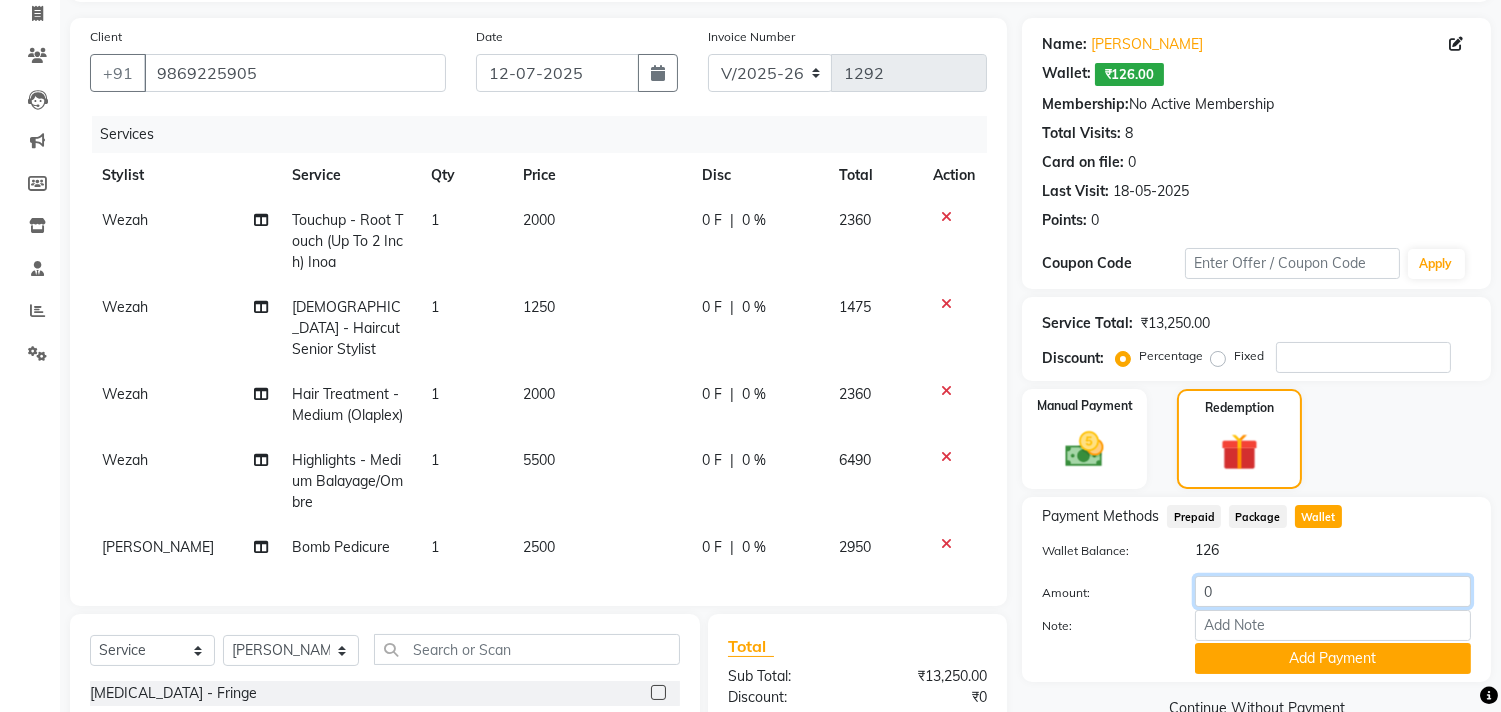 drag, startPoint x: 1277, startPoint y: 602, endPoint x: 864, endPoint y: 591, distance: 413.14645 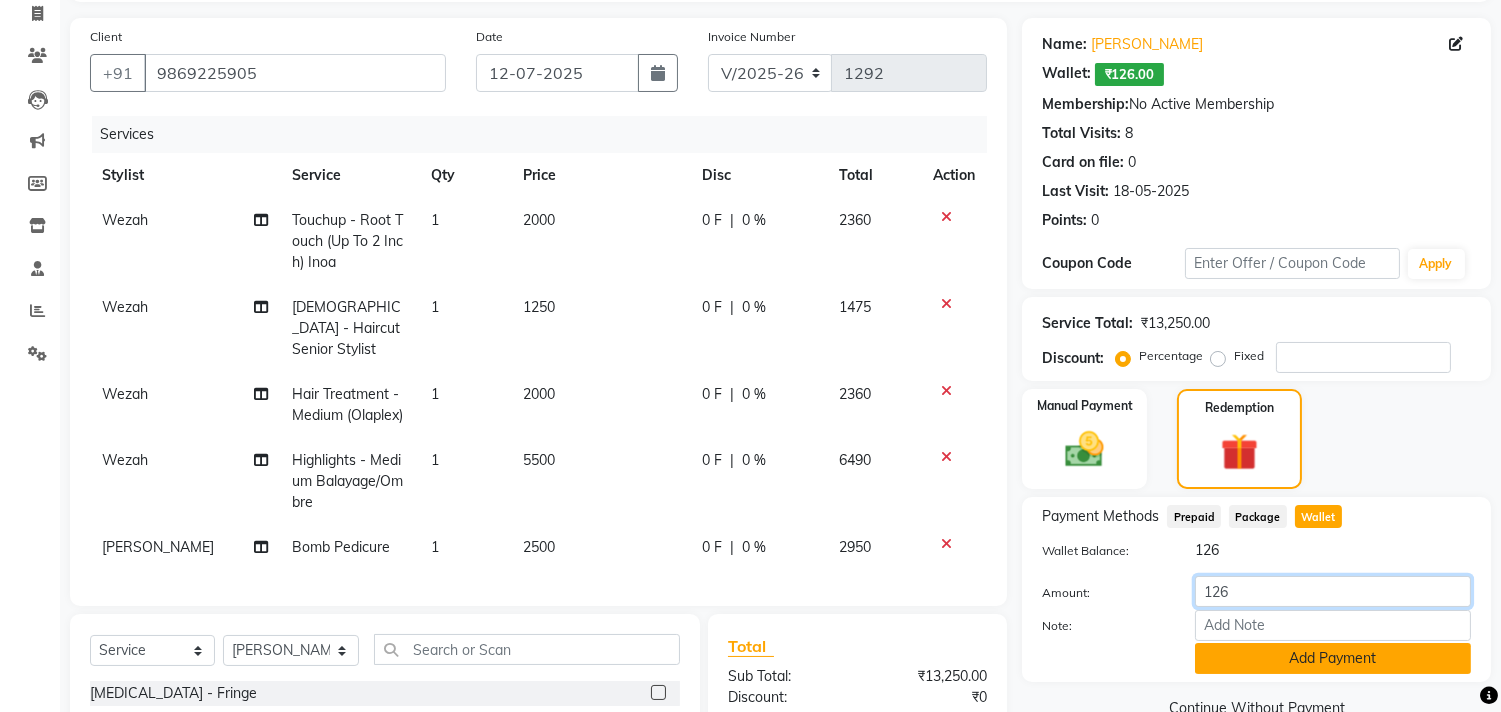 type on "126" 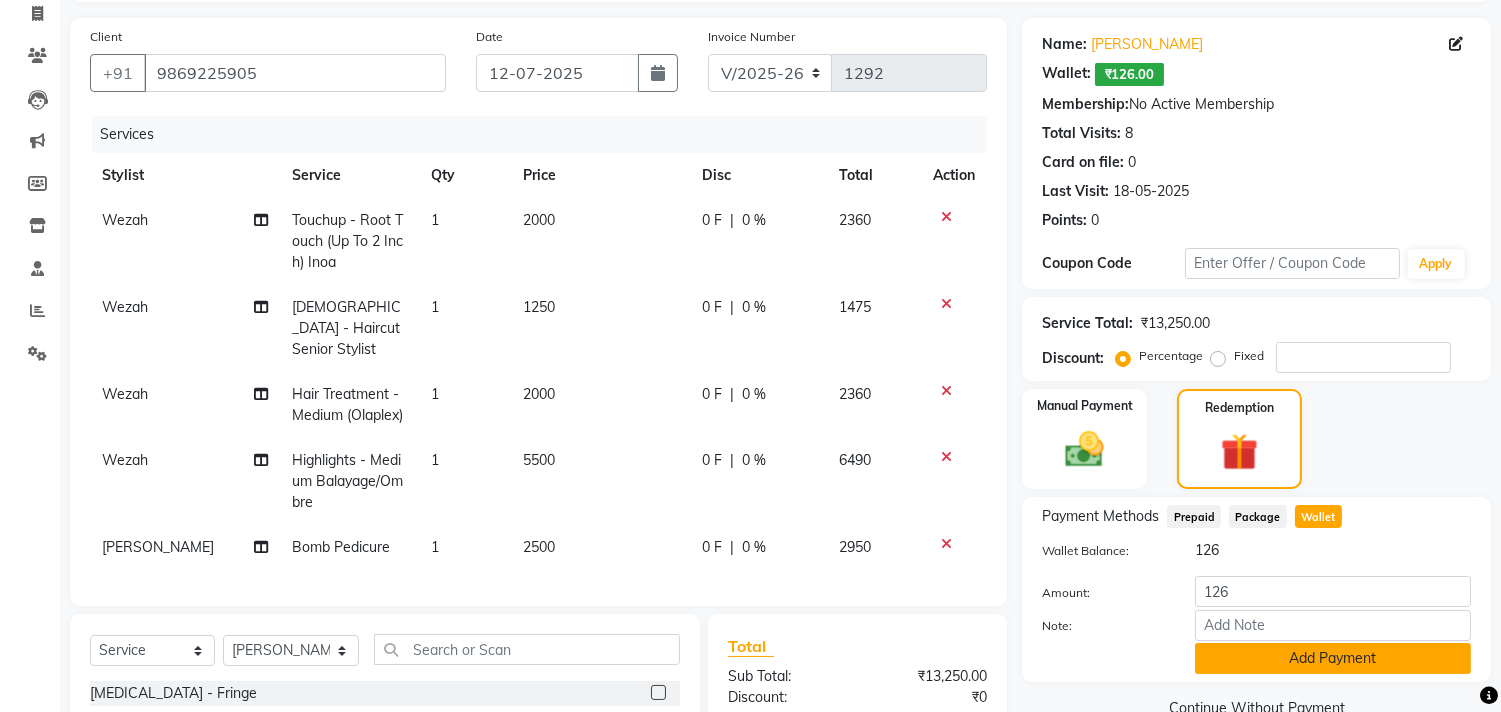 click on "Add Payment" 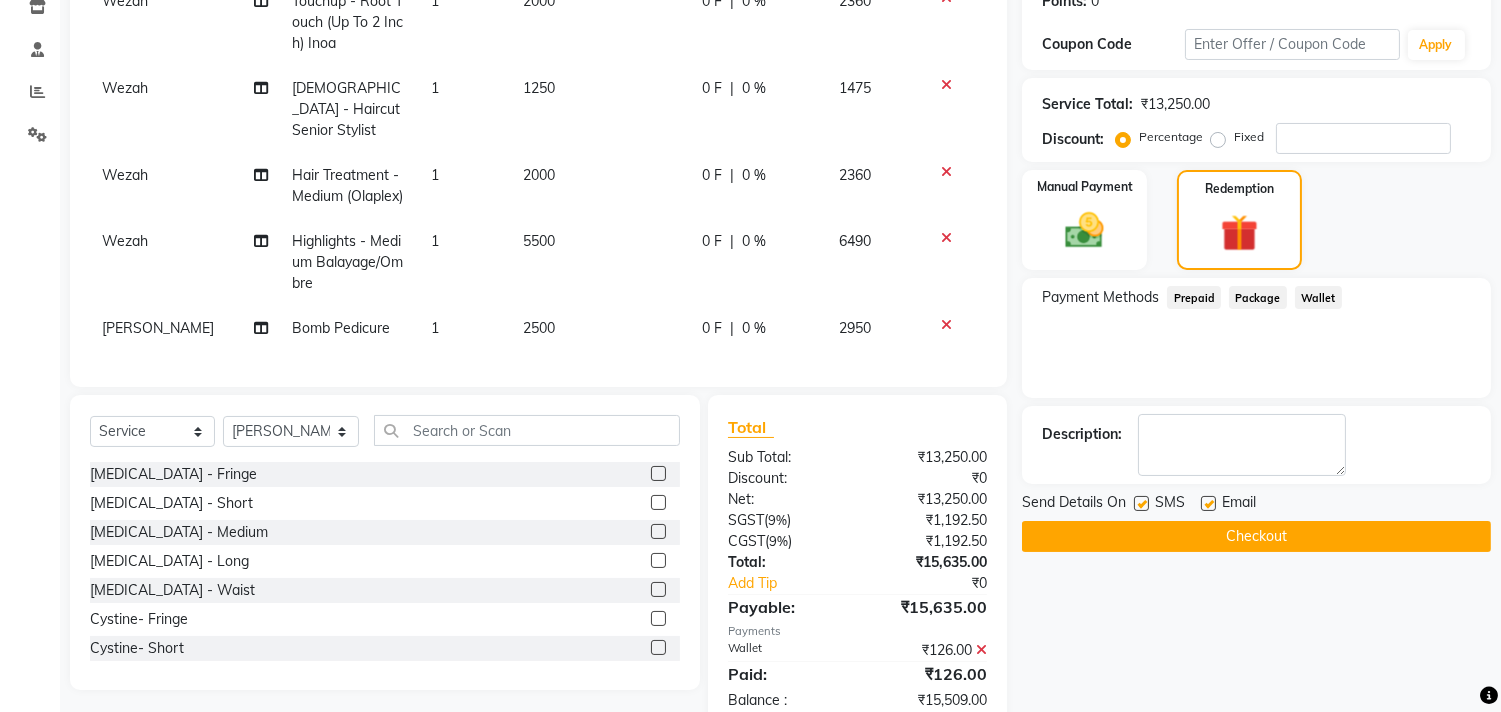scroll, scrollTop: 395, scrollLeft: 0, axis: vertical 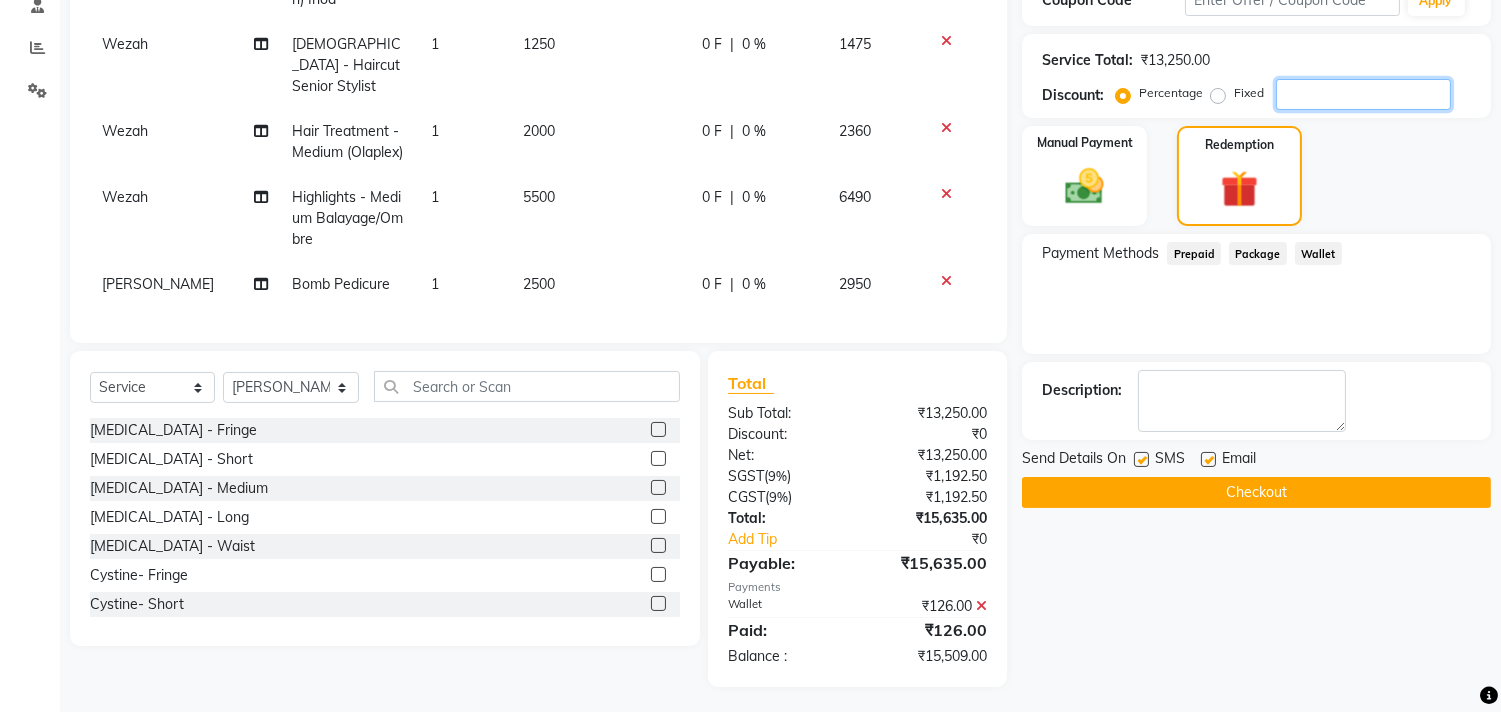 click 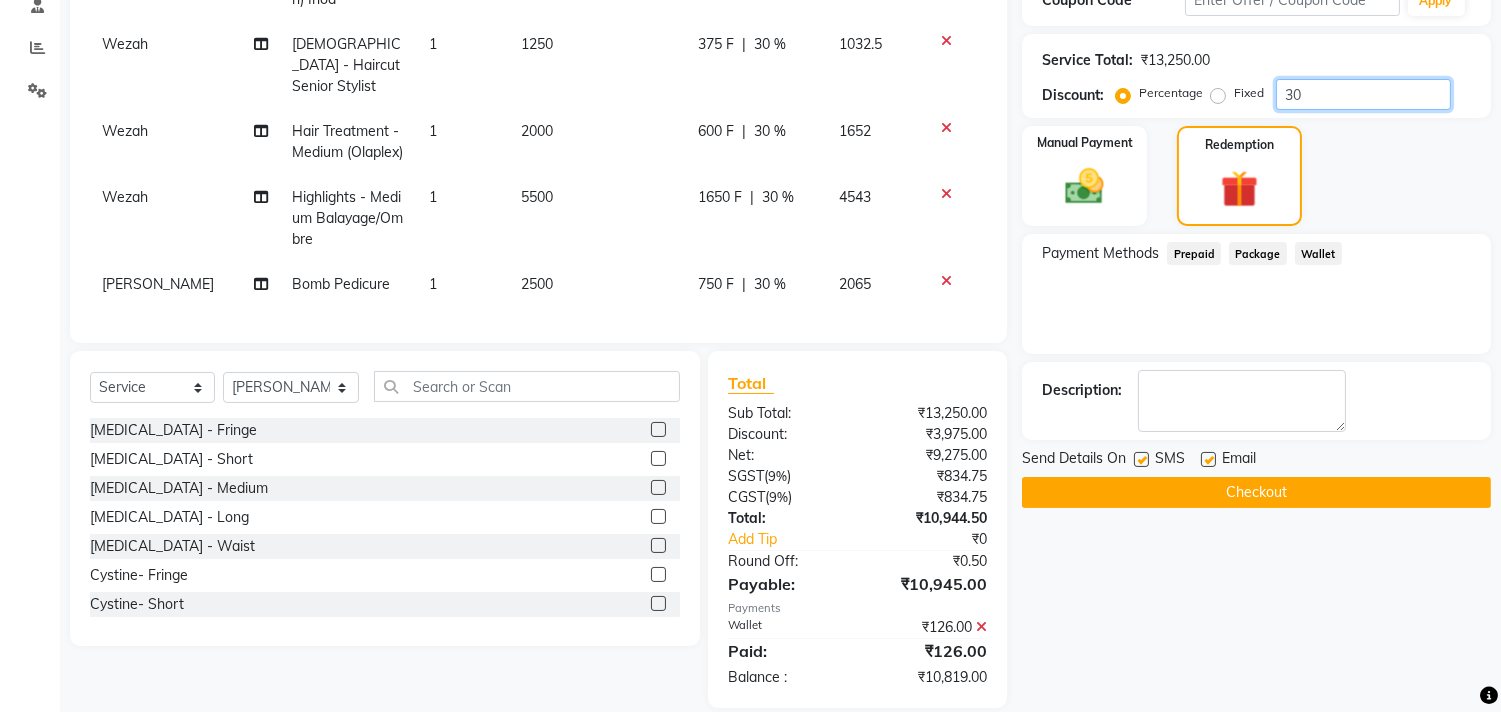 type on "3" 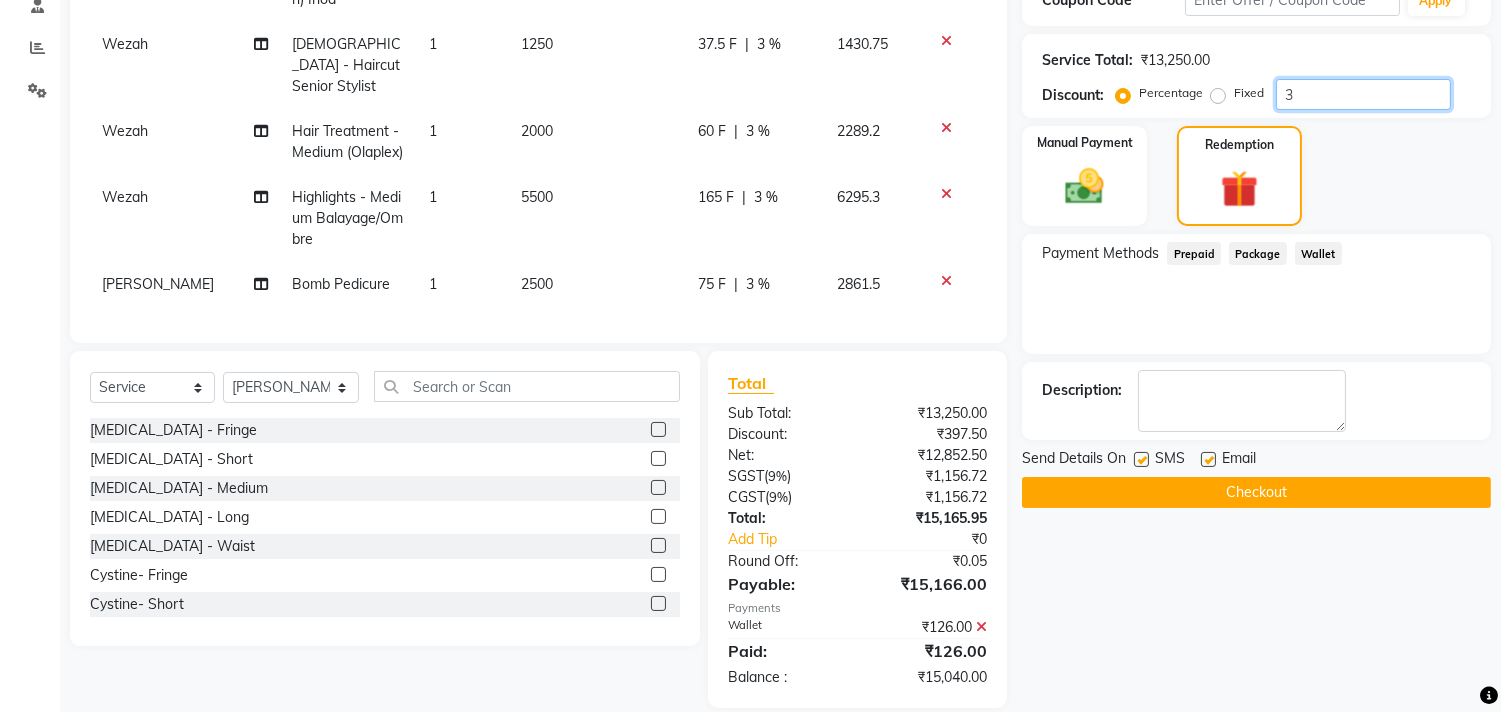 type 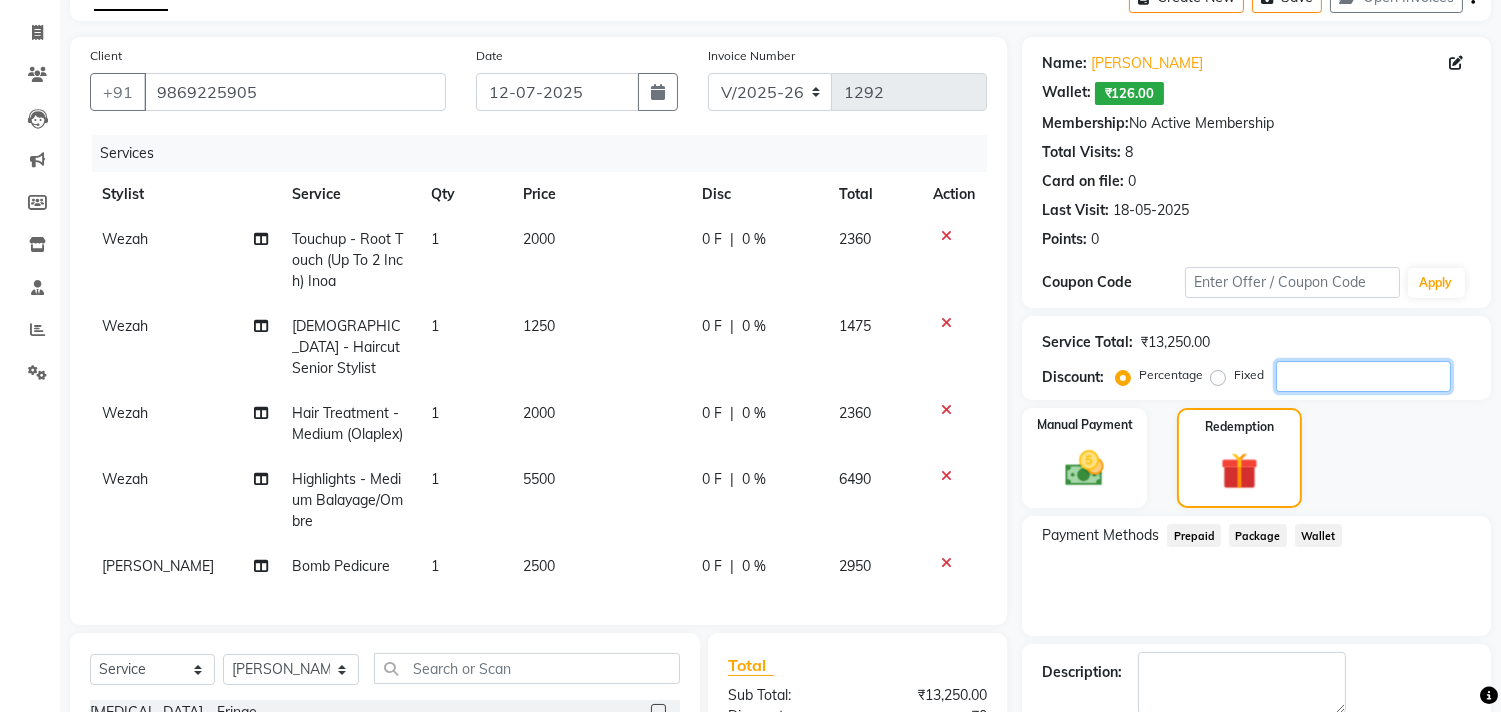 scroll, scrollTop: 62, scrollLeft: 0, axis: vertical 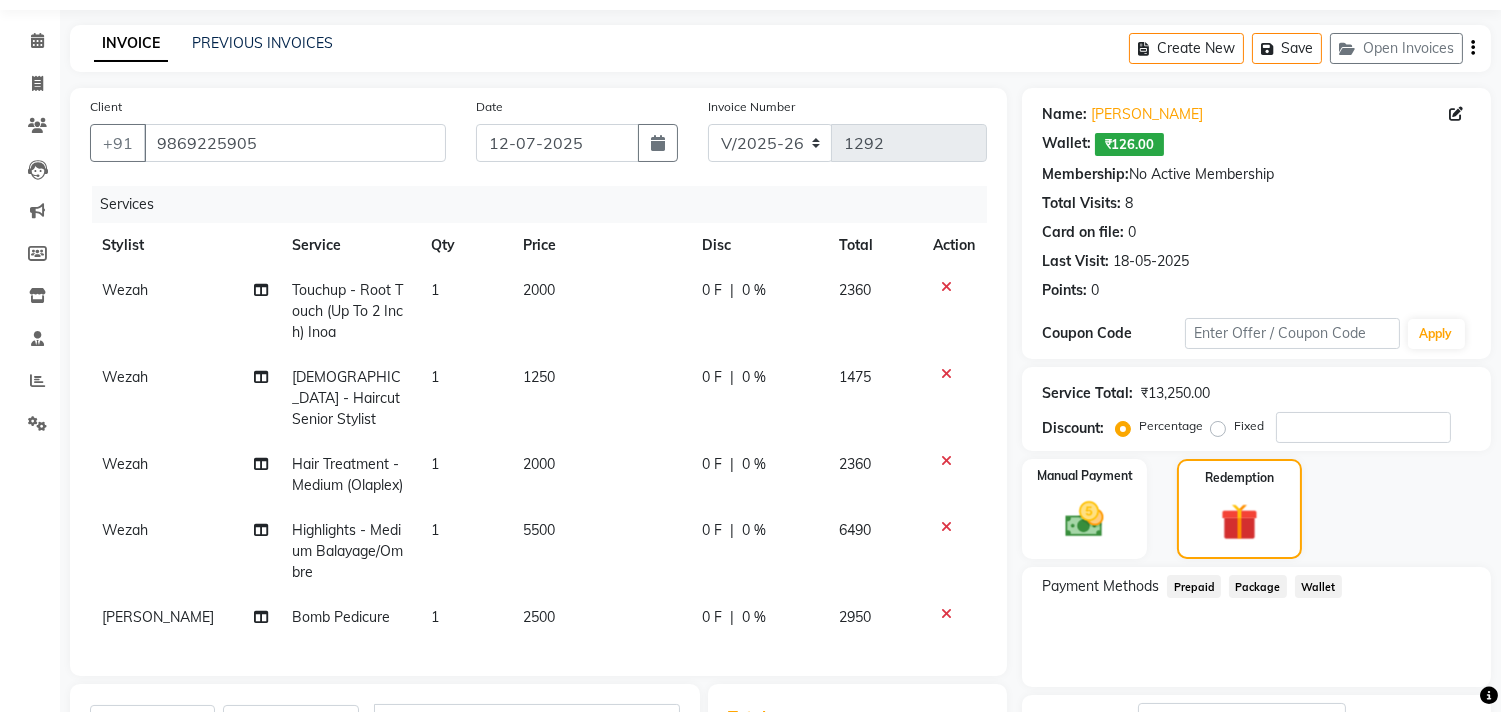 click on "Total Visits:  8" 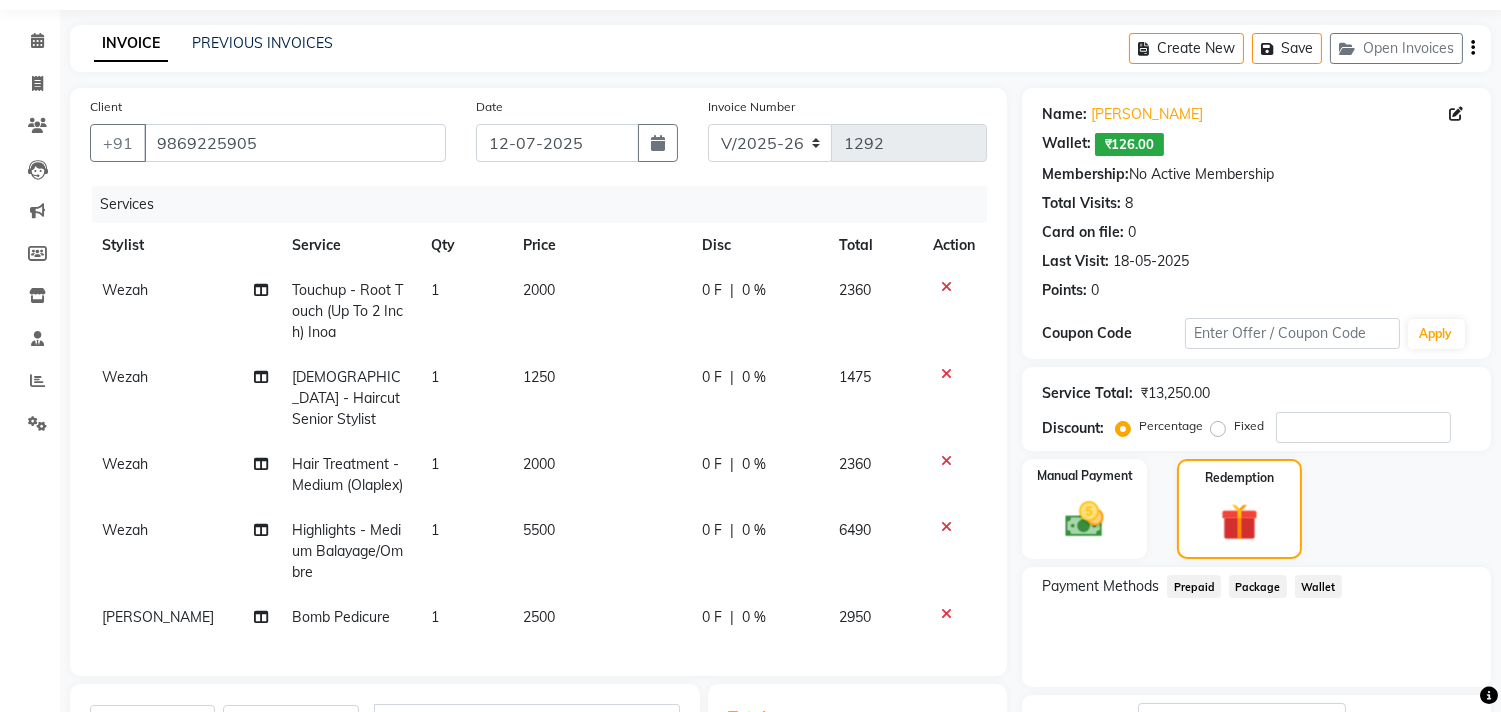 click 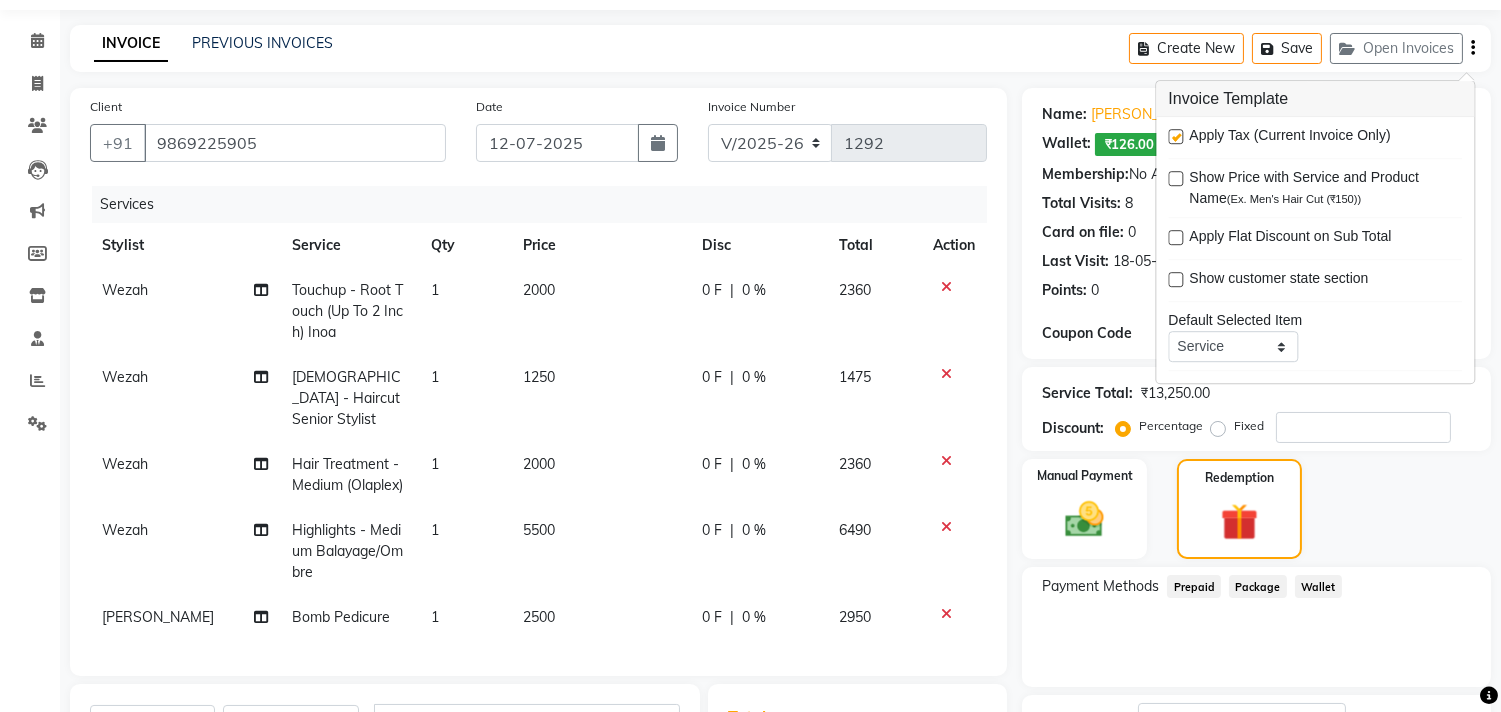 click at bounding box center (1175, 136) 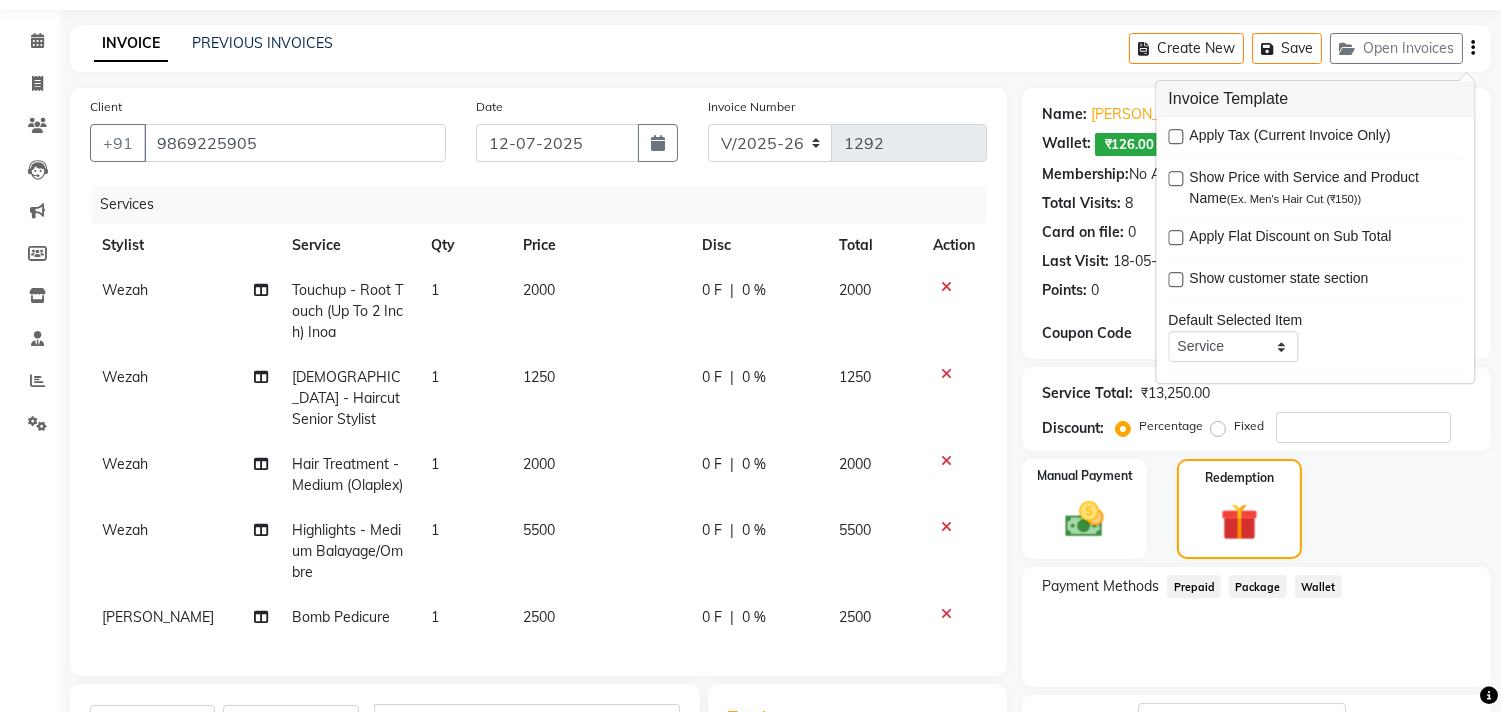click on "INVOICE PREVIOUS INVOICES Create New   Save   Open Invoices" 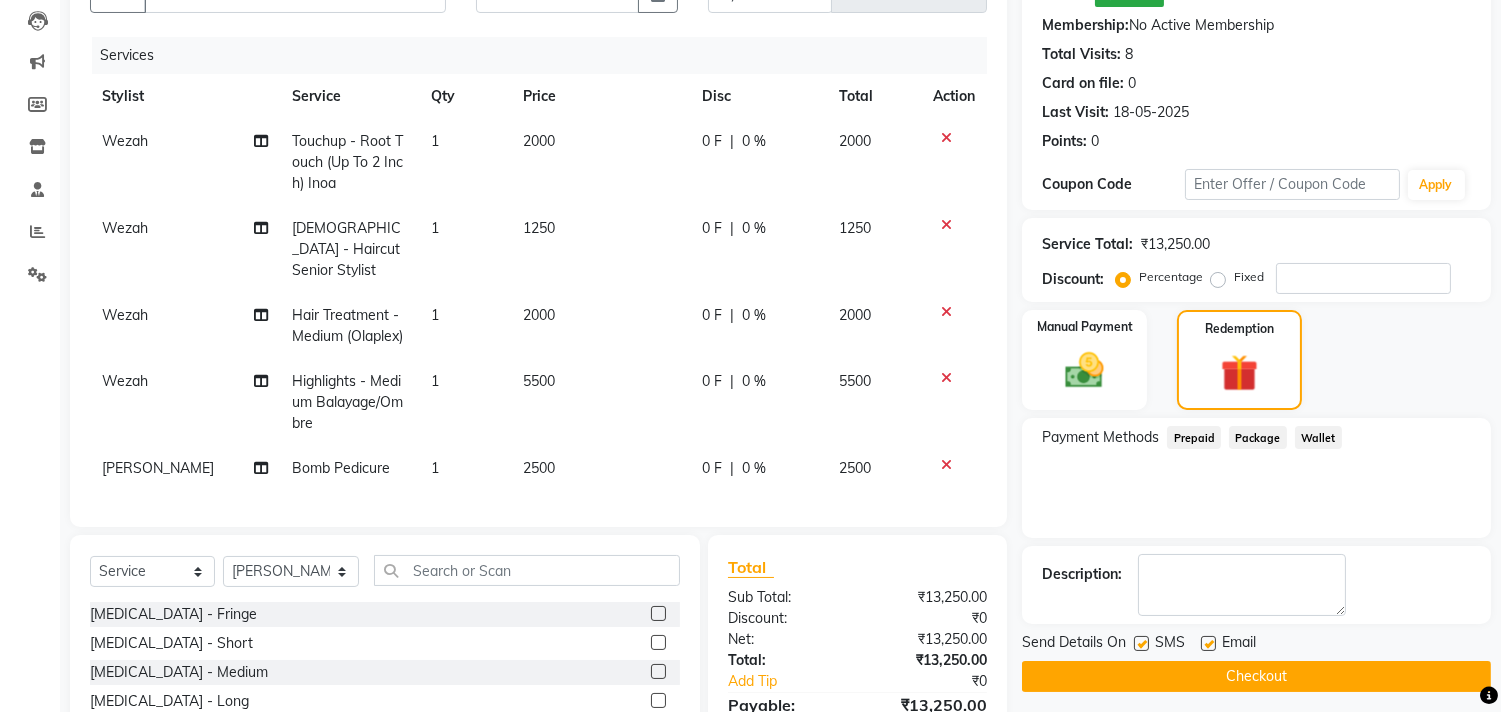 scroll, scrollTop: 21, scrollLeft: 0, axis: vertical 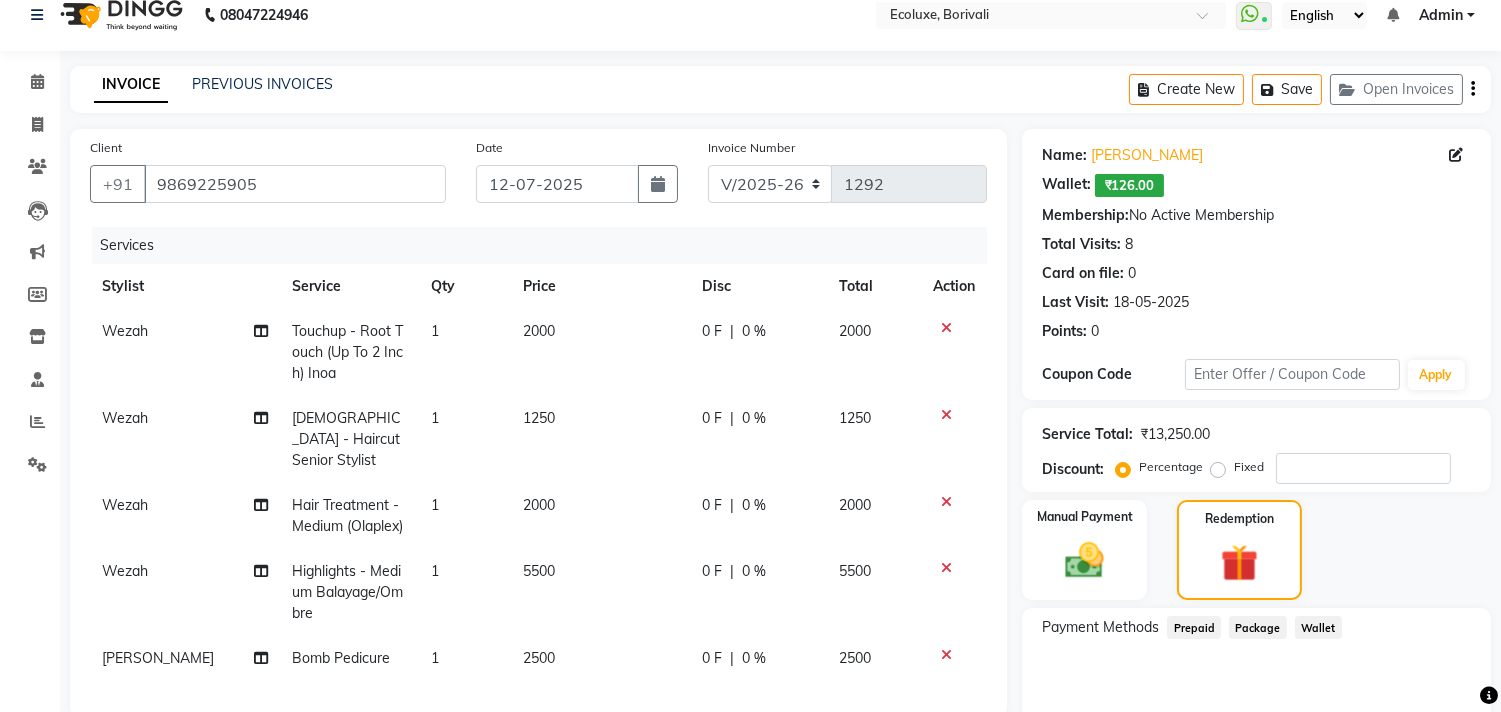 click 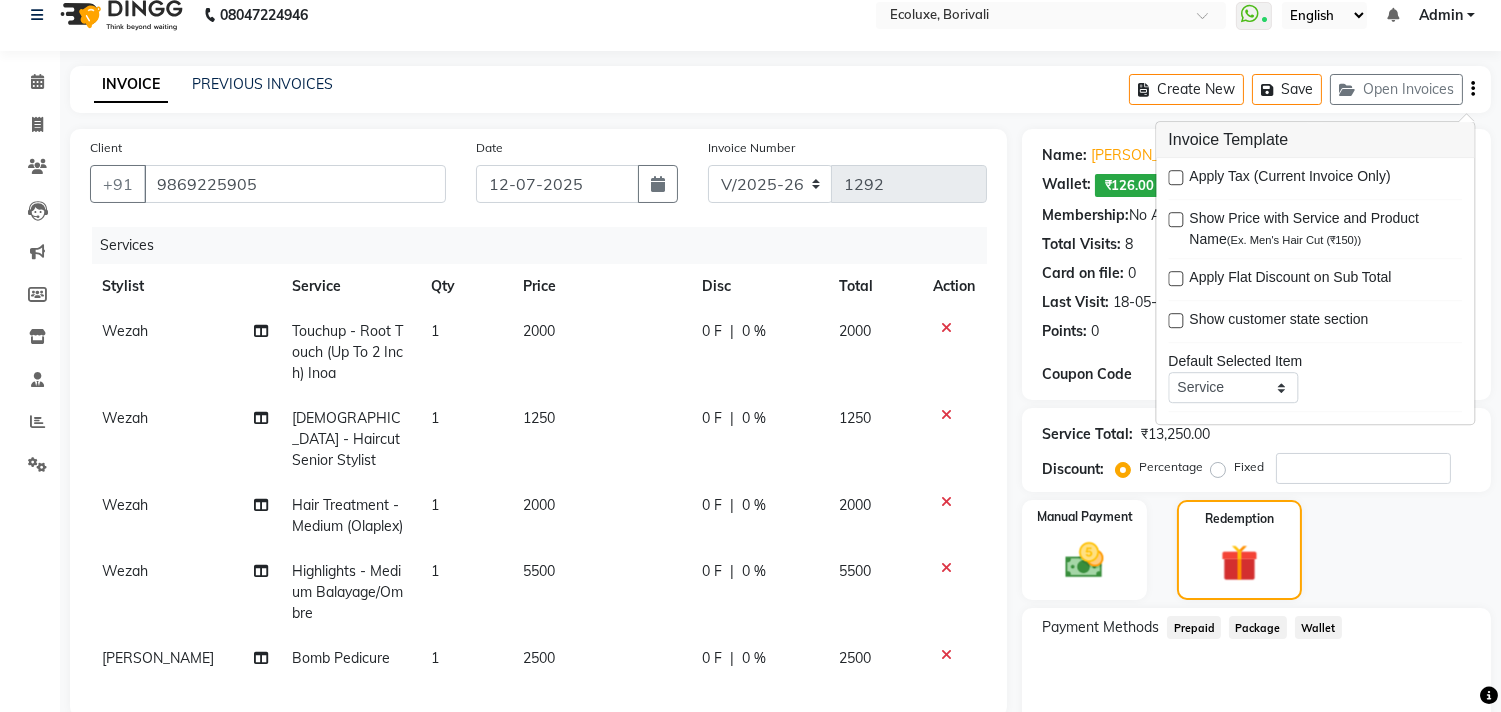 click at bounding box center [1175, 177] 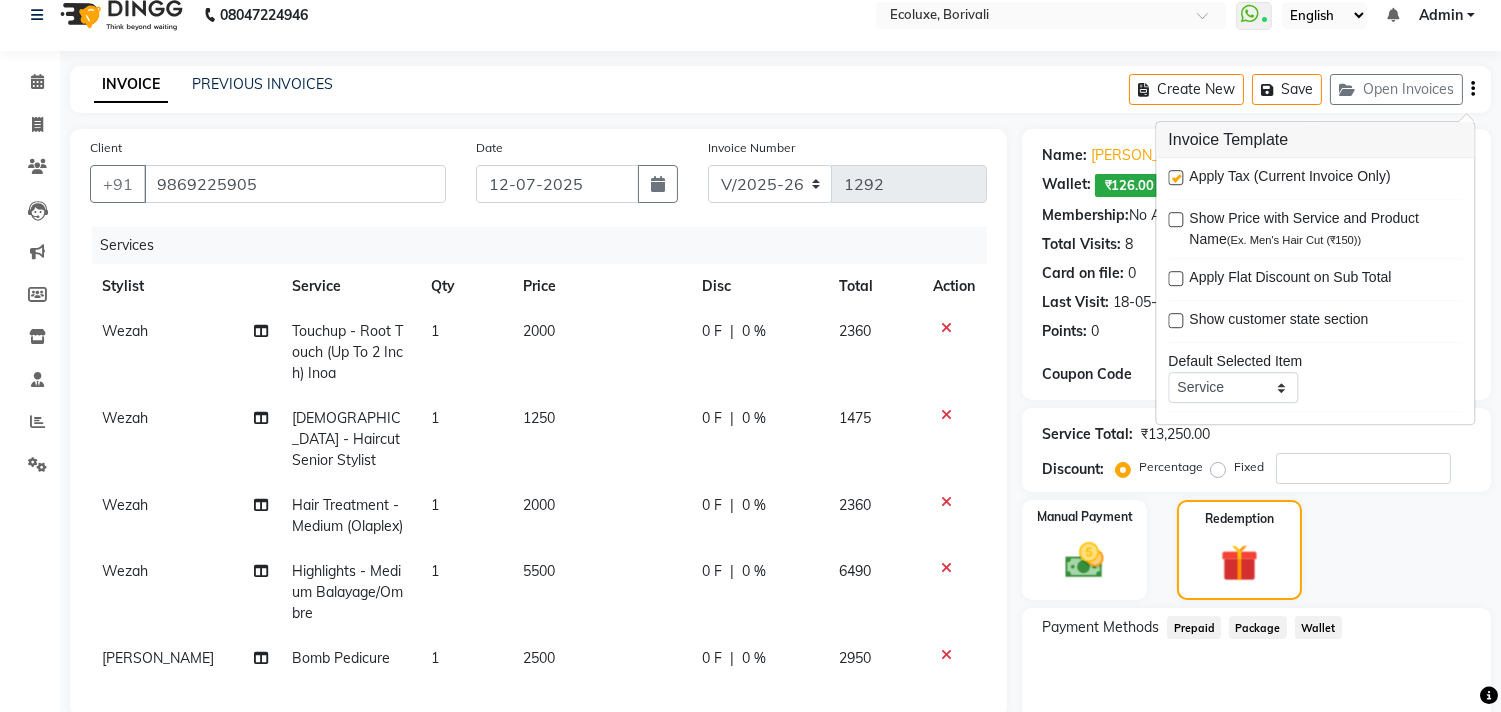 click on "Client +91 9869225905 Date 12-07-2025 Invoice Number V/2025 V/2025-26 1292 Services Stylist Service Qty Price Disc Total Action Wezah Touchup - Root Touch (Up To 2 Inch) Inoa 1 2000 0 F | 0 % 2360 Wezah Female - Haircut Senior Stylist 1 1250 0 F | 0 % 1475 Wezah Hair Treatment - Medium (Olaplex) 1 2000 0 F | 0 % 2360 Wezah Highlights - Medium Balayage/Ombre 1 5500 0 F | 0 % 6490 Kamal Khende Bomb Pedicure 1 2500 0 F | 0 % 2950 Select  Service  Product  Membership  Package Voucher Prepaid Gift Card  Select Stylist Alisha Sasankar Aparna Acharekar Faiz Geeta Harshada Pawar   Imran  Kamal Khende Mohammad Faisal  Neelu Nikita Raut Roshan Sakina Shafique Sonal Sawant  Umar Shaikh Wezah Botox - Fringe  Botox - Short  Botox - Medium  Botox - Long  Botox - Waist  Cystine- Fringe  Cystine- Short  Cystine- Medium  Cystine- Long  Cystine- Waist  Smoothening / Straightening / Rebonding - Fringe  Smoothening / Straightening / Rebonding - Short  Smoothening / Straightening / Rebonding - Medium  Nano Plastia - Small    ₹0" 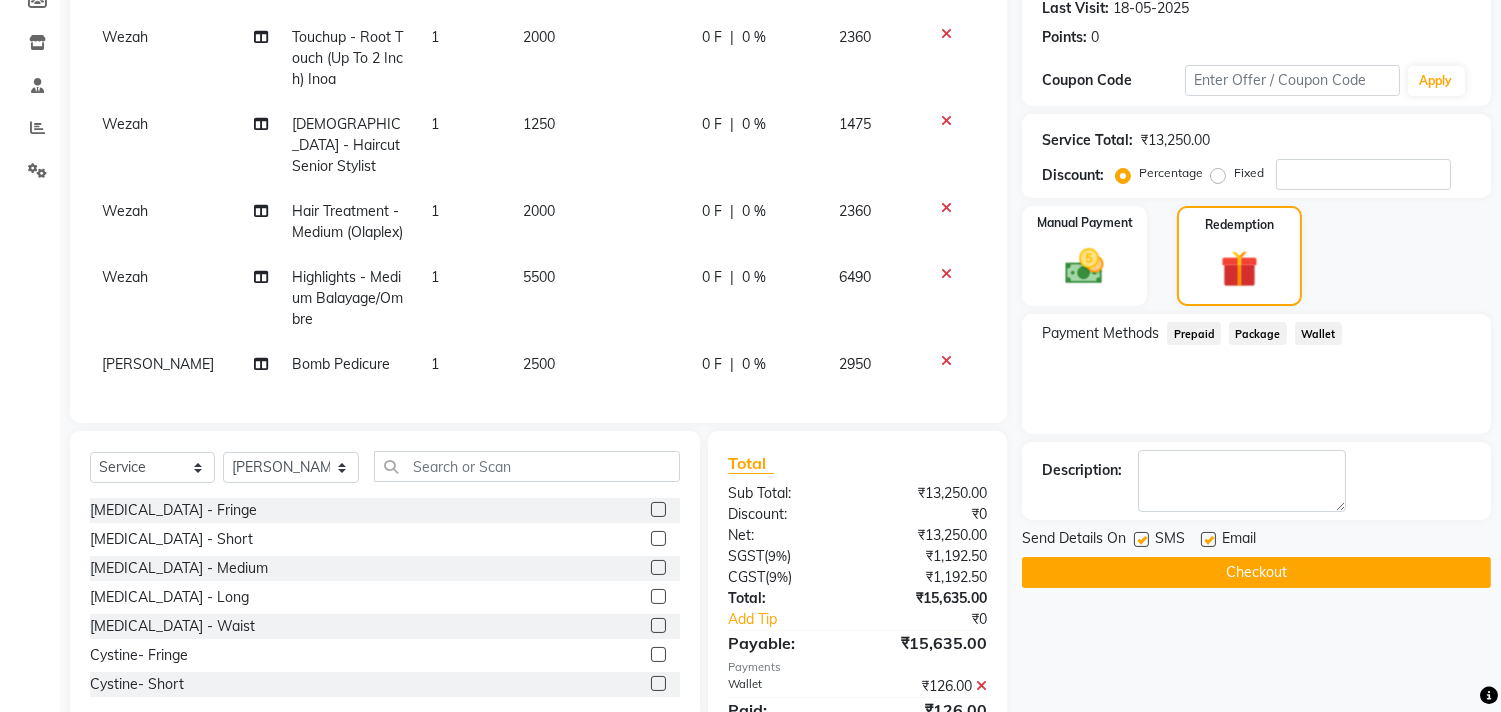 scroll, scrollTop: 354, scrollLeft: 0, axis: vertical 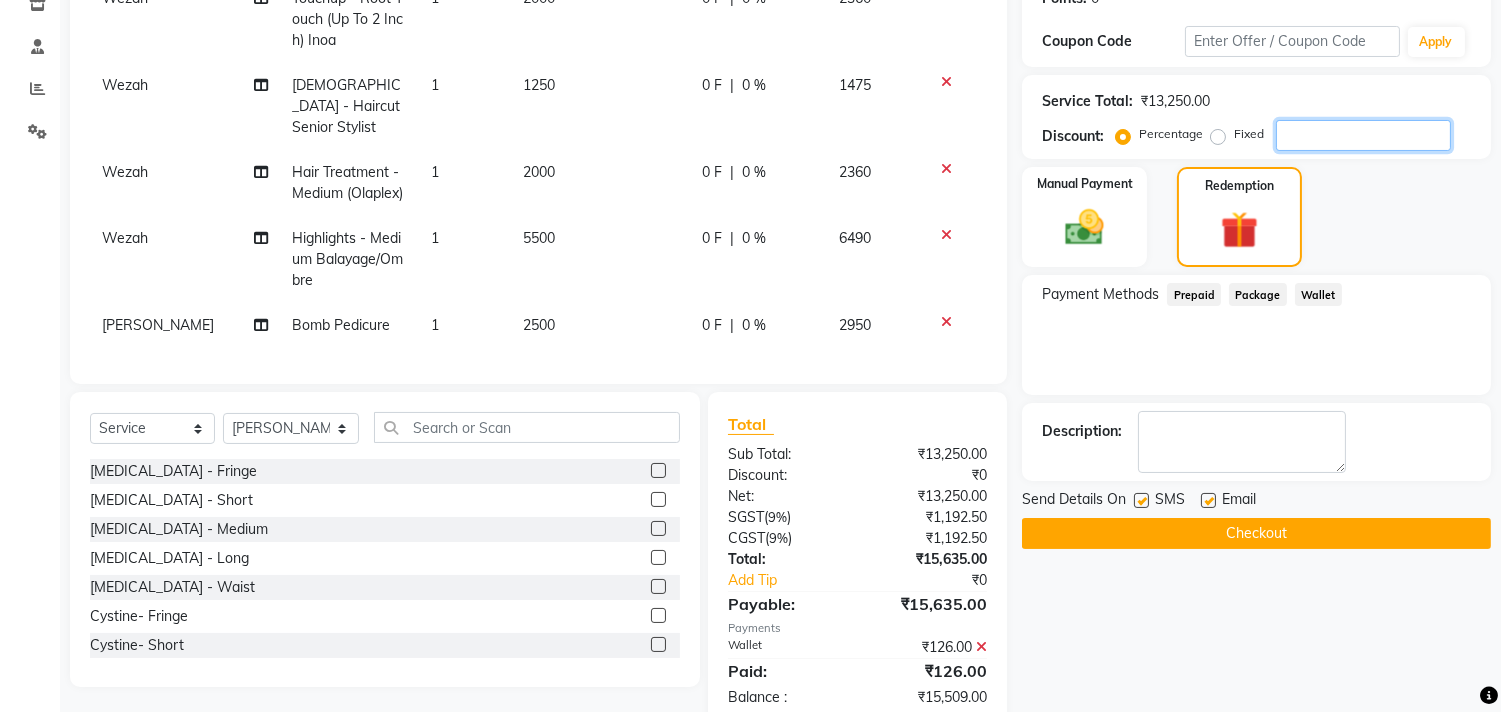 click 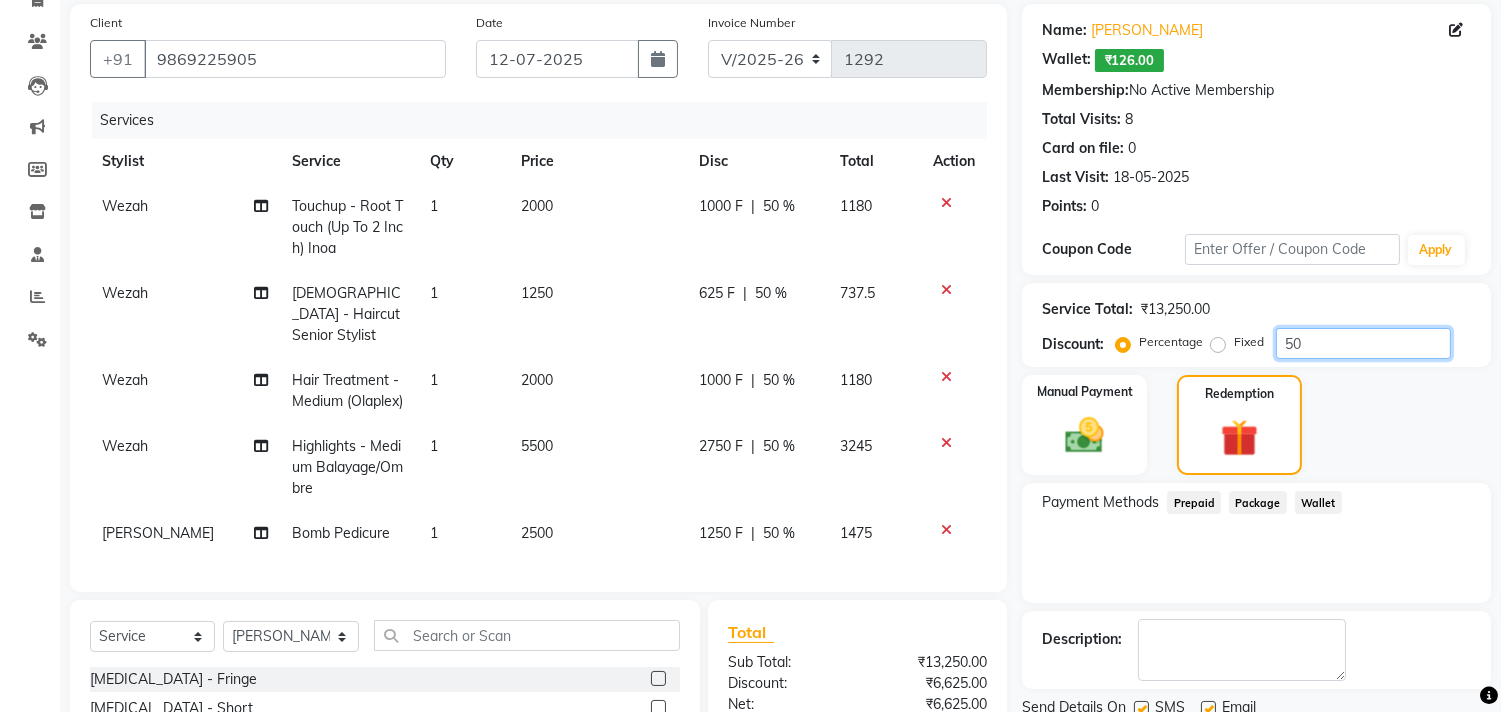scroll, scrollTop: 83, scrollLeft: 0, axis: vertical 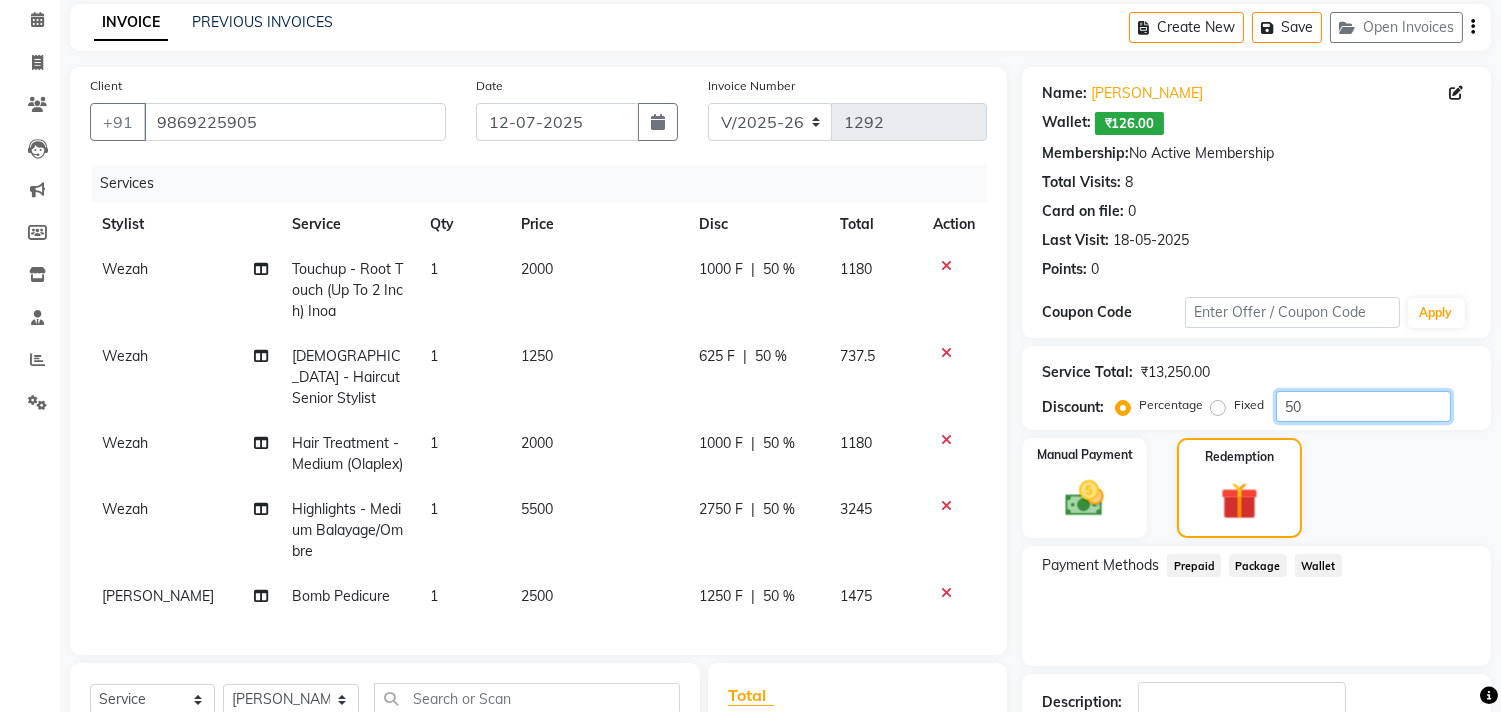 type on "50" 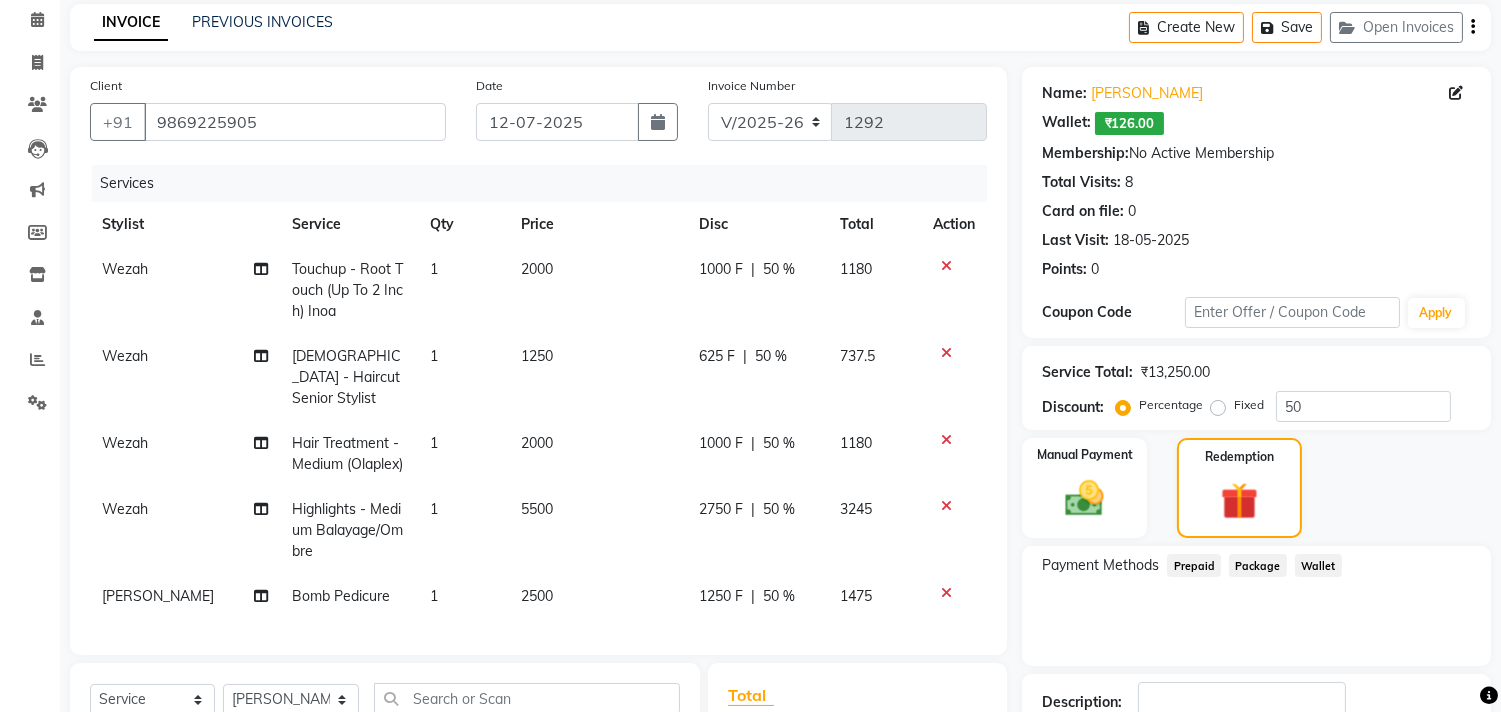 click 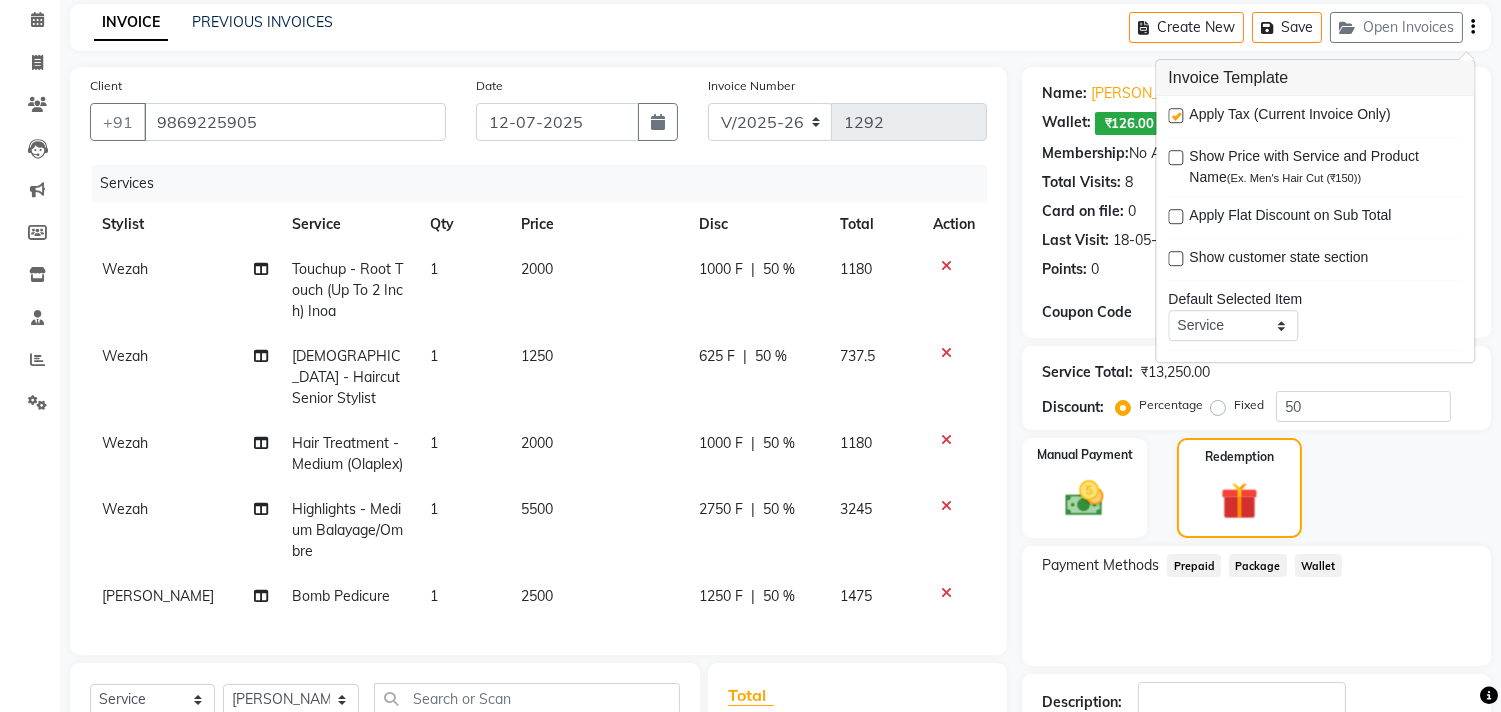 click at bounding box center [1175, 115] 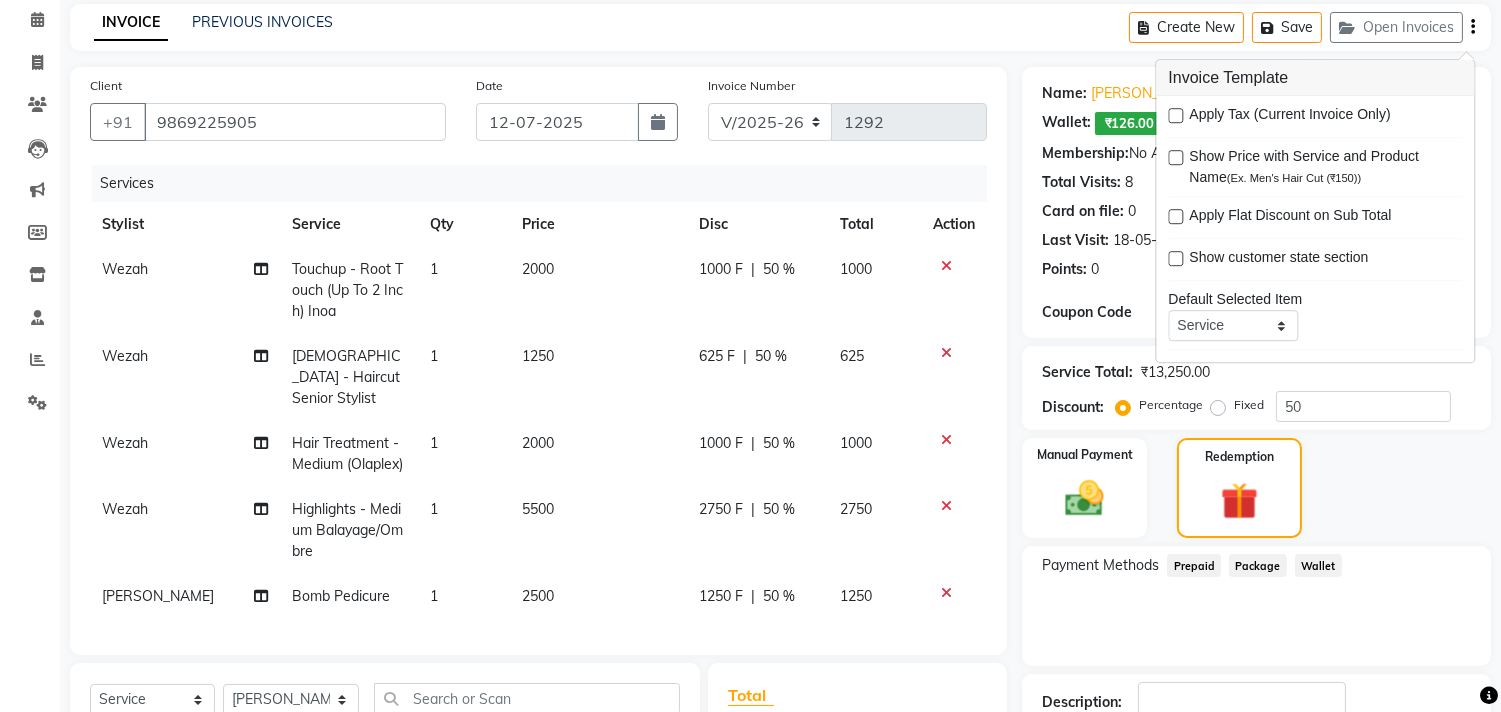 click on "INVOICE PREVIOUS INVOICES Create New   Save   Open Invoices  Client +91 9869225905 Date 12-07-2025 Invoice Number V/2025 V/2025-26 1292 Services Stylist Service Qty Price Disc Total Action Wezah Touchup - Root Touch (Up To 2 Inch) Inoa 1 2000 1000 F | 50 % 1000 Wezah Female - Haircut Senior Stylist 1 1250 625 F | 50 % 625 Wezah Hair Treatment - Medium (Olaplex) 1 2000 1000 F | 50 % 1000 Wezah Highlights - Medium Balayage/Ombre 1 5500 2750 F | 50 % 2750 Kamal Khende Bomb Pedicure 1 2500 1250 F | 50 % 1250 Select  Service  Product  Membership  Package Voucher Prepaid Gift Card  Select Stylist Alisha Sasankar Aparna Acharekar Faiz Geeta Harshada Pawar   Imran  Kamal Khende Mohammad Faisal  Neelu Nikita Raut Roshan Sakina Shafique Sonal Sawant  Umar Shaikh Wezah Botox - Fringe  Botox - Short  Botox - Medium  Botox - Long  Botox - Waist  Cystine- Fringe  Cystine- Short  Cystine- Medium  Cystine- Long  Cystine- Waist  Smoothening / Straightening / Rebonding - Fringe  Smoothening / Straightening / Rebonding - Short" 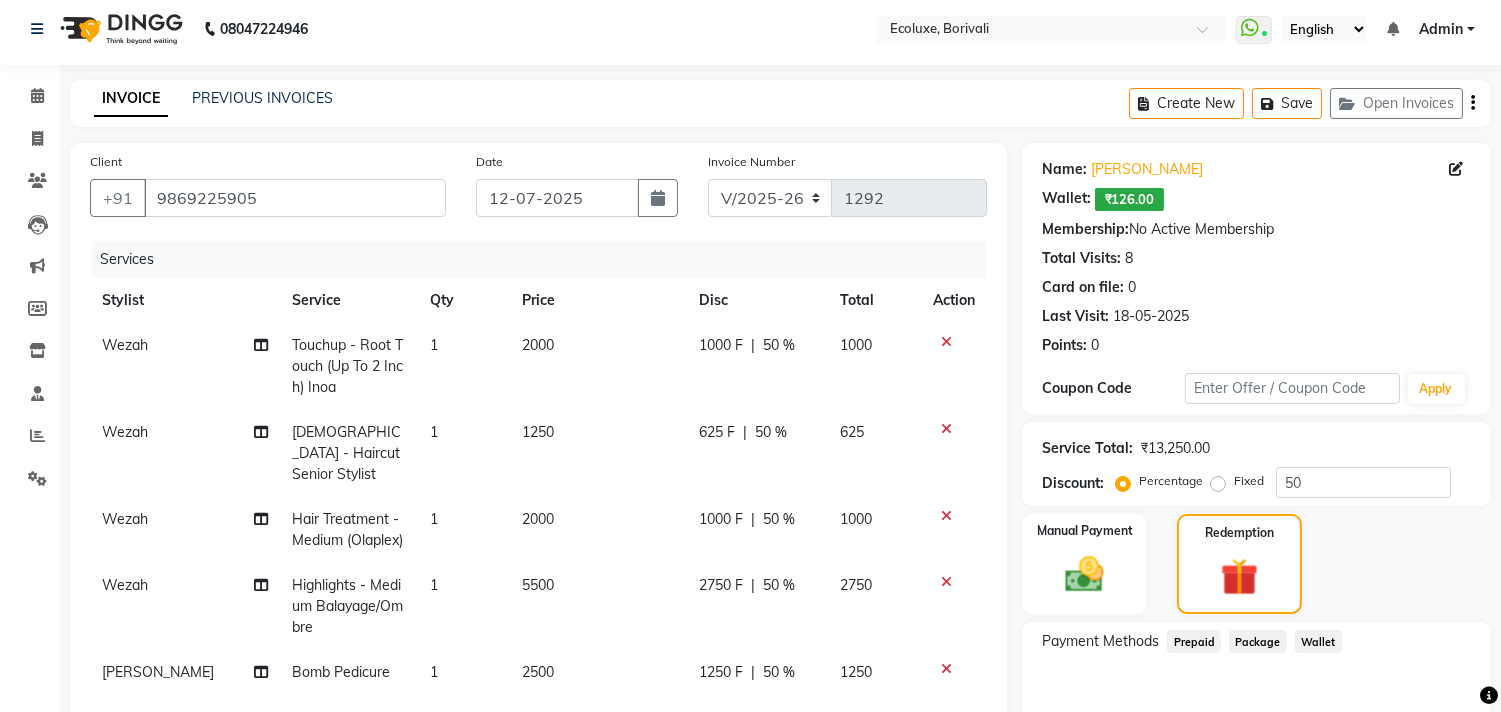 scroll, scrollTop: 0, scrollLeft: 0, axis: both 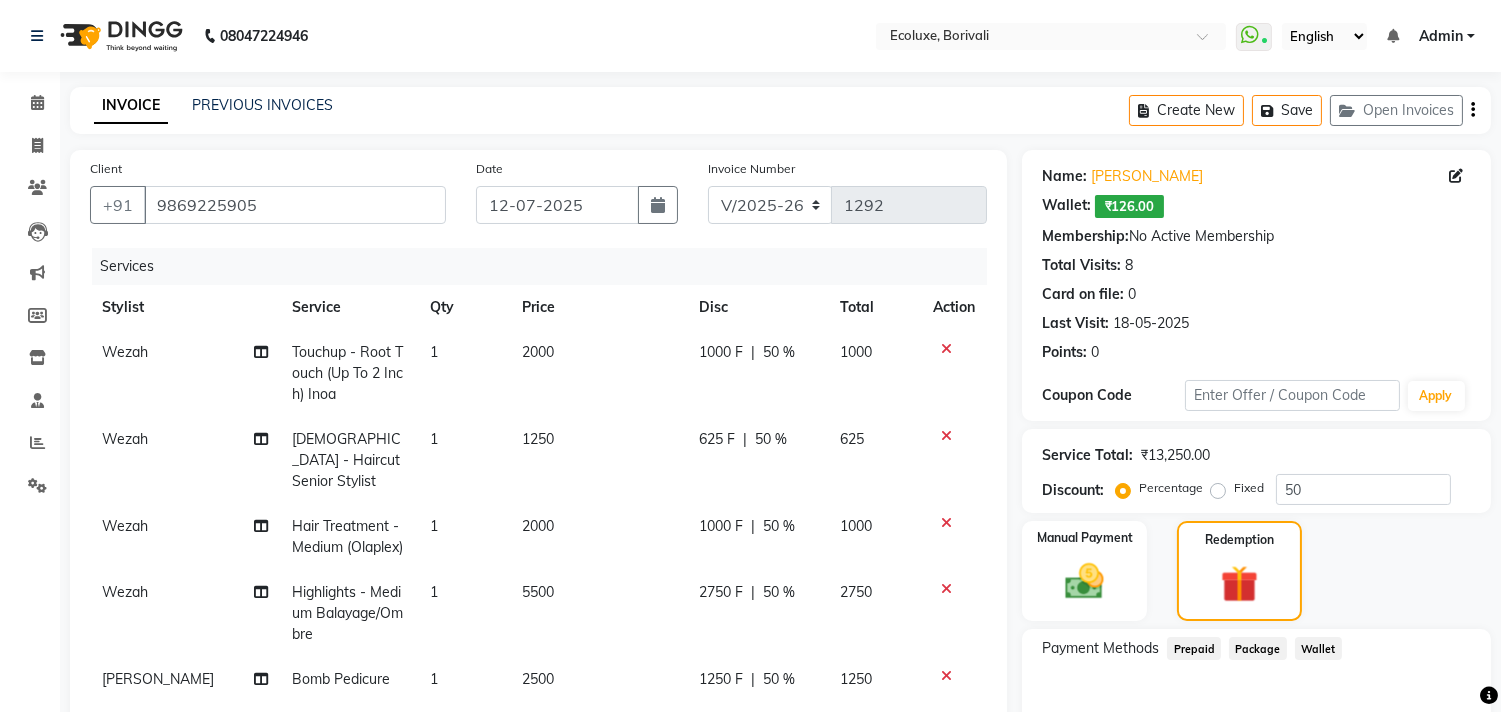 click 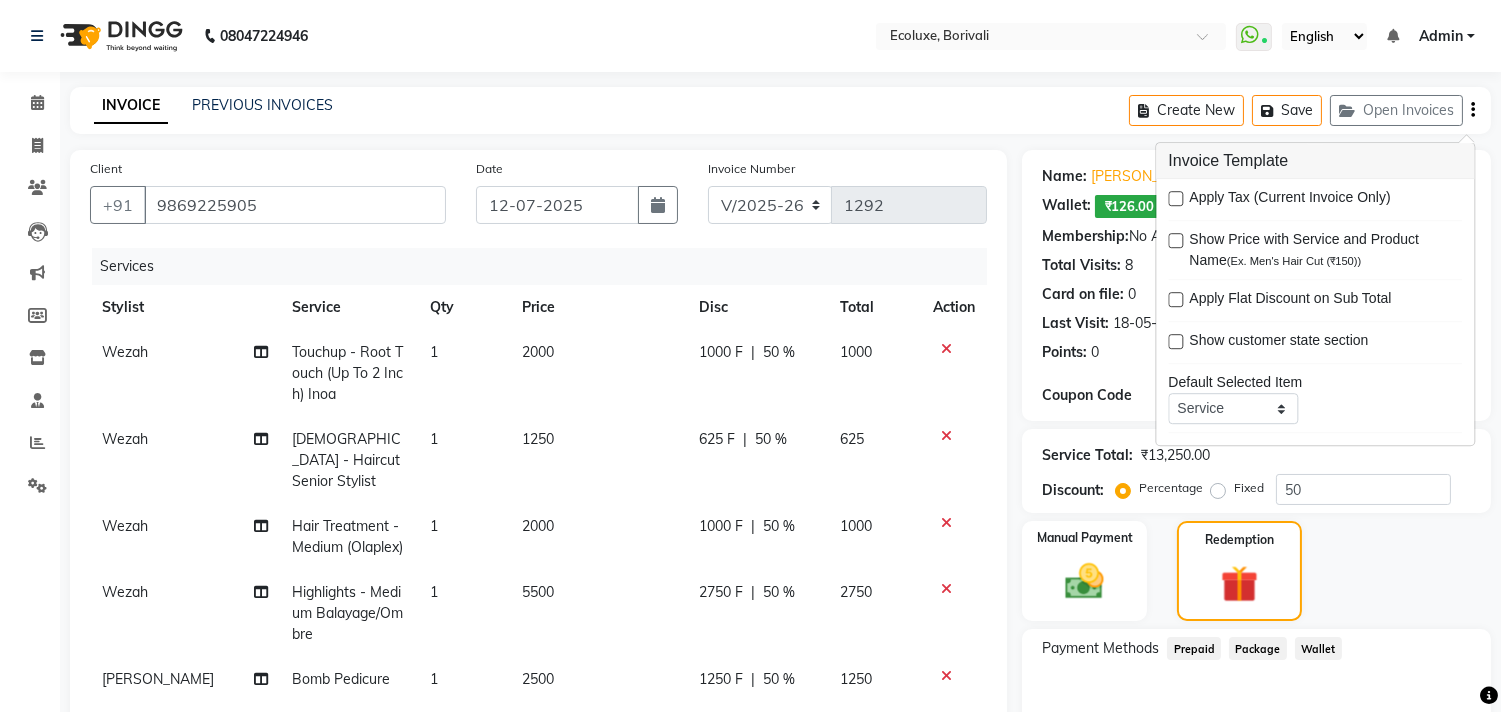 click at bounding box center [1175, 198] 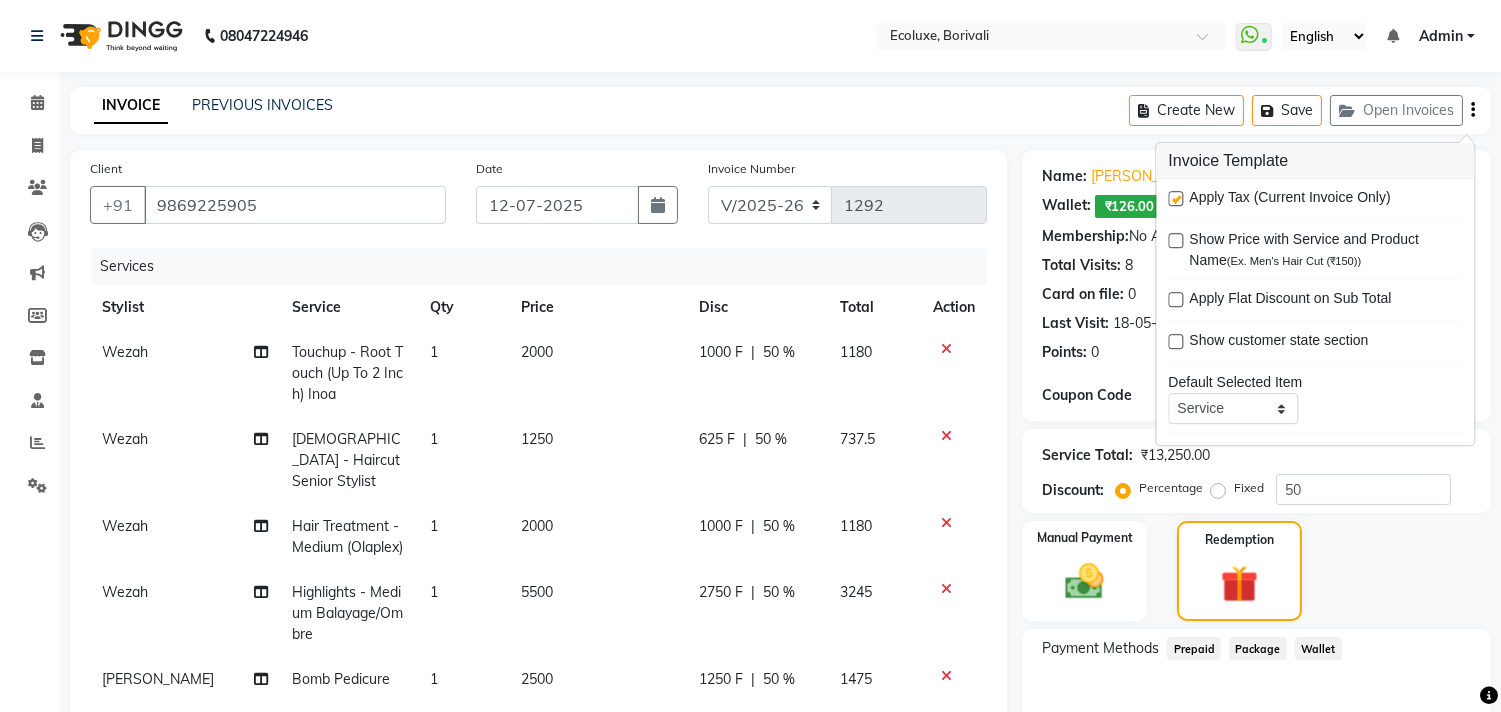 click on "INVOICE PREVIOUS INVOICES Create New   Save   Open Invoices" 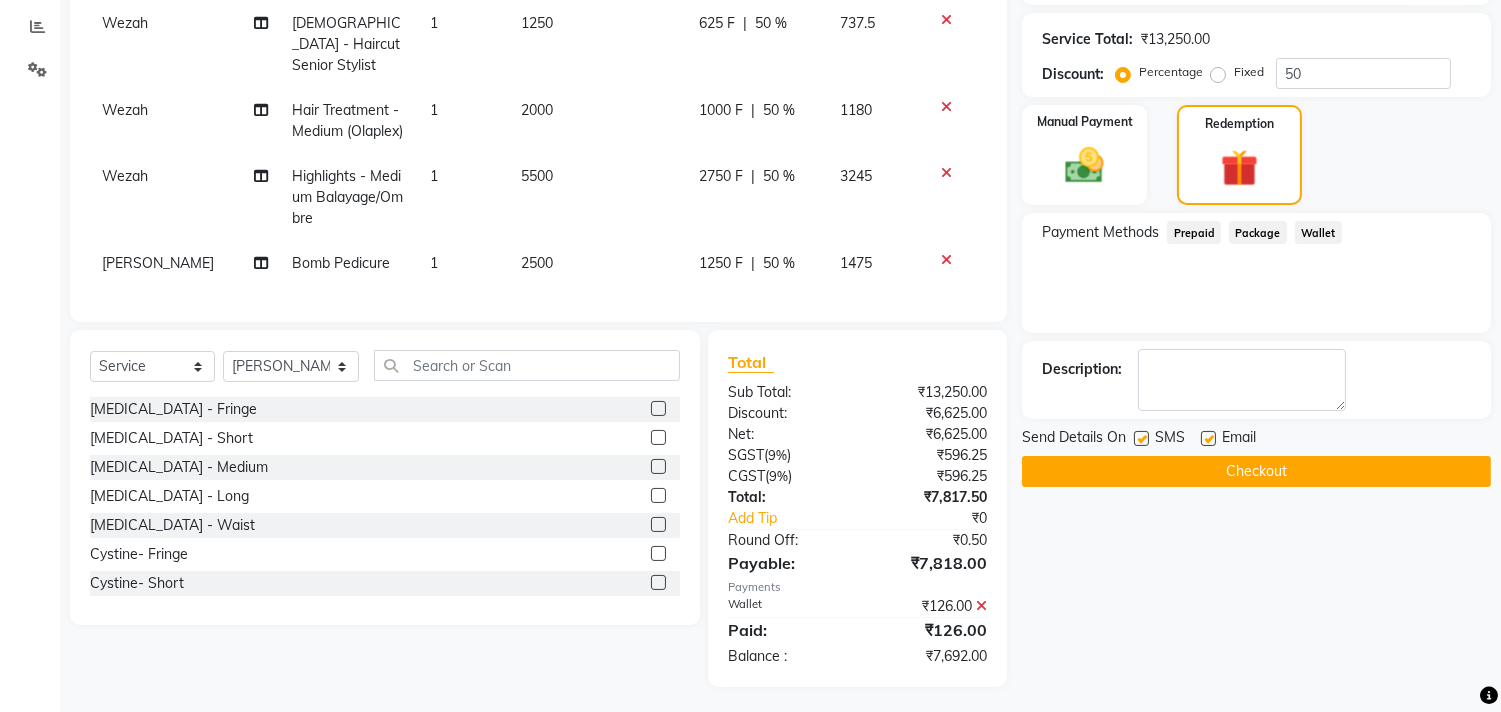 scroll, scrollTop: 194, scrollLeft: 0, axis: vertical 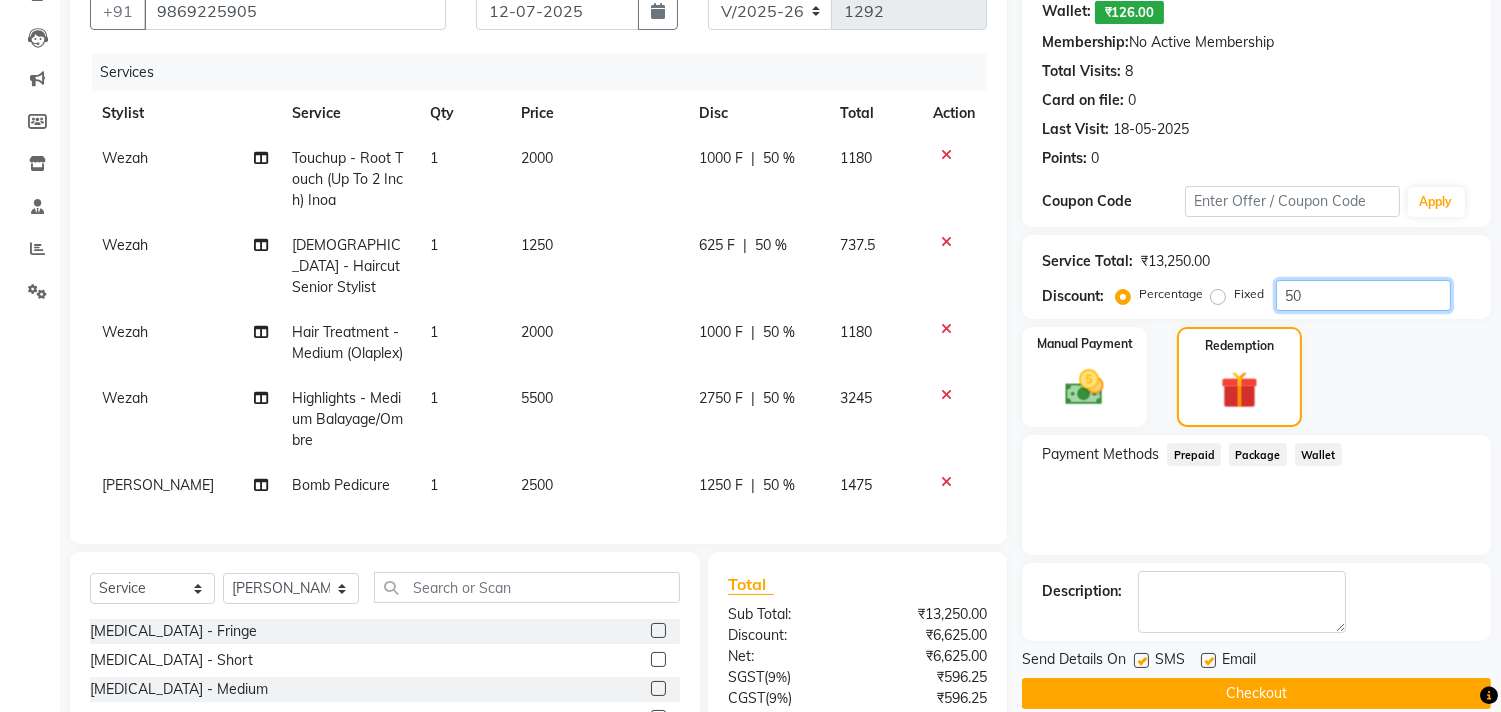 drag, startPoint x: 1345, startPoint y: 284, endPoint x: 1137, endPoint y: 286, distance: 208.00961 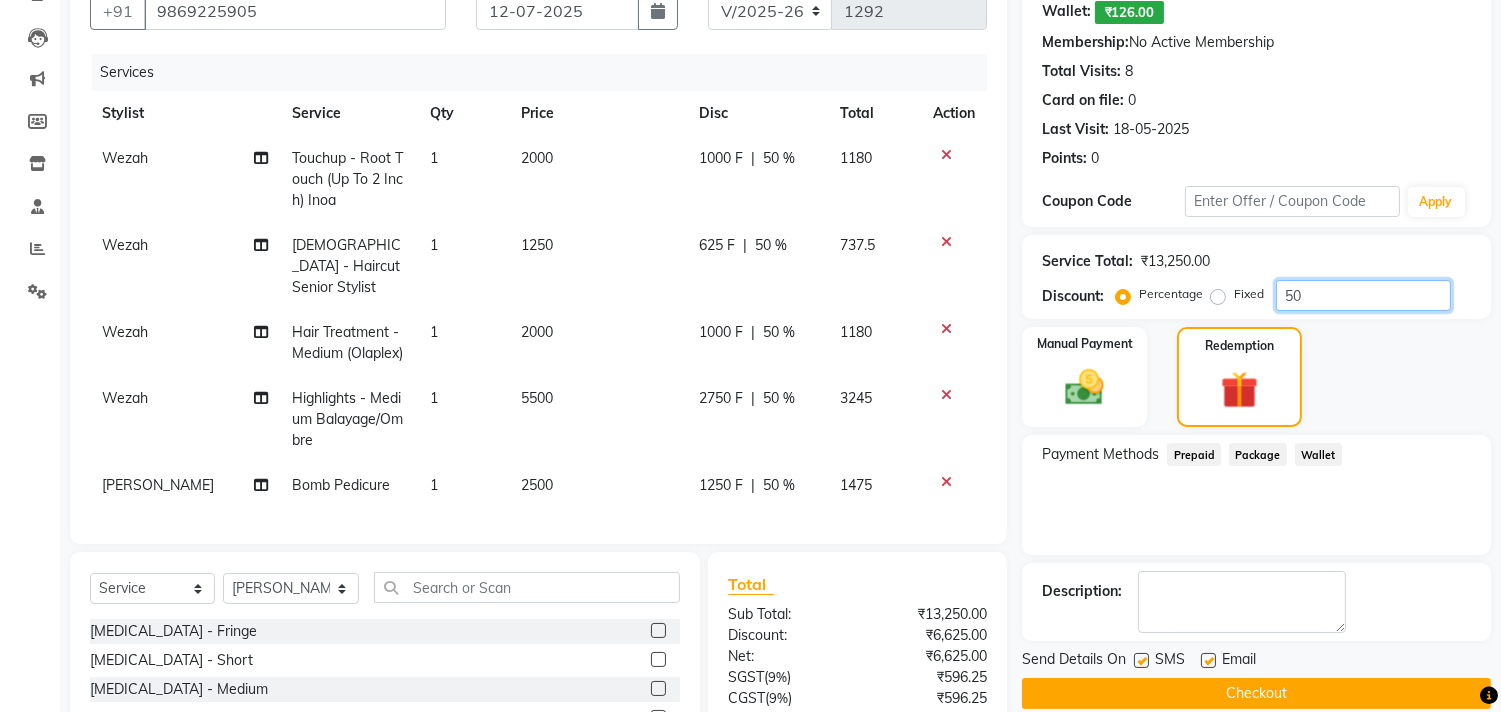 click on "Percentage   Fixed  50" 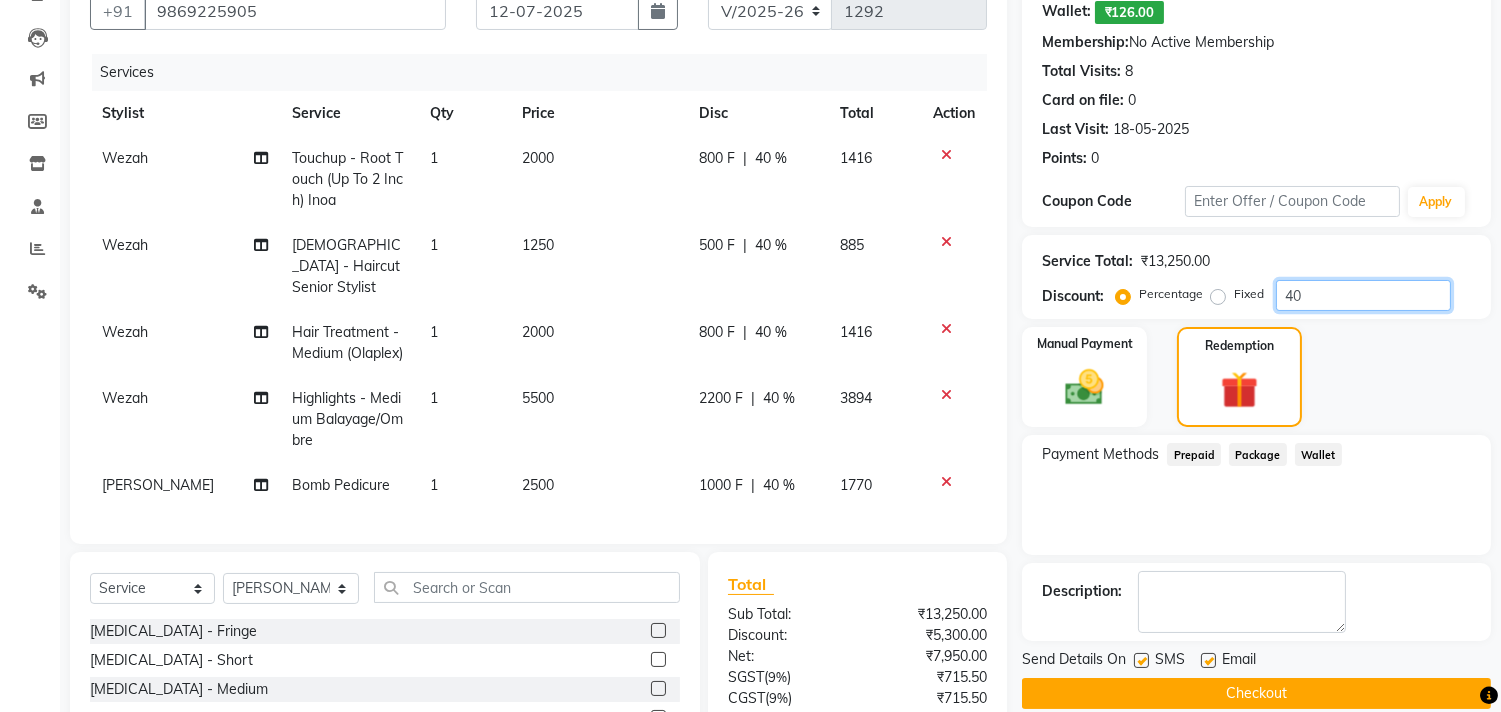 type on "40" 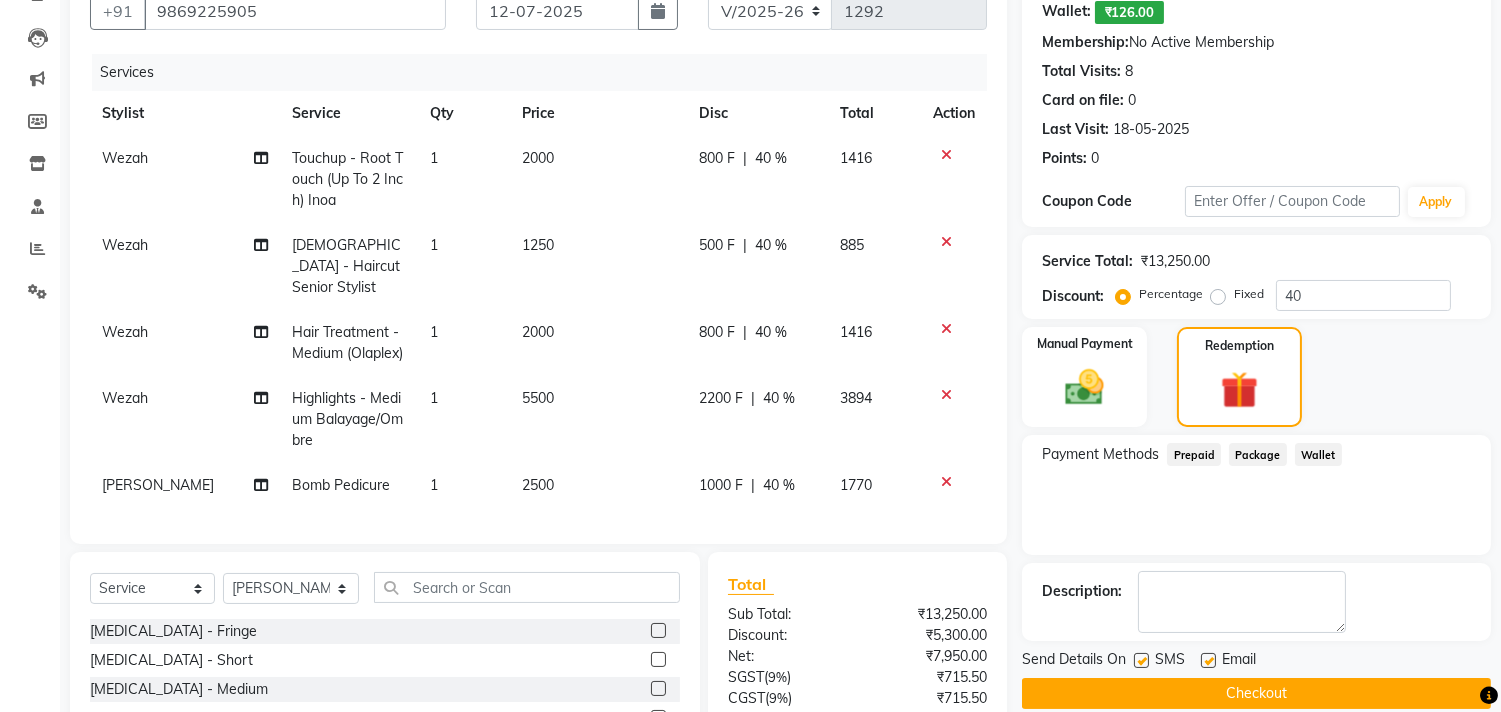 click on "Name: Jyoti Bhabal  Wallet:   ₹126.00  Membership:  No Active Membership  Total Visits:  8 Card on file:  0 Last Visit:   18-05-2025 Points:   0" 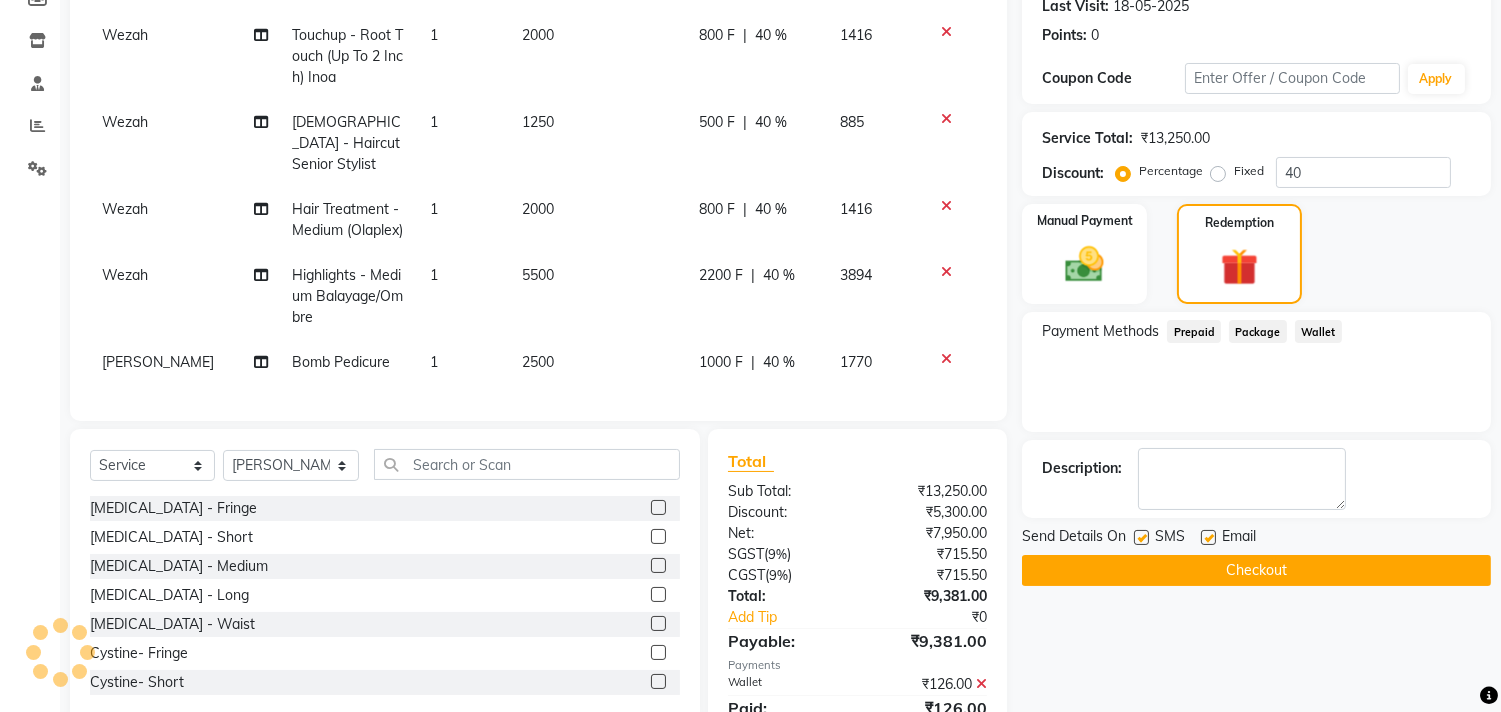 scroll, scrollTop: 395, scrollLeft: 0, axis: vertical 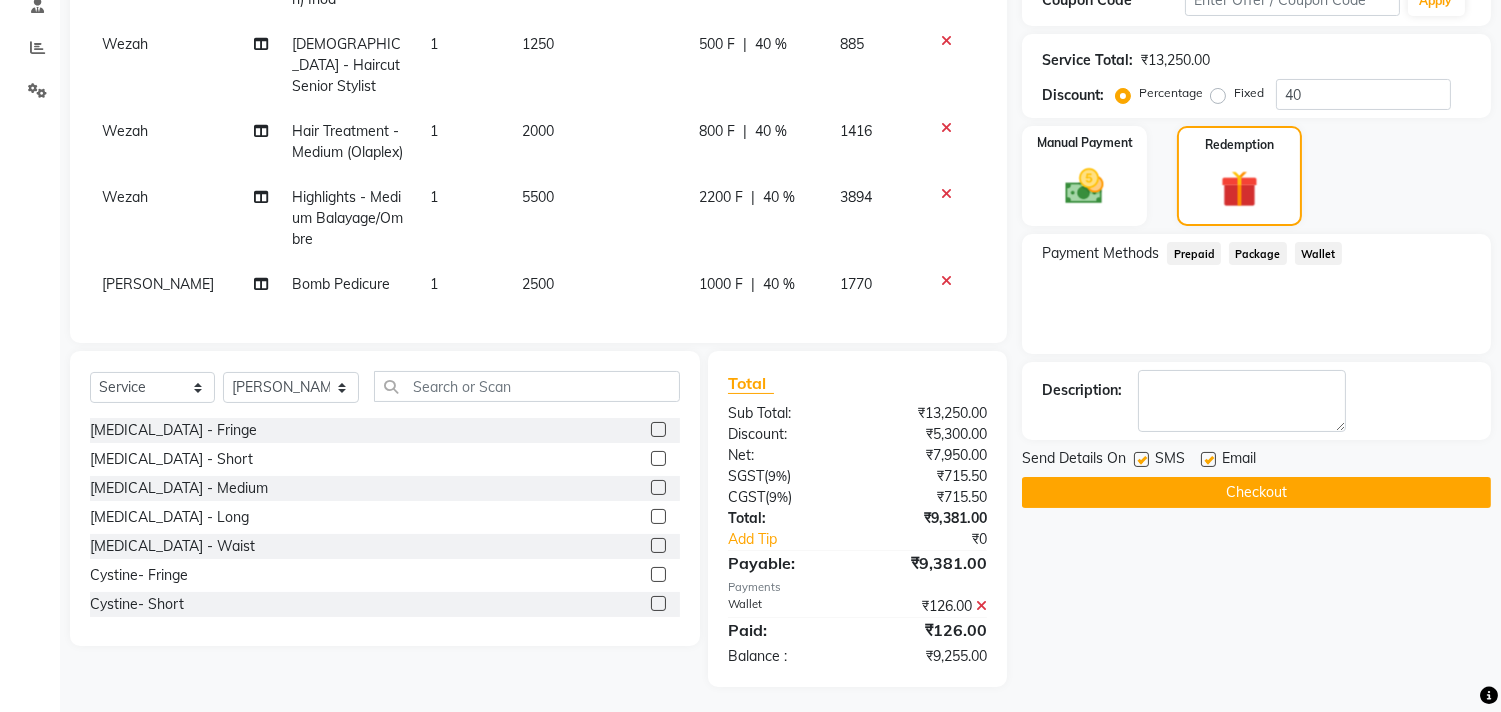 click on "Payment Methods  Prepaid   Package   Wallet" 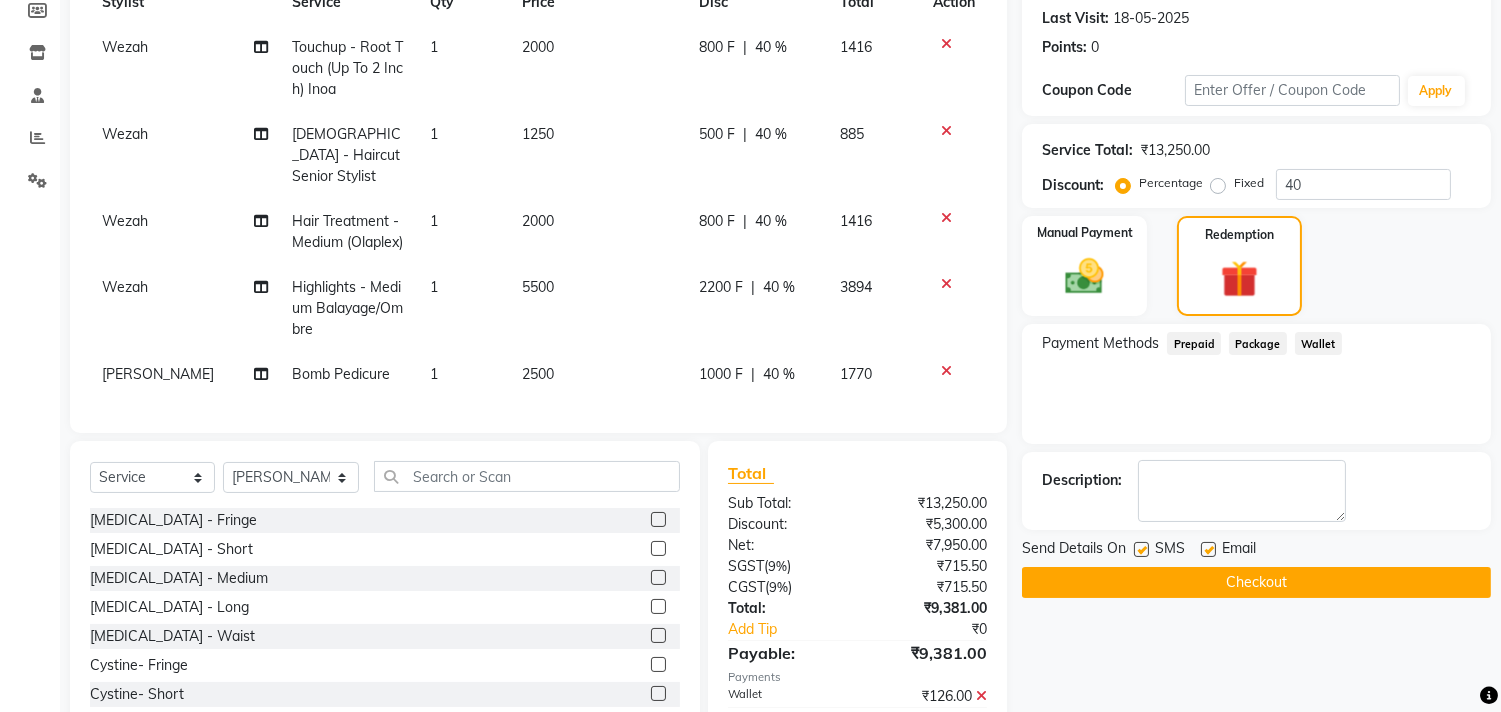 scroll, scrollTop: 173, scrollLeft: 0, axis: vertical 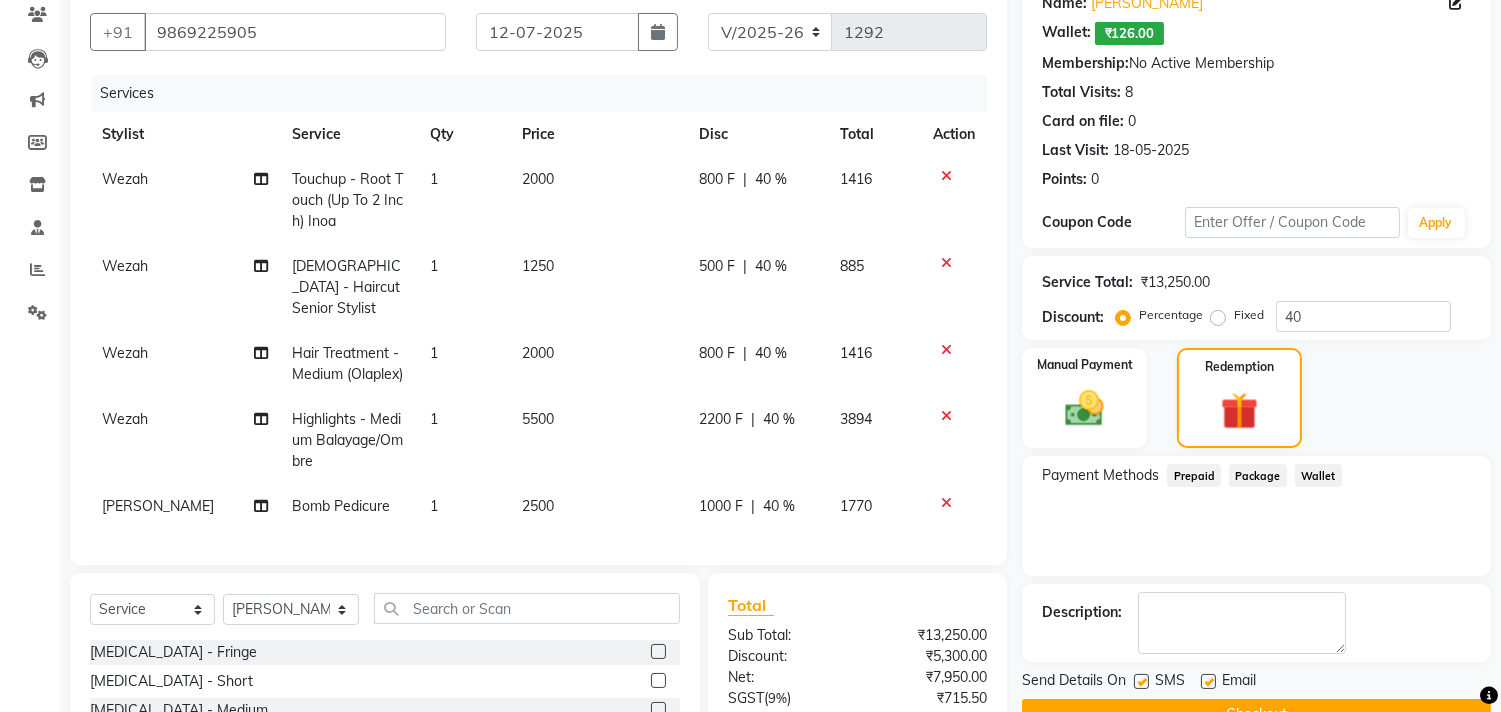 click on "2000" 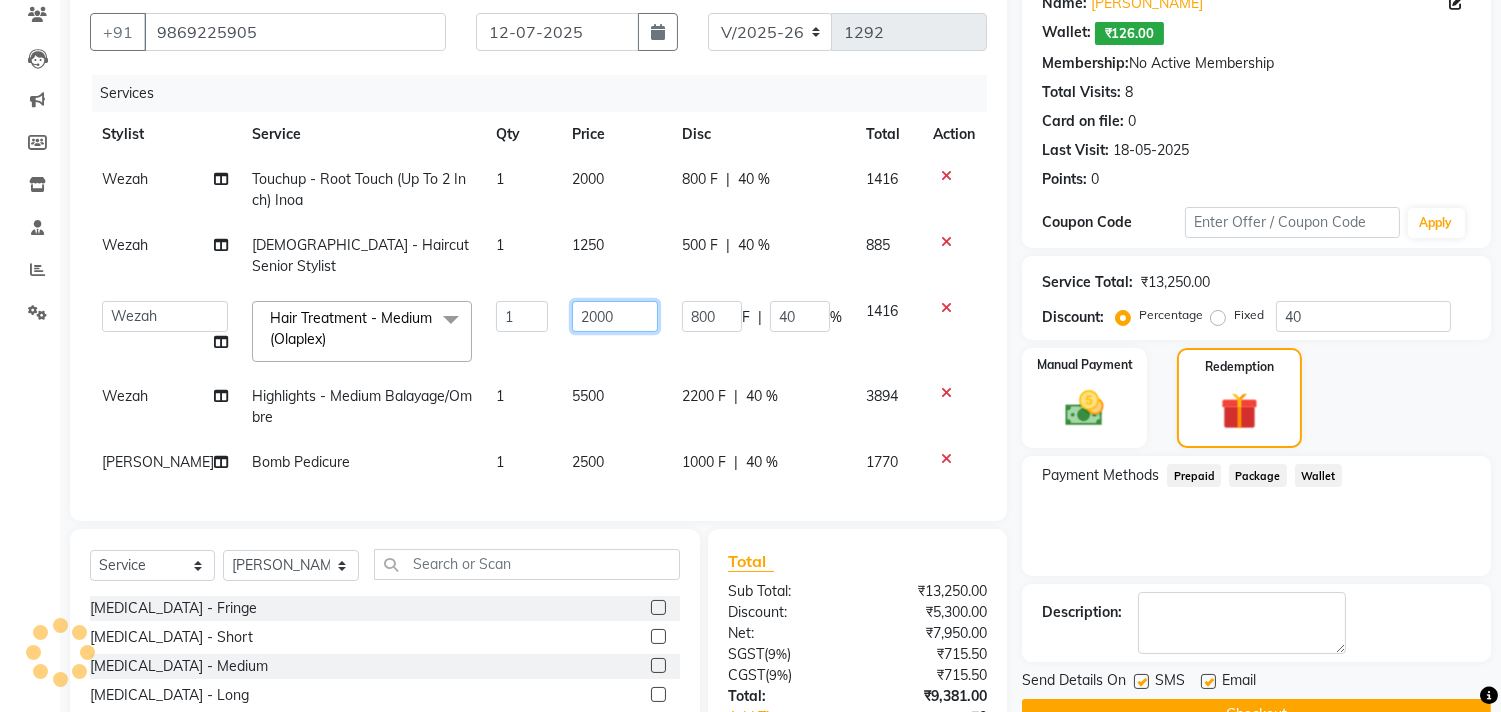 click on "2000" 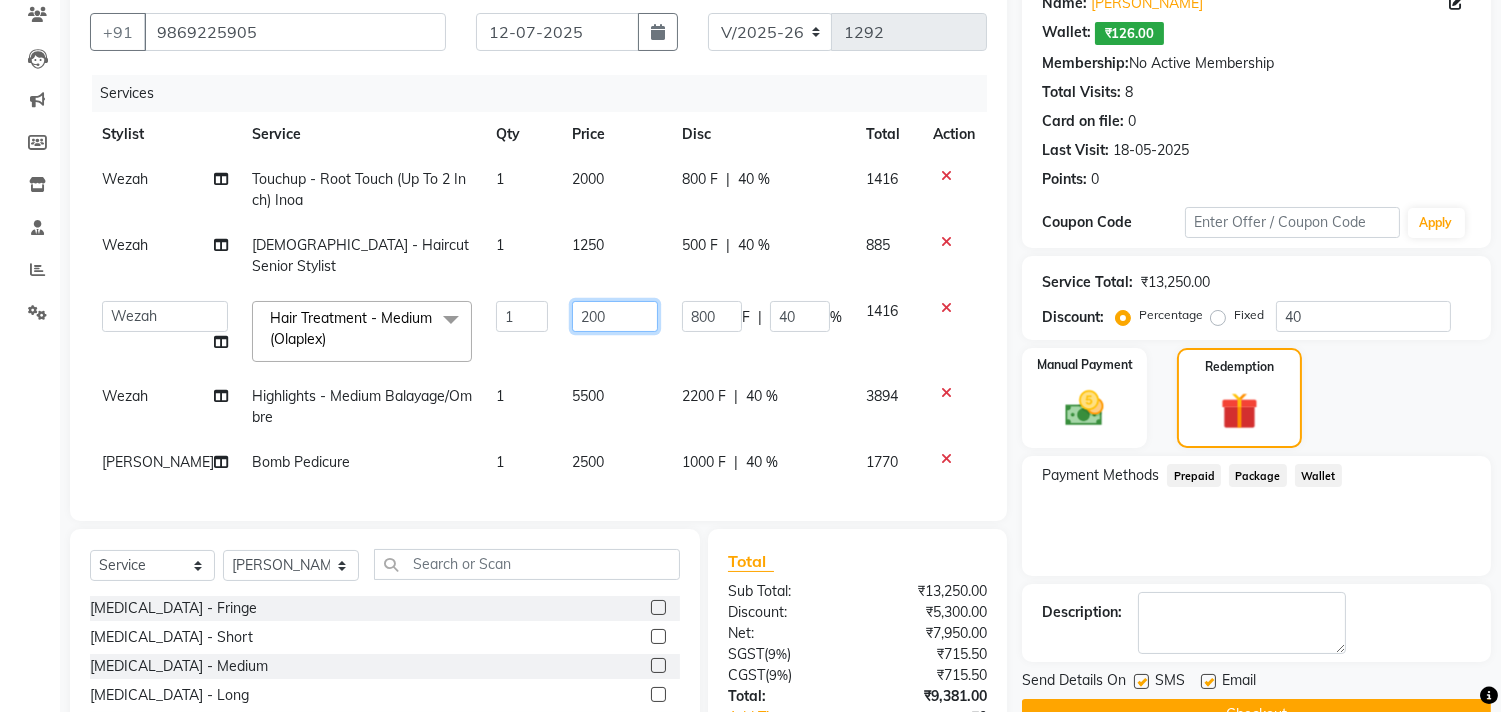 type on "2200" 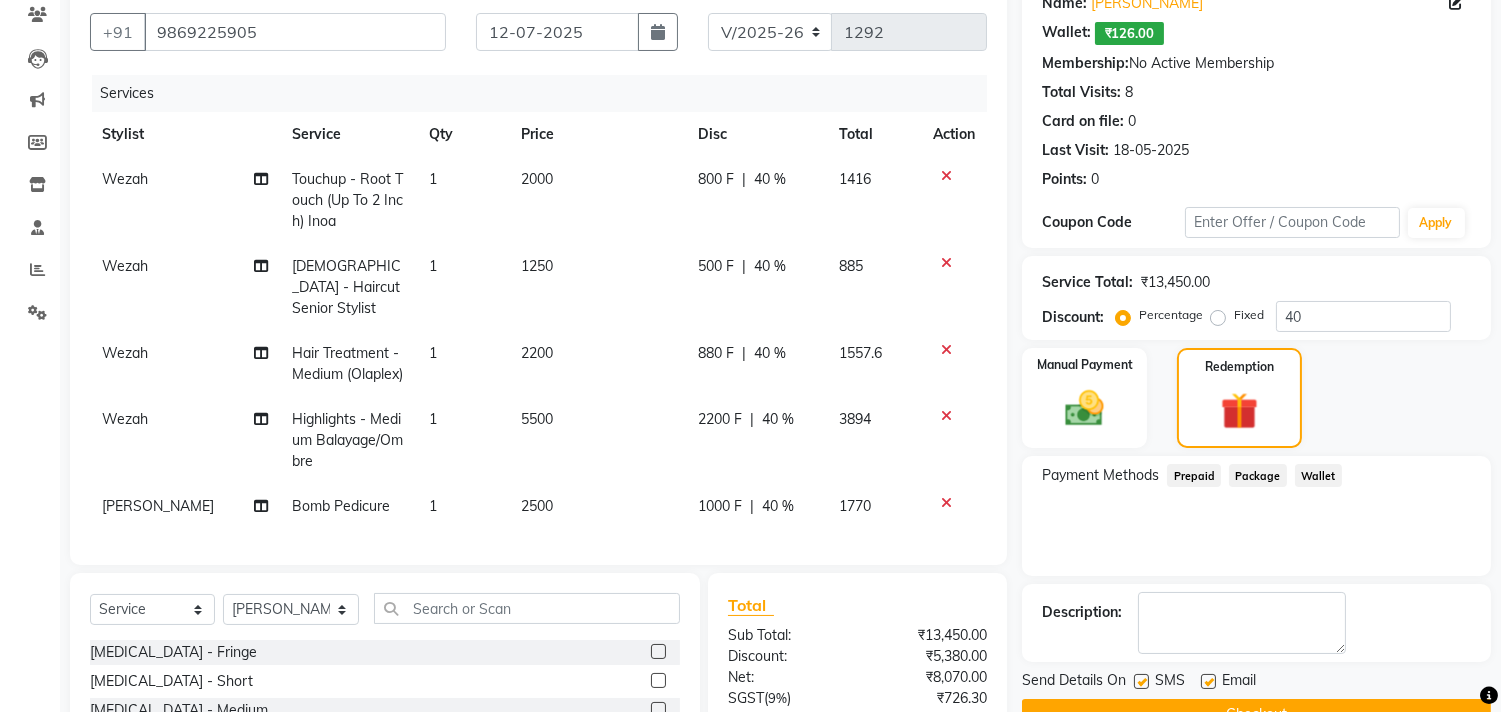 click on "Calendar  Invoice  Clients  Leads   Marketing  Members  Inventory  Staff  Reports  Settings Completed InProgress Upcoming Dropped Tentative Check-In Confirm Bookings Generate Report Segments Page Builder" 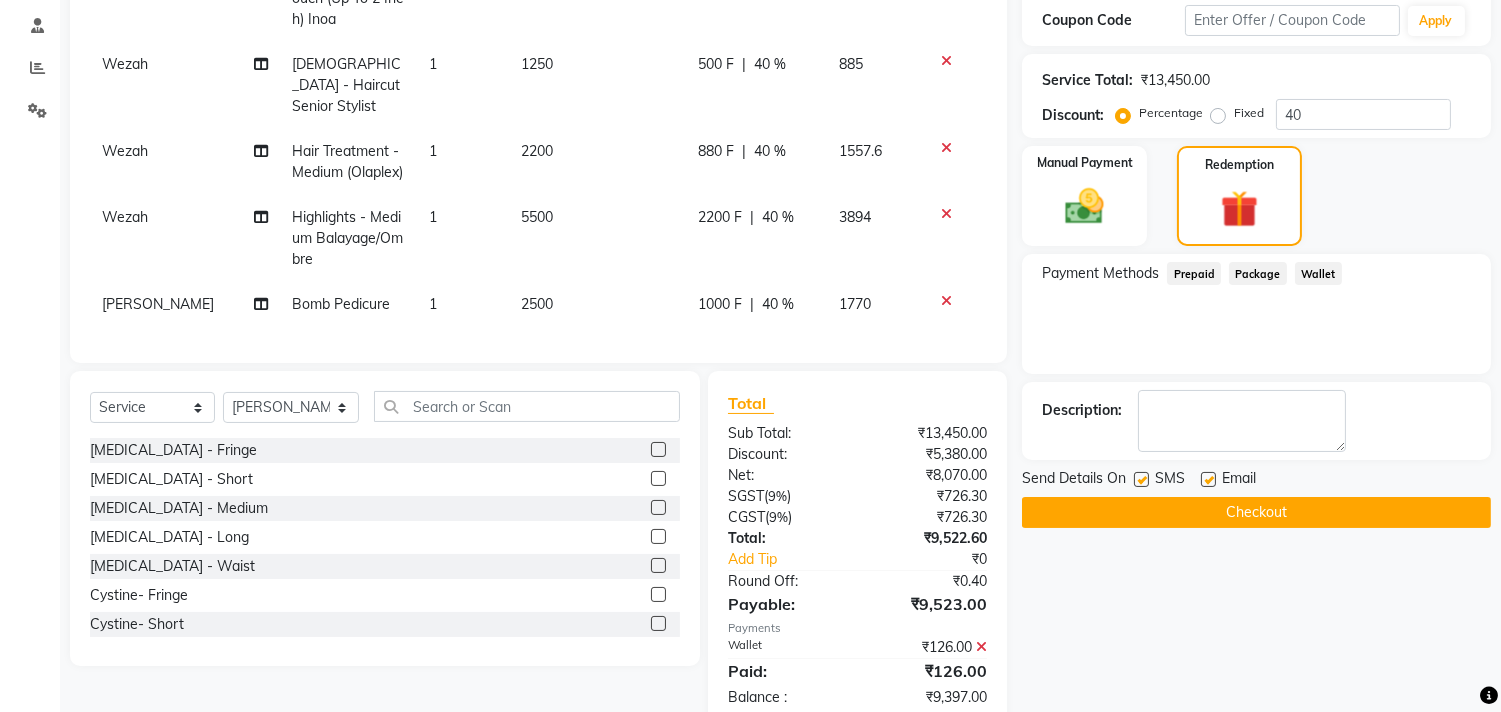 scroll, scrollTop: 416, scrollLeft: 0, axis: vertical 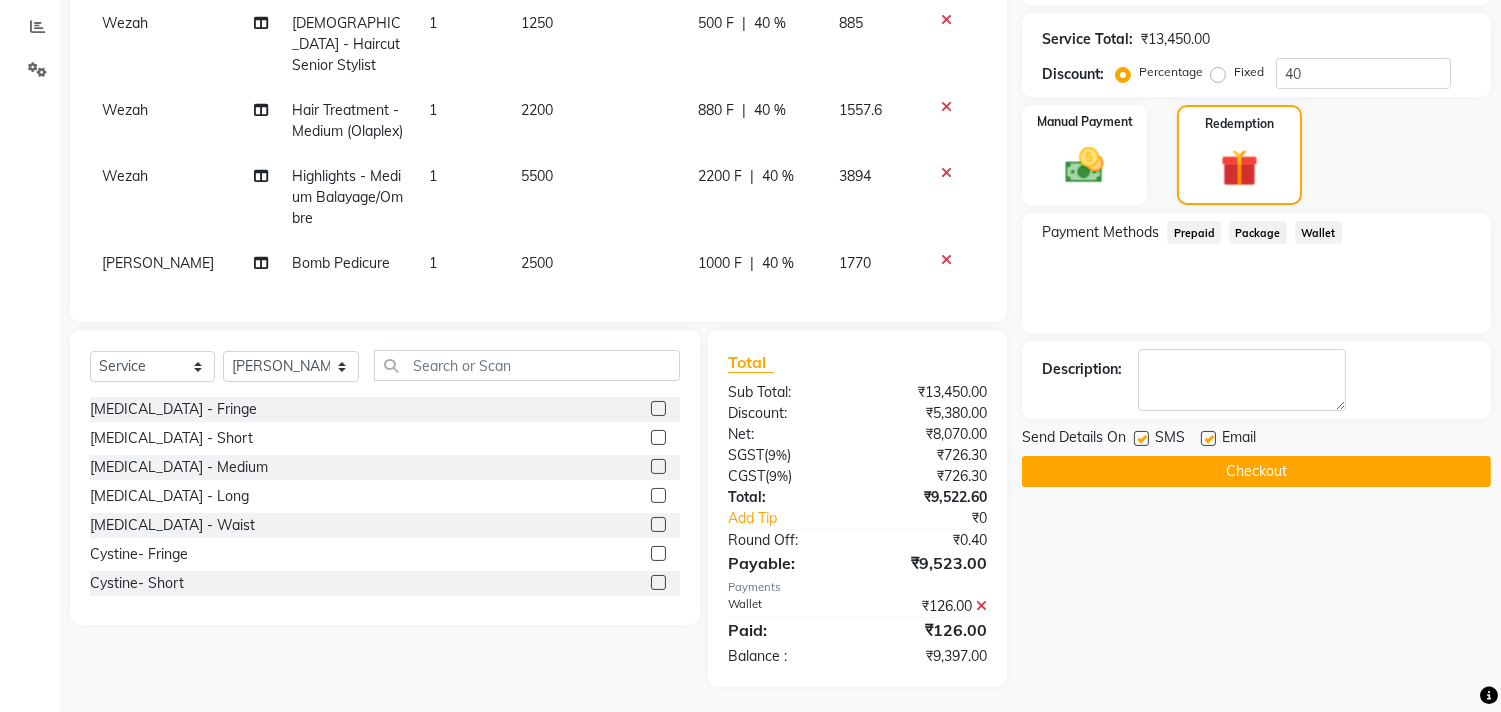 click on "Payment Methods  Prepaid   Package   Wallet" 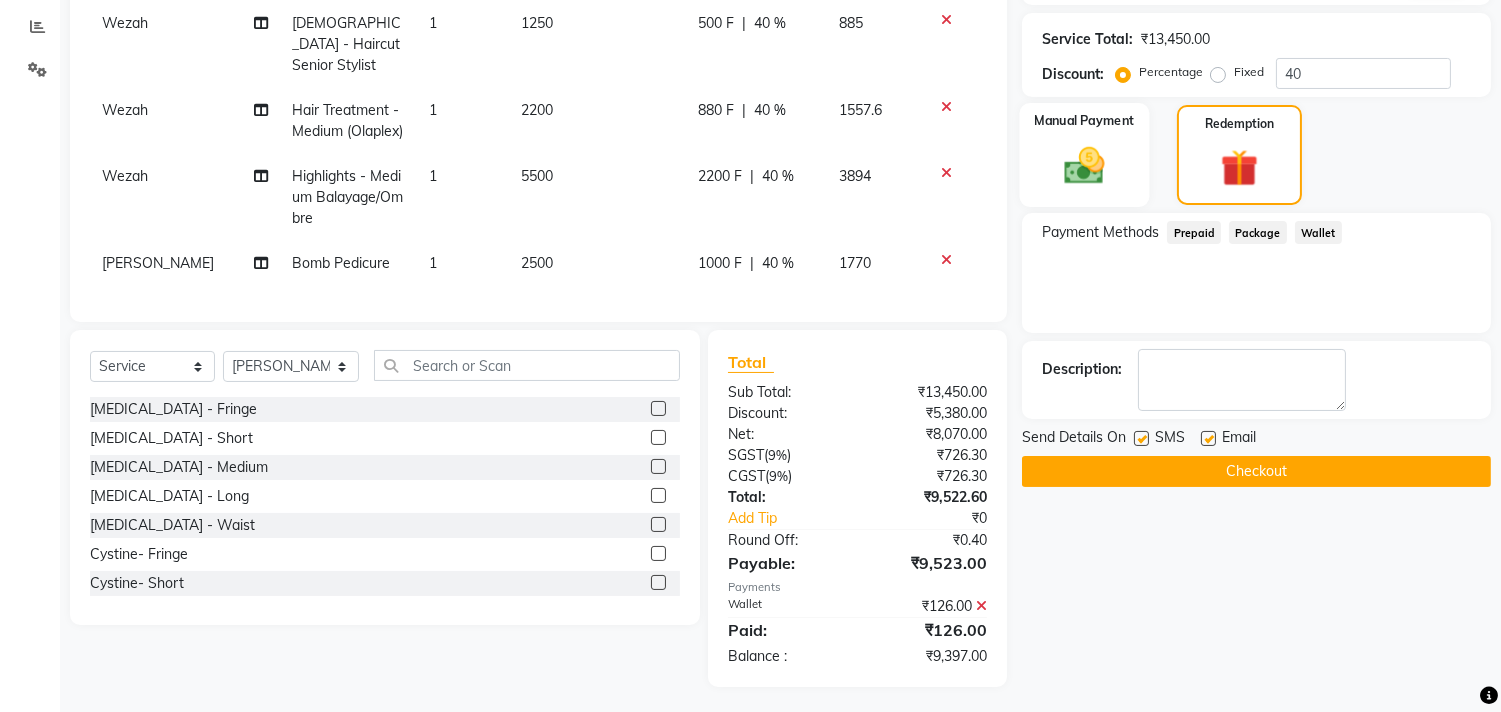 click on "Manual Payment" 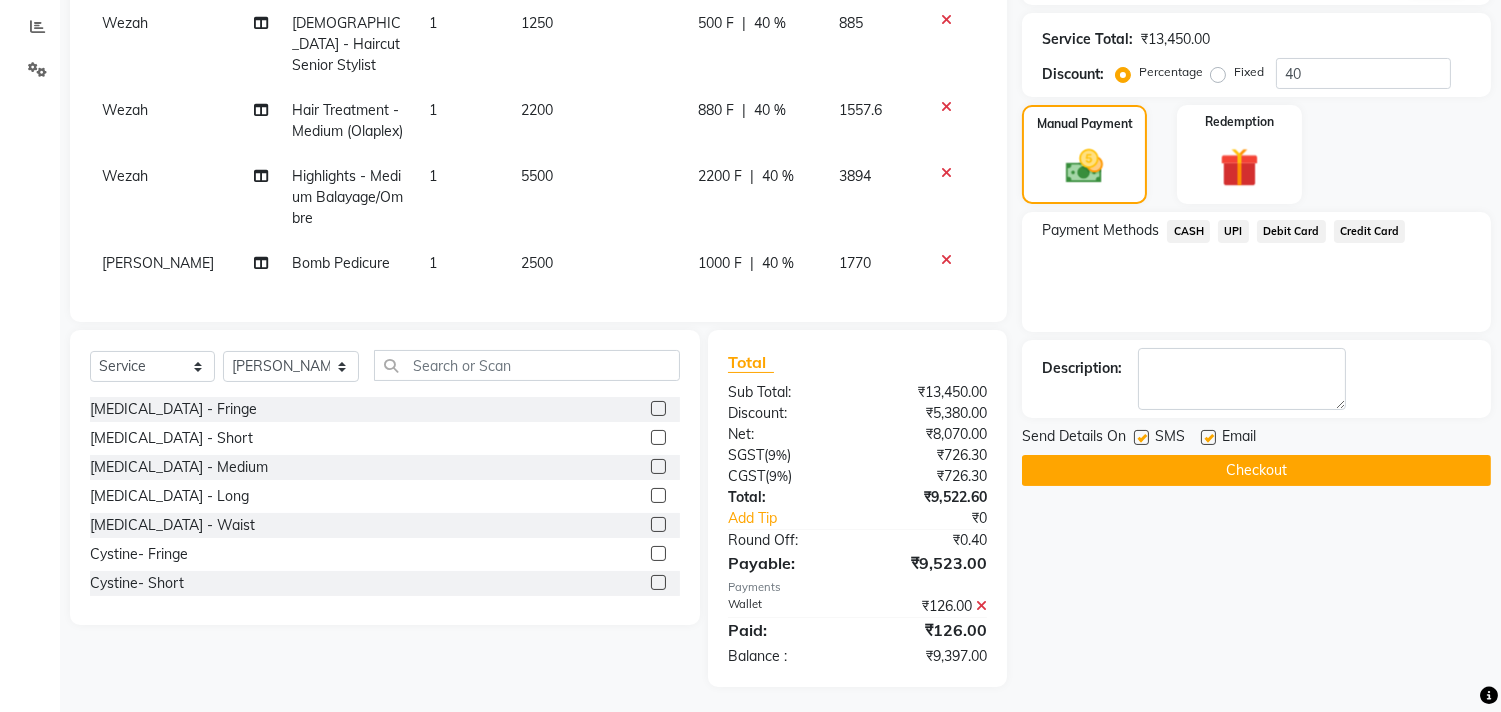 click on "Debit Card" 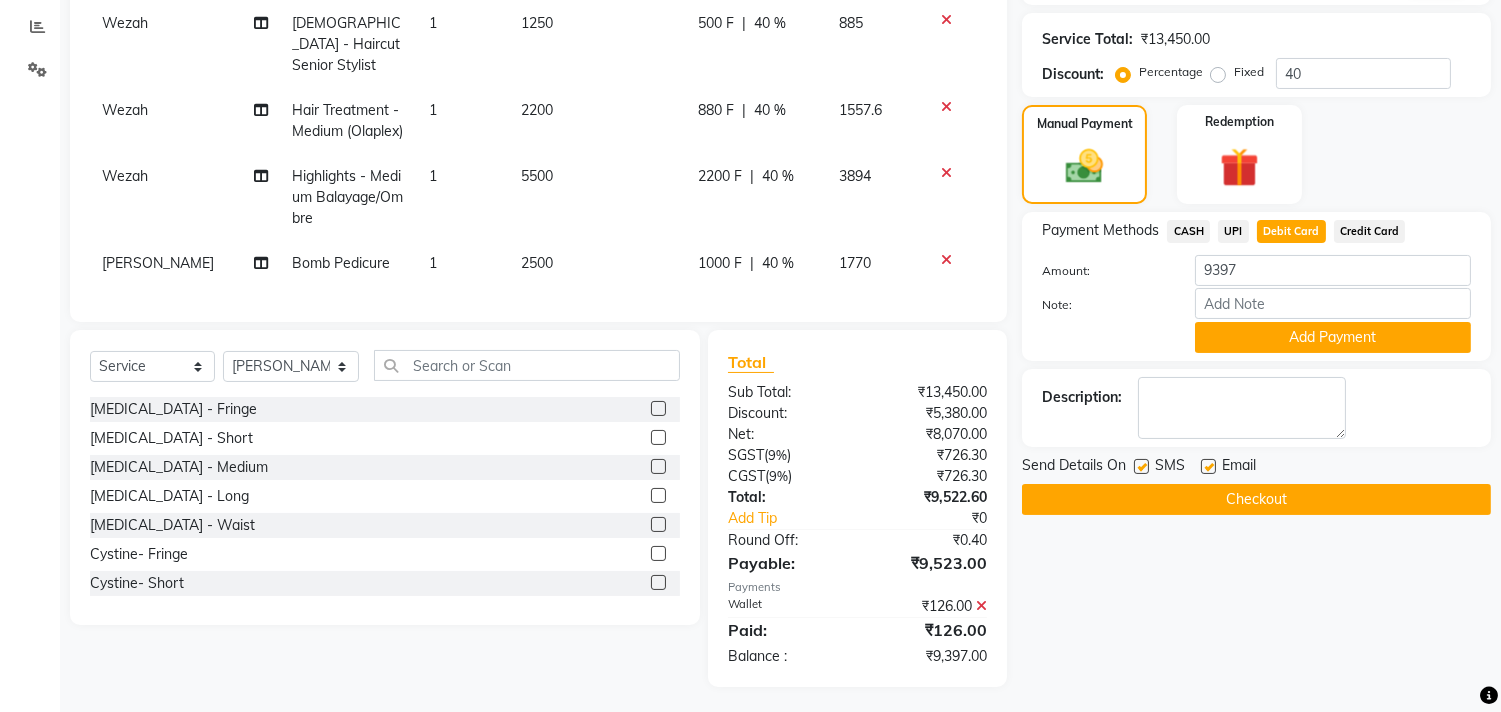 click on "Name: Jyoti Bhabal  Wallet:   ₹126.00  Membership:  No Active Membership  Total Visits:  8 Card on file:  0 Last Visit:   18-05-2025 Points:   0  Coupon Code Apply Service Total:  ₹13,450.00  Discount:  Percentage   Fixed  40 Manual Payment Redemption Payment Methods  CASH   UPI   Debit Card   Credit Card  Amount: 9397 Note: Add Payment Description:                  Send Details On SMS Email  Checkout" 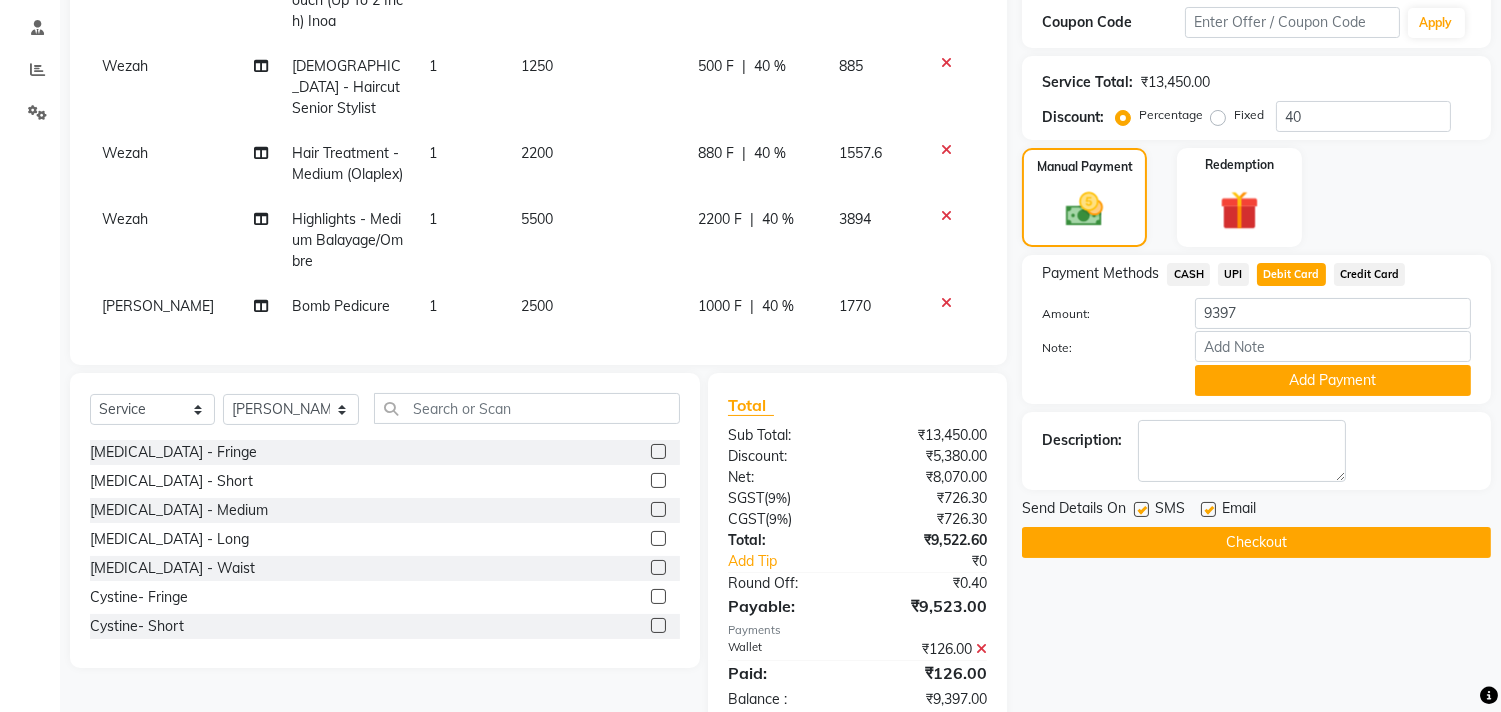 scroll, scrollTop: 416, scrollLeft: 0, axis: vertical 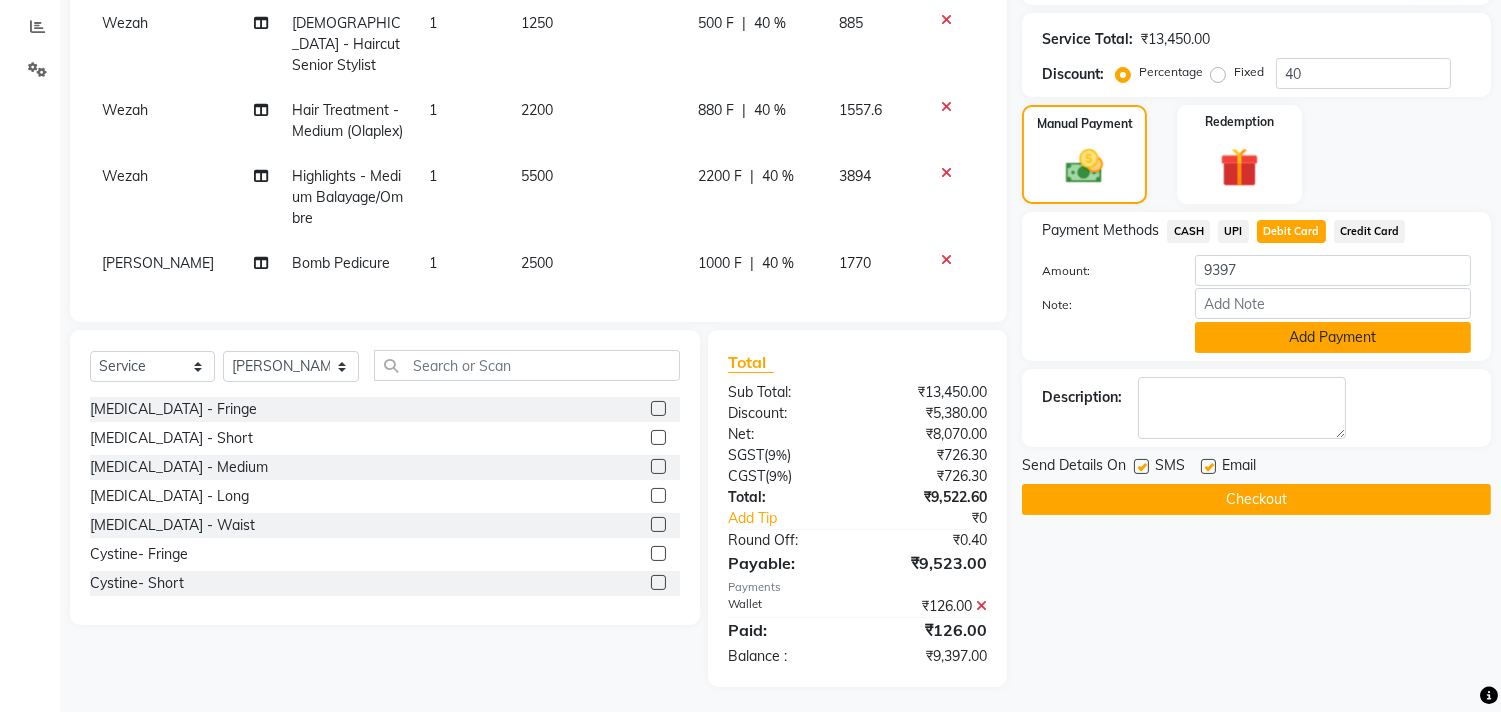 click on "Add Payment" 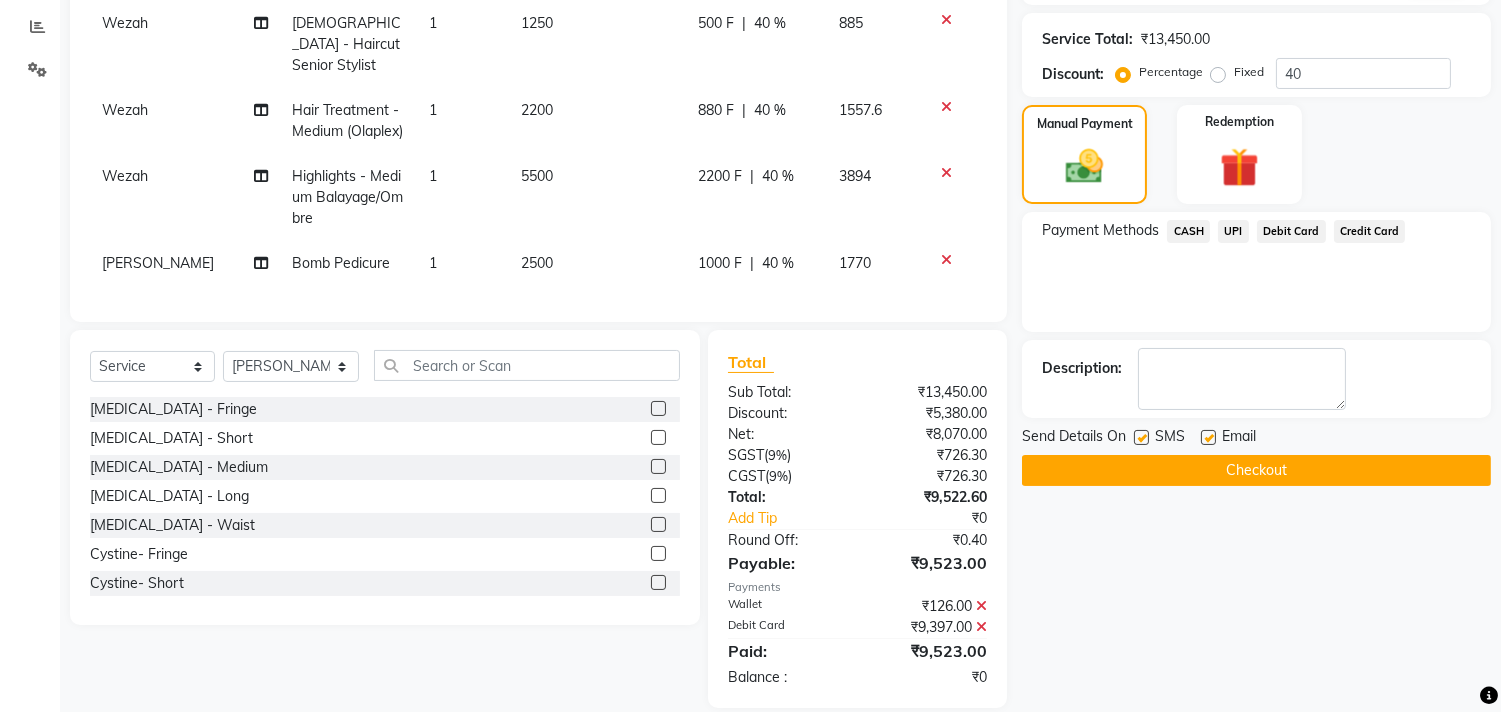 click 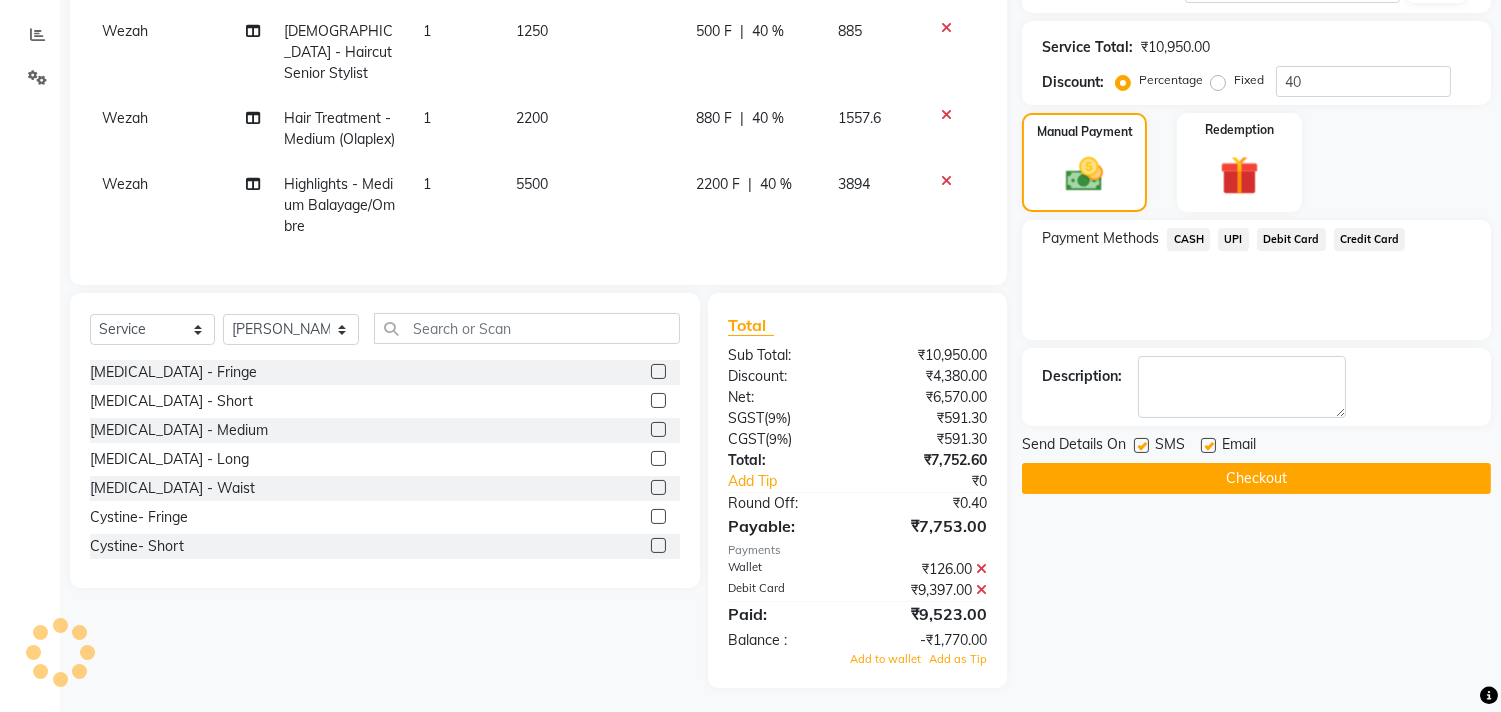 click 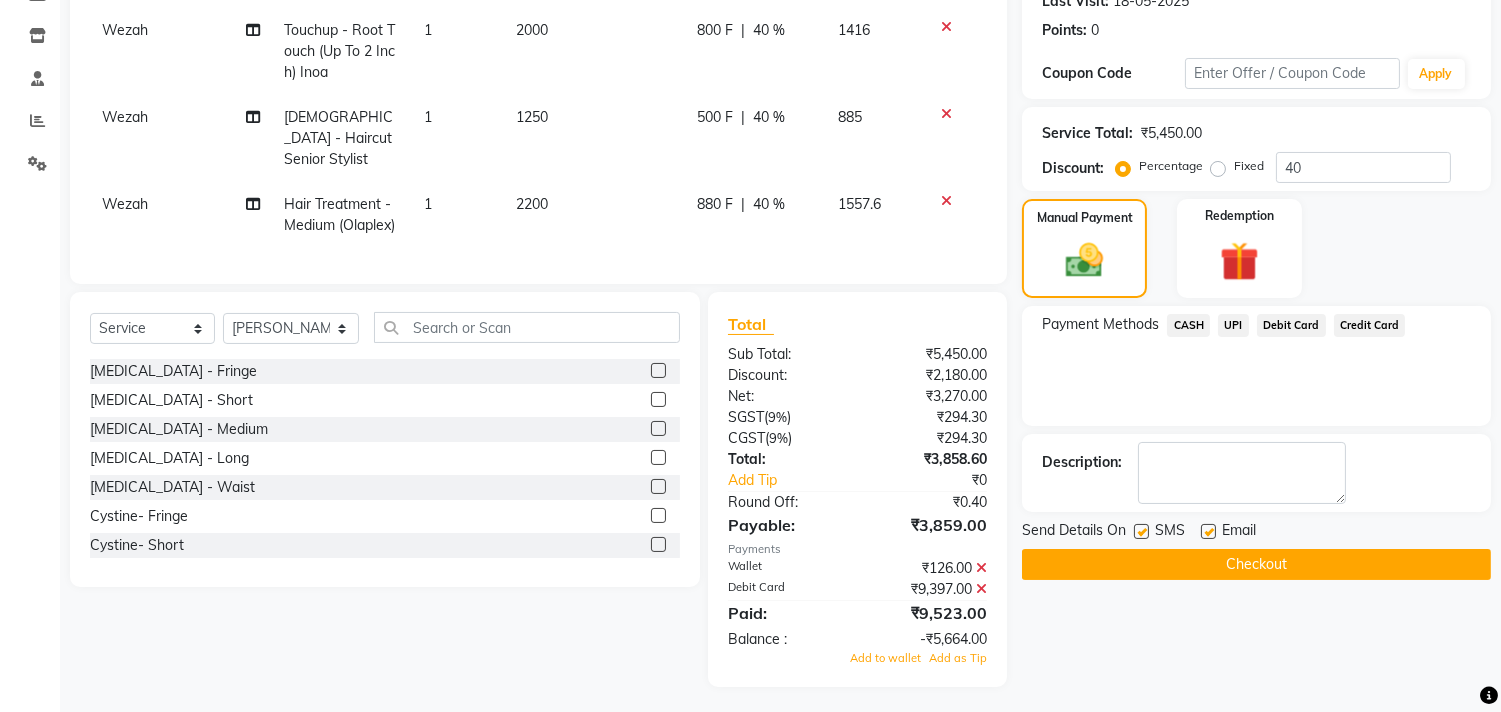 click 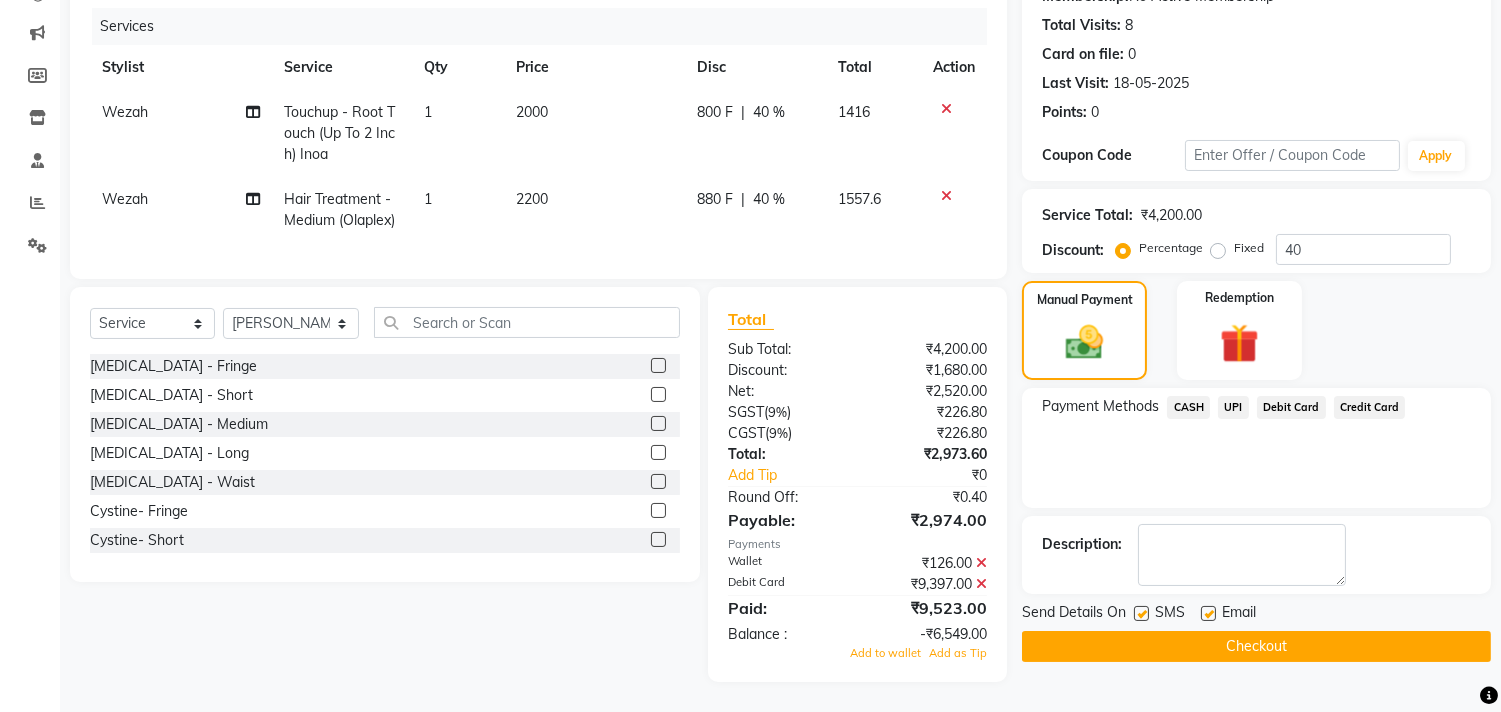 click 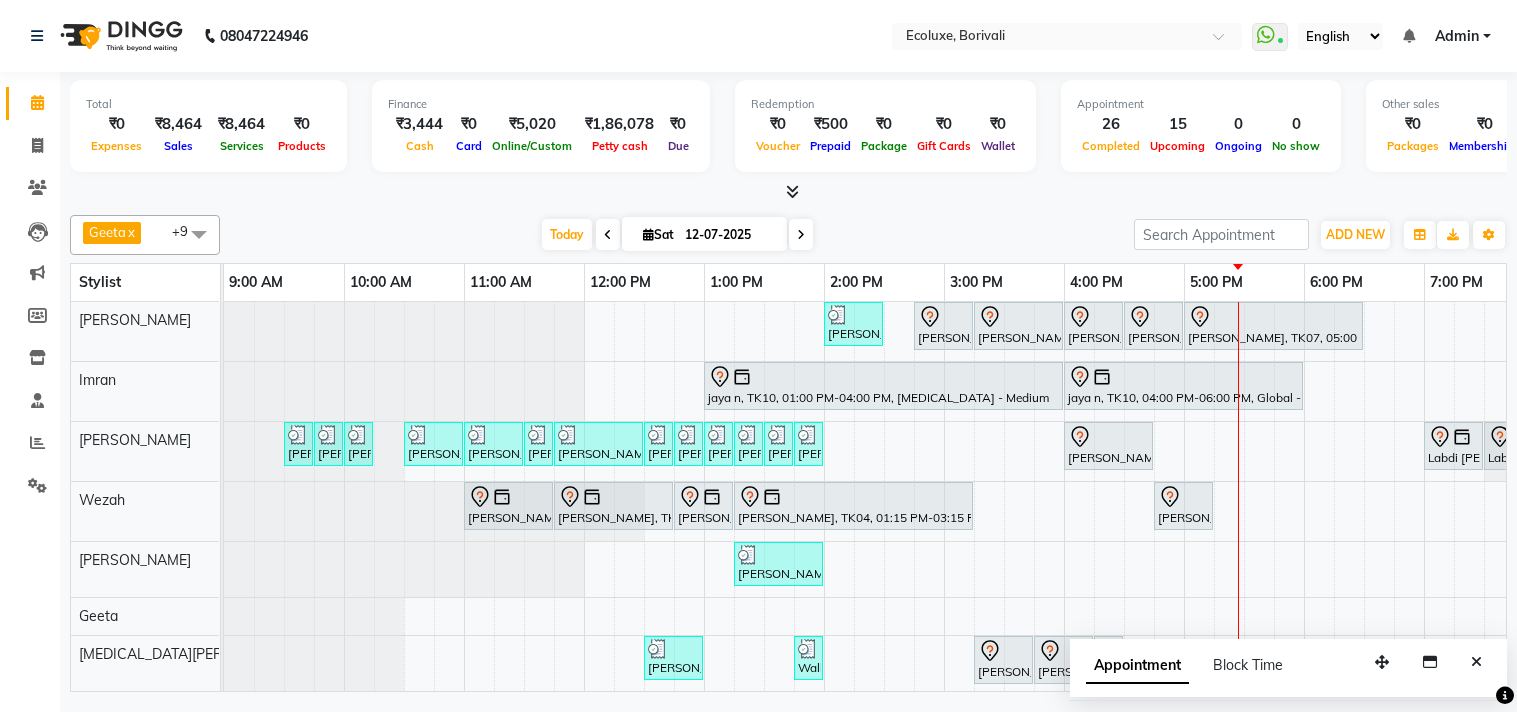 scroll, scrollTop: 0, scrollLeft: 0, axis: both 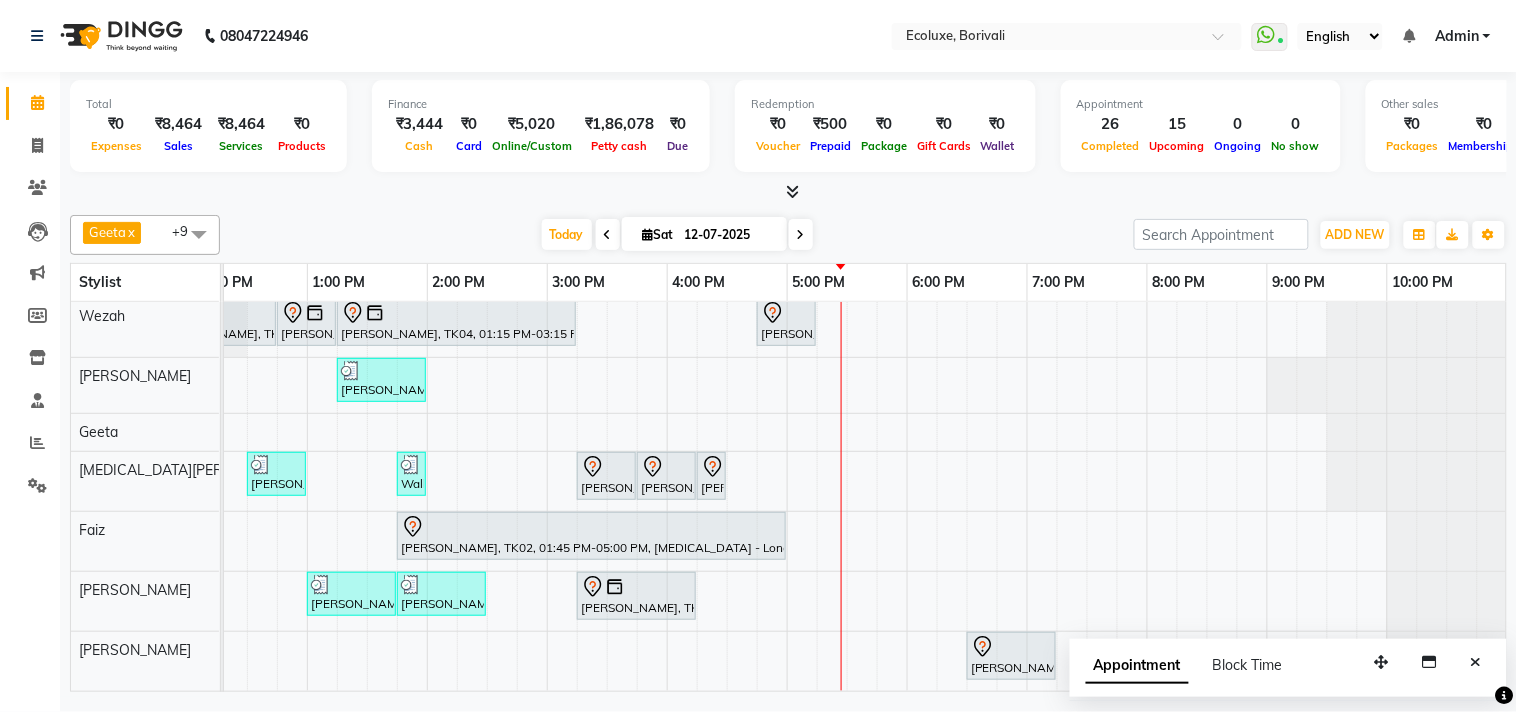 click on "[PERSON_NAME]  x [PERSON_NAME]   x  [PERSON_NAME]  x [PERSON_NAME]  x Wezah  x Faiz  x [MEDICAL_DATA][PERSON_NAME]  x [PERSON_NAME]  x +9 Select All  [PERSON_NAME]  [PERSON_NAME] [PERSON_NAME] [PERSON_NAME]  [PERSON_NAME] [MEDICAL_DATA][PERSON_NAME] [PERSON_NAME] [PERSON_NAME]  [PERSON_NAME] [DATE]  [DATE] Toggle Dropdown Add Appointment Add Invoice Add Expense Add Attendance Add Client Add Transaction Toggle Dropdown Add Appointment Add Invoice Add Expense Add Attendance Add Client ADD NEW Toggle Dropdown Add Appointment Add Invoice Add Expense Add Attendance Add Client Add Transaction [PERSON_NAME]  x [PERSON_NAME]   x  [PERSON_NAME] Khende  x [PERSON_NAME]  x Wezah  x Faiz  x [MEDICAL_DATA][PERSON_NAME]  x [PERSON_NAME]  x +9 Select All  [PERSON_NAME]  [PERSON_NAME] [PERSON_NAME] [PERSON_NAME]  [PERSON_NAME] [MEDICAL_DATA][PERSON_NAME] [PERSON_NAME] [PERSON_NAME]  [PERSON_NAME] Wezah Group By  Staff View   Room View  View as Vertical  Vertical - Week View  Horizontal  Horizontal - Week View  List  Zoom" 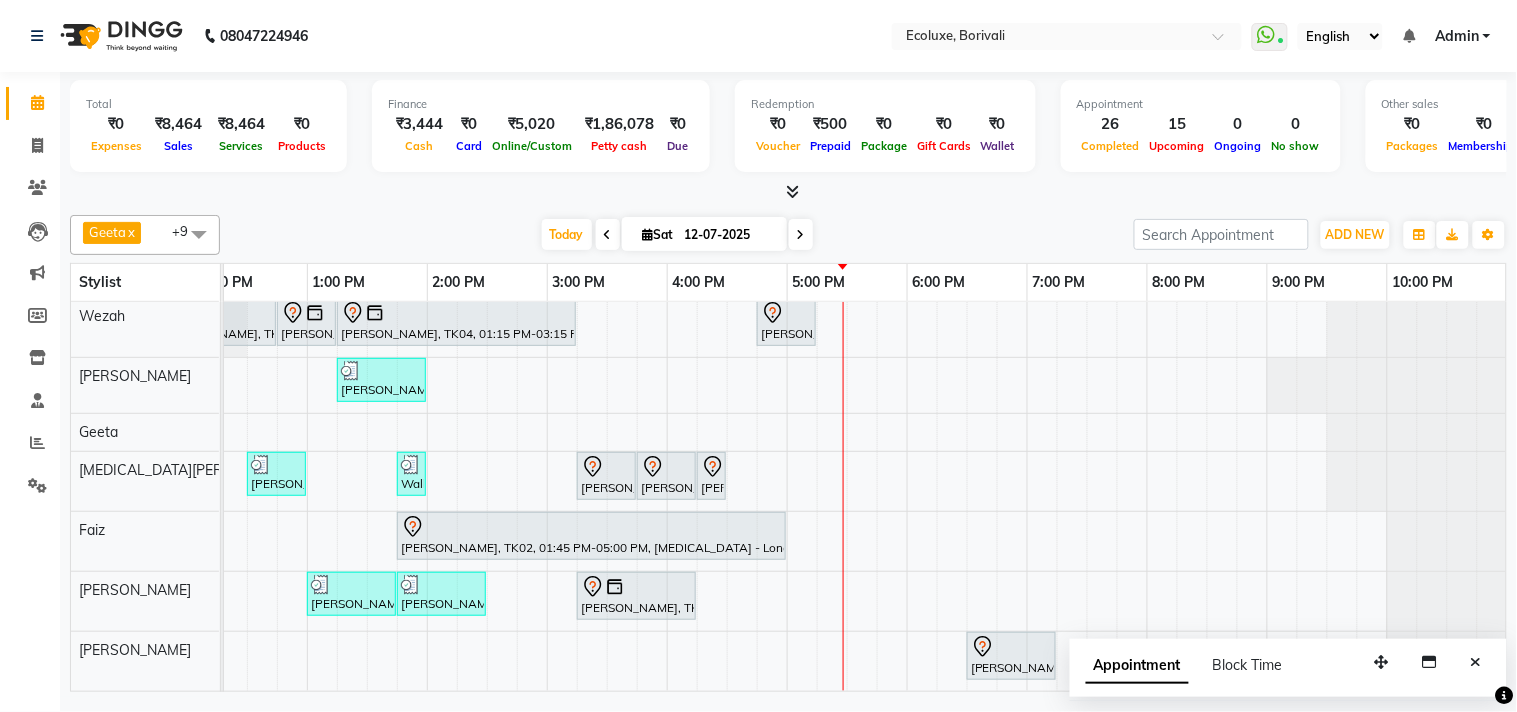 scroll, scrollTop: 0, scrollLeft: 397, axis: horizontal 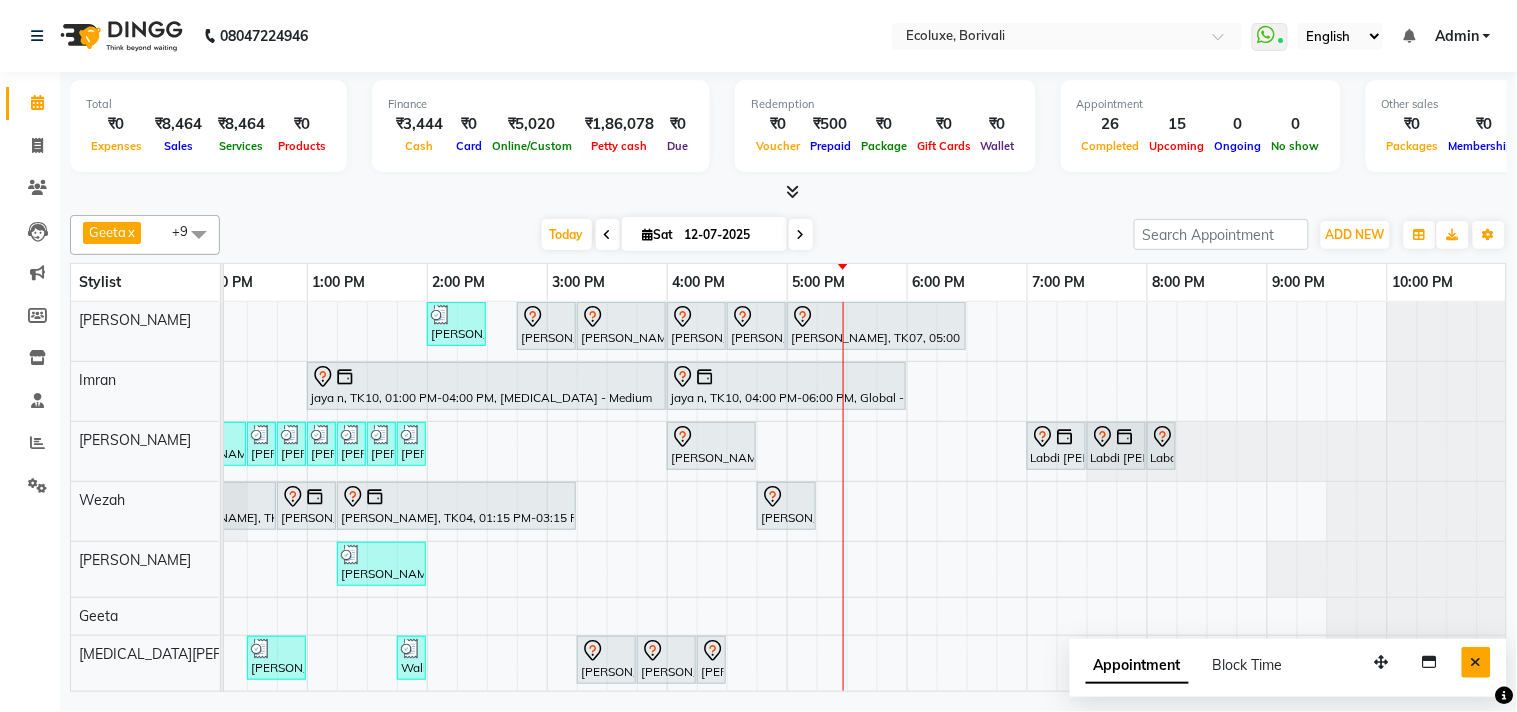 click at bounding box center [1476, 662] 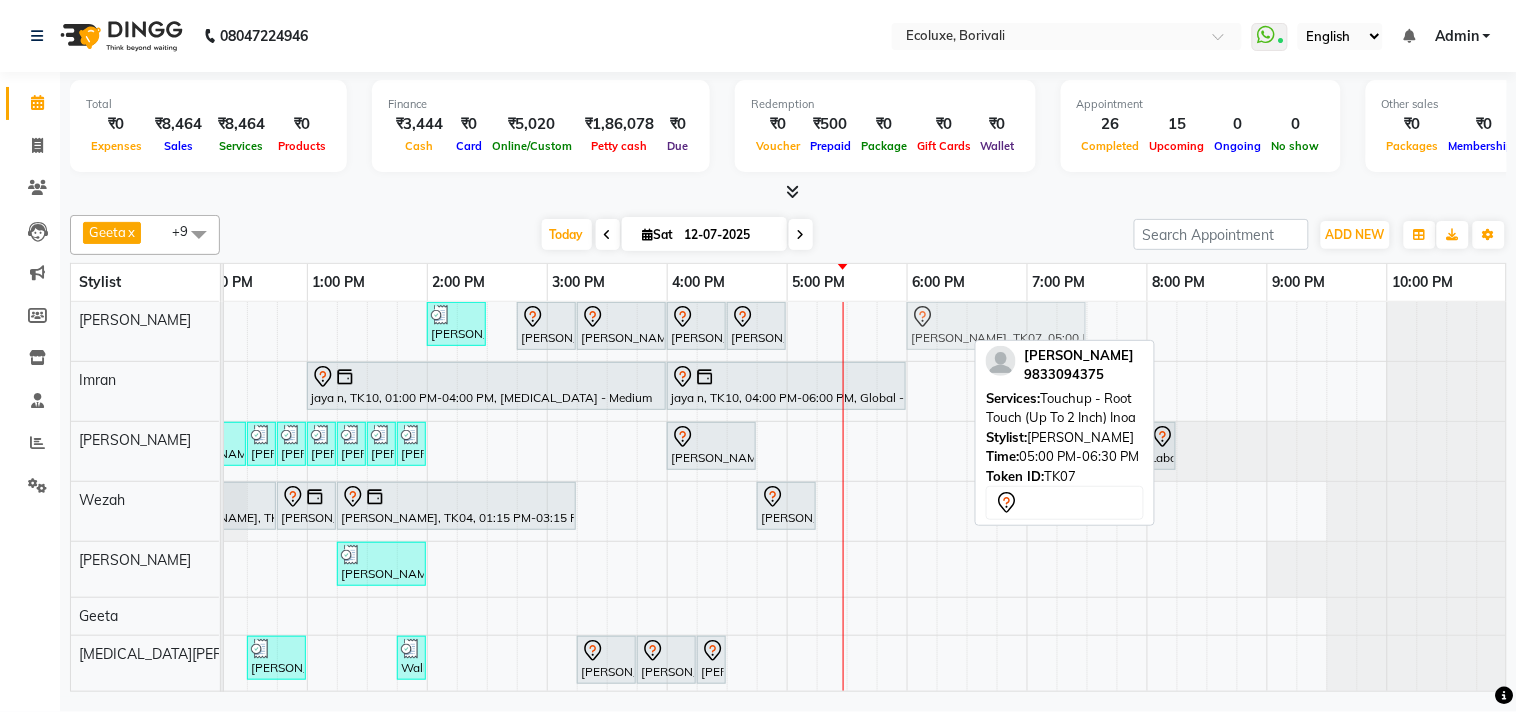 drag, startPoint x: 878, startPoint y: 327, endPoint x: 1002, endPoint y: 335, distance: 124.2578 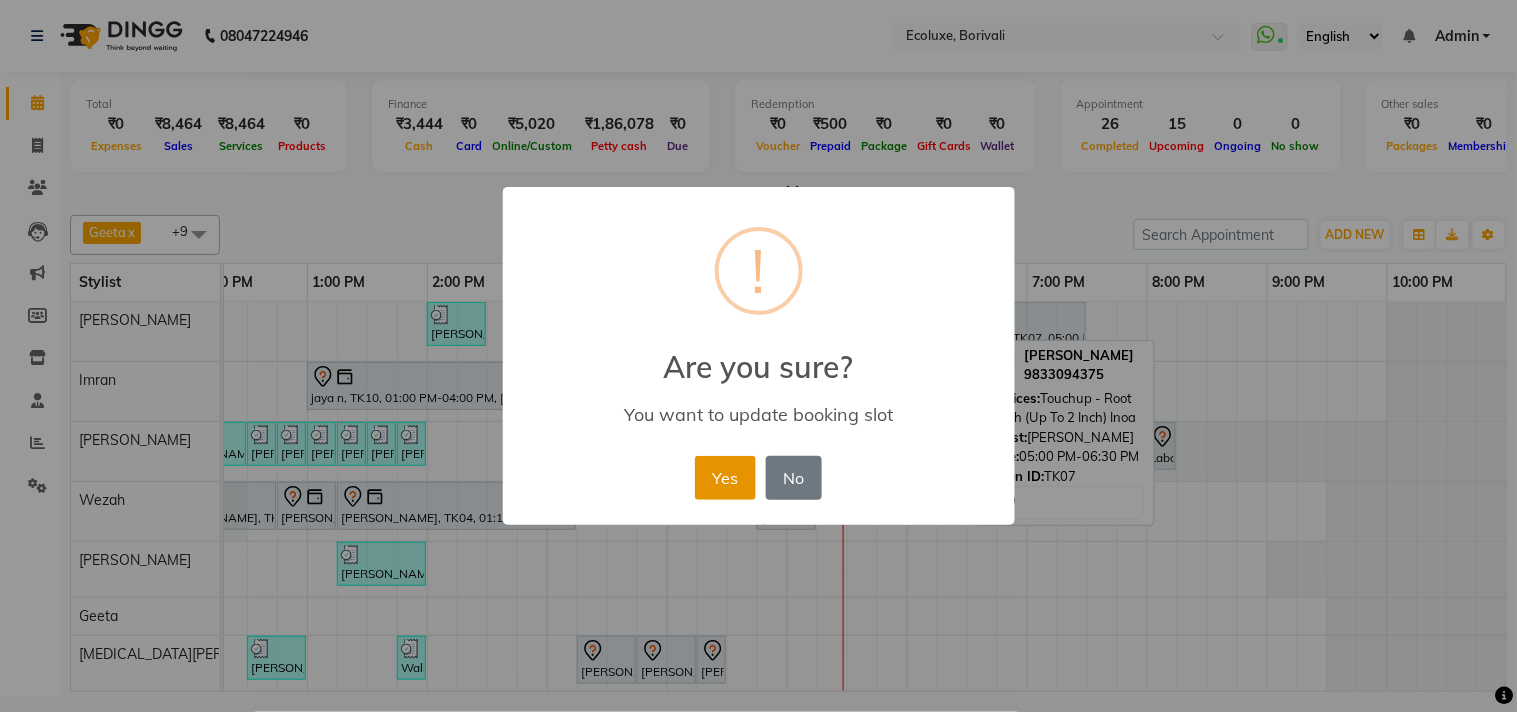 click on "Yes" at bounding box center (725, 478) 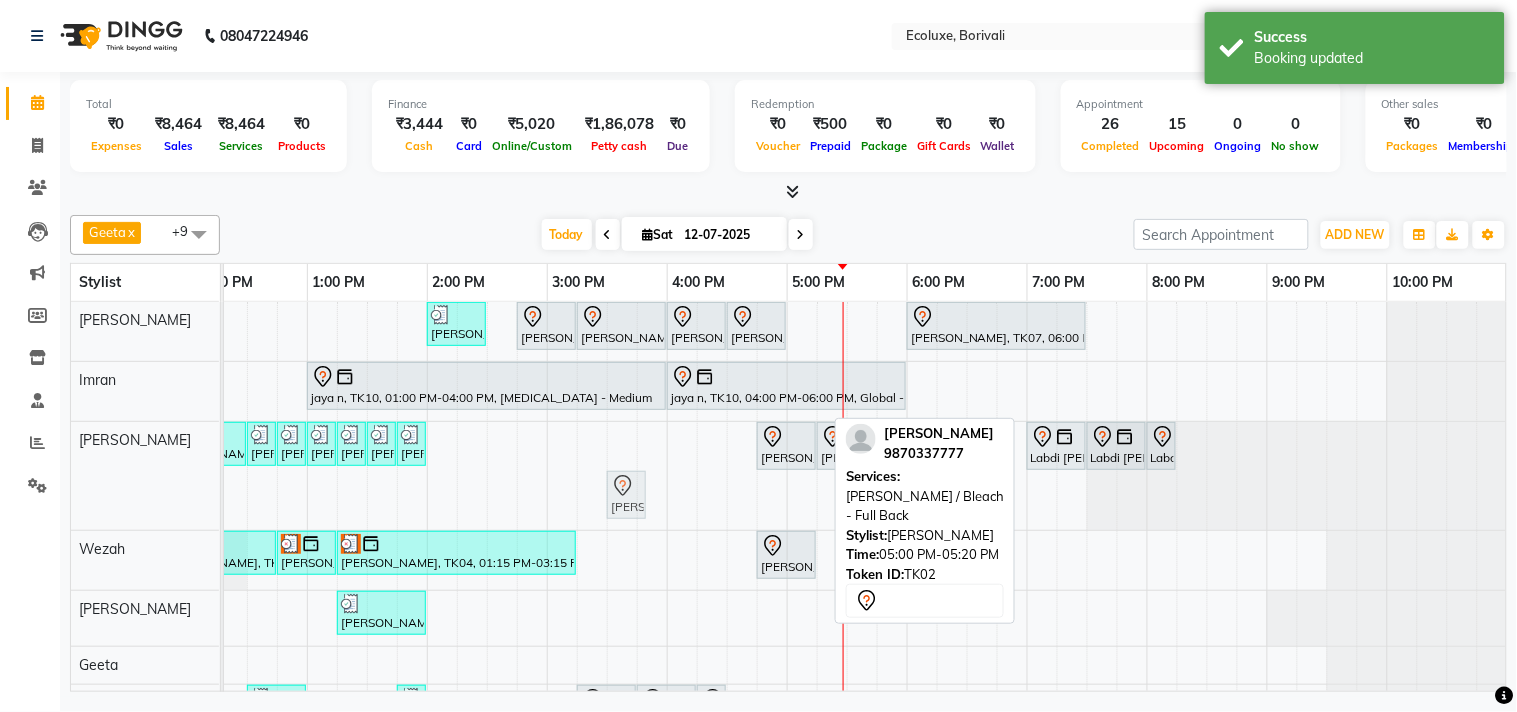 drag, startPoint x: 803, startPoint y: 496, endPoint x: 617, endPoint y: 436, distance: 195.43797 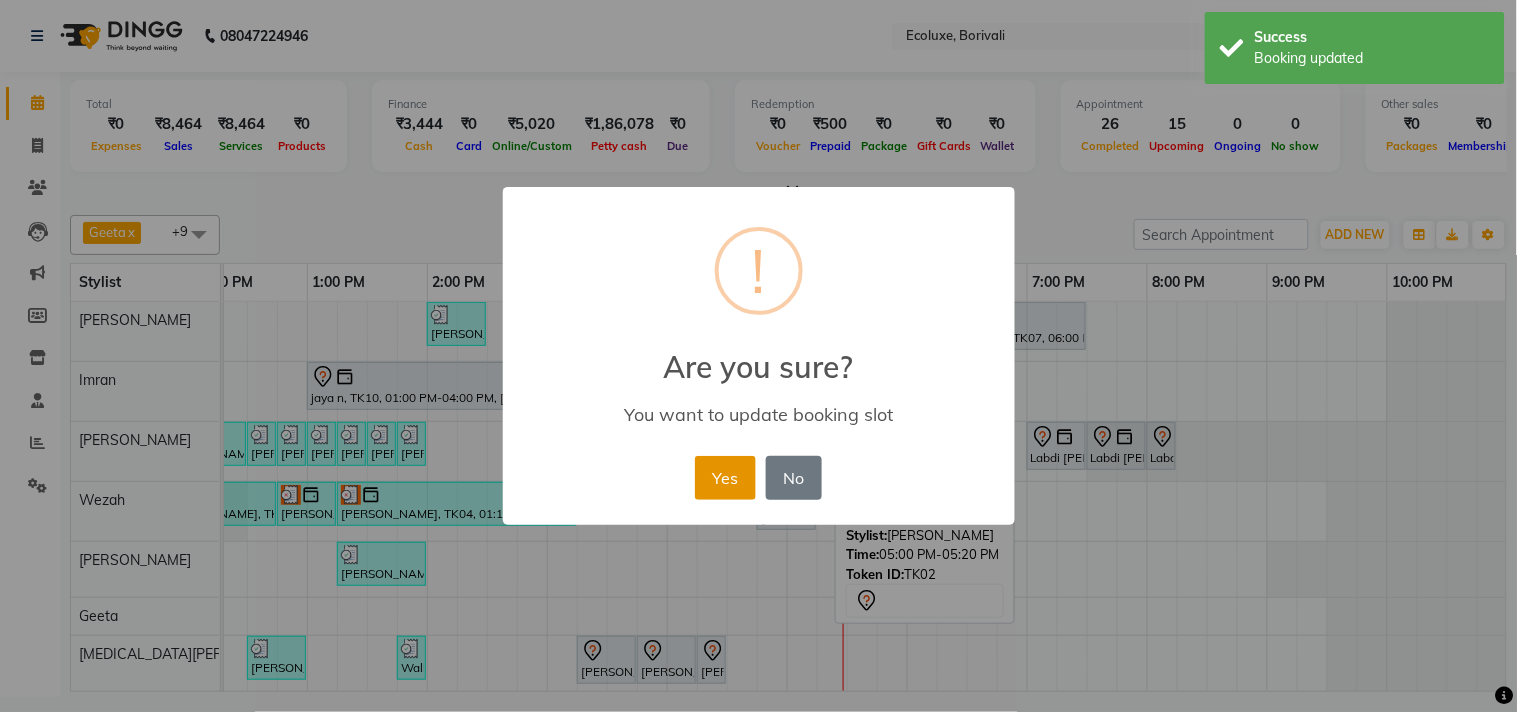 click on "Yes" at bounding box center [725, 478] 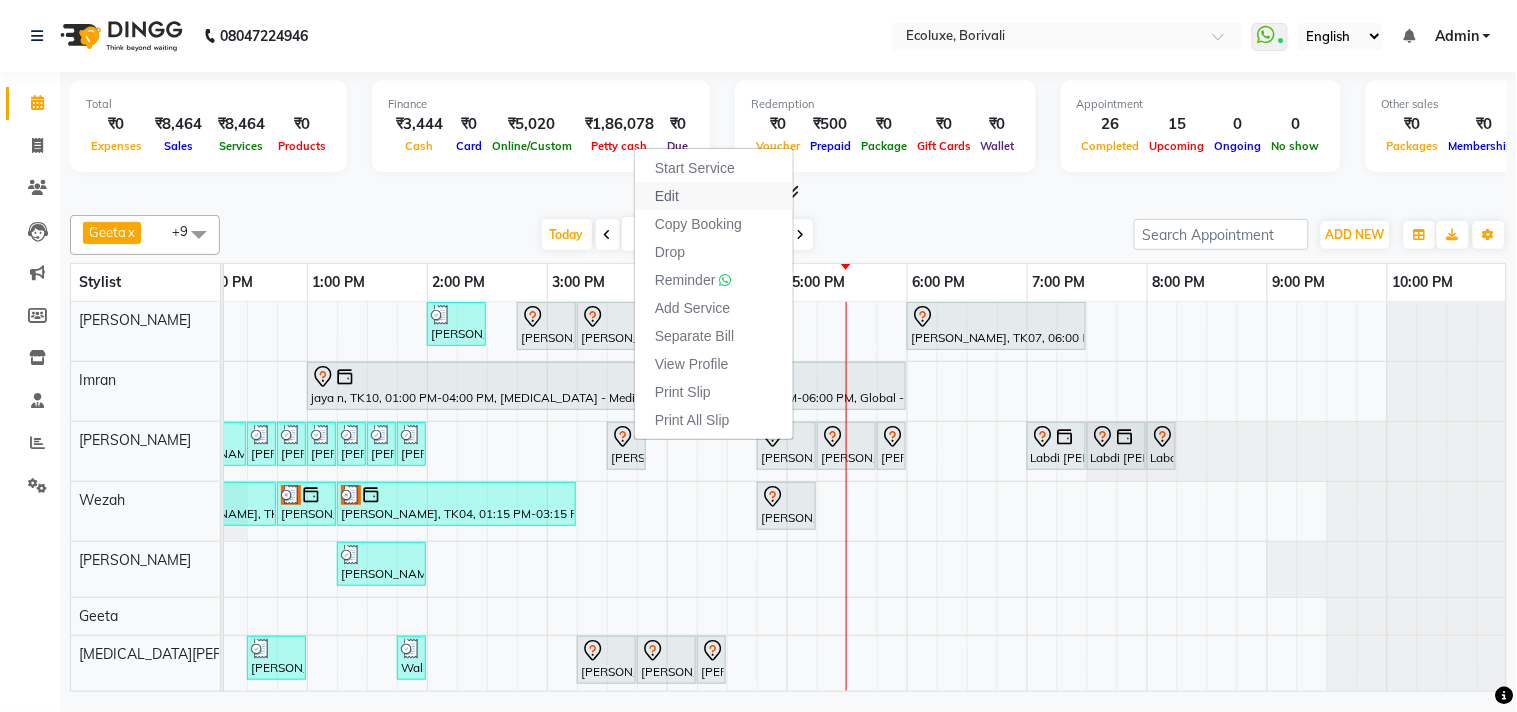 click on "Edit" at bounding box center [667, 196] 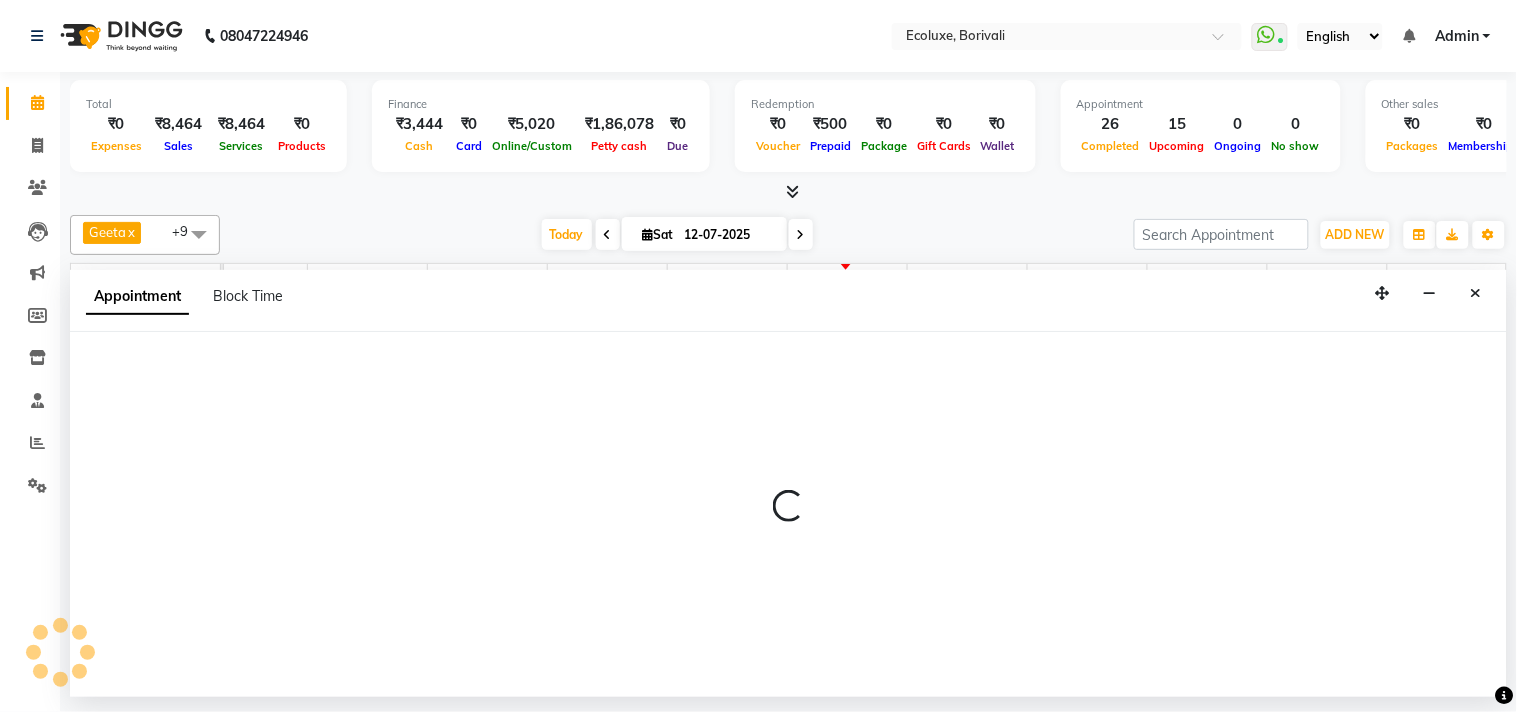 select on "tentative" 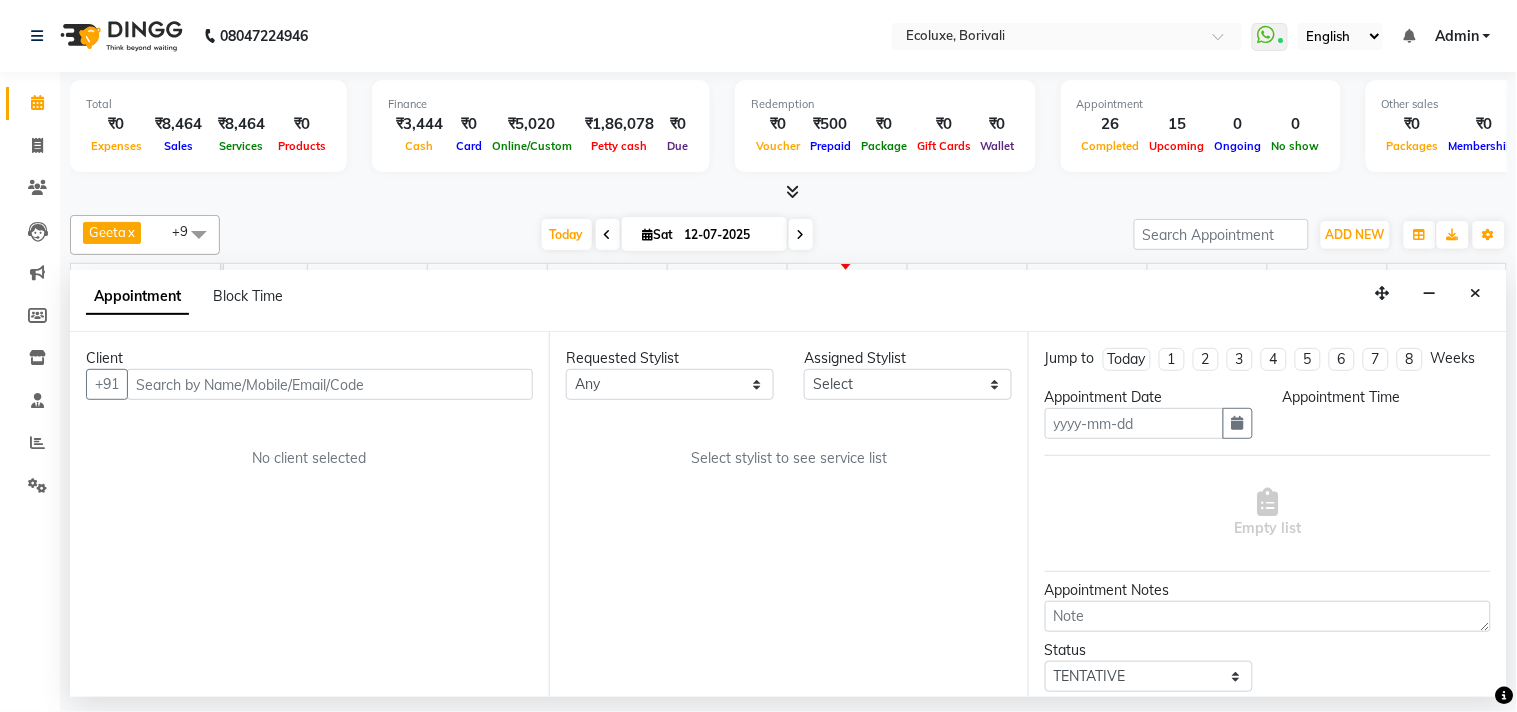 type on "12-07-2025" 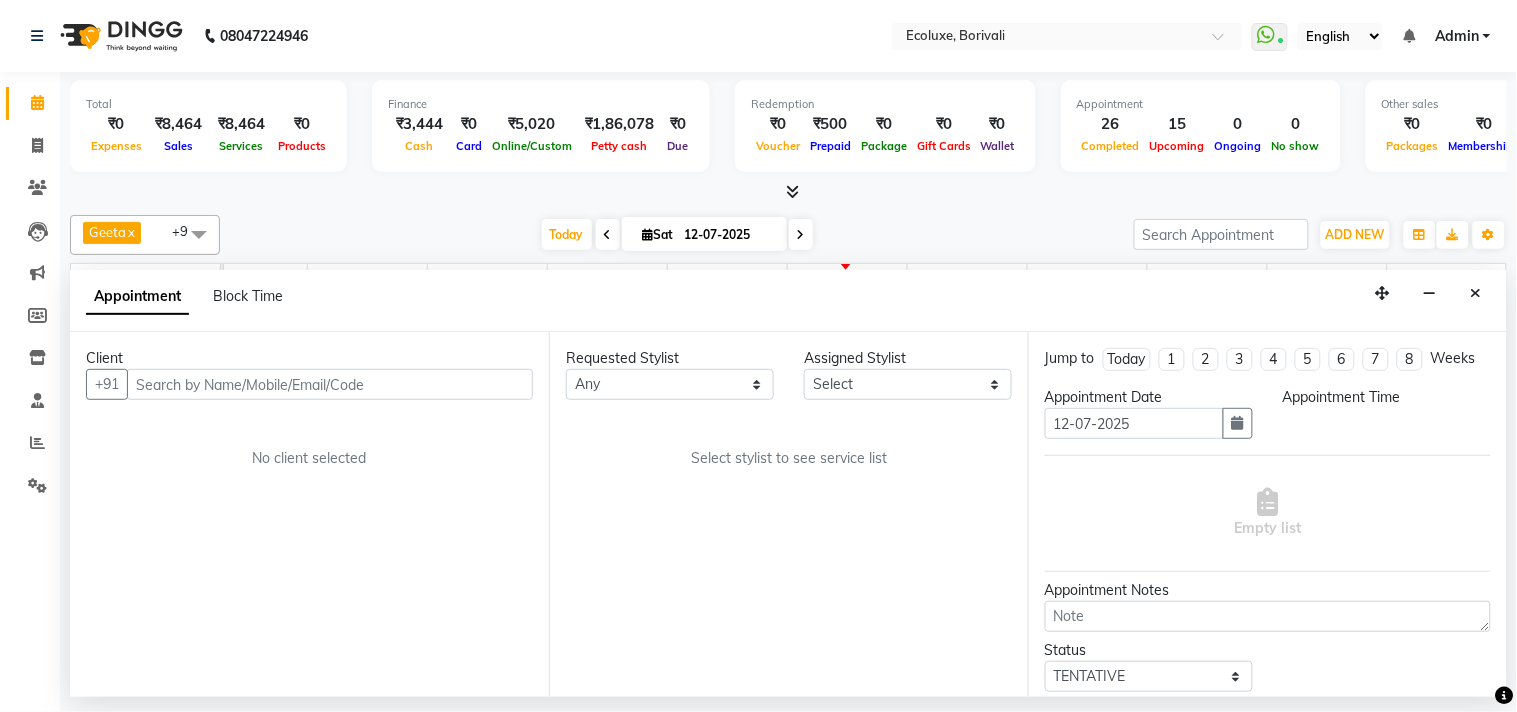 scroll, scrollTop: 0, scrollLeft: 0, axis: both 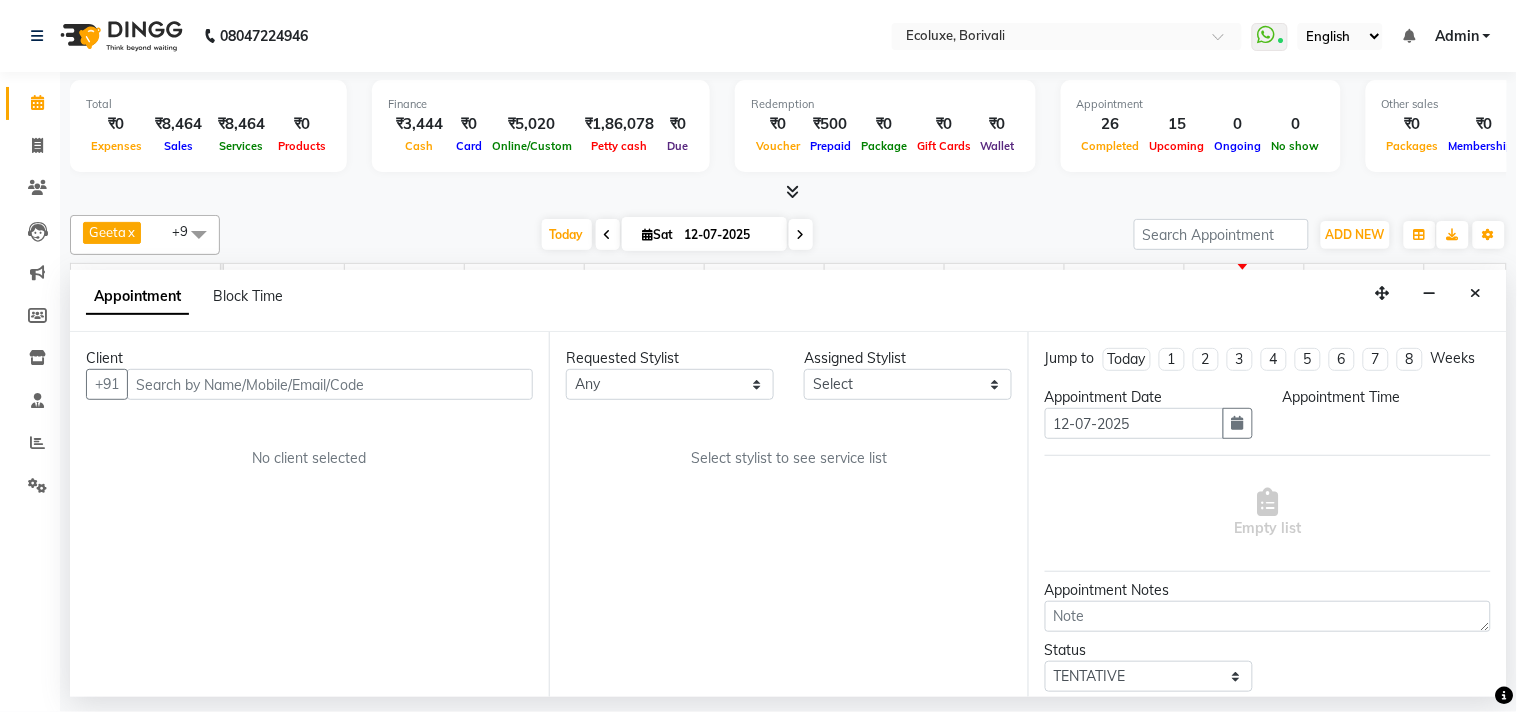 select on "825" 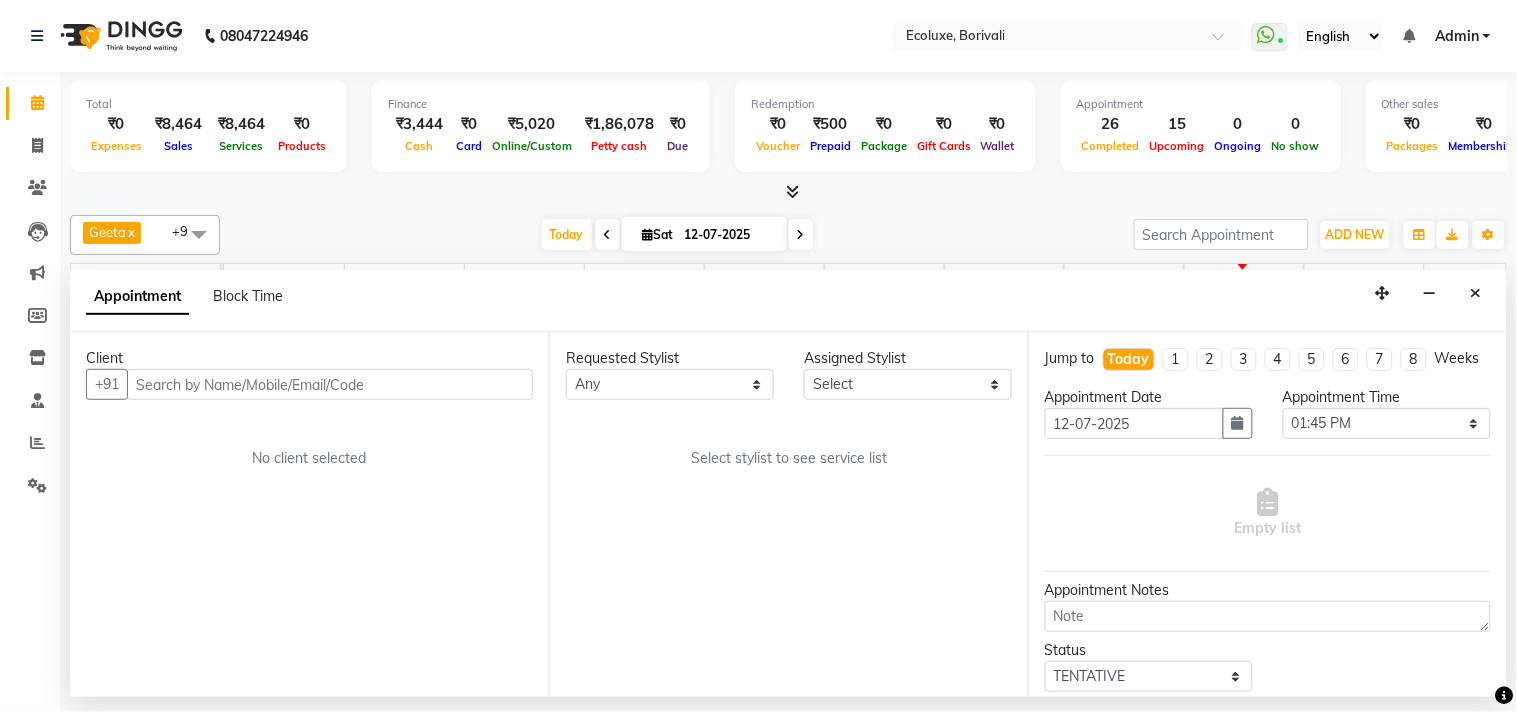 scroll, scrollTop: 0, scrollLeft: 397, axis: horizontal 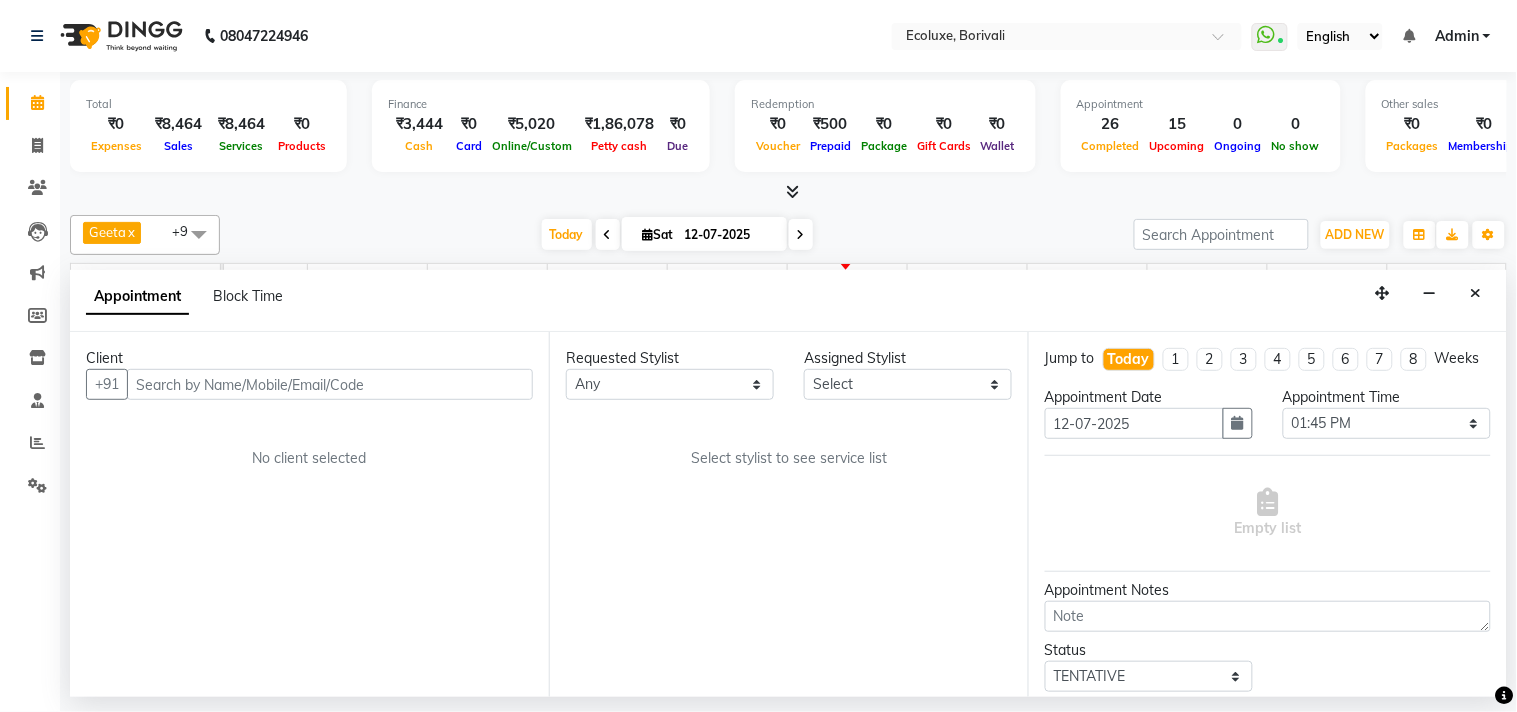 click on "Calendar  Invoice  Clients  Leads   Marketing  Members  Inventory  Staff  Reports  Settings Completed InProgress Upcoming Dropped Tentative Check-In Confirm Bookings Generate Report Segments Page Builder" 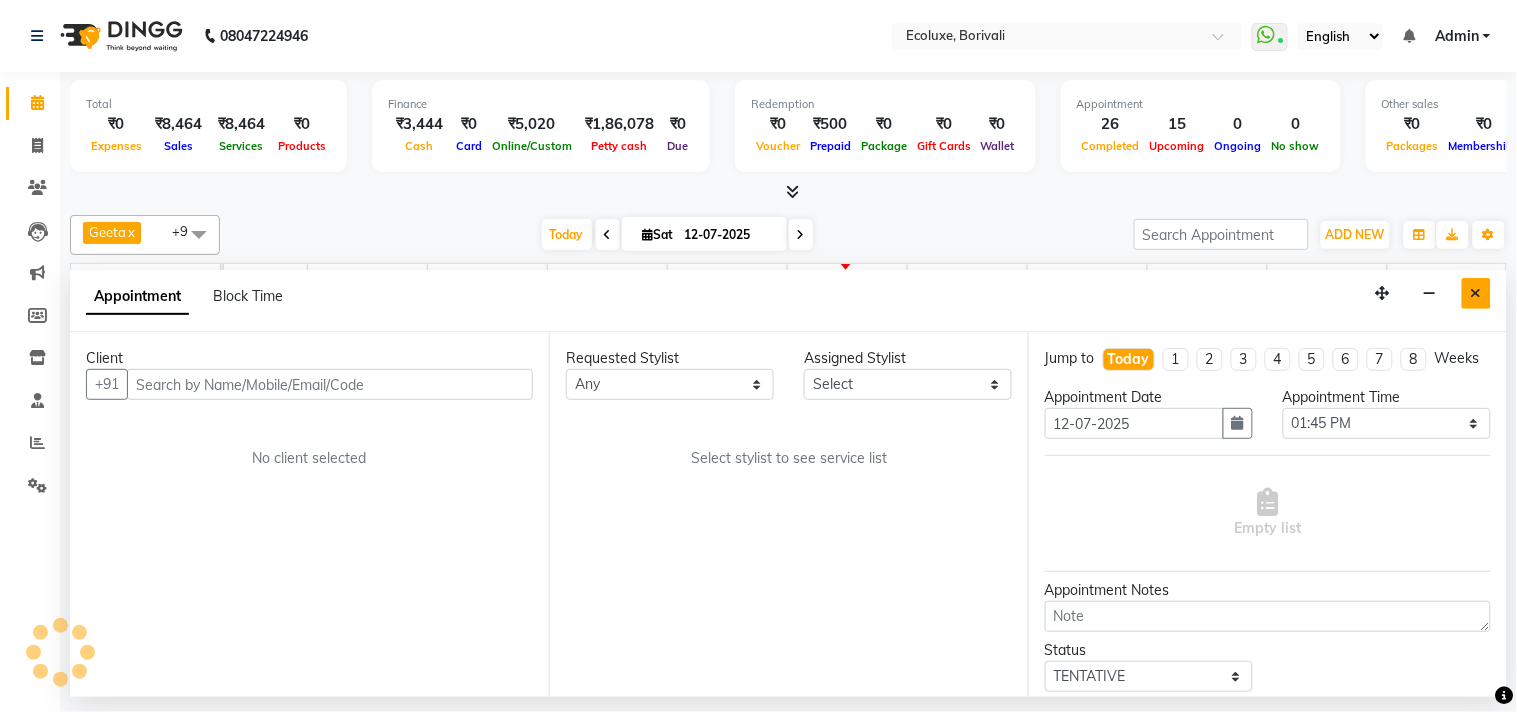 click at bounding box center [1476, 293] 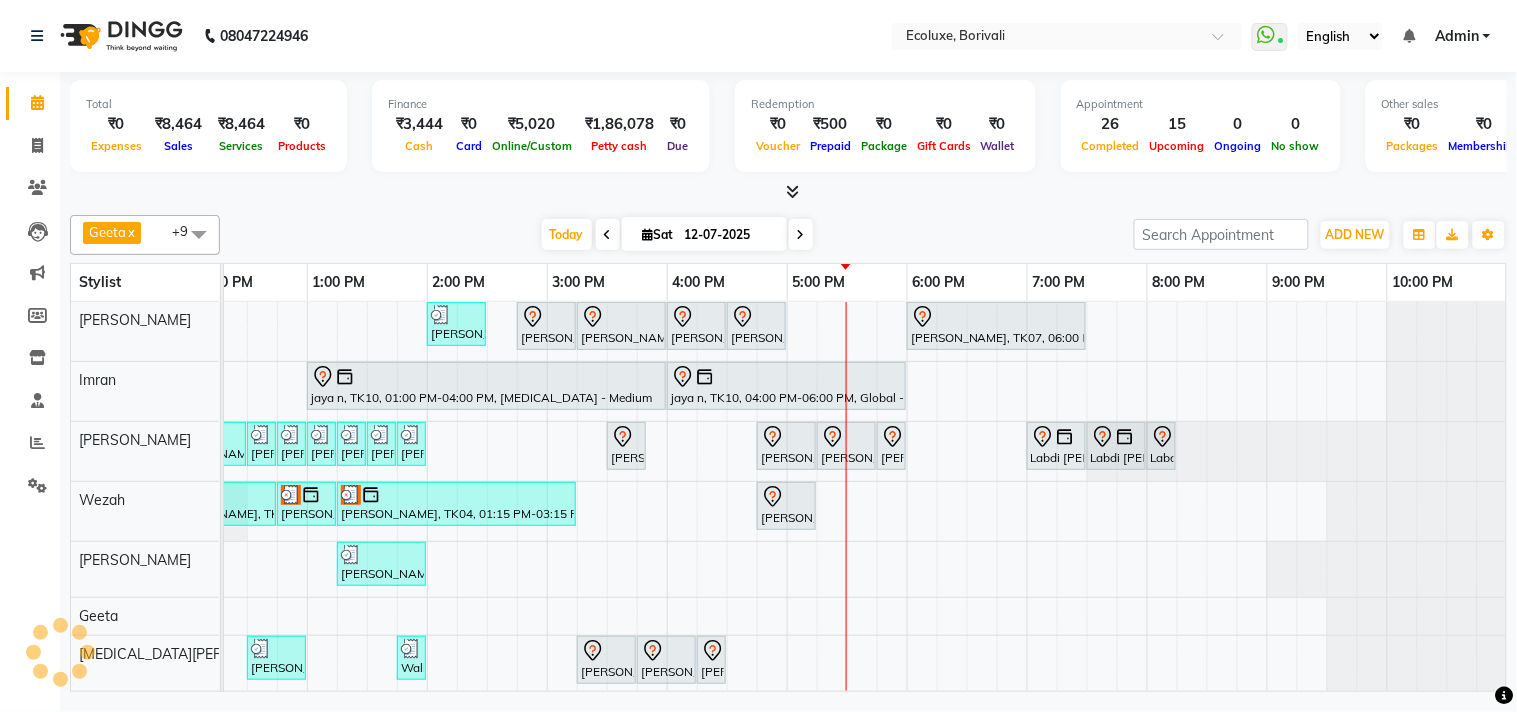 click on "[PERSON_NAME], TK13, 02:00 PM-02:30 PM, Men Haircut - Senior Haircut             [PERSON_NAME], TK16, 02:45 PM-03:15 PM, Highlights - Medium Highlight             [PERSON_NAME], TK16, 03:15 PM-04:00 PM, Global - Medium (Inoa)             [PERSON_NAME], TK16, 04:00 PM-04:30 PM, Hair Treatment - Colour Gloss Treatment             [PERSON_NAME], TK16, 04:30 PM-05:00 PM, Hair Treatment - Medium (Olaplex)             [PERSON_NAME], TK07, 06:00 PM-07:30 PM, Touchup - Root Touch (Up To 2 Inch) Inoa             jaya n, TK10, 01:00 PM-04:00 PM, [MEDICAL_DATA] - Medium             jaya n, TK10, 04:00 PM-06:00 PM, Global - Medium (Inoa)     [PERSON_NAME], TK14, 09:30 AM-09:45 AM, Woman Upperlip      [PERSON_NAME], TK14, 09:45 AM-10:00 AM, Woman Forehead     [PERSON_NAME], TK14, 10:00 AM-10:15 AM, Woman Eyebrow     [PERSON_NAME], TK01, 10:30 AM-11:00 AM, Waxing (Rica Wax) - Full Arms      [PERSON_NAME], TK01, 11:00 AM-11:30 AM, [PERSON_NAME] ([PERSON_NAME]) - Full Legs" at bounding box center (667, 586) 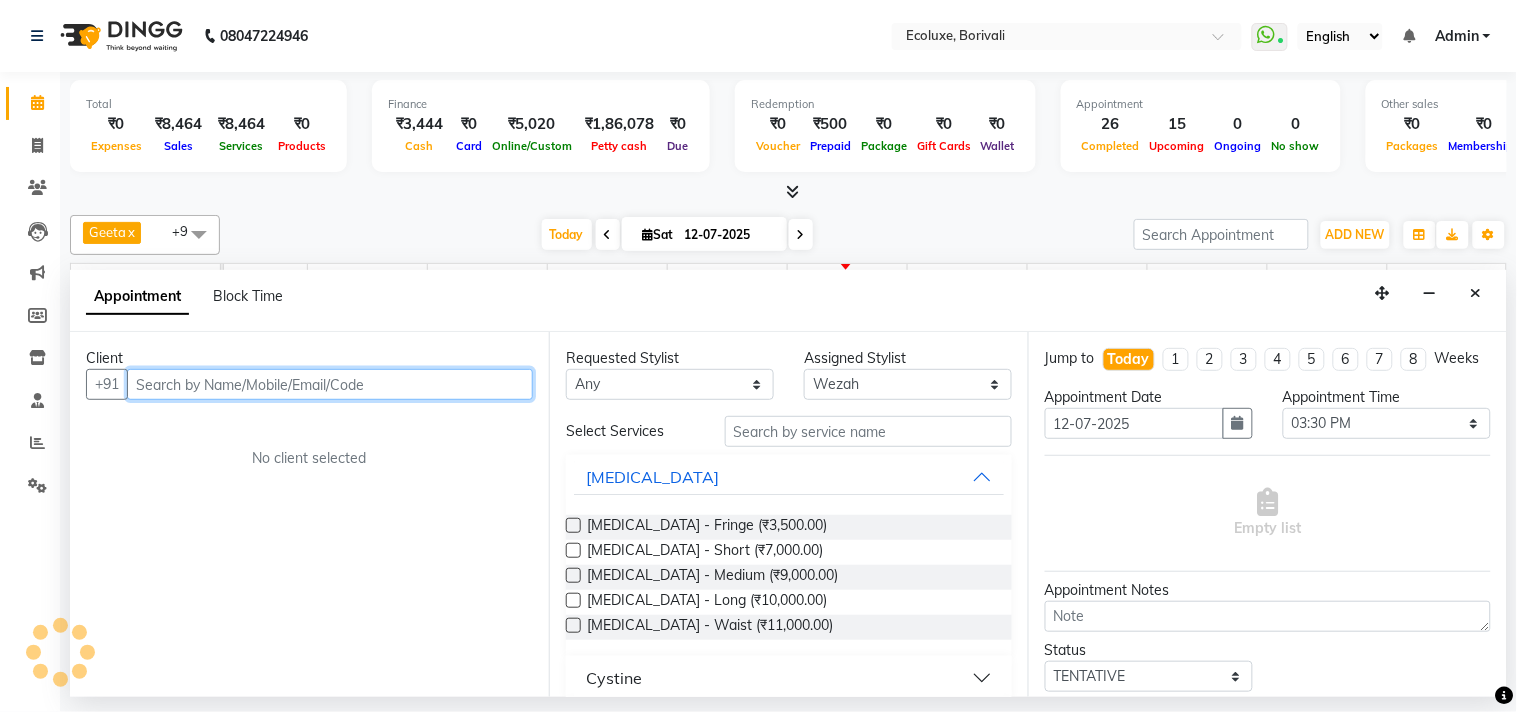 click at bounding box center (330, 384) 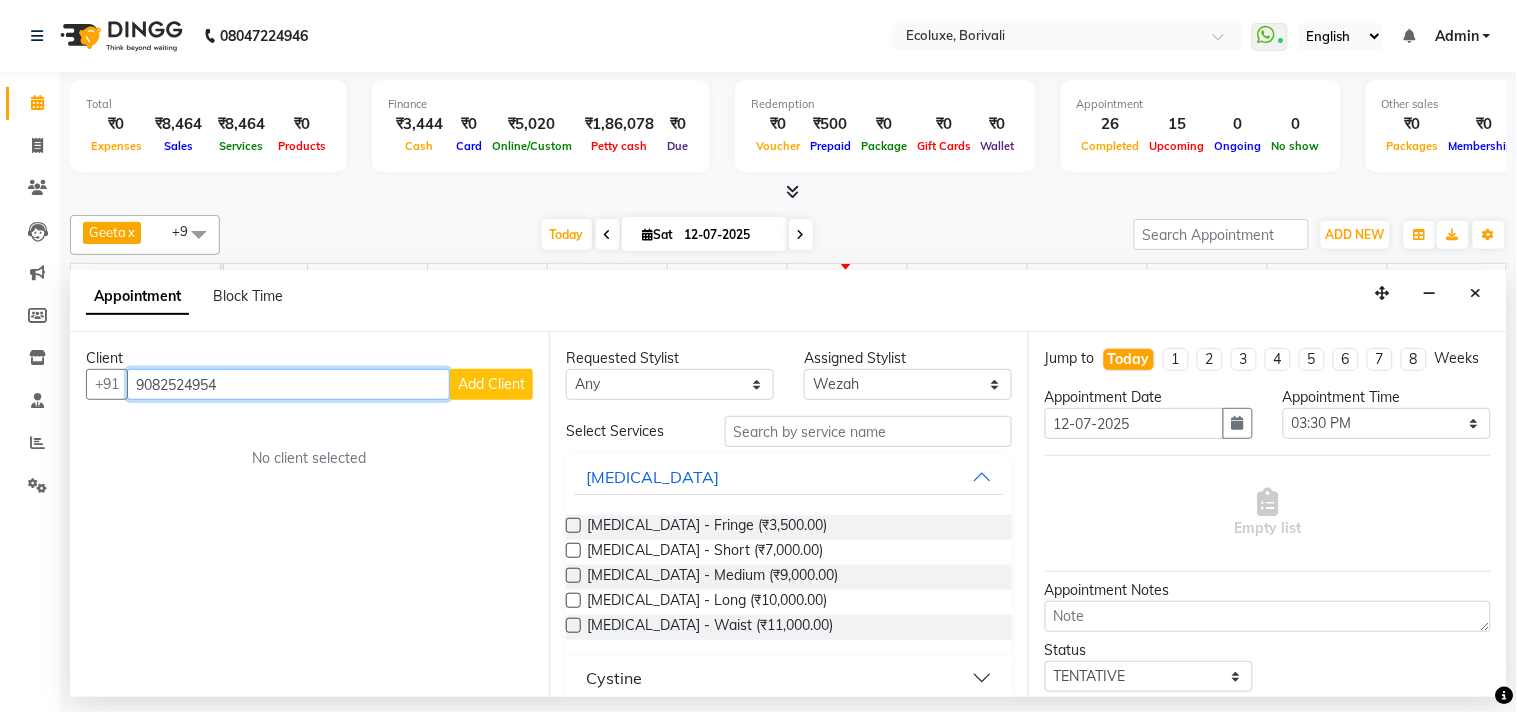 type on "9082524954" 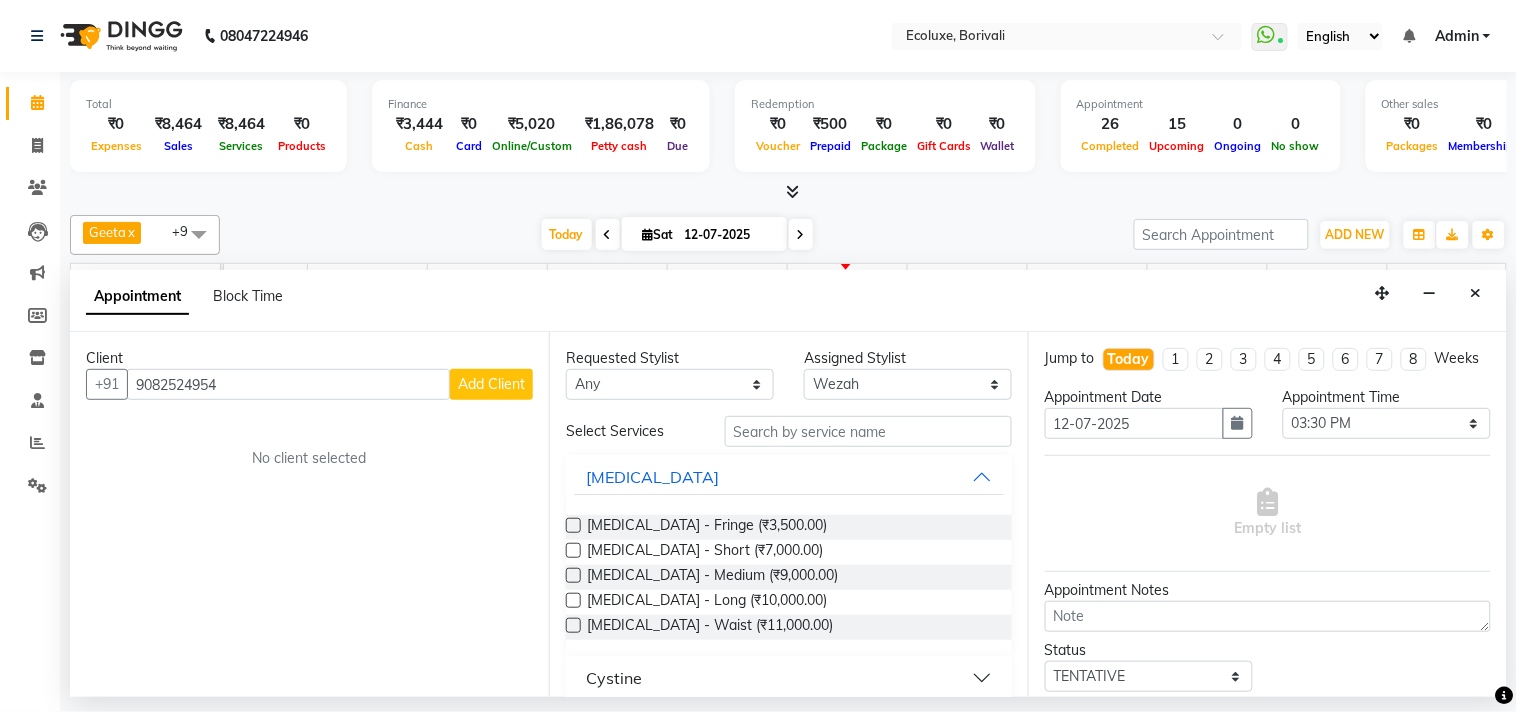 click on "Add Client" at bounding box center (491, 384) 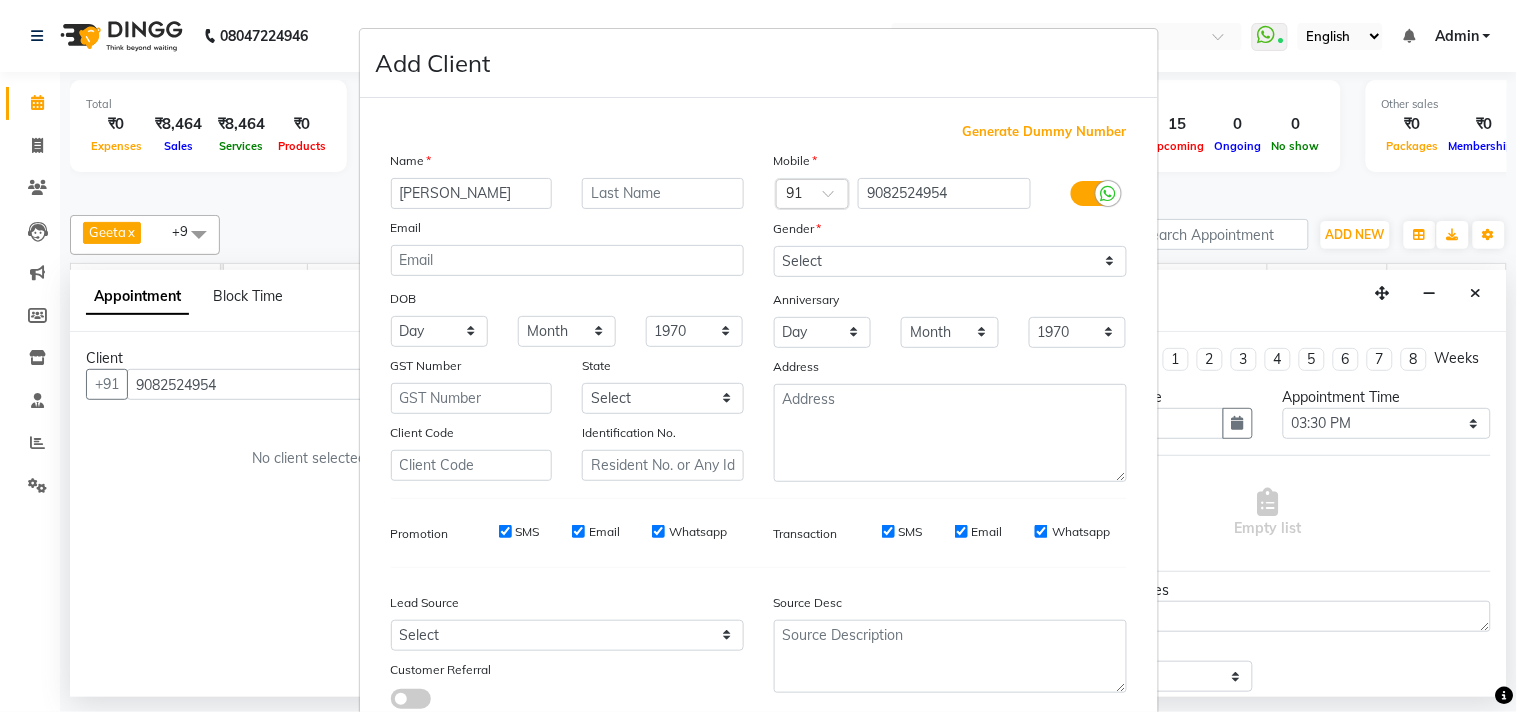 type on "[PERSON_NAME]" 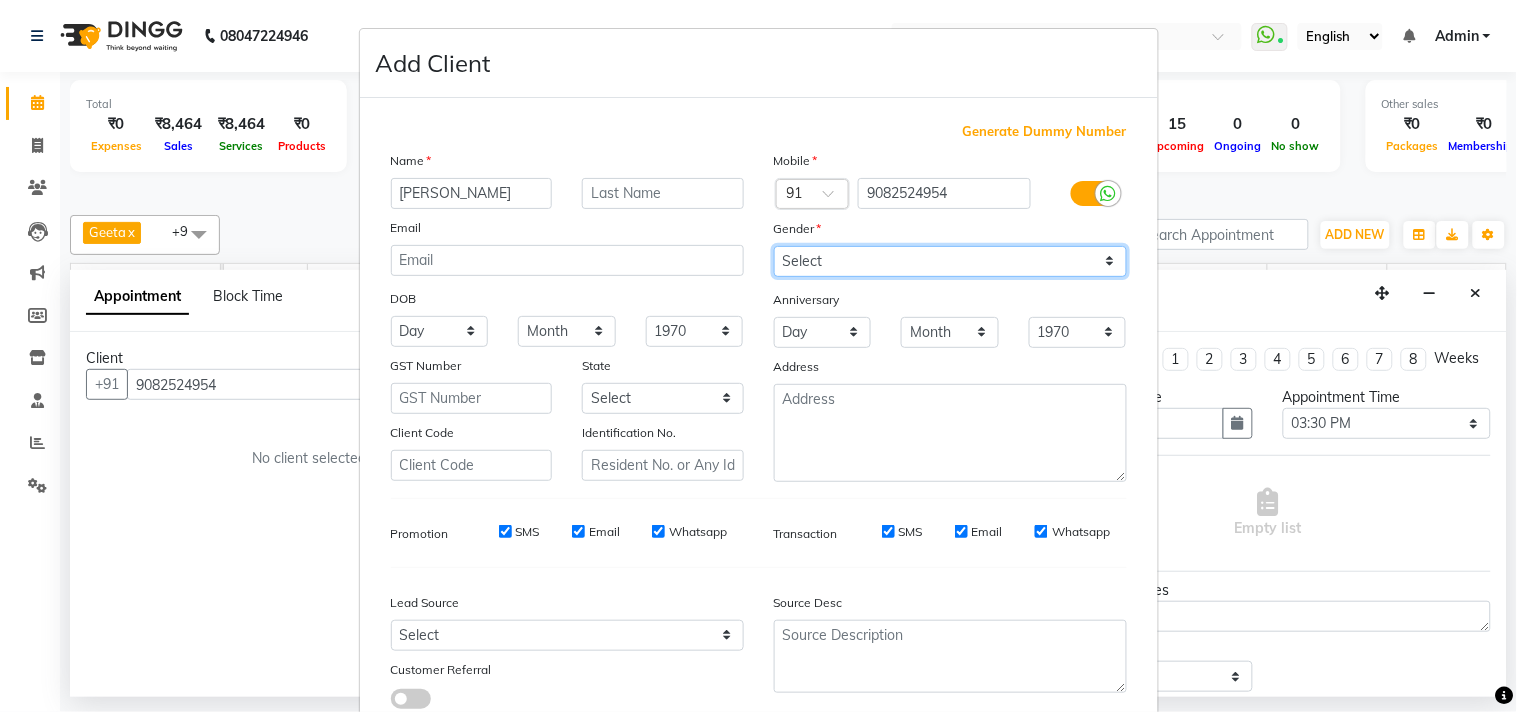 drag, startPoint x: 950, startPoint y: 266, endPoint x: 941, endPoint y: 276, distance: 13.453624 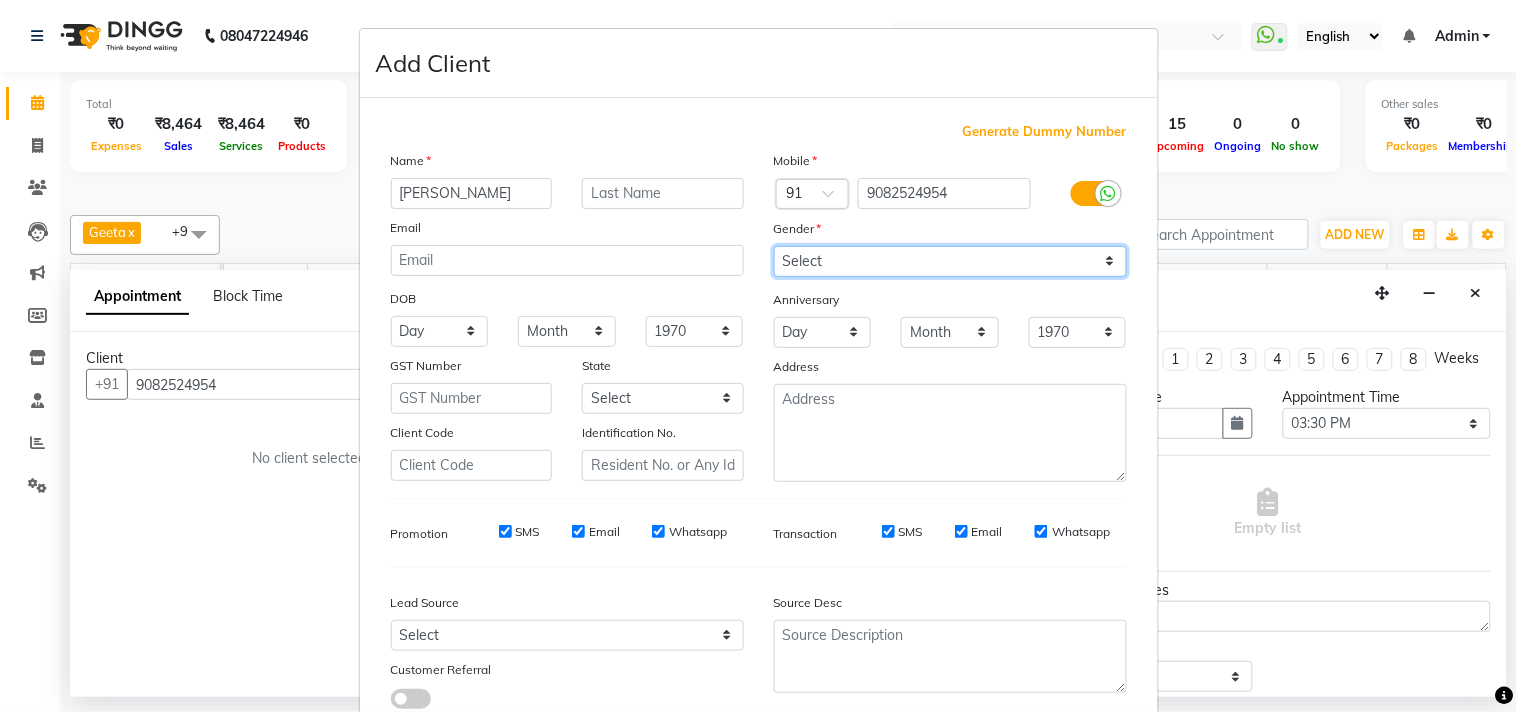 click on "Select [DEMOGRAPHIC_DATA] [DEMOGRAPHIC_DATA] Other Prefer Not To Say" at bounding box center (950, 261) 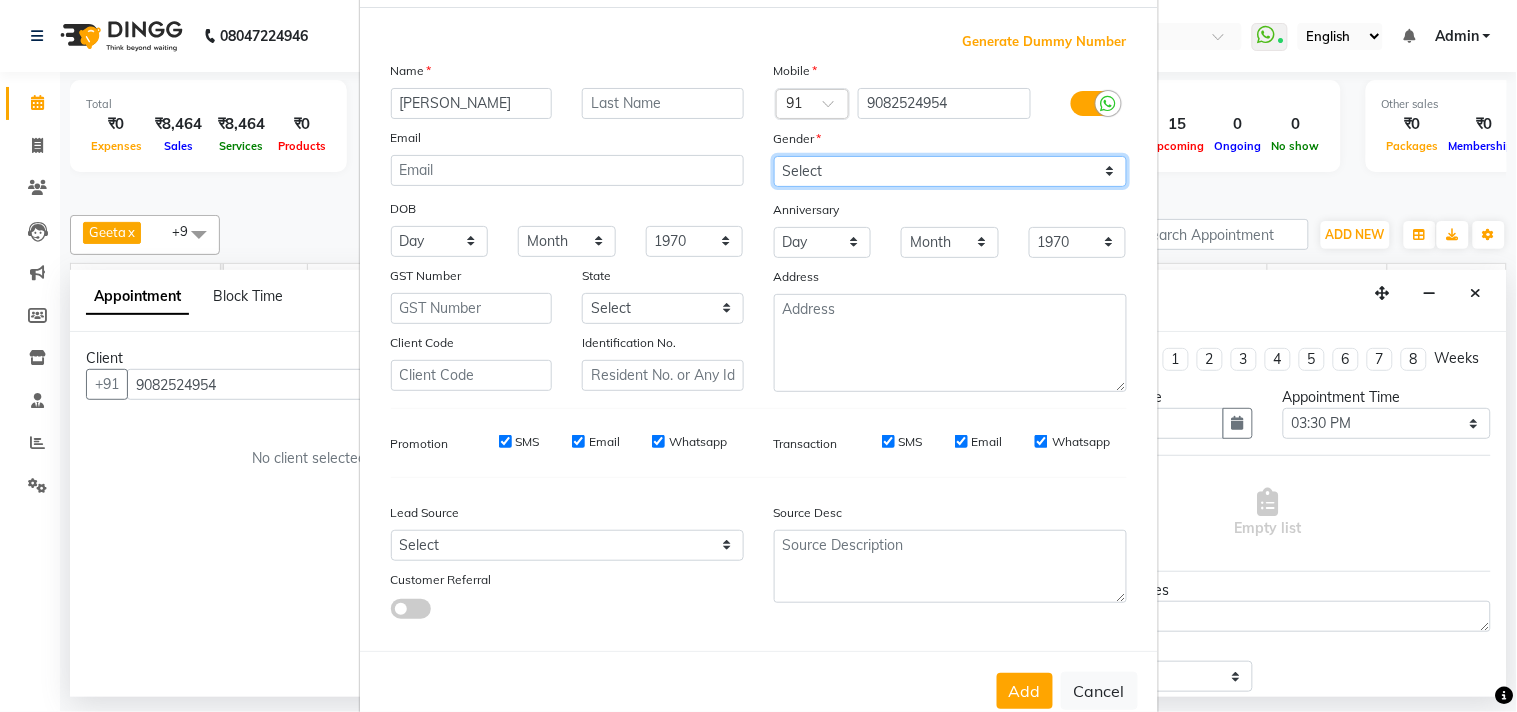 scroll, scrollTop: 138, scrollLeft: 0, axis: vertical 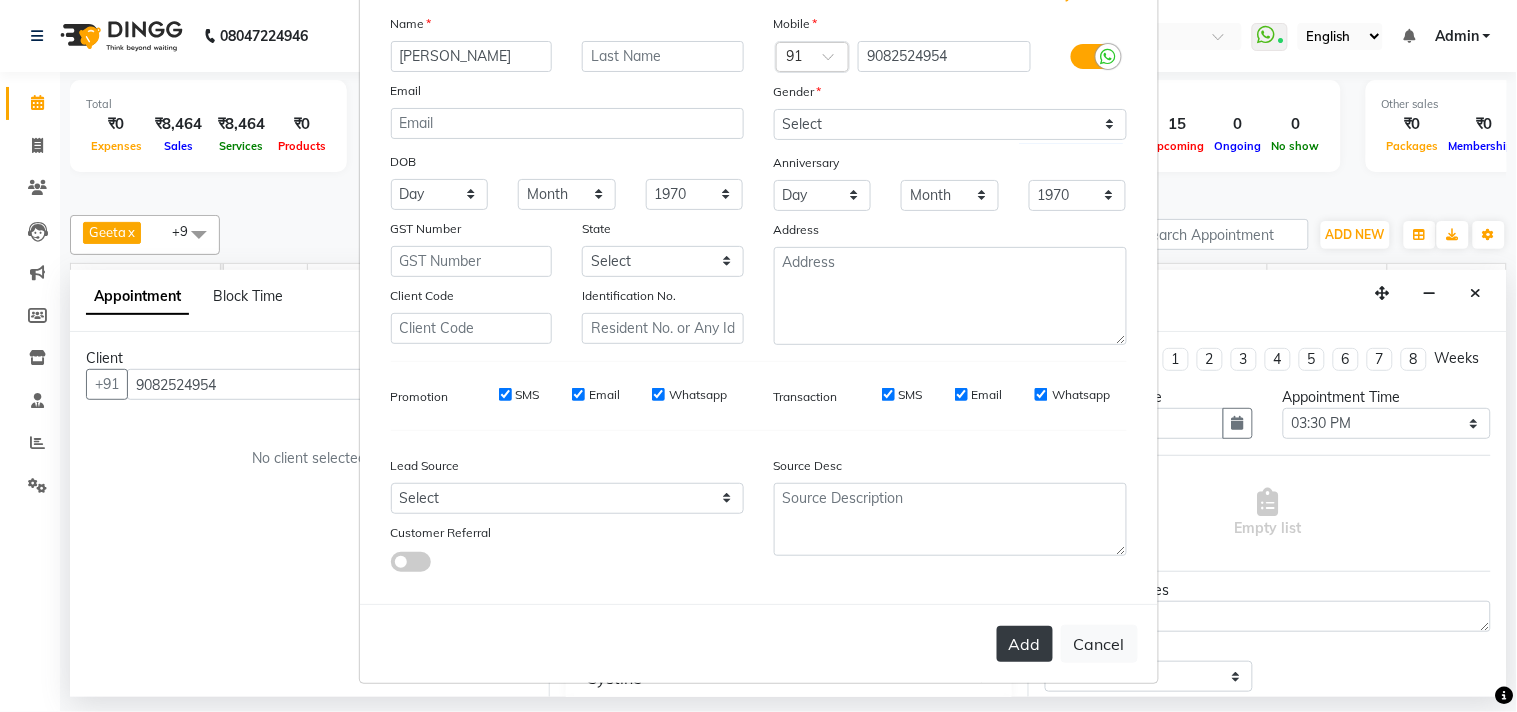 click on "Add" at bounding box center (1025, 644) 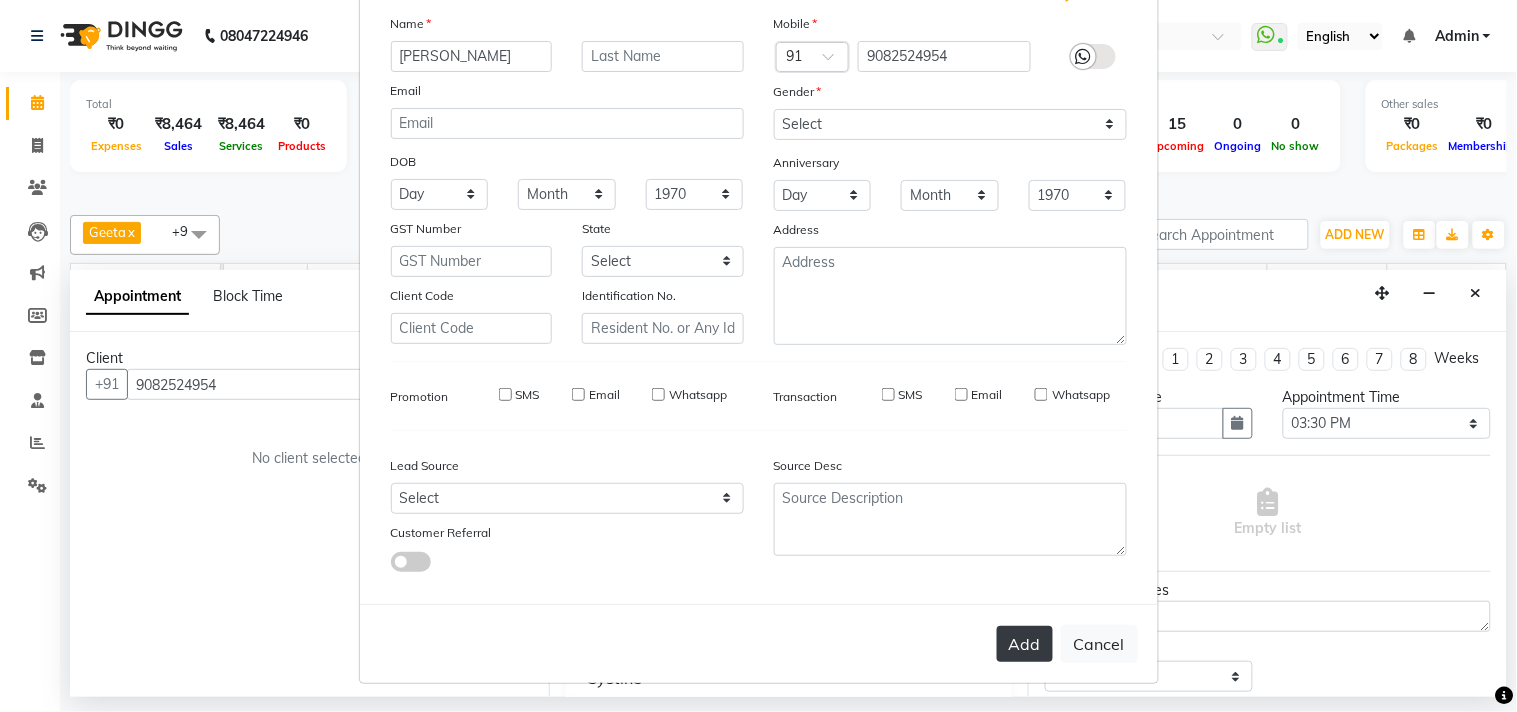 type 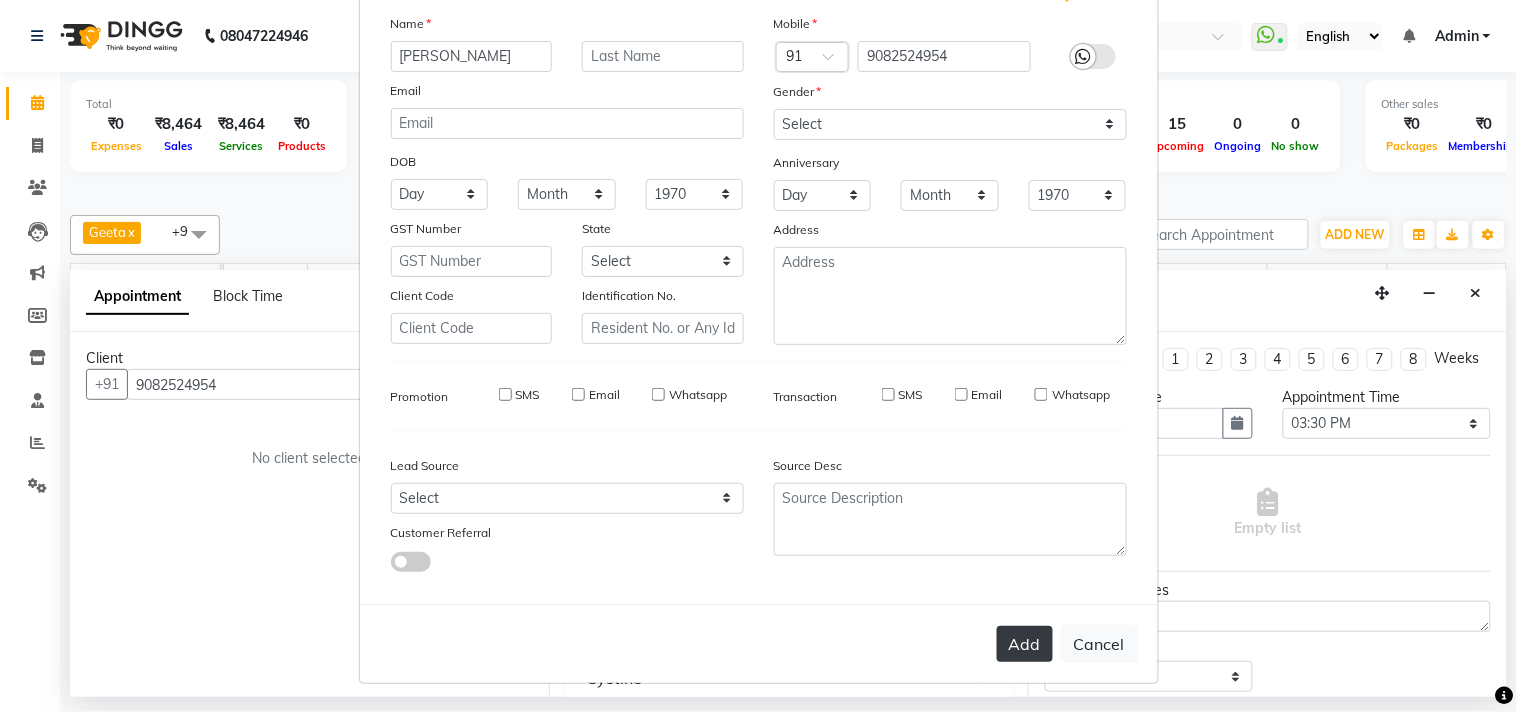 select 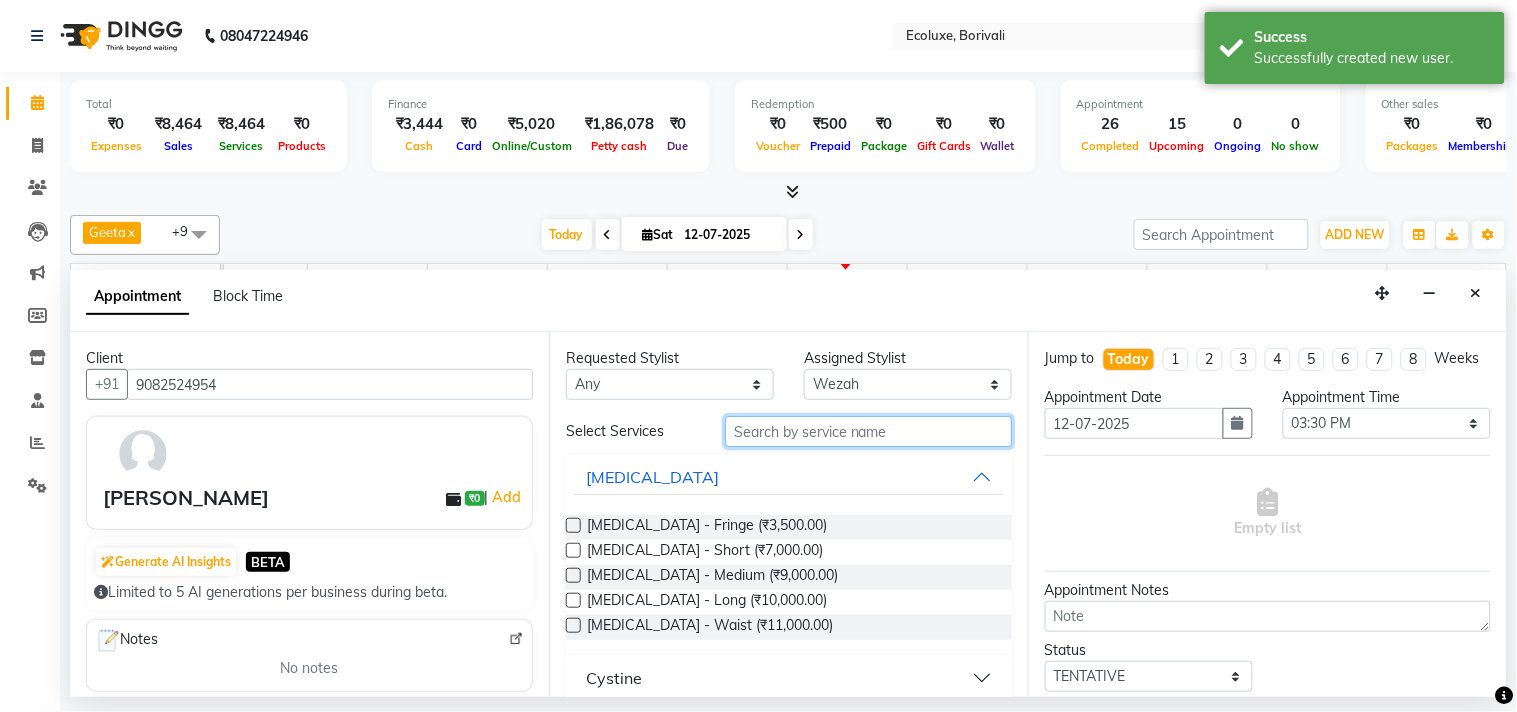 click at bounding box center [868, 431] 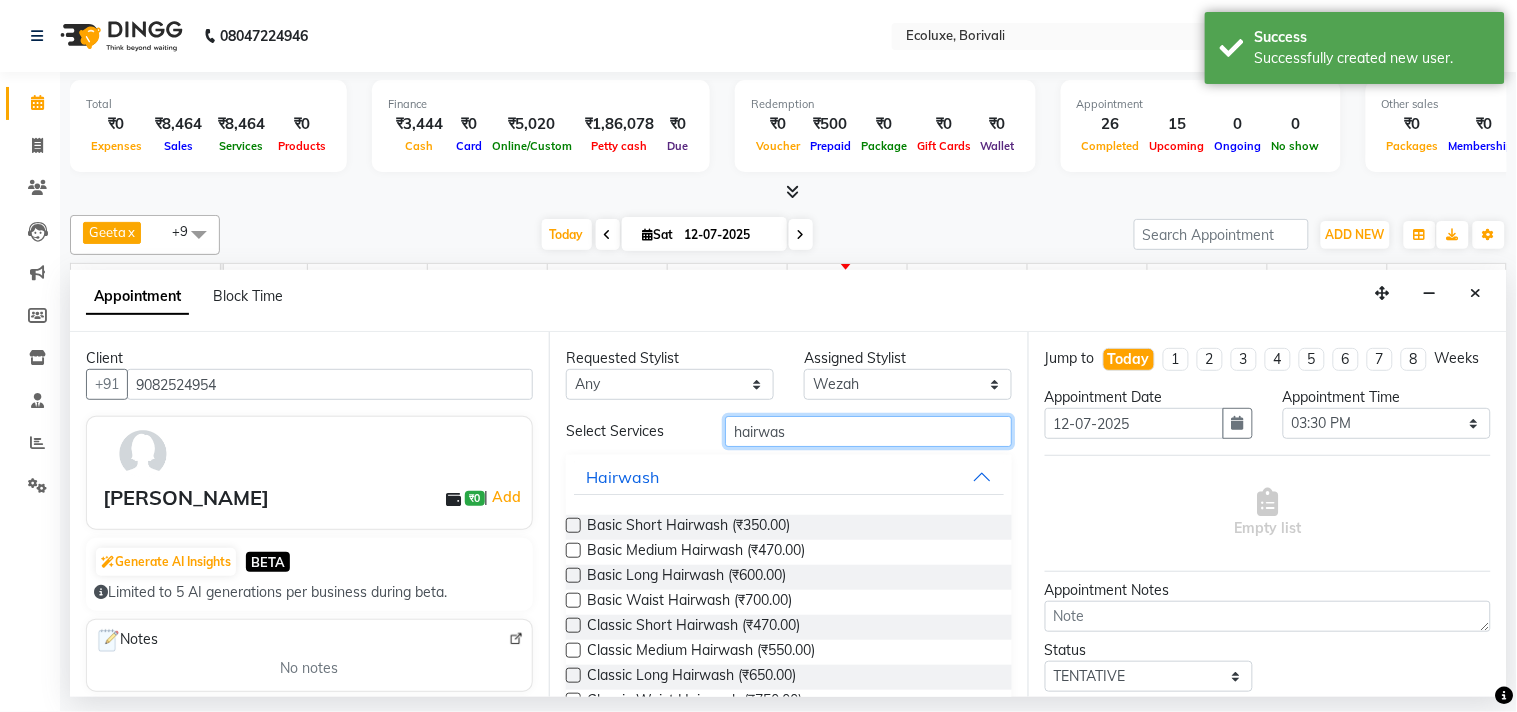 type on "hairwas" 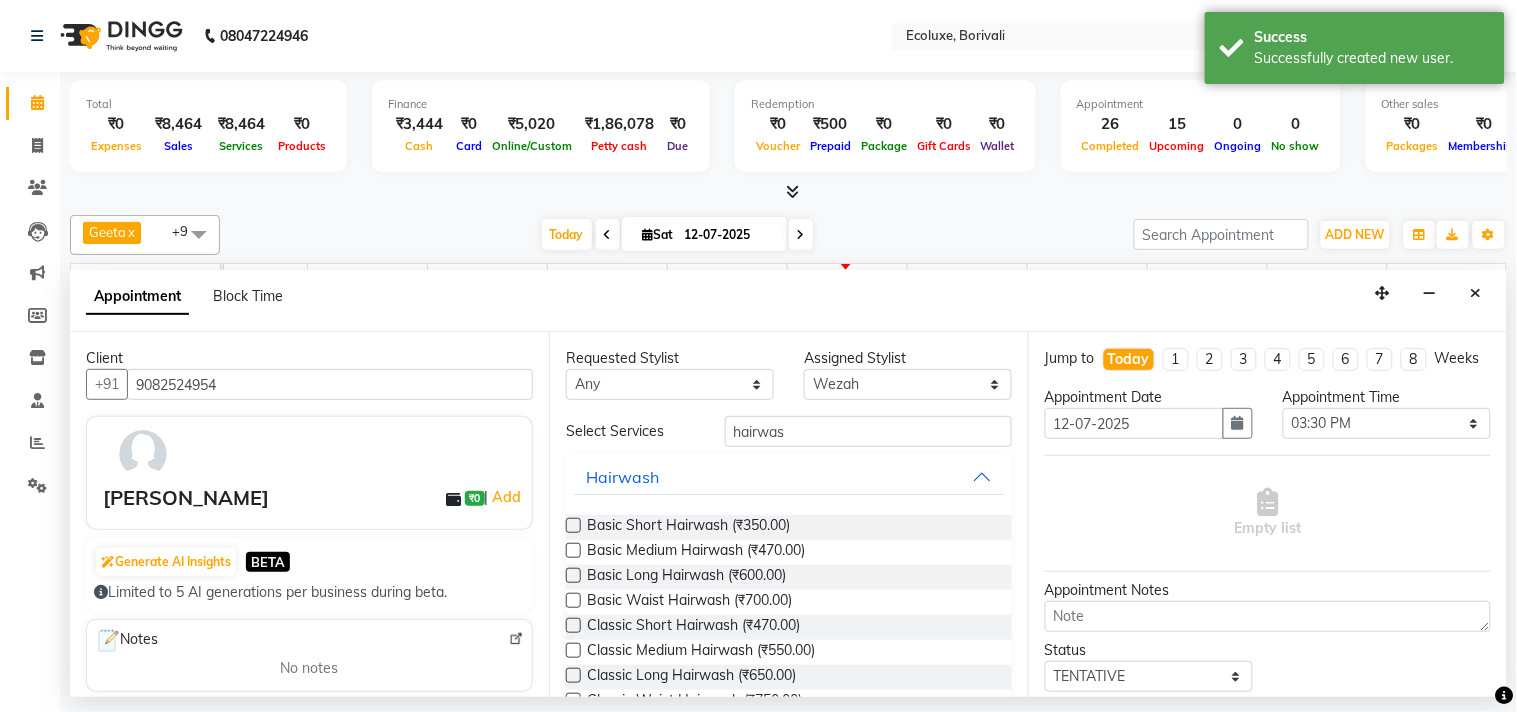 click at bounding box center [573, 550] 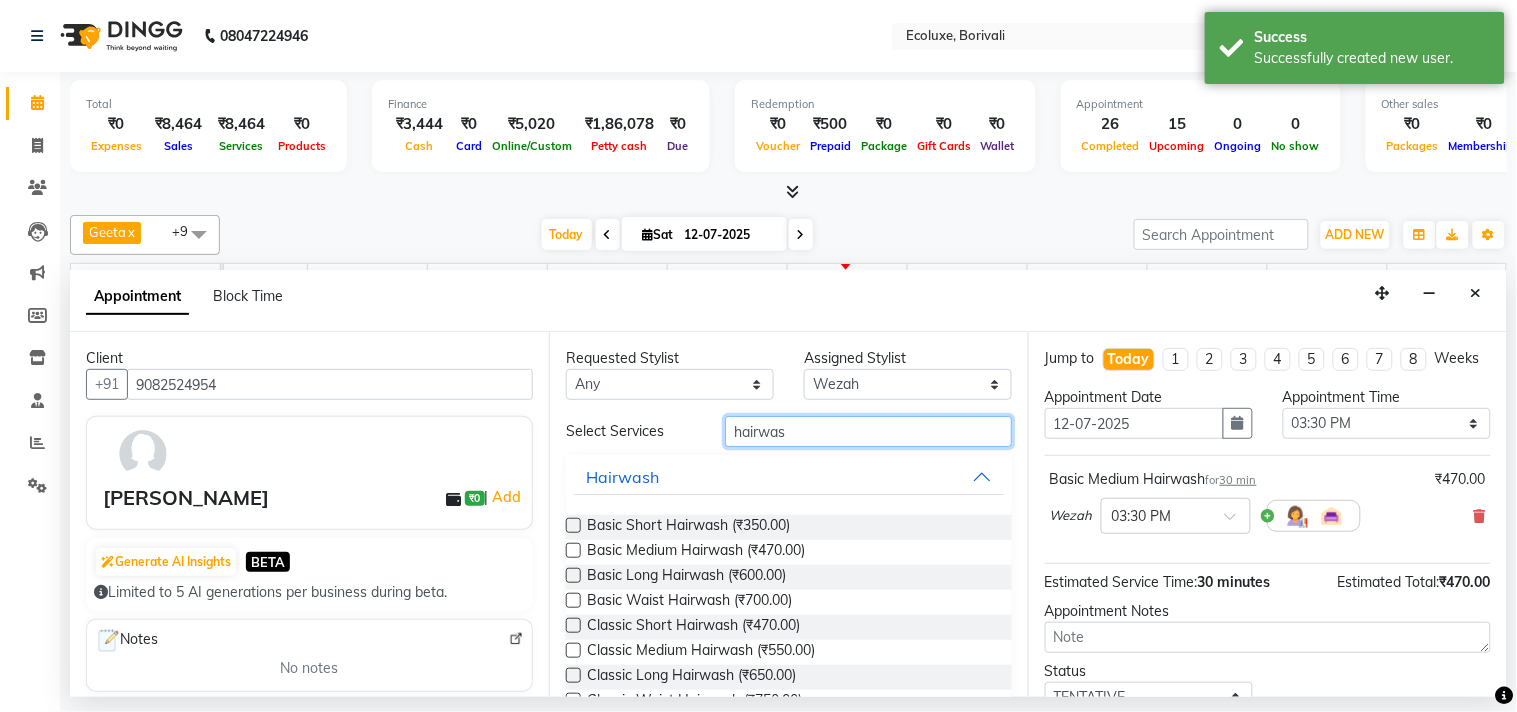 checkbox on "false" 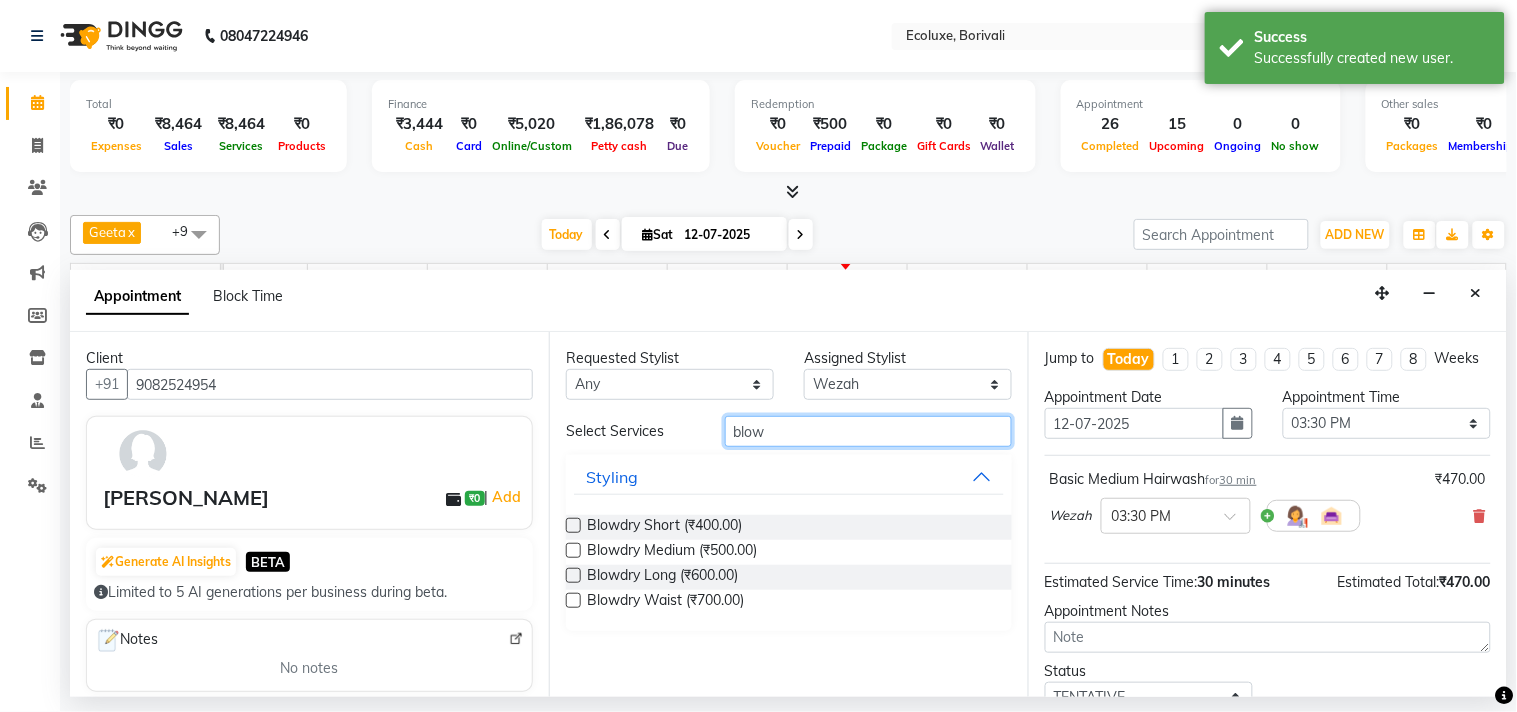 type on "blow" 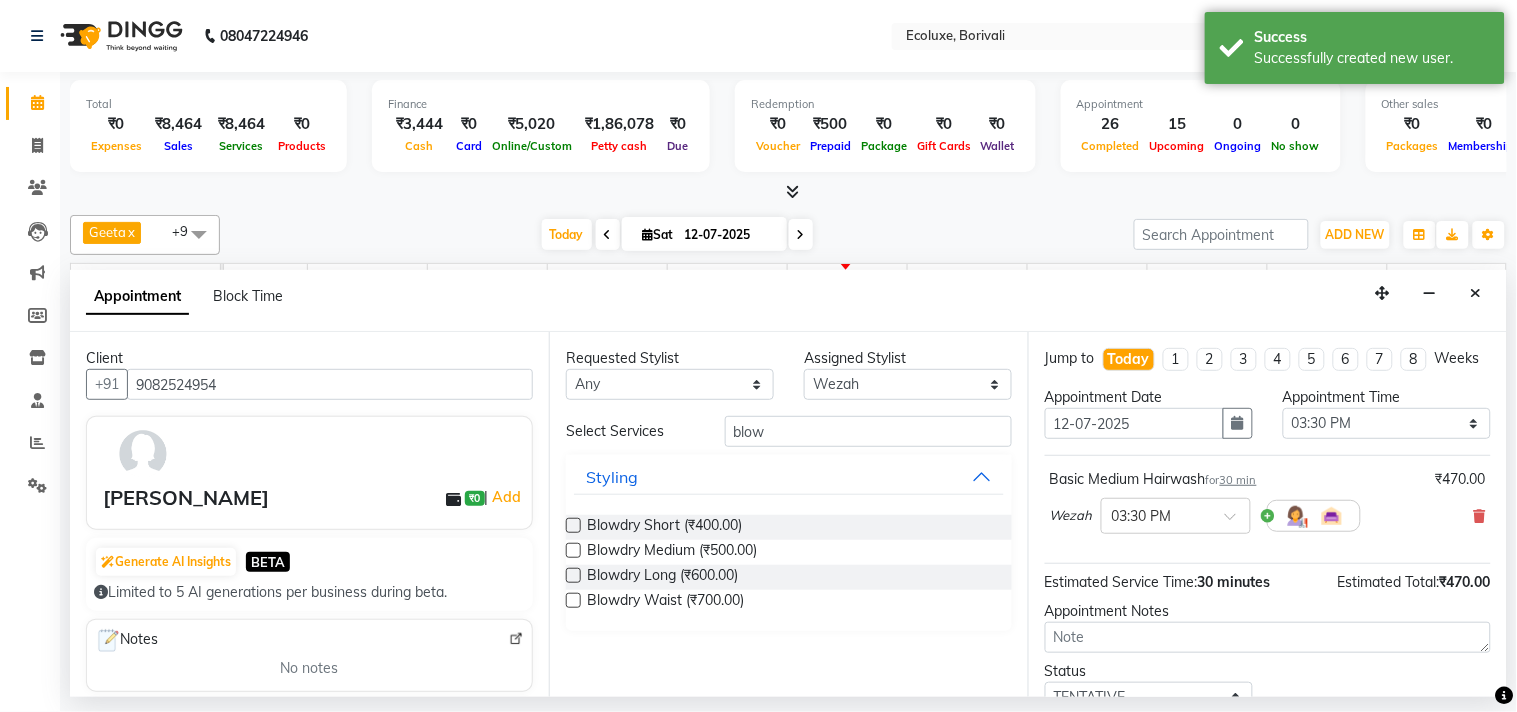 click at bounding box center (573, 550) 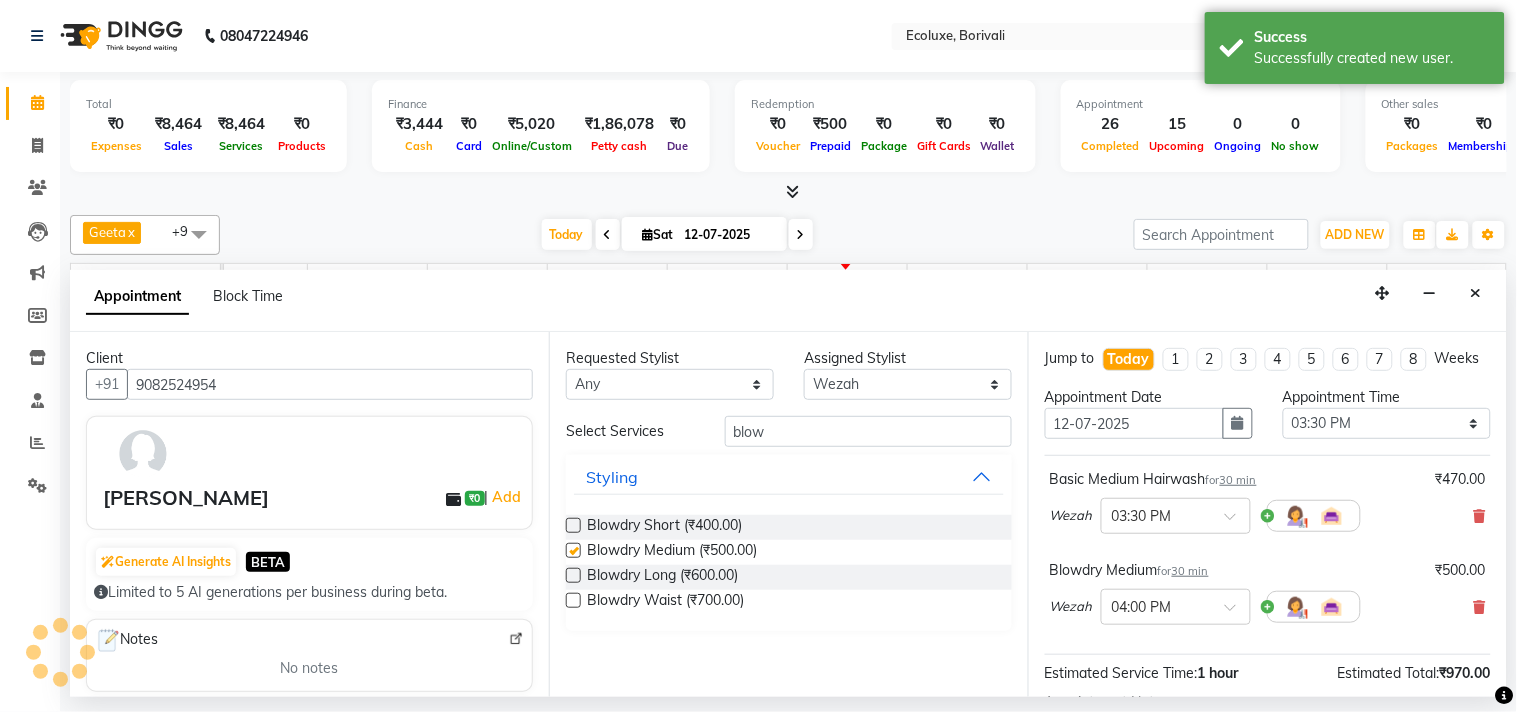 checkbox on "false" 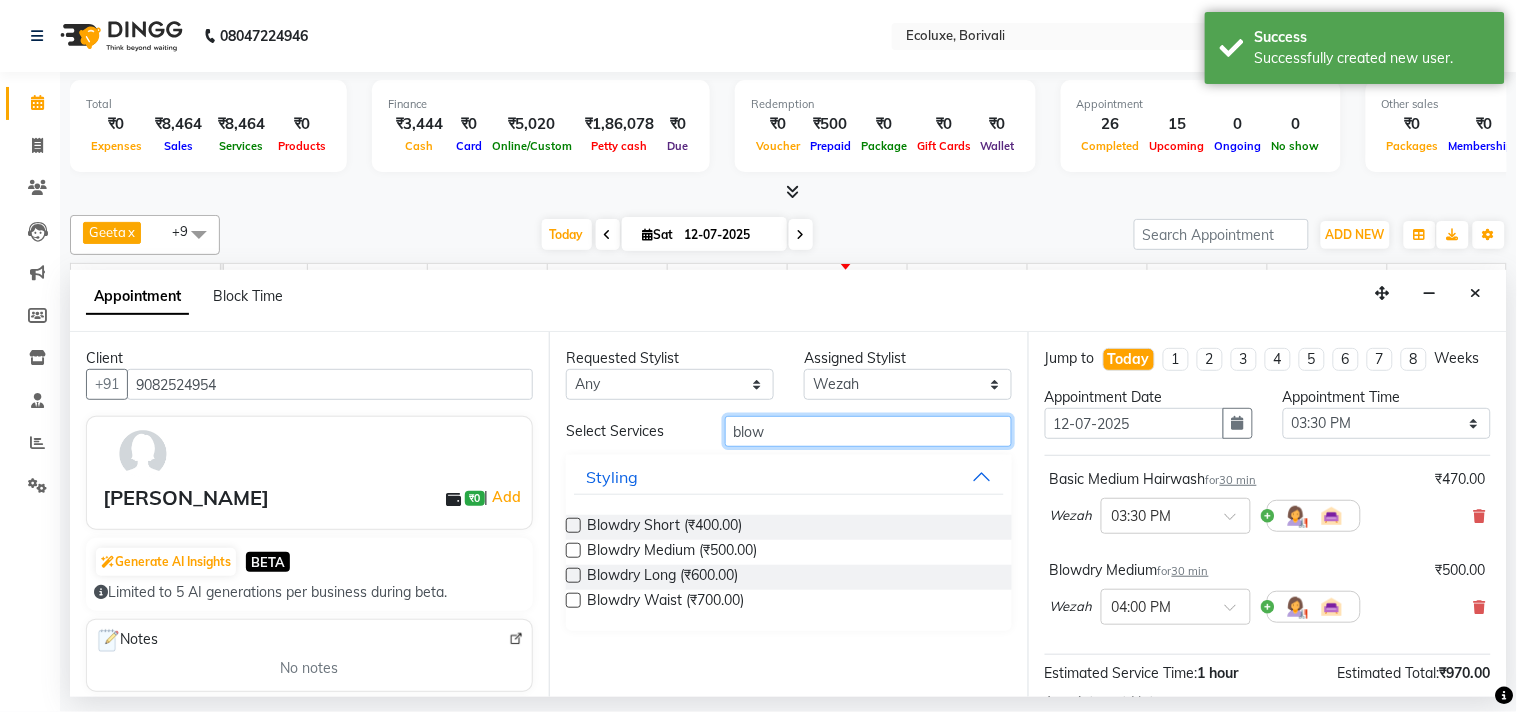 click on "blow" at bounding box center (868, 431) 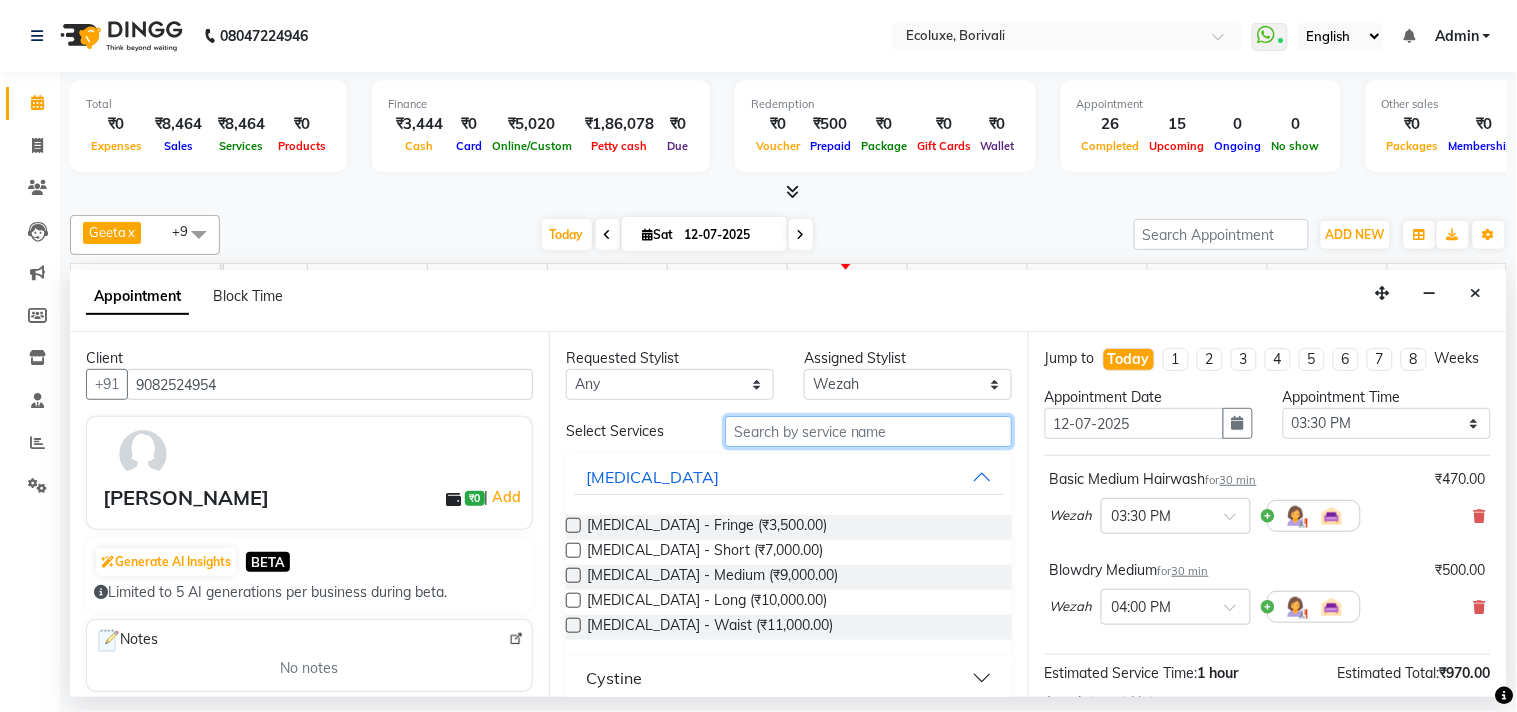 type 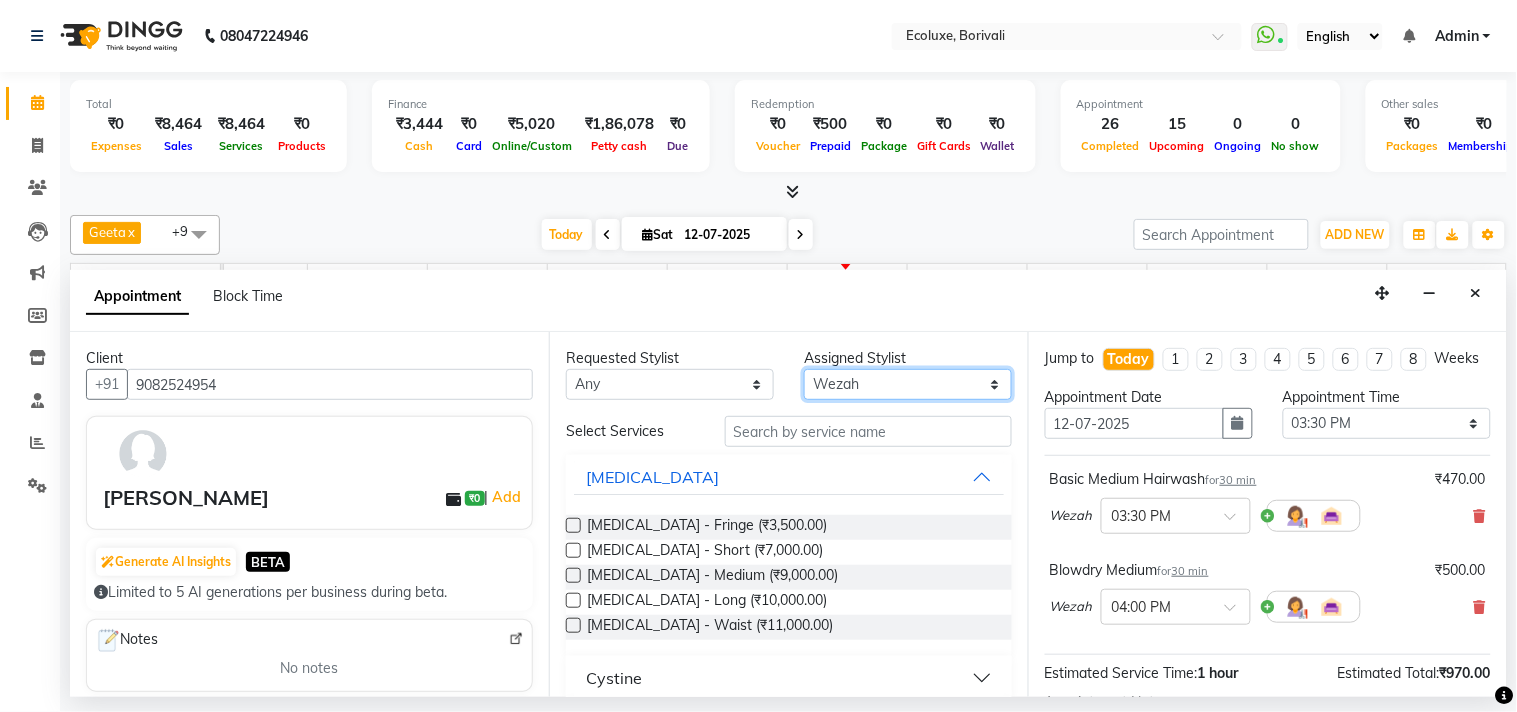 click on "Select Alisha Sasankar Faiz Geeta Harshada Pawar   Imran  Kamal Khende Mohammad Faisal  Neelu Nikita Raut Sakina Shafique Sonal Sawant  Umar Shaikh Wezah" at bounding box center [908, 384] 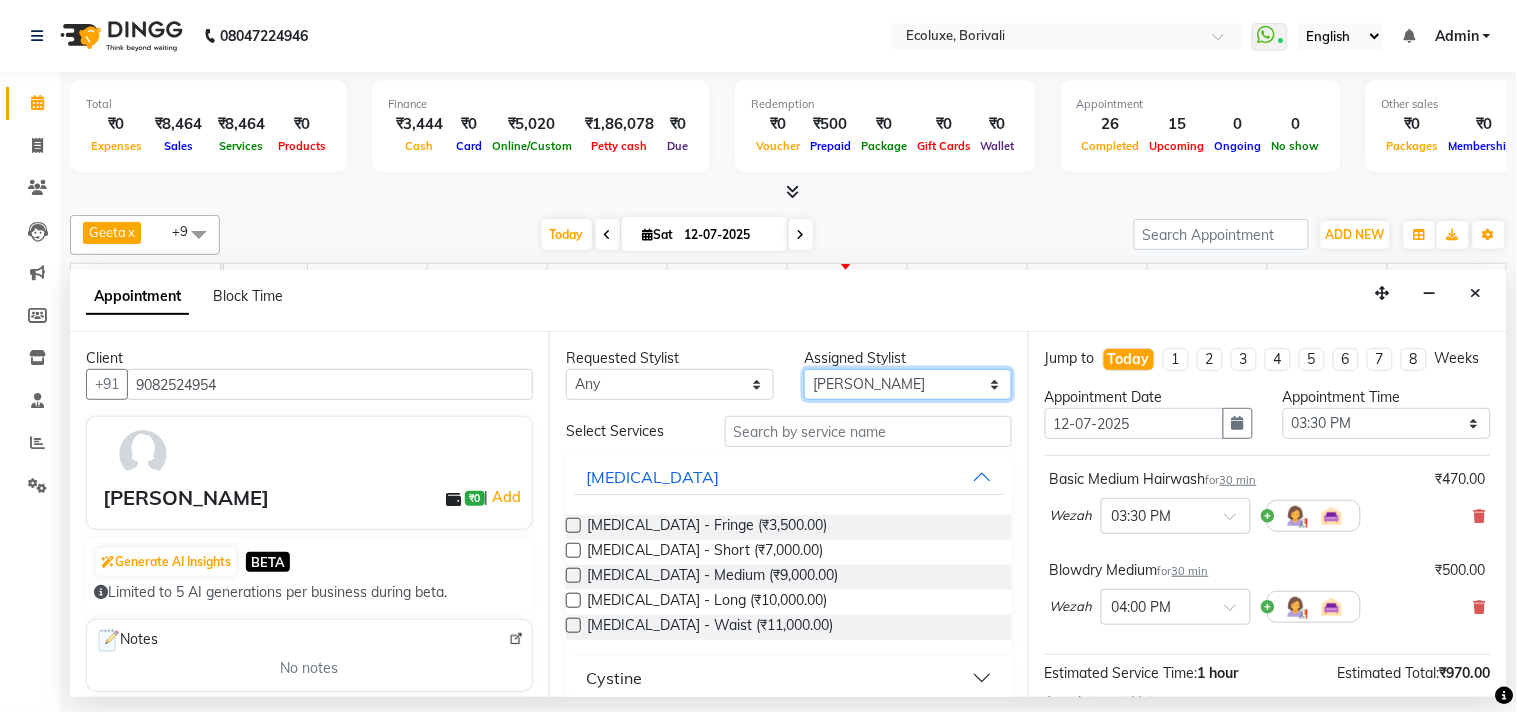 click on "Select Alisha Sasankar Faiz Geeta Harshada Pawar   Imran  Kamal Khende Mohammad Faisal  Neelu Nikita Raut Sakina Shafique Sonal Sawant  Umar Shaikh Wezah" at bounding box center [908, 384] 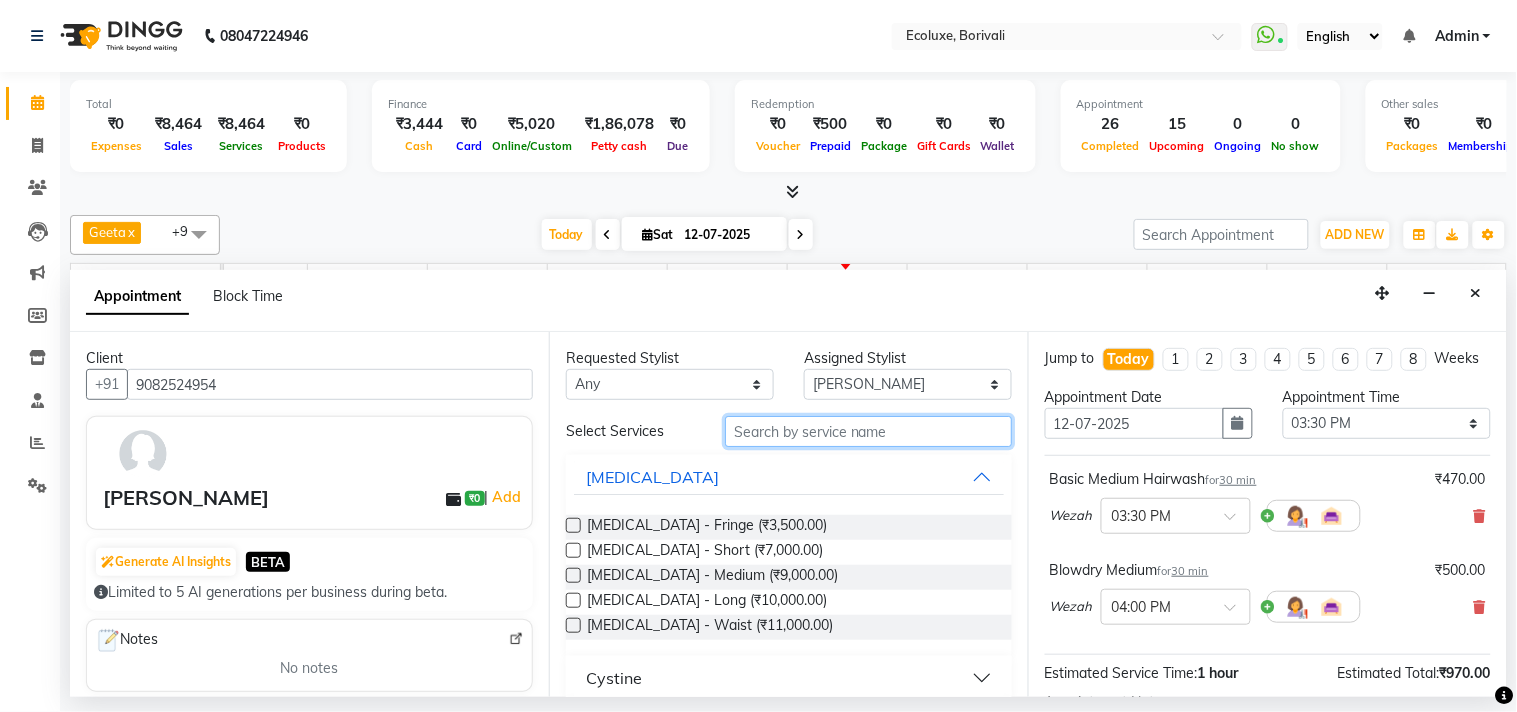 click at bounding box center (868, 431) 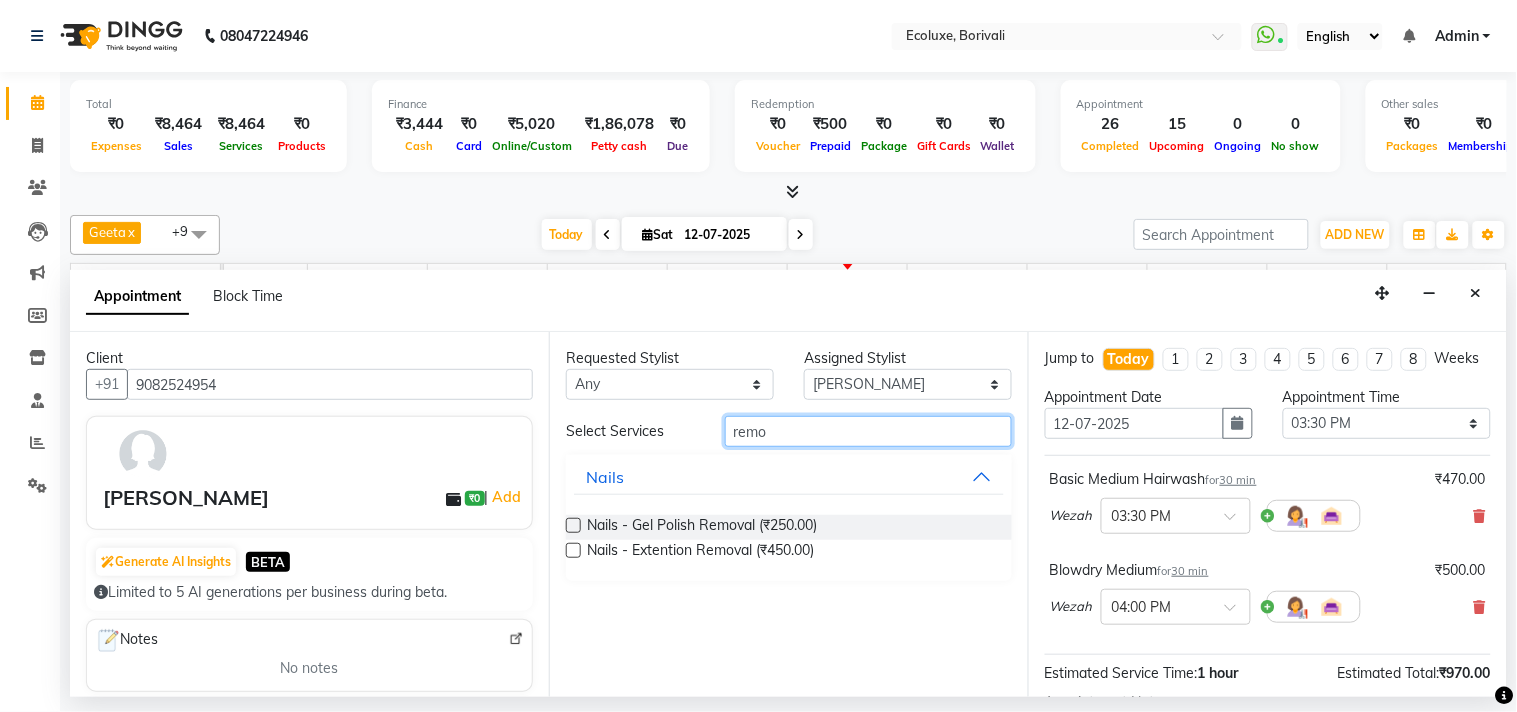 type on "remo" 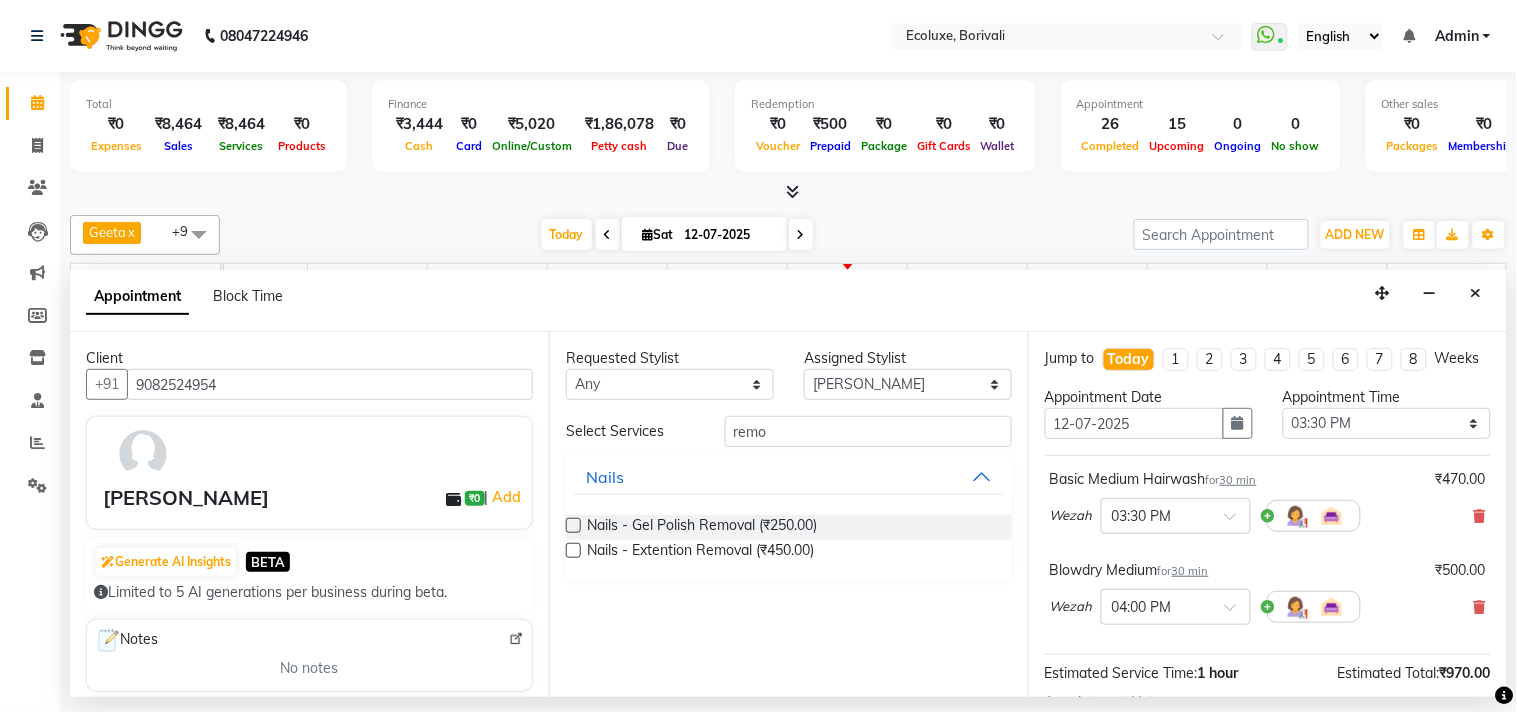 click at bounding box center [573, 525] 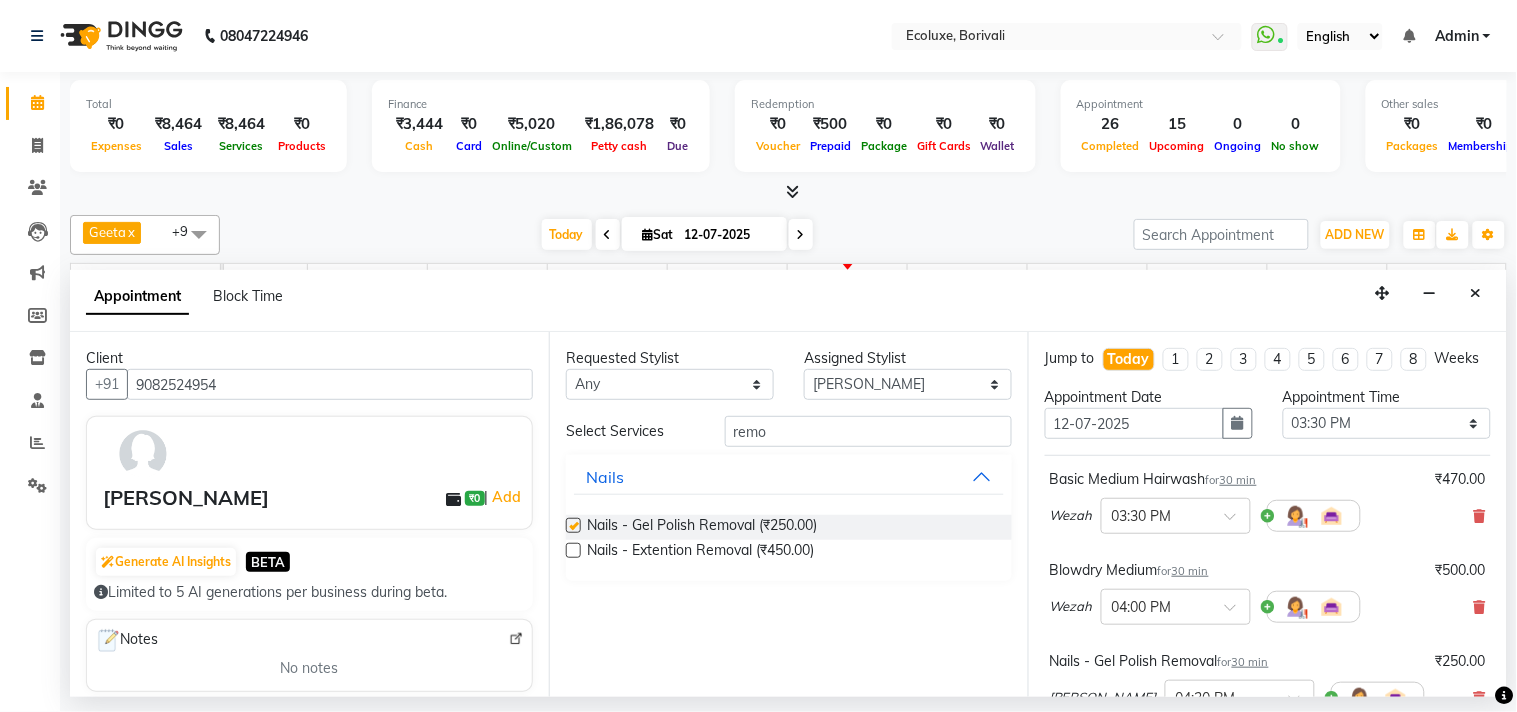 checkbox on "false" 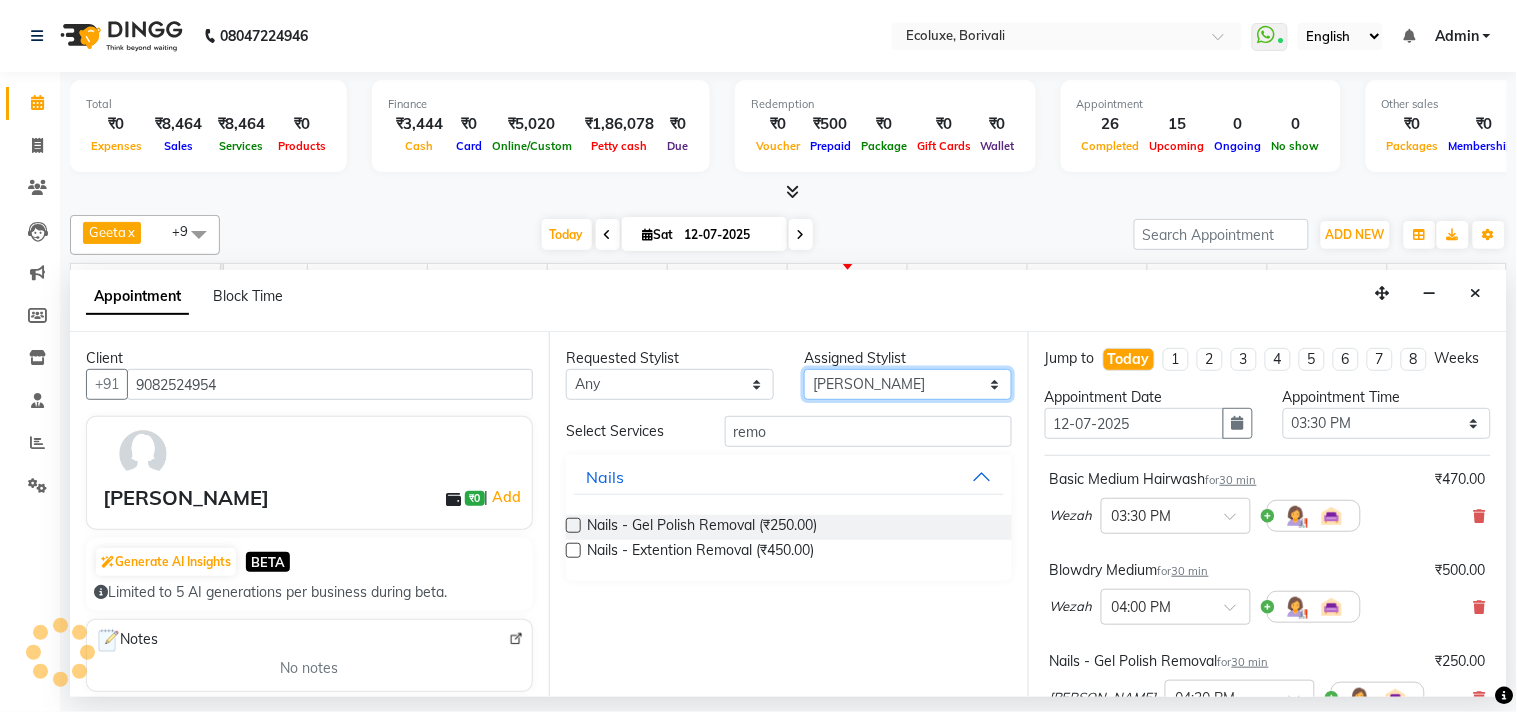 click on "Select Alisha Sasankar Faiz Geeta Harshada Pawar   Imran  Kamal Khende Mohammad Faisal  Neelu Nikita Raut Sakina Shafique Sonal Sawant  Umar Shaikh Wezah" at bounding box center (908, 384) 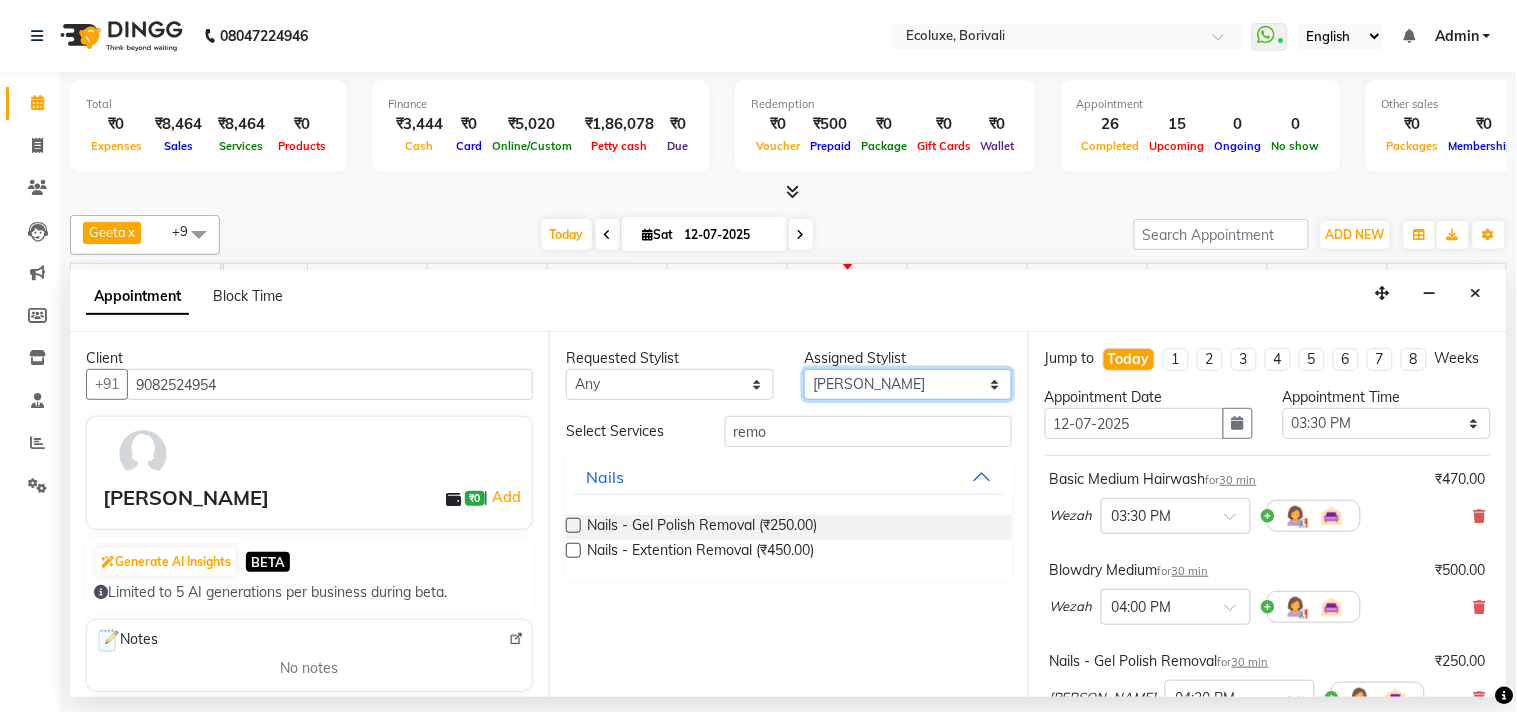 select on "61637" 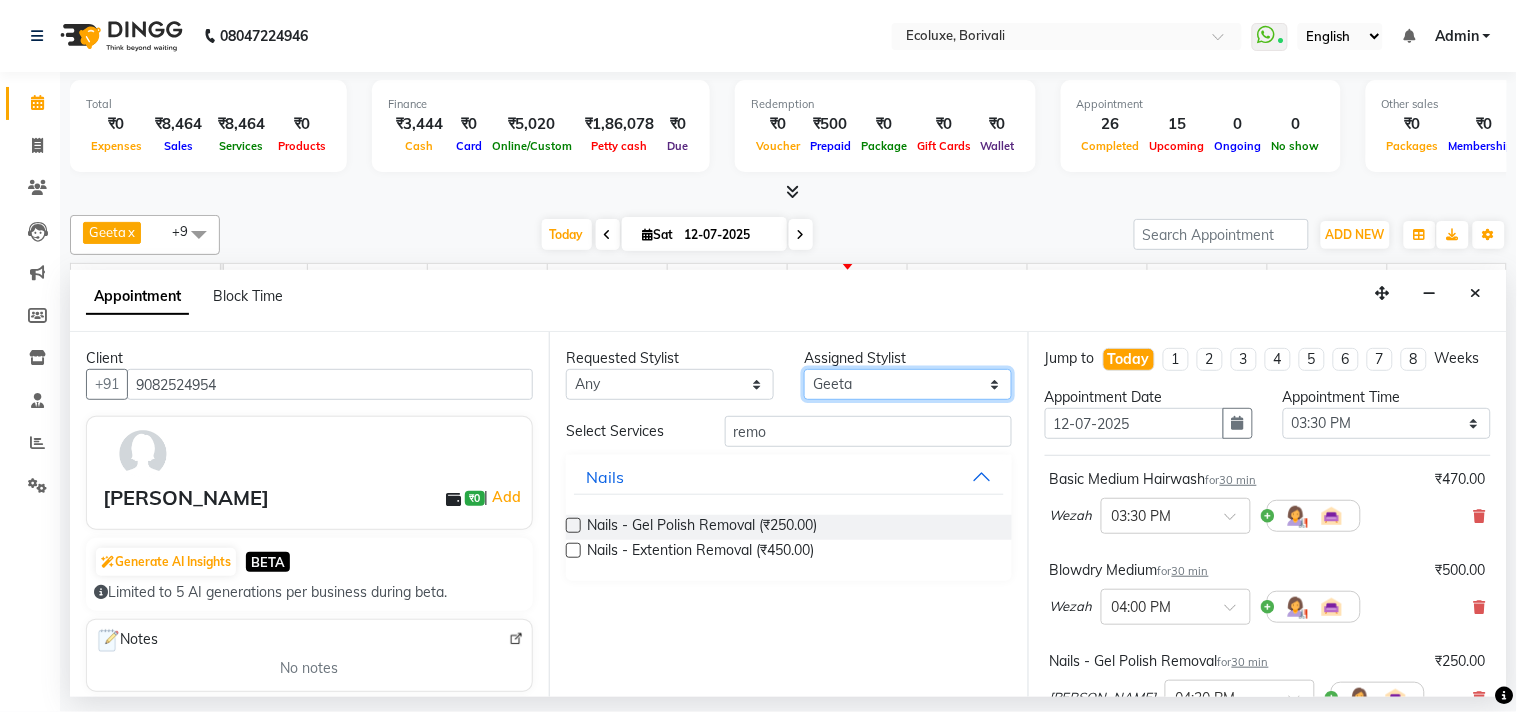 click on "Select Alisha Sasankar Faiz Geeta Harshada Pawar   Imran  Kamal Khende Mohammad Faisal  Neelu Nikita Raut Sakina Shafique Sonal Sawant  Umar Shaikh Wezah" at bounding box center (908, 384) 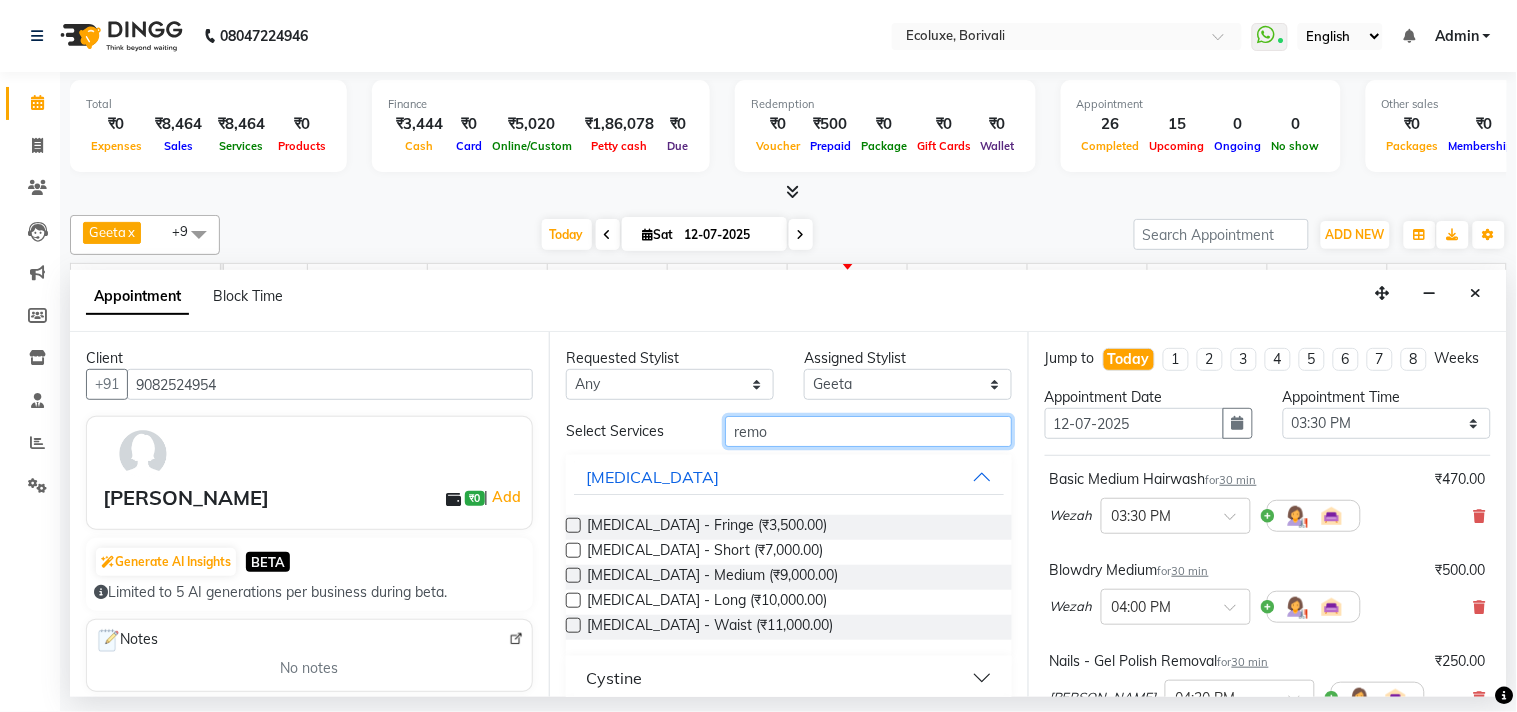 click on "remo" at bounding box center (868, 431) 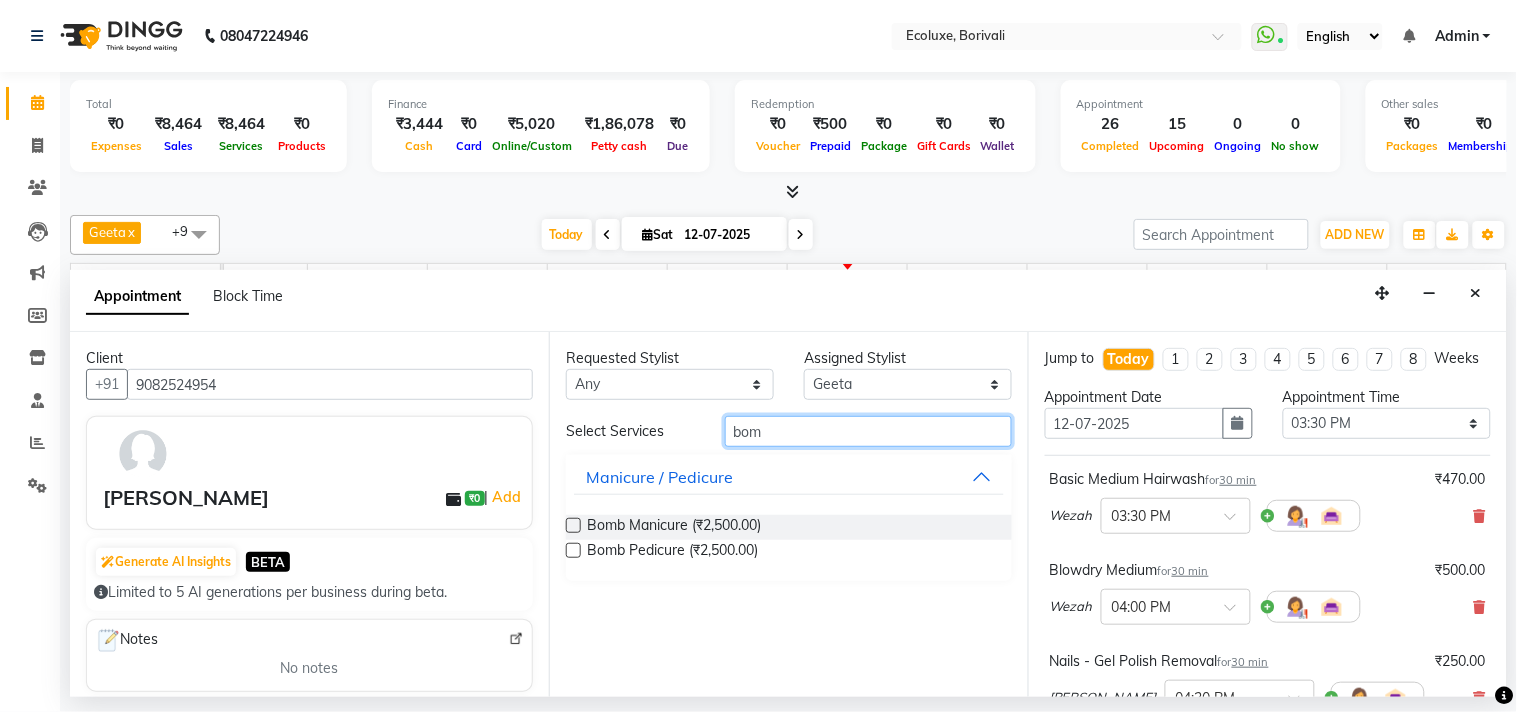 type on "bom" 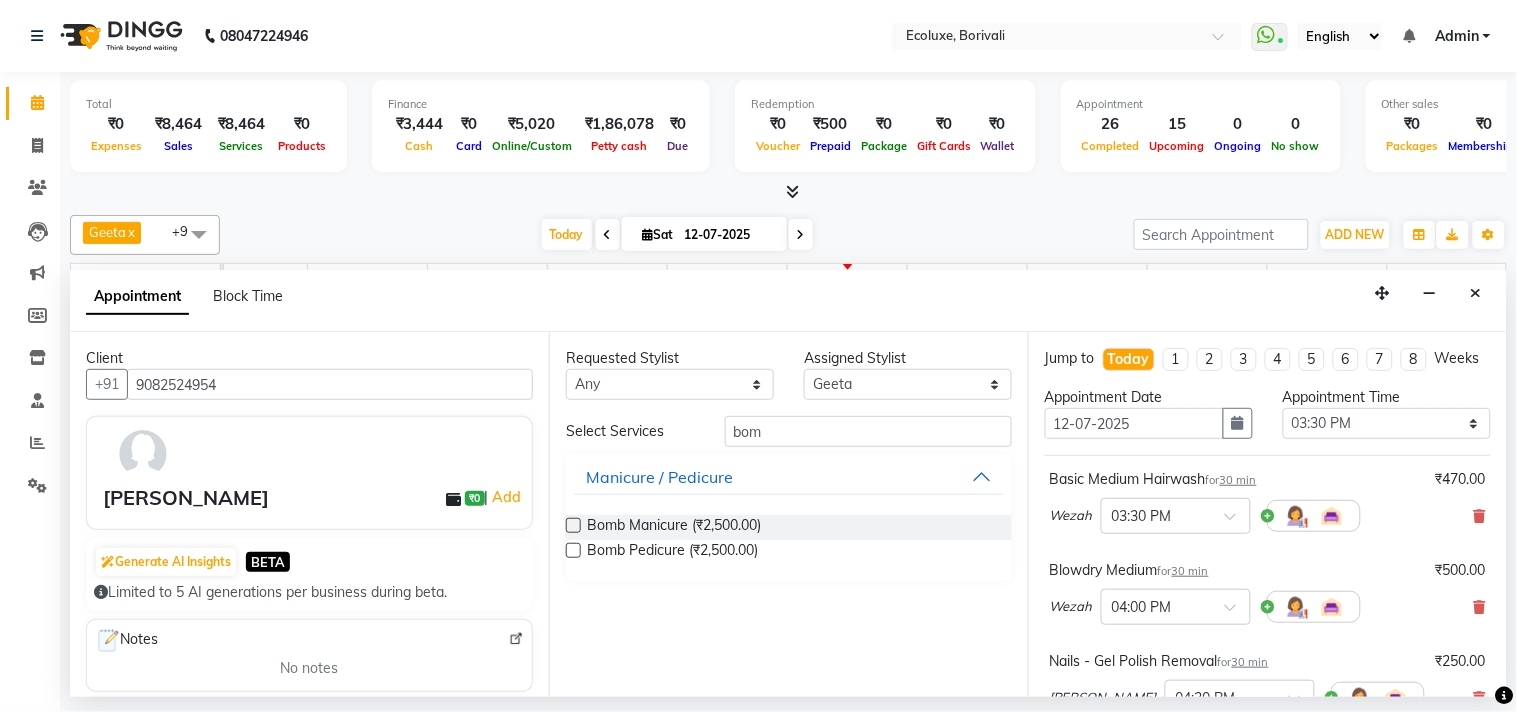 click at bounding box center [573, 550] 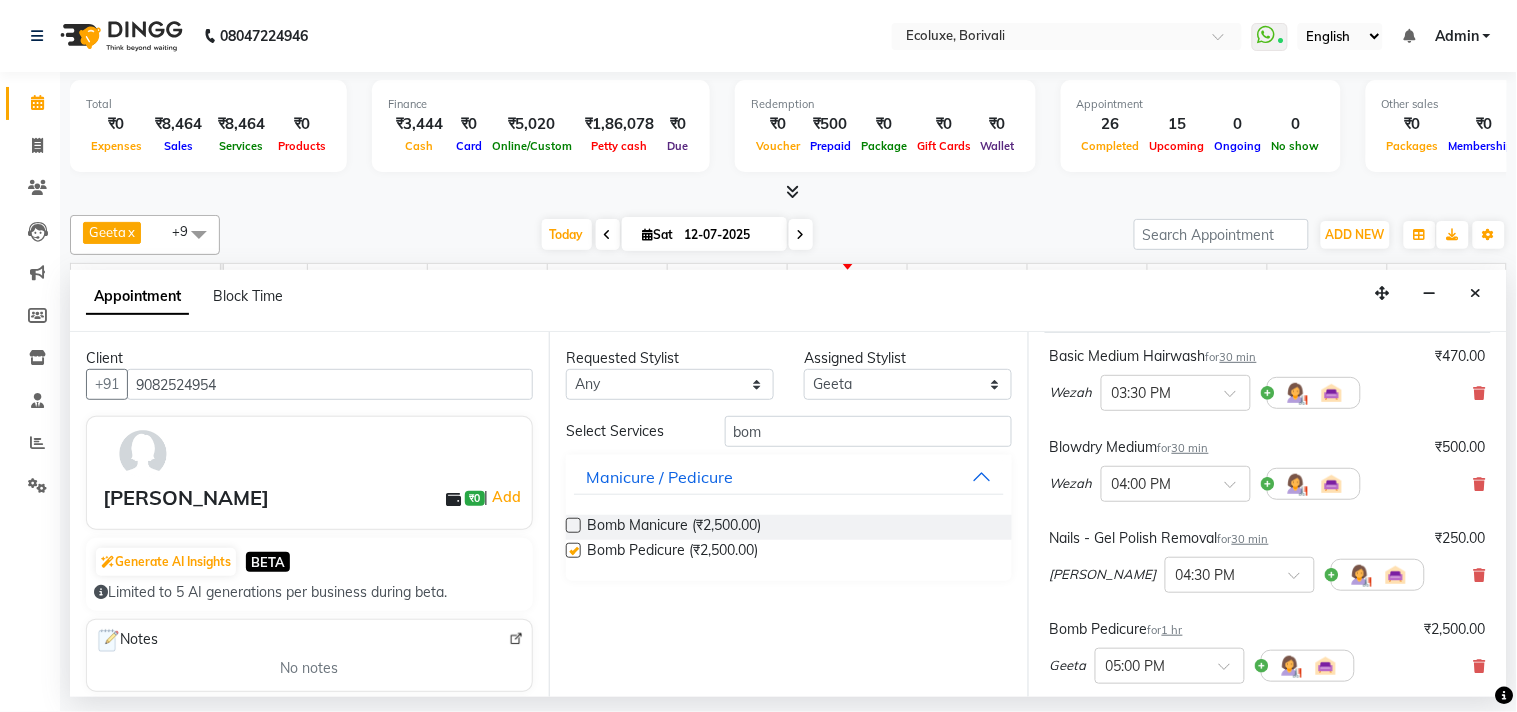 checkbox on "false" 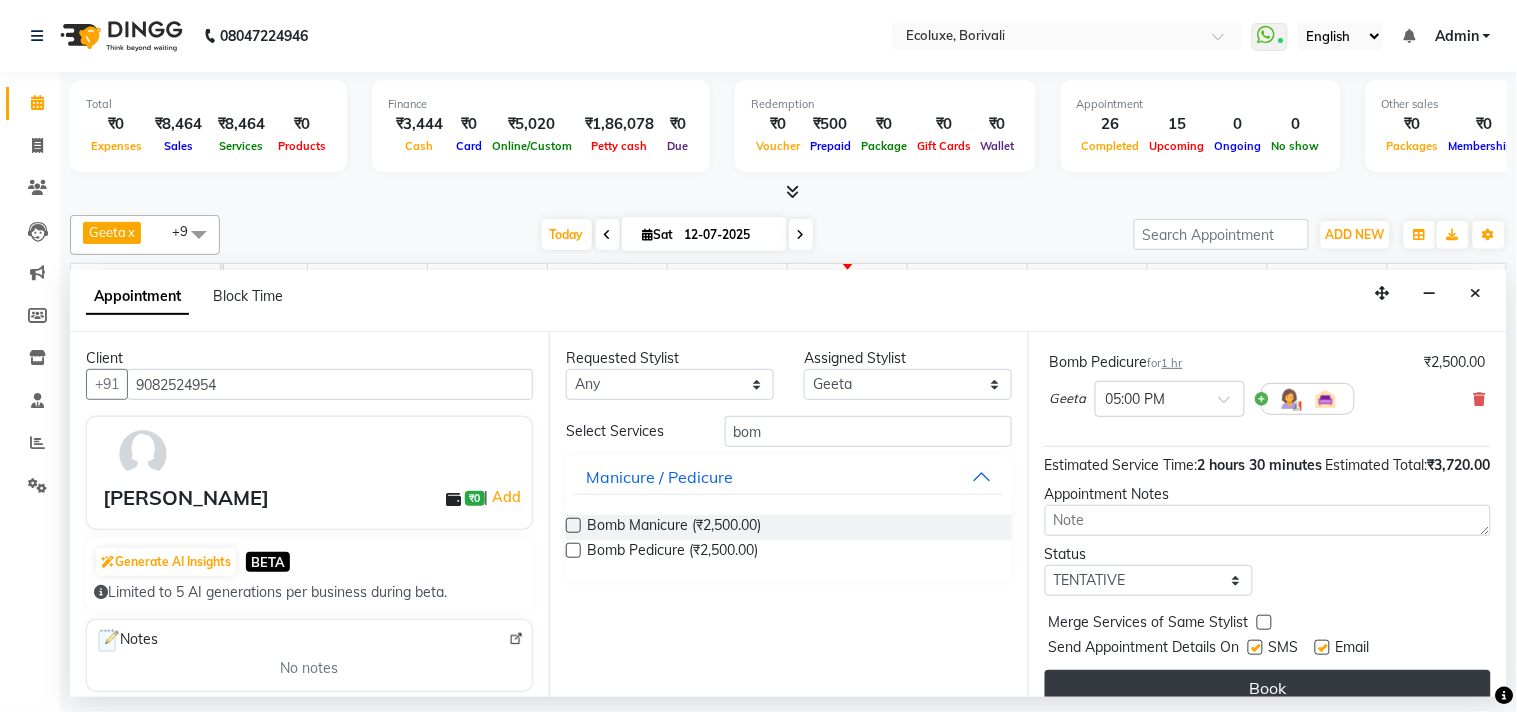 scroll, scrollTop: 454, scrollLeft: 0, axis: vertical 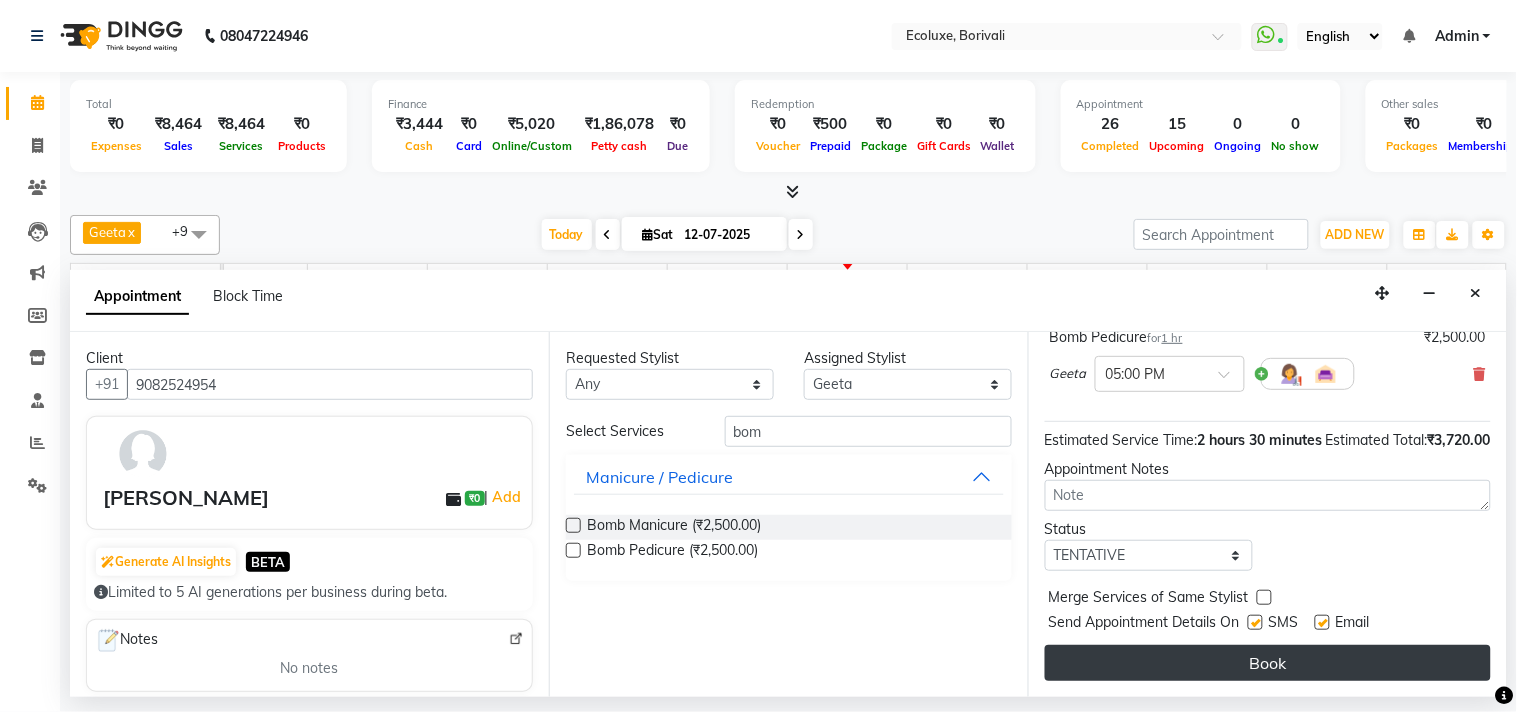 click on "Book" at bounding box center [1268, 663] 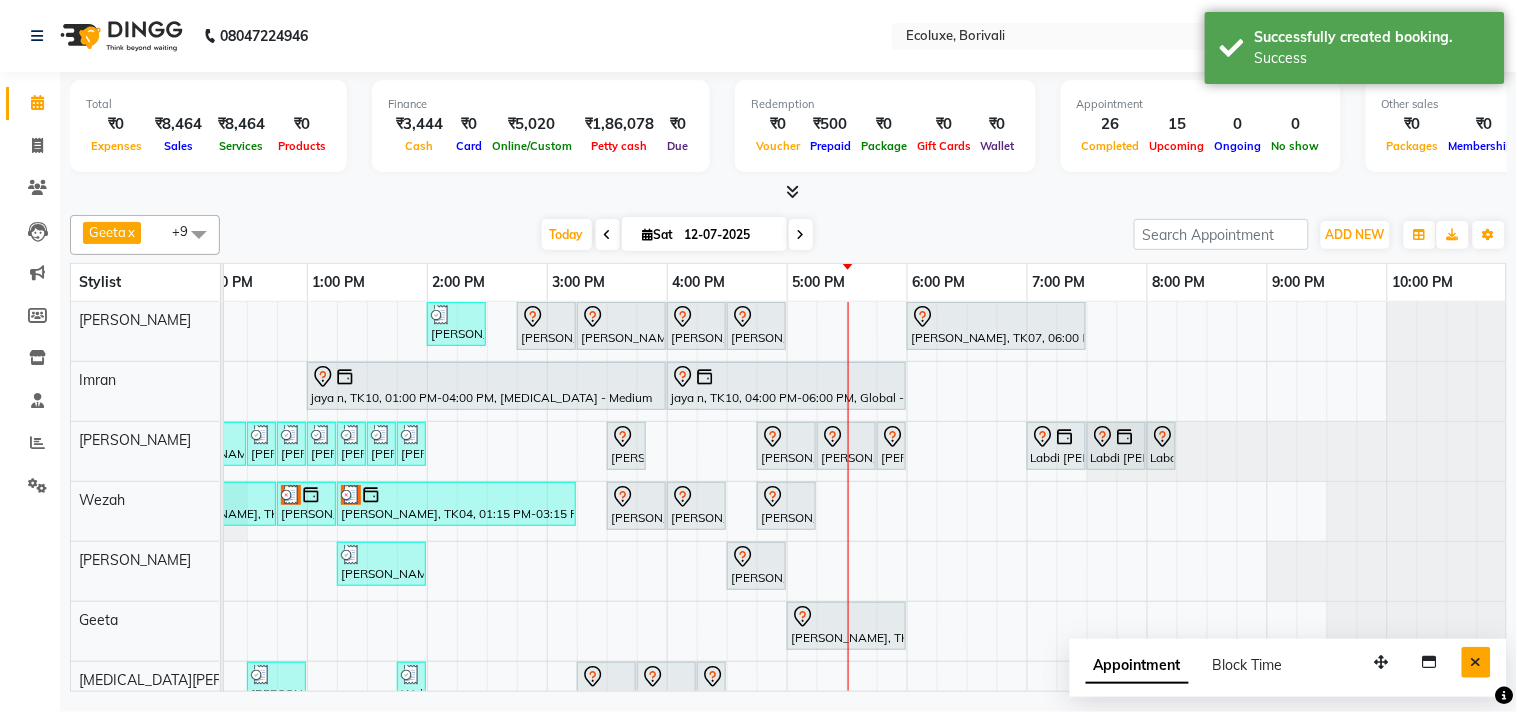click at bounding box center [1476, 662] 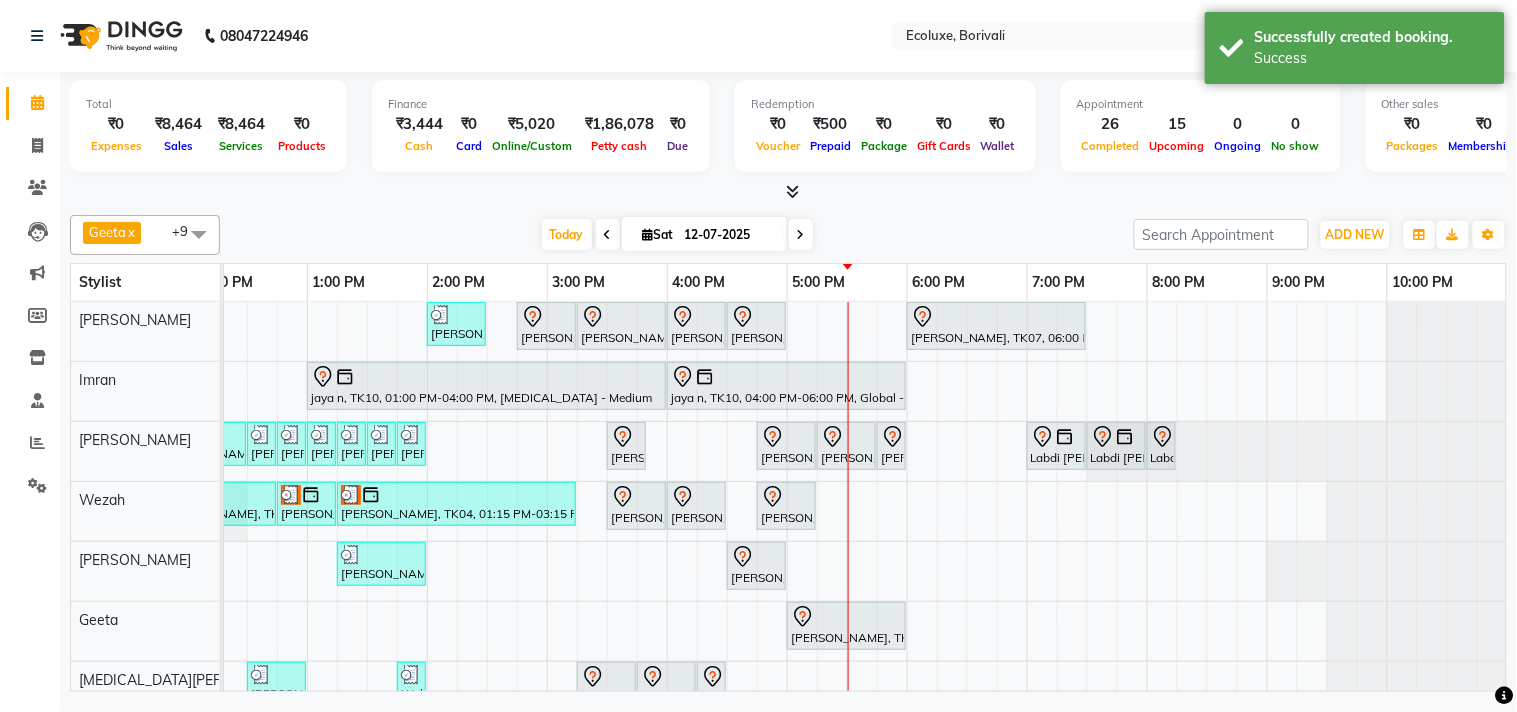 scroll, scrollTop: 106, scrollLeft: 397, axis: both 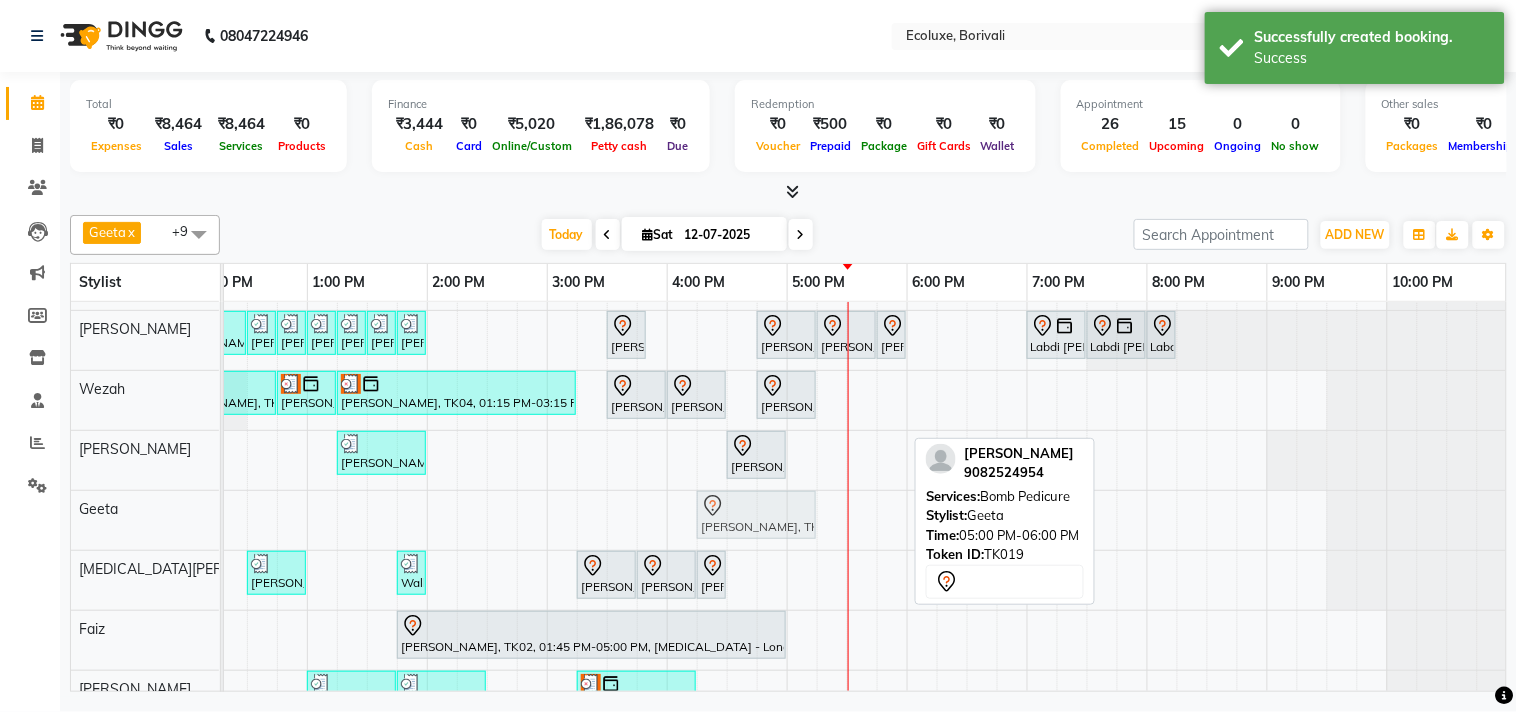 drag, startPoint x: 828, startPoint y: 525, endPoint x: 726, endPoint y: 525, distance: 102 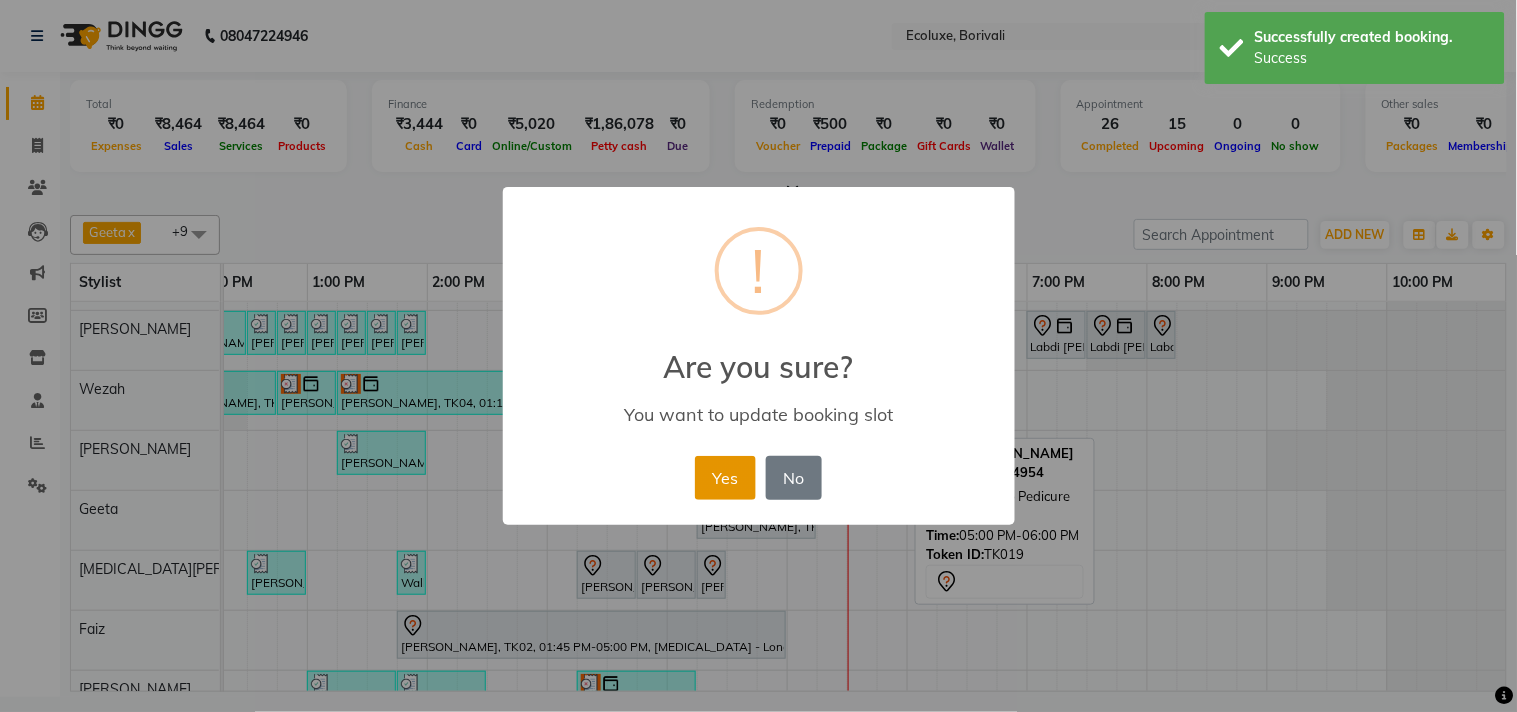 click on "Yes" at bounding box center (725, 478) 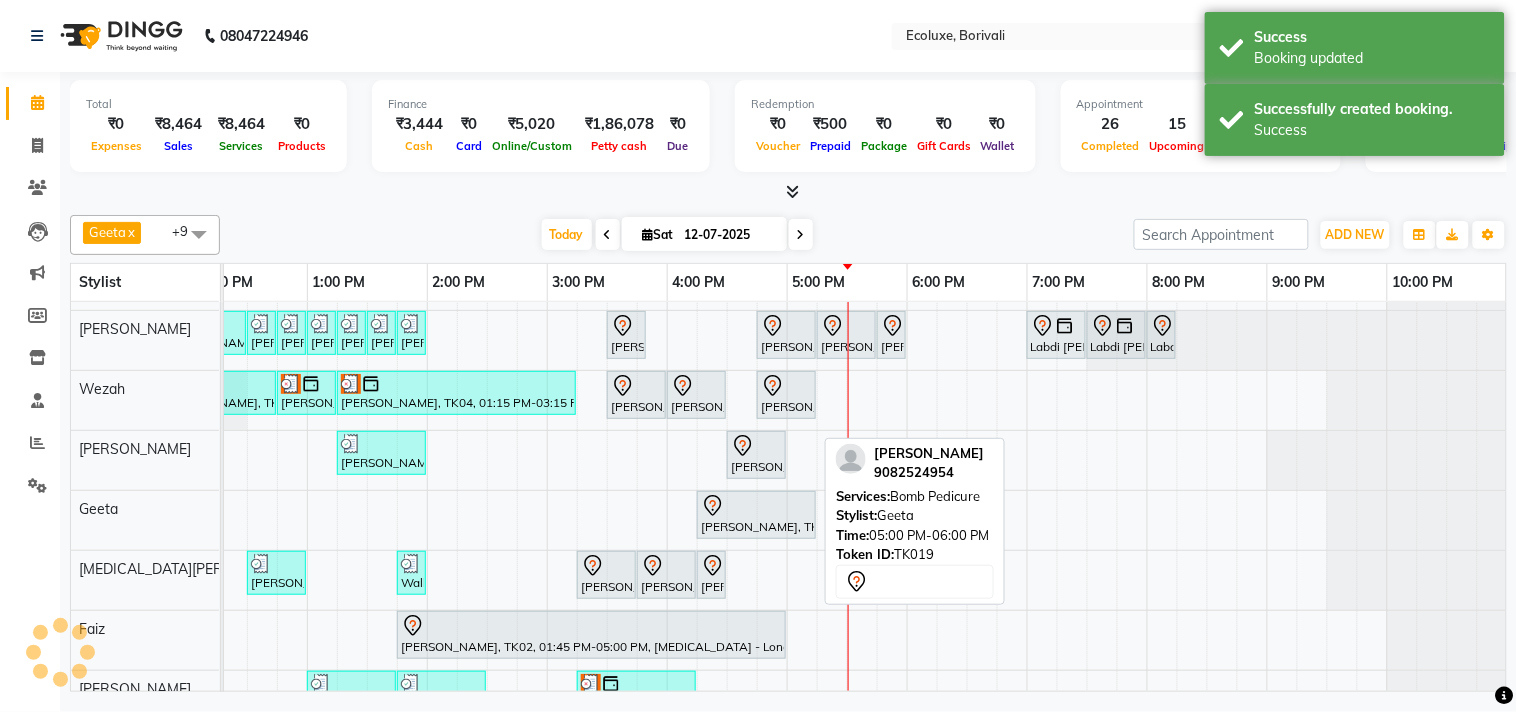 click on "Pranali, TK19, 05:00 PM-06:00 PM, Bomb Pedicure" at bounding box center (756, 515) 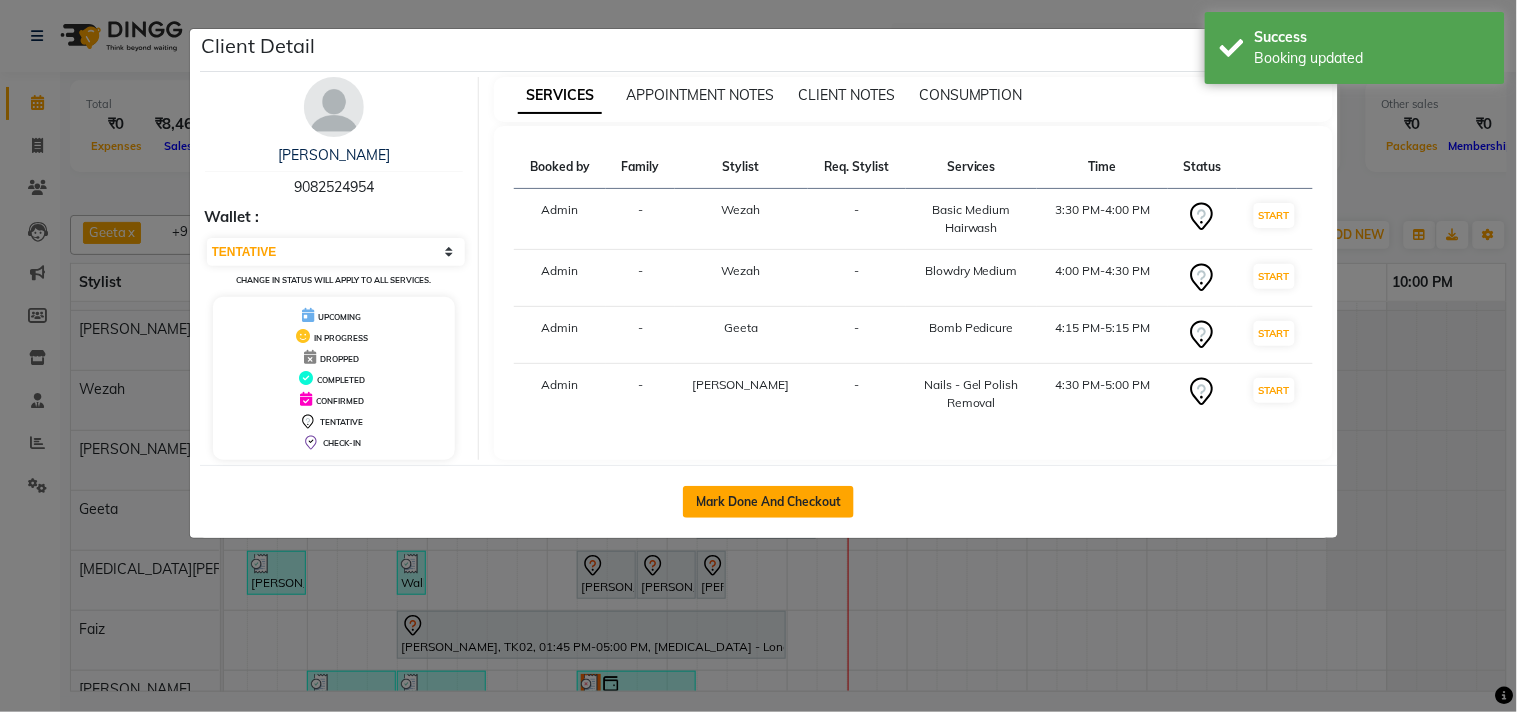 click on "Mark Done And Checkout" 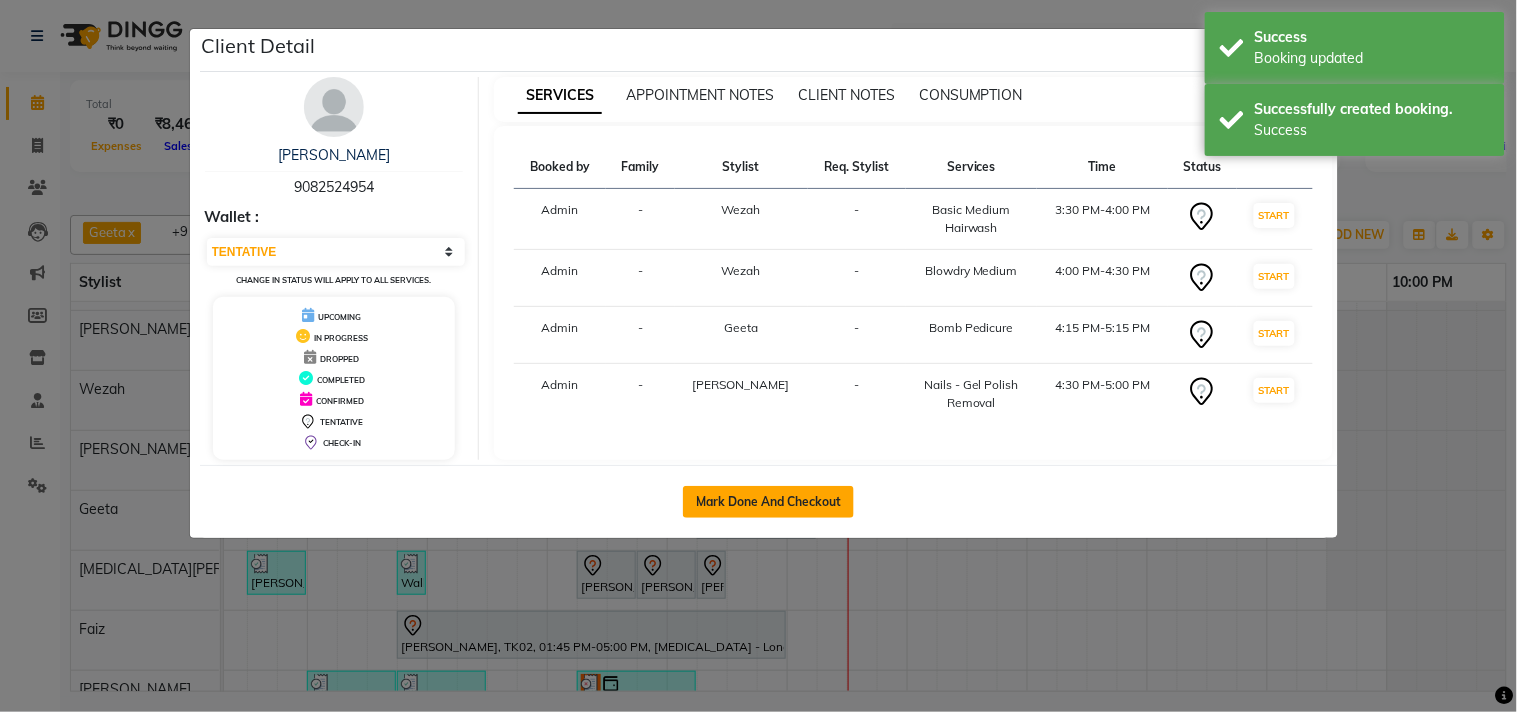 select on "5386" 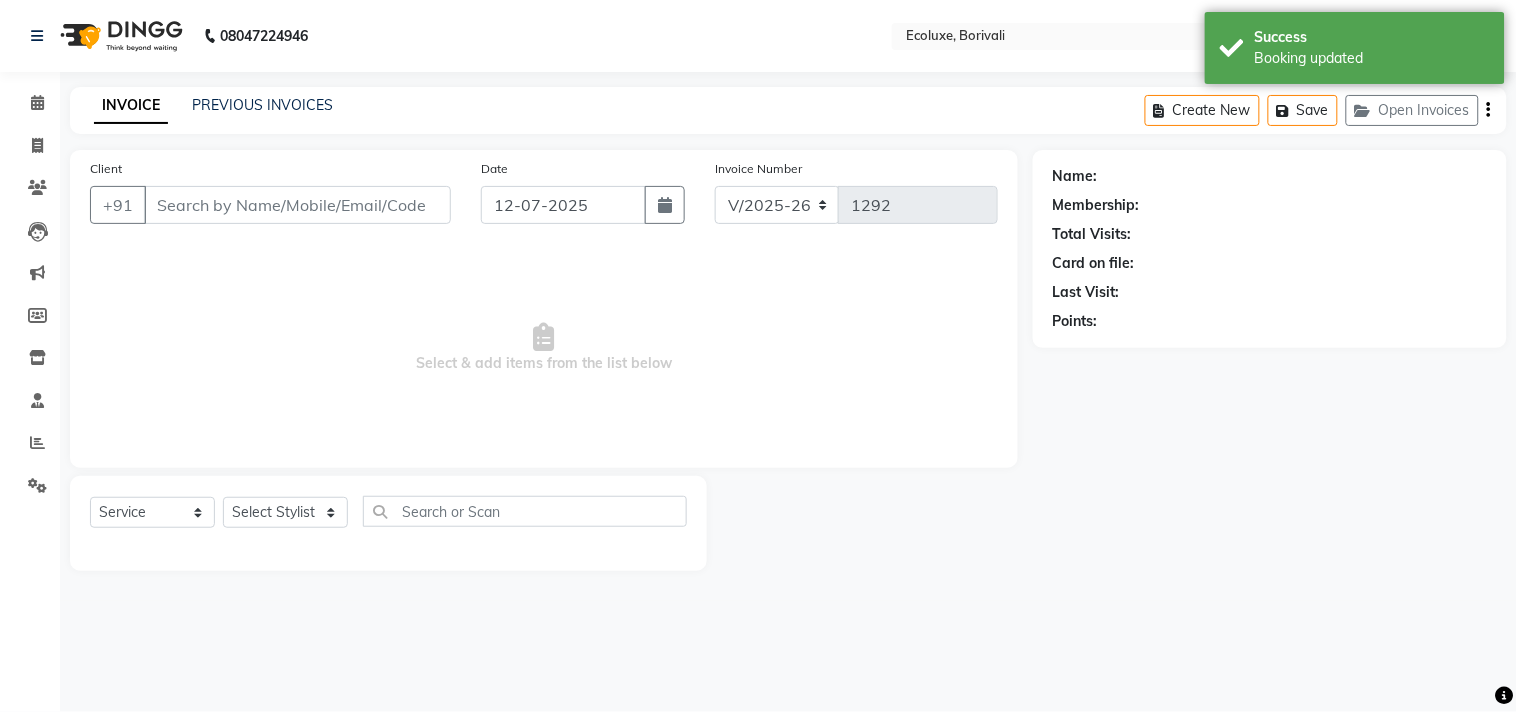 type on "9082524954" 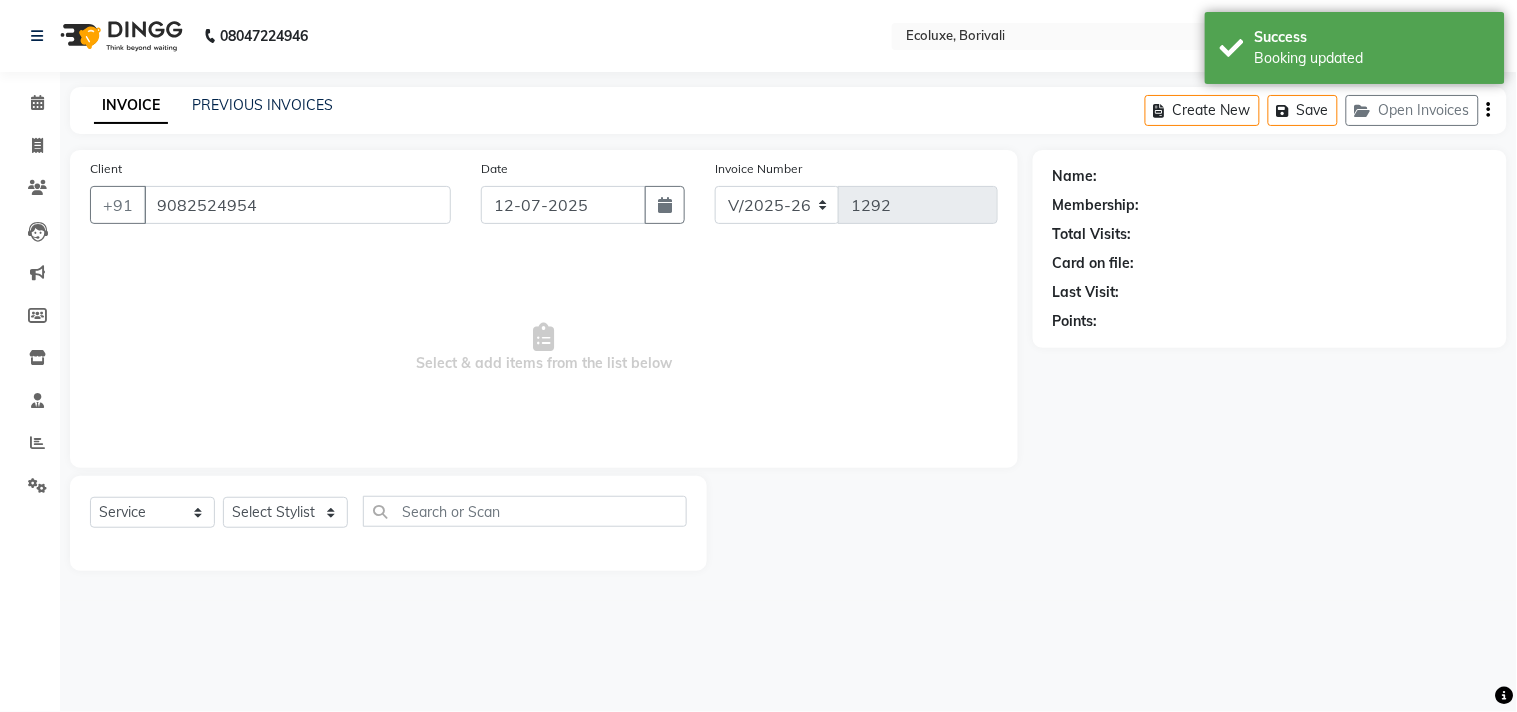 select on "61637" 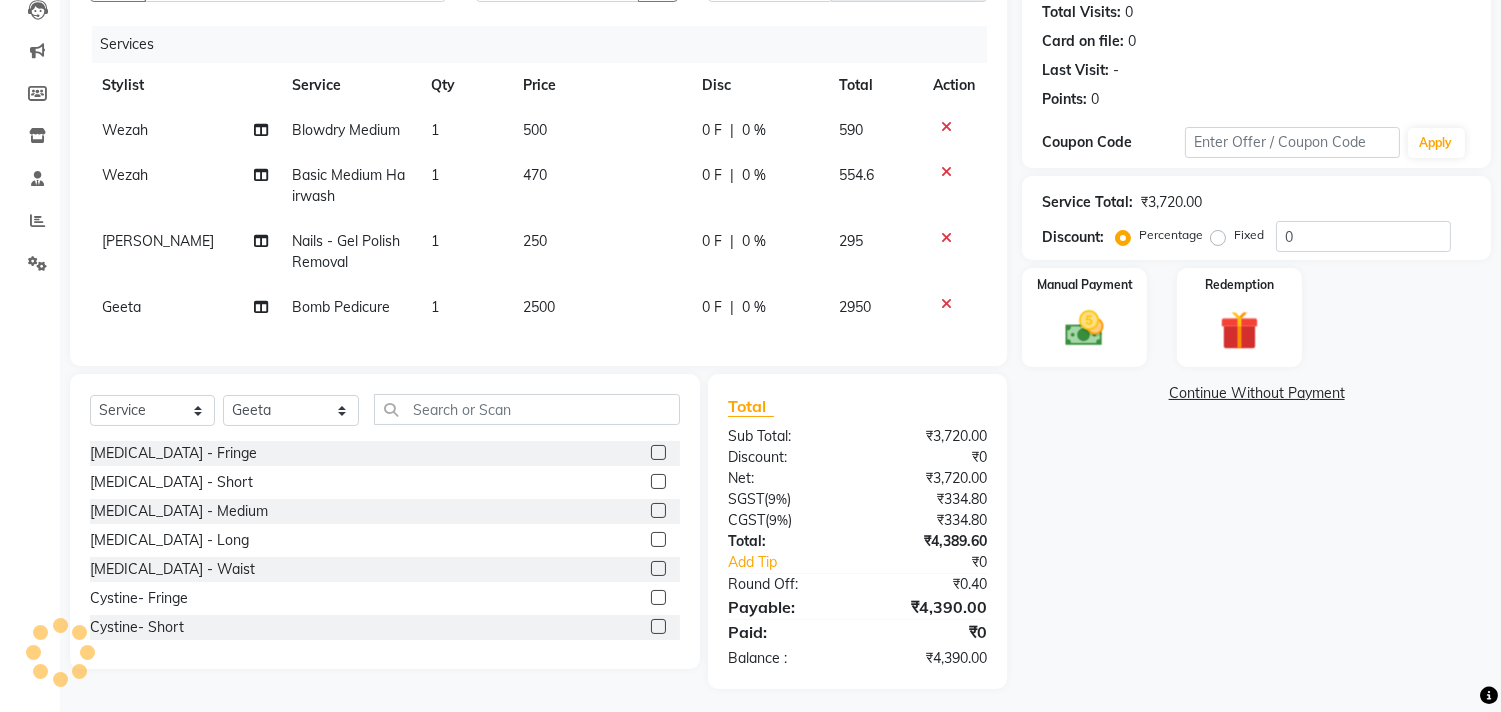 scroll, scrollTop: 0, scrollLeft: 0, axis: both 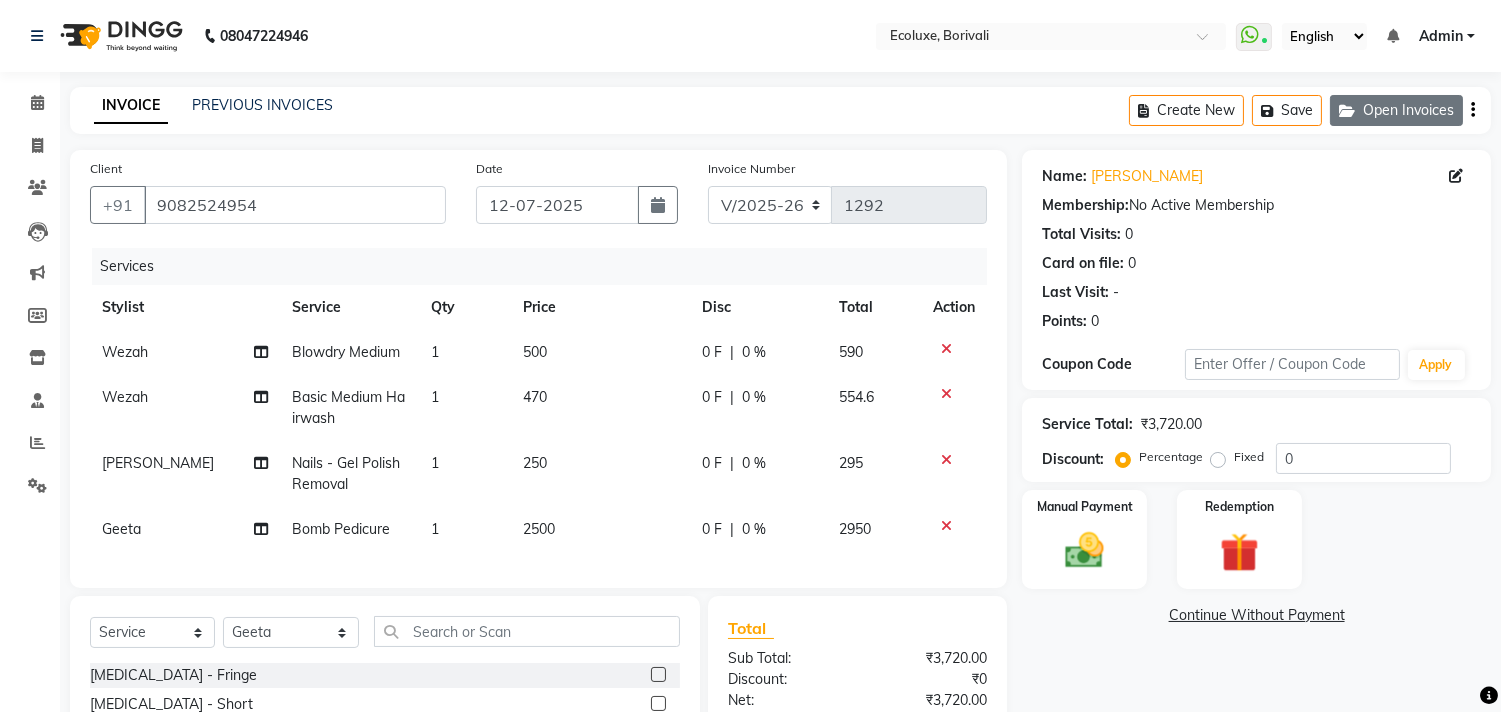 click 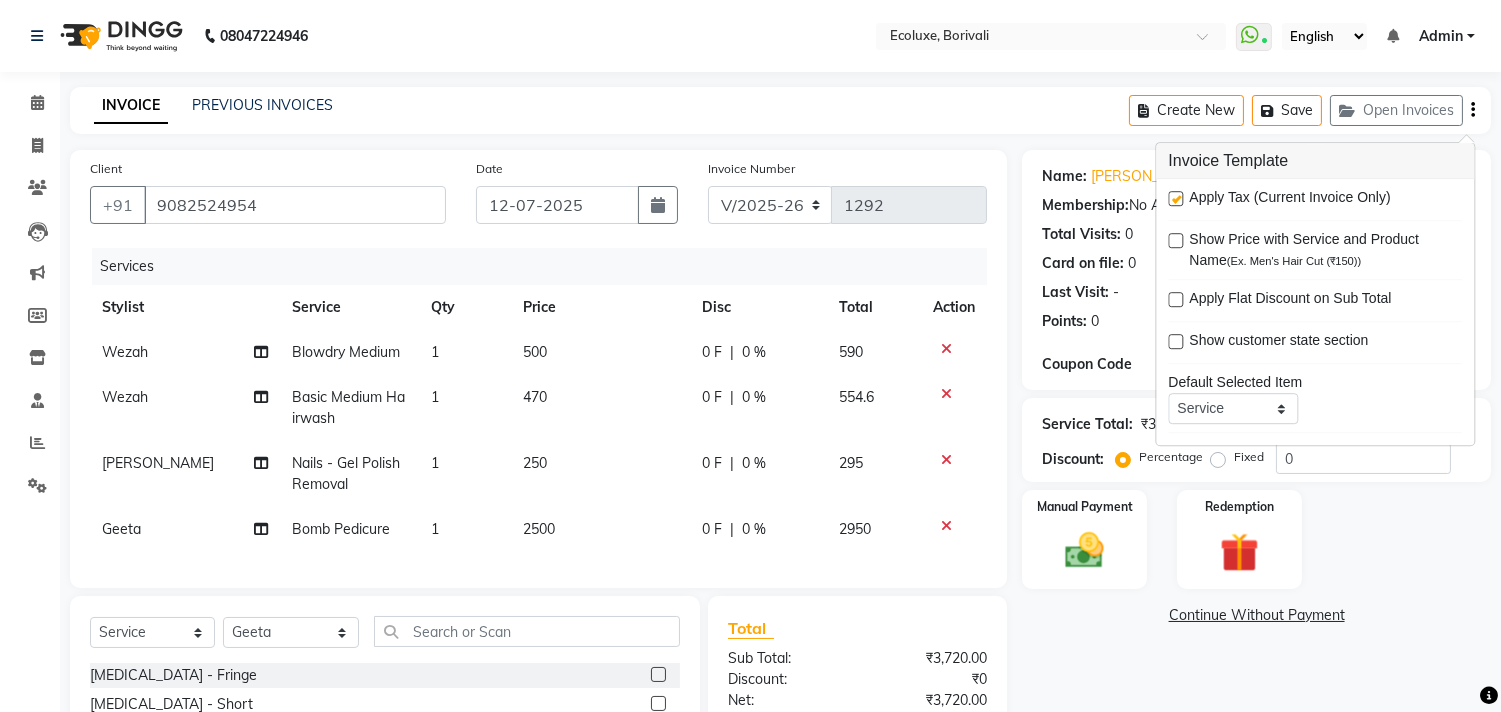 click at bounding box center (1175, 198) 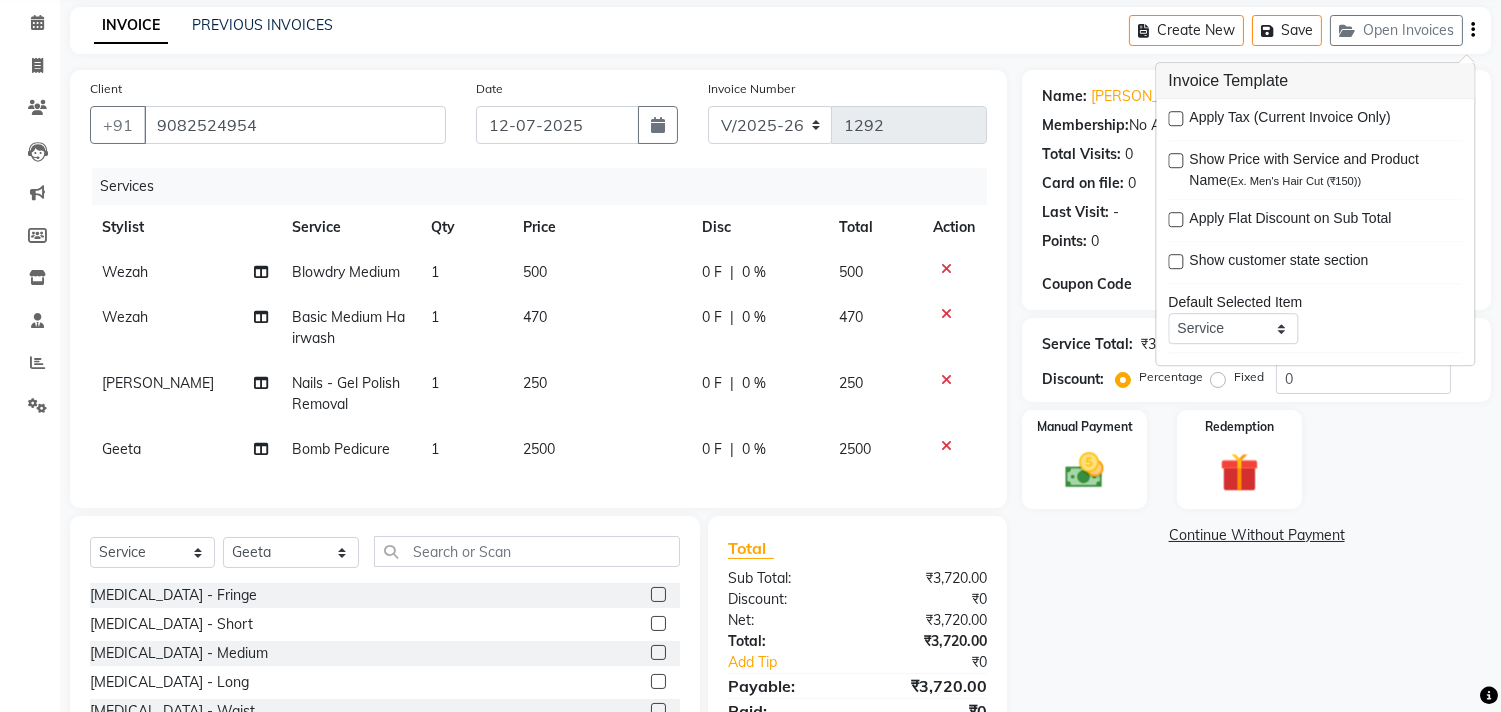 scroll, scrollTop: 225, scrollLeft: 0, axis: vertical 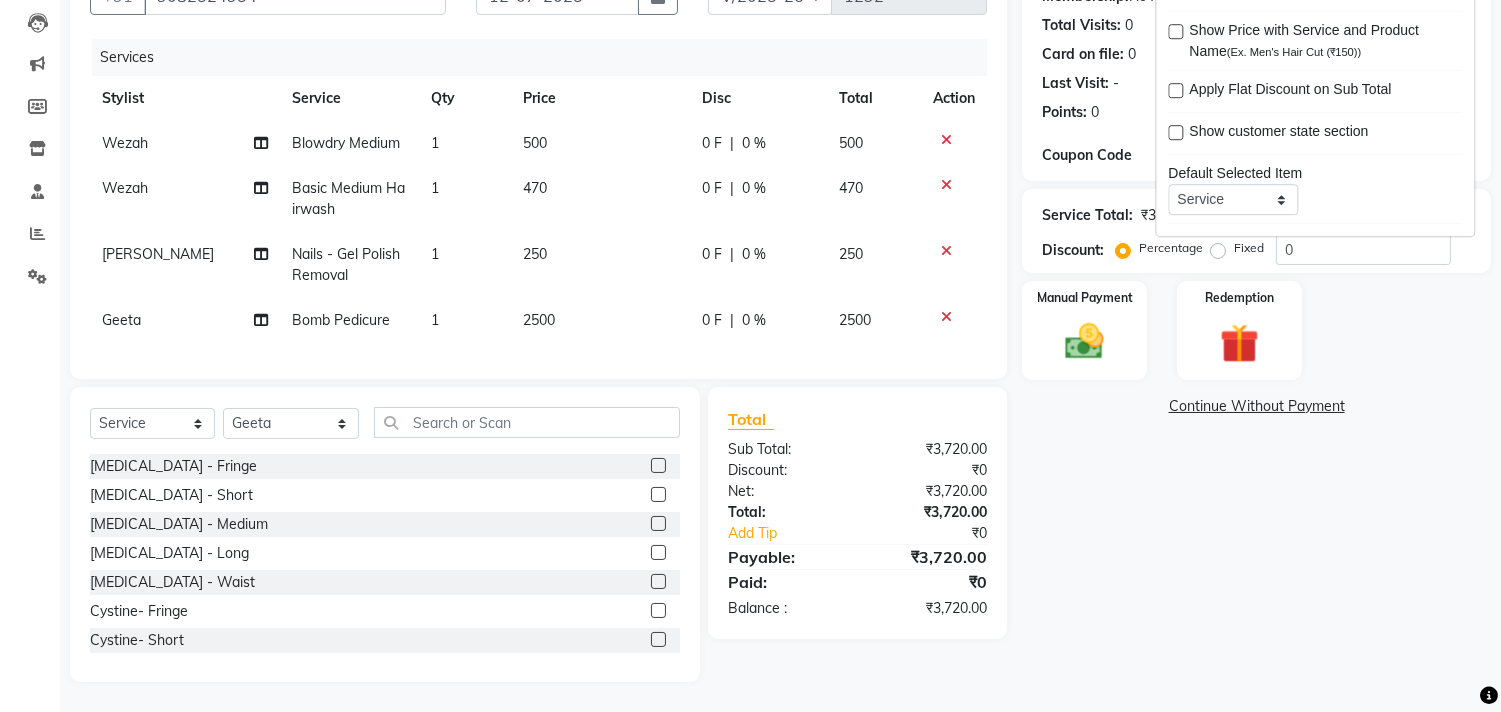 click on "Name: Pranali  Membership:  No Active Membership  Total Visits:  0 Card on file:  0 Last Visit:   - Points:   0  Coupon Code Apply Service Total:  ₹3,720.00  Discount:  Percentage   Fixed  0 Manual Payment Redemption  Continue Without Payment" 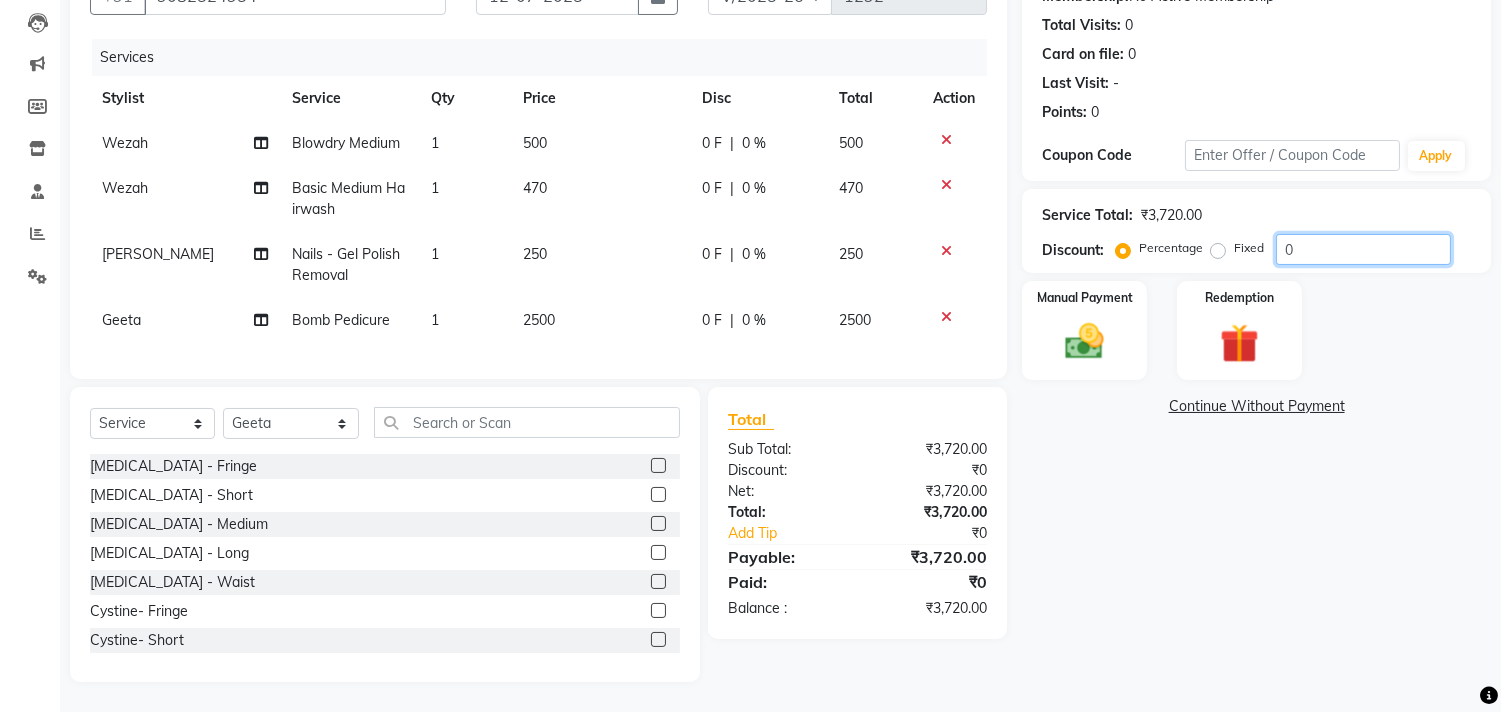 click on "0" 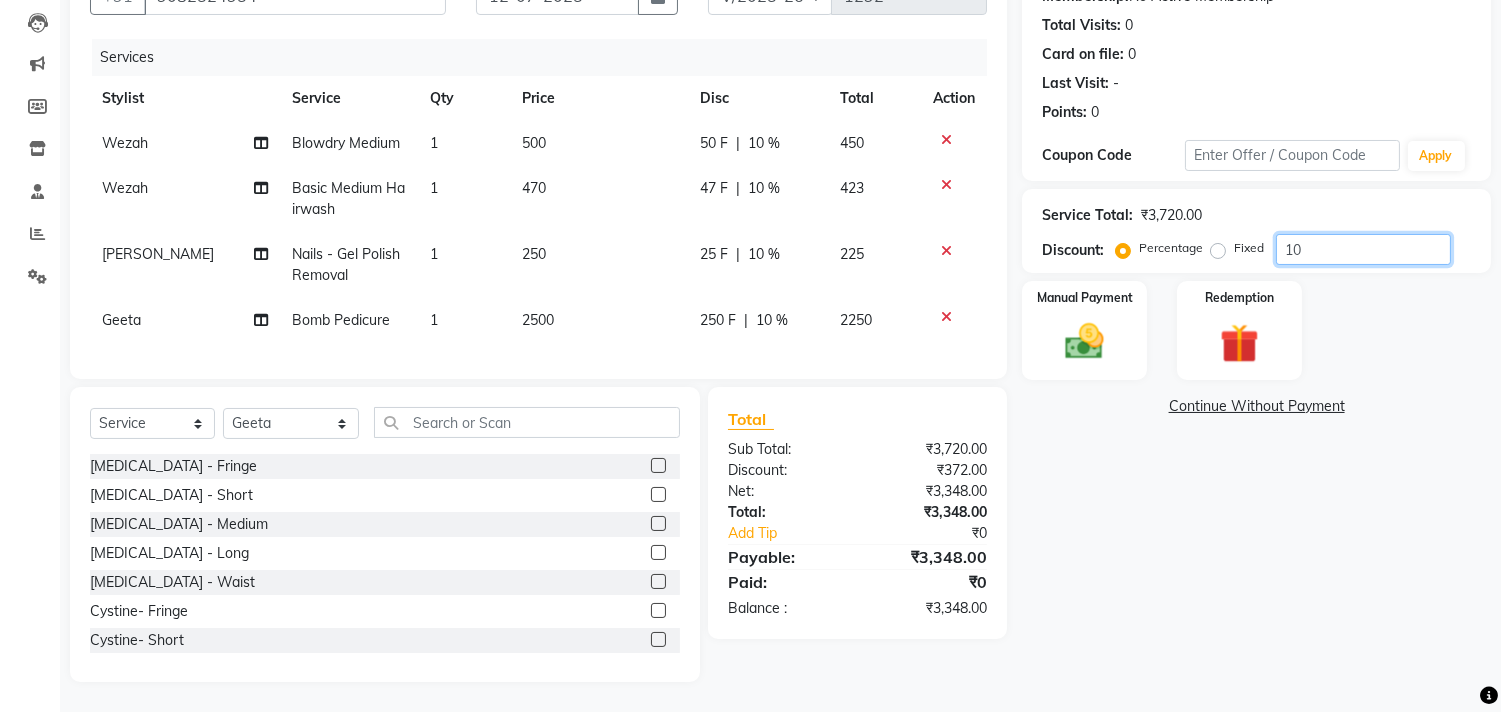 type on "10" 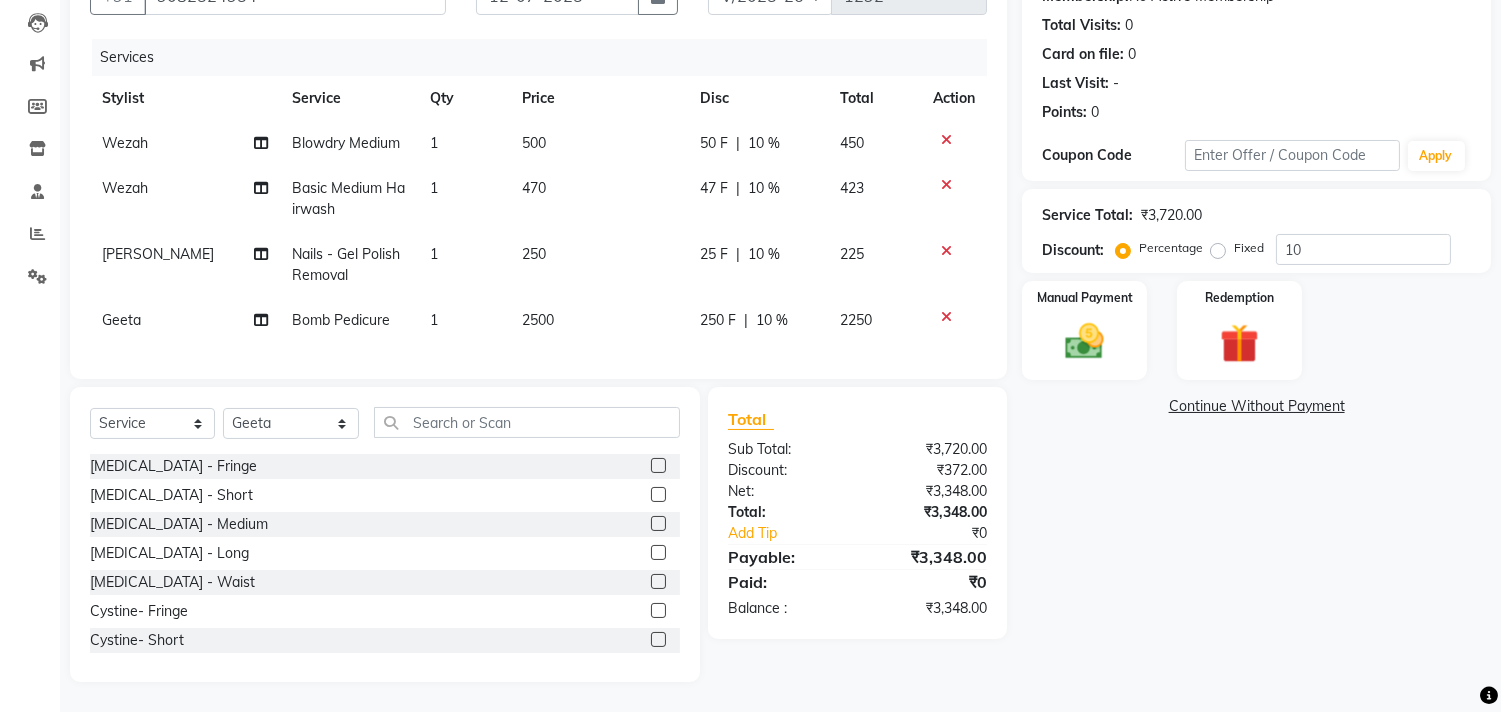 click on "Name: Pranali  Membership:  No Active Membership  Total Visits:  0 Card on file:  0 Last Visit:   - Points:   0  Coupon Code Apply Service Total:  ₹3,720.00  Discount:  Percentage   Fixed  10 Manual Payment Redemption  Continue Without Payment" 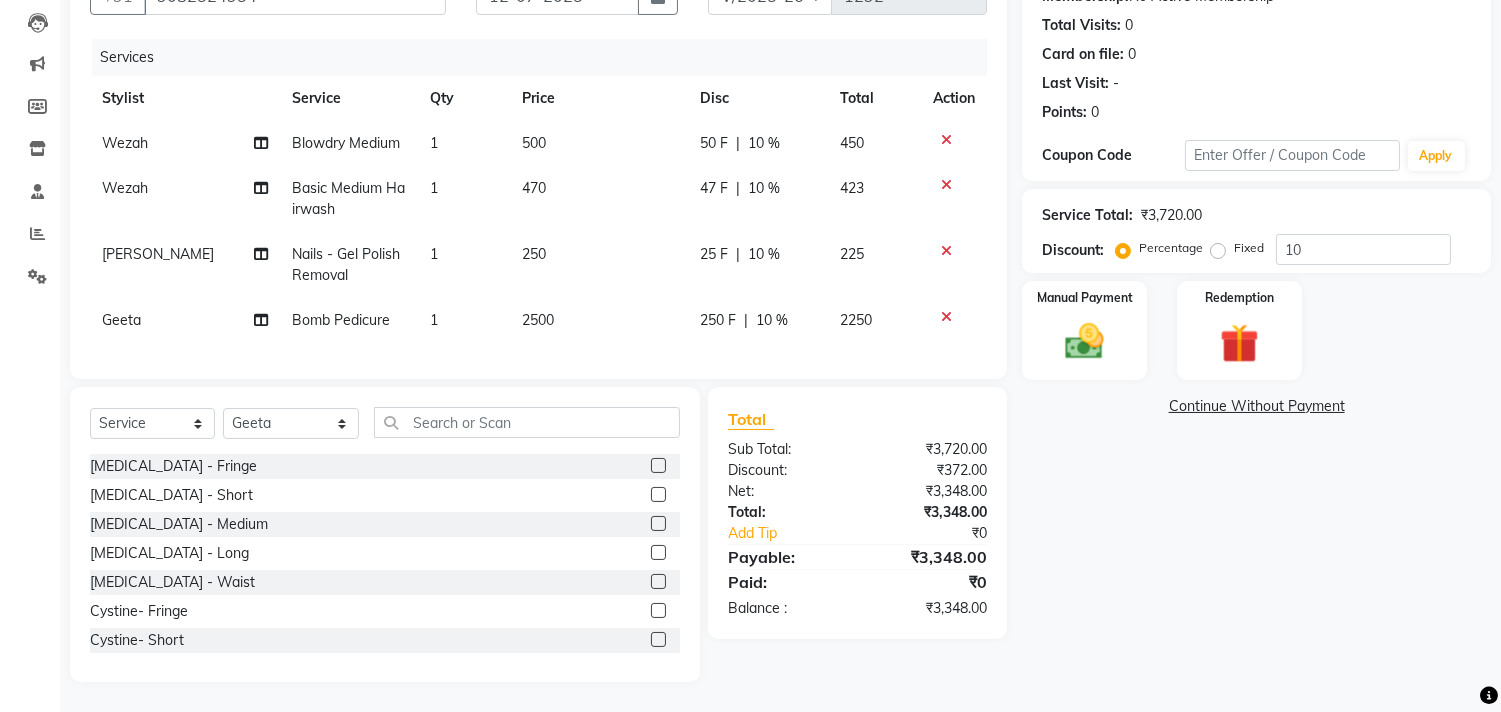 click on "Name: Pranali  Membership:  No Active Membership  Total Visits:  0 Card on file:  0 Last Visit:   - Points:   0  Coupon Code Apply Service Total:  ₹3,720.00  Discount:  Percentage   Fixed  10 Manual Payment Redemption  Continue Without Payment" 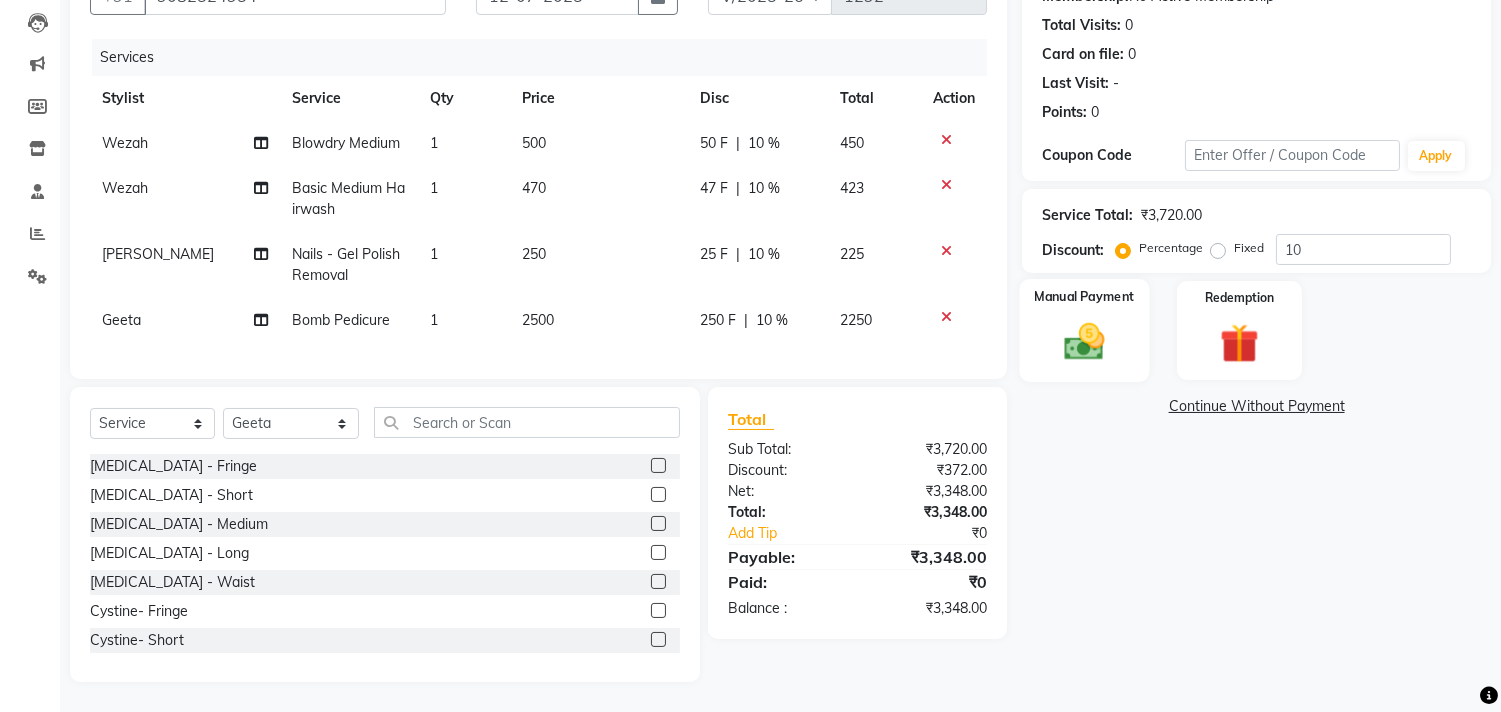 click 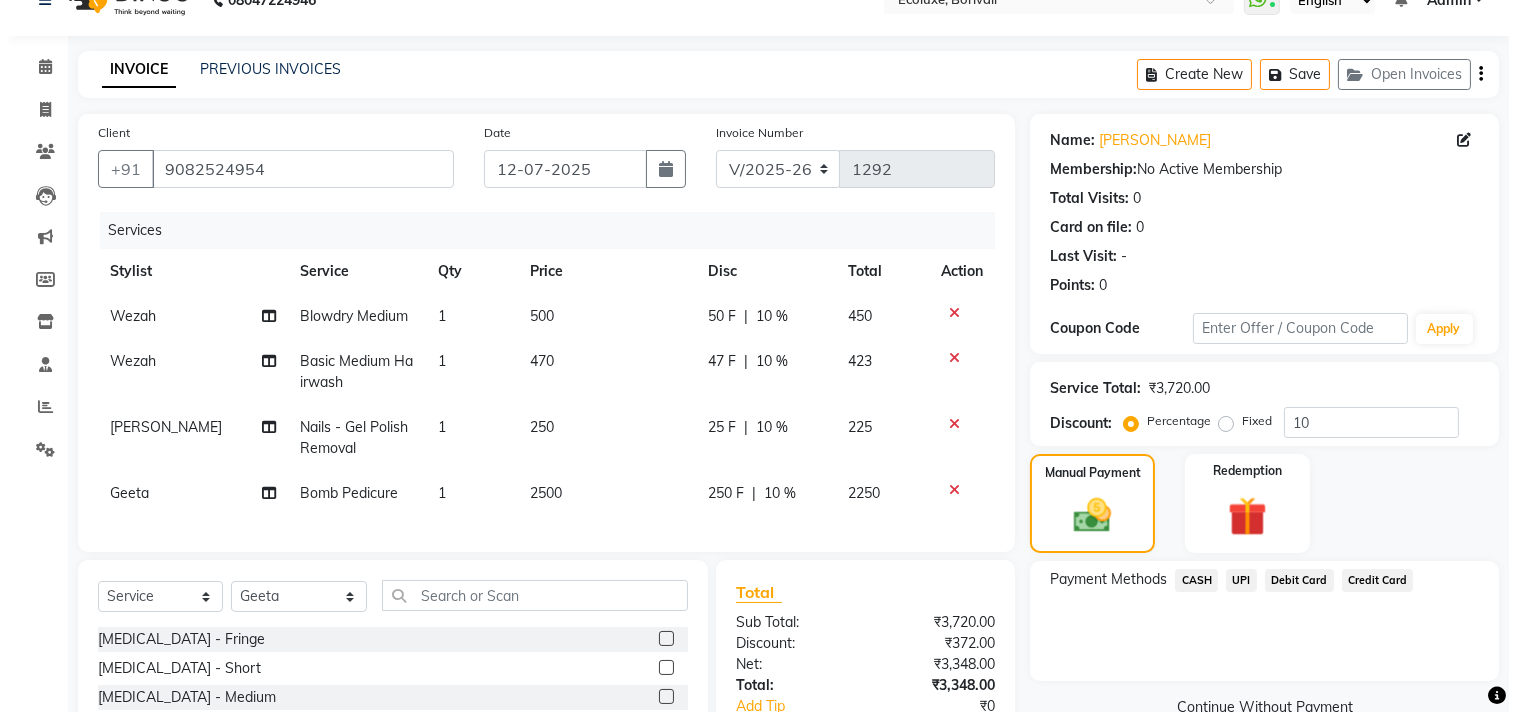scroll, scrollTop: 0, scrollLeft: 0, axis: both 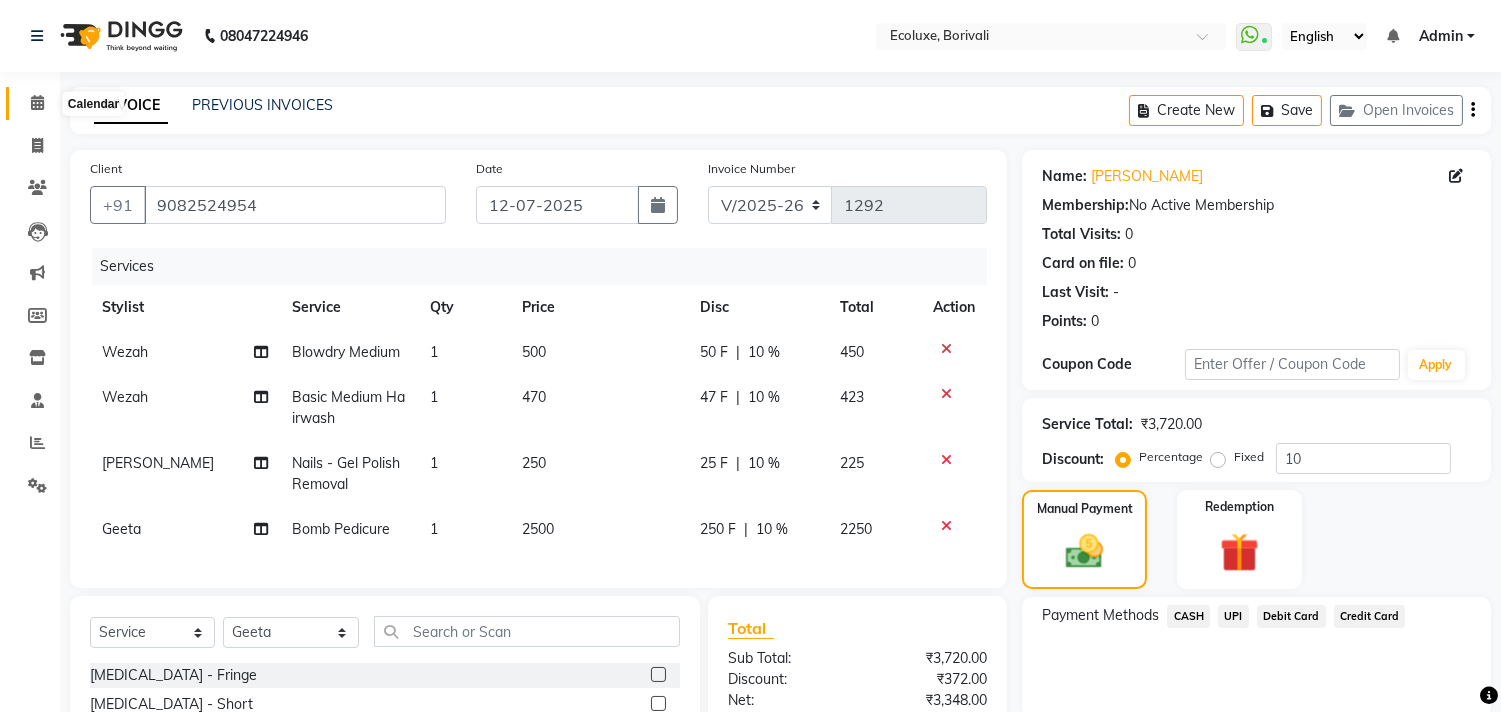 click 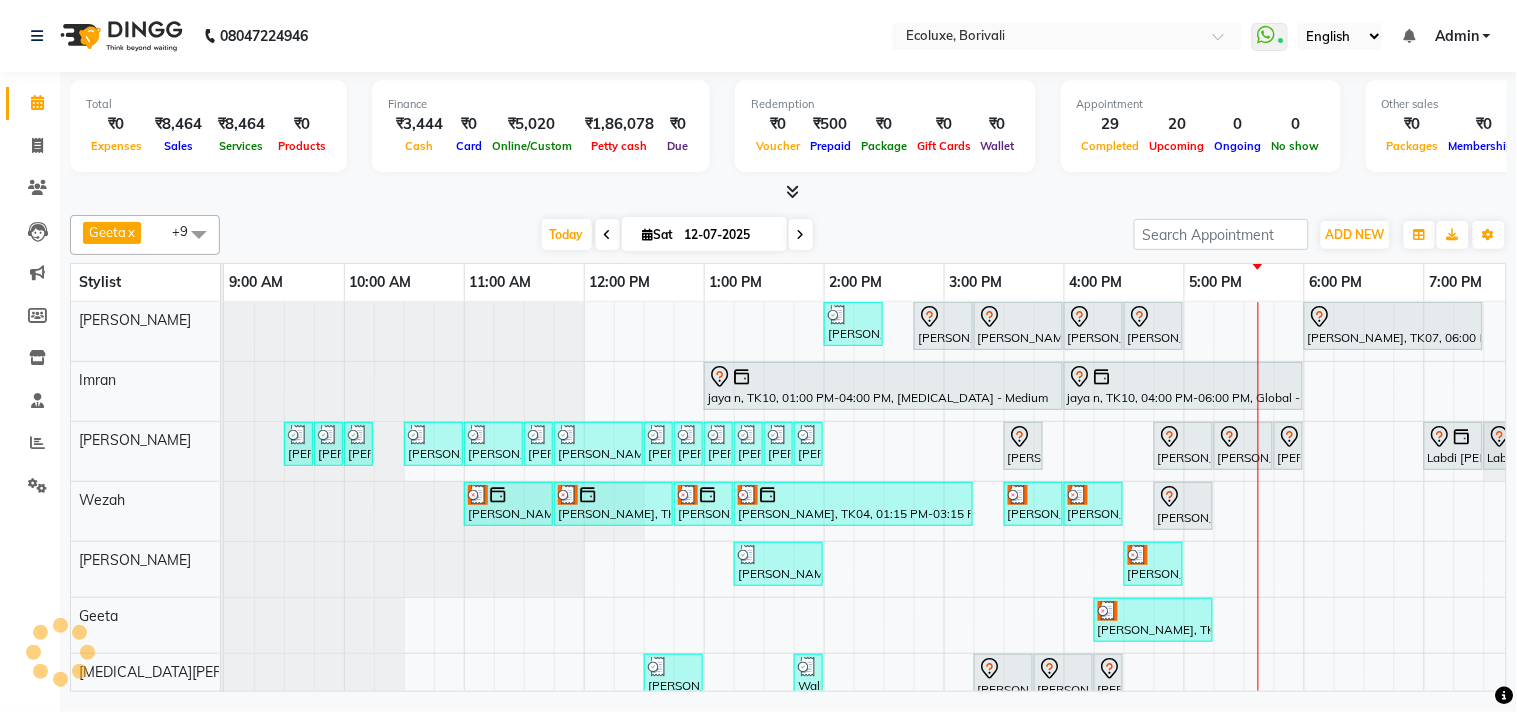 scroll, scrollTop: 7, scrollLeft: 0, axis: vertical 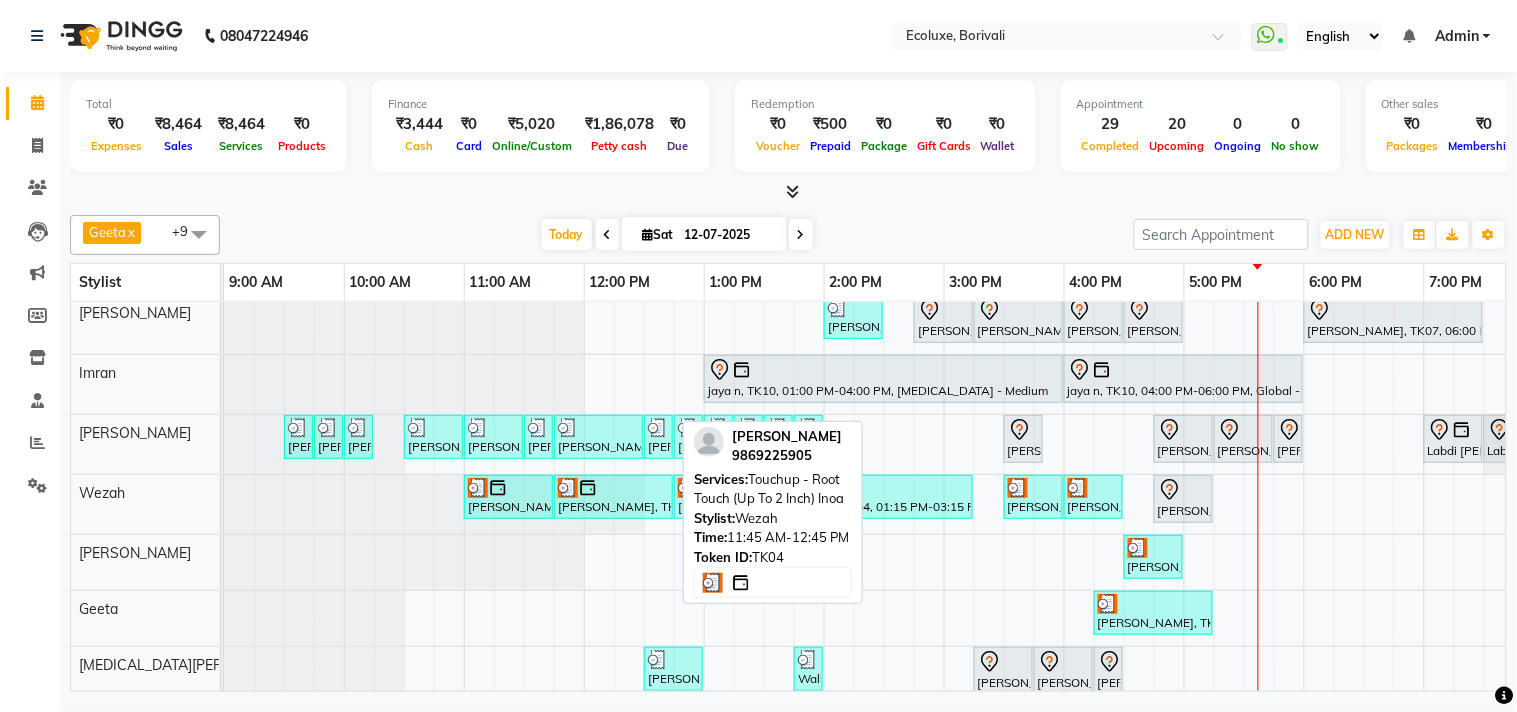 click on "Jyoti Bhabal, TK04, 11:45 AM-12:45 PM, Touchup - Root Touch (Up To 2 Inch) Inoa" at bounding box center [613, 497] 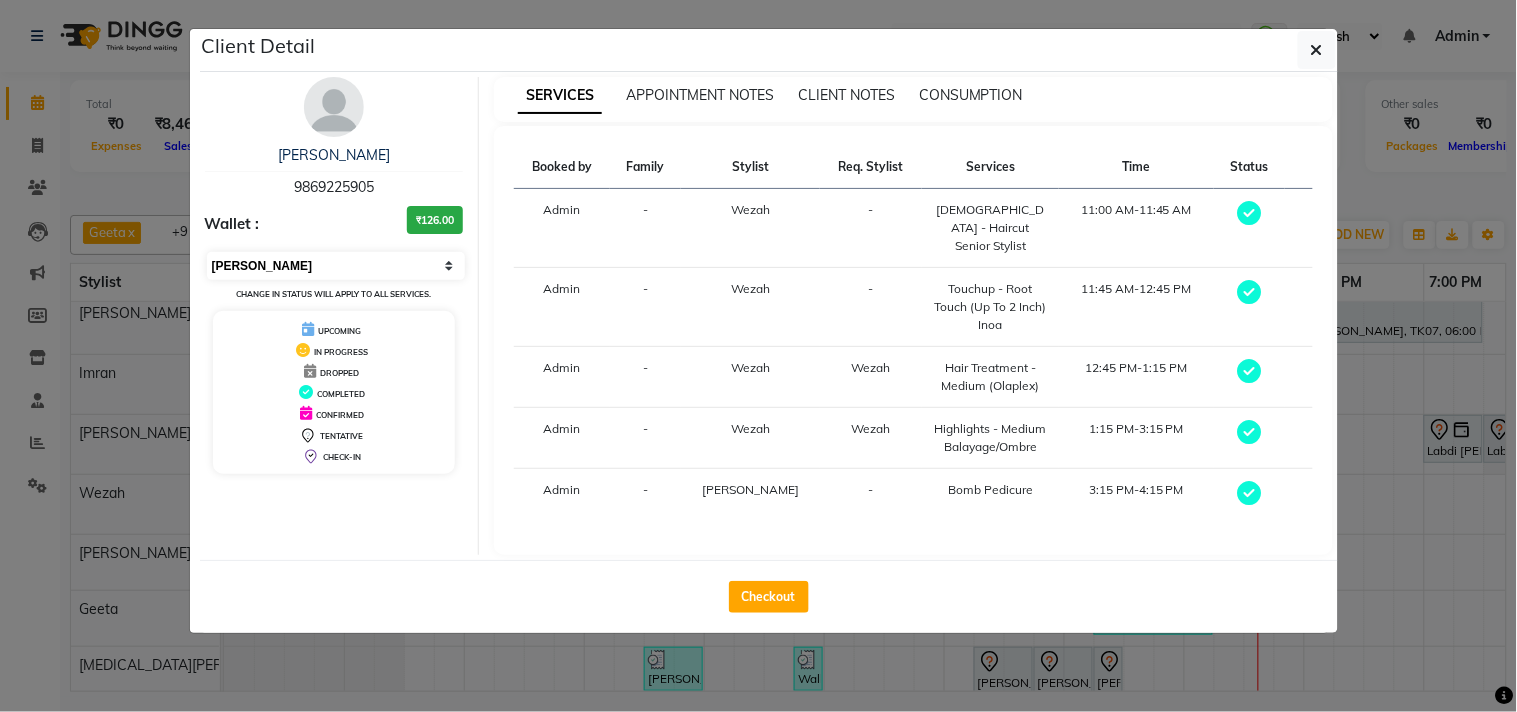 click on "Select MARK DONE UPCOMING" at bounding box center (336, 266) 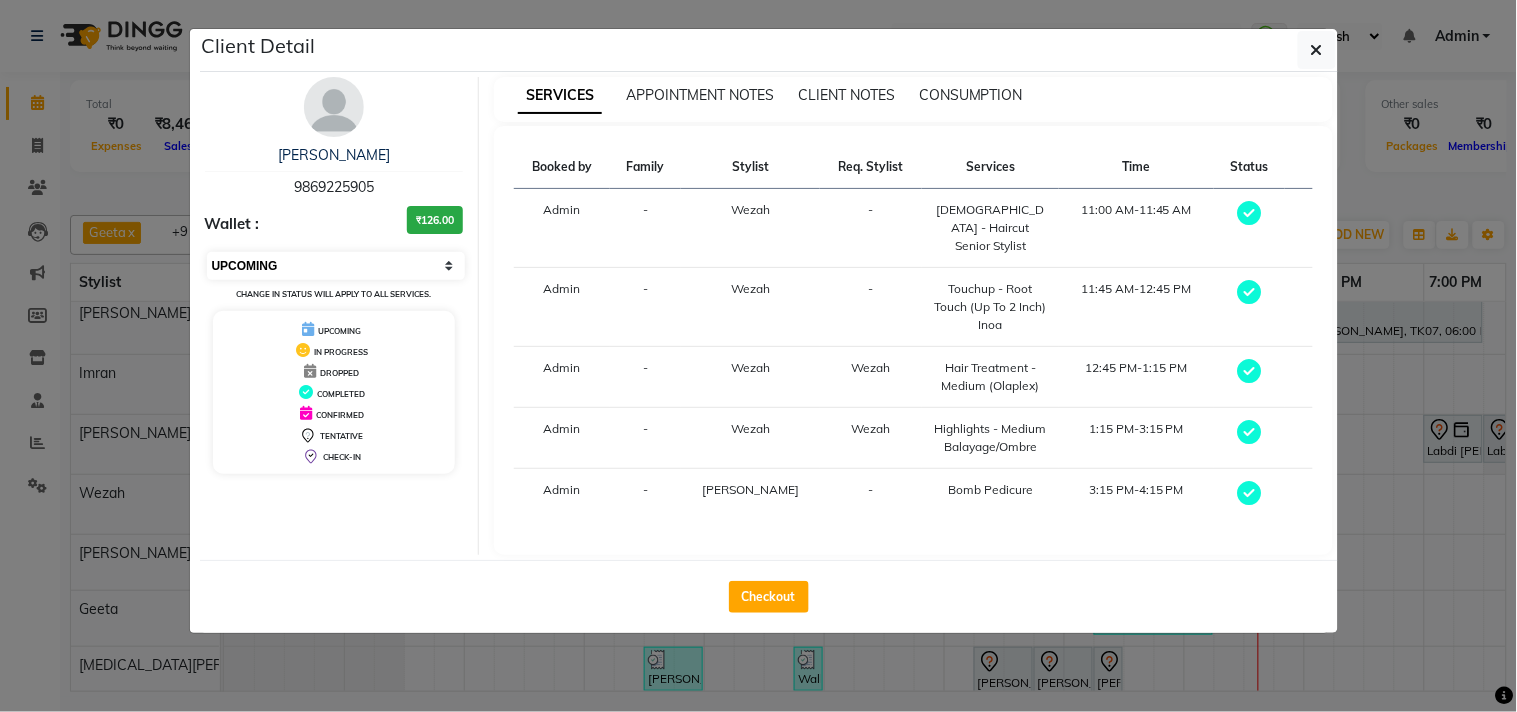 click on "Select MARK DONE UPCOMING" at bounding box center [336, 266] 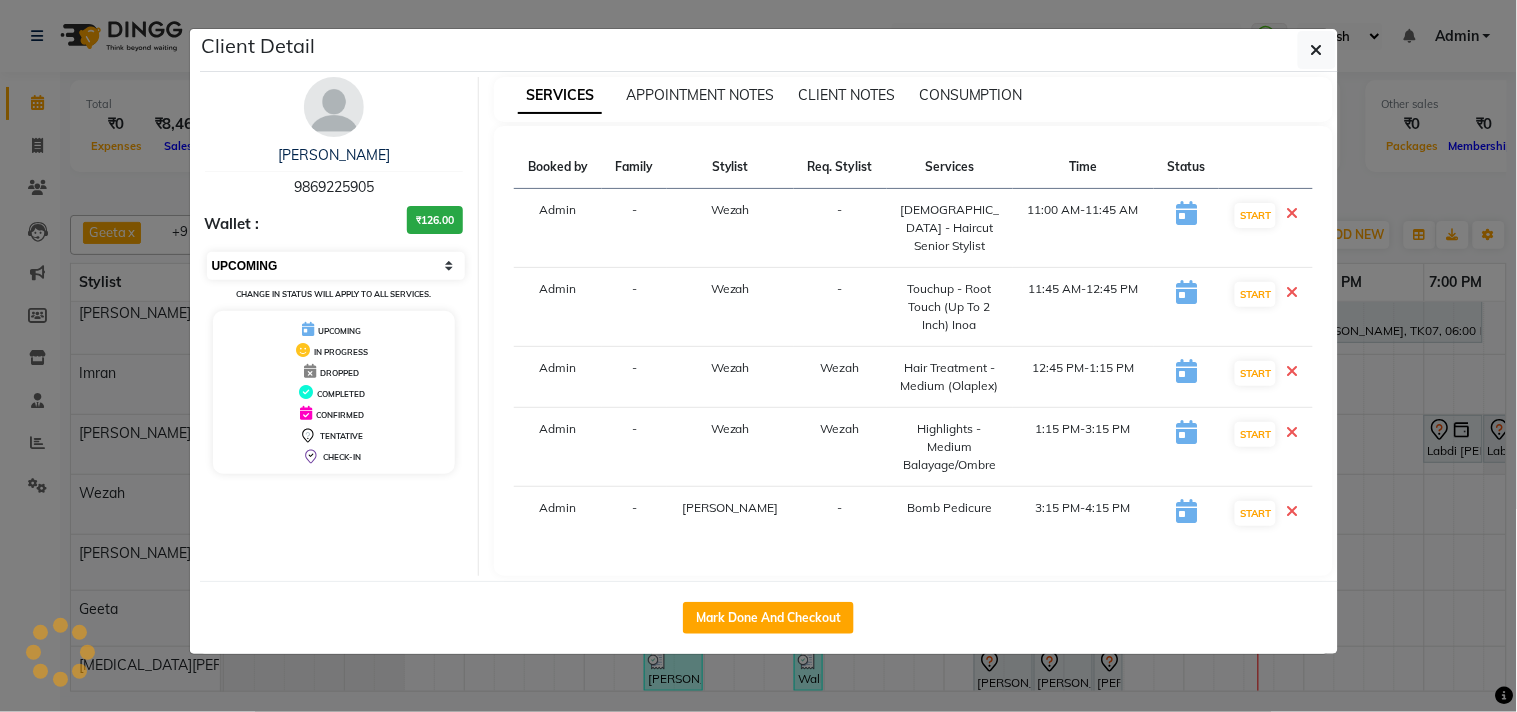 click on "Select IN SERVICE CONFIRMED TENTATIVE CHECK IN MARK DONE DROPPED UPCOMING" at bounding box center [336, 266] 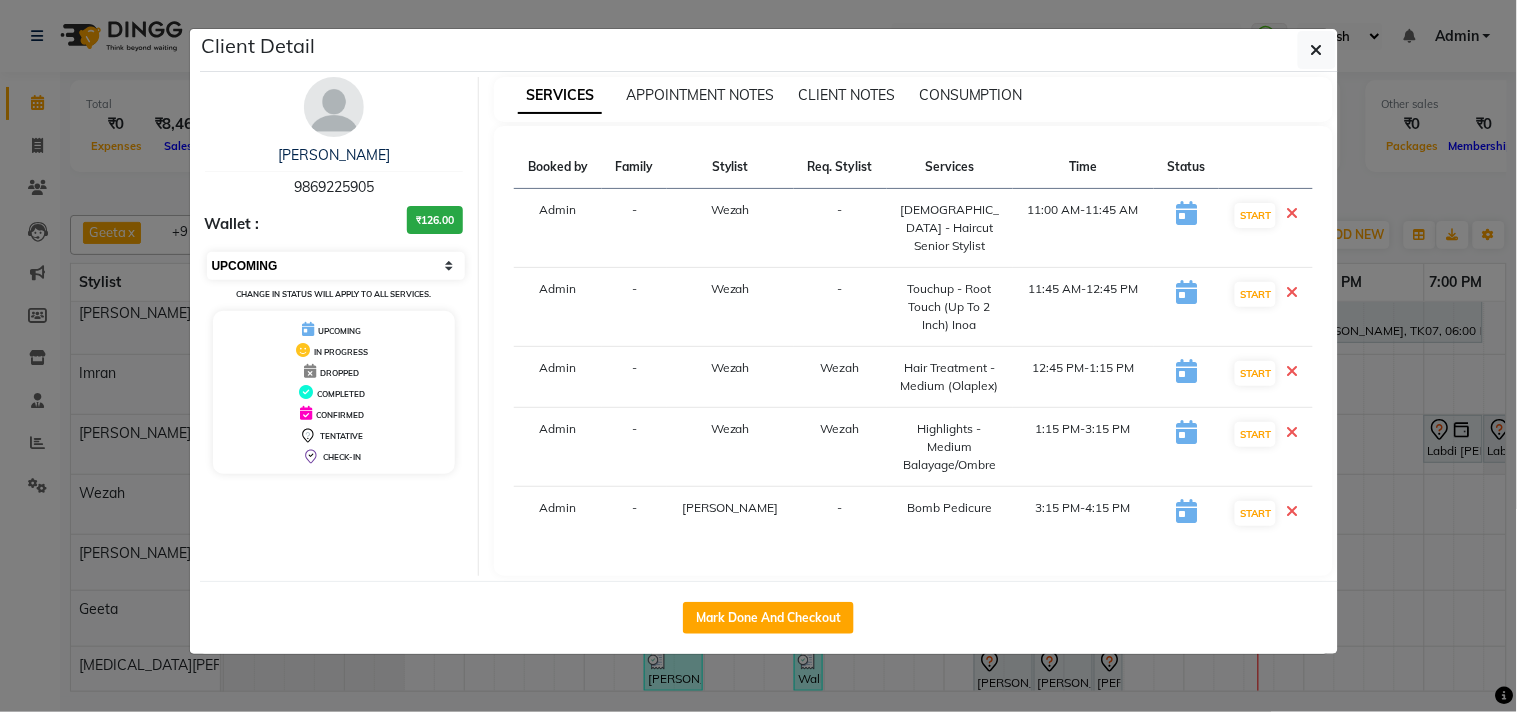 select on "2" 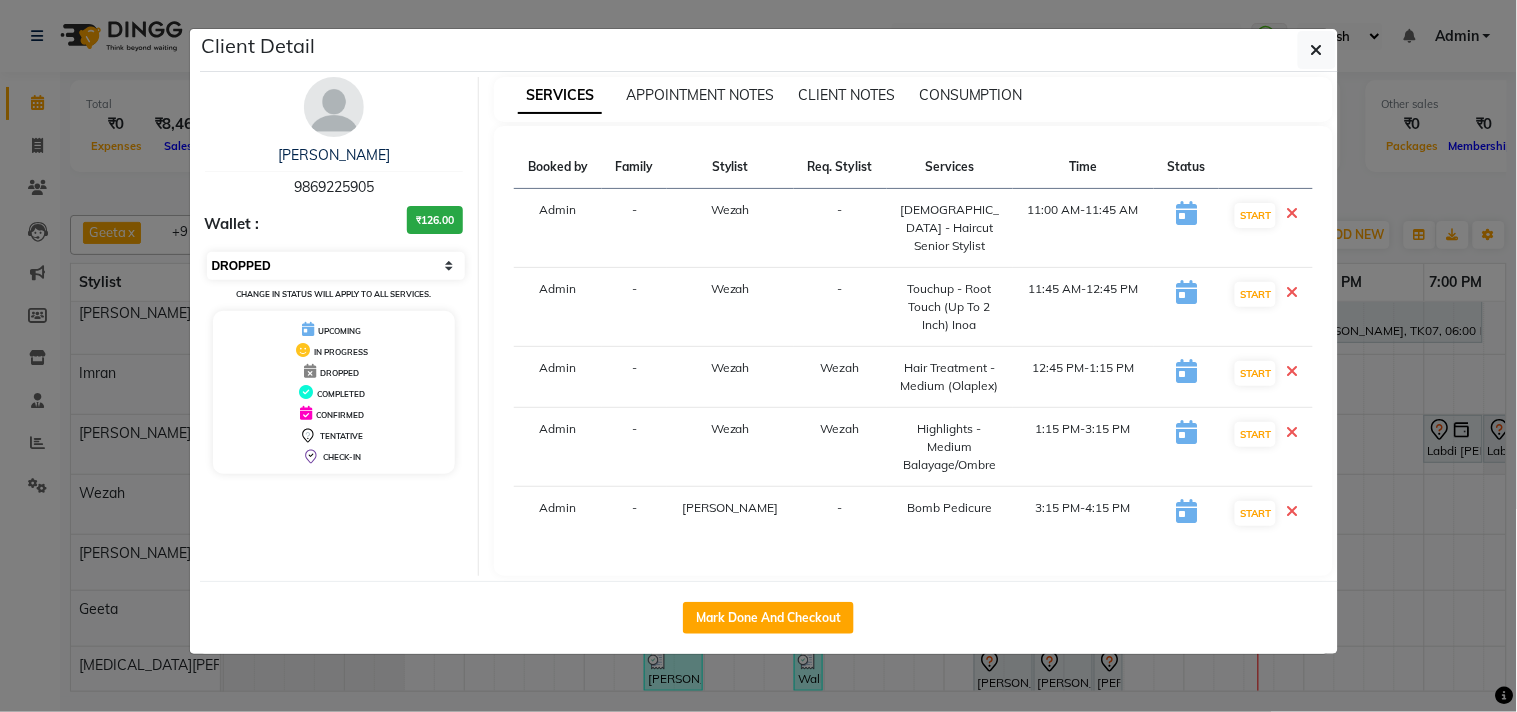 click on "Select IN SERVICE CONFIRMED TENTATIVE CHECK IN MARK DONE DROPPED UPCOMING" at bounding box center (336, 266) 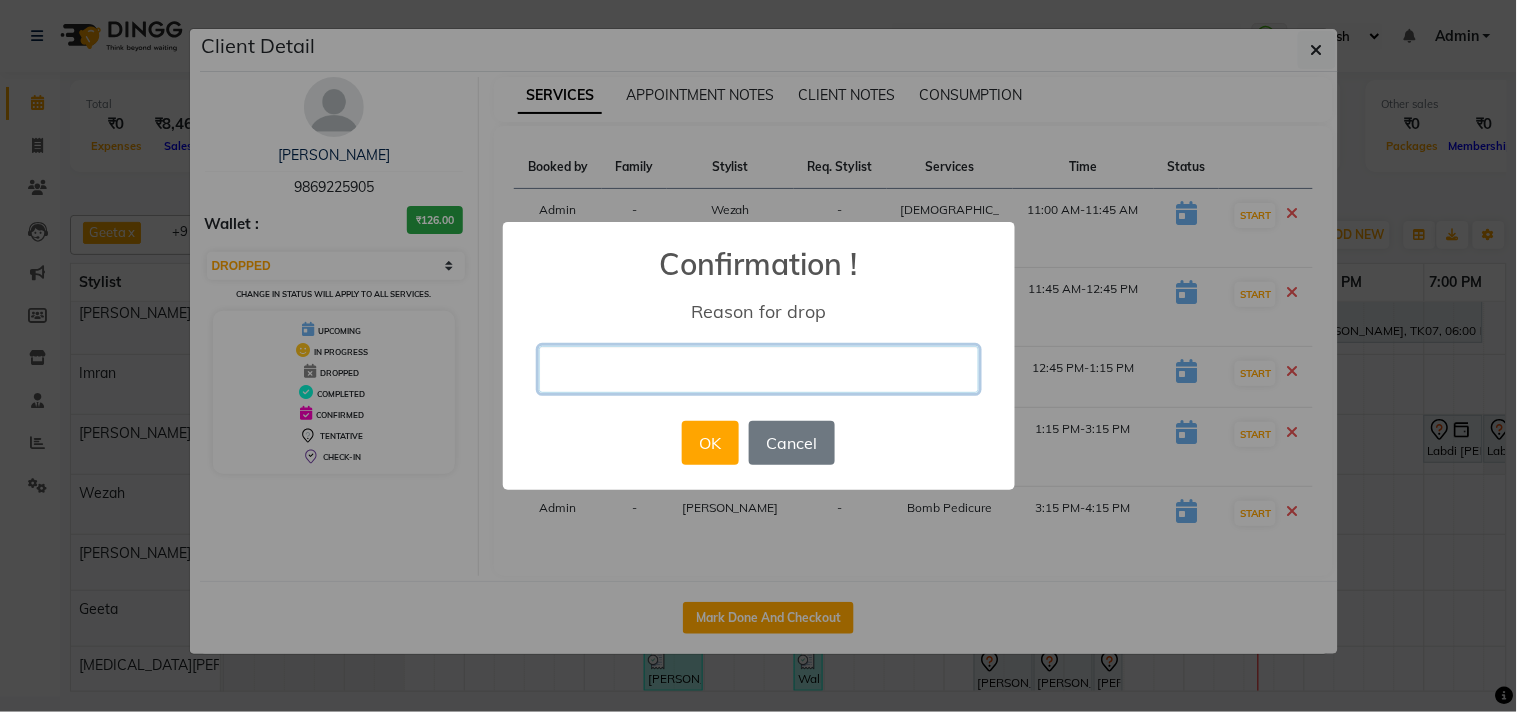 click at bounding box center (759, 369) 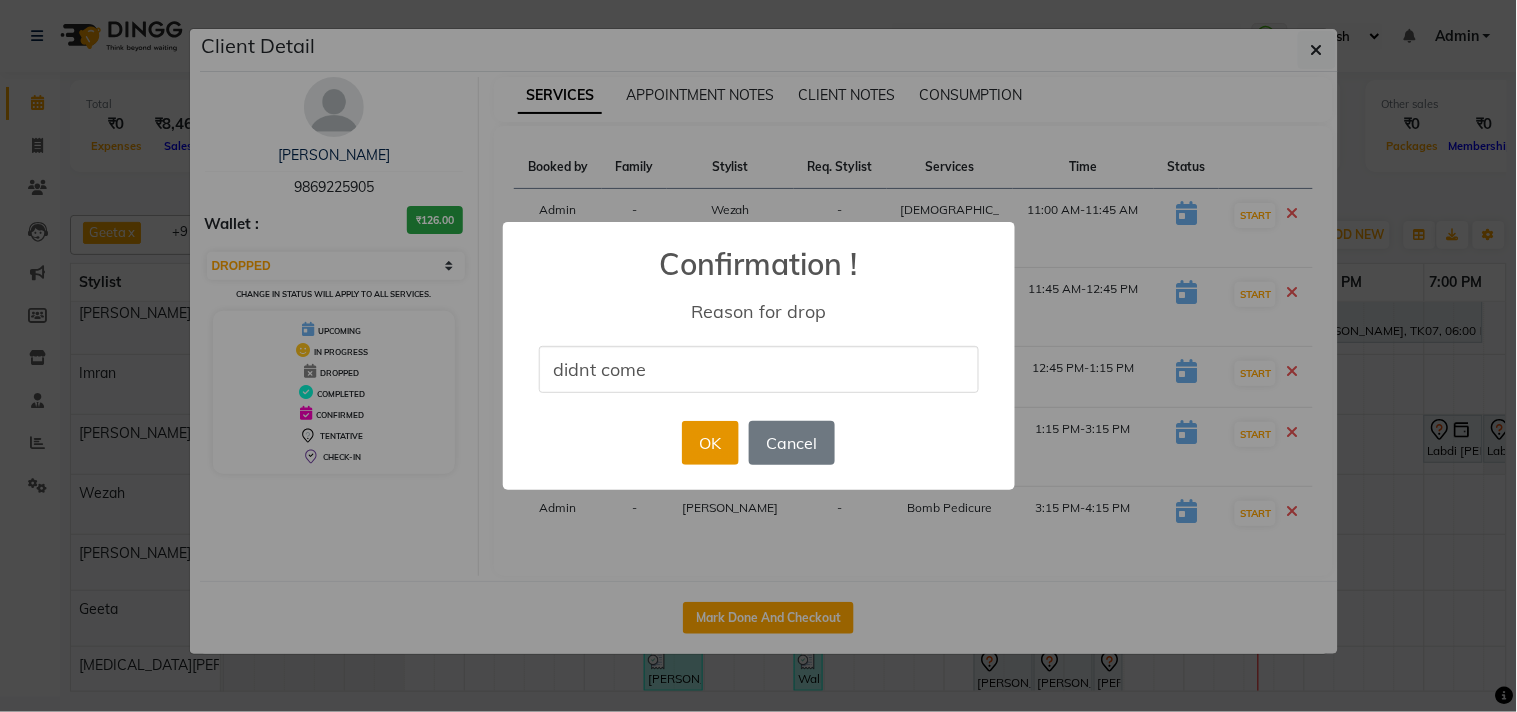 click on "OK" at bounding box center (710, 443) 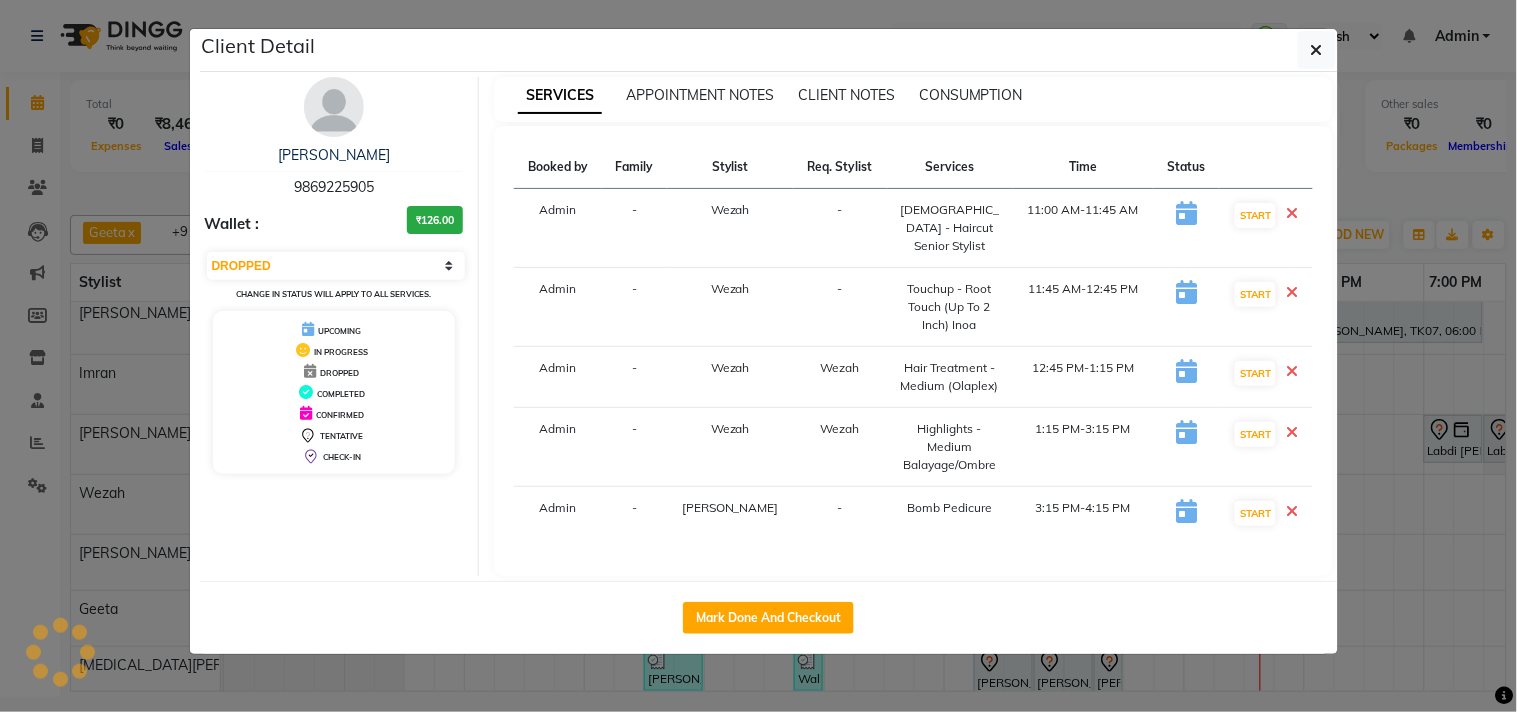 select on "5" 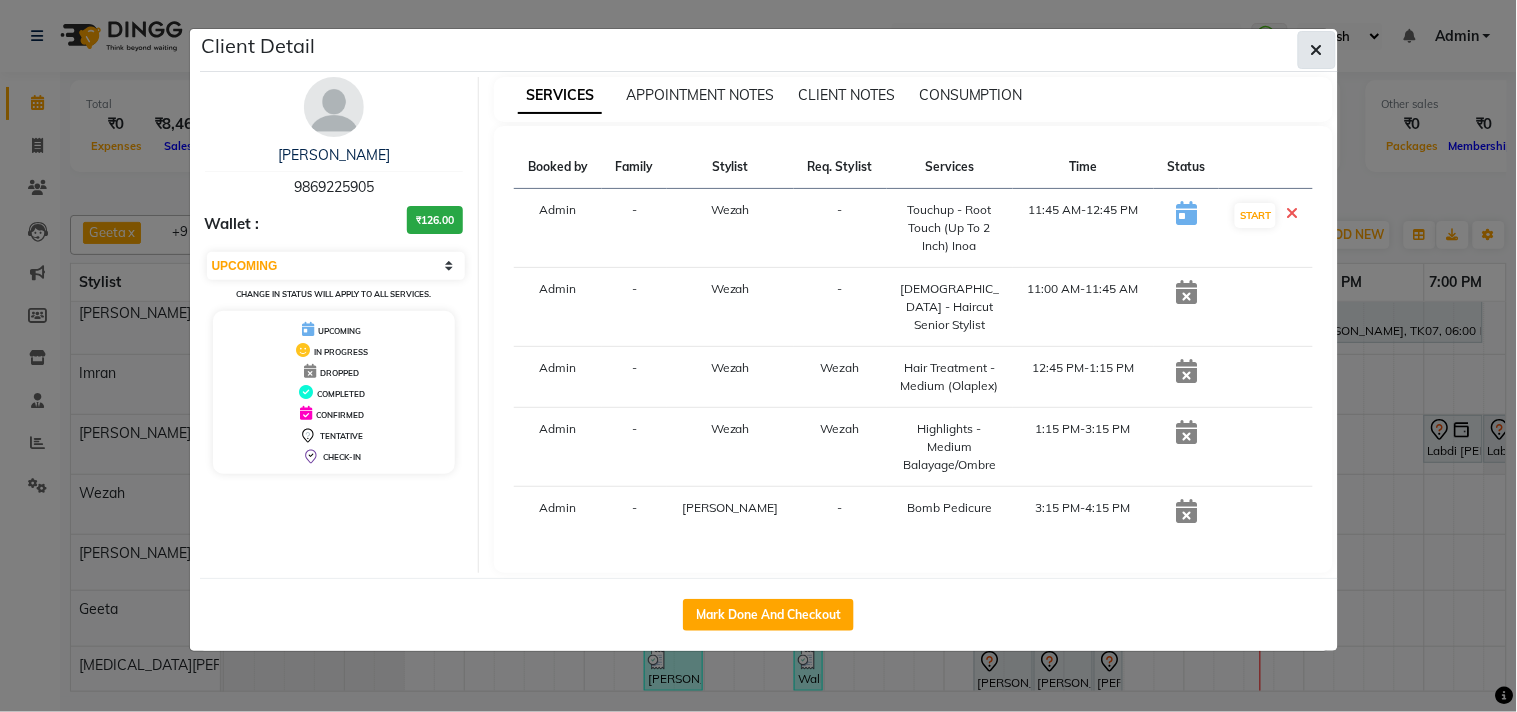 click 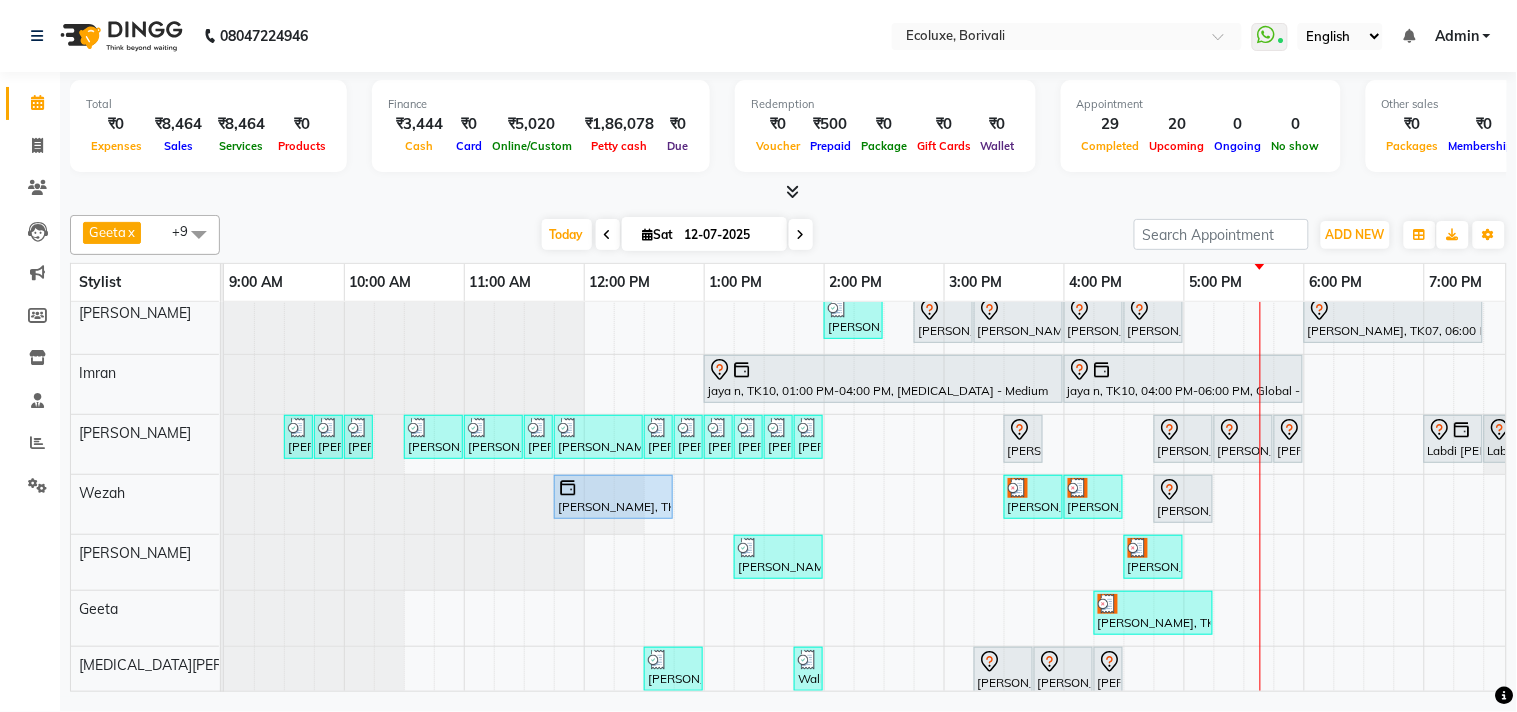 click at bounding box center (801, 235) 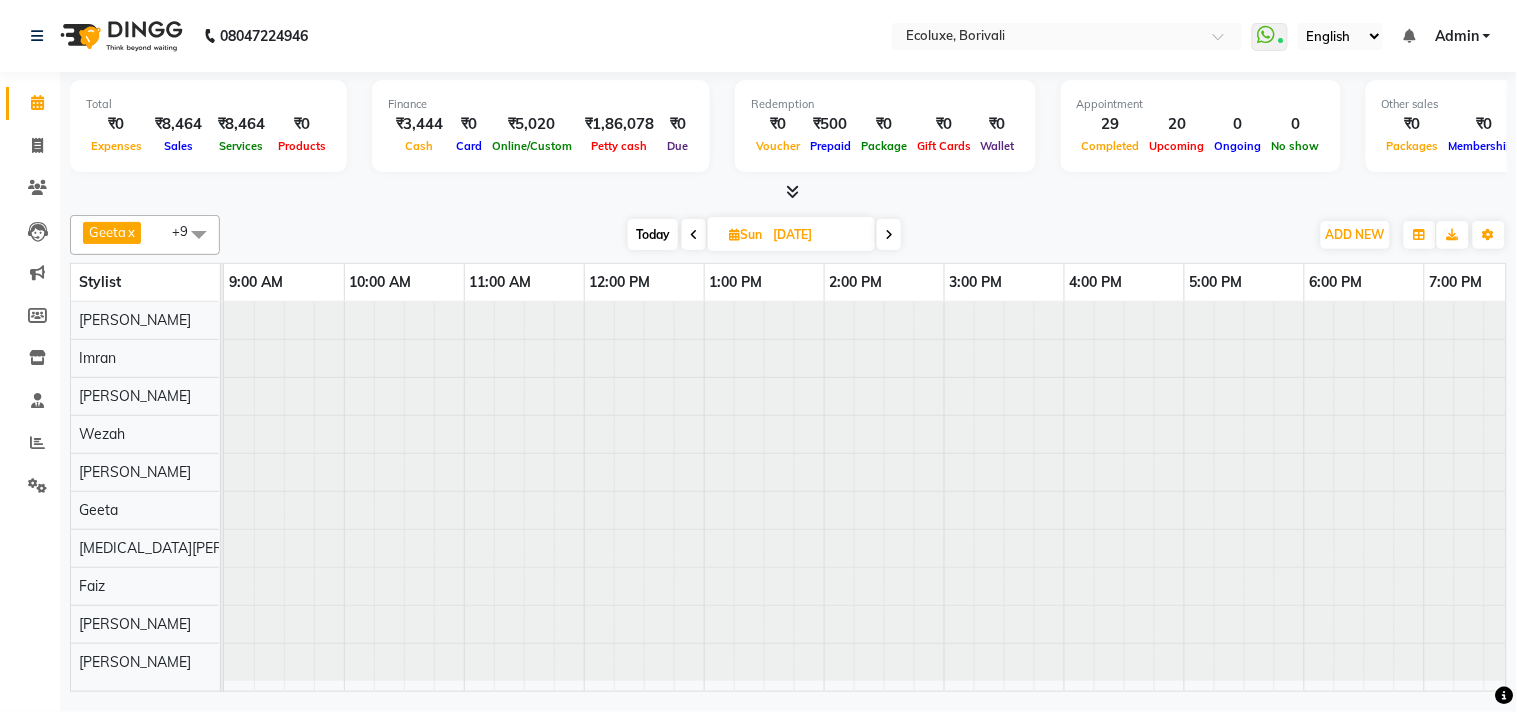 scroll, scrollTop: 0, scrollLeft: 397, axis: horizontal 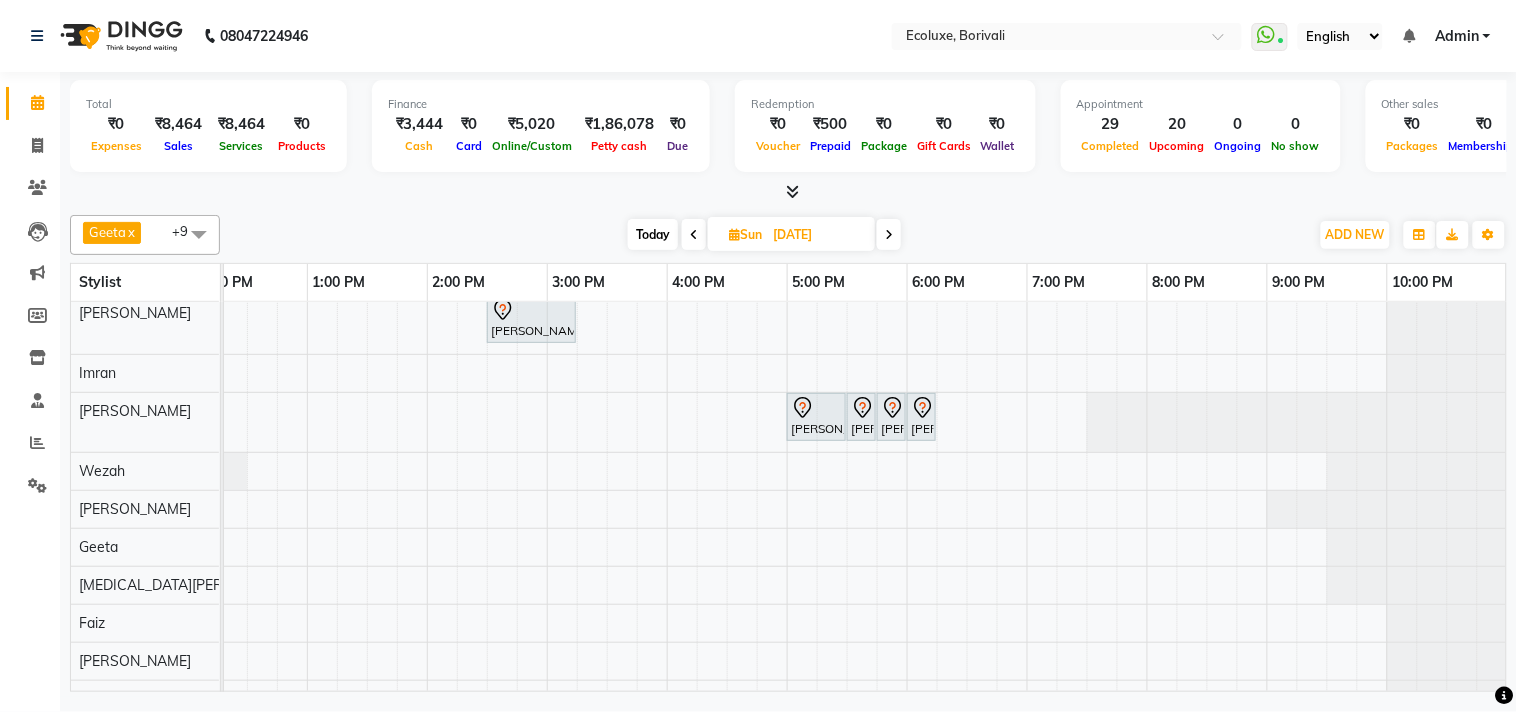 click at bounding box center (694, 234) 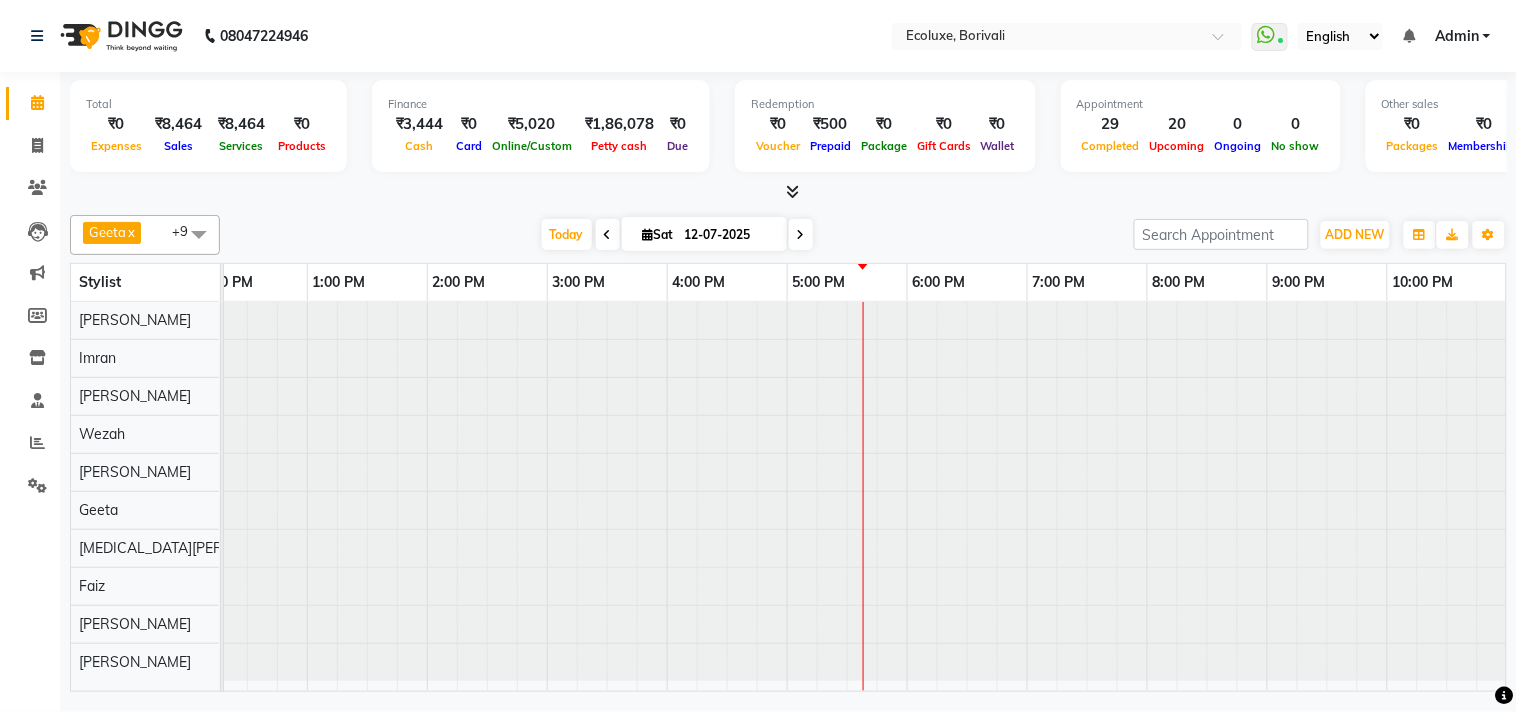 scroll, scrollTop: 0, scrollLeft: 397, axis: horizontal 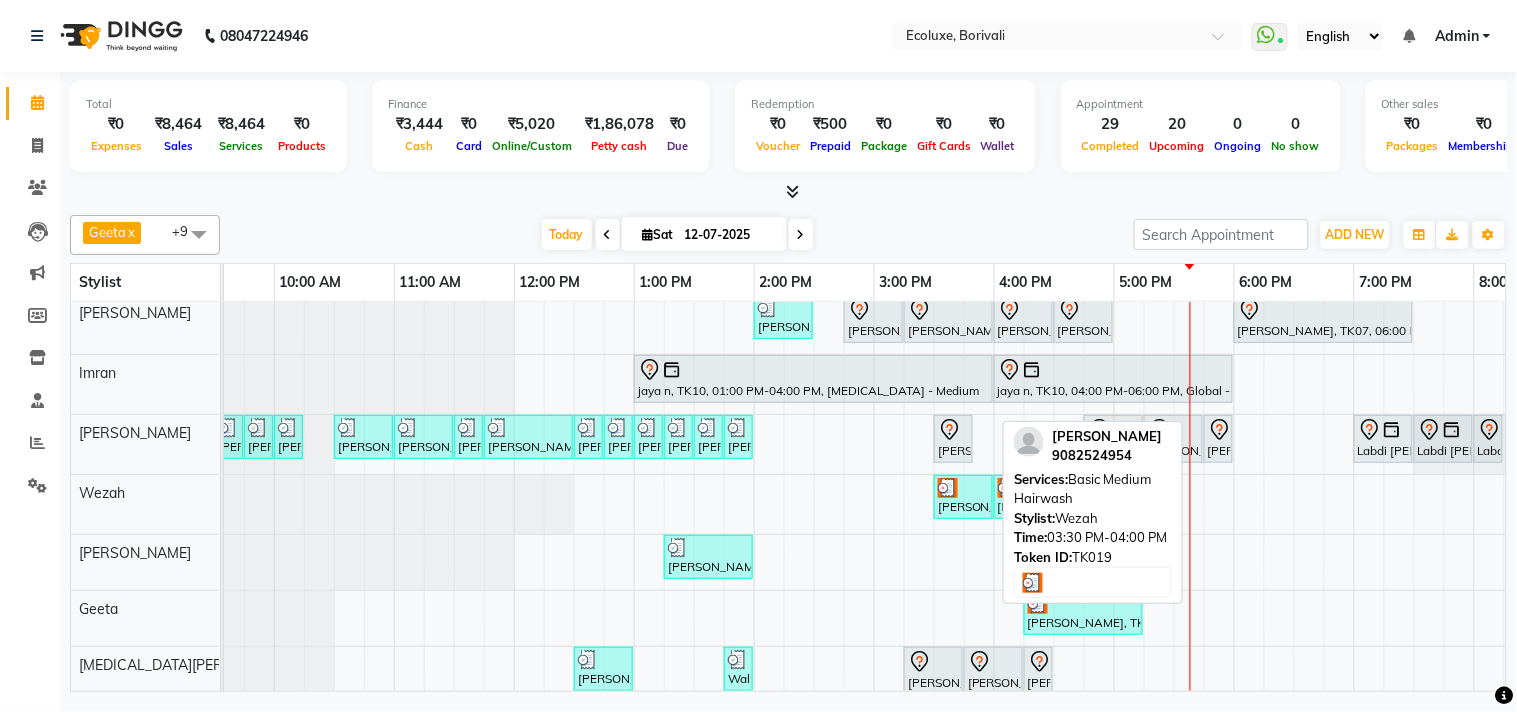 click on "Pranali, TK19, 03:30 PM-04:00 PM, Basic Medium Hairwash" at bounding box center [963, 497] 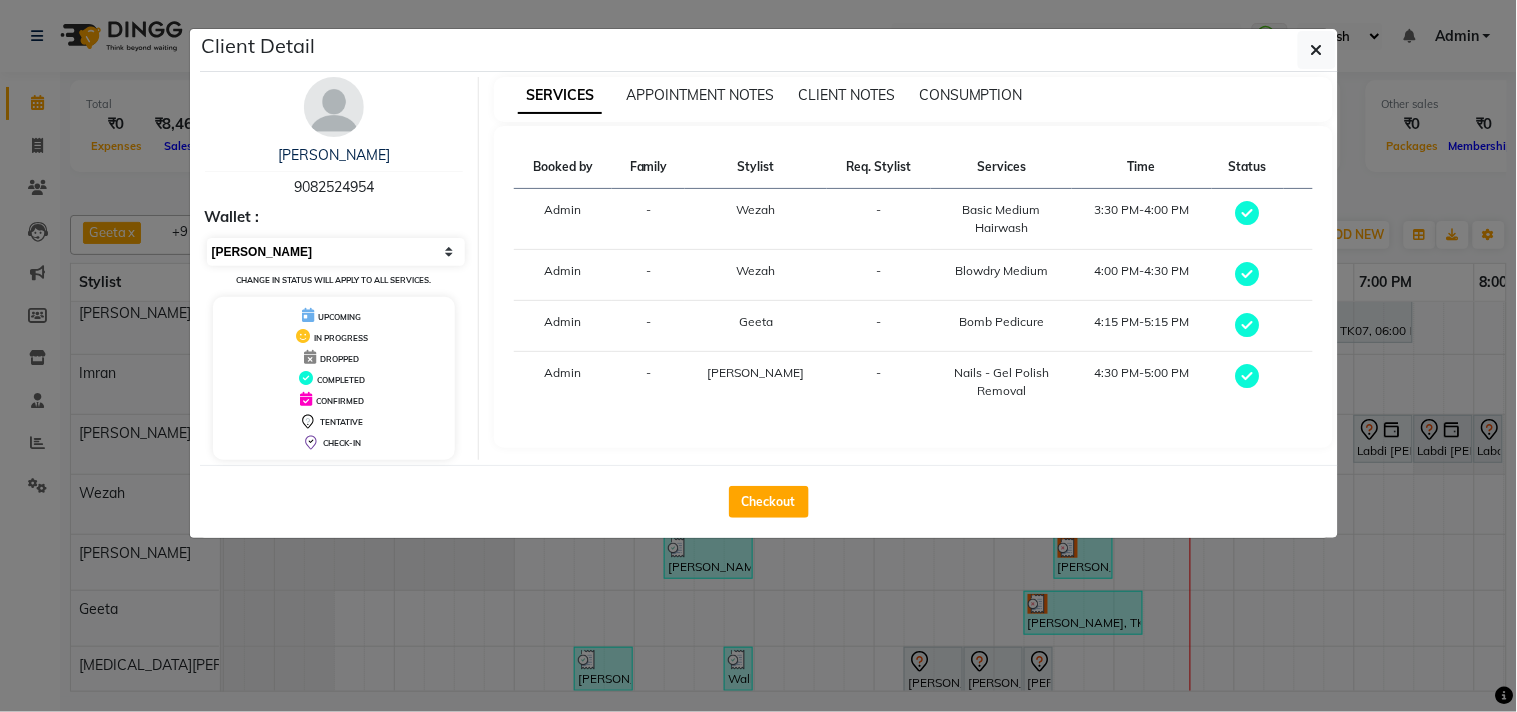 click on "Select MARK DONE UPCOMING" at bounding box center (336, 252) 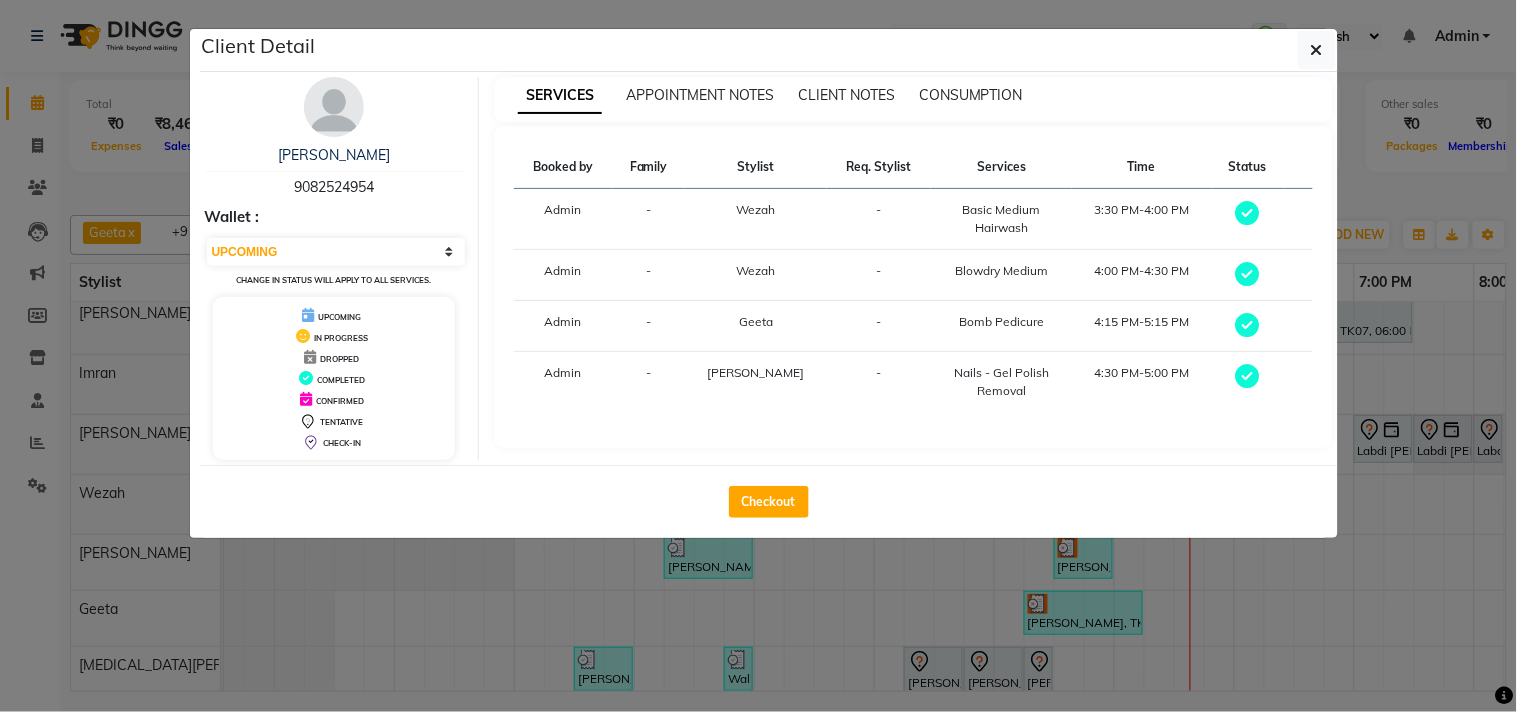 click on "Select MARK DONE UPCOMING" at bounding box center (336, 252) 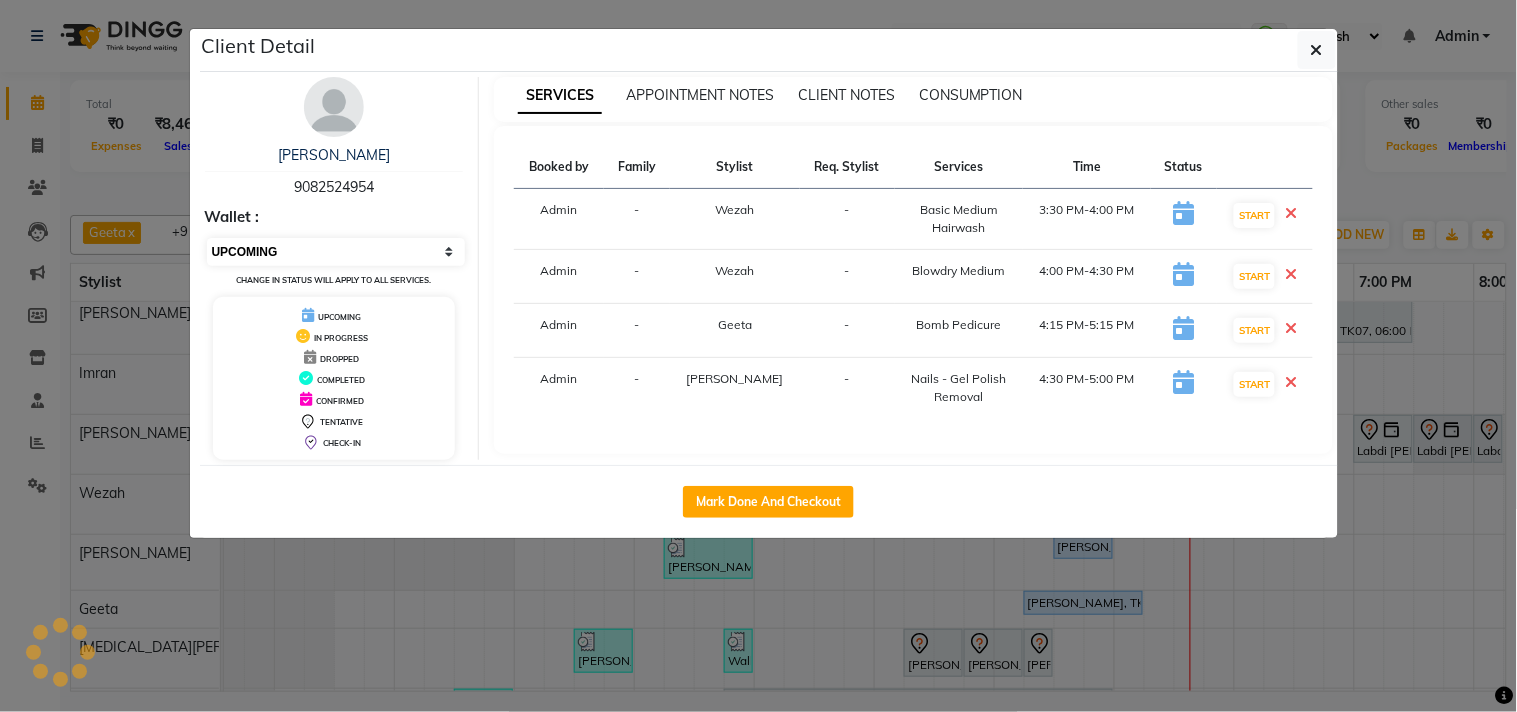 click on "Select IN SERVICE CONFIRMED TENTATIVE CHECK IN MARK DONE DROPPED UPCOMING" at bounding box center [336, 252] 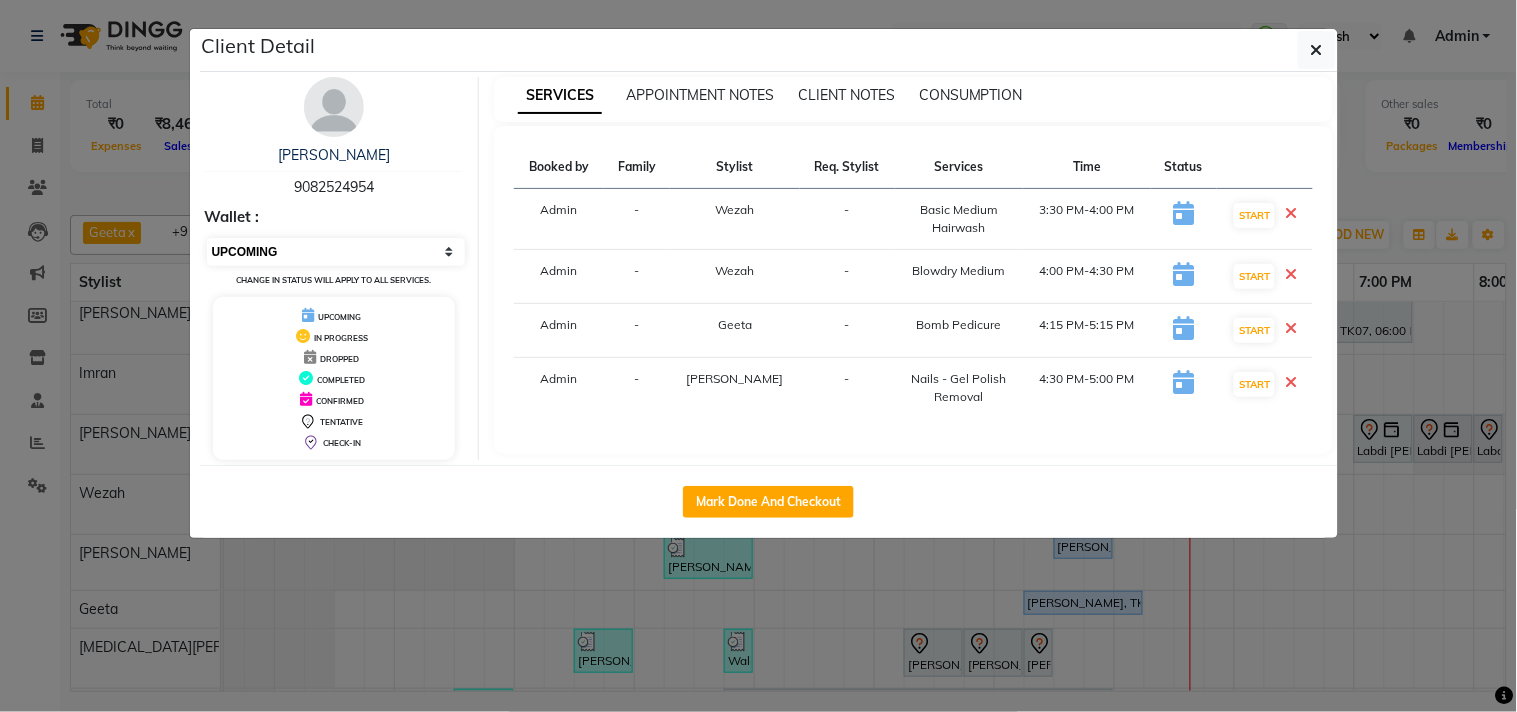 select on "2" 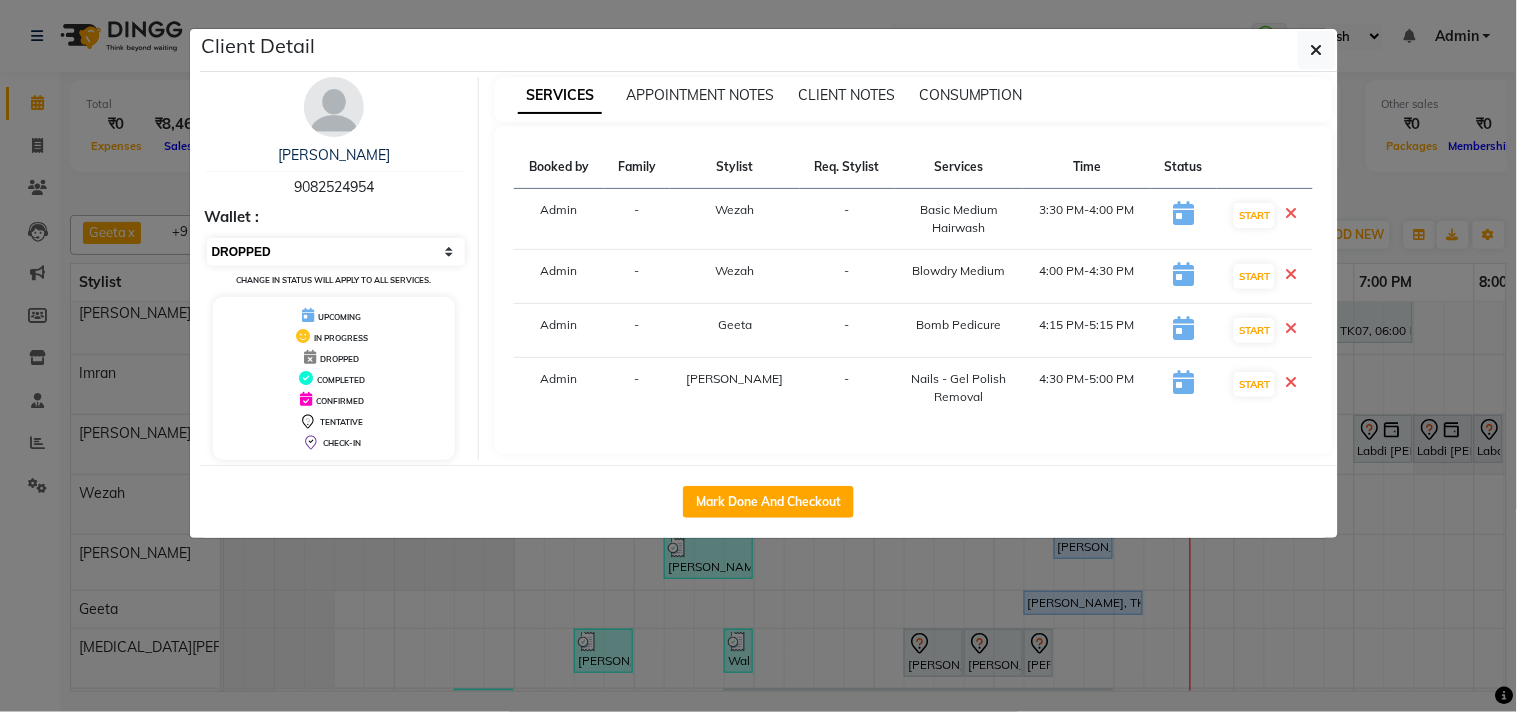 click on "Select IN SERVICE CONFIRMED TENTATIVE CHECK IN MARK DONE DROPPED UPCOMING" at bounding box center [336, 252] 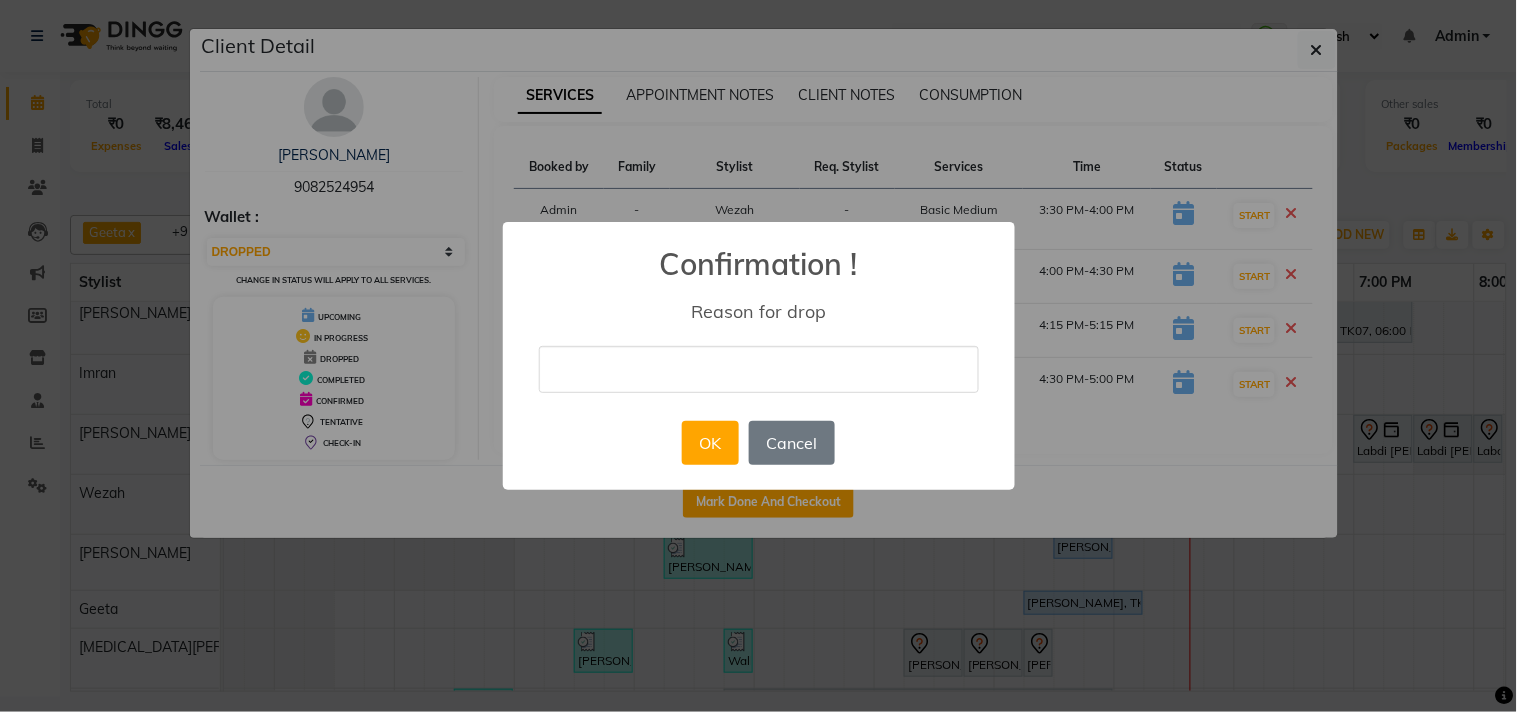 click at bounding box center (759, 369) 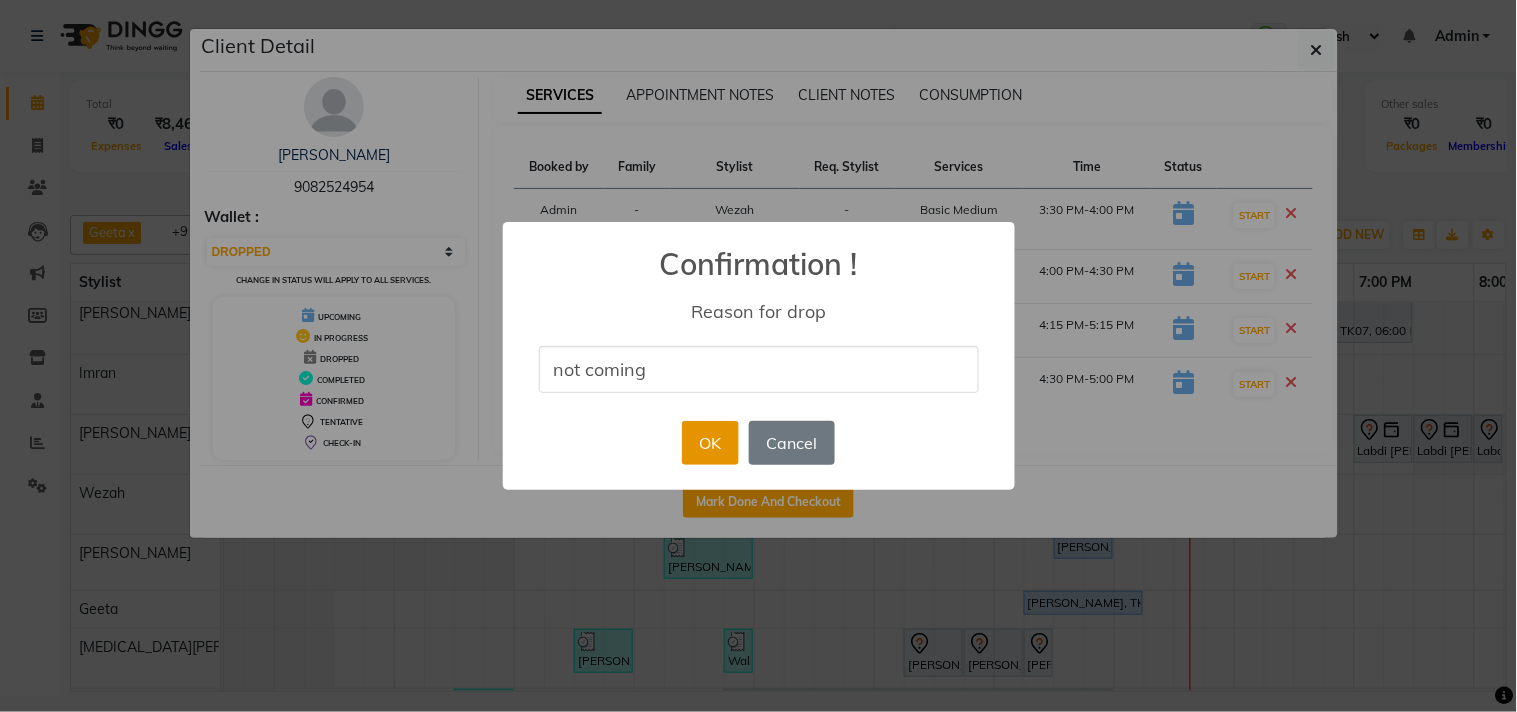 click on "OK" at bounding box center [710, 443] 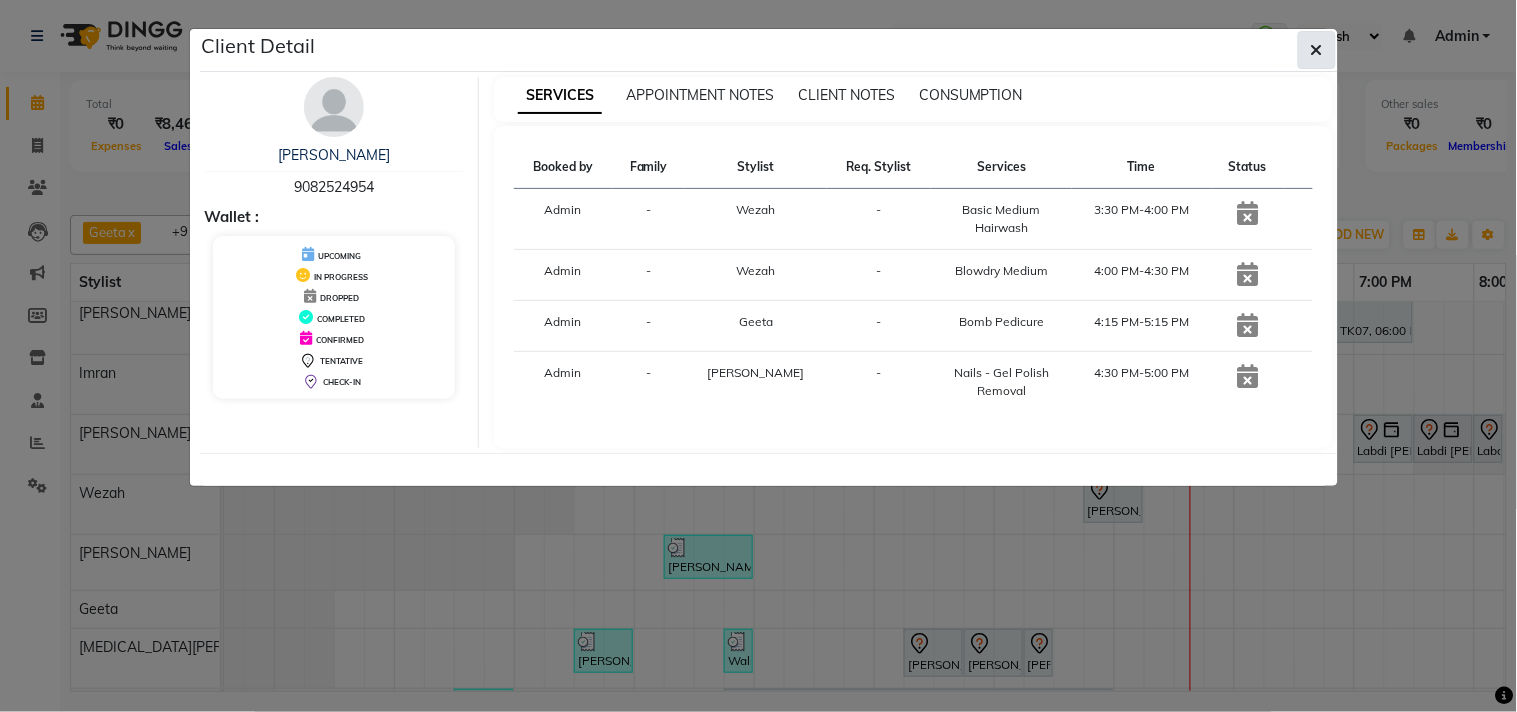 click 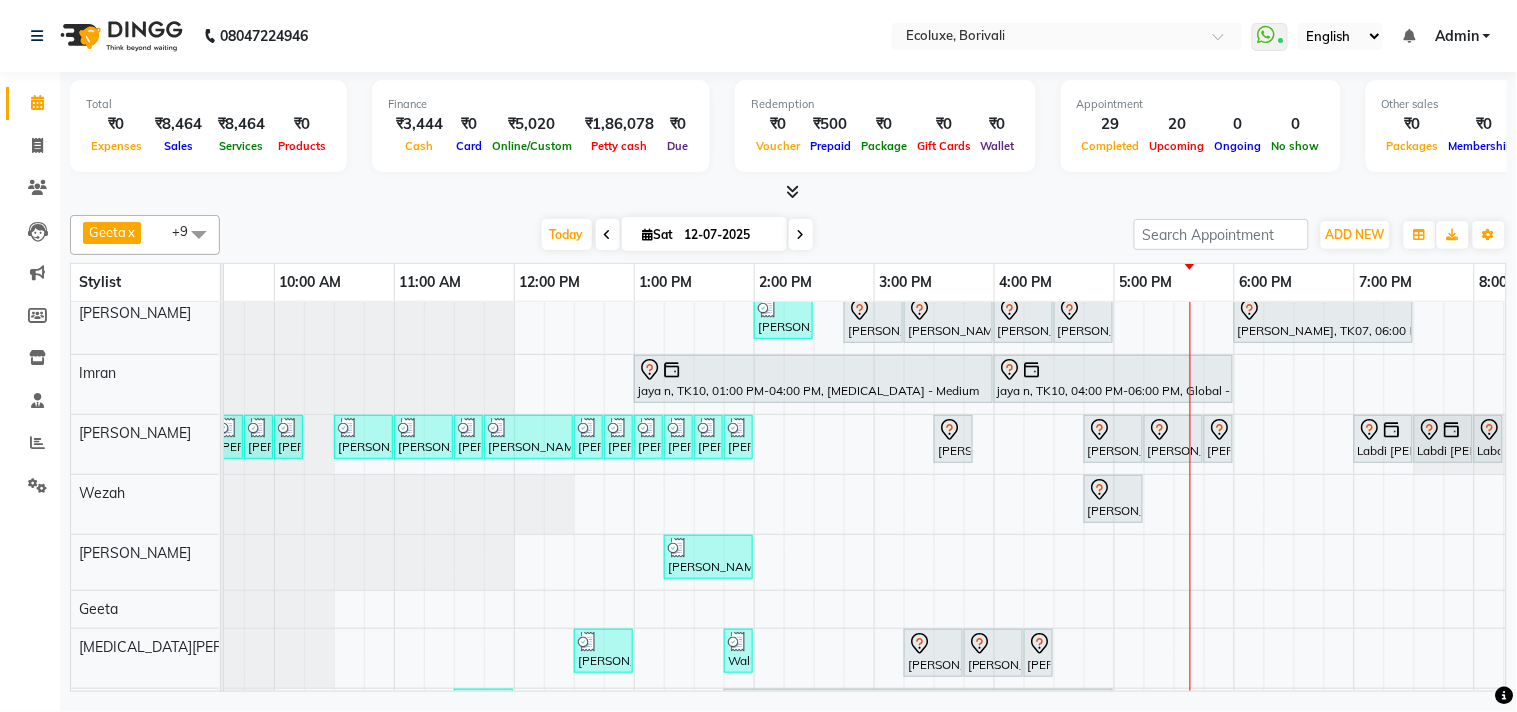 scroll, scrollTop: 1, scrollLeft: 70, axis: both 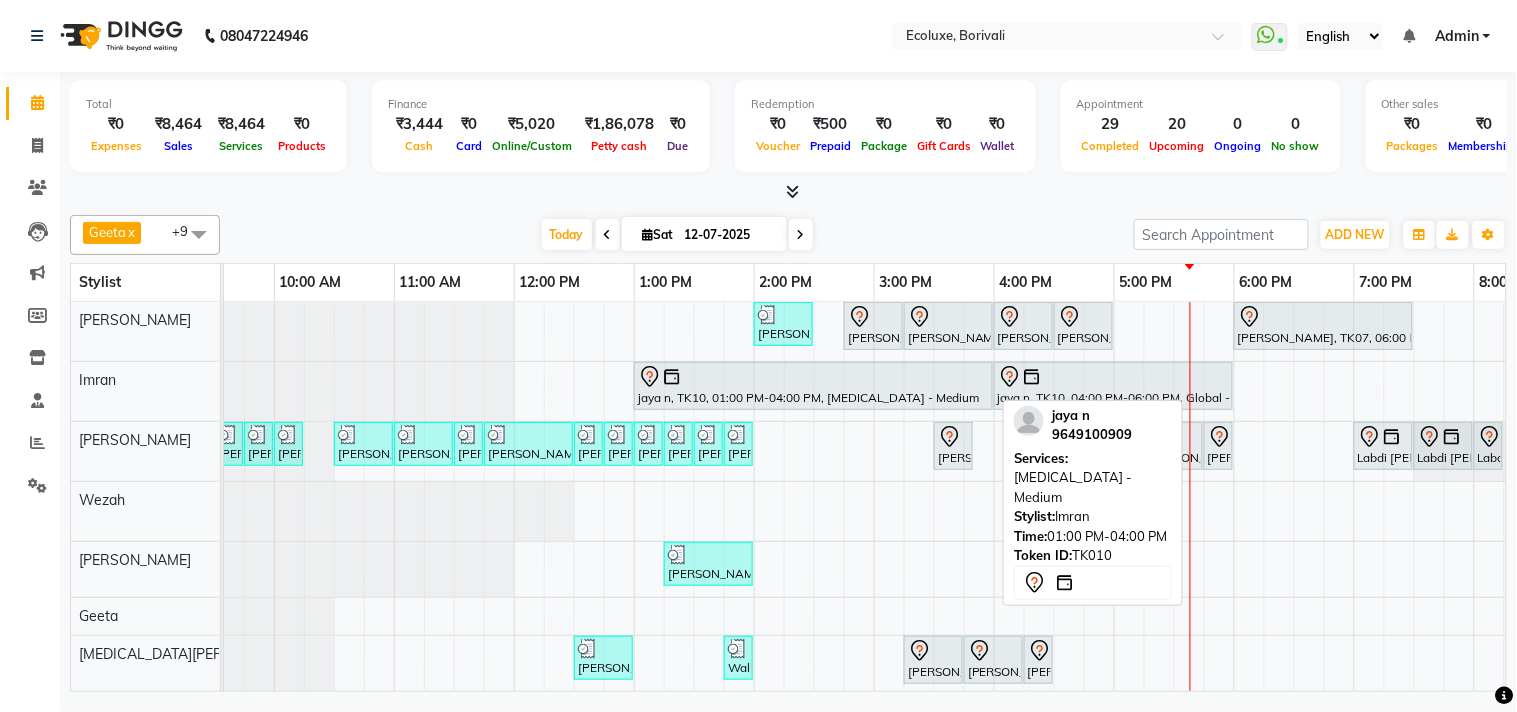 click on "jaya n, TK10, 01:00 PM-04:00 PM, Botox - Medium" at bounding box center (813, 386) 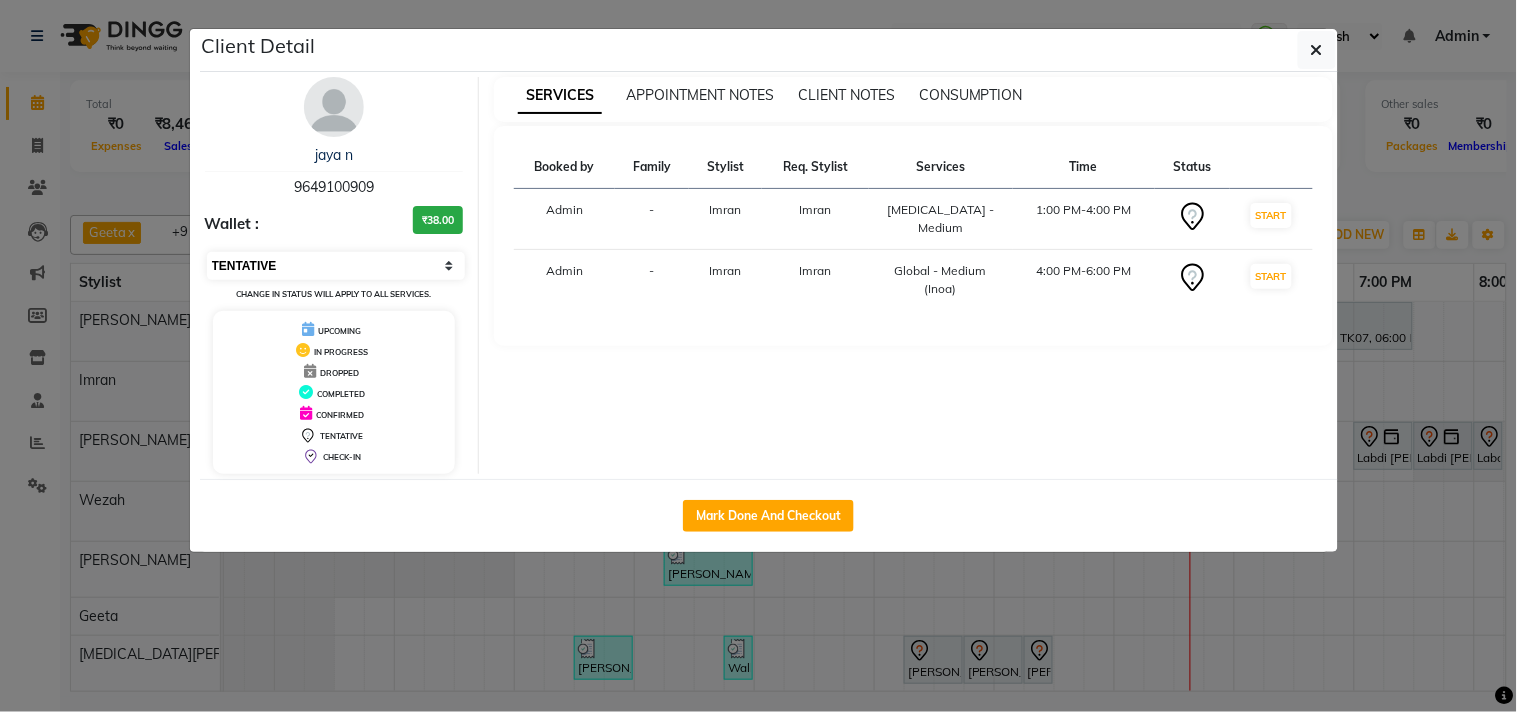 drag, startPoint x: 320, startPoint y: 265, endPoint x: 320, endPoint y: 278, distance: 13 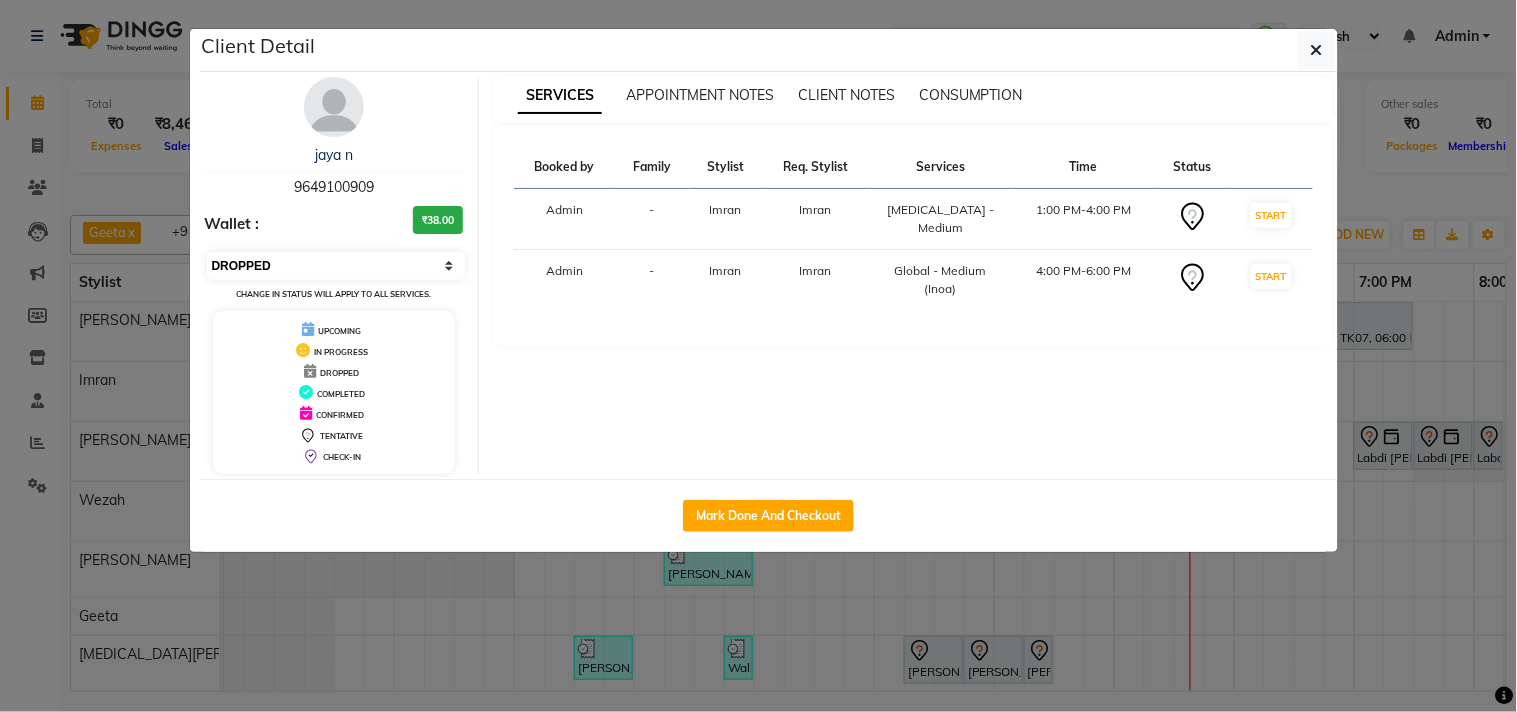 click on "Select IN SERVICE CONFIRMED TENTATIVE CHECK IN MARK DONE DROPPED UPCOMING" at bounding box center (336, 266) 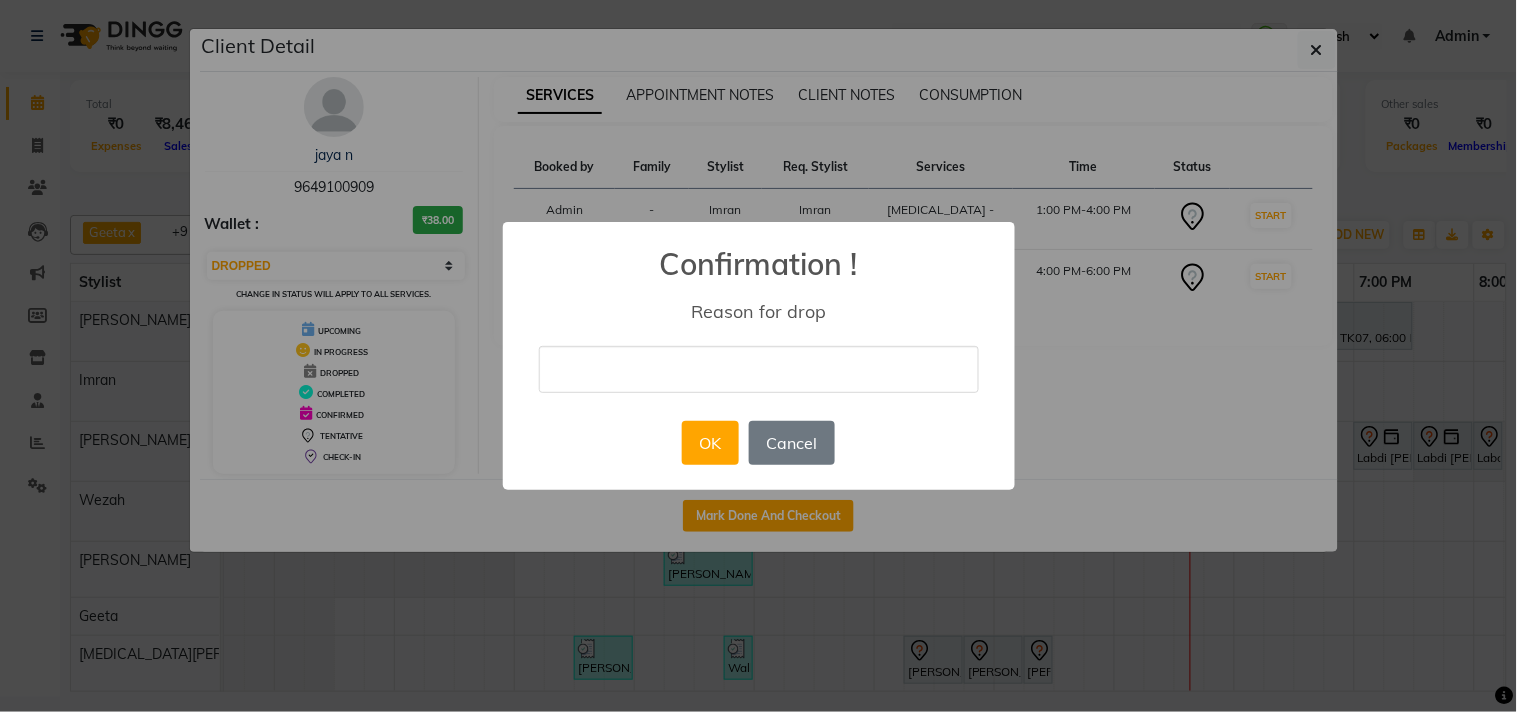 click at bounding box center [759, 369] 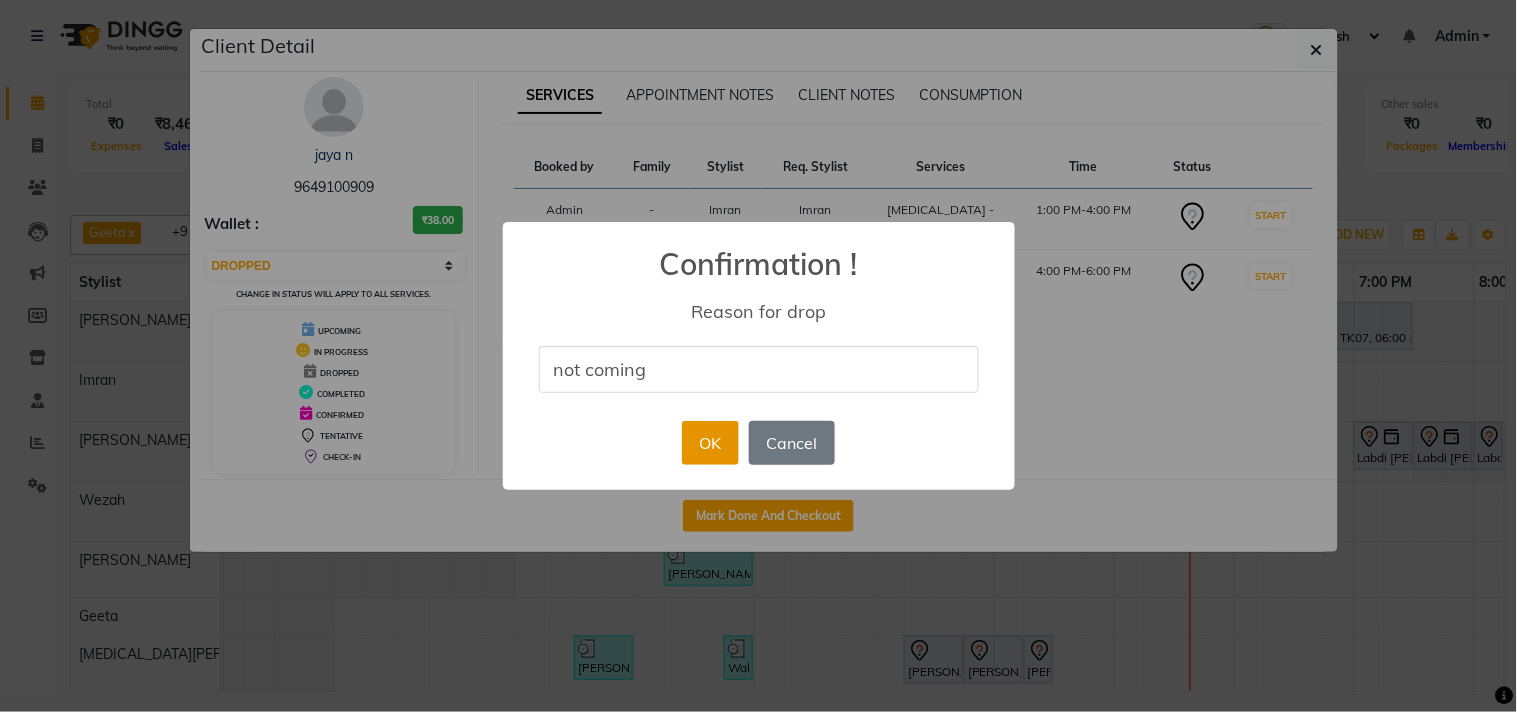 click on "OK" at bounding box center (710, 443) 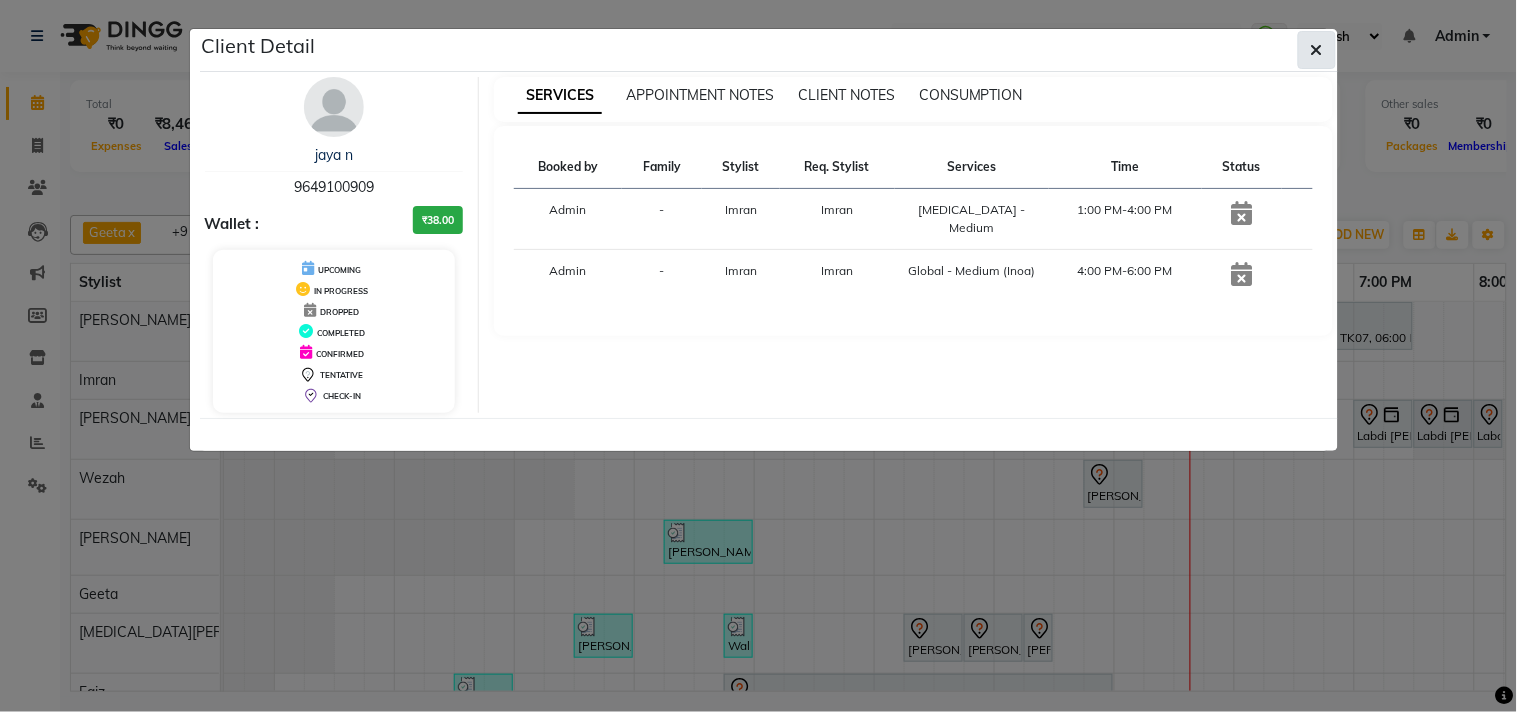 click 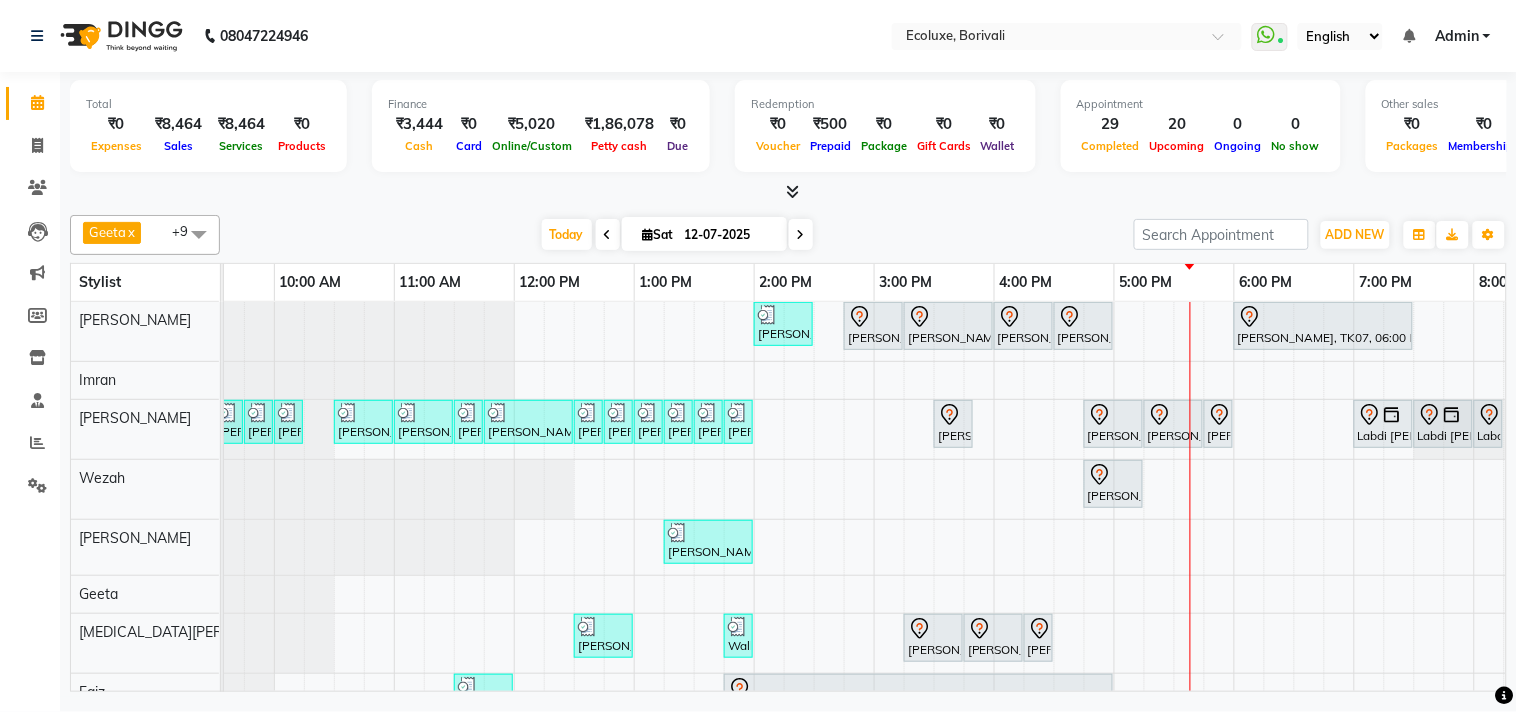 scroll, scrollTop: 63, scrollLeft: 70, axis: both 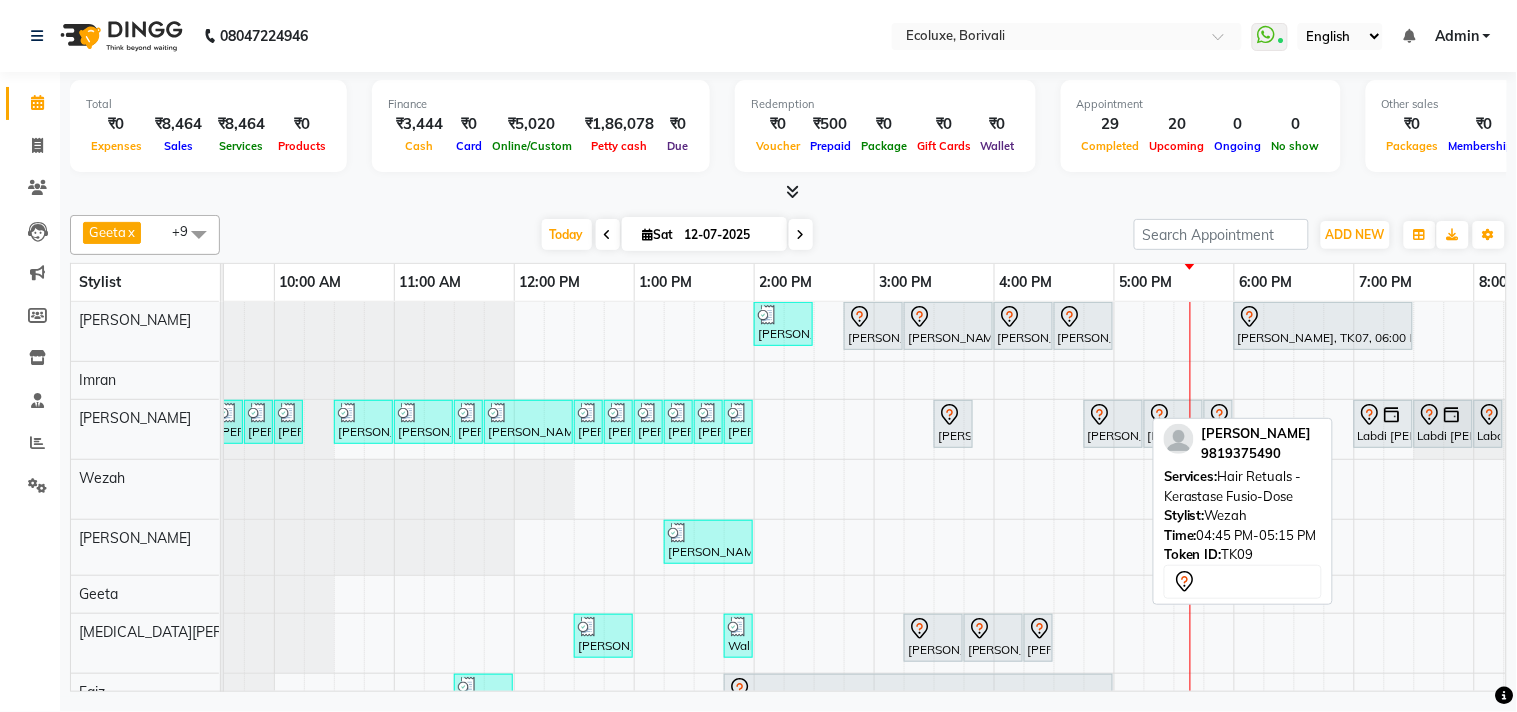 drag, startPoint x: 1097, startPoint y: 497, endPoint x: 1257, endPoint y: 497, distance: 160 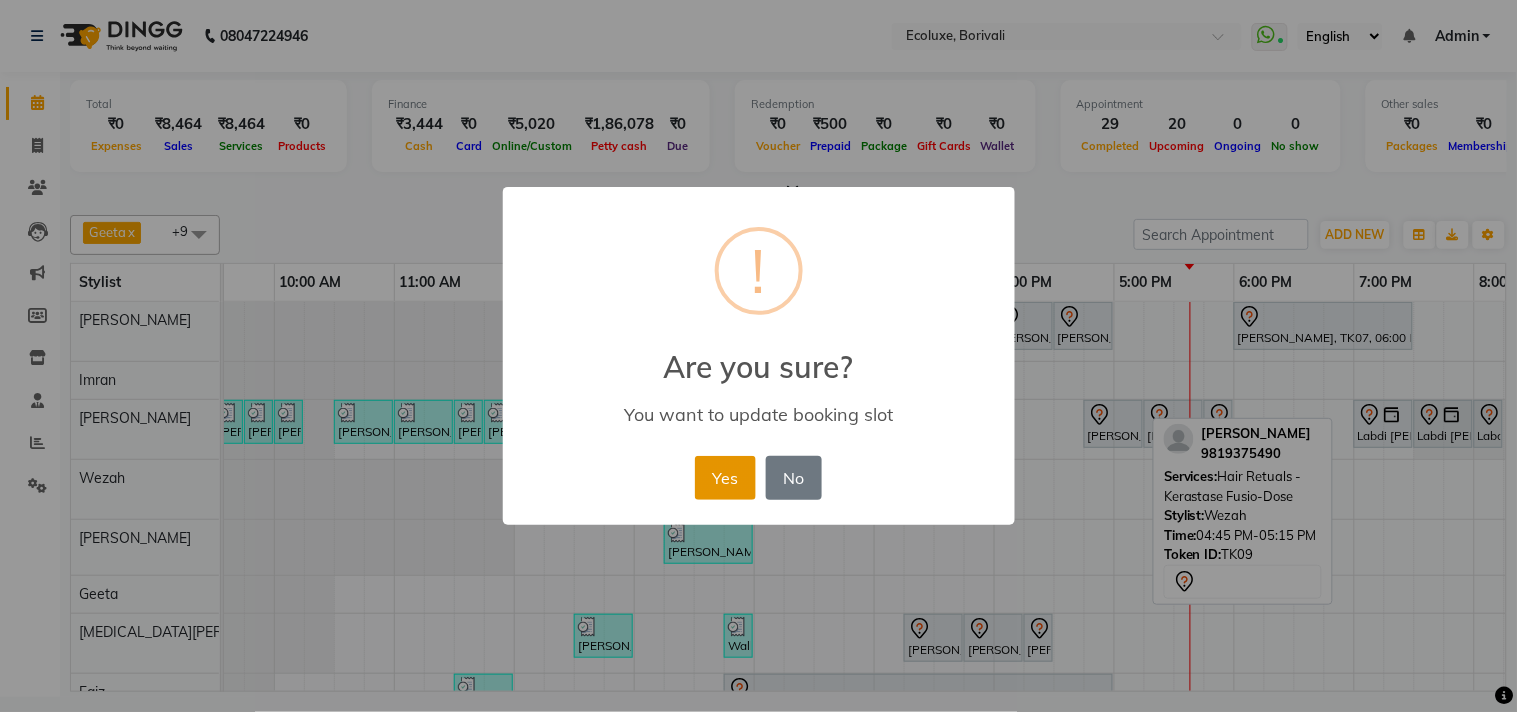 click on "Yes" at bounding box center (725, 478) 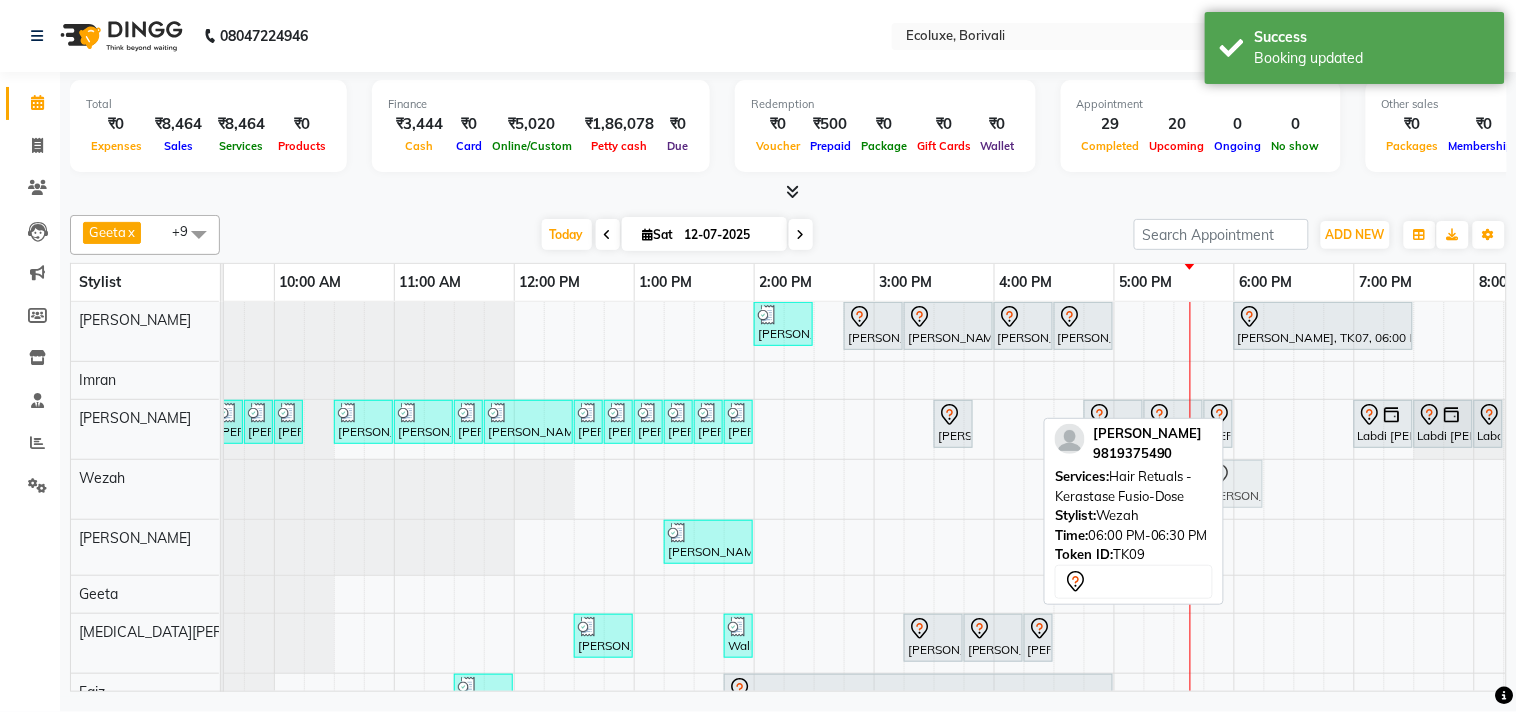 drag, startPoint x: 1280, startPoint y: 488, endPoint x: 1263, endPoint y: 495, distance: 18.384777 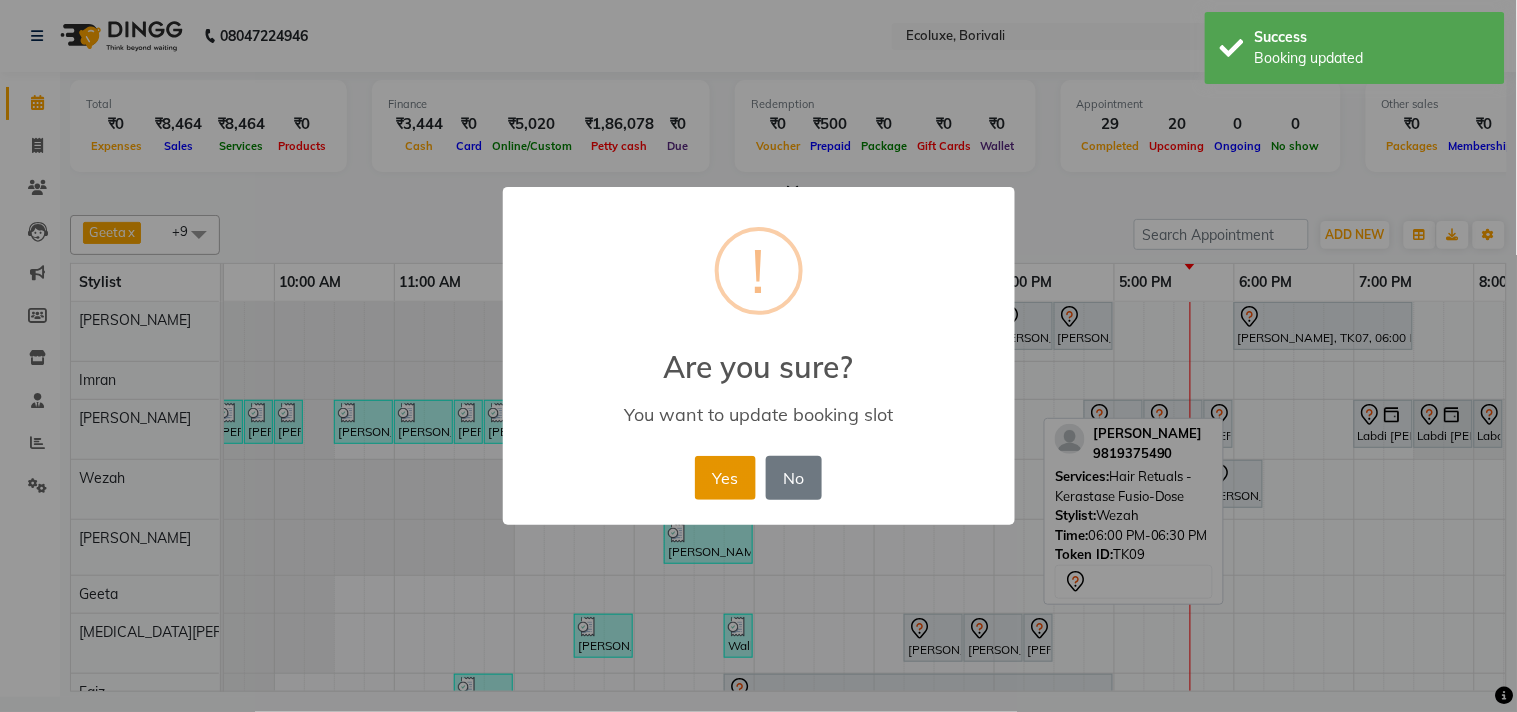 click on "Yes" at bounding box center (725, 478) 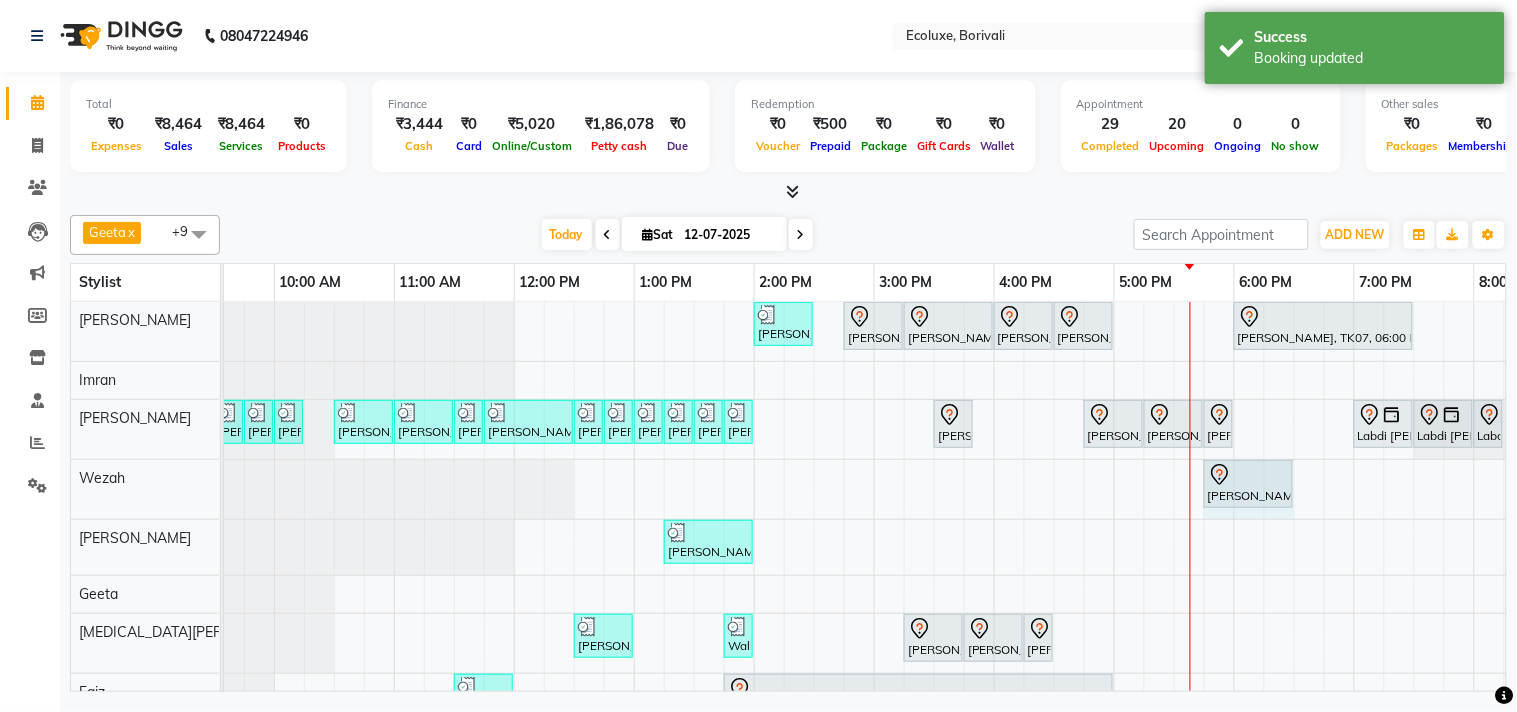 click on "Harshita Morvekar, TK09, 05:45 PM-06:15 PM, Hair Retuals - Kerastase Fusio-Dose              Harshita Morvekar, TK09, 05:45 PM-06:15 PM, Hair Retuals - Kerastase Fusio-Dose" at bounding box center [154, 489] 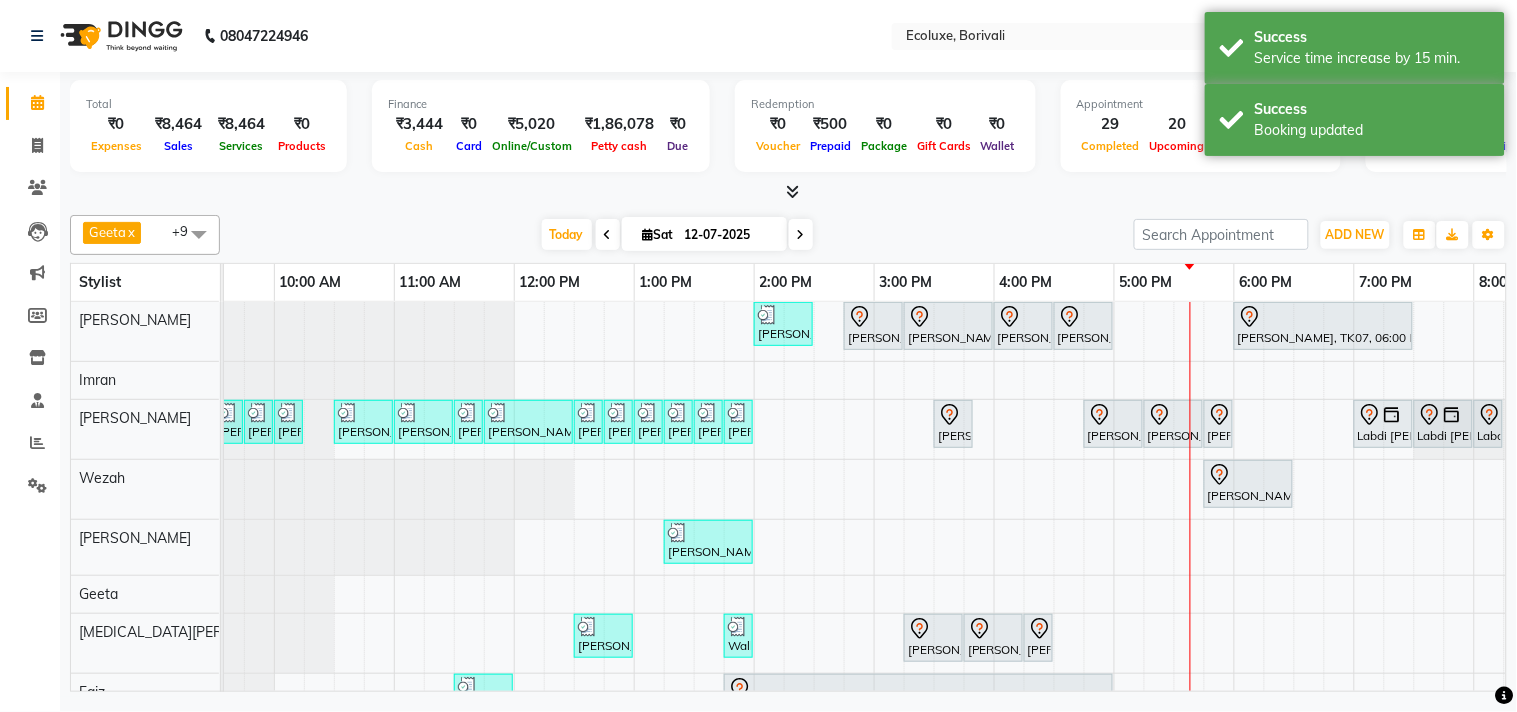 scroll, scrollTop: 78, scrollLeft: 70, axis: both 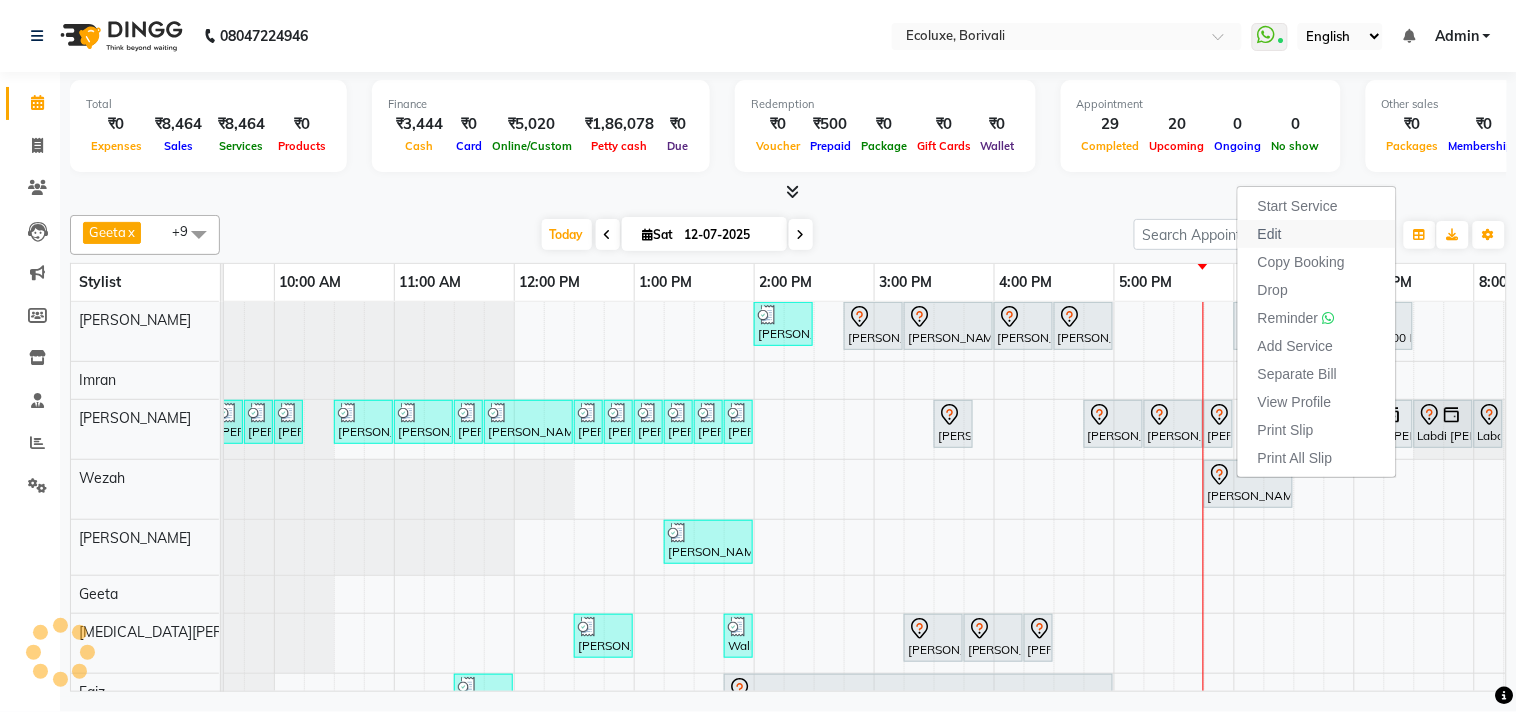 click on "Edit" at bounding box center [1270, 234] 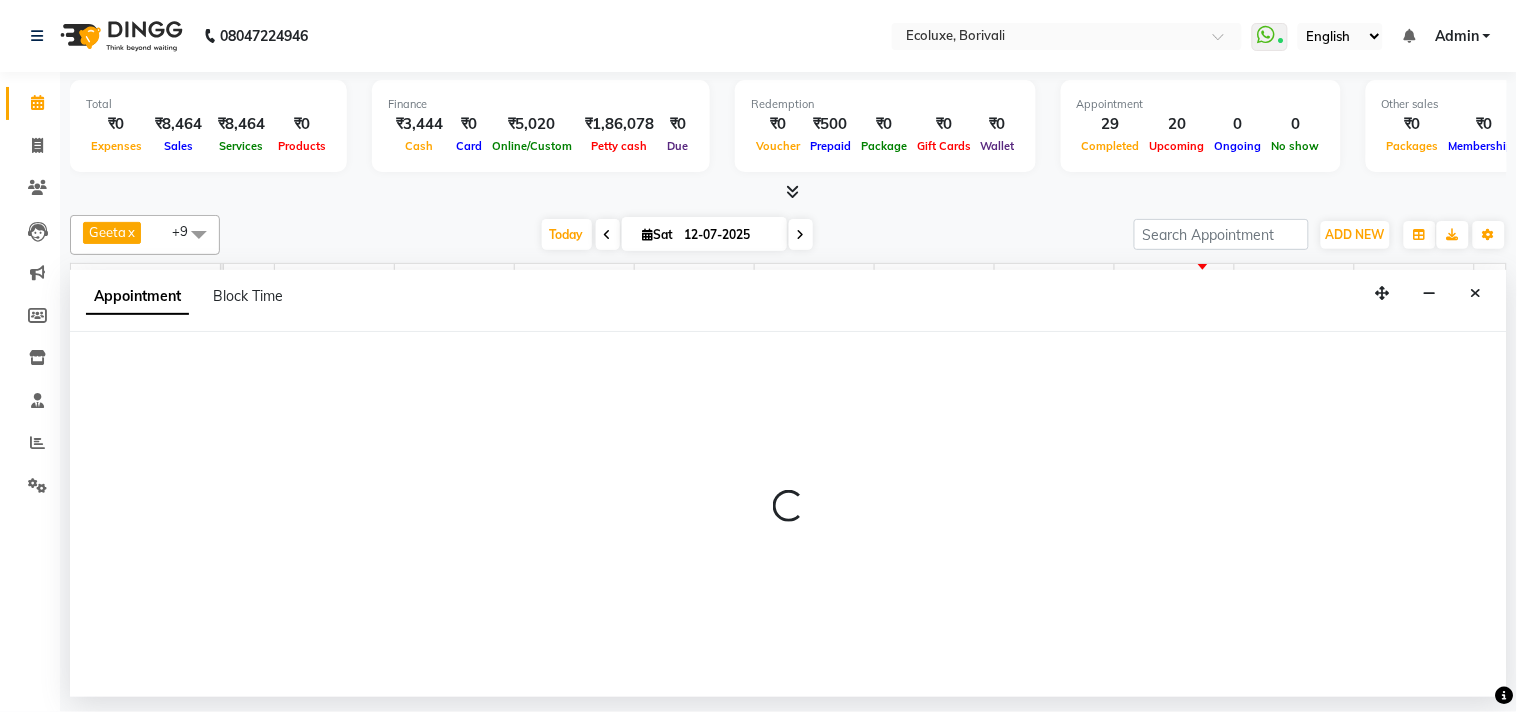 select on "tentative" 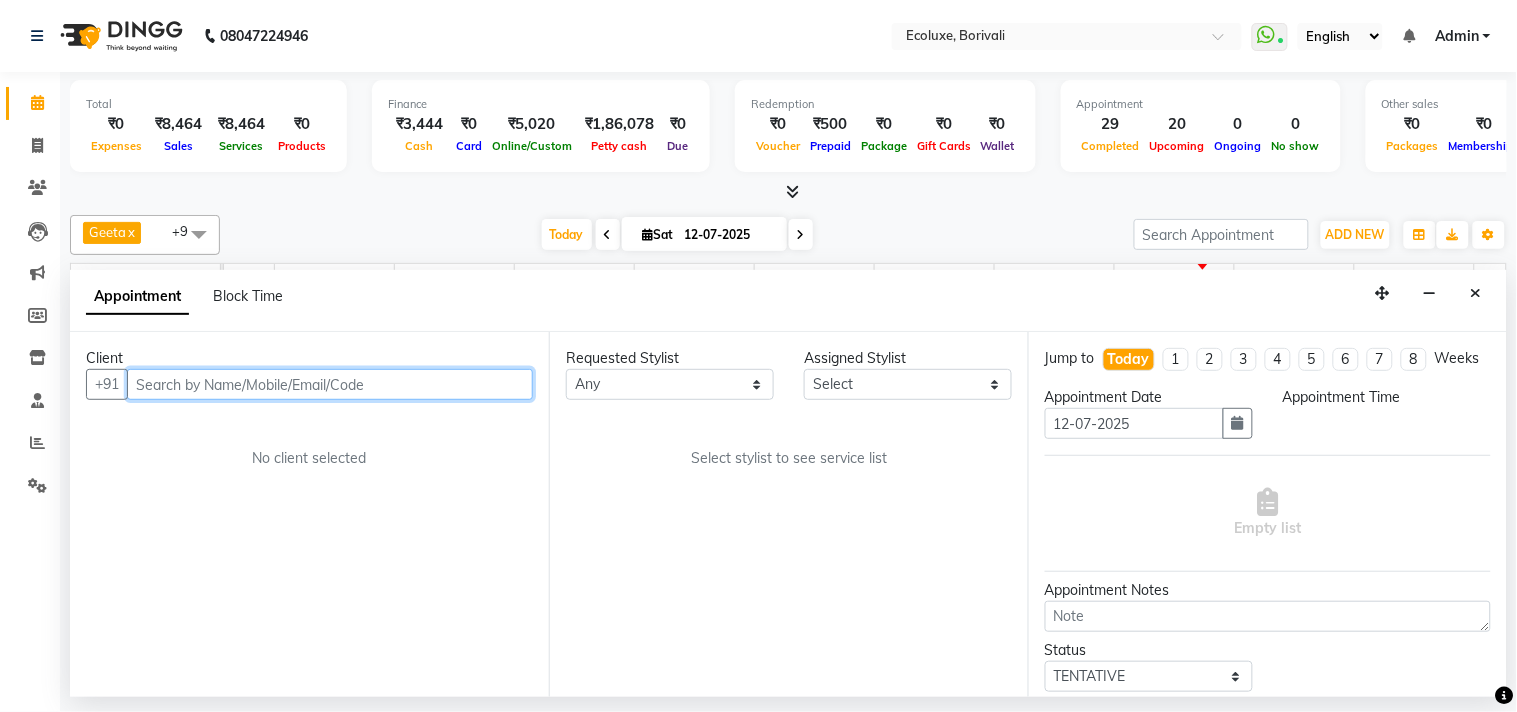 select on "36344" 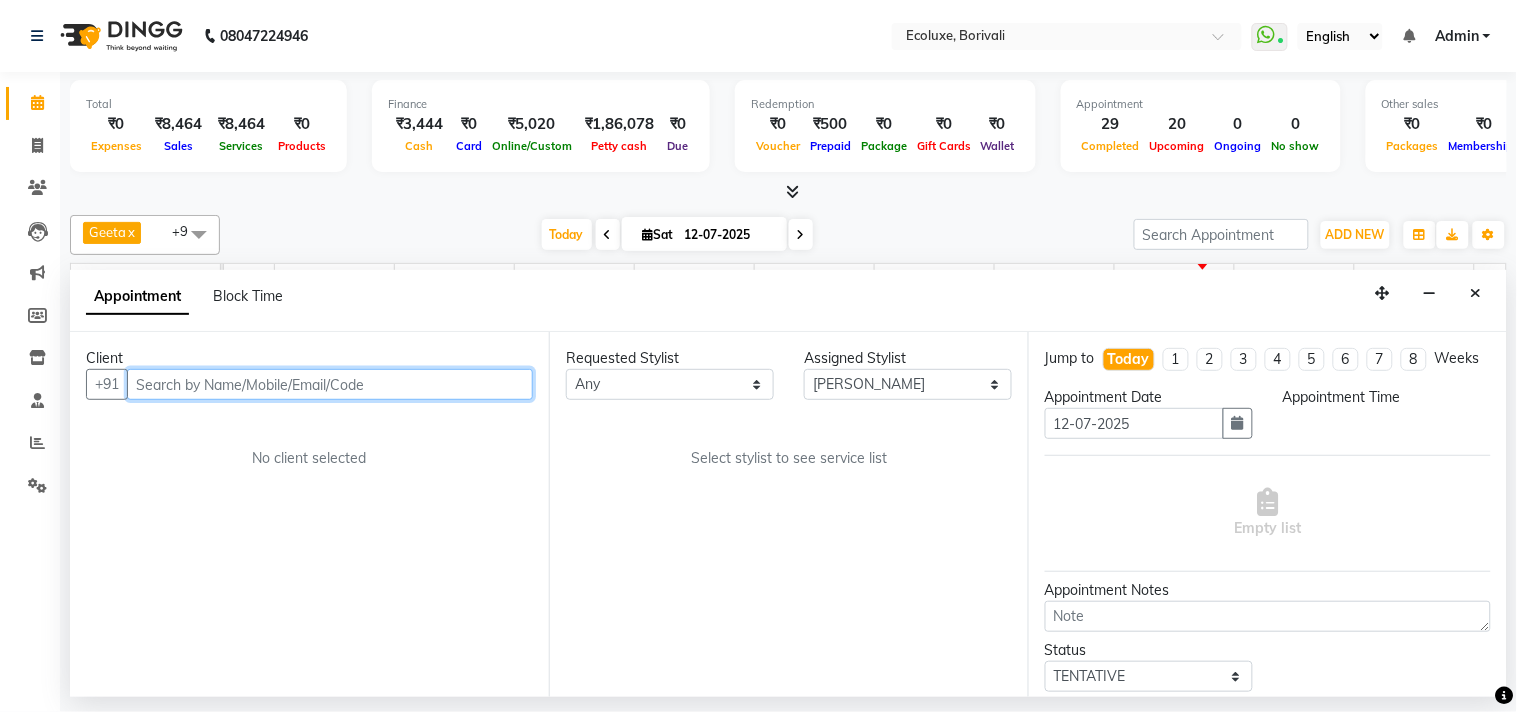 scroll, scrollTop: 0, scrollLeft: 397, axis: horizontal 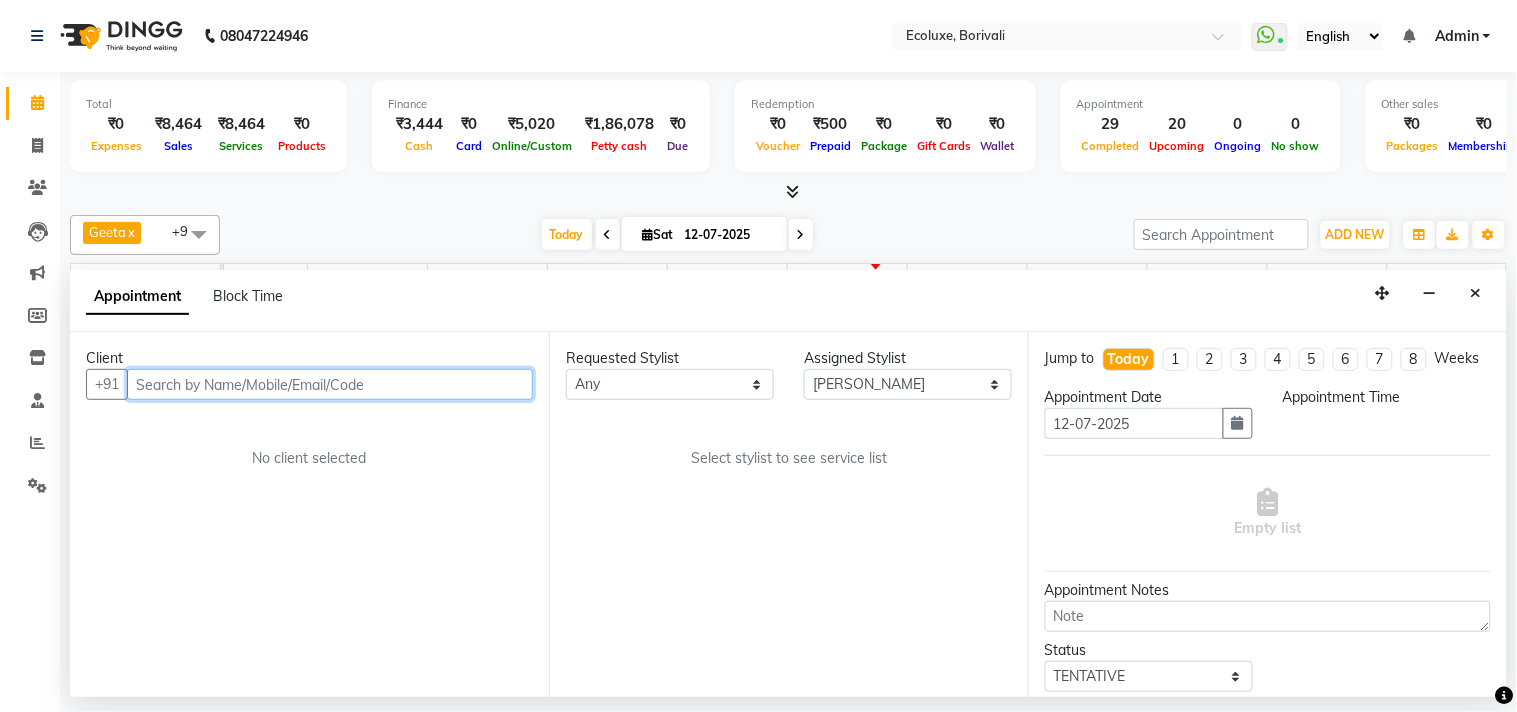 select on "1005" 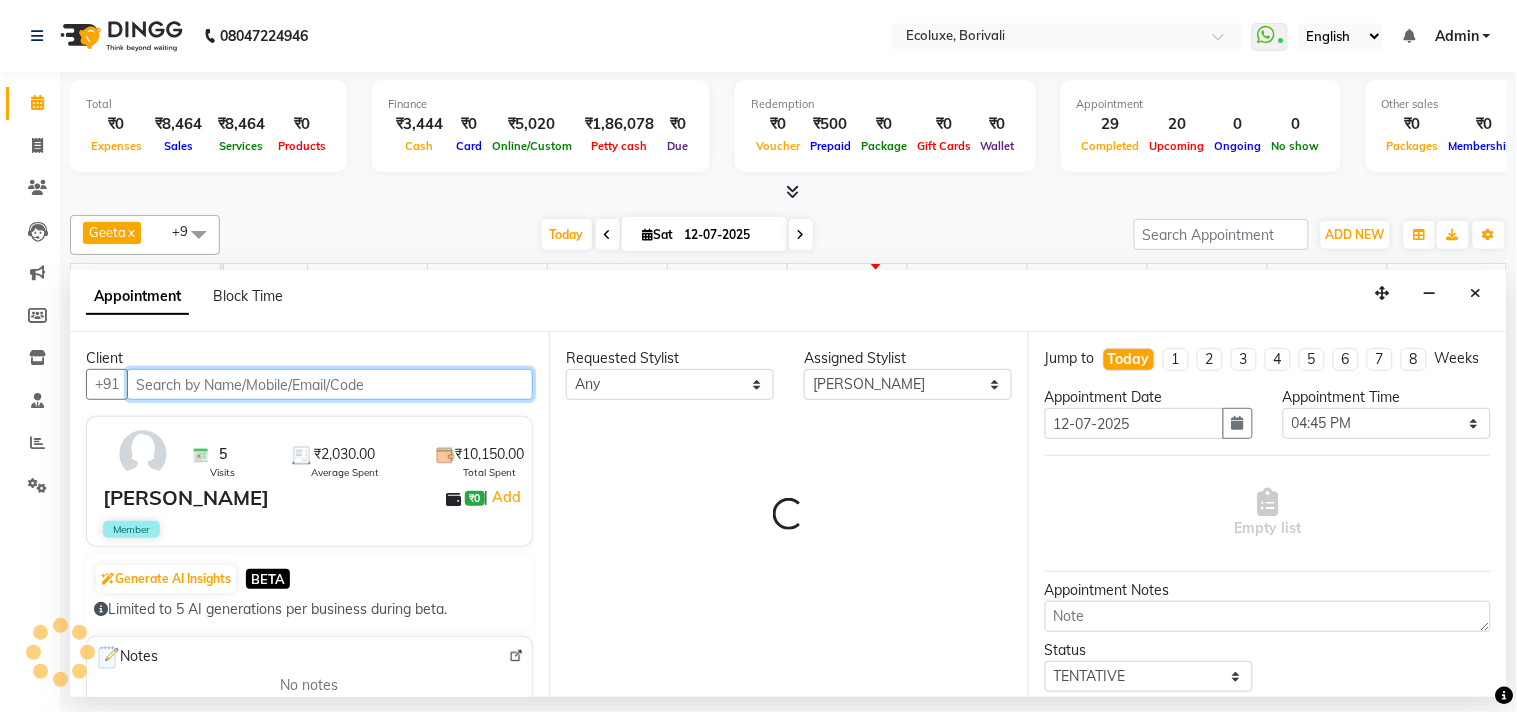select on "2487" 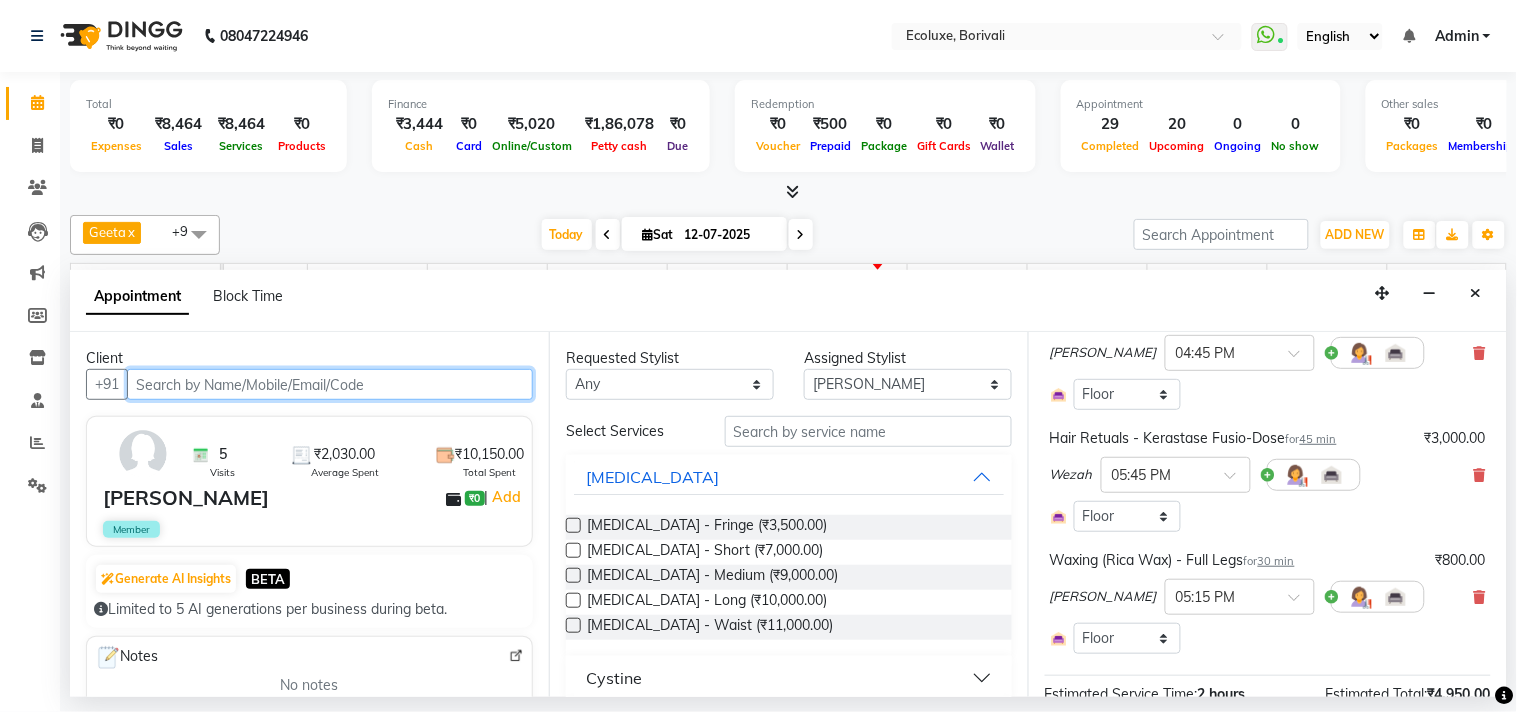 scroll, scrollTop: 333, scrollLeft: 0, axis: vertical 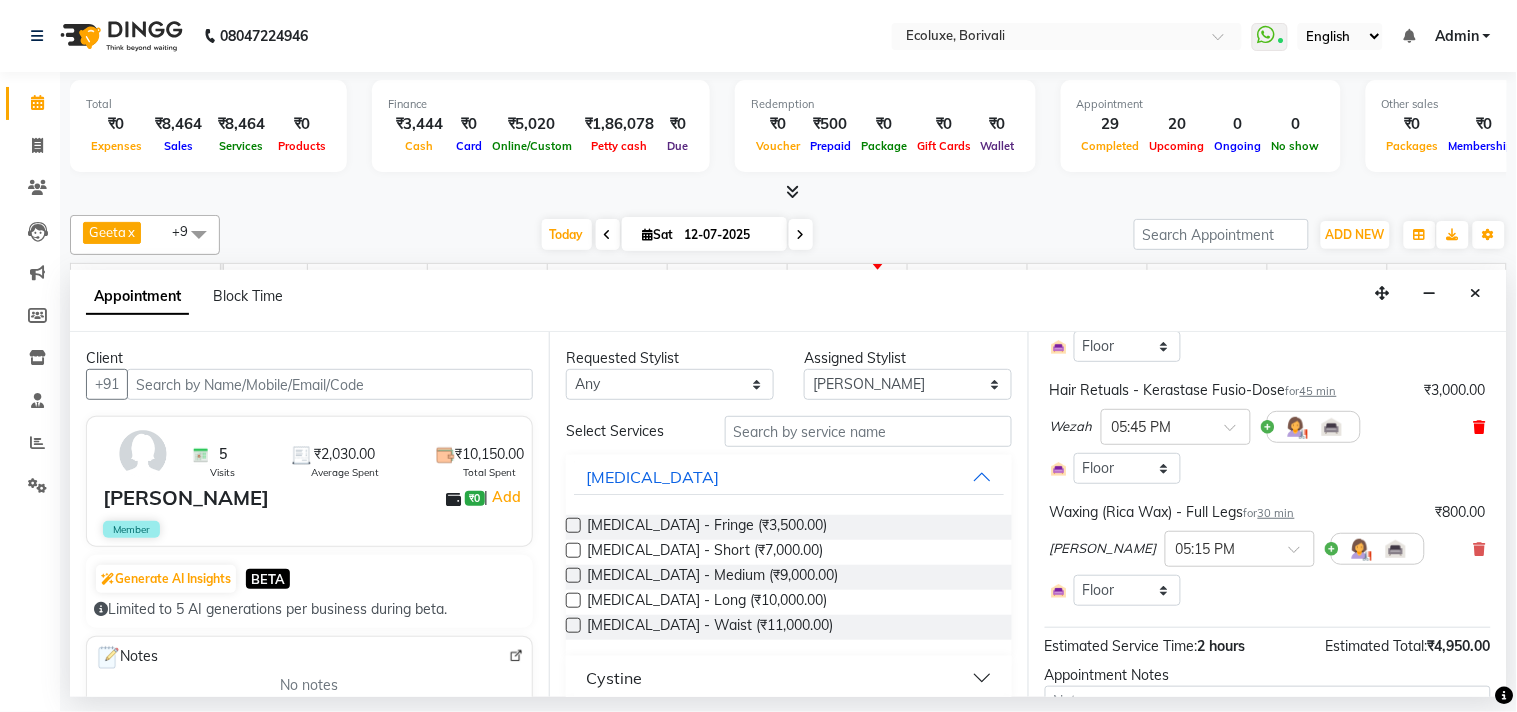 click at bounding box center [1480, 427] 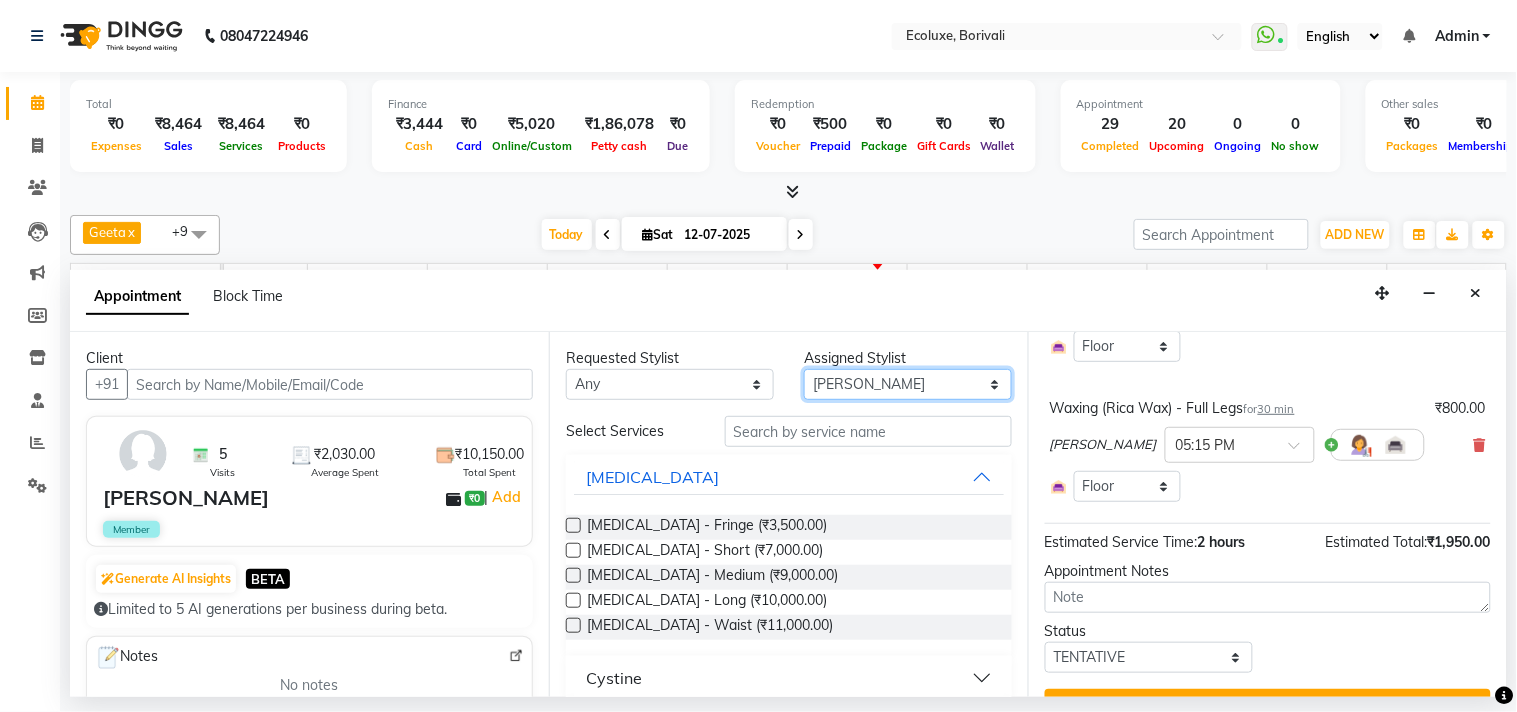 click on "Select Alisha Sasankar Faiz Geeta Harshada Pawar   Imran  Kamal Khende Mohammad Faisal  Neelu Nikita Raut Sakina Shafique Sonal Sawant  Umar Shaikh Wezah" at bounding box center [908, 384] 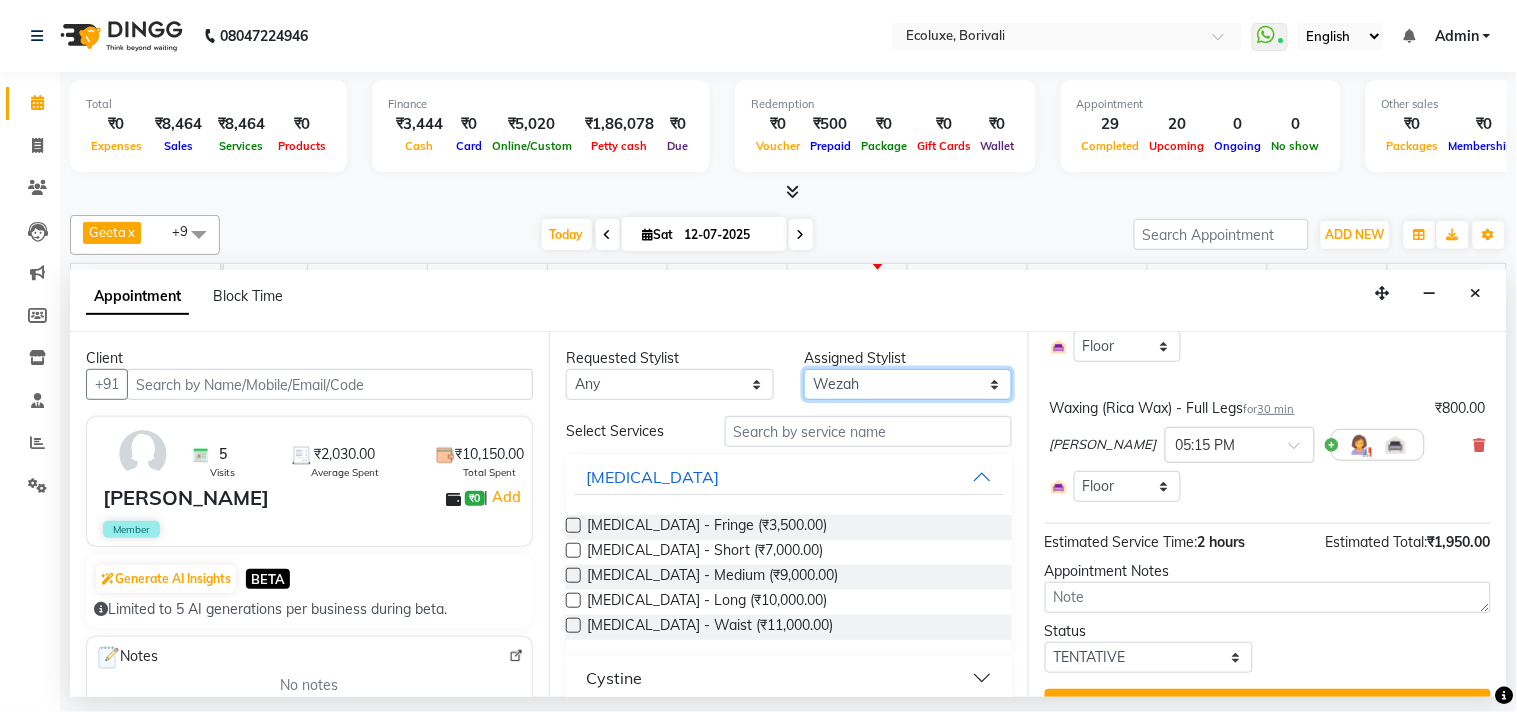 click on "Select Alisha Sasankar Faiz Geeta Harshada Pawar   Imran  Kamal Khende Mohammad Faisal  Neelu Nikita Raut Sakina Shafique Sonal Sawant  Umar Shaikh Wezah" at bounding box center [908, 384] 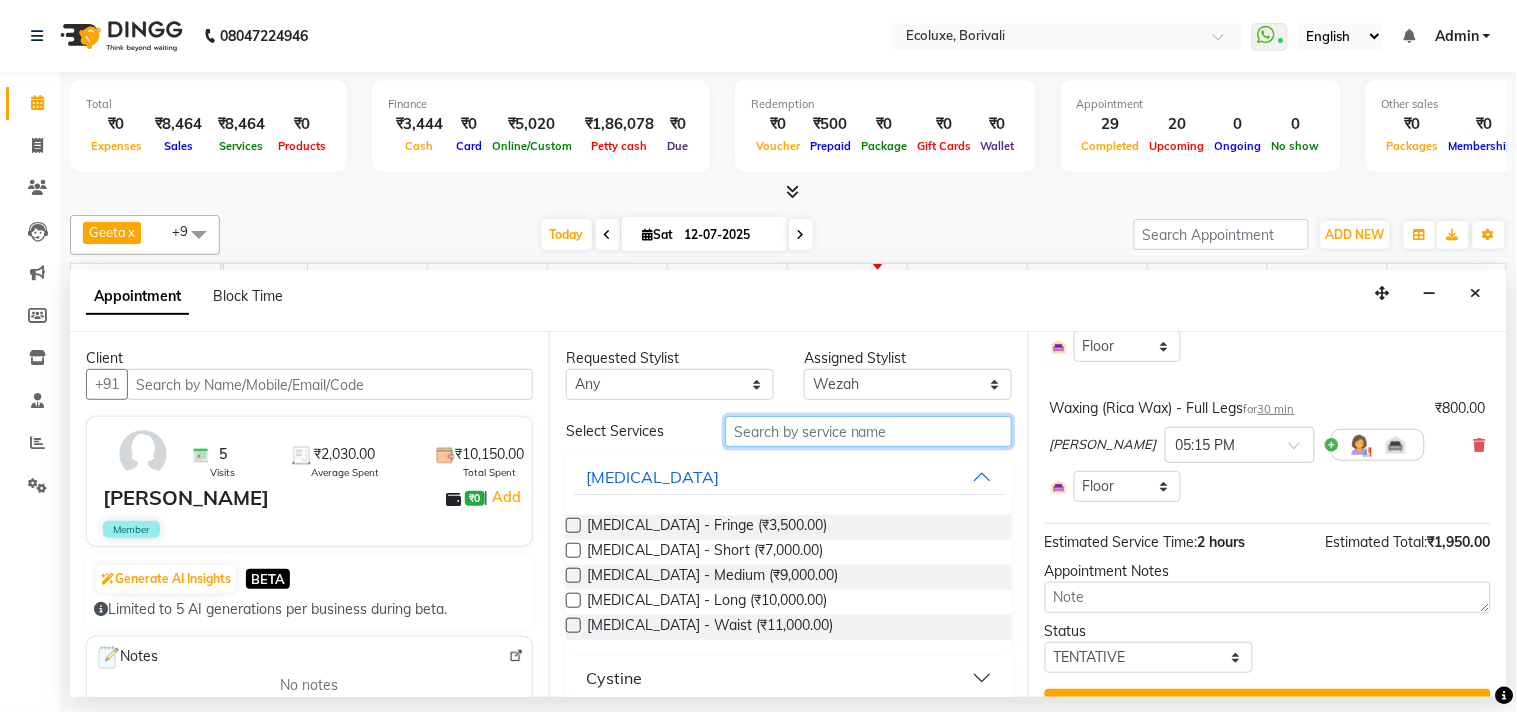 click at bounding box center (868, 431) 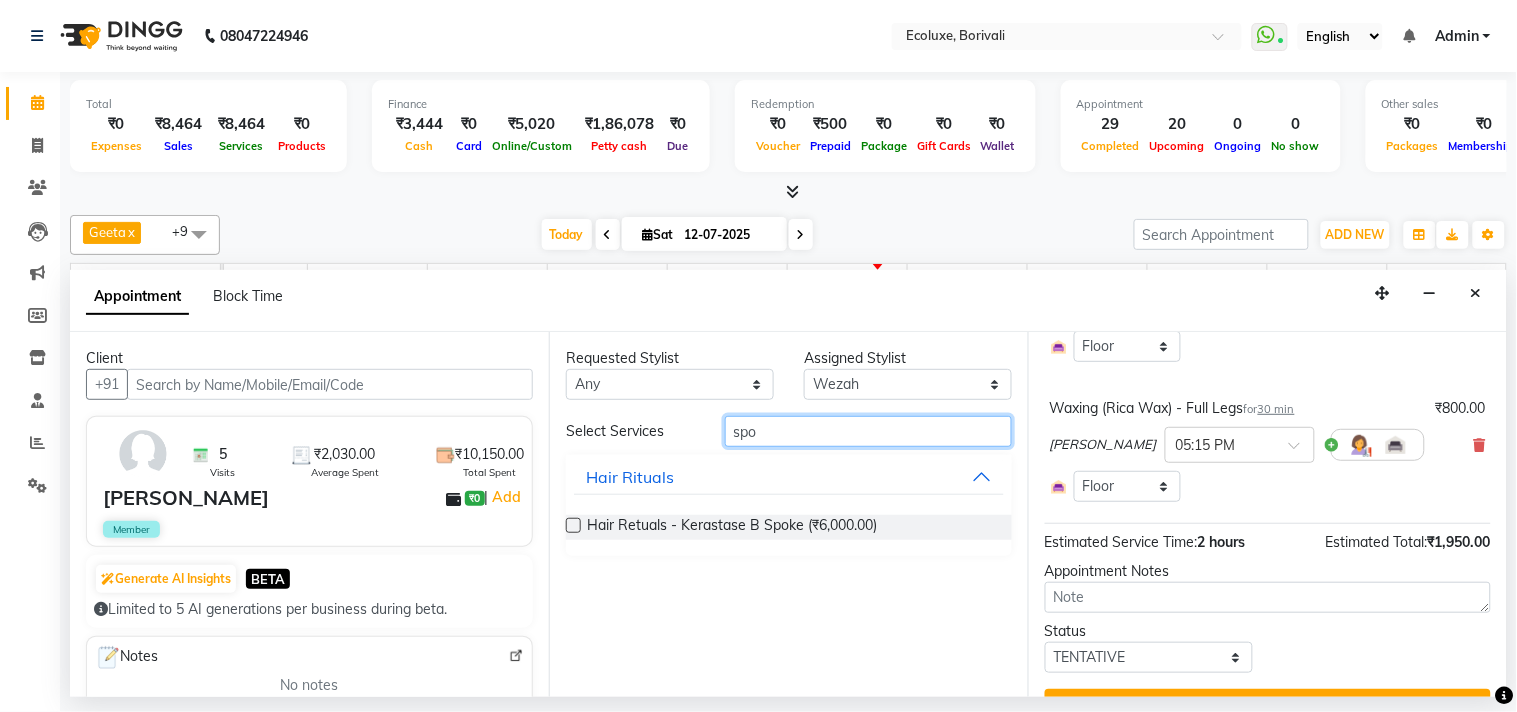 type on "spo" 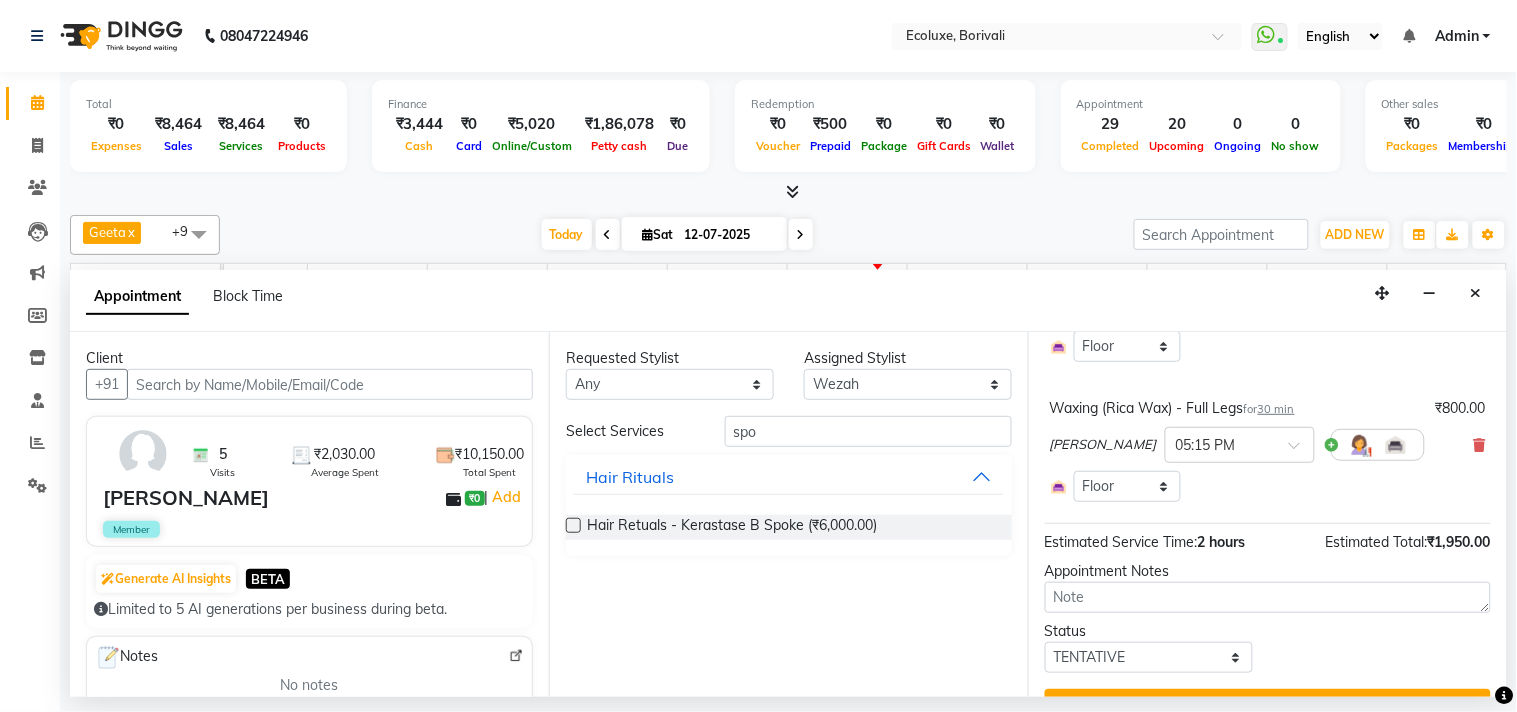 click at bounding box center (573, 525) 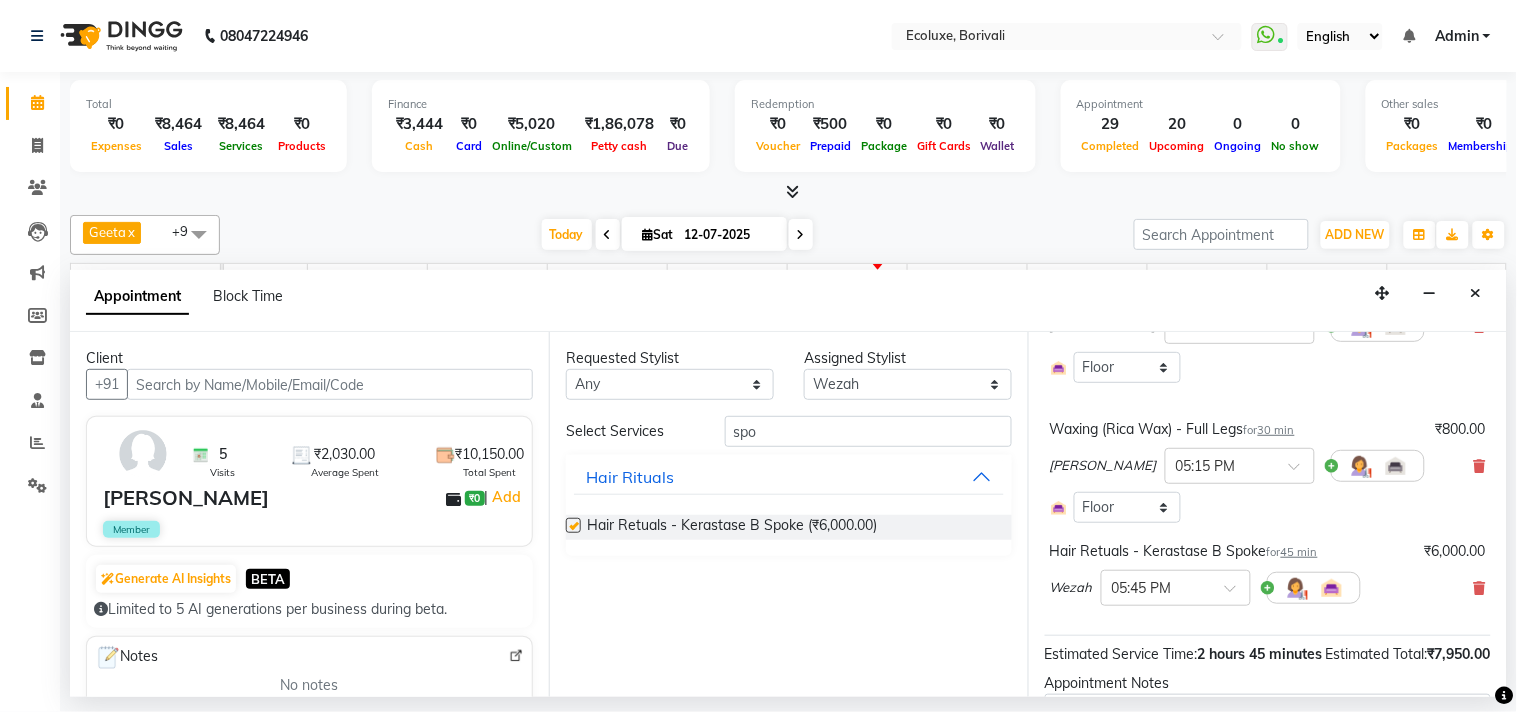 scroll, scrollTop: 354, scrollLeft: 0, axis: vertical 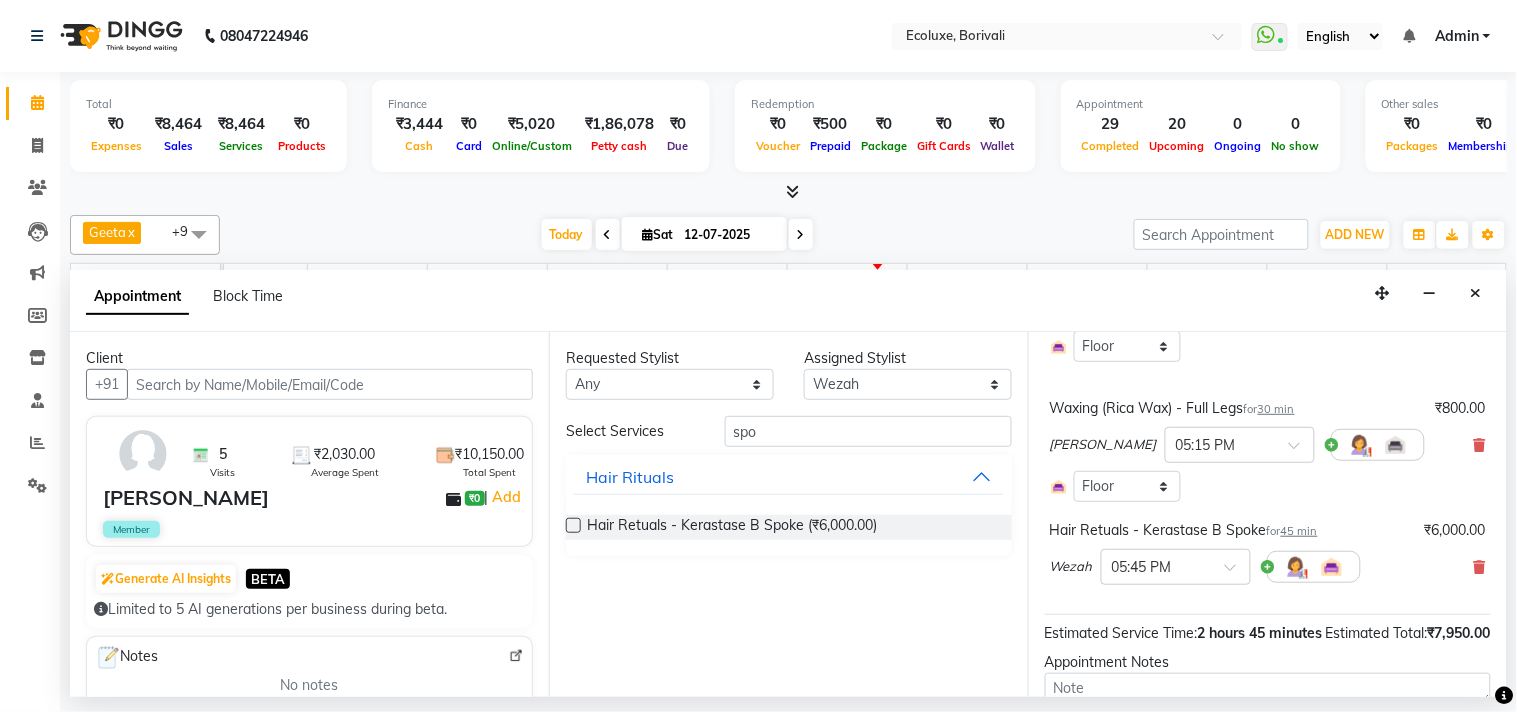 checkbox on "false" 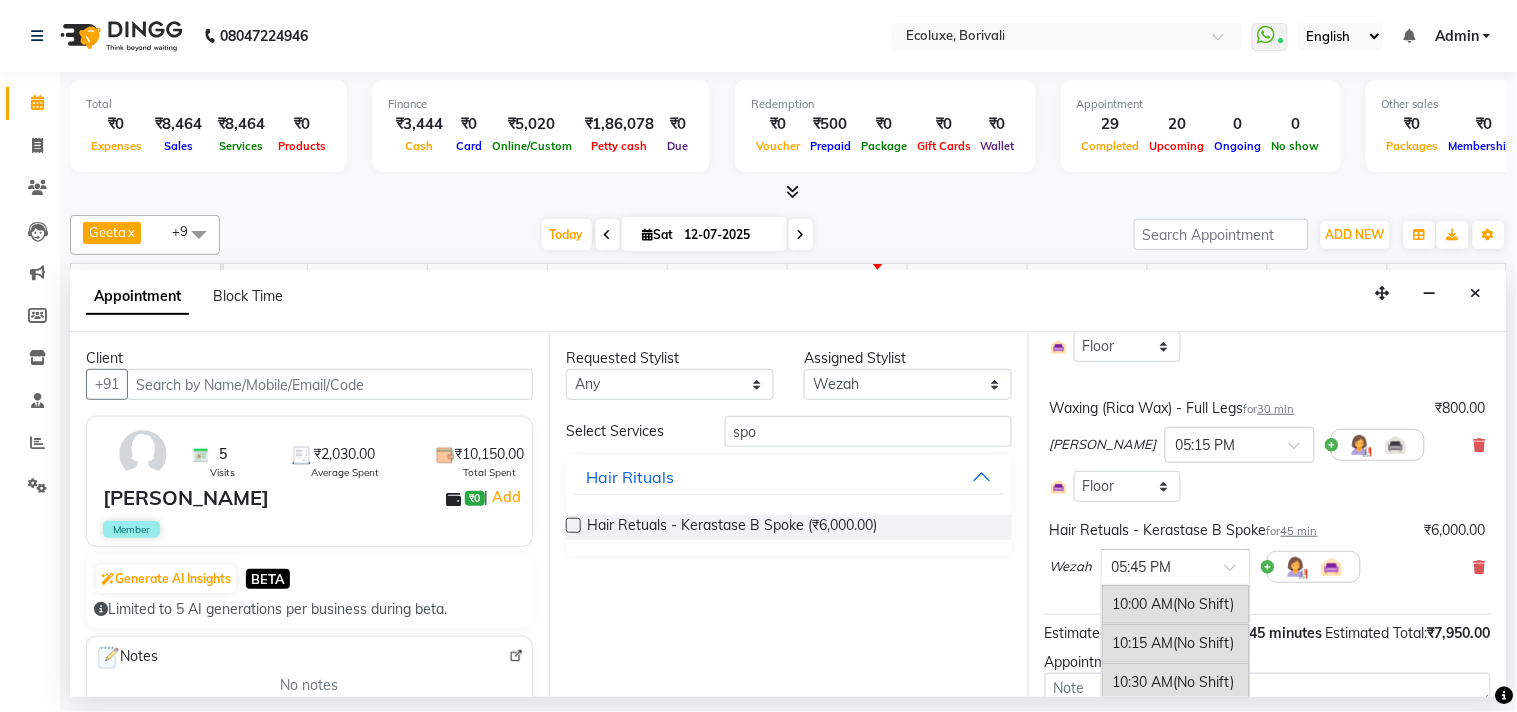 click at bounding box center [1156, 565] 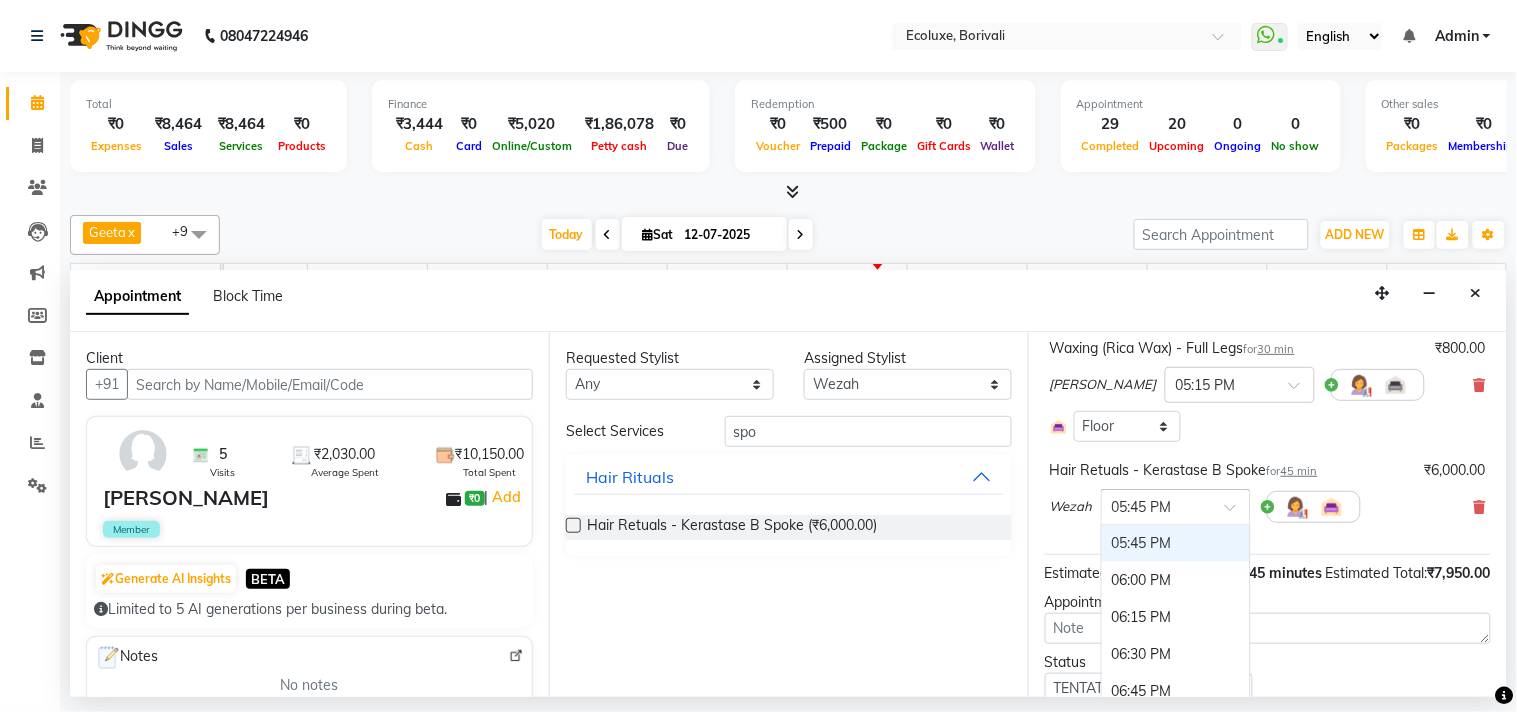 scroll, scrollTop: 465, scrollLeft: 0, axis: vertical 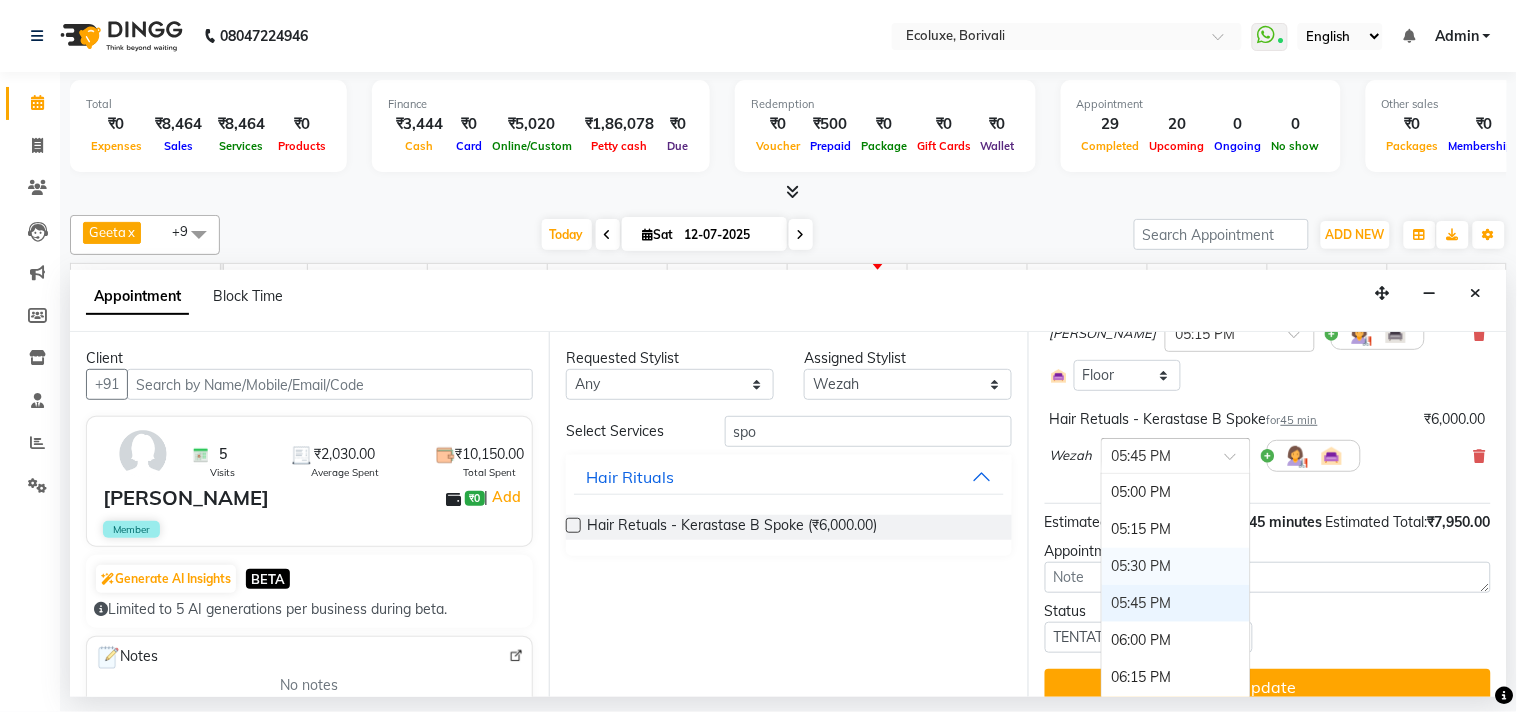 click on "05:30 PM" at bounding box center [1176, 566] 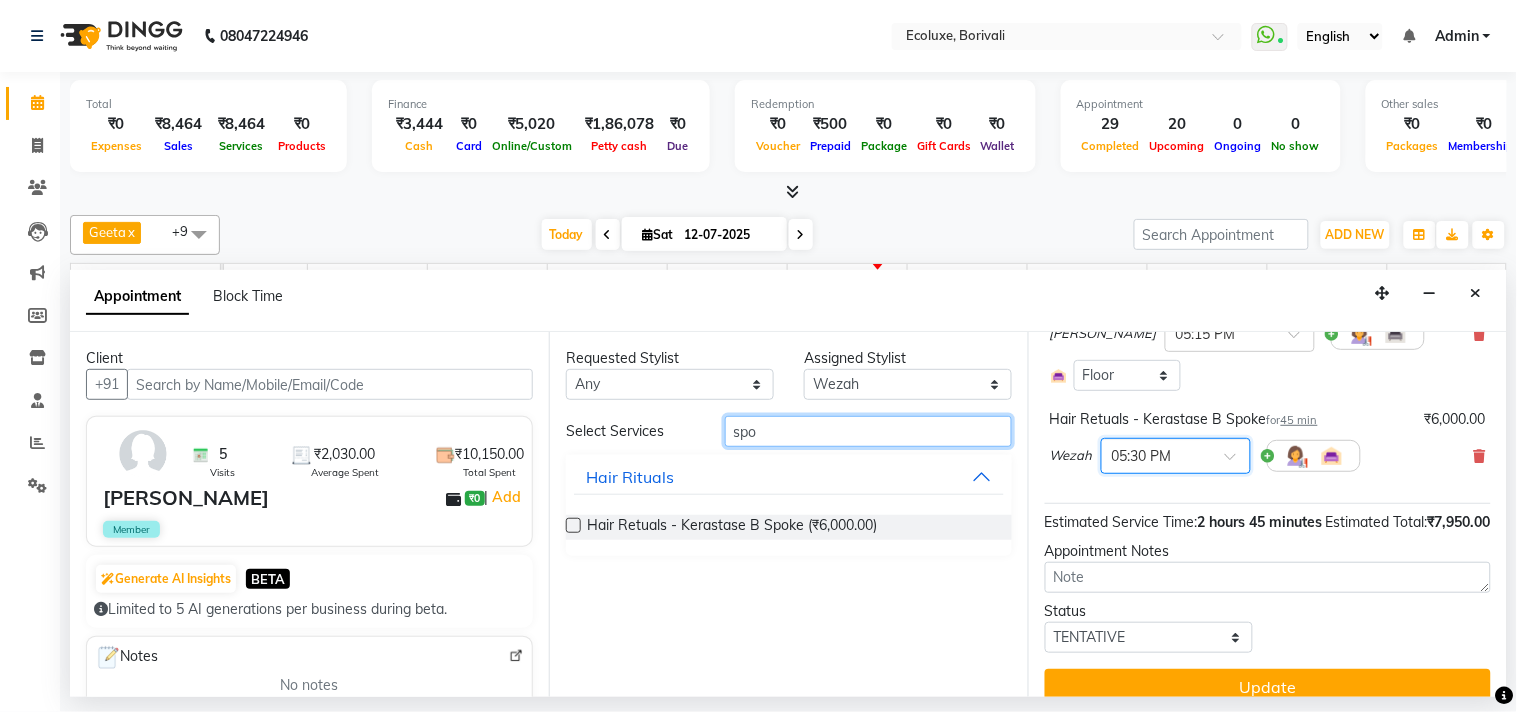 click on "spo" at bounding box center (868, 431) 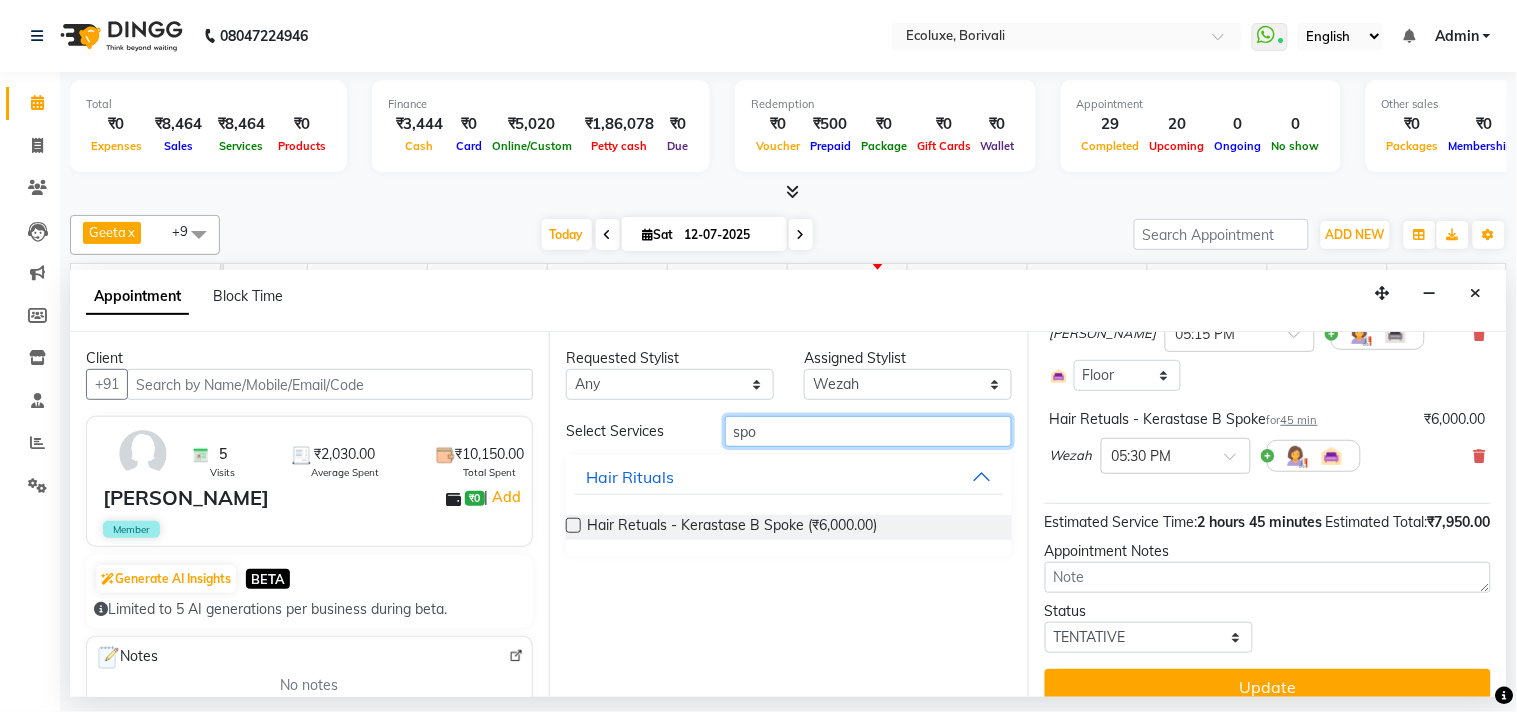 click on "spo" at bounding box center [868, 431] 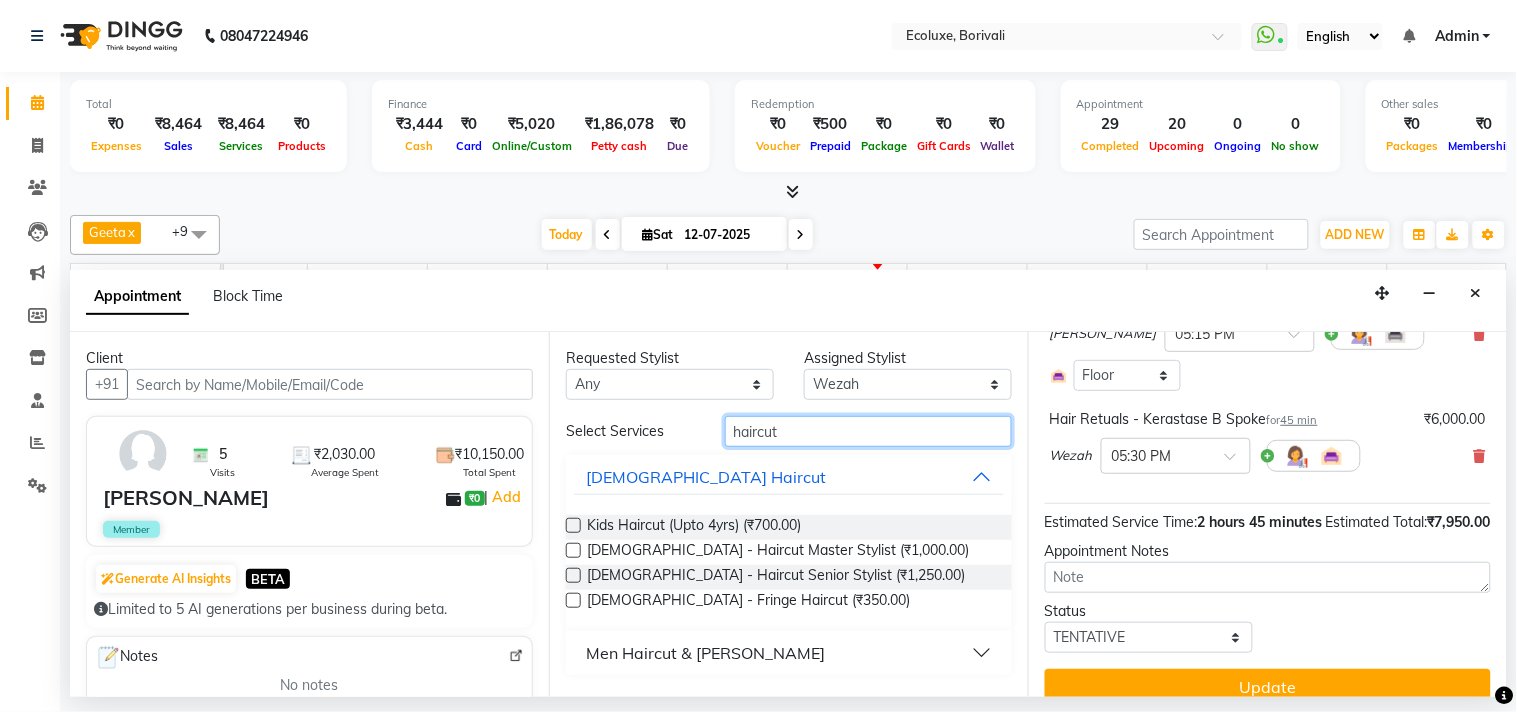 type on "haircut" 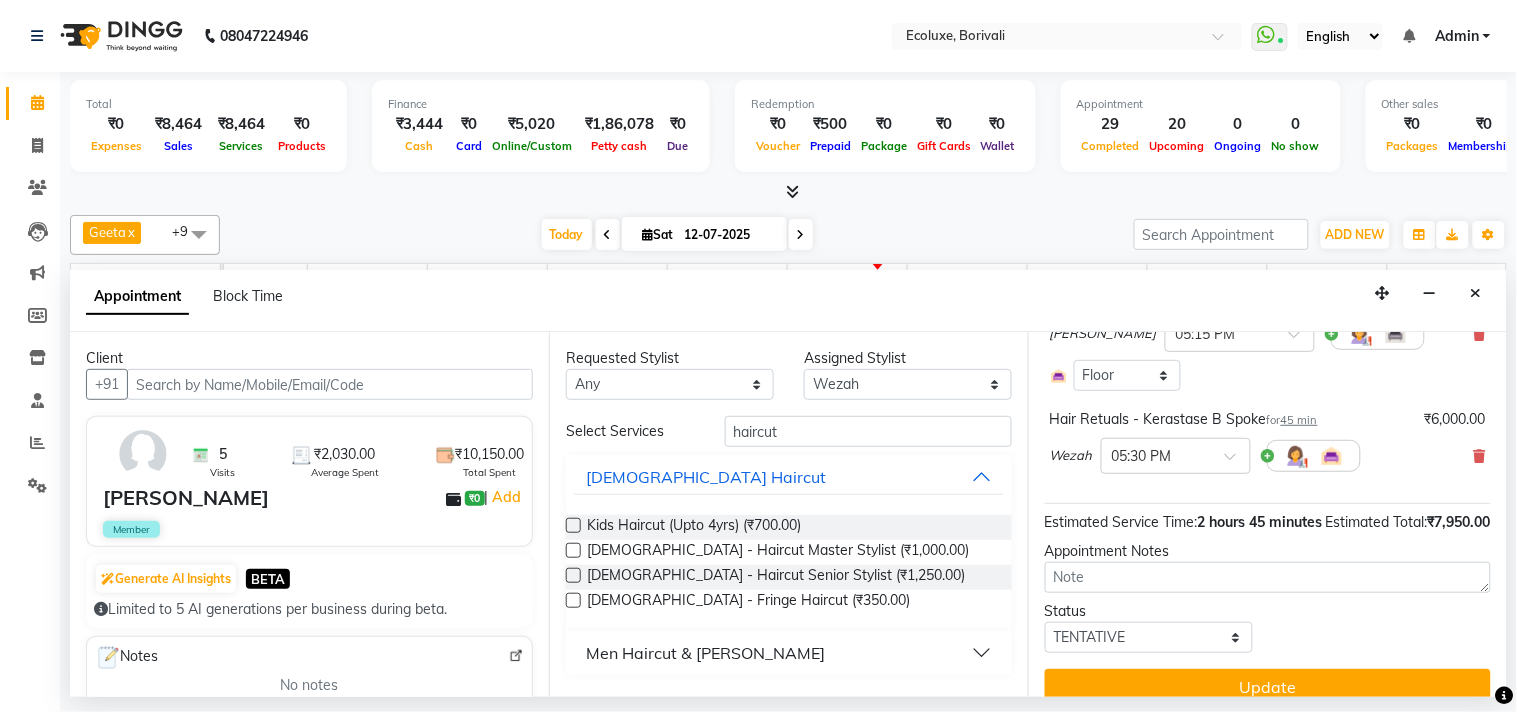 click at bounding box center (573, 575) 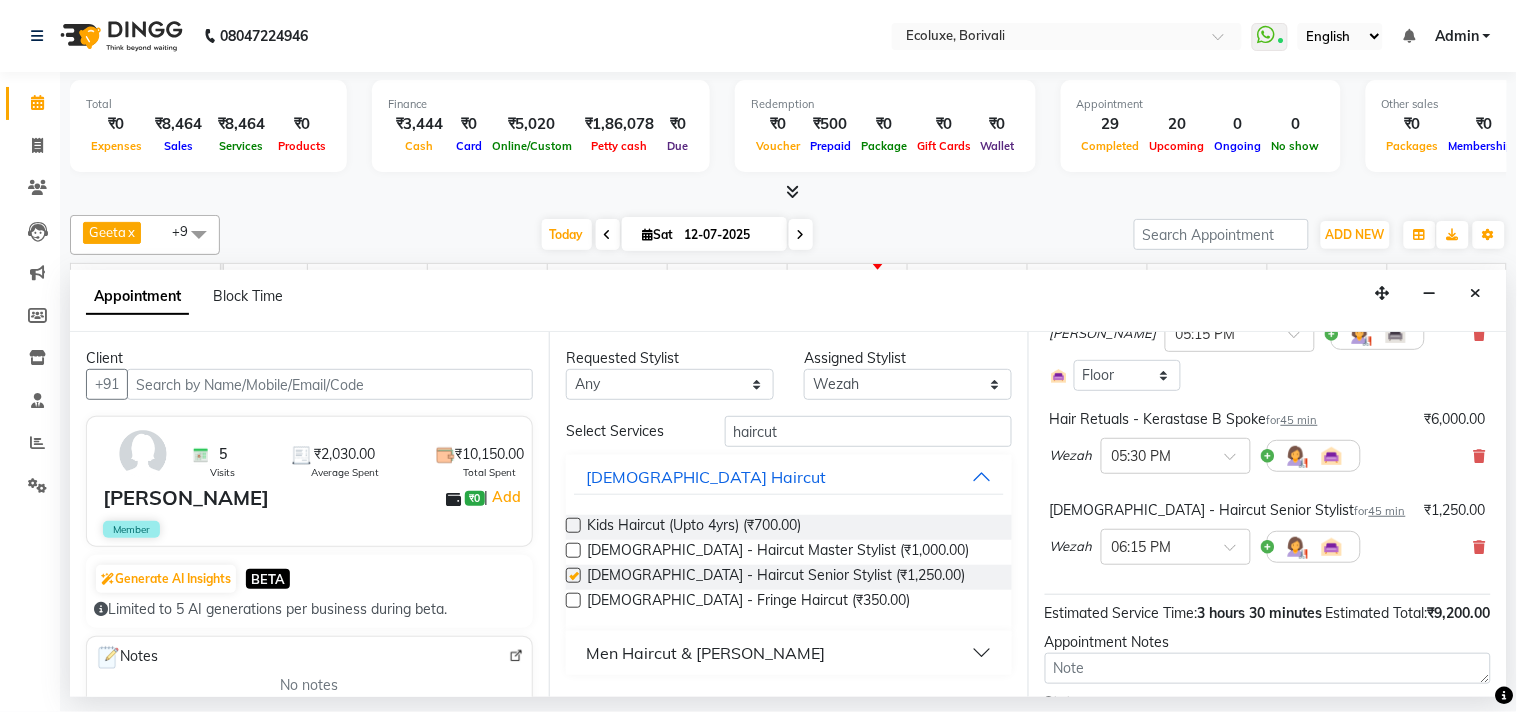 checkbox on "false" 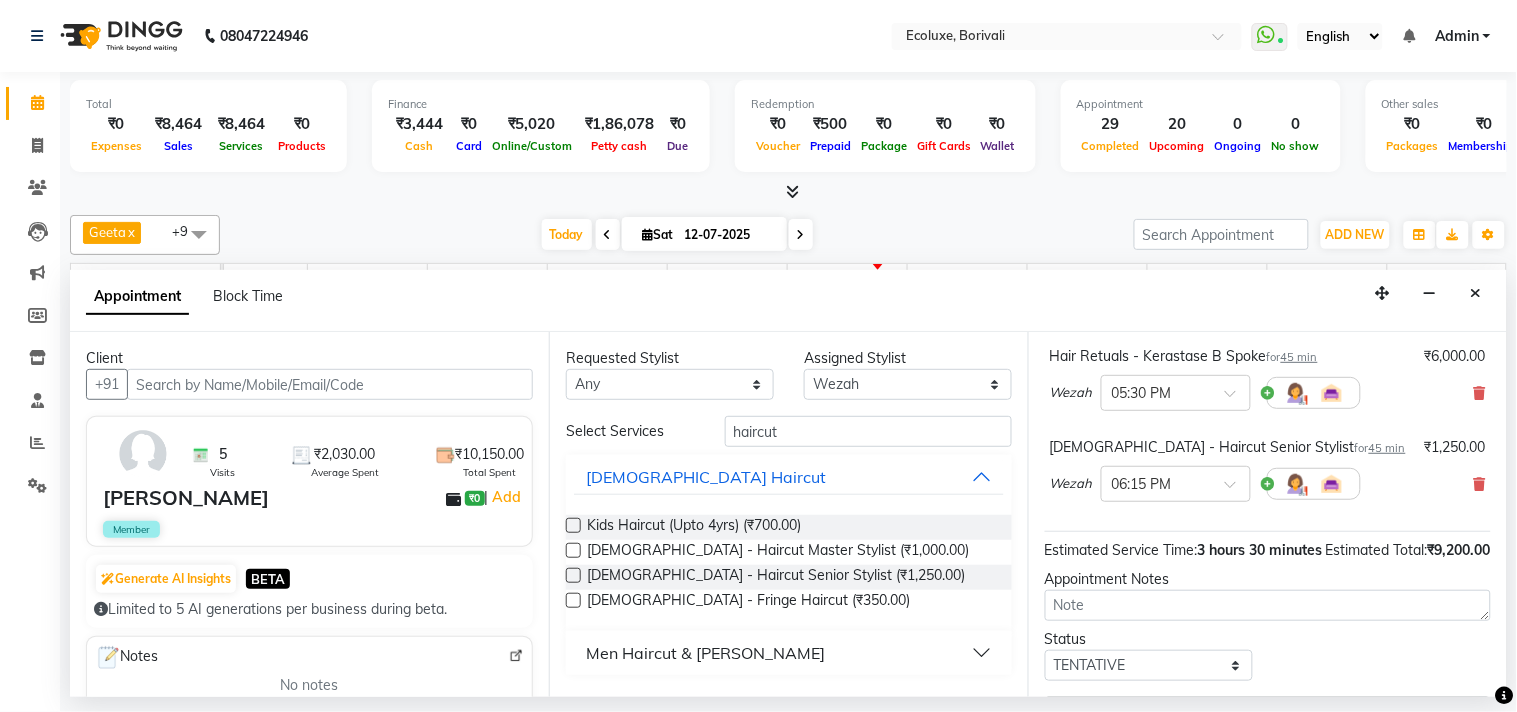 scroll, scrollTop: 598, scrollLeft: 0, axis: vertical 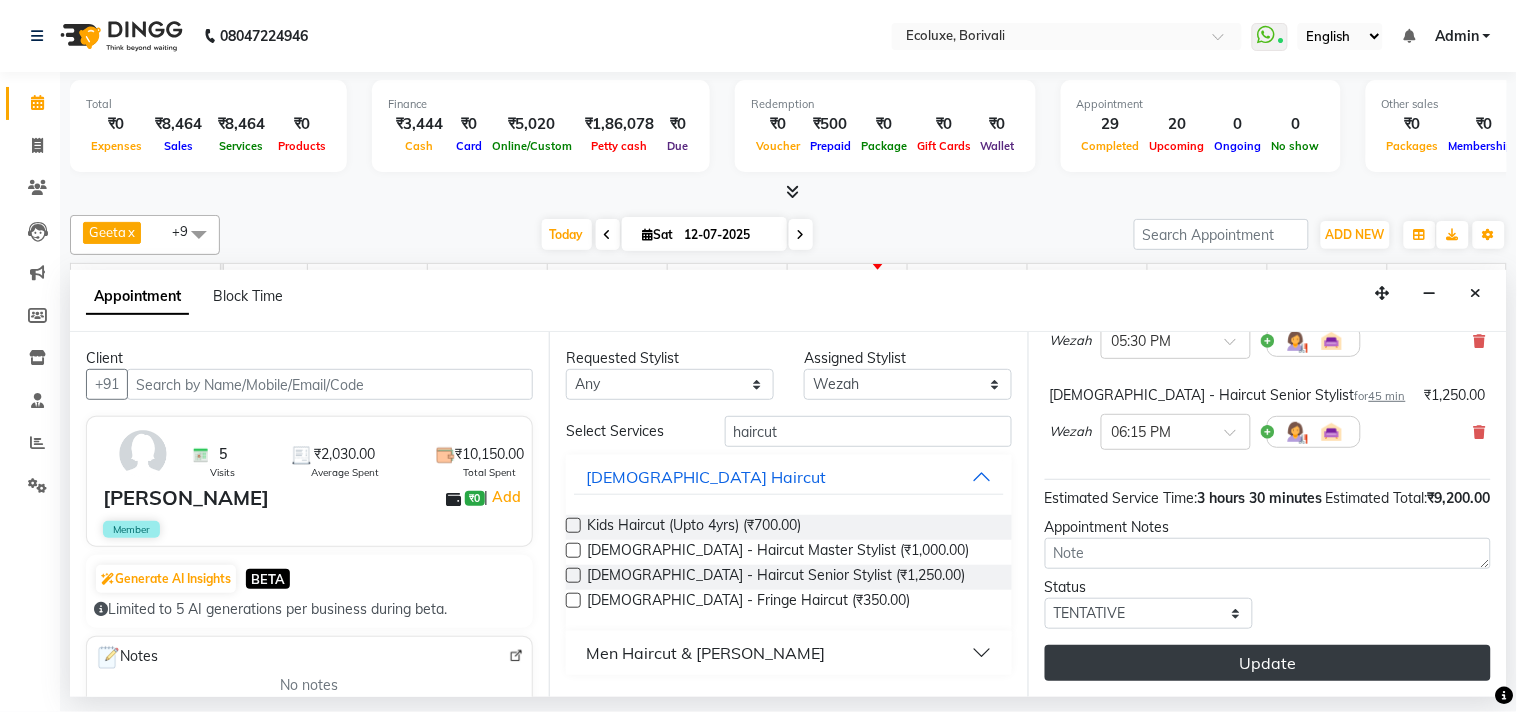 click on "Update" at bounding box center [1268, 663] 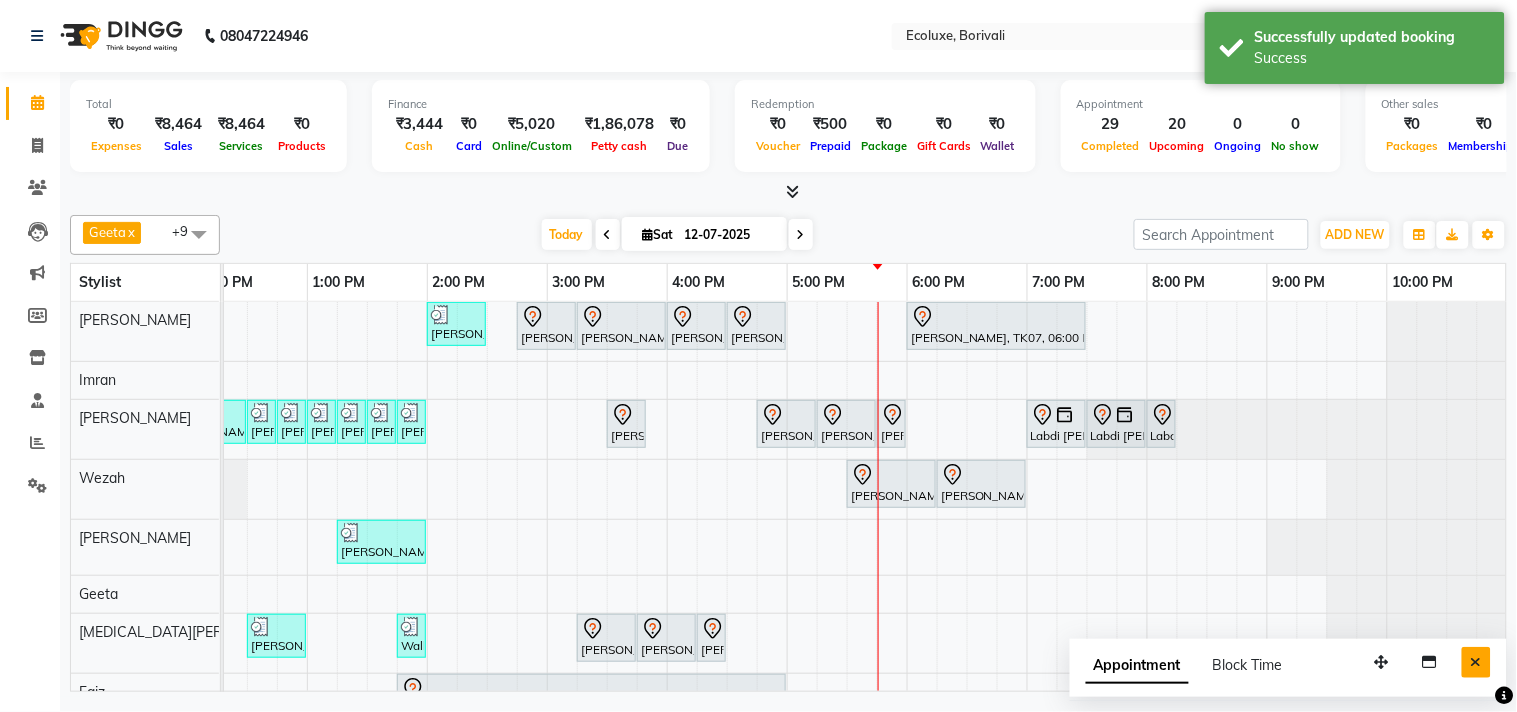 click at bounding box center [1476, 662] 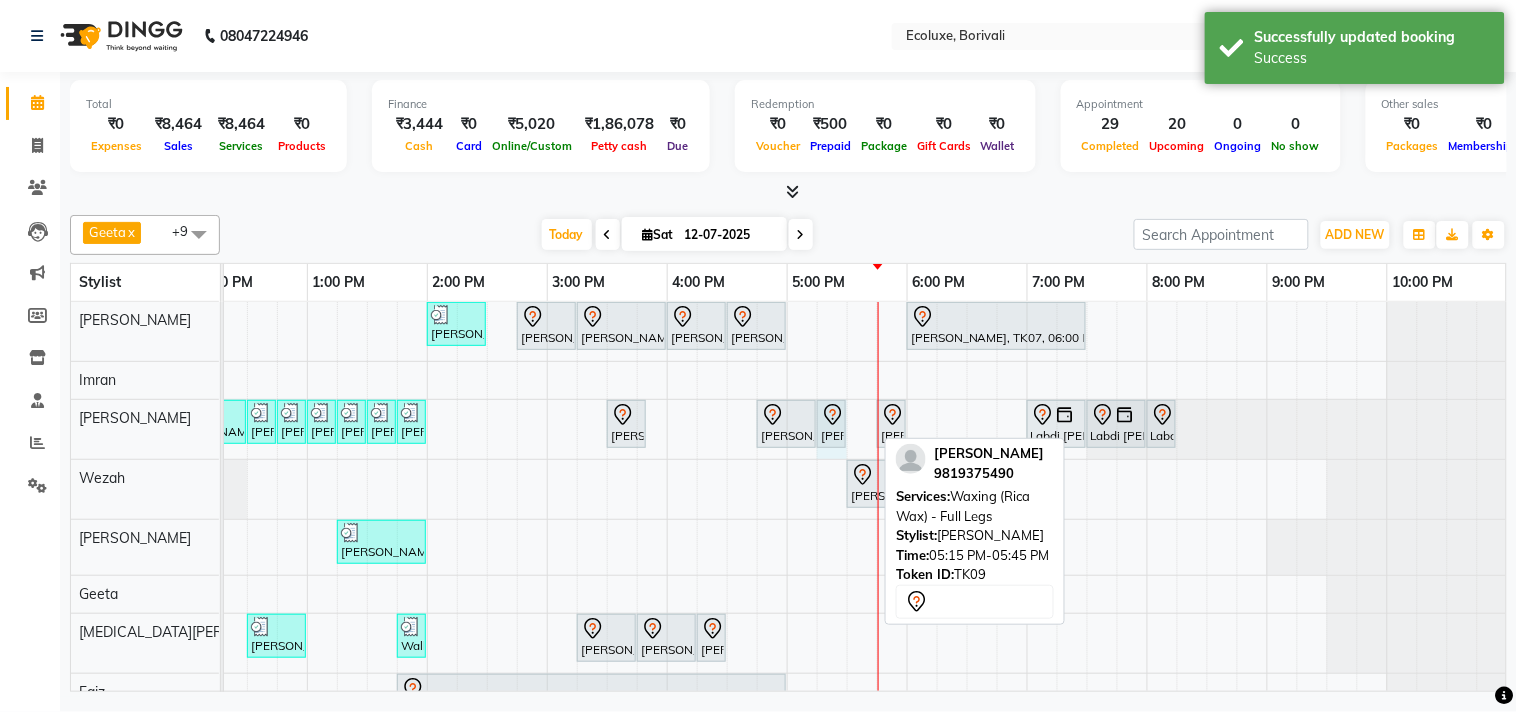 drag, startPoint x: 871, startPoint y: 416, endPoint x: 838, endPoint y: 416, distance: 33 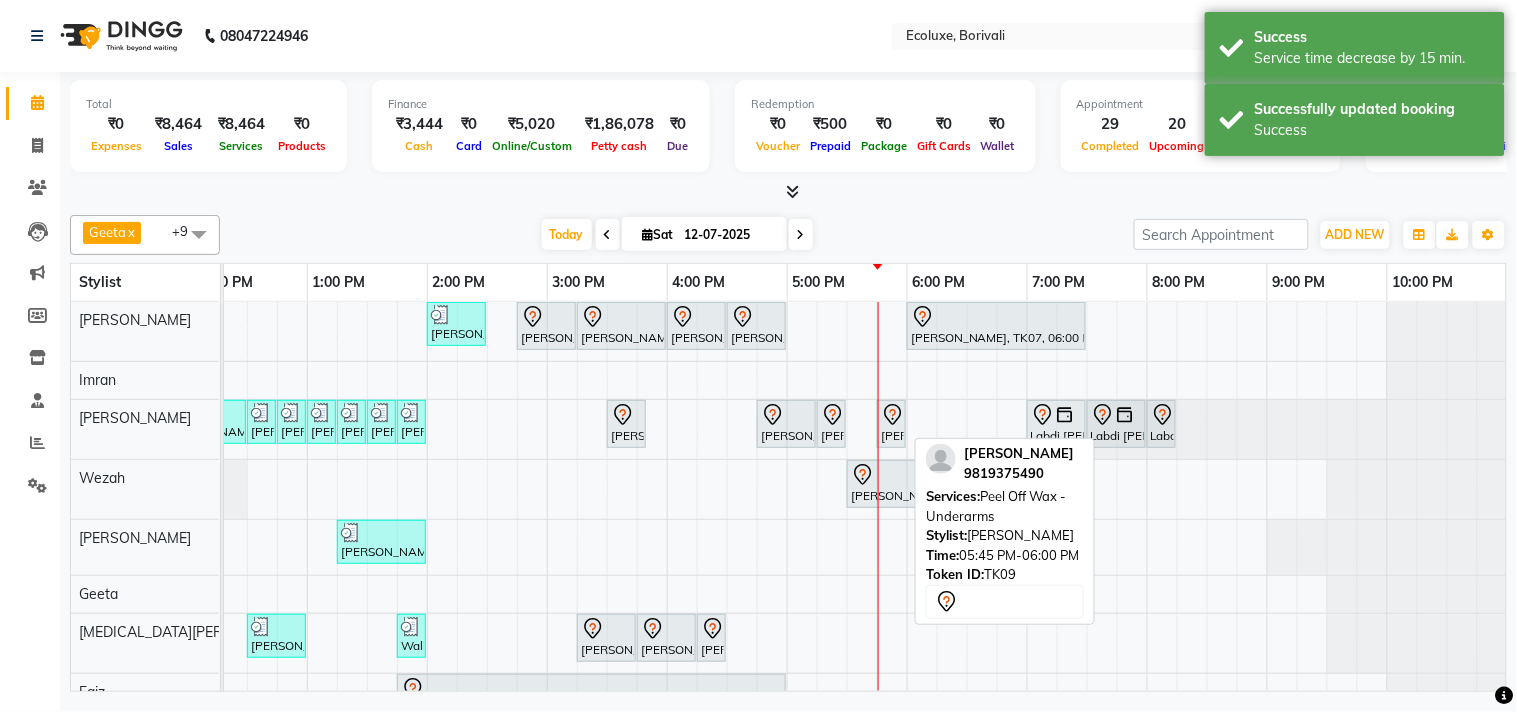 click on "Harshita Morvekar, TK09, 05:45 PM-06:00 PM, Peel Off Wax - Underarms" at bounding box center [891, 424] 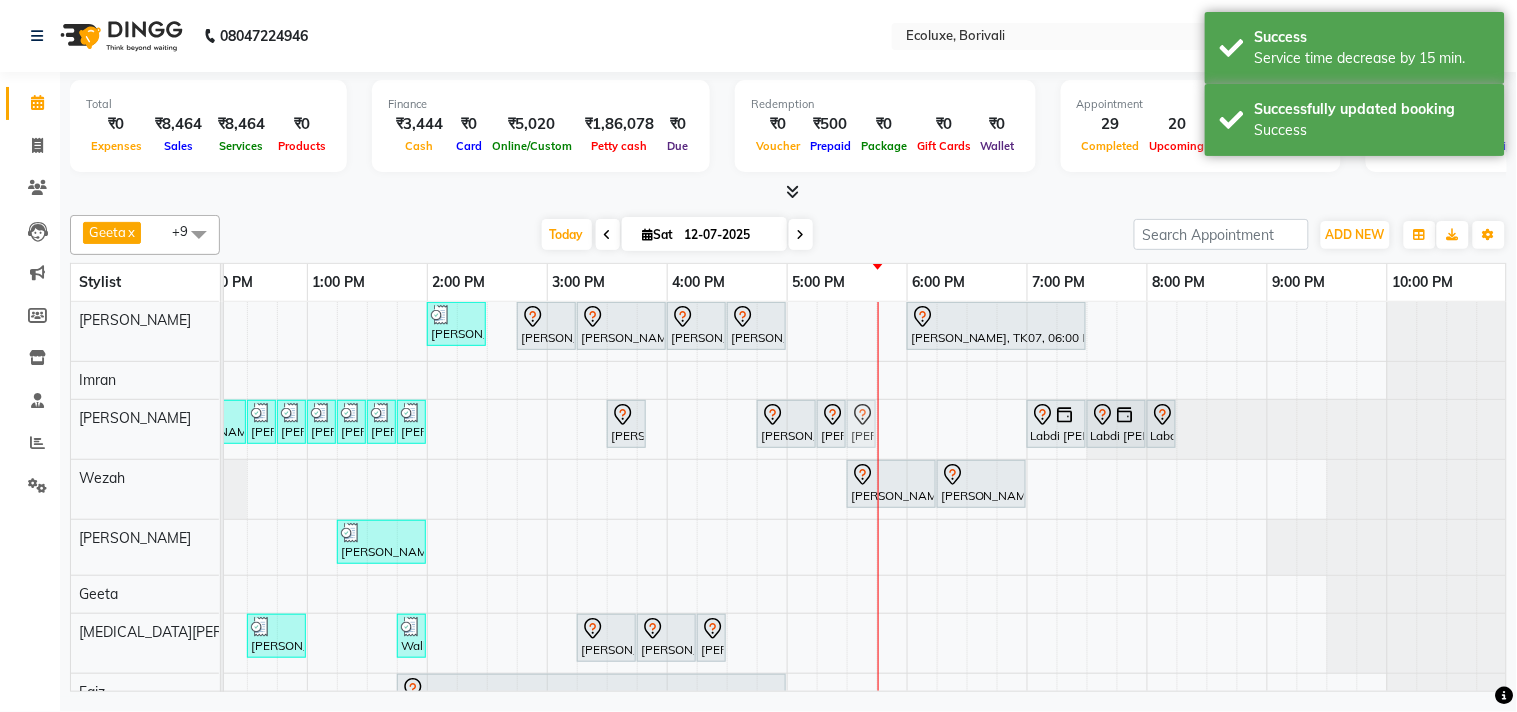 drag, startPoint x: 887, startPoint y: 421, endPoint x: 868, endPoint y: 427, distance: 19.924858 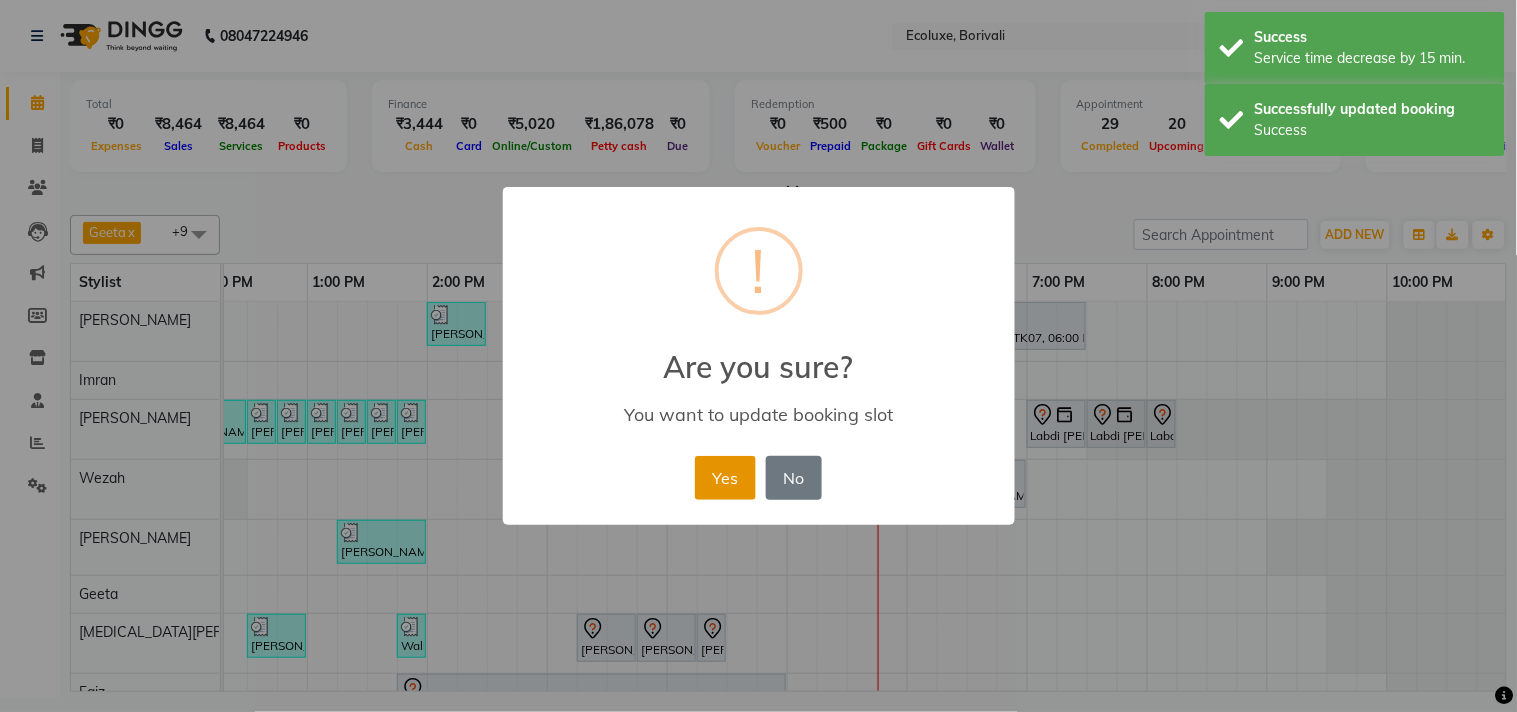 click on "Yes" at bounding box center (725, 478) 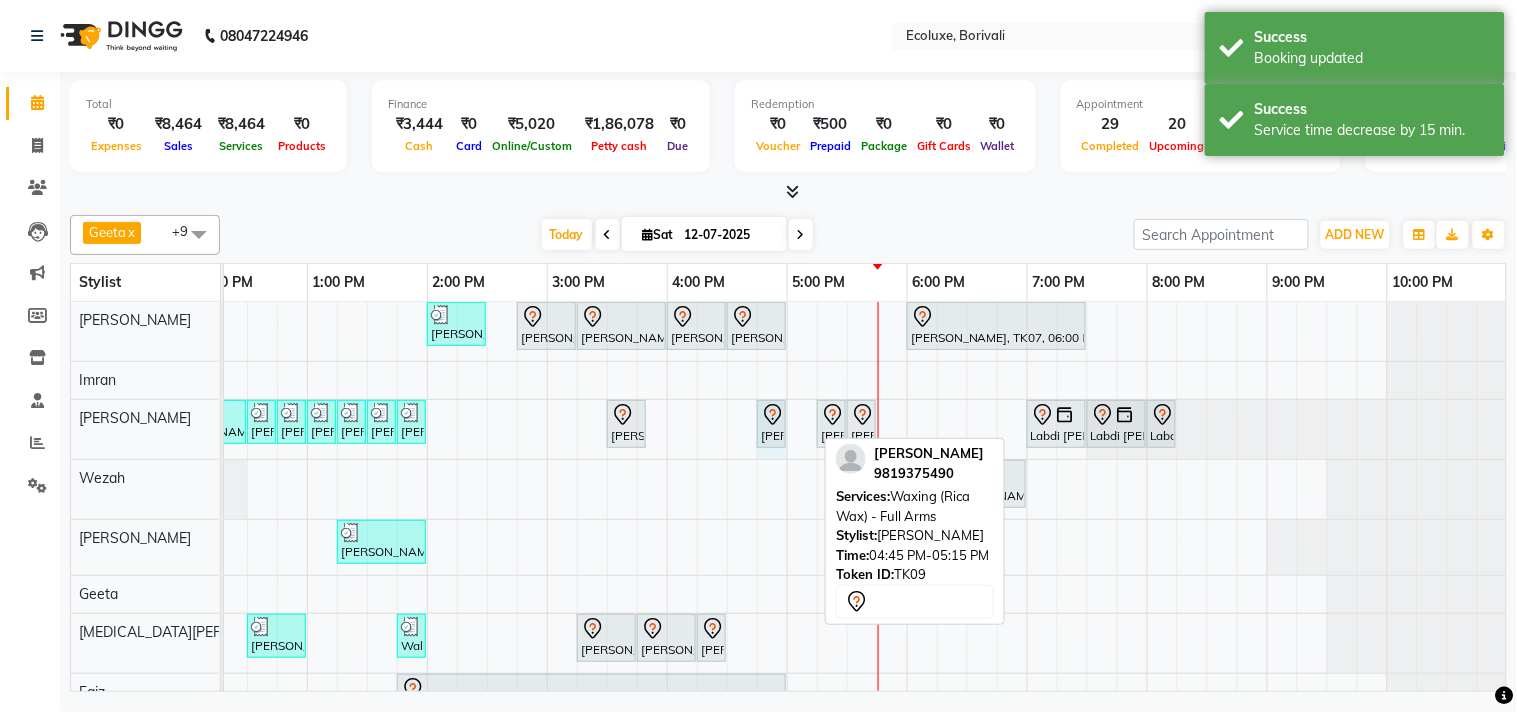 drag, startPoint x: 812, startPoint y: 416, endPoint x: 781, endPoint y: 422, distance: 31.575306 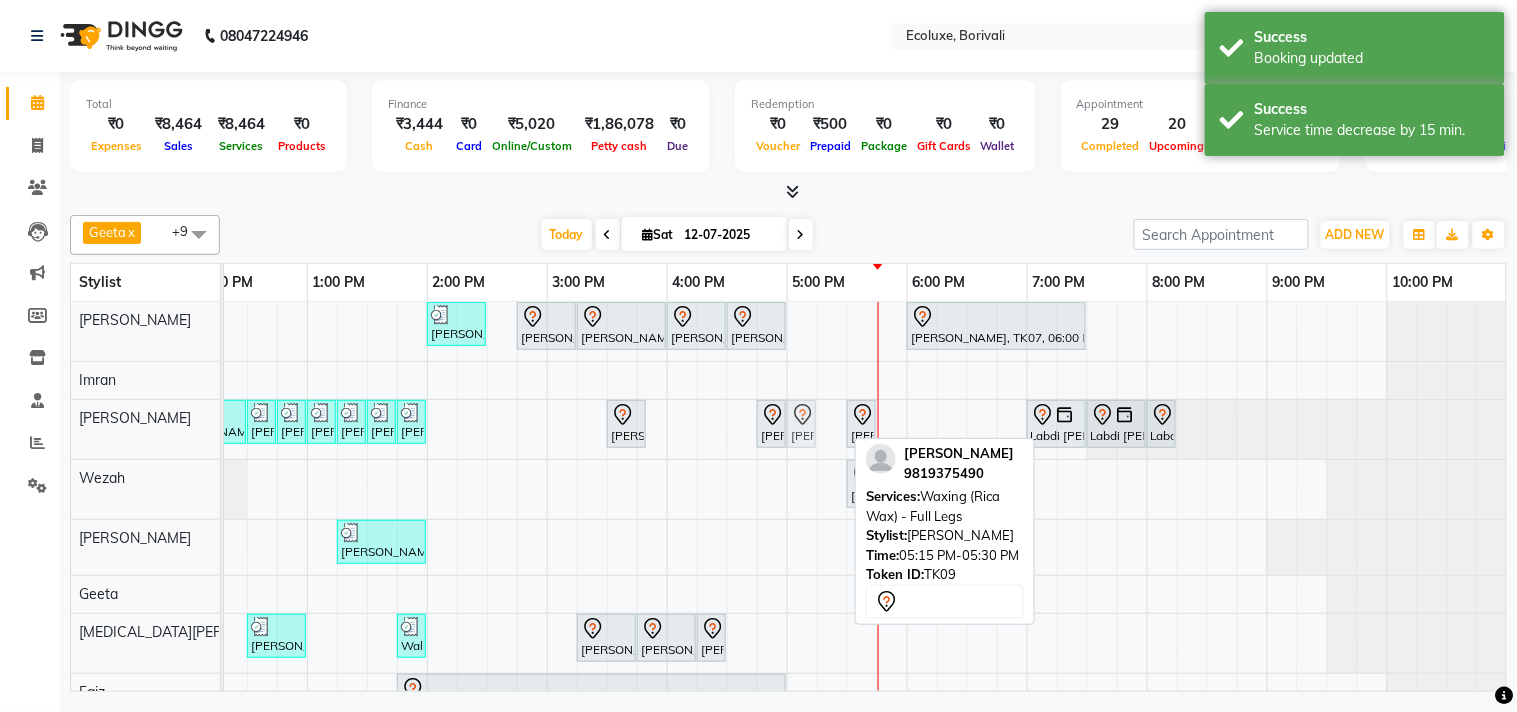 drag, startPoint x: 830, startPoint y: 422, endPoint x: 800, endPoint y: 427, distance: 30.413813 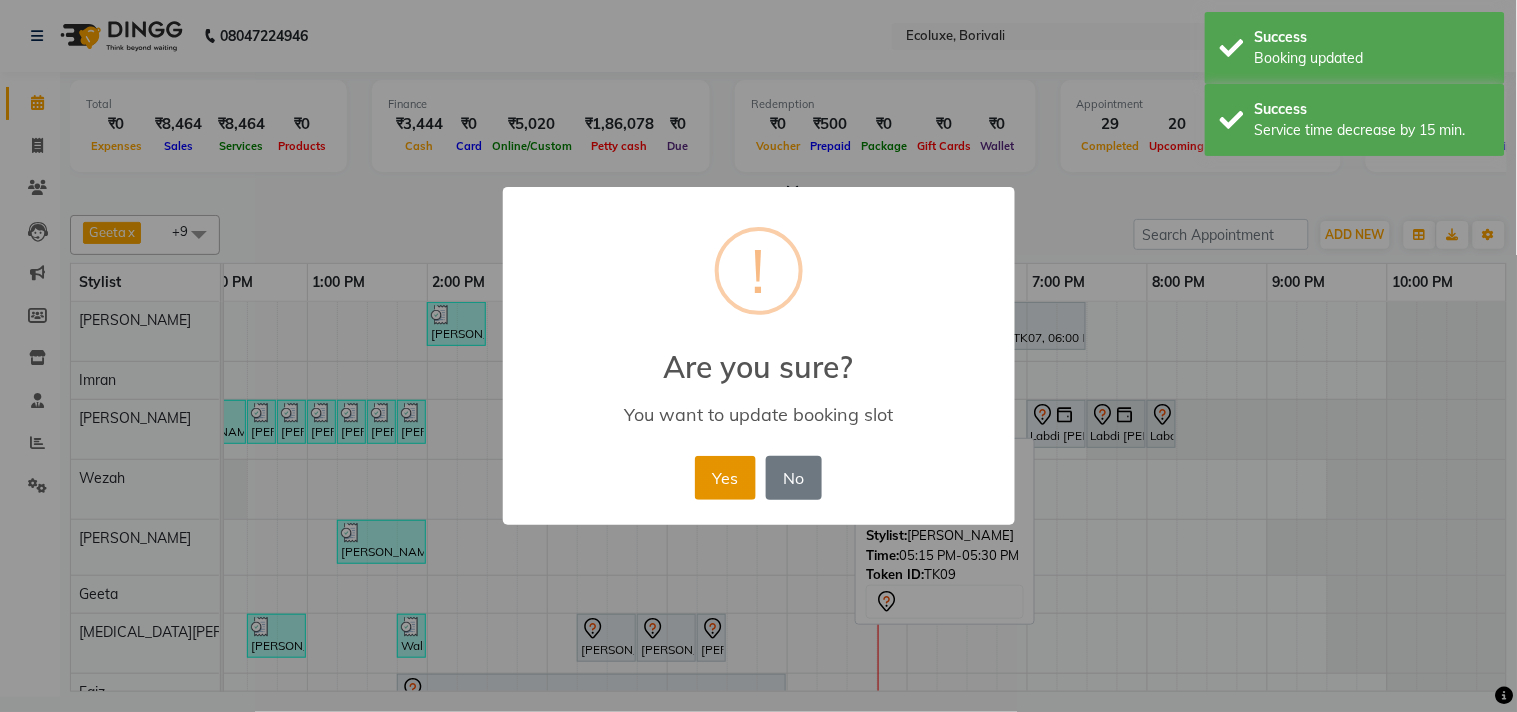click on "Yes" at bounding box center [725, 478] 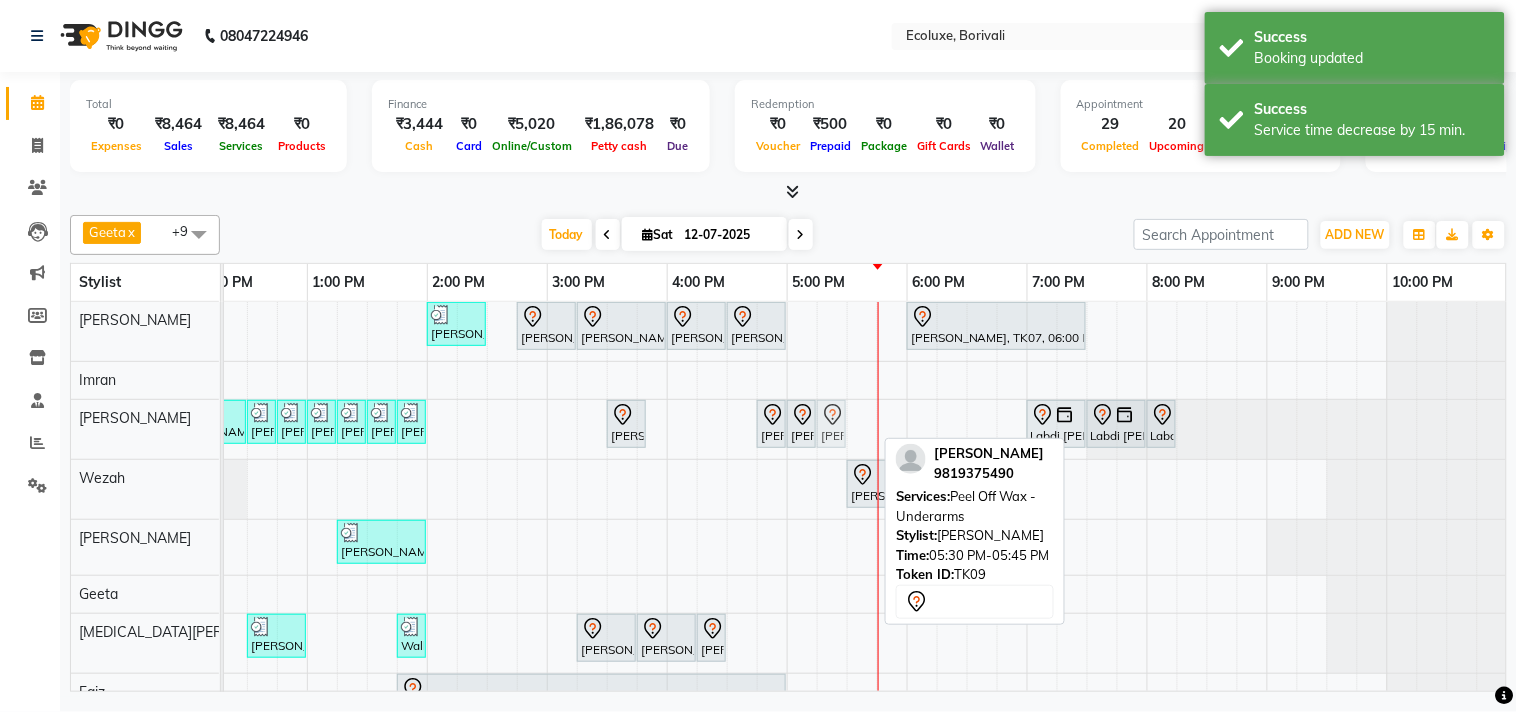 drag, startPoint x: 857, startPoint y: 423, endPoint x: 841, endPoint y: 435, distance: 20 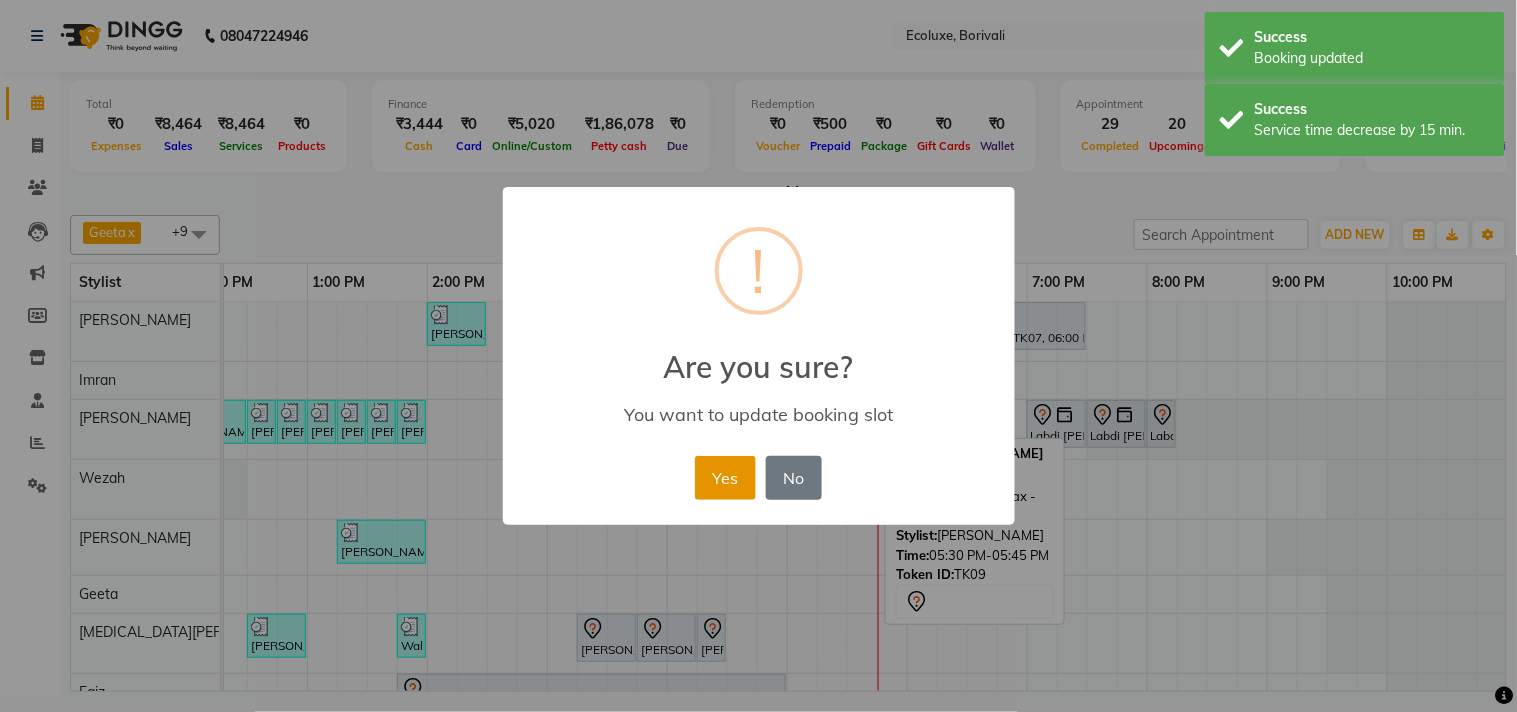 click on "Yes" at bounding box center [725, 478] 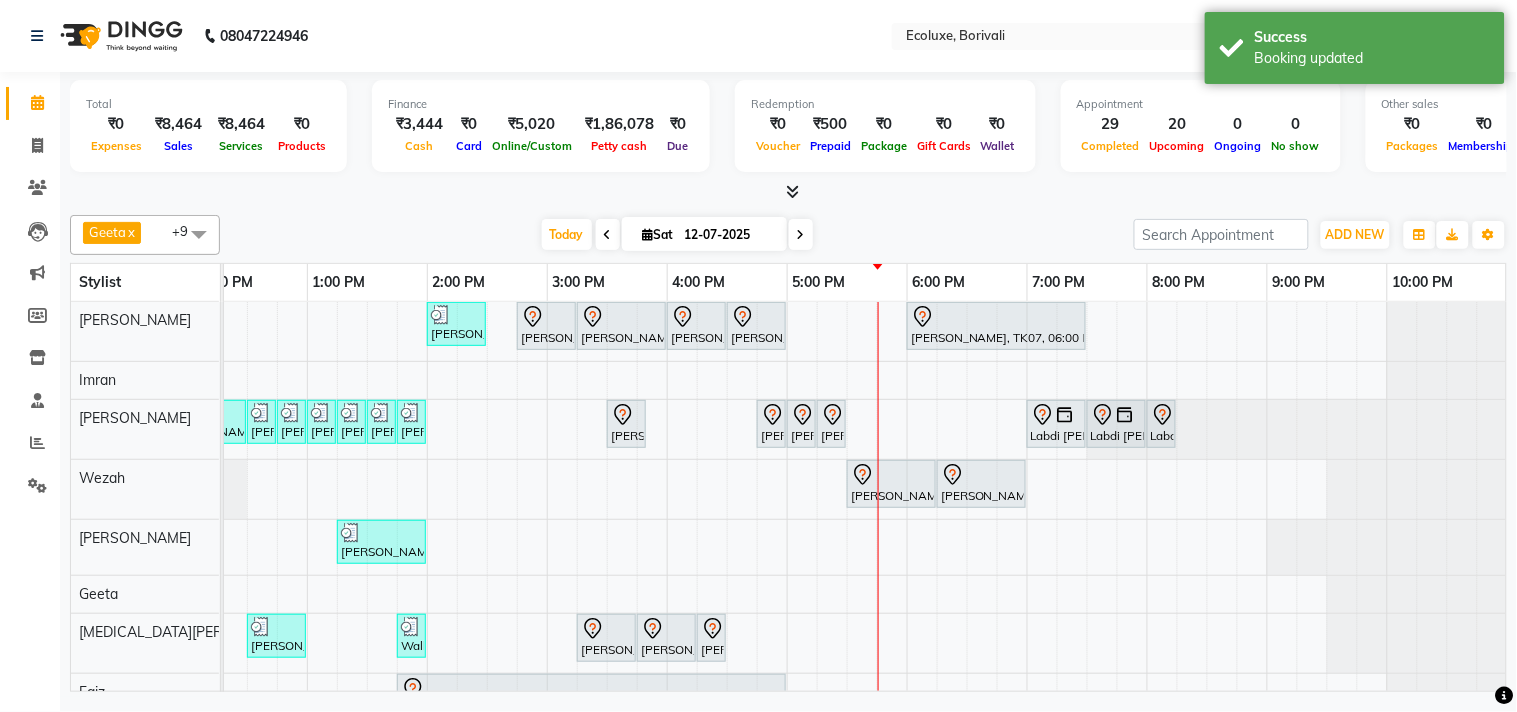 scroll, scrollTop: 175, scrollLeft: 397, axis: both 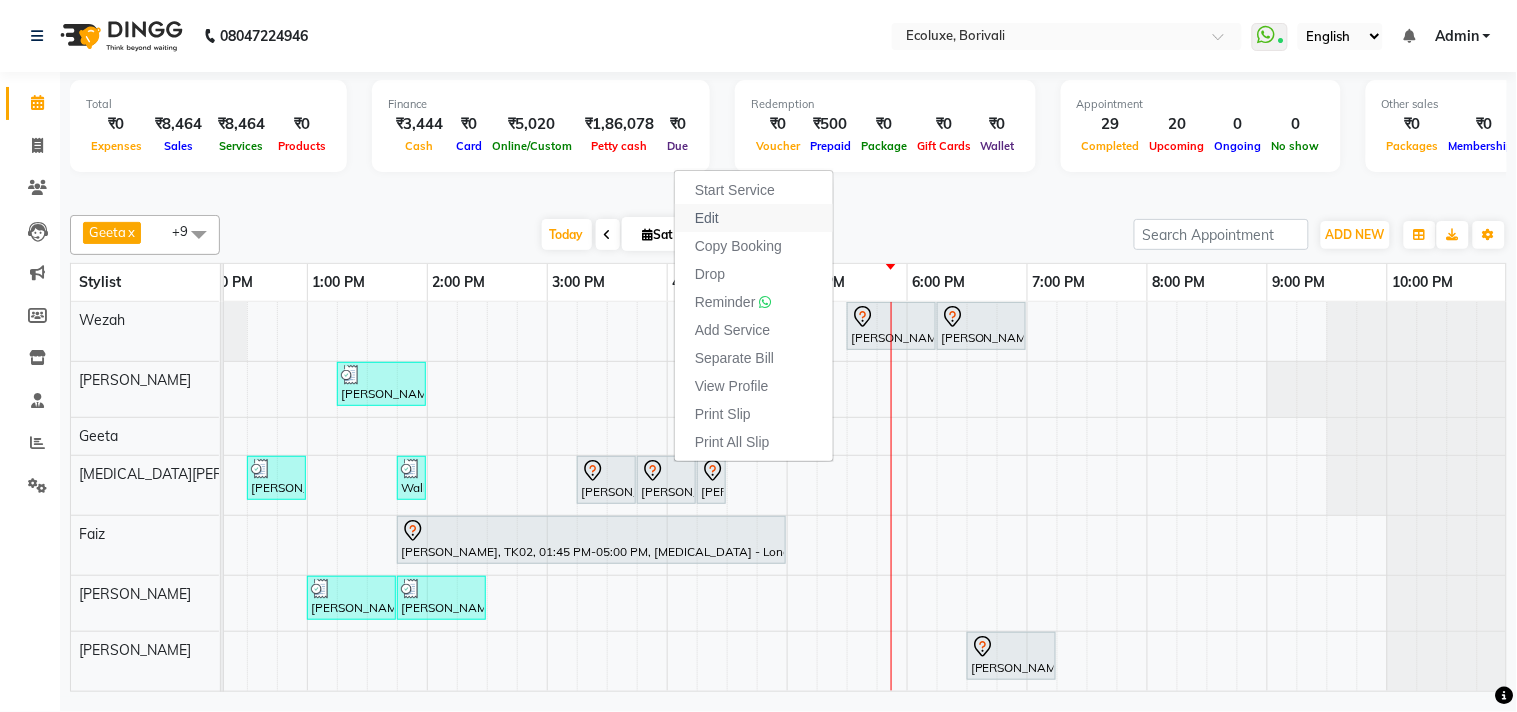 click on "Edit" at bounding box center (707, 218) 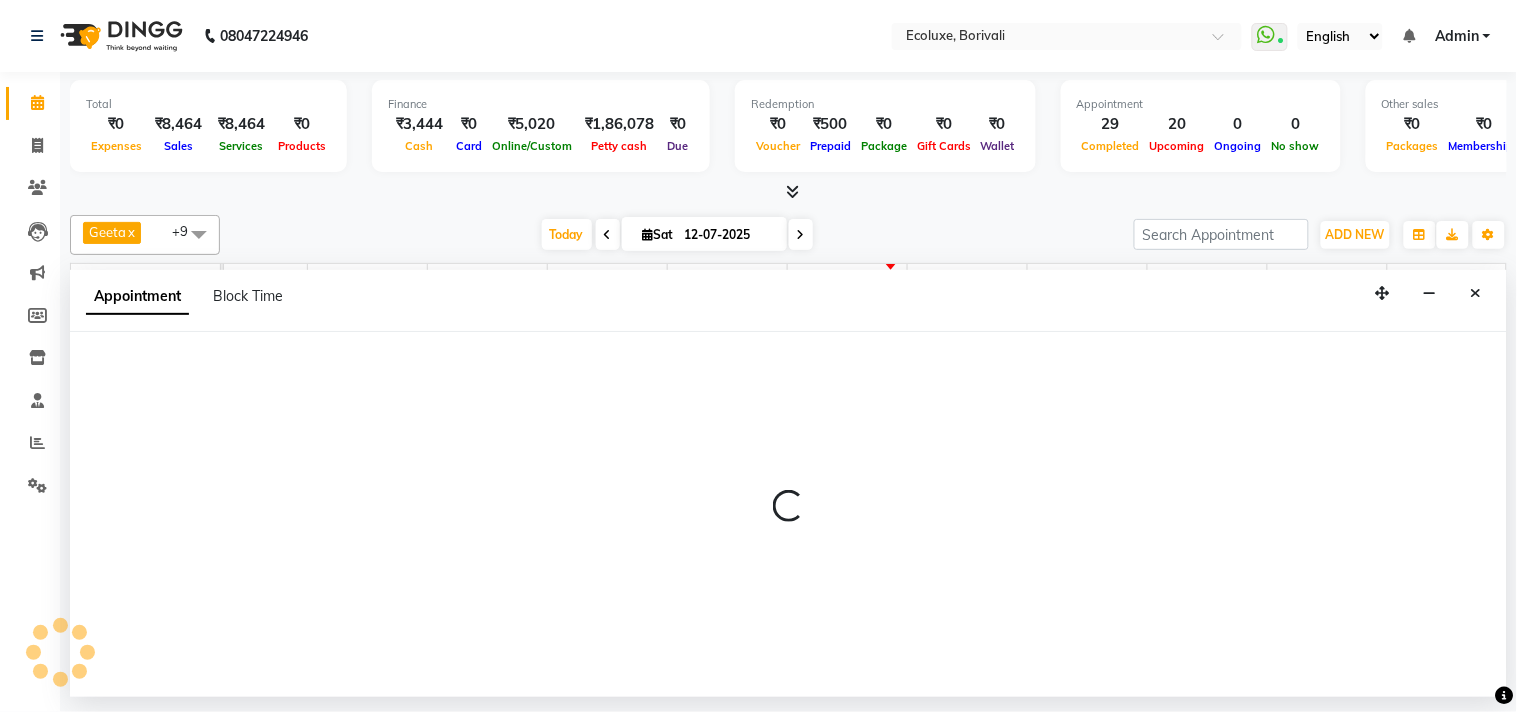 select on "tentative" 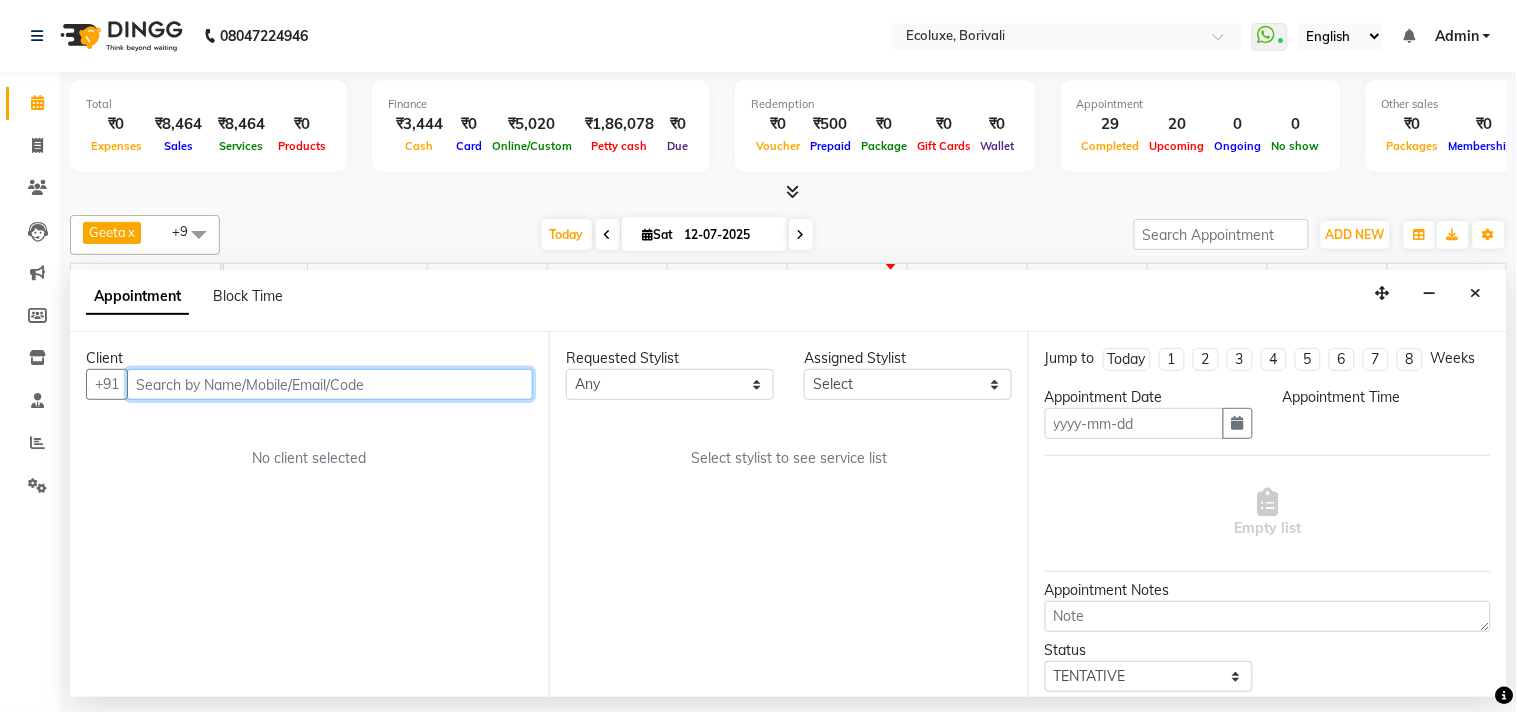 type on "12-07-2025" 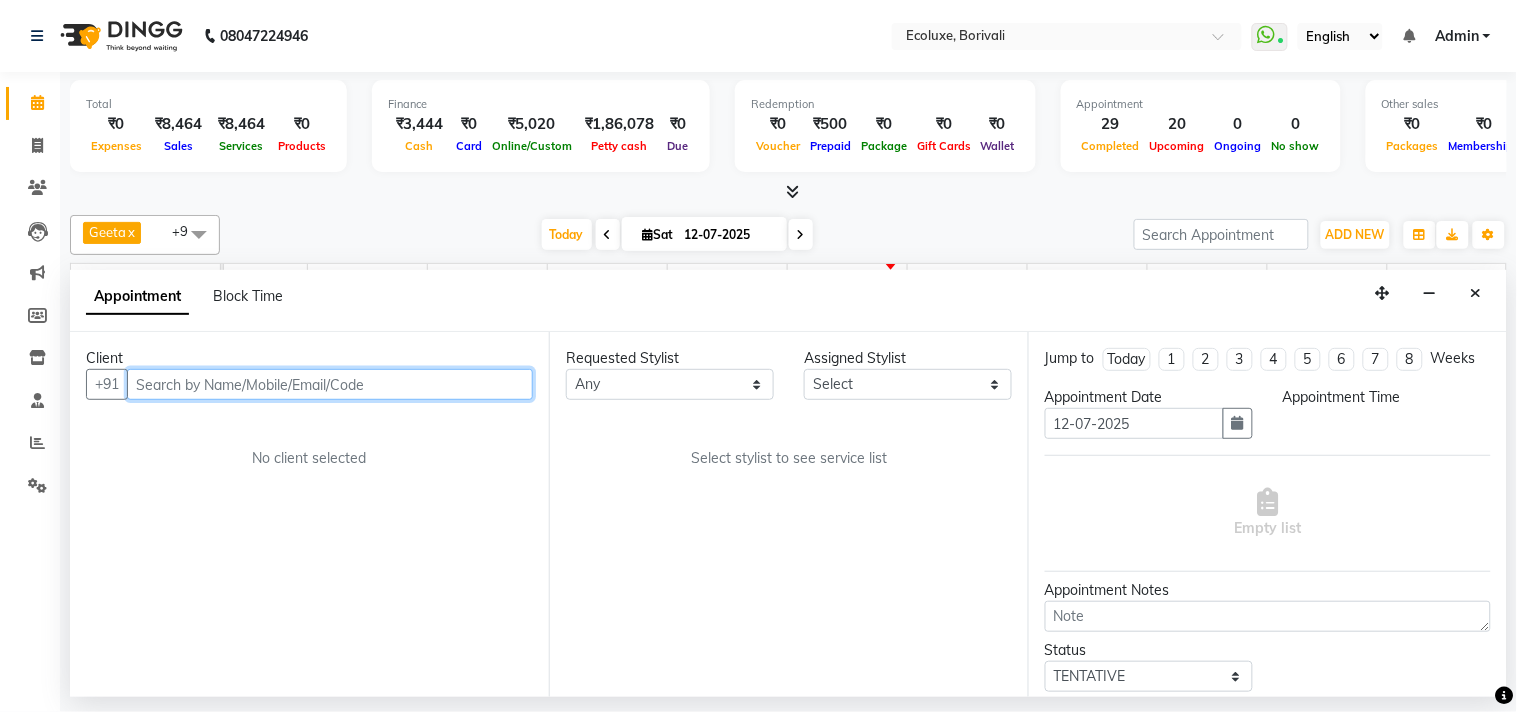 scroll, scrollTop: 0, scrollLeft: 397, axis: horizontal 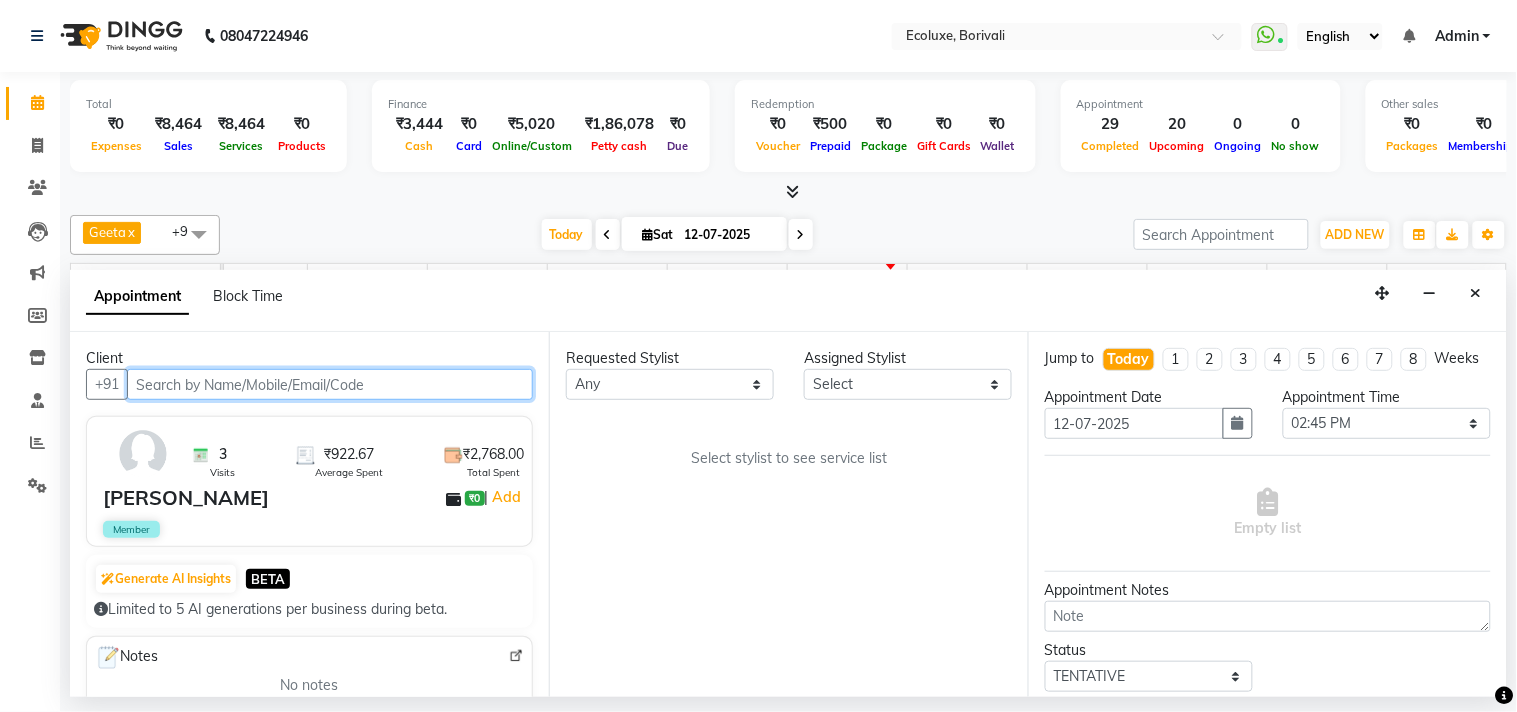 select on "35738" 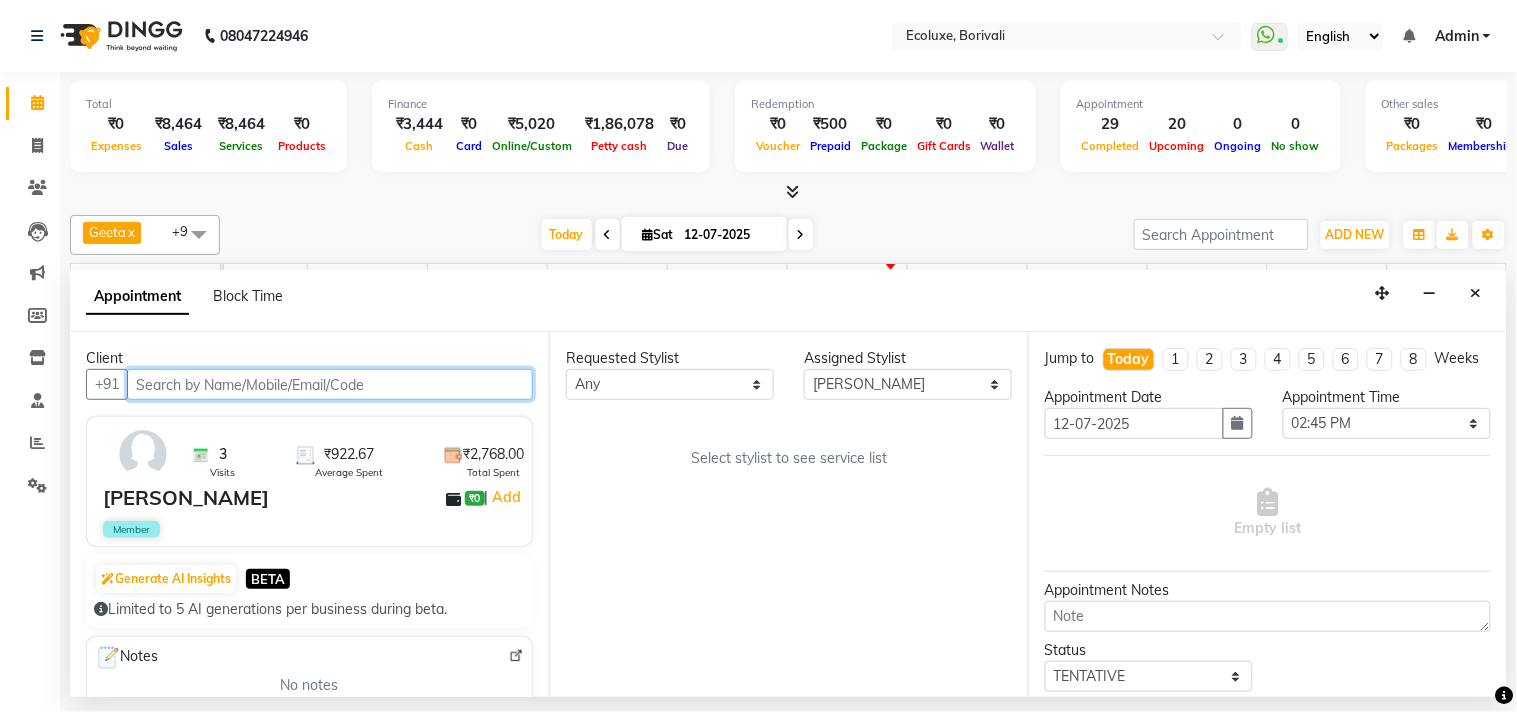 select on "2487" 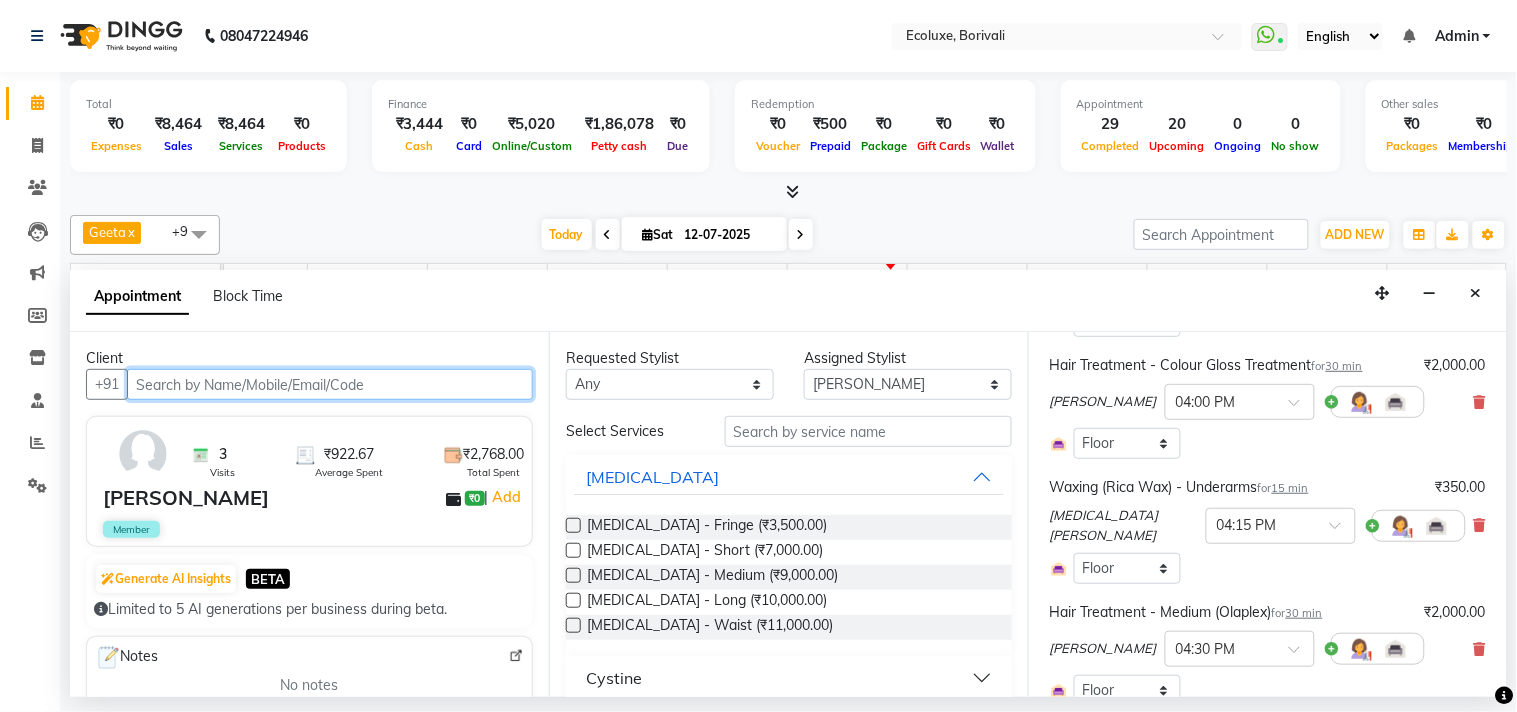 scroll, scrollTop: 666, scrollLeft: 0, axis: vertical 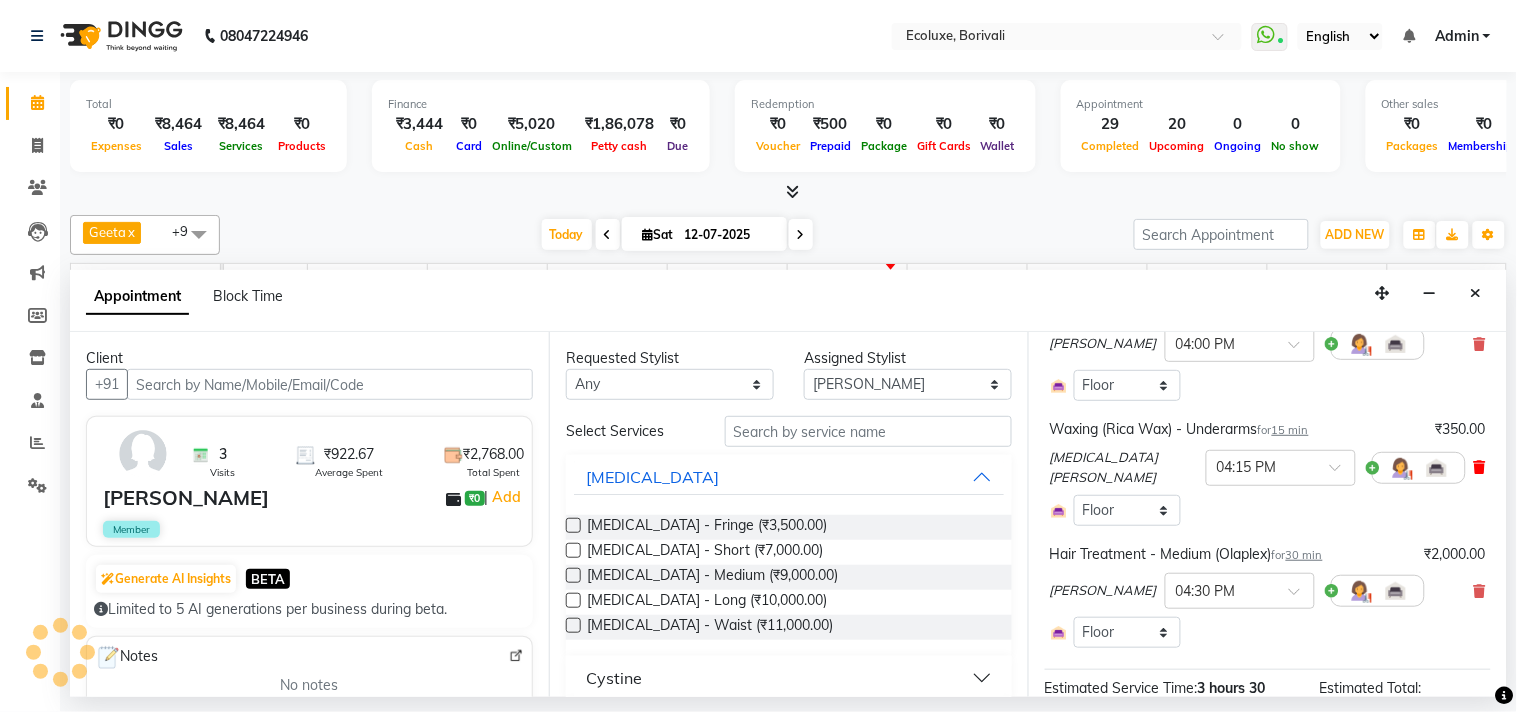 click at bounding box center [1480, 467] 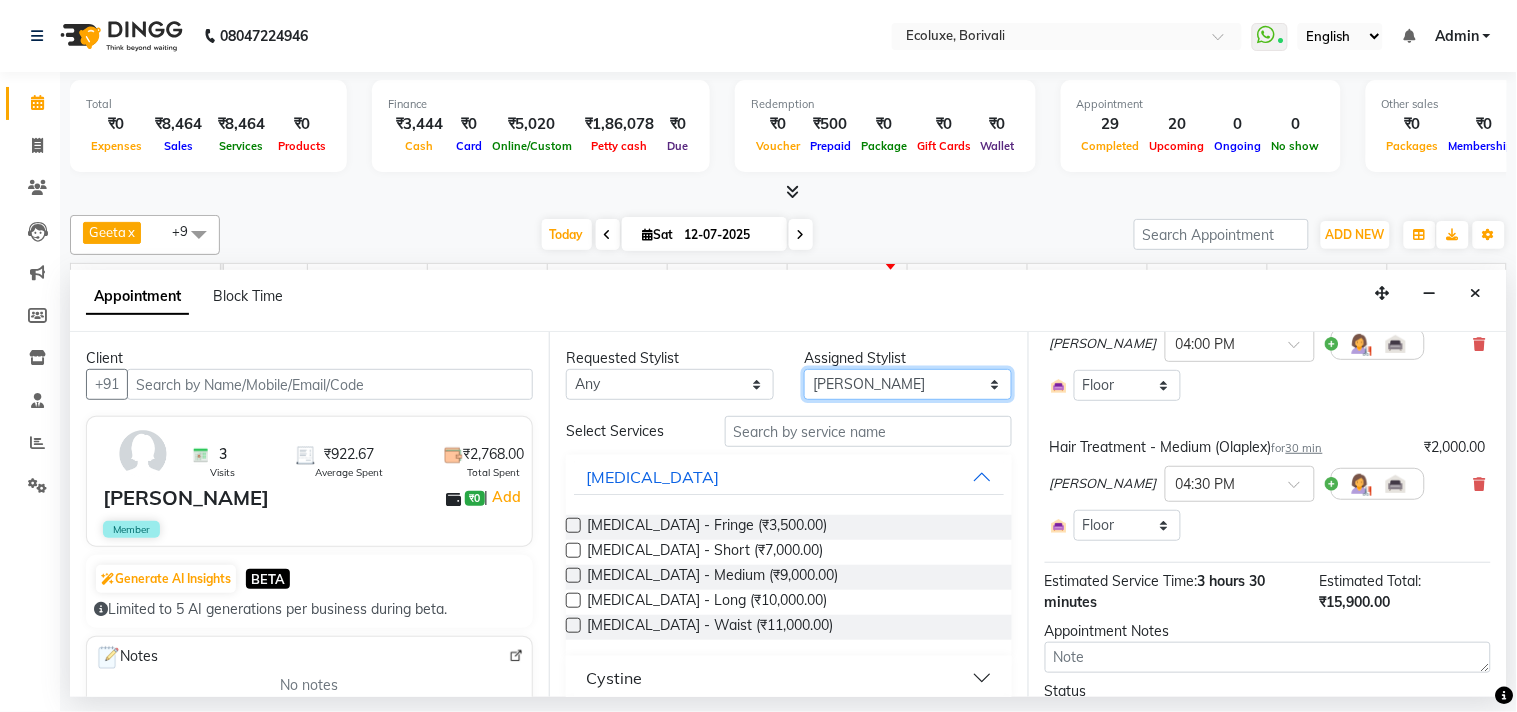 click on "Select Alisha Sasankar Faiz Geeta Harshada Pawar   Imran  Kamal Khende Mohammad Faisal  Neelu Nikita Raut Sakina Shafique Sonal Sawant  Umar Shaikh Wezah" at bounding box center (908, 384) 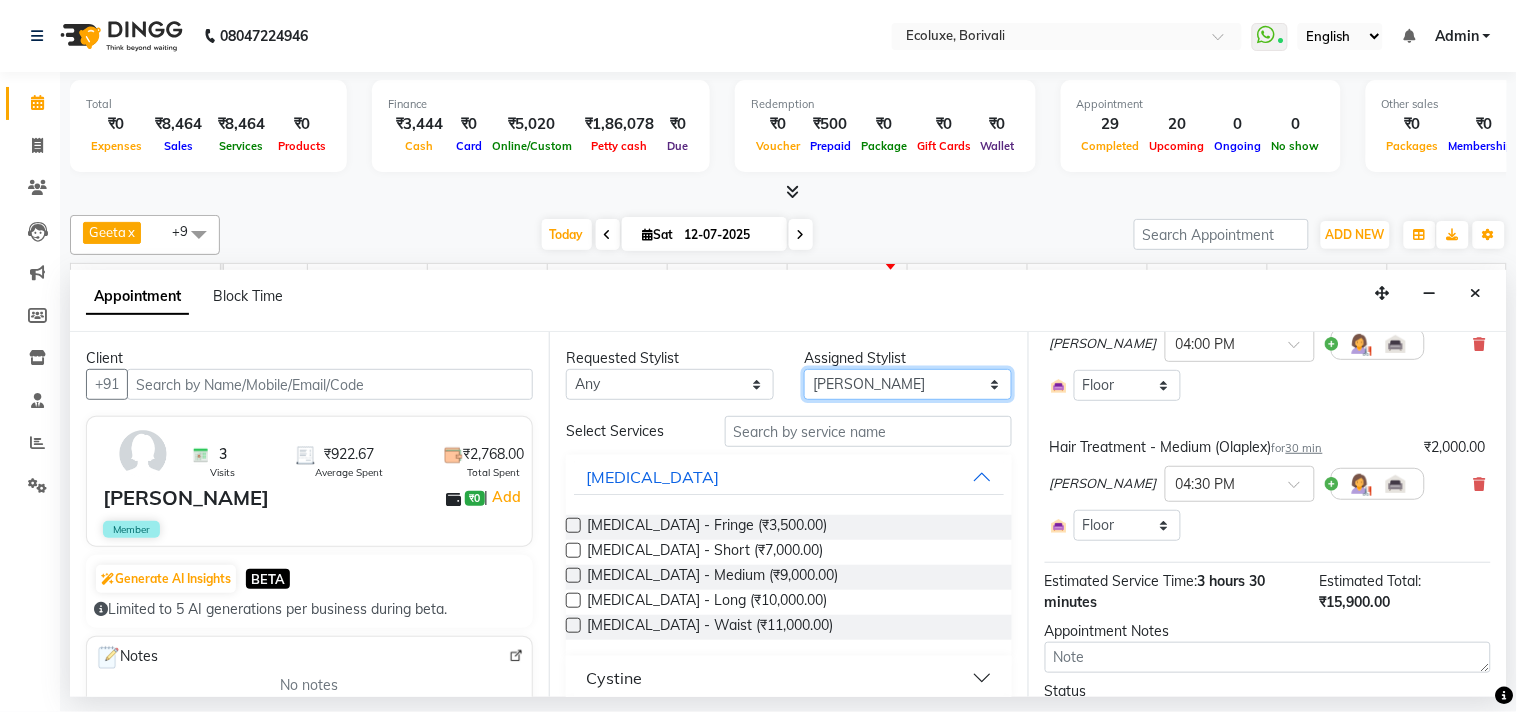 select on "61798" 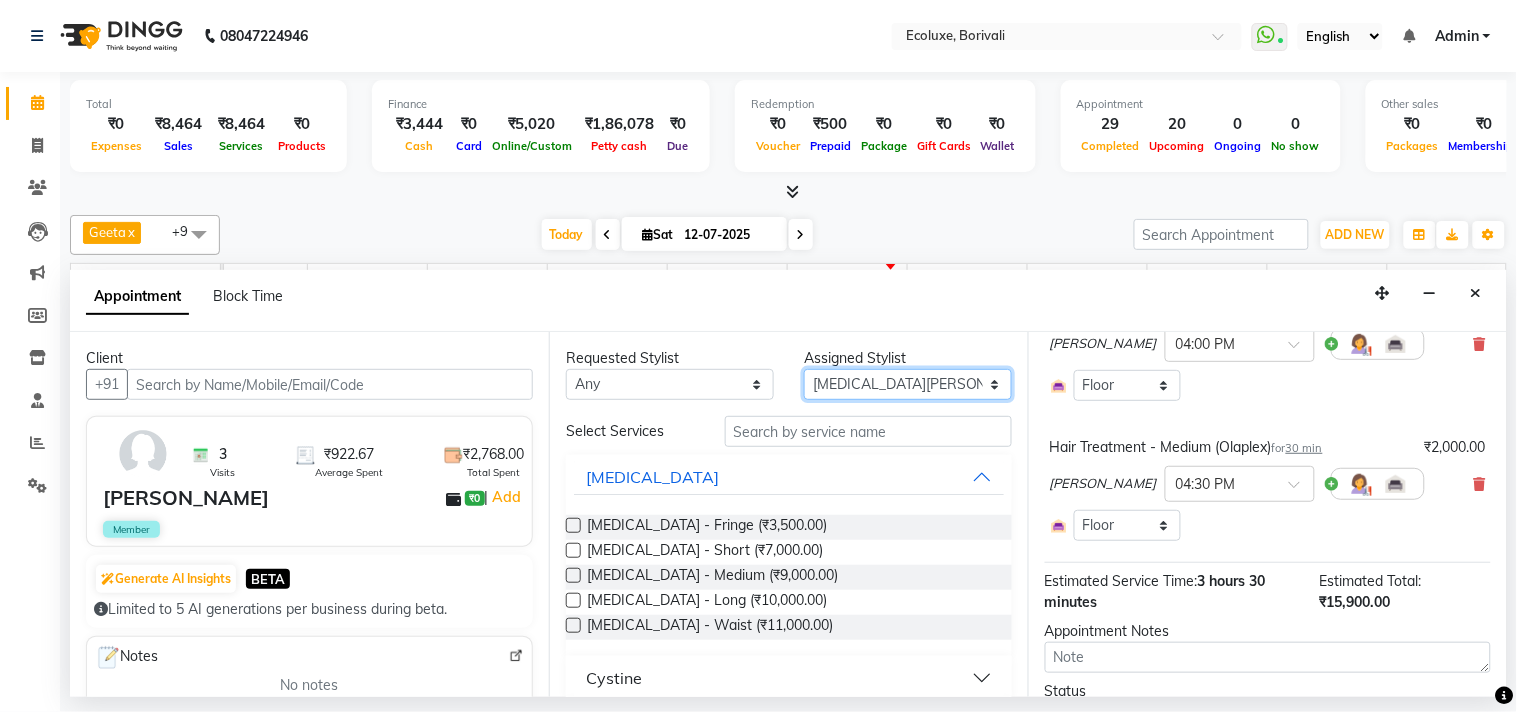 click on "Select Alisha Sasankar Faiz Geeta Harshada Pawar   Imran  Kamal Khende Mohammad Faisal  Neelu Nikita Raut Sakina Shafique Sonal Sawant  Umar Shaikh Wezah" at bounding box center (908, 384) 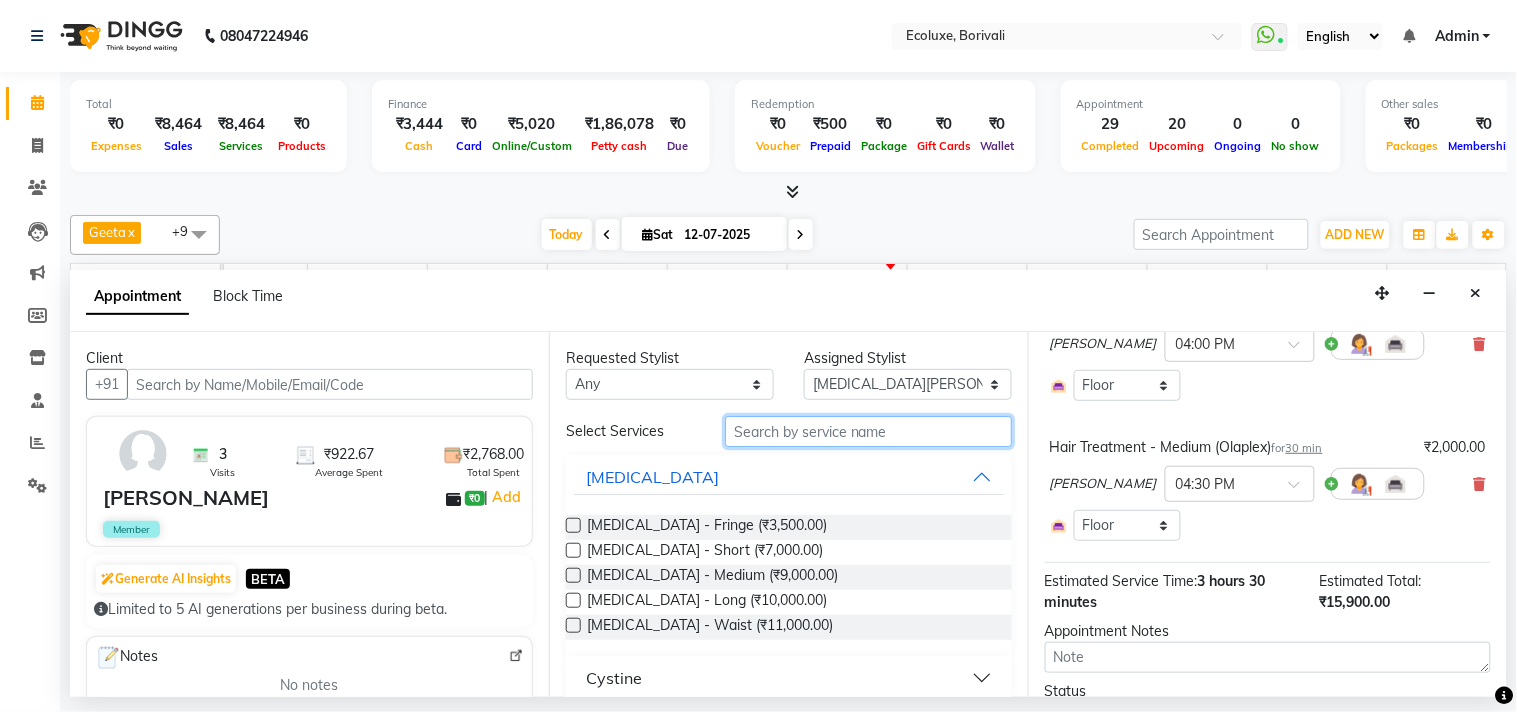 click at bounding box center [868, 431] 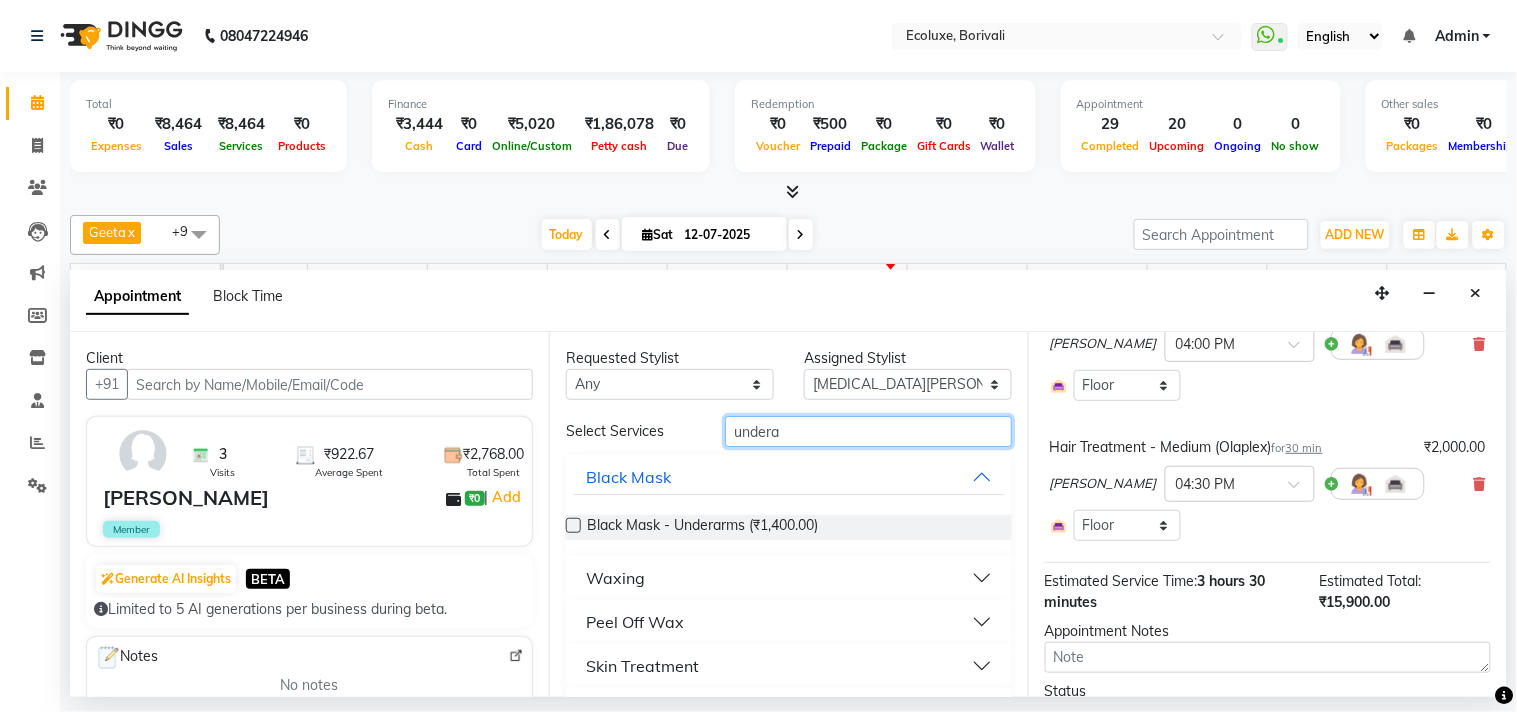 type on "undera" 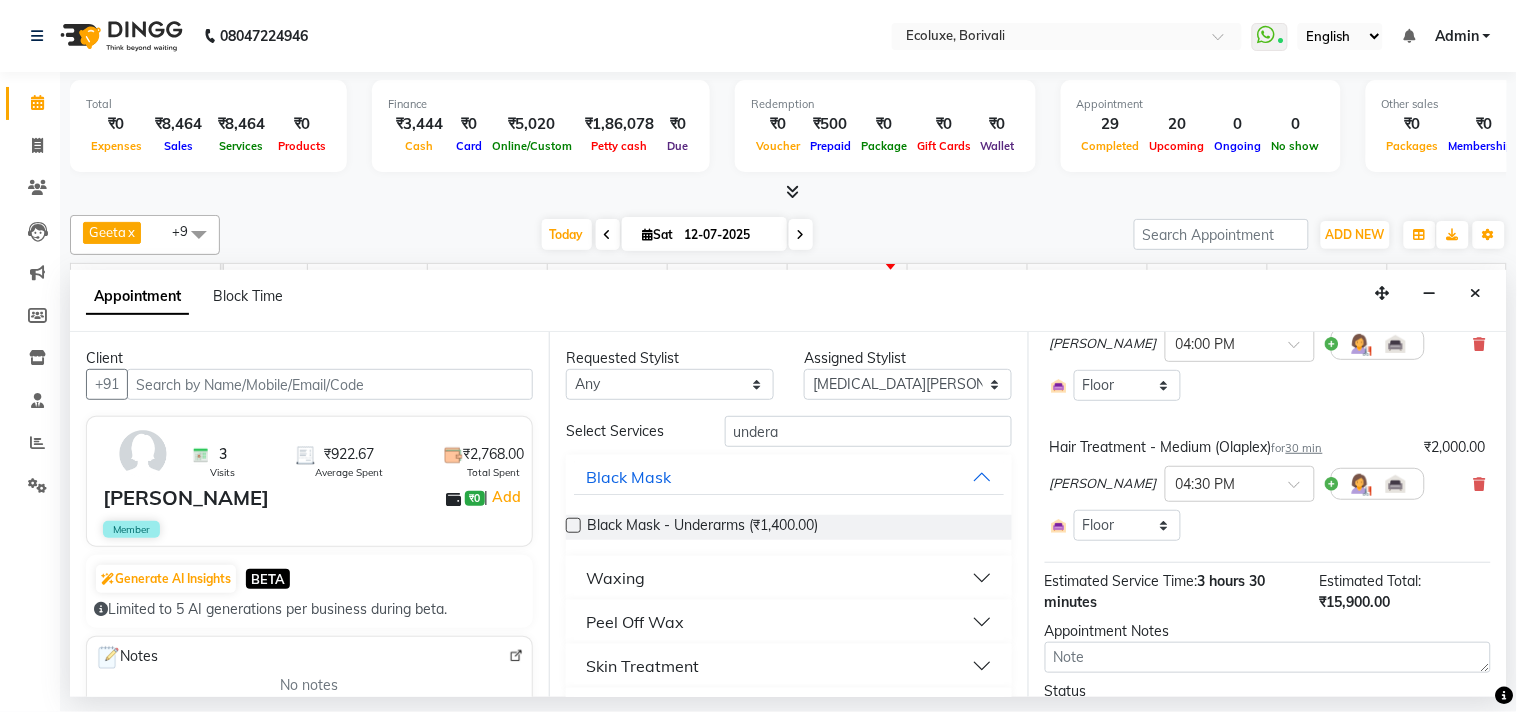 click on "Peel Off Wax" at bounding box center [789, 622] 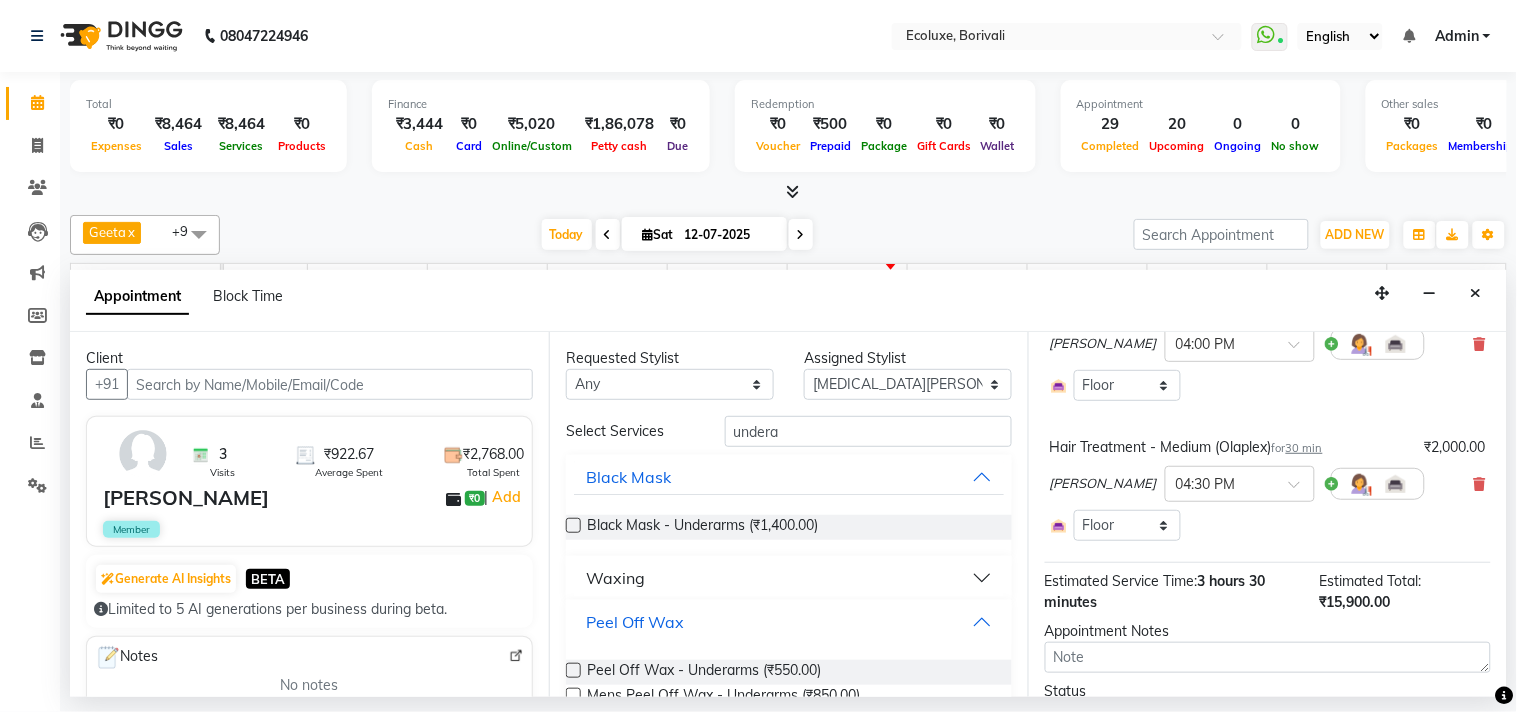 scroll, scrollTop: 111, scrollLeft: 0, axis: vertical 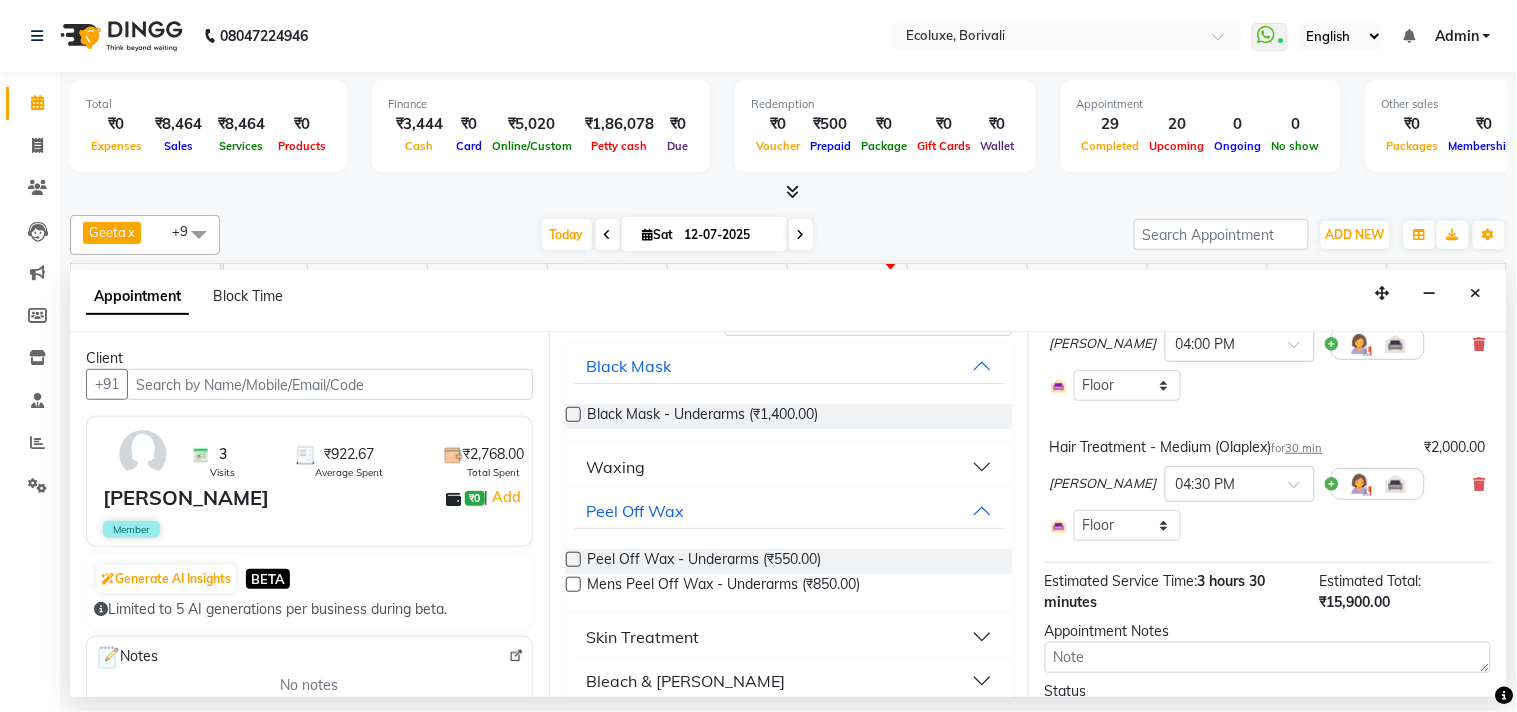 click at bounding box center [573, 559] 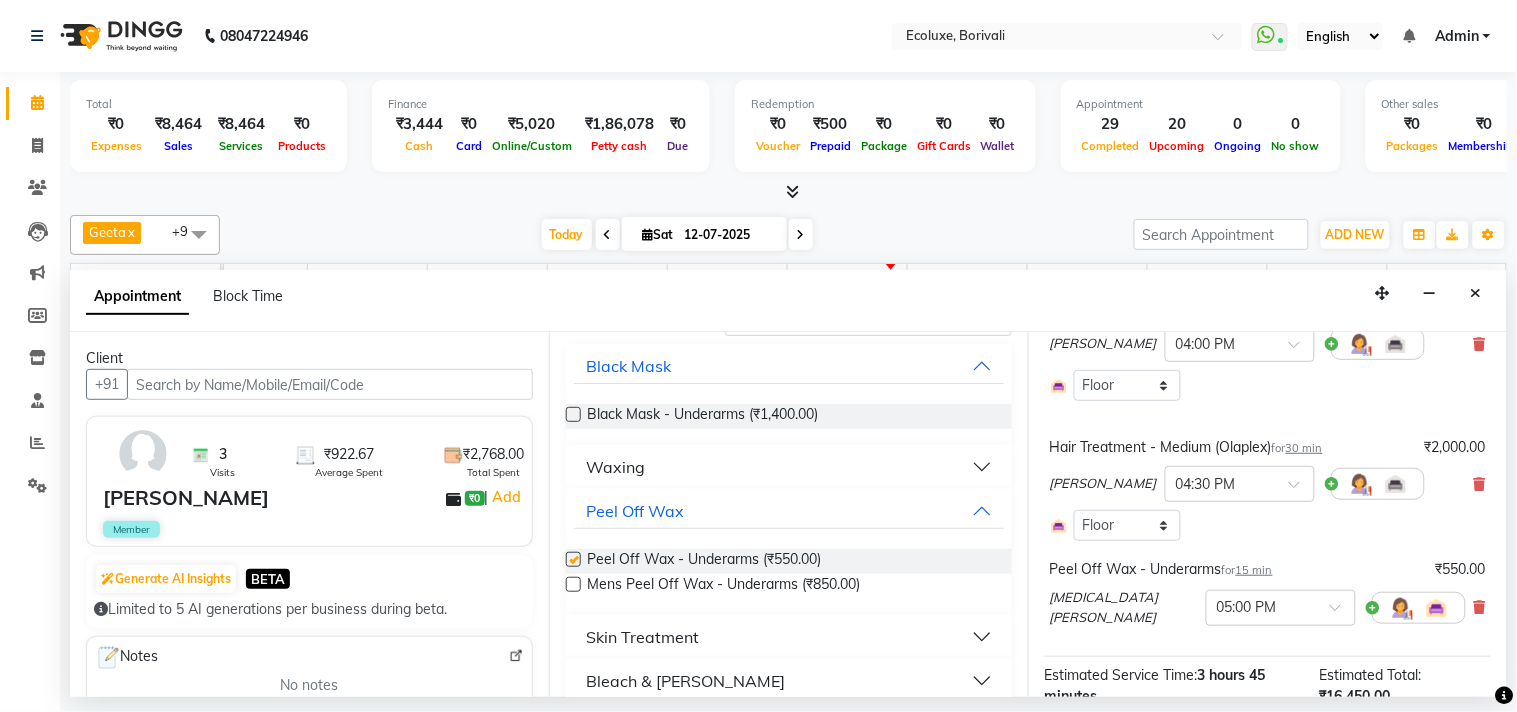 checkbox on "false" 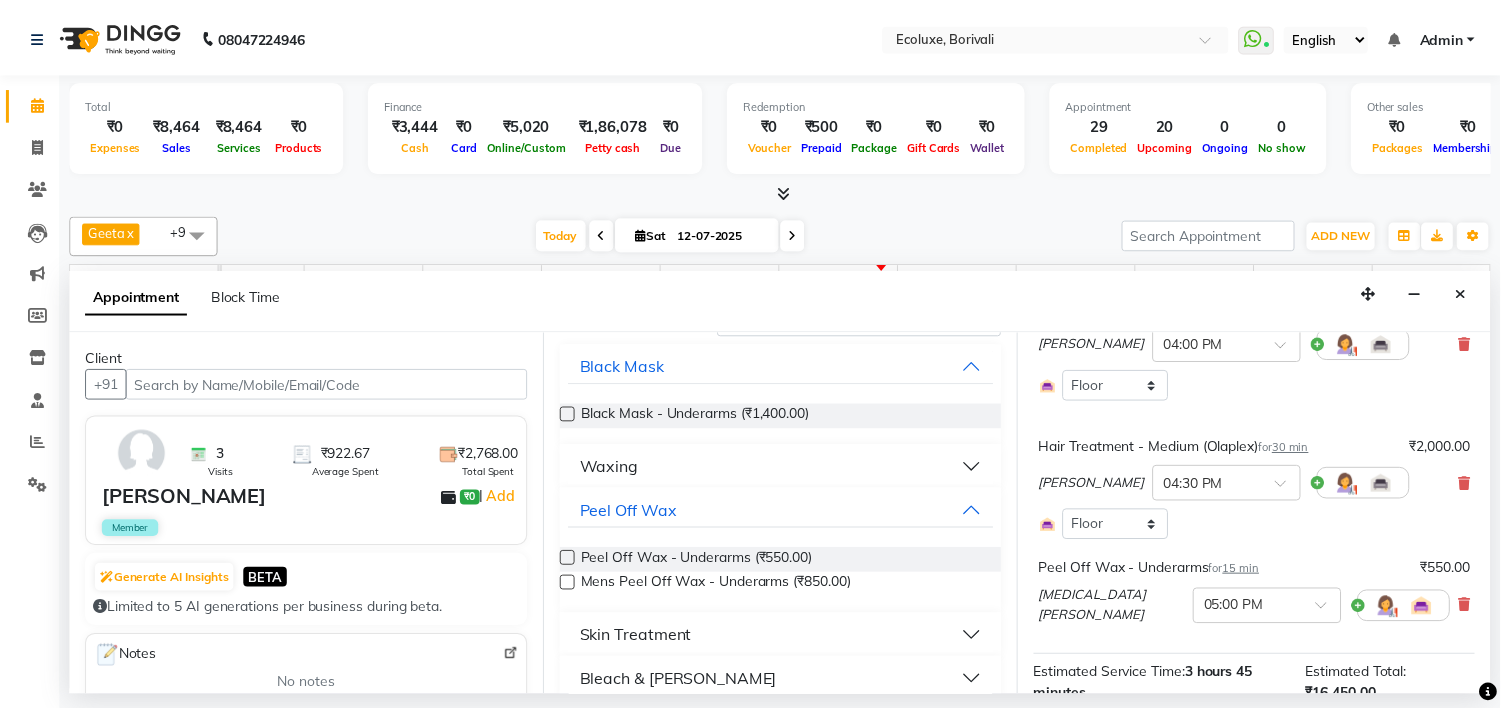 scroll, scrollTop: 873, scrollLeft: 0, axis: vertical 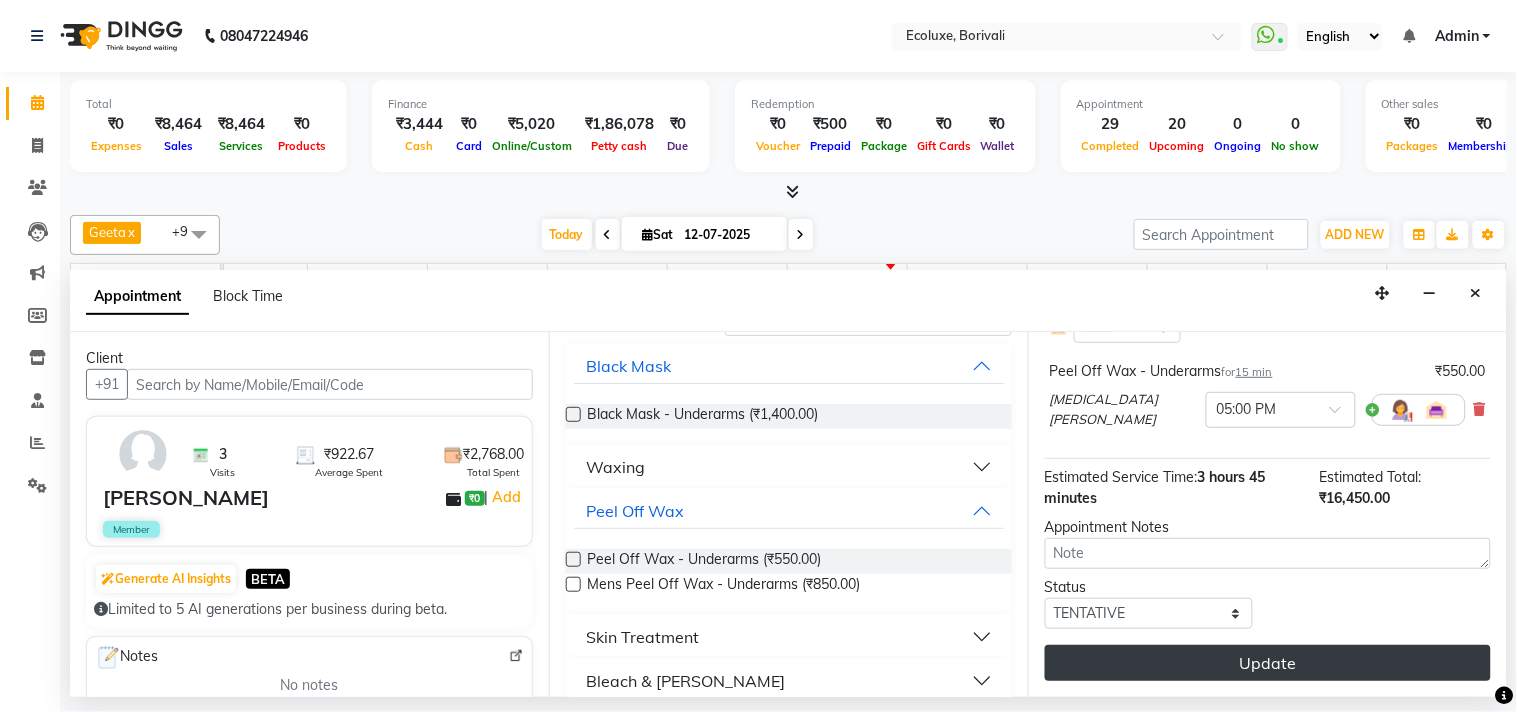 click on "Update" at bounding box center (1268, 663) 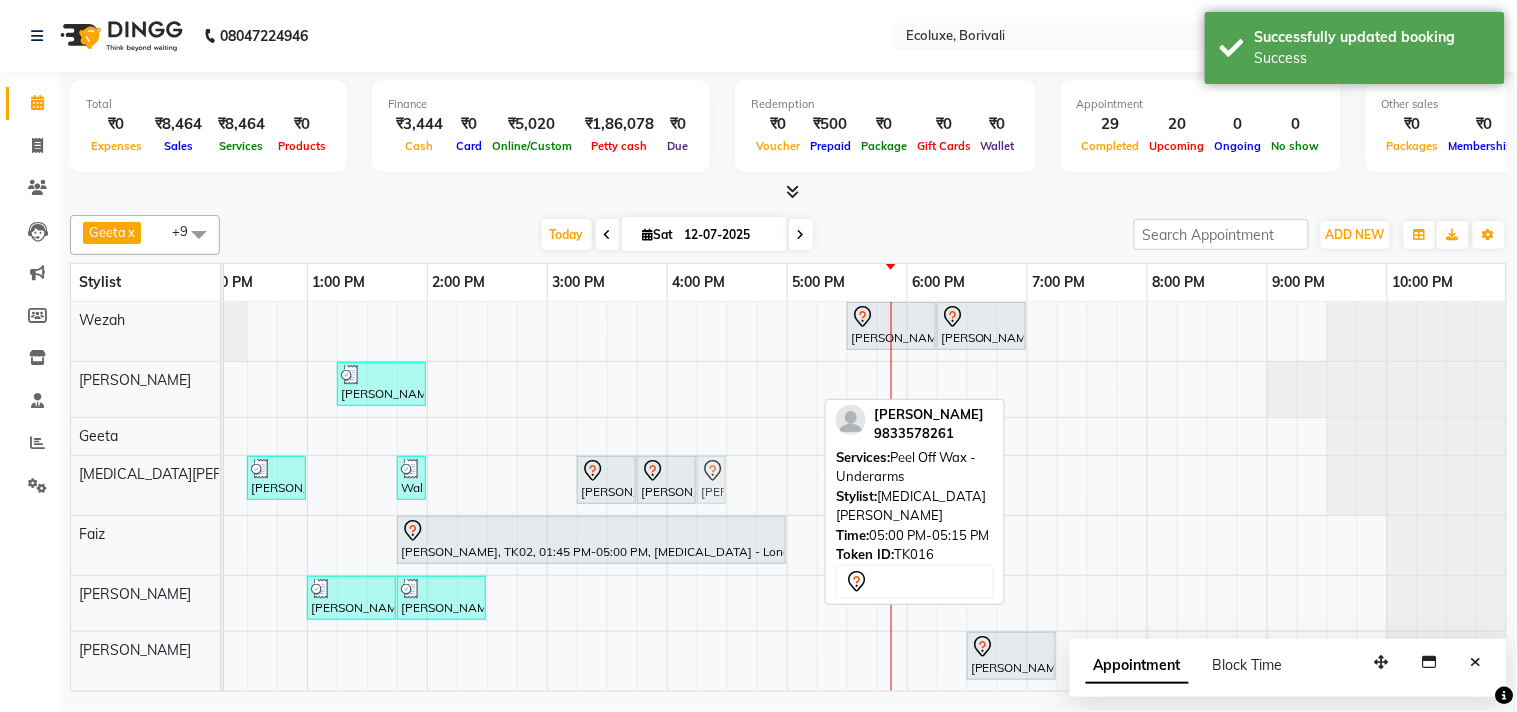 drag, startPoint x: 796, startPoint y: 461, endPoint x: 694, endPoint y: 461, distance: 102 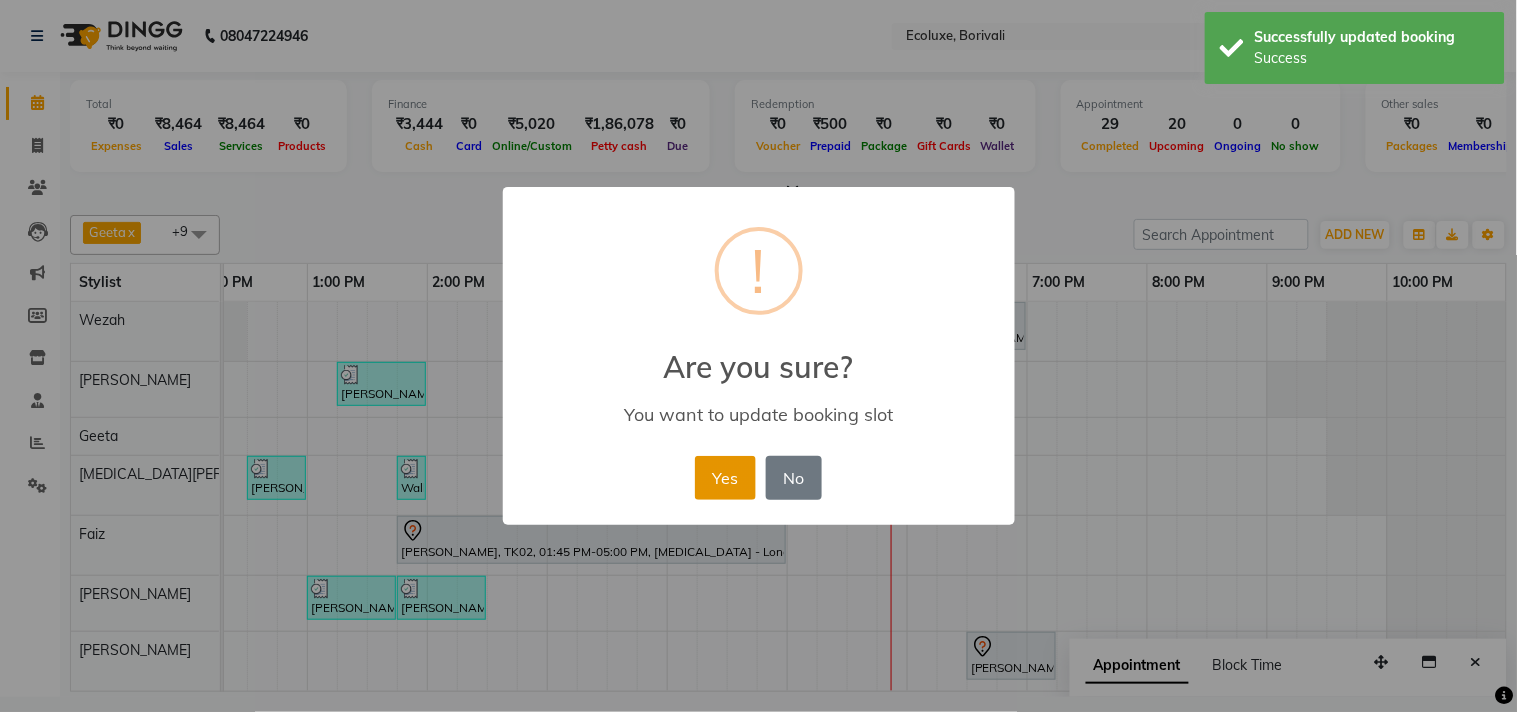 click on "Yes" at bounding box center (725, 478) 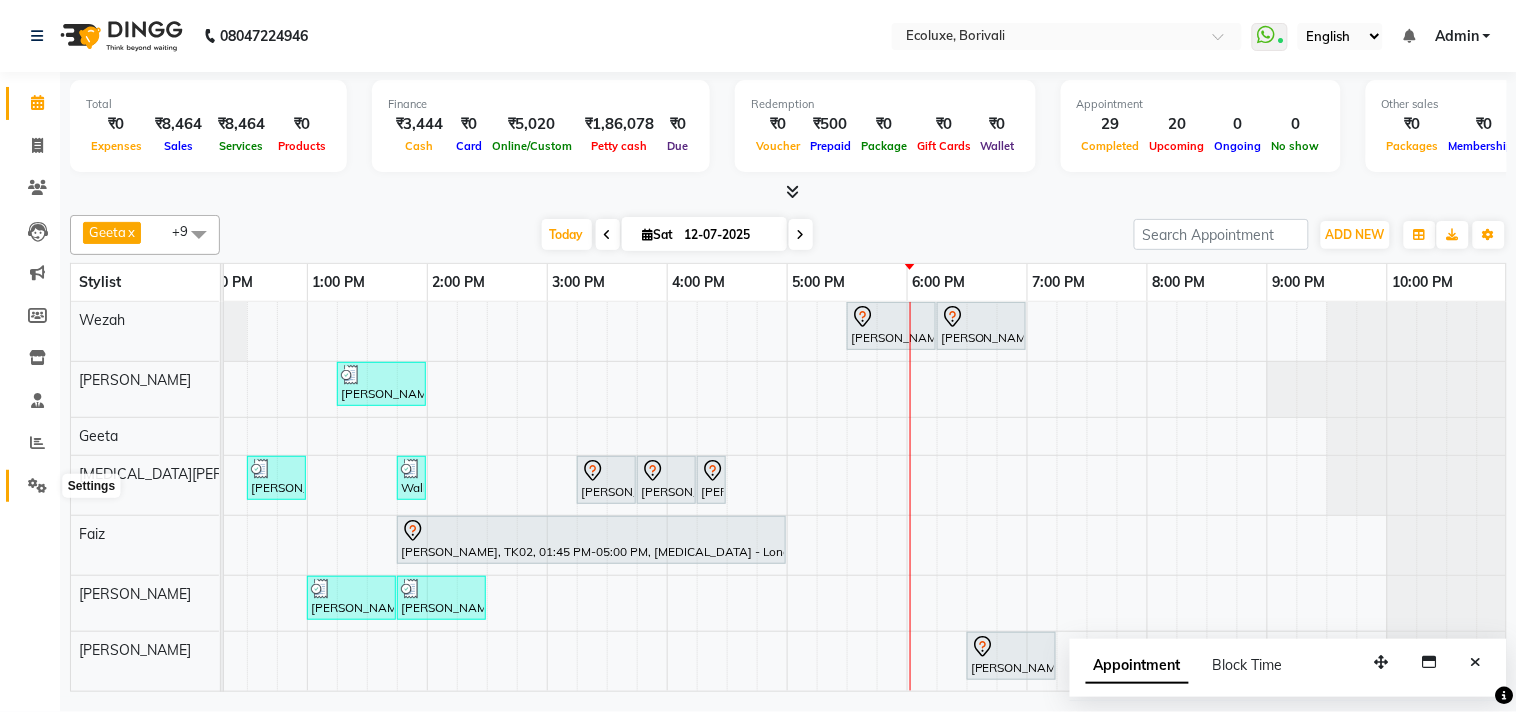 click 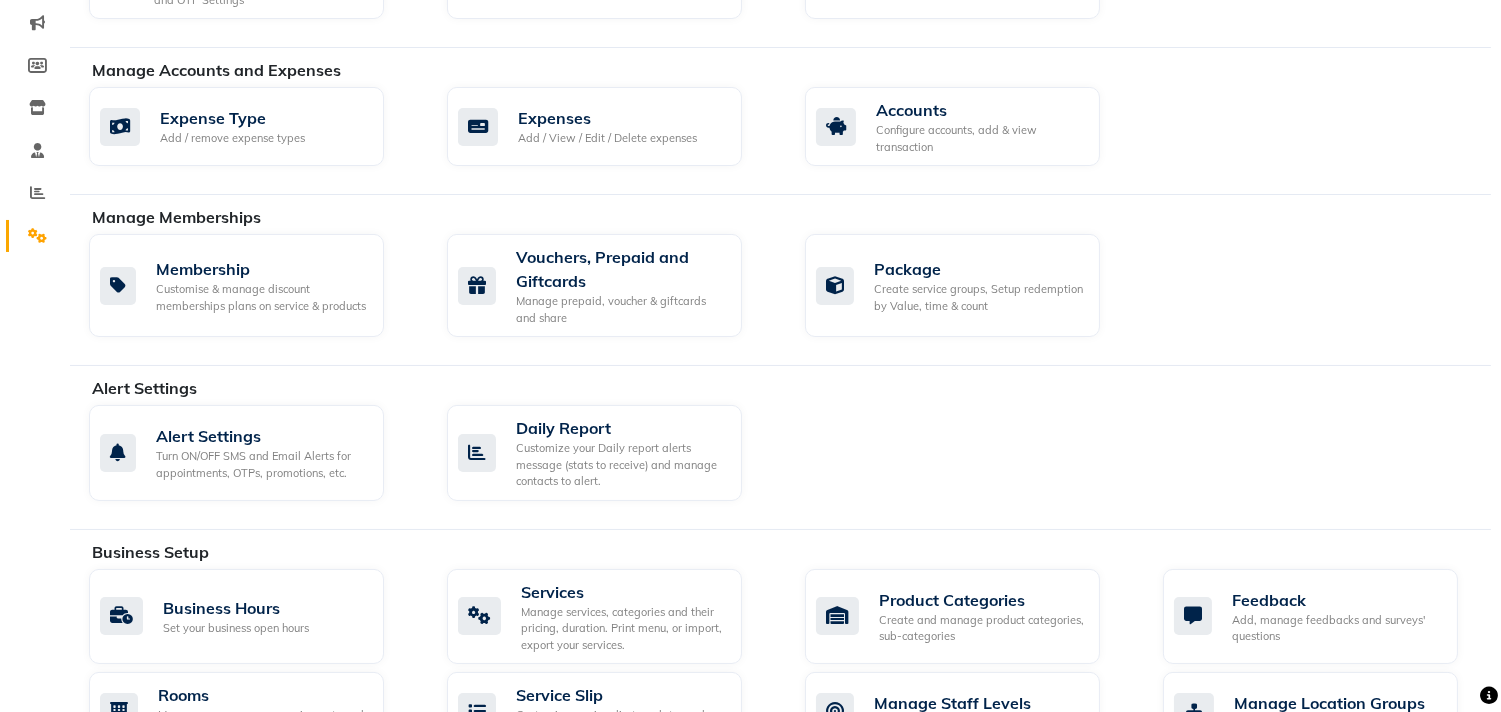 scroll, scrollTop: 333, scrollLeft: 0, axis: vertical 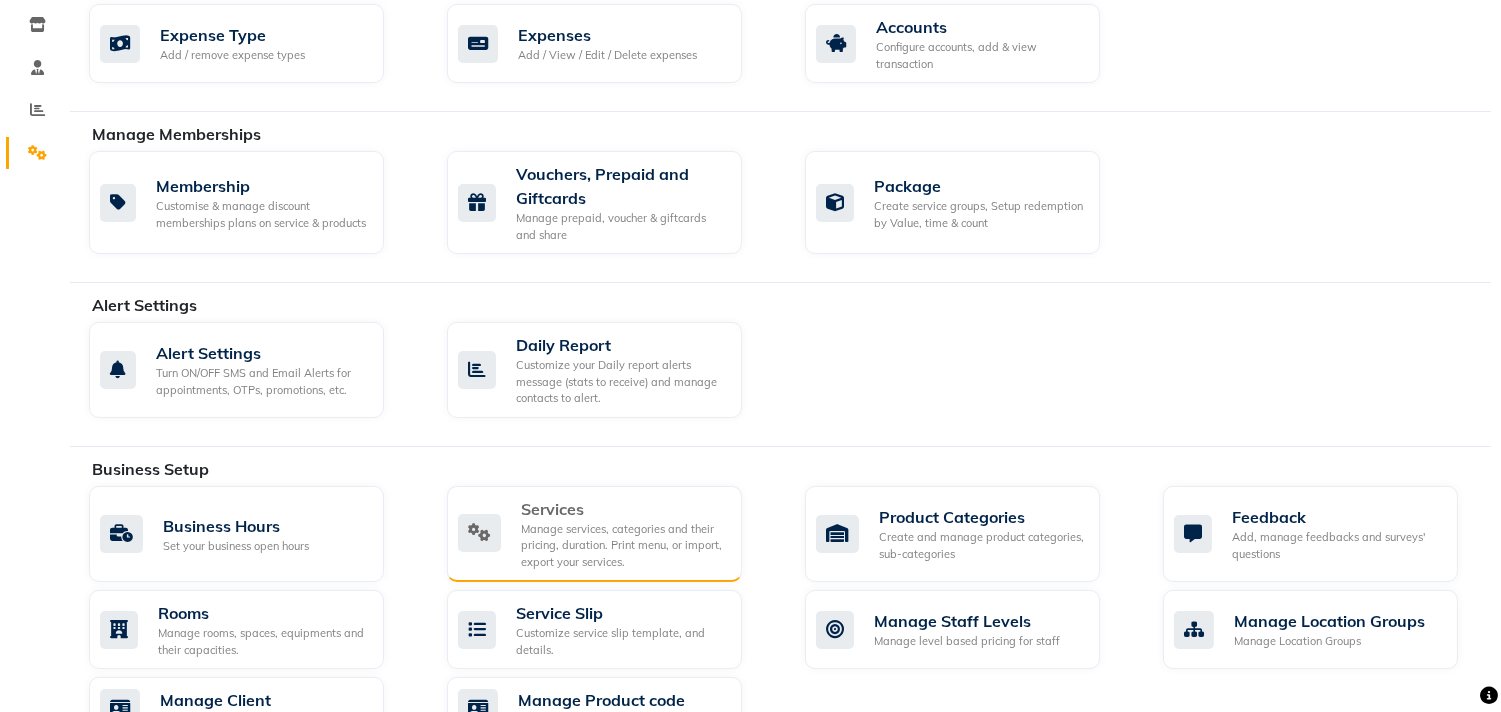 click on "Manage services, categories and their pricing, duration. Print menu, or import, export your services." 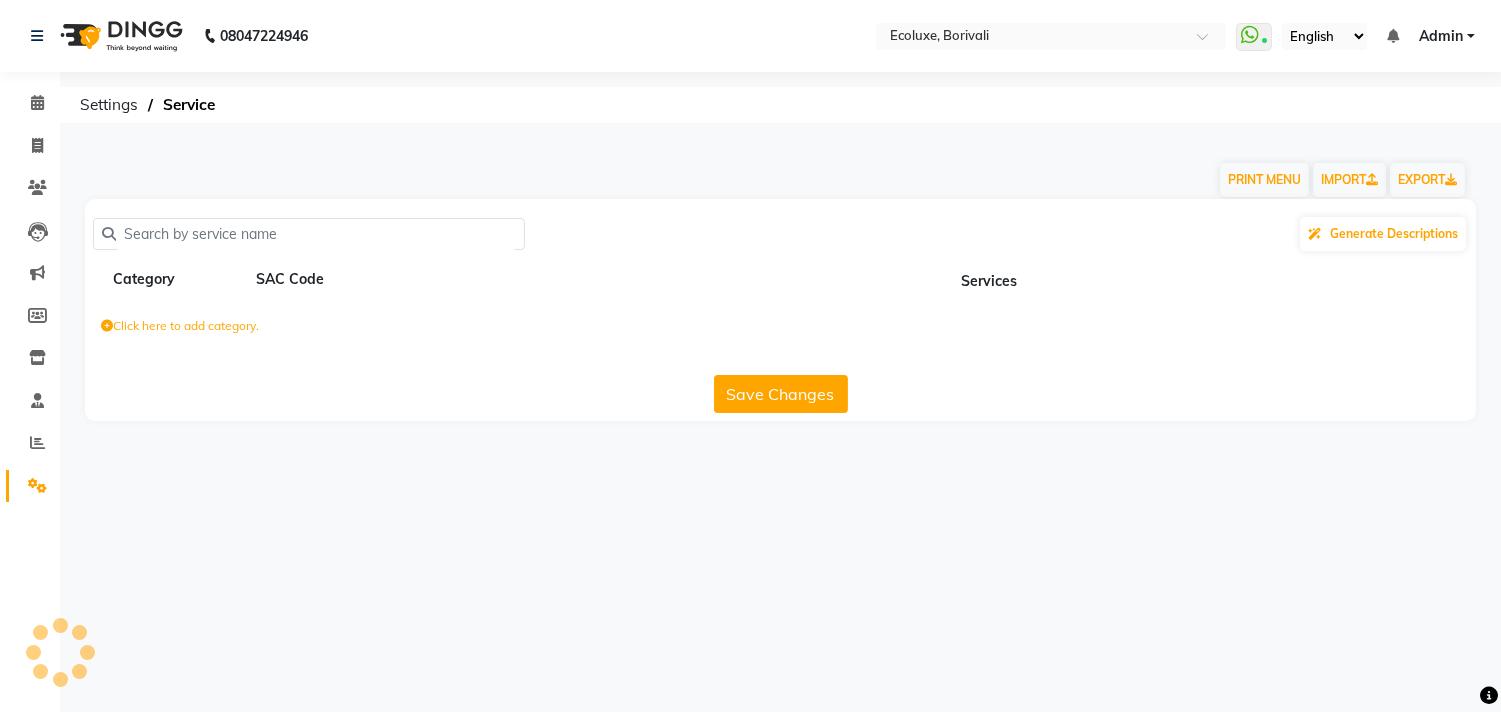 scroll, scrollTop: 0, scrollLeft: 0, axis: both 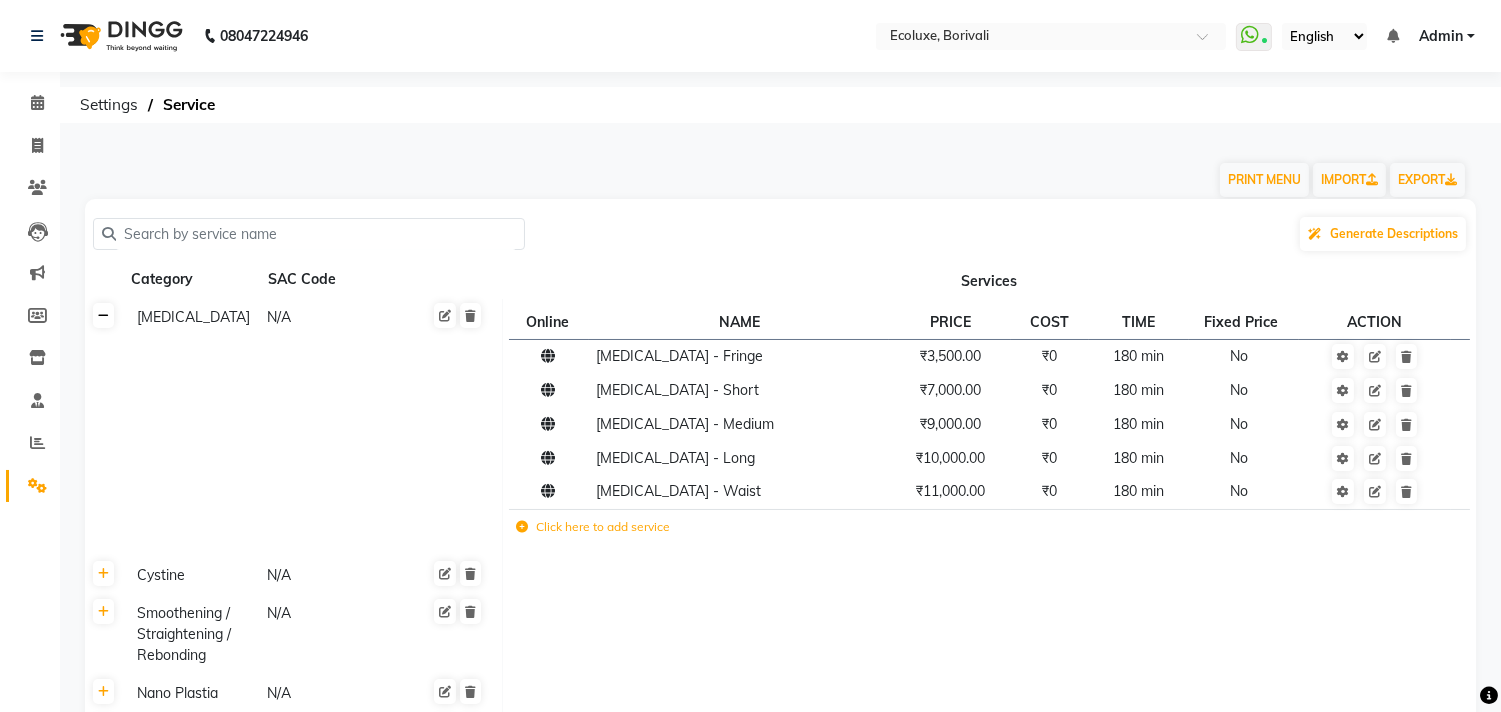 click 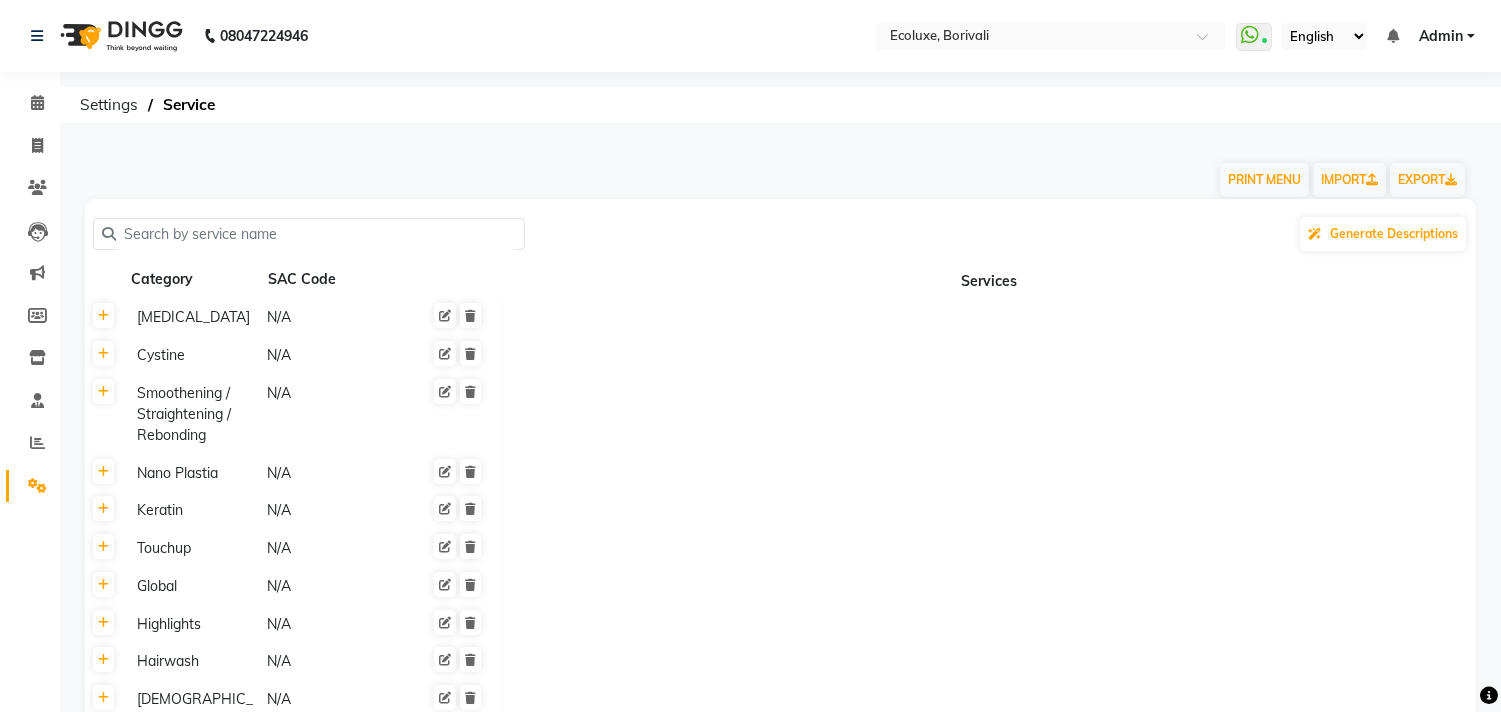 click 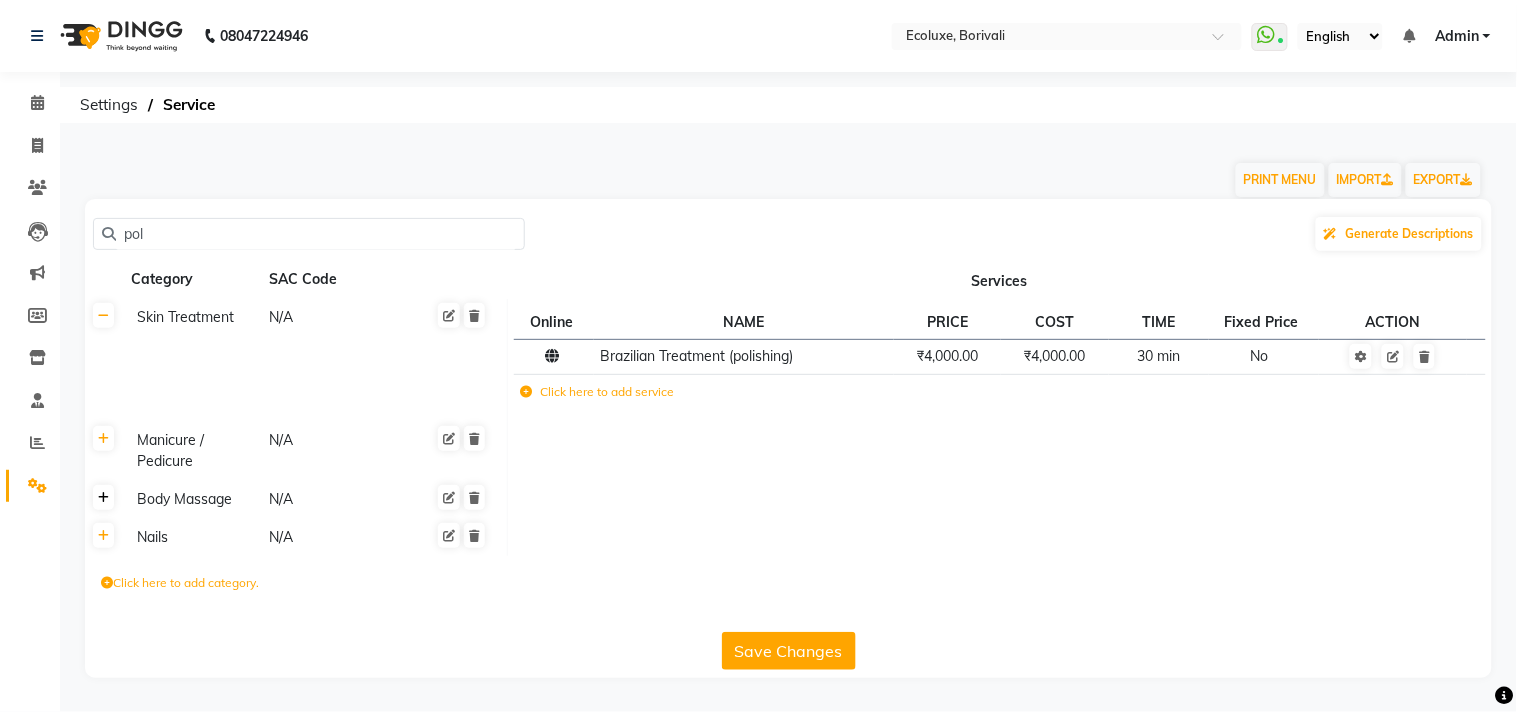 type on "pol" 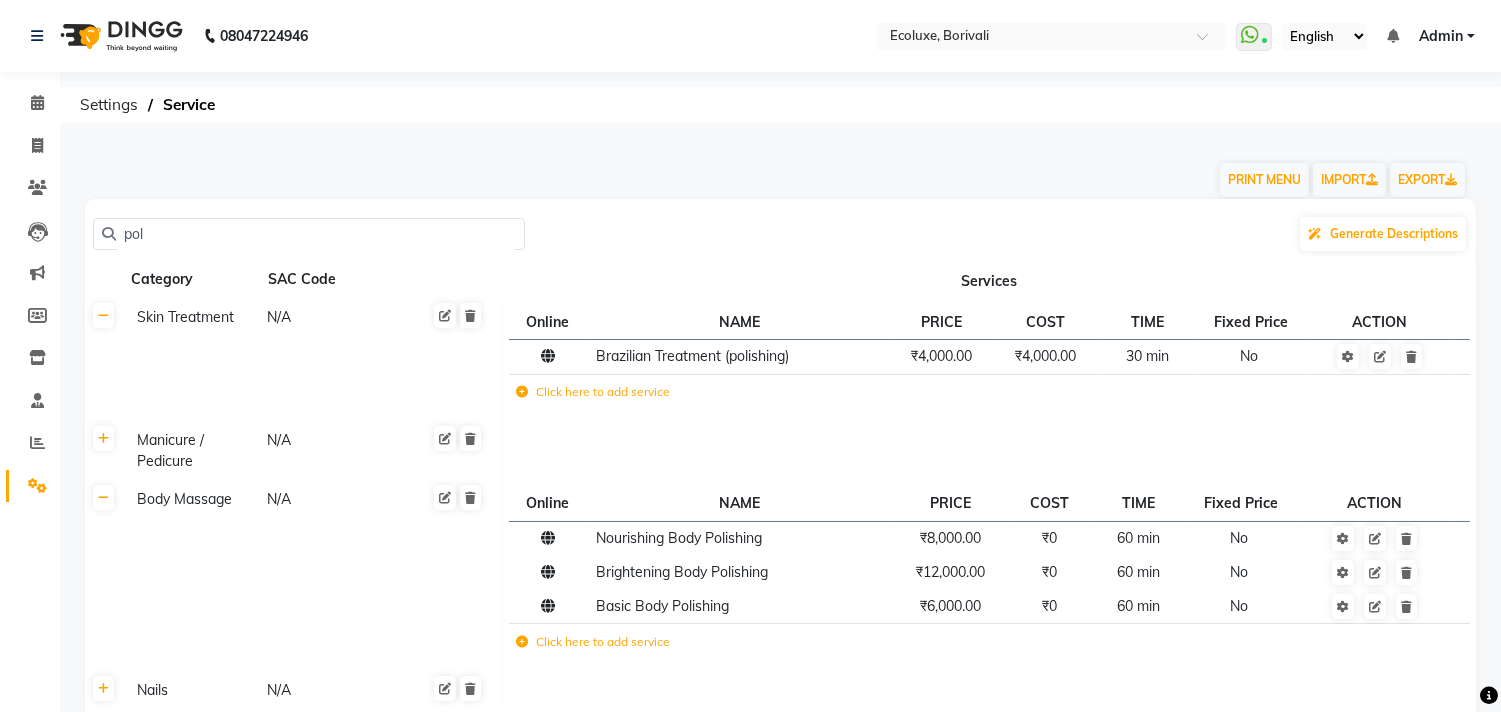 click 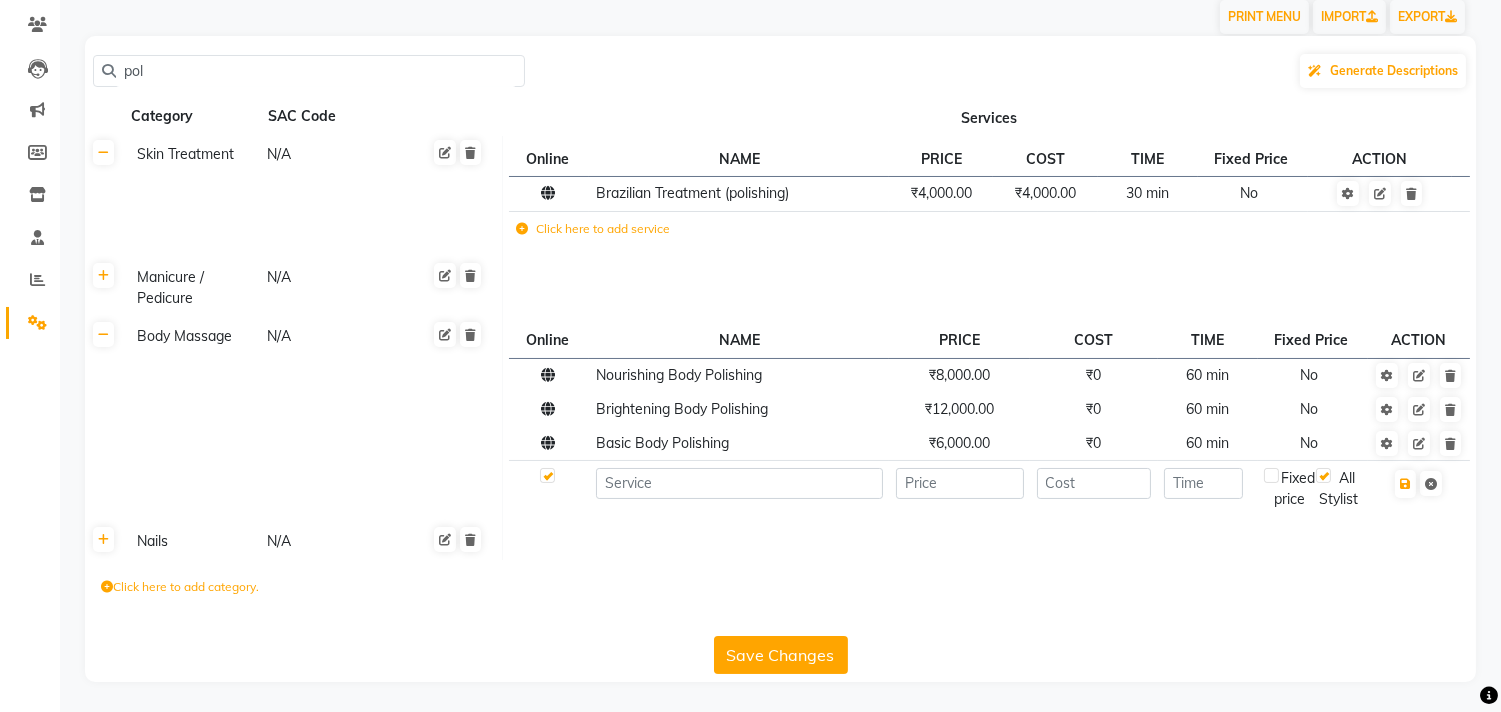 scroll, scrollTop: 184, scrollLeft: 0, axis: vertical 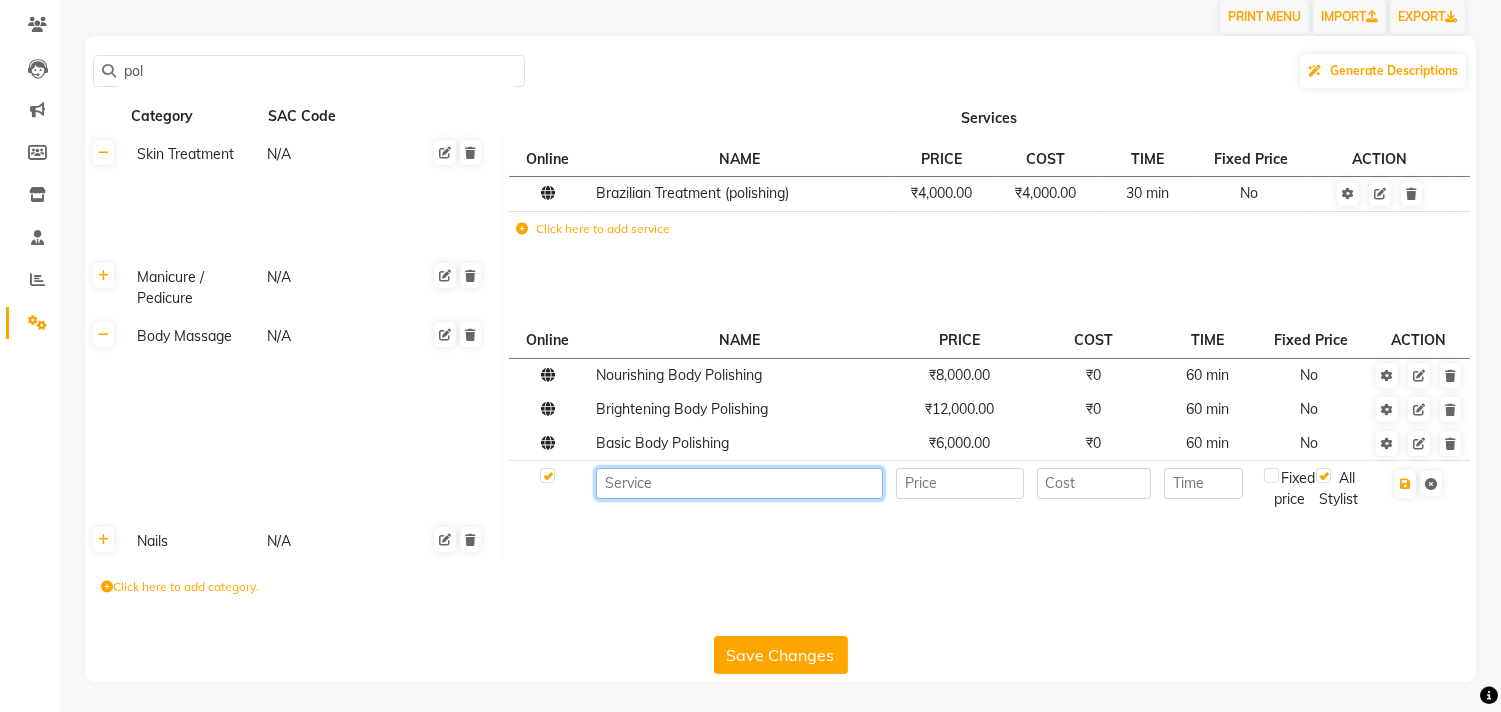 click 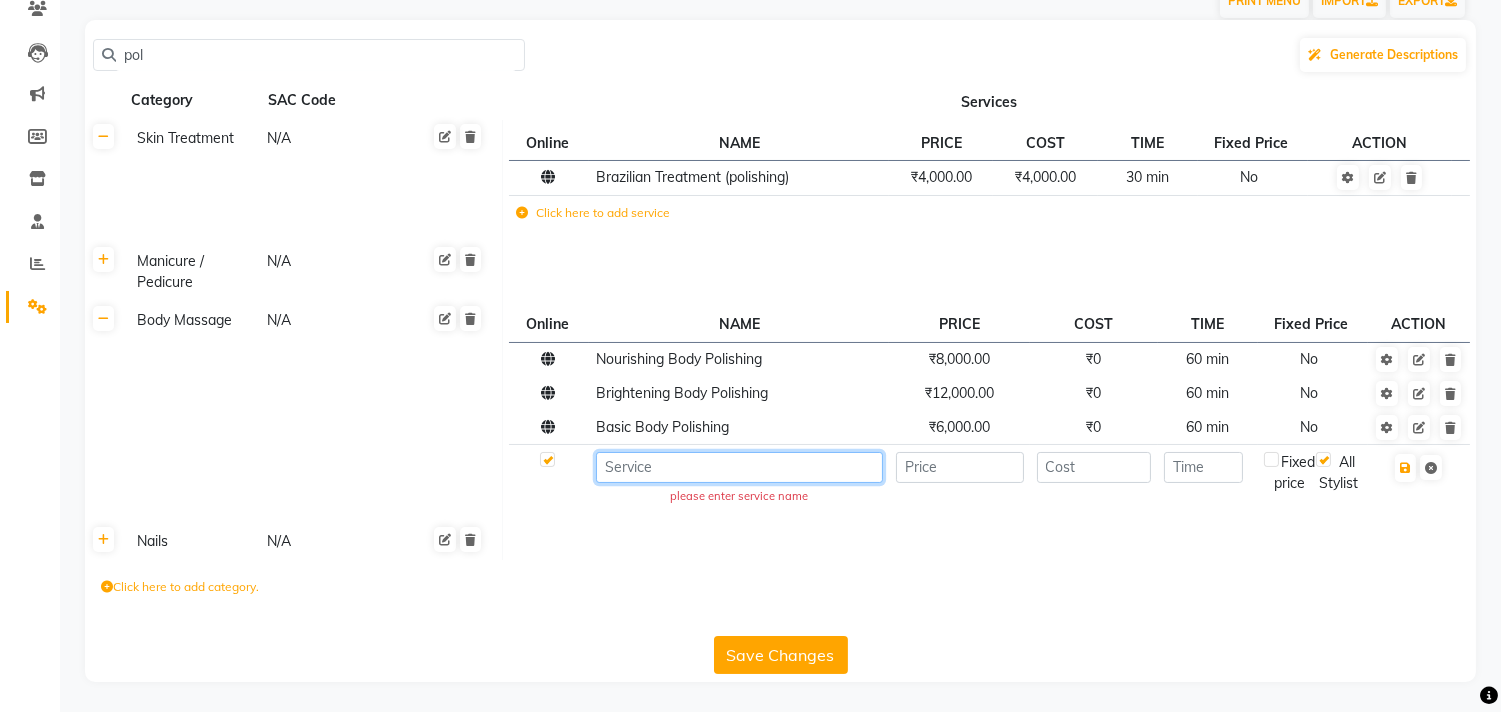 click 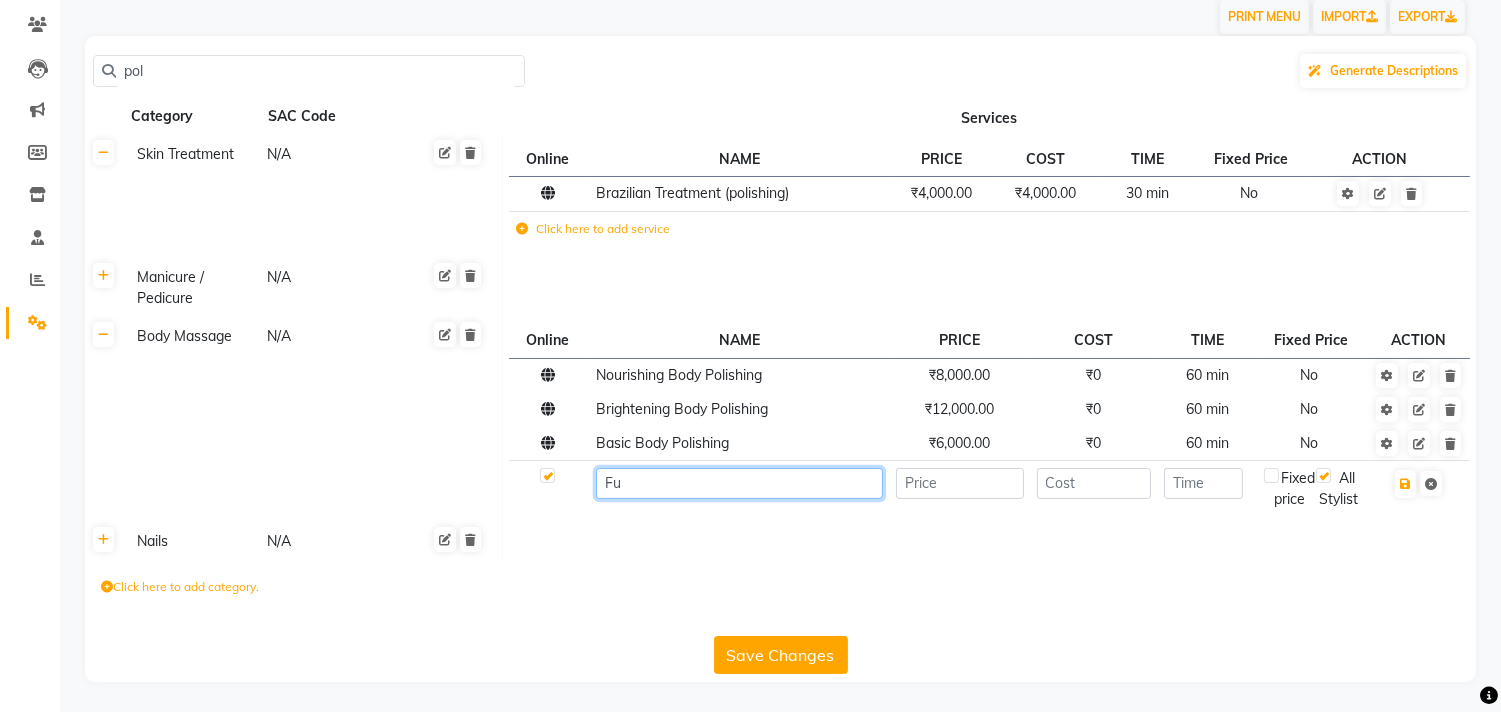 type on "F" 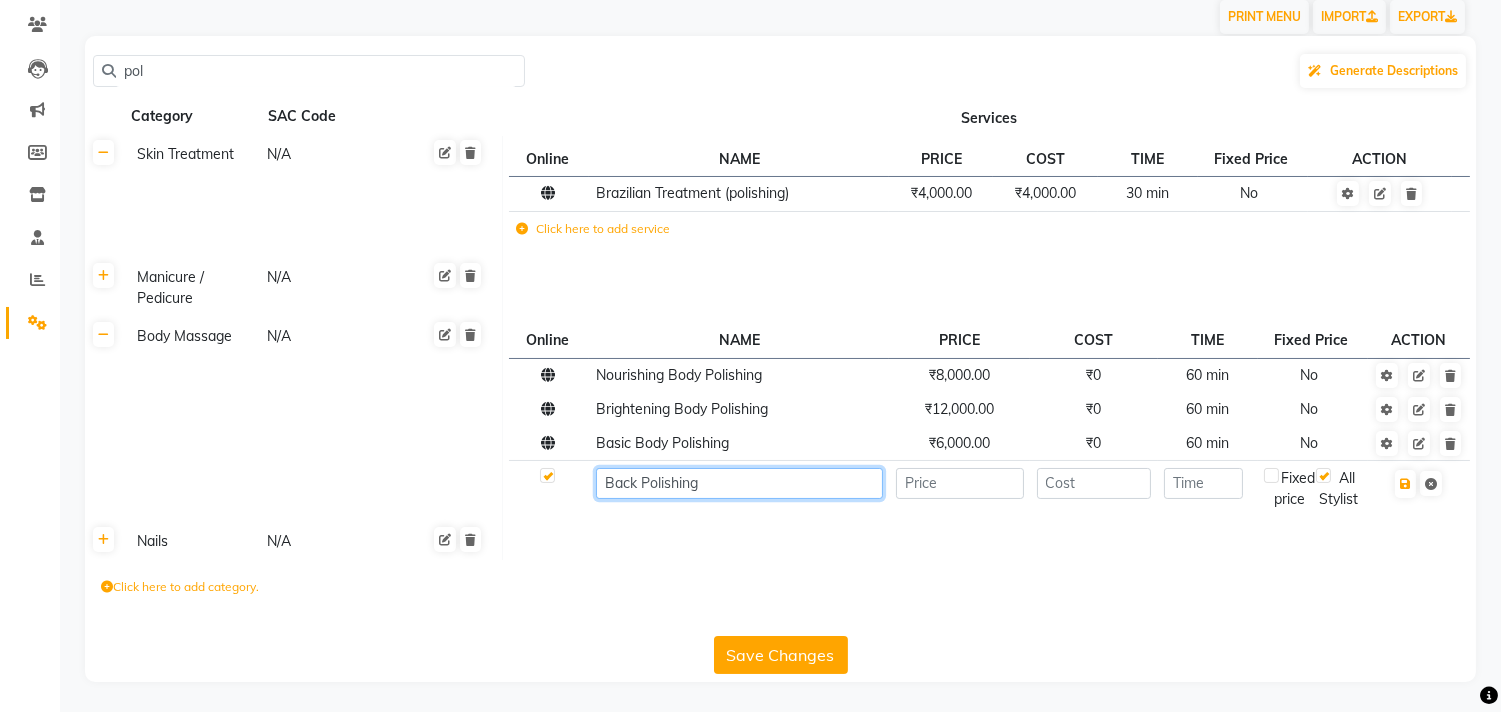 type on "Back Polishing" 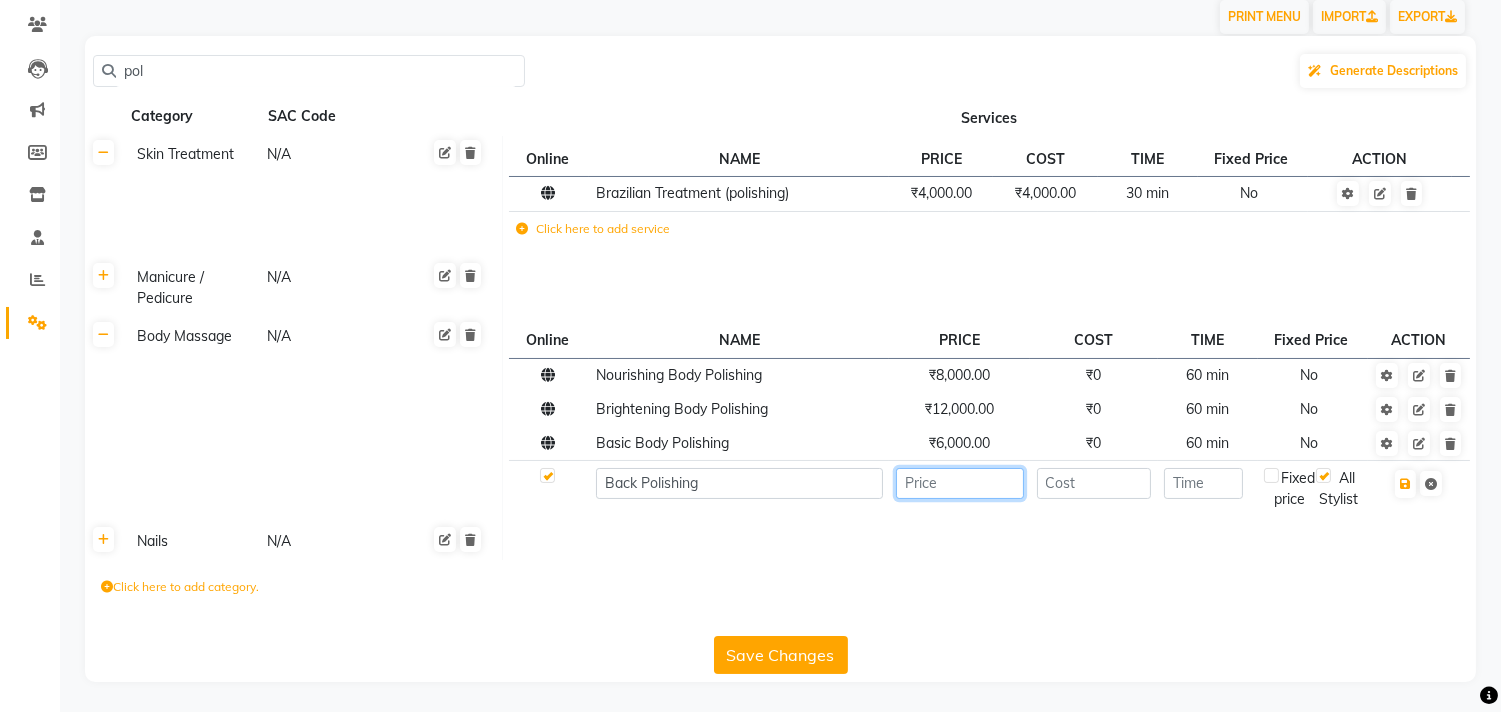 click 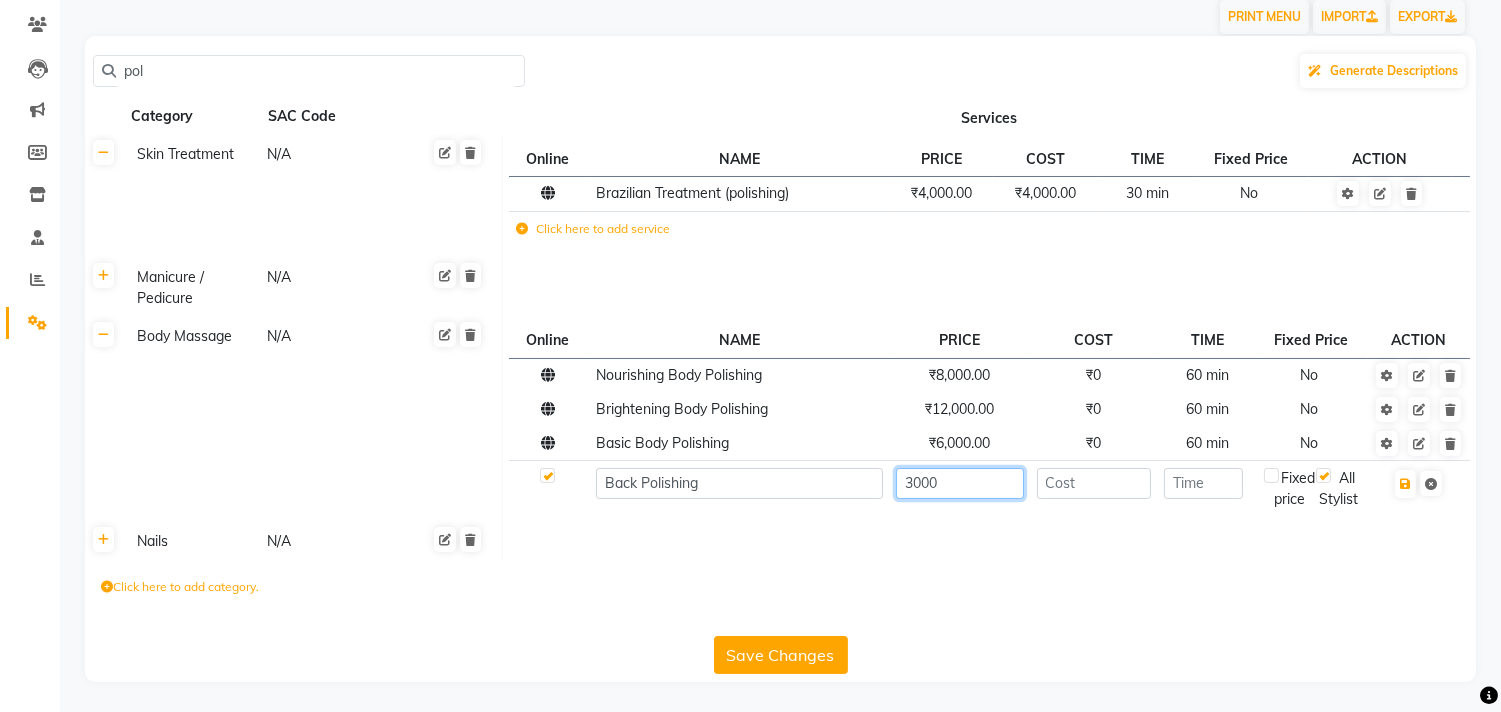 type on "3000" 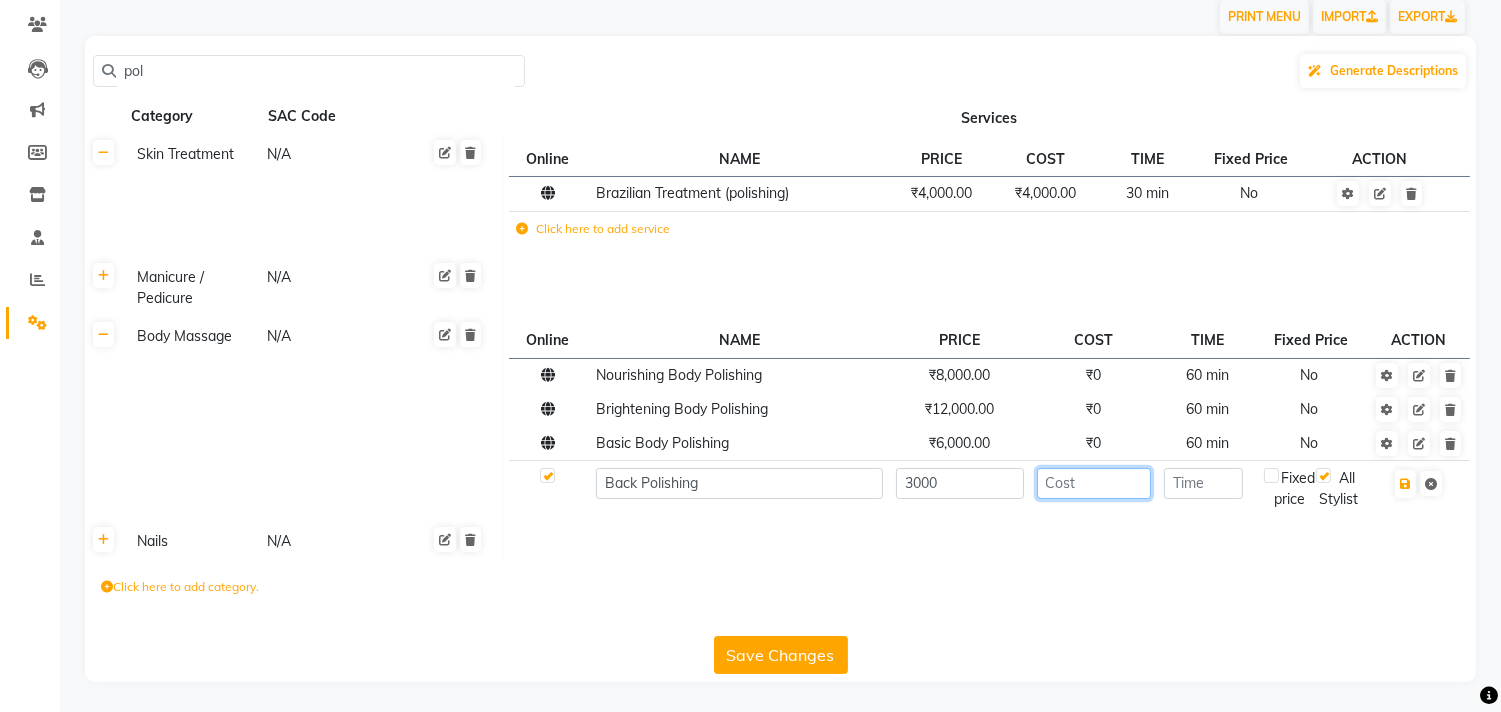click 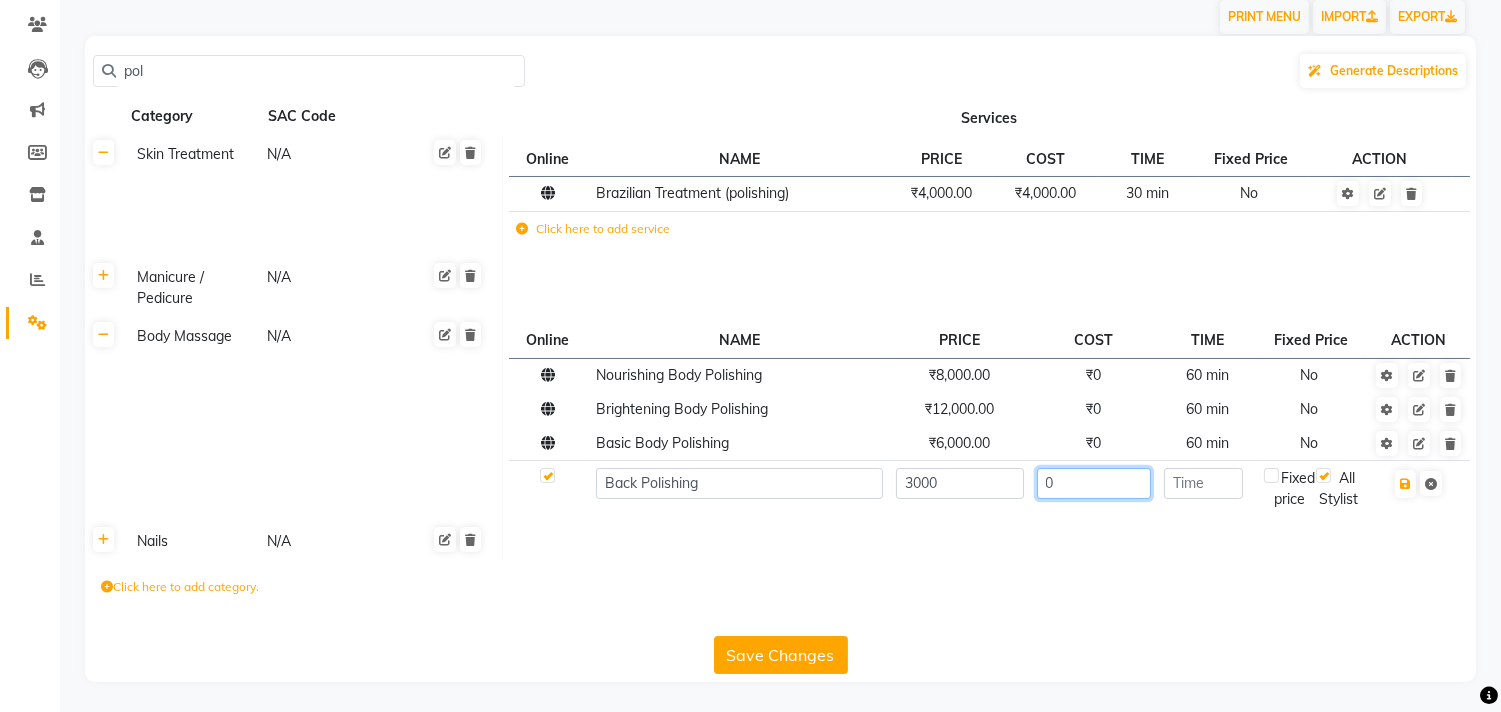 type on "0" 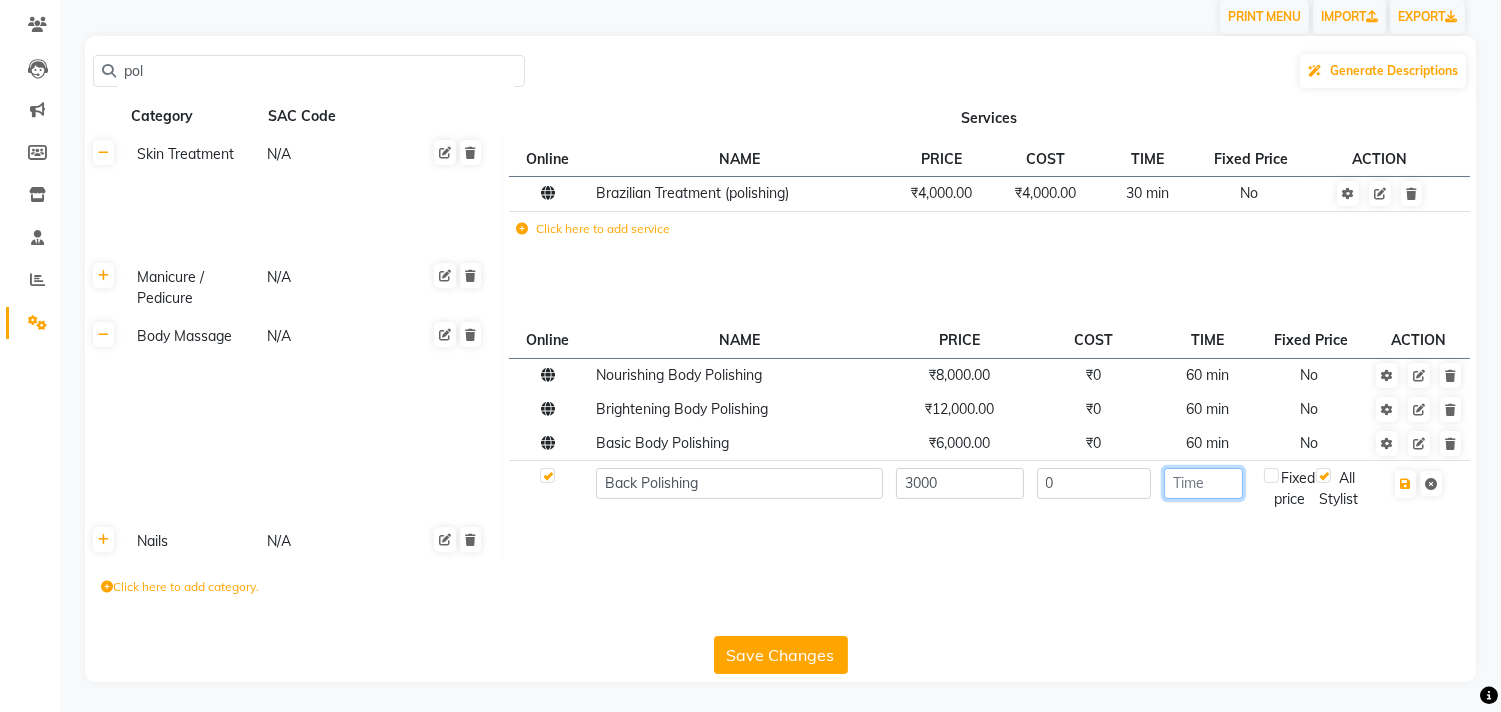 click 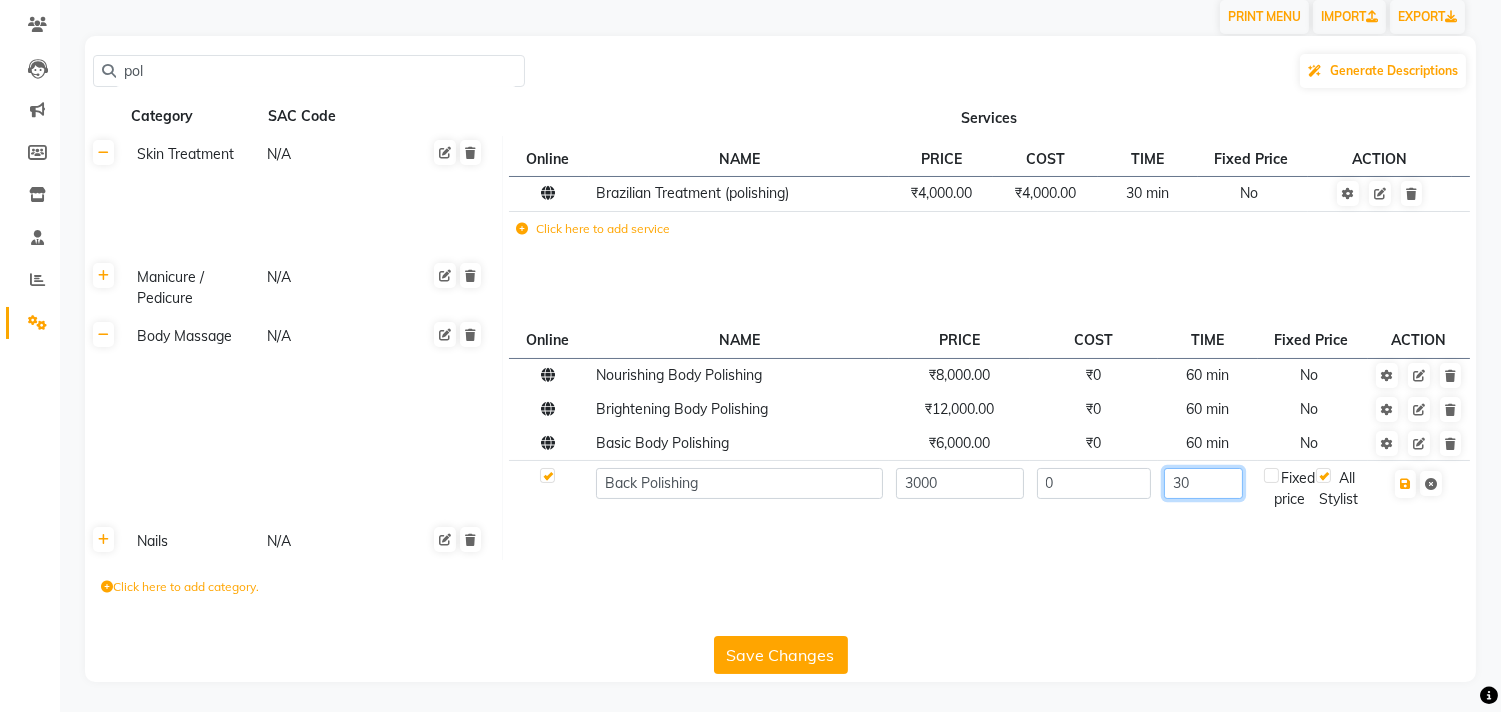 type on "30" 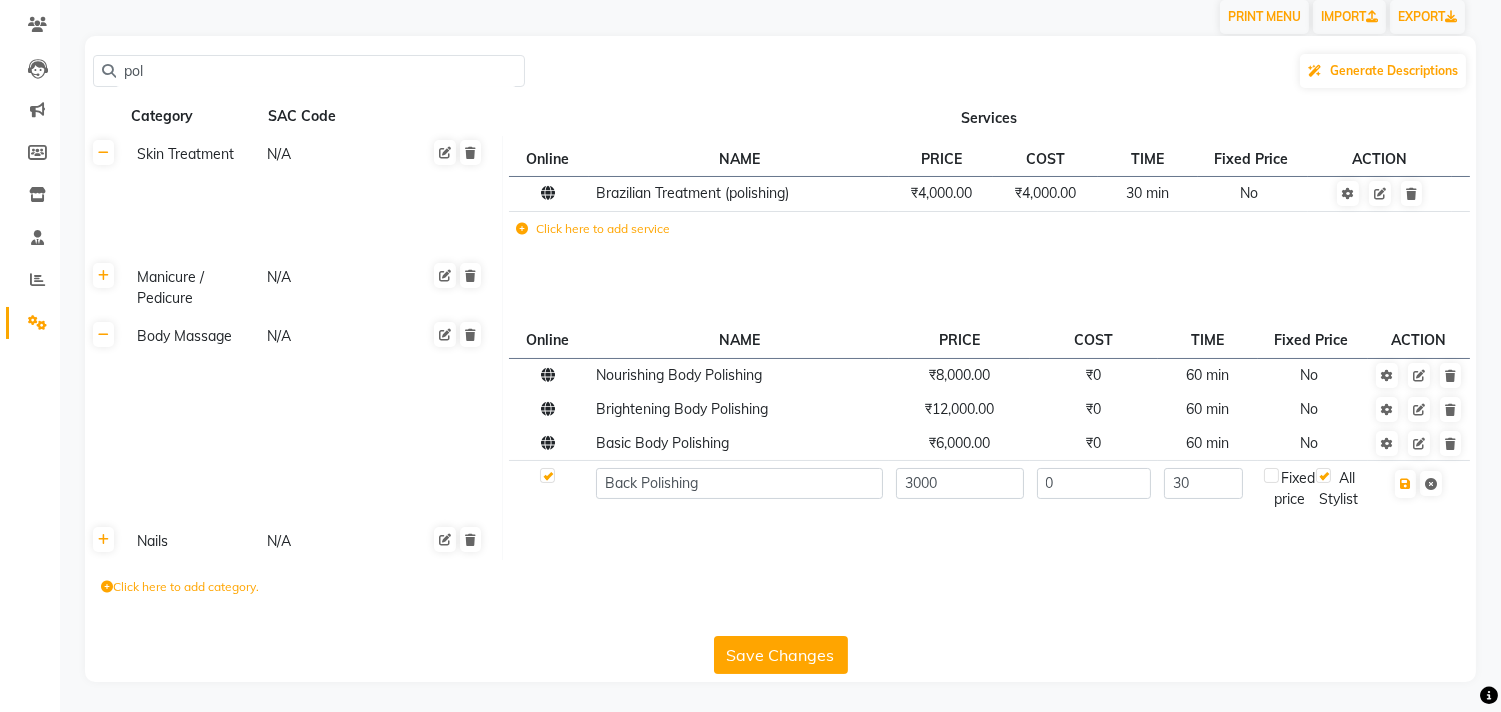 click 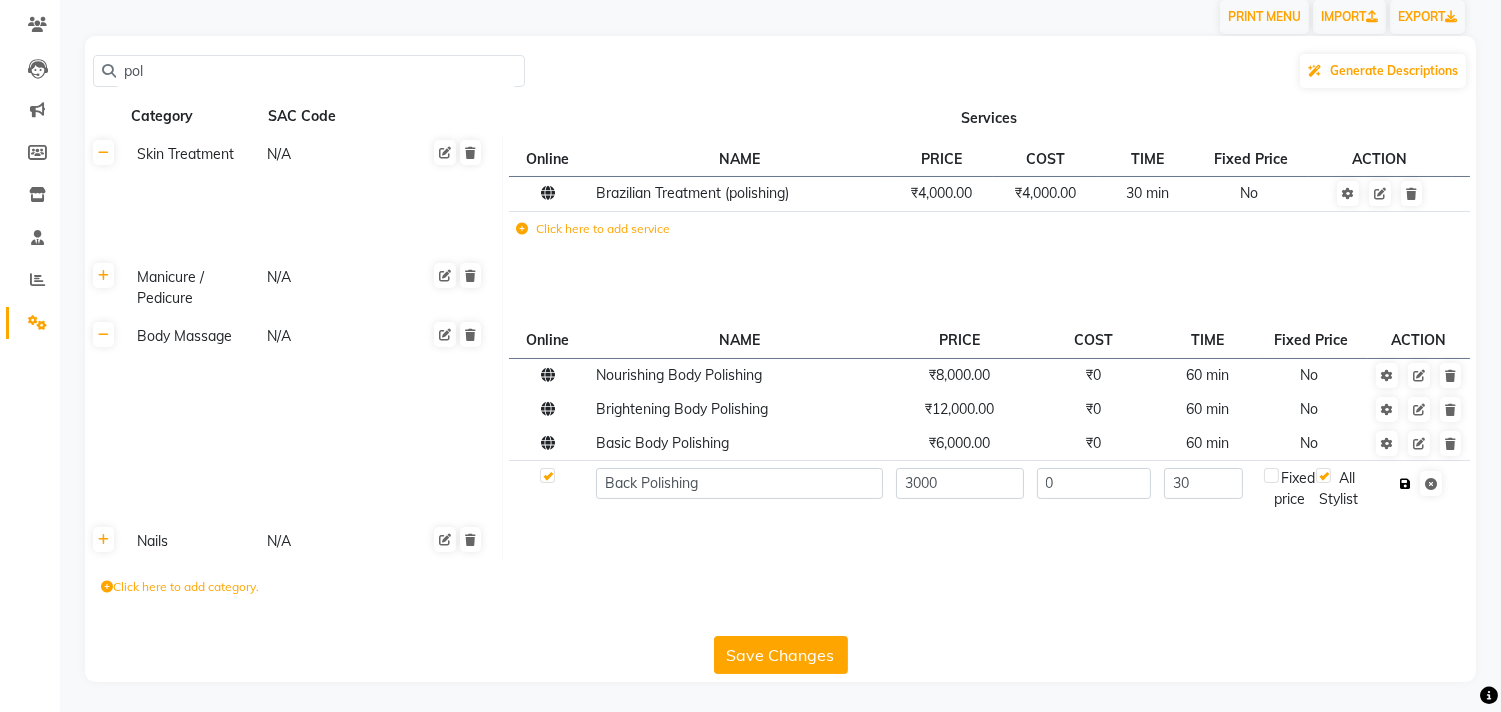 click at bounding box center [1405, 484] 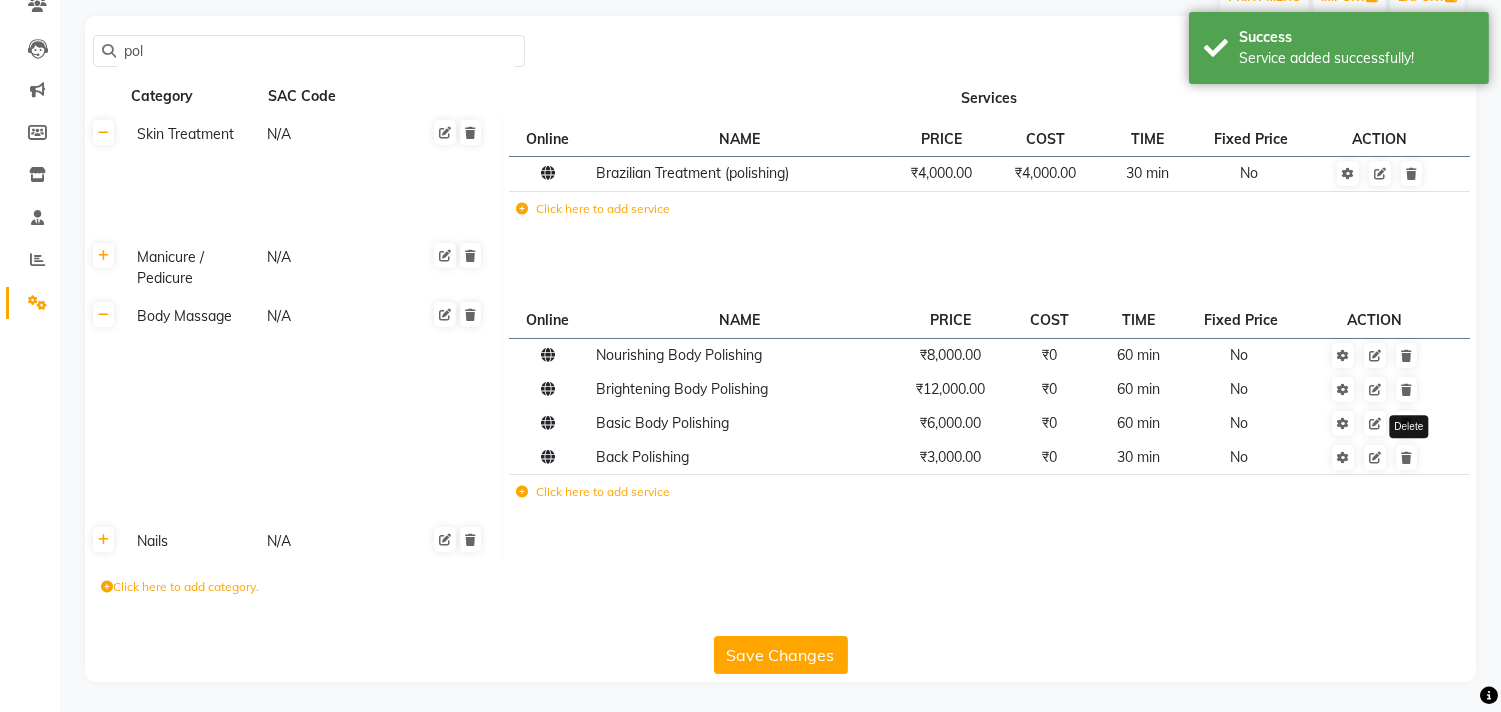 scroll, scrollTop: 183, scrollLeft: 0, axis: vertical 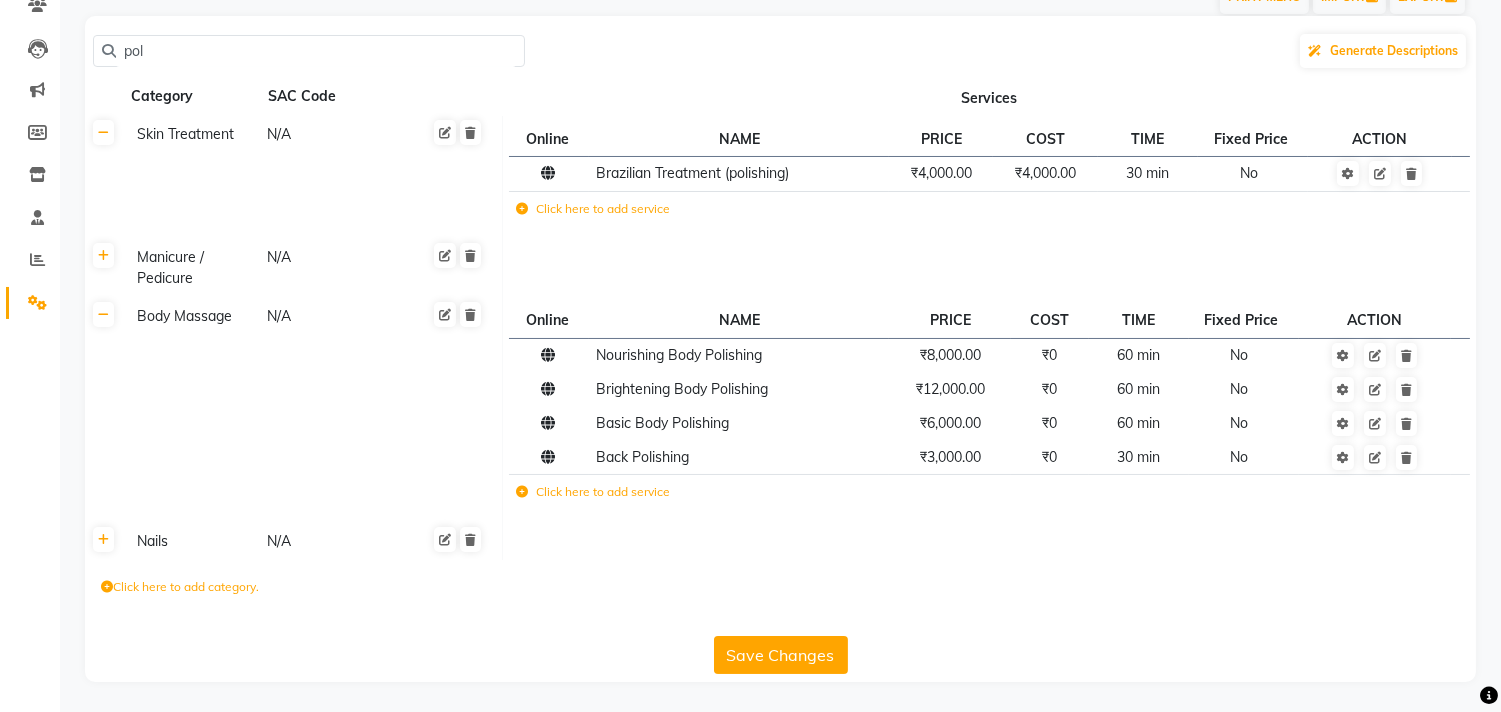 click on "Save Changes" 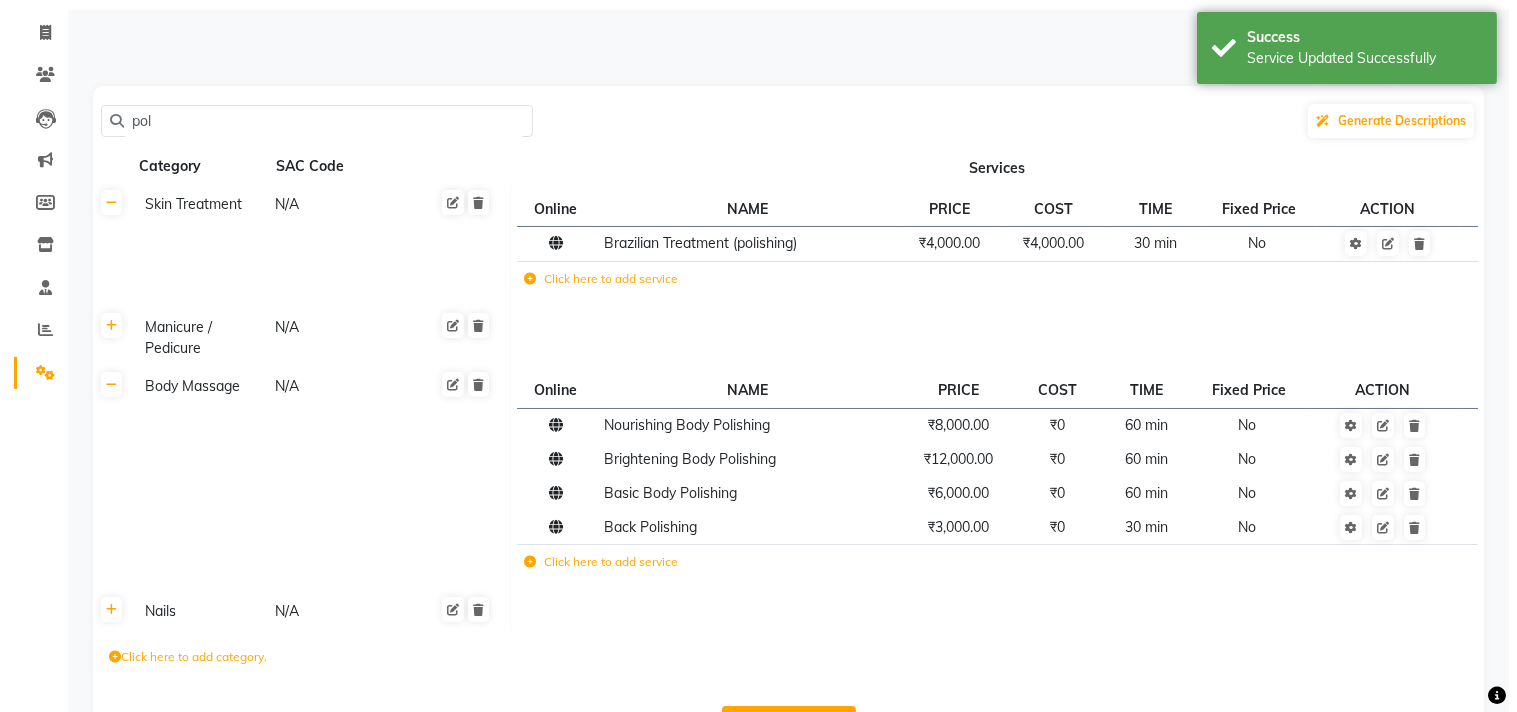 scroll, scrollTop: 0, scrollLeft: 0, axis: both 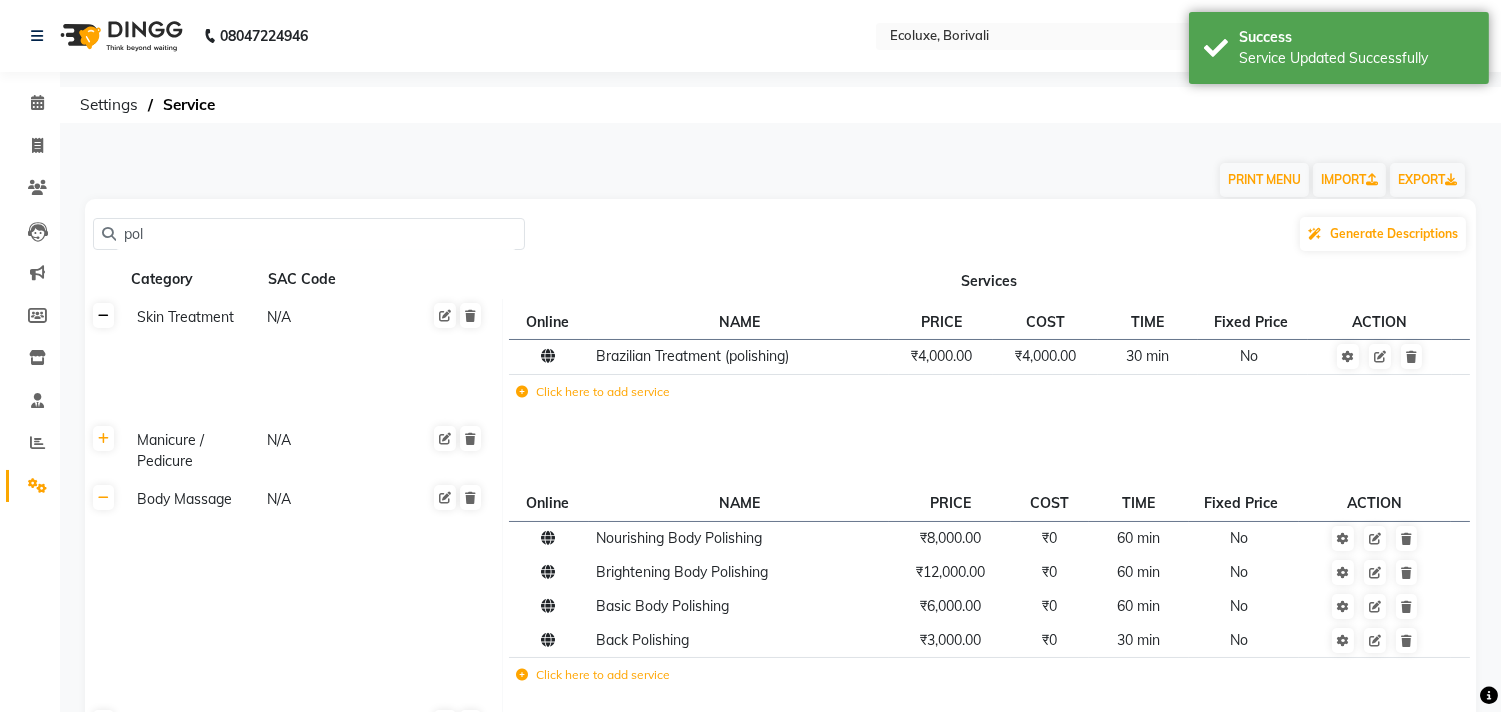 click 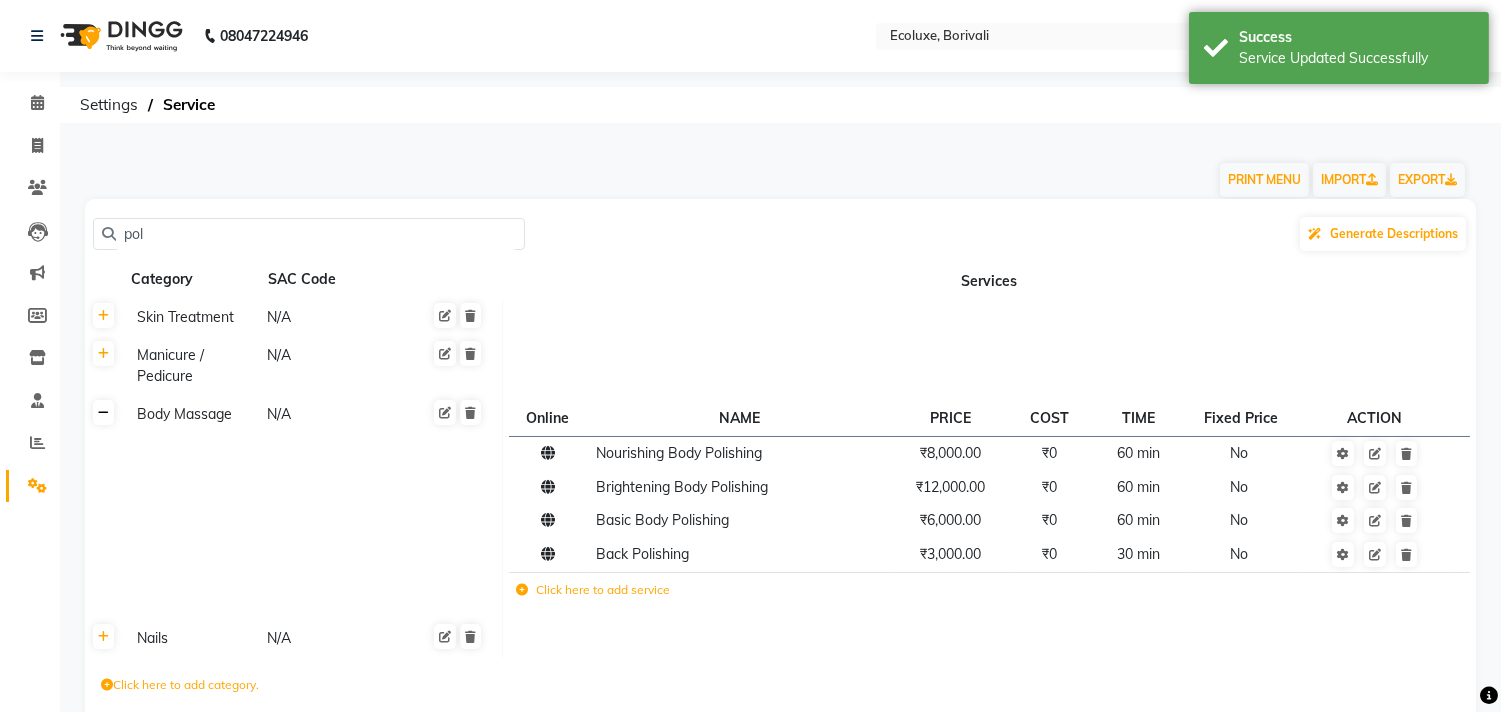 click 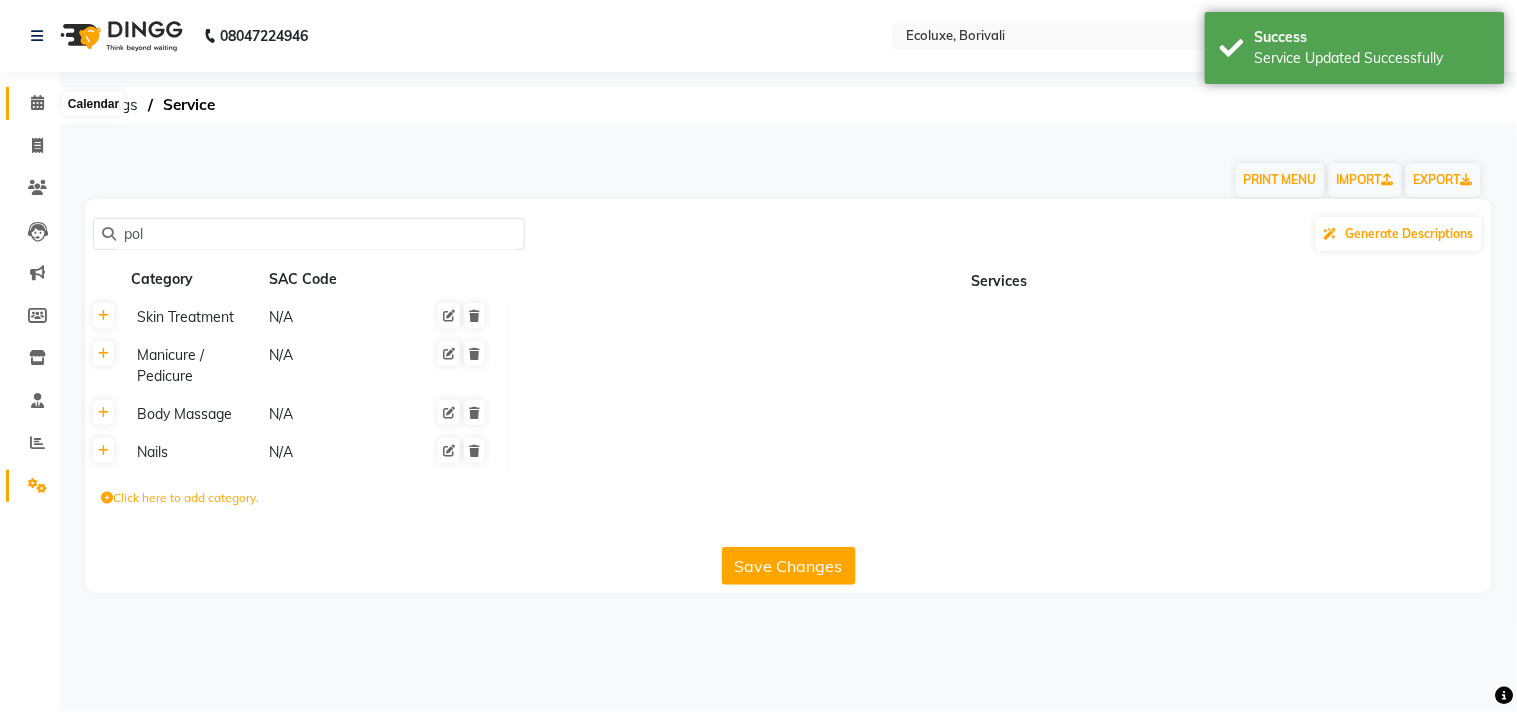click 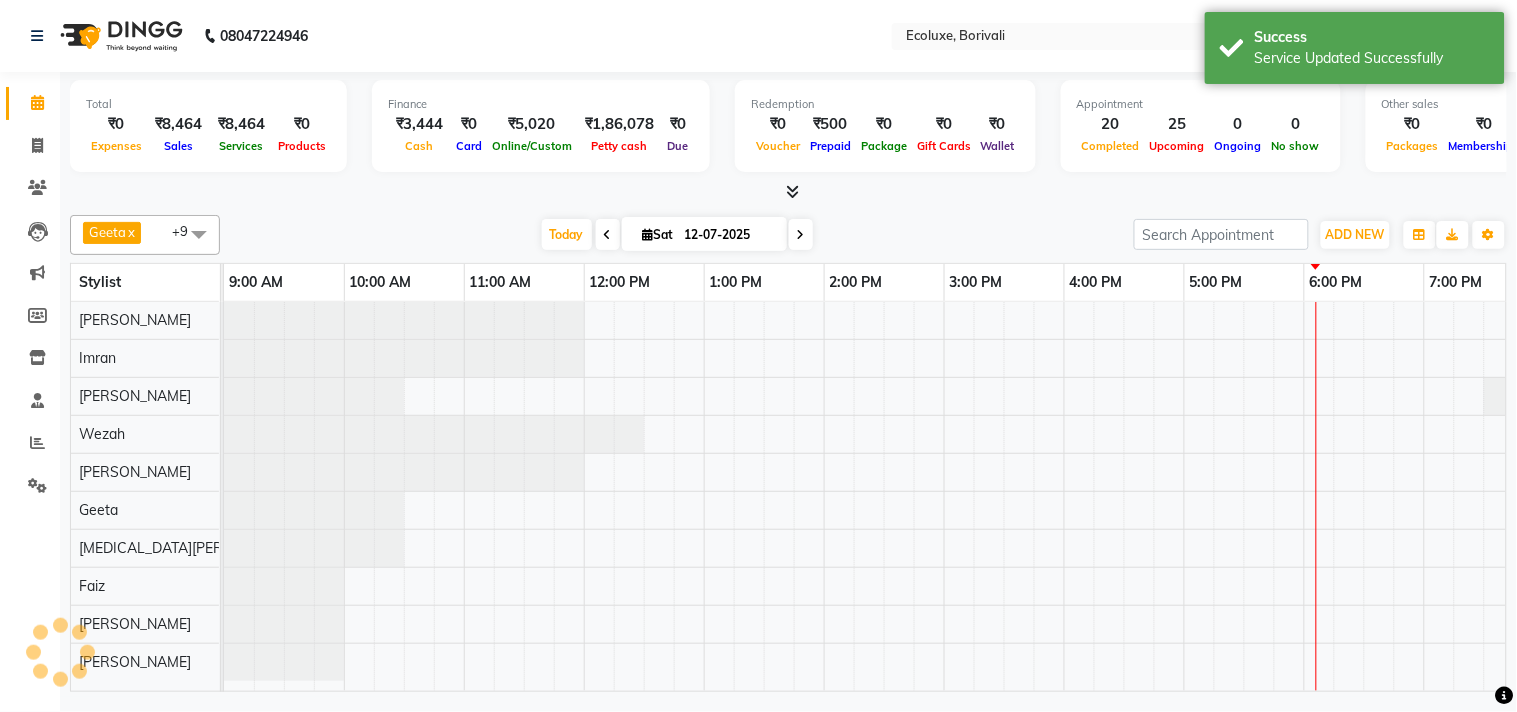 scroll, scrollTop: 7, scrollLeft: 0, axis: vertical 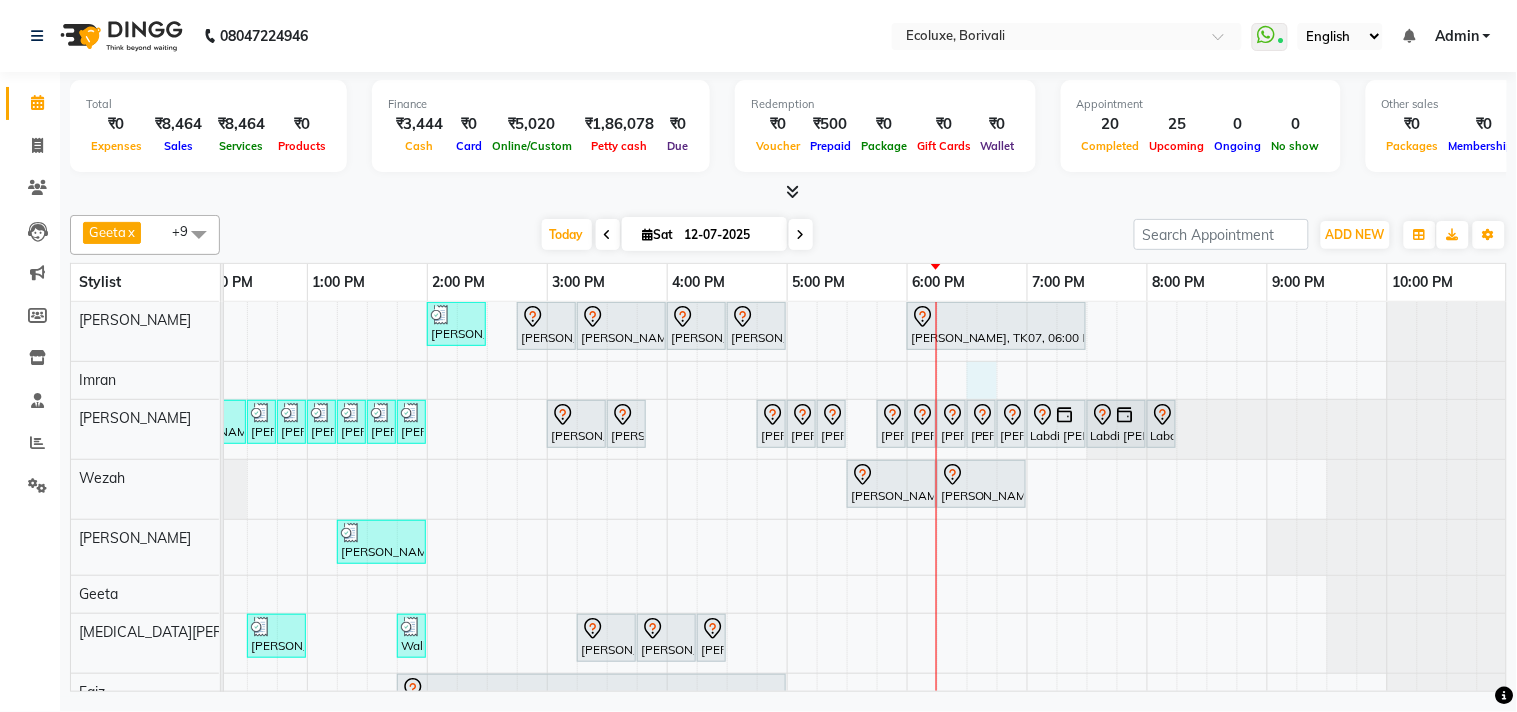 click on "Shaily Kediya, TK13, 02:00 PM-02:30 PM, Men Haircut - Senior Haircut             Shraddha Halvadiya, TK16, 02:45 PM-03:15 PM, Highlights - Medium Highlight             Shraddha Halvadiya, TK16, 03:15 PM-04:00 PM, Global - Medium (Inoa)             Shraddha Halvadiya, TK16, 04:00 PM-04:30 PM, Hair Treatment - Colour Gloss Treatment             Shraddha Halvadiya, TK16, 04:30 PM-05:00 PM, Hair Treatment - Medium (Olaplex)             Priya Korhale, TK07, 06:00 PM-07:30 PM, Touchup - Root Touch (Up To 2 Inch) Inoa     Meena Sharma, TK14, 09:30 AM-09:45 AM, Woman Upperlip      Meena Sharma, TK14, 09:45 AM-10:00 AM, Woman Forehead     Meena Sharma, TK14, 10:00 AM-10:15 AM, Woman Eyebrow     Shefali Gandhi, TK01, 10:30 AM-11:00 AM, Waxing (Rica Wax) - Full Arms      Shefali Gandhi, TK01, 11:00 AM-11:30 AM, Waxing (Rica Wax) - Full Legs     Shefali Gandhi, TK01, 11:30 AM-11:45 AM, Waxing (Rica Wax) - Underarms     Shefali Gandhi, TK01, 11:45 AM-12:30 PM, Classic Pedicure" at bounding box center [667, 575] 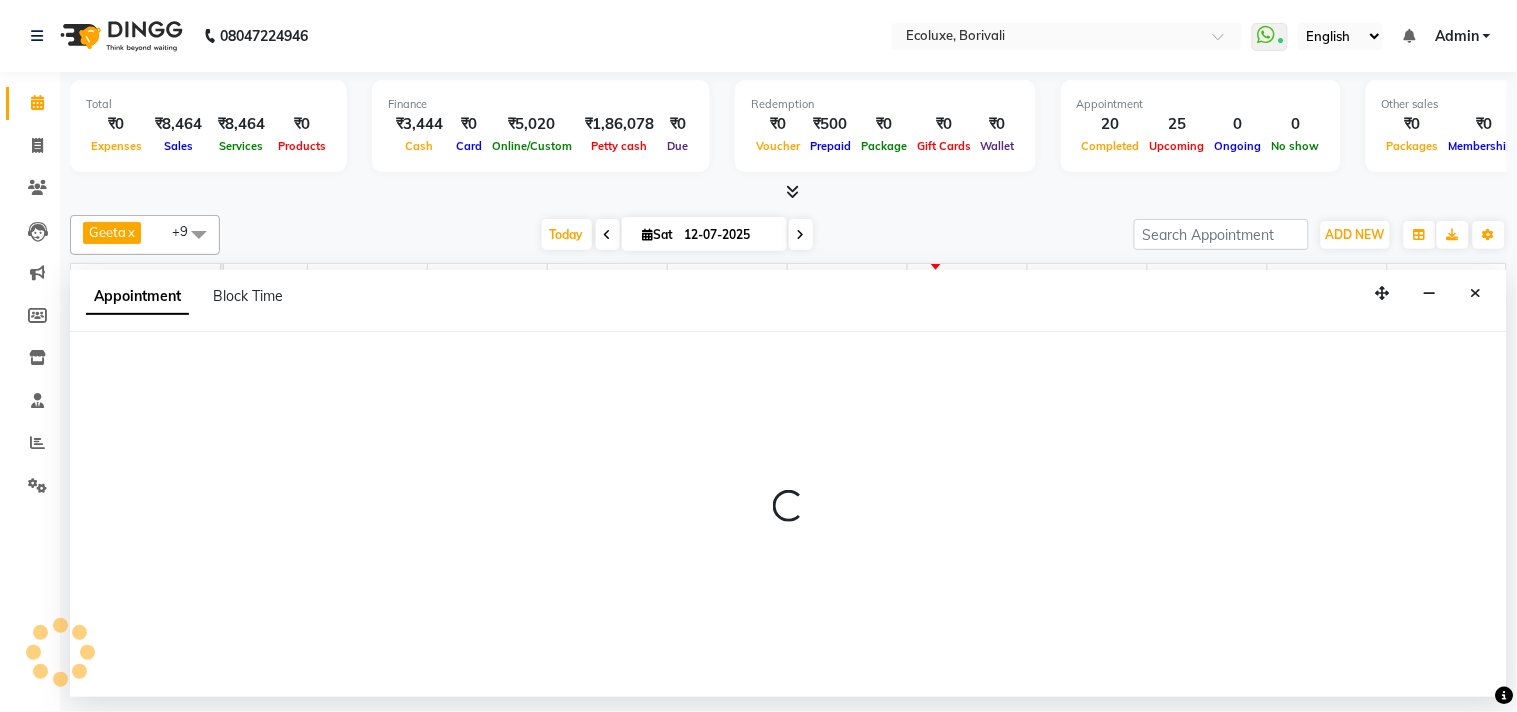 select on "35739" 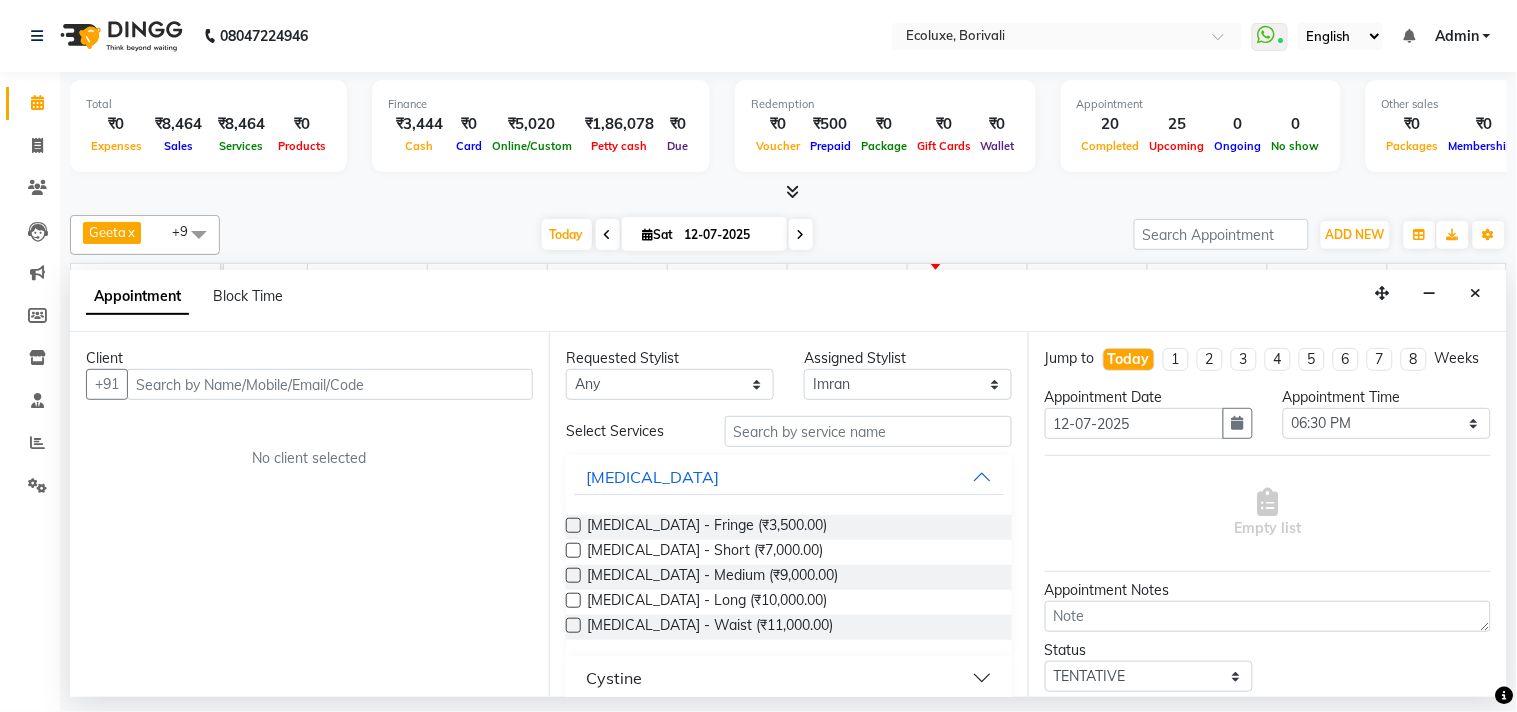 click at bounding box center (330, 384) 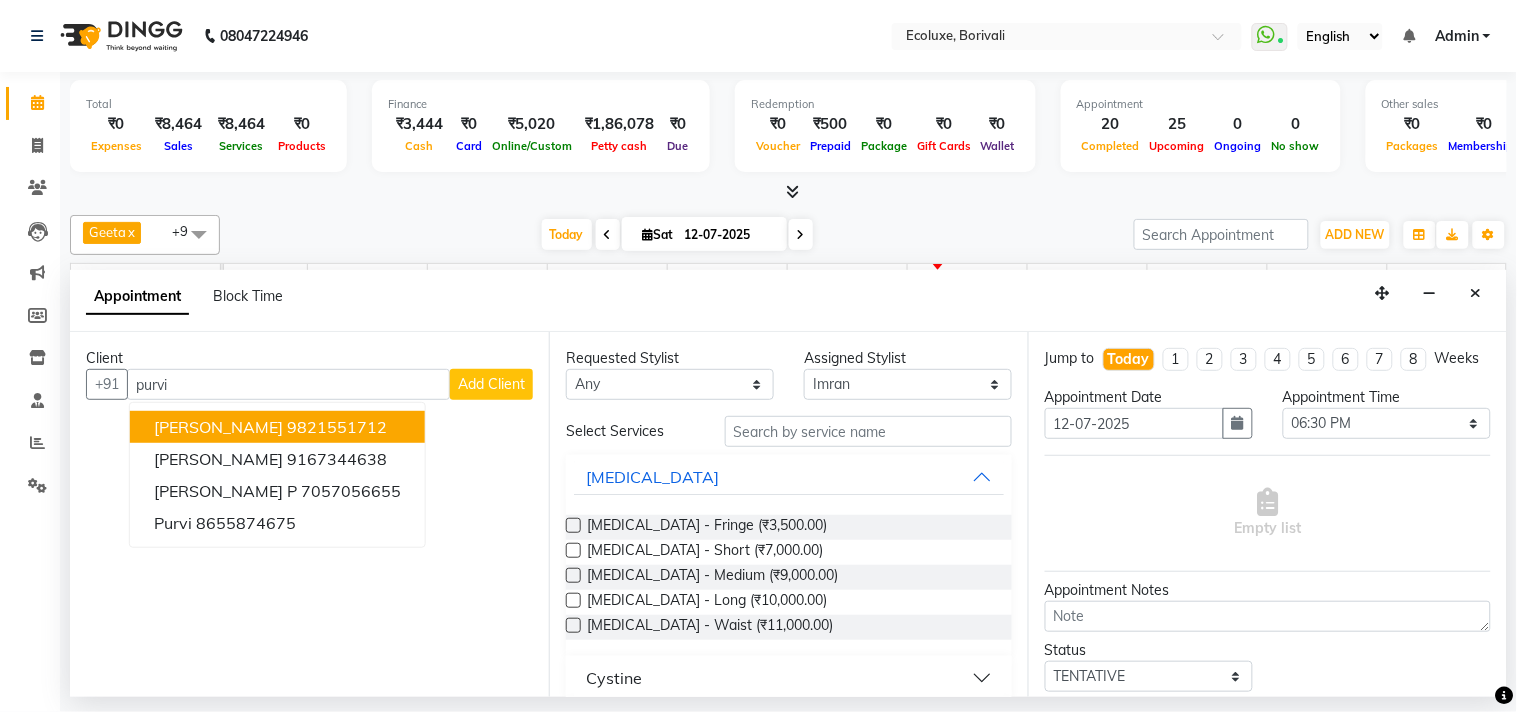 click on "Purvi Bhansali  9821551712" at bounding box center (277, 427) 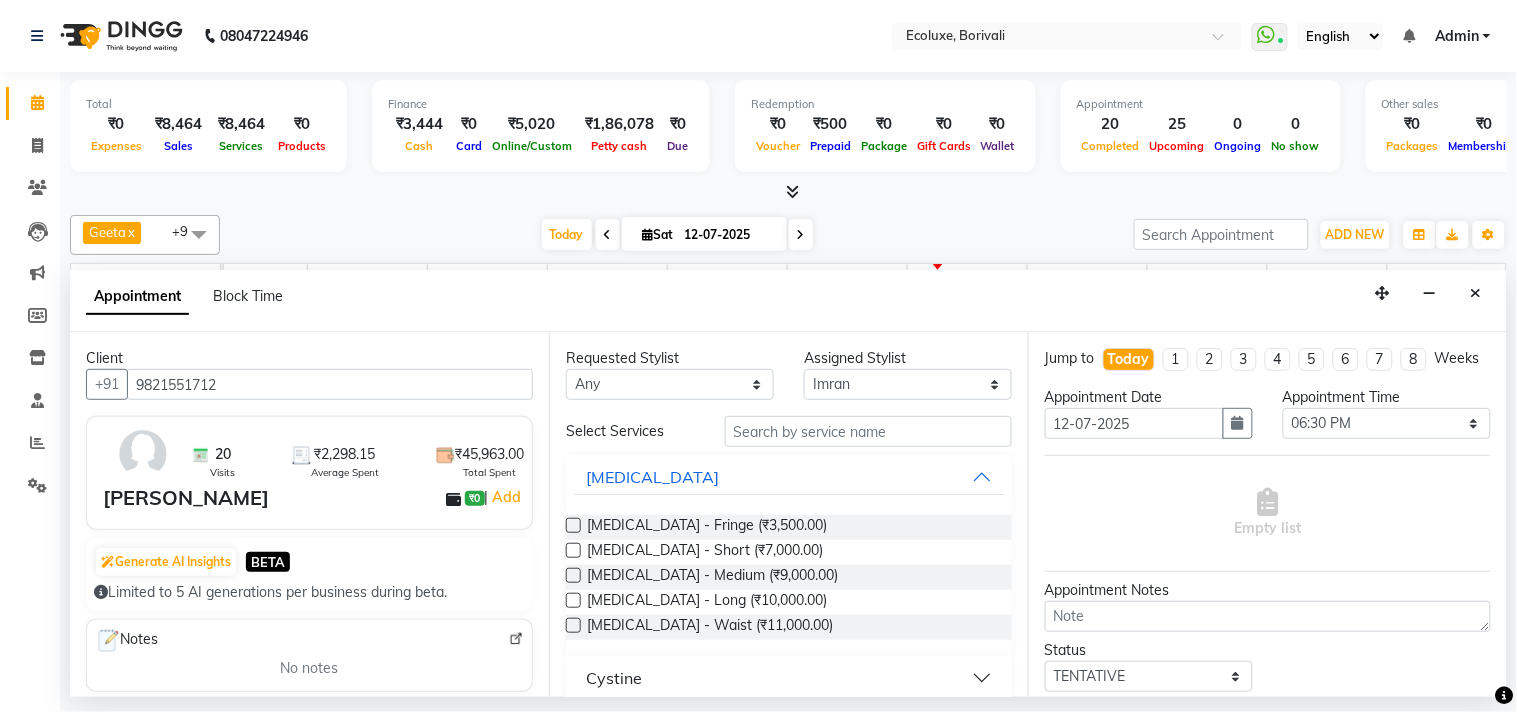type on "9821551712" 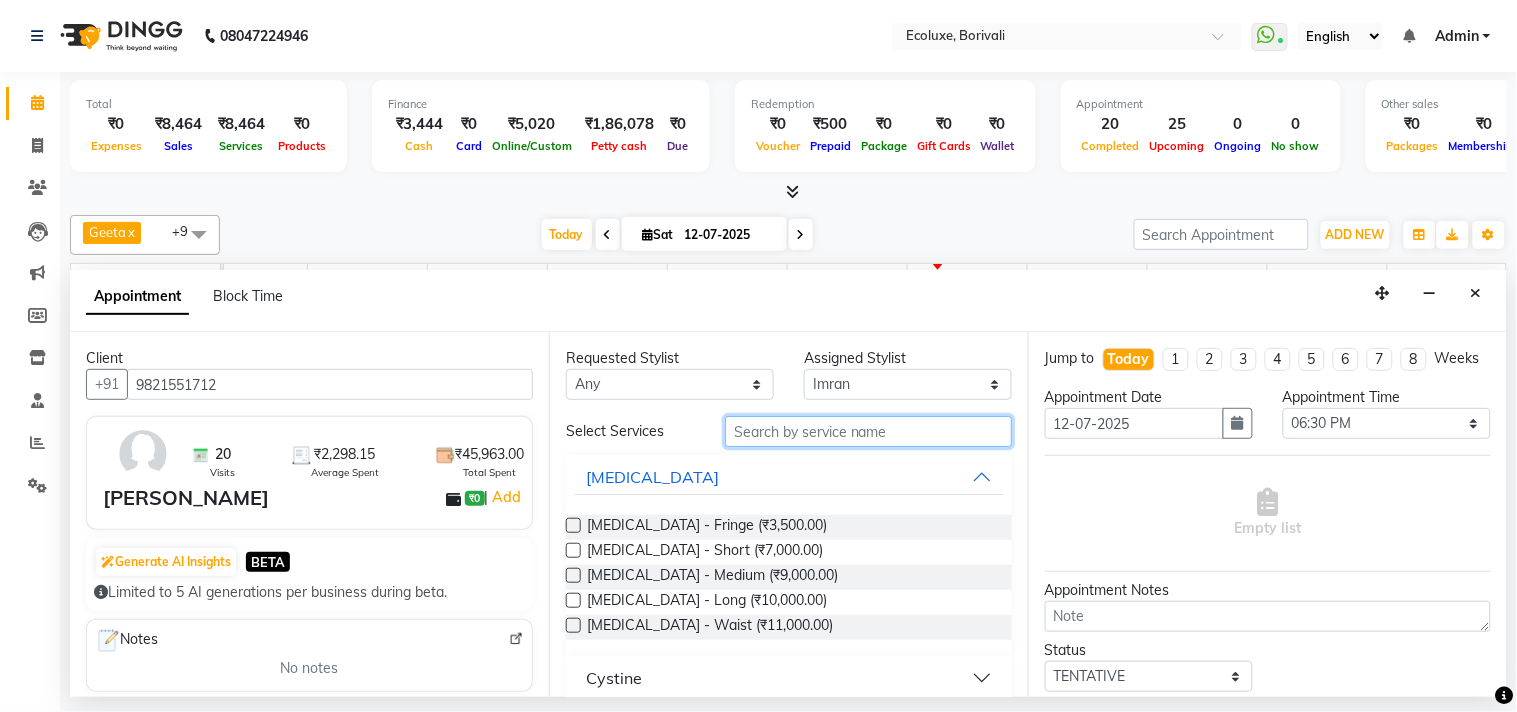click at bounding box center (868, 431) 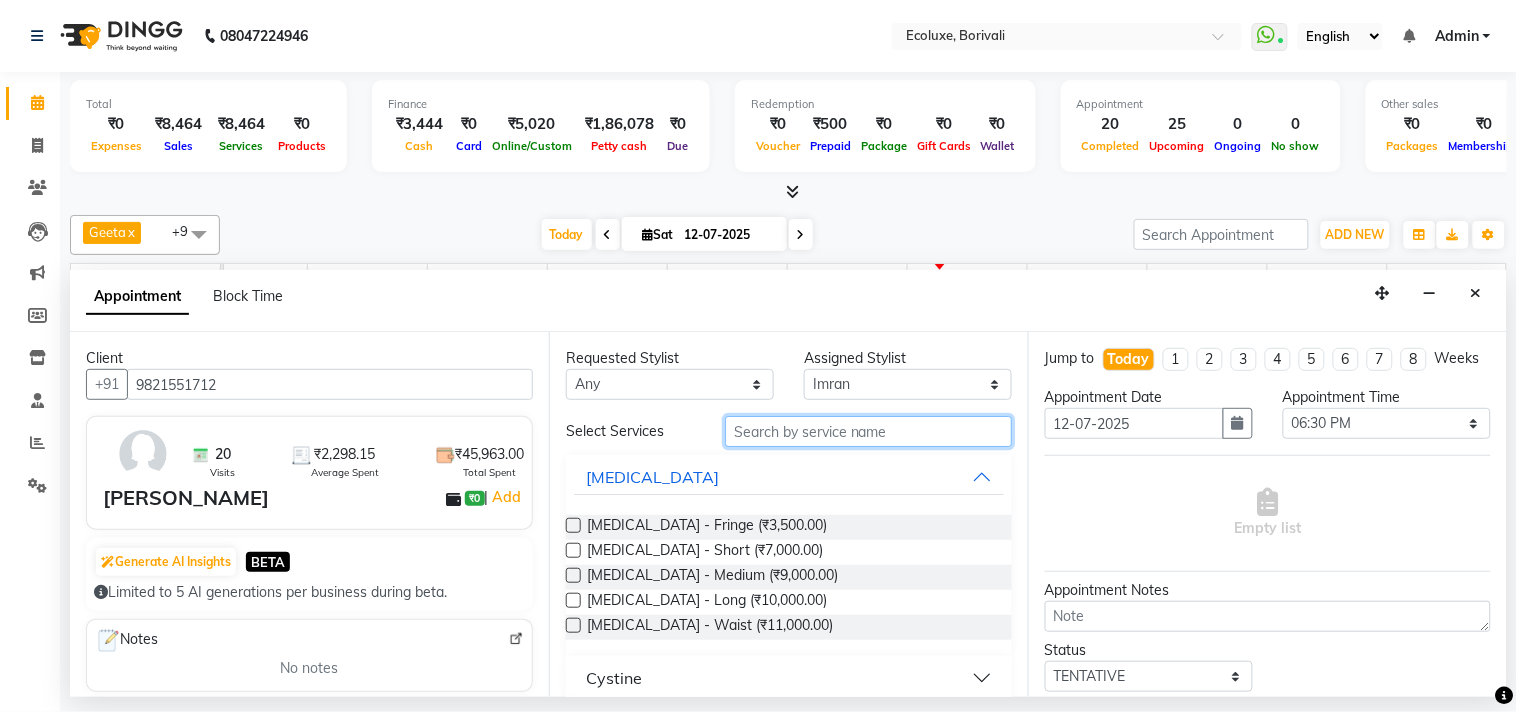 click at bounding box center [868, 431] 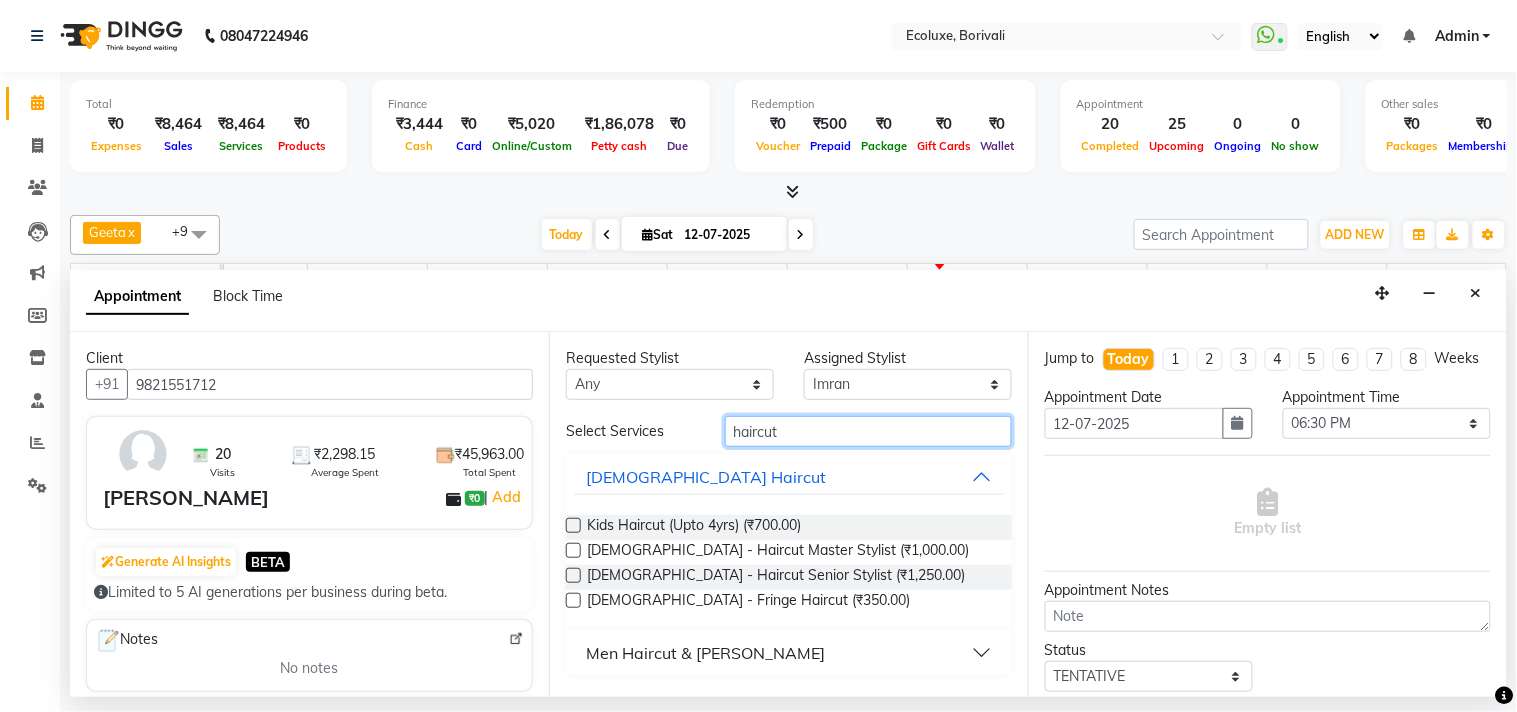 type on "haircut" 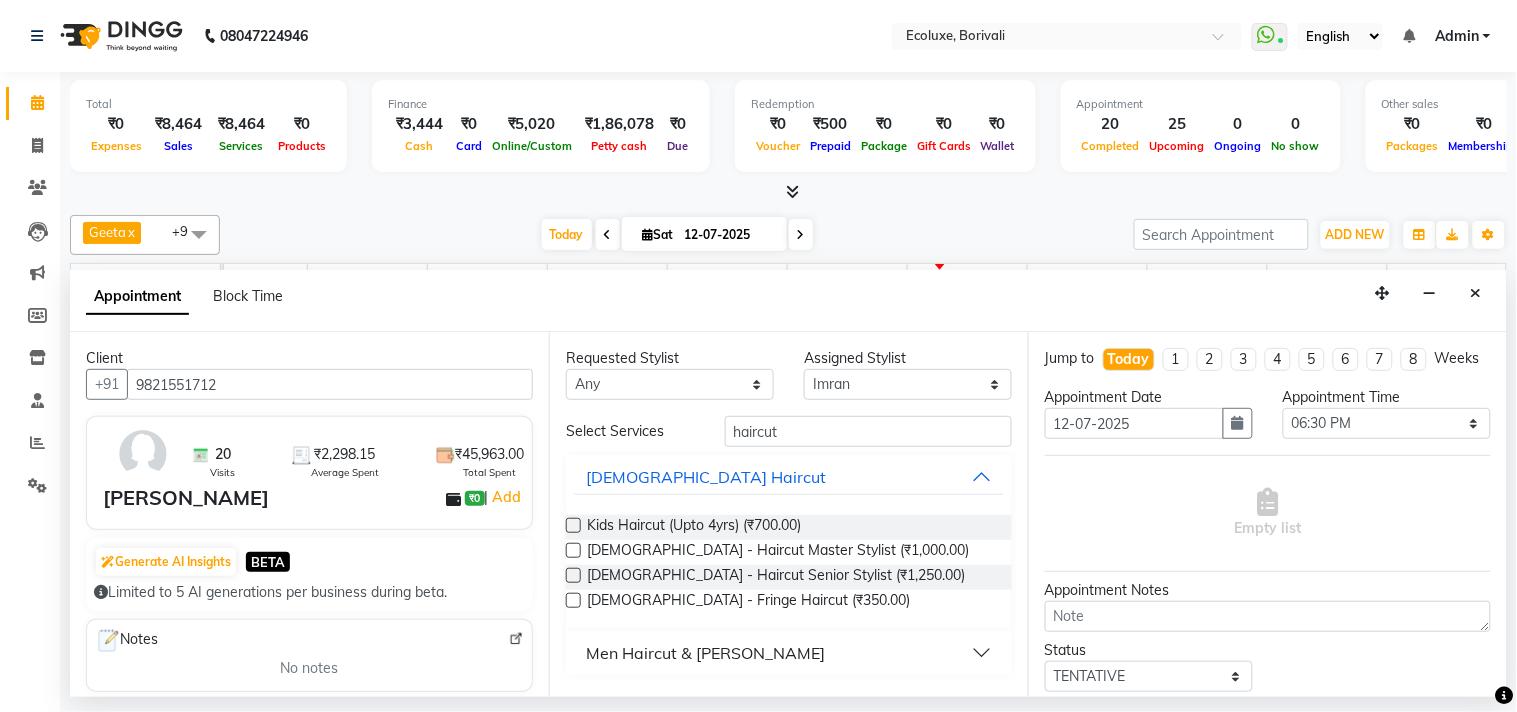 click on "Men Haircut & [PERSON_NAME]" at bounding box center [705, 653] 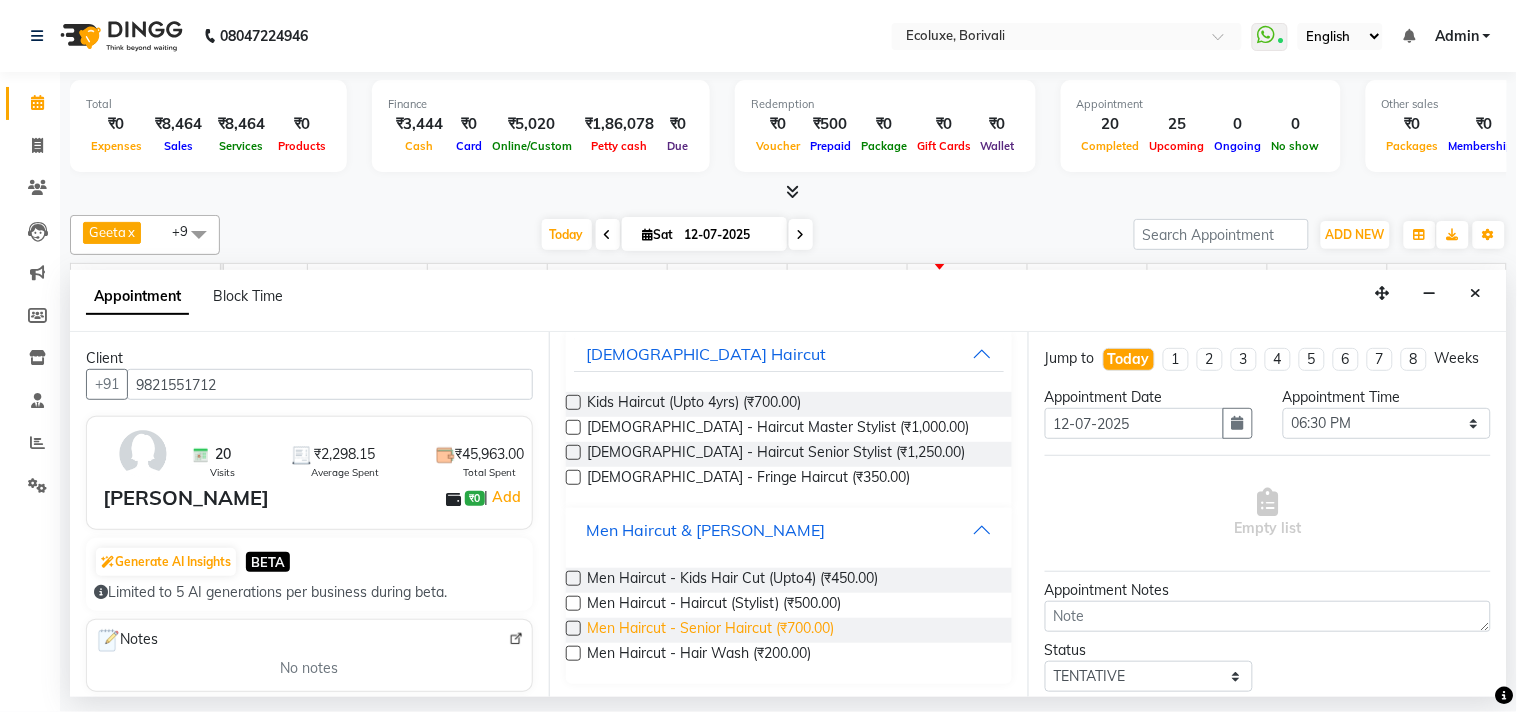 scroll, scrollTop: 125, scrollLeft: 0, axis: vertical 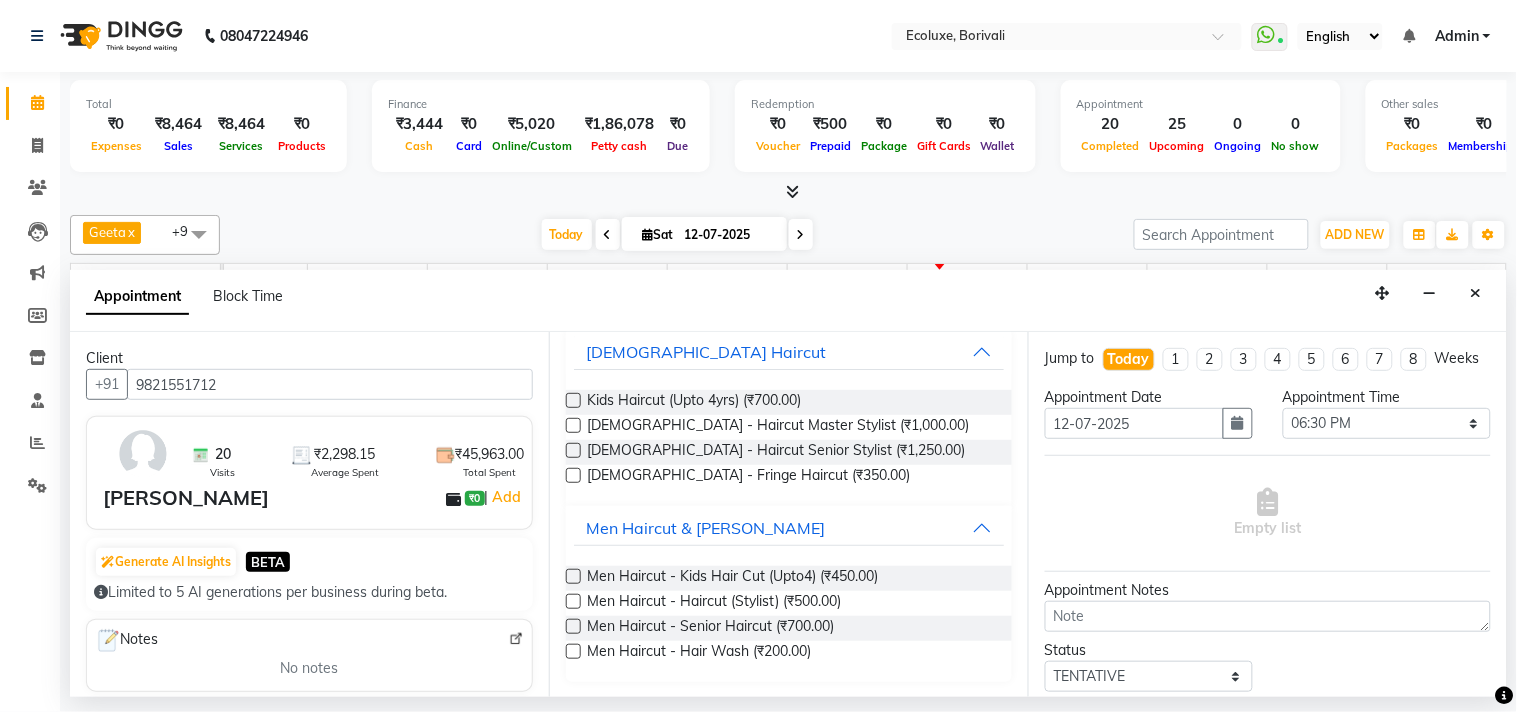 click at bounding box center [573, 626] 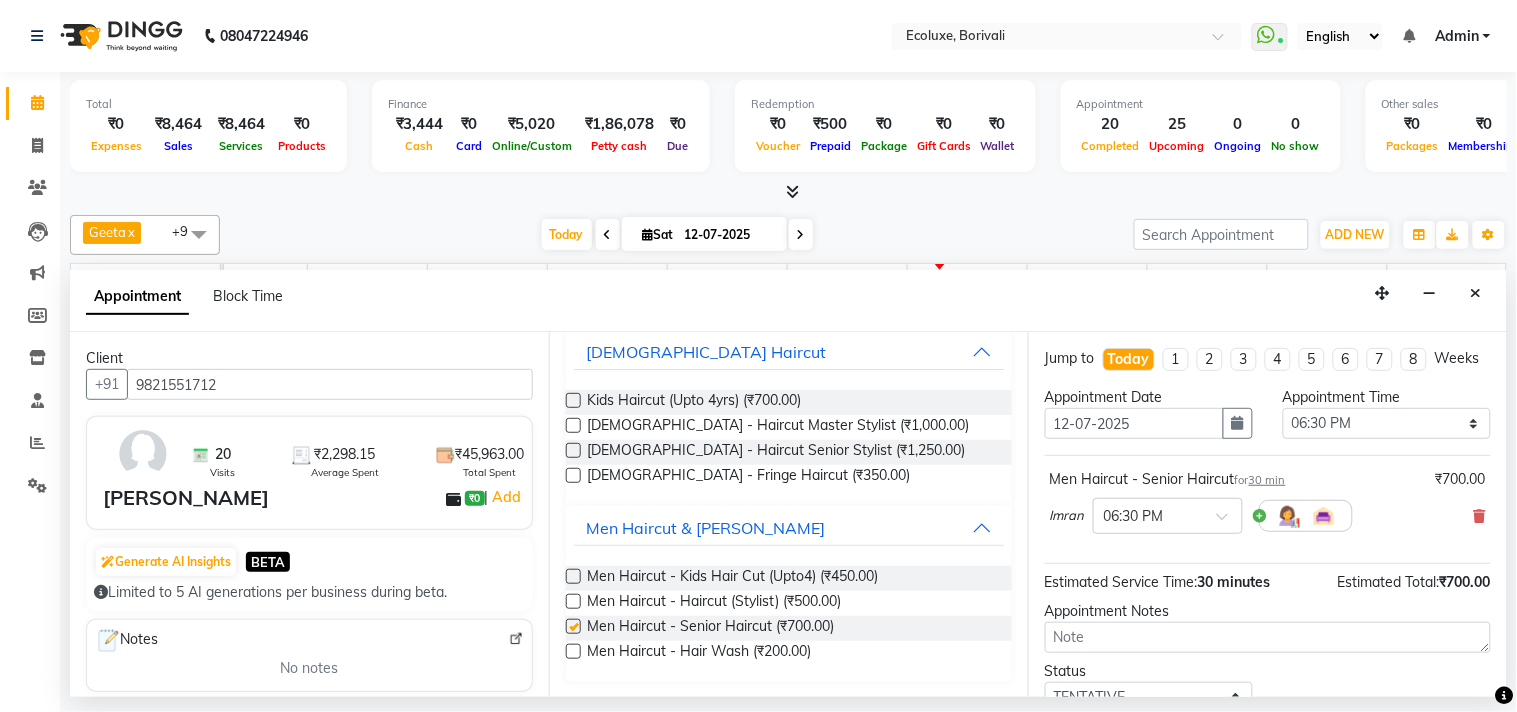 checkbox on "false" 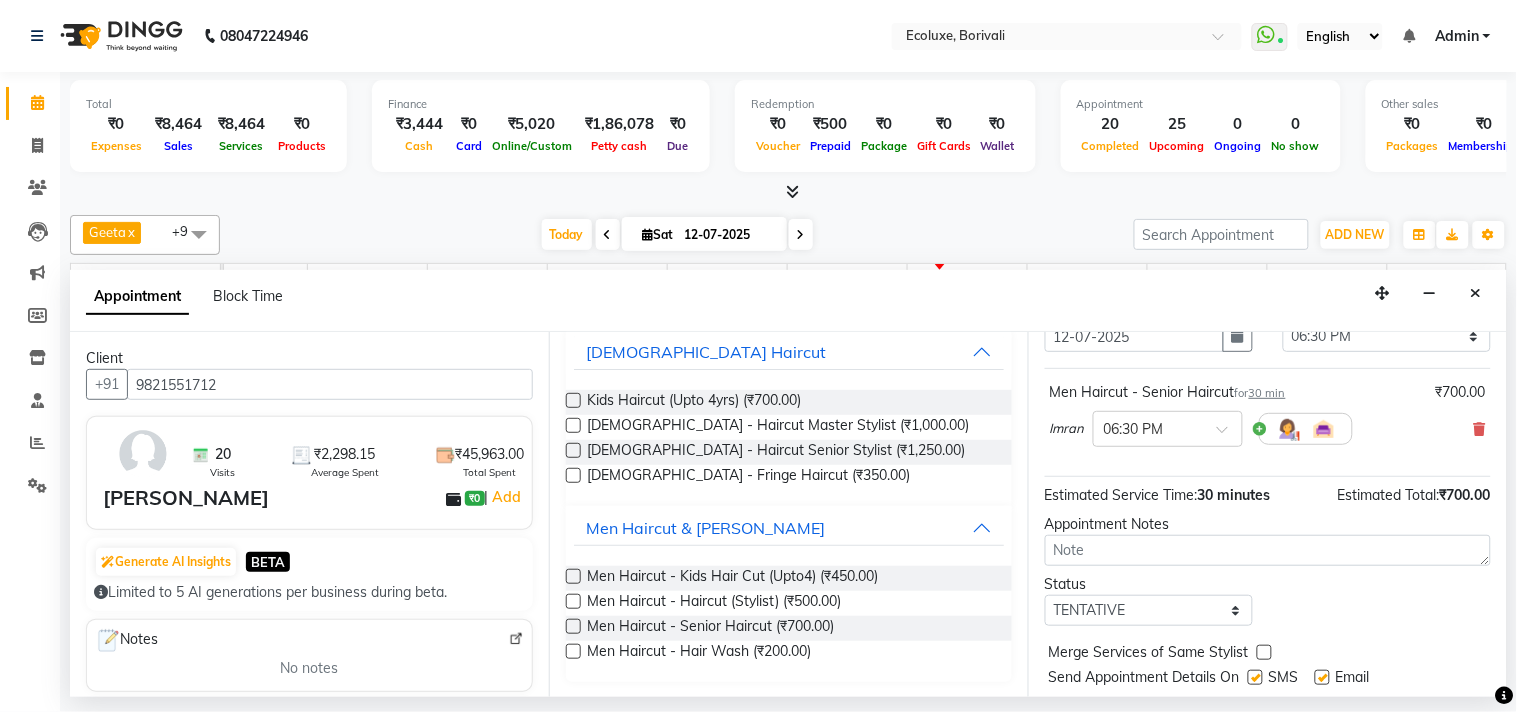 scroll, scrollTop: 161, scrollLeft: 0, axis: vertical 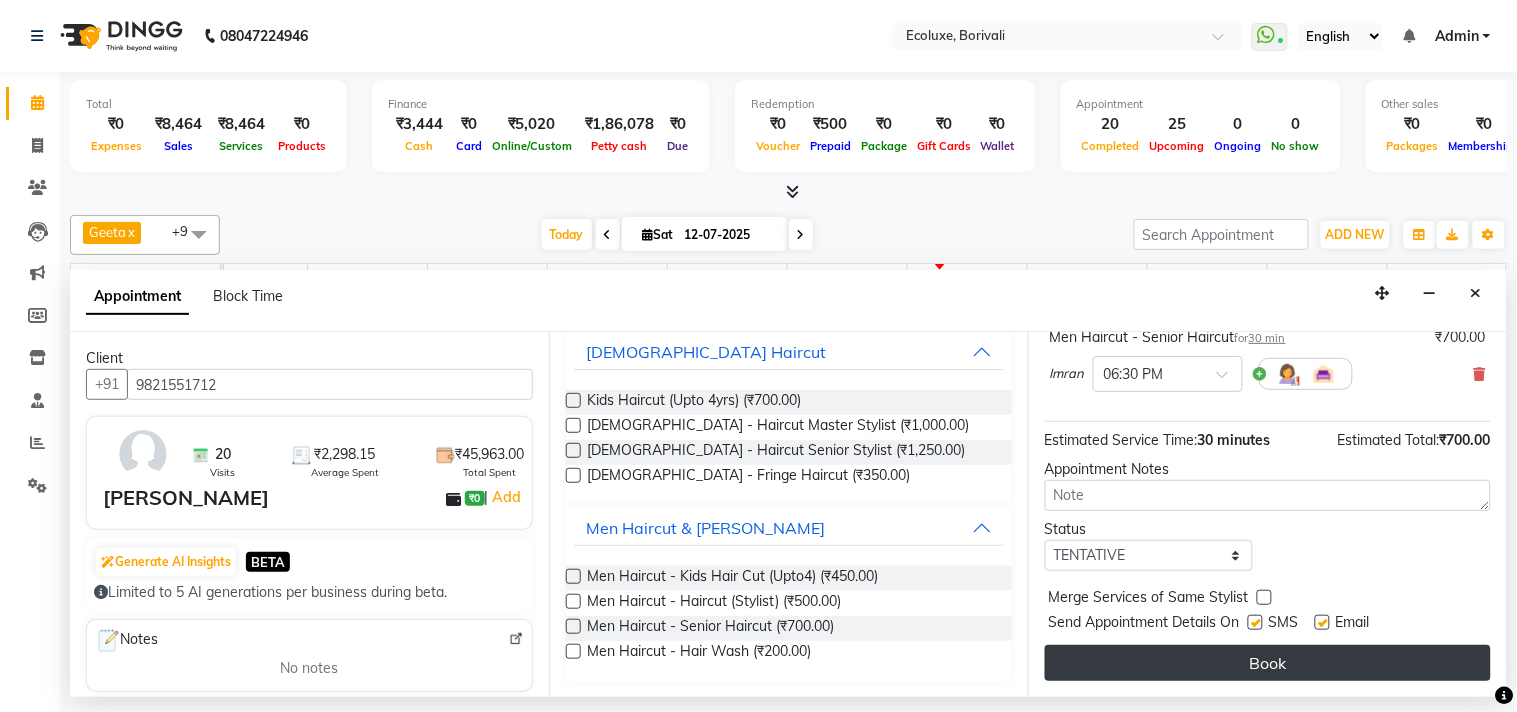 click on "Book" at bounding box center [1268, 663] 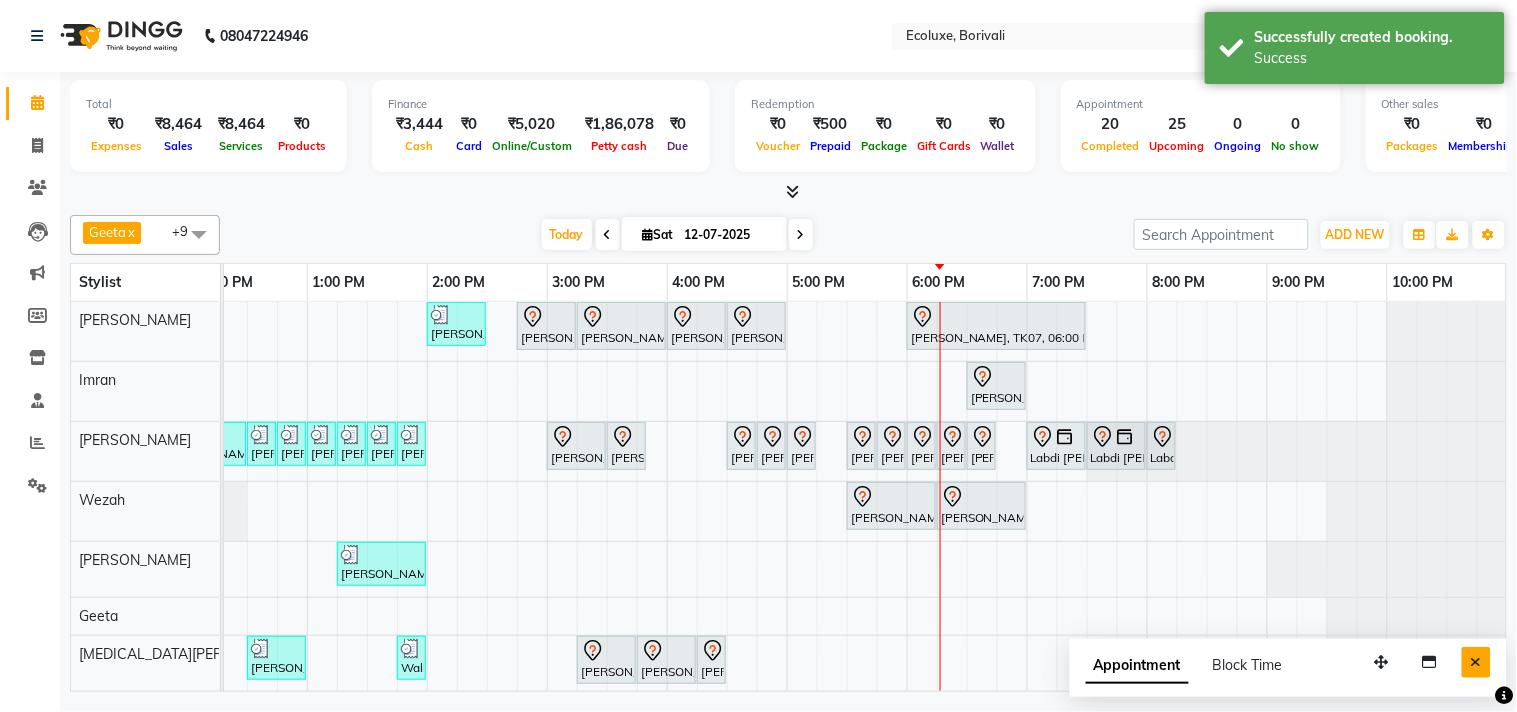 click at bounding box center (1476, 662) 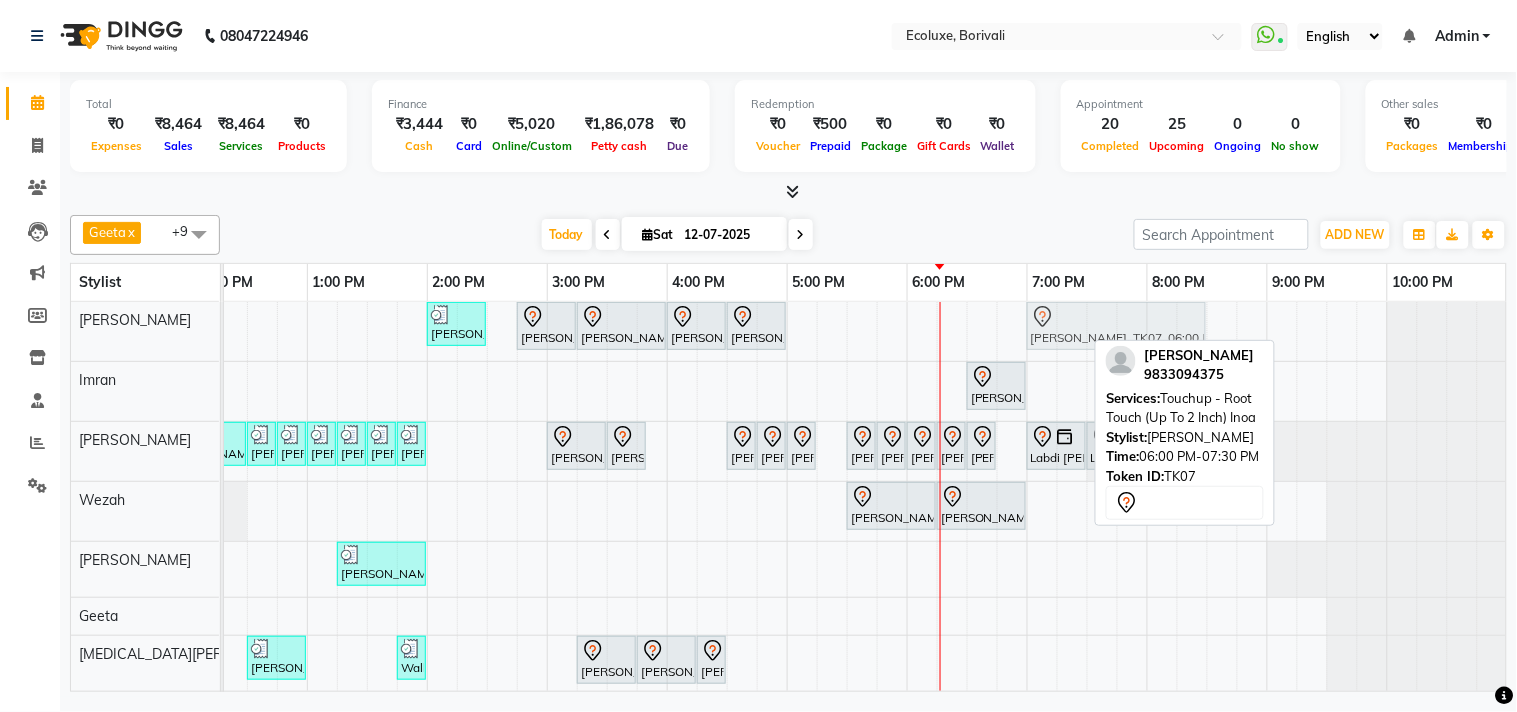 drag, startPoint x: 981, startPoint y: 340, endPoint x: 1103, endPoint y: 324, distance: 123.04471 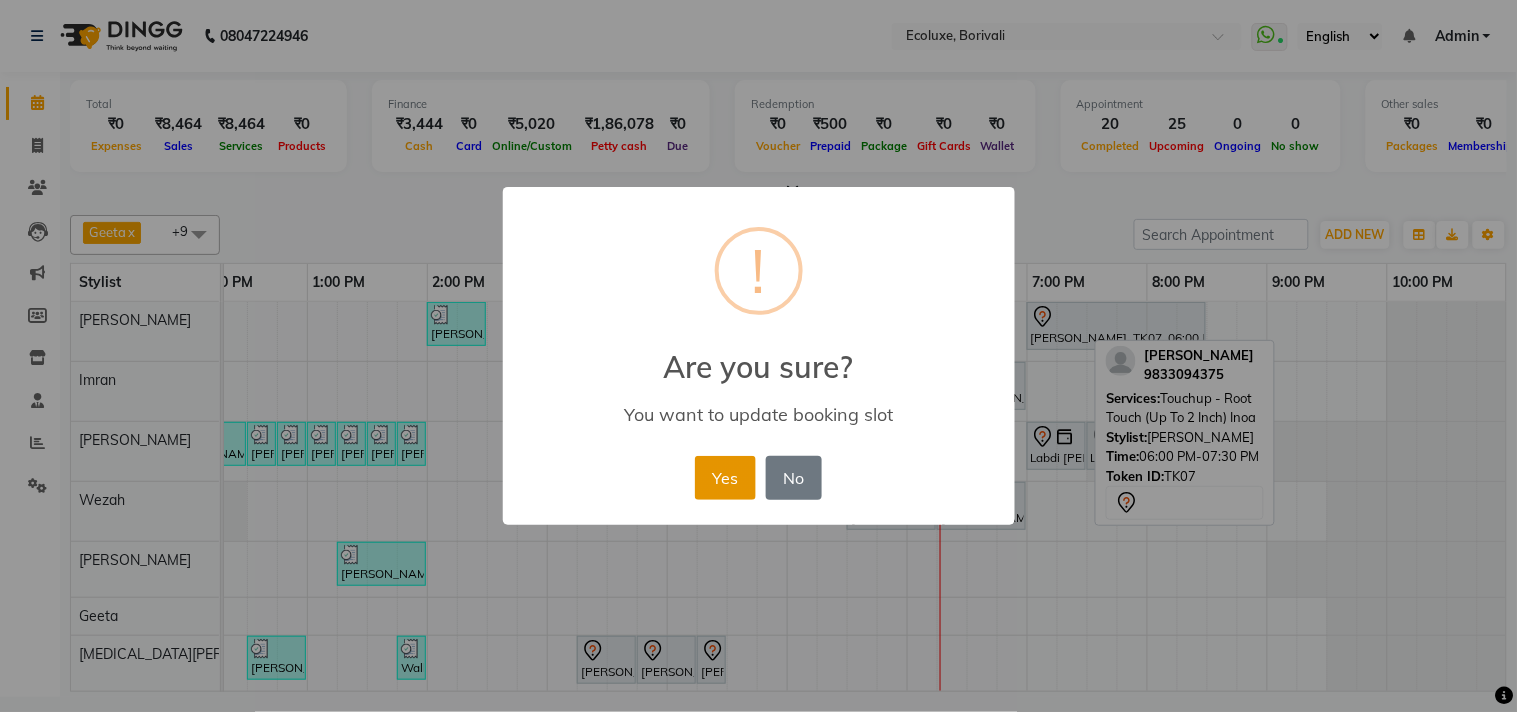 click on "Yes" at bounding box center [725, 478] 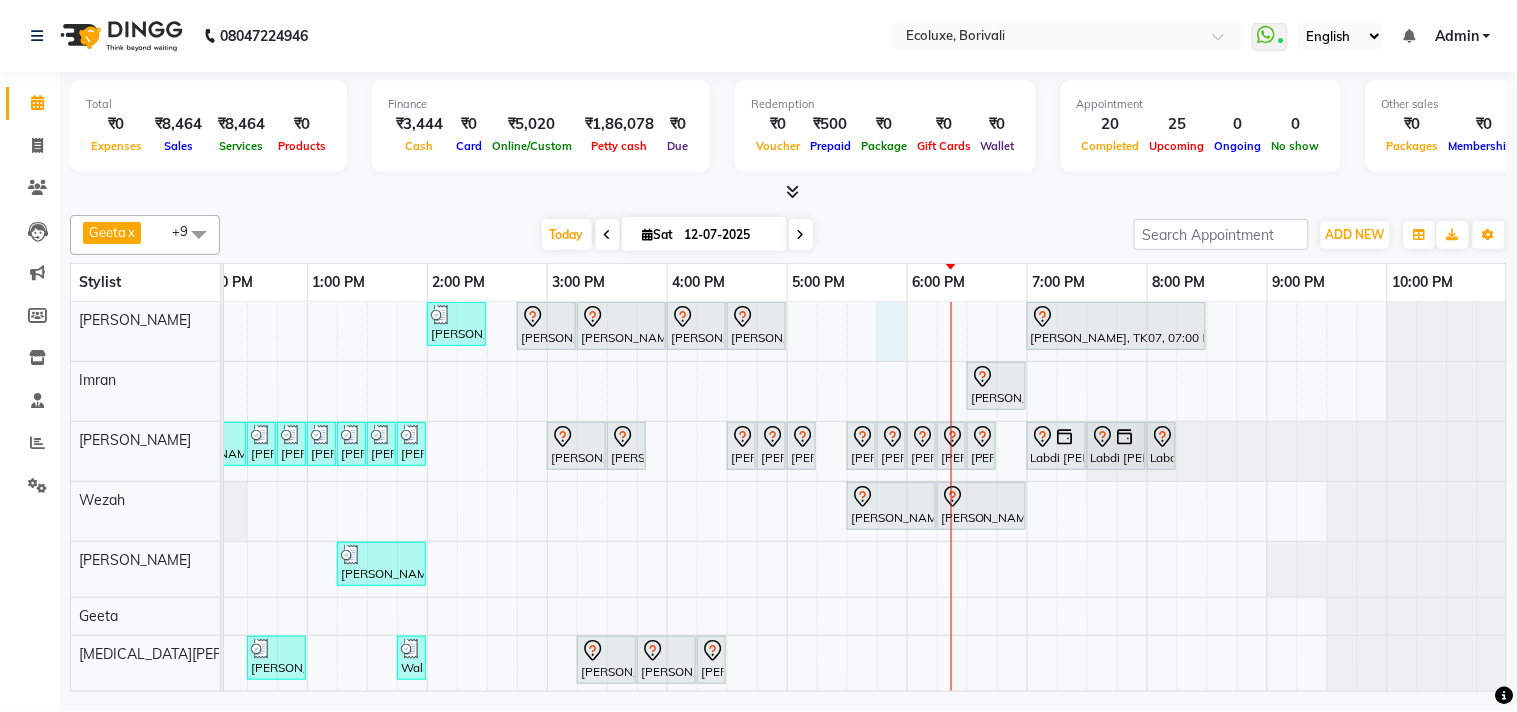 click on "Shaily Kediya, TK13, 02:00 PM-02:30 PM, Men Haircut - Senior Haircut             Shraddha Halvadiya, TK16, 02:45 PM-03:15 PM, Highlights - Medium Highlight             Shraddha Halvadiya, TK16, 03:15 PM-04:00 PM, Global - Medium (Inoa)             Shraddha Halvadiya, TK16, 04:00 PM-04:30 PM, Hair Treatment - Colour Gloss Treatment             Shraddha Halvadiya, TK16, 04:30 PM-05:00 PM, Hair Treatment - Medium (Olaplex)             Priya Korhale, TK07, 07:00 PM-08:30 PM, Touchup - Root Touch (Up To 2 Inch) Inoa             Purvi Bhansali, TK21, 06:30 PM-07:00 PM, Men Haircut - Senior Haircut     Meena Sharma, TK14, 09:30 AM-09:45 AM, Woman Upperlip      Meena Sharma, TK14, 09:45 AM-10:00 AM, Woman Forehead     Meena Sharma, TK14, 10:00 AM-10:15 AM, Woman Eyebrow     Shefali Gandhi, TK01, 10:30 AM-11:00 AM, Waxing (Rica Wax) - Full Arms      Shefali Gandhi, TK01, 11:00 AM-11:30 AM, Waxing (Rica Wax) - Full Legs     Shefali Gandhi, TK01, 11:30 AM-11:45 AM, Waxing (Rica Wax) - Underarms" at bounding box center [667, 586] 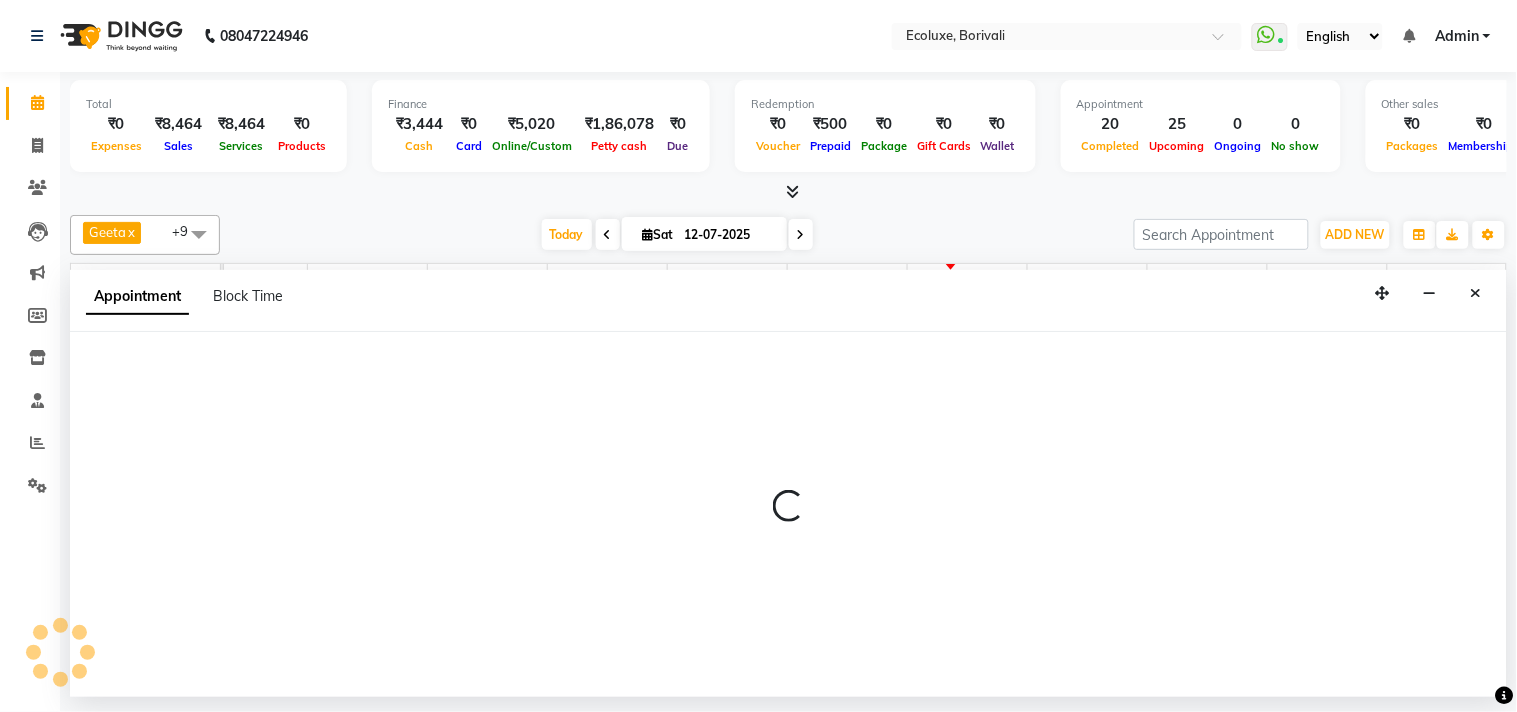 select on "35738" 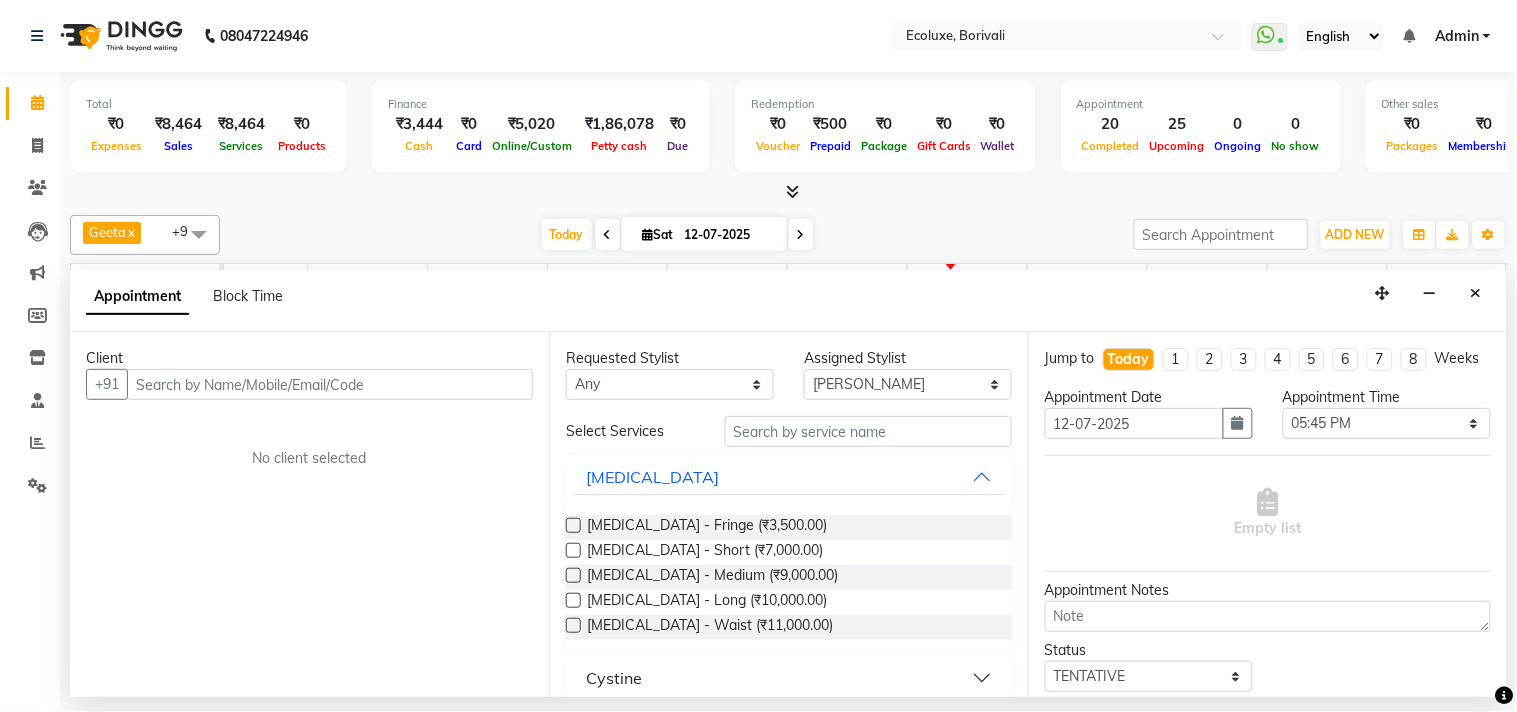 click at bounding box center (330, 384) 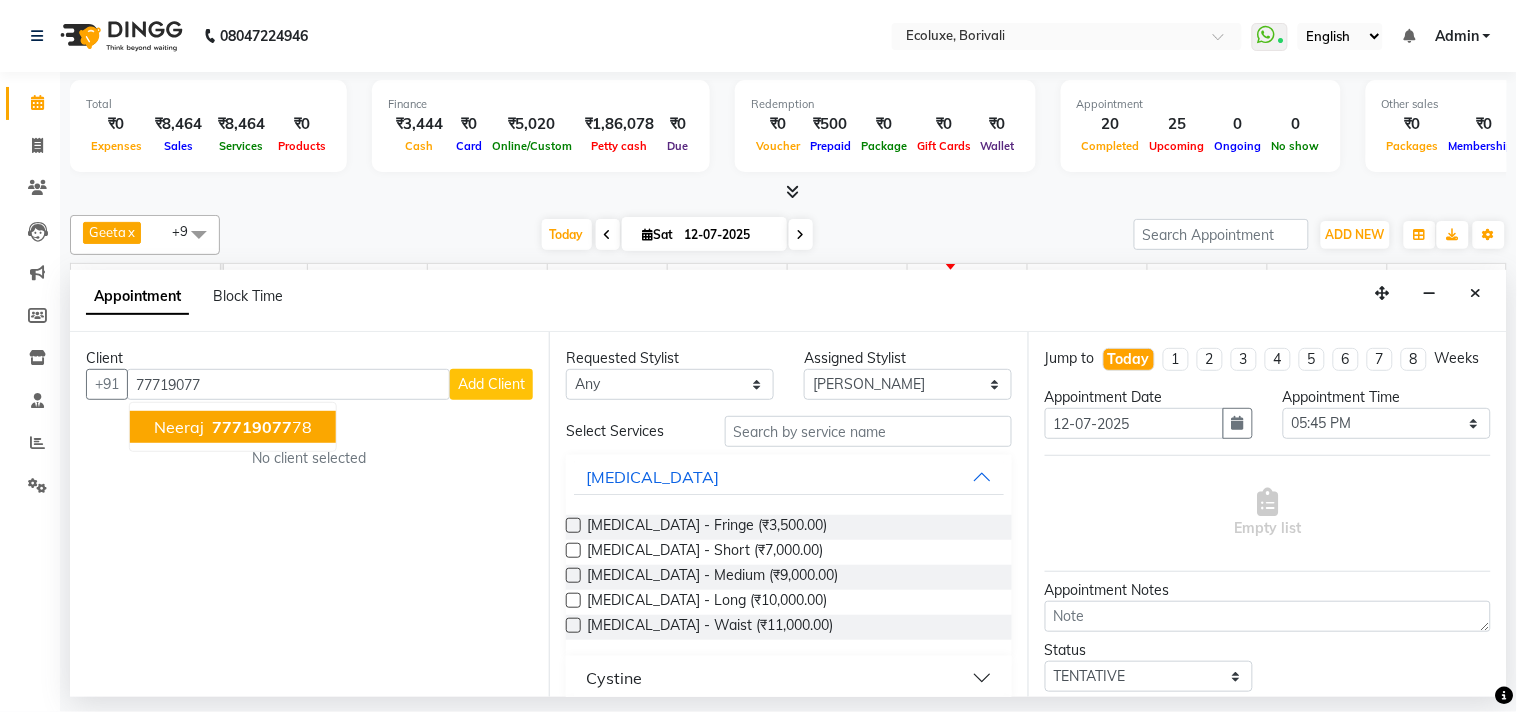click on "77719077" at bounding box center (252, 427) 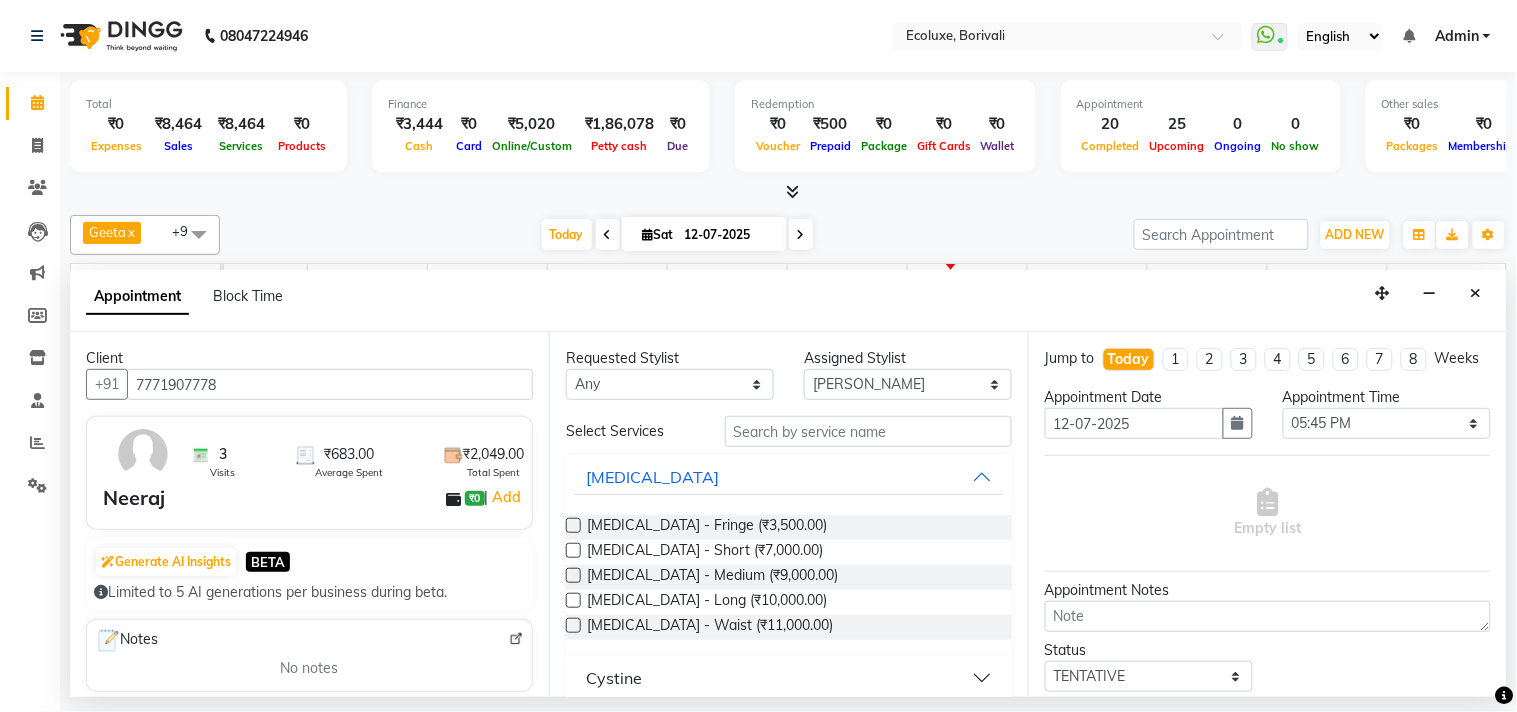type on "7771907778" 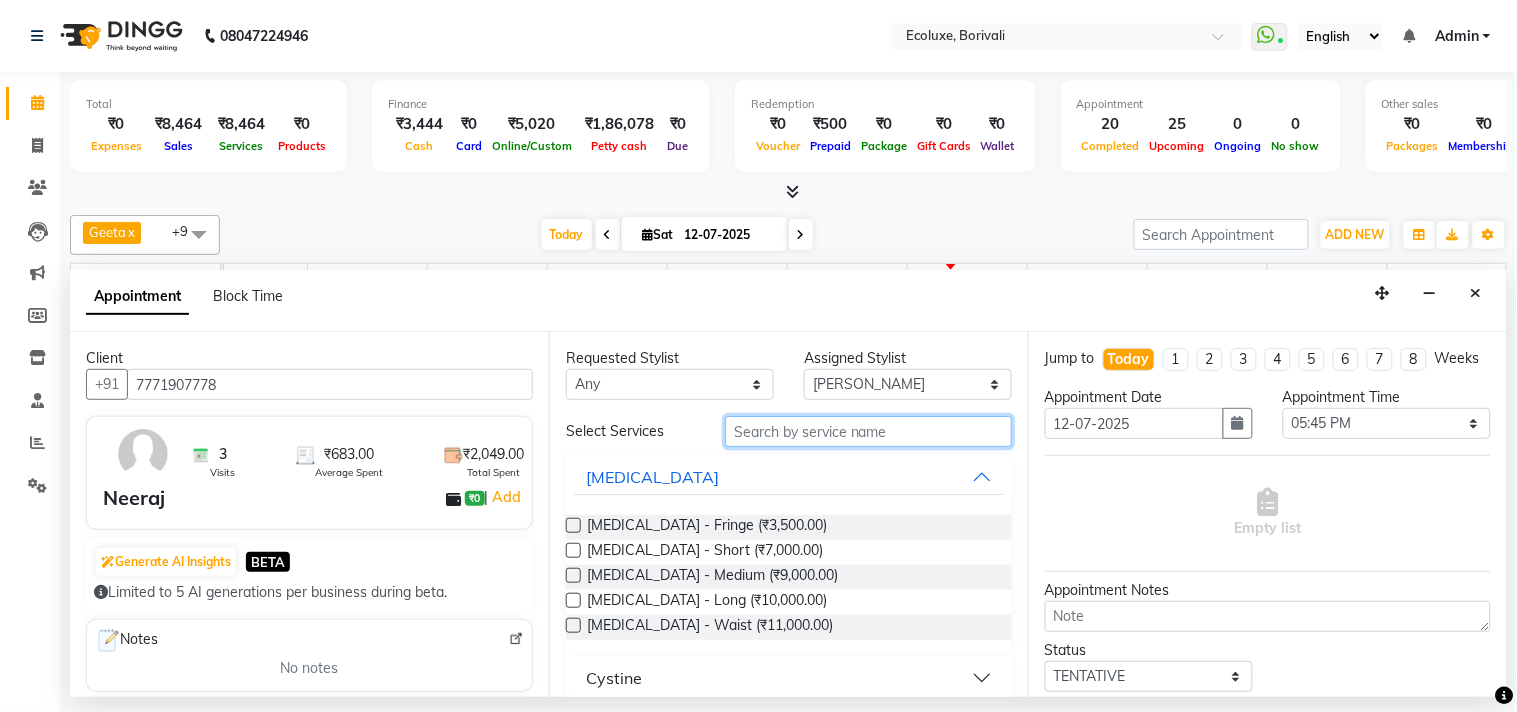 click at bounding box center [868, 431] 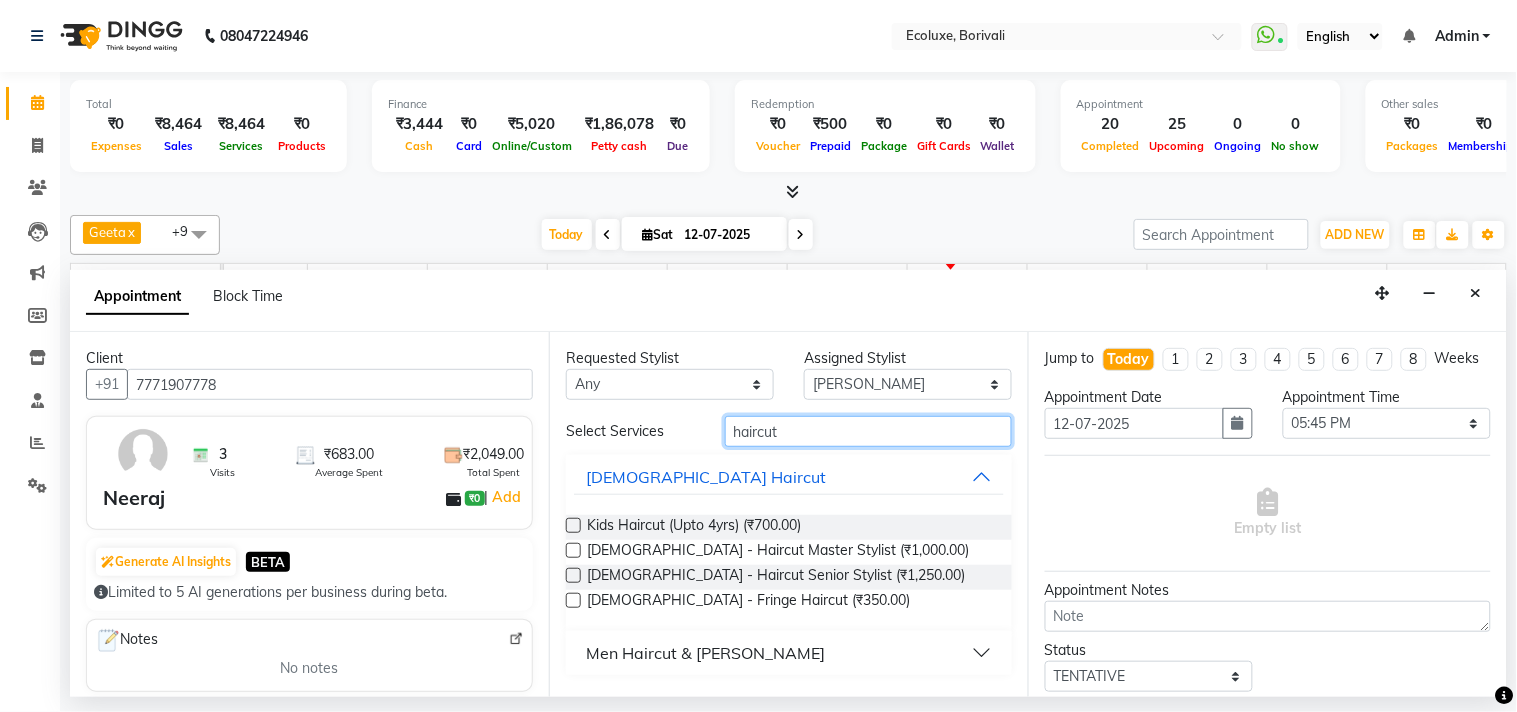 type on "haircut" 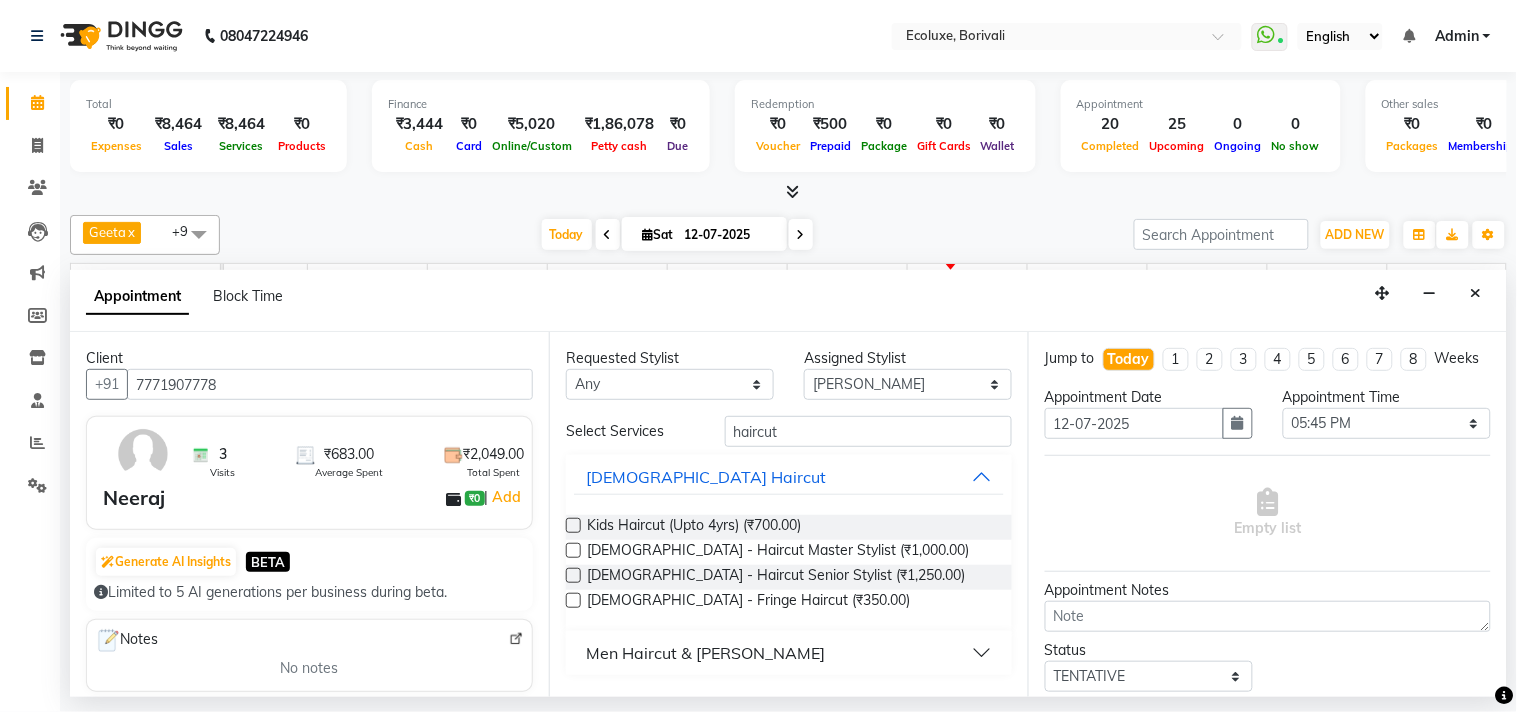 click on "Men Haircut & [PERSON_NAME]" at bounding box center [705, 653] 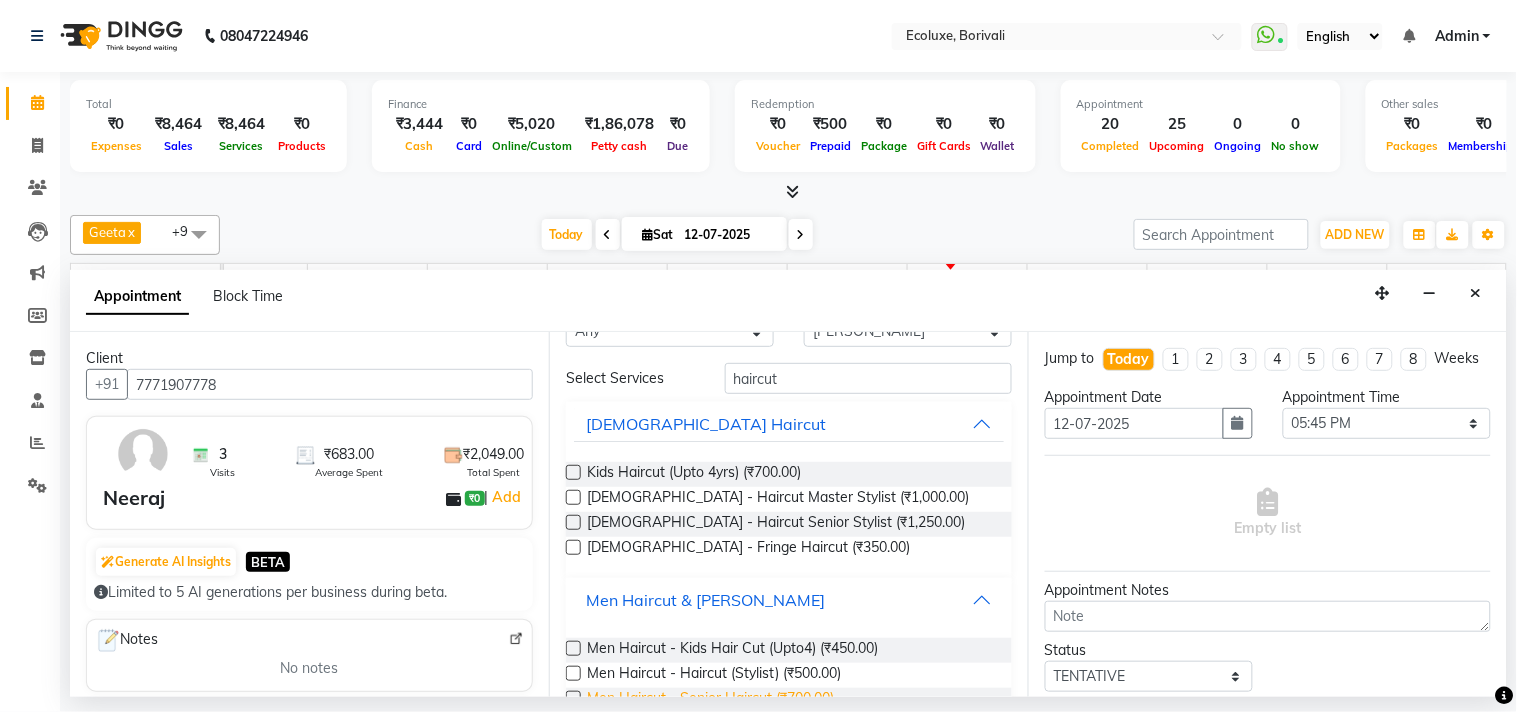 scroll, scrollTop: 107, scrollLeft: 0, axis: vertical 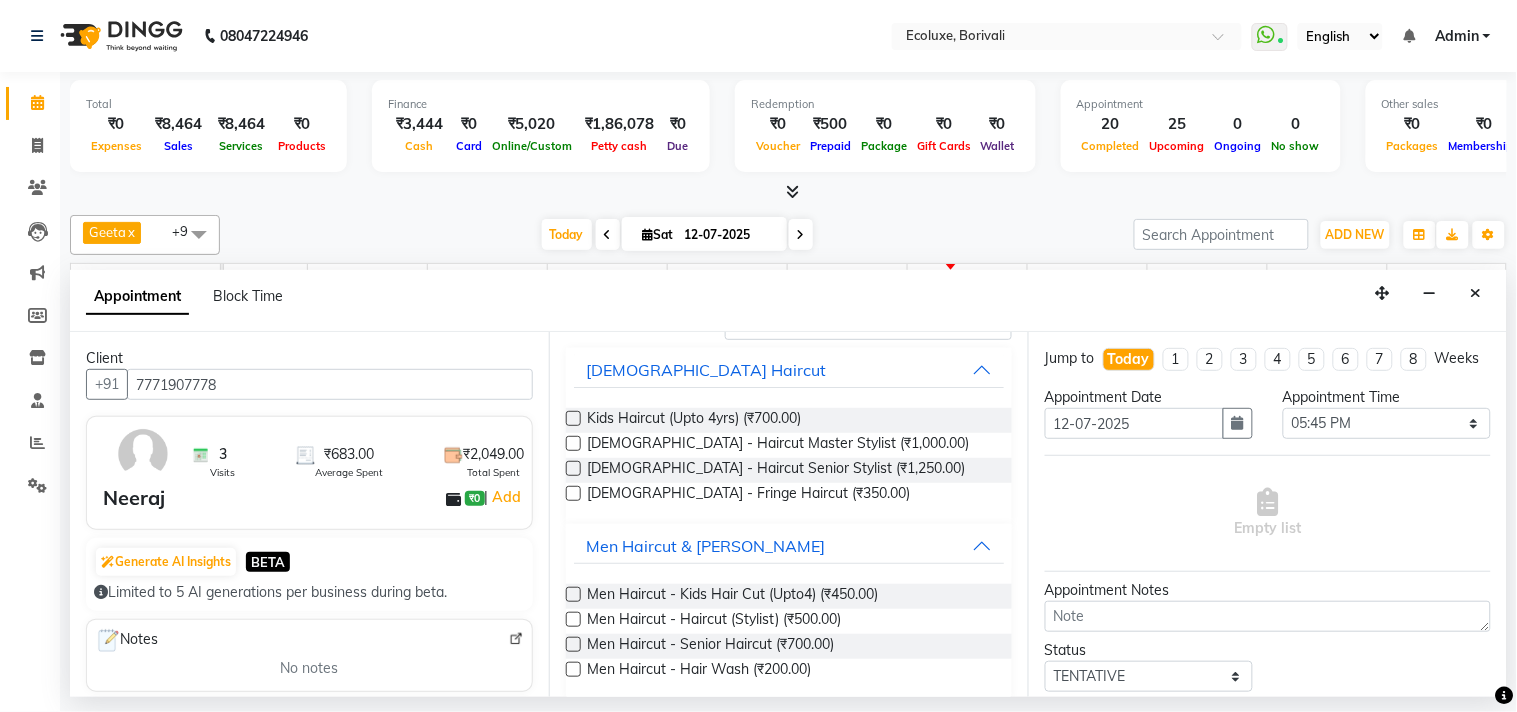 click at bounding box center (573, 644) 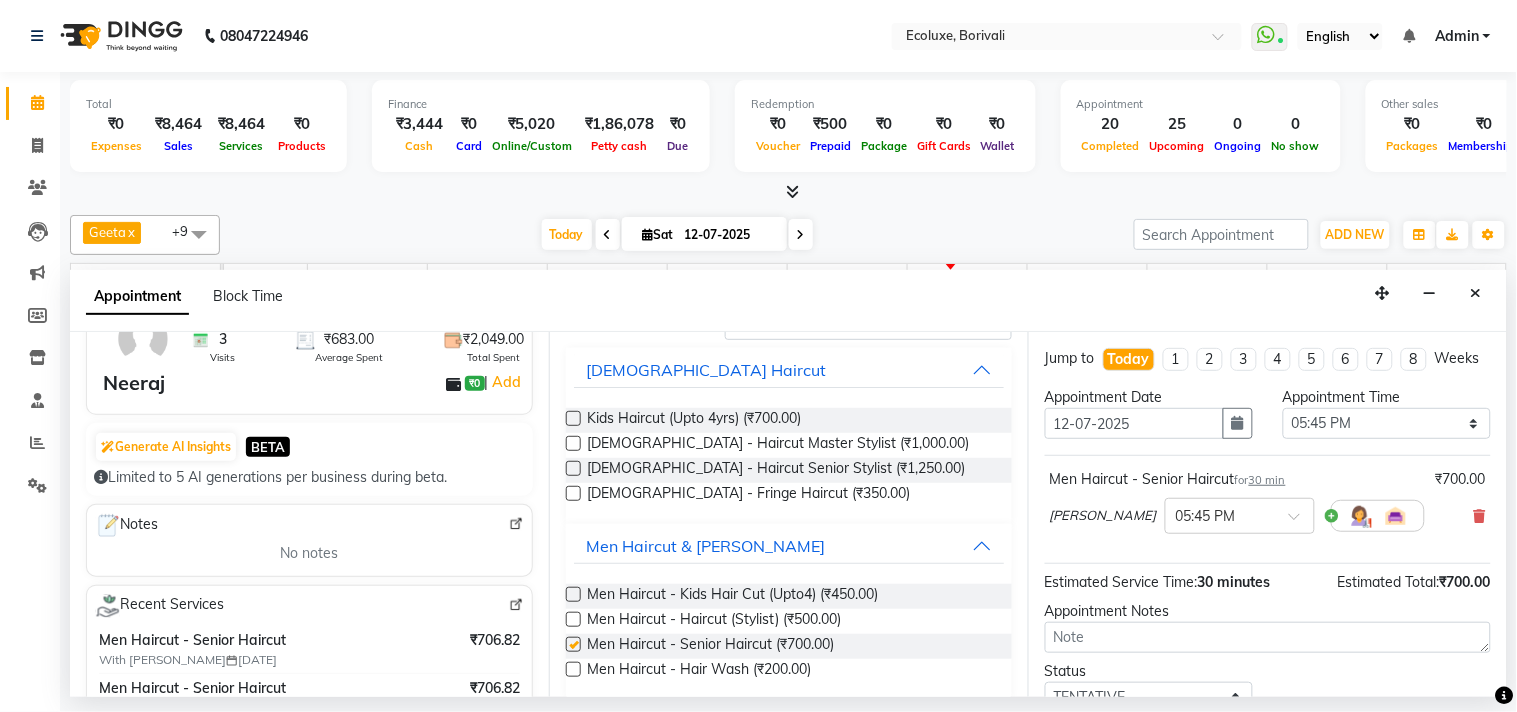 checkbox on "false" 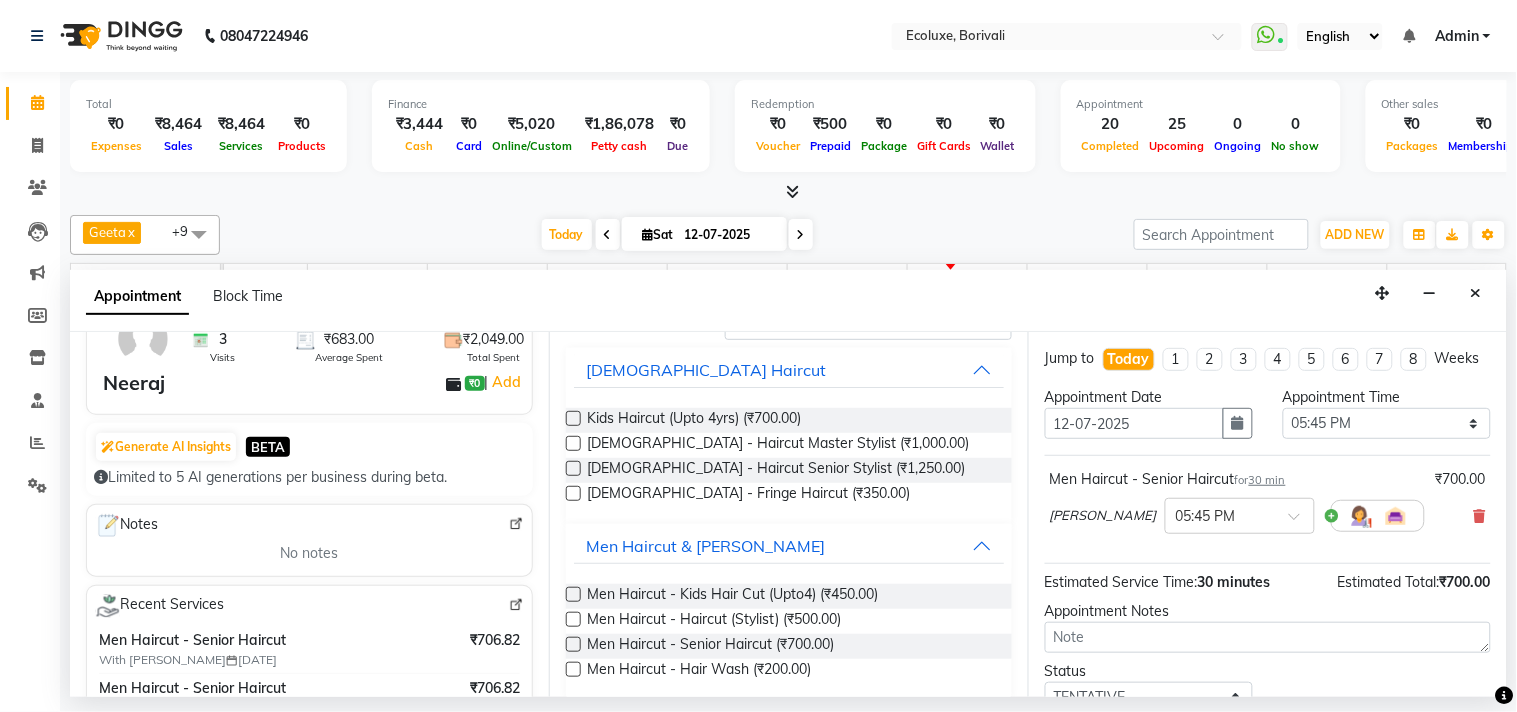 scroll, scrollTop: 222, scrollLeft: 0, axis: vertical 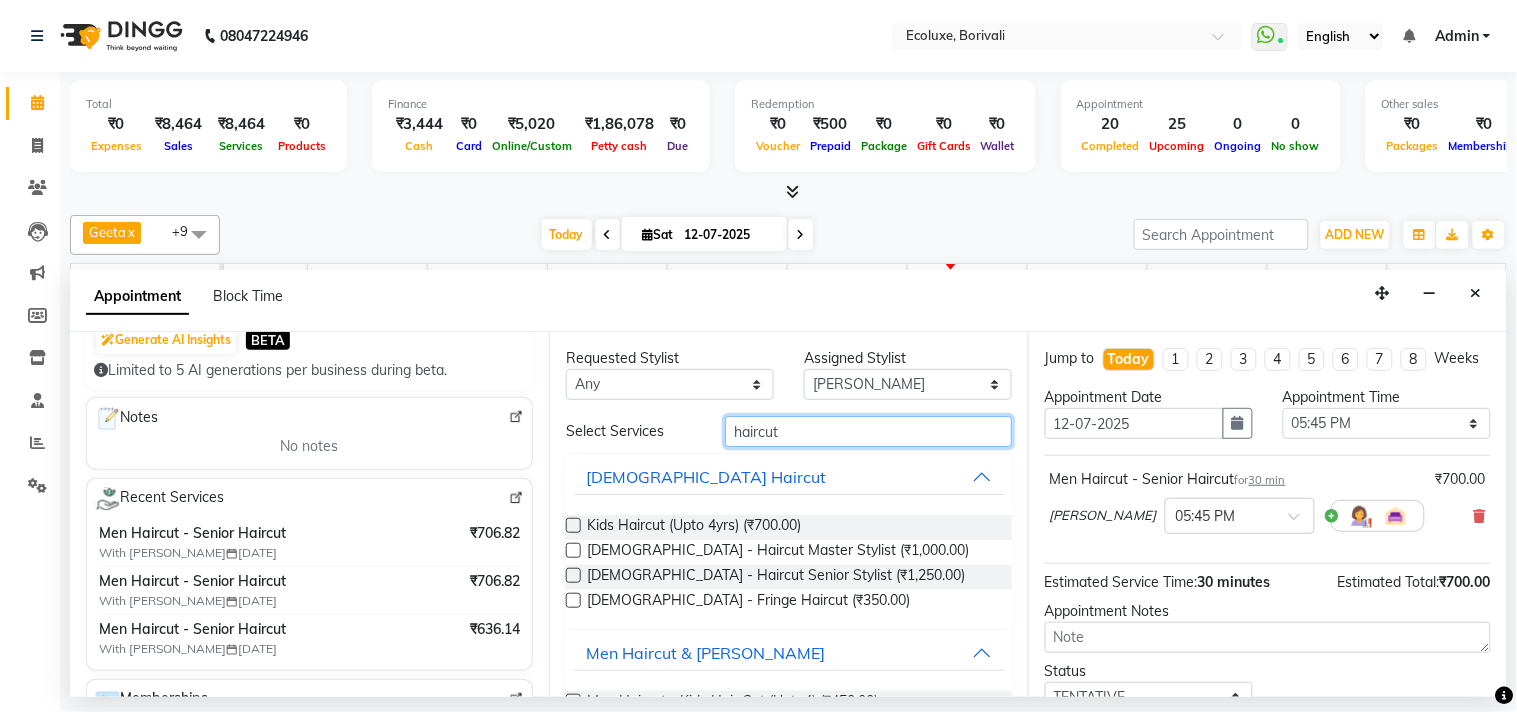 click on "haircut" at bounding box center [868, 431] 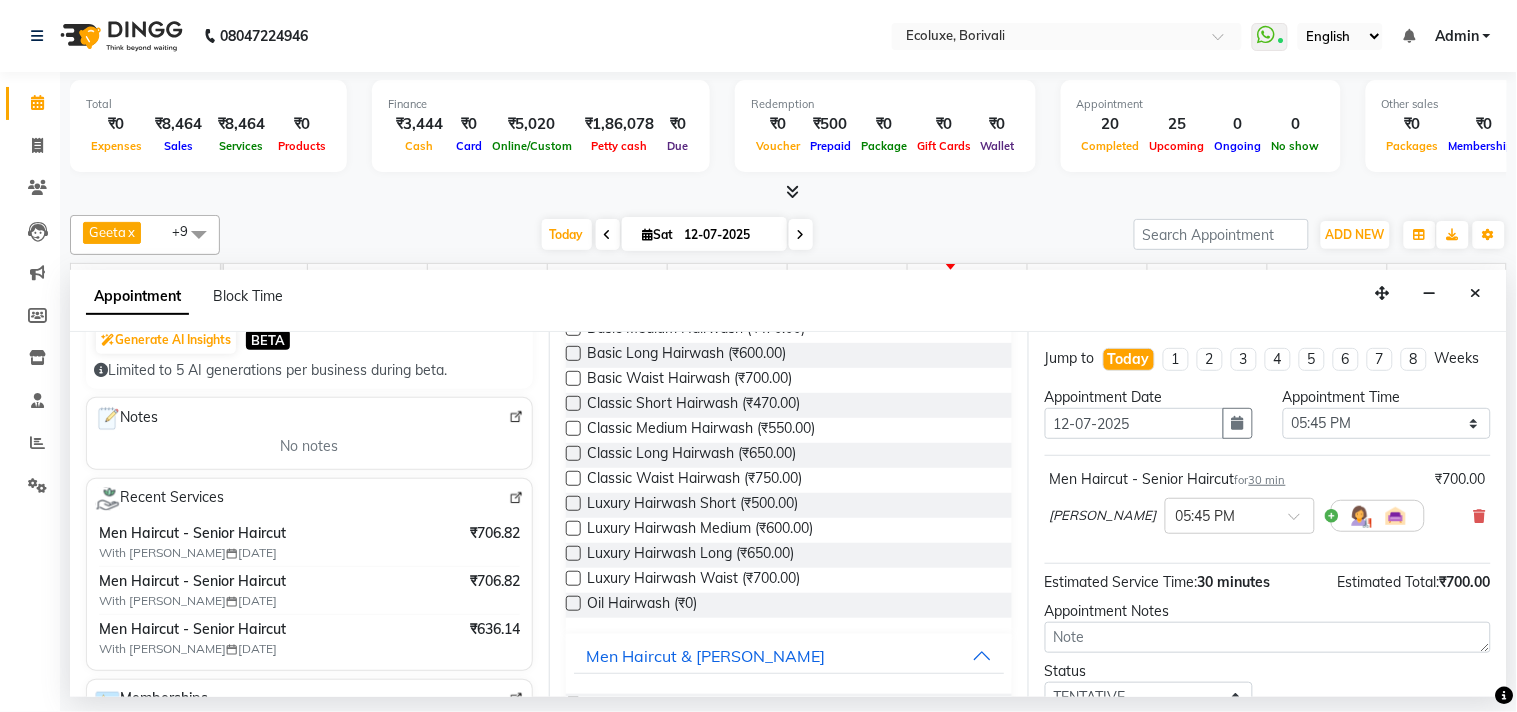 type on "wash" 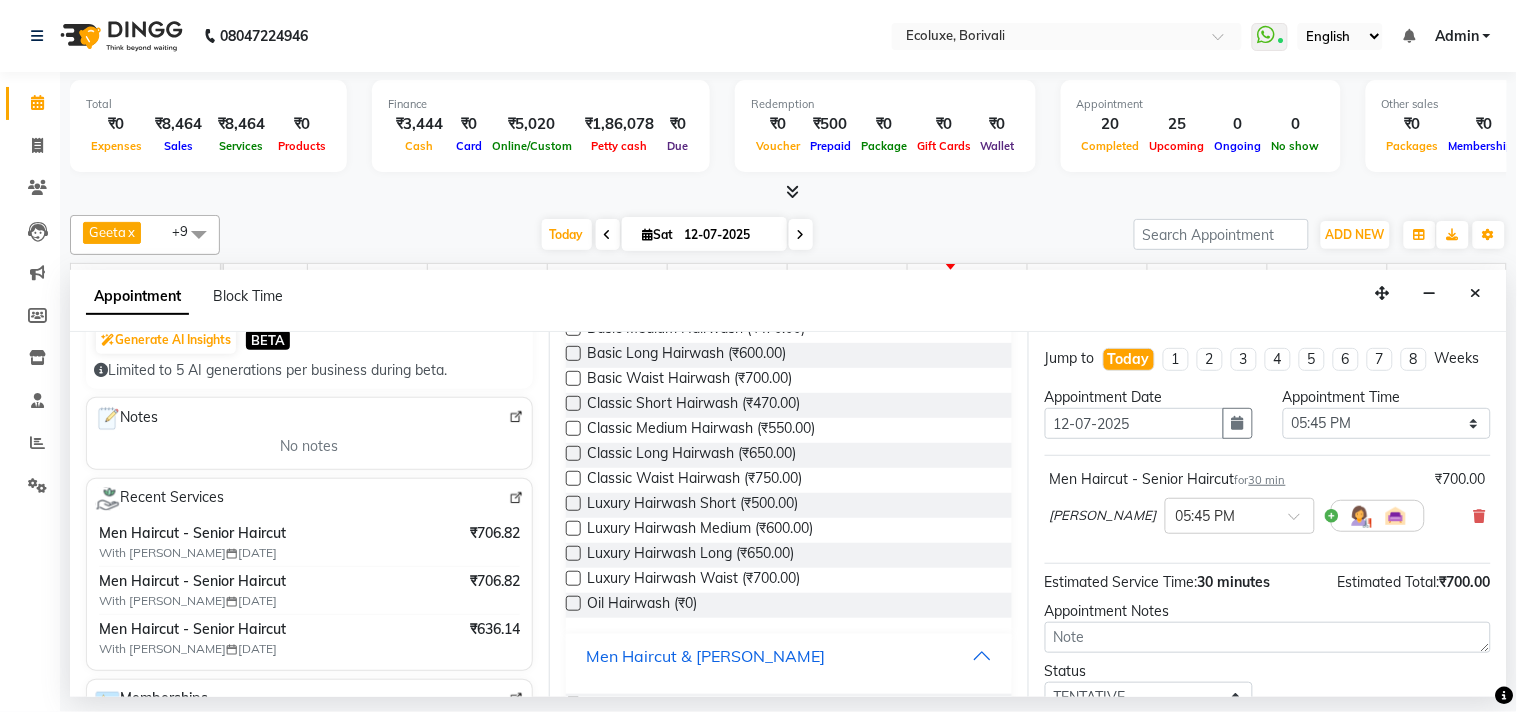 click on "Men Haircut & [PERSON_NAME]" at bounding box center [705, 656] 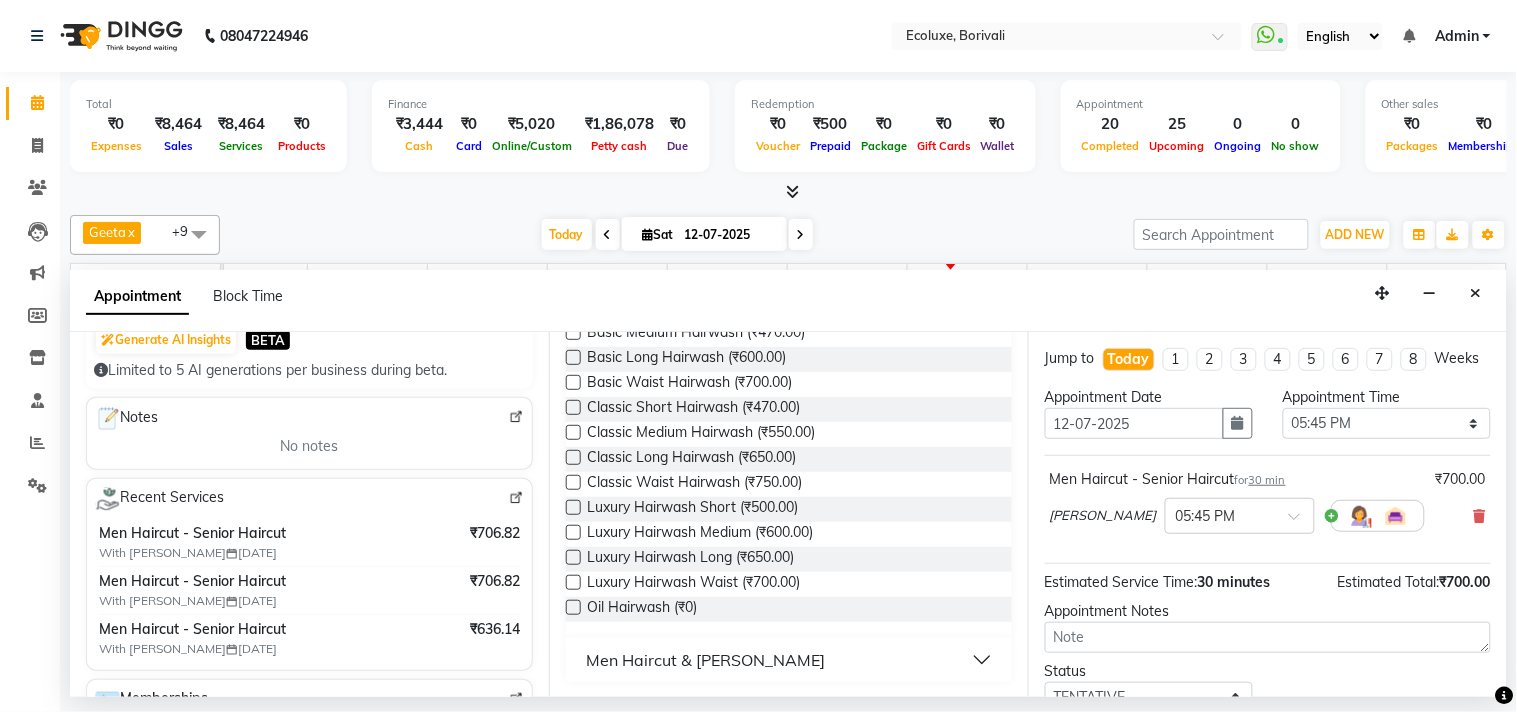 scroll, scrollTop: 217, scrollLeft: 0, axis: vertical 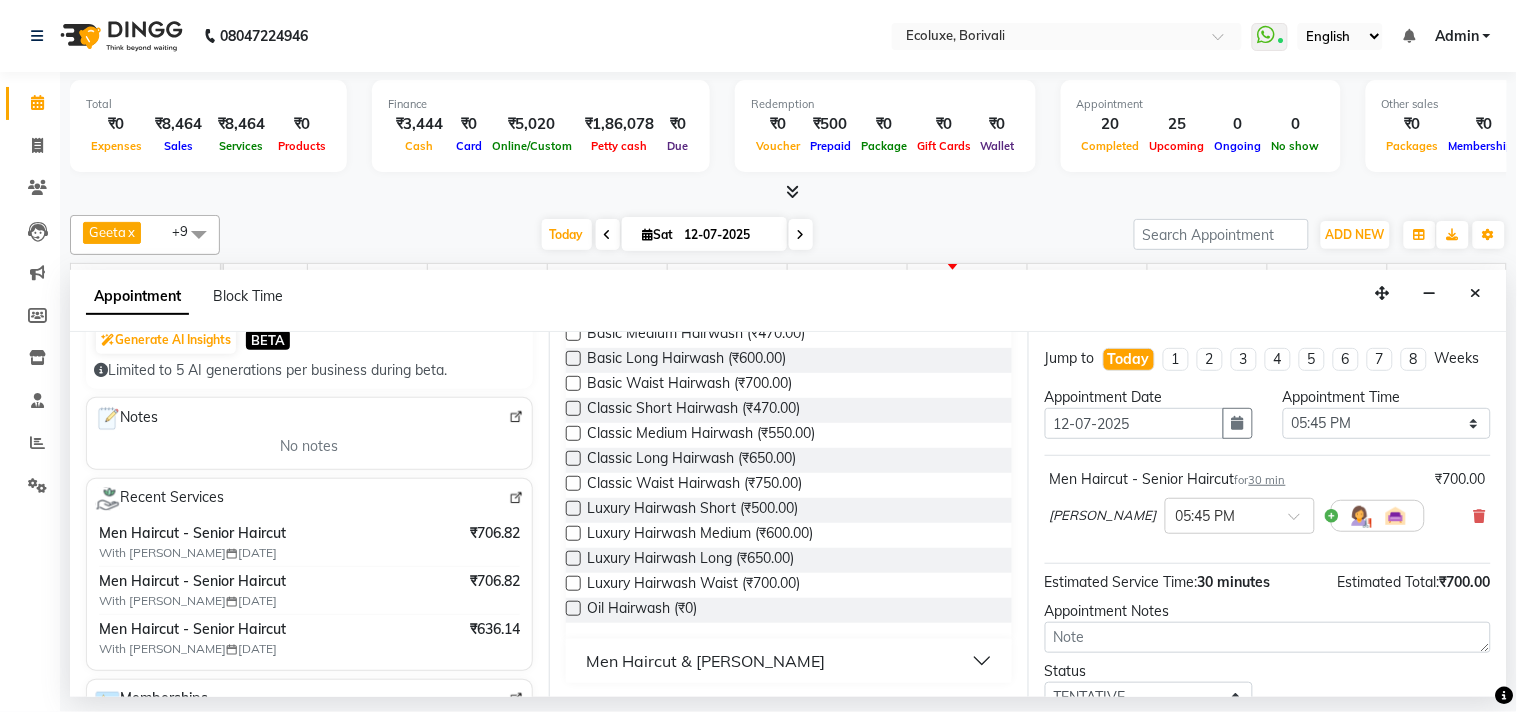 click on "Men Haircut & [PERSON_NAME]" at bounding box center [705, 661] 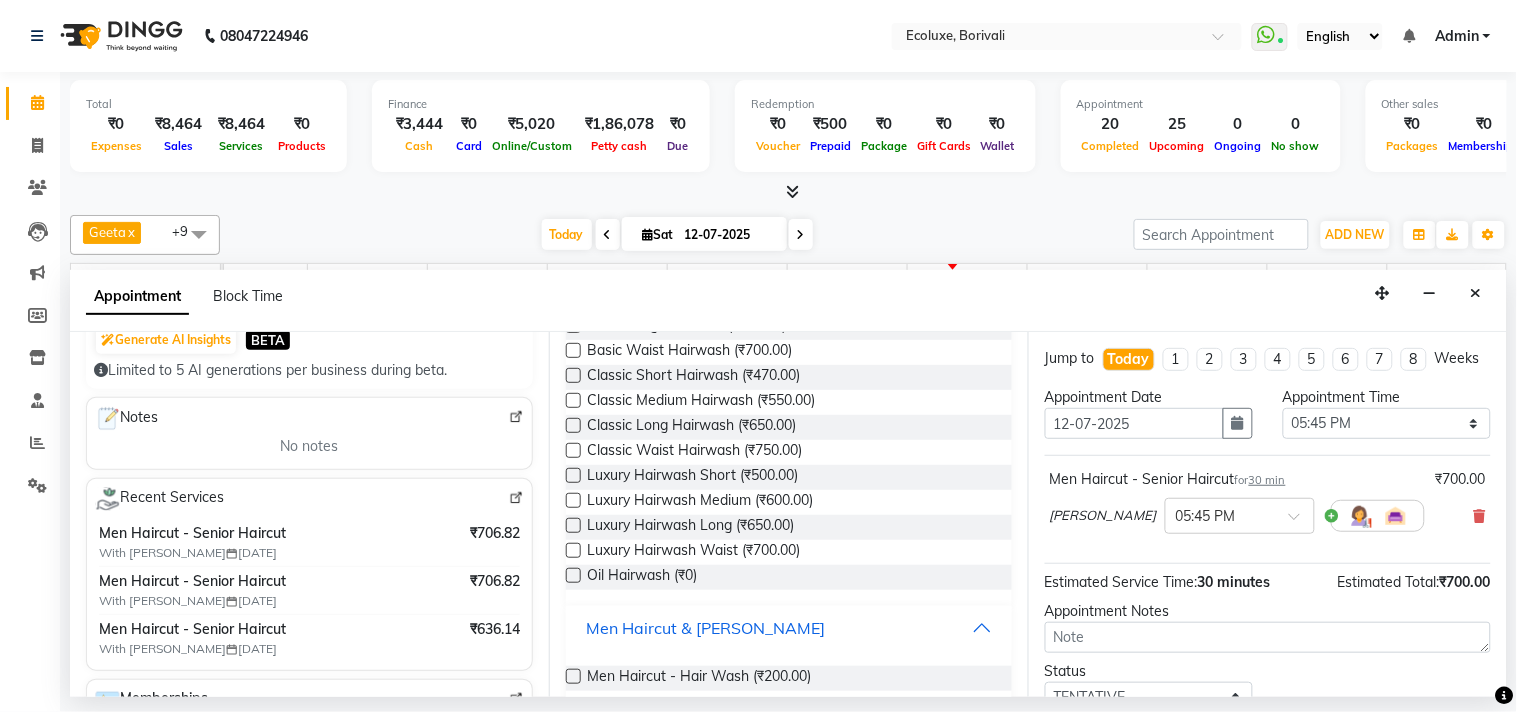 scroll, scrollTop: 273, scrollLeft: 0, axis: vertical 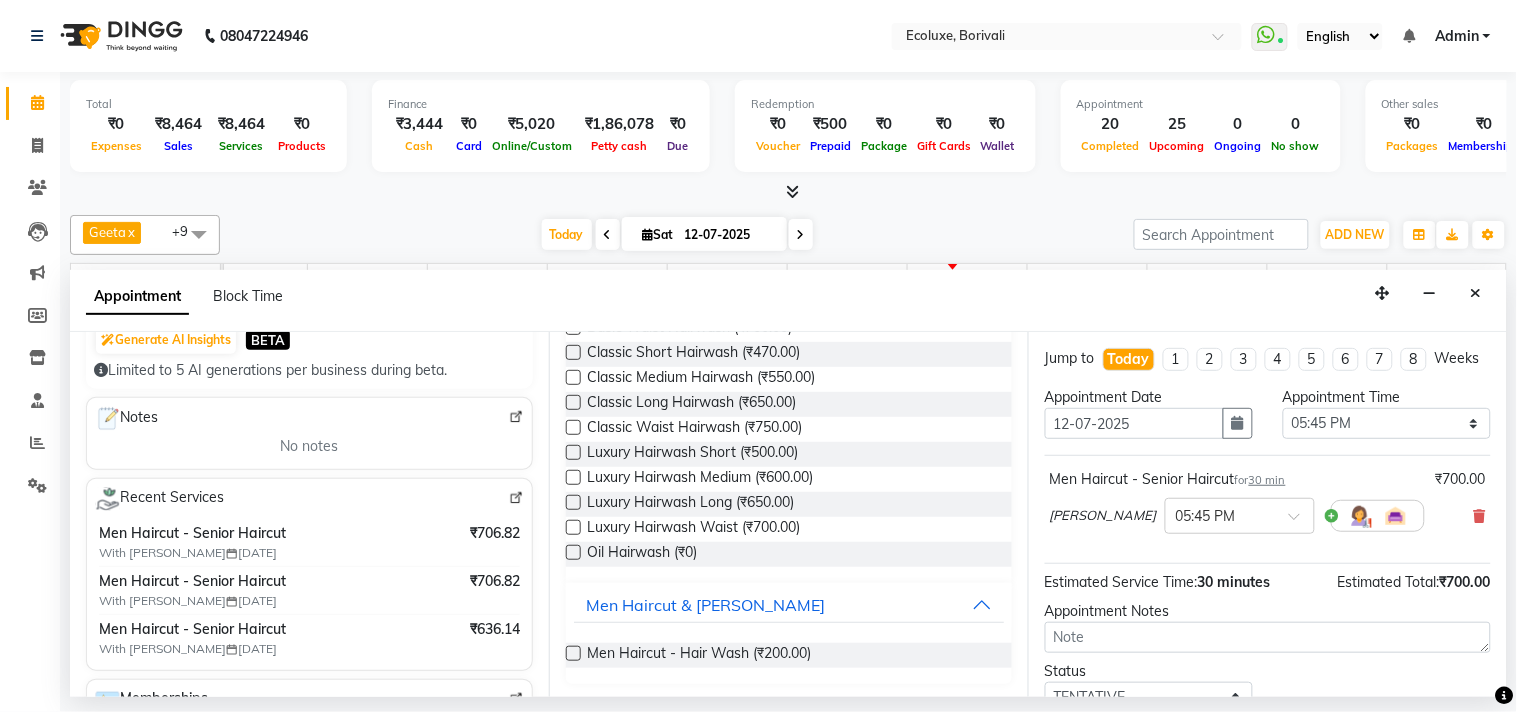 click at bounding box center [573, 653] 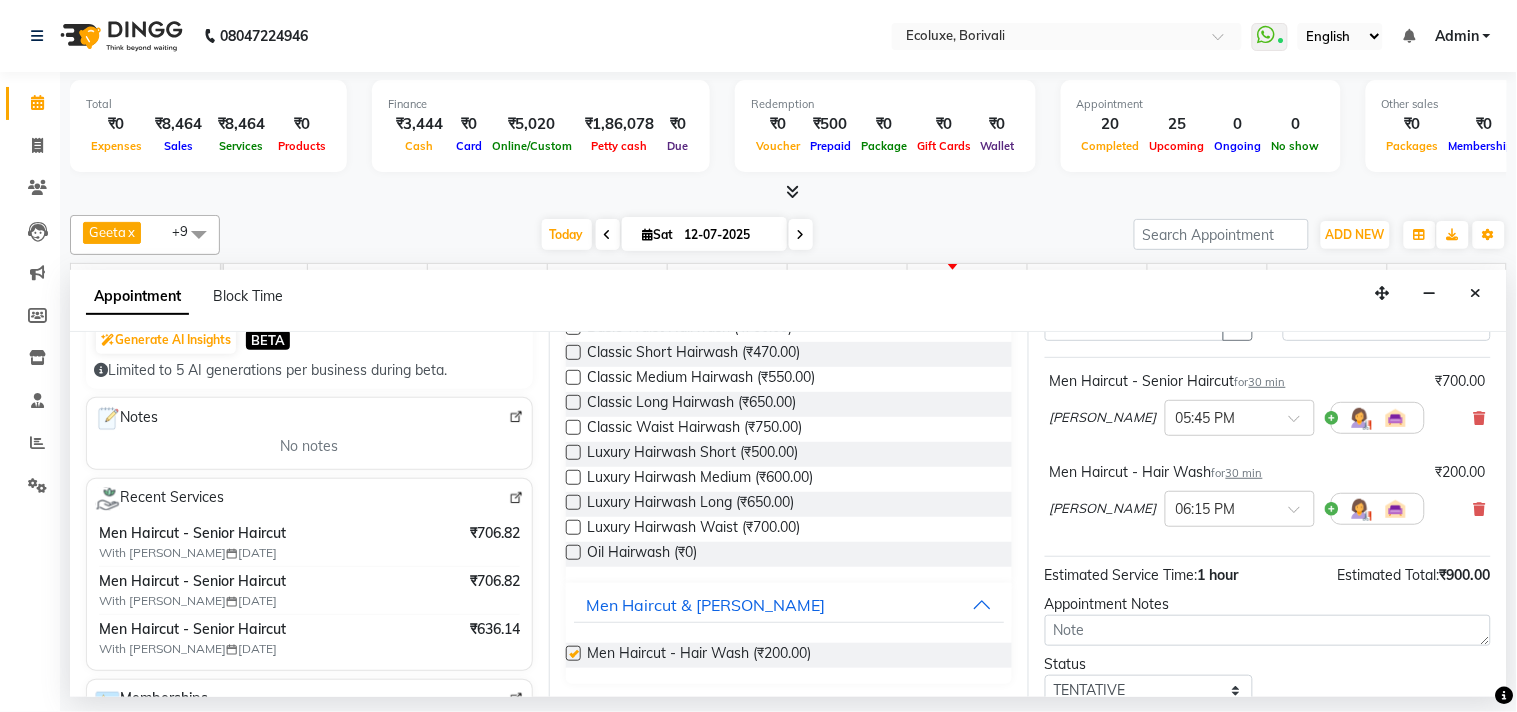 checkbox on "false" 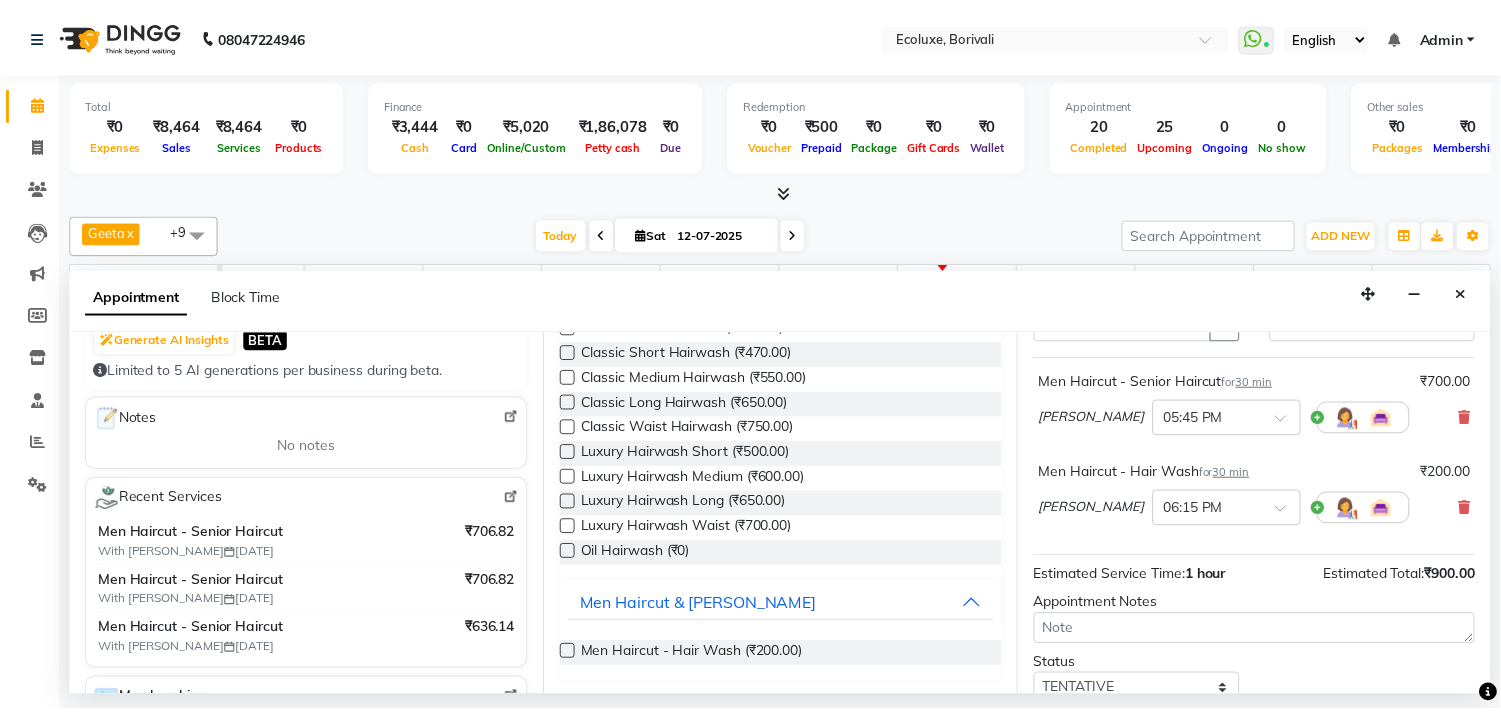scroll, scrollTop: 252, scrollLeft: 0, axis: vertical 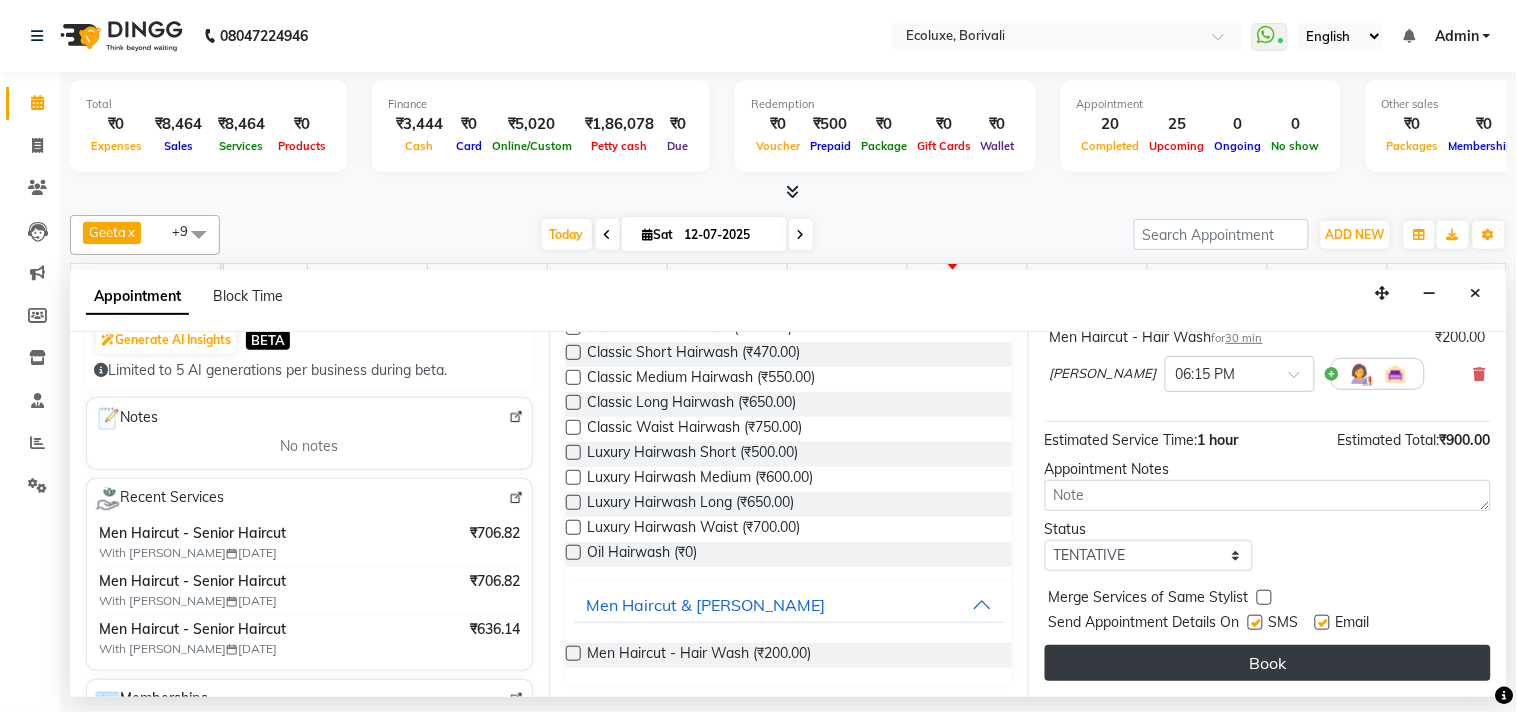 click on "Book" at bounding box center (1268, 663) 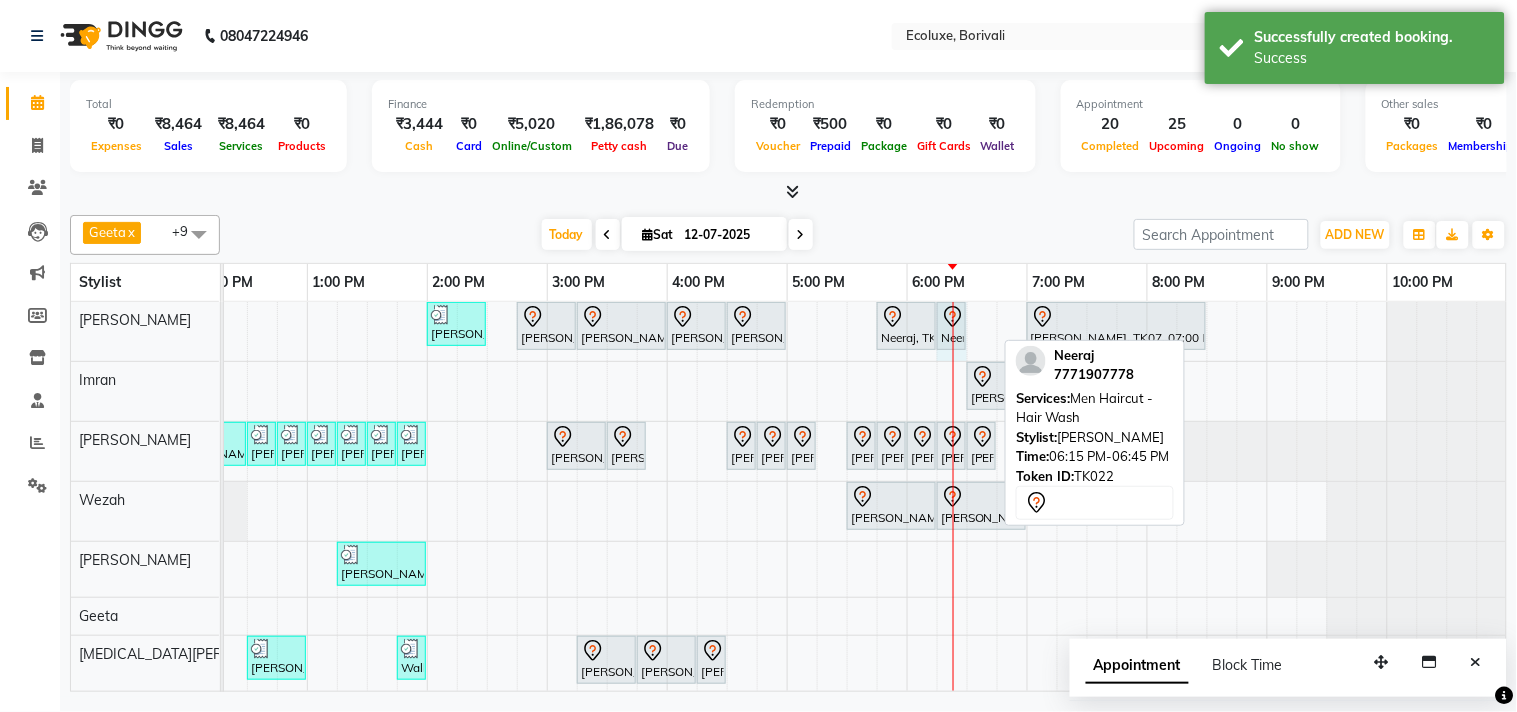 drag, startPoint x: 991, startPoint y: 324, endPoint x: 953, endPoint y: 321, distance: 38.118237 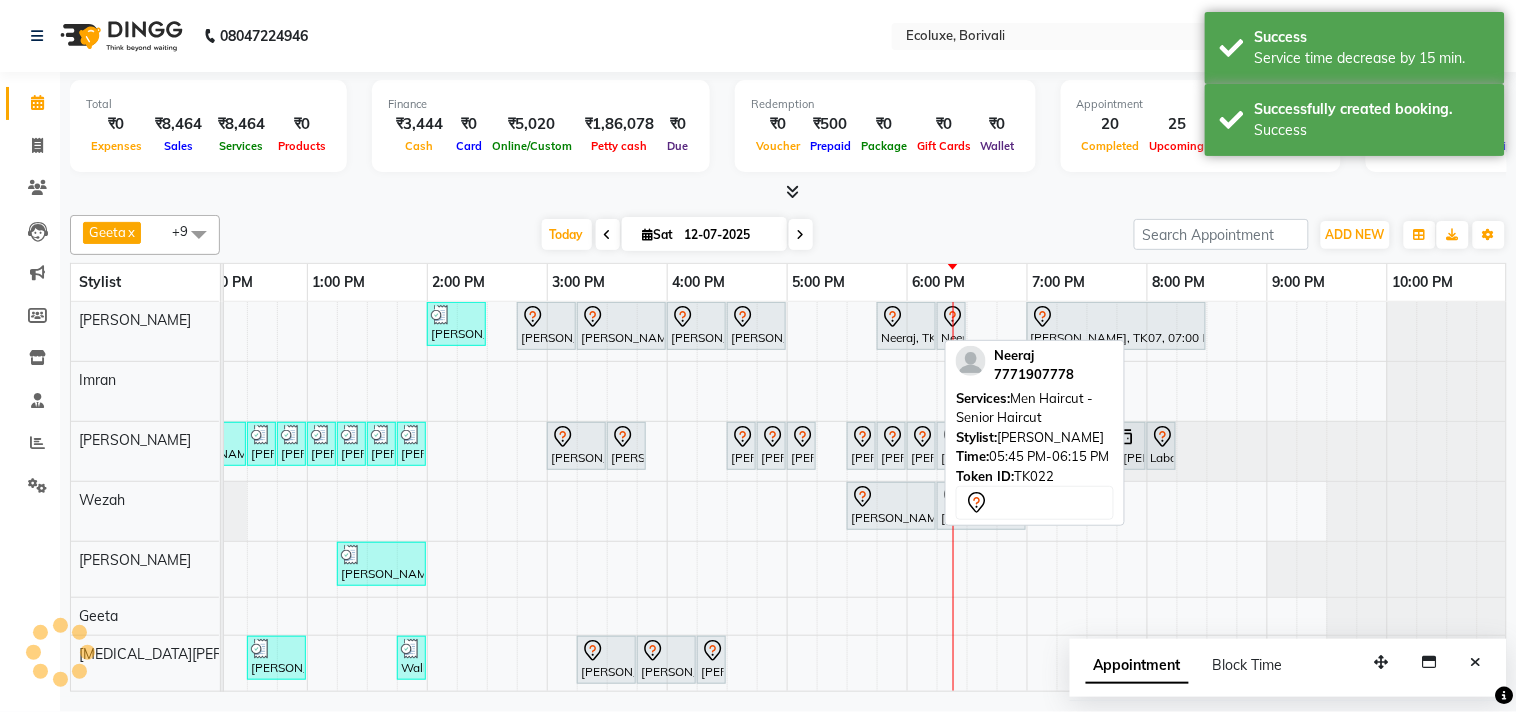 click on "Neeraj, TK22, 05:45 PM-06:15 PM, Men Haircut - Senior Haircut" at bounding box center [906, 326] 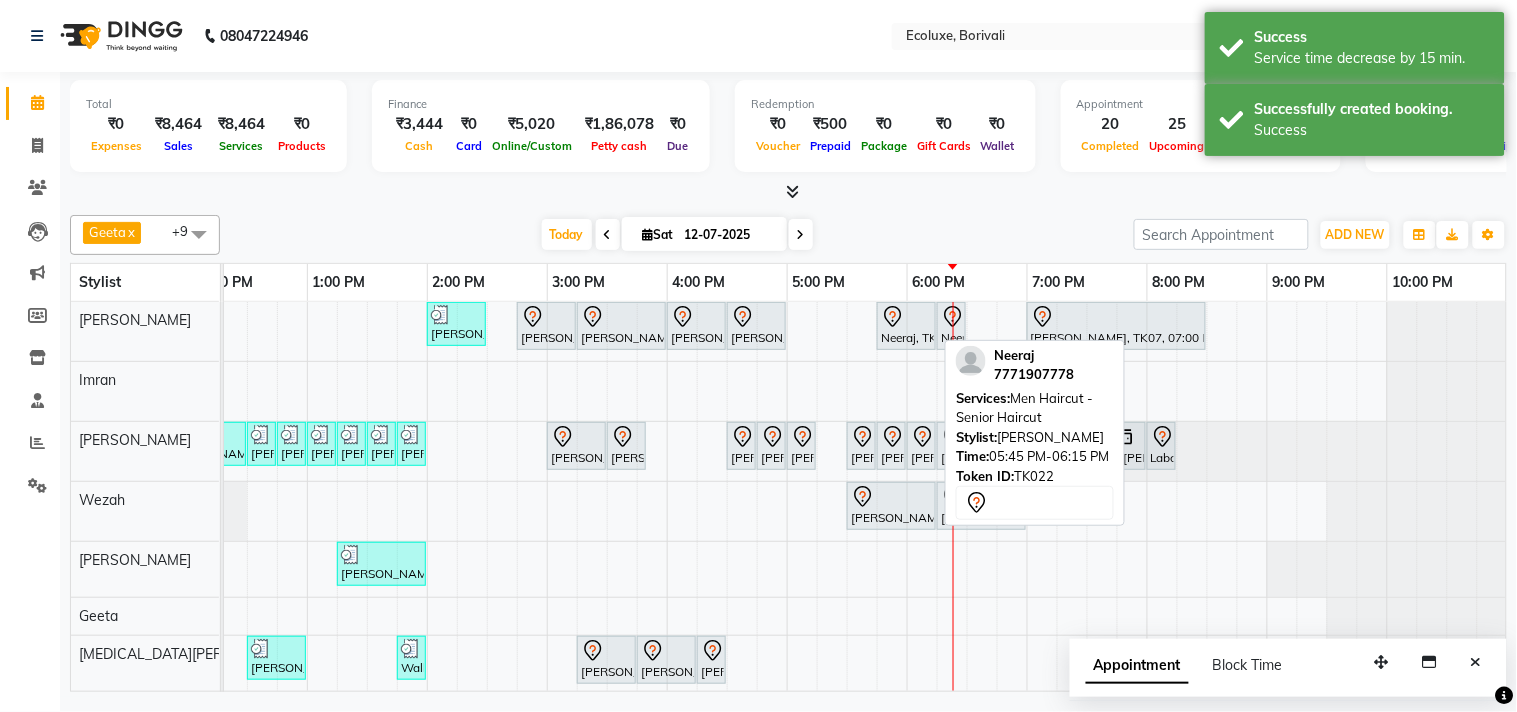 click on "Neeraj, TK22, 05:45 PM-06:15 PM, Men Haircut - Senior Haircut" at bounding box center [906, 326] 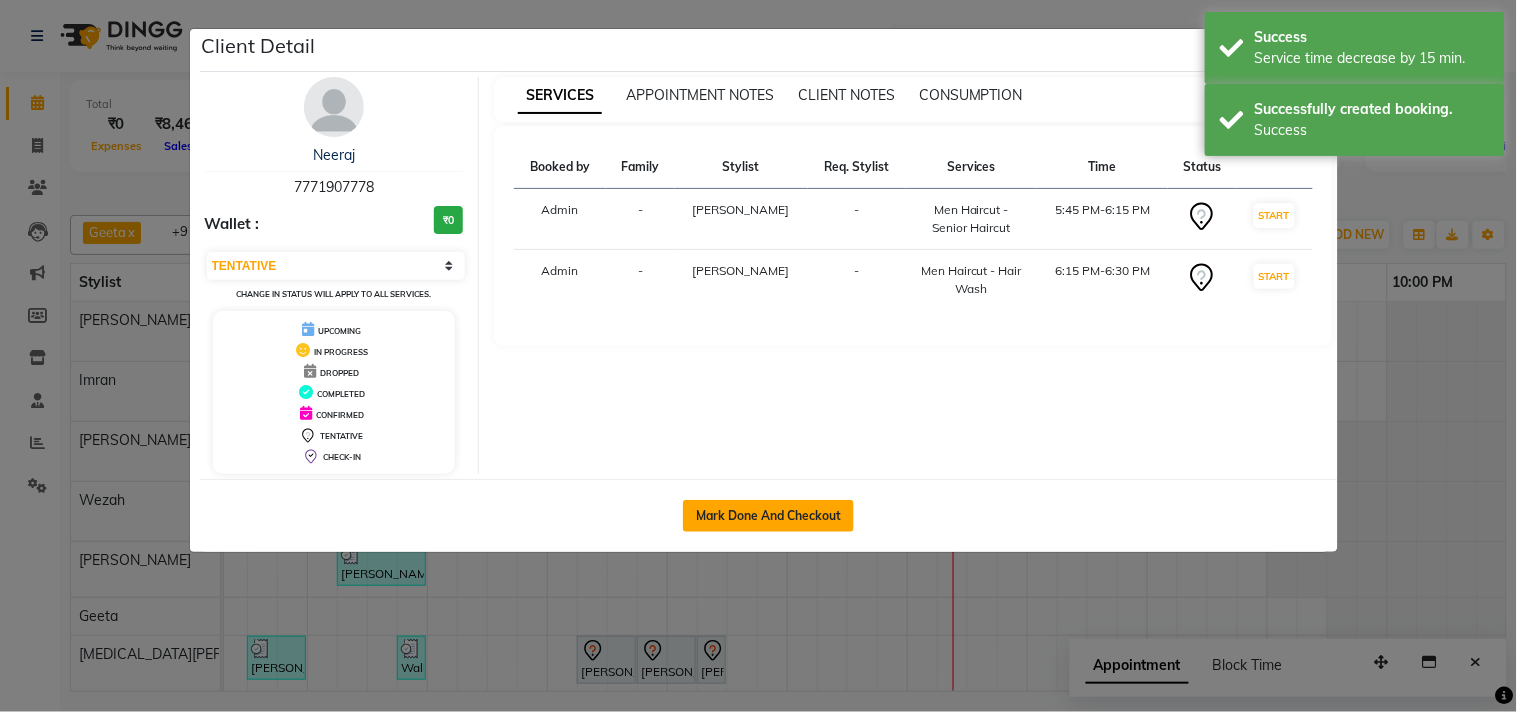 click on "Mark Done And Checkout" 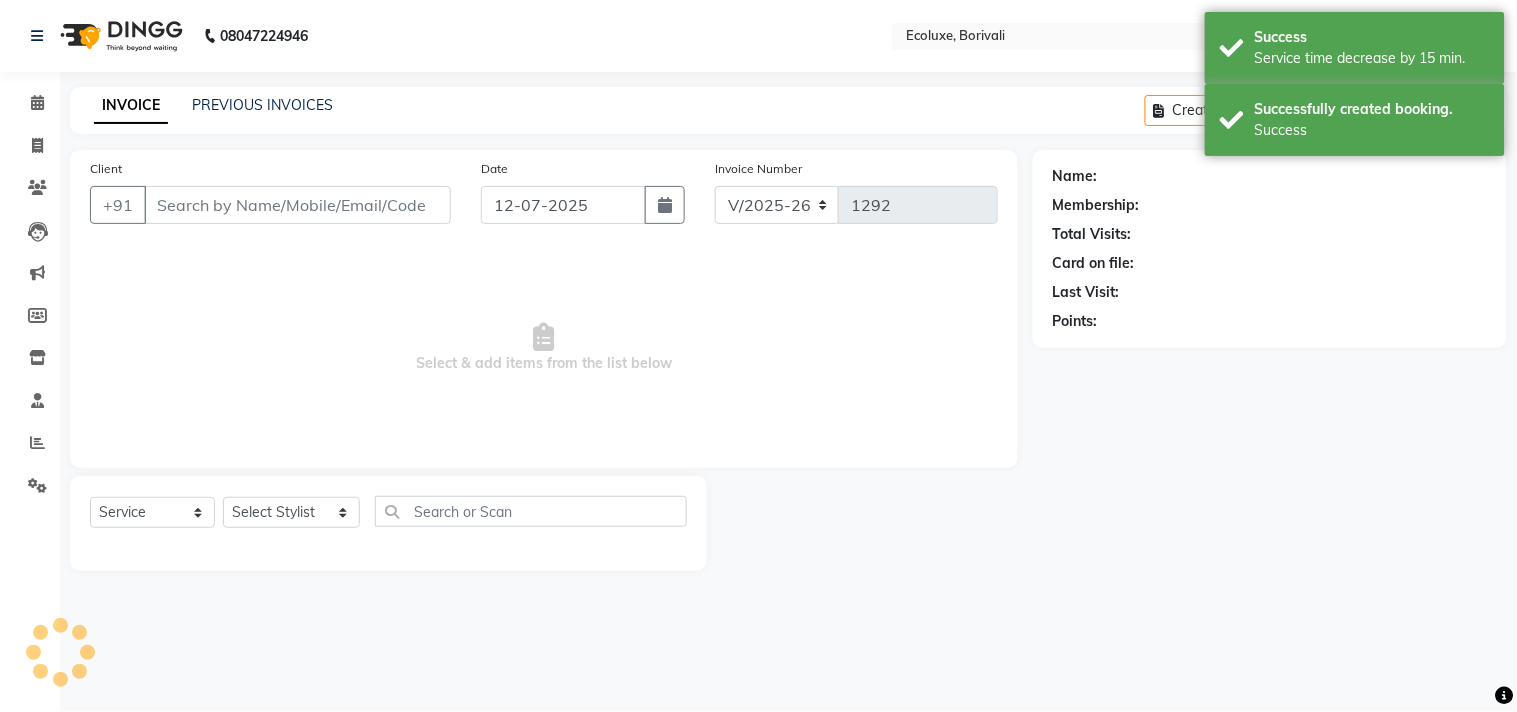 type on "7771907778" 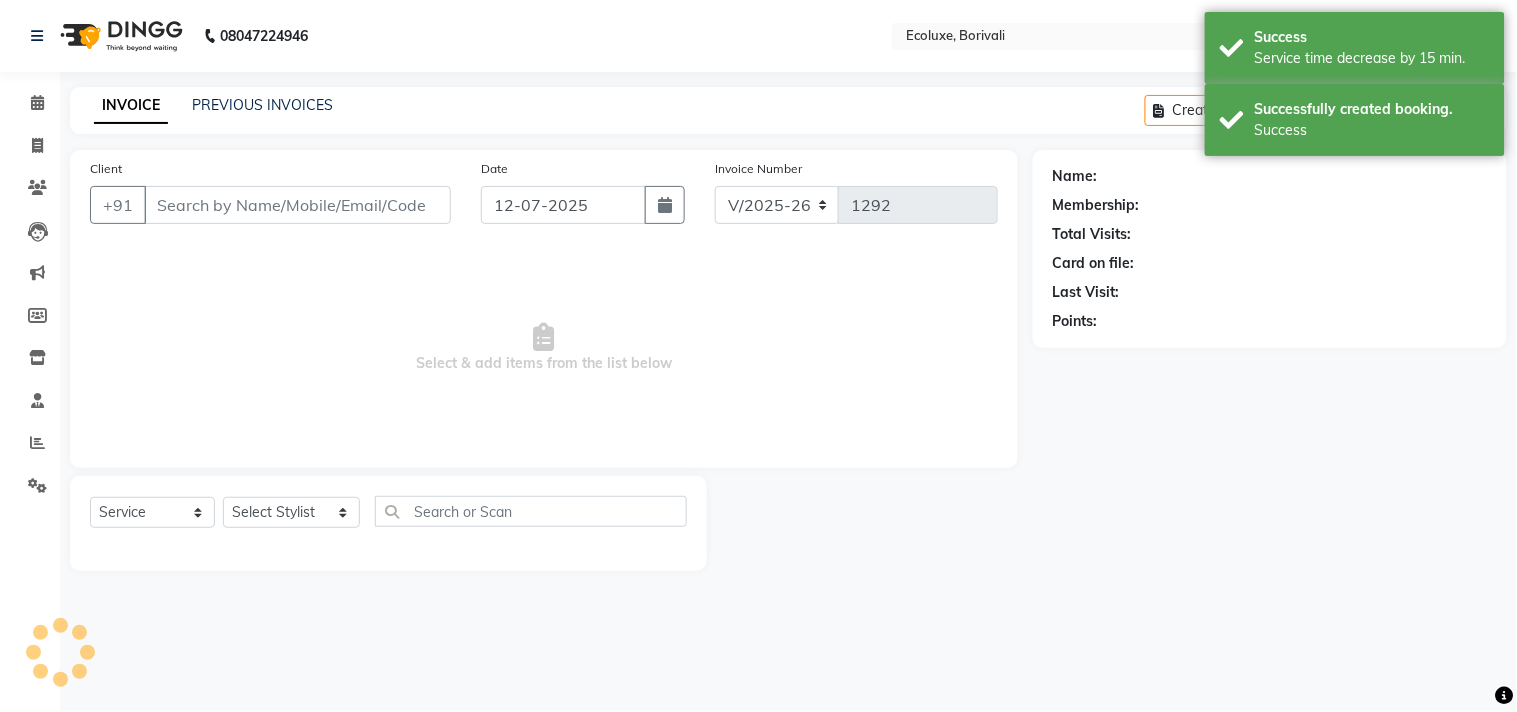 select on "35738" 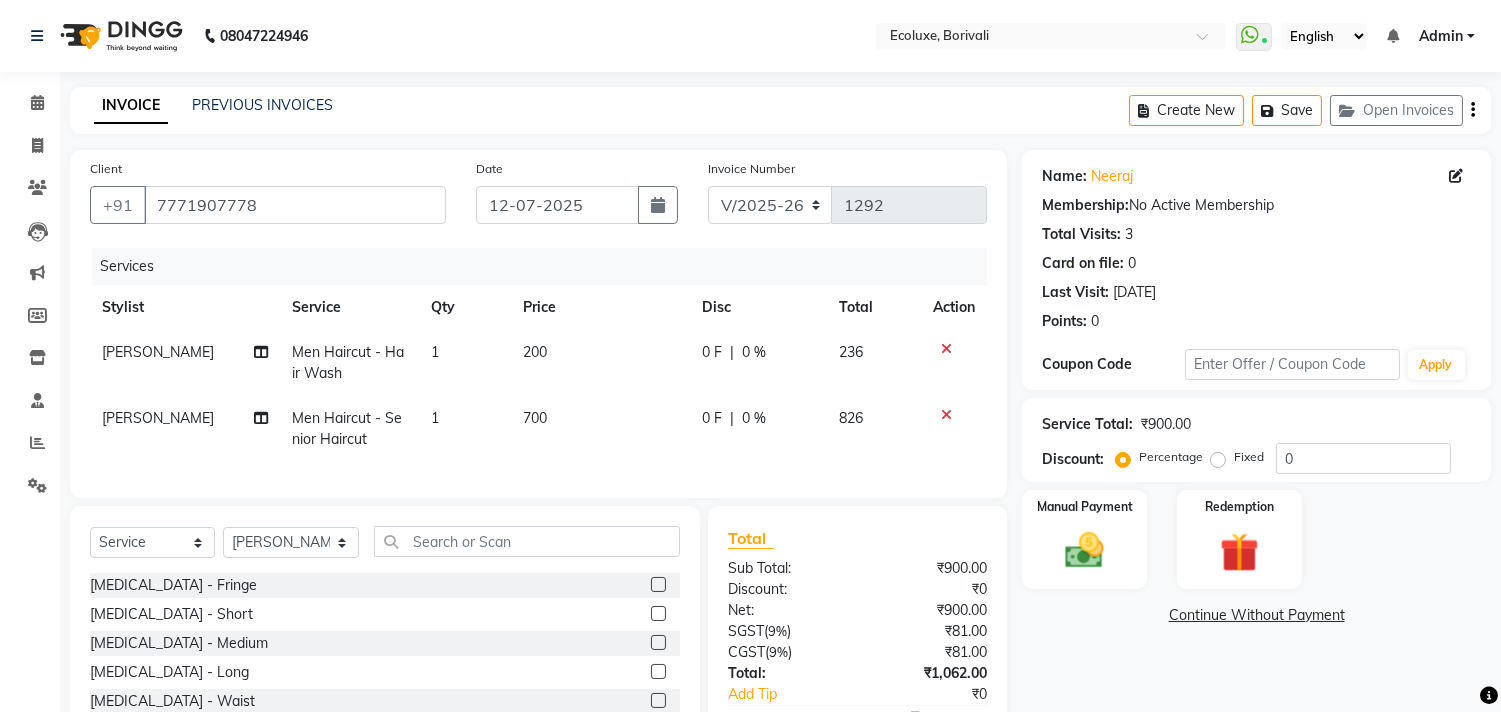 click 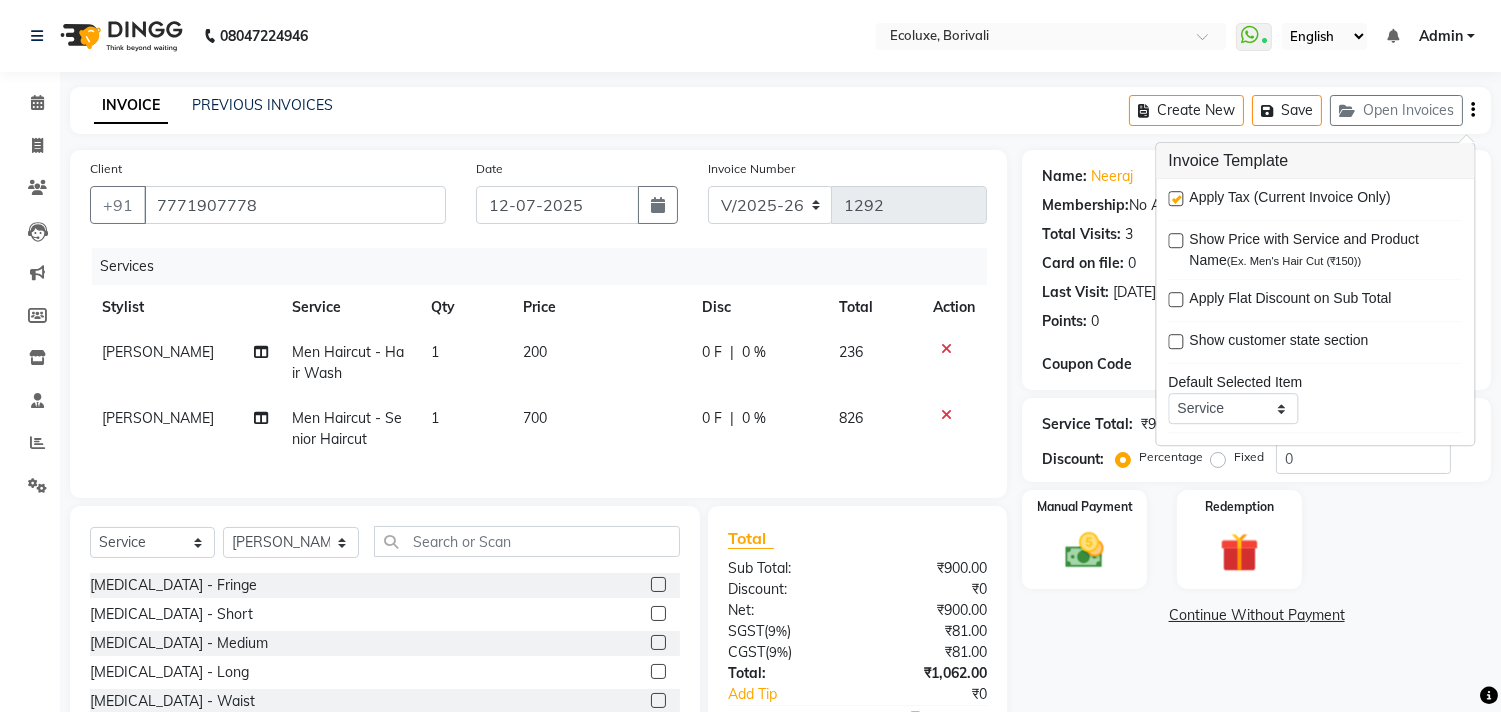 click at bounding box center (1175, 198) 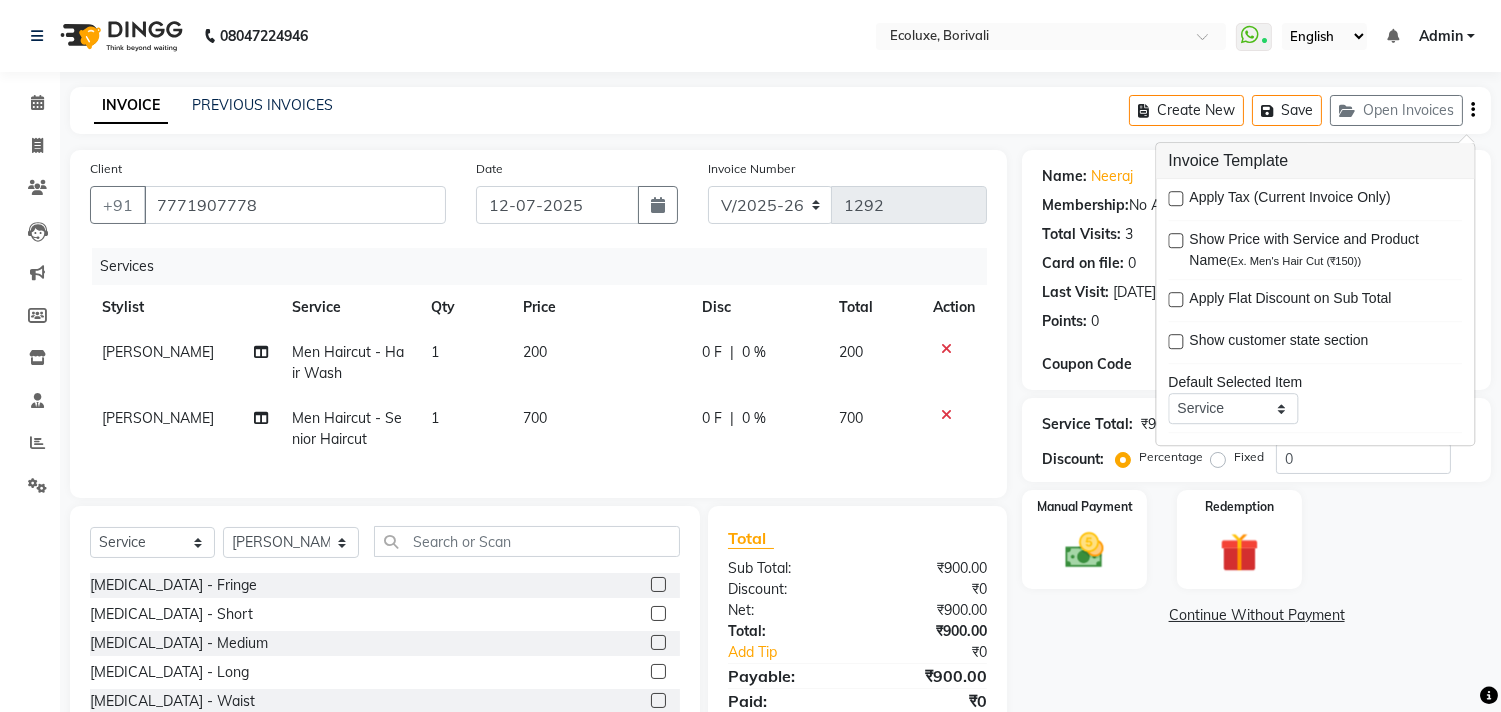 click on "INVOICE PREVIOUS INVOICES Create New   Save   Open Invoices  Client +91 7771907778 Date 12-07-2025 Invoice Number V/2025 V/2025-26 1292 Services Stylist Service Qty Price Disc Total Action Shafique Men Haircut - Hair Wash 1 200 0 F | 0 % 200 Shafique Men Haircut - Senior Haircut 1 700 0 F | 0 % 700 Select  Service  Product  Membership  Package Voucher Prepaid Gift Card  Select Stylist Alisha Sasankar Aparna Acharekar Faiz Geeta Harshada Pawar   Imran  Kamal Khende Mohammad Faisal  Neelu Nikita Raut Roshan Sakina Shafique Sonal Sawant  Umar Shaikh Wezah Botox - Fringe  Botox - Short  Botox - Medium  Botox - Long  Botox - Waist  Cystine- Fringe  Cystine- Short  Cystine- Medium  Cystine- Long  Cystine- Waist  Smoothening / Straightening / Rebonding - Fringe  Smoothening / Straightening / Rebonding - Short  Smoothening / Straightening / Rebonding - Medium  Smoothening / Straightening / Rebonding - Long  Smoothening / Straightening / Rebonding - Waist  Nano Plastia - Small    Nano Plastia - Small    Oil Hairwash" 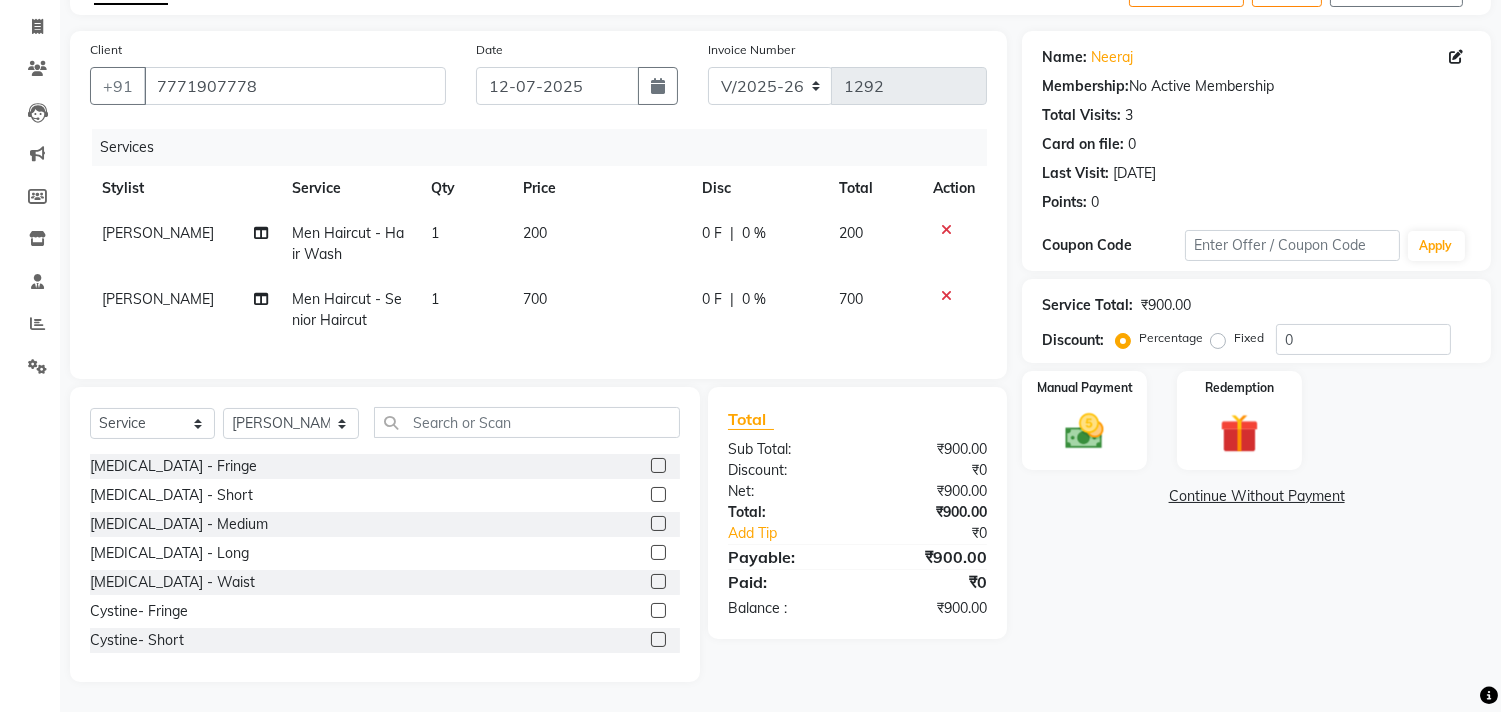 scroll, scrollTop: 135, scrollLeft: 0, axis: vertical 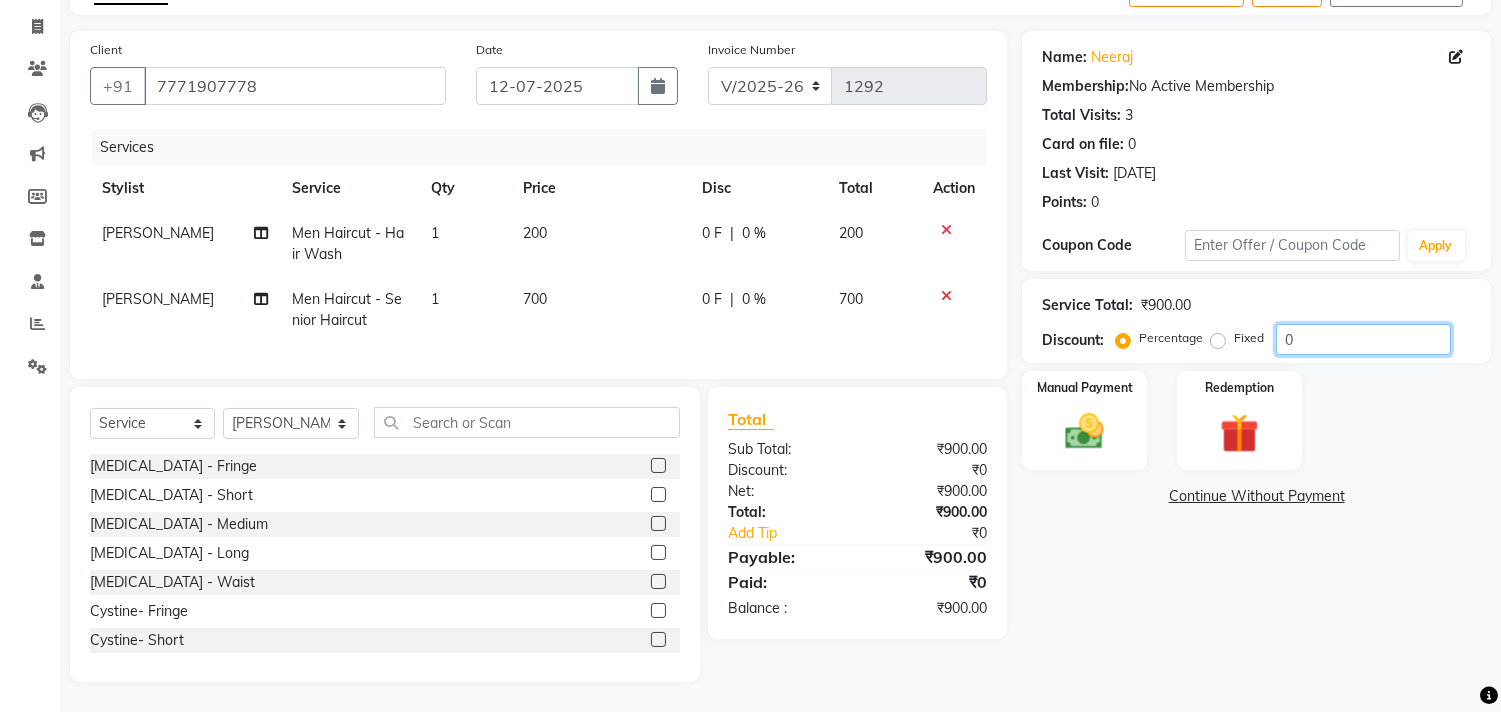 click on "0" 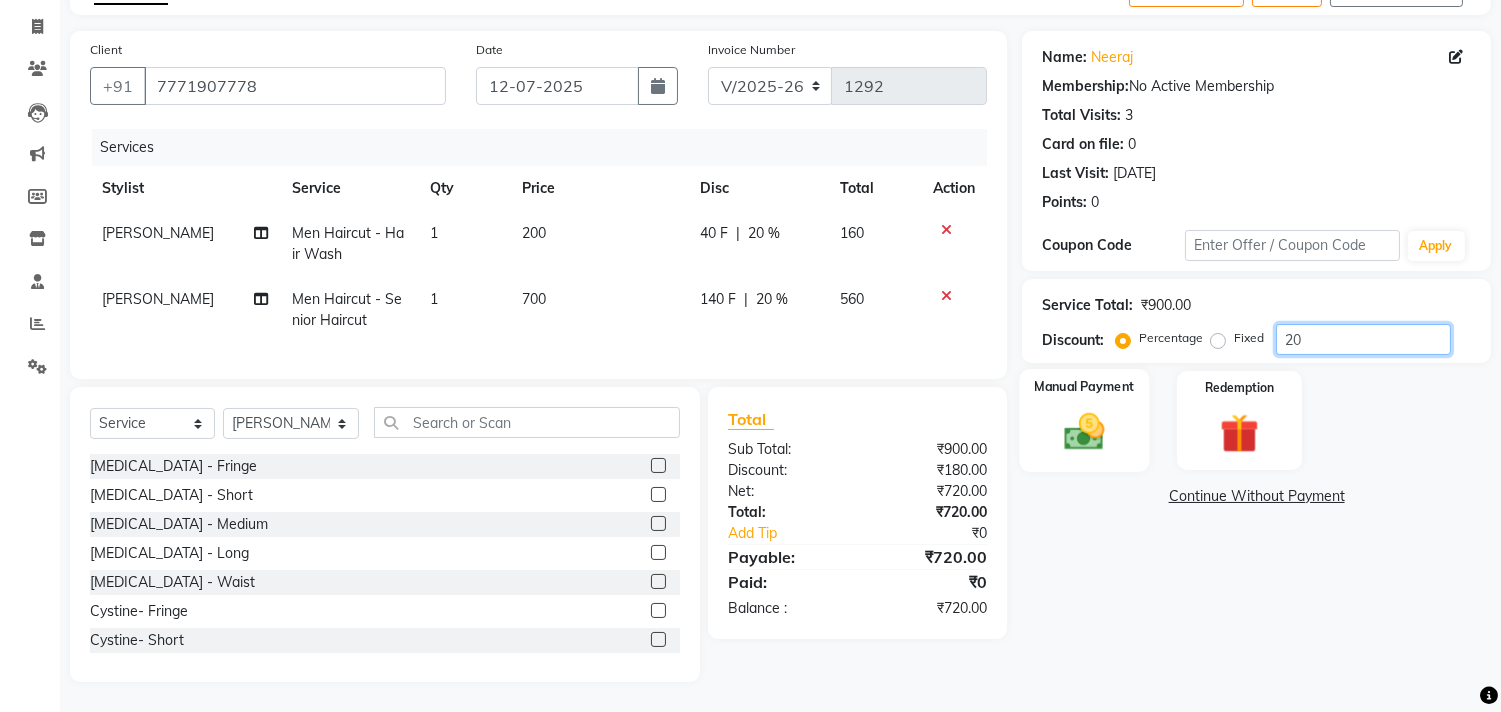 type on "20" 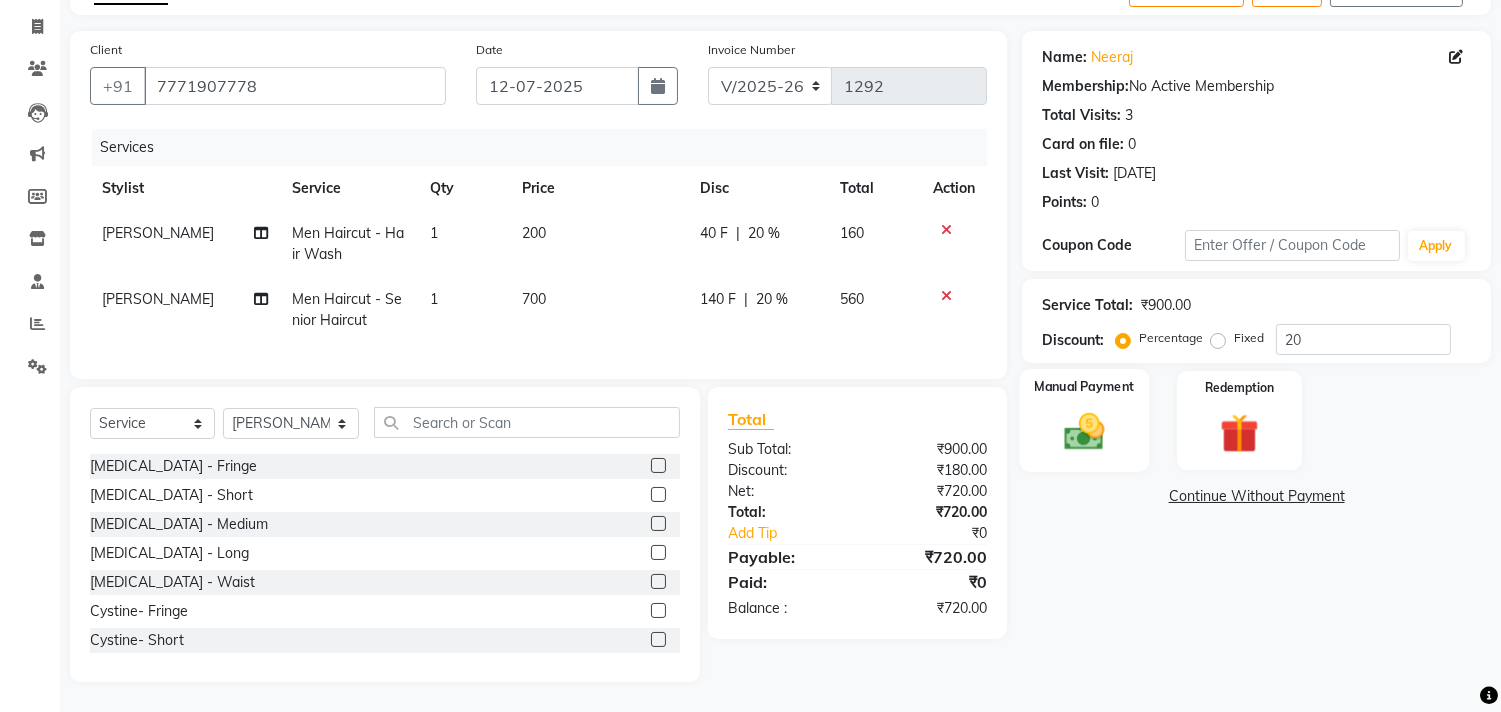 click on "Manual Payment" 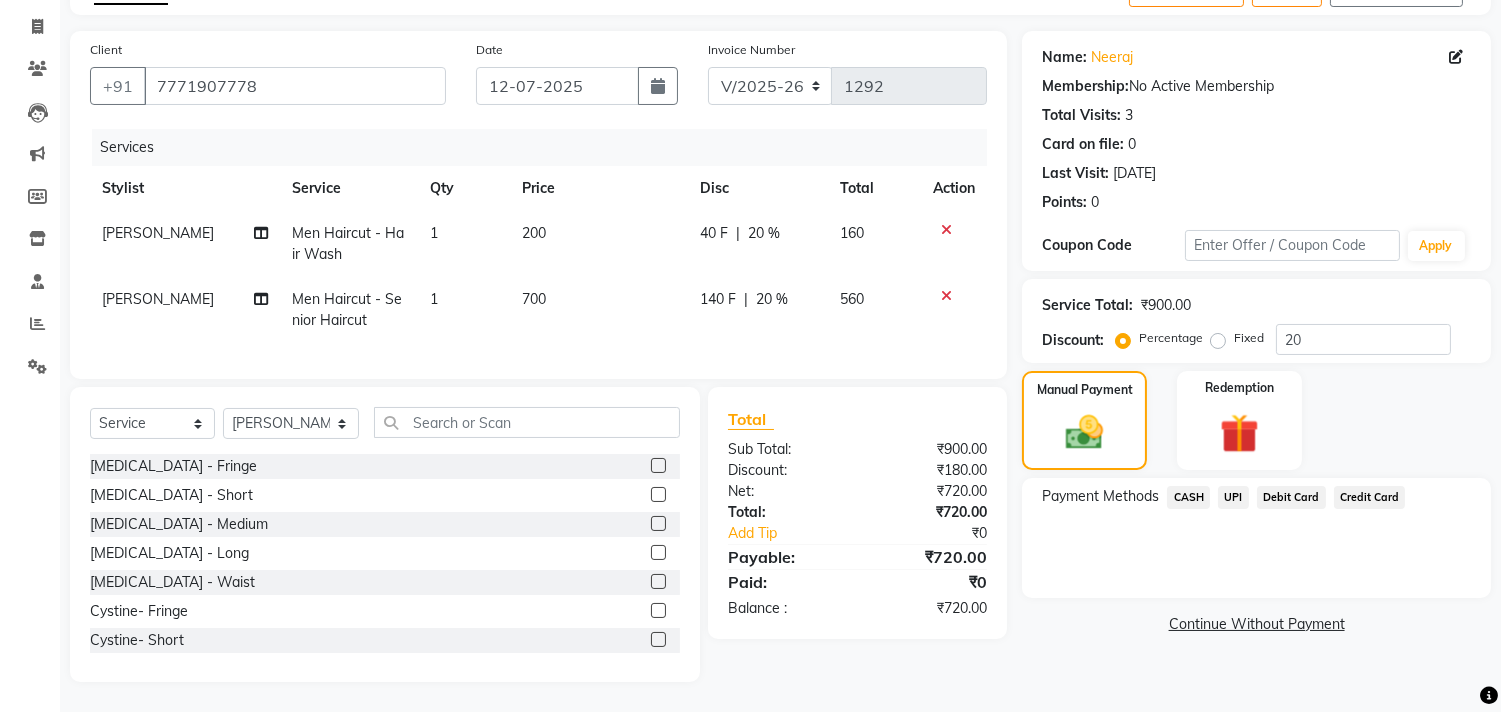click on "UPI" 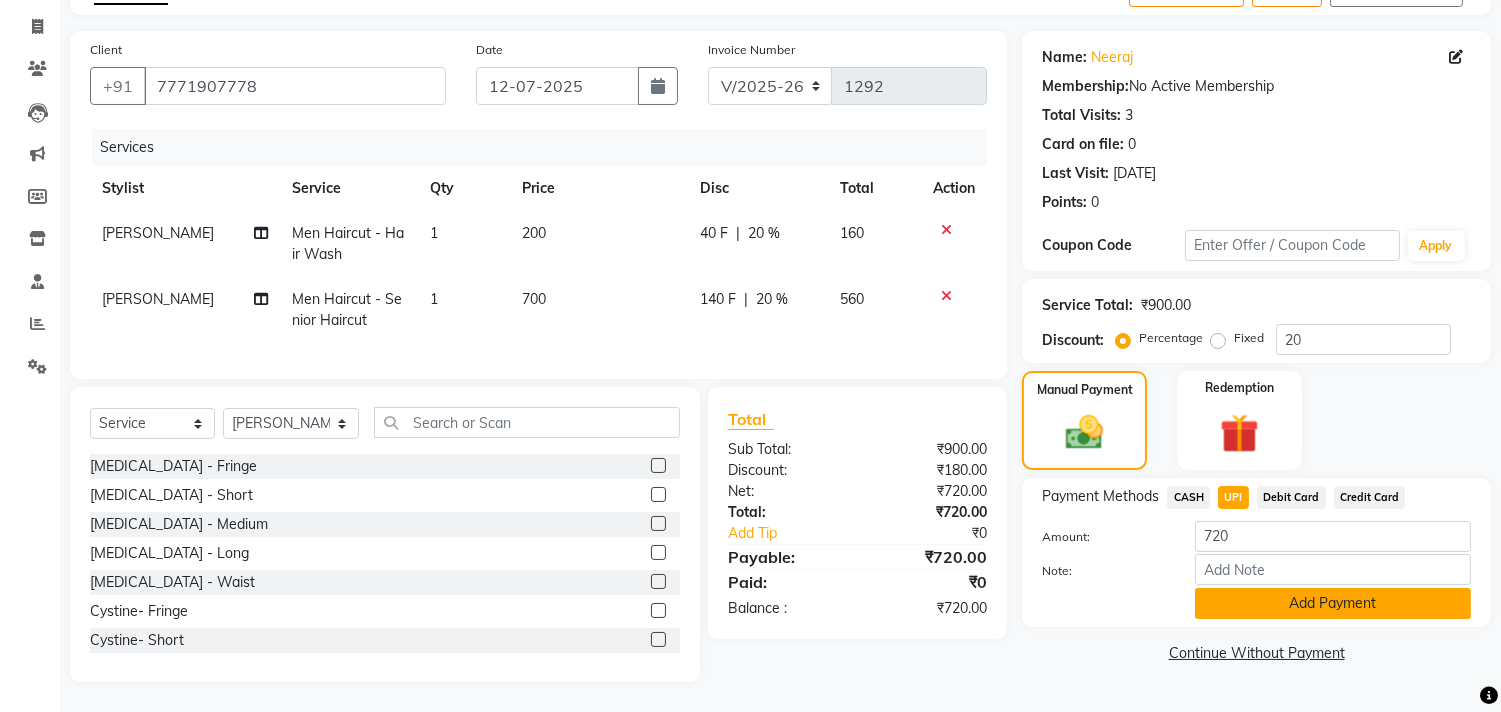 drag, startPoint x: 1273, startPoint y: 570, endPoint x: 1284, endPoint y: 591, distance: 23.70654 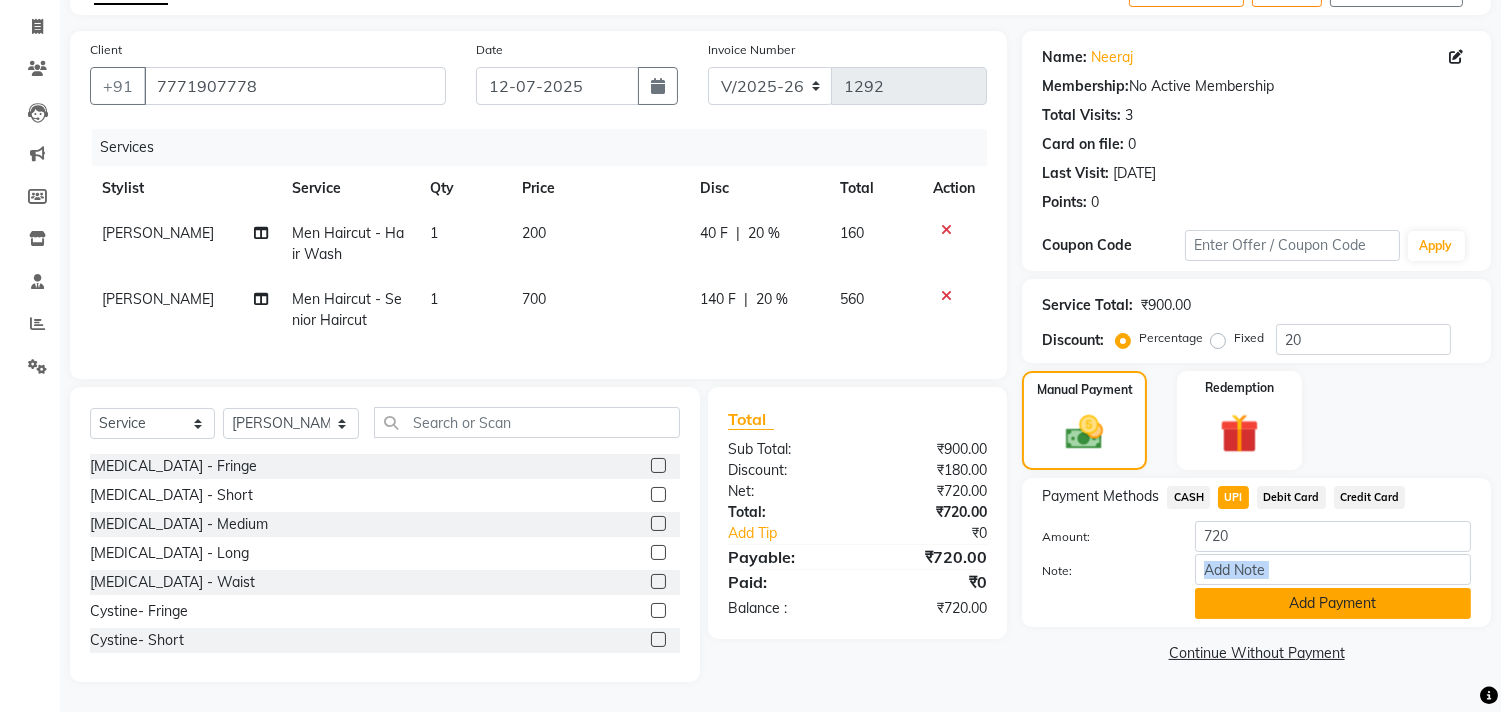 click on "Add Payment" 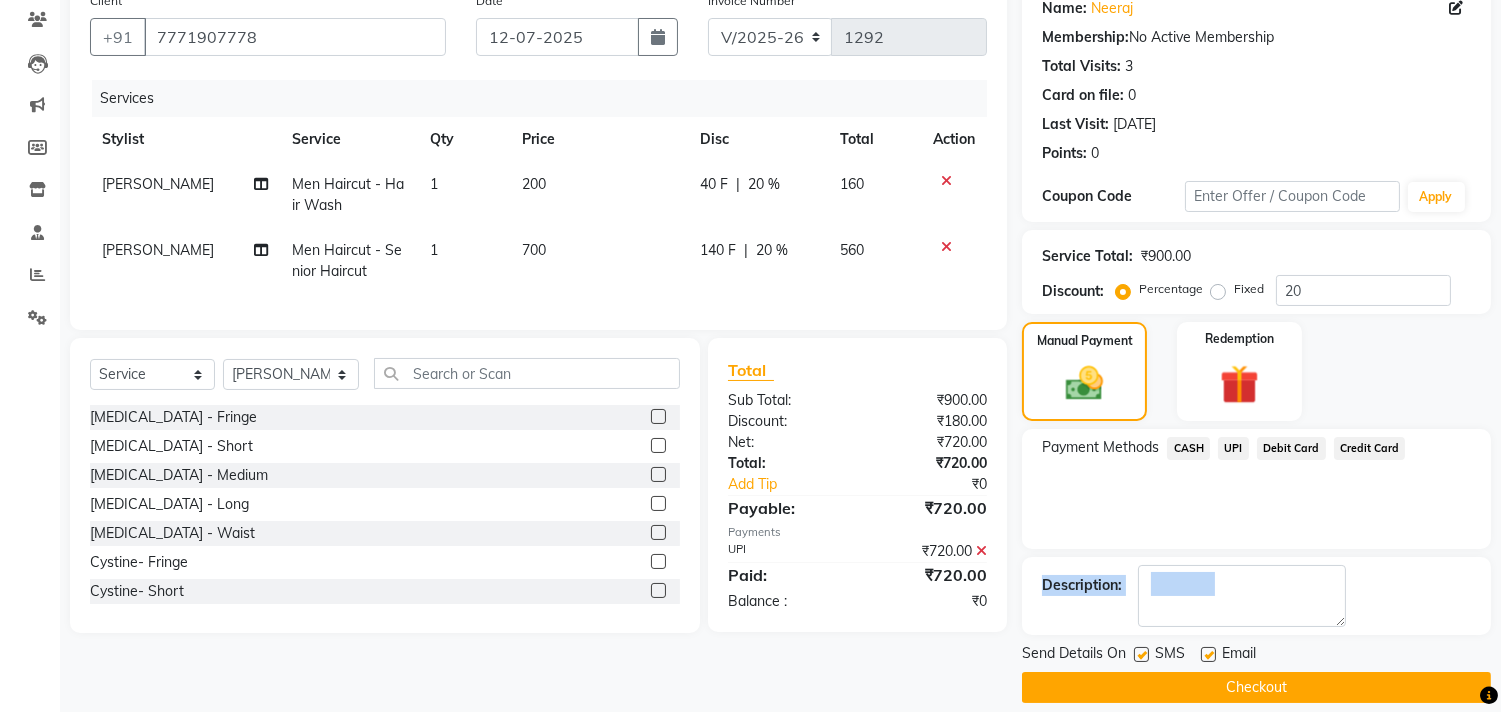 scroll, scrollTop: 187, scrollLeft: 0, axis: vertical 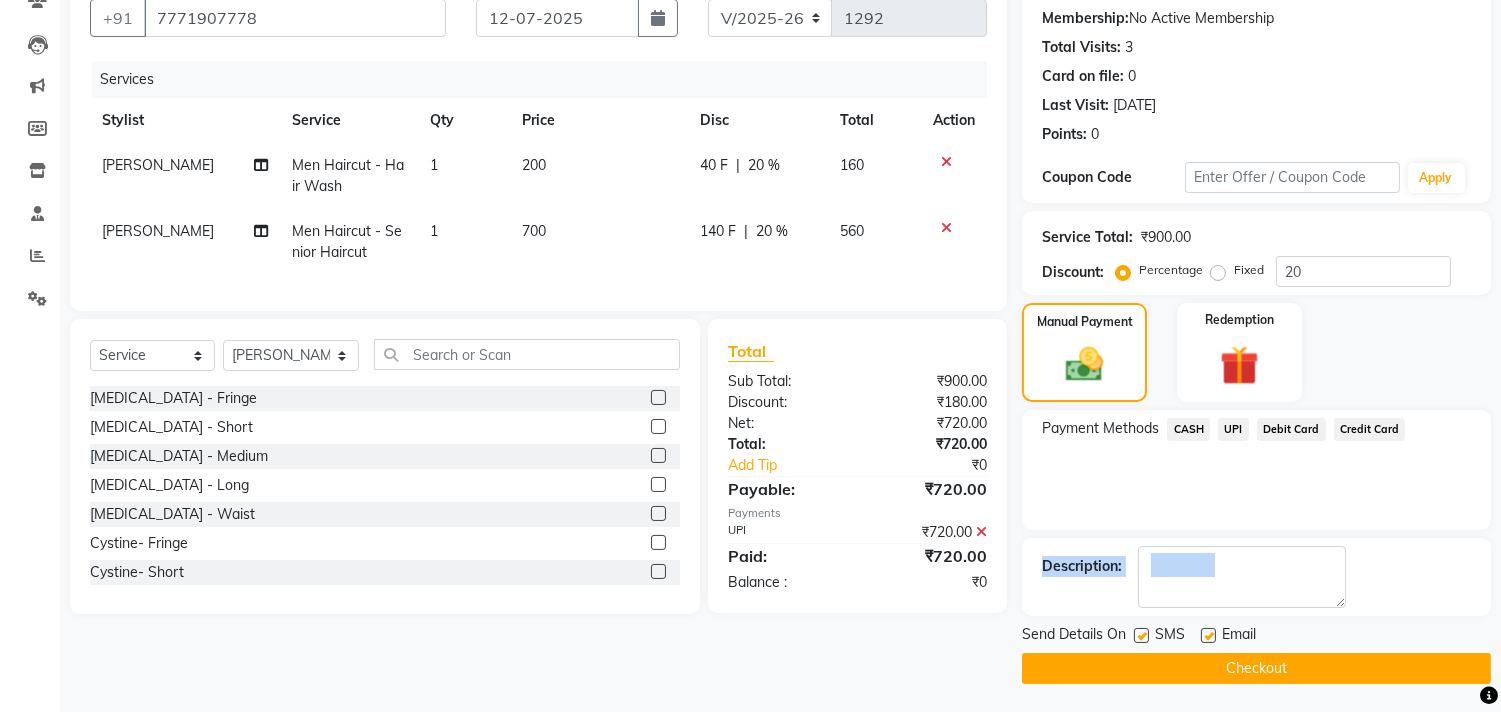 click on "Checkout" 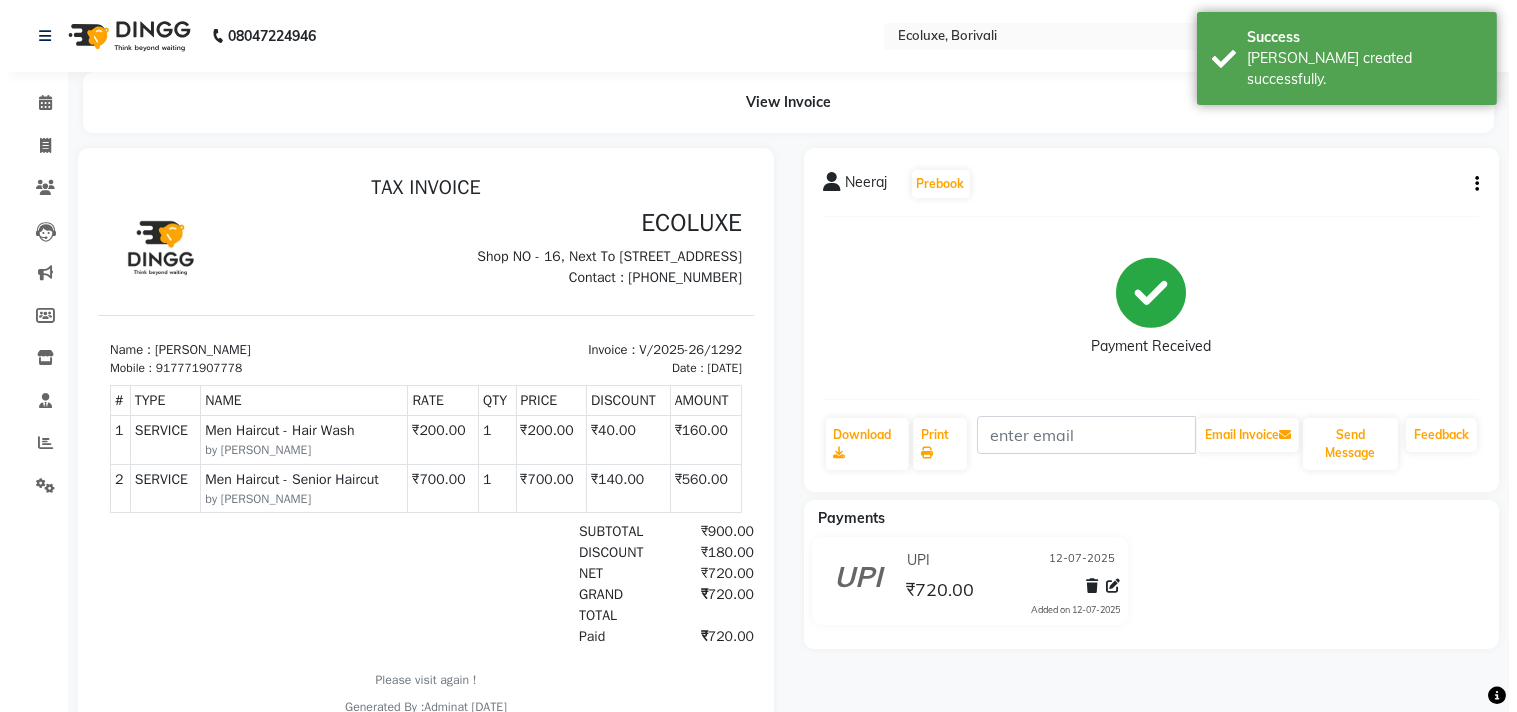 scroll, scrollTop: 0, scrollLeft: 0, axis: both 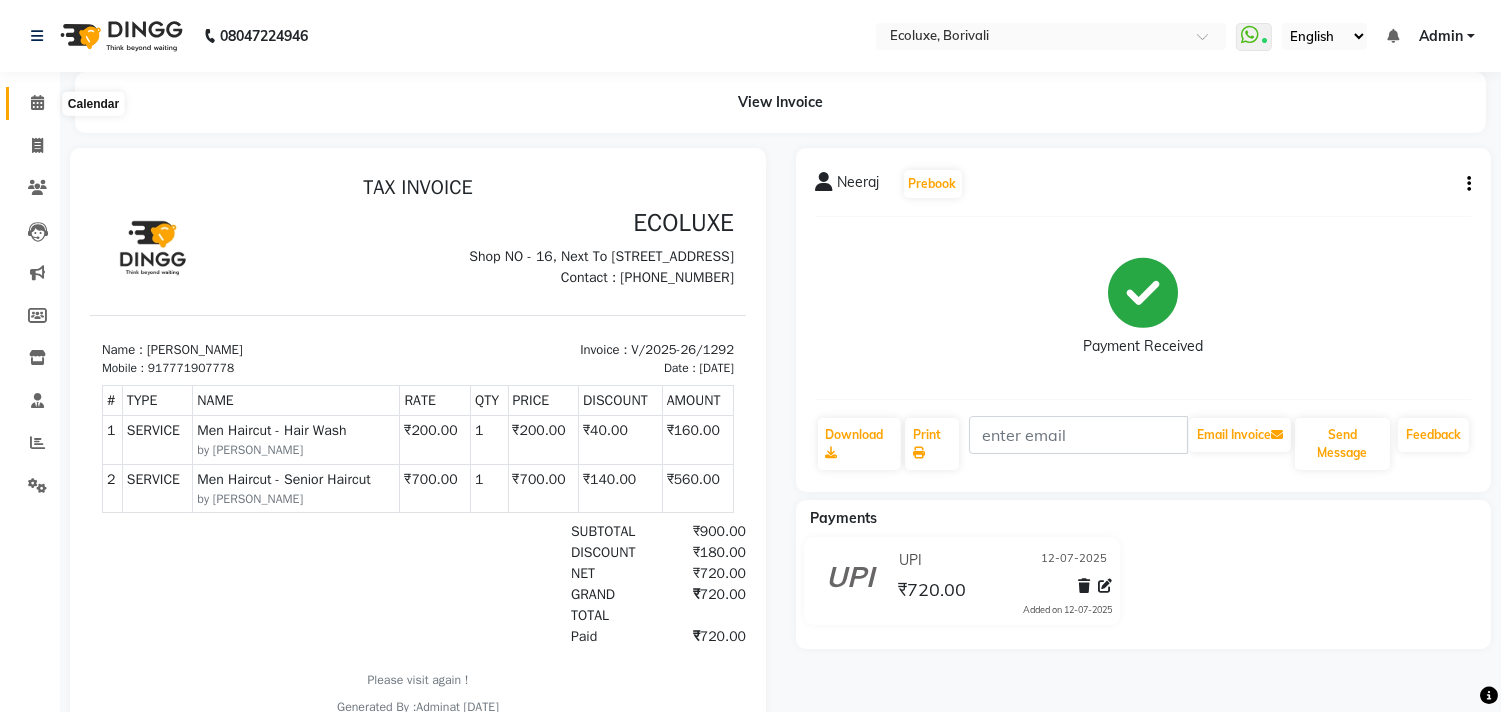 click 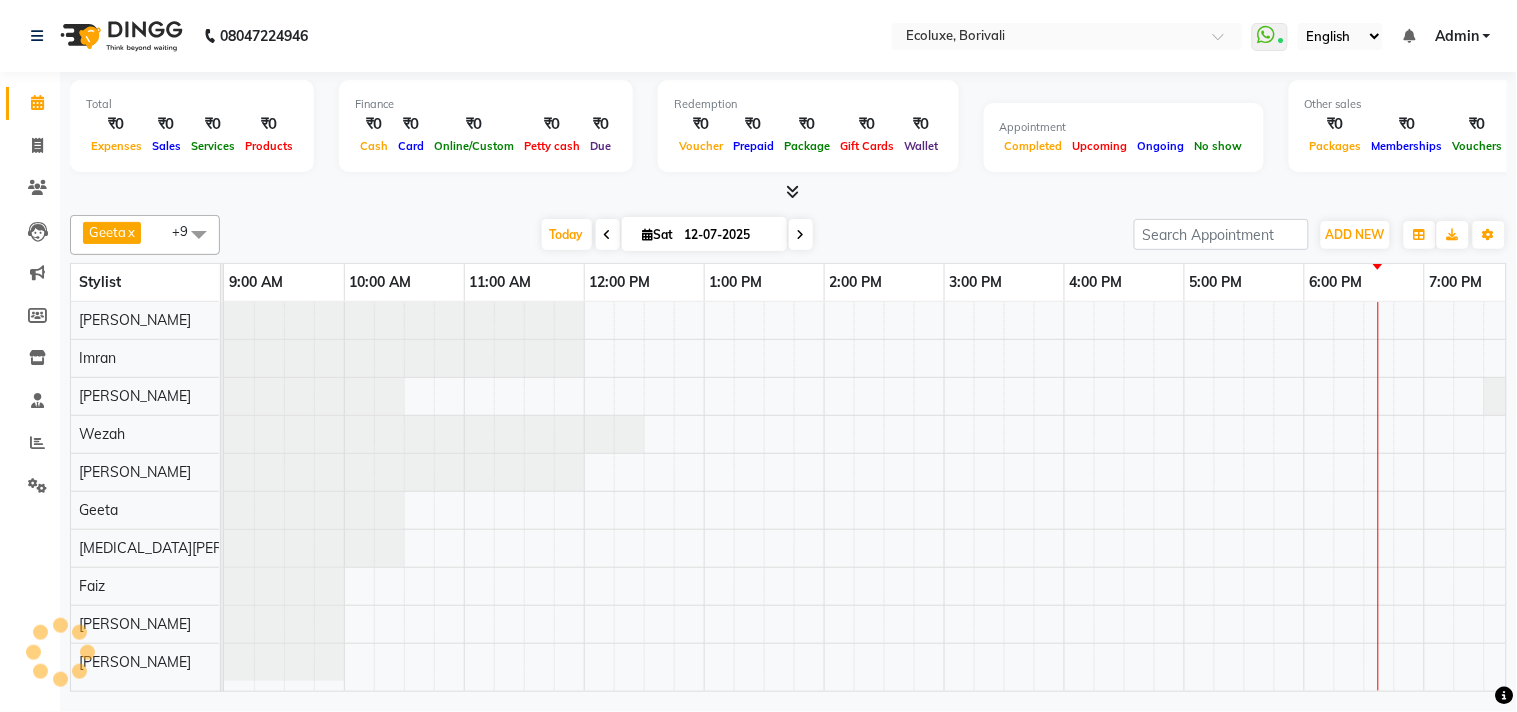 scroll, scrollTop: 0, scrollLeft: 0, axis: both 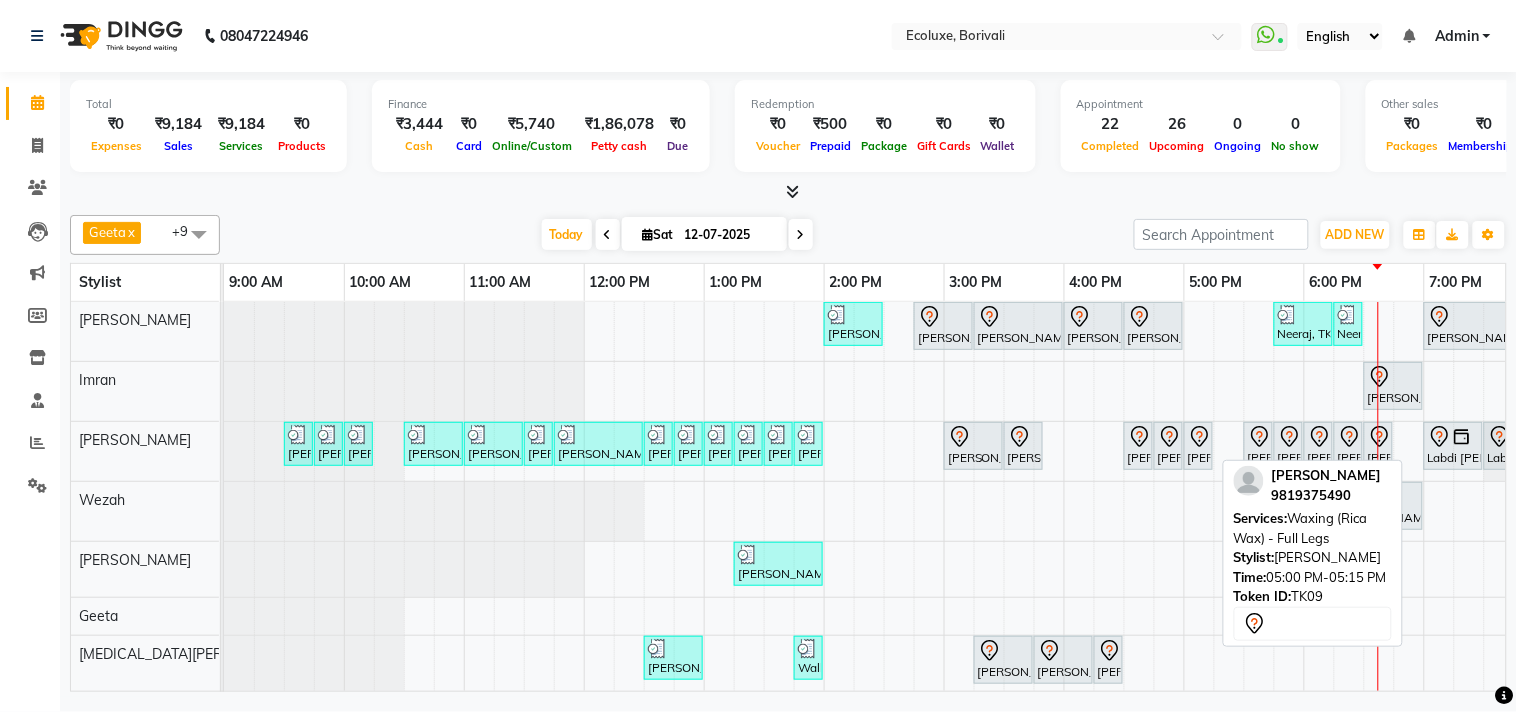 click 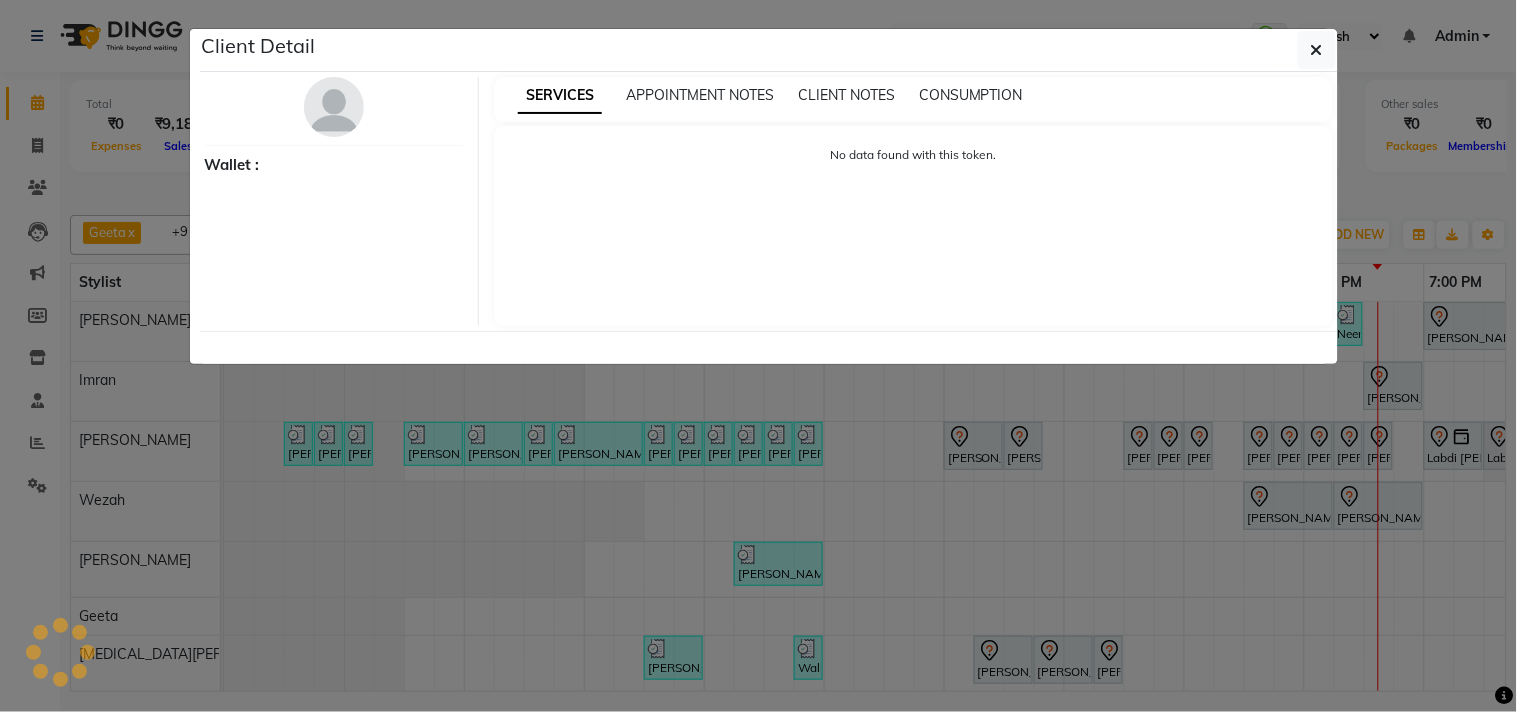 select on "7" 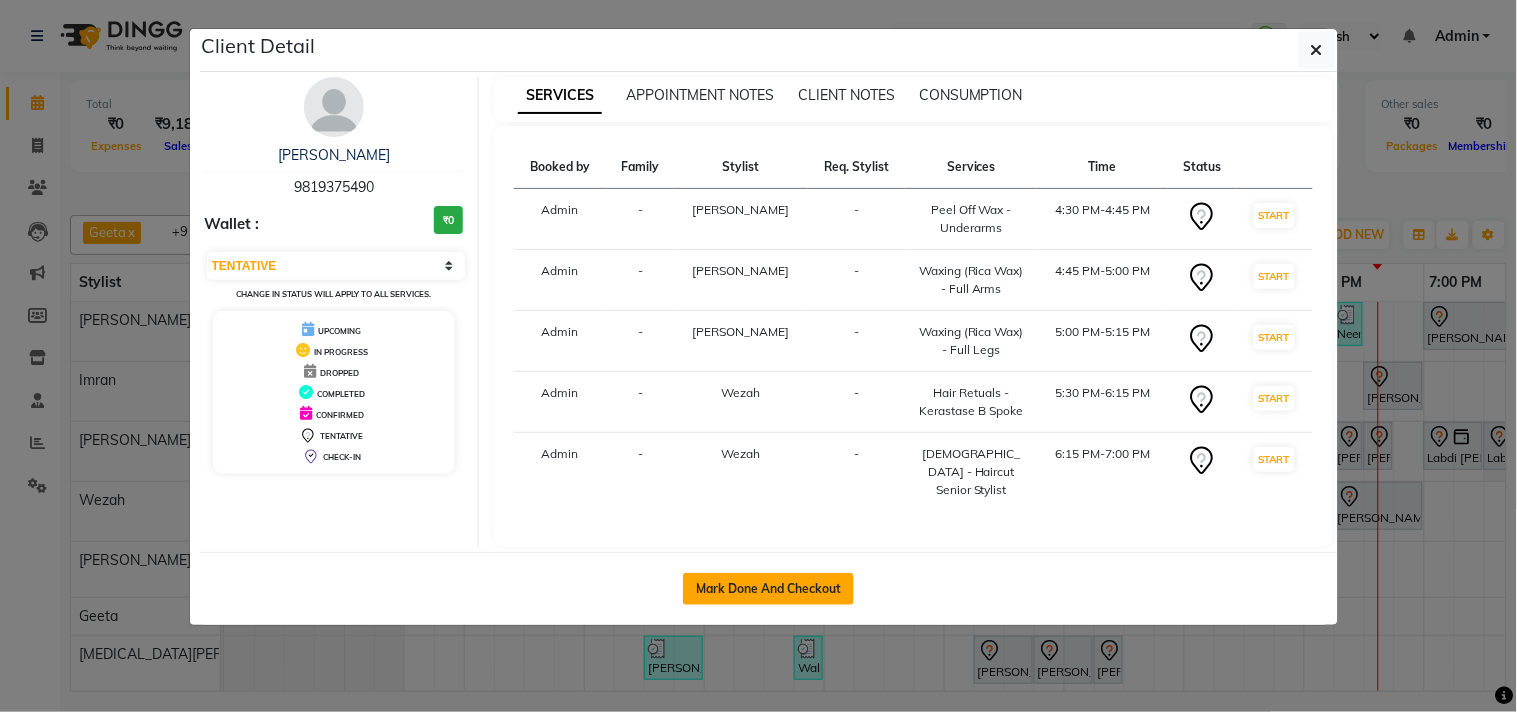 click on "Mark Done And Checkout" 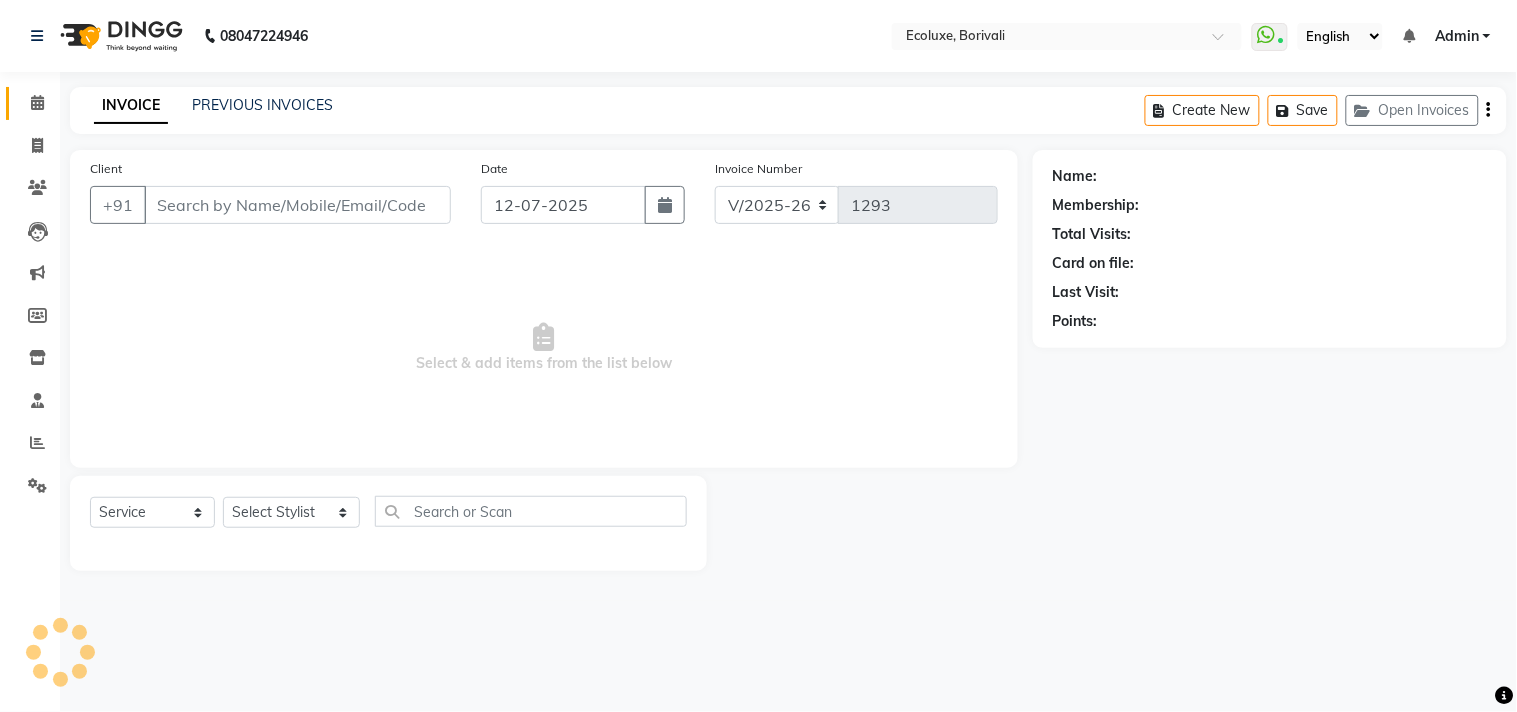 type on "9819375490" 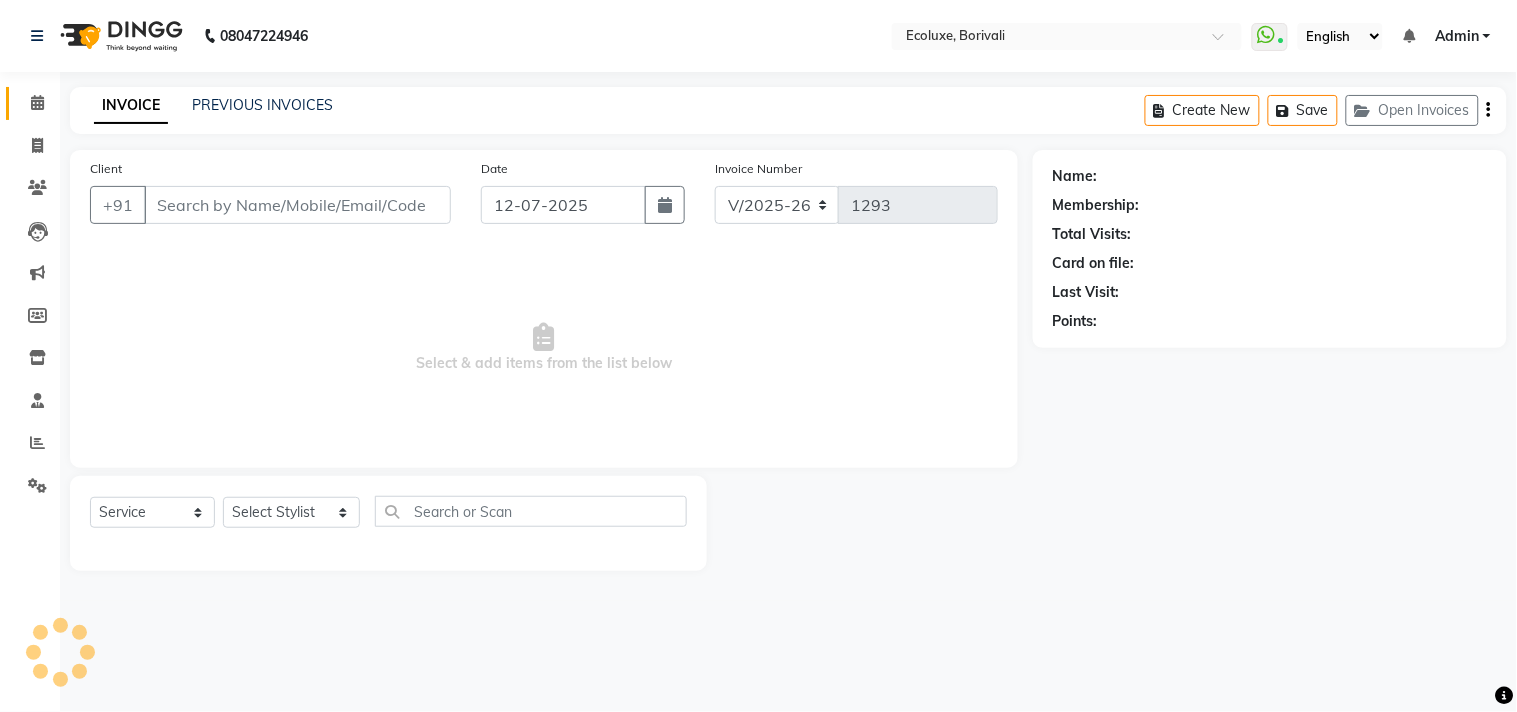 select on "37822" 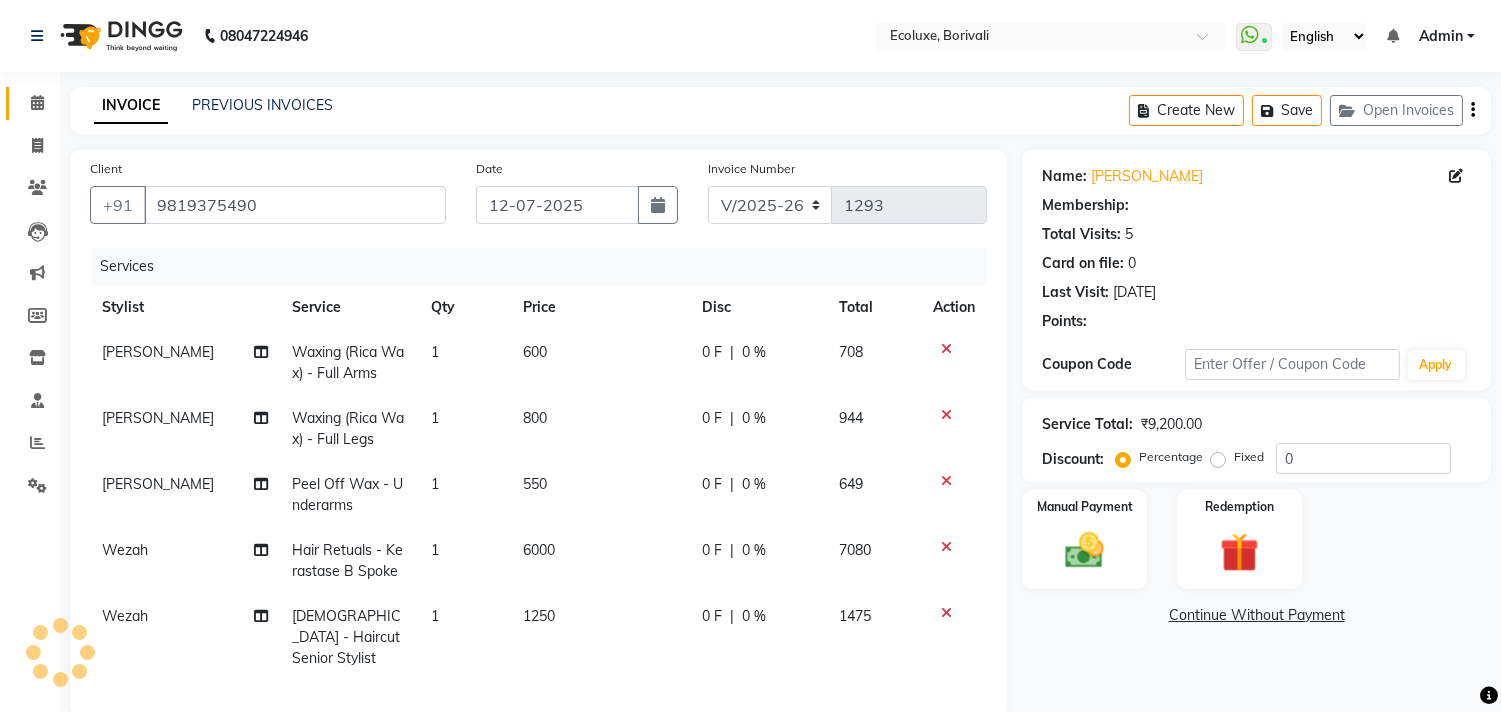 select on "1: Object" 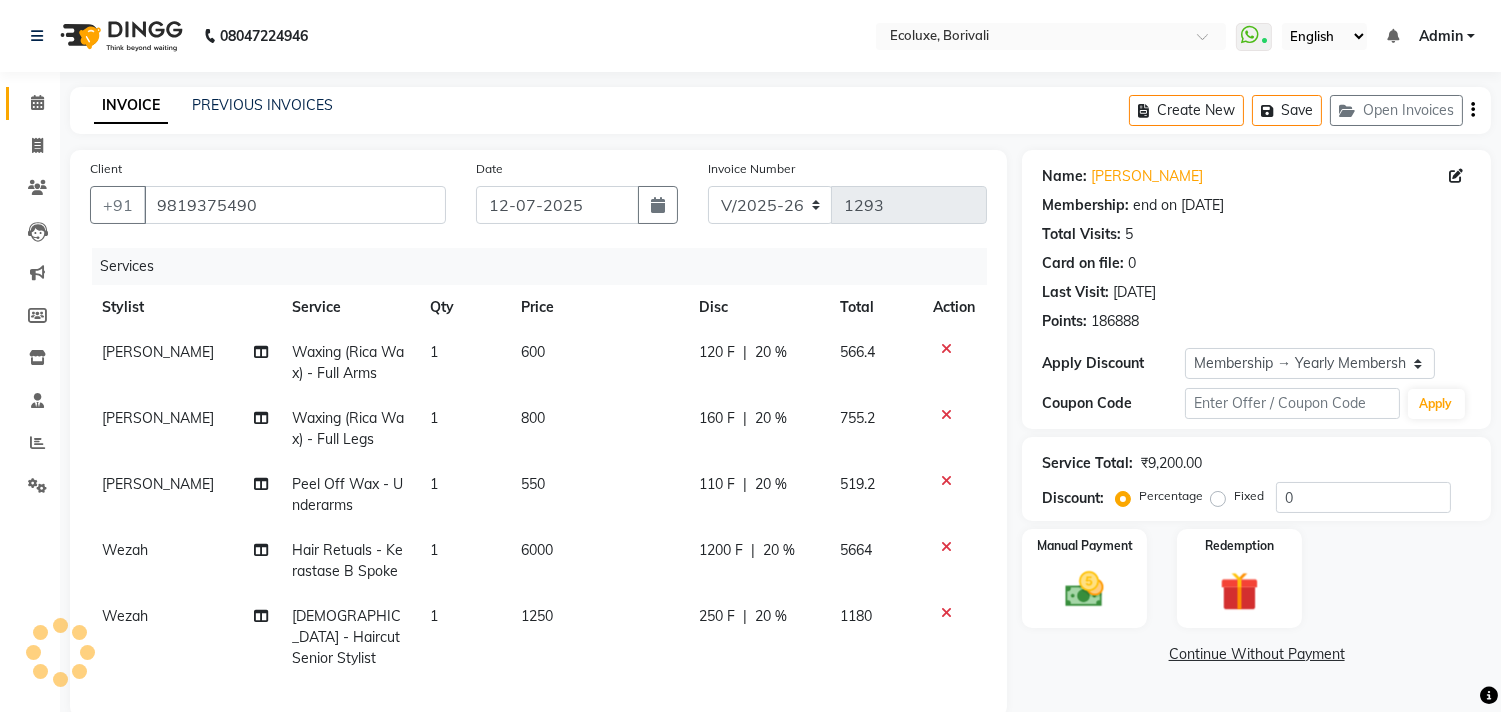 type on "20" 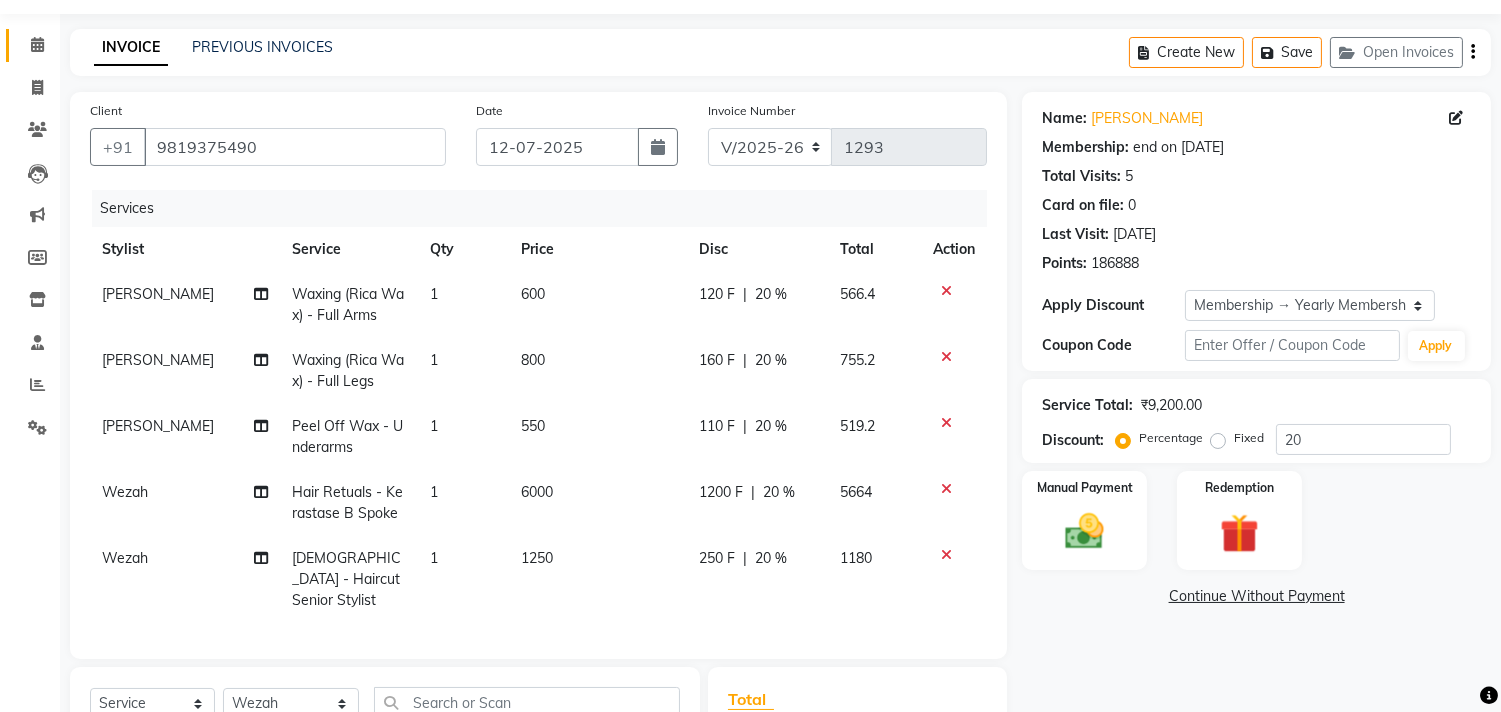 scroll, scrollTop: 111, scrollLeft: 0, axis: vertical 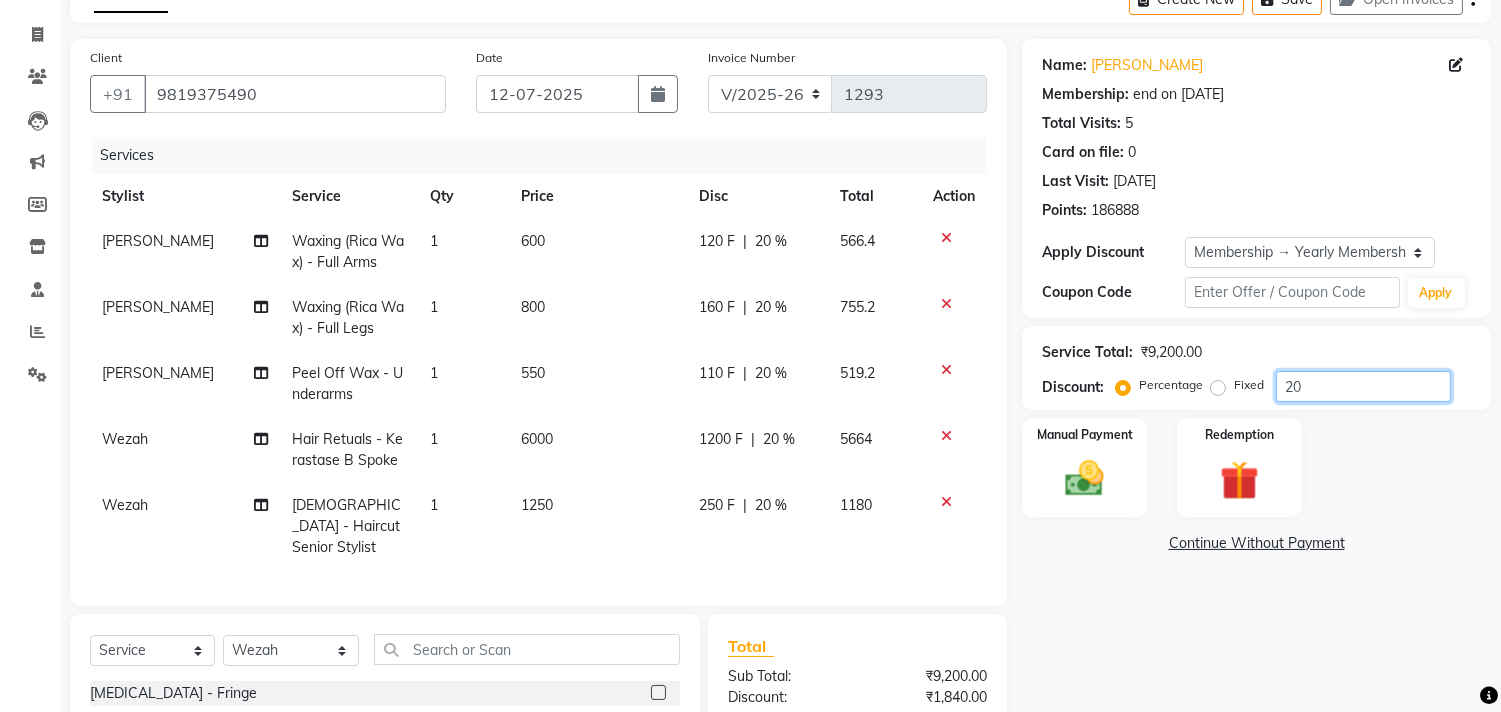 drag, startPoint x: 1330, startPoint y: 386, endPoint x: 1273, endPoint y: 370, distance: 59.20304 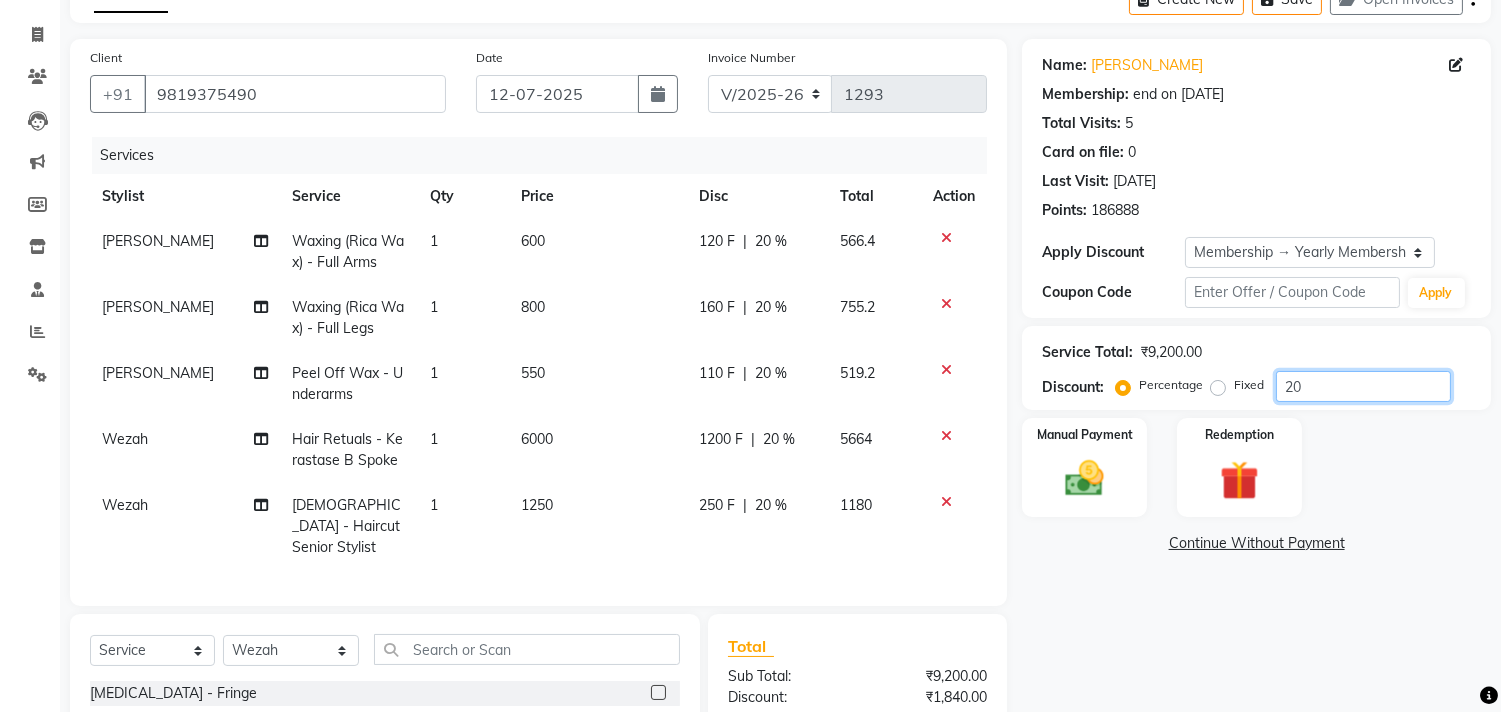 click on "20" 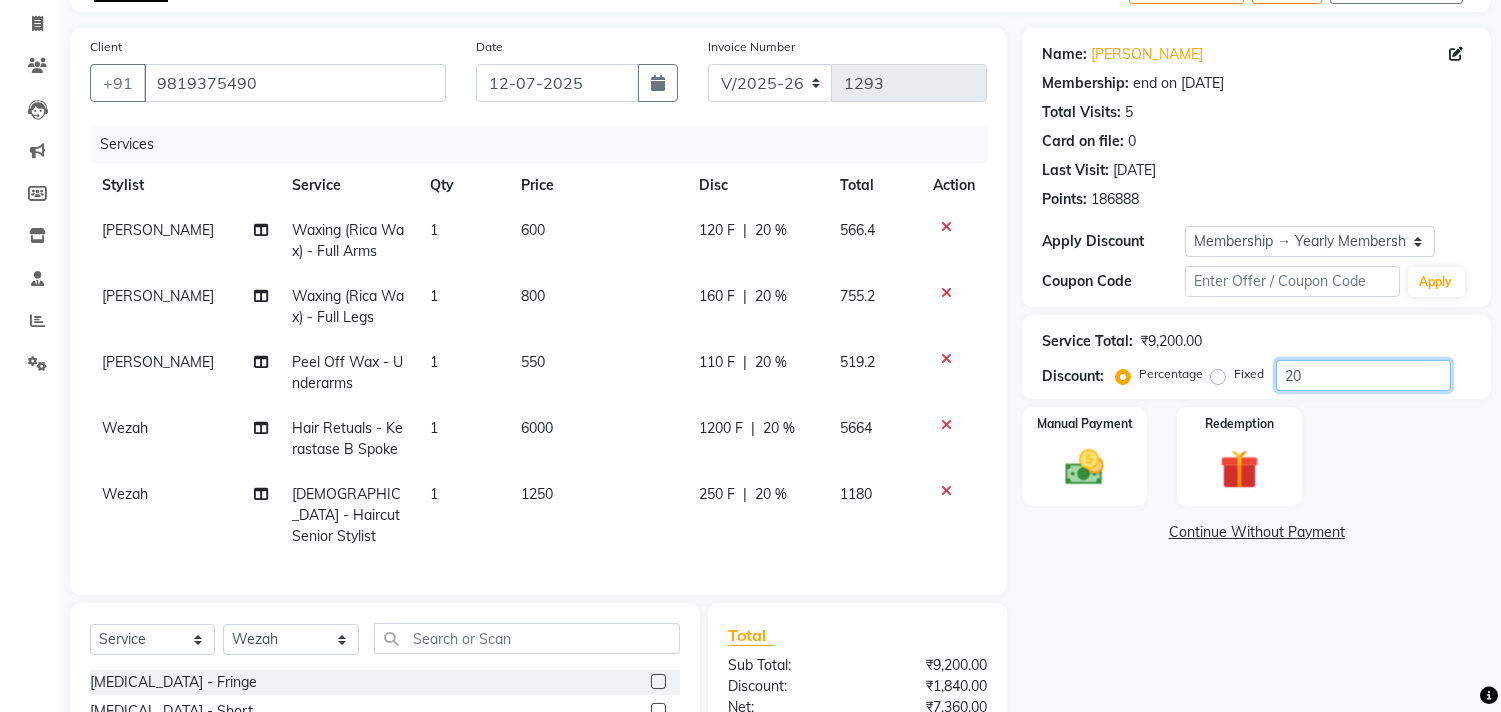 scroll, scrollTop: 0, scrollLeft: 0, axis: both 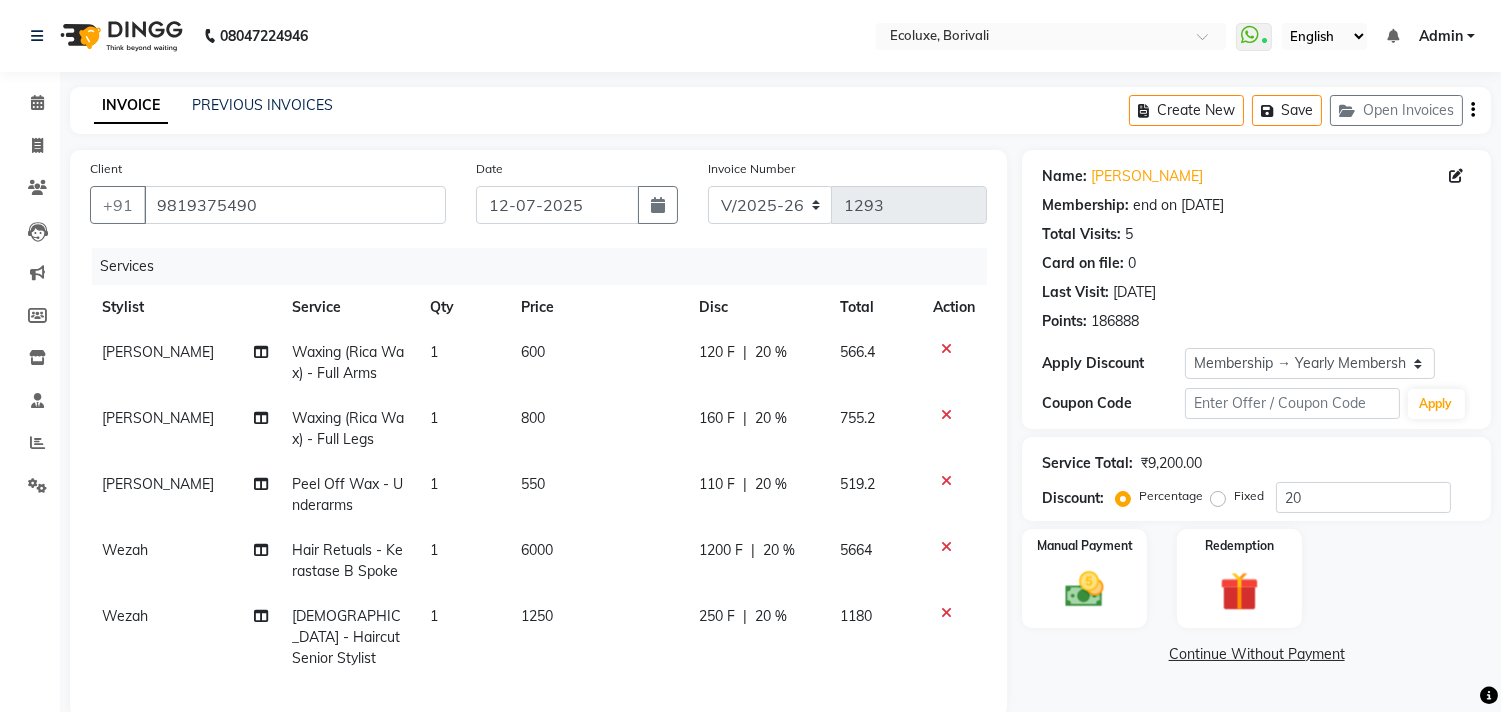 click 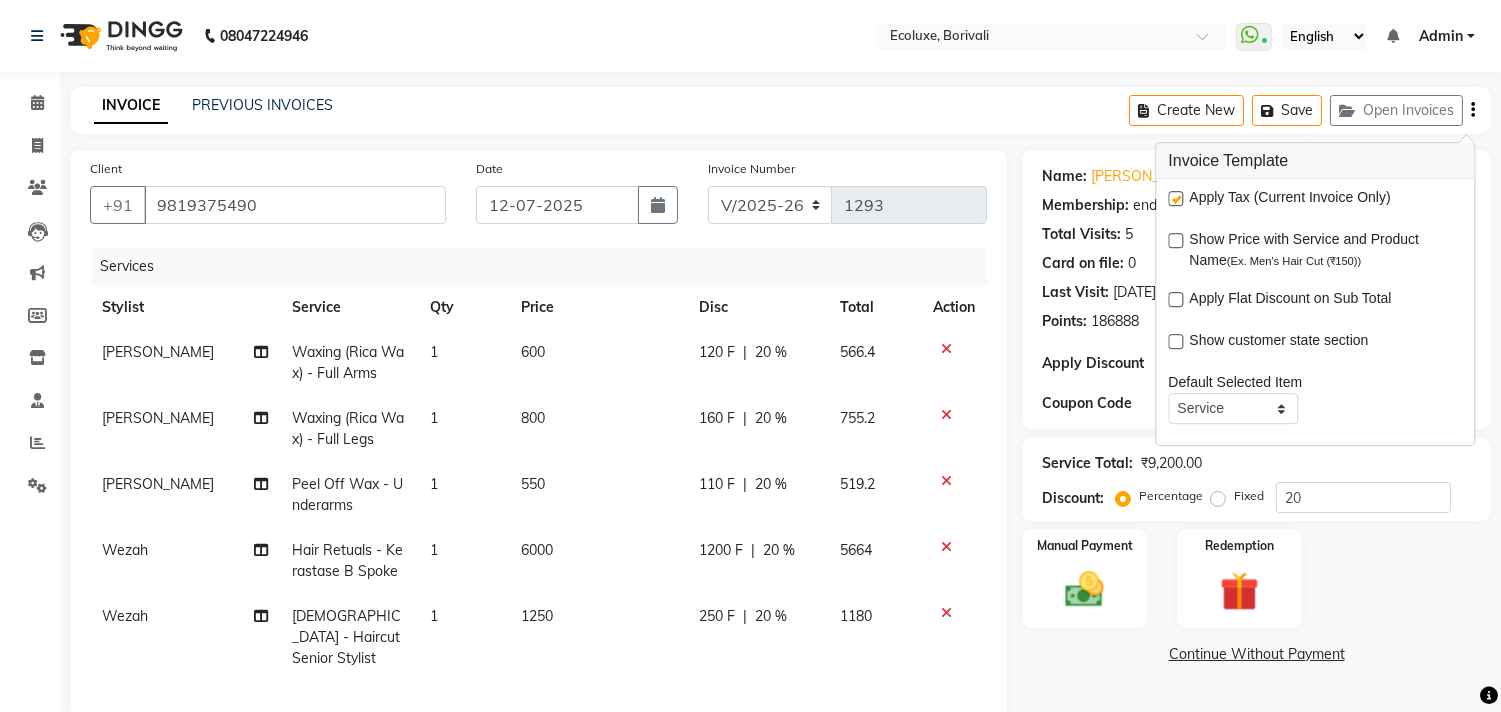 drag, startPoint x: 1174, startPoint y: 205, endPoint x: 1077, endPoint y: 127, distance: 124.47088 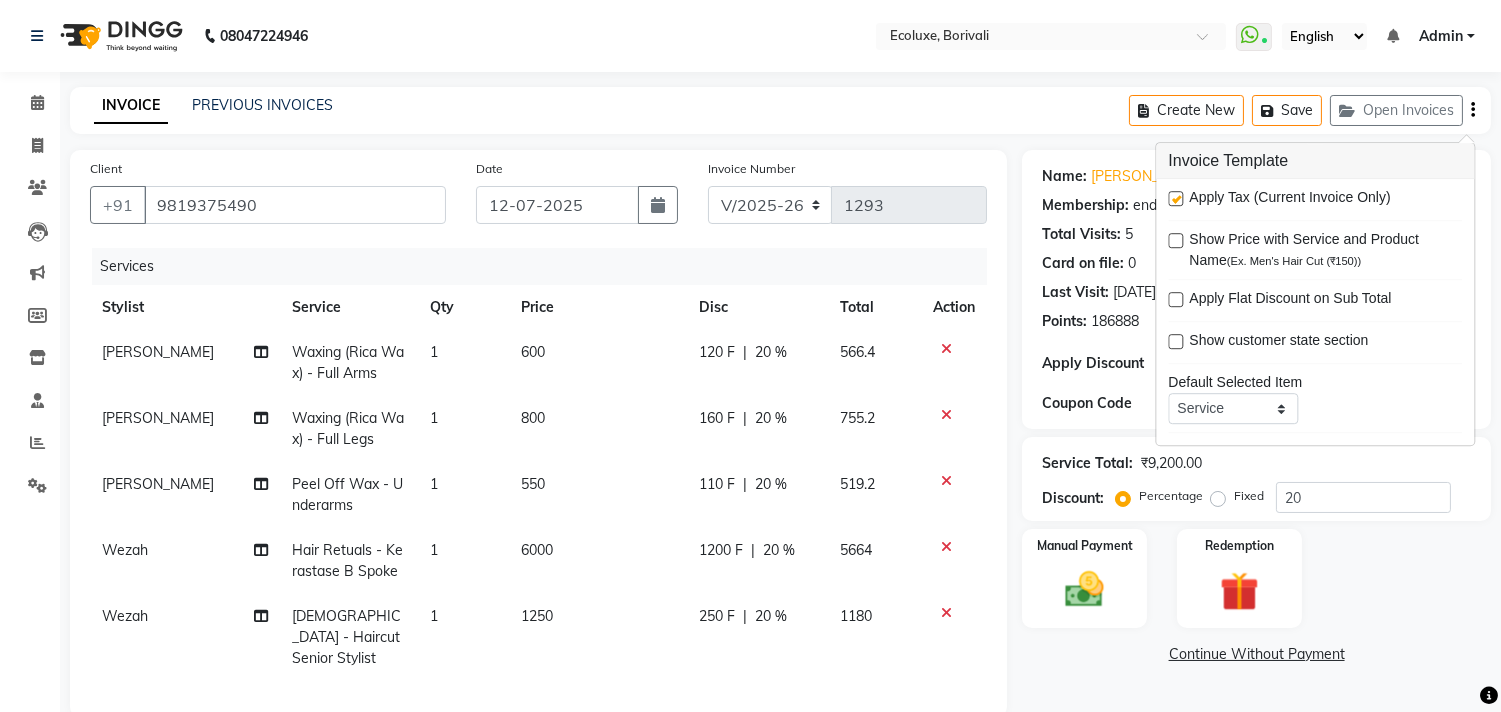 click at bounding box center [1175, 198] 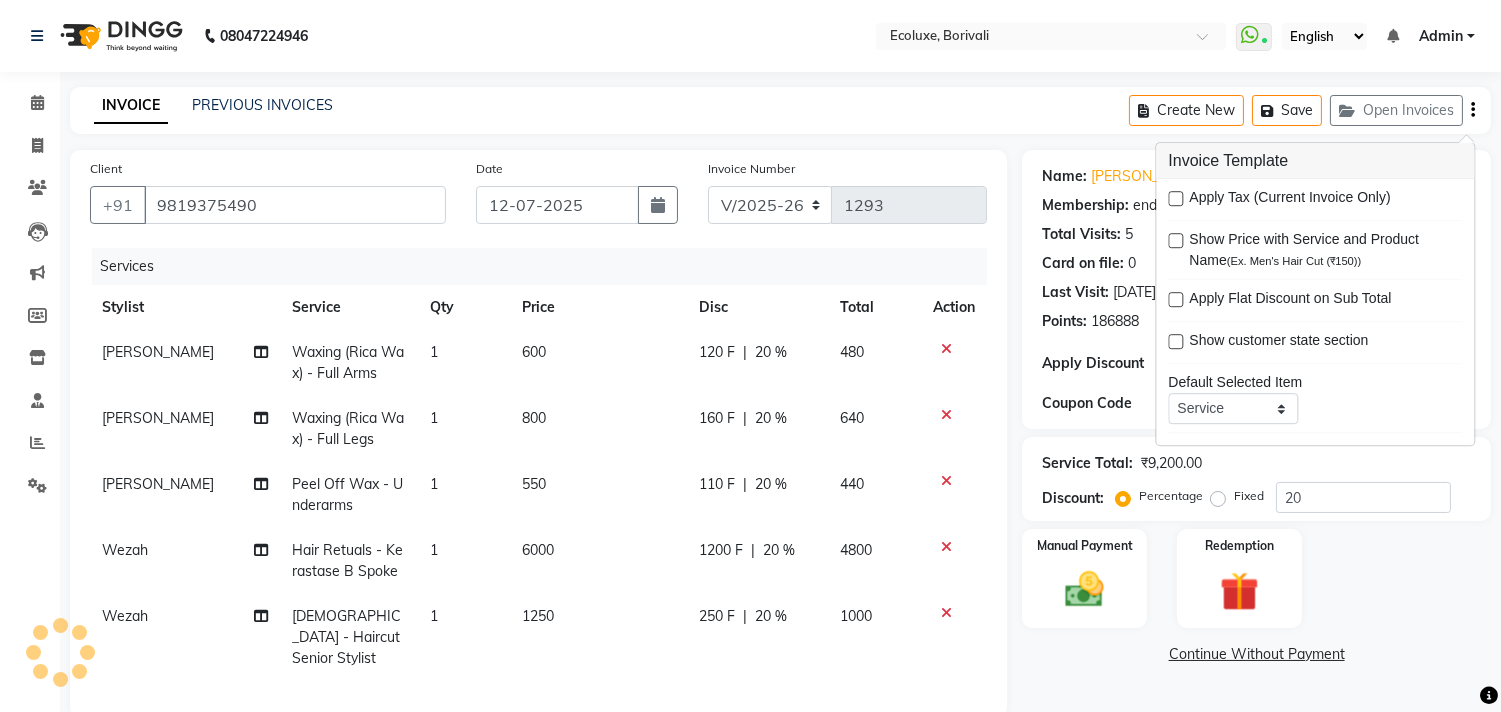 click on "INVOICE PREVIOUS INVOICES Create New   Save   Open Invoices" 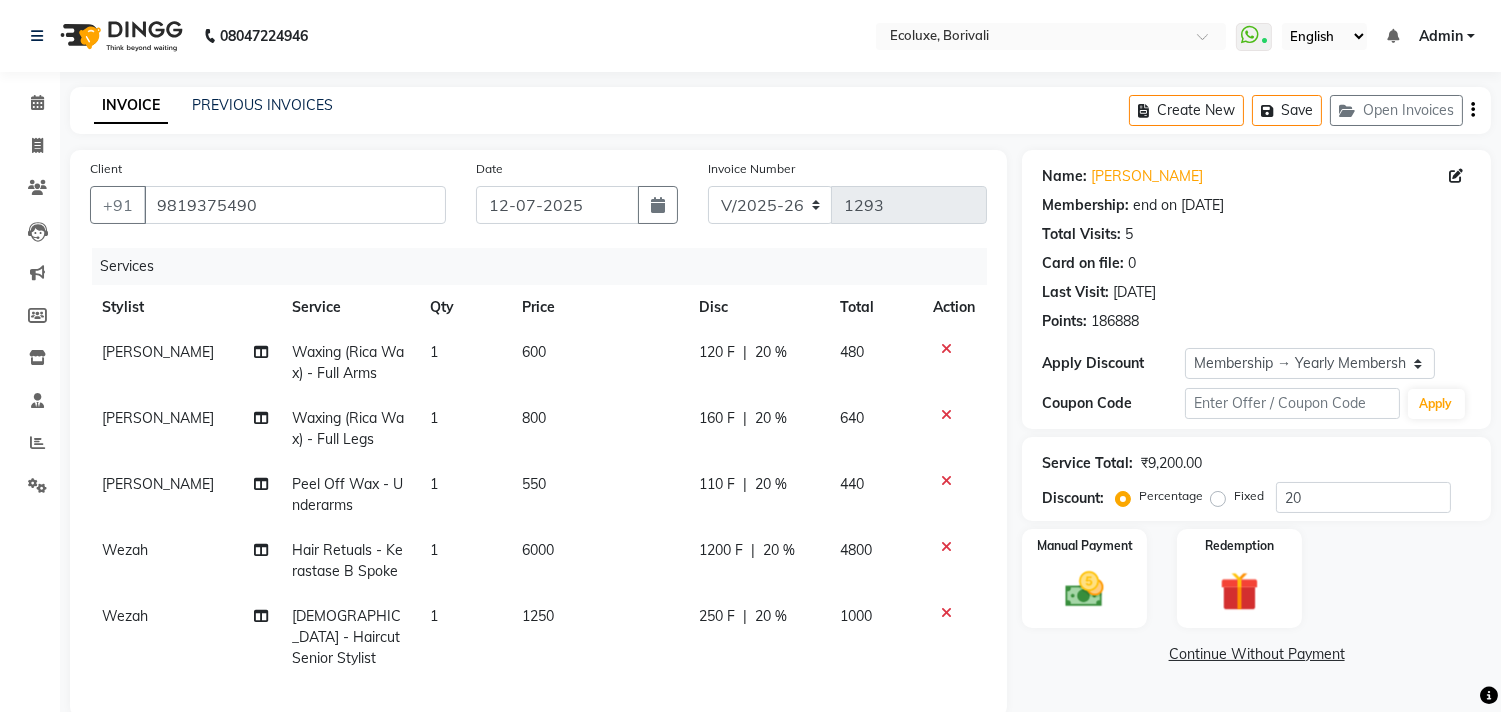 scroll, scrollTop: 333, scrollLeft: 0, axis: vertical 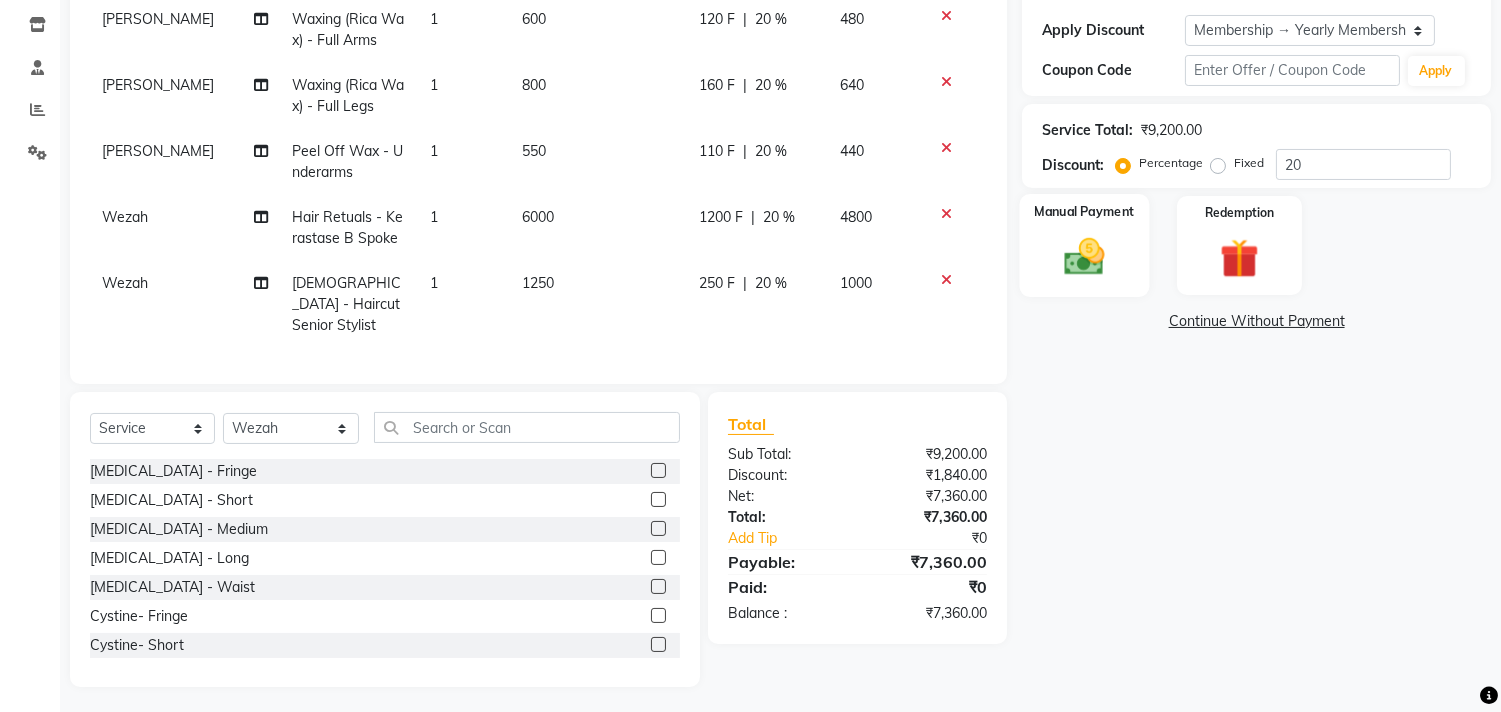 click 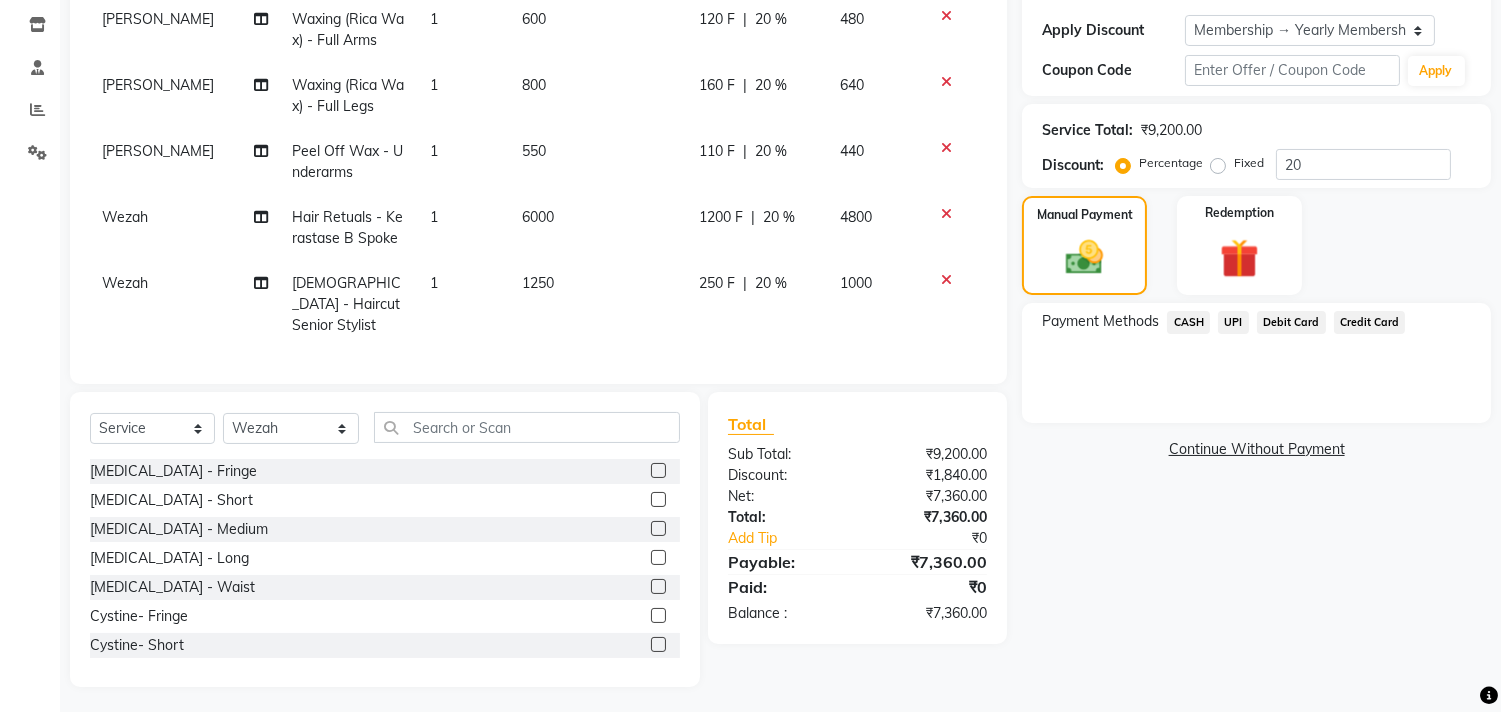 click on "UPI" 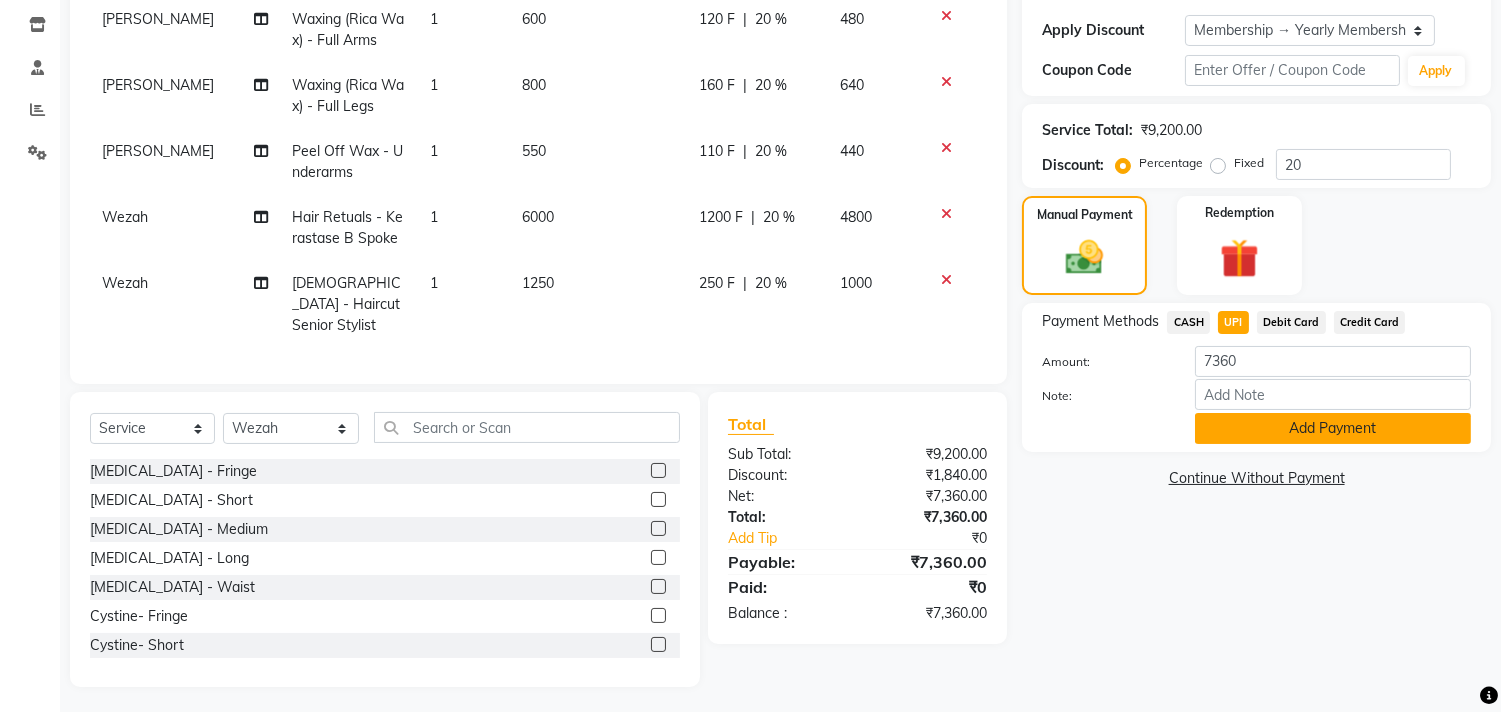 click on "Add Payment" 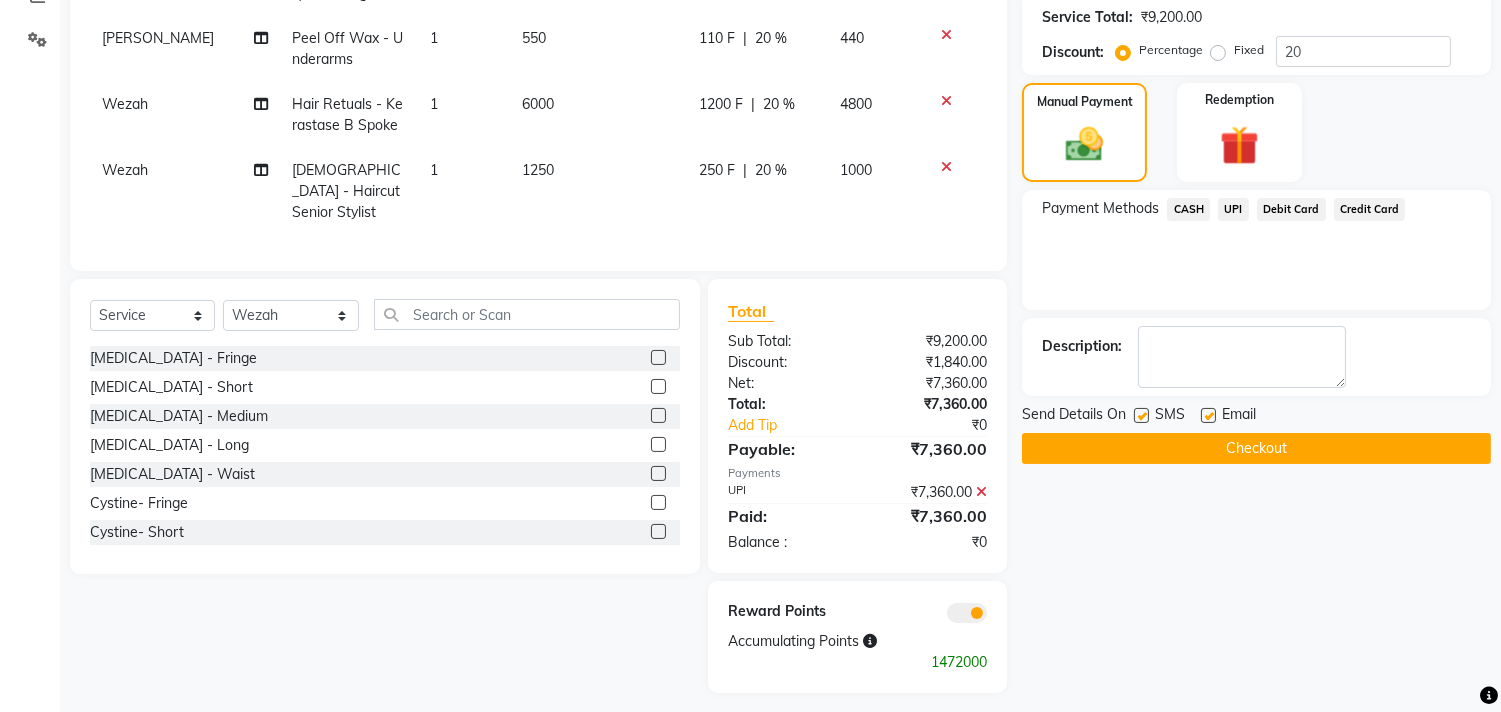 scroll, scrollTop: 452, scrollLeft: 0, axis: vertical 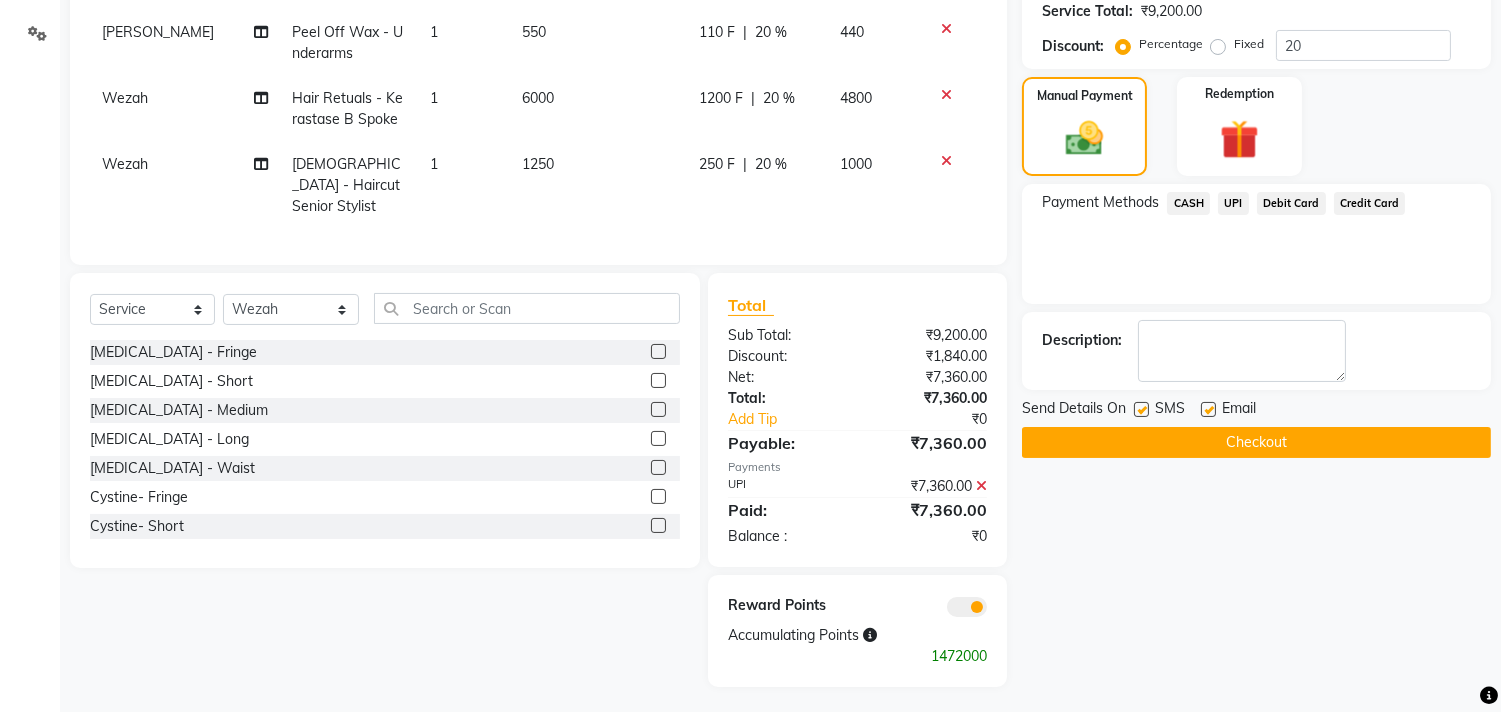 click on "Checkout" 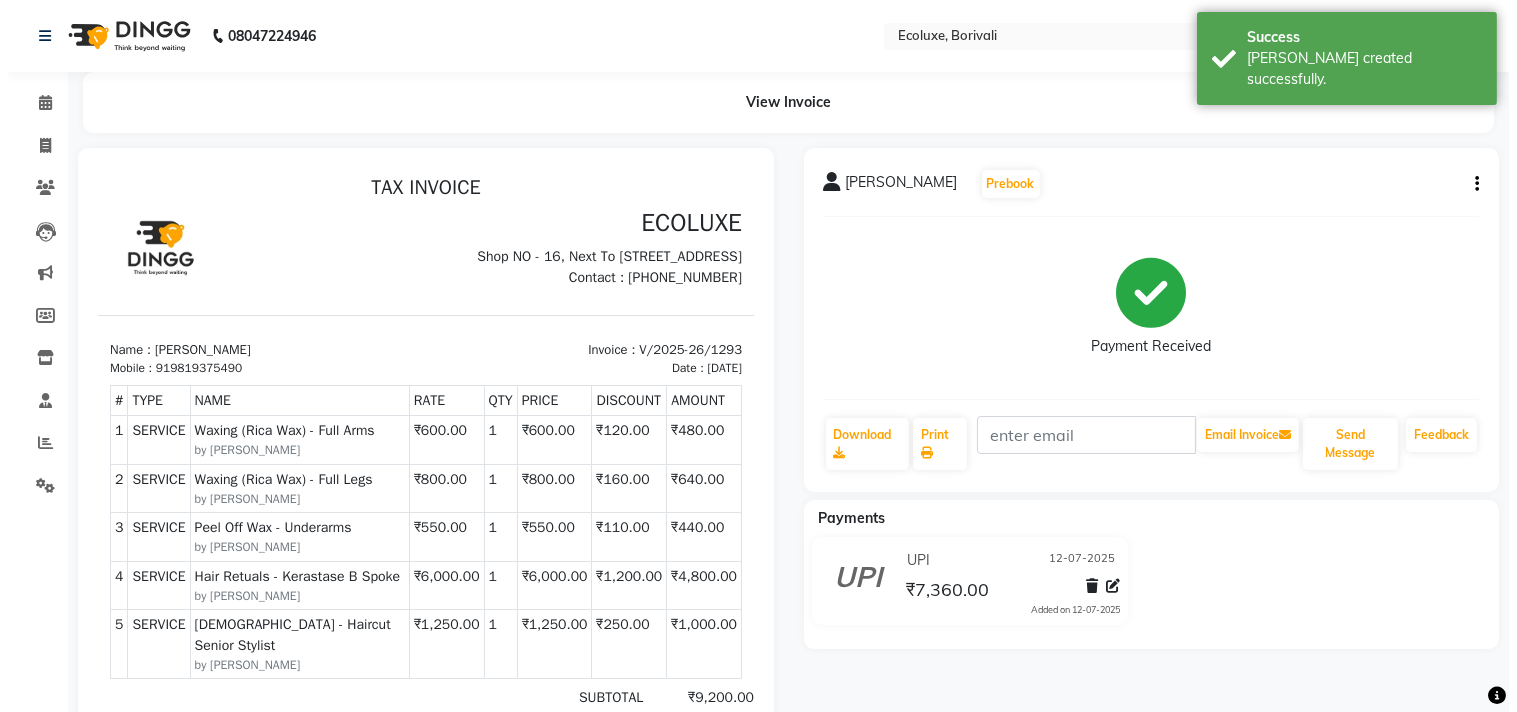 scroll, scrollTop: 0, scrollLeft: 0, axis: both 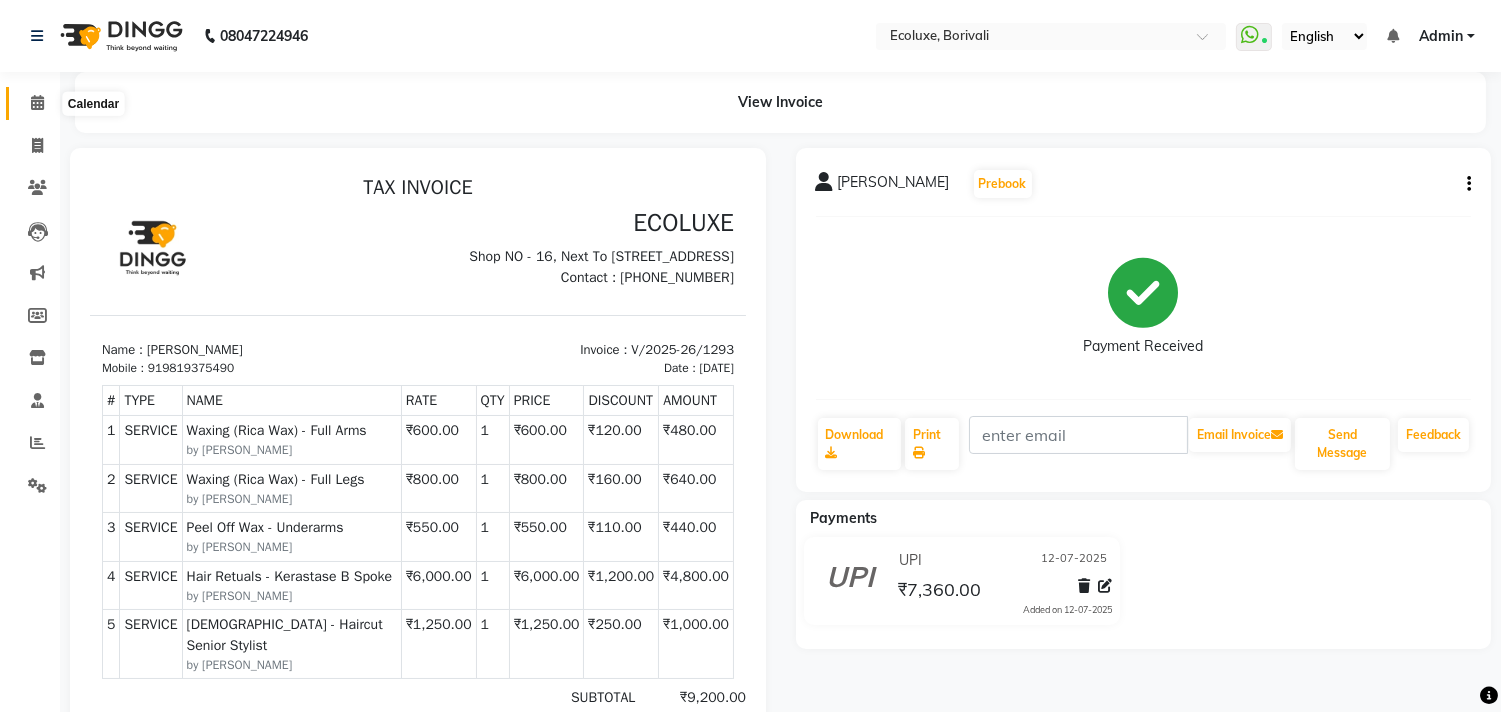 click 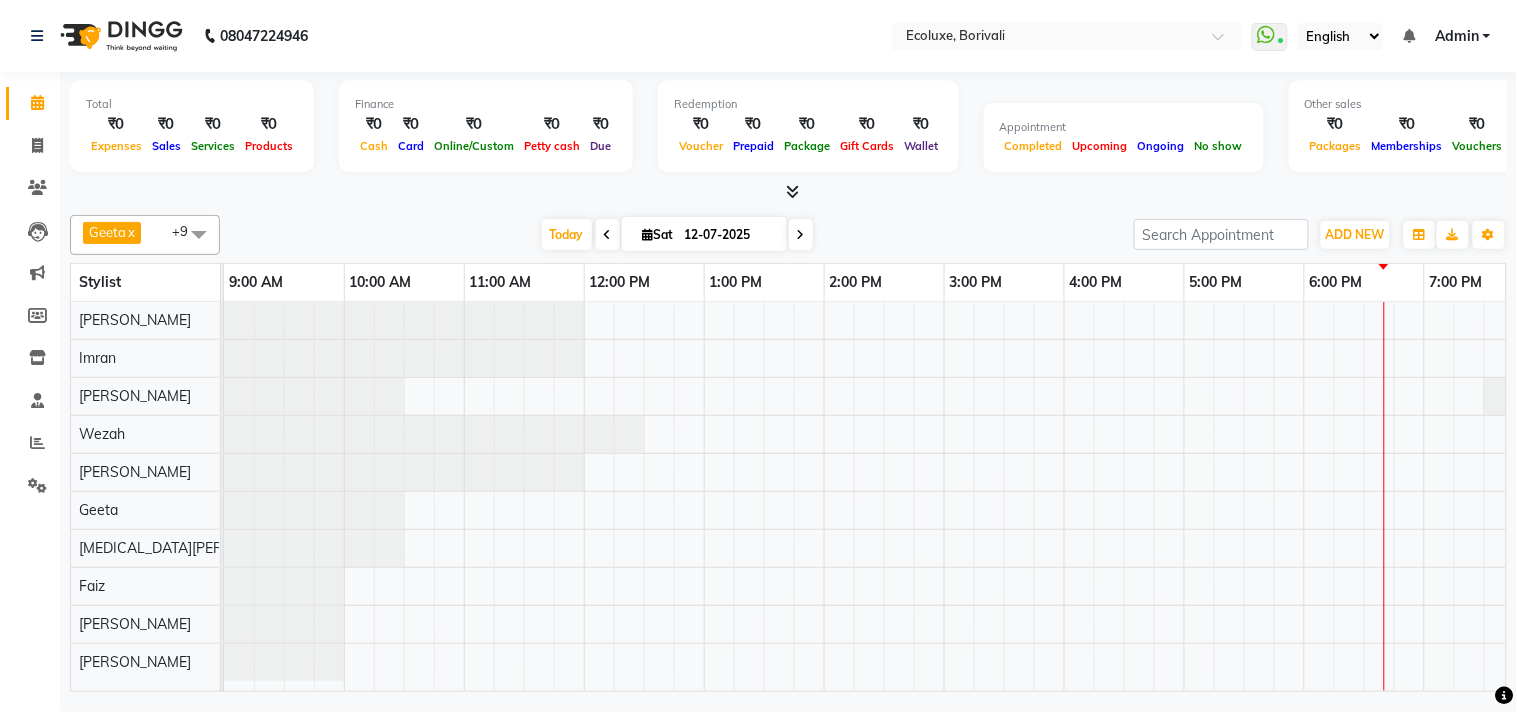 scroll, scrollTop: 7, scrollLeft: 0, axis: vertical 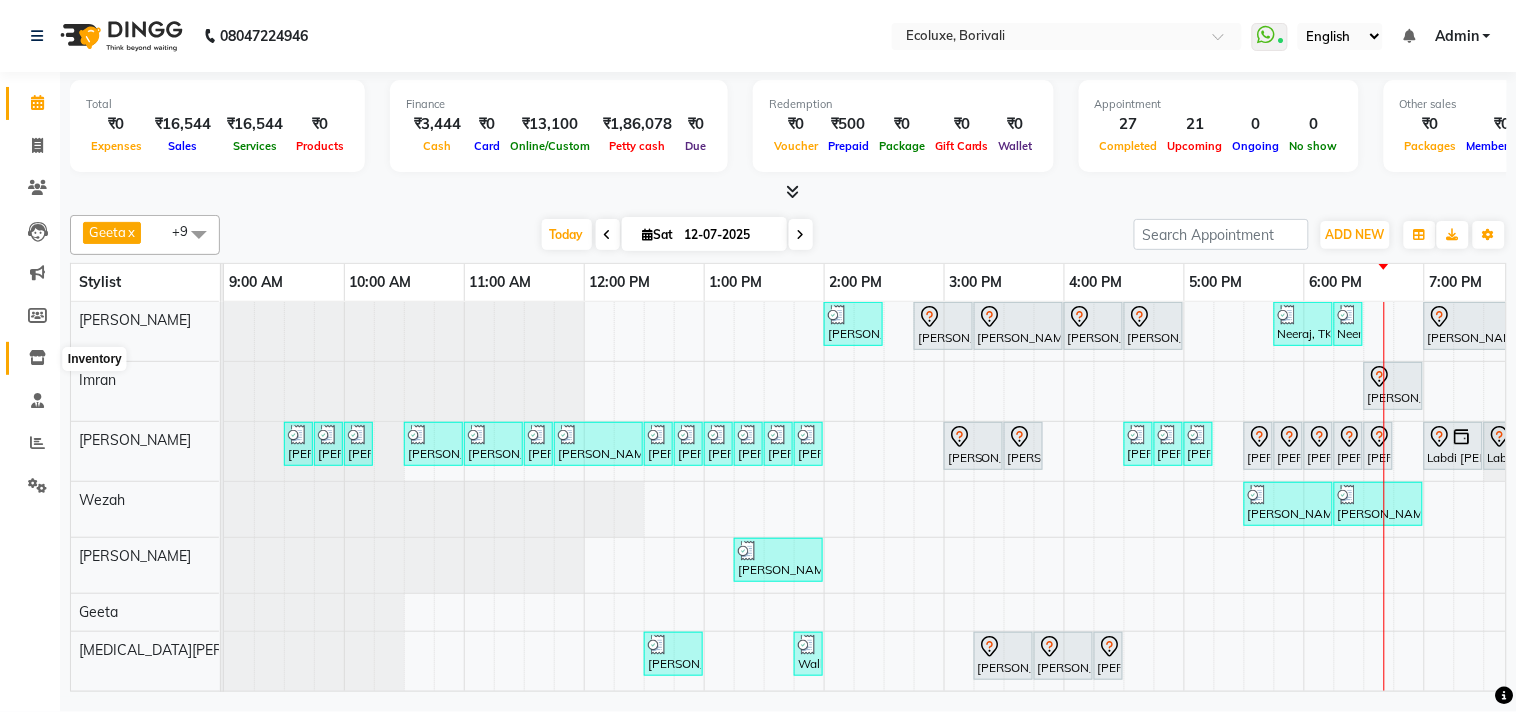 click 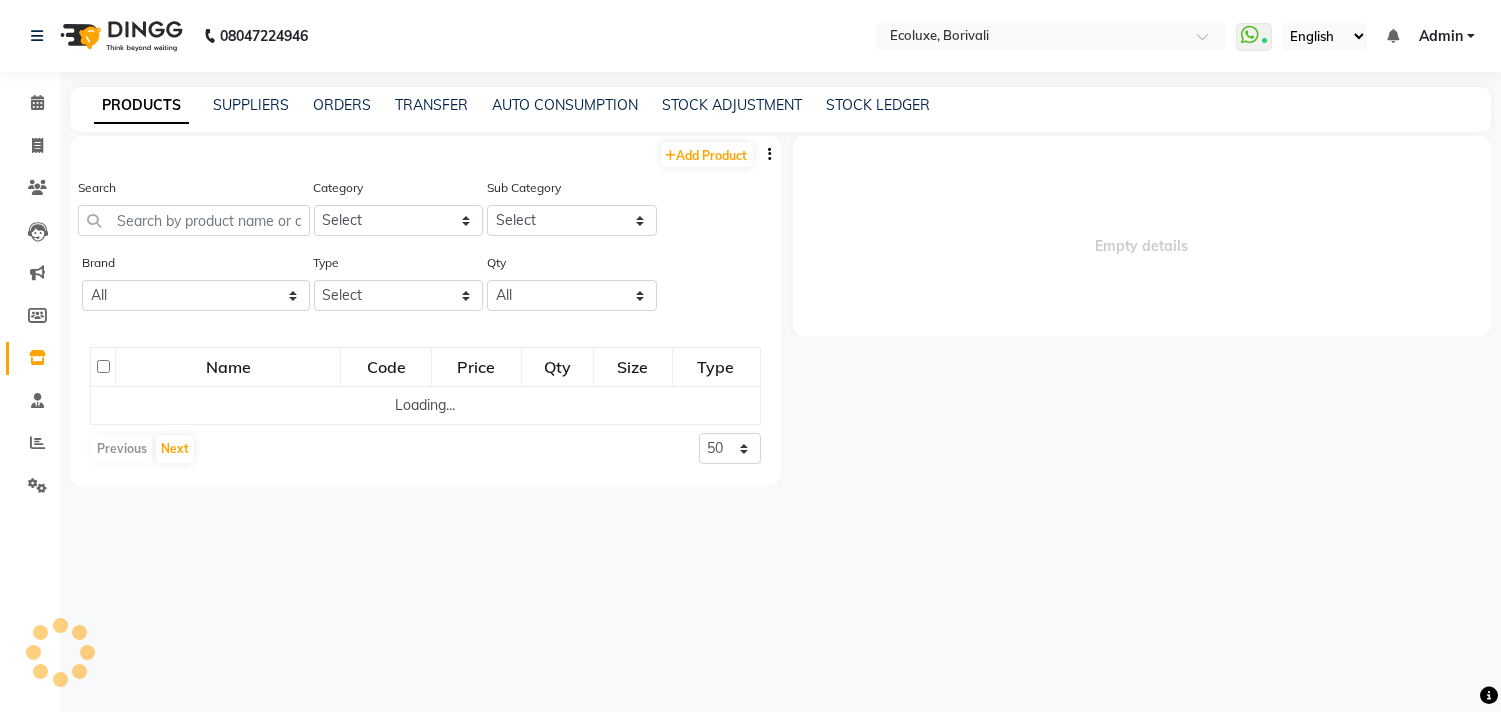 select 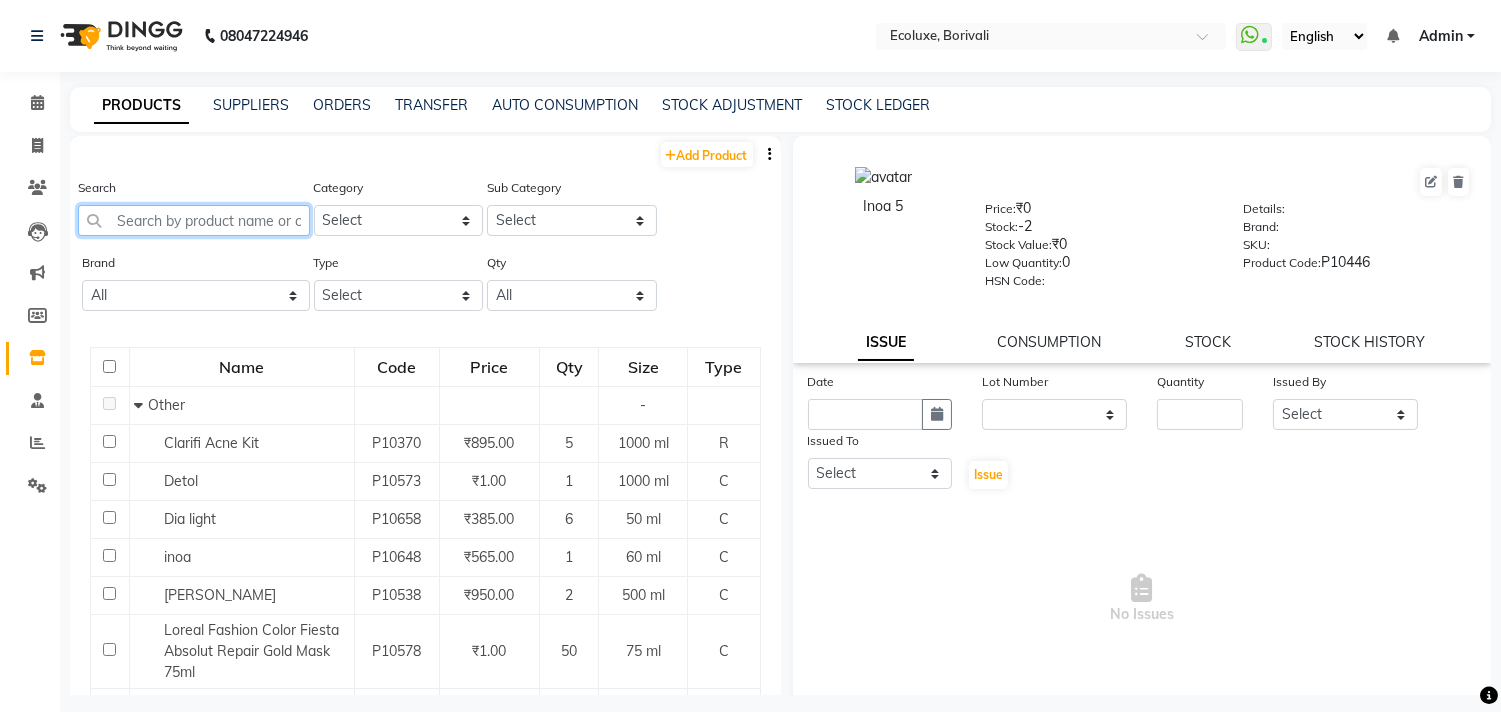click 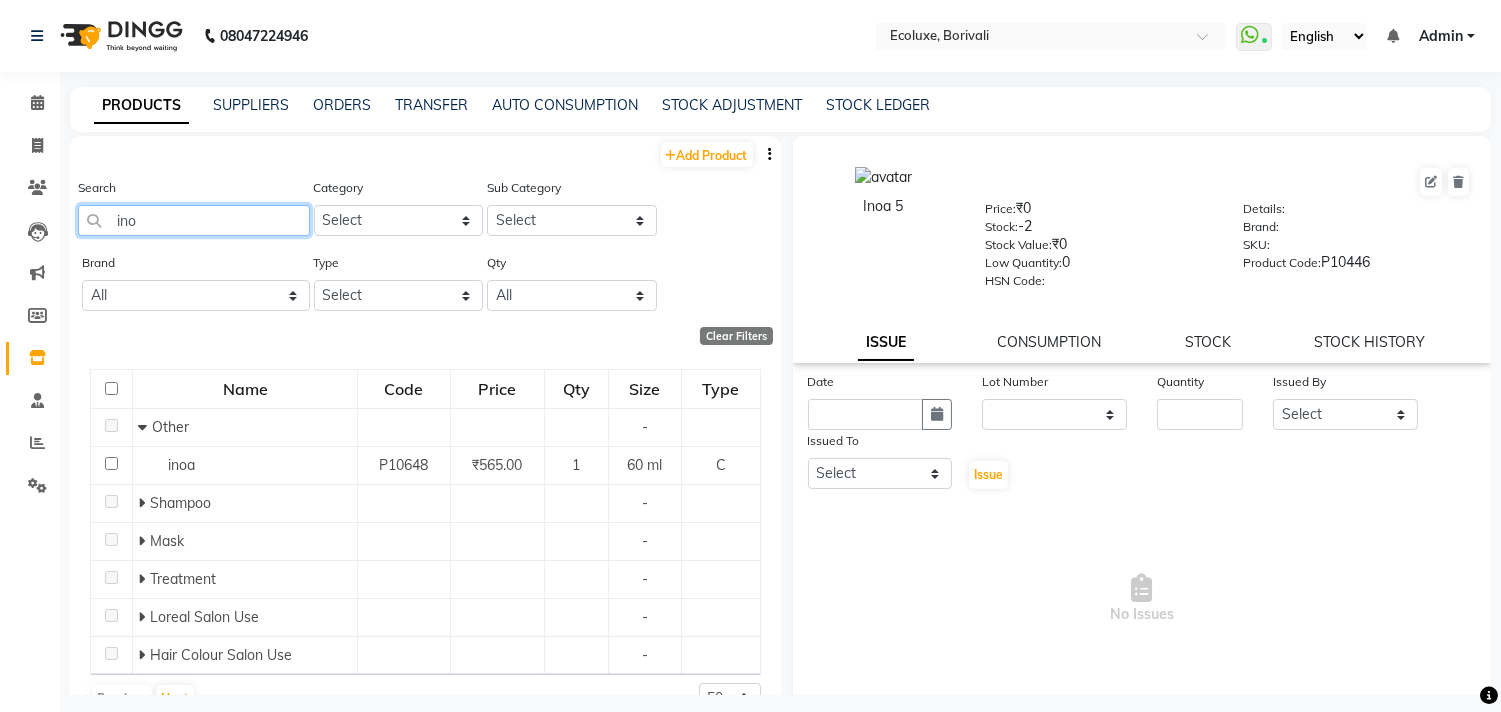 scroll, scrollTop: 41, scrollLeft: 0, axis: vertical 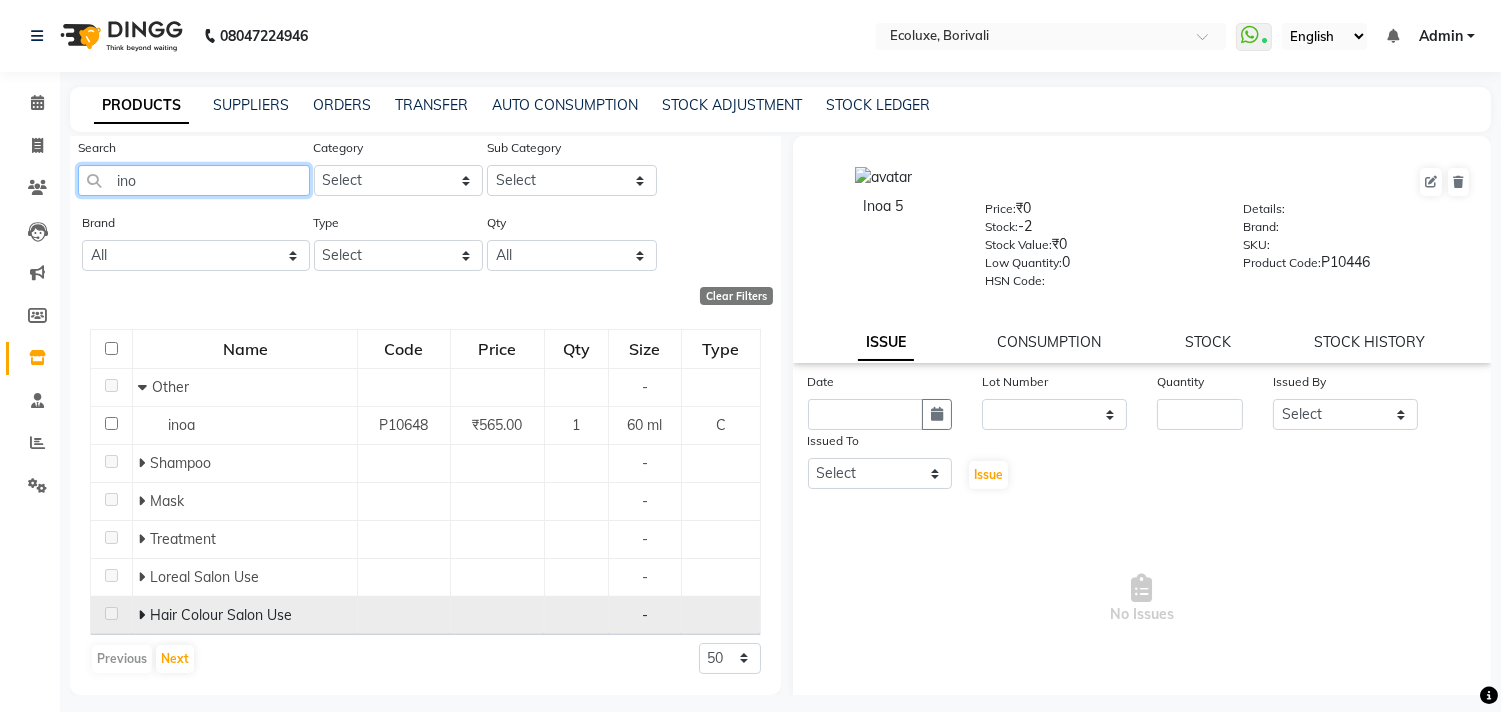 type on "ino" 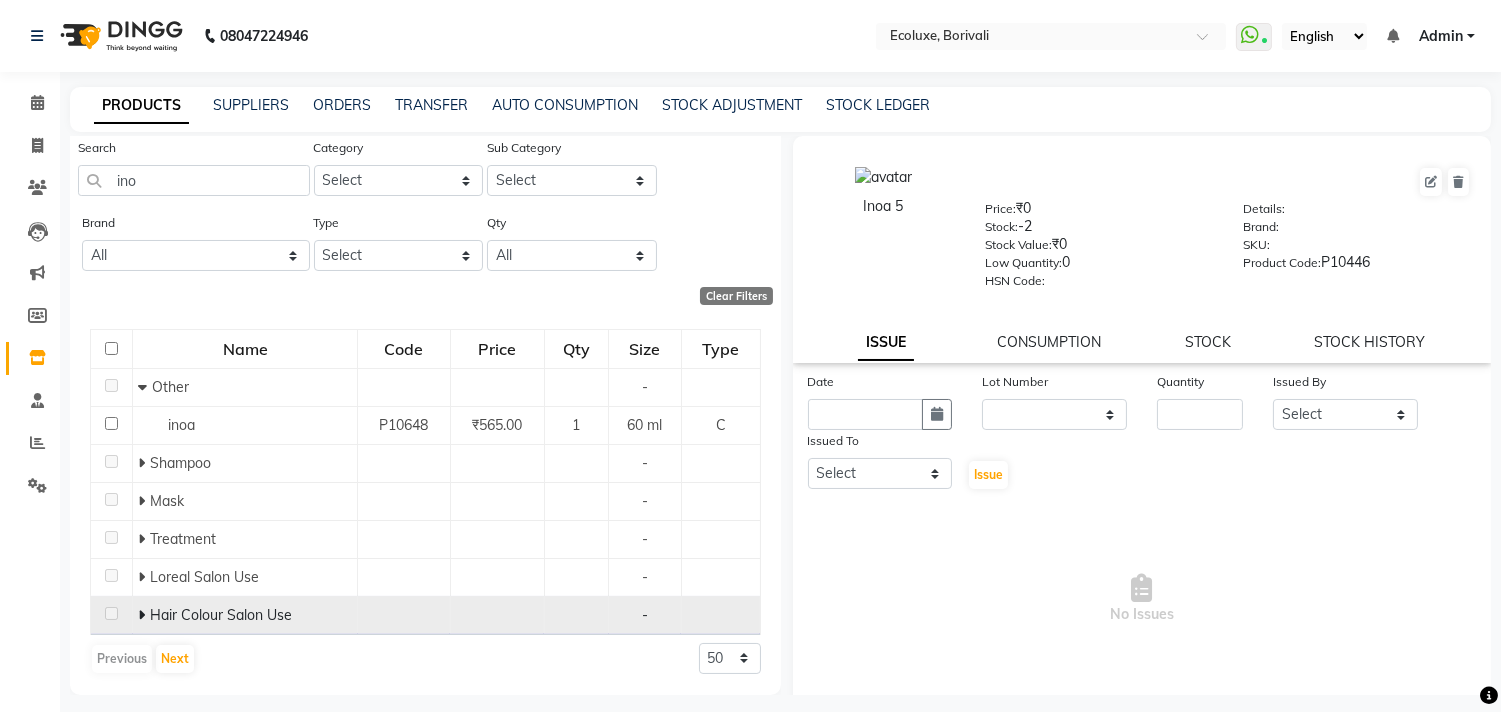 click on "Hair Colour Salon Use" 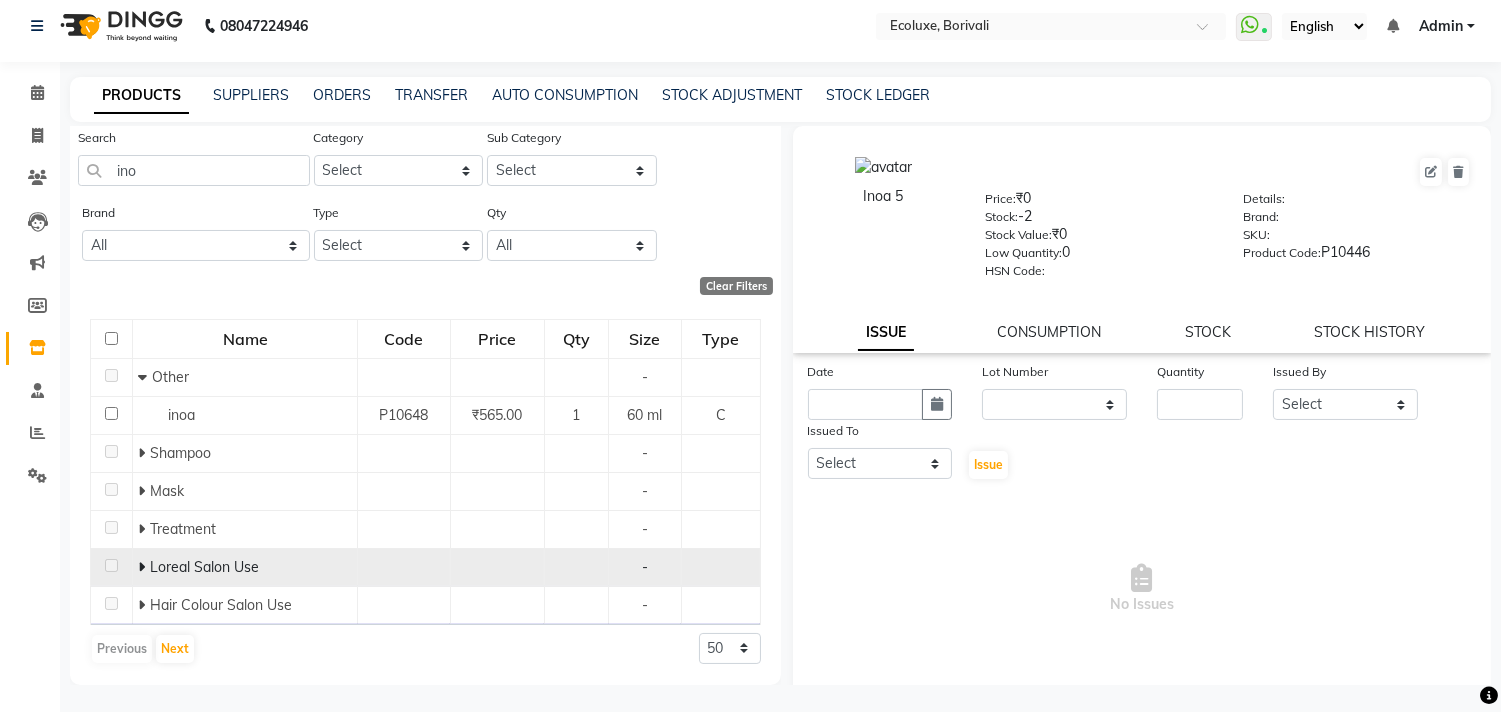 scroll, scrollTop: 12, scrollLeft: 0, axis: vertical 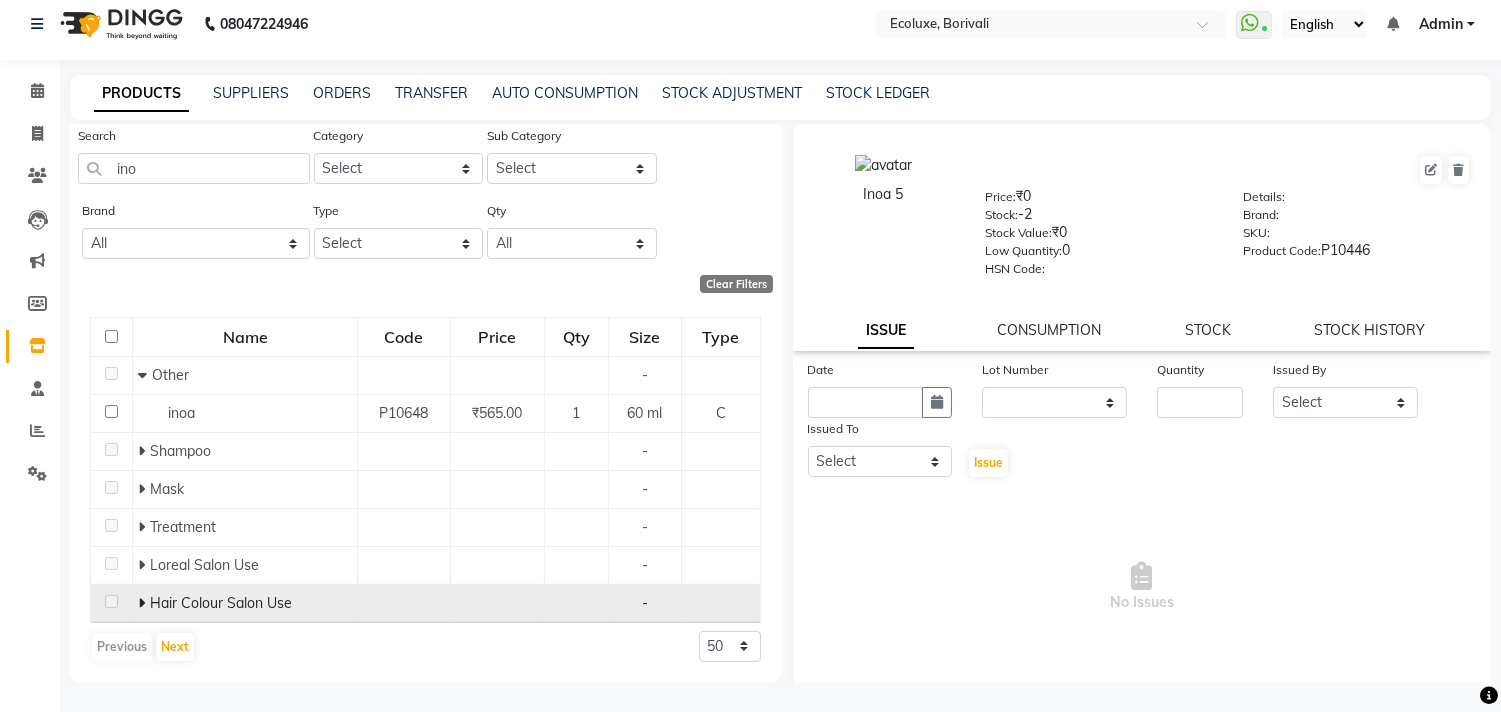 click on "Hair Colour Salon Use" 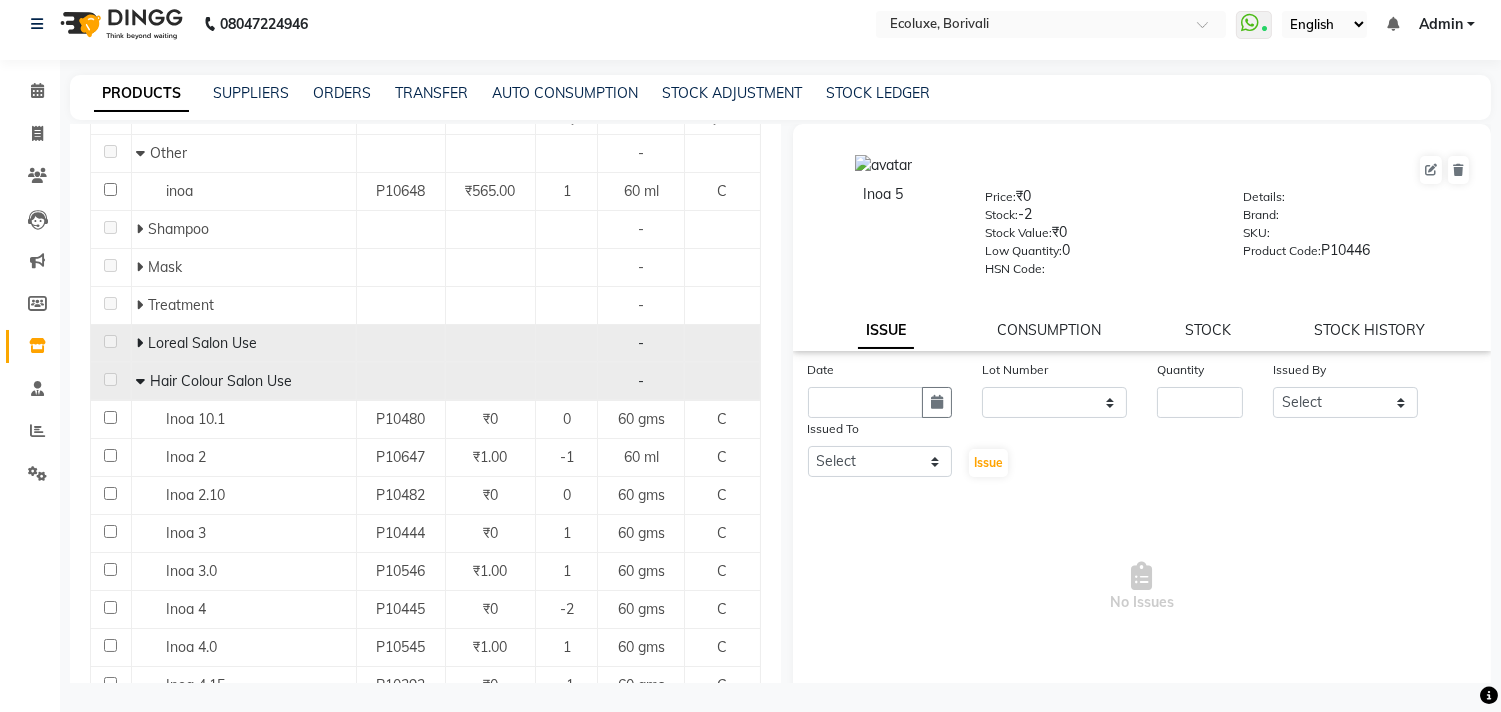 scroll, scrollTop: 263, scrollLeft: 0, axis: vertical 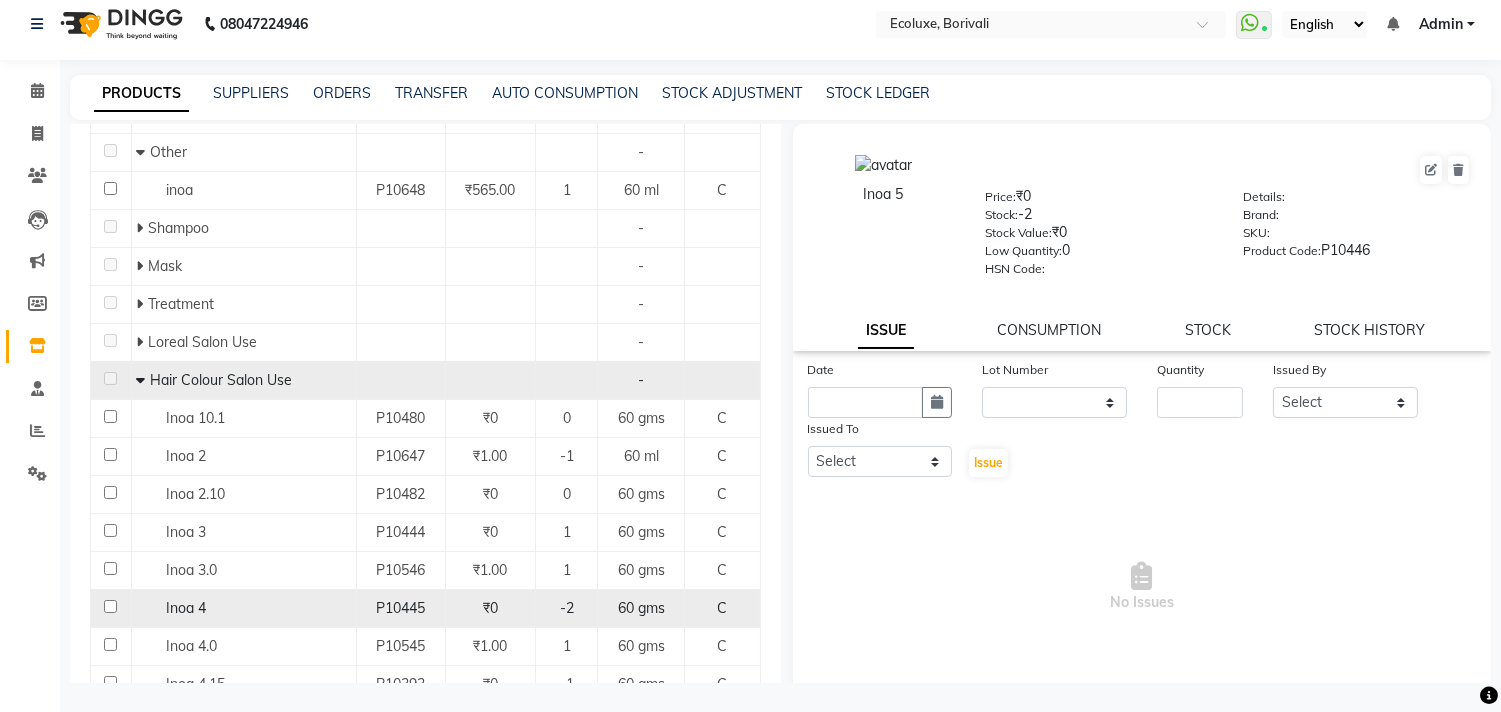 click 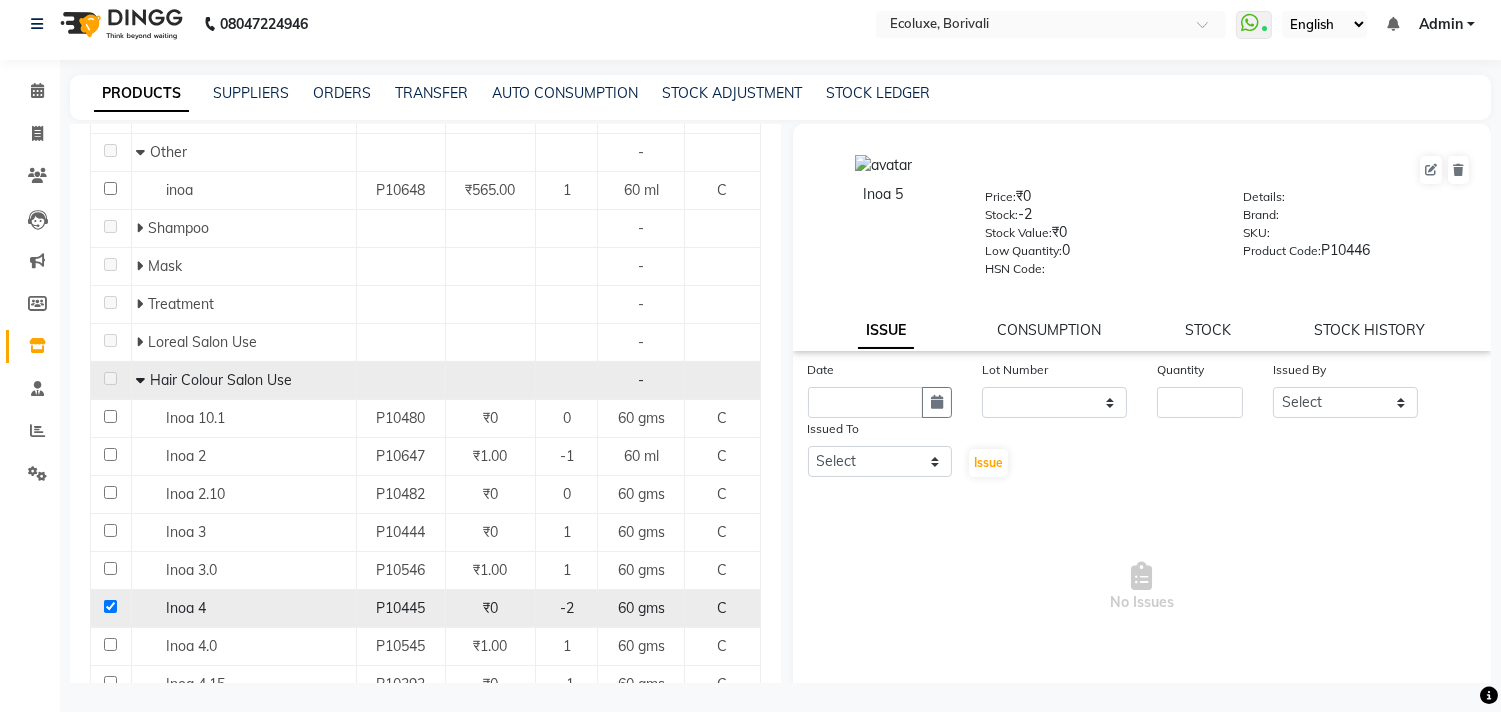 checkbox on "true" 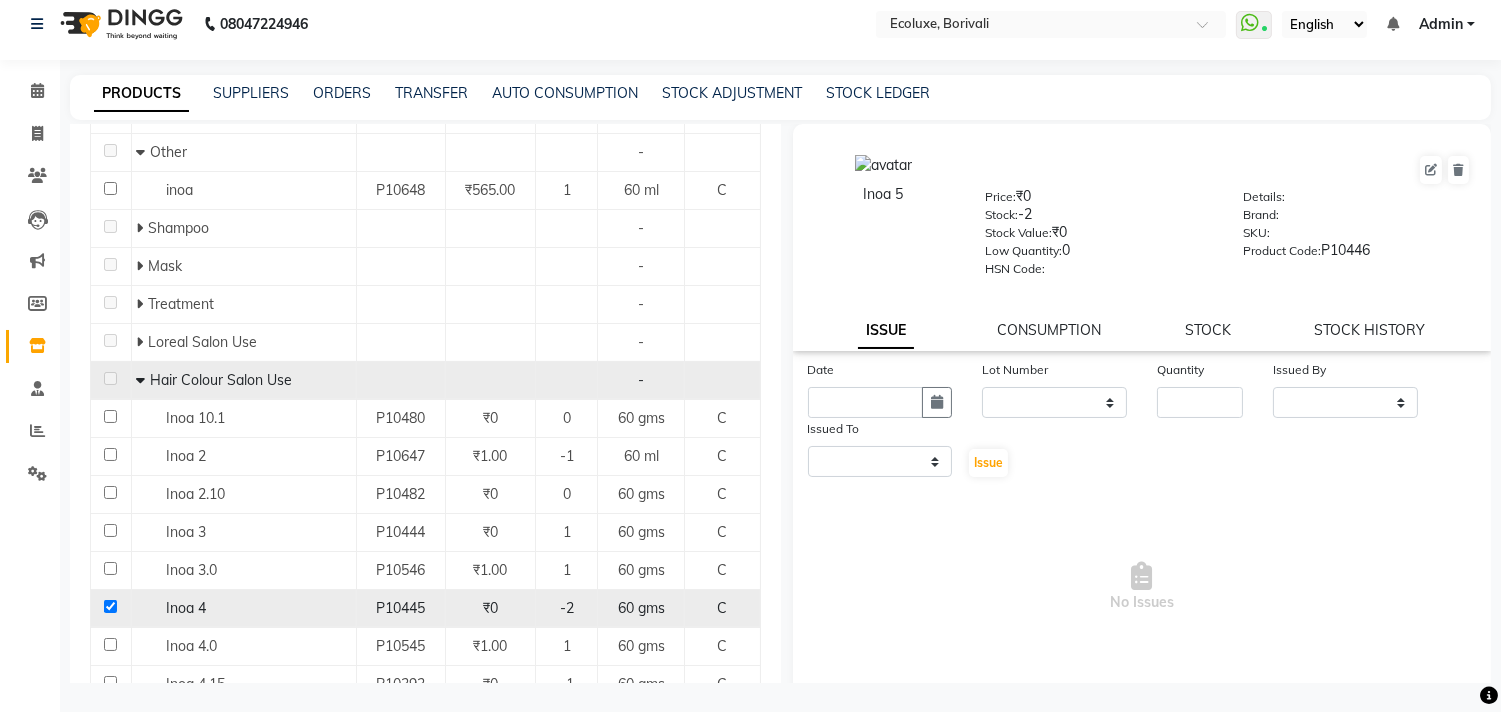 select 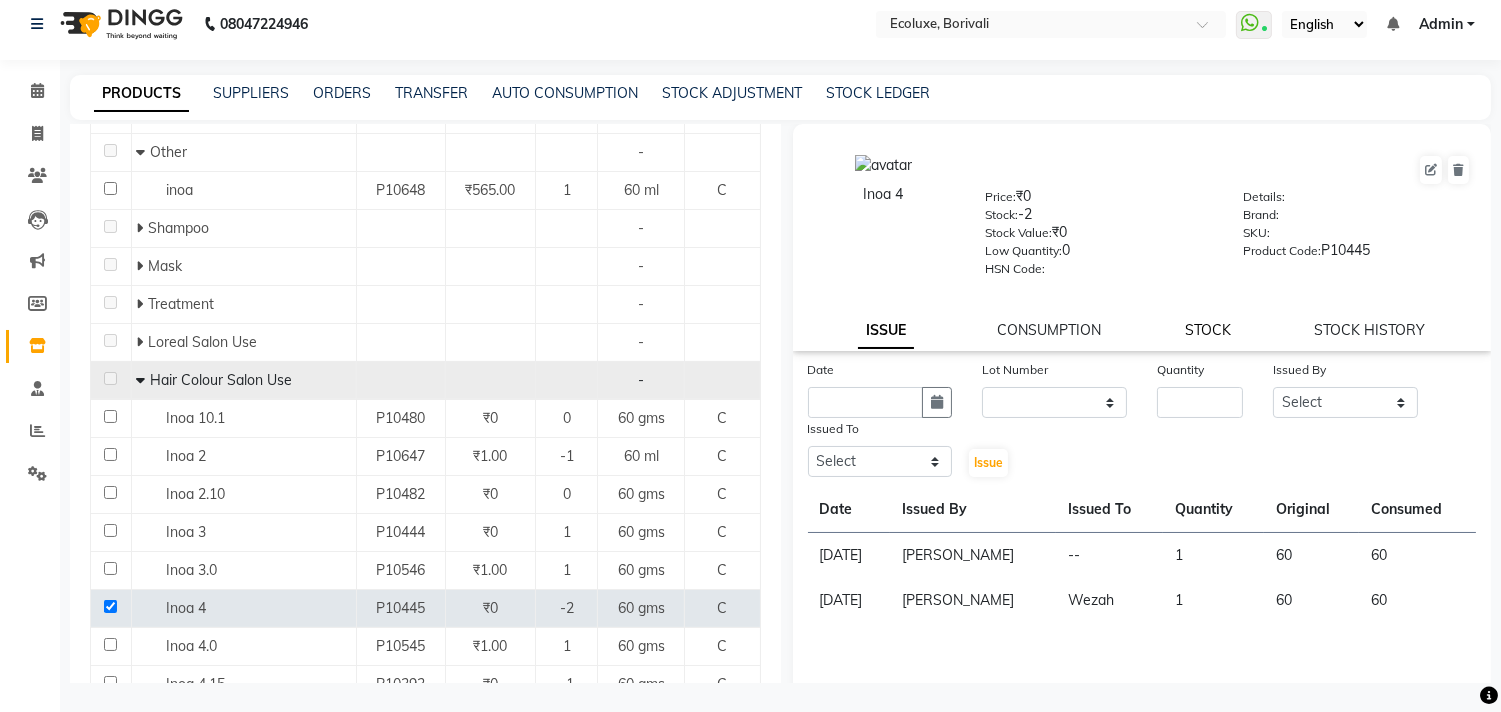 click on "STOCK" 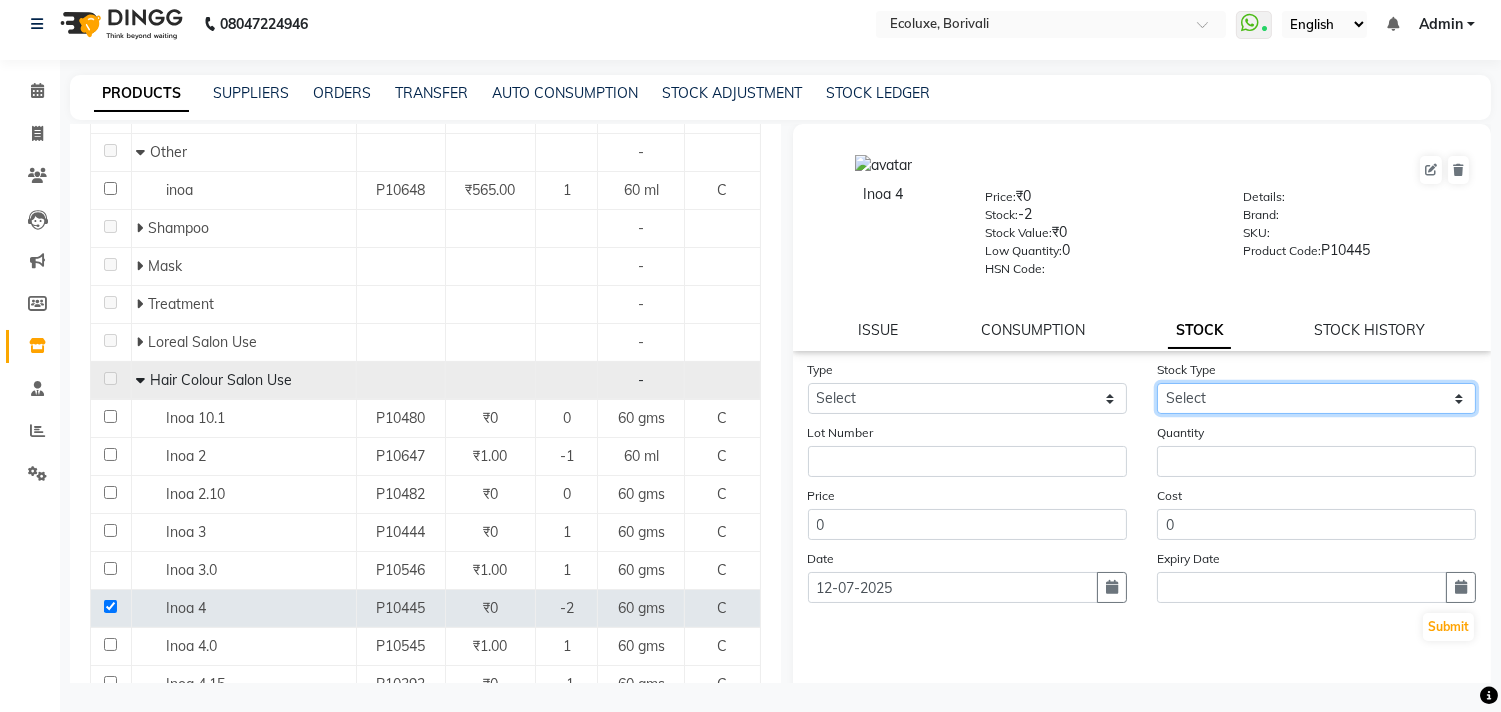 click on "Select" 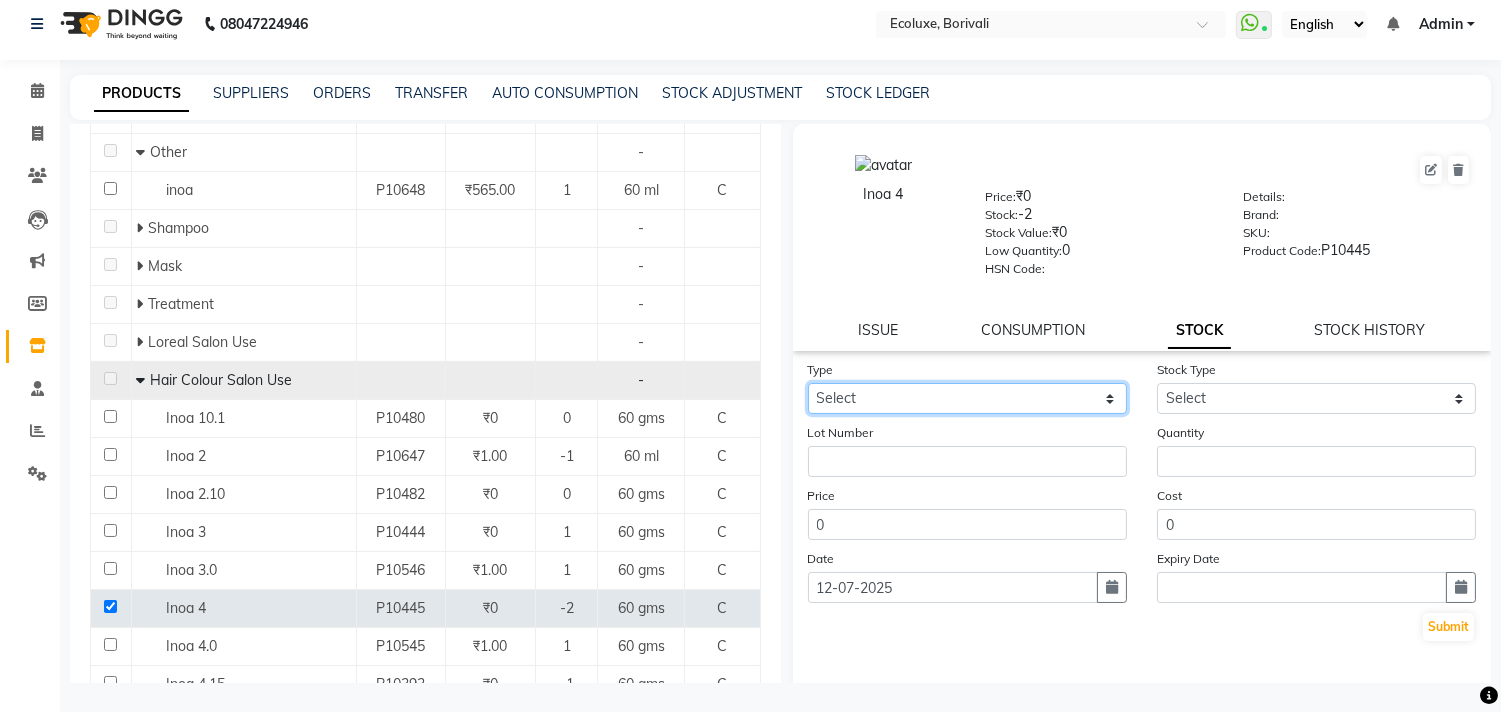 click on "Select In Out" 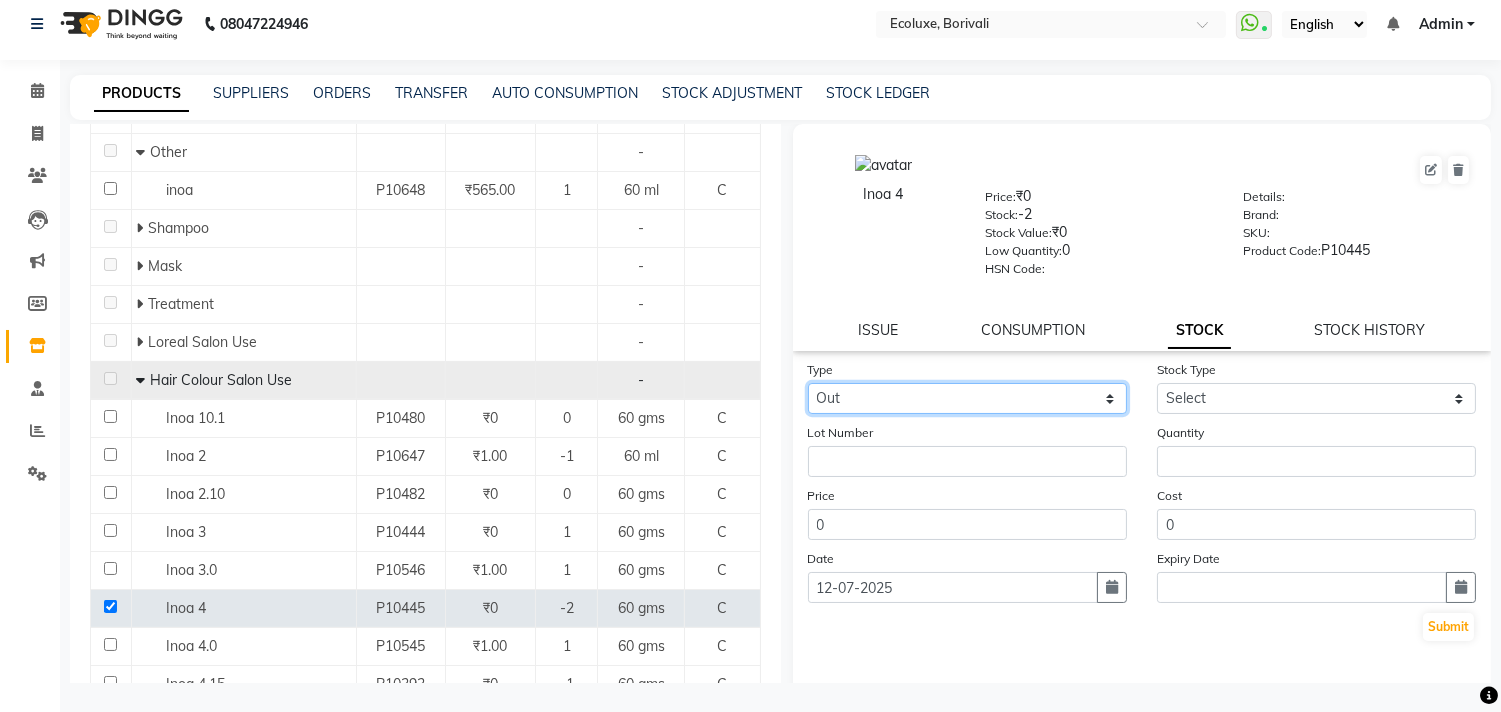 click on "Select In Out" 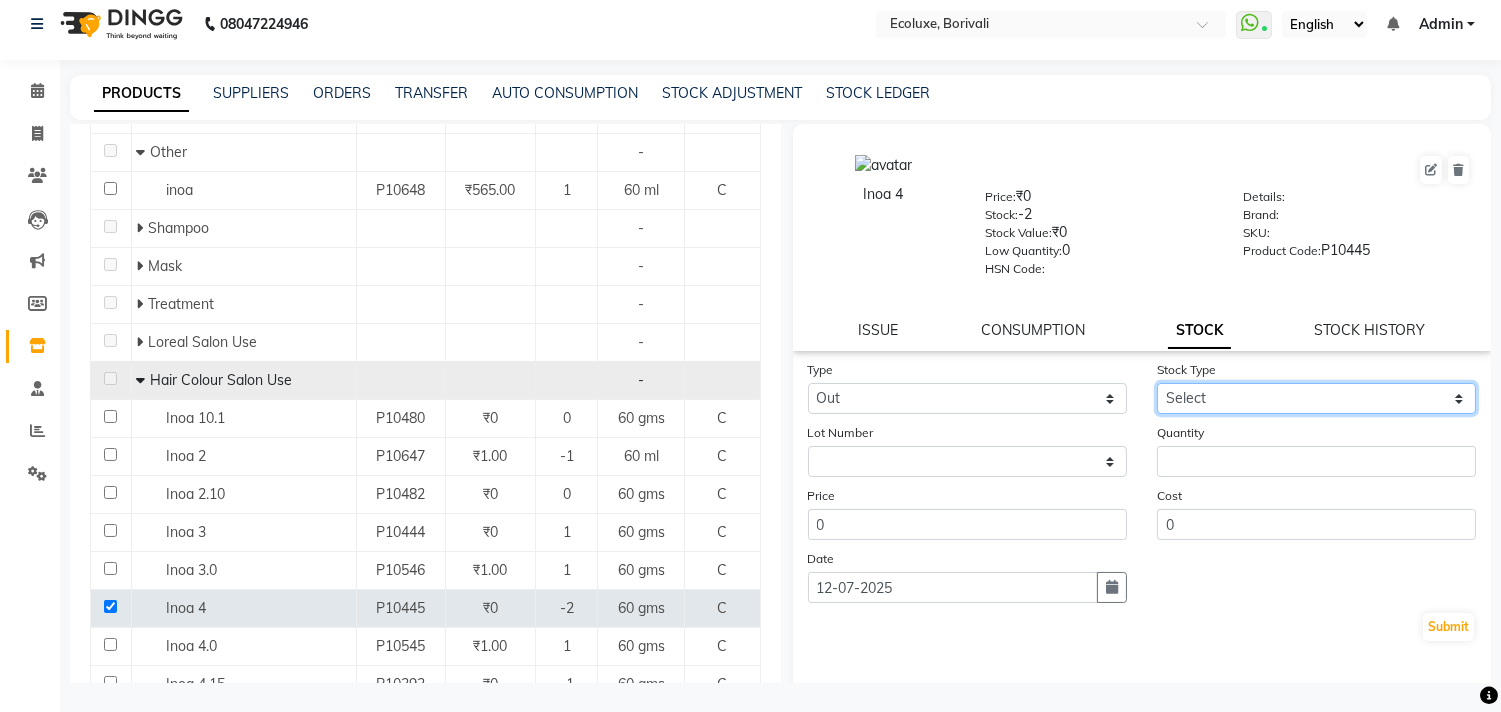 click on "Select Internal Use Damaged Expired Adjustment Return Other" 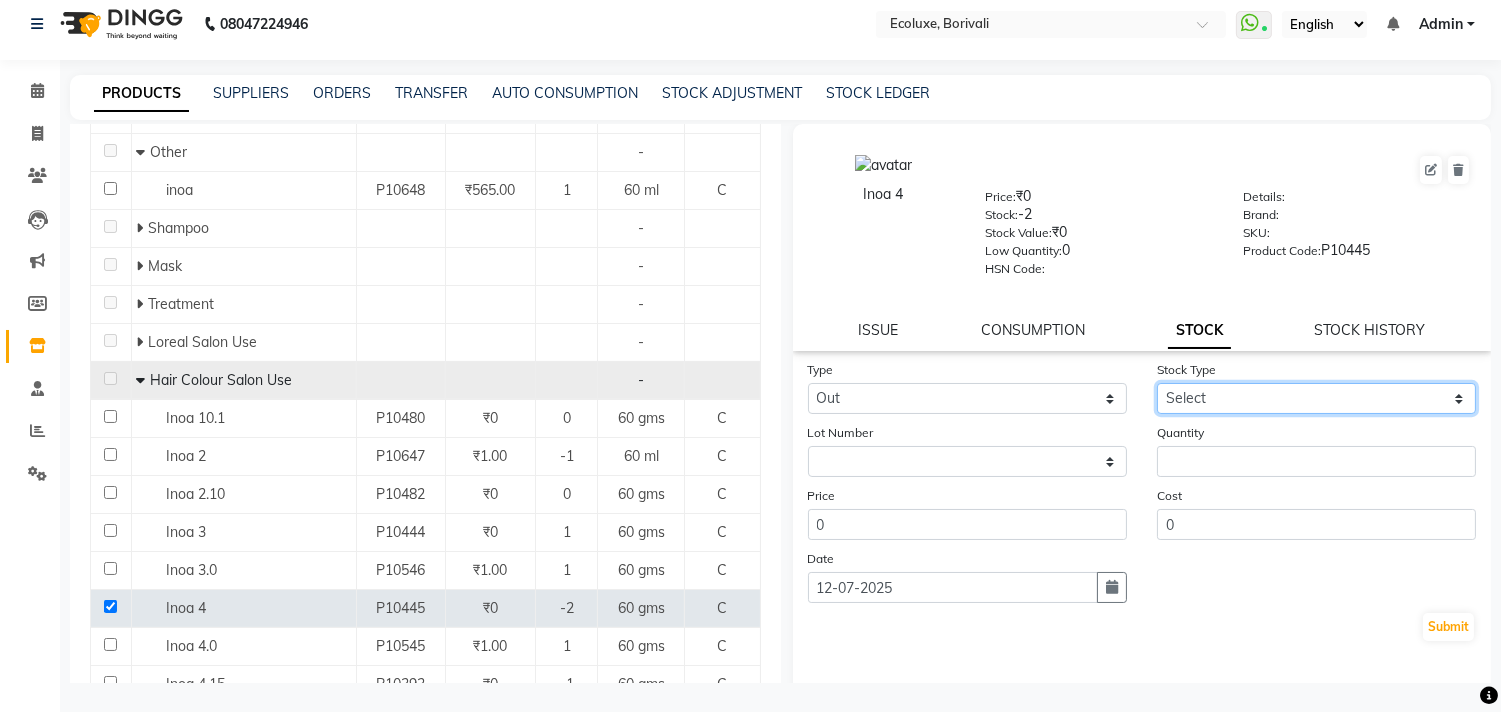 select on "internal use" 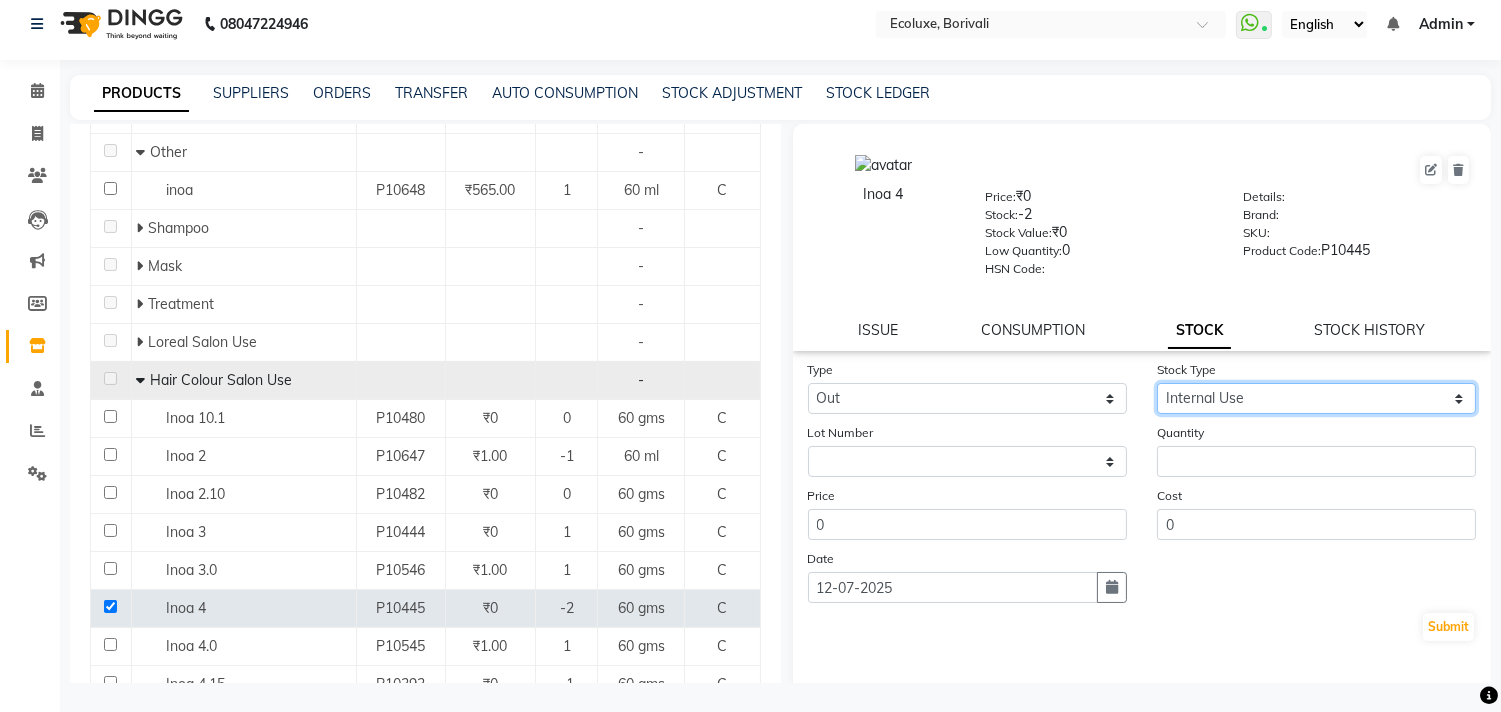 click on "Select Internal Use Damaged Expired Adjustment Return Other" 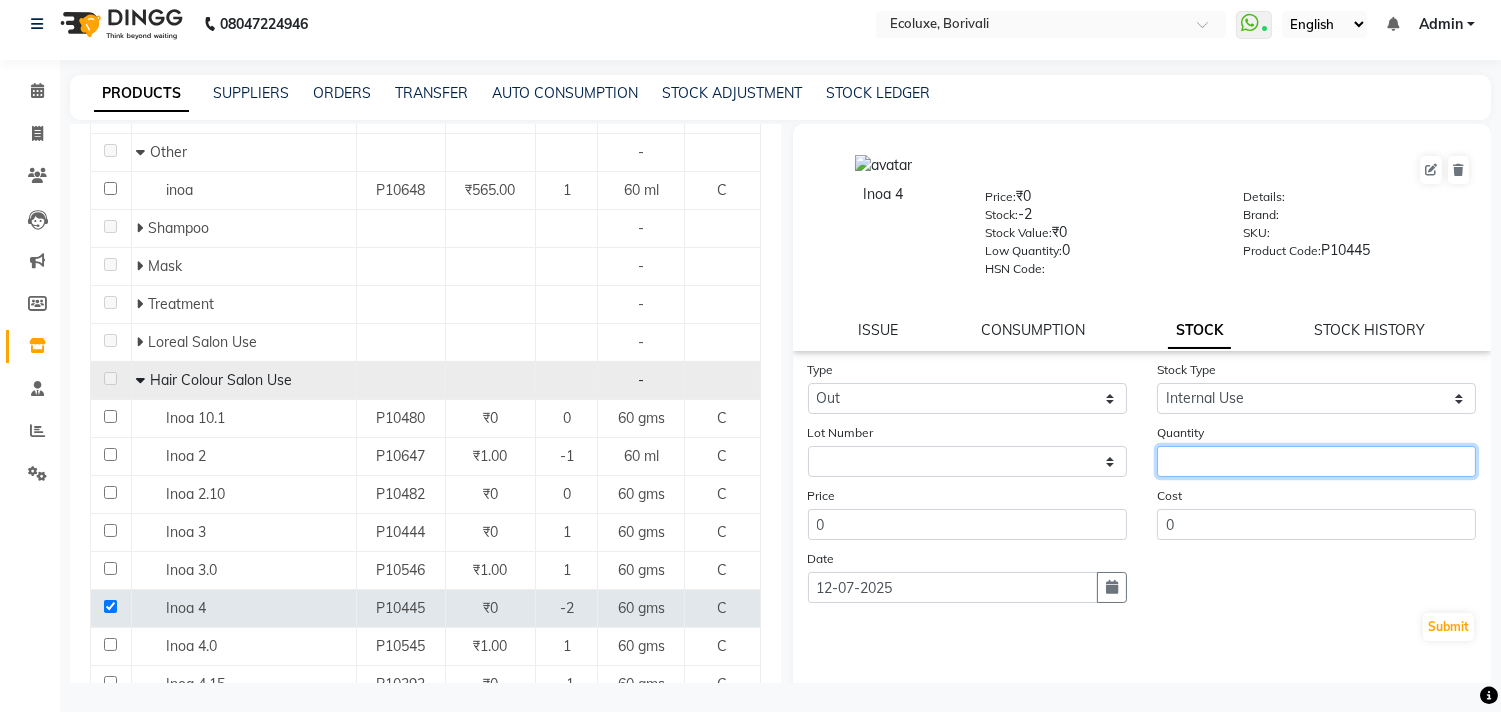 click 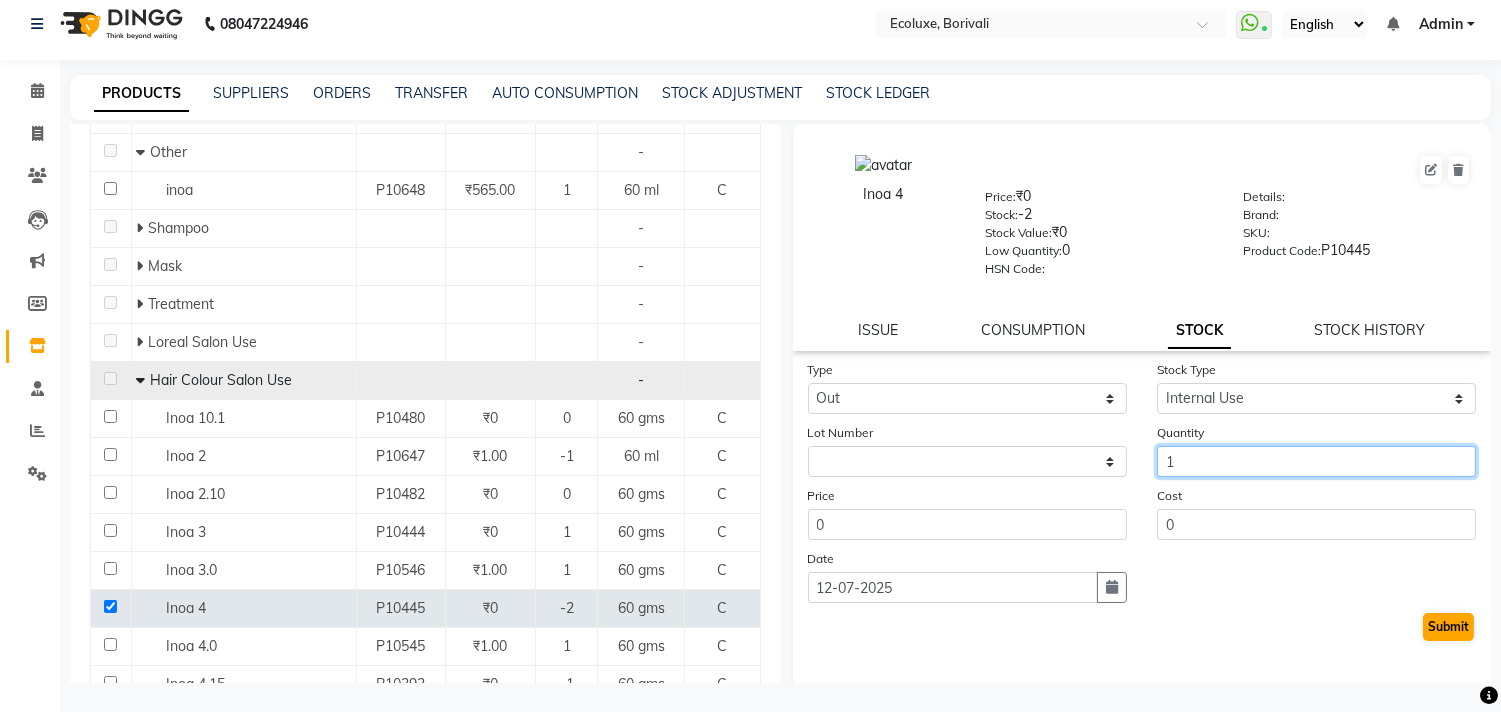 type on "1" 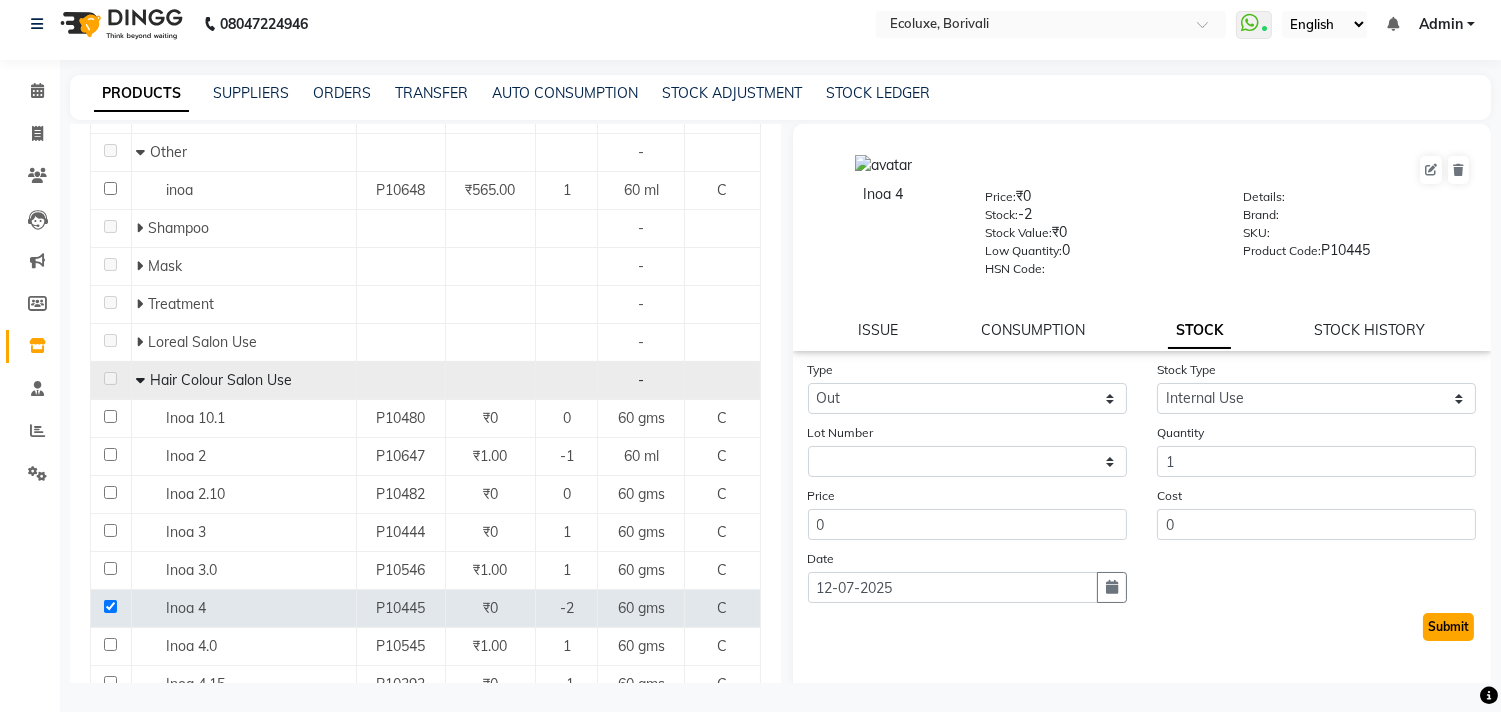 click on "Submit" 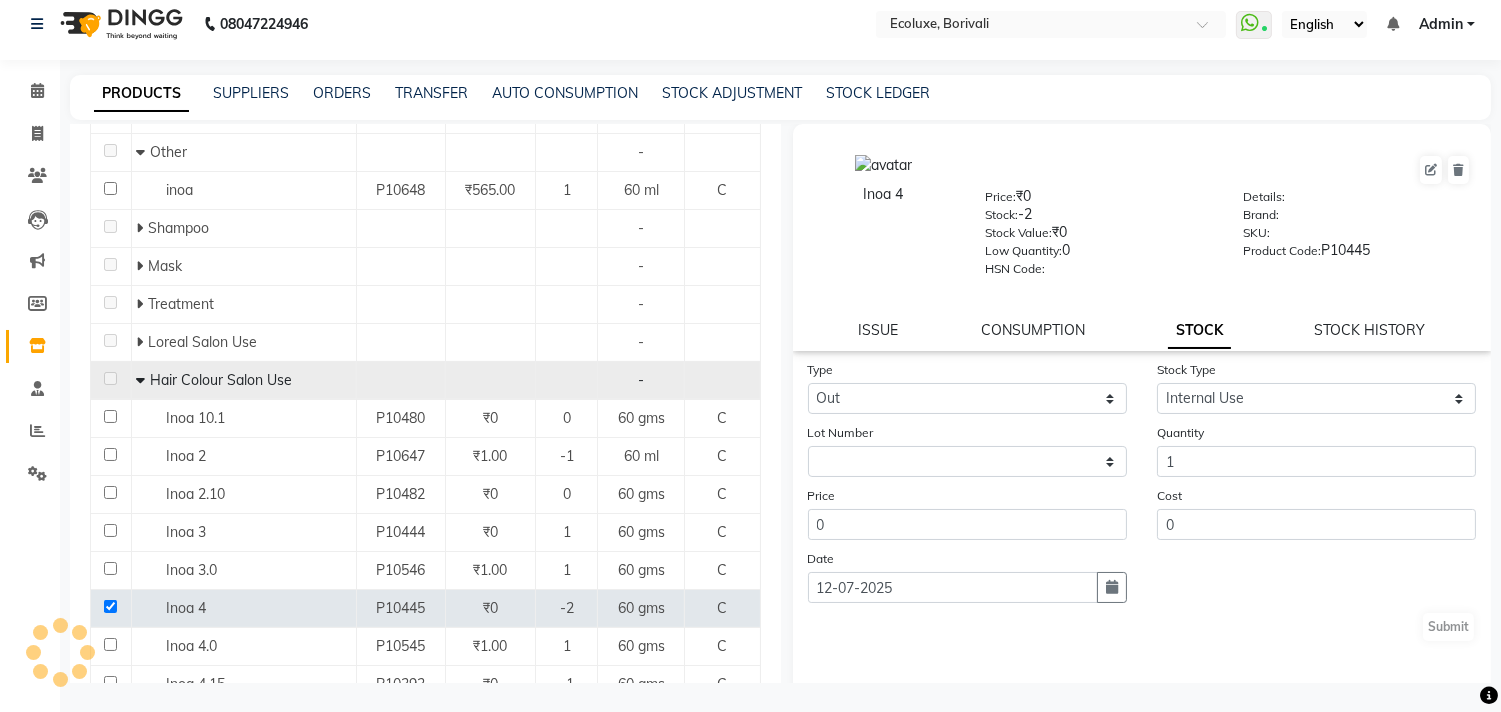 select 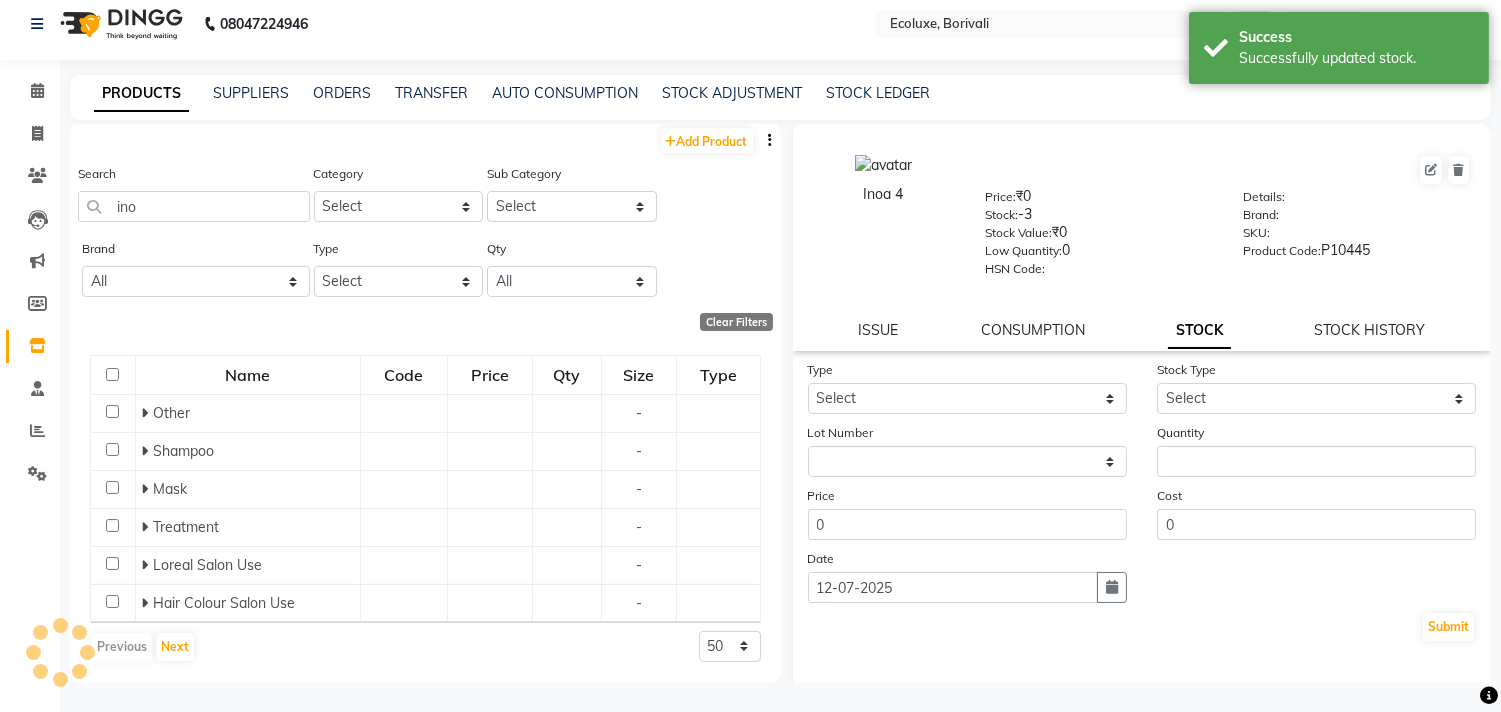 scroll, scrollTop: 41, scrollLeft: 0, axis: vertical 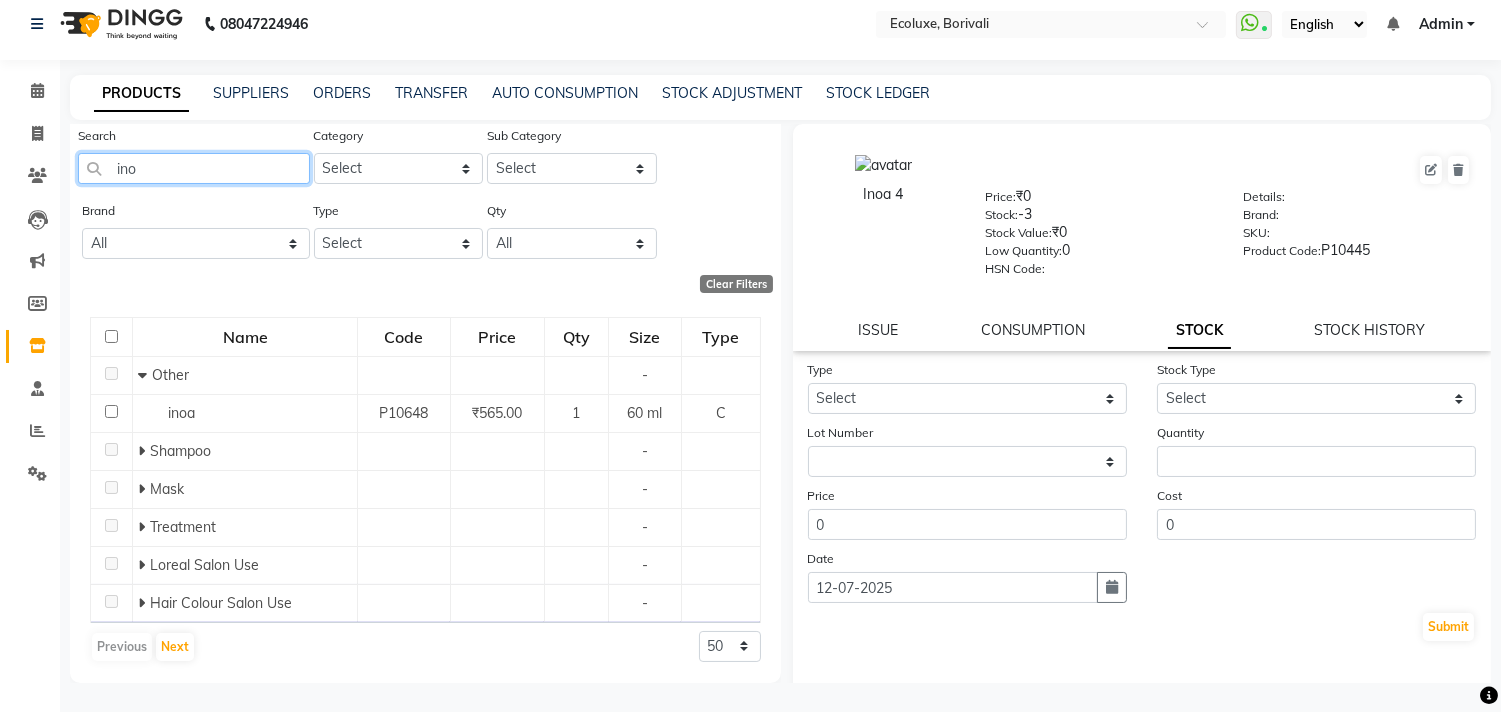 drag, startPoint x: 156, startPoint y: 166, endPoint x: 115, endPoint y: 155, distance: 42.44997 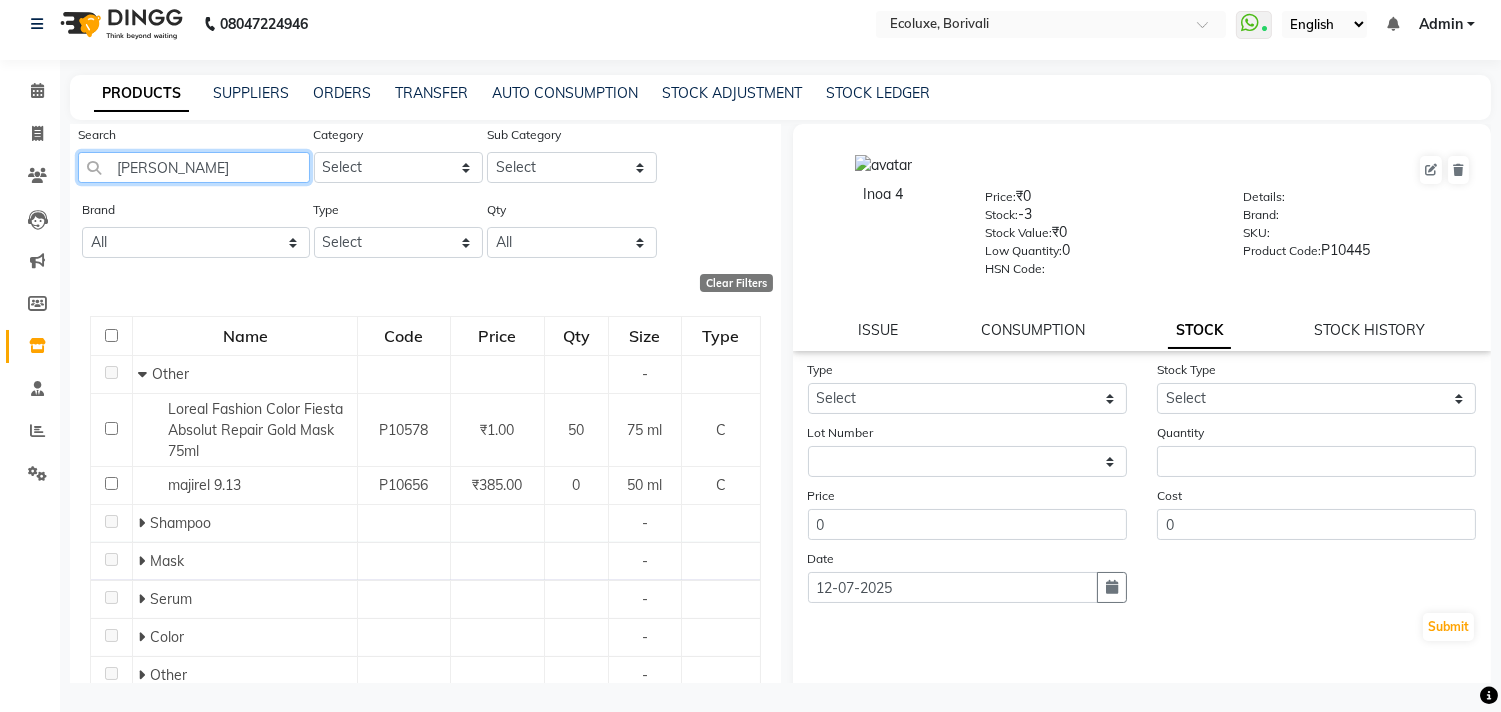 scroll, scrollTop: 0, scrollLeft: 0, axis: both 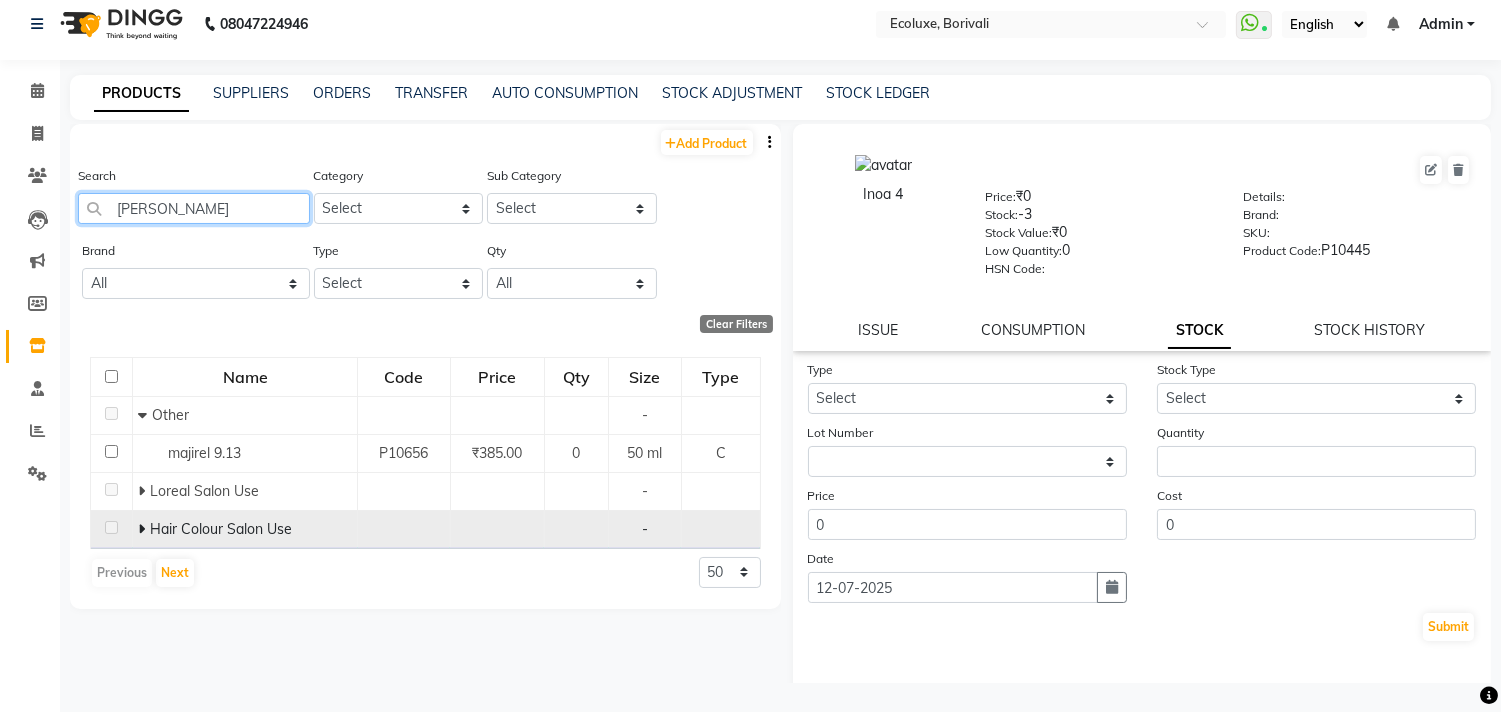 type on "maji" 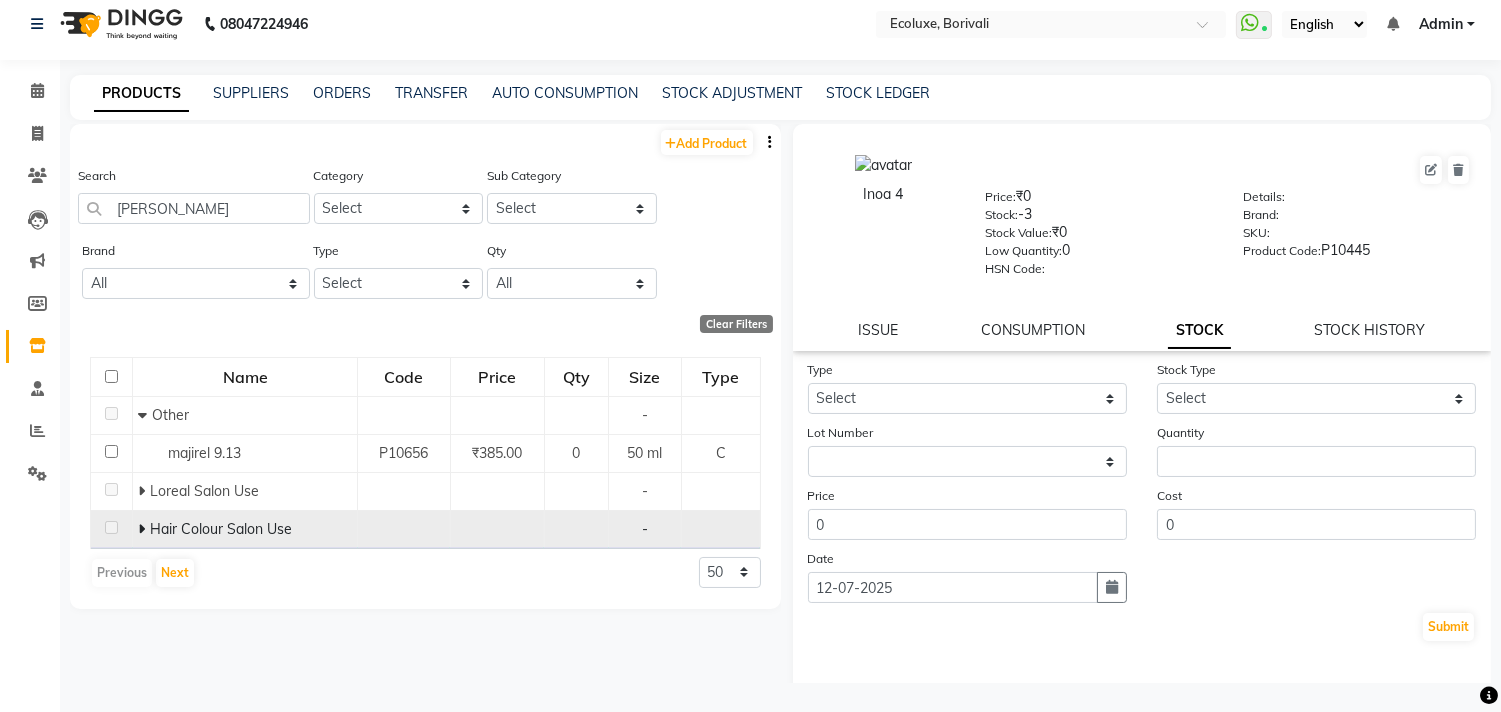 click on "Hair Colour Salon Use" 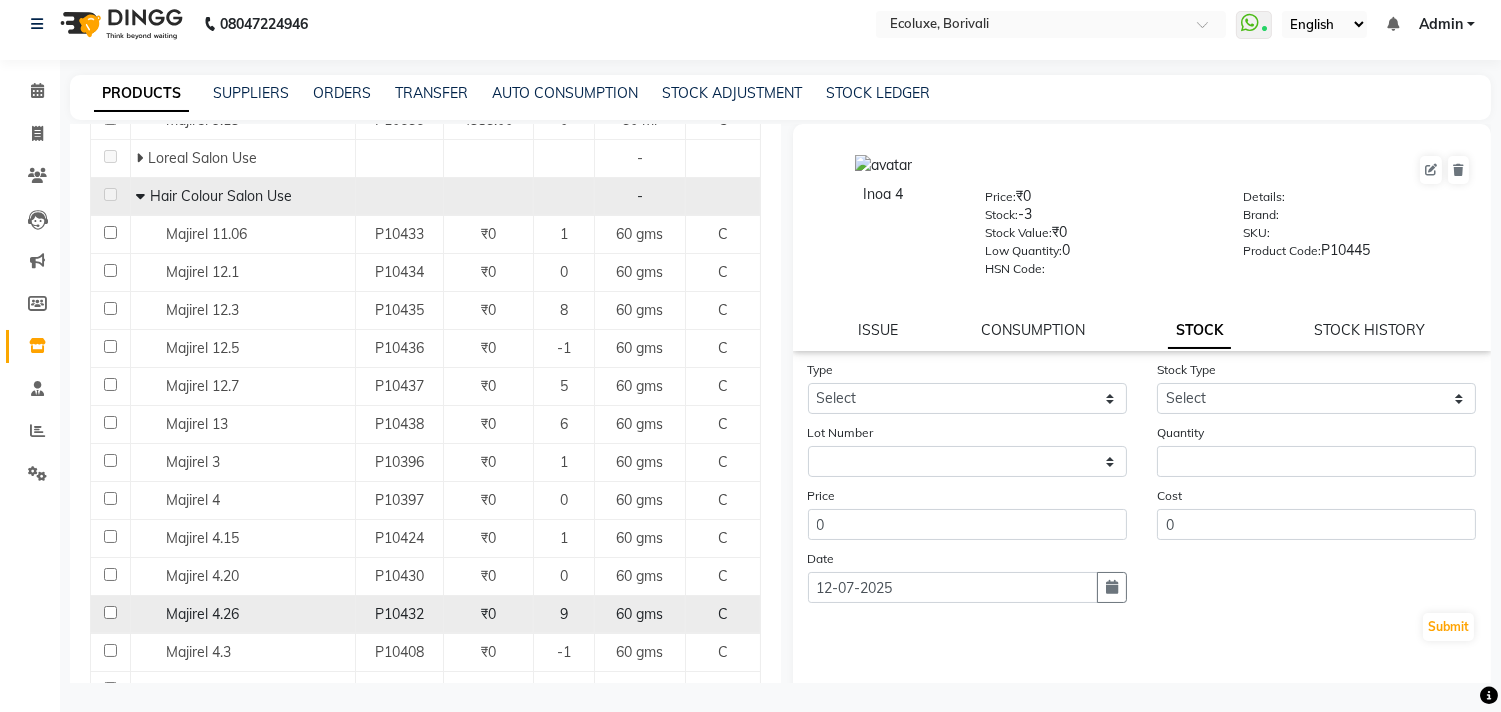 scroll, scrollTop: 444, scrollLeft: 0, axis: vertical 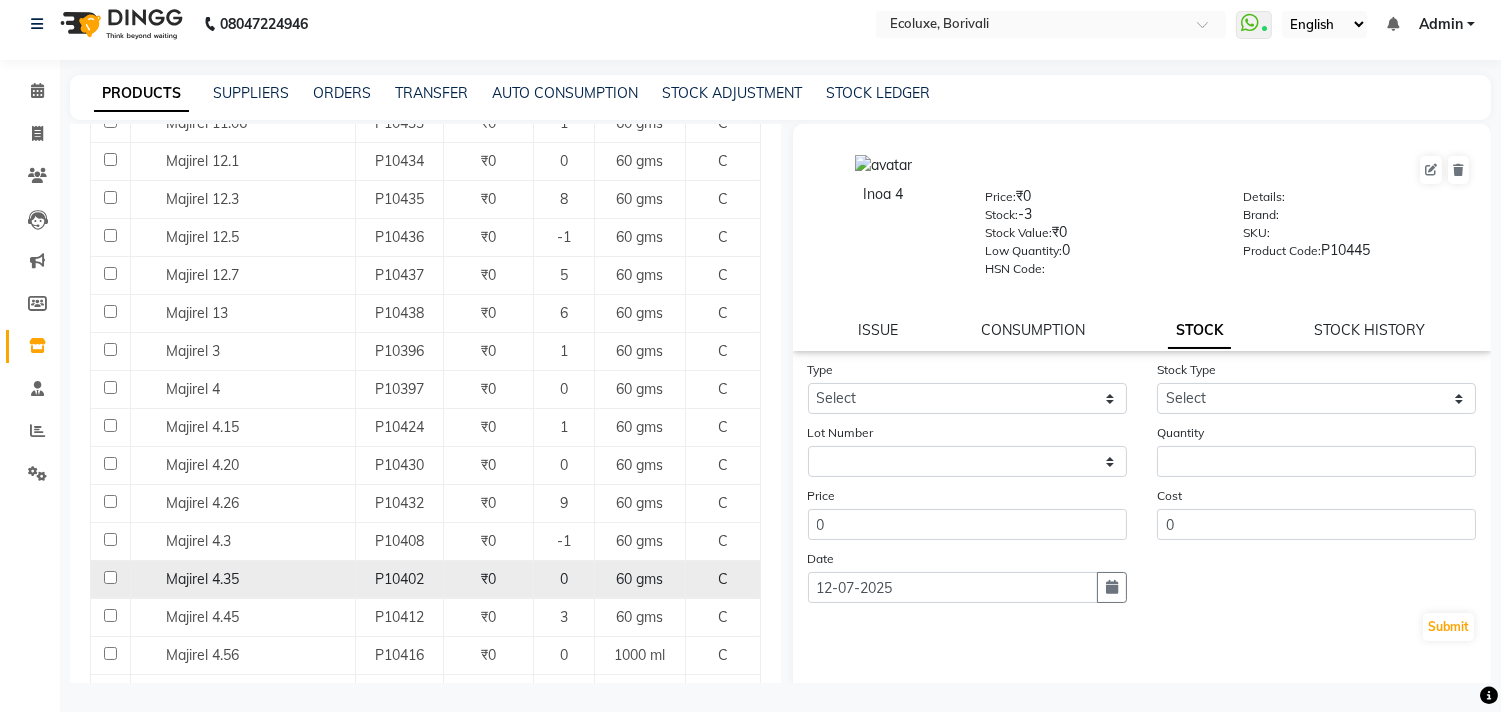 click 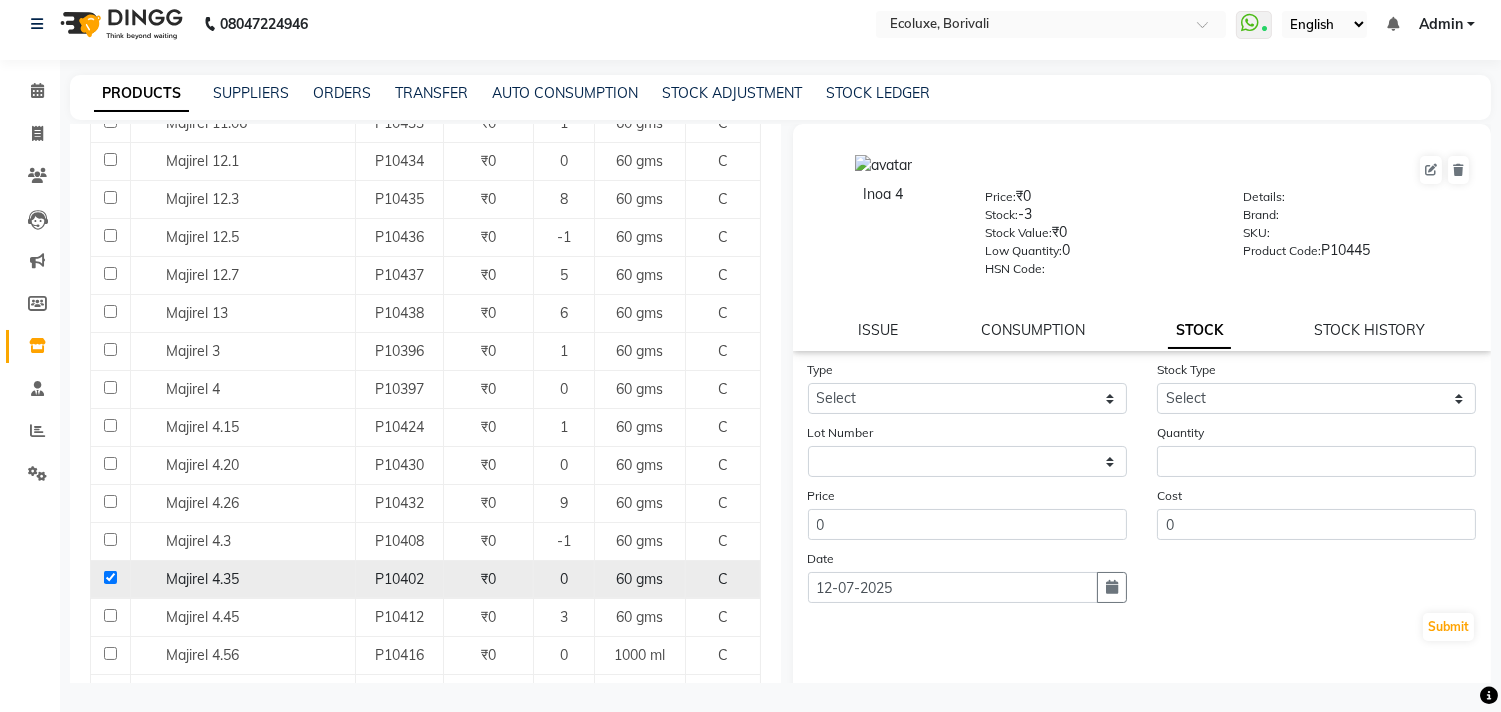 checkbox on "true" 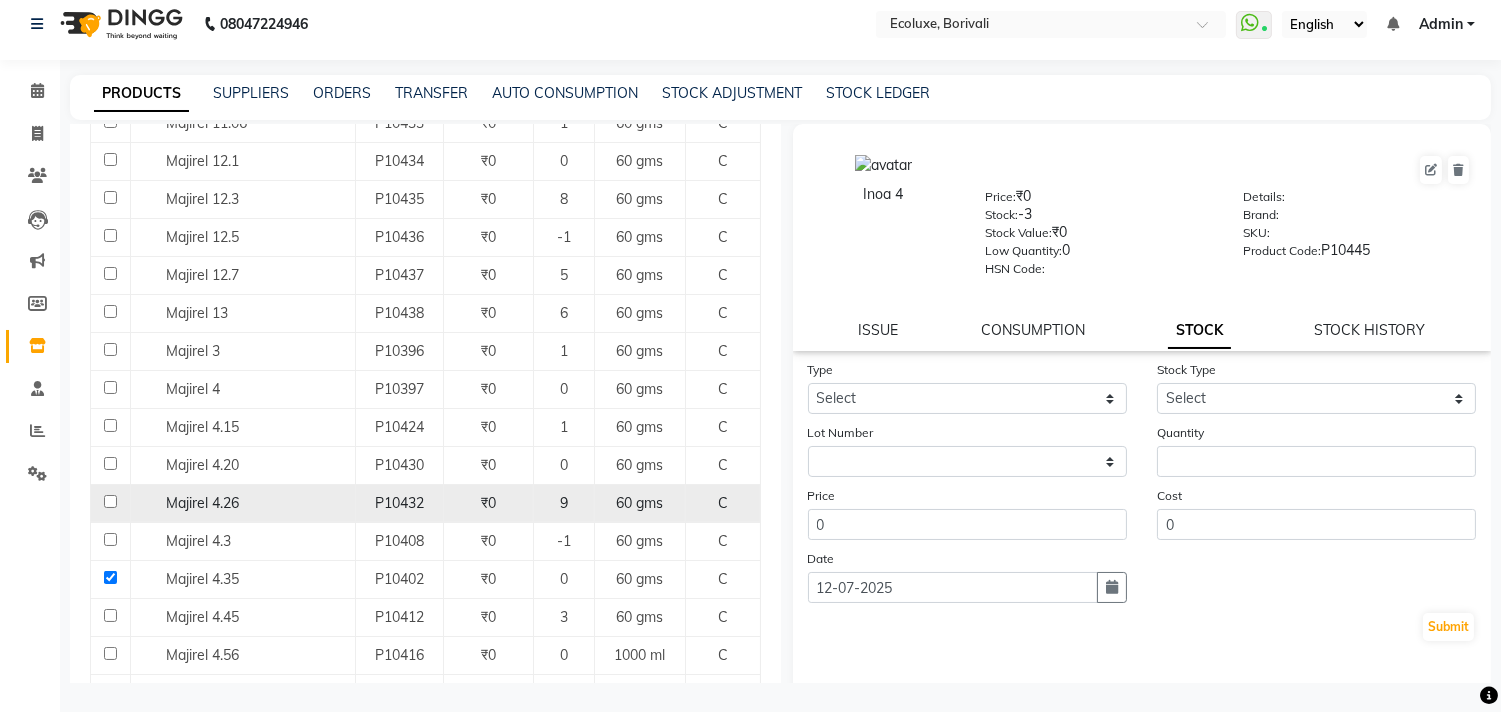 select 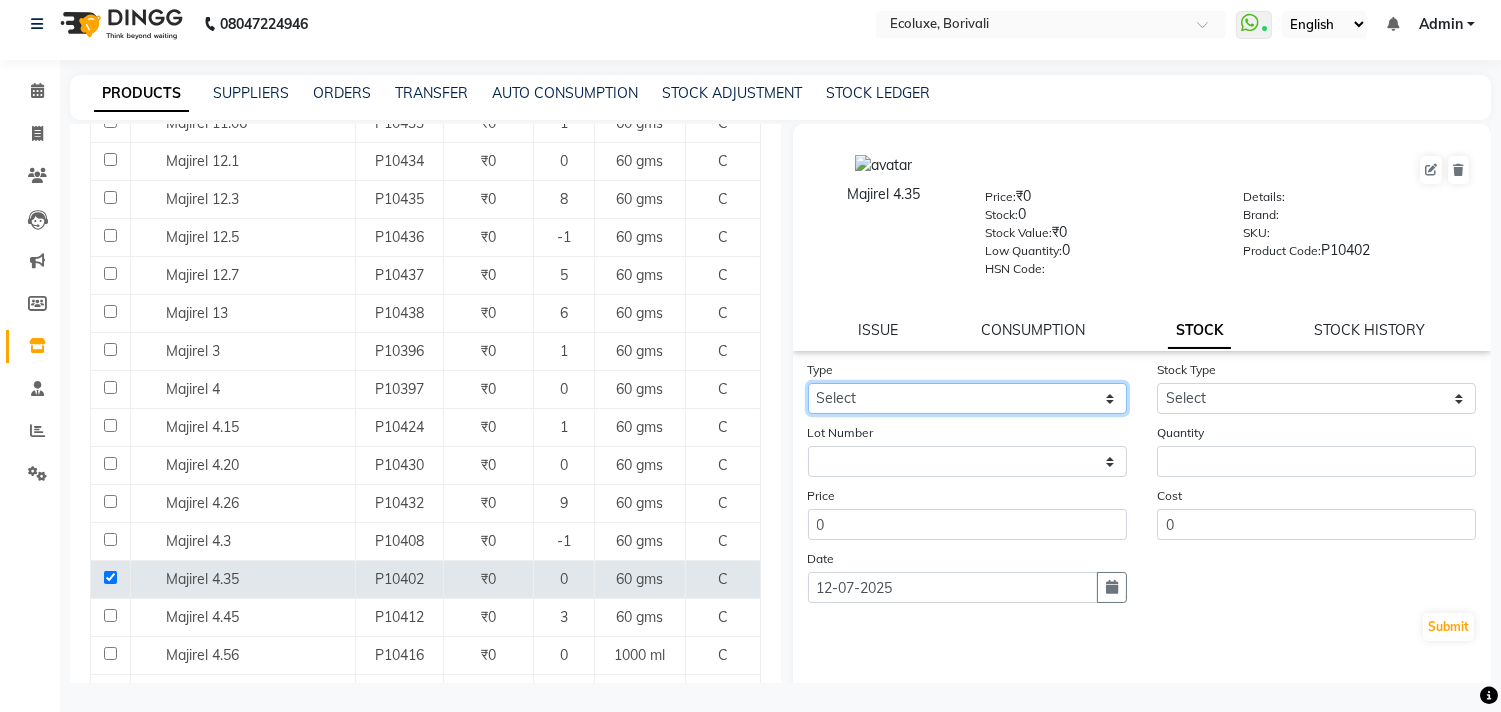 click on "Select In Out" 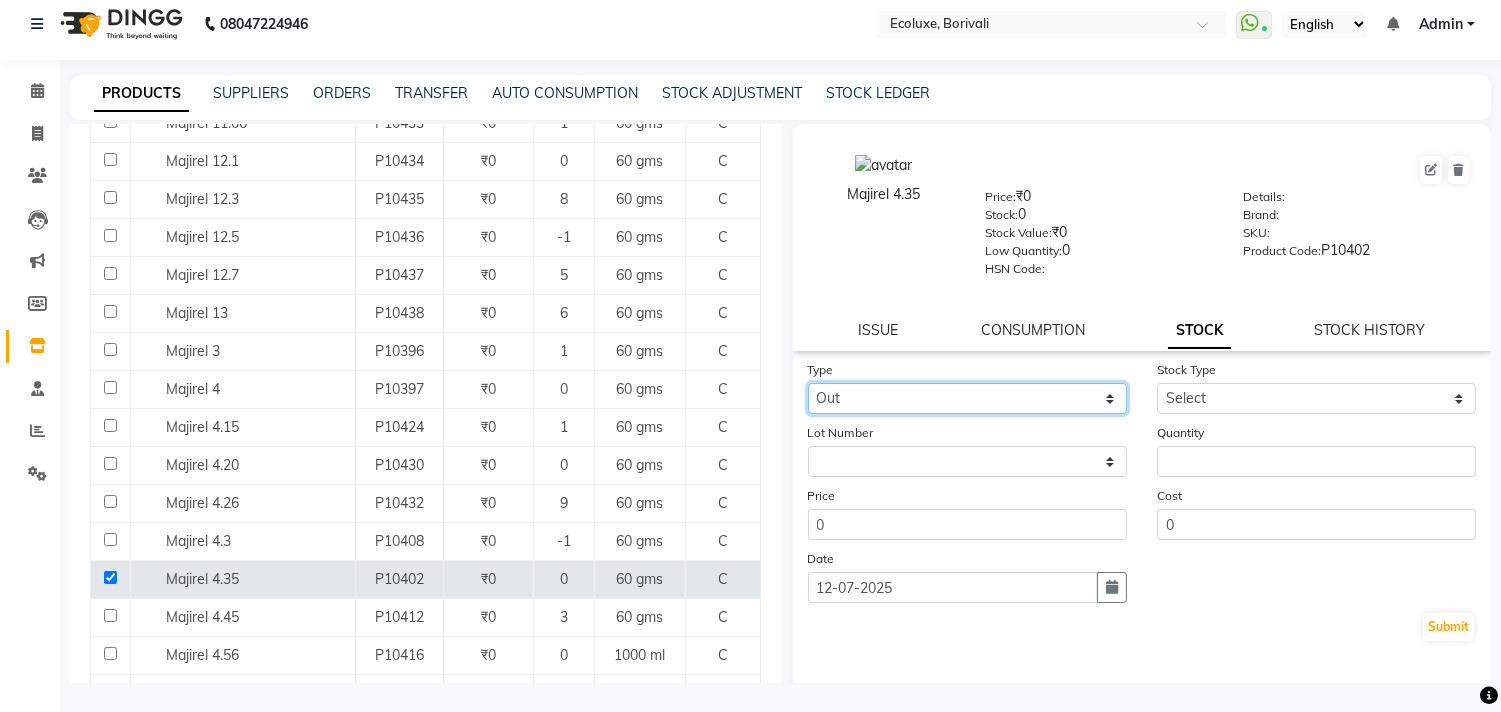 click on "Select In Out" 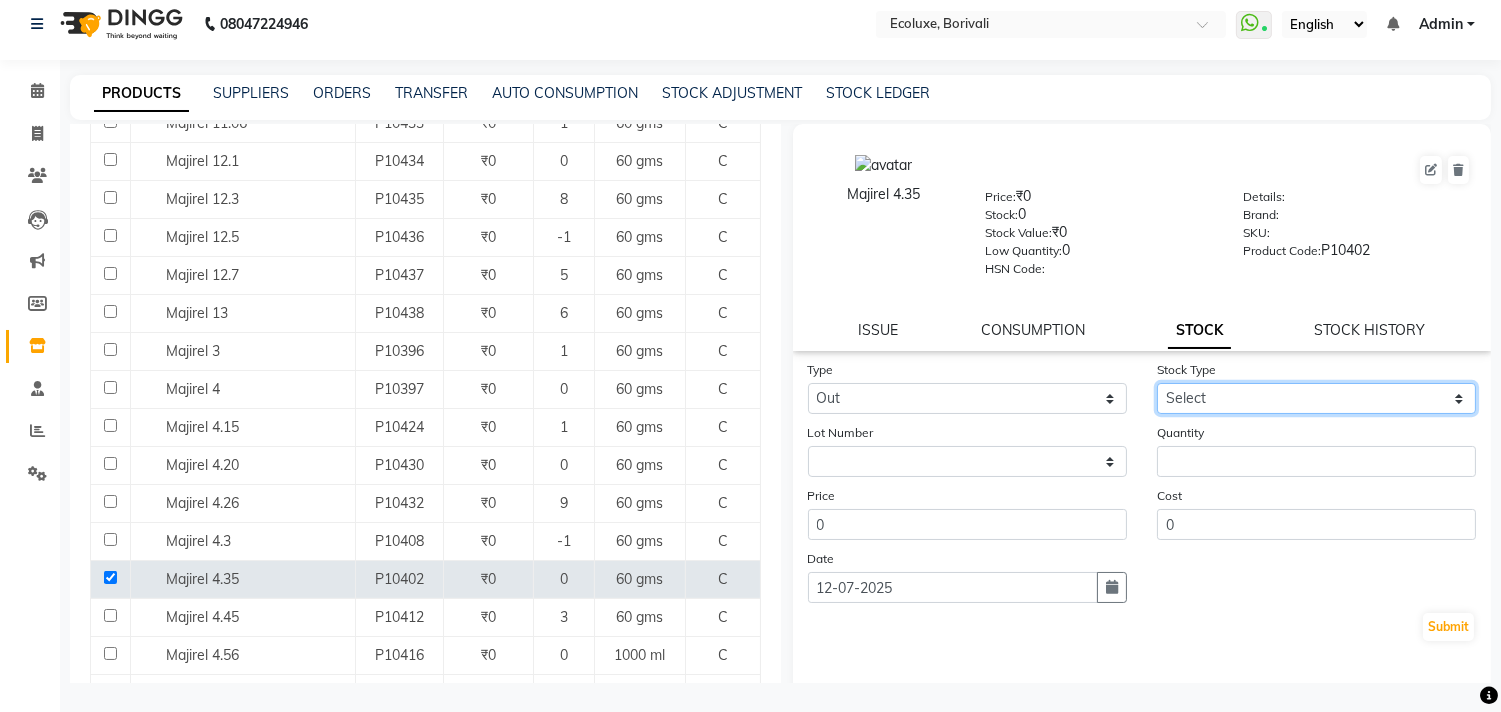 click on "Select Internal Use Damaged Expired Adjustment Return Other" 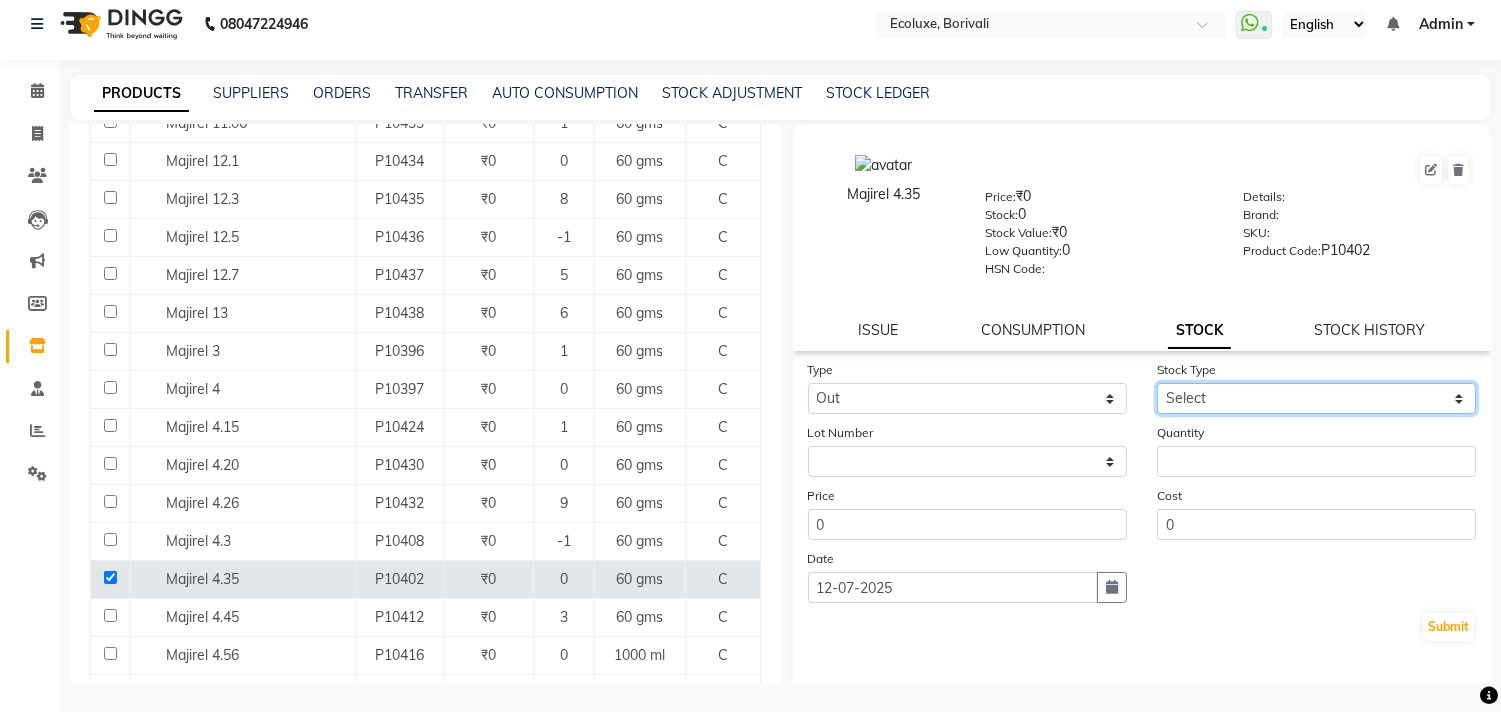 select on "internal use" 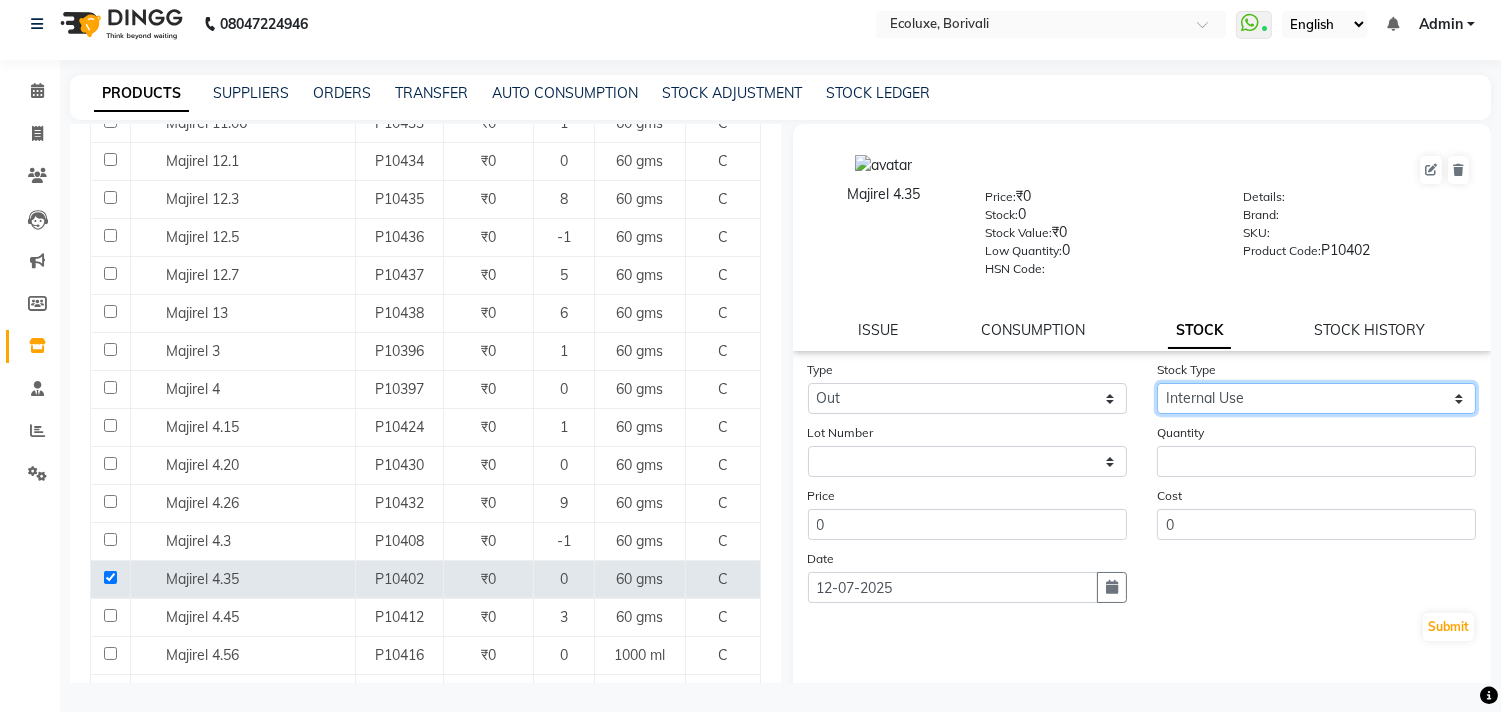 click on "Select Internal Use Damaged Expired Adjustment Return Other" 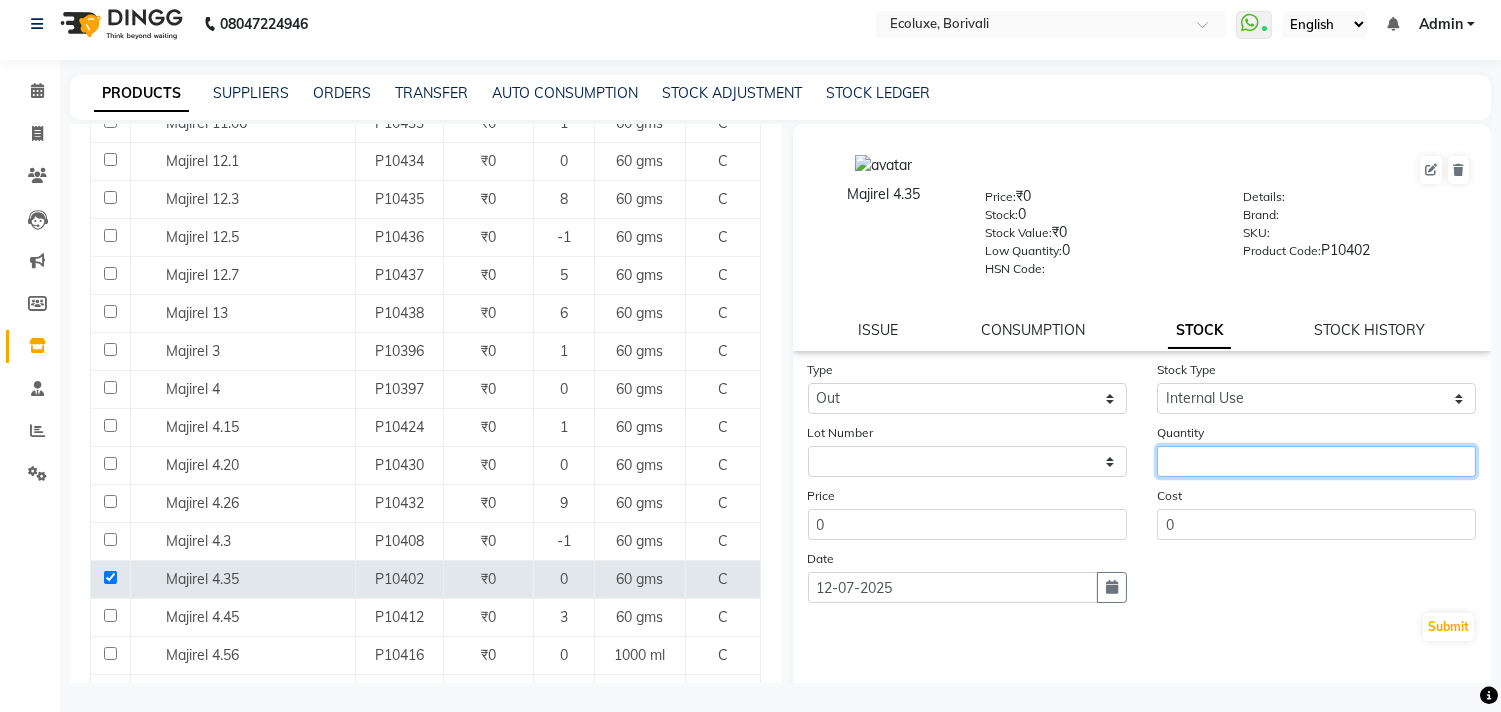 click 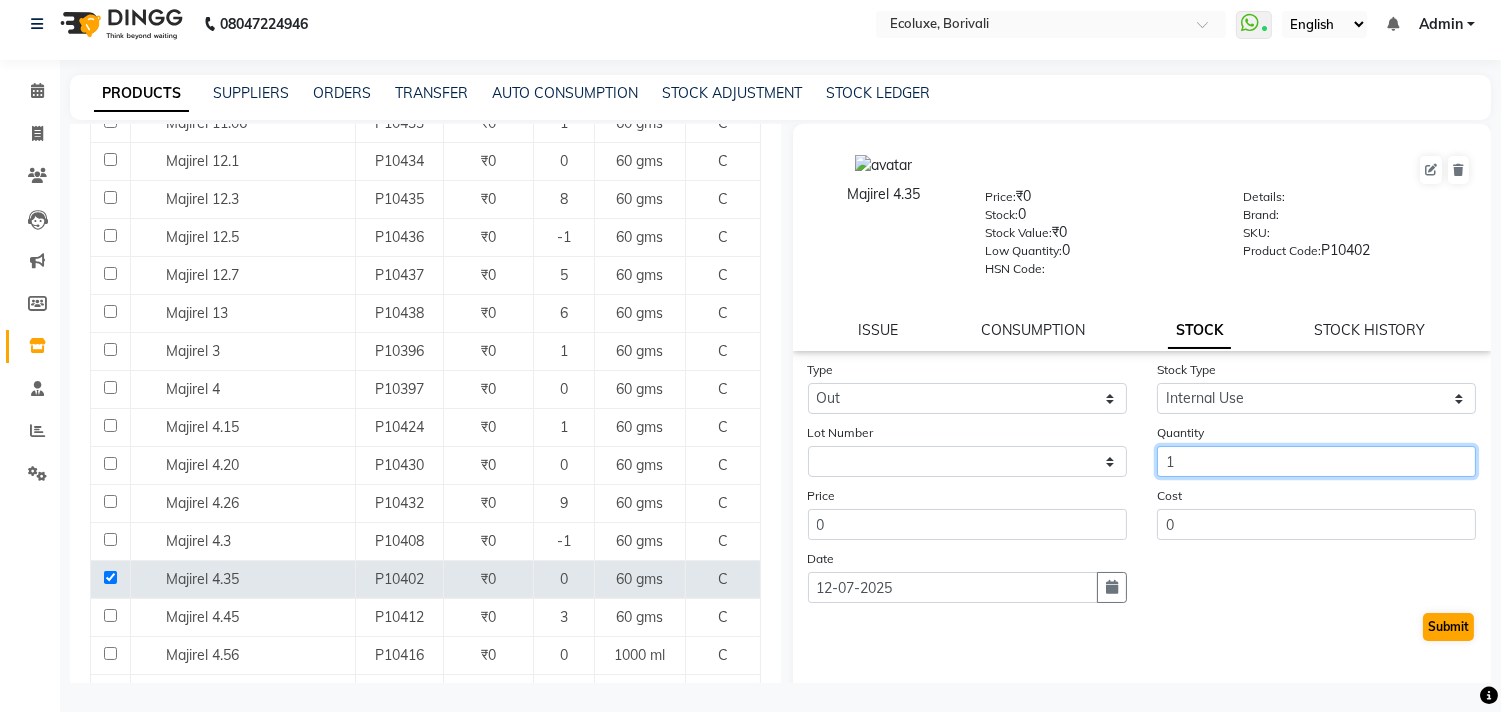 type on "1" 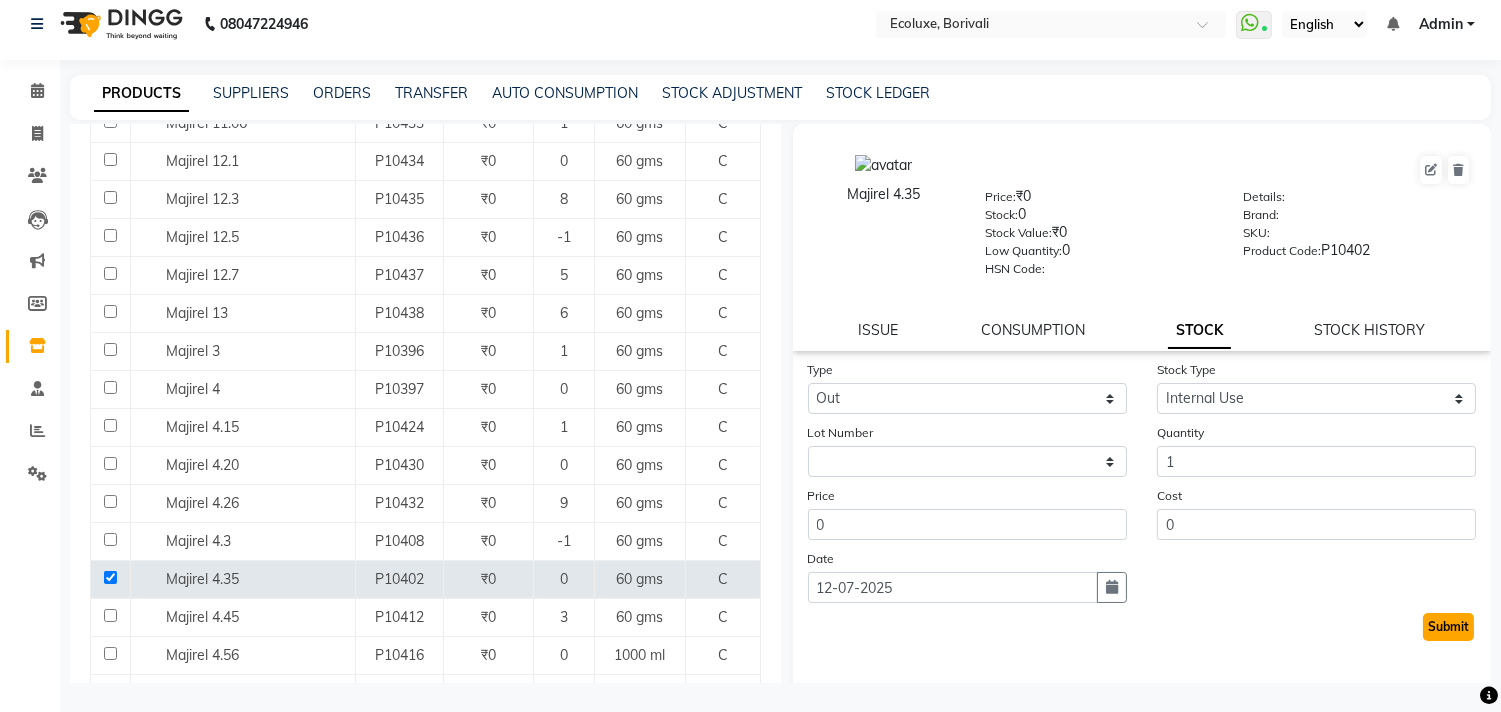 click on "Submit" 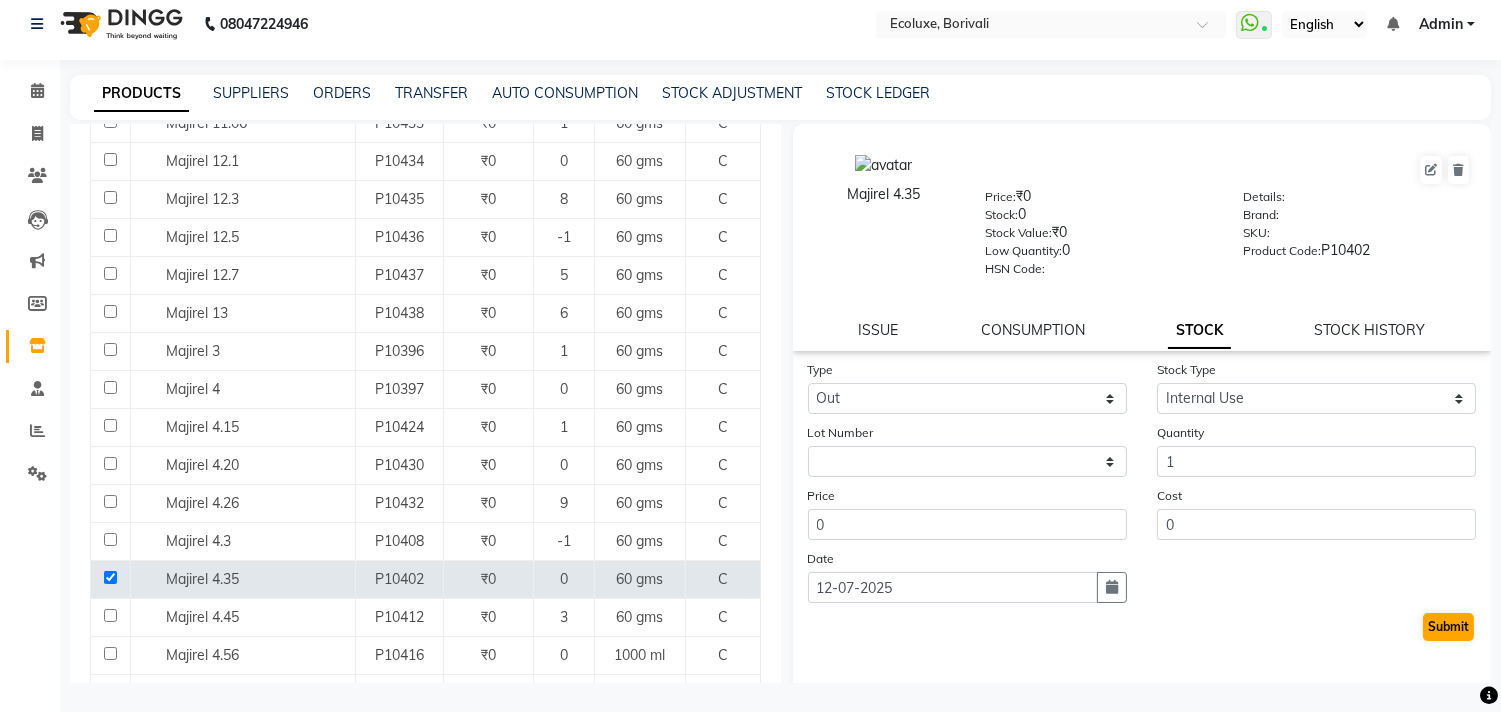 select 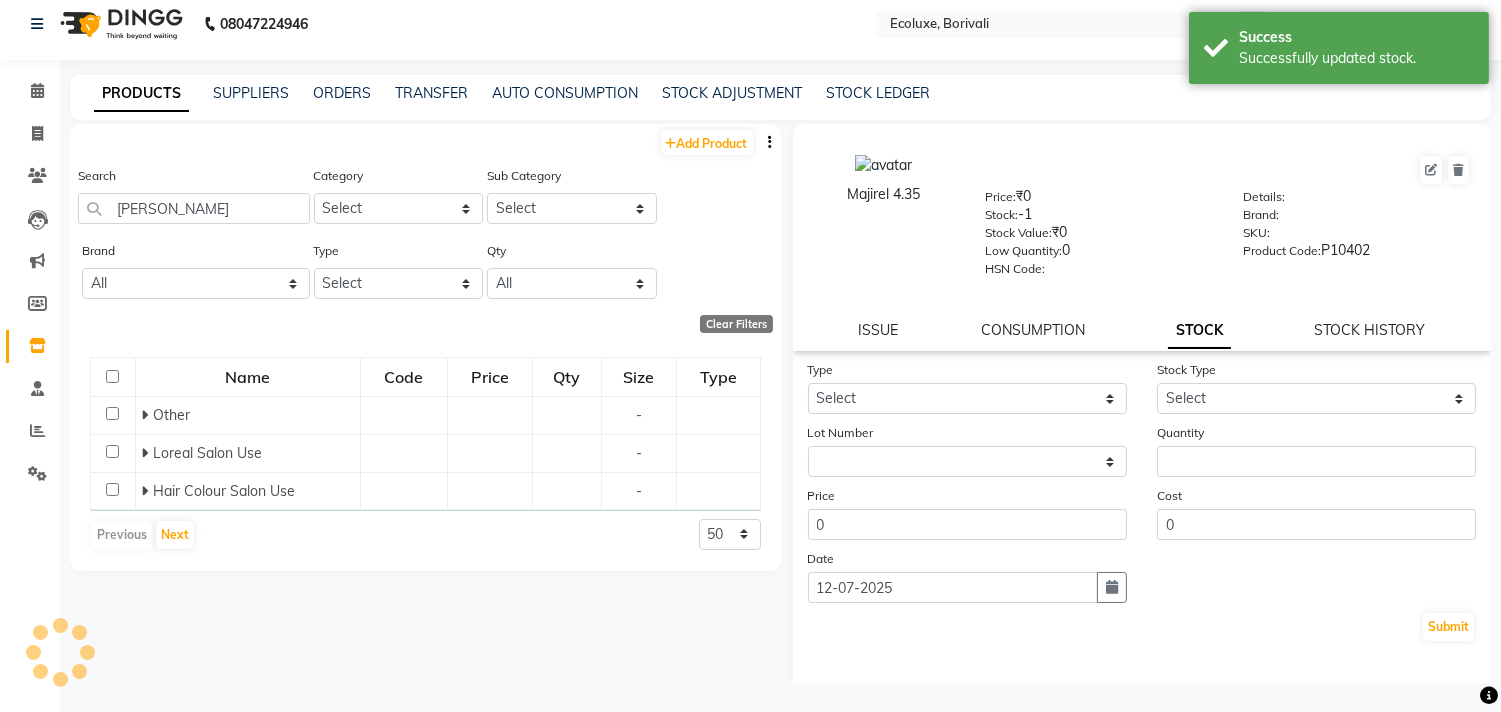 scroll, scrollTop: 0, scrollLeft: 0, axis: both 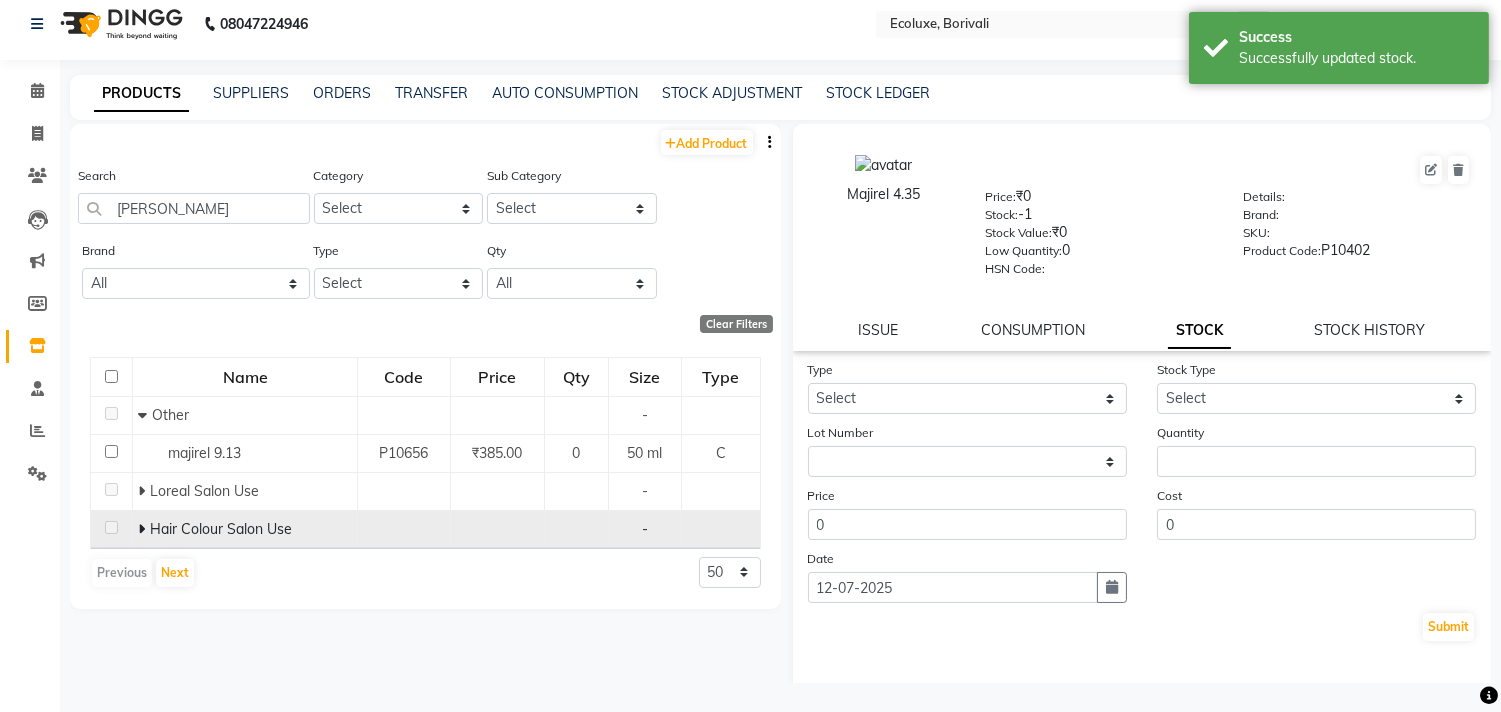 click on "Hair Colour Salon Use" 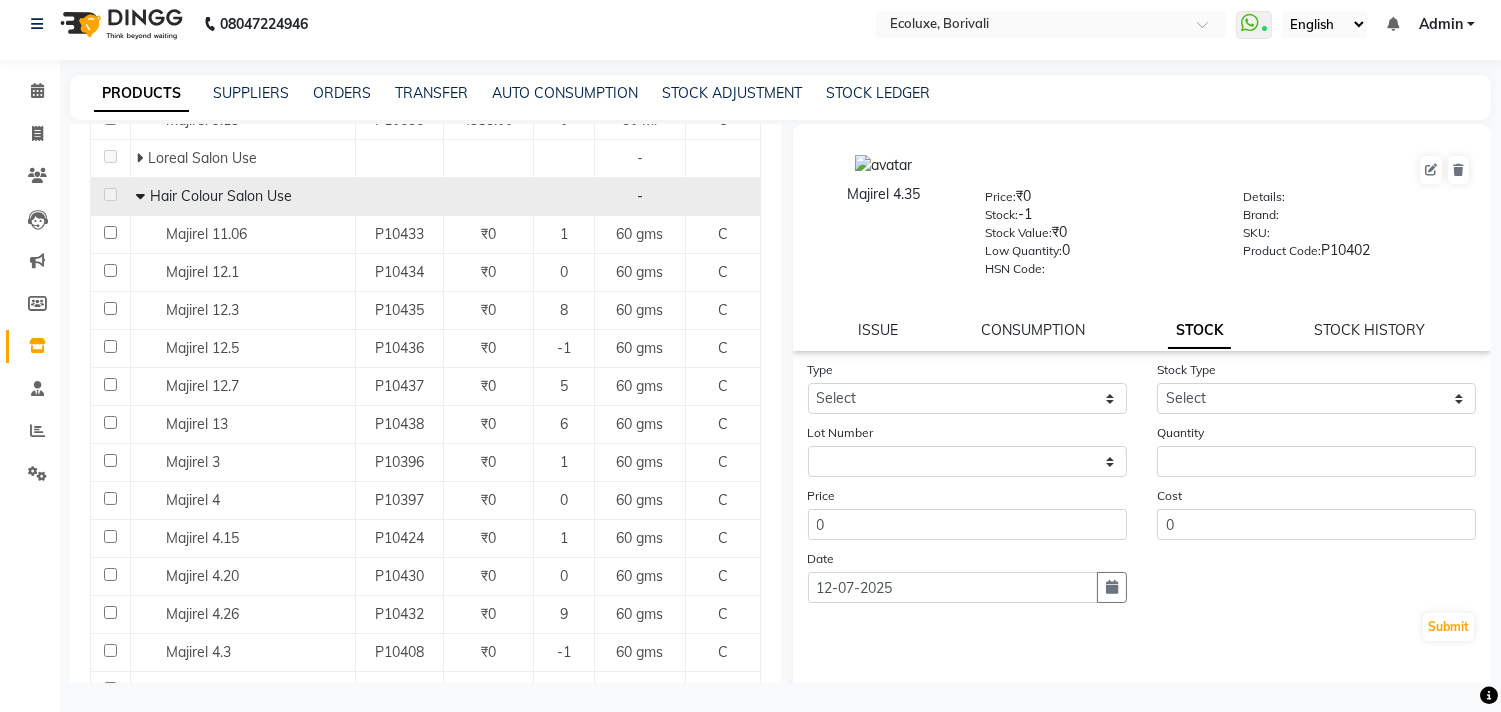 scroll, scrollTop: 666, scrollLeft: 0, axis: vertical 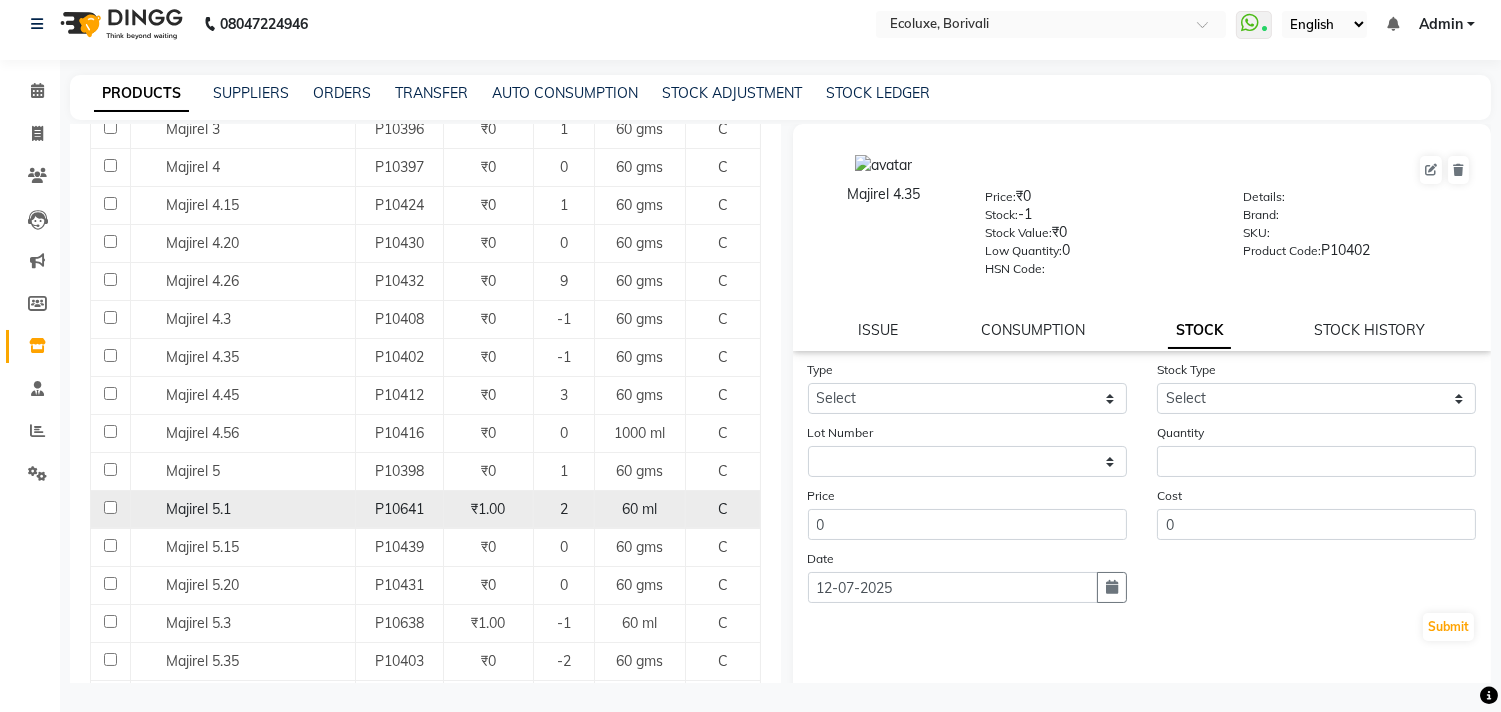 click 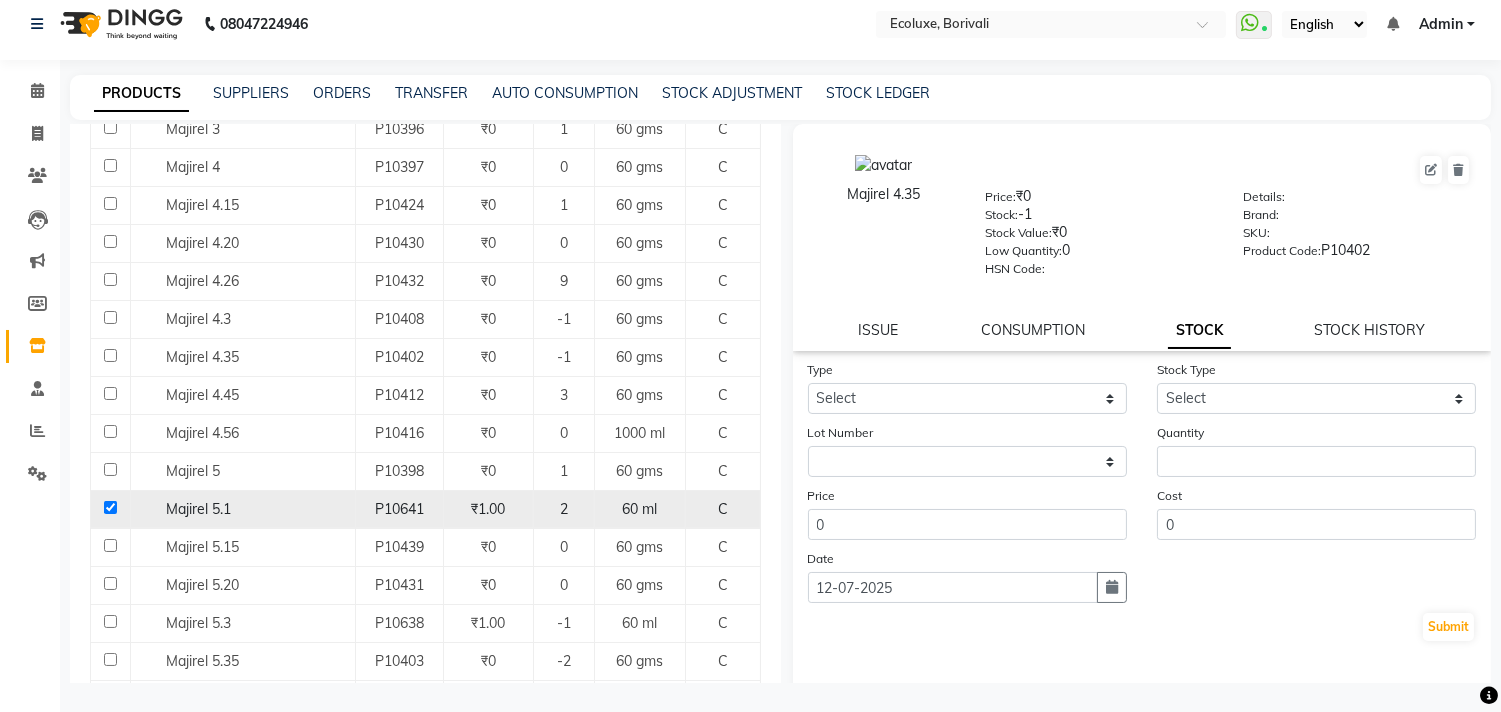 checkbox on "true" 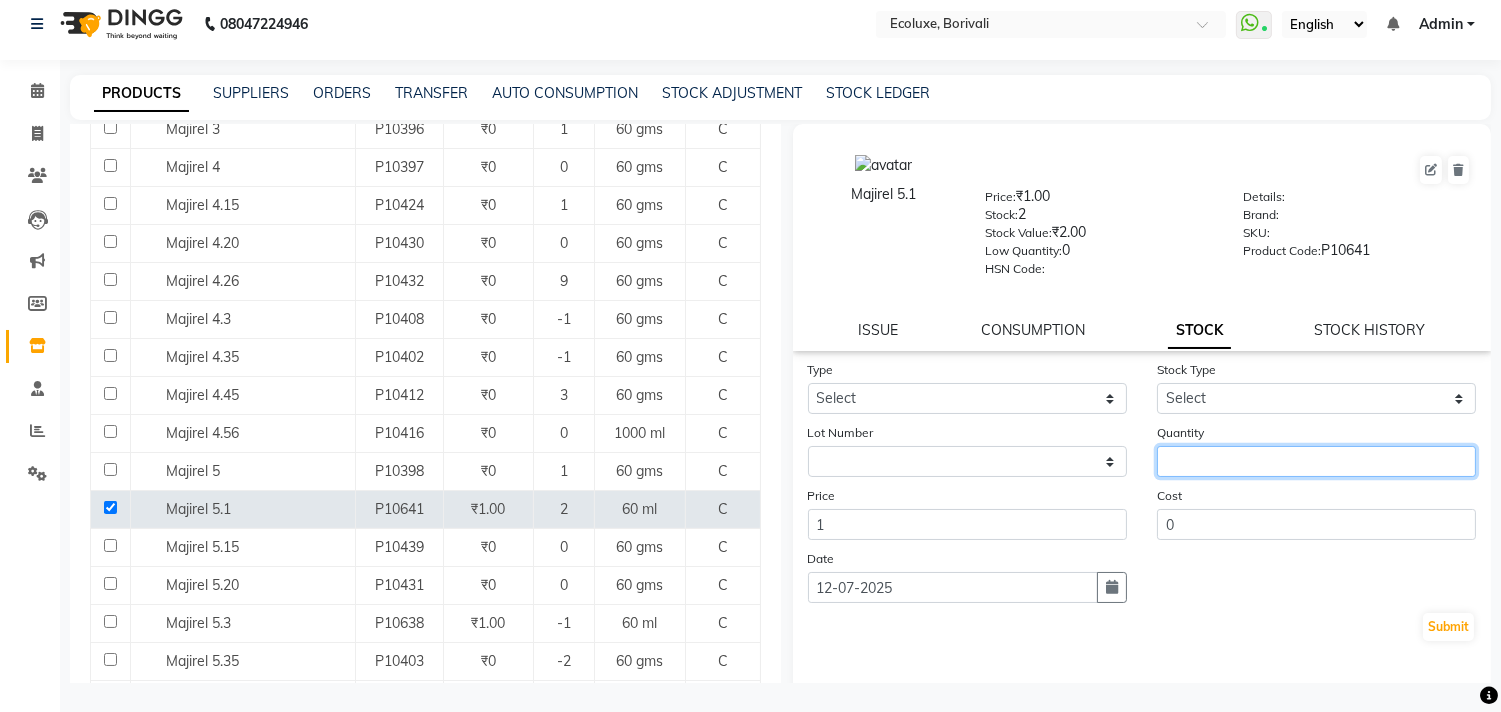 click 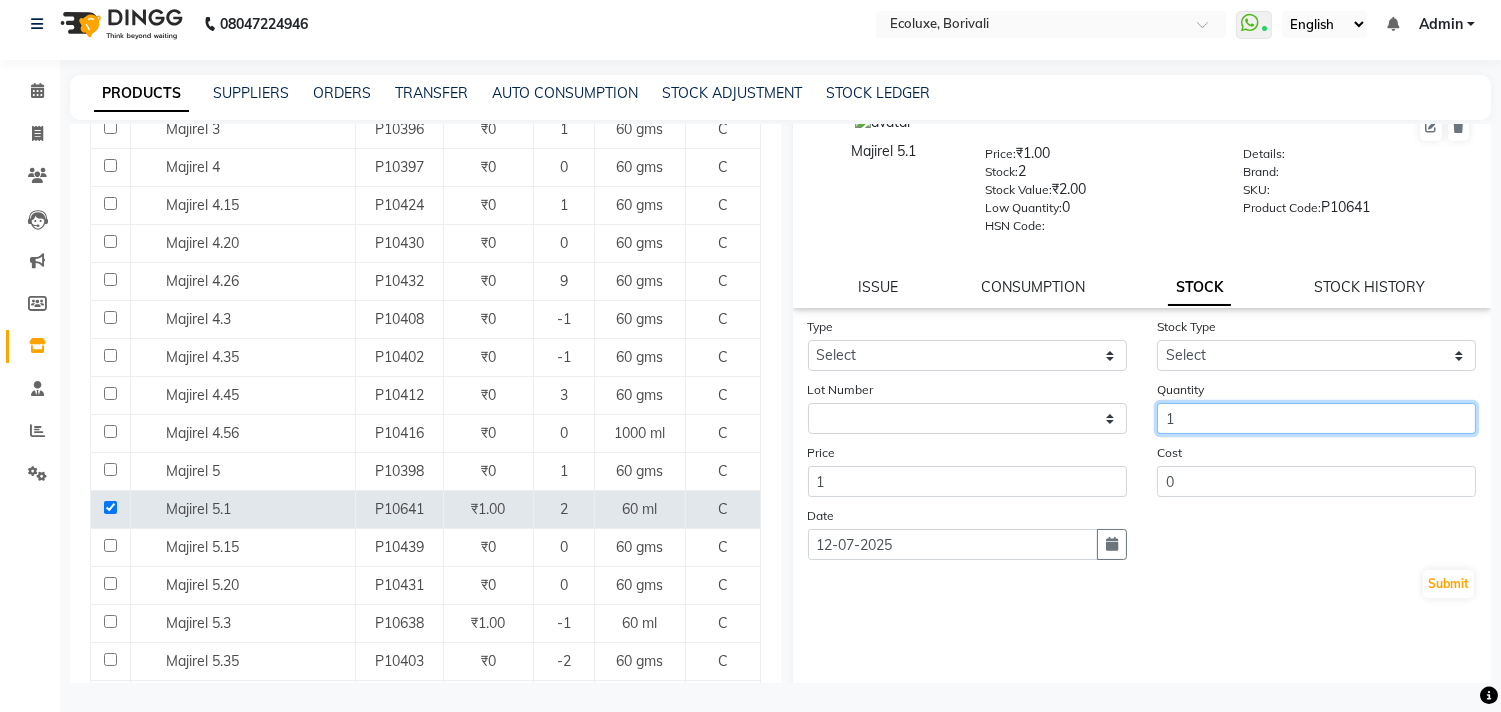 scroll, scrollTop: 76, scrollLeft: 0, axis: vertical 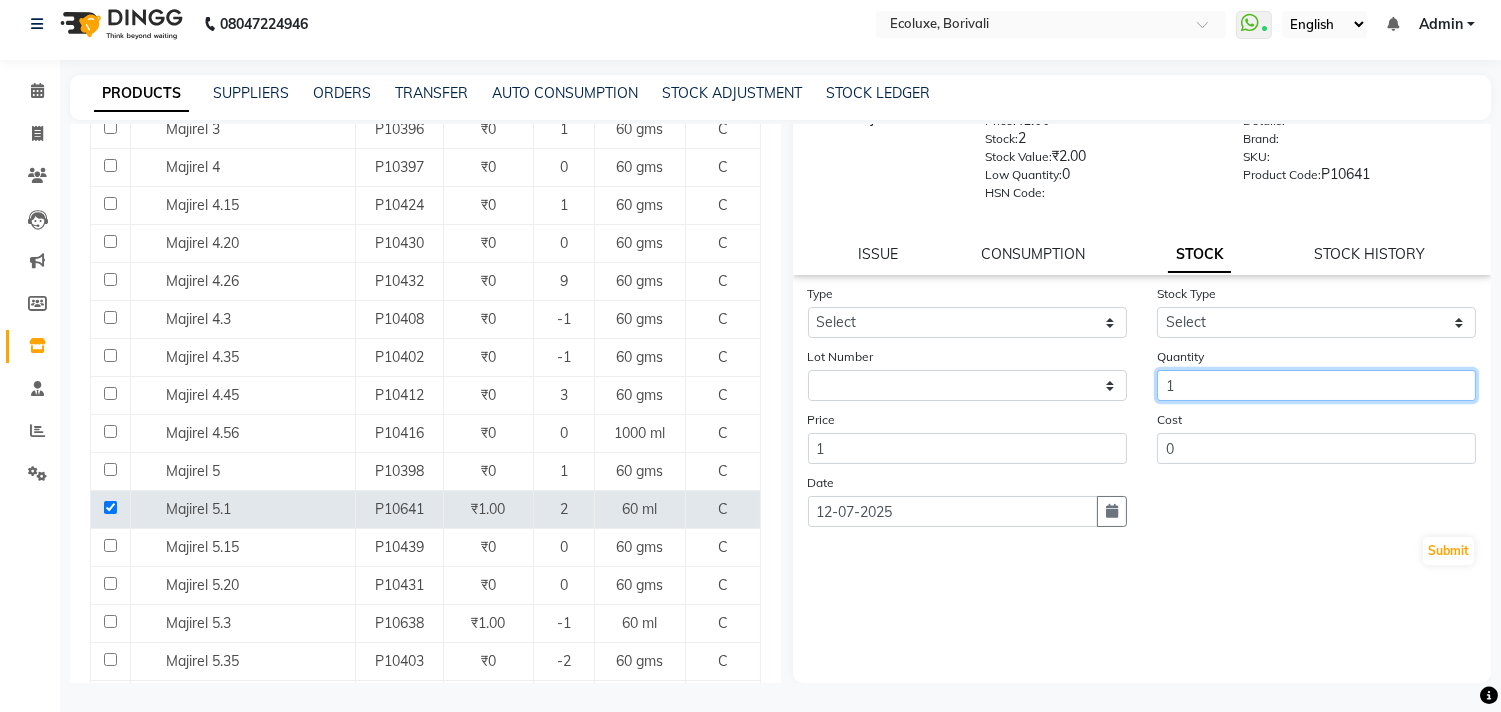 type on "1" 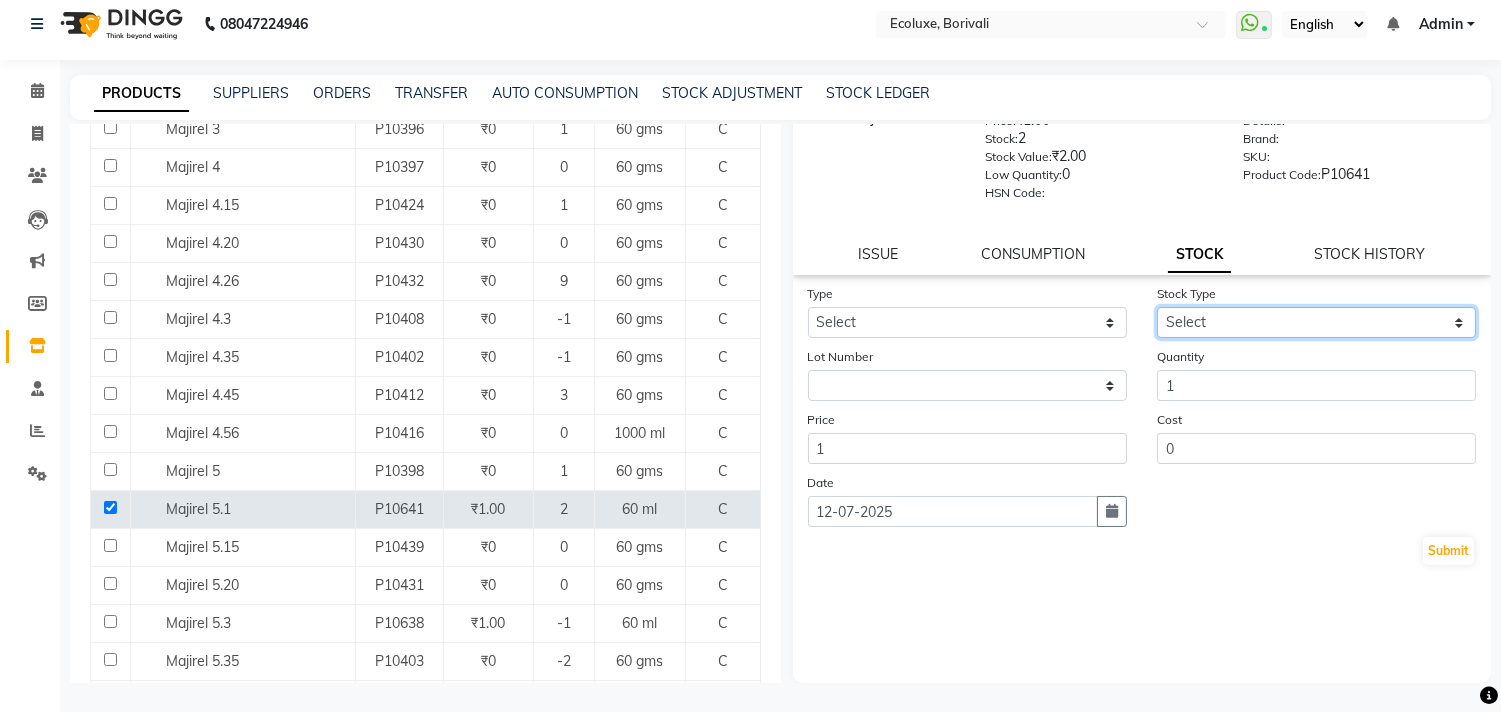 click on "Select Internal Use Damaged Expired Adjustment Return Other" 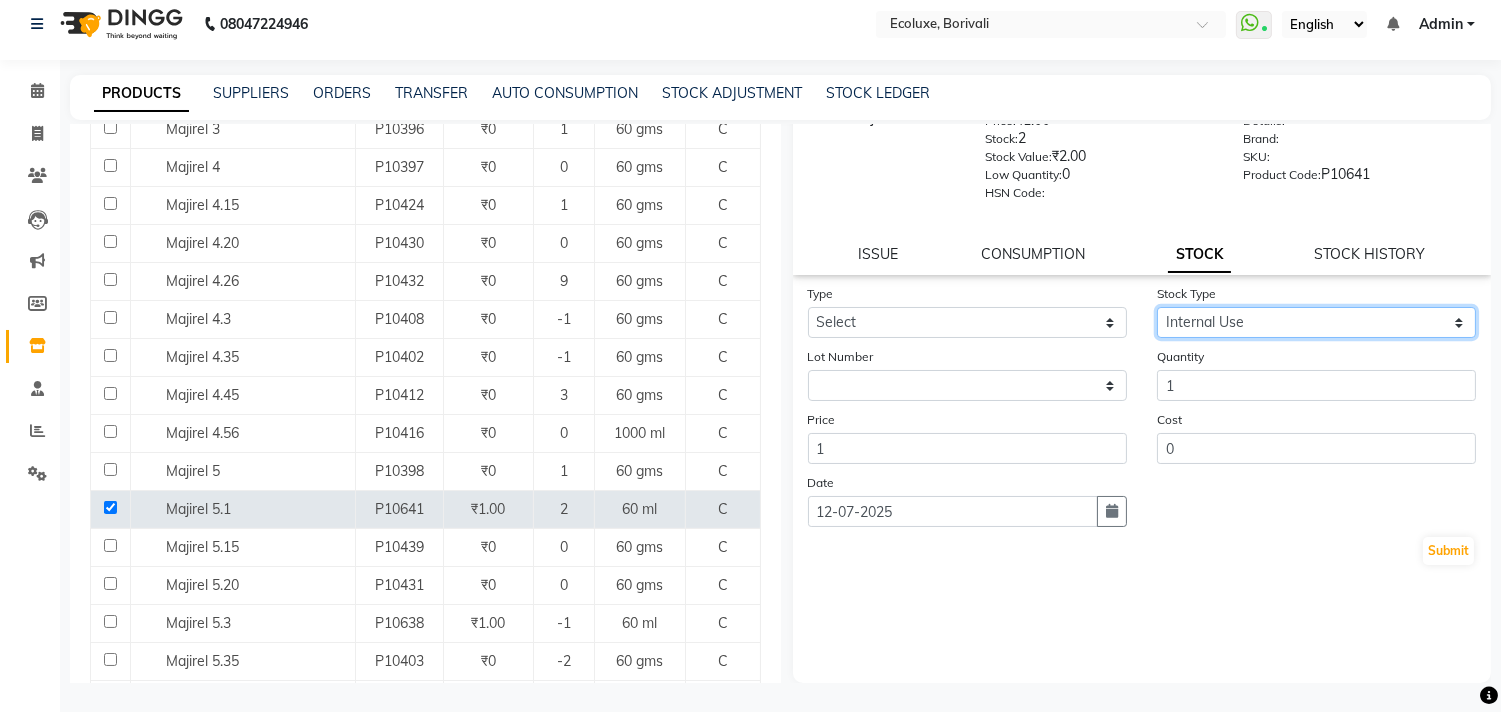 click on "Select Internal Use Damaged Expired Adjustment Return Other" 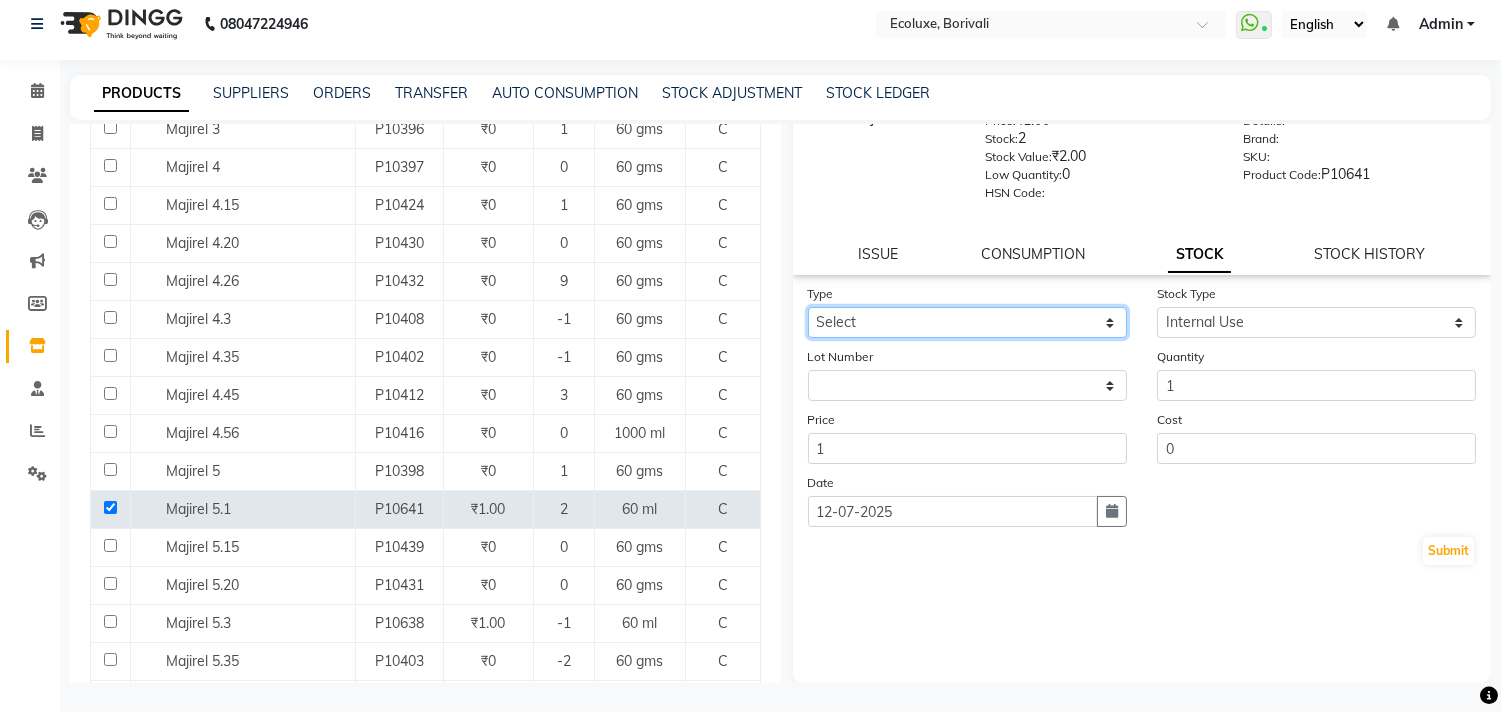 click on "Select In Out" 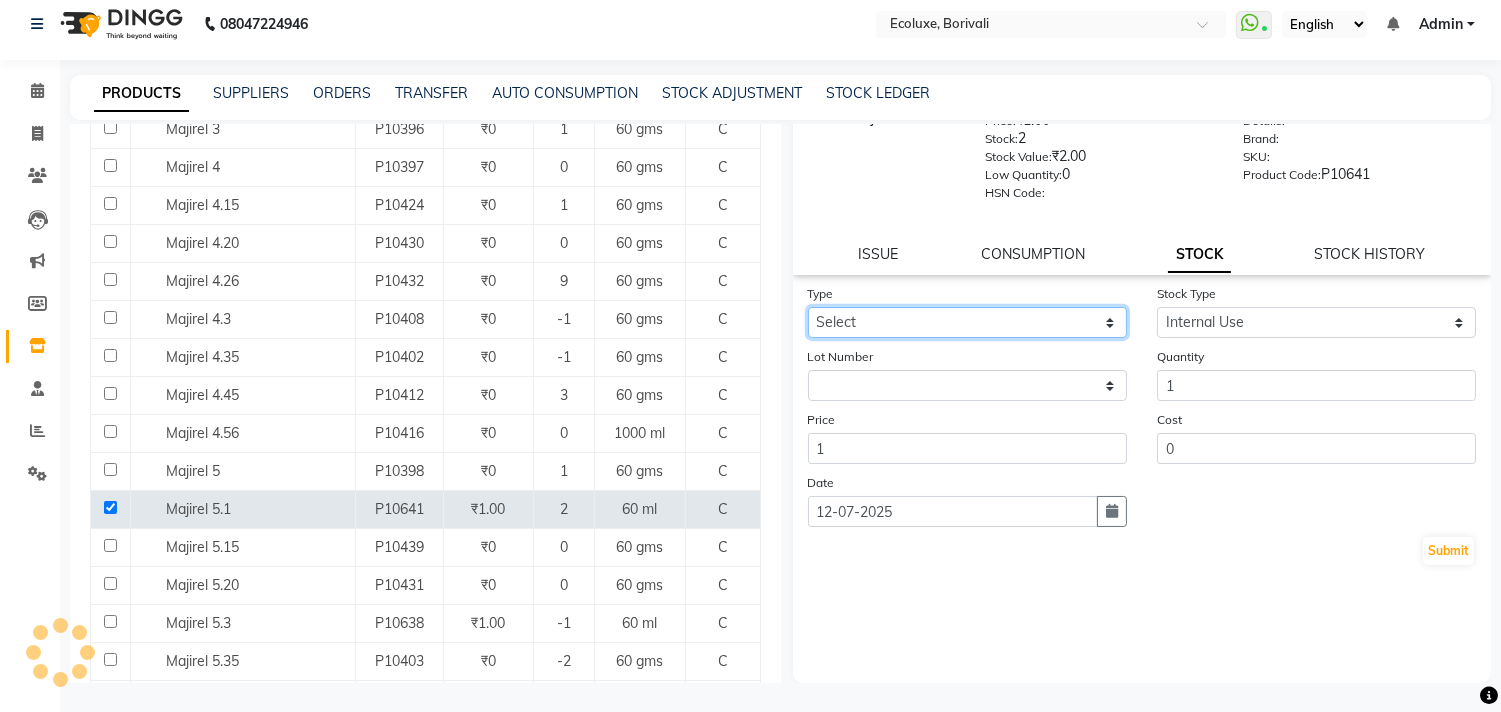 select on "out" 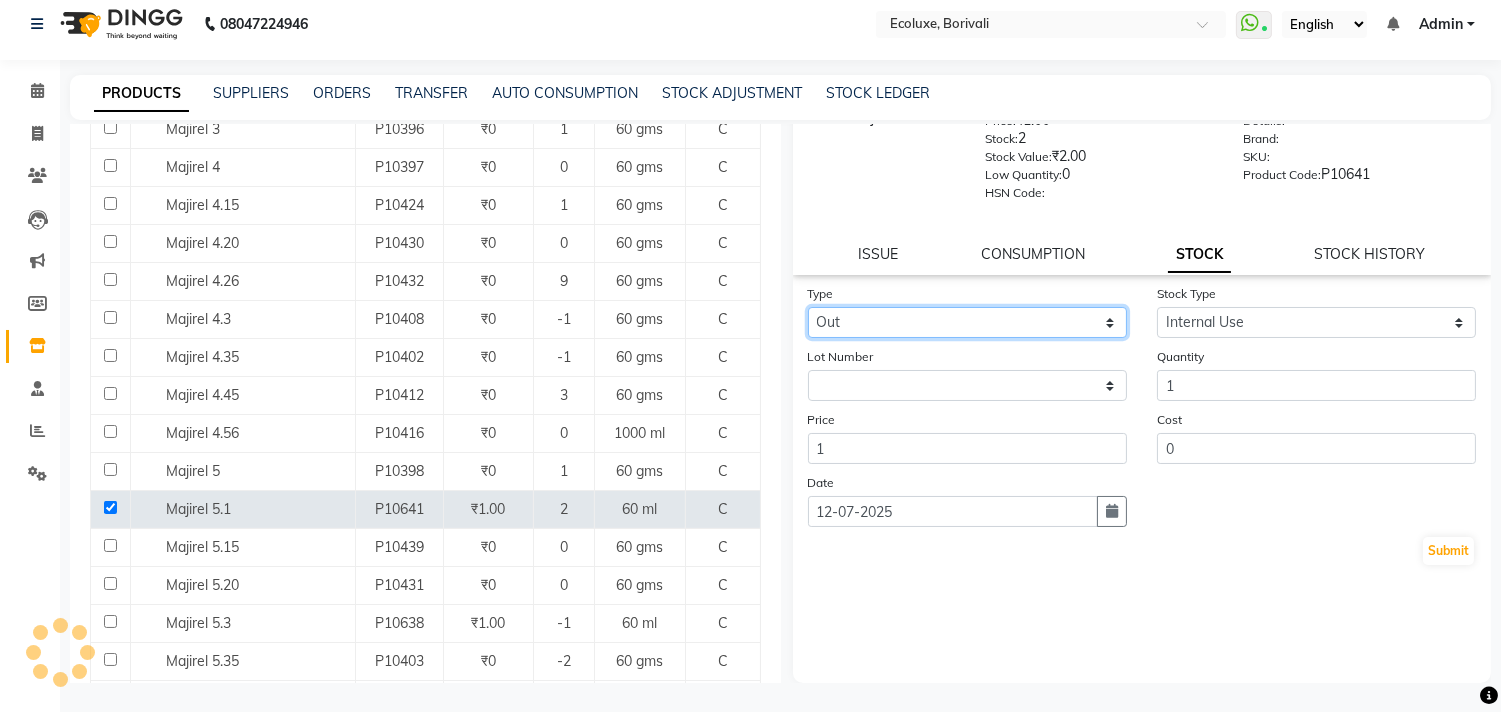 click on "Select In Out" 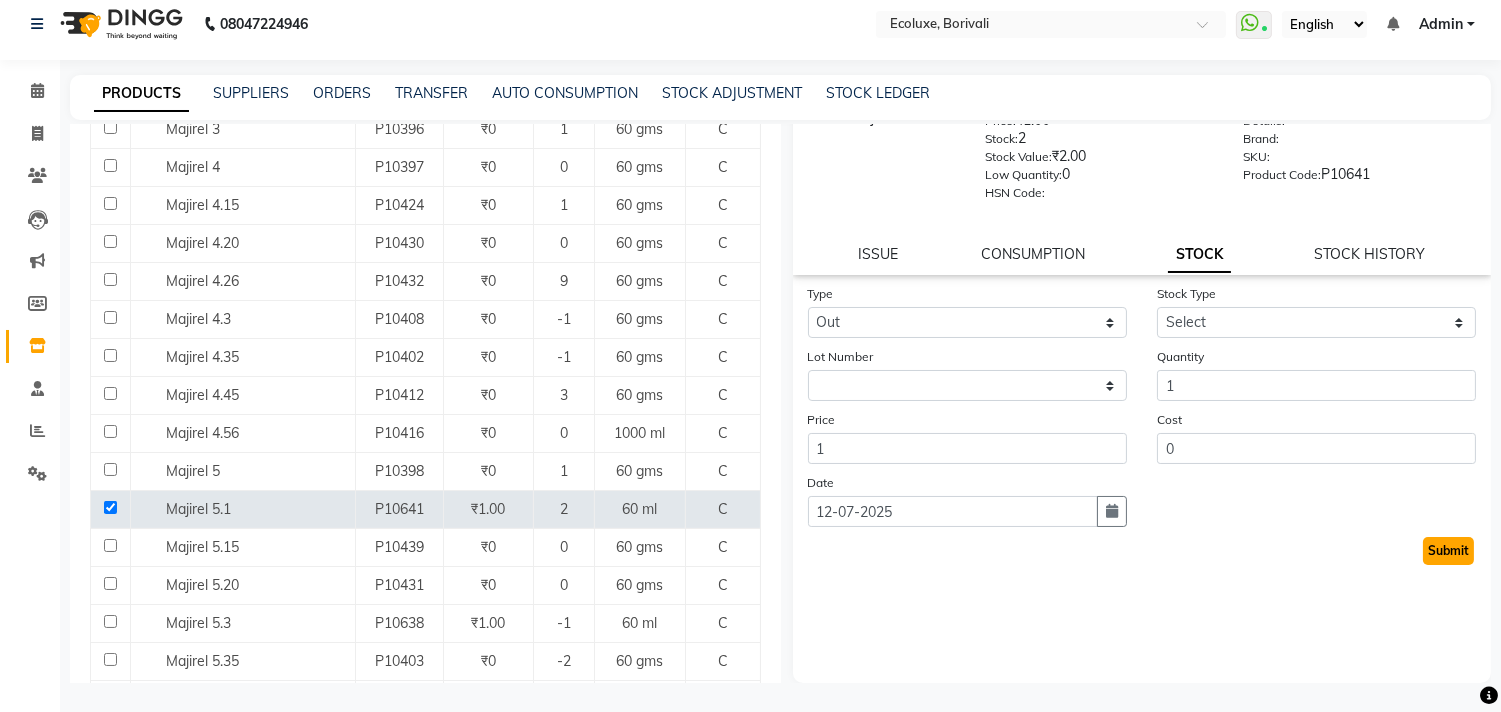 click on "Submit" 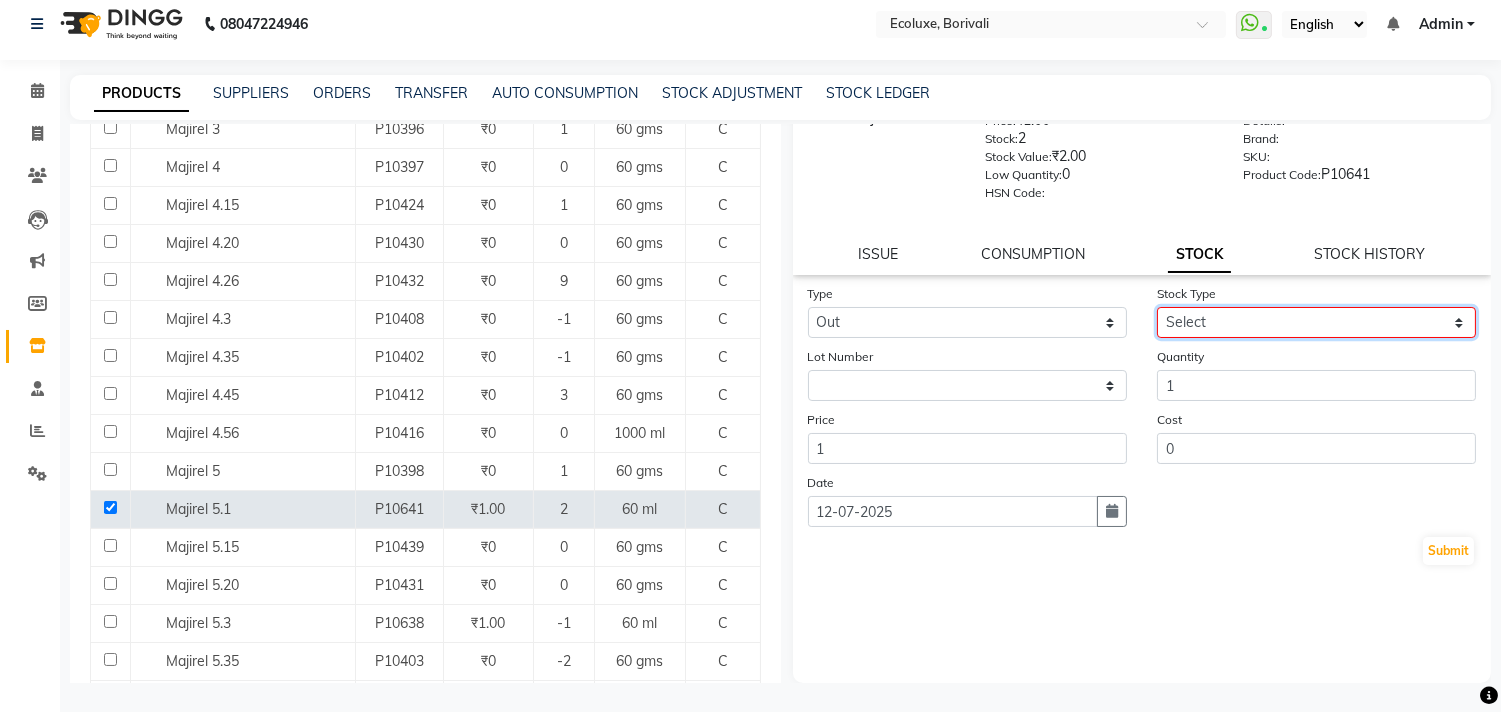 click on "Select Internal Use Damaged Expired Adjustment Return Other" 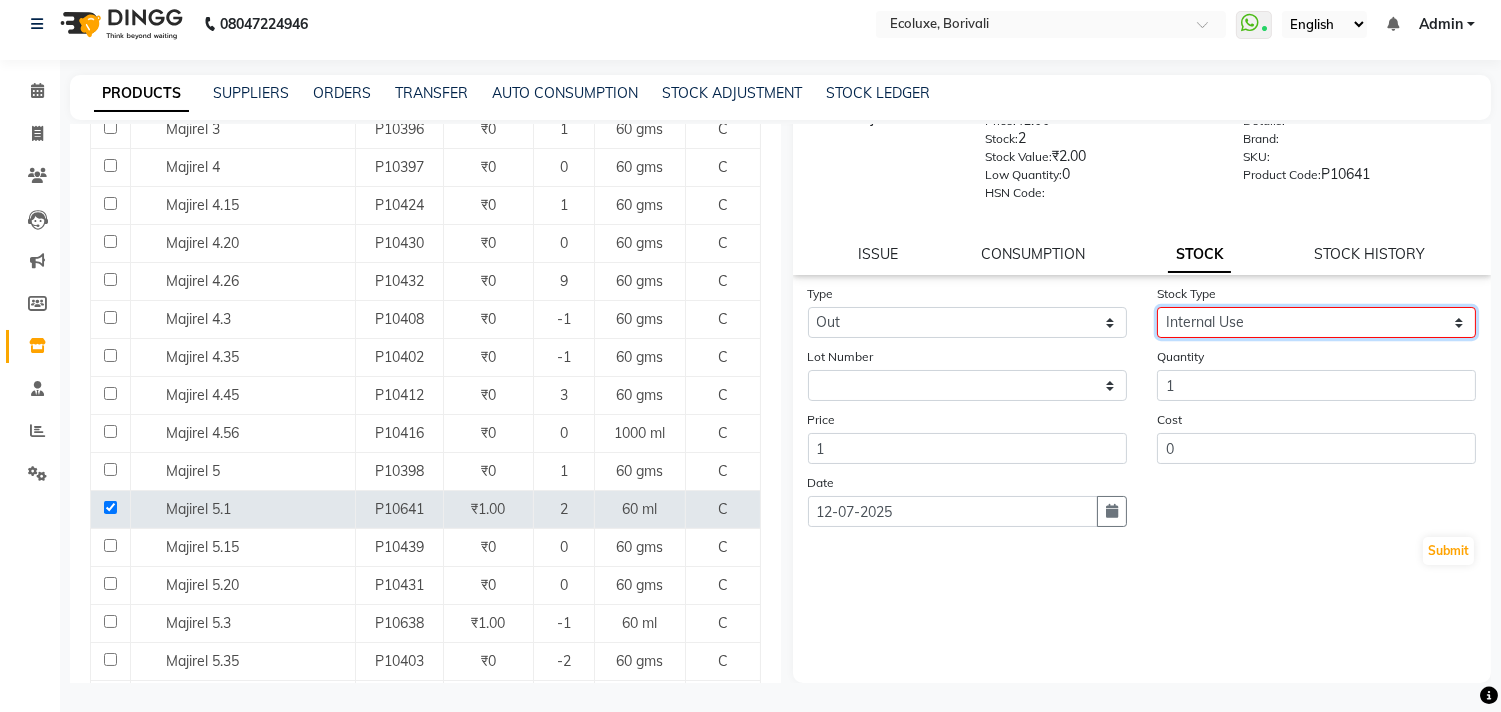 click on "Select Internal Use Damaged Expired Adjustment Return Other" 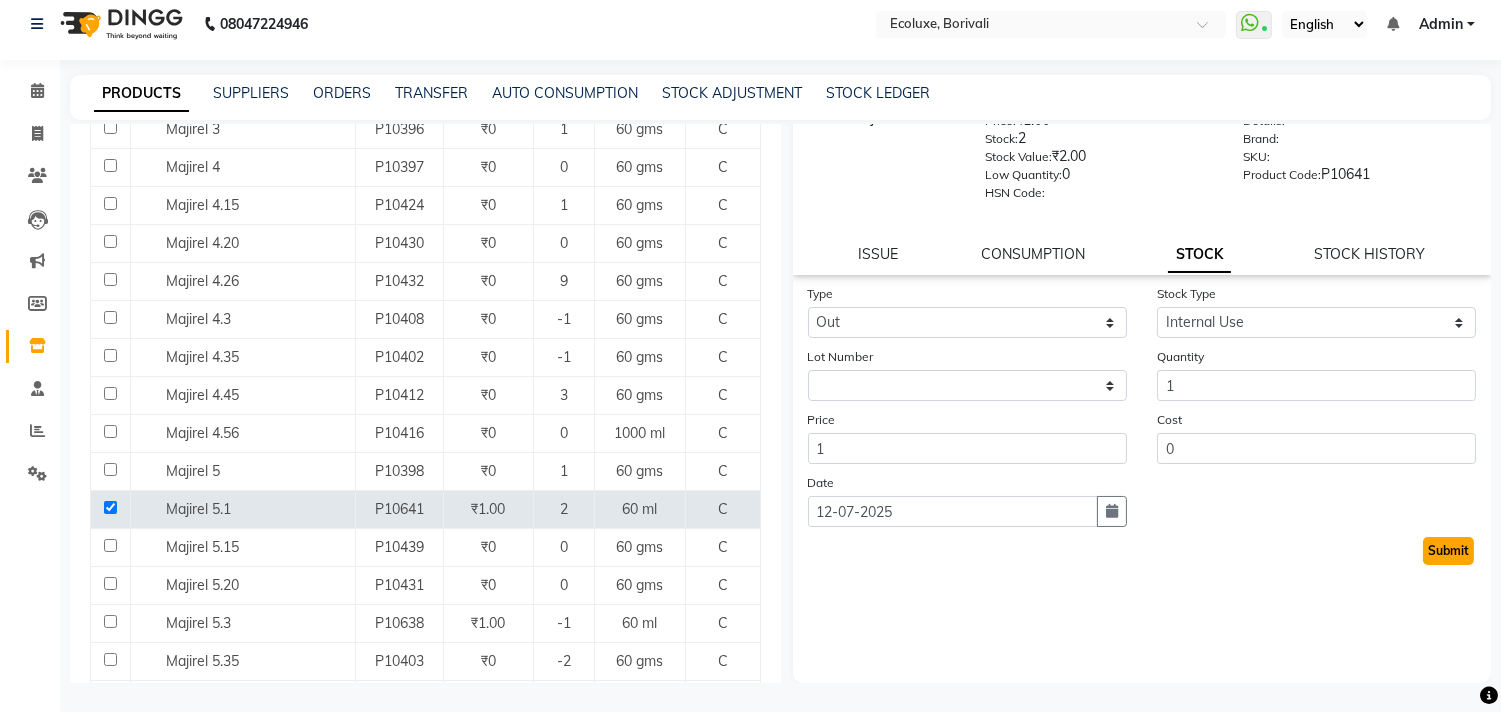 click on "Submit" 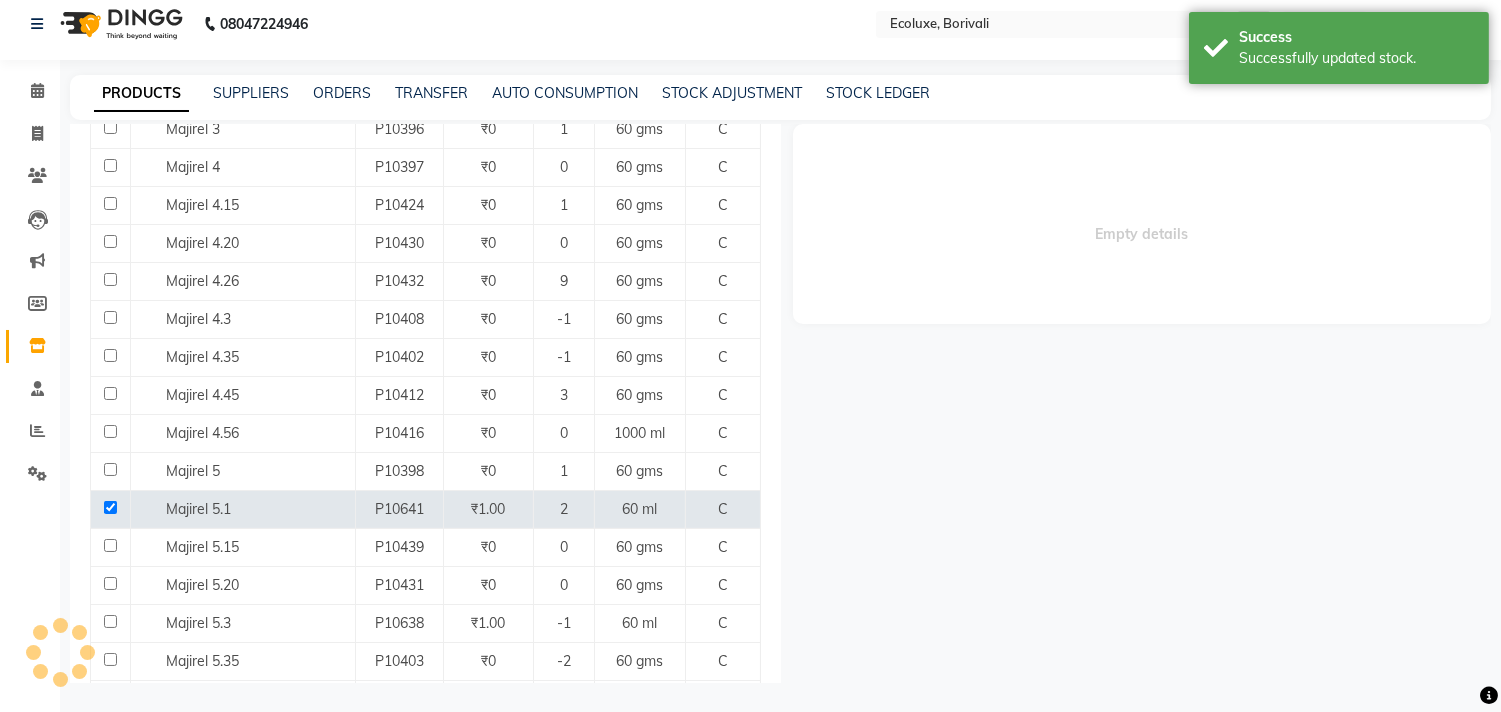 scroll, scrollTop: 0, scrollLeft: 0, axis: both 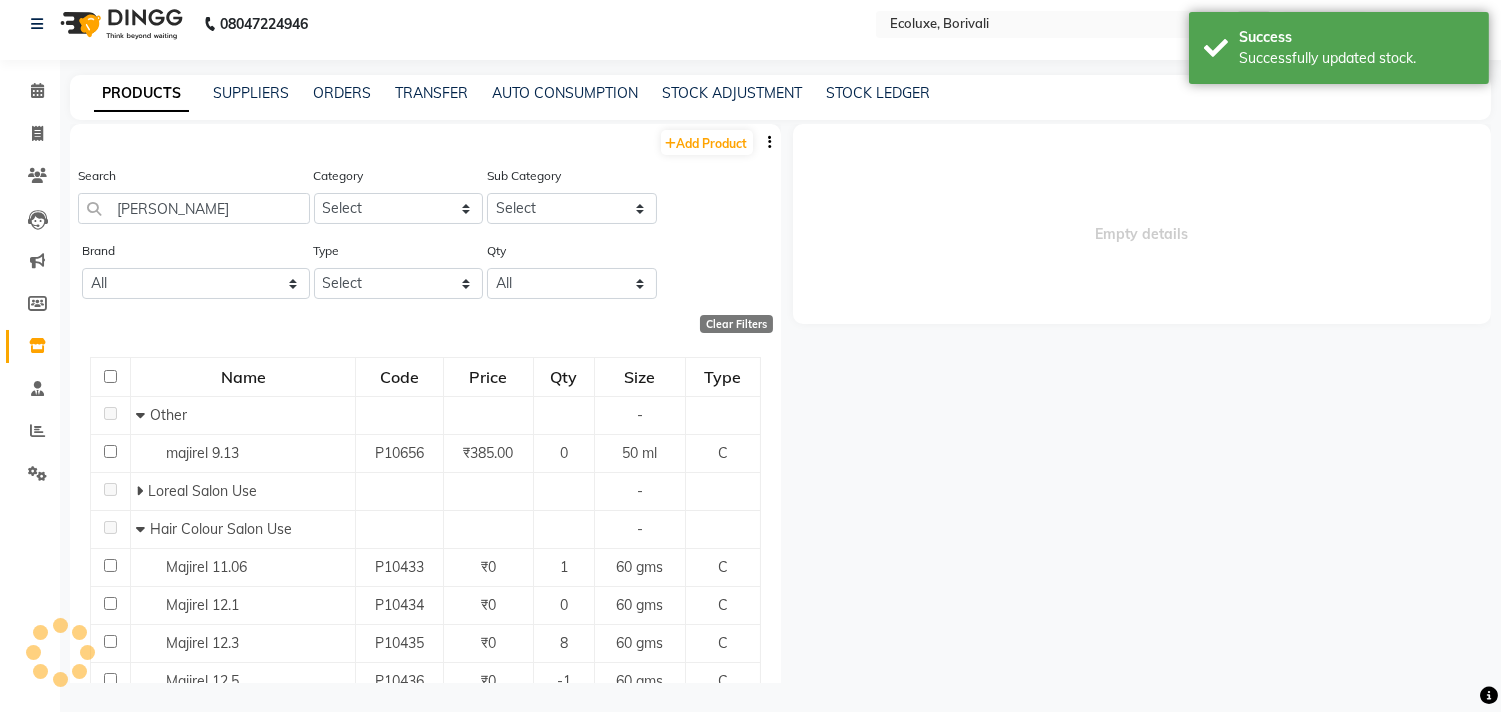 select 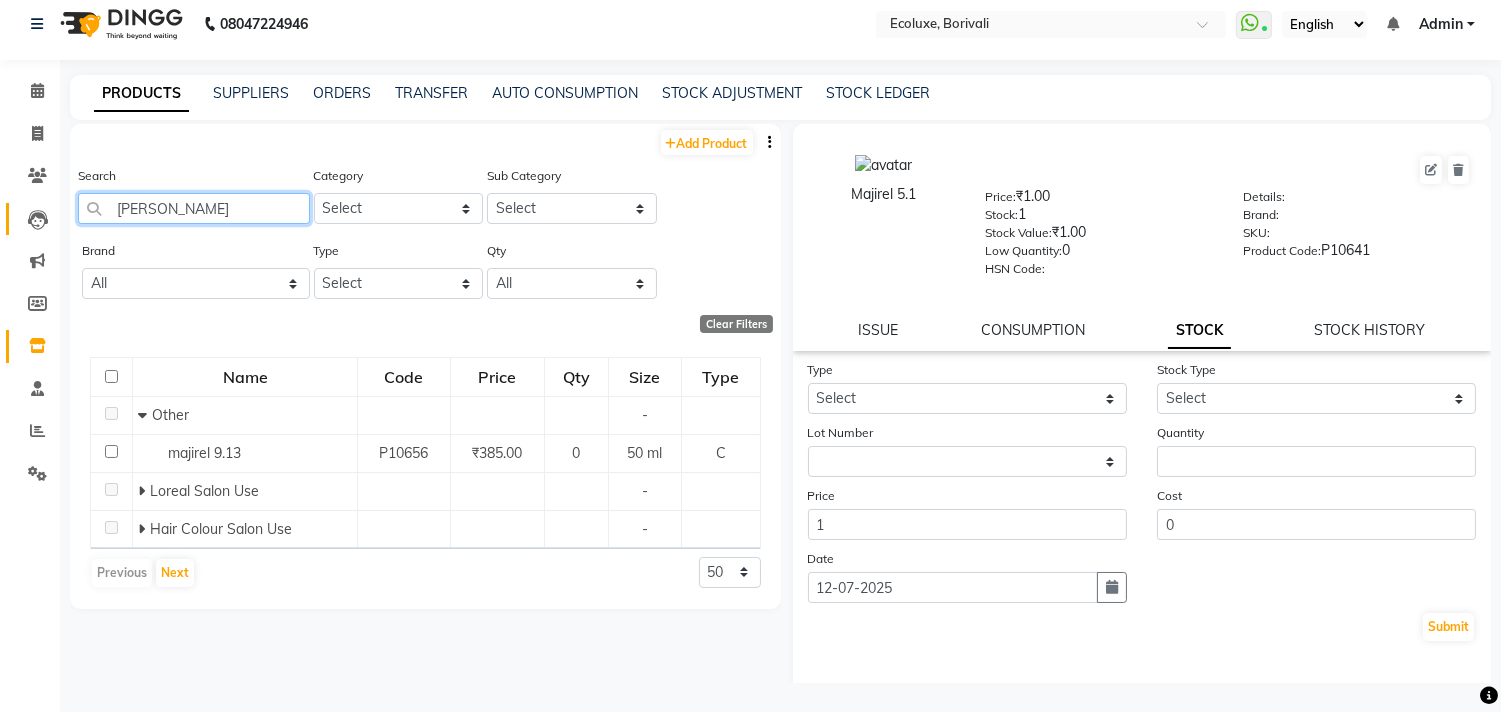 drag, startPoint x: 124, startPoint y: 203, endPoint x: 36, endPoint y: 203, distance: 88 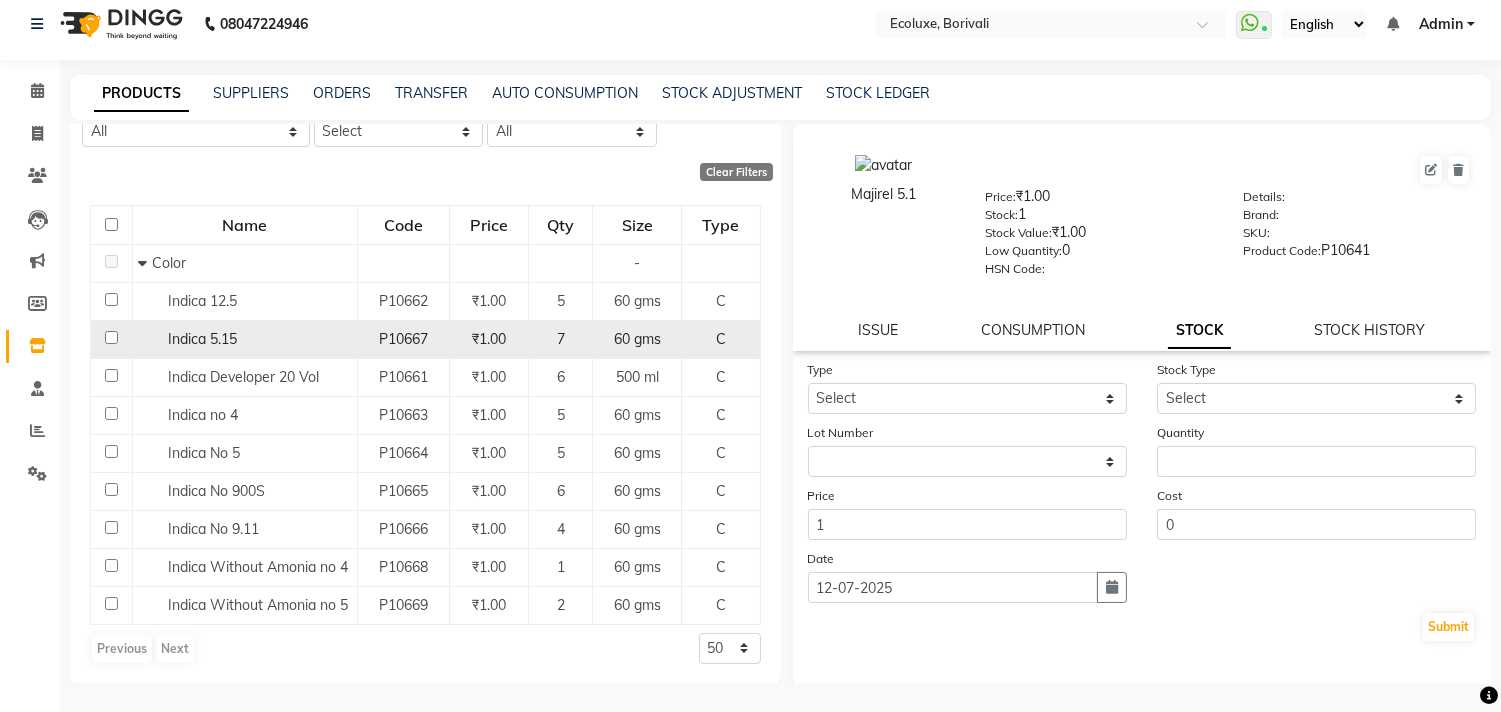 scroll, scrollTop: 155, scrollLeft: 0, axis: vertical 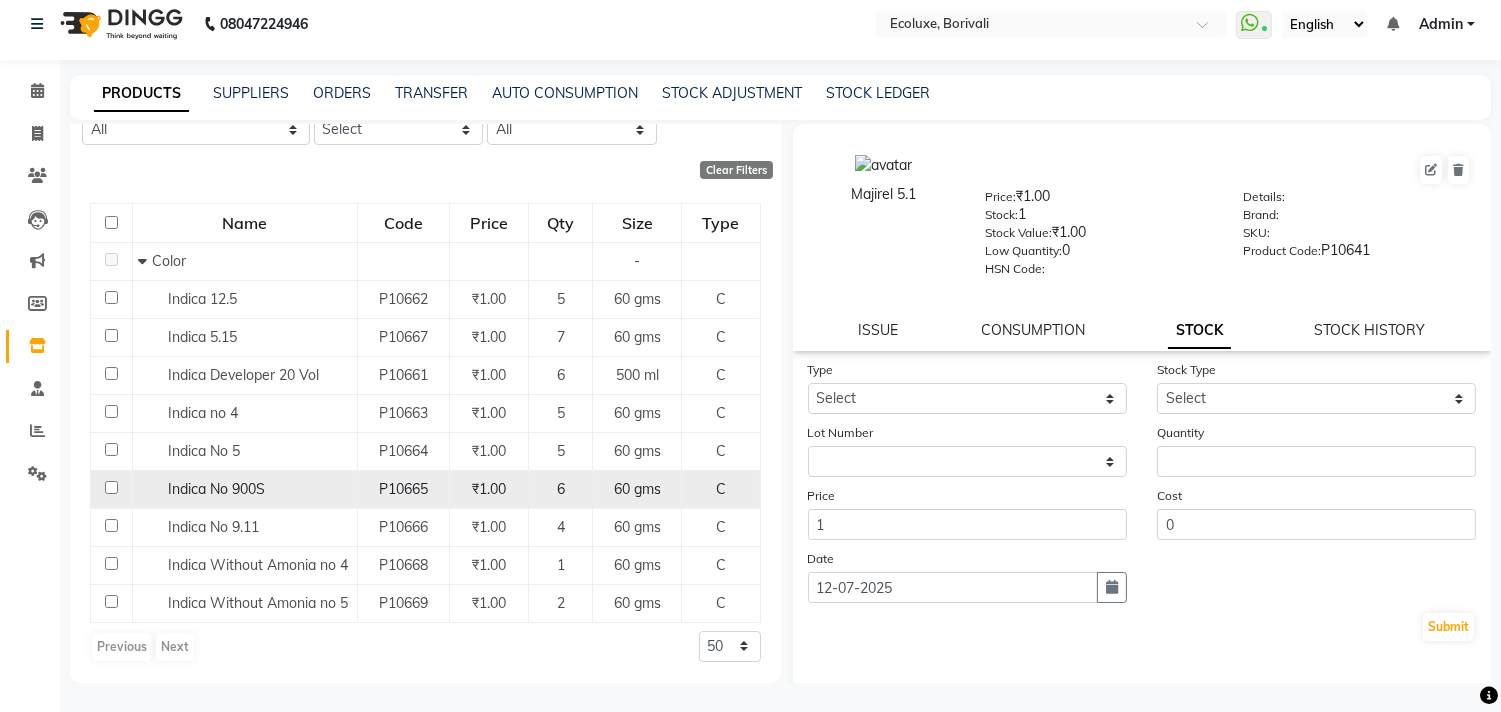 type on "ind" 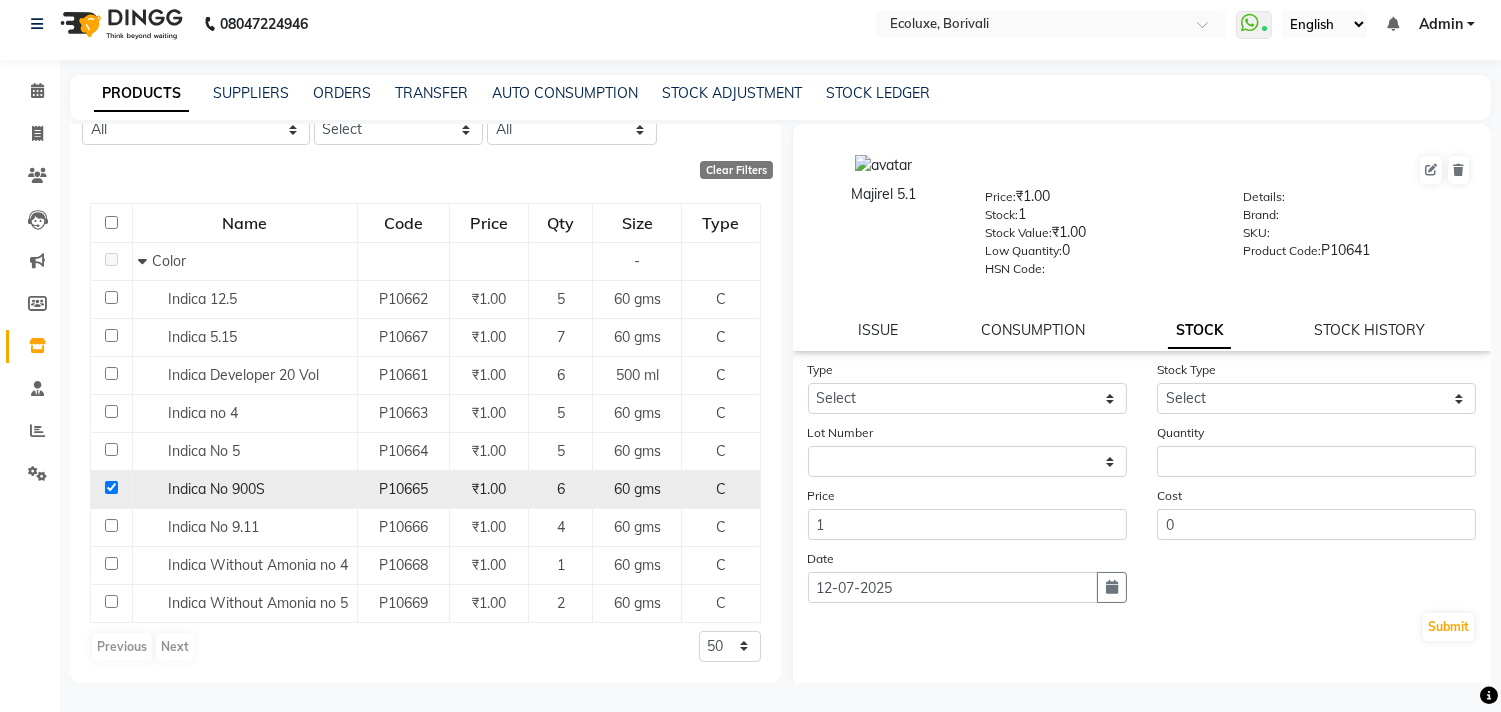 checkbox on "true" 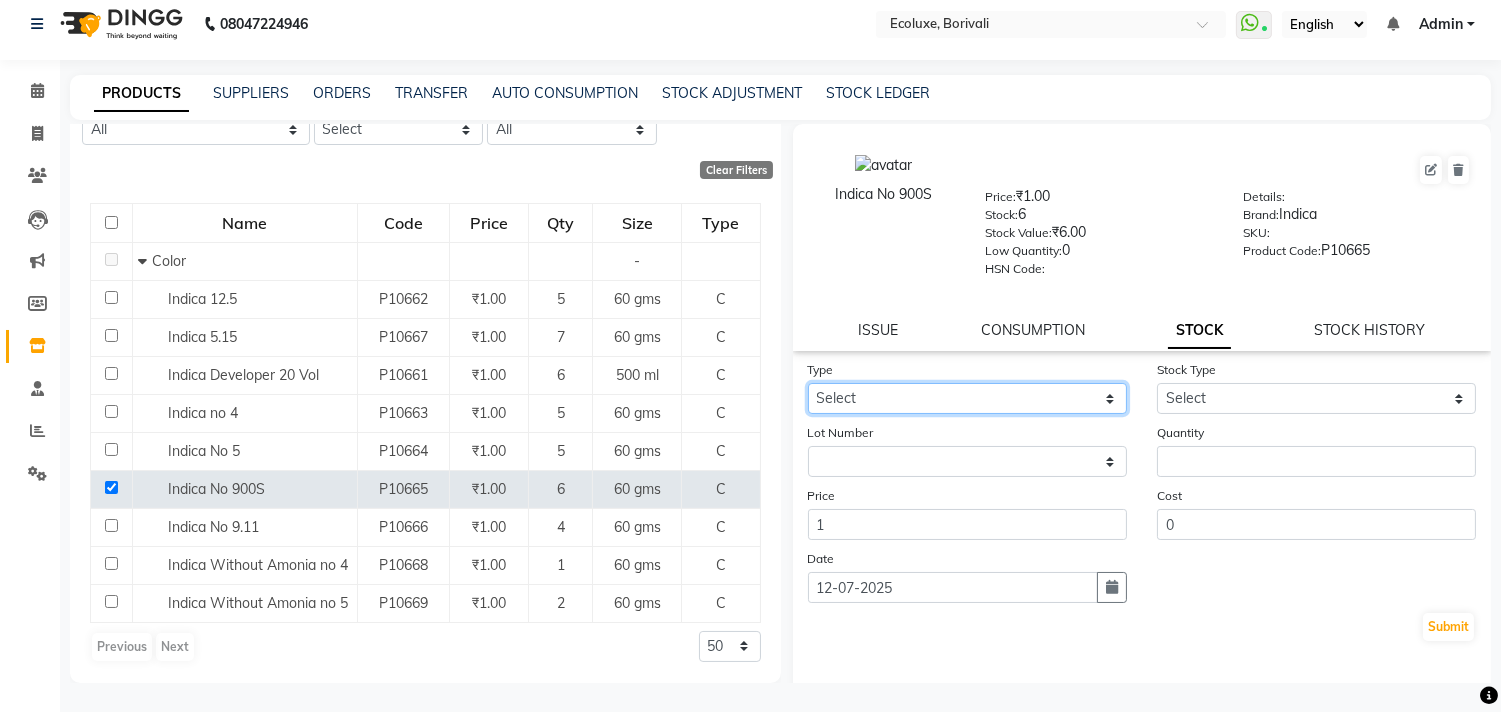 click on "Select In Out" 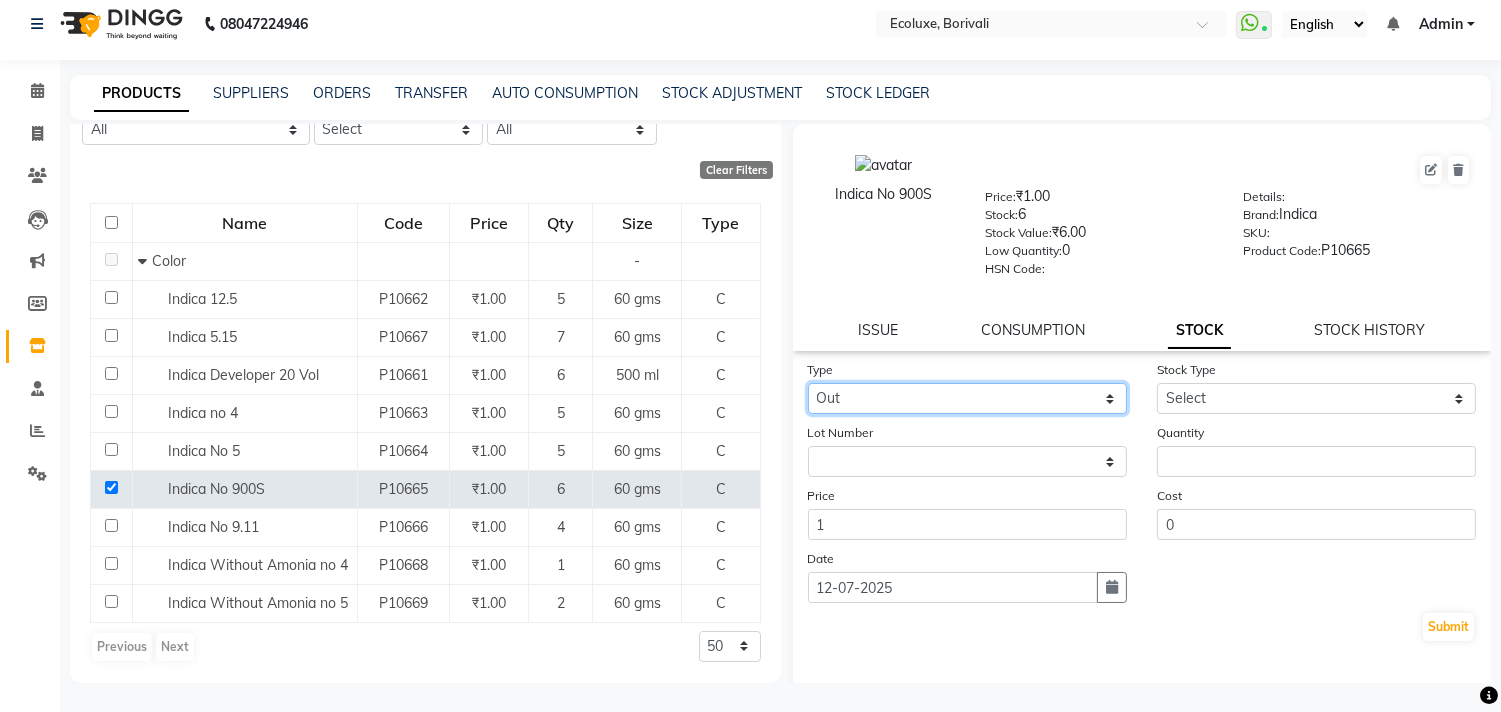 click on "Select In Out" 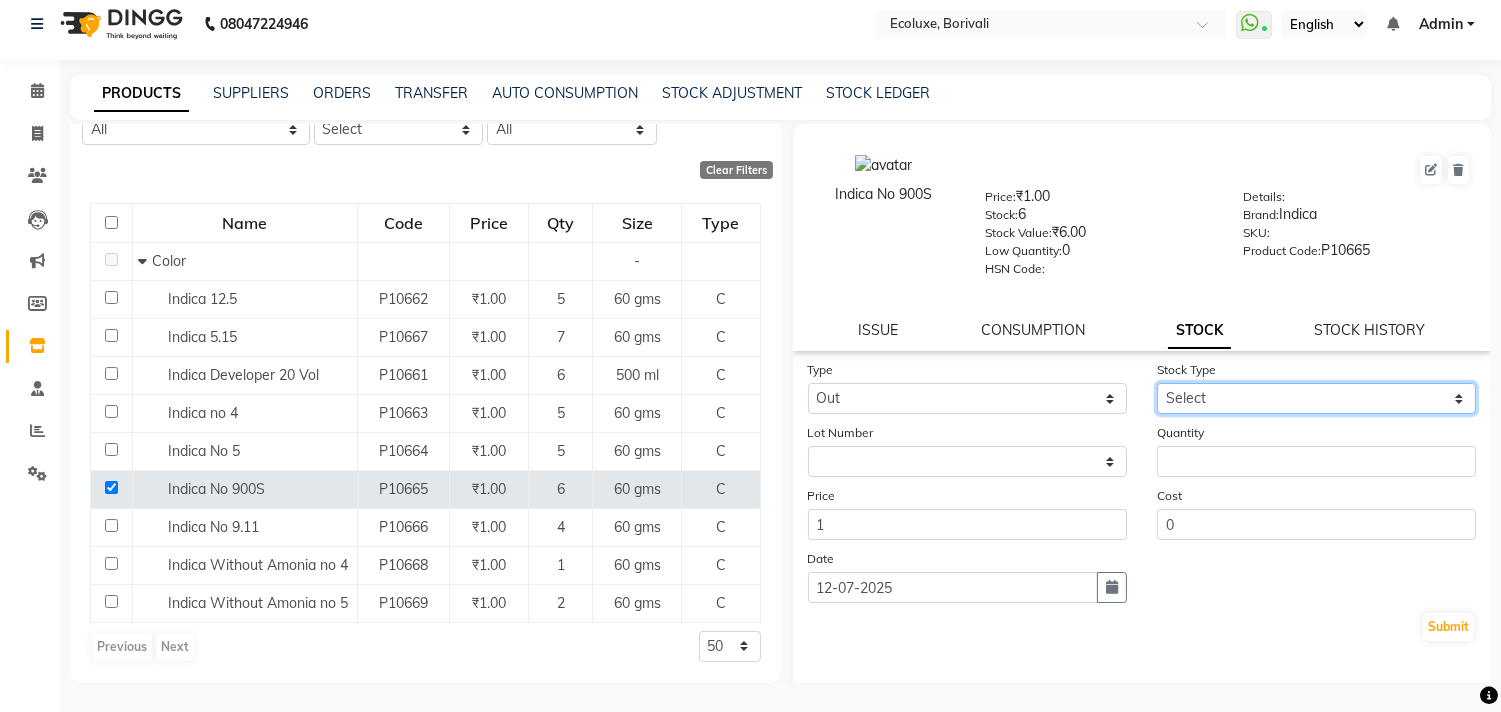 click on "Select Internal Use Damaged Expired Adjustment Return Other" 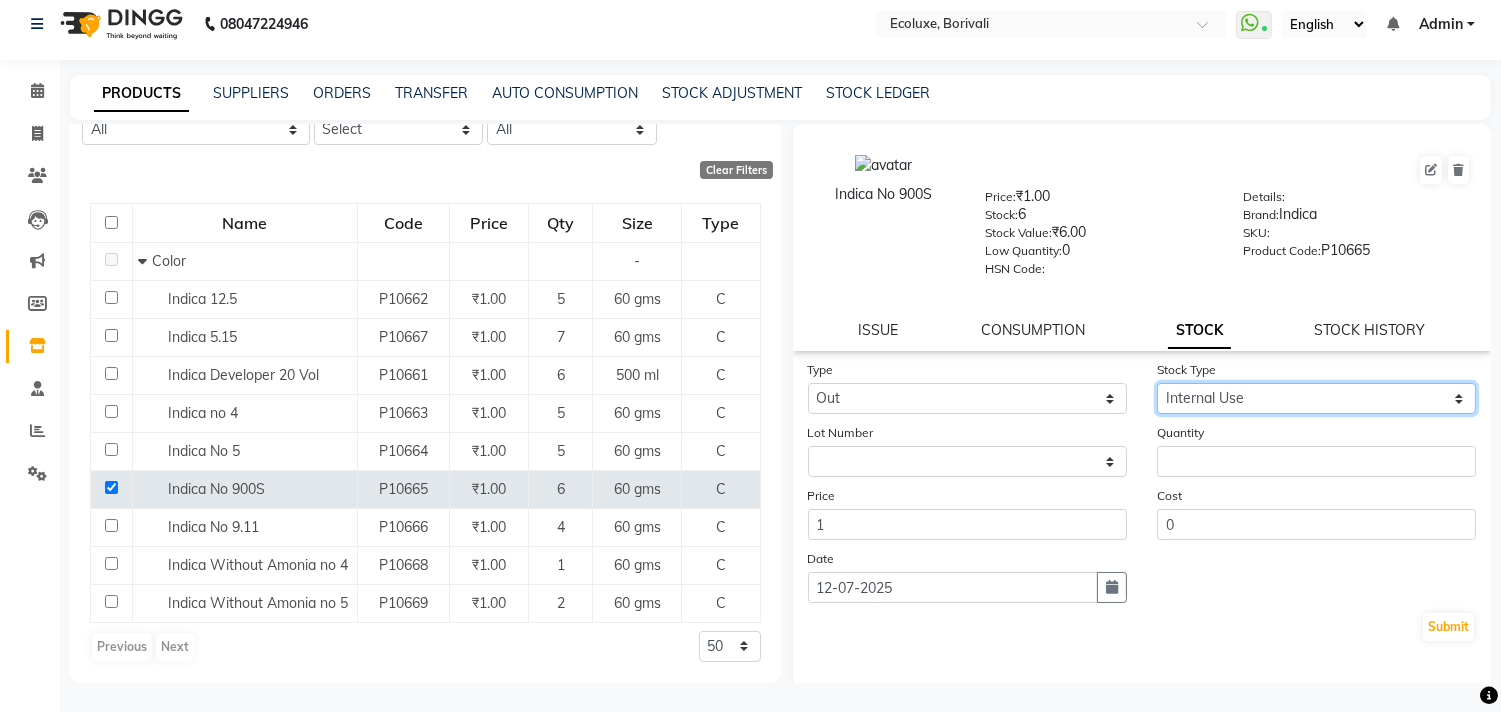 click on "Select Internal Use Damaged Expired Adjustment Return Other" 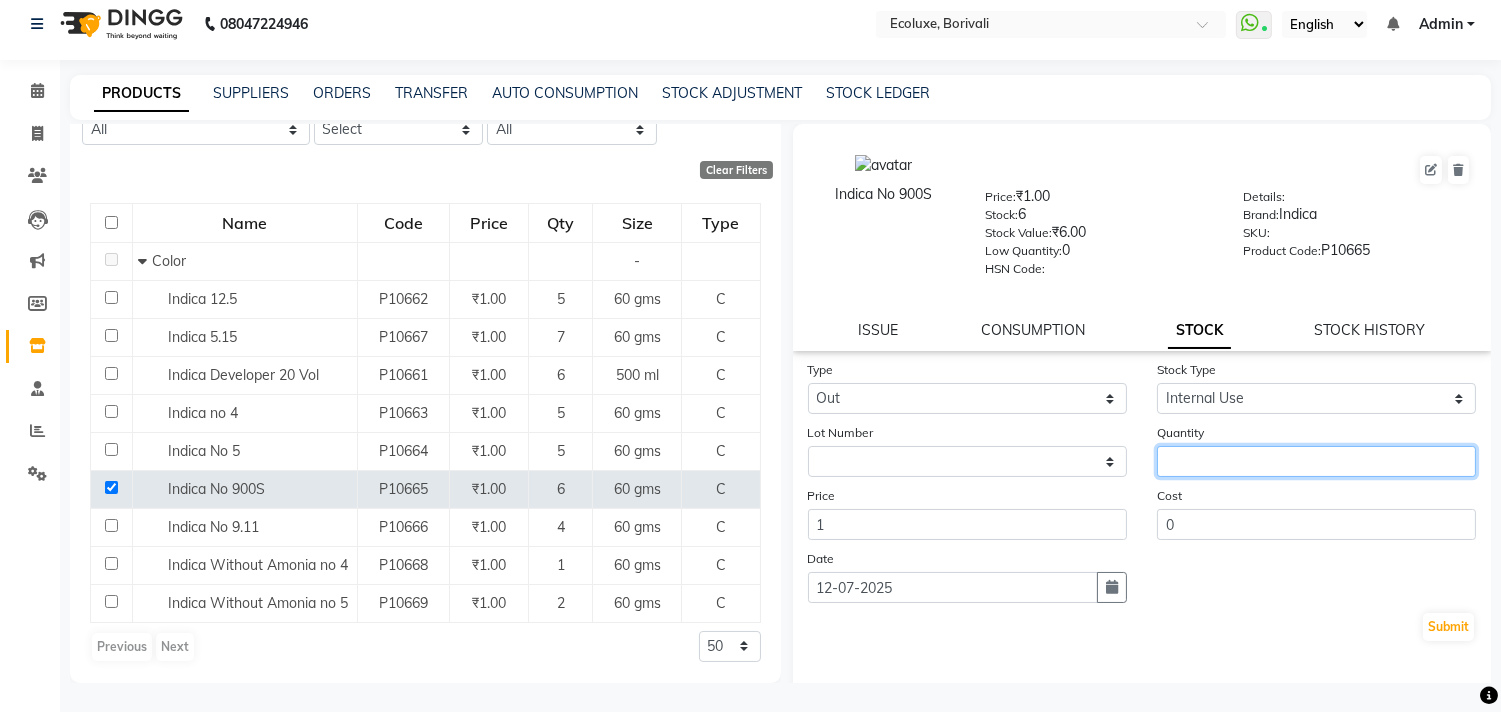 click 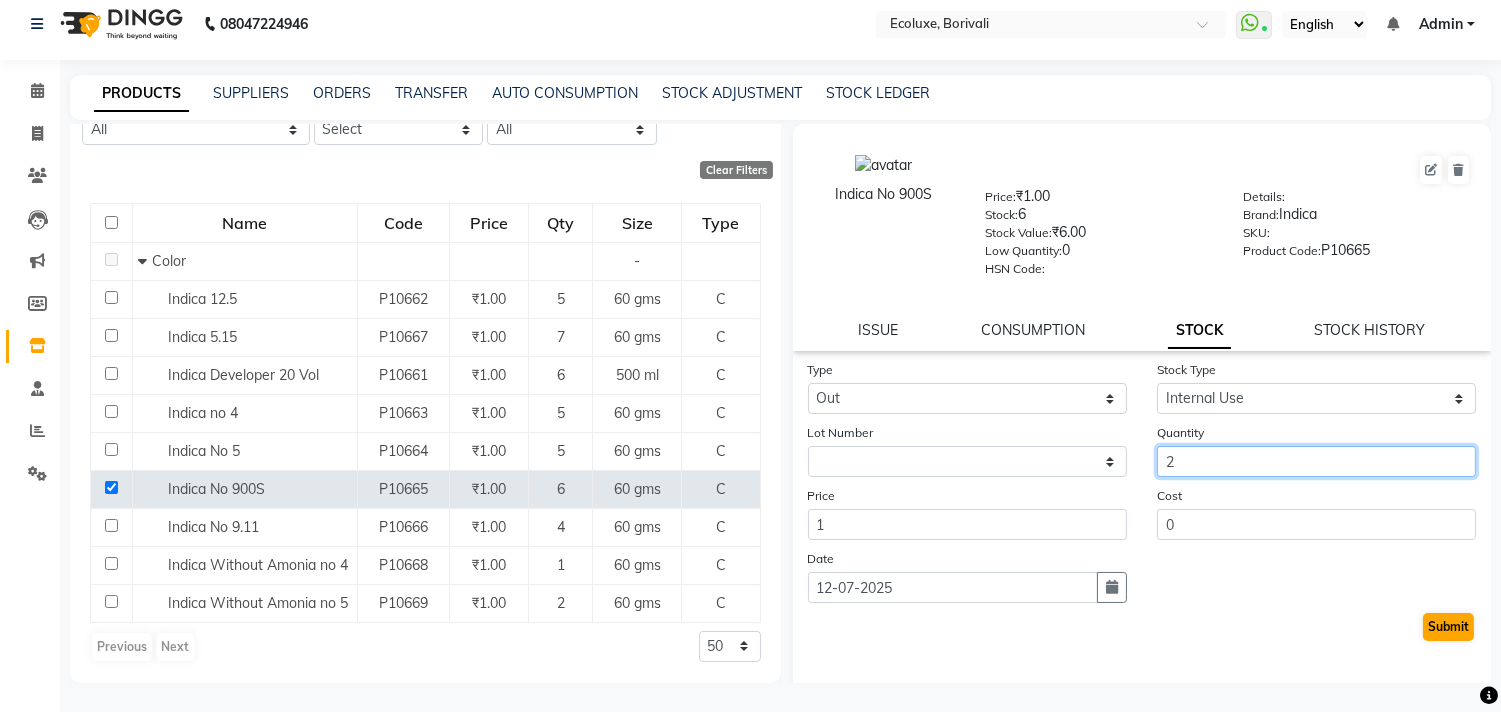 type on "2" 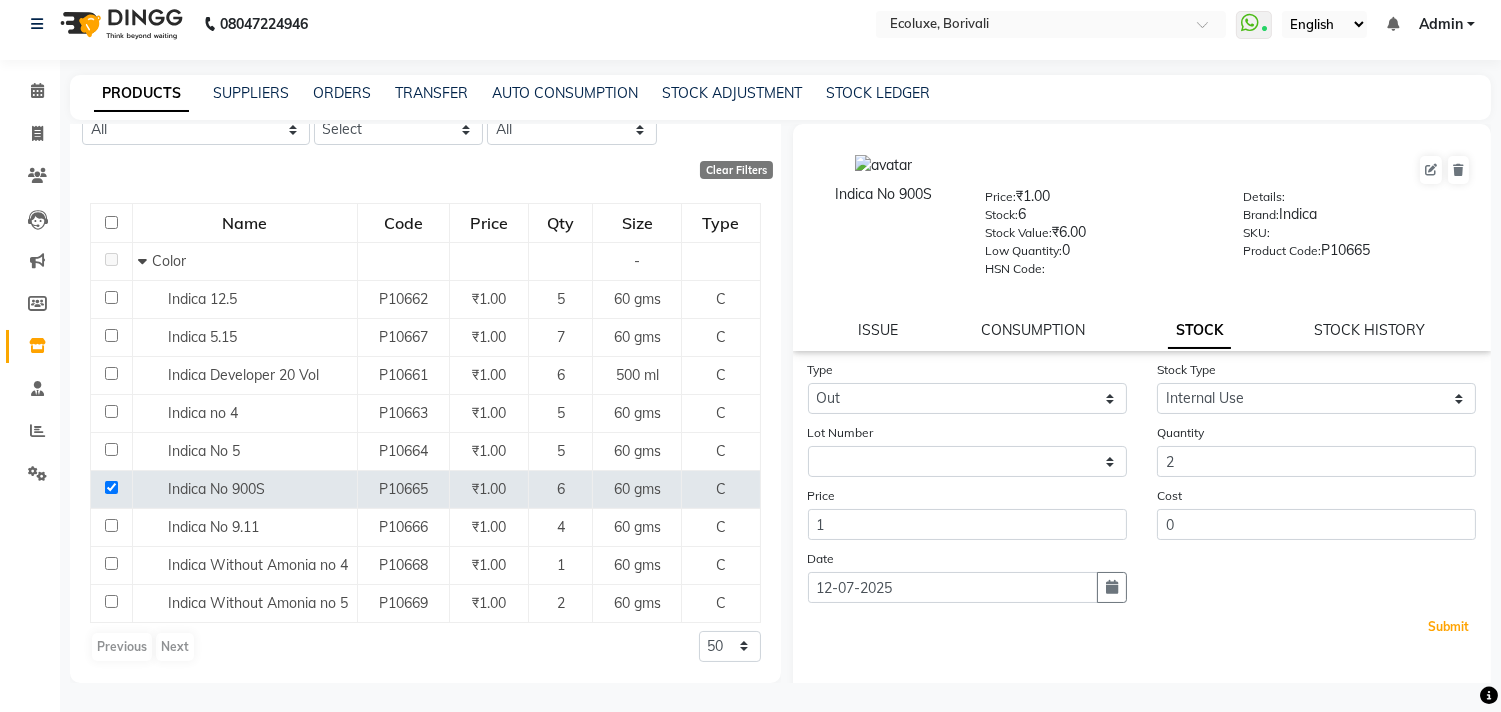click on "Submit" 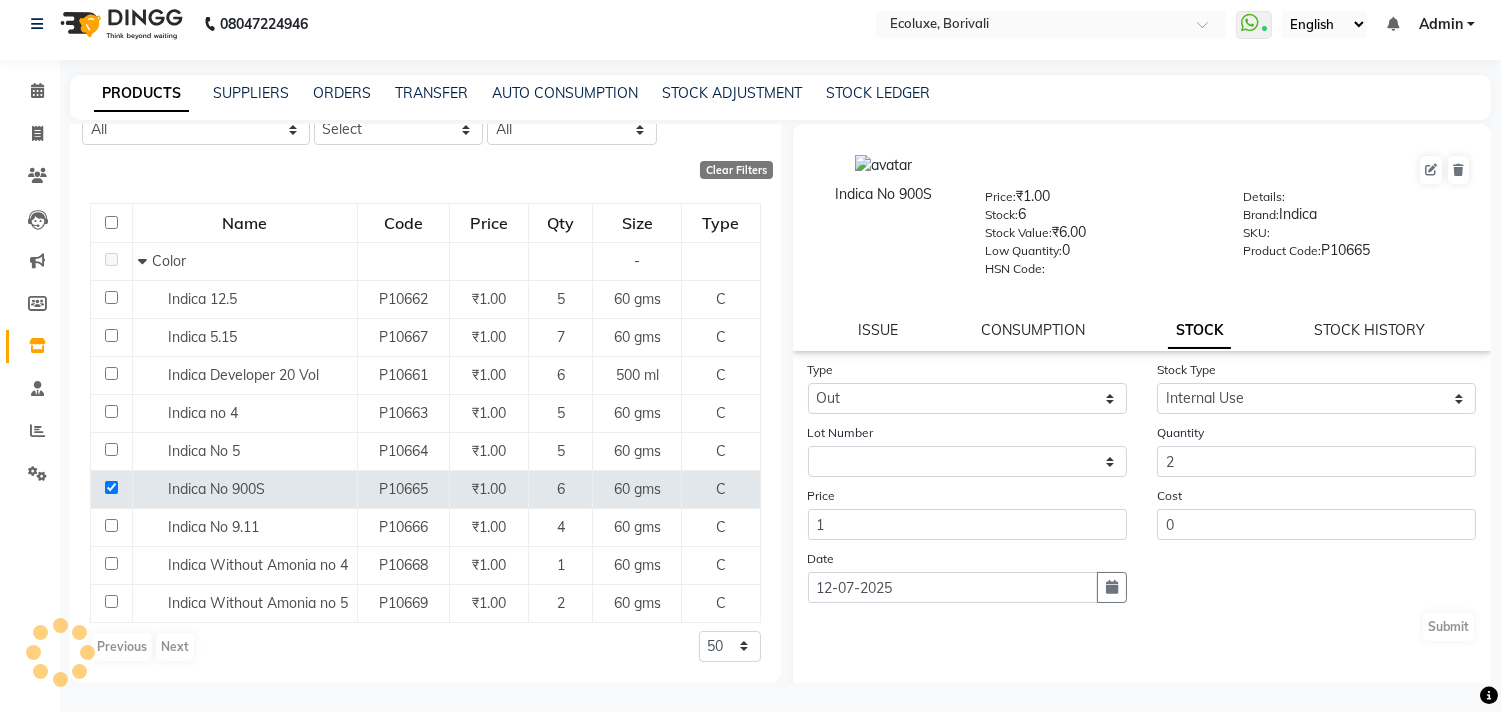 select 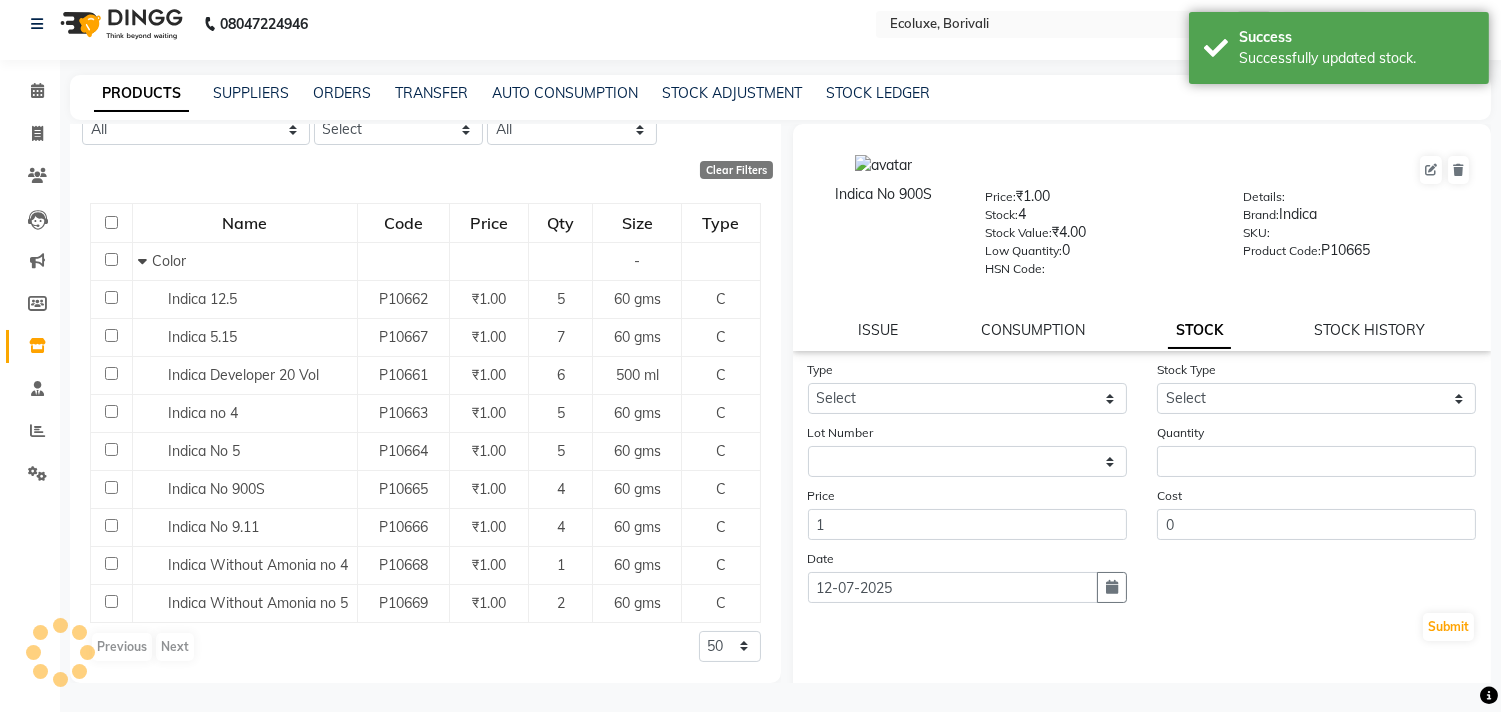 scroll, scrollTop: 0, scrollLeft: 0, axis: both 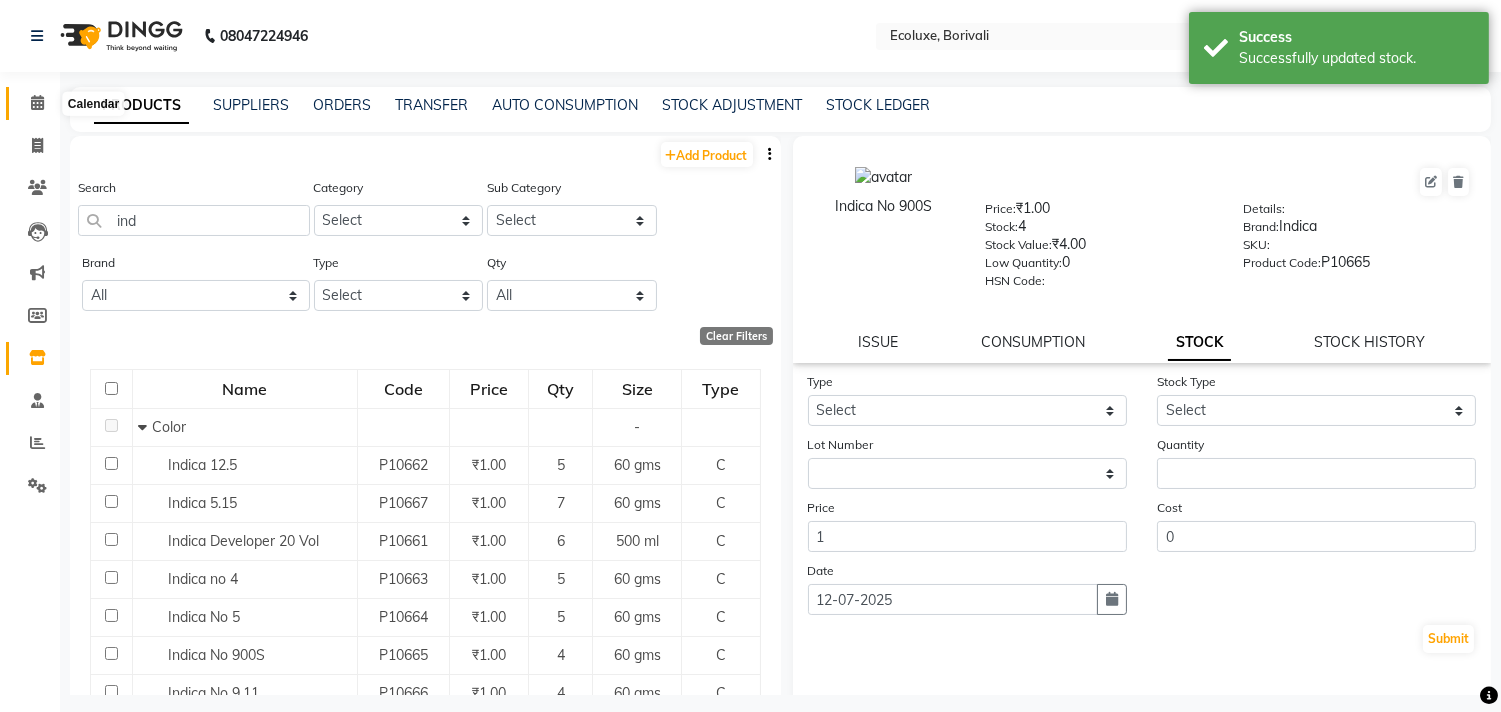 click 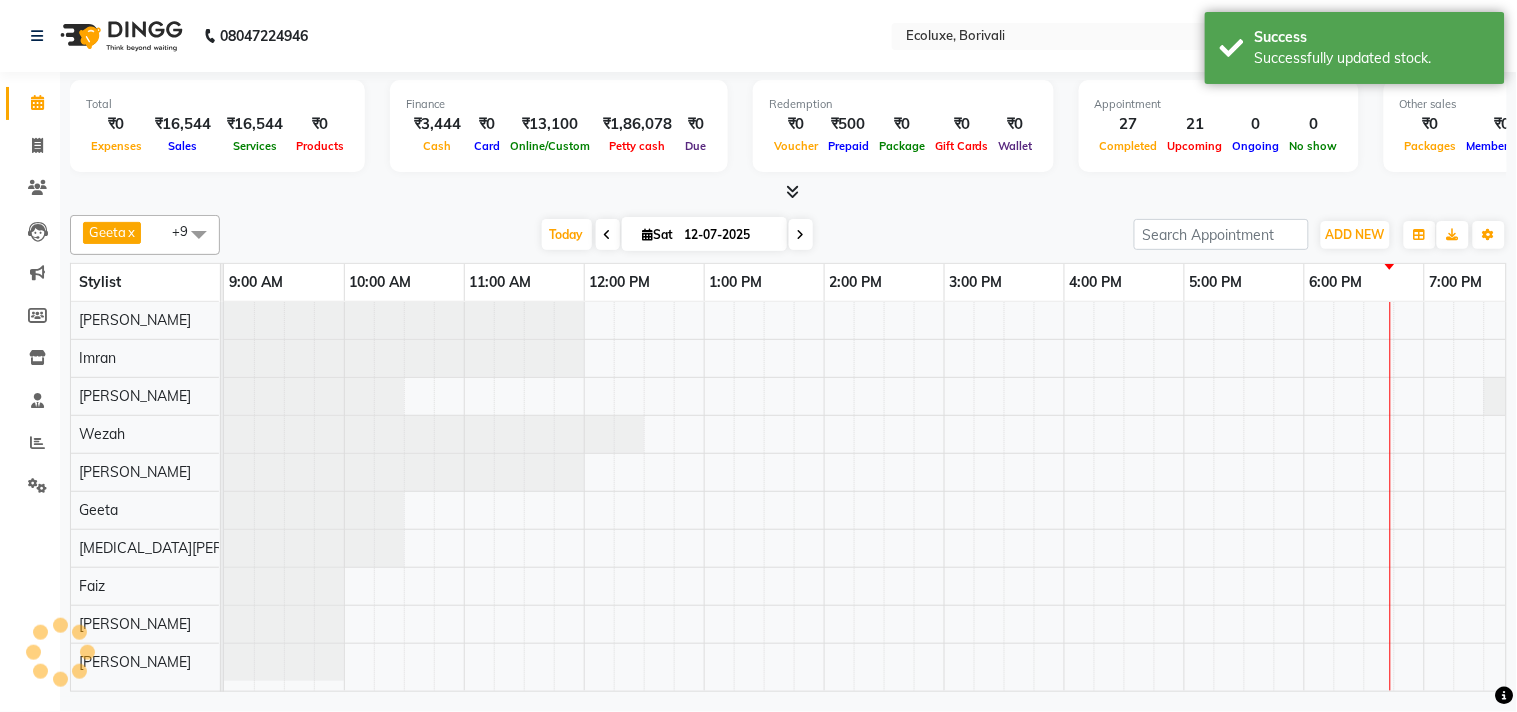 scroll, scrollTop: 7, scrollLeft: 0, axis: vertical 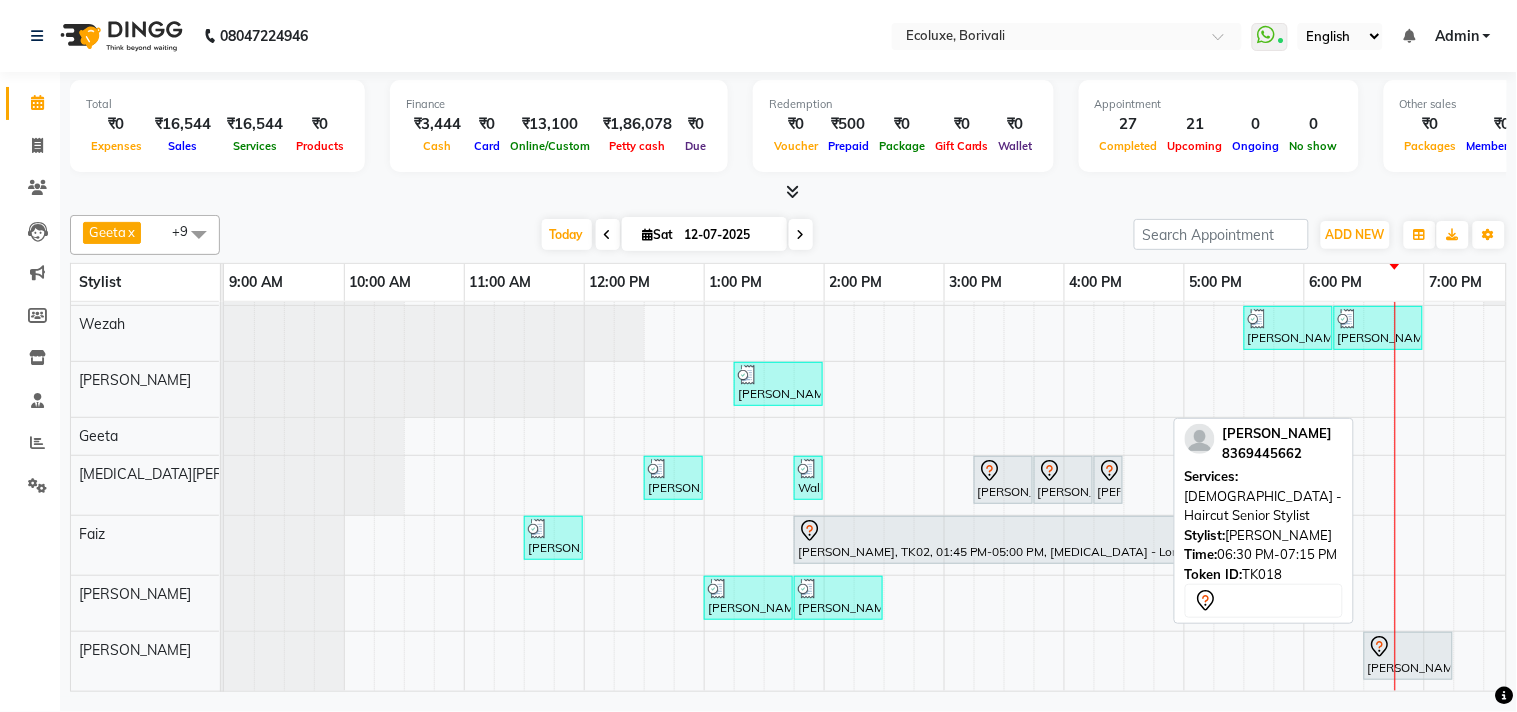 click 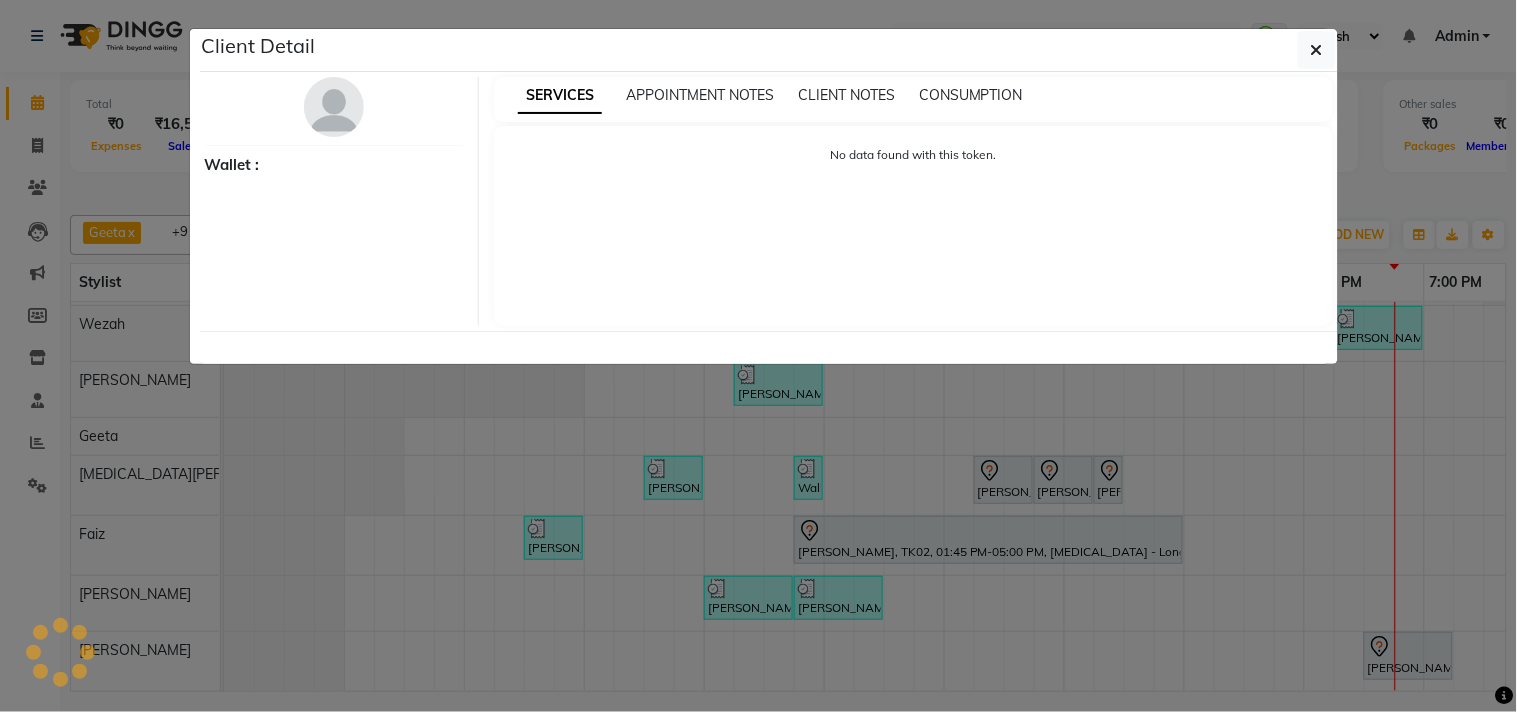 select on "7" 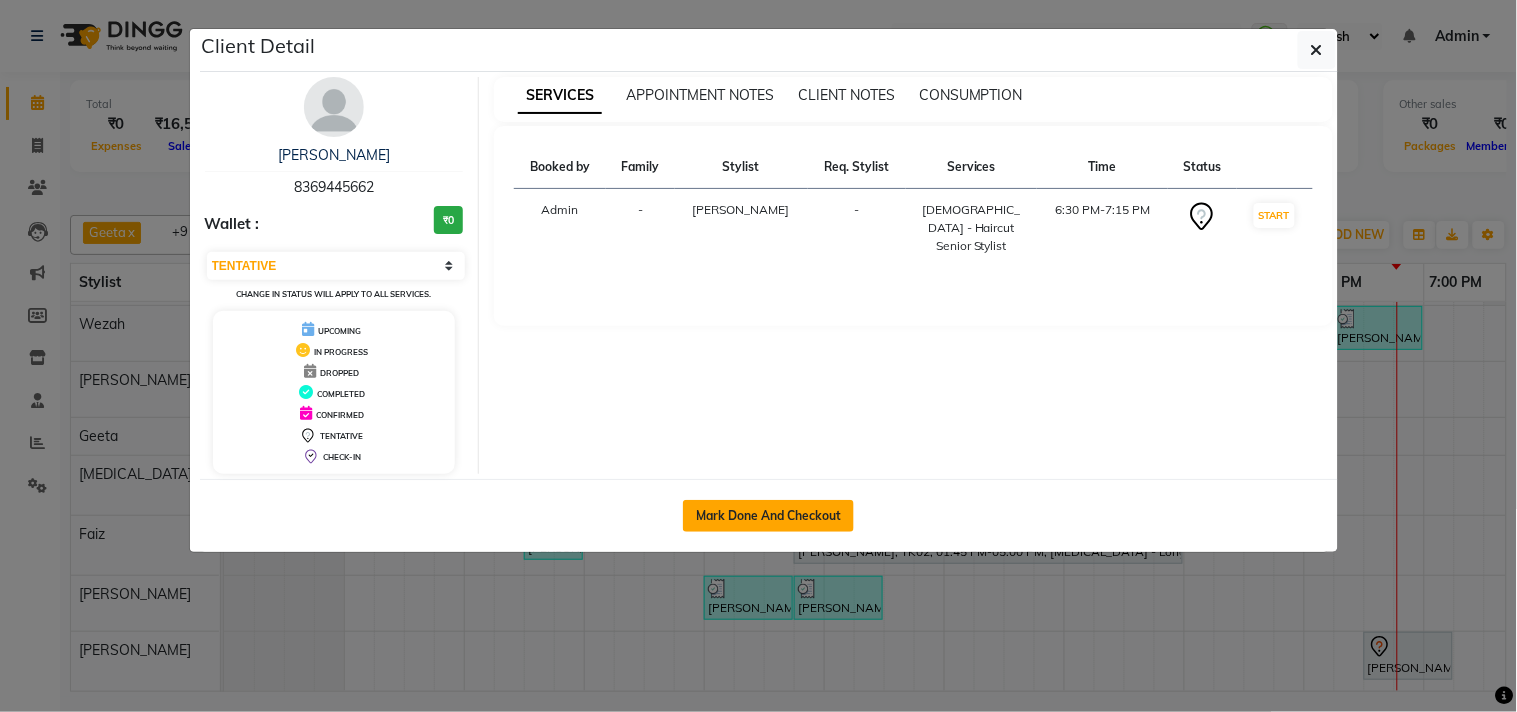 click on "Mark Done And Checkout" 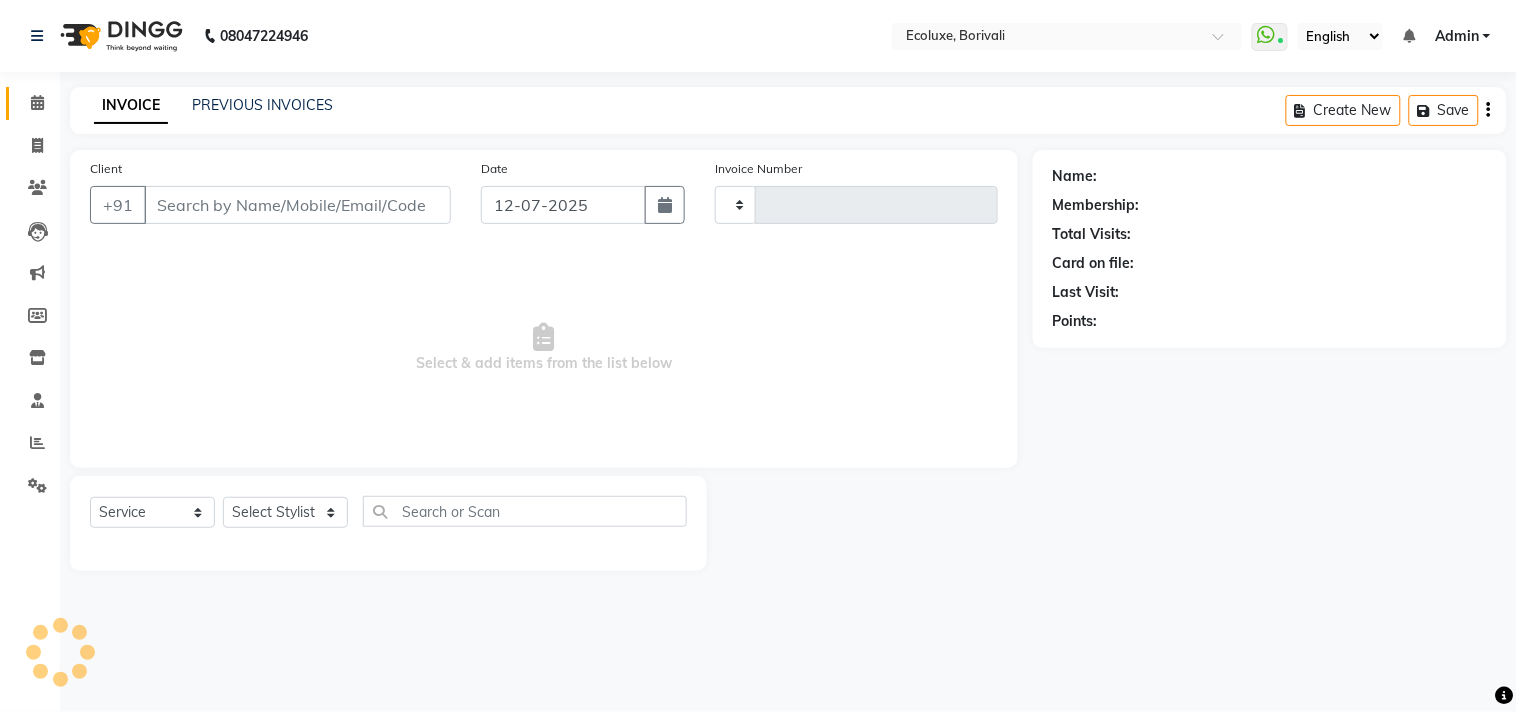 type on "1294" 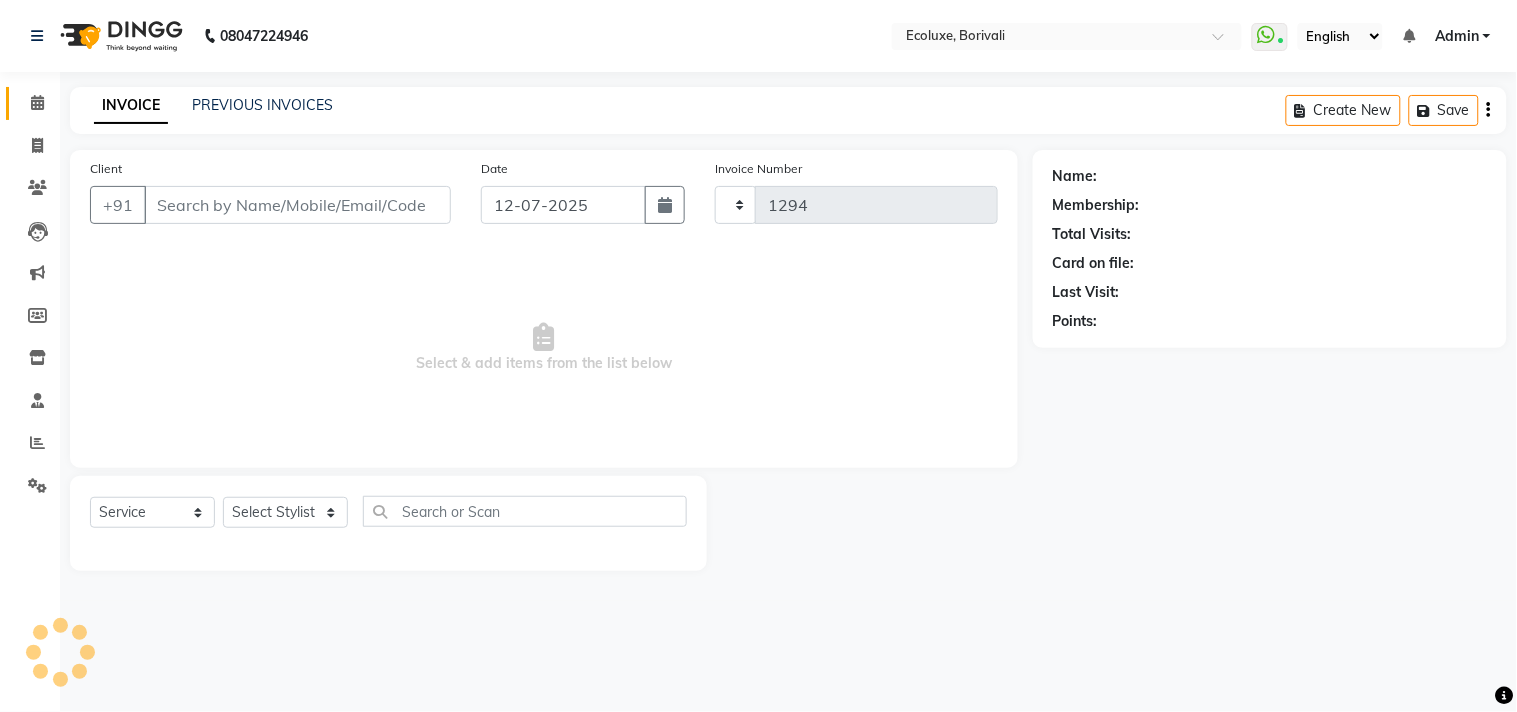 select on "5386" 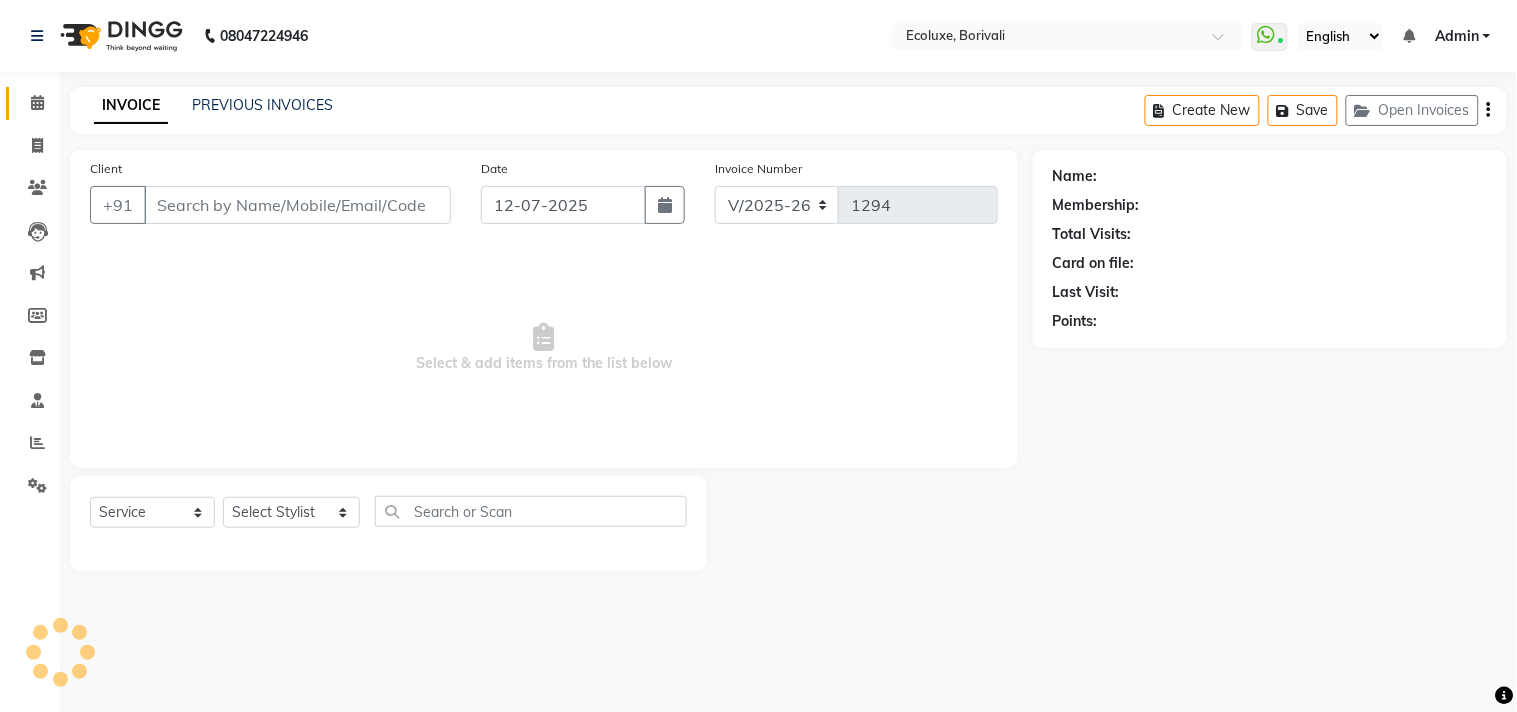 type on "8369445662" 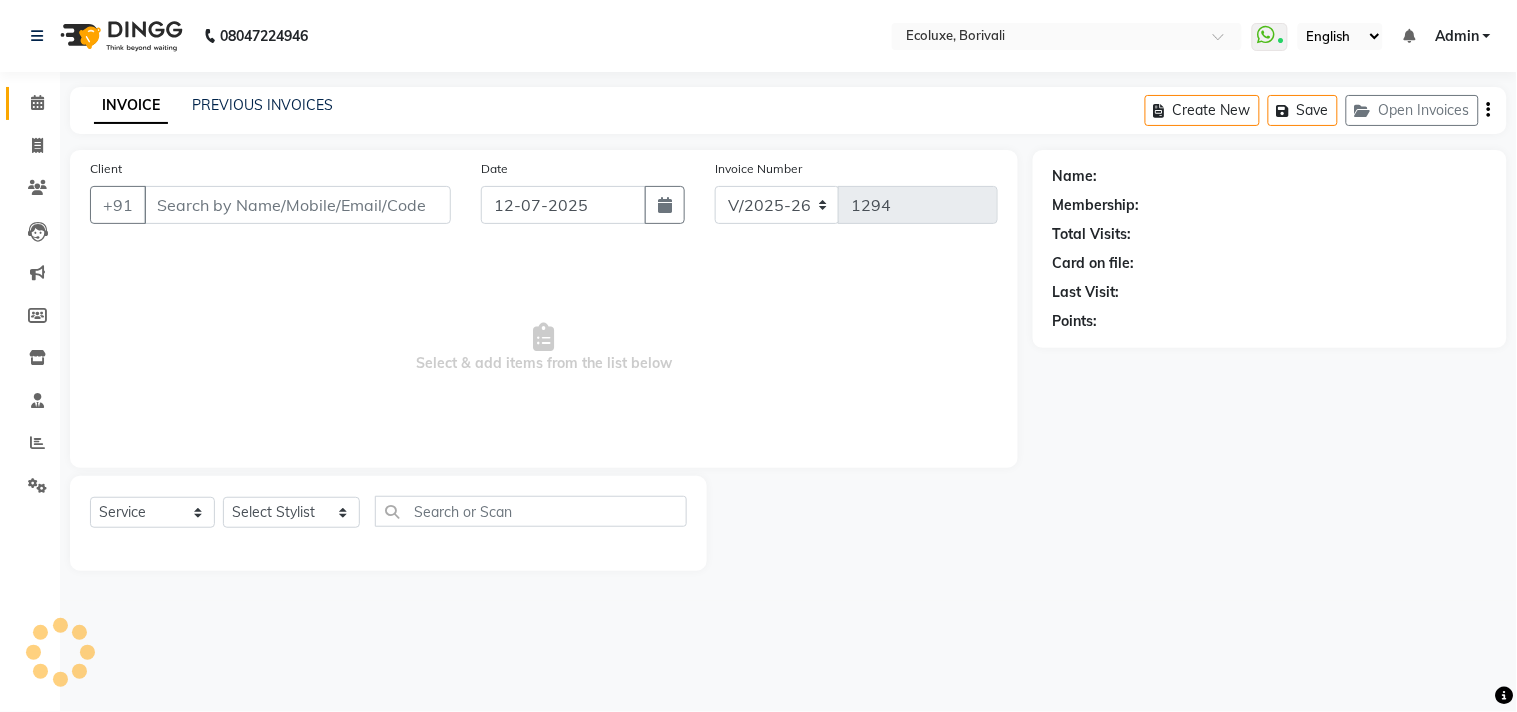 select on "83550" 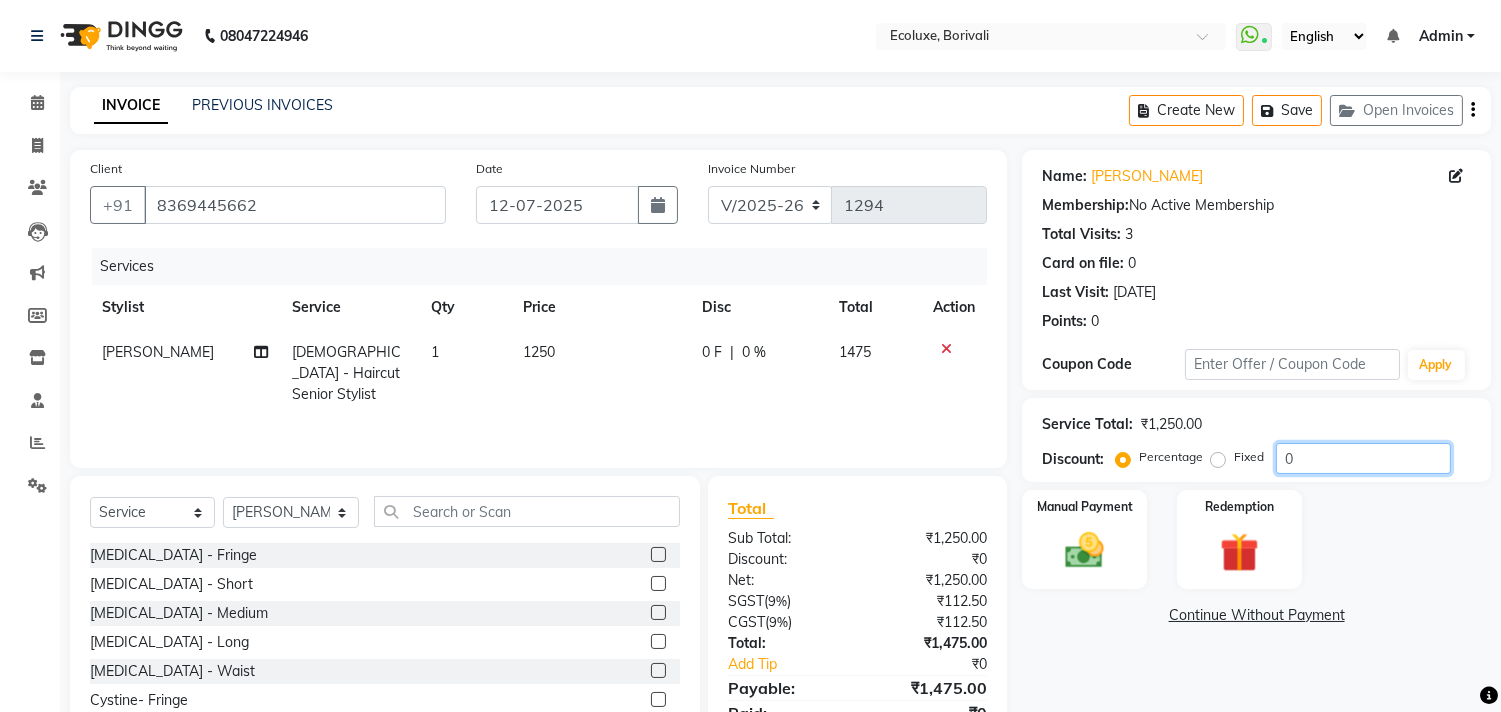 drag, startPoint x: 1311, startPoint y: 461, endPoint x: 1268, endPoint y: 448, distance: 44.922153 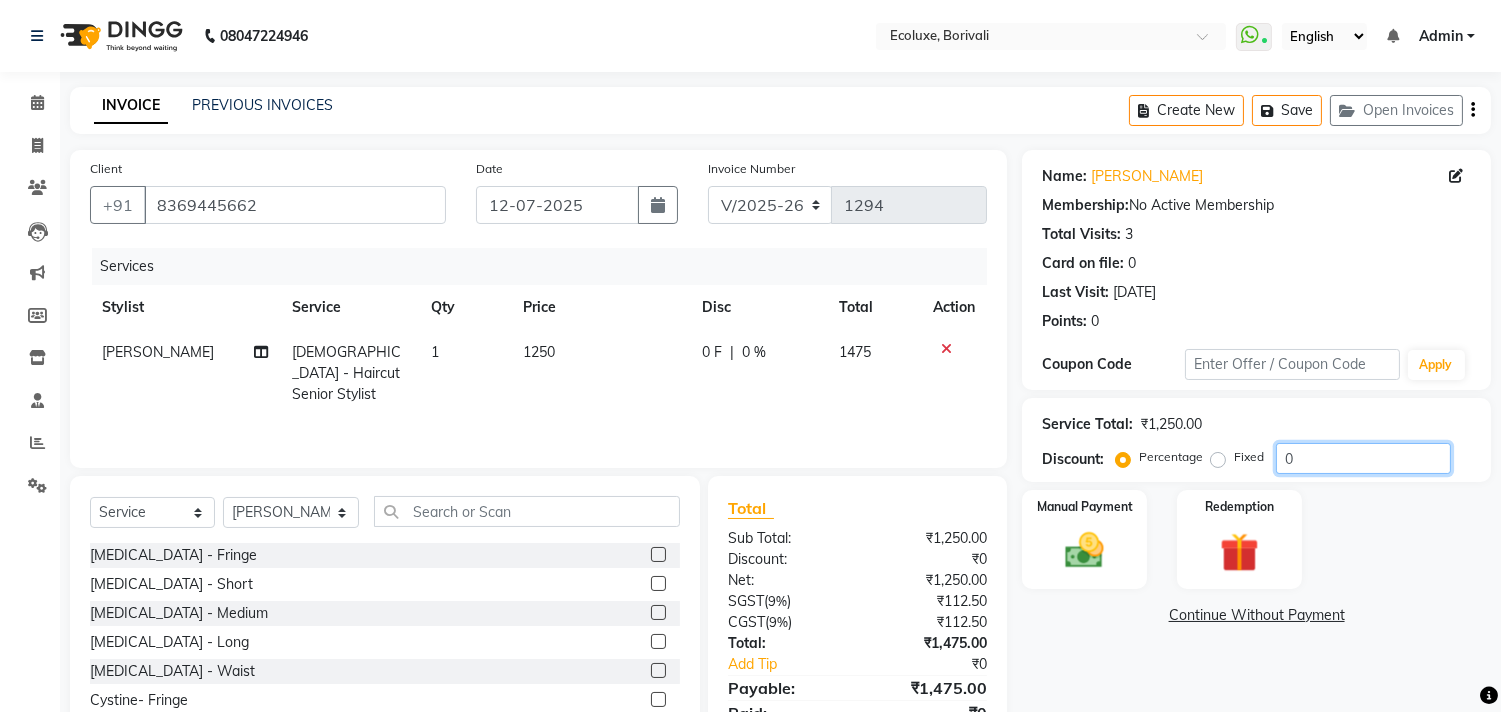 click on "Percentage   Fixed  0" 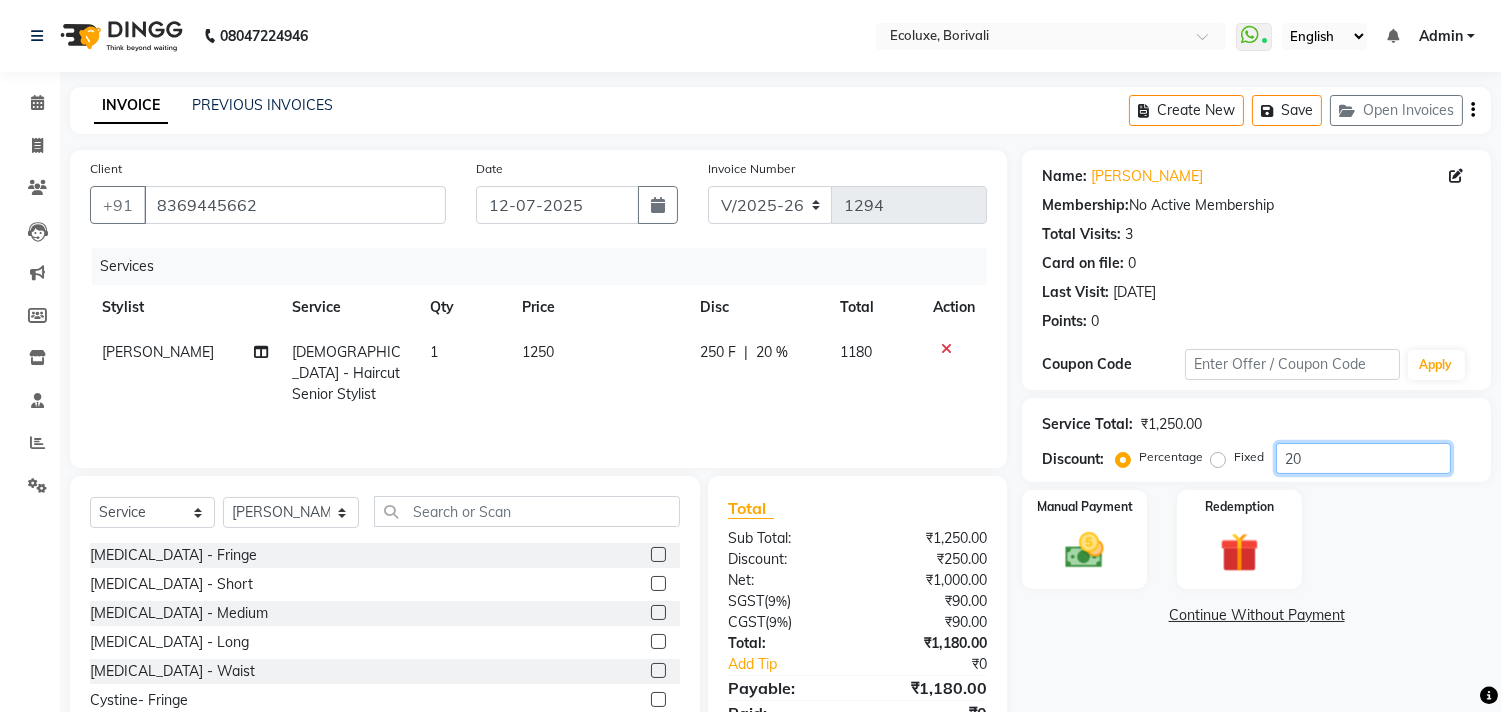 type on "20" 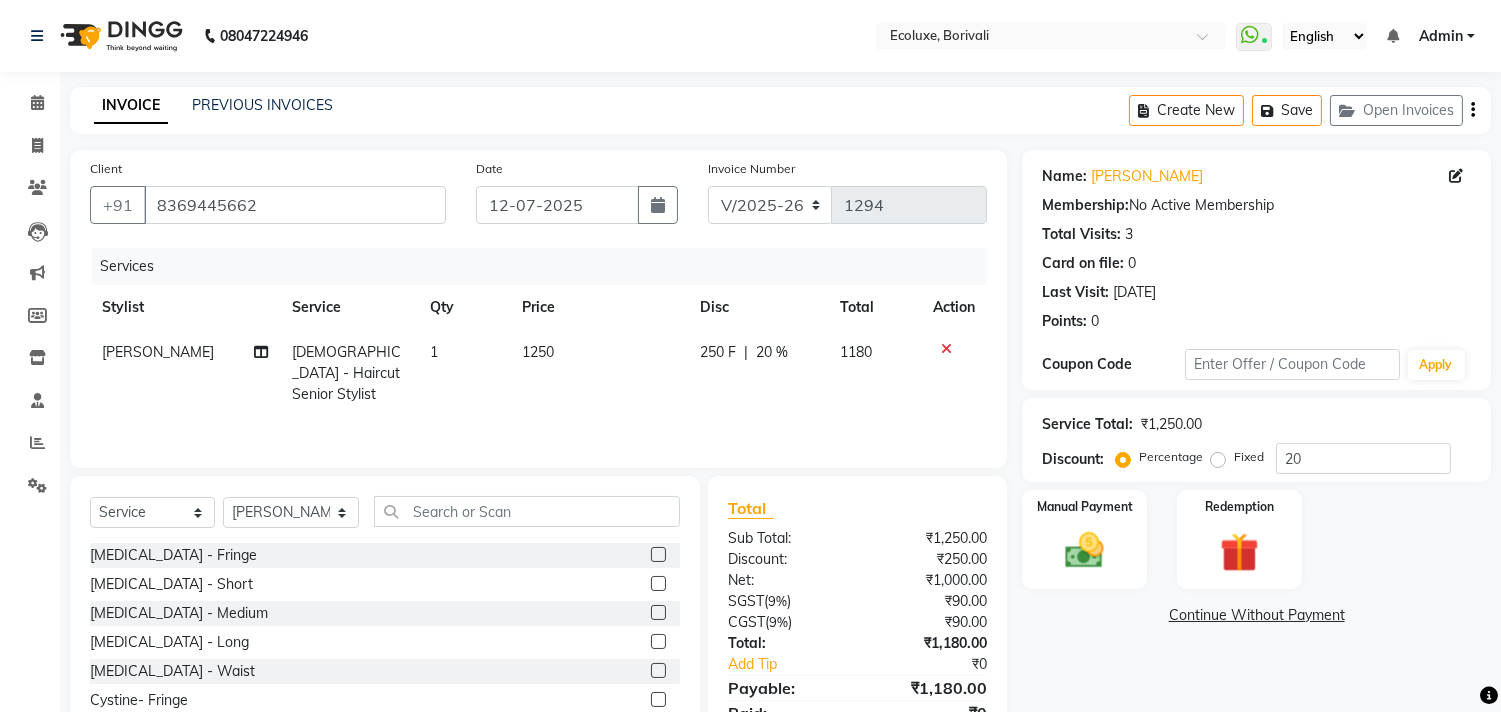 click 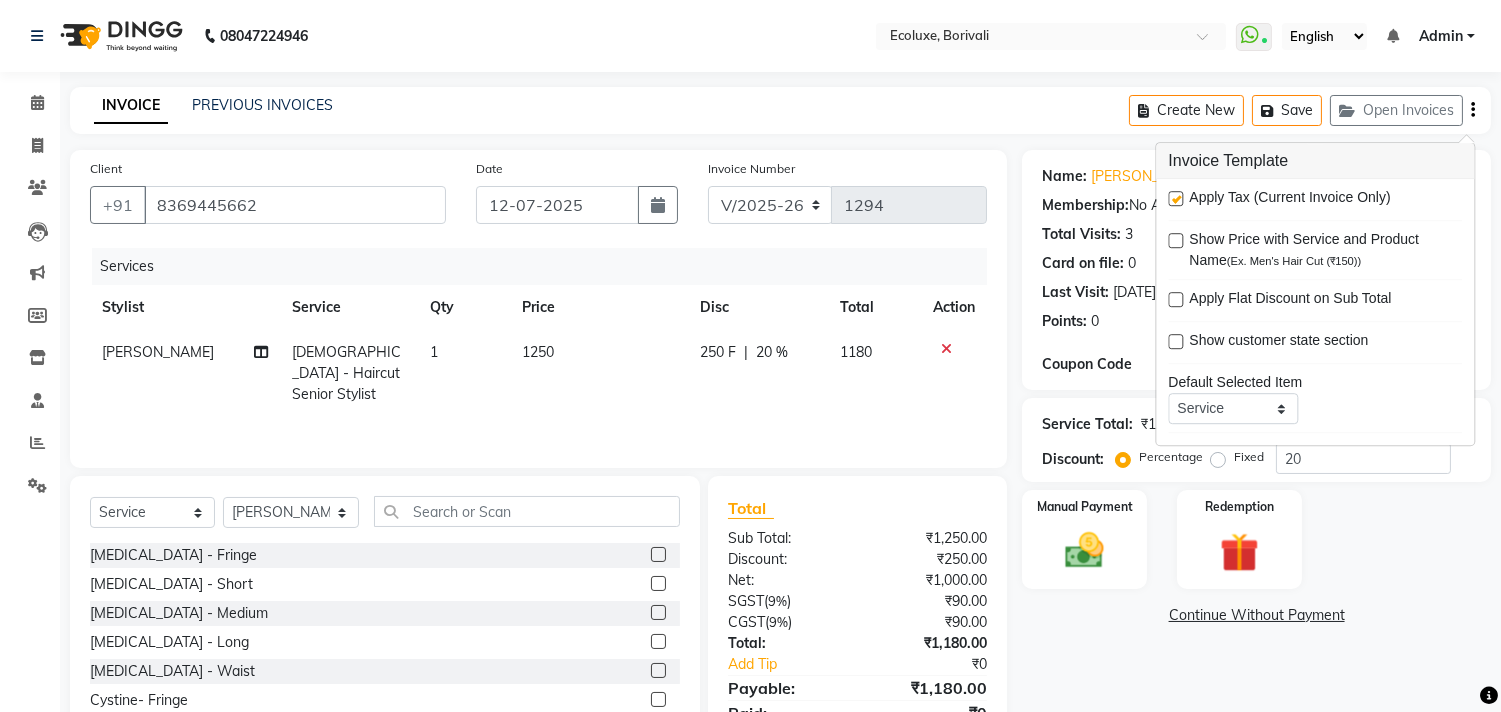 click at bounding box center [1175, 198] 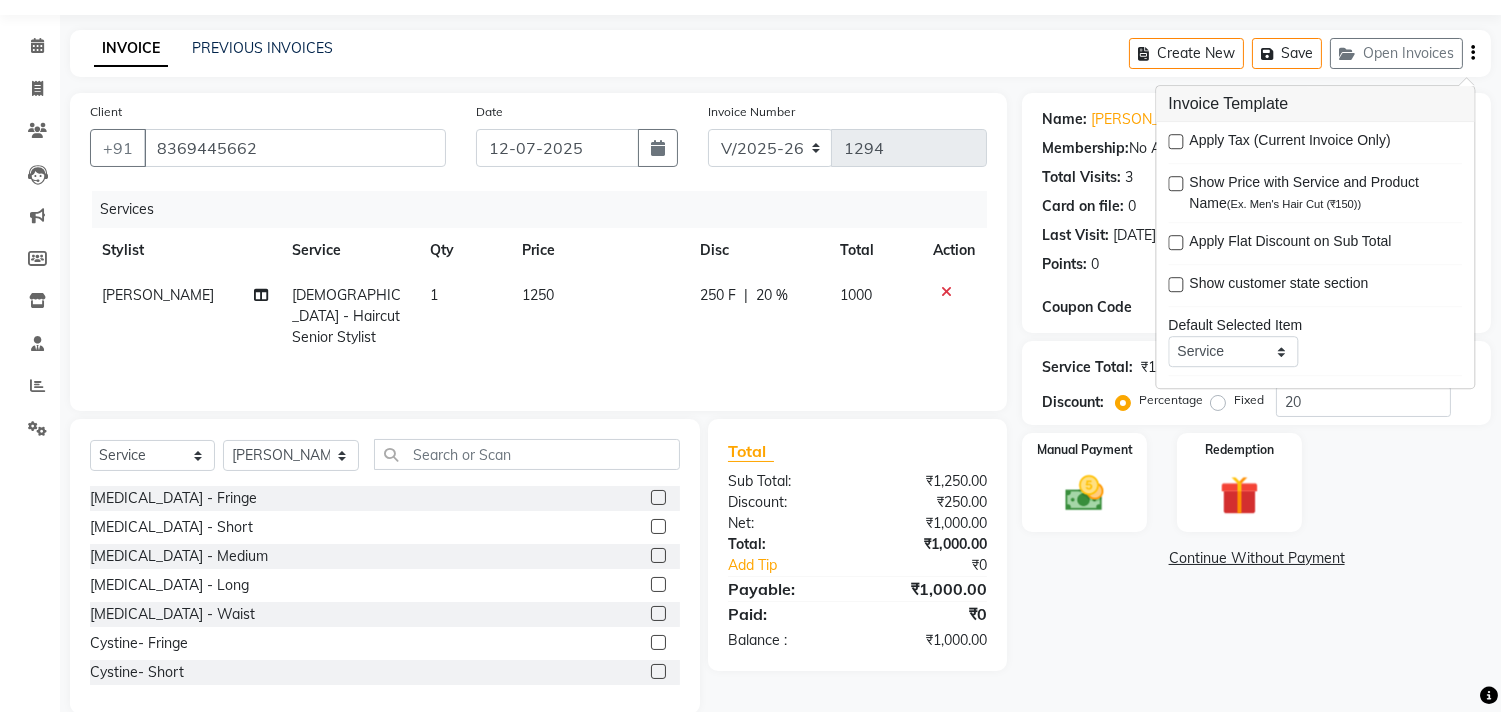 scroll, scrollTop: 88, scrollLeft: 0, axis: vertical 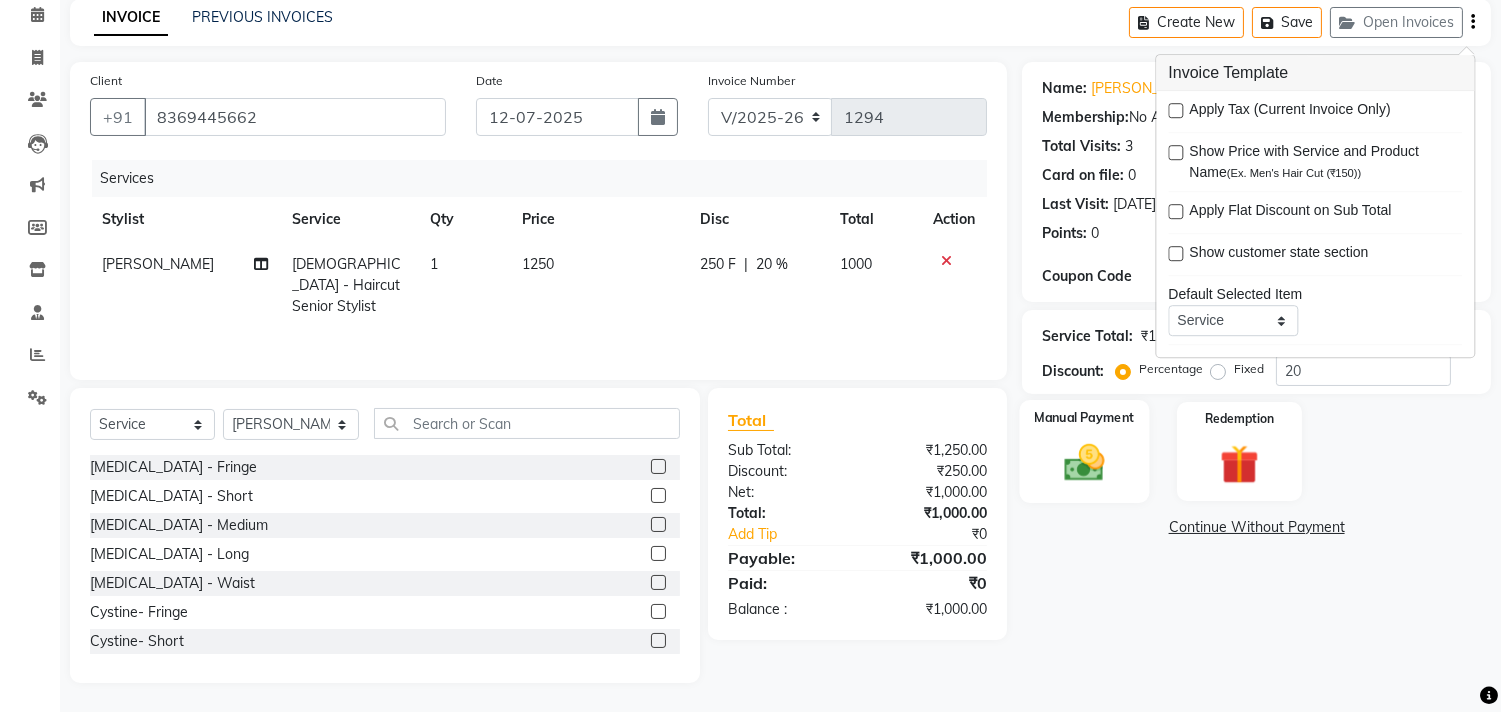 click 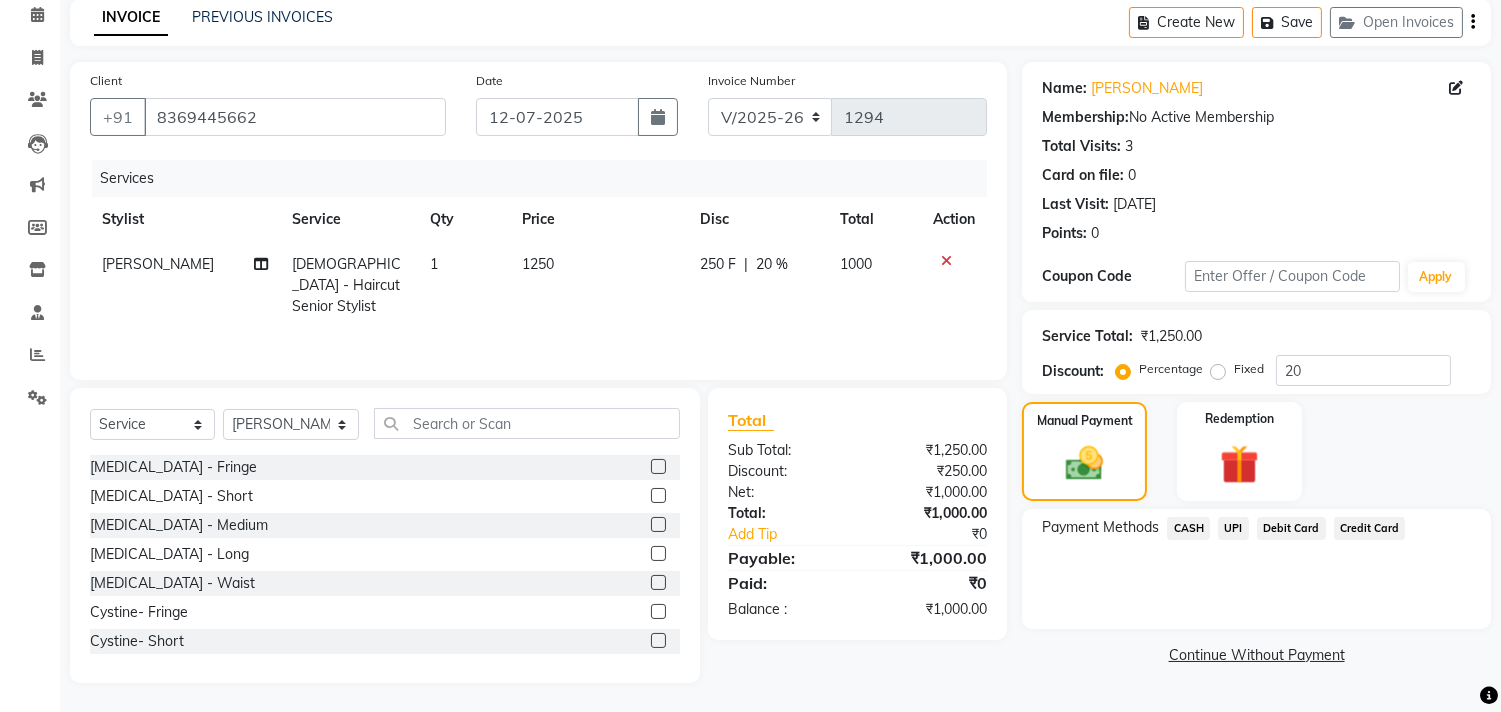 drag, startPoint x: 1234, startPoint y: 530, endPoint x: 1233, endPoint y: 511, distance: 19.026299 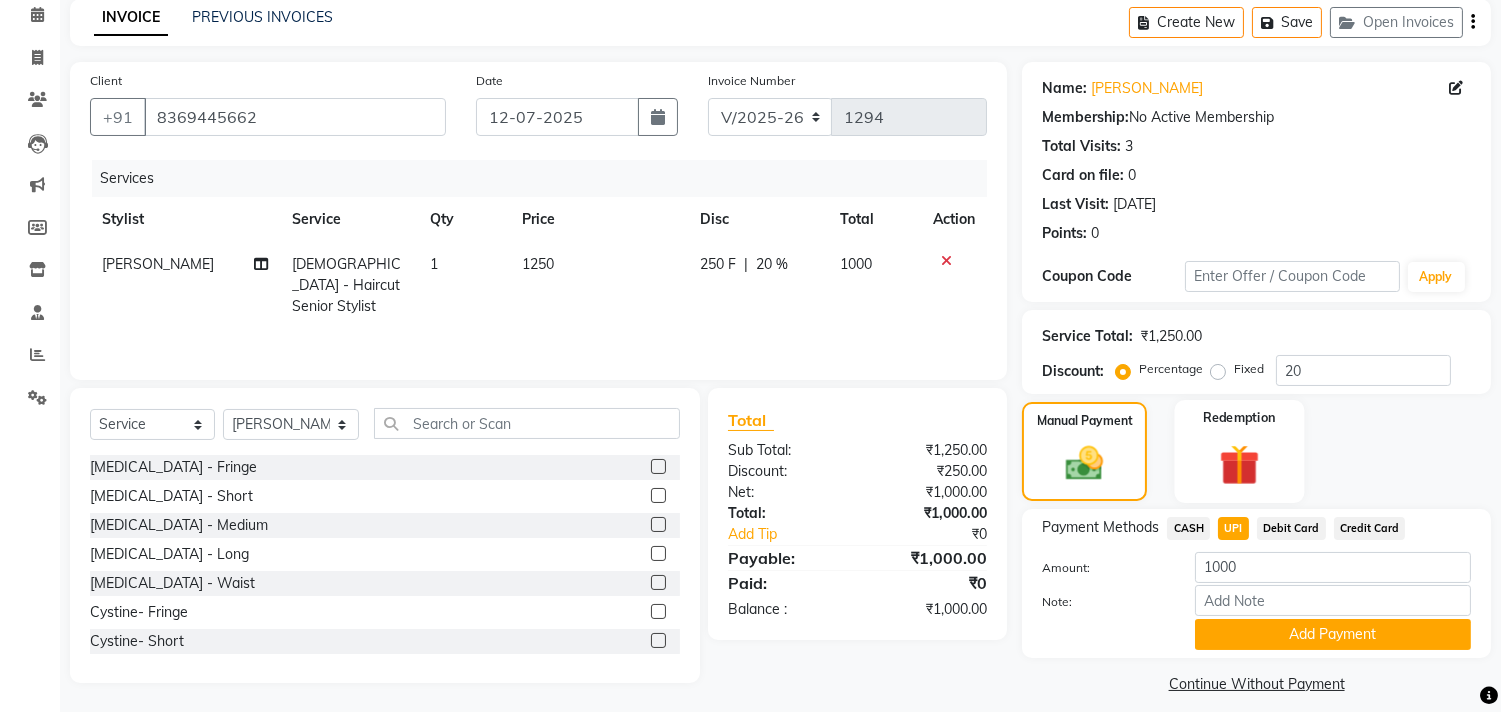 scroll, scrollTop: 104, scrollLeft: 0, axis: vertical 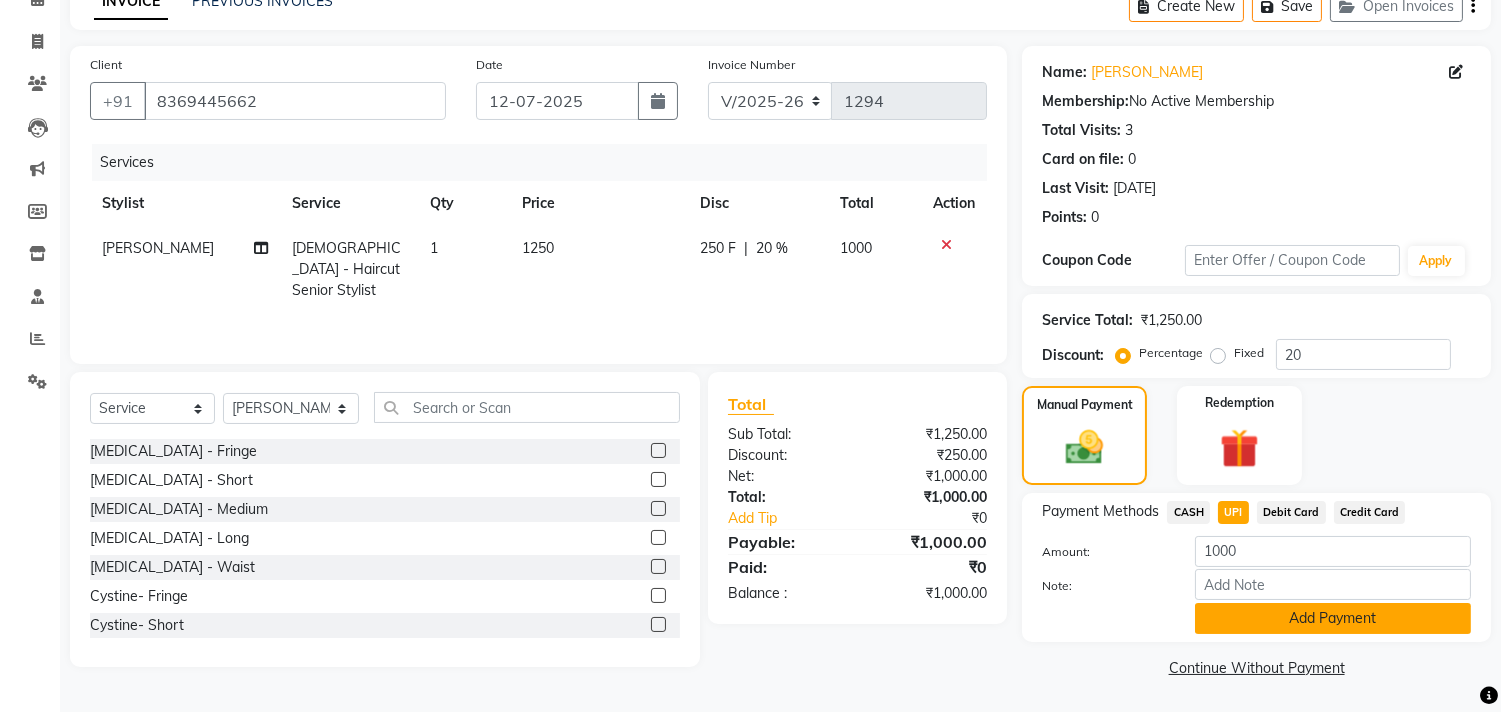 click on "Add Payment" 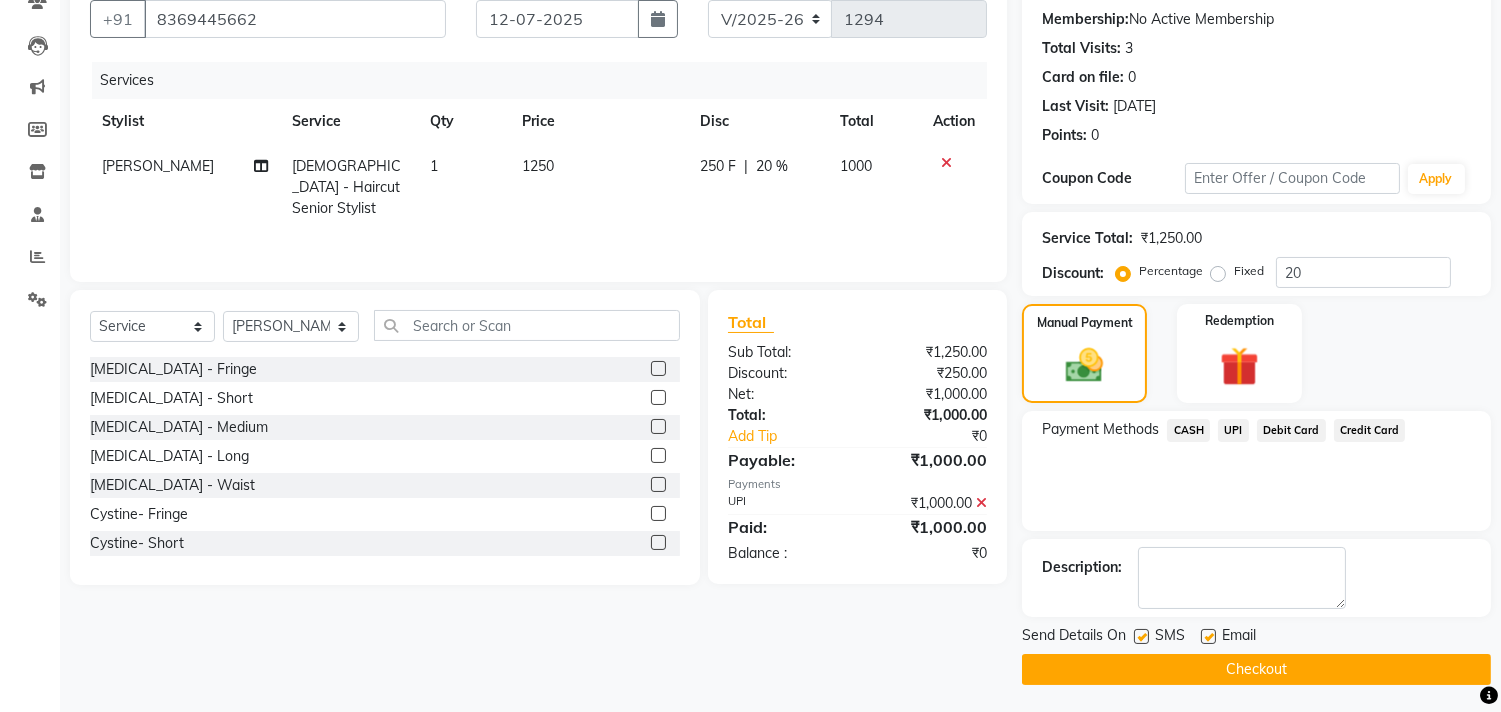 scroll, scrollTop: 187, scrollLeft: 0, axis: vertical 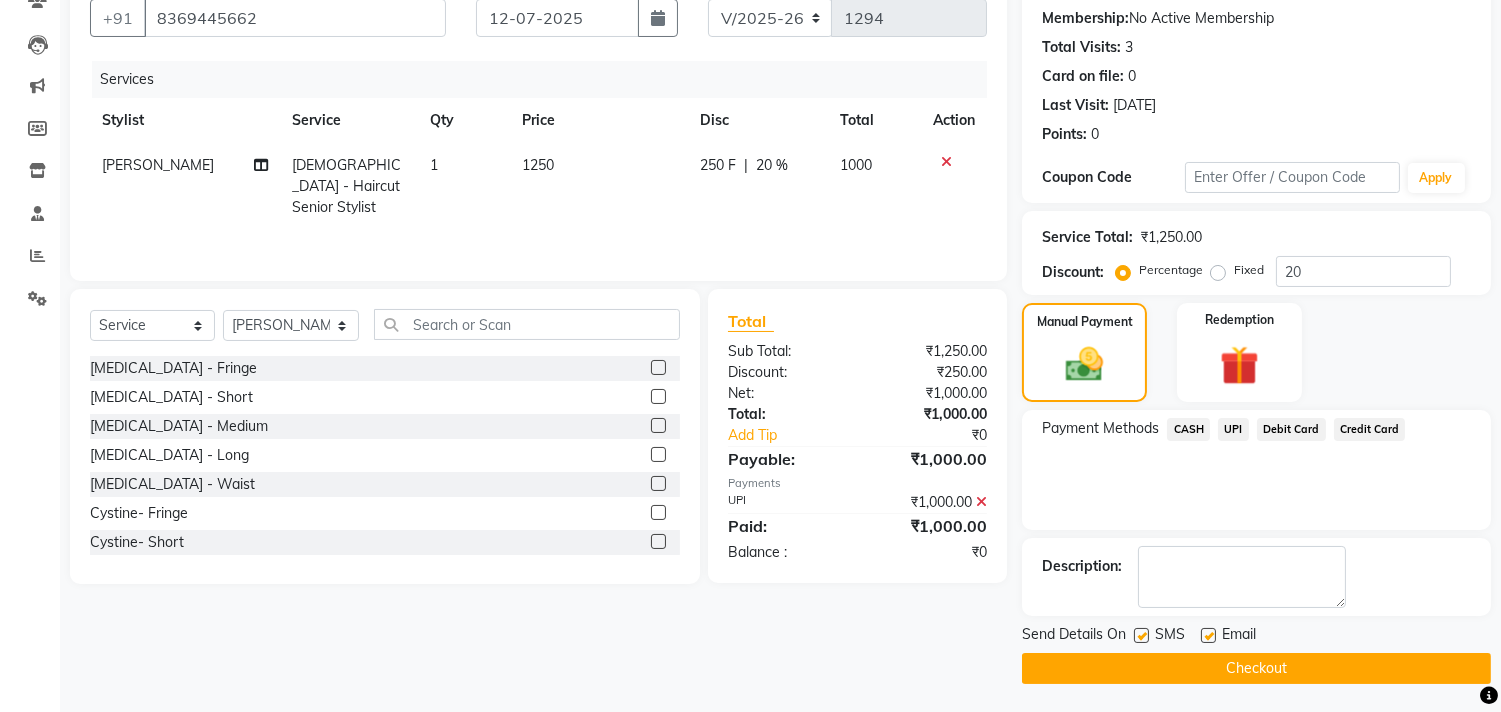 click on "Checkout" 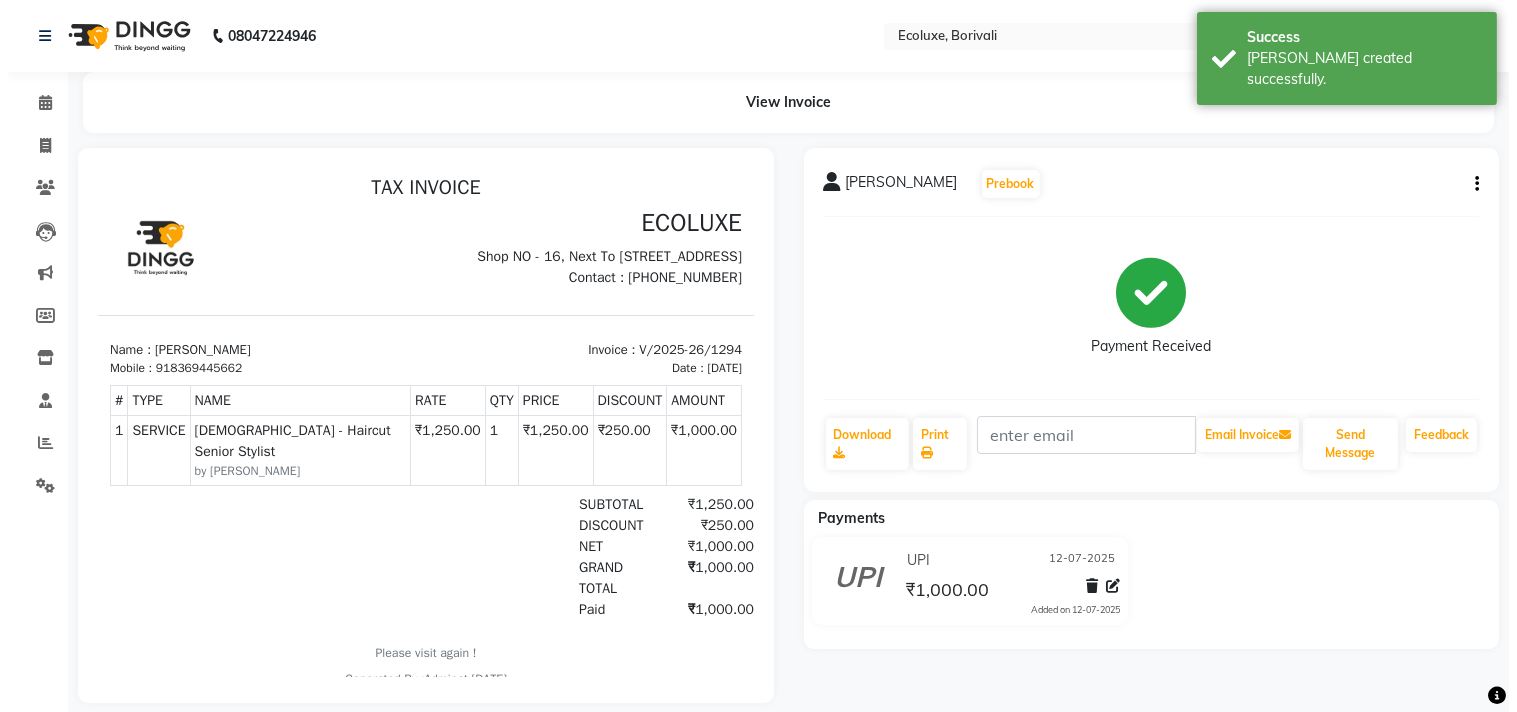 scroll, scrollTop: 0, scrollLeft: 0, axis: both 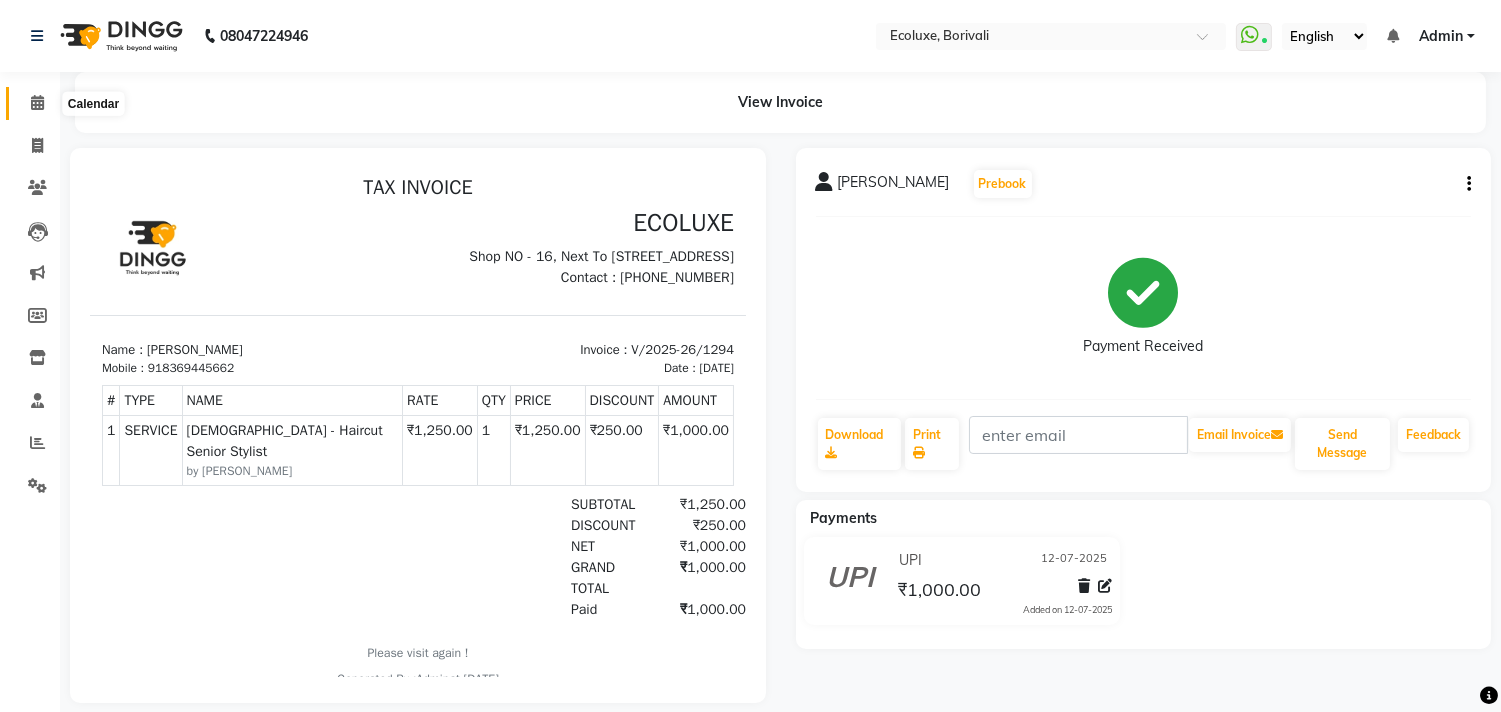 click 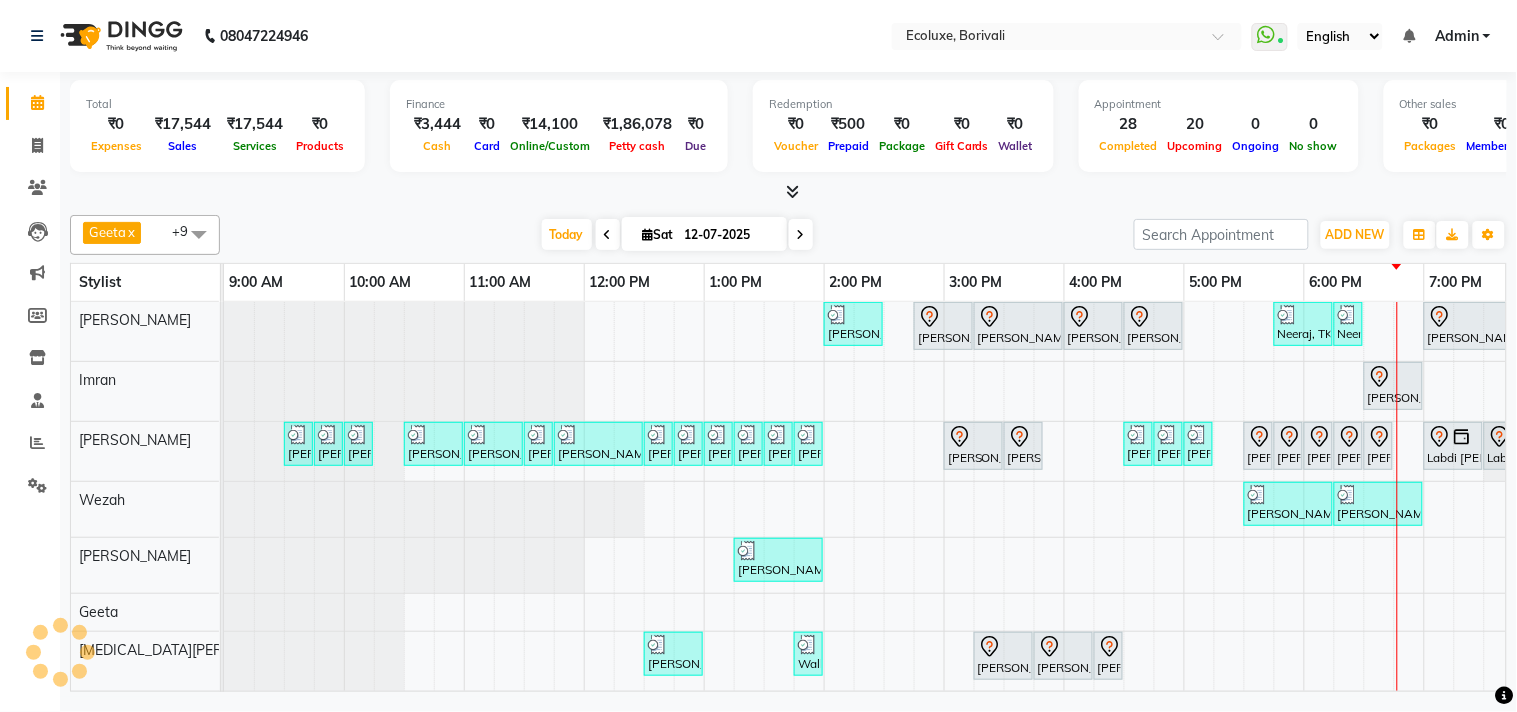 scroll, scrollTop: 0, scrollLeft: 397, axis: horizontal 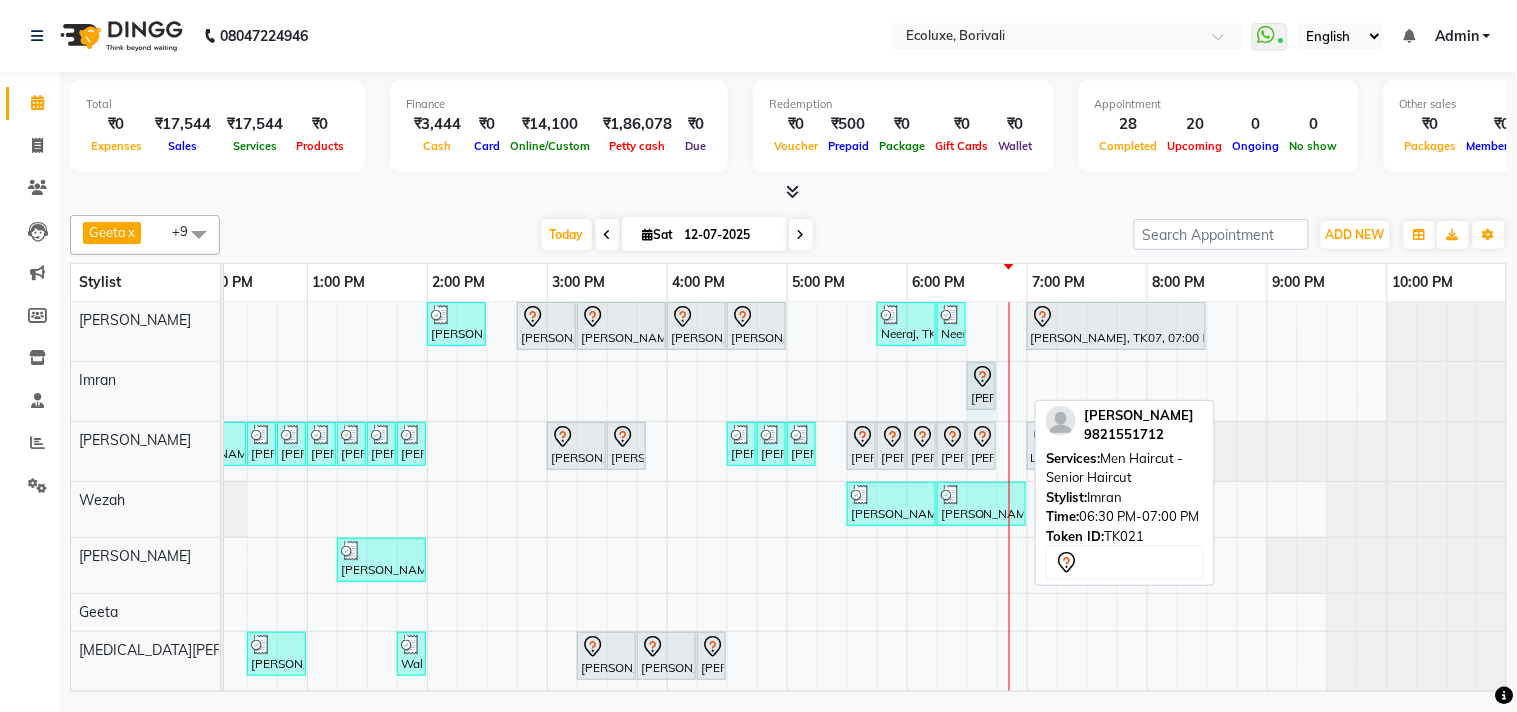 drag, startPoint x: 1024, startPoint y: 386, endPoint x: 983, endPoint y: 386, distance: 41 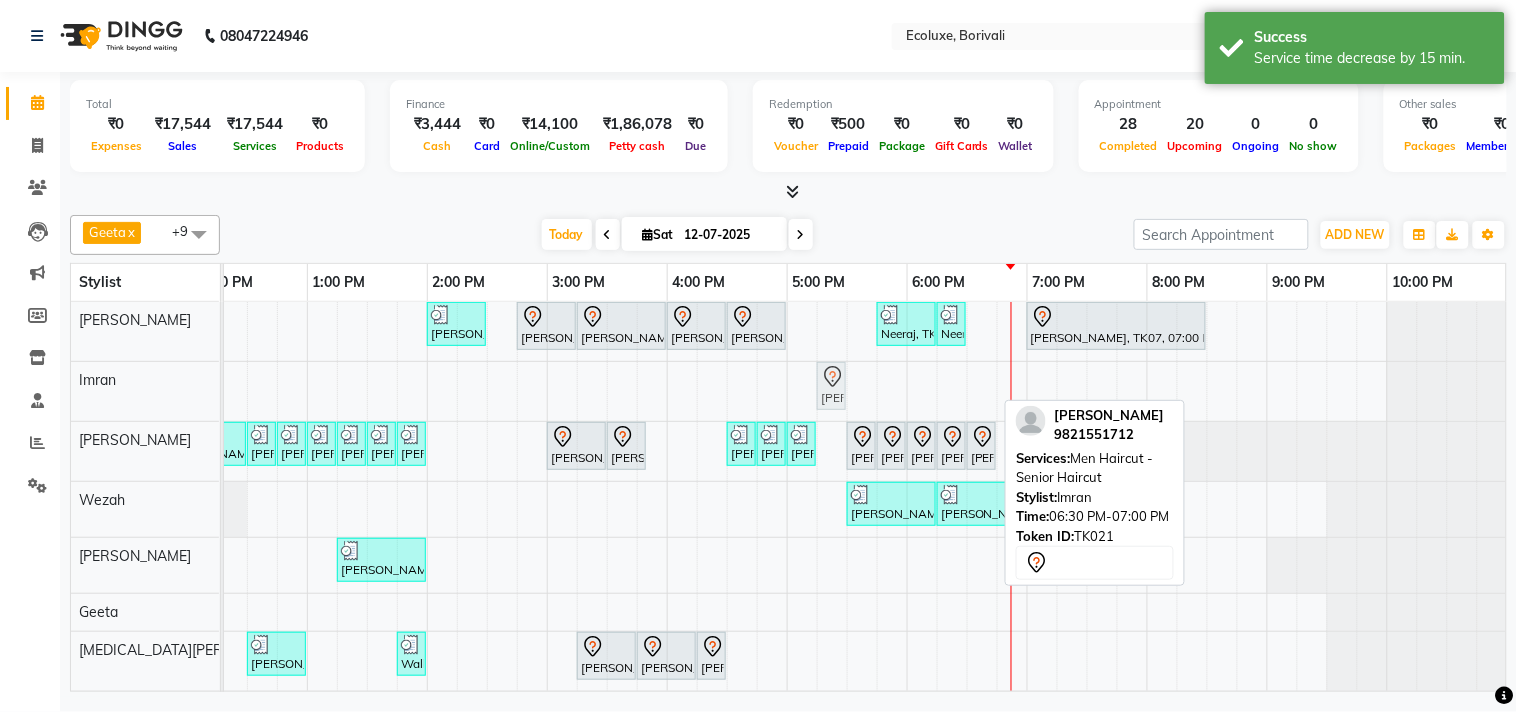 drag, startPoint x: 982, startPoint y: 386, endPoint x: 838, endPoint y: 366, distance: 145.38225 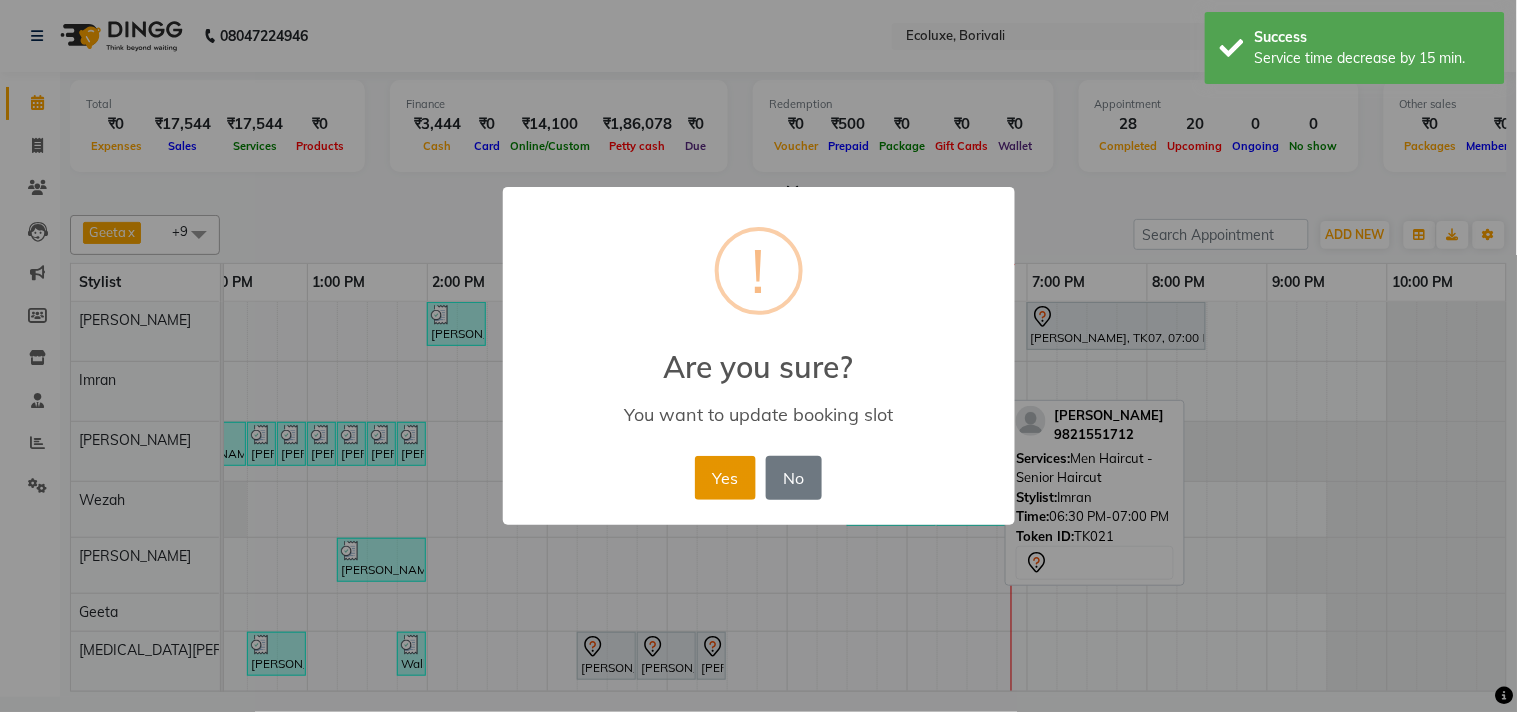 click on "Yes" at bounding box center [725, 478] 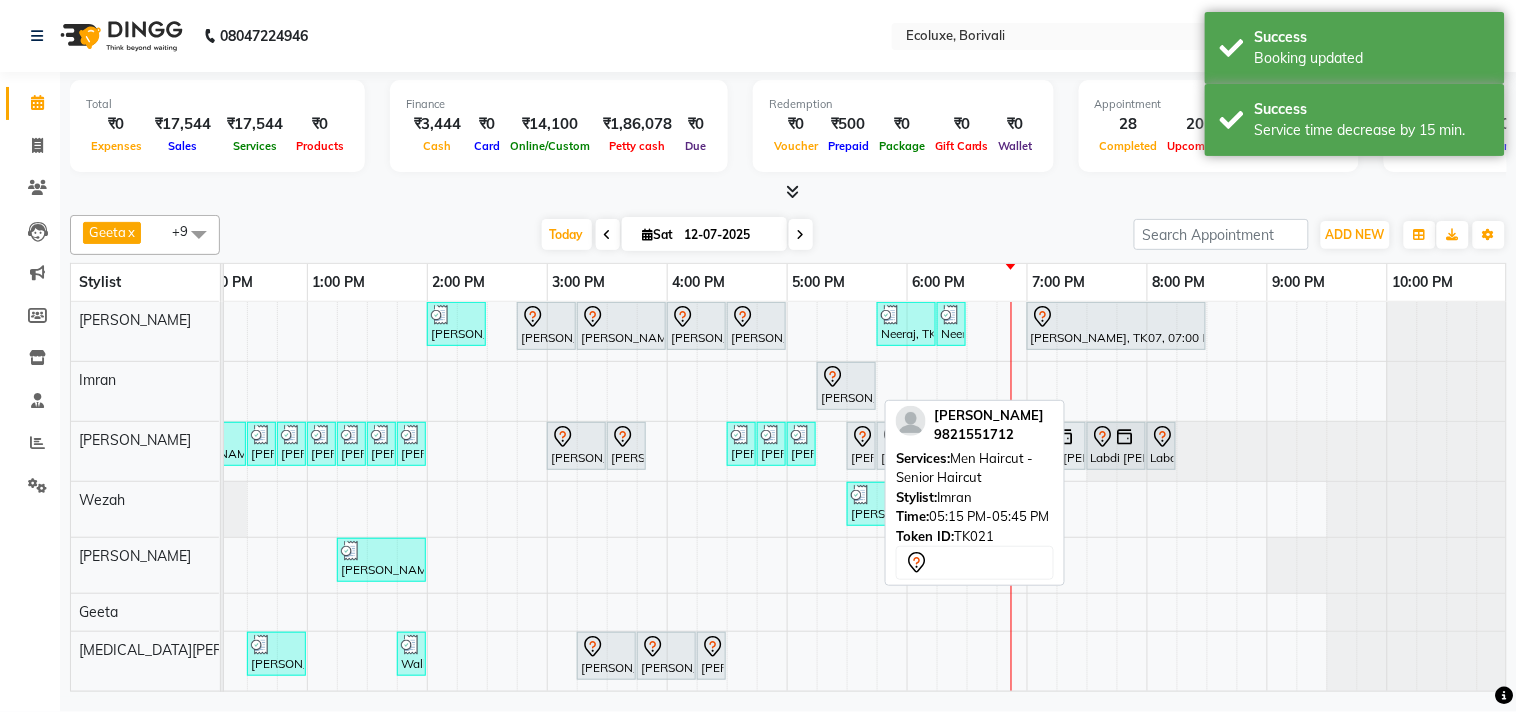 drag, startPoint x: 877, startPoint y: 386, endPoint x: 827, endPoint y: 385, distance: 50.01 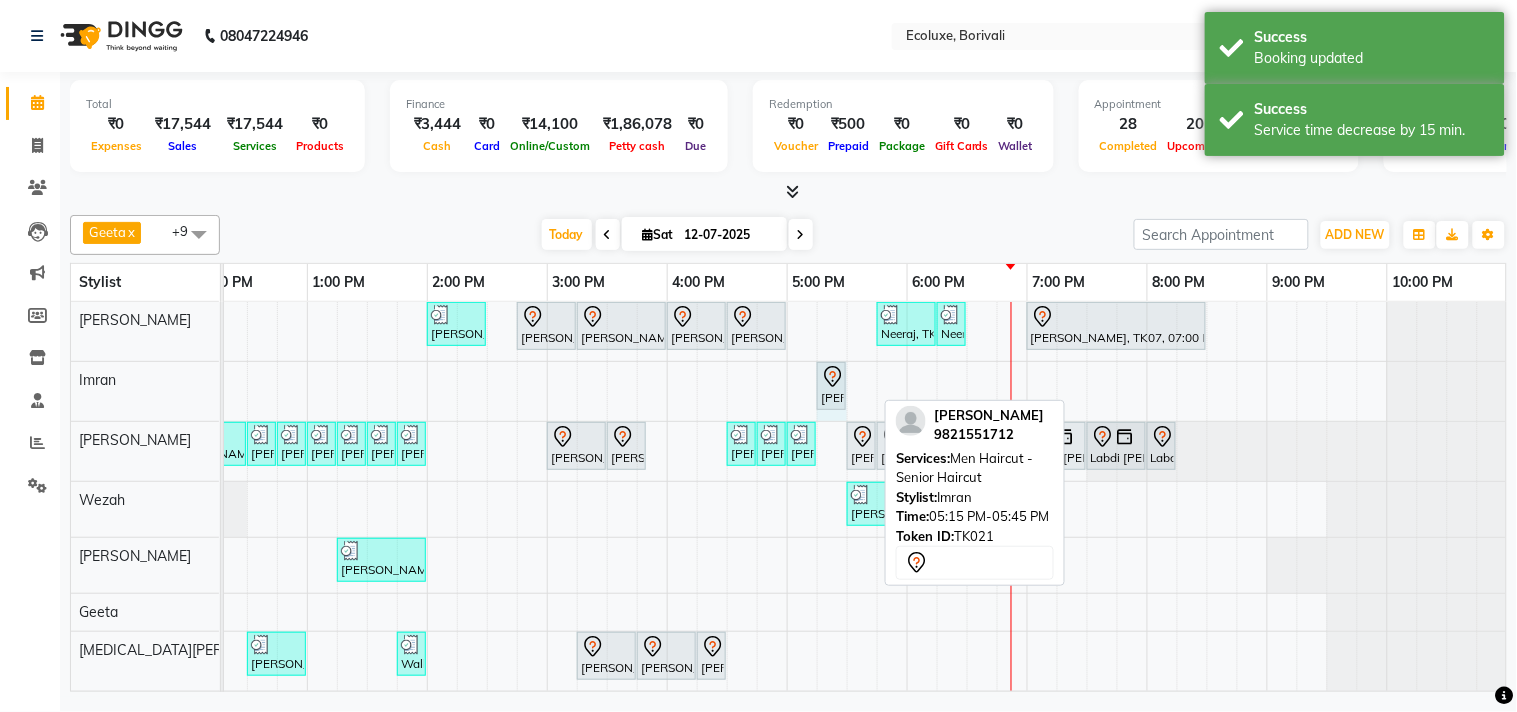 drag, startPoint x: 875, startPoint y: 383, endPoint x: 832, endPoint y: 382, distance: 43.011627 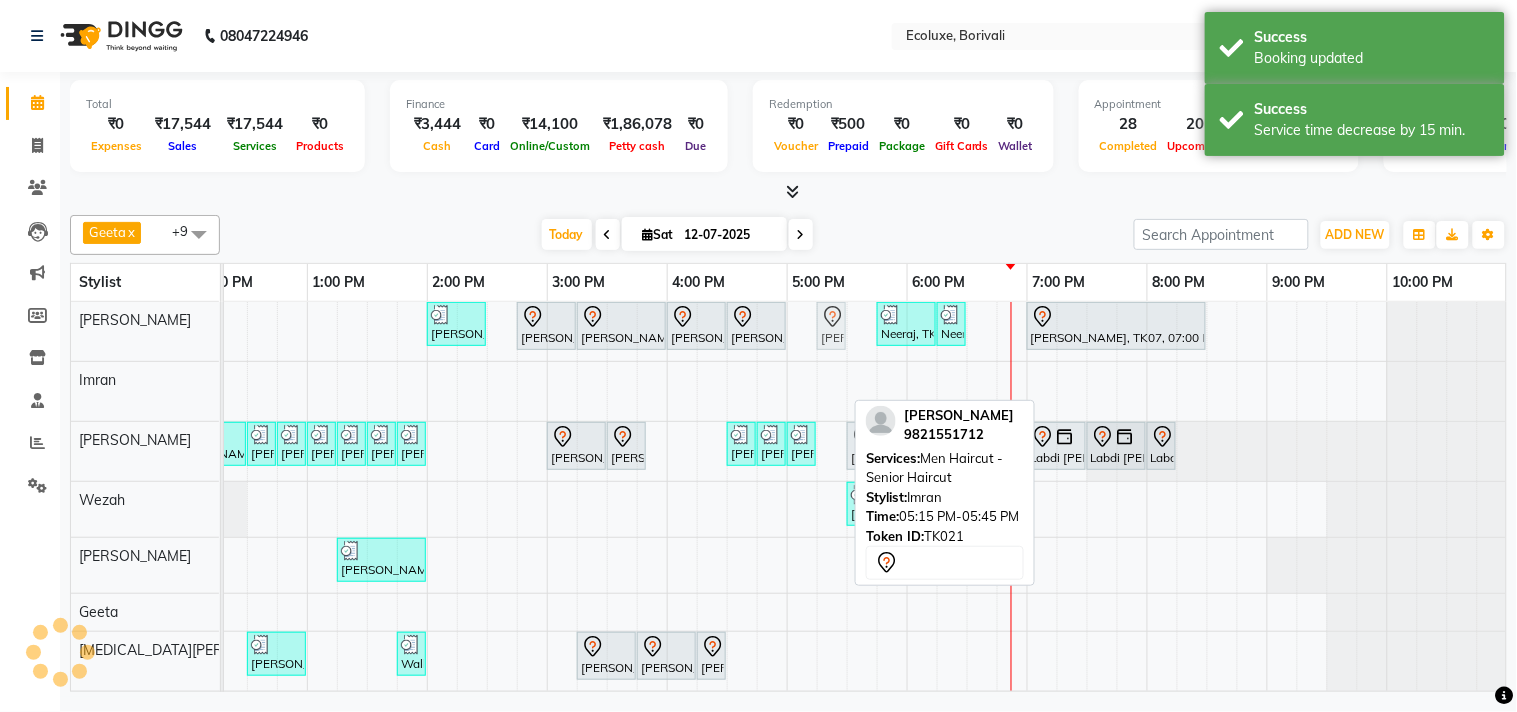 drag, startPoint x: 834, startPoint y: 395, endPoint x: 822, endPoint y: 360, distance: 37 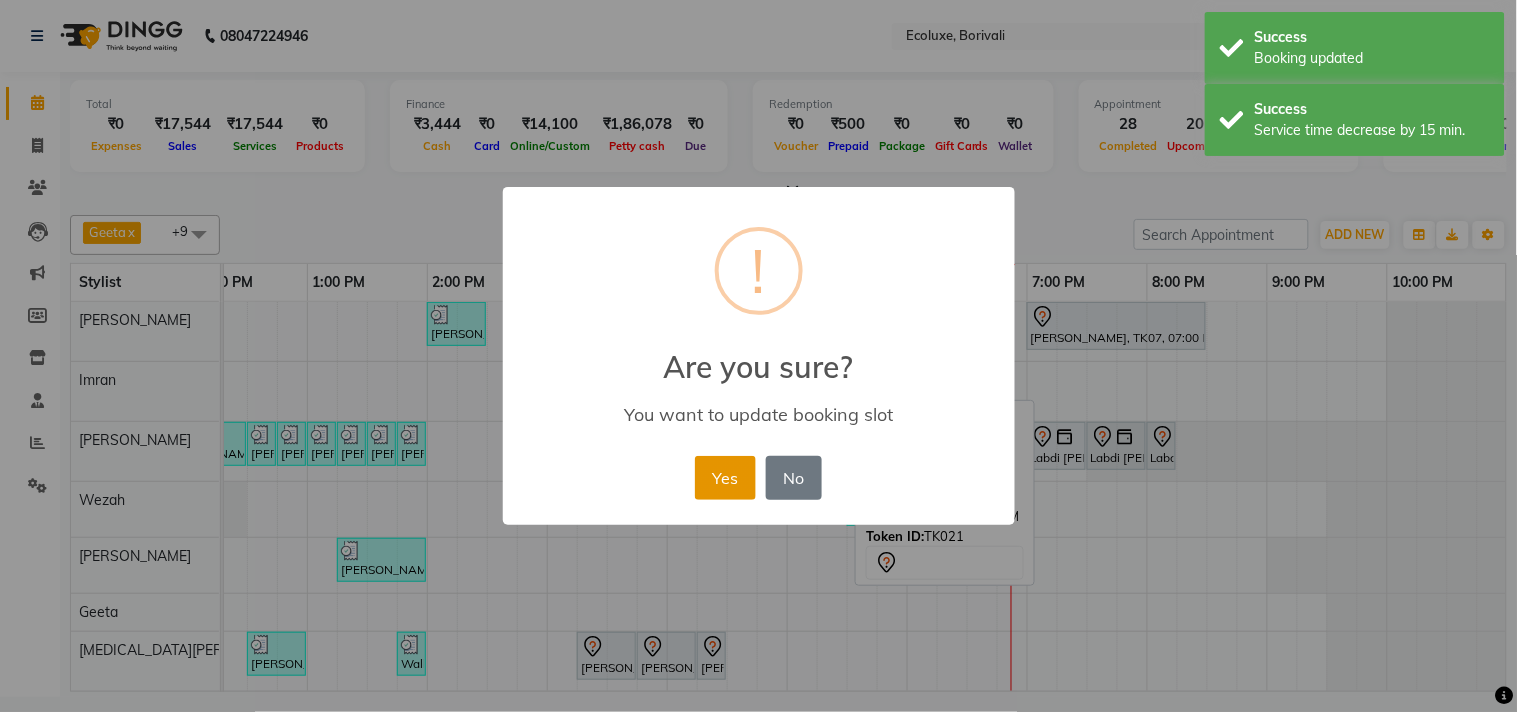 click on "Yes" at bounding box center [725, 478] 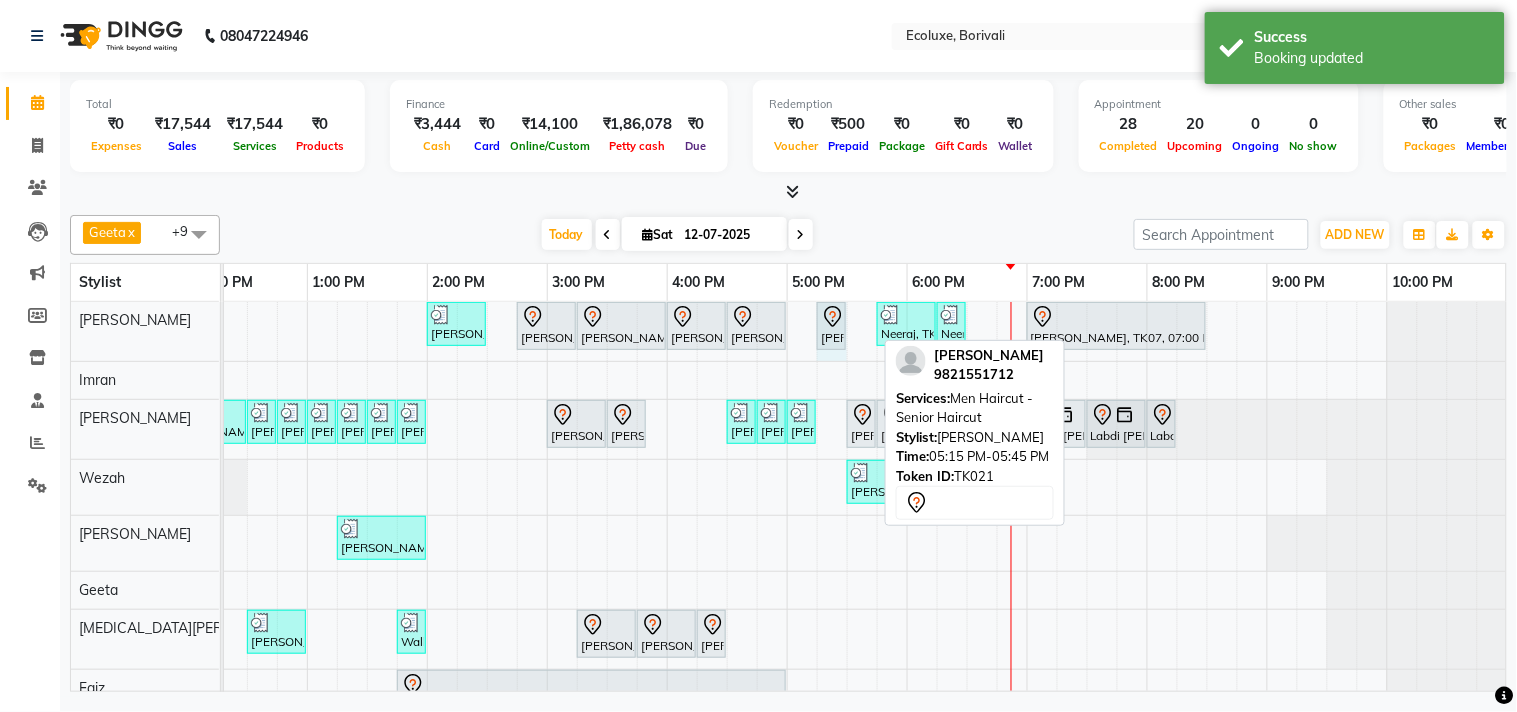 drag, startPoint x: 872, startPoint y: 320, endPoint x: 824, endPoint y: 315, distance: 48.259712 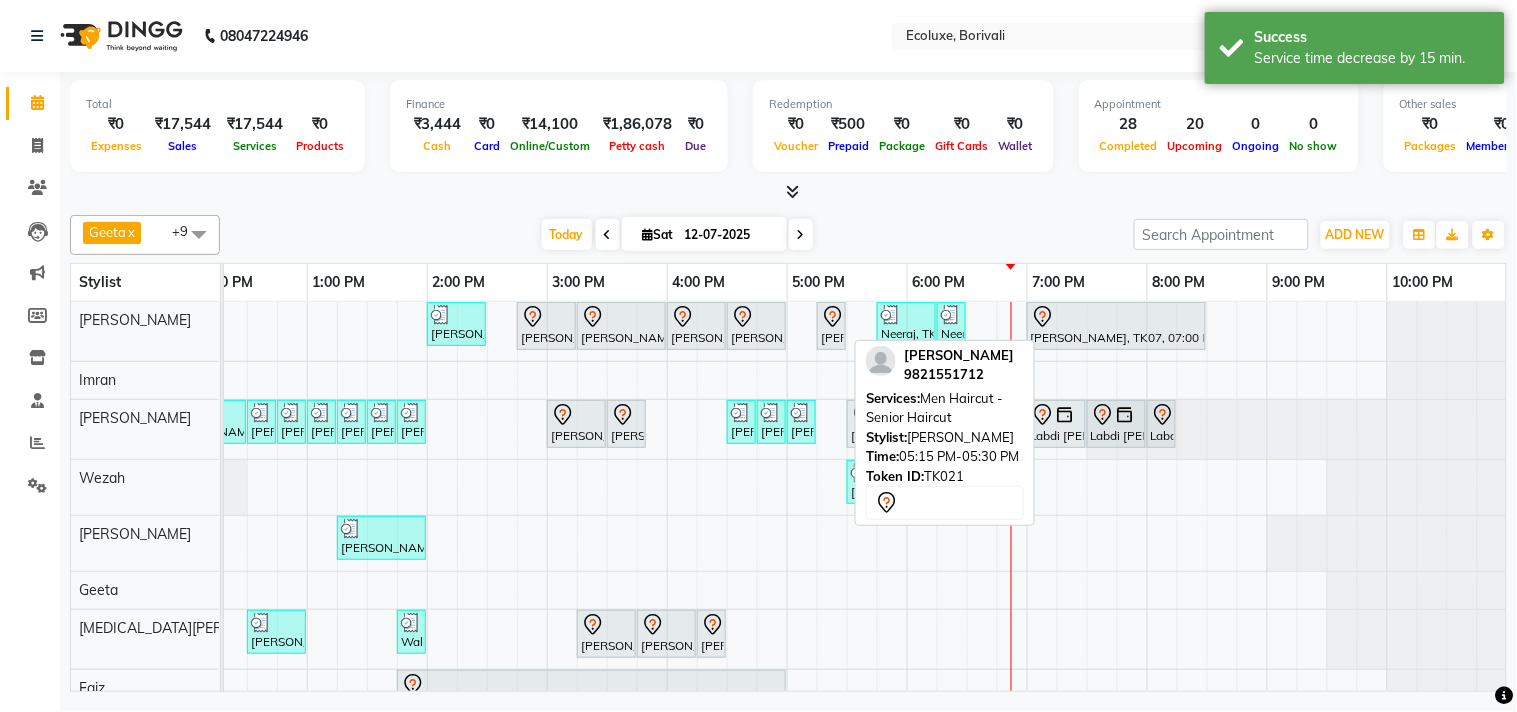 click on "[PERSON_NAME], TK21, 05:15 PM-05:30 PM, Men Haircut - Senior Haircut" at bounding box center [831, 326] 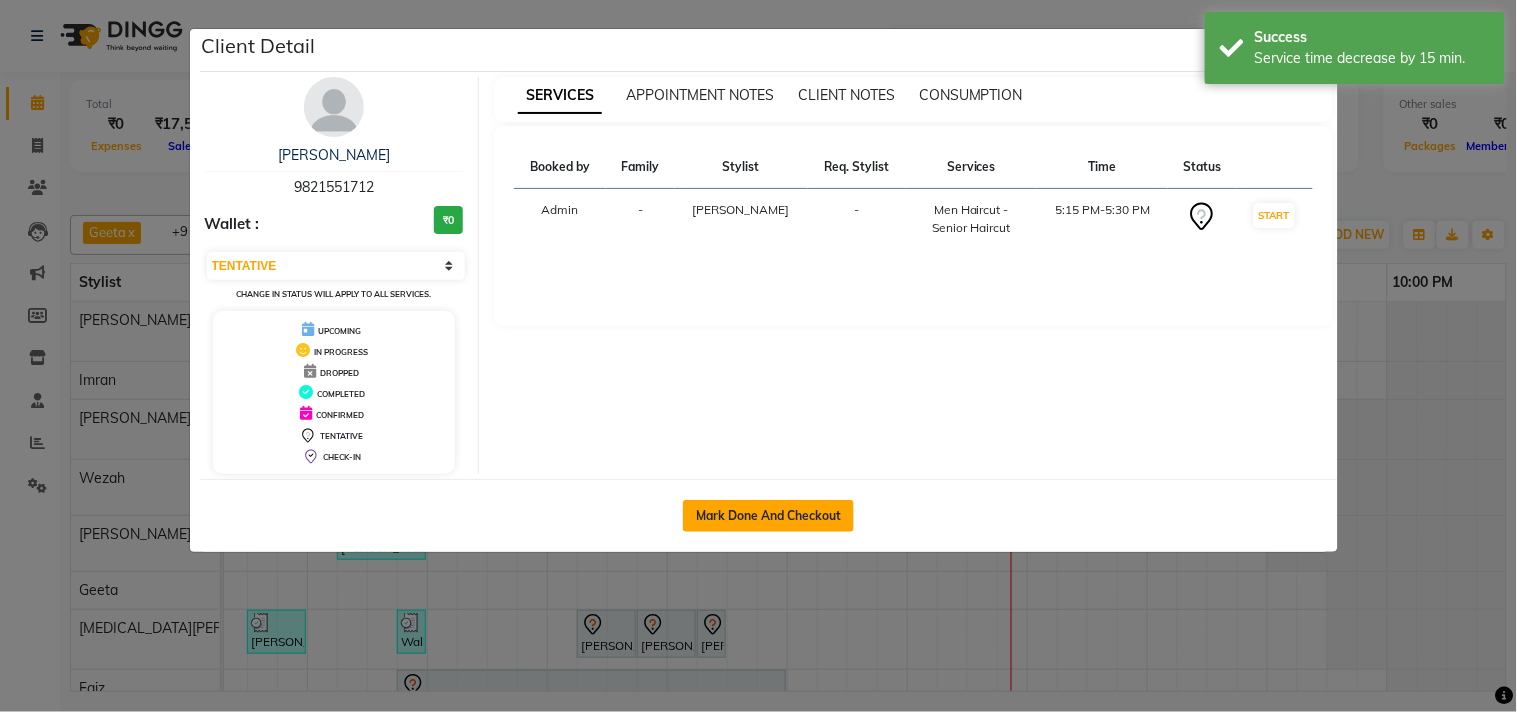 click on "Mark Done And Checkout" 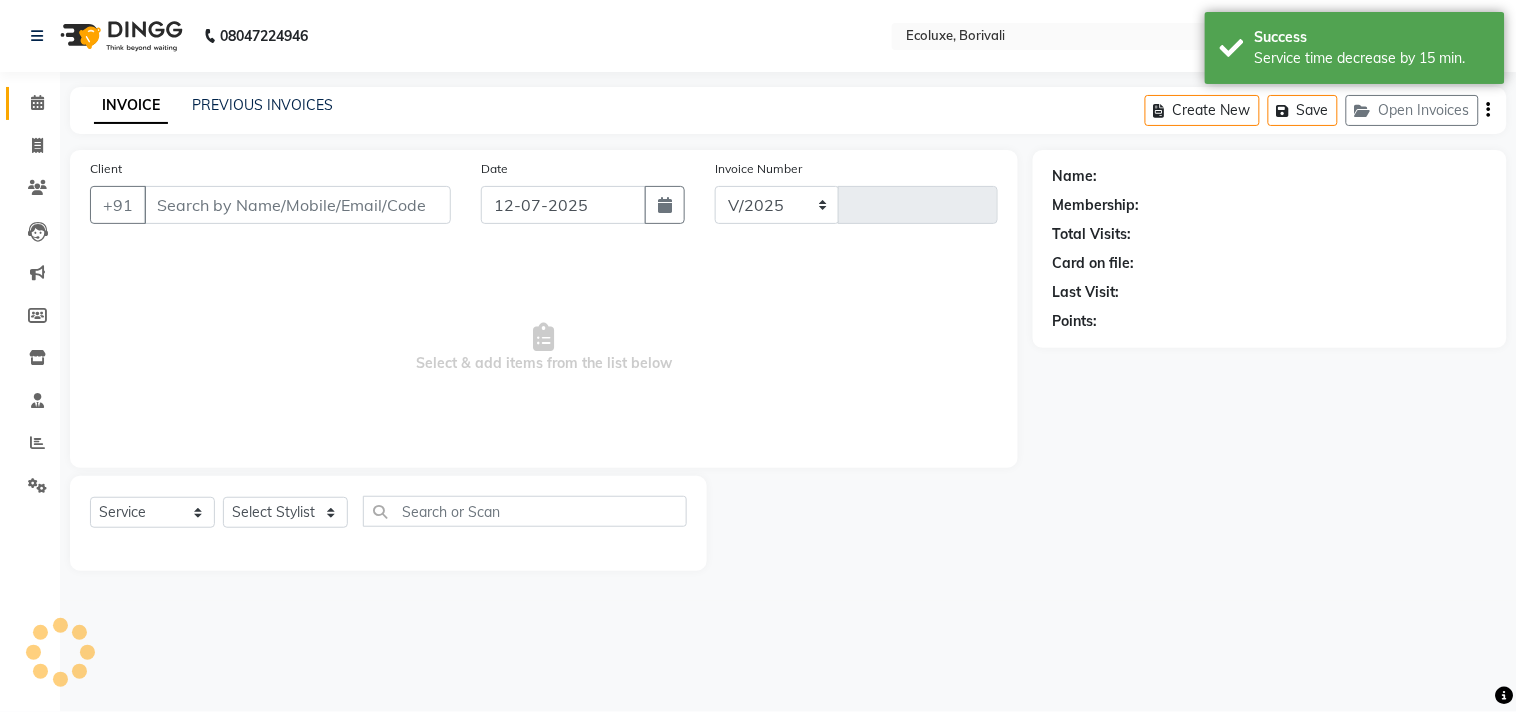 select on "5386" 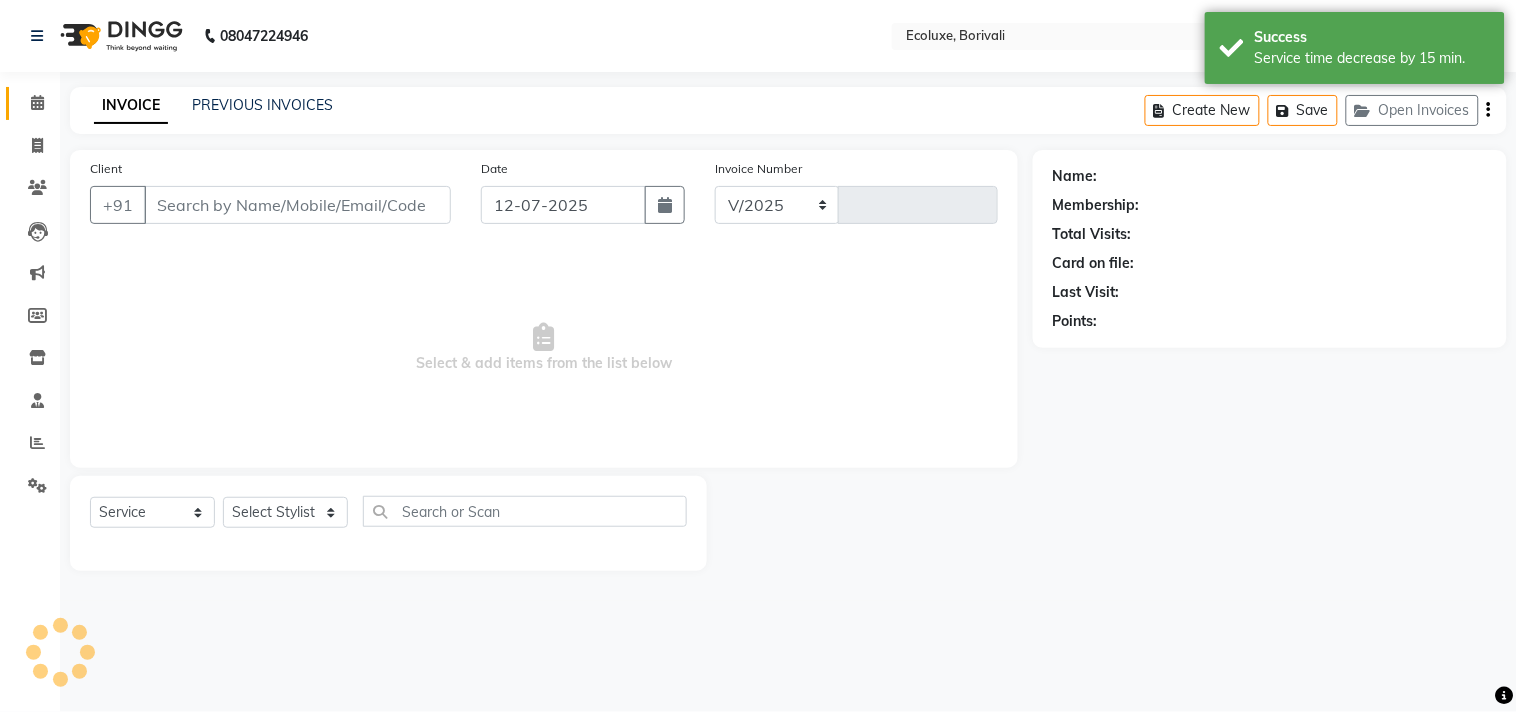 type on "1295" 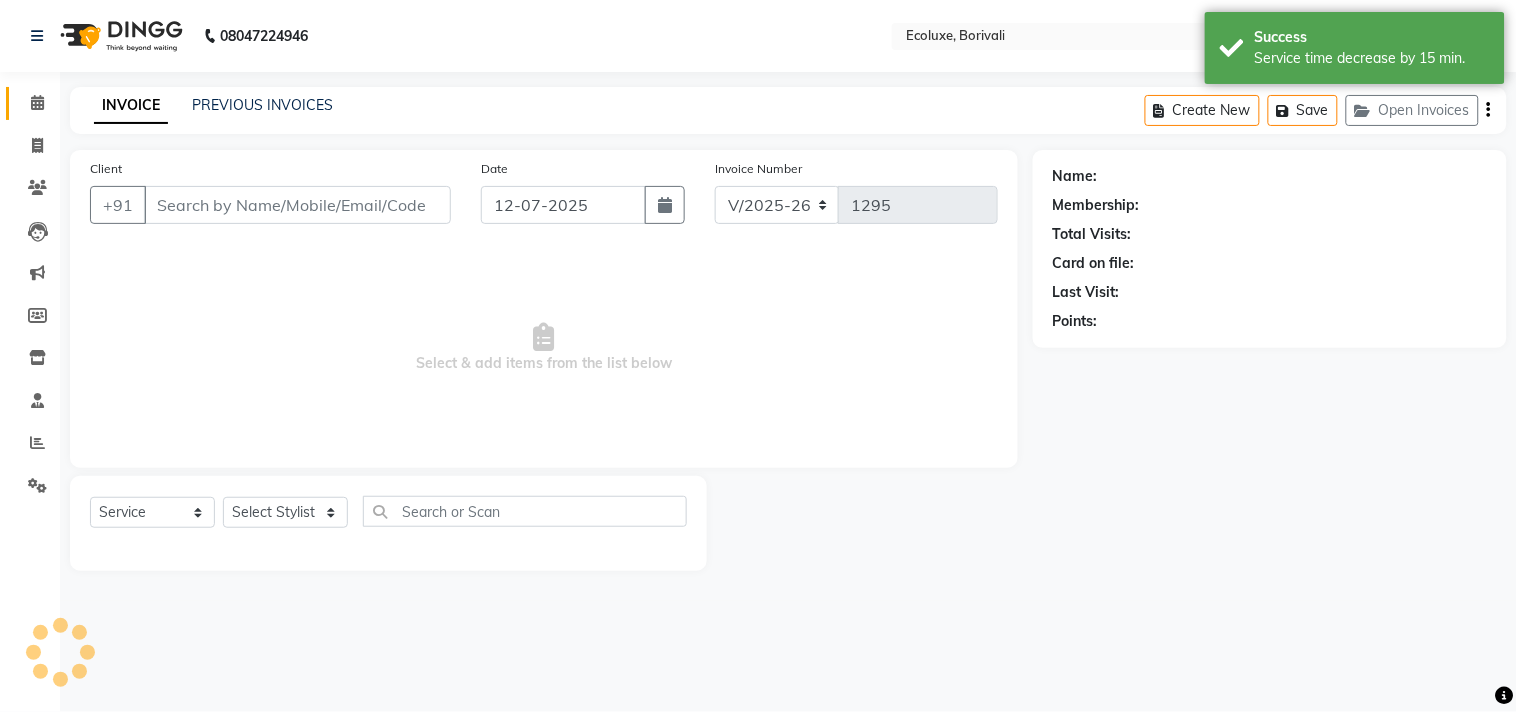 type on "9821551712" 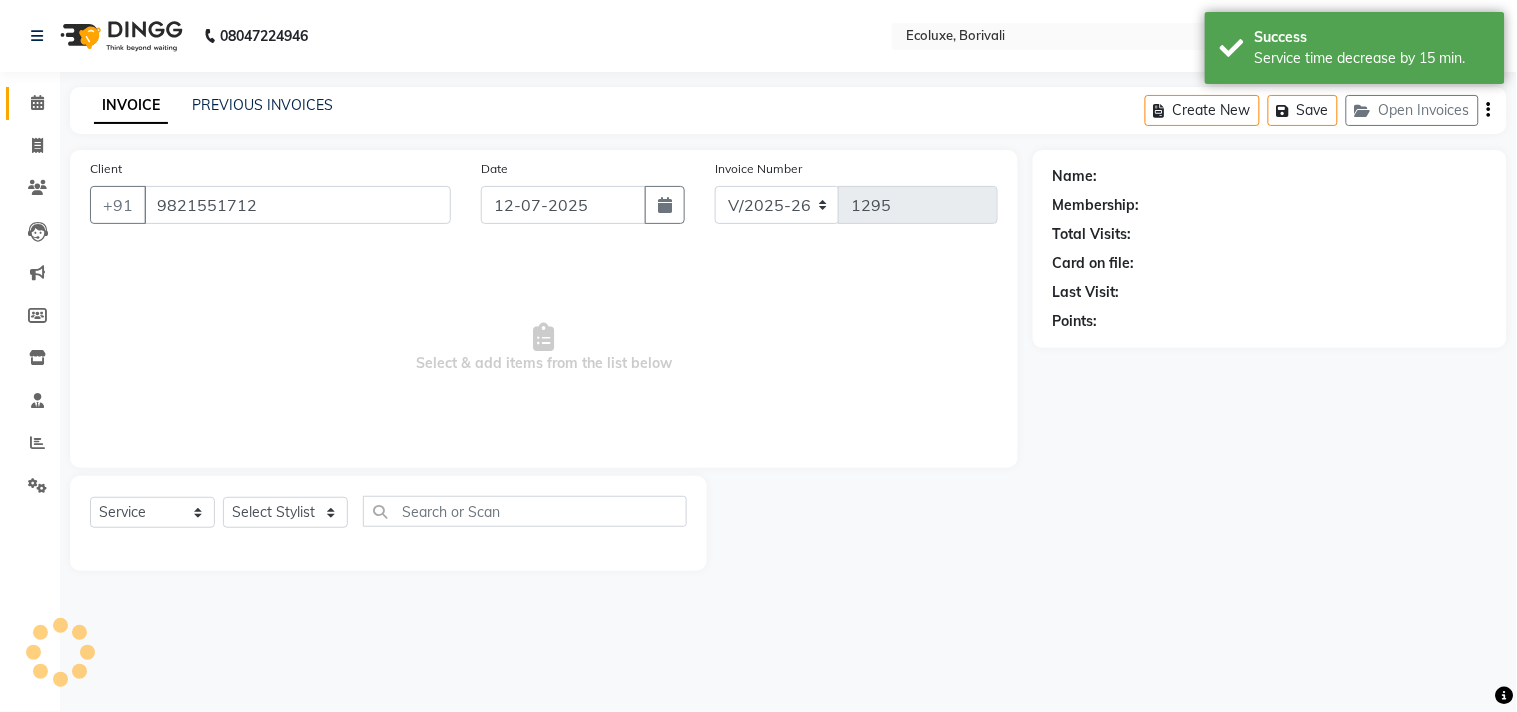 select on "35738" 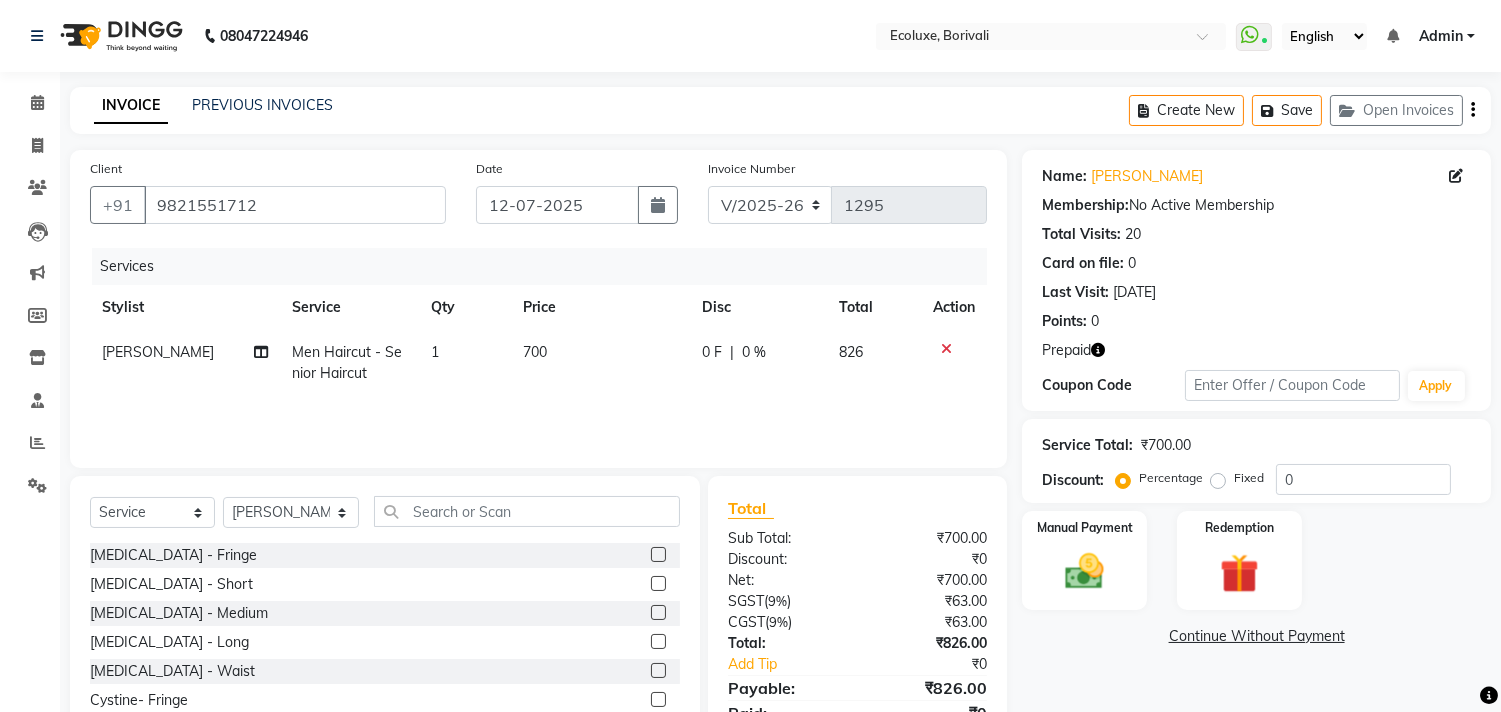 click 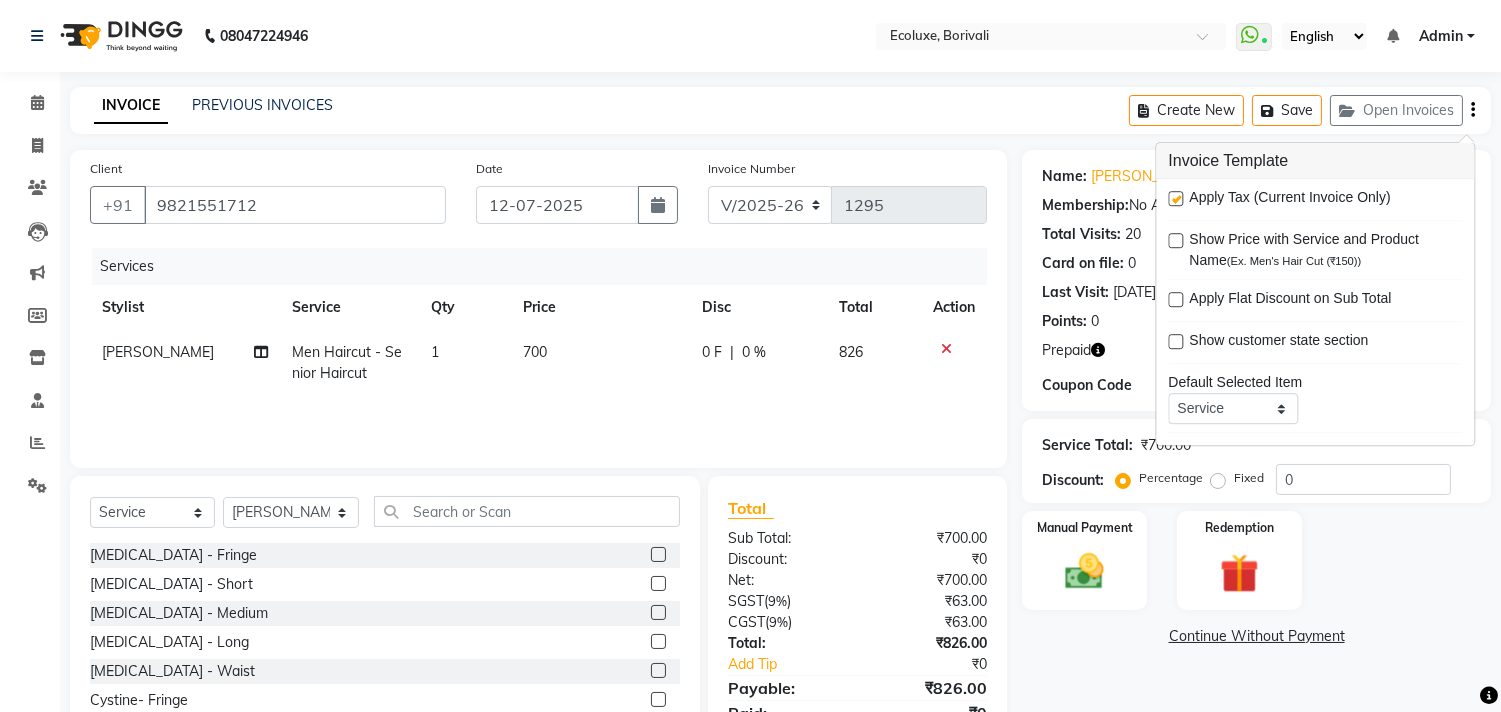 click at bounding box center (1175, 198) 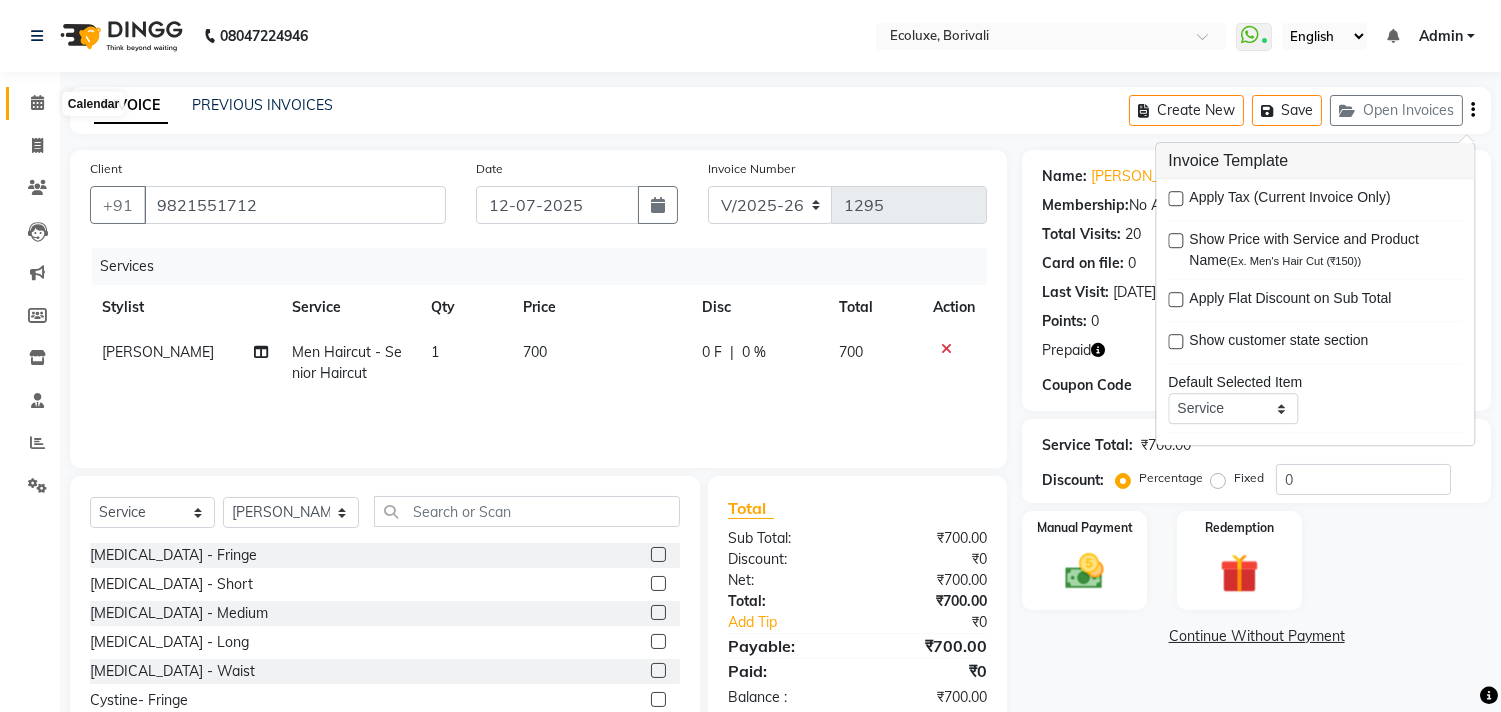 click 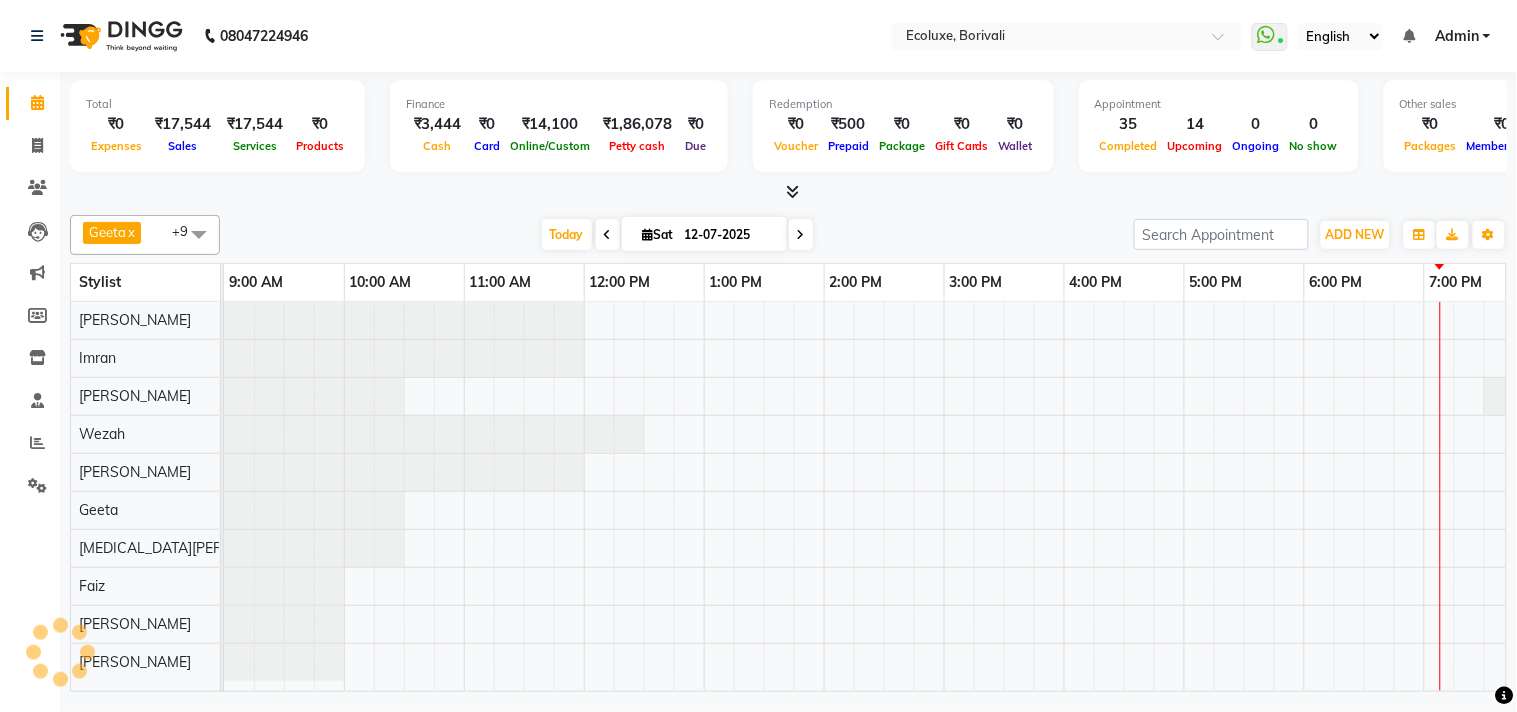 scroll, scrollTop: 0, scrollLeft: 0, axis: both 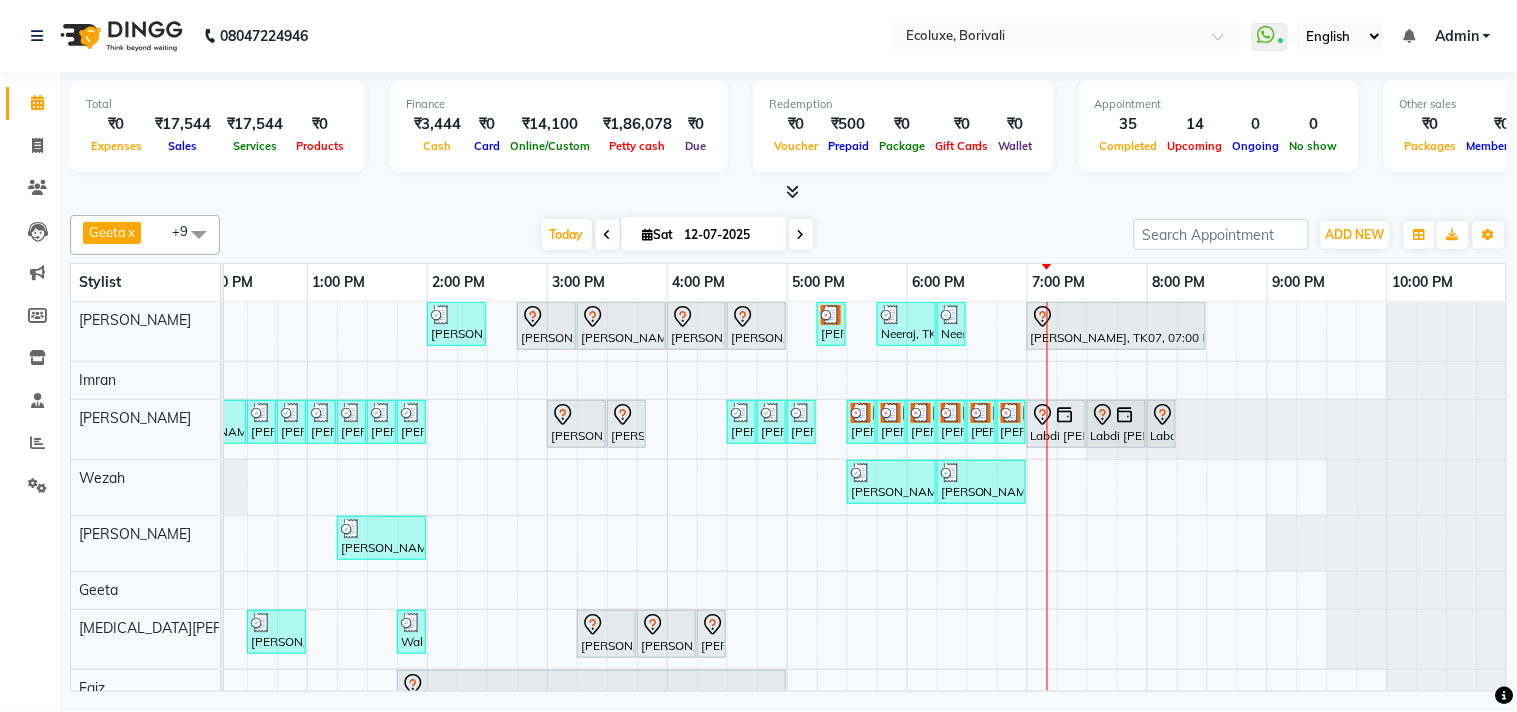 click at bounding box center (801, 235) 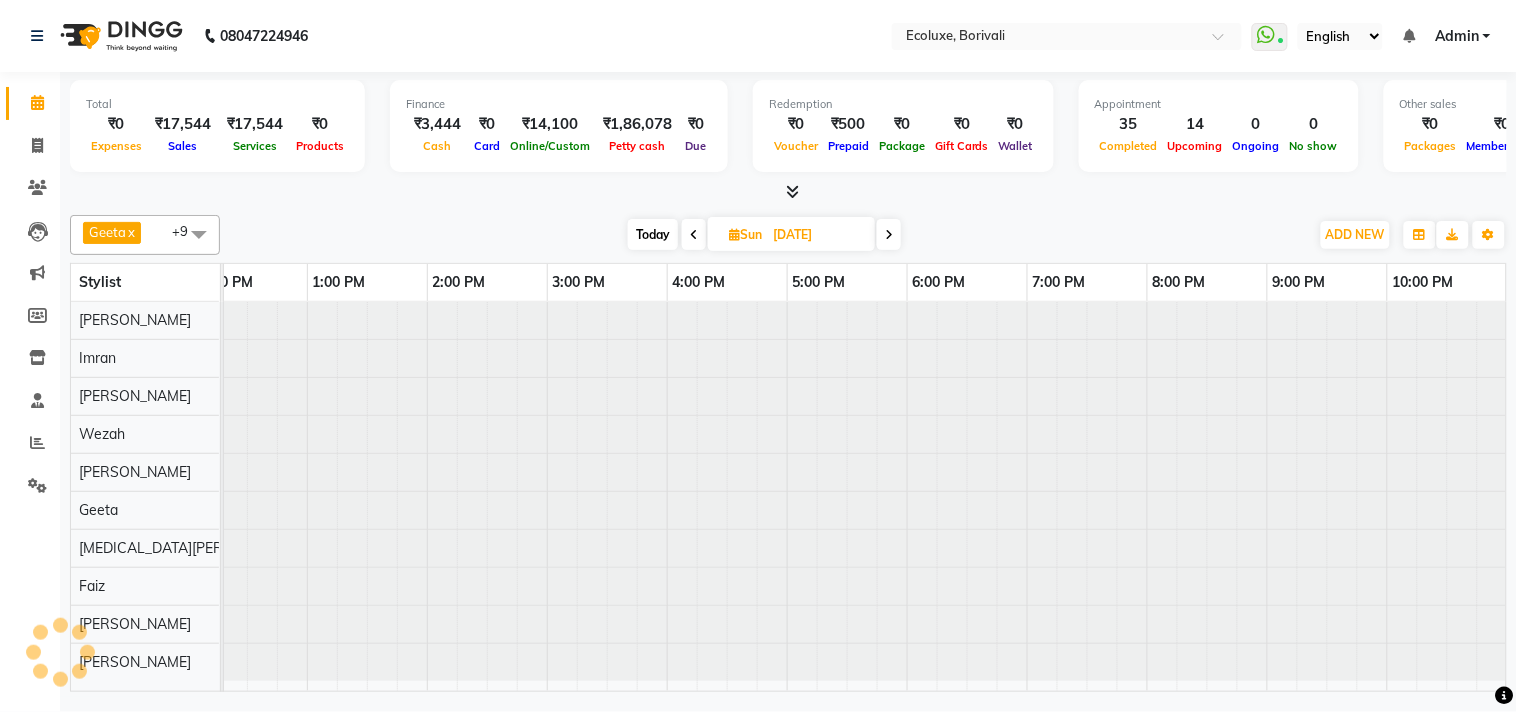 scroll, scrollTop: 0, scrollLeft: 0, axis: both 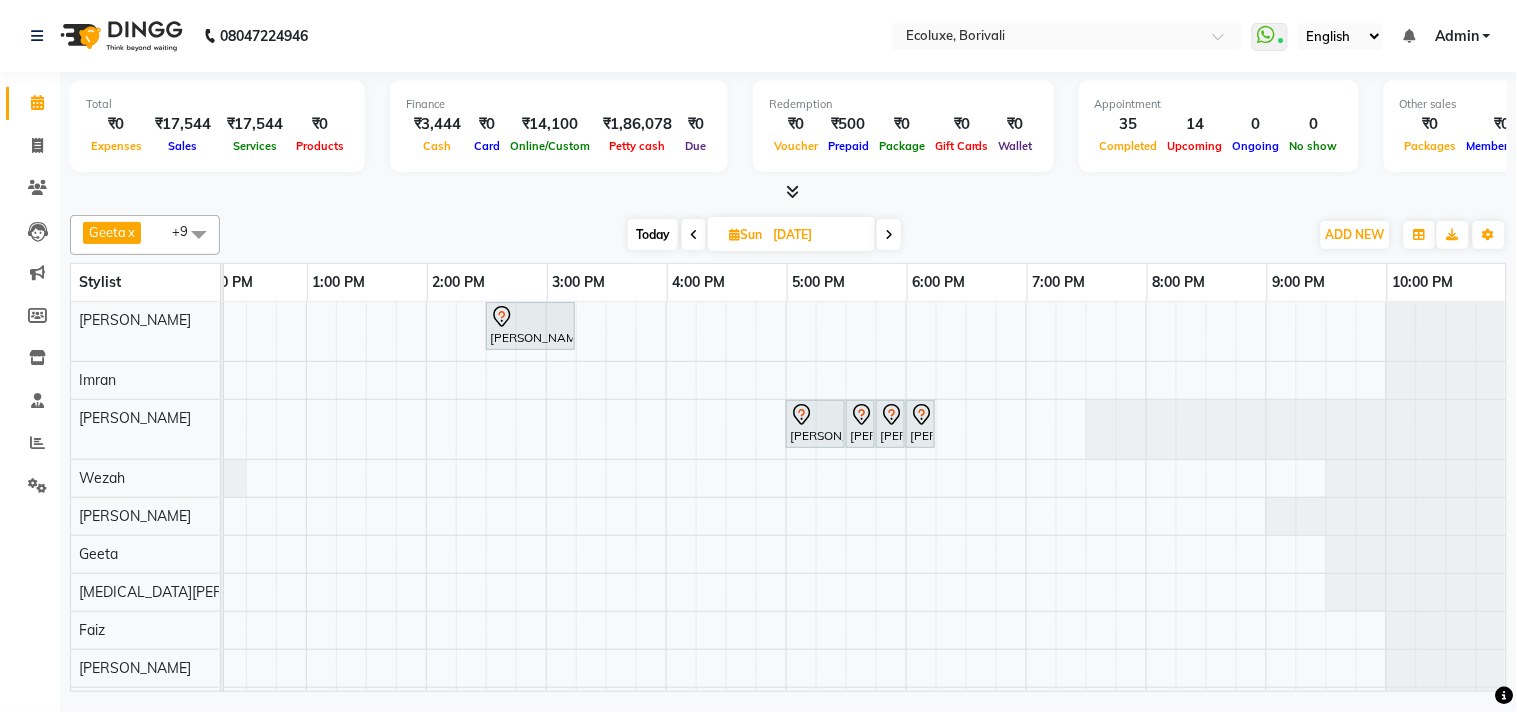 click on "Bhavisha Bhalala, 02:30 PM-03:15 PM, Kids Haircut (Upto 4yrs)             Supriya Shetty, 05:00 PM-05:30 PM, Waxing (Rica Wax) - Full Arms              Supriya Shetty, 05:30 PM-05:45 PM, Waxing (Rica Wax) - Underarms             Supriya Shetty, 05:45 PM-06:00 PM, Woman Eyebrow             Supriya Shetty, 06:00 PM-06:15 PM, Woman Upperlip" at bounding box center (666, 513) 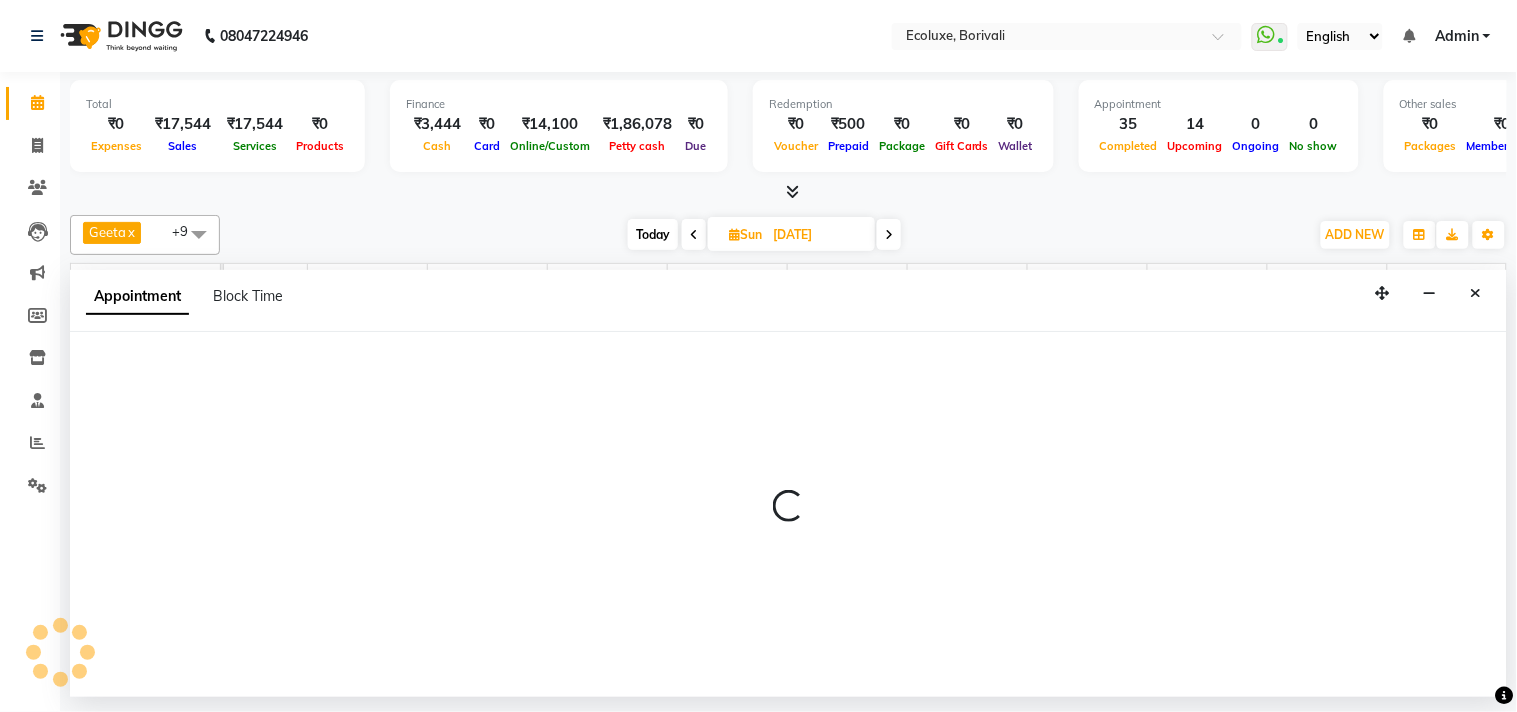 select on "35738" 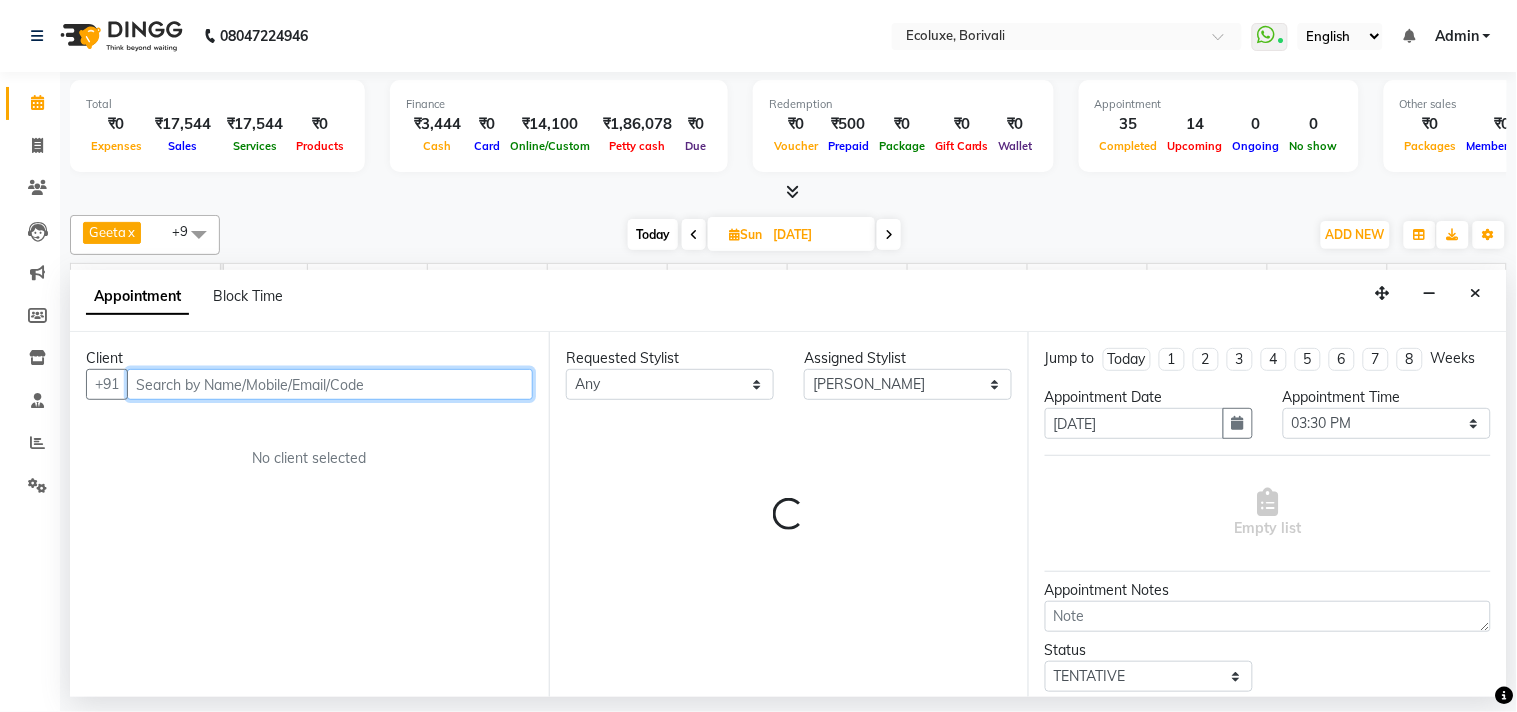 click at bounding box center (330, 384) 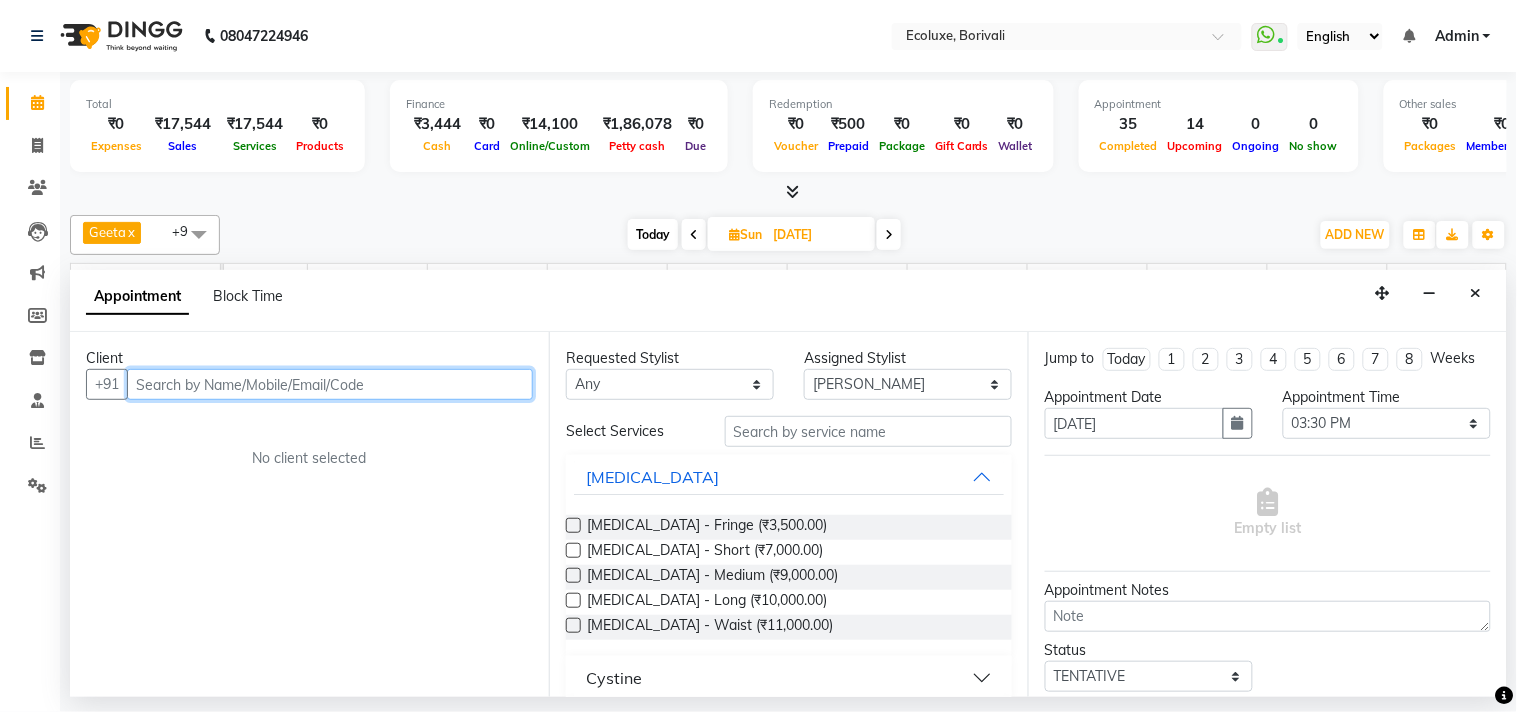click at bounding box center [330, 384] 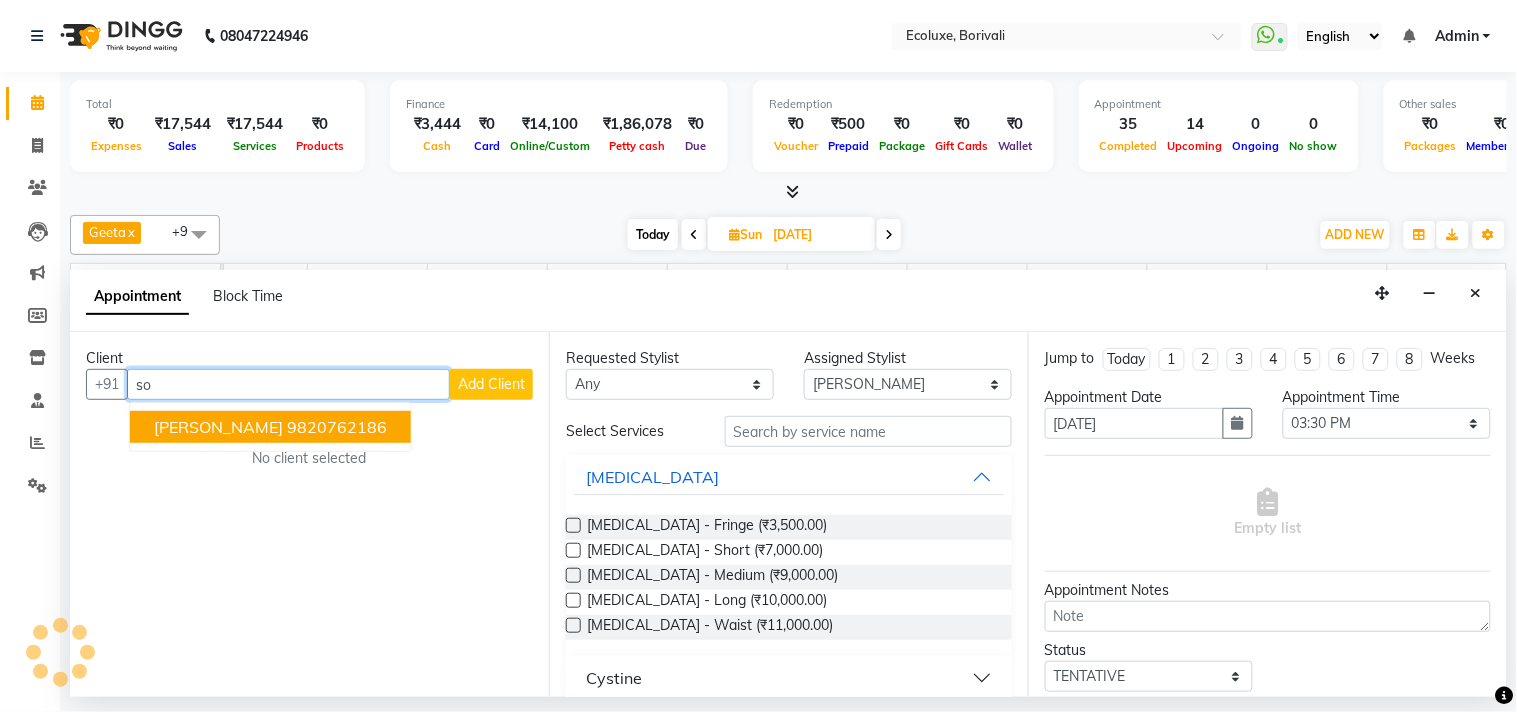 type on "s" 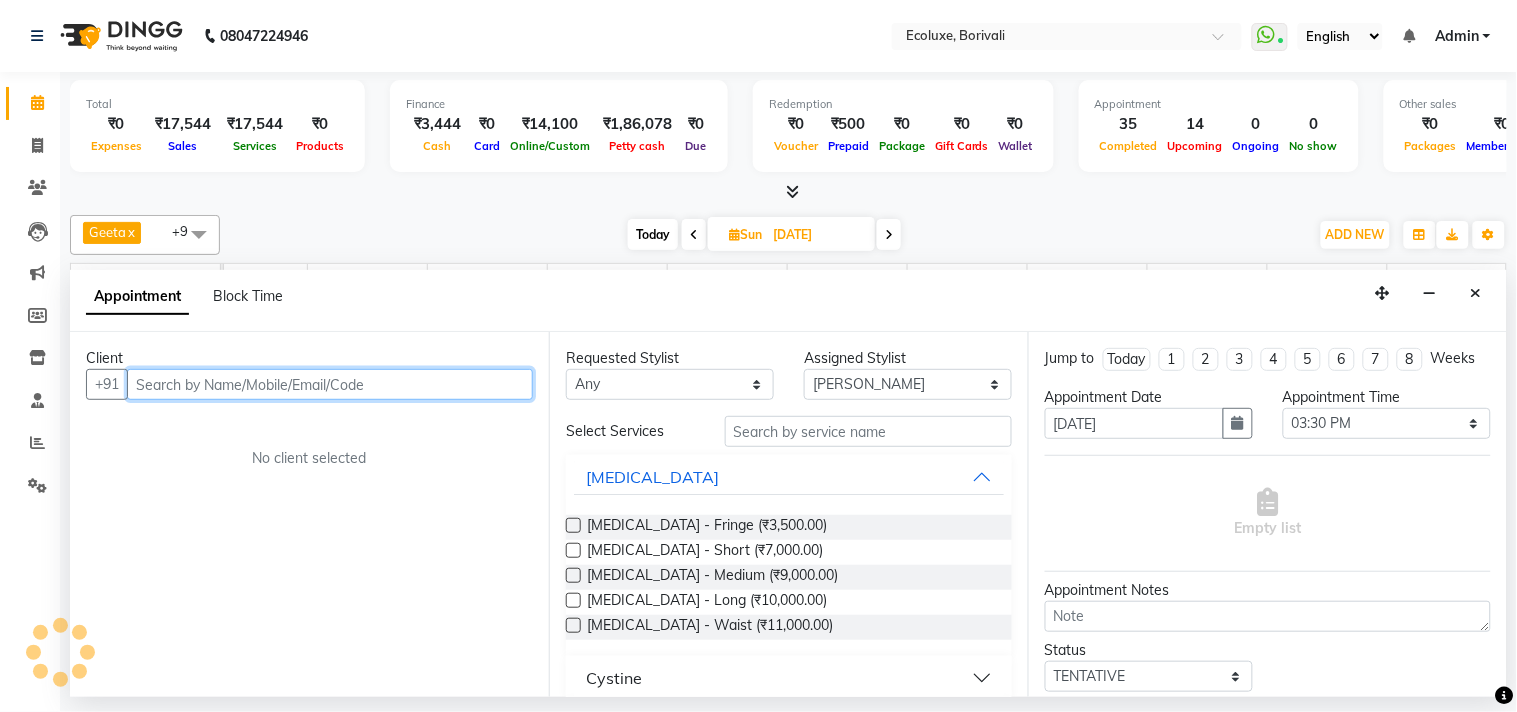 click on "Client +91  No client selected  Requested Stylist Any Alisha Sasankar Faiz Geeta Harshada Pawar   Imran  Kamal Khende Mohammad Faisal  Neelu Nikita Raut Sakina Shafique Sonal Sawant  Umar Shaikh Wezah Assigned Stylist Select Alisha Sasankar Faiz Geeta Harshada Pawar   Imran  Kamal Khende Mohammad Faisal  Neelu Nikita Raut Sakina Shafique Sonal Sawant  Umar Shaikh Wezah Select Services    Botox Botox - Fringe (₹3,500.00) Botox - Short (₹7,000.00) Botox - Medium (₹9,000.00) Botox - Long (₹10,000.00) Botox - Waist (₹11,000.00)    Cystine    Smoothening / Straightening / Rebonding    Nano Plastia    Keratin    Touchup    Global    Highlights    Hairwash    Female Haircut    Men Haircut & Beard    Men's Hair Colour    Hair Rituals    Hair Treatment    Scalp Treatment    Hair Extentions    Styling    Head Massage    Facial / Cleanup    Face Mask    Black Mask    Waxing     Peel Off Wax    Threading    Skin Treatment    Bleach & D.Tan    Manicure / Pedicure    Body Massage    QOD     Nails    Lashes     1" at bounding box center [788, 514] 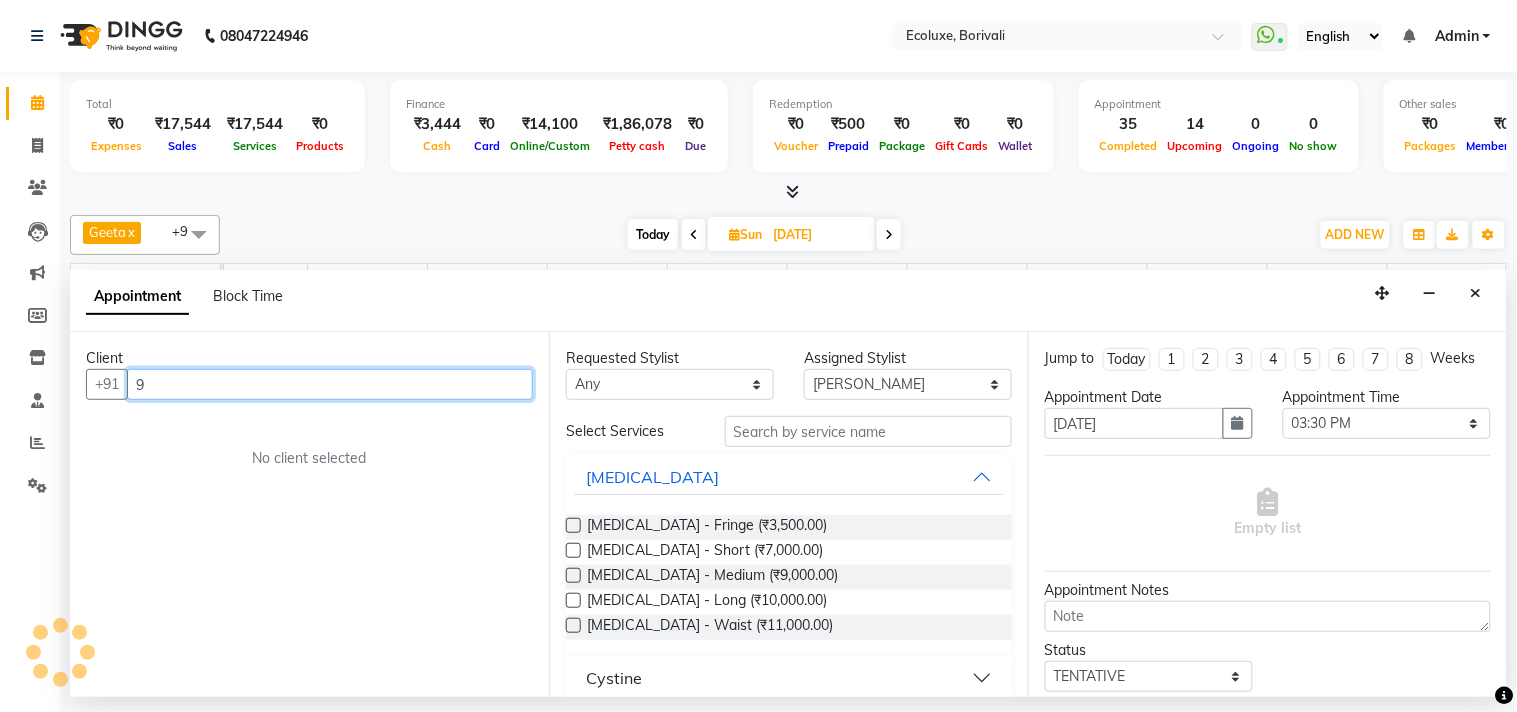 click on "9" at bounding box center [330, 384] 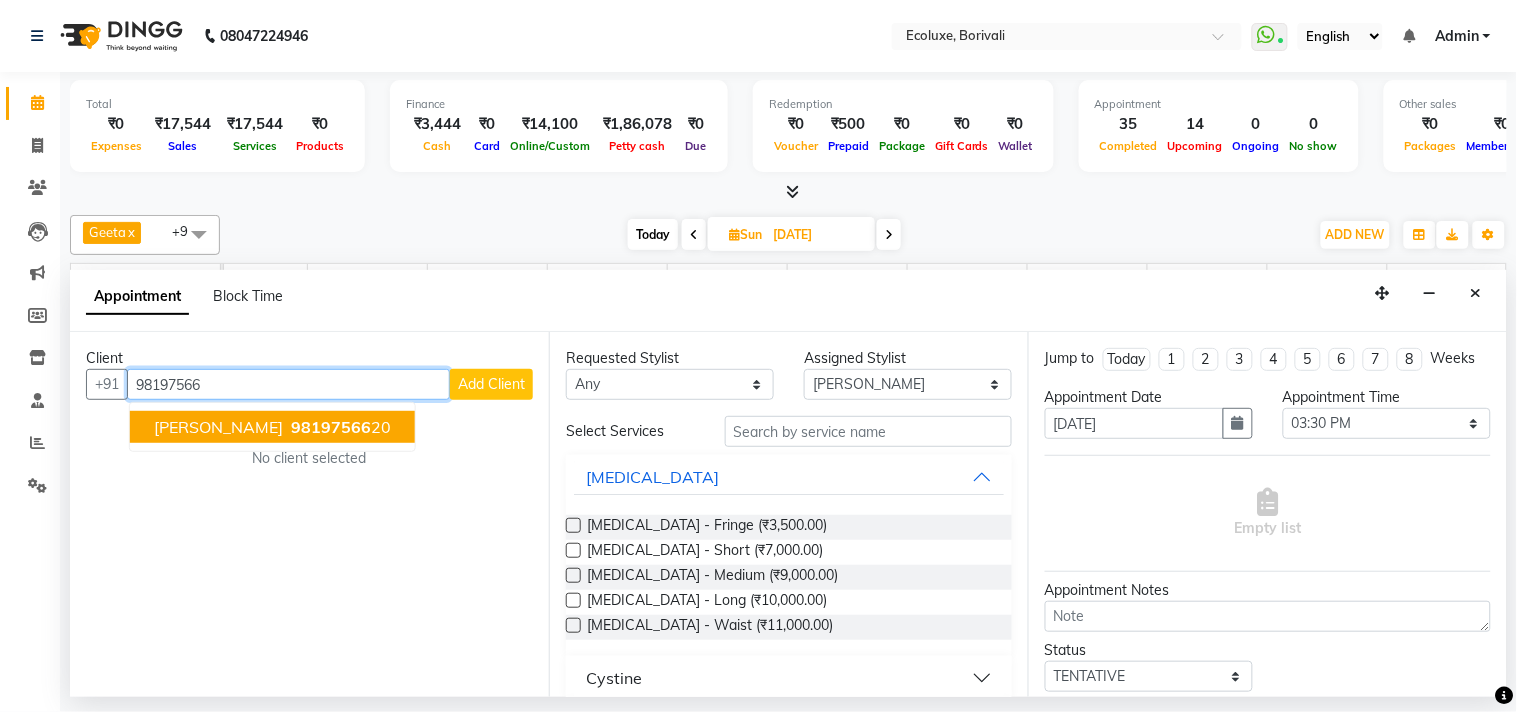 click on "98197566" at bounding box center (331, 427) 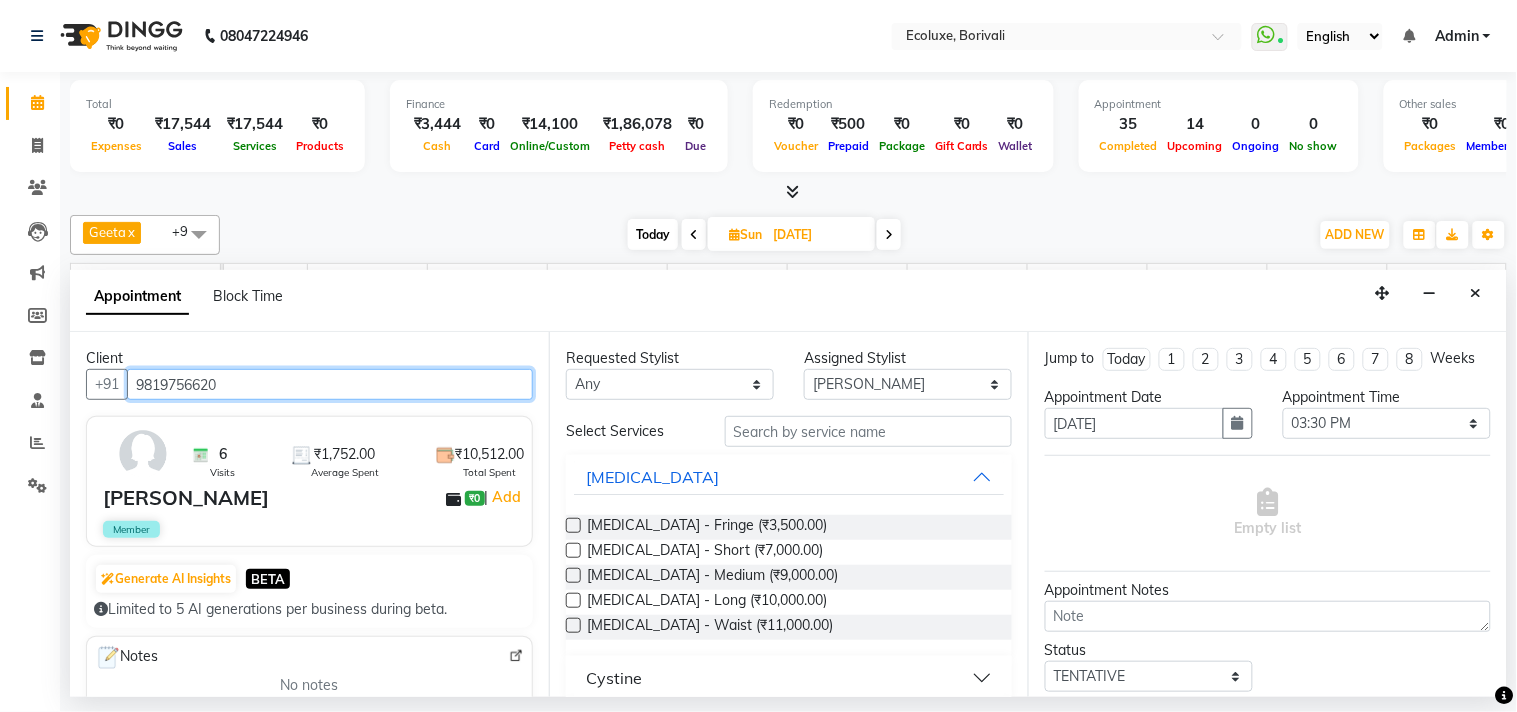 type on "9819756620" 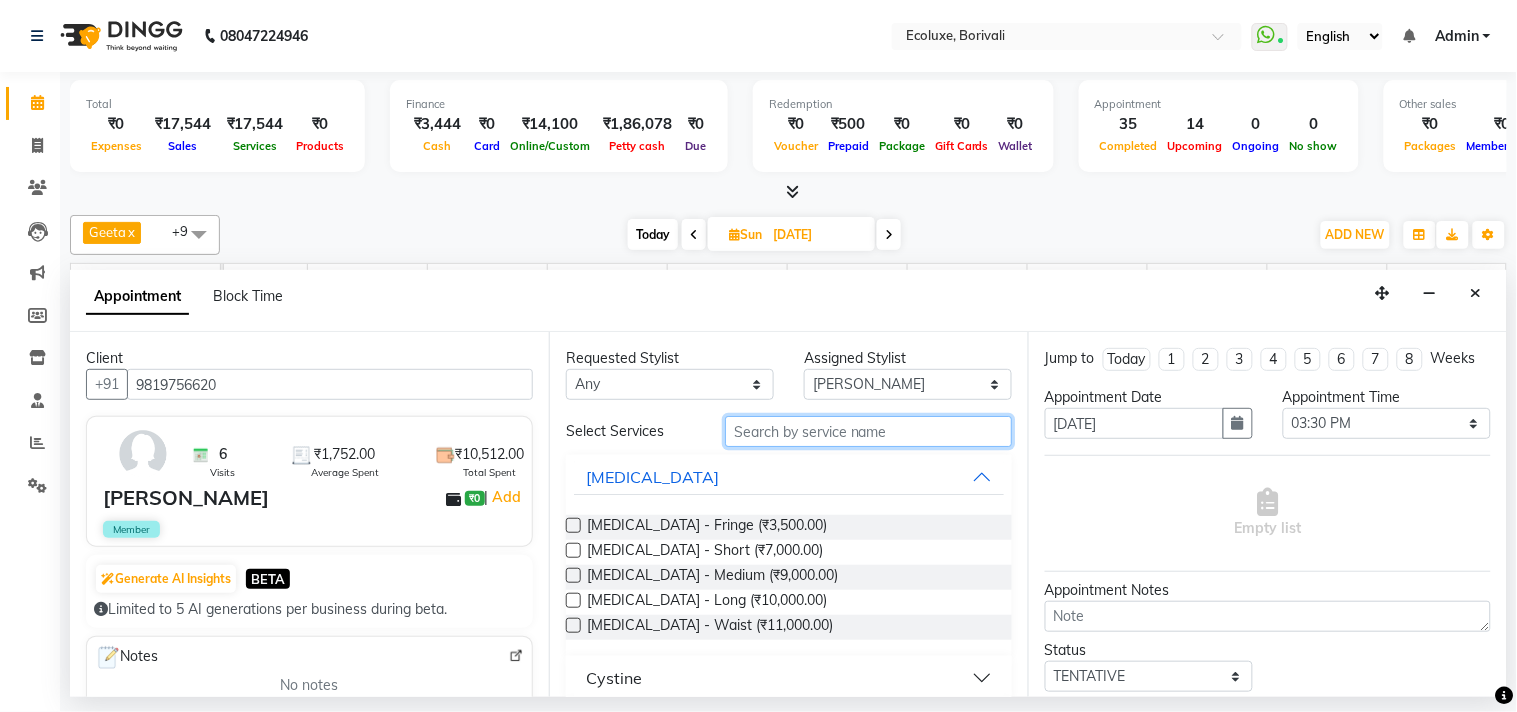 click at bounding box center [868, 431] 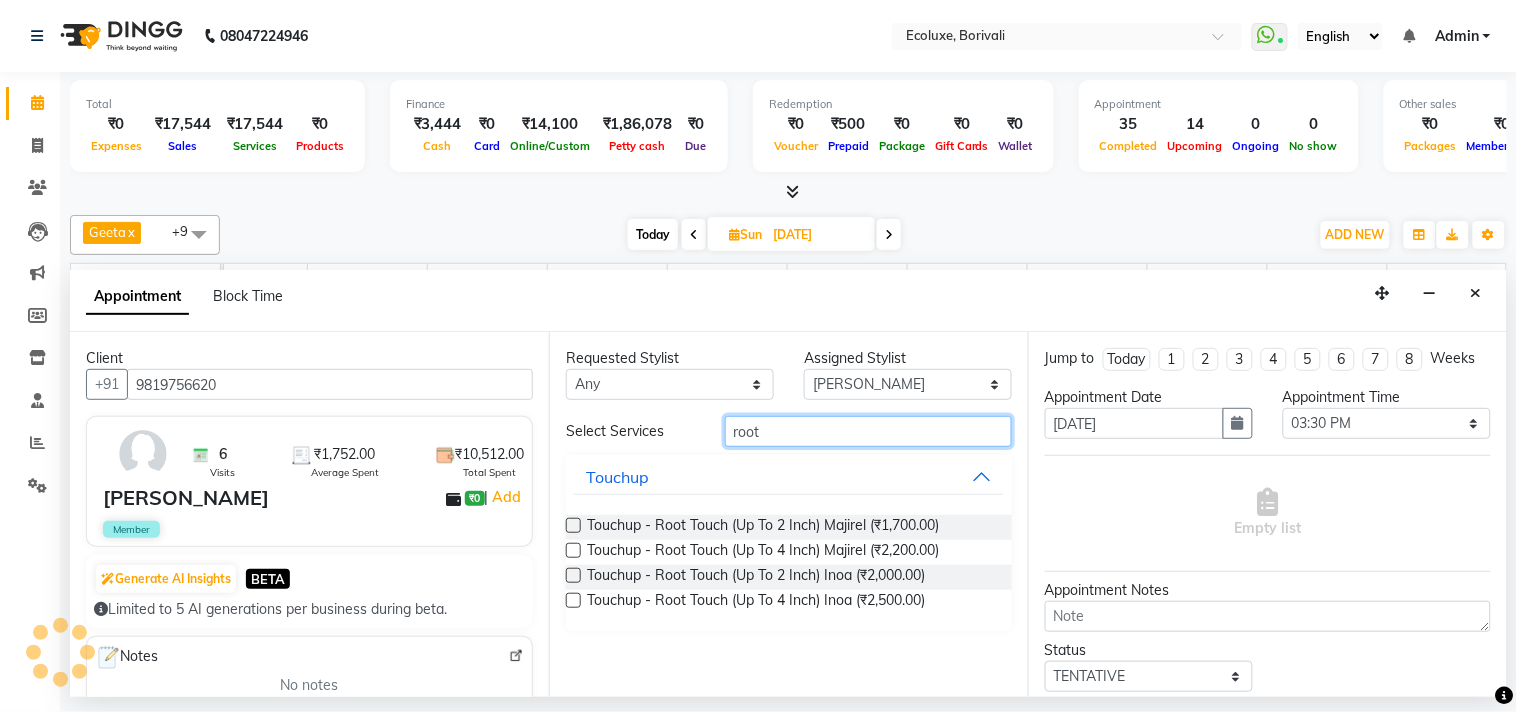 type on "root" 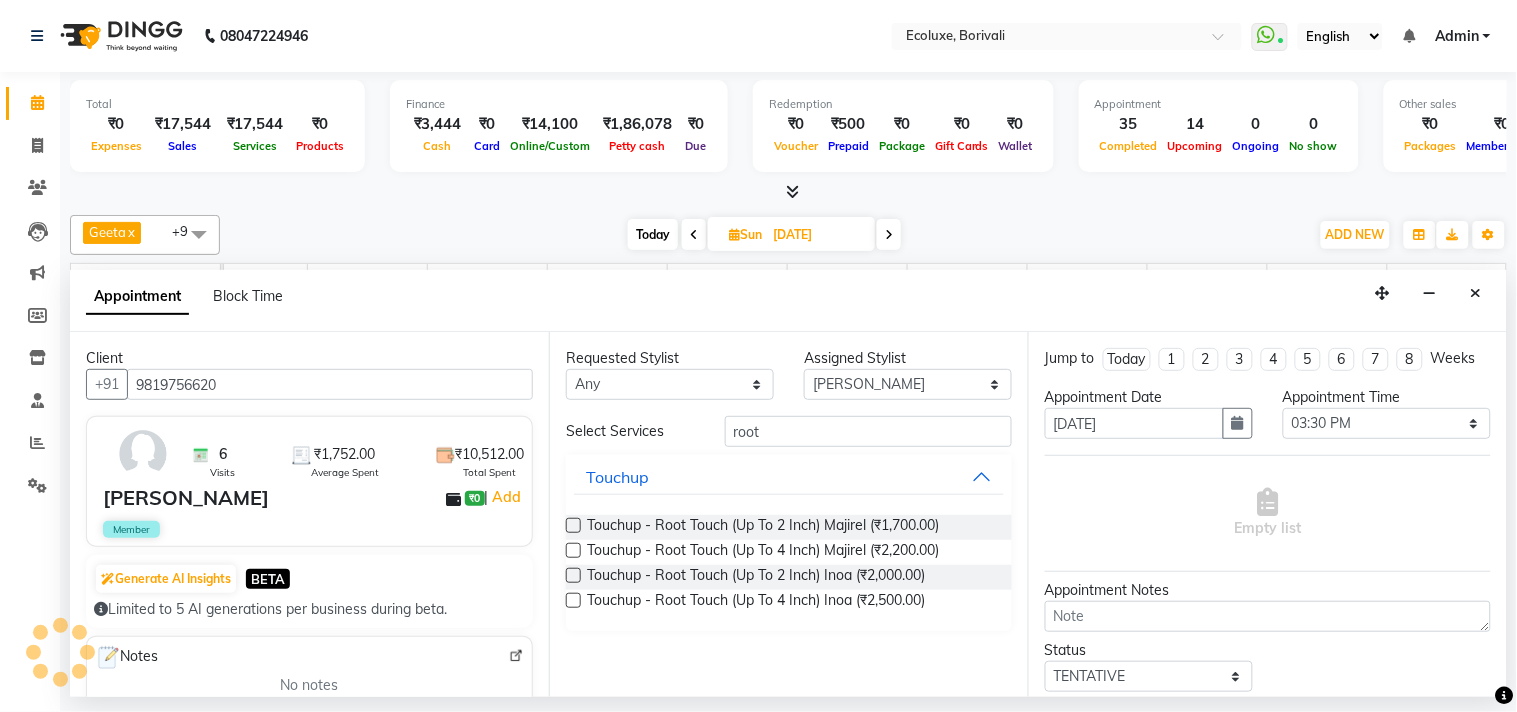 click at bounding box center [573, 575] 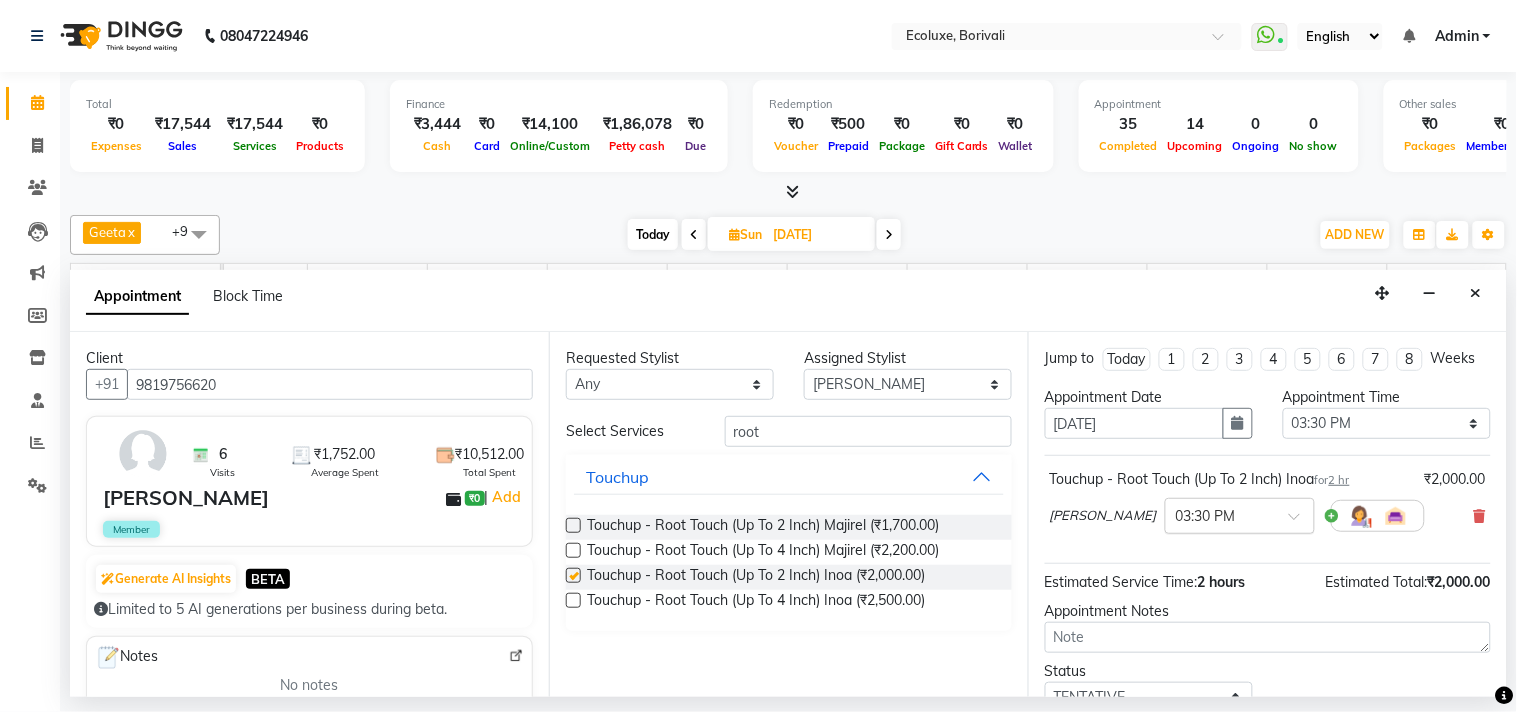 checkbox on "false" 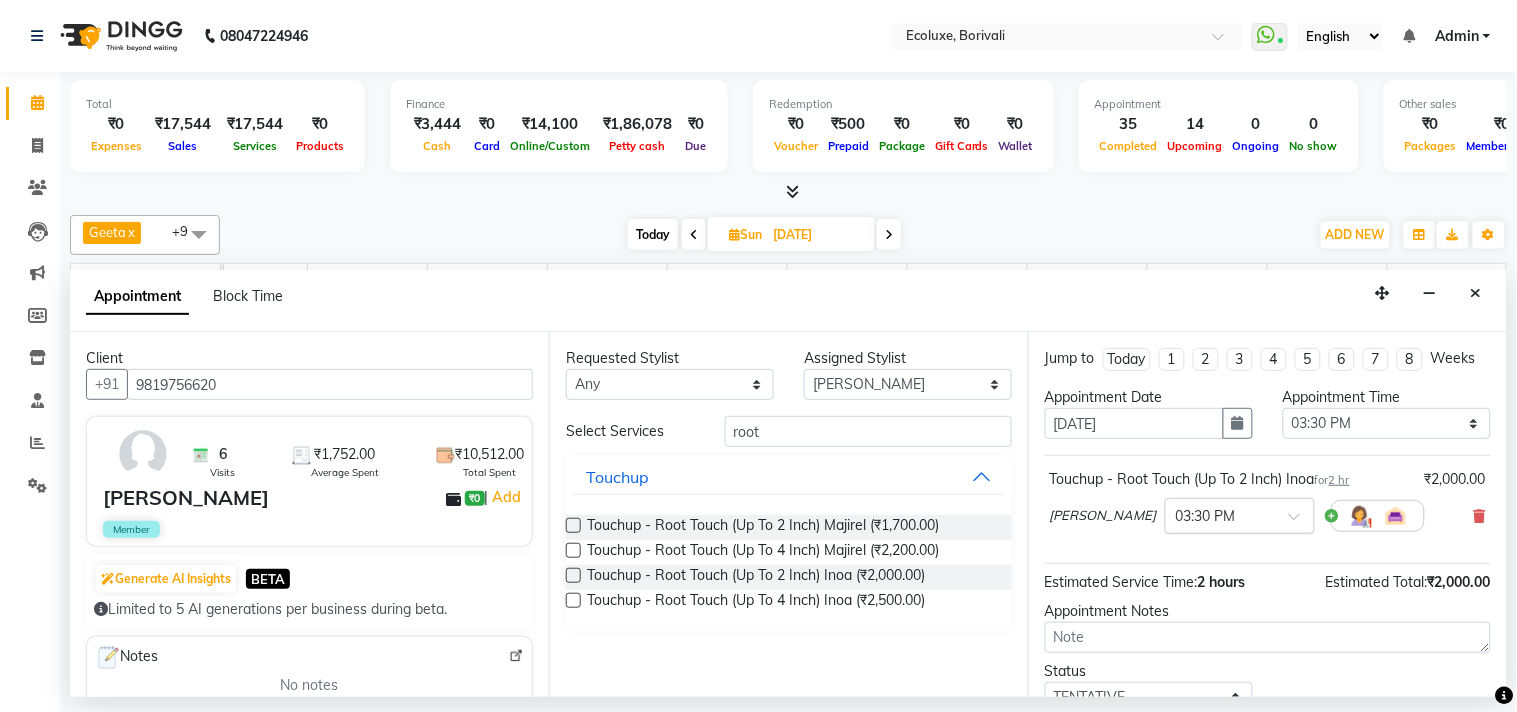 scroll, scrollTop: 161, scrollLeft: 0, axis: vertical 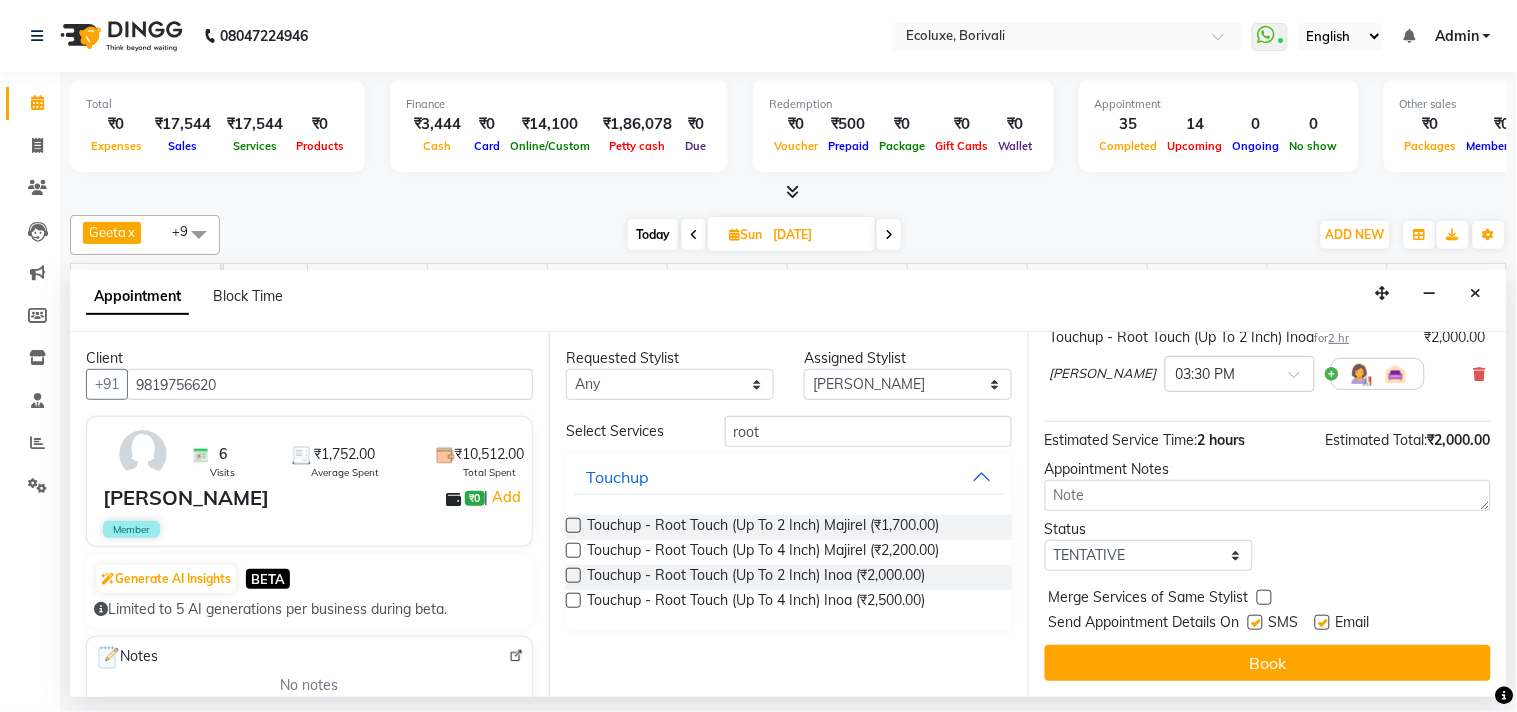 click on "Book" at bounding box center (1268, 663) 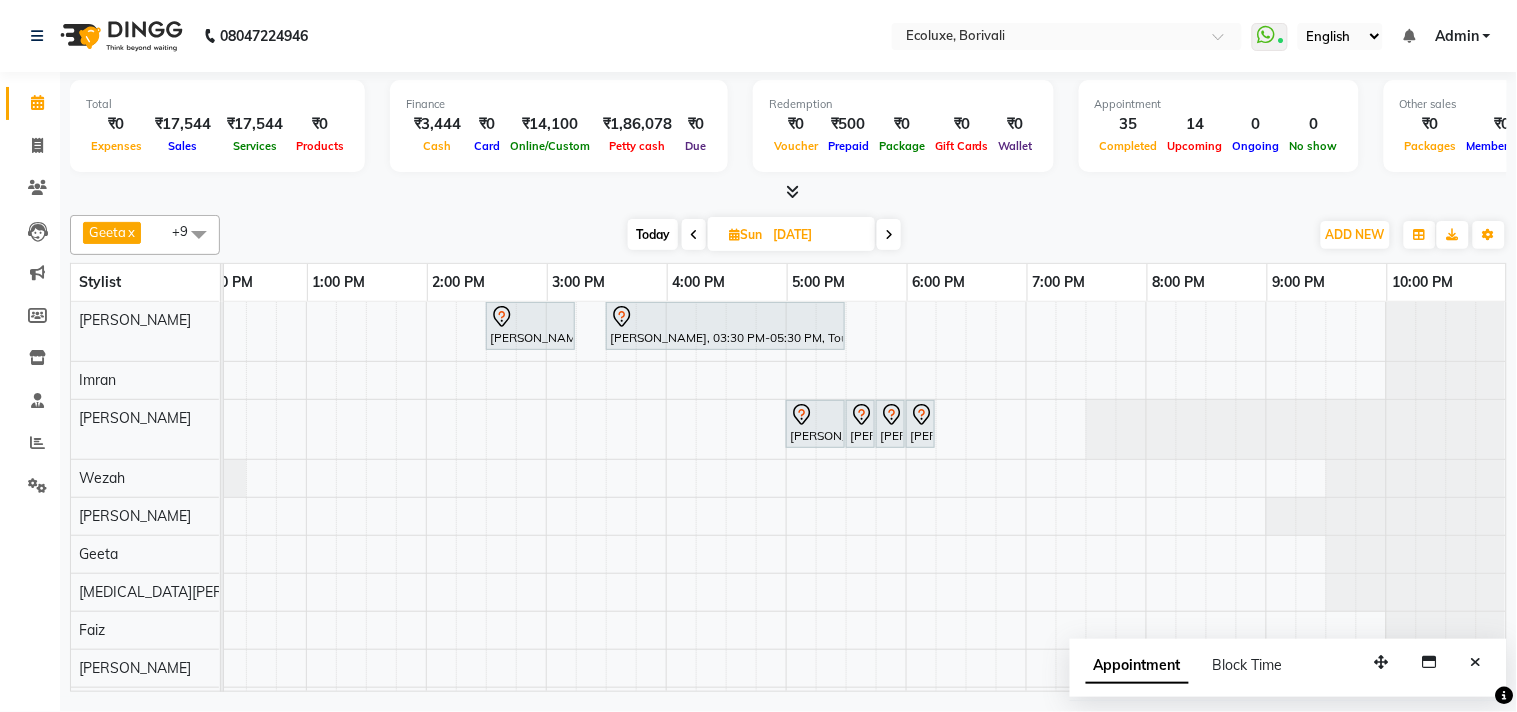 click on "Today" at bounding box center (653, 234) 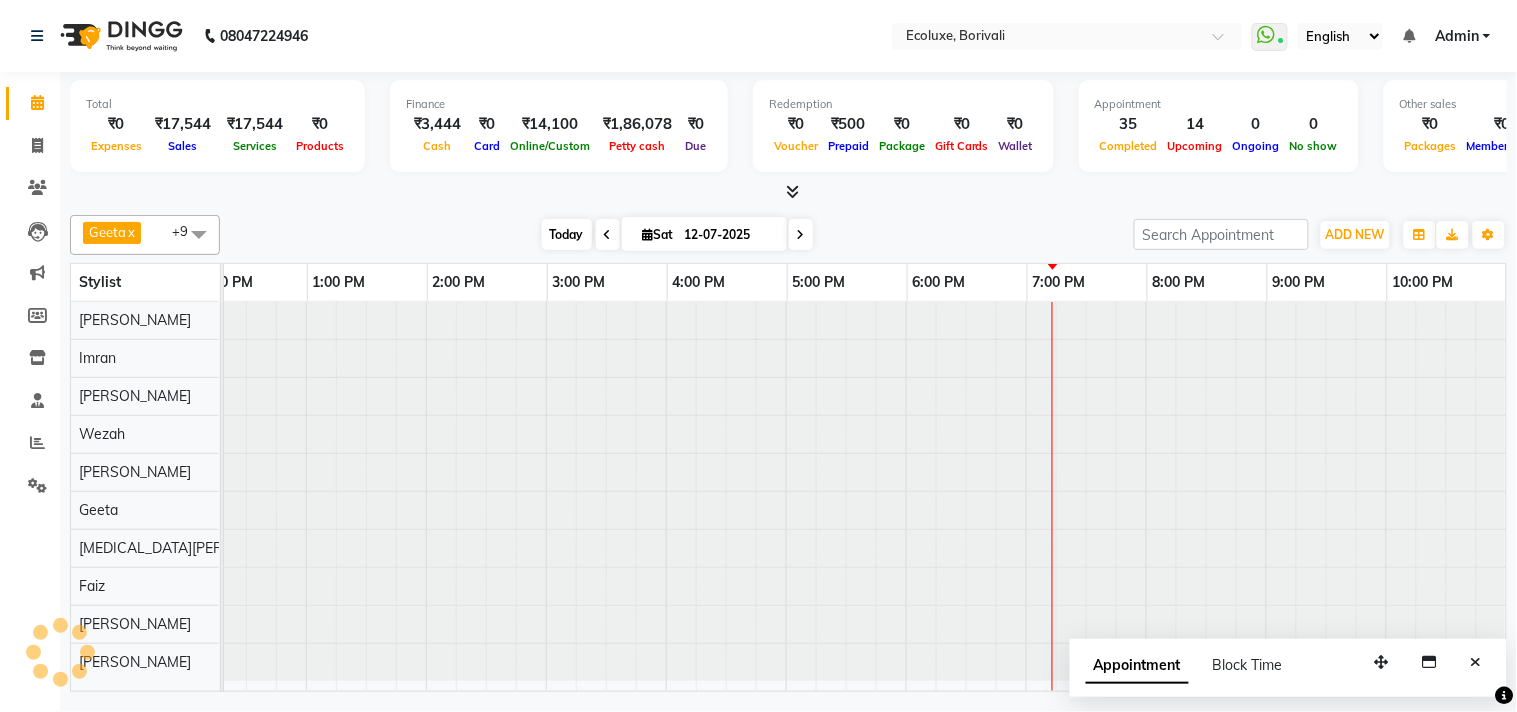 scroll, scrollTop: 0, scrollLeft: 397, axis: horizontal 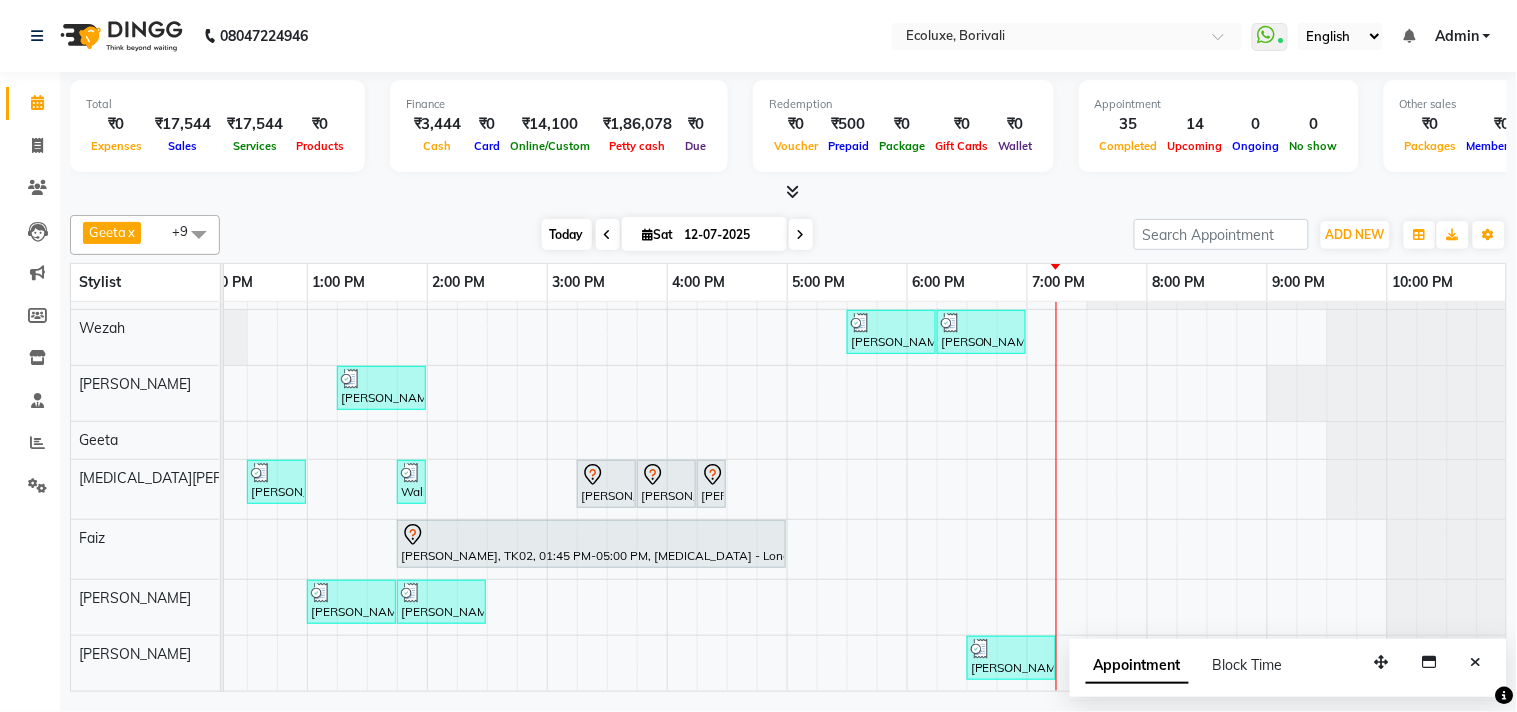 click on "Today" at bounding box center (567, 234) 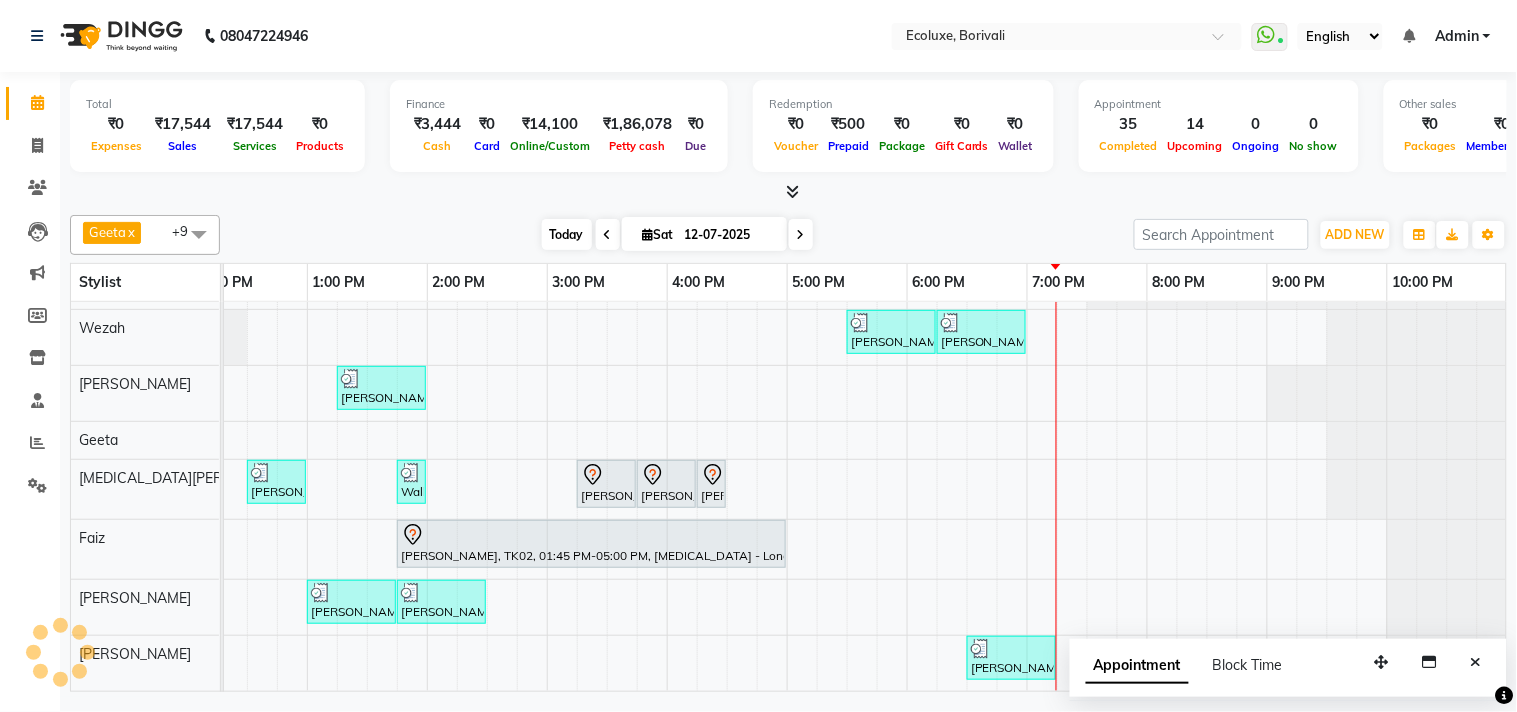 scroll, scrollTop: 0, scrollLeft: 397, axis: horizontal 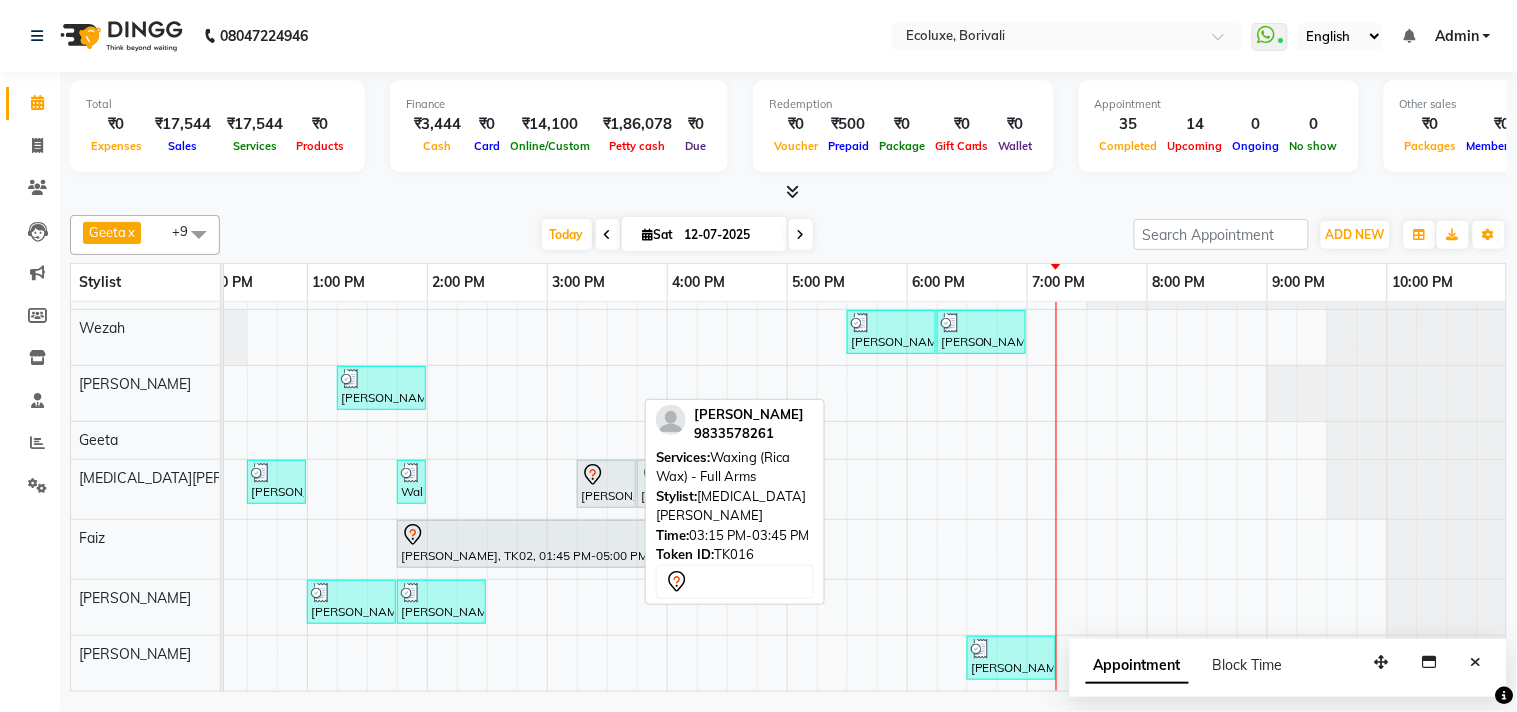 click on "[PERSON_NAME], TK16, 03:15 PM-03:45 PM, Waxing (Rica Wax) - Full Arms" at bounding box center [606, 484] 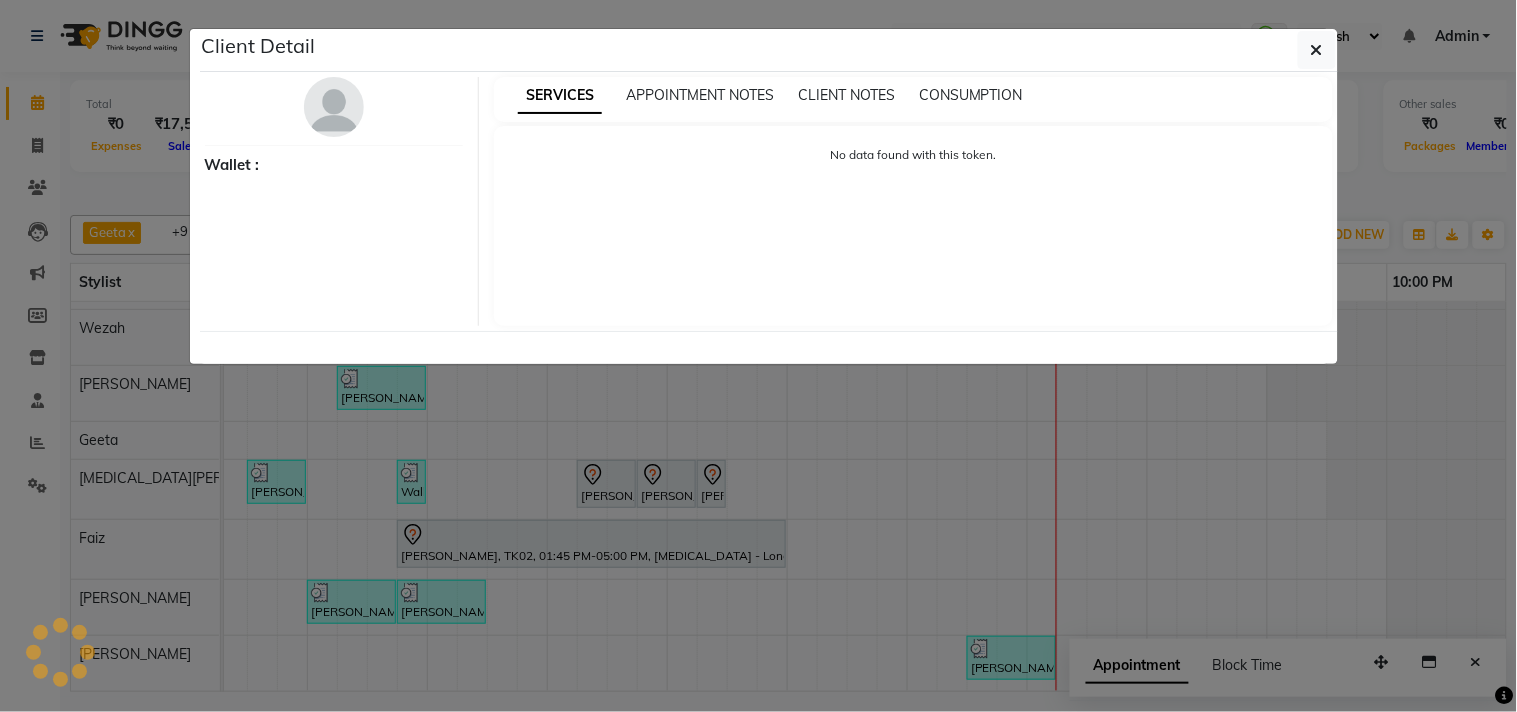 select on "7" 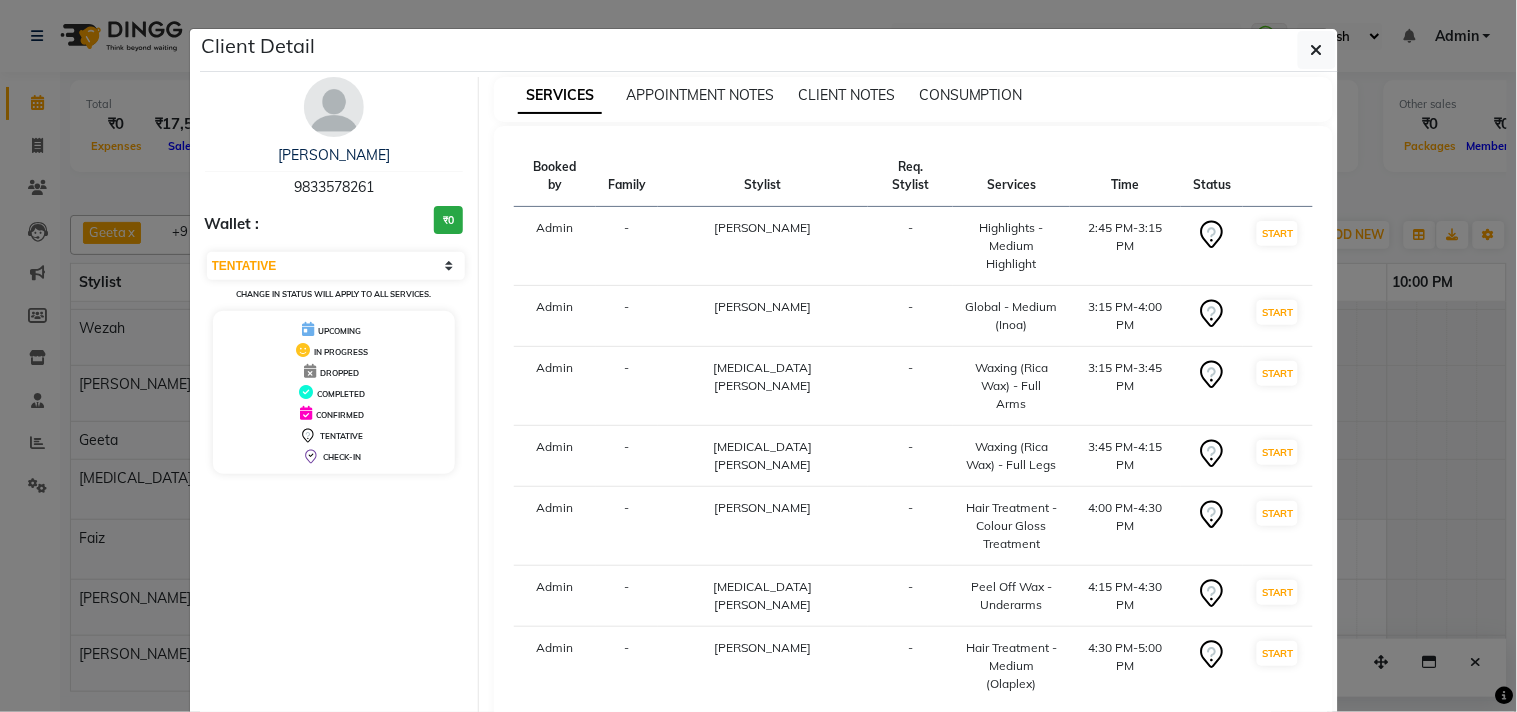 click on "Mark Done And Checkout" 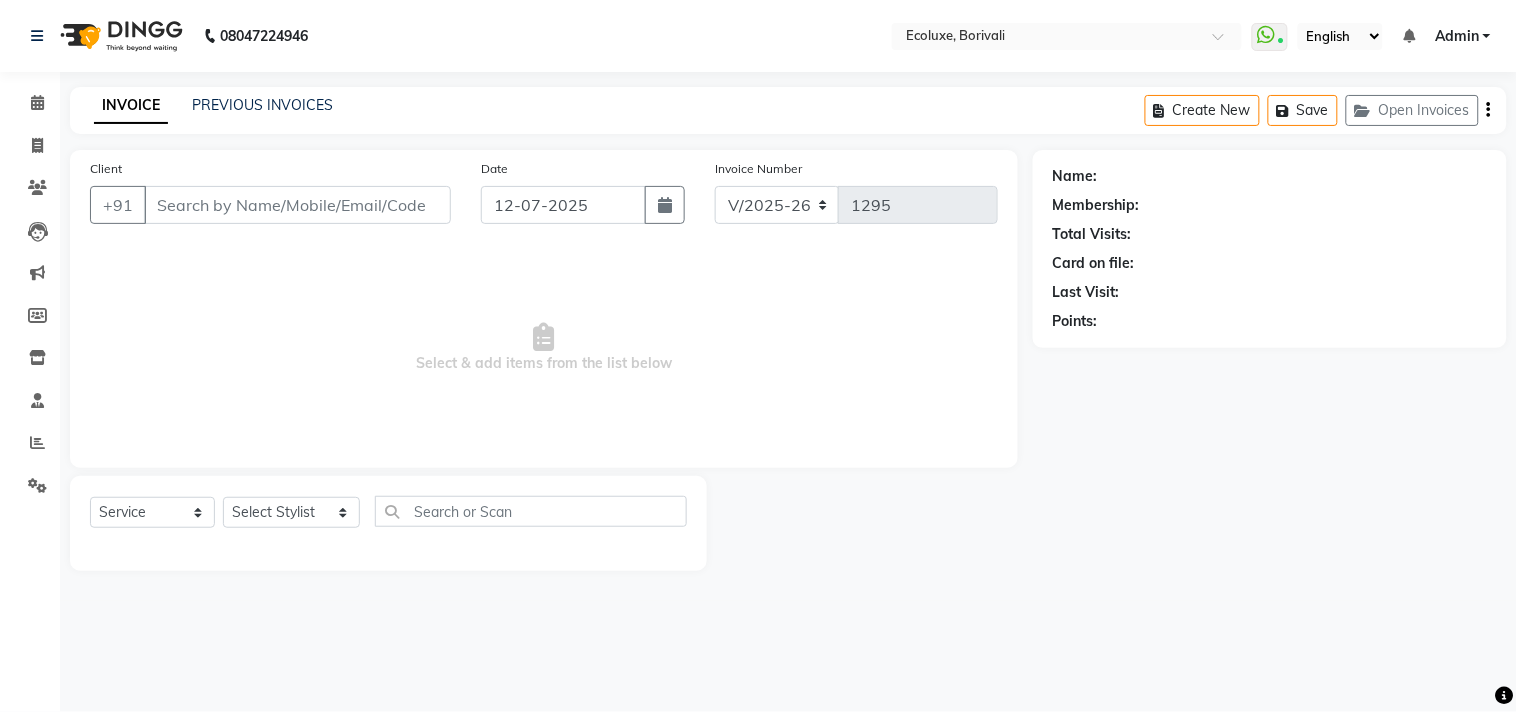 type on "9833578261" 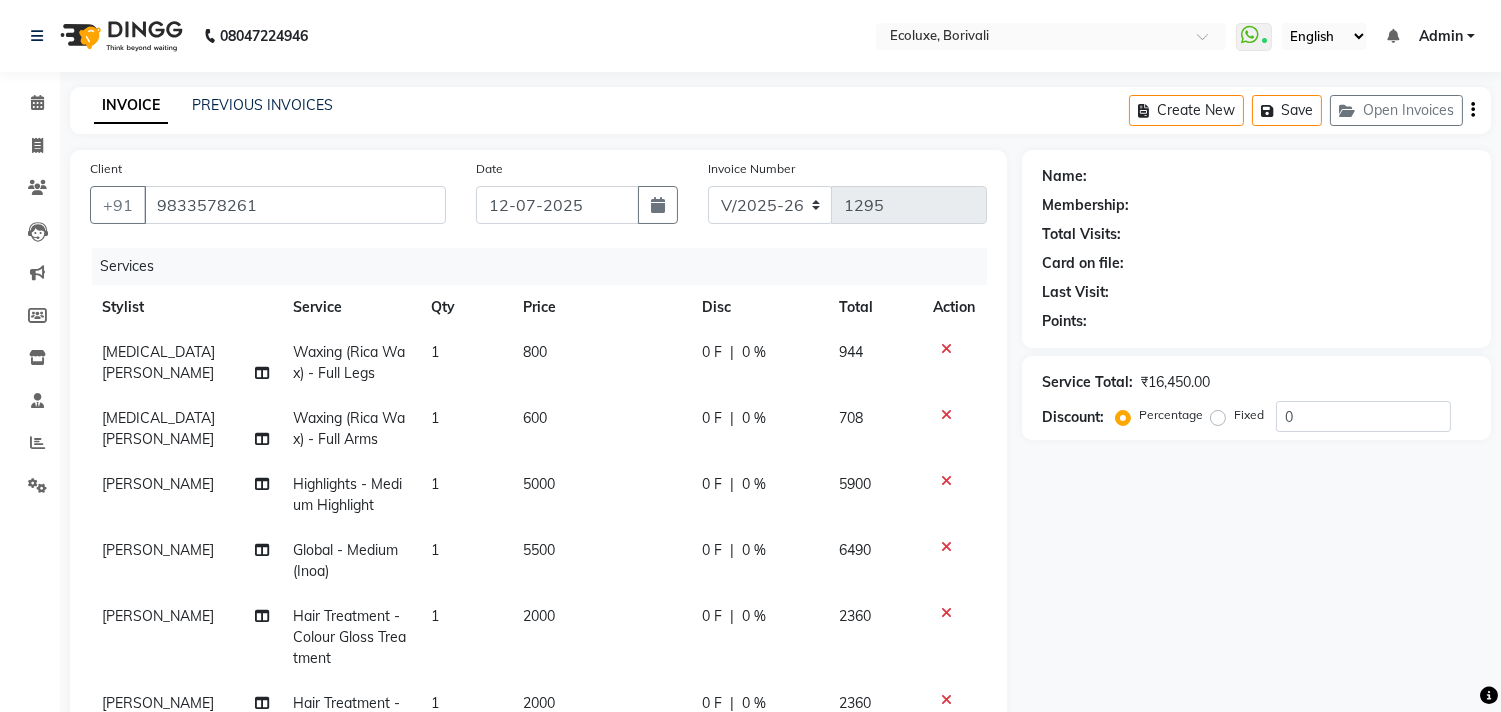 select on "1: Object" 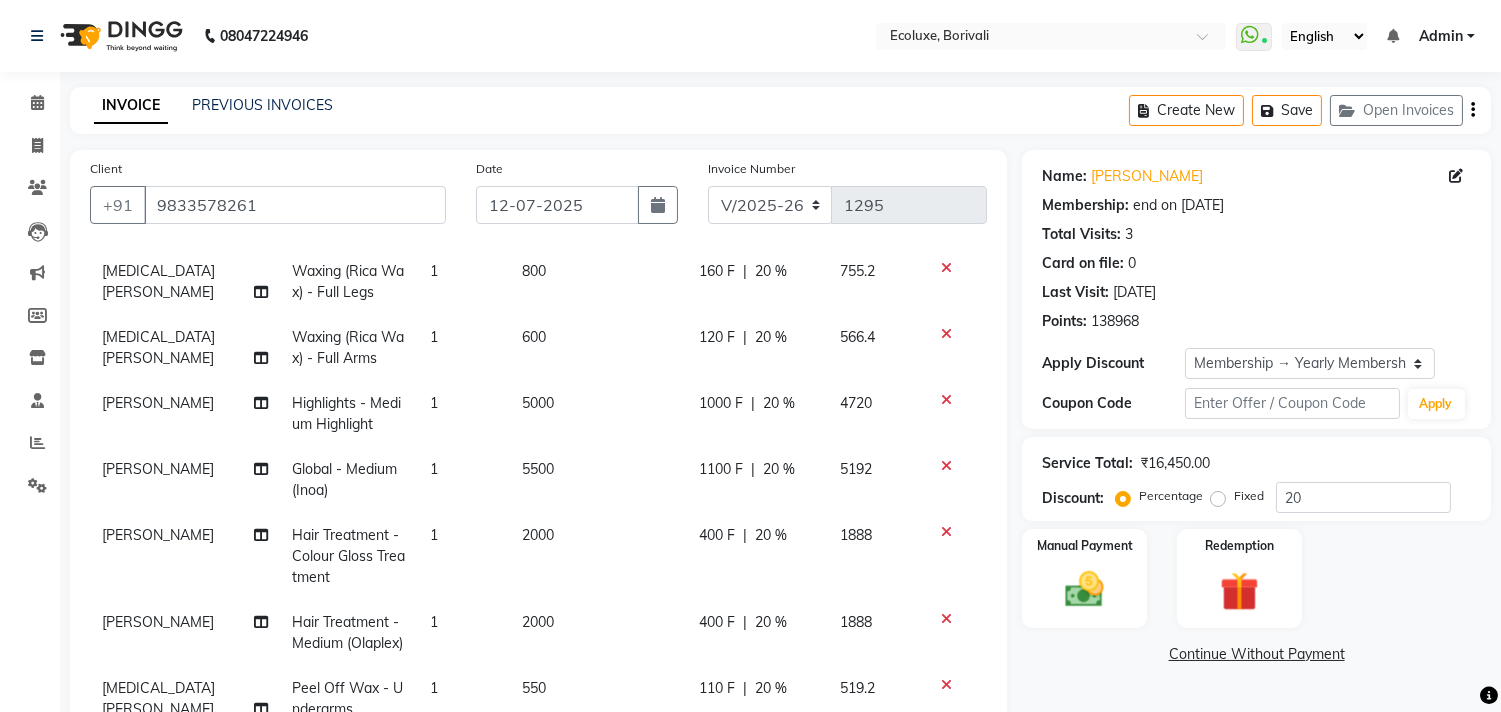scroll, scrollTop: 118, scrollLeft: 0, axis: vertical 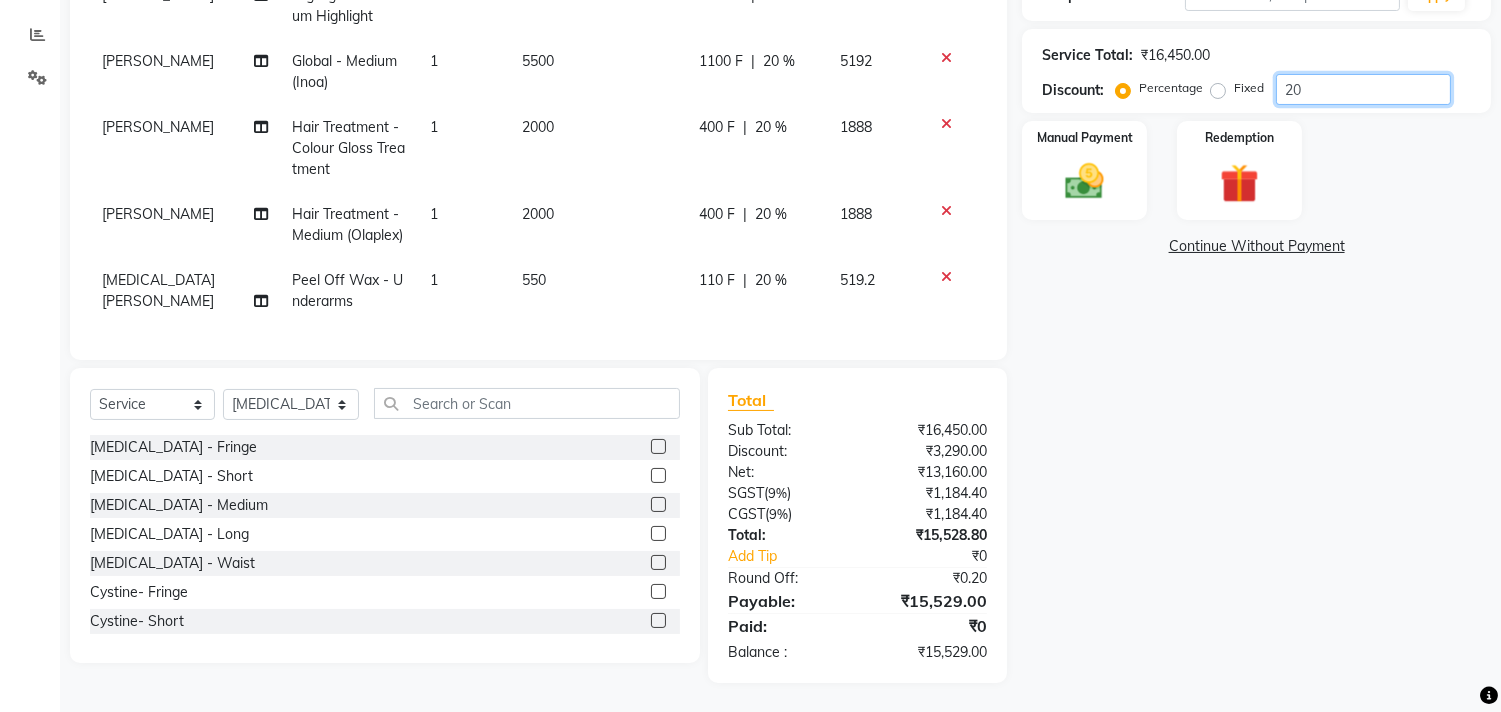 drag, startPoint x: 1350, startPoint y: 95, endPoint x: 1068, endPoint y: 108, distance: 282.2995 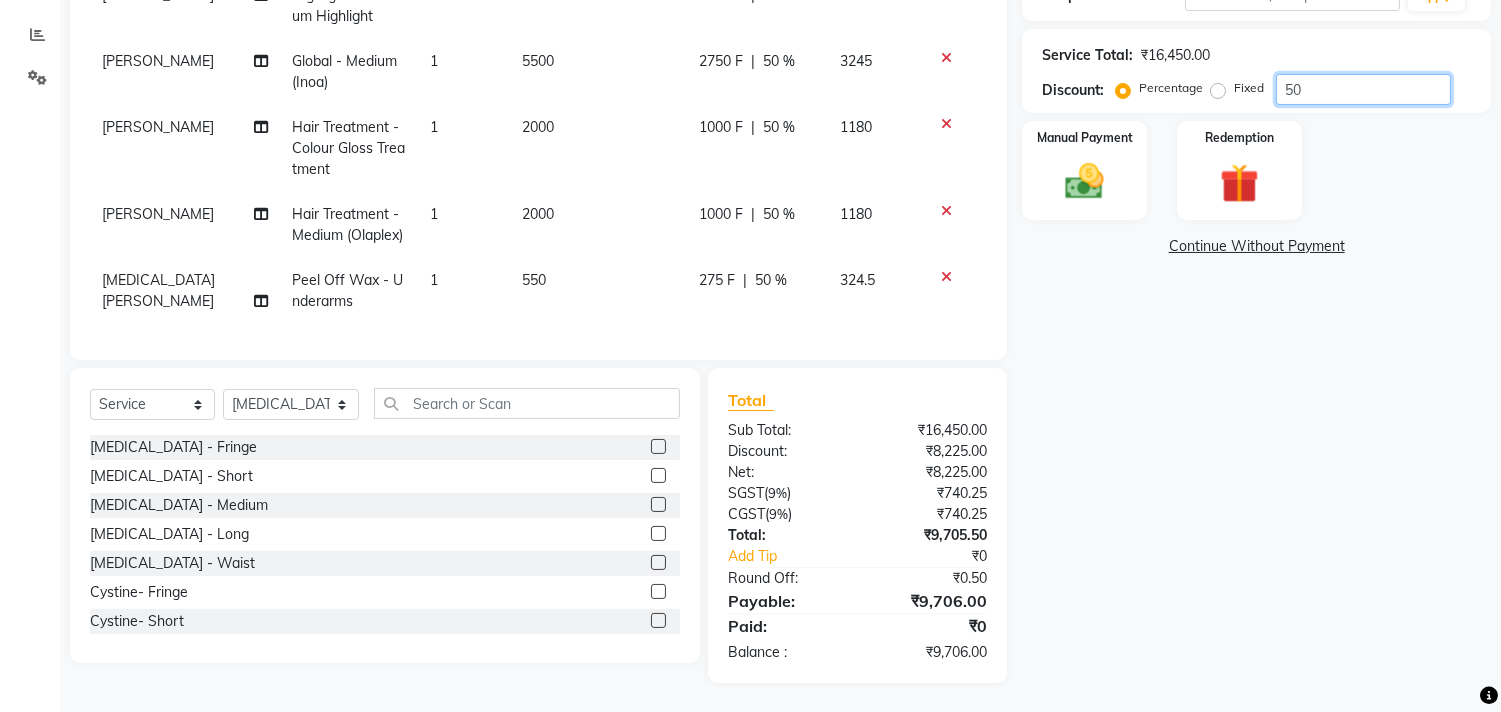 type on "50" 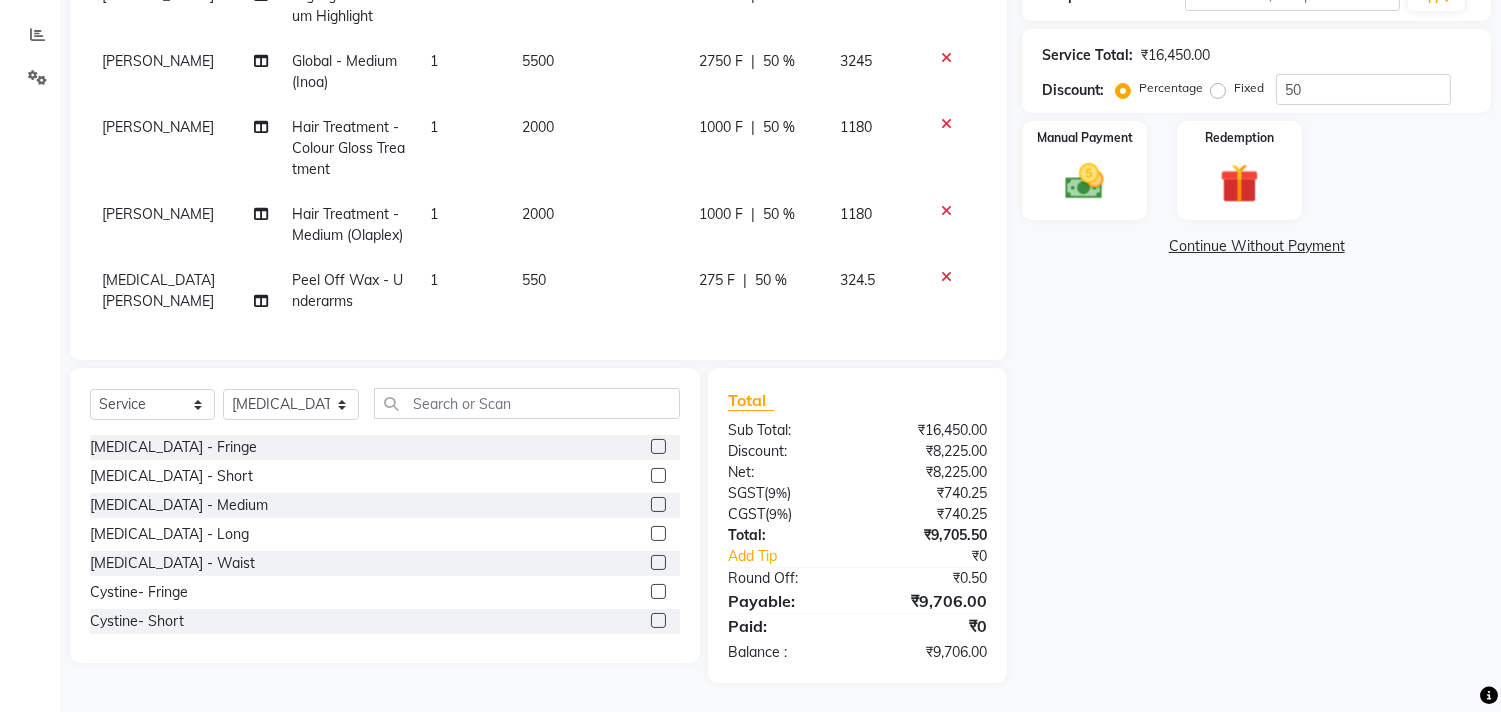 click on "Name: Shraddha Halvadiya Membership: end on 03-02-2026 Total Visits:  3 Card on file:  0 Last Visit:   27-03-2025 Points:   138968  Apply Discount Select Membership → Yearly Membership Coupon Code Apply Service Total:  ₹16,450.00  Discount:  Percentage   Fixed  50 Manual Payment Redemption  Continue Without Payment" 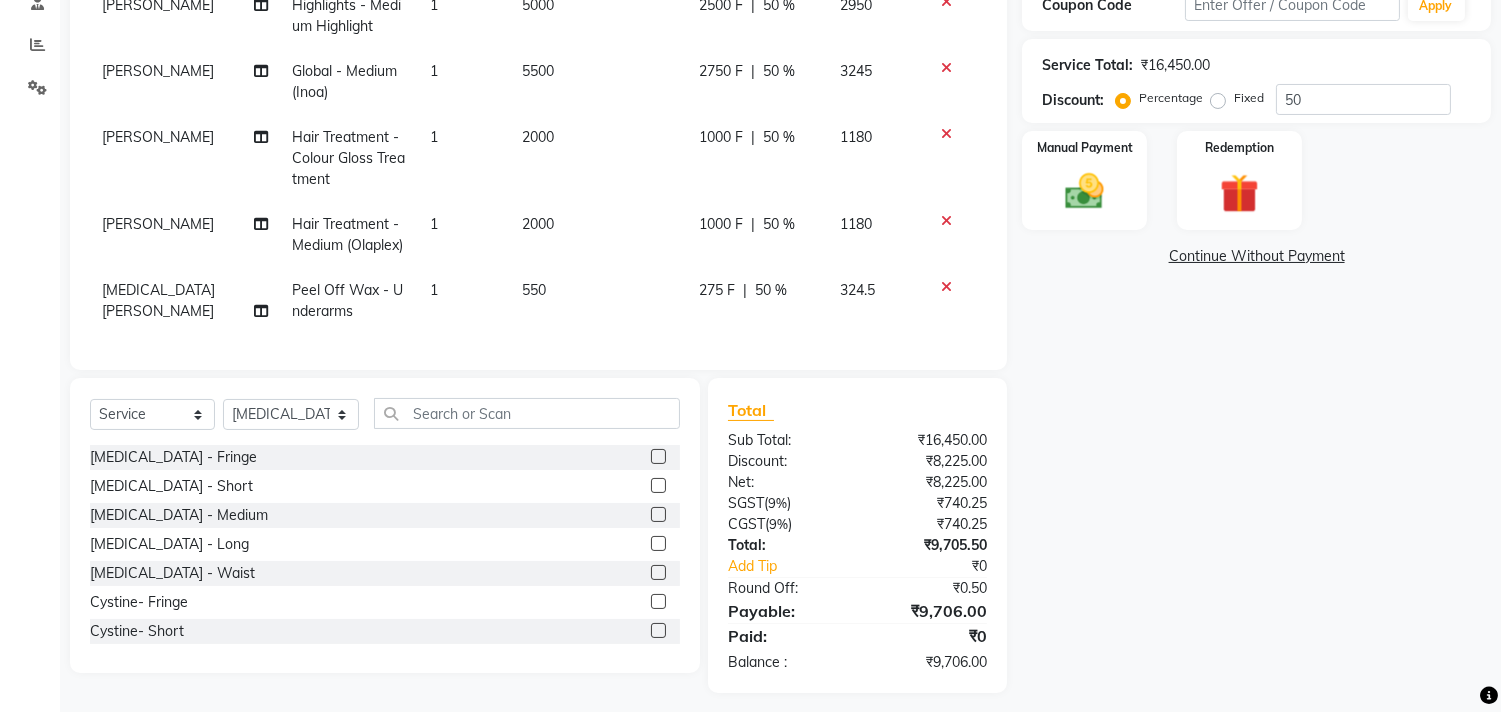 scroll, scrollTop: 408, scrollLeft: 0, axis: vertical 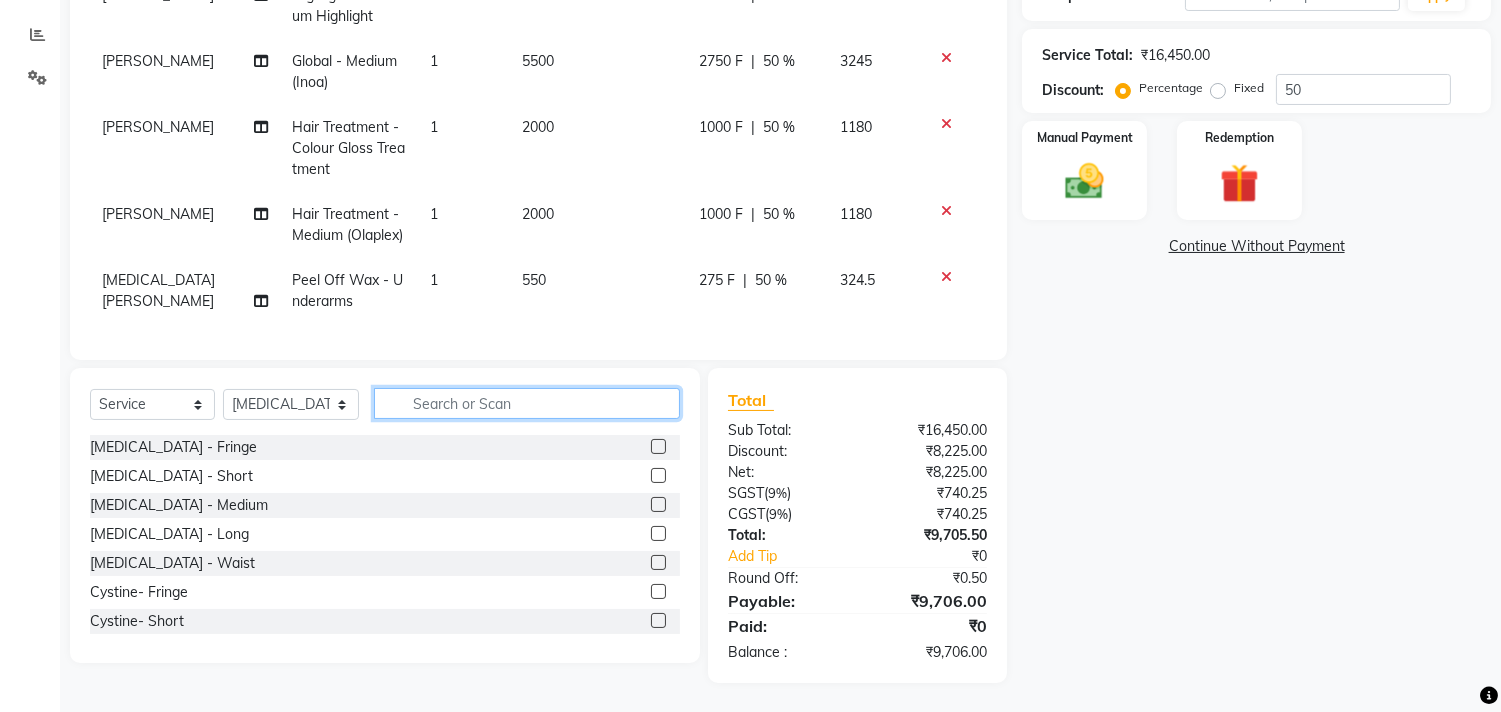 click 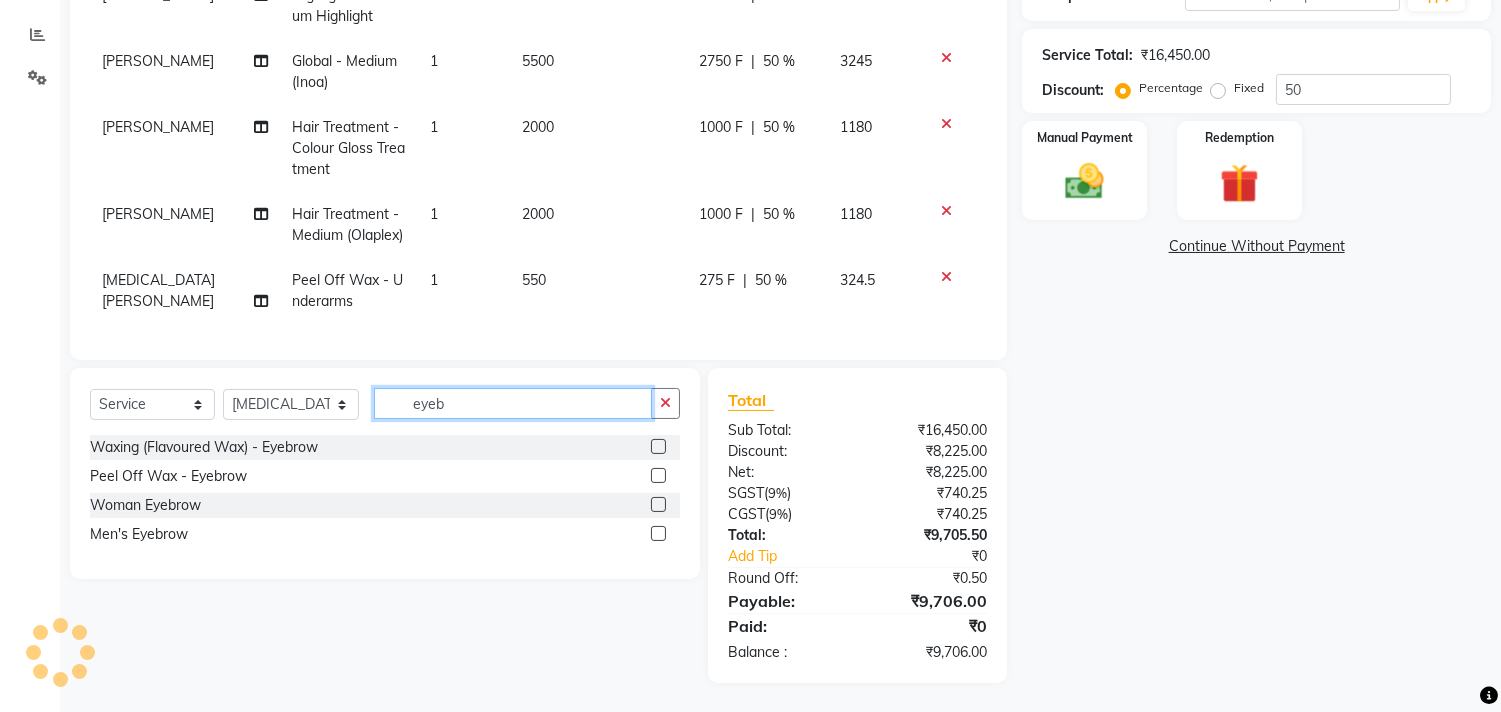 type on "eyeb" 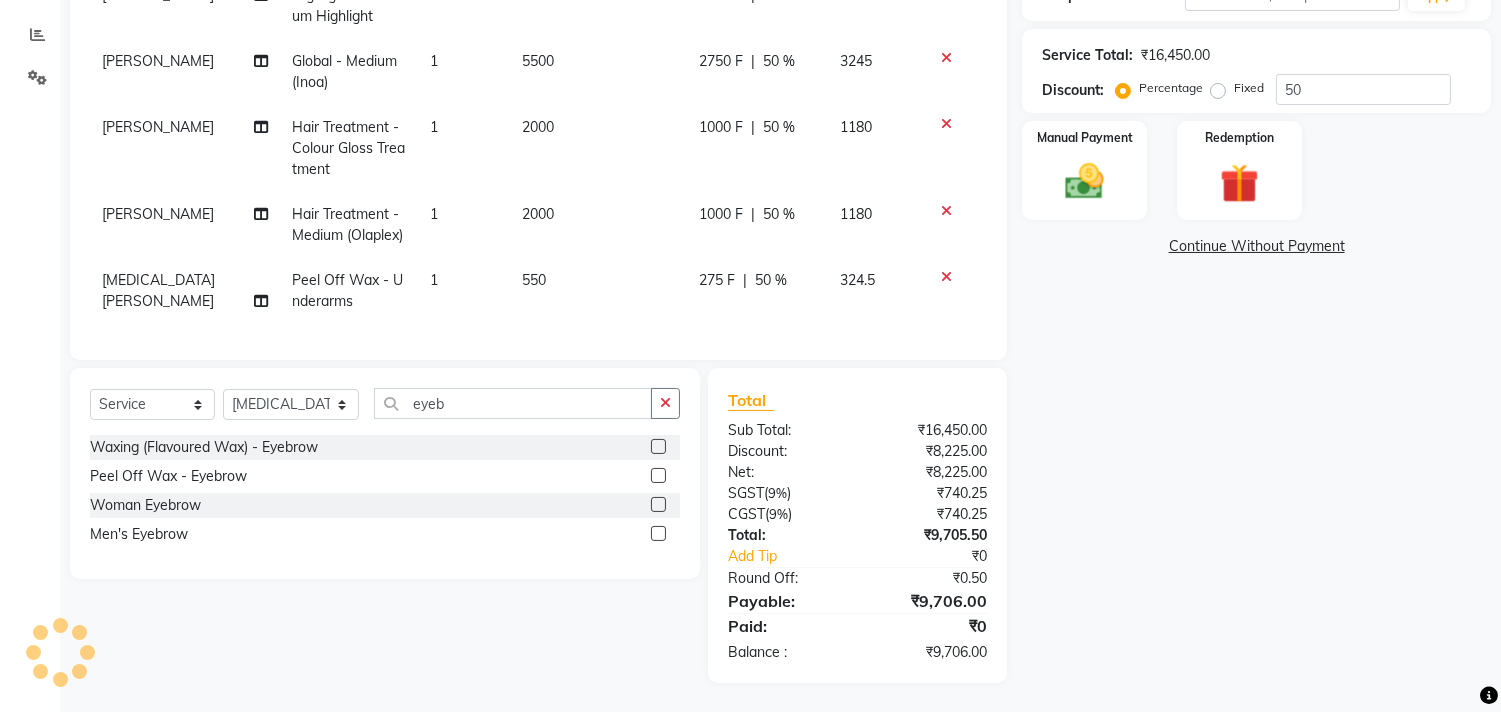 click 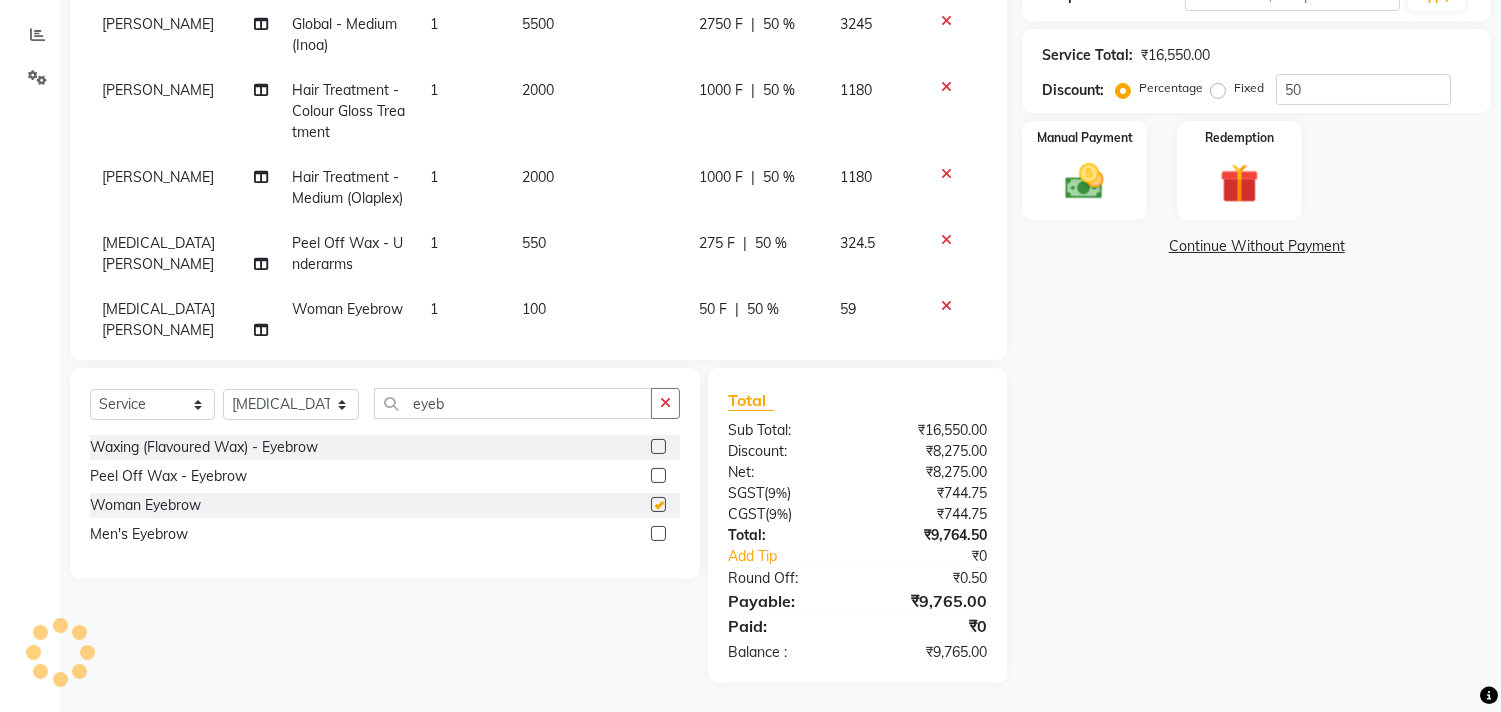checkbox on "false" 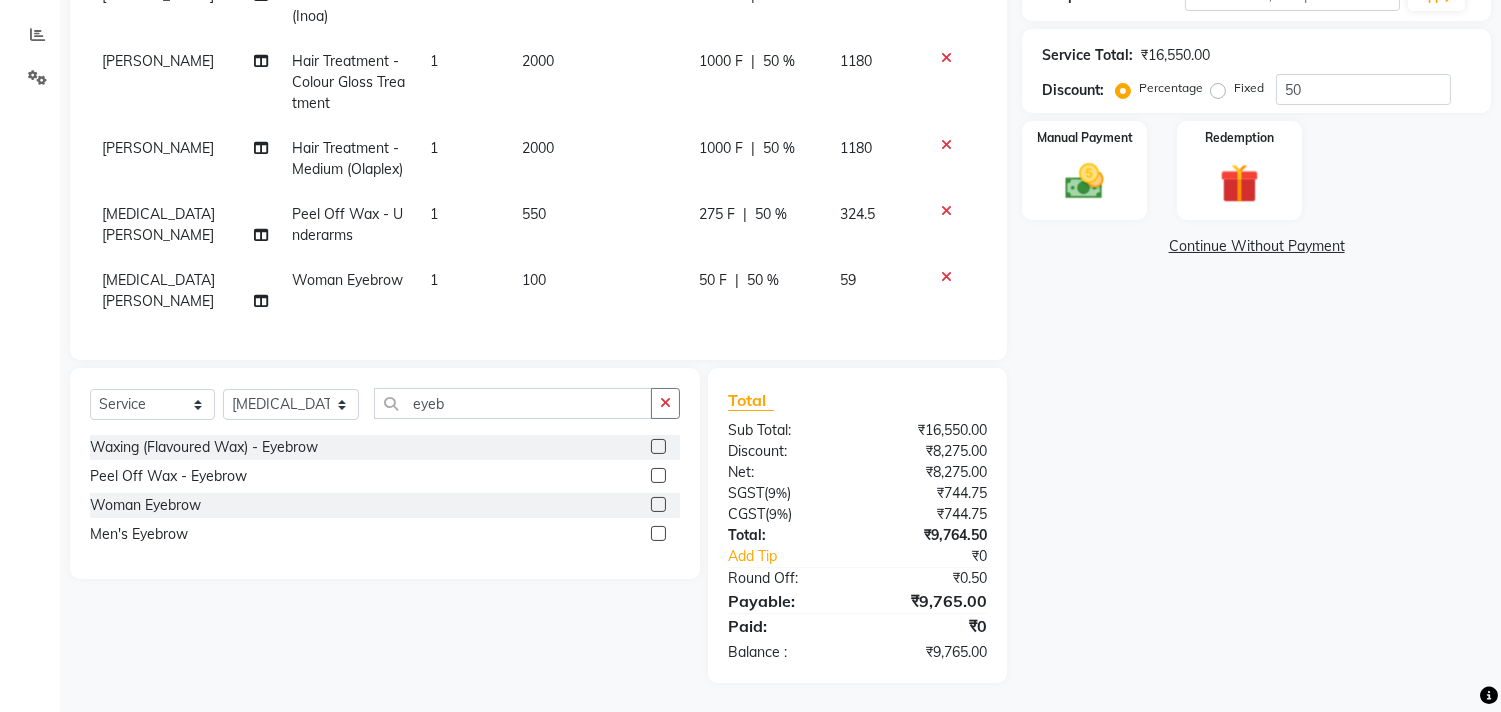 scroll, scrollTop: 163, scrollLeft: 0, axis: vertical 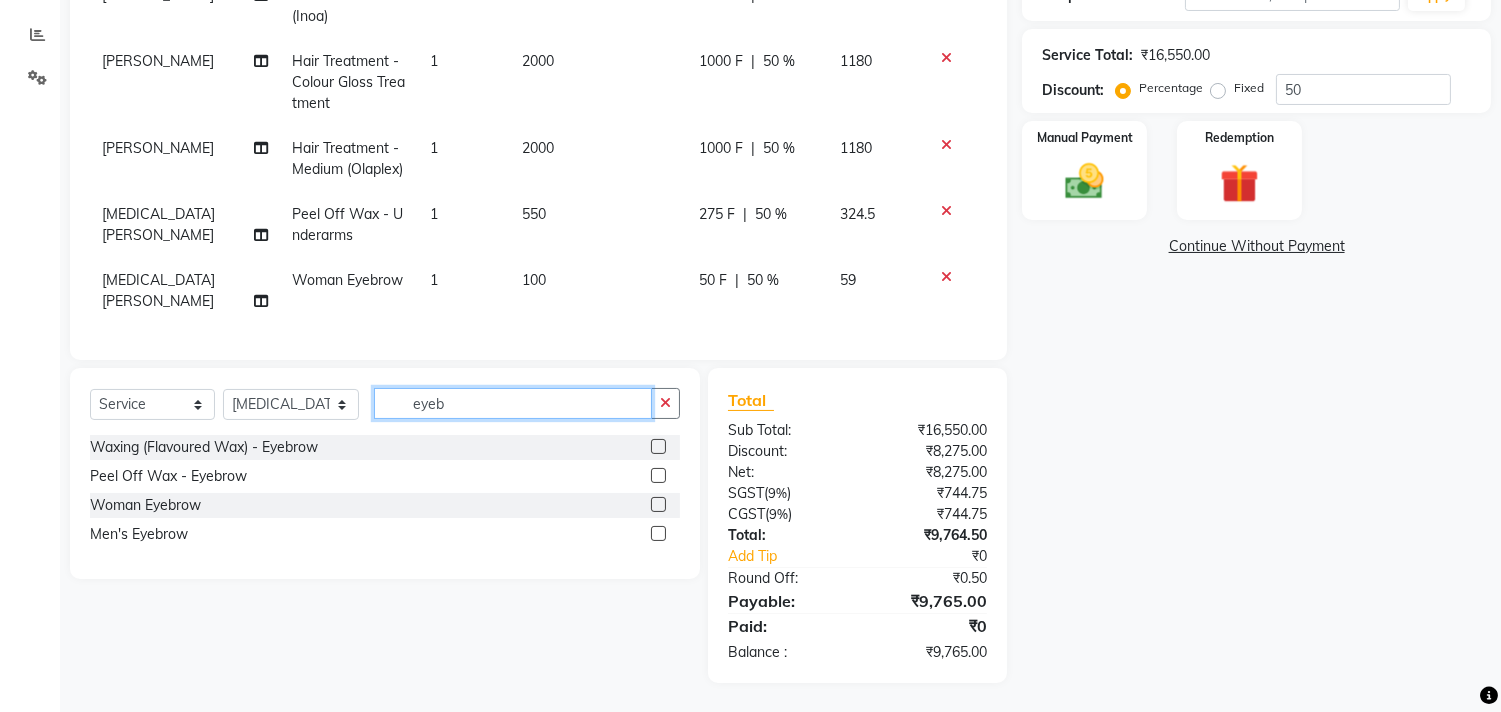 click on "eyeb" 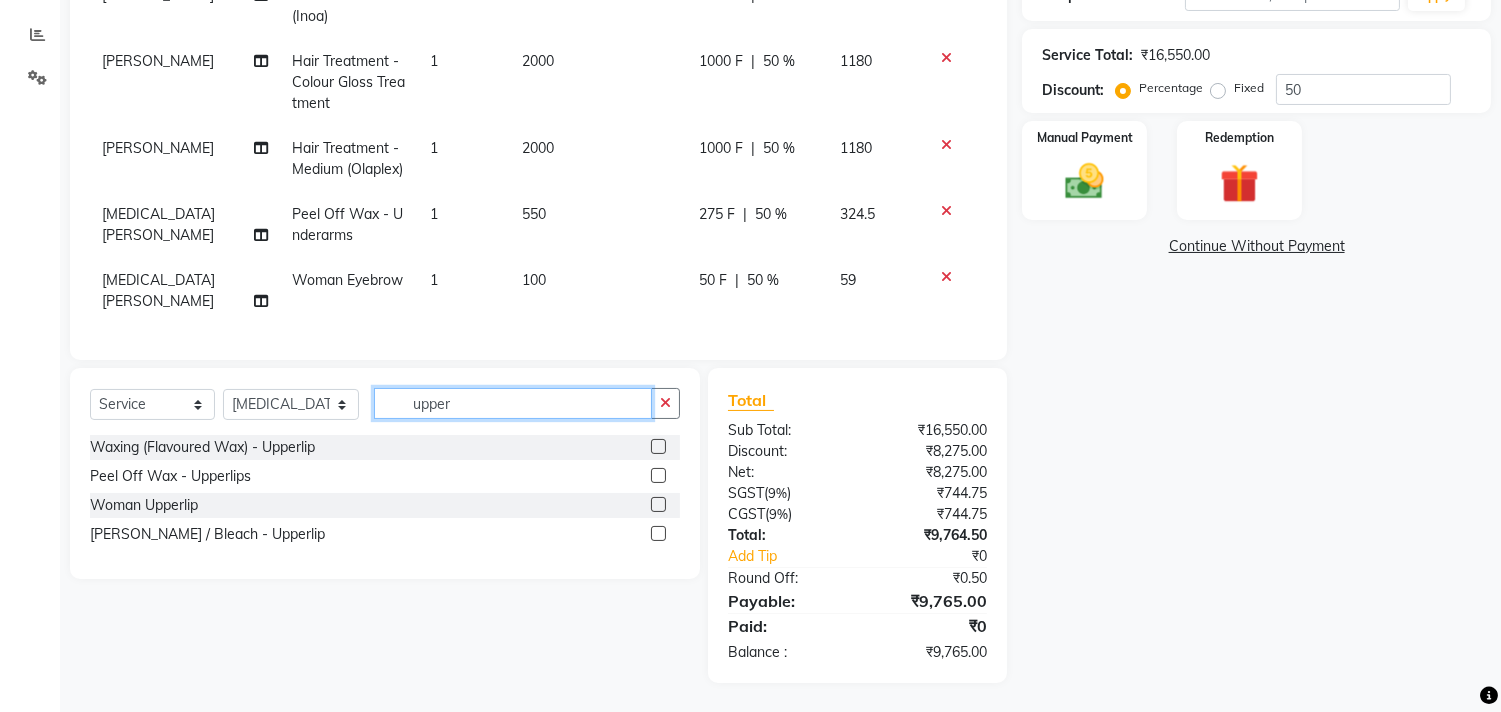 type on "upper" 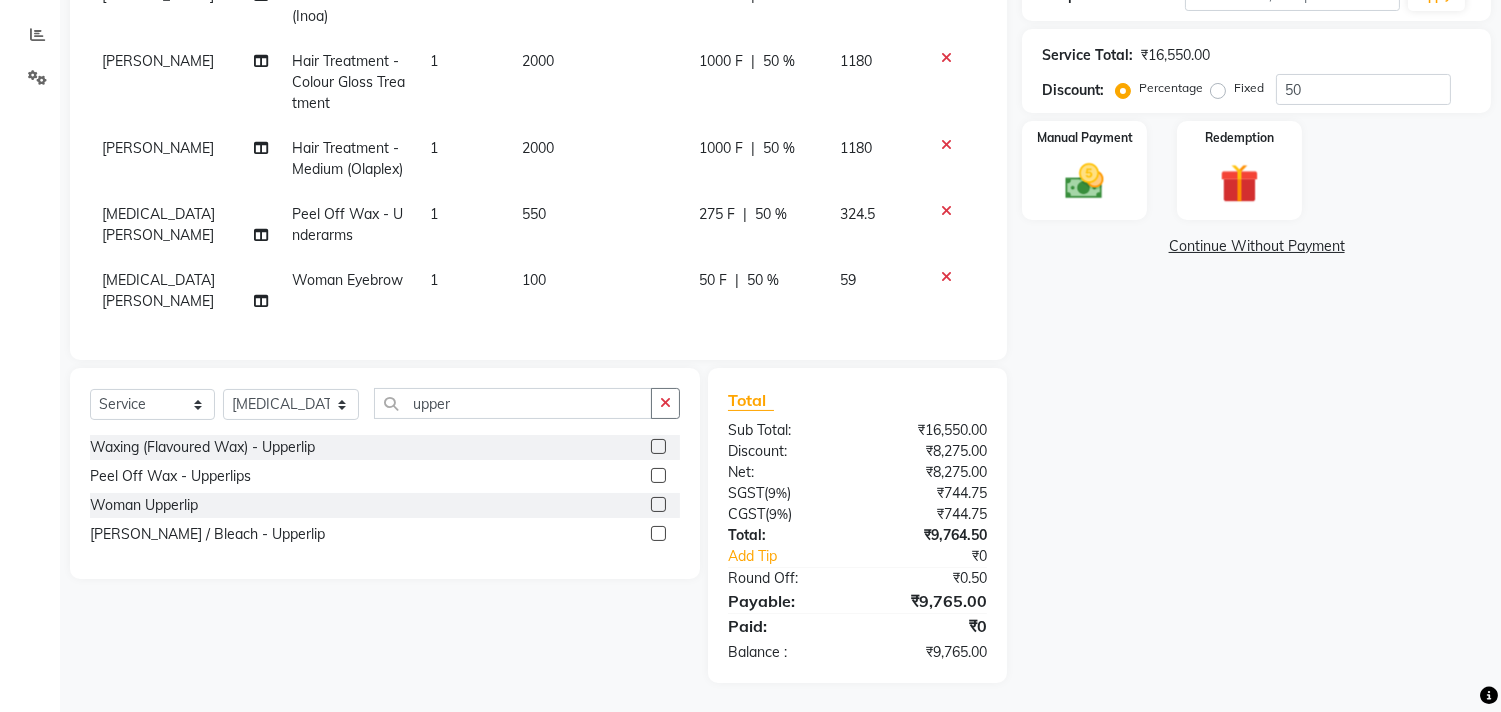 click 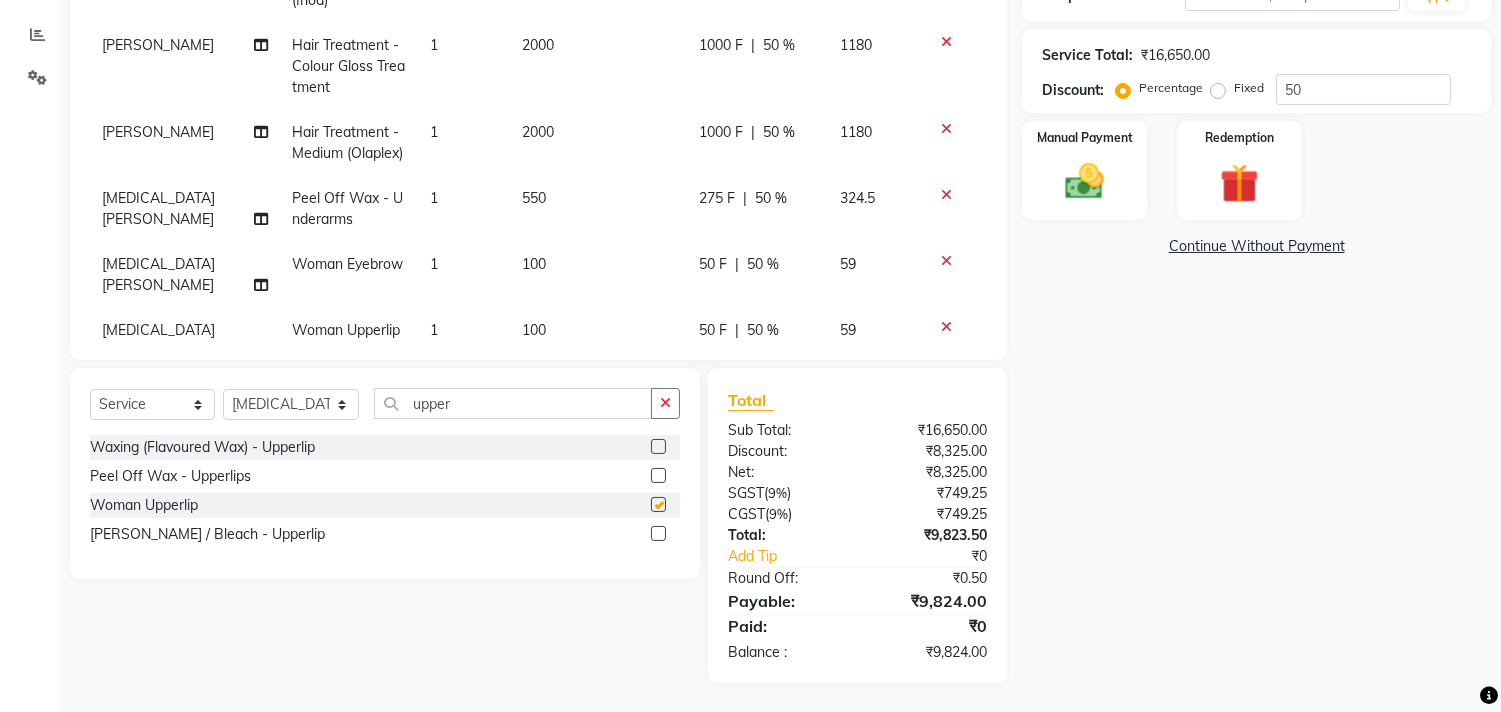 checkbox on "false" 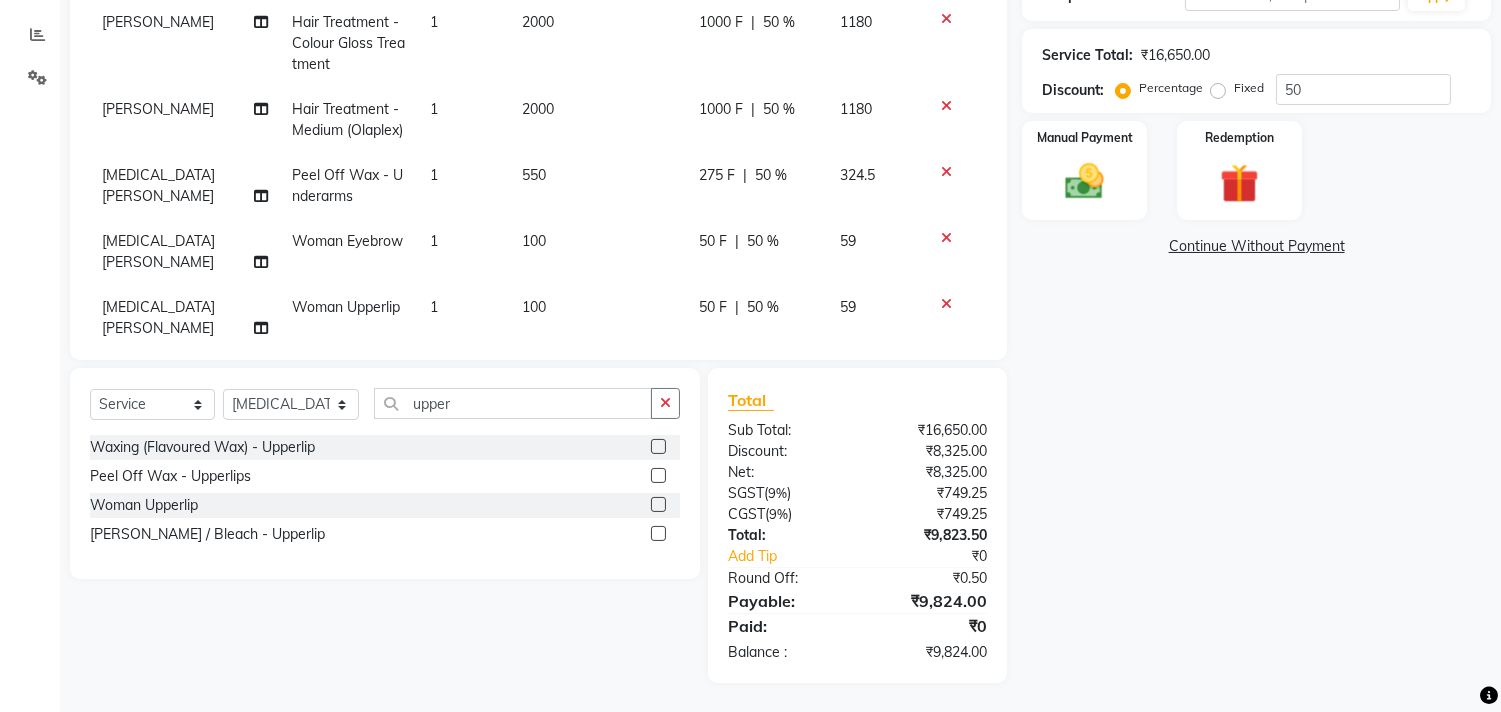 scroll, scrollTop: 208, scrollLeft: 0, axis: vertical 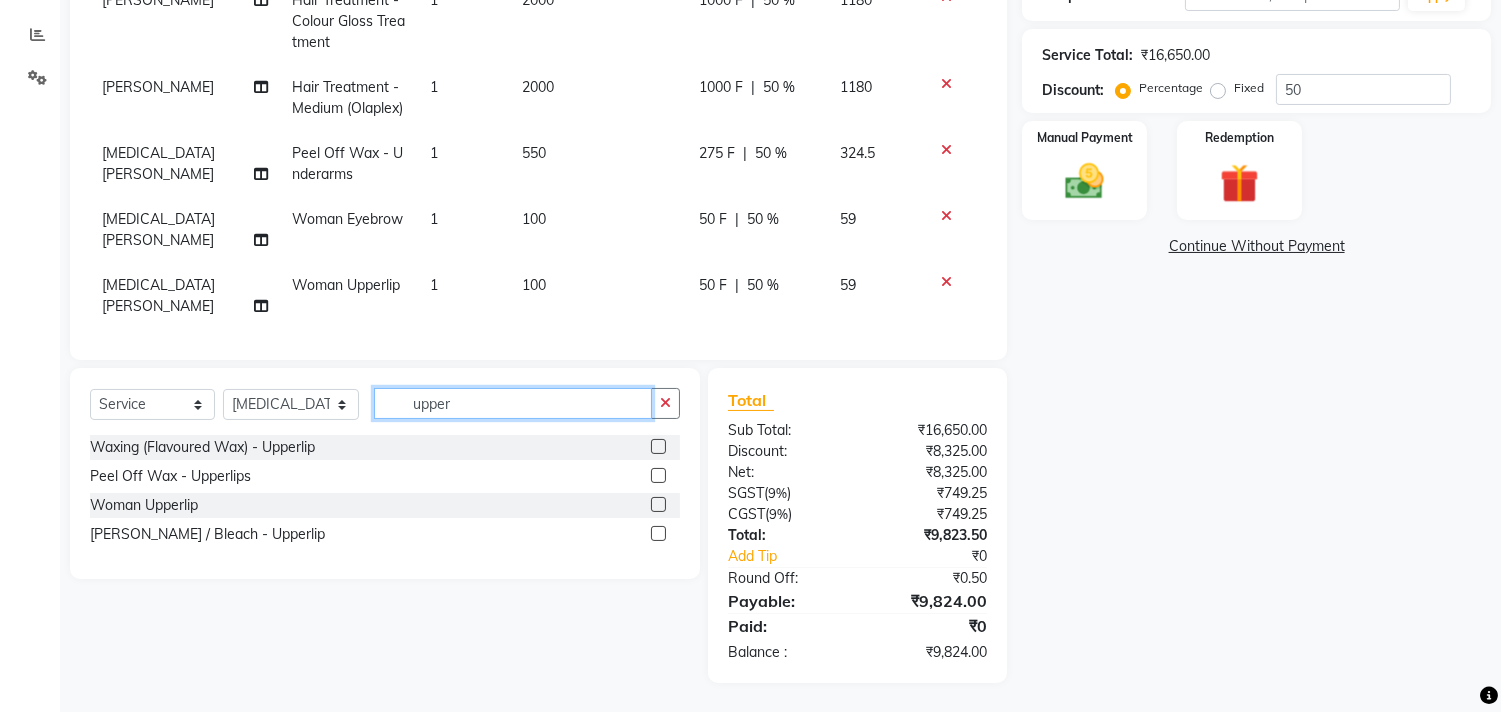 click on "upper" 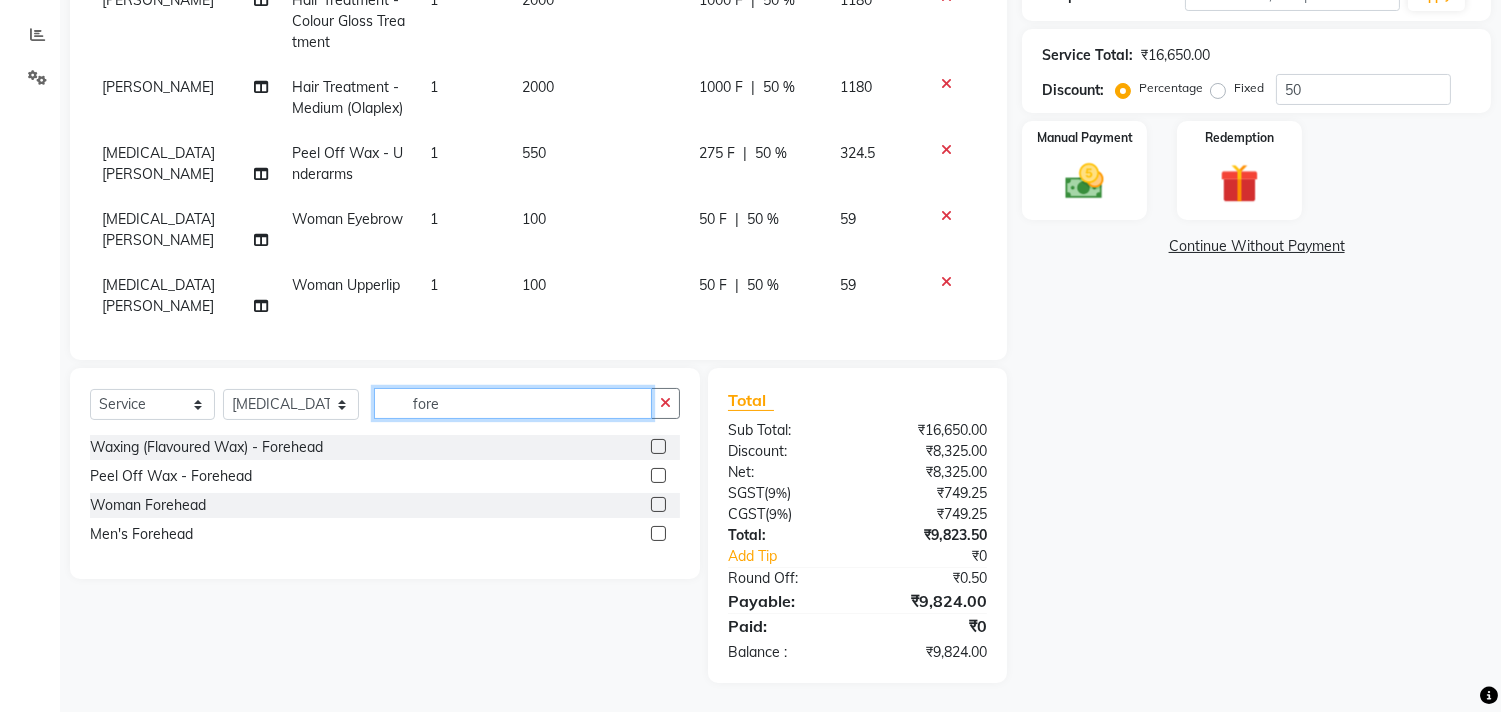 type on "fore" 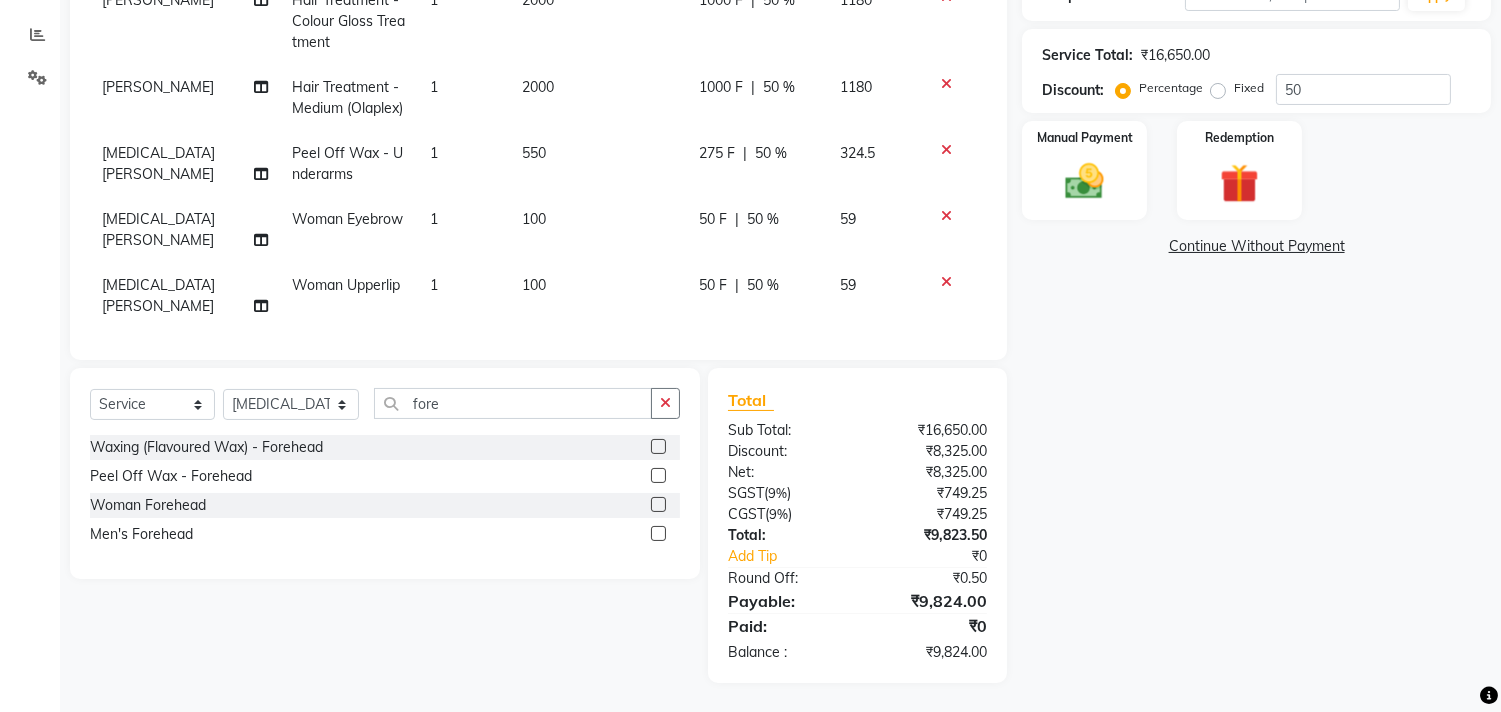 click 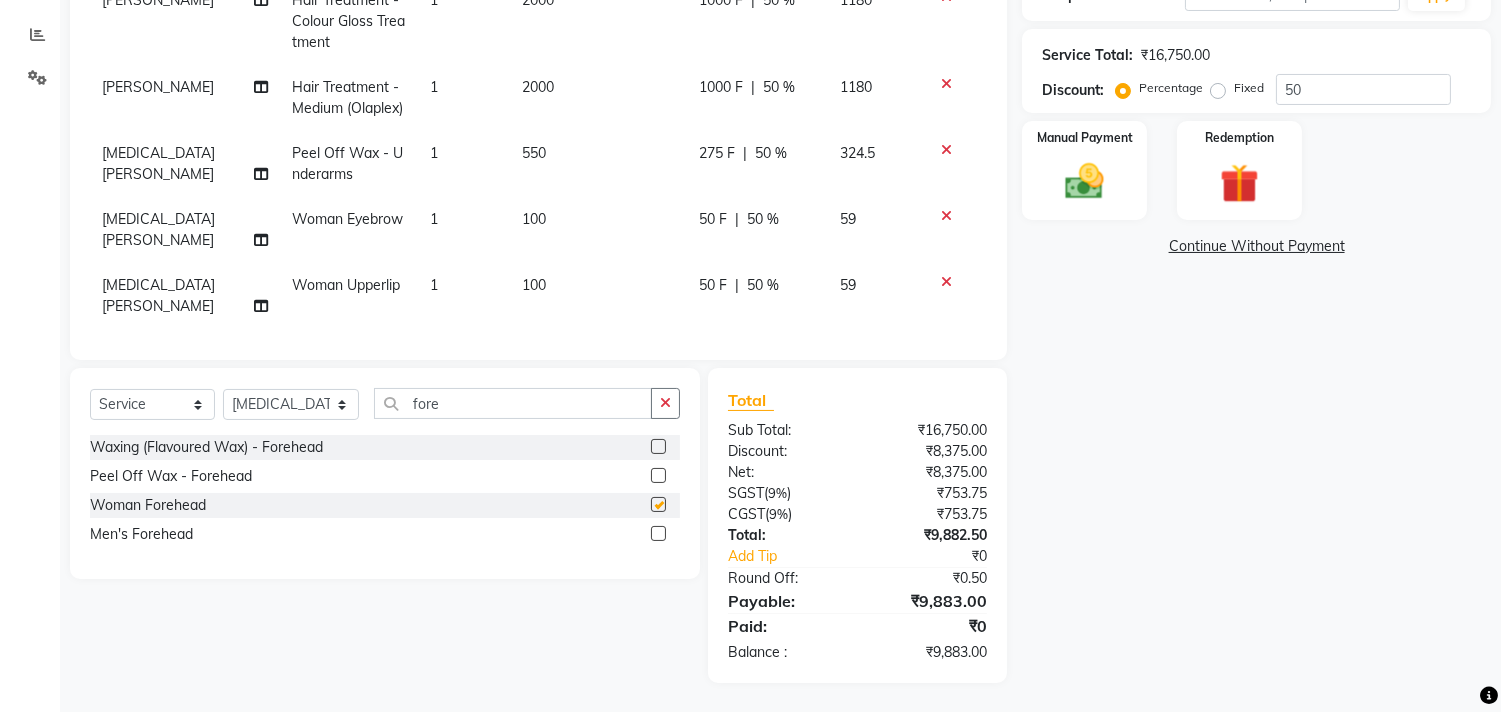 scroll, scrollTop: 274, scrollLeft: 0, axis: vertical 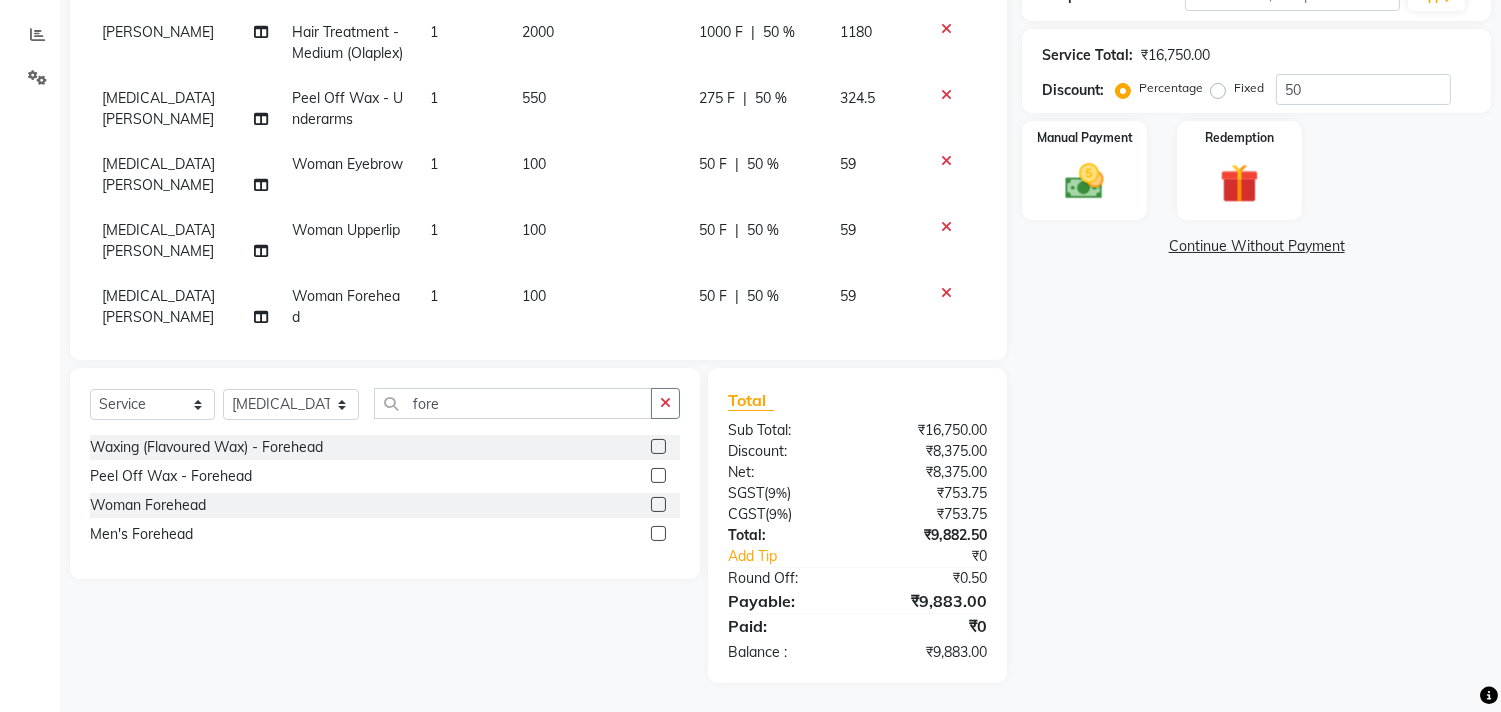 checkbox on "false" 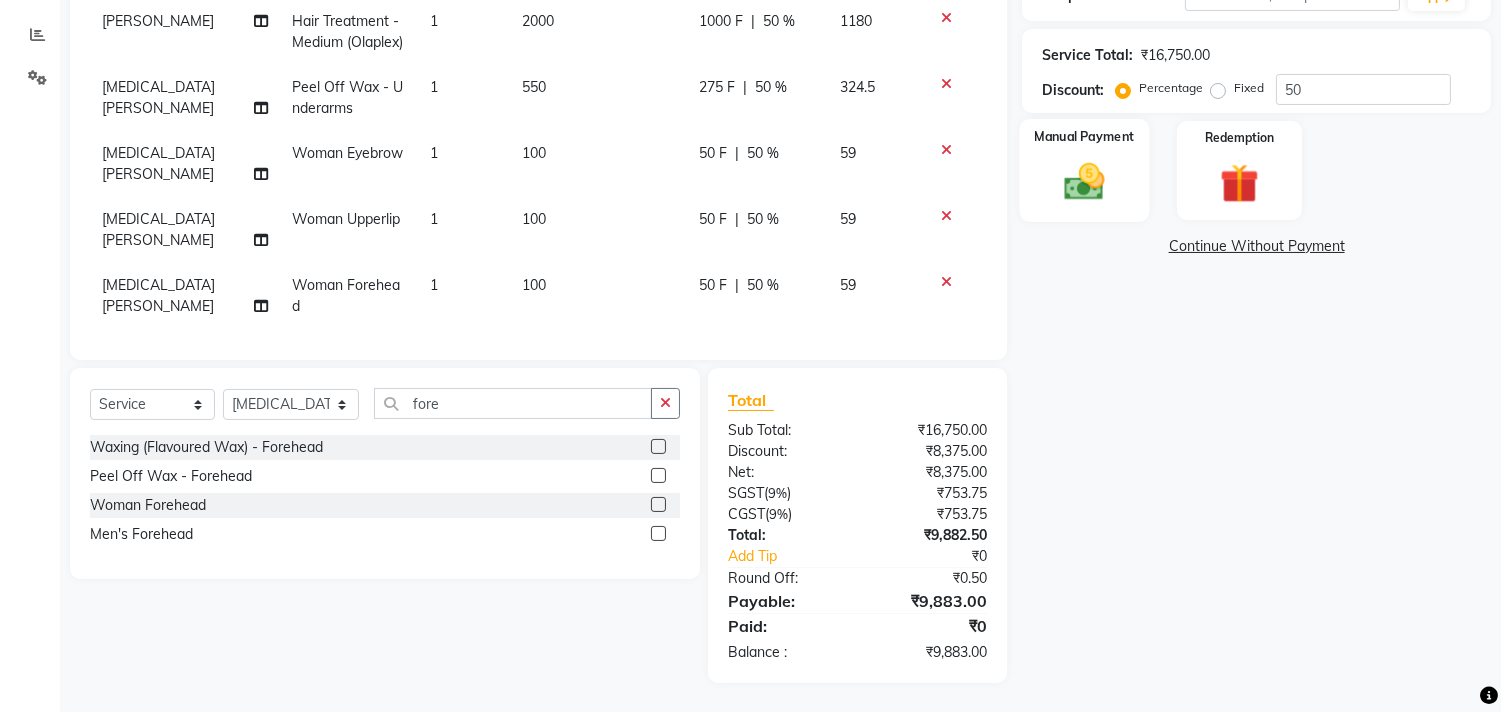click on "Manual Payment" 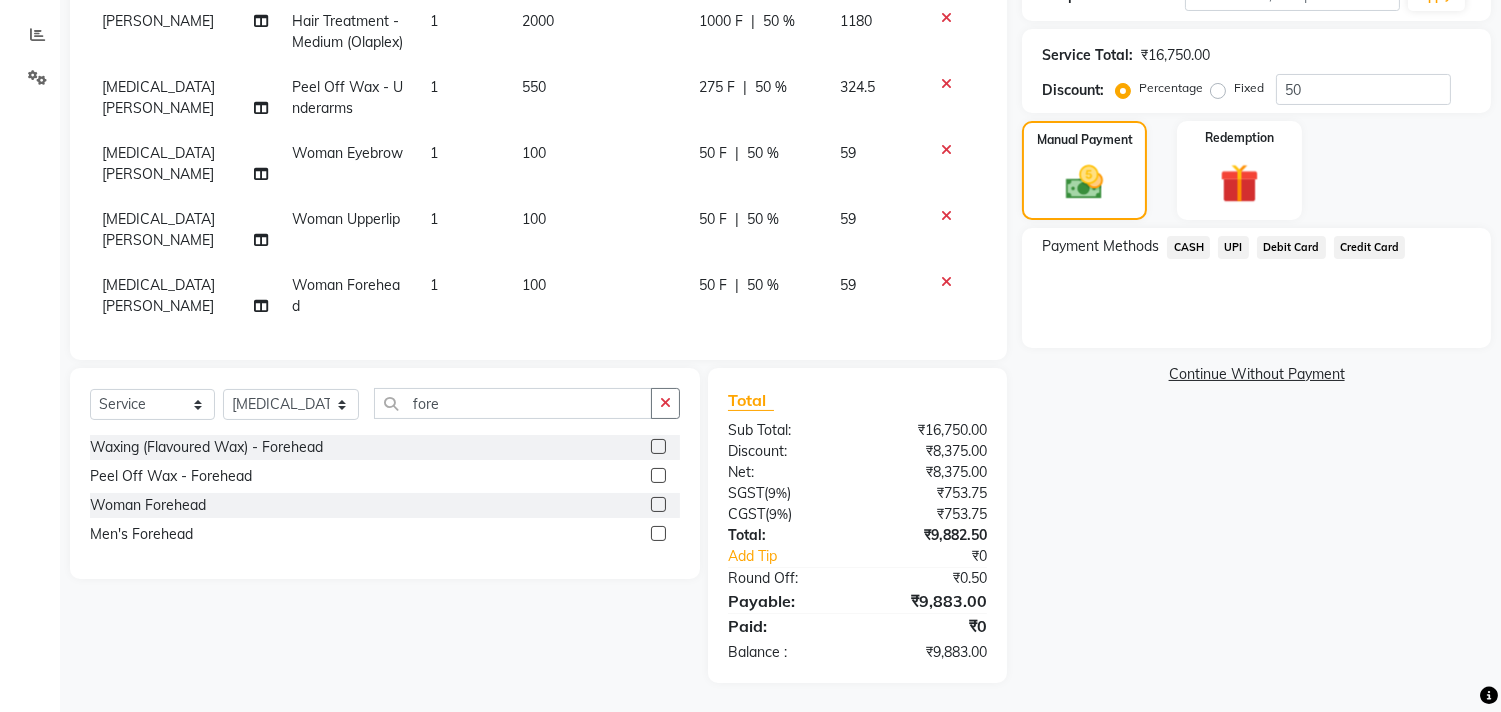 drag, startPoint x: 1188, startPoint y: 236, endPoint x: 1204, endPoint y: 258, distance: 27.202942 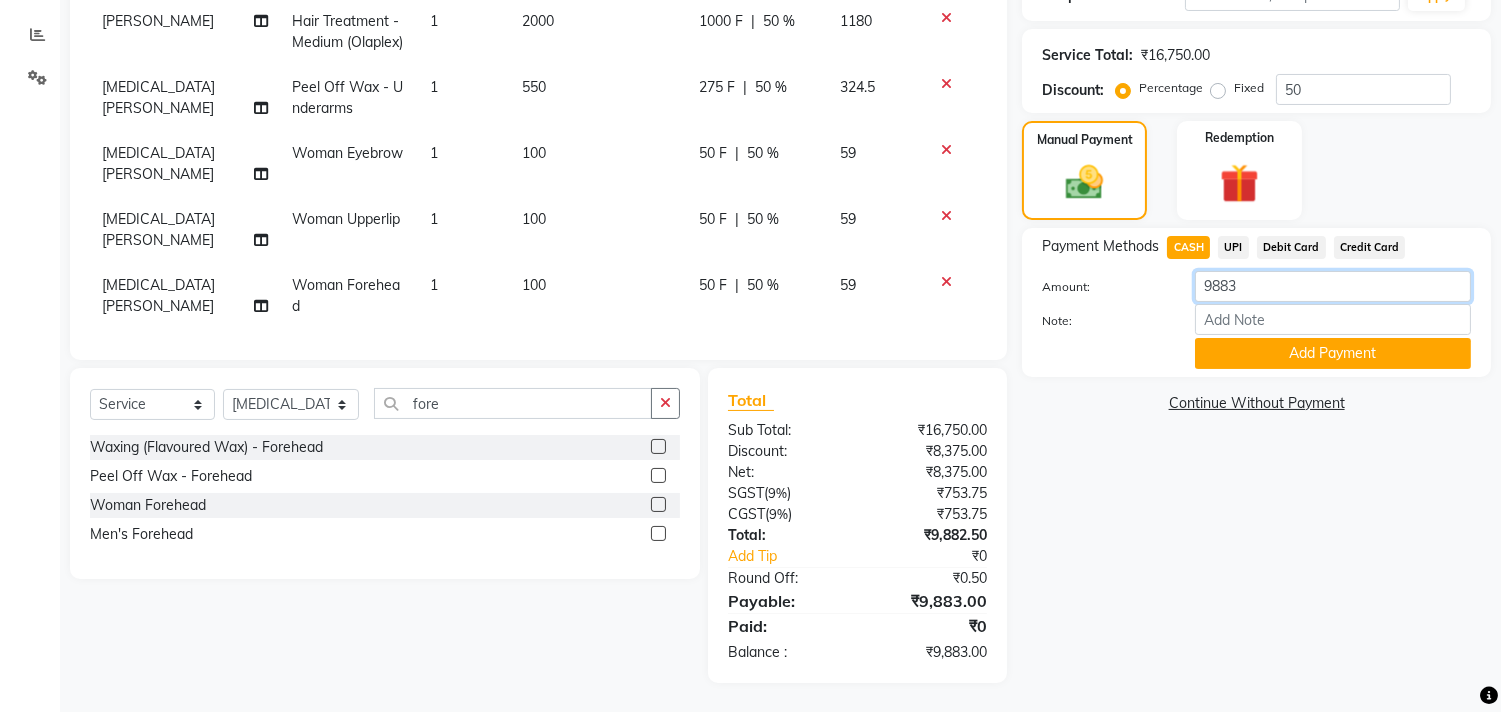 drag, startPoint x: 1294, startPoint y: 285, endPoint x: 1080, endPoint y: 287, distance: 214.00934 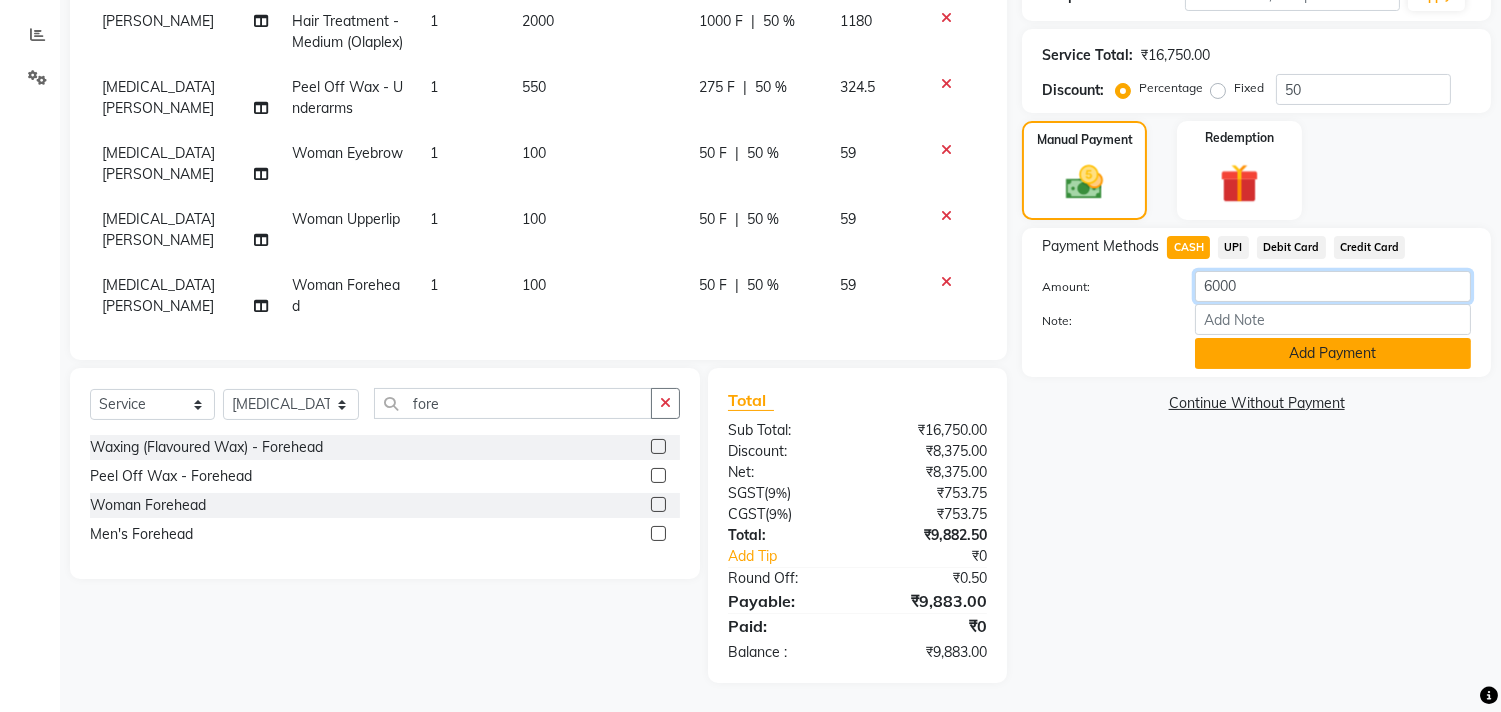 type on "6000" 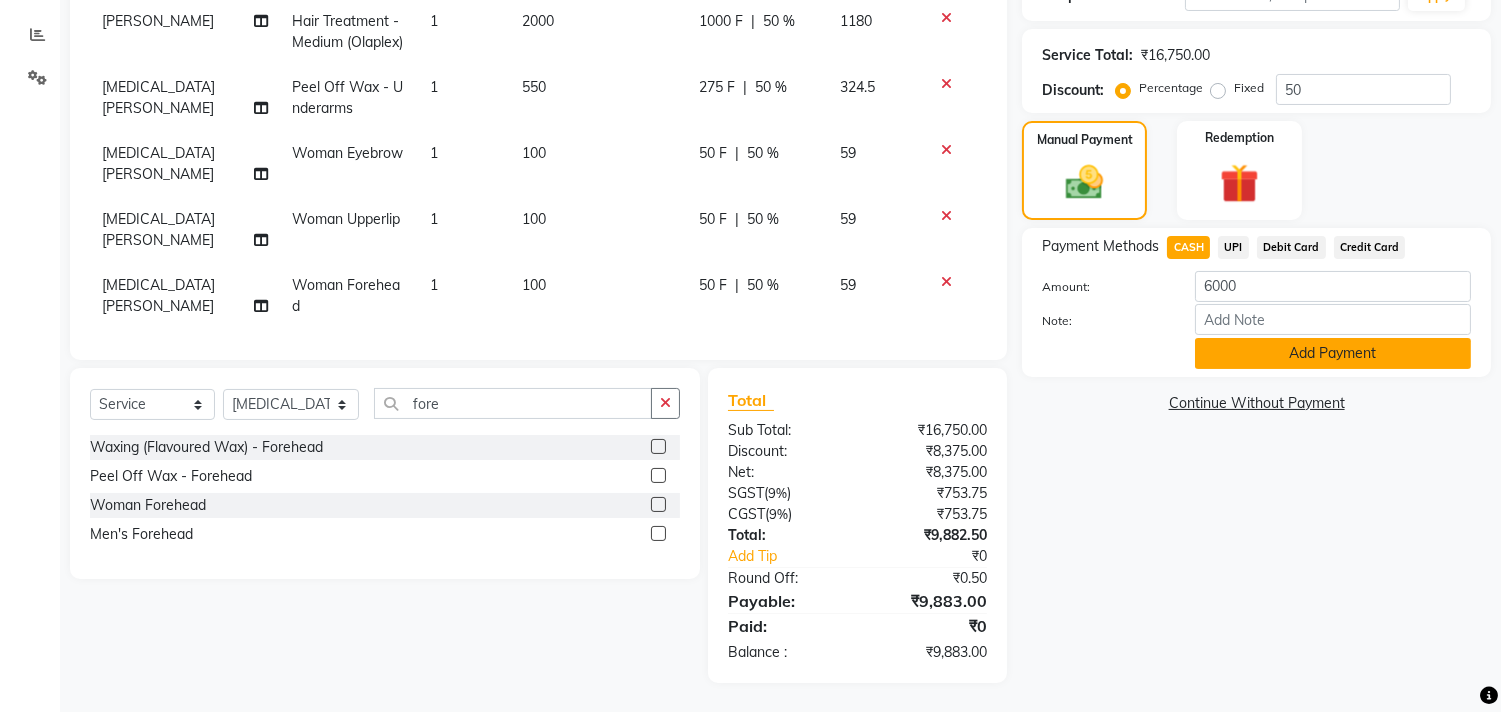 click on "Add Payment" 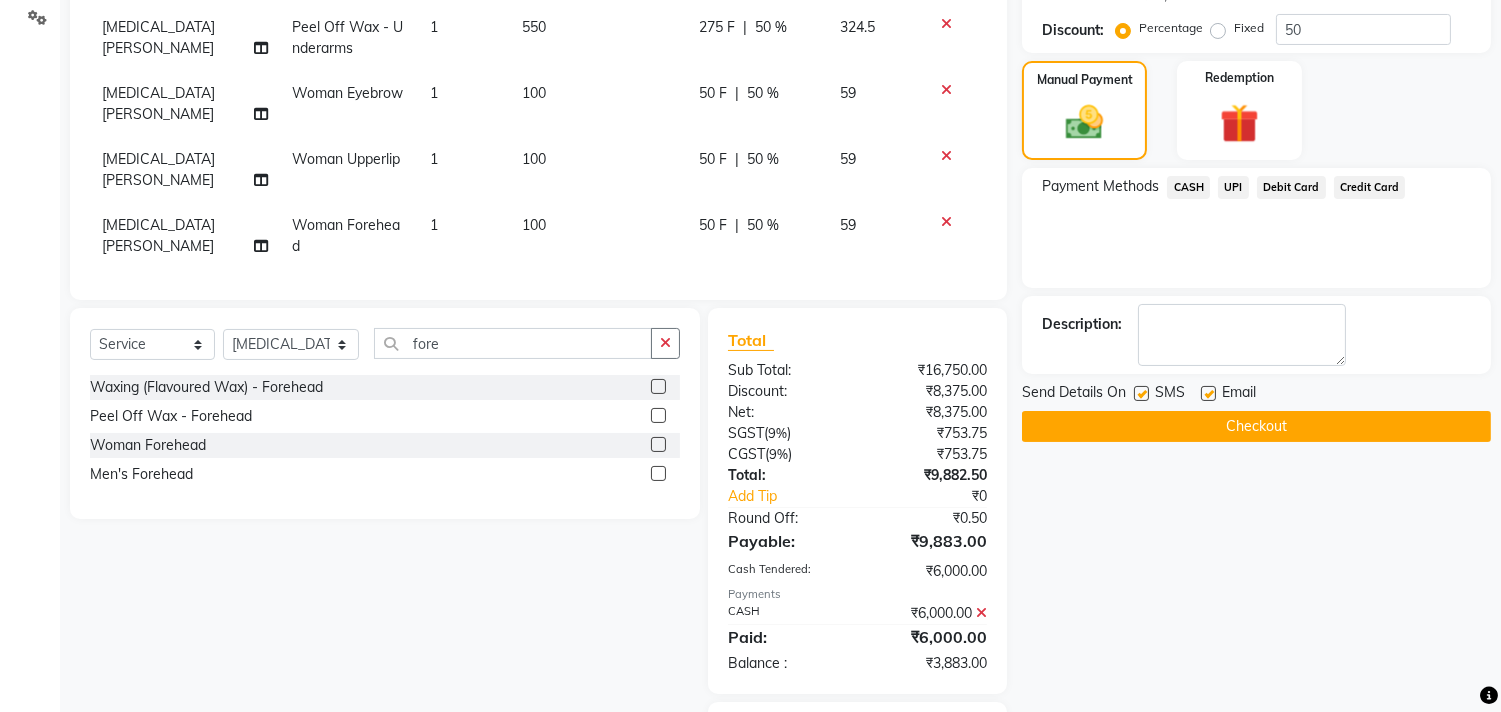 scroll, scrollTop: 520, scrollLeft: 0, axis: vertical 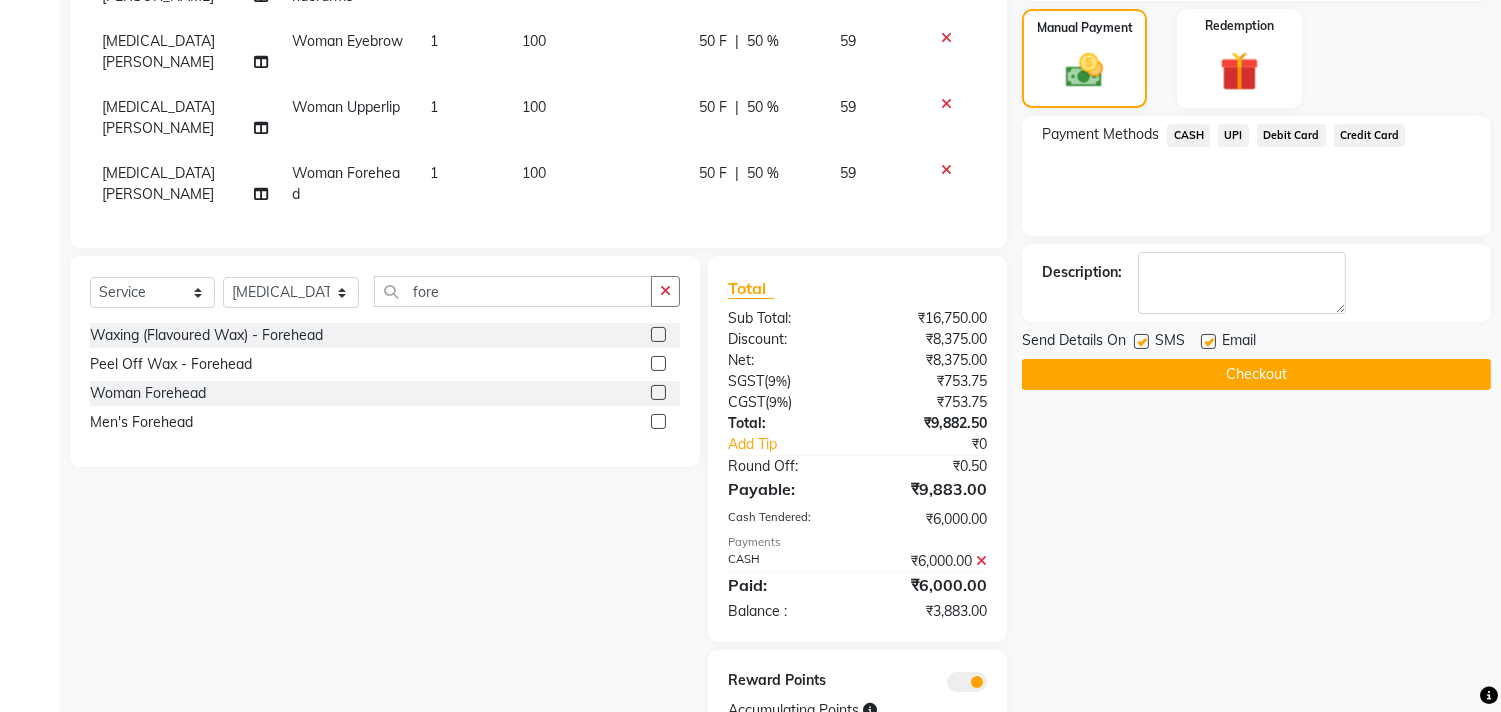 click on "UPI" 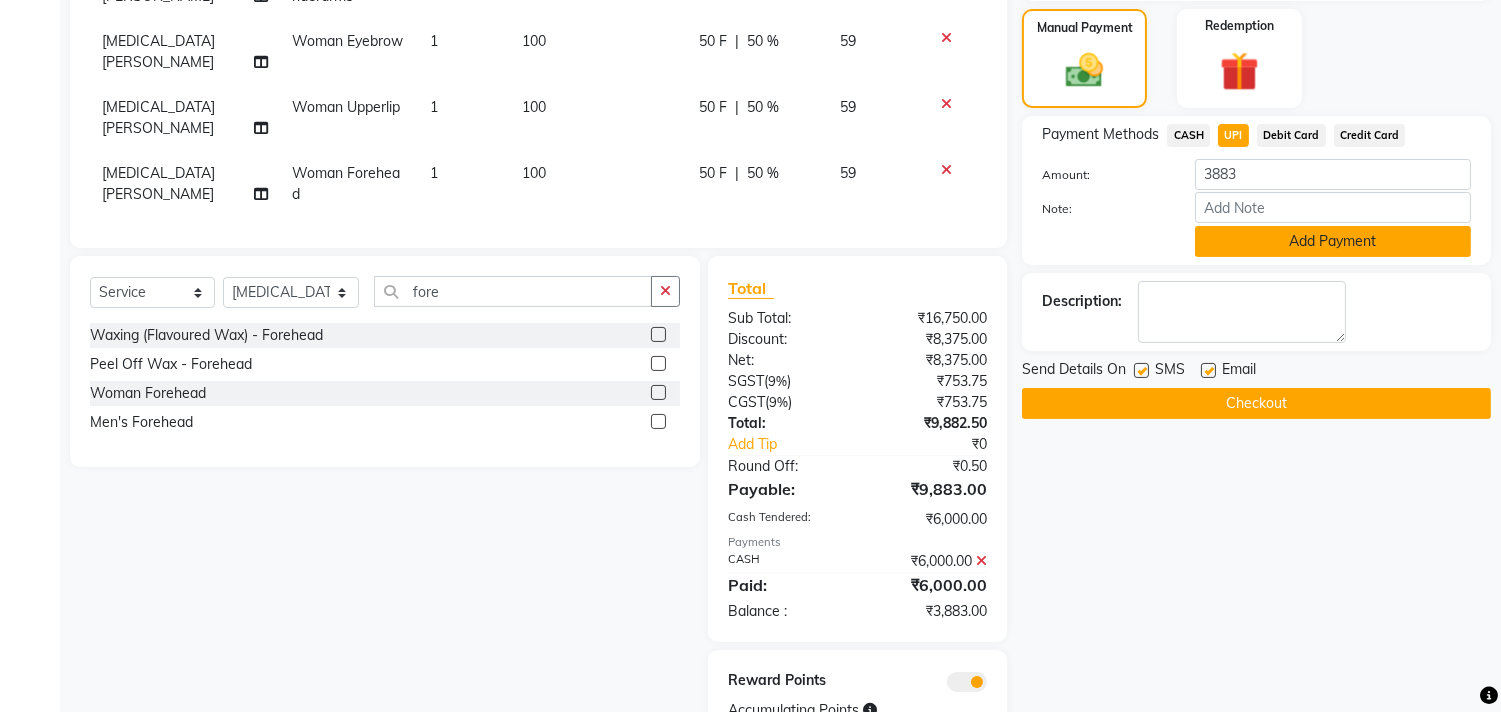 click on "Add Payment" 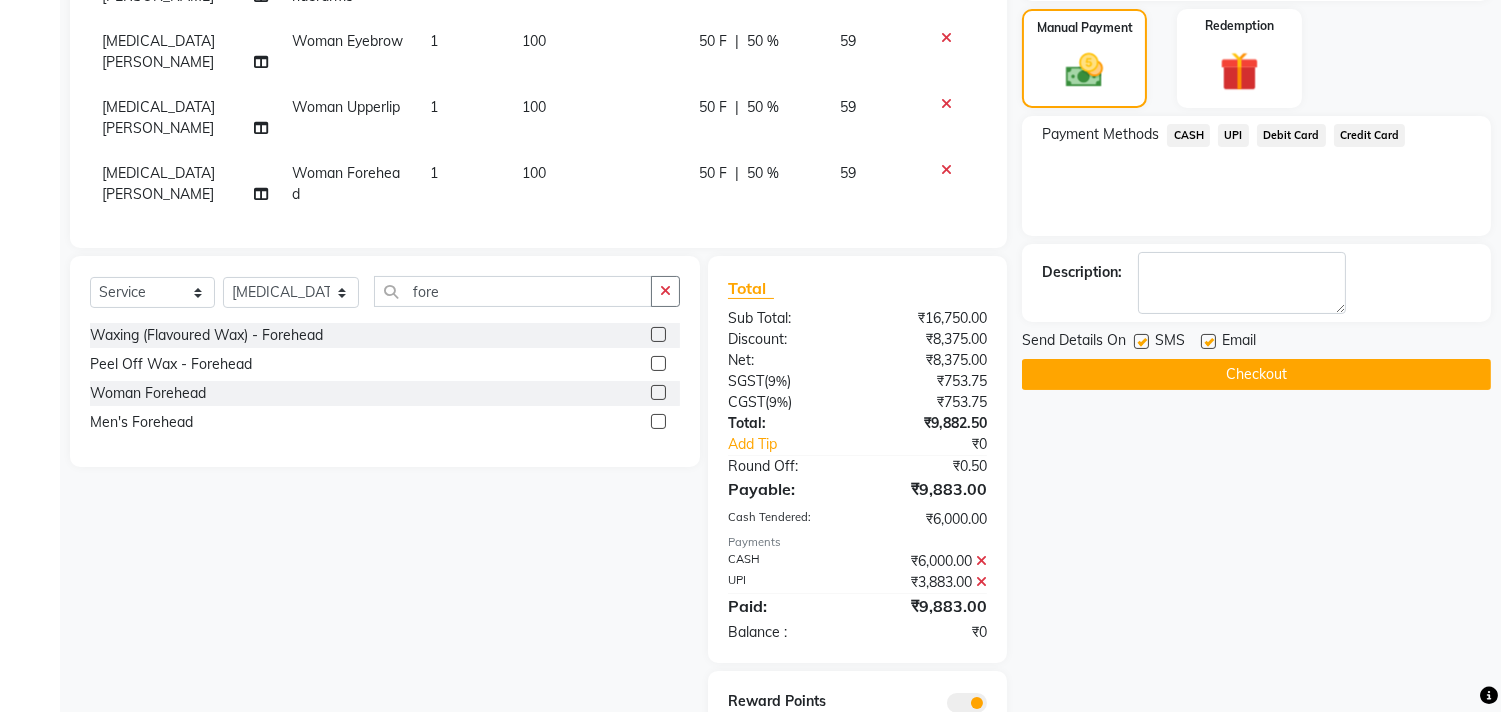 click on "Checkout" 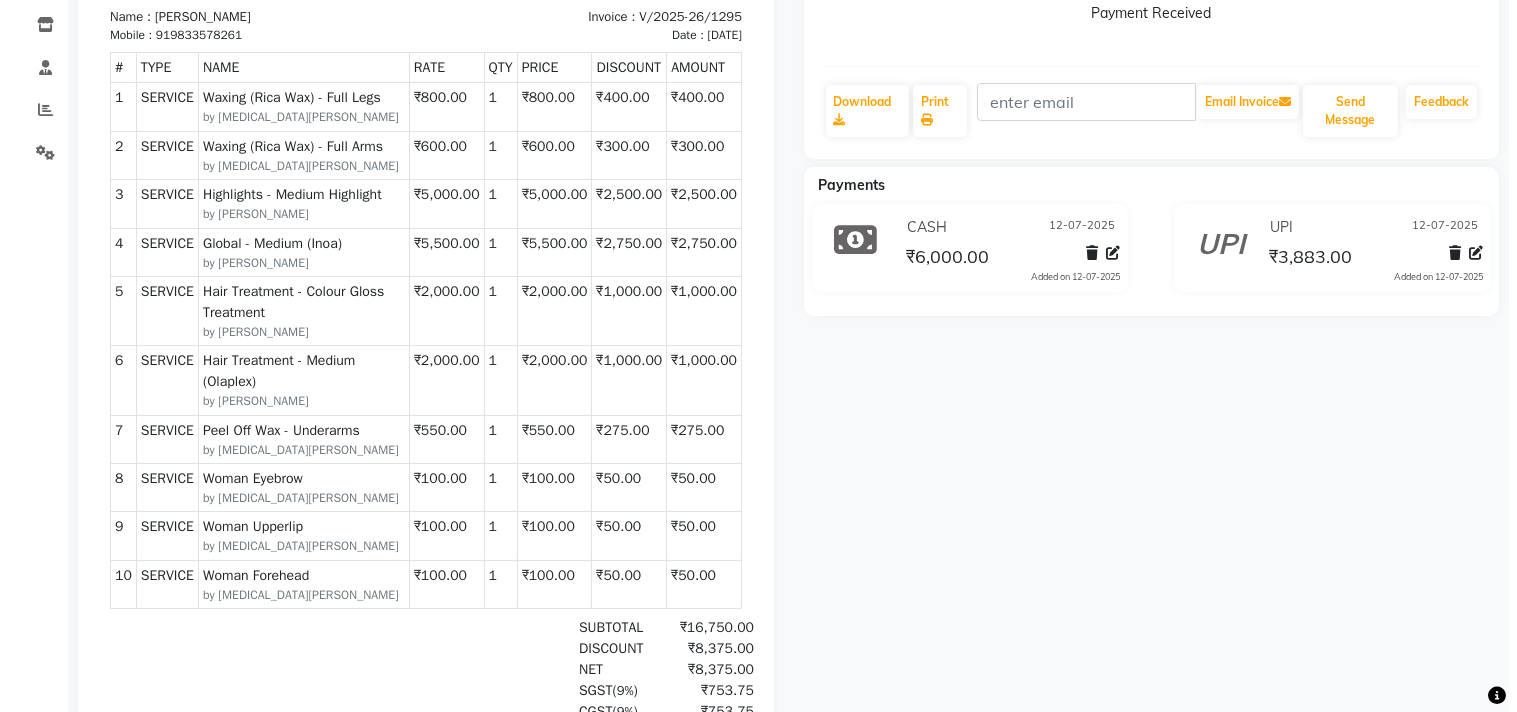 scroll, scrollTop: 0, scrollLeft: 0, axis: both 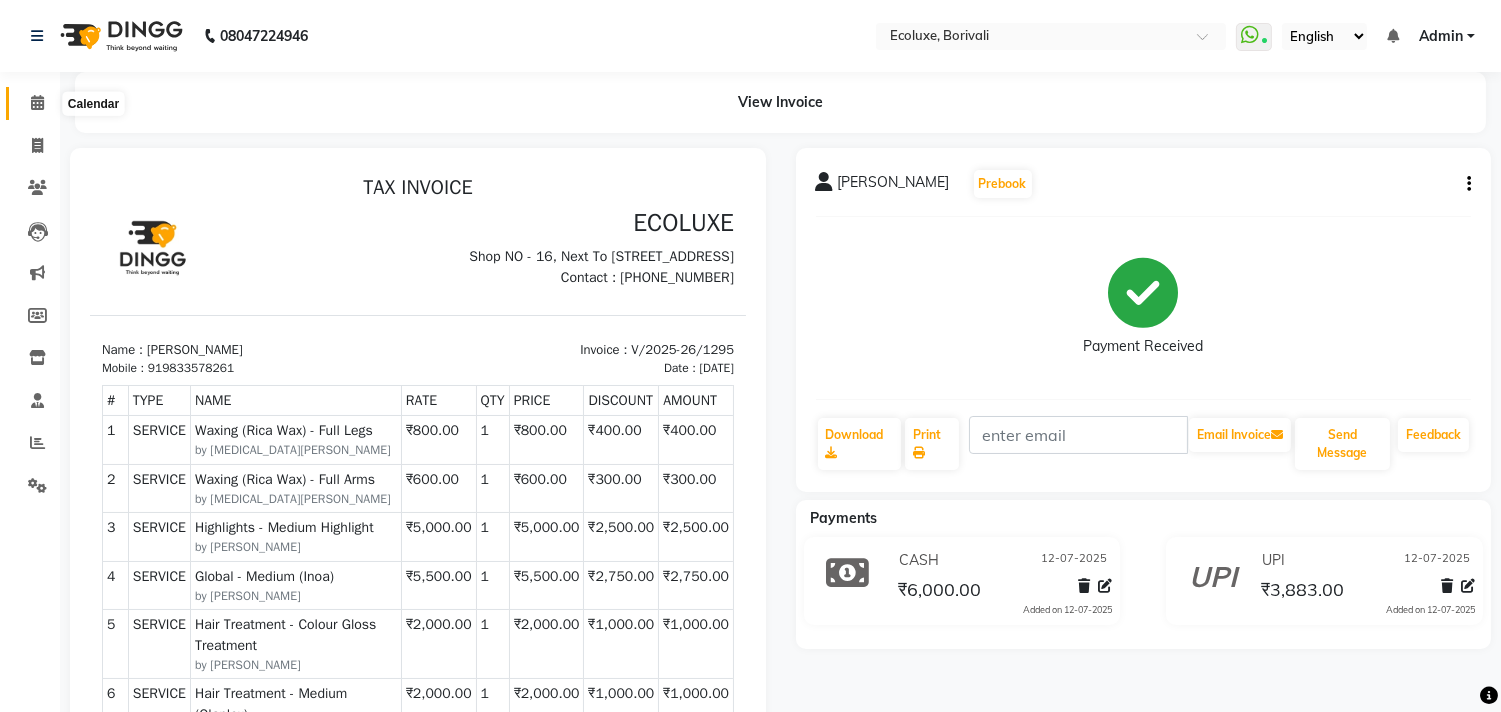 click 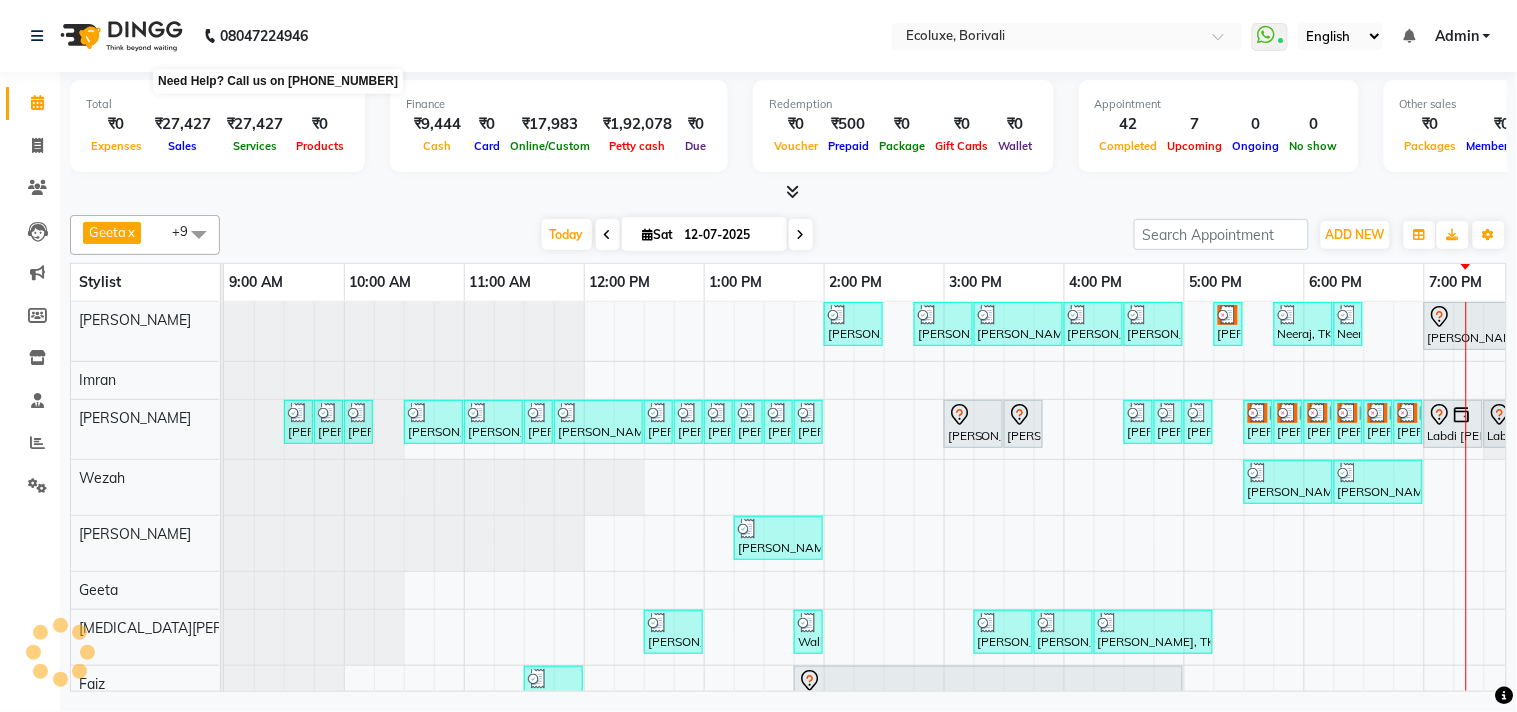 scroll, scrollTop: 7, scrollLeft: 0, axis: vertical 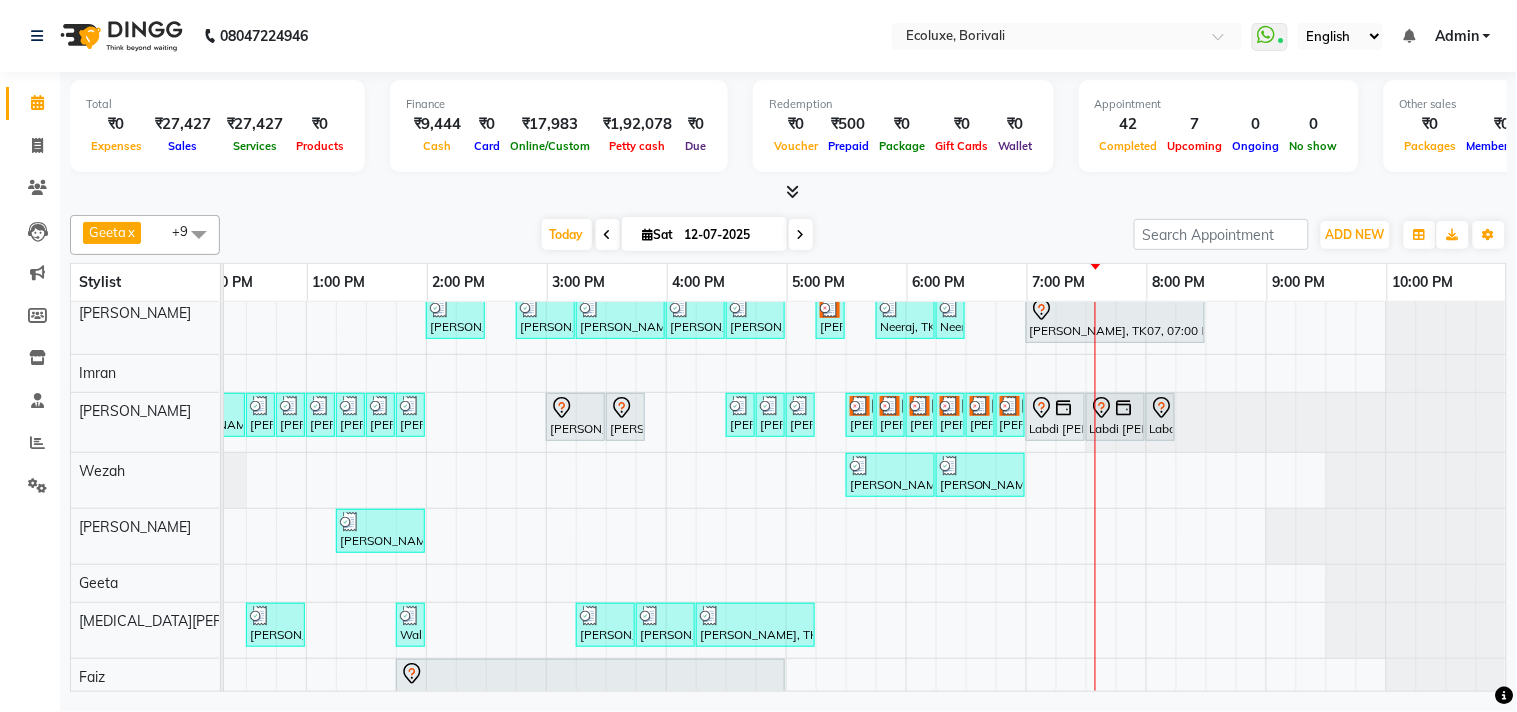 click on "Geeta  x Shafique  x Sonal Sawant   x  Imran   x Kamal Khende  x Neelu  x Wezah  x Faiz  x Nikita Raut  x Alisha Sasankar  x +9 Select All  Imran  Alisha Sasankar Faiz Geeta Harshada Pawar  Kamal Khende Mohammad Faisal  Neelu Nikita Raut Sakina Shafique Sonal Sawant  Umar Shaikh Wezah Today  Sat 12-07-2025 Toggle Dropdown Add Appointment Add Invoice Add Expense Add Attendance Add Client Add Transaction Toggle Dropdown Add Appointment Add Invoice Add Expense Add Attendance Add Client ADD NEW Toggle Dropdown Add Appointment Add Invoice Add Expense Add Attendance Add Client Add Transaction Geeta  x Shafique  x Sonal Sawant   x  Imran   x Kamal Khende  x Neelu  x Wezah  x Faiz  x Nikita Raut  x Alisha Sasankar  x +9 Select All  Imran  Alisha Sasankar Faiz Geeta Harshada Pawar  Kamal Khende Mohammad Faisal  Neelu Nikita Raut Sakina Shafique Sonal Sawant  Umar Shaikh Wezah Group By  Staff View   Room View  View as Vertical  Vertical - Week View  Horizontal  Horizontal - Week View  List  Zoom" at bounding box center (788, 235) 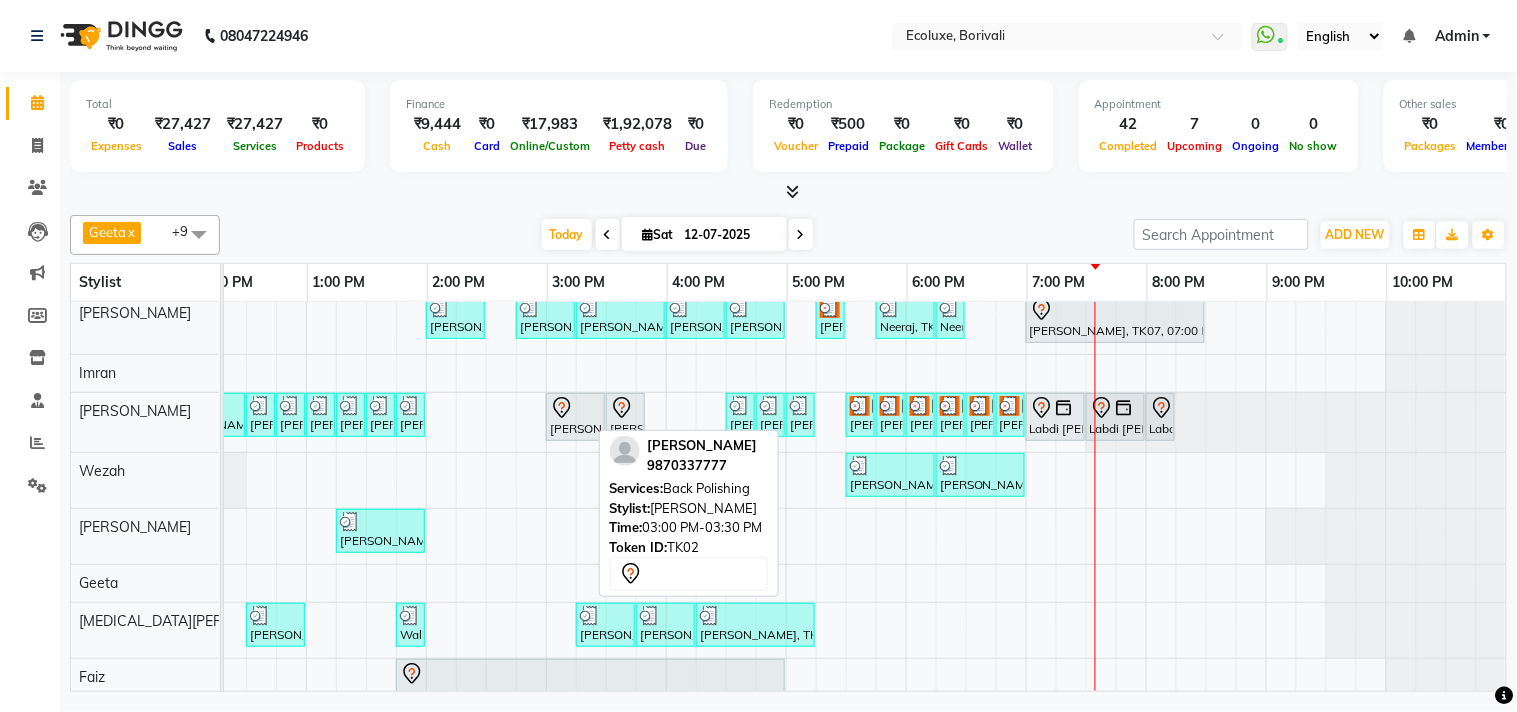 scroll, scrollTop: 101, scrollLeft: 414, axis: both 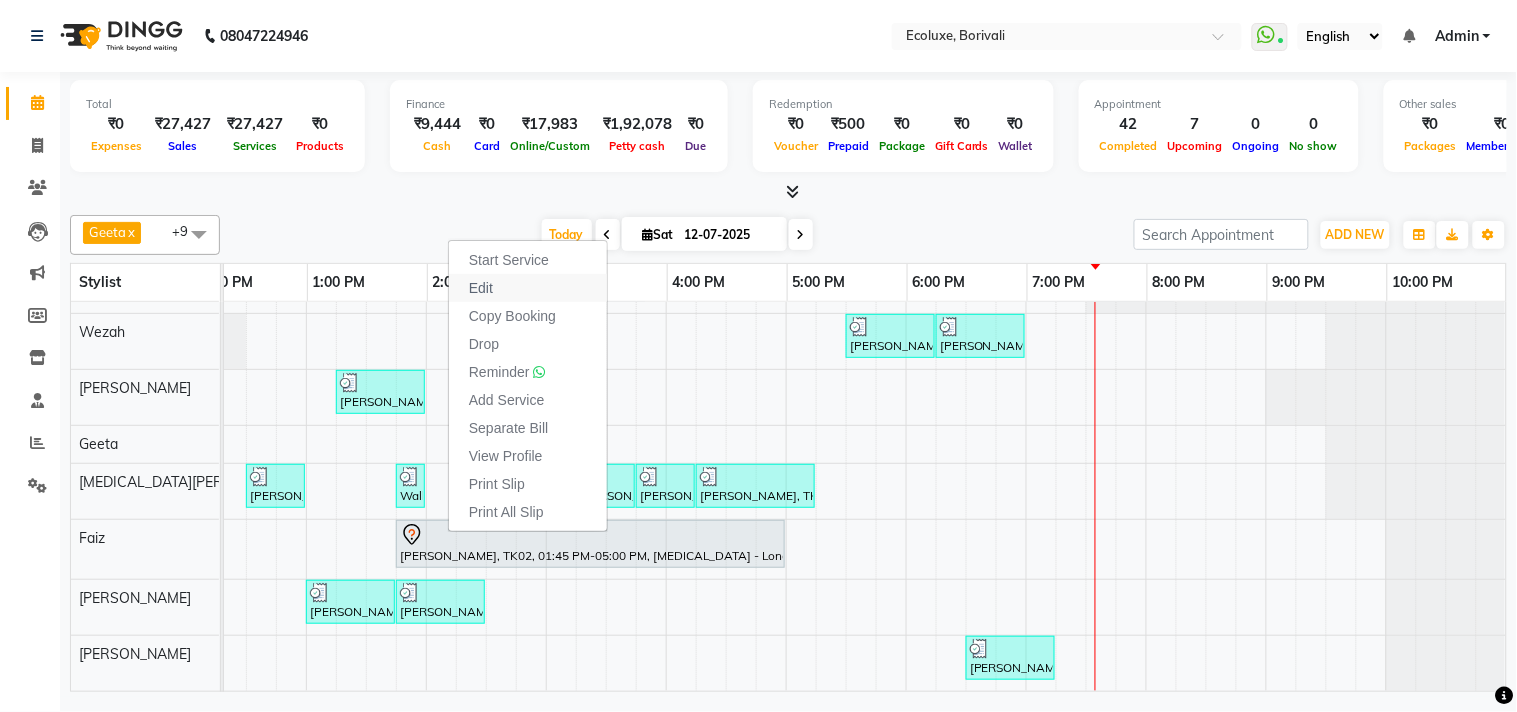click on "Edit" at bounding box center (528, 288) 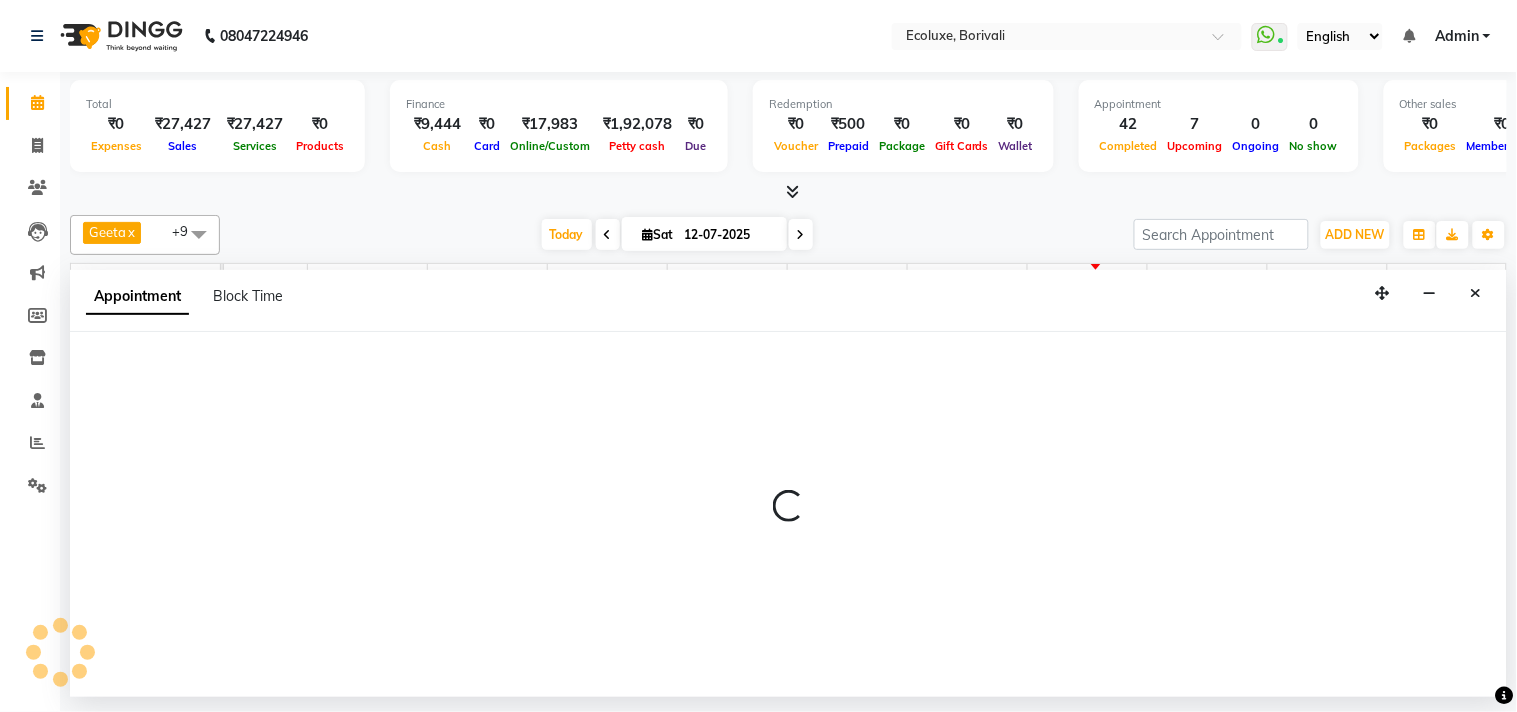 select on "tentative" 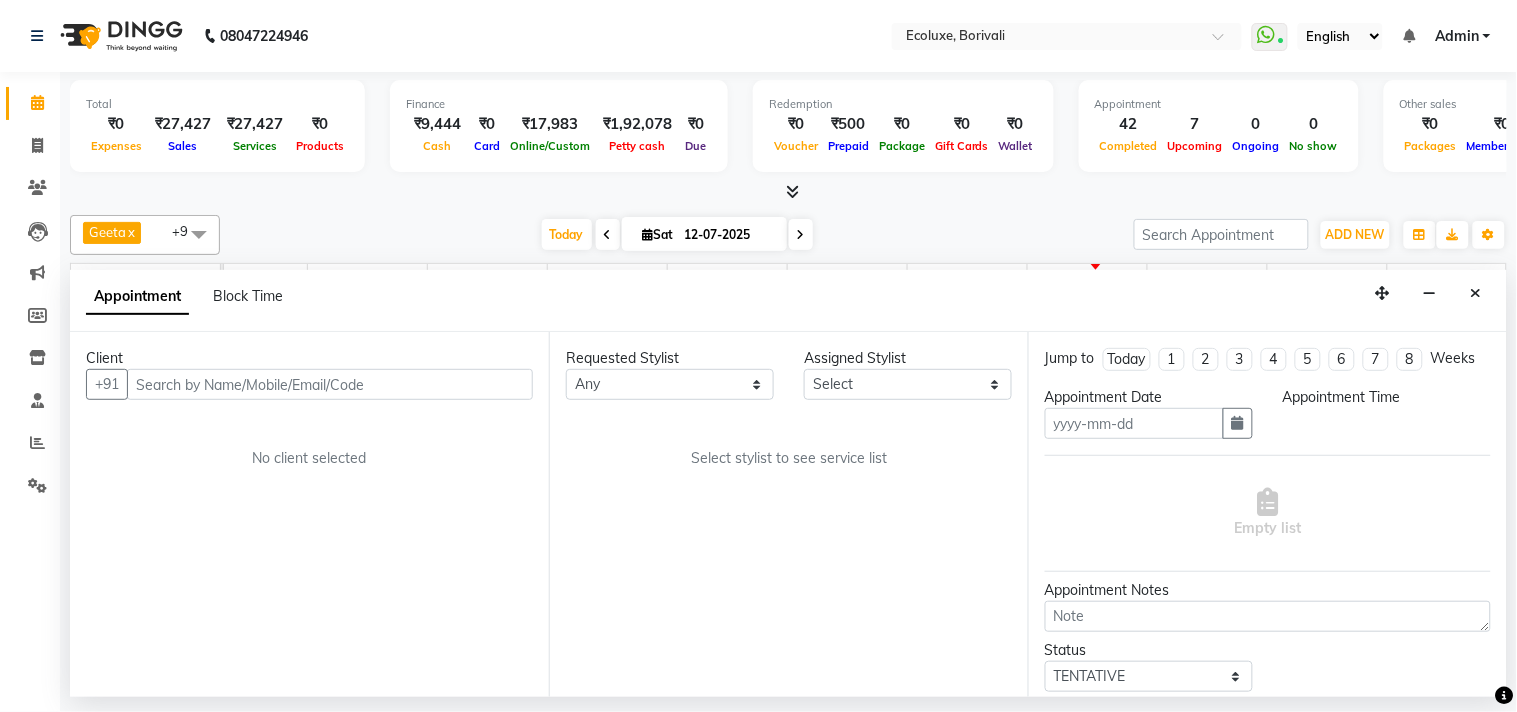 type on "12-07-2025" 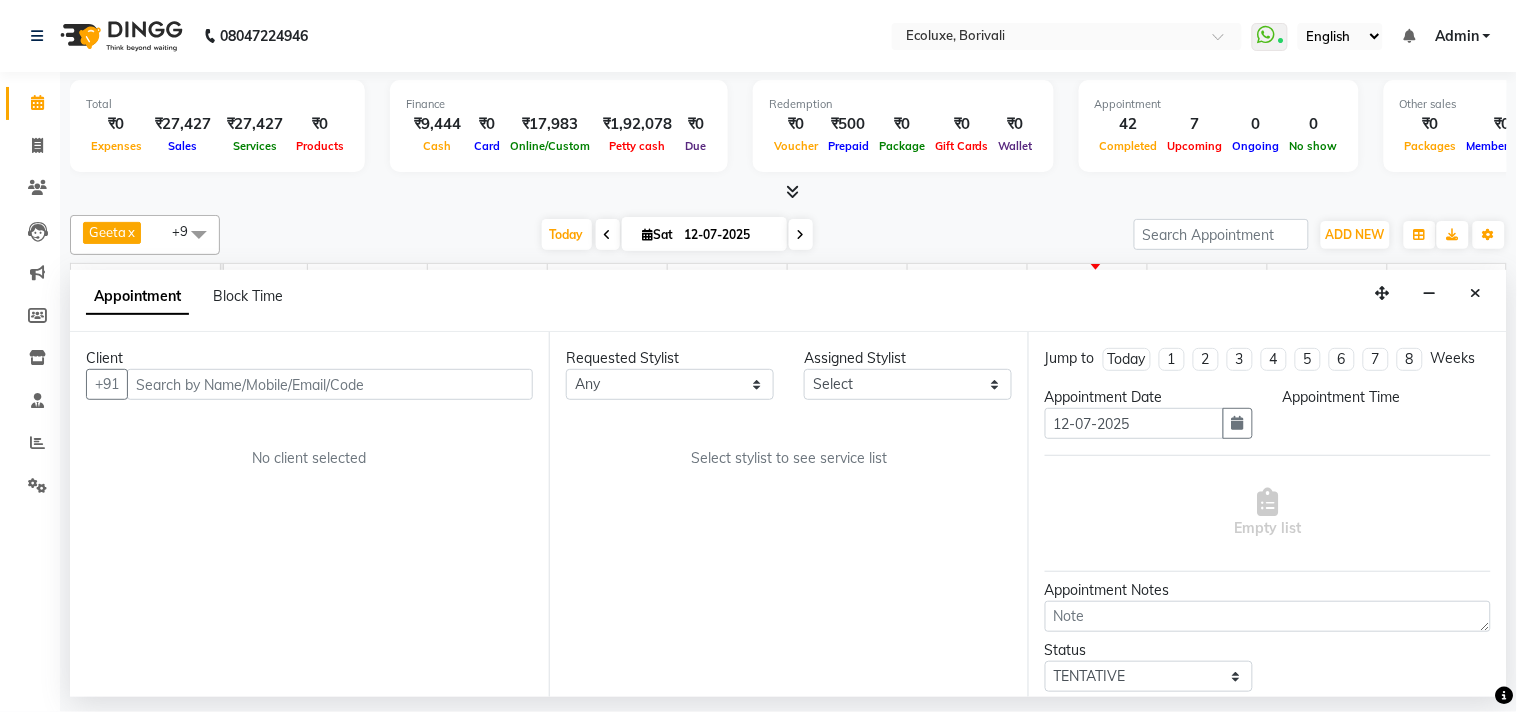 select on "36344" 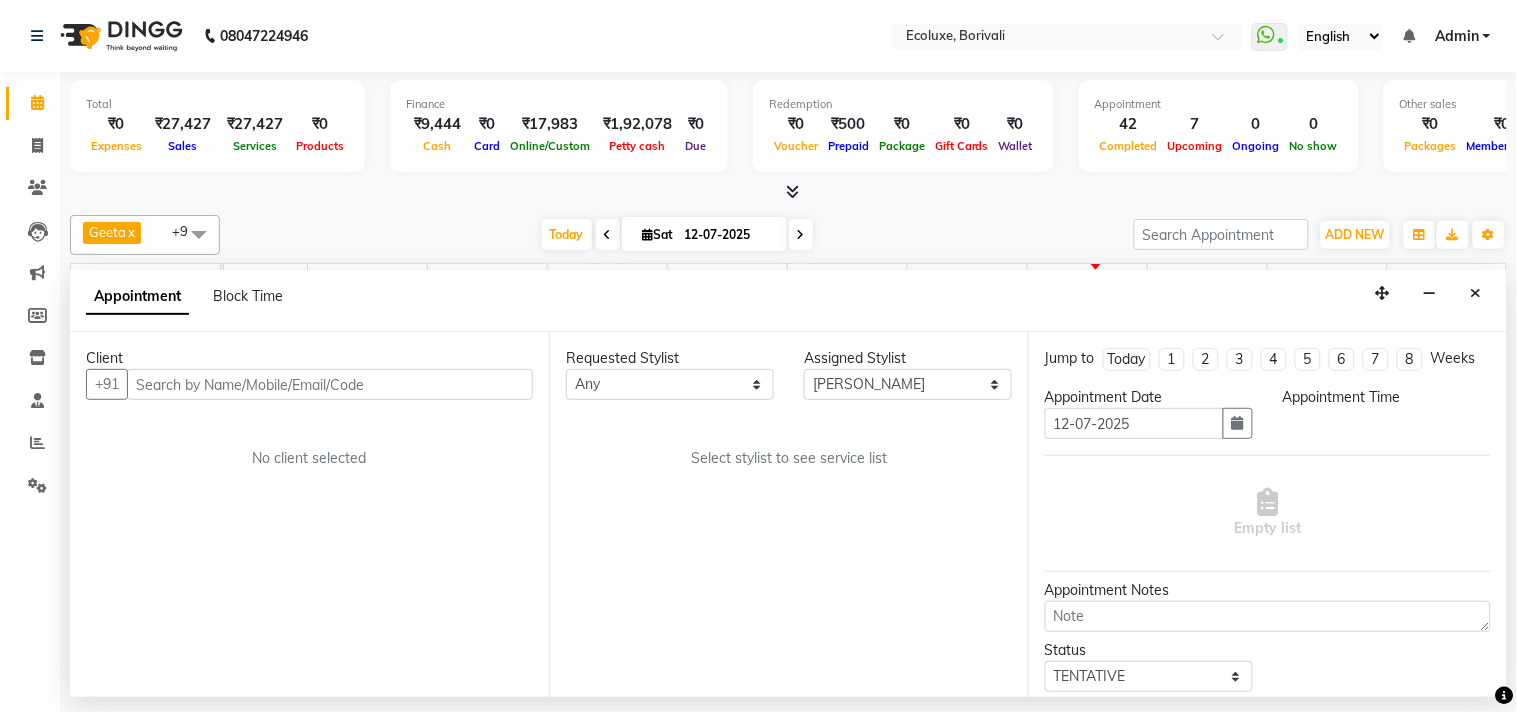 scroll, scrollTop: 0, scrollLeft: 397, axis: horizontal 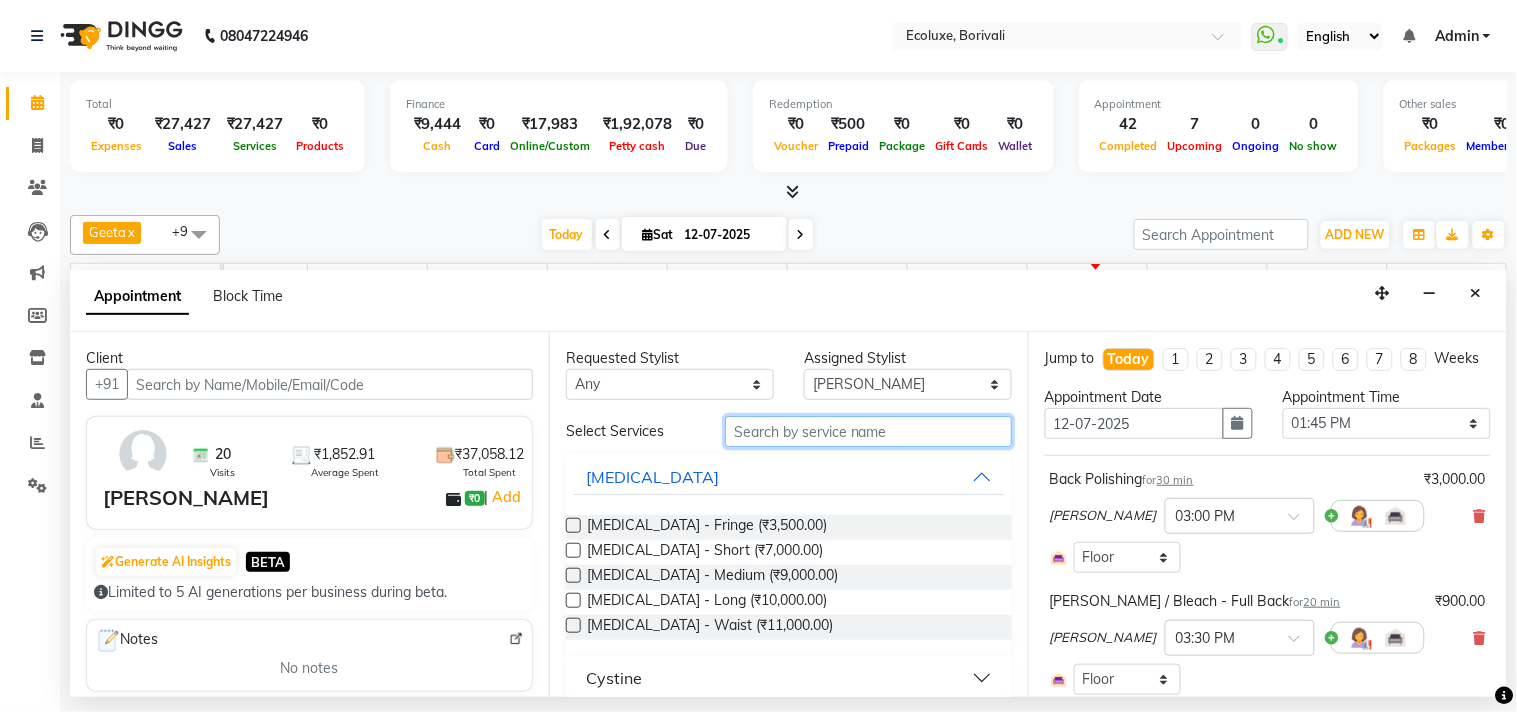 click at bounding box center (868, 431) 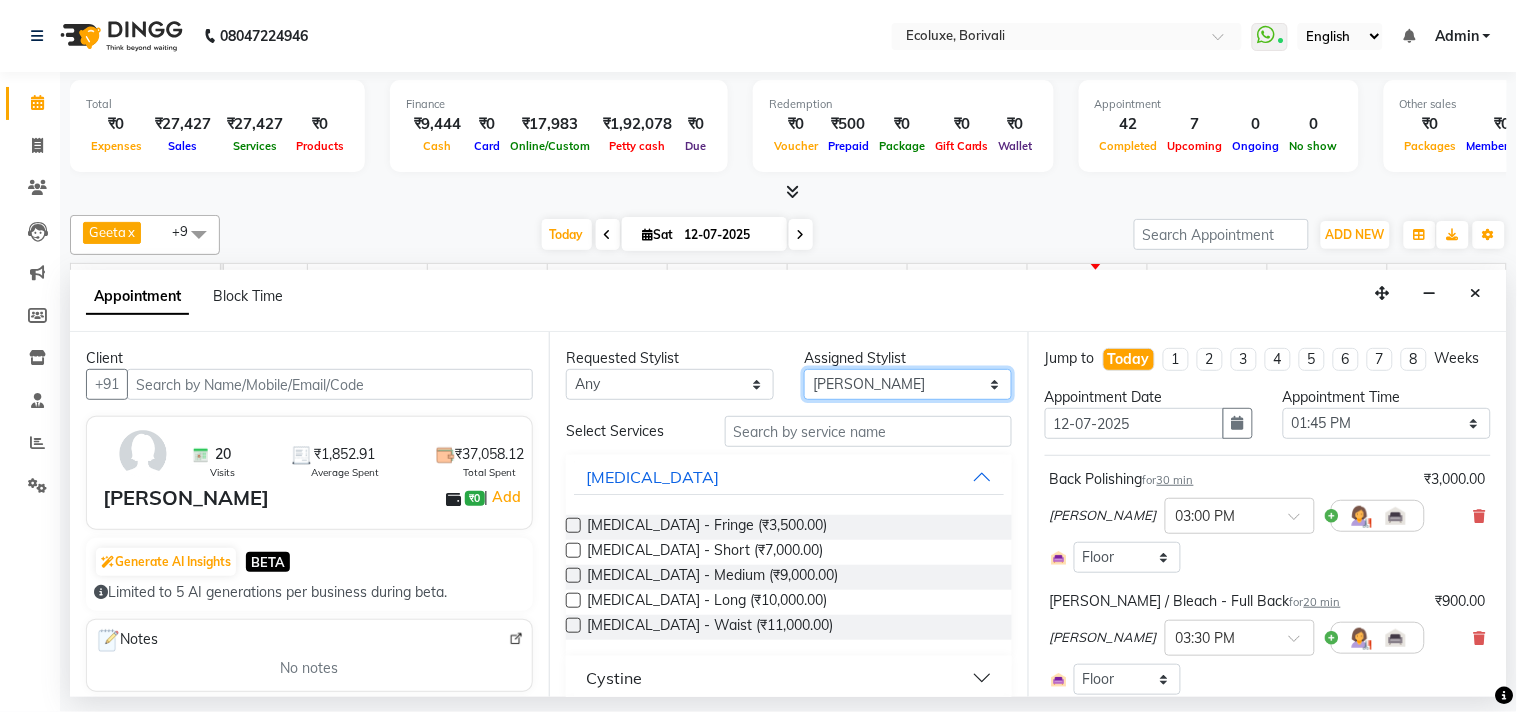 click on "Select [PERSON_NAME] Faiz Geeta [PERSON_NAME]   [PERSON_NAME] Khende [PERSON_NAME]  [PERSON_NAME] [MEDICAL_DATA][PERSON_NAME] [PERSON_NAME] [PERSON_NAME]  [PERSON_NAME] Wezah" at bounding box center (908, 384) 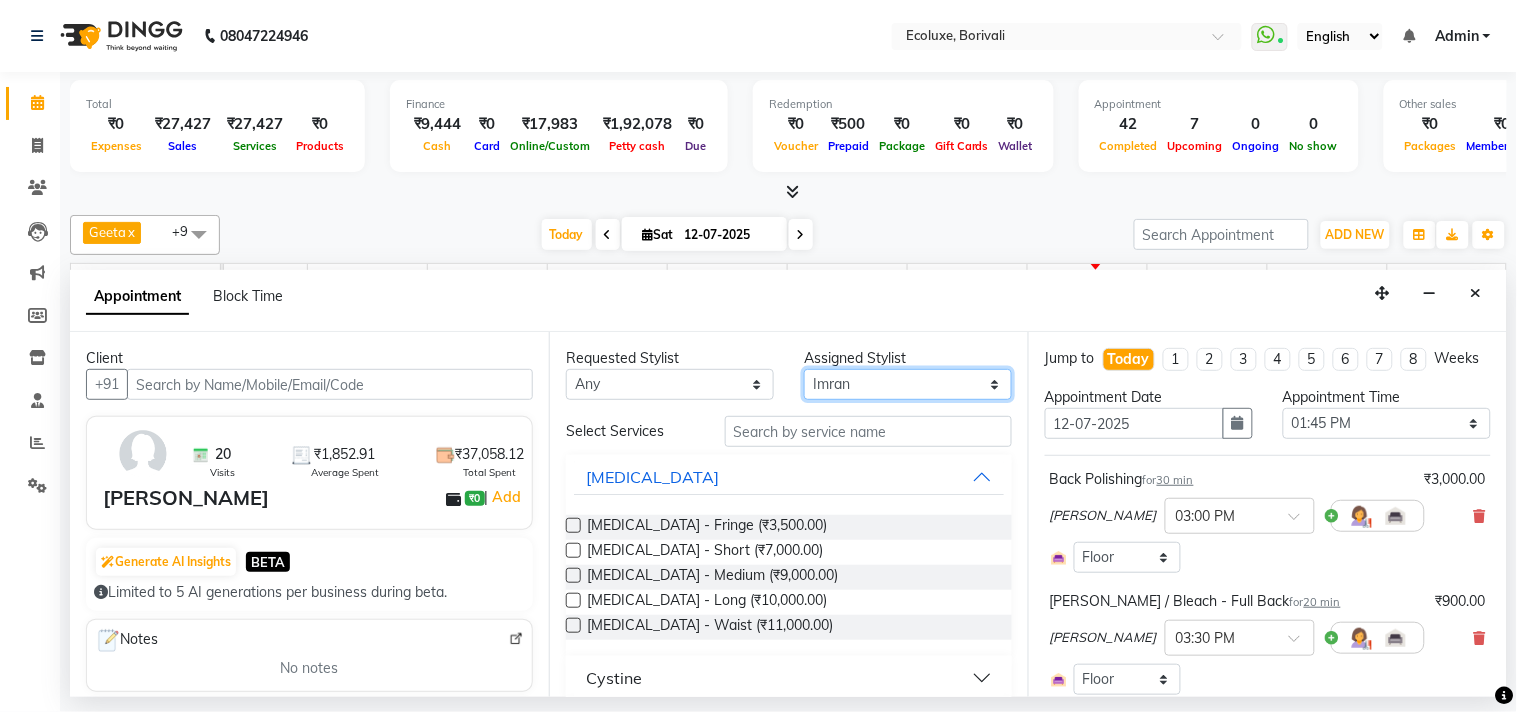 click on "Select [PERSON_NAME] Faiz Geeta [PERSON_NAME]   [PERSON_NAME] Khende [PERSON_NAME]  [PERSON_NAME] [MEDICAL_DATA][PERSON_NAME] [PERSON_NAME] [PERSON_NAME]  [PERSON_NAME] Wezah" at bounding box center (908, 384) 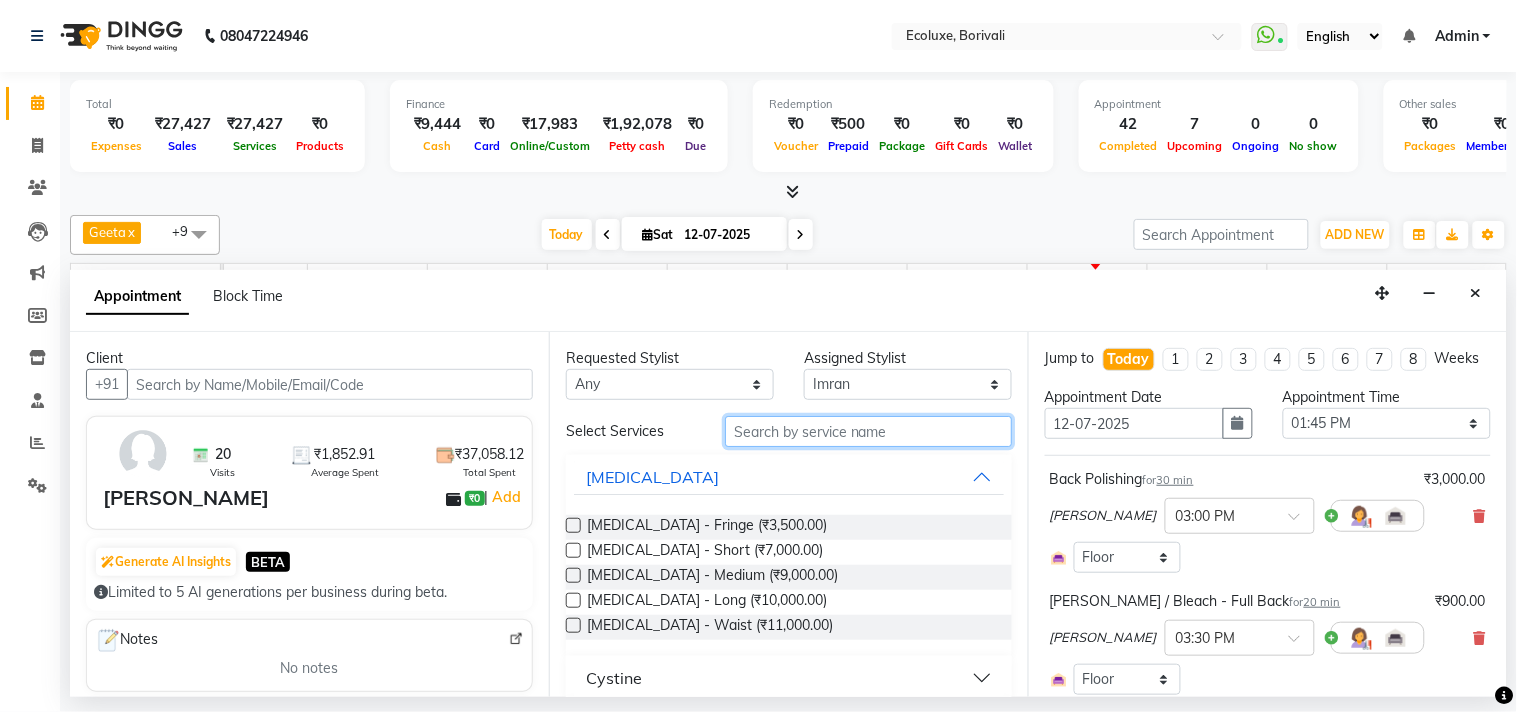click at bounding box center (868, 431) 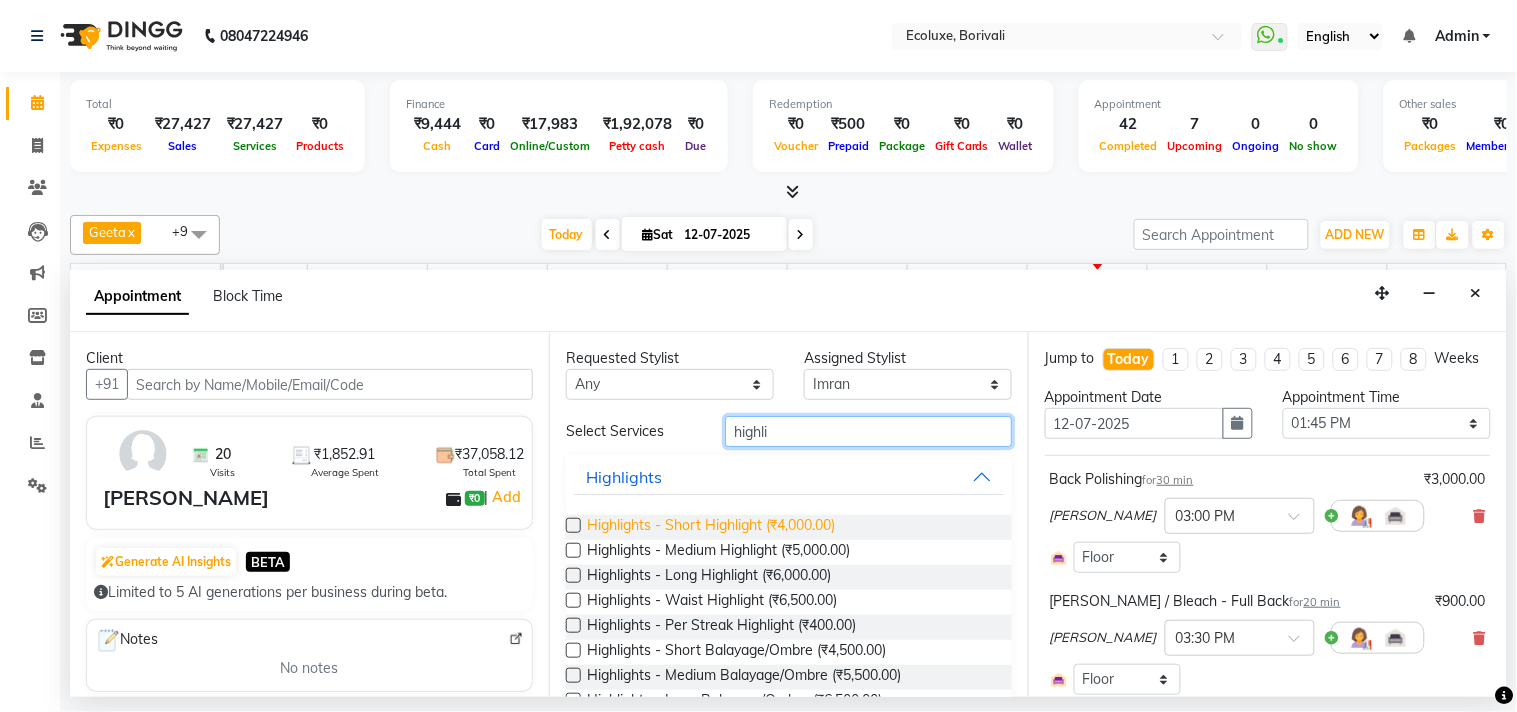 type on "highli" 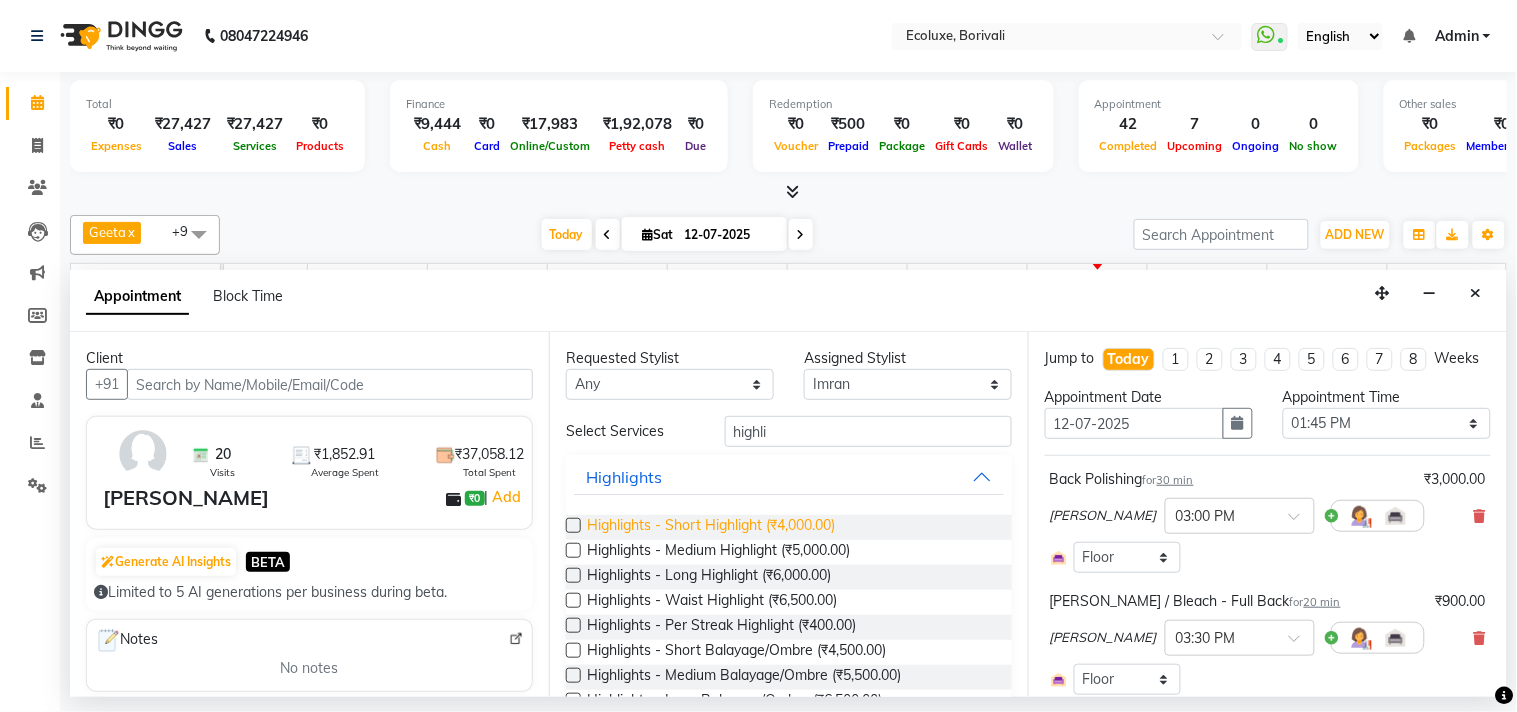 click on "Highlights - Short Highlight (₹4,000.00)" at bounding box center (711, 527) 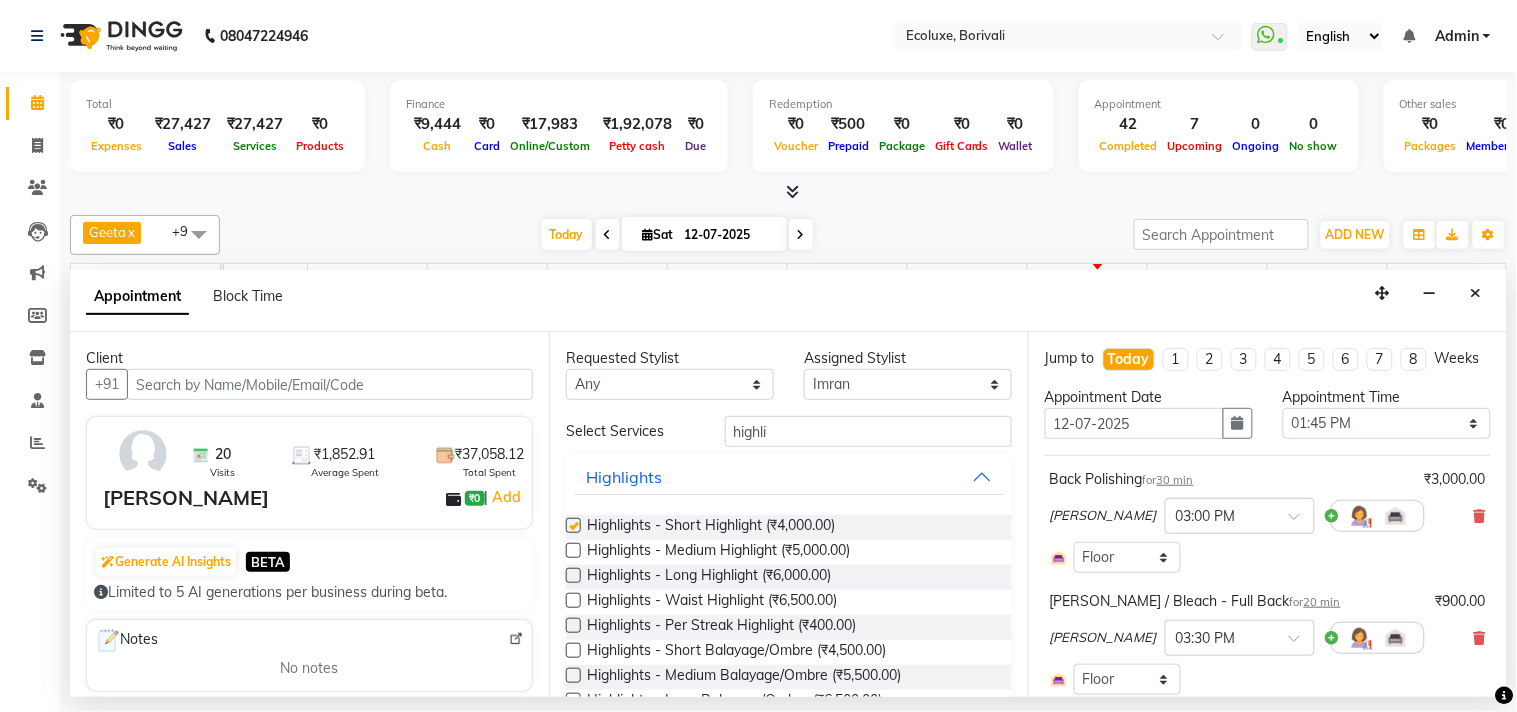 checkbox on "false" 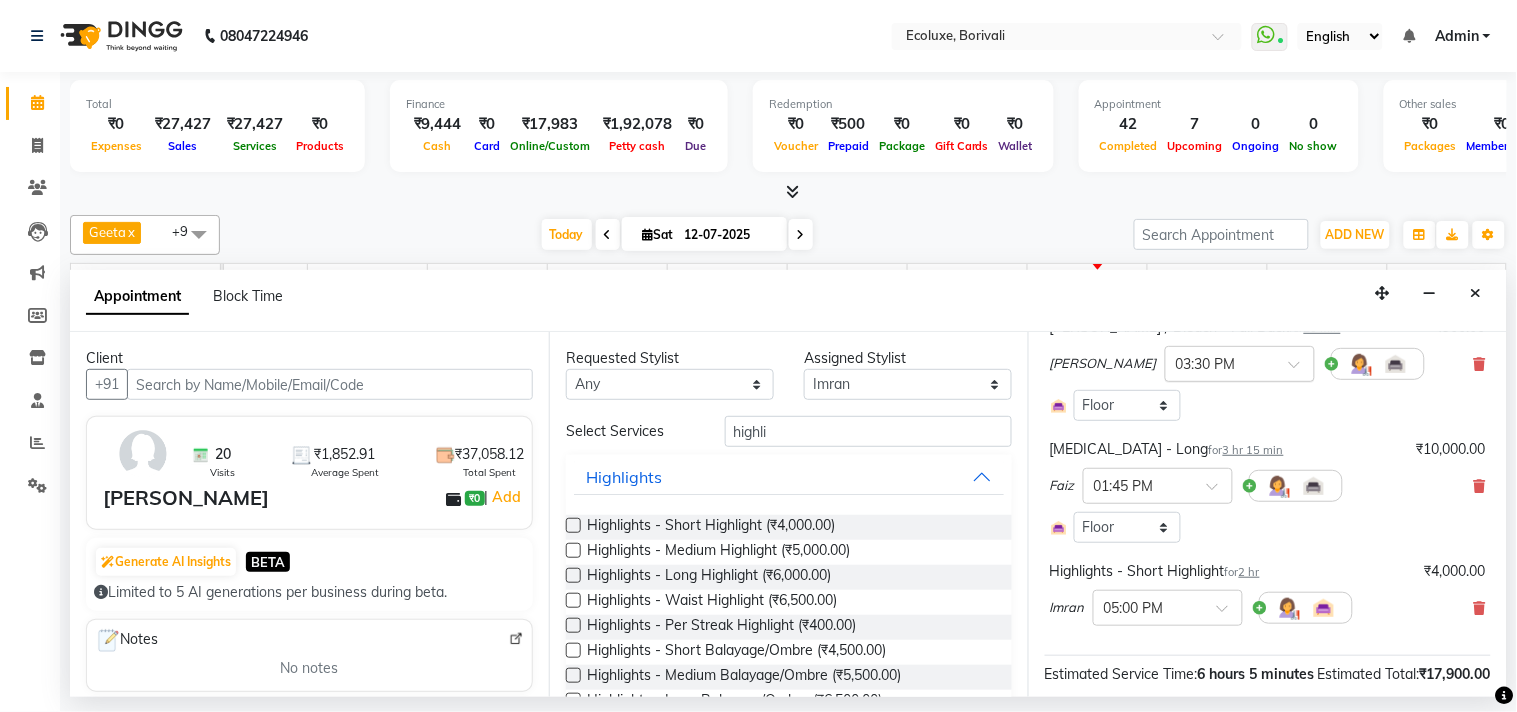 scroll, scrollTop: 333, scrollLeft: 0, axis: vertical 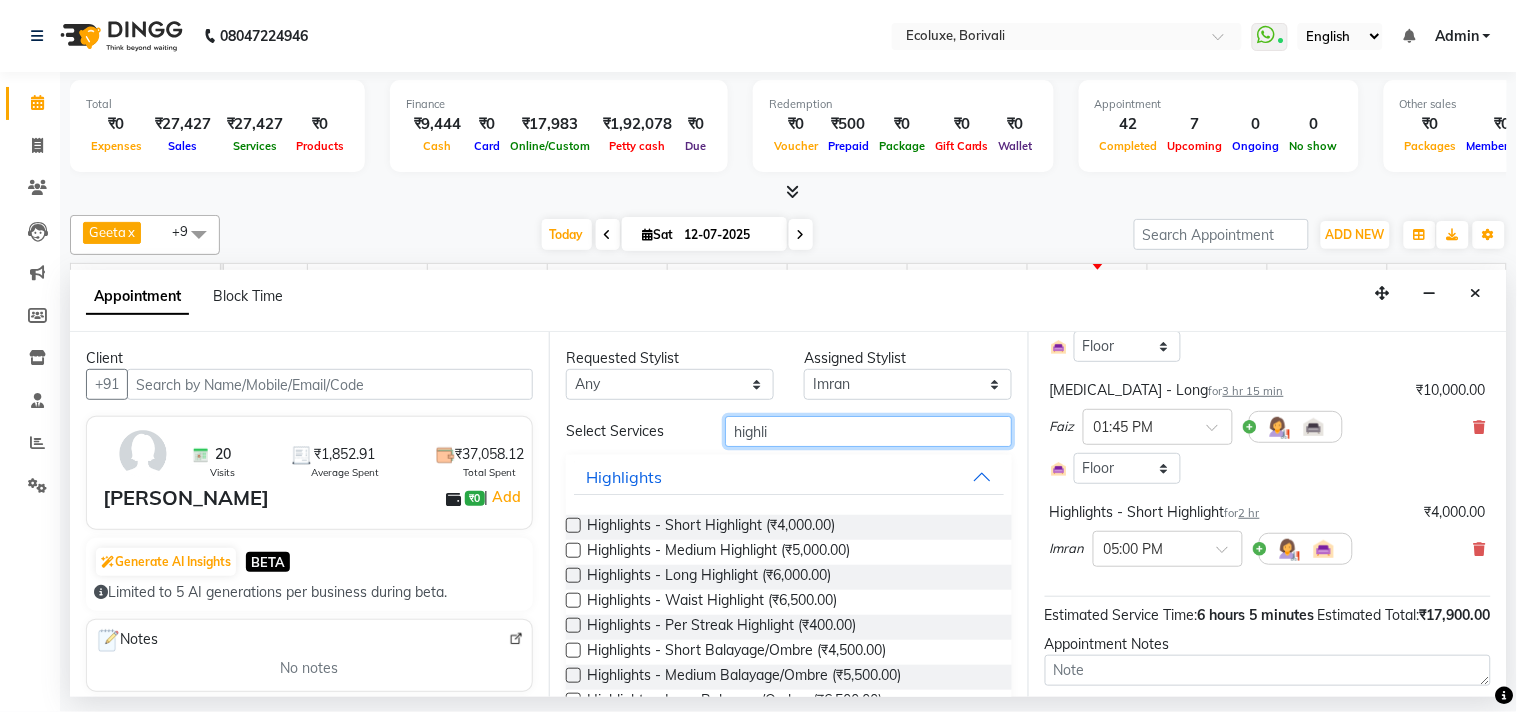 click on "highli" at bounding box center [868, 431] 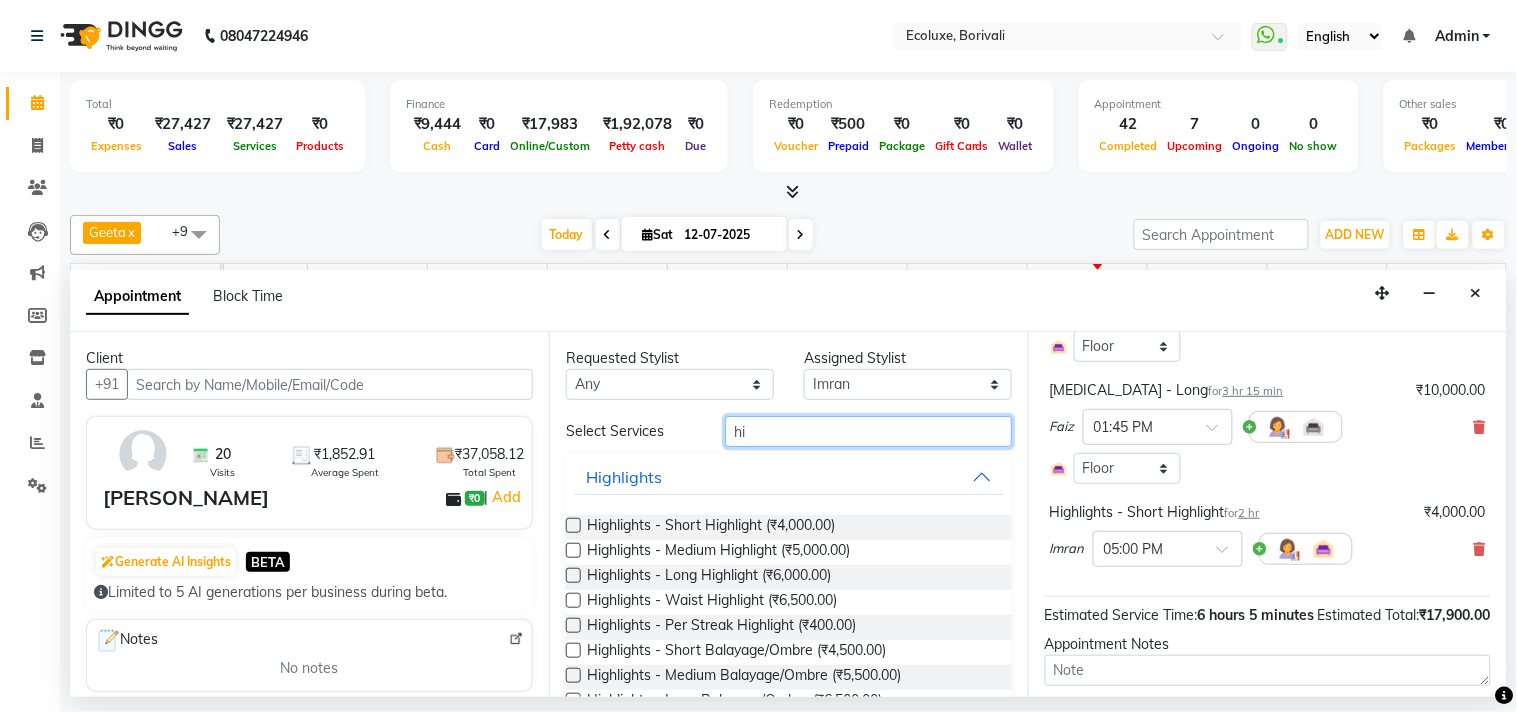 type on "h" 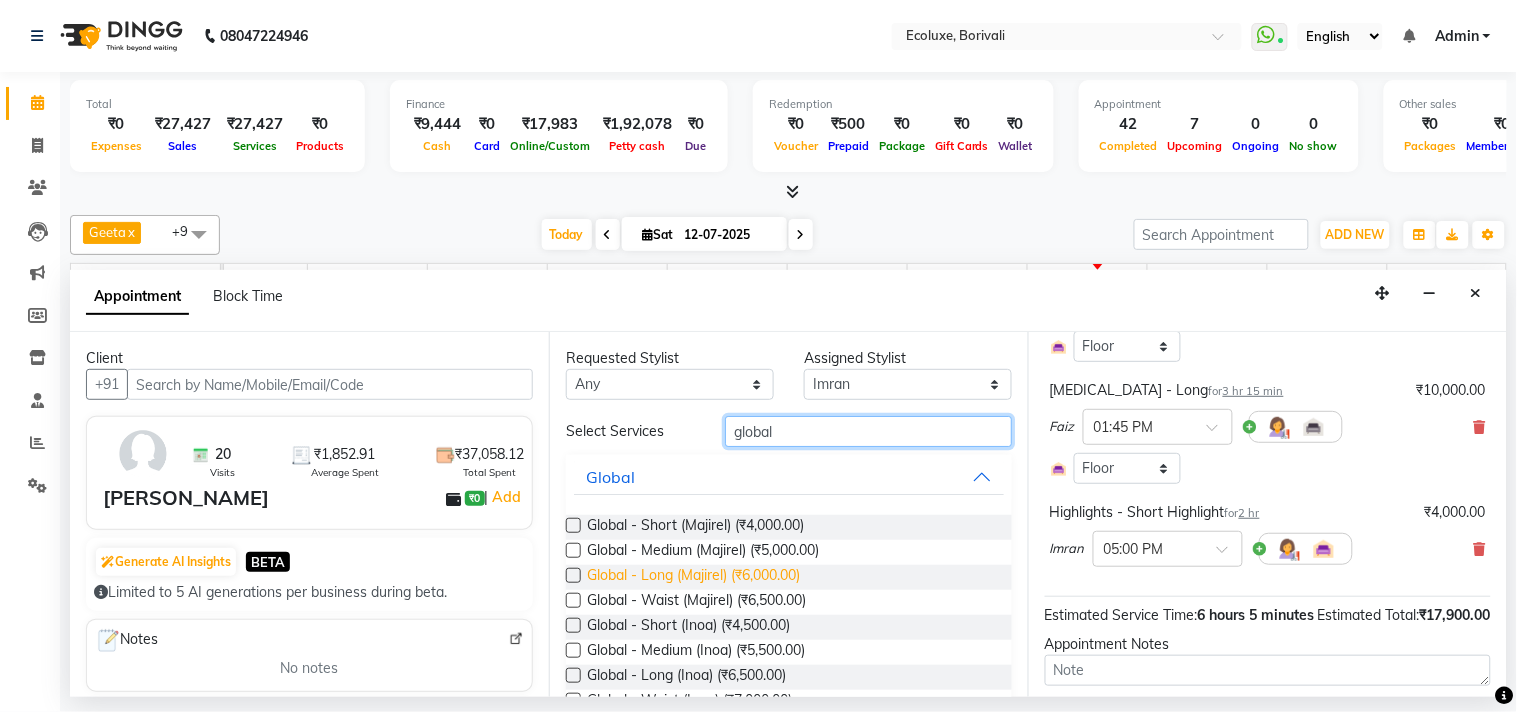 type on "global" 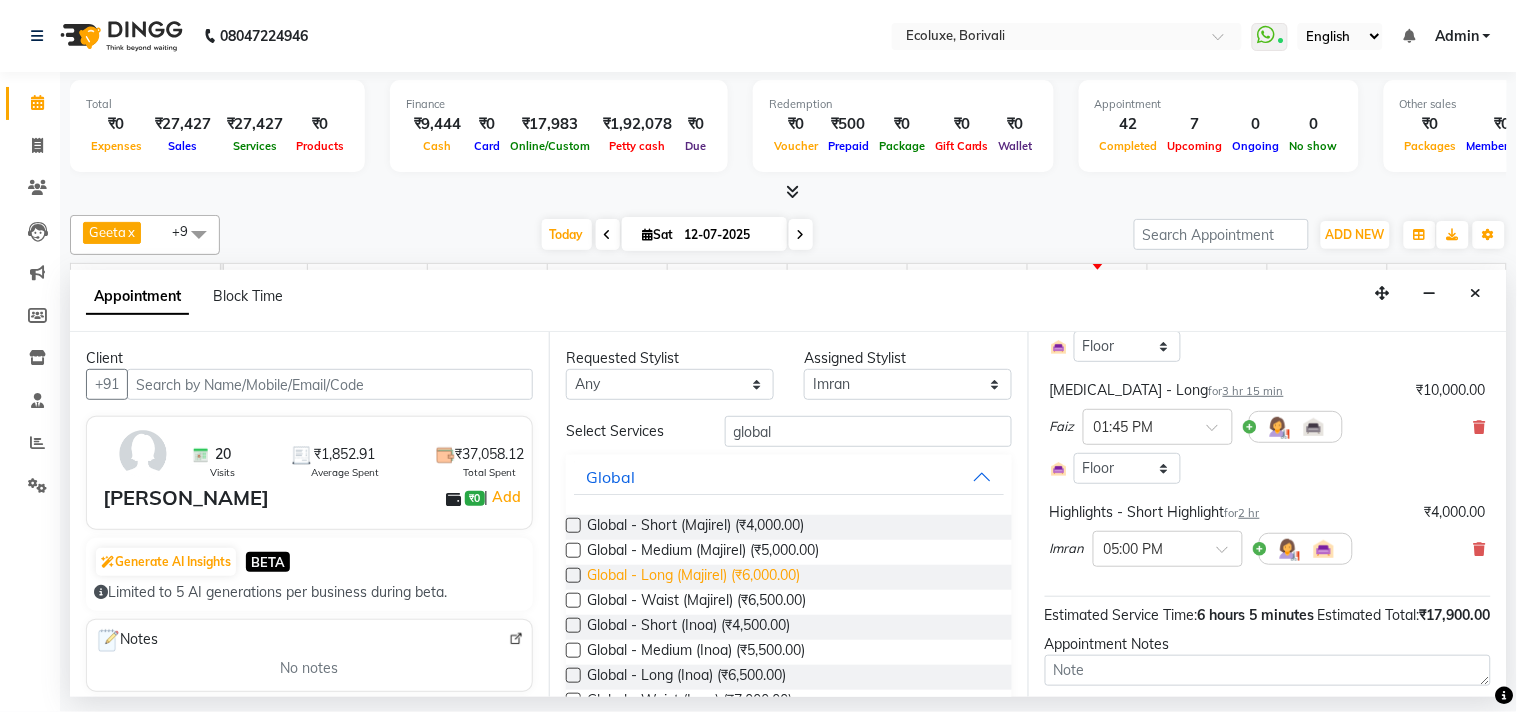 click on "Global - Long (Majirel) (₹6,000.00)" at bounding box center [693, 577] 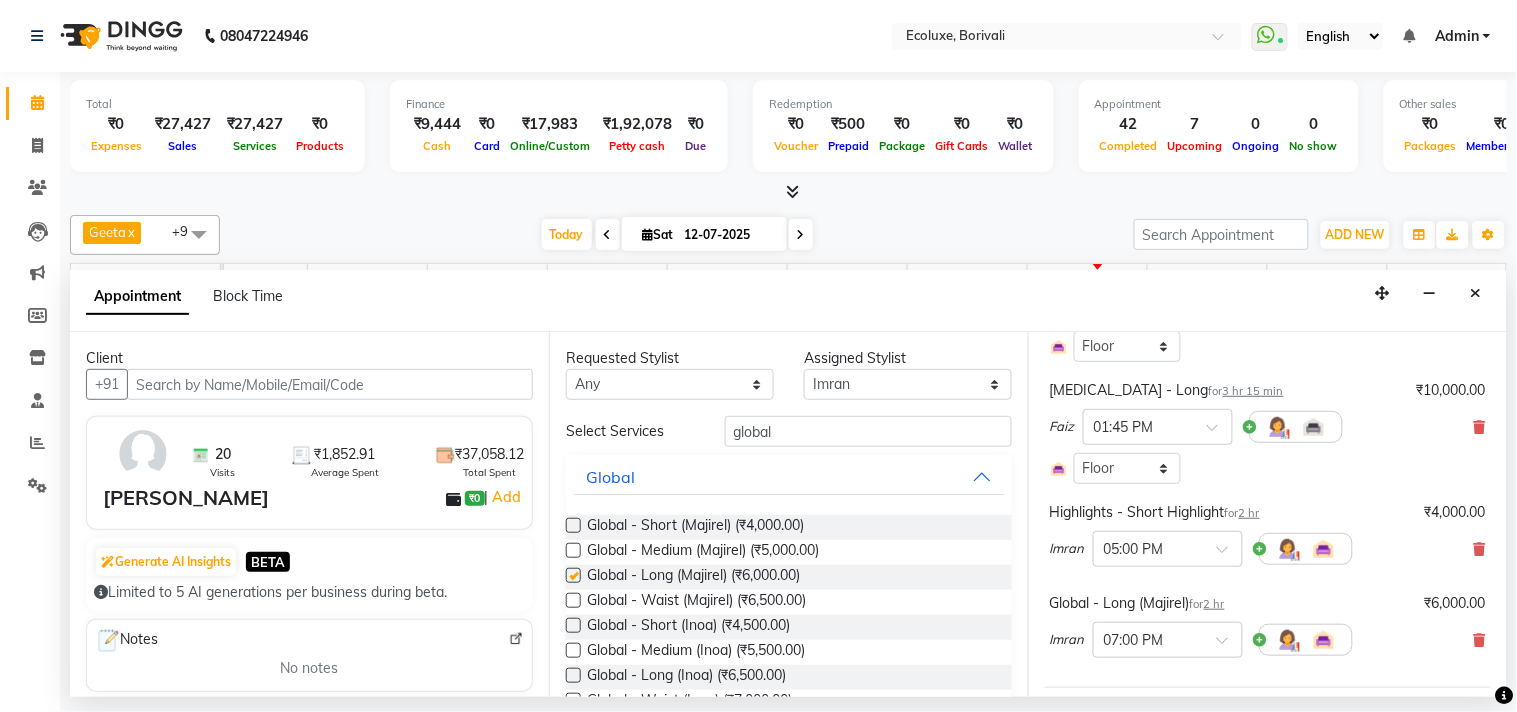 checkbox on "false" 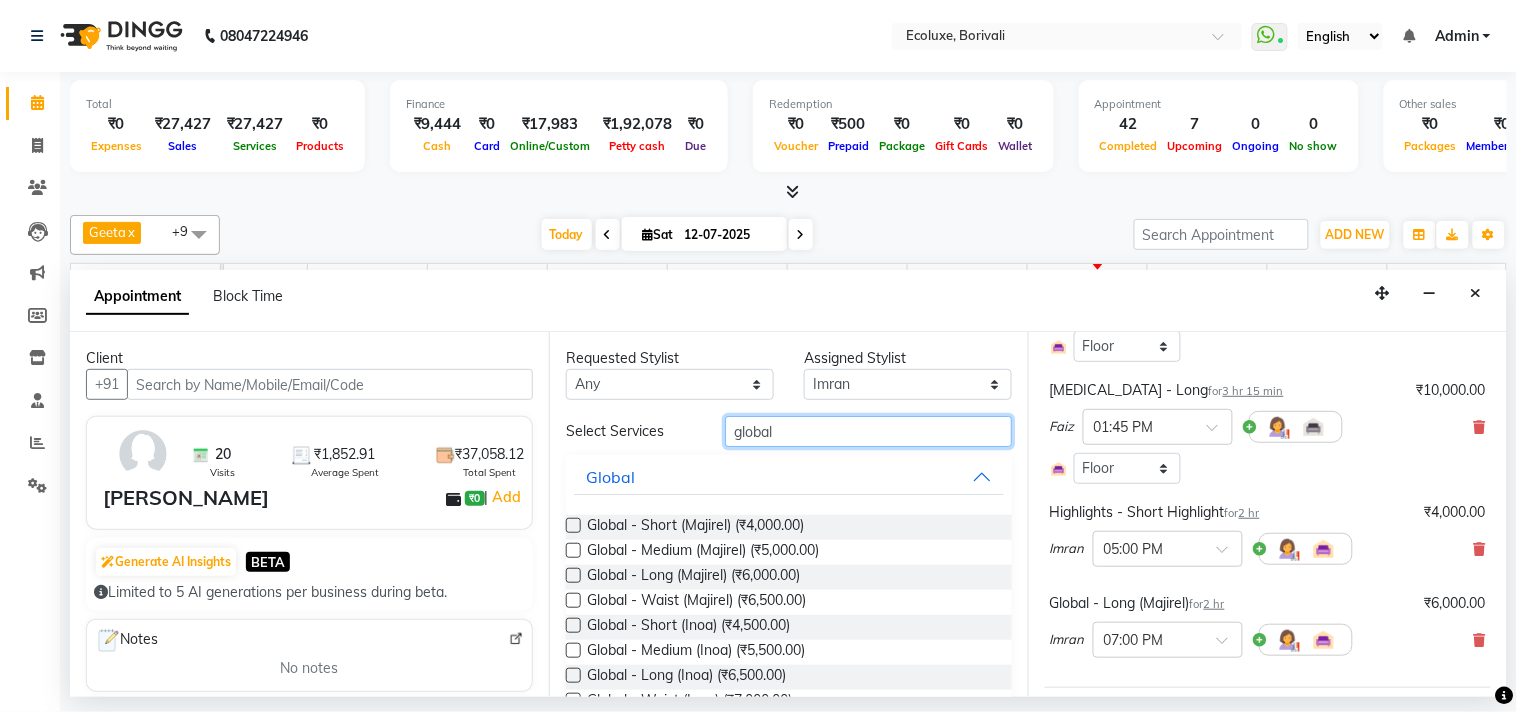 click on "global" at bounding box center [868, 431] 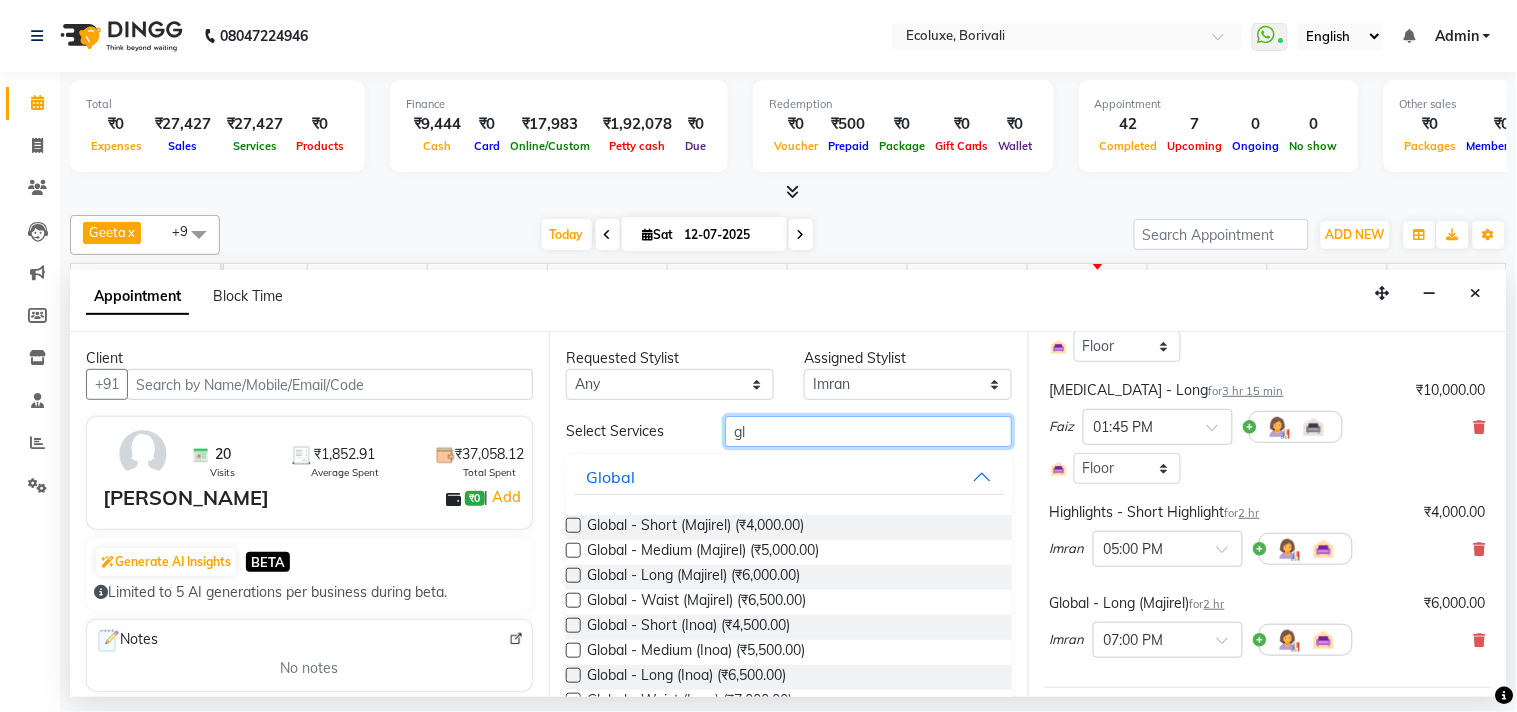 type on "g" 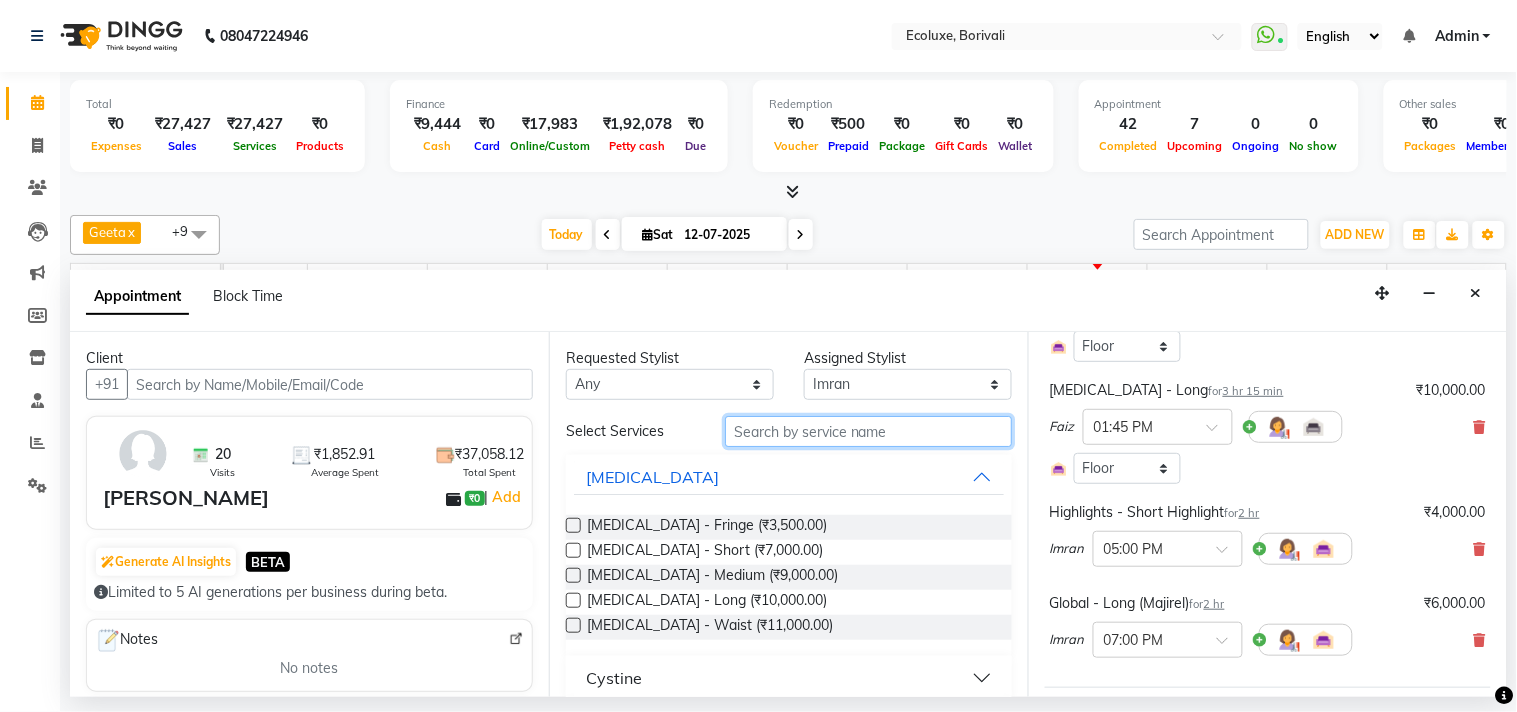 type 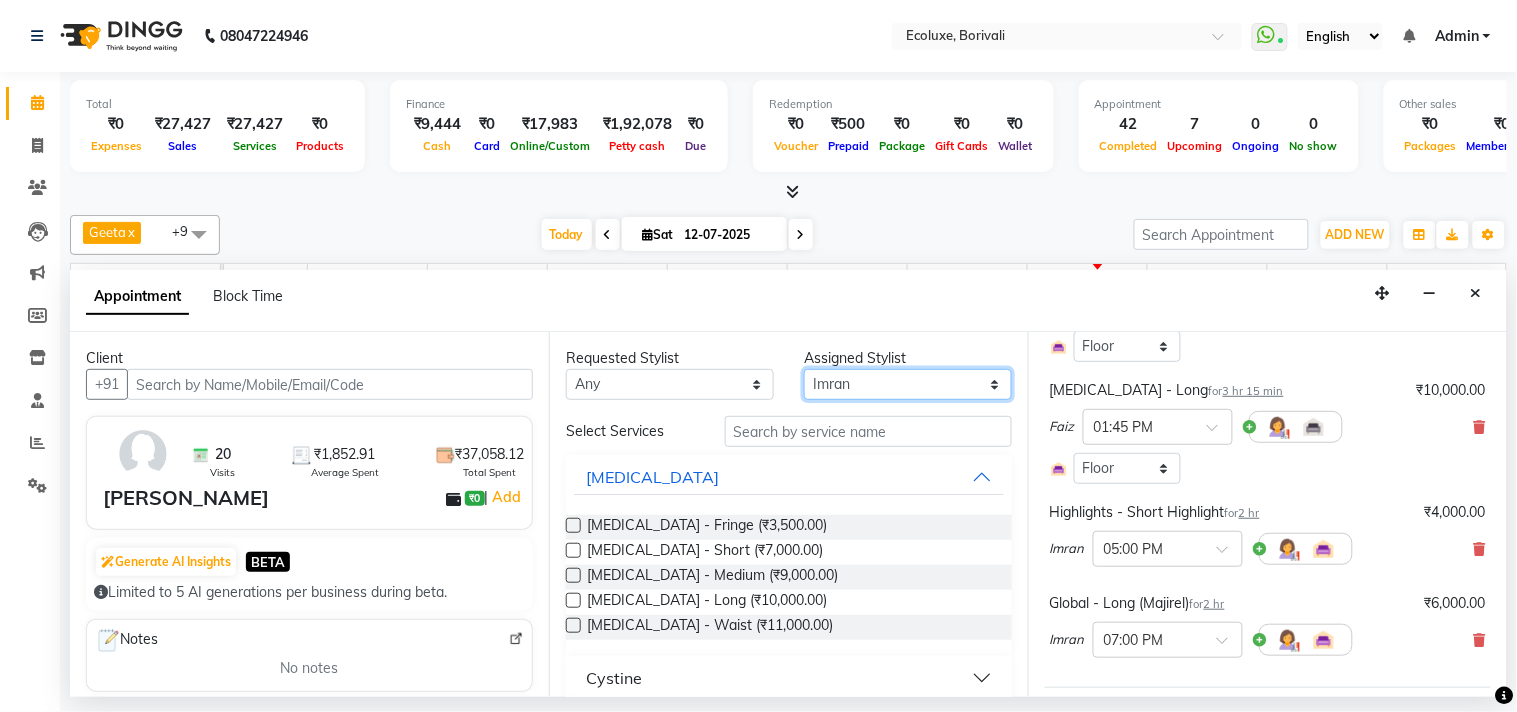 click on "Select [PERSON_NAME] Faiz Geeta [PERSON_NAME]   [PERSON_NAME] Khende [PERSON_NAME]  [PERSON_NAME] [MEDICAL_DATA][PERSON_NAME] [PERSON_NAME] [PERSON_NAME]  [PERSON_NAME] Wezah" at bounding box center (908, 384) 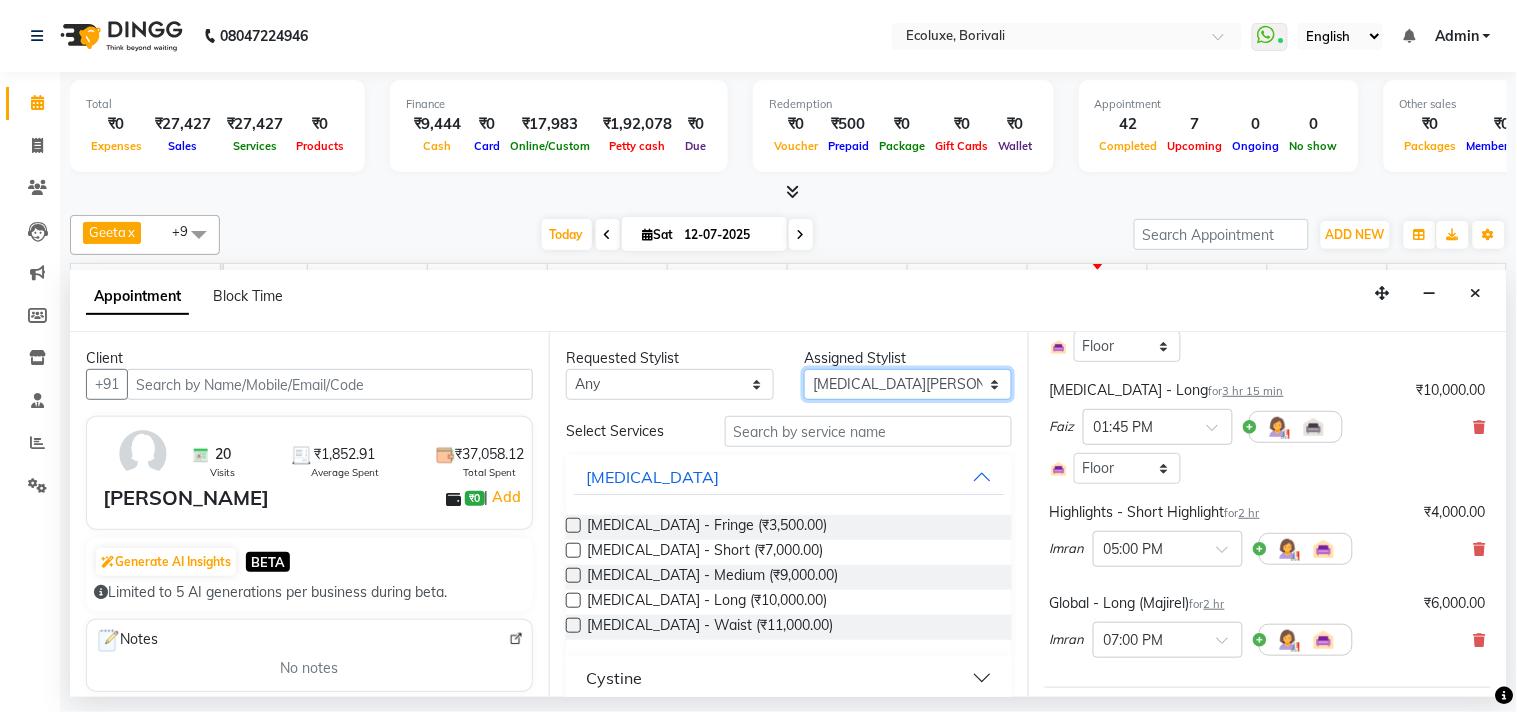 click on "Select [PERSON_NAME] Faiz Geeta [PERSON_NAME]   [PERSON_NAME] Khende [PERSON_NAME]  [PERSON_NAME] [MEDICAL_DATA][PERSON_NAME] [PERSON_NAME] [PERSON_NAME]  [PERSON_NAME] Wezah" at bounding box center (908, 384) 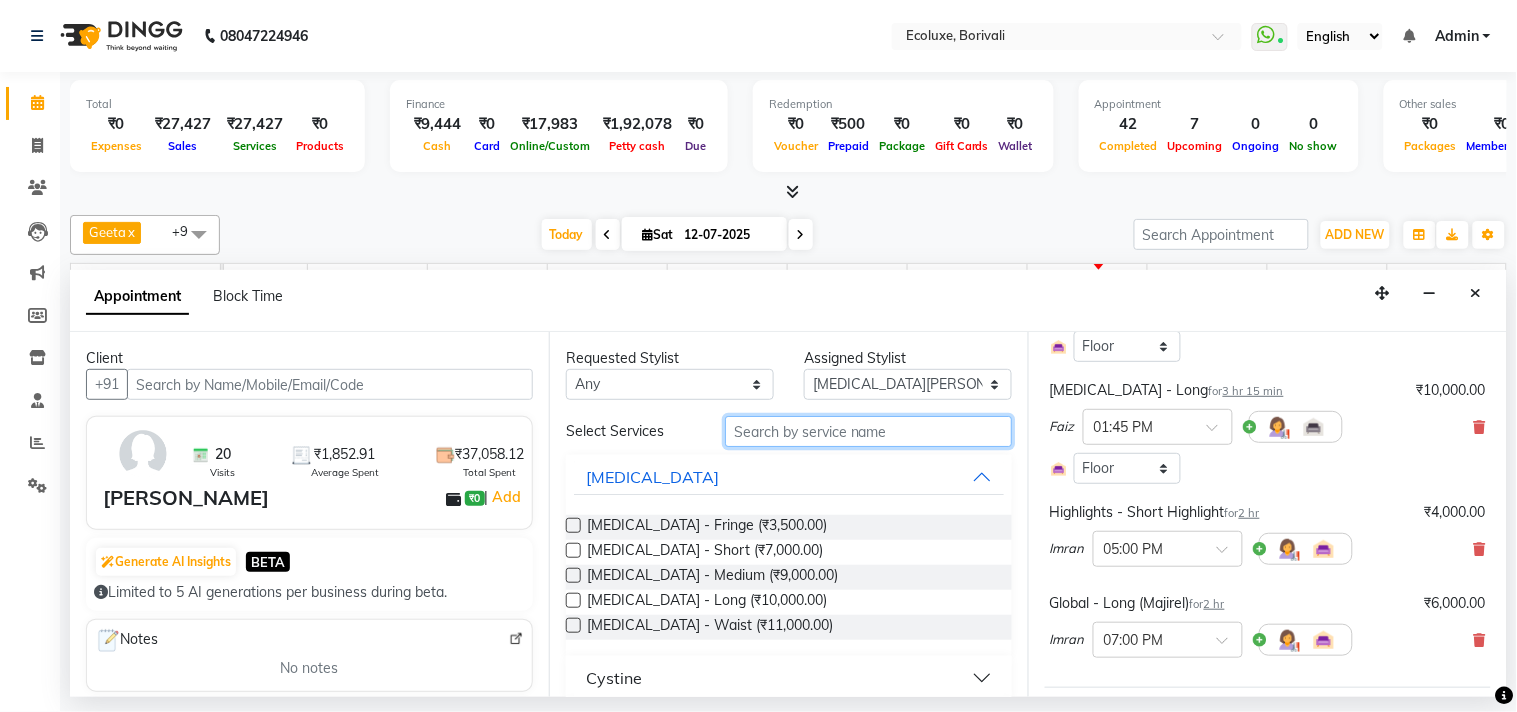 click at bounding box center (868, 431) 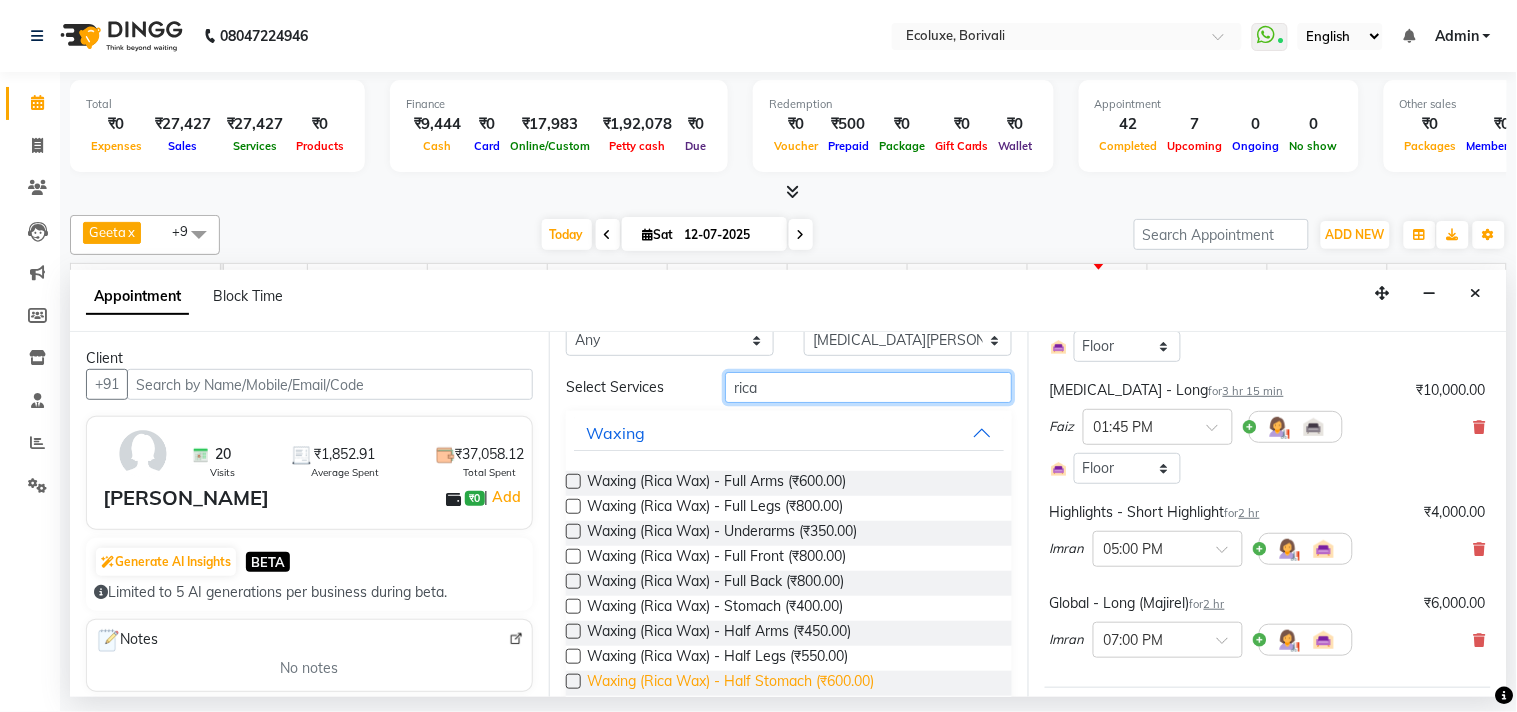 scroll, scrollTop: 111, scrollLeft: 0, axis: vertical 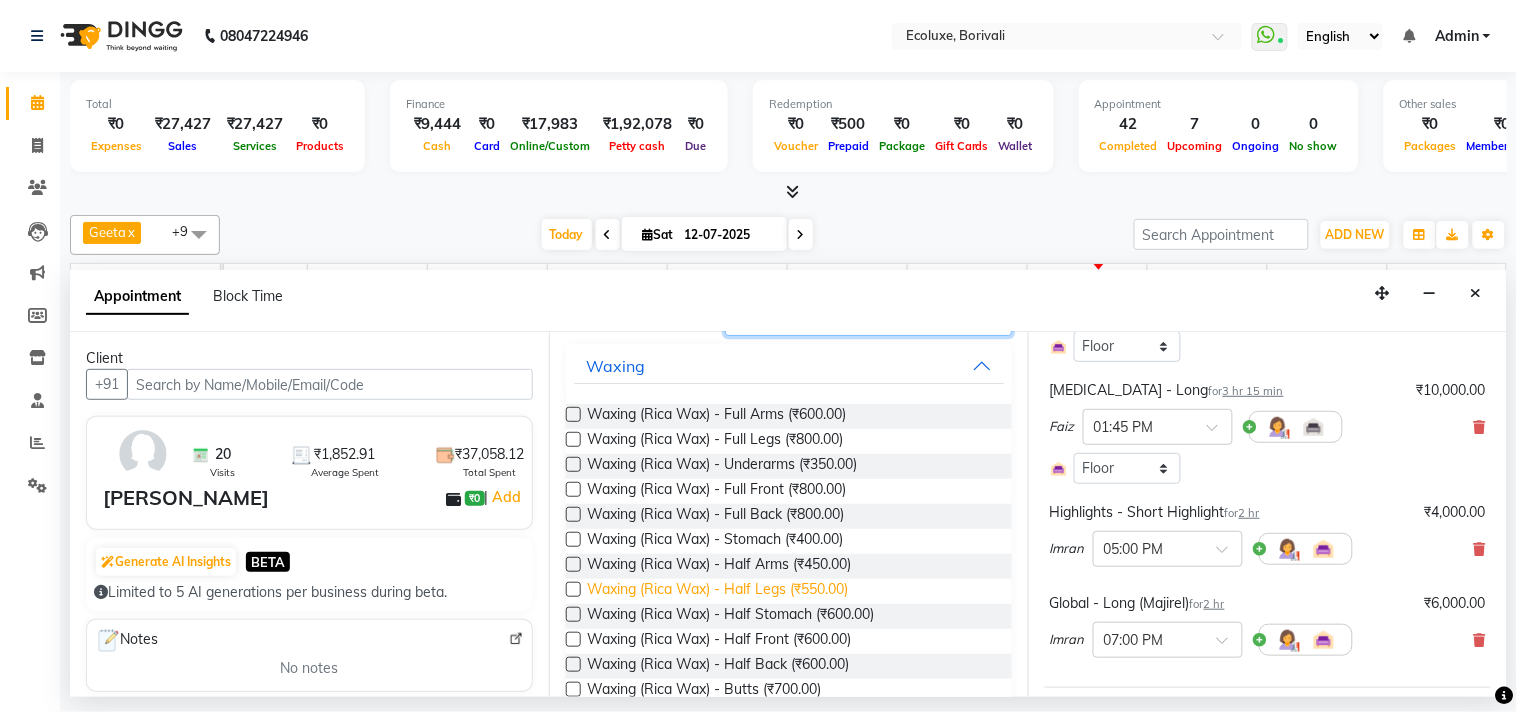 type on "rica" 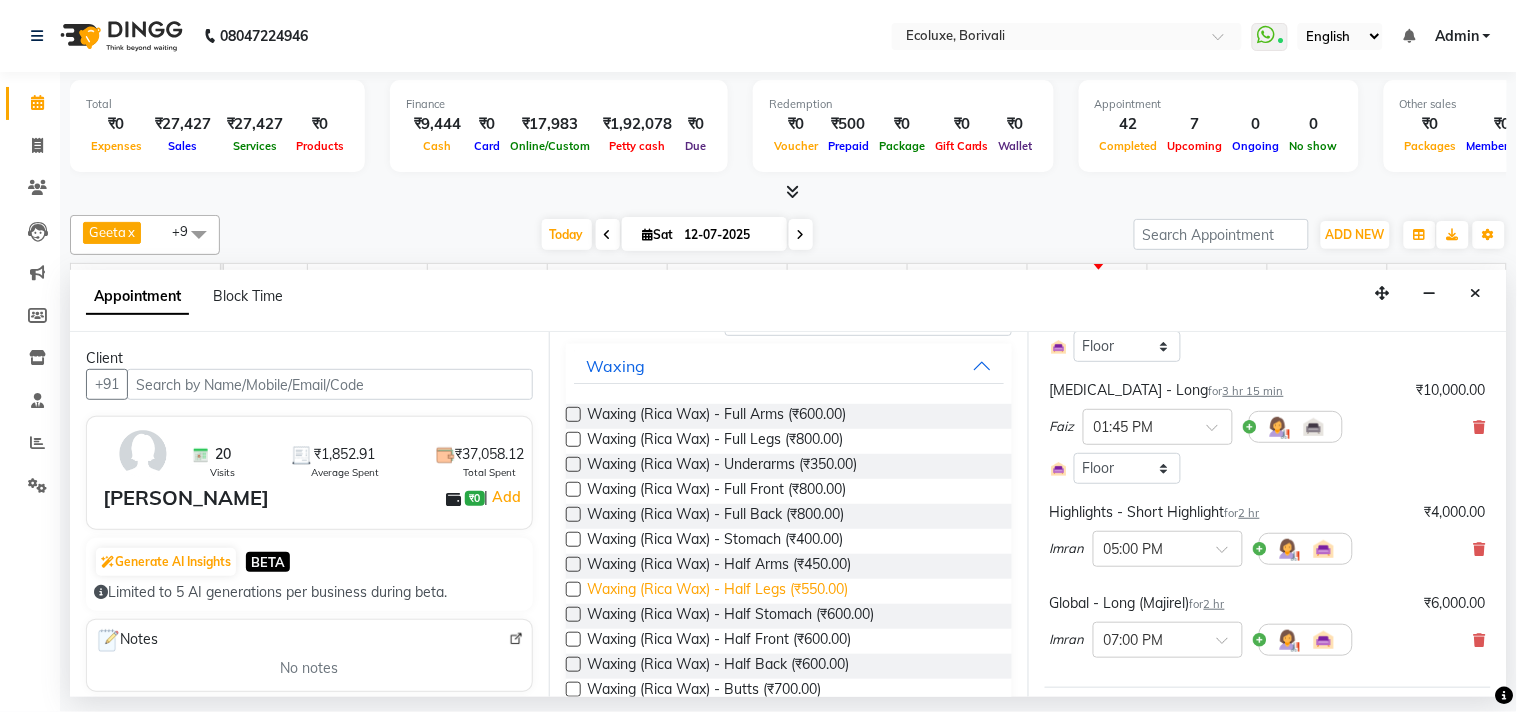 click on "Waxing (Rica Wax) - Half Legs  (₹550.00)" at bounding box center [717, 591] 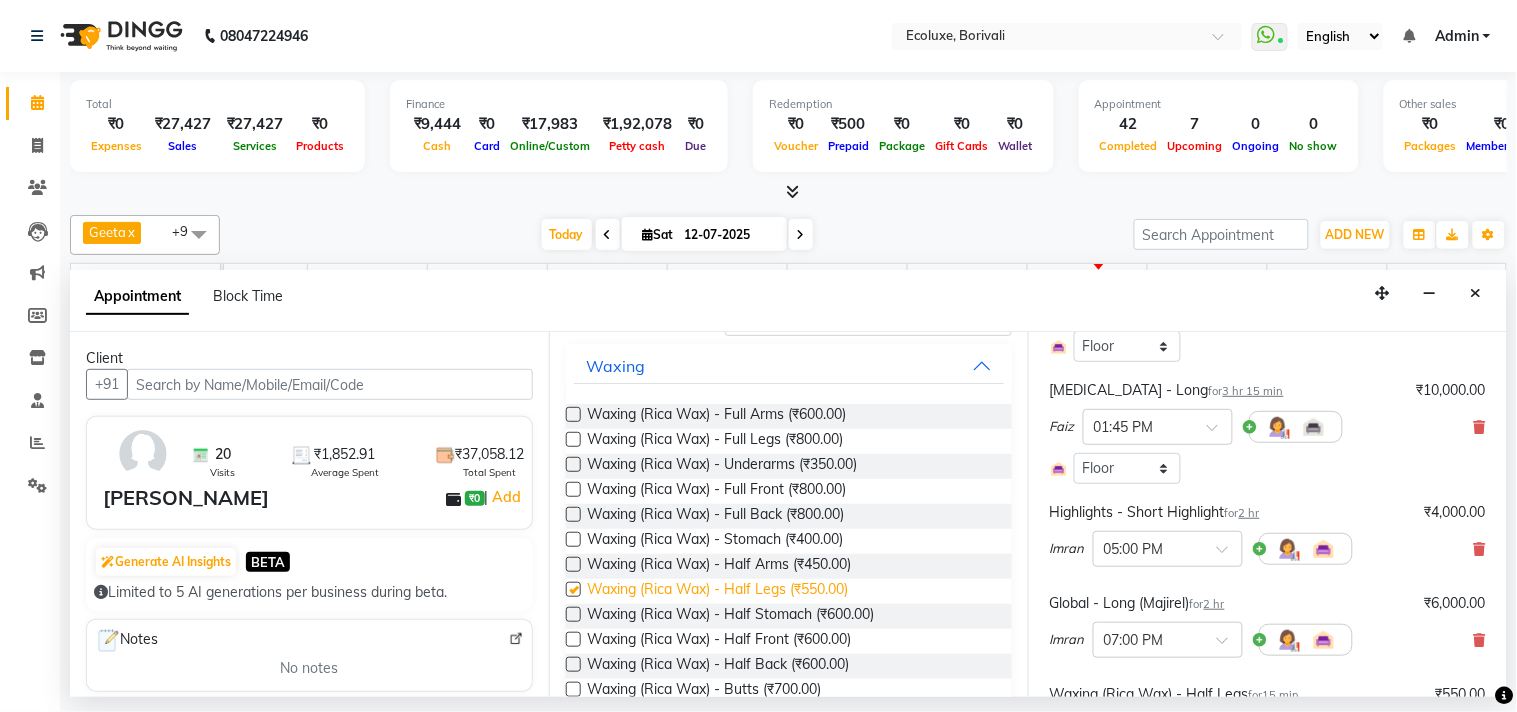 checkbox on "false" 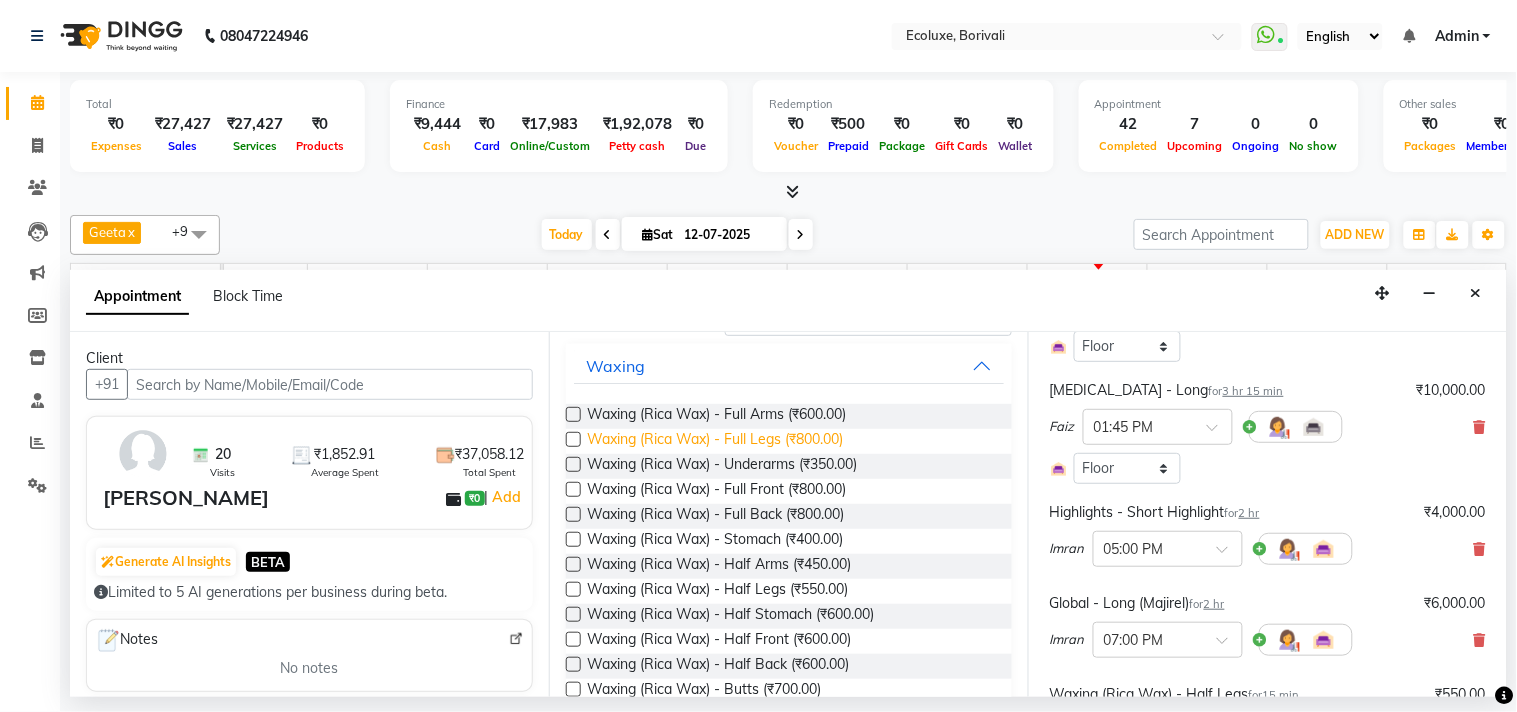 scroll, scrollTop: 0, scrollLeft: 0, axis: both 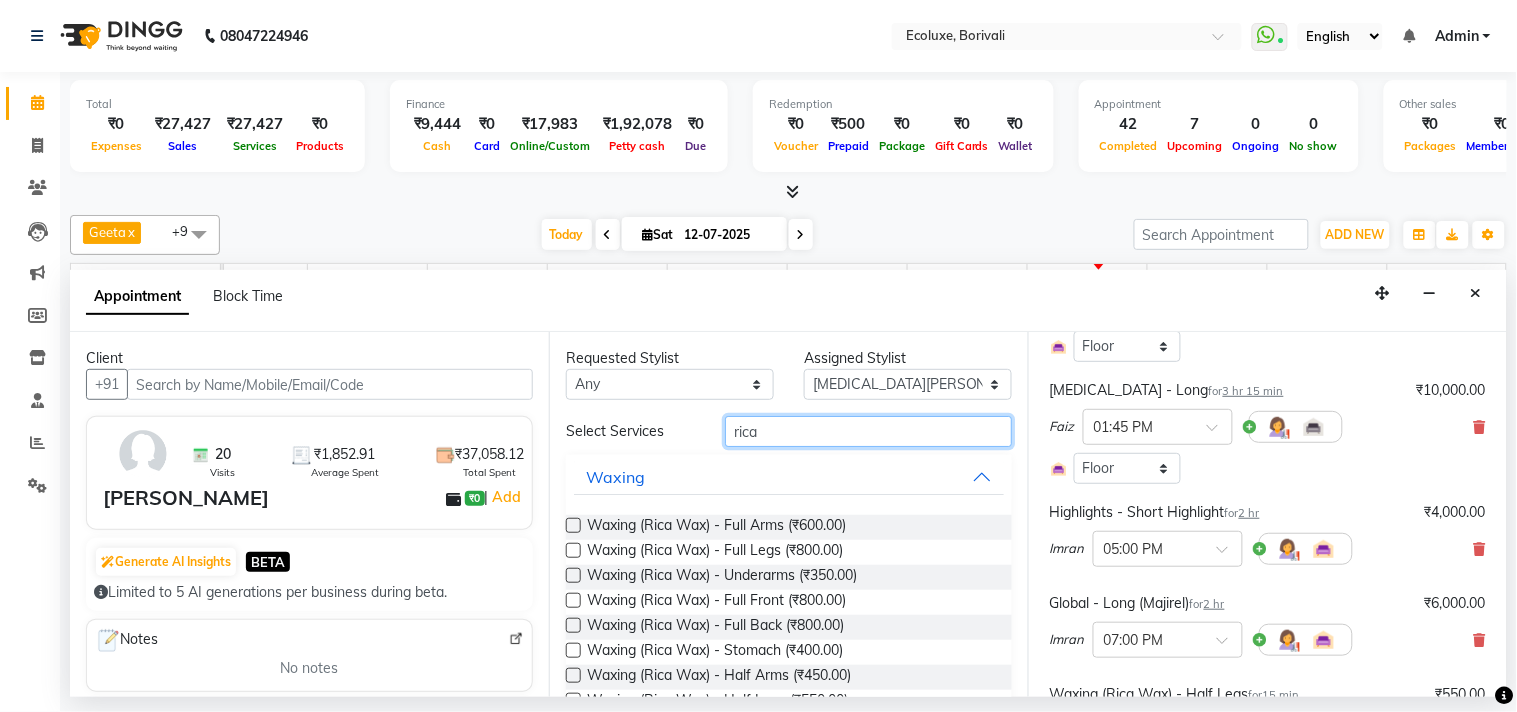 click on "rica" at bounding box center (868, 431) 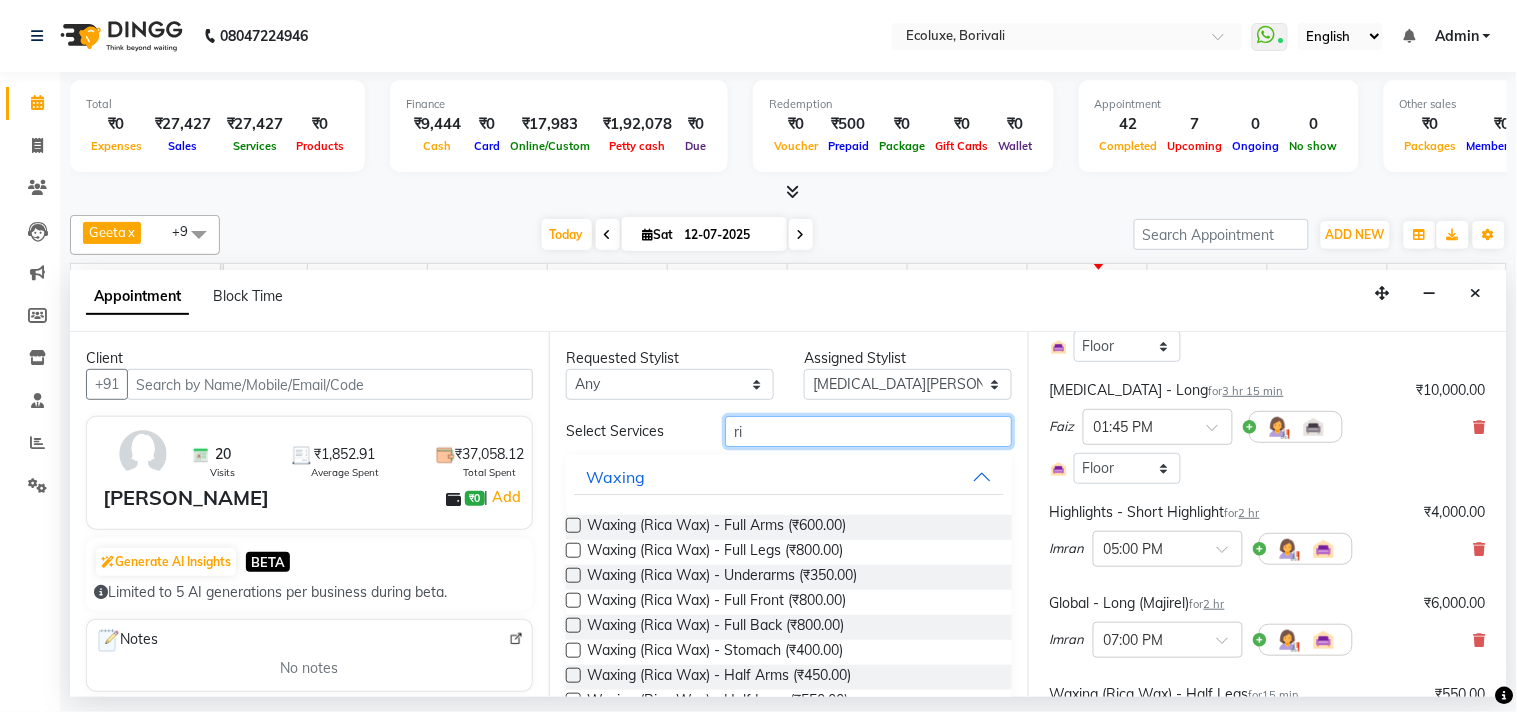 type on "r" 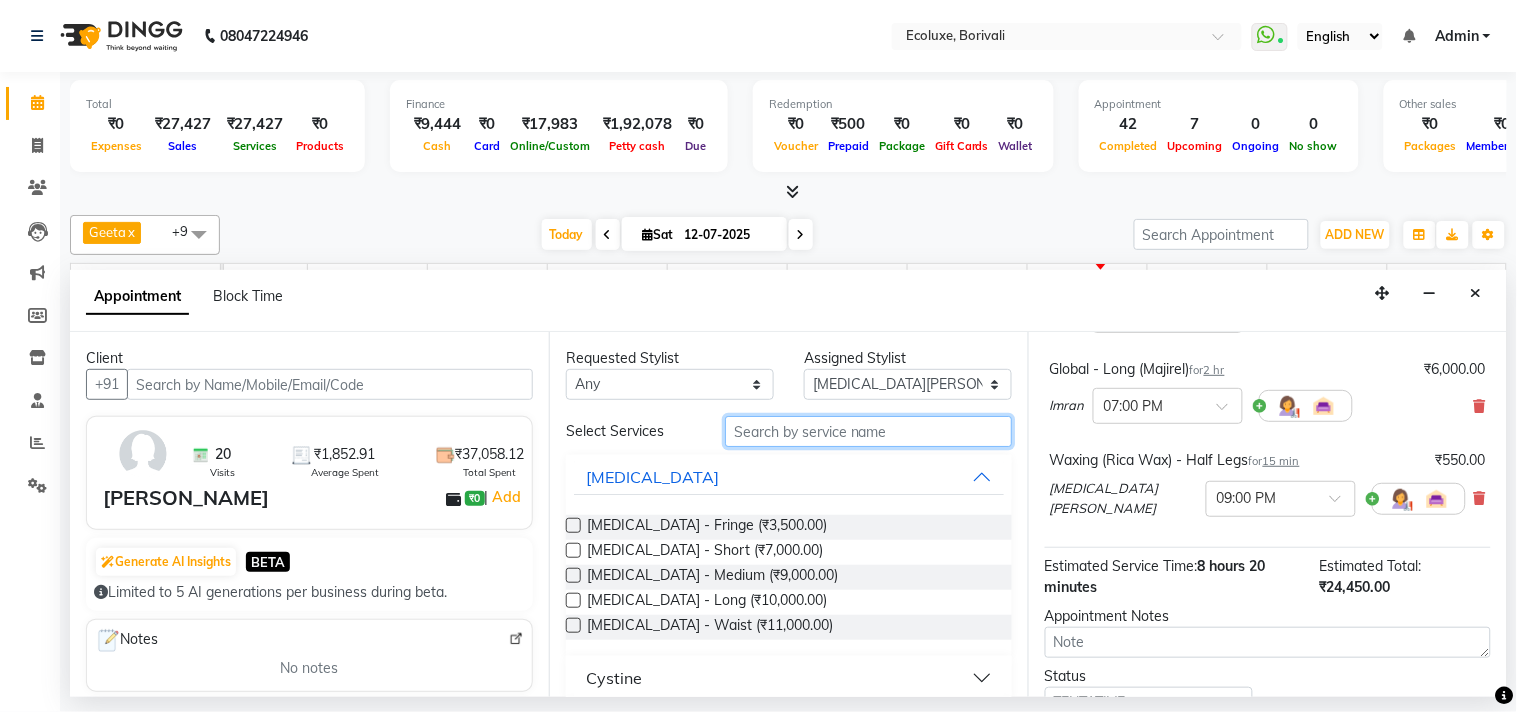scroll, scrollTop: 671, scrollLeft: 0, axis: vertical 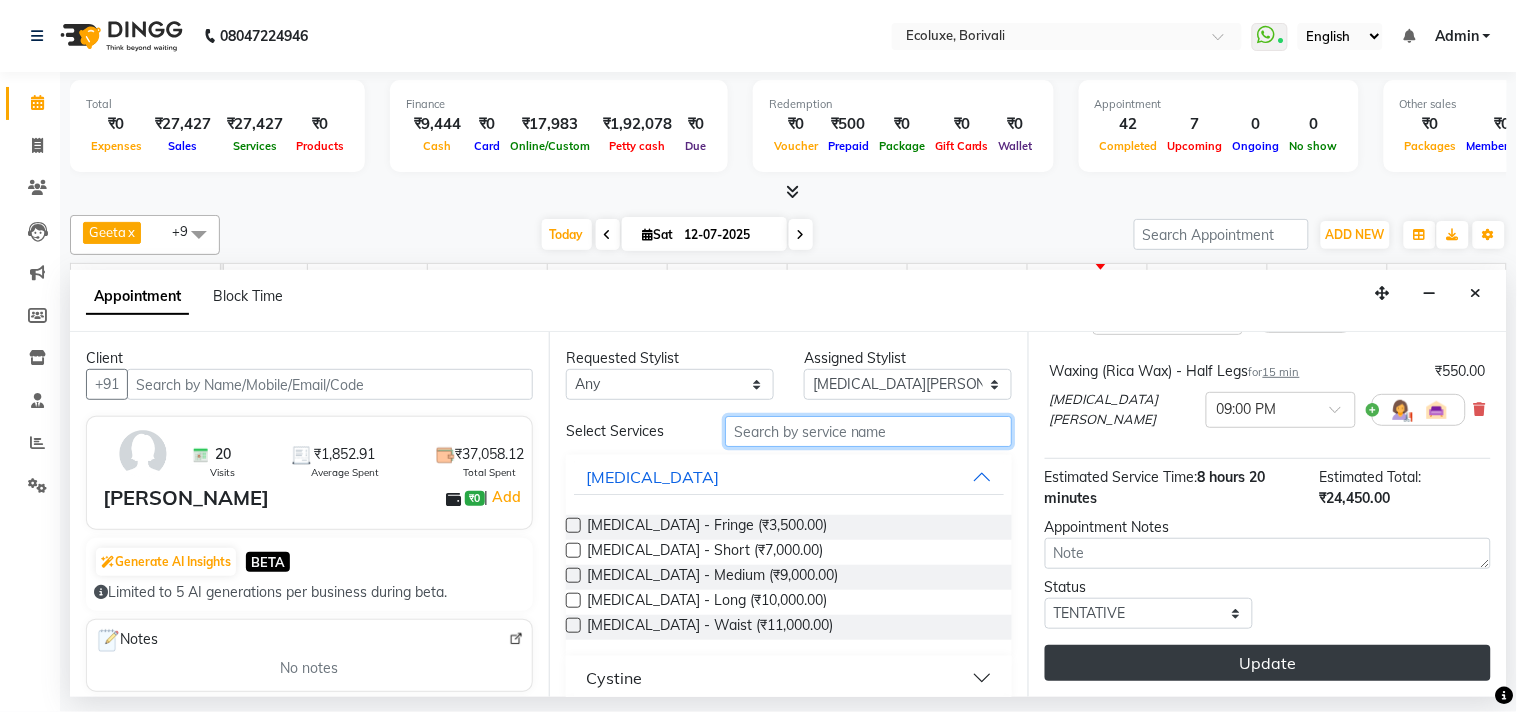 type 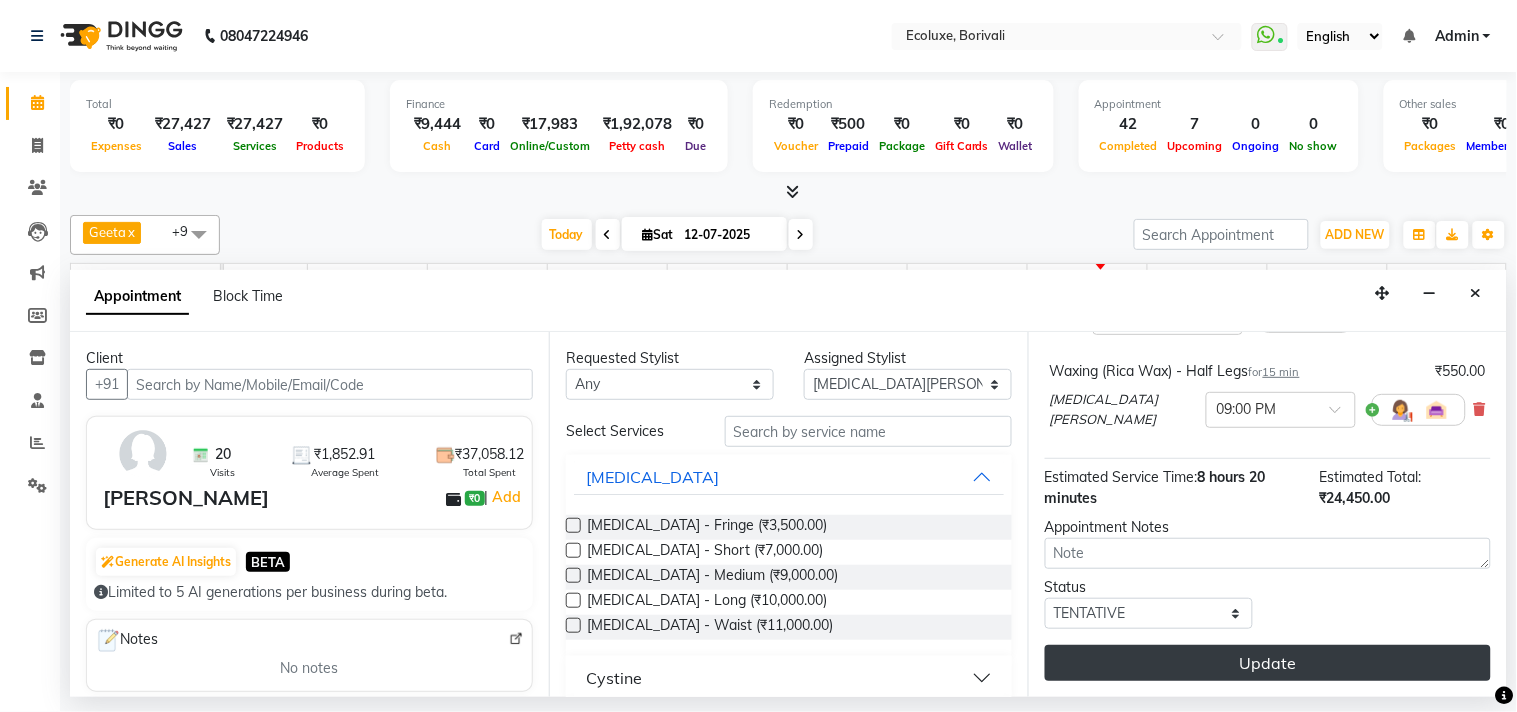 click on "Update" at bounding box center [1268, 663] 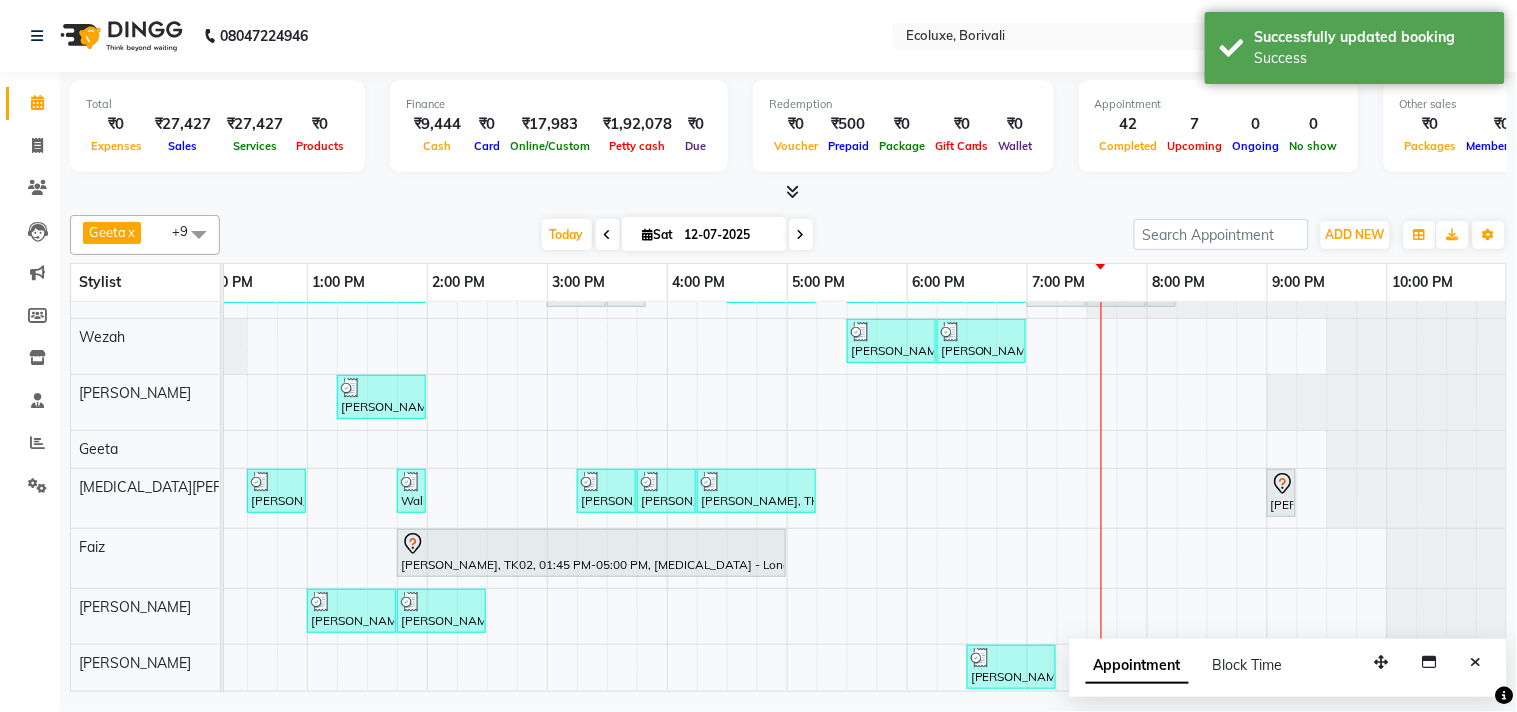 scroll, scrollTop: 184, scrollLeft: 397, axis: both 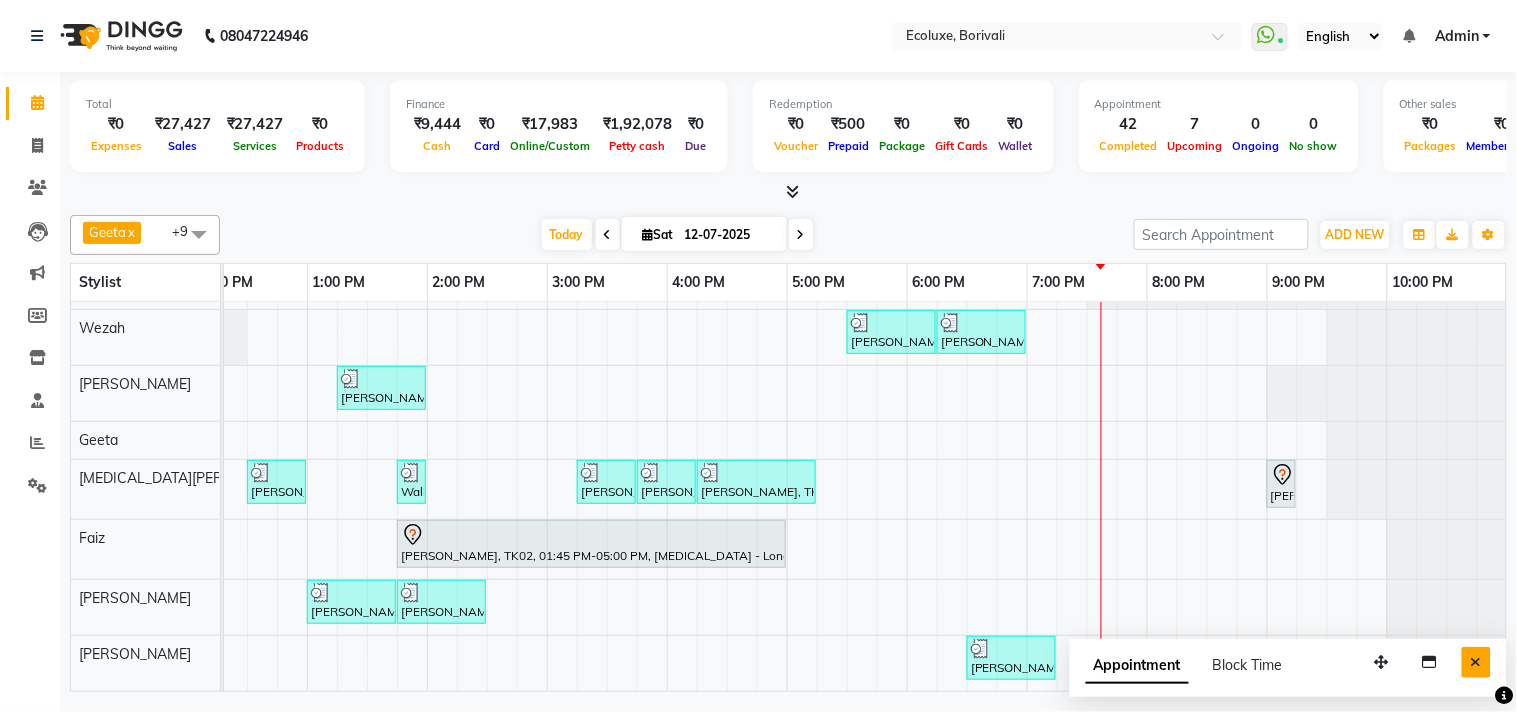 click at bounding box center (1476, 662) 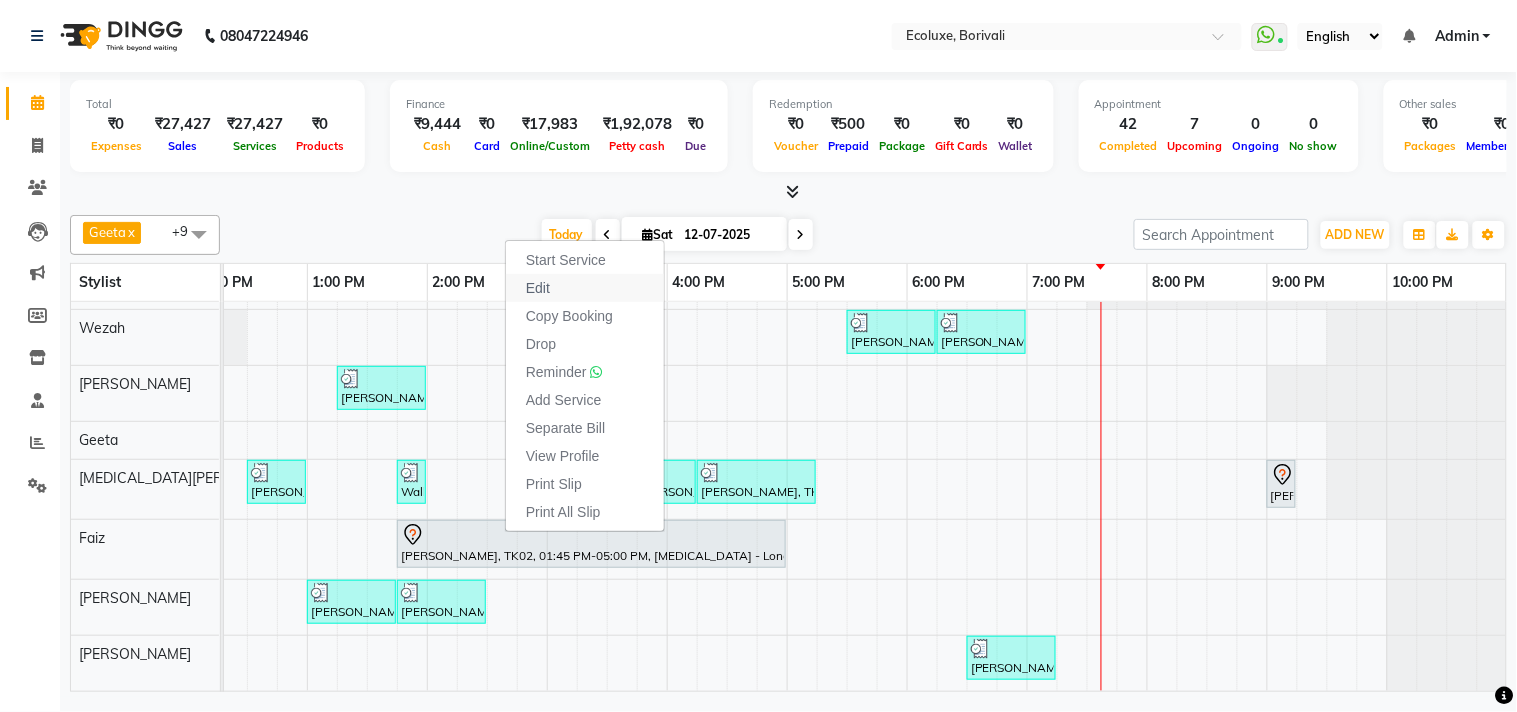 click on "Edit" at bounding box center (538, 288) 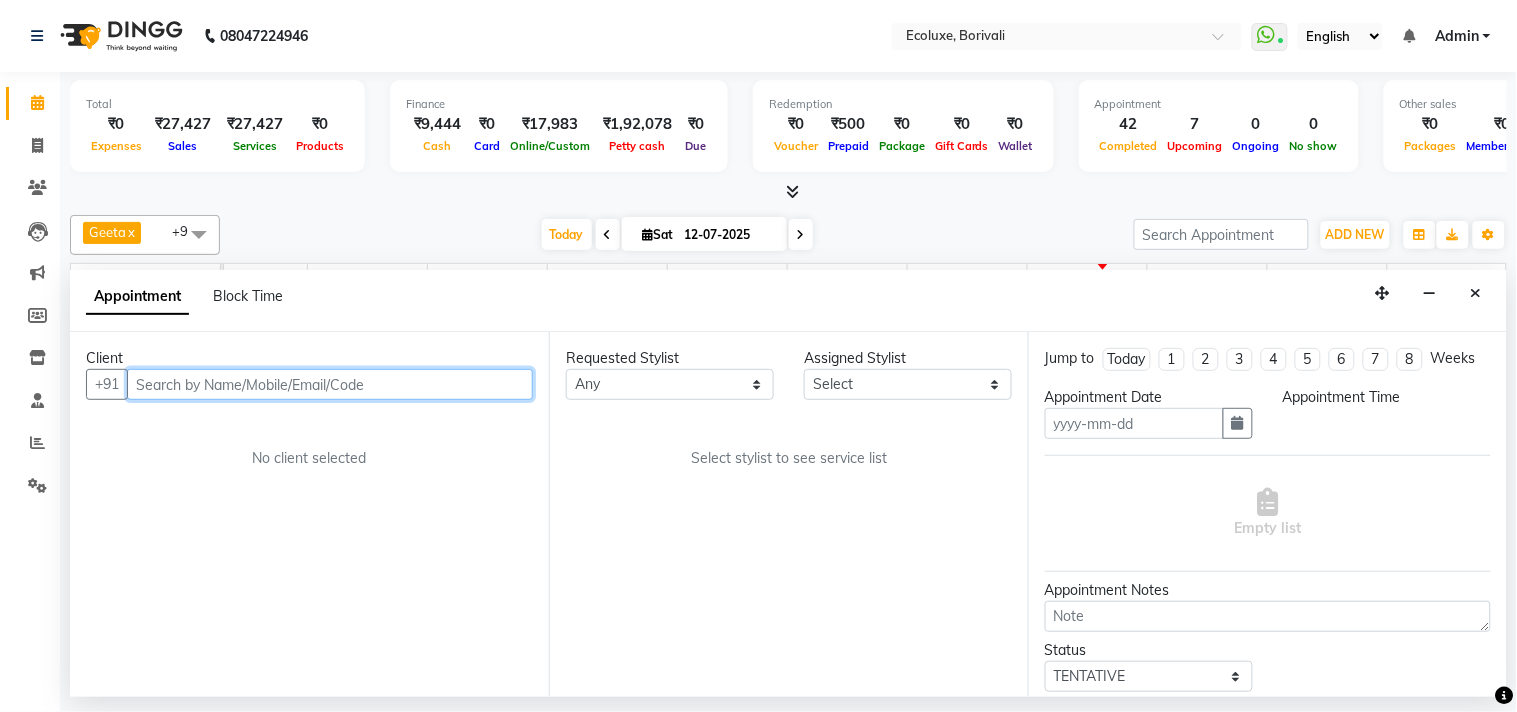 type on "12-07-2025" 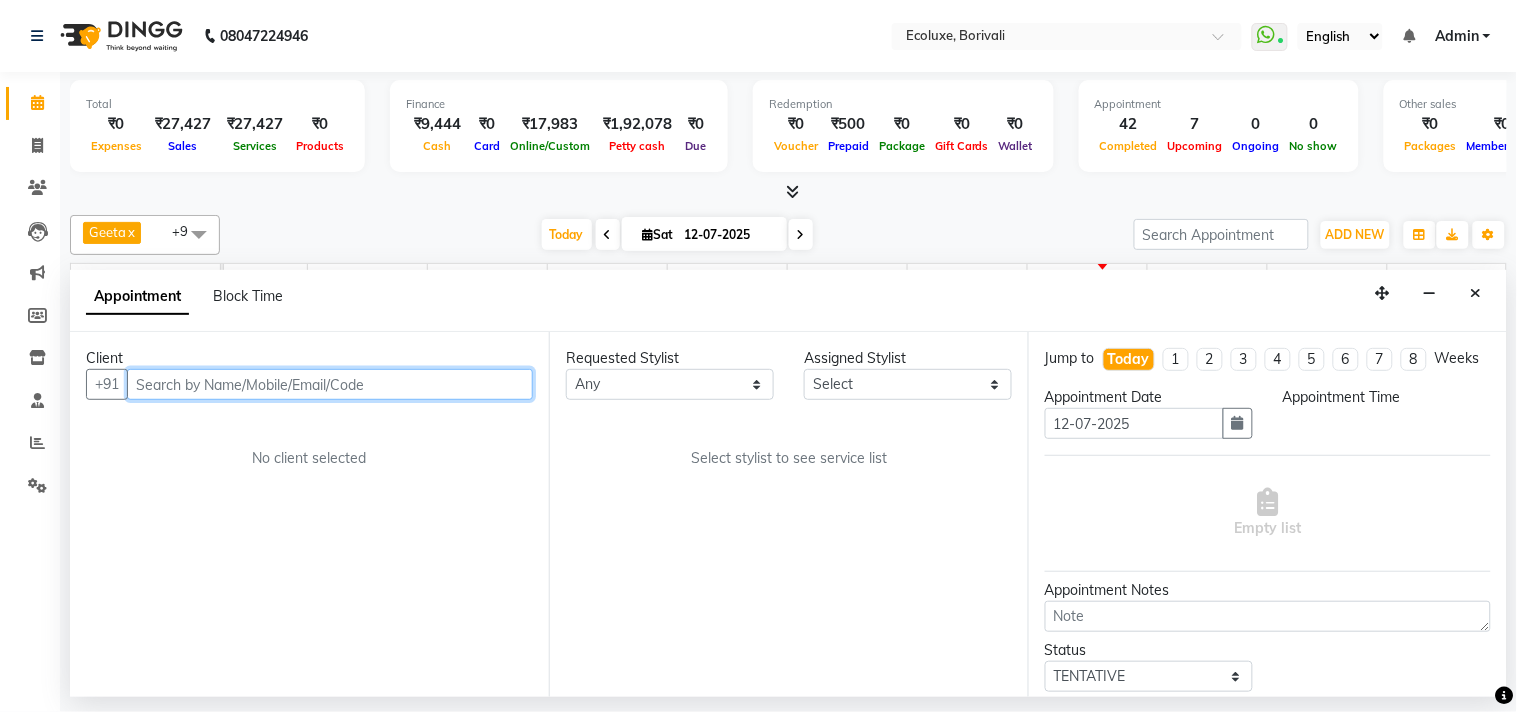 scroll, scrollTop: 0, scrollLeft: 397, axis: horizontal 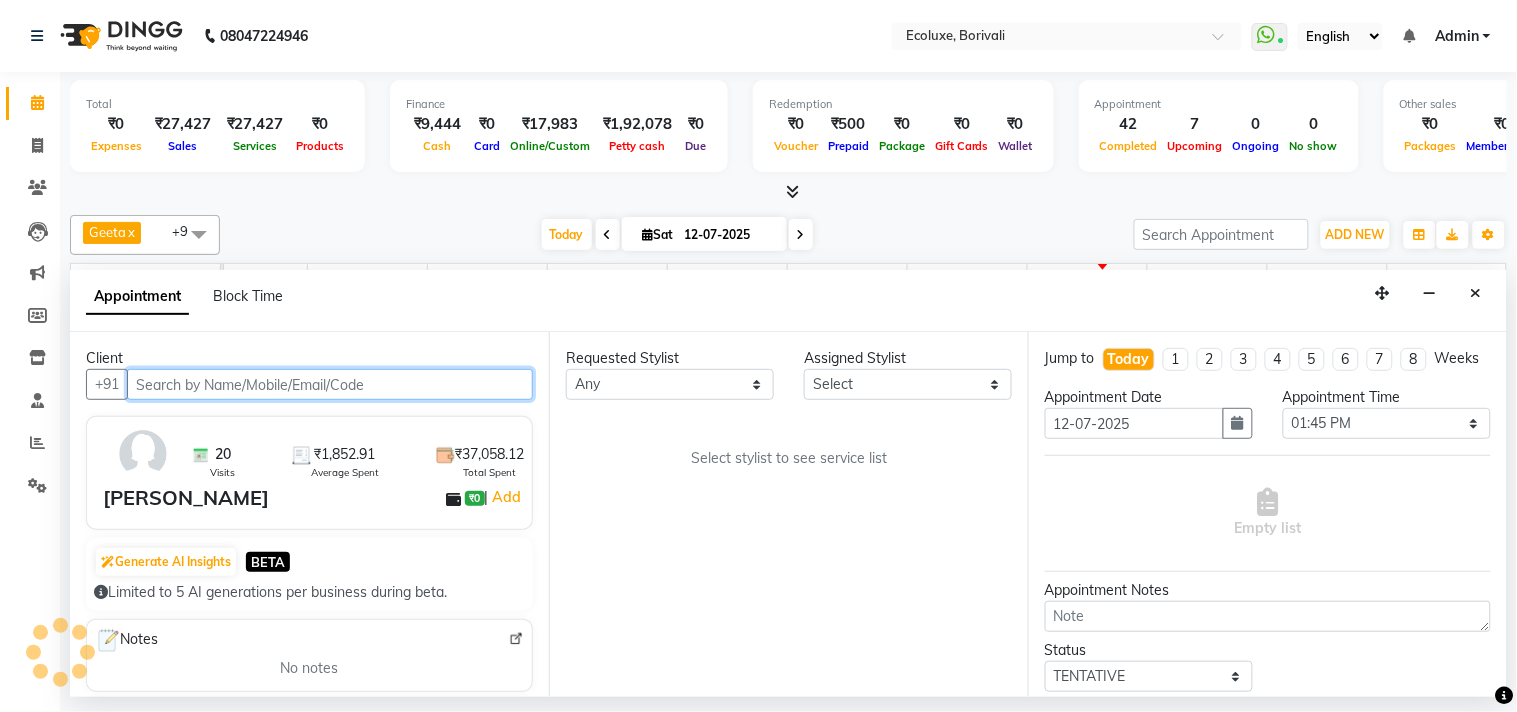 type 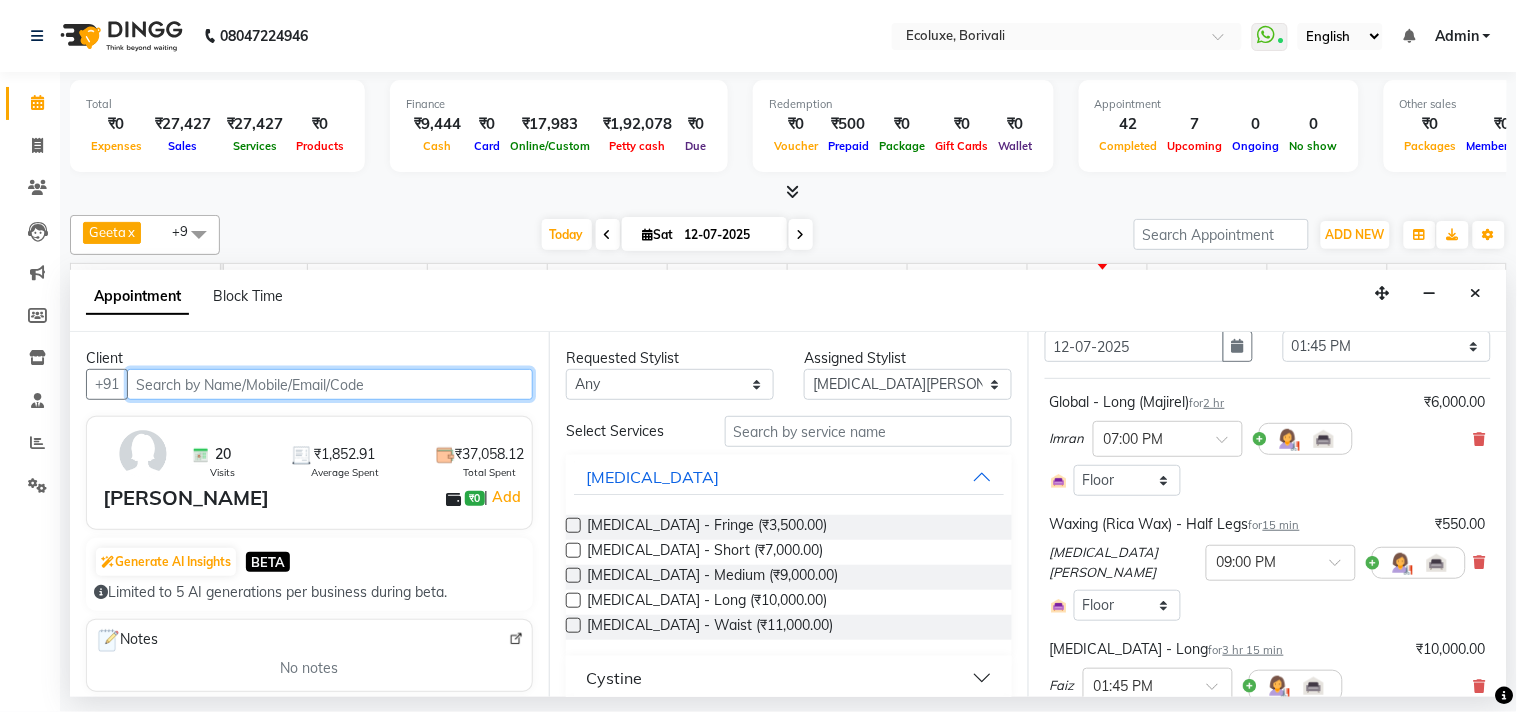 scroll, scrollTop: 111, scrollLeft: 0, axis: vertical 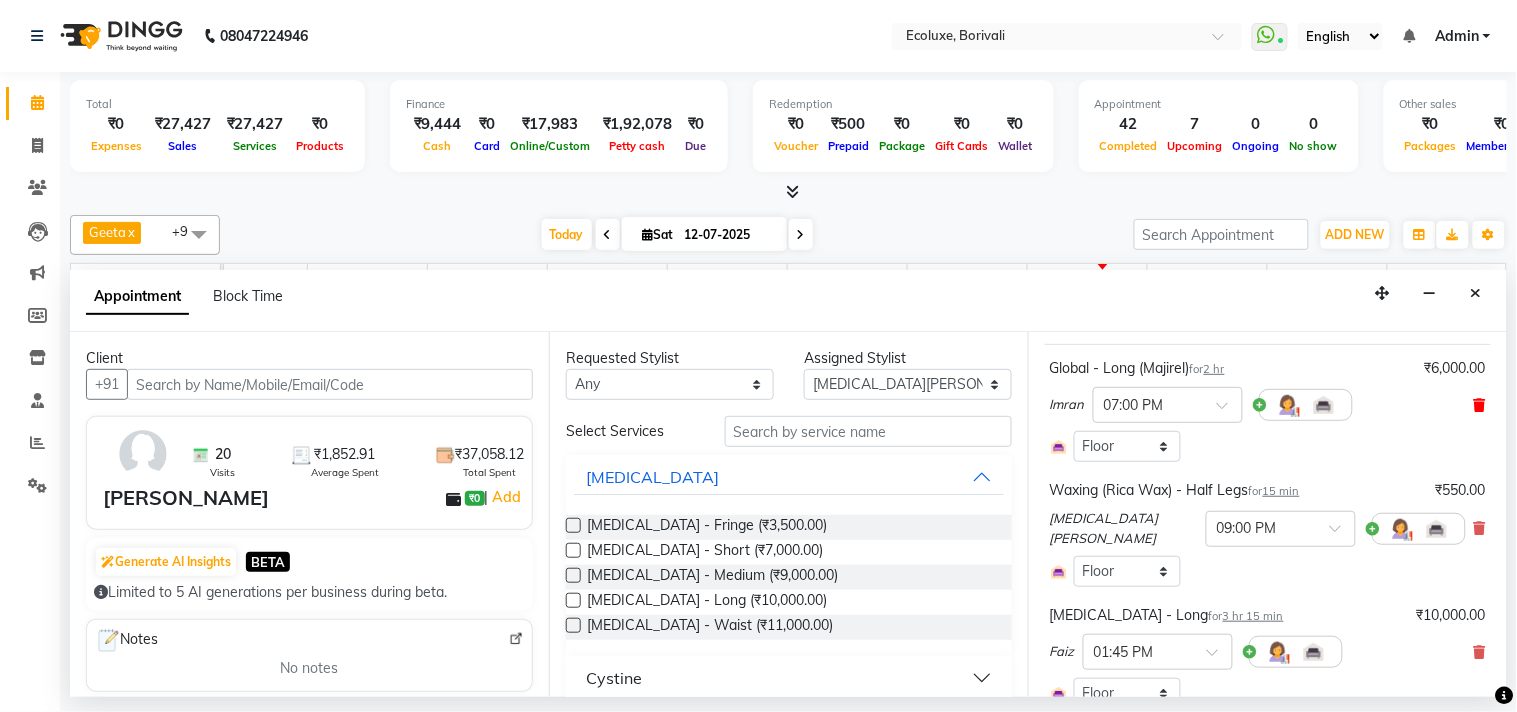 click at bounding box center [1480, 405] 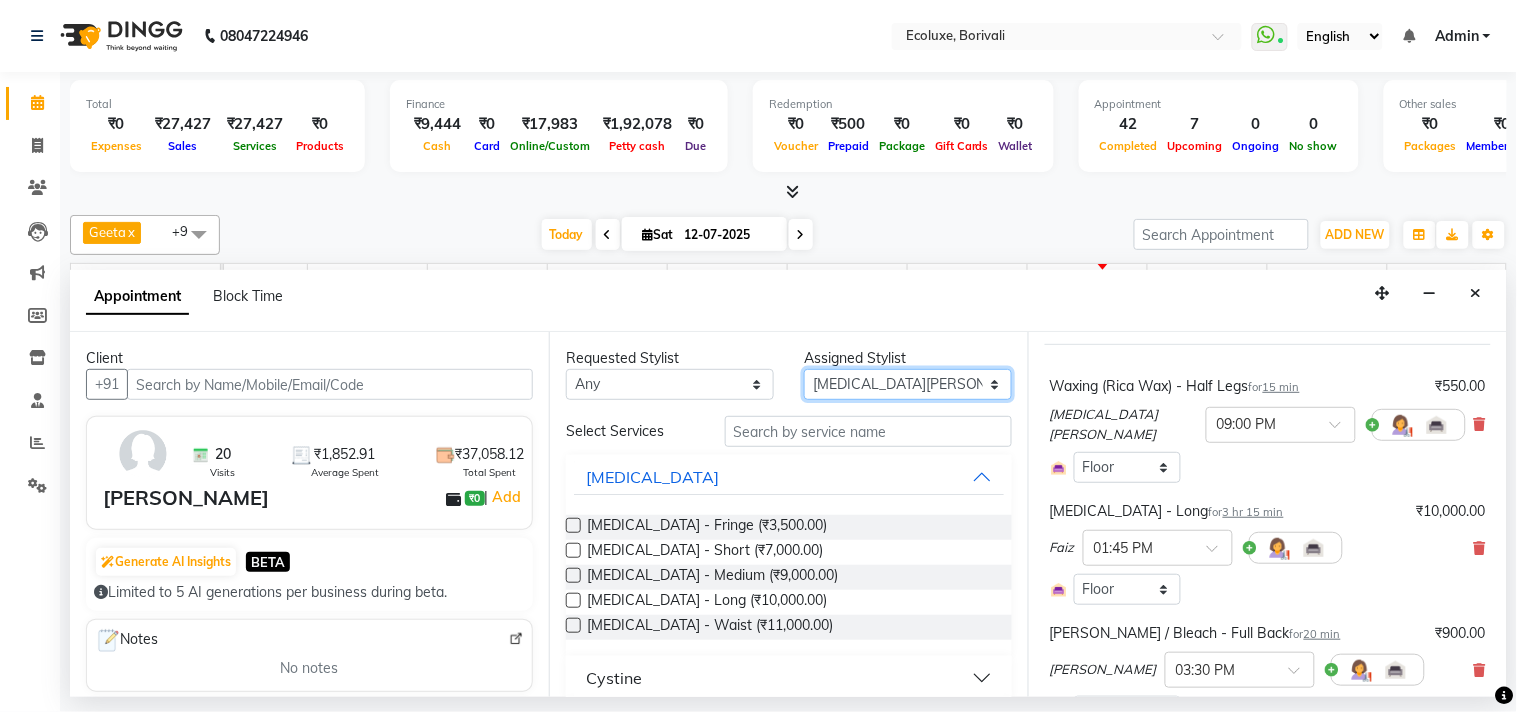 click on "Select [PERSON_NAME] Faiz Geeta [PERSON_NAME]   [PERSON_NAME] Khende [PERSON_NAME]  [PERSON_NAME] [MEDICAL_DATA][PERSON_NAME] [PERSON_NAME] [PERSON_NAME]  [PERSON_NAME] Wezah" at bounding box center [908, 384] 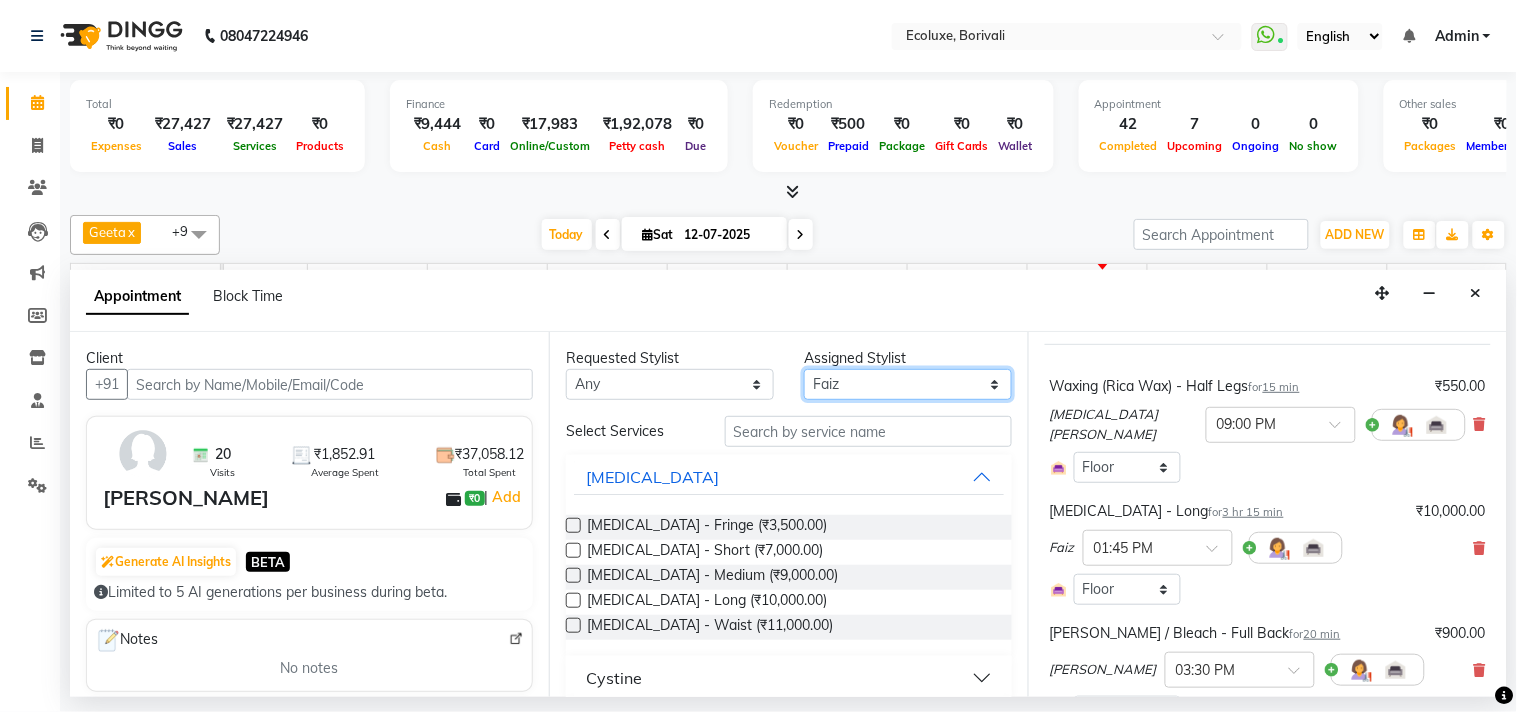 click on "Select [PERSON_NAME] Faiz Geeta [PERSON_NAME]   [PERSON_NAME] Khende [PERSON_NAME]  [PERSON_NAME] [MEDICAL_DATA][PERSON_NAME] [PERSON_NAME] [PERSON_NAME]  [PERSON_NAME] Wezah" at bounding box center (908, 384) 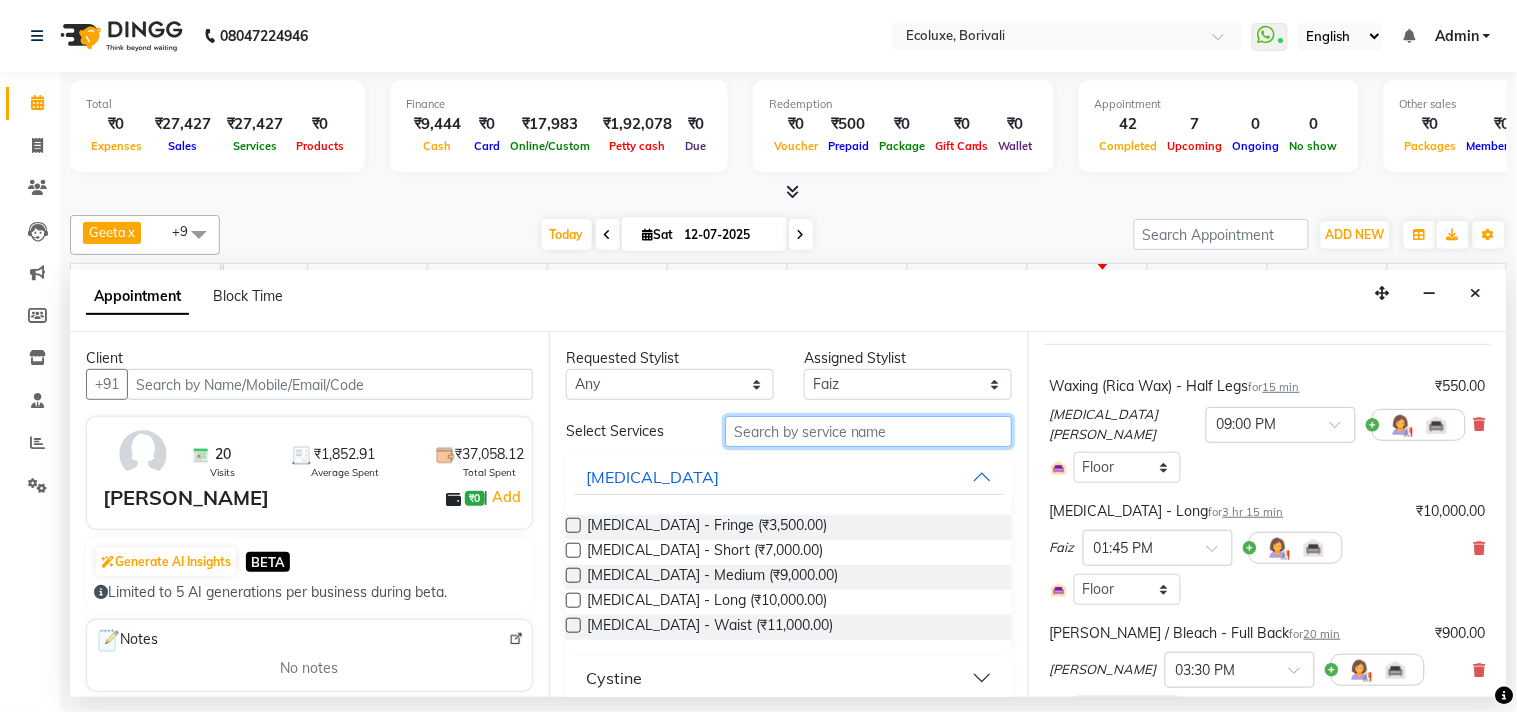 click at bounding box center (868, 431) 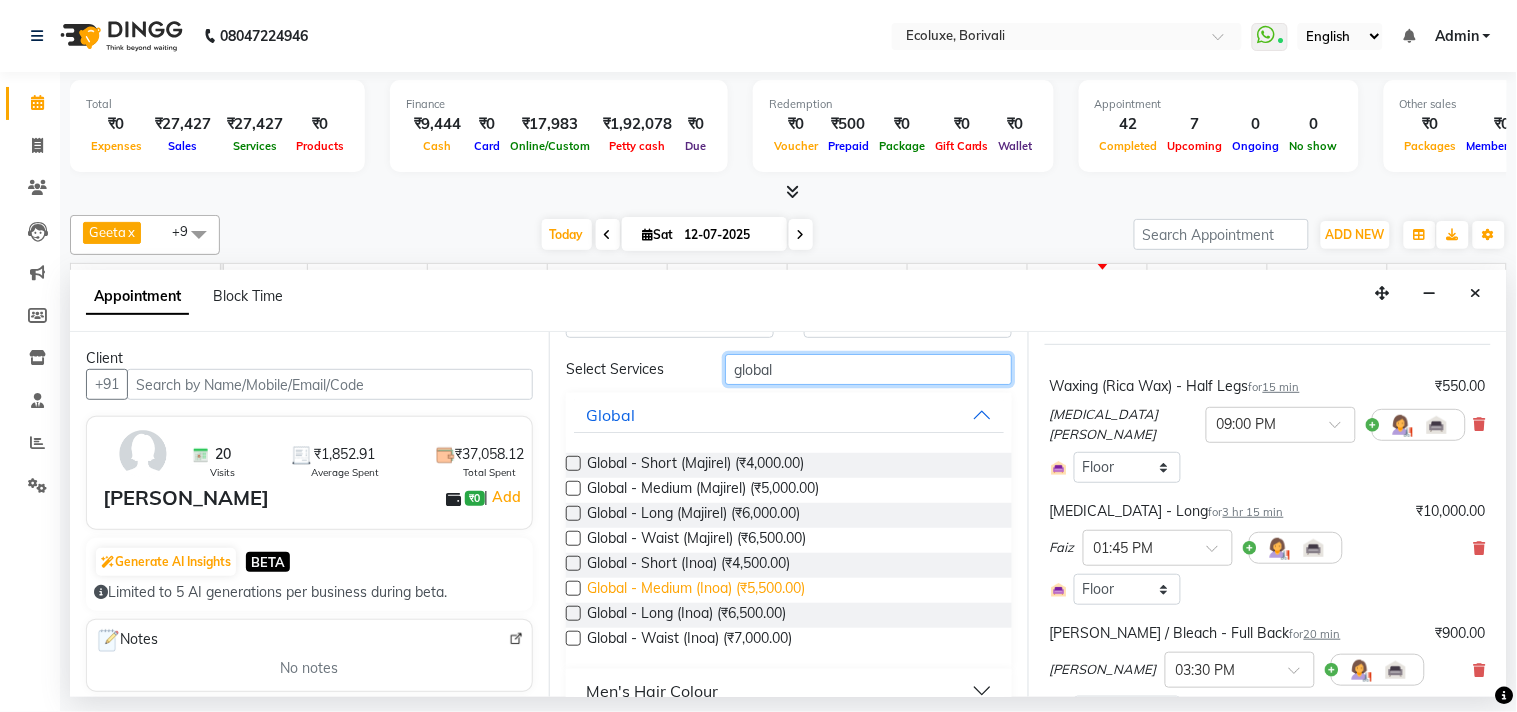 scroll, scrollTop: 93, scrollLeft: 0, axis: vertical 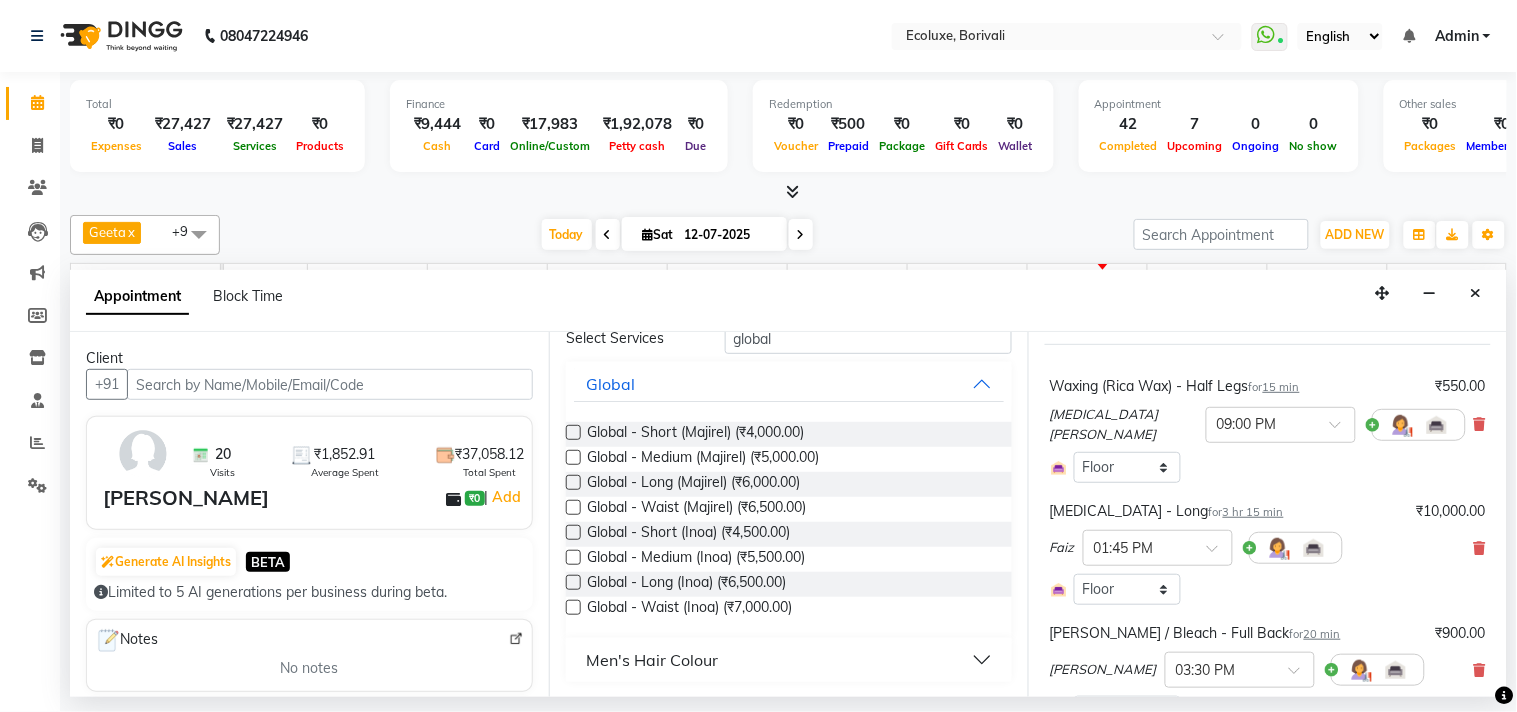 click at bounding box center (573, 582) 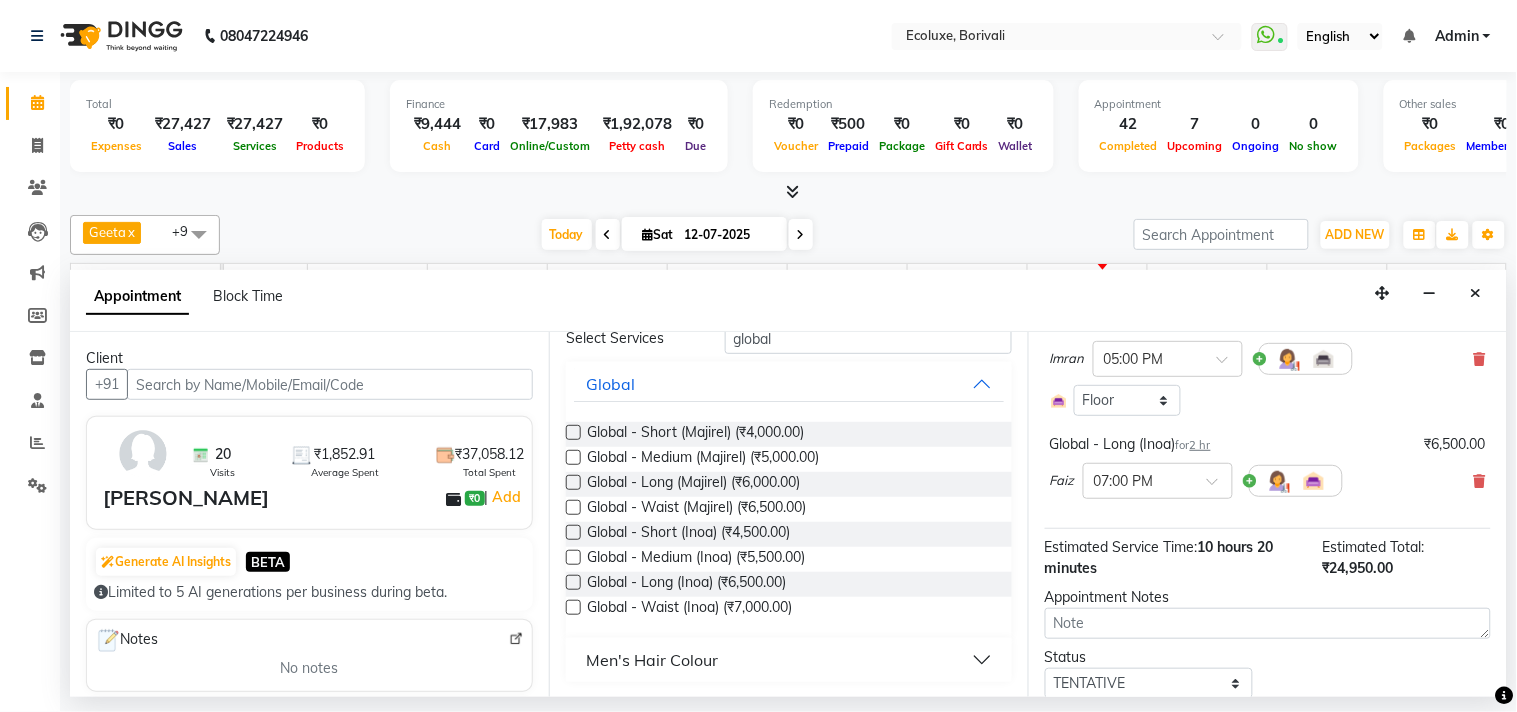 scroll, scrollTop: 751, scrollLeft: 0, axis: vertical 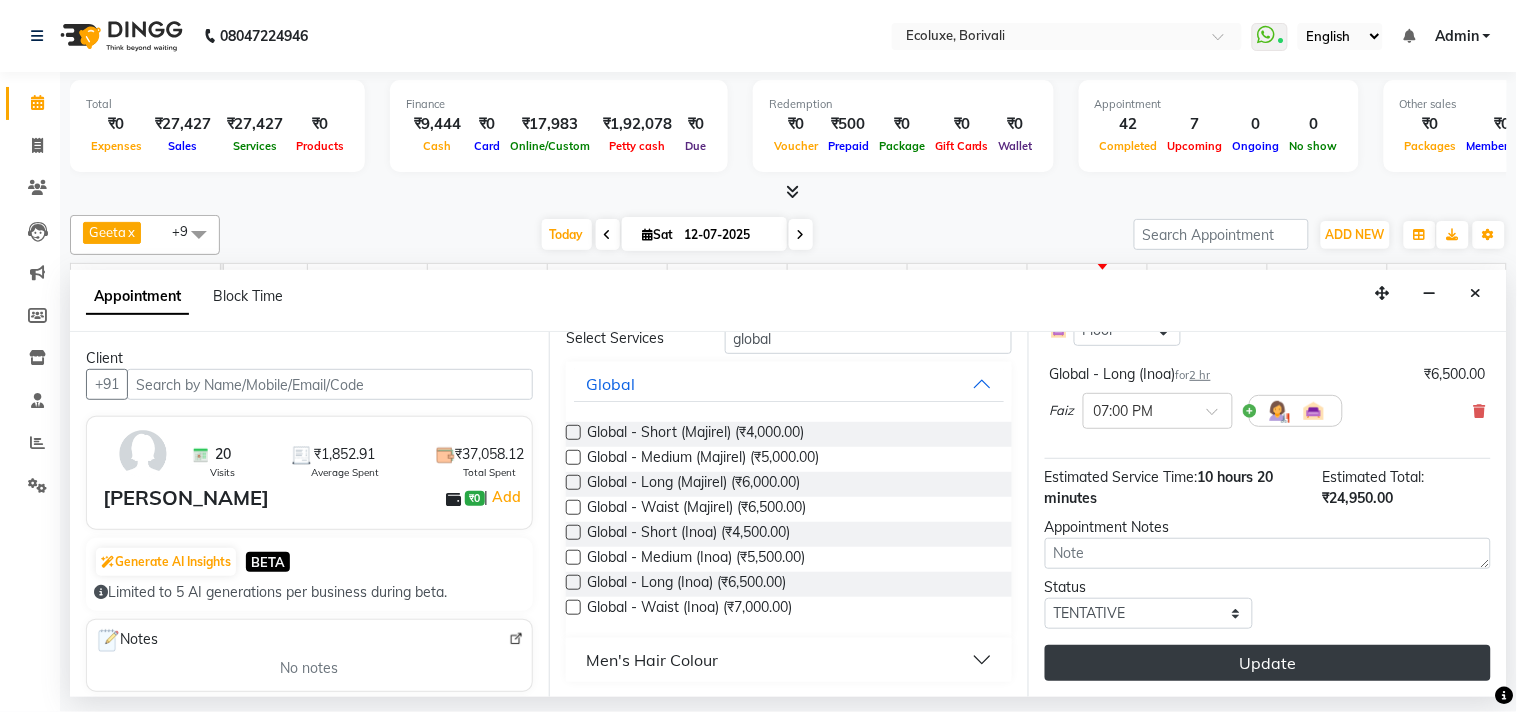 click on "Update" at bounding box center [1268, 663] 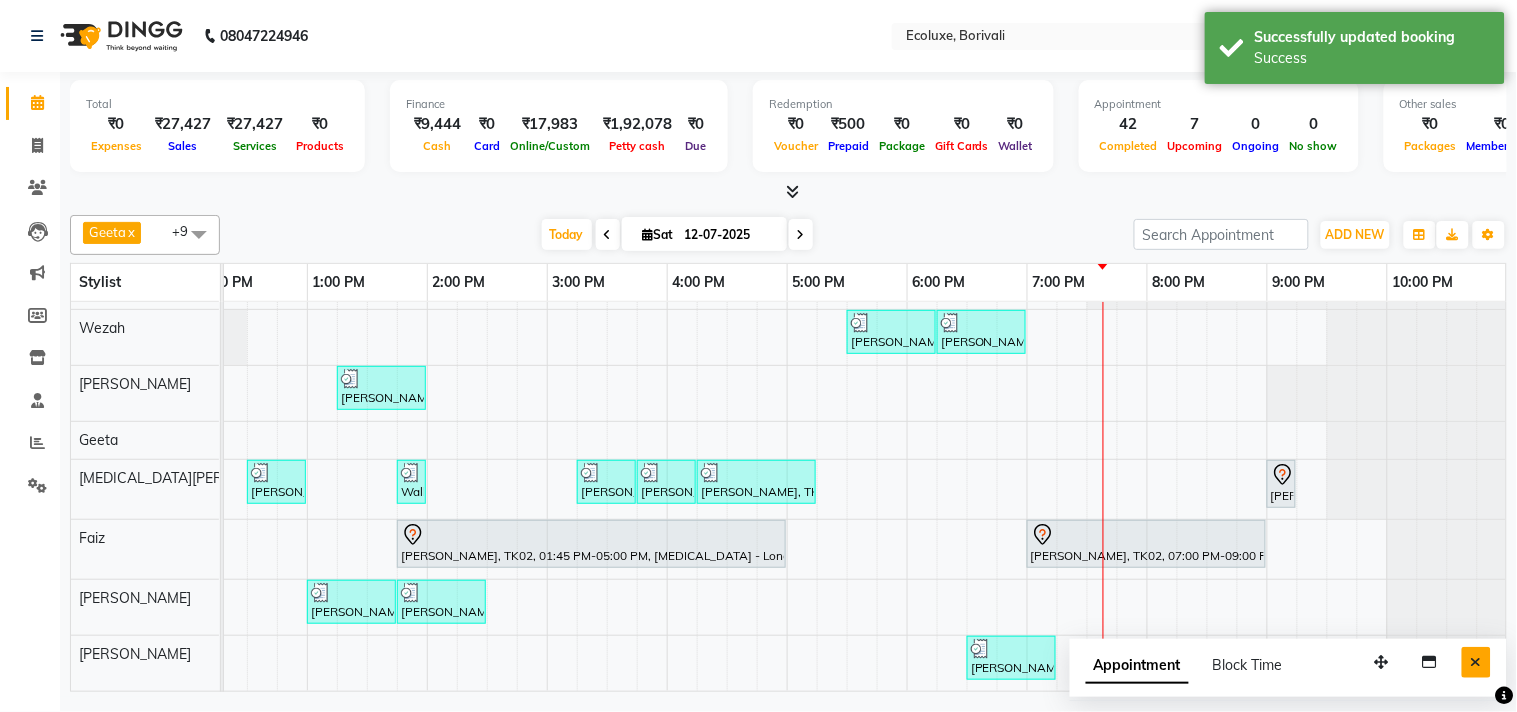 click at bounding box center [1476, 662] 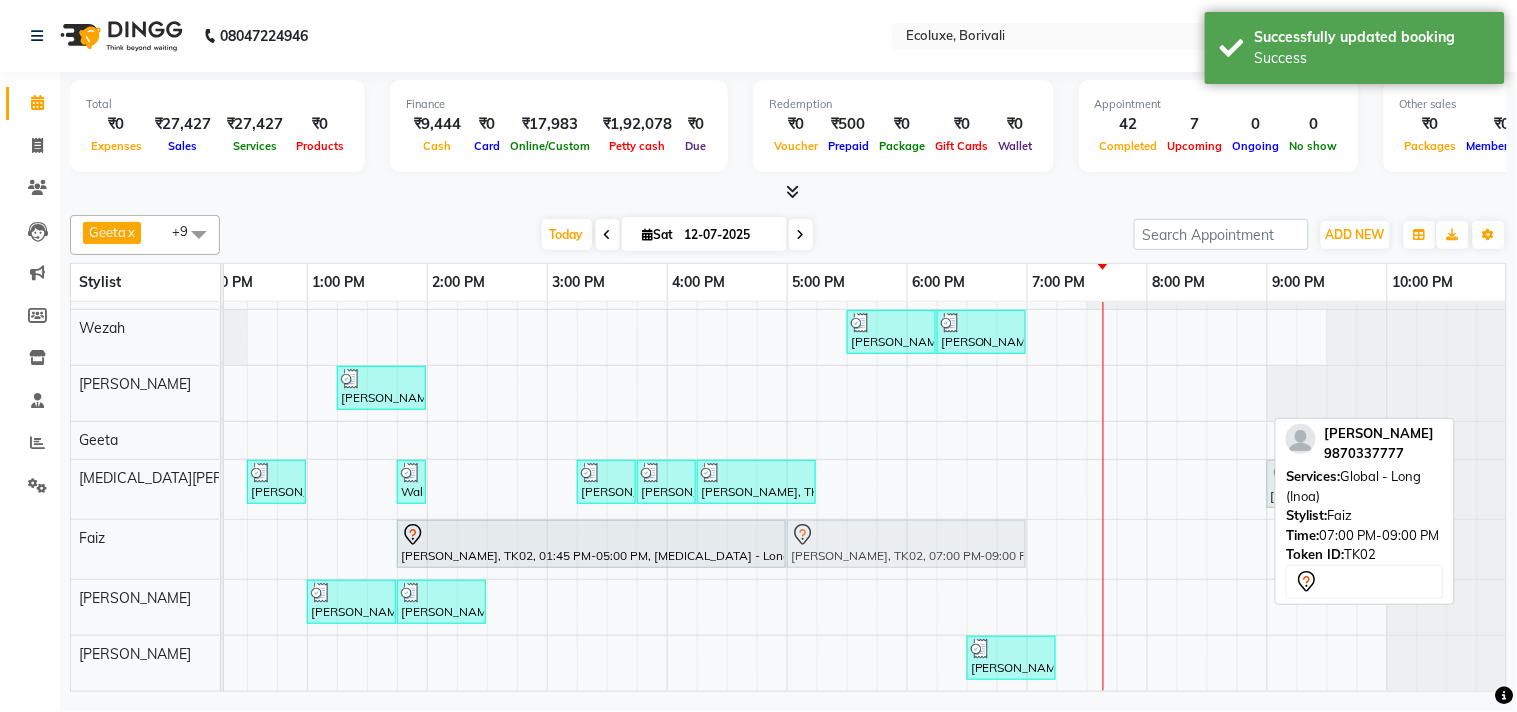drag, startPoint x: 1142, startPoint y: 537, endPoint x: 907, endPoint y: 540, distance: 235.01915 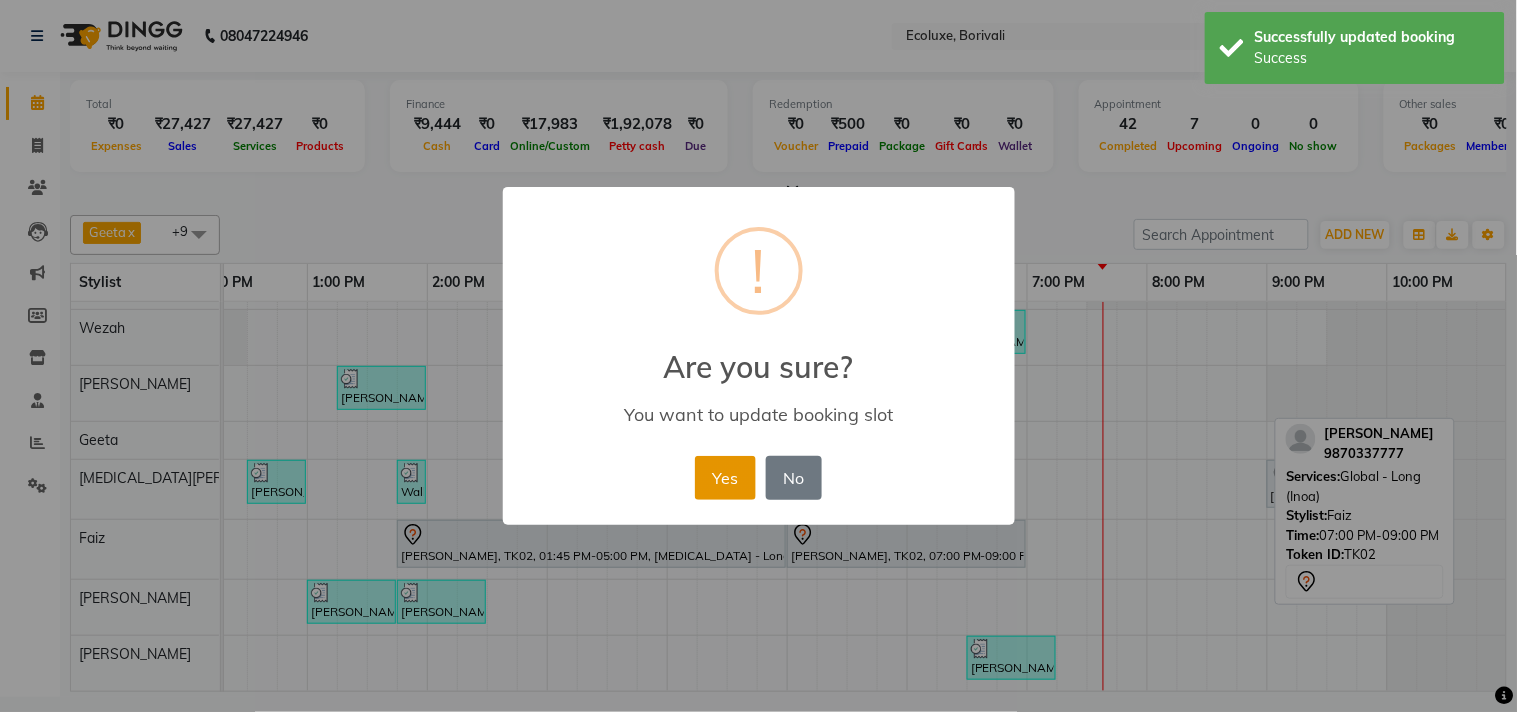 click on "Yes" at bounding box center [725, 478] 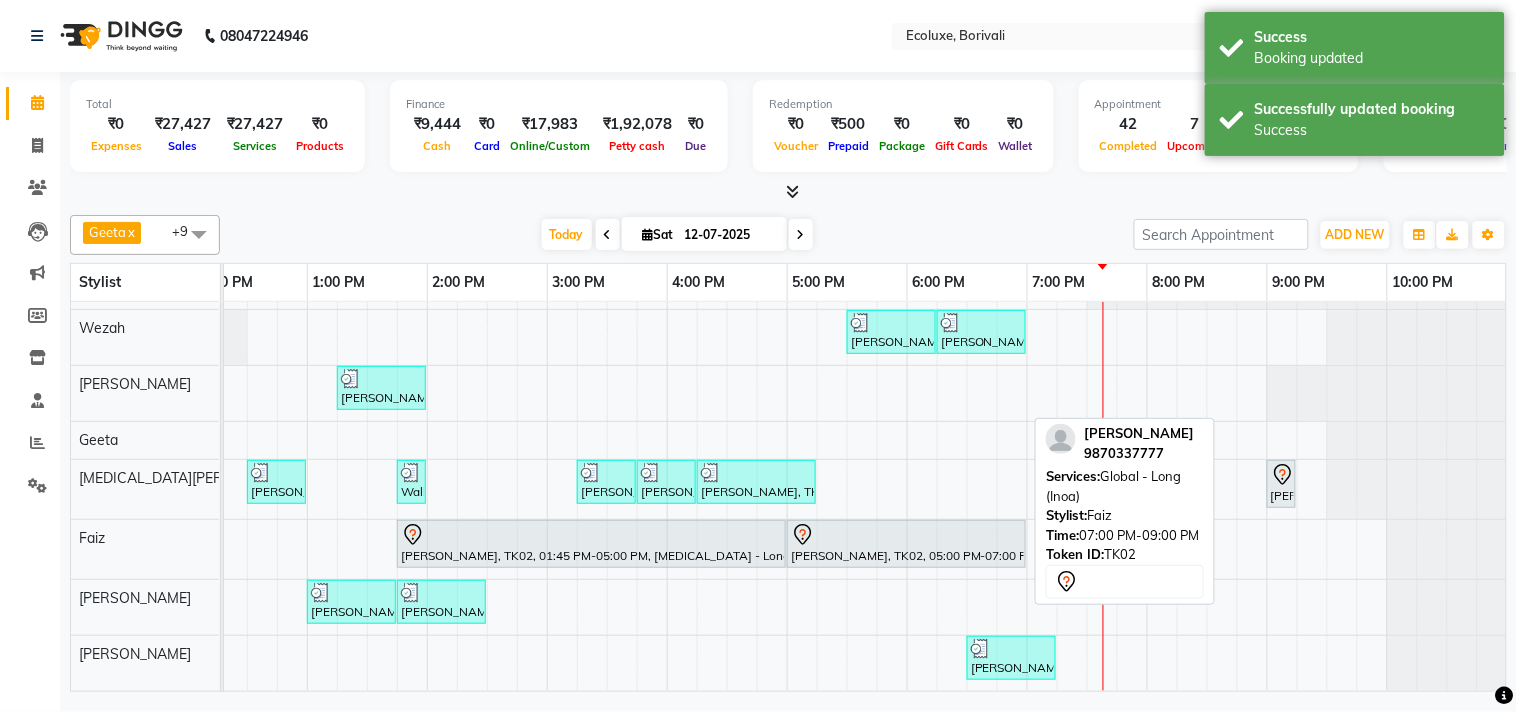 scroll, scrollTop: 116, scrollLeft: 397, axis: both 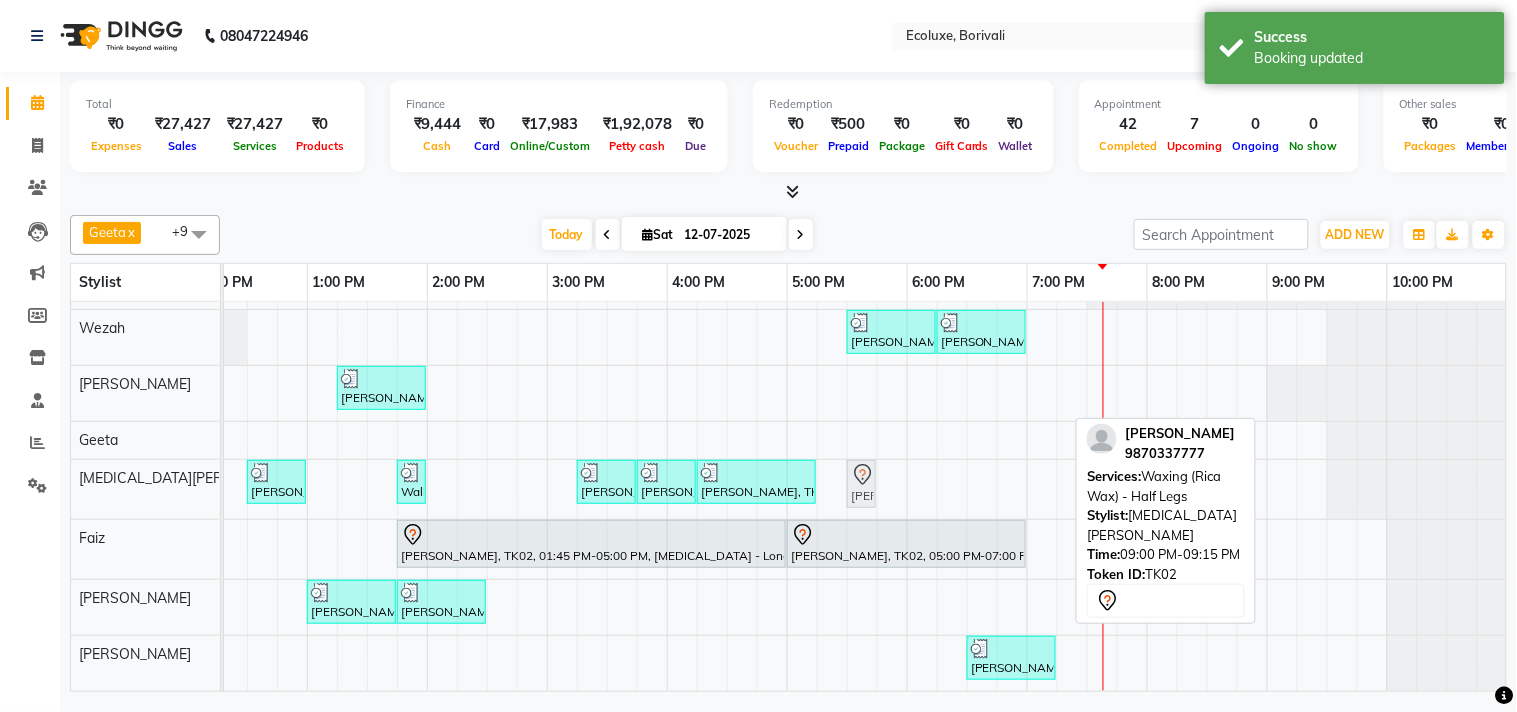 drag, startPoint x: 1283, startPoint y: 475, endPoint x: 860, endPoint y: 485, distance: 423.1182 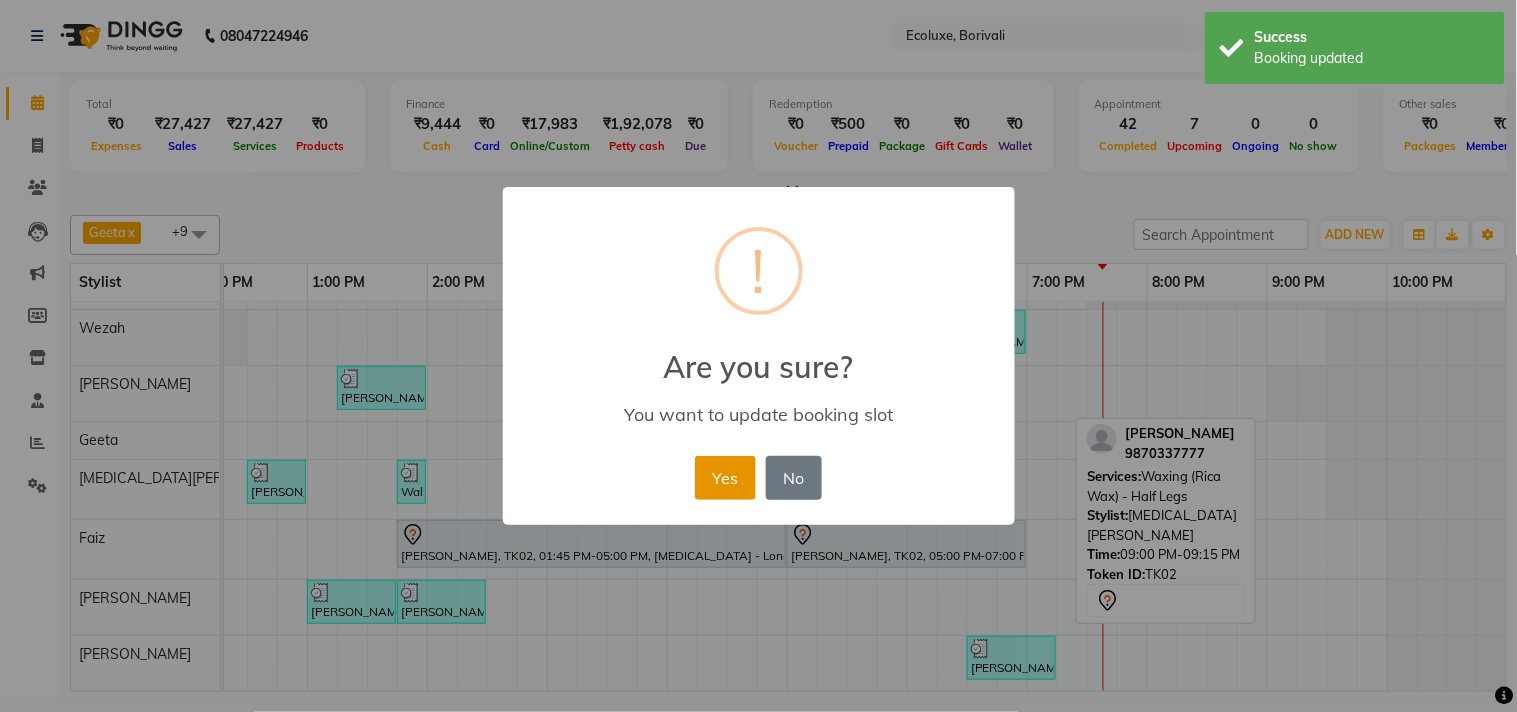 click on "Yes" at bounding box center [725, 478] 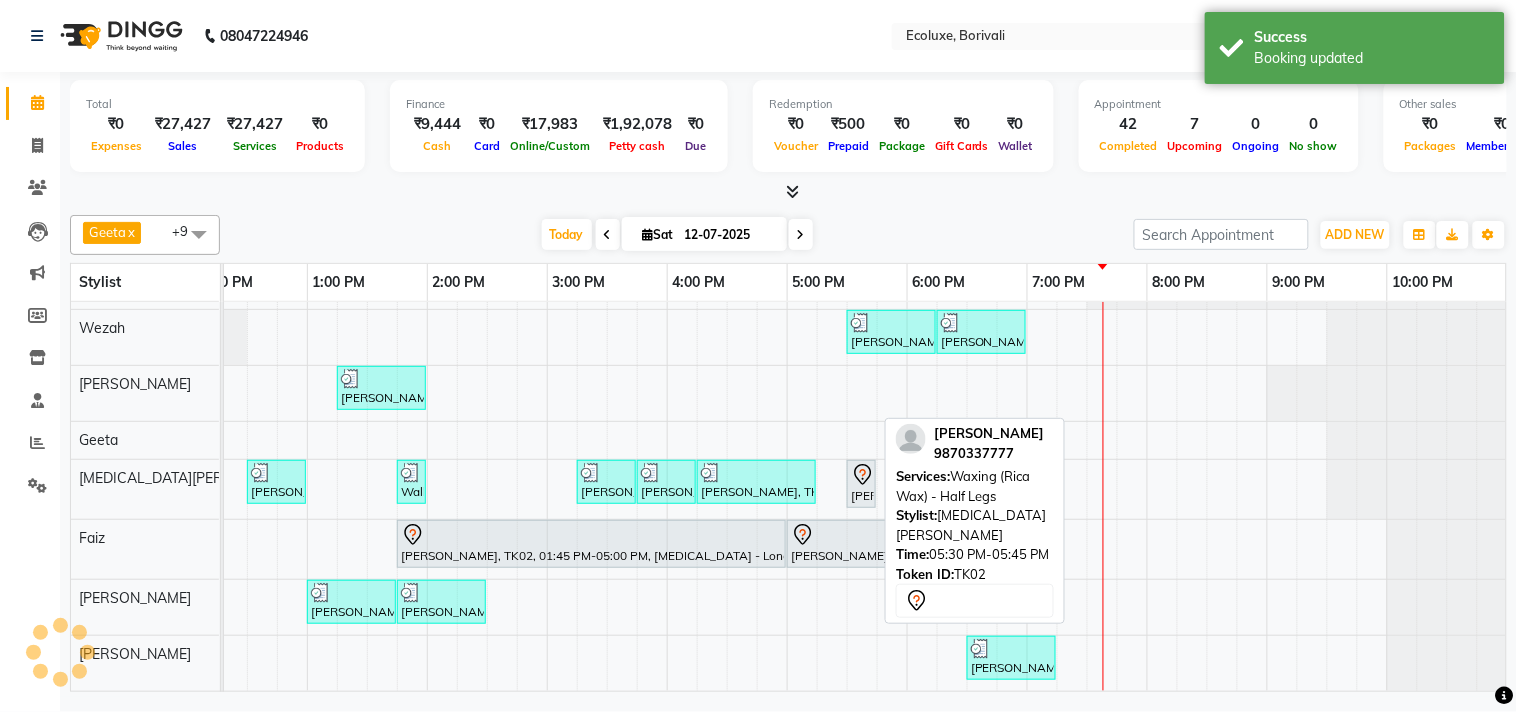 scroll, scrollTop: 86, scrollLeft: 397, axis: both 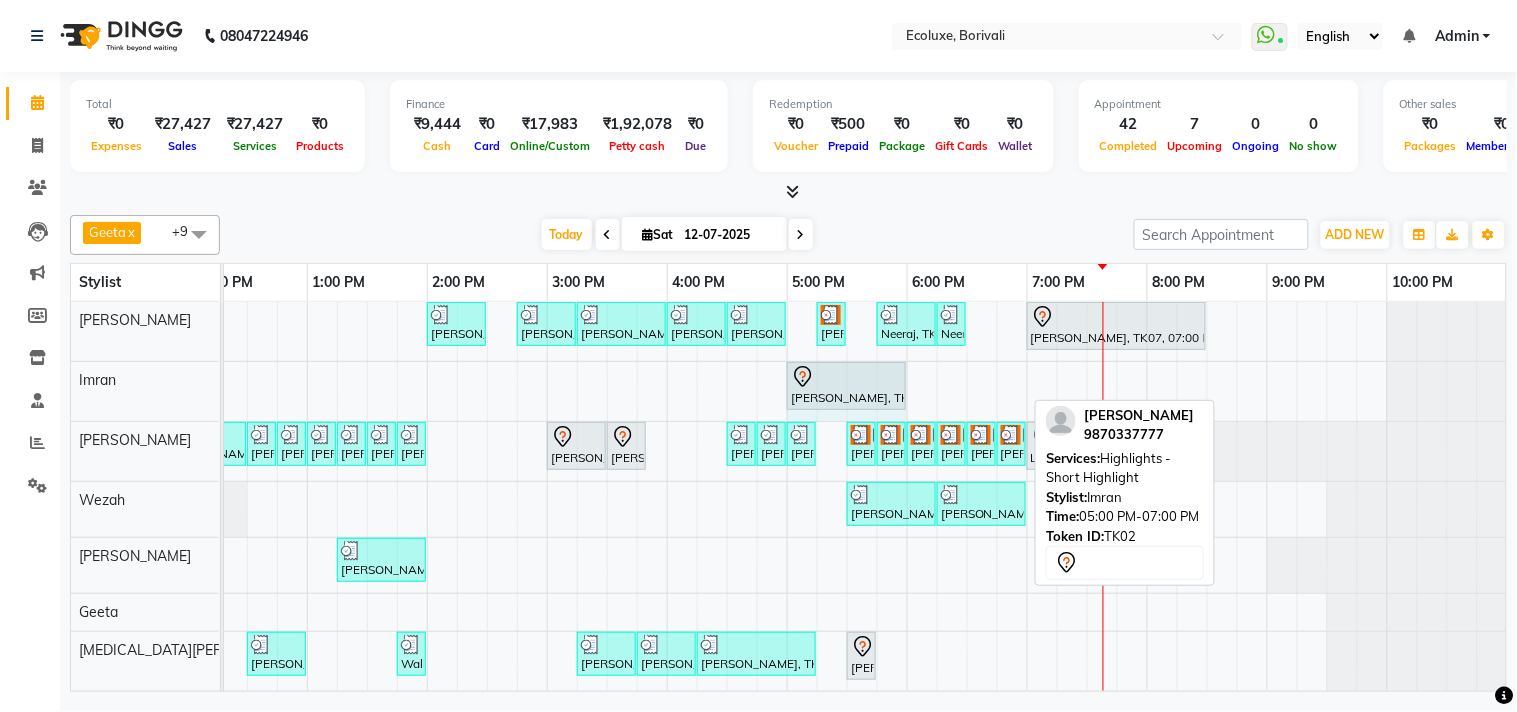 drag, startPoint x: 1023, startPoint y: 382, endPoint x: 897, endPoint y: 385, distance: 126.035706 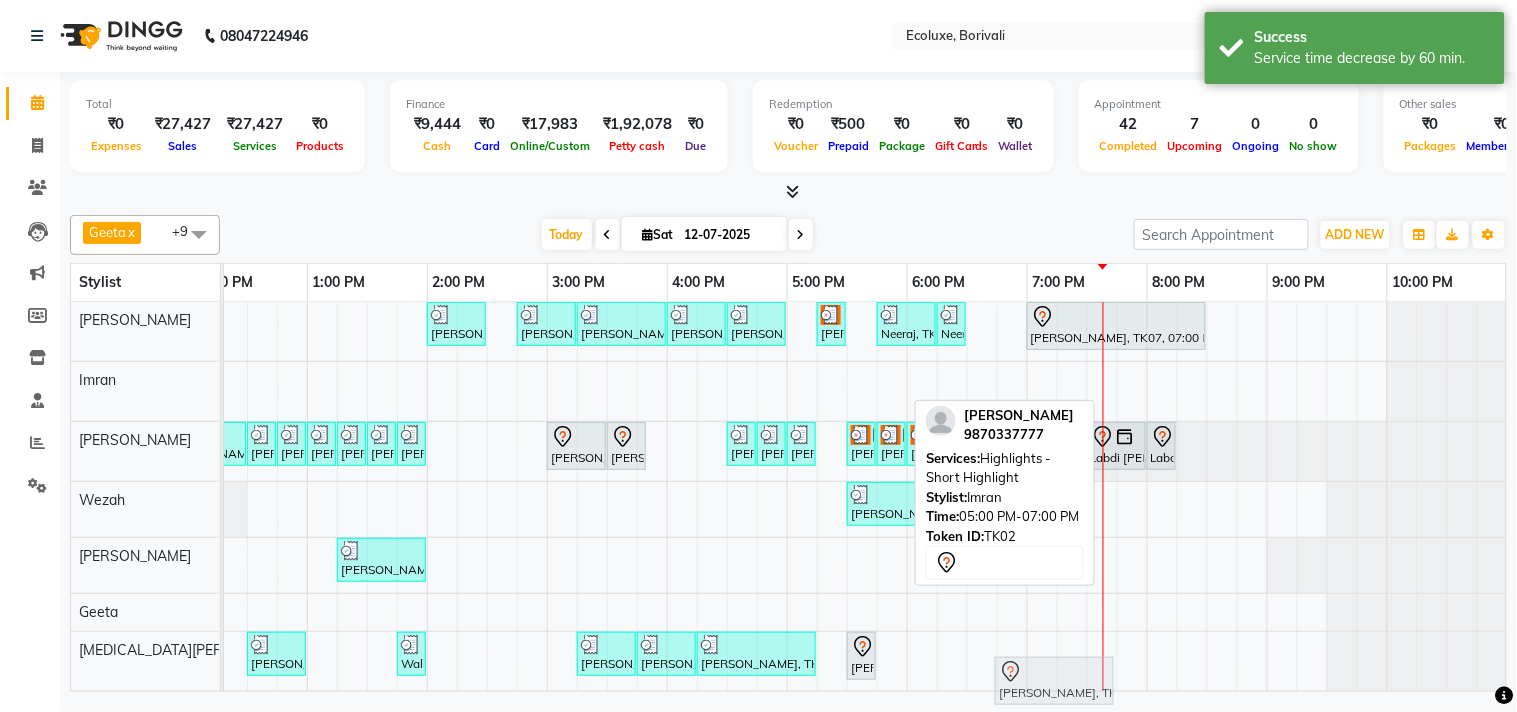 scroll, scrollTop: 21, scrollLeft: 397, axis: both 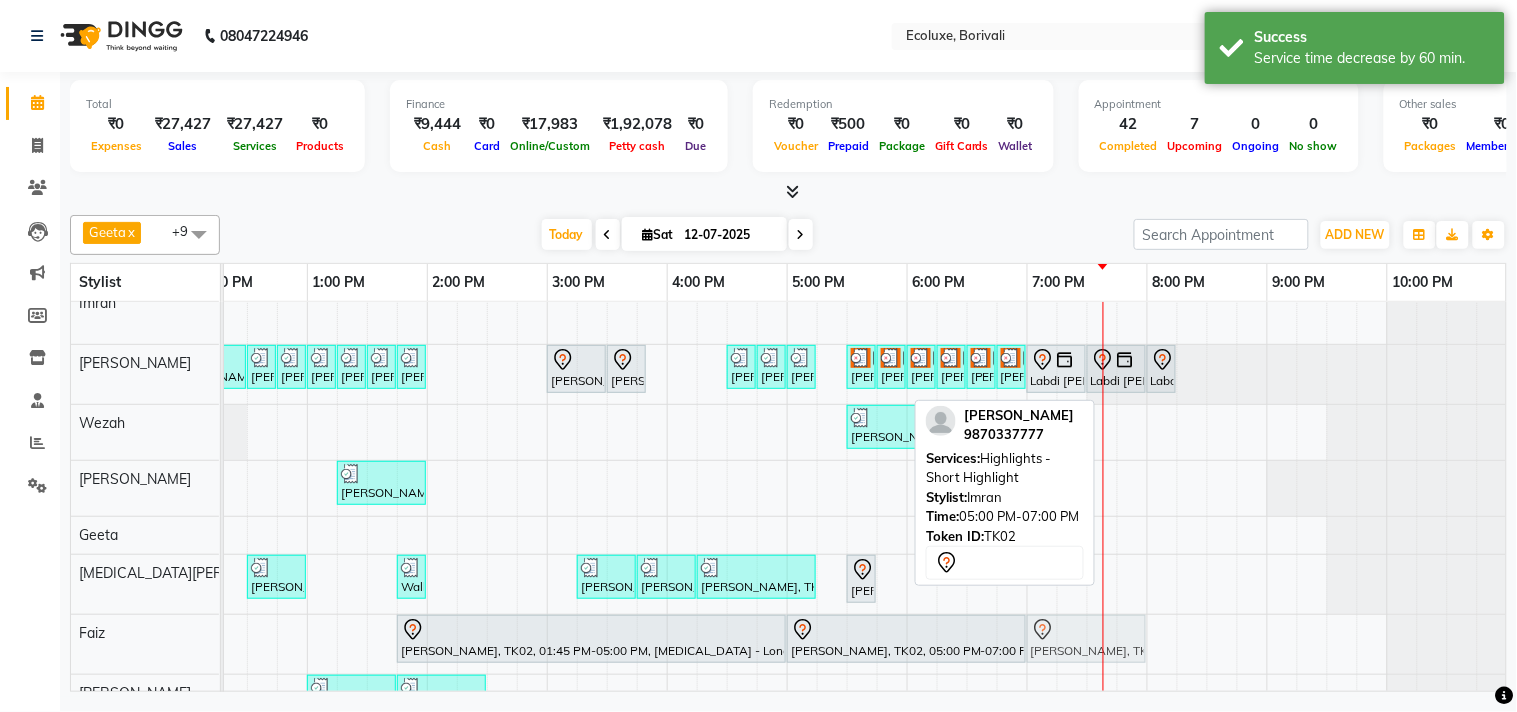 drag, startPoint x: 846, startPoint y: 376, endPoint x: 1078, endPoint y: 627, distance: 341.79672 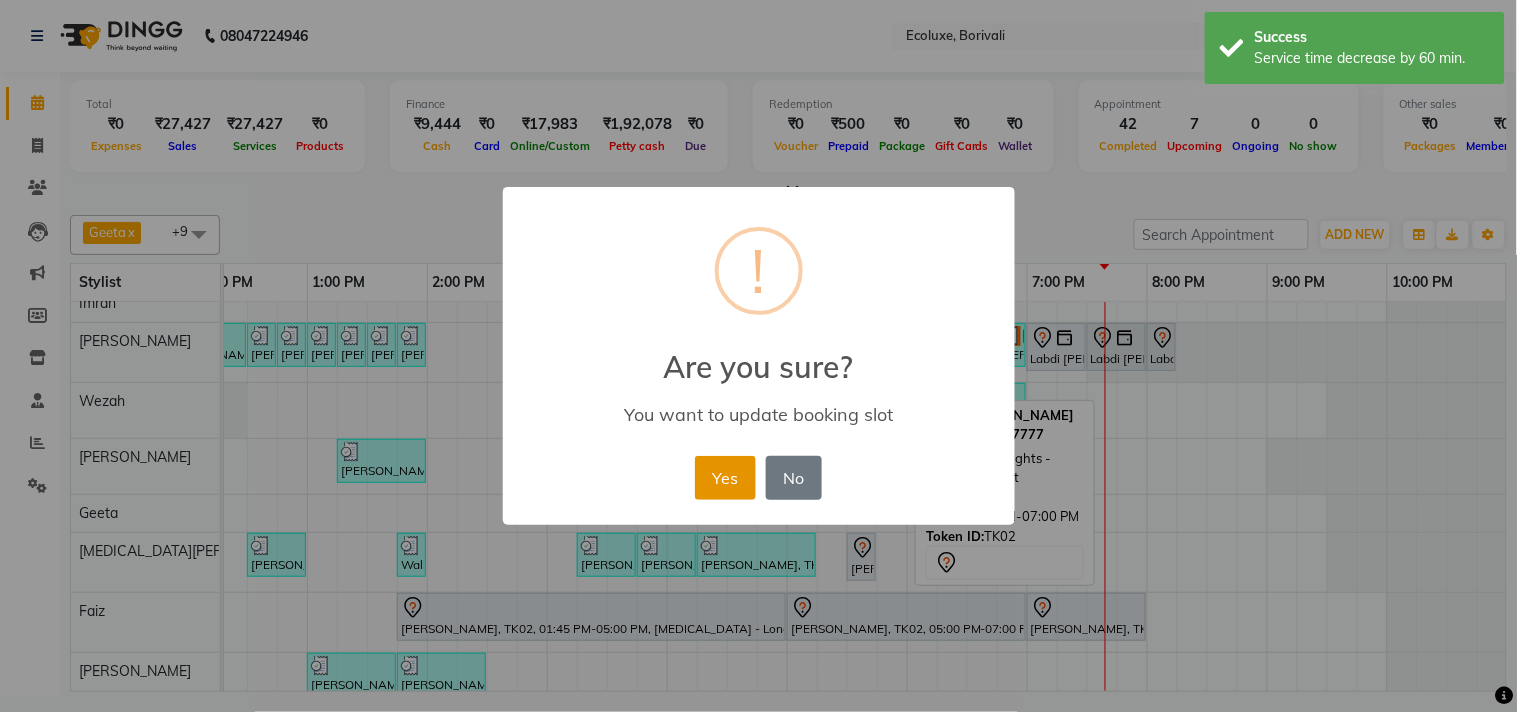 click on "Yes" at bounding box center [725, 478] 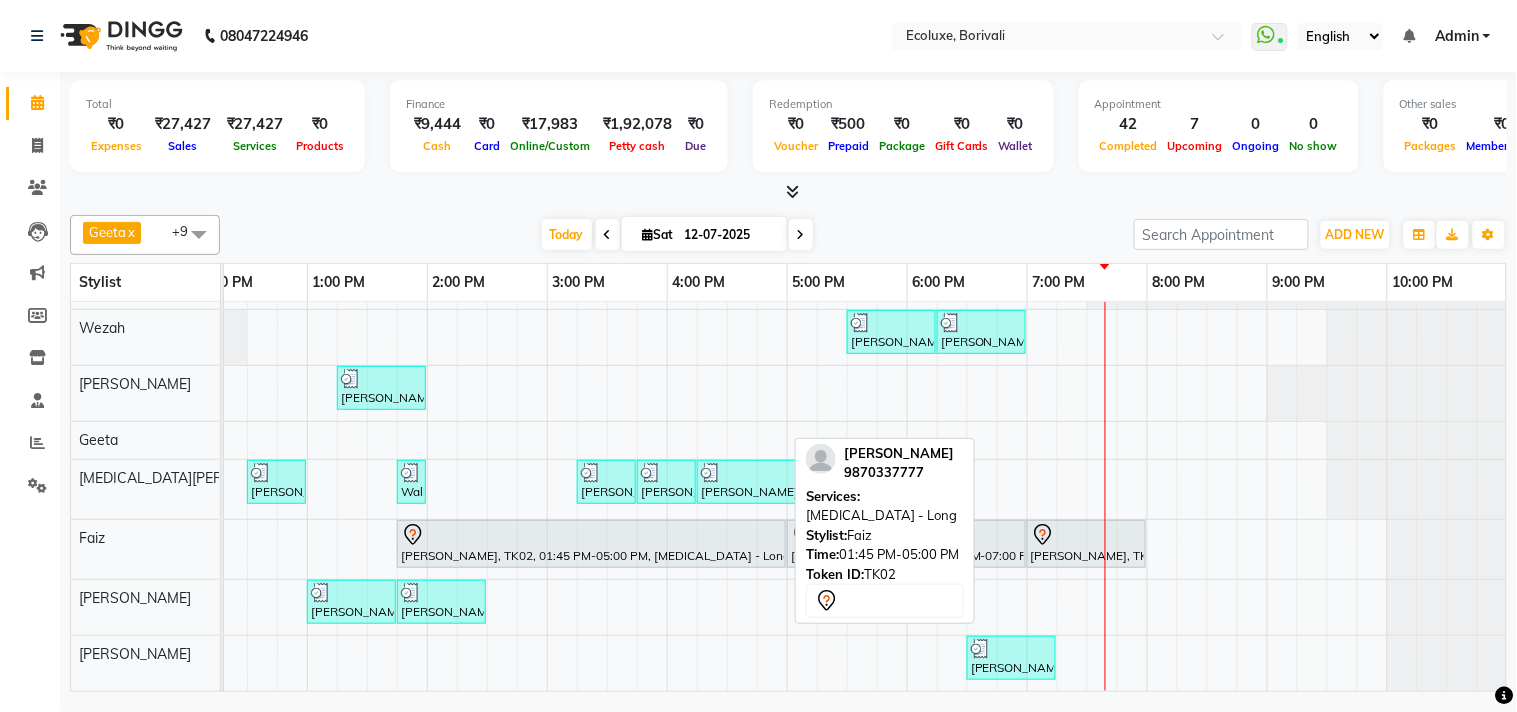 click at bounding box center (591, 535) 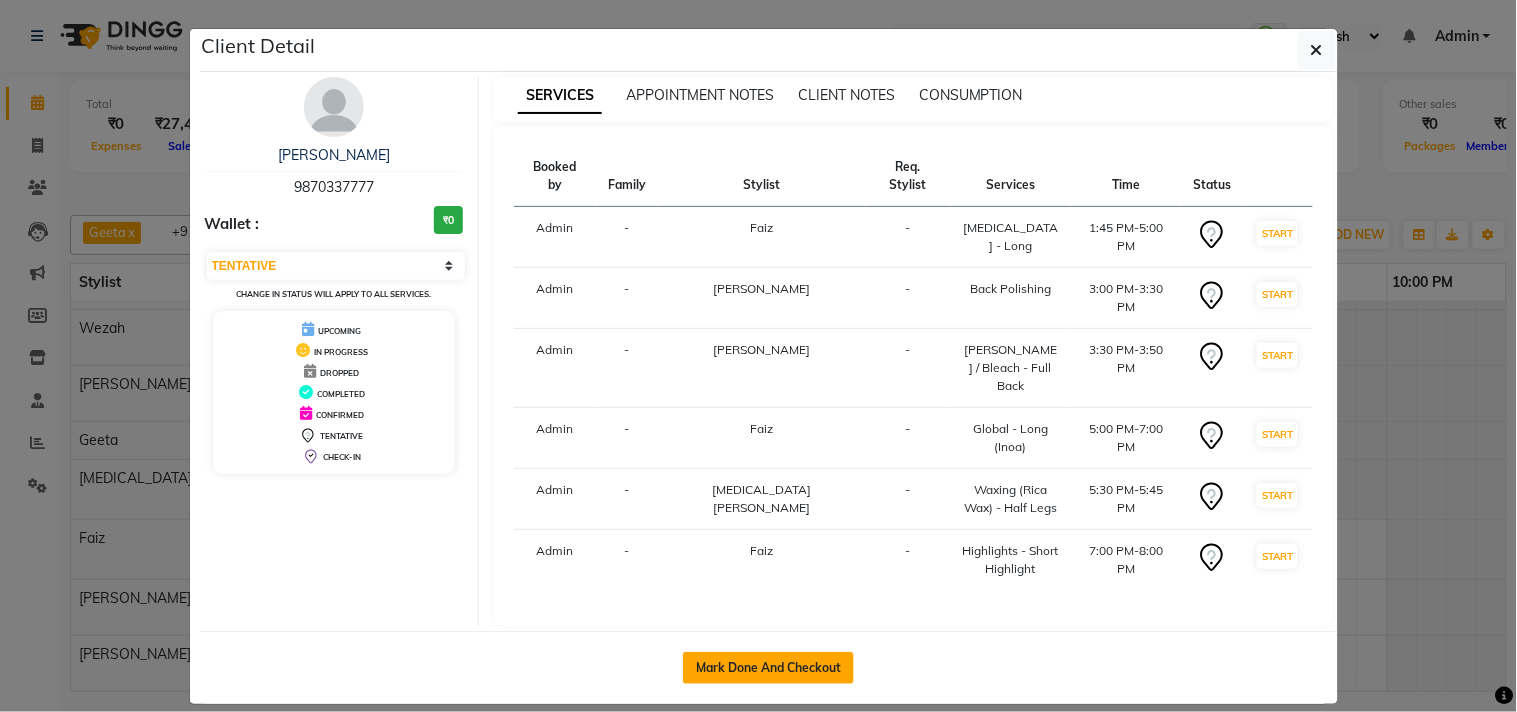 click on "Mark Done And Checkout" 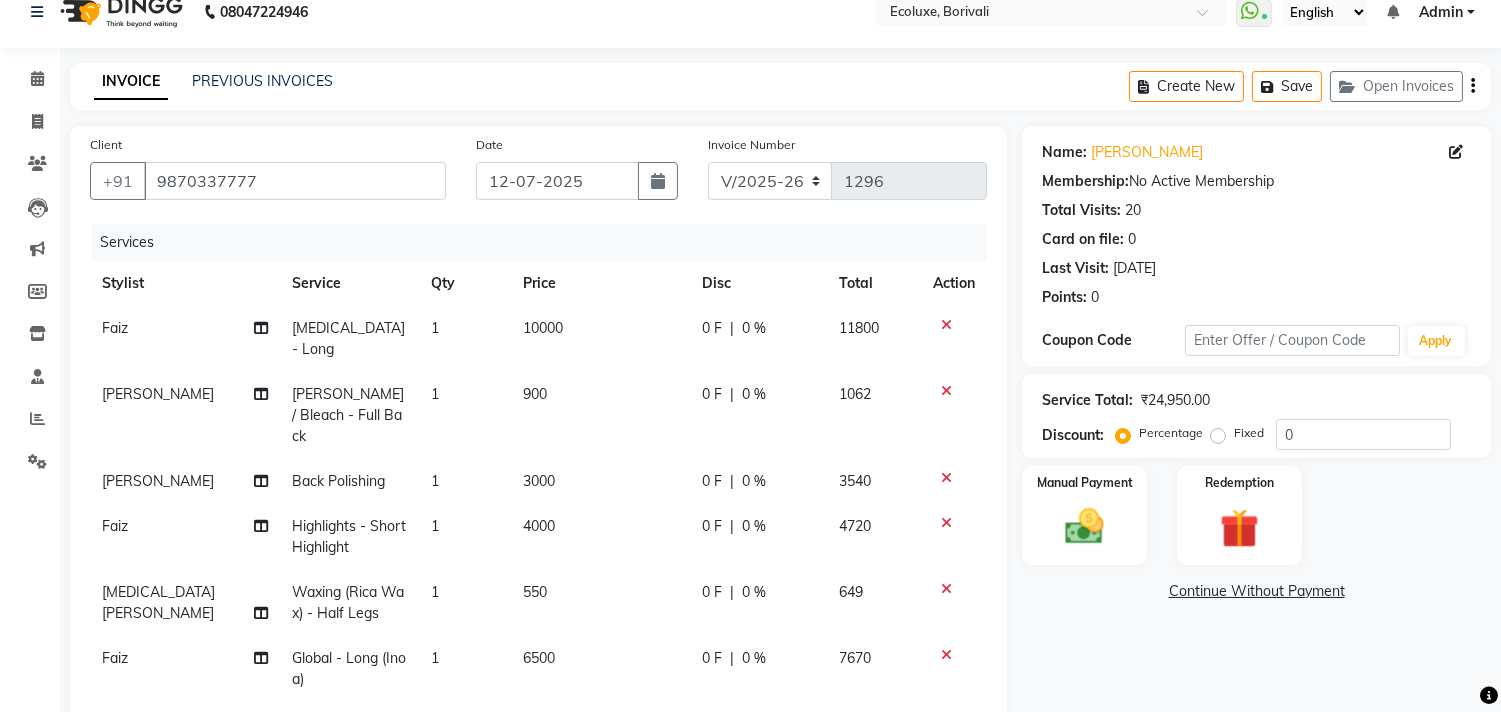 click 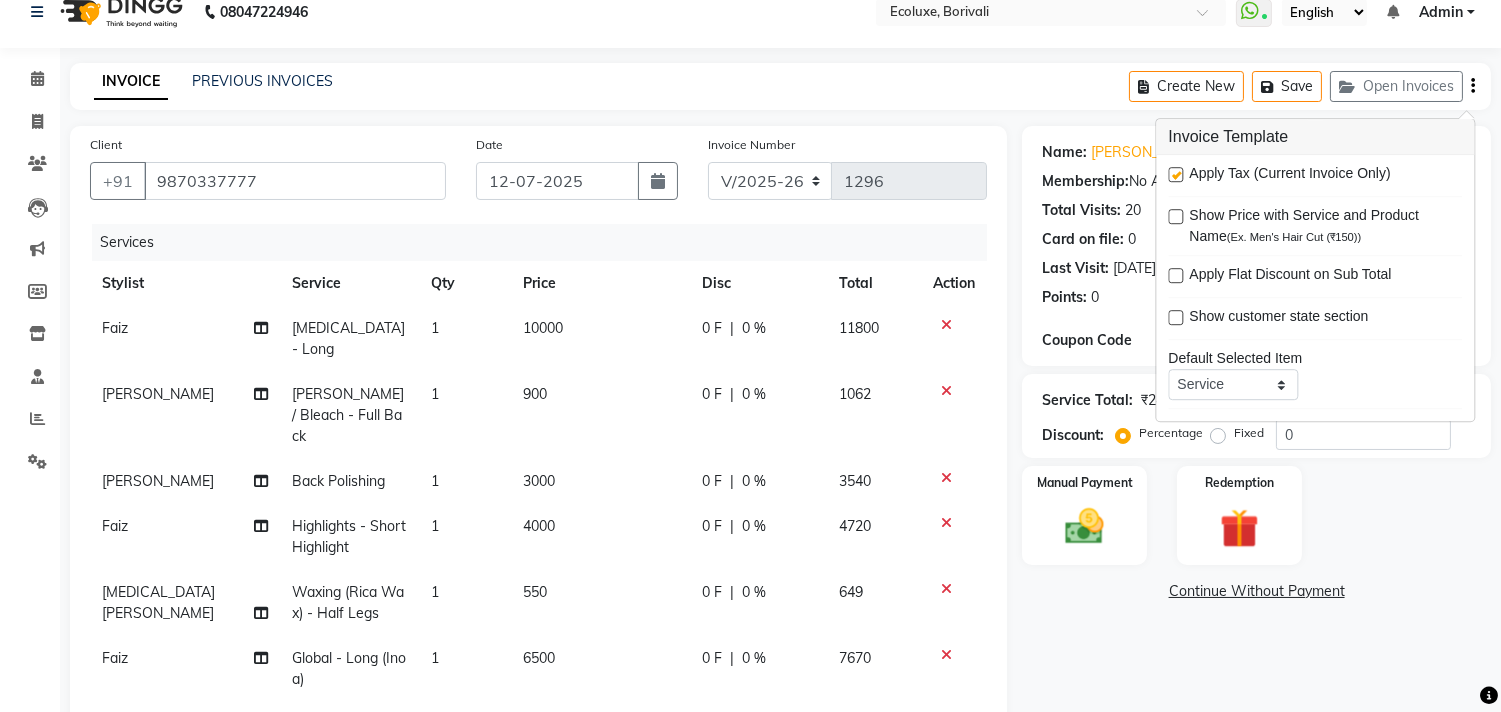 click at bounding box center (1175, 174) 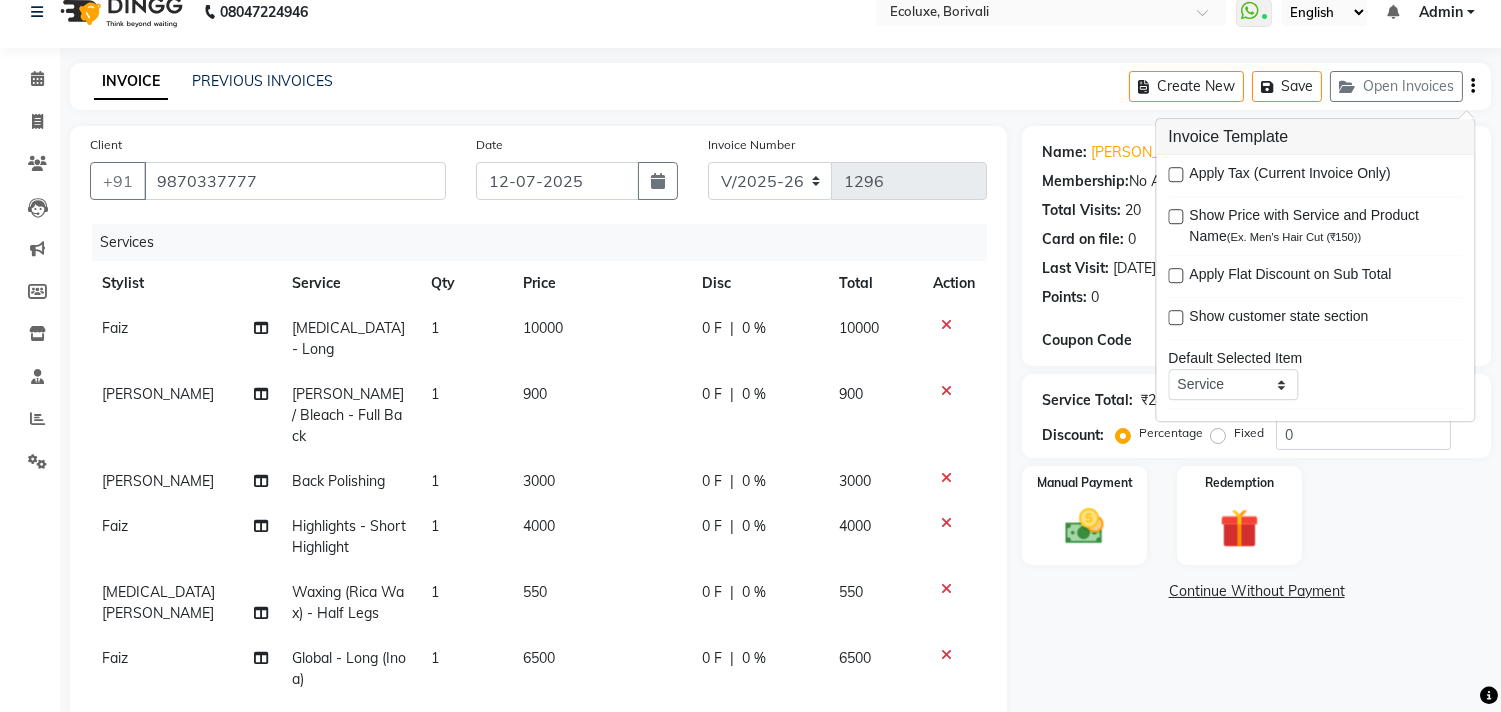 click on "INVOICE PREVIOUS INVOICES Create New   Save   Open Invoices  Client +91 9870337777 Date 12-07-2025 Invoice Number V/2025 V/2025-26 1296 Services Stylist Service Qty Price Disc Total Action Faiz Botox - Long 1 10000 0 F | 0 % 10000 Sonal Sawant  D.Tan / Bleach - Full Back 1 900 0 F | 0 % 900 Sonal Sawant  Back Polishing  1 3000 0 F | 0 % 3000 Faiz Highlights - Short Highlight 1 4000 0 F | 0 % 4000 Nikita Raut Waxing (Rica Wax) - Half Legs  1 550 0 F | 0 % 550 Faiz Global - Long (Inoa) 1 6500 0 F | 0 % 6500 Select  Service  Product  Membership  Package Voucher Prepaid Gift Card  Select Stylist Alisha Sasankar Aparna Acharekar Faiz Geeta Harshada Pawar   Imran  Kamal Khende Mohammad Faisal  Neelu Nikita Raut Roshan Sakina Shafique Sonal Sawant  Umar Shaikh Wezah Botox - Fringe  Botox - Short  Botox - Medium  Botox - Long  Botox - Waist  Cystine- Fringe  Cystine- Short  Cystine- Medium  Cystine- Long  Cystine- Waist  Smoothening / Straightening / Rebonding - Fringe  Smoothening / Straightening / Rebonding - Long" 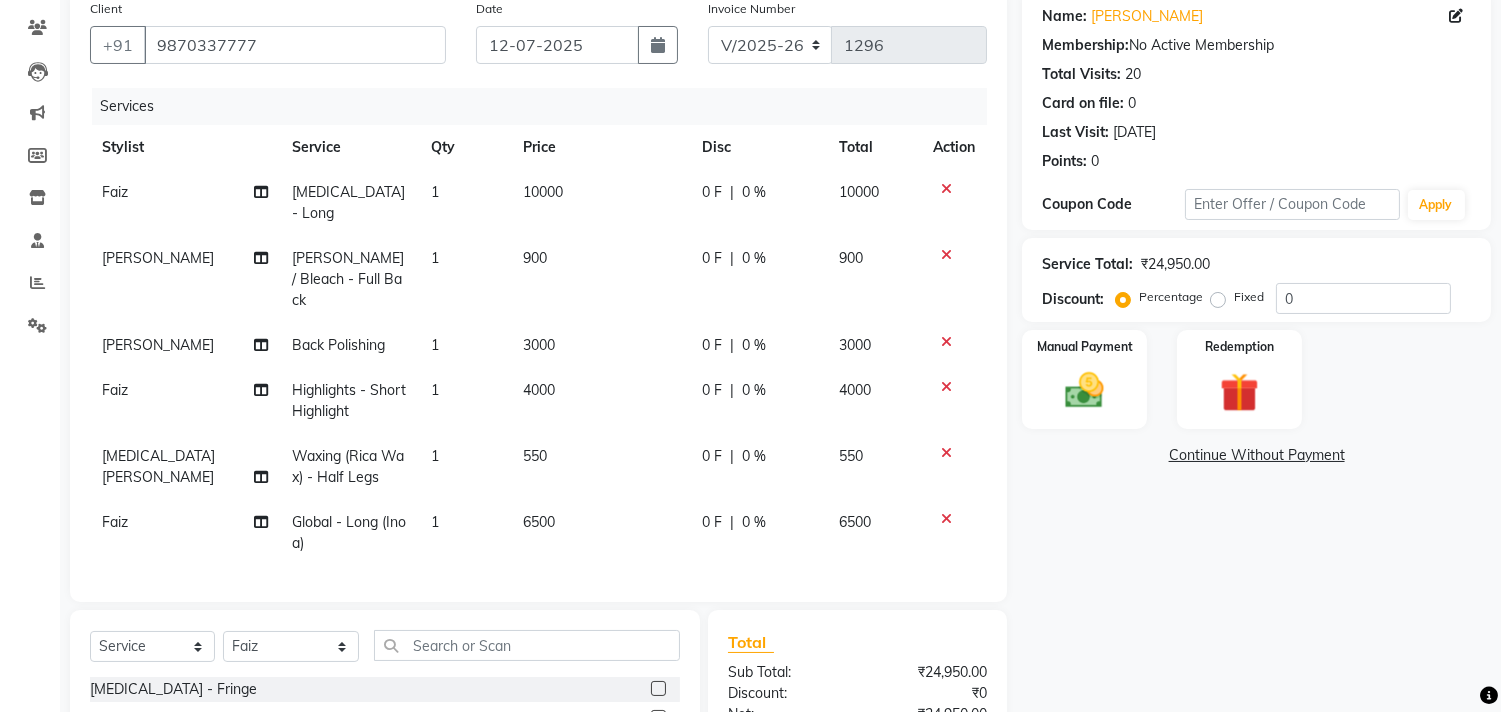 scroll, scrollTop: 24, scrollLeft: 0, axis: vertical 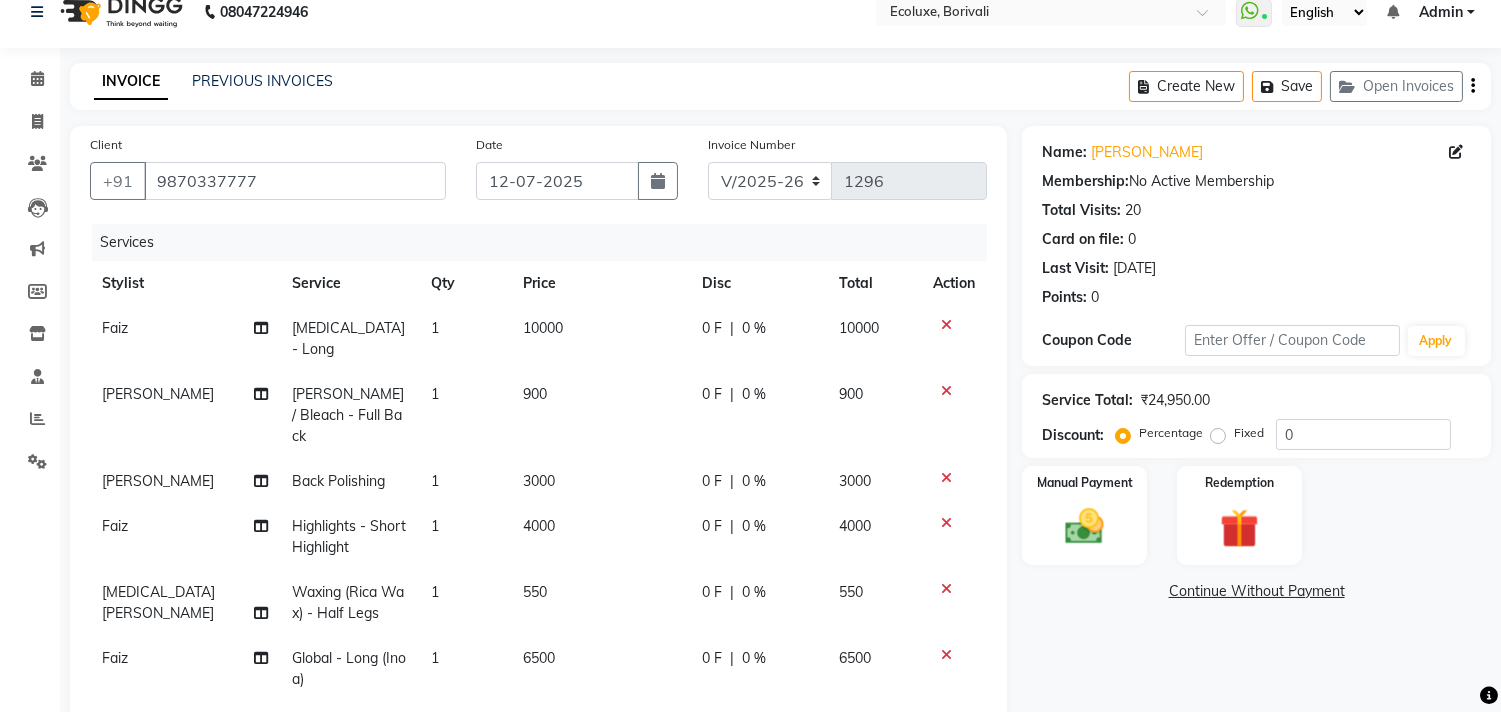 click 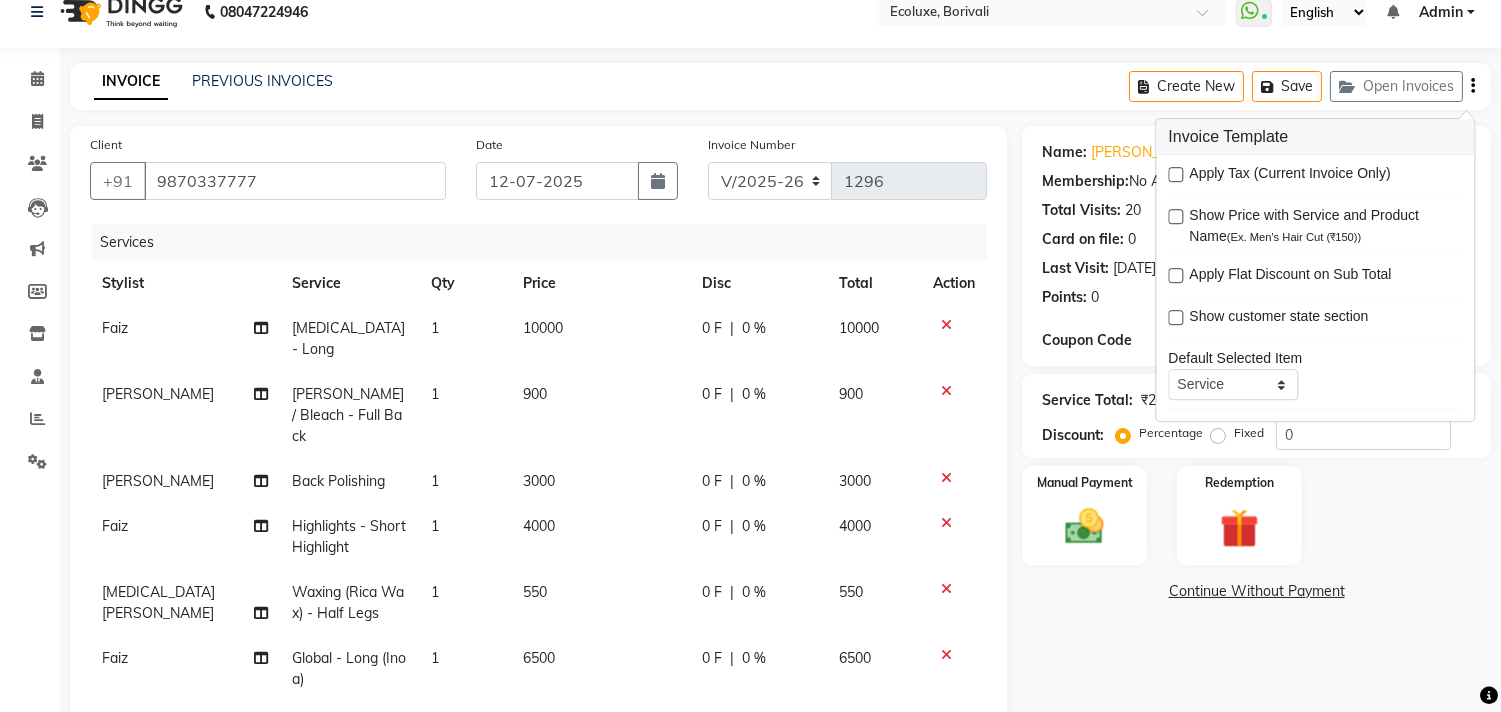click at bounding box center (1175, 174) 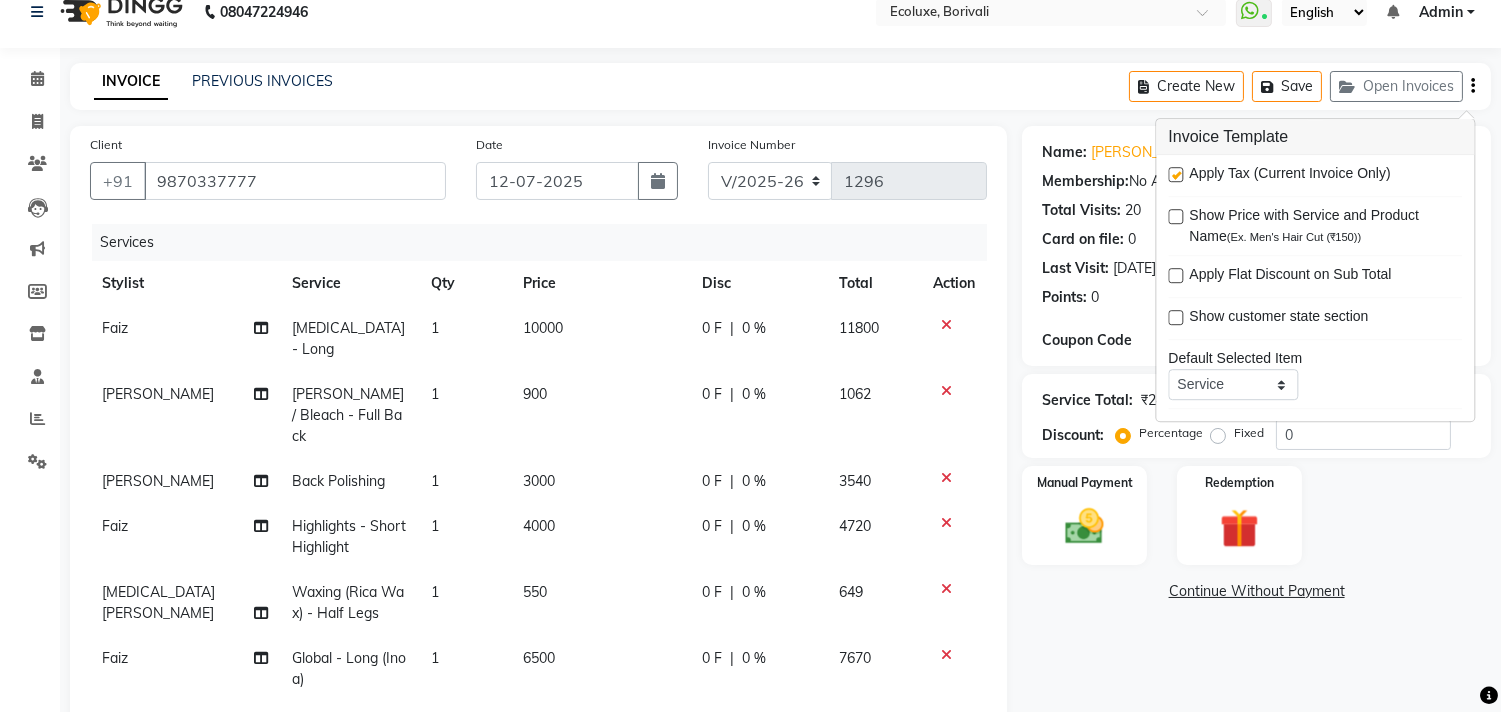 click on "INVOICE PREVIOUS INVOICES Create New   Save   Open Invoices" 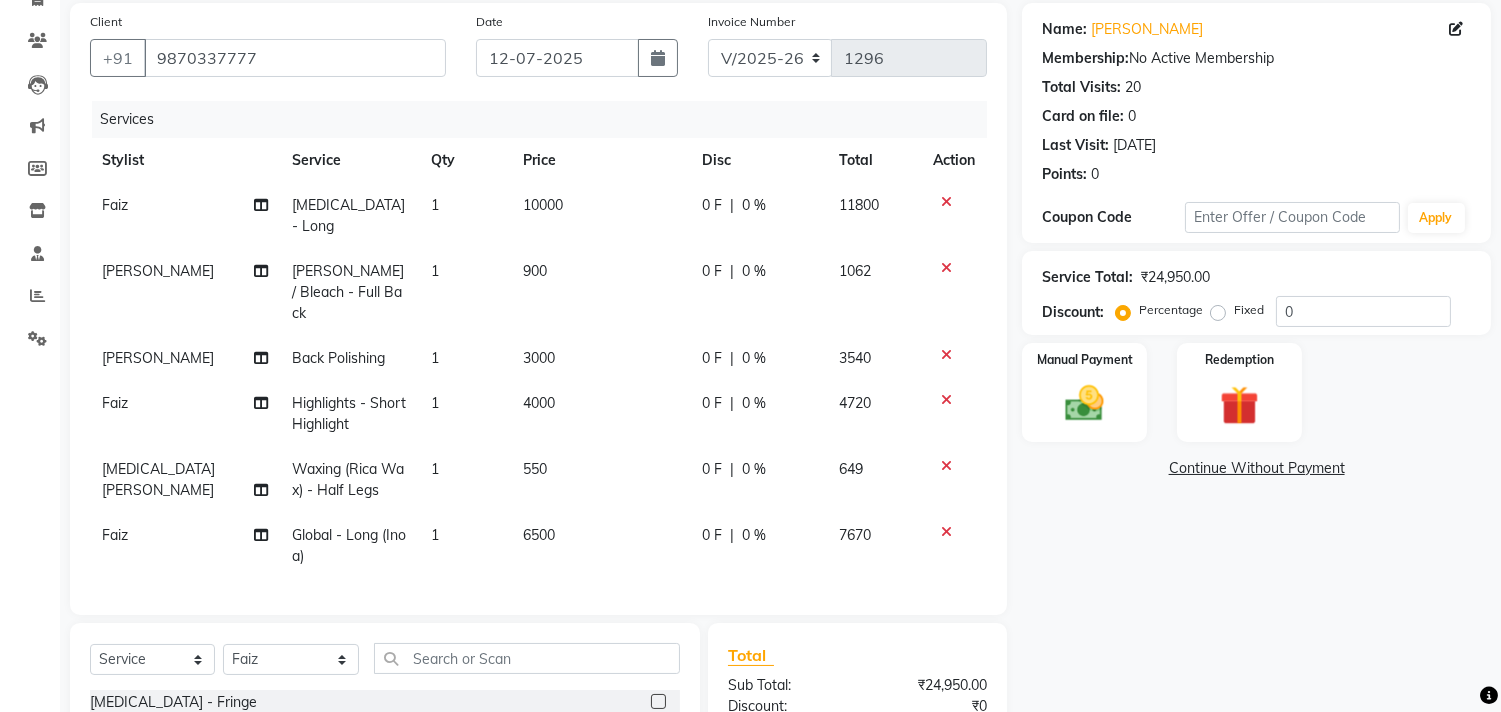 scroll, scrollTop: 135, scrollLeft: 0, axis: vertical 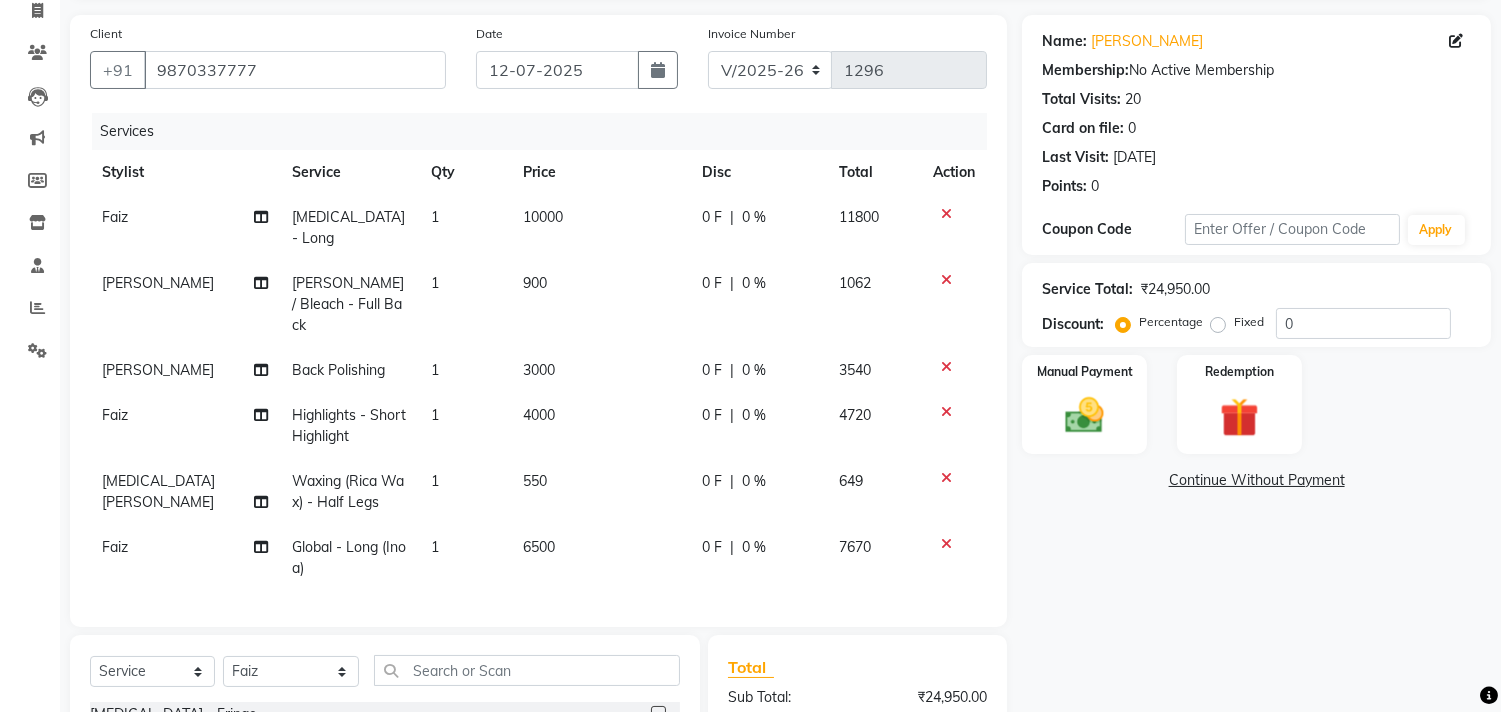 click 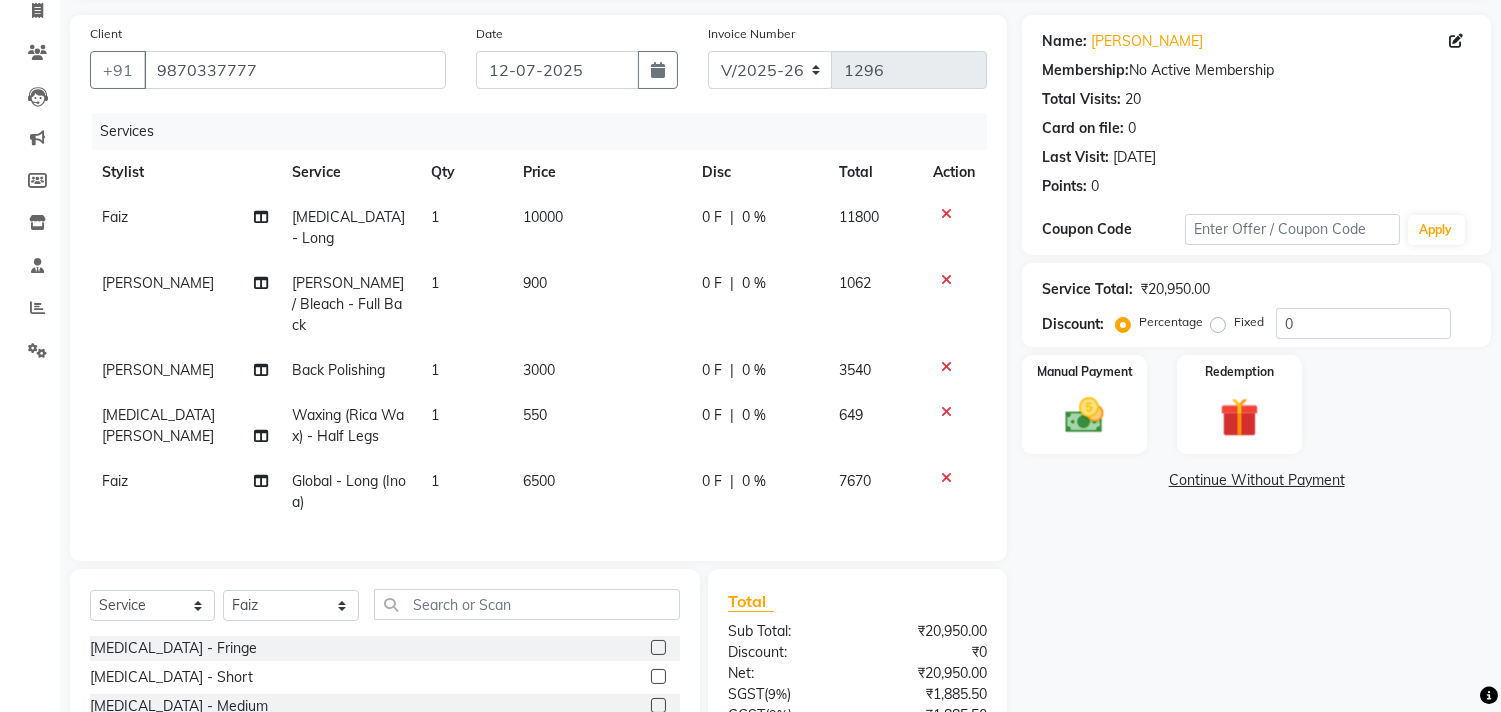 click on "Name: Sheetal Mhatre Membership:  No Active Membership  Total Visits:  20 Card on file:  0 Last Visit:   23-06-2025 Points:   0  Coupon Code Apply Service Total:  ₹20,950.00  Discount:  Percentage   Fixed  0 Manual Payment Redemption  Continue Without Payment" 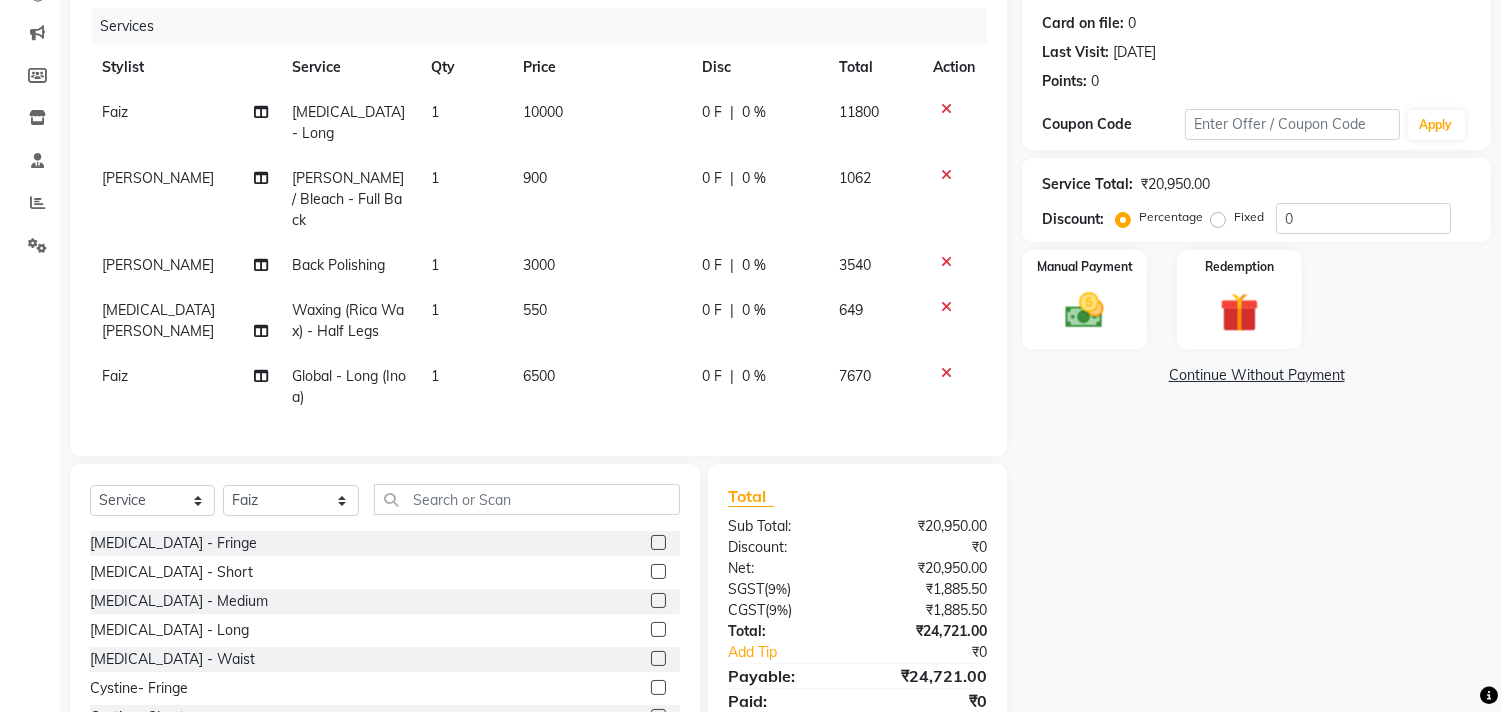 scroll, scrollTop: 291, scrollLeft: 0, axis: vertical 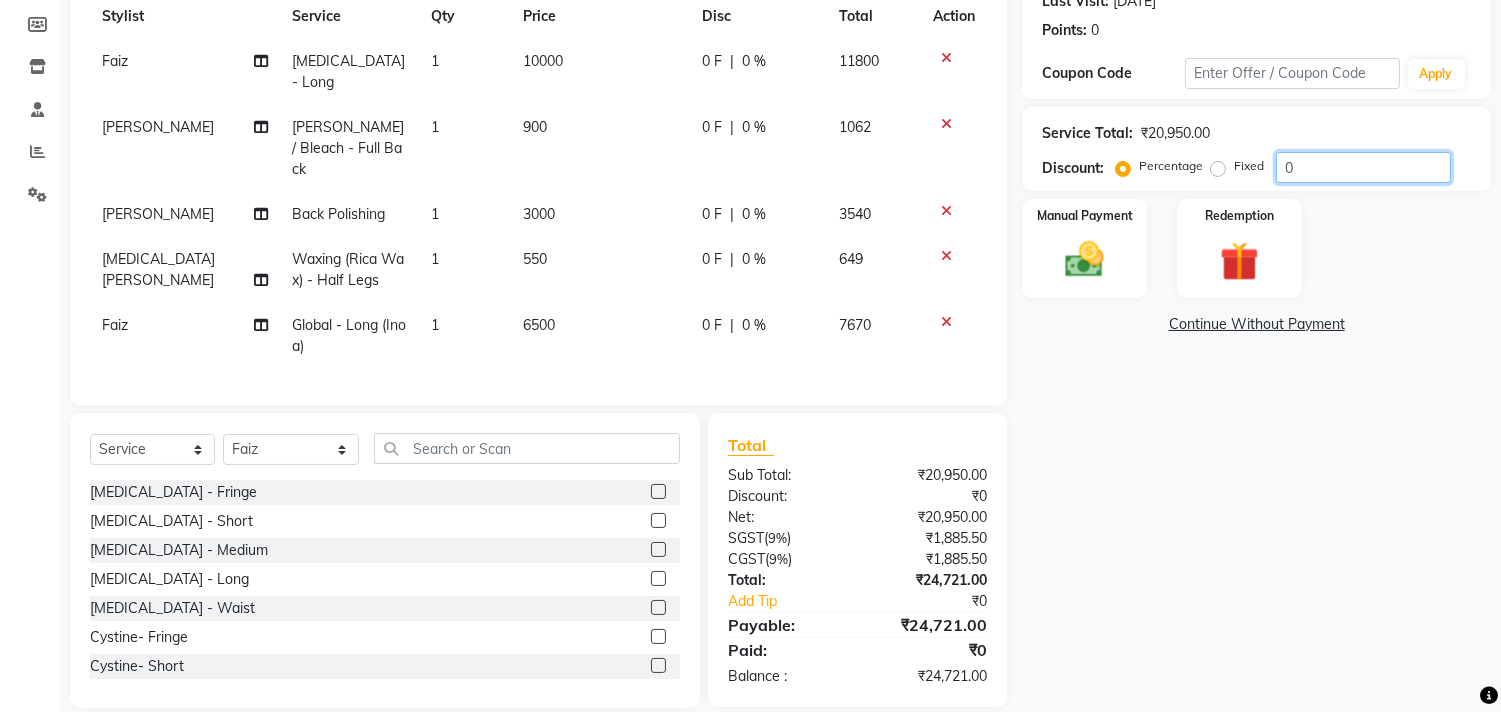 drag, startPoint x: 1302, startPoint y: 172, endPoint x: 1267, endPoint y: 173, distance: 35.014282 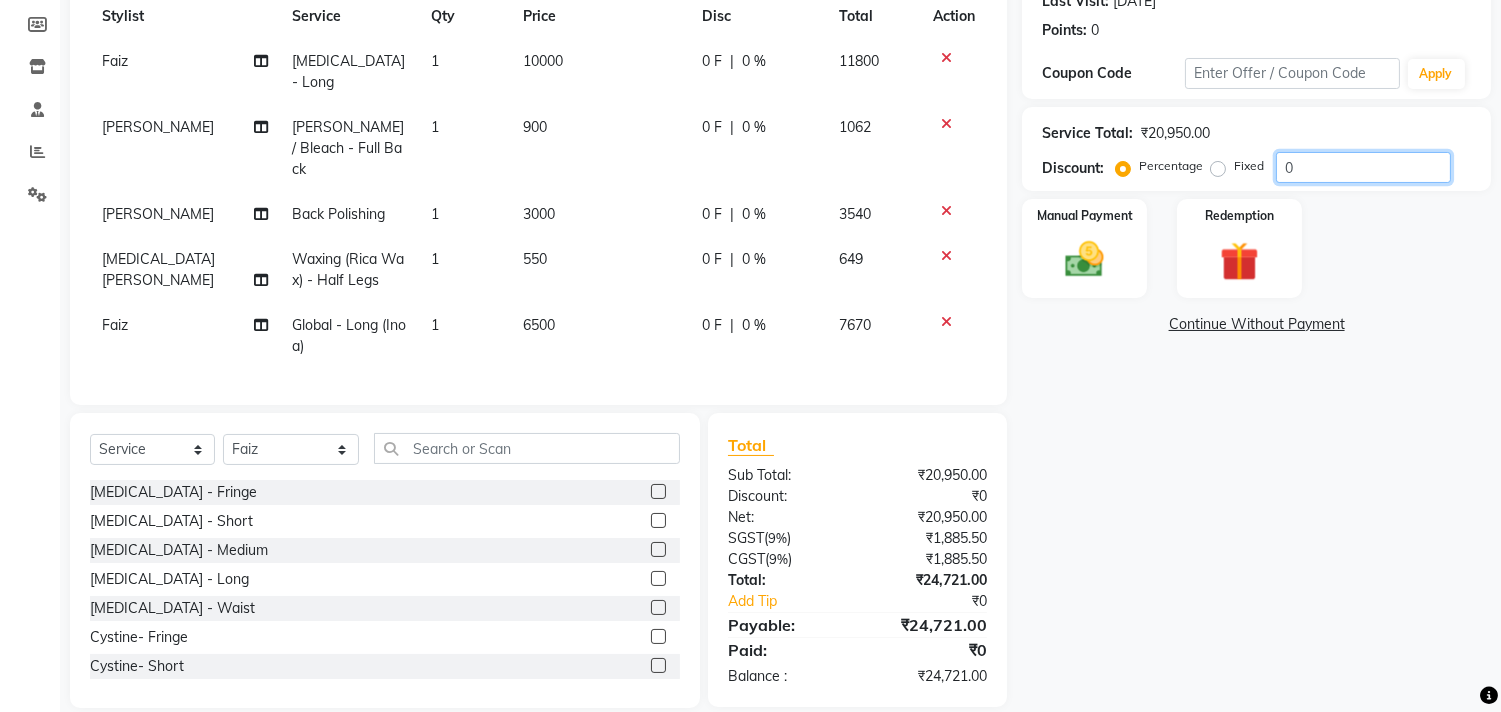 click on "Percentage   Fixed  0" 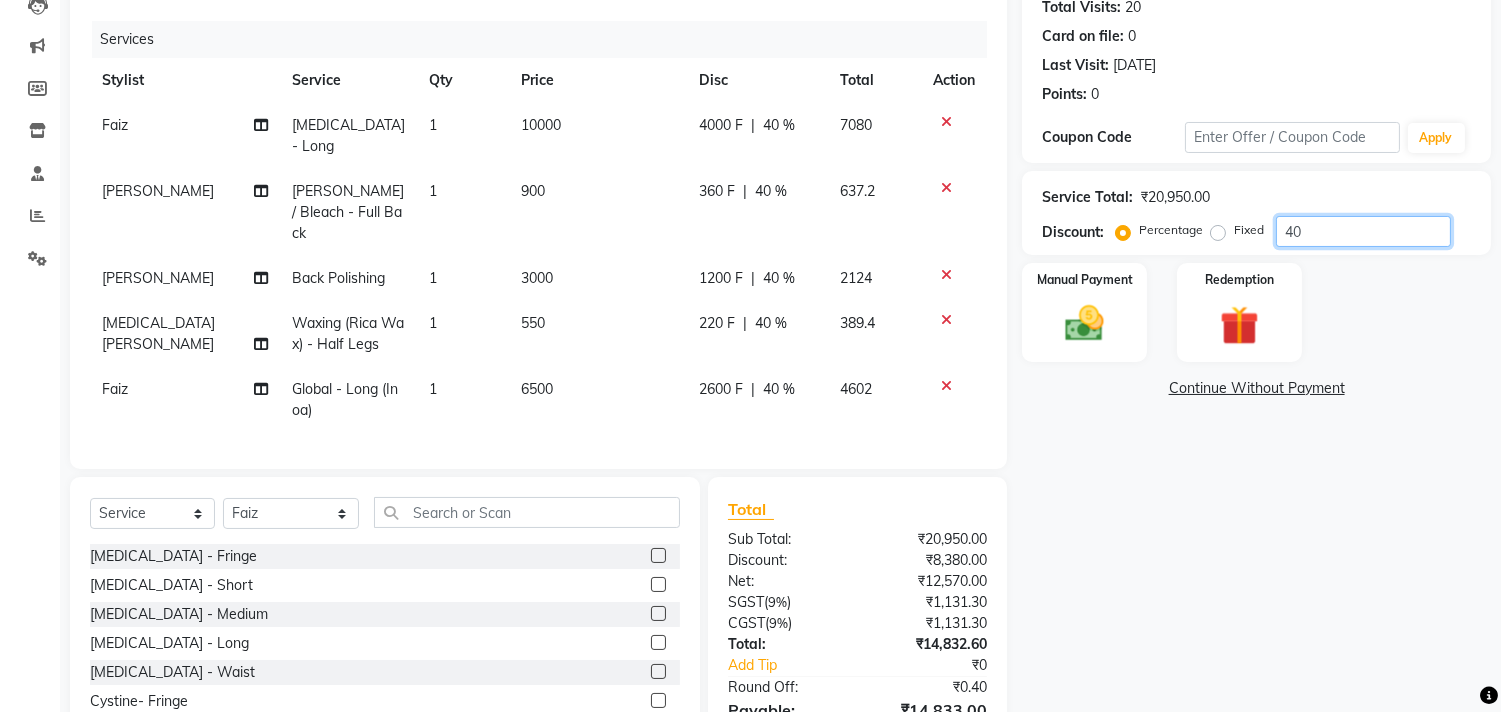 scroll, scrollTop: 180, scrollLeft: 0, axis: vertical 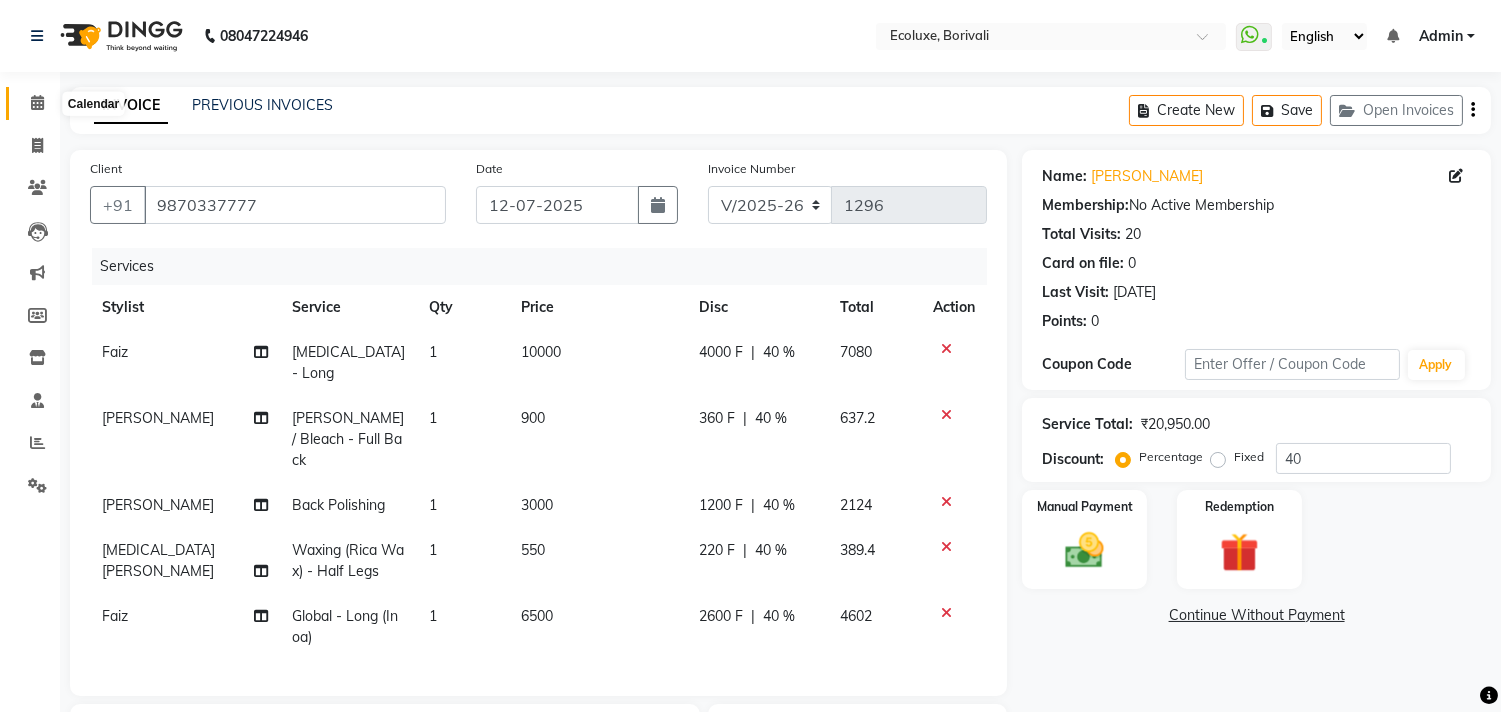 click 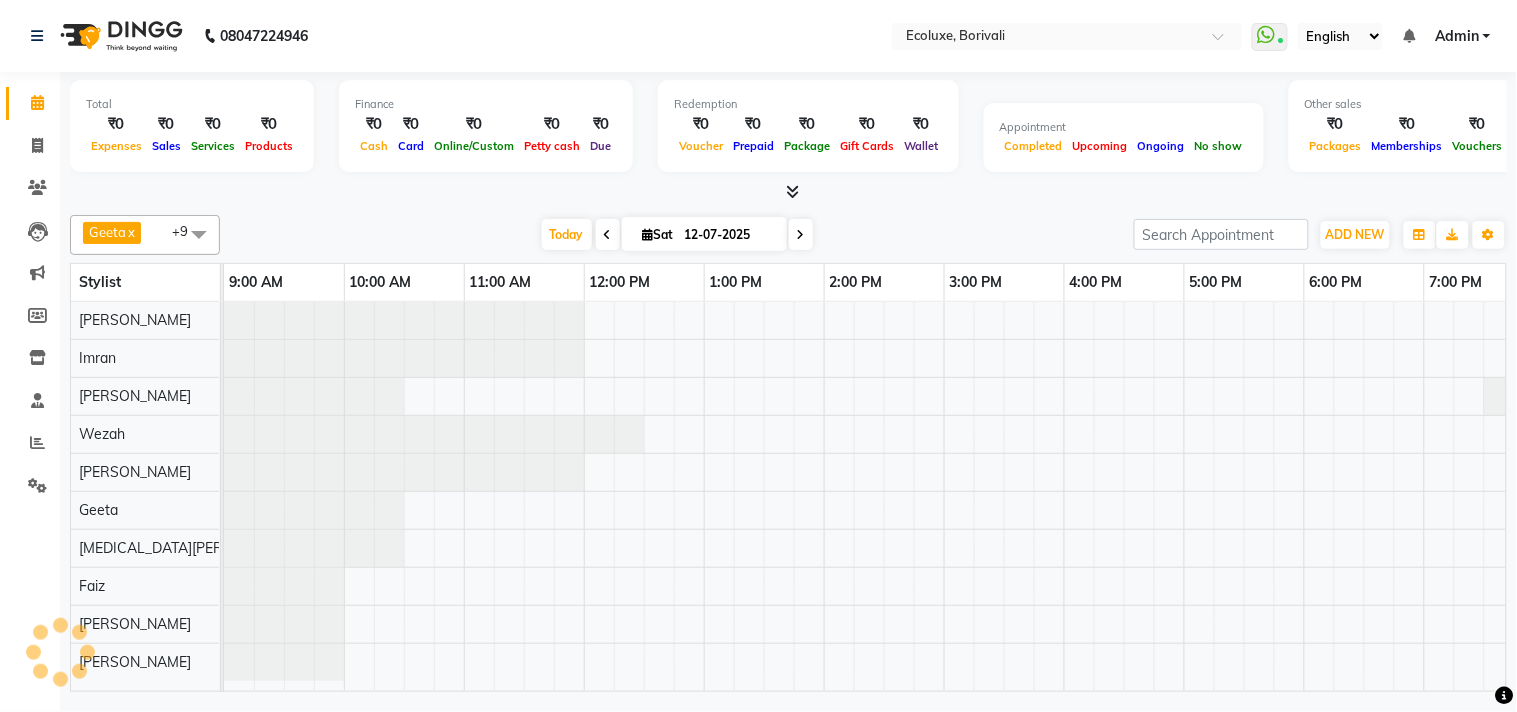 scroll, scrollTop: 7, scrollLeft: 0, axis: vertical 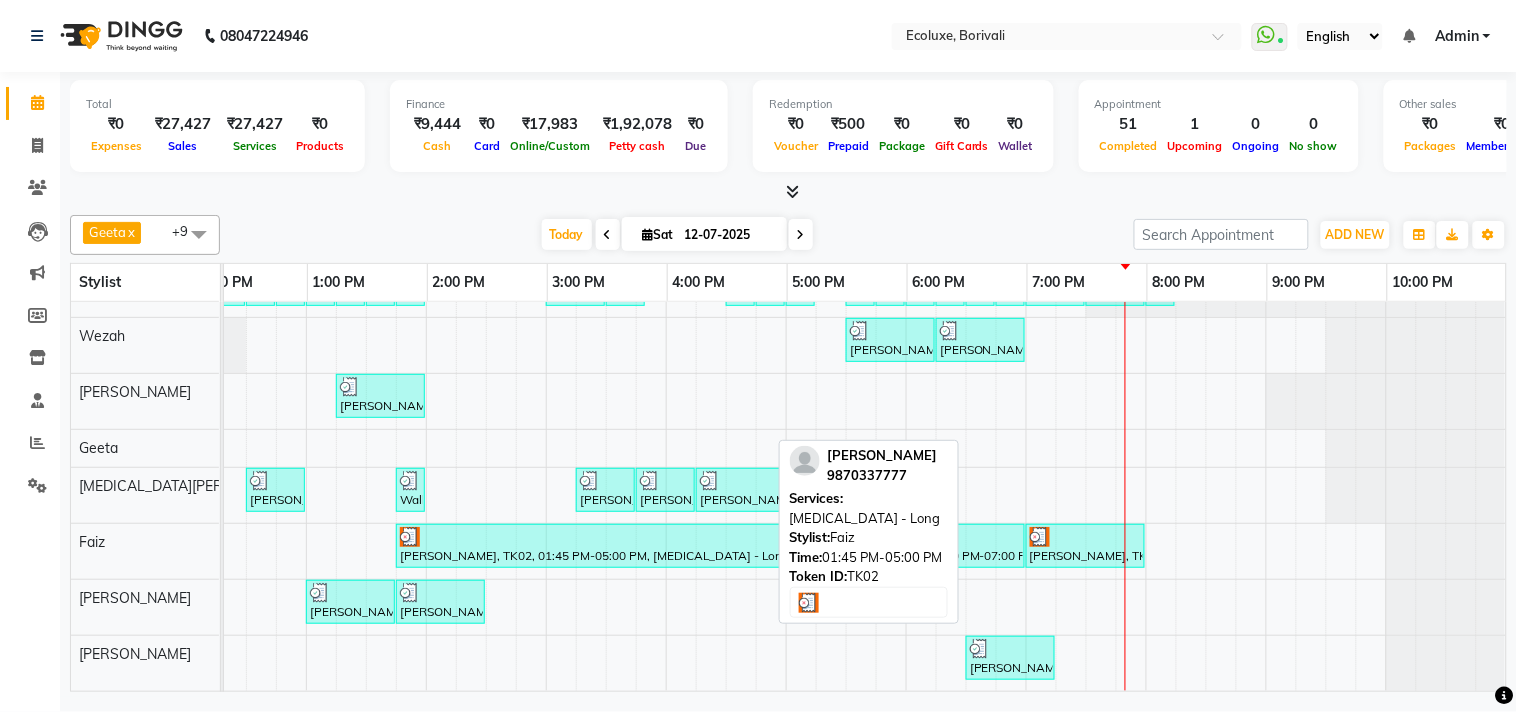click at bounding box center [590, 537] 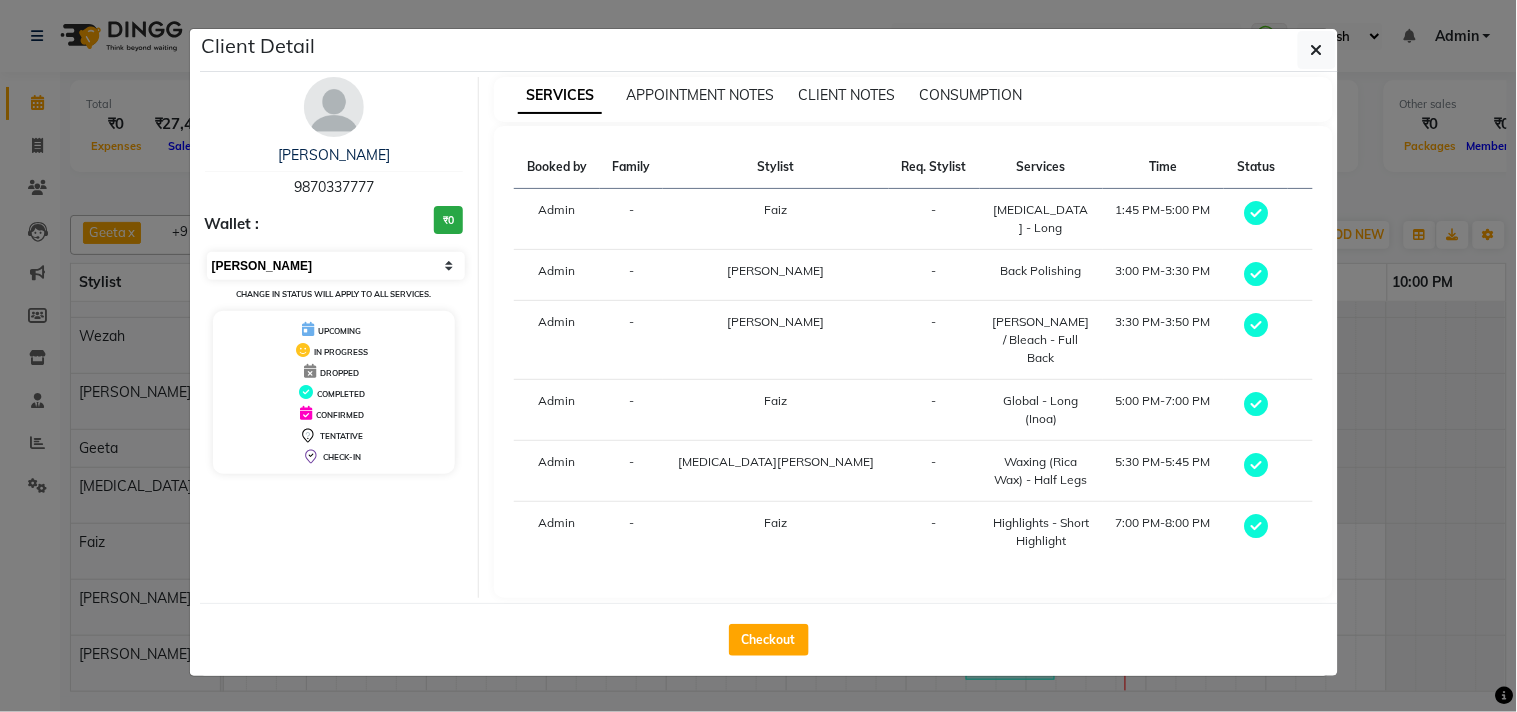 click on "Select MARK DONE UPCOMING" at bounding box center (336, 266) 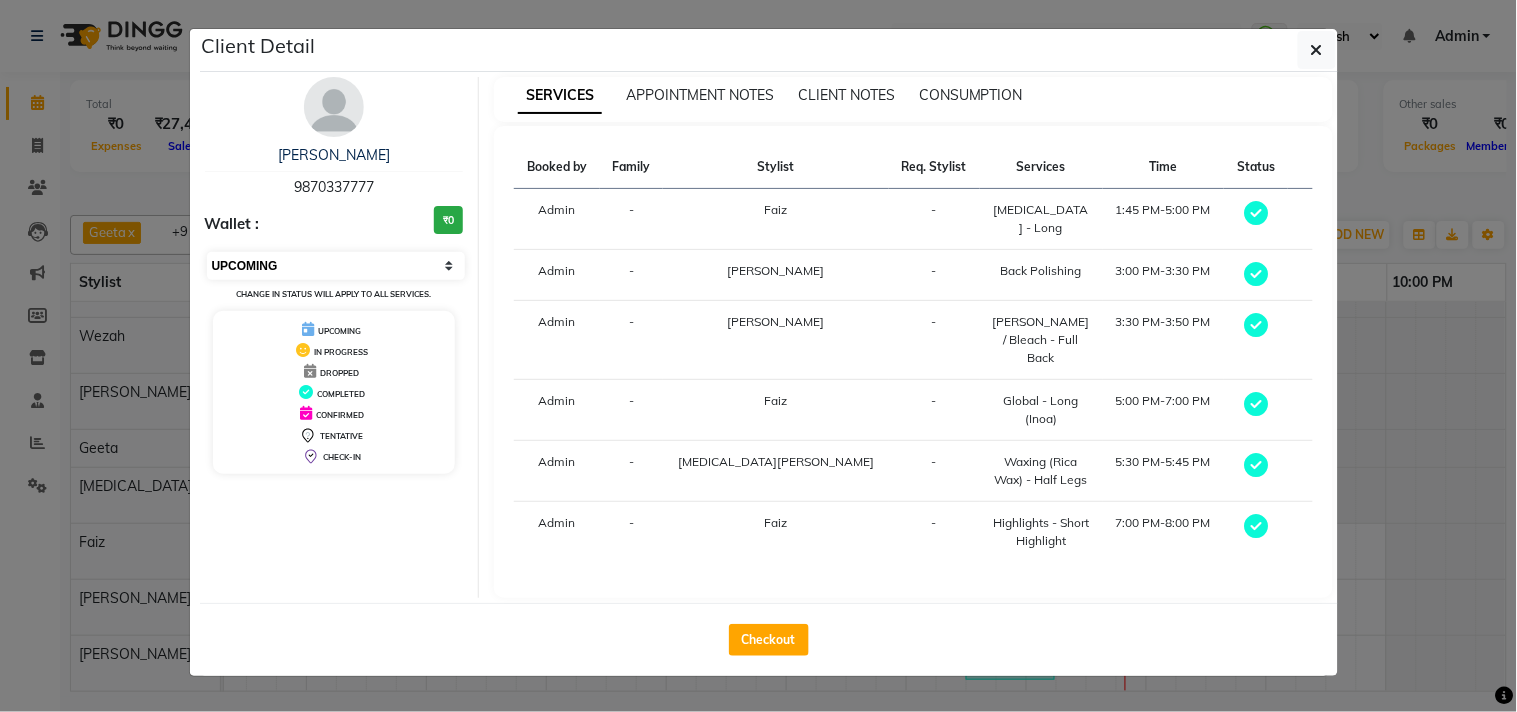 click on "Select MARK DONE UPCOMING" at bounding box center [336, 266] 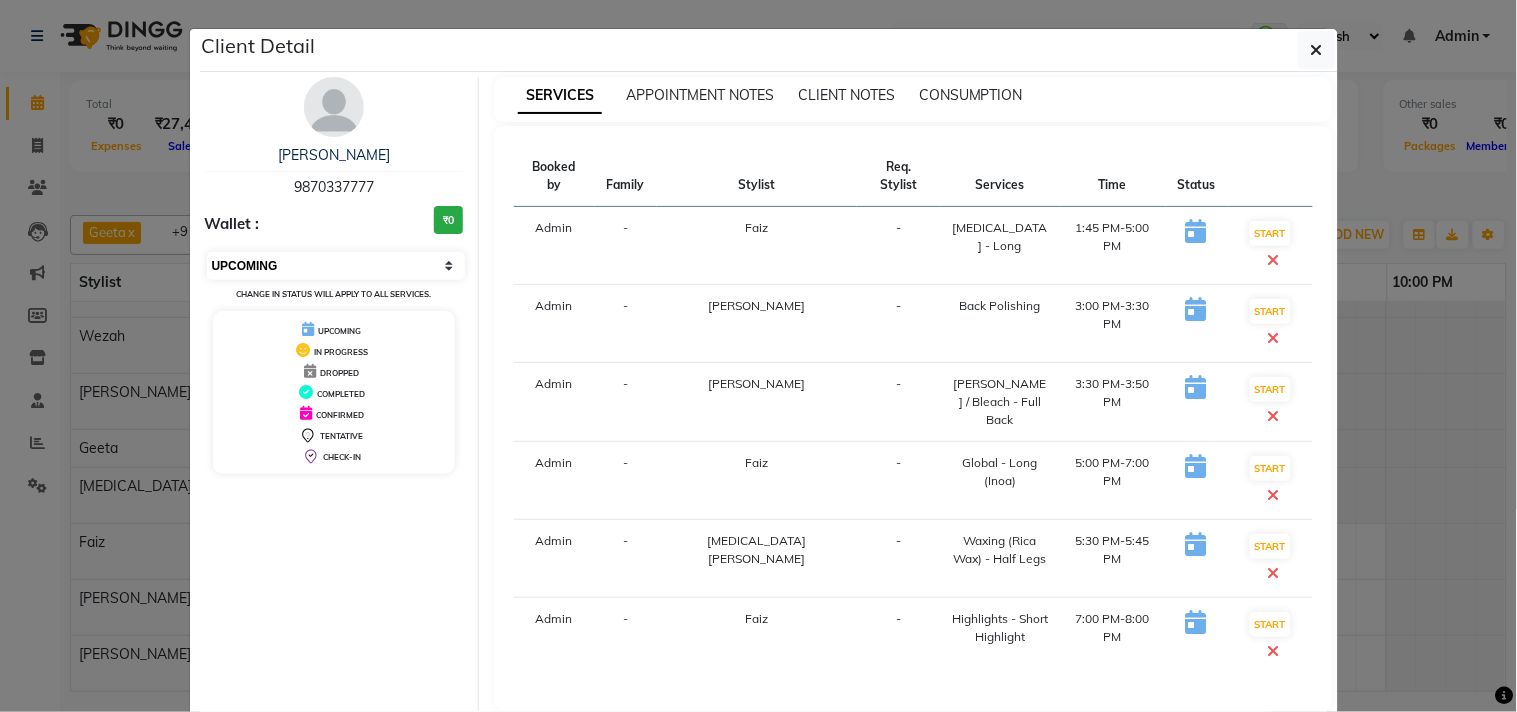 click on "Select IN SERVICE CONFIRMED TENTATIVE CHECK IN MARK DONE DROPPED UPCOMING" at bounding box center (336, 266) 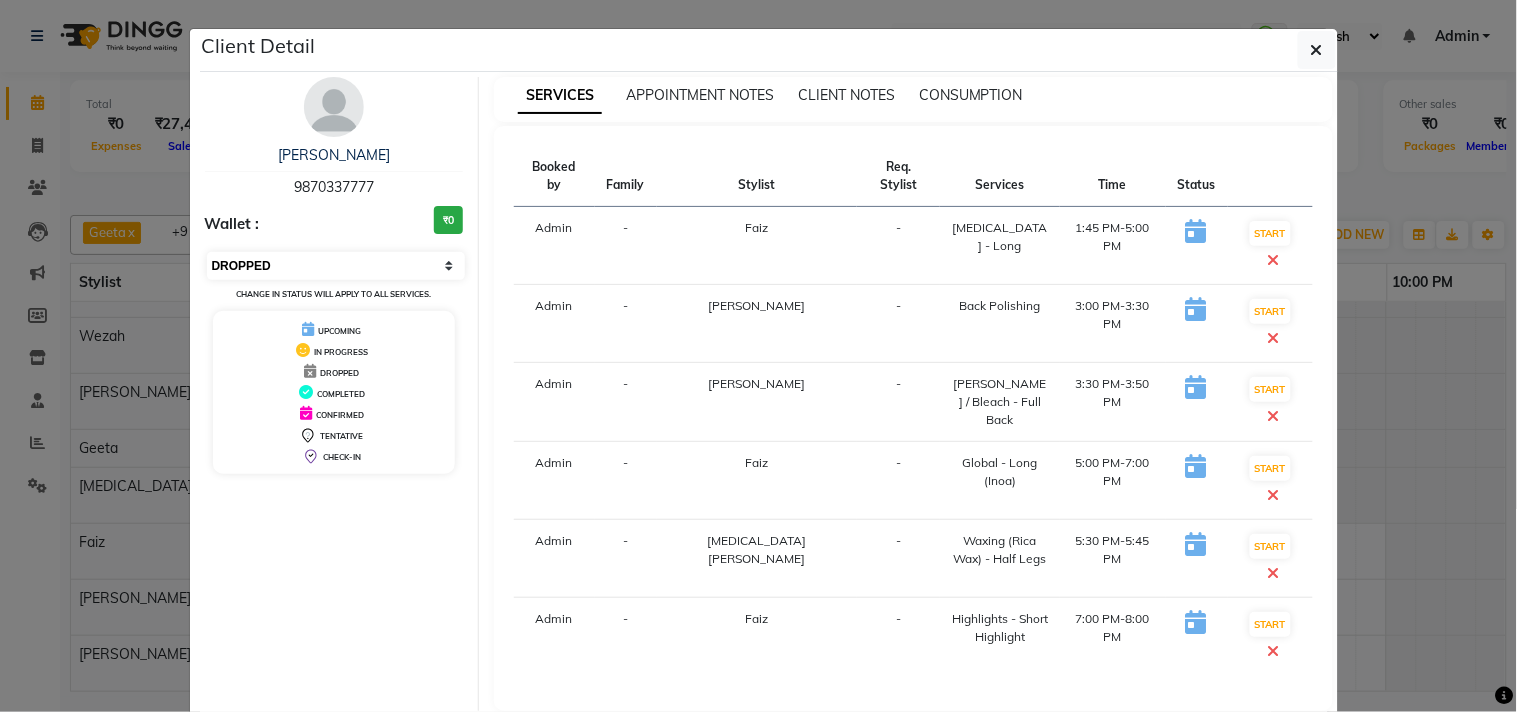 click on "Select IN SERVICE CONFIRMED TENTATIVE CHECK IN MARK DONE DROPPED UPCOMING" at bounding box center (336, 266) 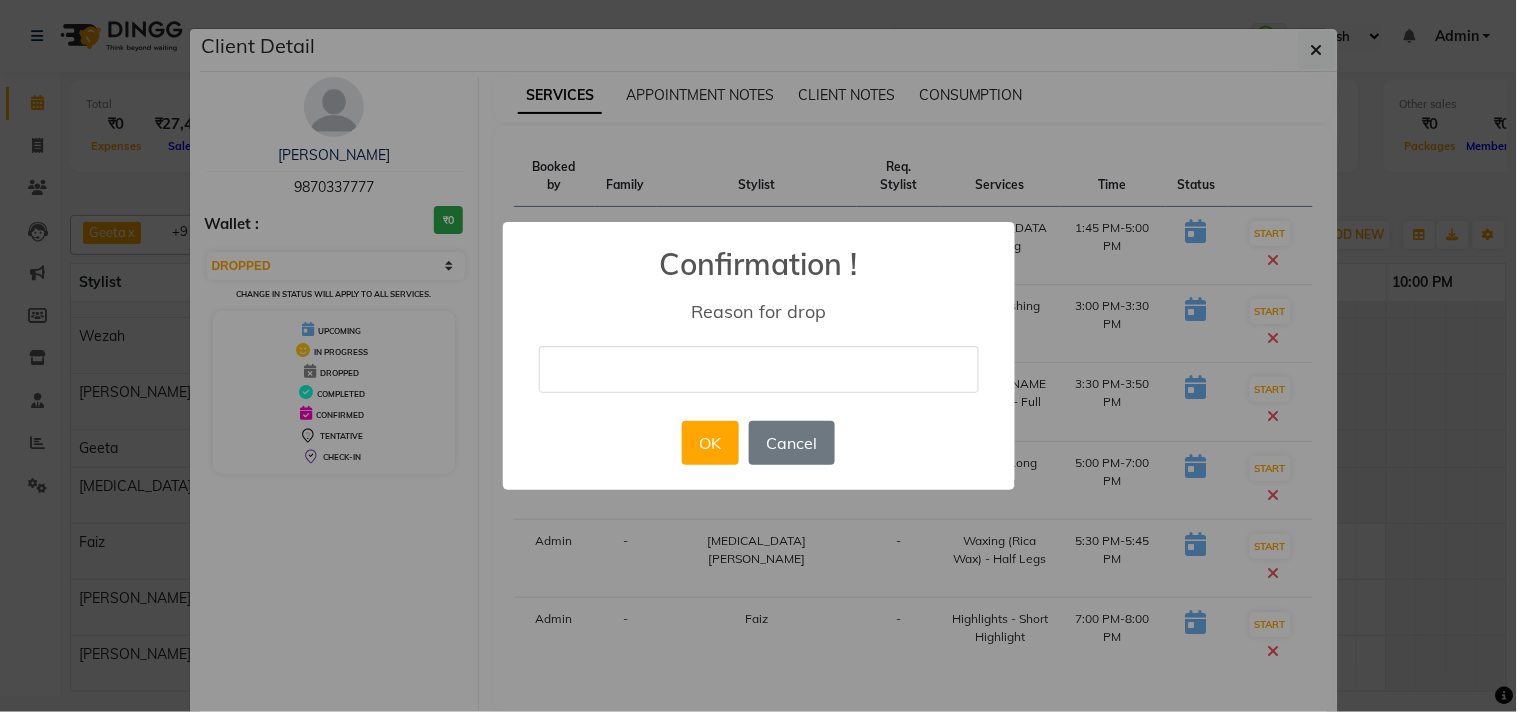 click at bounding box center [759, 369] 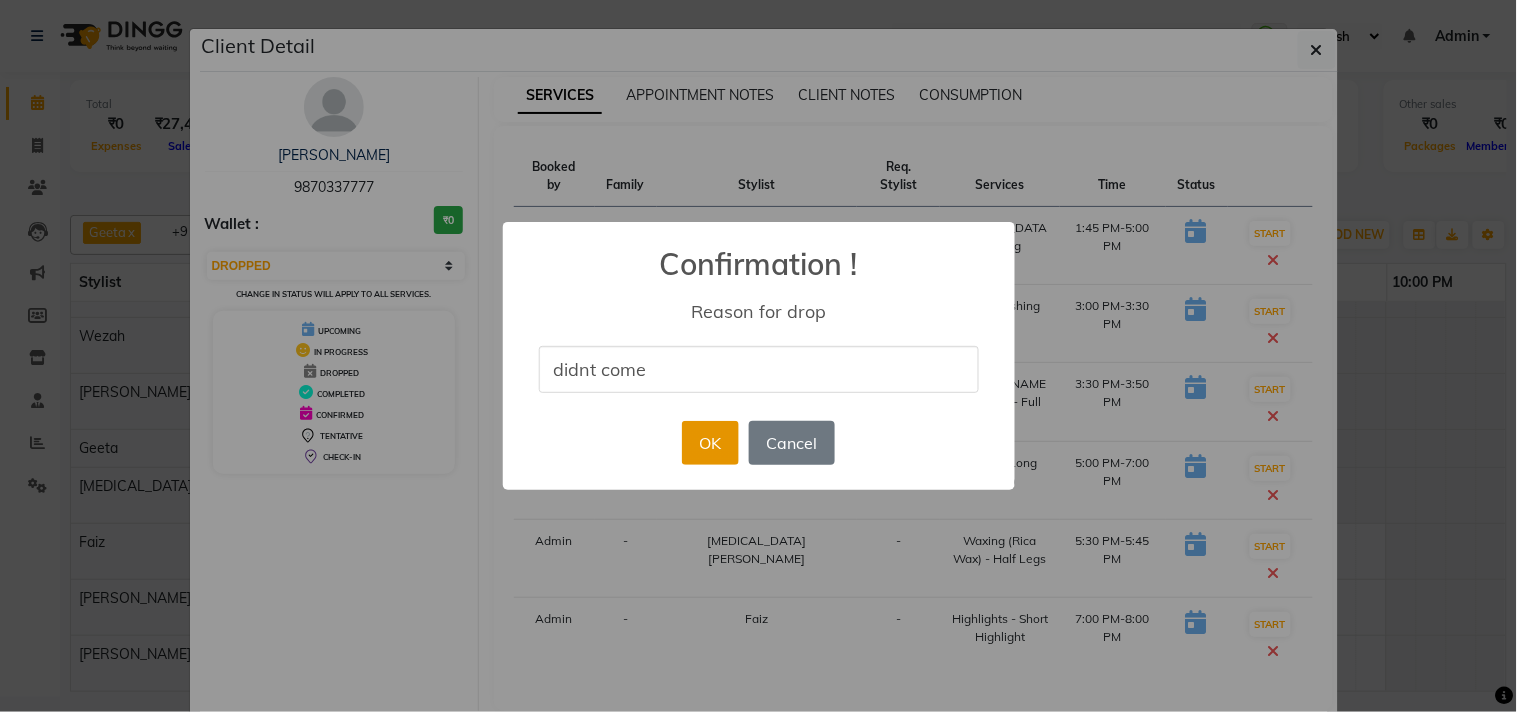 click on "OK" at bounding box center [710, 443] 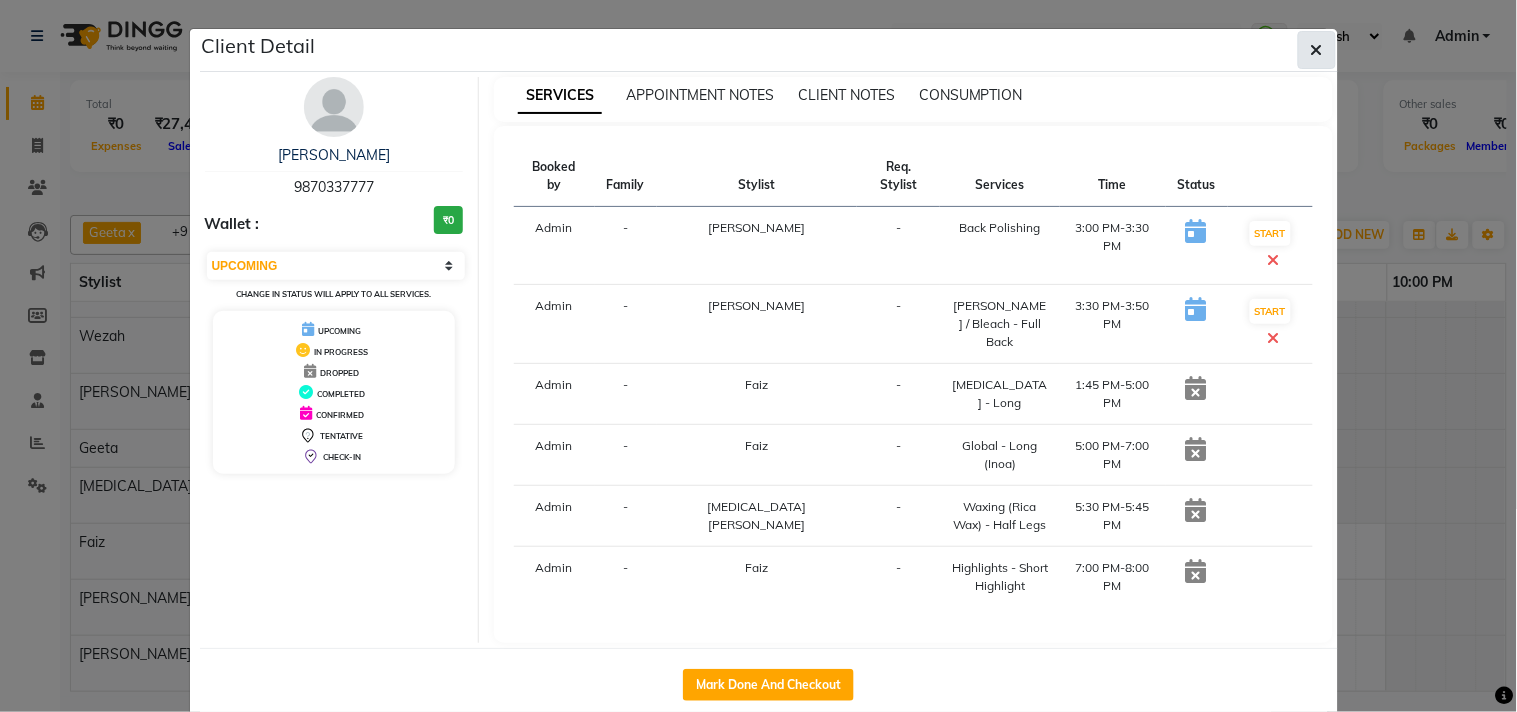 click 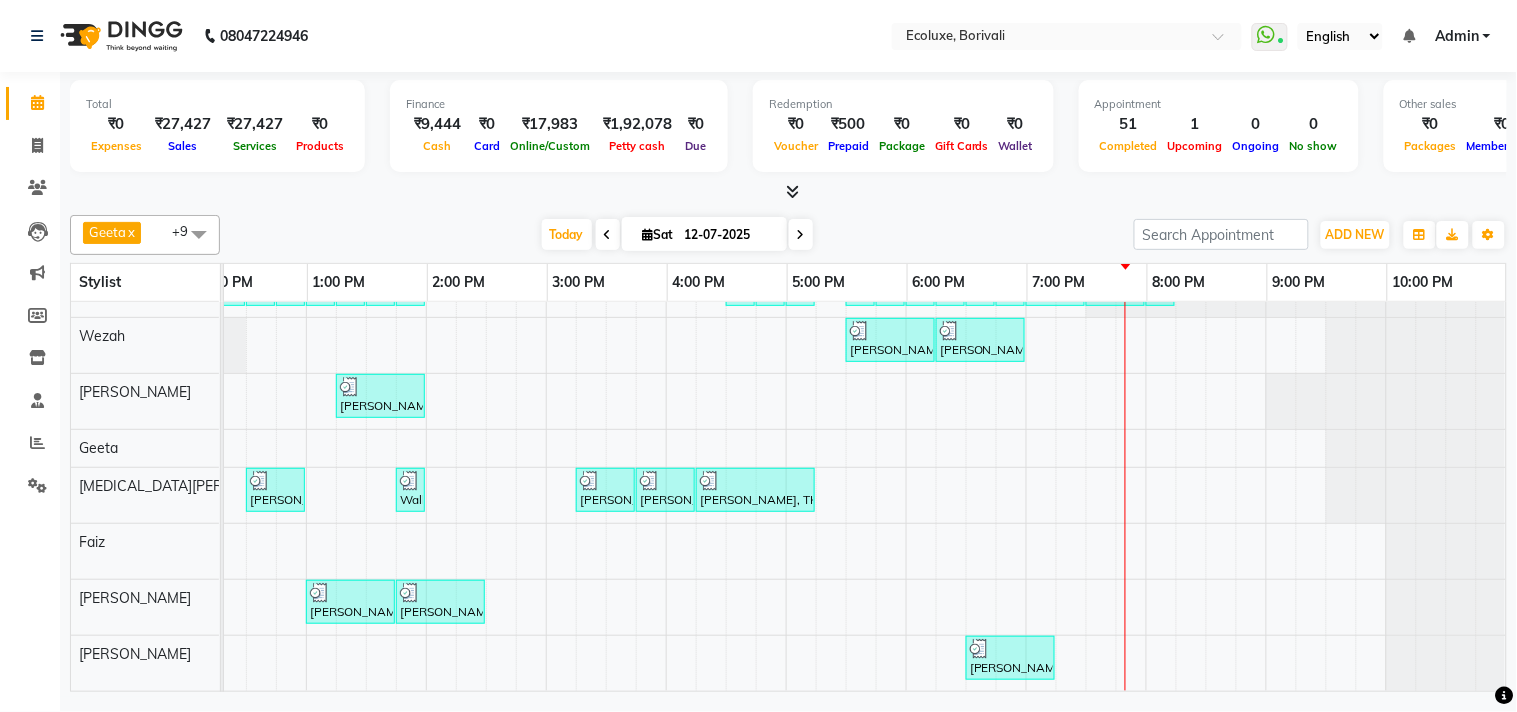 scroll, scrollTop: 91, scrollLeft: 414, axis: both 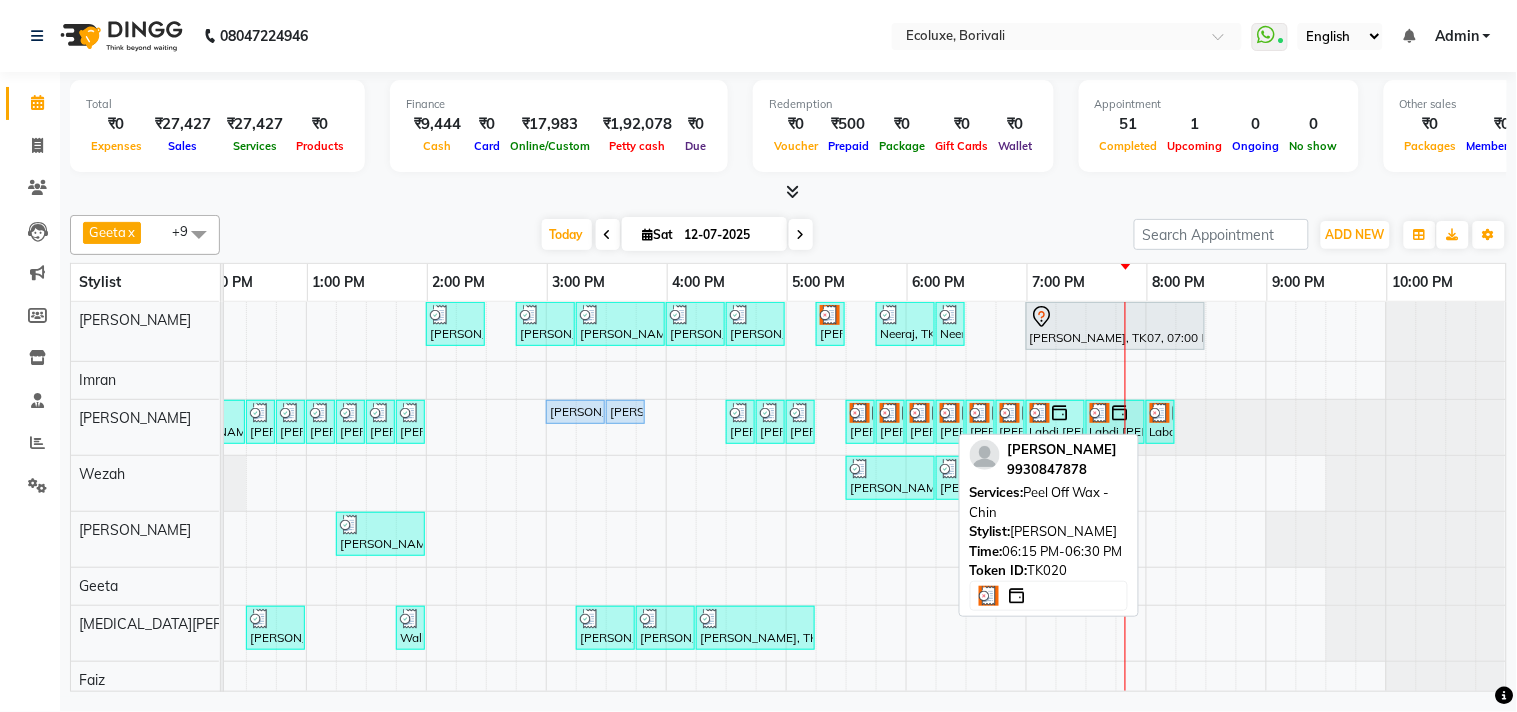click on "Anshum, TK20, 06:15 PM-06:30 PM, Peel Off Wax - Chin" at bounding box center (950, 422) 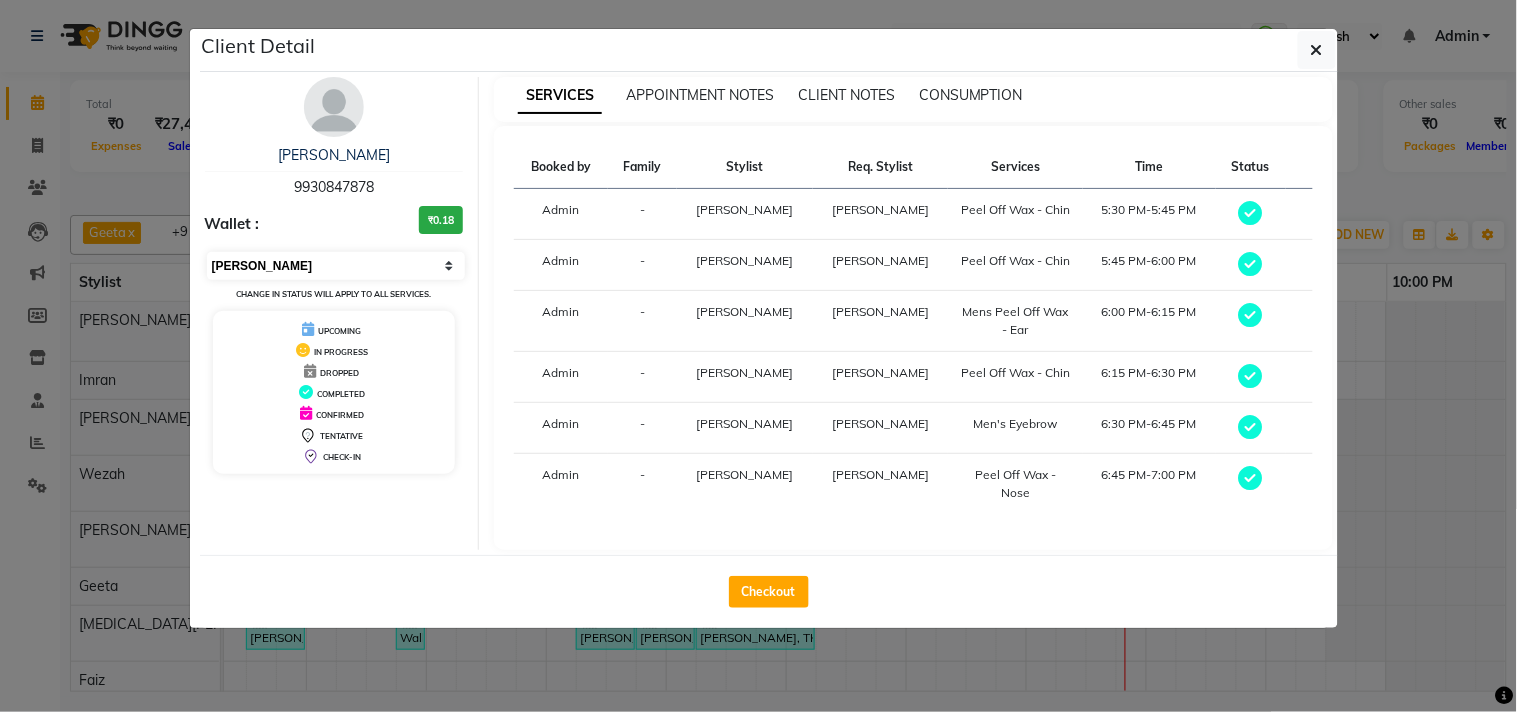 click on "Select MARK DONE UPCOMING" at bounding box center [336, 266] 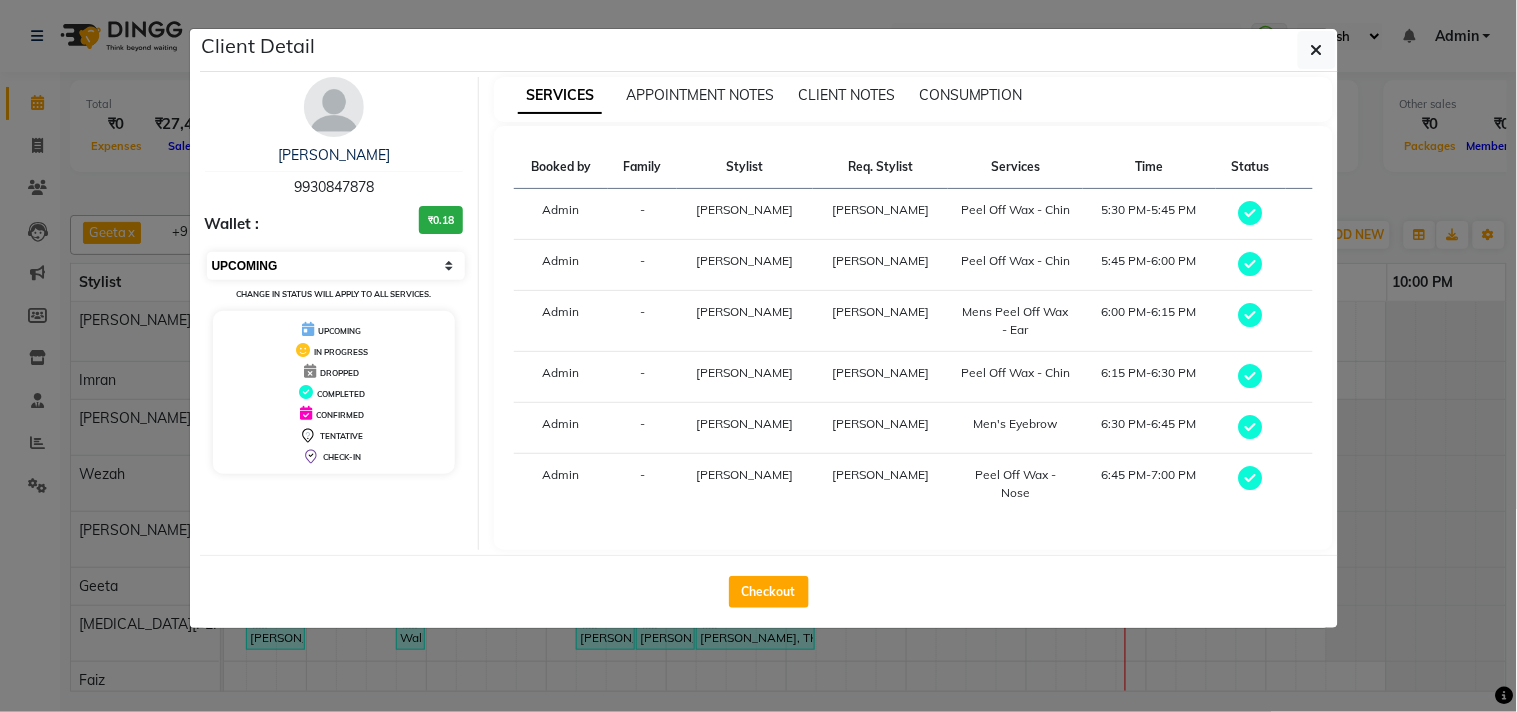 click on "Select MARK DONE UPCOMING" at bounding box center [336, 266] 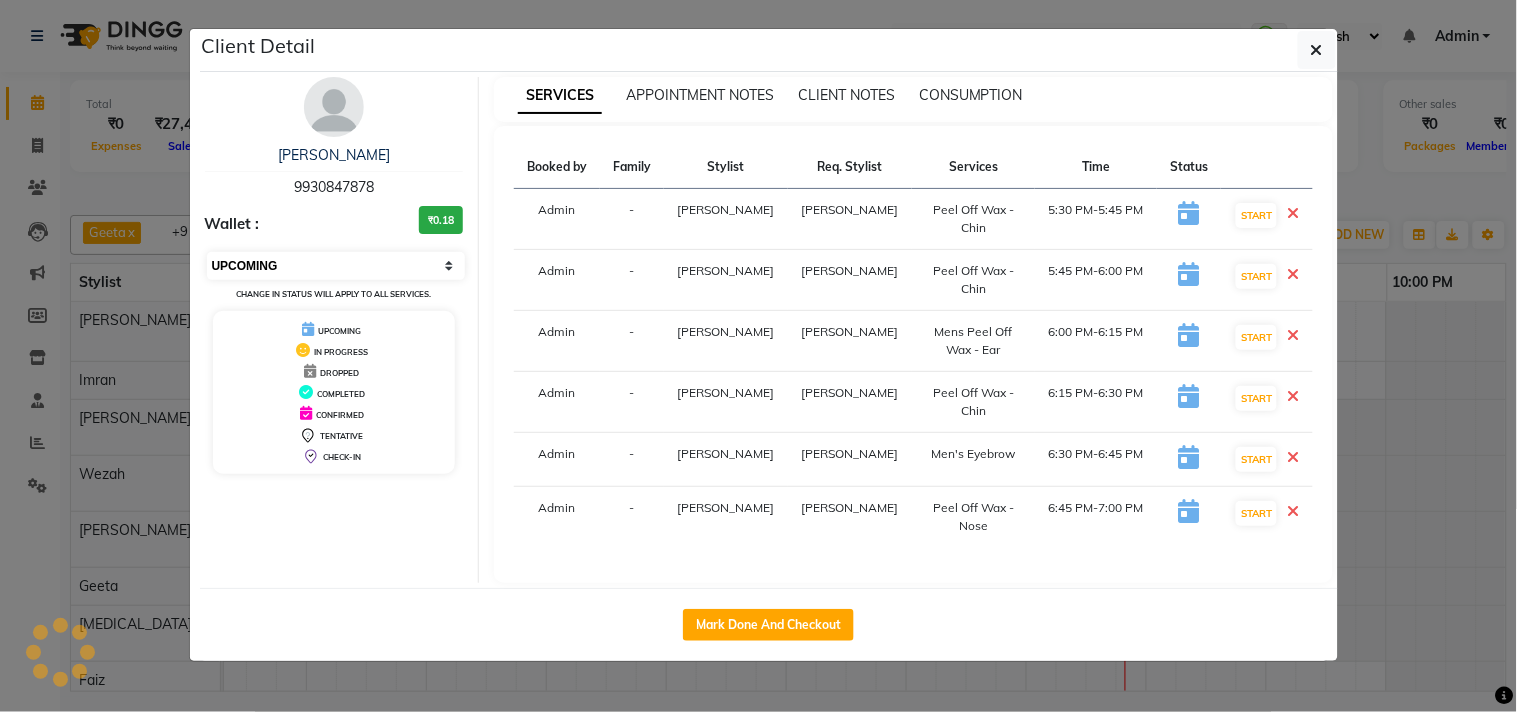 click on "Select IN SERVICE CONFIRMED TENTATIVE CHECK IN MARK DONE DROPPED UPCOMING" at bounding box center (336, 266) 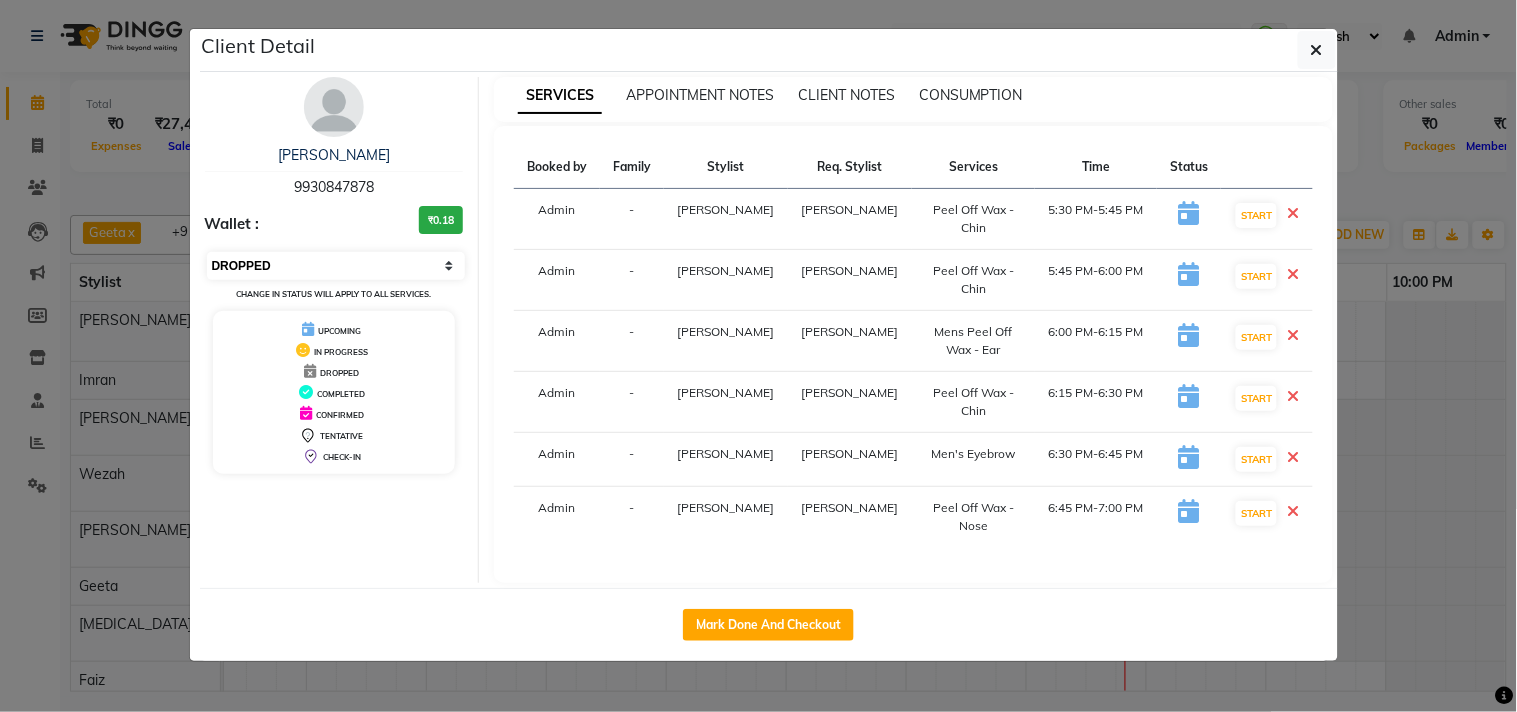 click on "Select IN SERVICE CONFIRMED TENTATIVE CHECK IN MARK DONE DROPPED UPCOMING" at bounding box center (336, 266) 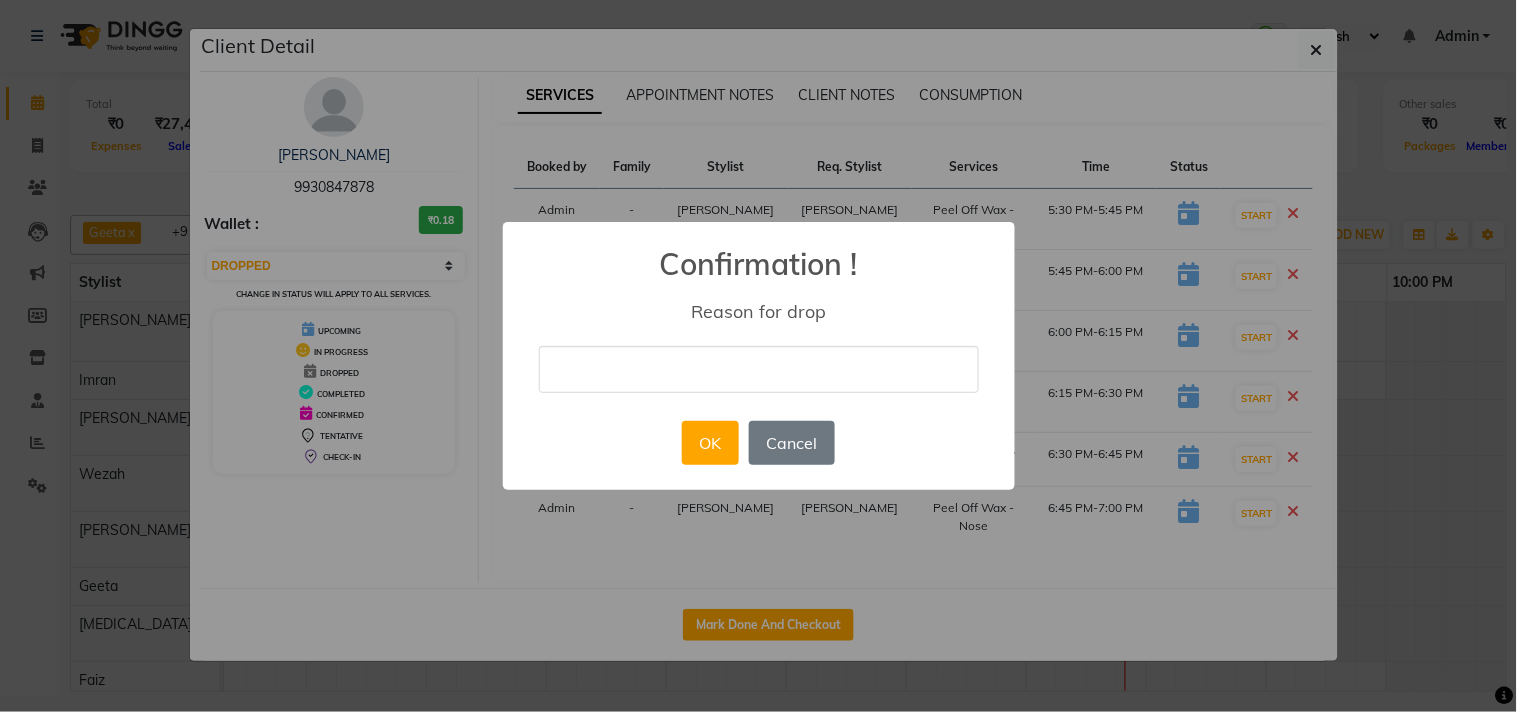 click at bounding box center (759, 369) 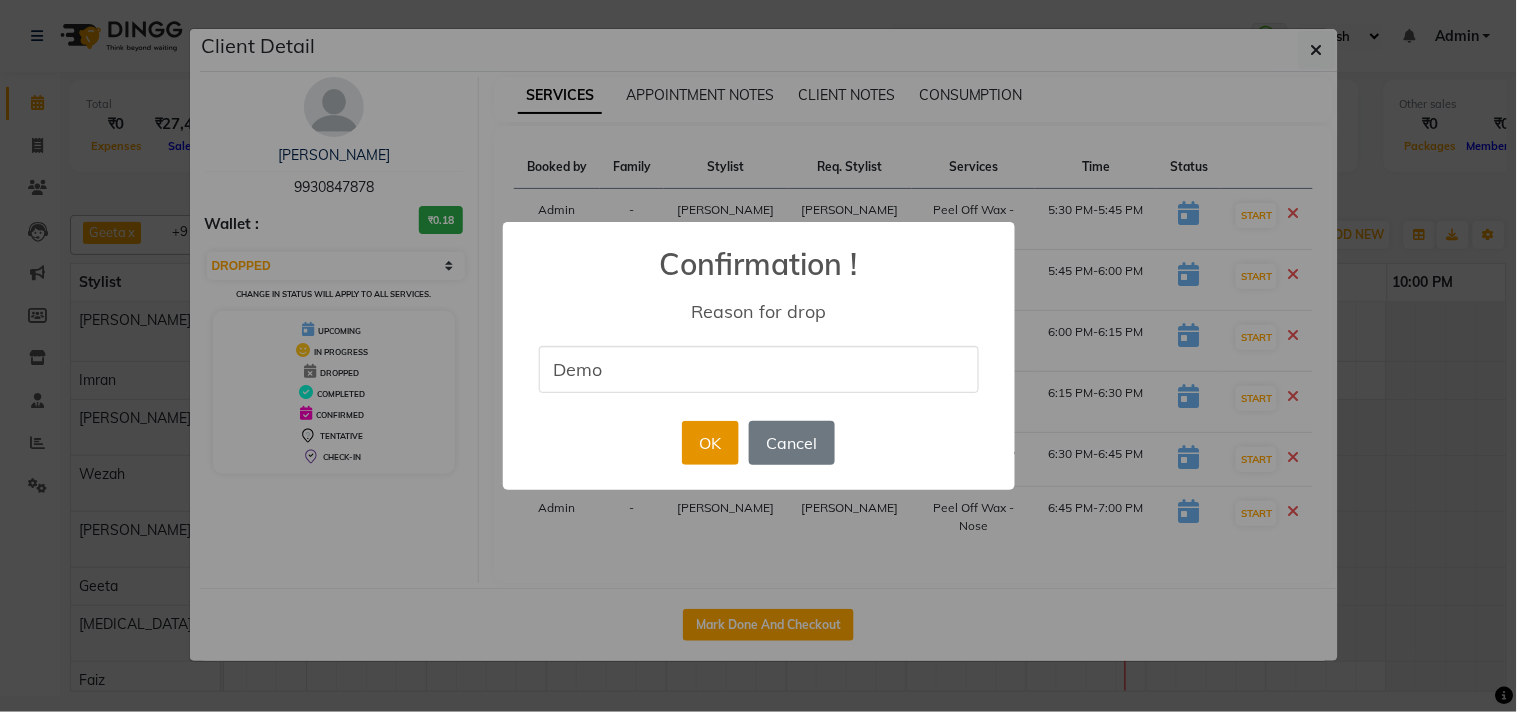 click on "OK" at bounding box center [710, 443] 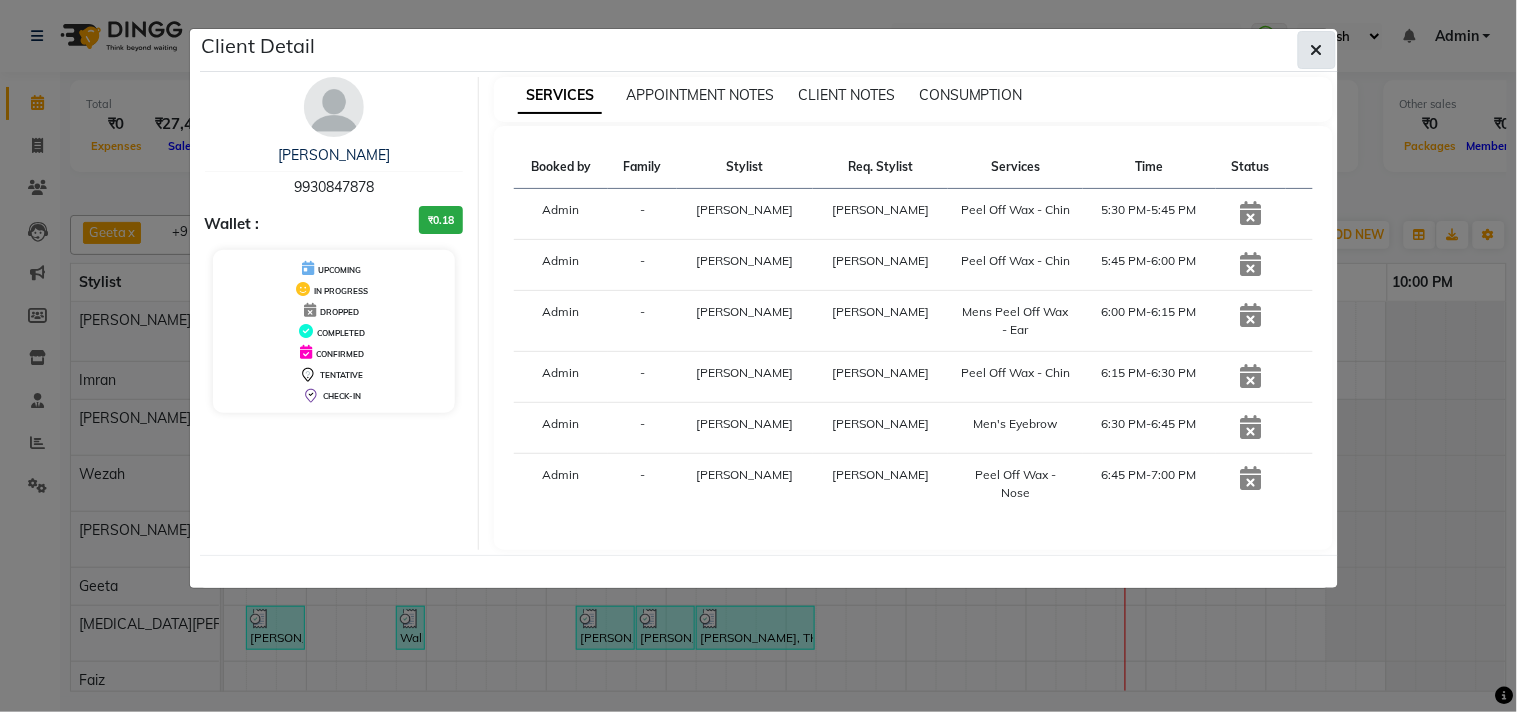 click 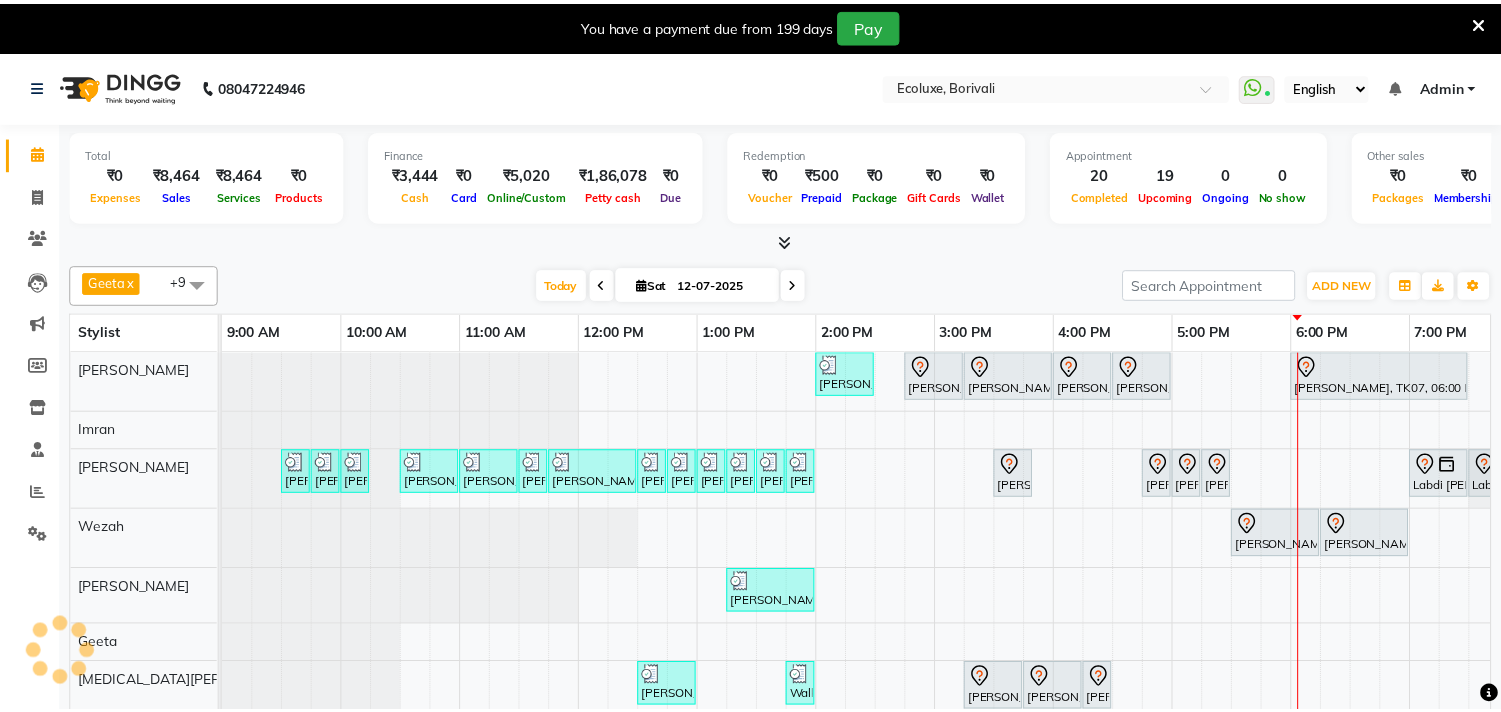 scroll, scrollTop: 0, scrollLeft: 0, axis: both 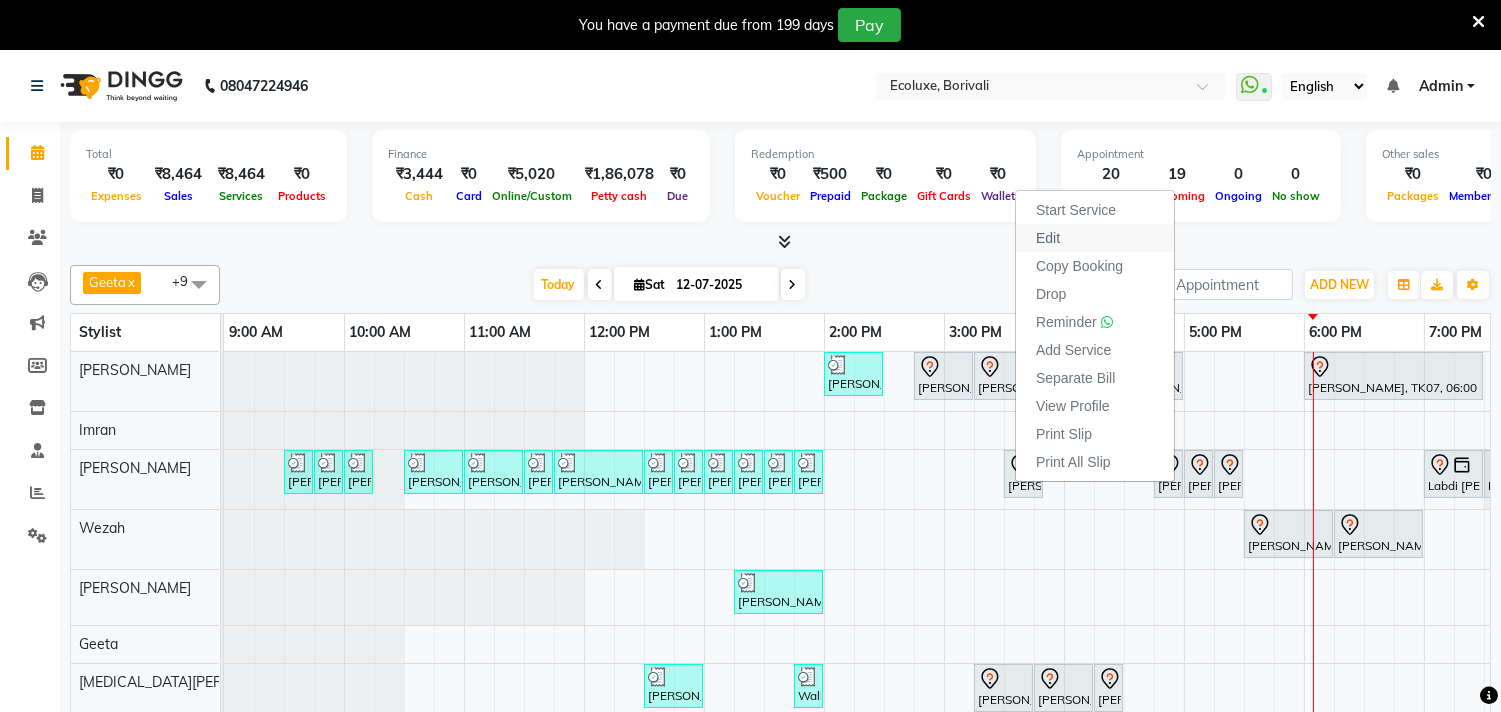 click on "Edit" at bounding box center [1095, 238] 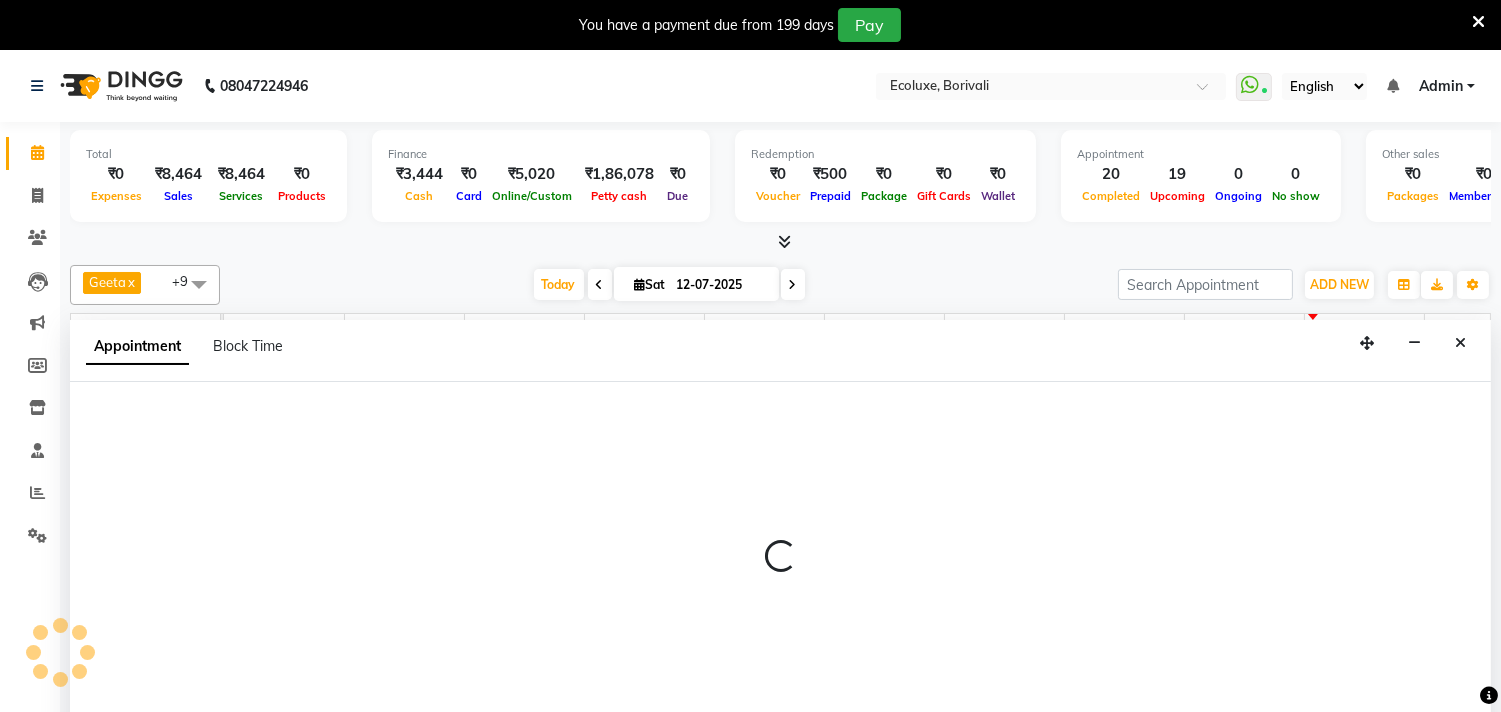 scroll, scrollTop: 50, scrollLeft: 0, axis: vertical 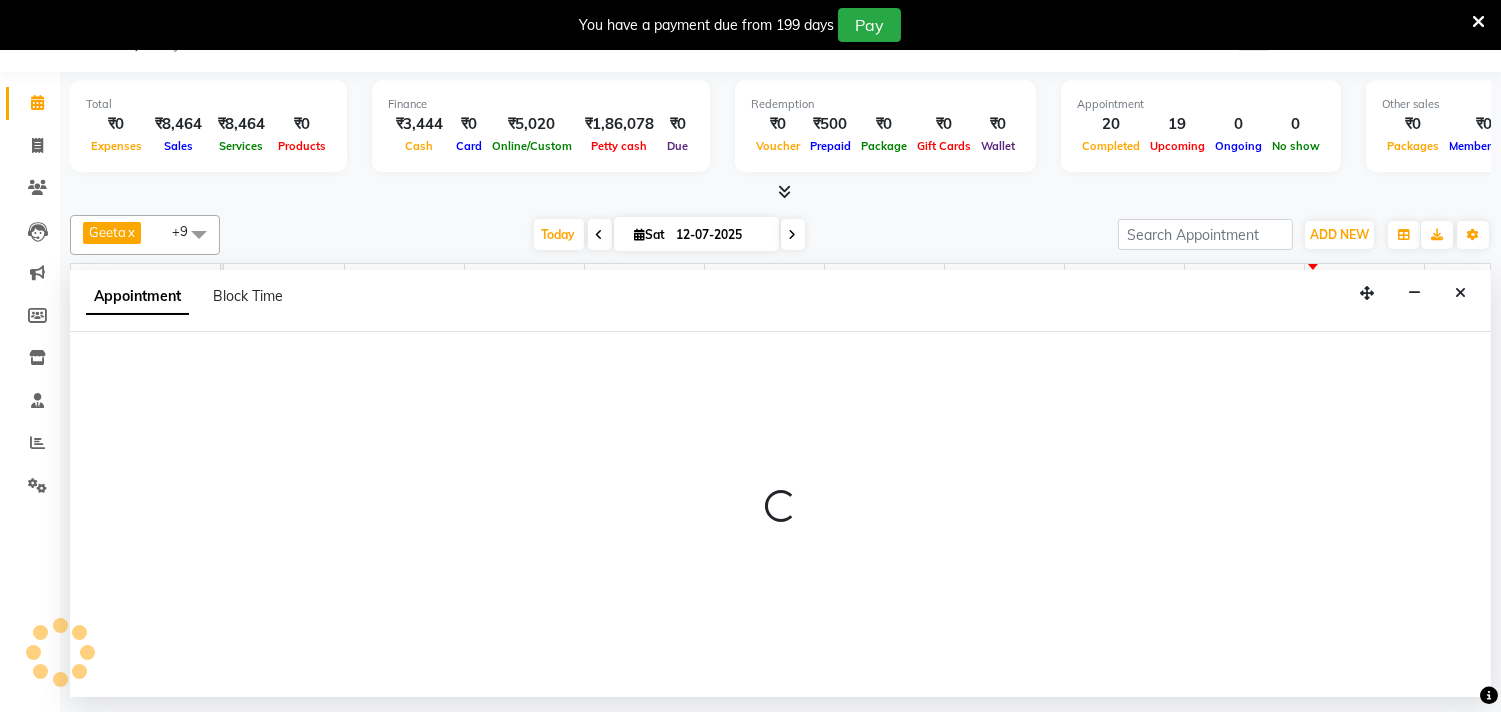 select on "tentative" 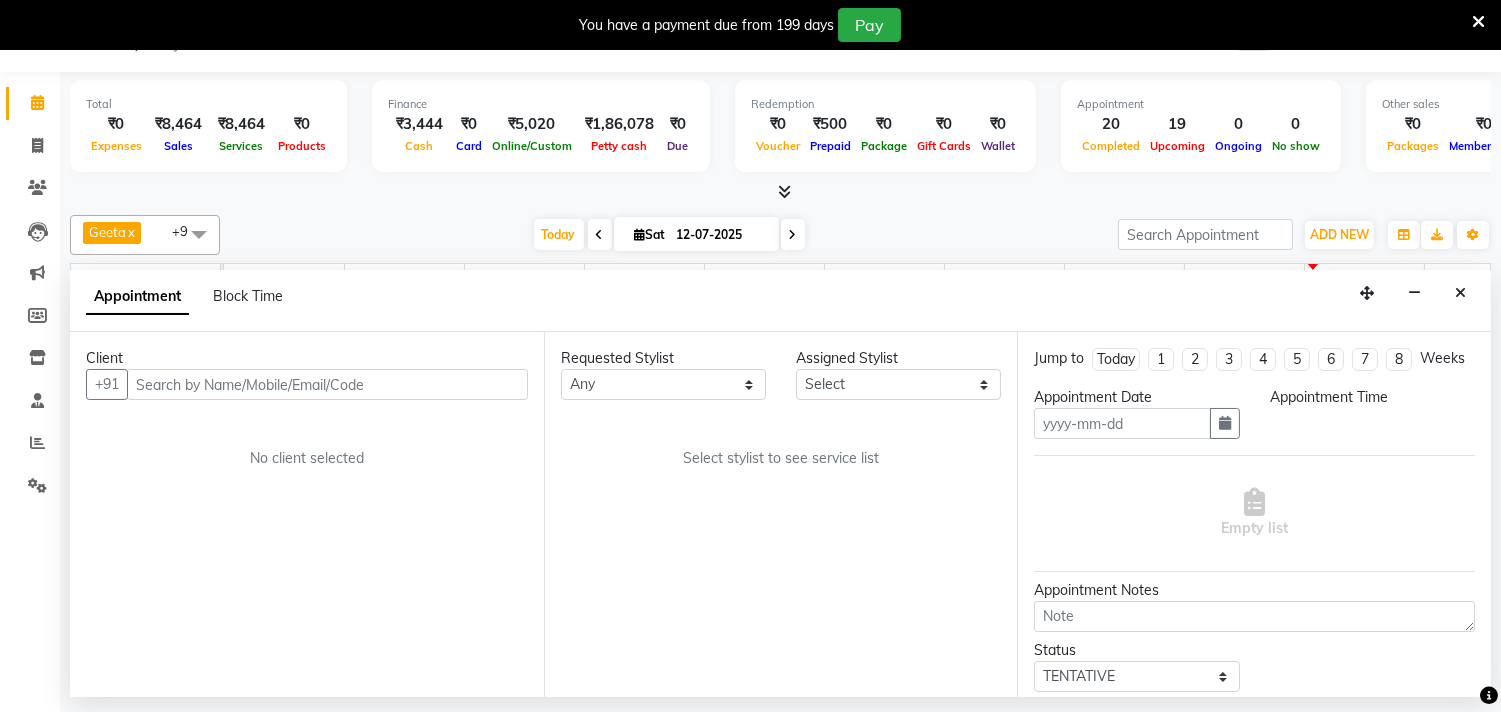type on "12-07-2025" 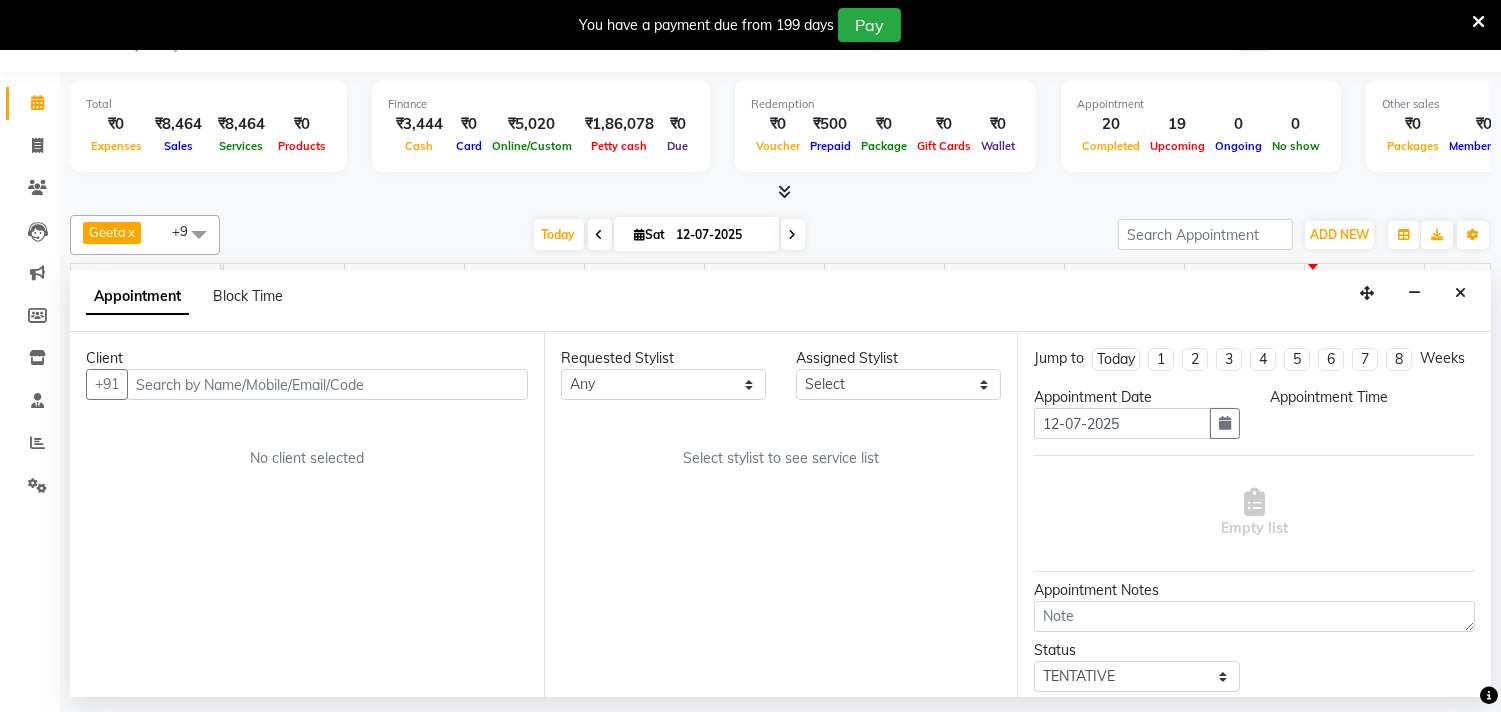 select on "36344" 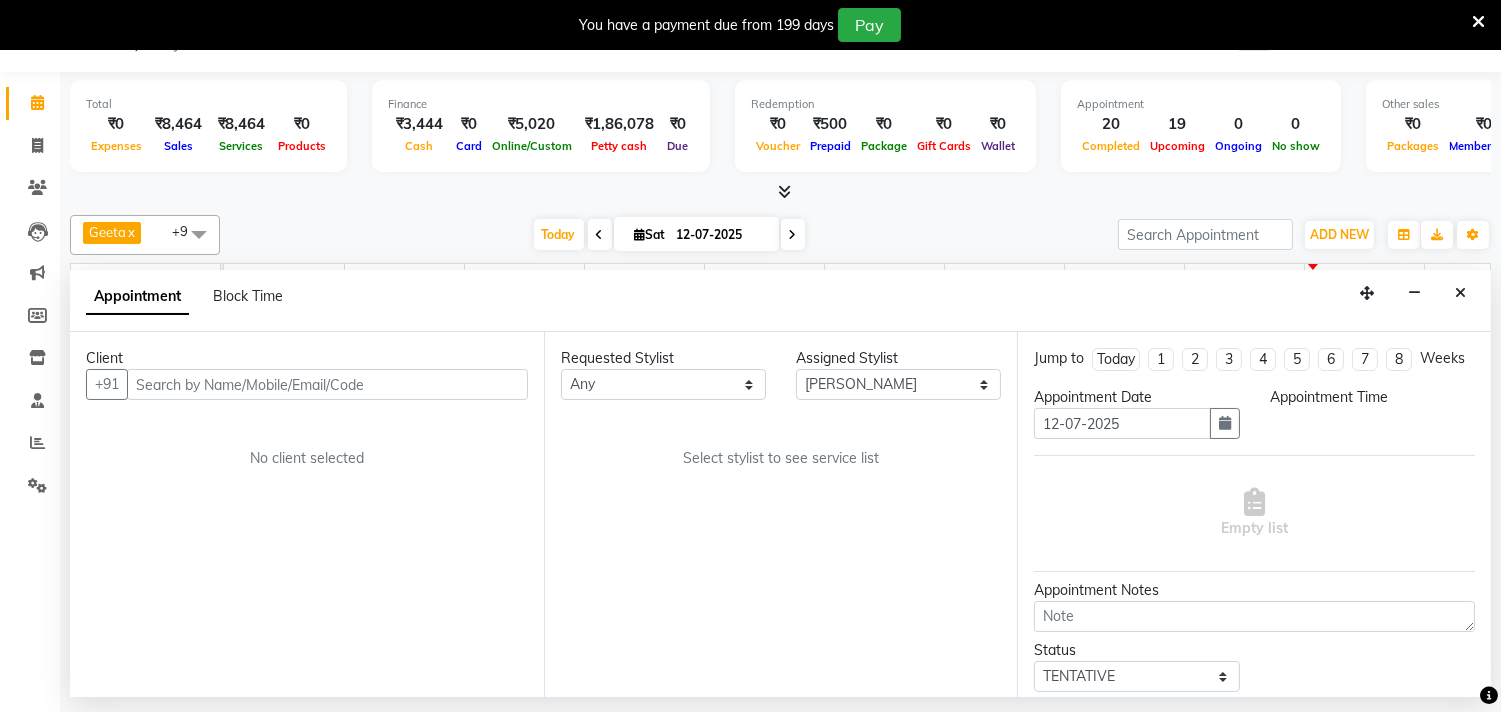 select on "825" 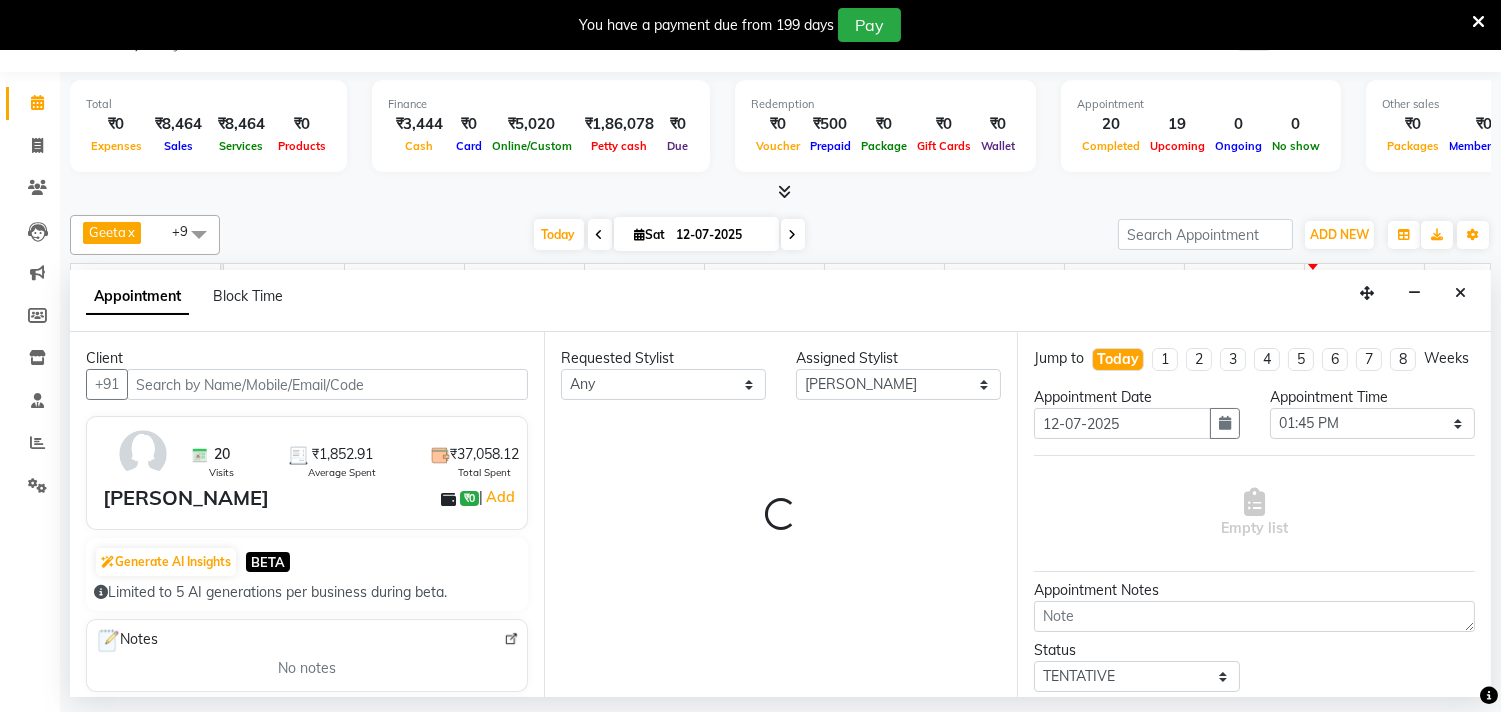 select on "2487" 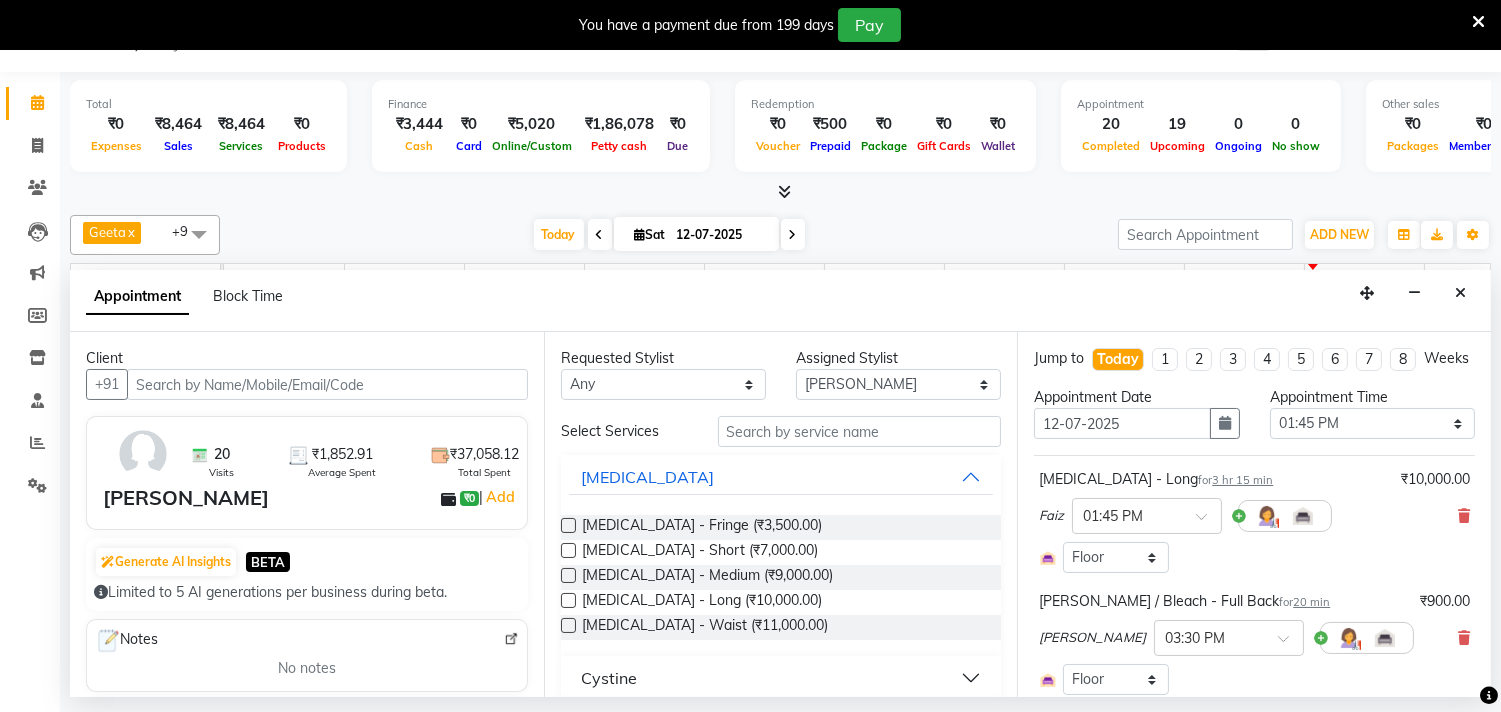 scroll, scrollTop: 0, scrollLeft: 414, axis: horizontal 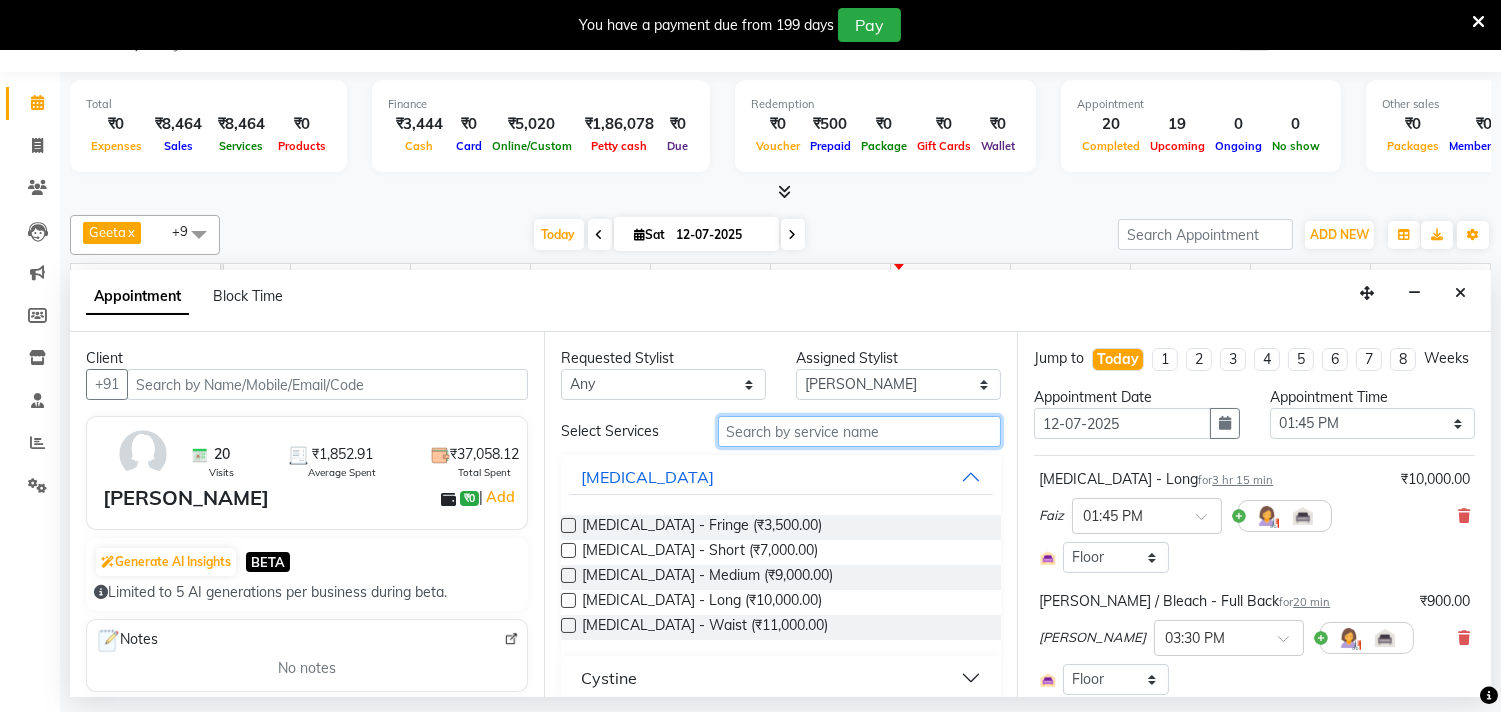 click at bounding box center (860, 431) 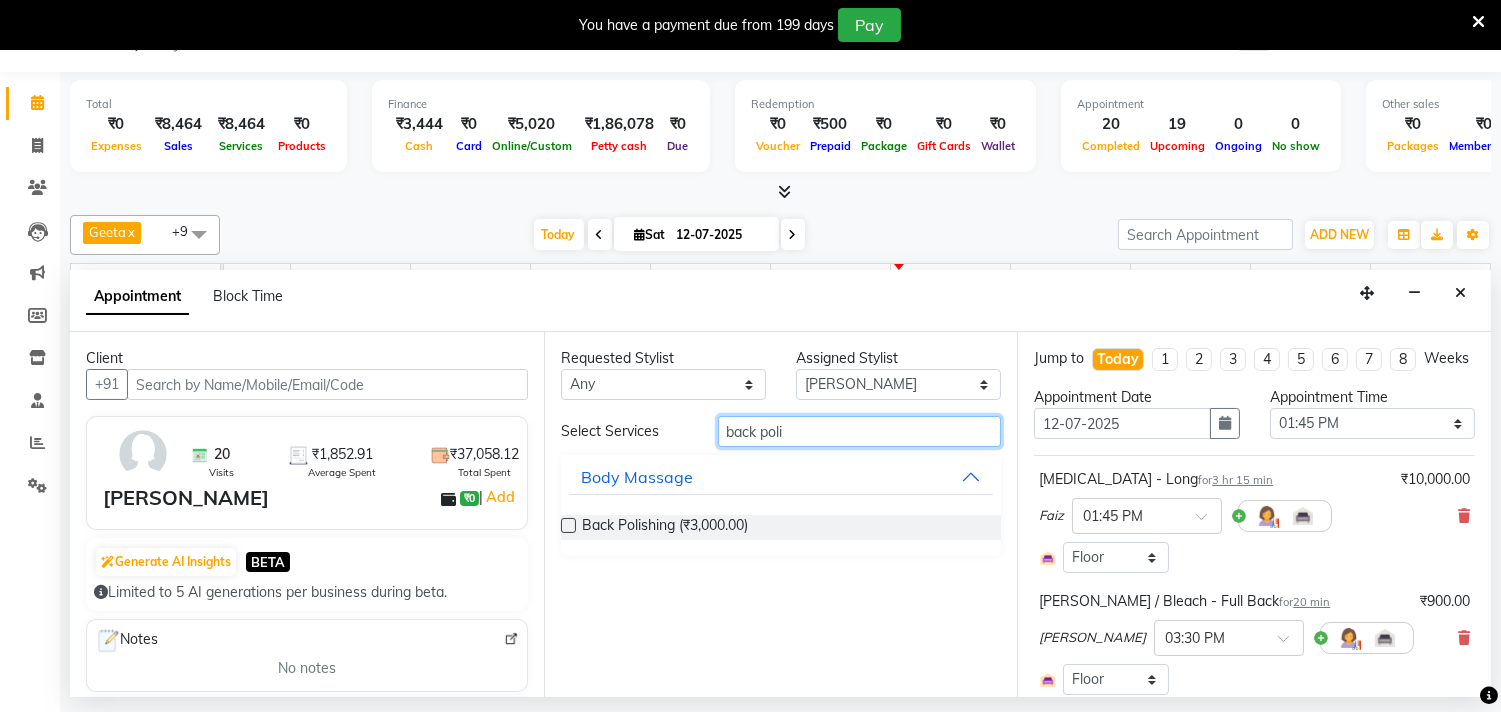 type on "back poli" 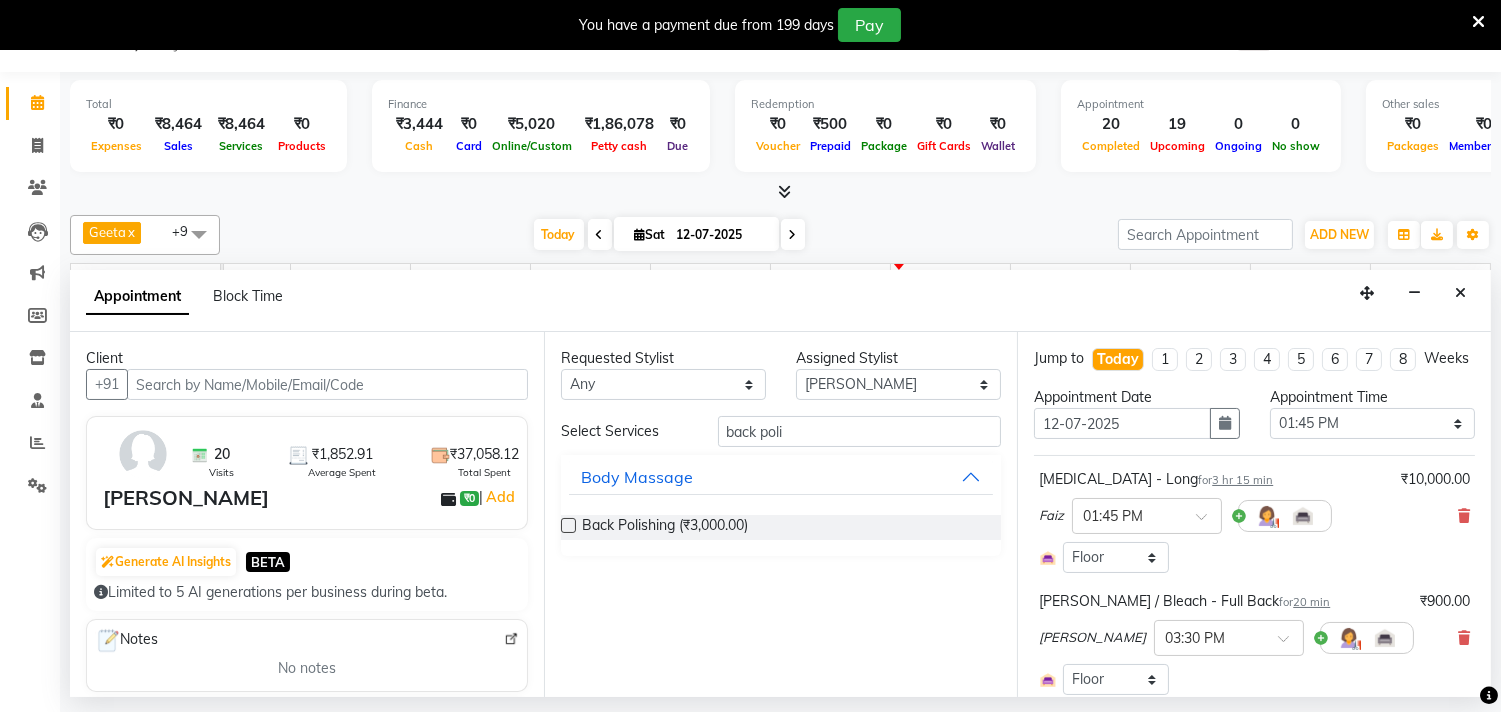 click at bounding box center [568, 525] 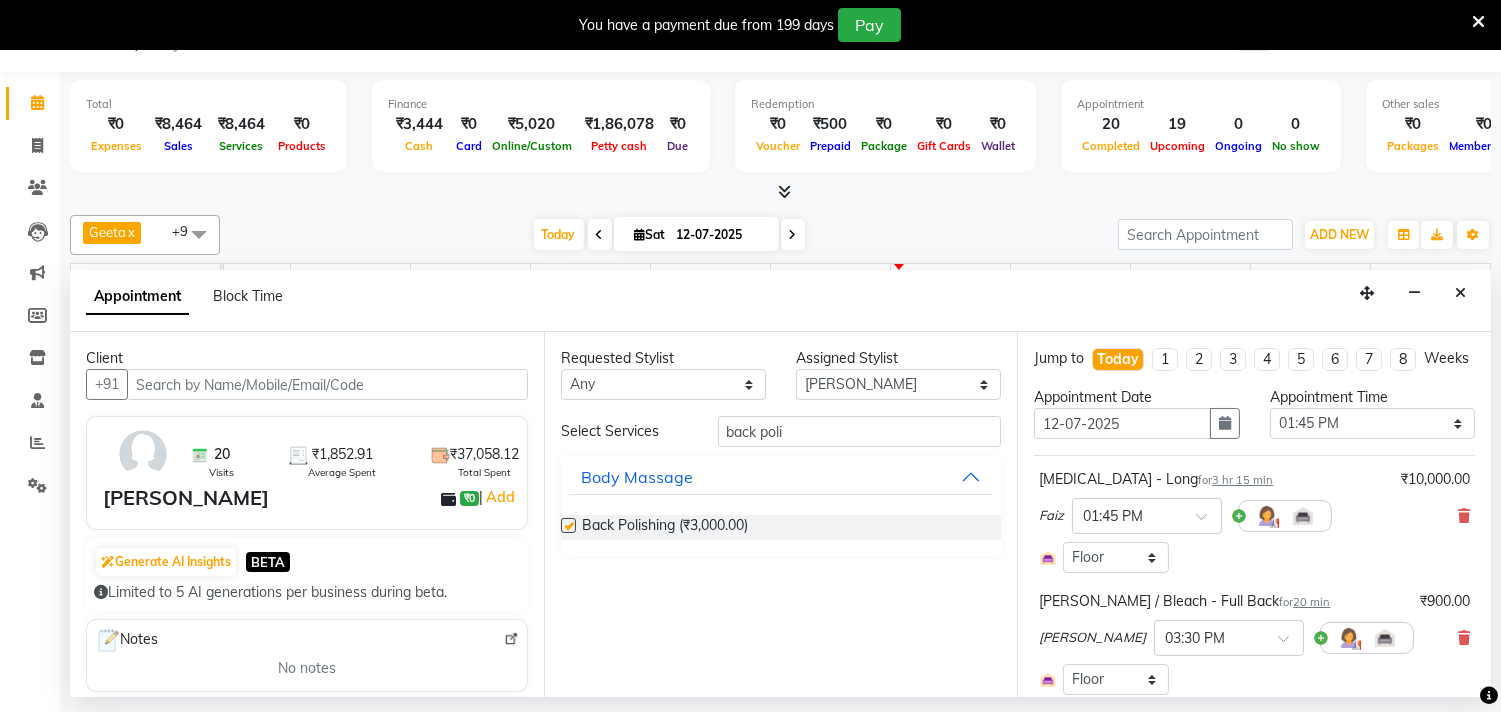 checkbox on "false" 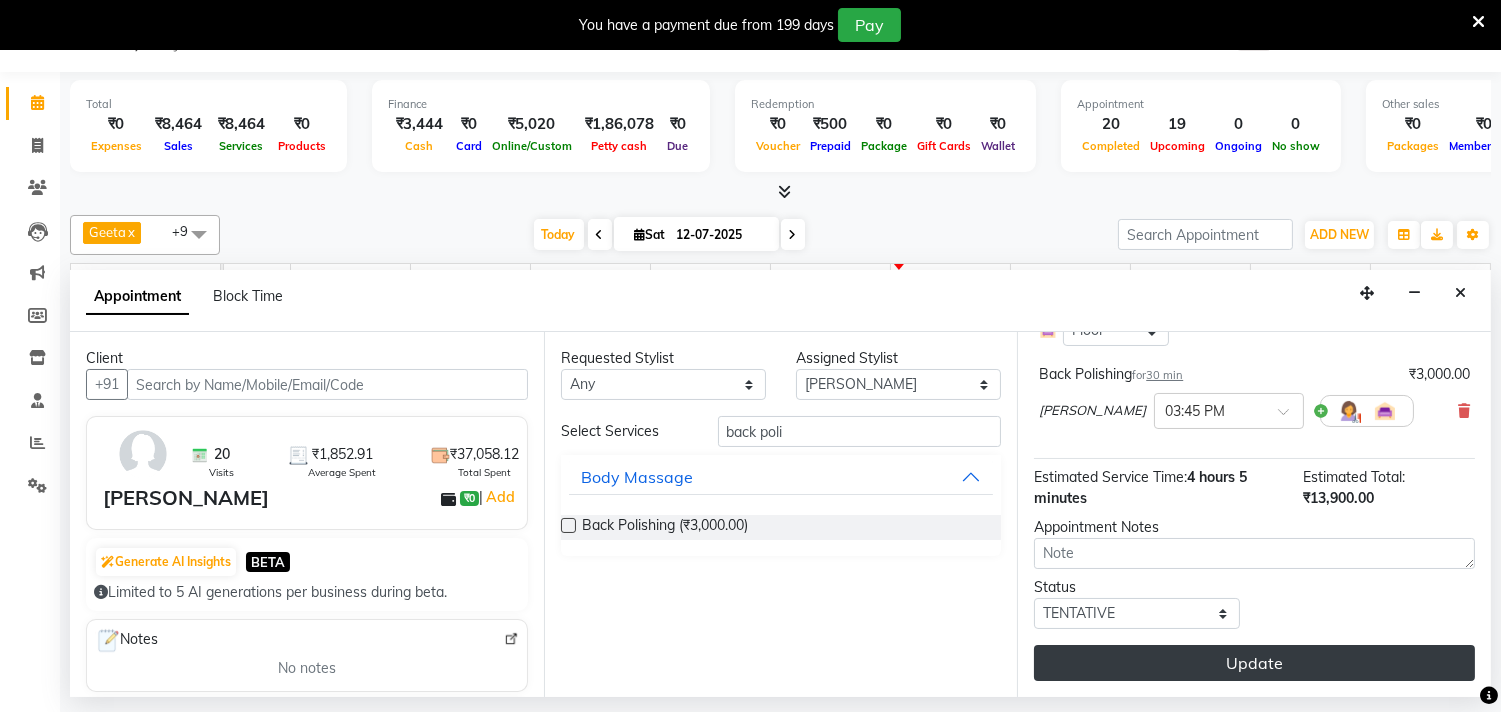 scroll, scrollTop: 367, scrollLeft: 0, axis: vertical 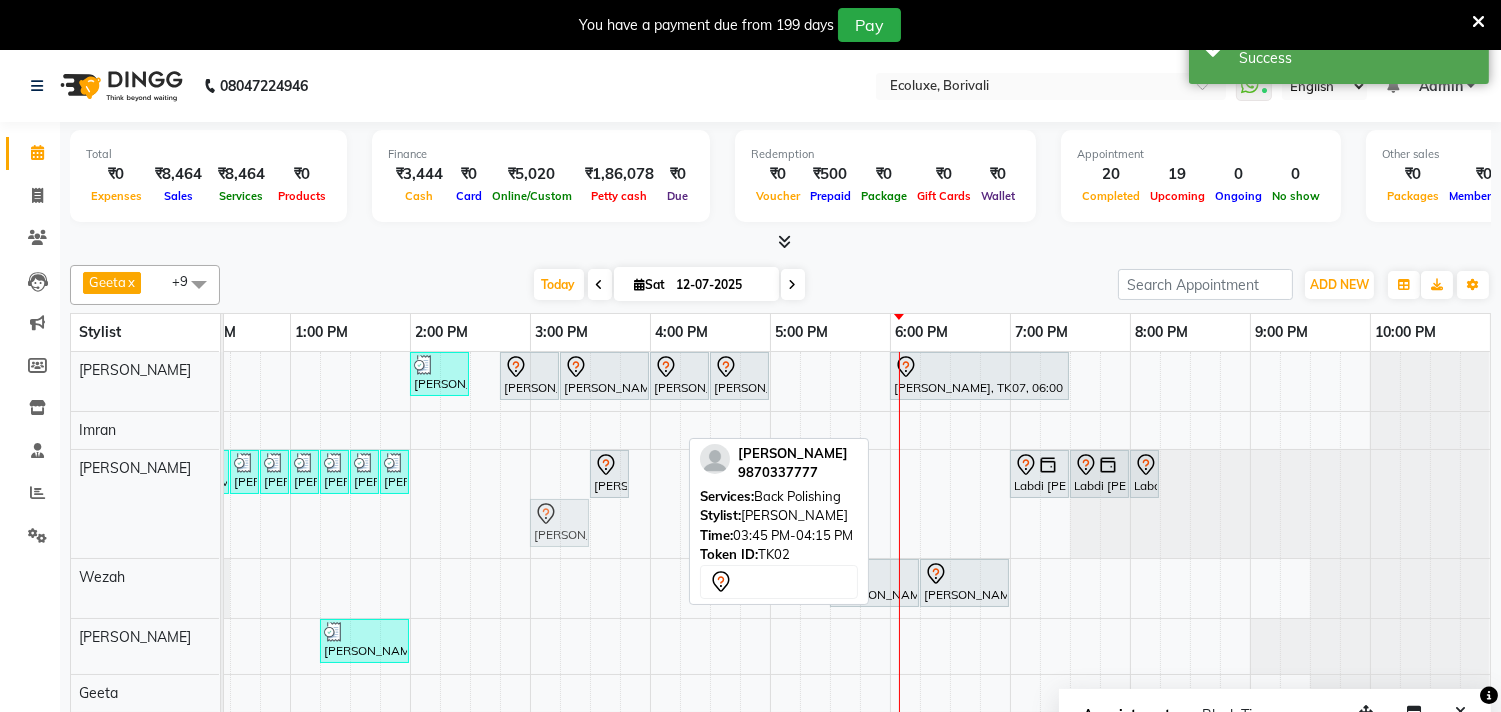 drag, startPoint x: 652, startPoint y: 528, endPoint x: 572, endPoint y: 508, distance: 82.46211 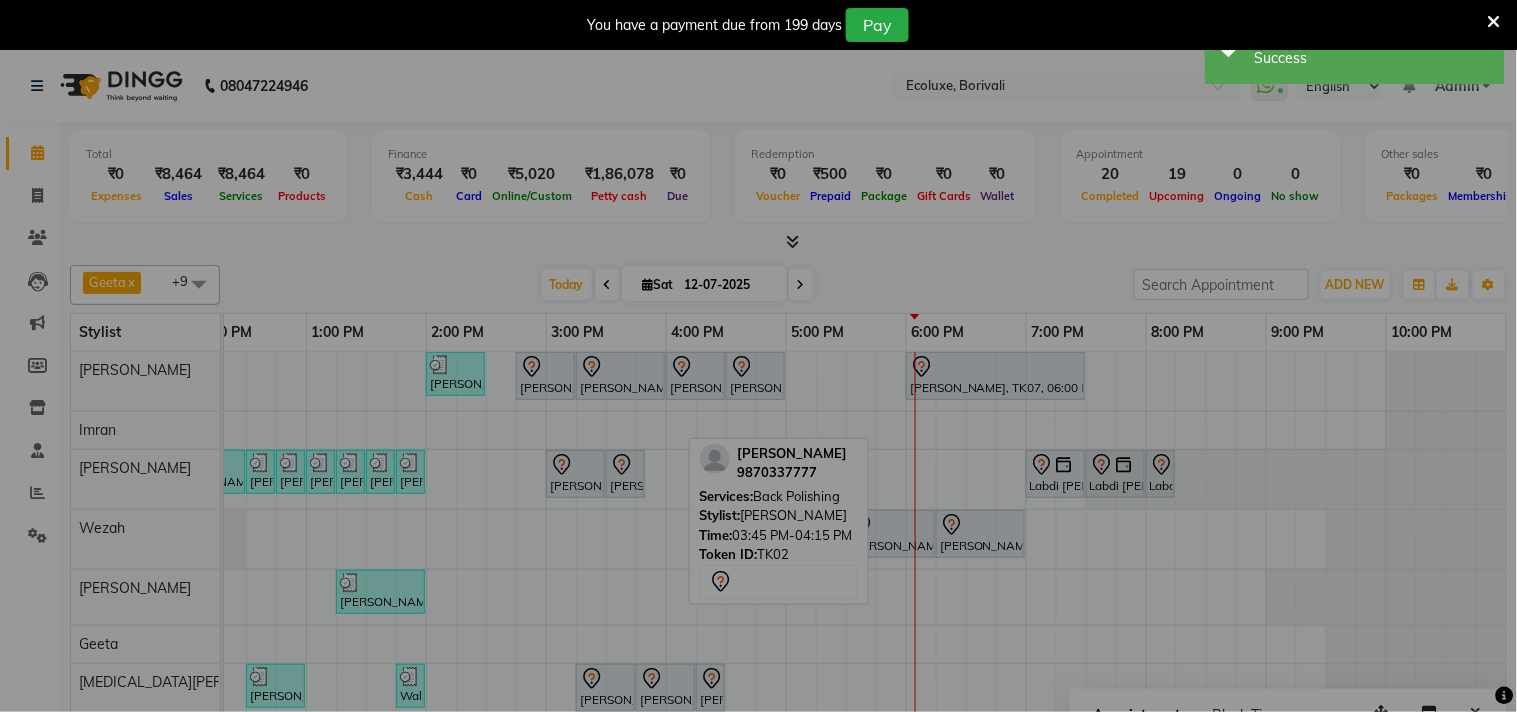 scroll, scrollTop: 0, scrollLeft: 397, axis: horizontal 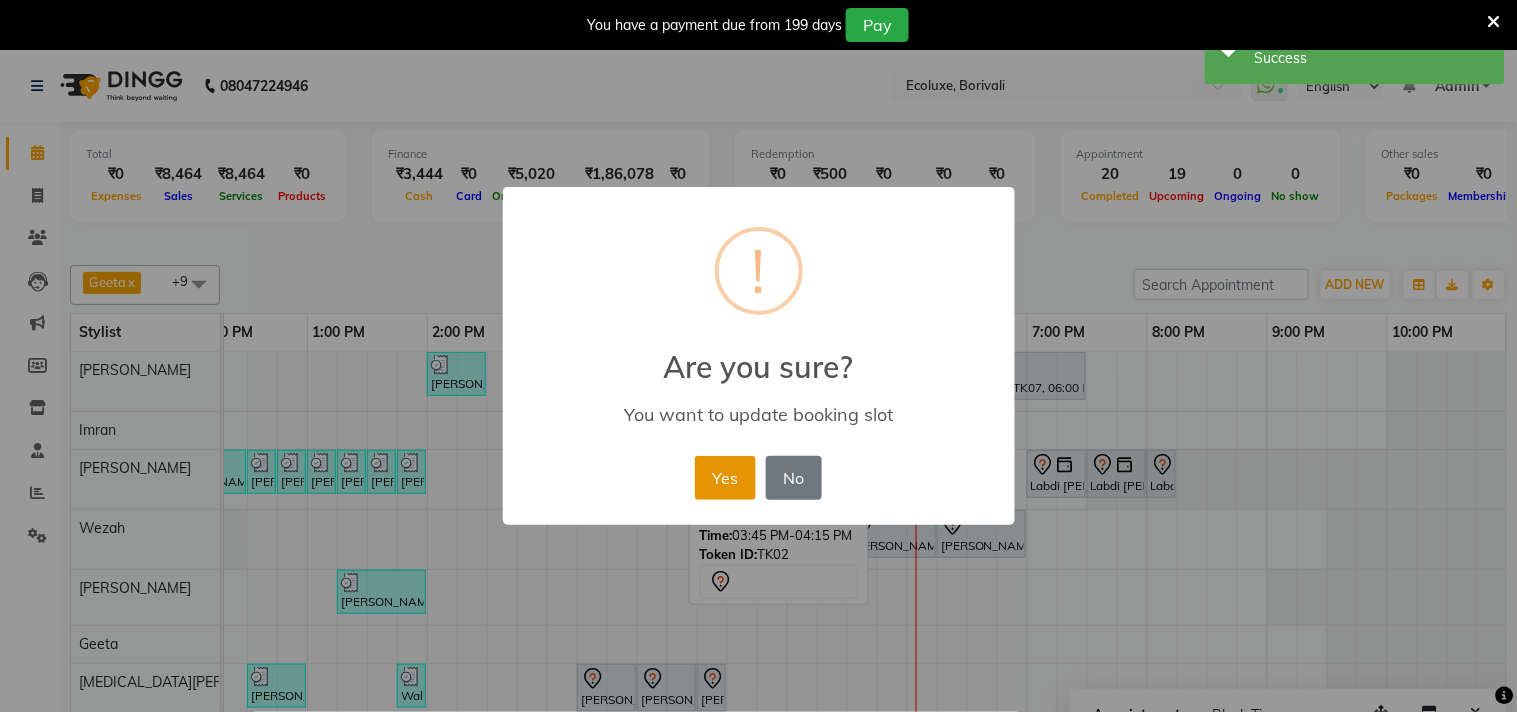 click on "Yes" at bounding box center (725, 478) 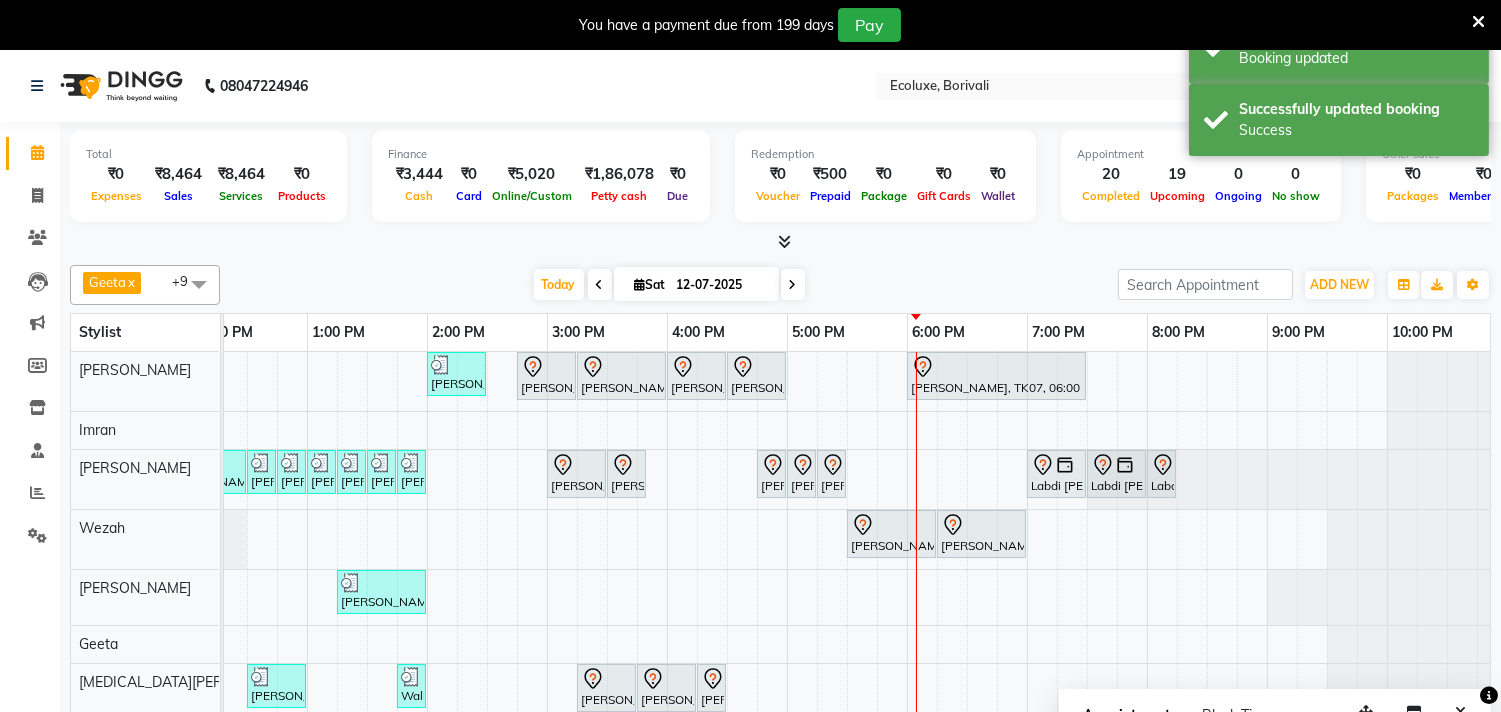 click on "Shaily Kediya, TK13, 02:00 PM-02:30 PM, Men Haircut - Senior Haircut             Shraddha Halvadiya, TK16, 02:45 PM-03:15 PM, Highlights - Medium Highlight             Shraddha Halvadiya, TK16, 03:15 PM-04:00 PM, Global - Medium (Inoa)             Shraddha Halvadiya, TK16, 04:00 PM-04:30 PM, Hair Treatment - Colour Gloss Treatment             Shraddha Halvadiya, TK16, 04:30 PM-05:00 PM, Hair Treatment - Medium (Olaplex)             Priya Korhale, TK07, 06:00 PM-07:30 PM, Touchup - Root Touch (Up To 2 Inch) Inoa     Meena Sharma, TK14, 09:30 AM-09:45 AM, Woman Upperlip      Meena Sharma, TK14, 09:45 AM-10:00 AM, Woman Forehead     Meena Sharma, TK14, 10:00 AM-10:15 AM, Woman Eyebrow     Shefali Gandhi, TK01, 10:30 AM-11:00 AM, Waxing (Rica Wax) - Full Arms      Shefali Gandhi, TK01, 11:00 AM-11:30 AM, Waxing (Rica Wax) - Full Legs     Shefali Gandhi, TK01, 11:30 AM-11:45 AM, Waxing (Rica Wax) - Underarms     Shefali Gandhi, TK01, 11:45 AM-12:30 PM, Classic Pedicure" at bounding box center [667, 625] 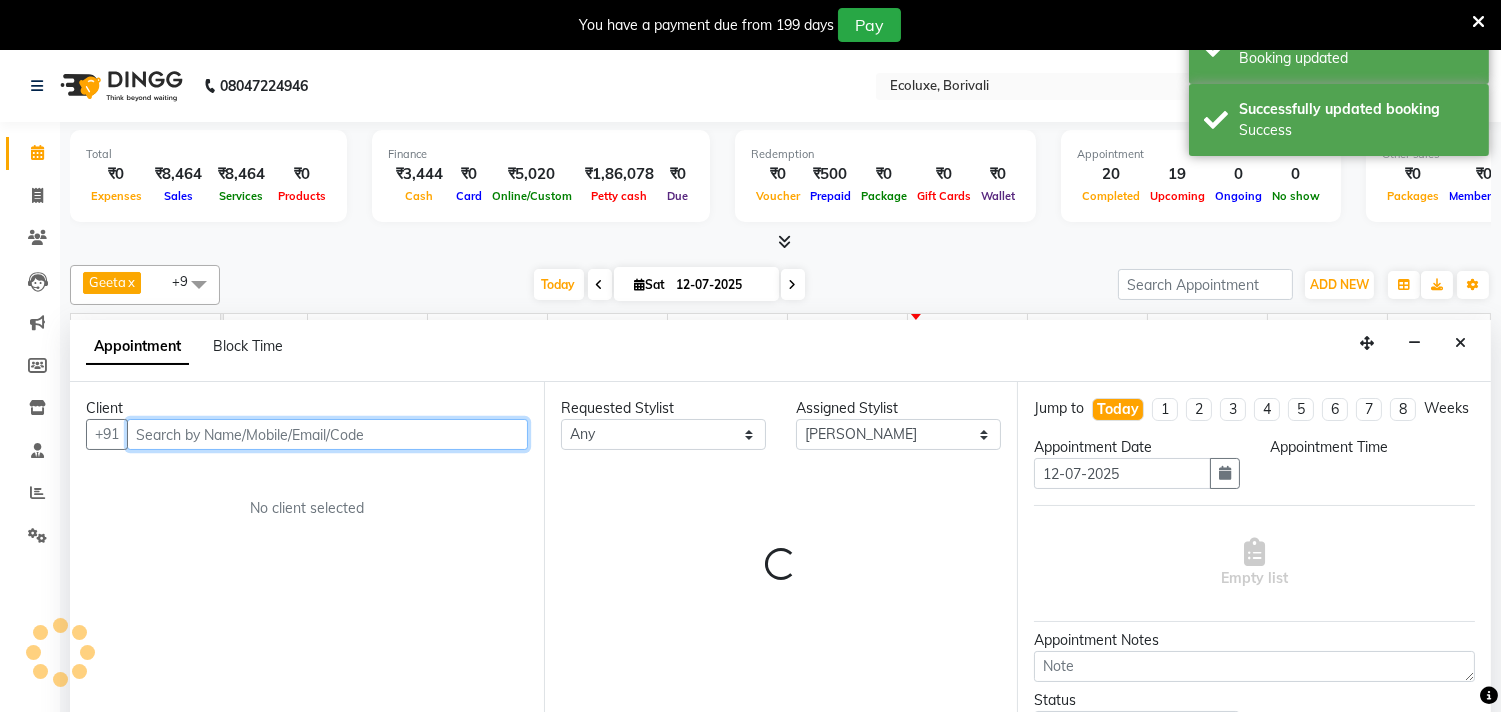 select on "1110" 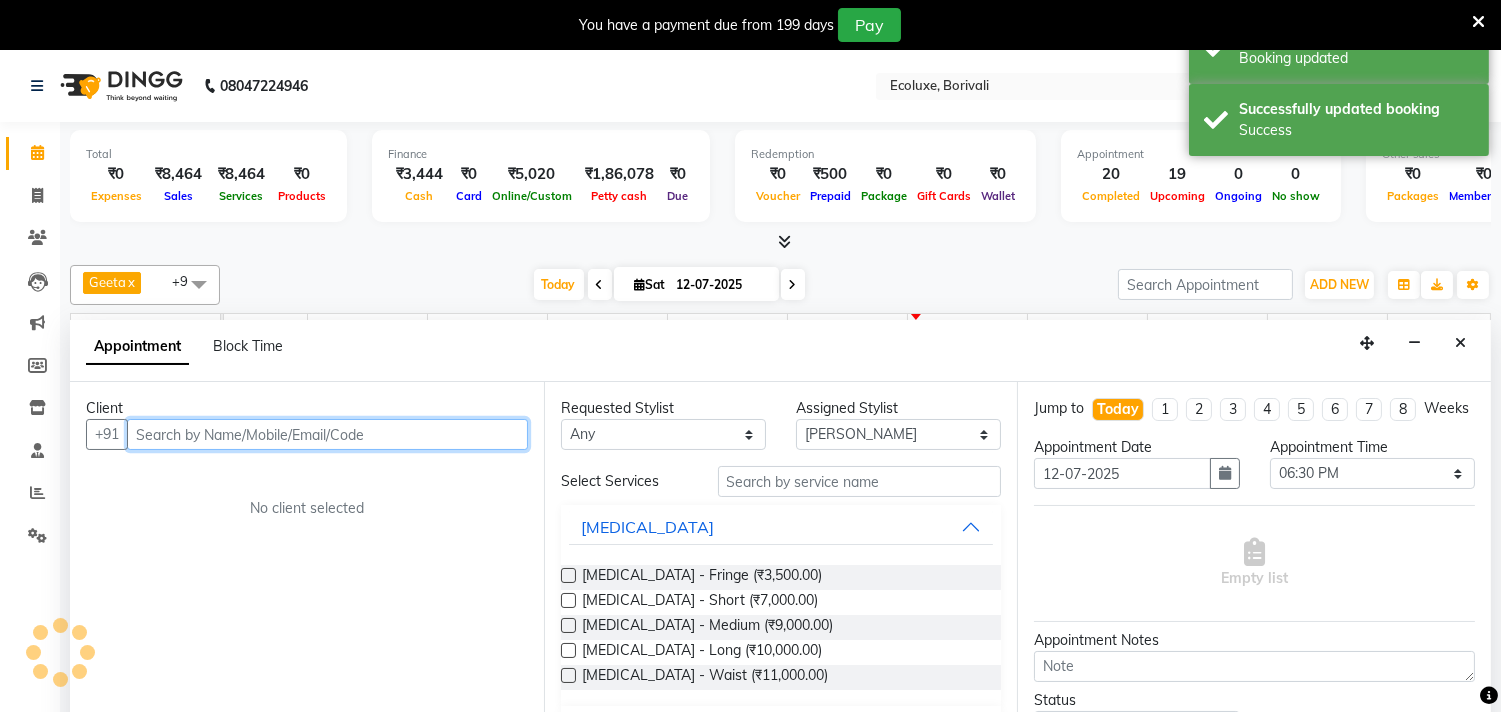scroll, scrollTop: 50, scrollLeft: 0, axis: vertical 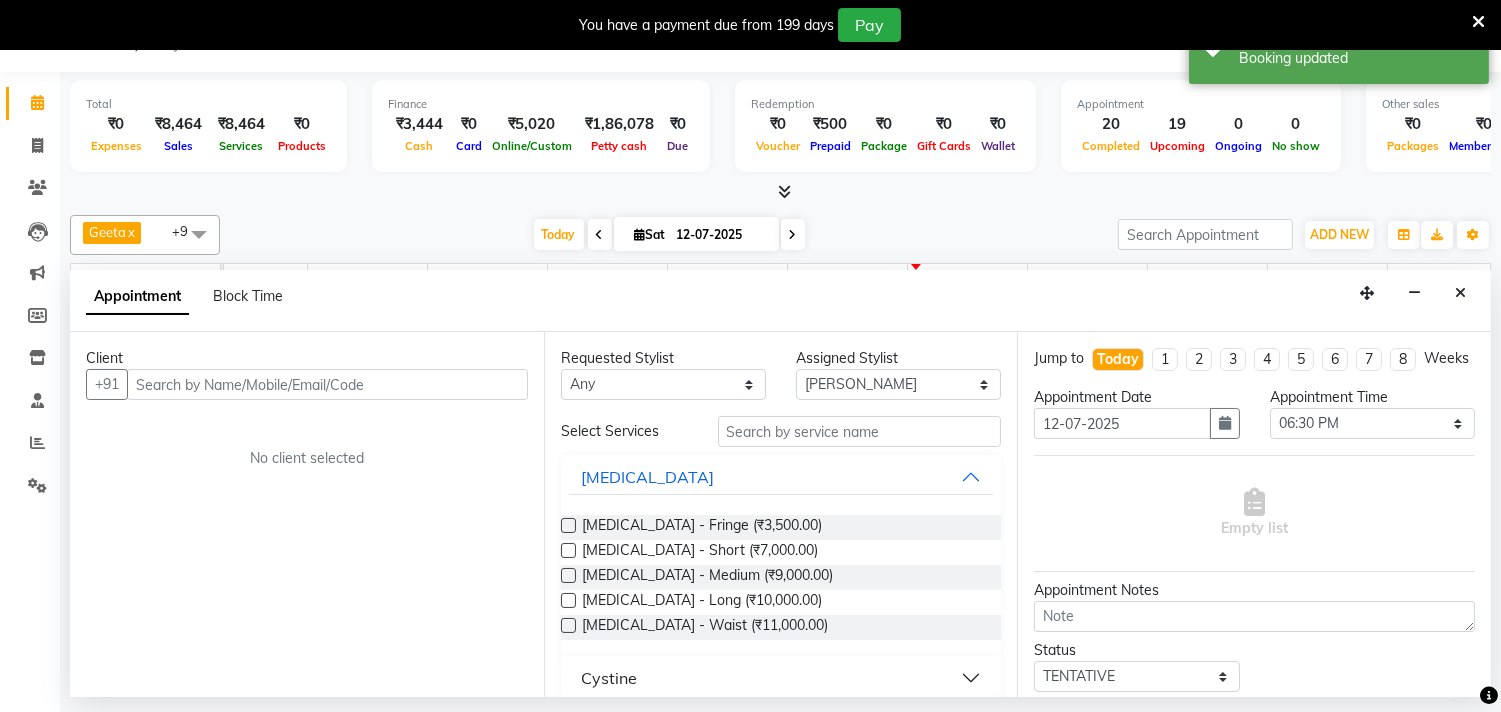 click on "Appointment Block Time" at bounding box center (780, 301) 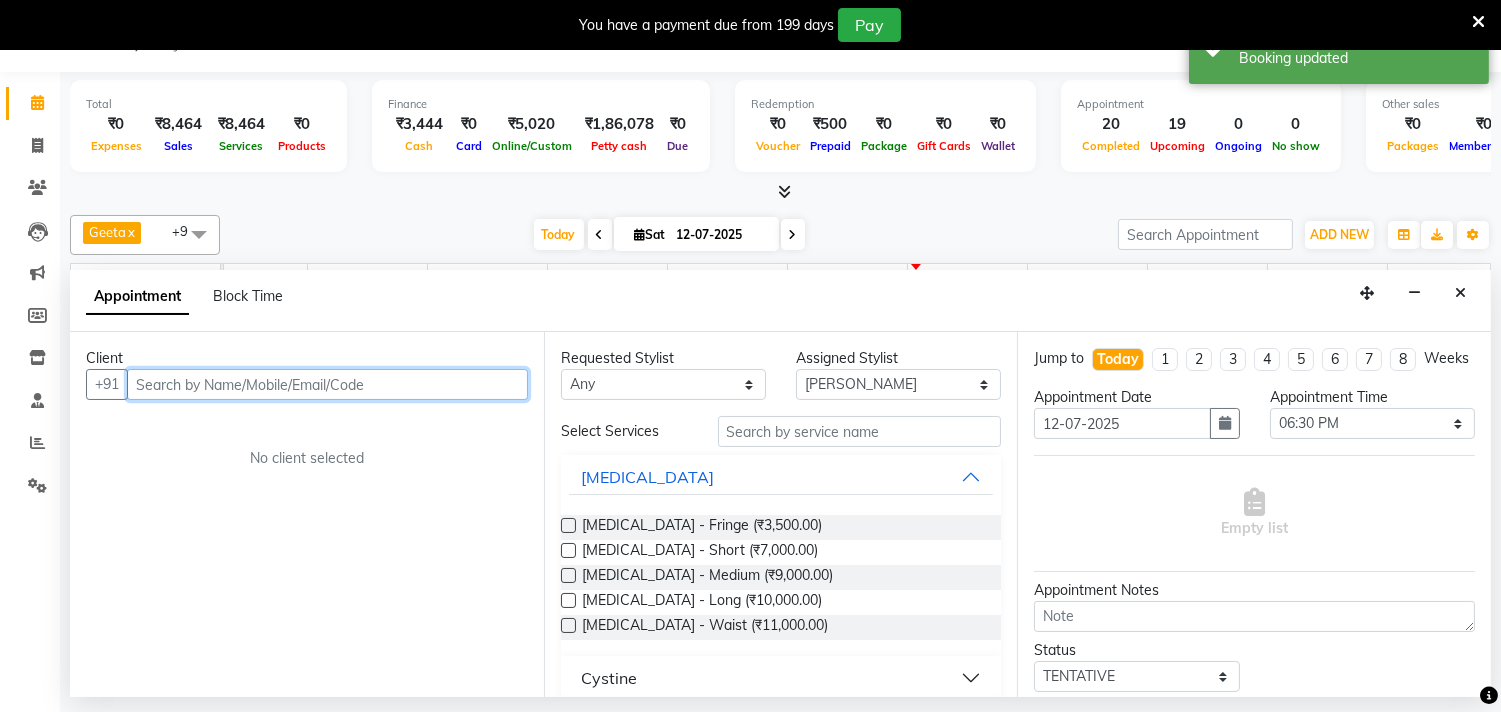 click at bounding box center [327, 384] 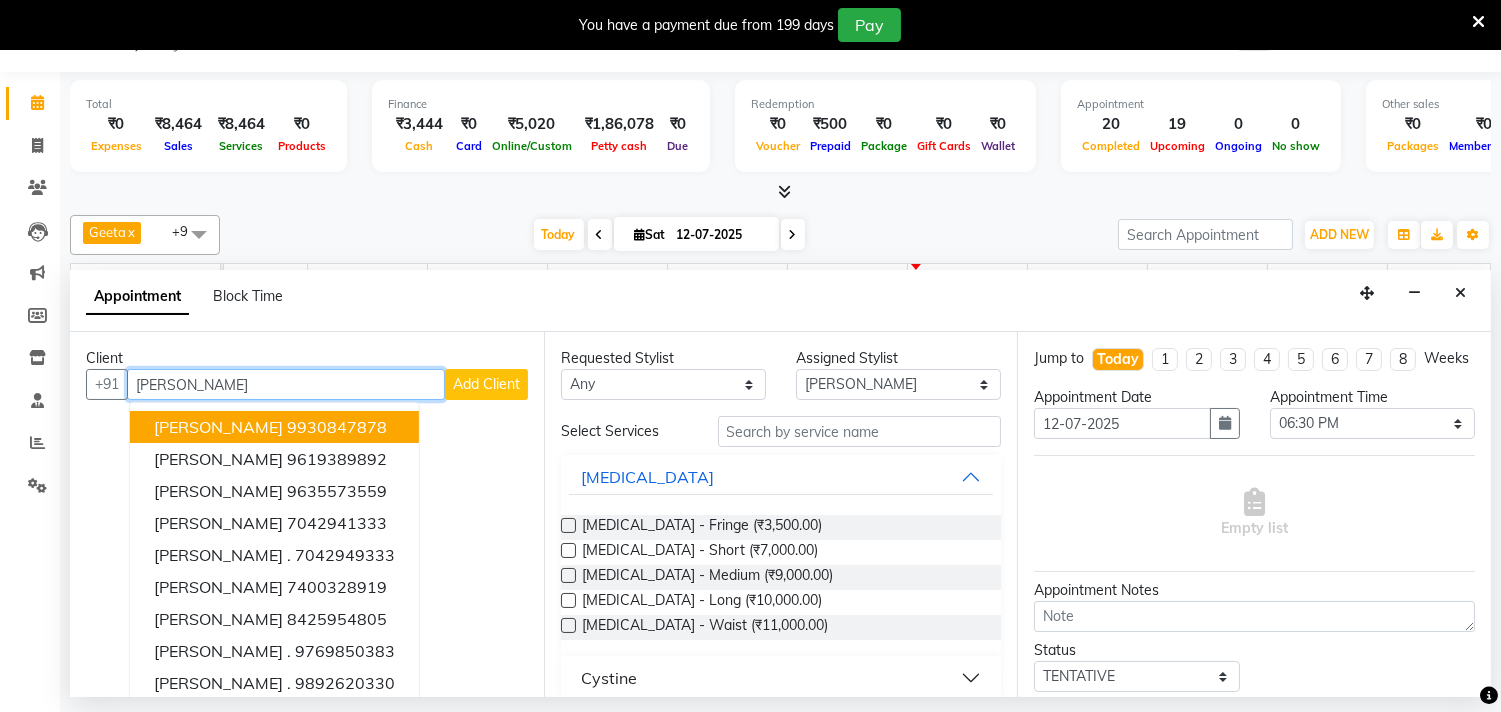 click on "Anshum  9930847878" at bounding box center (274, 427) 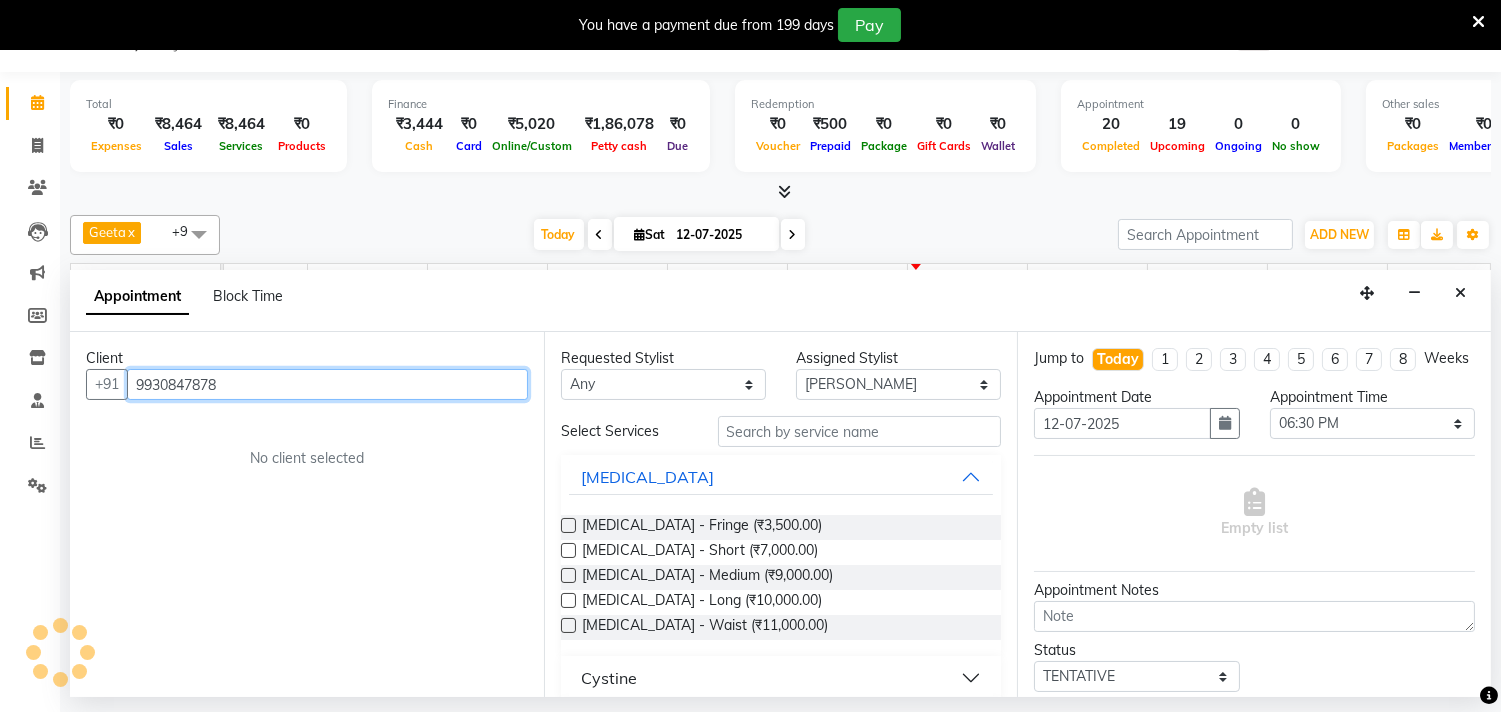 type on "9930847878" 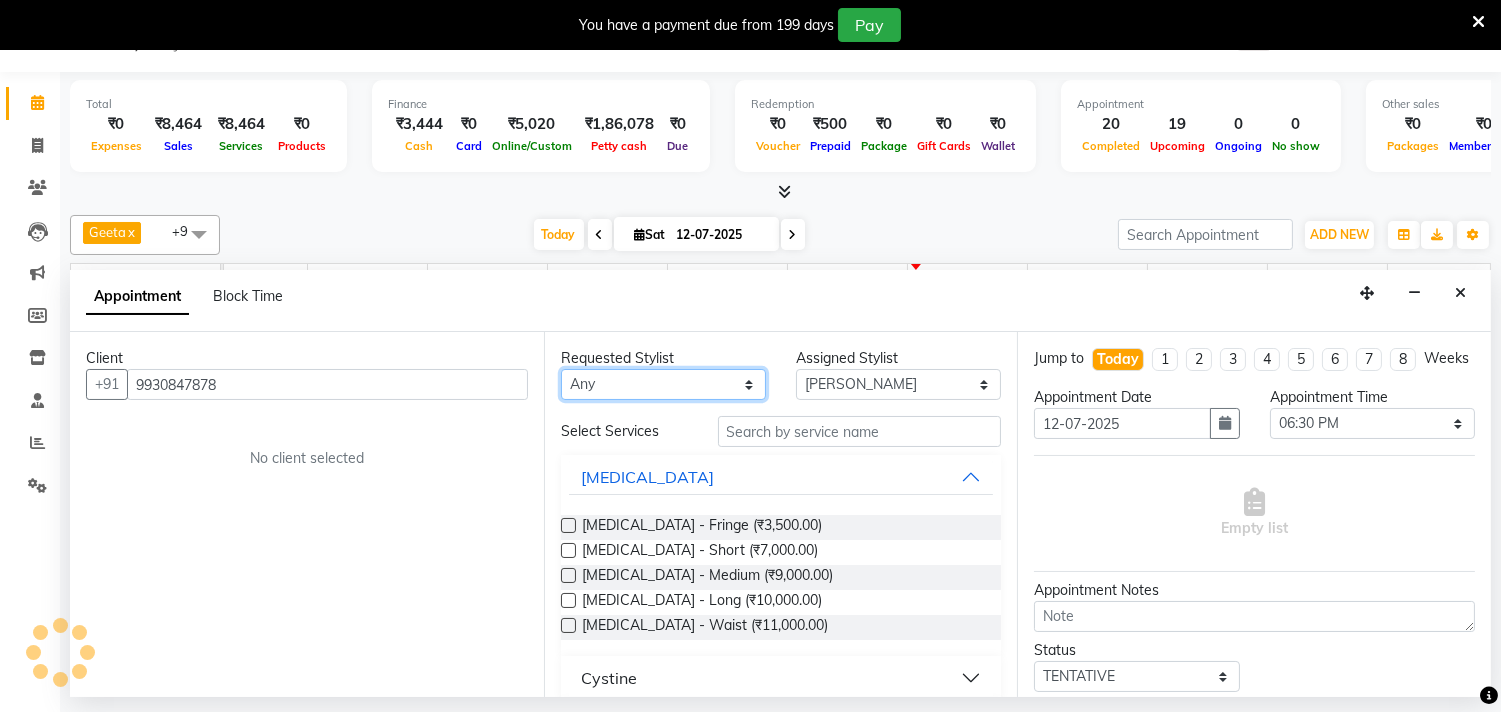 click on "Any Alisha Sasankar Faiz Geeta Harshada Pawar   Imran  Kamal Khende Mohammad Faisal  Neelu Nikita Raut Sakina Shafique Sonal Sawant  Umar Shaikh Wezah" at bounding box center [663, 384] 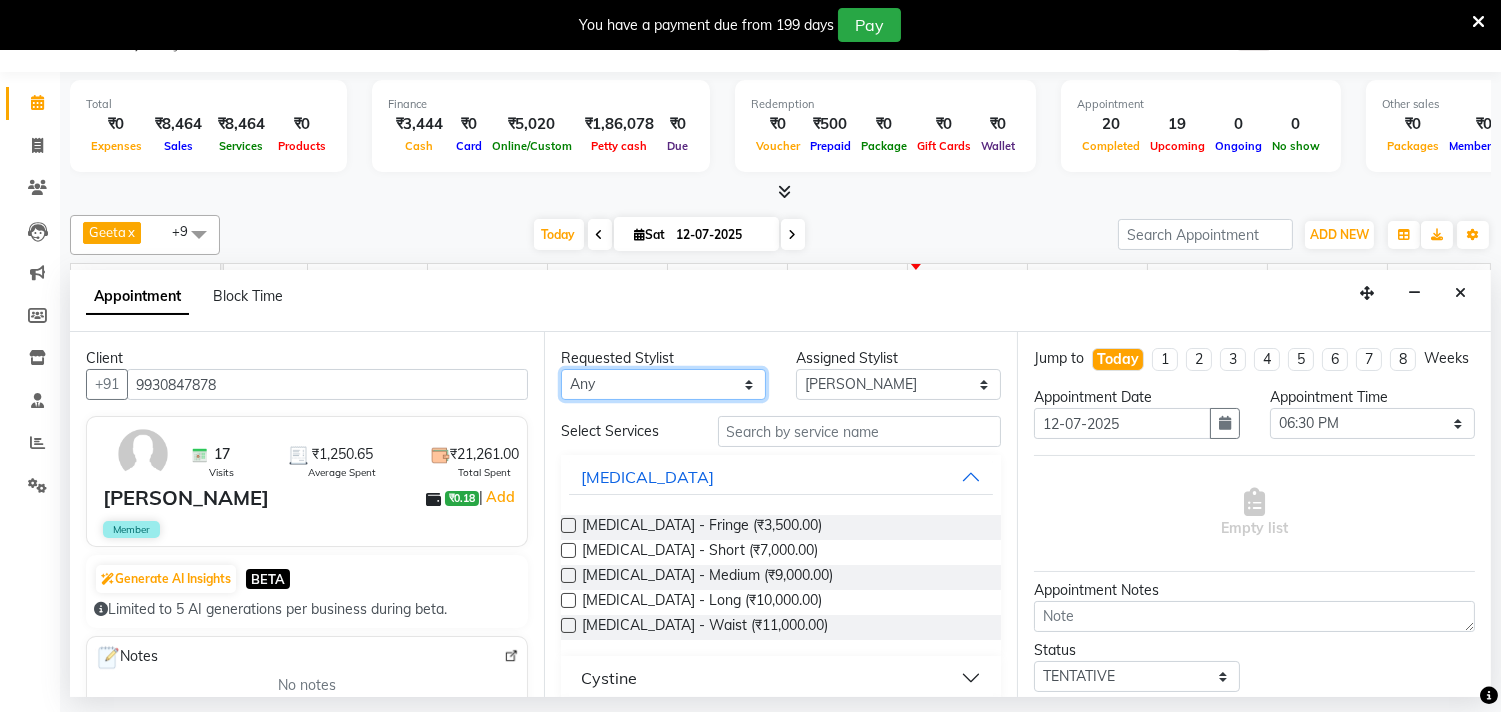 select on "36344" 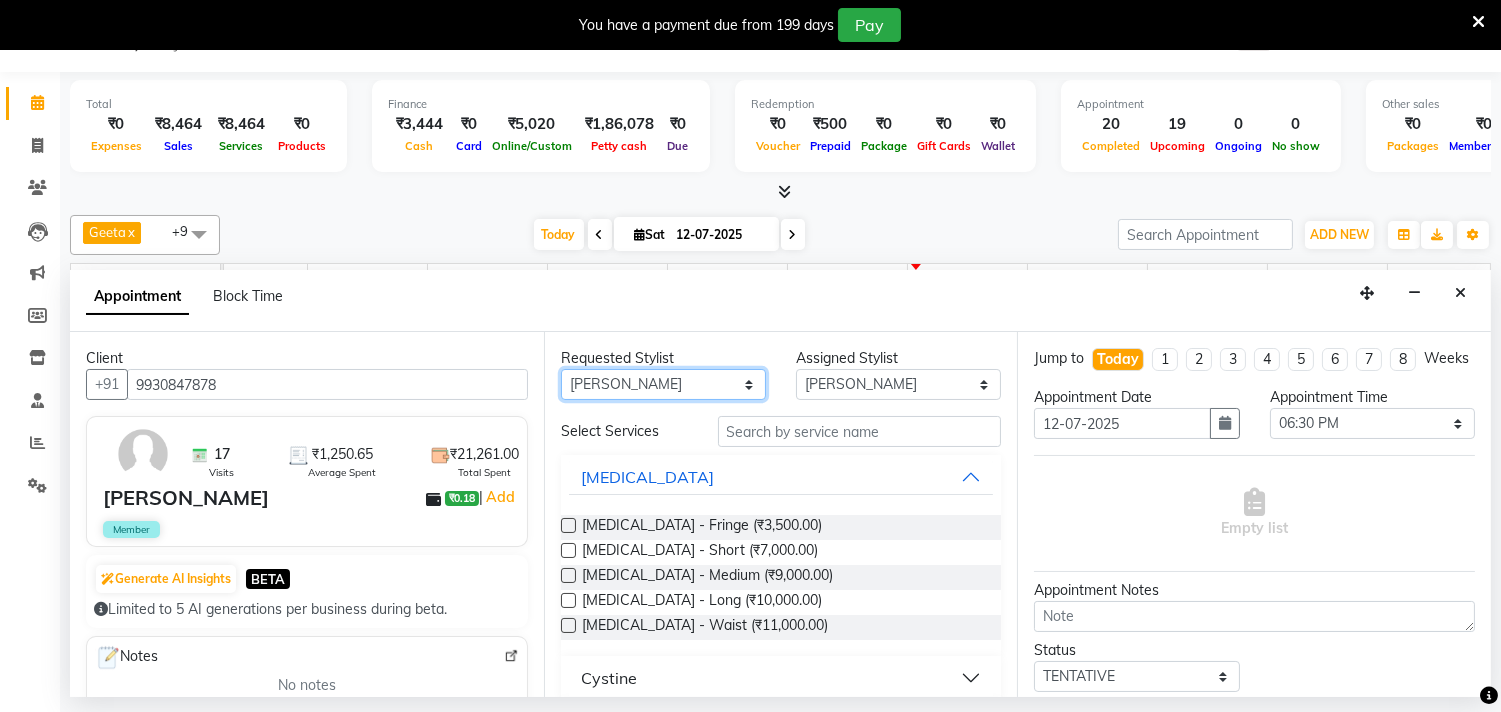click on "Any Alisha Sasankar Faiz Geeta Harshada Pawar   Imran  Kamal Khende Mohammad Faisal  Neelu Nikita Raut Sakina Shafique Sonal Sawant  Umar Shaikh Wezah" at bounding box center [663, 384] 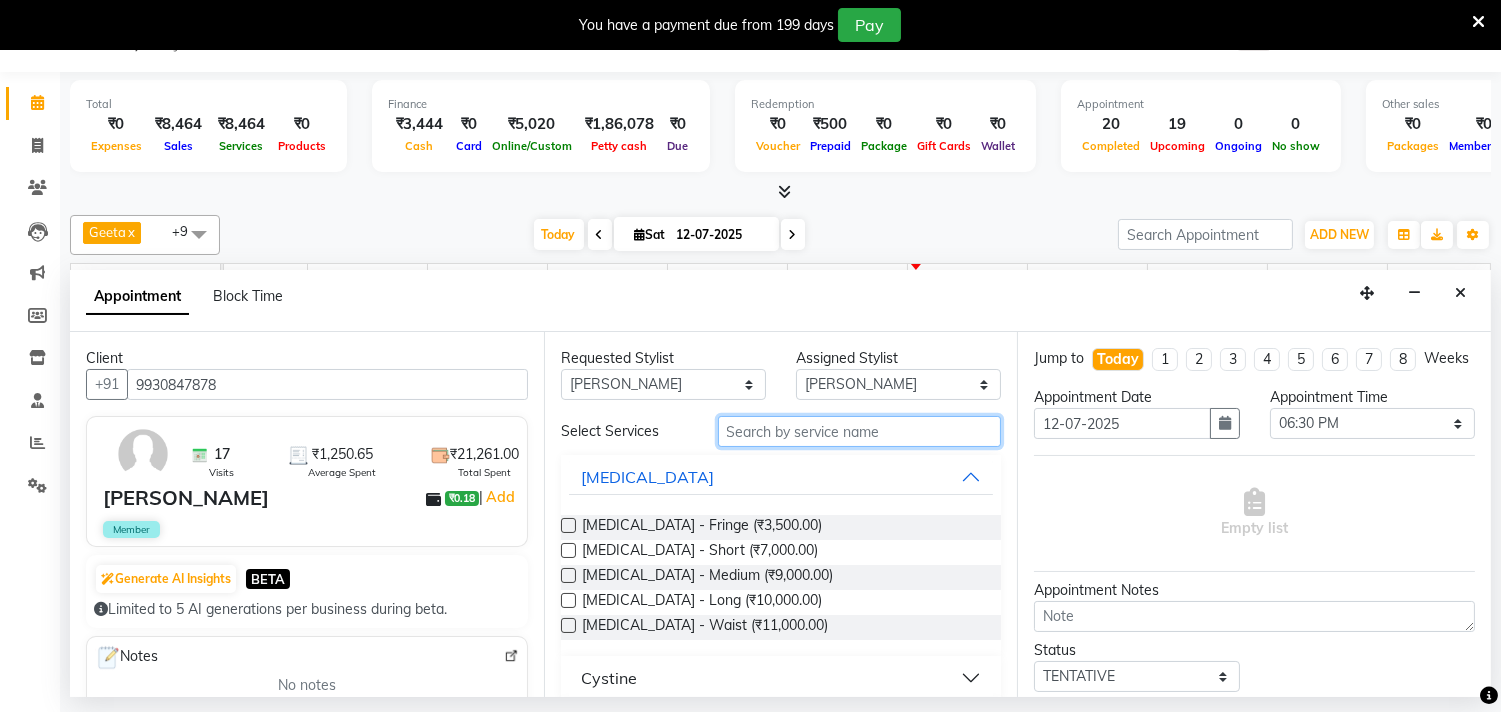click at bounding box center [860, 431] 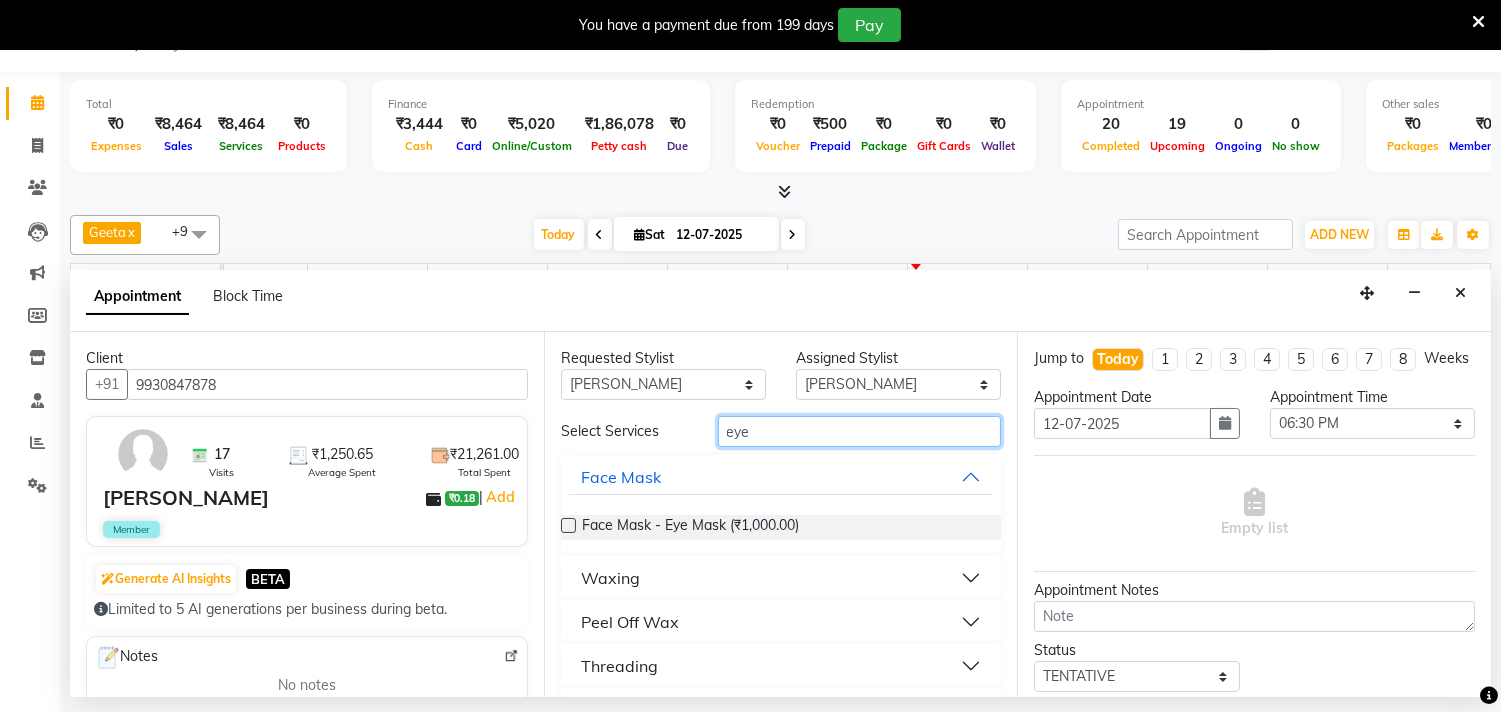 type on "eye" 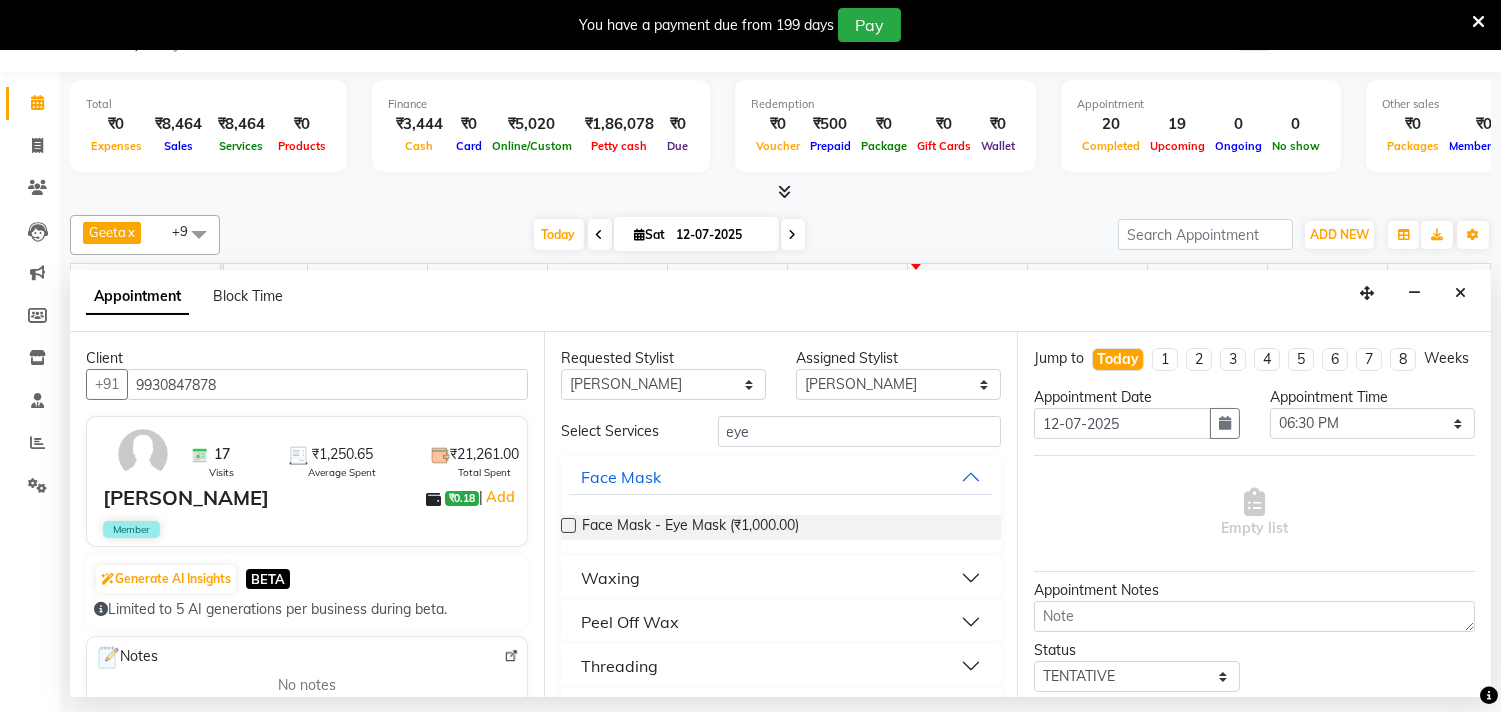 click on "Threading" at bounding box center [619, 666] 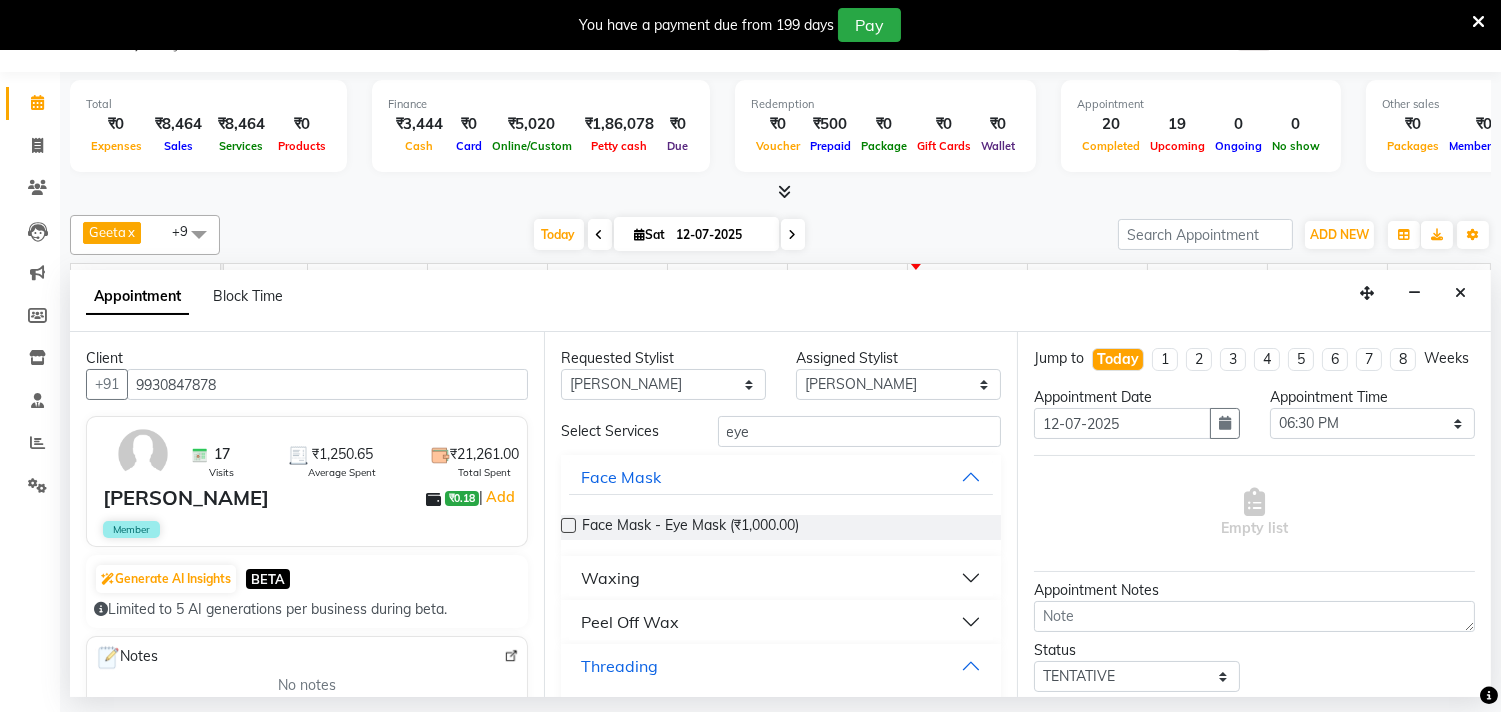 scroll, scrollTop: 111, scrollLeft: 0, axis: vertical 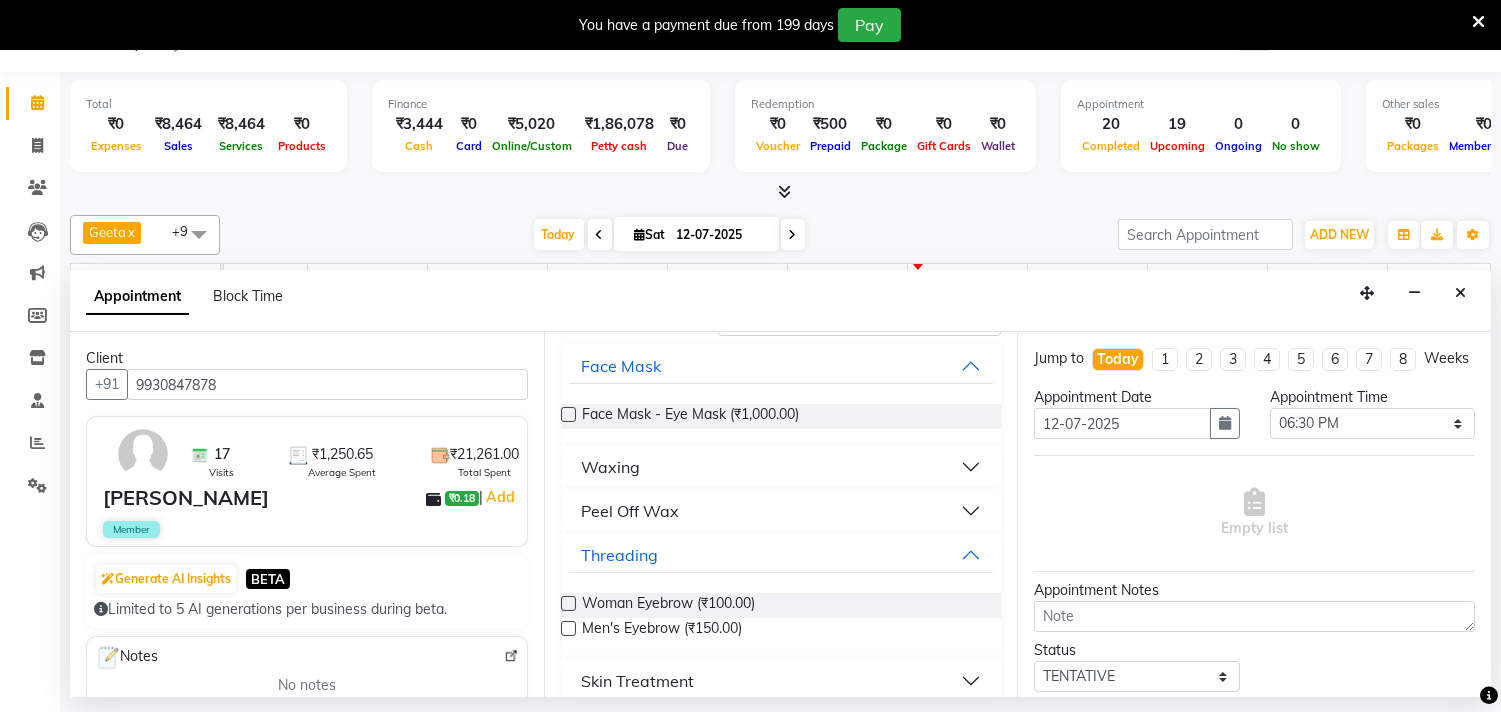 click at bounding box center (568, 628) 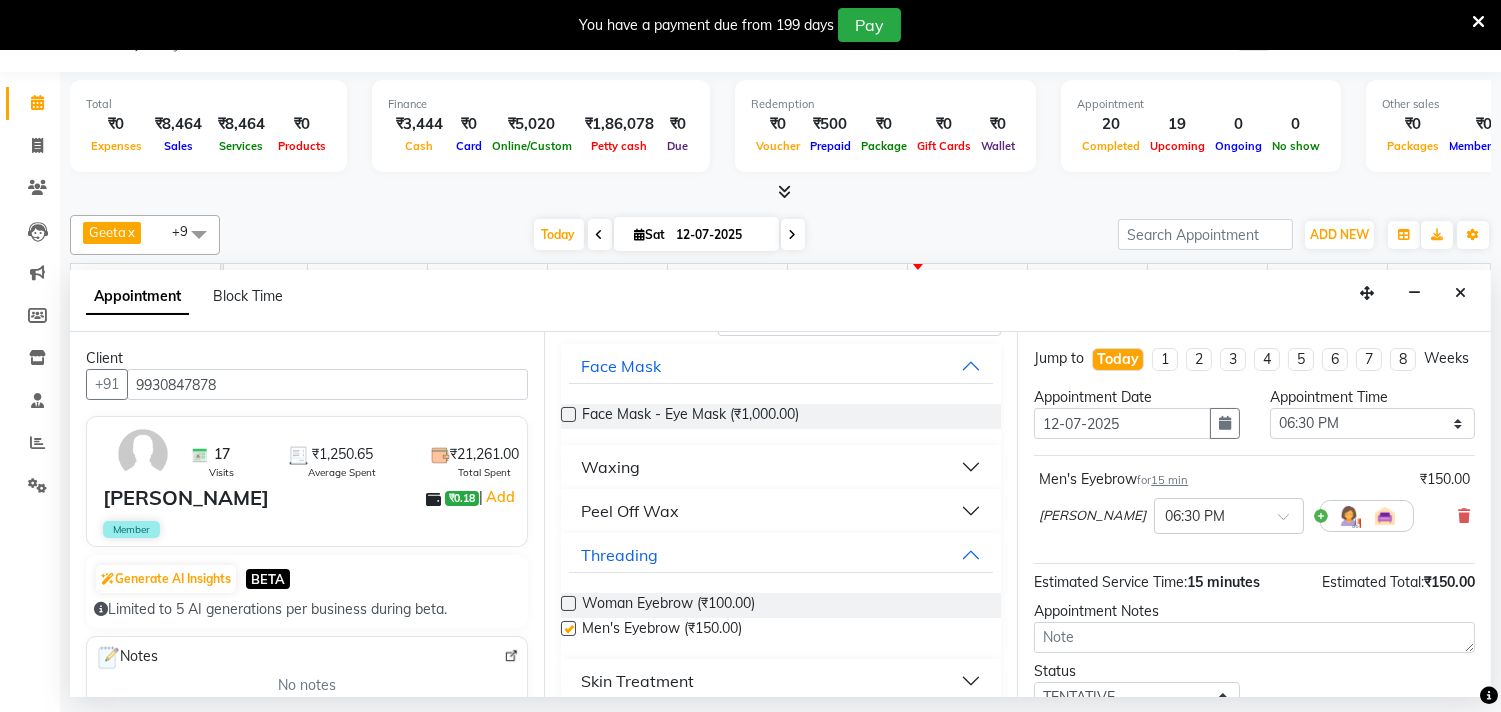 checkbox on "false" 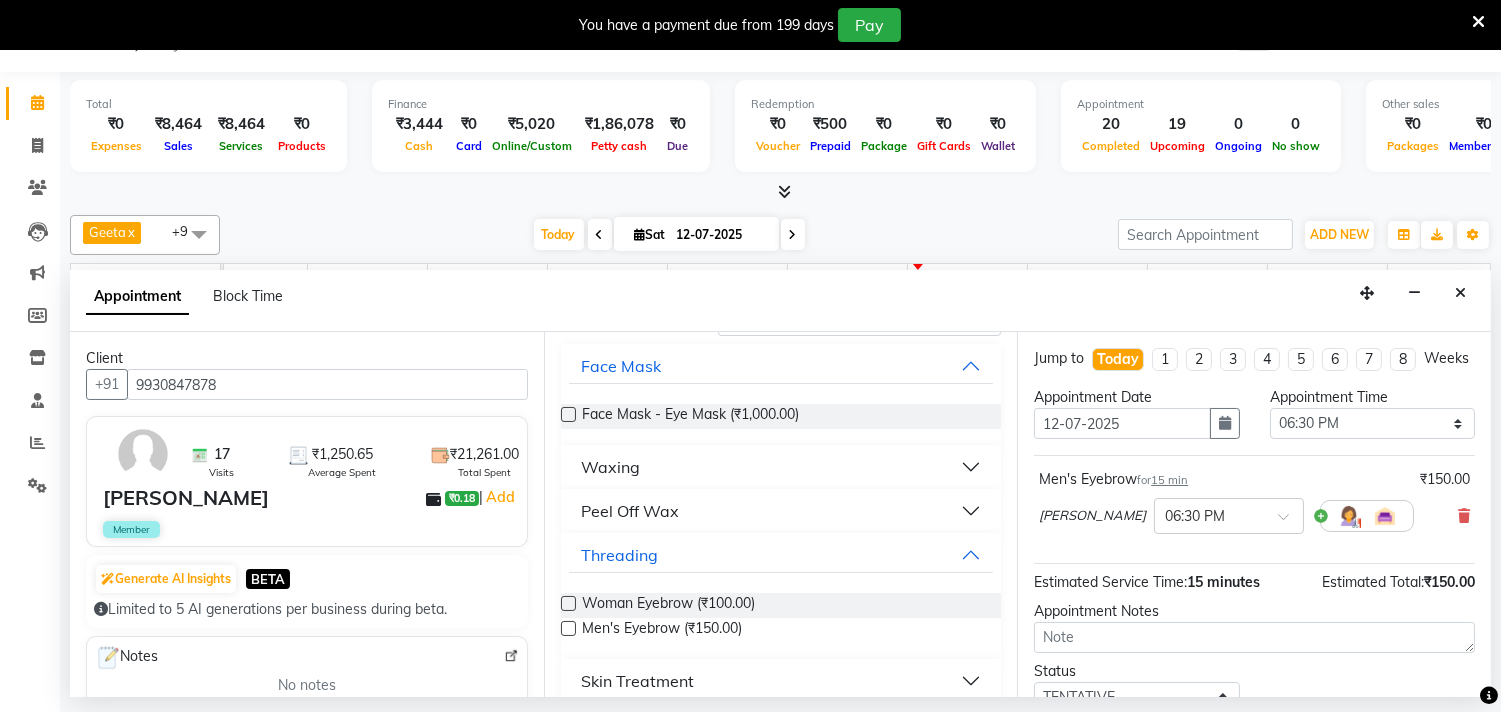 scroll, scrollTop: 0, scrollLeft: 0, axis: both 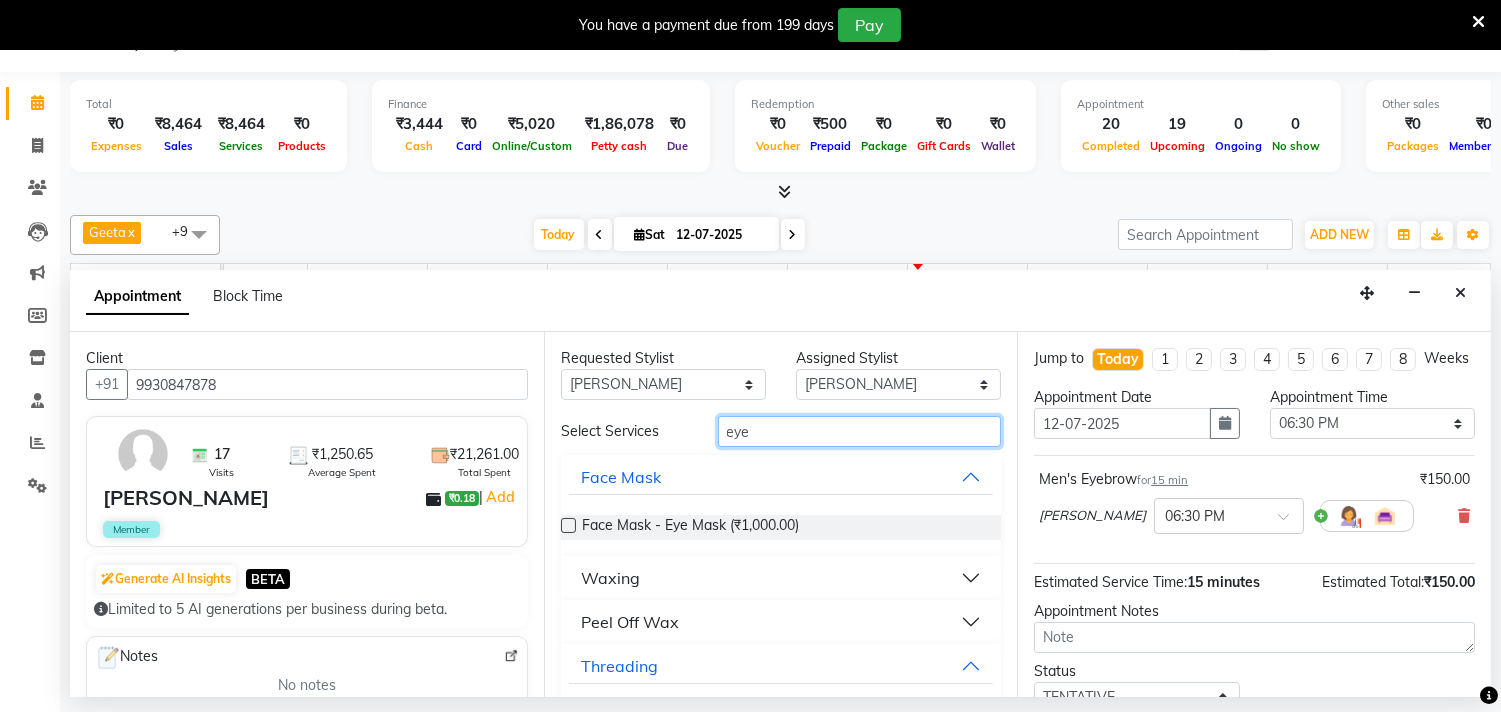 click on "eye" at bounding box center (860, 431) 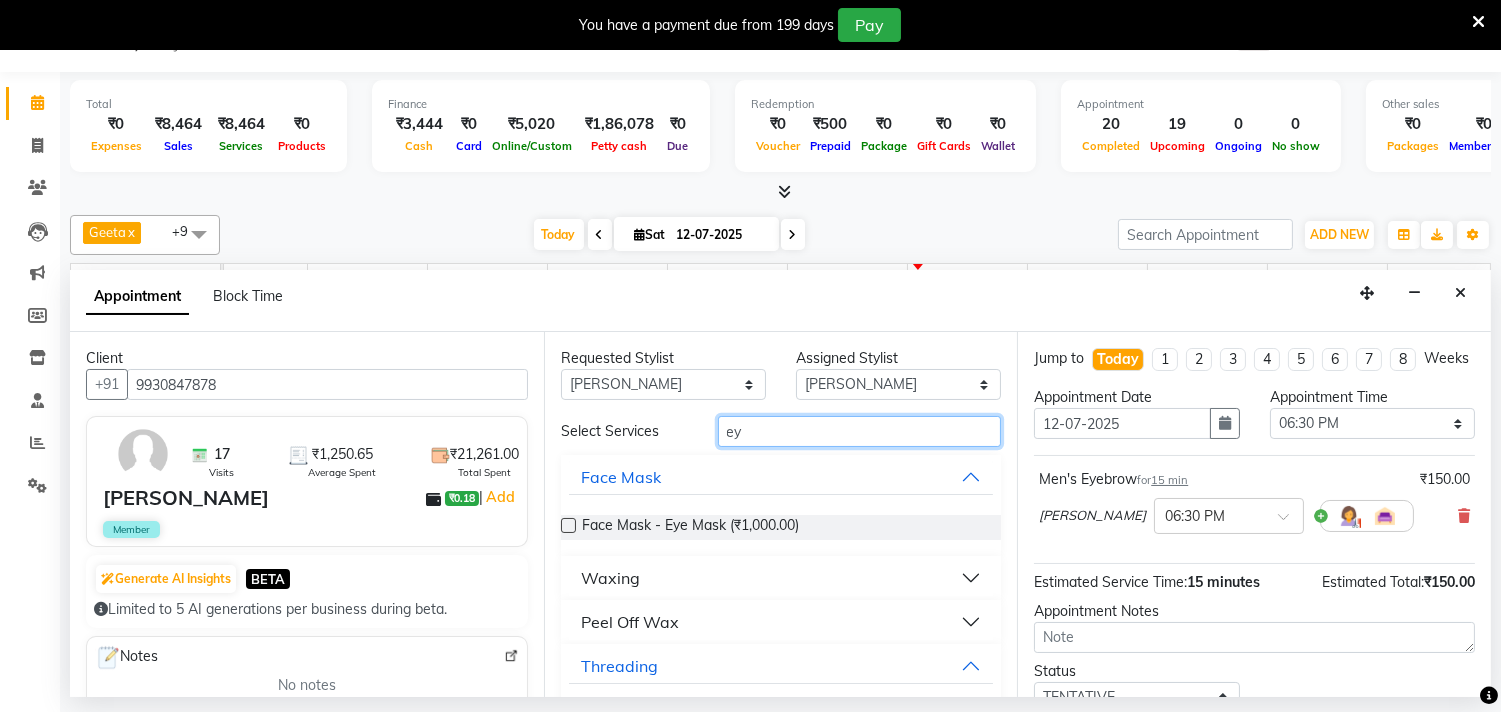 type on "e" 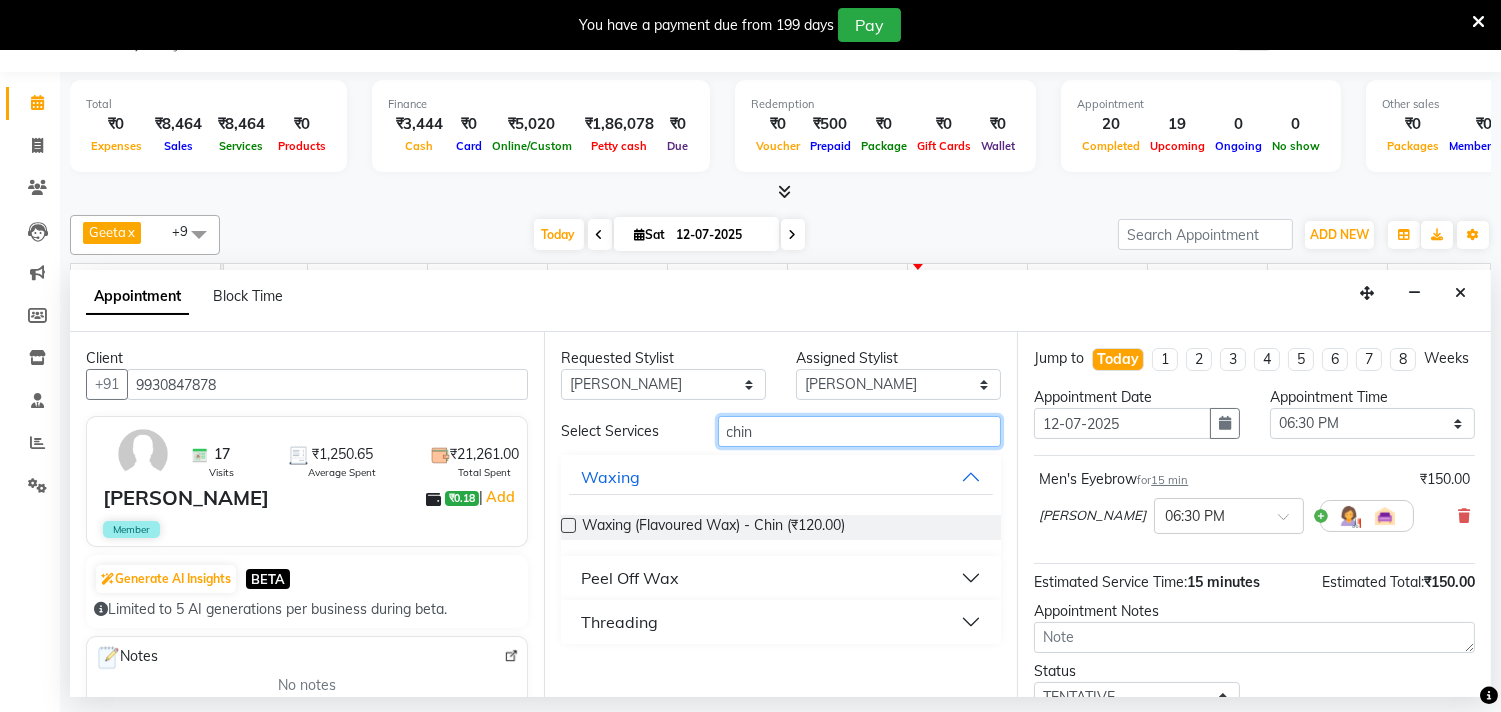type on "chin" 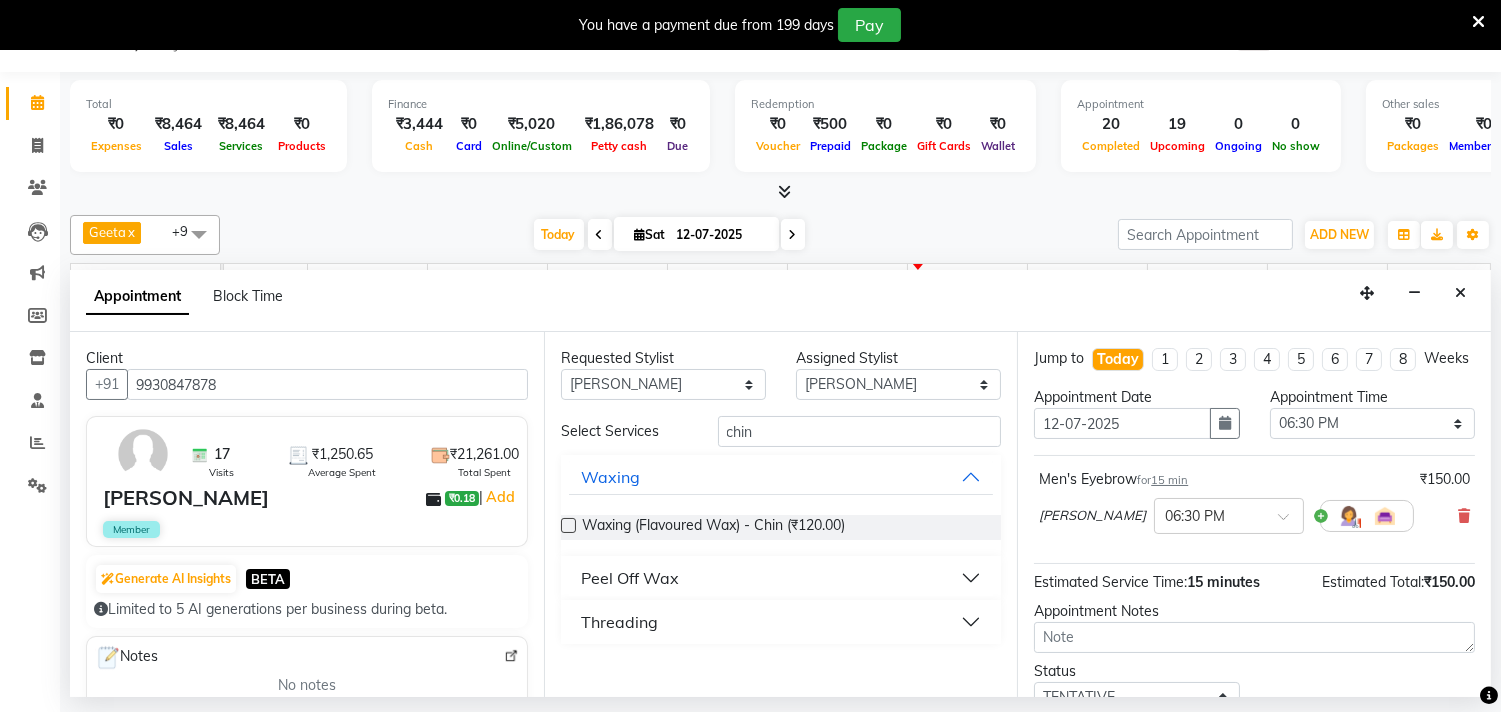 click on "Peel Off Wax" at bounding box center [630, 578] 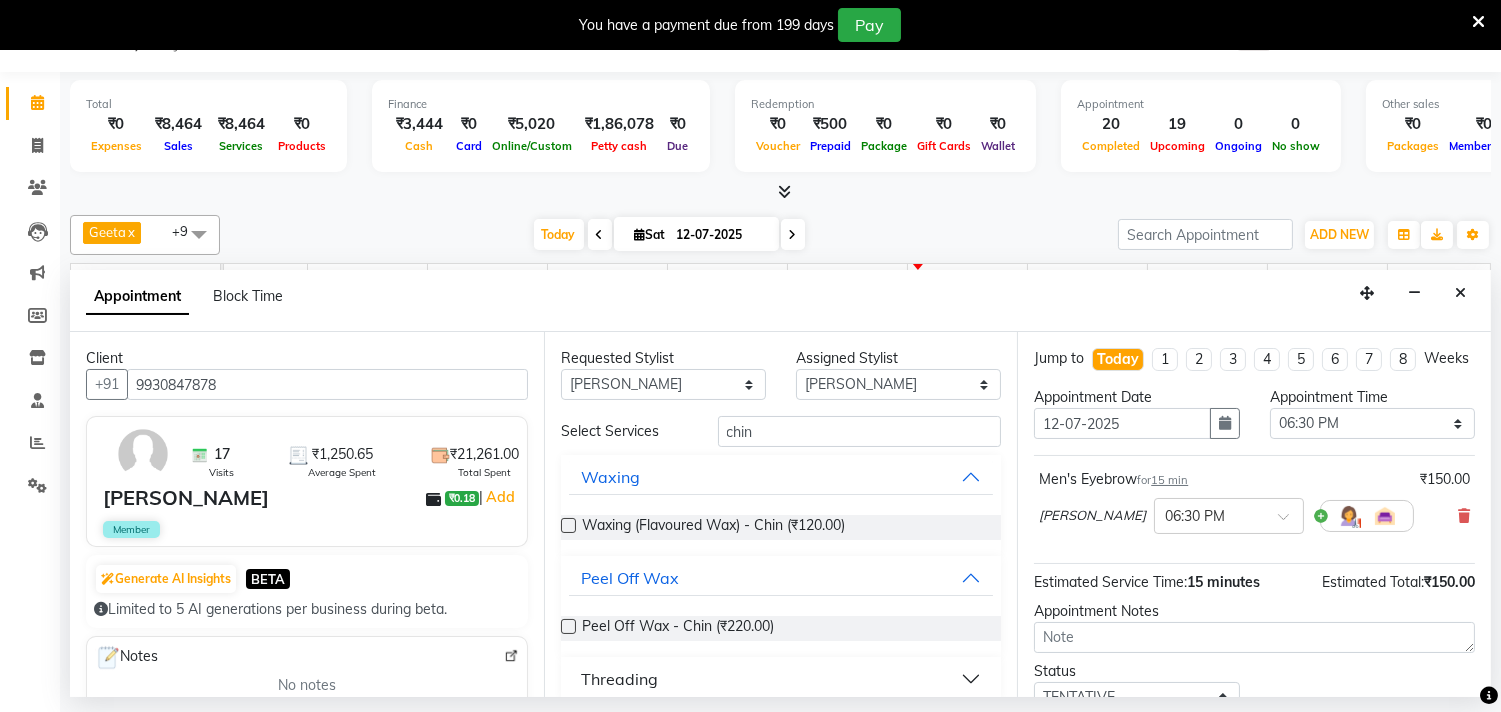 click at bounding box center [568, 626] 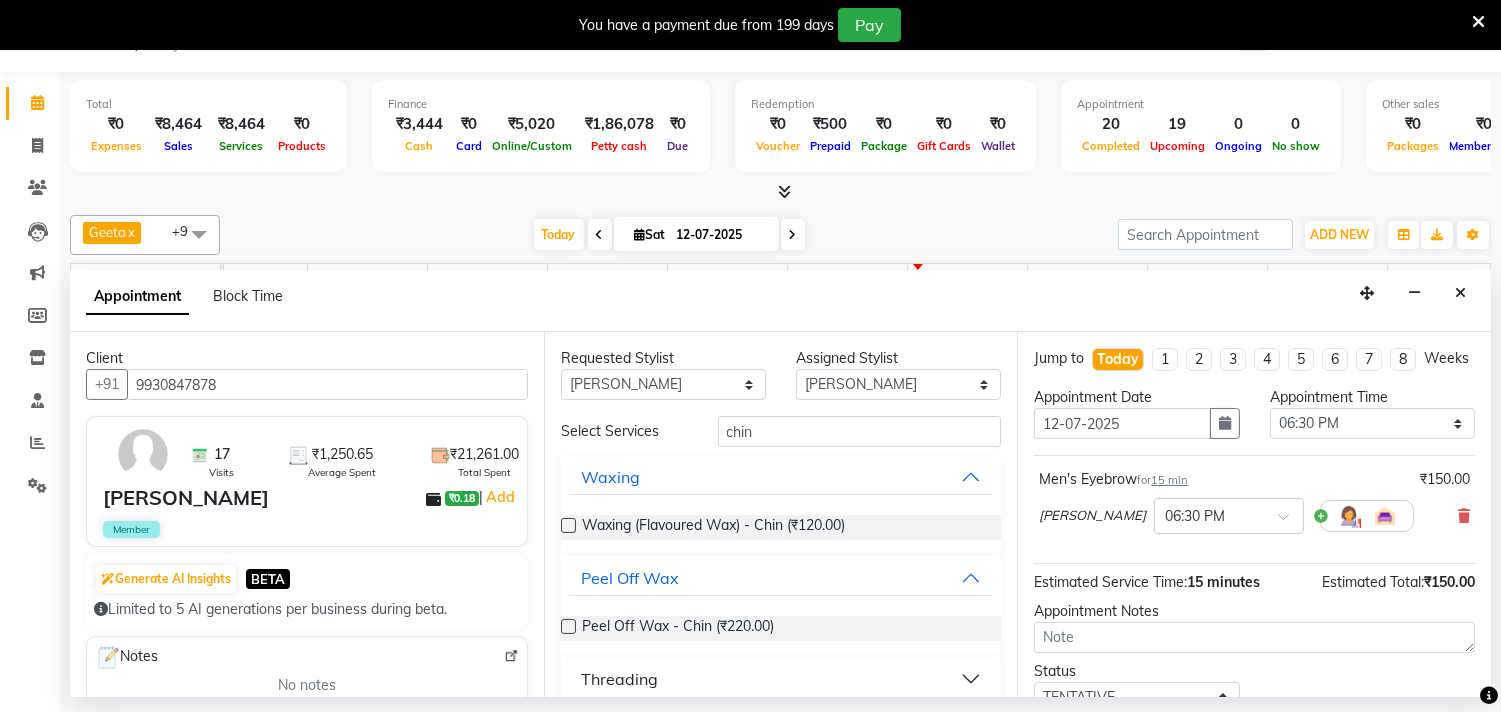 click at bounding box center [567, 628] 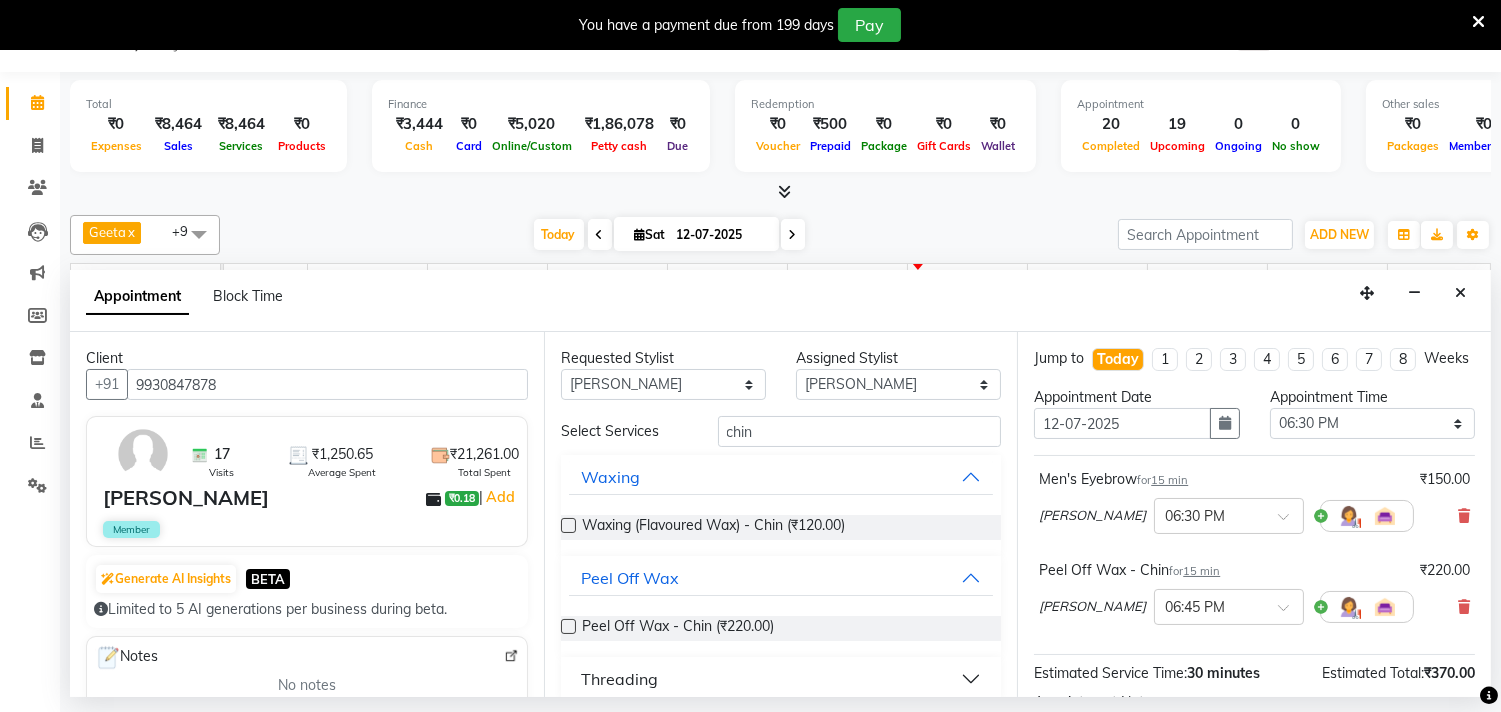 click at bounding box center (568, 626) 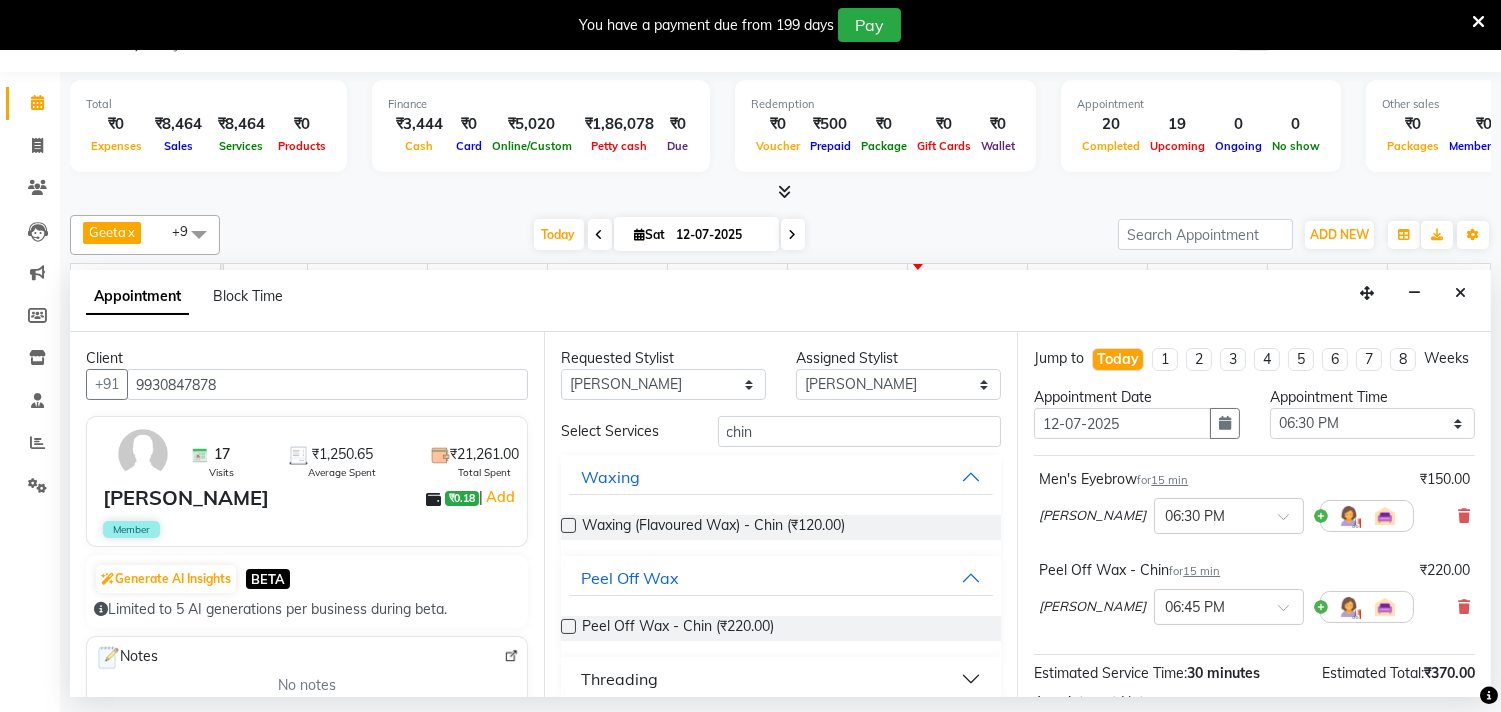 click at bounding box center (567, 628) 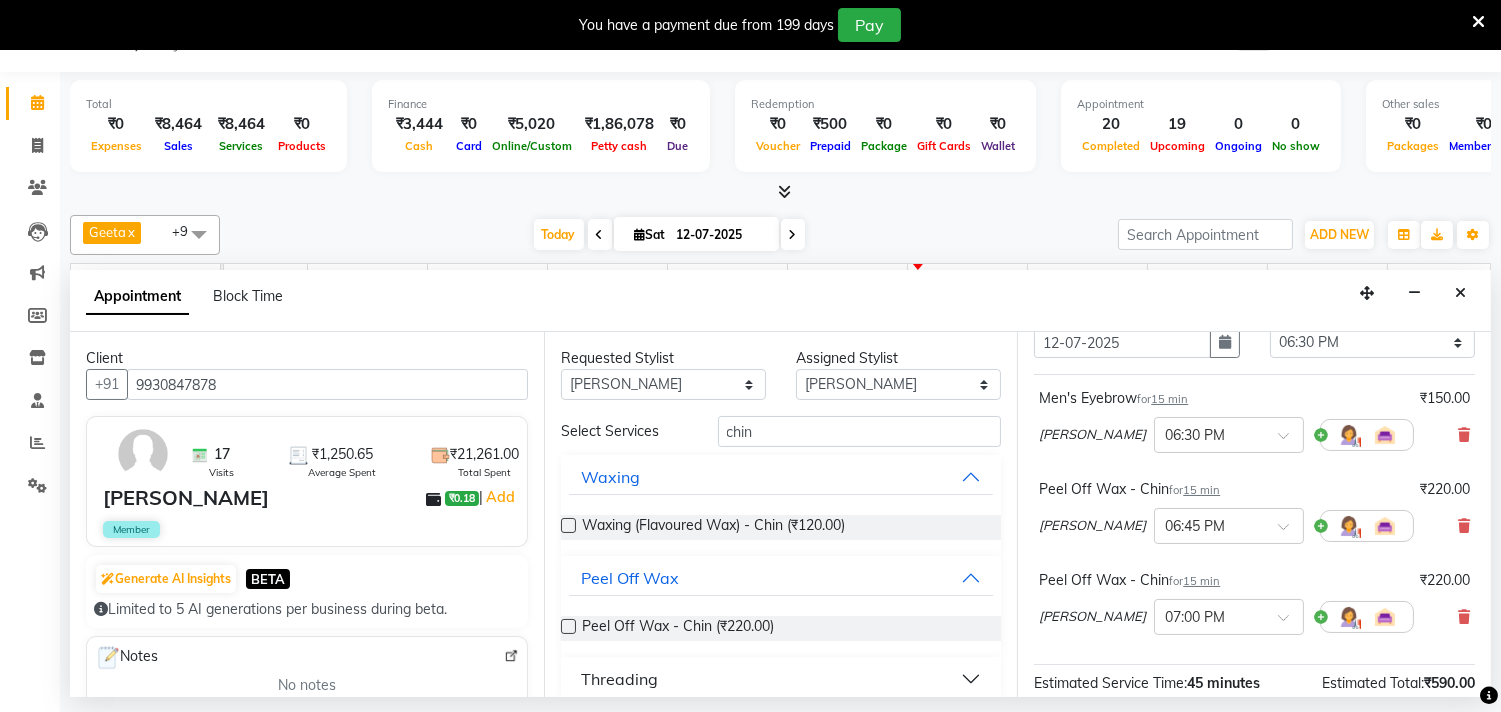 scroll, scrollTop: 111, scrollLeft: 0, axis: vertical 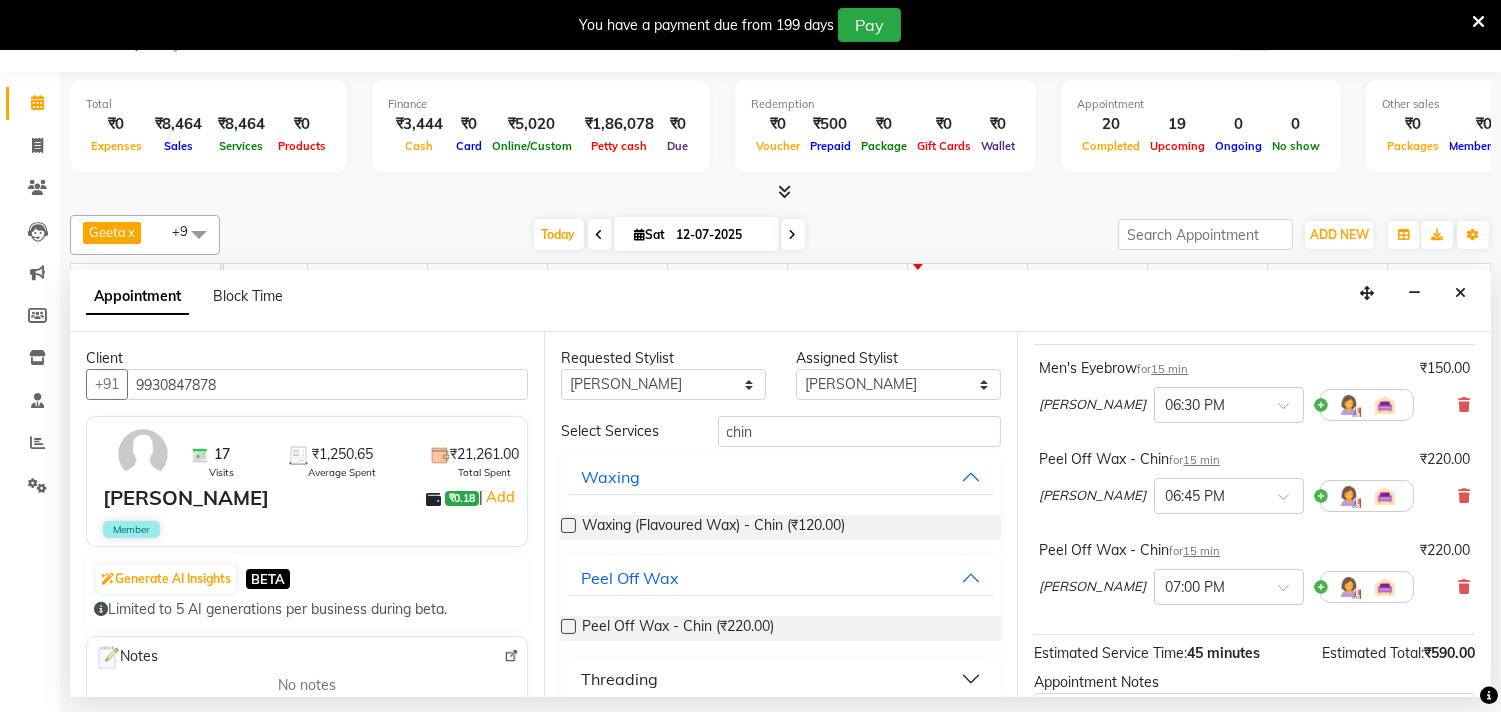 click at bounding box center (568, 626) 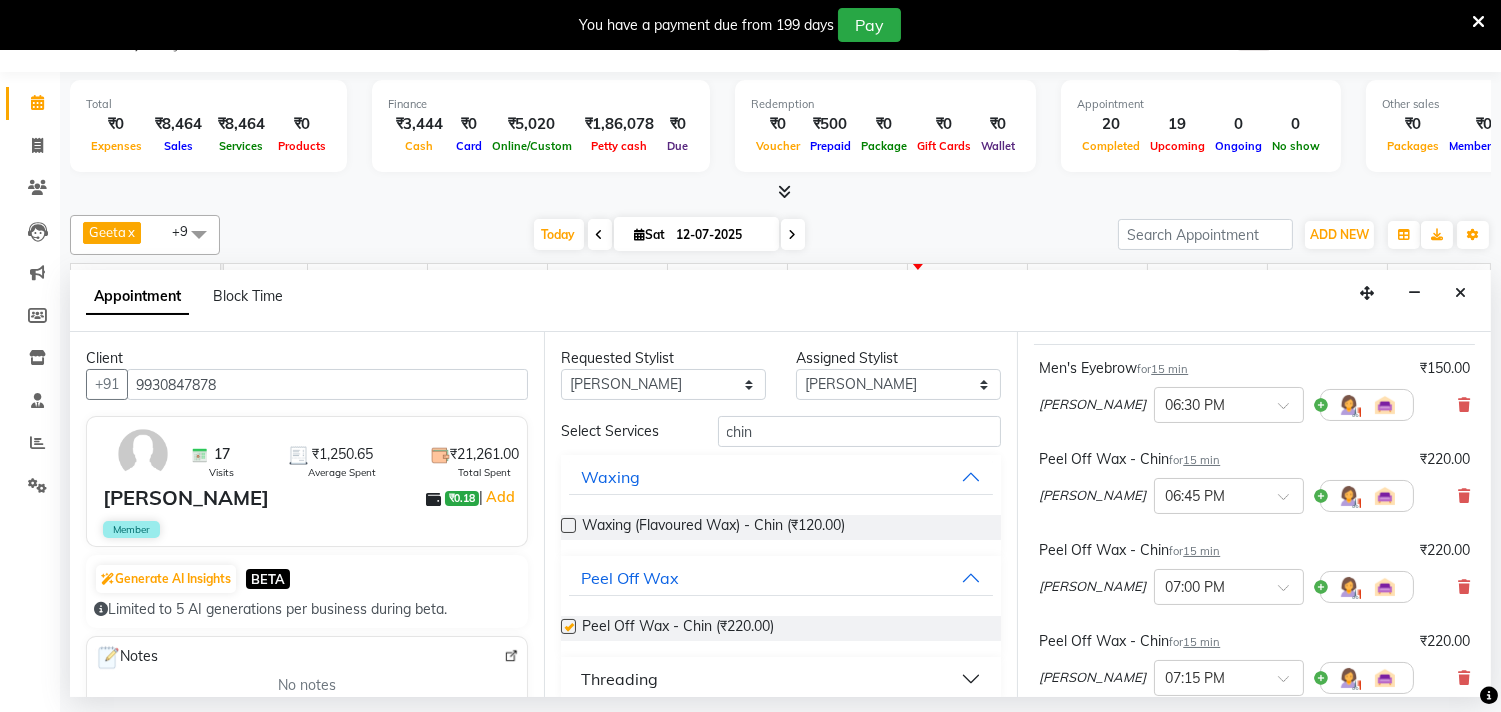 checkbox on "false" 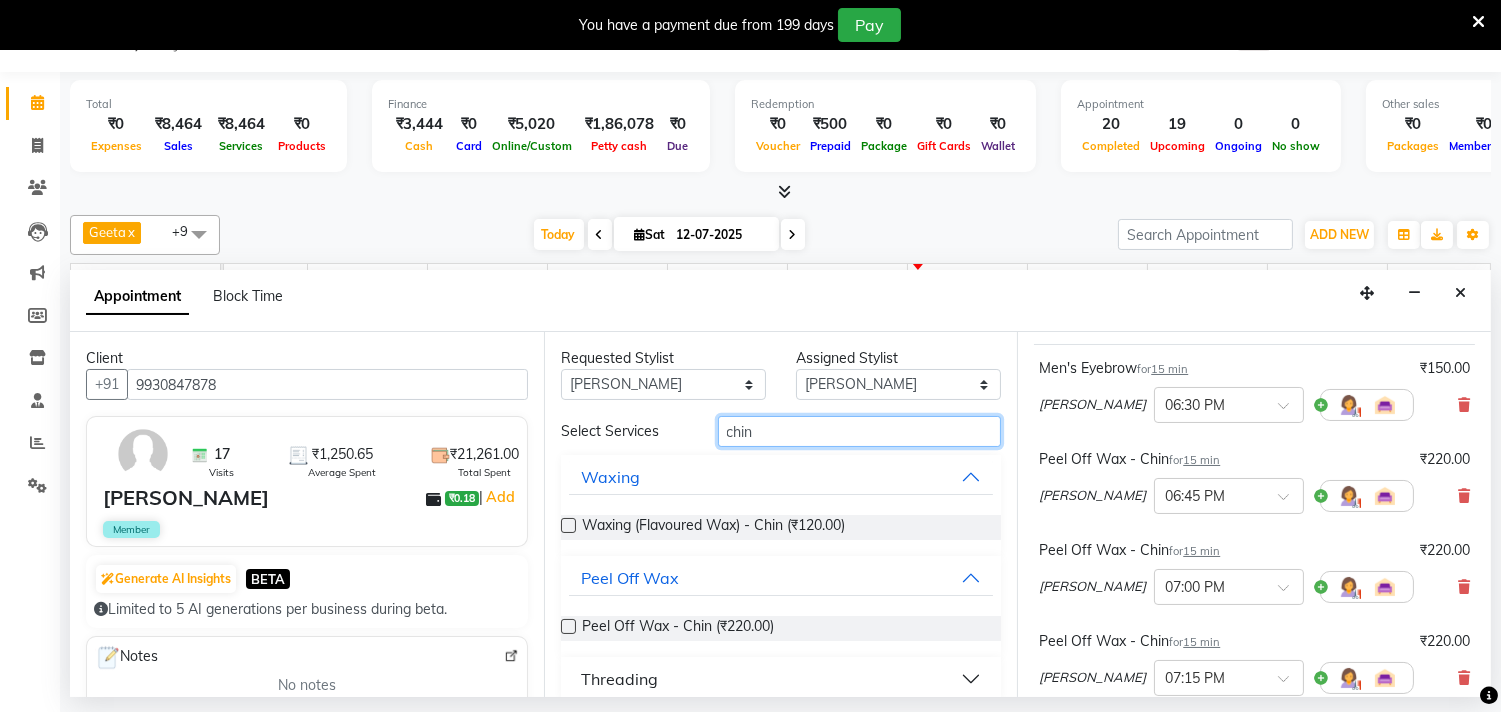 click on "chin" at bounding box center [860, 431] 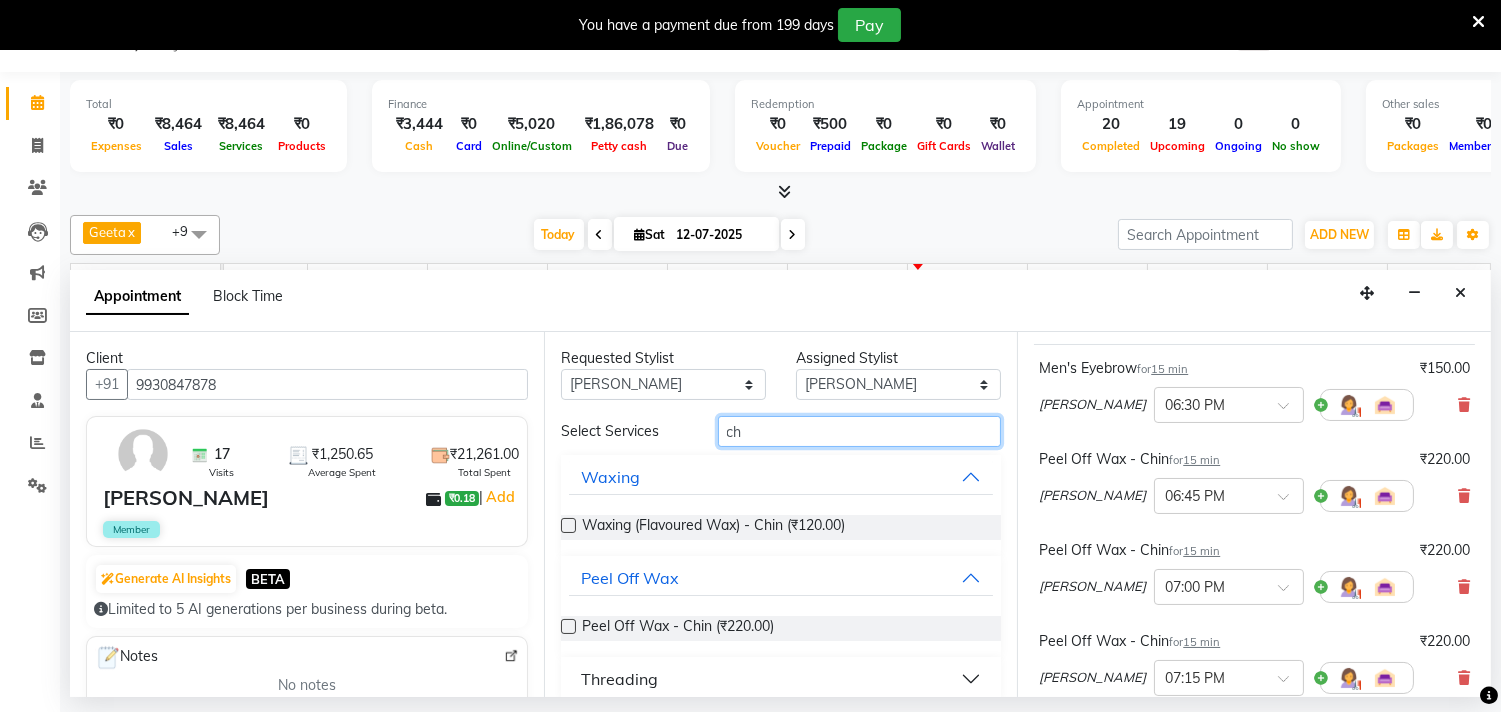 type on "c" 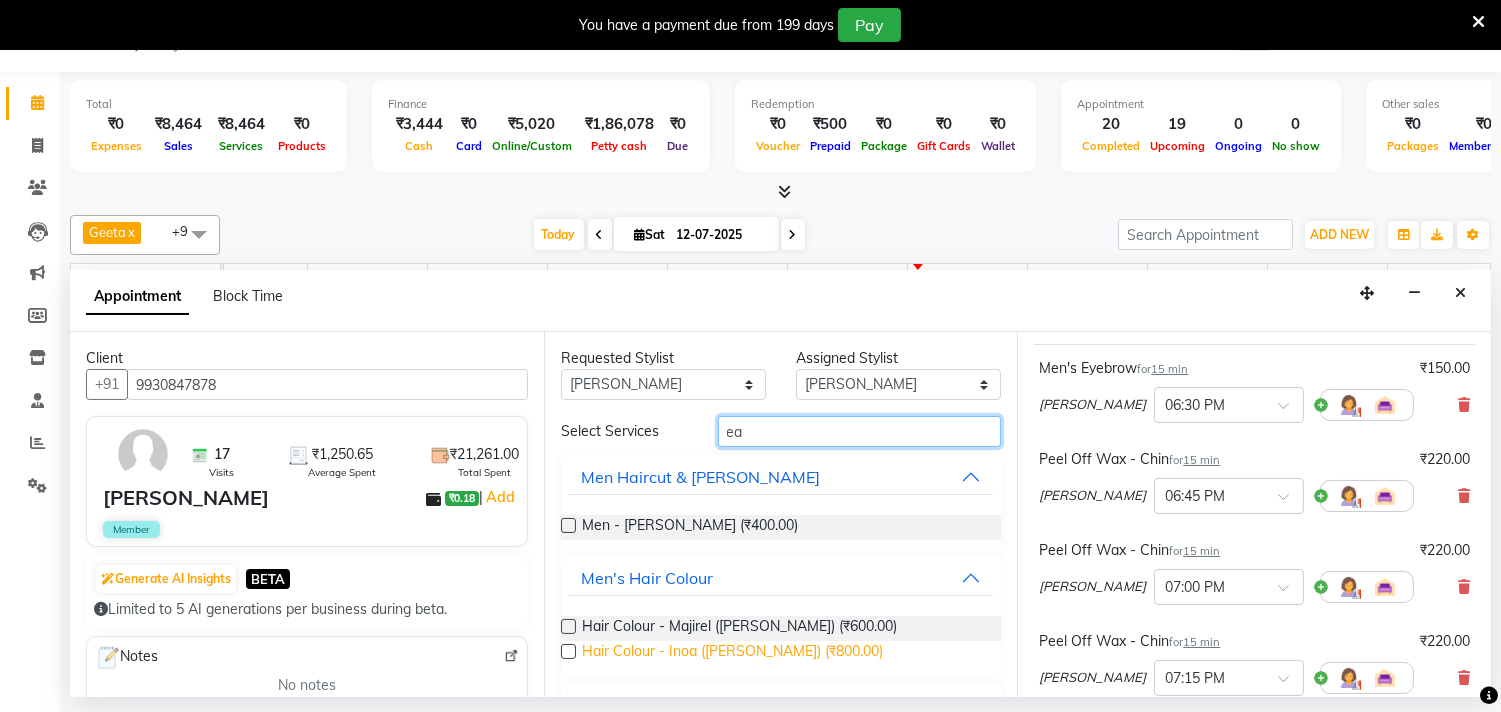 type on "e" 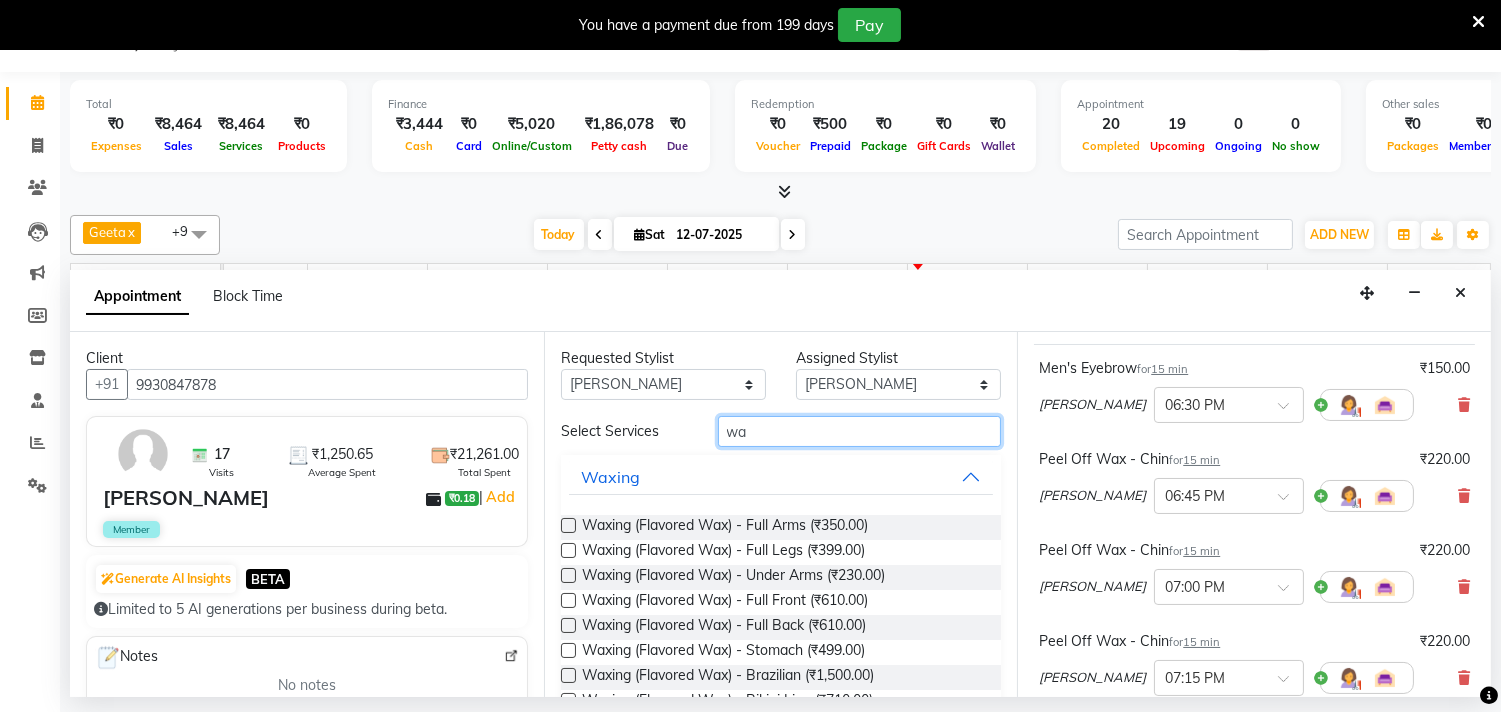 type on "w" 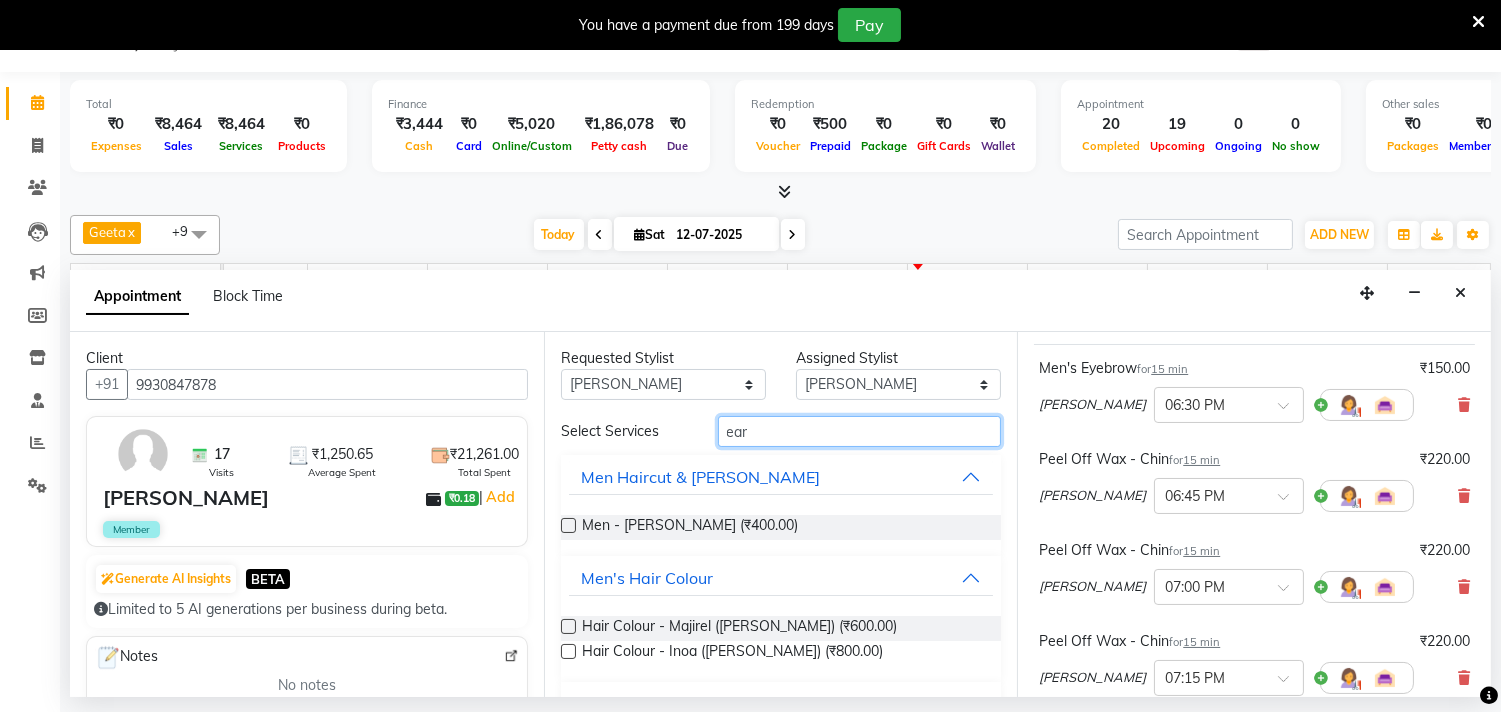 scroll, scrollTop: 44, scrollLeft: 0, axis: vertical 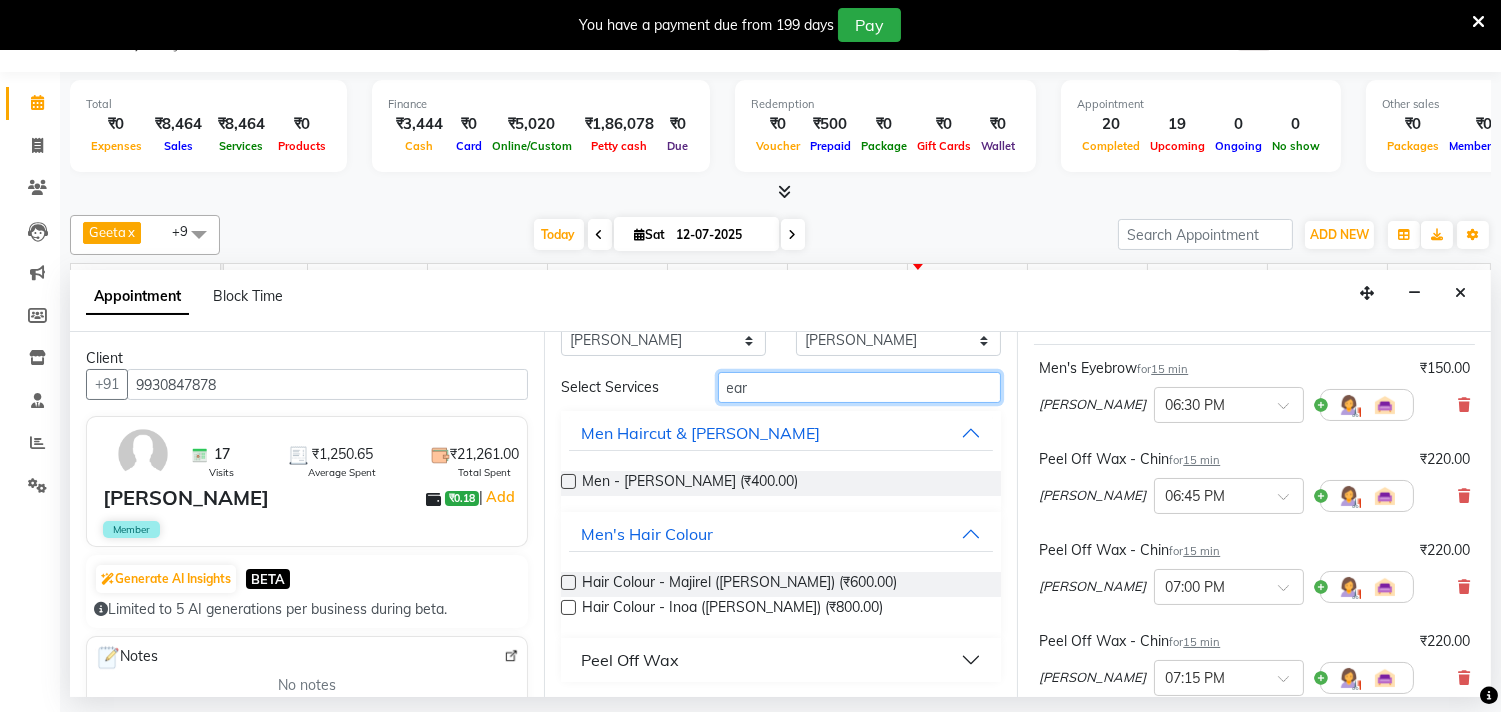 type on "ear" 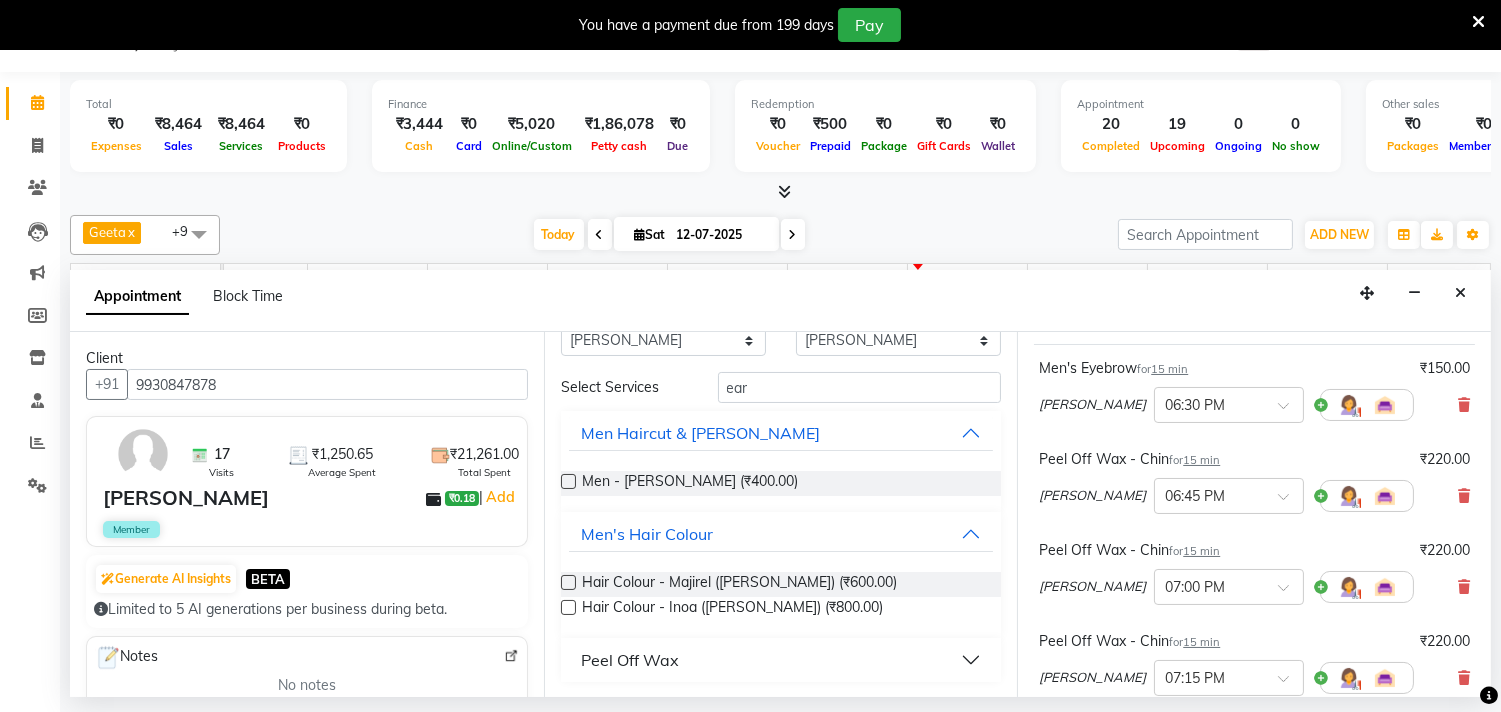 click on "Peel Off Wax" at bounding box center [781, 660] 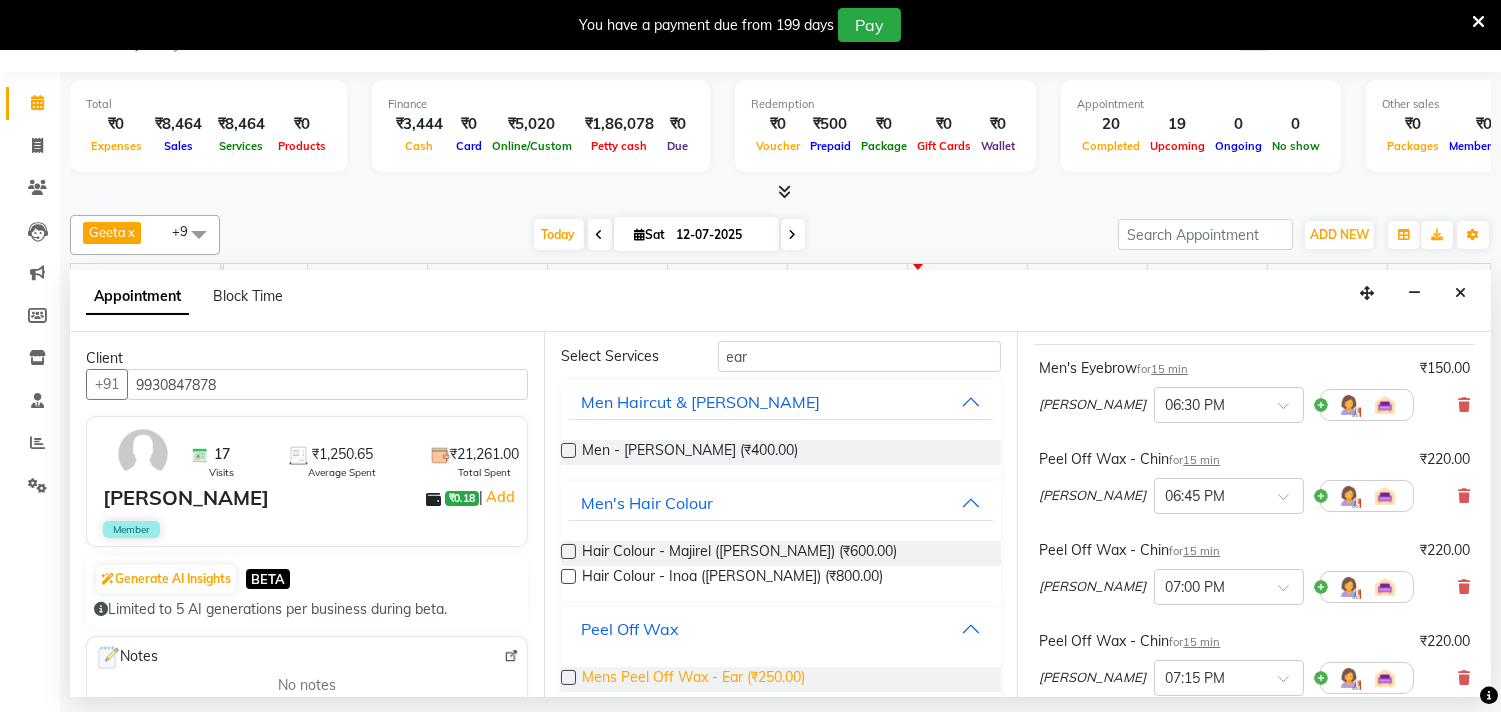 scroll, scrollTop: 97, scrollLeft: 0, axis: vertical 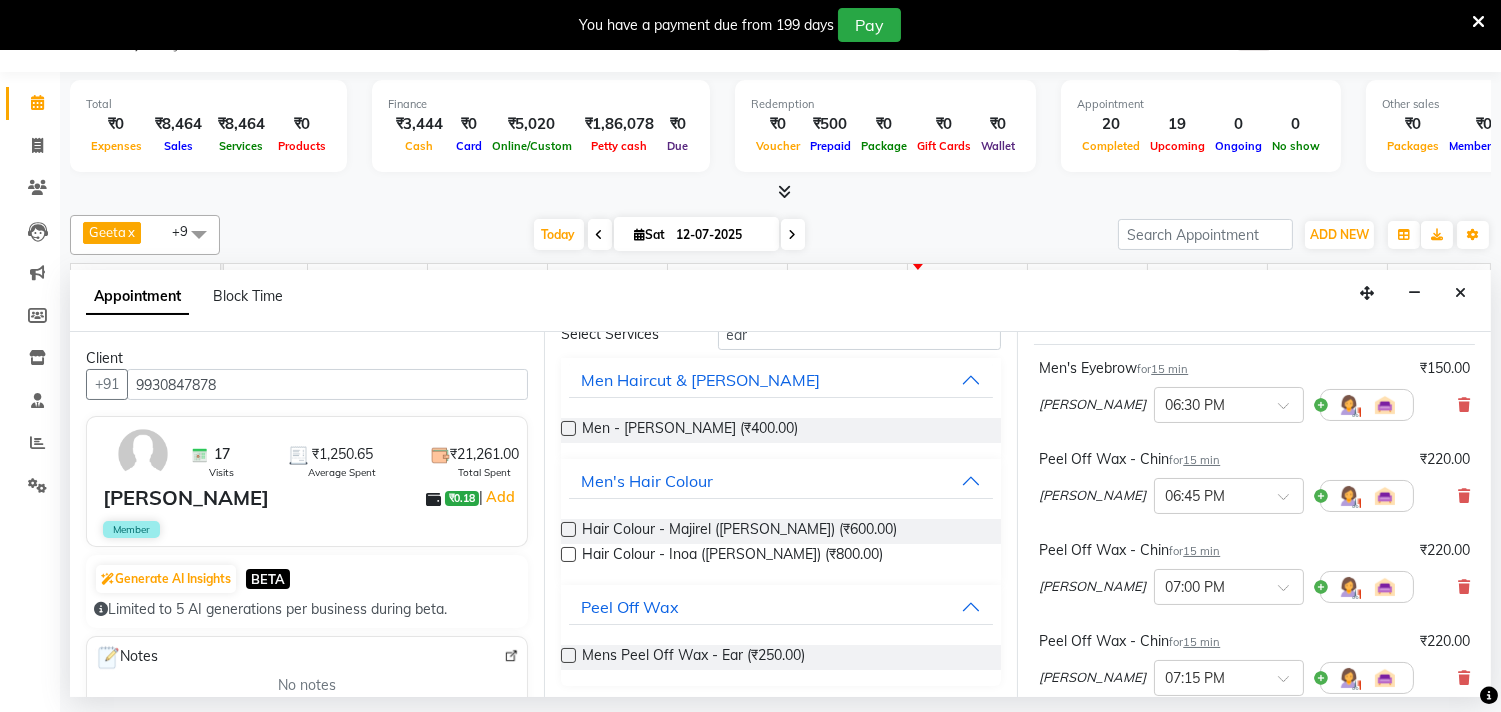 click at bounding box center (568, 655) 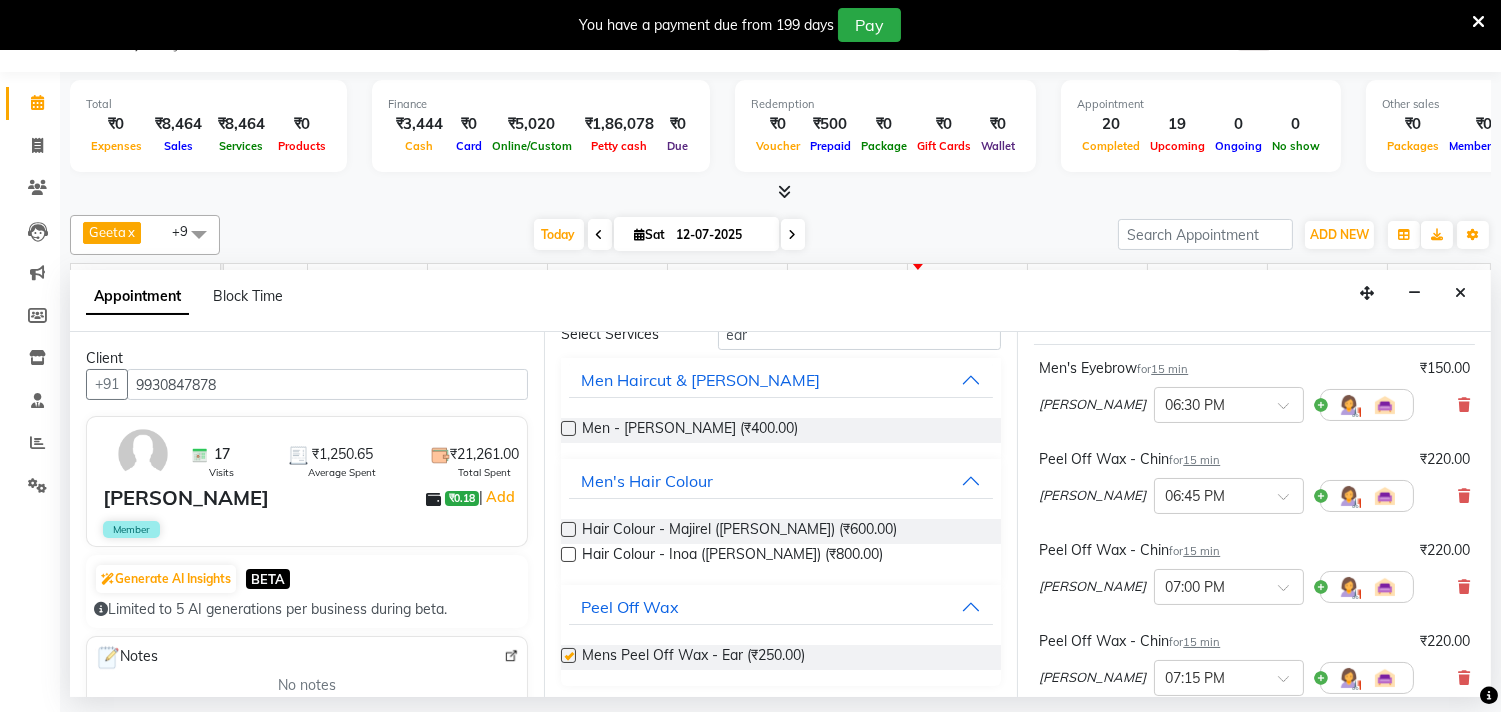 checkbox on "false" 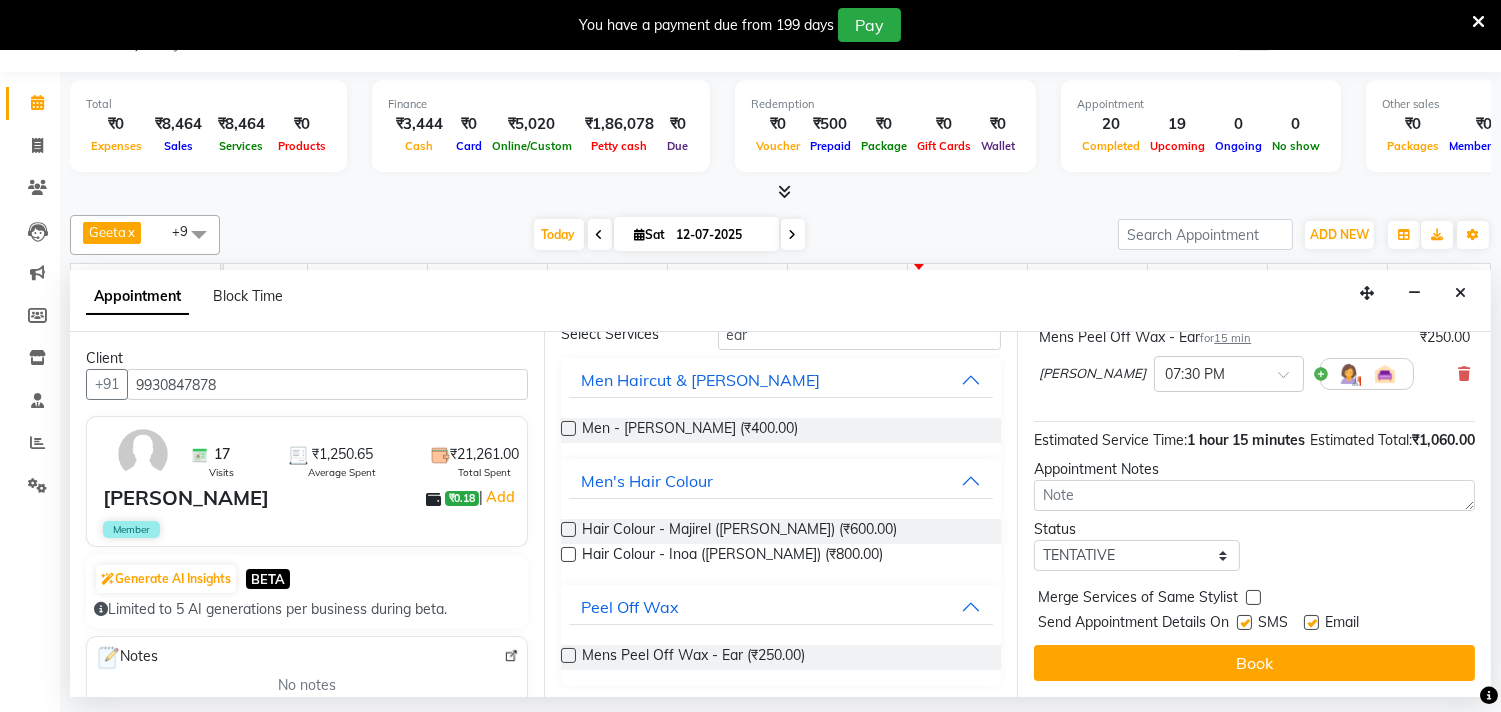 scroll, scrollTop: 545, scrollLeft: 0, axis: vertical 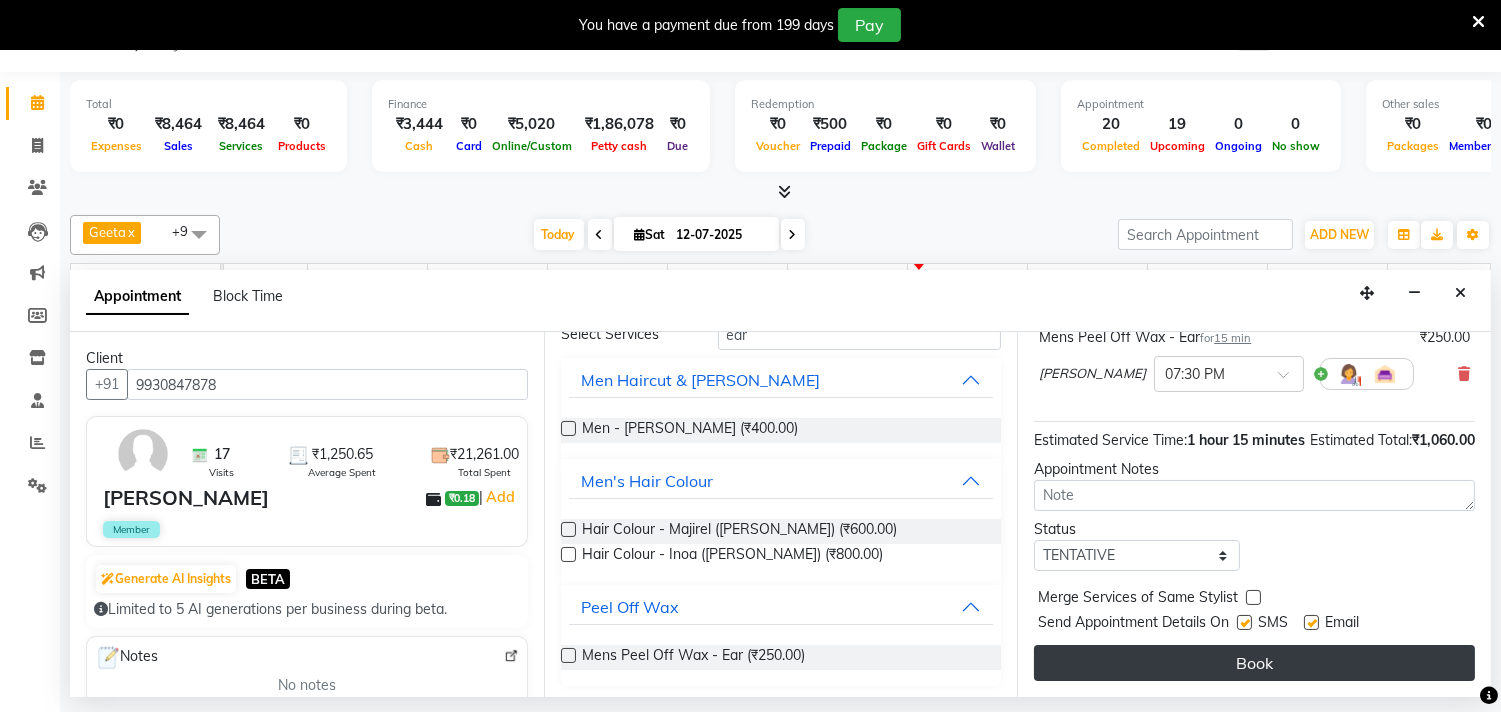 click on "Book" at bounding box center [1254, 663] 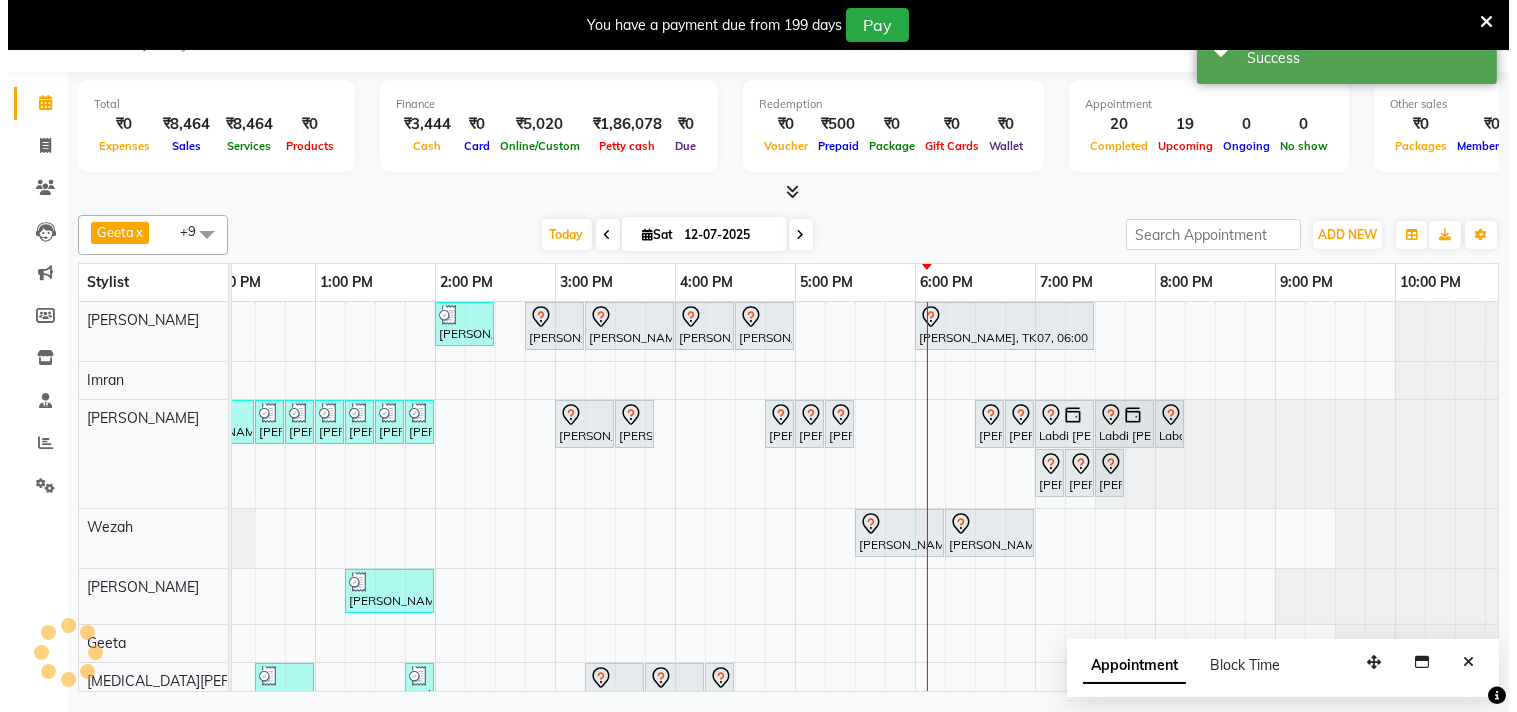scroll, scrollTop: 0, scrollLeft: 0, axis: both 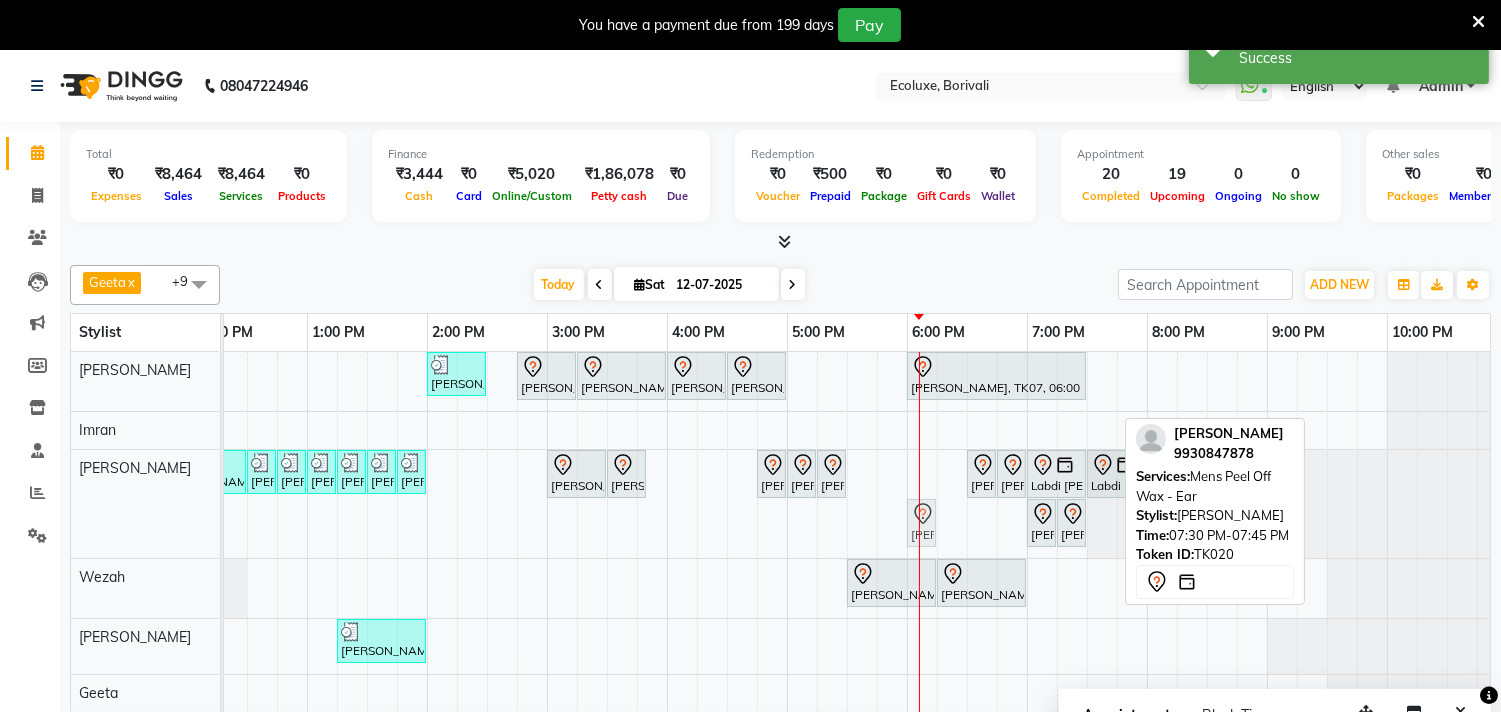 drag, startPoint x: 1105, startPoint y: 535, endPoint x: 930, endPoint y: 533, distance: 175.01143 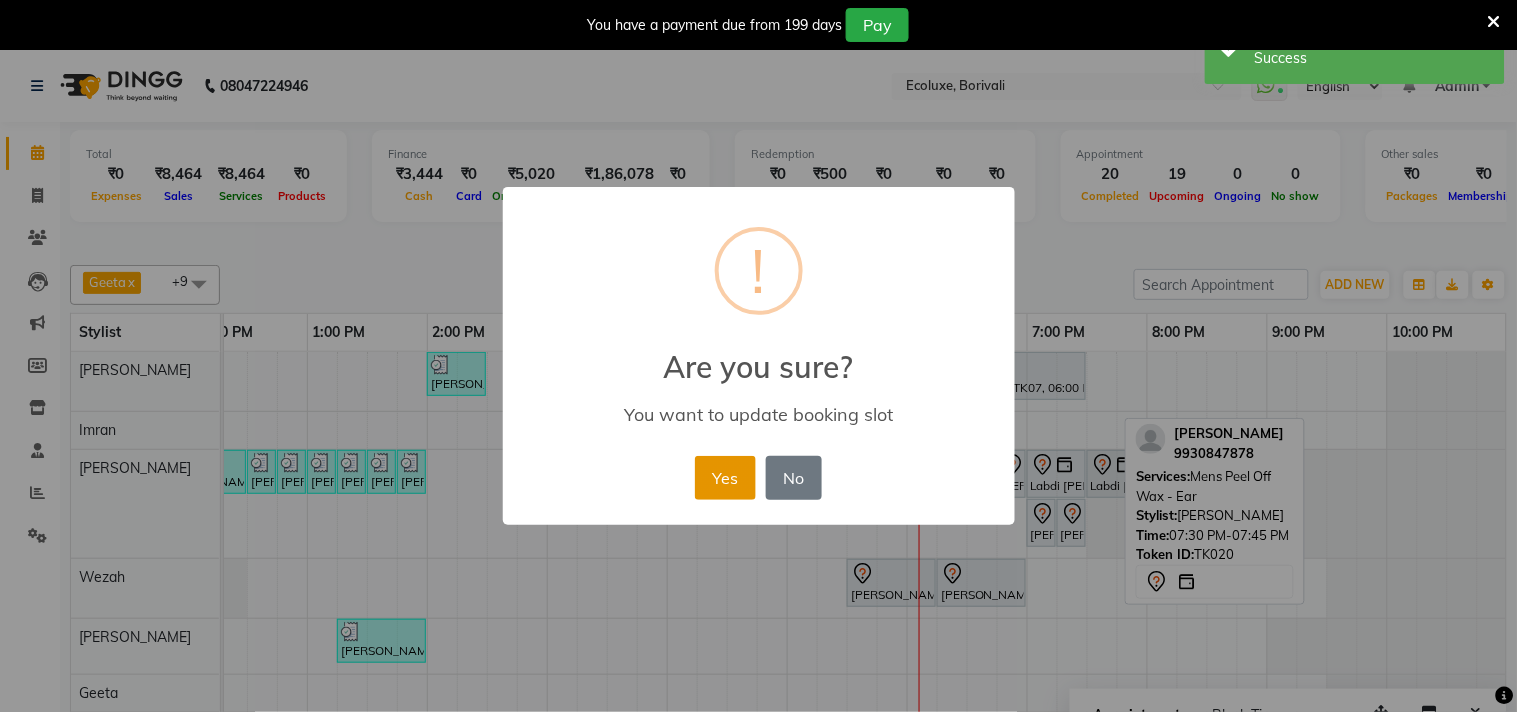 drag, startPoint x: 721, startPoint y: 475, endPoint x: 824, endPoint y: 487, distance: 103.69667 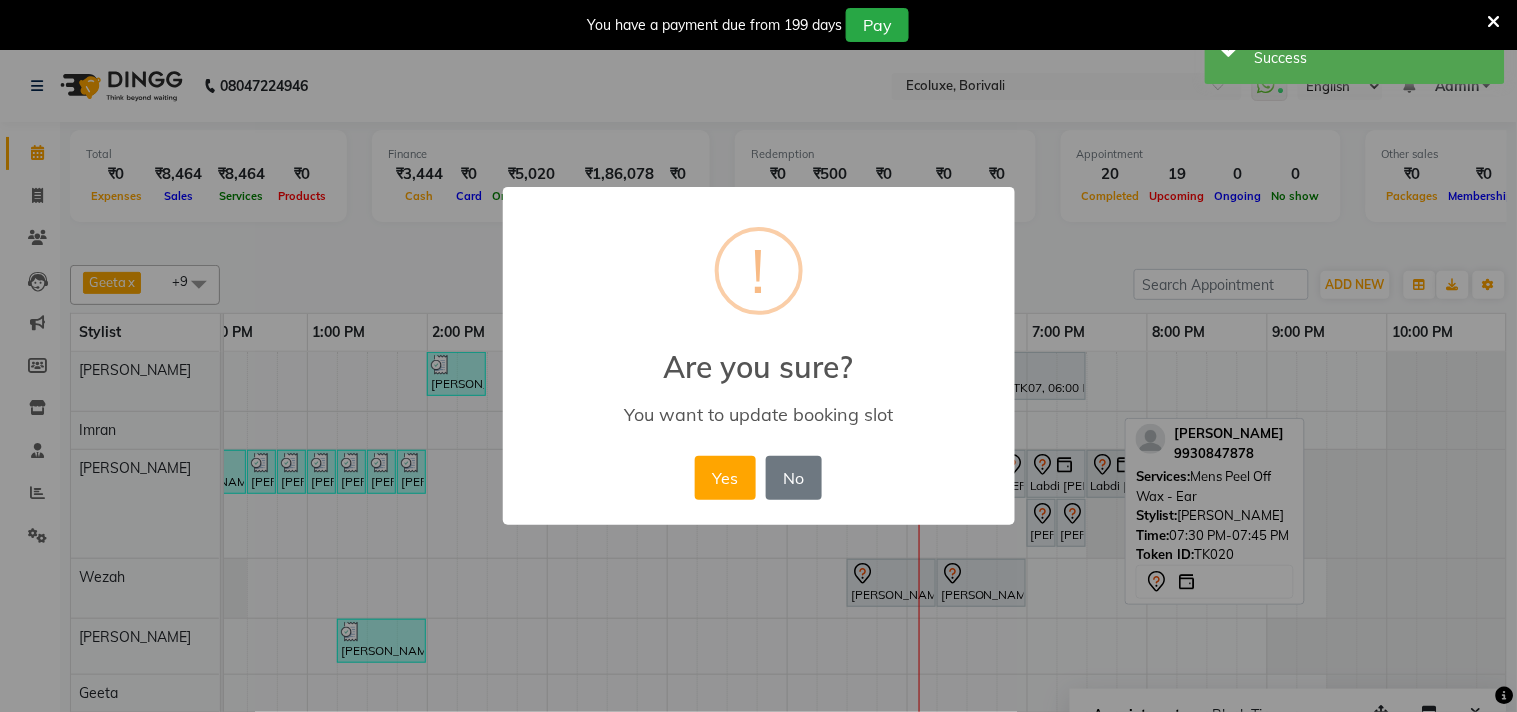 click on "Yes" at bounding box center [725, 478] 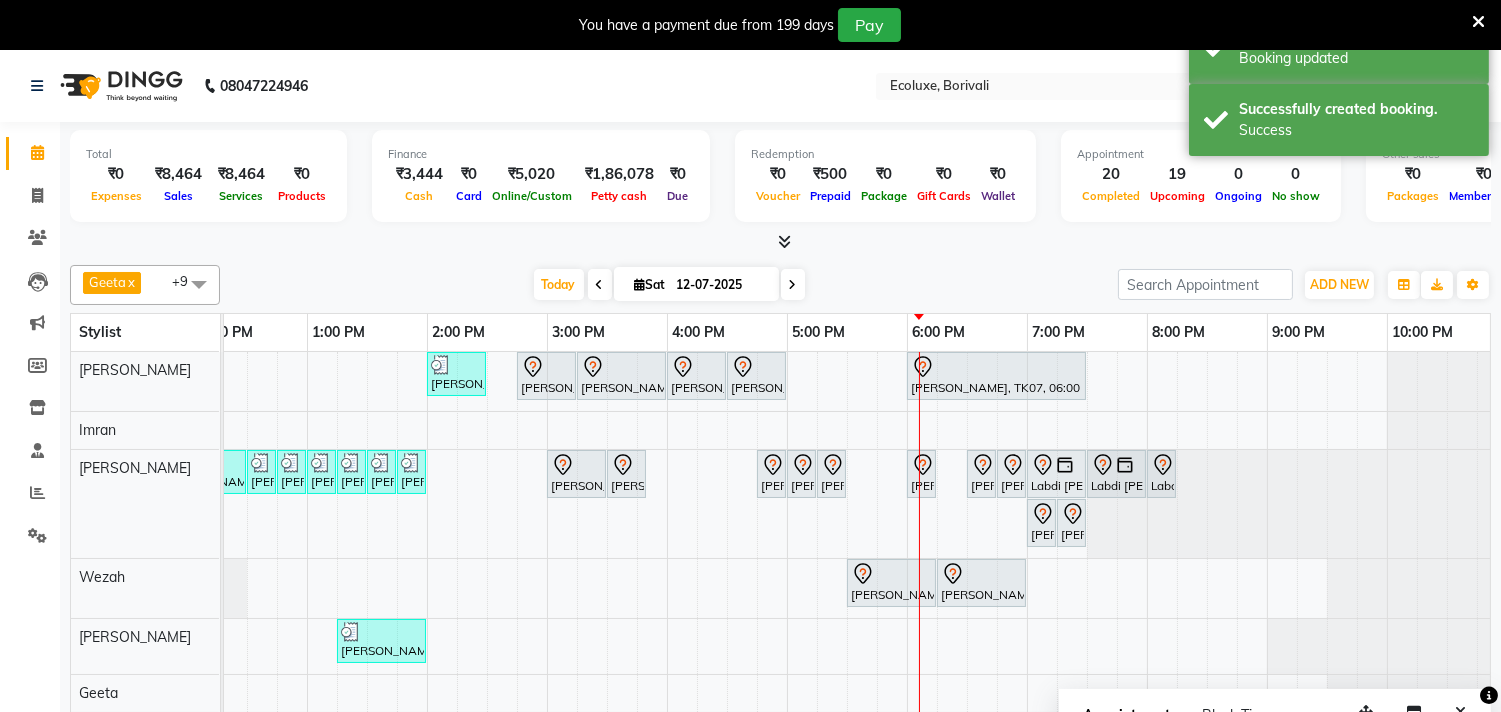 drag, startPoint x: 1086, startPoint y: 528, endPoint x: 893, endPoint y: 526, distance: 193.01036 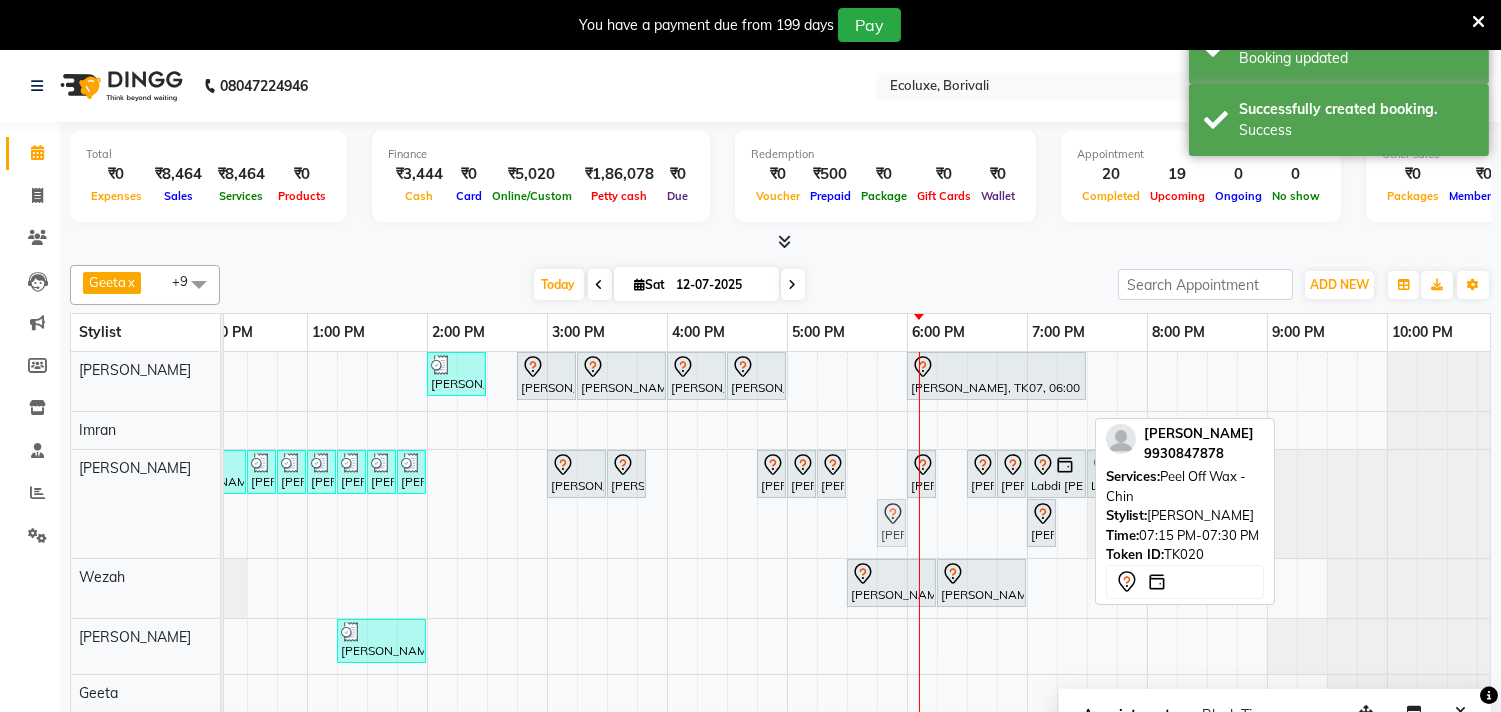 drag, startPoint x: 1064, startPoint y: 523, endPoint x: 881, endPoint y: 513, distance: 183.27303 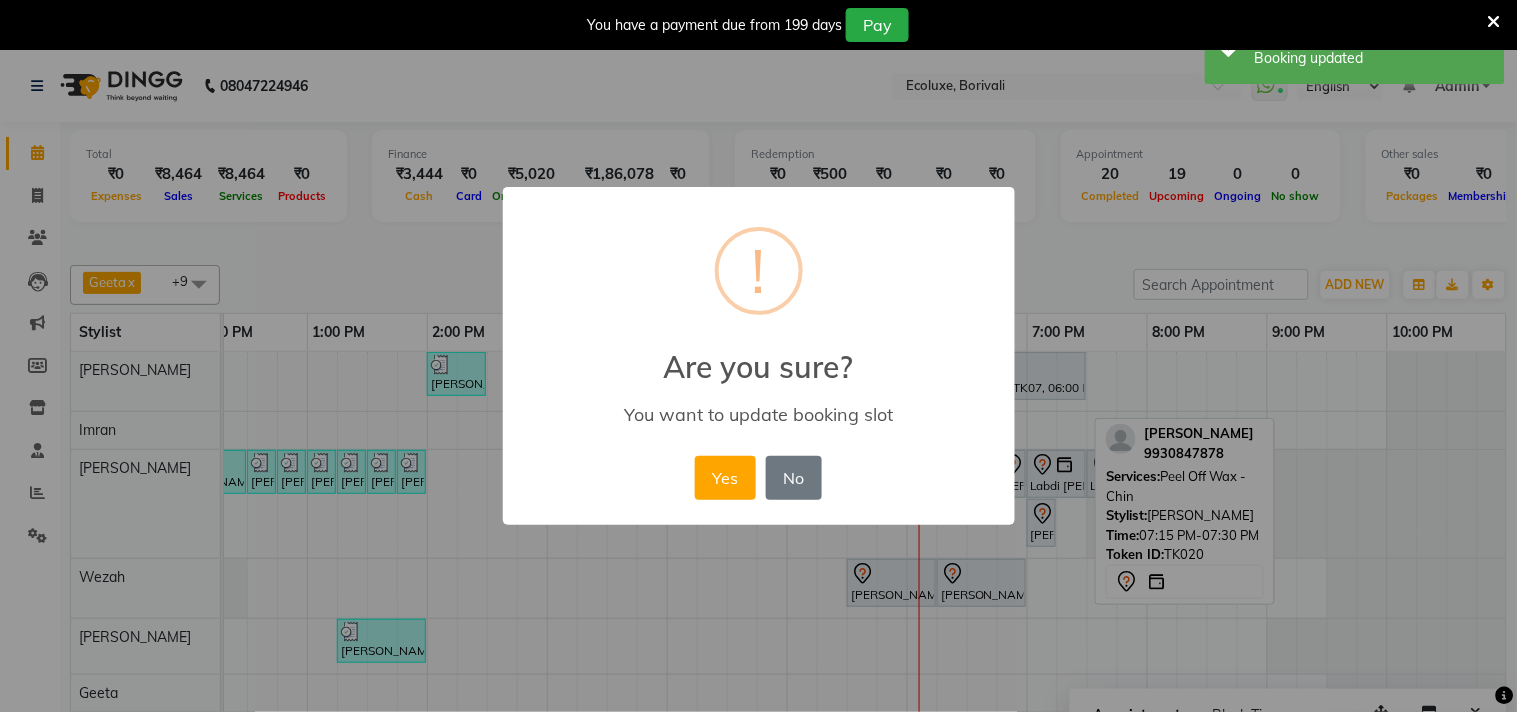 drag, startPoint x: 750, startPoint y: 478, endPoint x: 773, endPoint y: 485, distance: 24.04163 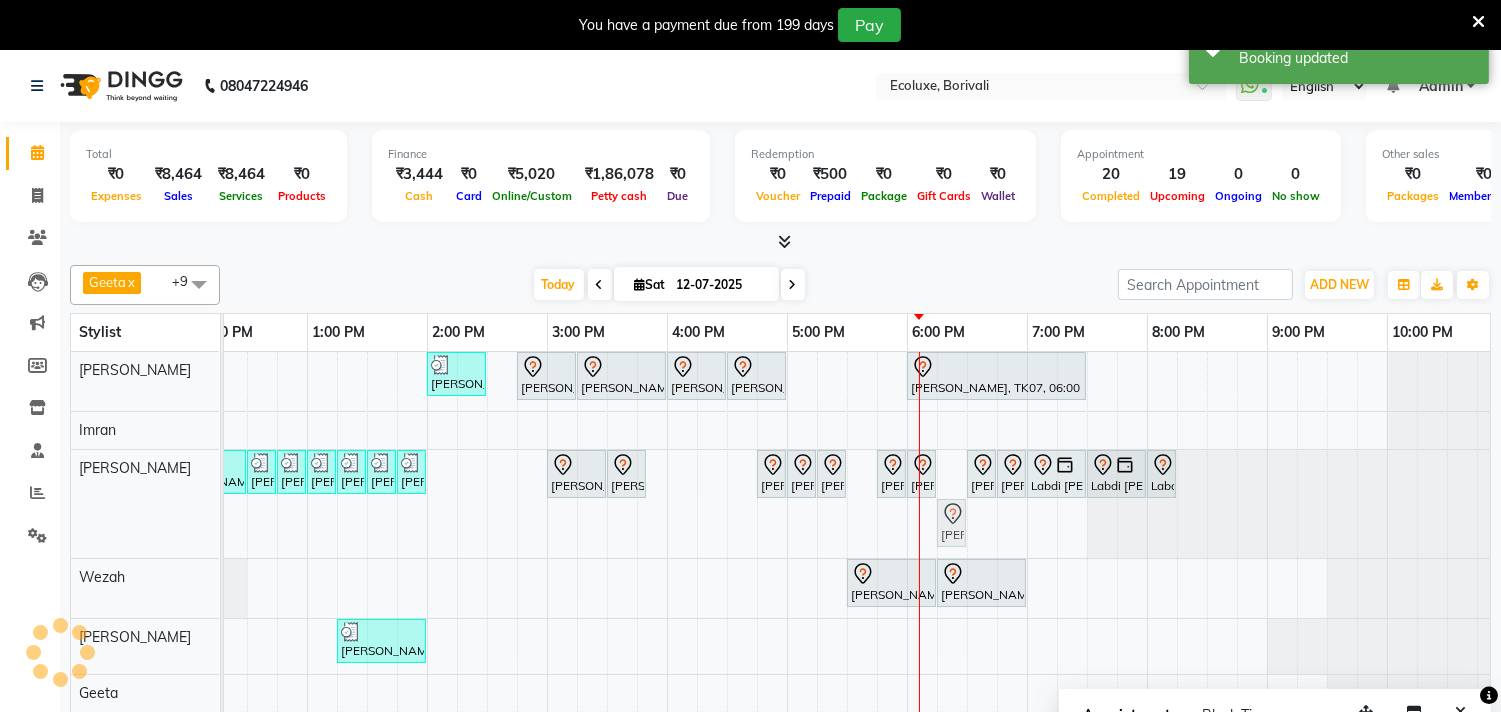 drag, startPoint x: 1038, startPoint y: 525, endPoint x: 944, endPoint y: 520, distance: 94.13288 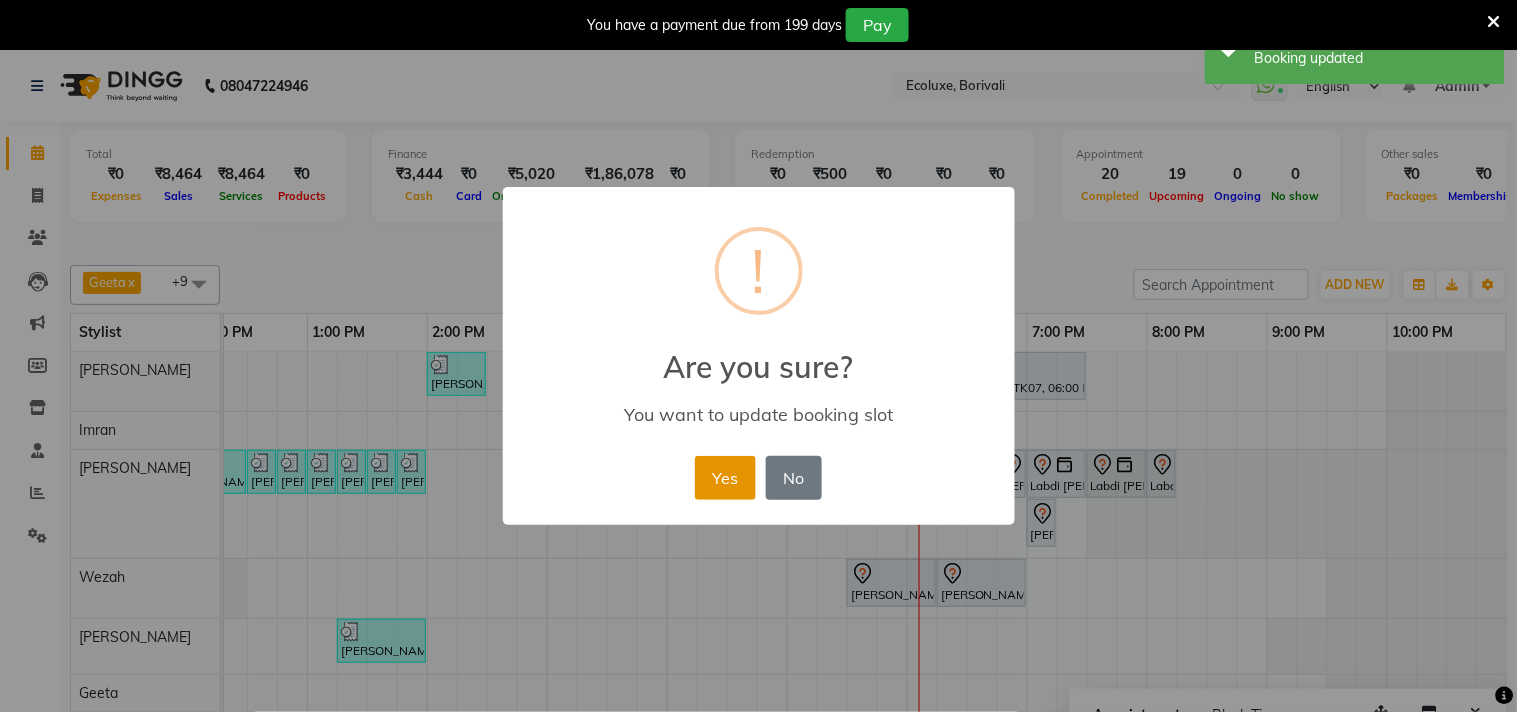 click on "Yes" at bounding box center [725, 478] 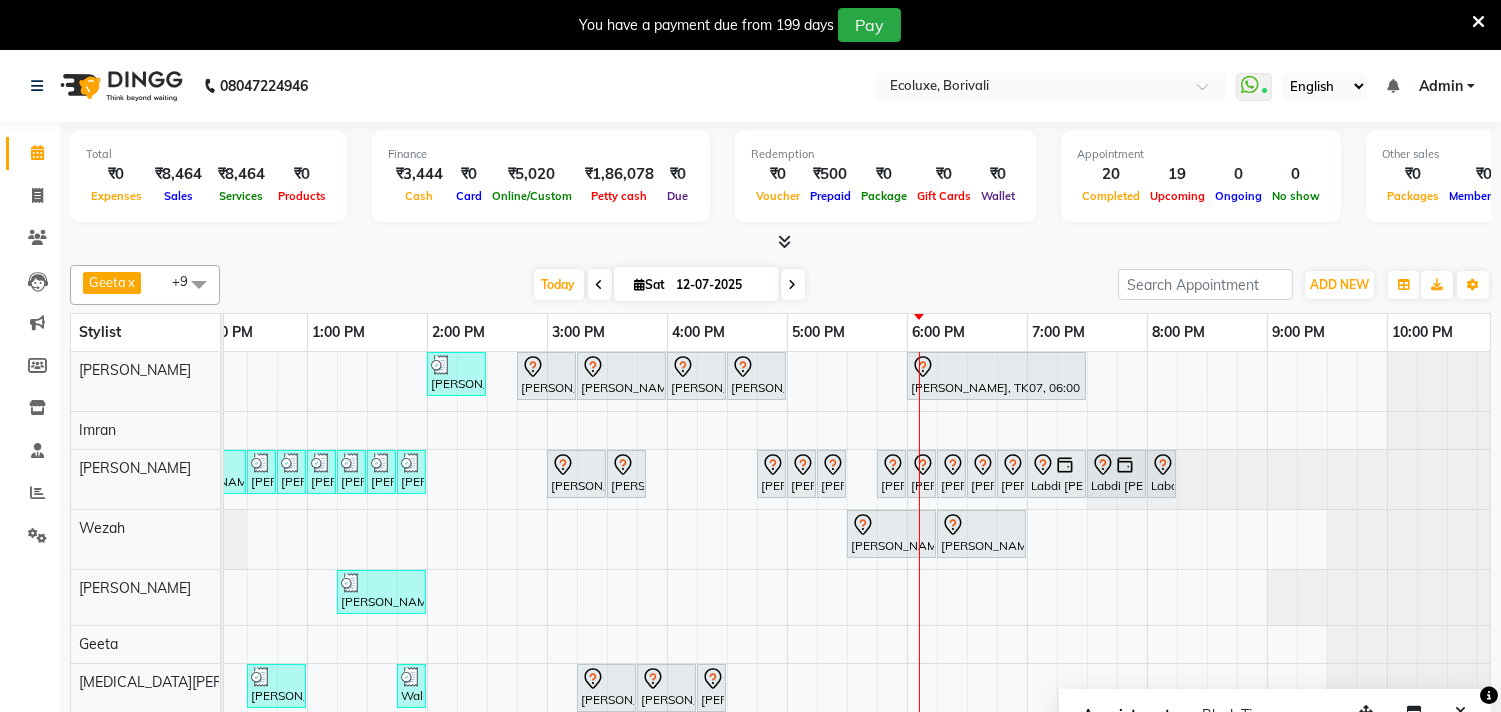 click at bounding box center (1478, 22) 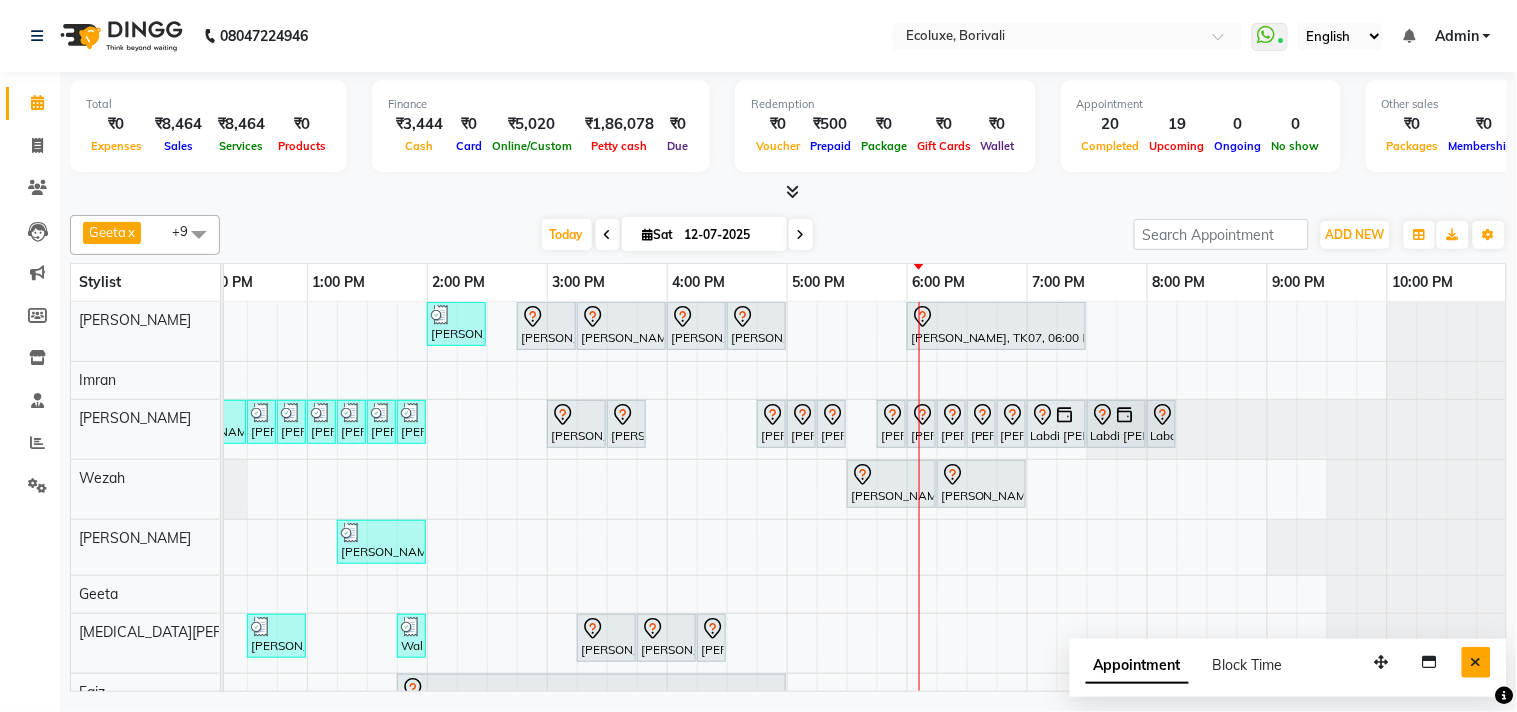 click at bounding box center (1476, 662) 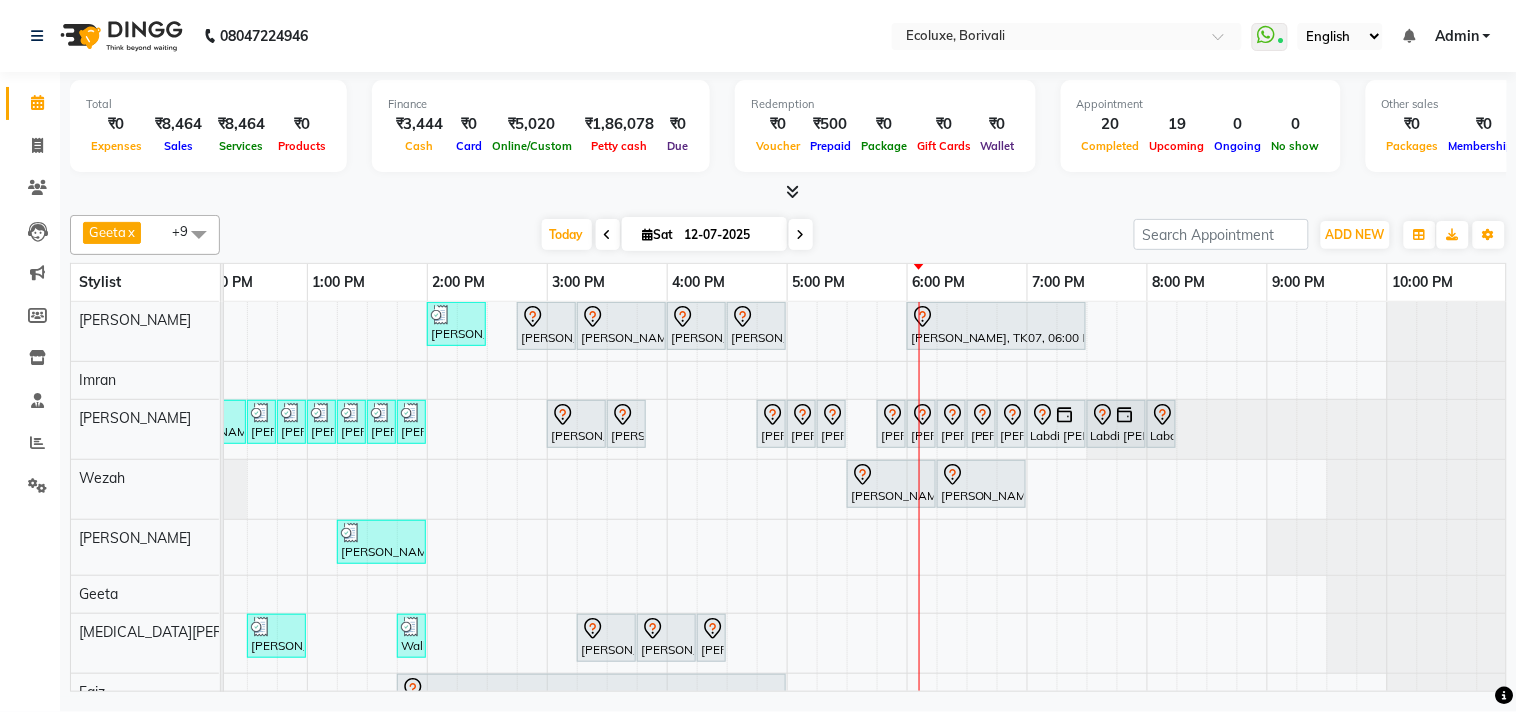 scroll, scrollTop: 0, scrollLeft: 414, axis: horizontal 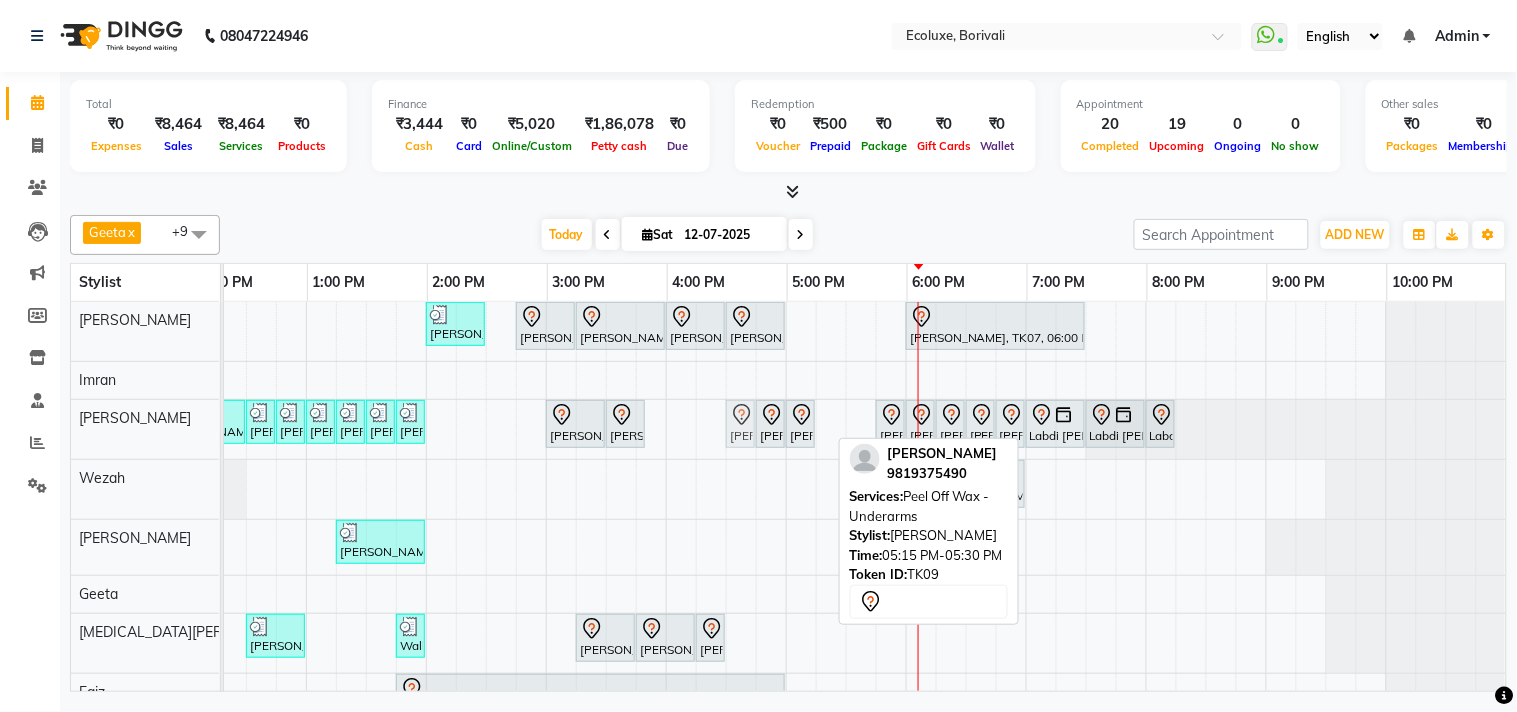 drag, startPoint x: 815, startPoint y: 427, endPoint x: 717, endPoint y: 430, distance: 98.045906 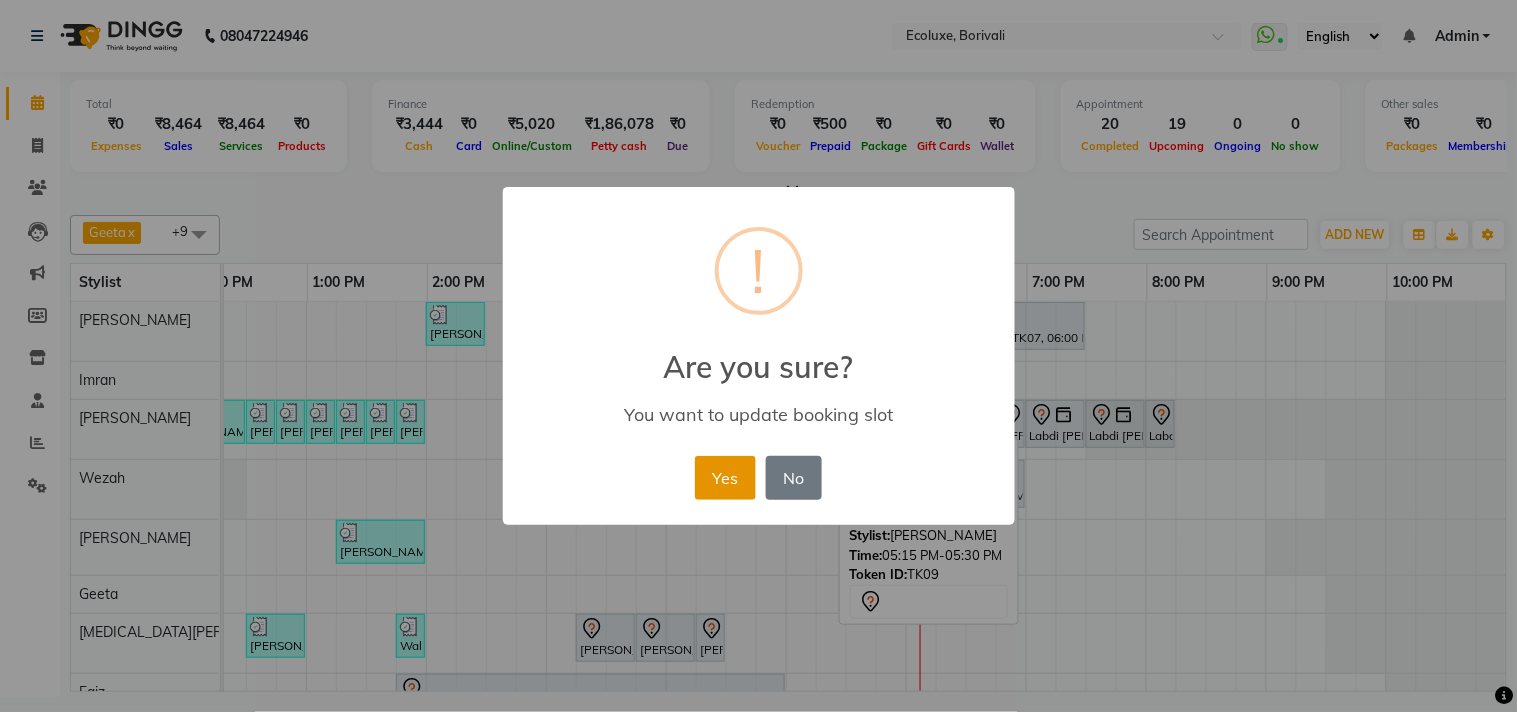 click on "Yes" at bounding box center [725, 478] 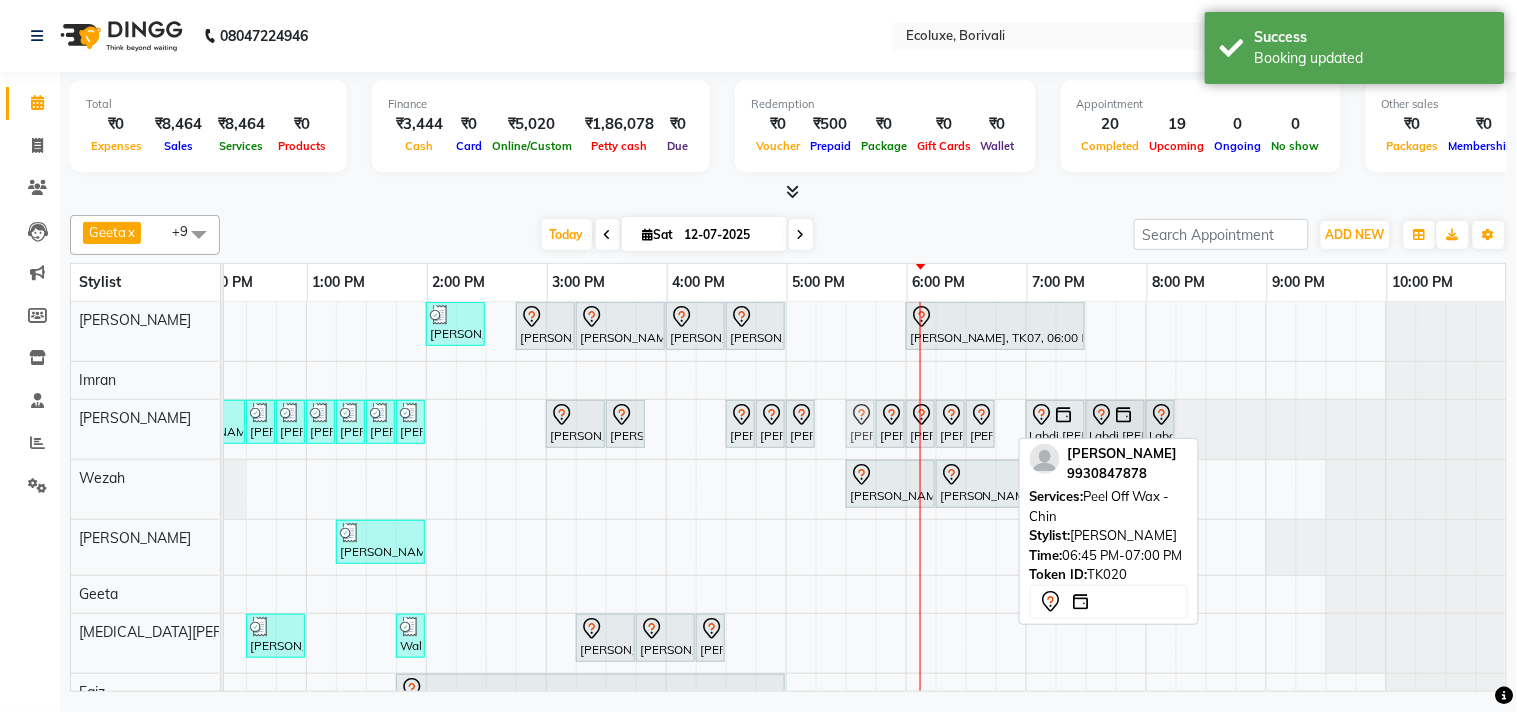drag, startPoint x: 988, startPoint y: 423, endPoint x: 836, endPoint y: 435, distance: 152.47295 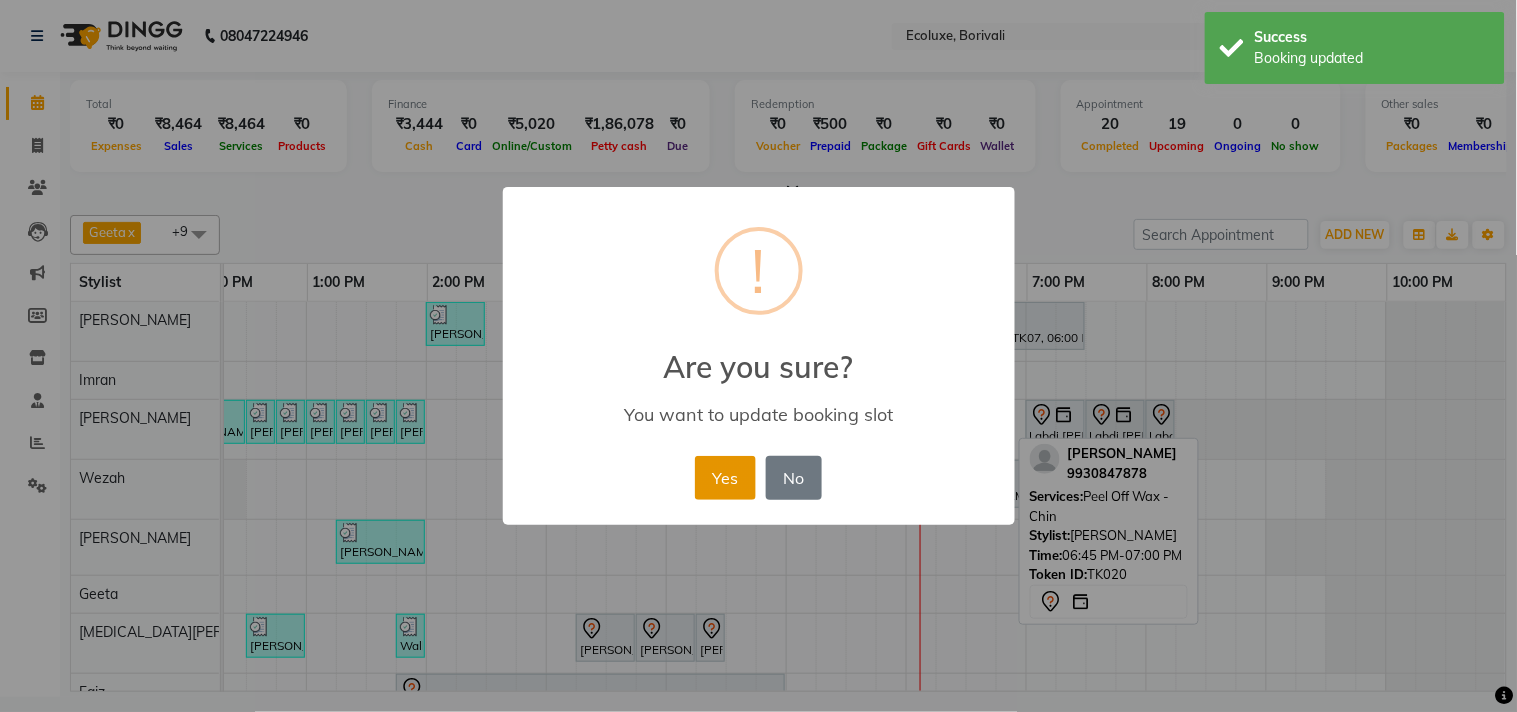 click on "Yes" at bounding box center (725, 478) 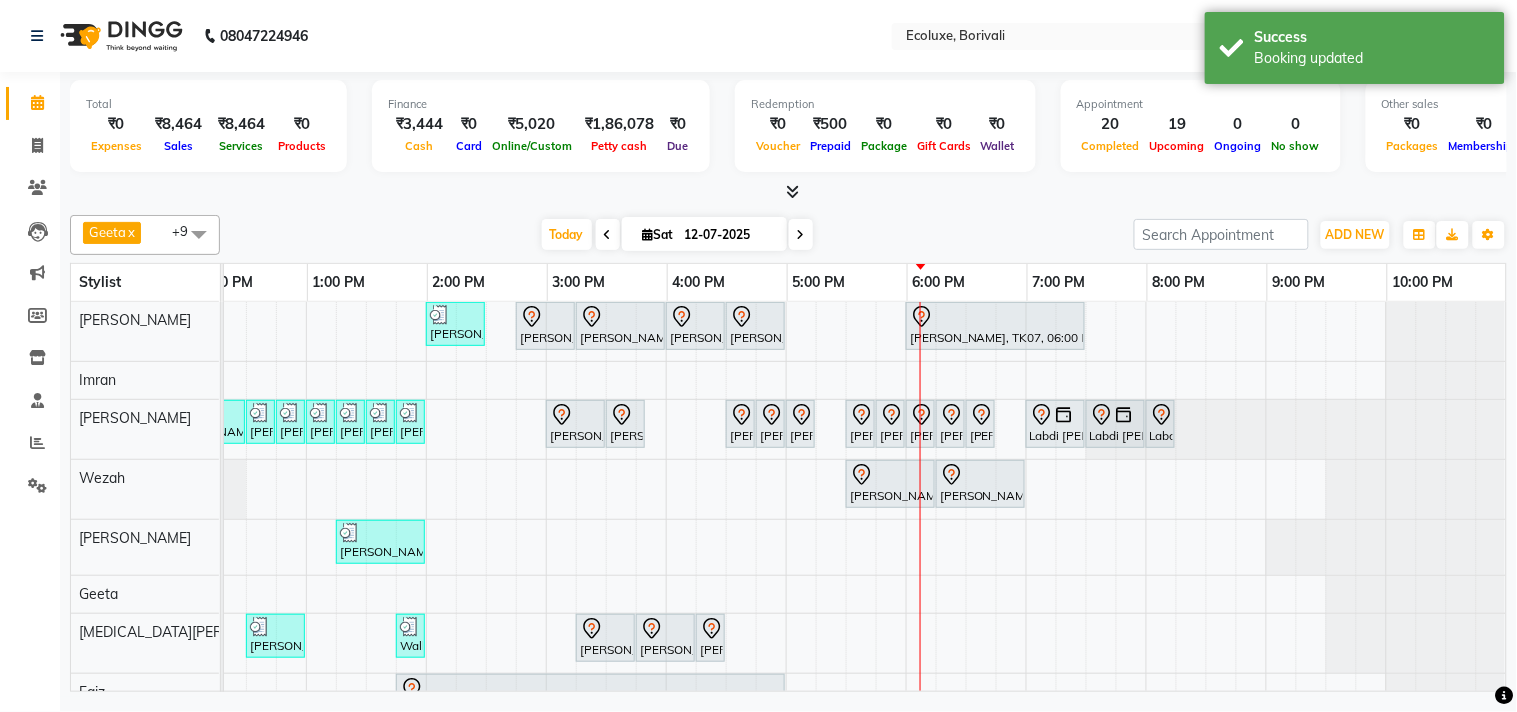 scroll, scrollTop: 76, scrollLeft: 414, axis: both 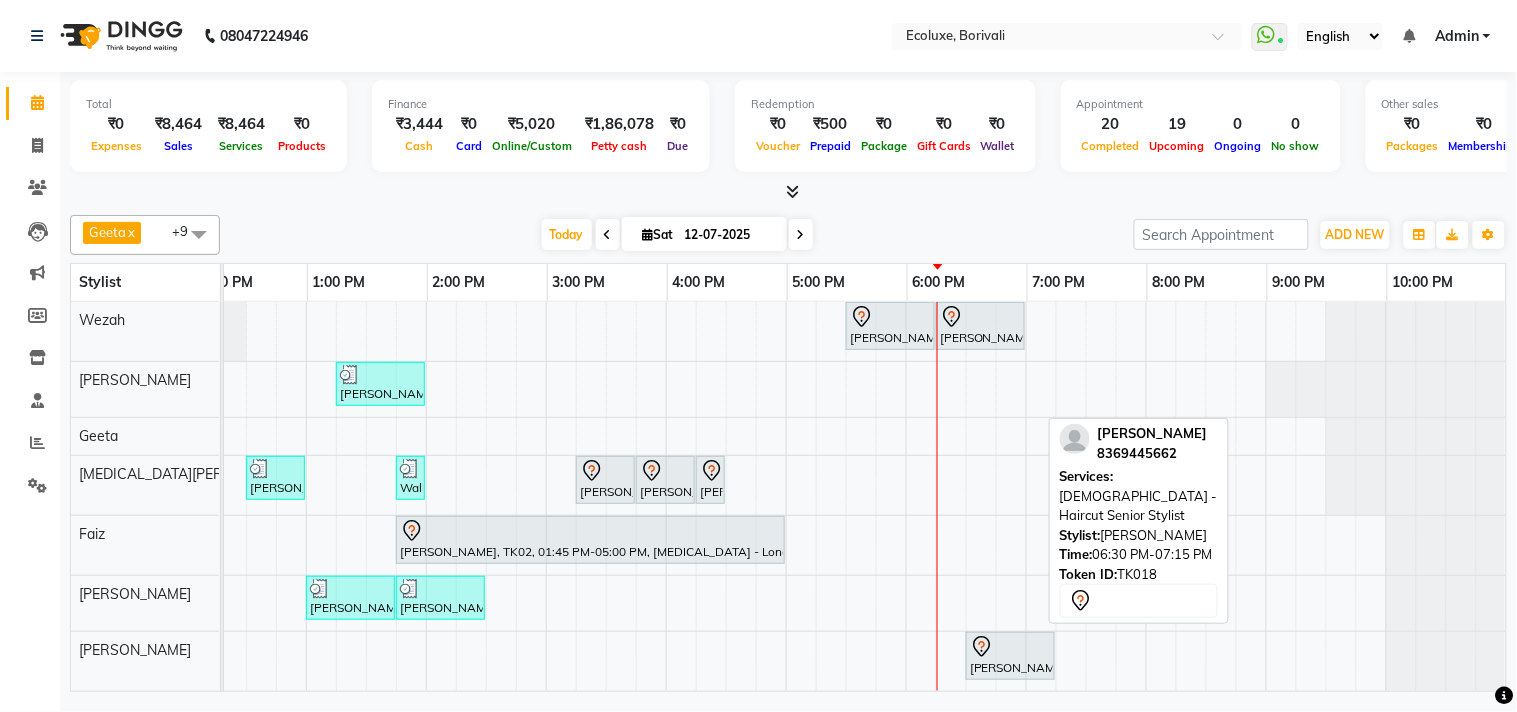click at bounding box center (1010, 647) 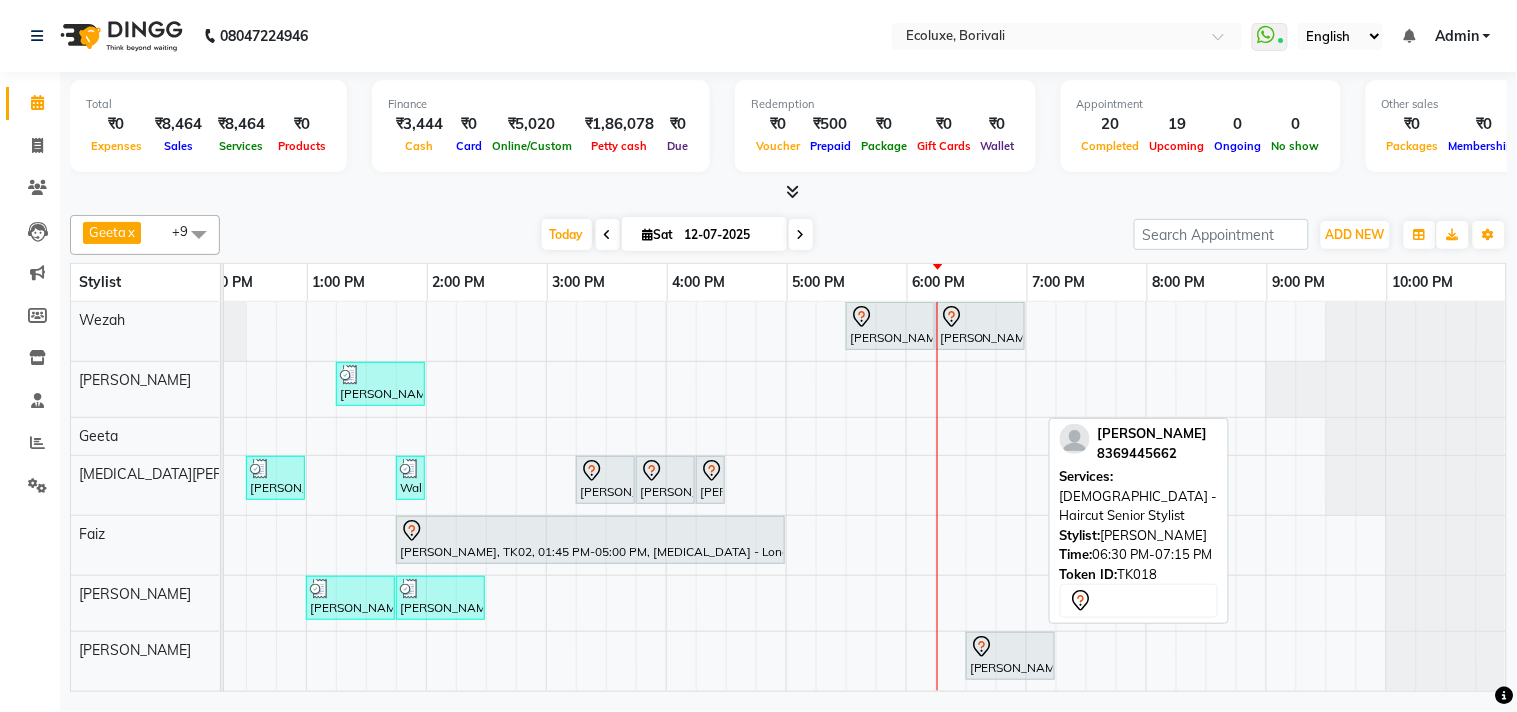 click at bounding box center [1010, 647] 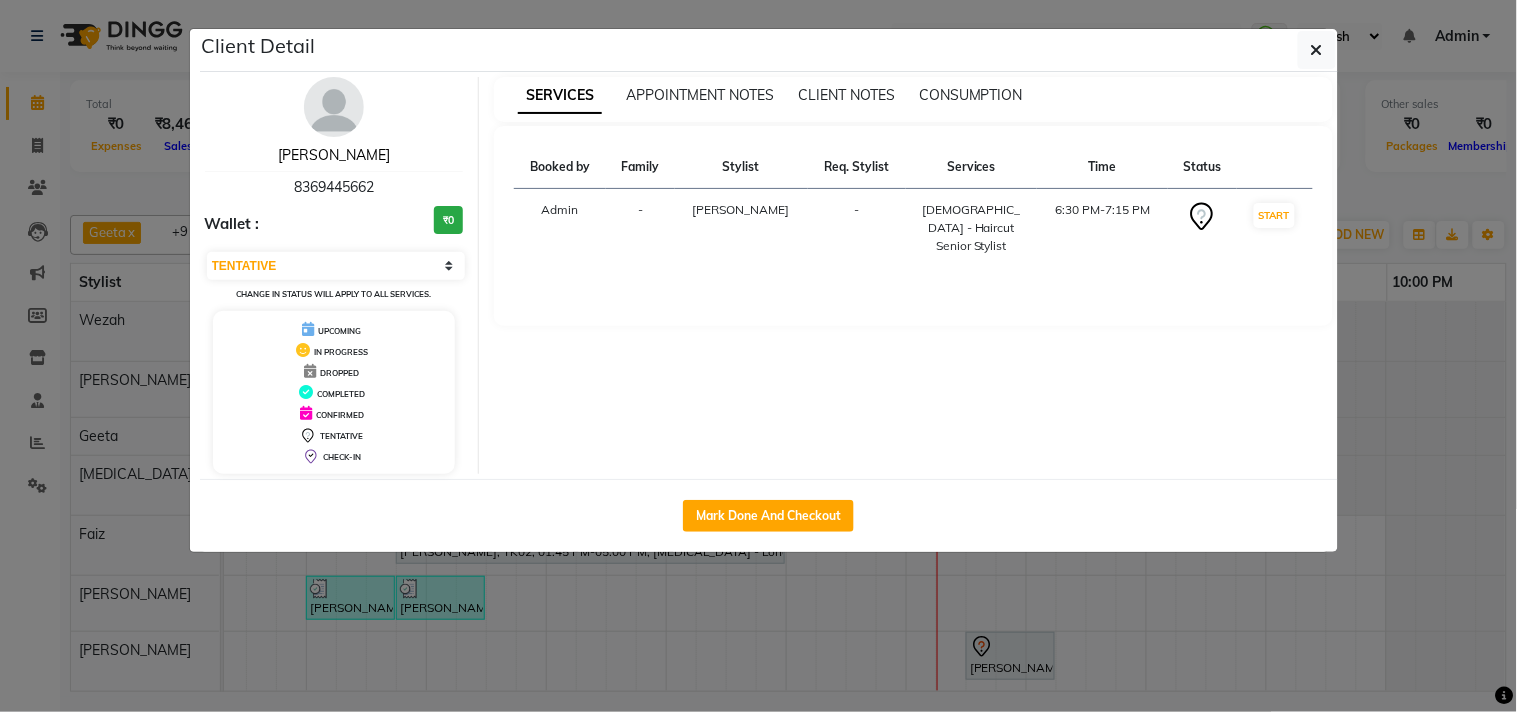 click on "Jhanvi Shah" at bounding box center [334, 155] 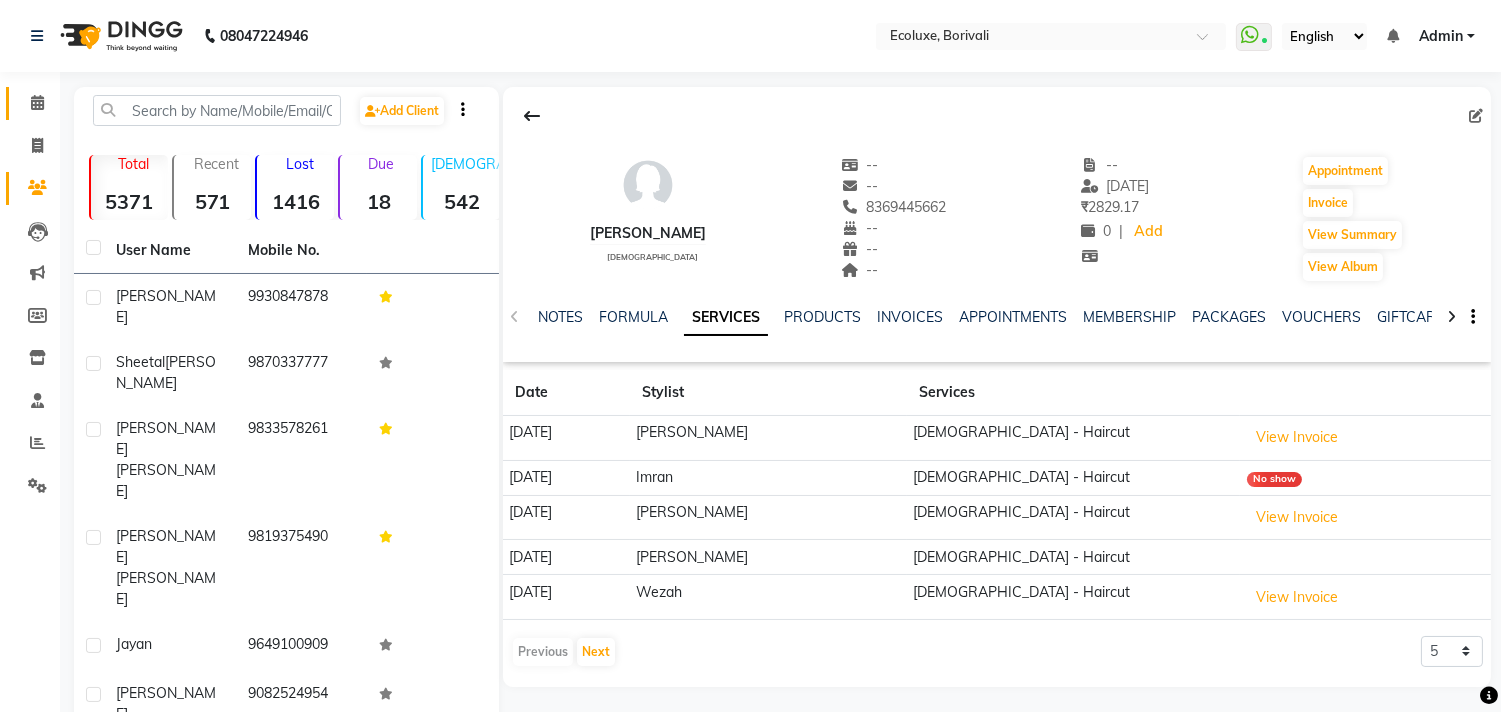 click on "Calendar" 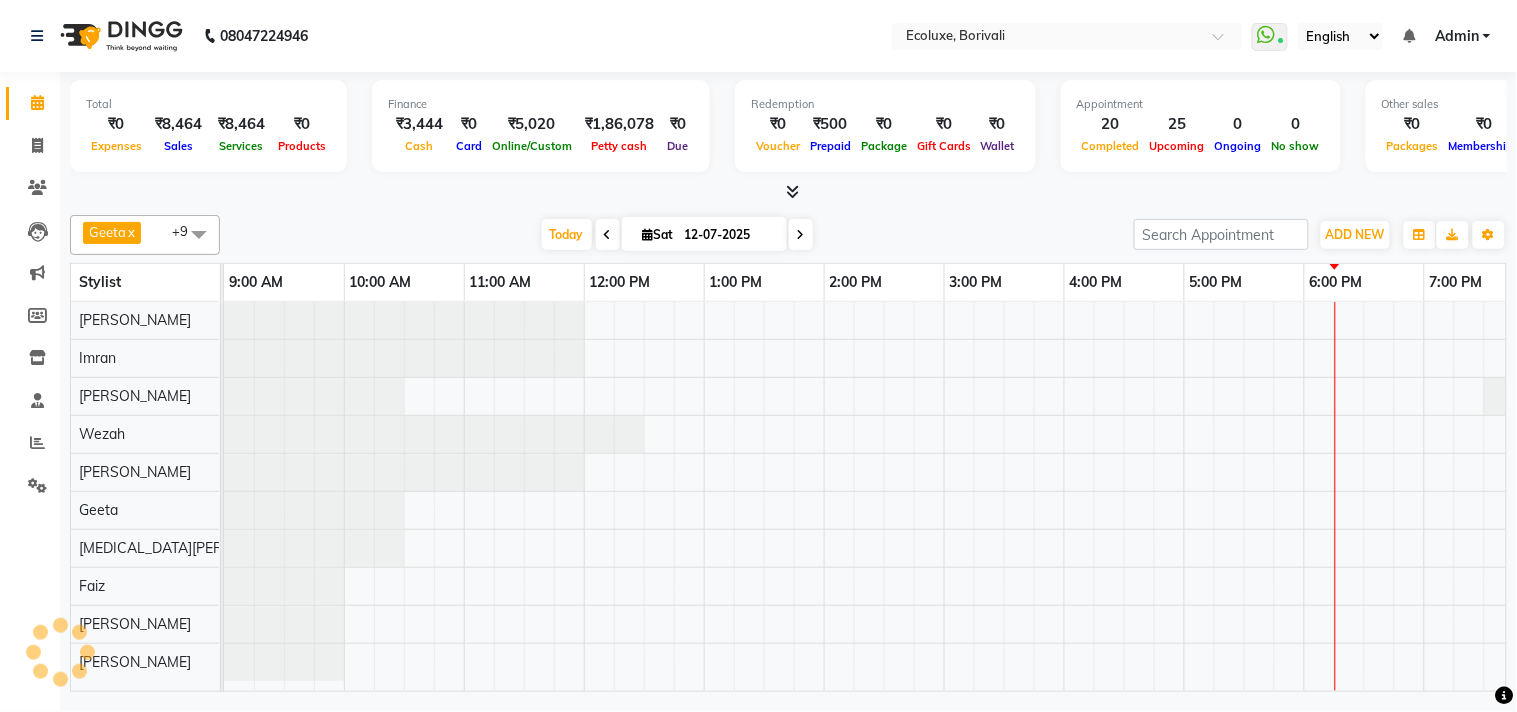 scroll, scrollTop: 0, scrollLeft: 397, axis: horizontal 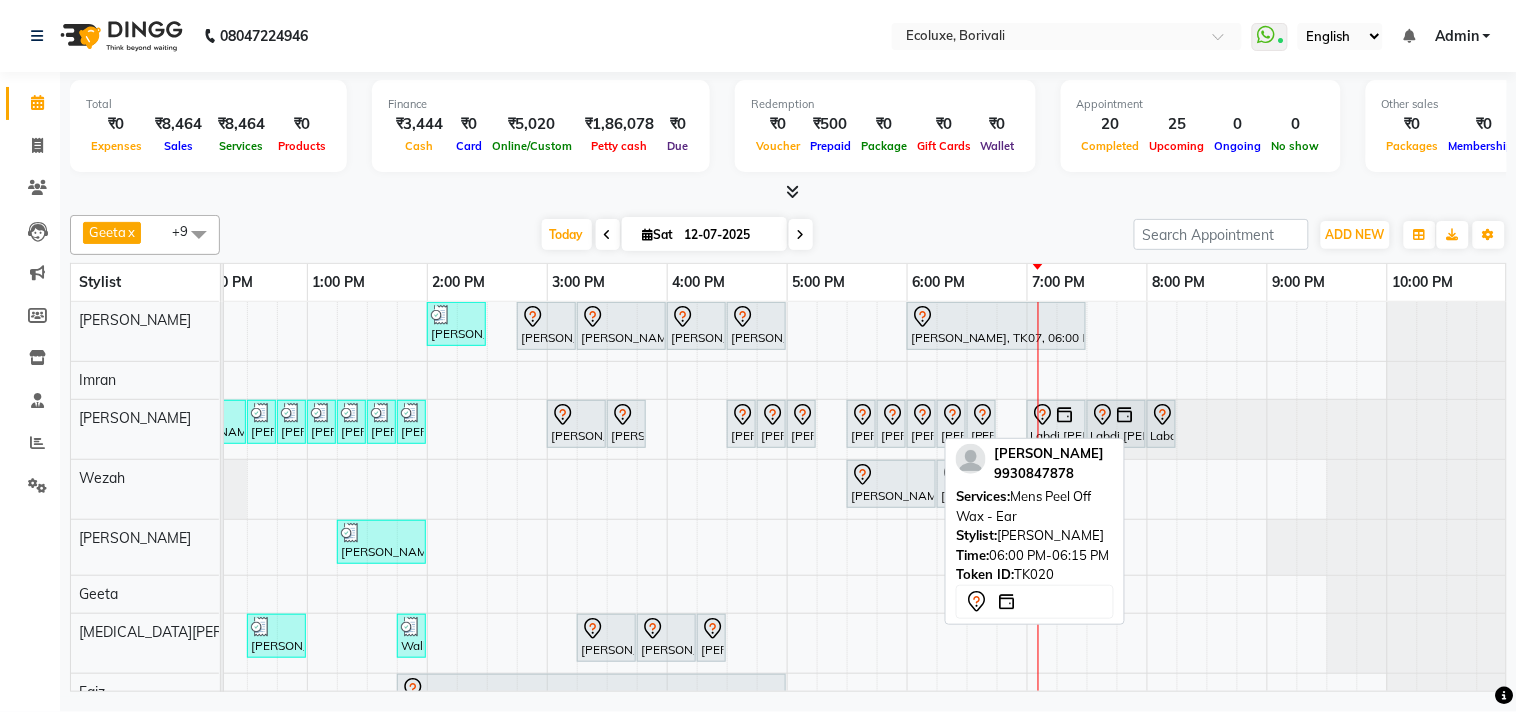 click on "[PERSON_NAME], TK20, 06:00 PM-06:15 PM, Mens Peel Off Wax - Ear" at bounding box center (921, 424) 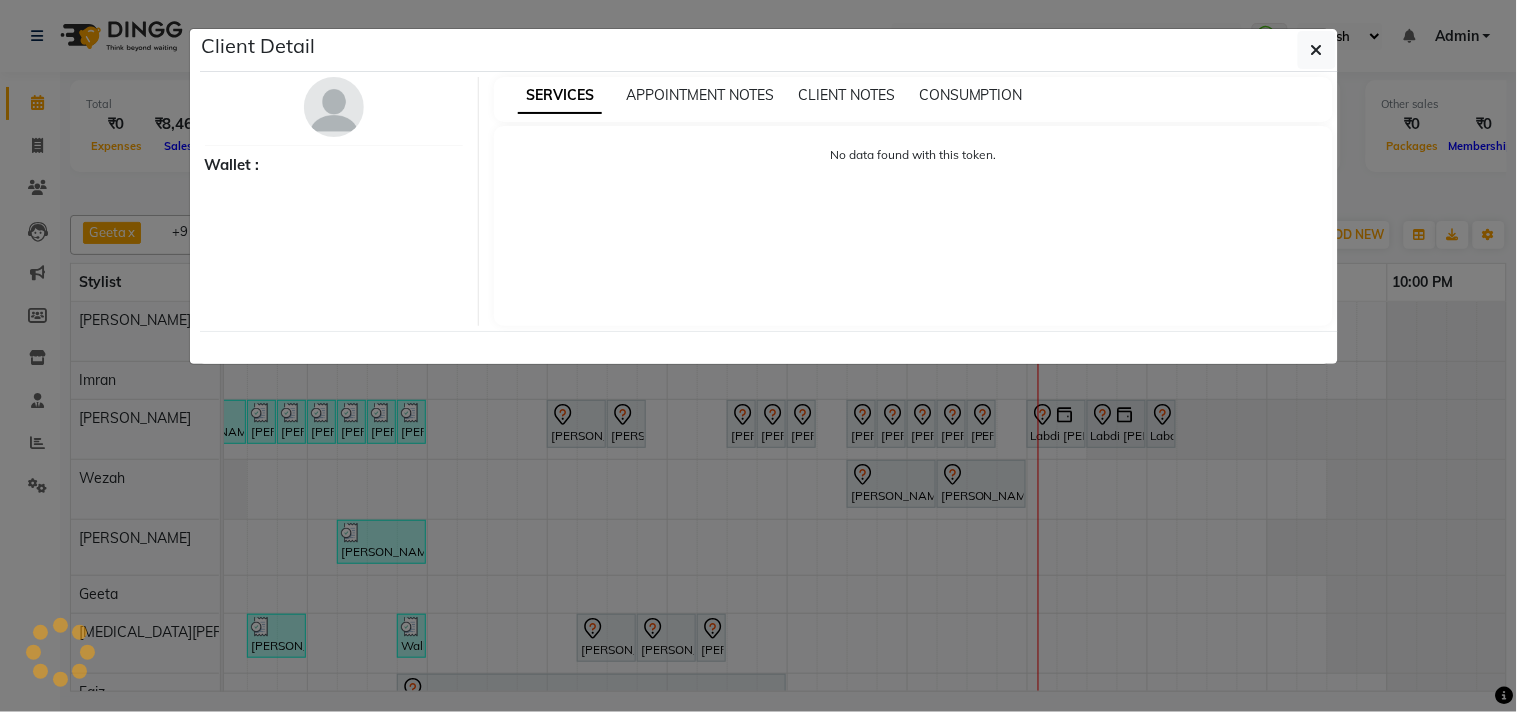 select on "7" 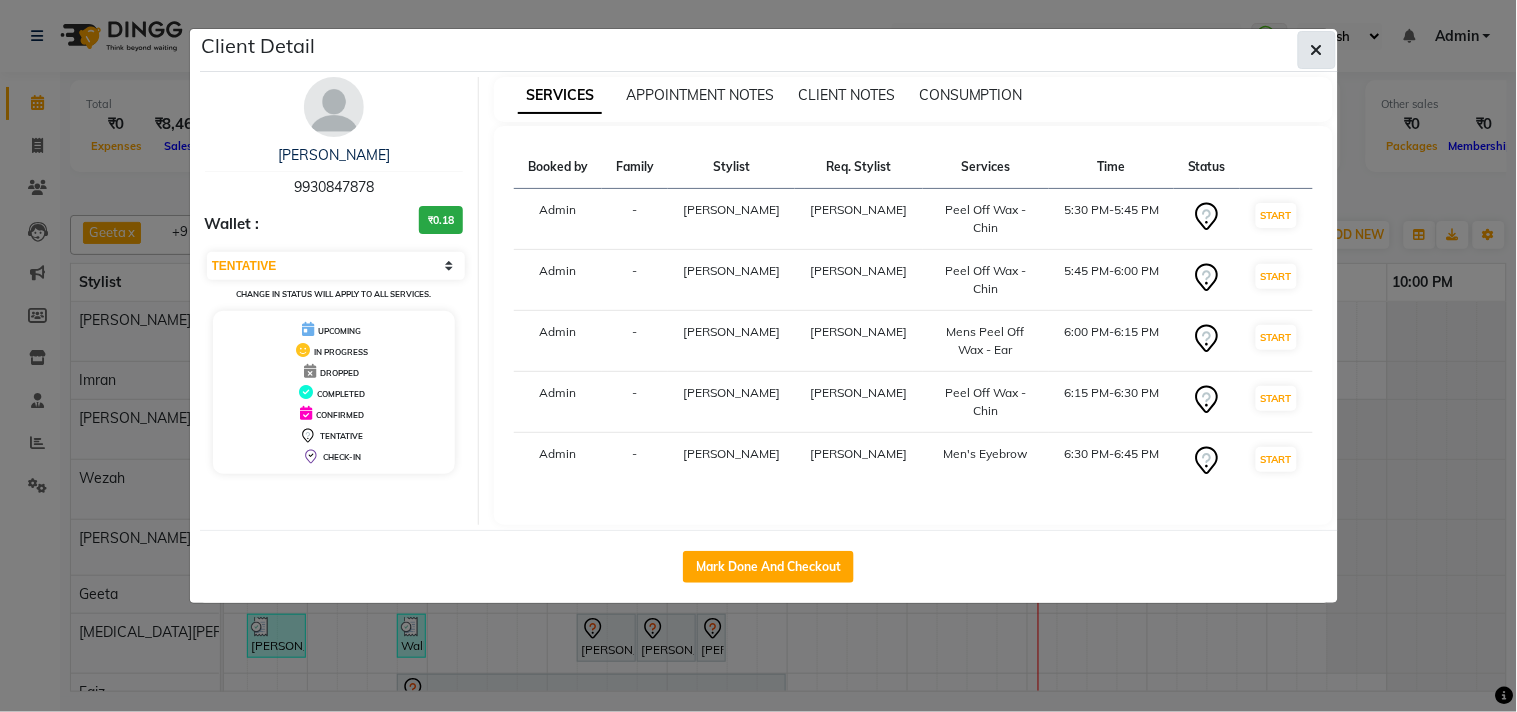 click 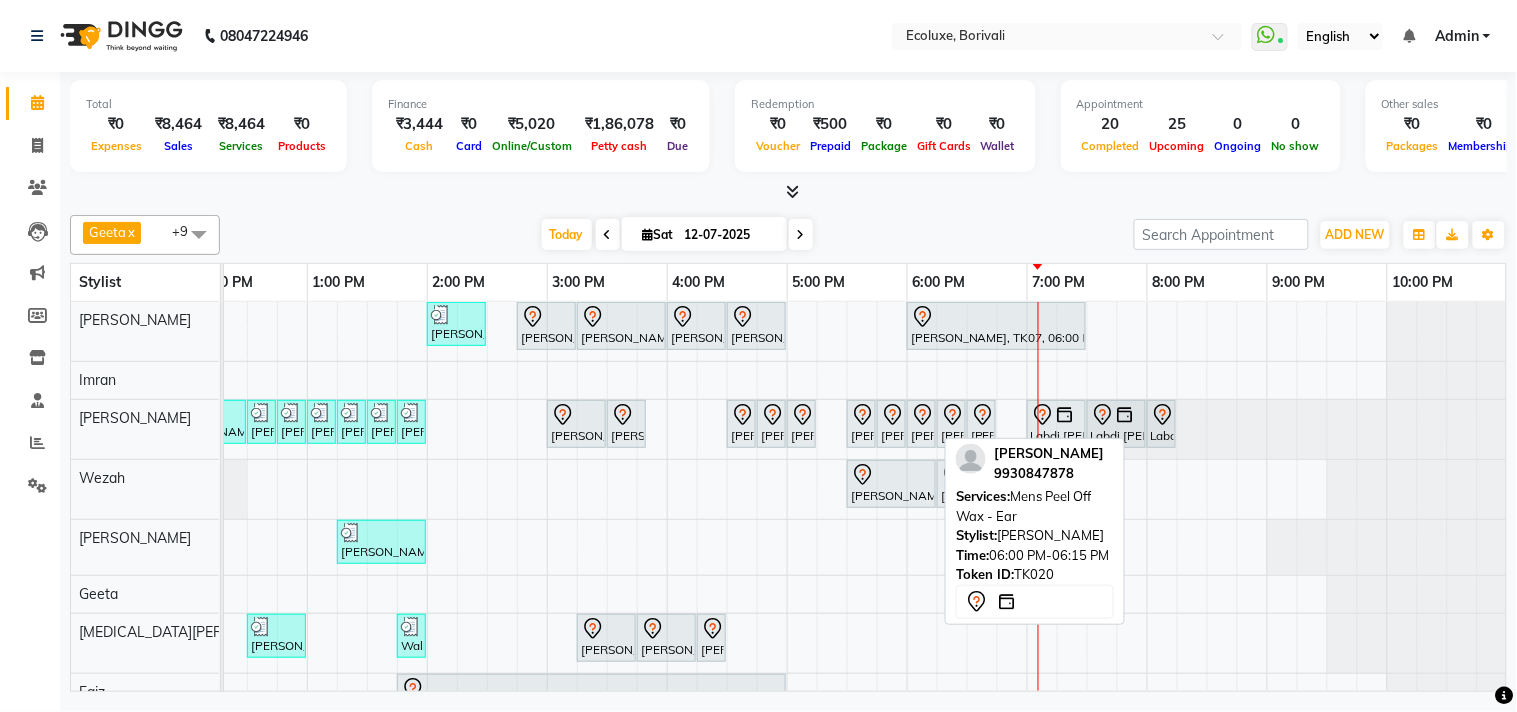 click 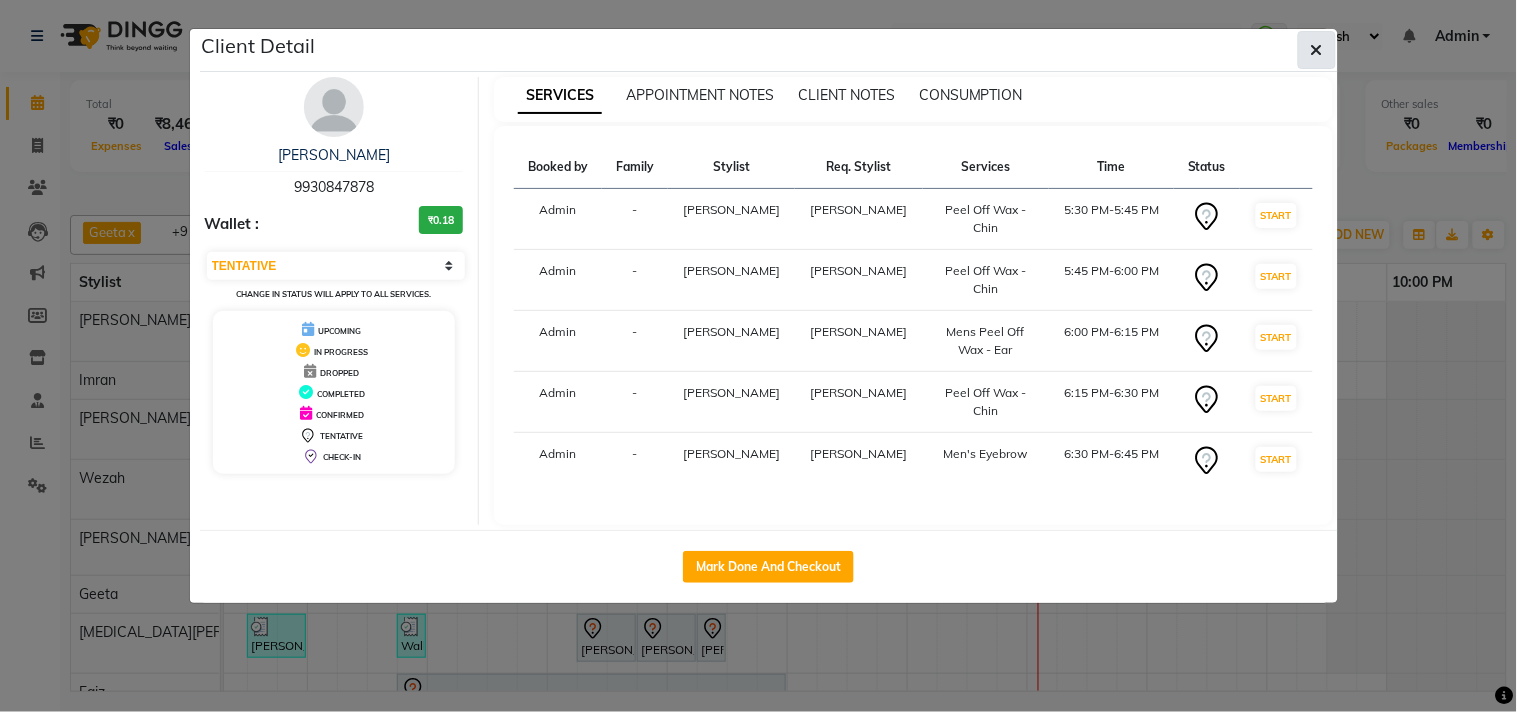 click 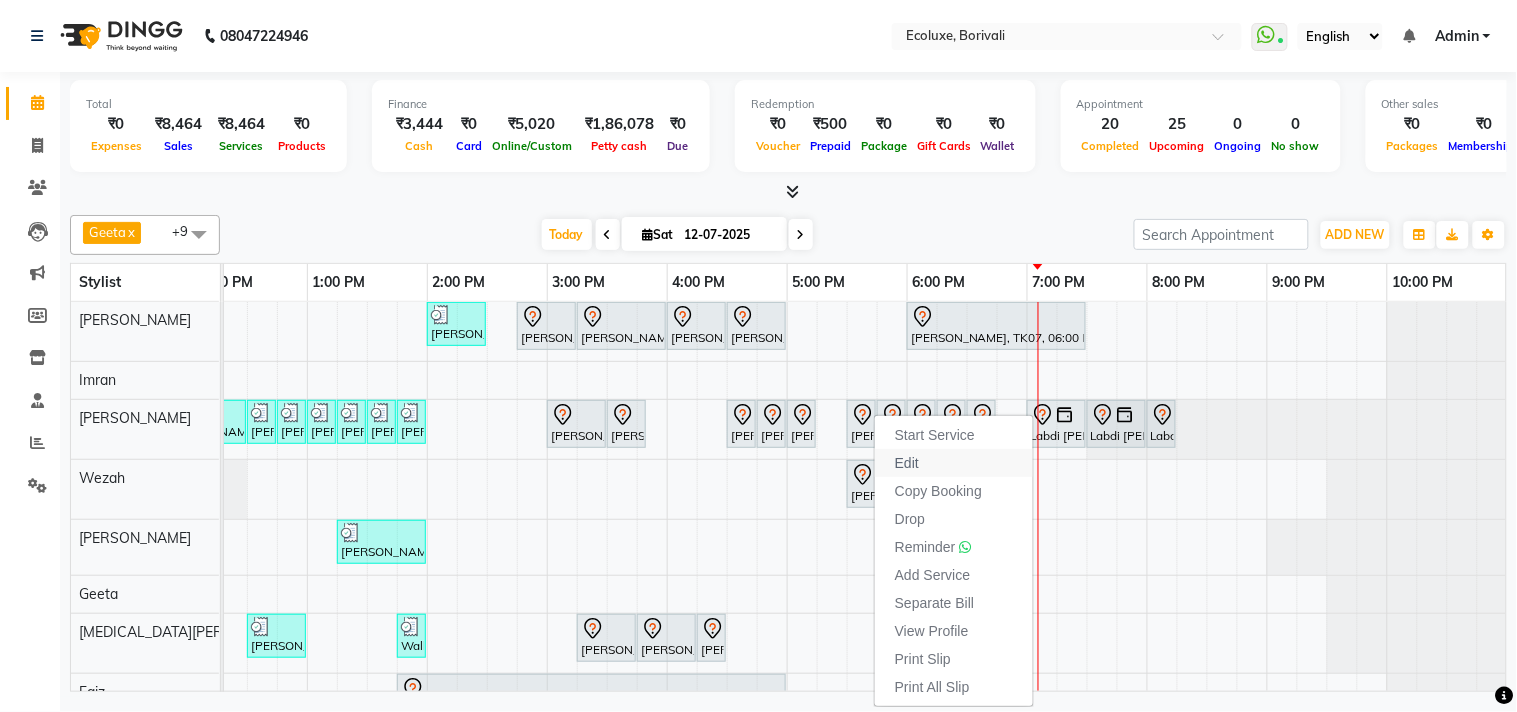 click on "Edit" at bounding box center [954, 463] 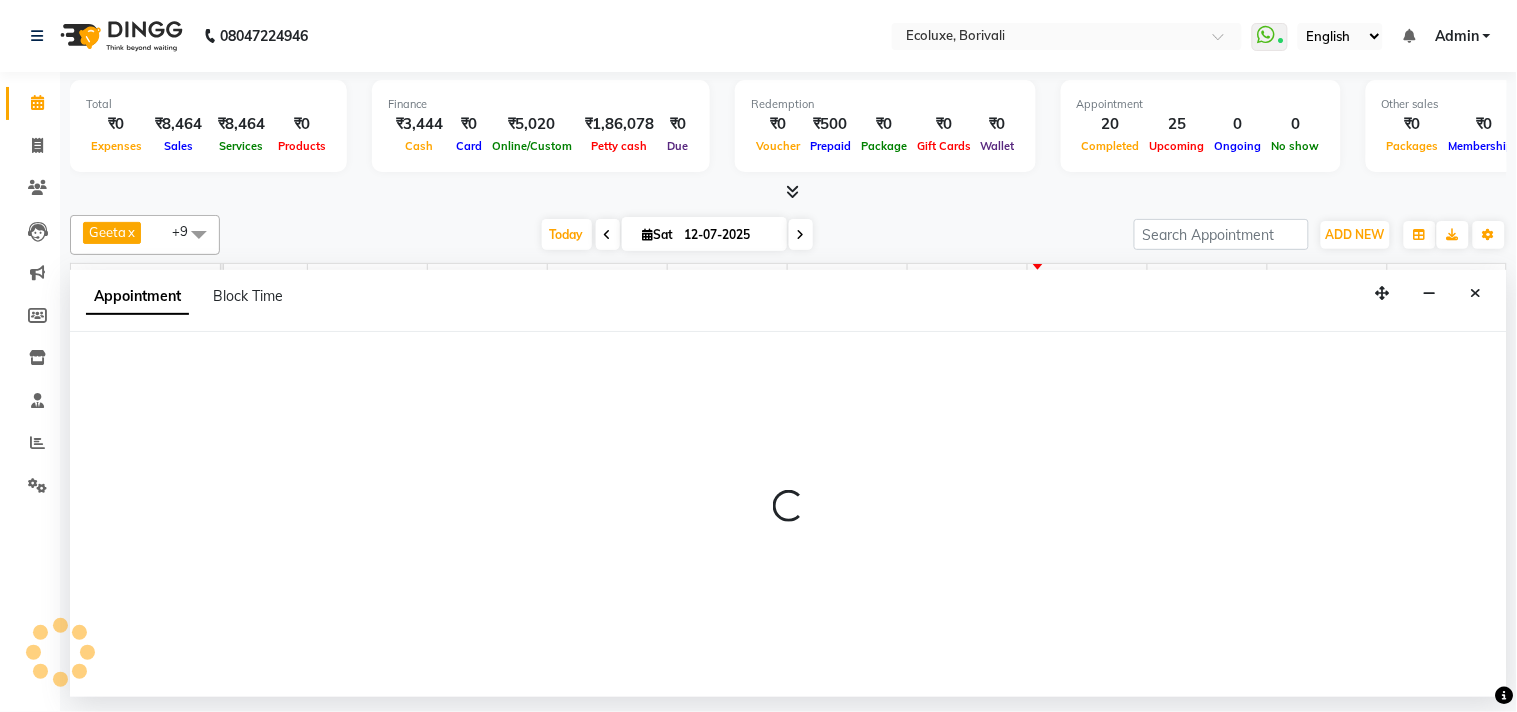 select on "tentative" 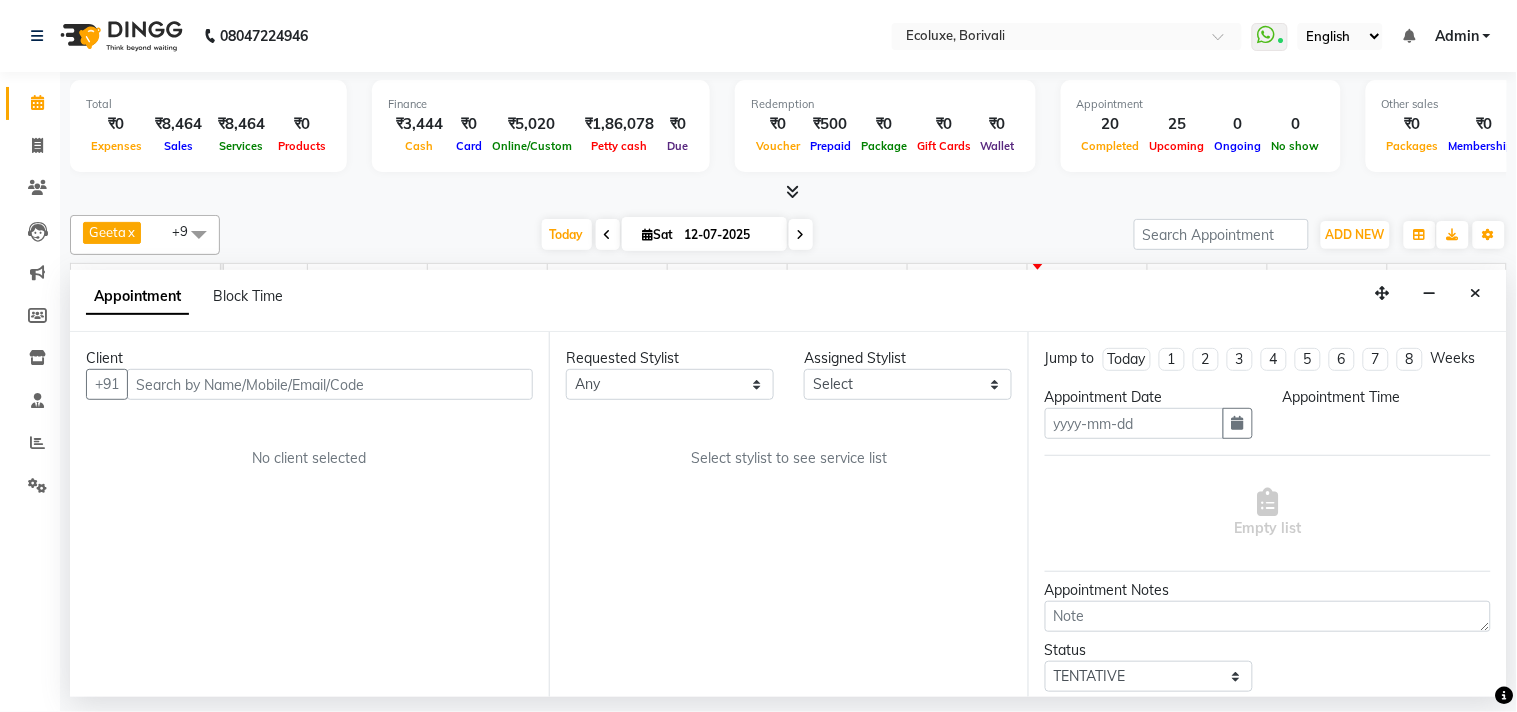 type on "12-07-2025" 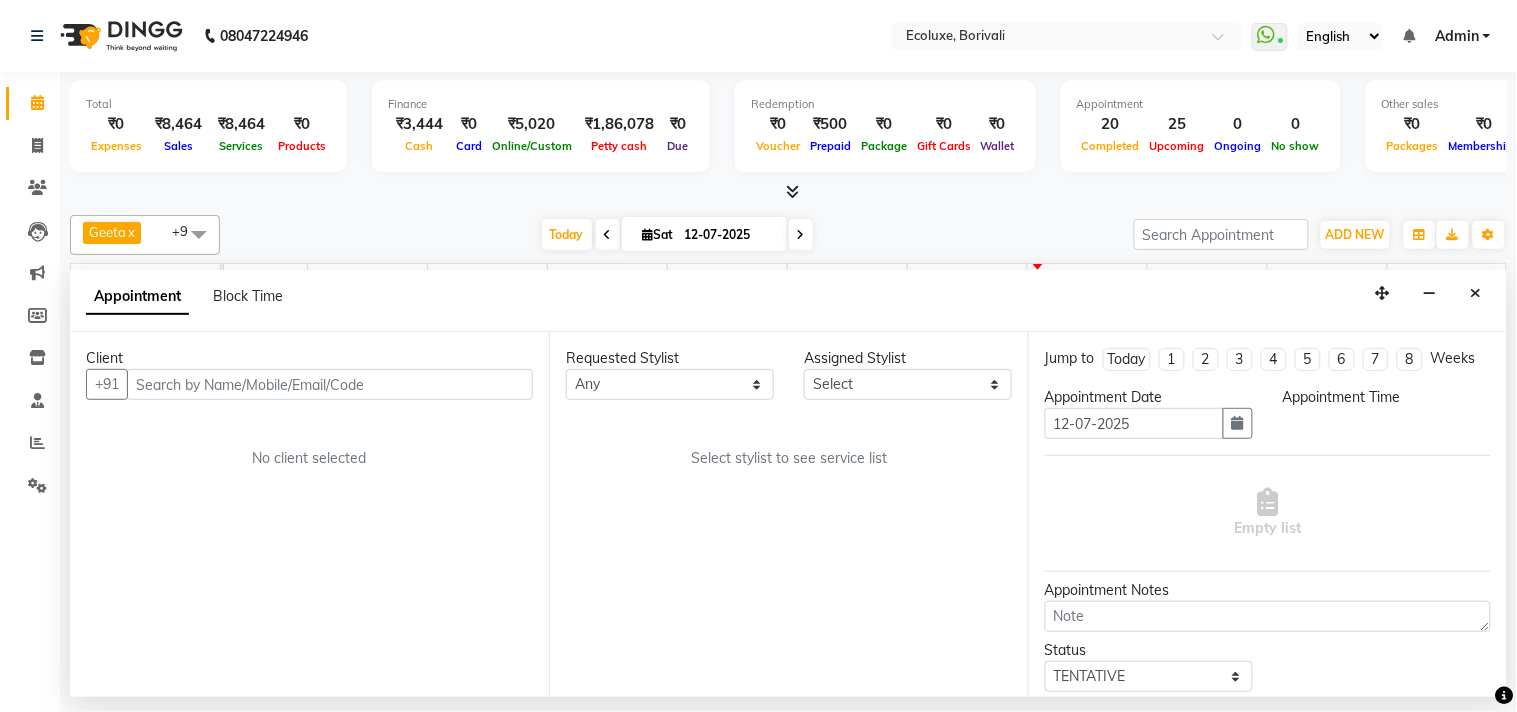 select on "1050" 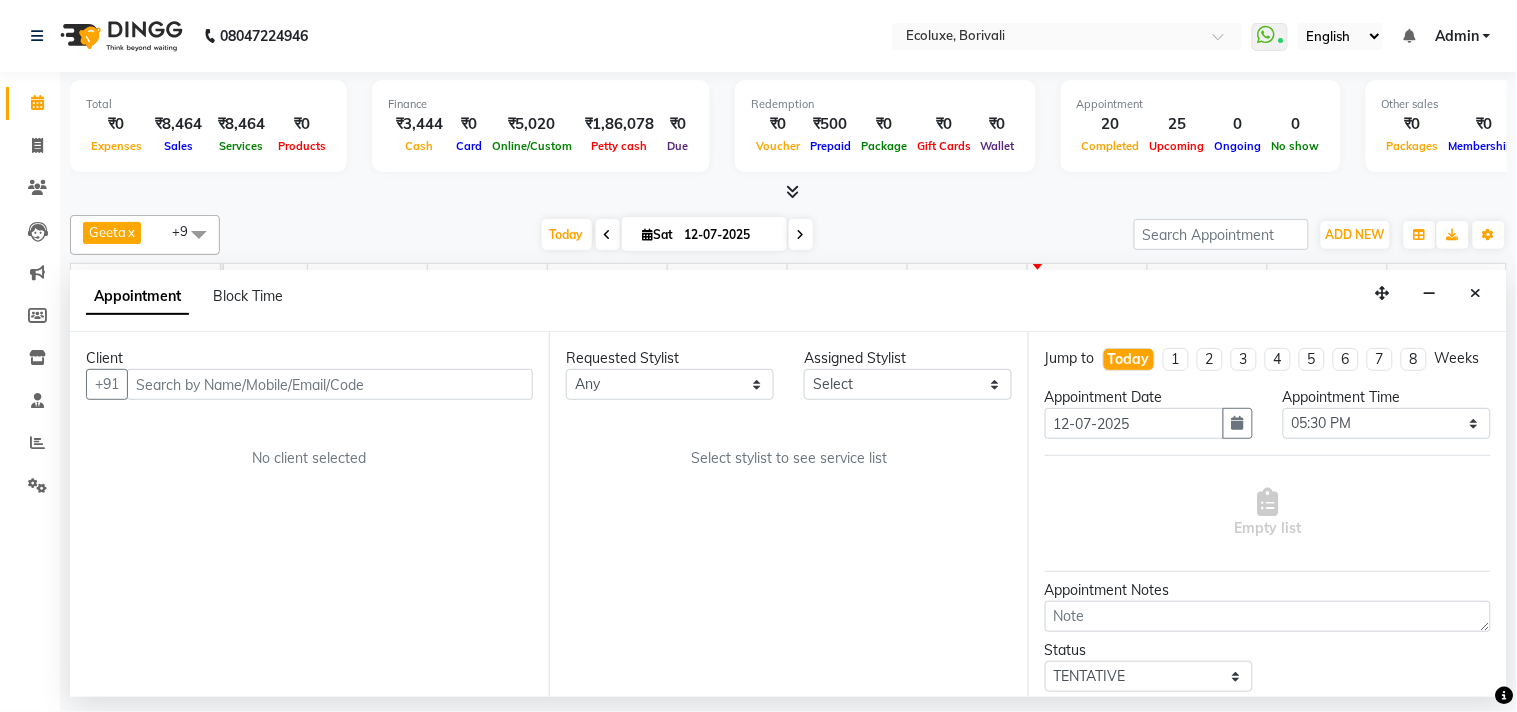 scroll, scrollTop: 0, scrollLeft: 0, axis: both 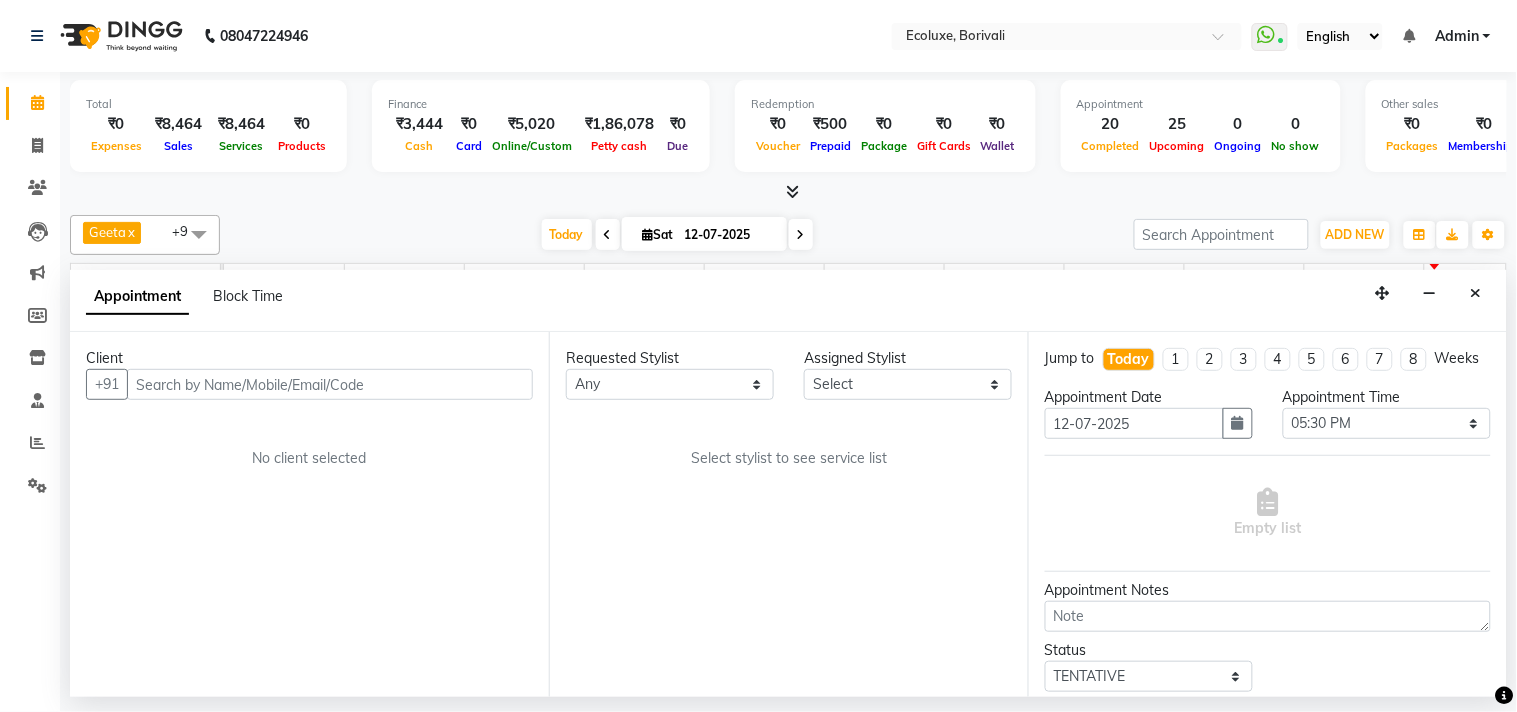 select on "36344" 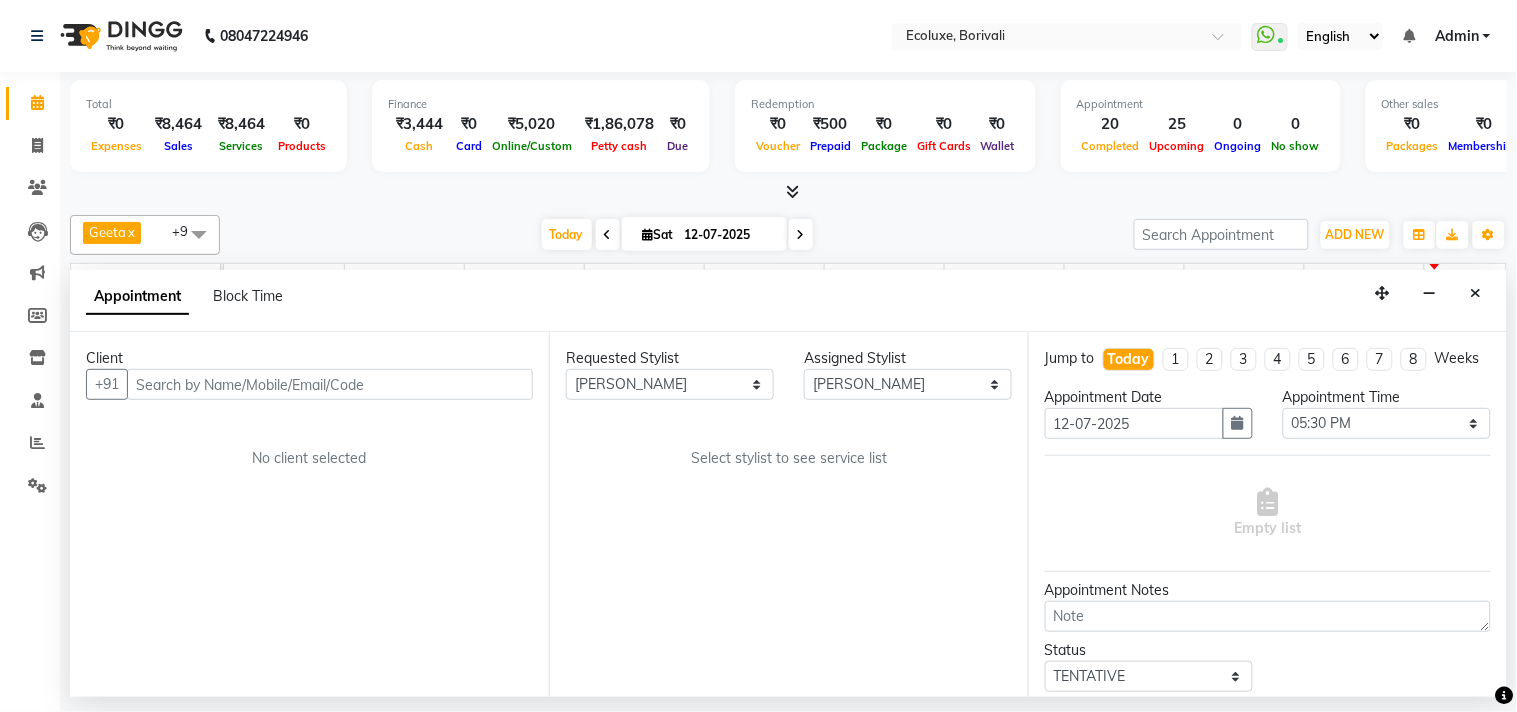 scroll, scrollTop: 0, scrollLeft: 397, axis: horizontal 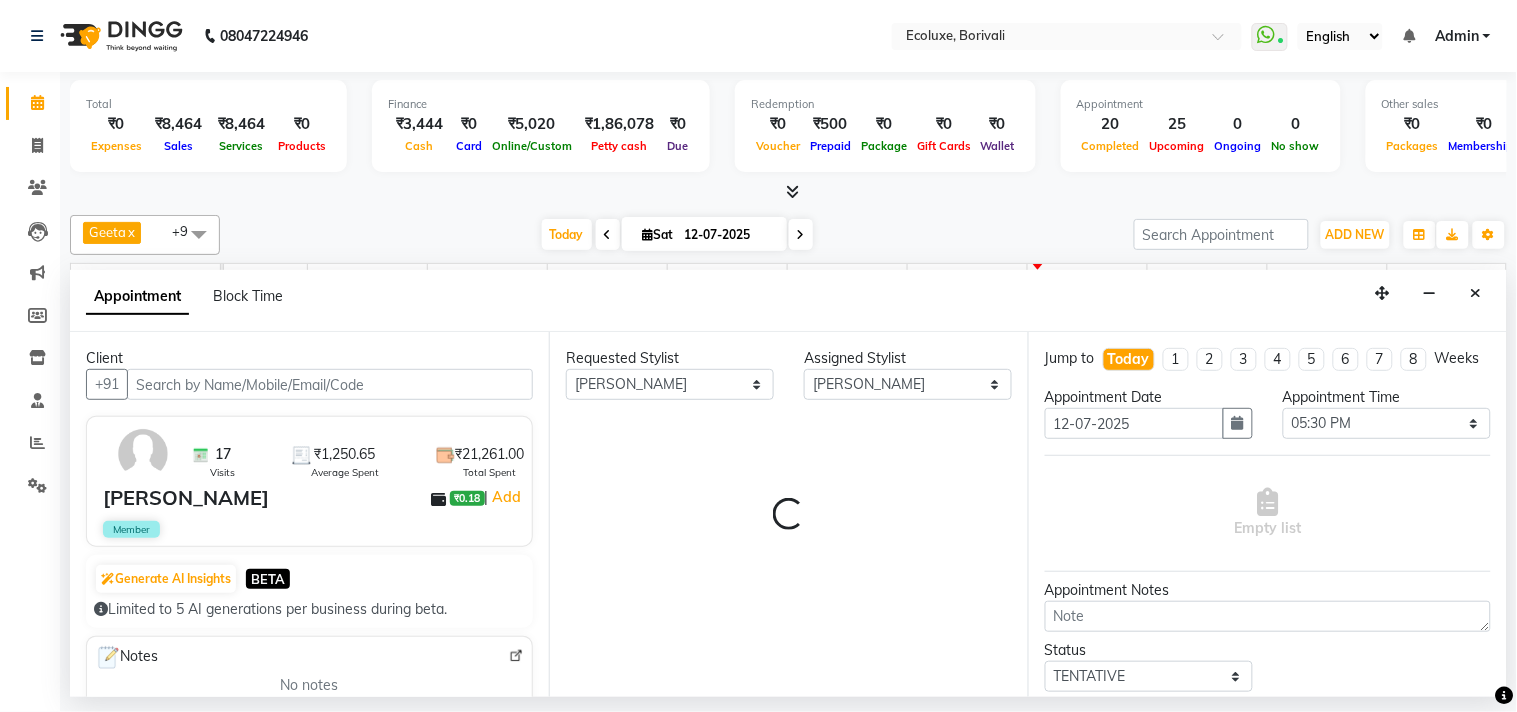 select on "2487" 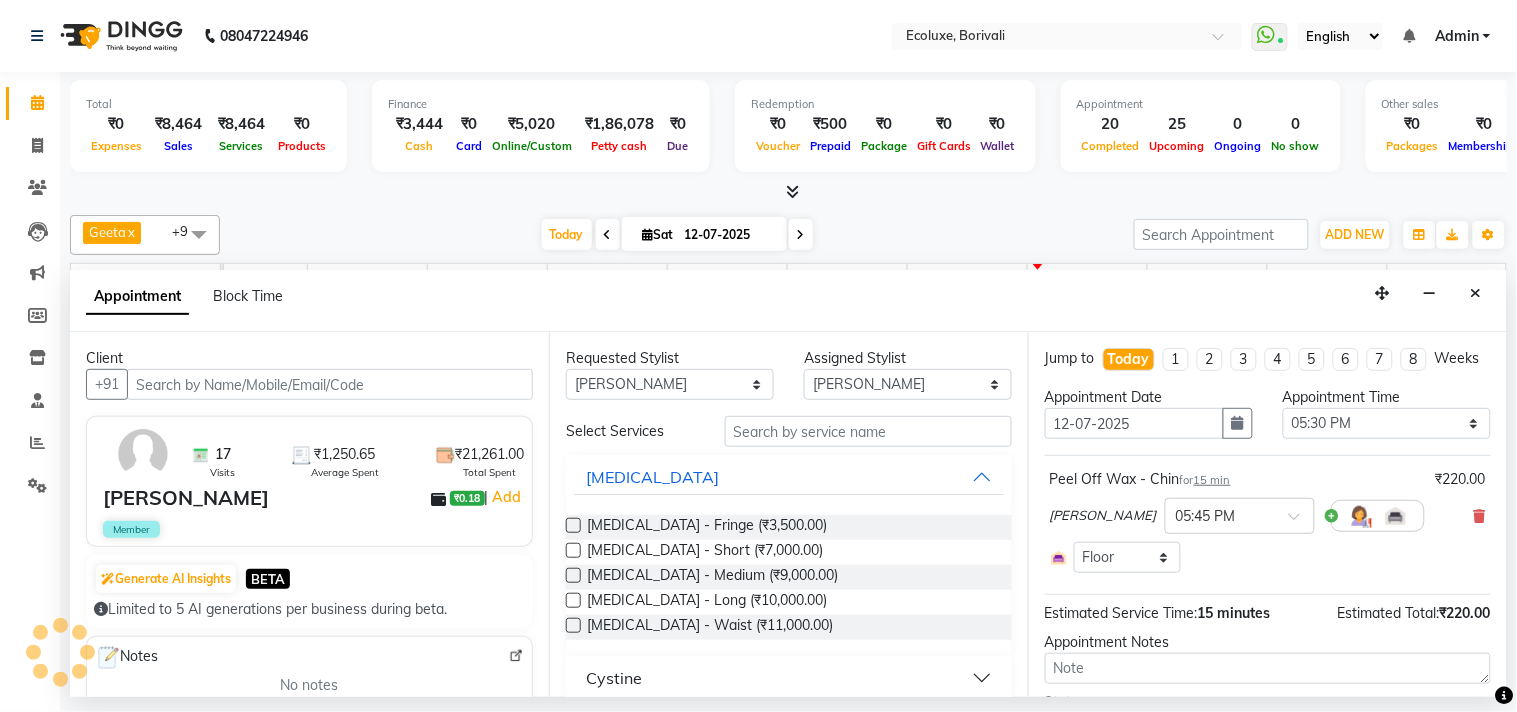 select on "2487" 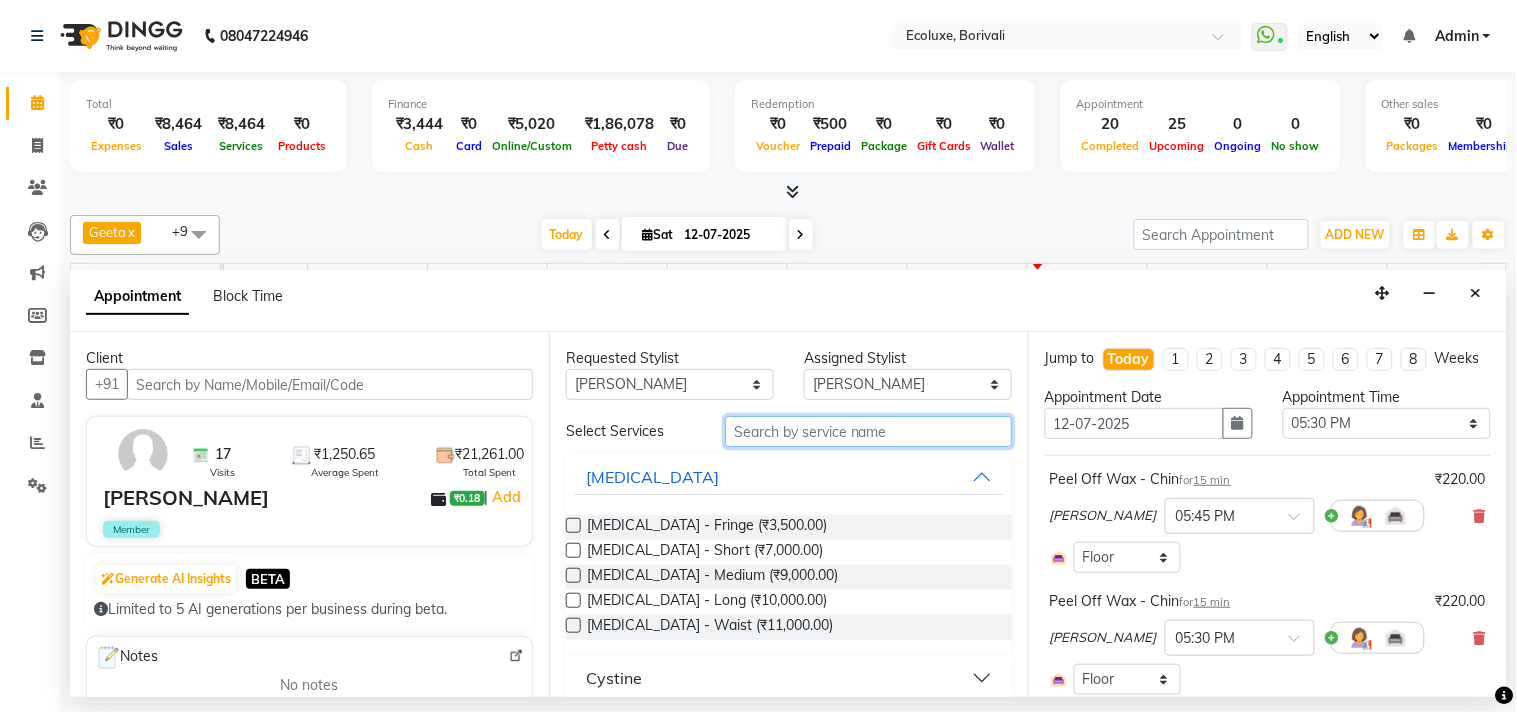 click at bounding box center (868, 431) 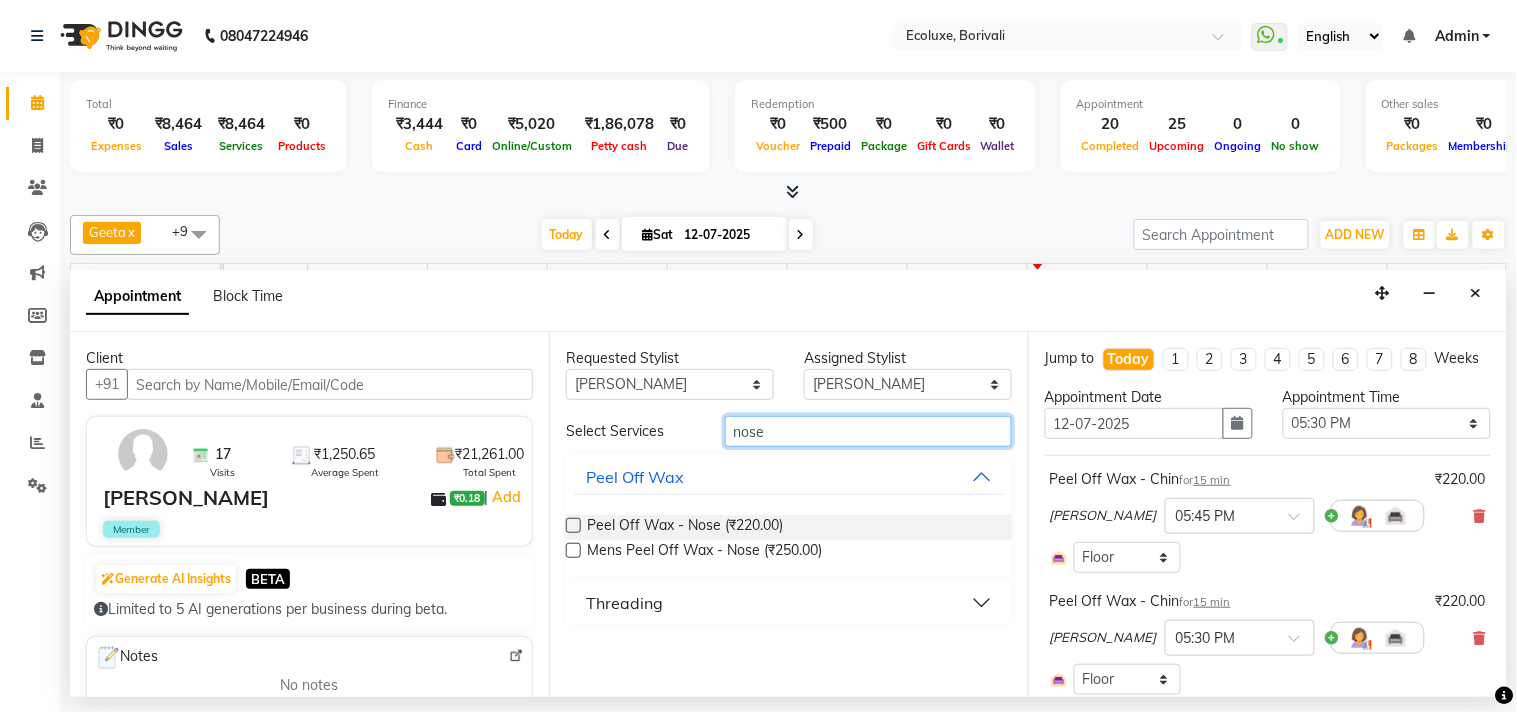 type on "nose" 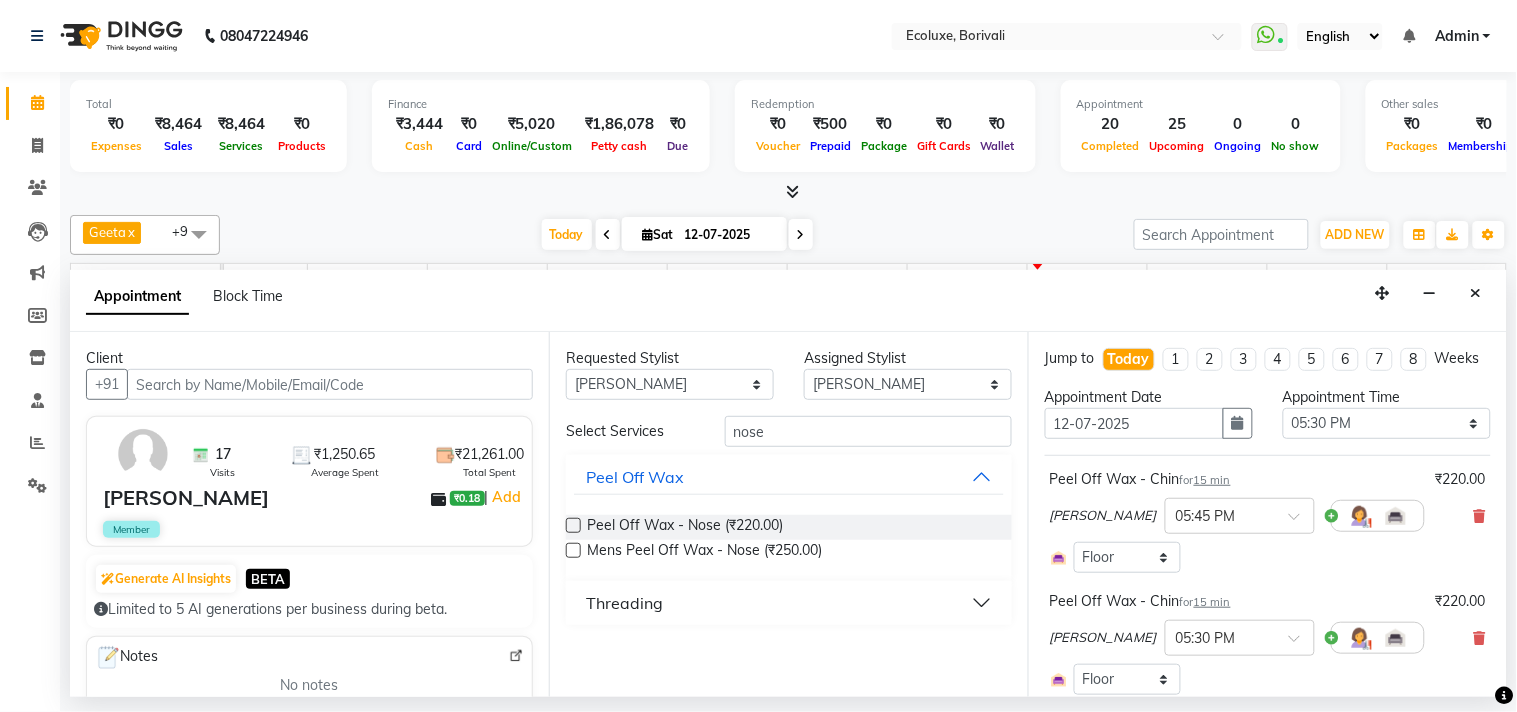 click at bounding box center [573, 525] 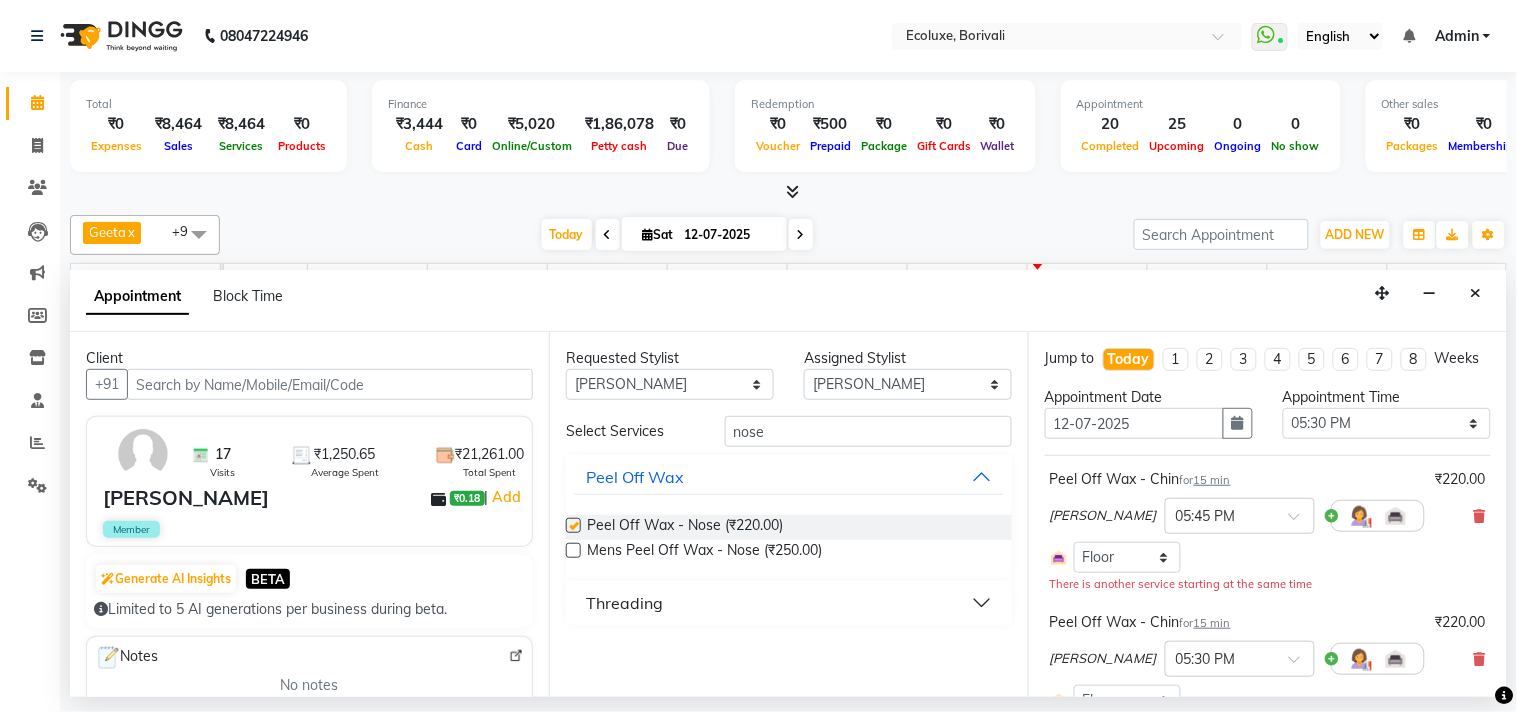 checkbox on "false" 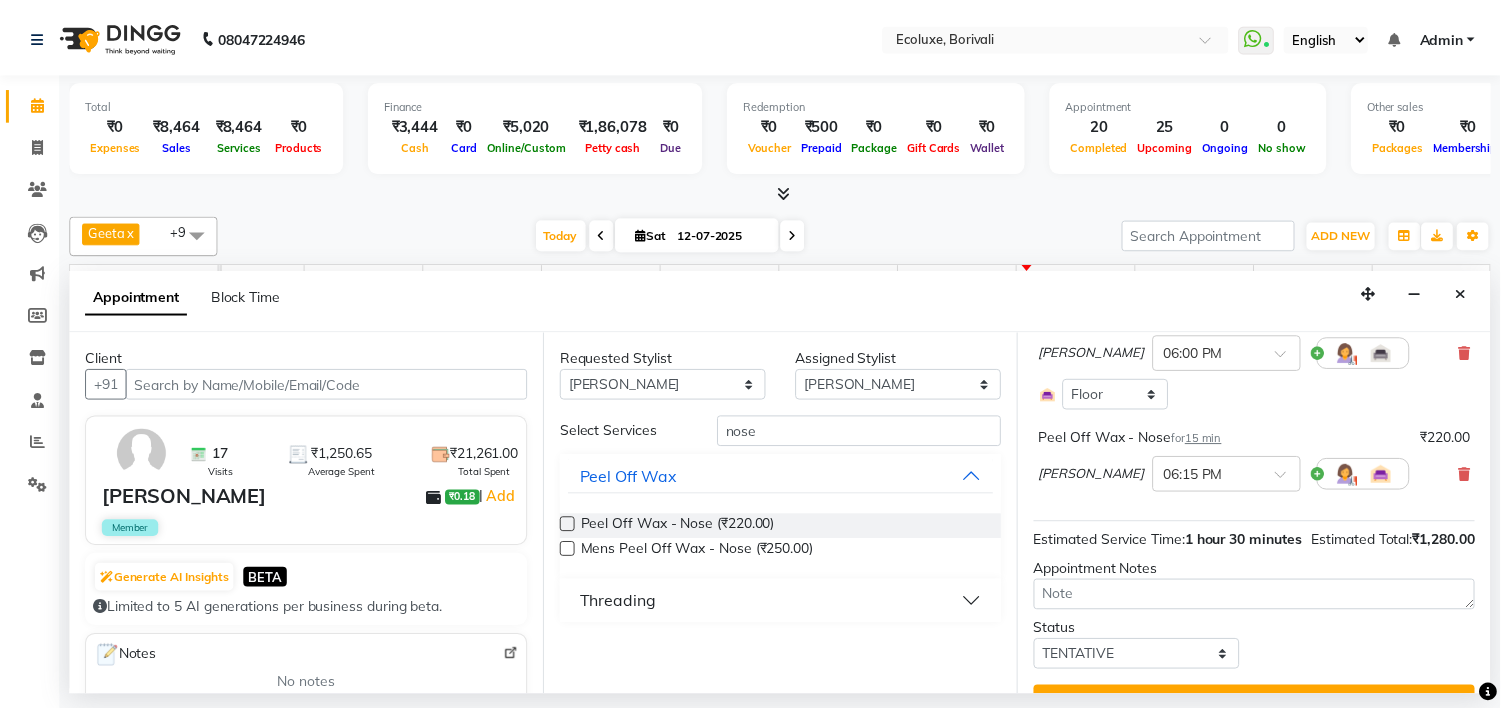 scroll, scrollTop: 754, scrollLeft: 0, axis: vertical 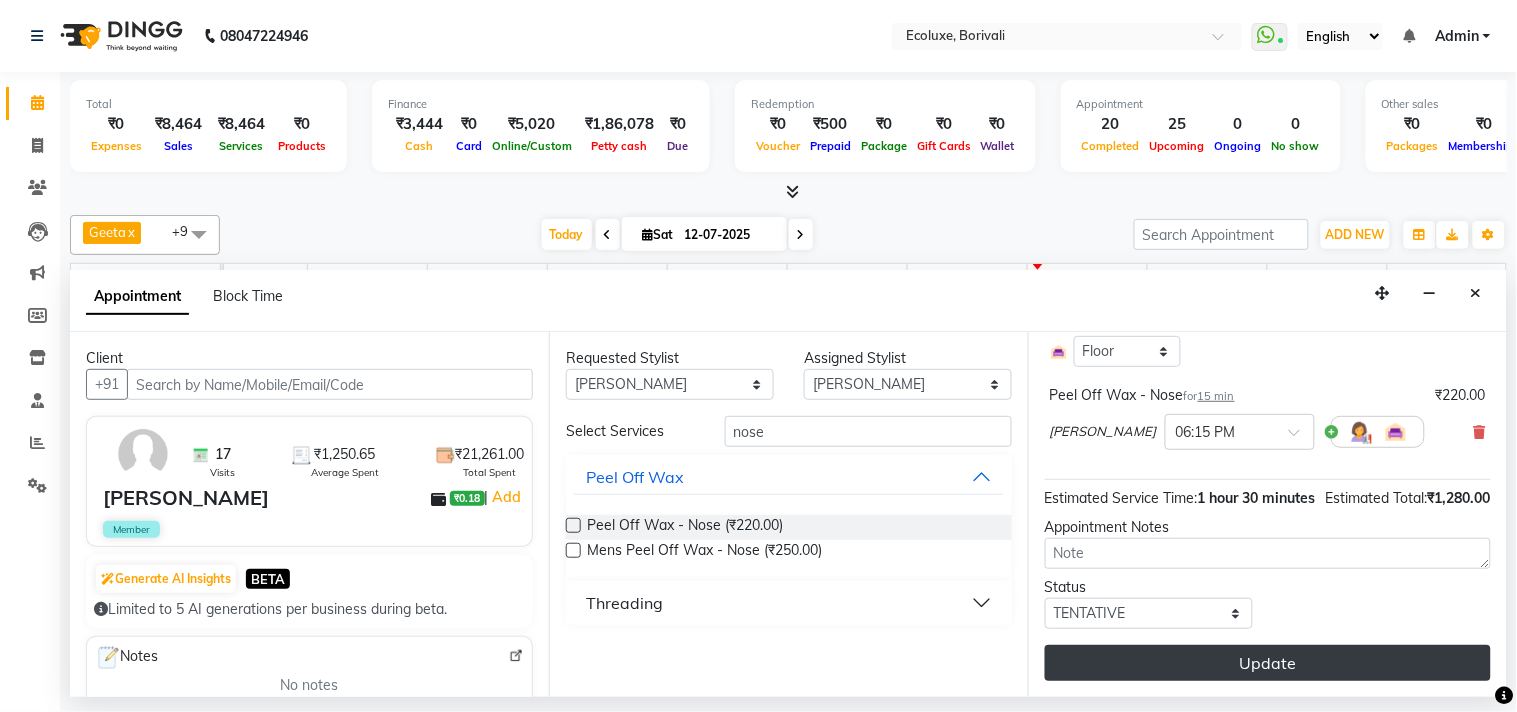 click on "Update" at bounding box center (1268, 663) 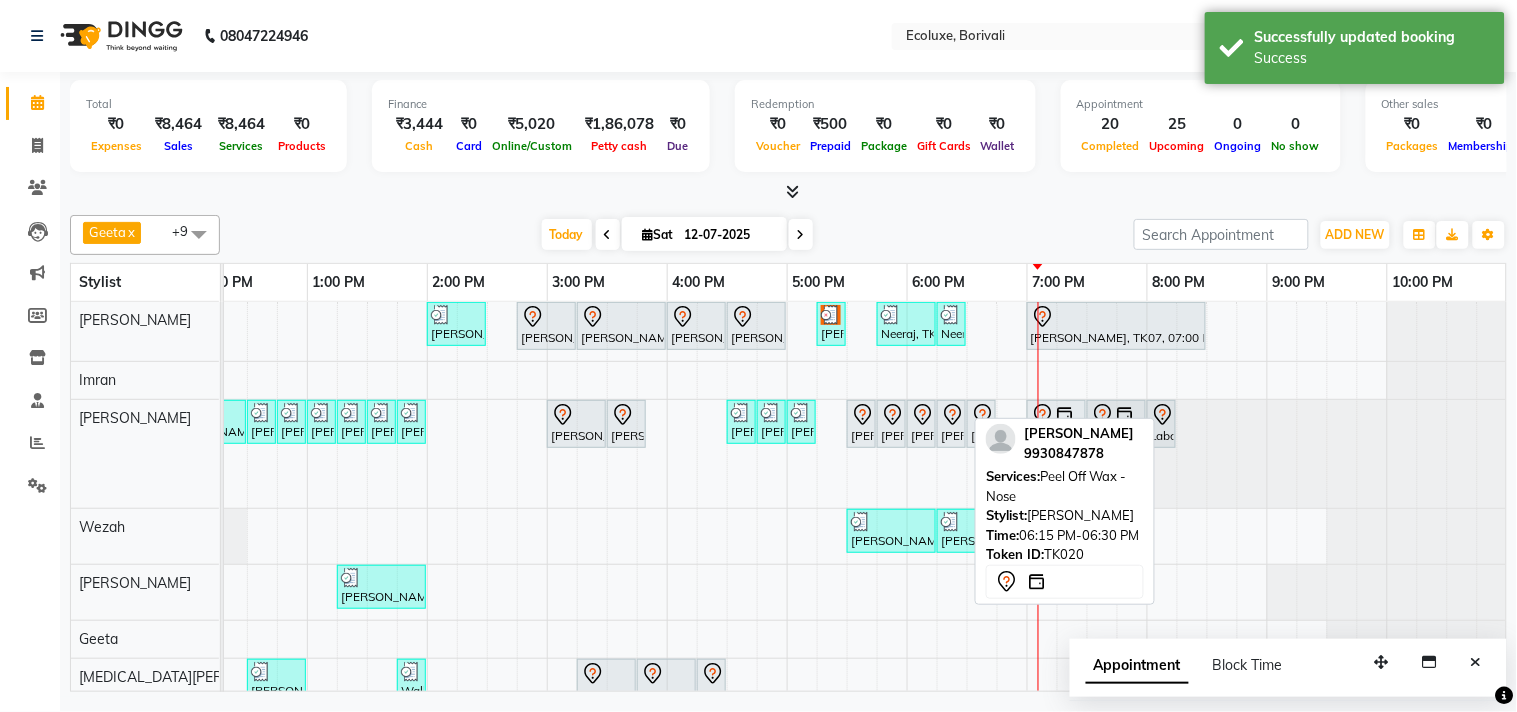 drag, startPoint x: 951, startPoint y: 466, endPoint x: 1021, endPoint y: 467, distance: 70.00714 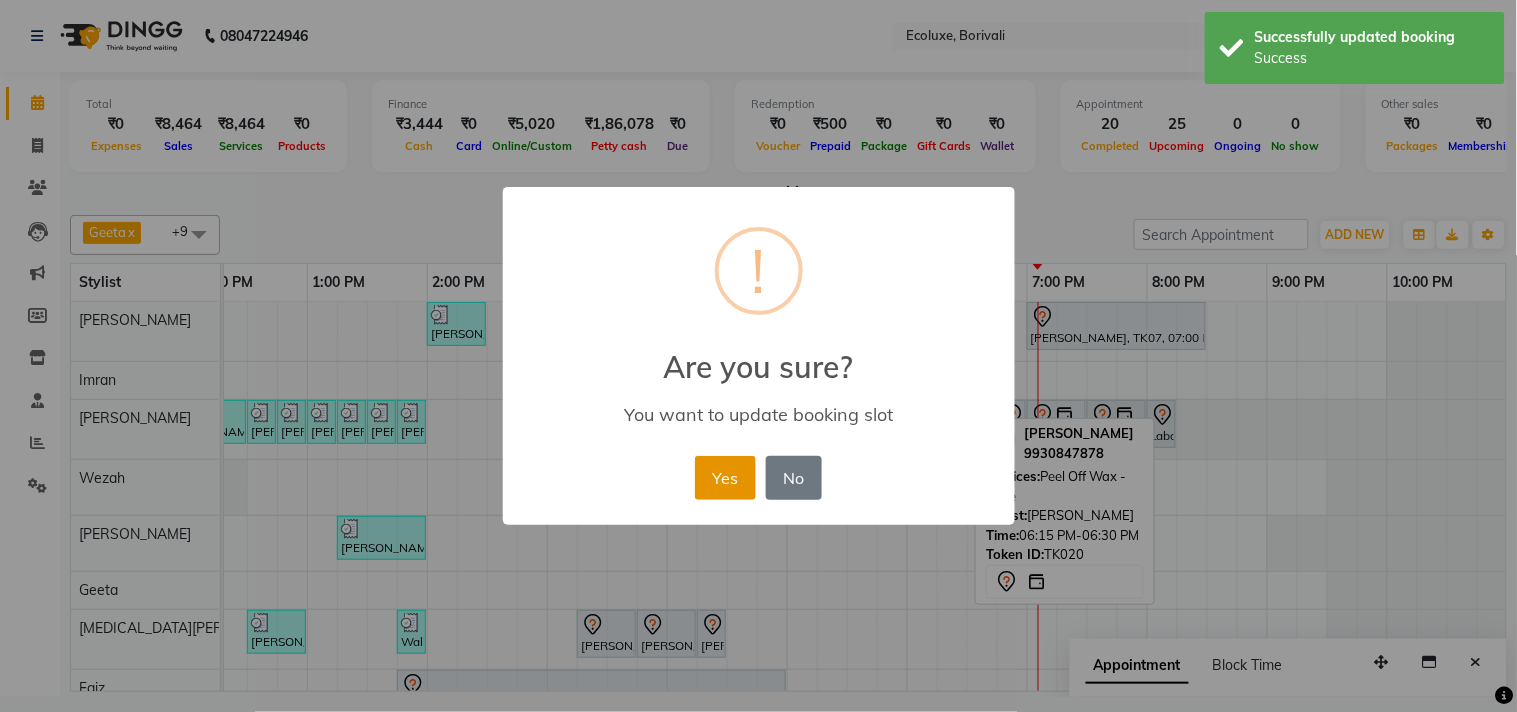 click on "Yes" at bounding box center (725, 478) 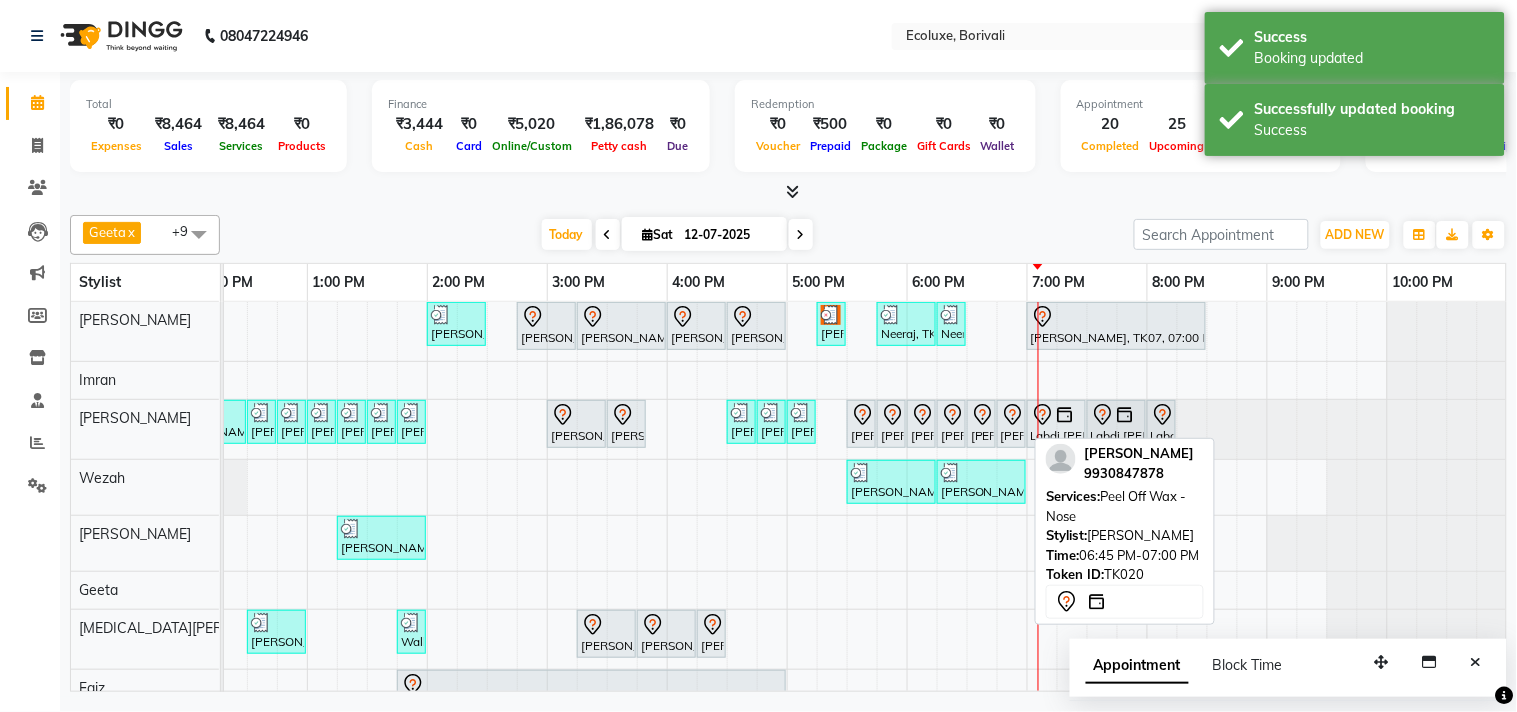 click on "[PERSON_NAME], TK20, 06:45 PM-07:00 PM, Peel Off Wax - Nose" at bounding box center (1011, 424) 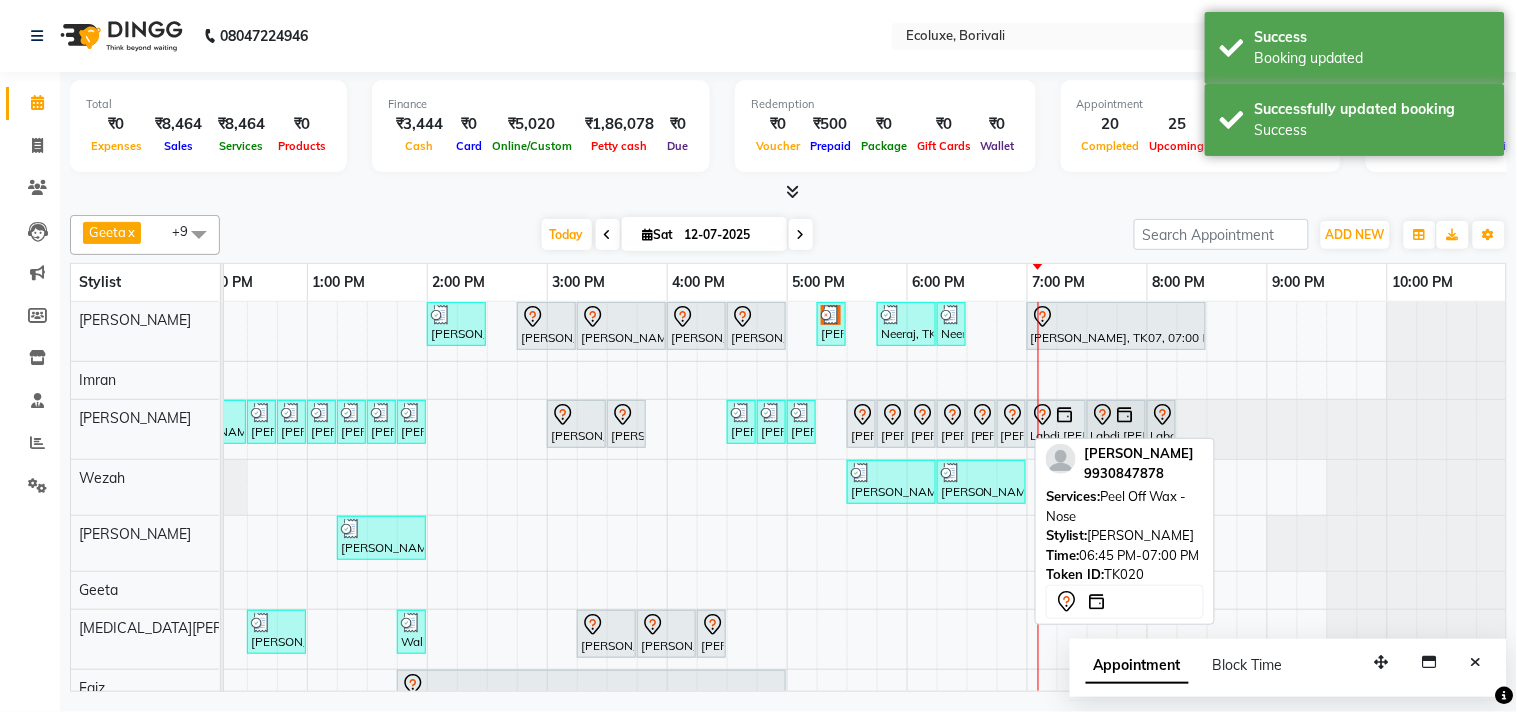 click on "[PERSON_NAME], TK20, 06:45 PM-07:00 PM, Peel Off Wax - Nose" at bounding box center [1011, 424] 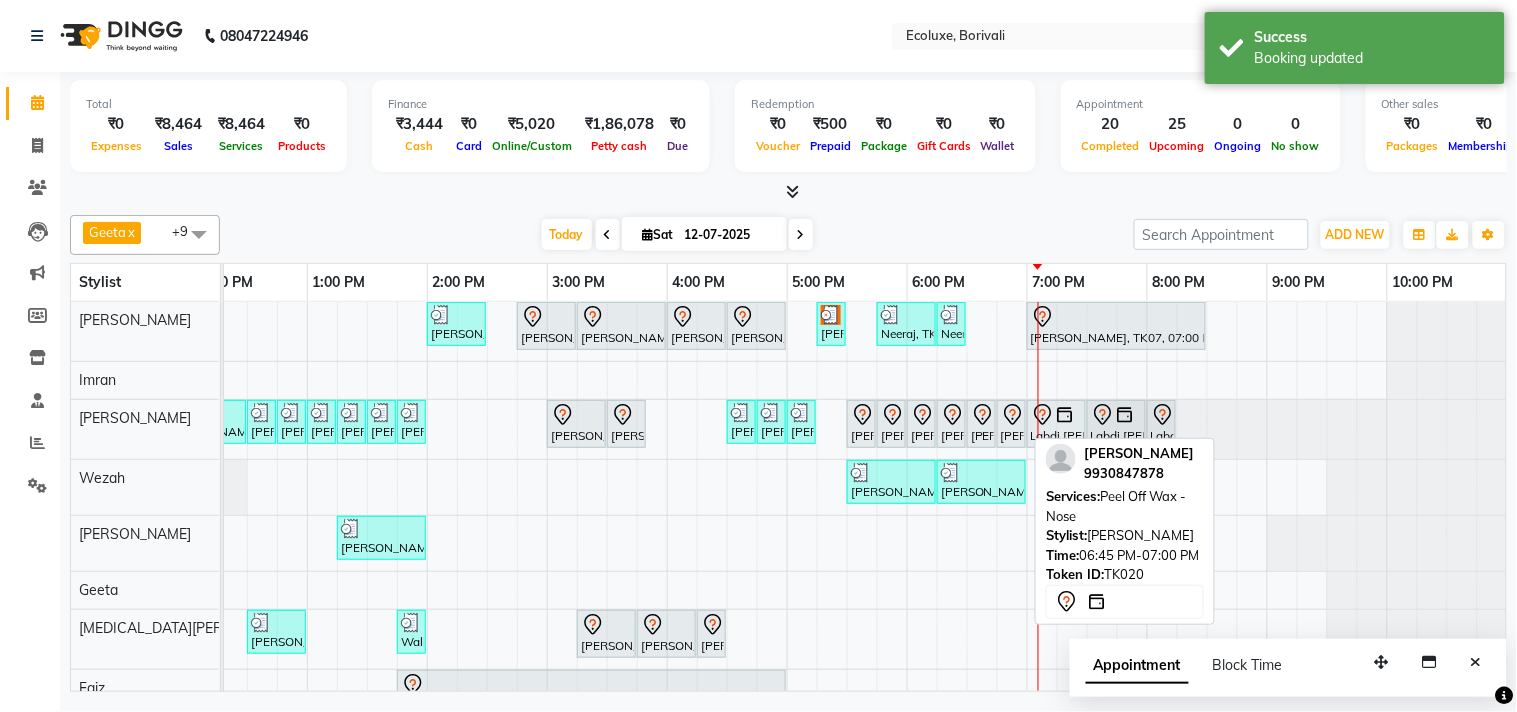 select on "7" 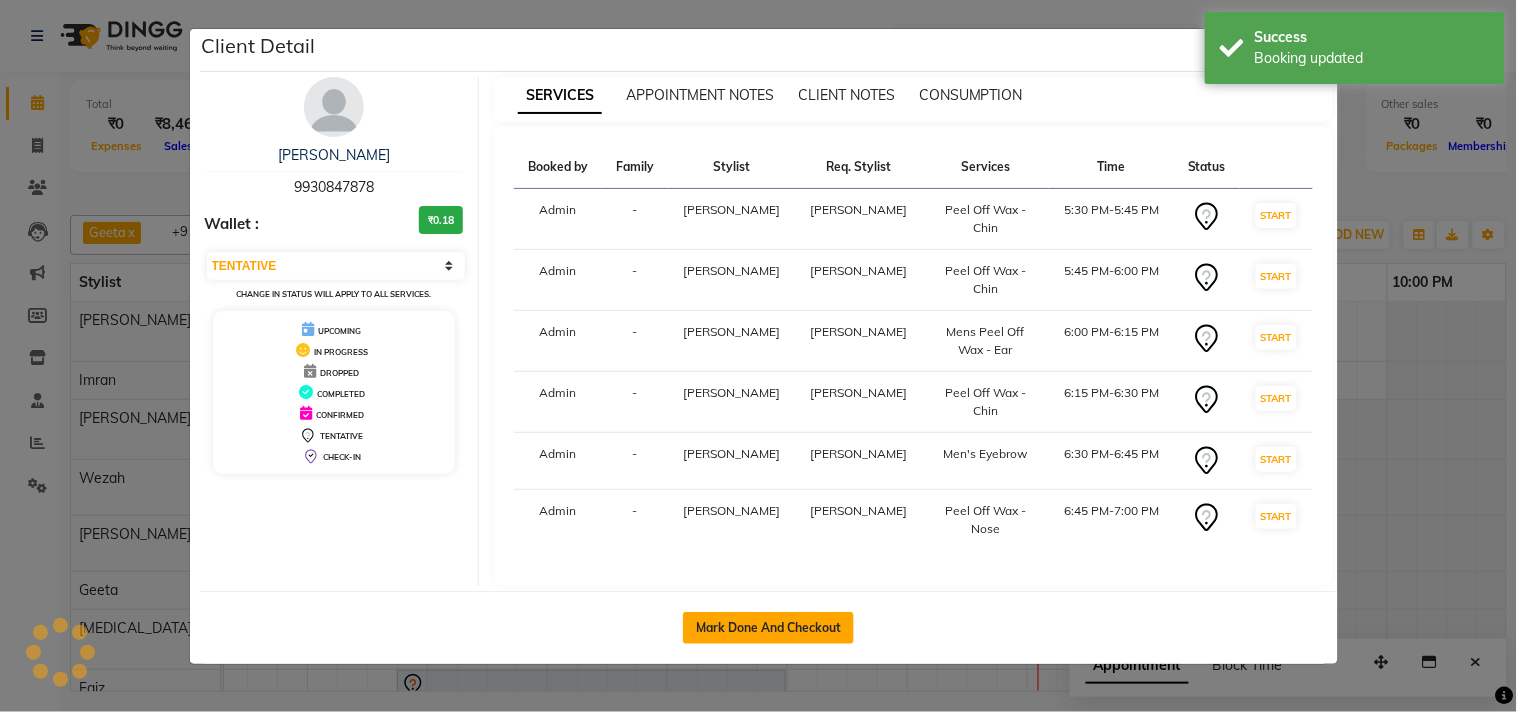 click on "Mark Done And Checkout" 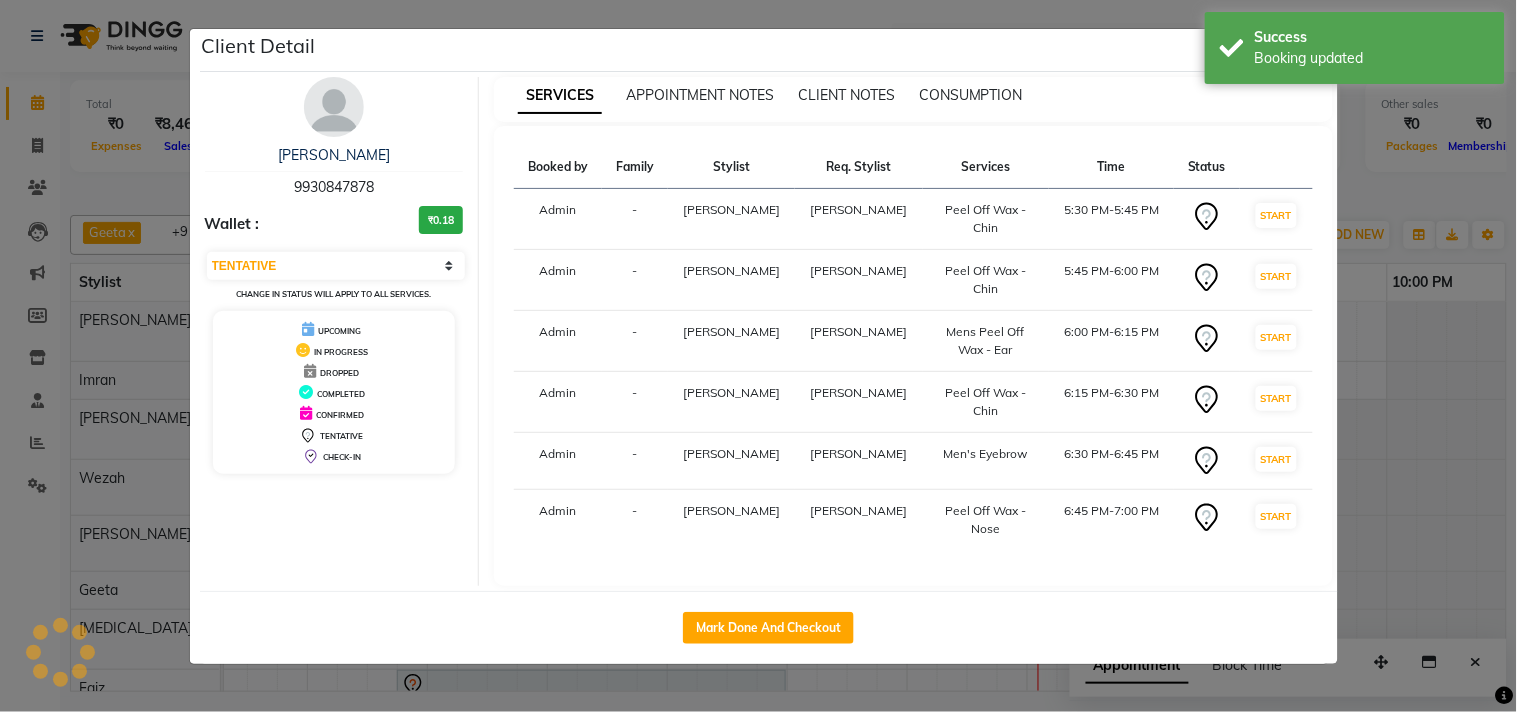 select on "5386" 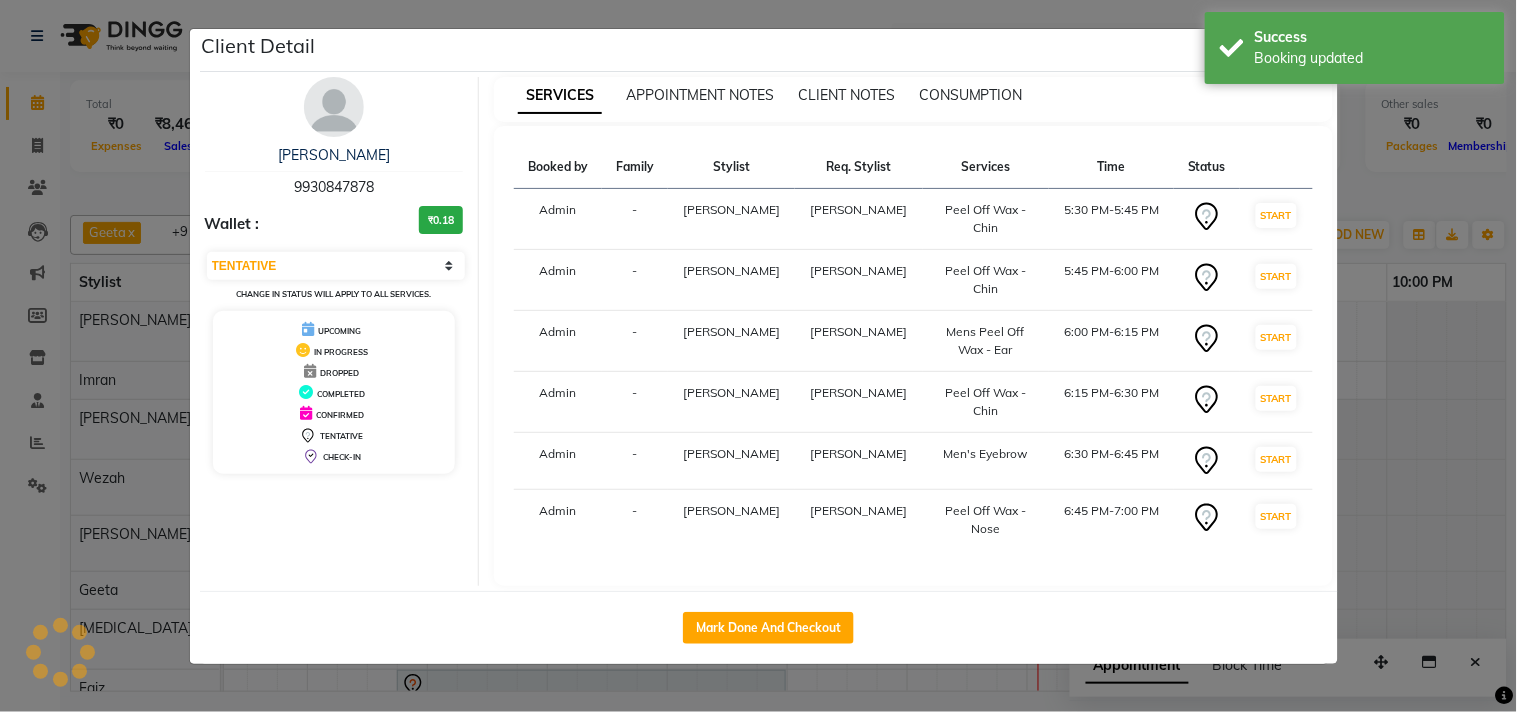select on "service" 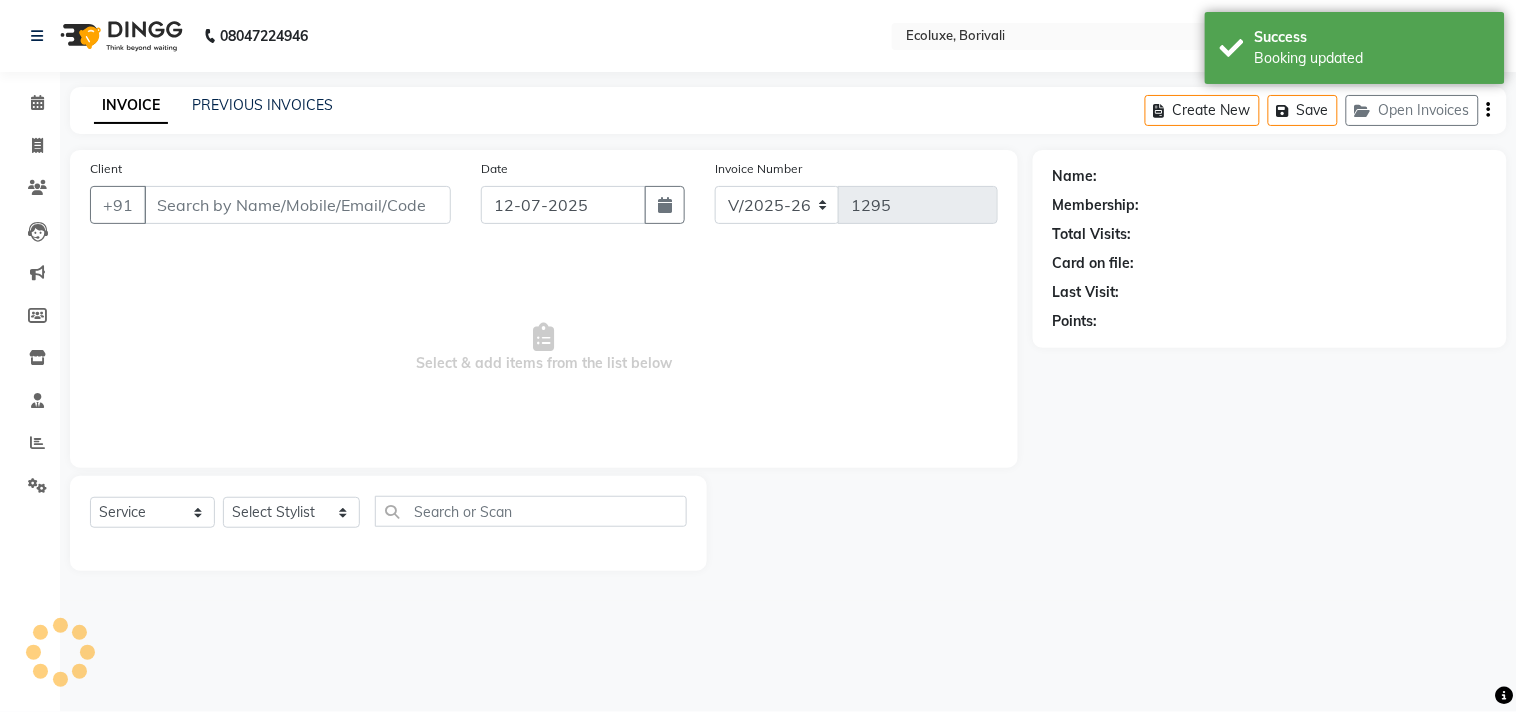 type on "9930847878" 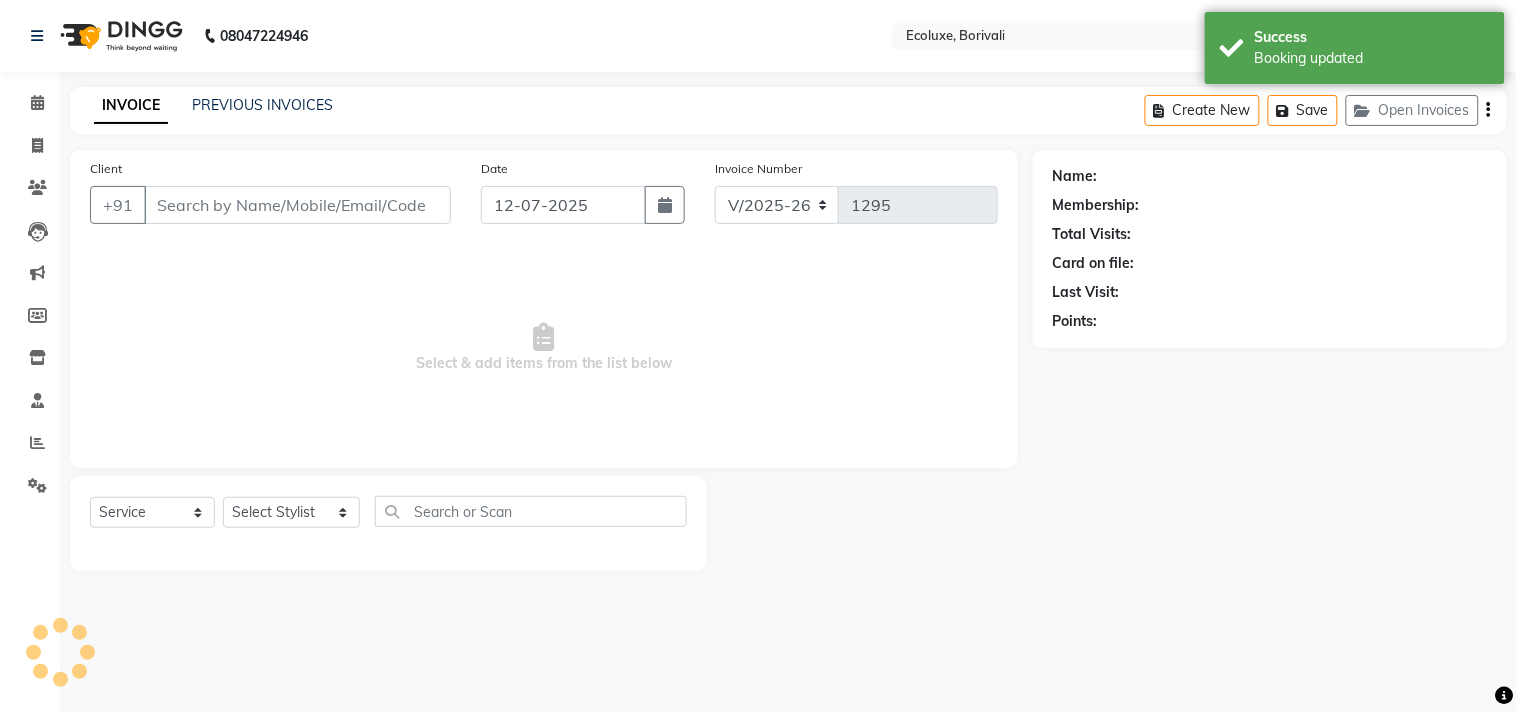 select on "36344" 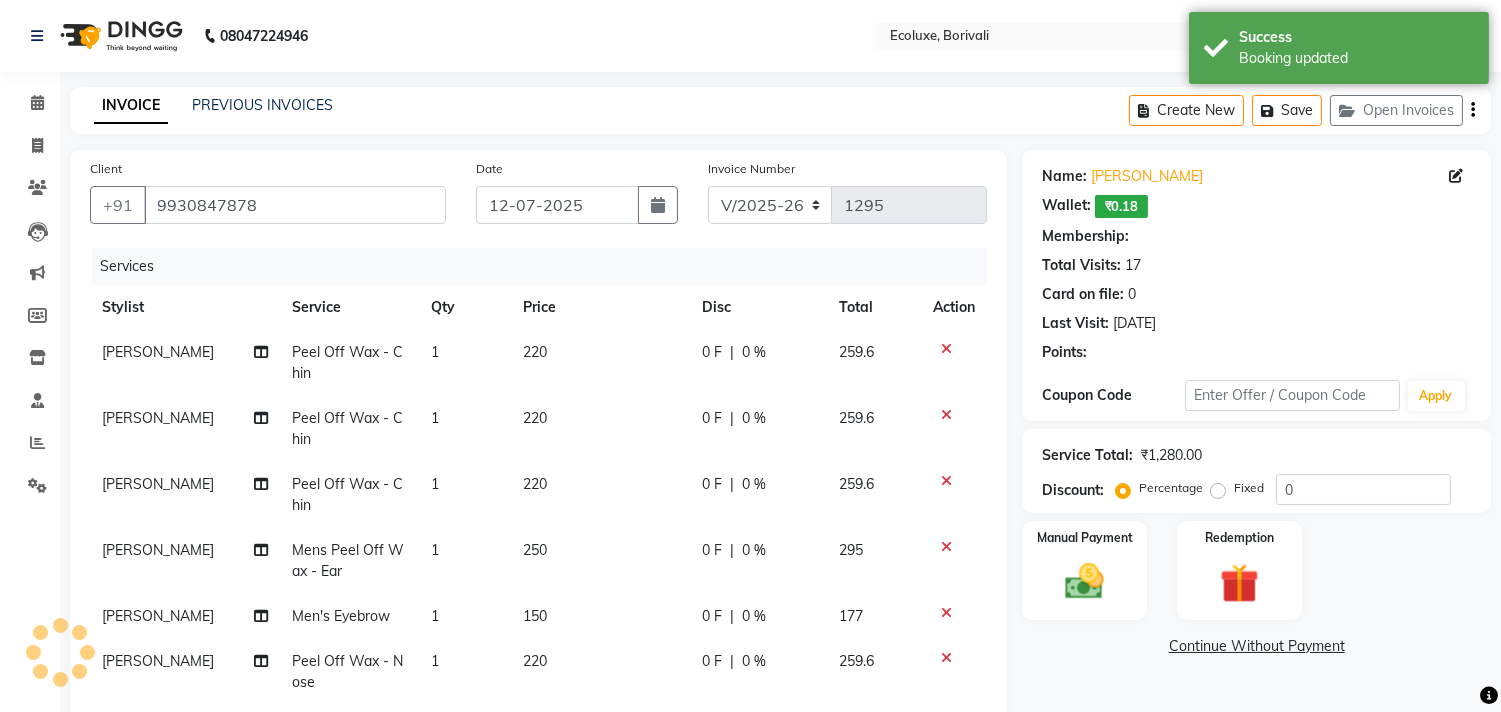 type on "20" 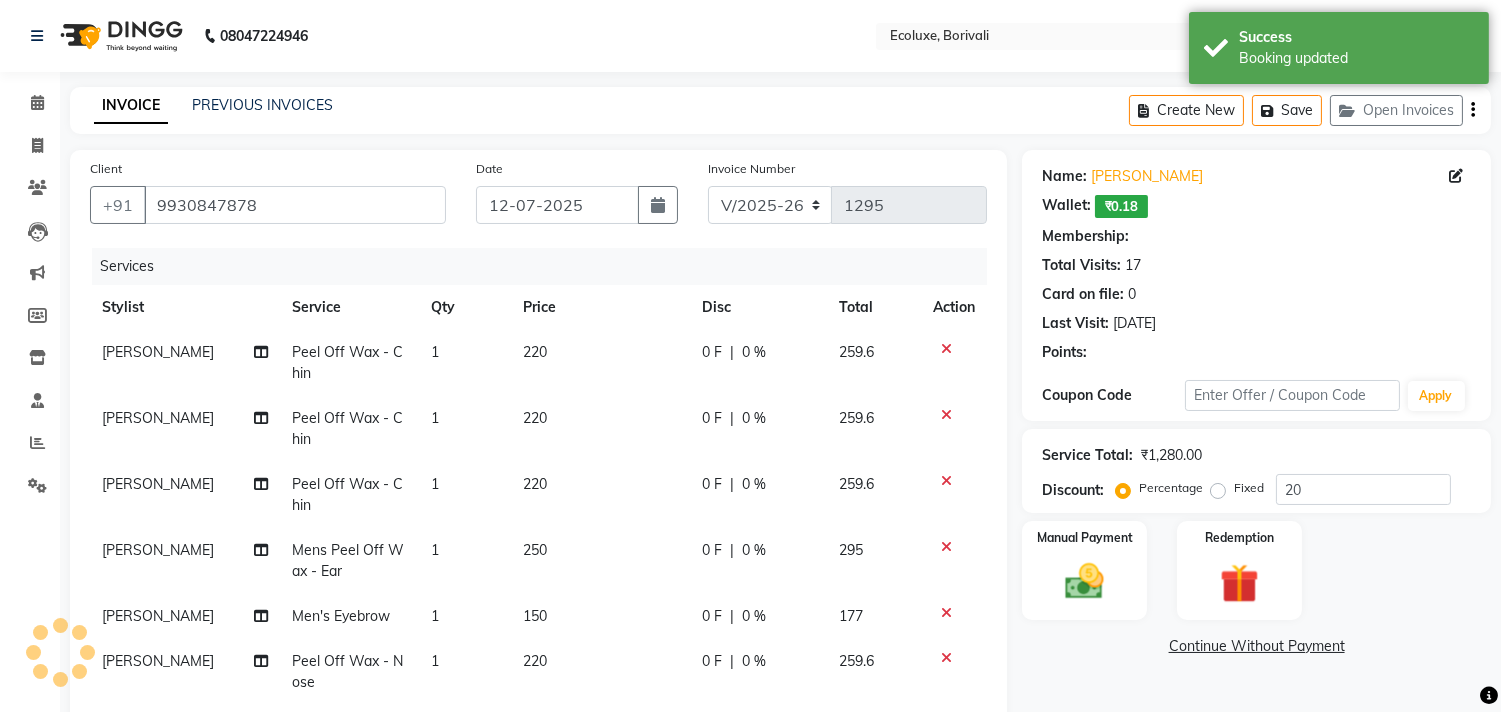 select on "1: Object" 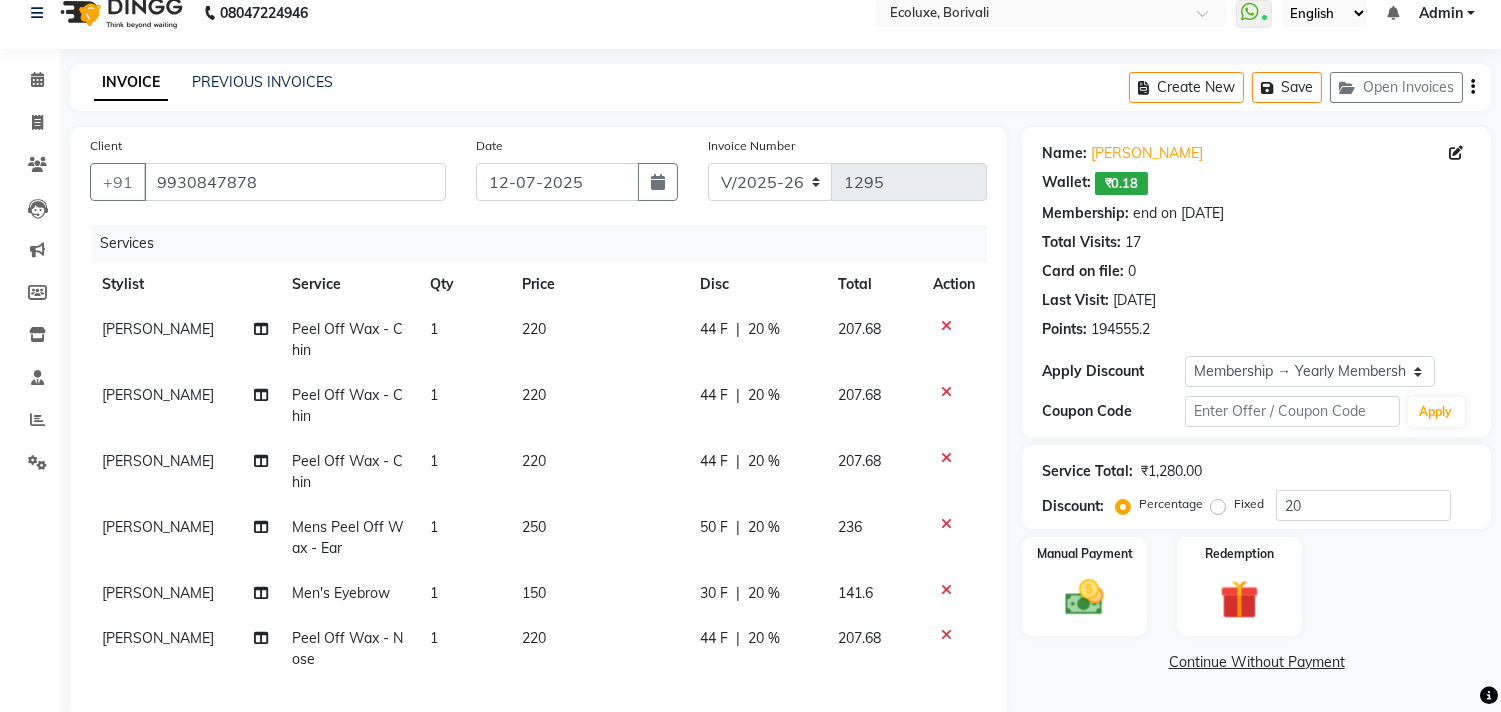 scroll, scrollTop: 0, scrollLeft: 0, axis: both 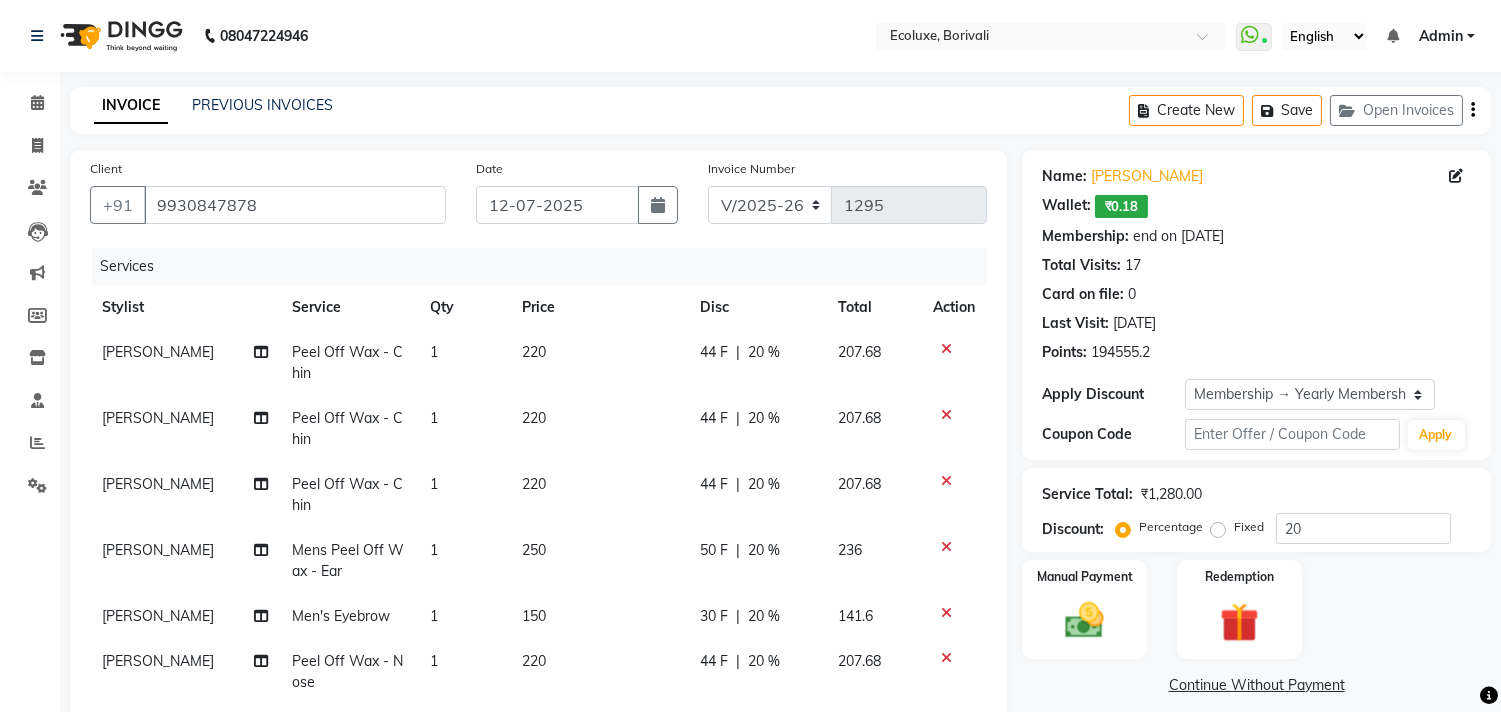 click 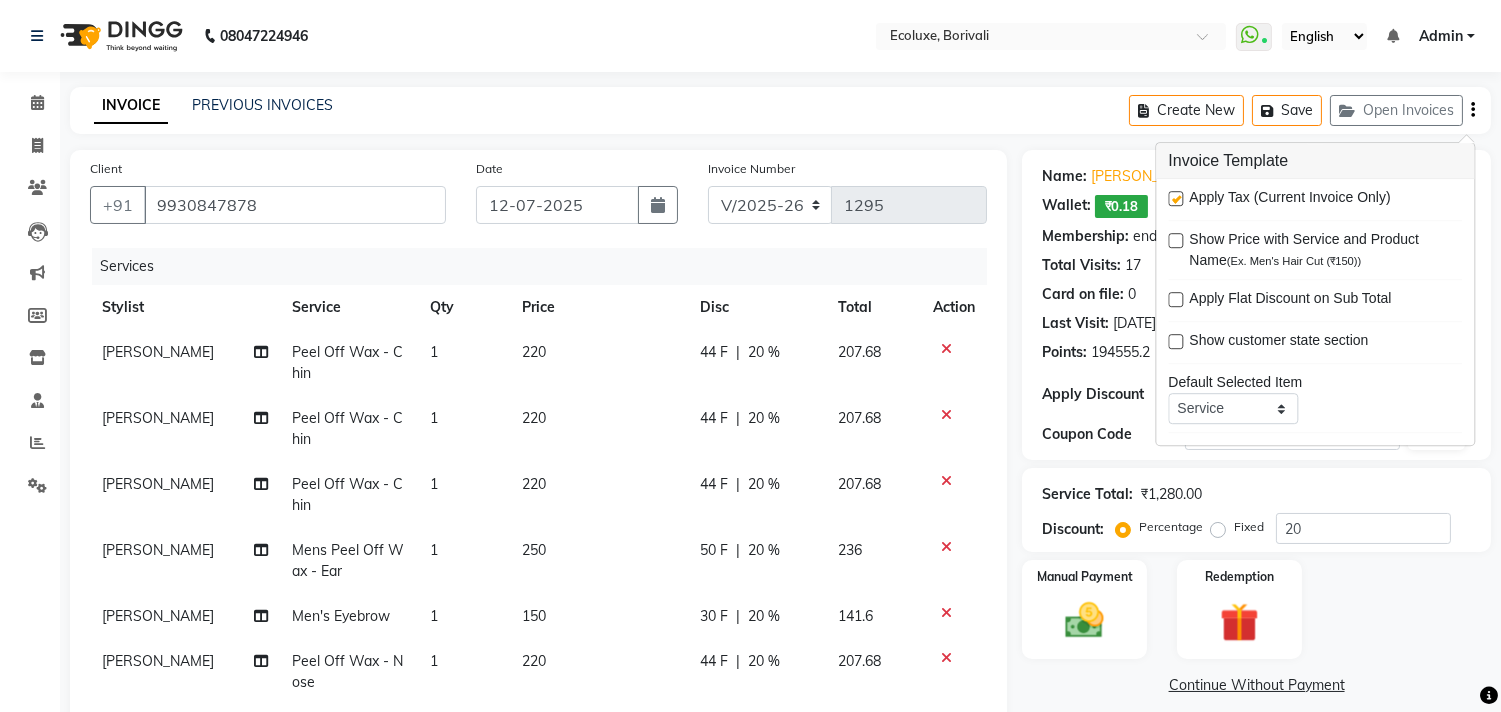click at bounding box center [1175, 198] 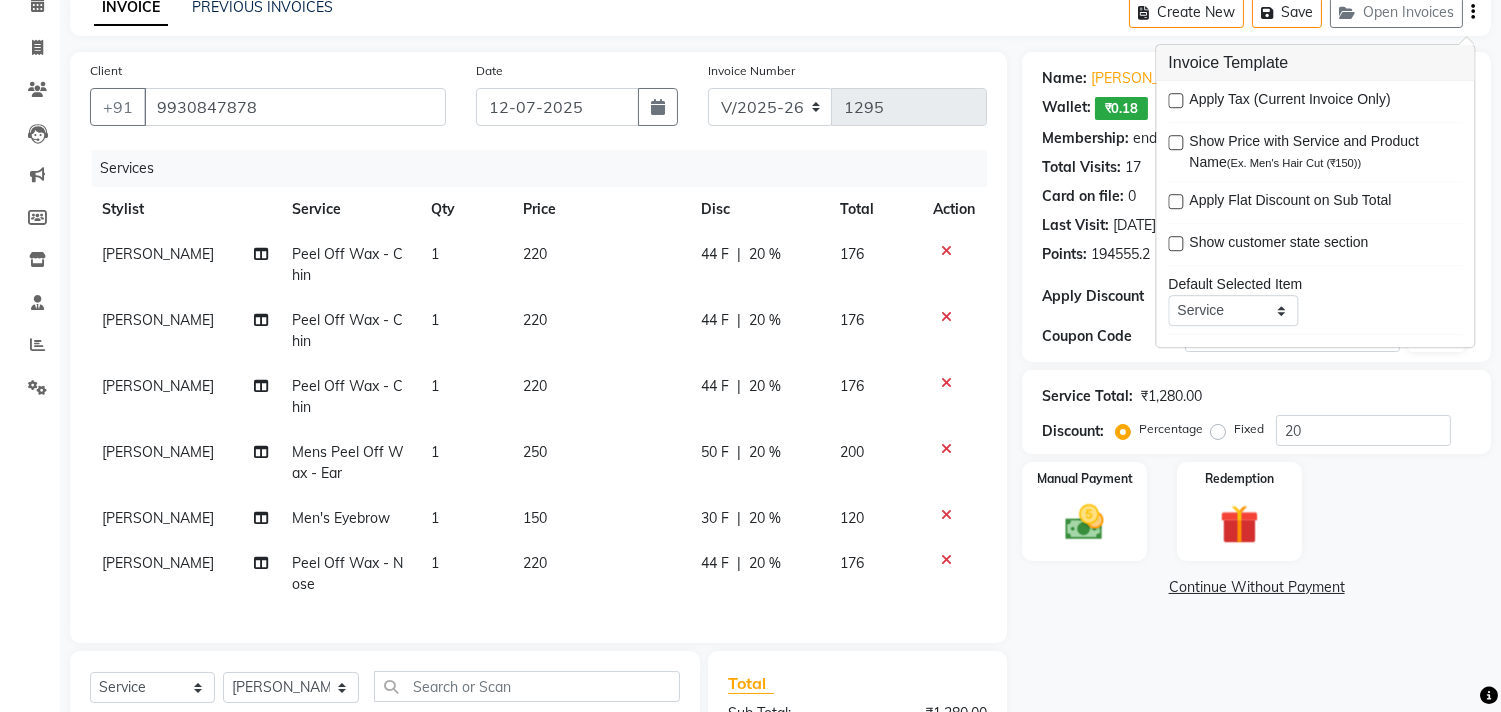 scroll, scrollTop: 45, scrollLeft: 0, axis: vertical 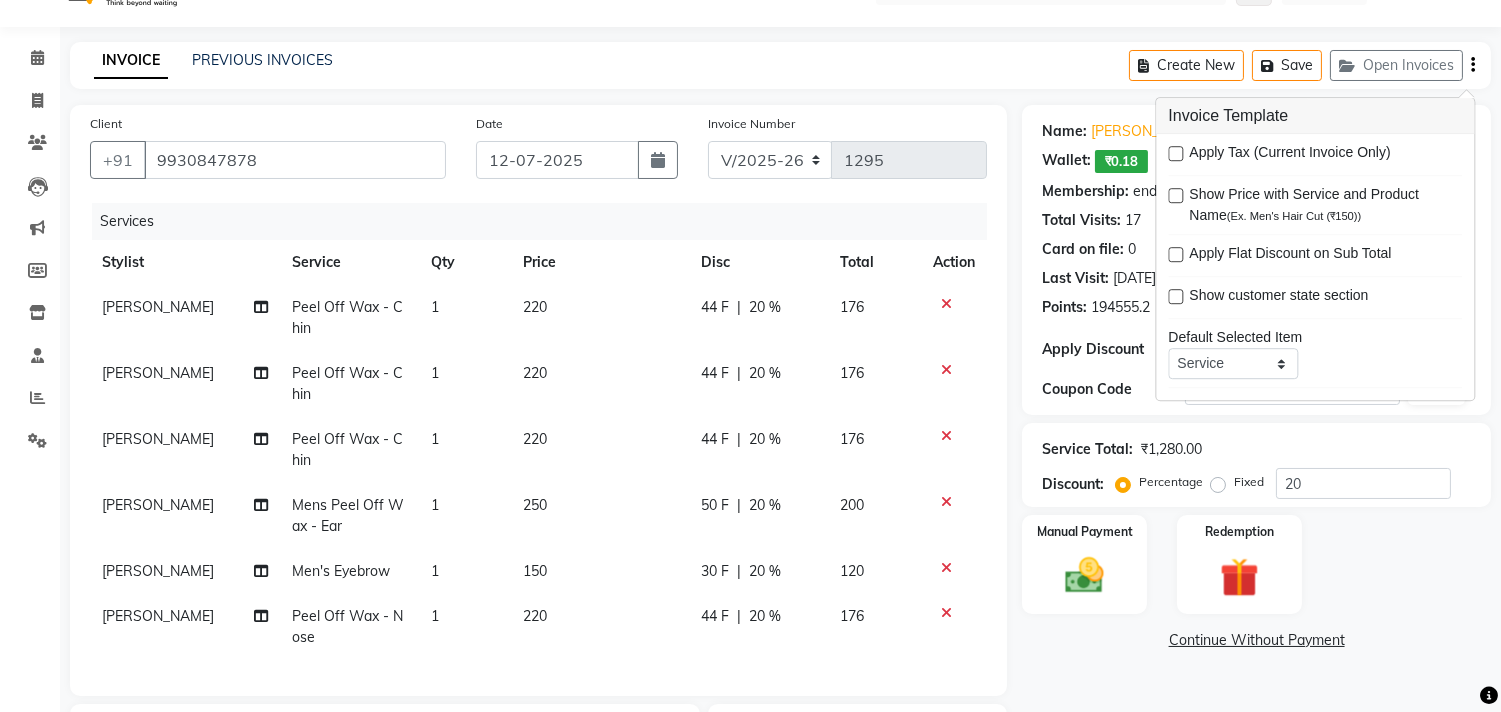 click on "Manual Payment Redemption" 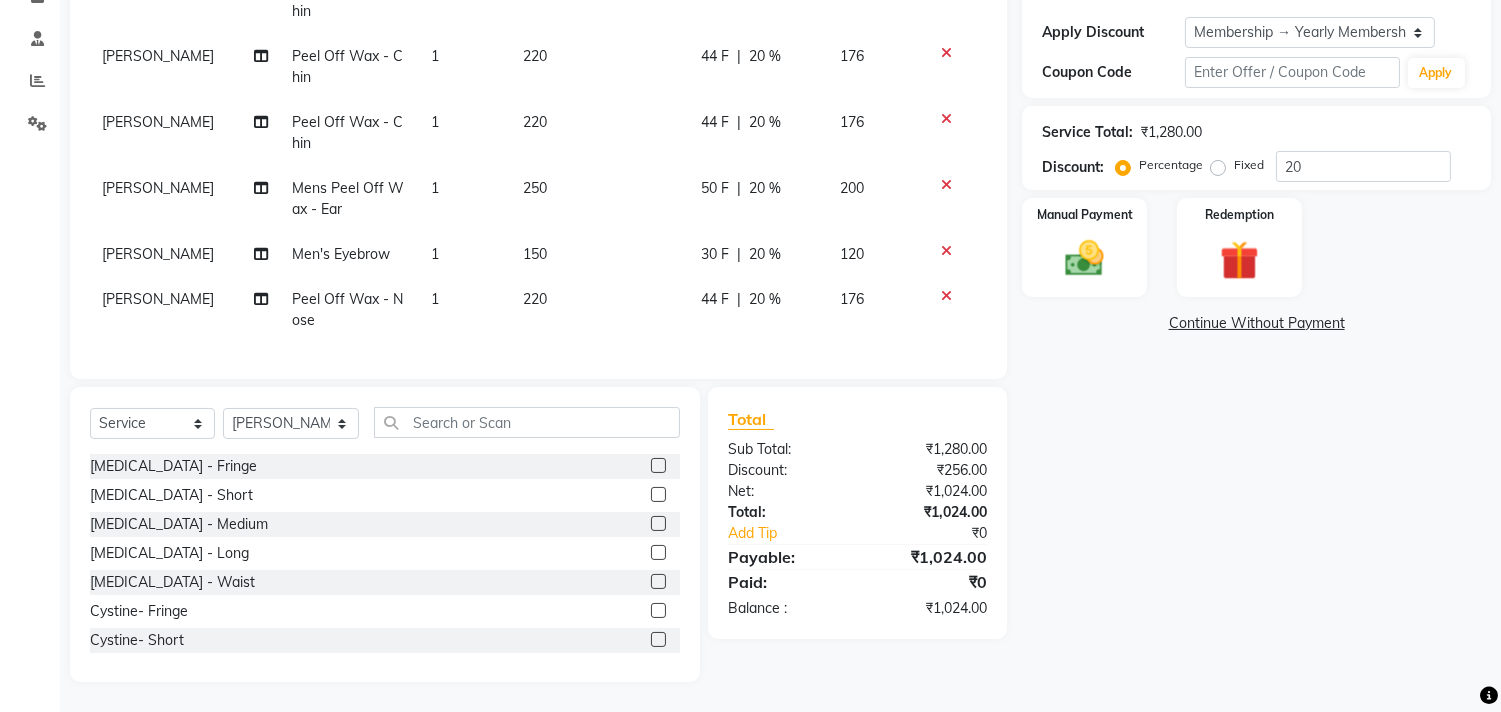 scroll, scrollTop: 378, scrollLeft: 0, axis: vertical 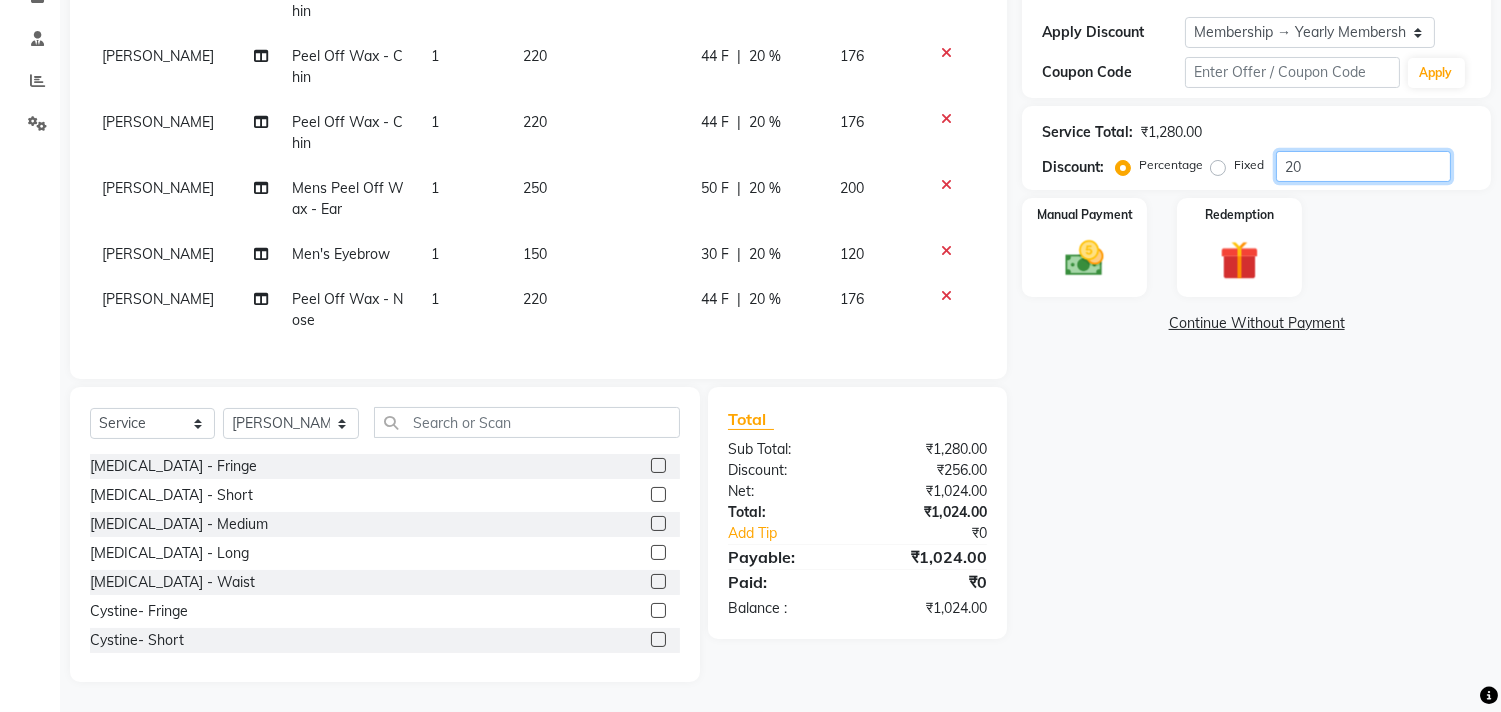 click on "20" 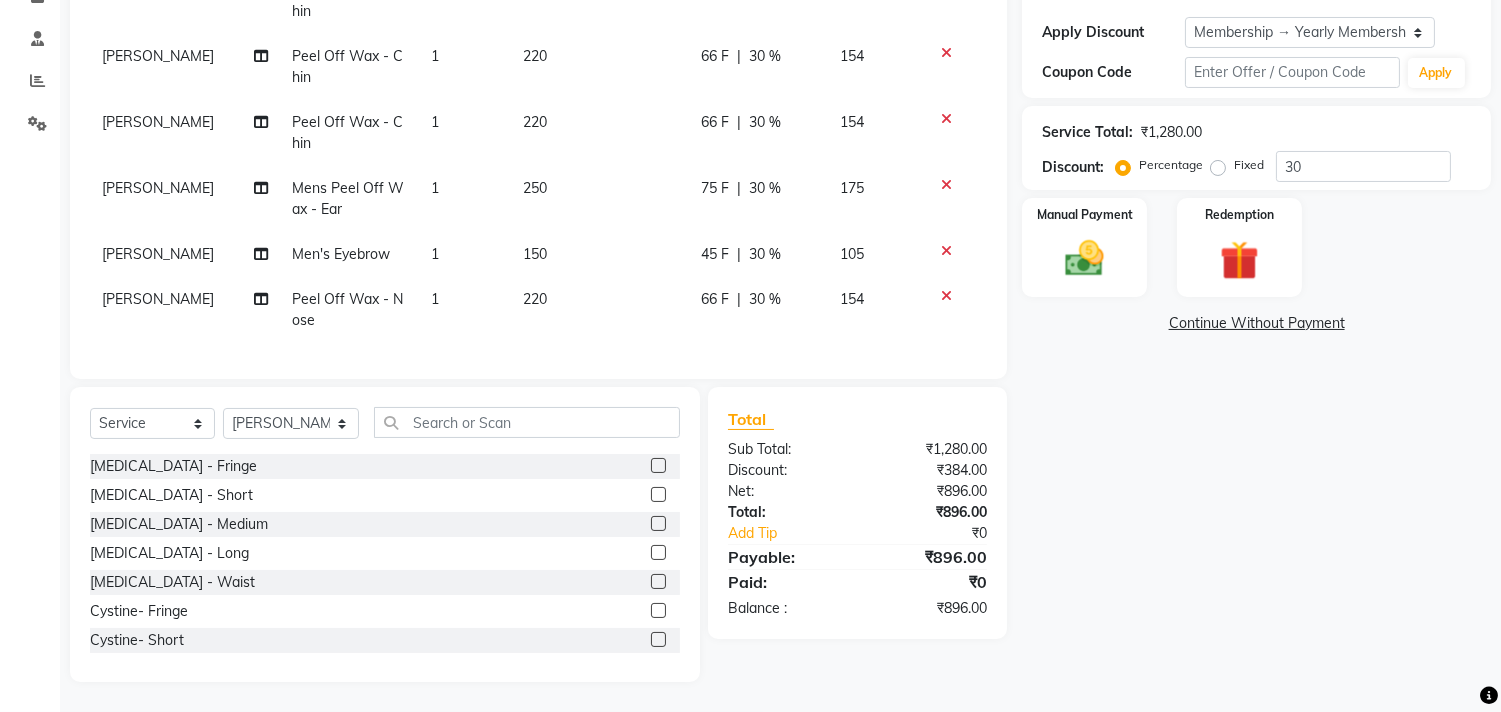 click on "Name: [PERSON_NAME]:   ₹0.18  Membership: end on [DATE] Total Visits:  17 Card on file:  0 Last Visit:   [DATE] Points:   194555.2  Apply Discount Select Membership → Yearly Membership Coupon Code Apply Service Total:  ₹1,280.00  Discount:  Percentage   Fixed  30 Manual Payment Redemption  Continue Without Payment" 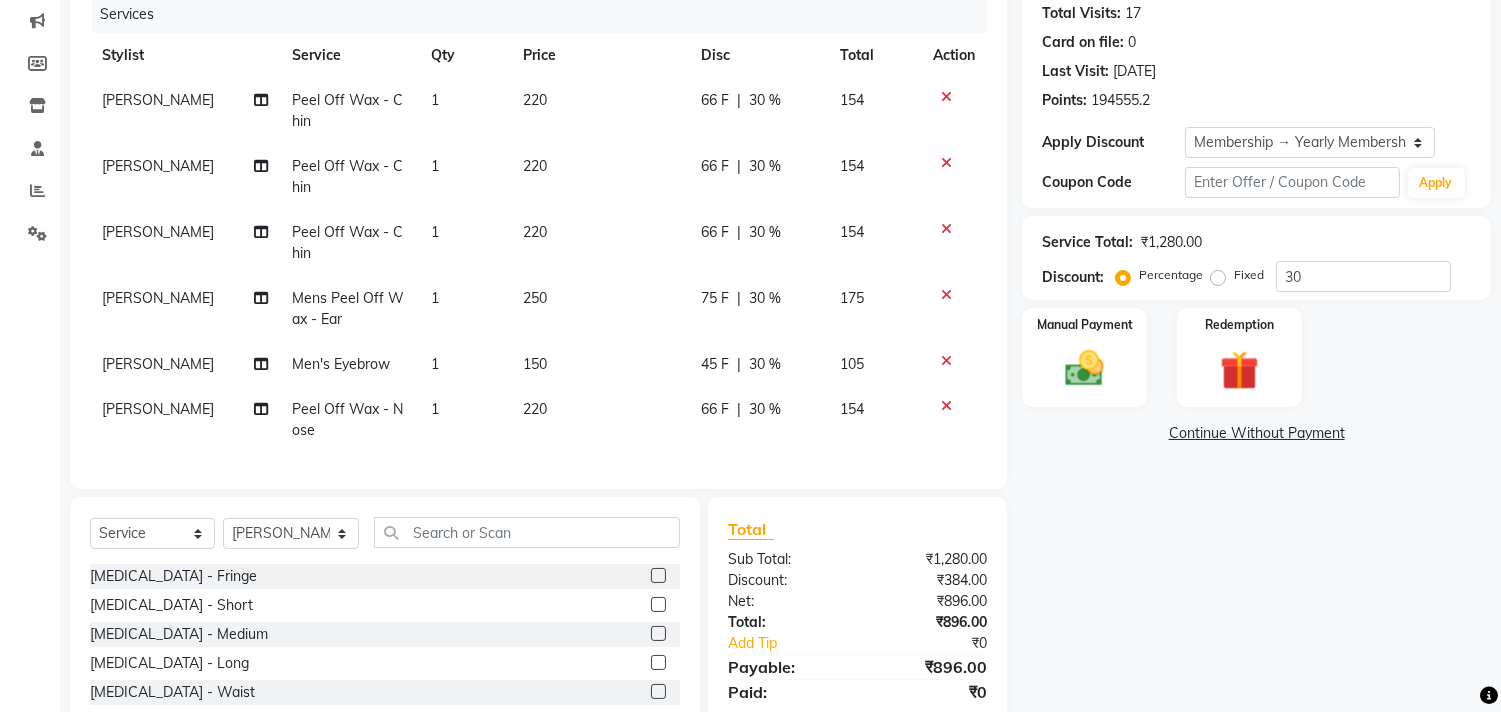 scroll, scrollTop: 378, scrollLeft: 0, axis: vertical 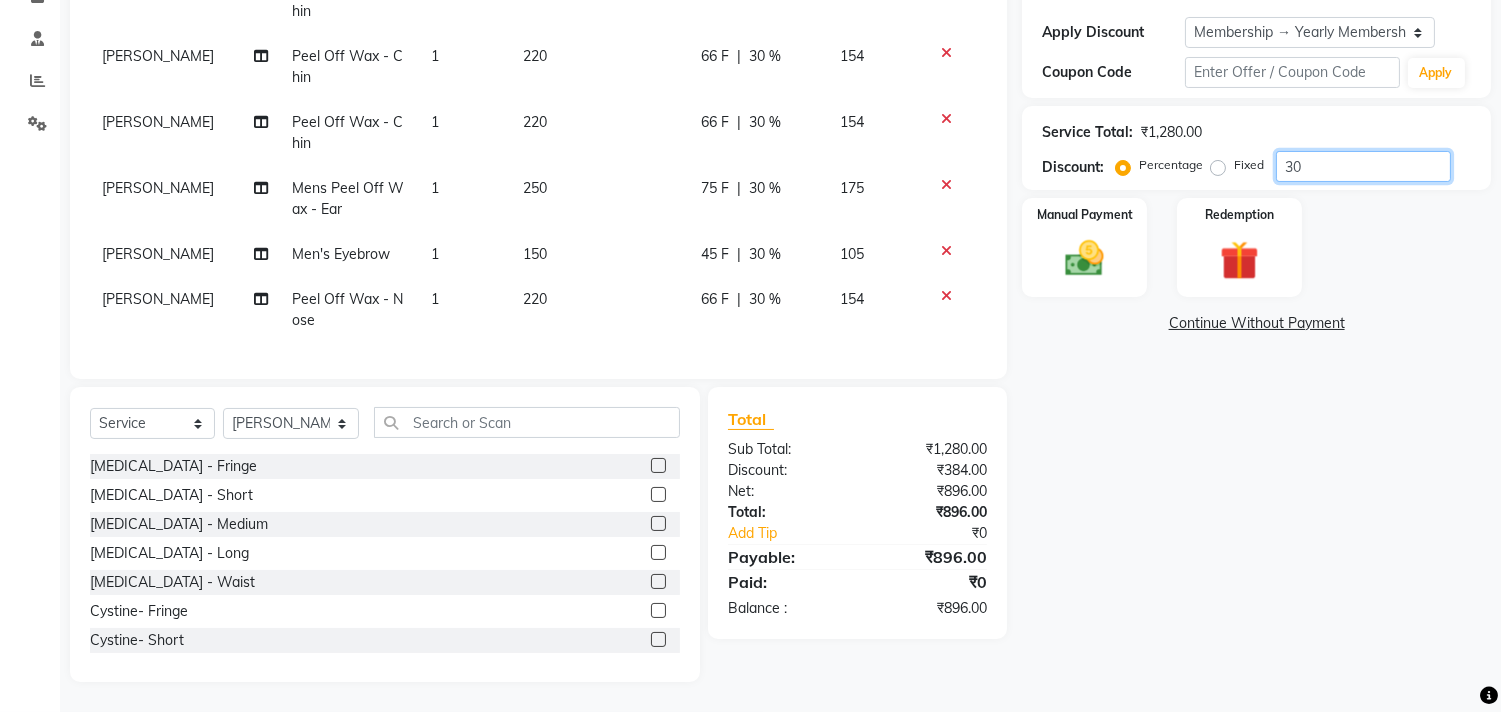 click on "30" 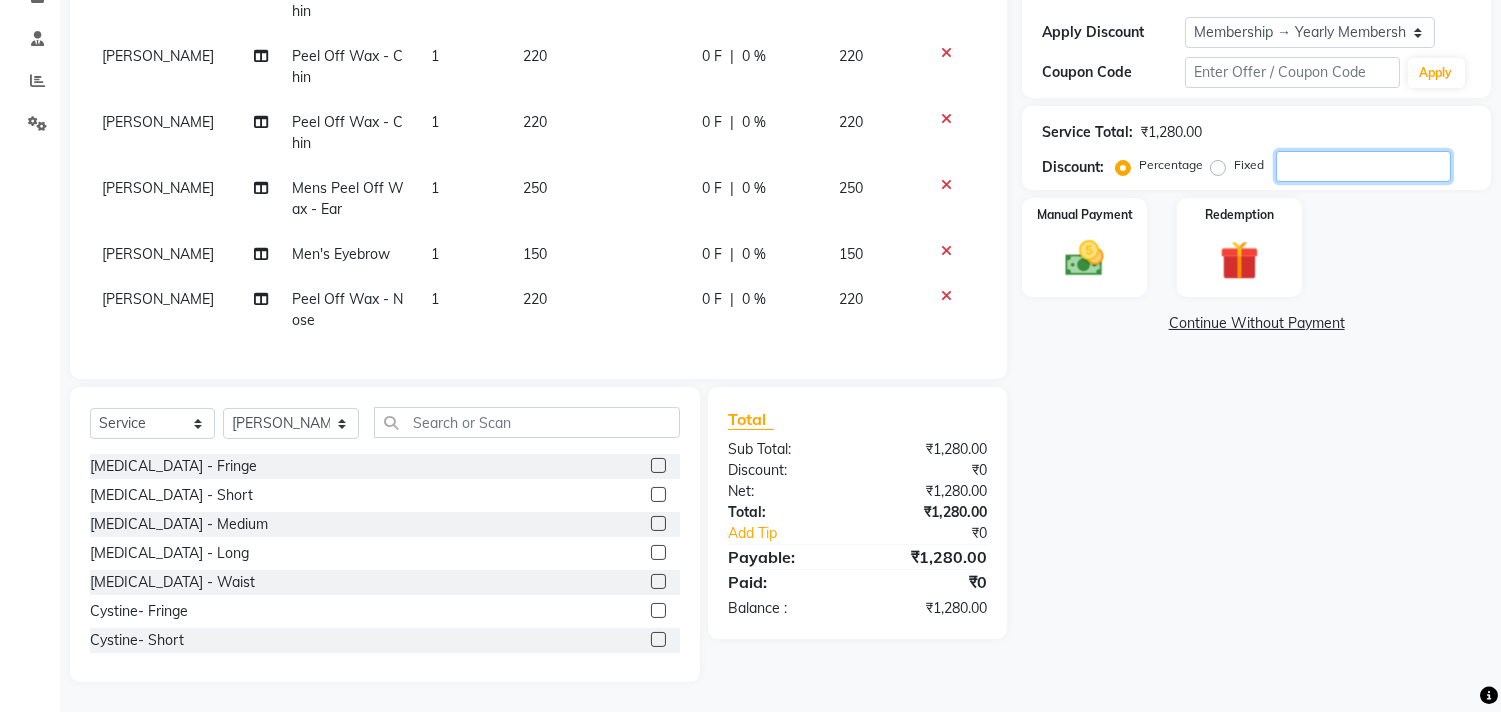 click 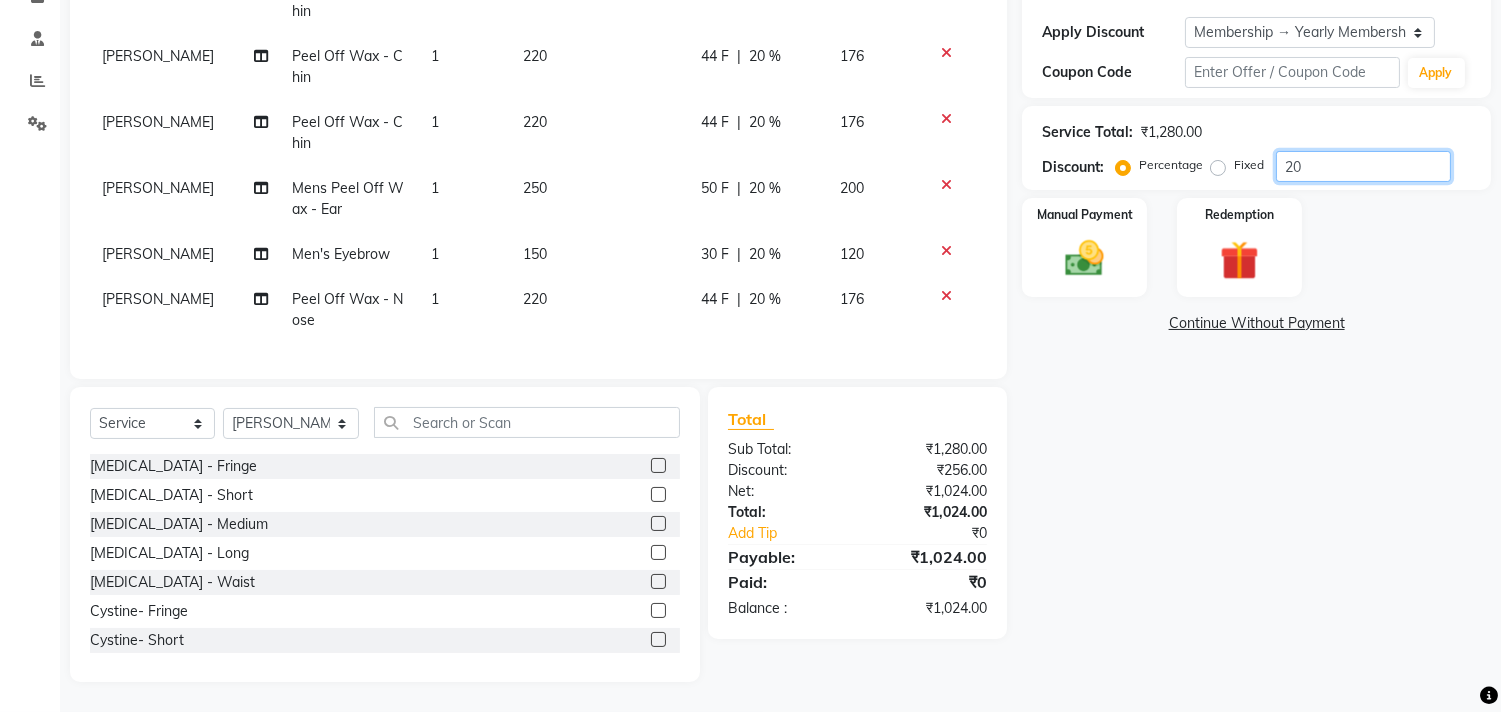 scroll, scrollTop: 378, scrollLeft: 0, axis: vertical 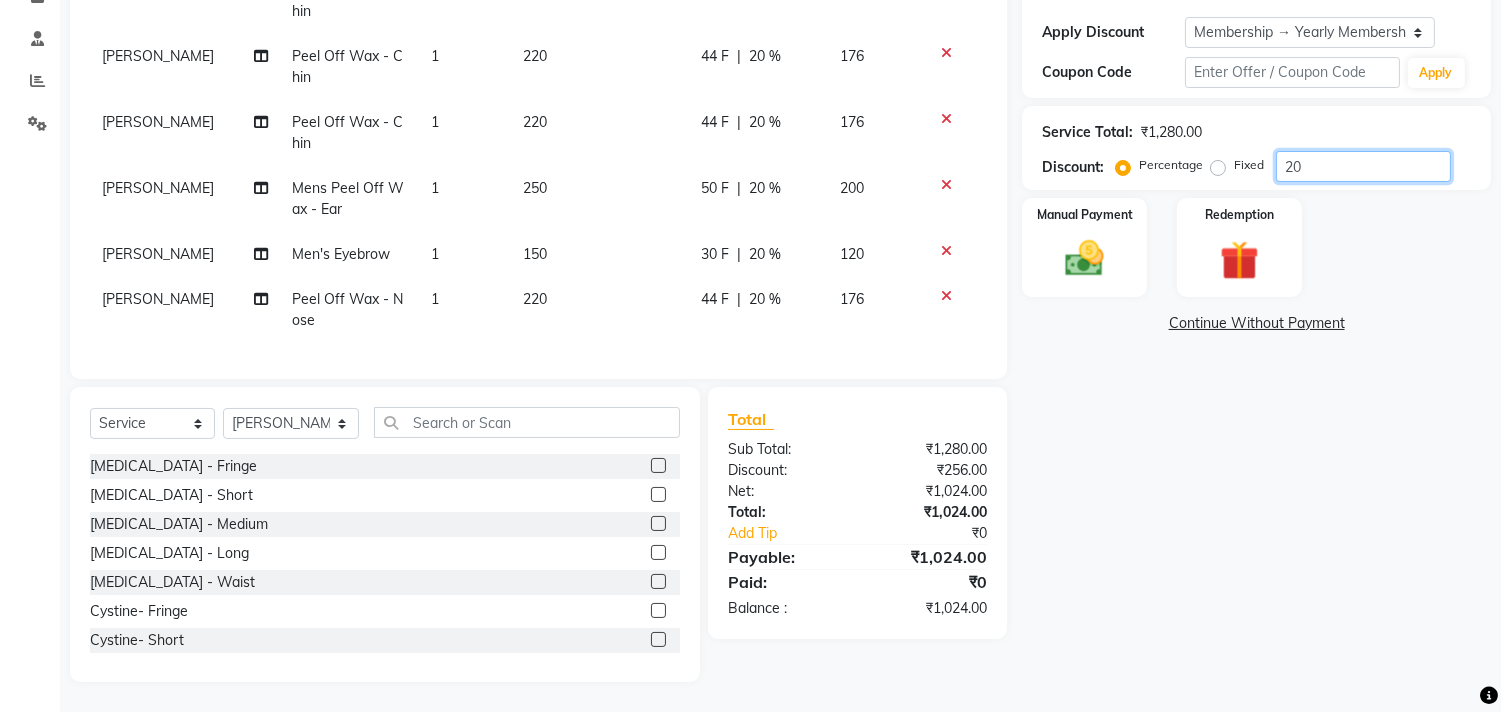 click on "20" 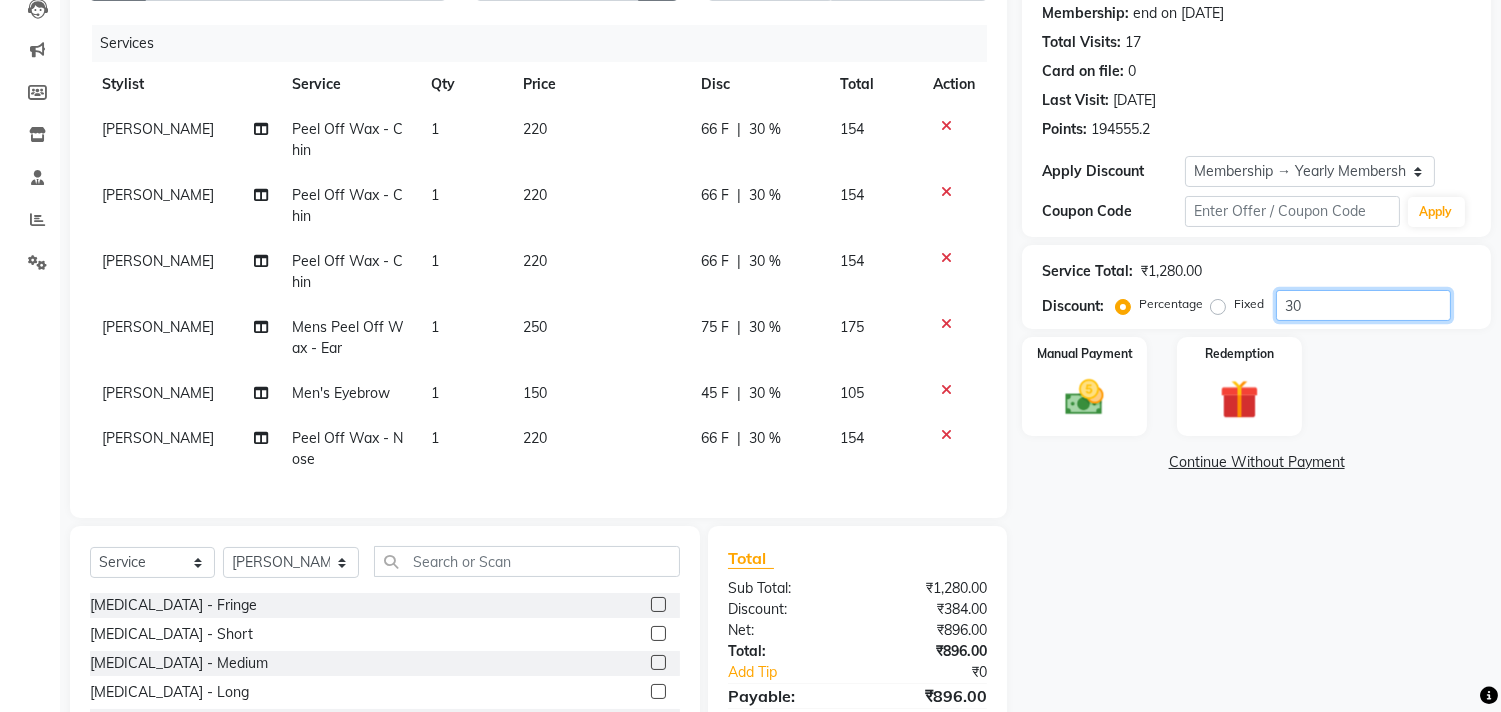 scroll, scrollTop: 0, scrollLeft: 0, axis: both 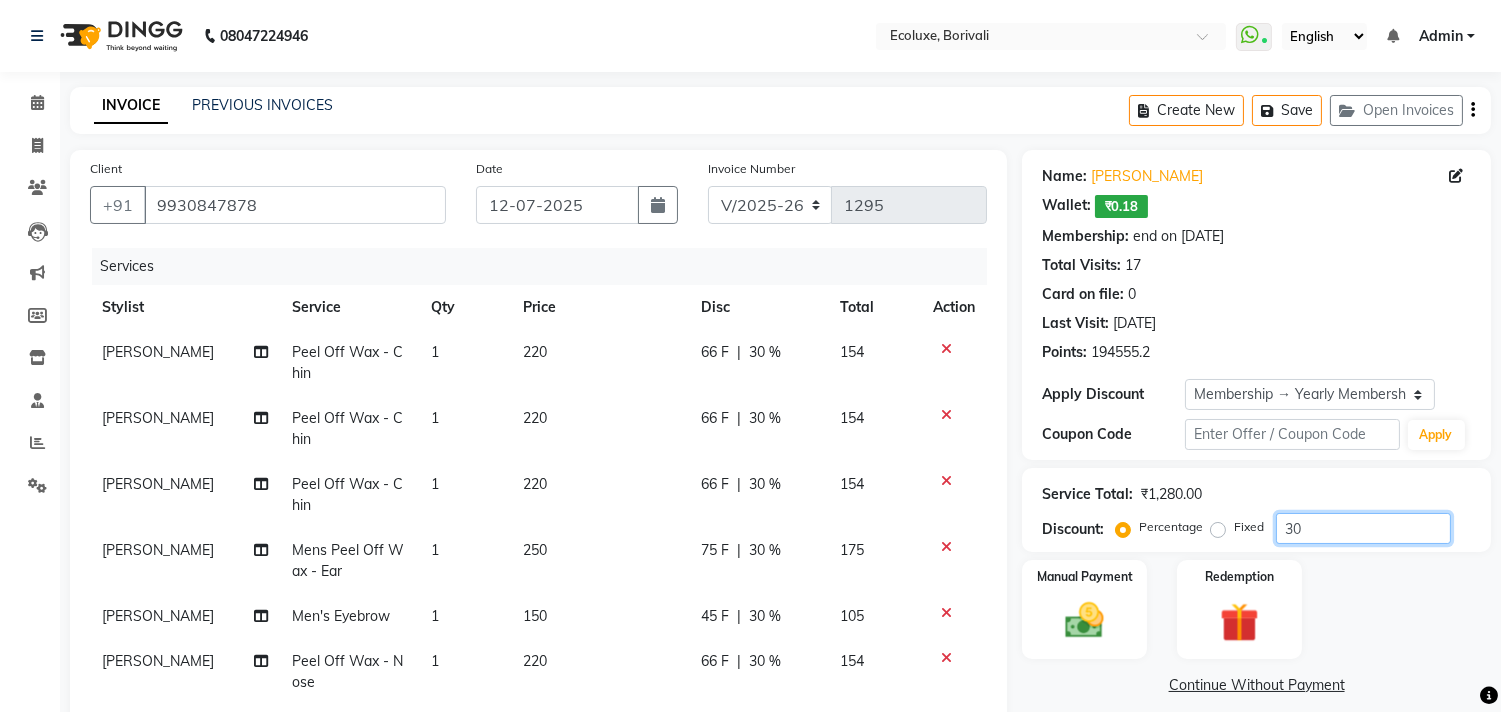 type on "30" 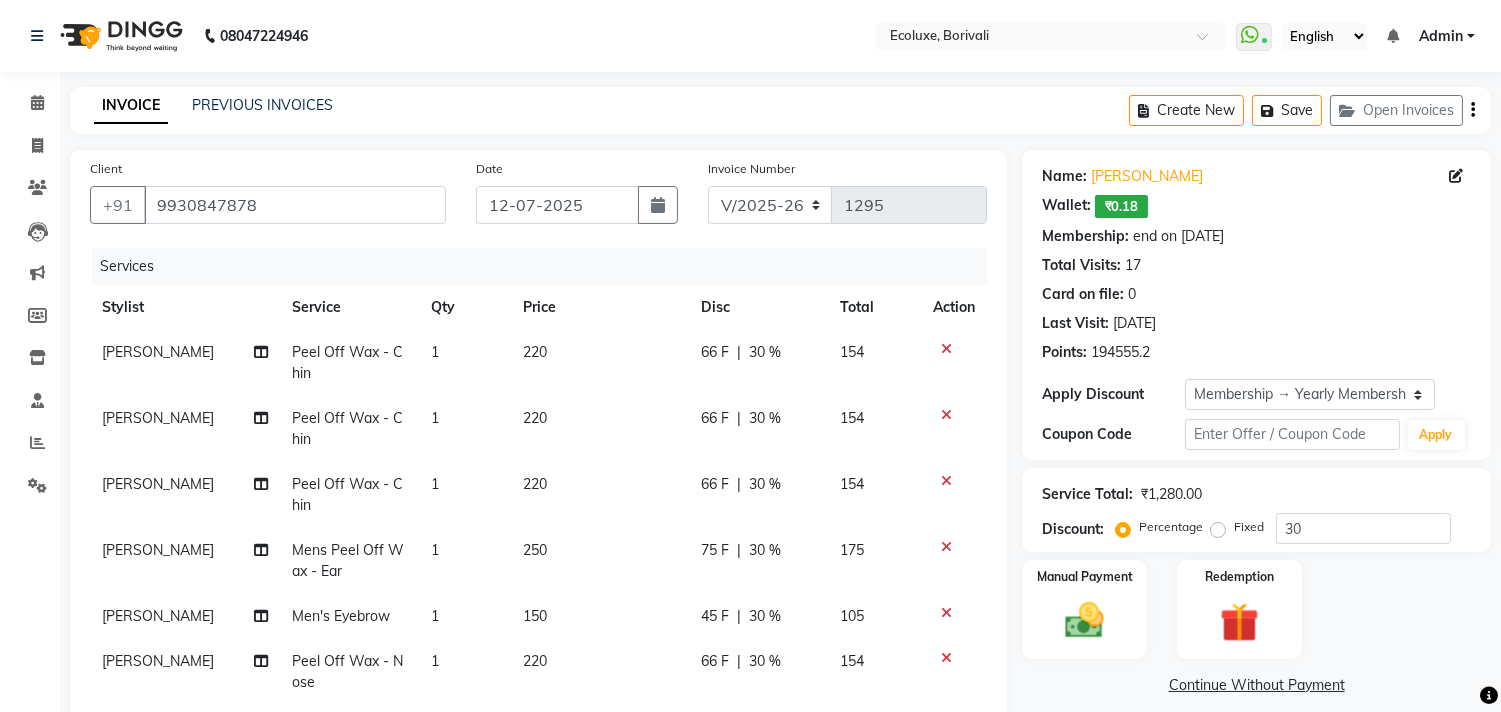 click on "Create New   Save   Open Invoices" 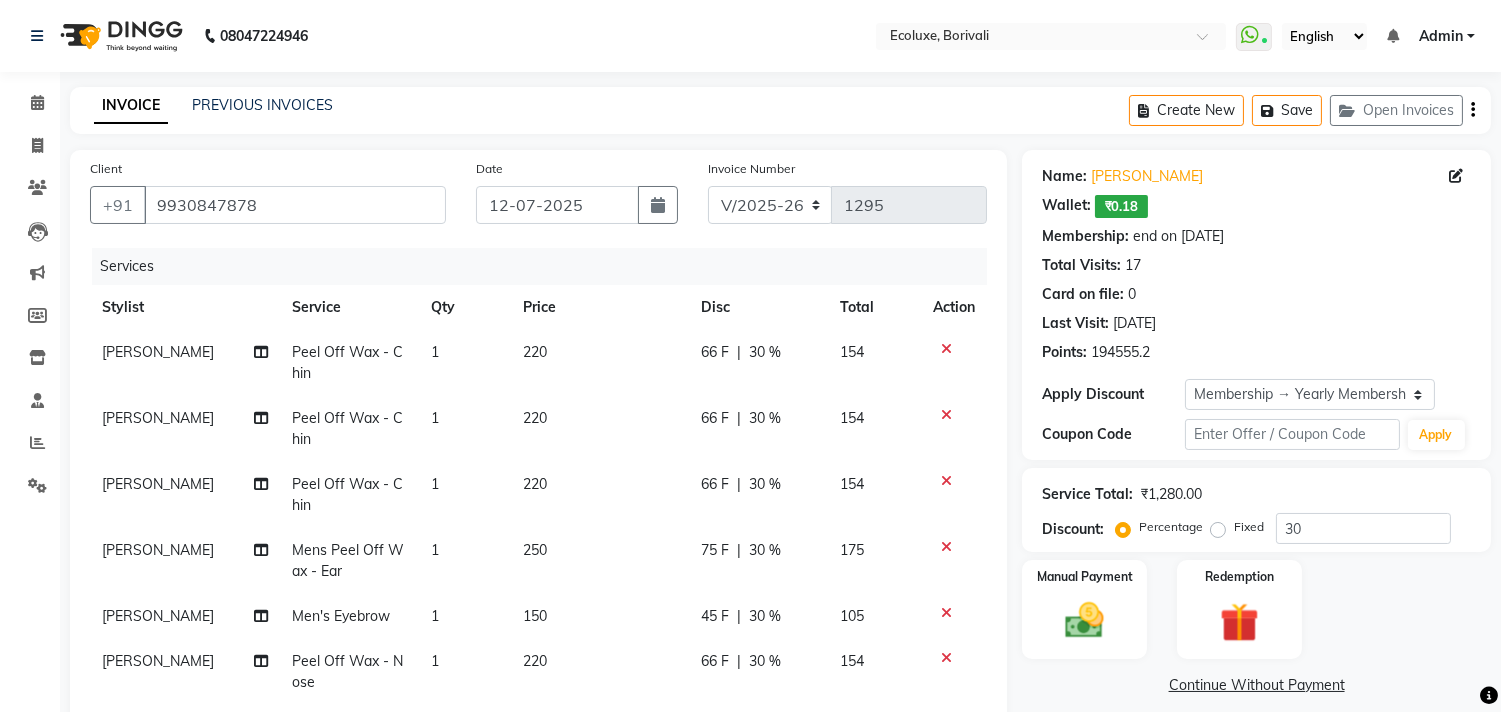 click 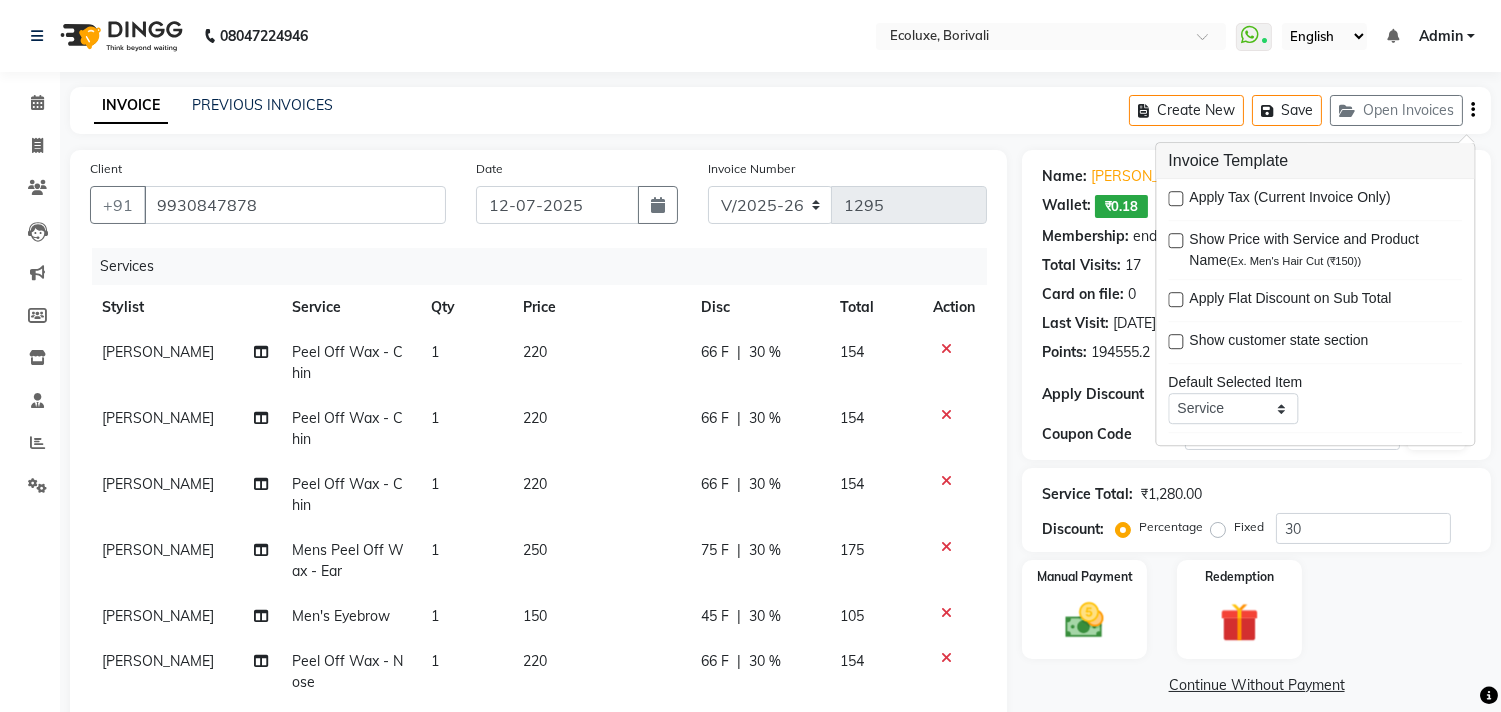 click on "INVOICE PREVIOUS INVOICES Create New   Save   Open Invoices" 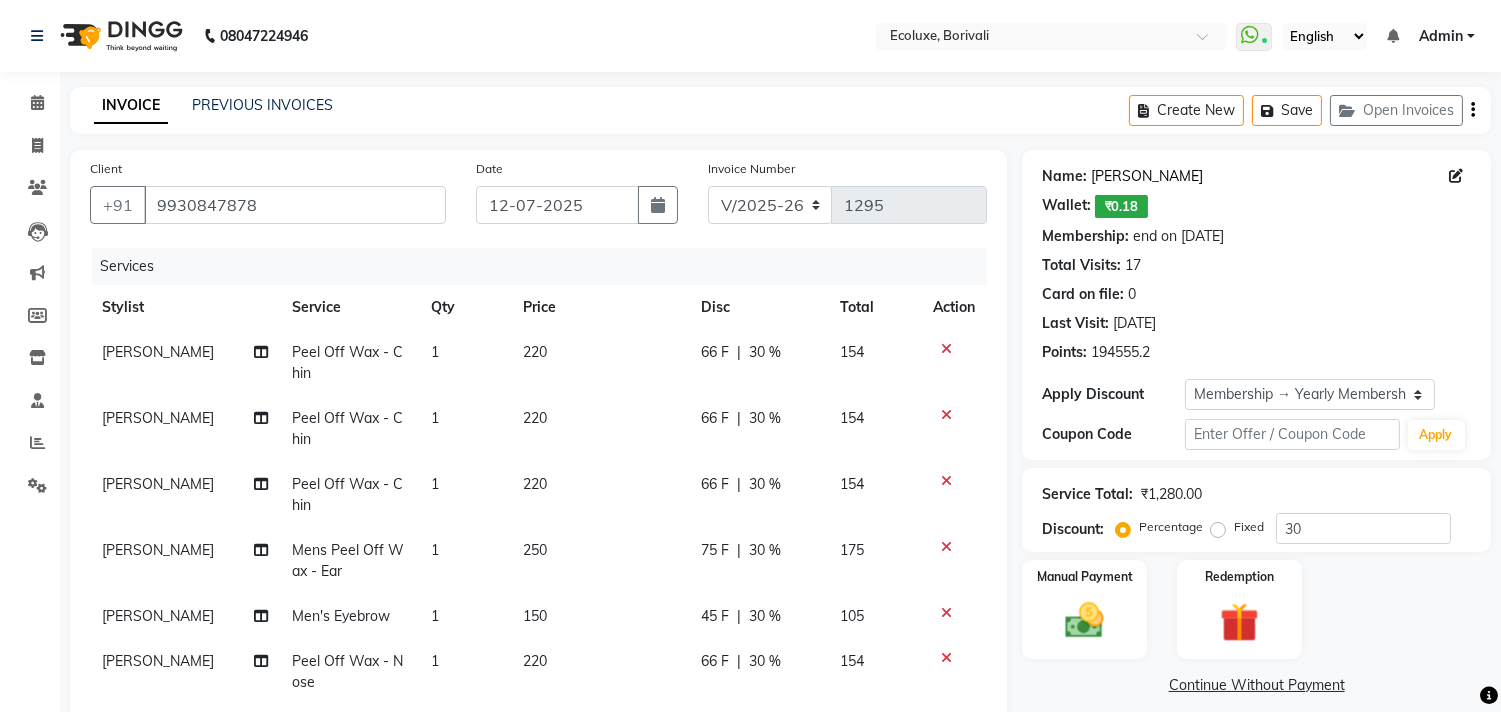 click on "[PERSON_NAME]" 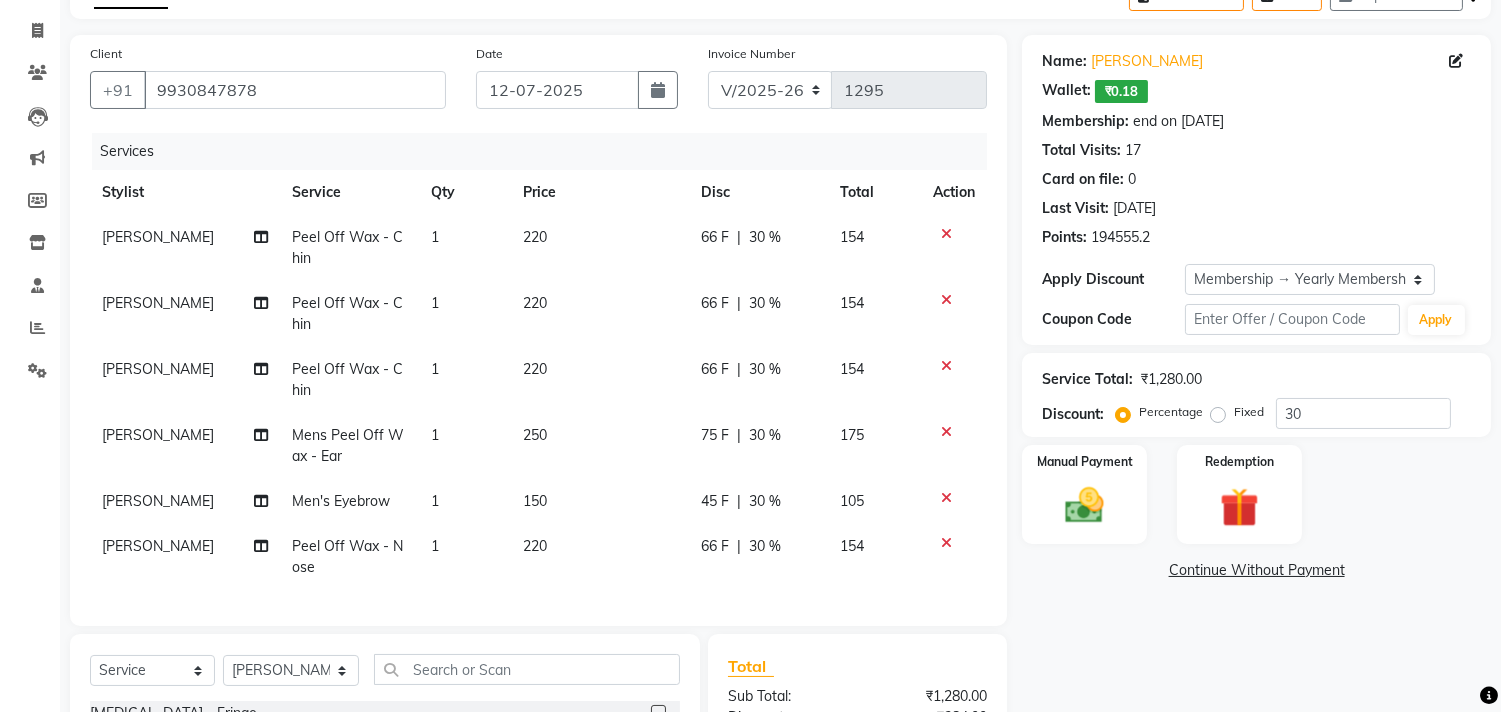 scroll, scrollTop: 111, scrollLeft: 0, axis: vertical 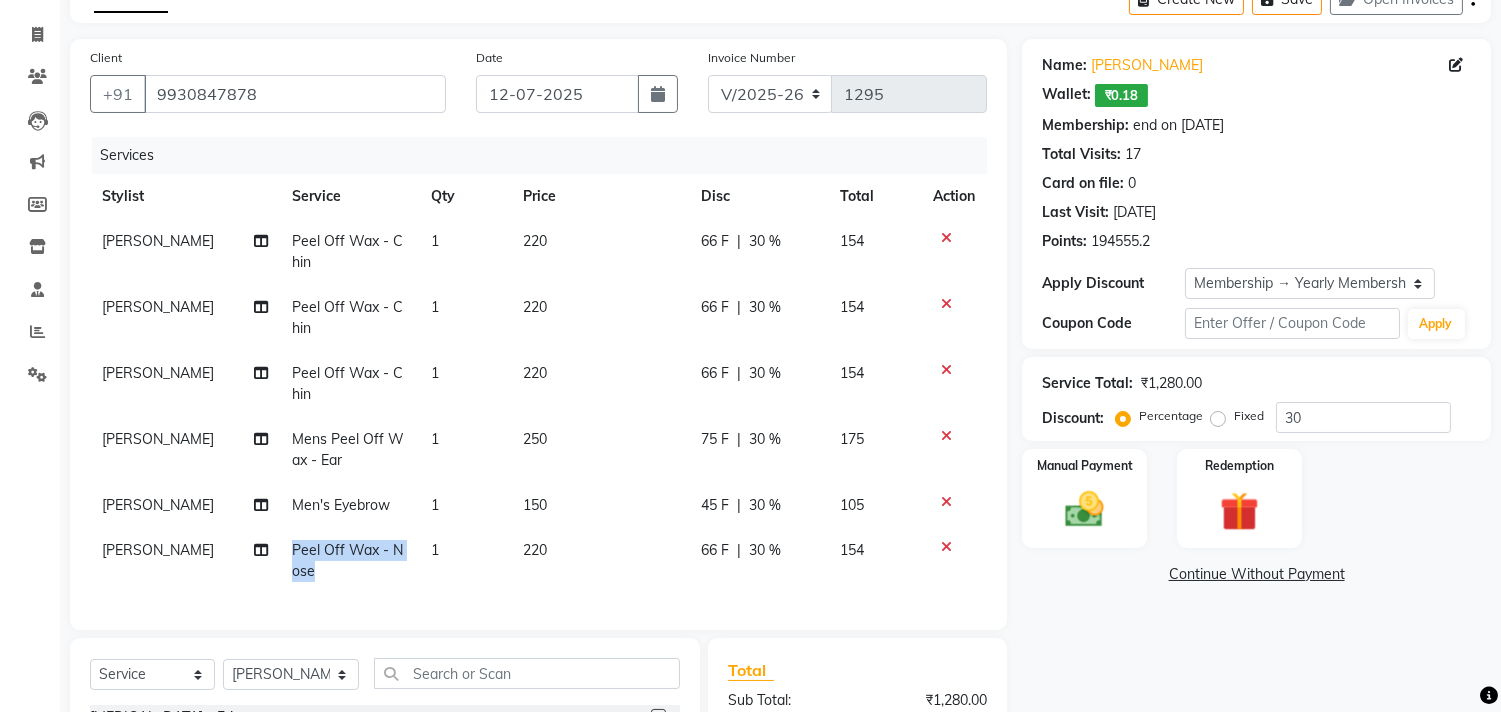 drag, startPoint x: 348, startPoint y: 547, endPoint x: 418, endPoint y: 573, distance: 74.672615 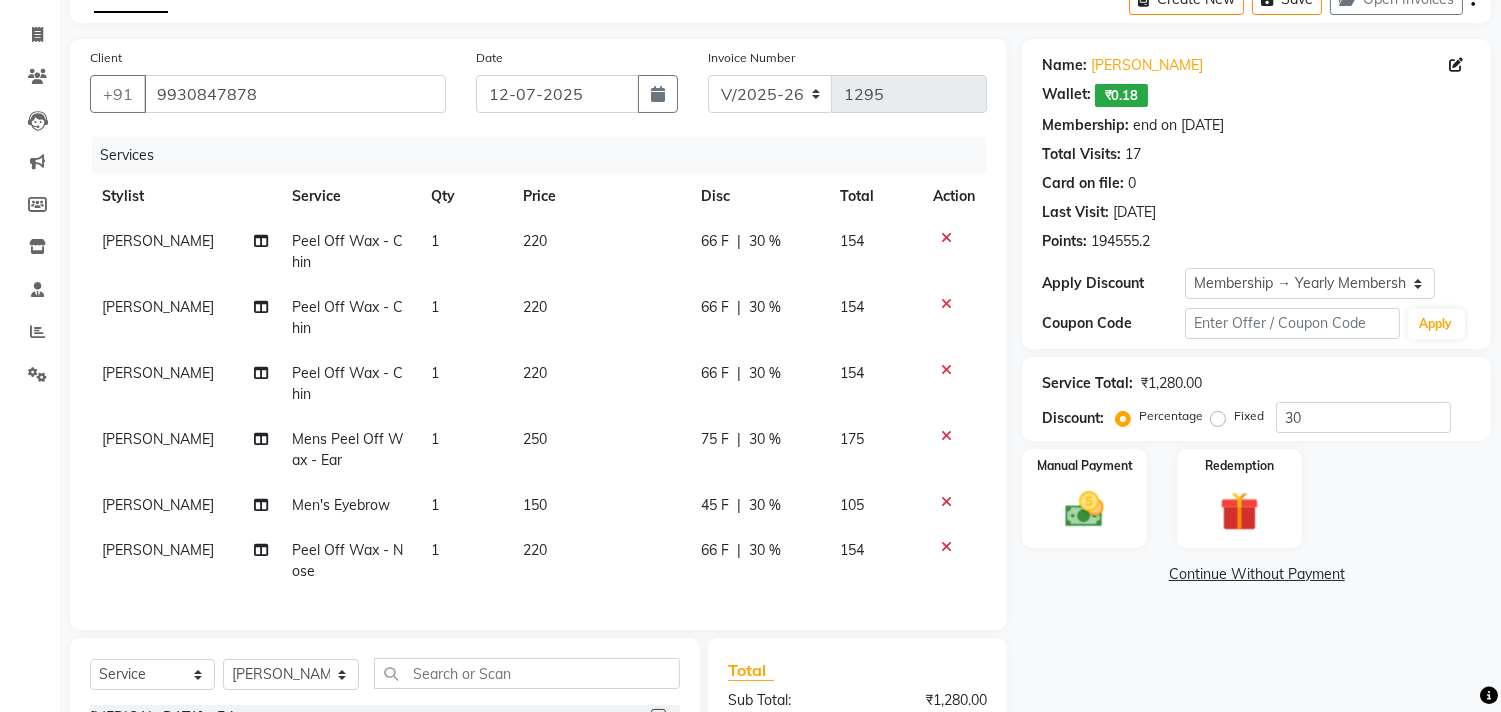 click on "Name: Anshum   Wallet:   ₹0.18  Membership: end on 15-03-2026 Total Visits:  17 Card on file:  0 Last Visit:   24-05-2025 Points:   194555.2  Apply Discount Select Membership → Yearly Membership Coupon Code Apply Service Total:  ₹1,280.00  Discount:  Percentage   Fixed  30 Manual Payment Redemption  Continue Without Payment" 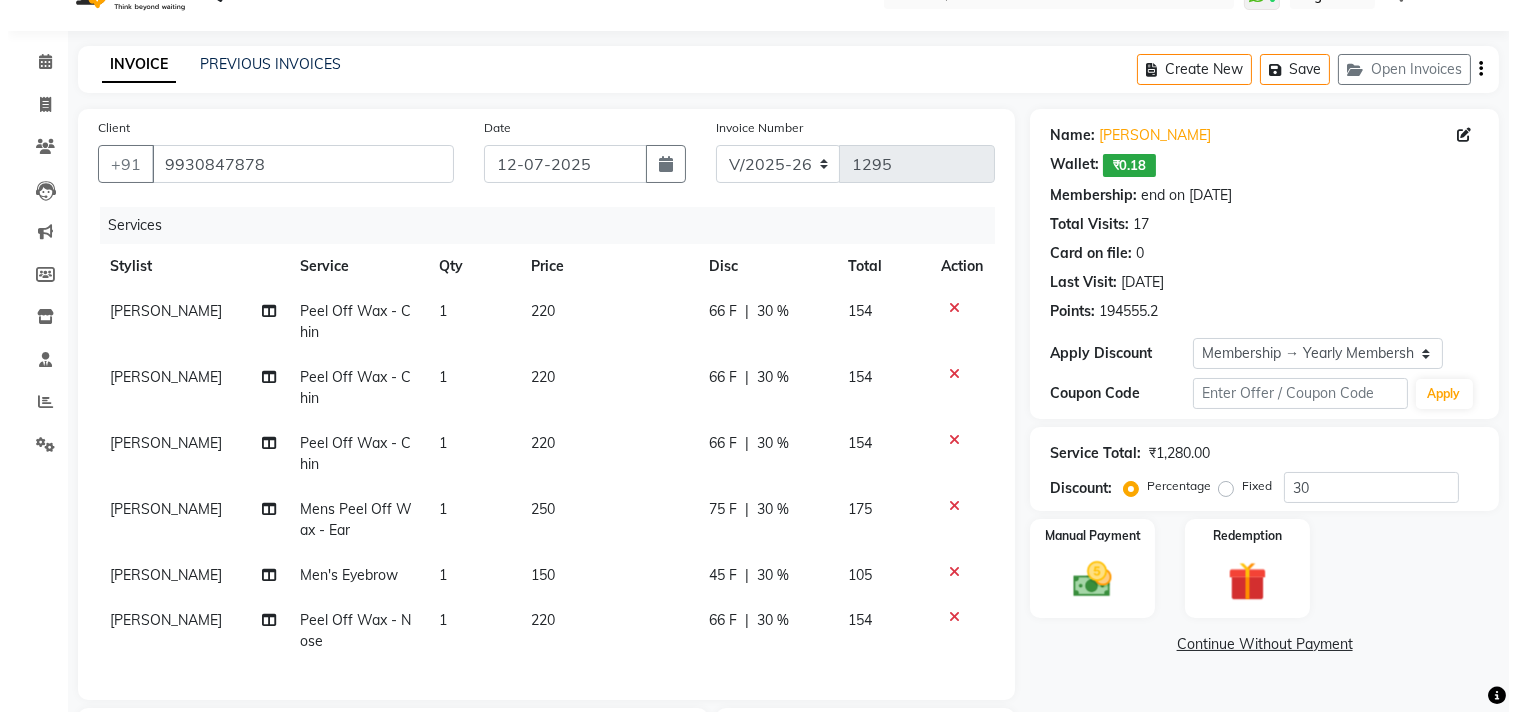 scroll, scrollTop: 0, scrollLeft: 0, axis: both 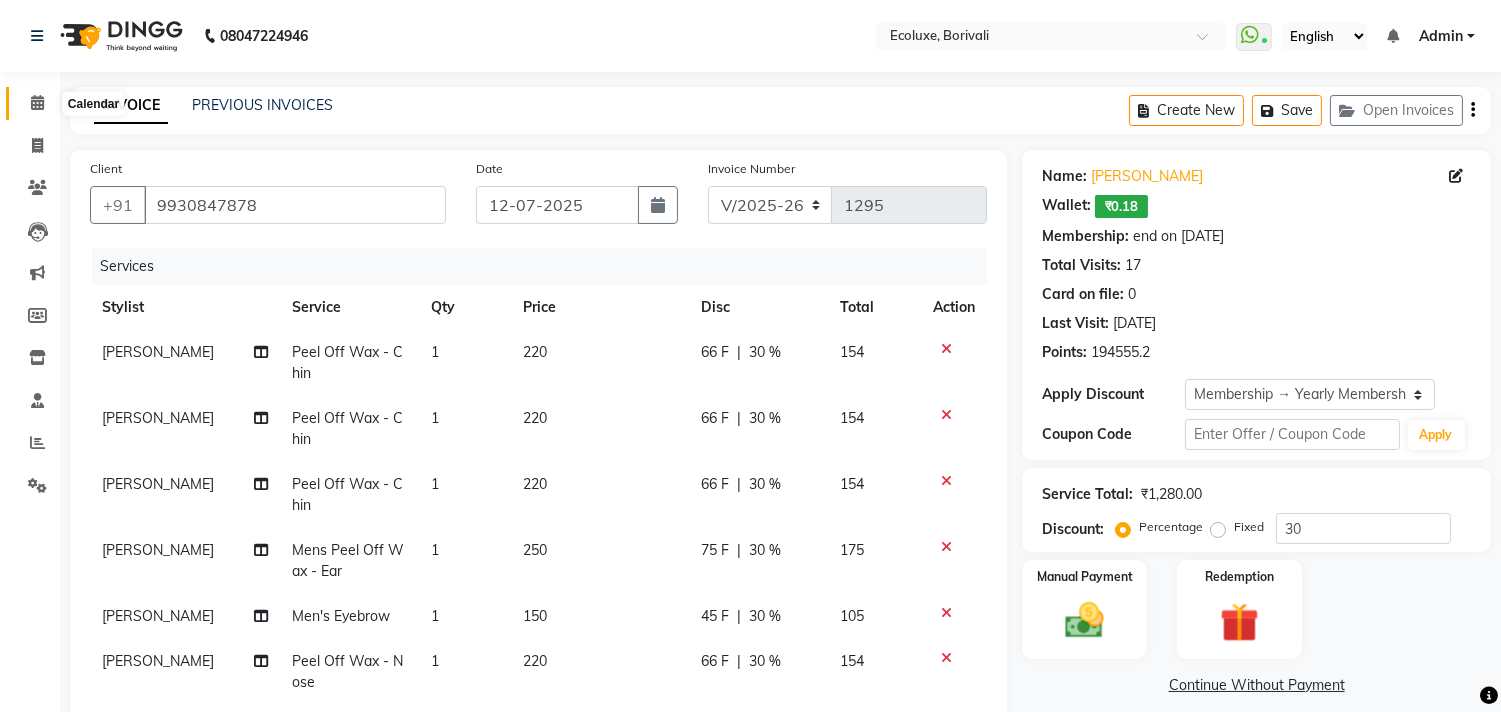 click 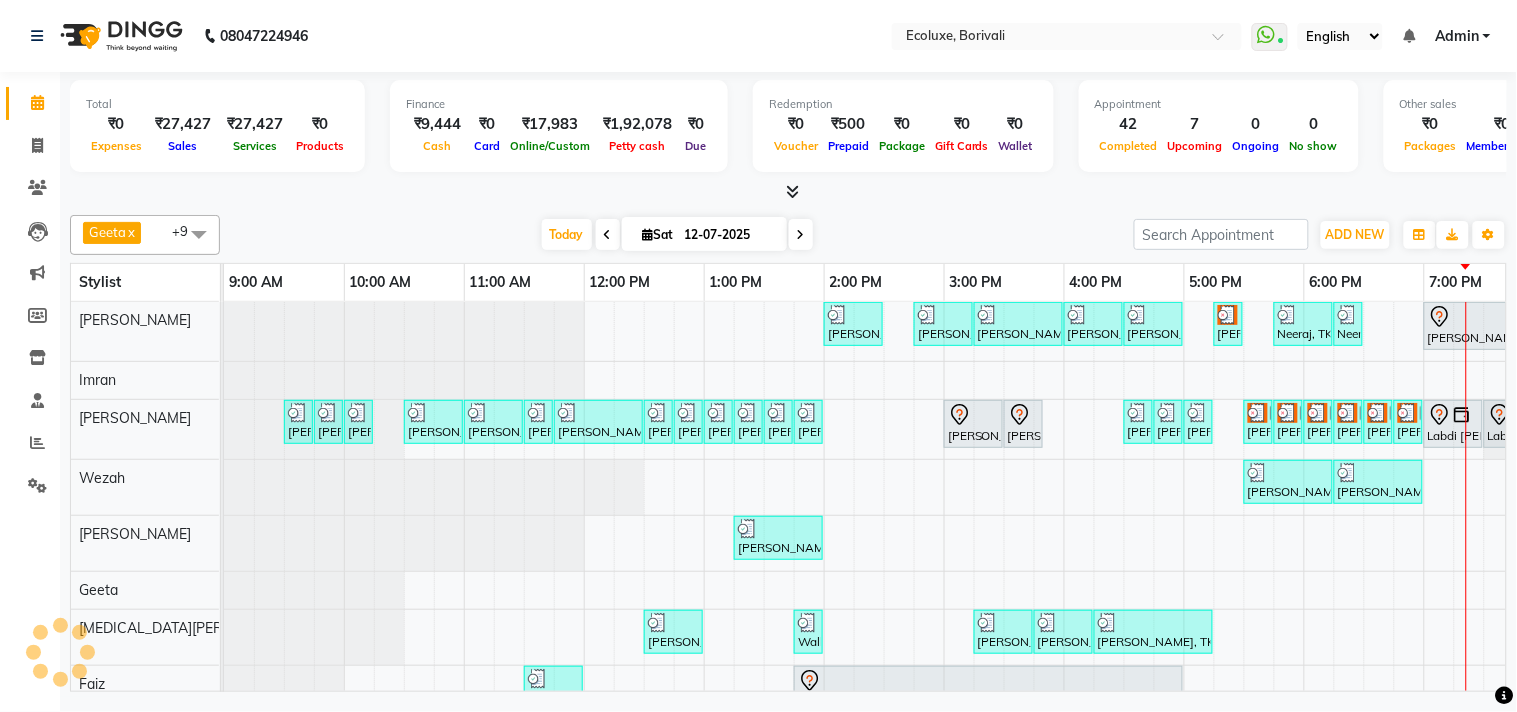 scroll, scrollTop: 0, scrollLeft: 0, axis: both 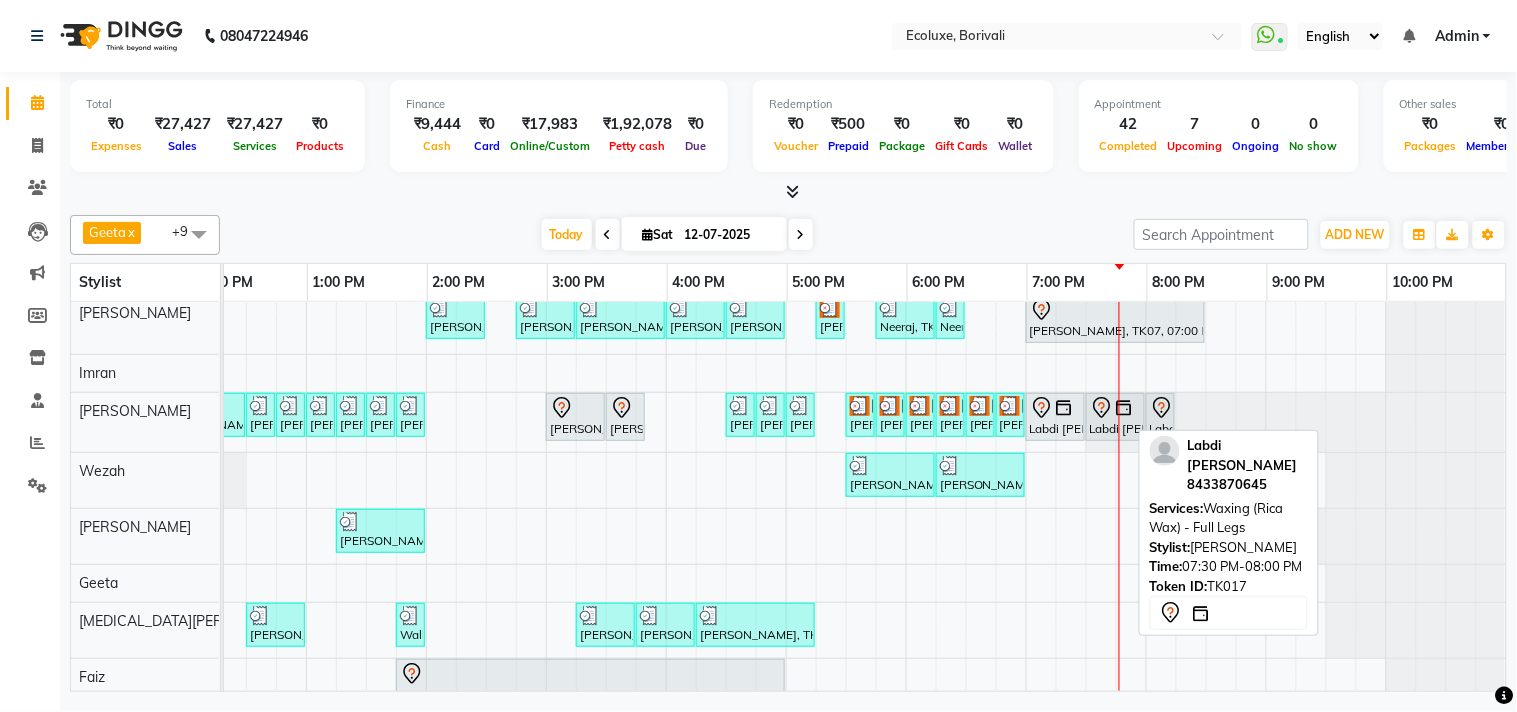 click at bounding box center [1115, 408] 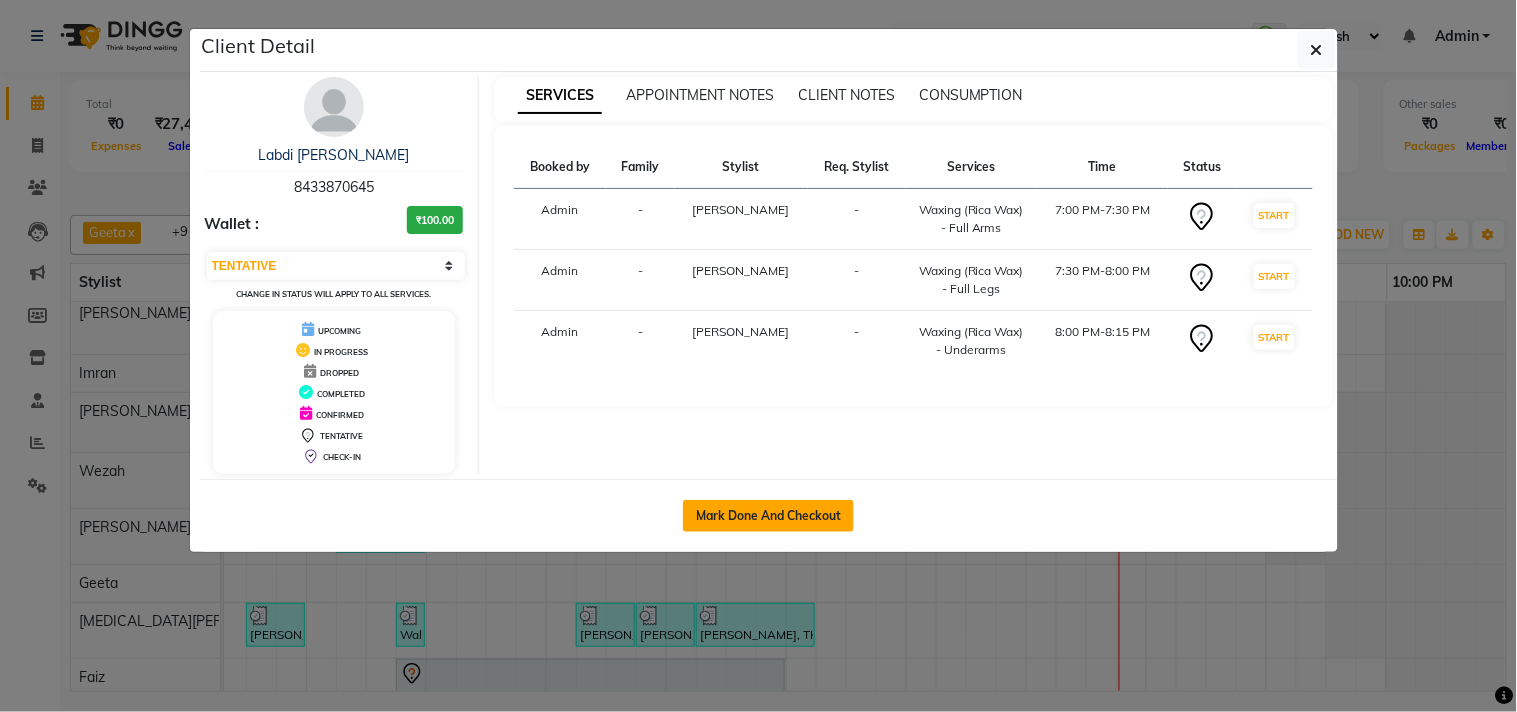 click on "Mark Done And Checkout" 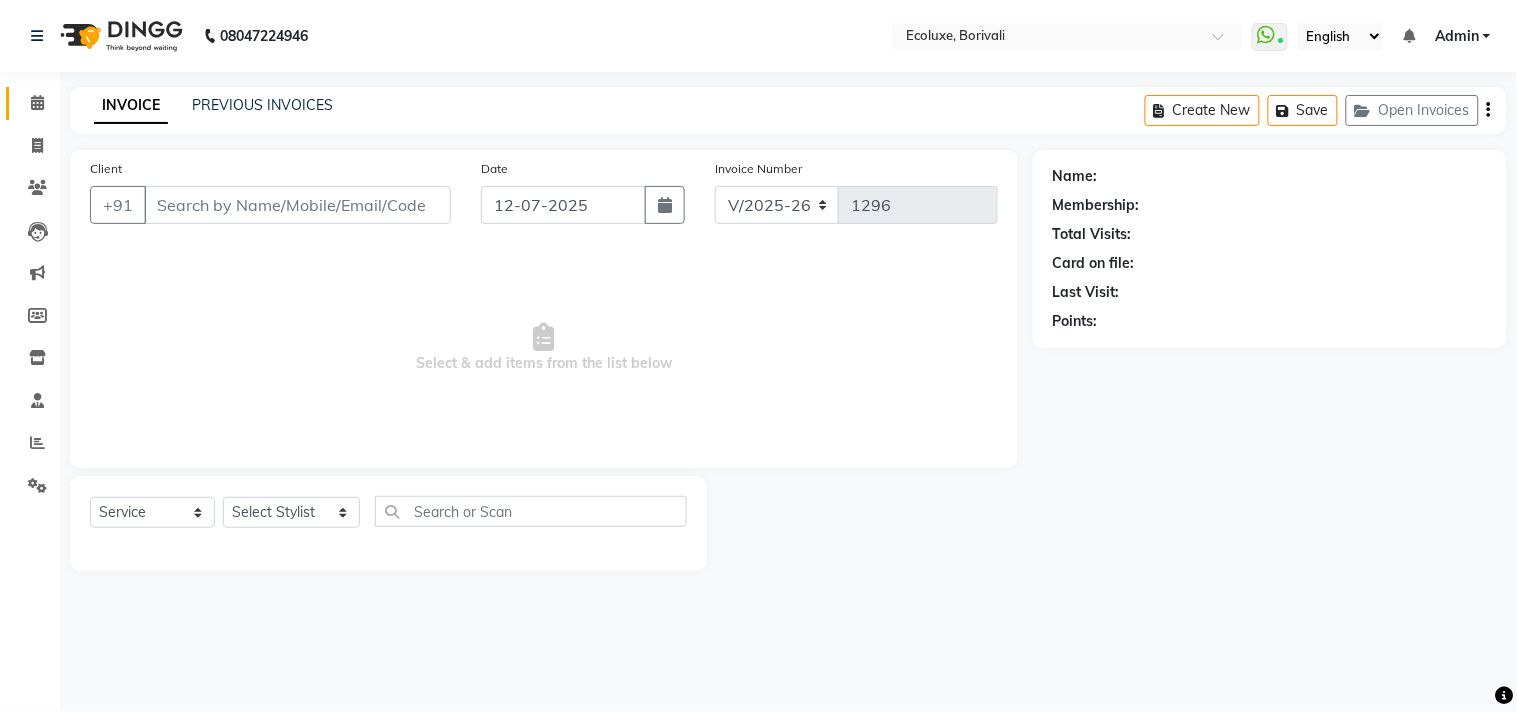 type on "8433870645" 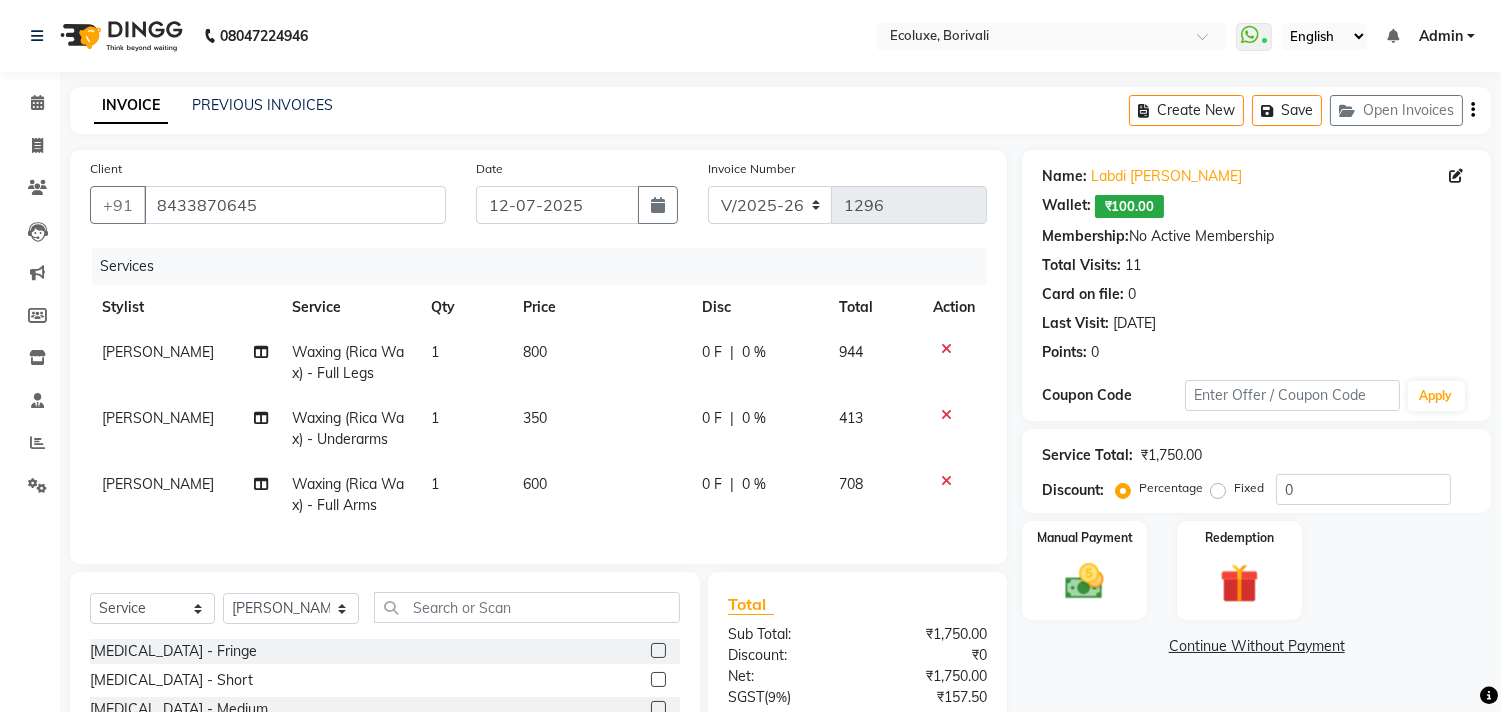 click on "Waxing (Rica Wax) - Underarms" 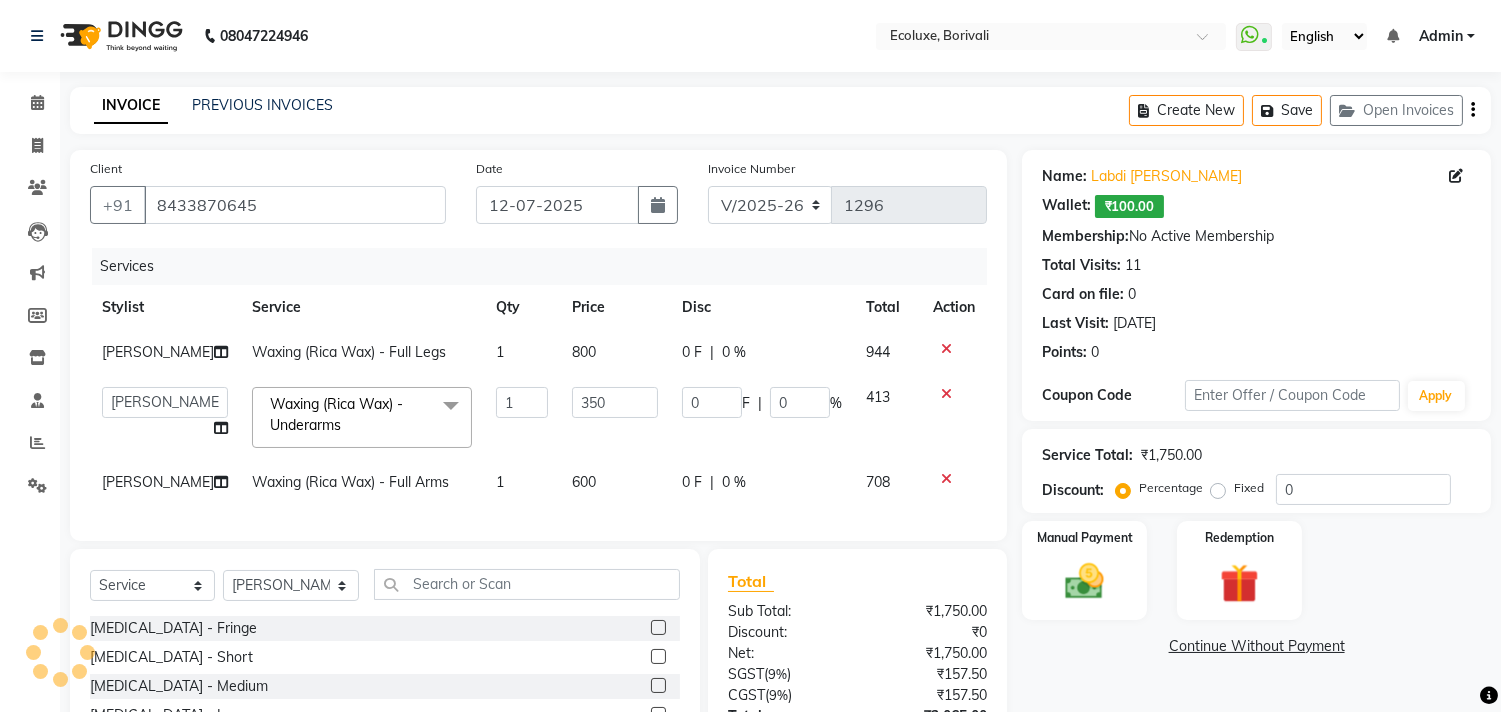 click on "Waxing (Rica Wax) - Underarms" 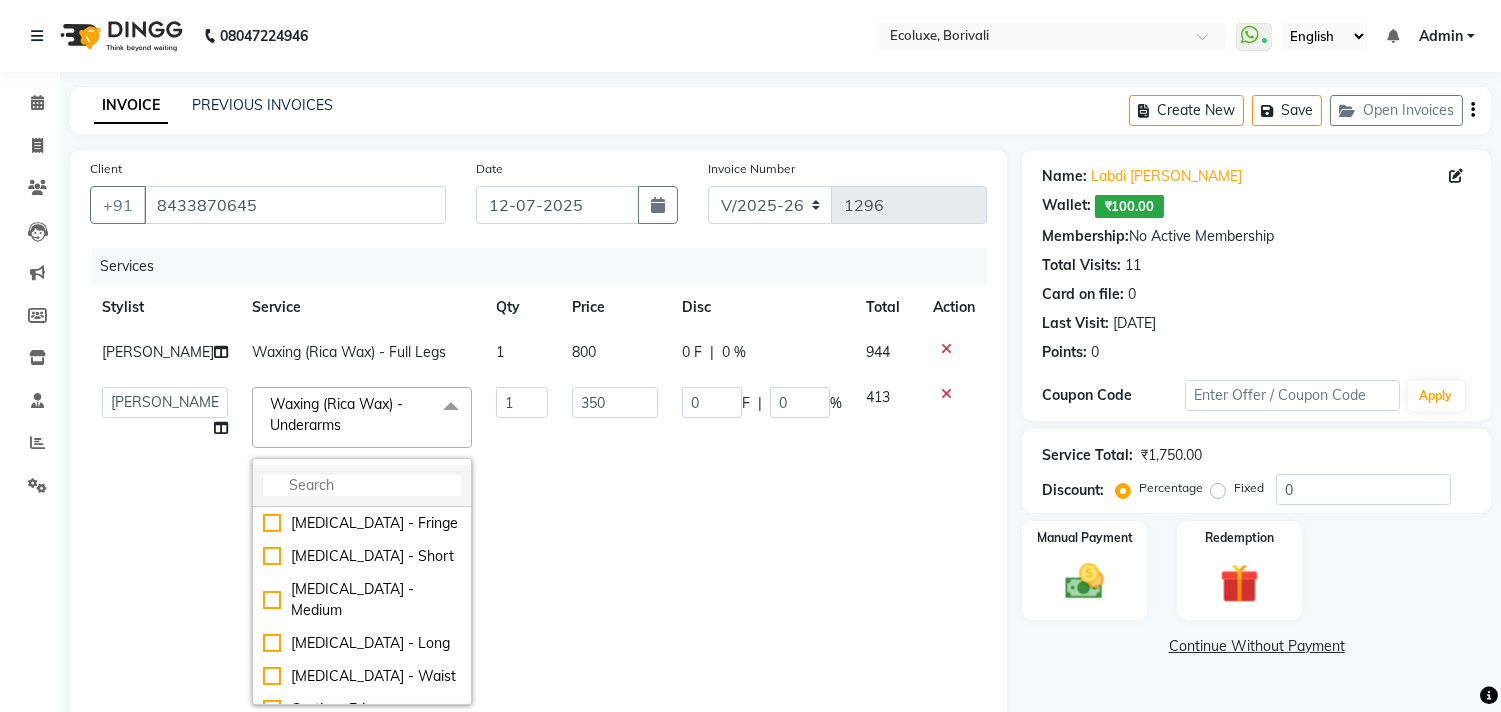 click 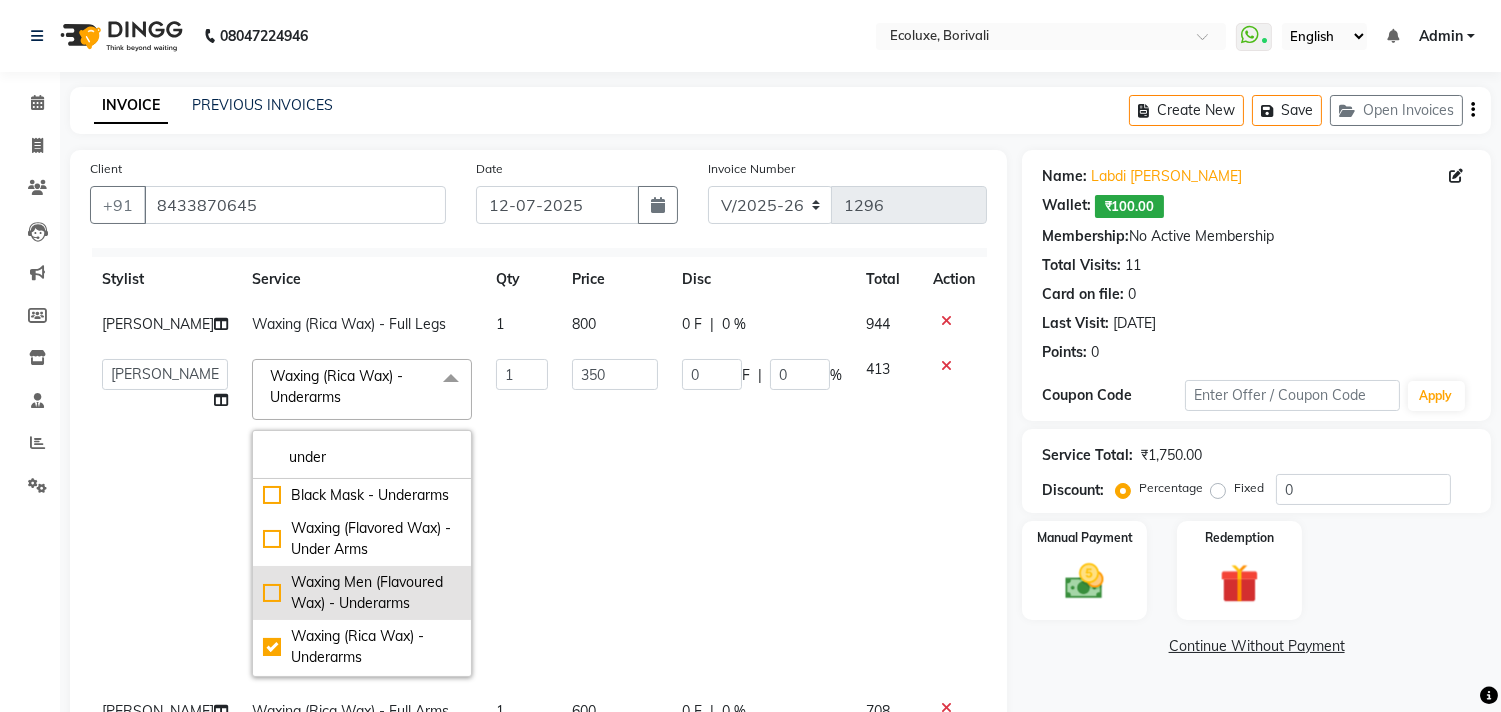scroll, scrollTop: 111, scrollLeft: 0, axis: vertical 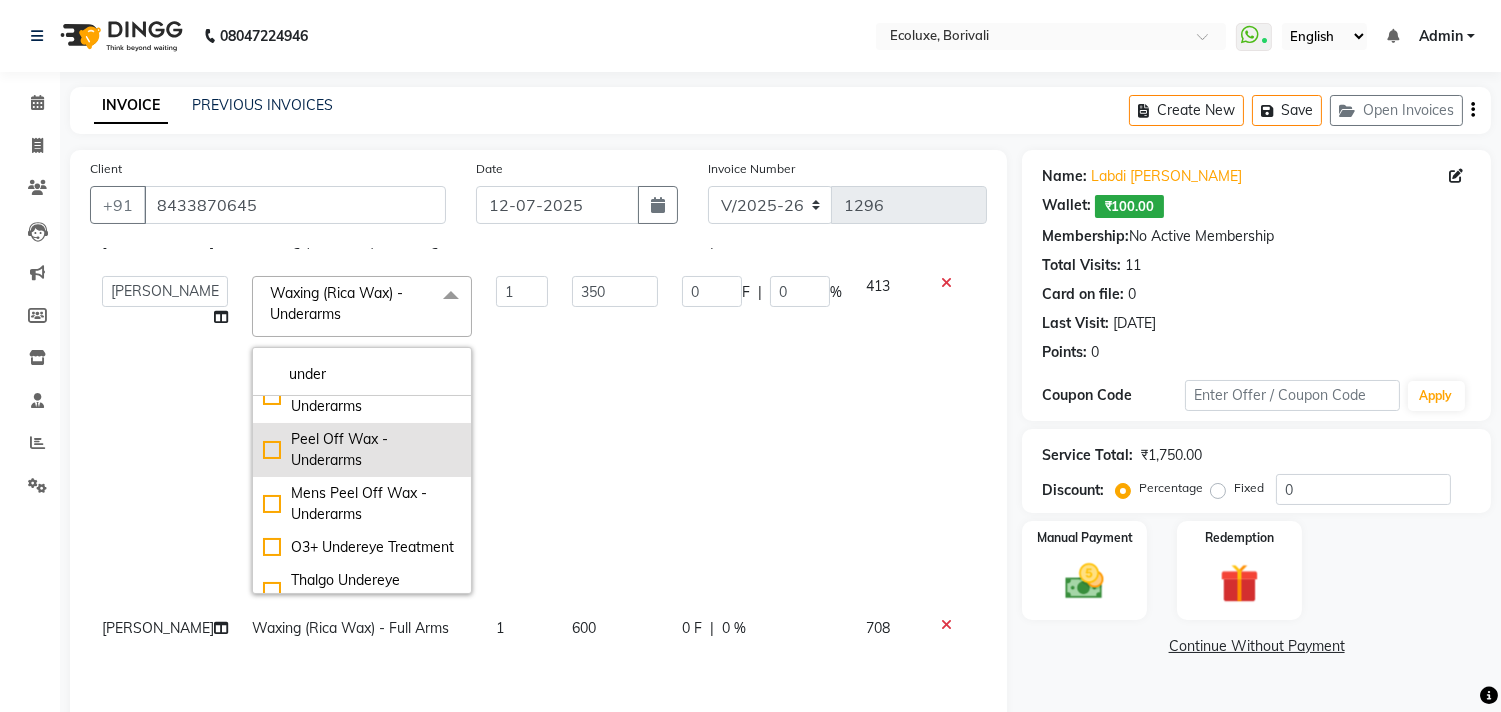type on "under" 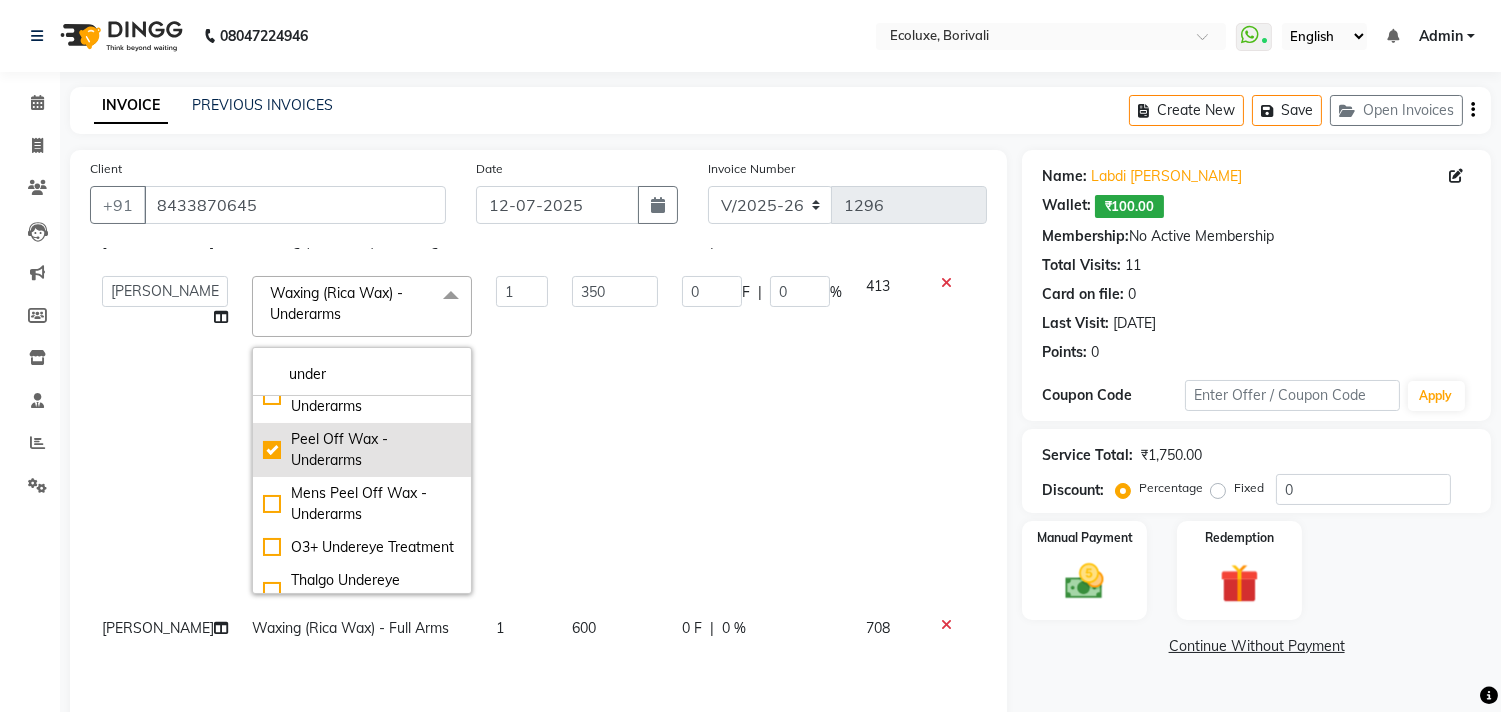 checkbox on "false" 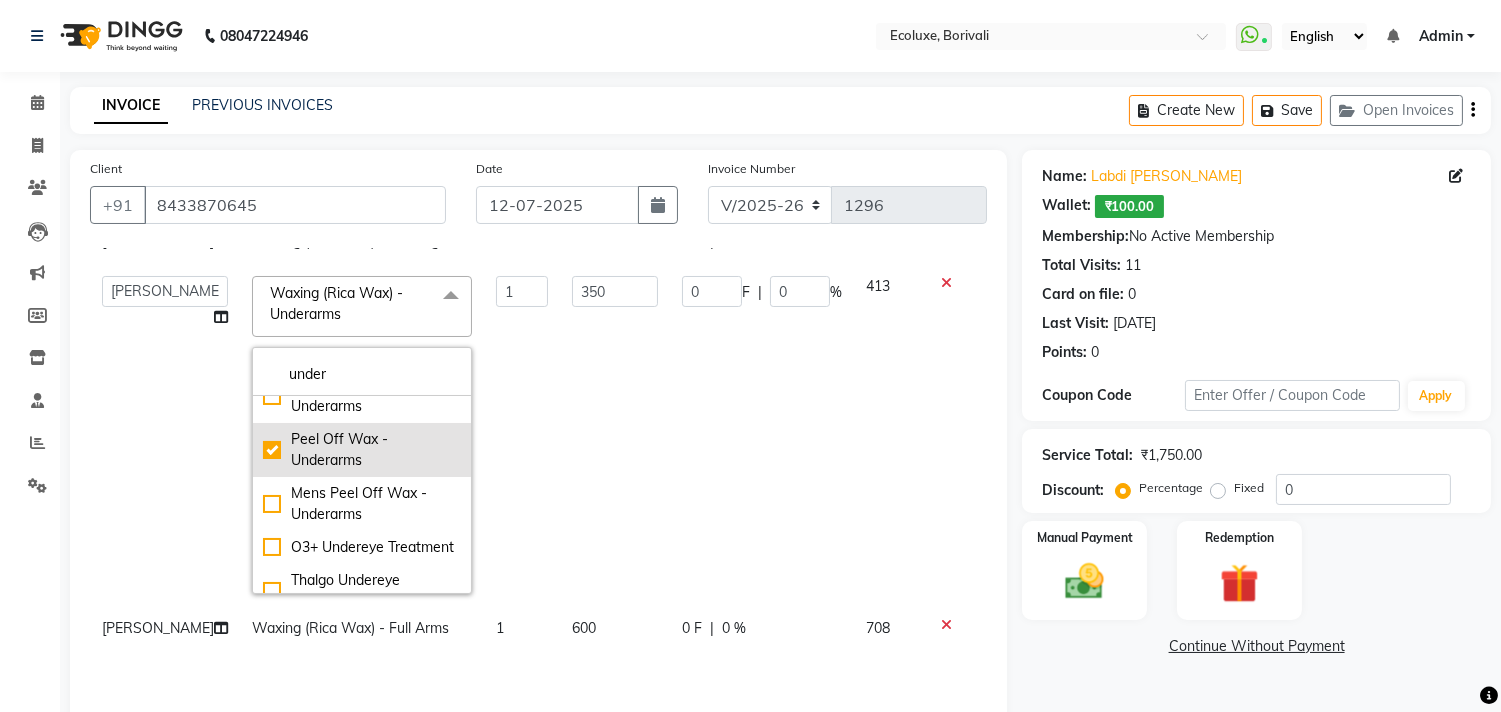 checkbox on "true" 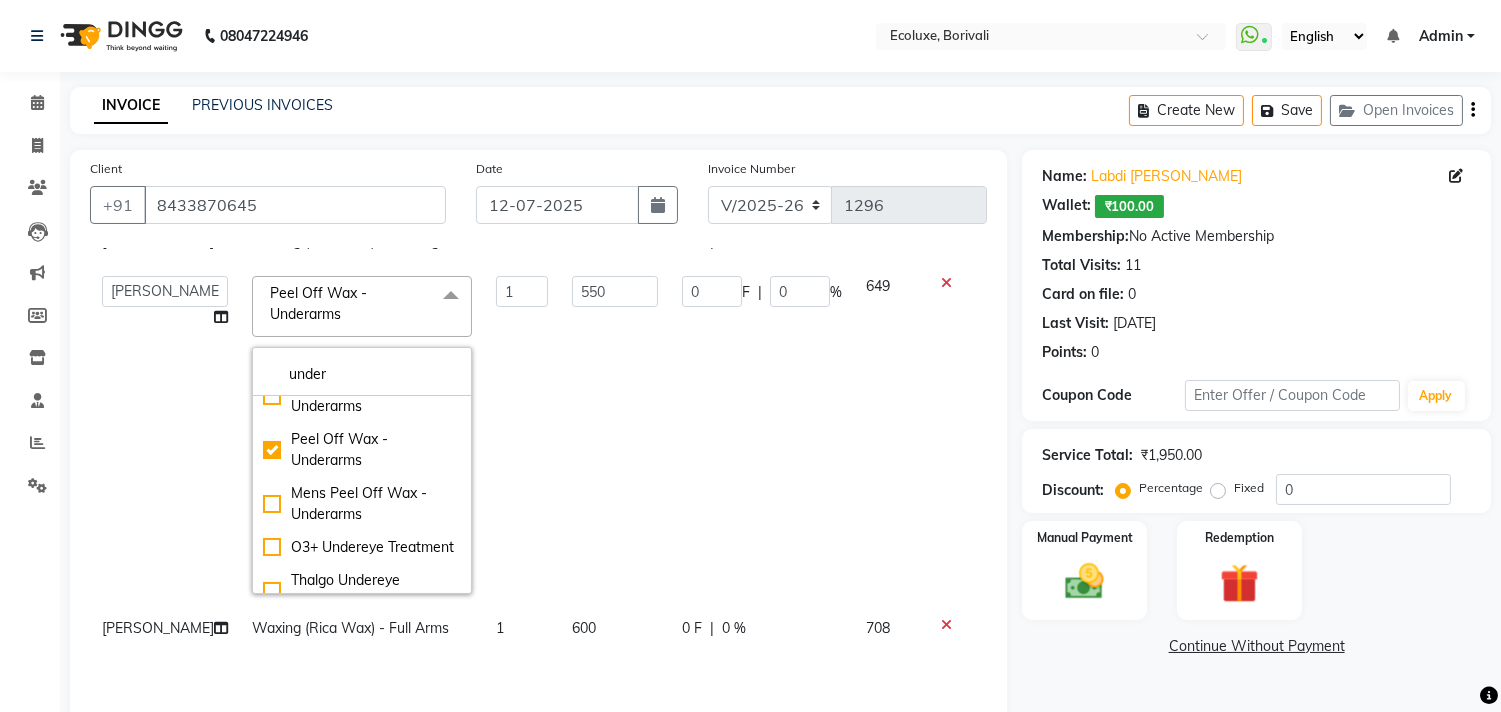 click on "Completed InProgress Upcoming Dropped Tentative Check-In Confirm" 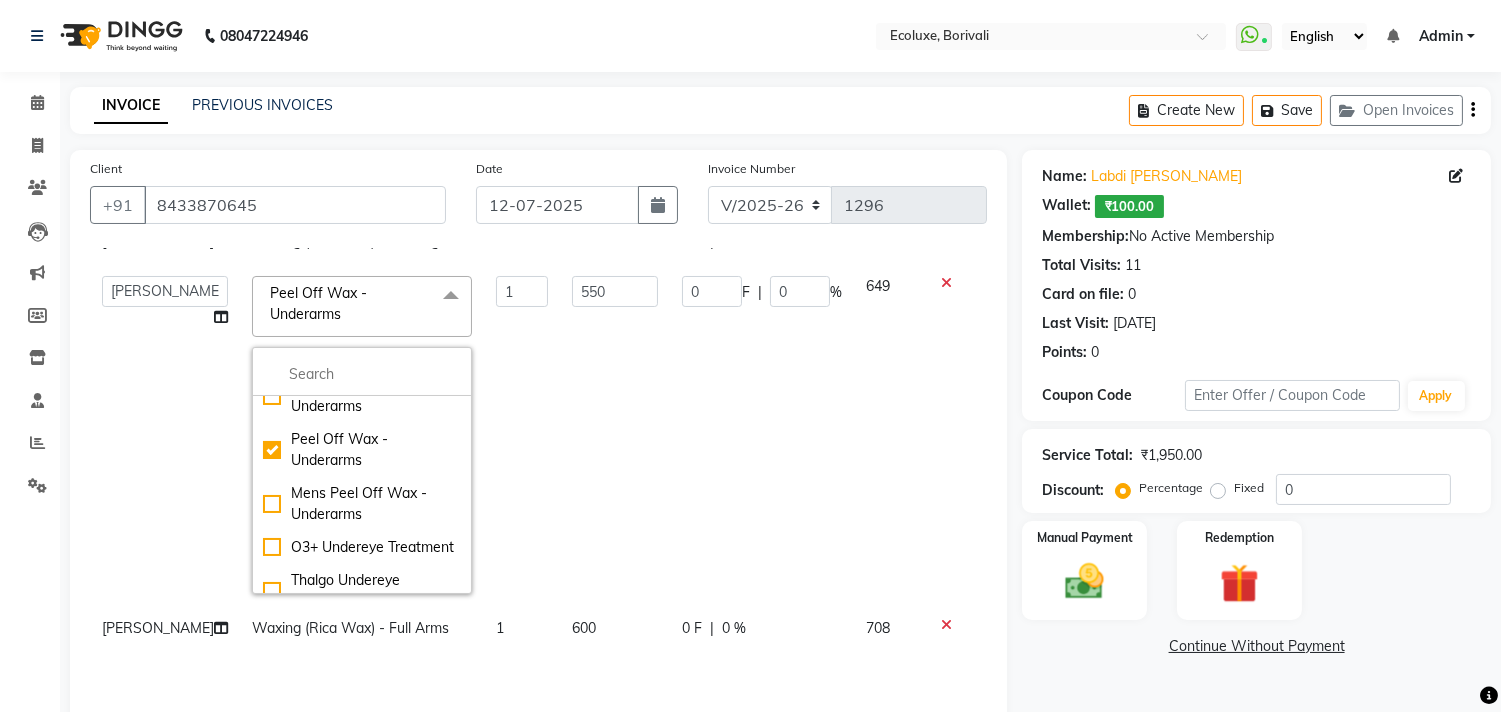 scroll, scrollTop: 0, scrollLeft: 0, axis: both 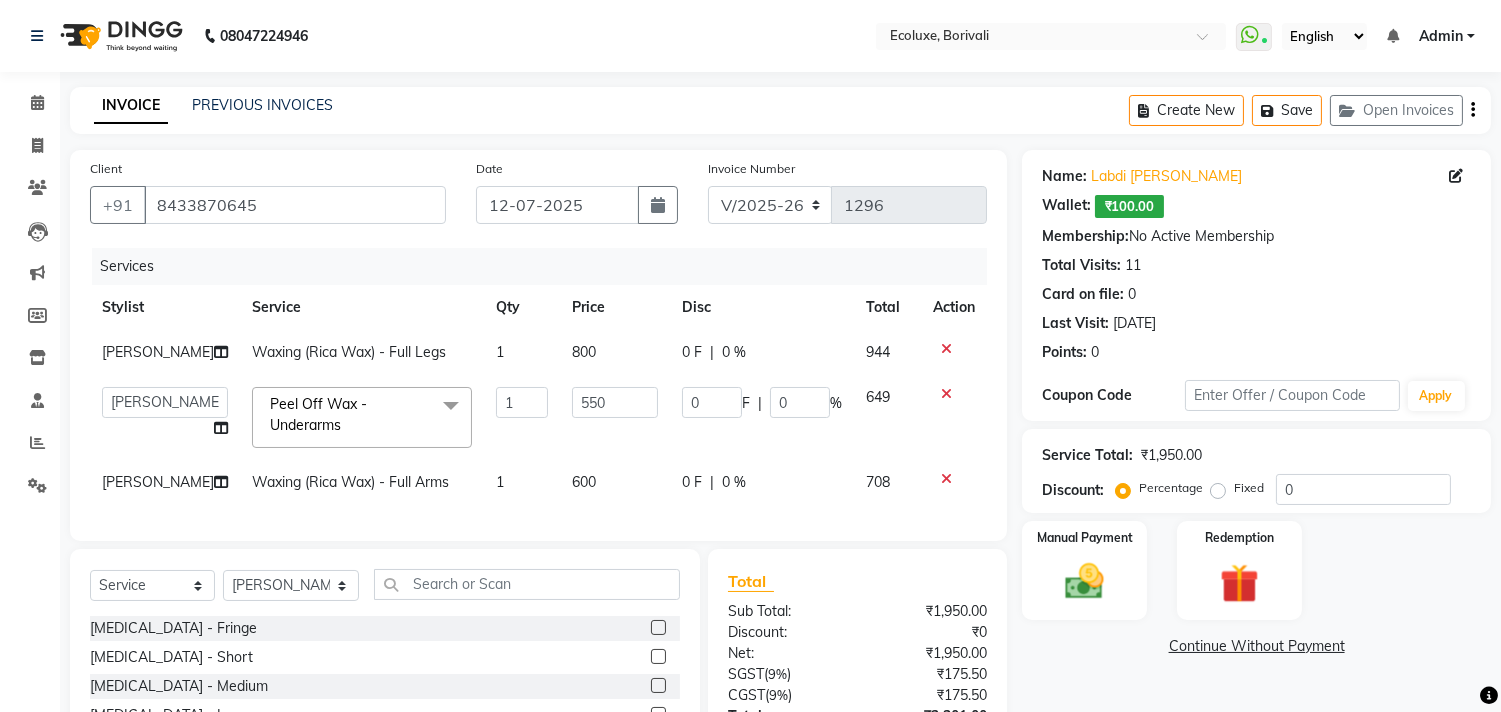 click 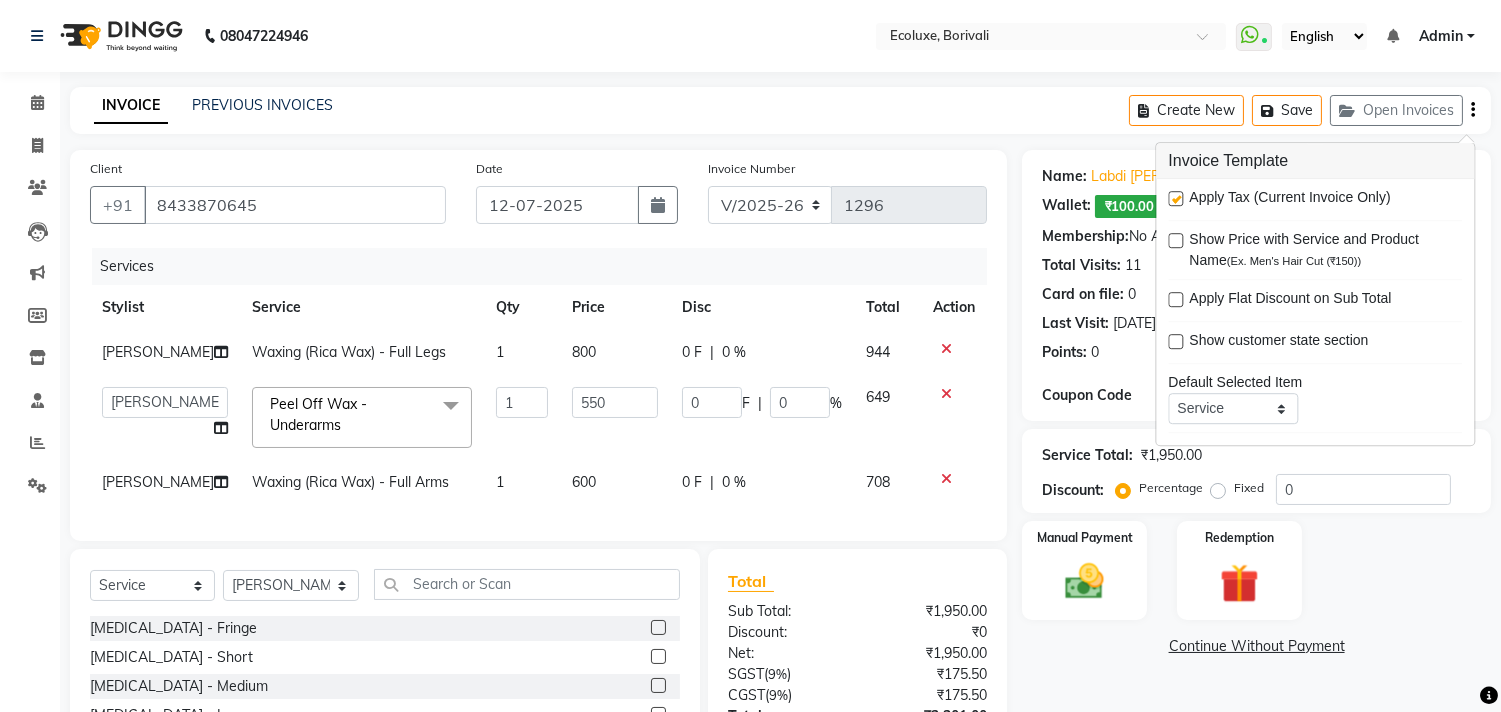 click at bounding box center [1175, 198] 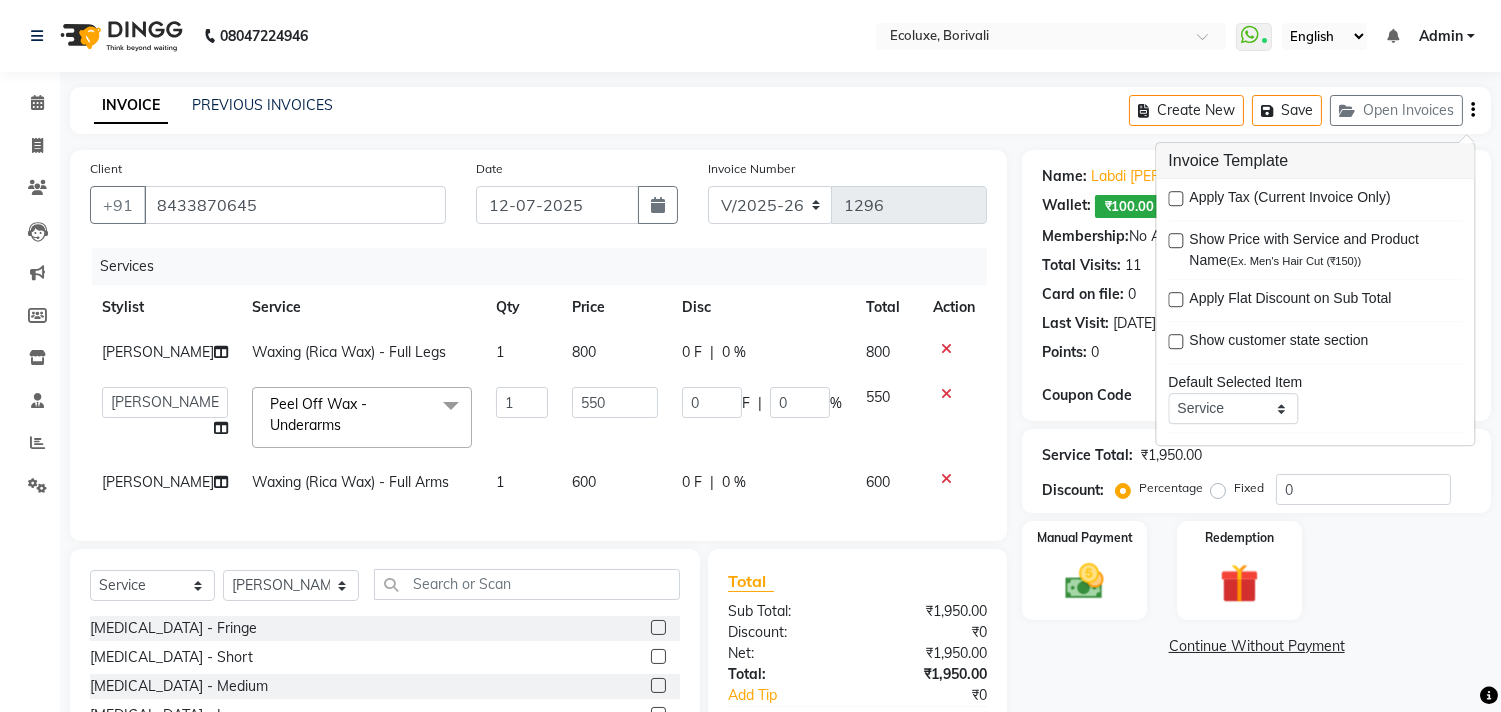 click on "INVOICE PREVIOUS INVOICES Create New   Save   Open Invoices" 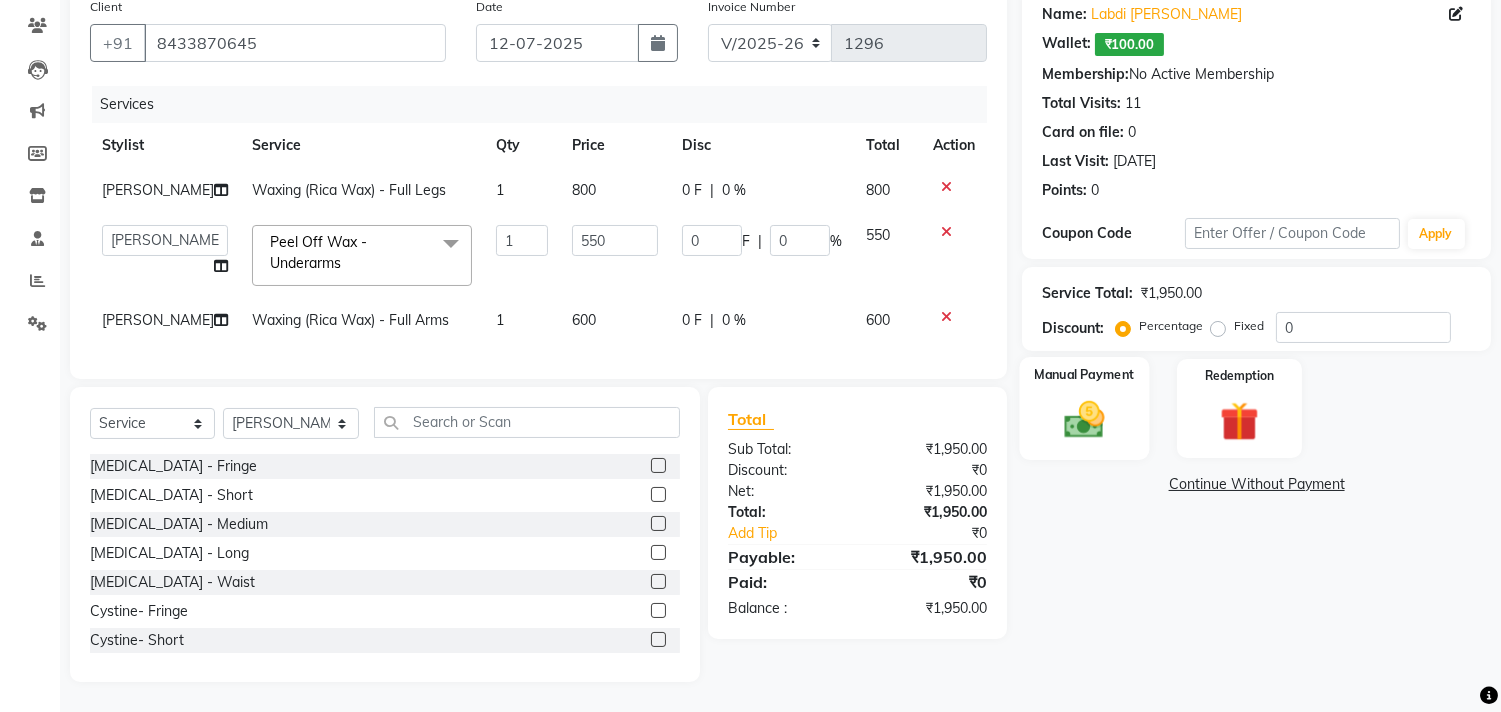 scroll, scrollTop: 220, scrollLeft: 0, axis: vertical 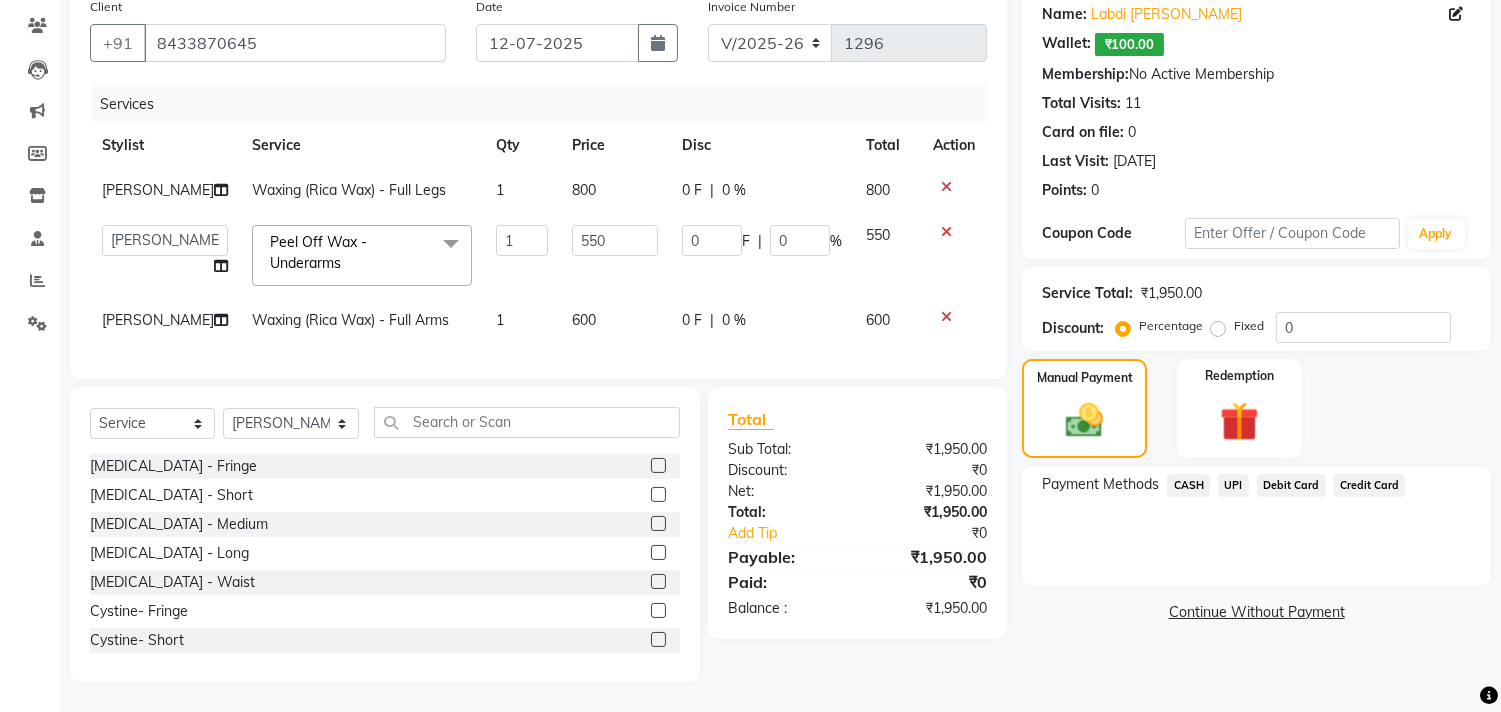 click on "UPI" 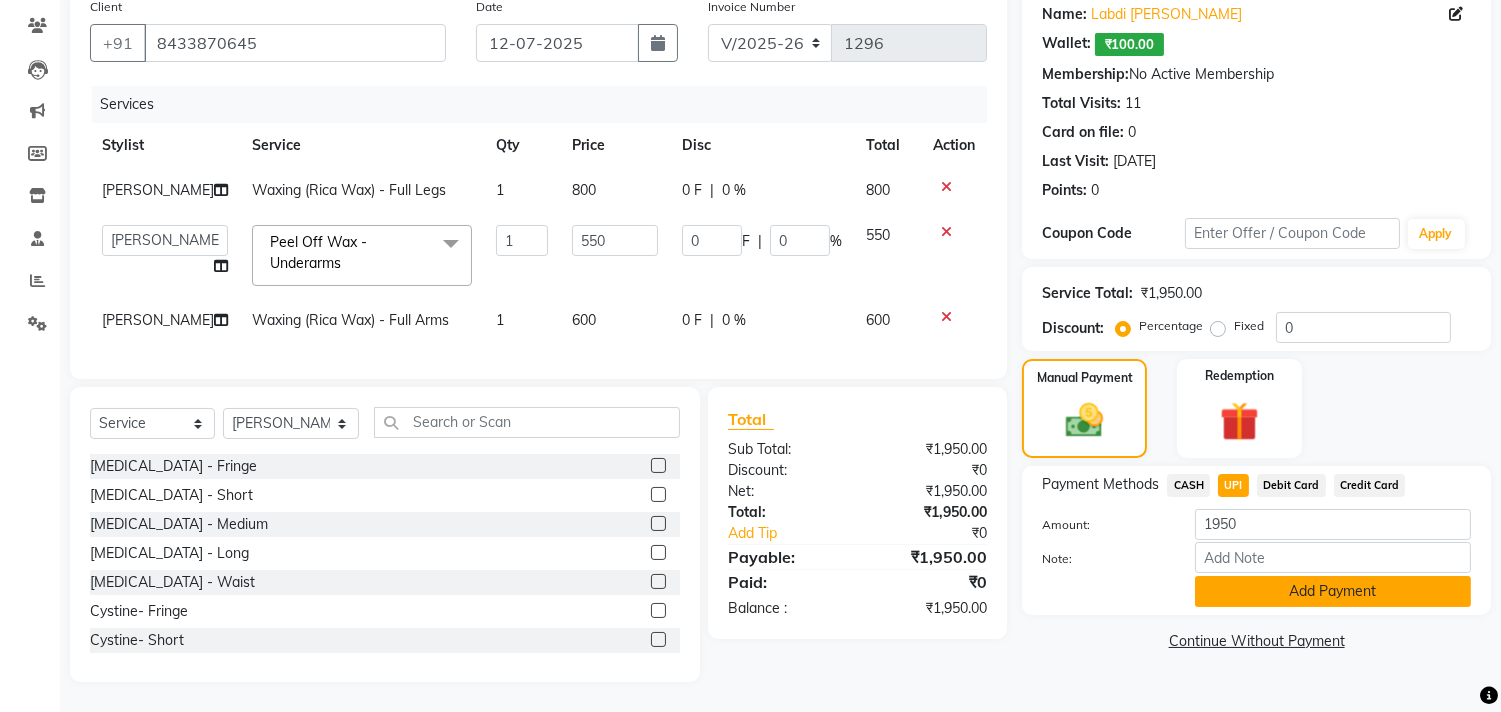 click on "Add Payment" 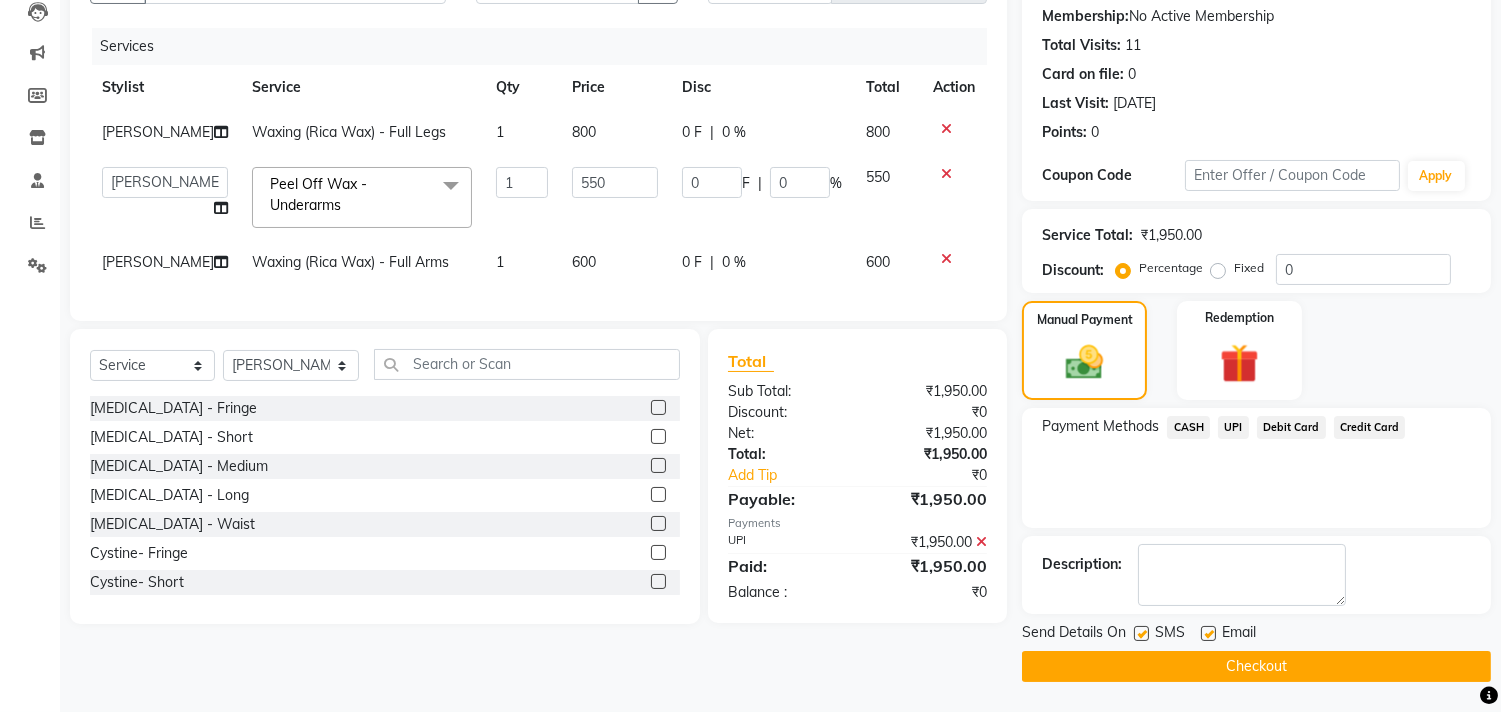 click on "Checkout" 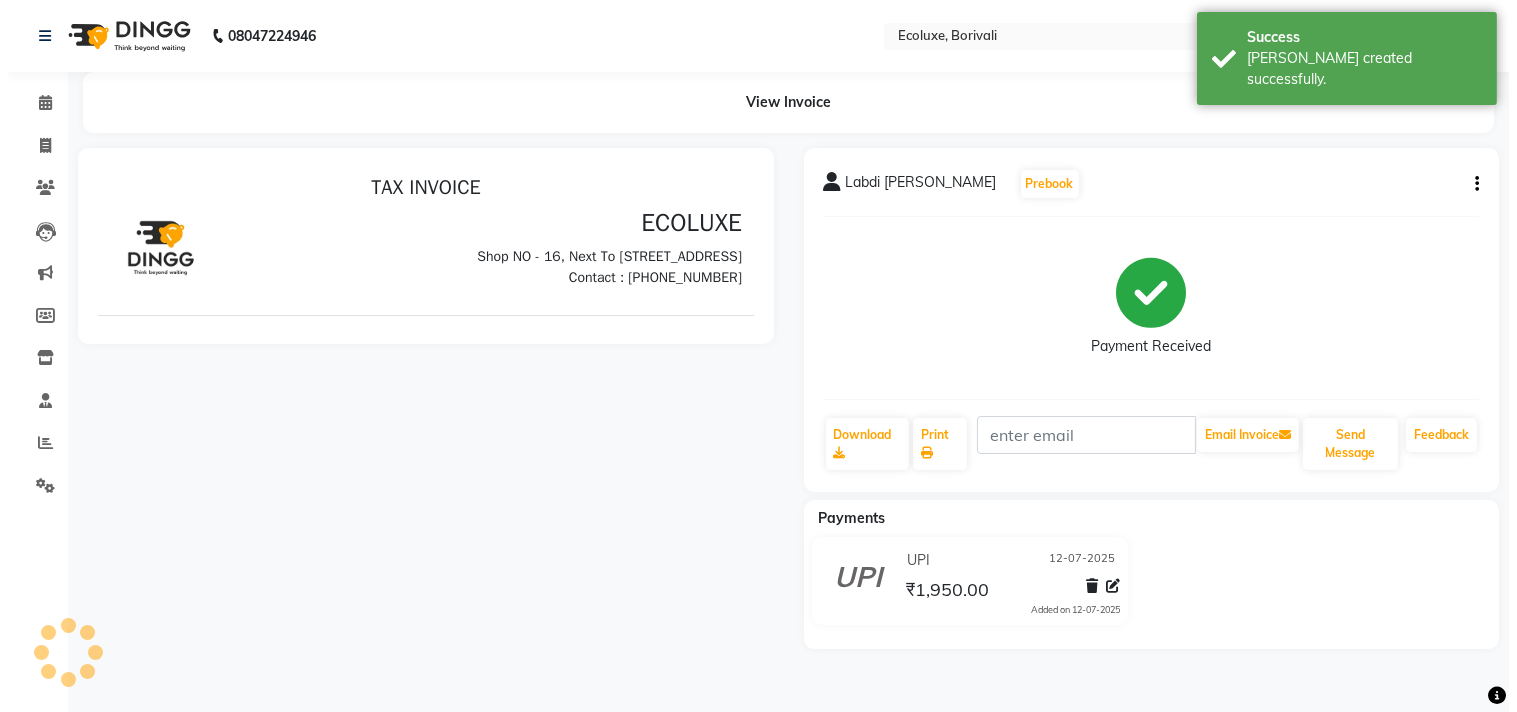 scroll, scrollTop: 0, scrollLeft: 0, axis: both 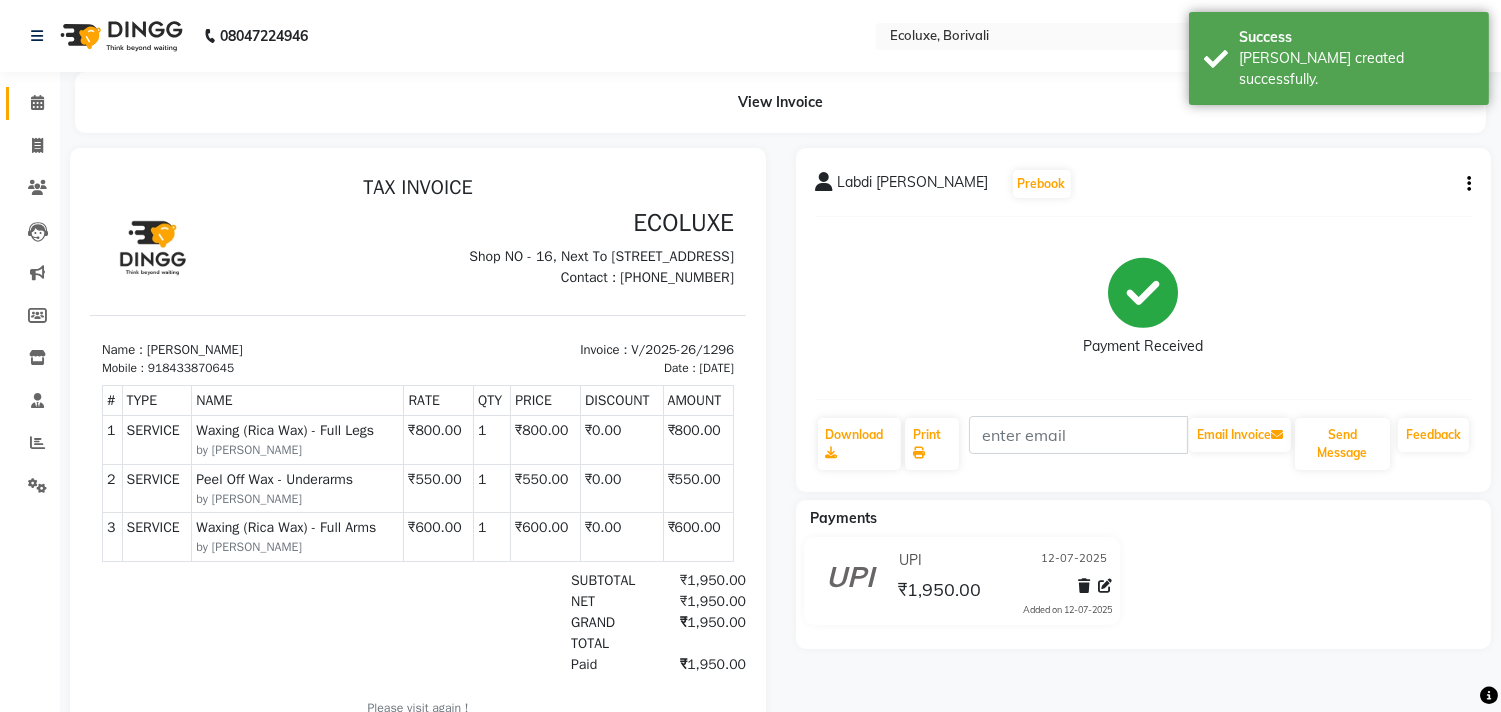 click on "Calendar" 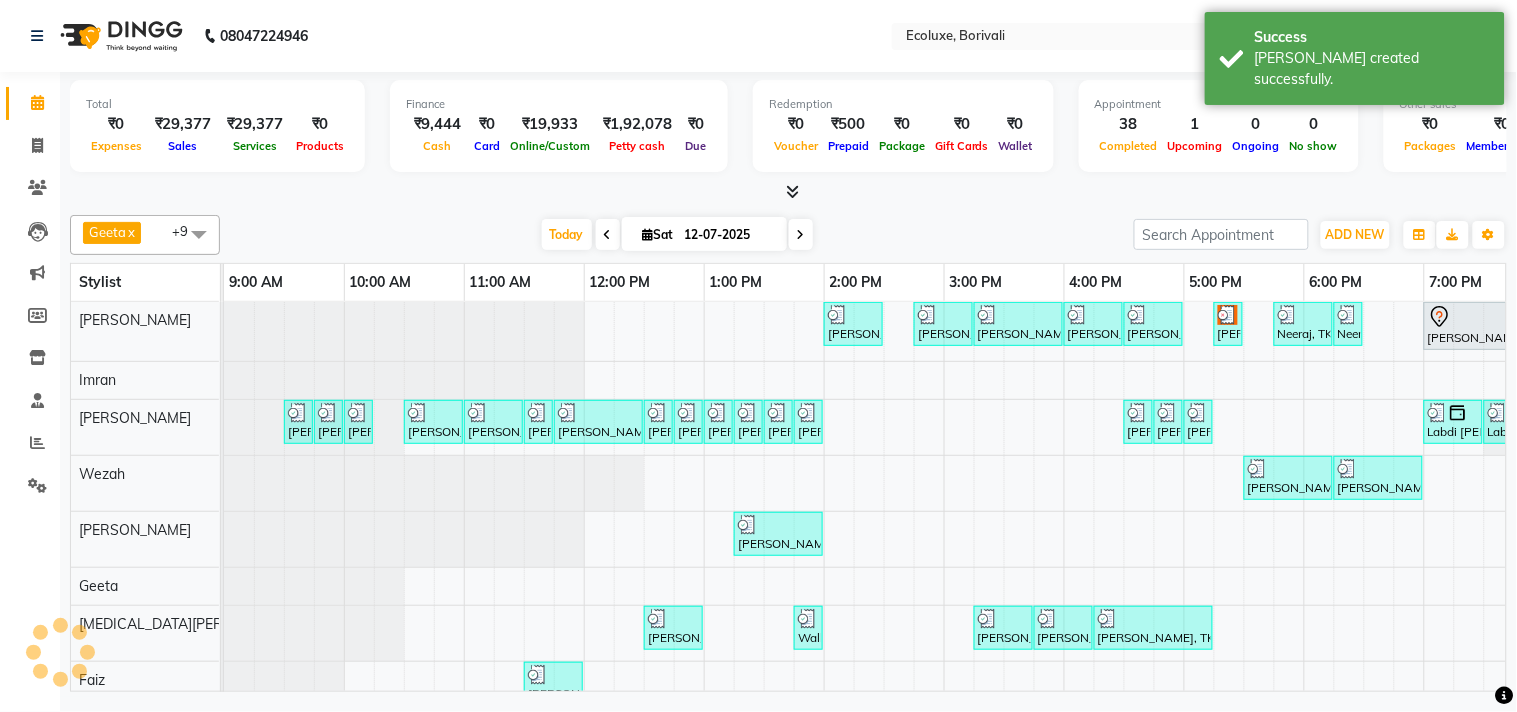 scroll, scrollTop: 0, scrollLeft: 0, axis: both 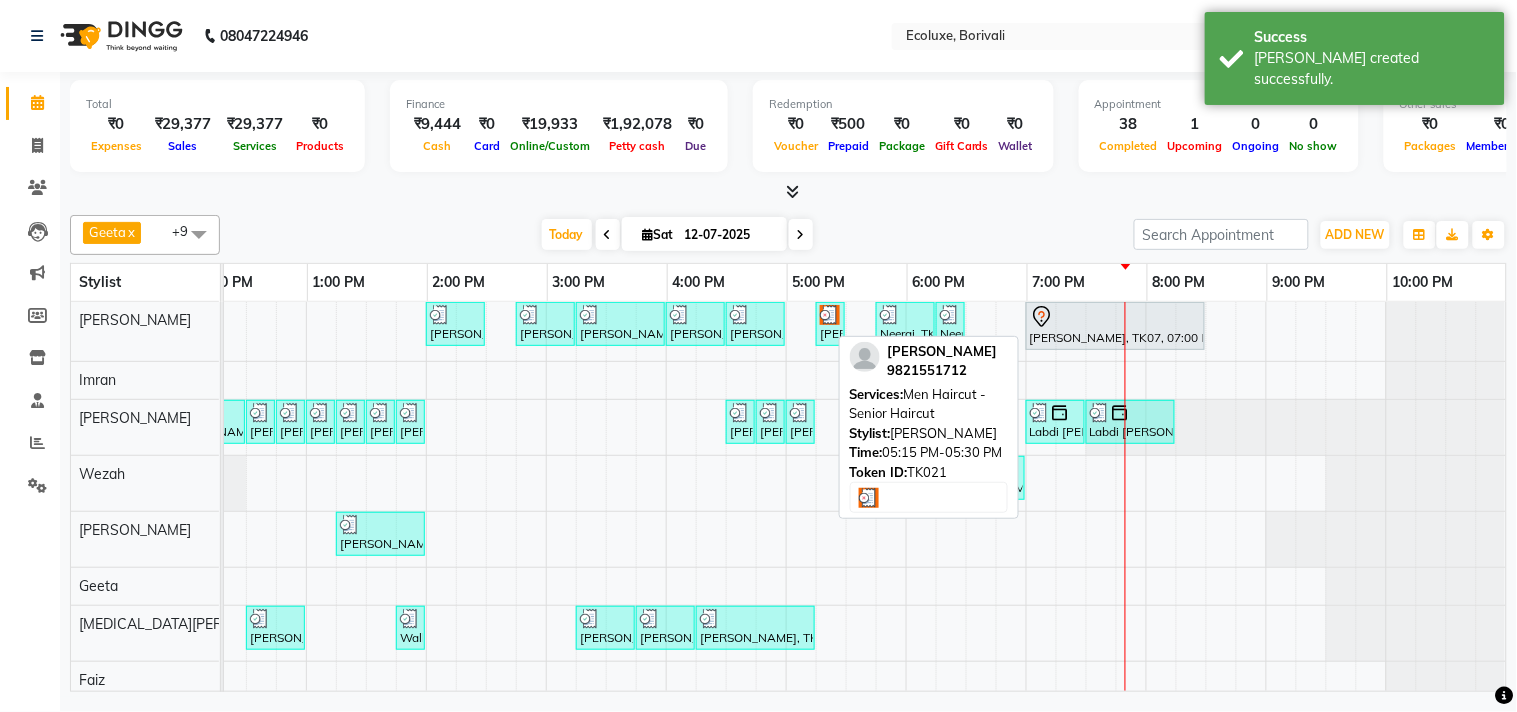 click at bounding box center (830, 315) 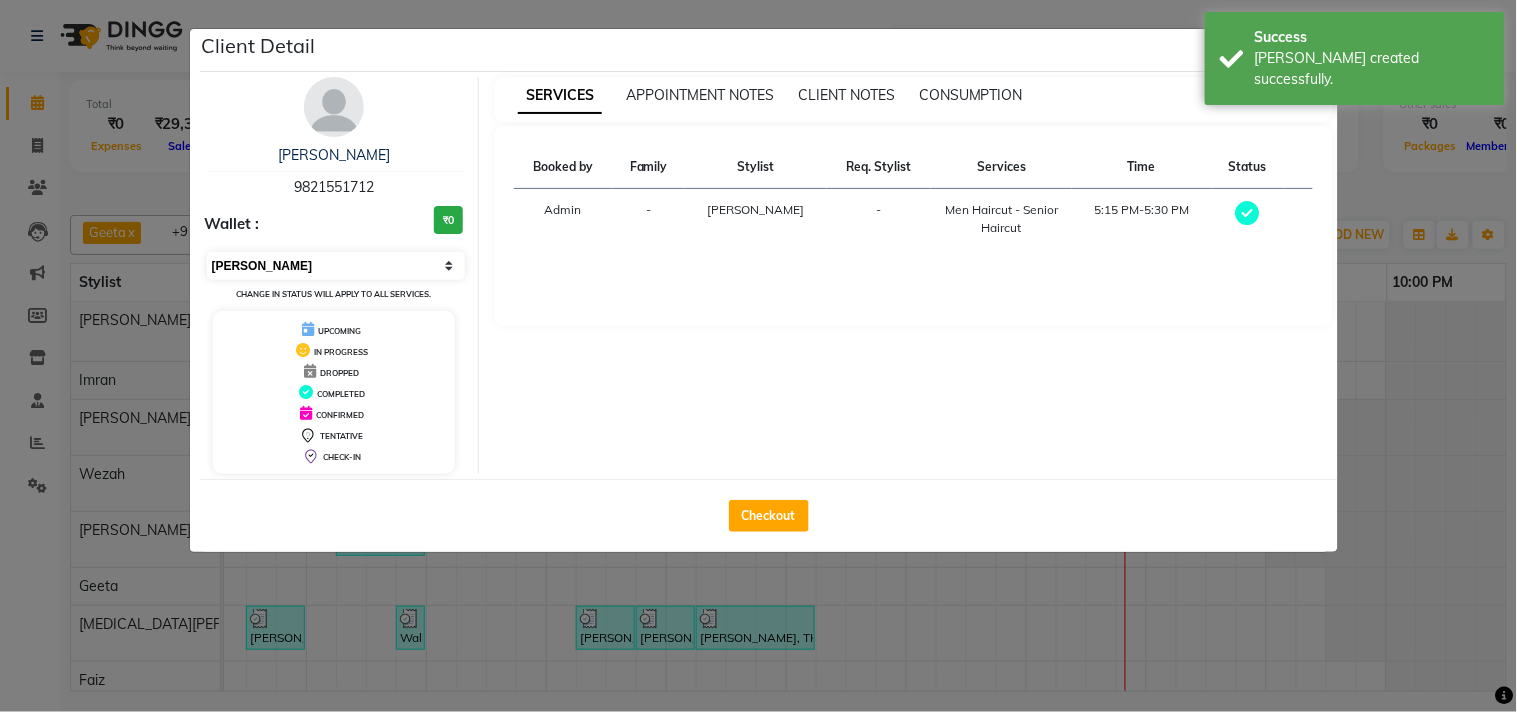 click on "Select MARK DONE UPCOMING" at bounding box center [336, 266] 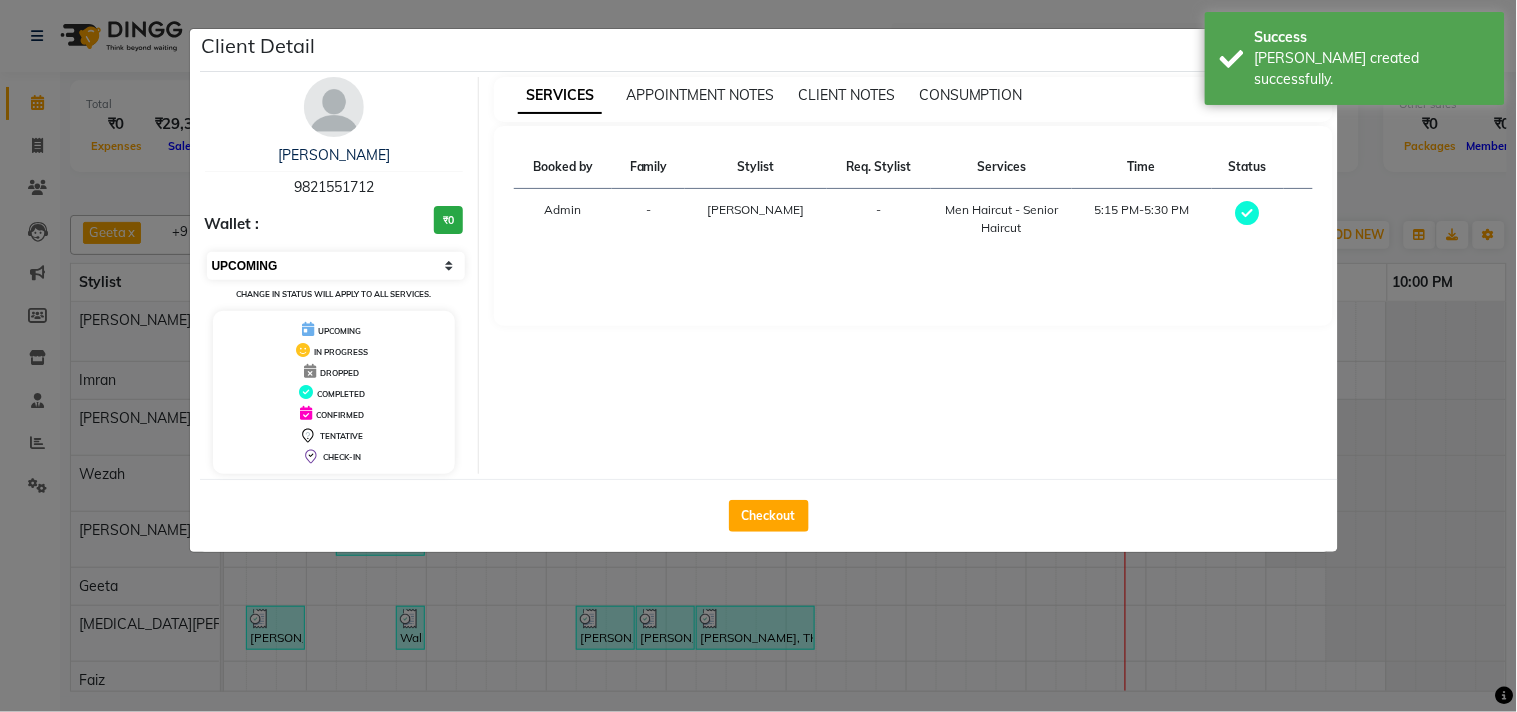 click on "Select MARK DONE UPCOMING" at bounding box center (336, 266) 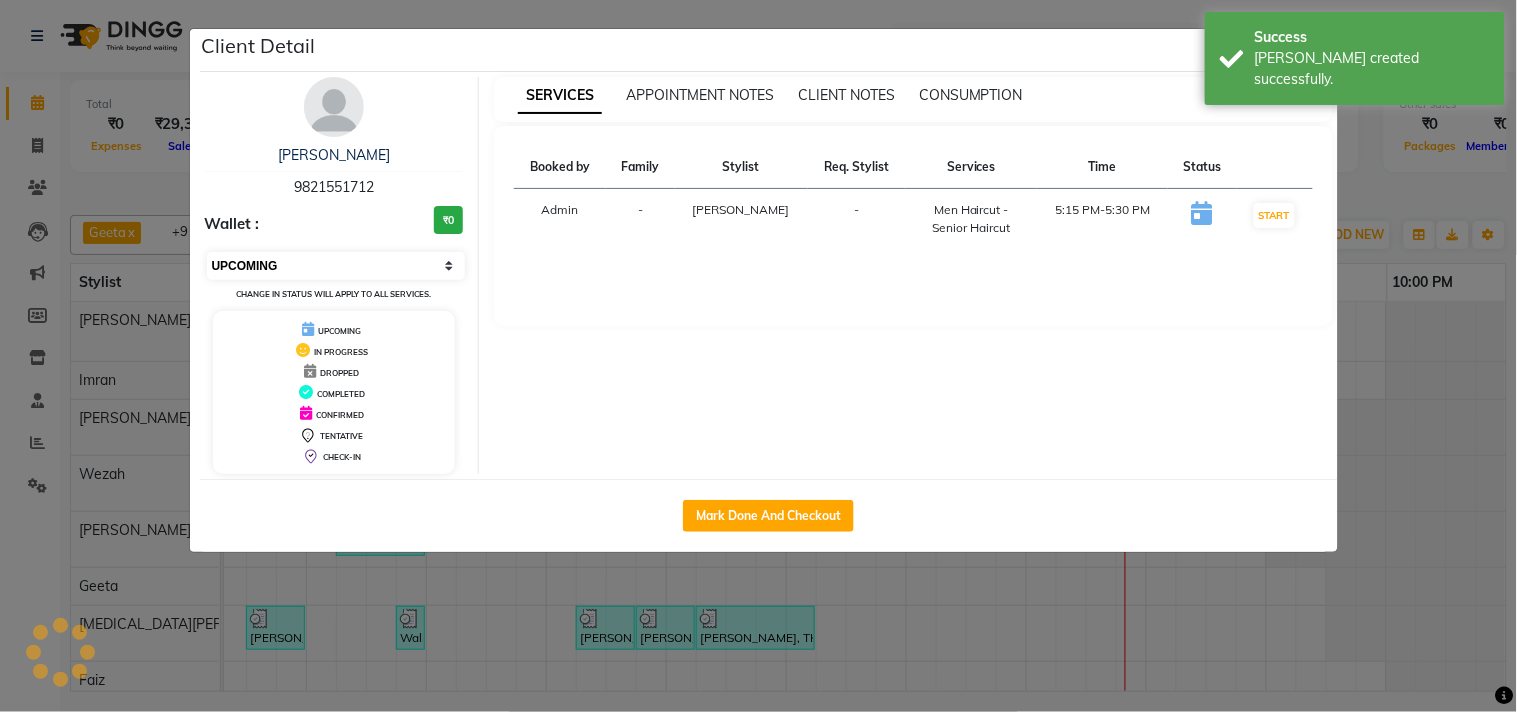 drag, startPoint x: 281, startPoint y: 263, endPoint x: 281, endPoint y: 275, distance: 12 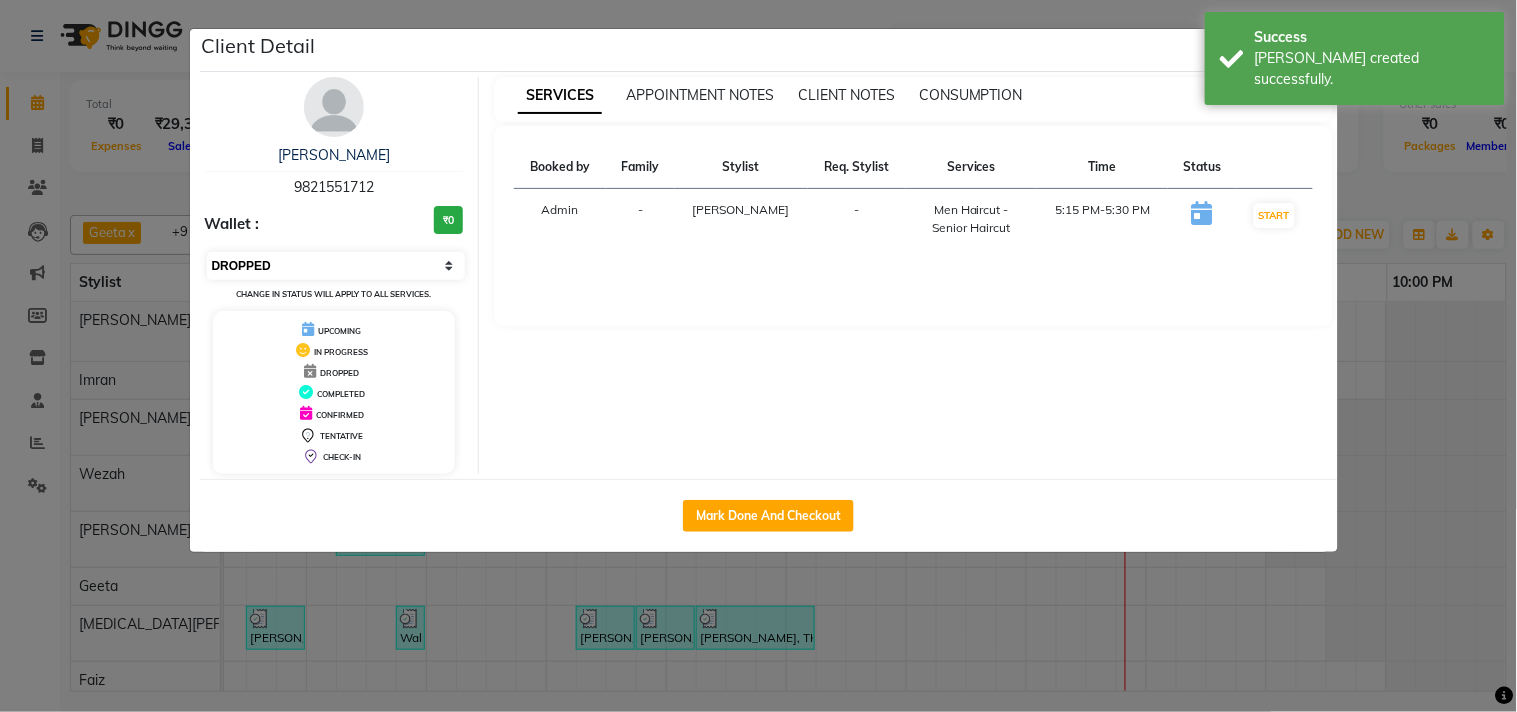 click on "Select IN SERVICE CONFIRMED TENTATIVE CHECK IN MARK DONE DROPPED UPCOMING" at bounding box center [336, 266] 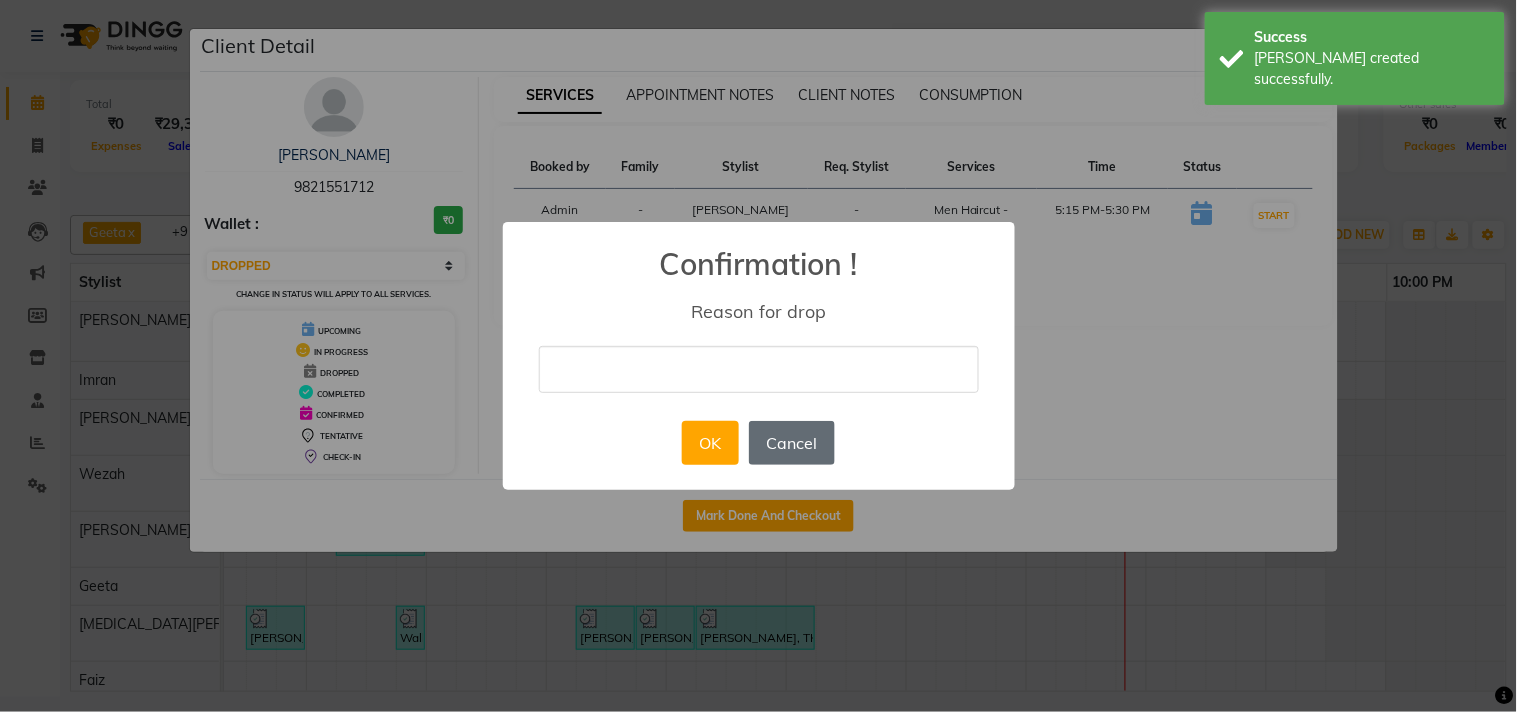 click on "Cancel" at bounding box center (792, 443) 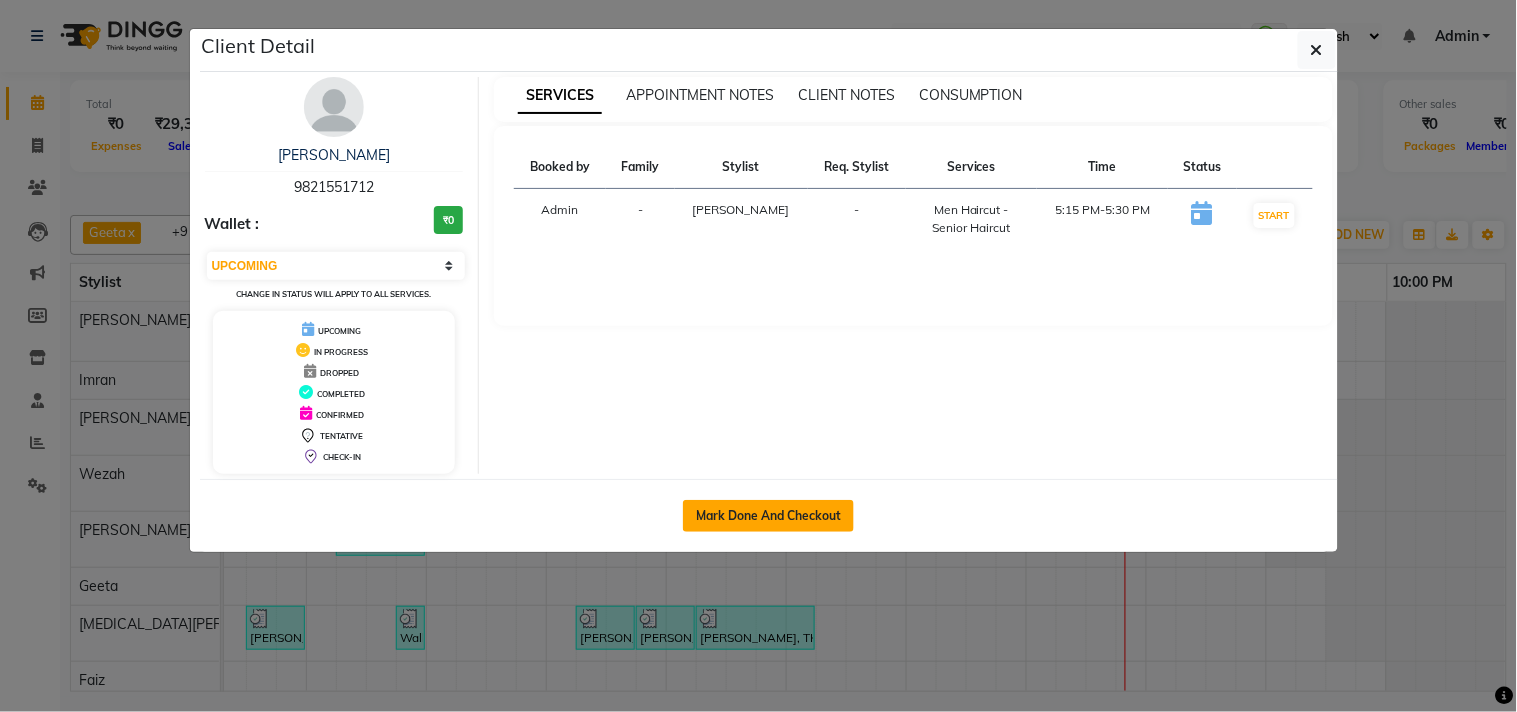click on "Mark Done And Checkout" 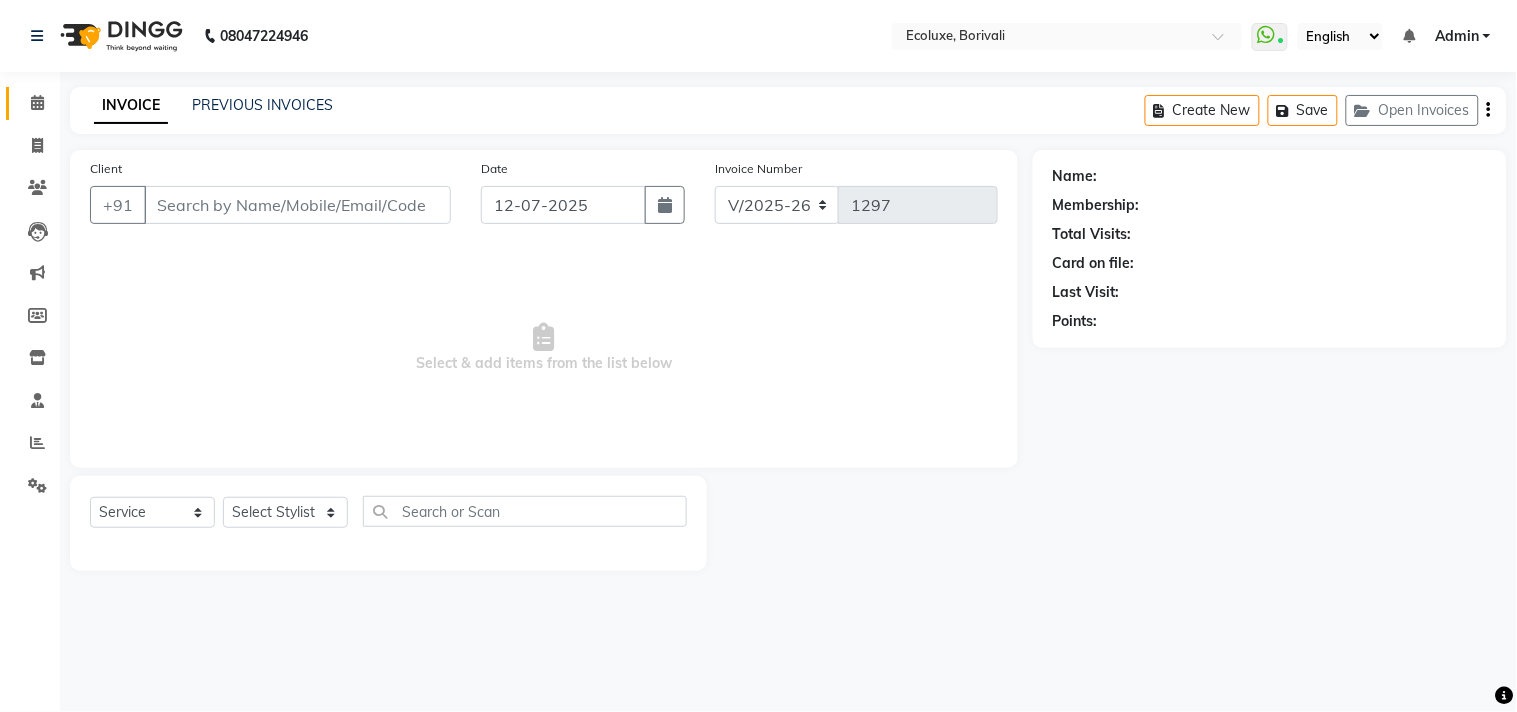 type on "9821551712" 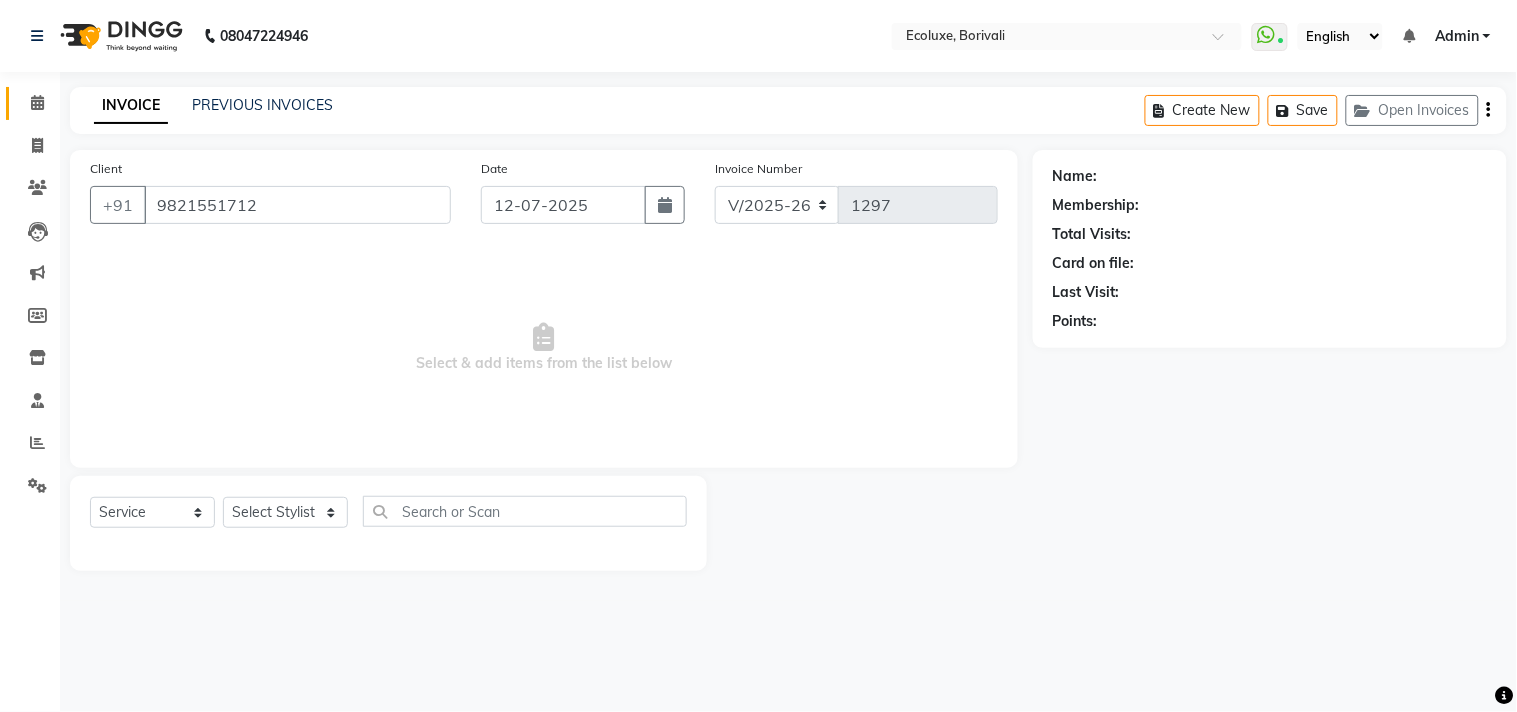 select on "35738" 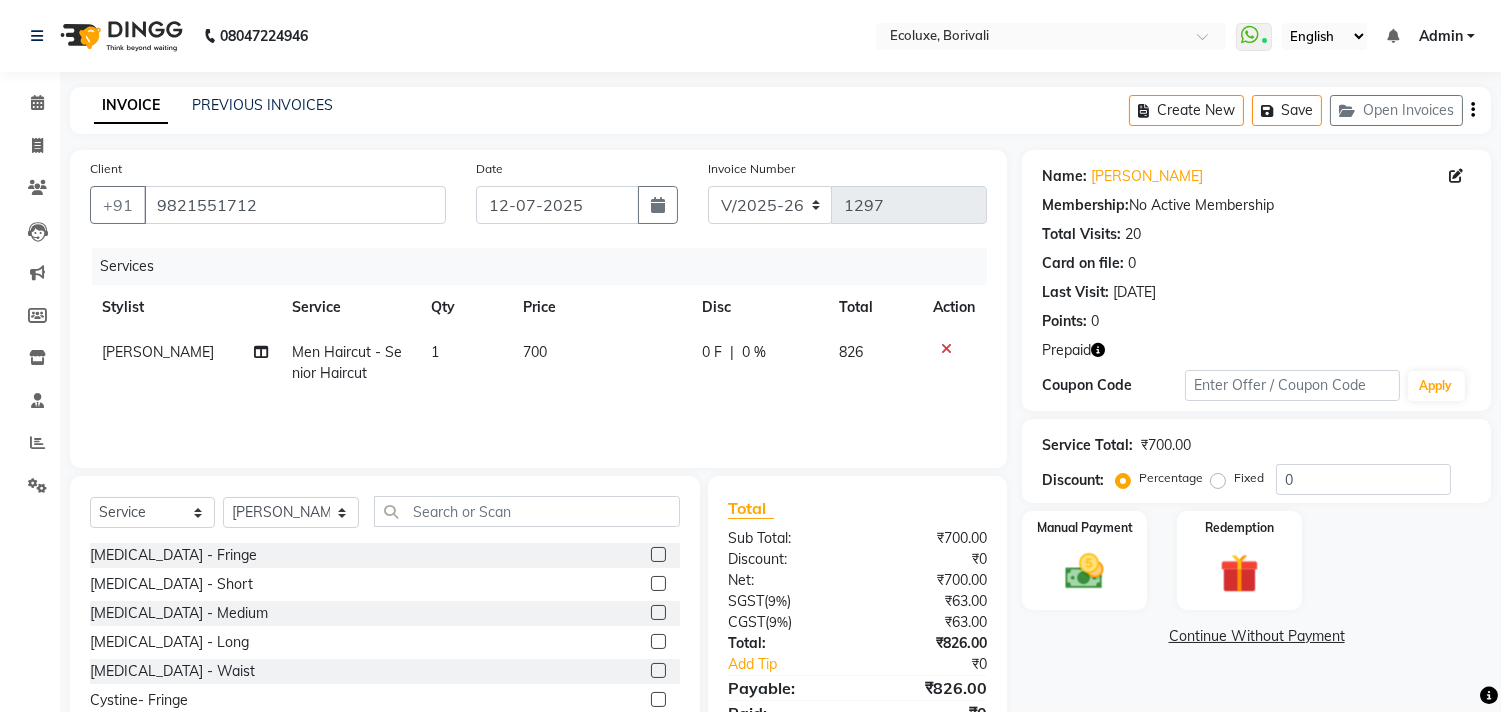 click 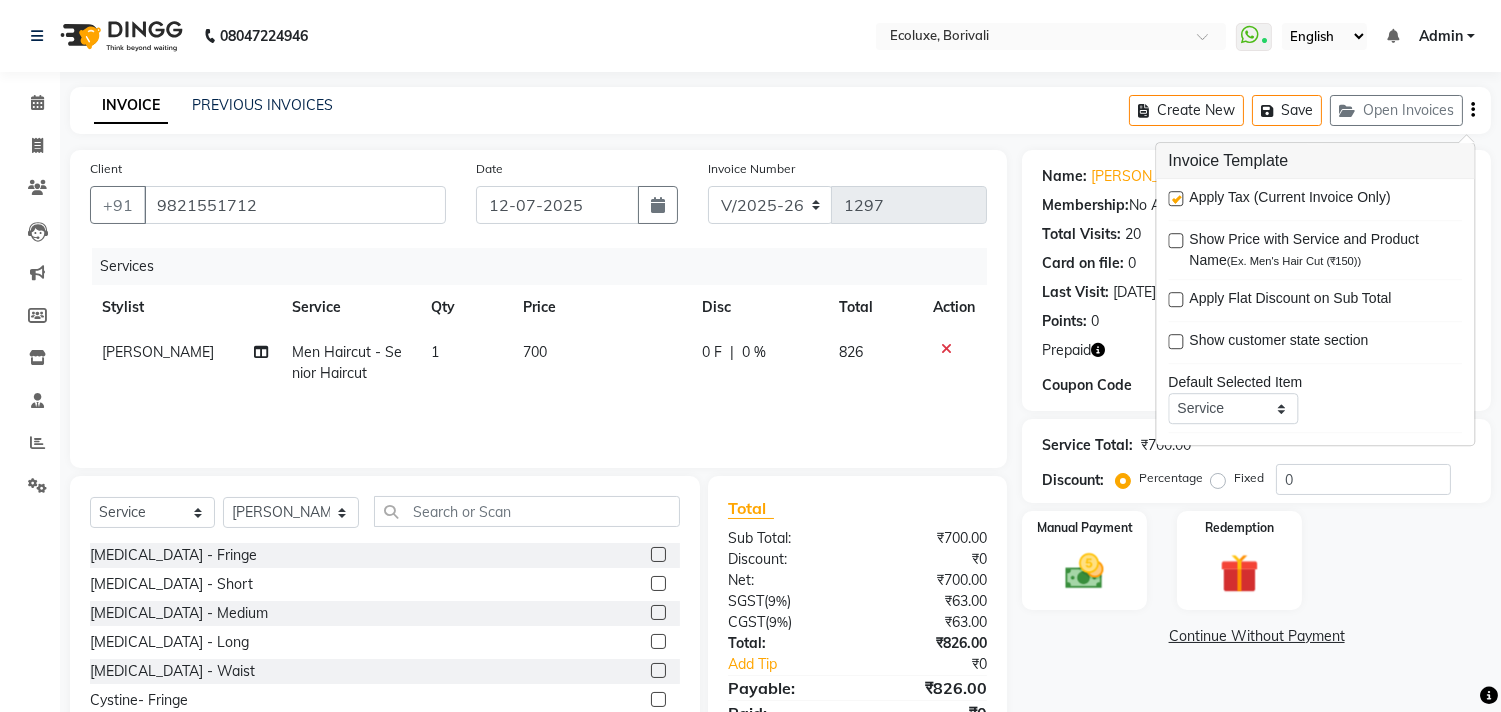 click at bounding box center [1175, 198] 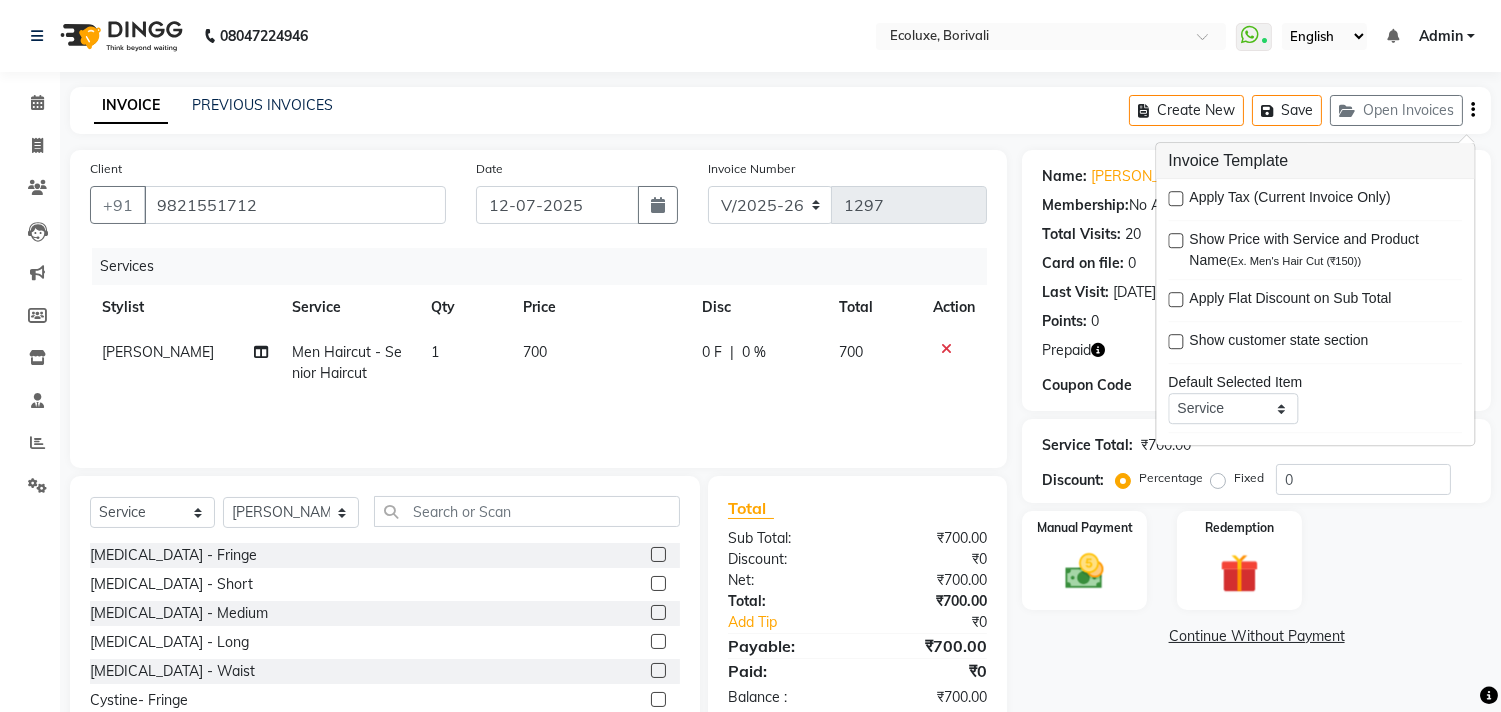 click on "INVOICE PREVIOUS INVOICES Create New   Save   Open Invoices" 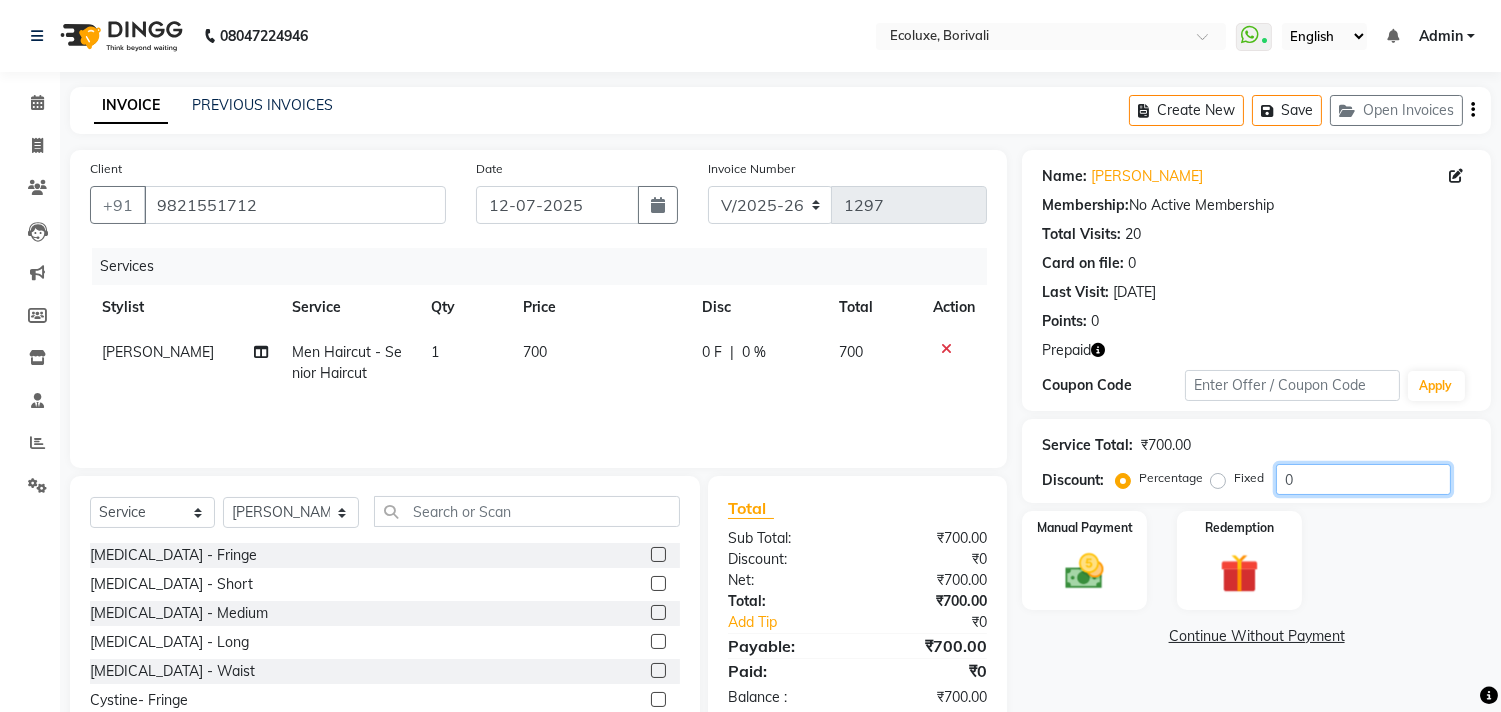 drag, startPoint x: 1334, startPoint y: 474, endPoint x: 1184, endPoint y: 464, distance: 150.33296 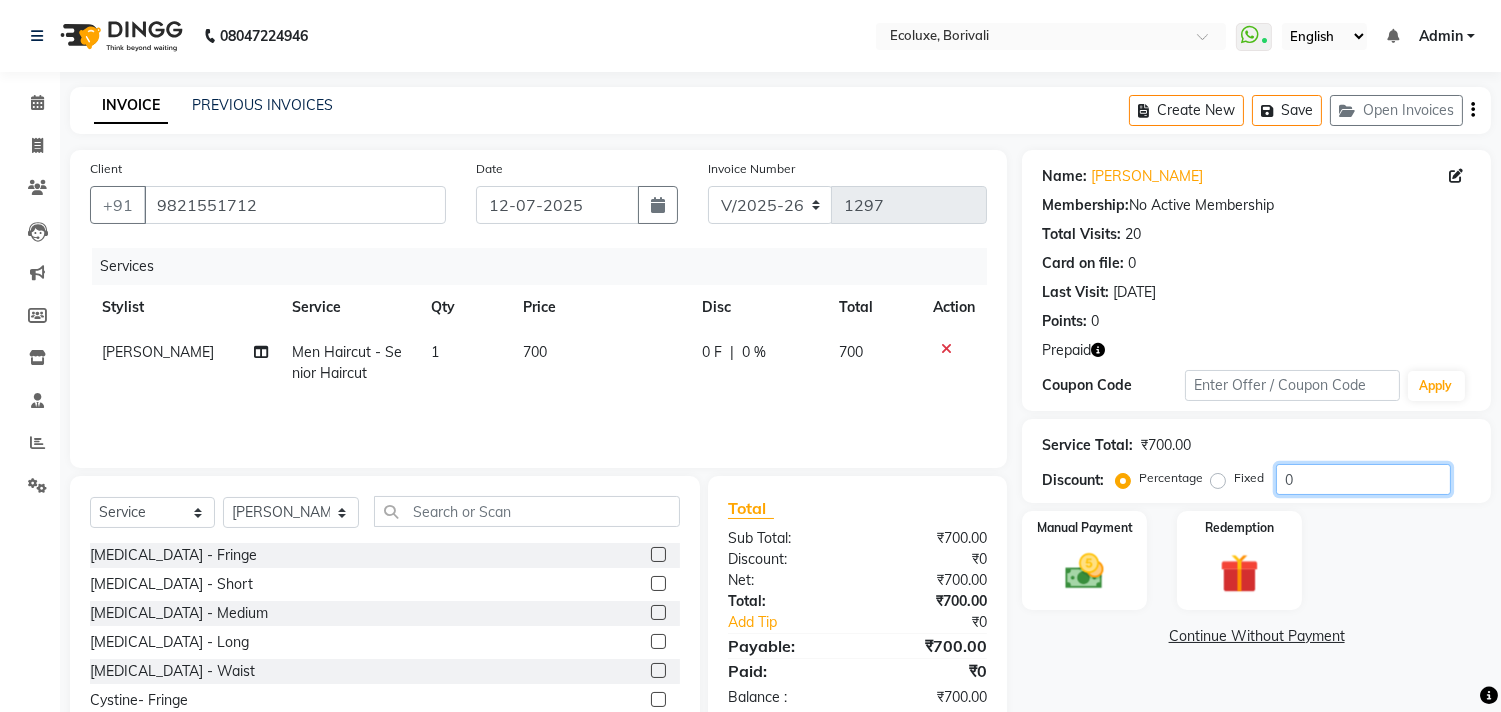click on "Percentage   Fixed  0" 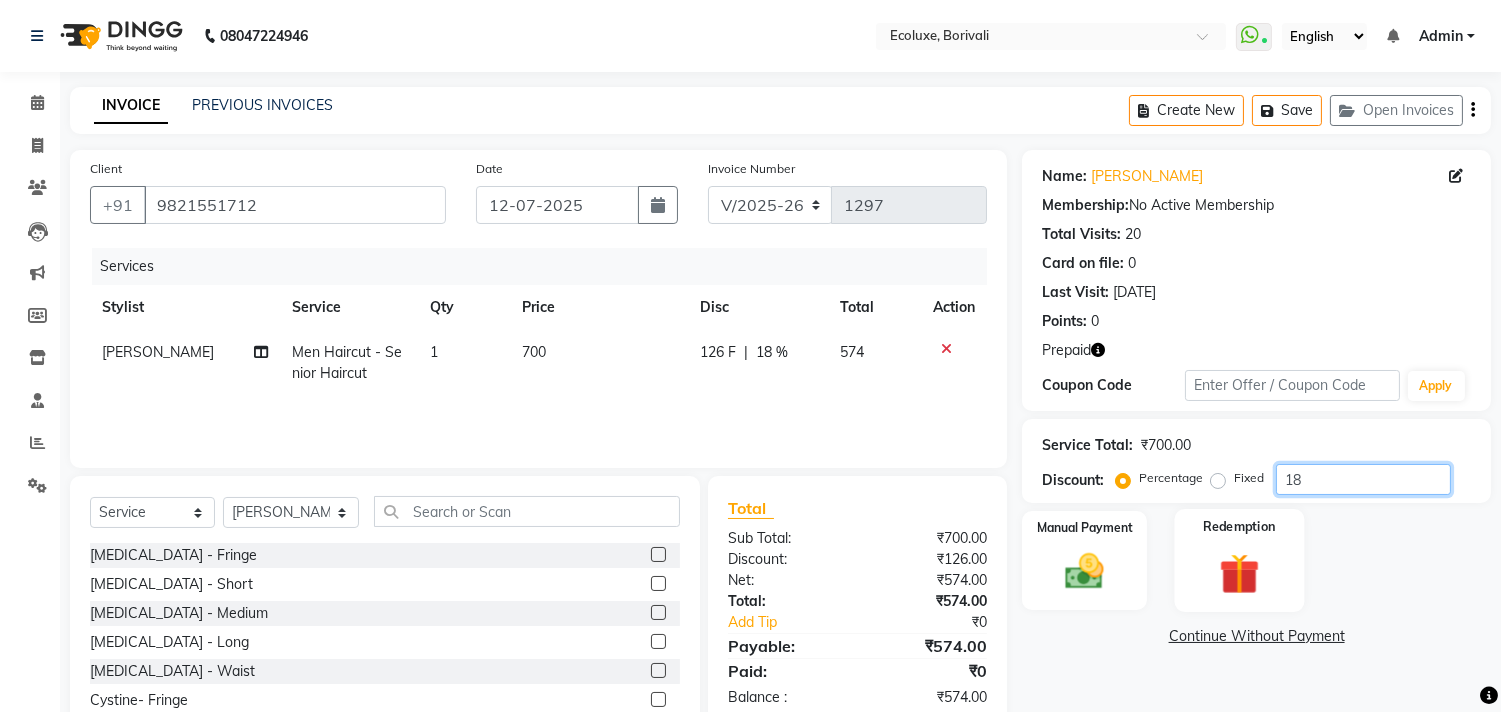 type on "18" 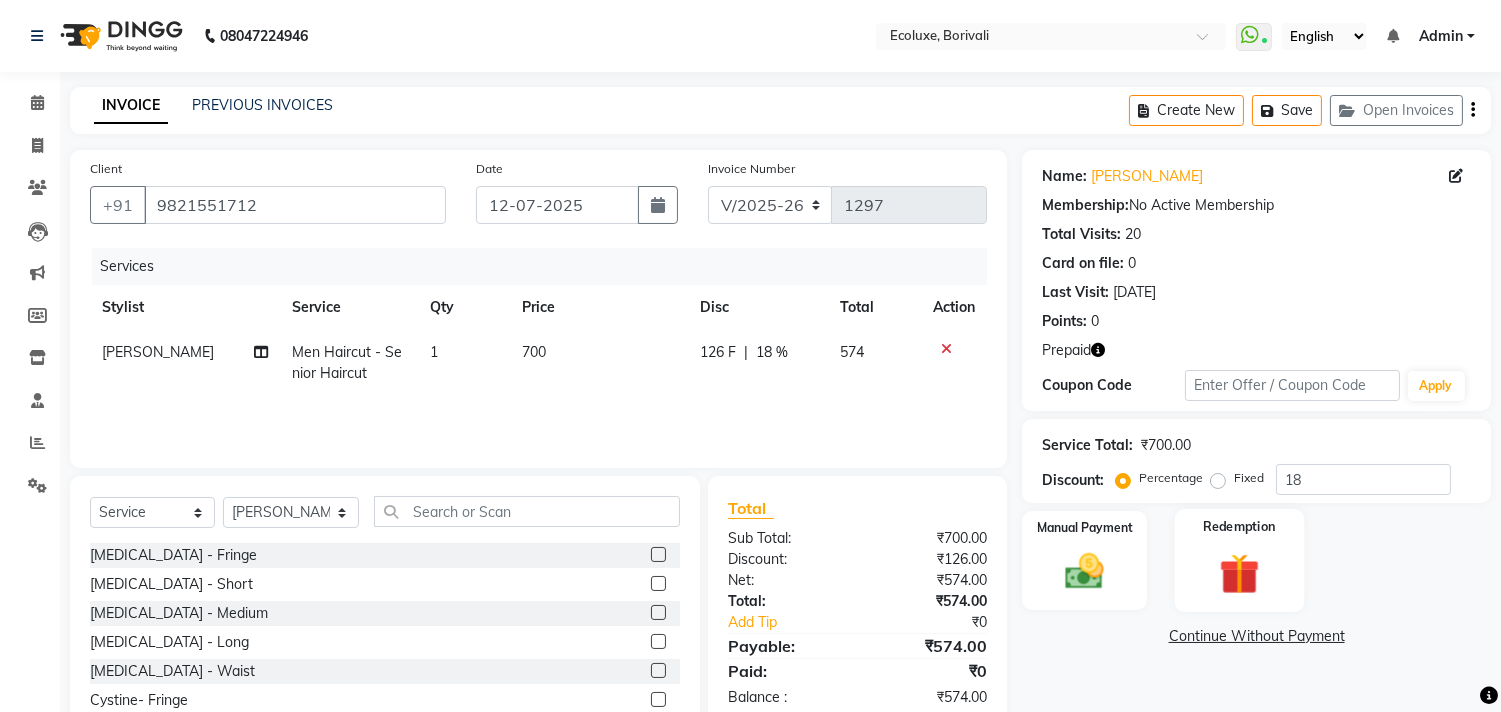 click 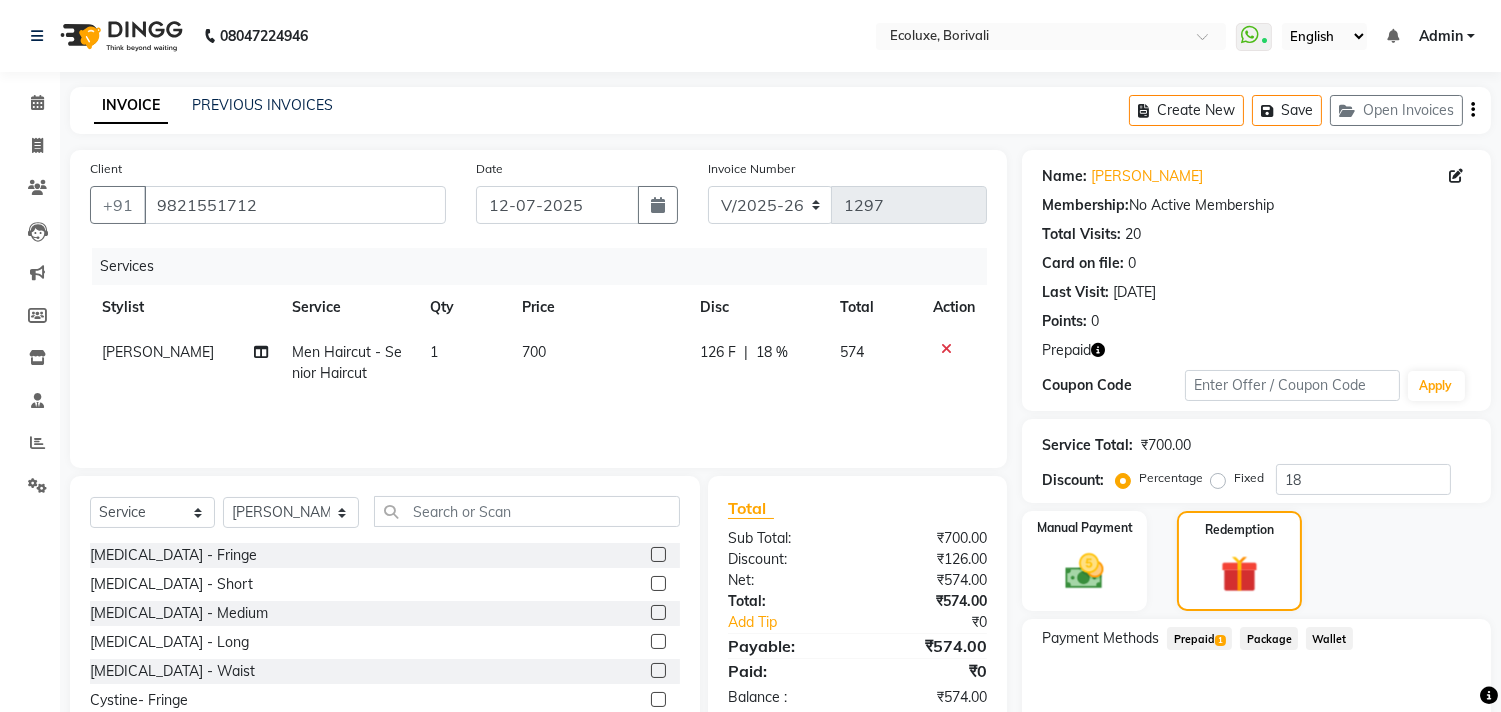 click on "Prepaid  1" 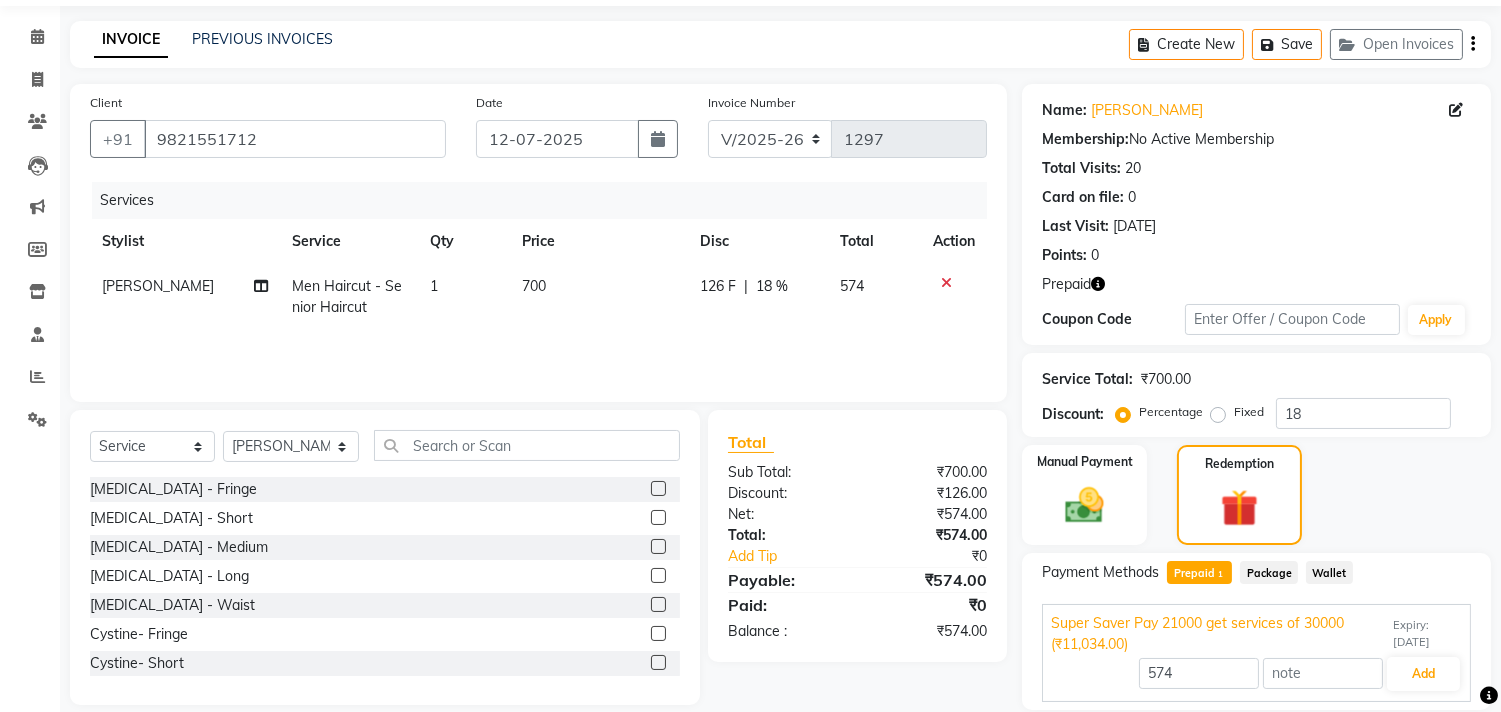 scroll, scrollTop: 134, scrollLeft: 0, axis: vertical 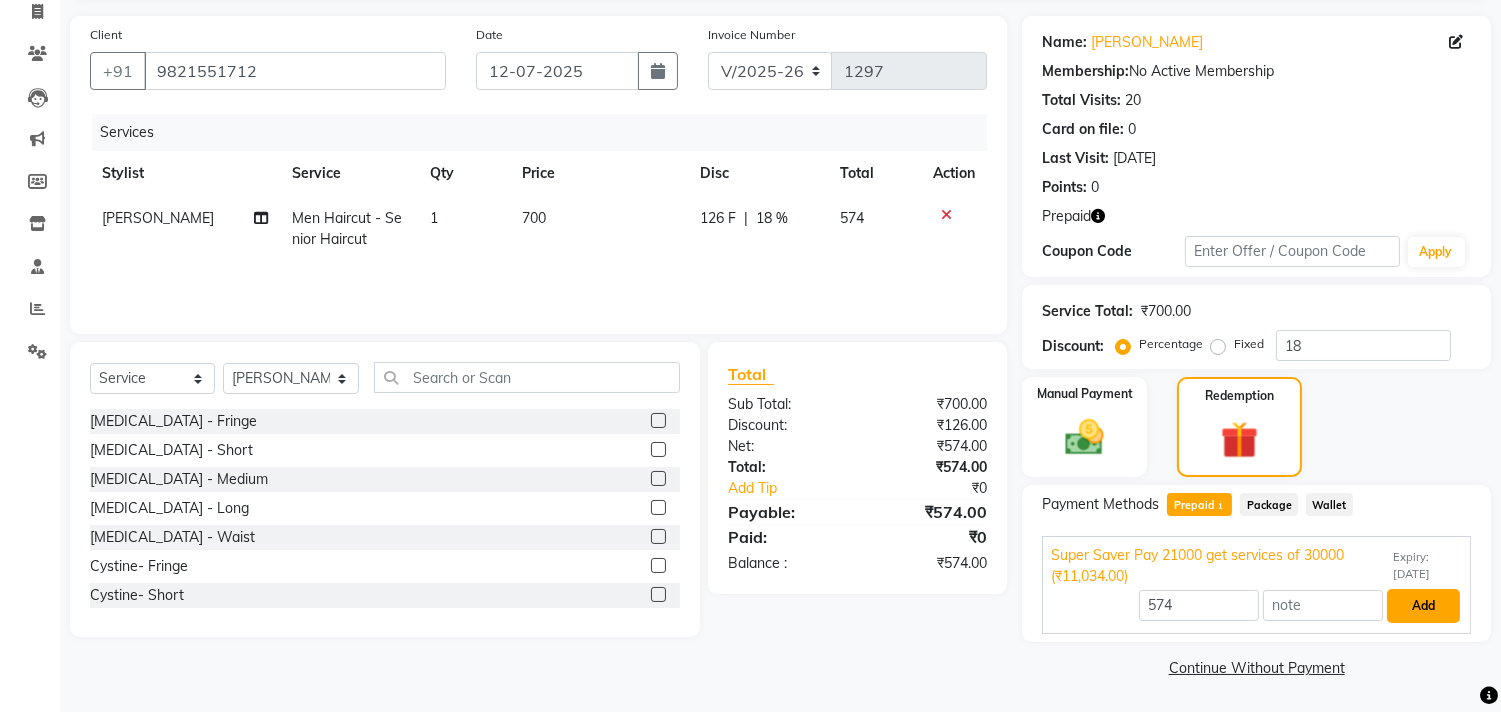 click on "Add" at bounding box center [1423, 606] 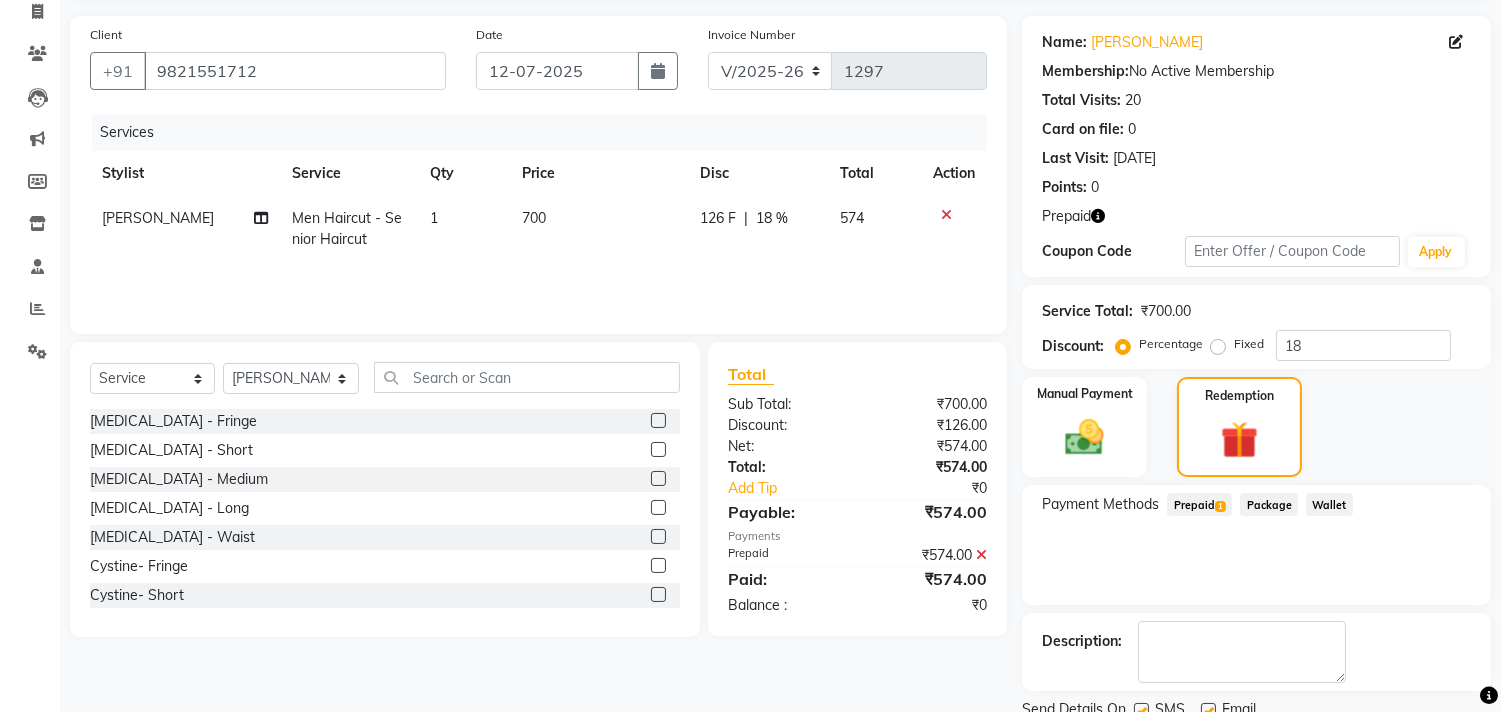 scroll, scrollTop: 210, scrollLeft: 0, axis: vertical 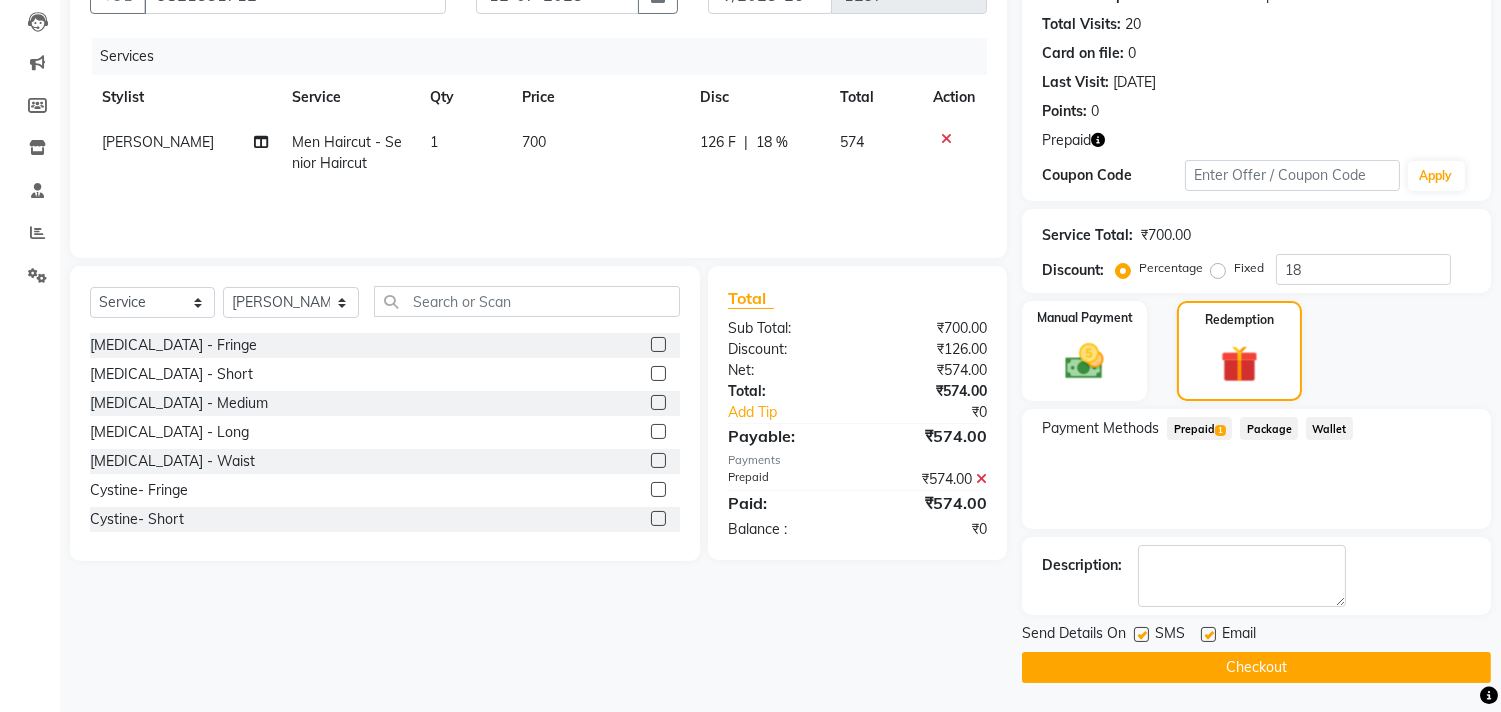 click on "Checkout" 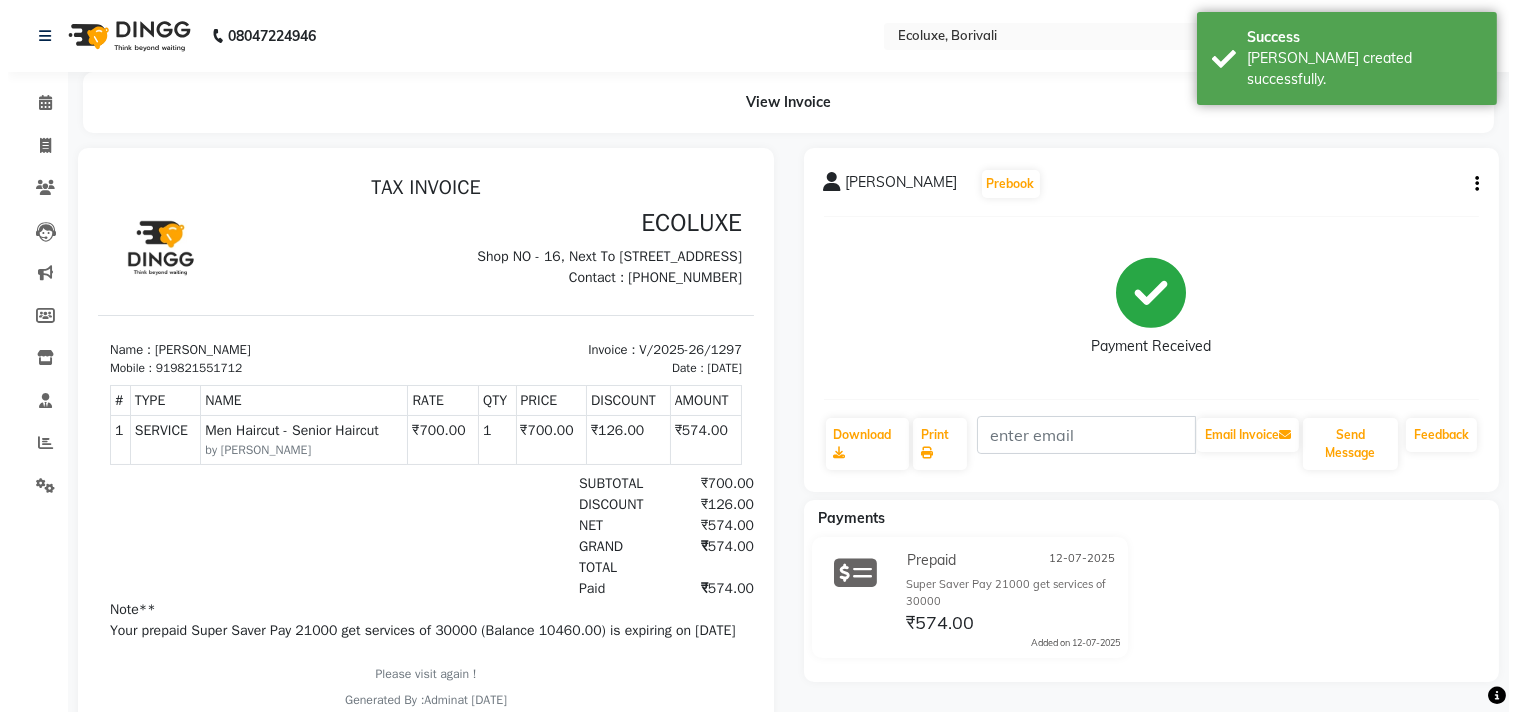 scroll, scrollTop: 0, scrollLeft: 0, axis: both 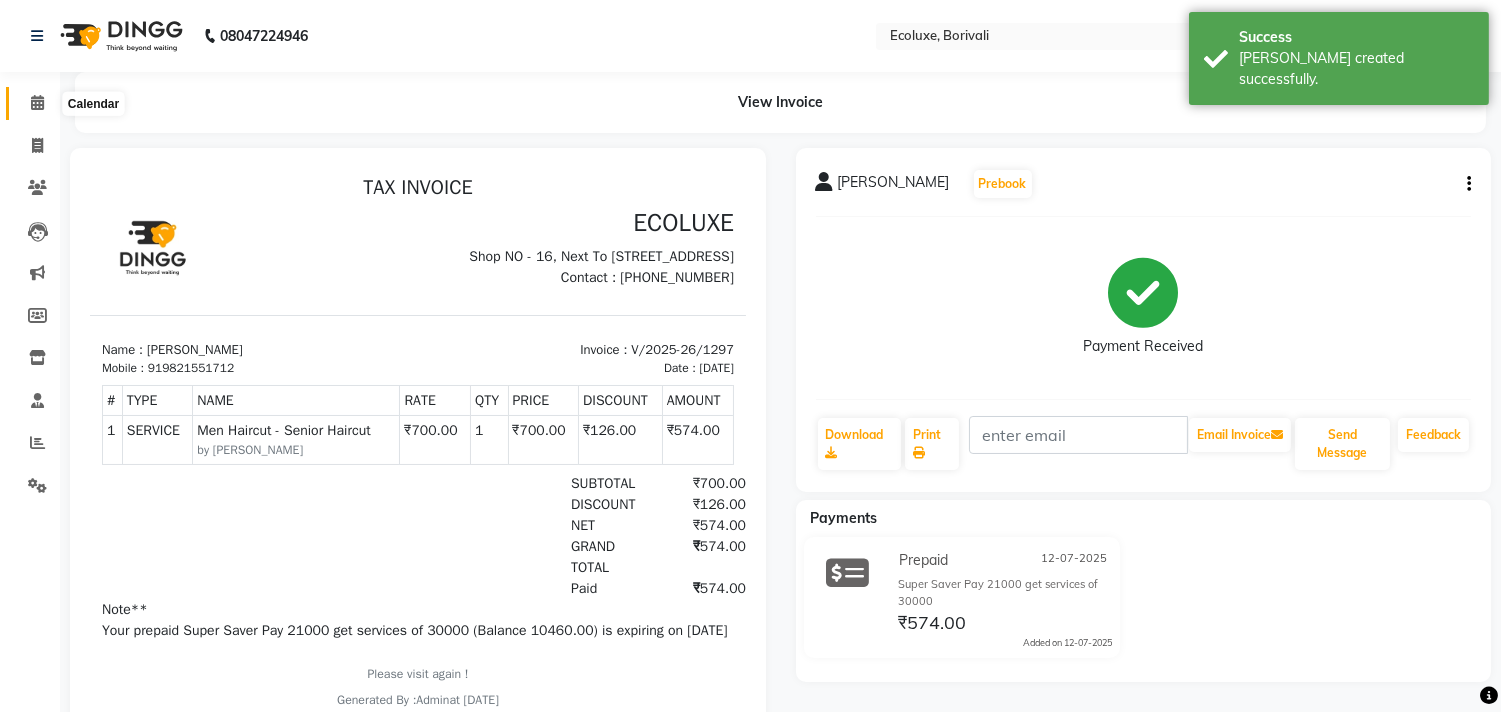 click 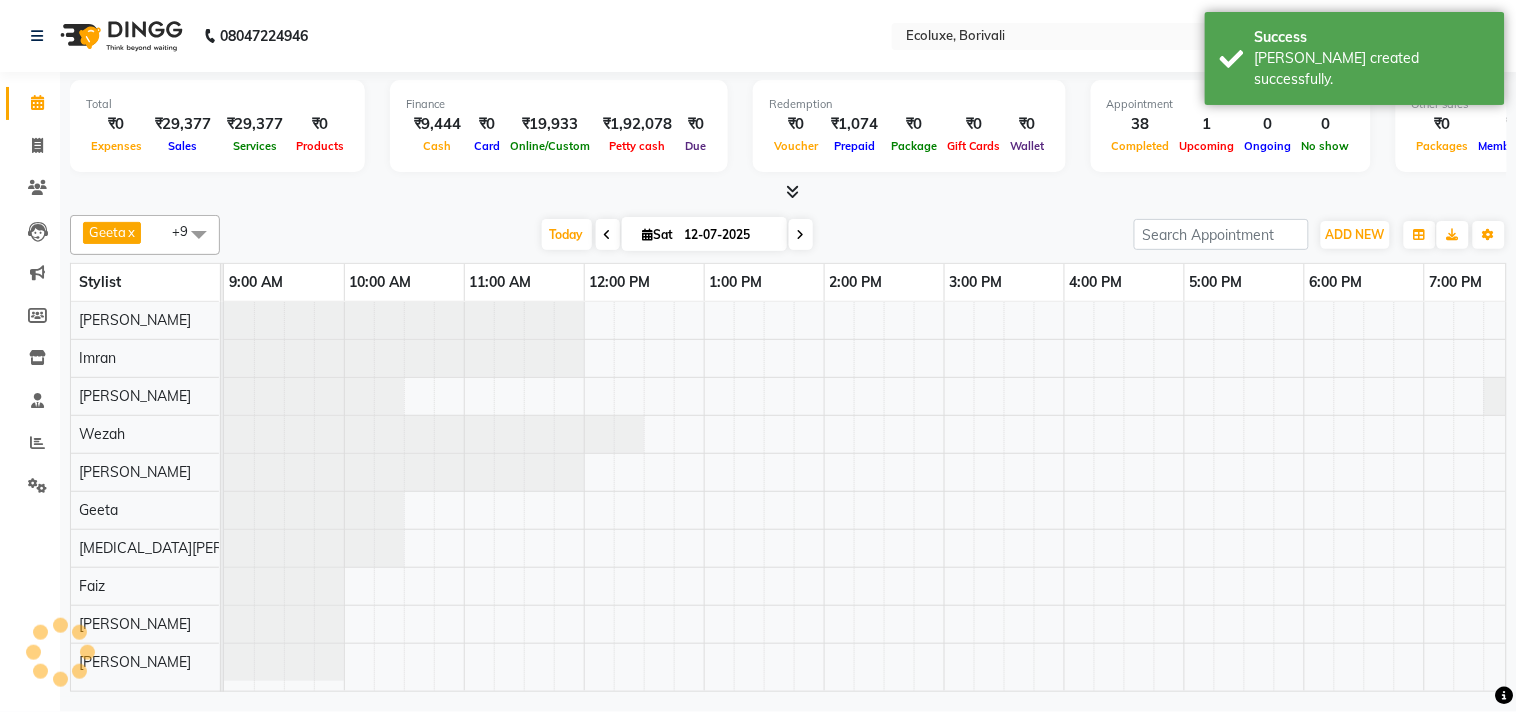 scroll, scrollTop: 0, scrollLeft: 397, axis: horizontal 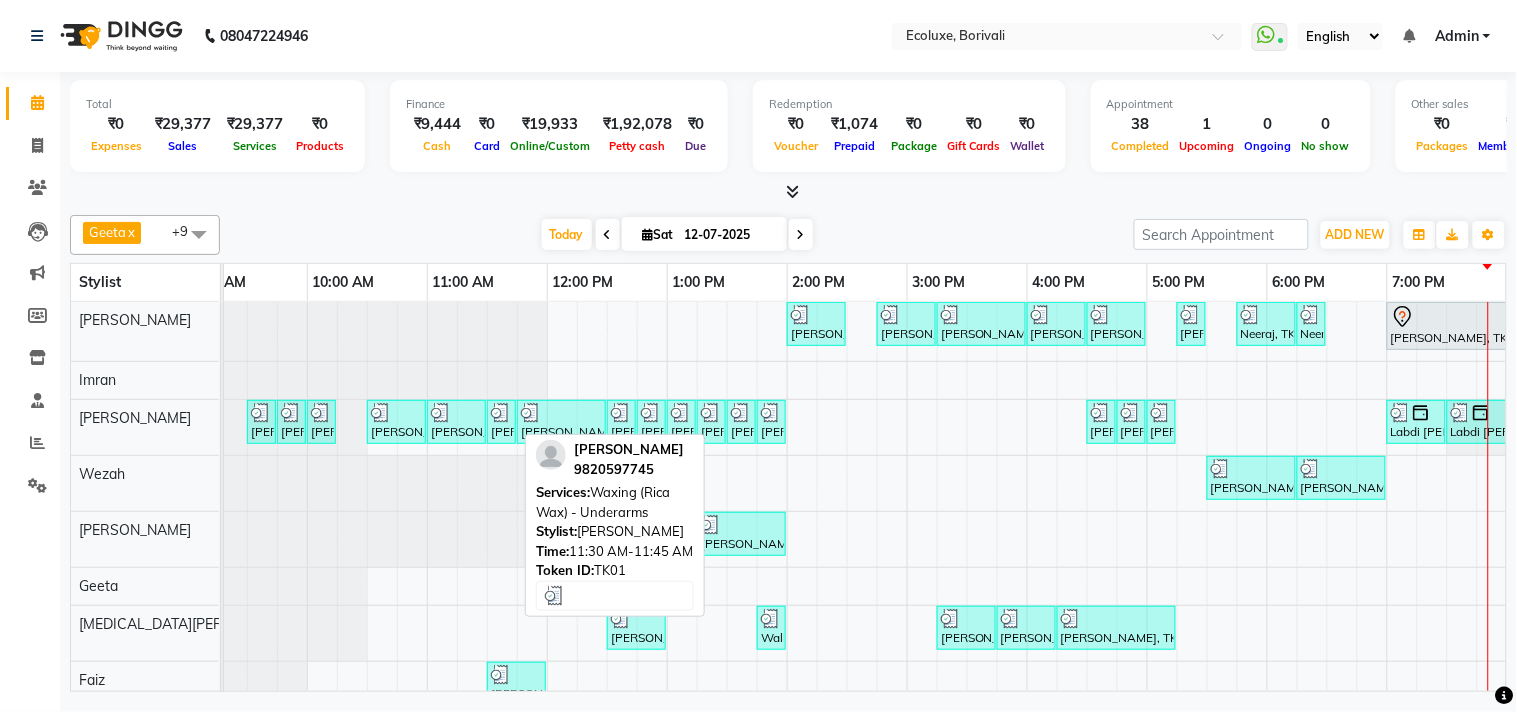 click on "[PERSON_NAME], TK01, 11:30 AM-11:45 AM, Waxing (Rica Wax) - Underarms" at bounding box center [501, 422] 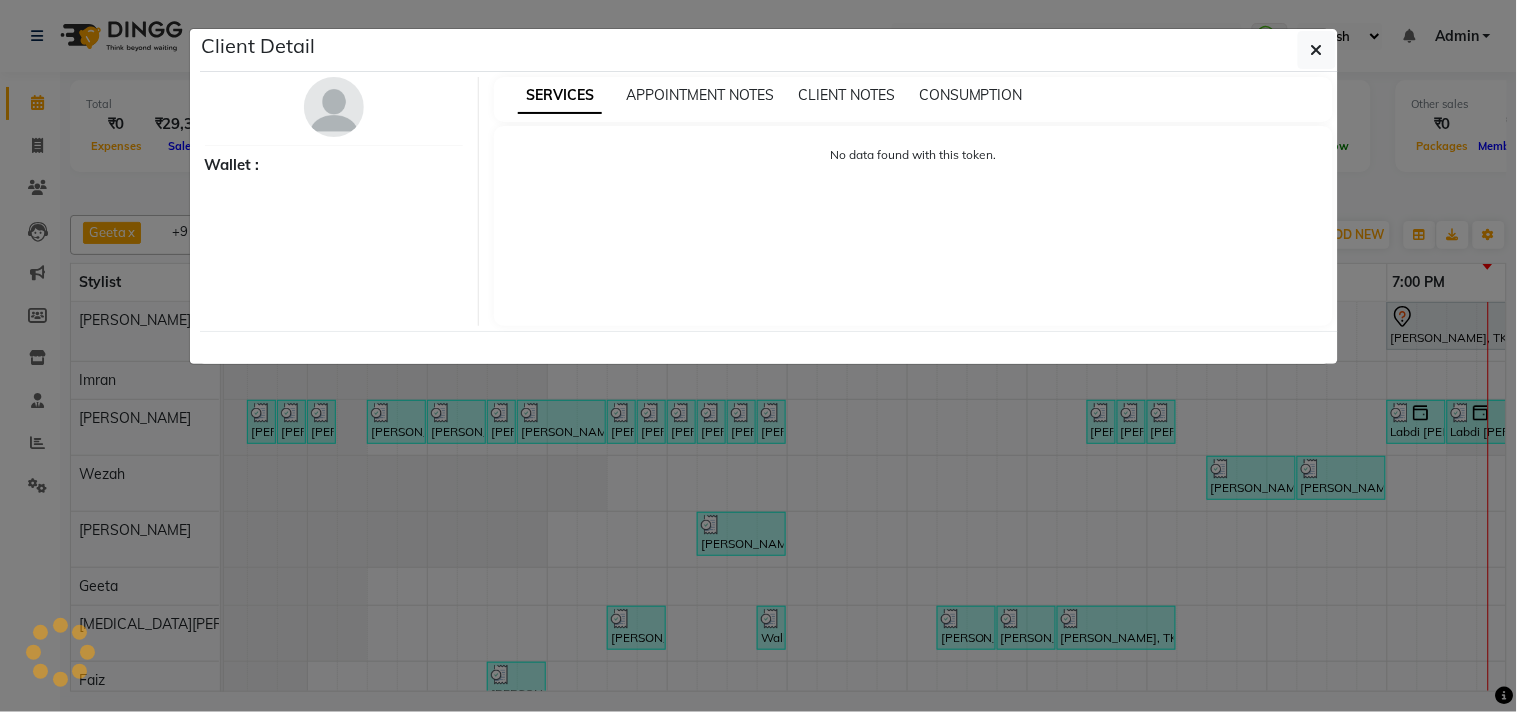 select on "3" 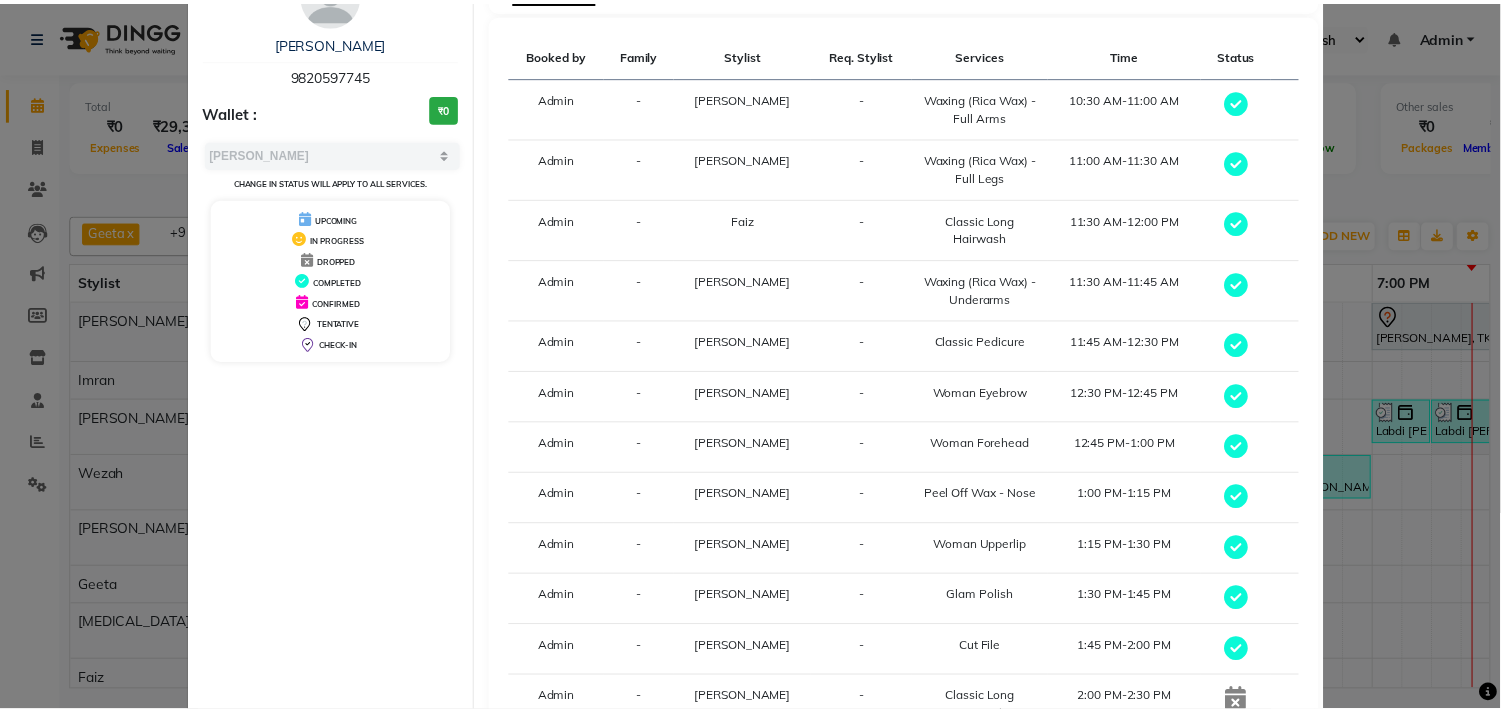 scroll, scrollTop: 273, scrollLeft: 0, axis: vertical 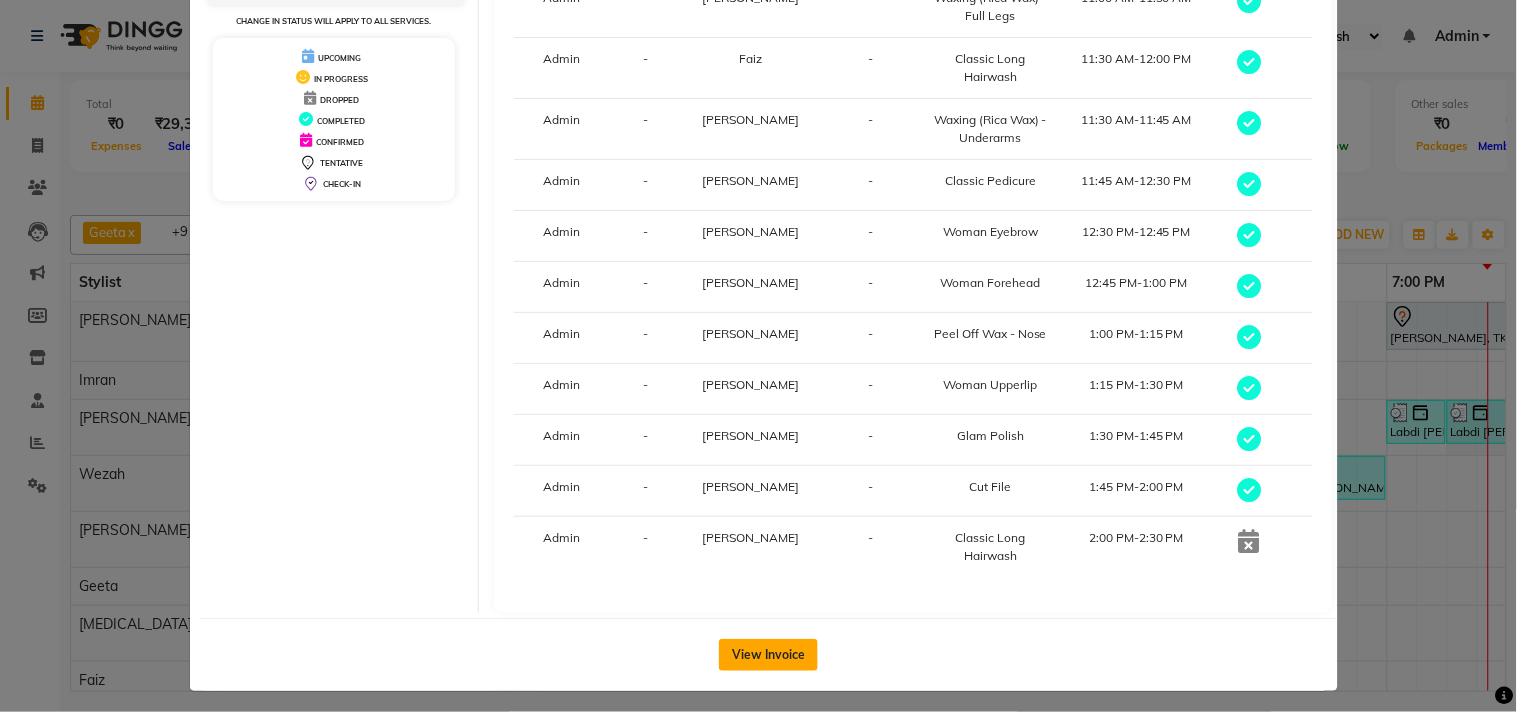click on "View Invoice" 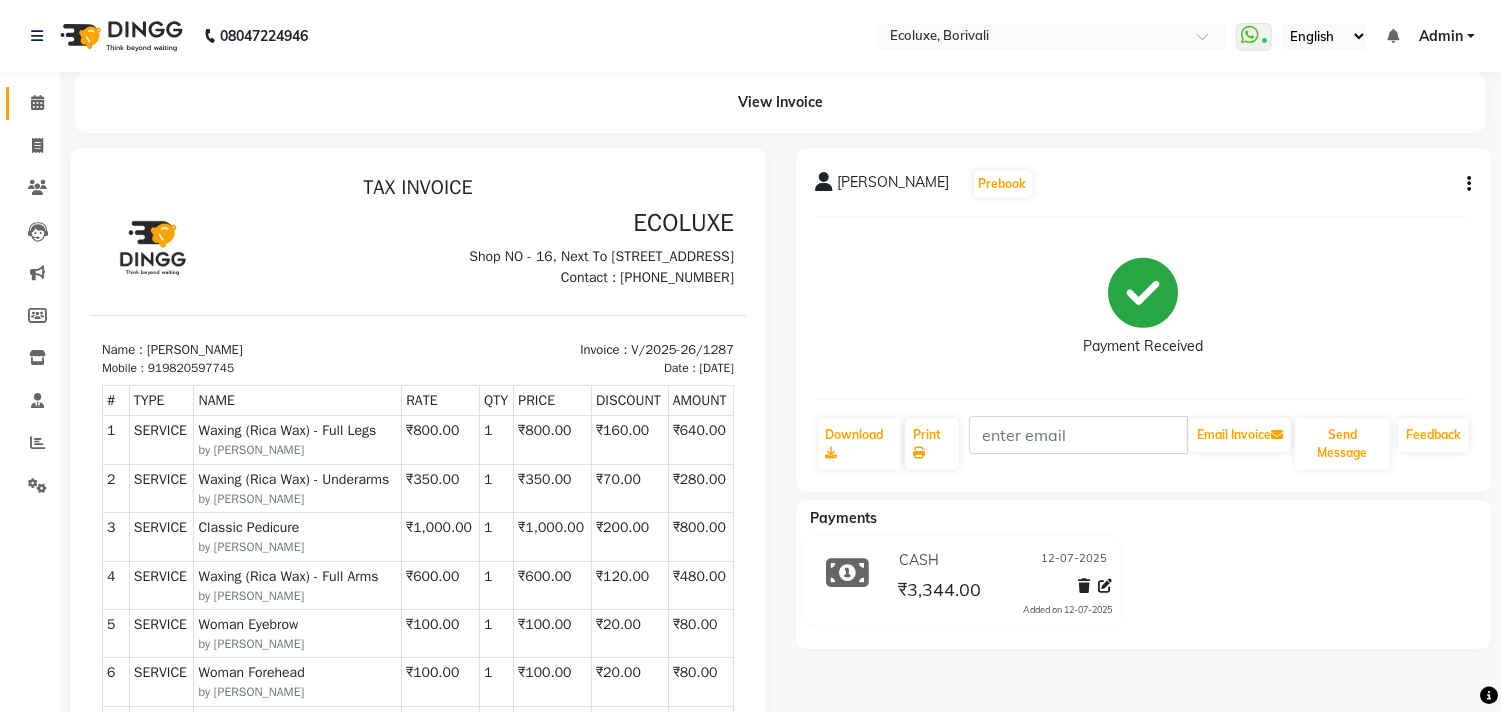 scroll 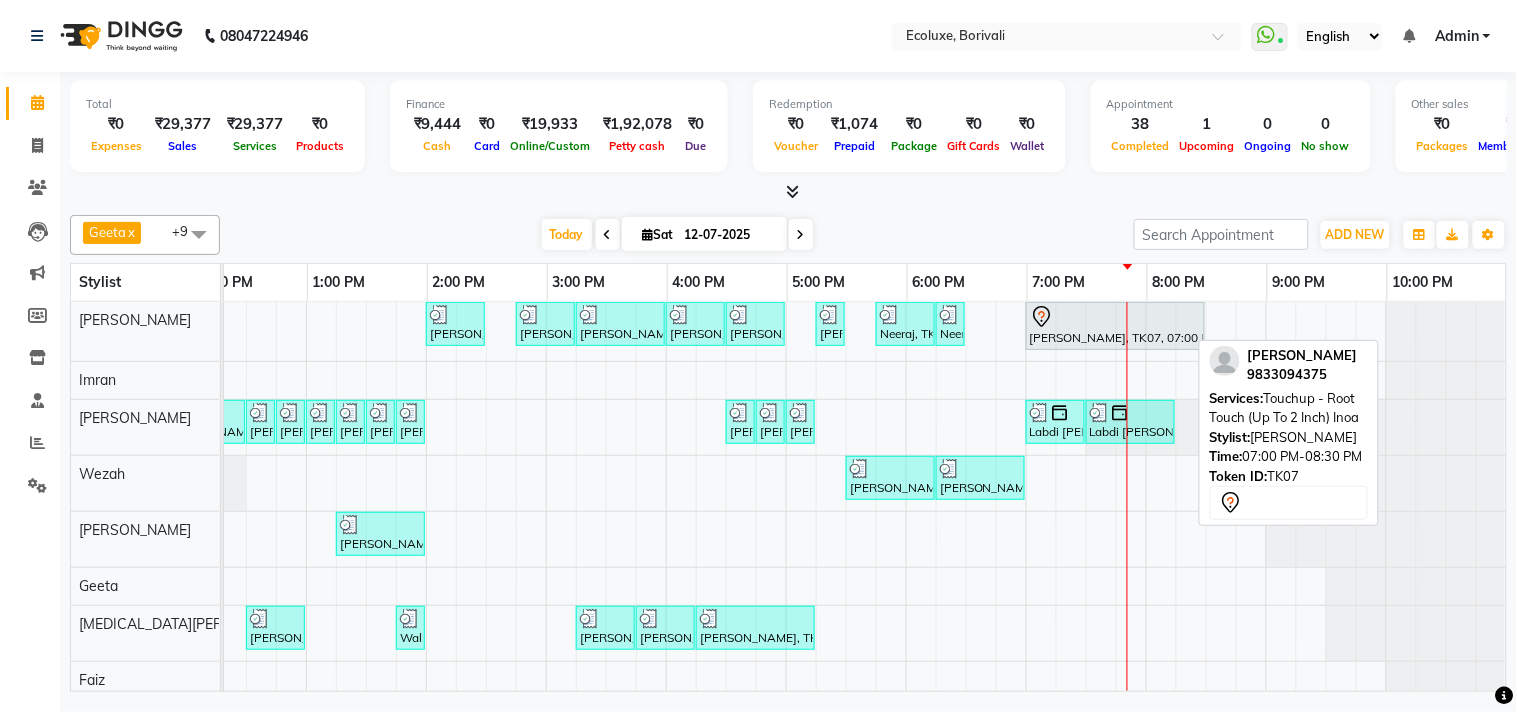 click at bounding box center [1115, 317] 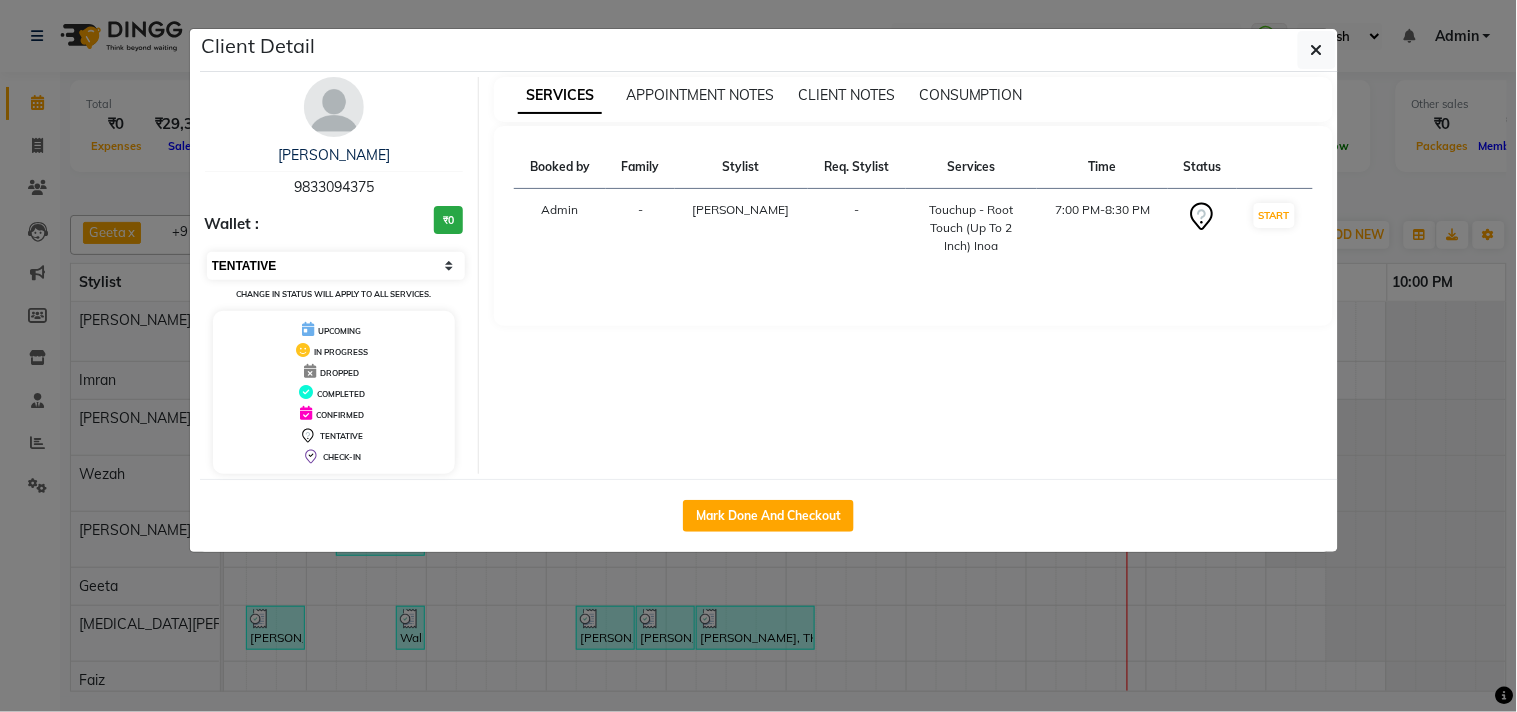 click on "Select IN SERVICE CONFIRMED TENTATIVE CHECK IN MARK DONE DROPPED UPCOMING" at bounding box center (336, 266) 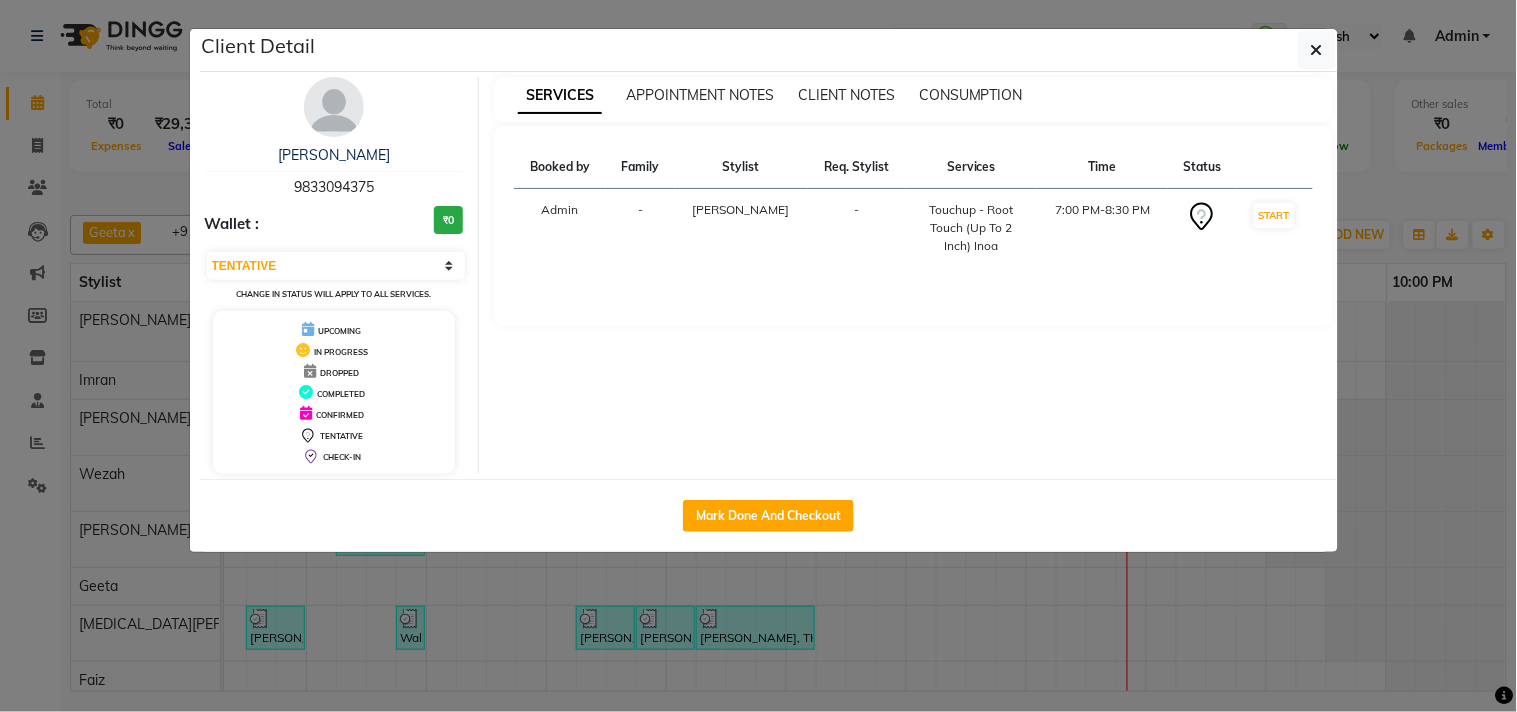 select on "2" 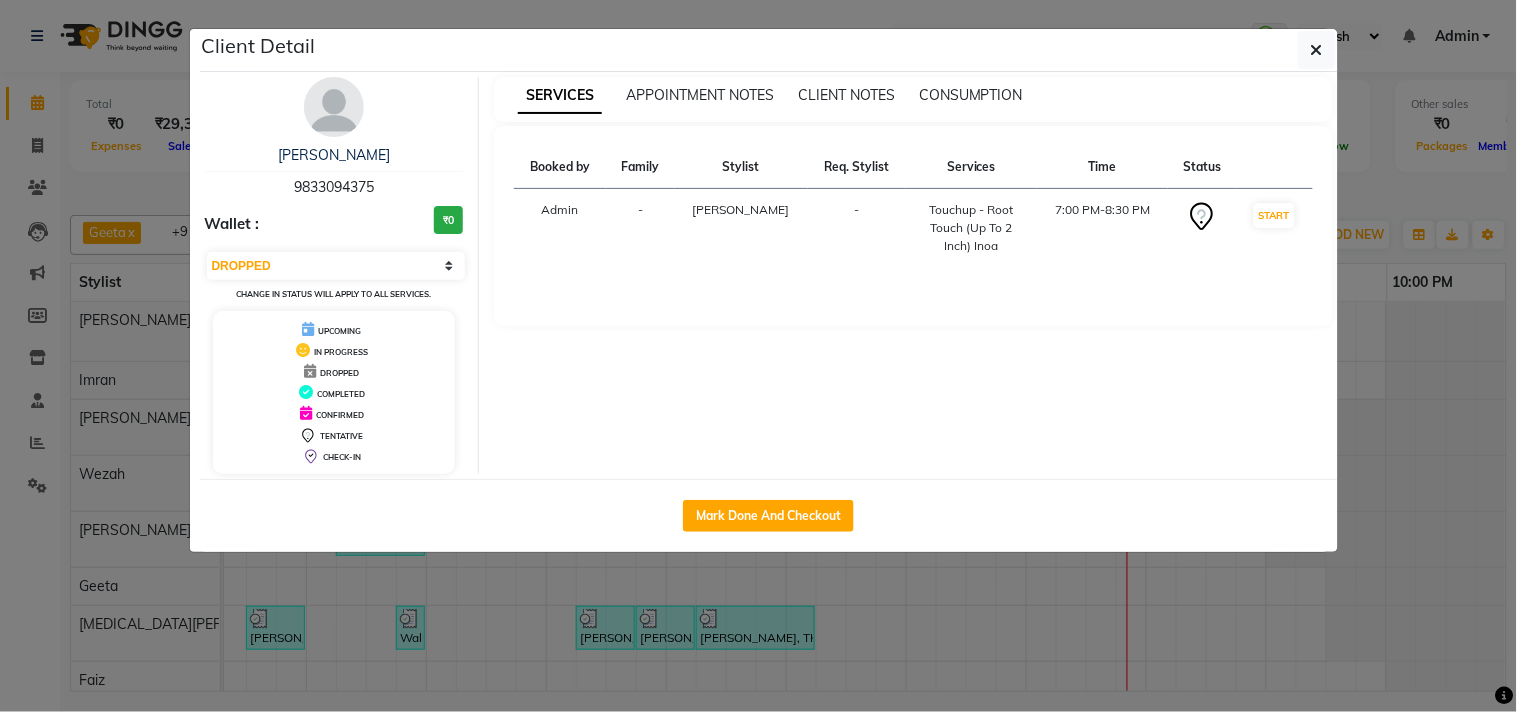 click on "Select IN SERVICE CONFIRMED TENTATIVE CHECK IN MARK DONE DROPPED UPCOMING" at bounding box center [336, 266] 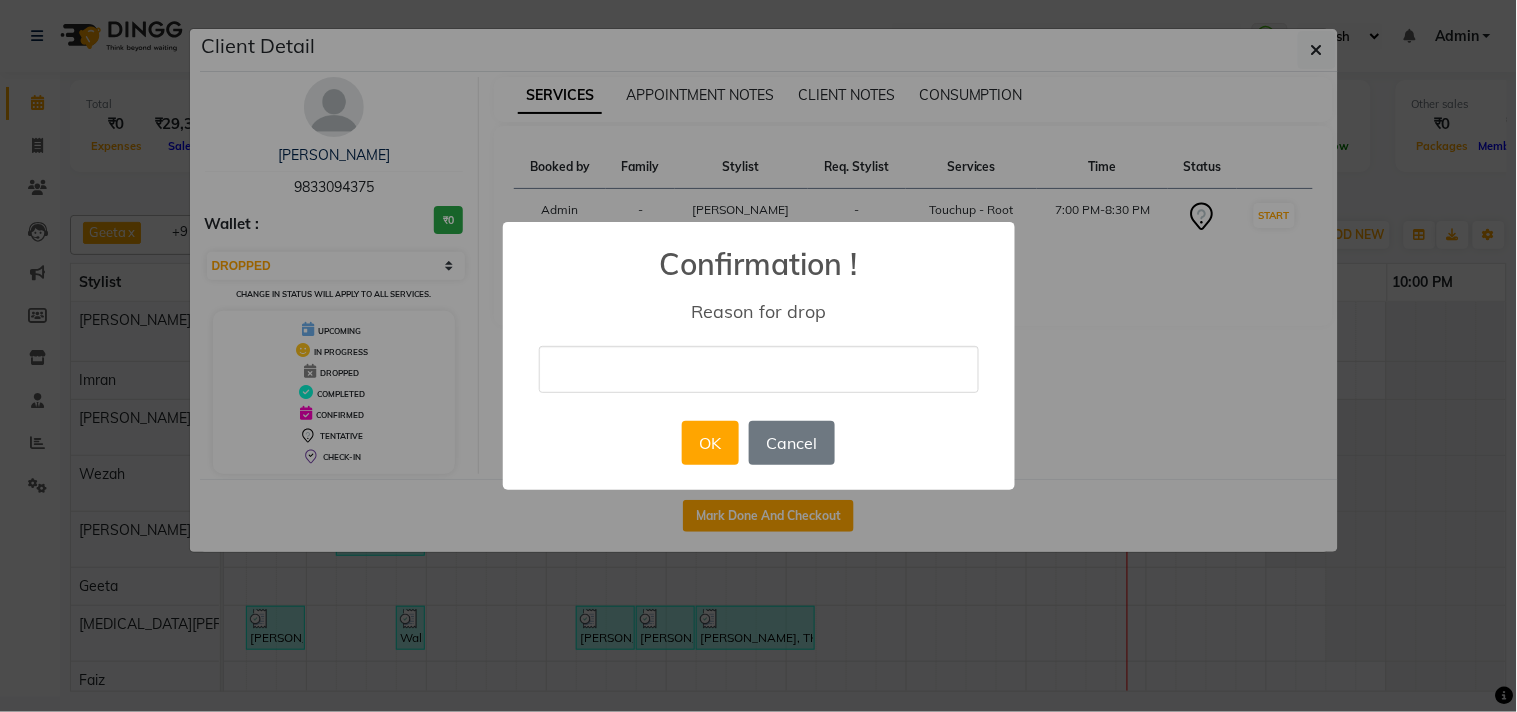 click at bounding box center [759, 369] 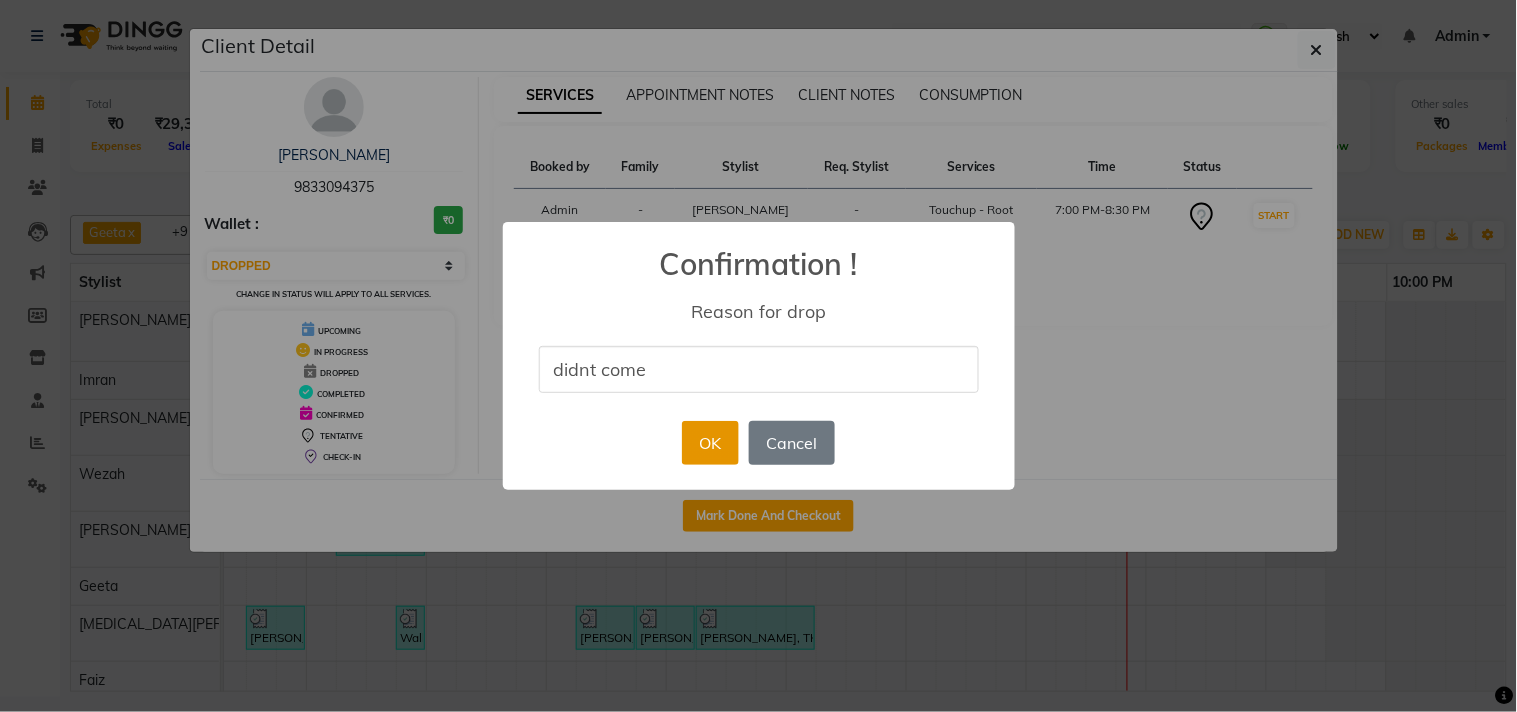 click on "OK" at bounding box center (710, 443) 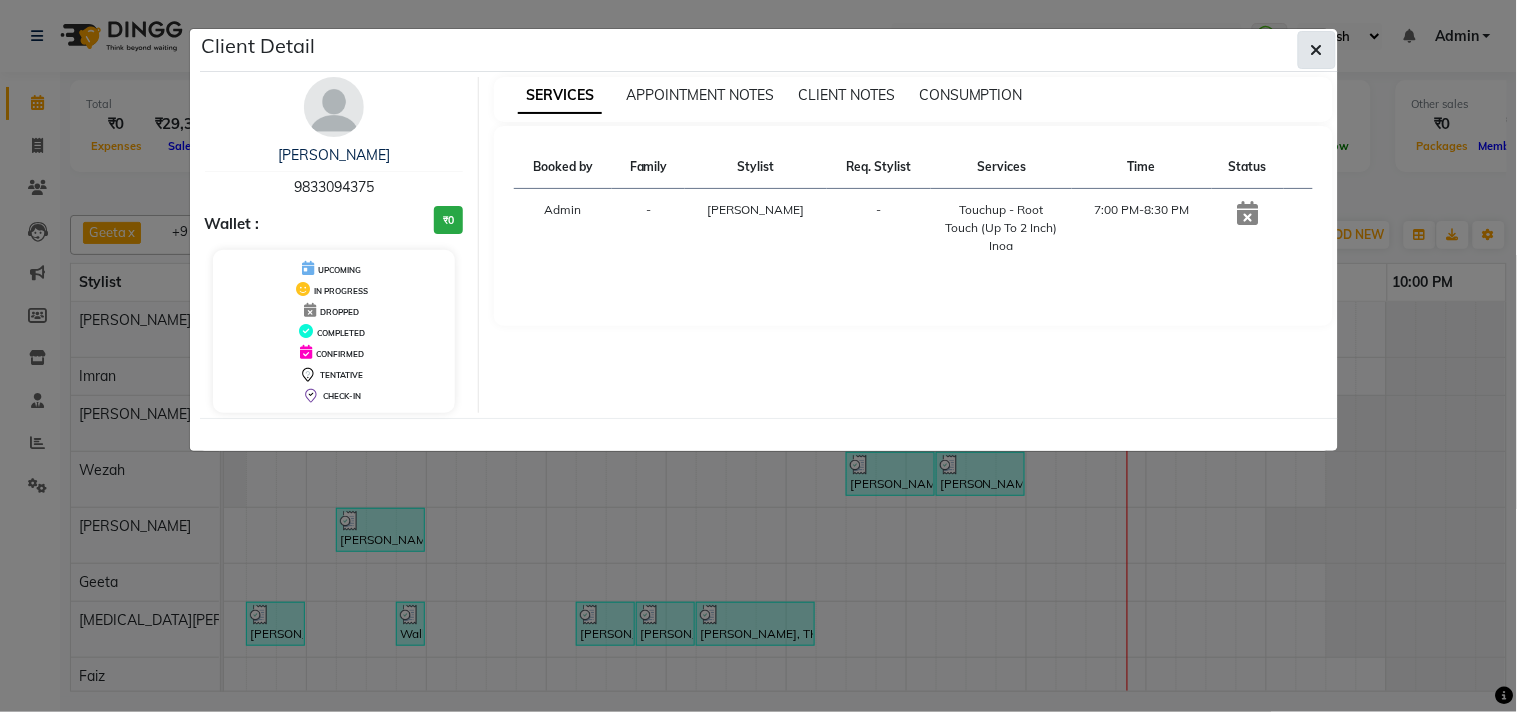 click 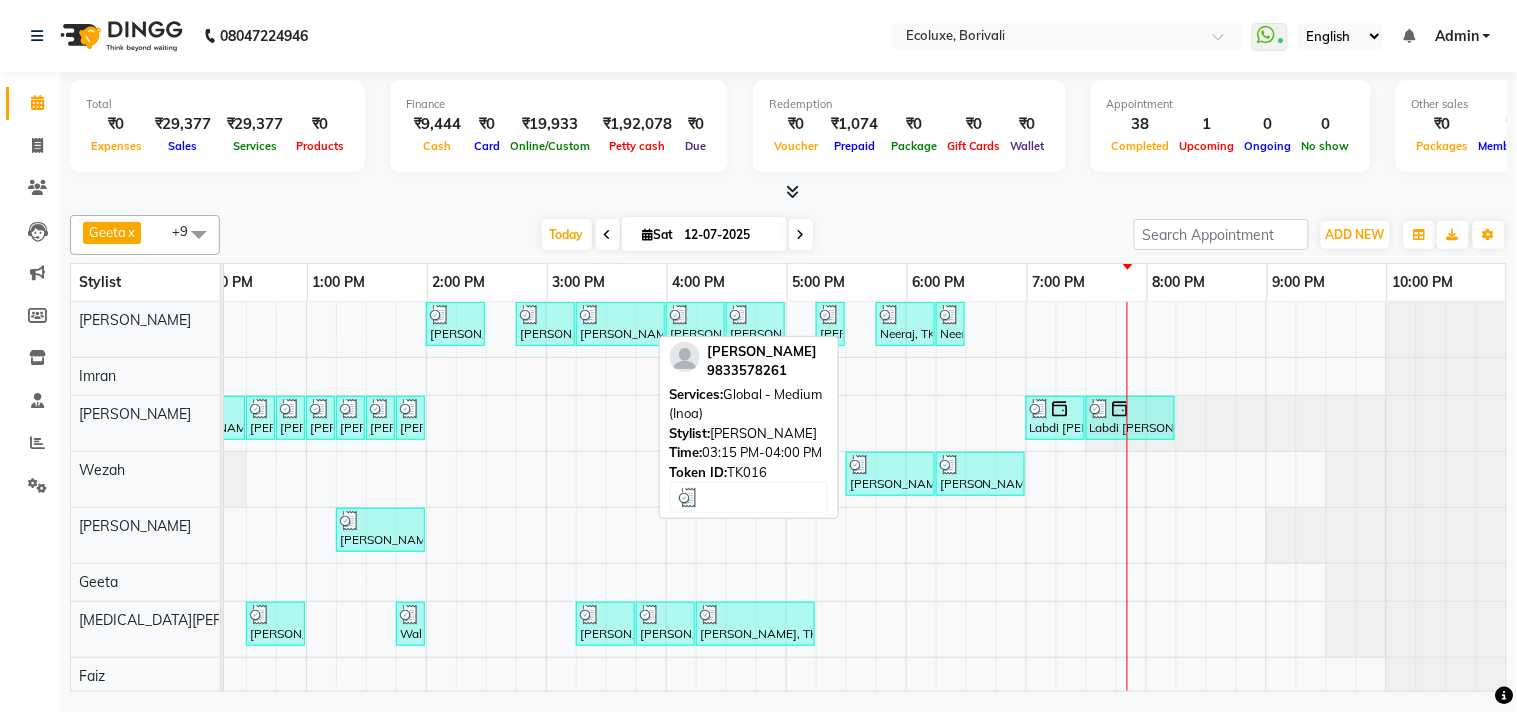 click at bounding box center [620, 315] 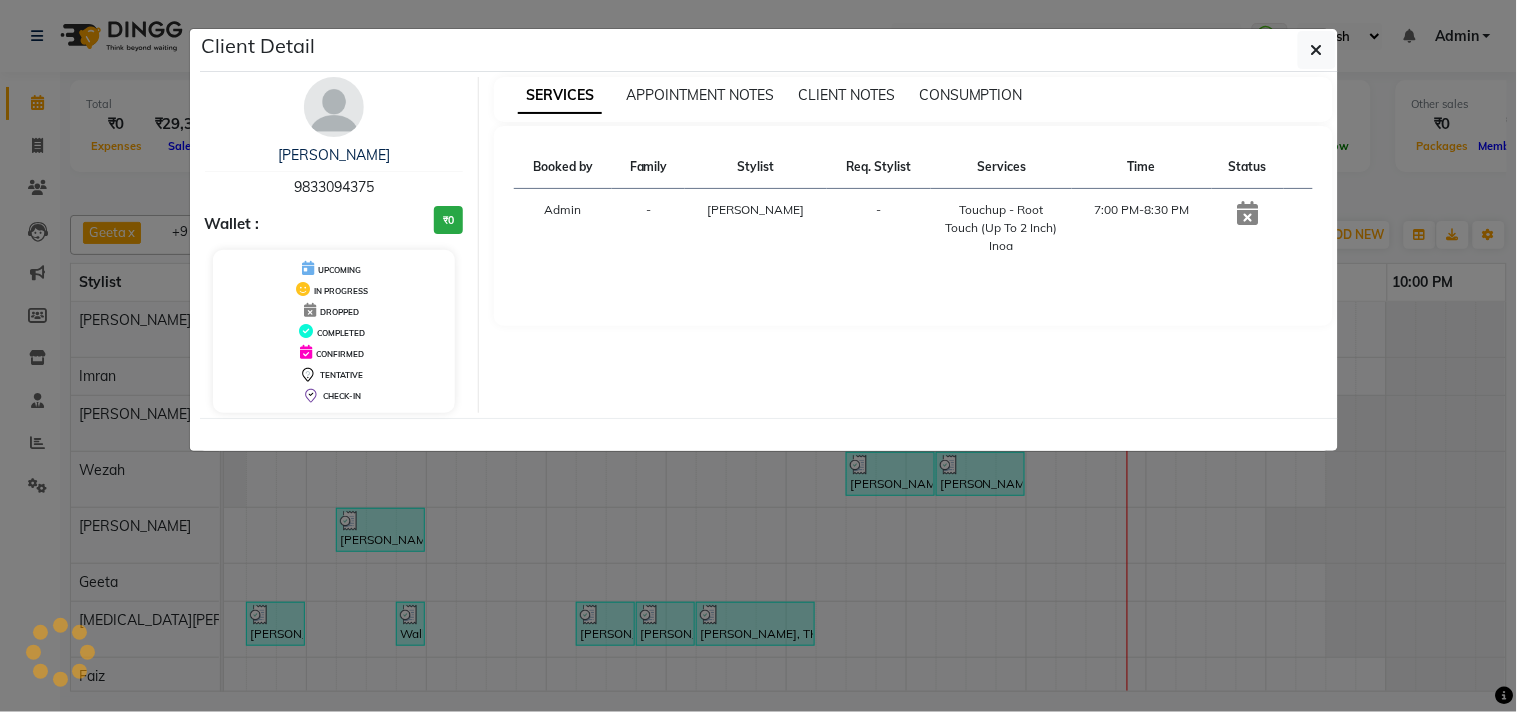 select on "3" 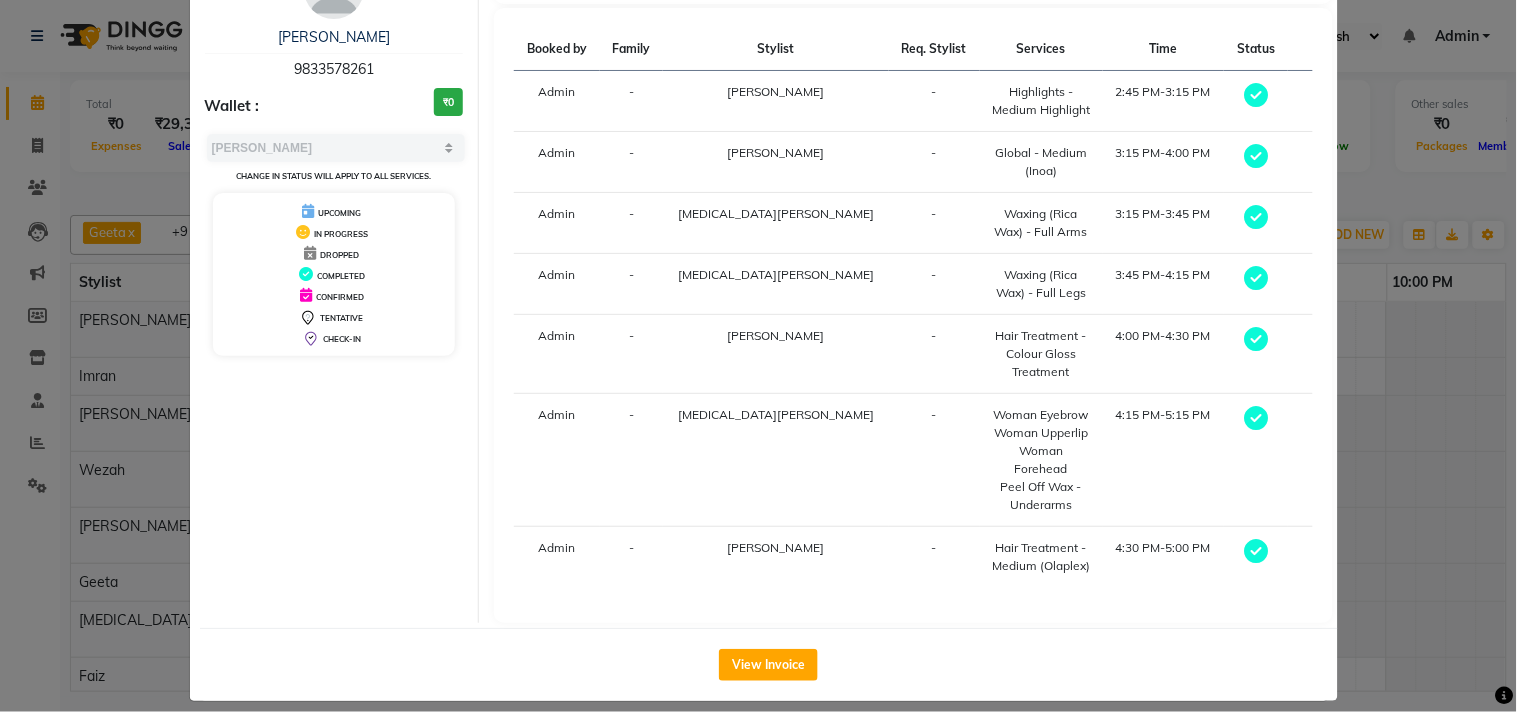 click on "View Invoice" 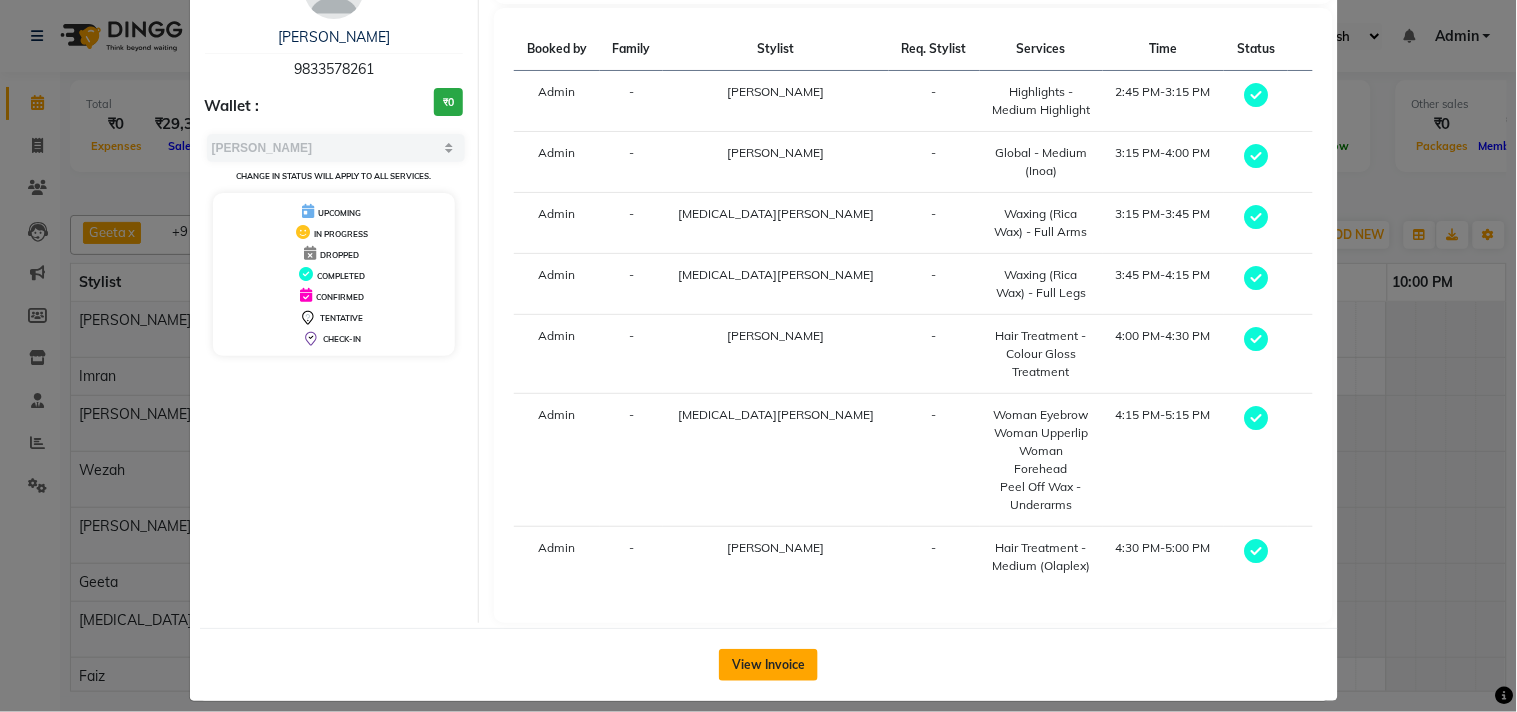 click on "View Invoice" 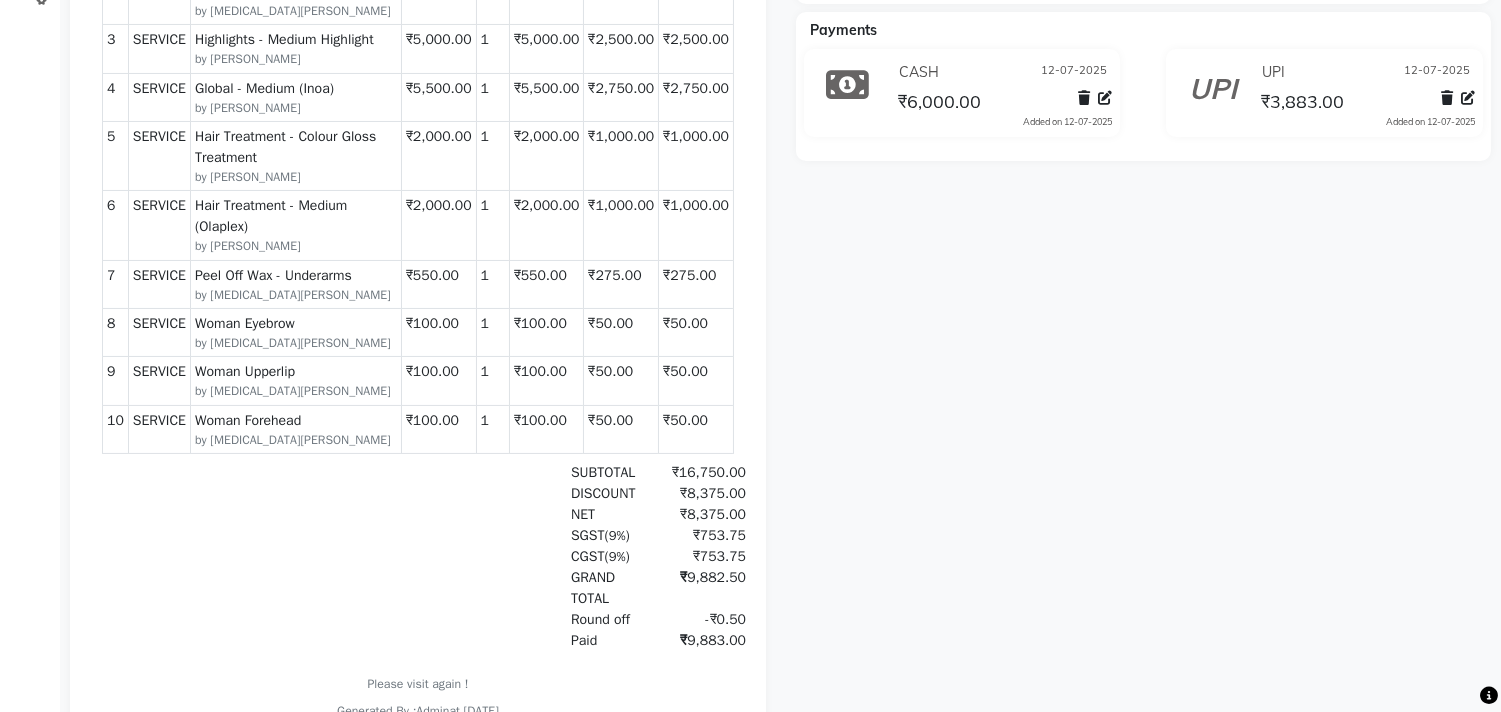 scroll, scrollTop: 377, scrollLeft: 0, axis: vertical 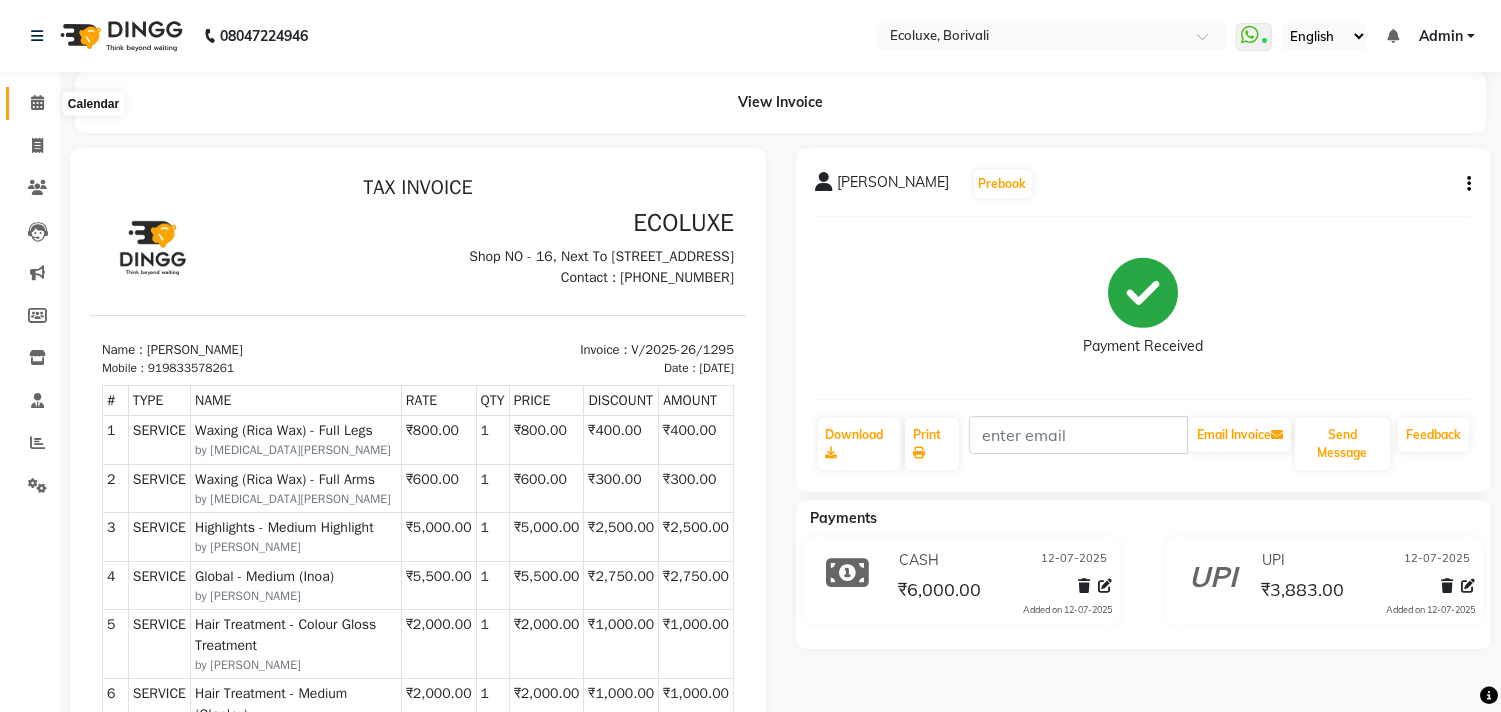 click 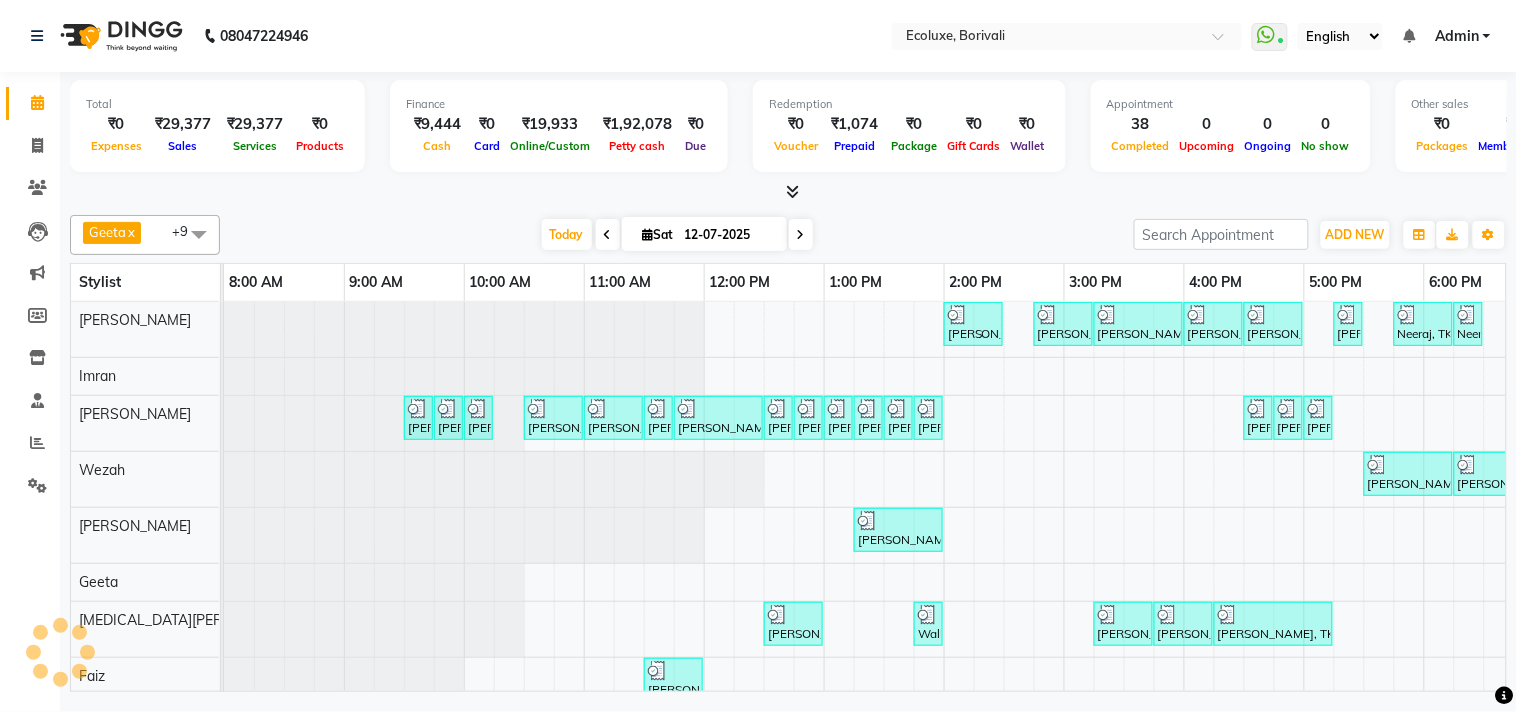 scroll, scrollTop: 7, scrollLeft: 0, axis: vertical 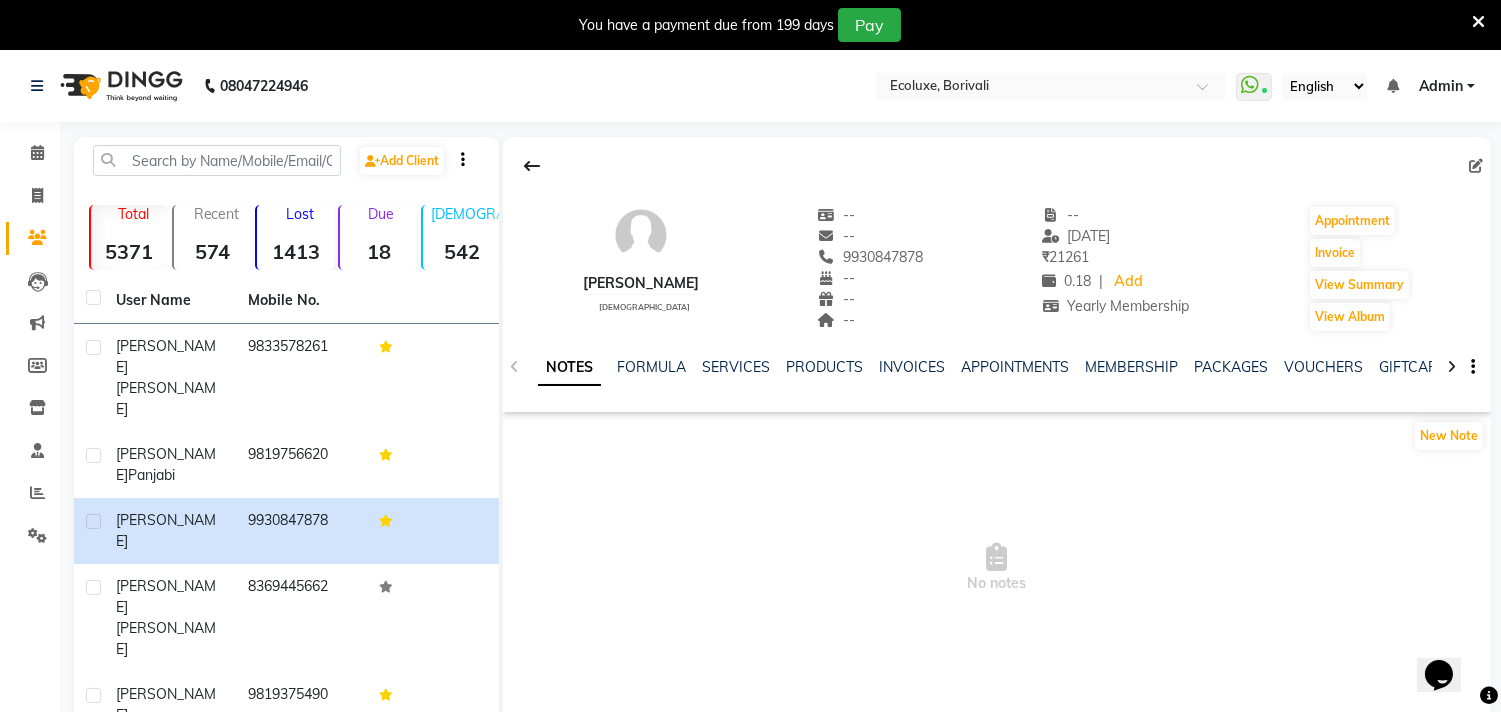 drag, startPoint x: 1475, startPoint y: 11, endPoint x: 1440, endPoint y: 33, distance: 41.340054 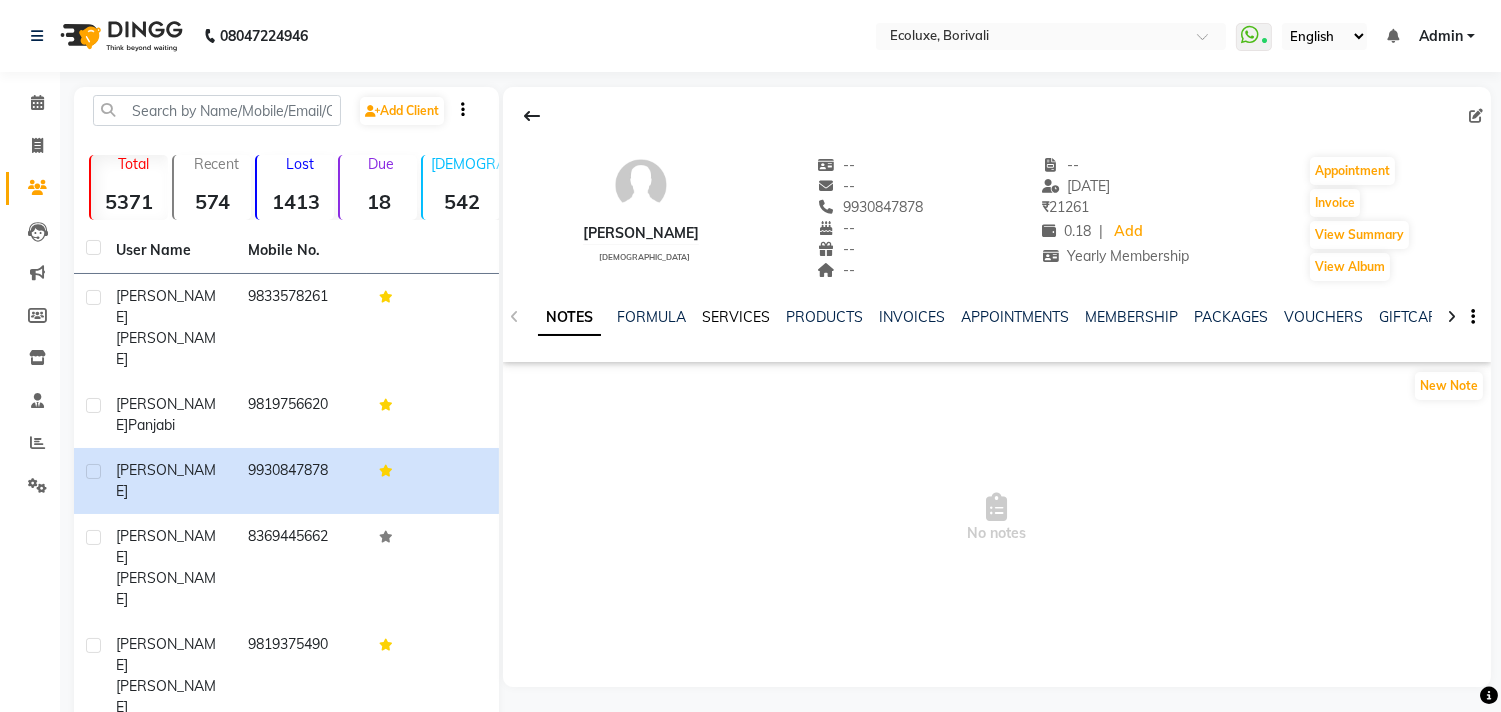 click on "SERVICES" 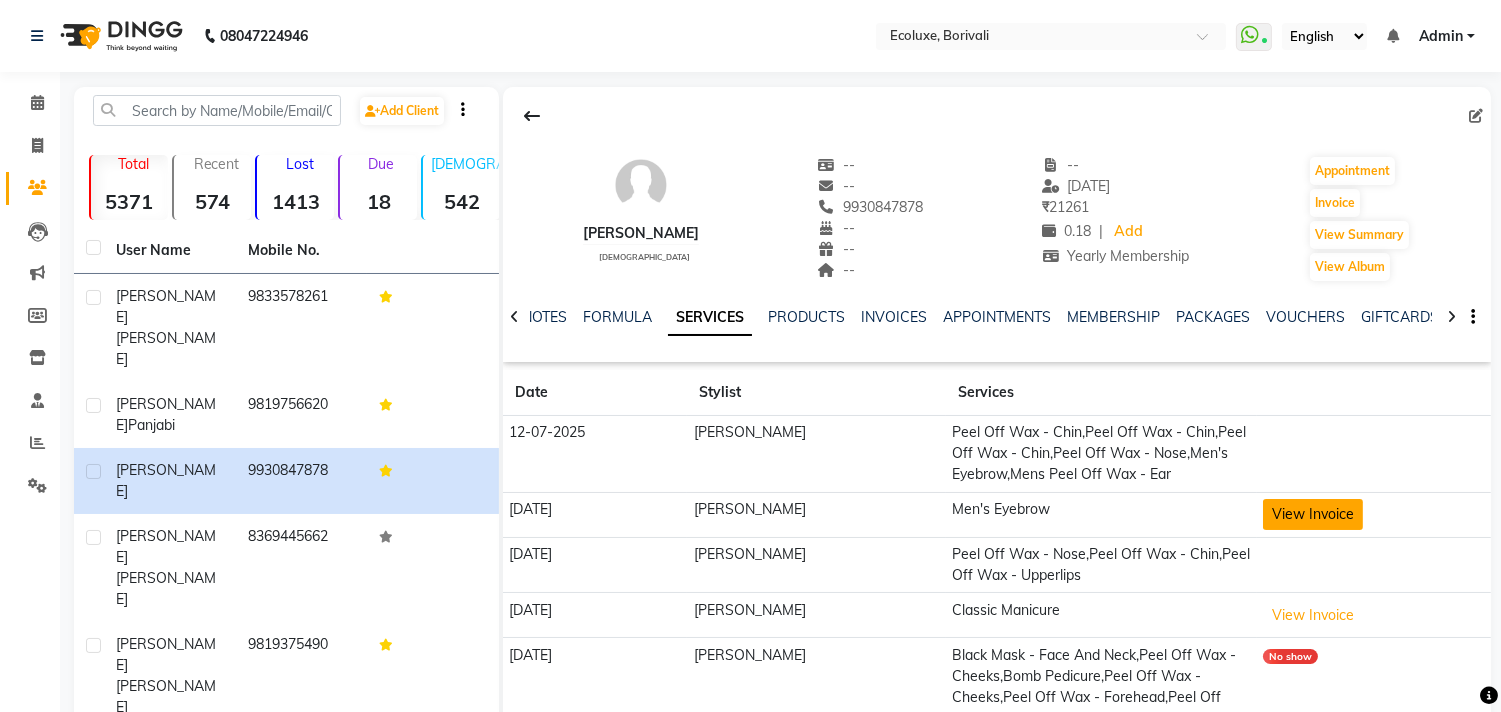 click on "View Invoice" 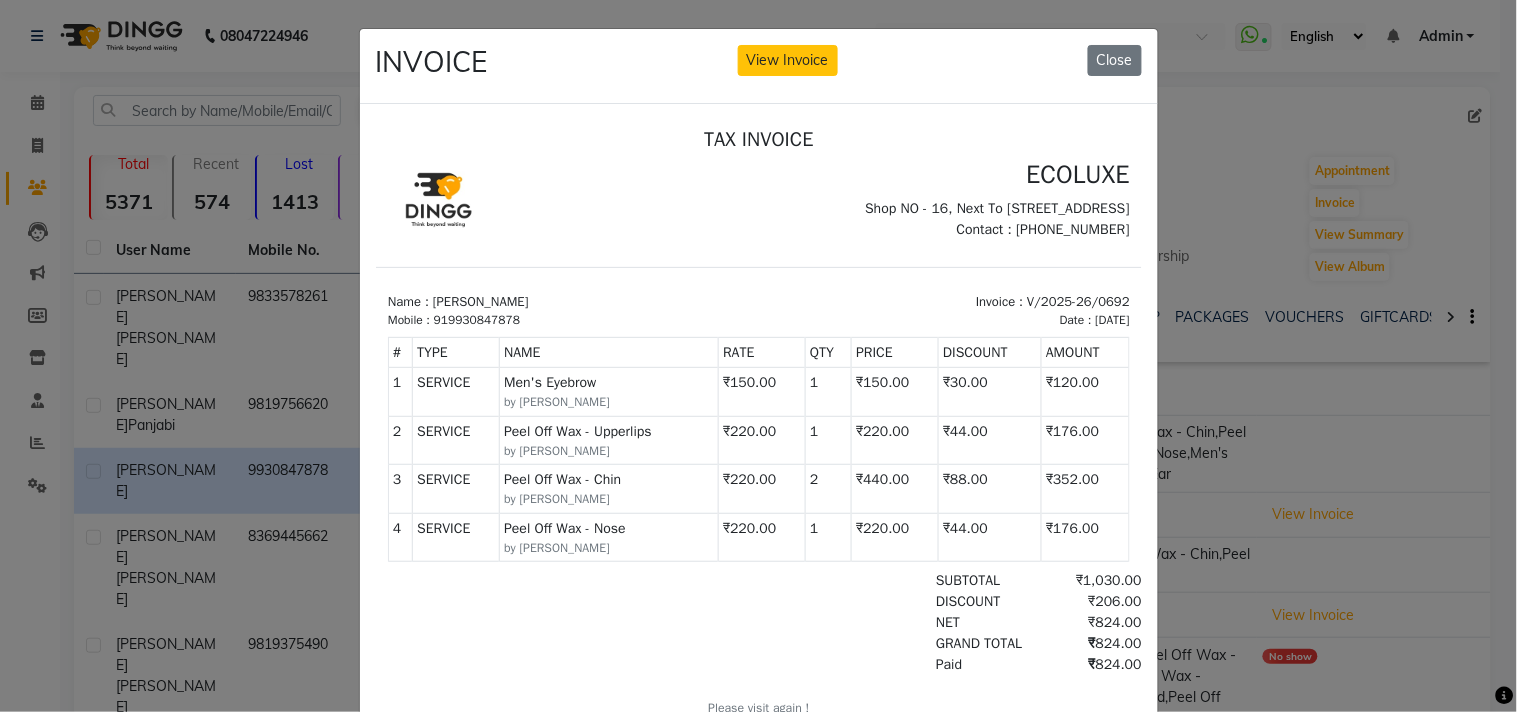 scroll, scrollTop: 15, scrollLeft: 0, axis: vertical 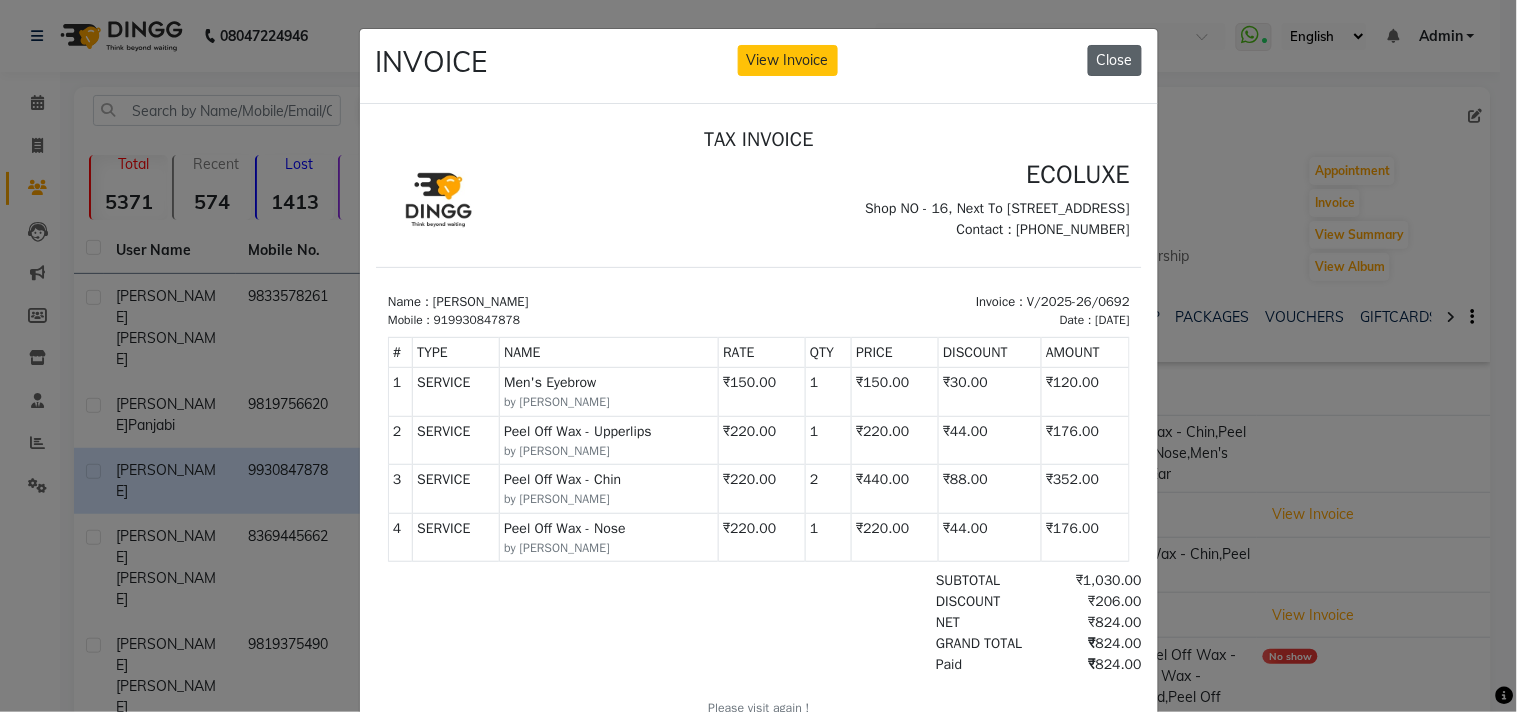 click on "Close" 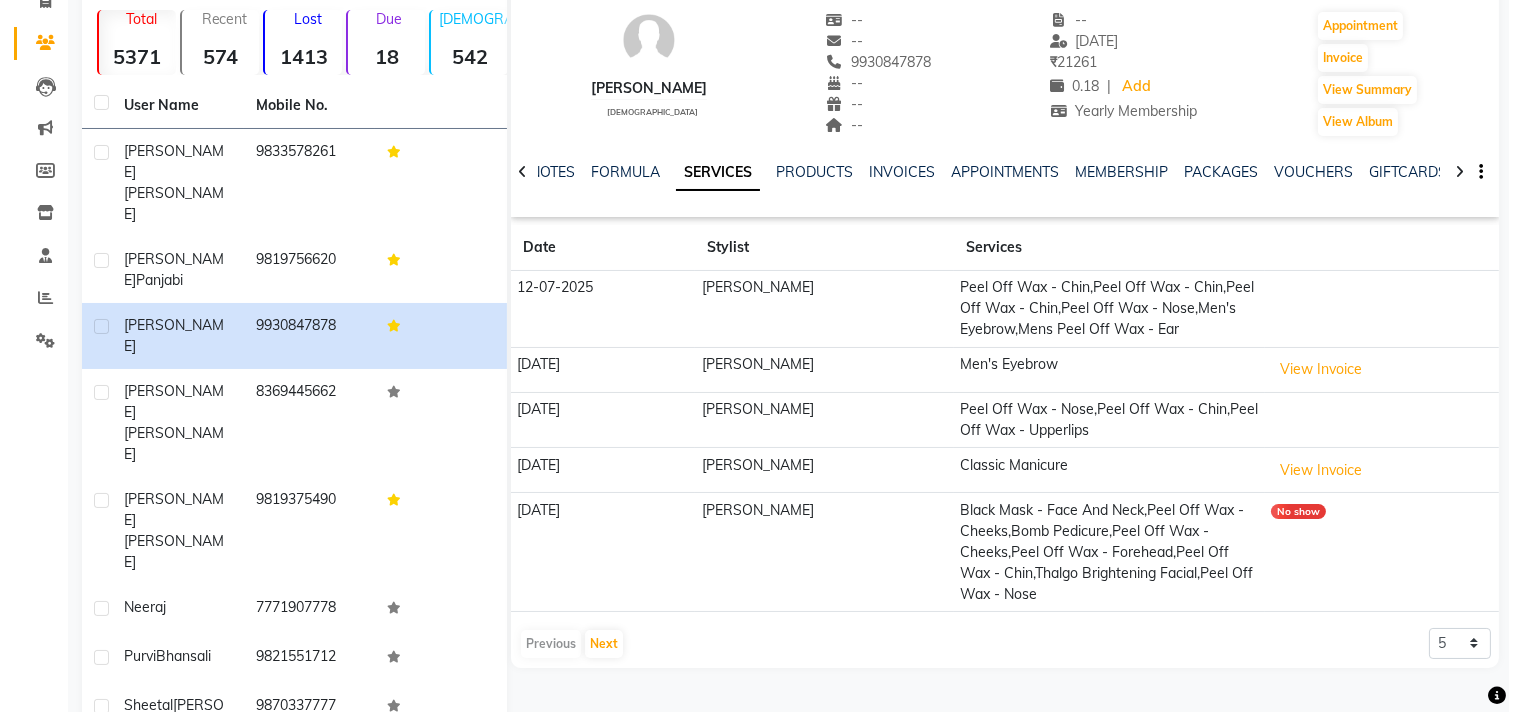scroll, scrollTop: 171, scrollLeft: 0, axis: vertical 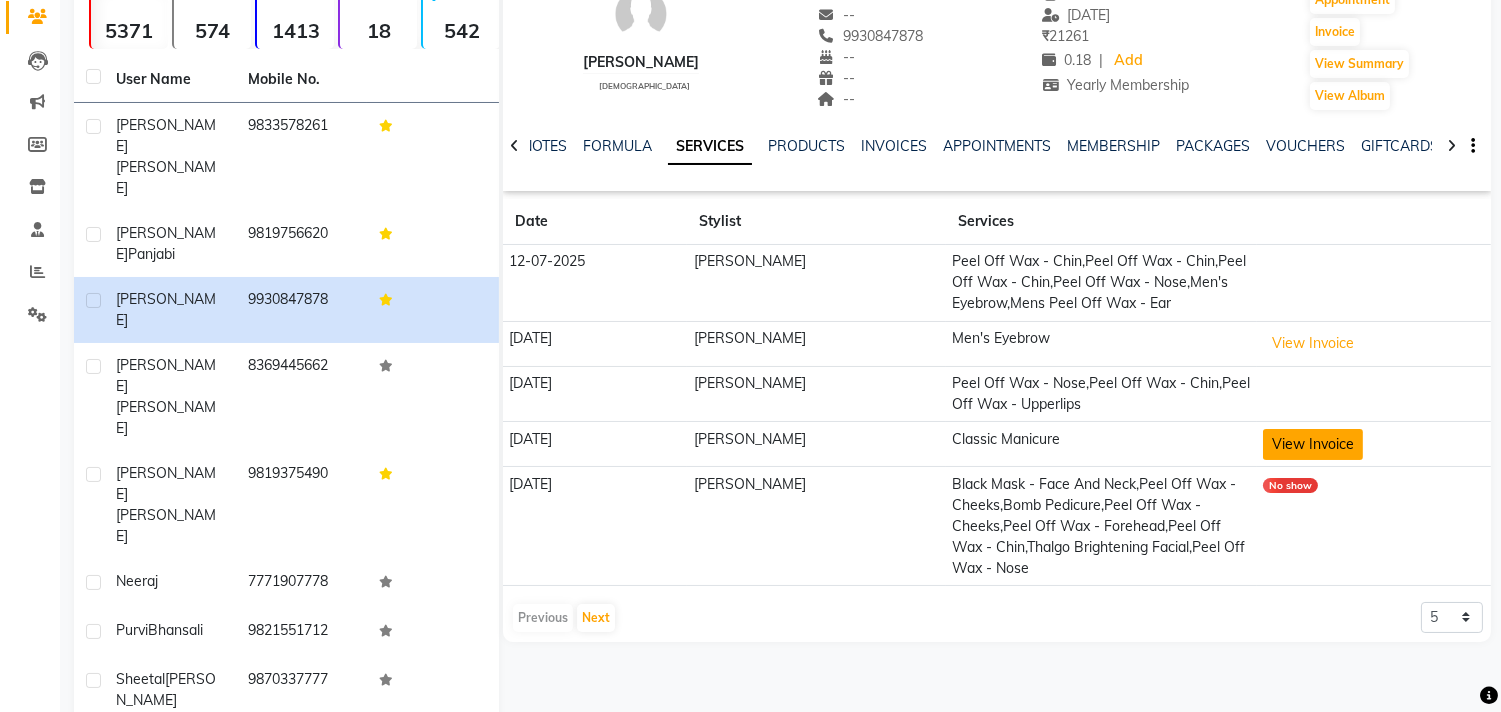 click on "View Invoice" 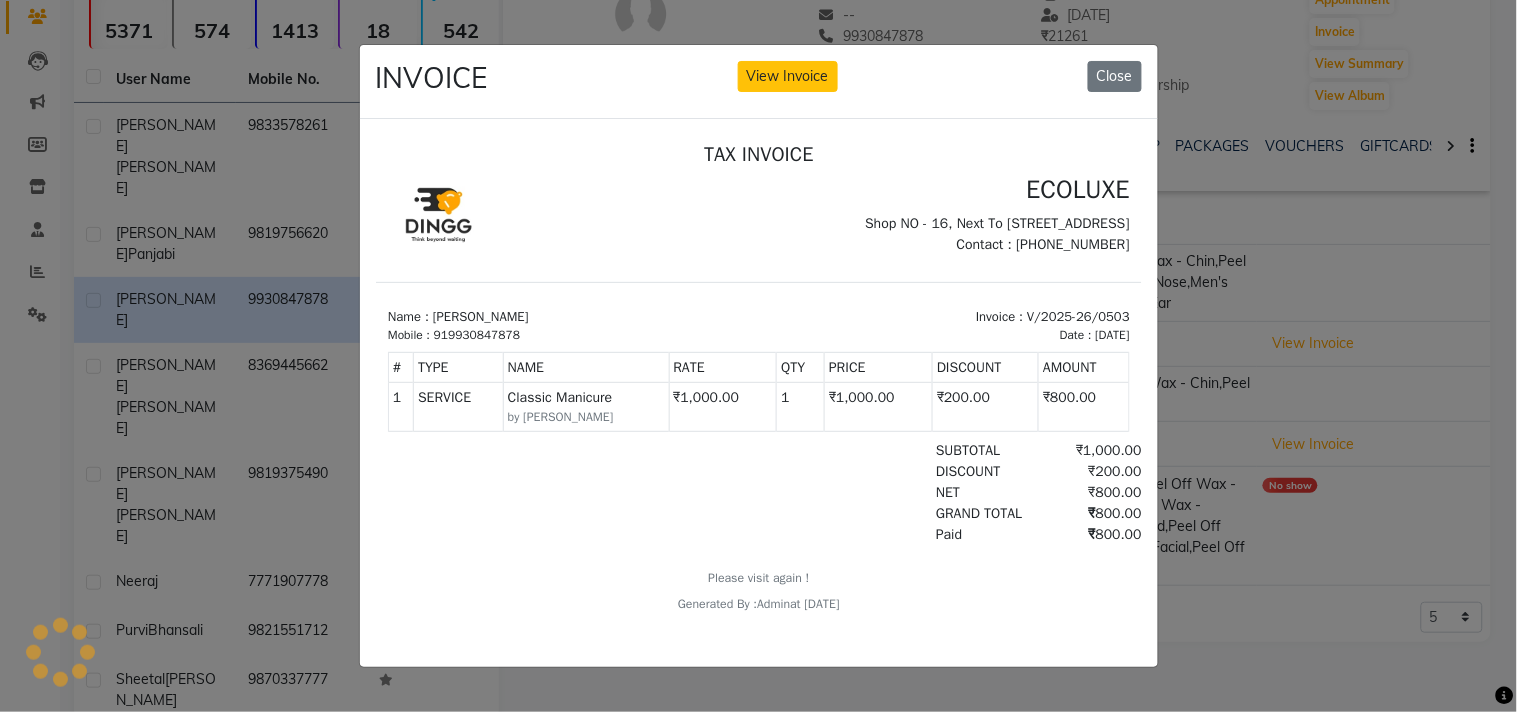 scroll, scrollTop: 0, scrollLeft: 0, axis: both 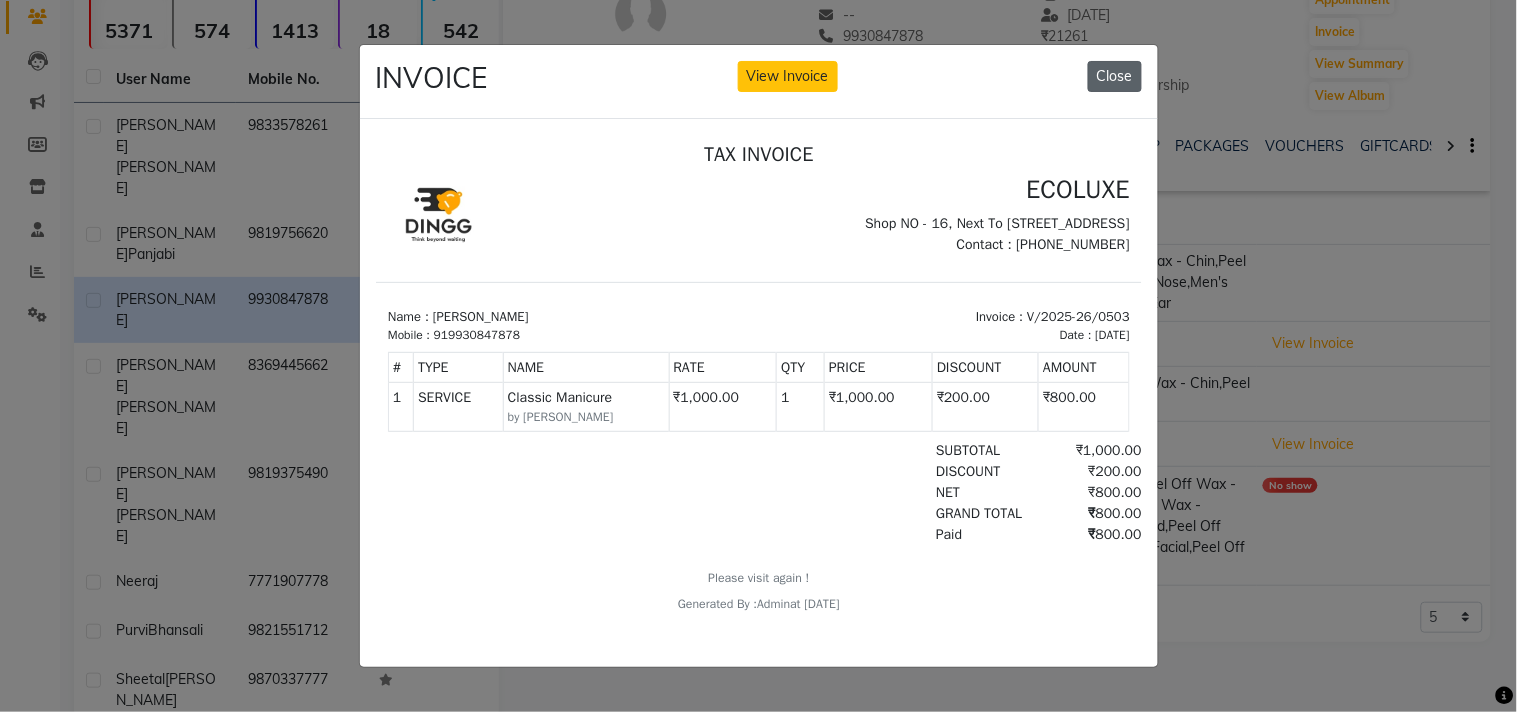 click on "Close" 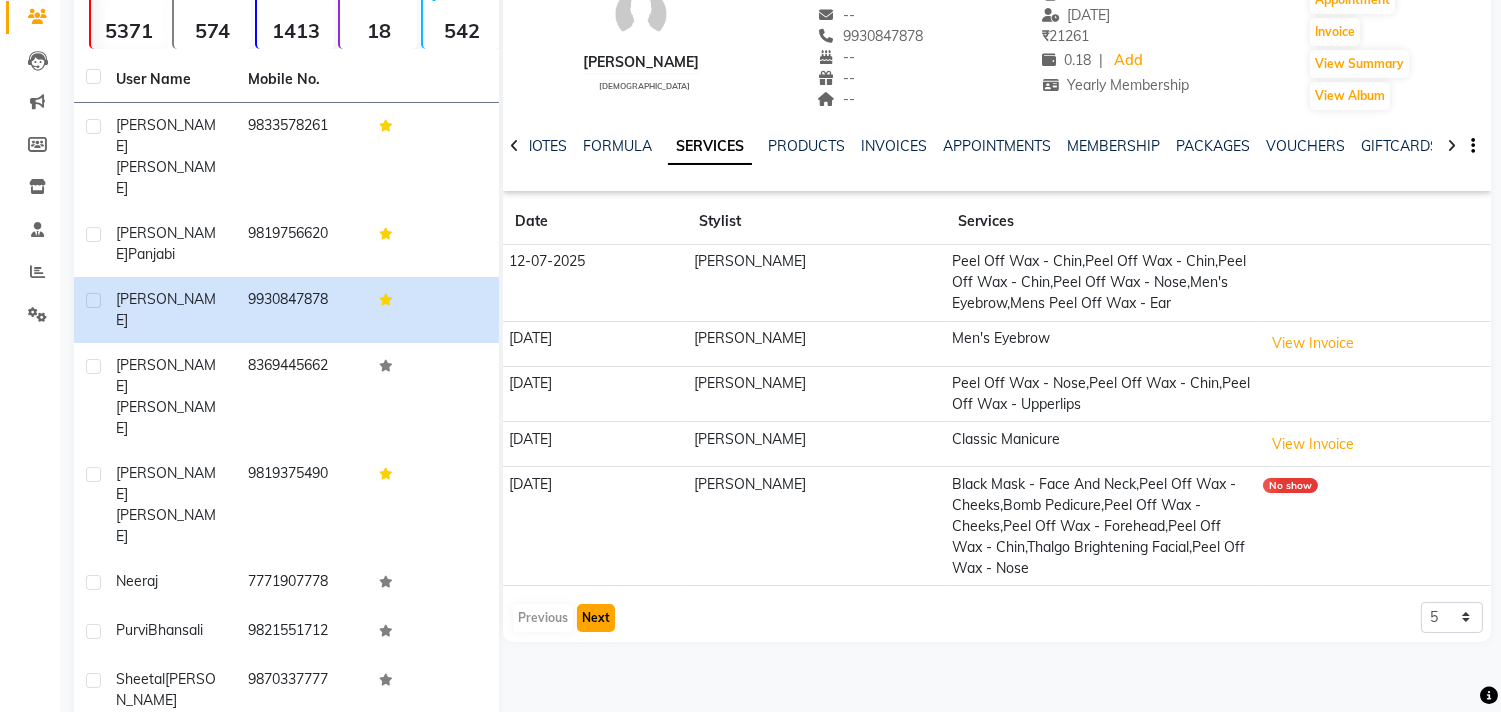 click on "Next" 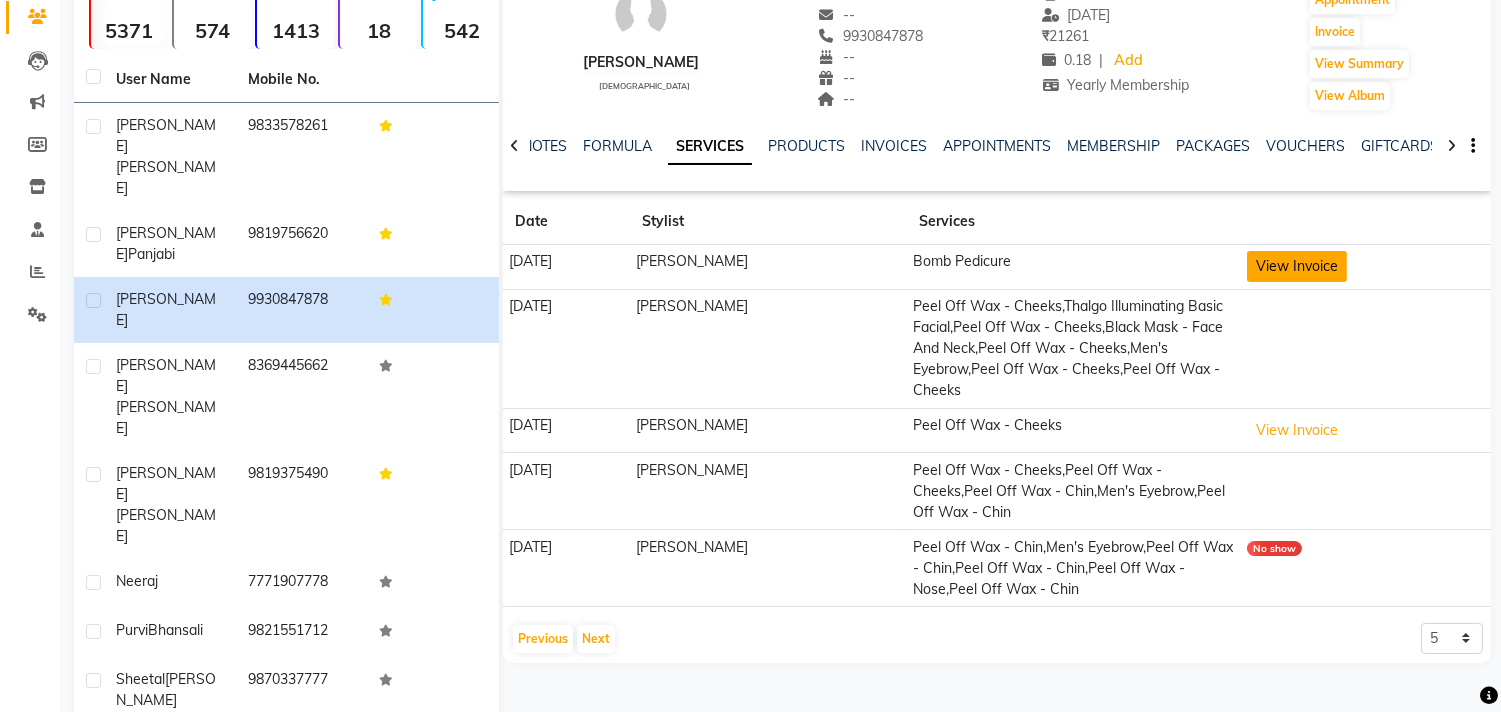 click on "View Invoice" 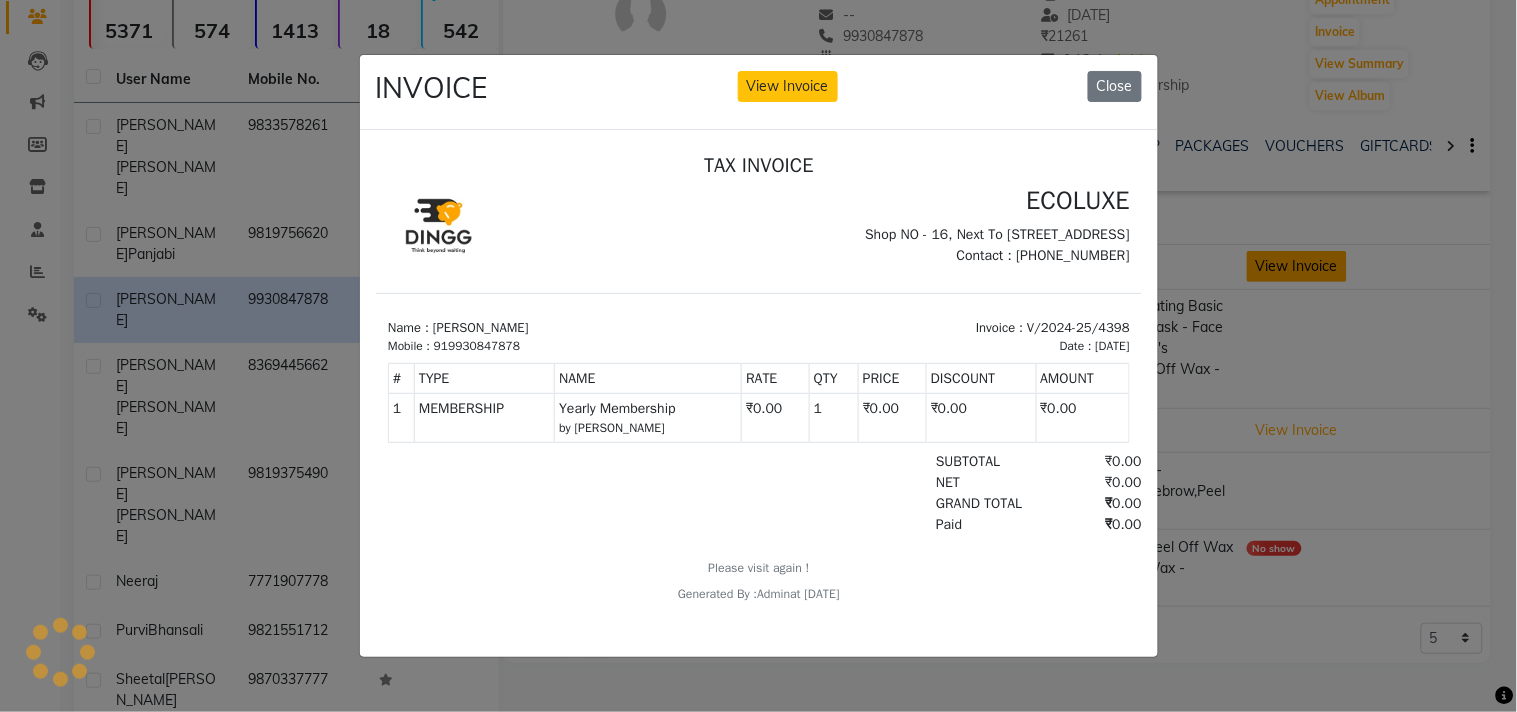 scroll, scrollTop: 0, scrollLeft: 0, axis: both 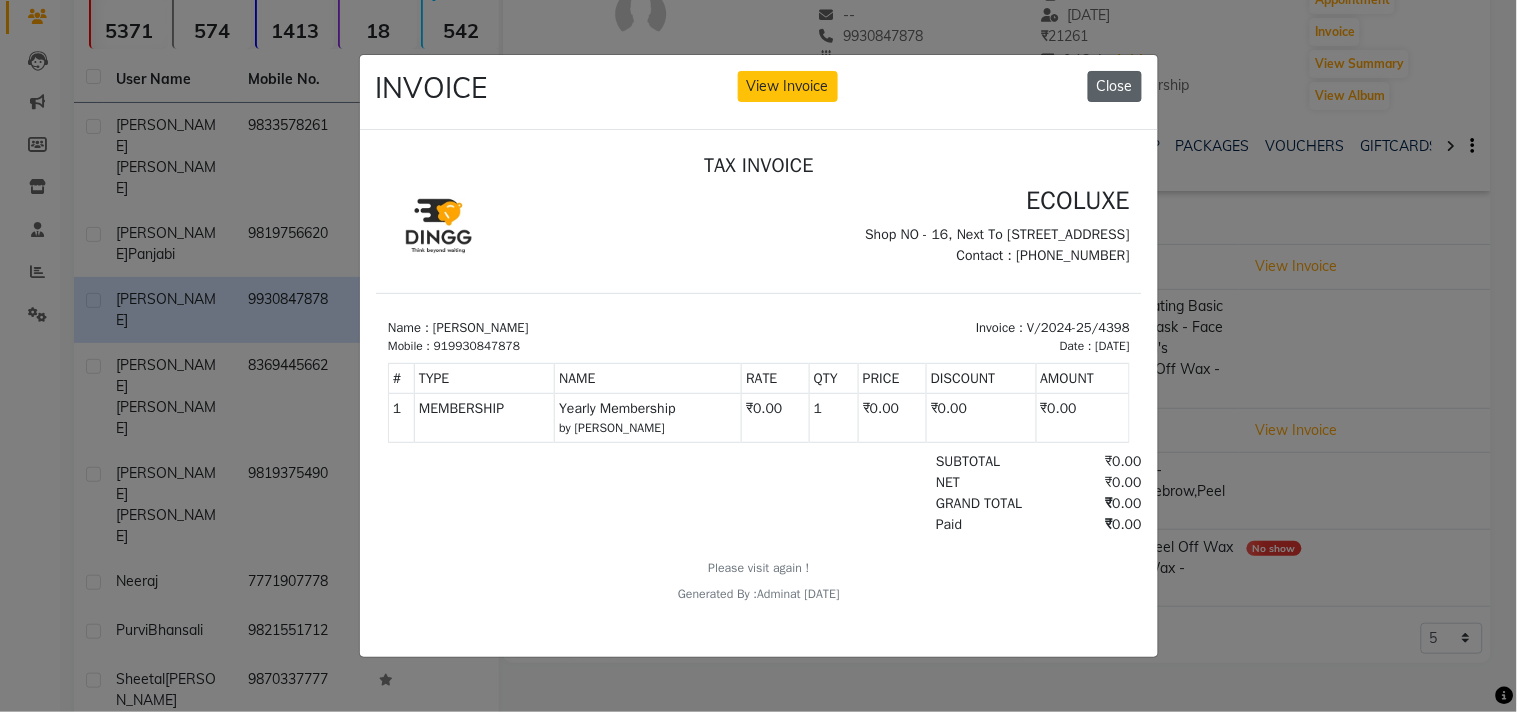 click on "Close" 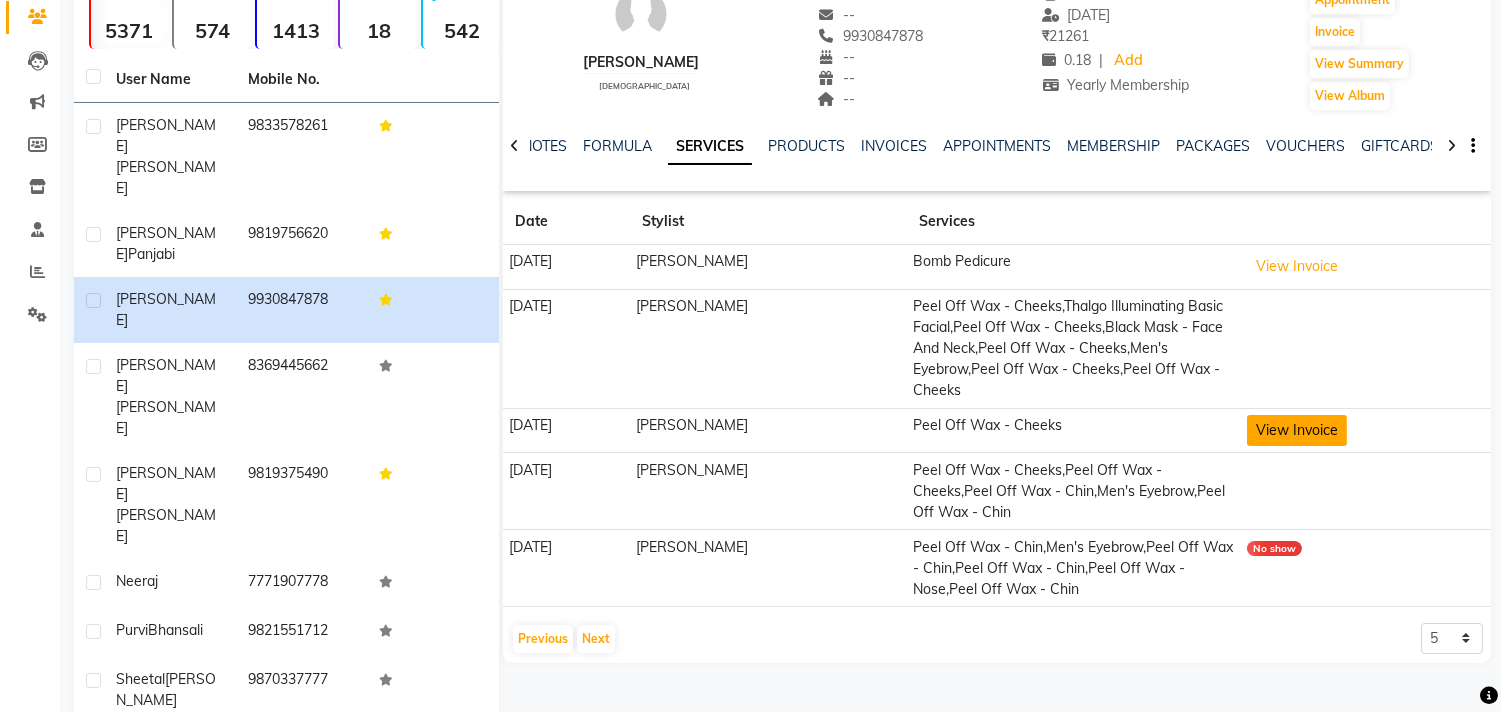 click on "View Invoice" 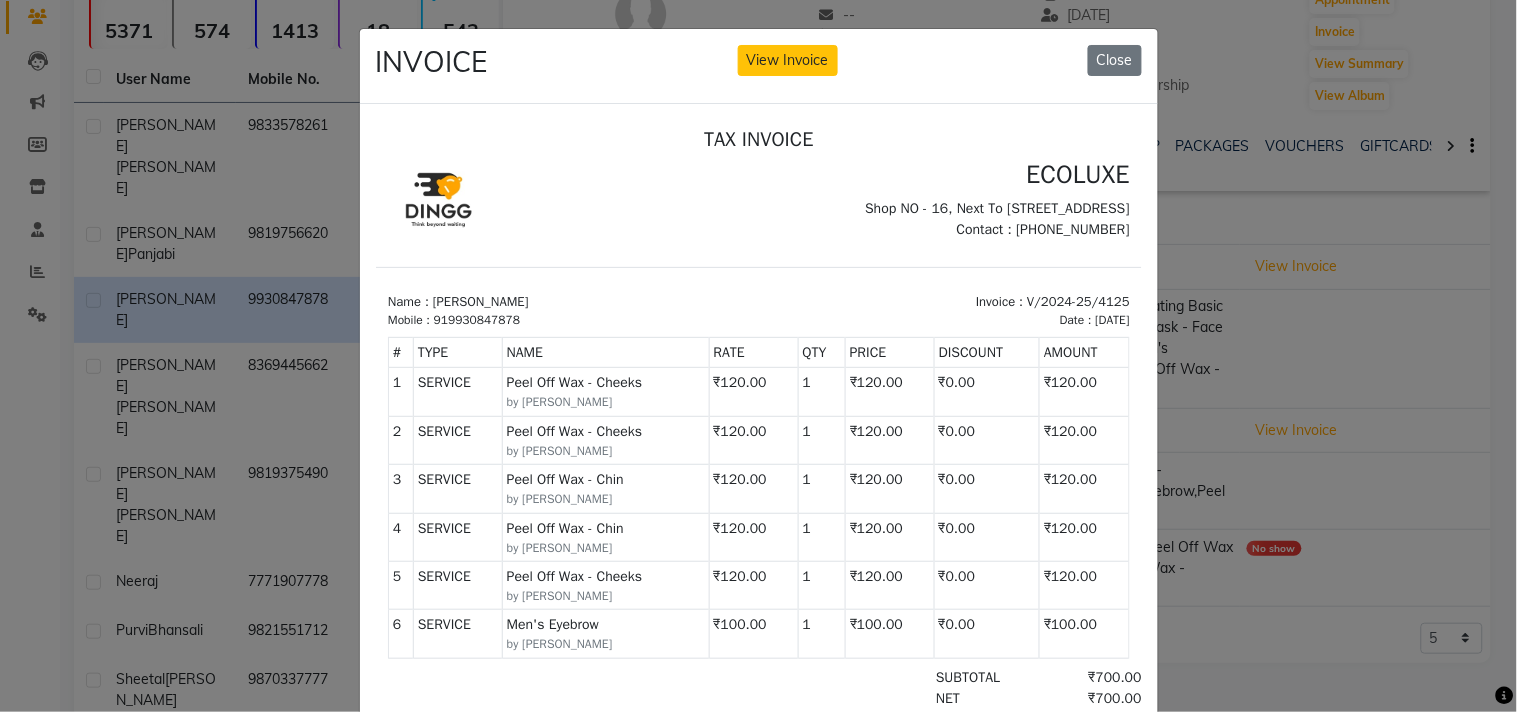 scroll, scrollTop: 15, scrollLeft: 0, axis: vertical 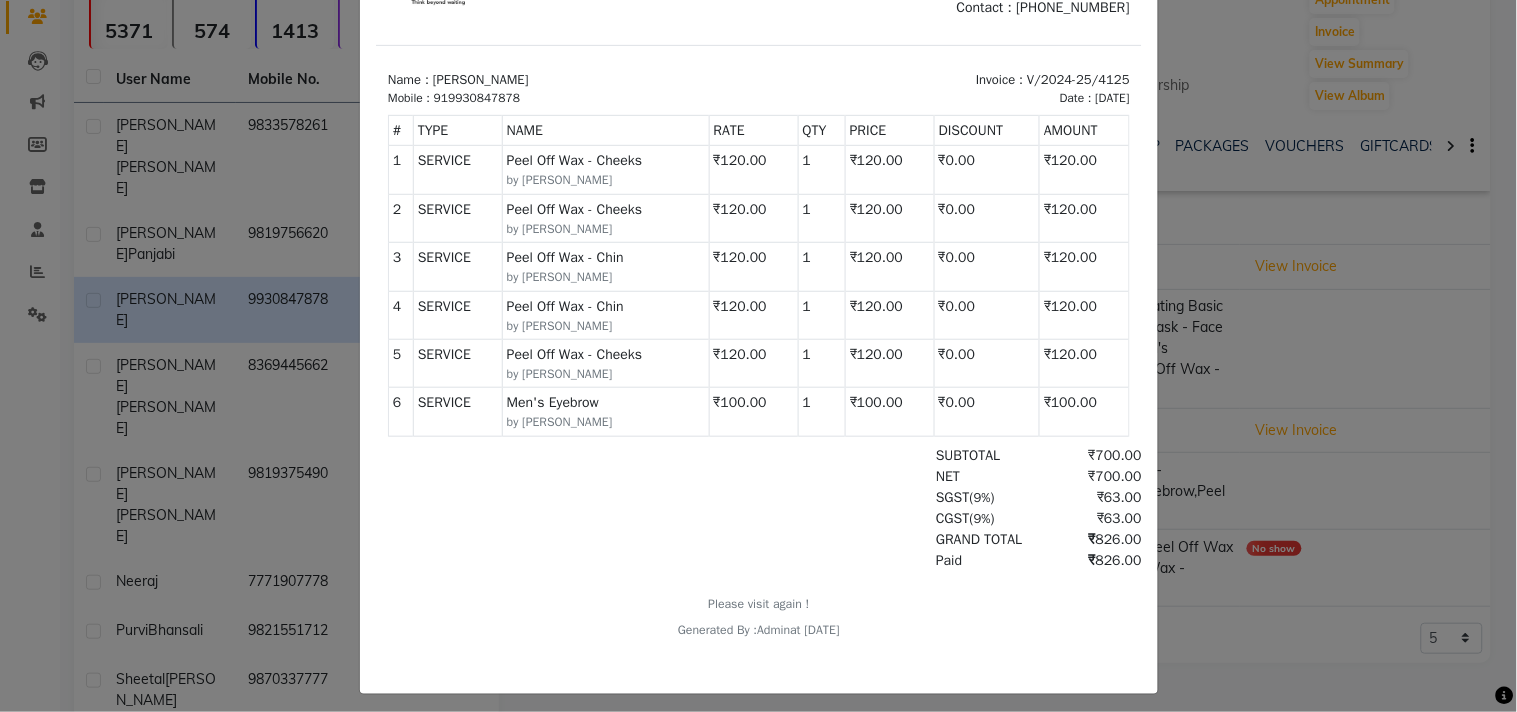 drag, startPoint x: 692, startPoint y: 166, endPoint x: 729, endPoint y: 394, distance: 230.98268 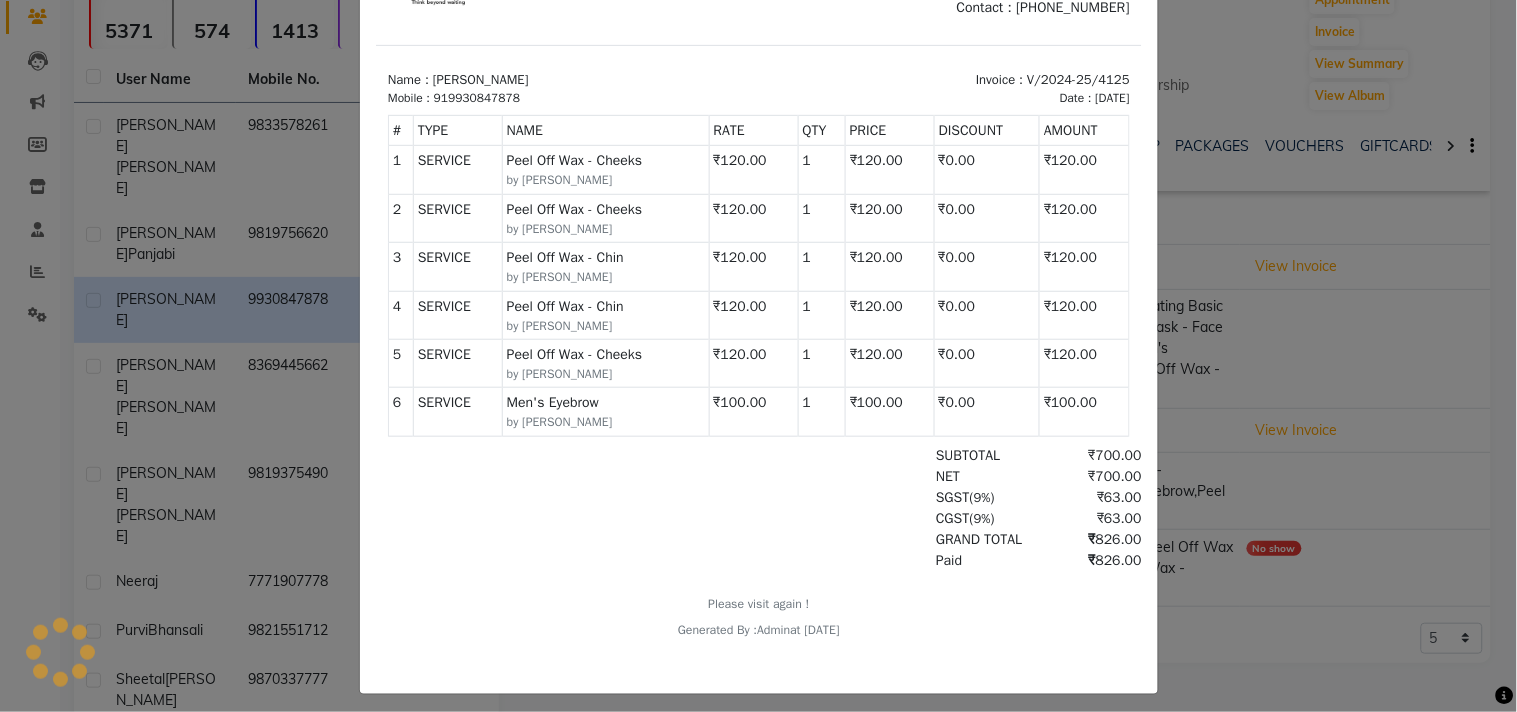 click on "SGST  ( 9% )
₹63.00" at bounding box center (881, 497) 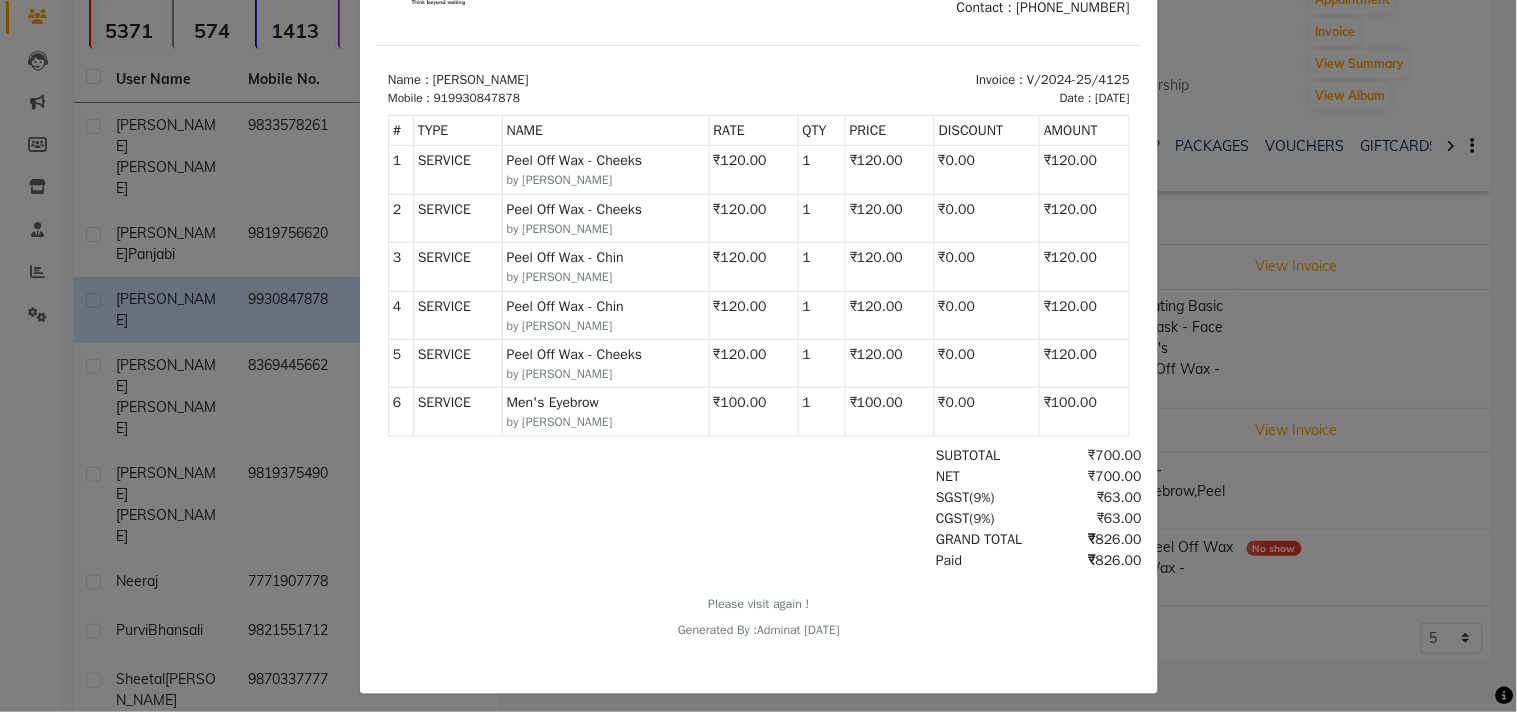 scroll, scrollTop: 0, scrollLeft: 0, axis: both 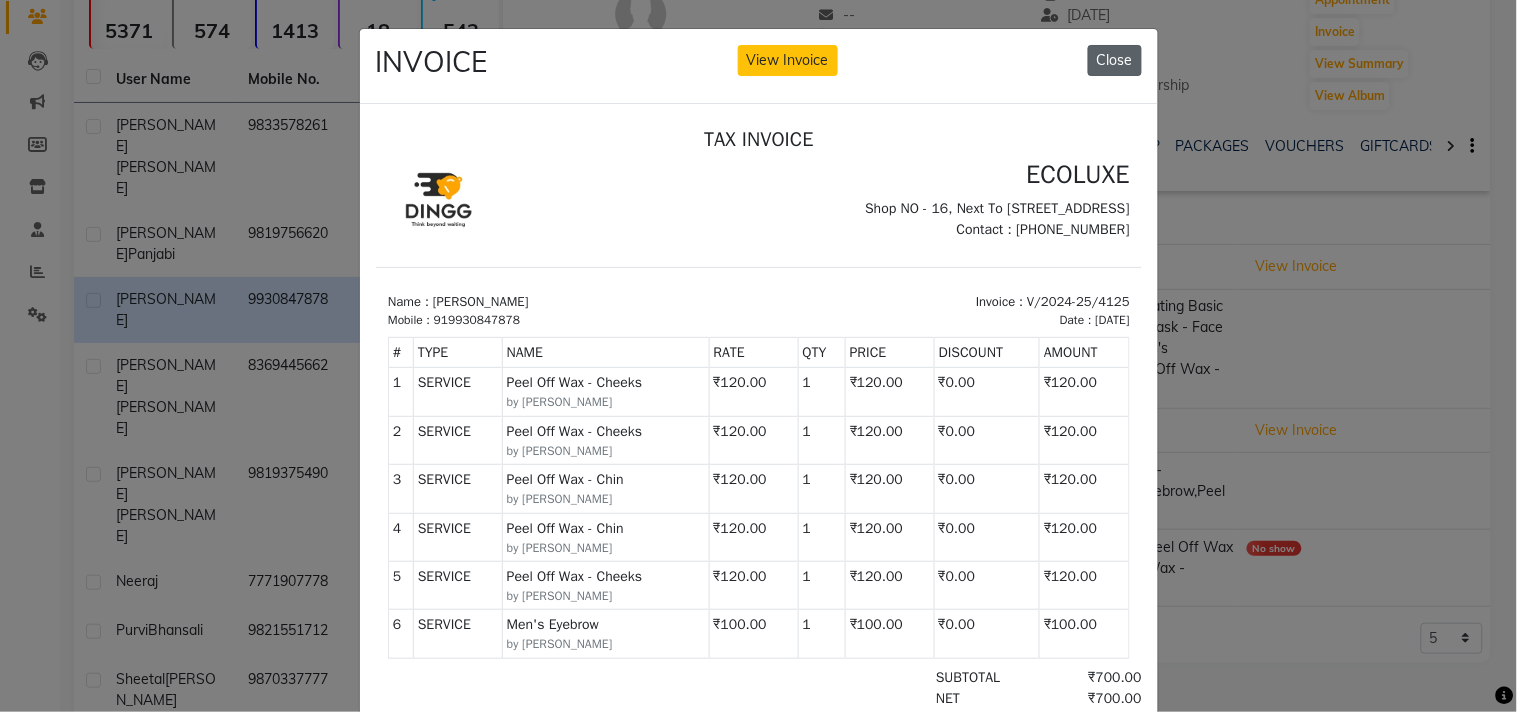 click on "Close" 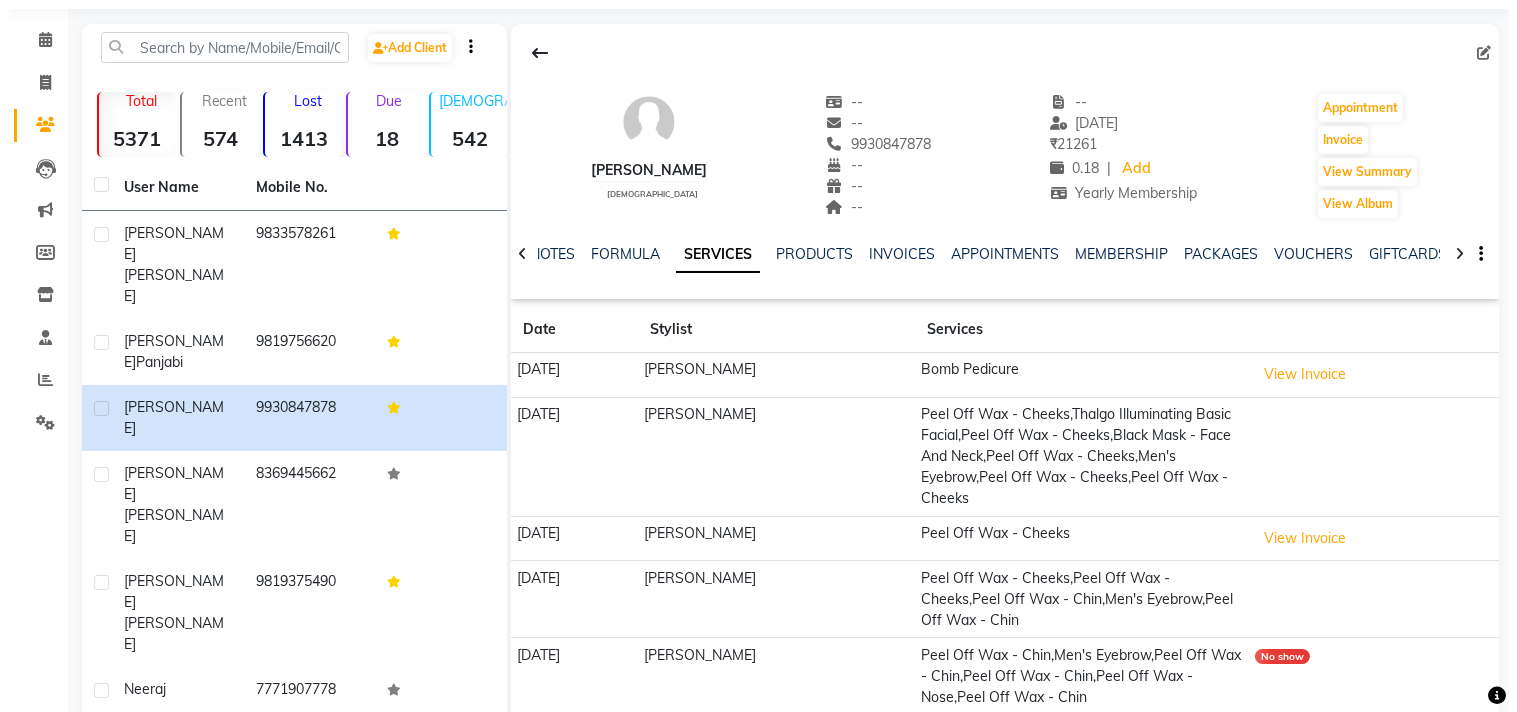 scroll, scrollTop: 171, scrollLeft: 0, axis: vertical 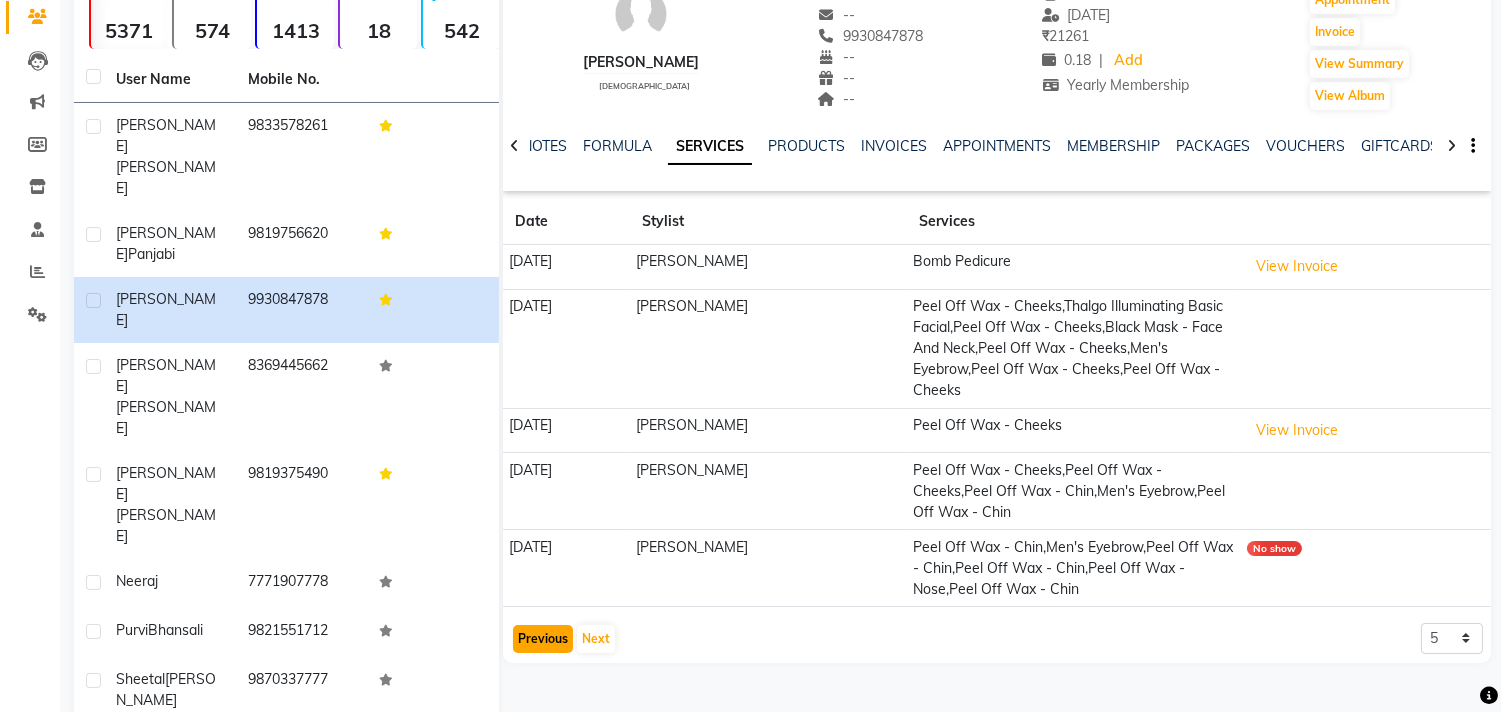 click on "Previous" 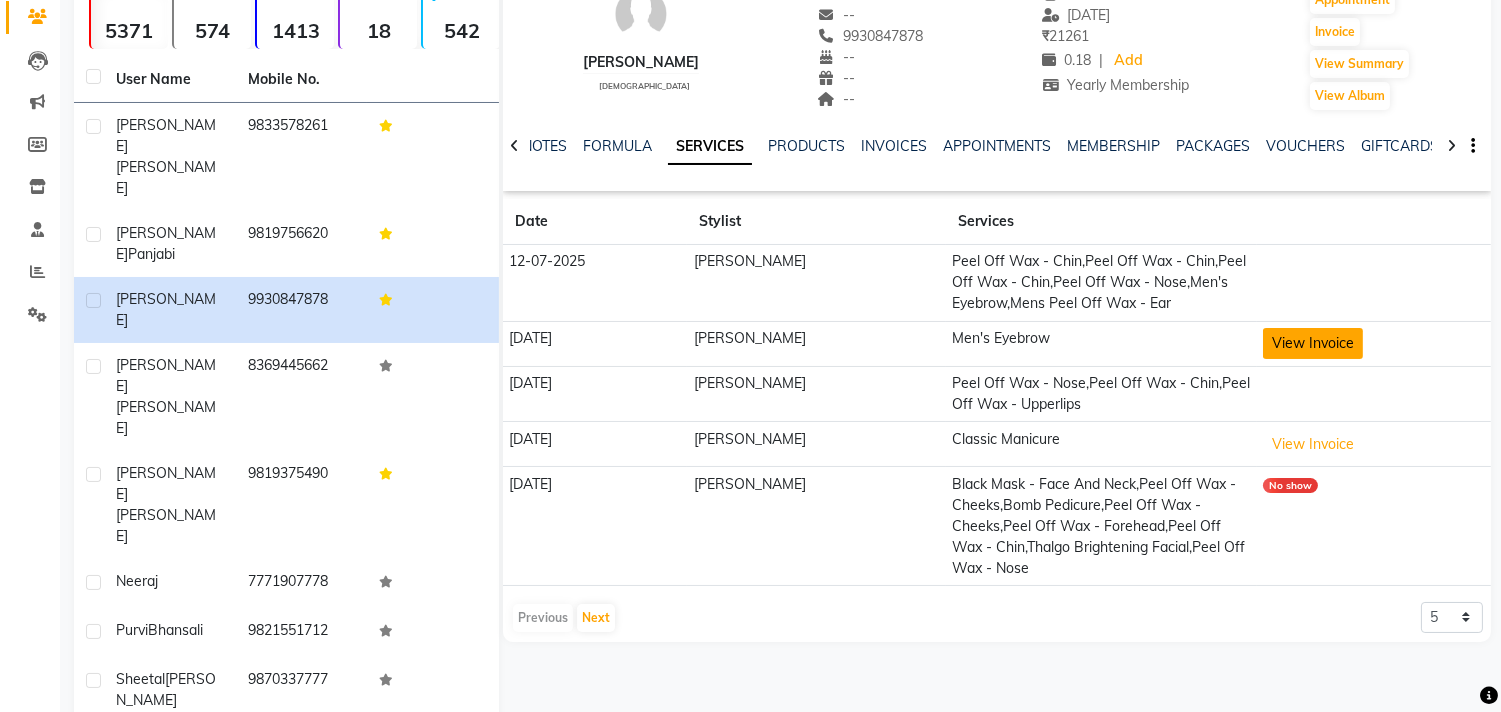 click on "View Invoice" 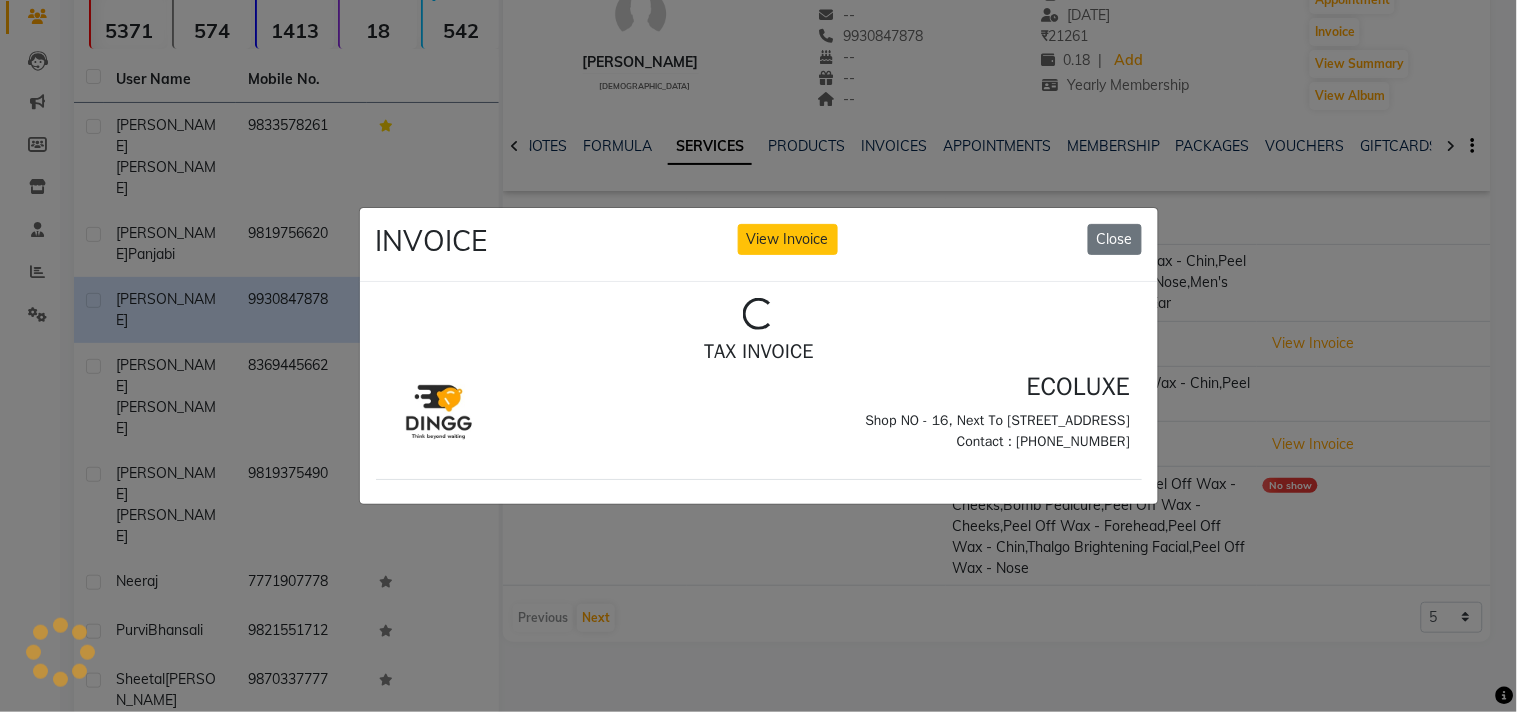 scroll, scrollTop: 0, scrollLeft: 0, axis: both 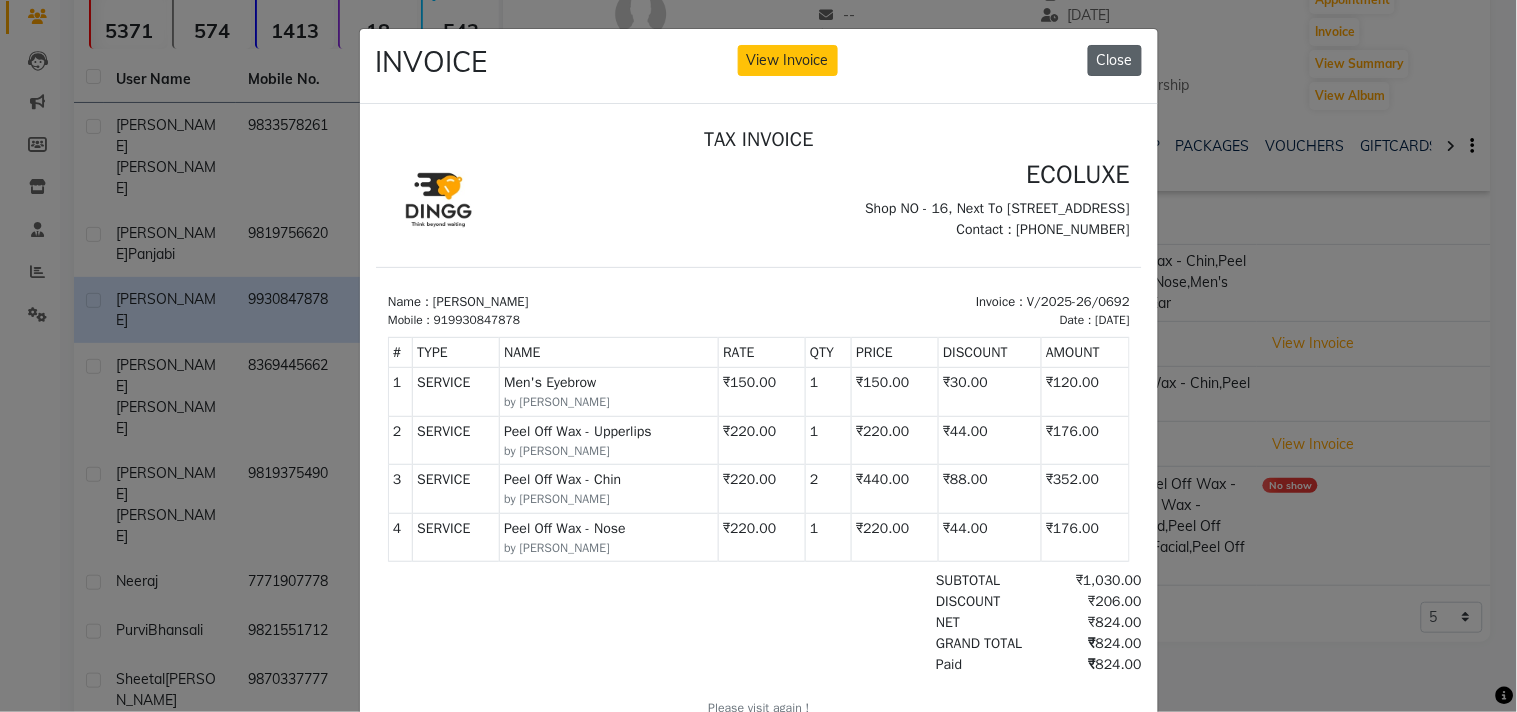 click on "Close" 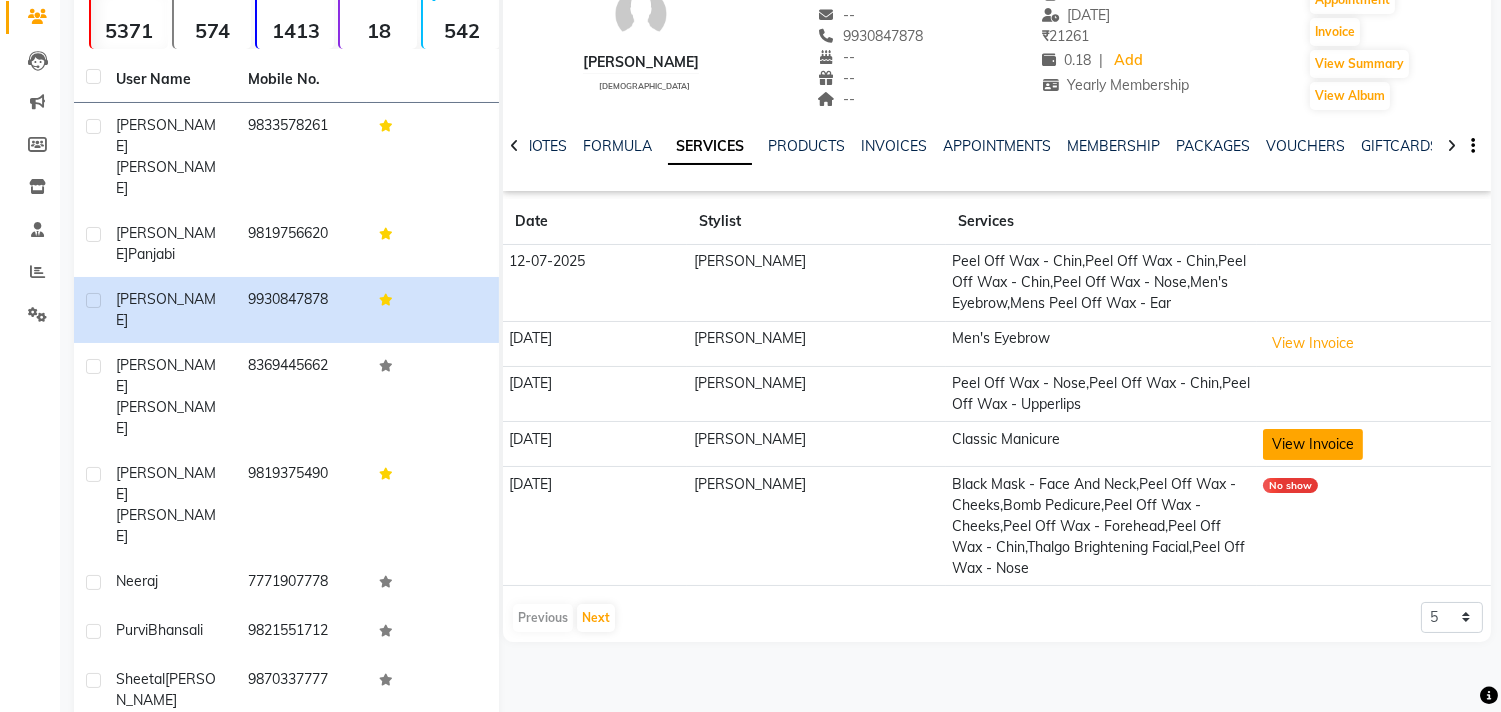 click on "View Invoice" 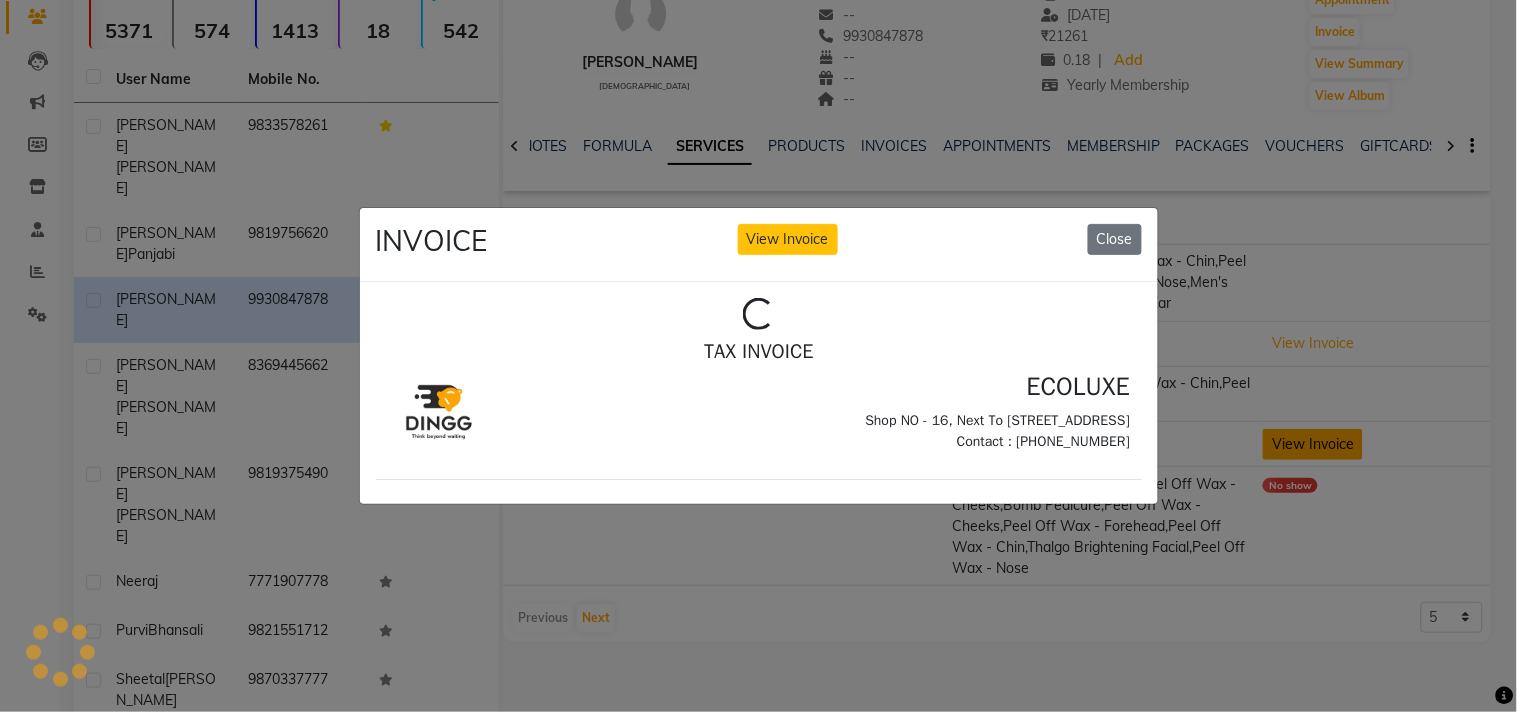 scroll, scrollTop: 0, scrollLeft: 0, axis: both 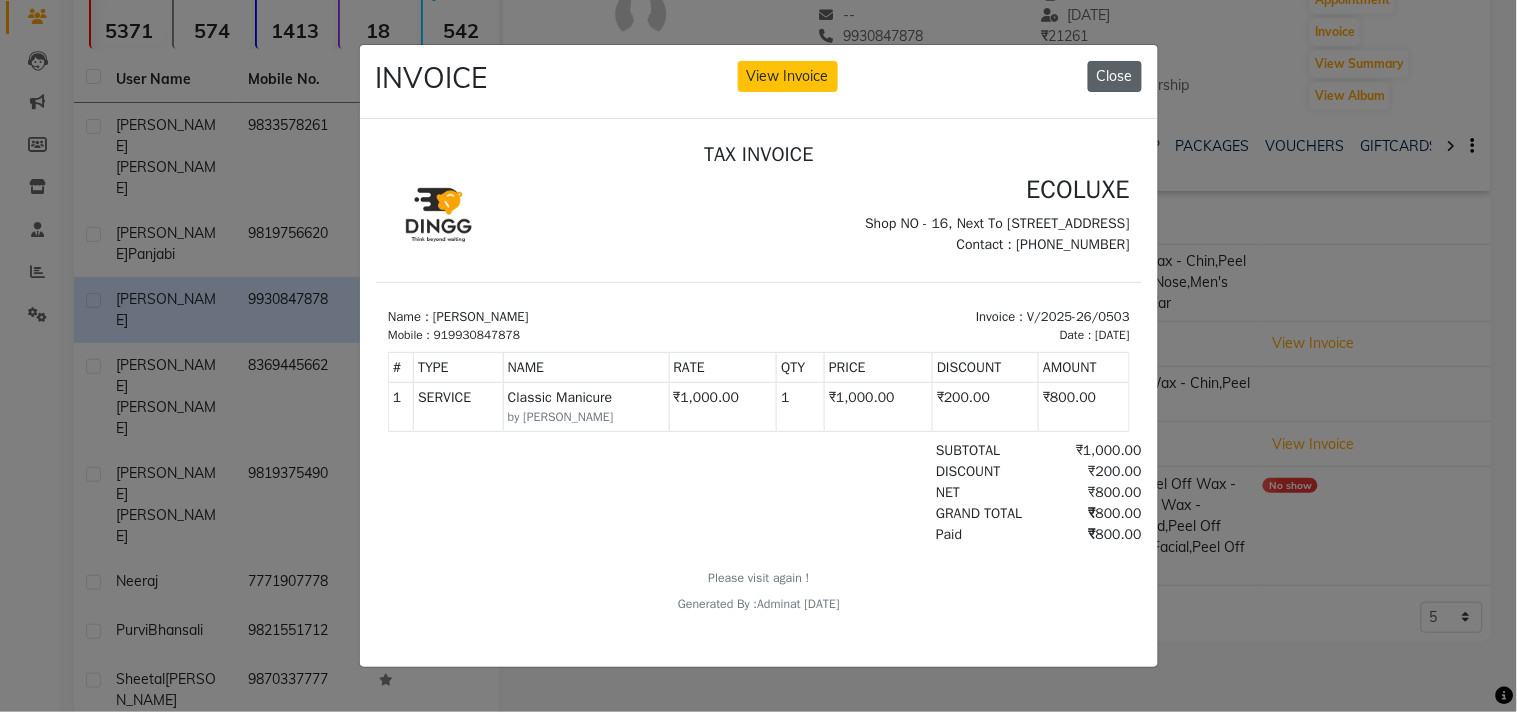 drag, startPoint x: 1096, startPoint y: 76, endPoint x: 661, endPoint y: 195, distance: 450.98337 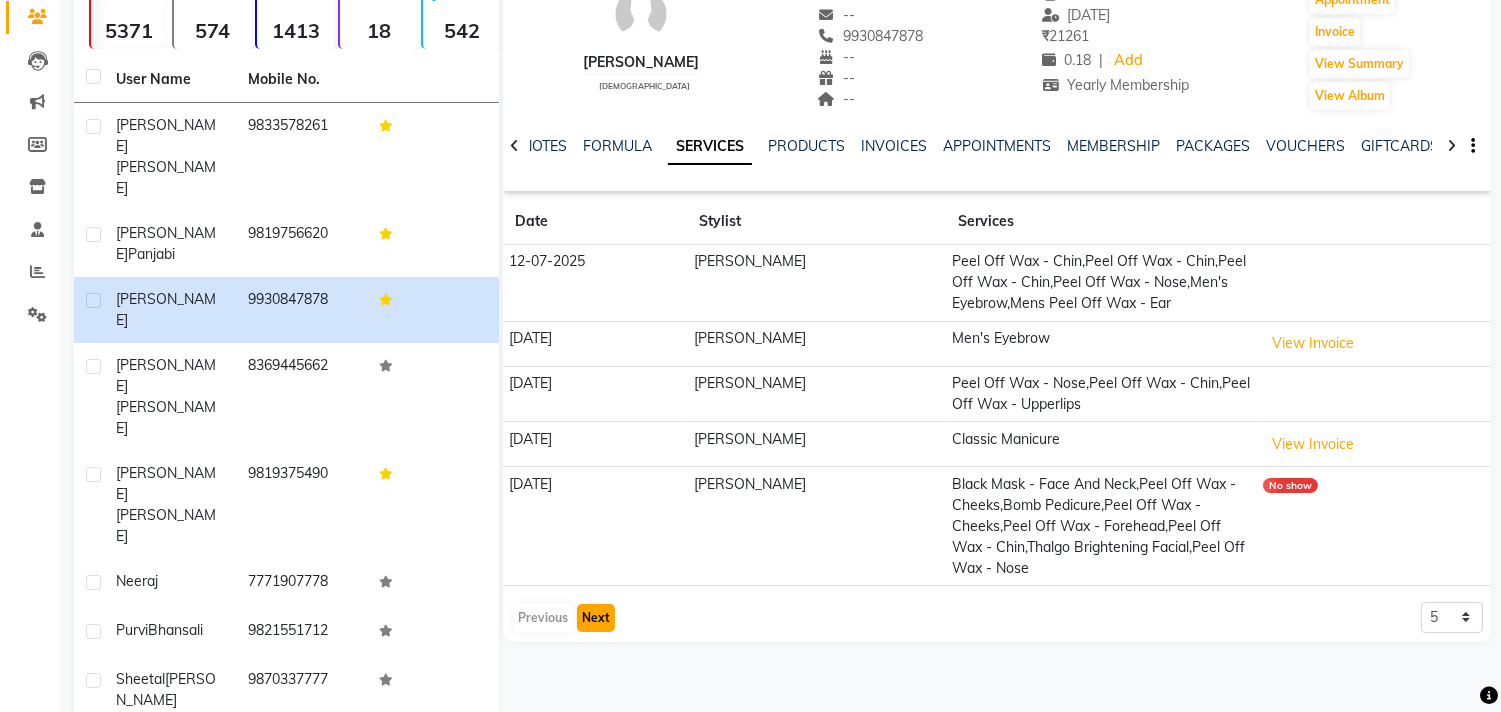 click on "Next" 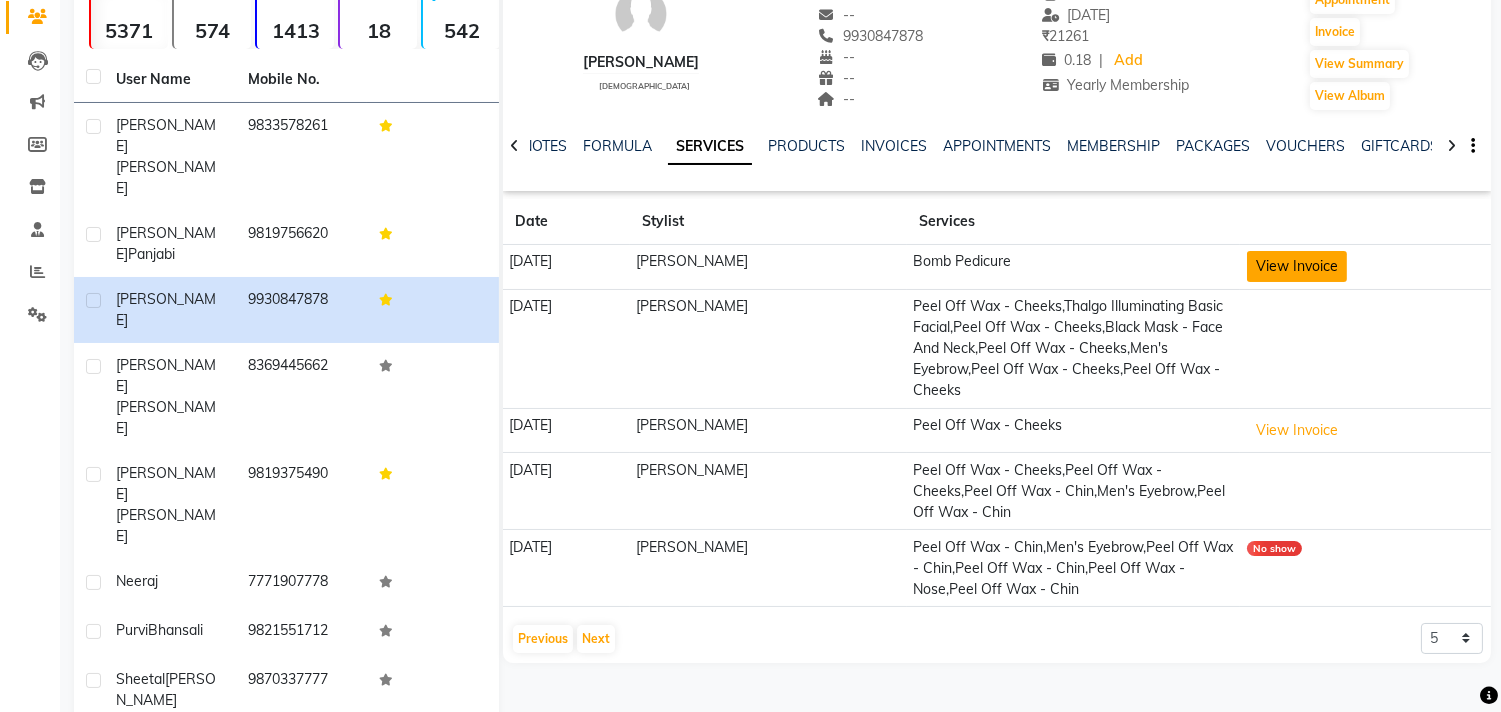 click on "View Invoice" 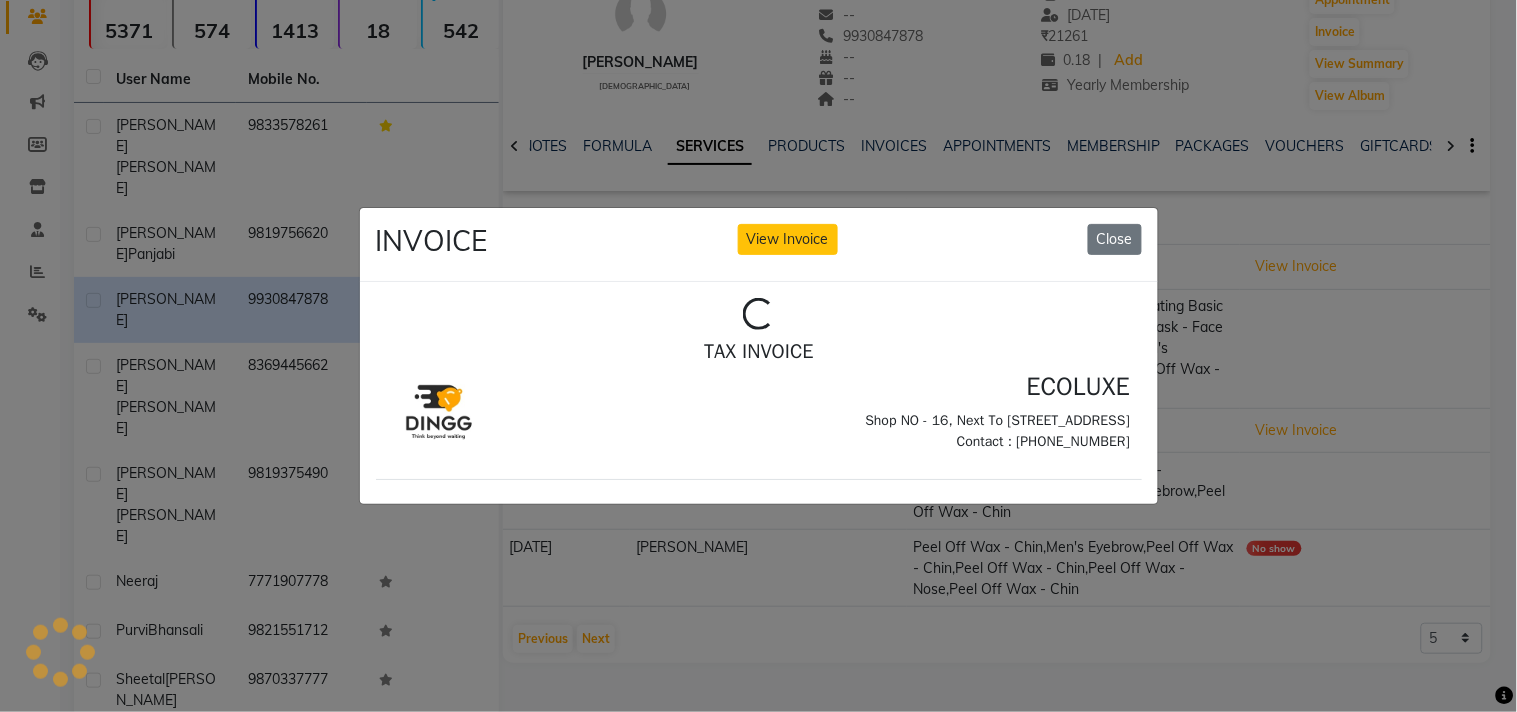 scroll, scrollTop: 0, scrollLeft: 0, axis: both 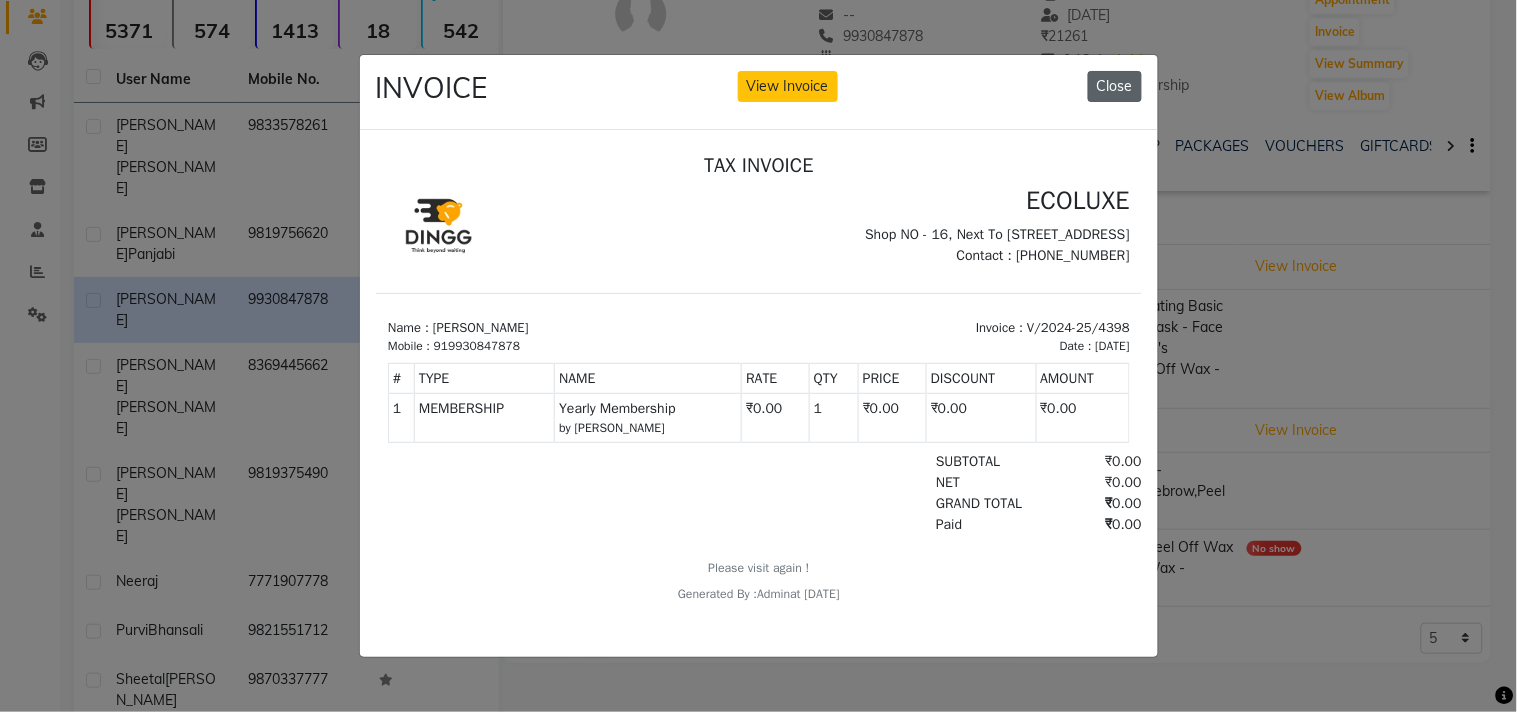click on "Close" 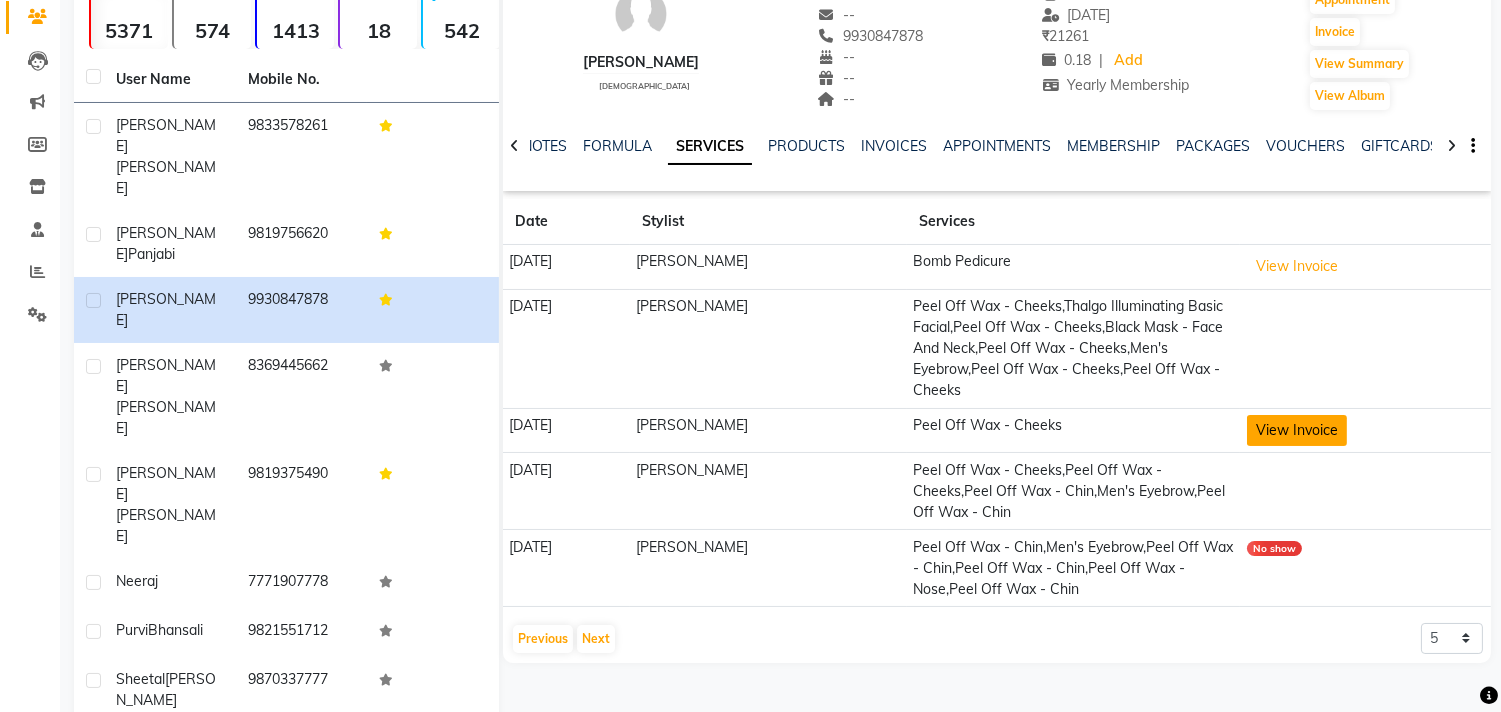click on "View Invoice" 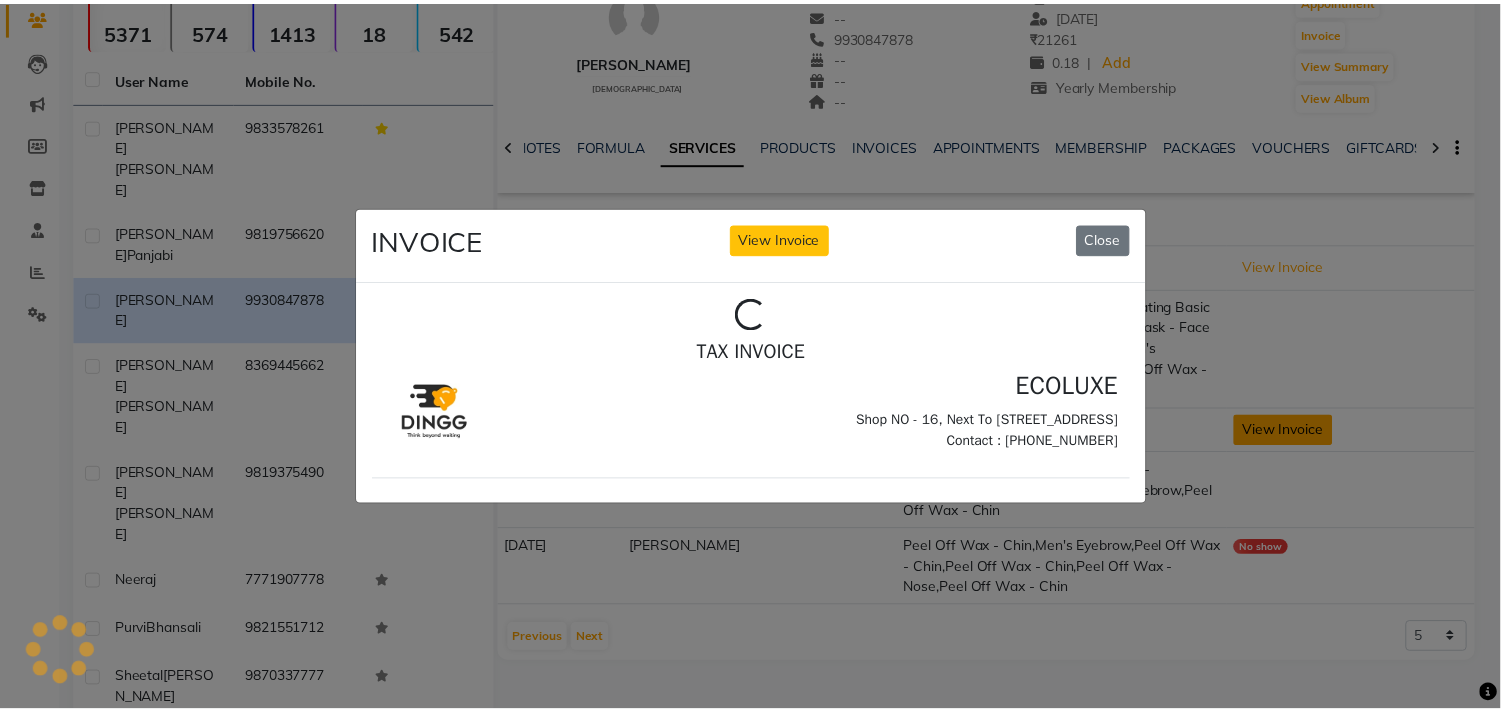 scroll, scrollTop: 0, scrollLeft: 0, axis: both 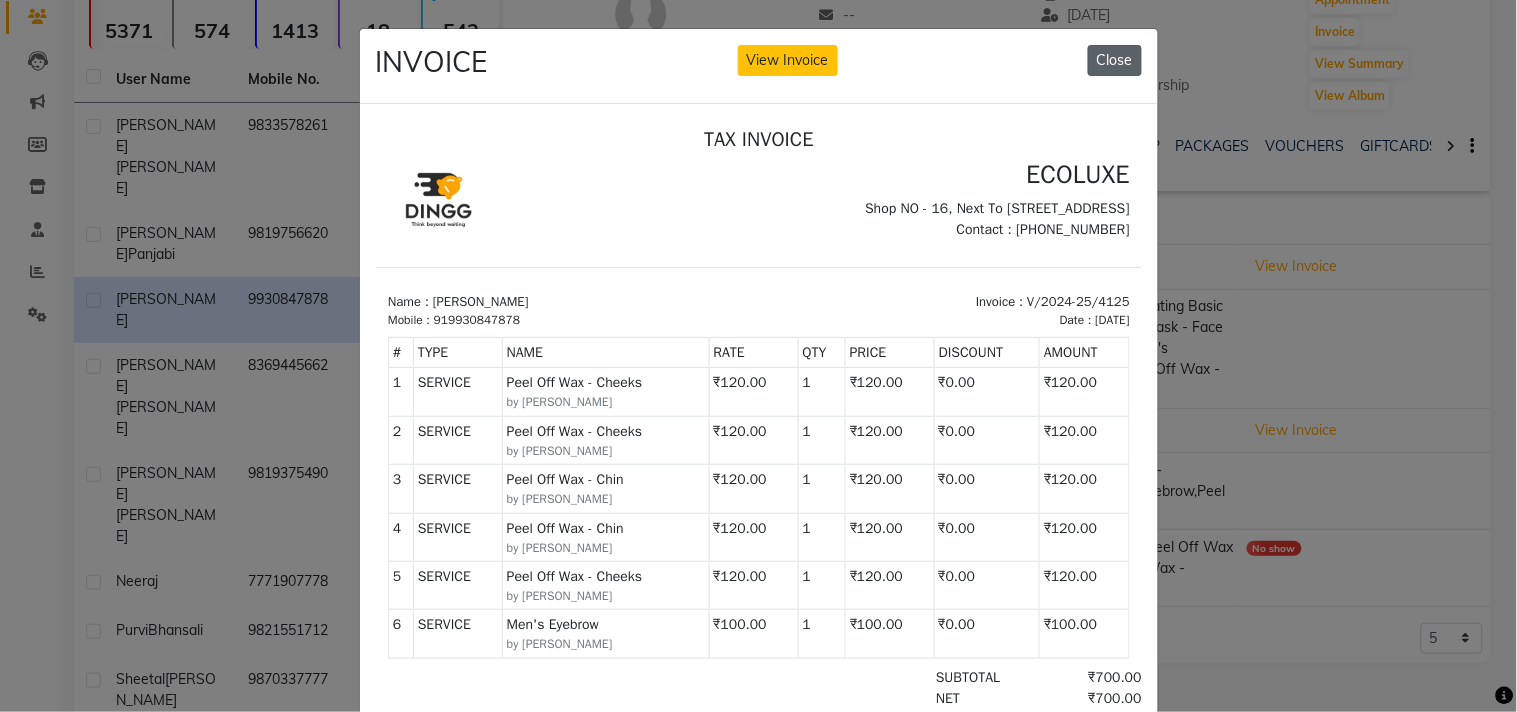 click on "Close" 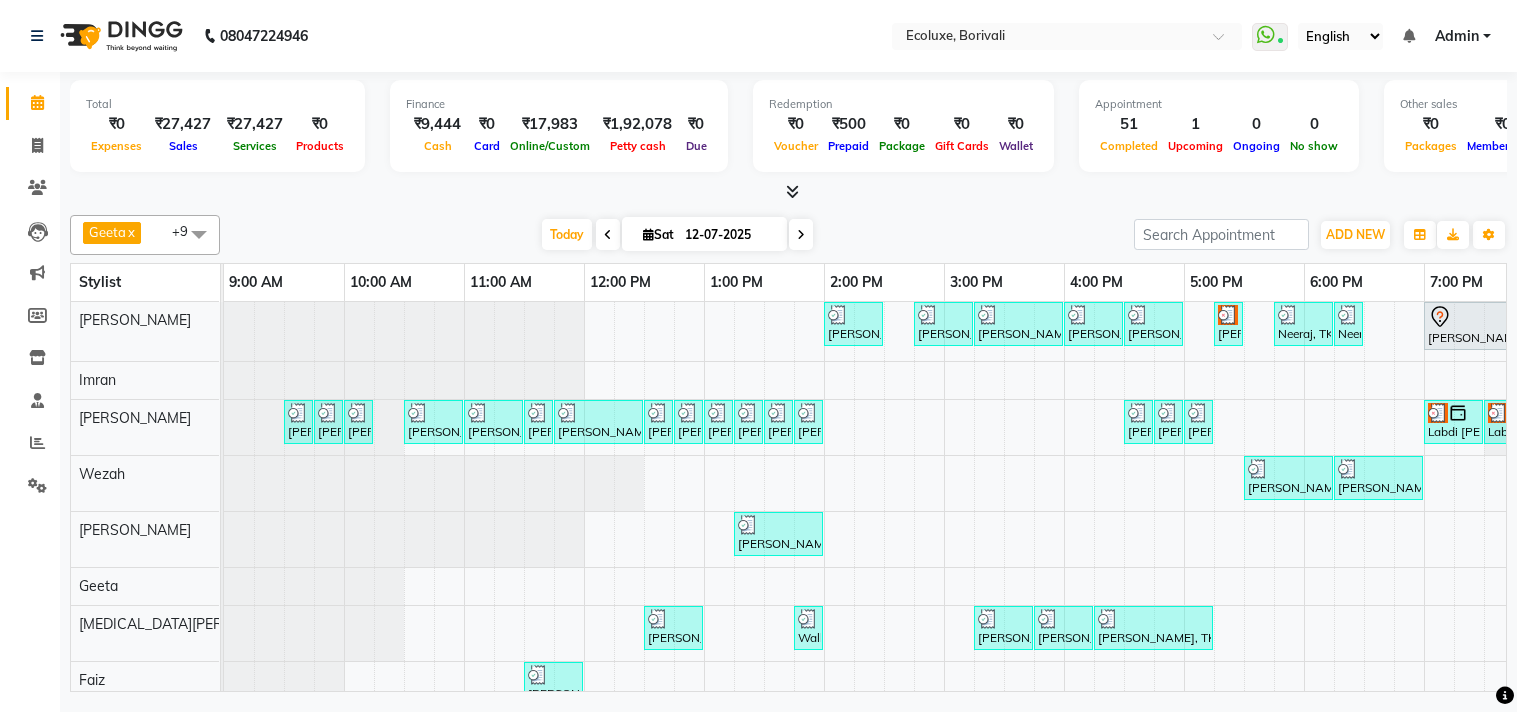 scroll, scrollTop: 0, scrollLeft: 0, axis: both 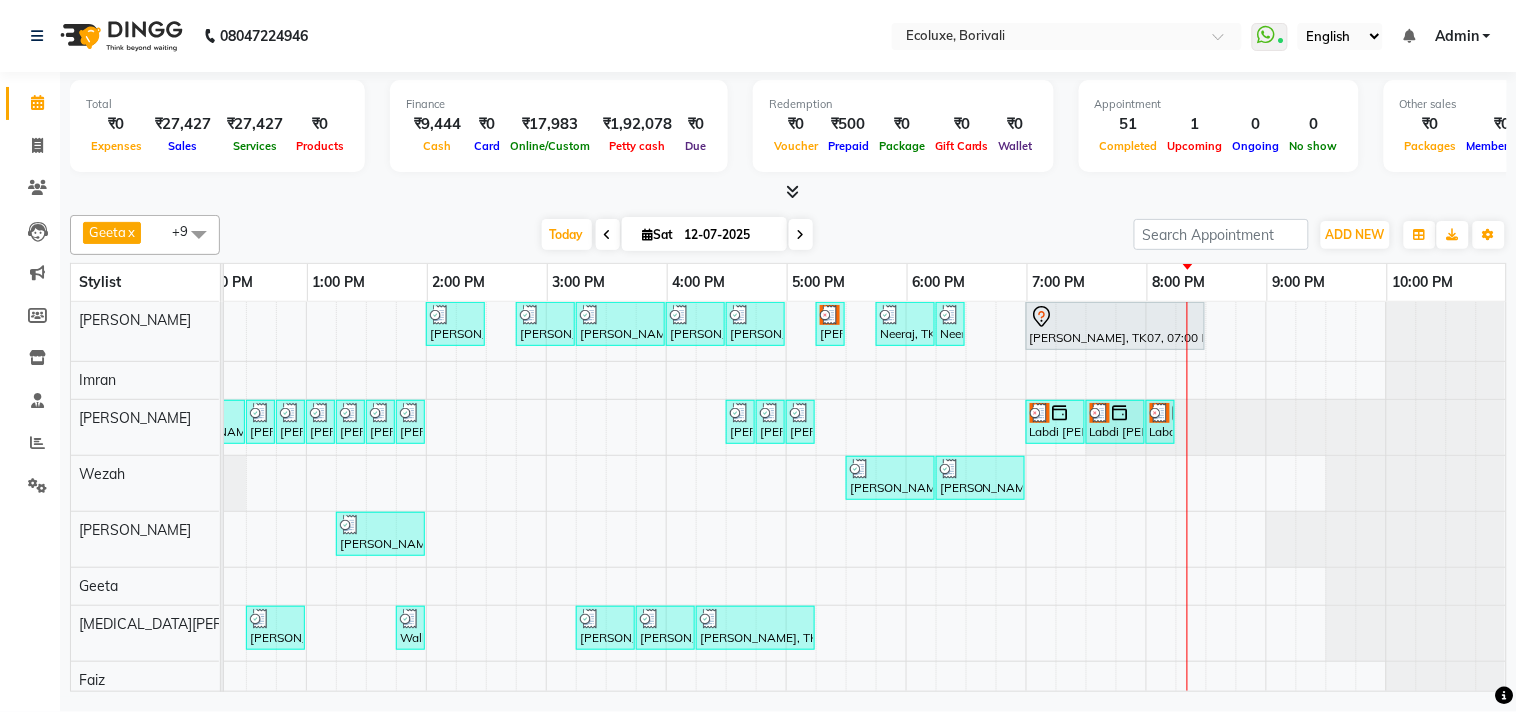 click on "Today" at bounding box center (567, 234) 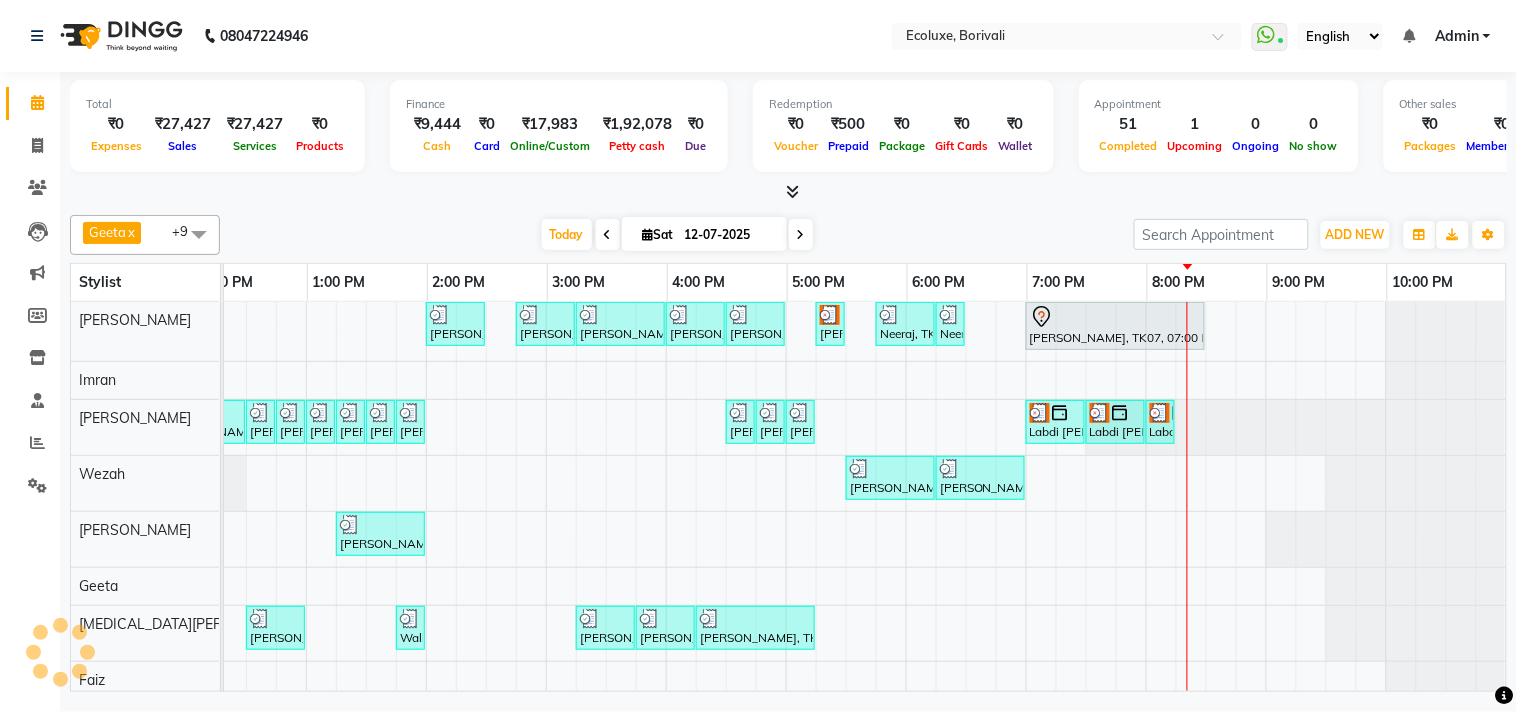 scroll, scrollTop: 0, scrollLeft: 0, axis: both 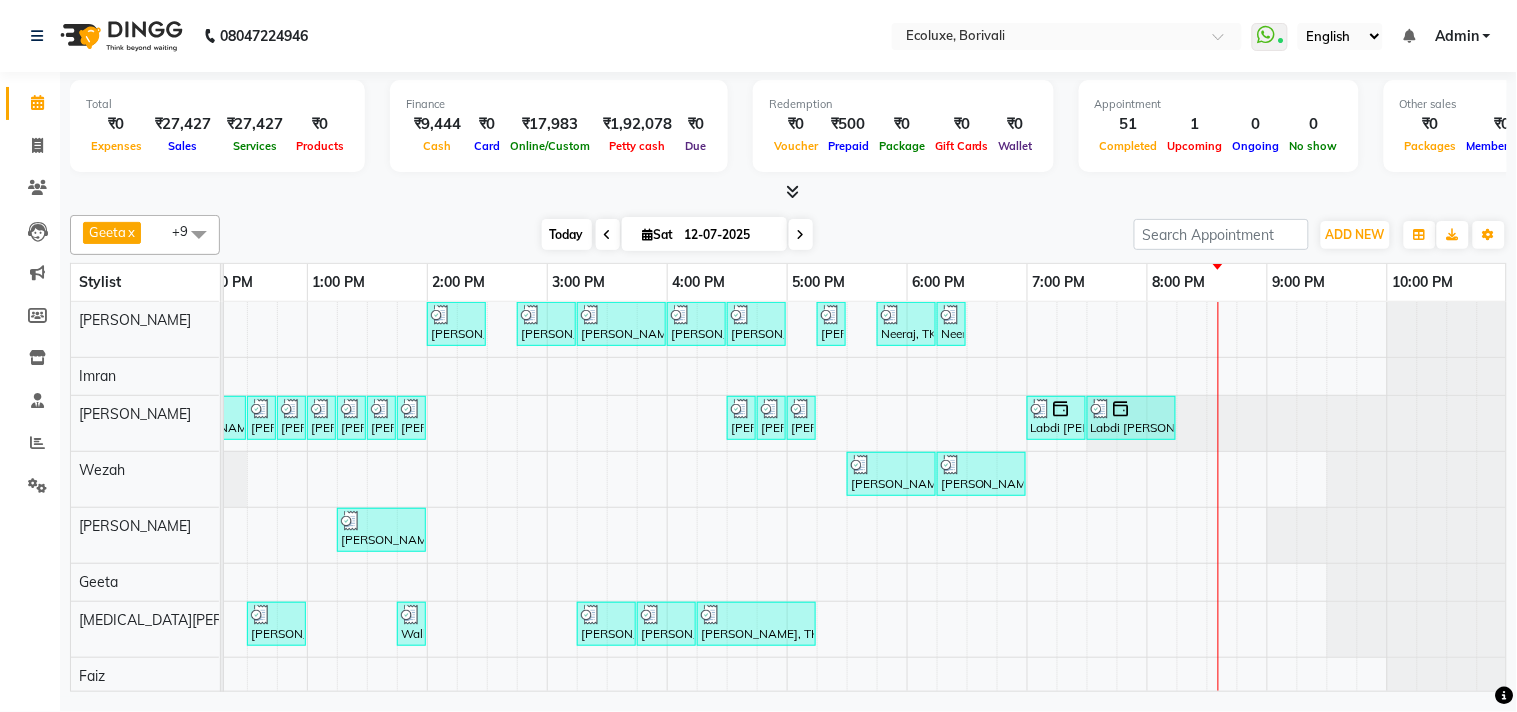 click on "Today" at bounding box center (567, 234) 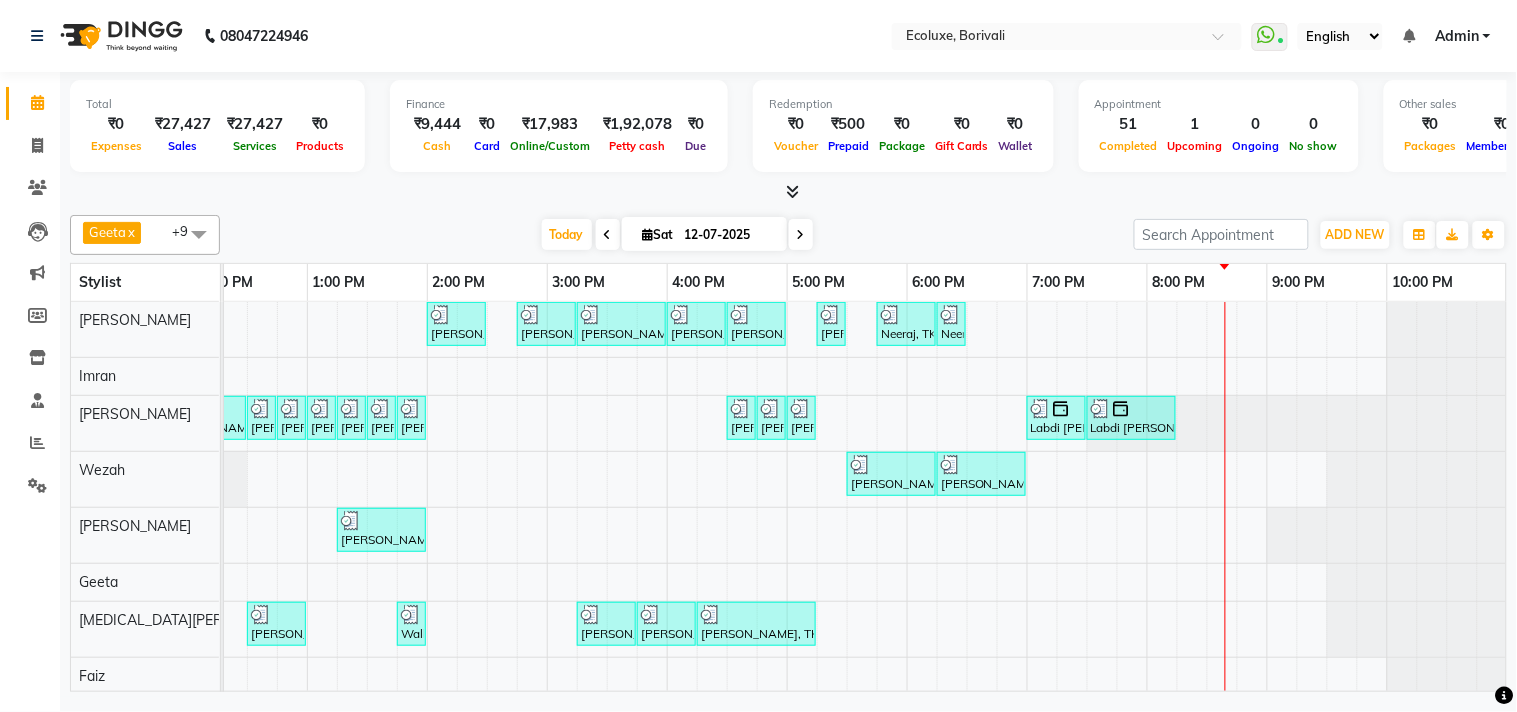 click on "[PERSON_NAME], TK13, 02:00 PM-02:30 PM, Men Haircut - Senior Haircut     [PERSON_NAME], TK16, 02:45 PM-03:15 PM, Highlights - Medium Highlight     [PERSON_NAME], TK16, 03:15 PM-04:00 PM, Global - Medium (Inoa)     [PERSON_NAME], TK16, 04:00 PM-04:30 PM, Hair Treatment - Colour Gloss Treatment     [PERSON_NAME], TK16, 04:30 PM-05:00 PM, Hair Treatment - Medium (Olaplex)     [PERSON_NAME], TK21, 05:15 PM-05:30 PM, Men Haircut - Senior Haircut     Neeraj, TK22, 05:45 PM-06:15 PM, Men Haircut - Senior Haircut     Neeraj, TK22, 06:15 PM-06:30 PM, Men Haircut - Hair Wash     [PERSON_NAME], TK14, 09:30 AM-09:45 AM, Woman Upperlip      [PERSON_NAME], TK14, 09:45 AM-10:00 AM, Woman Forehead     [PERSON_NAME], TK14, 10:00 AM-10:15 AM, Woman Eyebrow     [PERSON_NAME], TK01, 10:30 AM-11:00 AM, Waxing (Rica Wax) - Full Arms      [PERSON_NAME], TK01, 11:00 AM-11:30 AM, Waxing (Rica Wax) - Full Legs     [PERSON_NAME], TK01, 11:30 AM-11:45 AM, Waxing (Rica Wax) - Underarms" at bounding box center (667, 563) 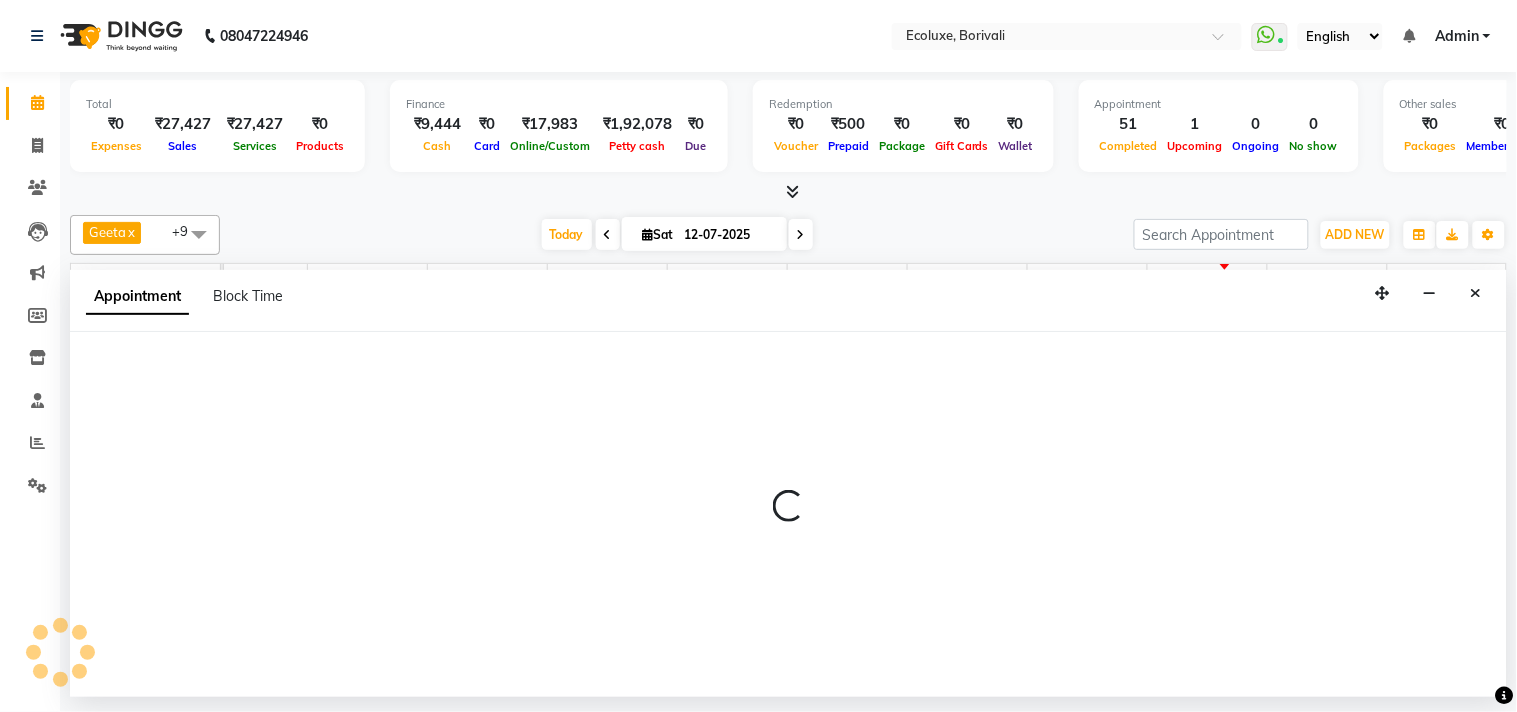 select on "61637" 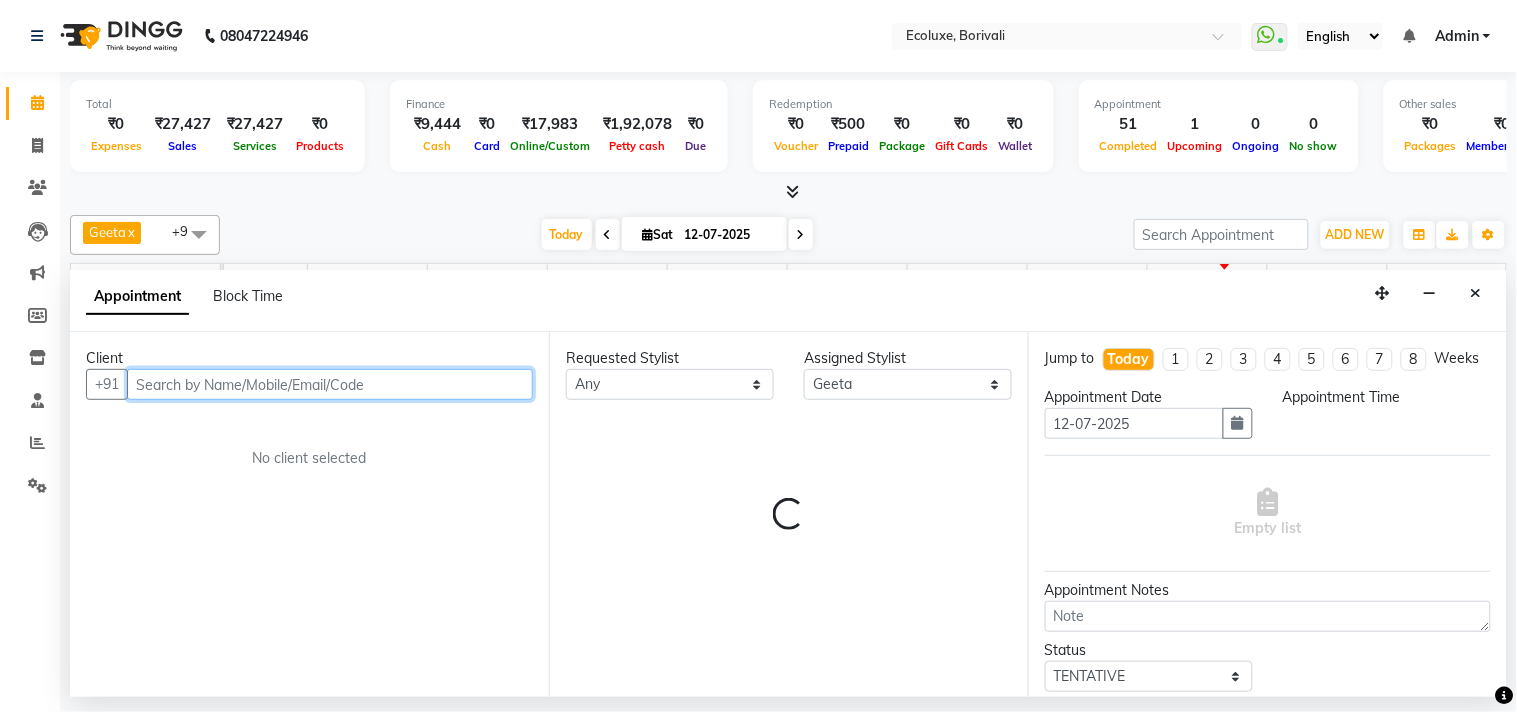 select on "1140" 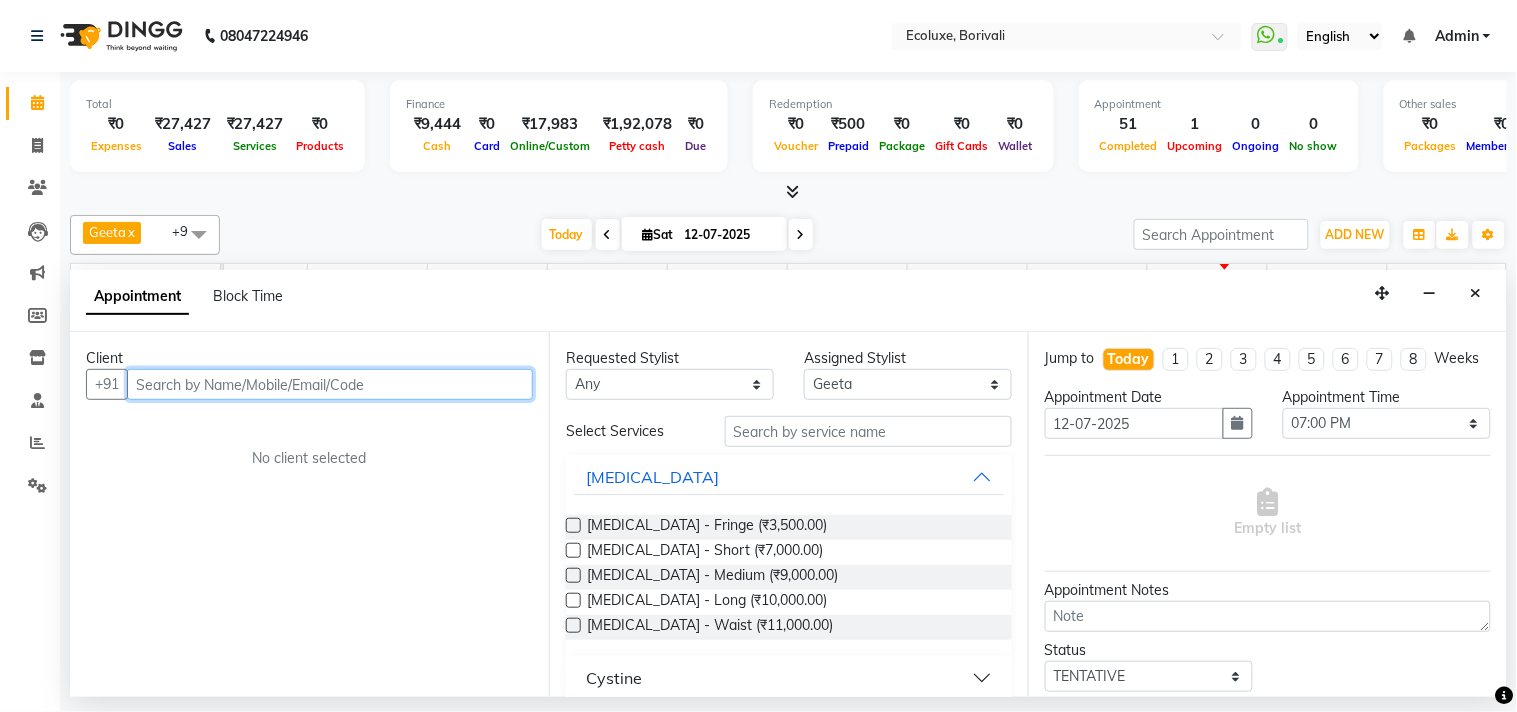 click at bounding box center [330, 384] 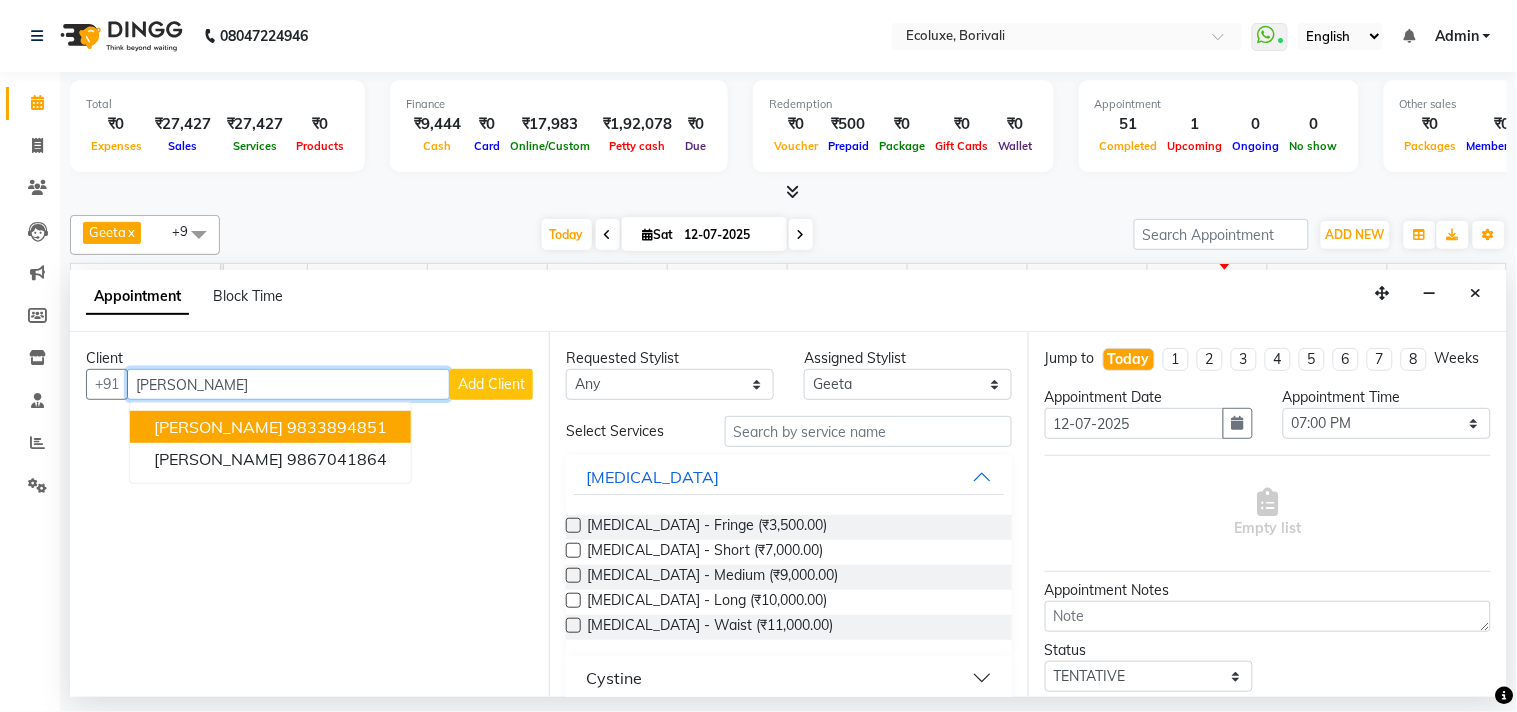 click on "9833894851" at bounding box center [337, 427] 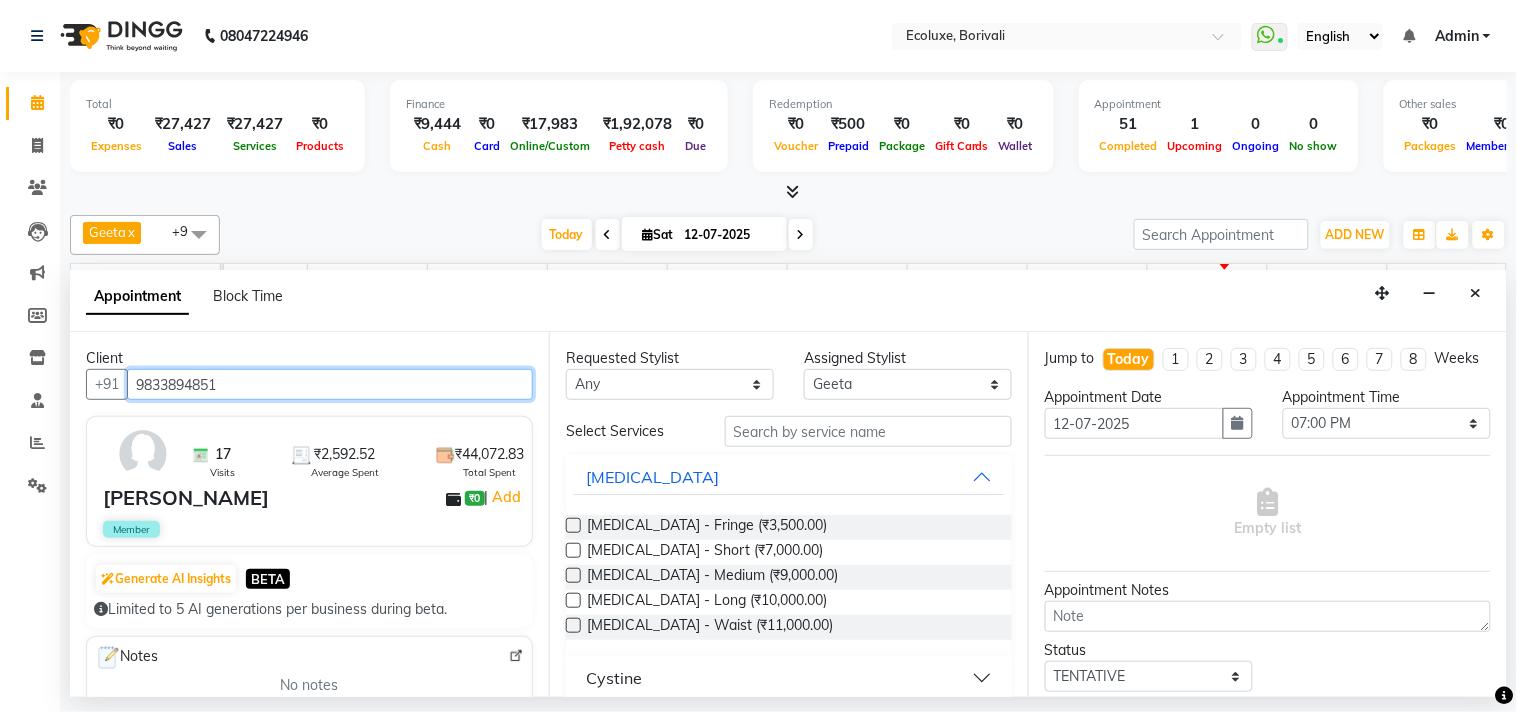 type on "9833894851" 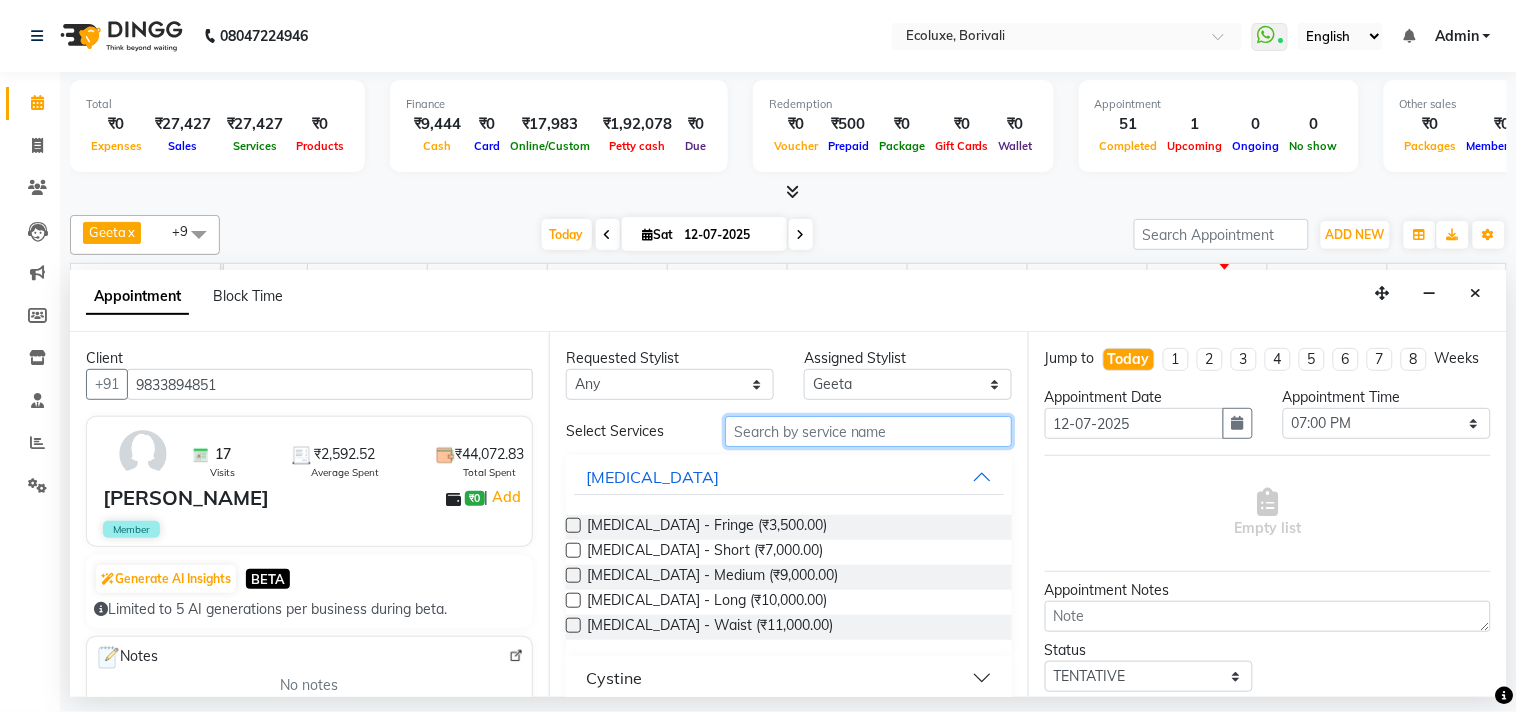 click at bounding box center (868, 431) 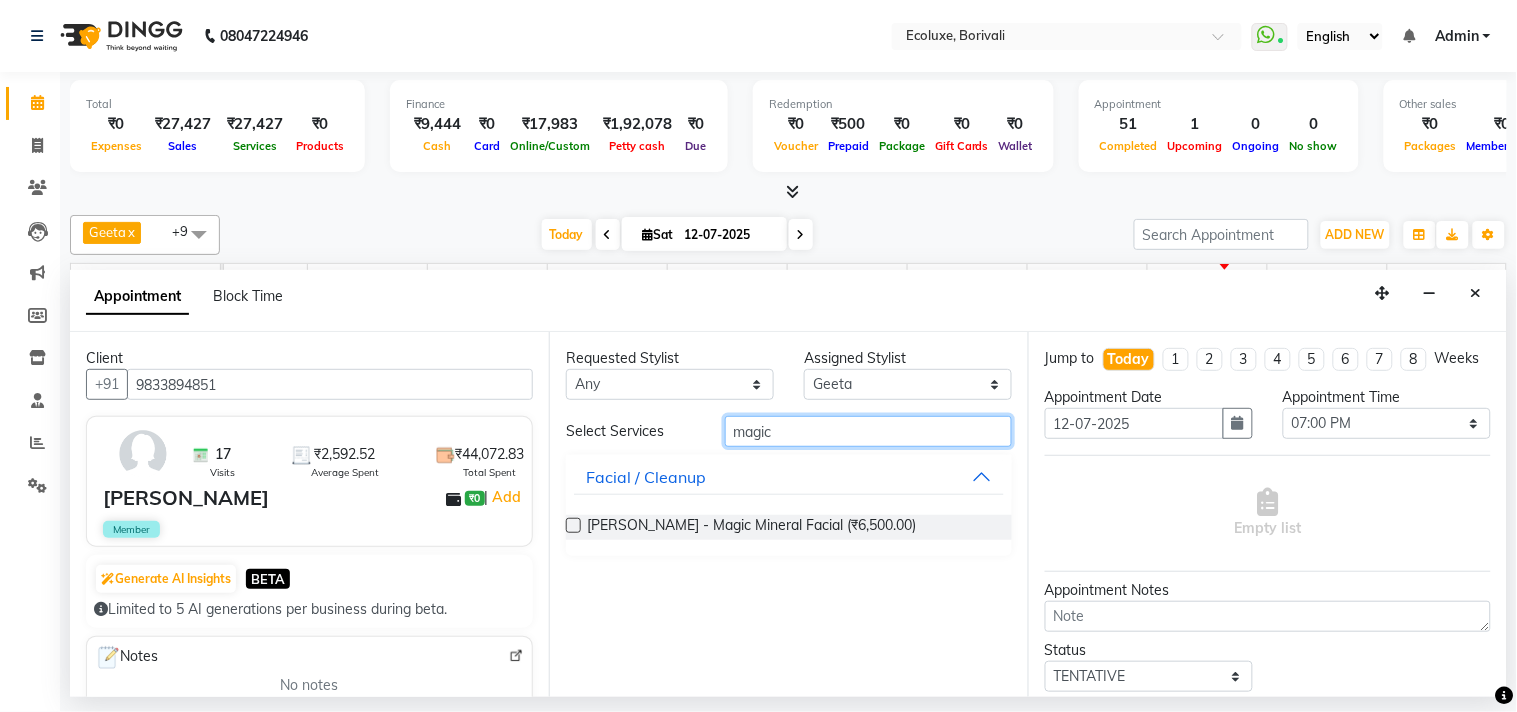type on "magic" 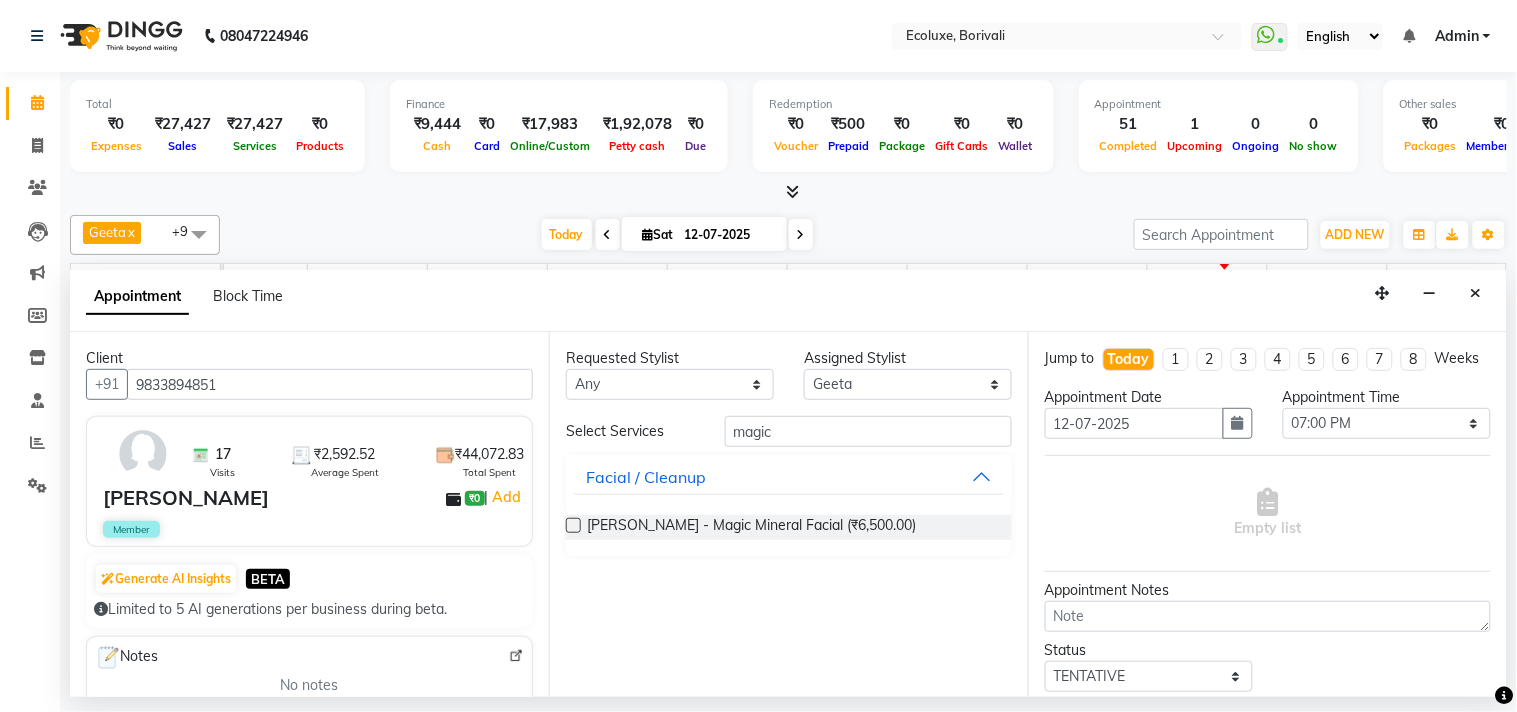 click at bounding box center (573, 525) 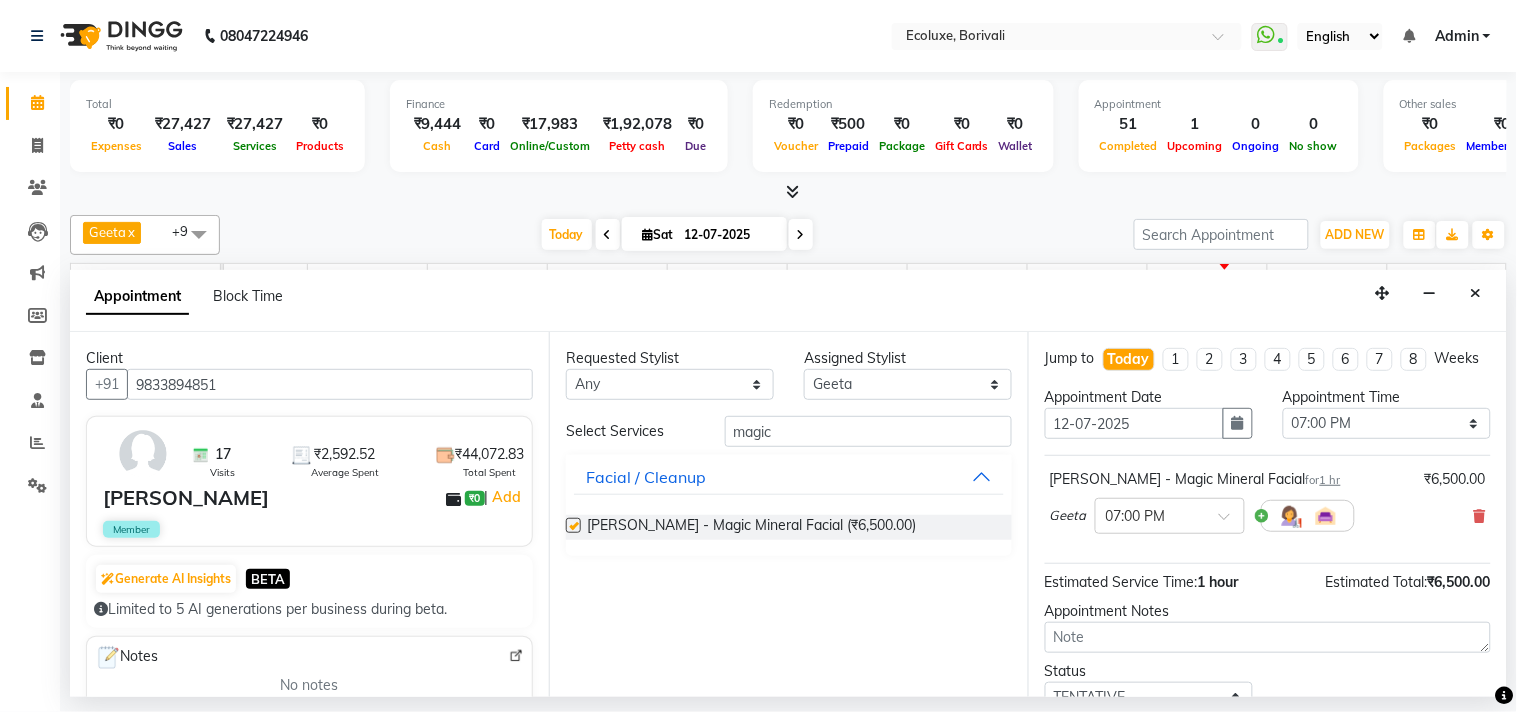 checkbox on "false" 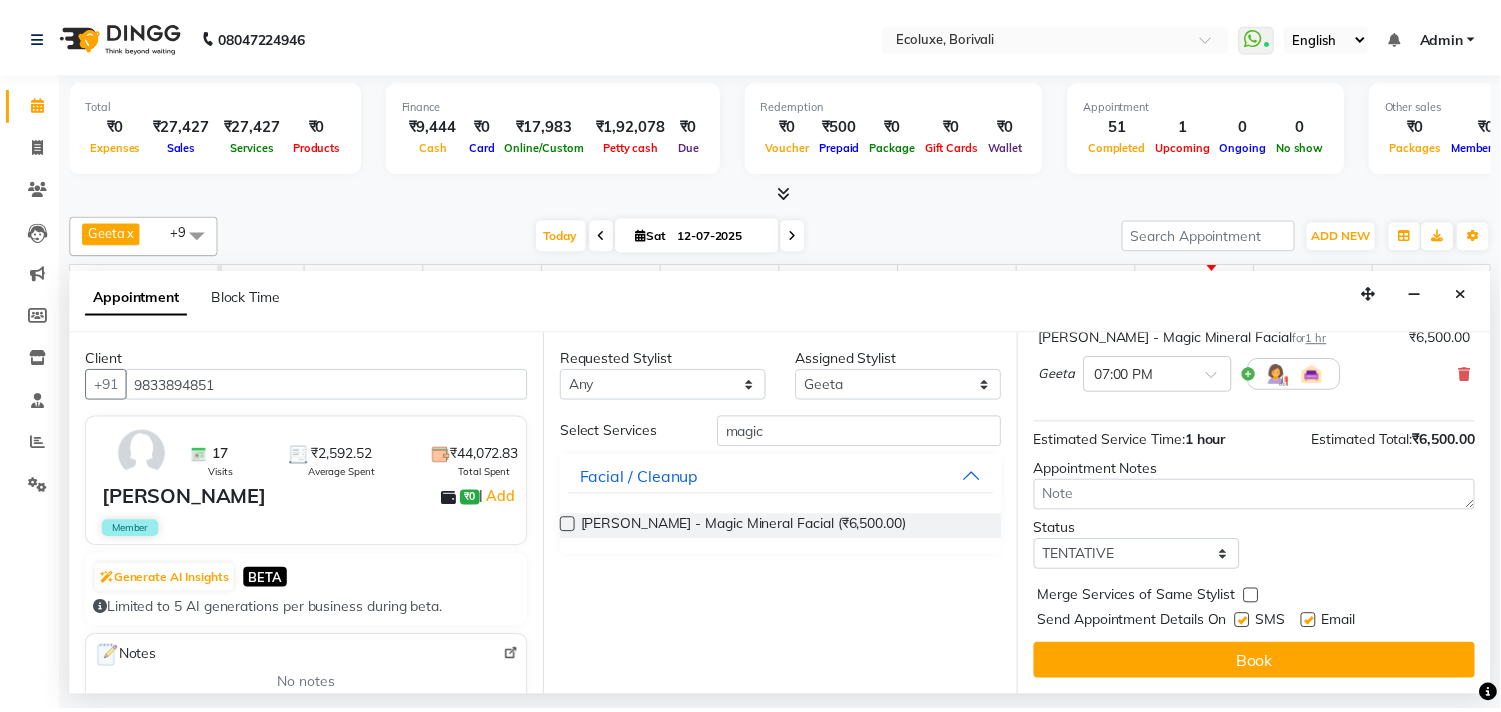scroll, scrollTop: 161, scrollLeft: 0, axis: vertical 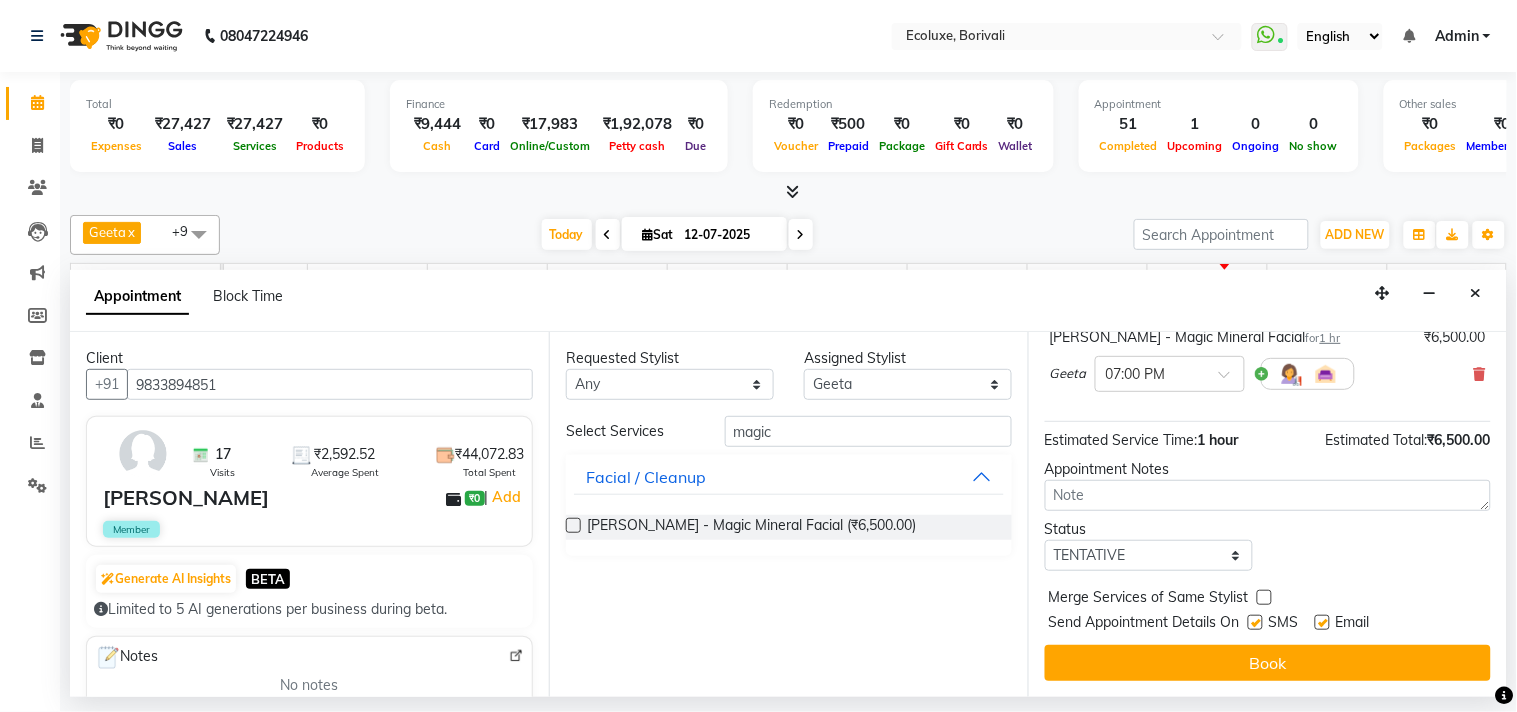 click on "Book" at bounding box center (1268, 663) 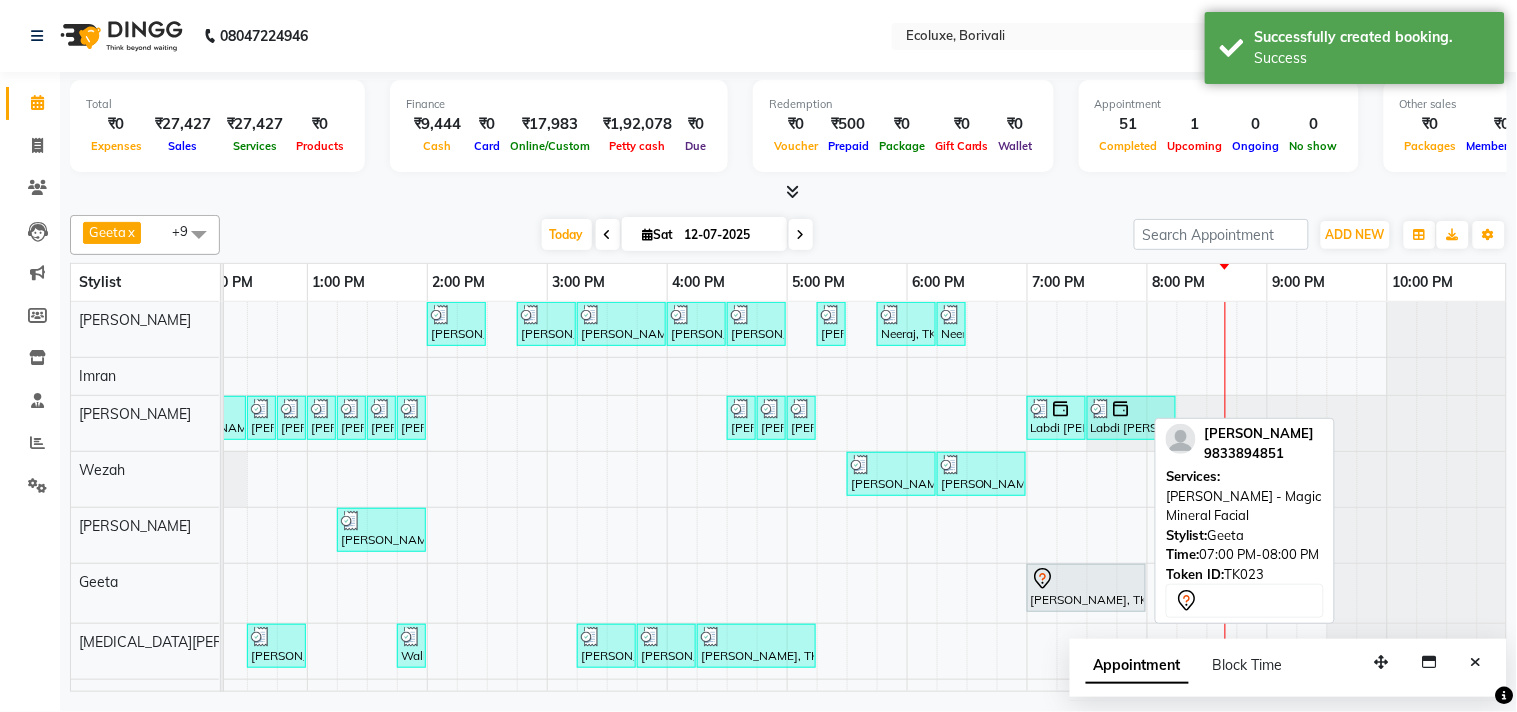 click on "[PERSON_NAME], TK23, 07:00 PM-08:00 PM, [PERSON_NAME] - Magic Mineral Facial" at bounding box center [1086, 588] 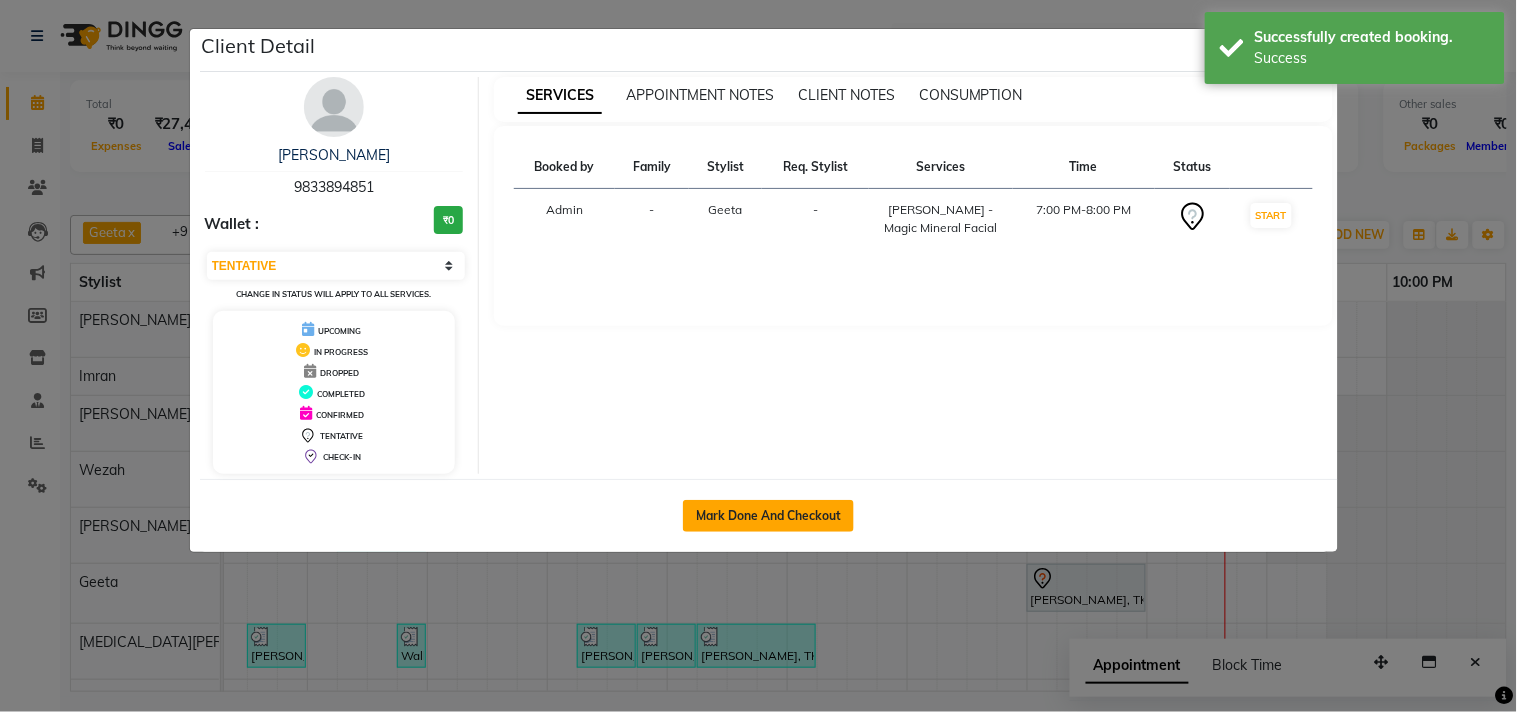 click on "Mark Done And Checkout" 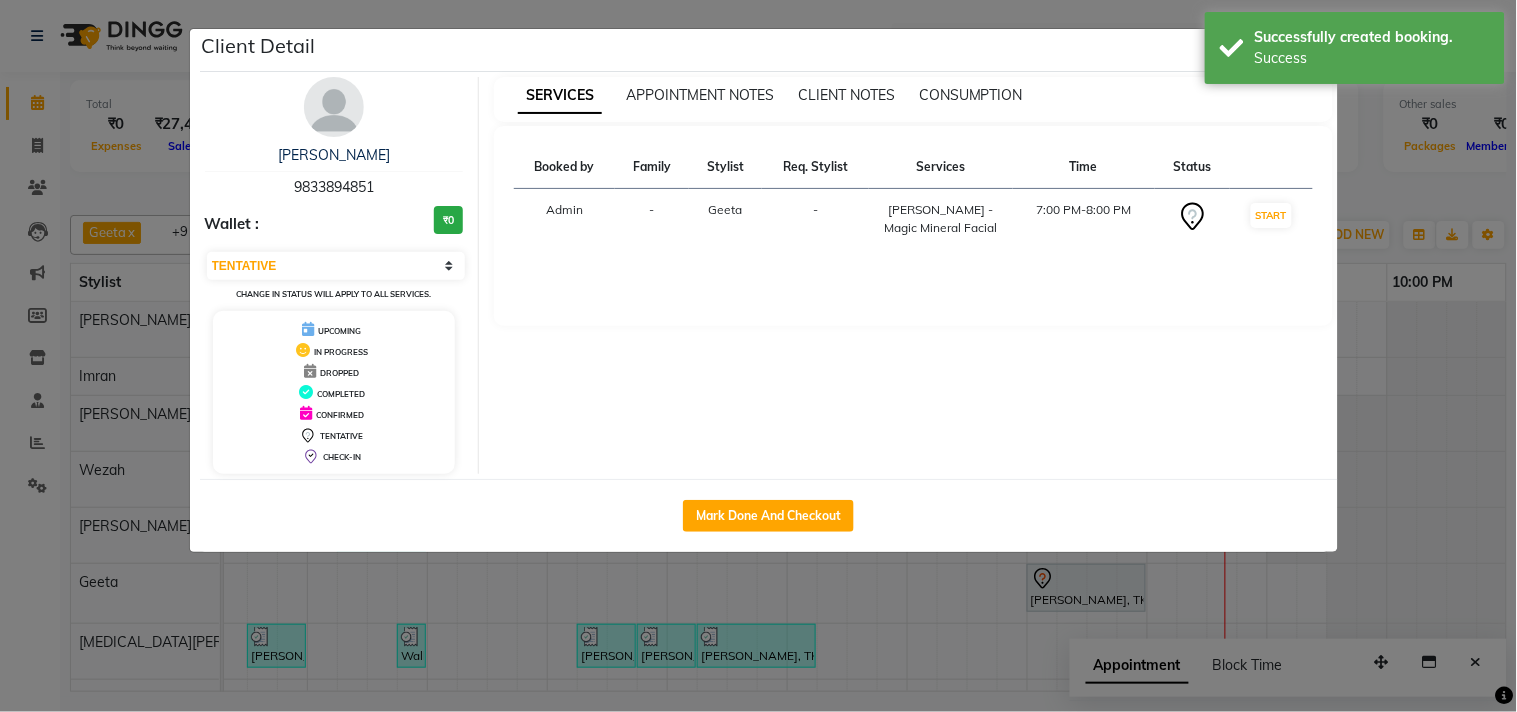 select on "service" 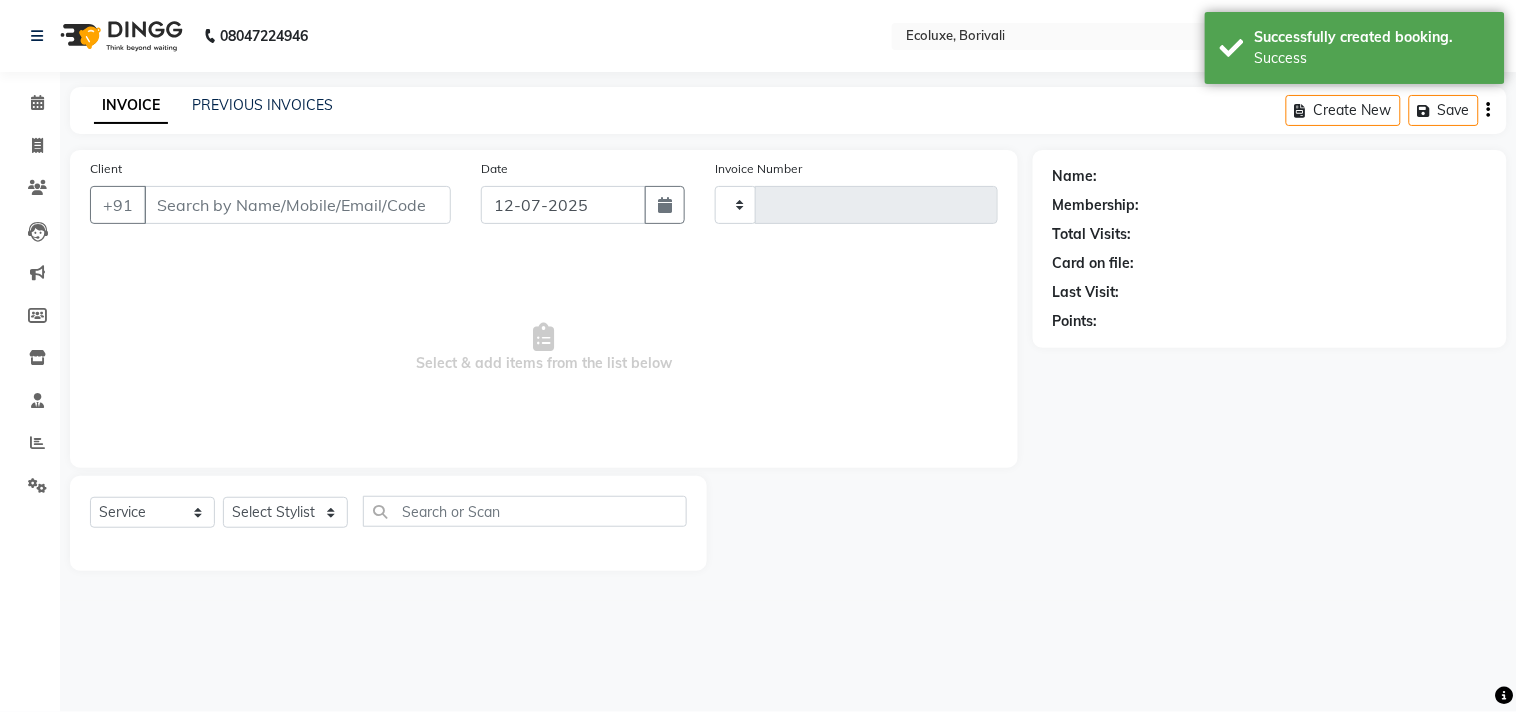 type on "1298" 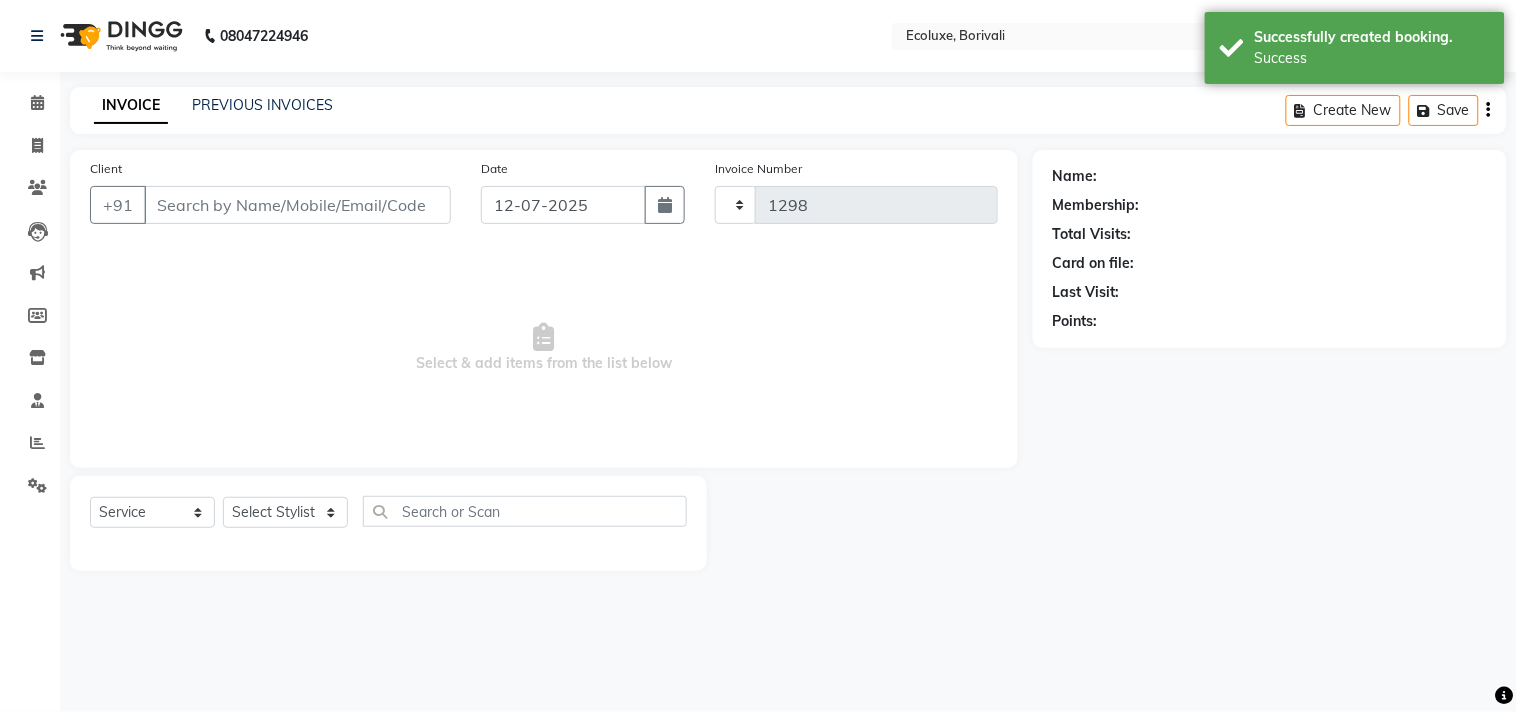 select on "3" 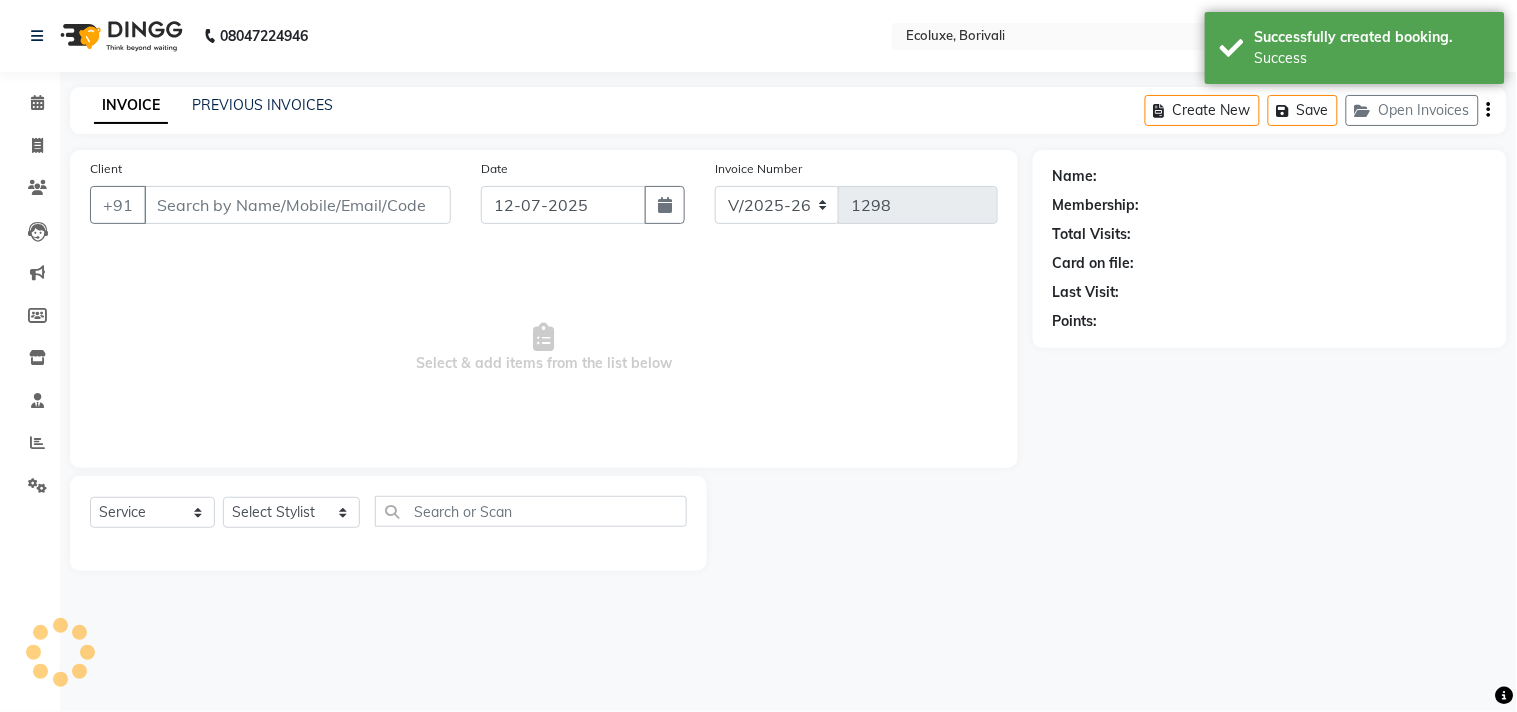 type on "9833894851" 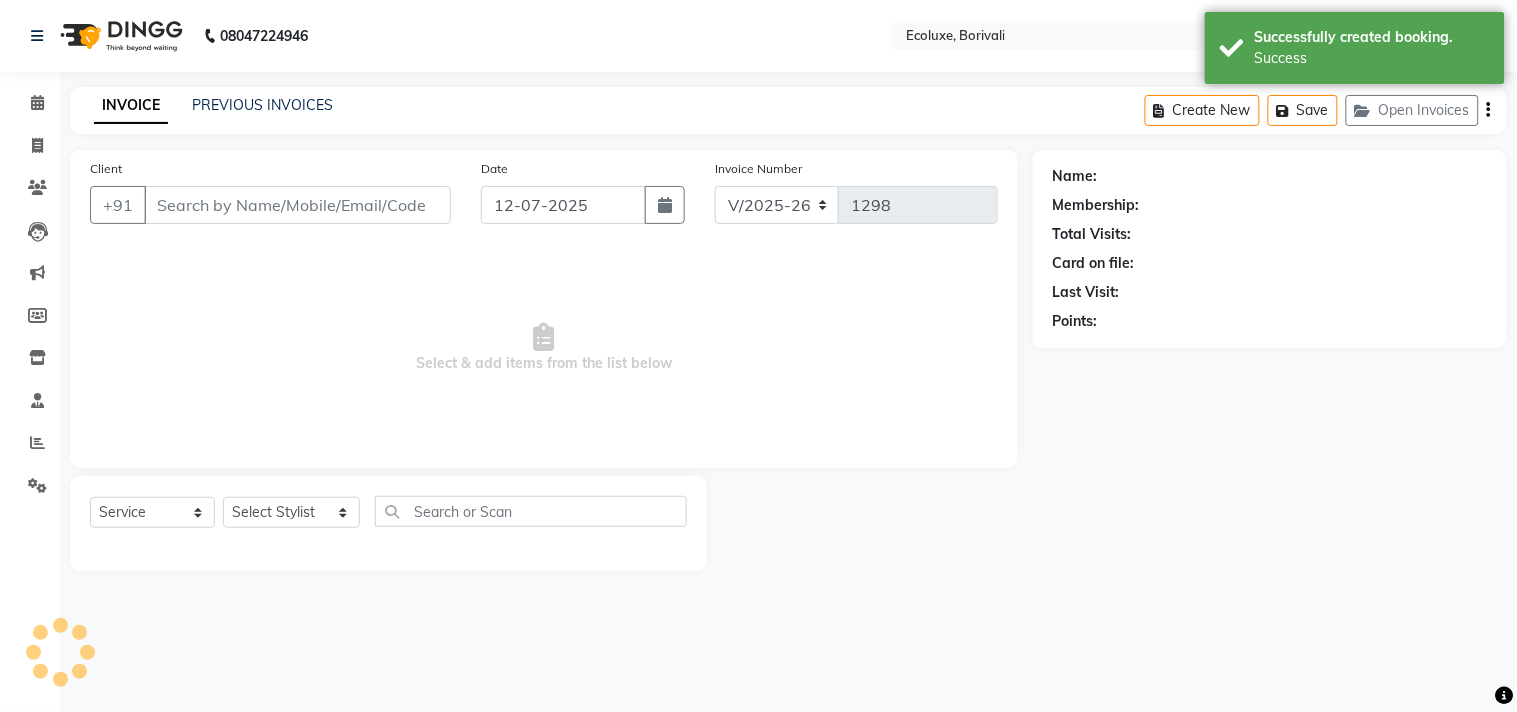 select on "61637" 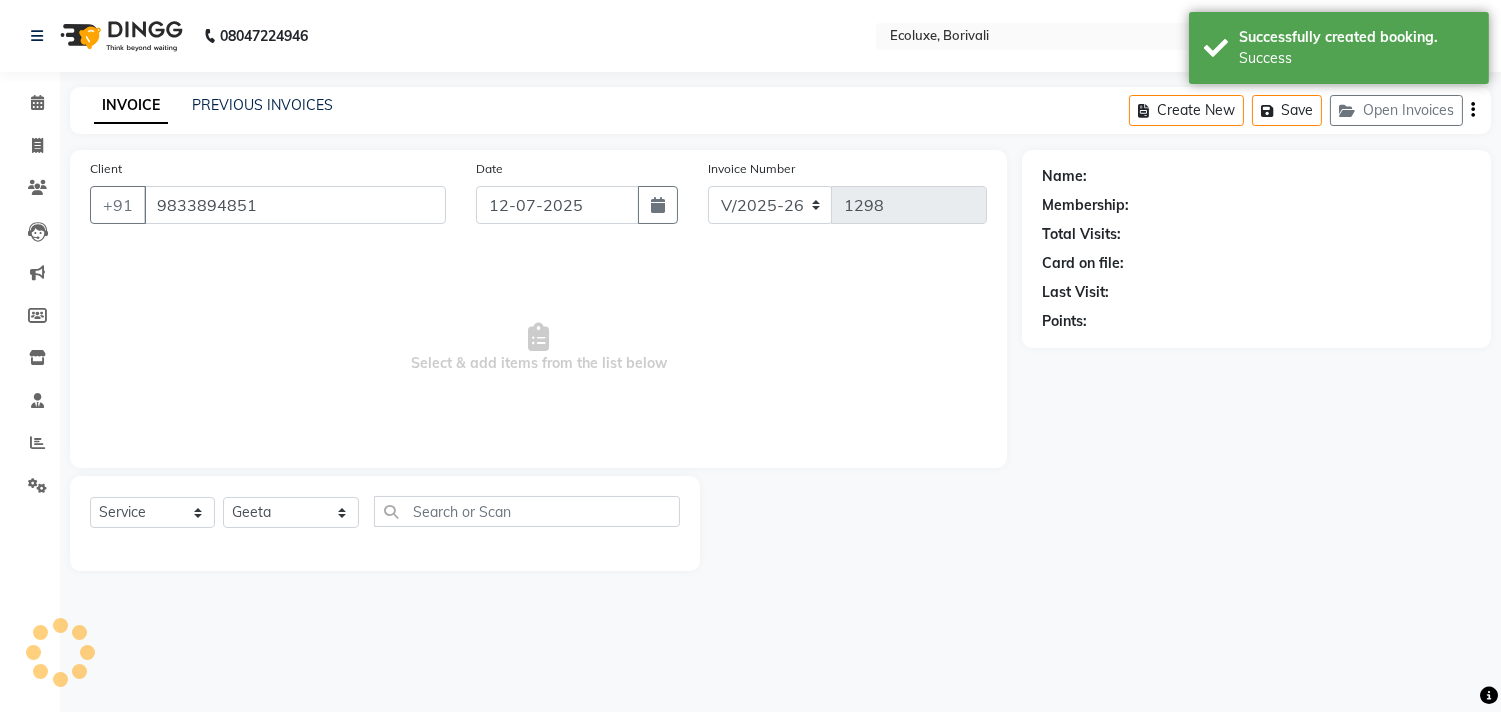 select on "1: Object" 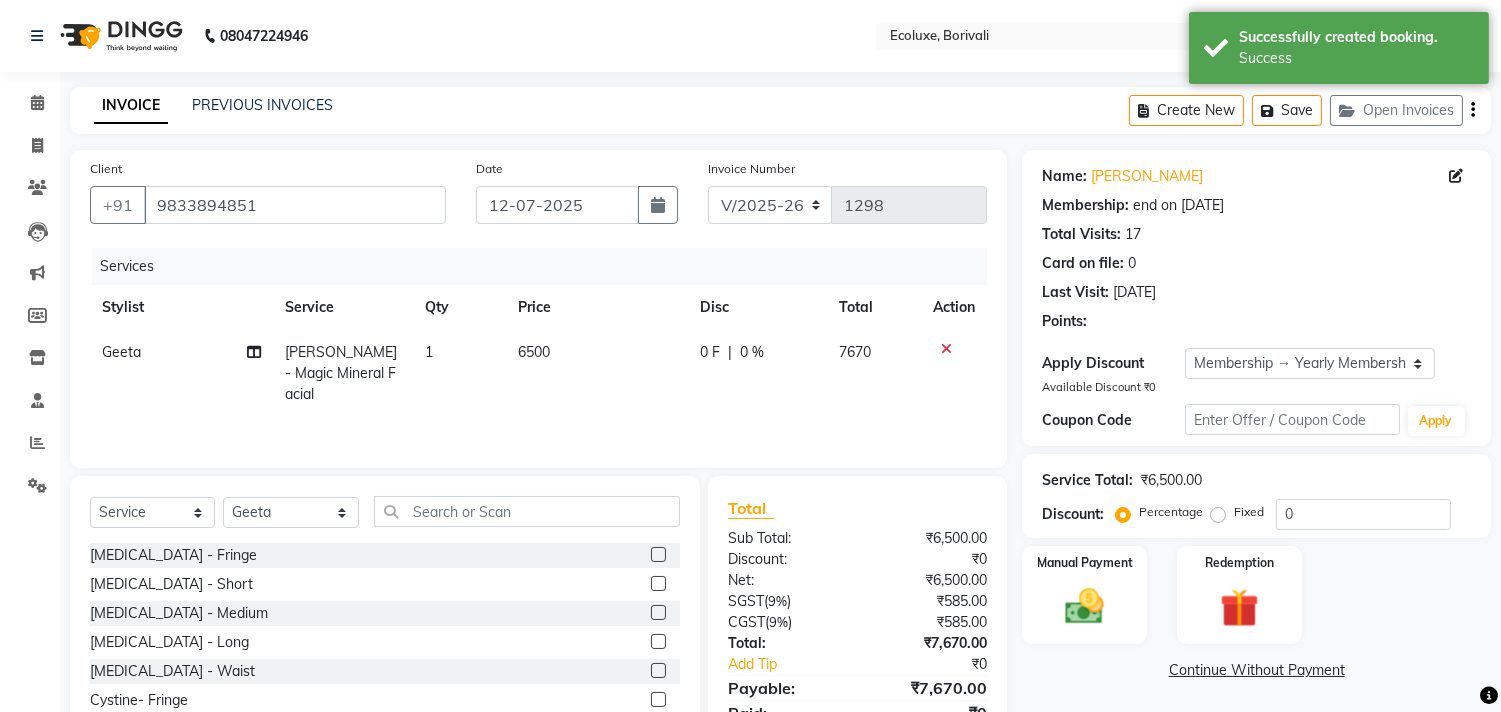 type on "20" 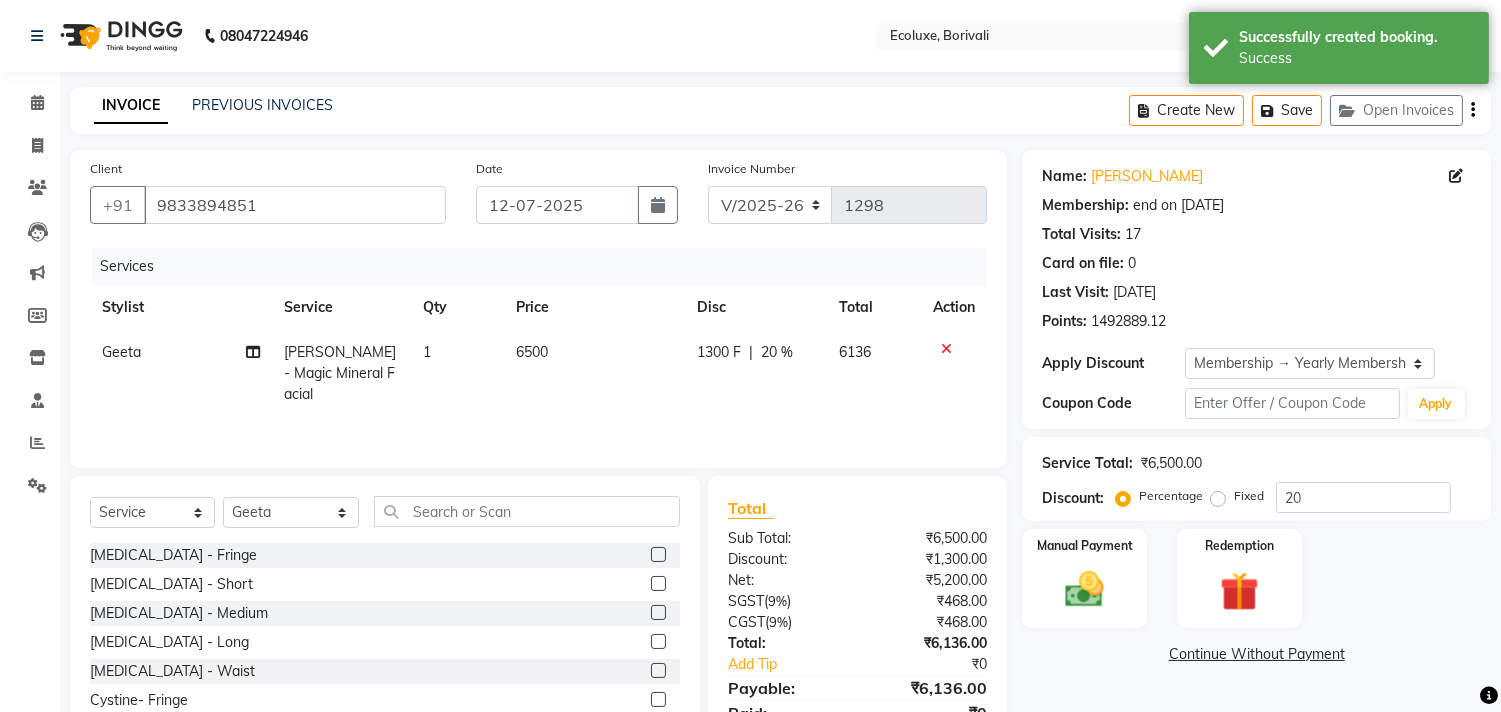 click 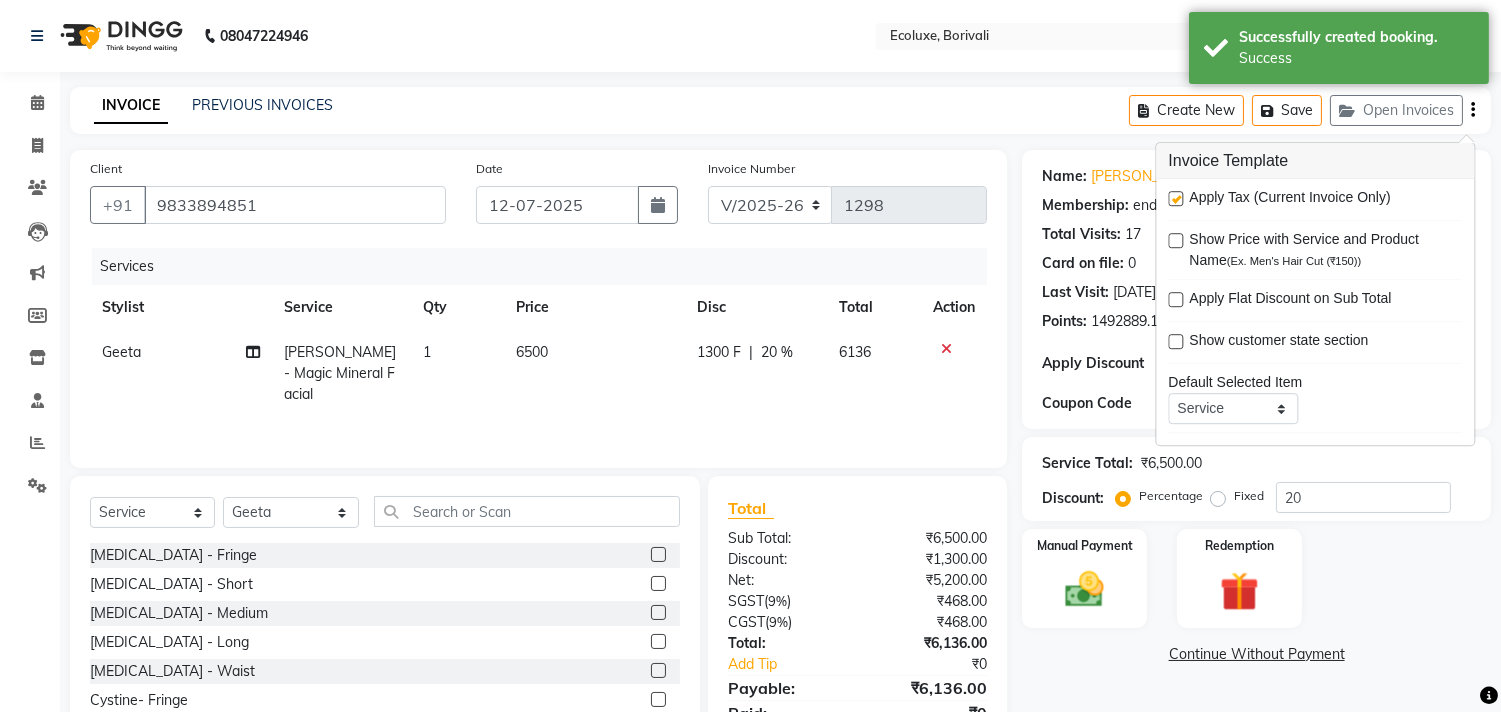 click at bounding box center (1175, 198) 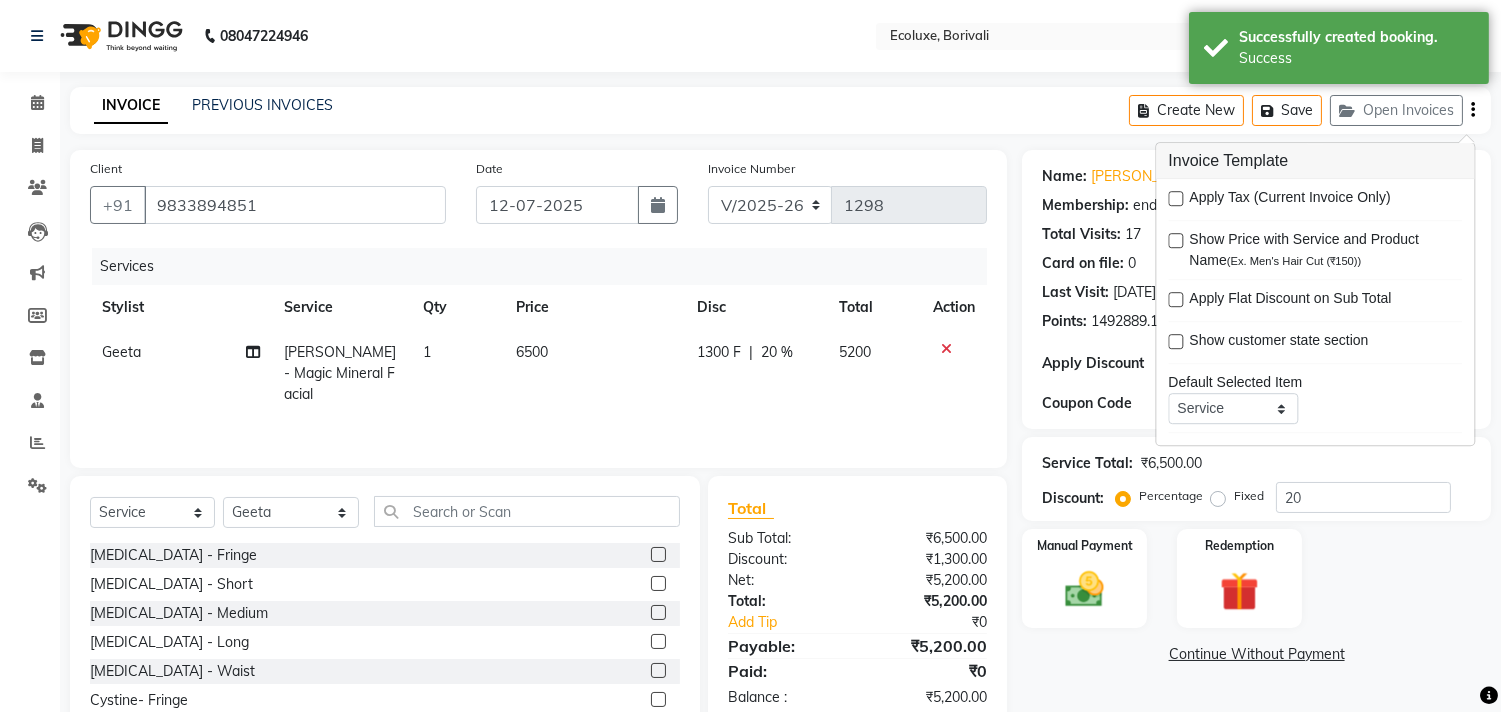 scroll, scrollTop: 88, scrollLeft: 0, axis: vertical 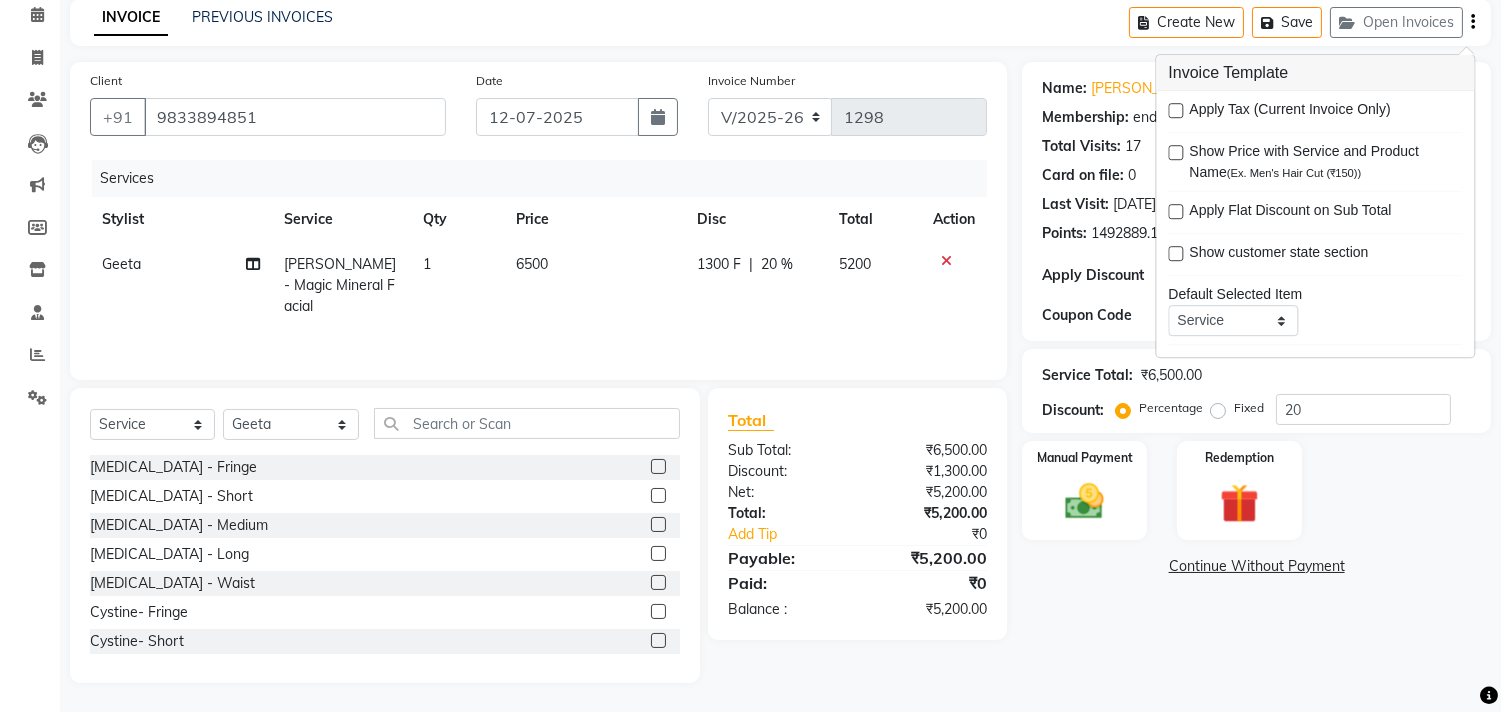 click on "Name: [PERSON_NAME] Membership: end on [DATE] Total Visits:  17 Card on file:  0 Last Visit:   [DATE] Points:   1492889.12  Apply Discount Select Membership → Yearly Membership Coupon Code Apply Service Total:  ₹6,500.00  Discount:  Percentage   Fixed  20 Manual Payment Redemption  Continue Without Payment" 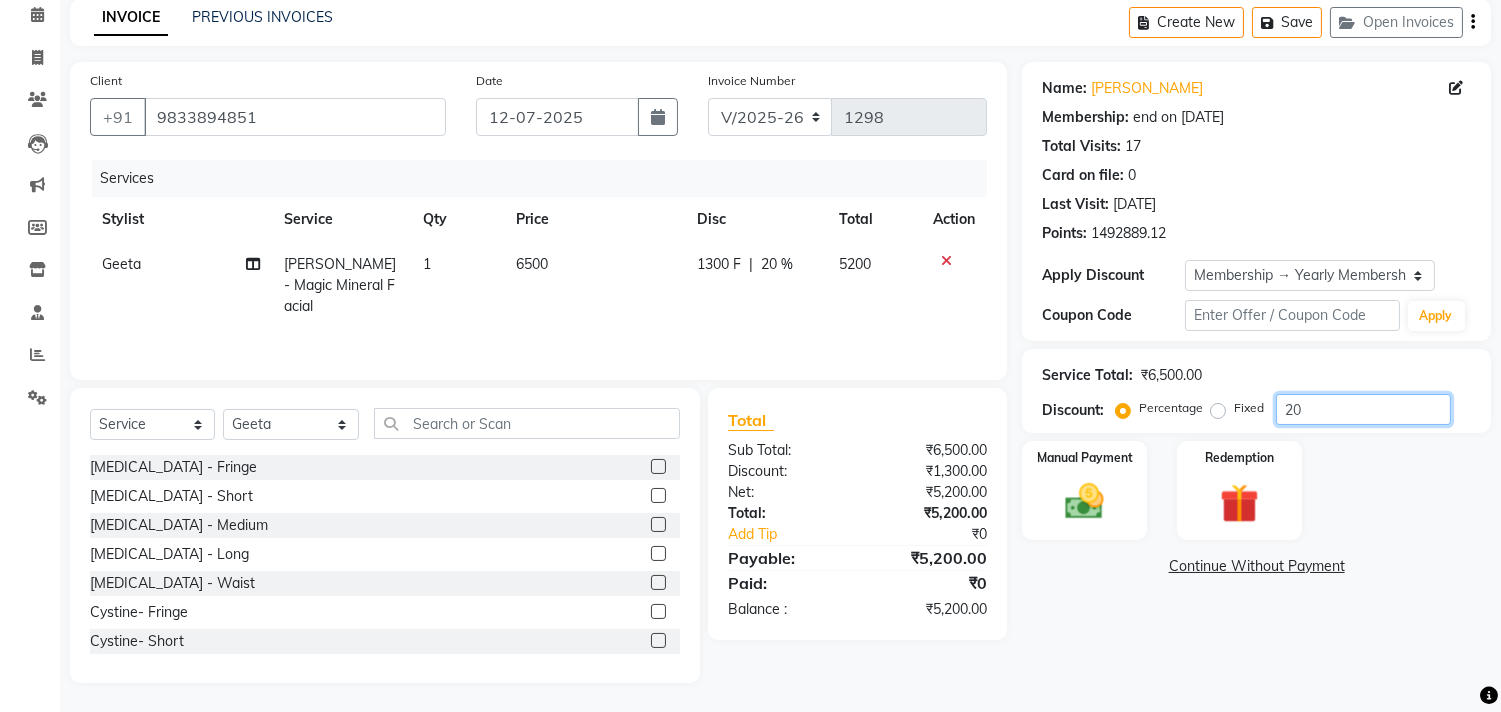drag, startPoint x: 1363, startPoint y: 406, endPoint x: 1026, endPoint y: 405, distance: 337.0015 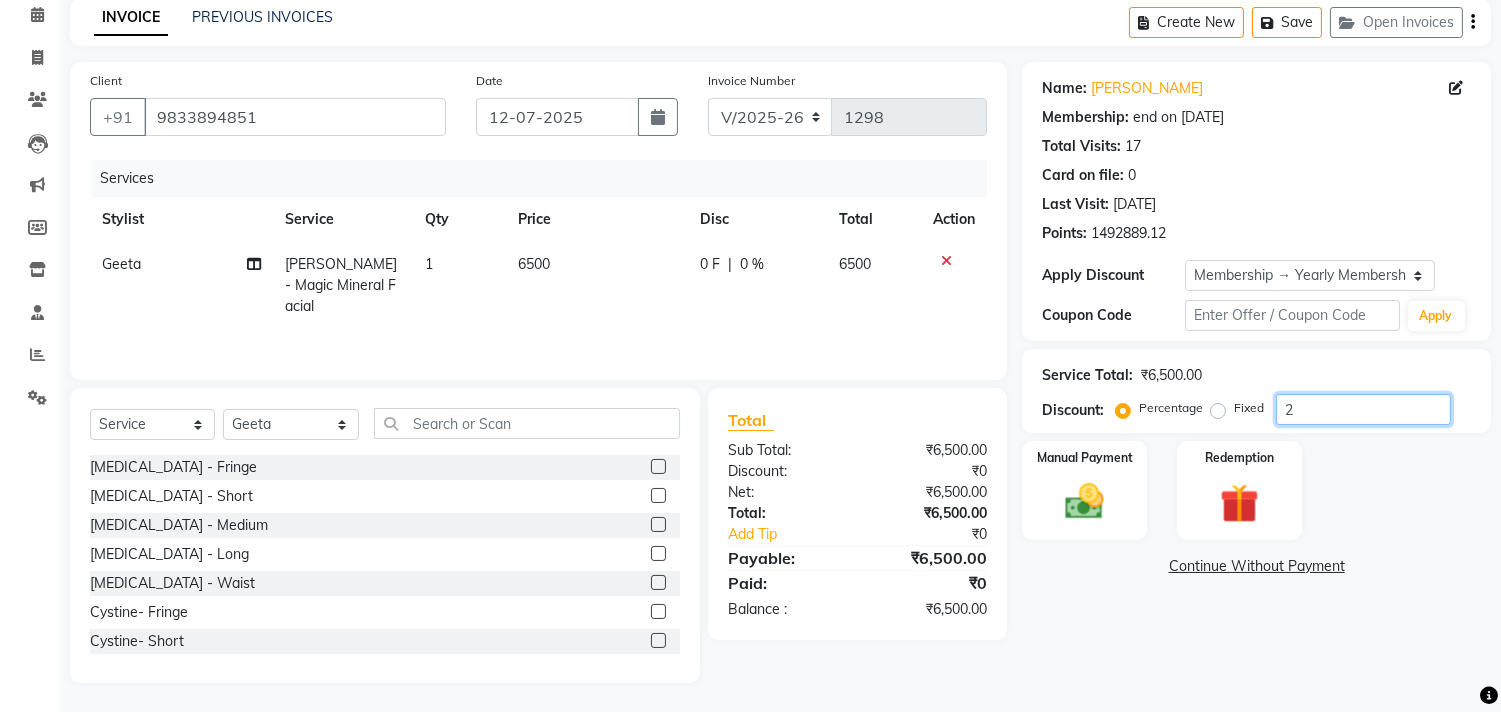 type on "20" 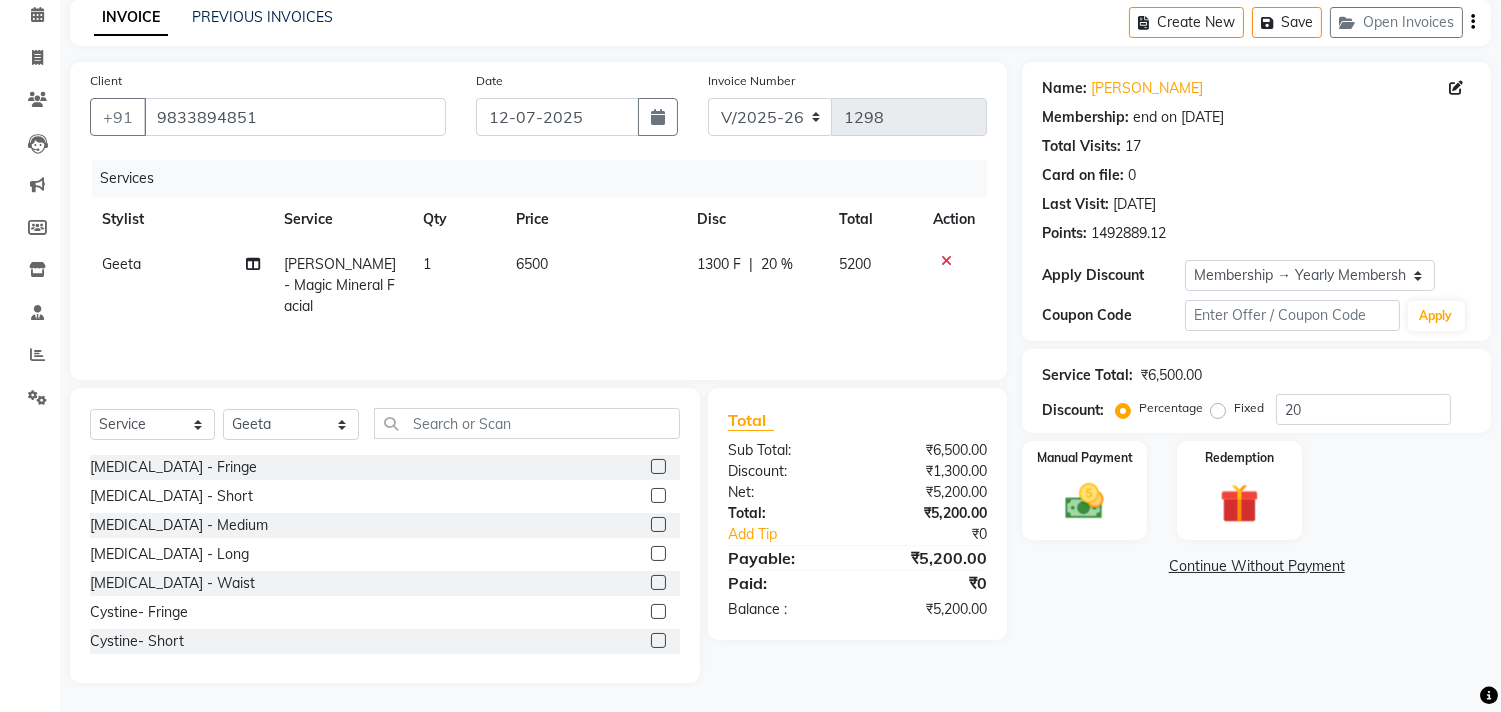 click on "Manual Payment Redemption" 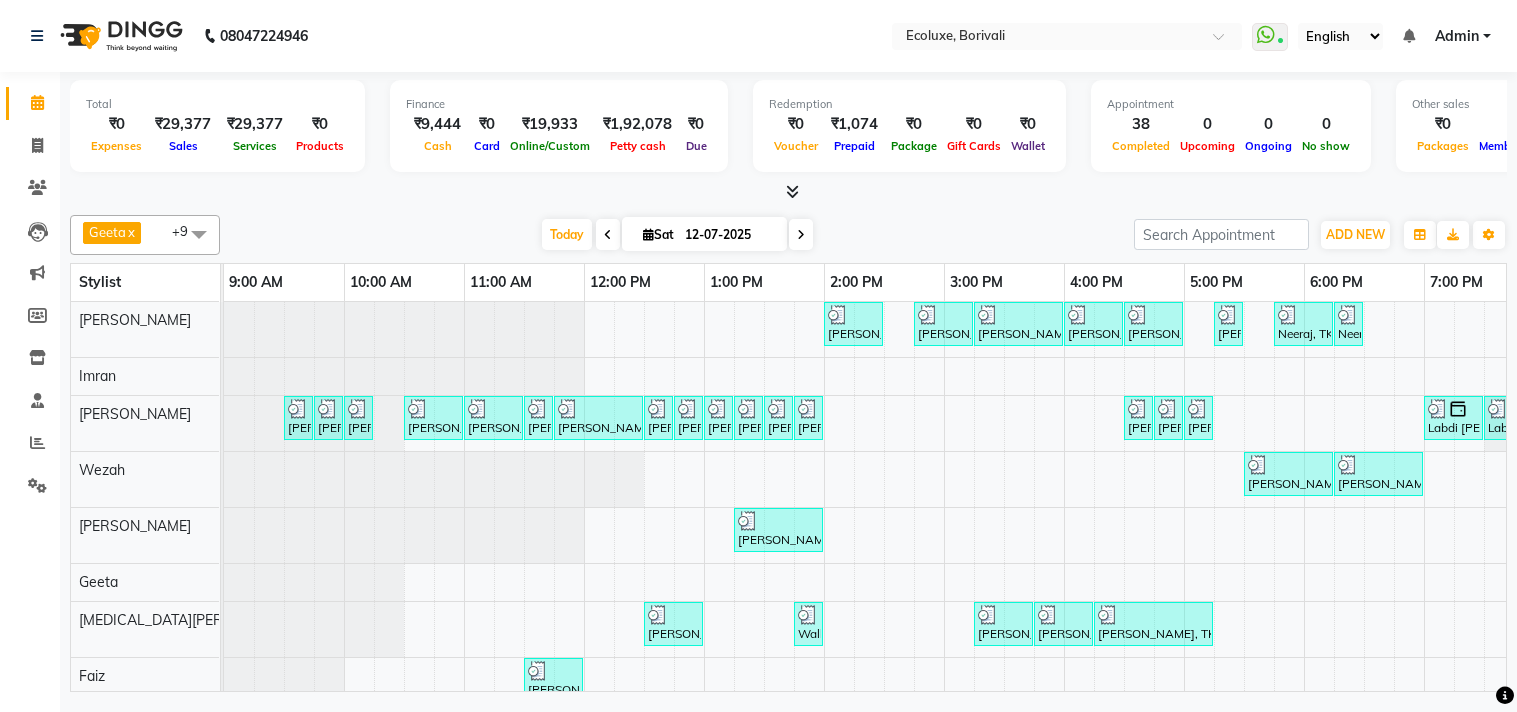 scroll, scrollTop: 0, scrollLeft: 0, axis: both 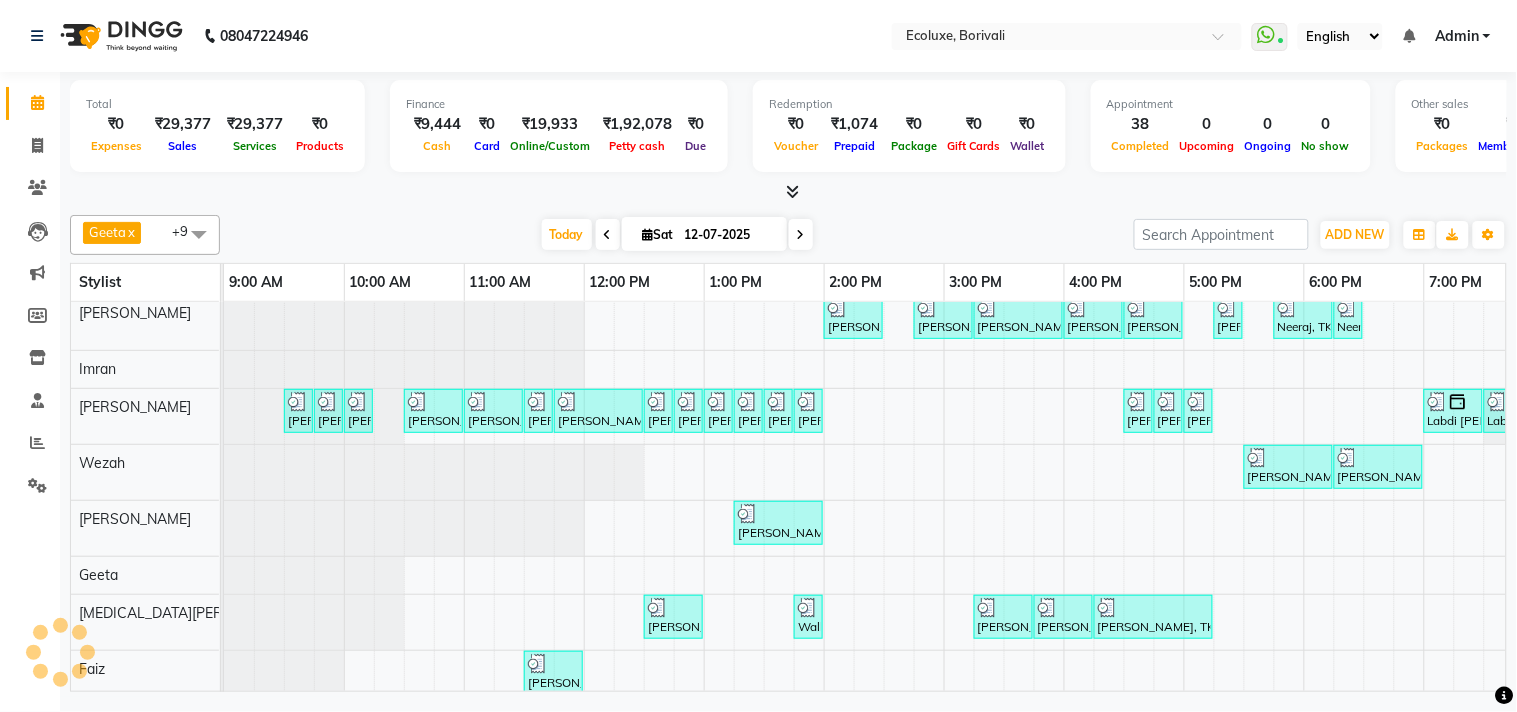 click at bounding box center [801, 235] 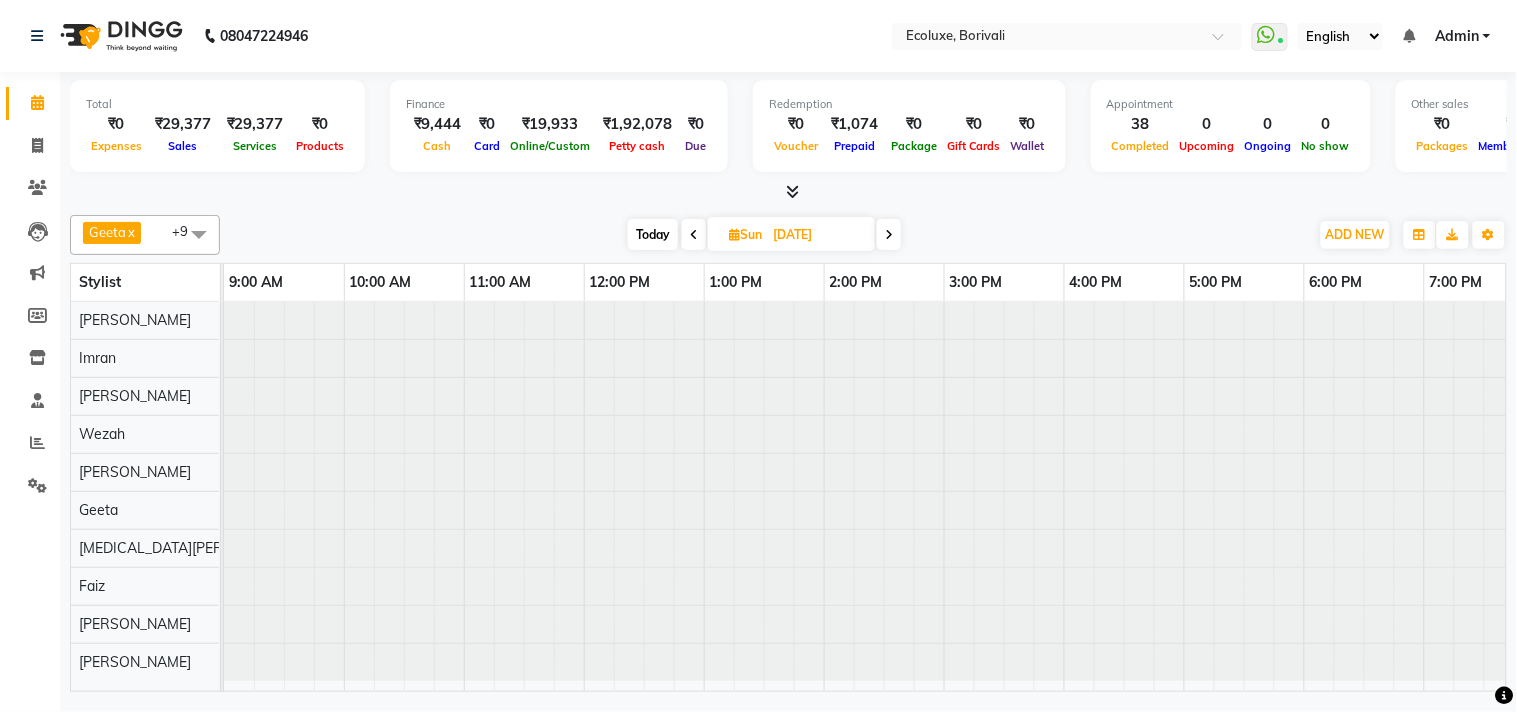 scroll, scrollTop: 0, scrollLeft: 397, axis: horizontal 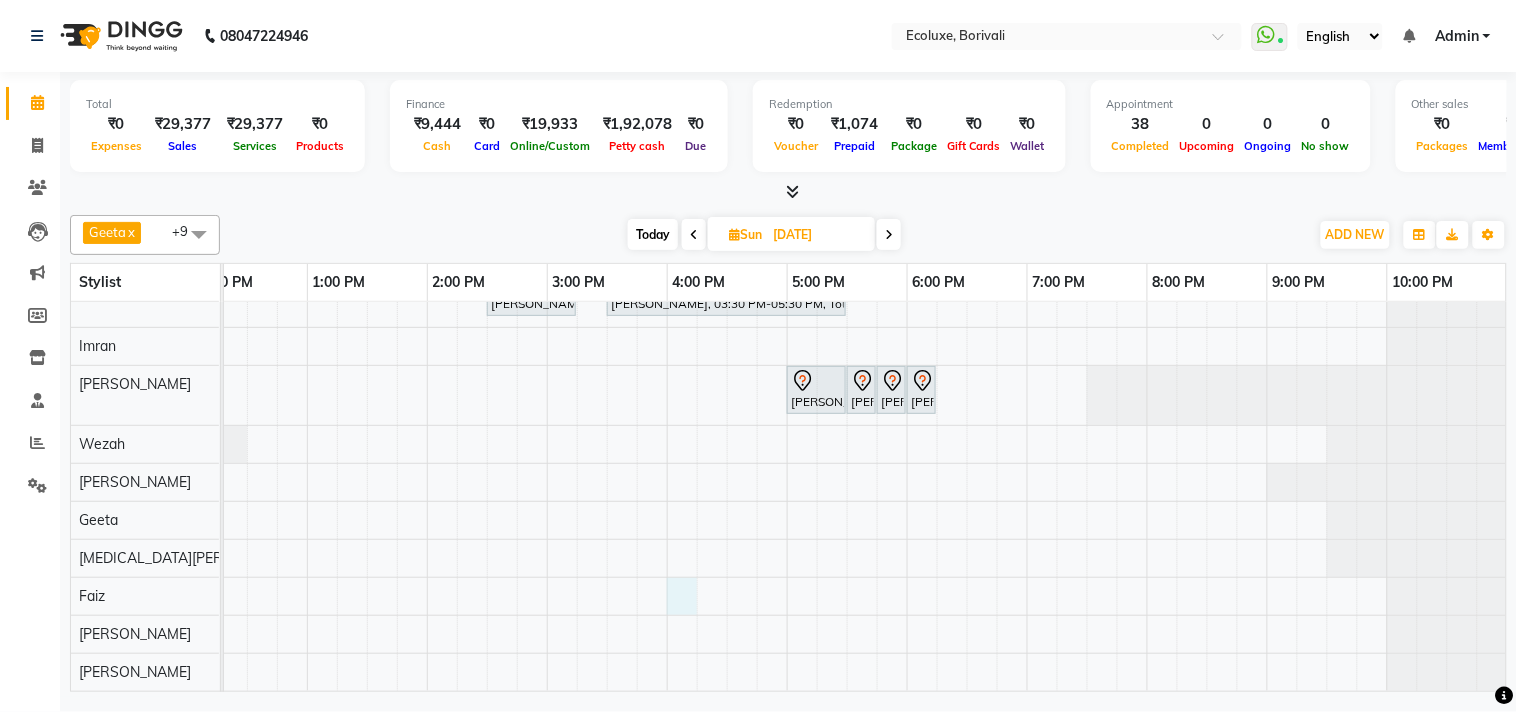 click on "[PERSON_NAME], 02:30 PM-03:15 PM, Kids Haircut (Upto 4yrs)             [PERSON_NAME], 03:30 PM-05:30 PM, Touchup - Root Touch (Up To 2 Inch) [PERSON_NAME], 05:00 PM-05:30 PM, Waxing (Rica Wax) - Full Arms              [PERSON_NAME], 05:30 PM-05:45 PM, Waxing (Rica Wax) - Underarms             [PERSON_NAME], 05:45 PM-06:00 PM, Woman Eyebrow             [PERSON_NAME], 06:00 PM-06:15 PM, Woman Upperlip" at bounding box center [667, 479] 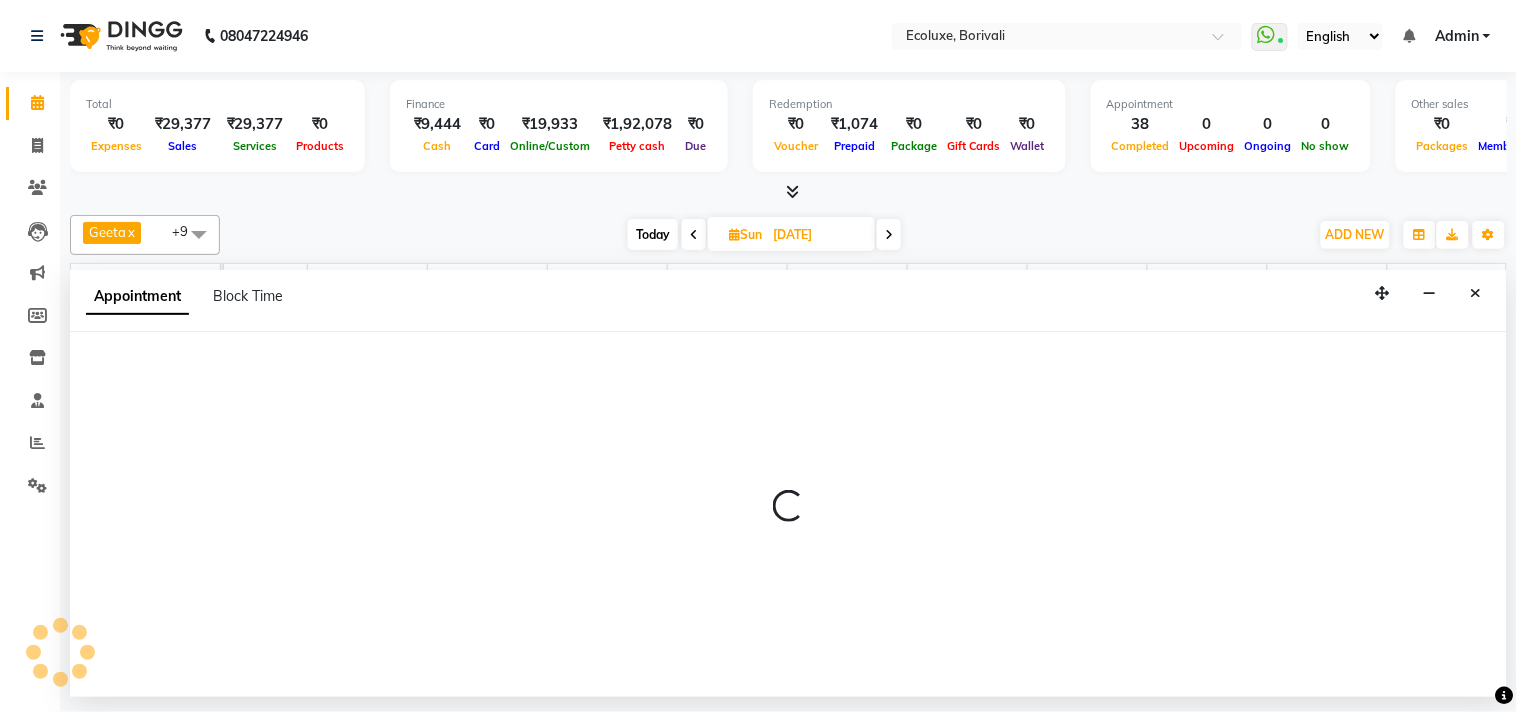 select on "67913" 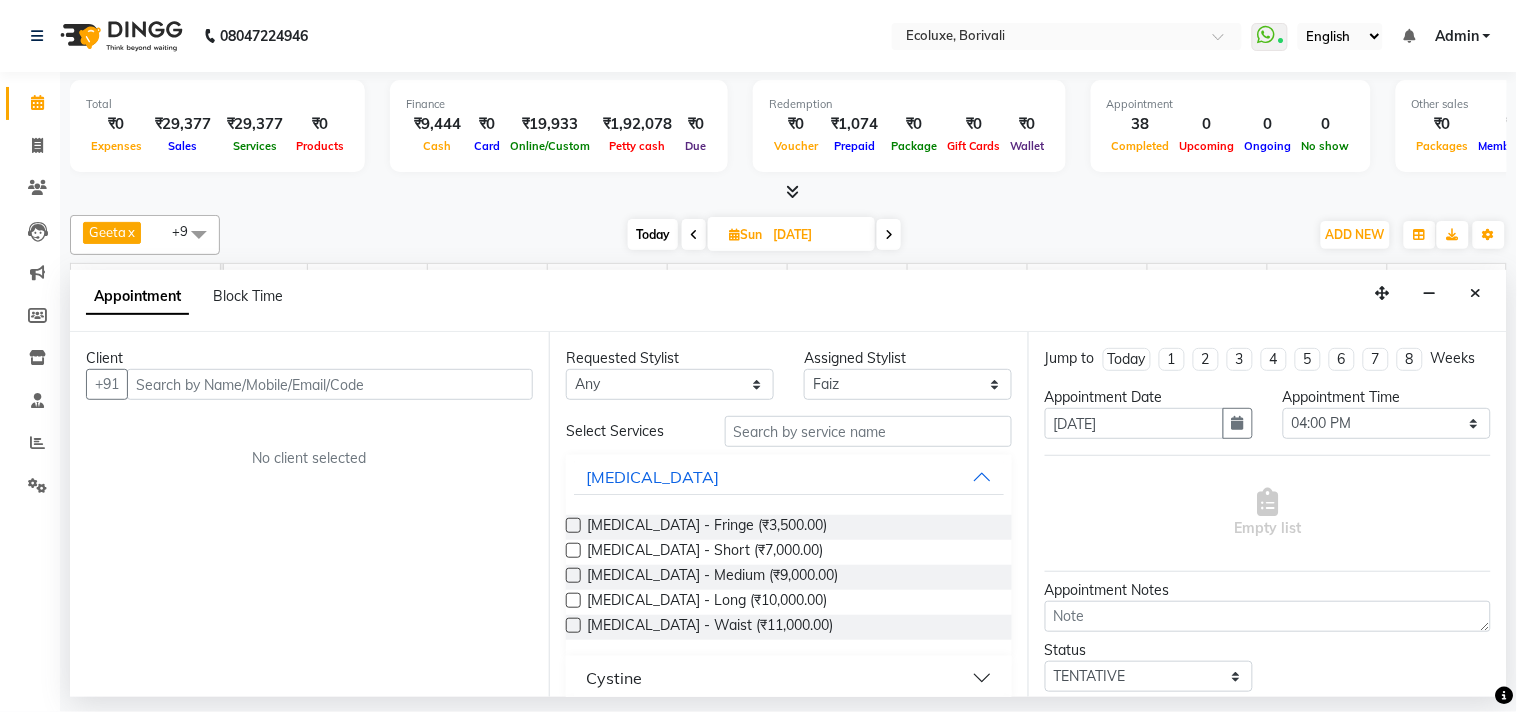 click at bounding box center (330, 384) 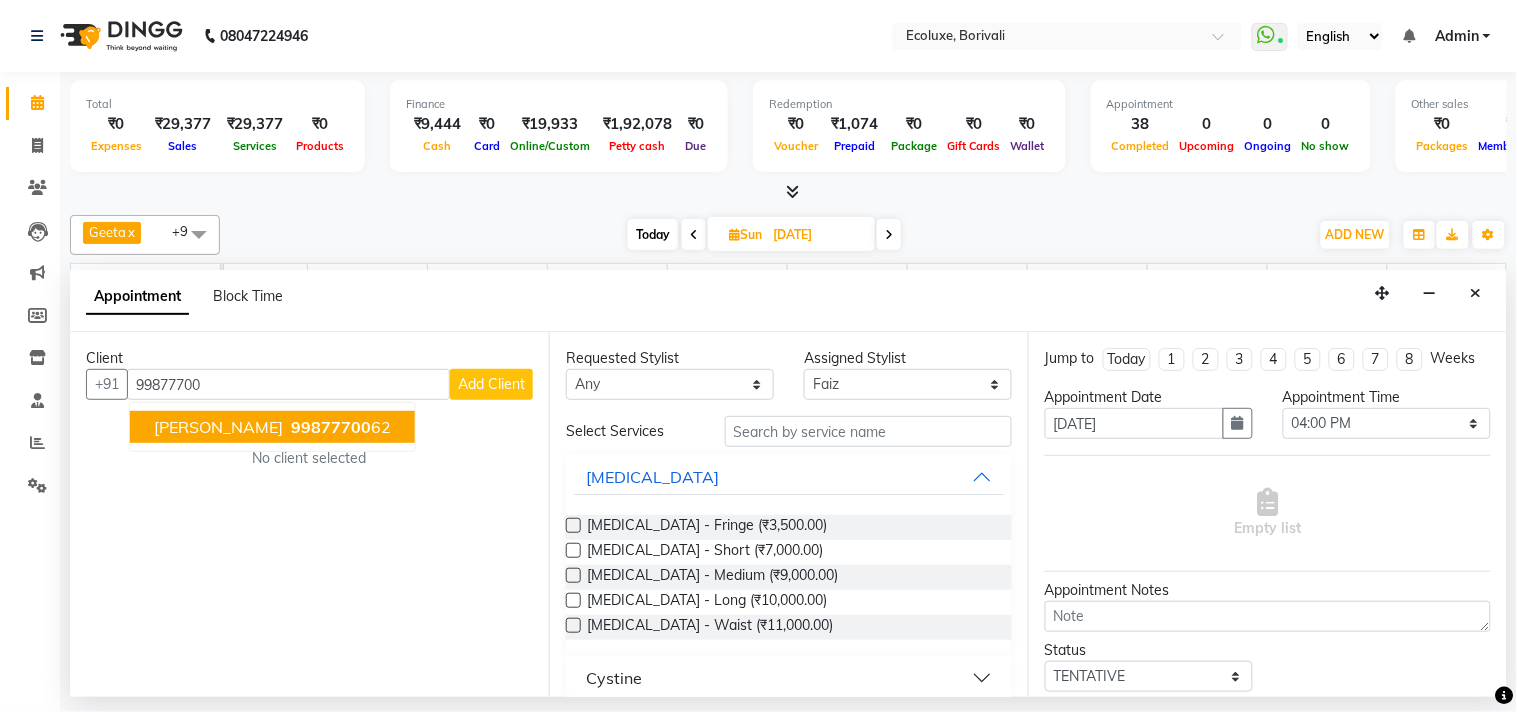 click on "[PERSON_NAME]" at bounding box center (218, 427) 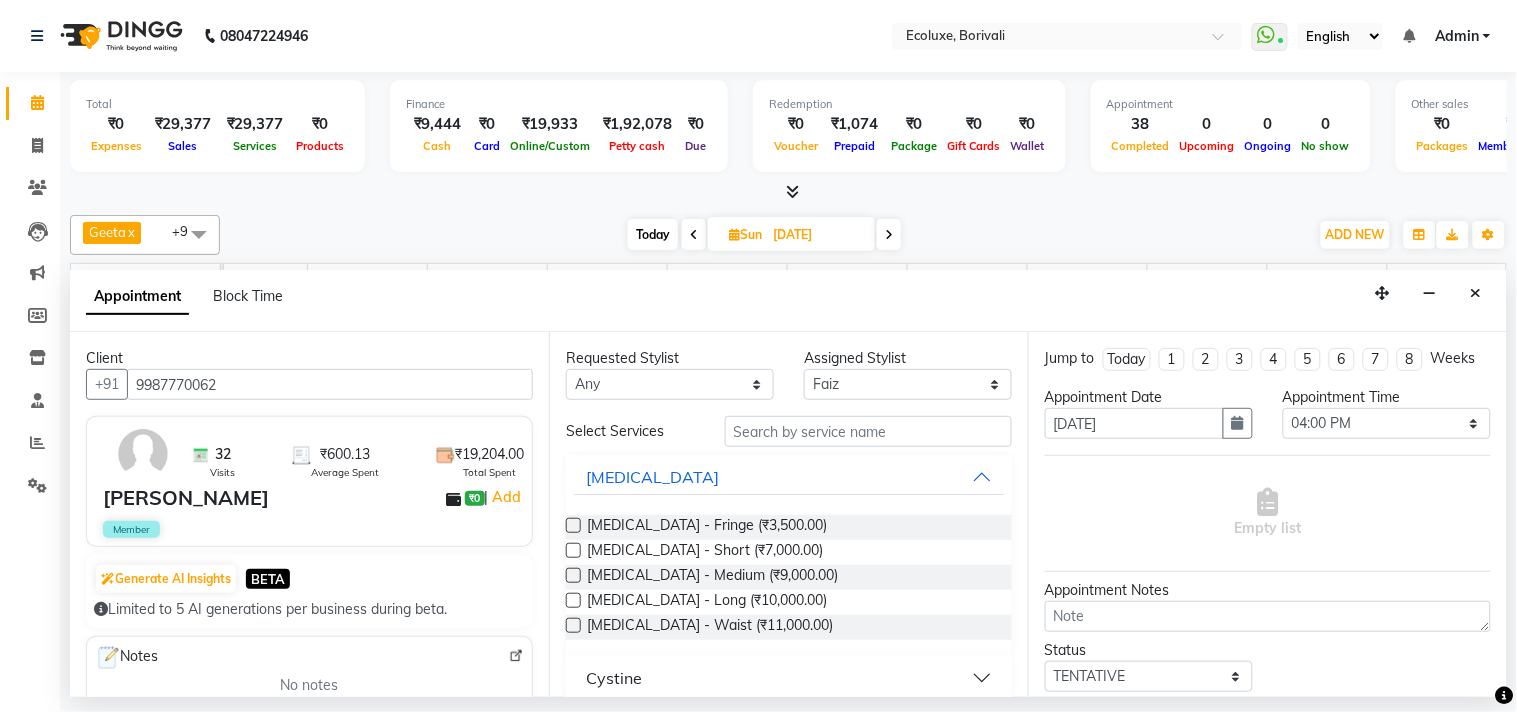 type on "9987770062" 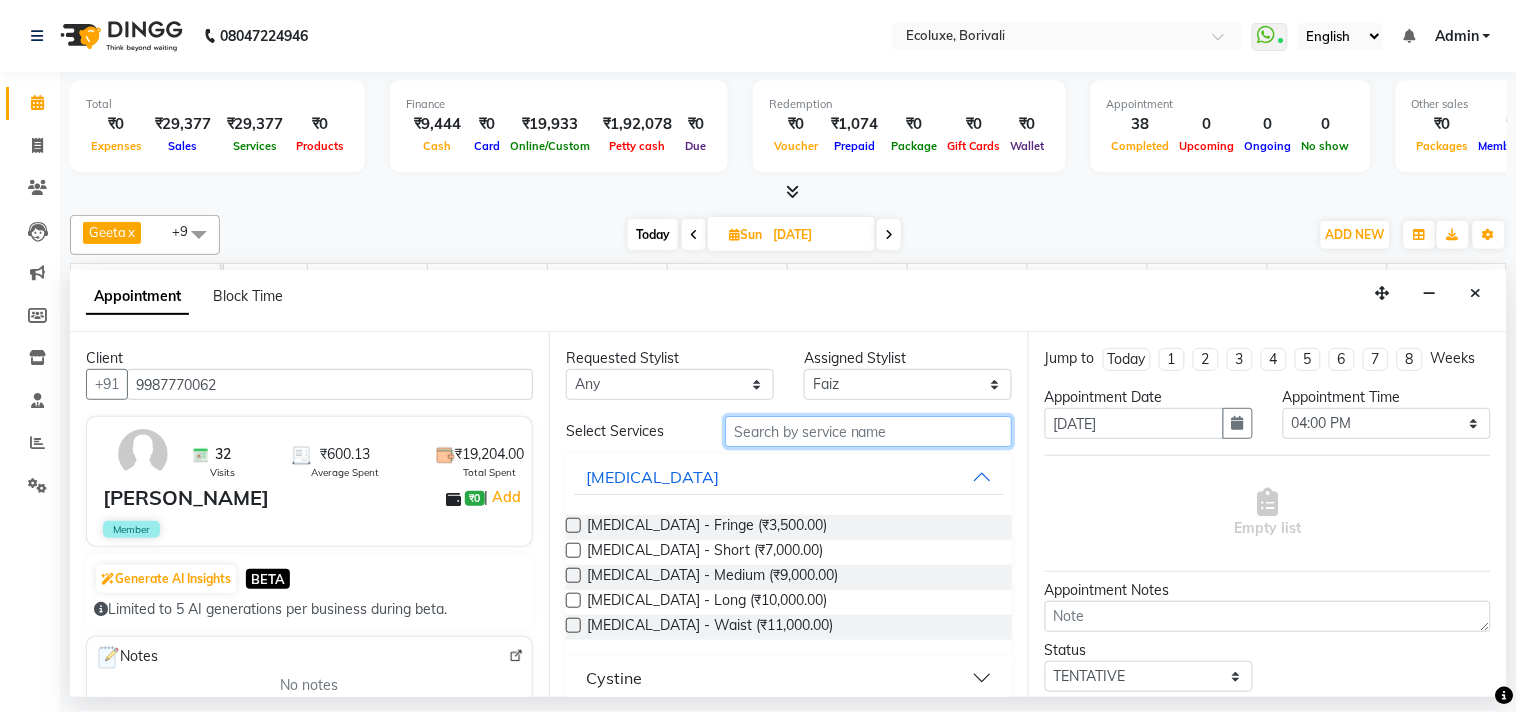 click at bounding box center (868, 431) 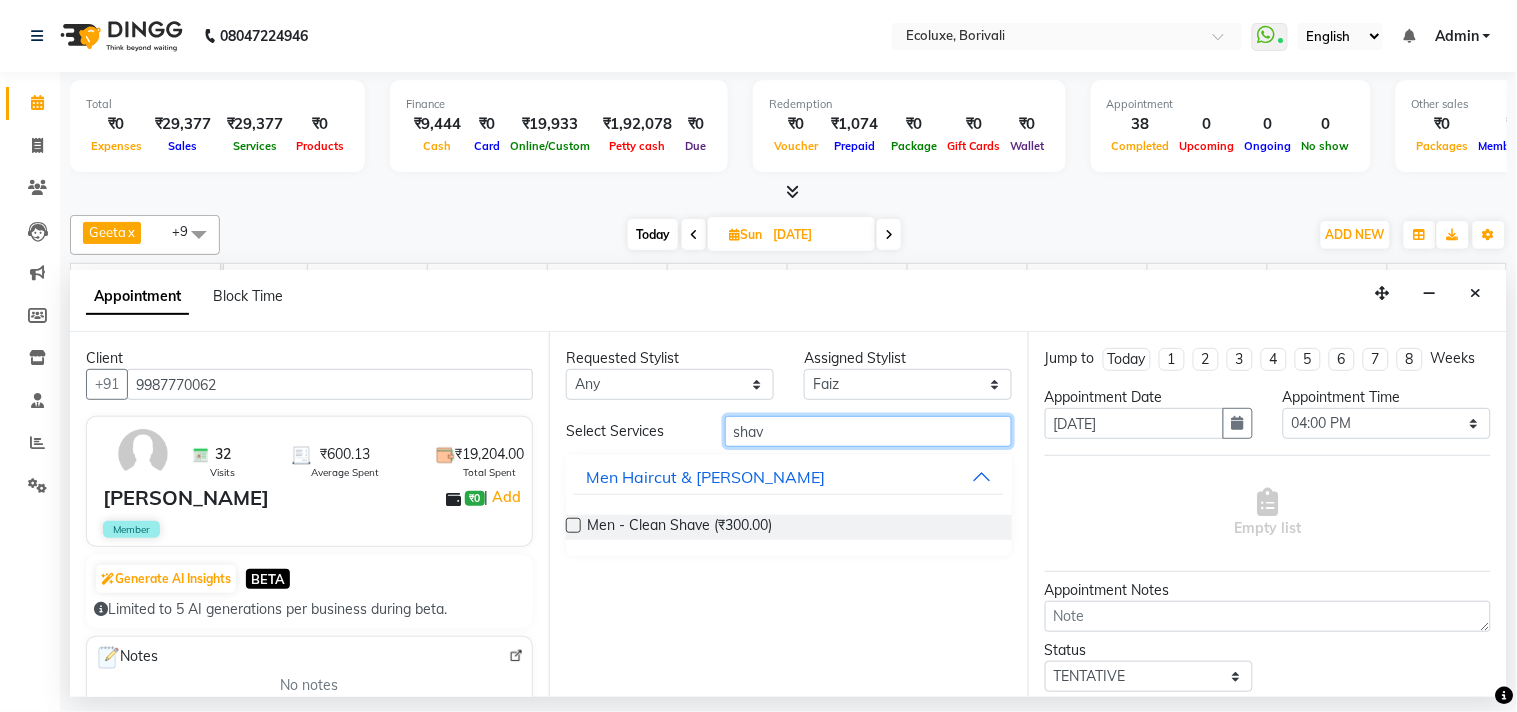type on "shav" 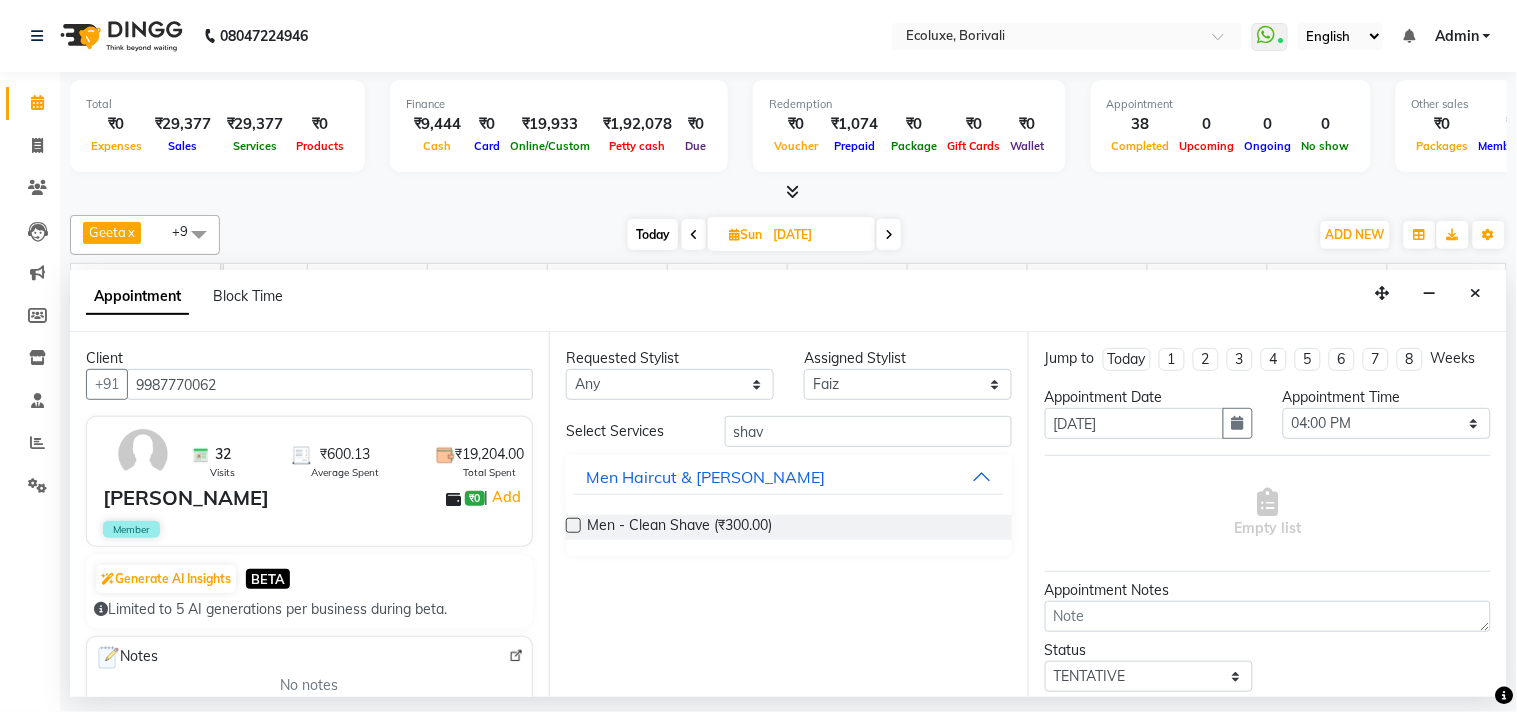 click at bounding box center (573, 525) 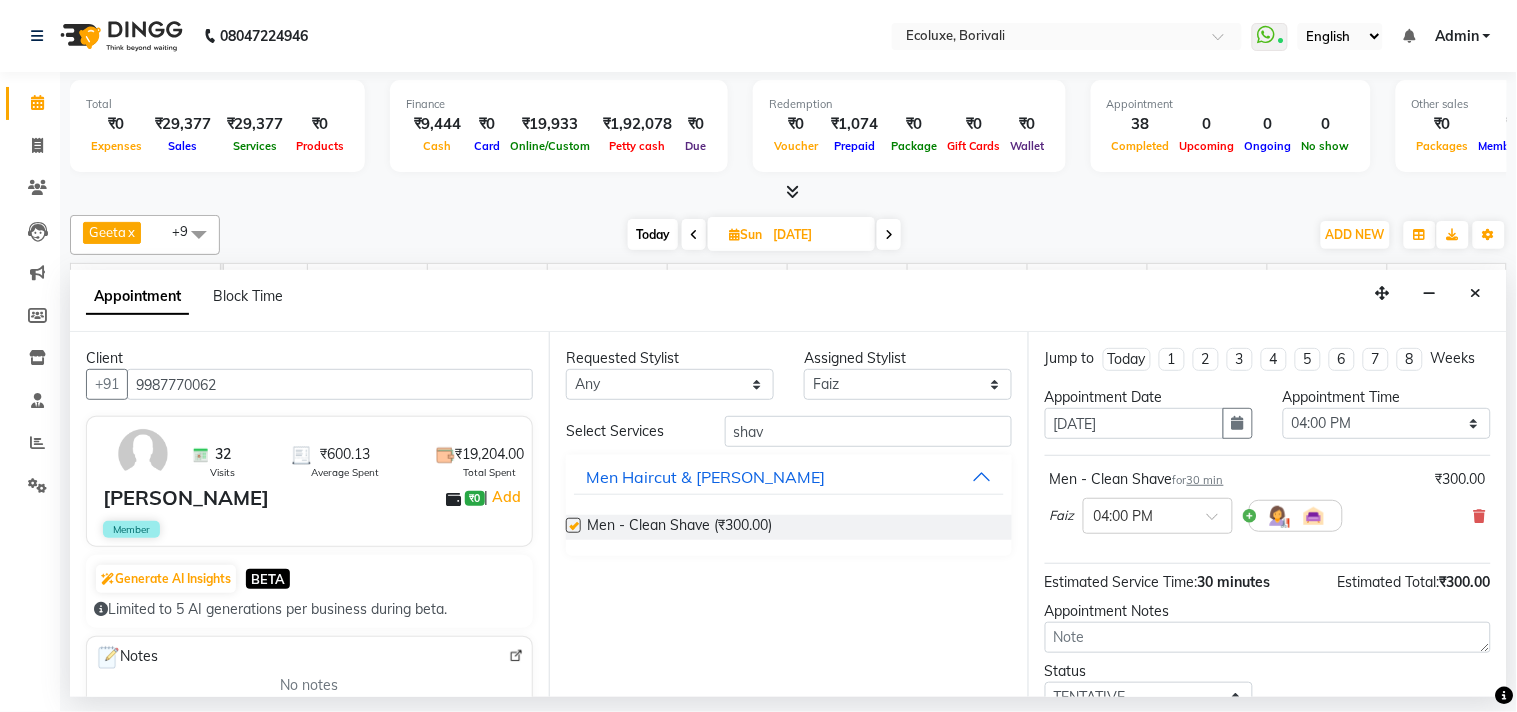 checkbox on "false" 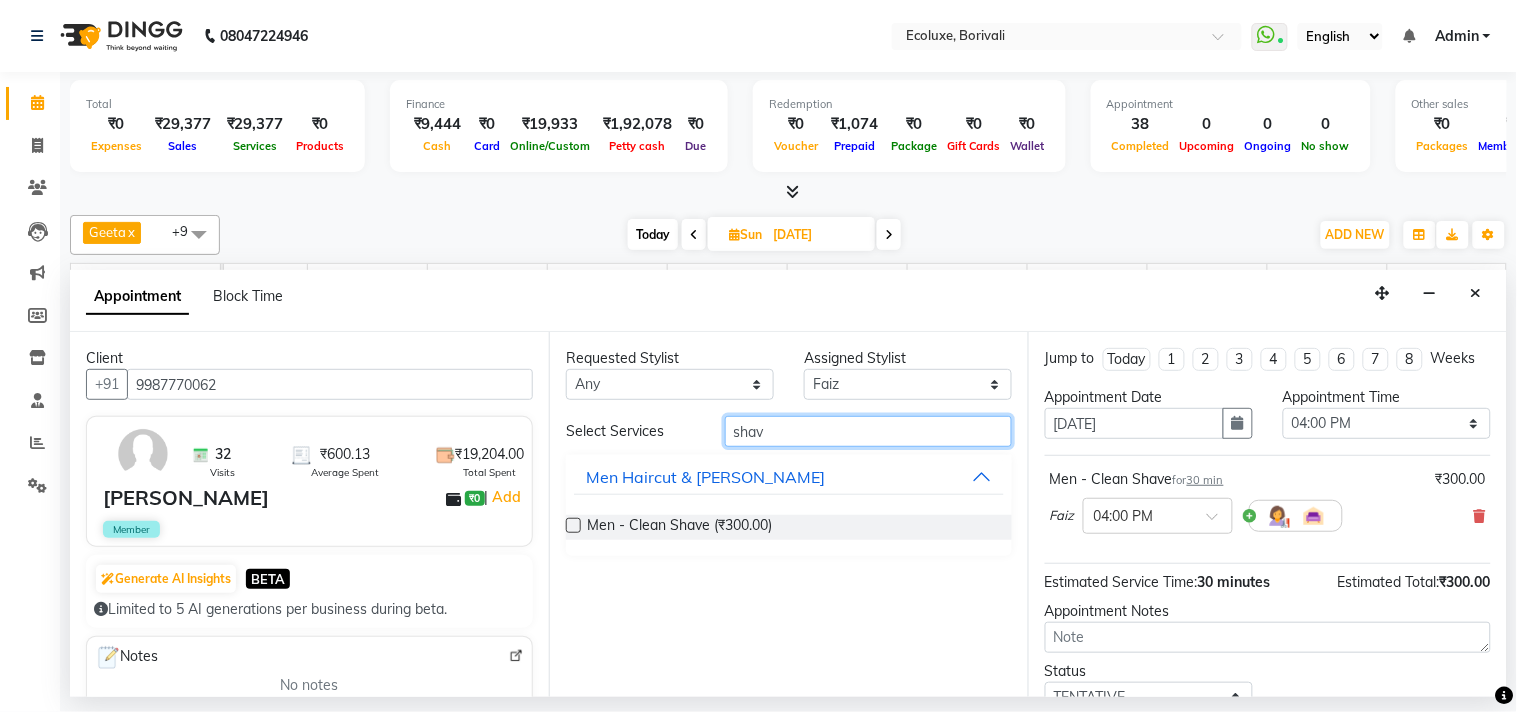 click on "shav" at bounding box center (868, 431) 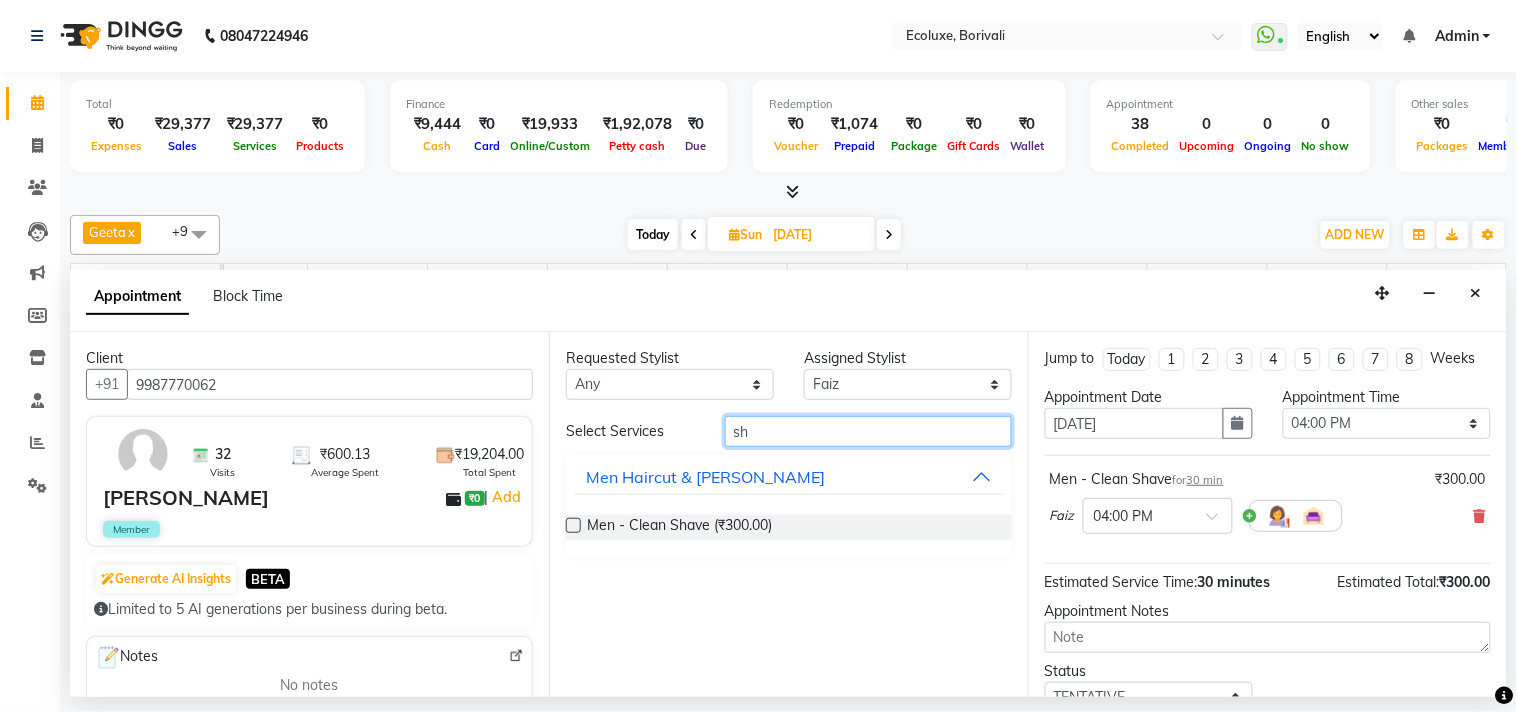 type on "s" 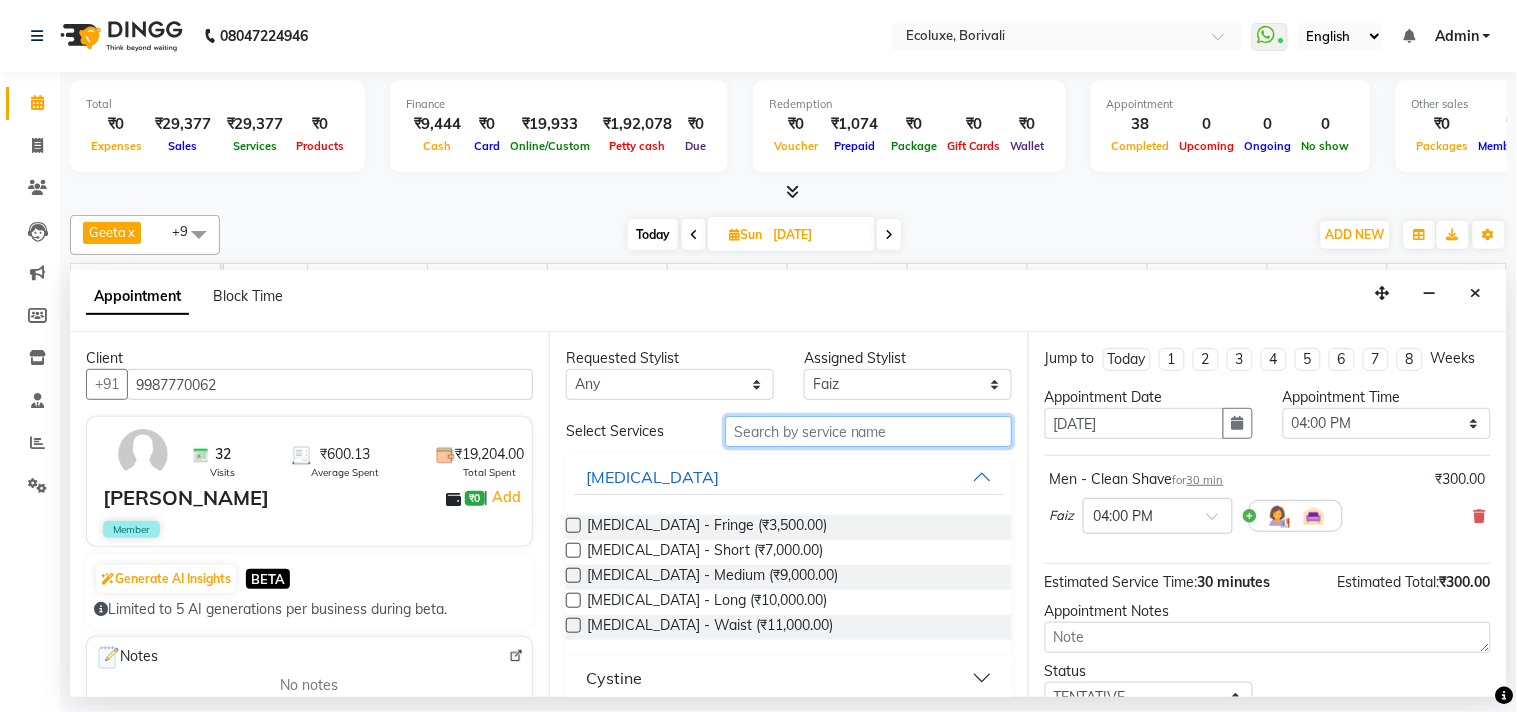 type 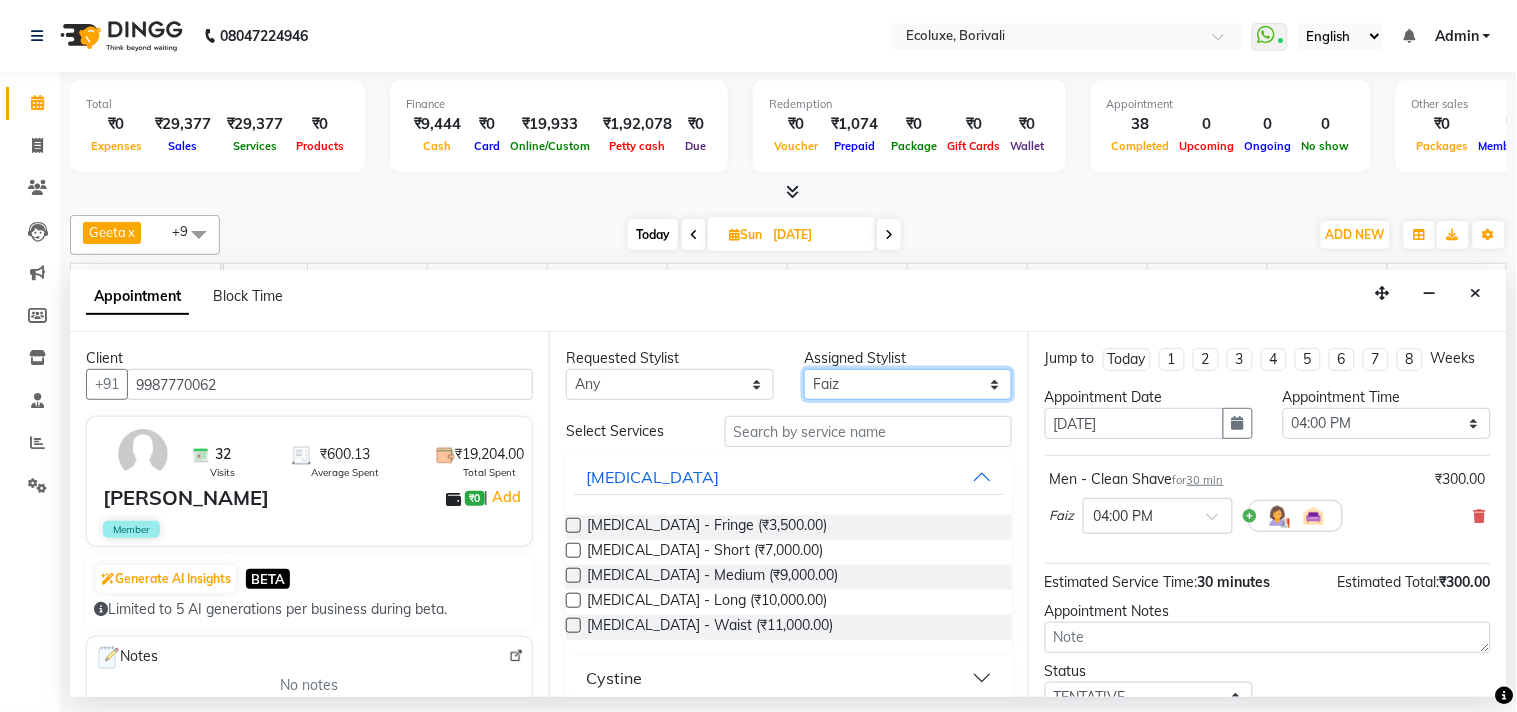 click on "Select [PERSON_NAME] Faiz Geeta [PERSON_NAME]   [PERSON_NAME] Khende [PERSON_NAME]  [PERSON_NAME] [MEDICAL_DATA][PERSON_NAME] [PERSON_NAME] [PERSON_NAME]  [PERSON_NAME] Wezah" at bounding box center (908, 384) 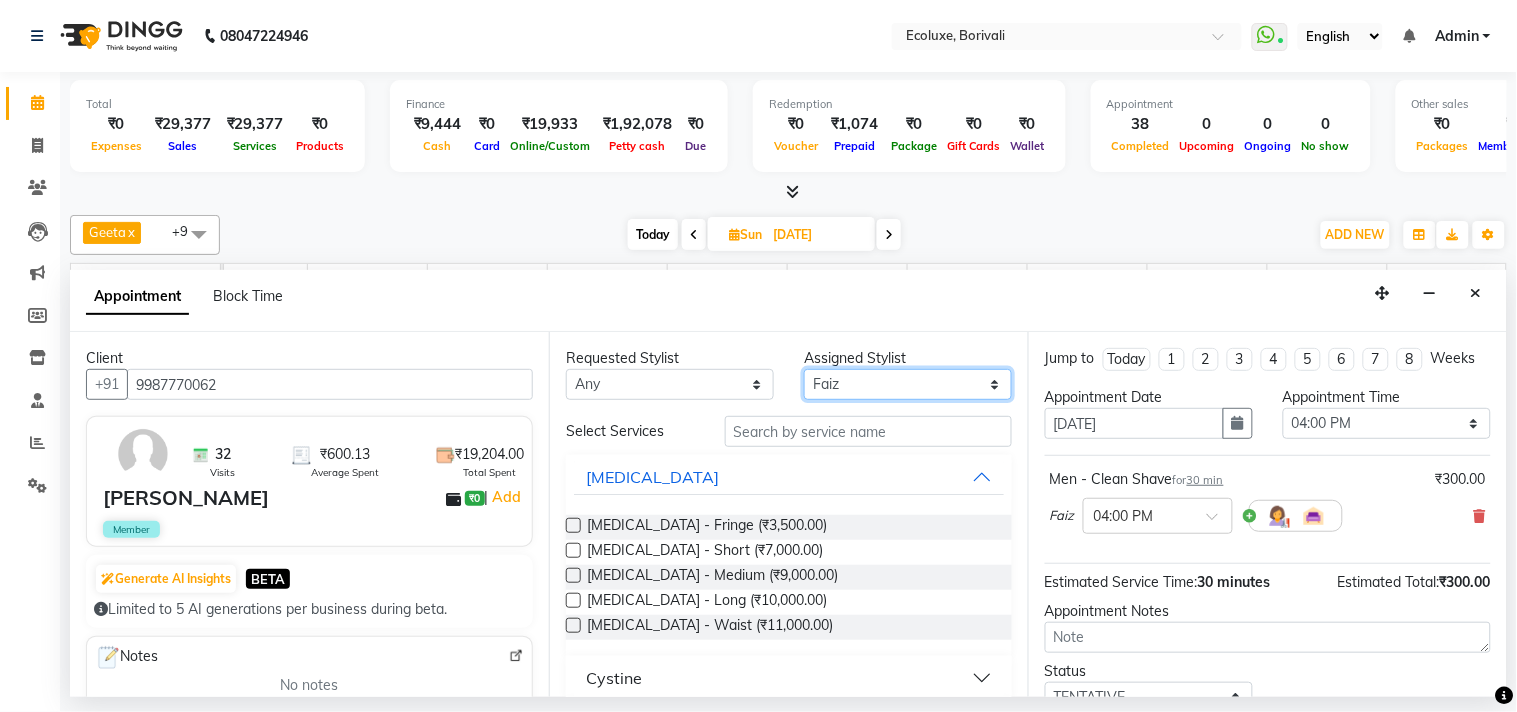 select on "35739" 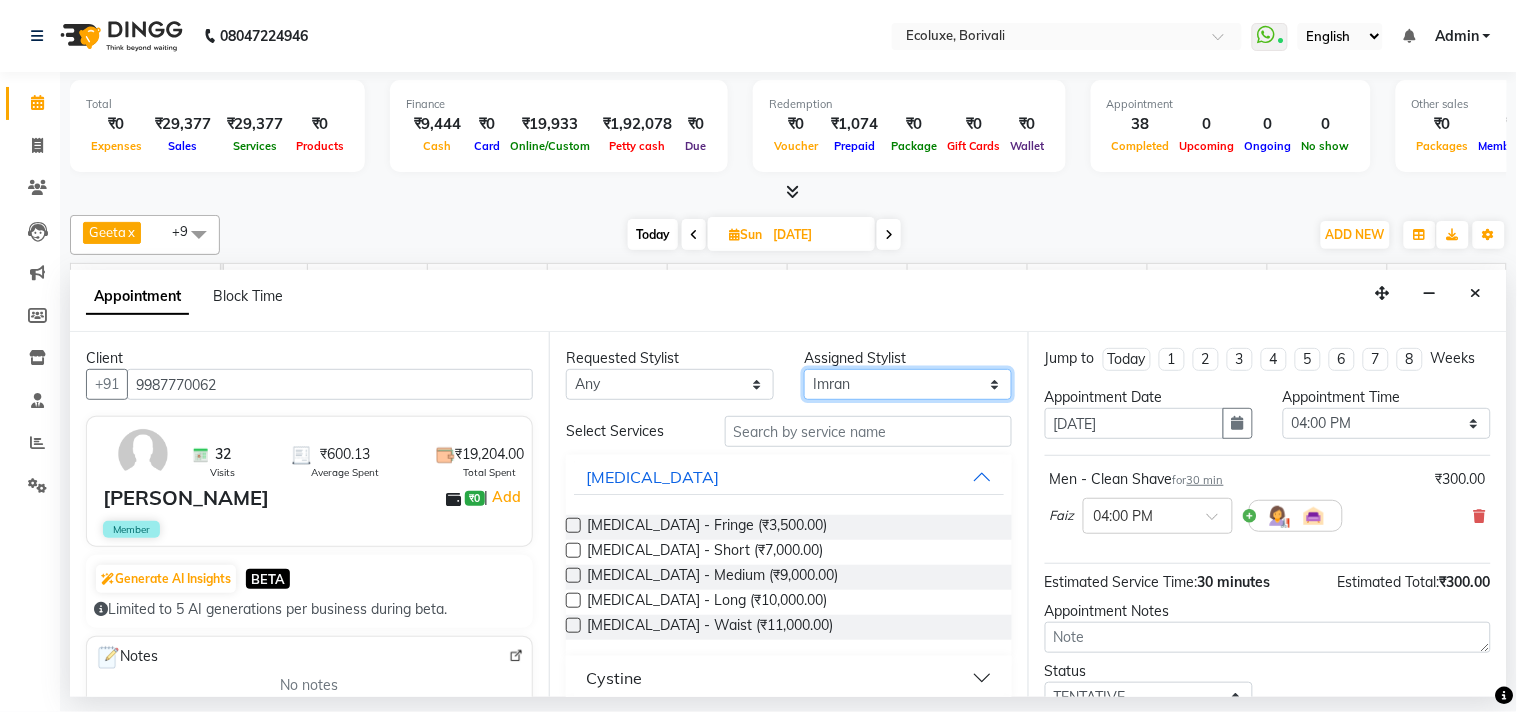 click on "Select [PERSON_NAME] Faiz Geeta [PERSON_NAME]   [PERSON_NAME] Khende [PERSON_NAME]  [PERSON_NAME] [MEDICAL_DATA][PERSON_NAME] [PERSON_NAME] [PERSON_NAME]  [PERSON_NAME] Wezah" at bounding box center [908, 384] 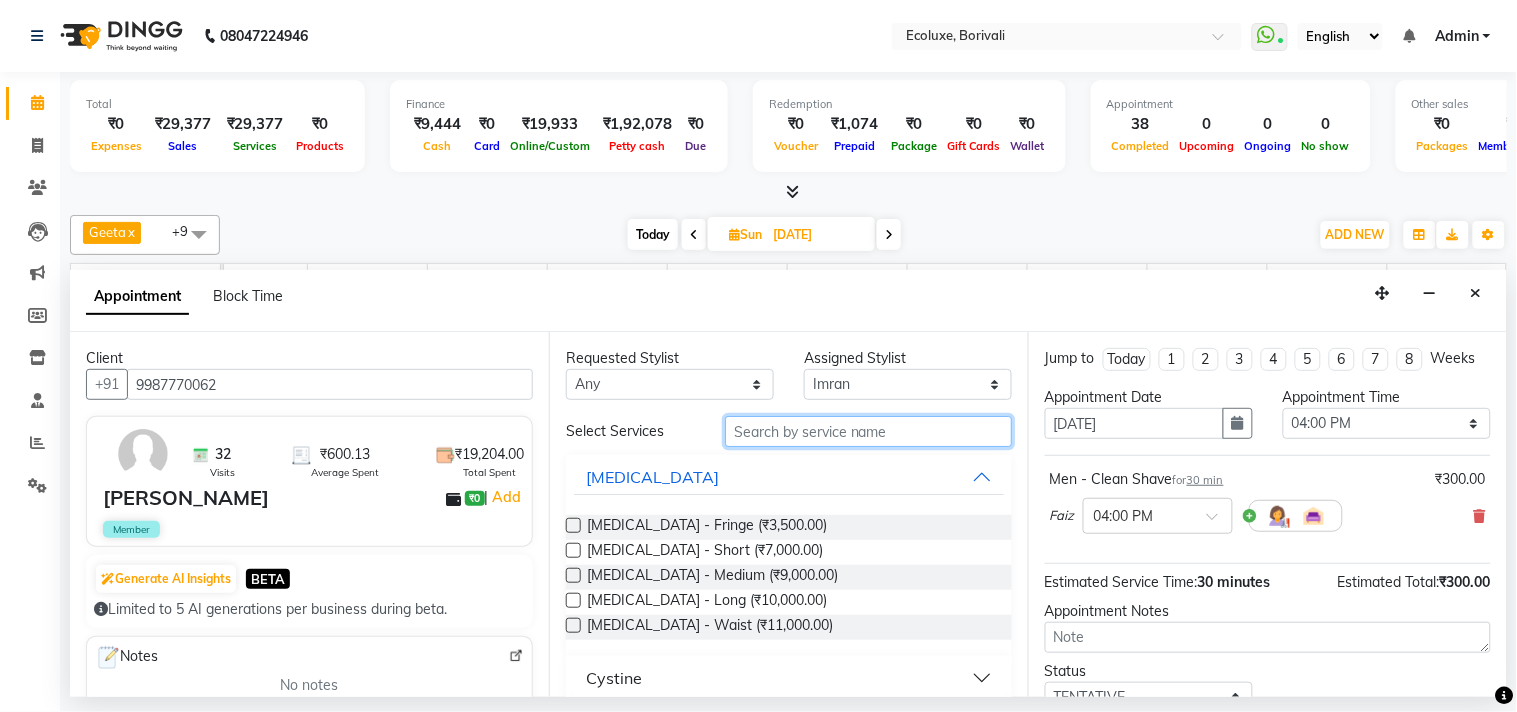 click at bounding box center (868, 431) 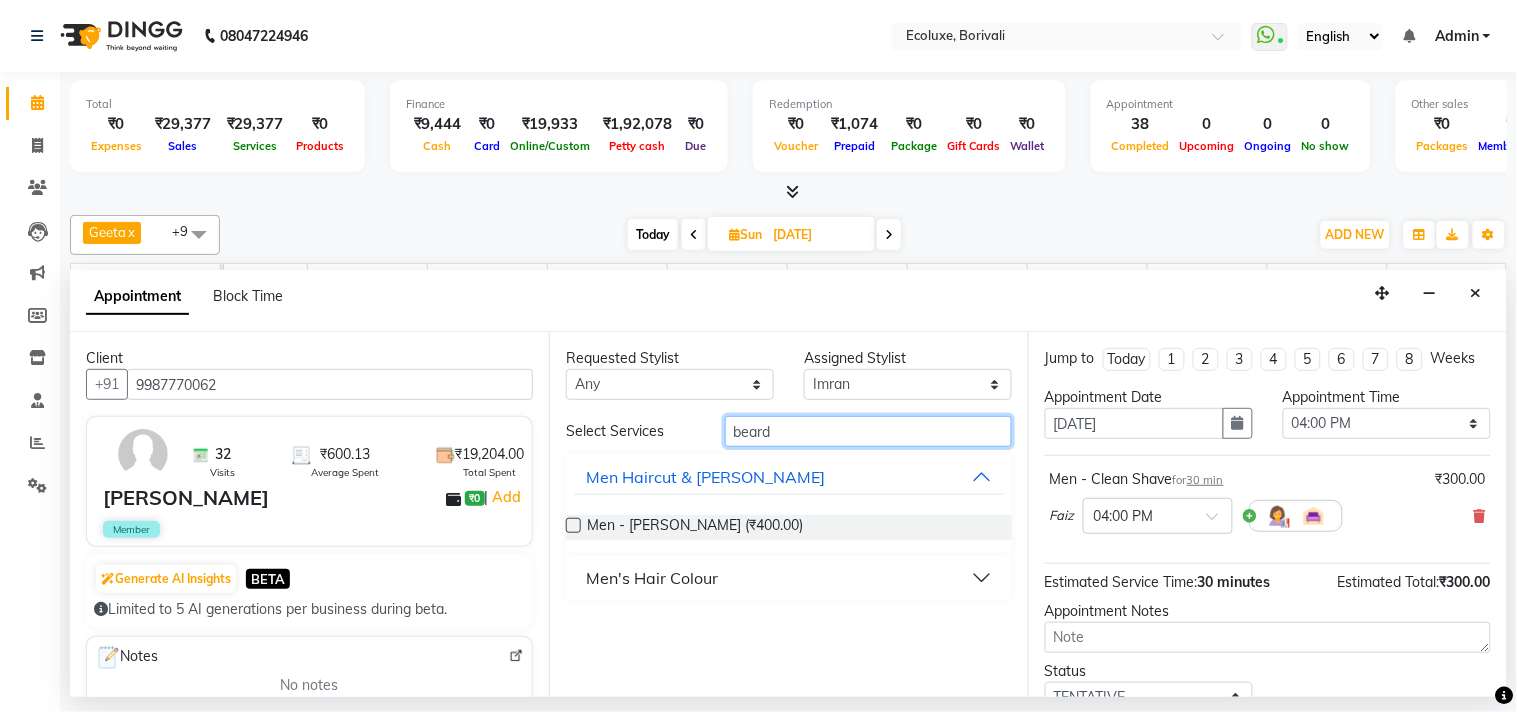 type on "beard" 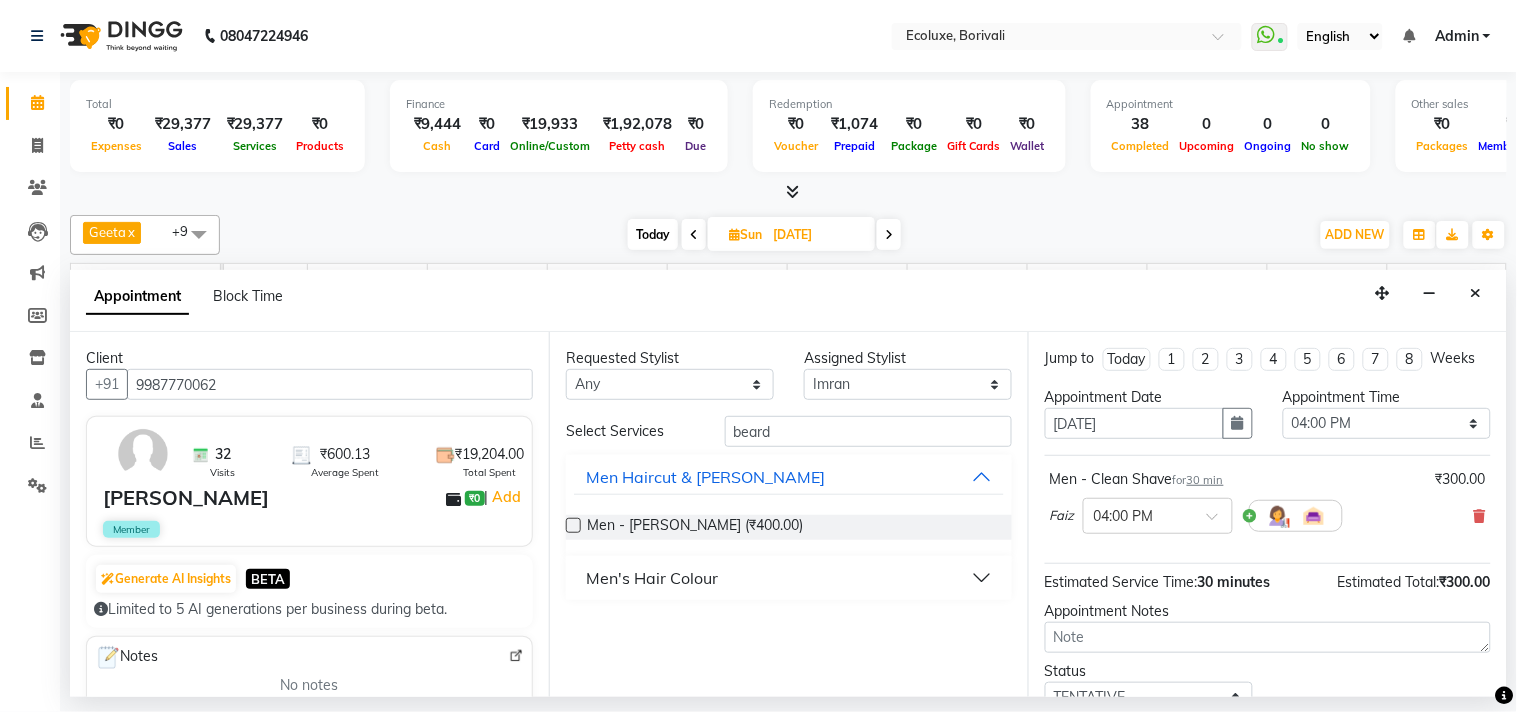 click at bounding box center (573, 525) 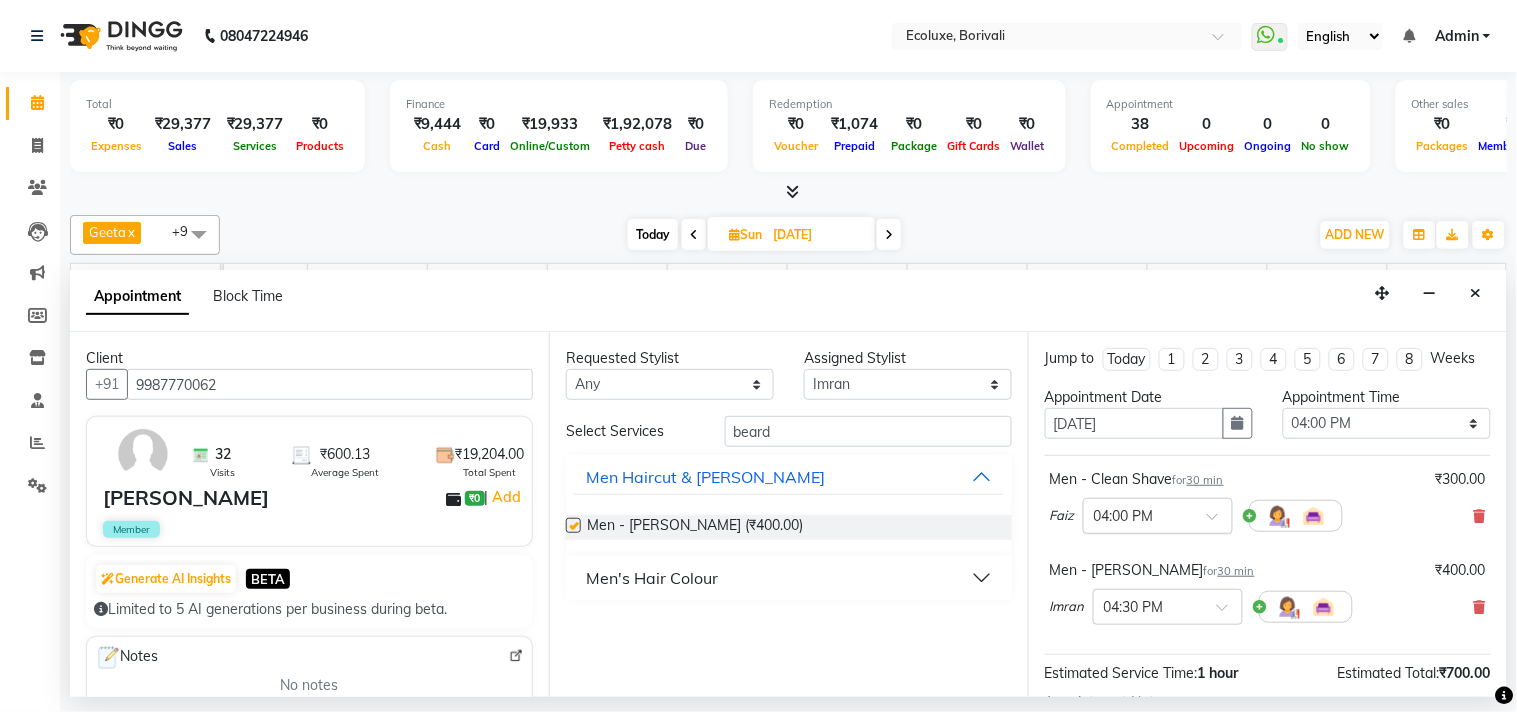 checkbox on "false" 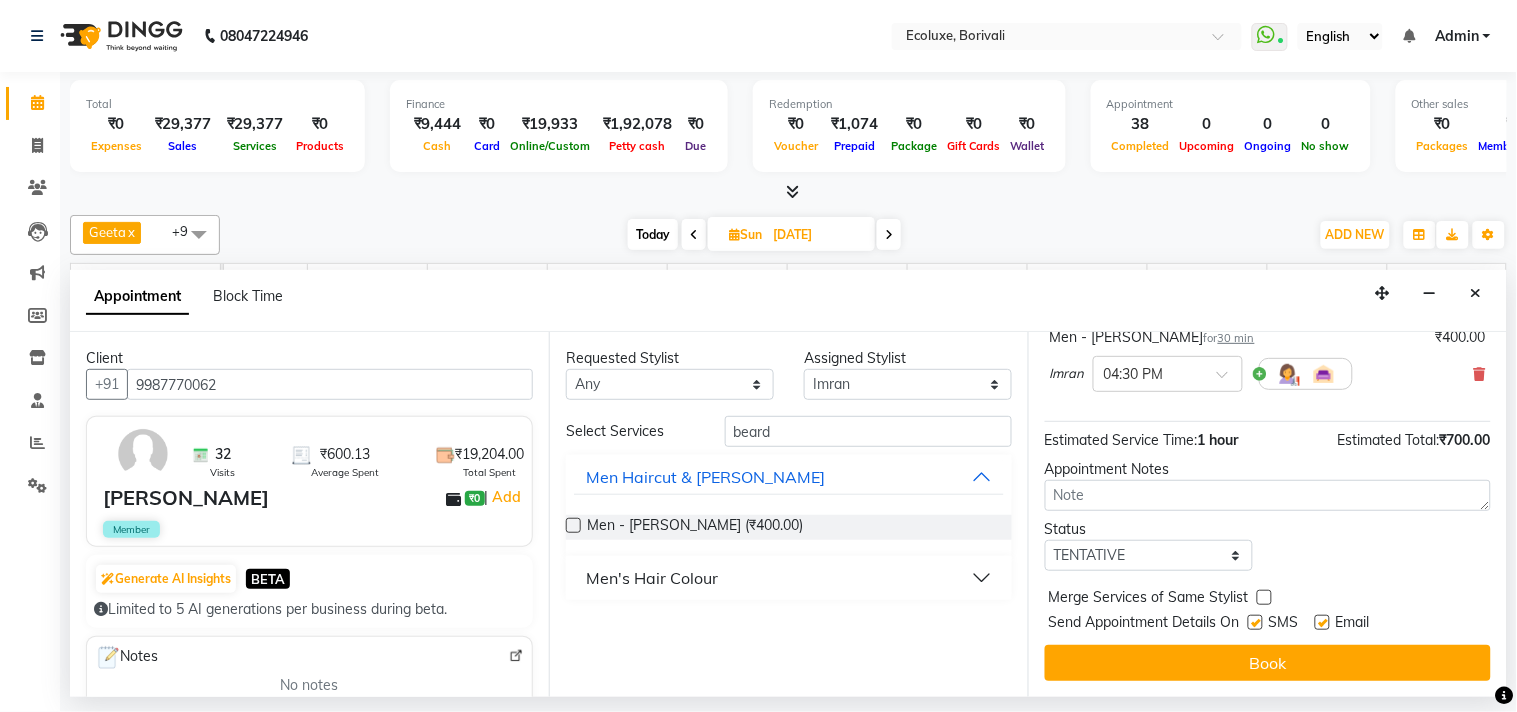 scroll, scrollTop: 252, scrollLeft: 0, axis: vertical 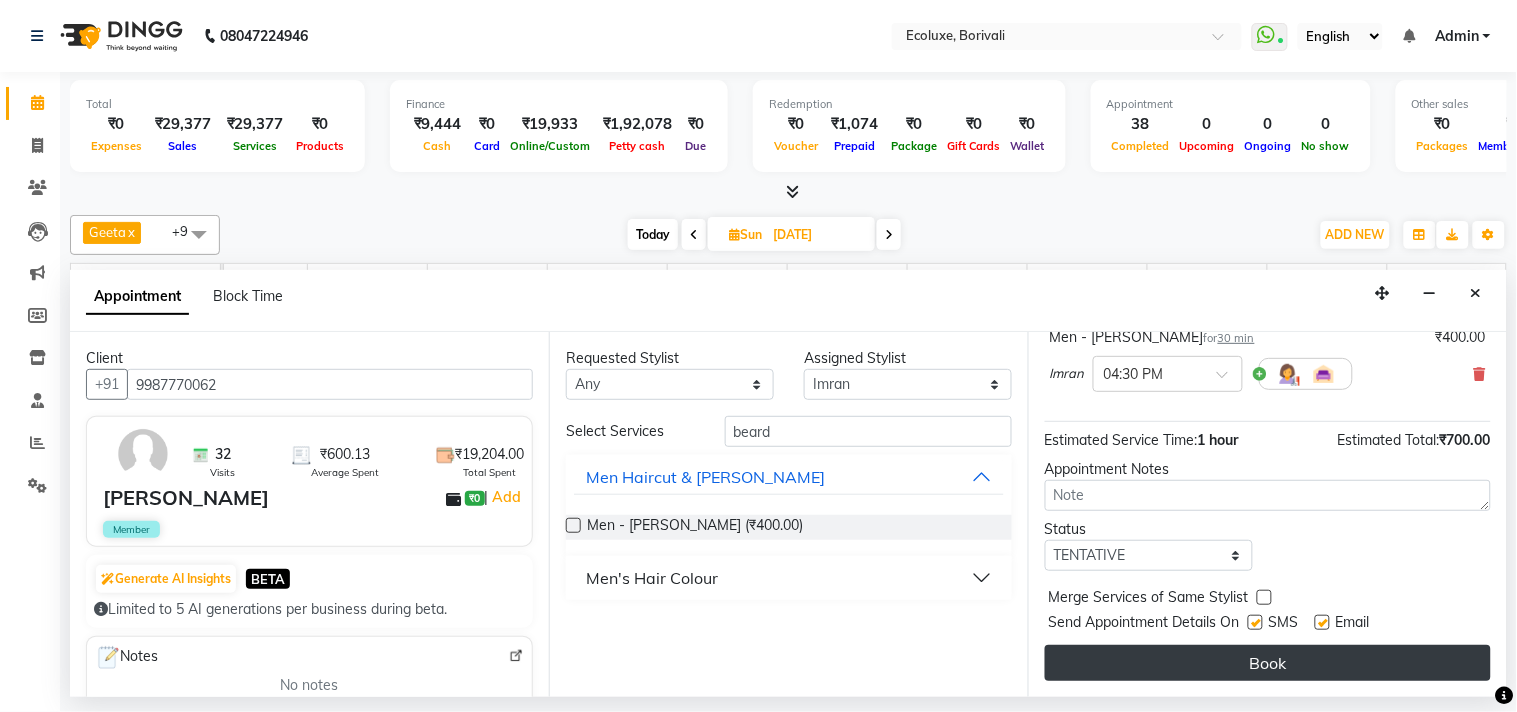 click on "Book" at bounding box center [1268, 663] 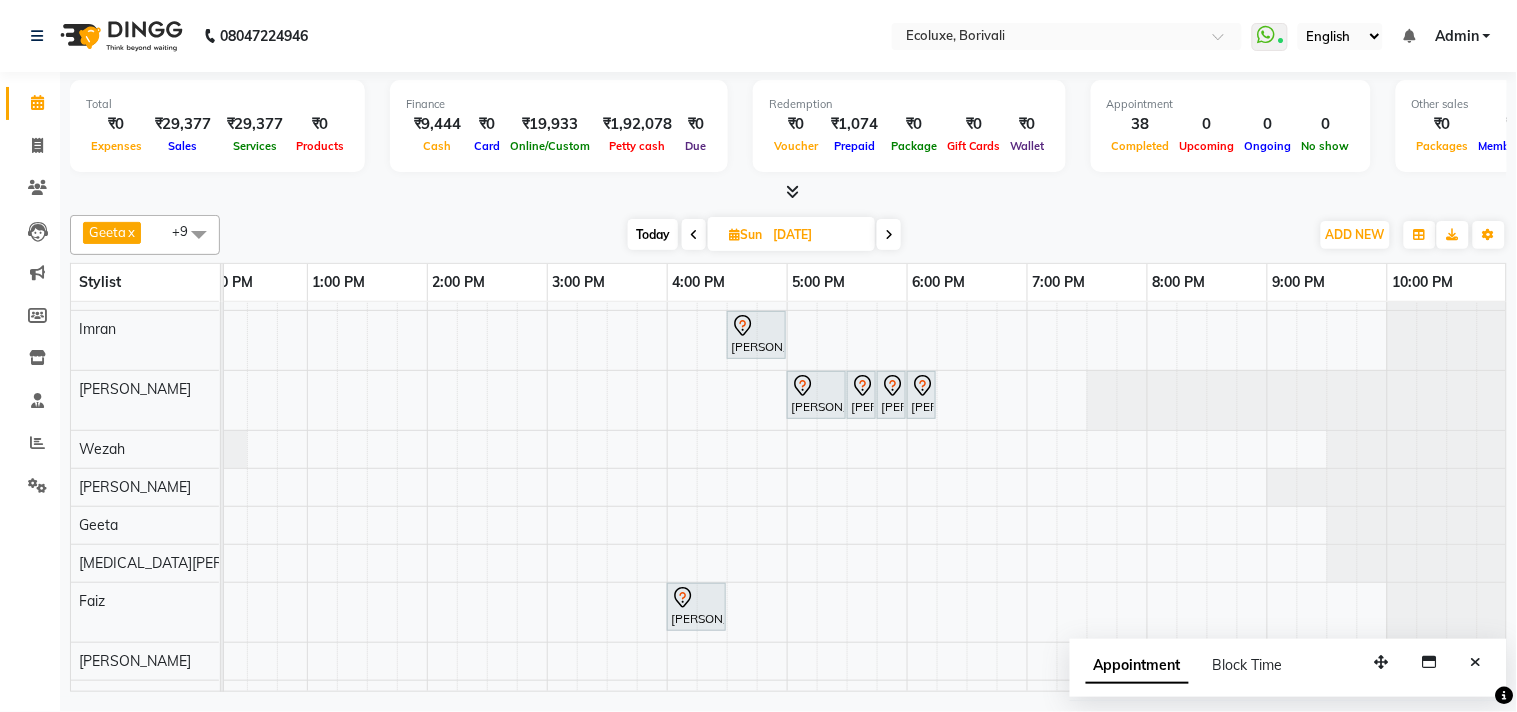 scroll, scrollTop: 21, scrollLeft: 397, axis: both 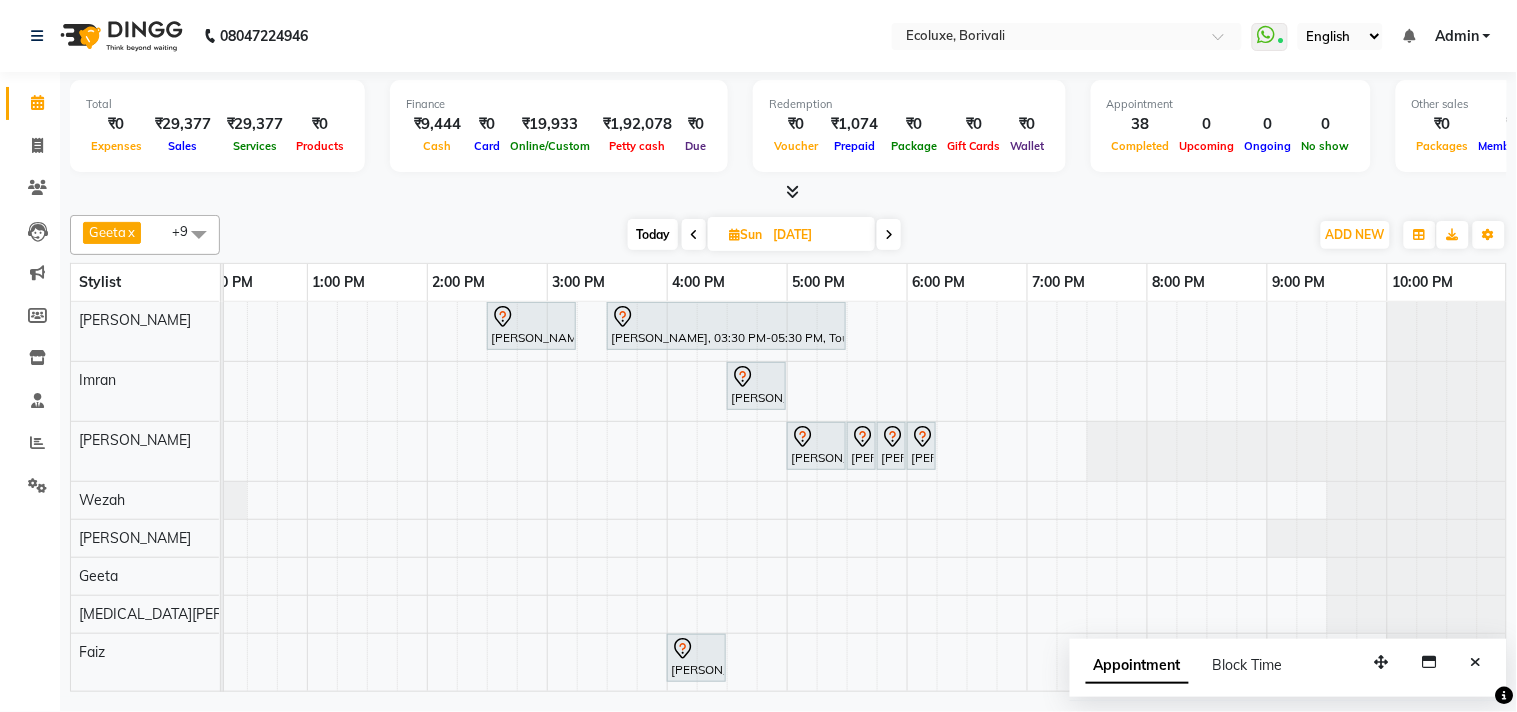 click on "Today" at bounding box center (653, 234) 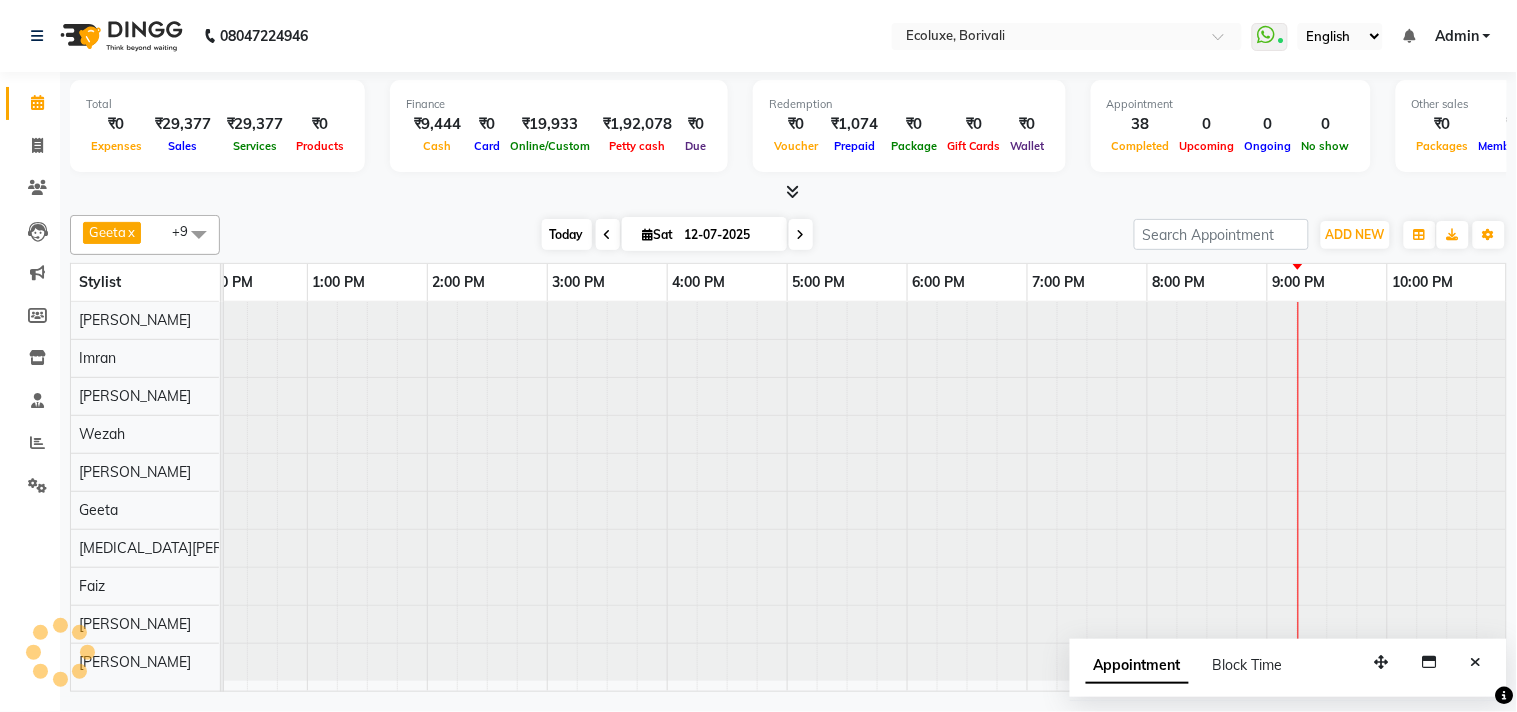 scroll, scrollTop: 0, scrollLeft: 397, axis: horizontal 